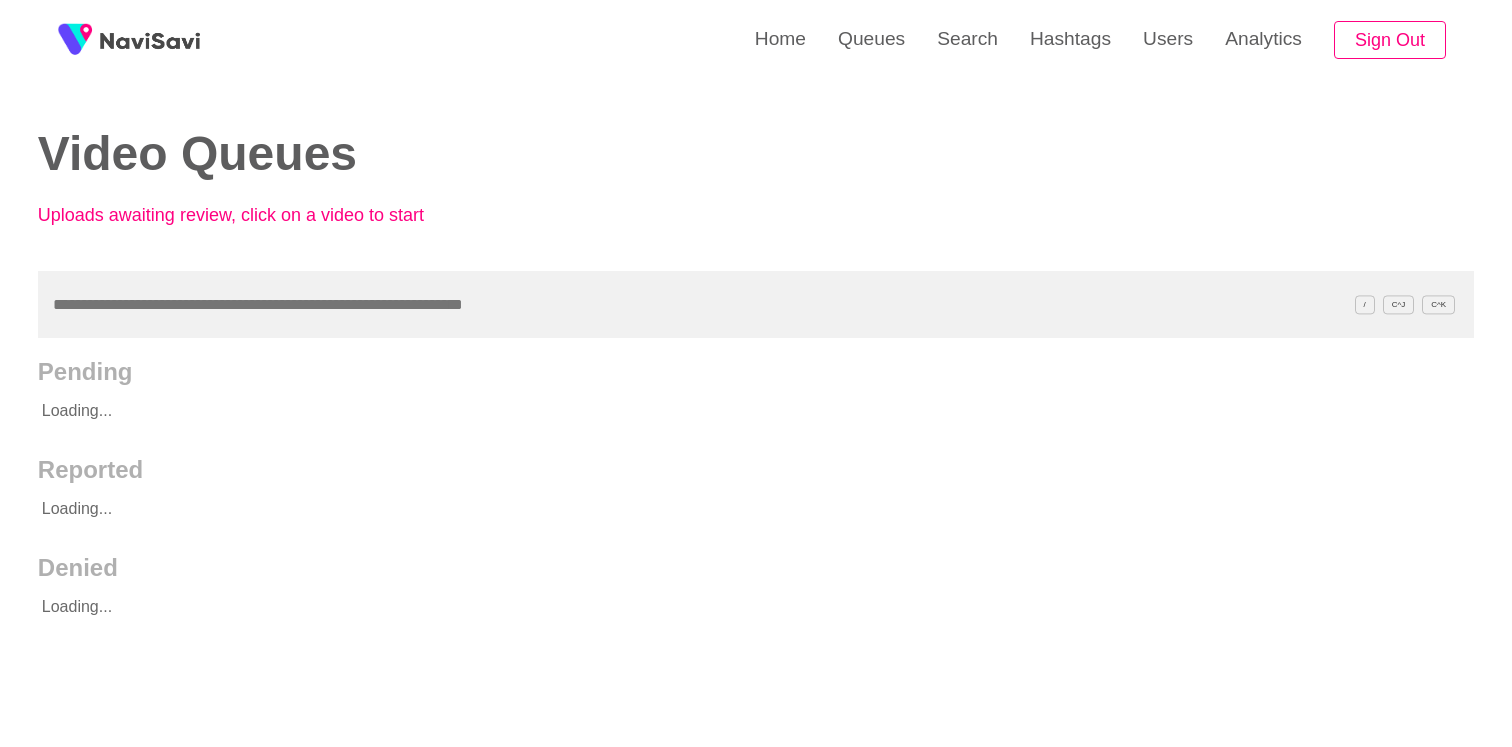scroll, scrollTop: 0, scrollLeft: 0, axis: both 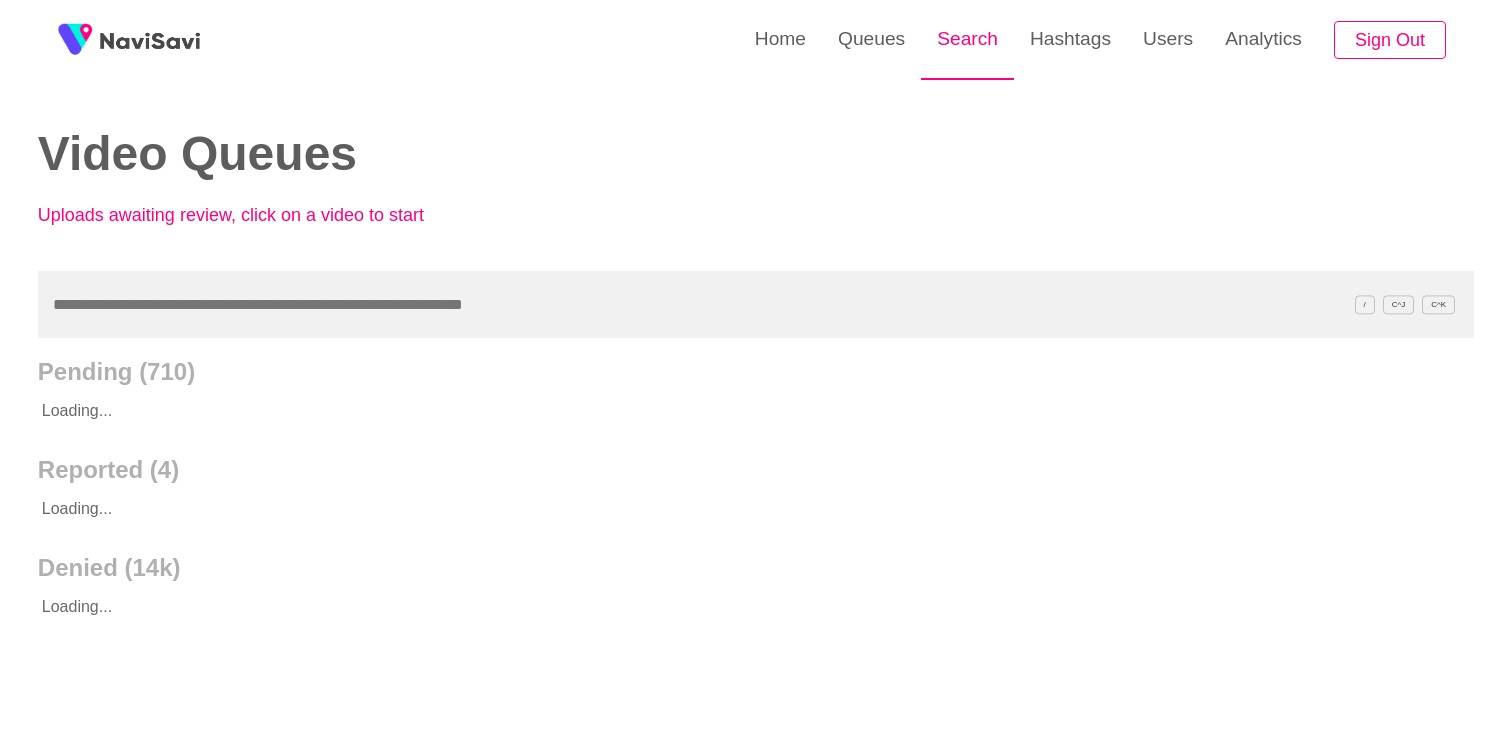 click on "Search" at bounding box center (967, 39) 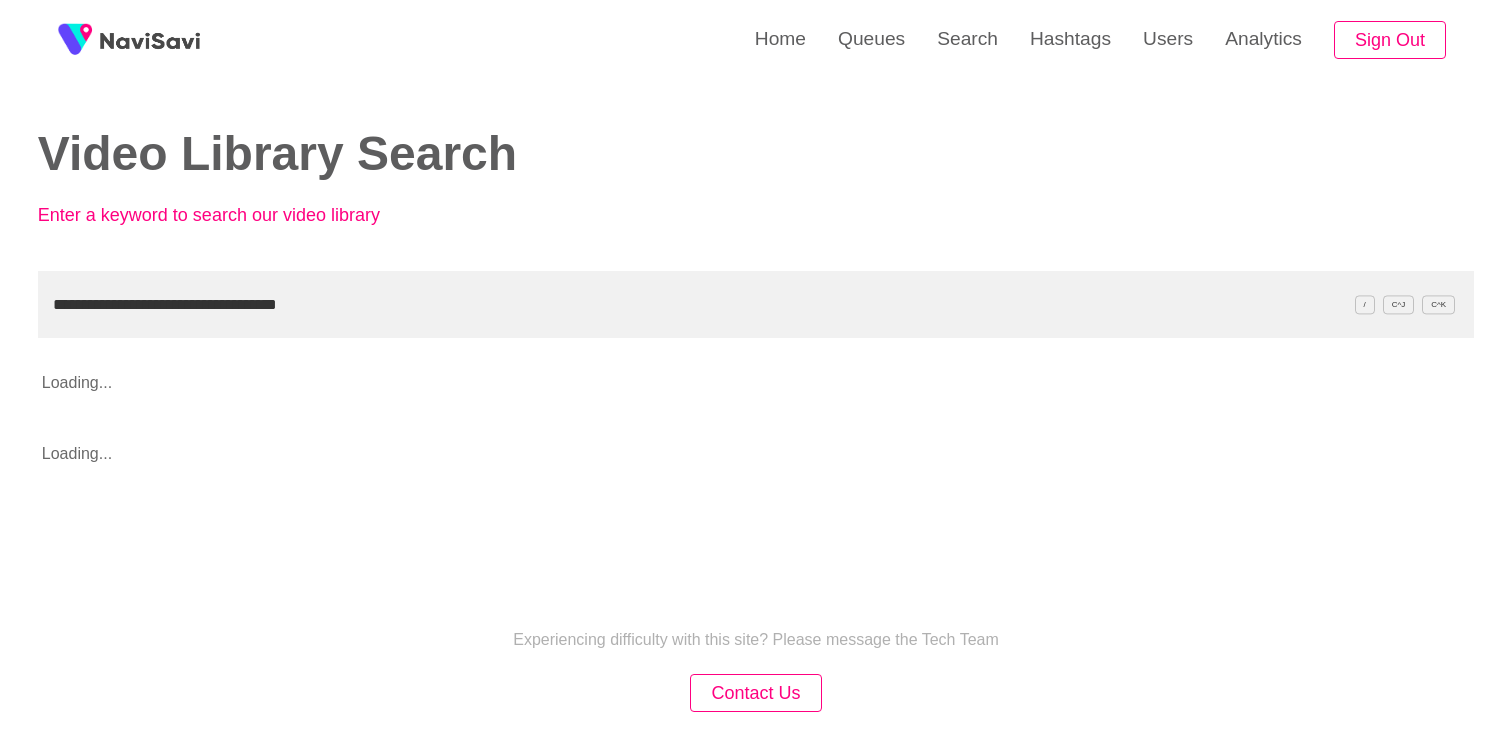 drag, startPoint x: 435, startPoint y: 306, endPoint x: 155, endPoint y: 308, distance: 280.00714 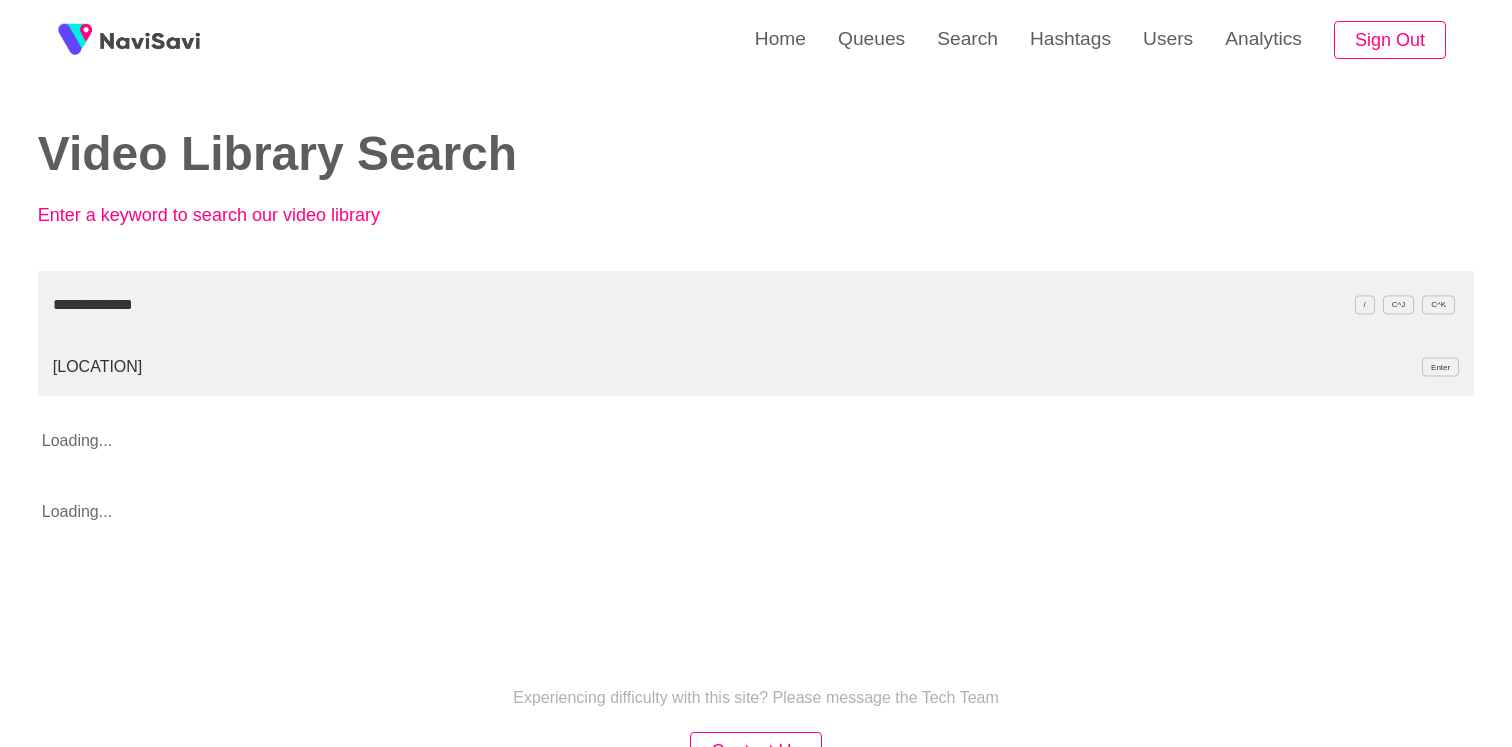 type on "**********" 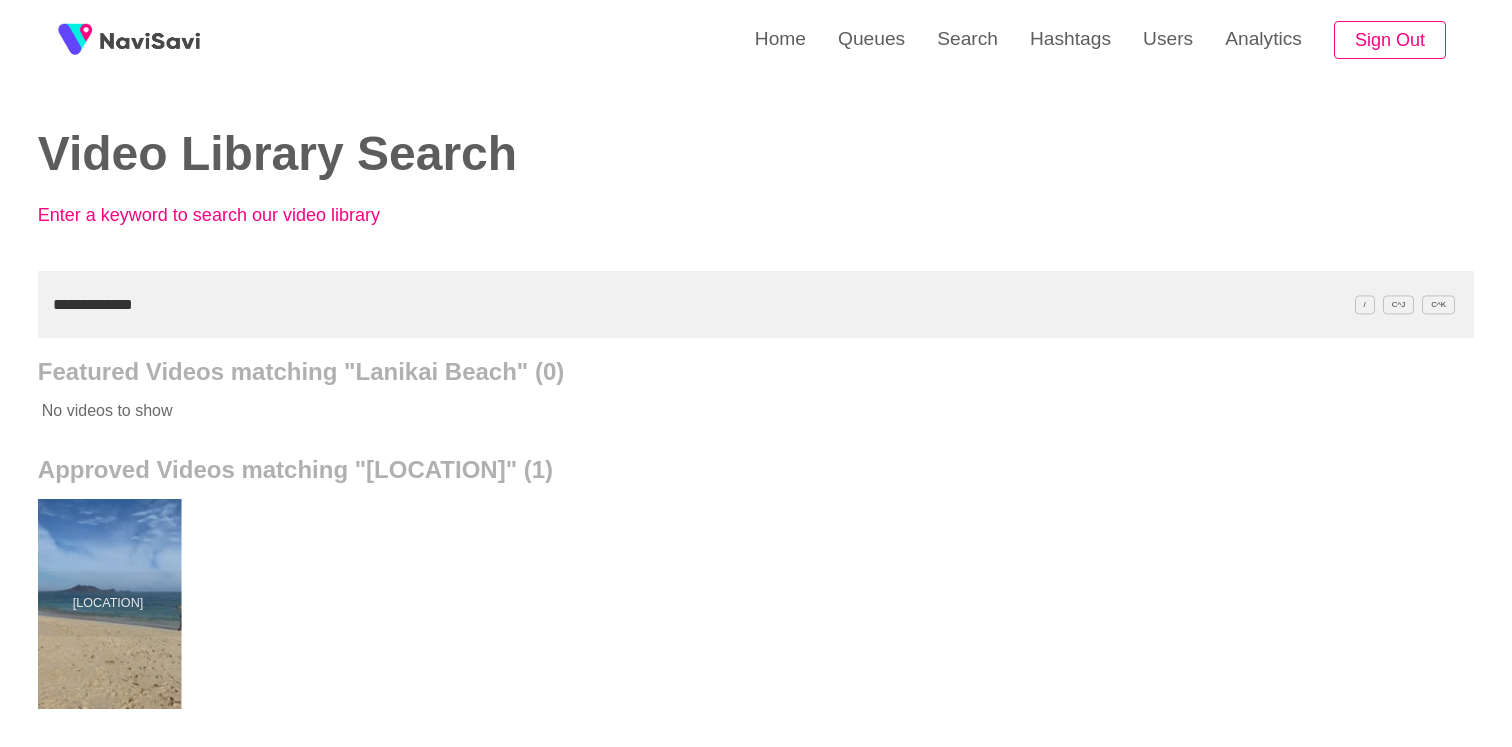 click at bounding box center (107, 604) 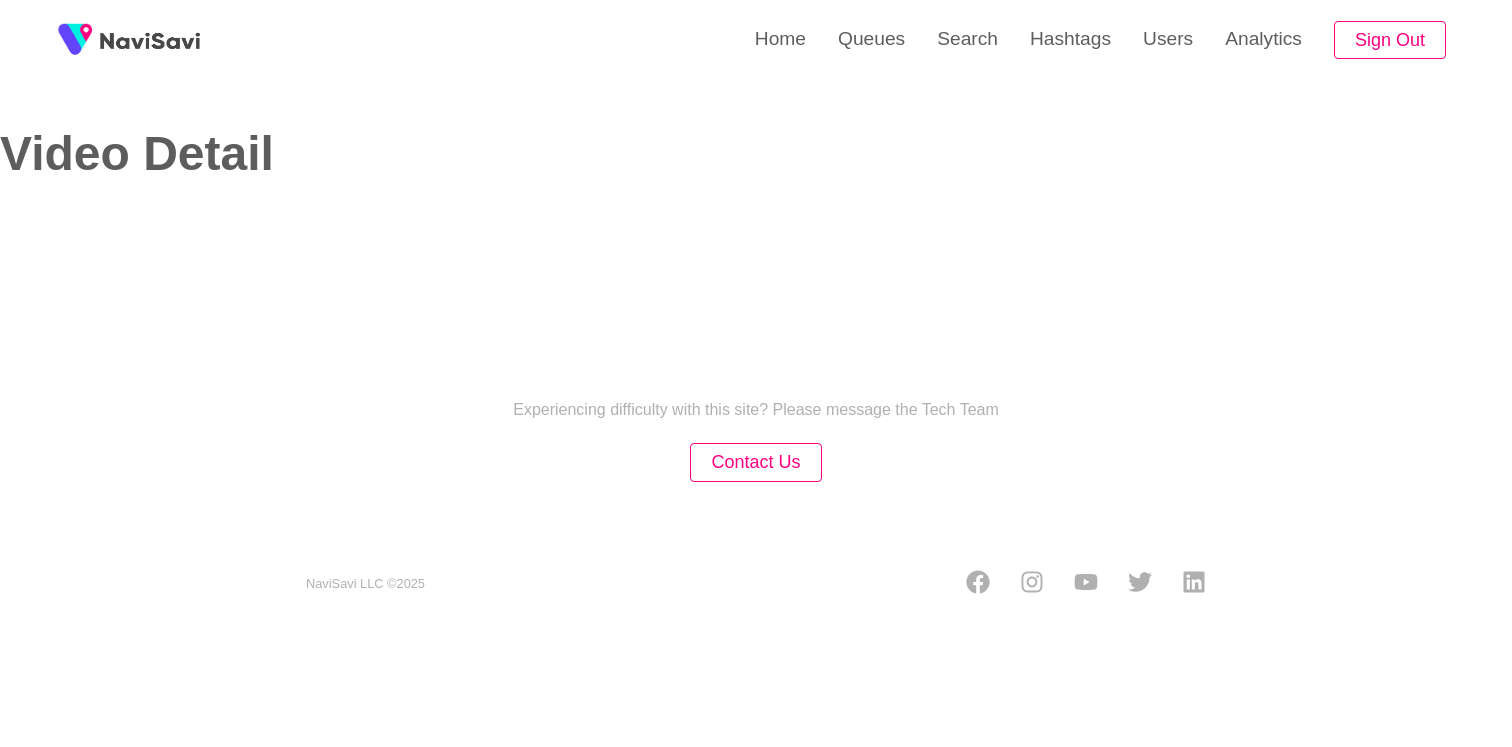 select on "**" 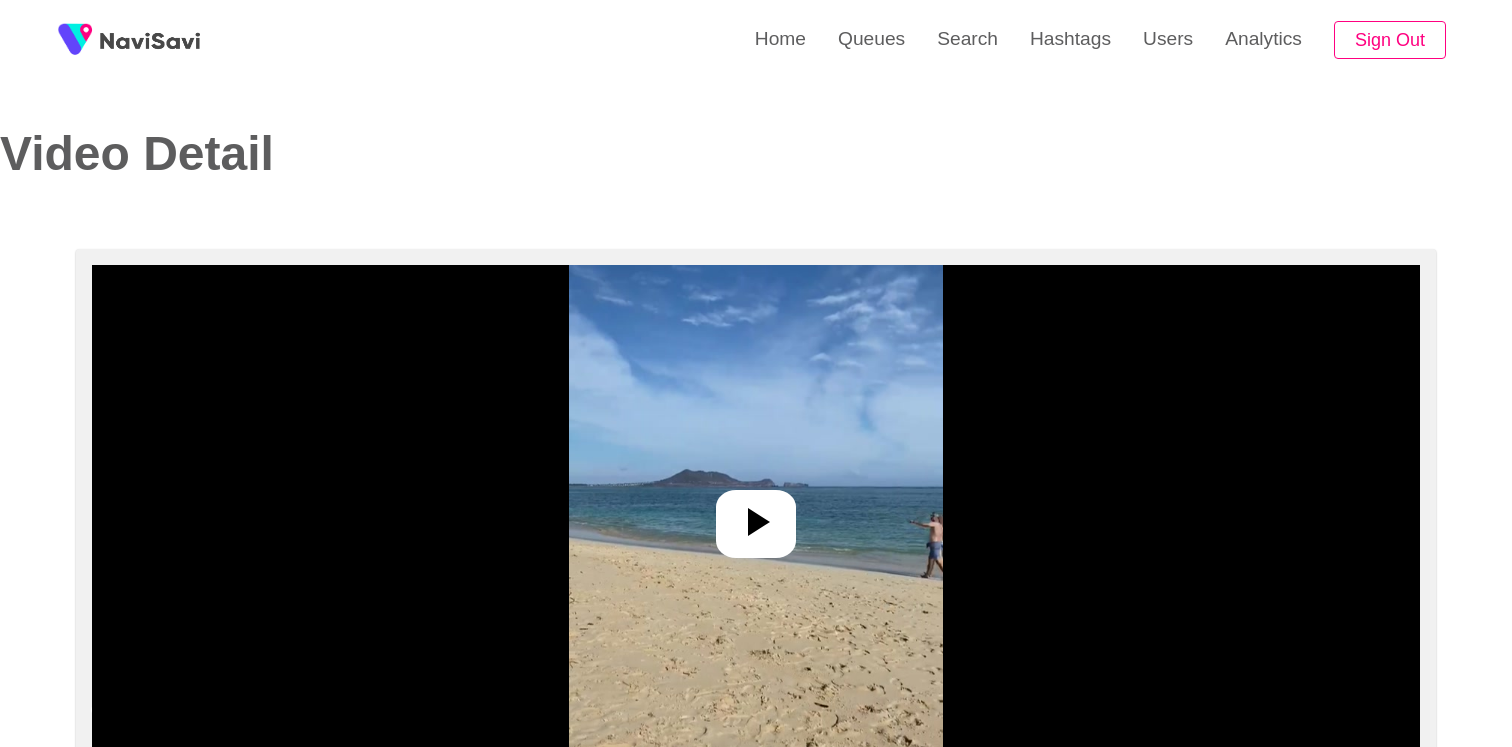 click at bounding box center (756, 515) 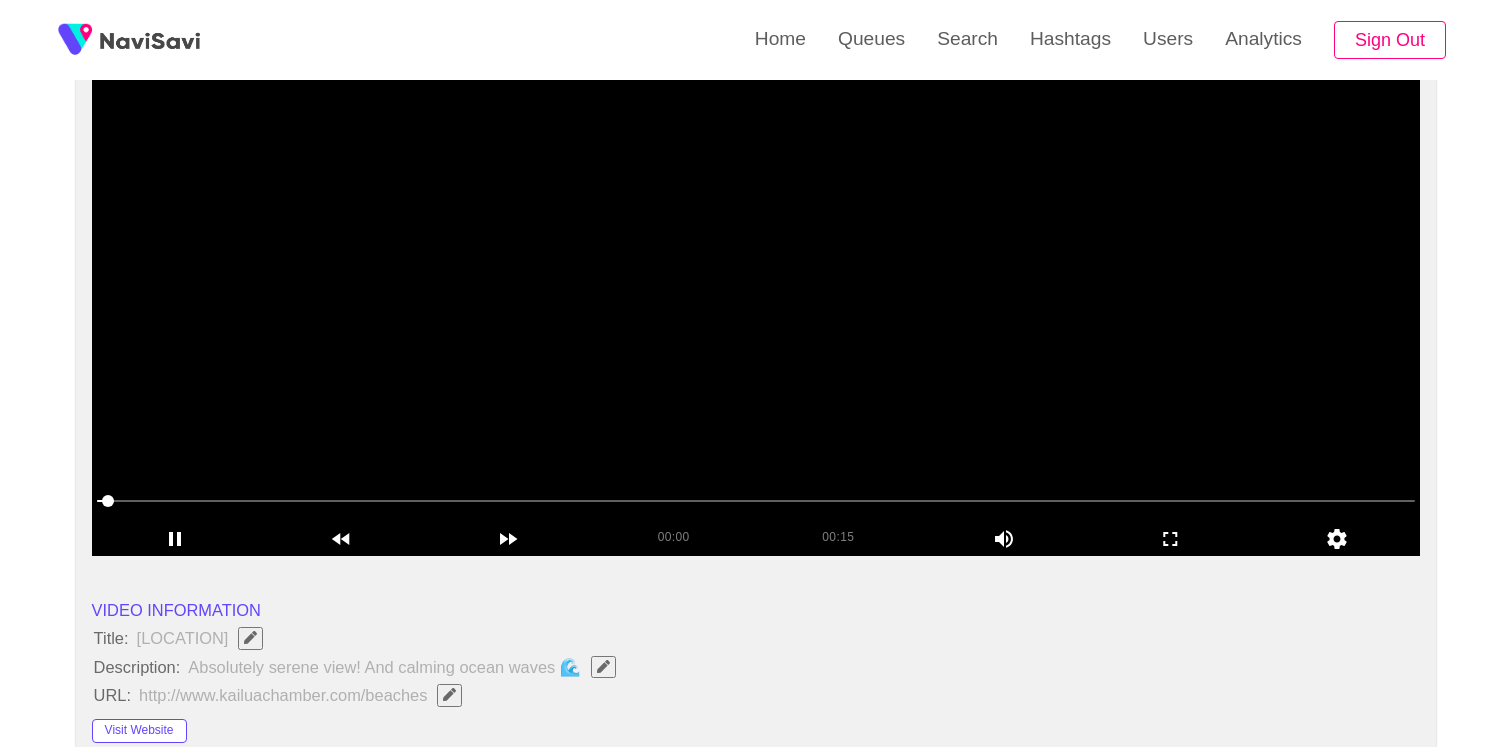scroll, scrollTop: 210, scrollLeft: 0, axis: vertical 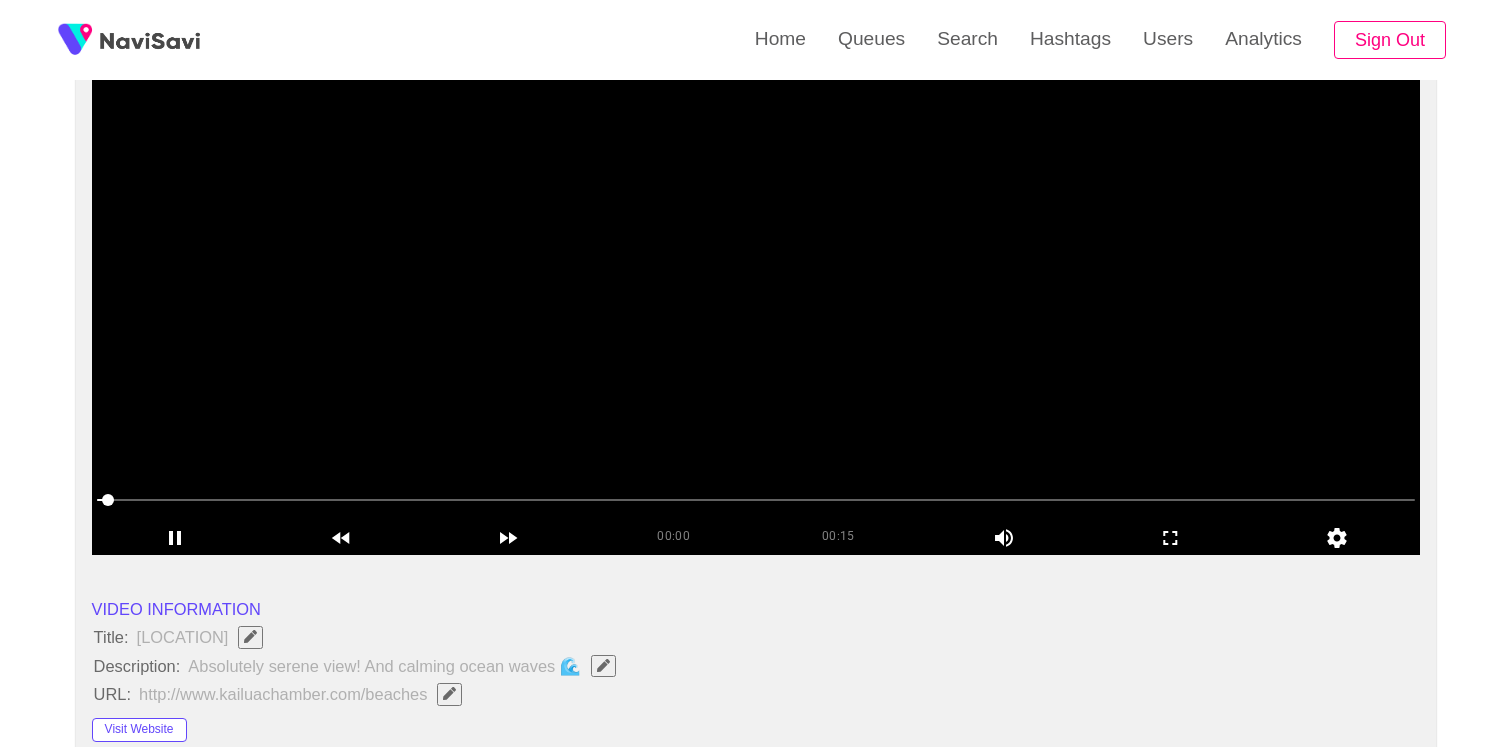 select on "**********" 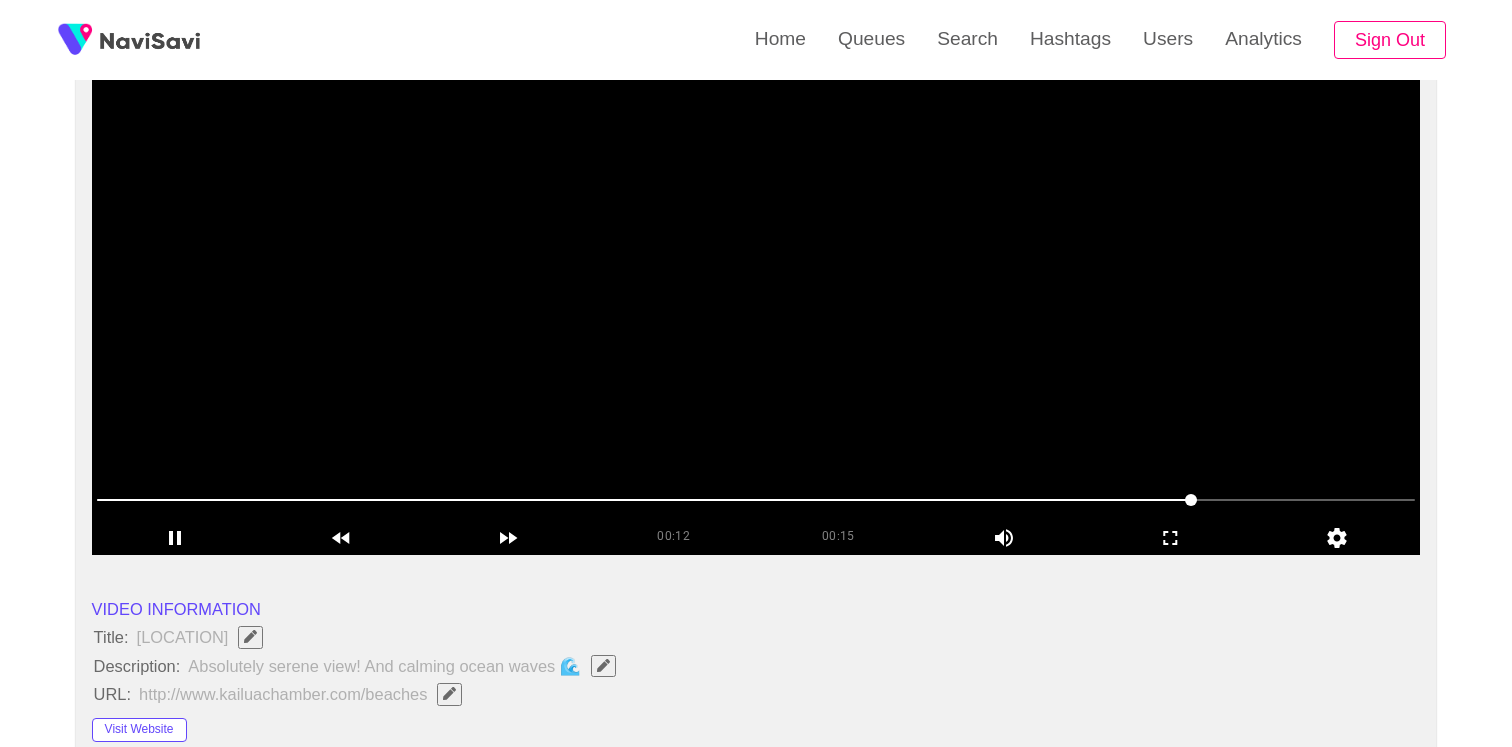 click at bounding box center (756, 305) 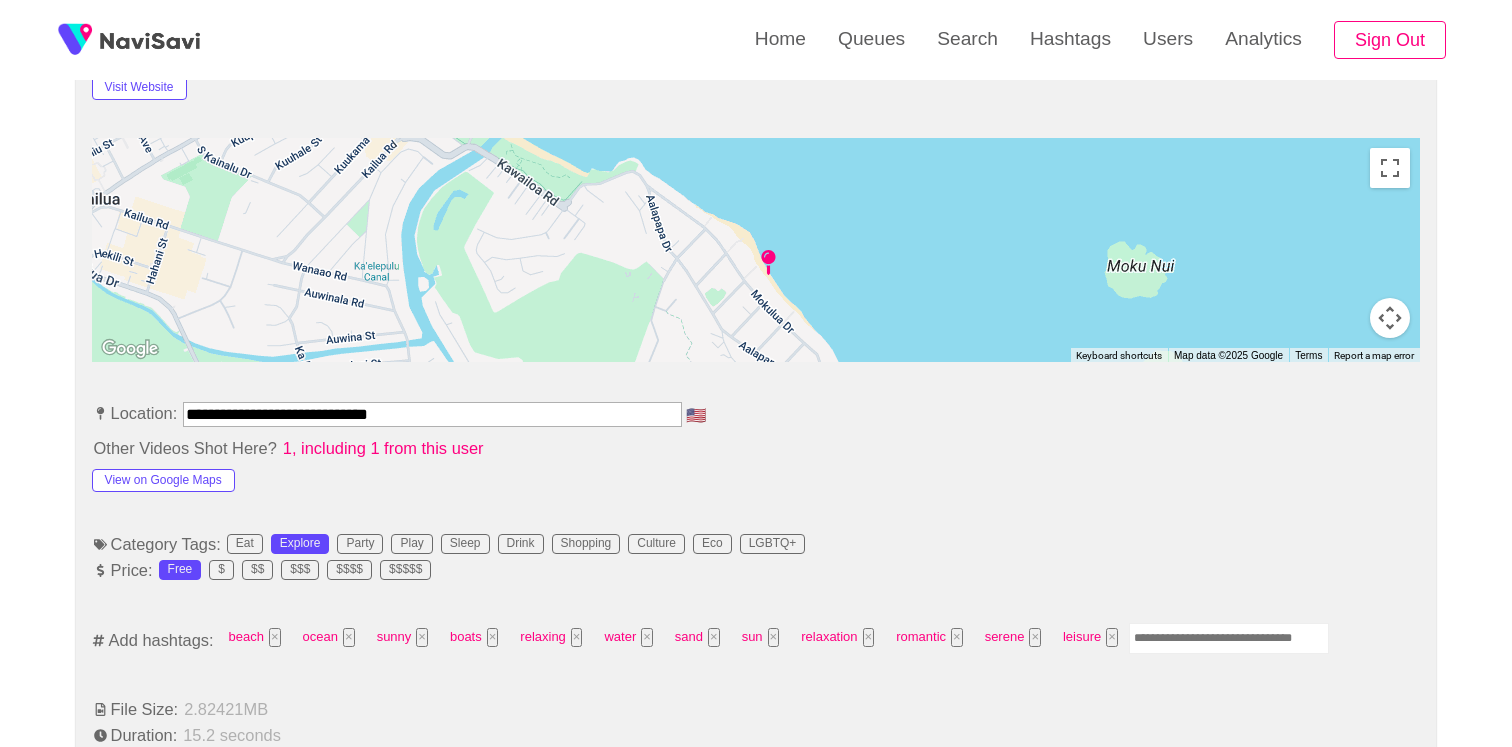 scroll, scrollTop: 983, scrollLeft: 0, axis: vertical 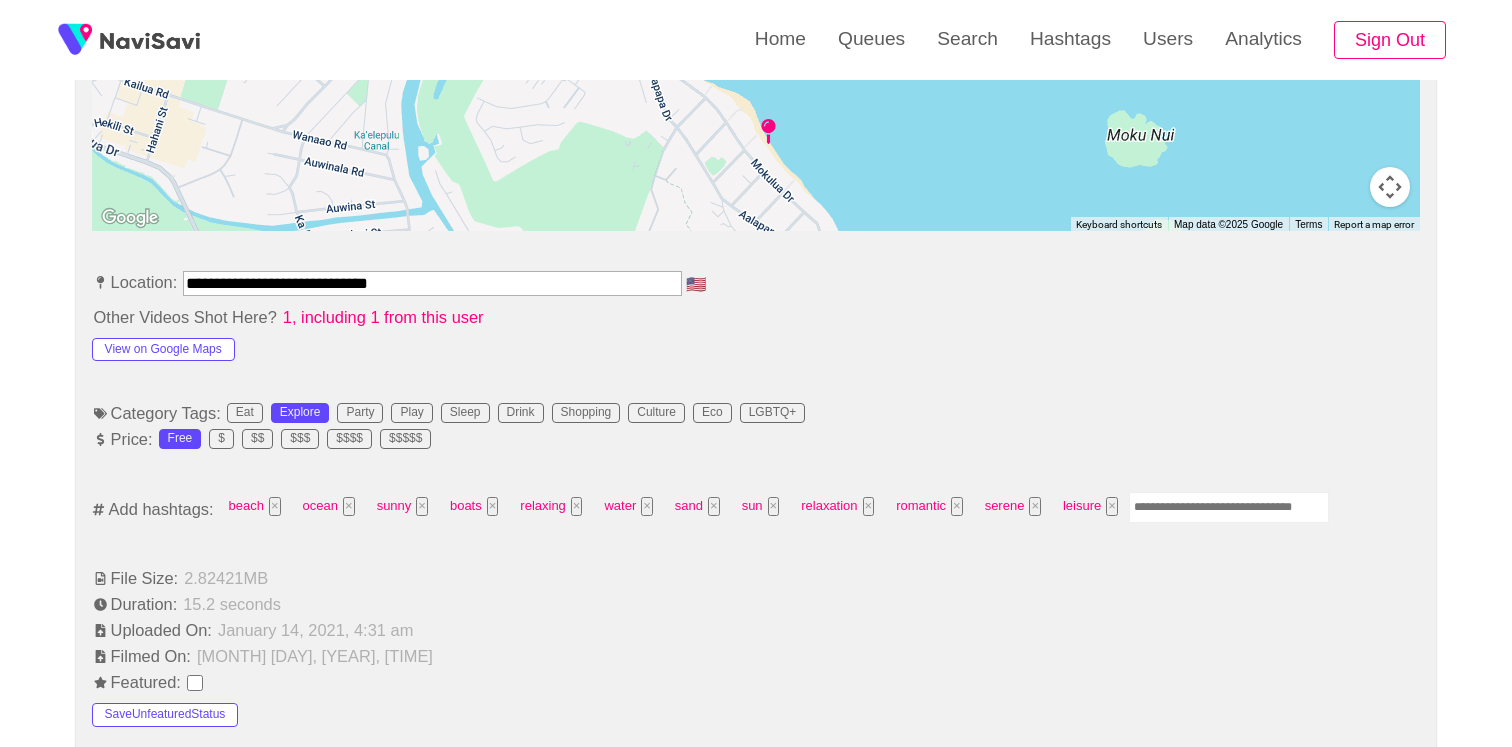 click at bounding box center (1229, 507) 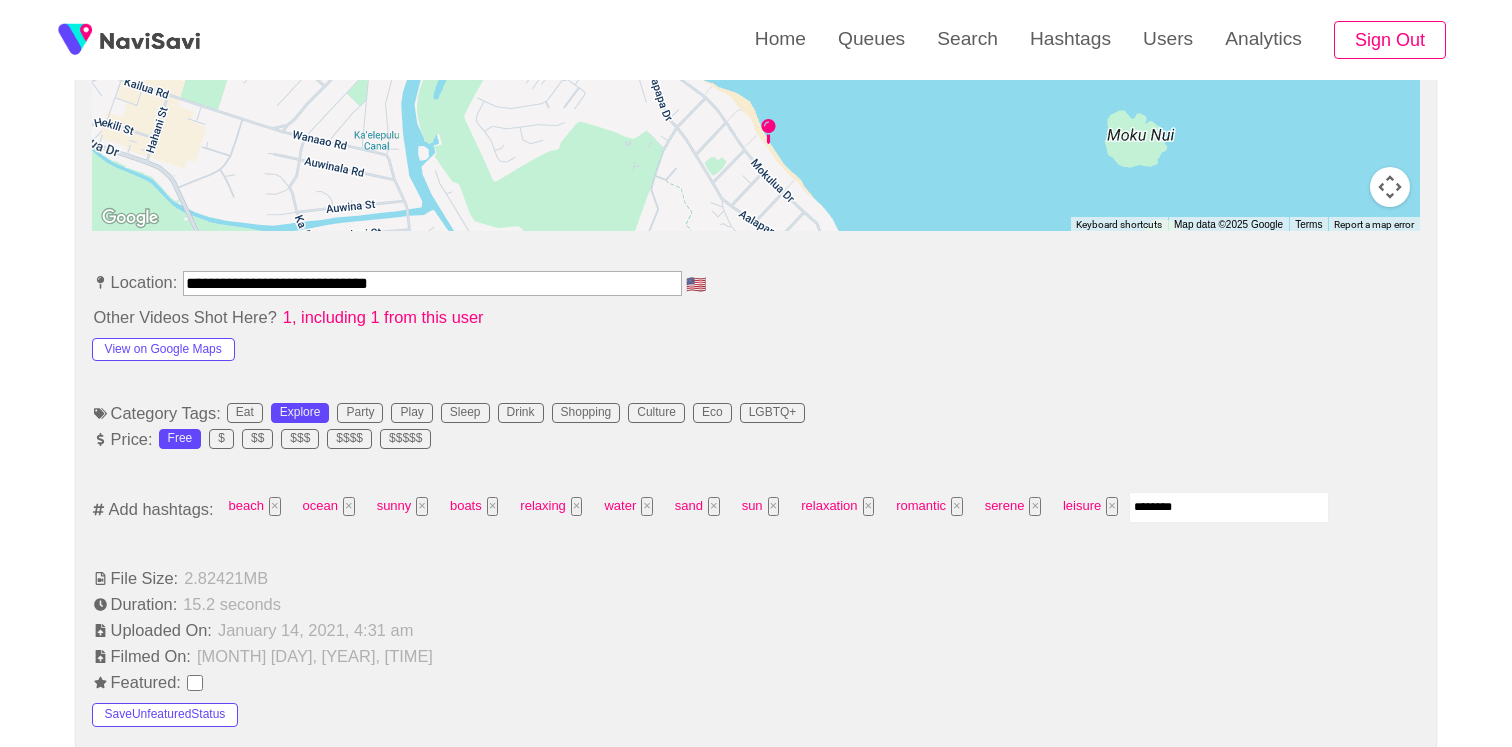 type on "*********" 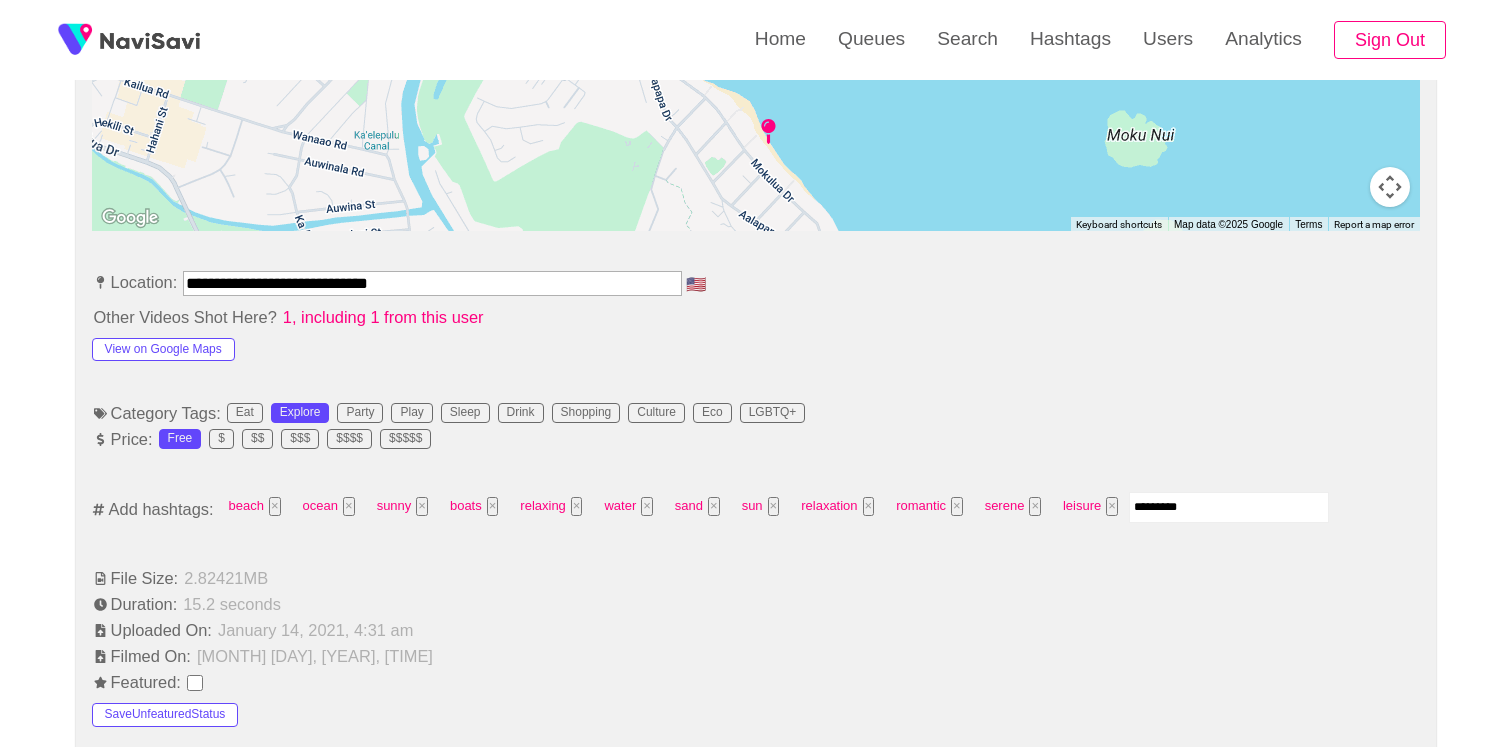 type 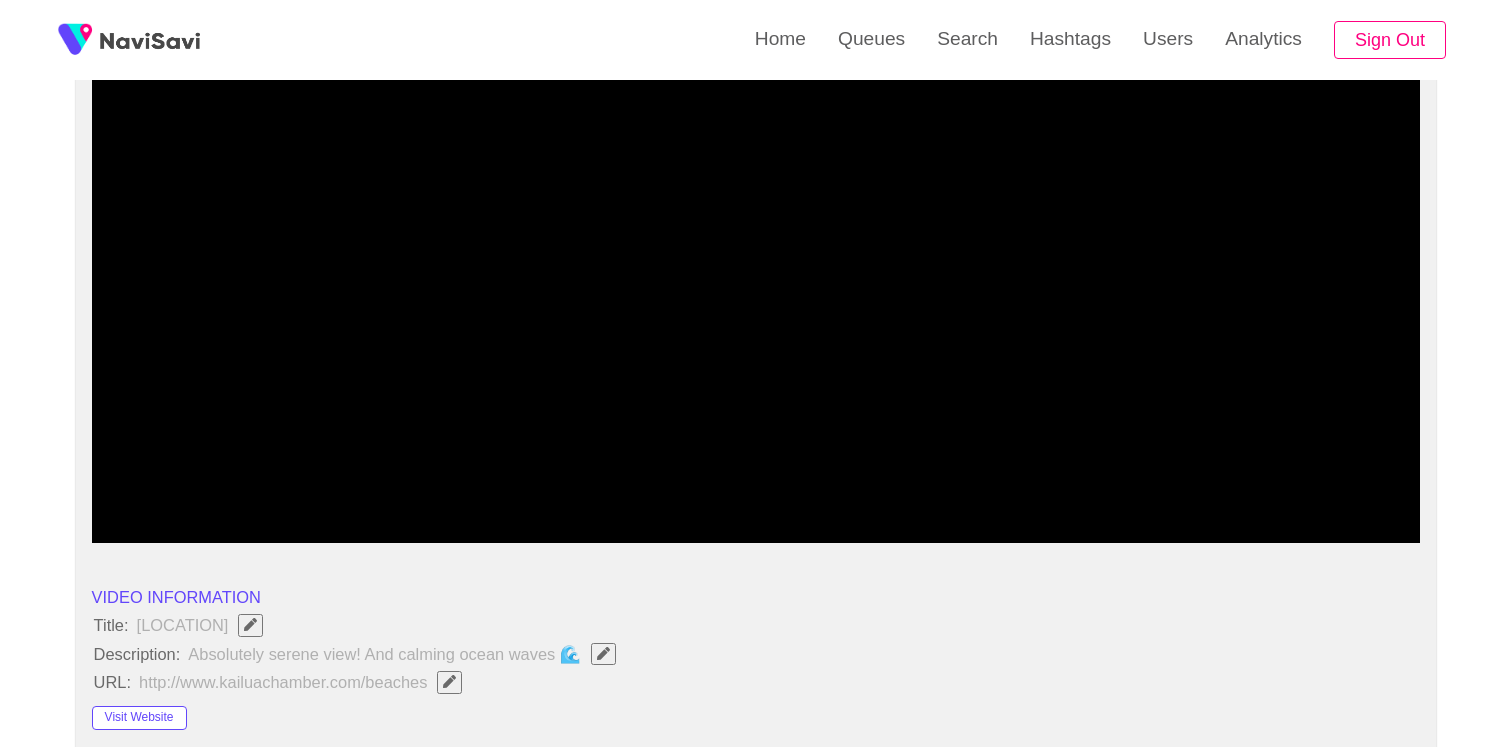 scroll, scrollTop: 0, scrollLeft: 0, axis: both 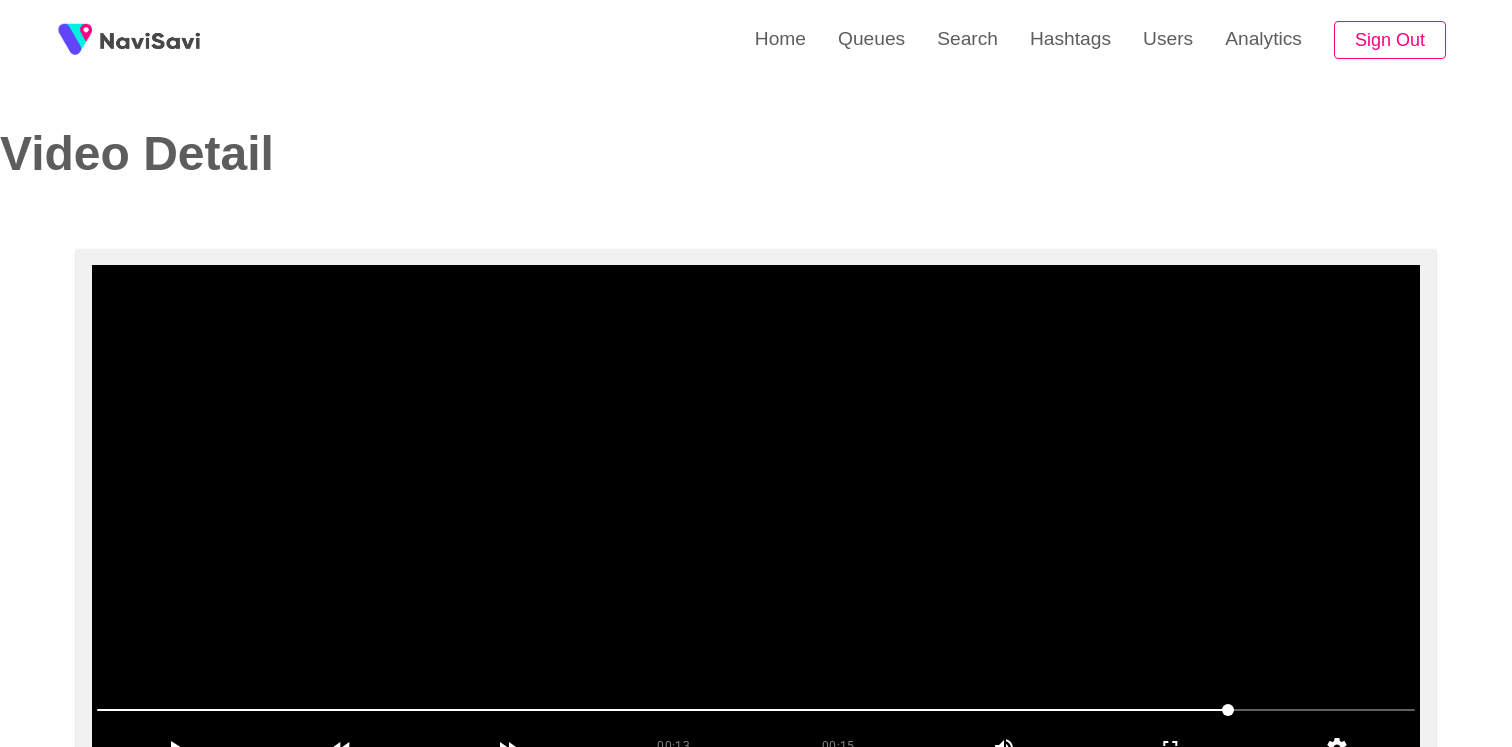 click at bounding box center [756, 515] 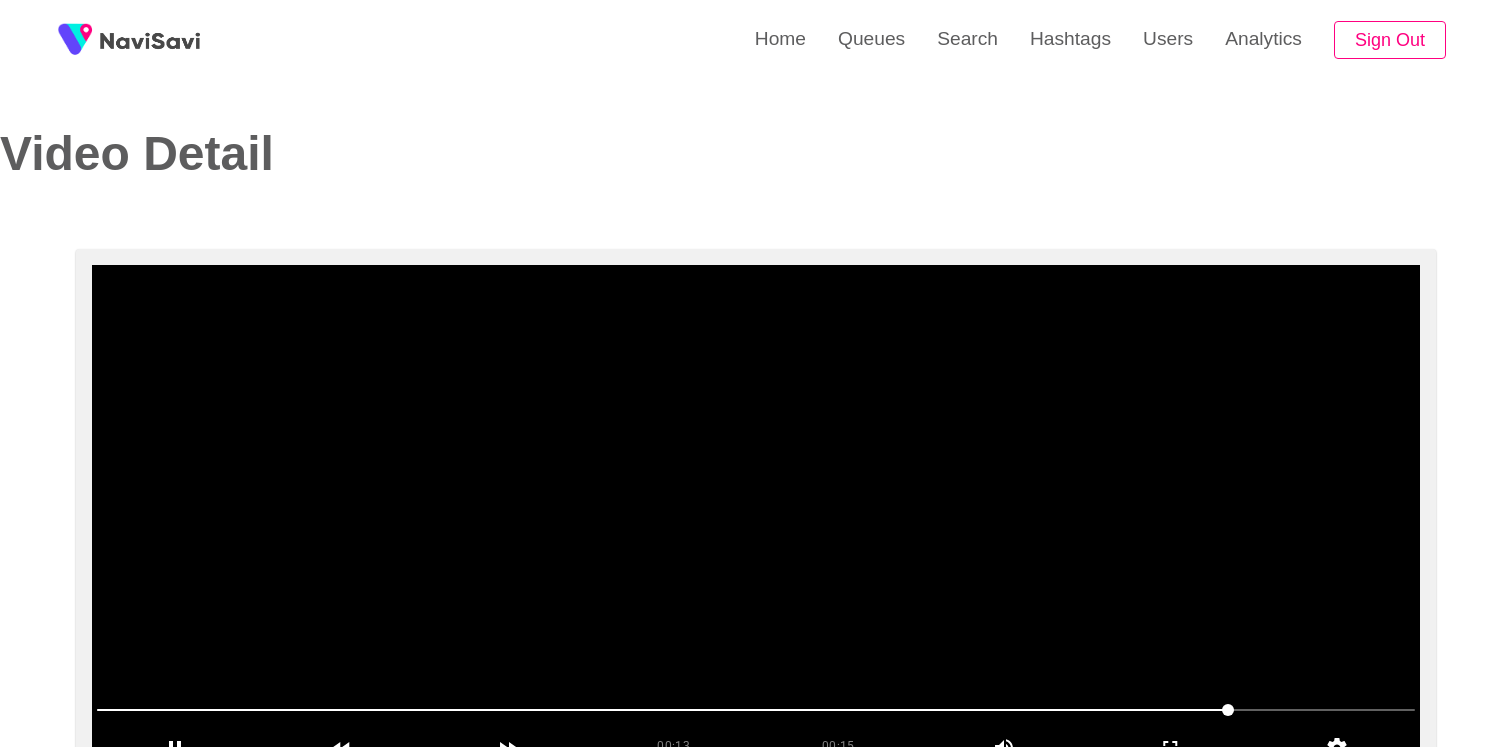 click at bounding box center (756, 515) 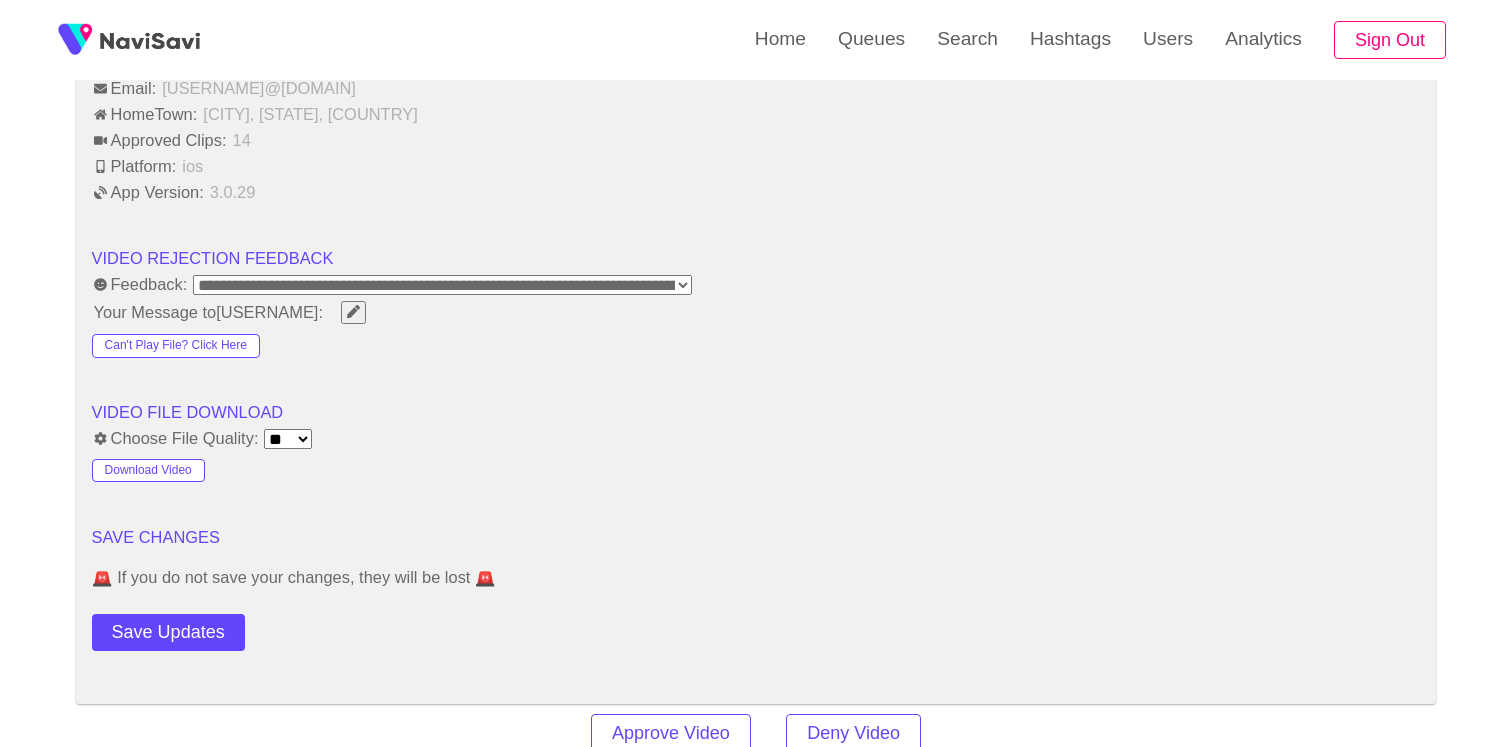 scroll, scrollTop: 2769, scrollLeft: 0, axis: vertical 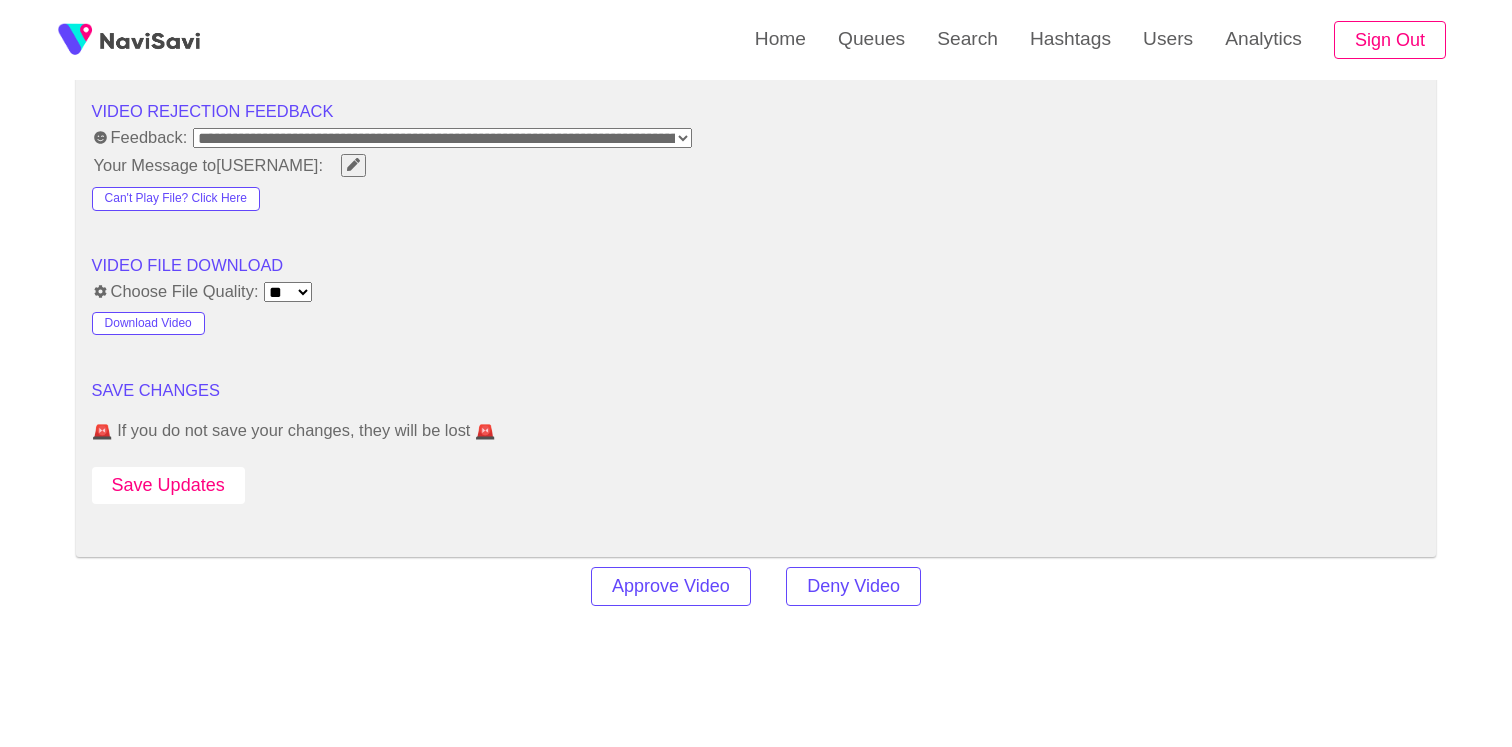 click on "Save Updates" at bounding box center [168, 485] 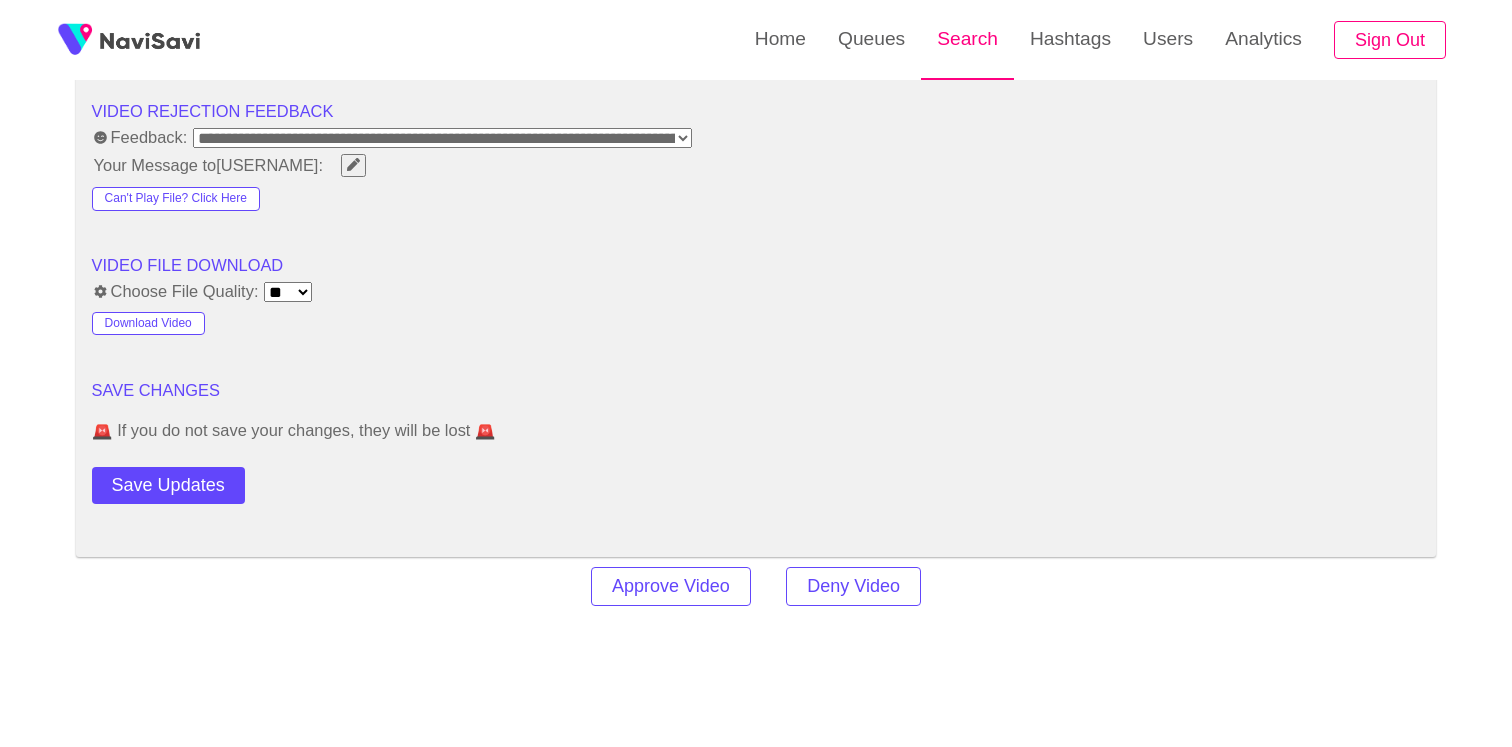 click on "Search" at bounding box center (967, 39) 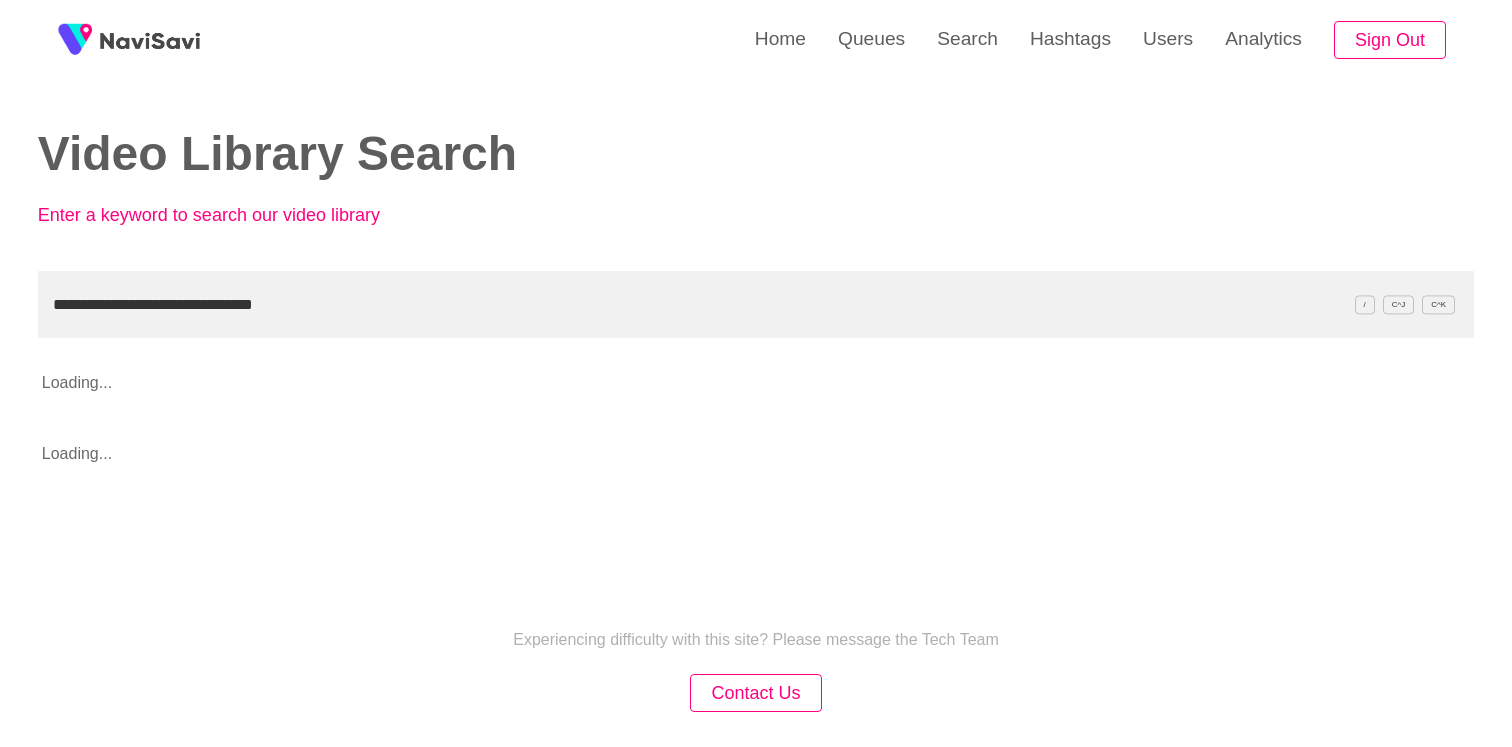 drag, startPoint x: 120, startPoint y: 305, endPoint x: 9, endPoint y: 304, distance: 111.0045 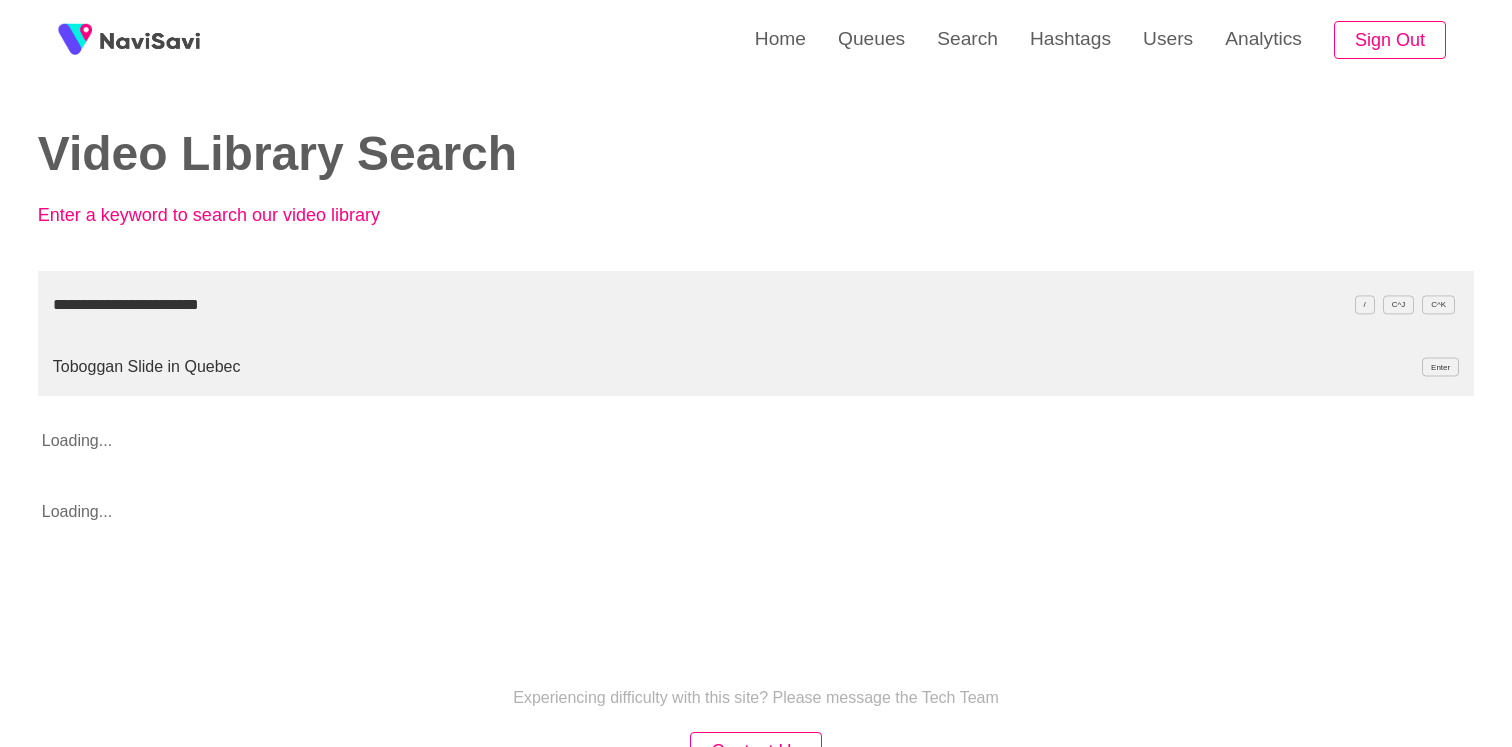 type on "**********" 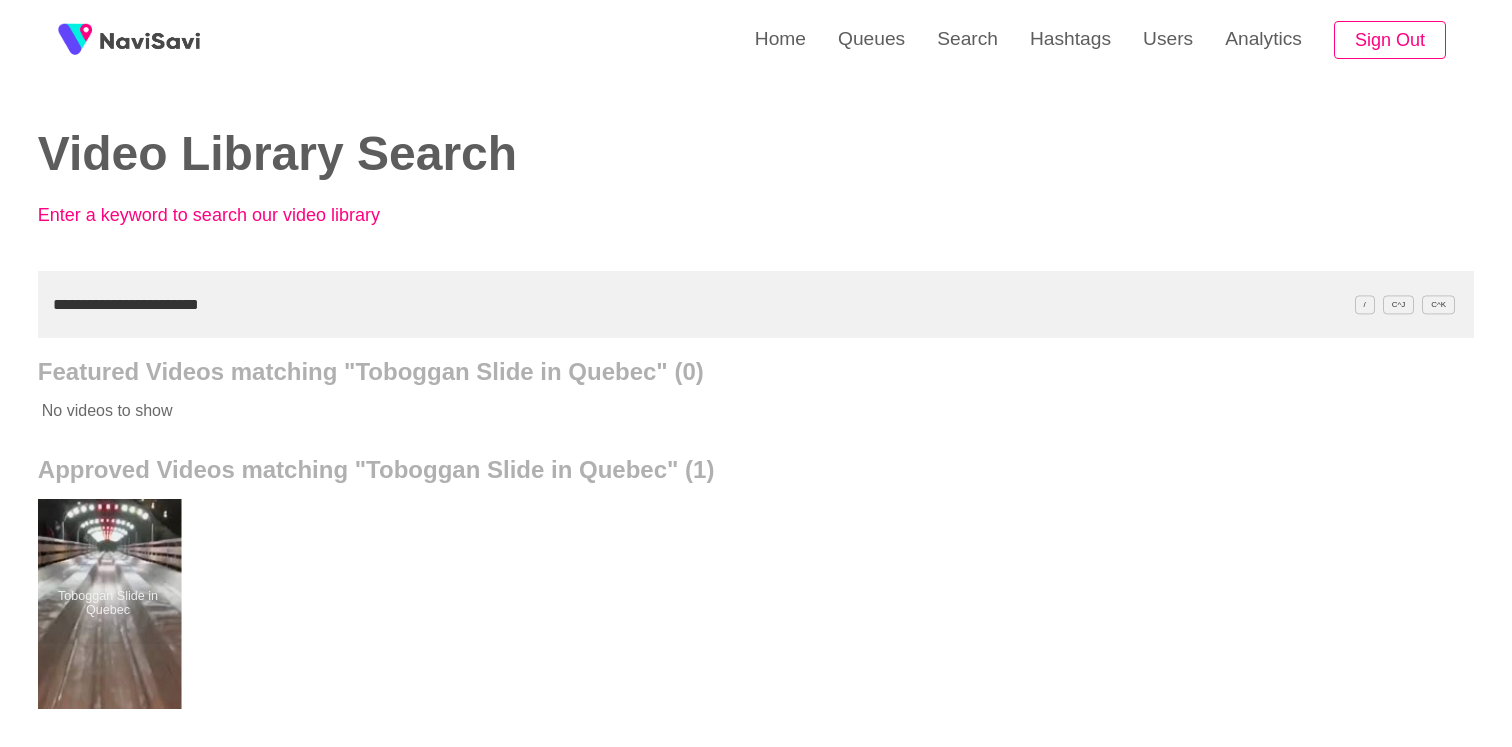 click at bounding box center (107, 604) 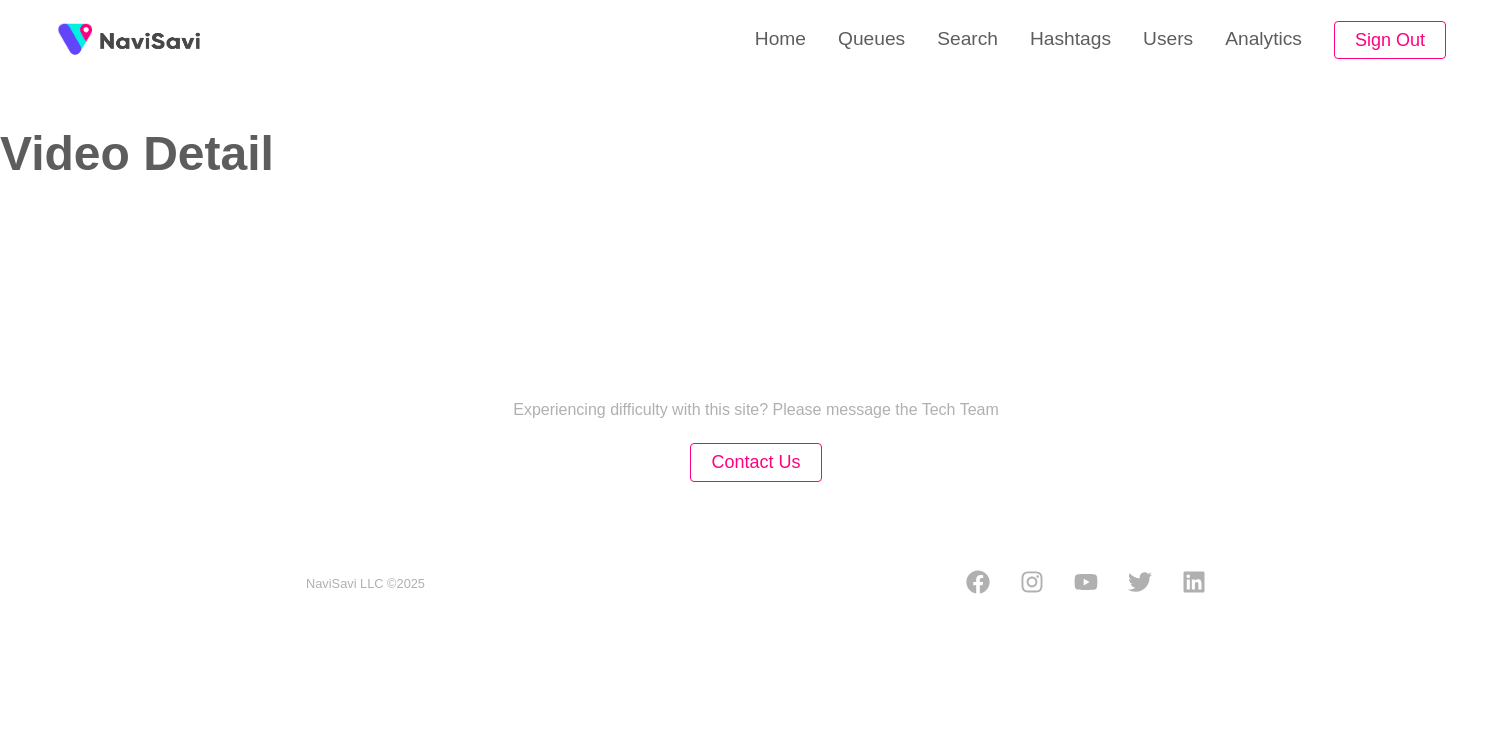 select on "**********" 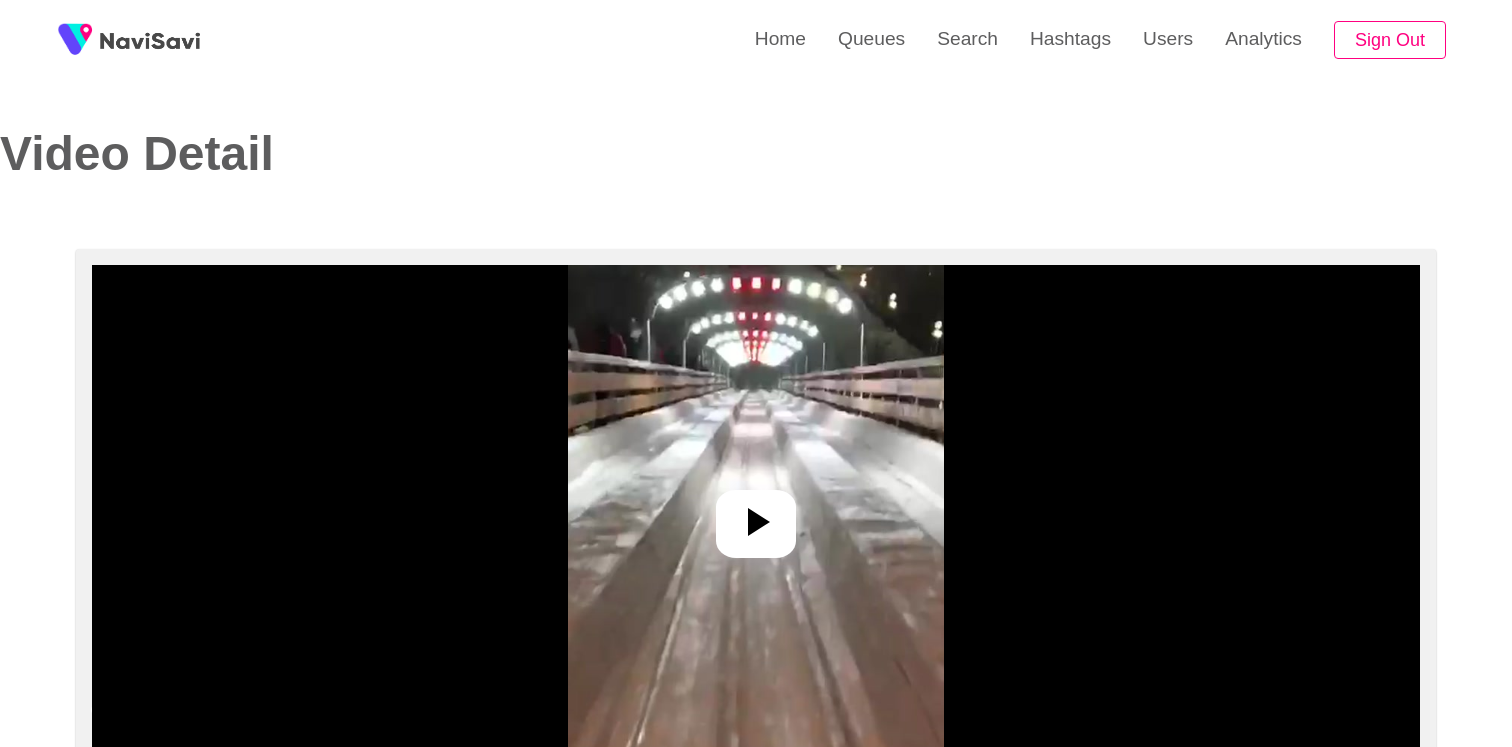 click at bounding box center (756, 515) 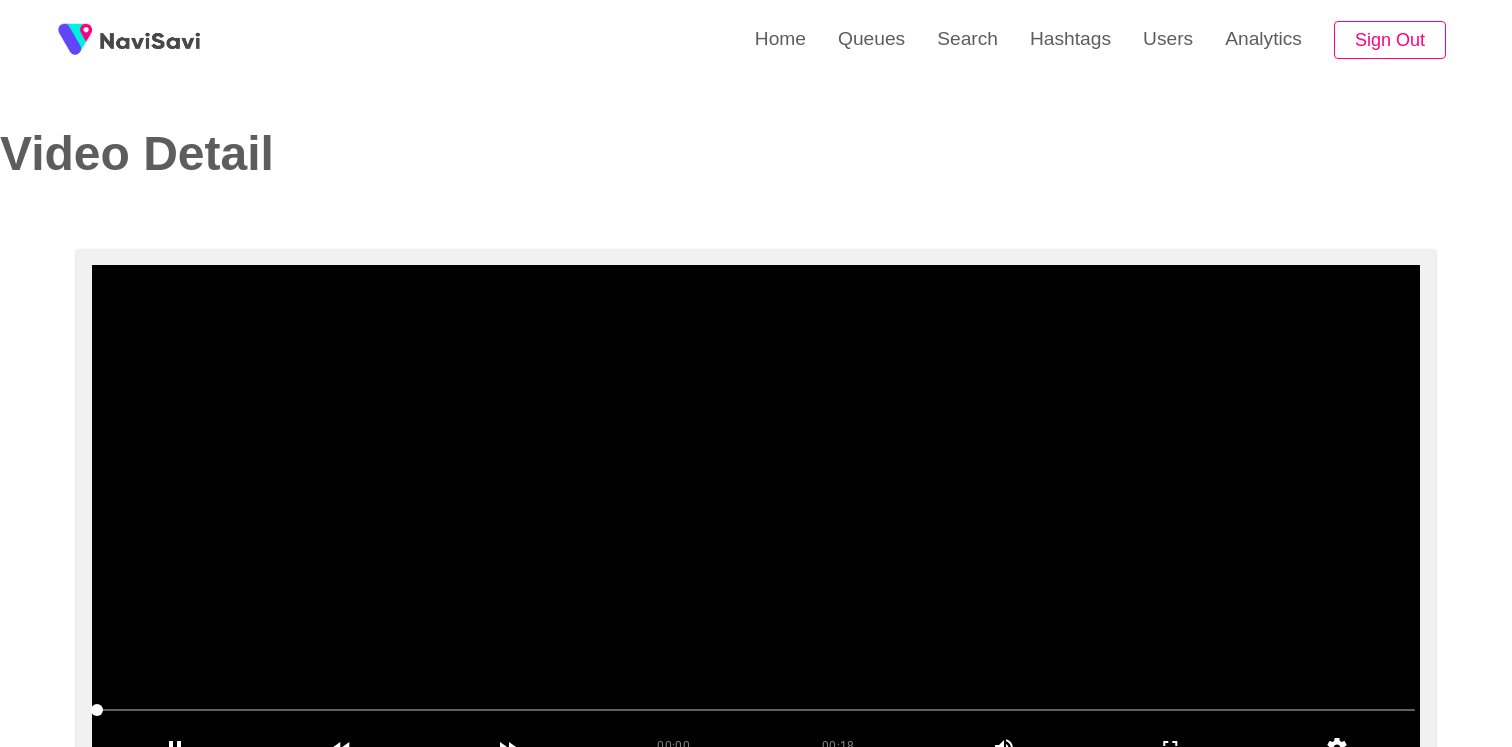 click at bounding box center [756, 515] 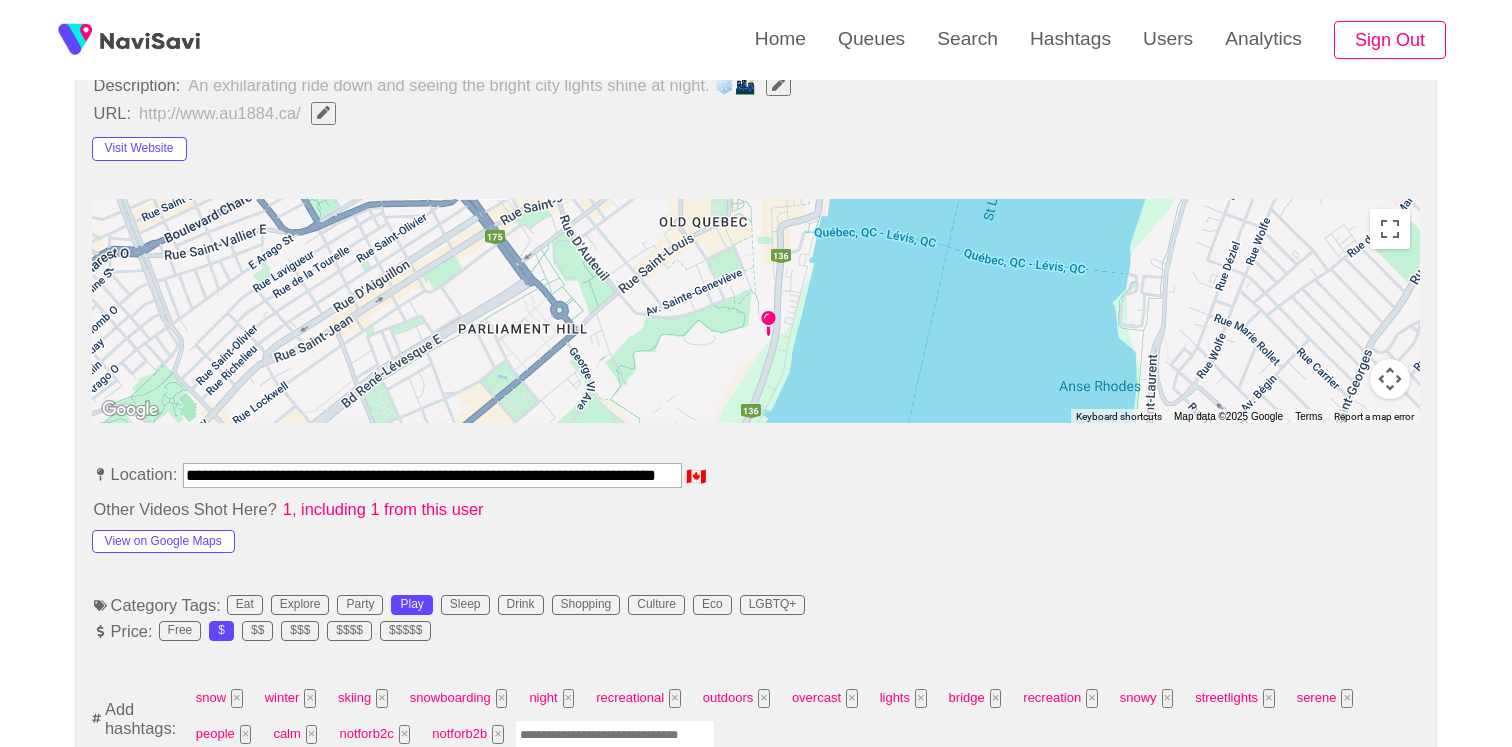 scroll, scrollTop: 892, scrollLeft: 0, axis: vertical 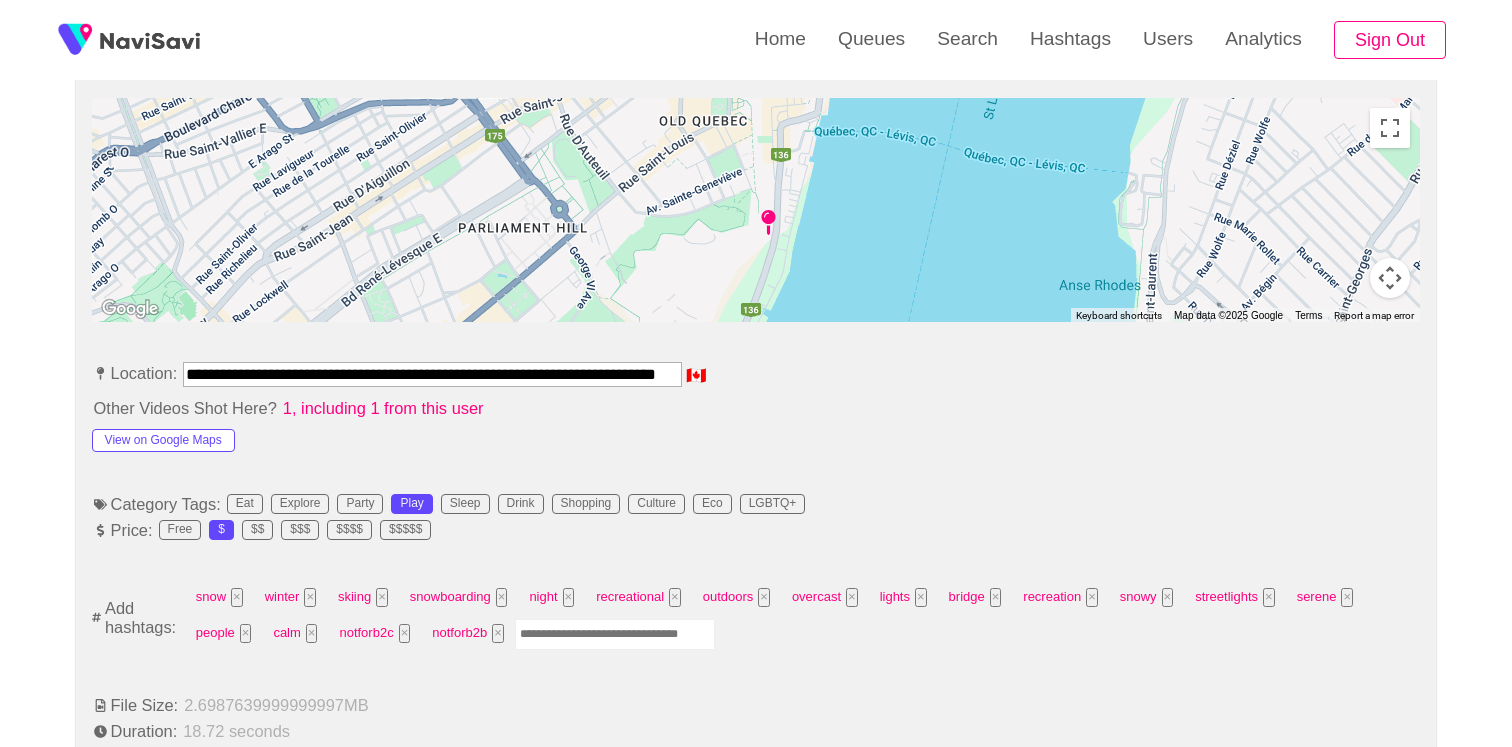 click at bounding box center [615, 634] 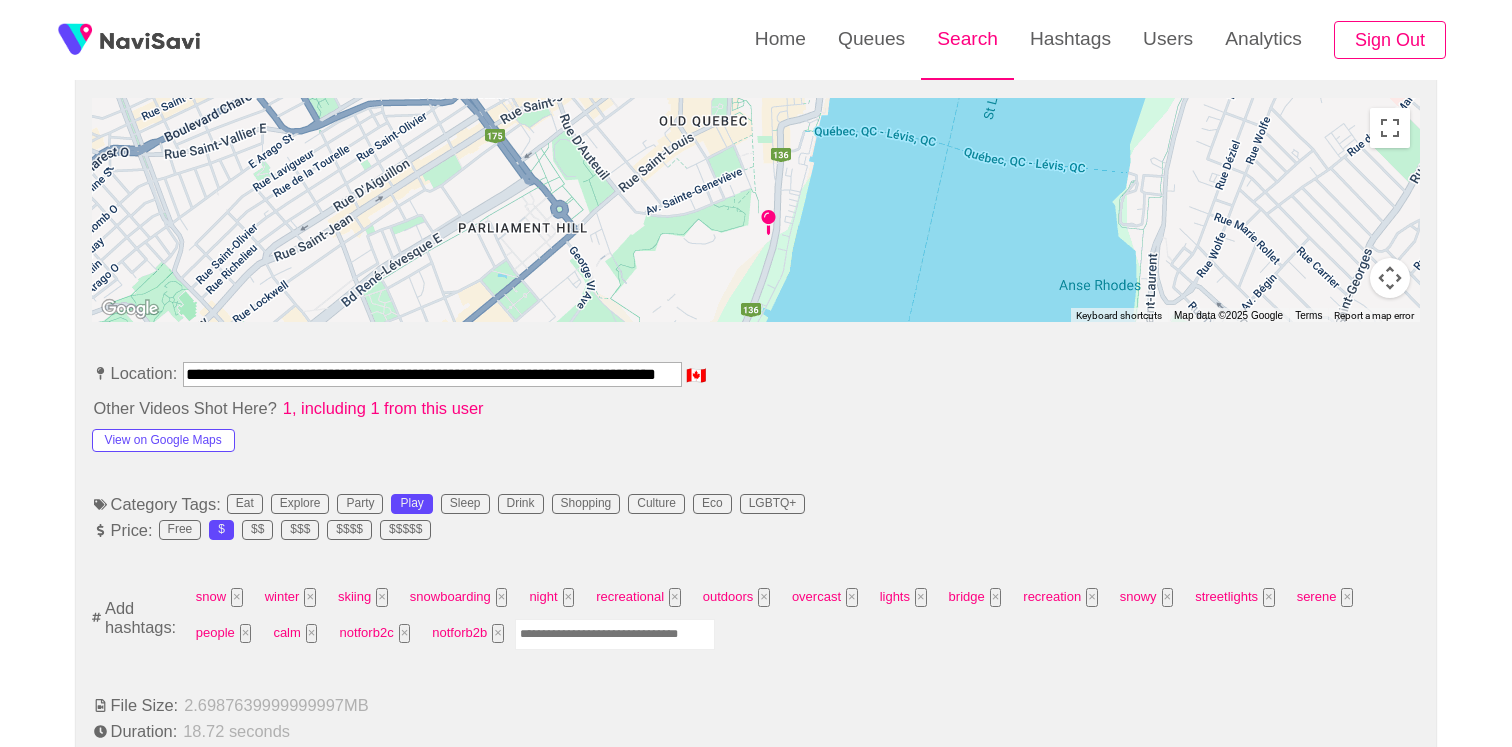 click on "Search" at bounding box center (967, 39) 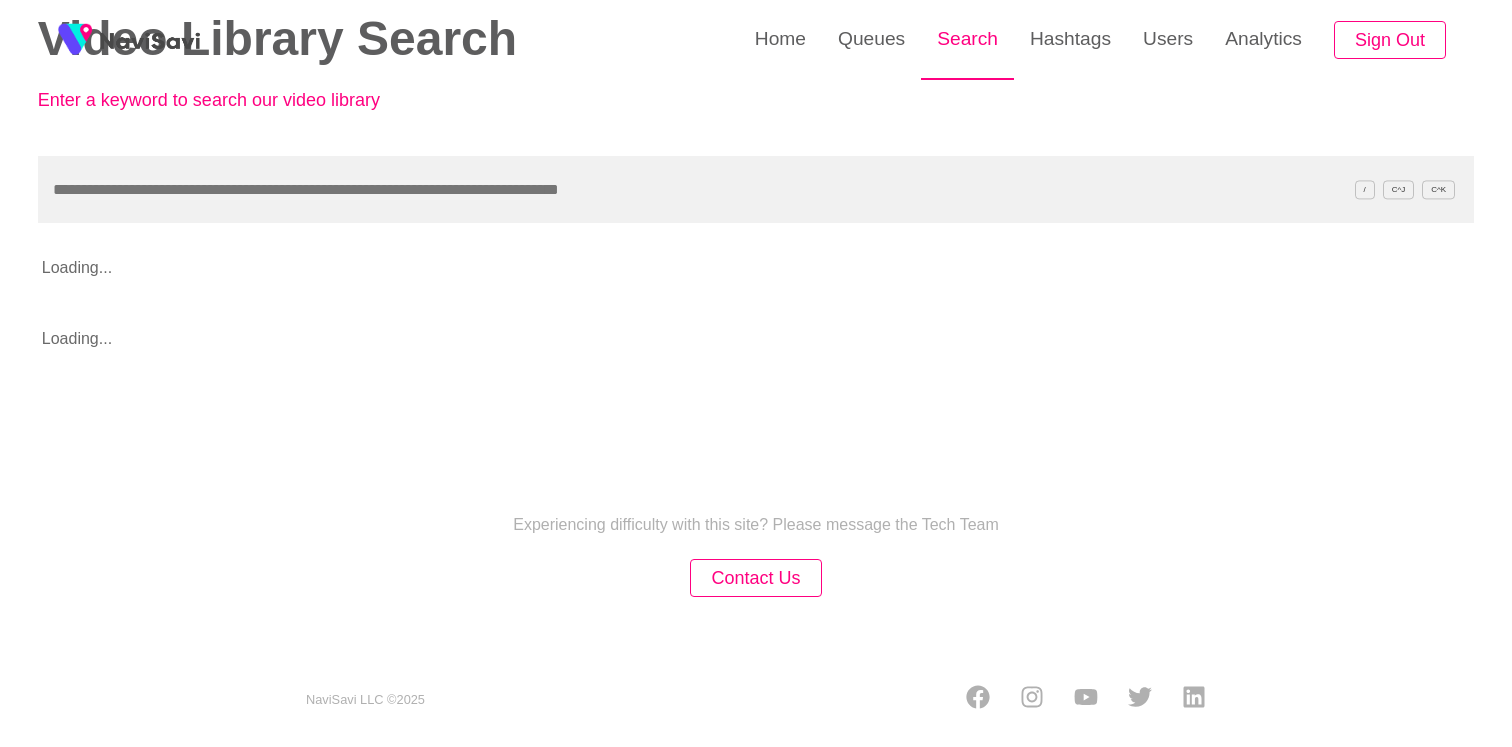 scroll, scrollTop: 0, scrollLeft: 0, axis: both 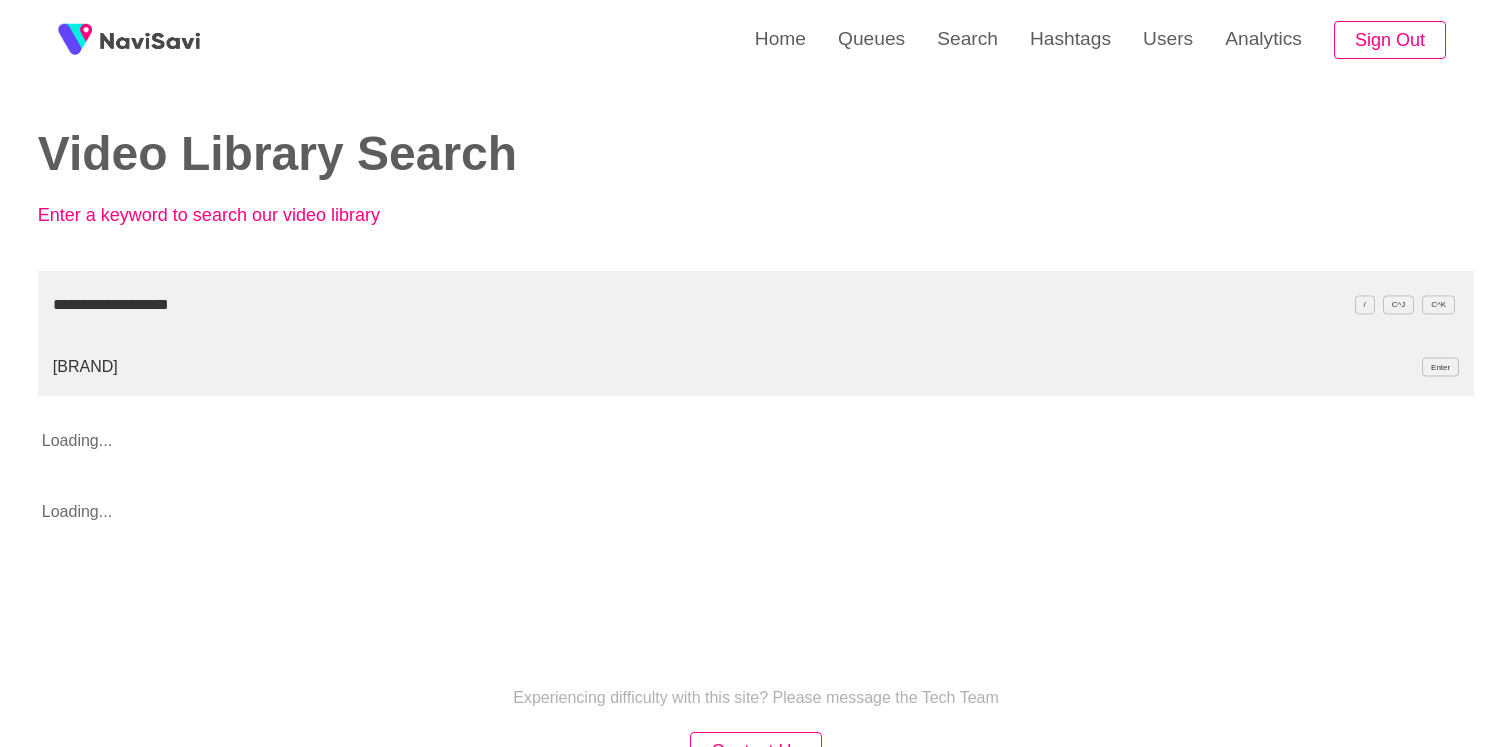 type on "**********" 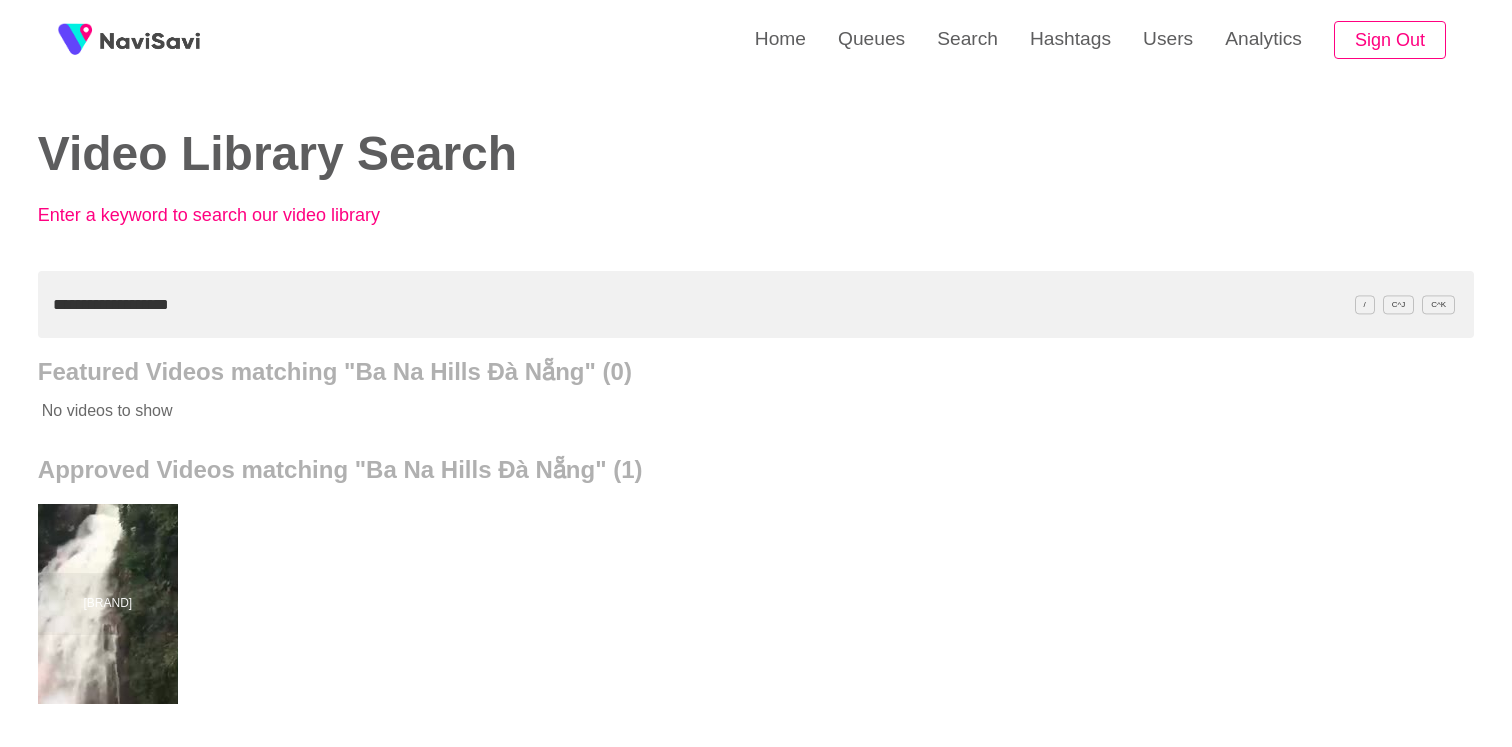 click at bounding box center (108, 604) 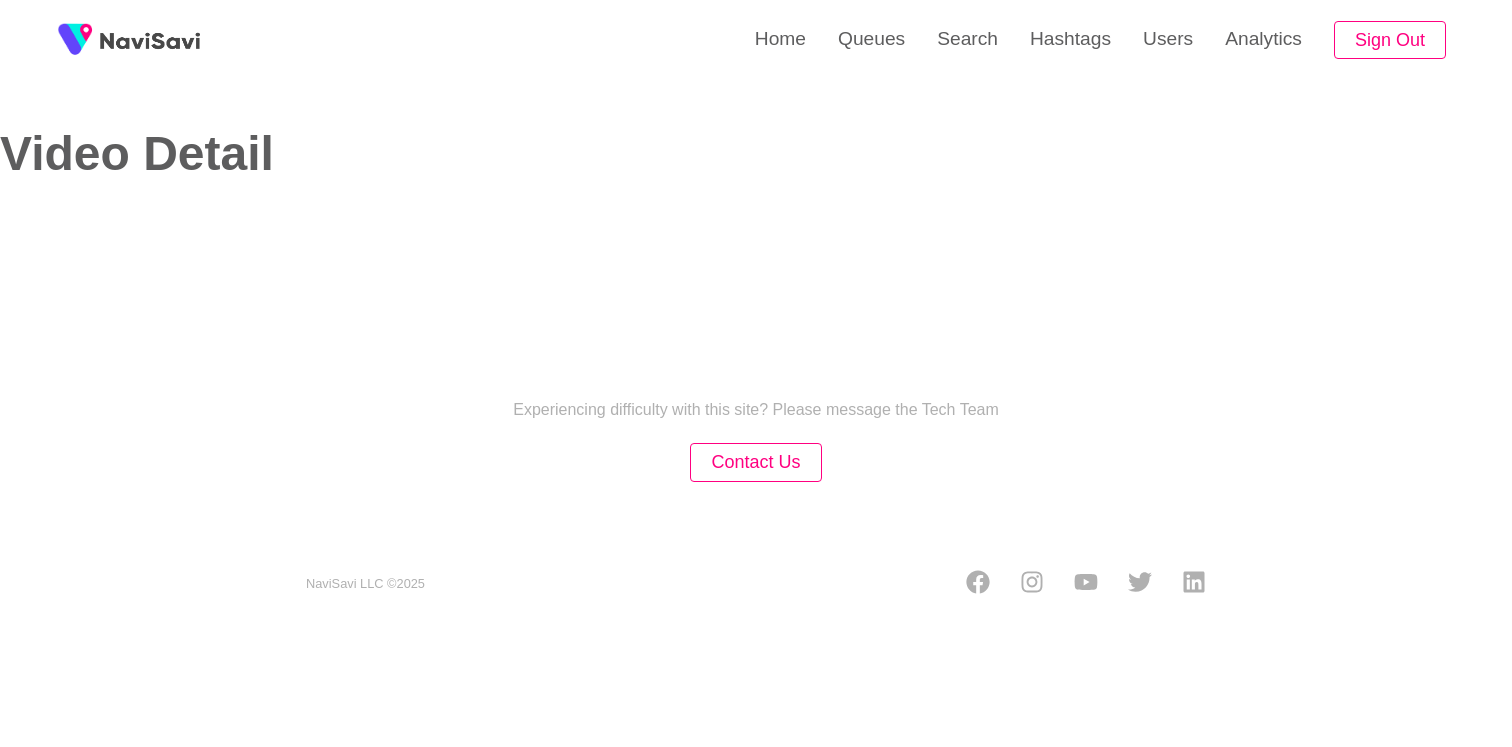 select on "**********" 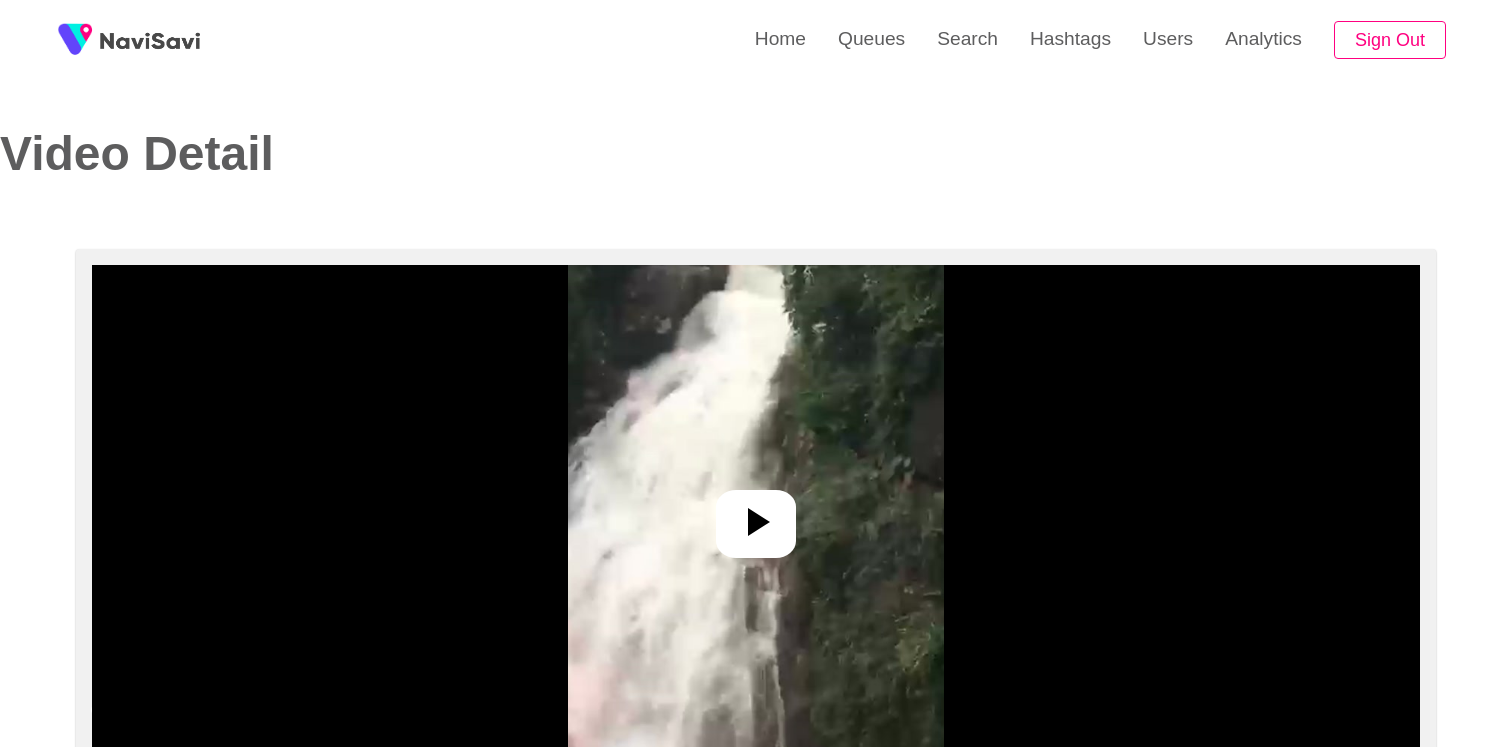 click at bounding box center (756, 524) 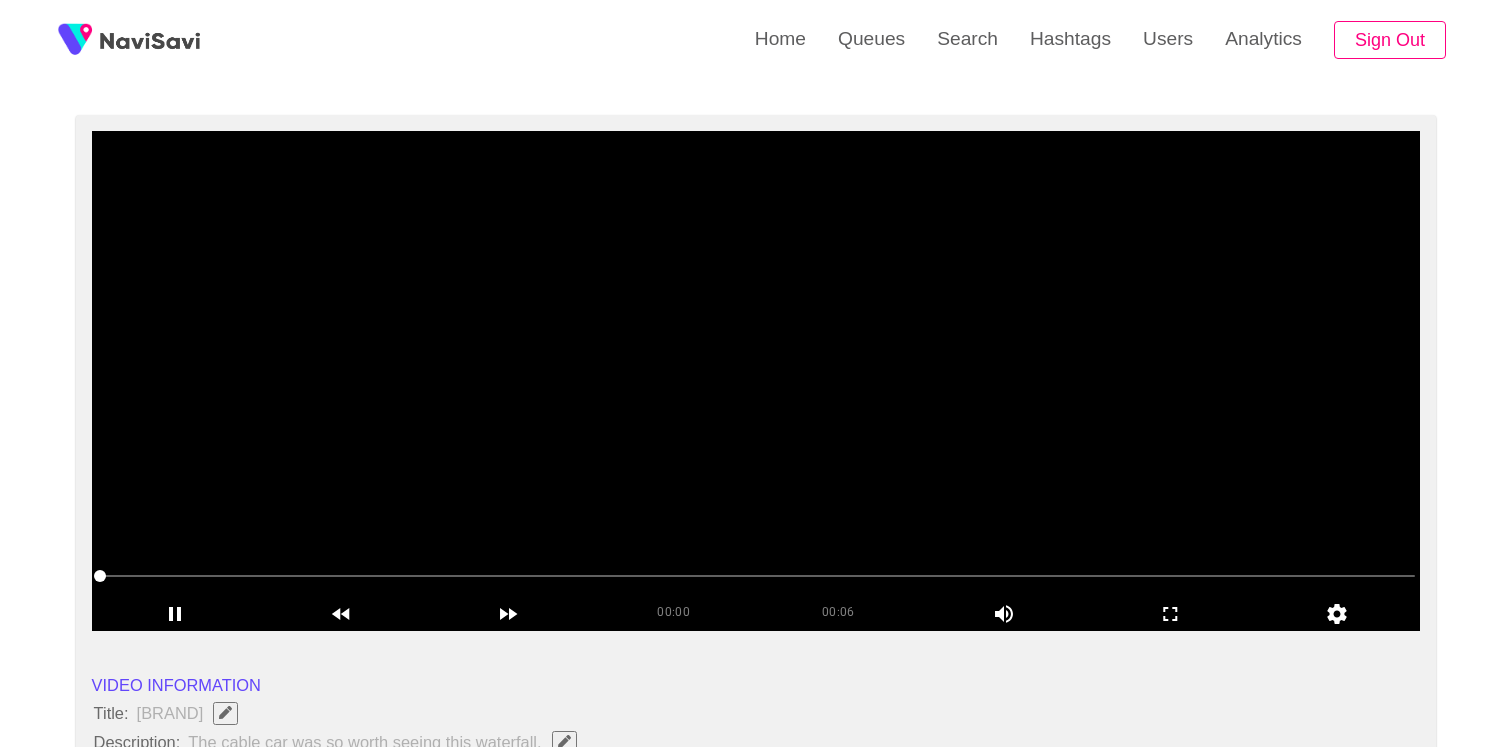 scroll, scrollTop: 169, scrollLeft: 0, axis: vertical 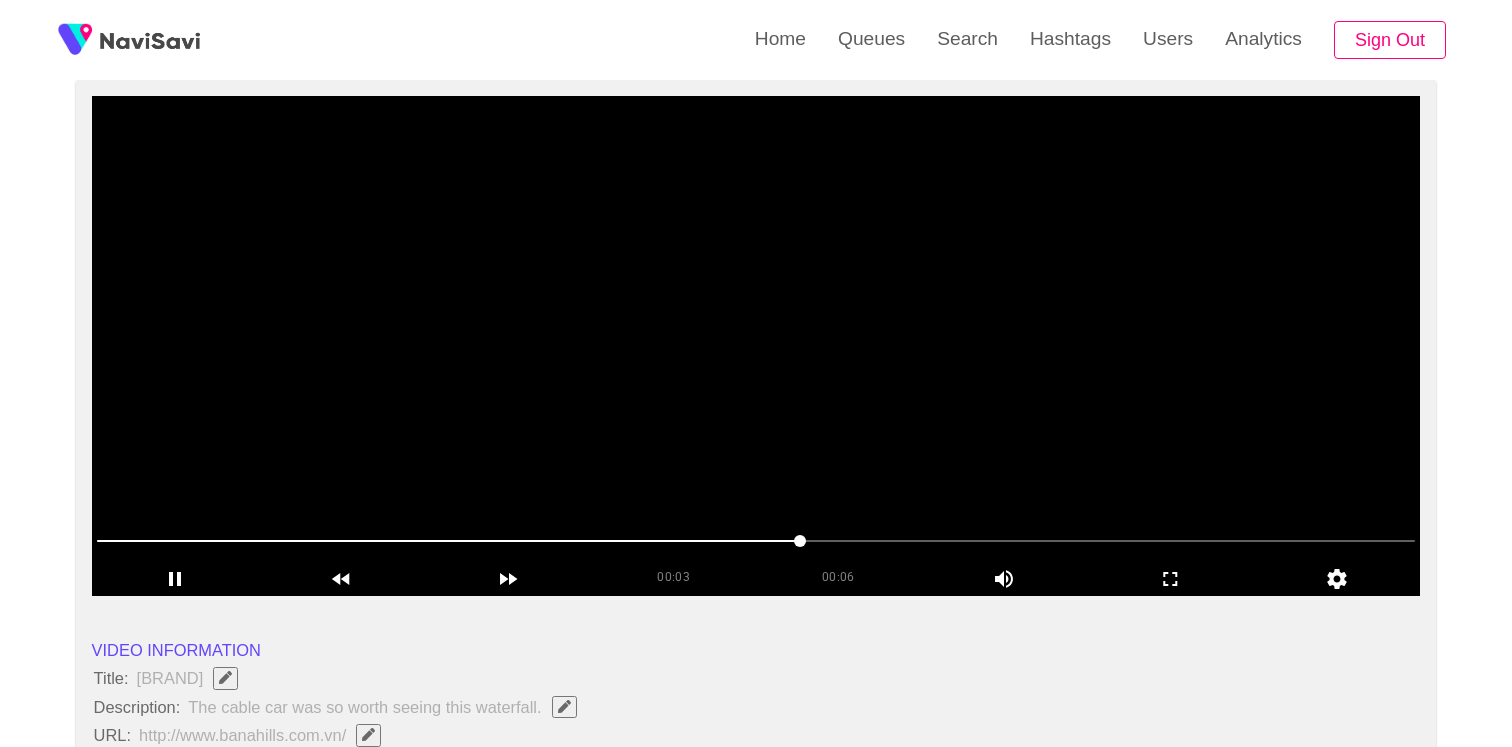 click at bounding box center [756, 346] 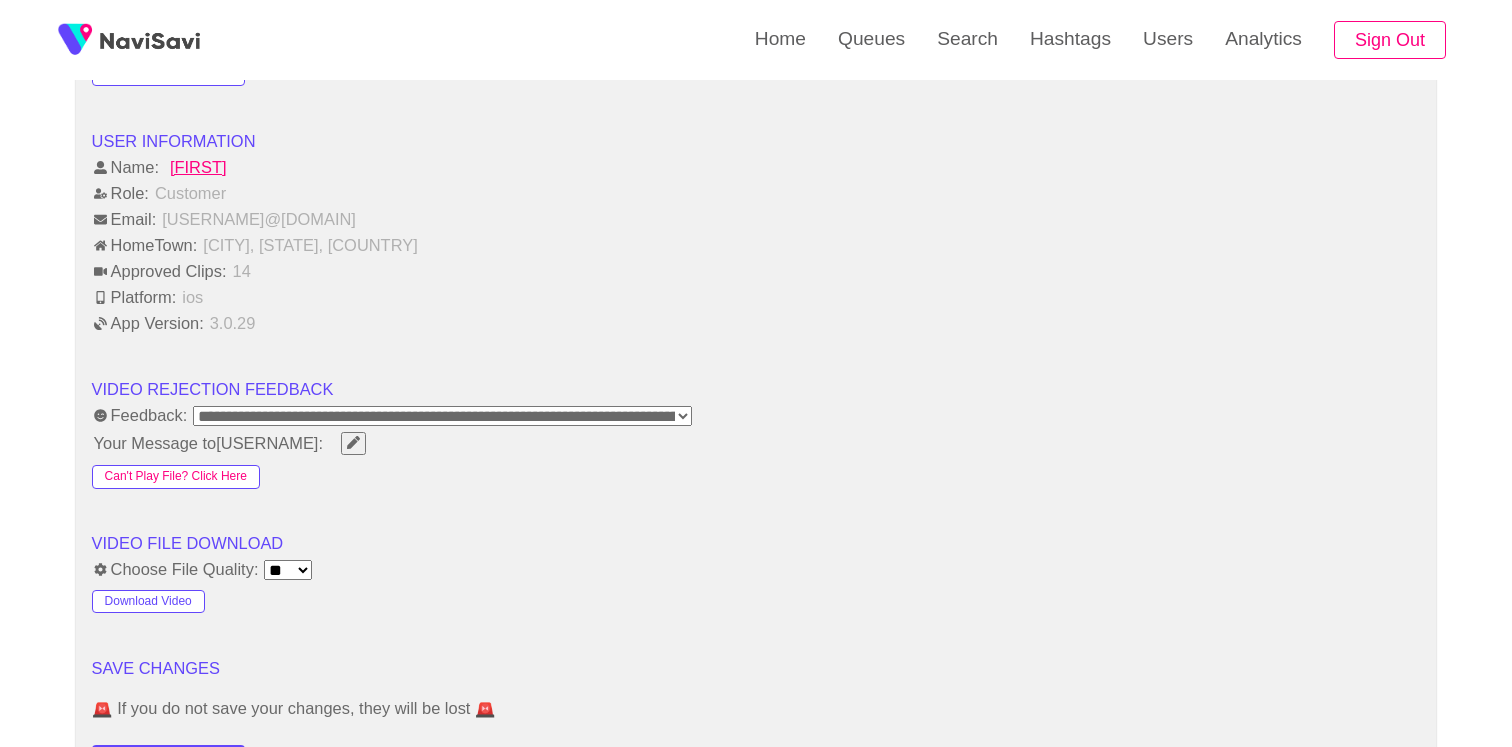 scroll, scrollTop: 2300, scrollLeft: 0, axis: vertical 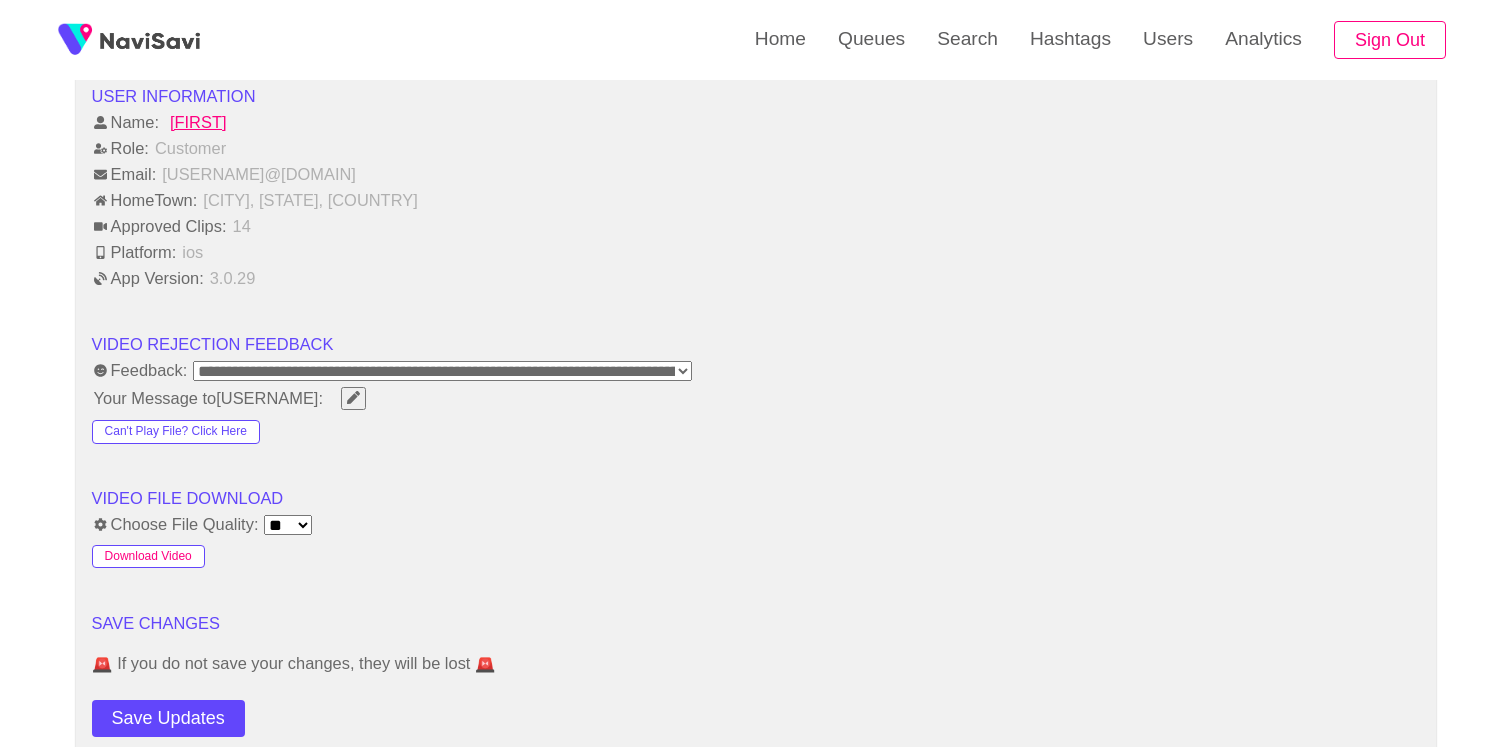 click on "Download Video" at bounding box center (148, 557) 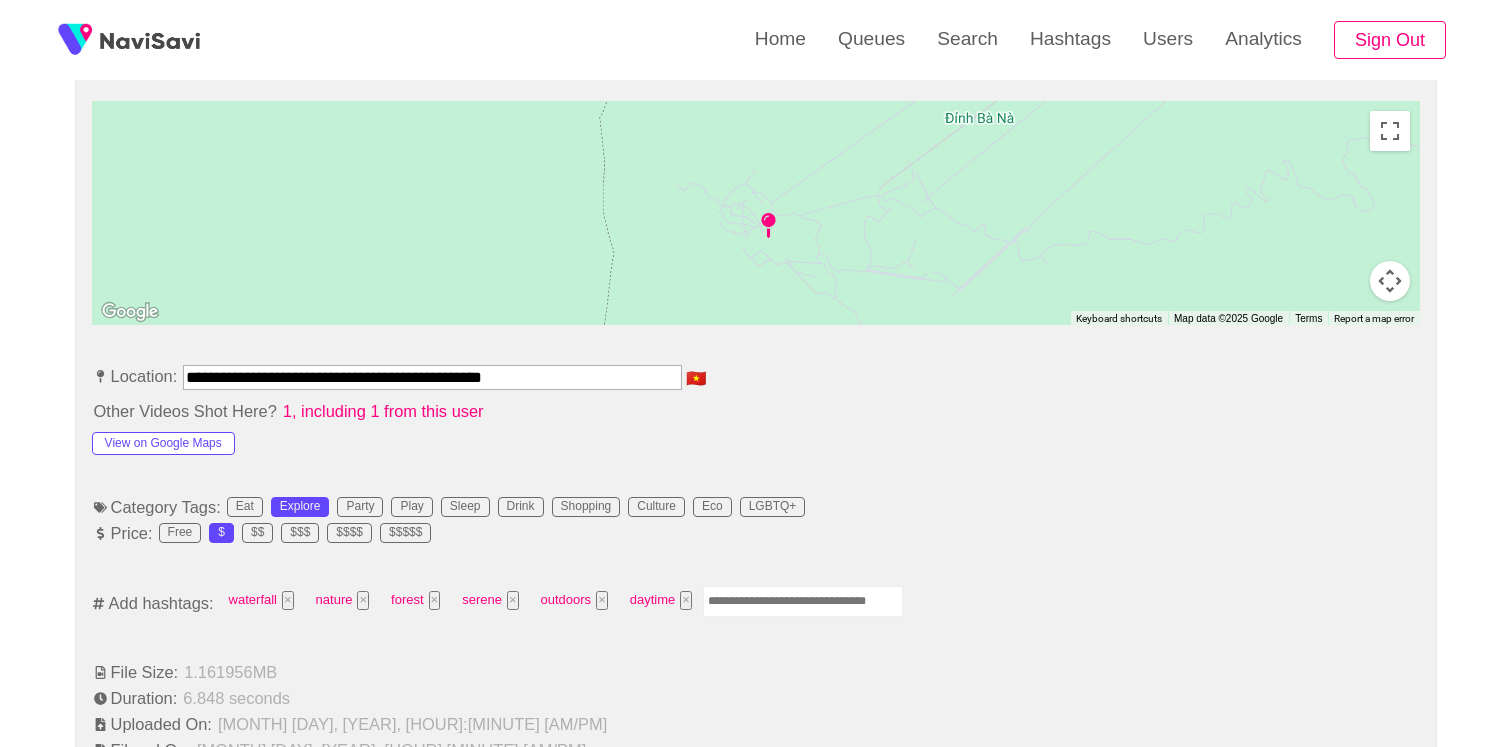 scroll, scrollTop: 1061, scrollLeft: 0, axis: vertical 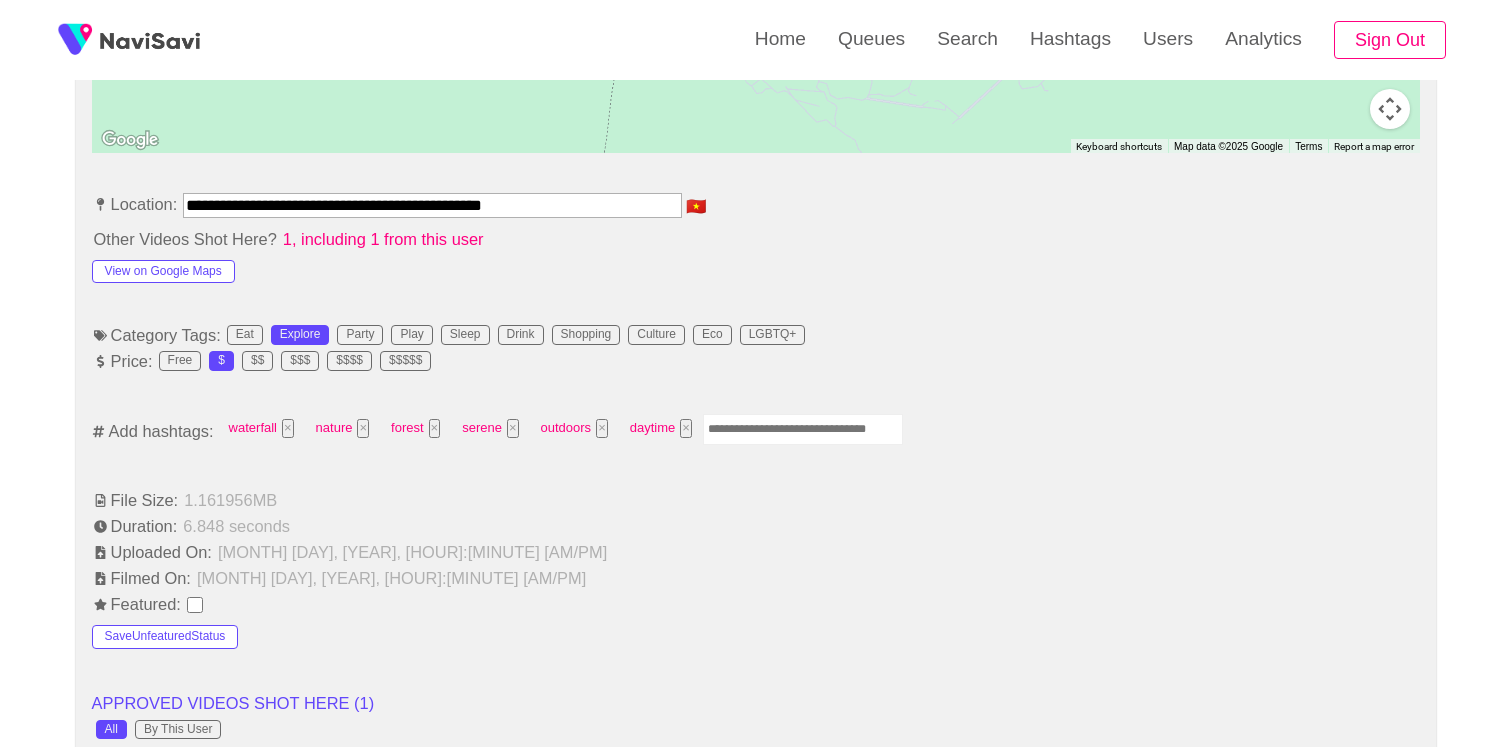 click at bounding box center (803, 429) 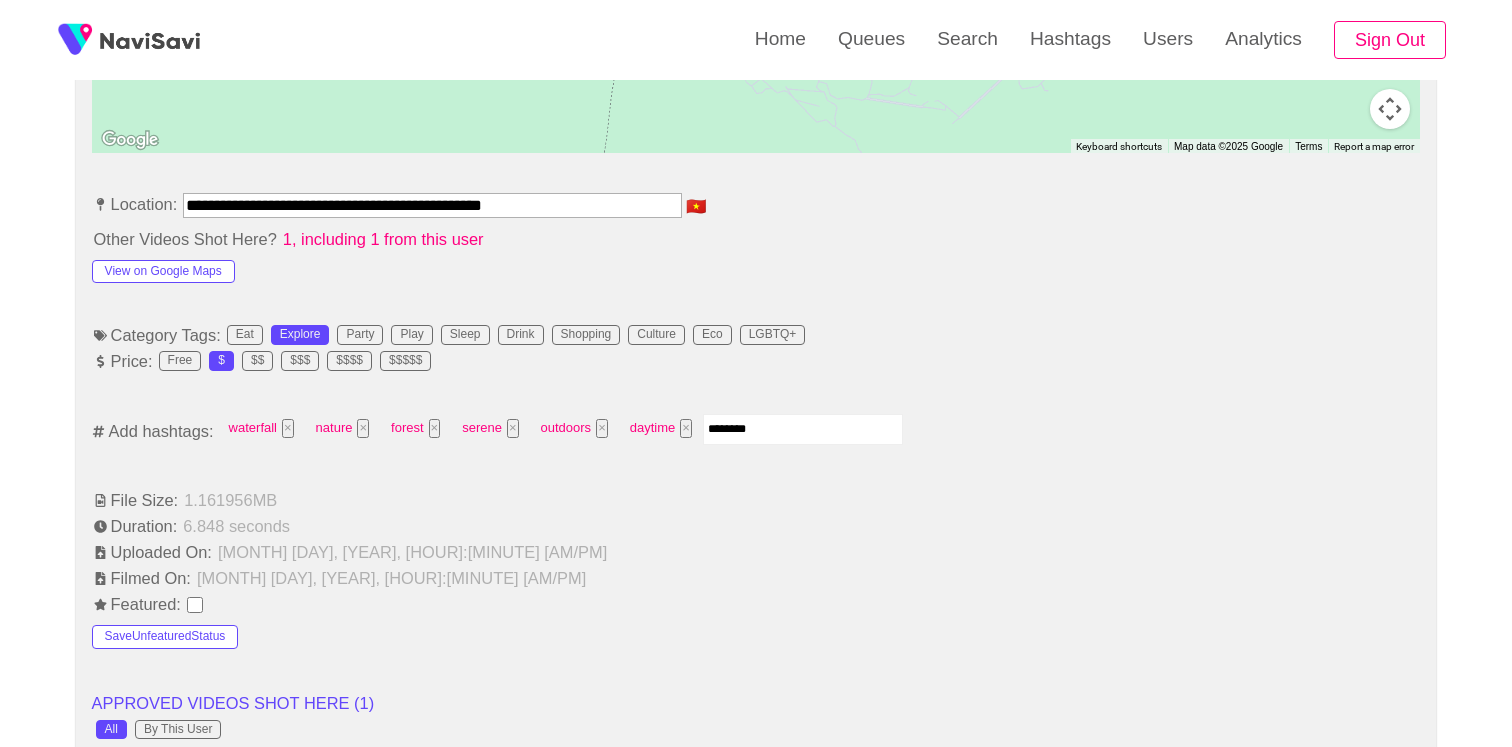 type on "*********" 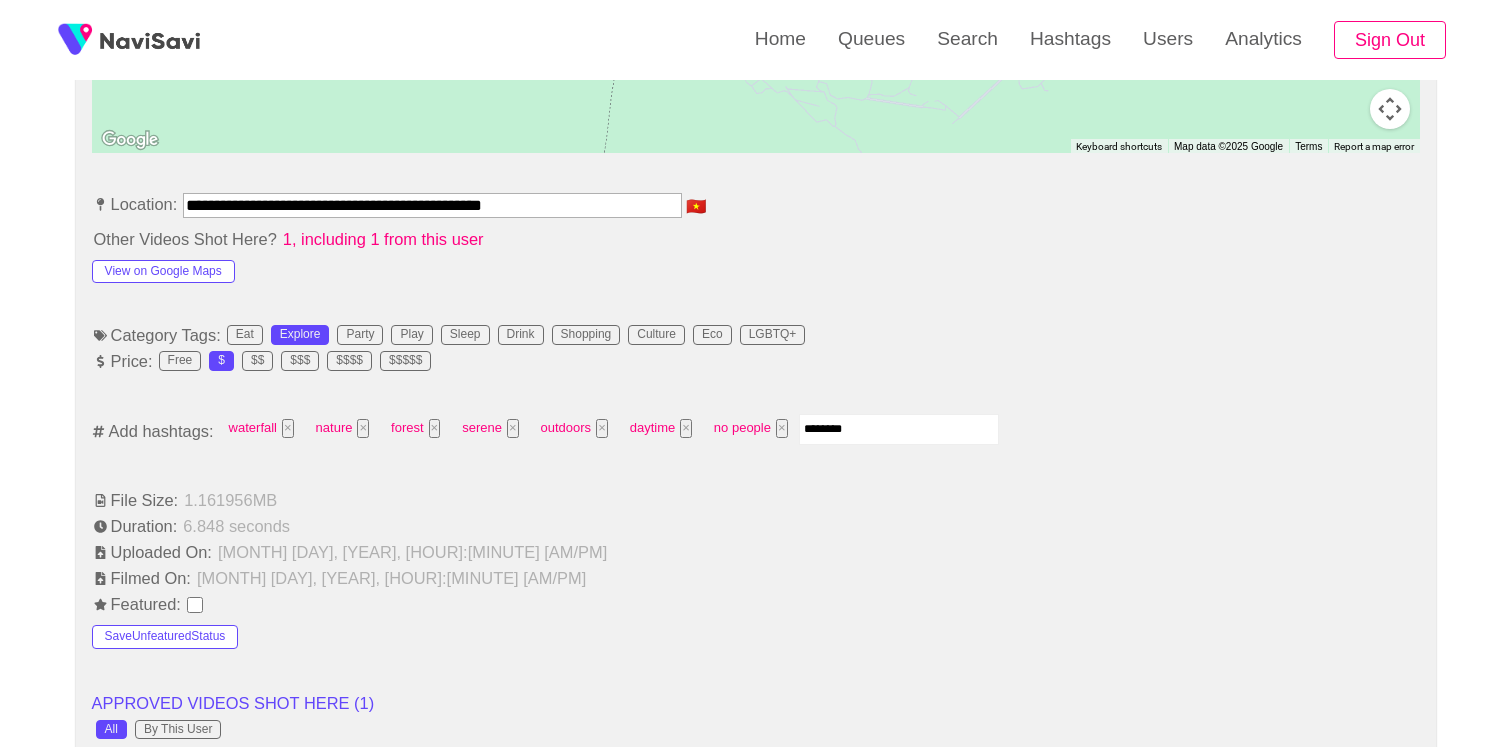 type on "*********" 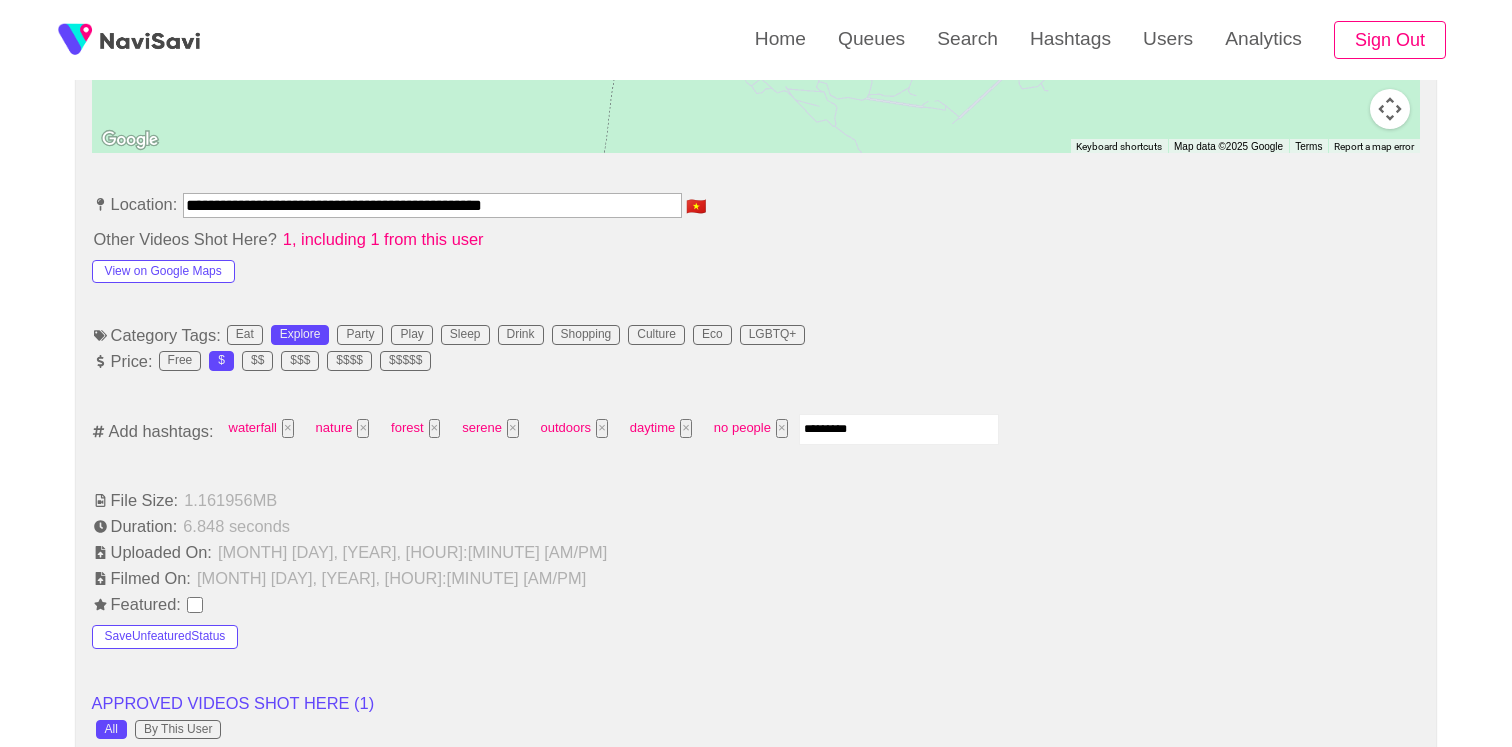 type 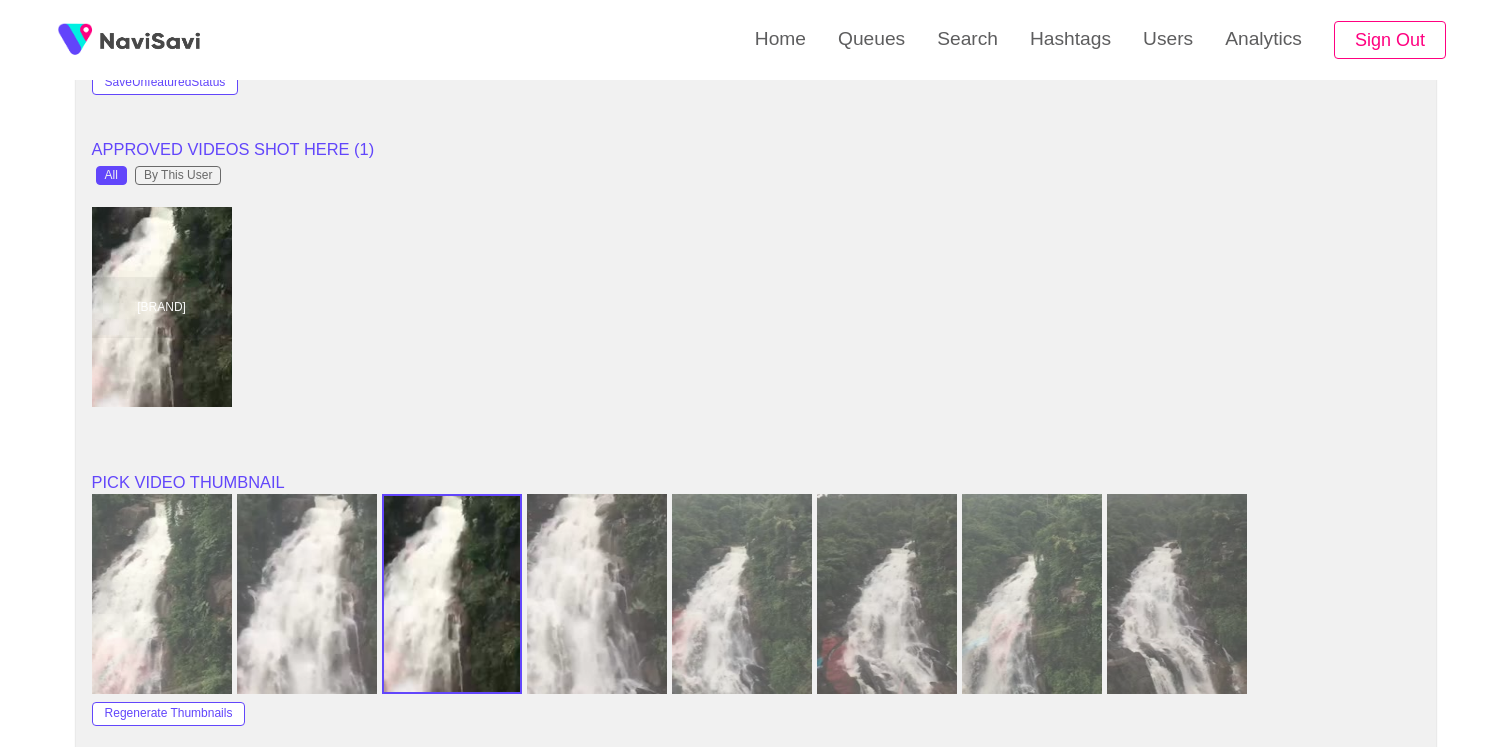 scroll, scrollTop: 2701, scrollLeft: 0, axis: vertical 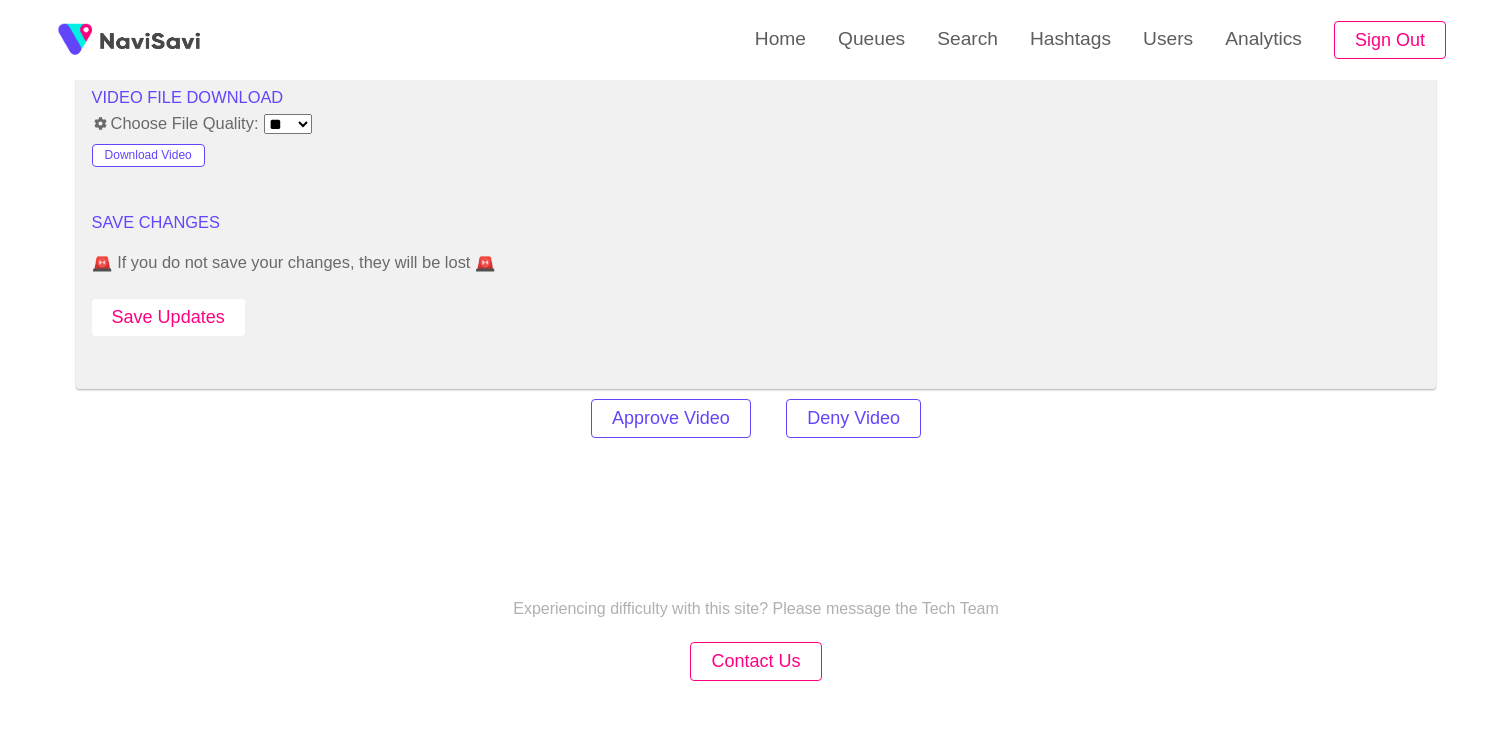 click on "Save Updates" at bounding box center (168, 317) 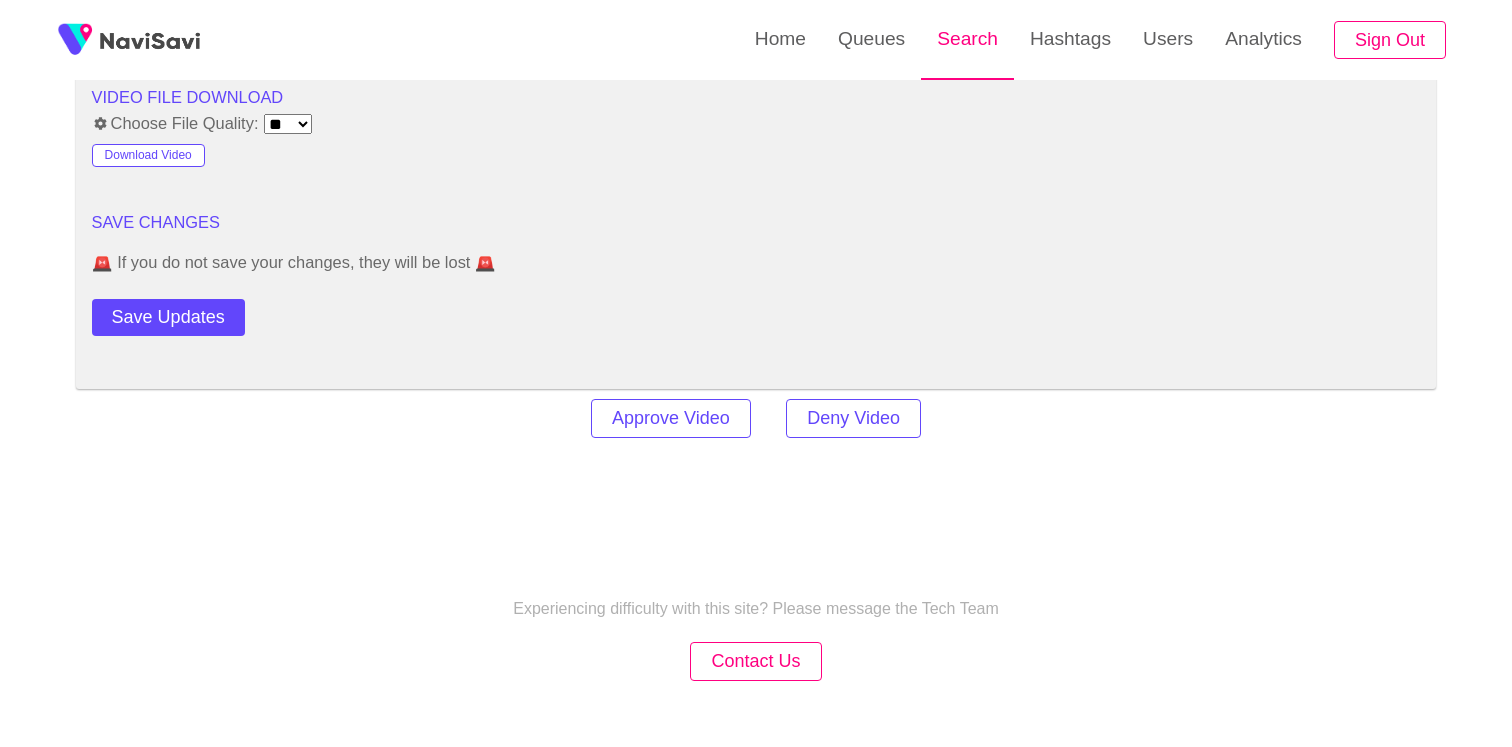 click on "Search" at bounding box center (967, 39) 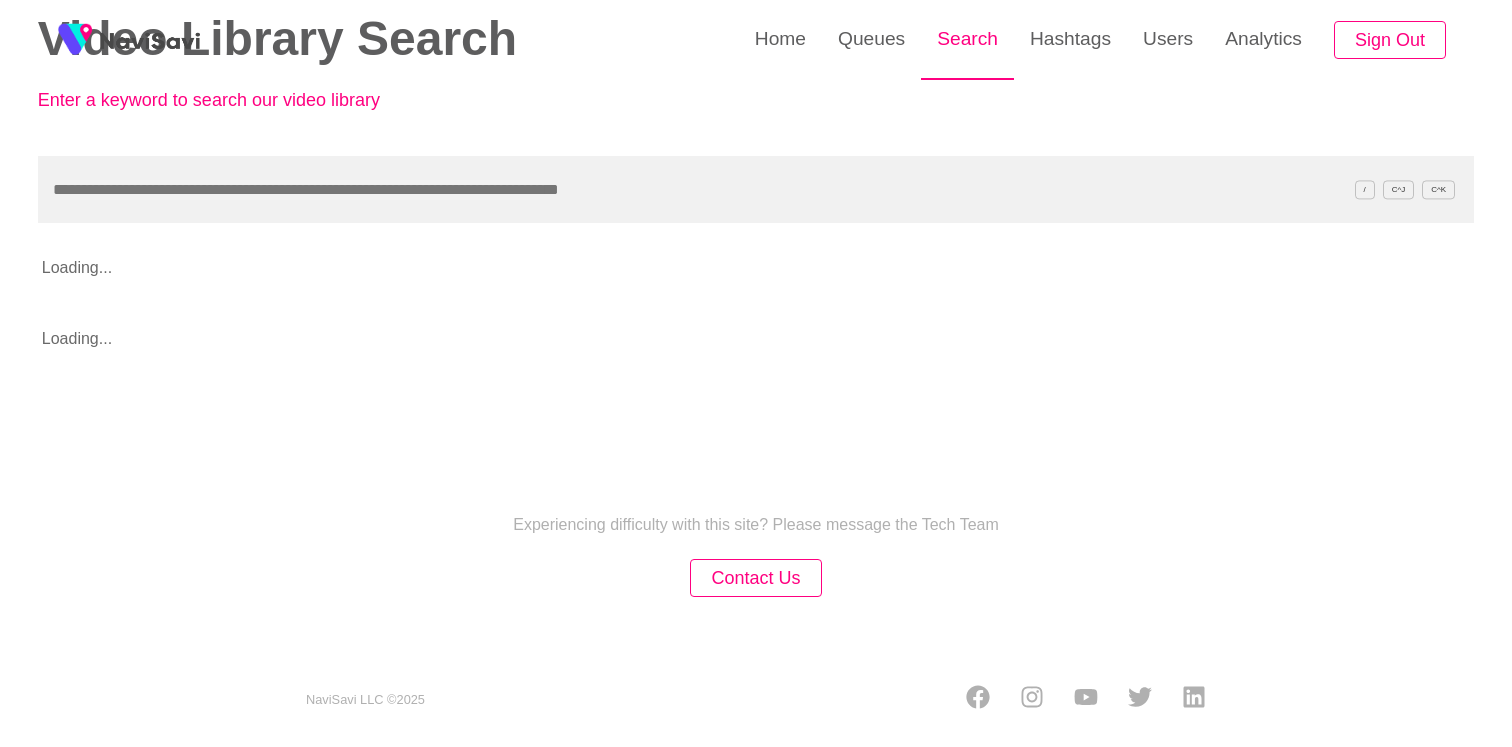 scroll, scrollTop: 0, scrollLeft: 0, axis: both 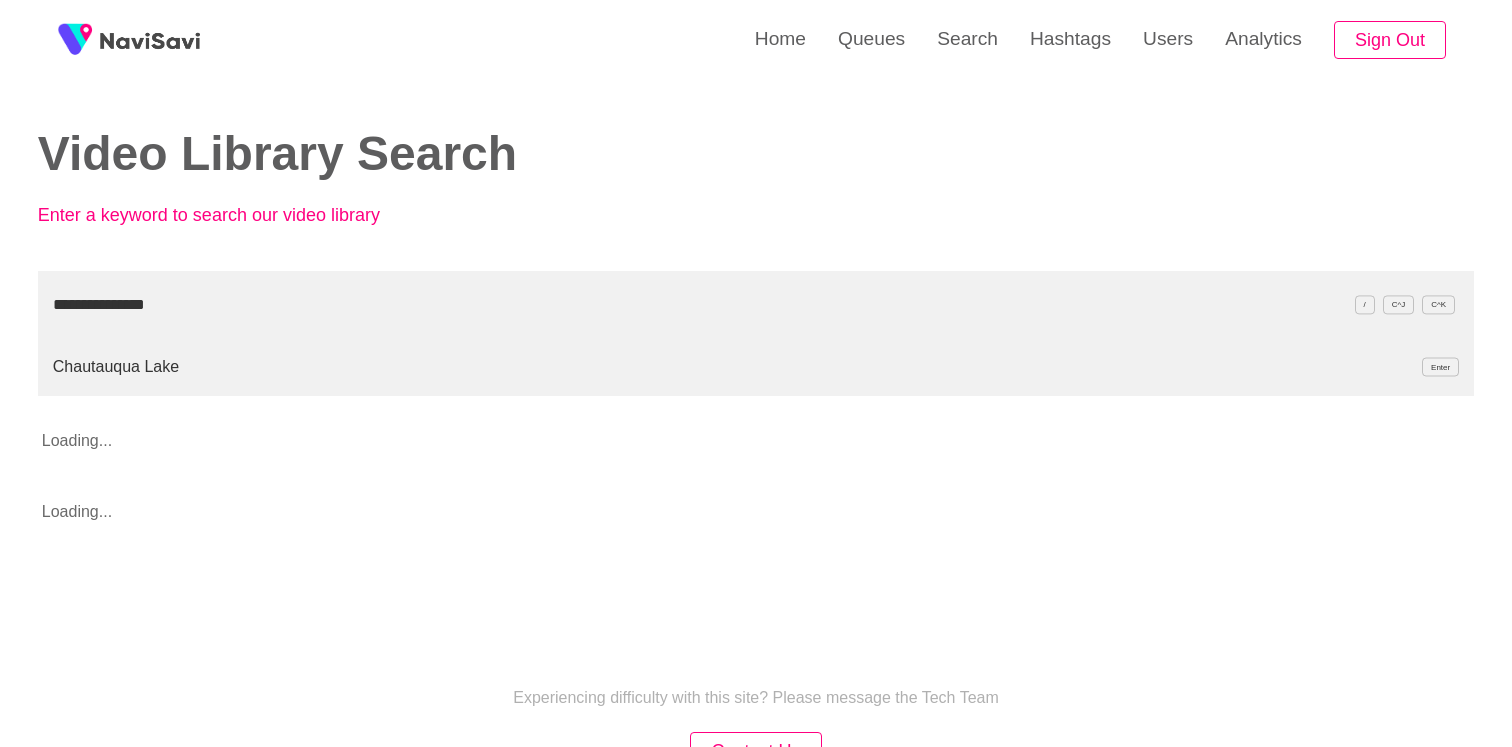 type on "**********" 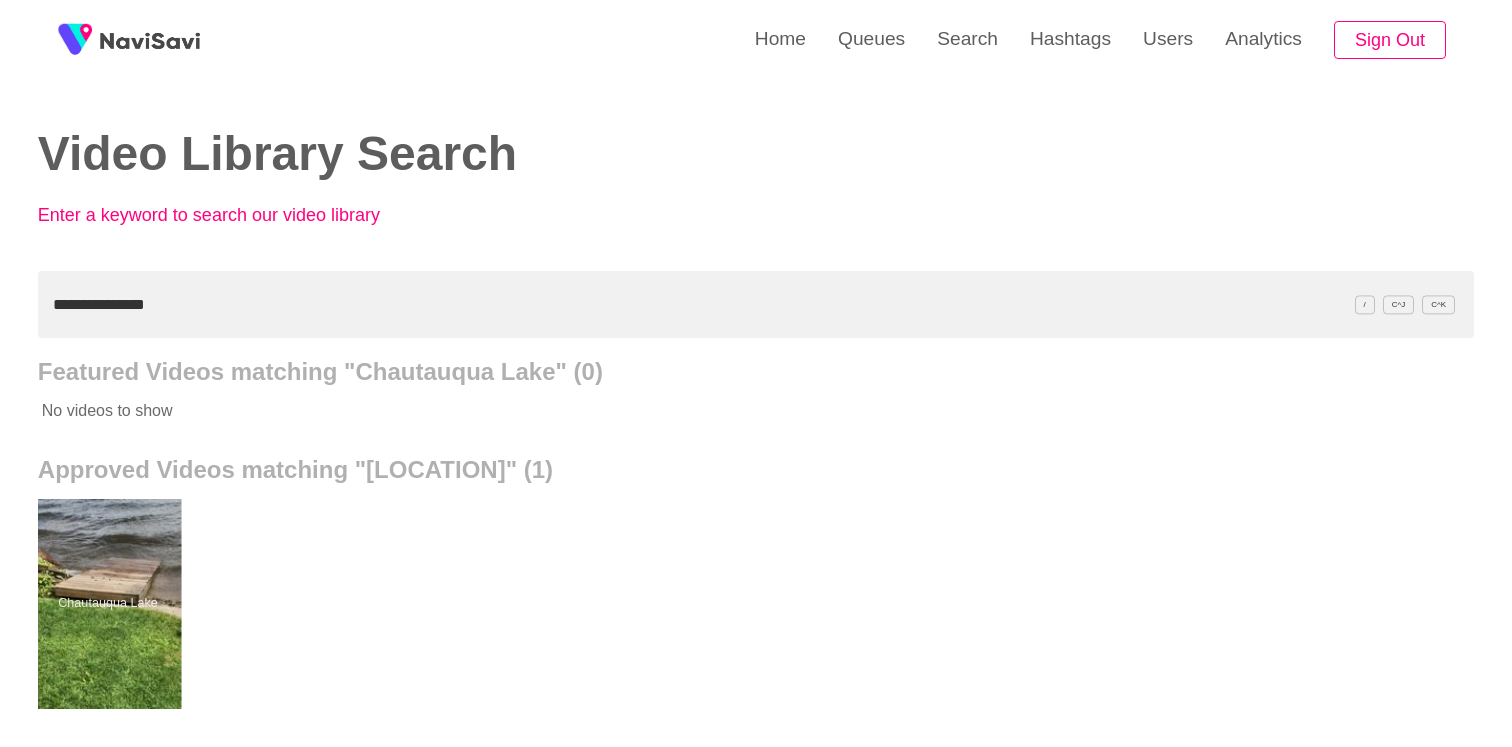 click at bounding box center (107, 604) 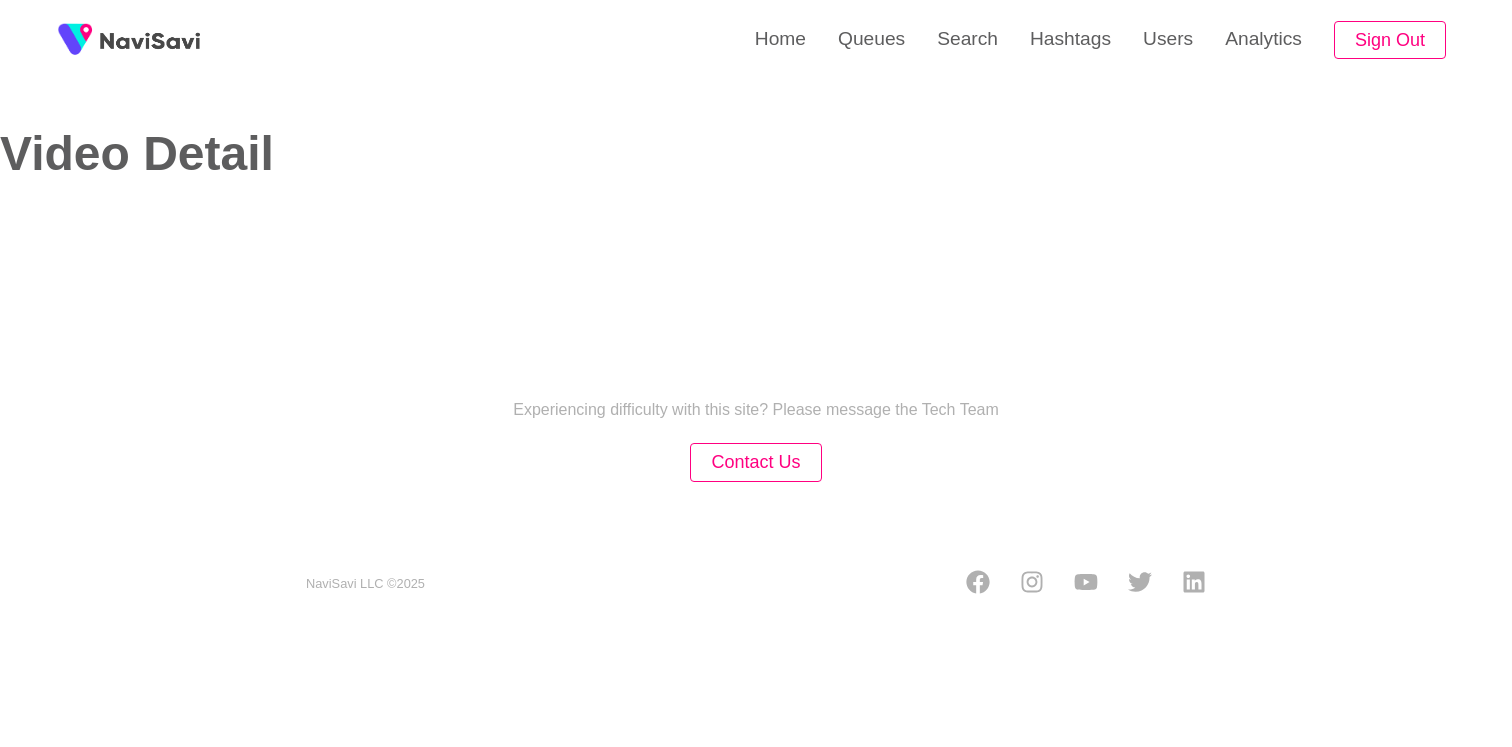 click on "Home Queues Search Hashtags Users Analytics Sign Out Video Detail Experiencing difficulty with this site? Please message the Tech Team Contact Us NaviSavi LLC ©  2025" at bounding box center [756, 315] 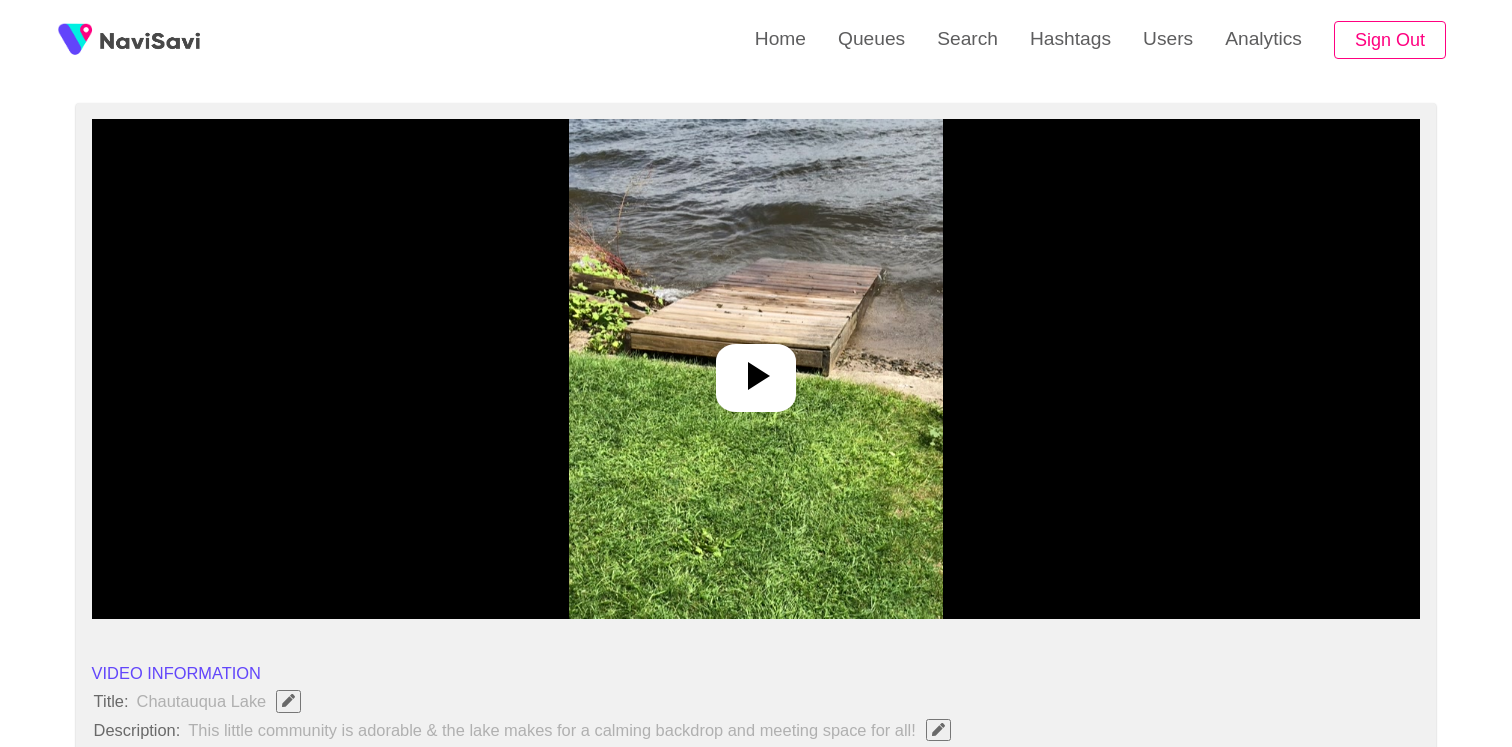 scroll, scrollTop: 148, scrollLeft: 0, axis: vertical 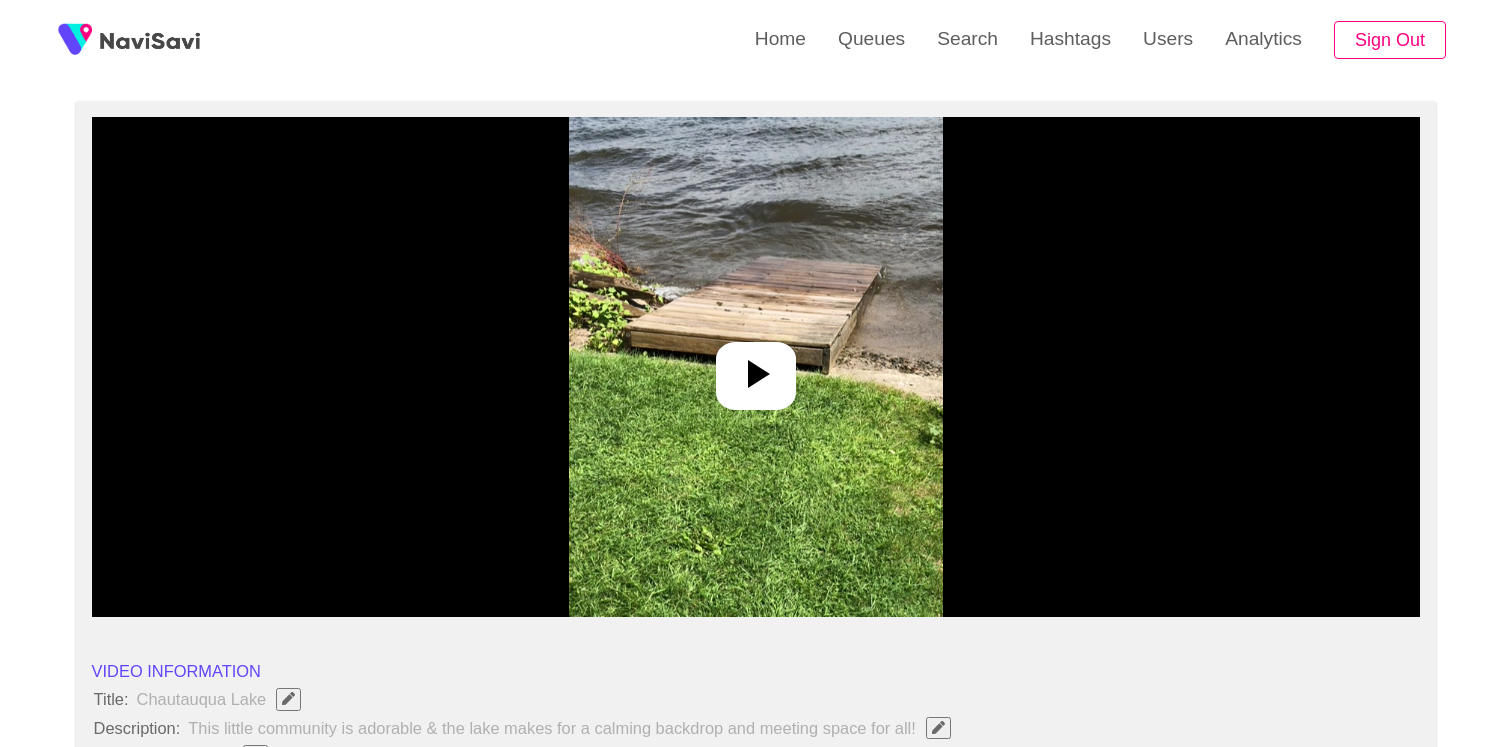 click at bounding box center [756, 367] 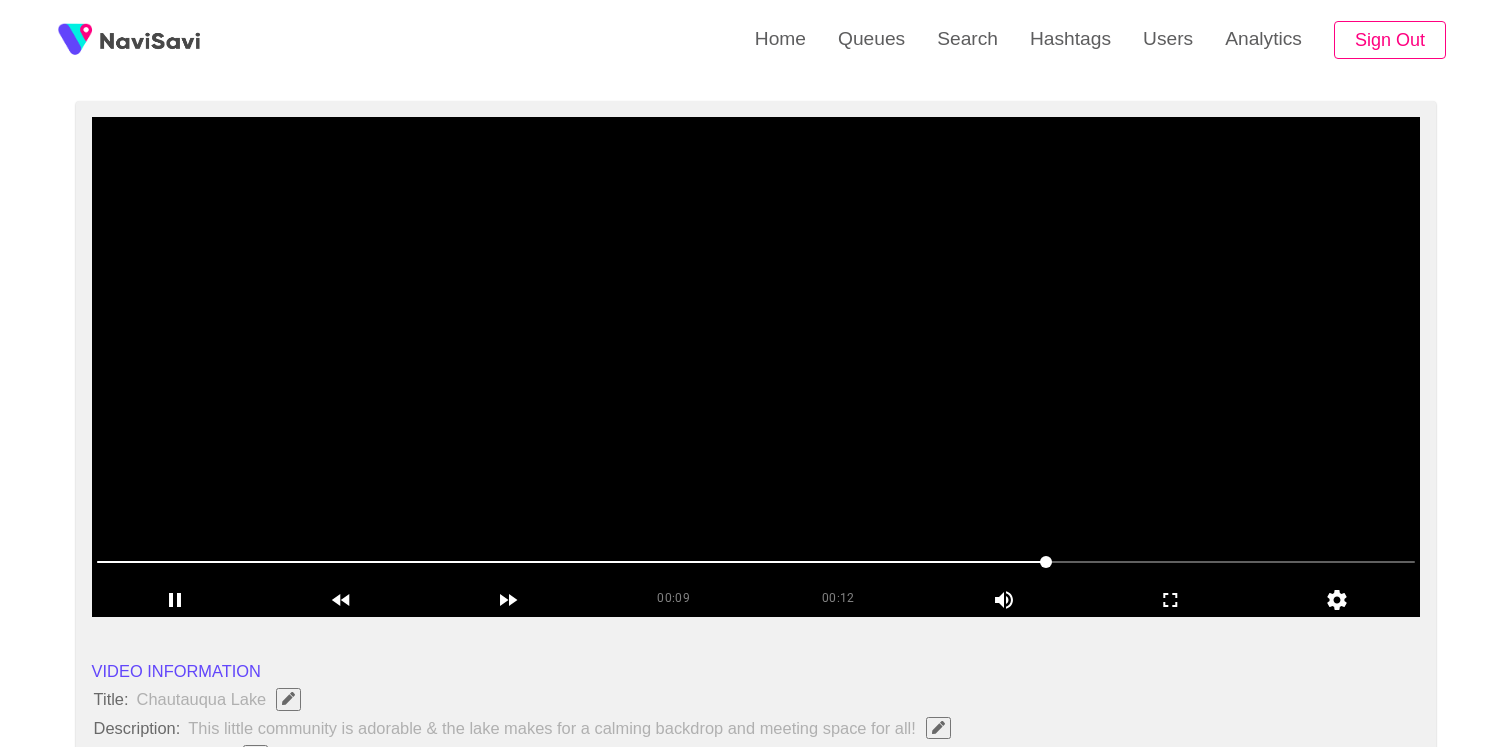 click at bounding box center [756, 367] 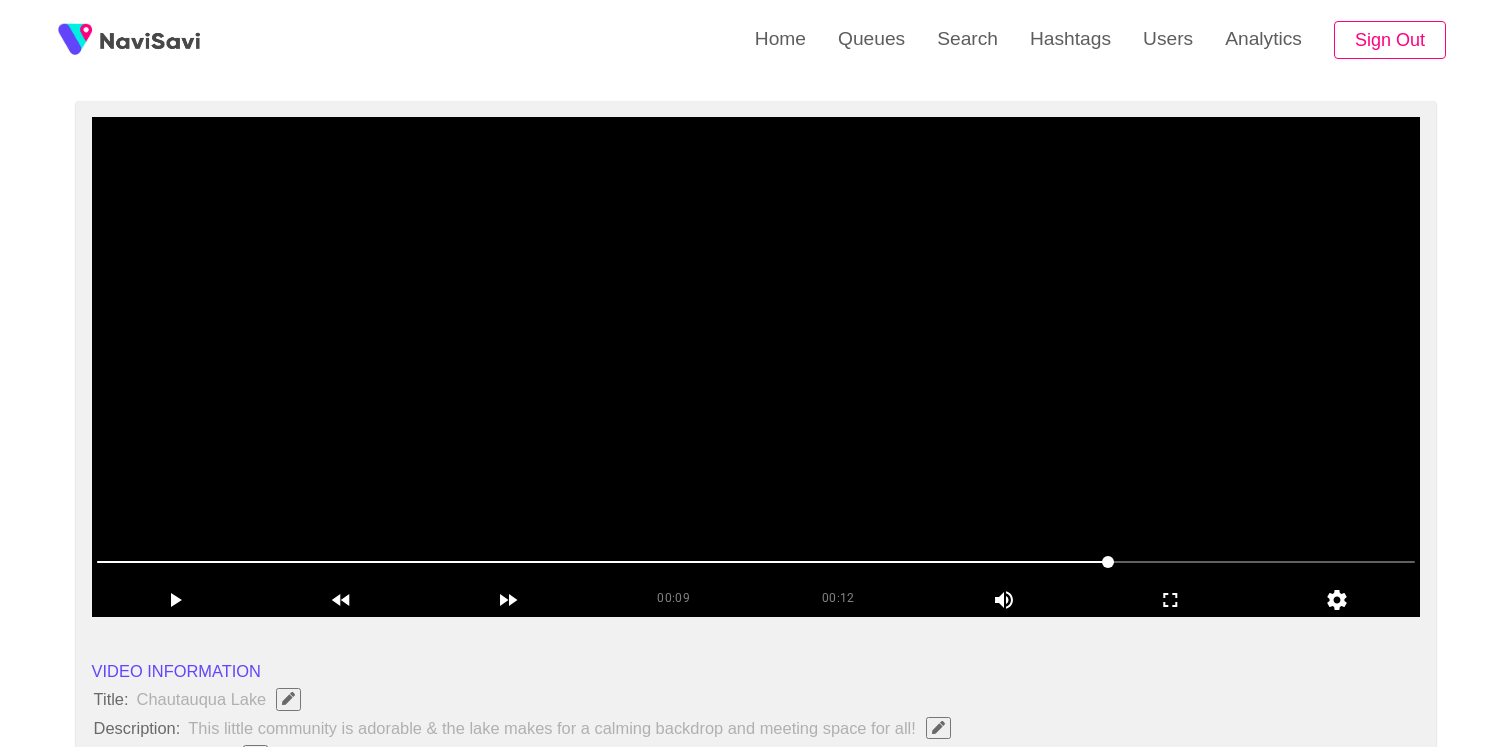 click at bounding box center (756, 367) 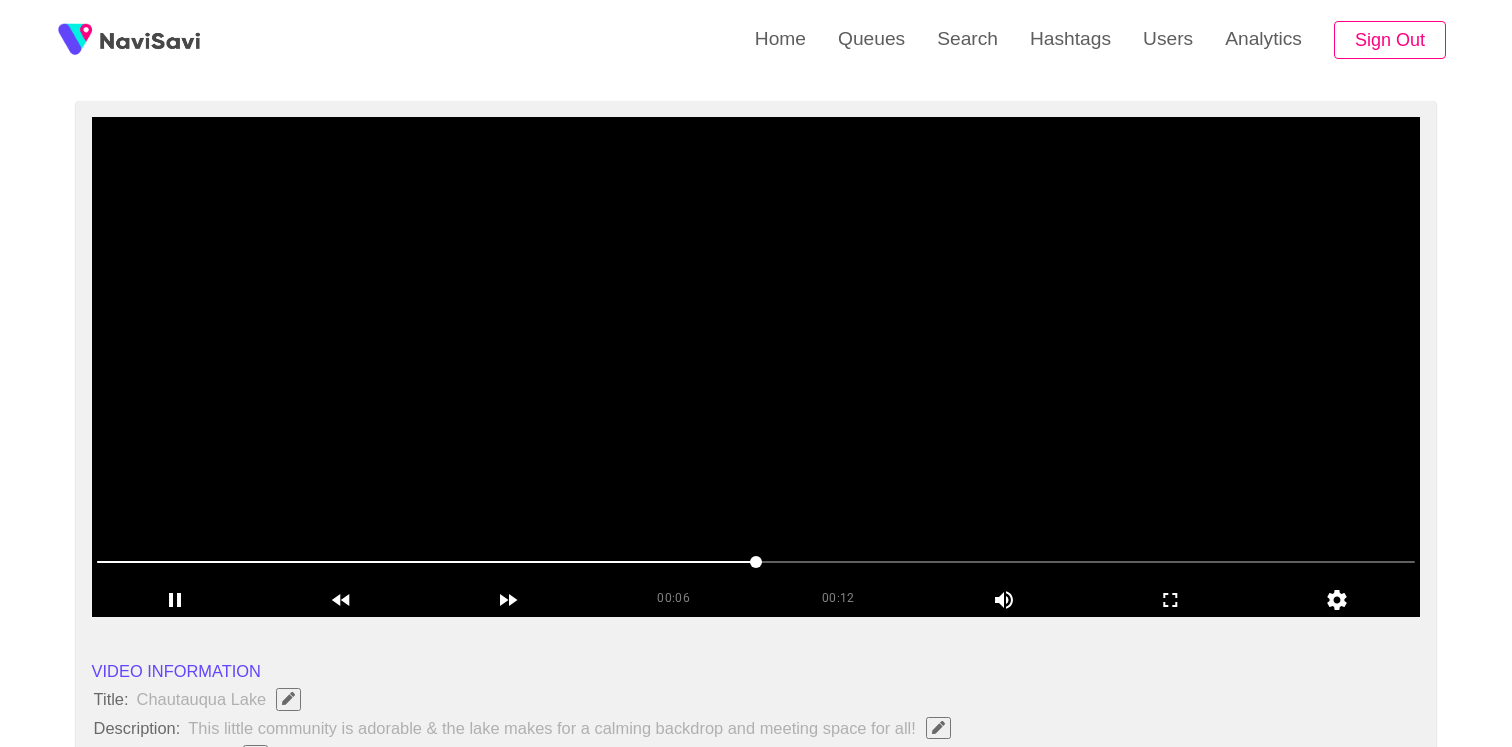 click at bounding box center (756, 367) 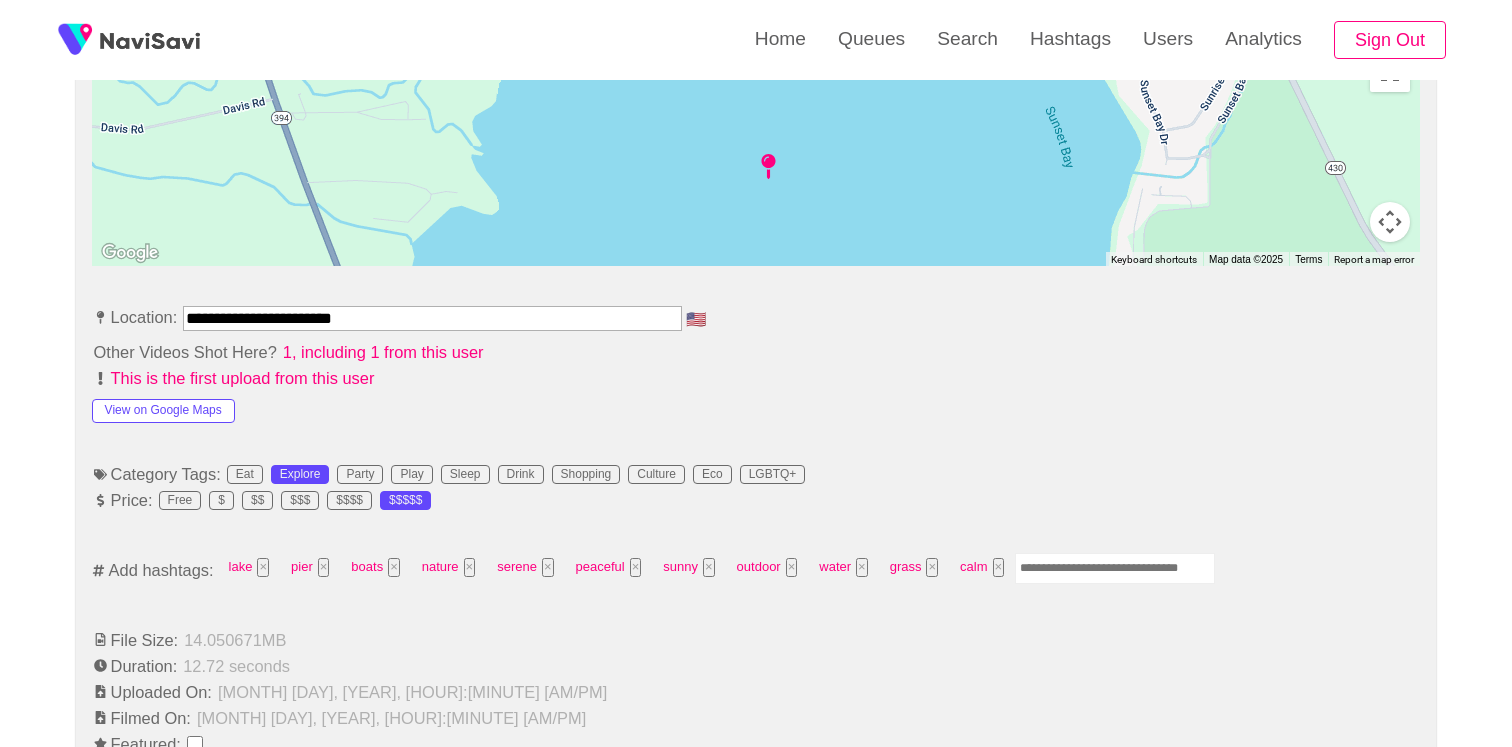 scroll, scrollTop: 1203, scrollLeft: 0, axis: vertical 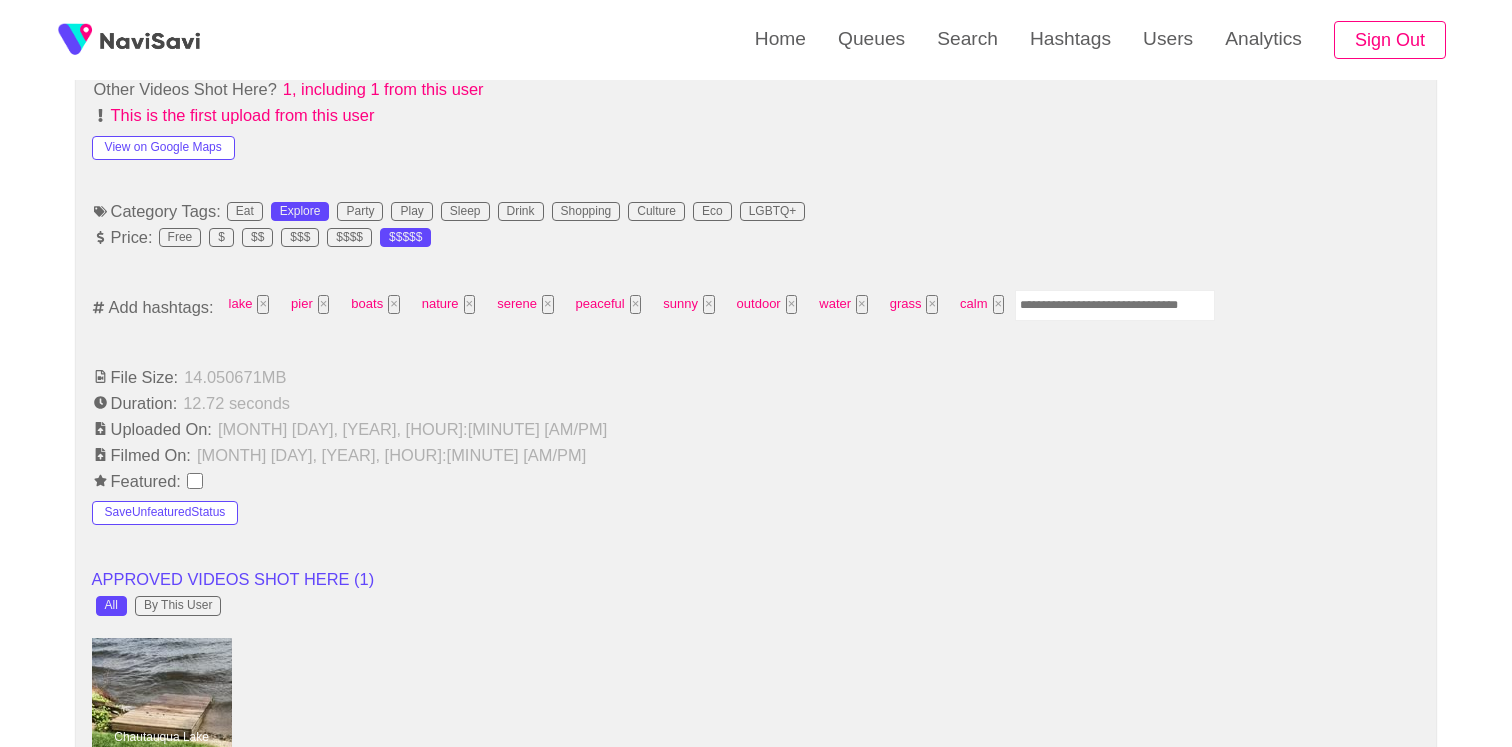 click at bounding box center [1115, 305] 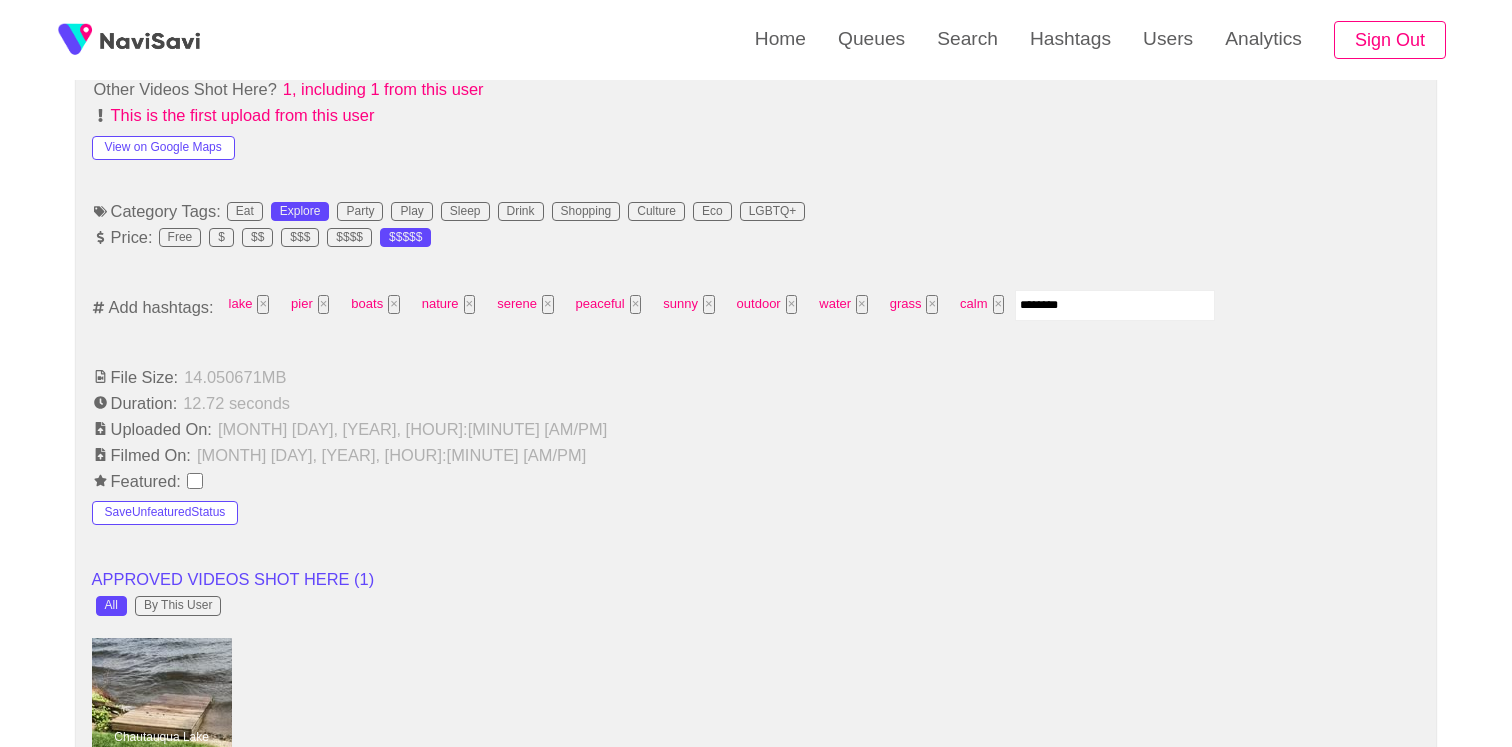 type on "*********" 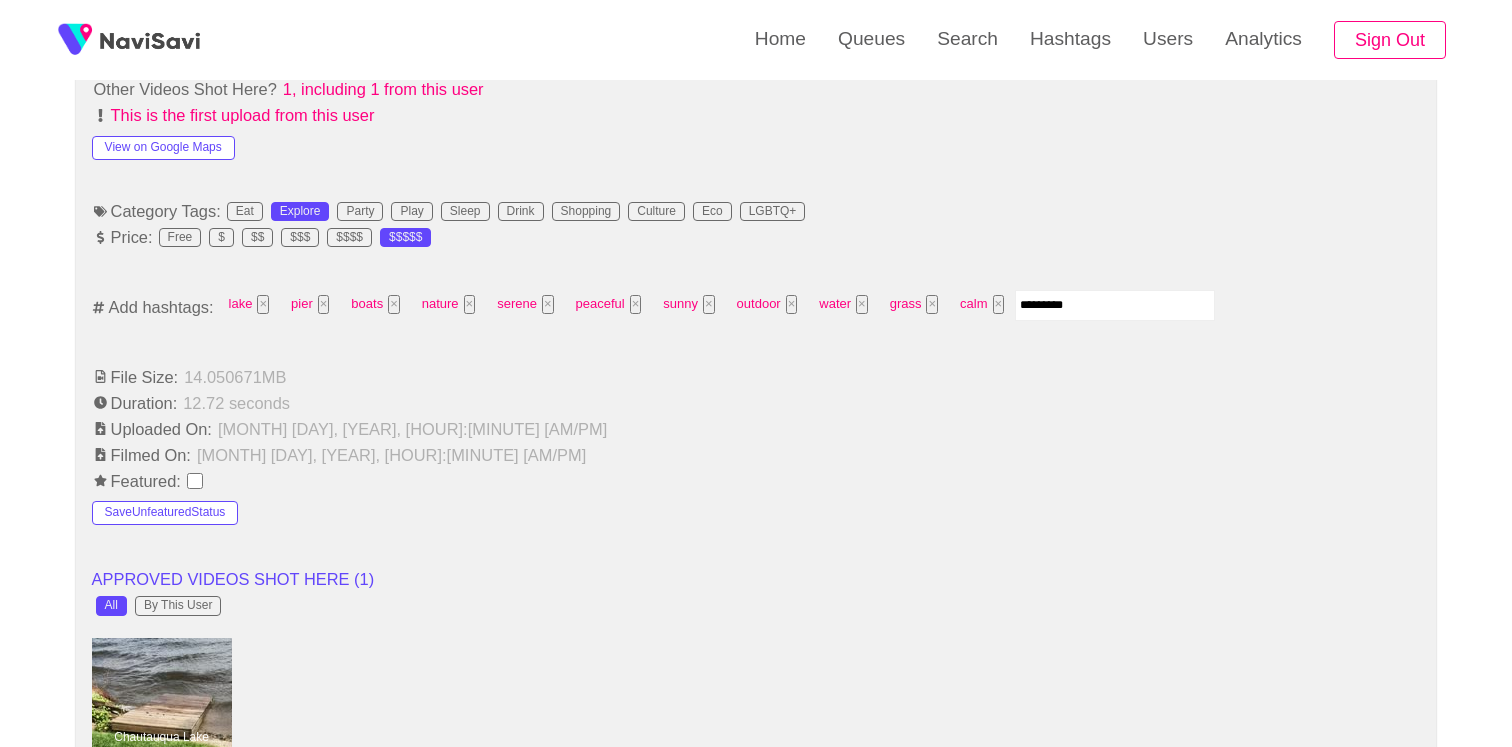 type 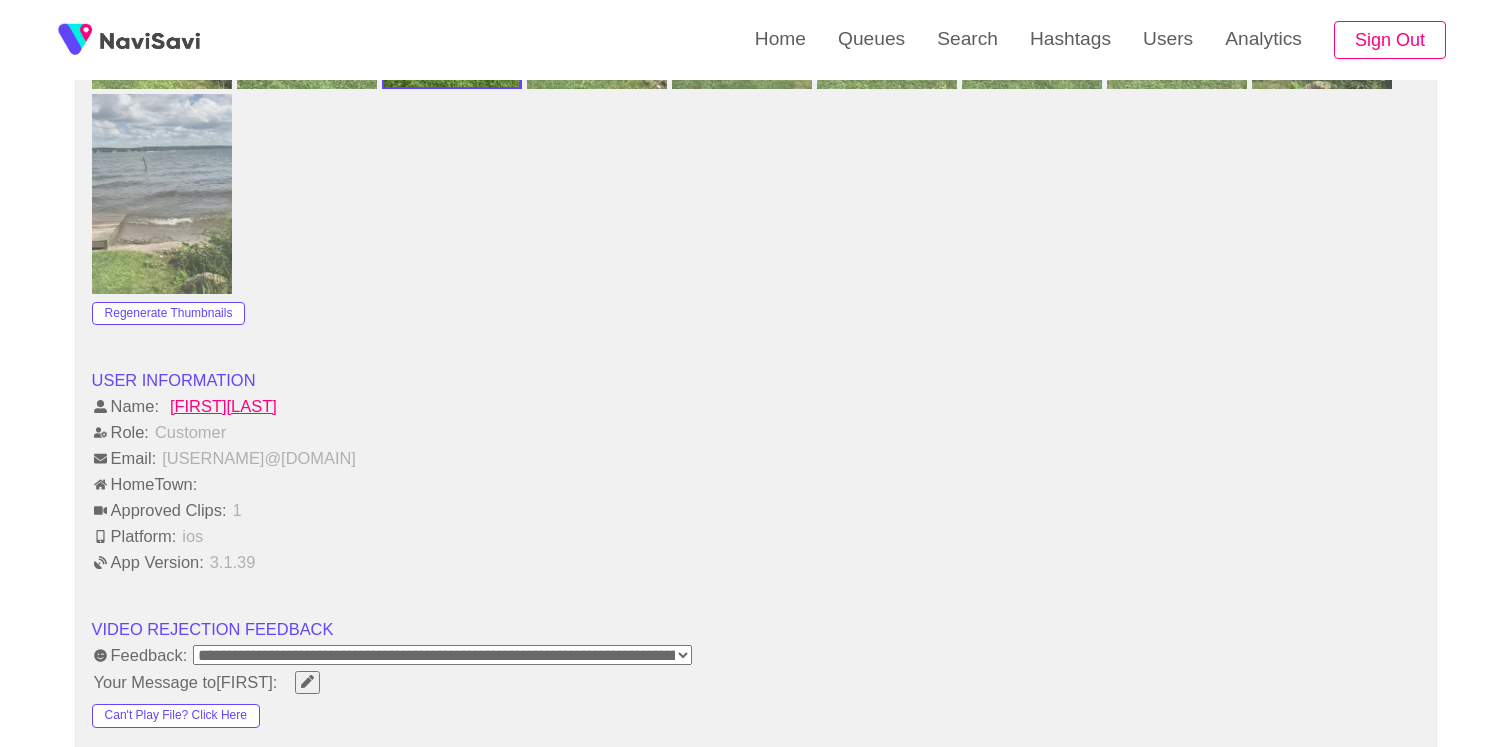 scroll, scrollTop: 2905, scrollLeft: 0, axis: vertical 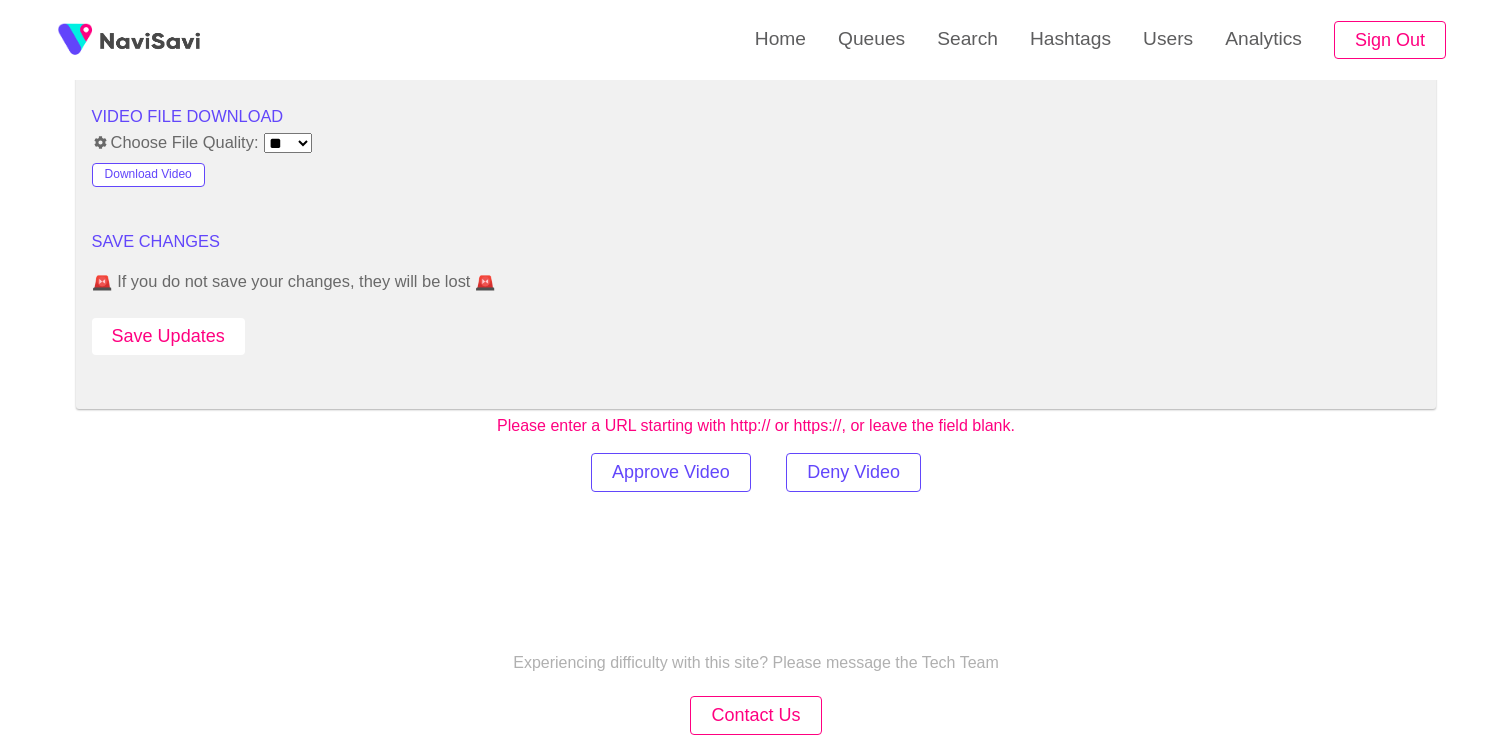 click on "Save Updates" at bounding box center (168, 336) 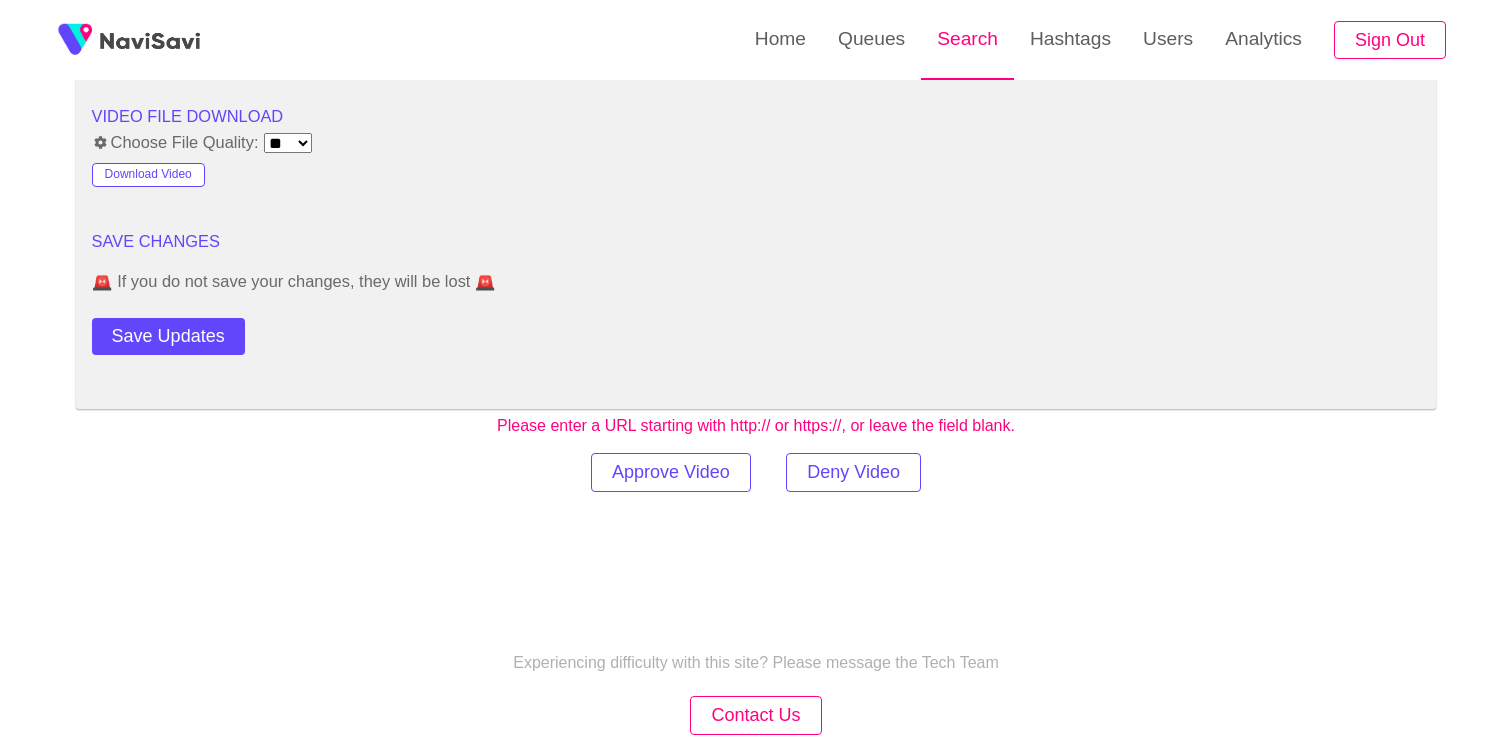 click on "Search" at bounding box center (967, 39) 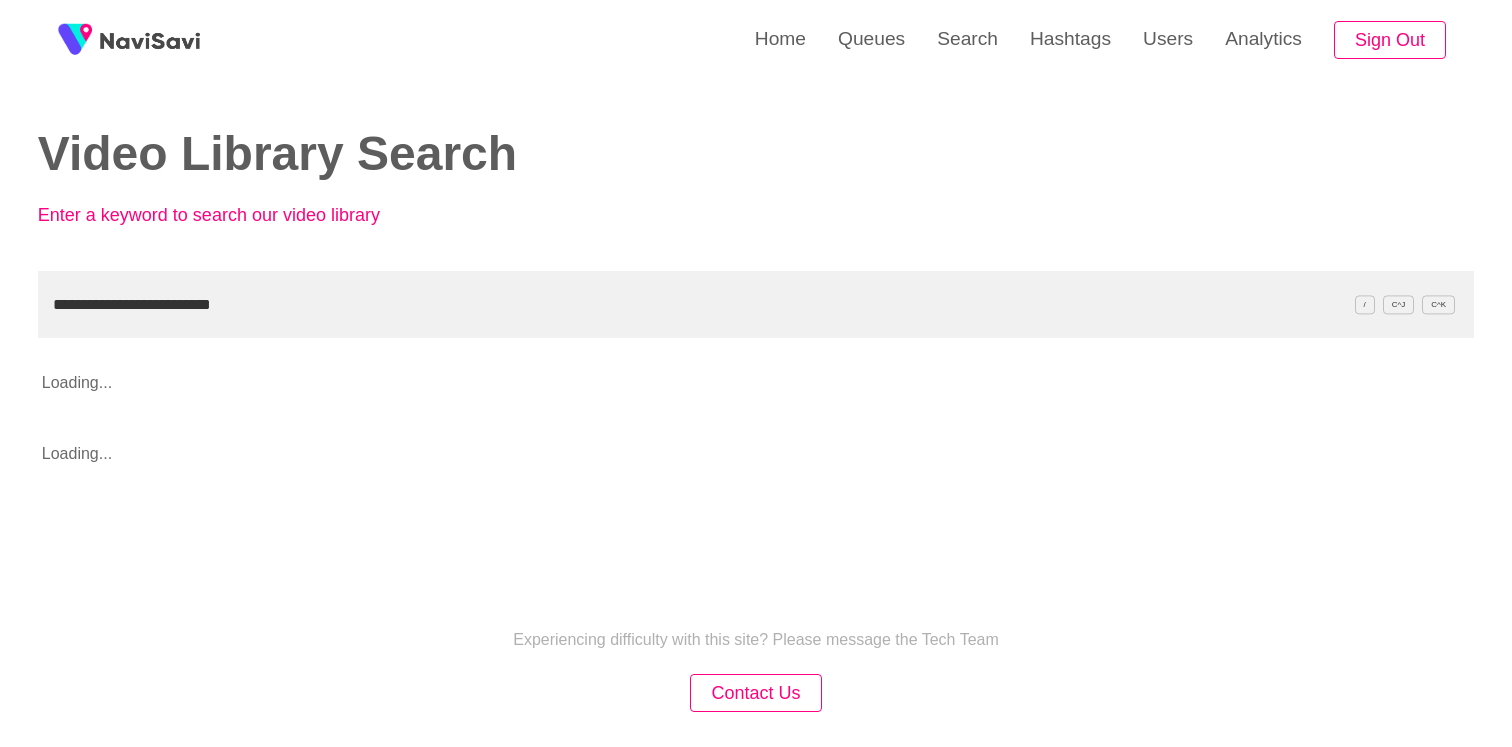 type on "**********" 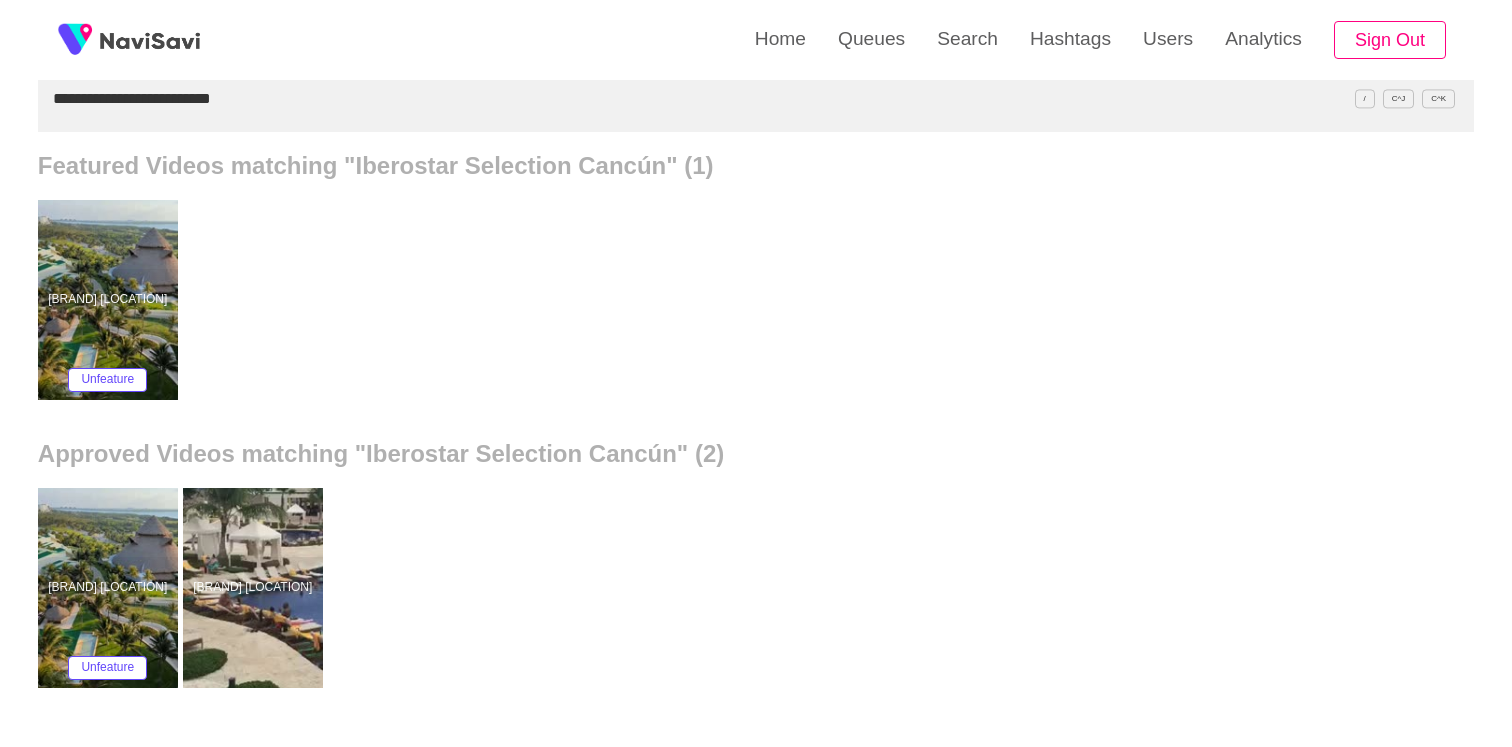 scroll, scrollTop: 213, scrollLeft: 0, axis: vertical 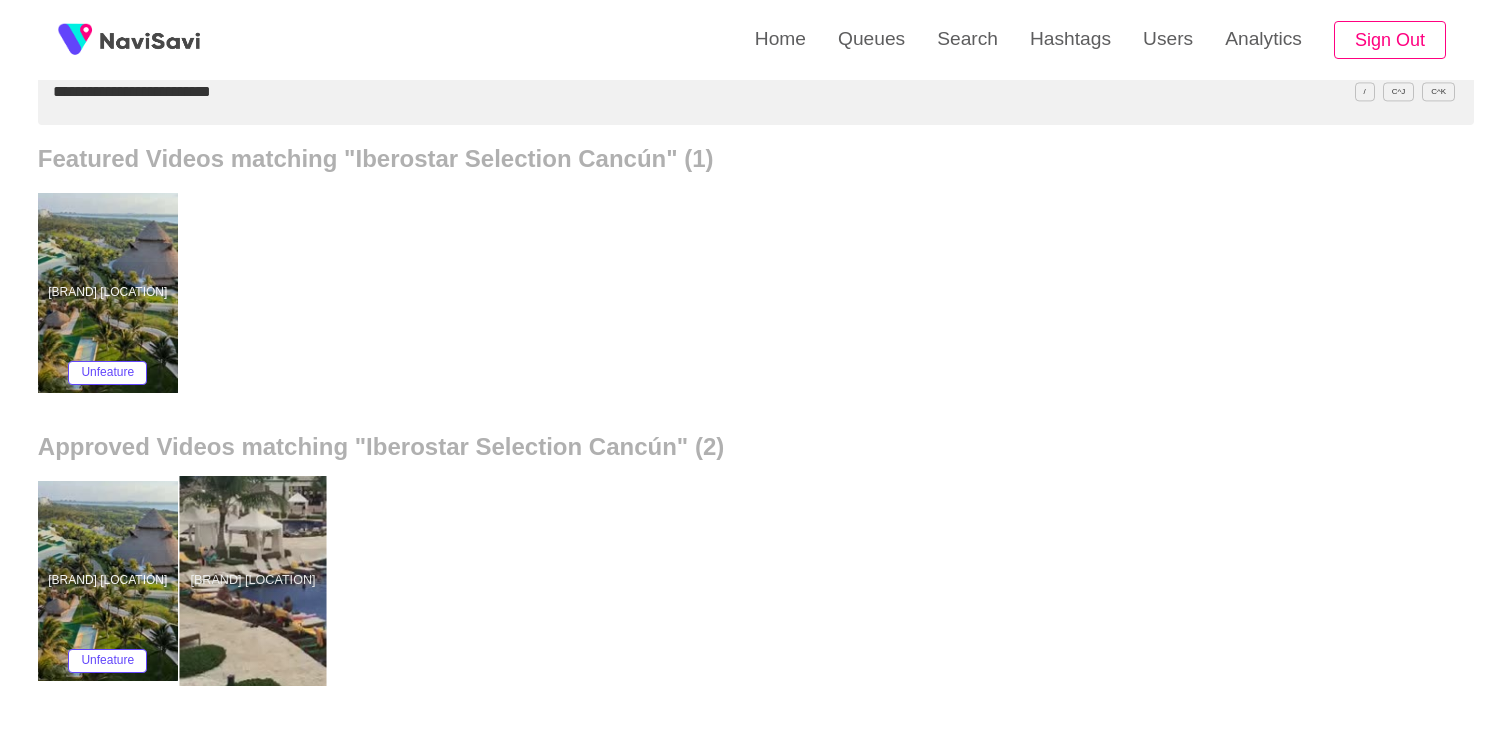 click at bounding box center (252, 581) 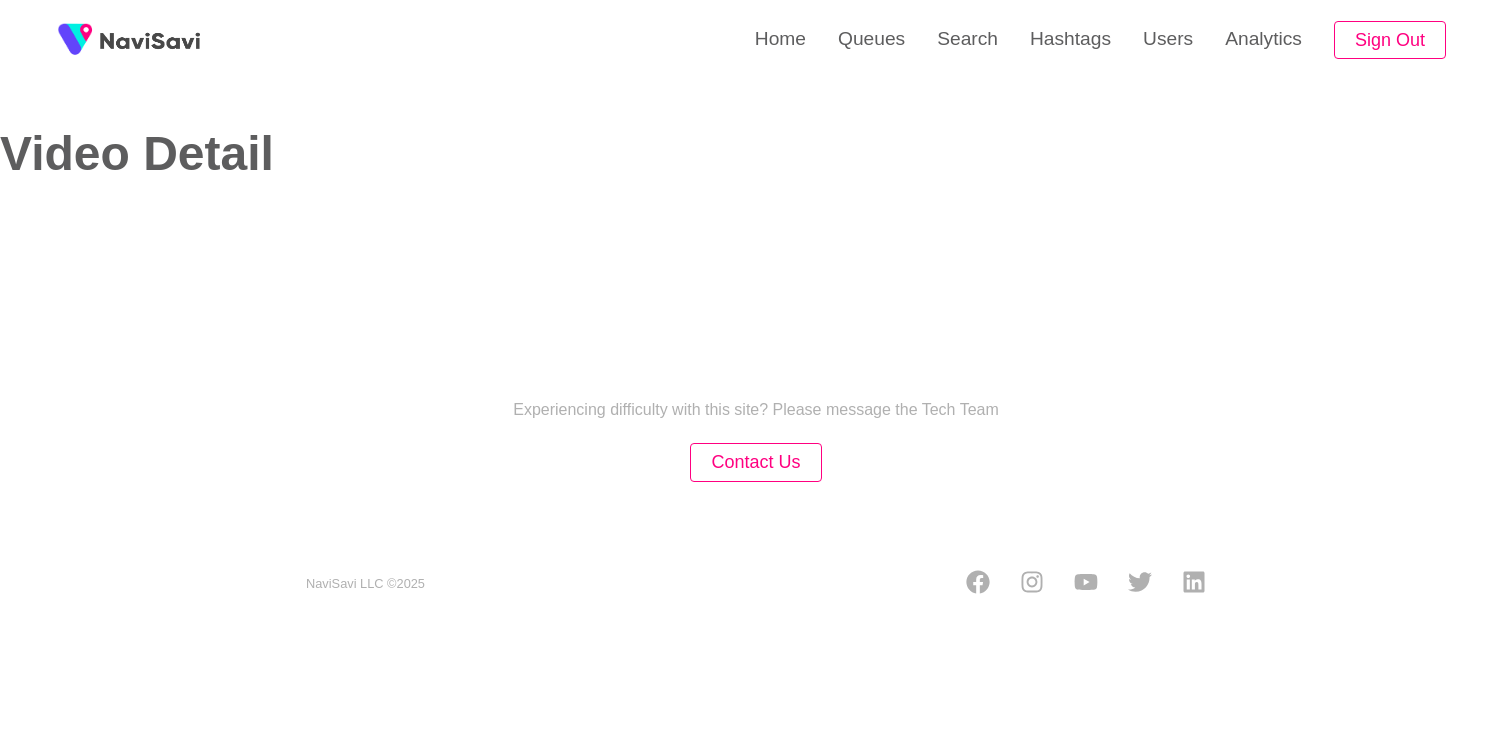 select on "**********" 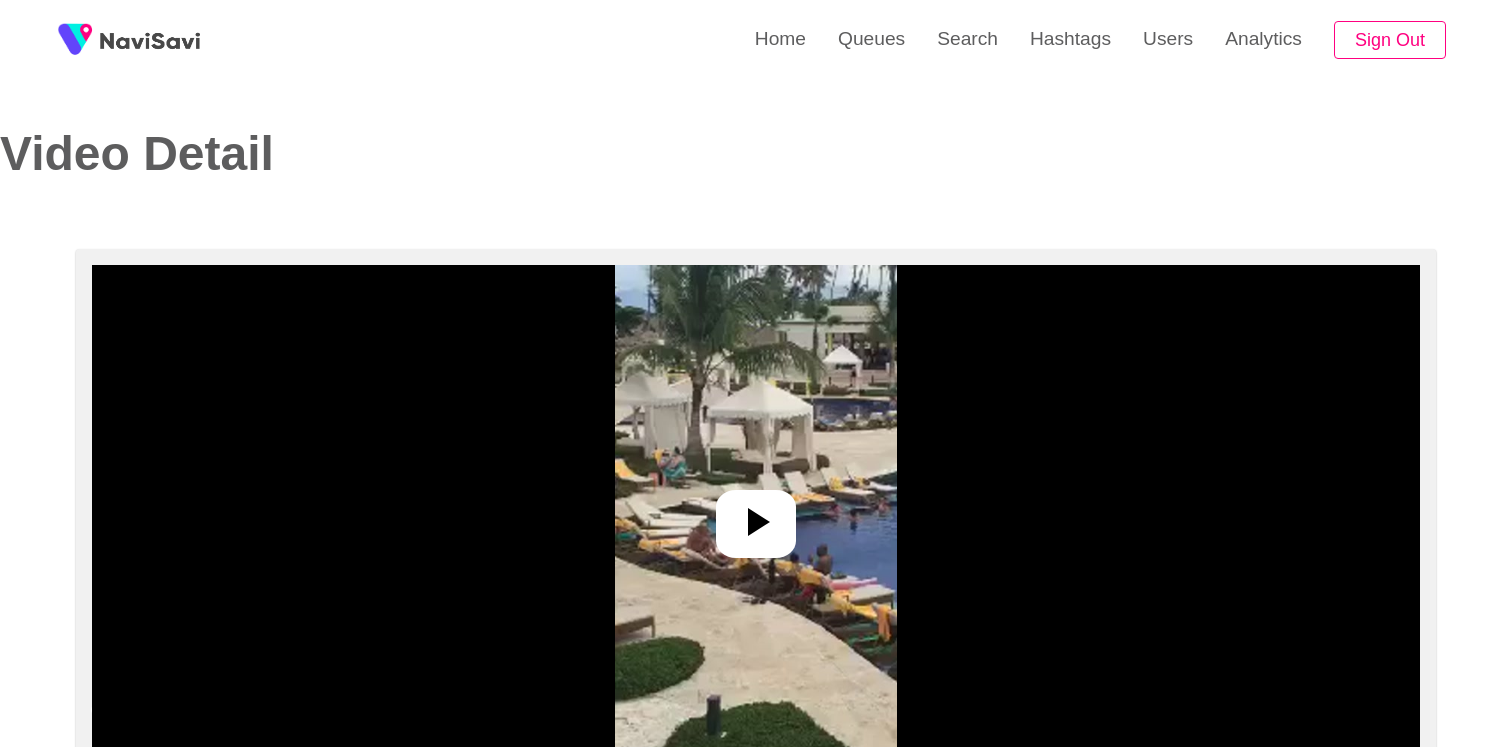 drag, startPoint x: 680, startPoint y: 504, endPoint x: 744, endPoint y: 519, distance: 65.734314 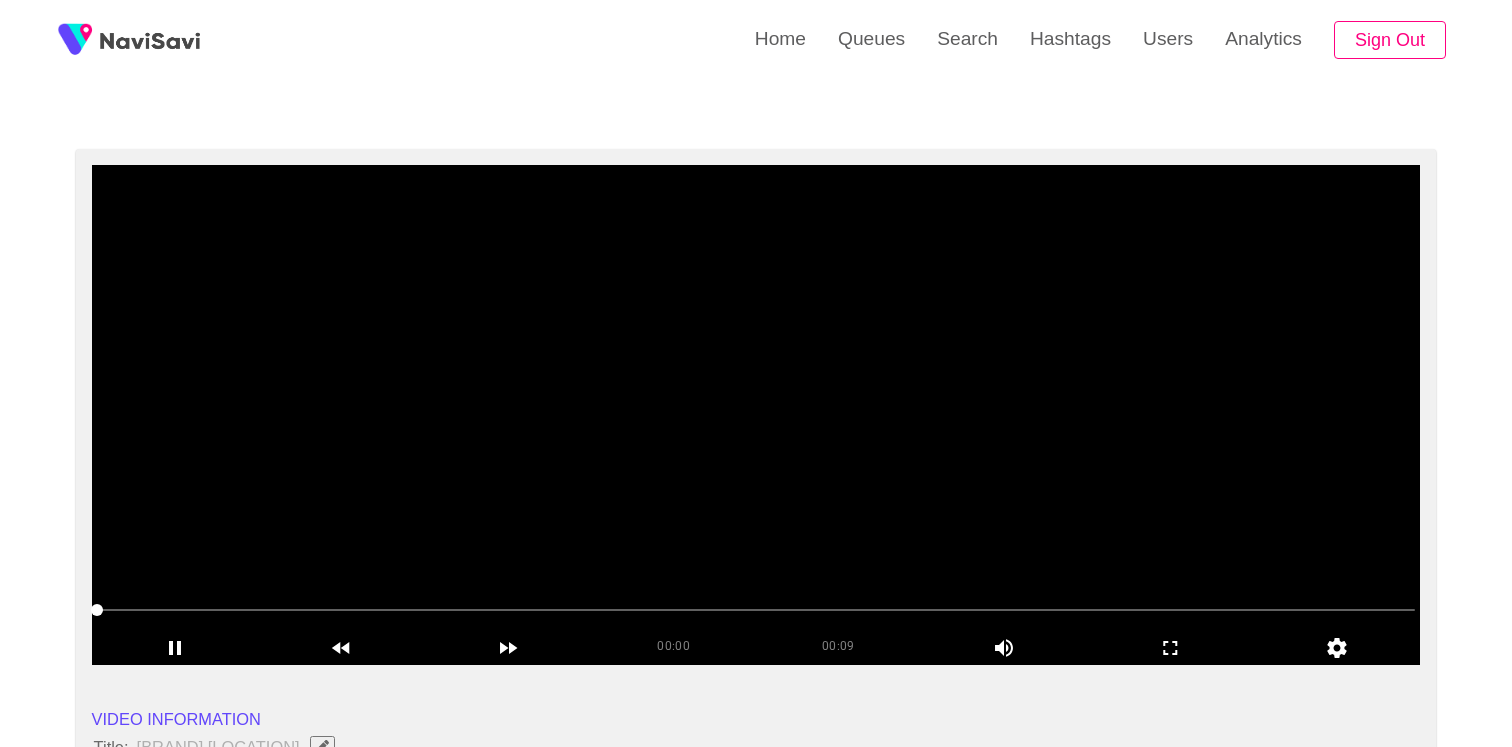 scroll, scrollTop: 144, scrollLeft: 0, axis: vertical 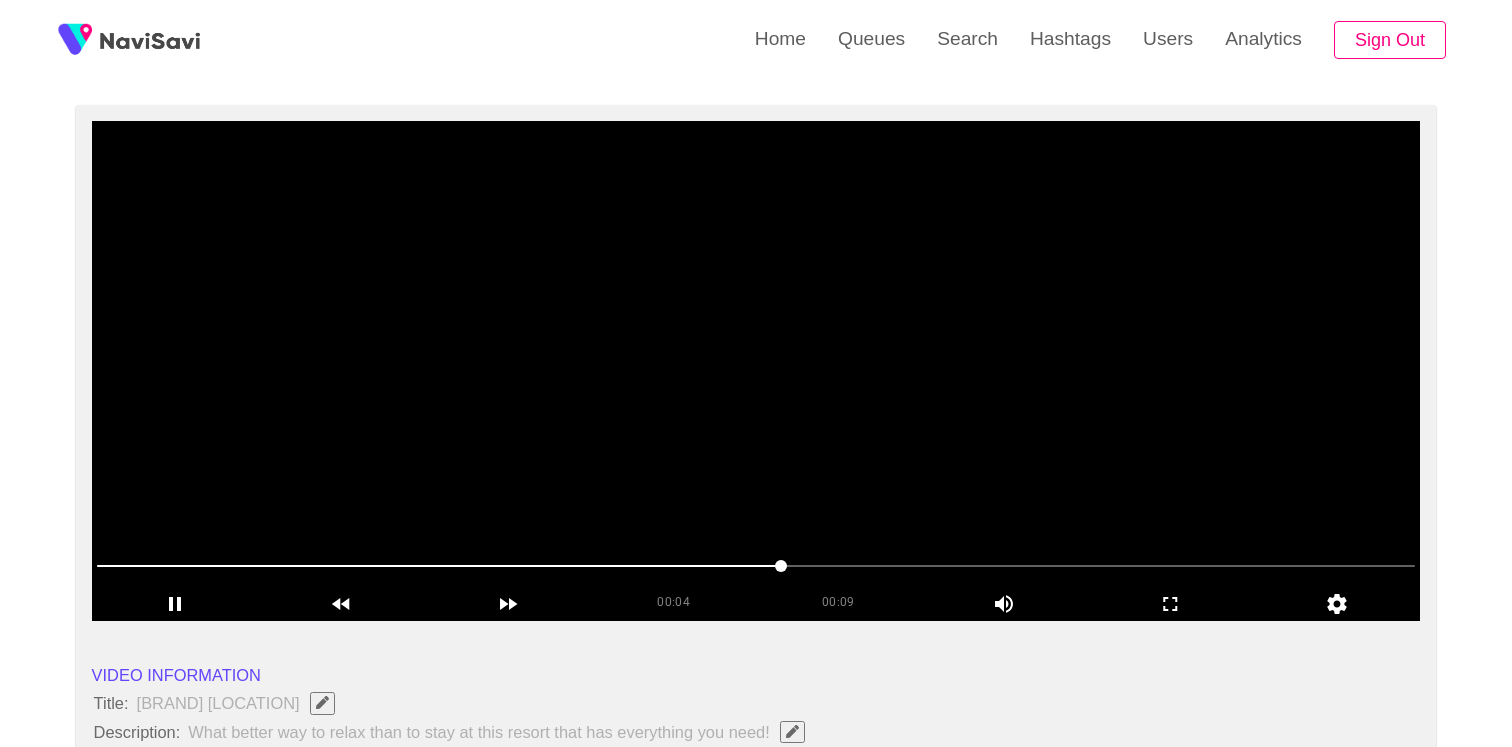 click at bounding box center (756, 371) 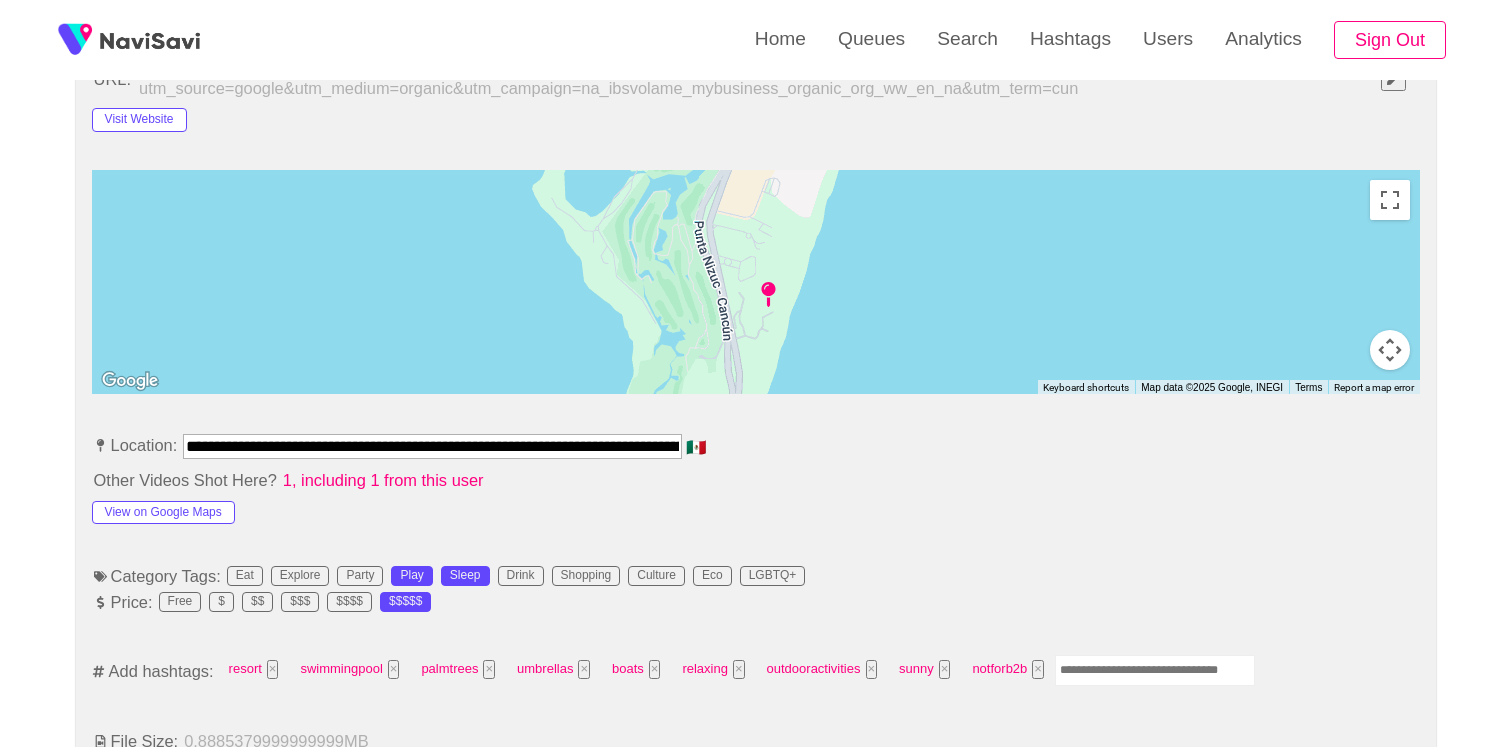 scroll, scrollTop: 1068, scrollLeft: 0, axis: vertical 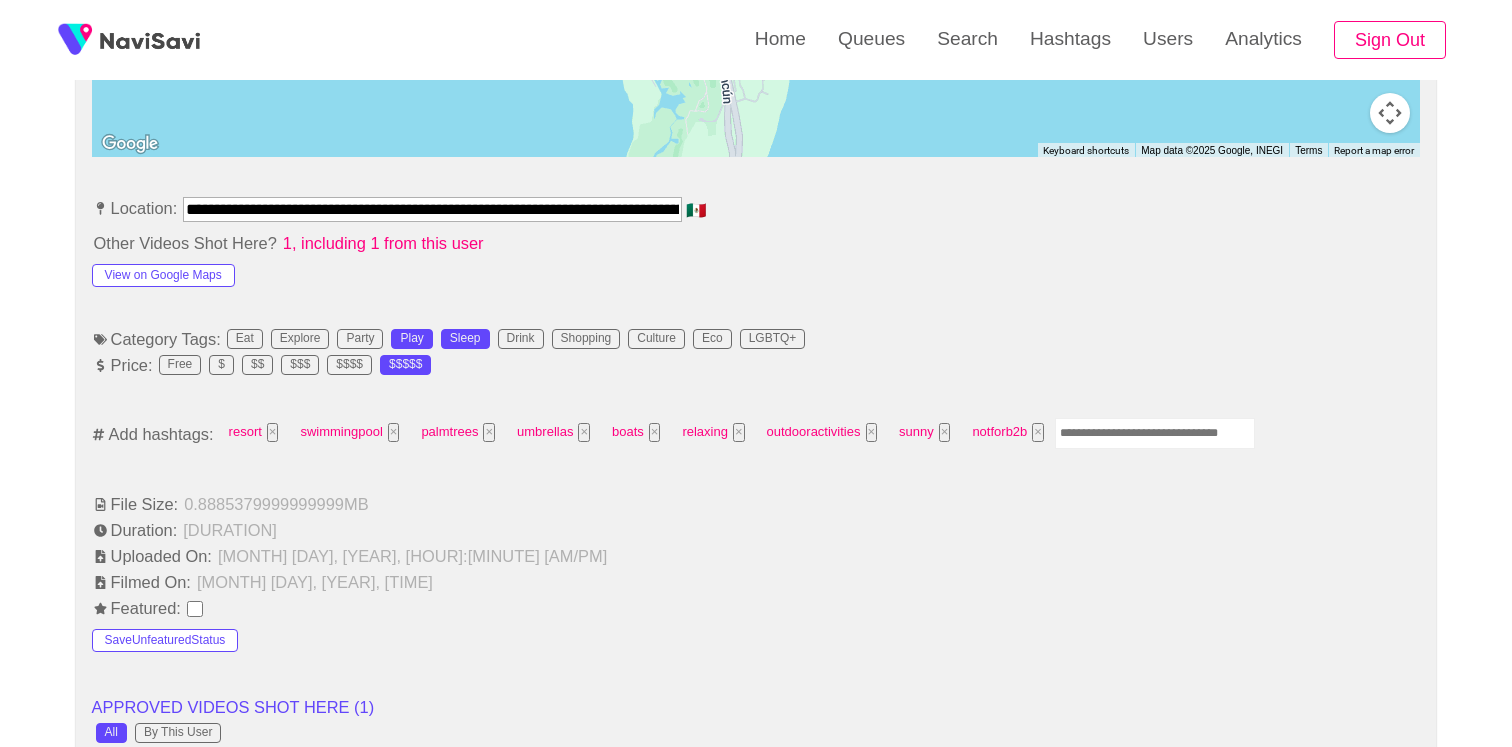 click at bounding box center (1155, 433) 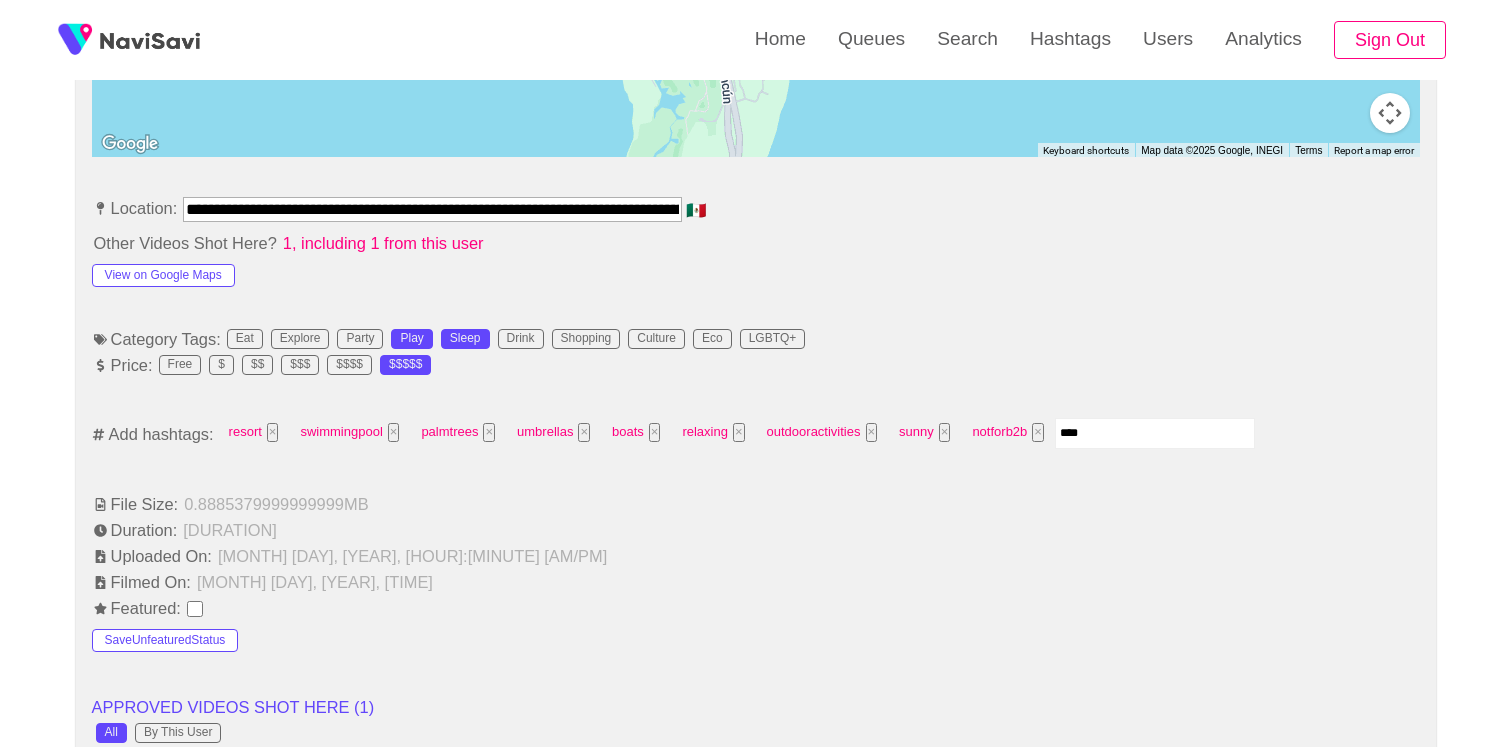 type on "*****" 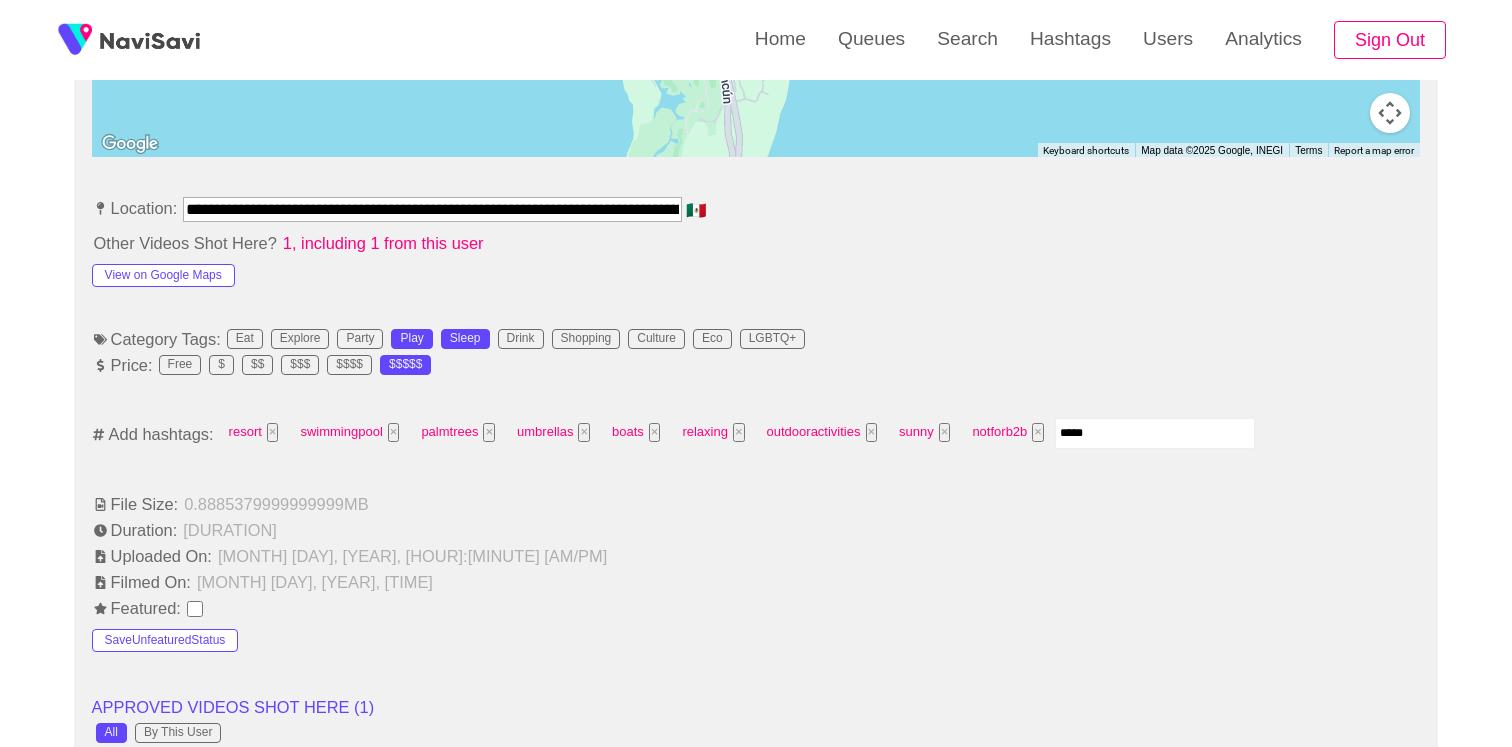 type 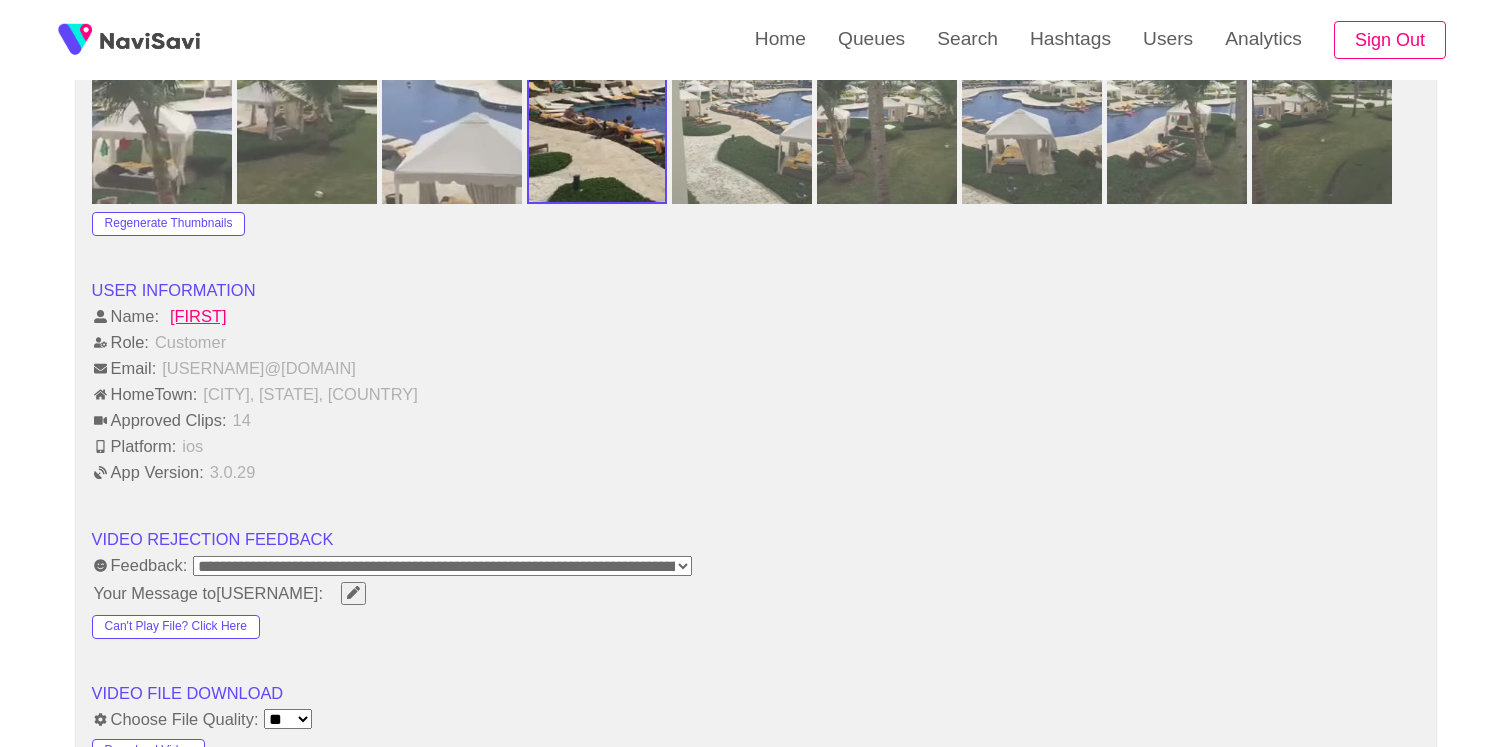 scroll, scrollTop: 2704, scrollLeft: 0, axis: vertical 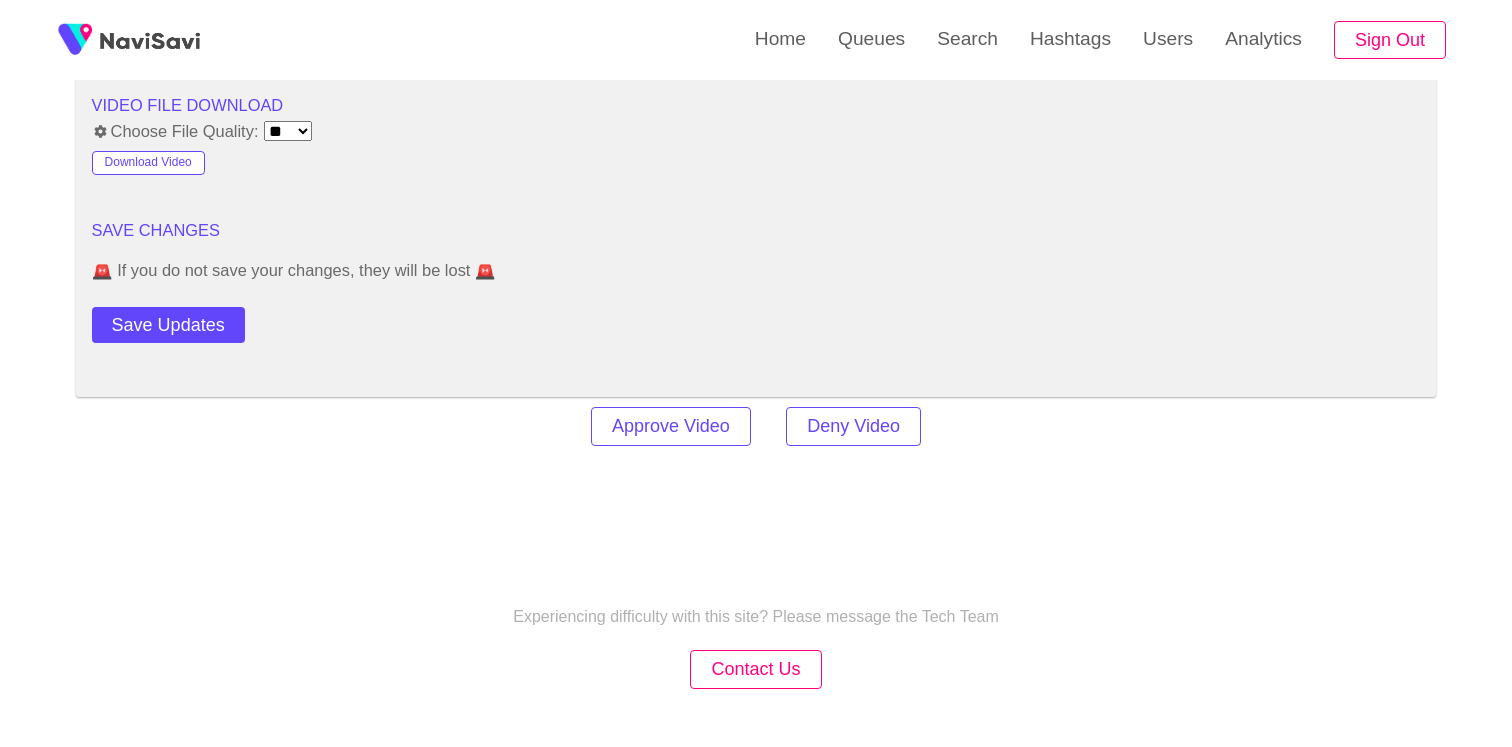 click on "Save Updates" at bounding box center (225, 321) 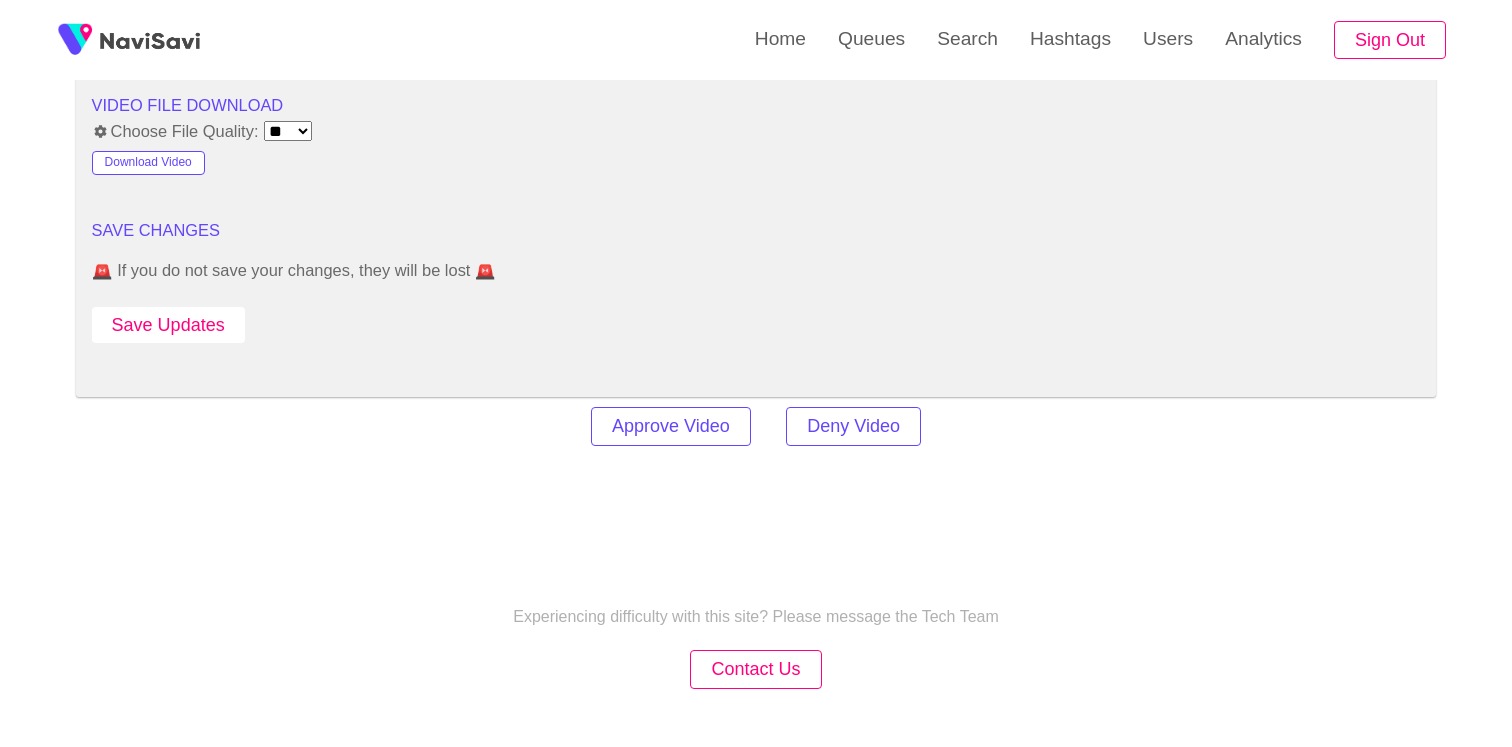 click on "Save Updates" at bounding box center [168, 325] 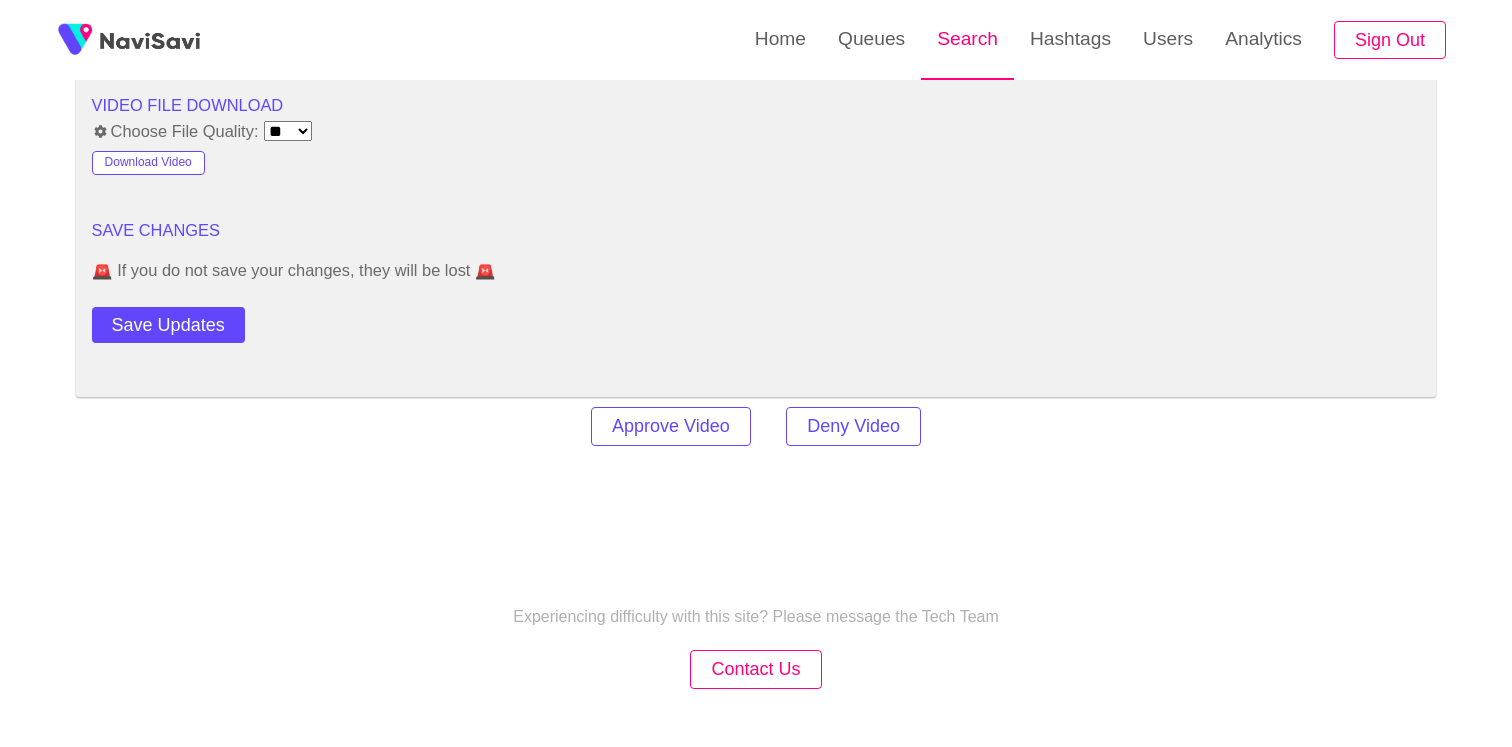 click on "Search" at bounding box center [967, 39] 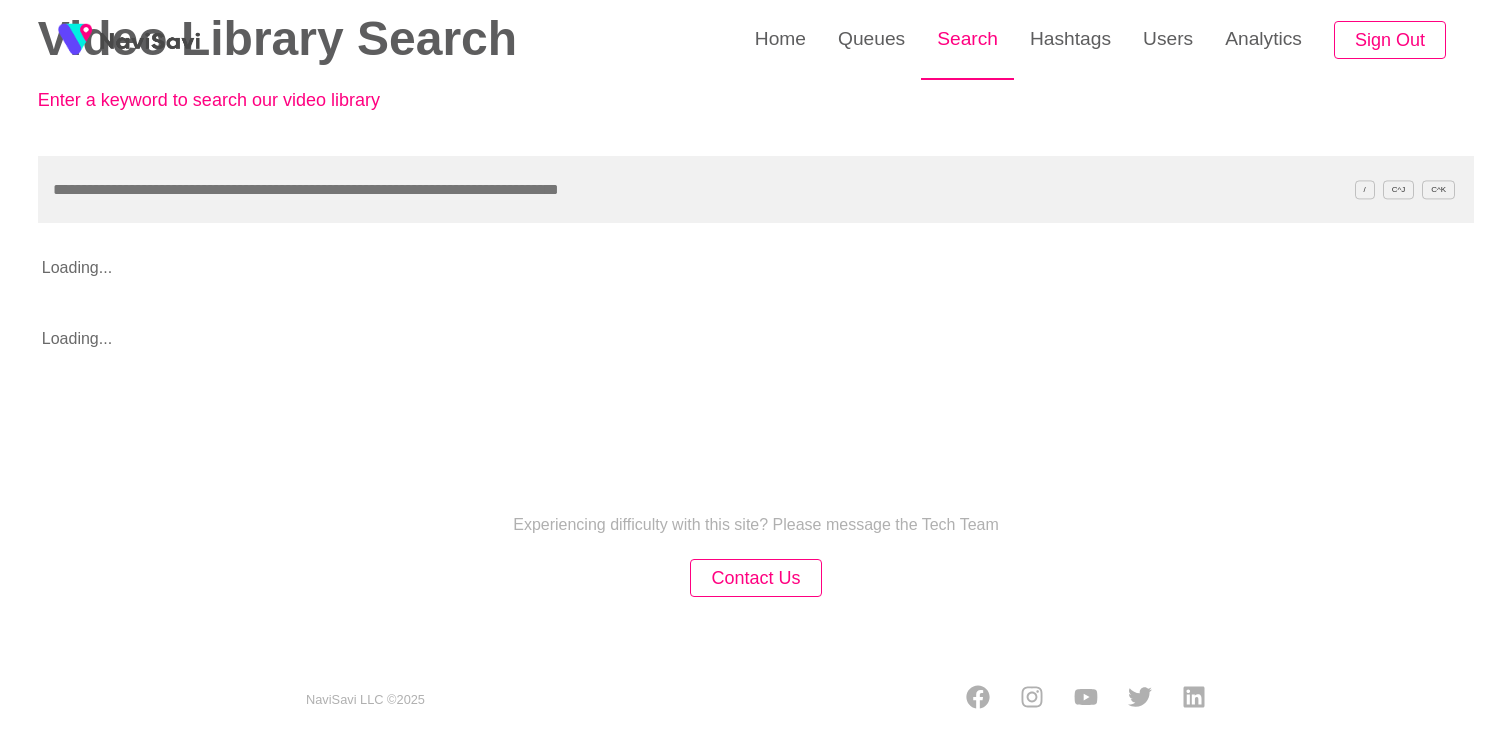 scroll, scrollTop: 0, scrollLeft: 0, axis: both 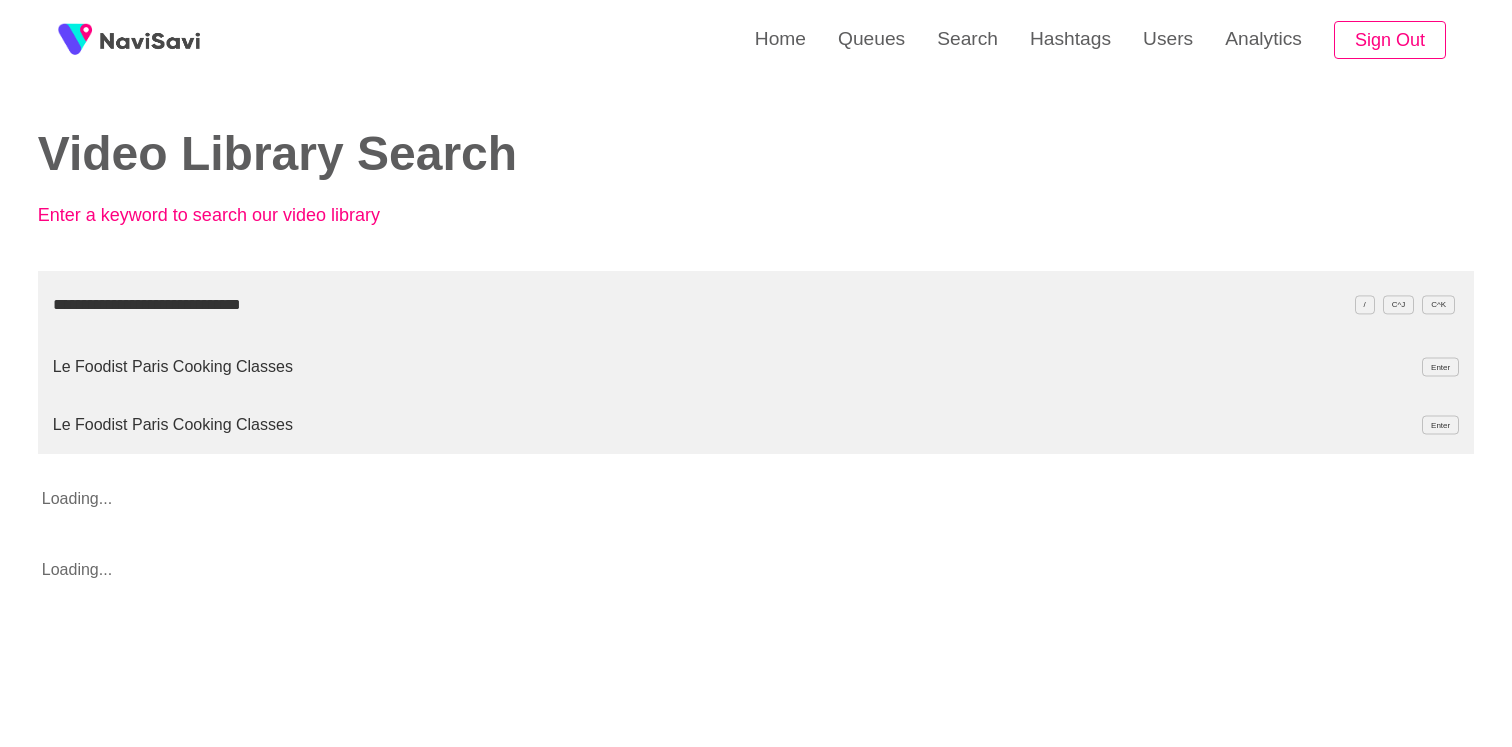 type on "**********" 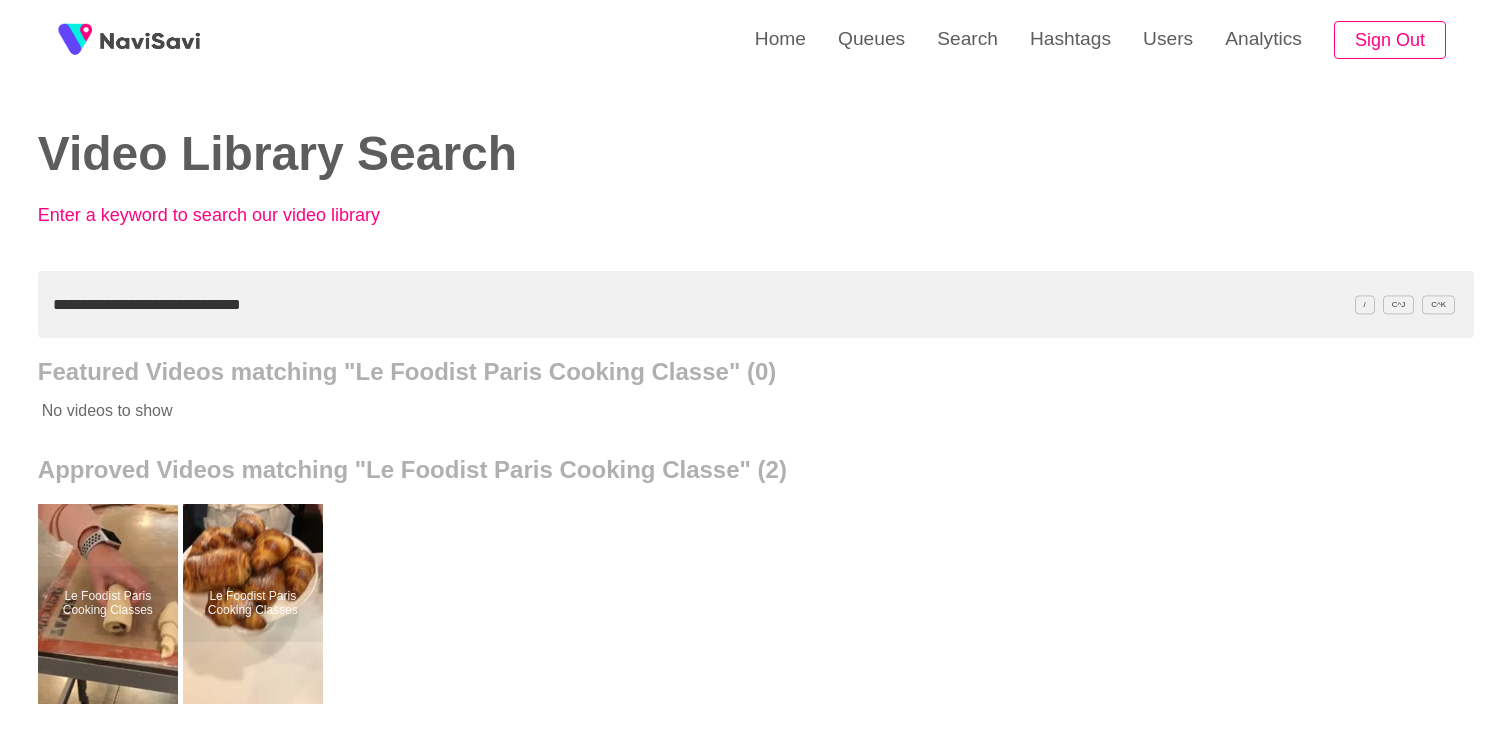 click on "**********" at bounding box center [756, 553] 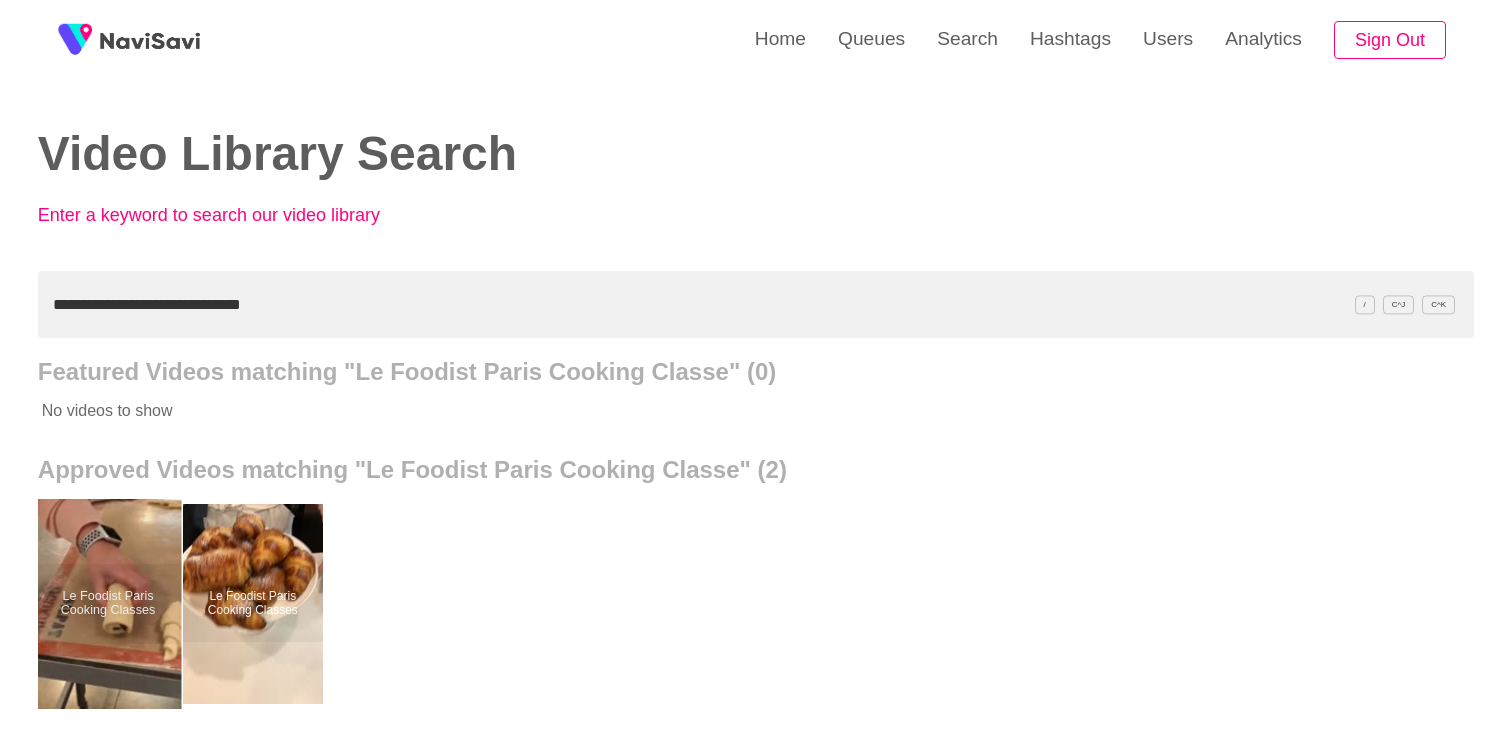 click at bounding box center (107, 604) 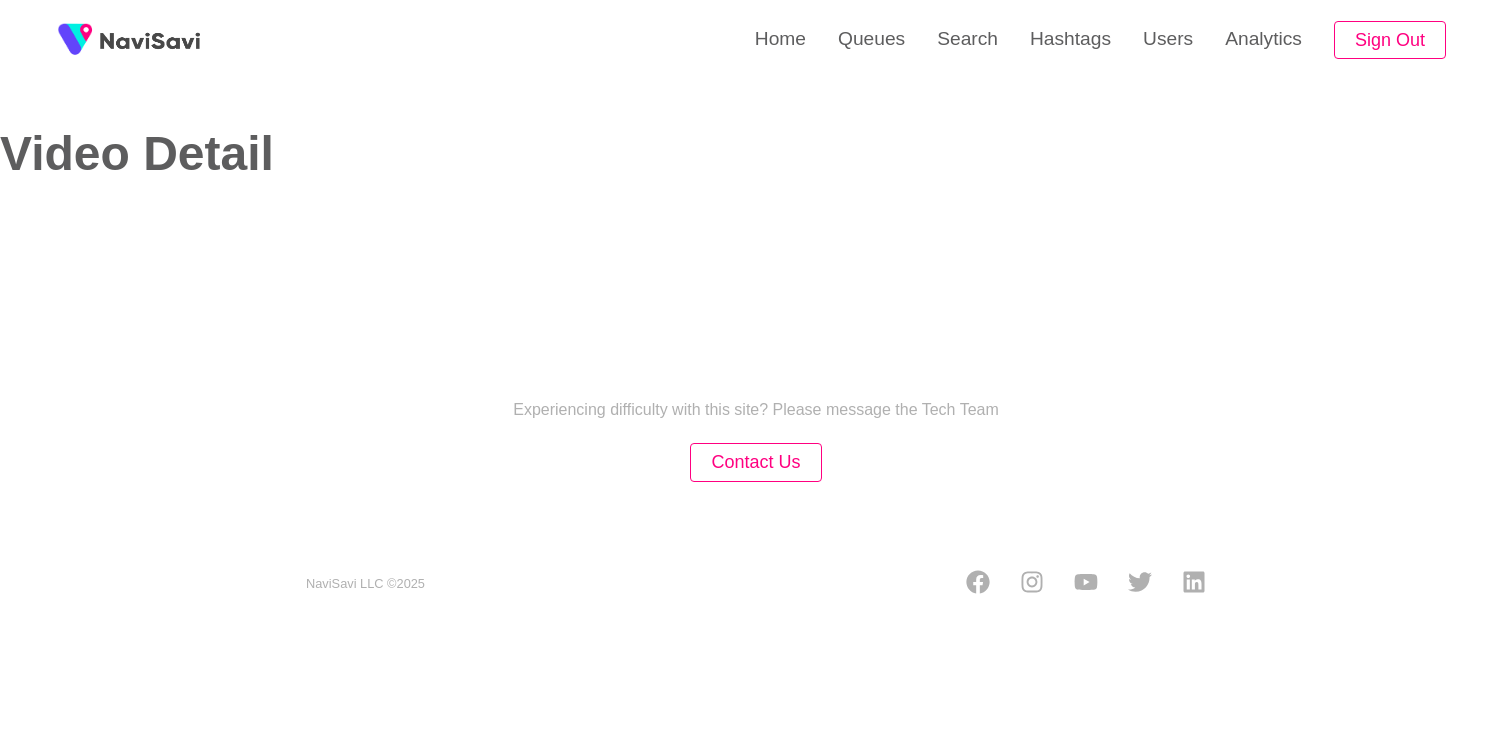 select on "**********" 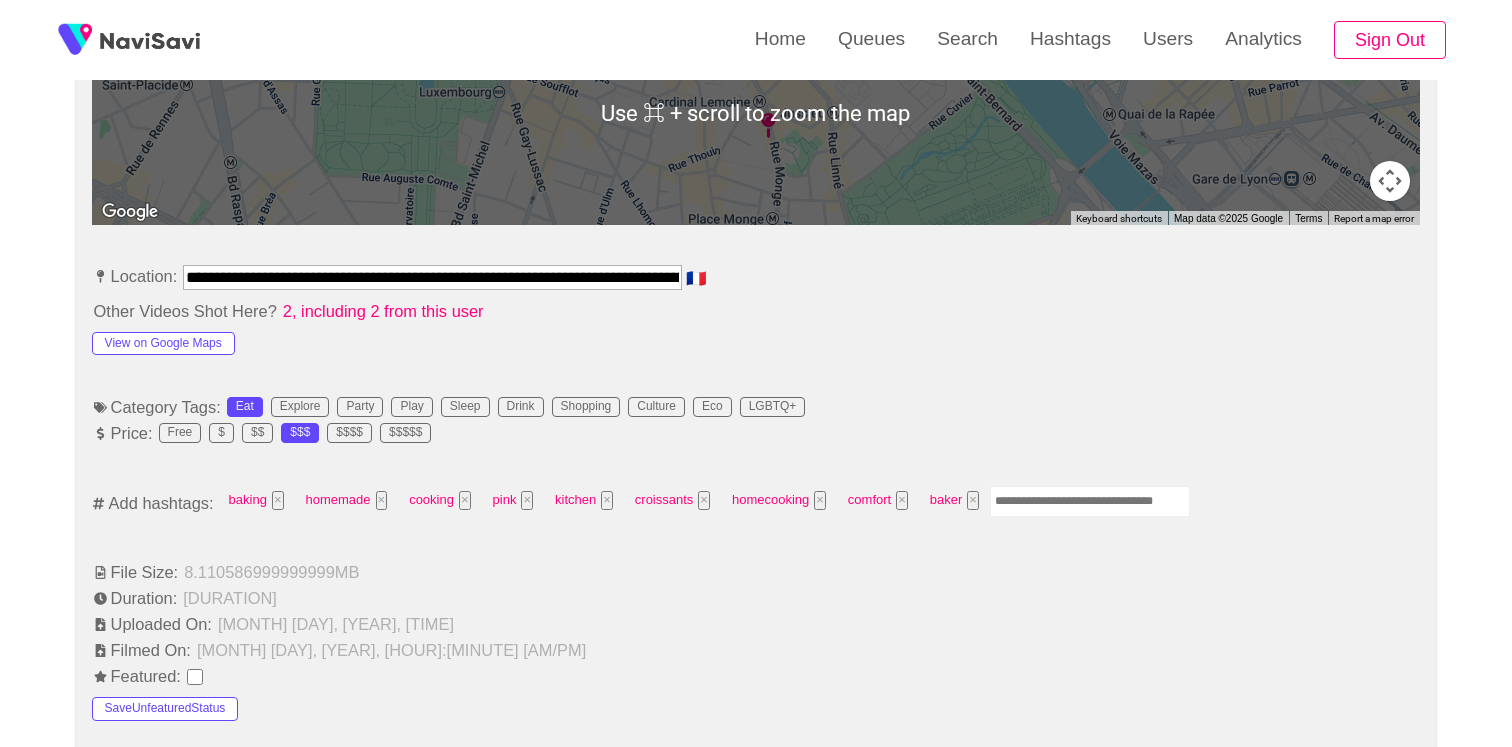 scroll, scrollTop: 993, scrollLeft: 0, axis: vertical 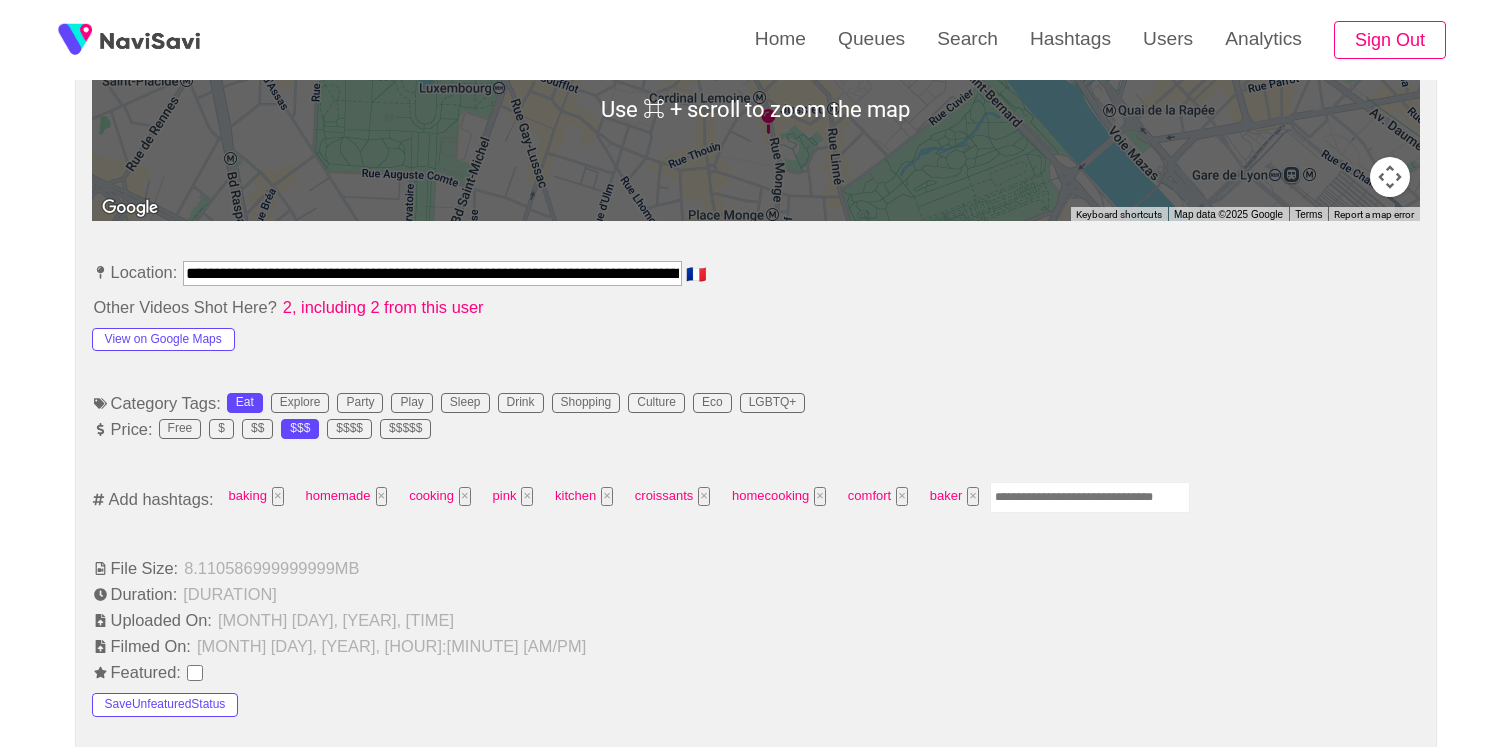 click at bounding box center (1090, 497) 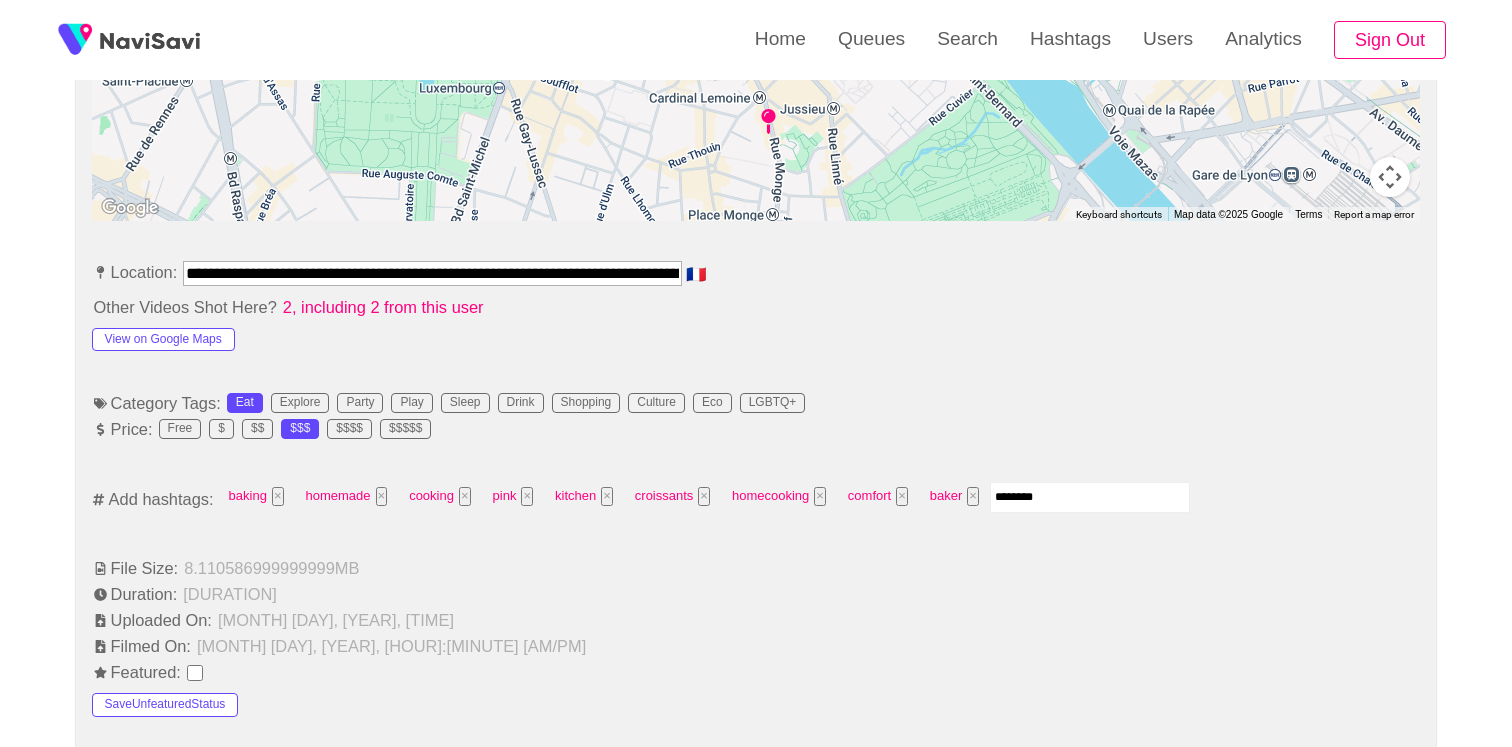 type on "*********" 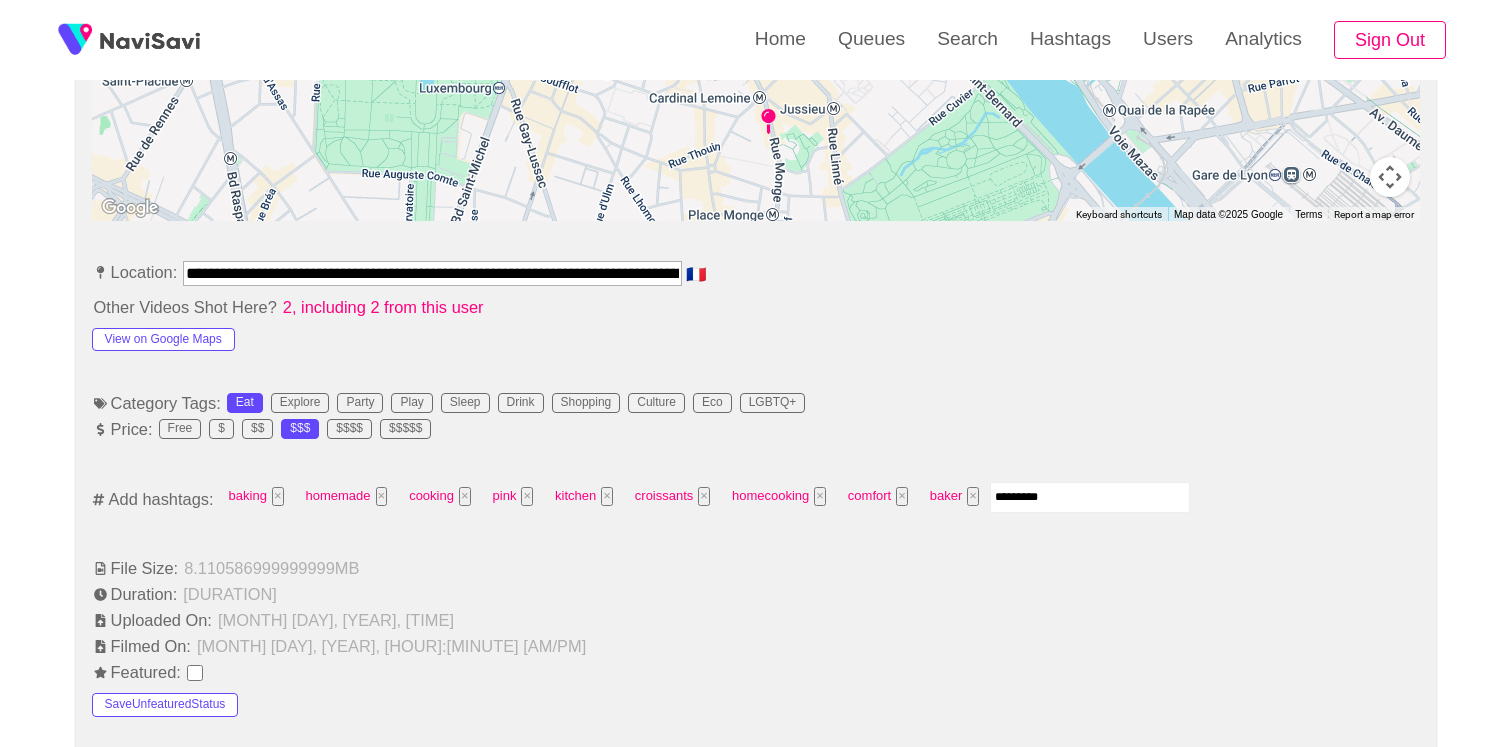 type 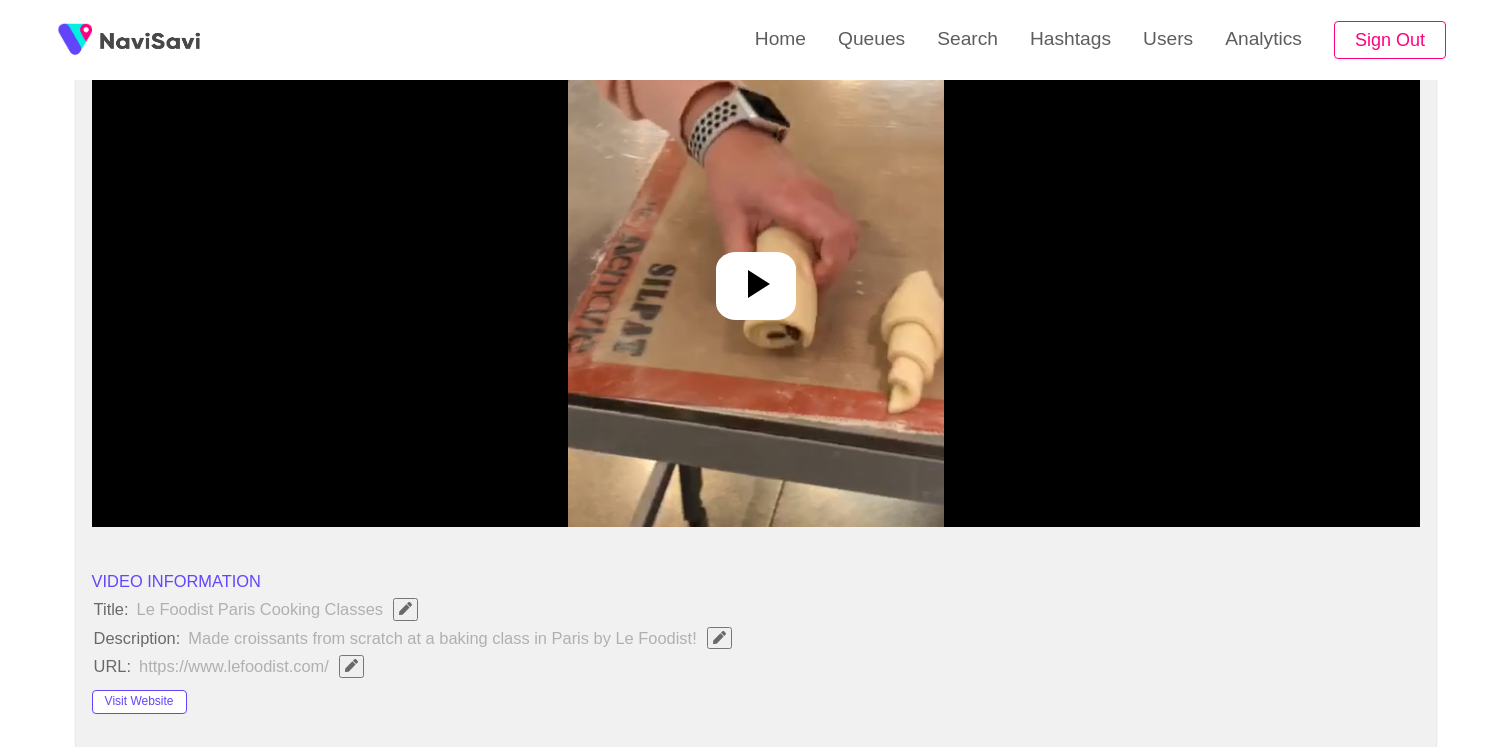 scroll, scrollTop: 0, scrollLeft: 0, axis: both 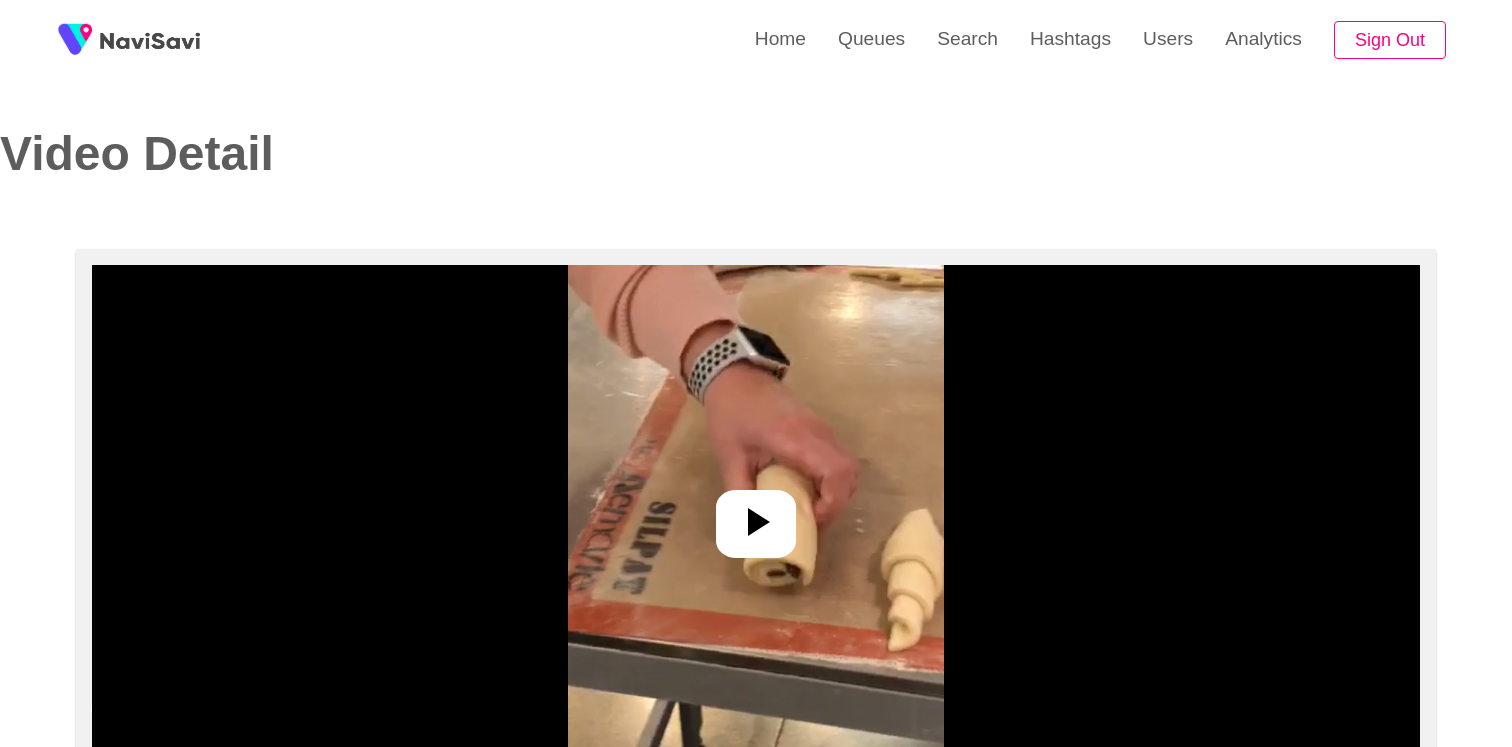 click at bounding box center [755, 515] 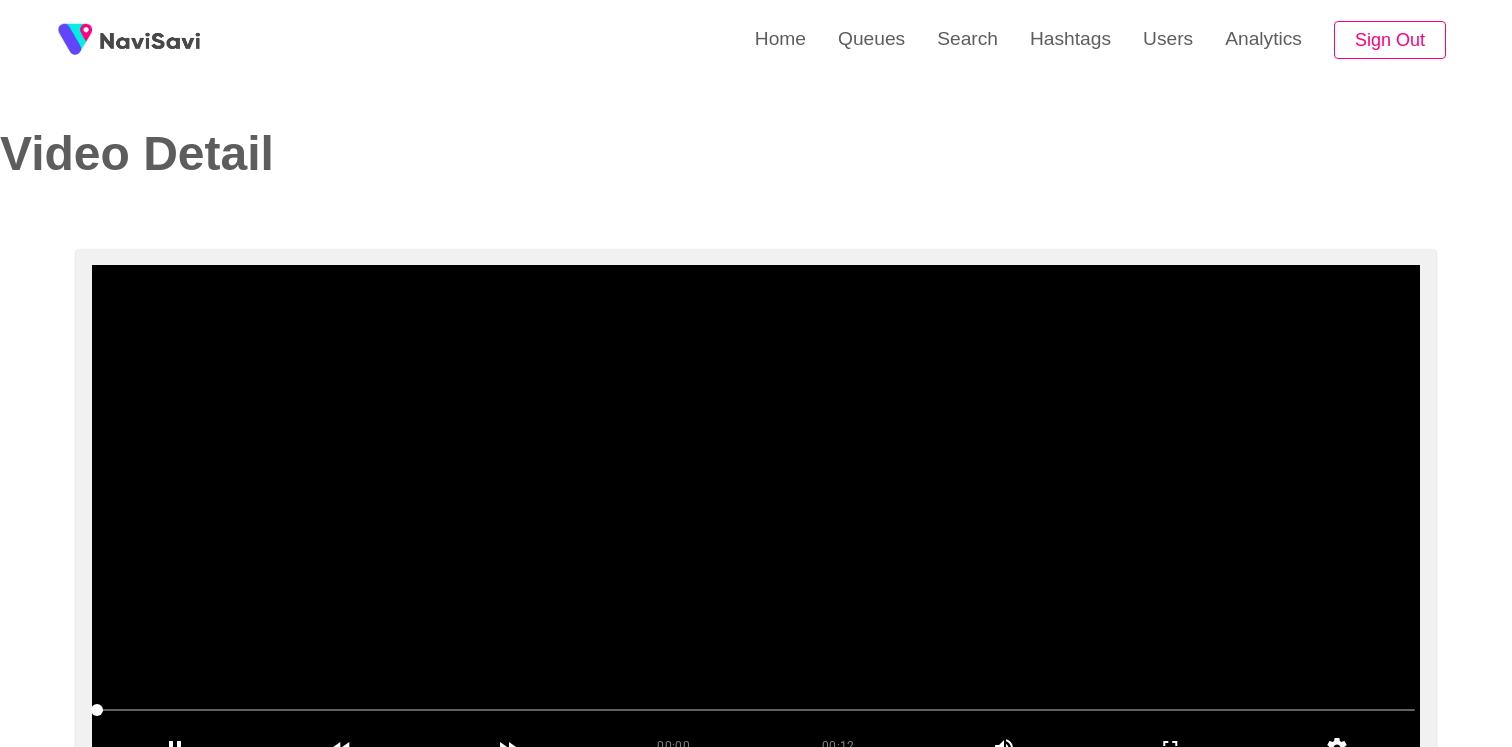scroll, scrollTop: 183, scrollLeft: 0, axis: vertical 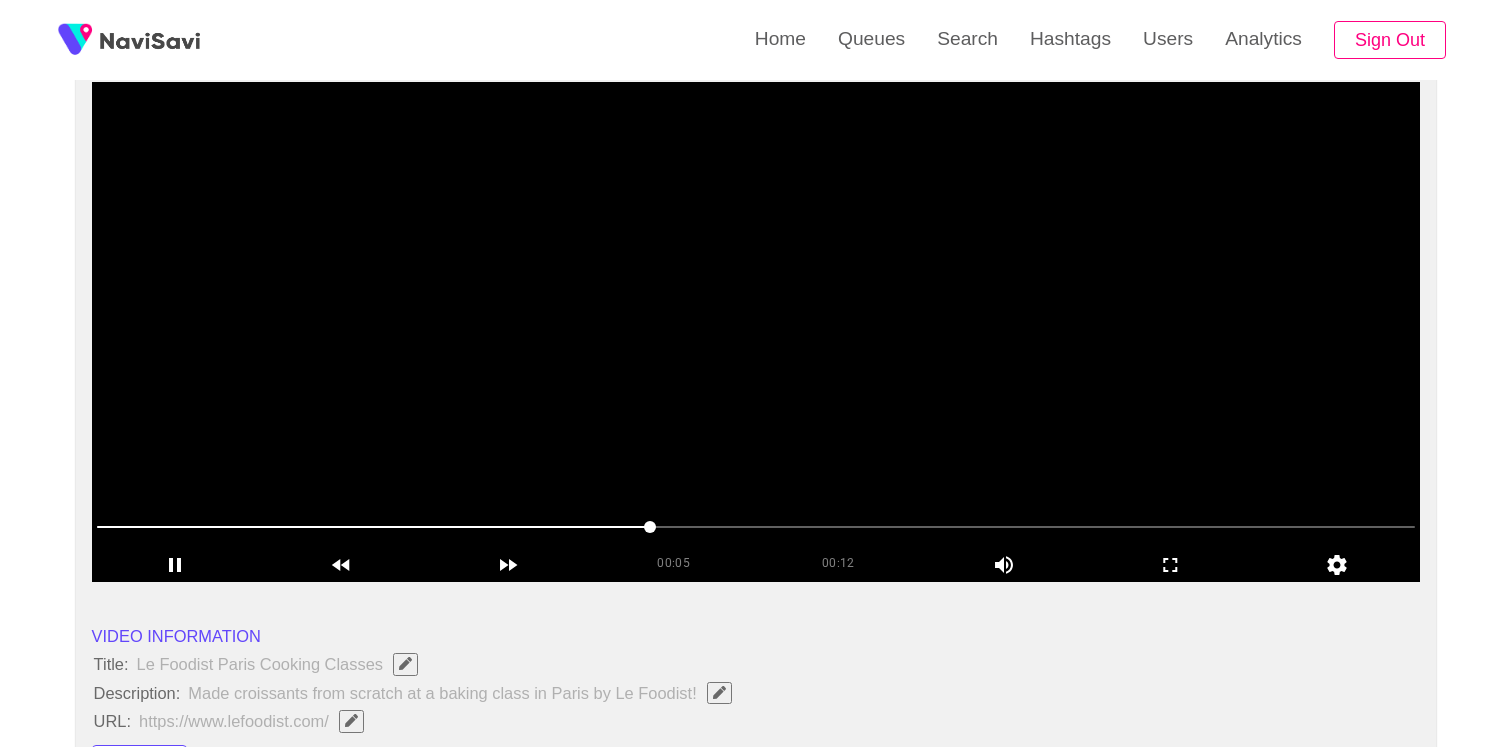 click at bounding box center [756, 527] 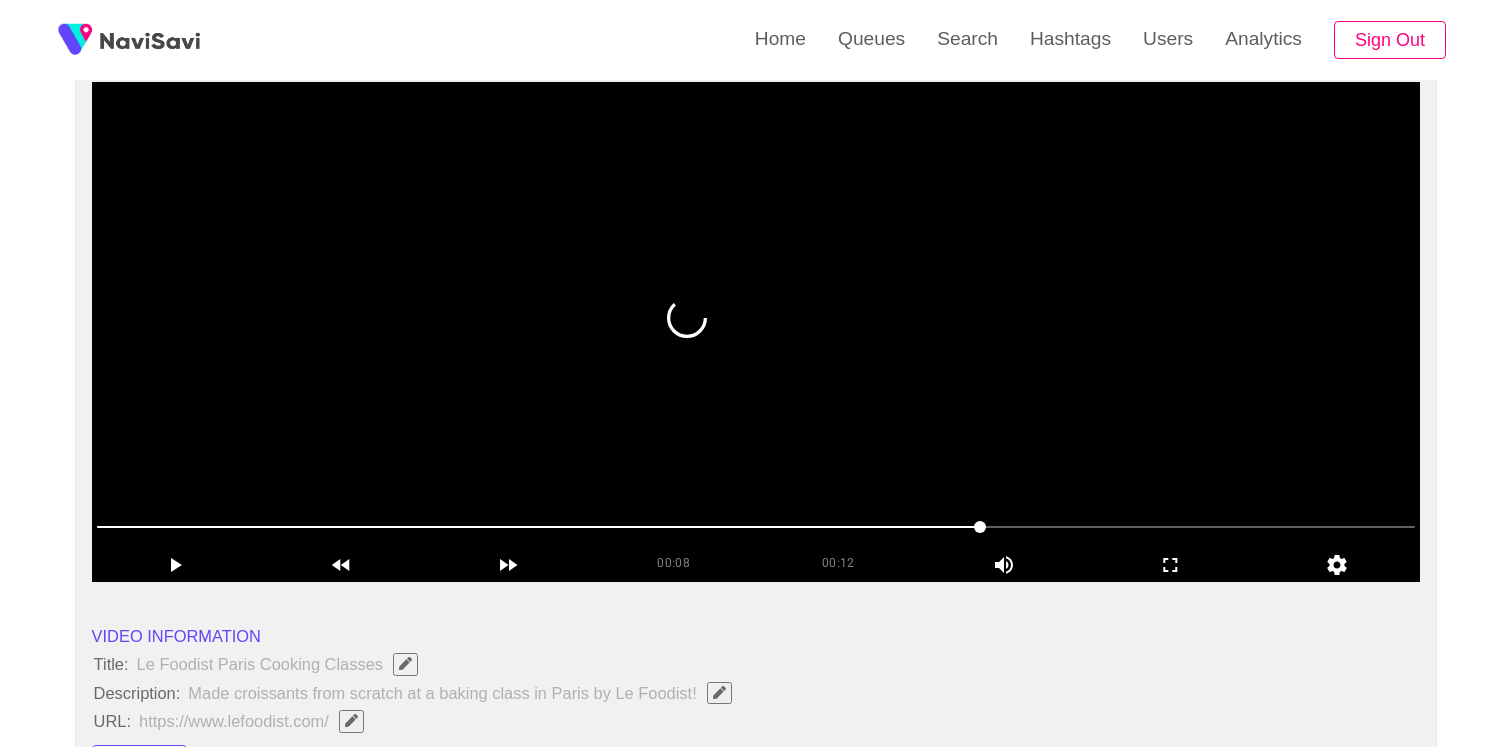 click at bounding box center [756, 332] 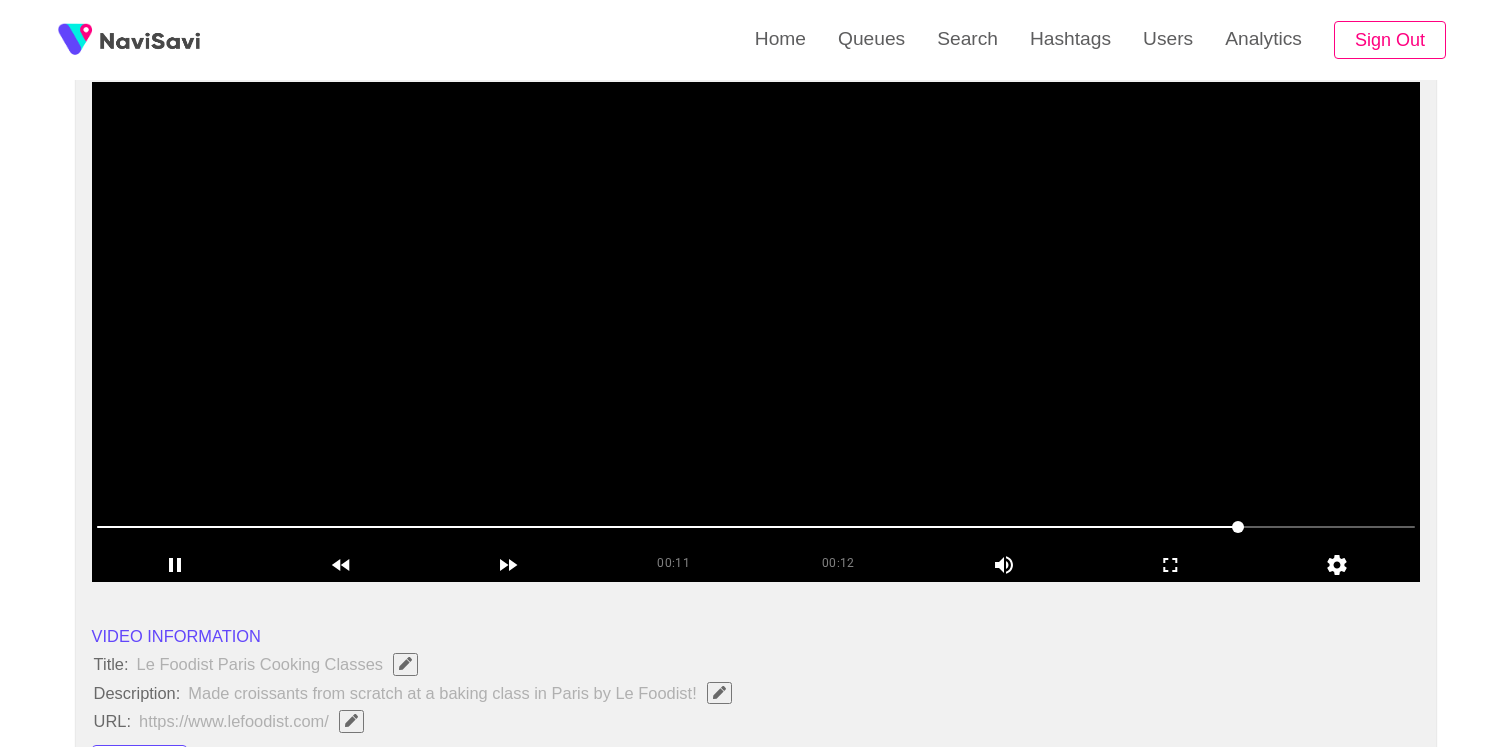 click at bounding box center [756, 332] 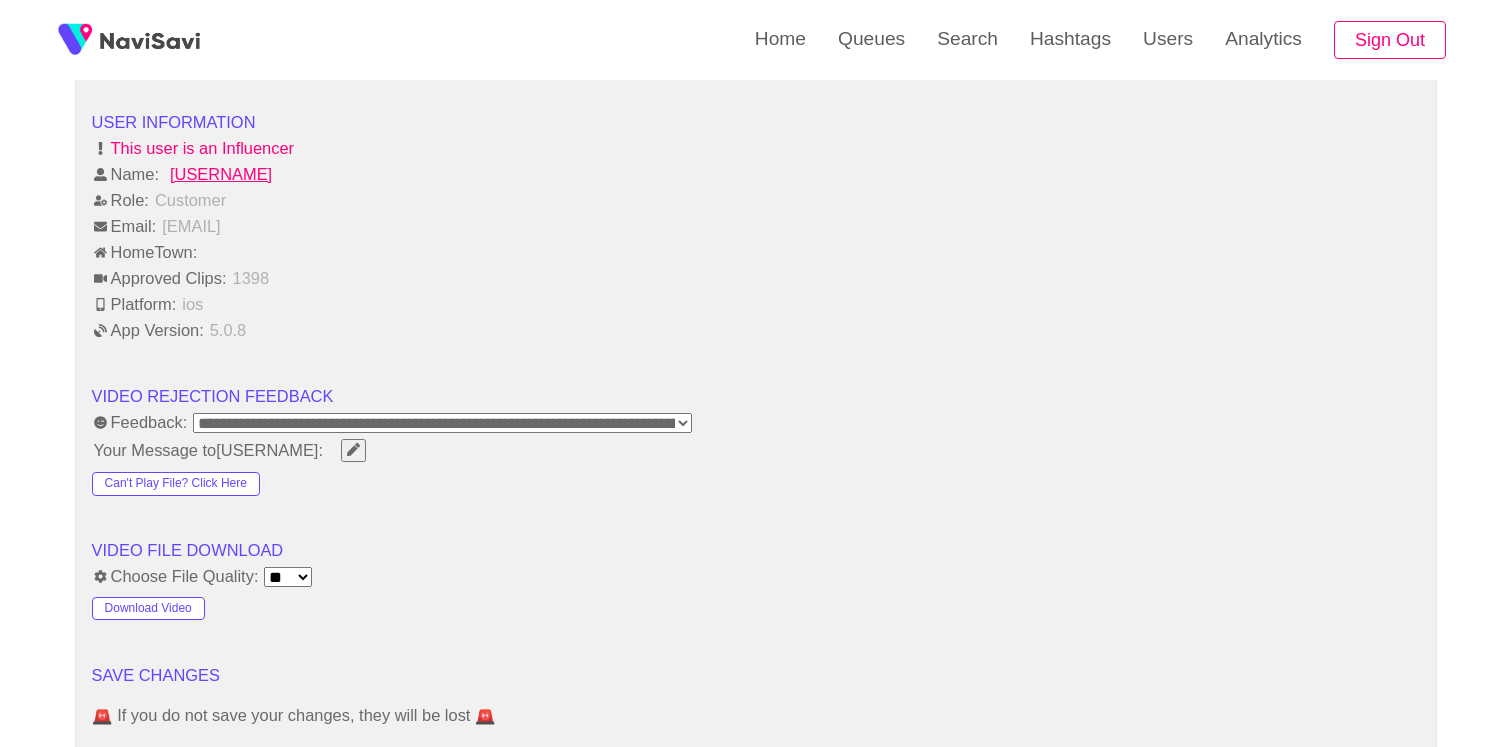 scroll, scrollTop: 2529, scrollLeft: 0, axis: vertical 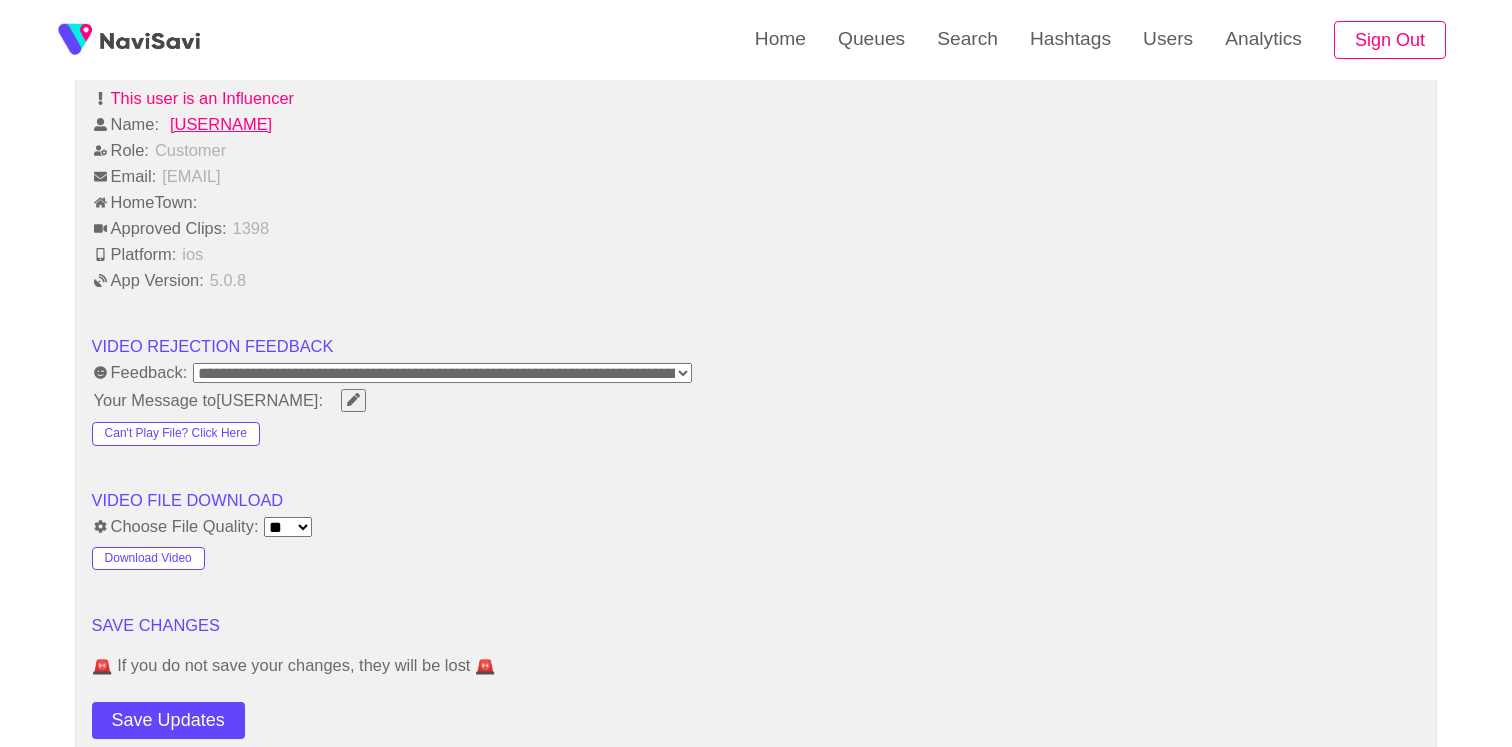 click on "**********" at bounding box center [756, -503] 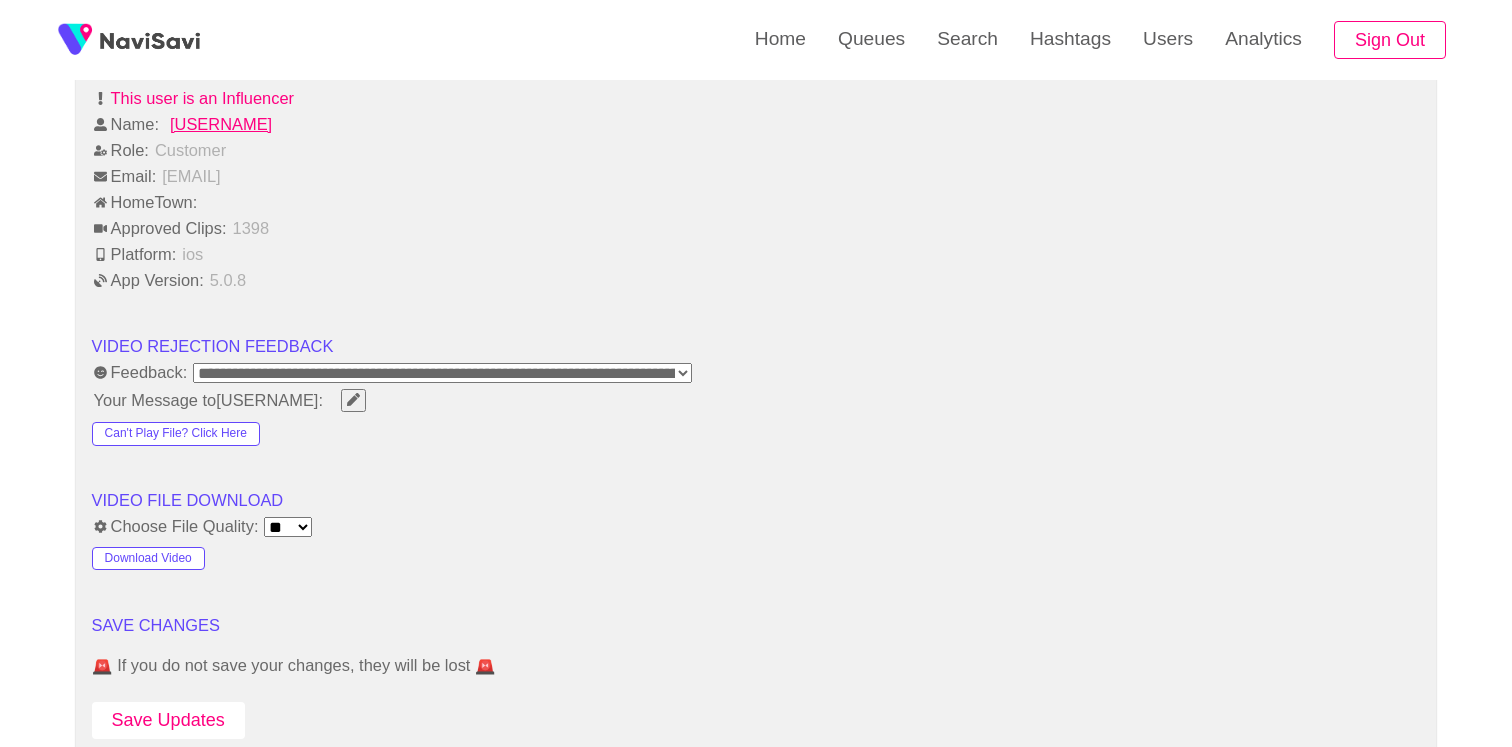 click on "Save Updates" at bounding box center [168, 720] 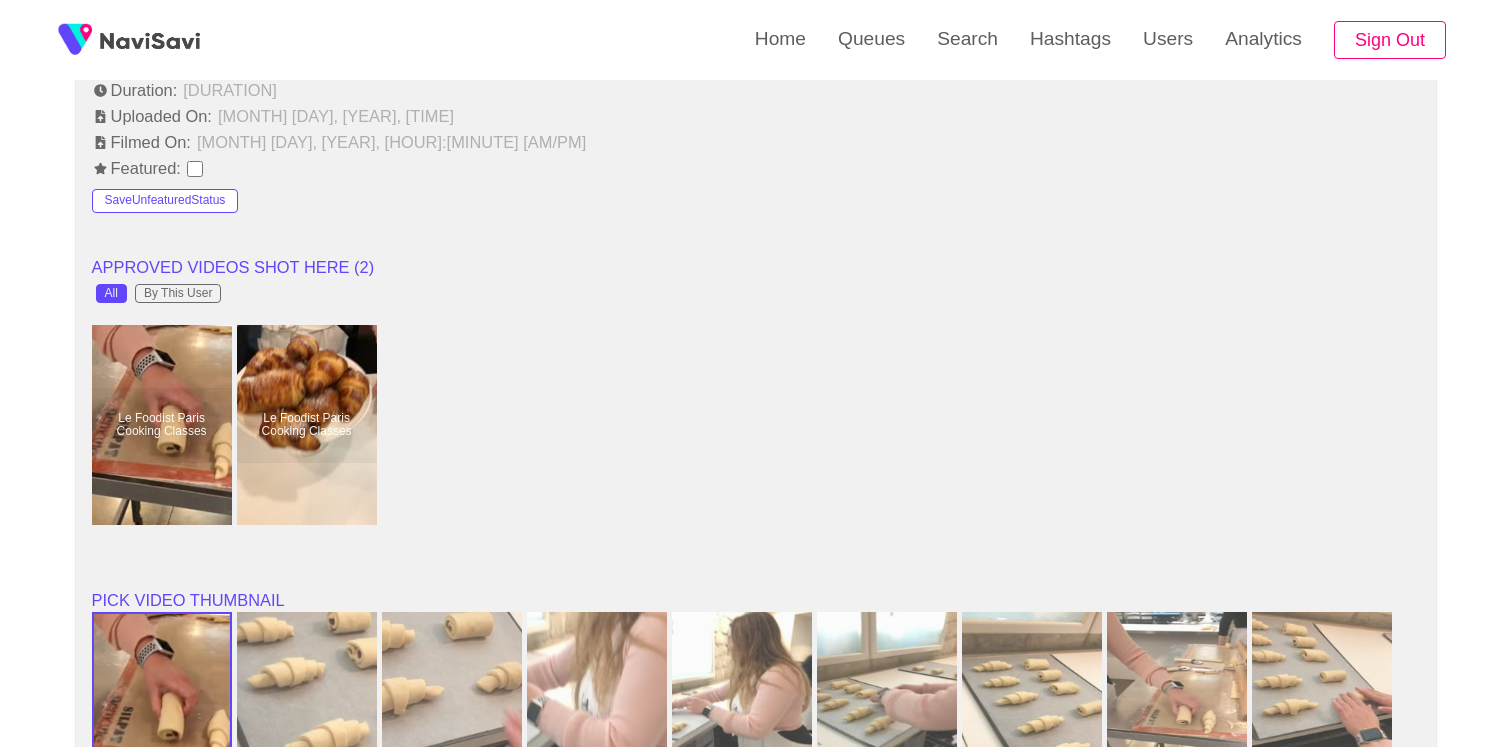 scroll, scrollTop: 1442, scrollLeft: 0, axis: vertical 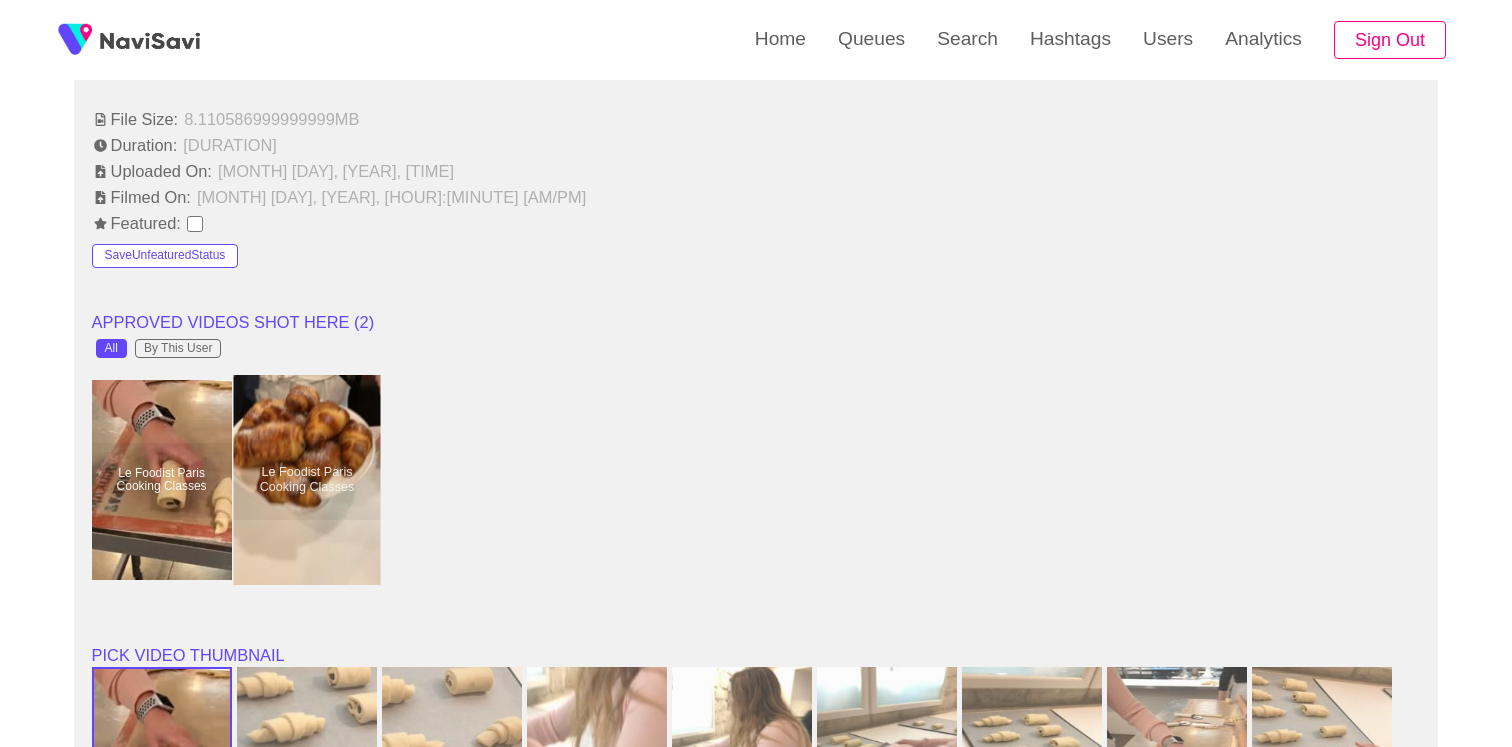 click at bounding box center (306, 480) 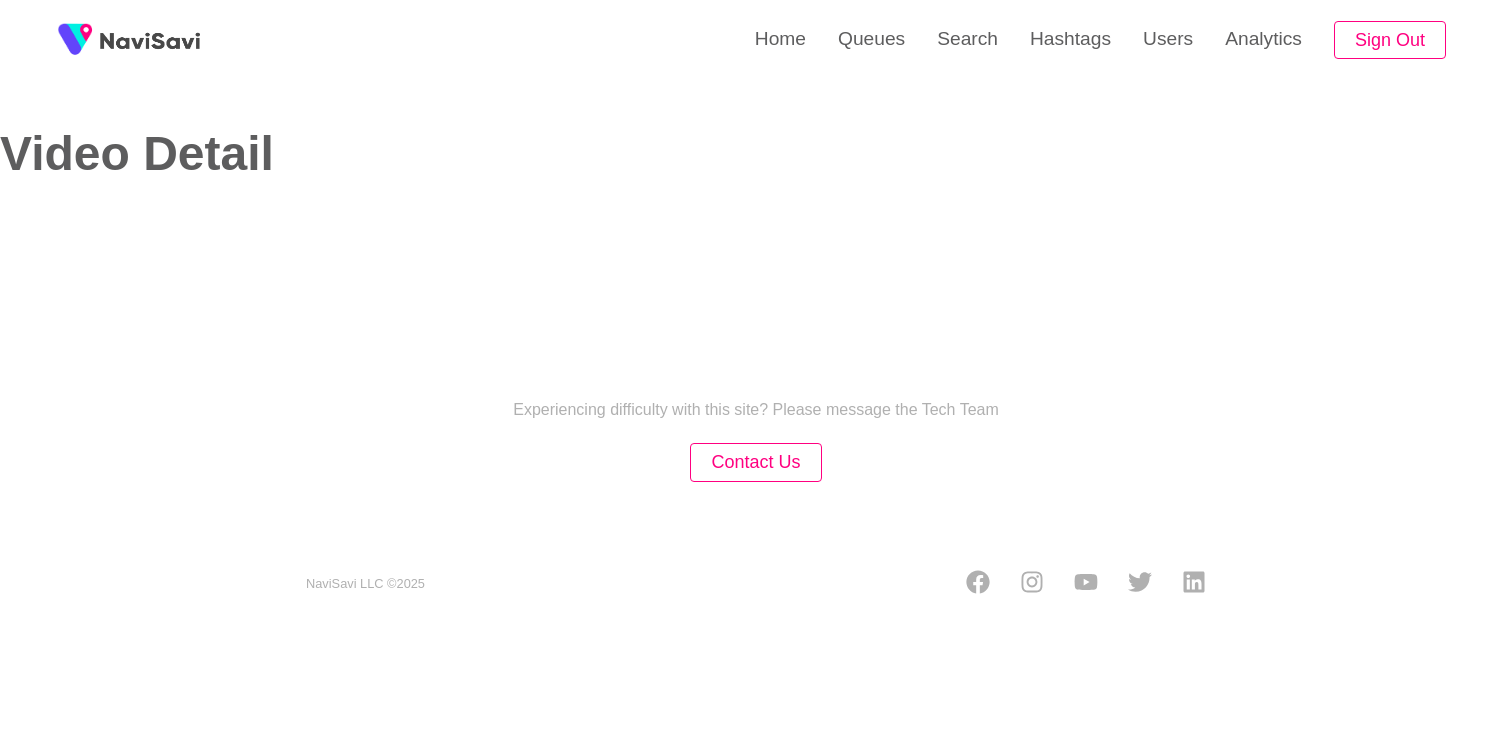 select on "**" 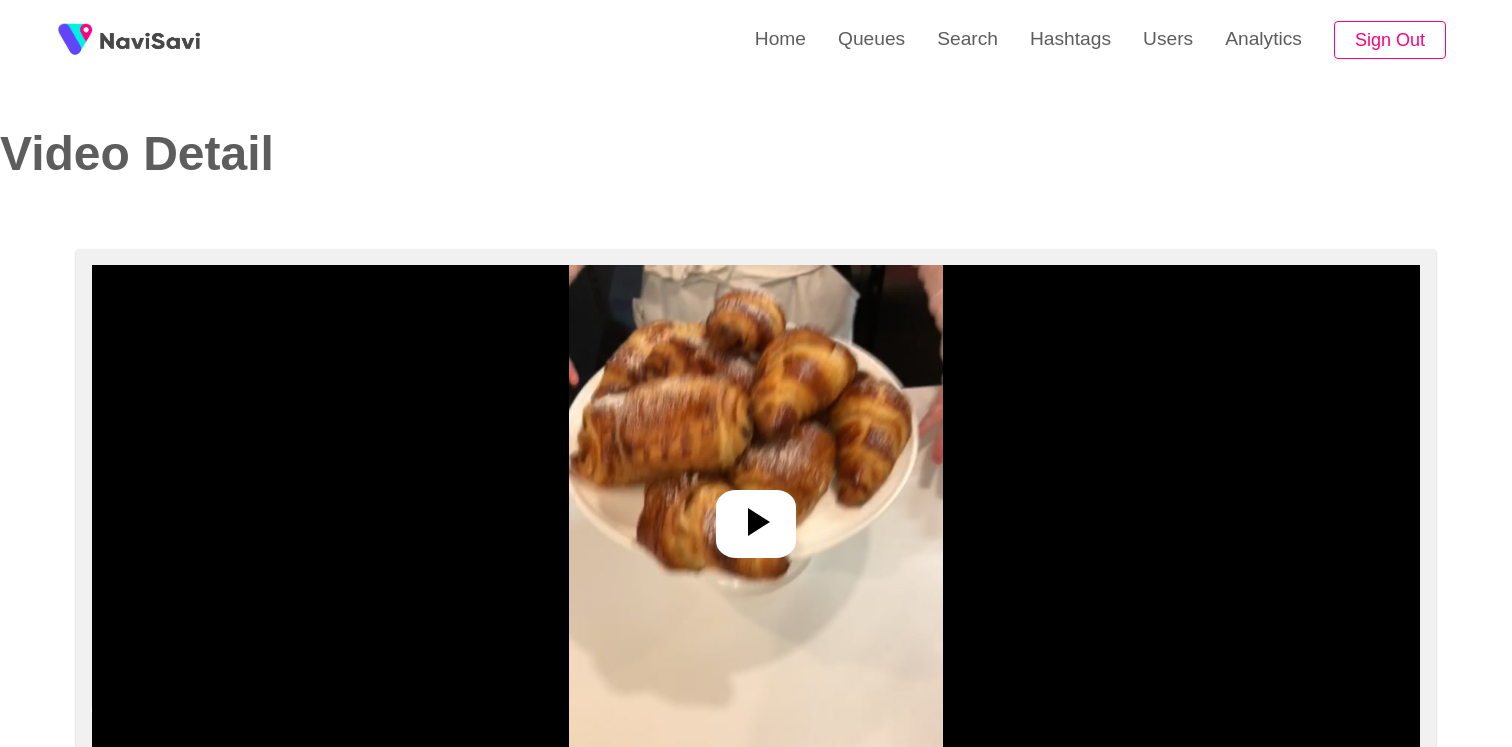 click at bounding box center (756, 524) 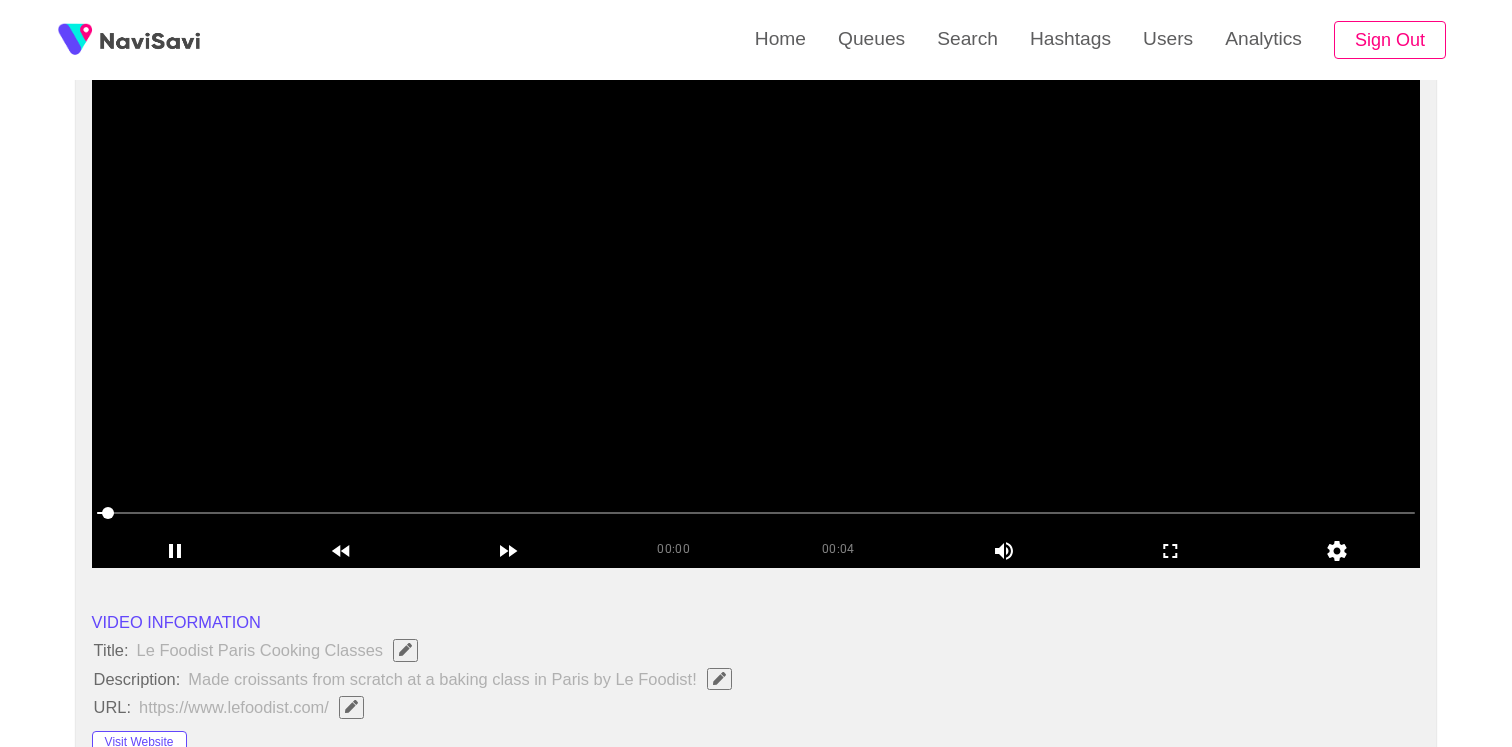 click at bounding box center (756, 318) 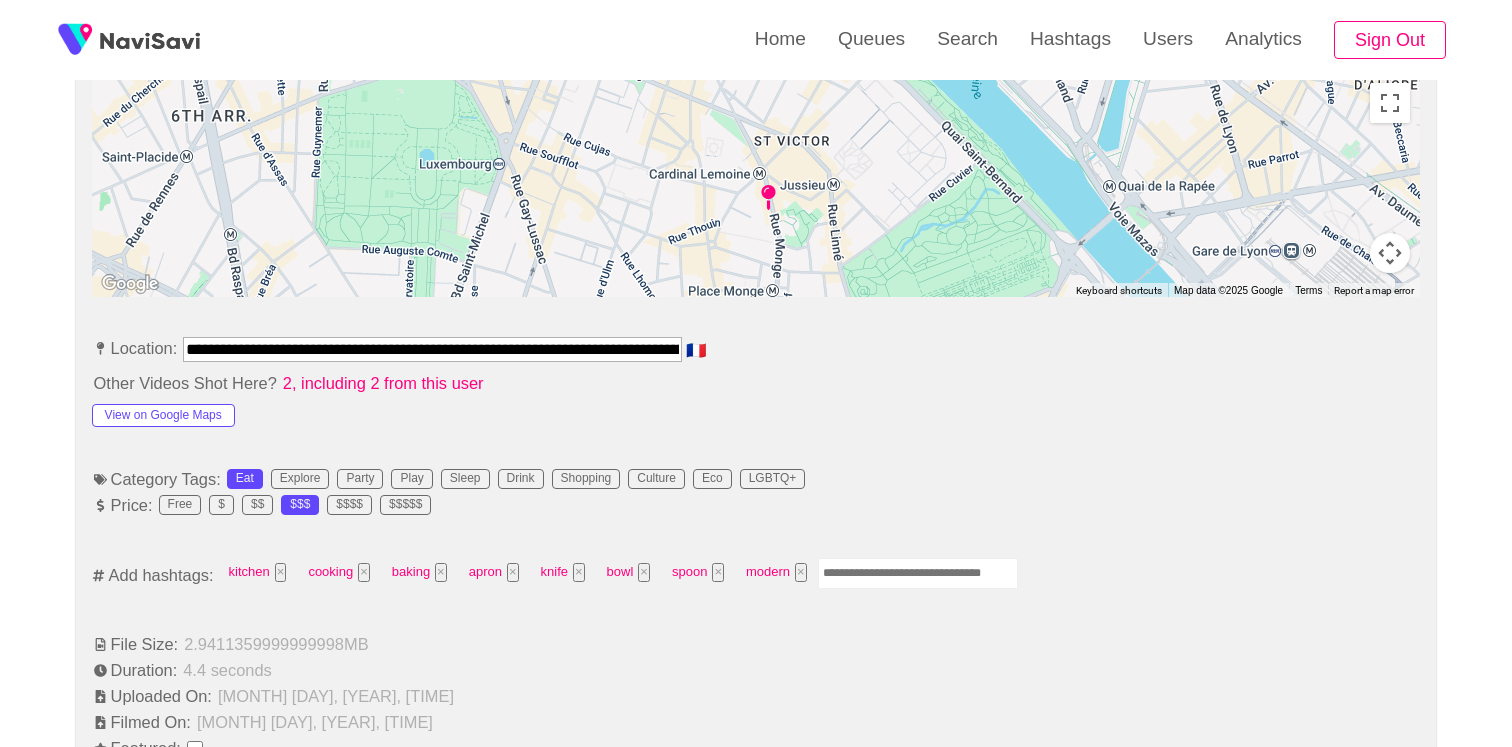 scroll, scrollTop: 1066, scrollLeft: 0, axis: vertical 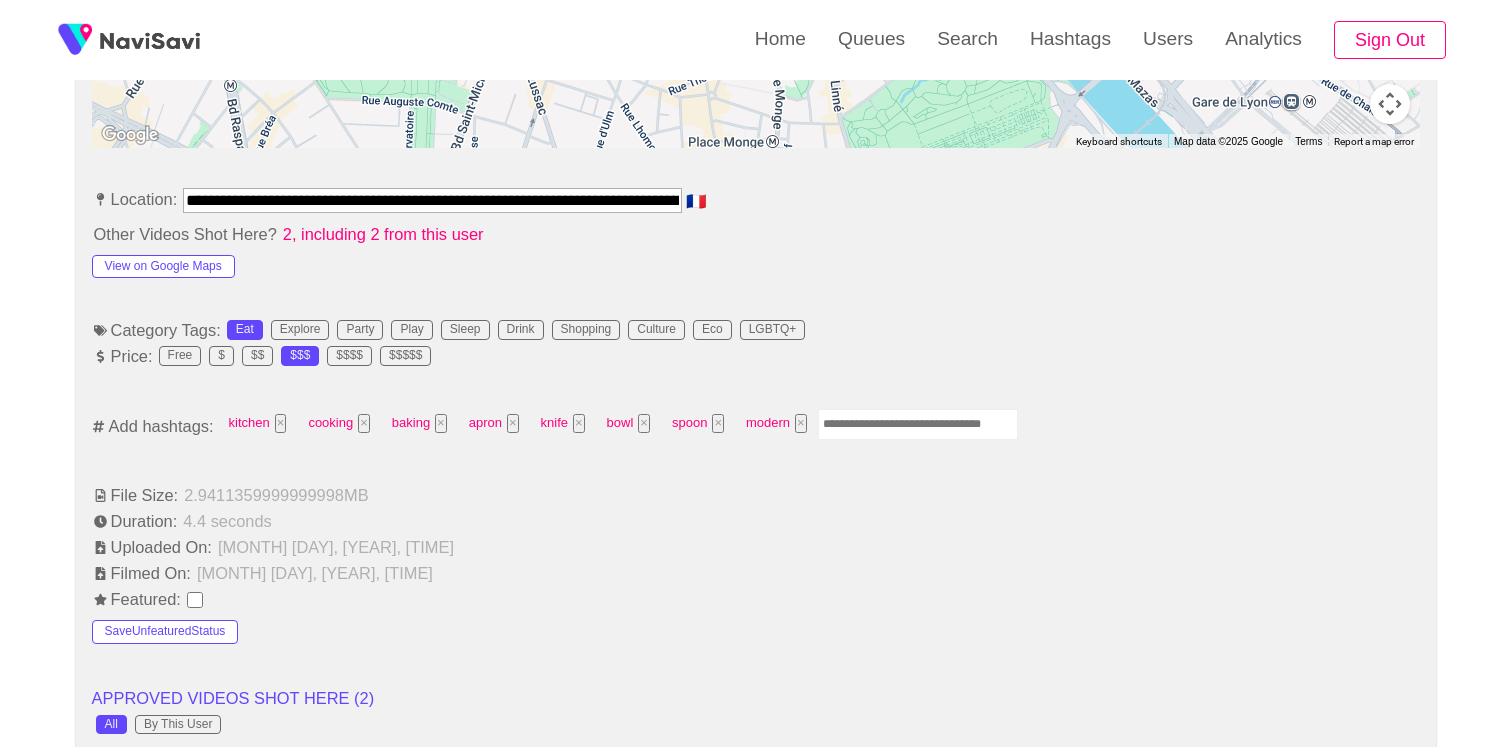 click at bounding box center [918, 424] 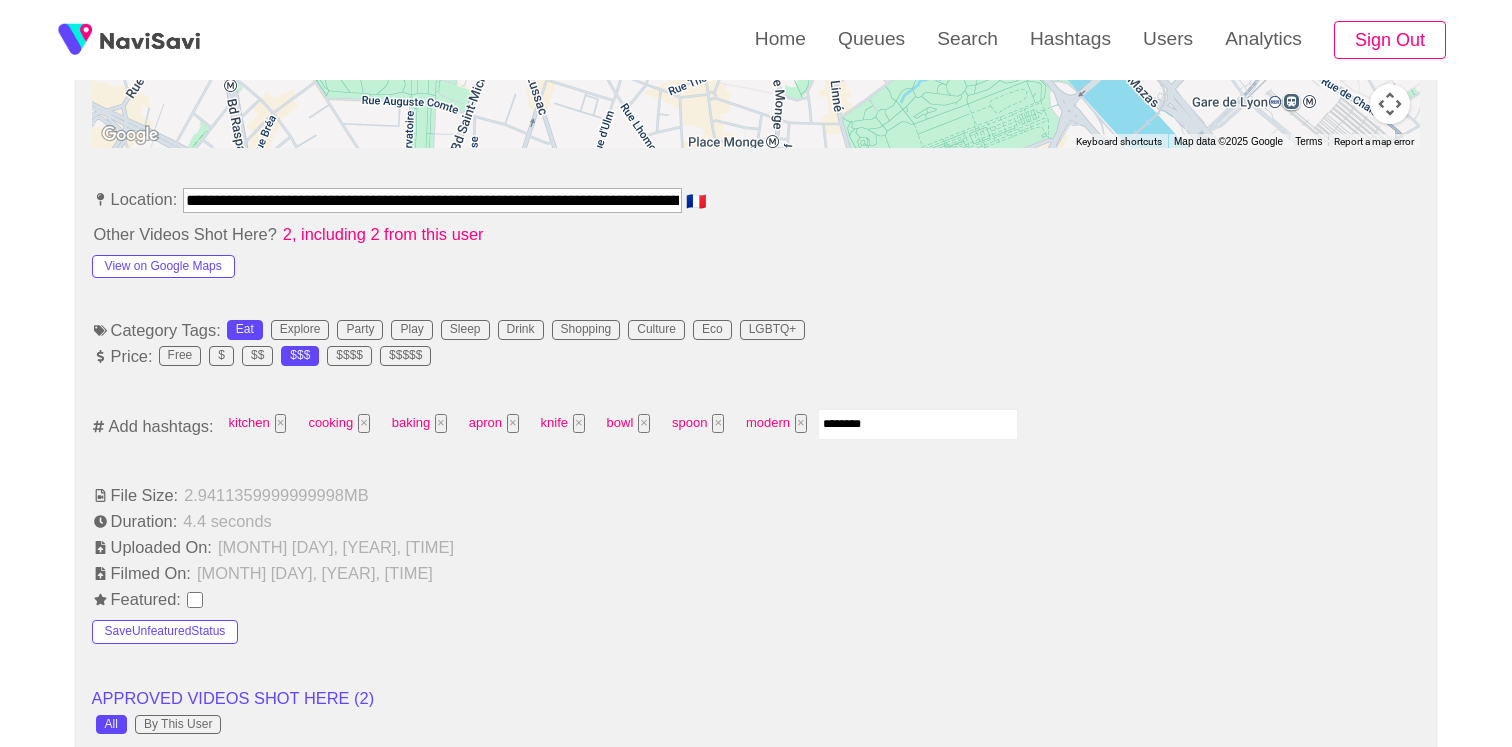 type on "*********" 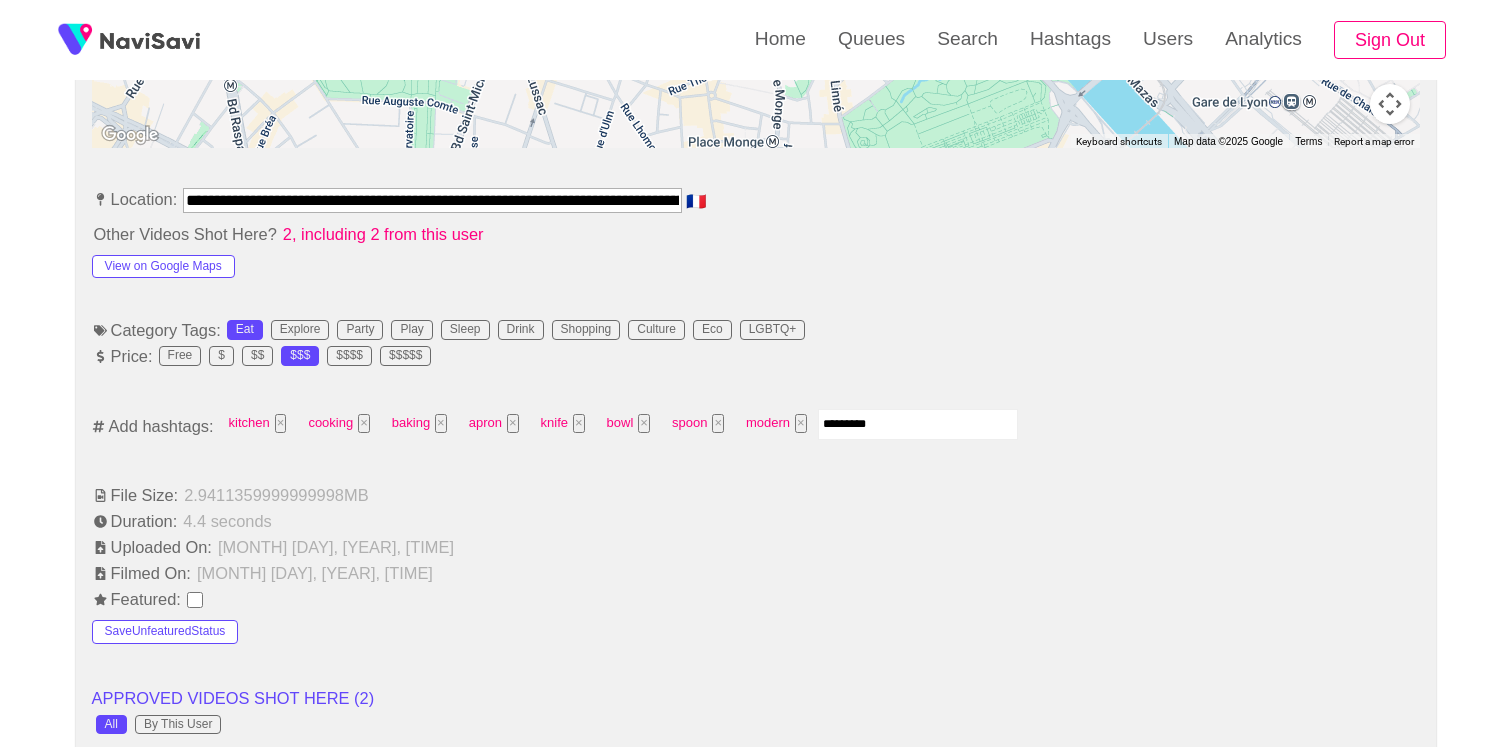 type 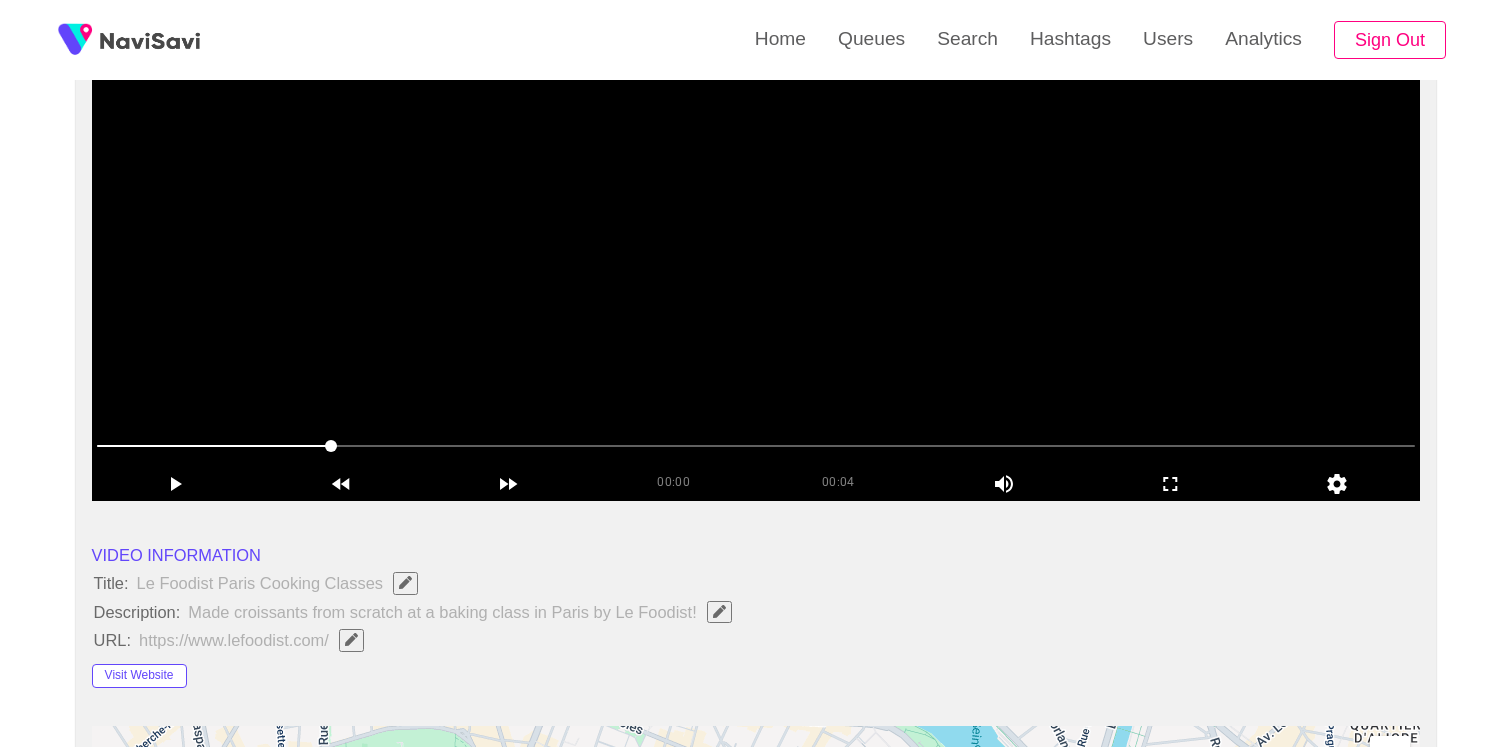 scroll, scrollTop: 21, scrollLeft: 0, axis: vertical 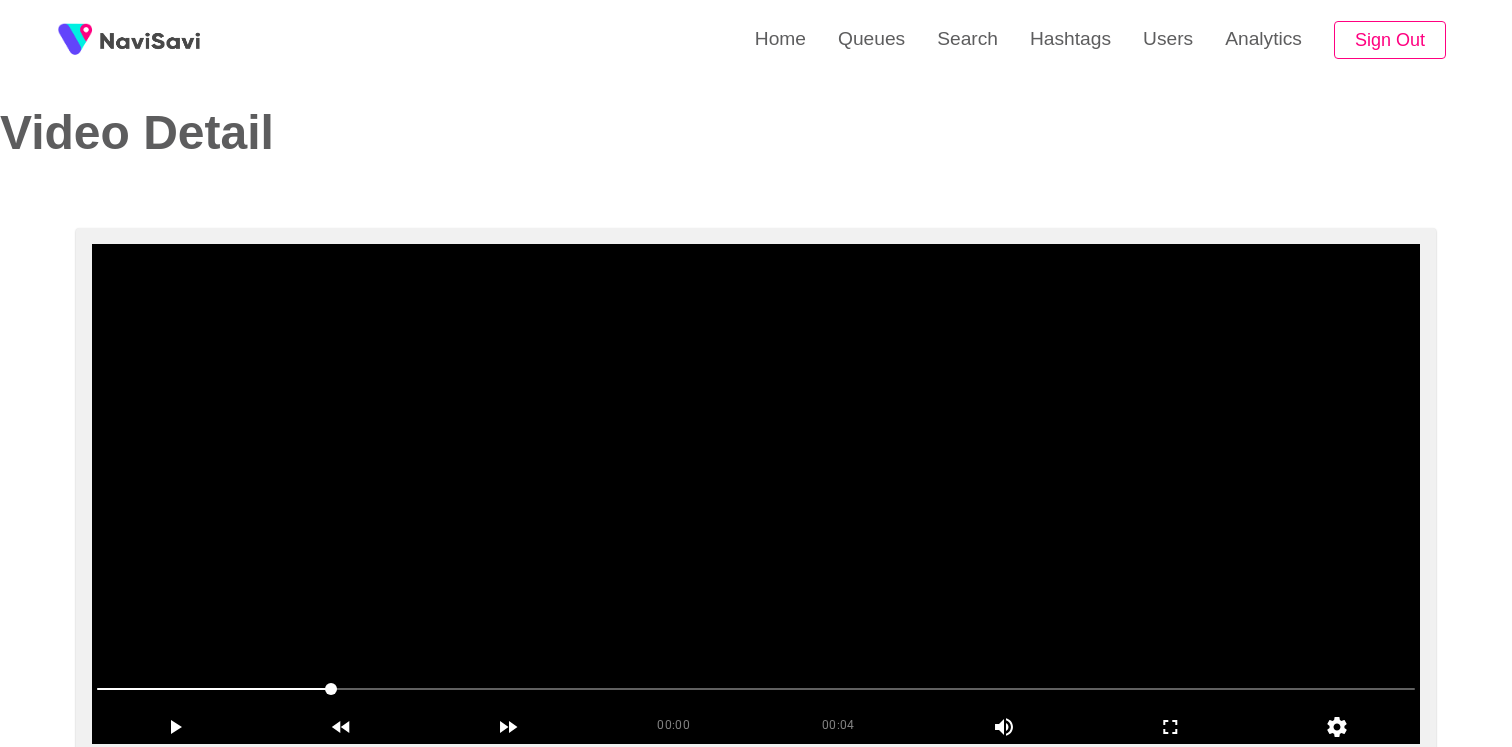 click at bounding box center (756, 494) 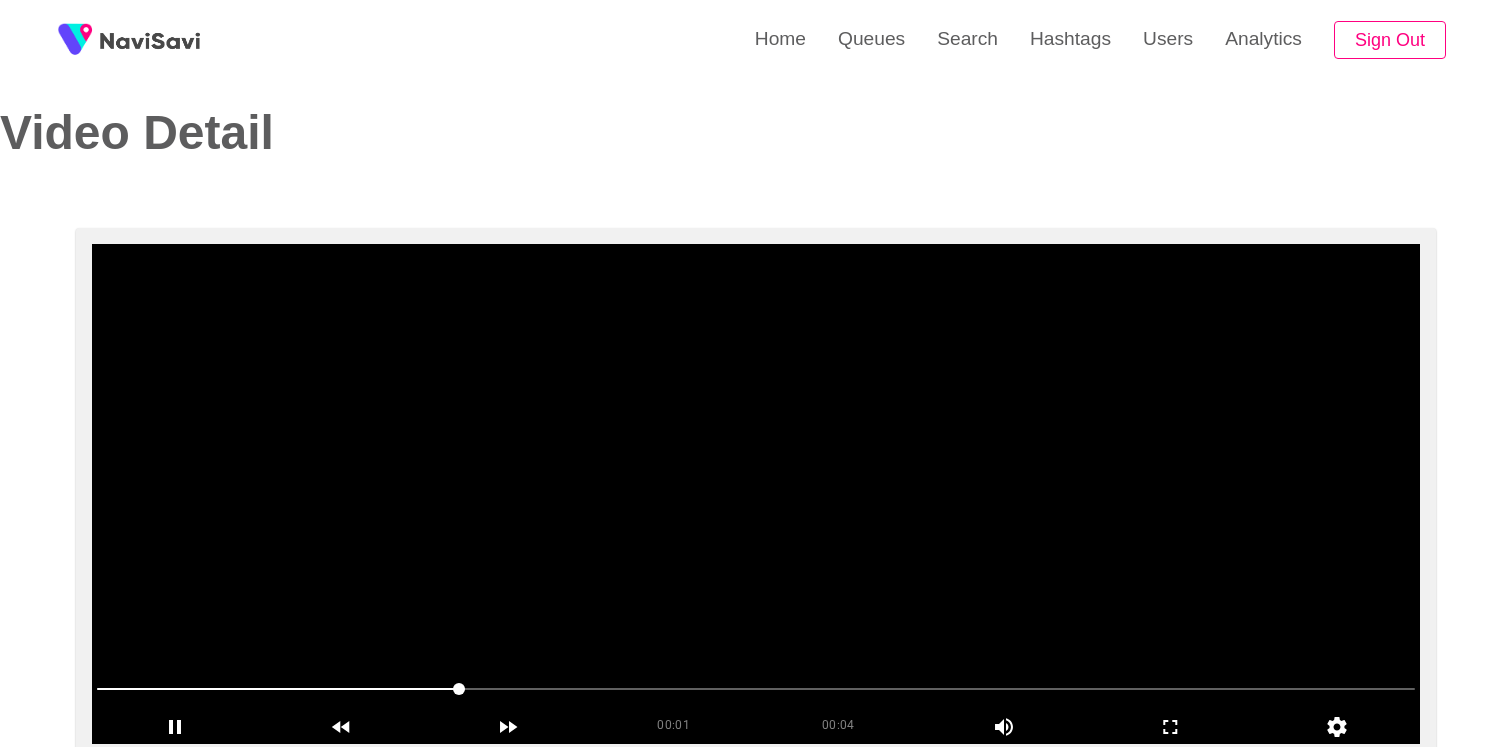 click at bounding box center (756, 691) 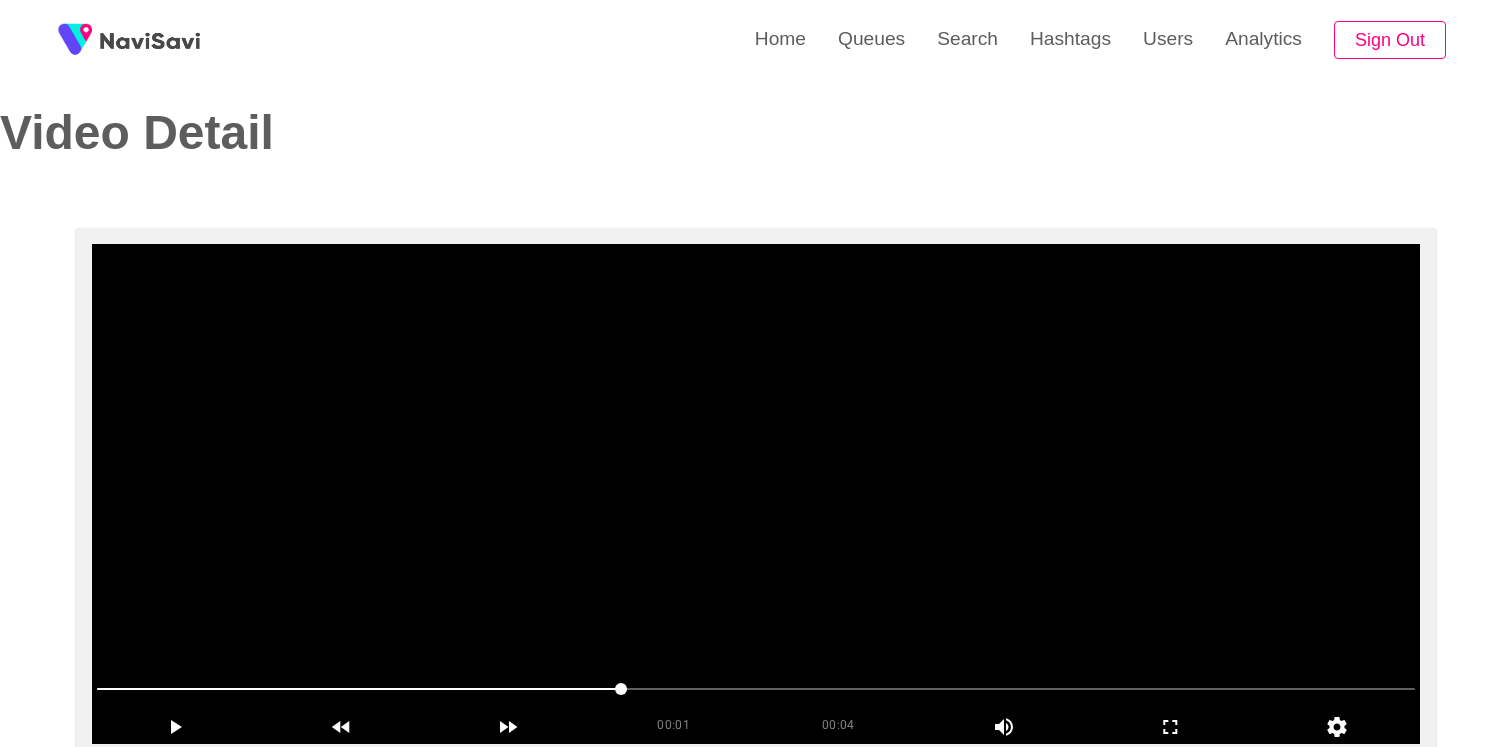 click at bounding box center (756, 494) 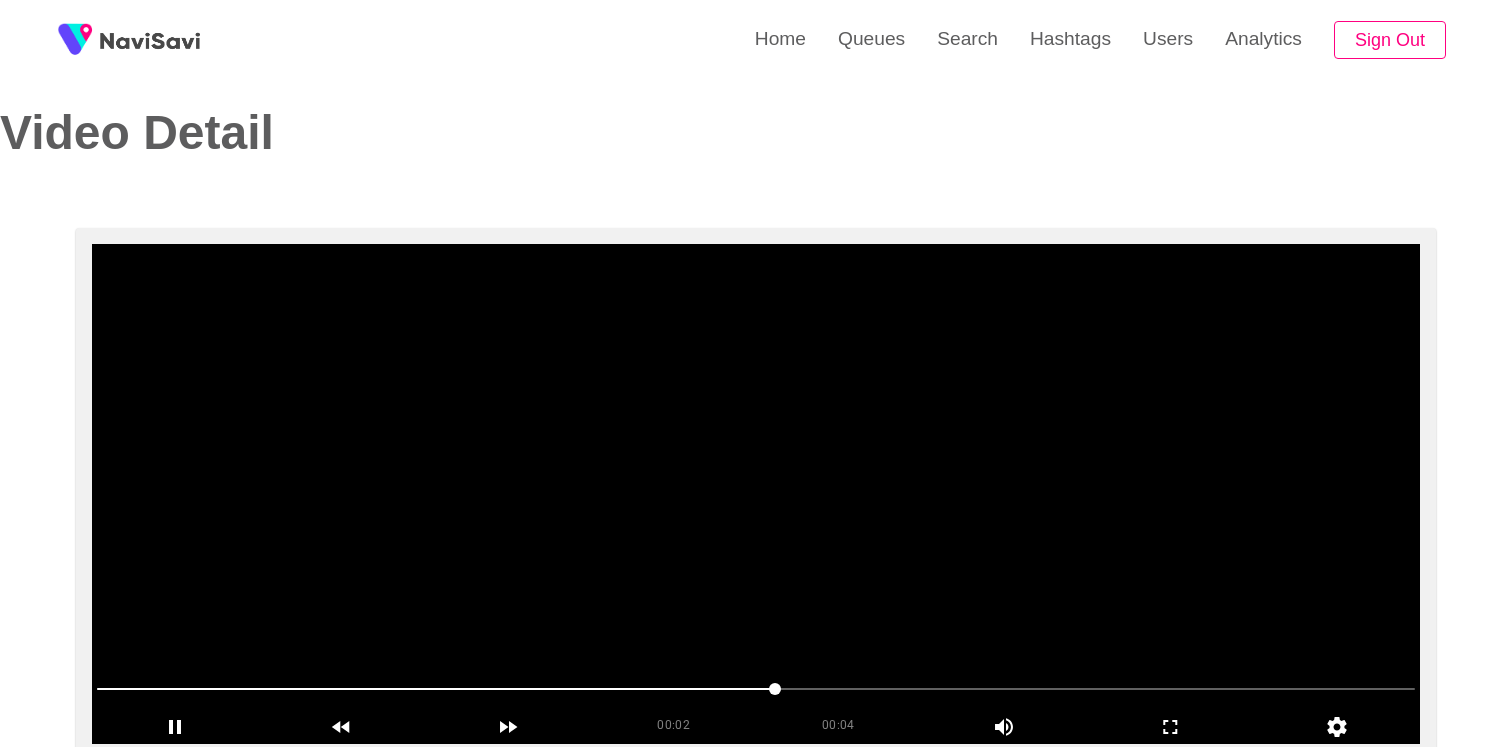 click at bounding box center [756, 494] 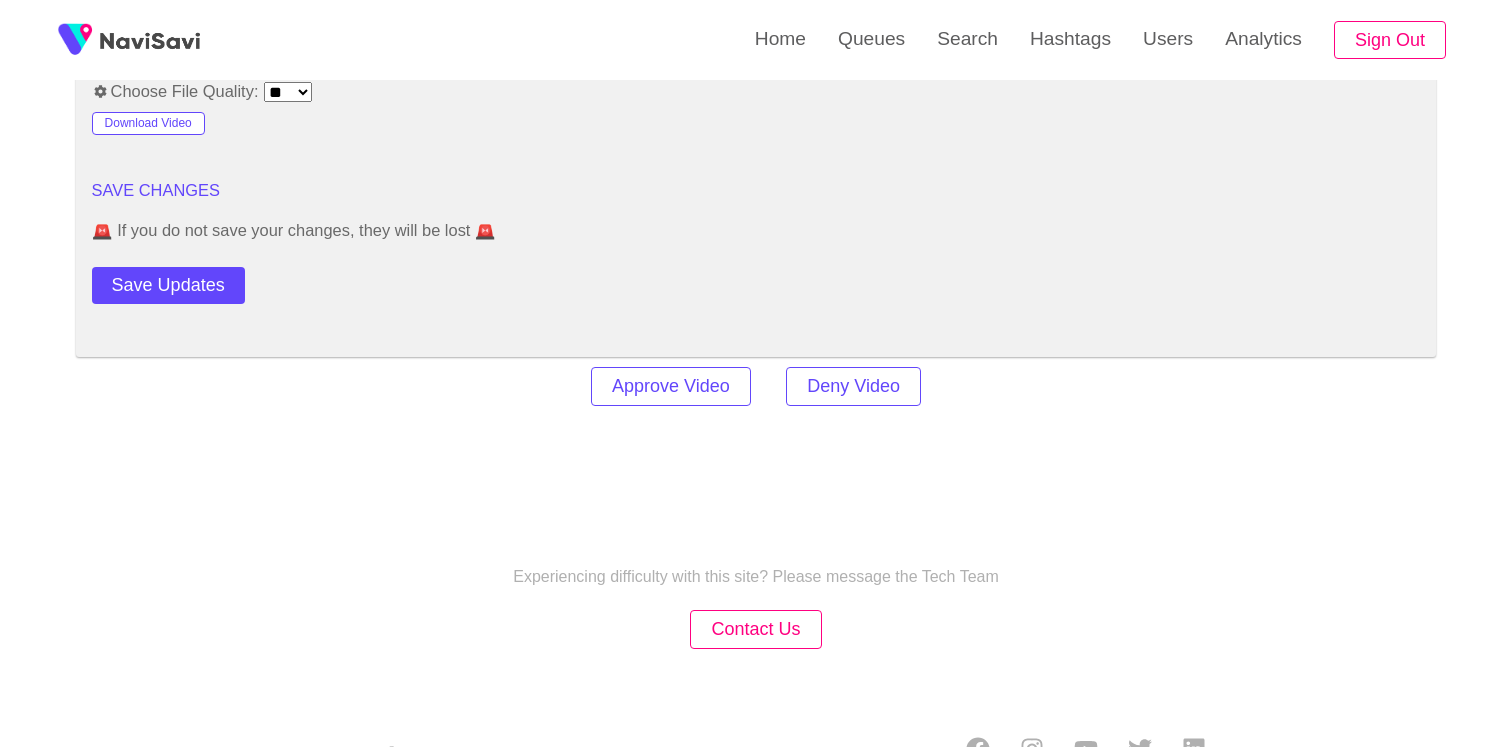 scroll, scrollTop: 2812, scrollLeft: 0, axis: vertical 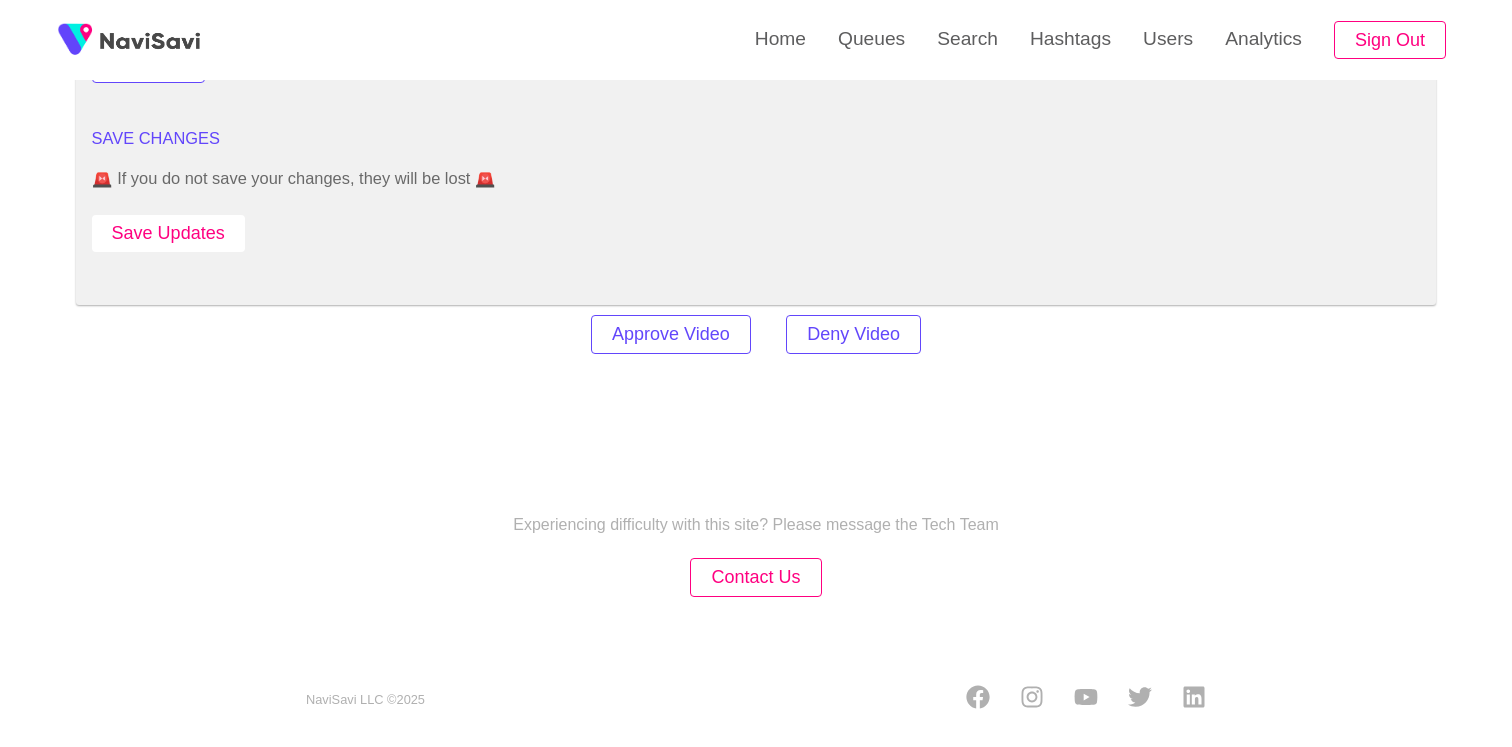 click on "Save Updates" at bounding box center (168, 233) 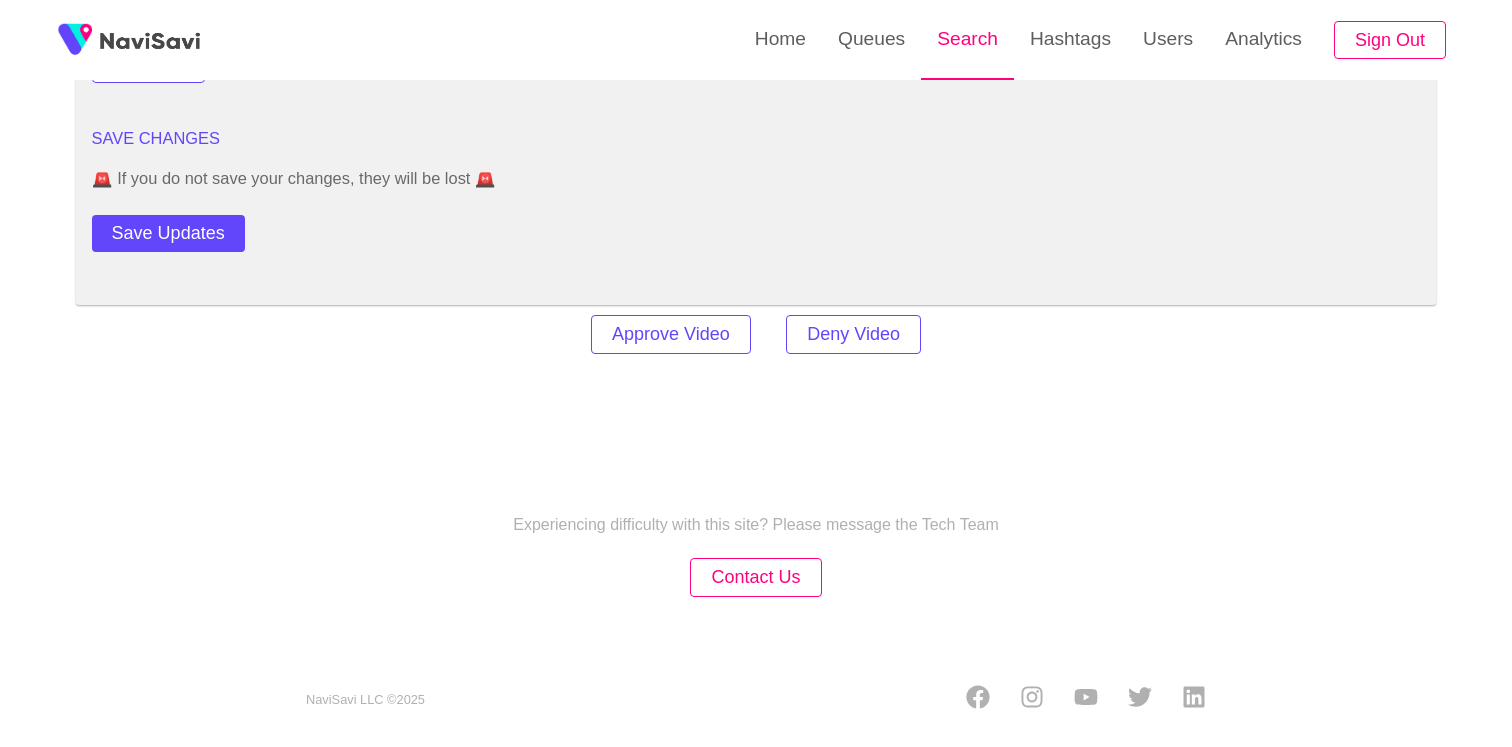 click on "Search" at bounding box center (967, 39) 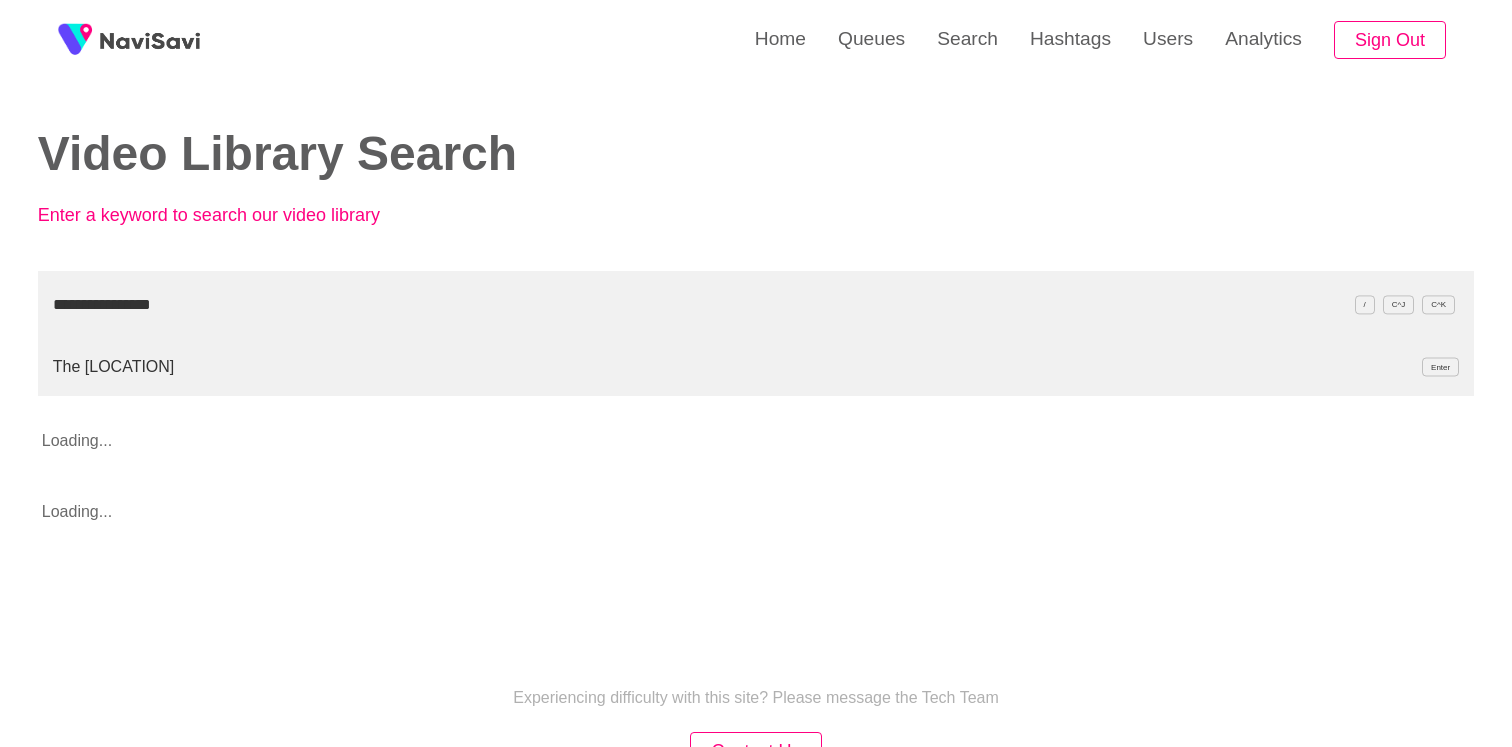 type on "**********" 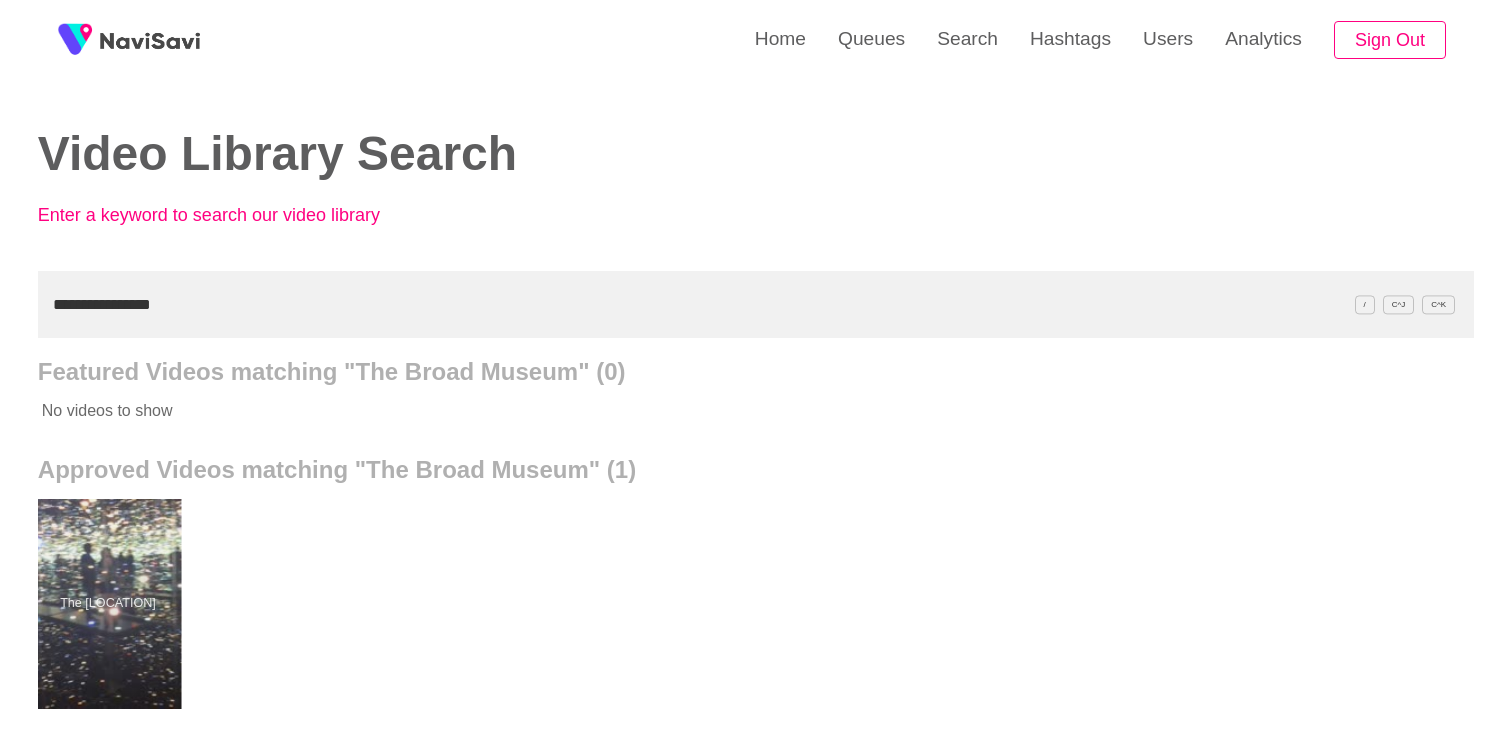 click at bounding box center [107, 604] 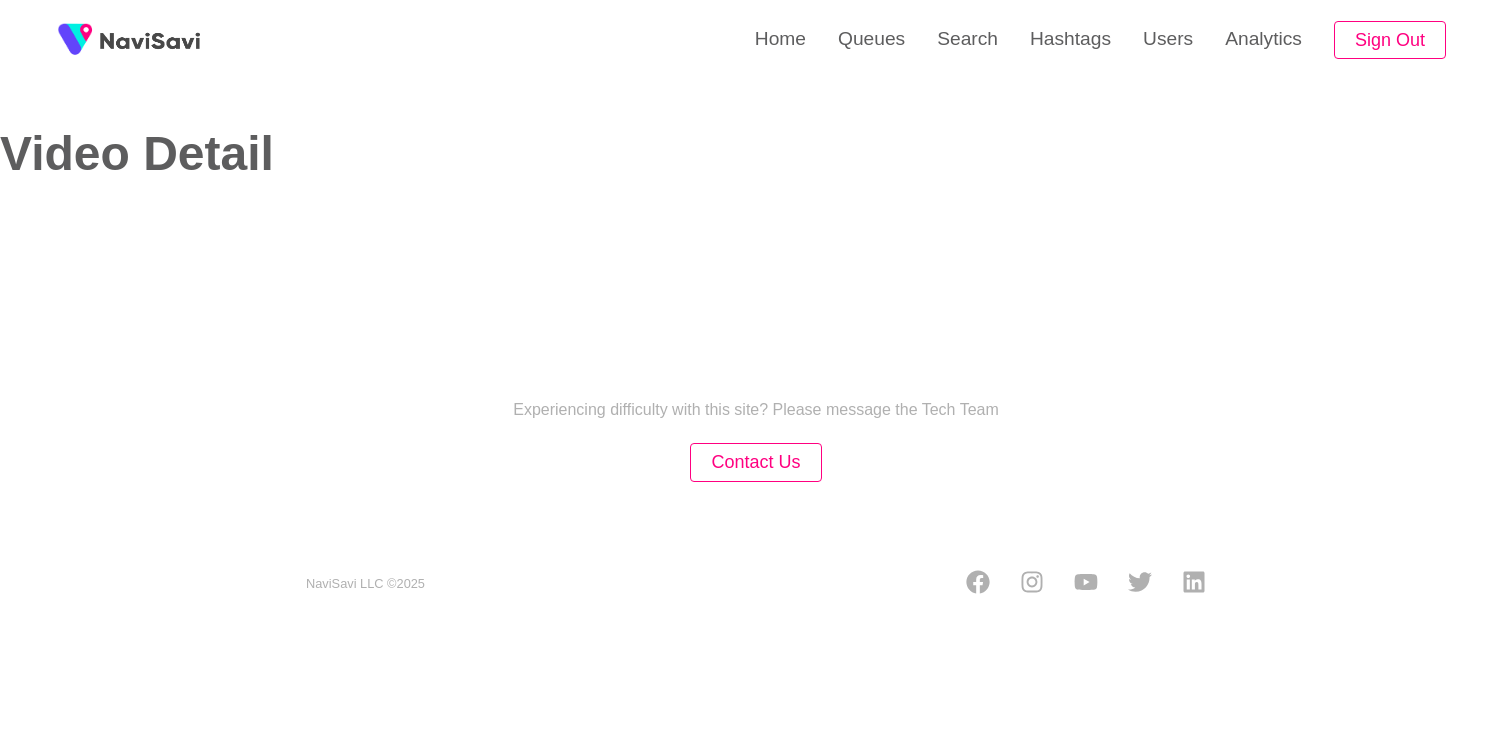 click on "Home Queues Search Hashtags Users Analytics Sign Out Video Detail Experiencing difficulty with this site? Please message the Tech Team Contact Us NaviSavi LLC ©  2025" at bounding box center [756, 315] 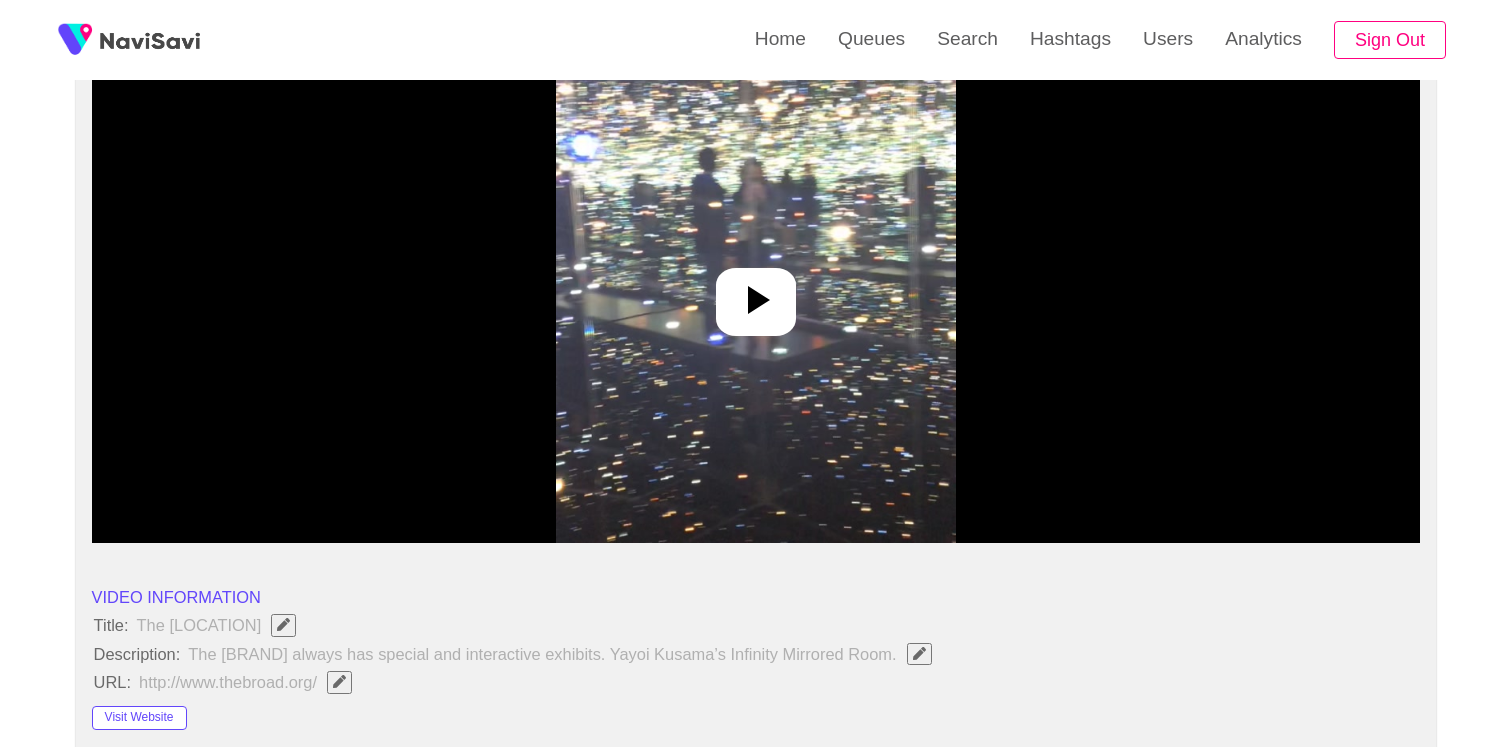 scroll, scrollTop: 223, scrollLeft: 0, axis: vertical 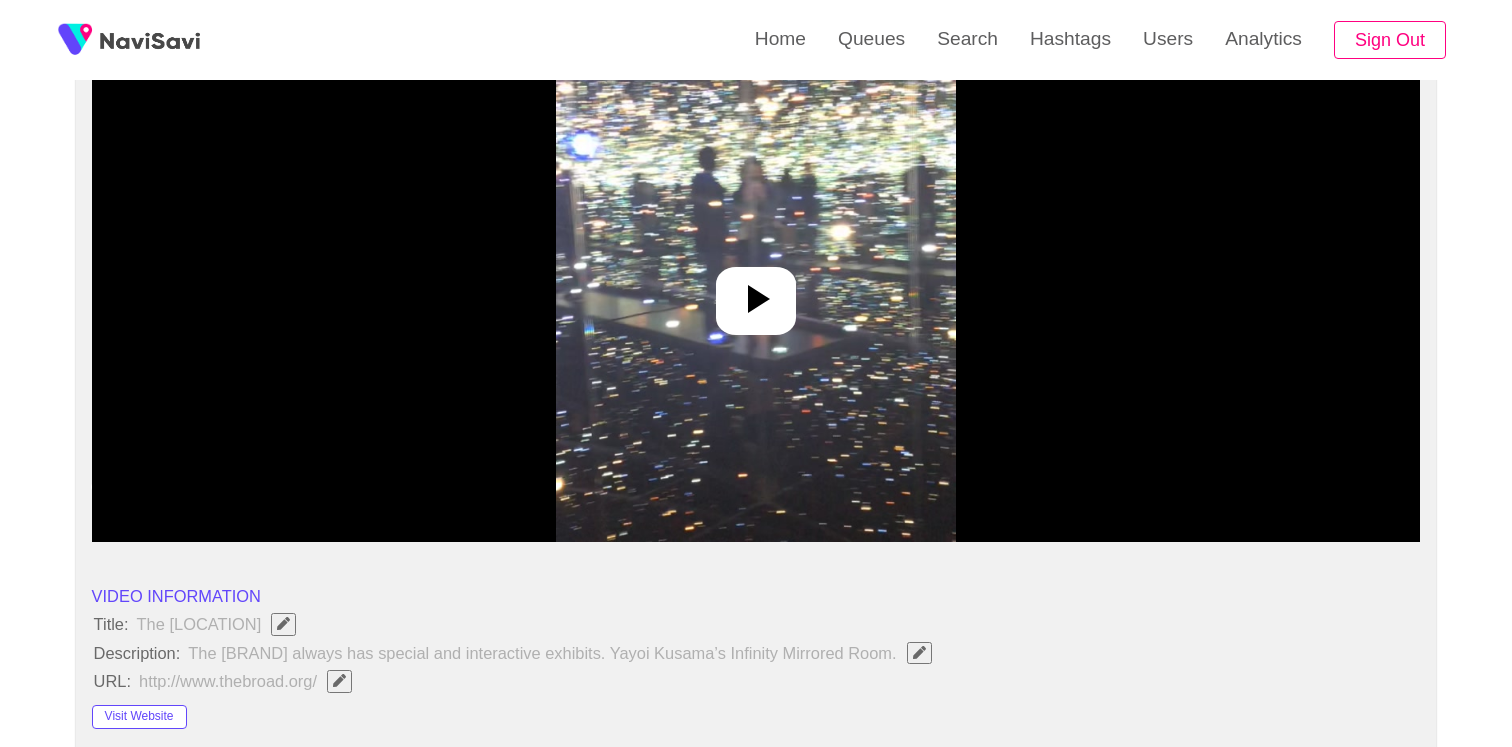 click at bounding box center (756, 292) 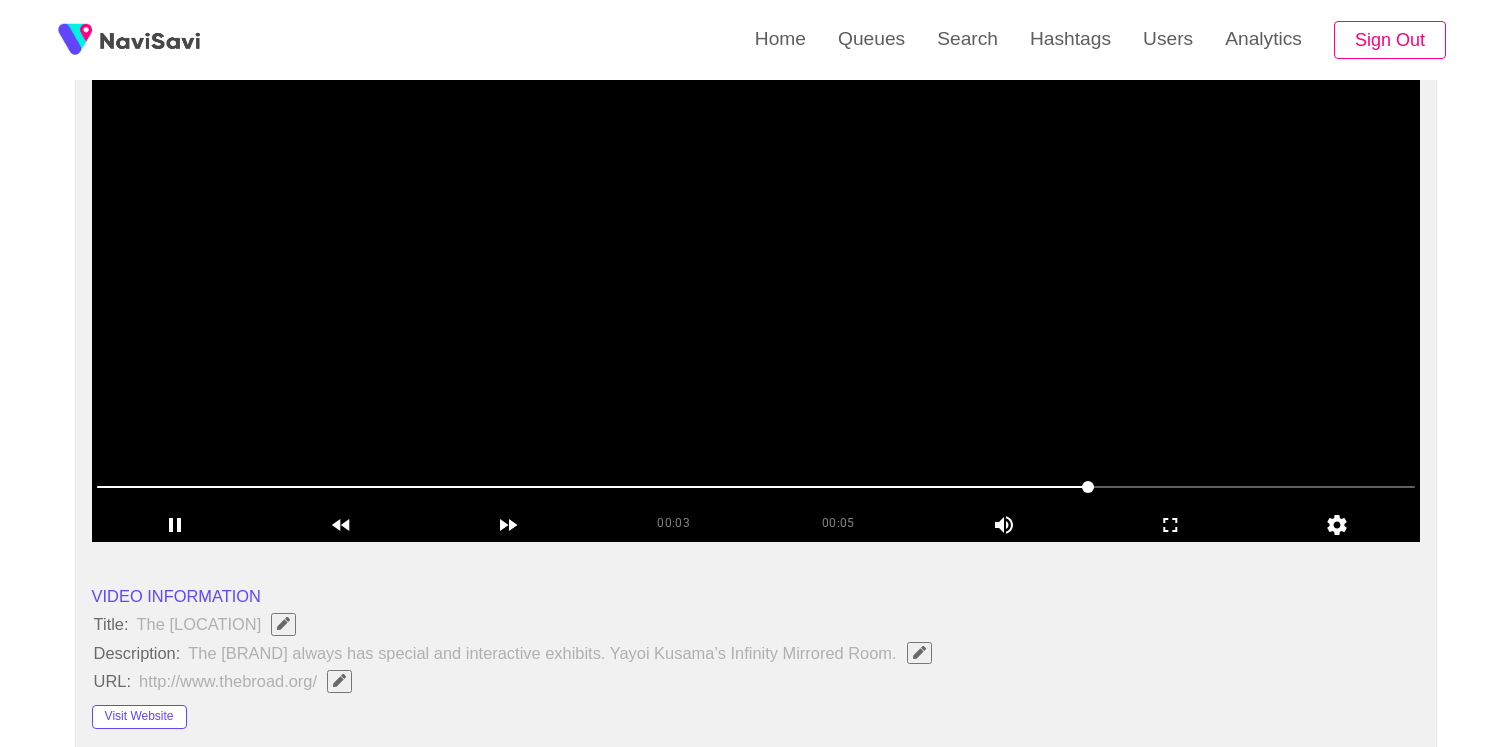 click at bounding box center [756, 292] 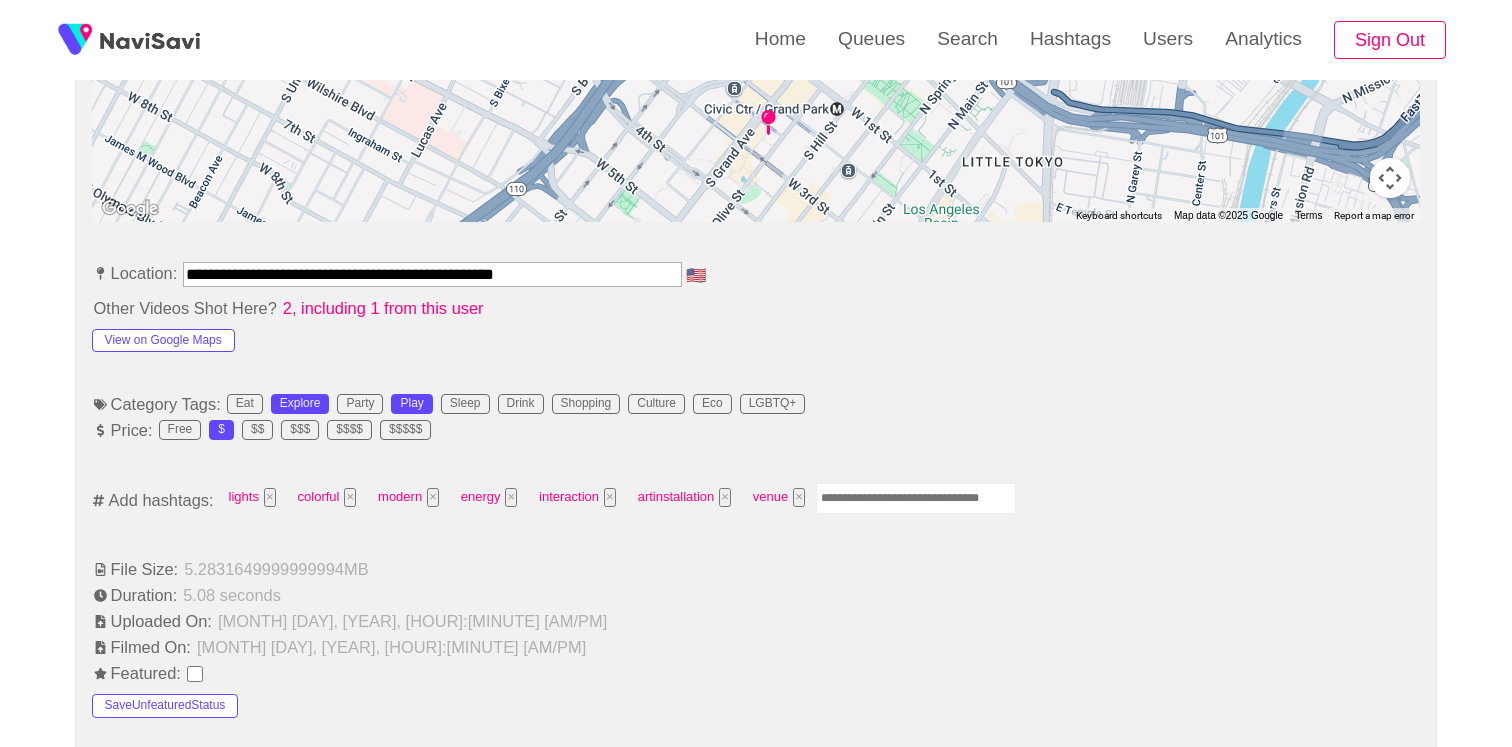 scroll, scrollTop: 1130, scrollLeft: 0, axis: vertical 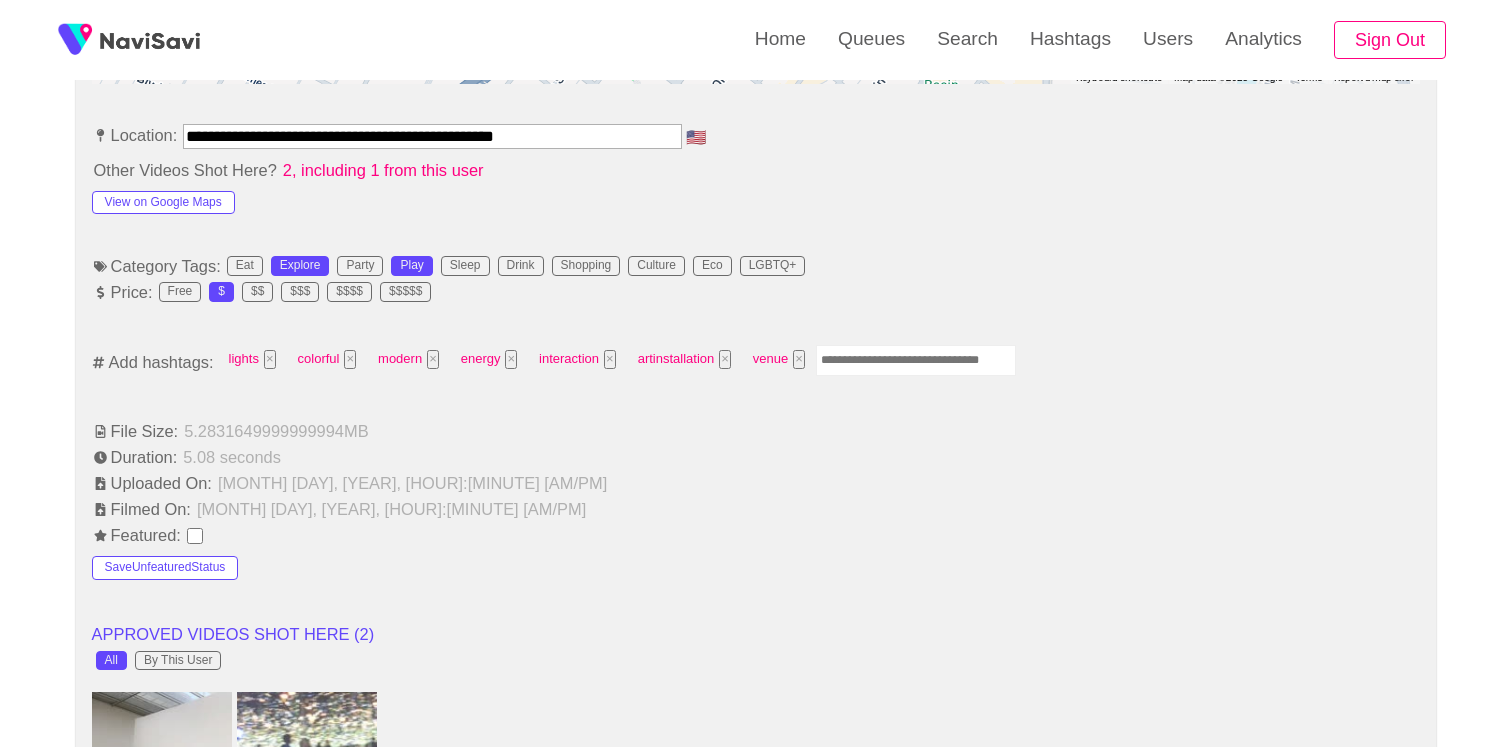 click at bounding box center [916, 360] 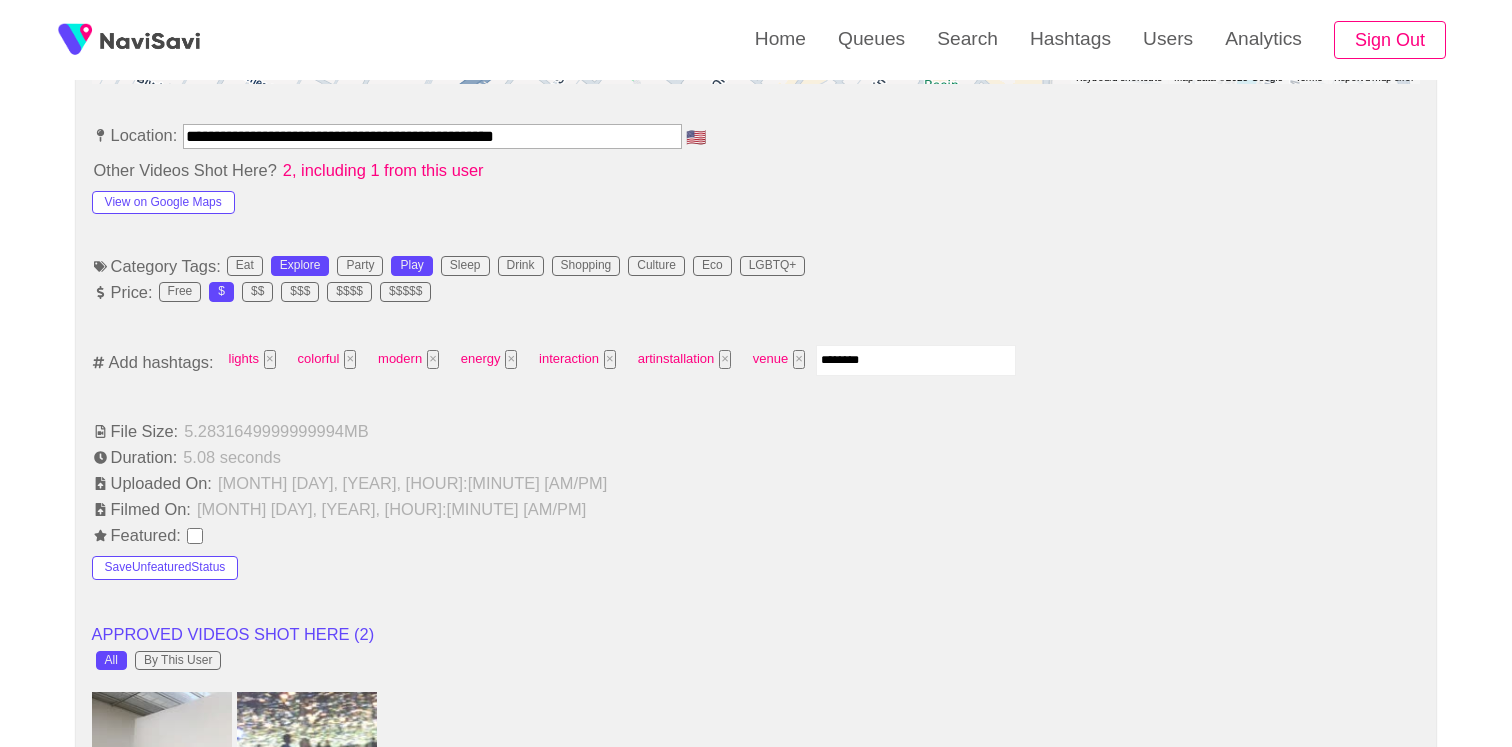 type on "*********" 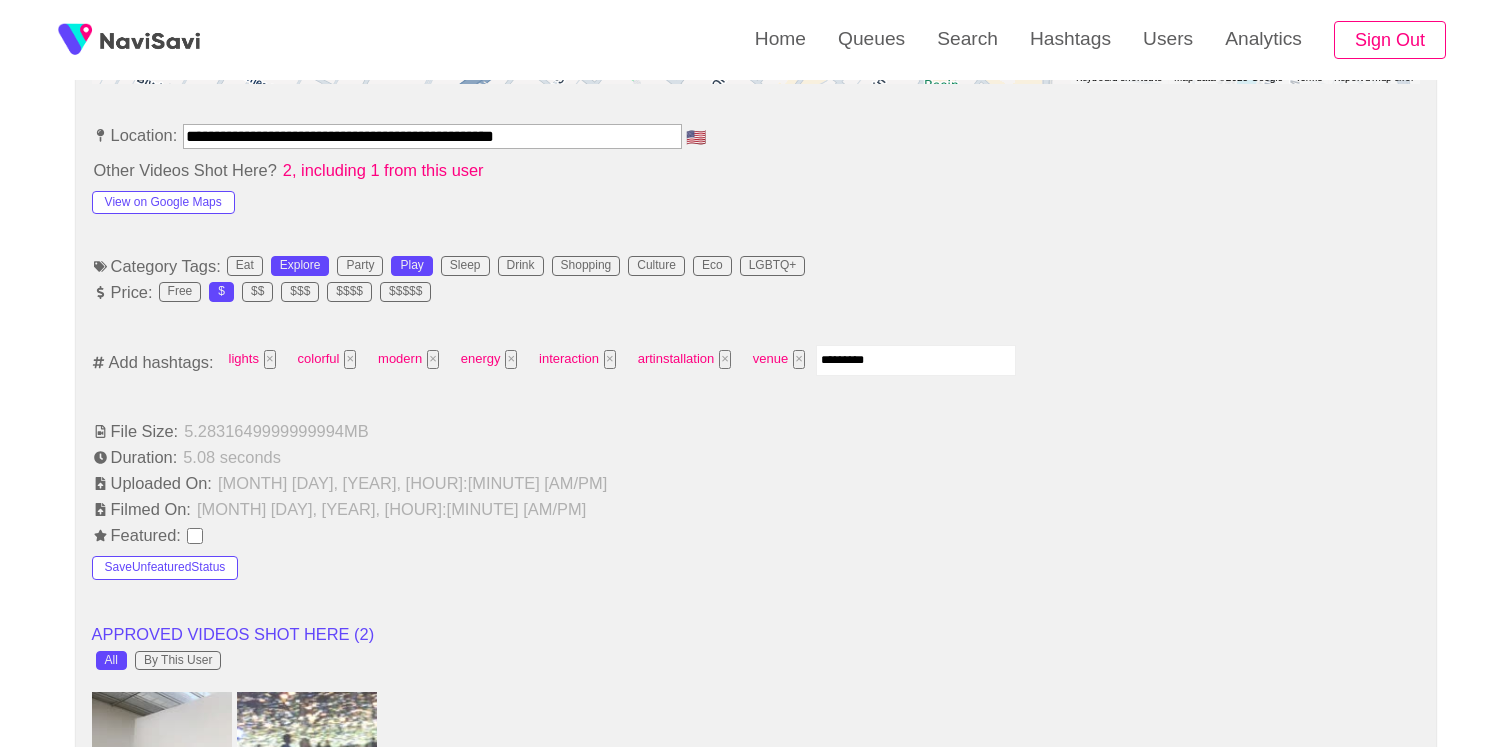 type 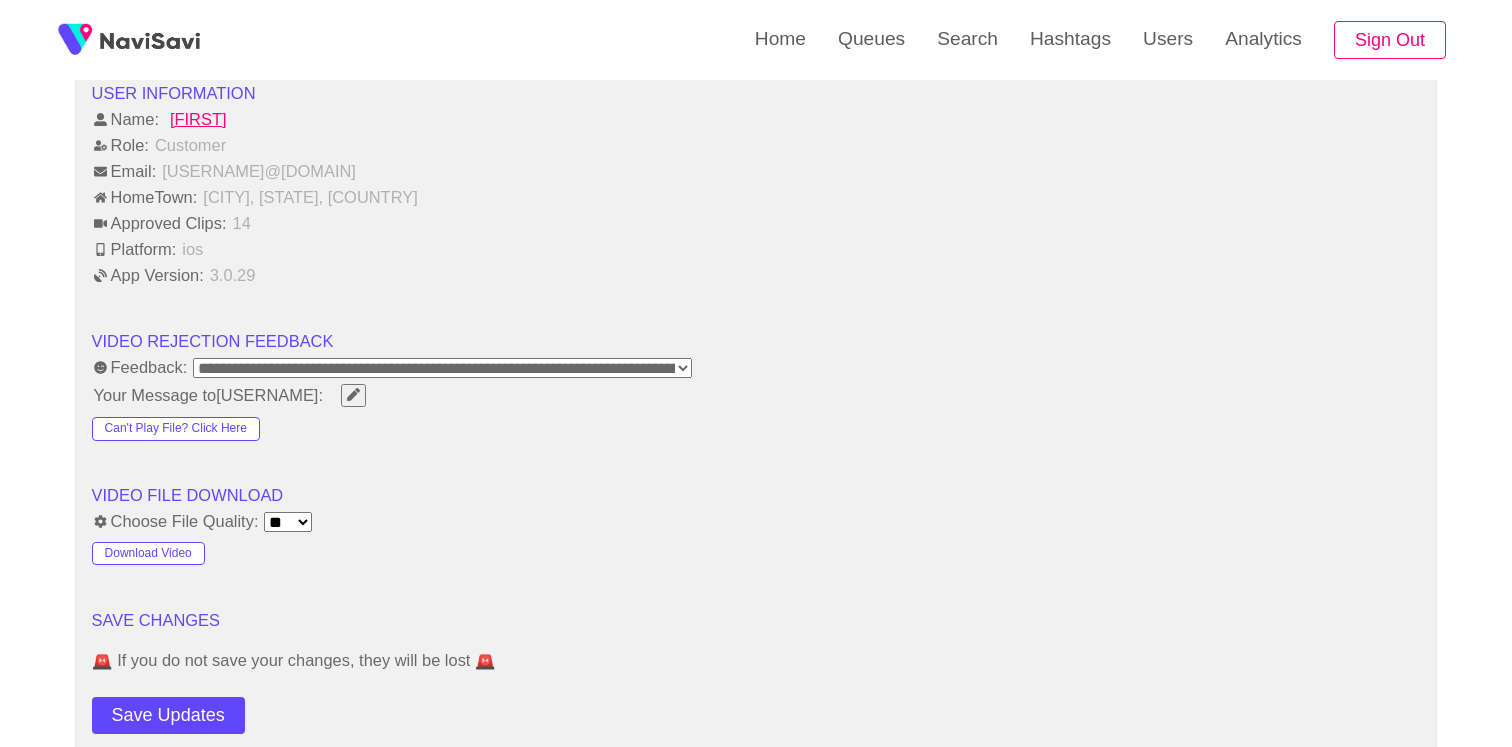 scroll, scrollTop: 2755, scrollLeft: 0, axis: vertical 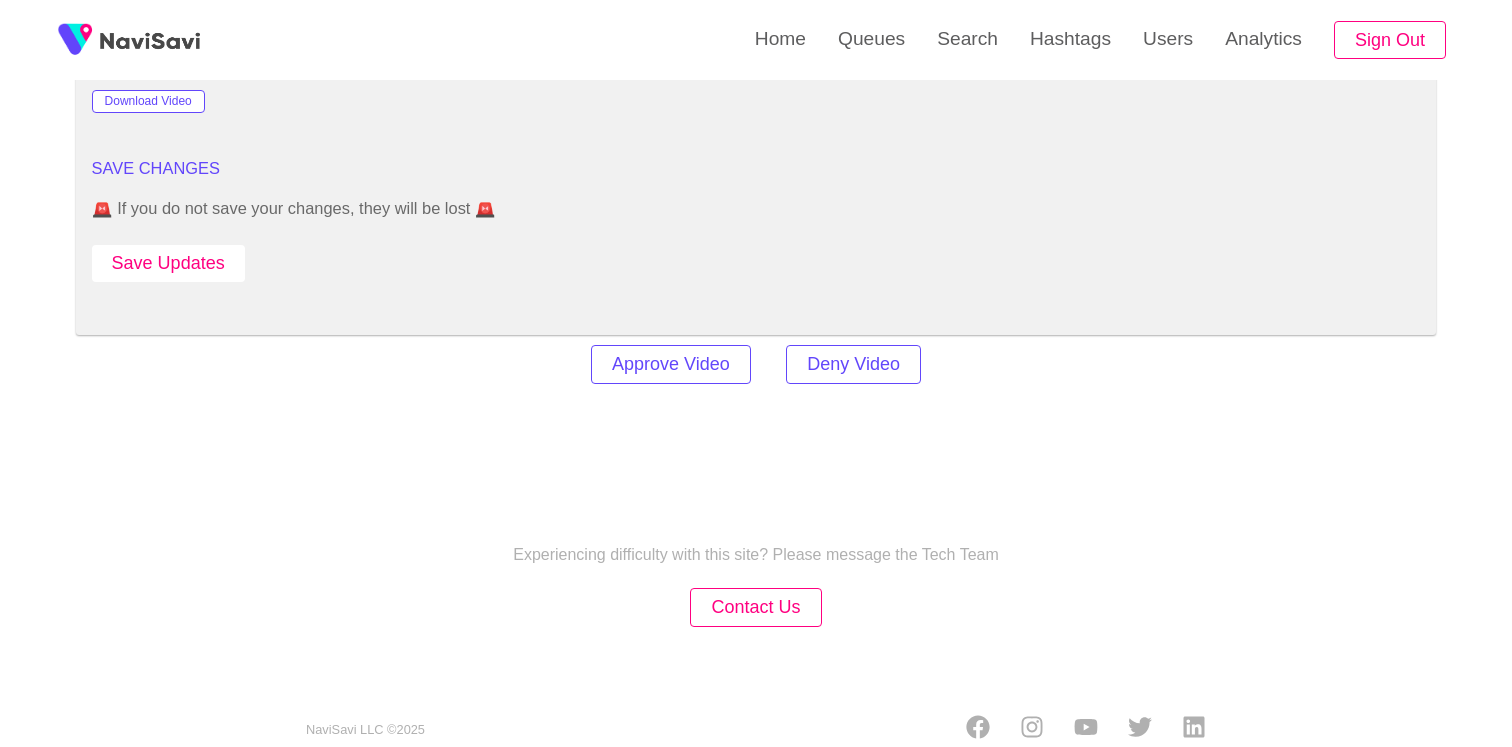 click on "Save Updates" at bounding box center (168, 263) 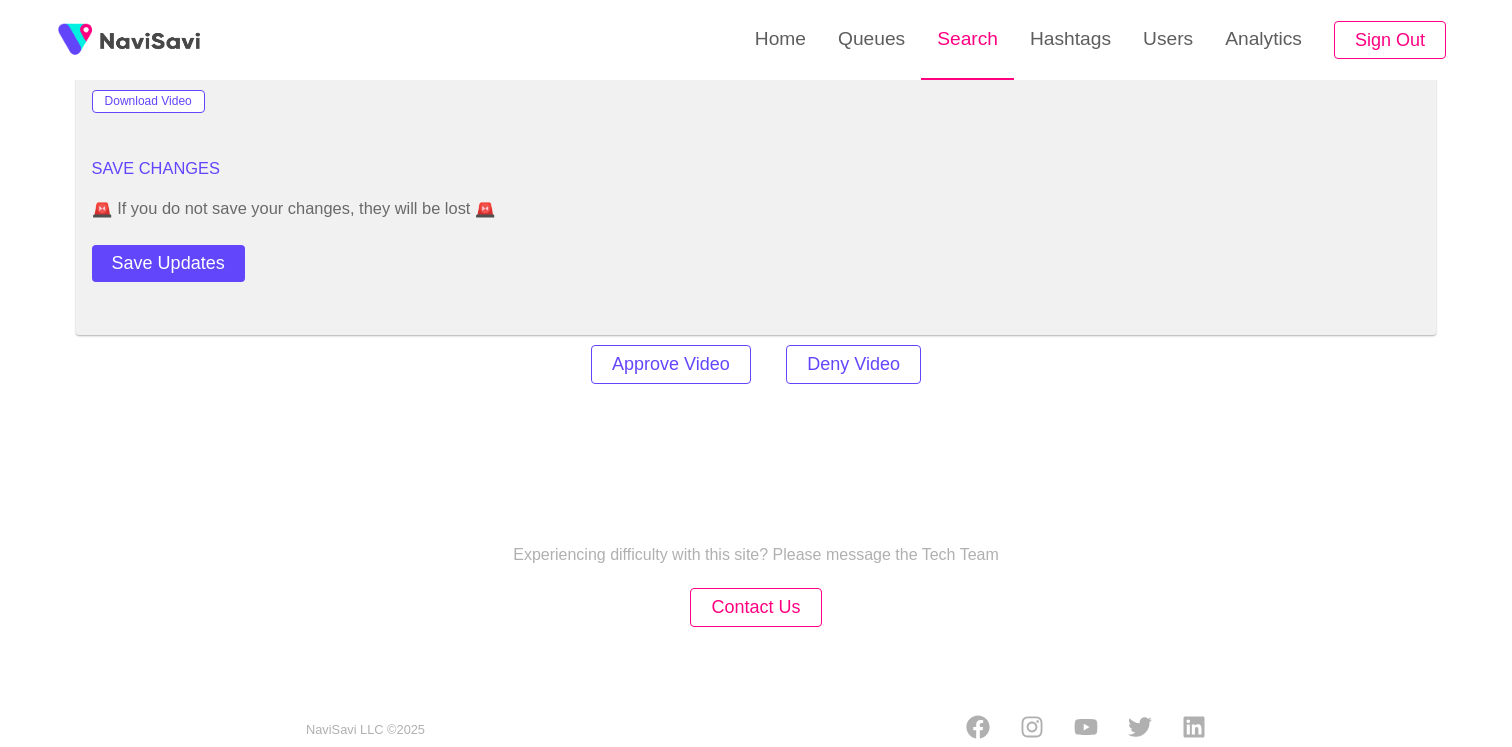 click on "Search" at bounding box center [967, 39] 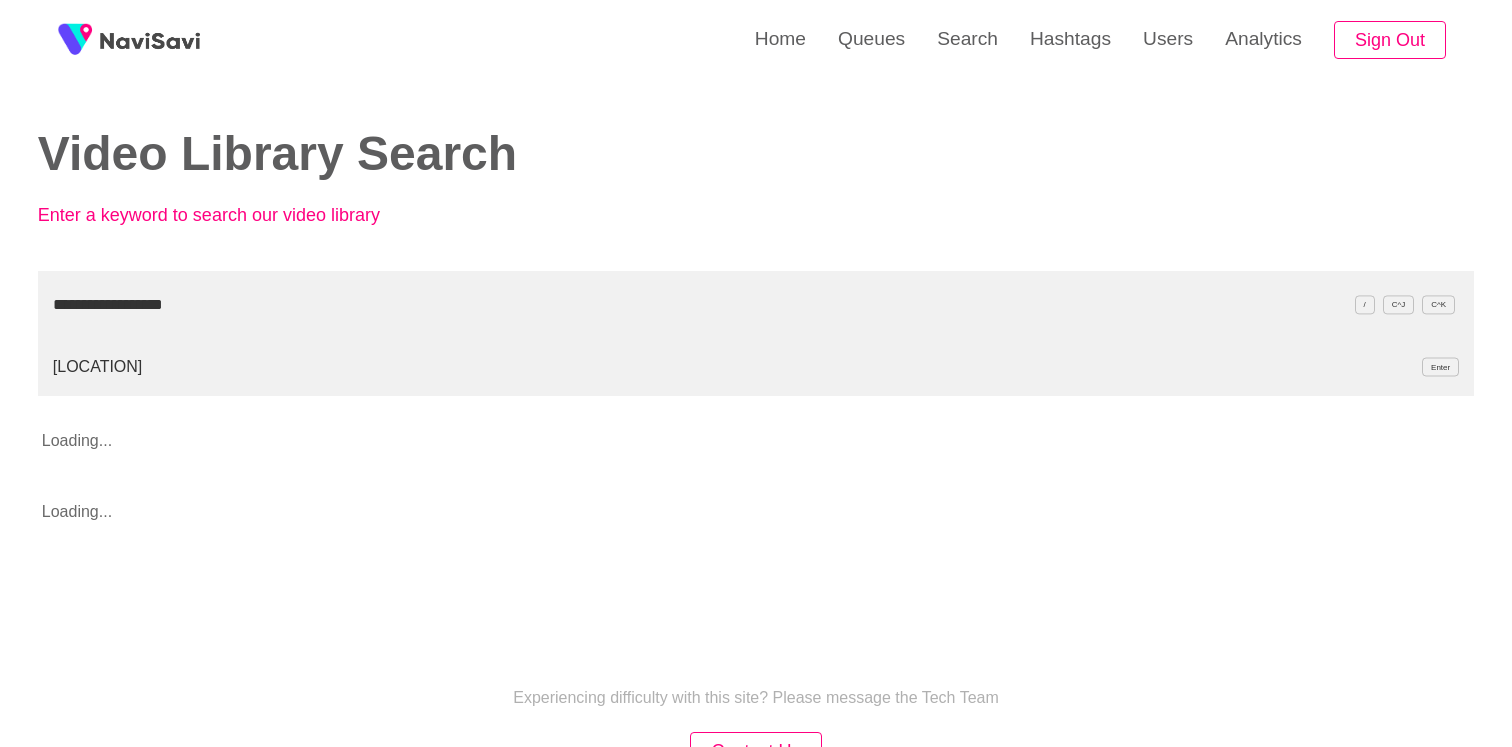 type on "**********" 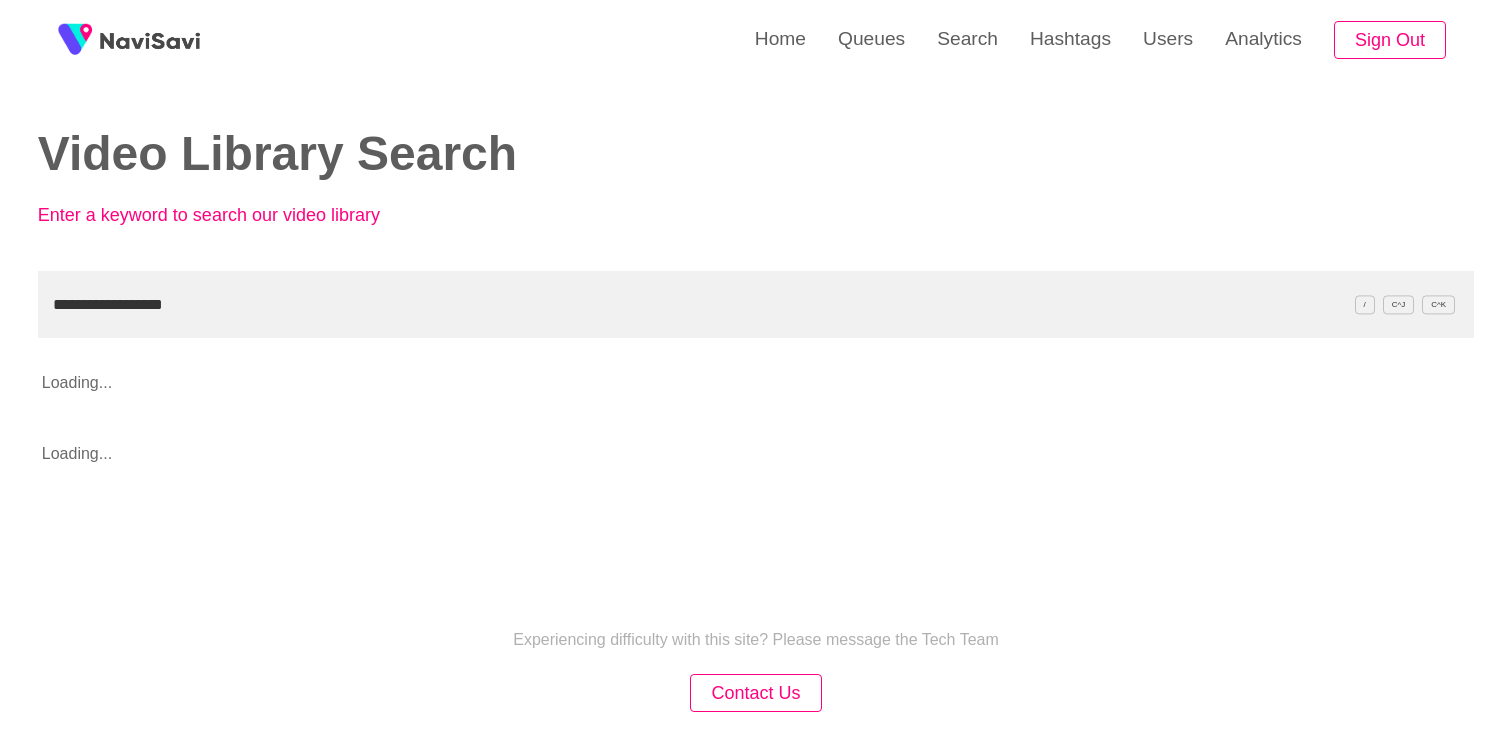 scroll, scrollTop: 55, scrollLeft: 0, axis: vertical 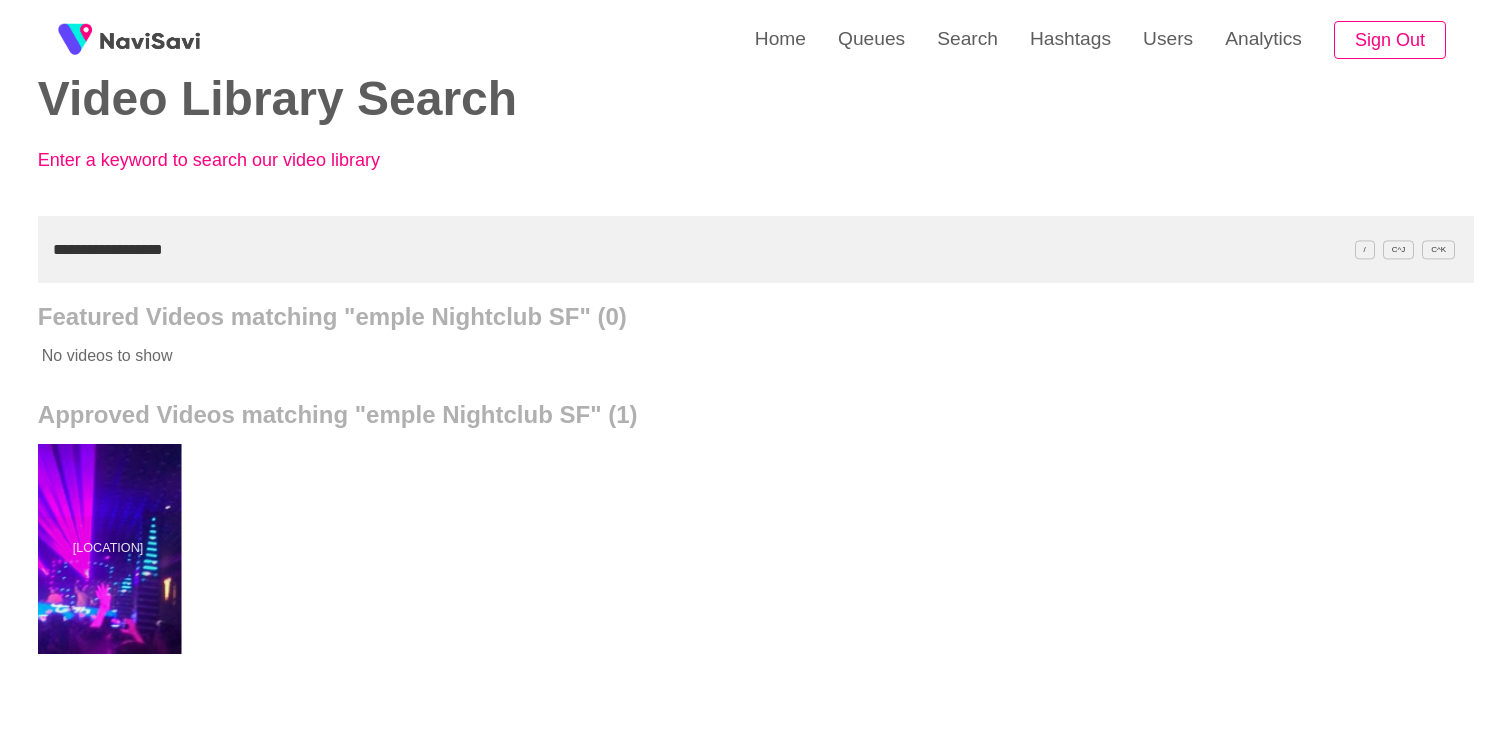 click at bounding box center [107, 549] 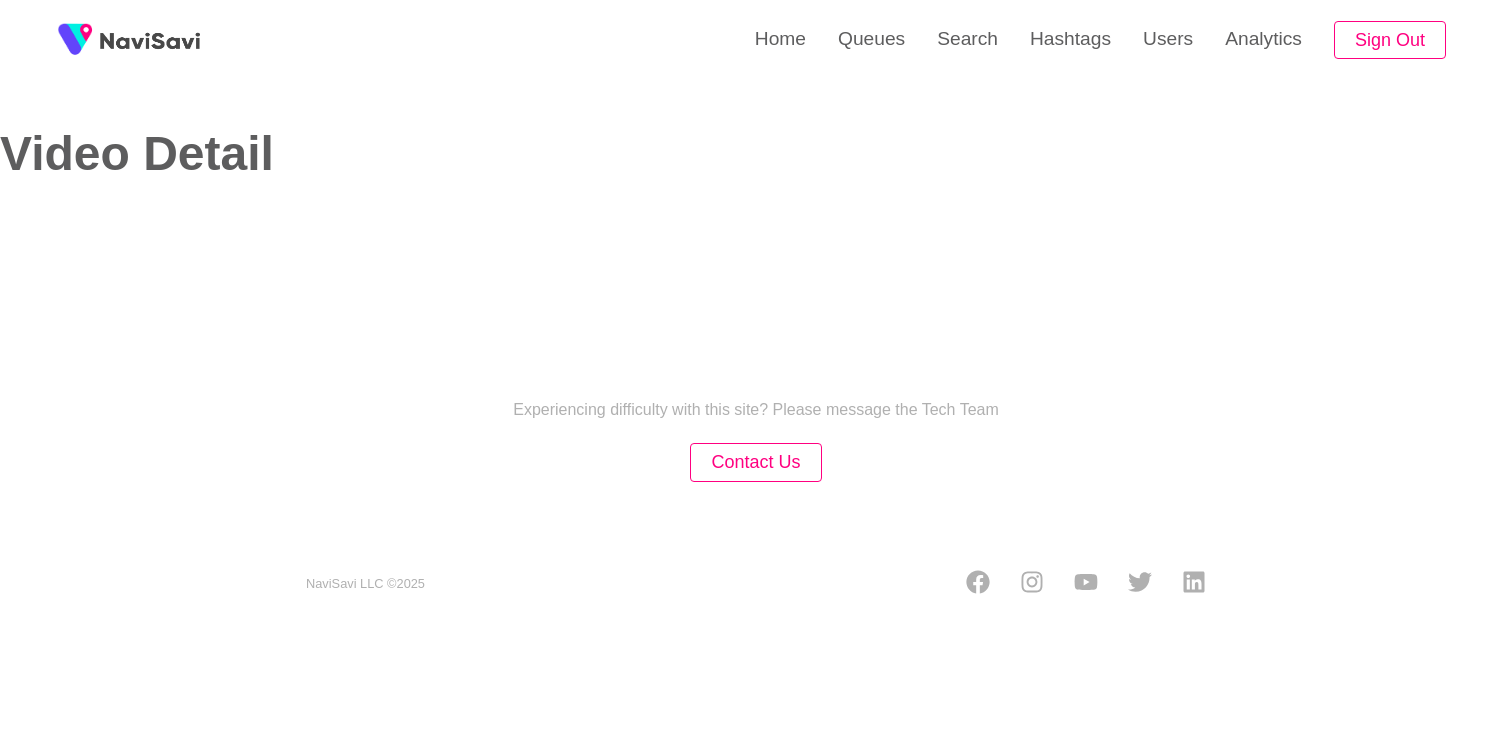 select on "**********" 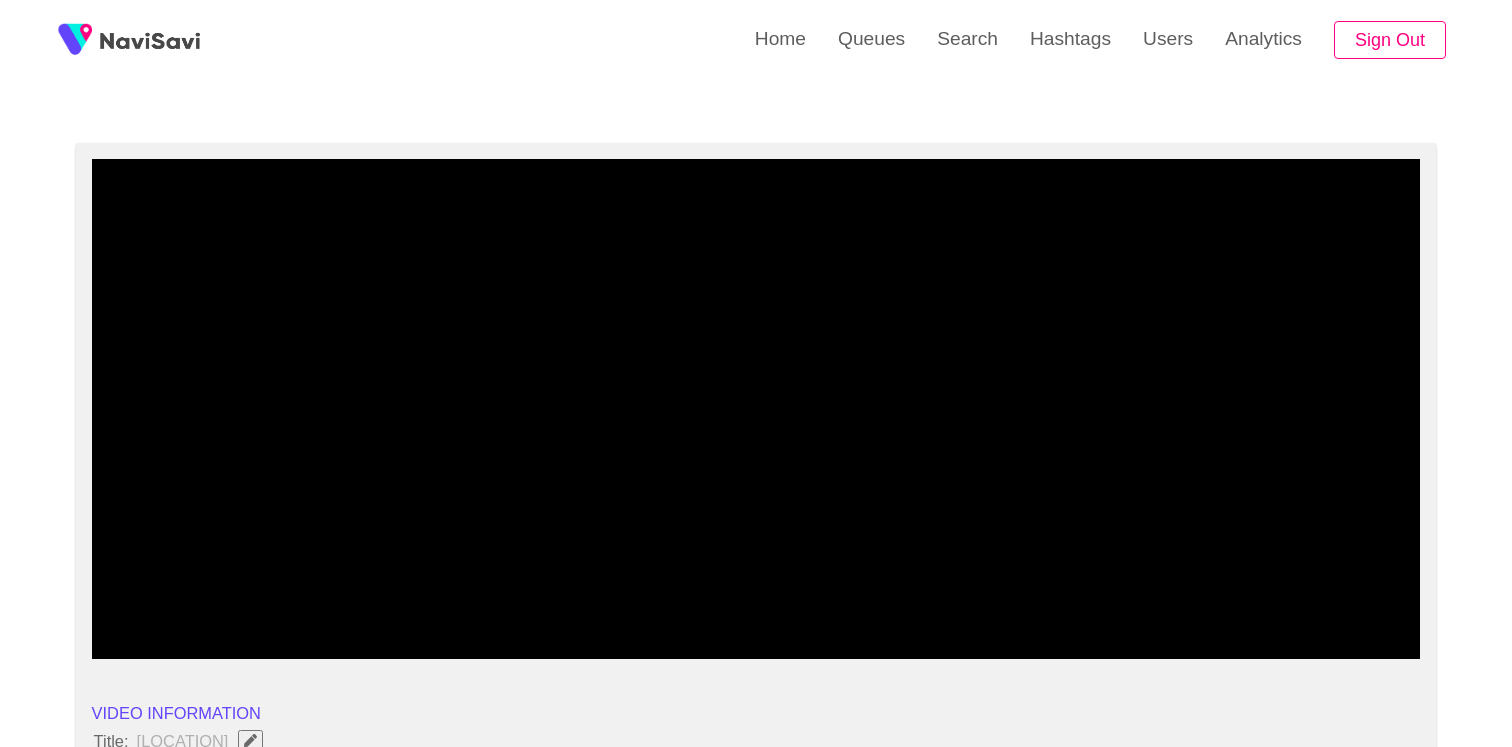 scroll, scrollTop: 142, scrollLeft: 0, axis: vertical 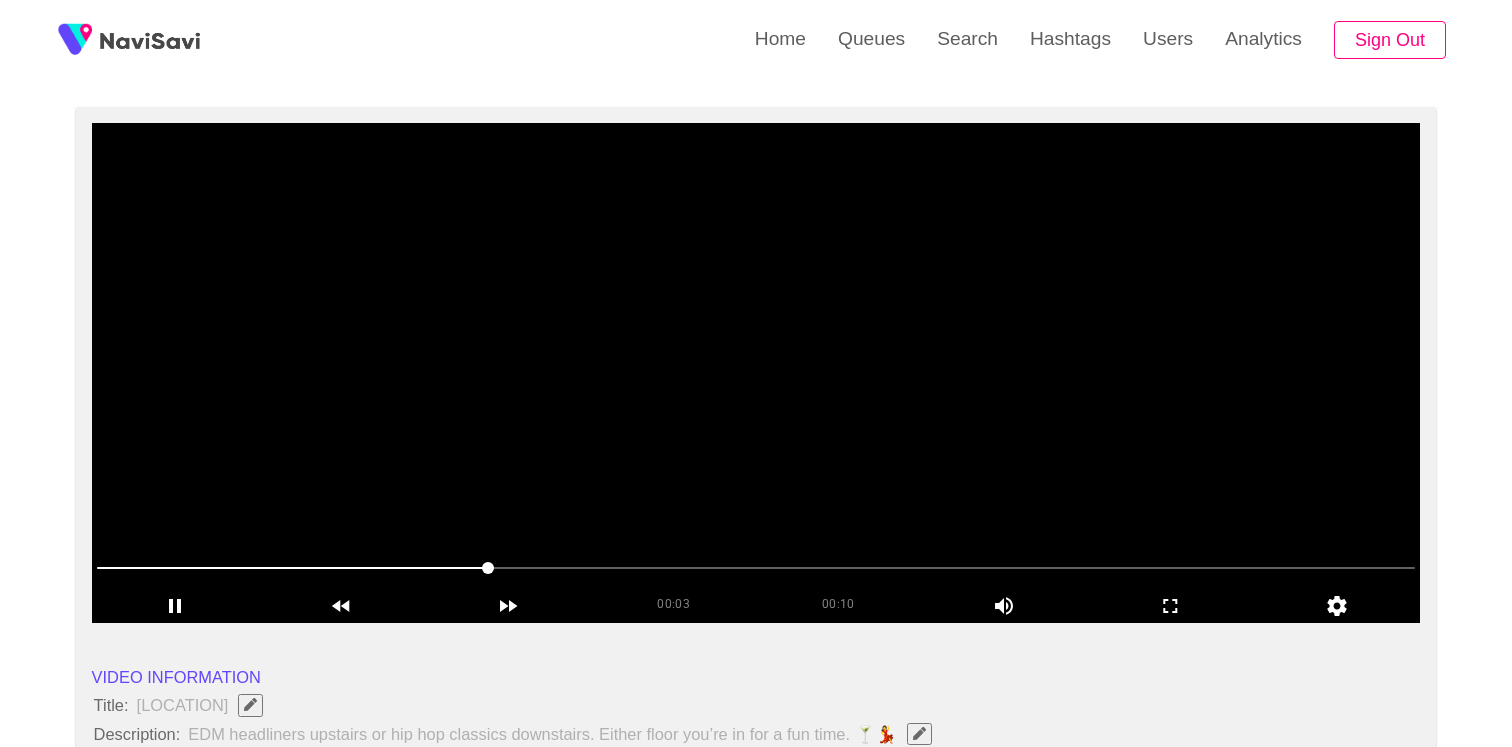 click at bounding box center (756, 373) 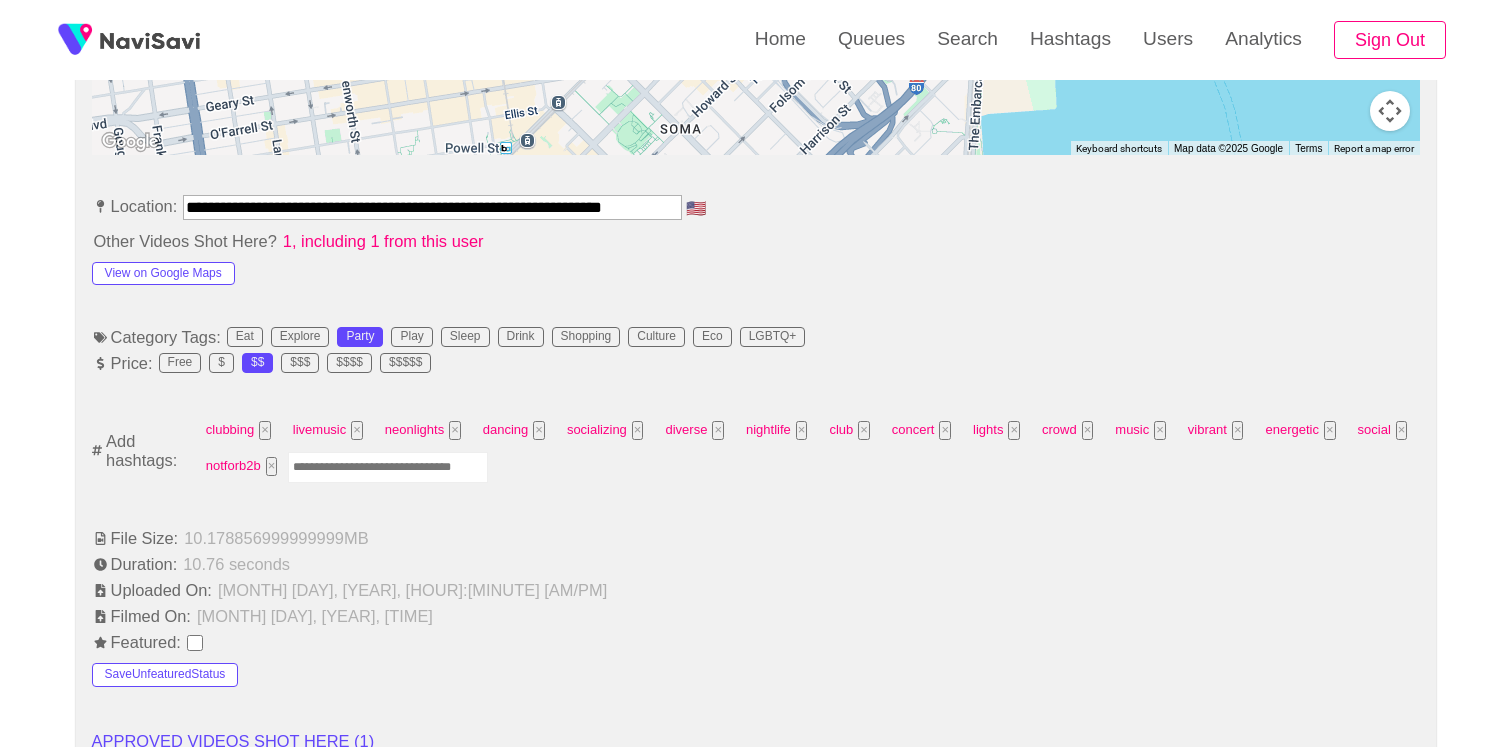 scroll, scrollTop: 1271, scrollLeft: 0, axis: vertical 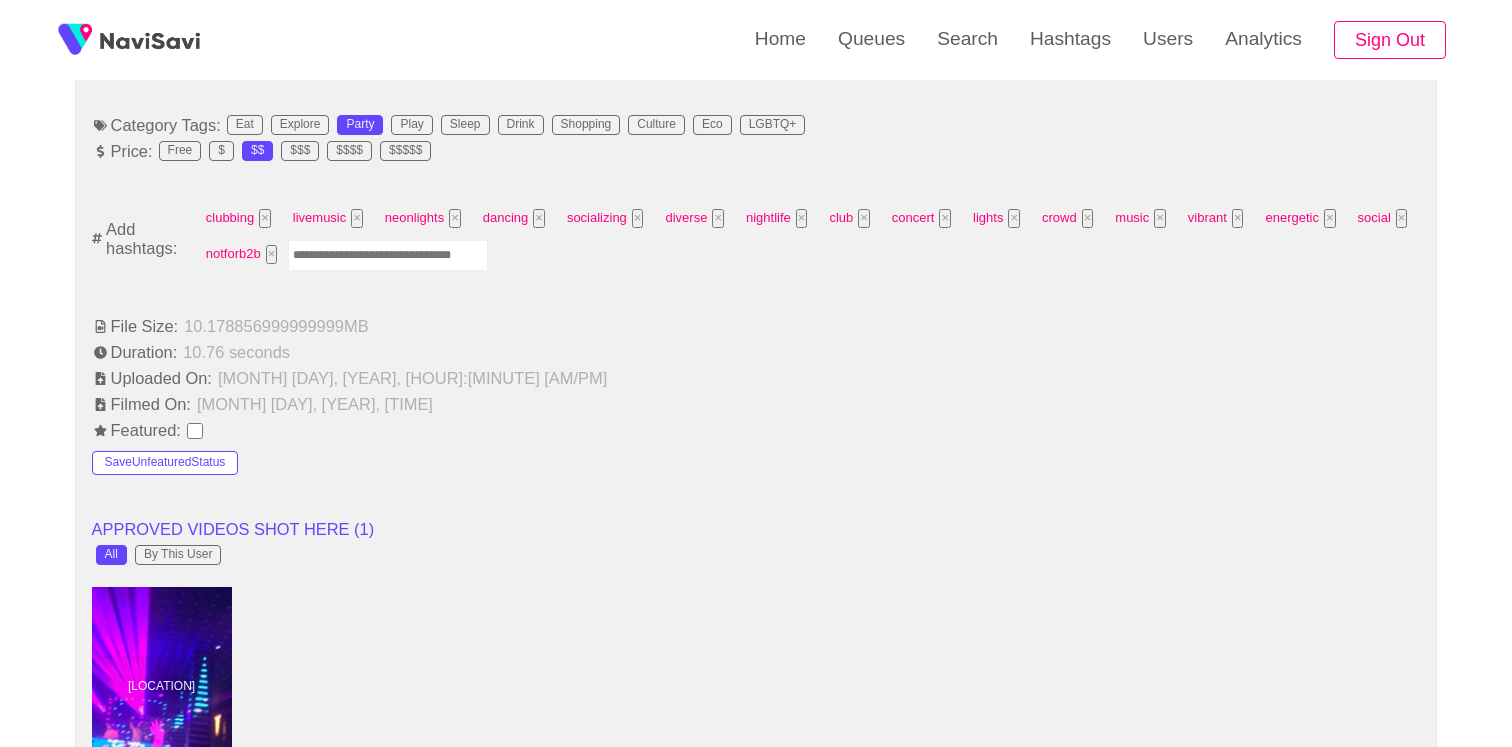 click at bounding box center [388, 255] 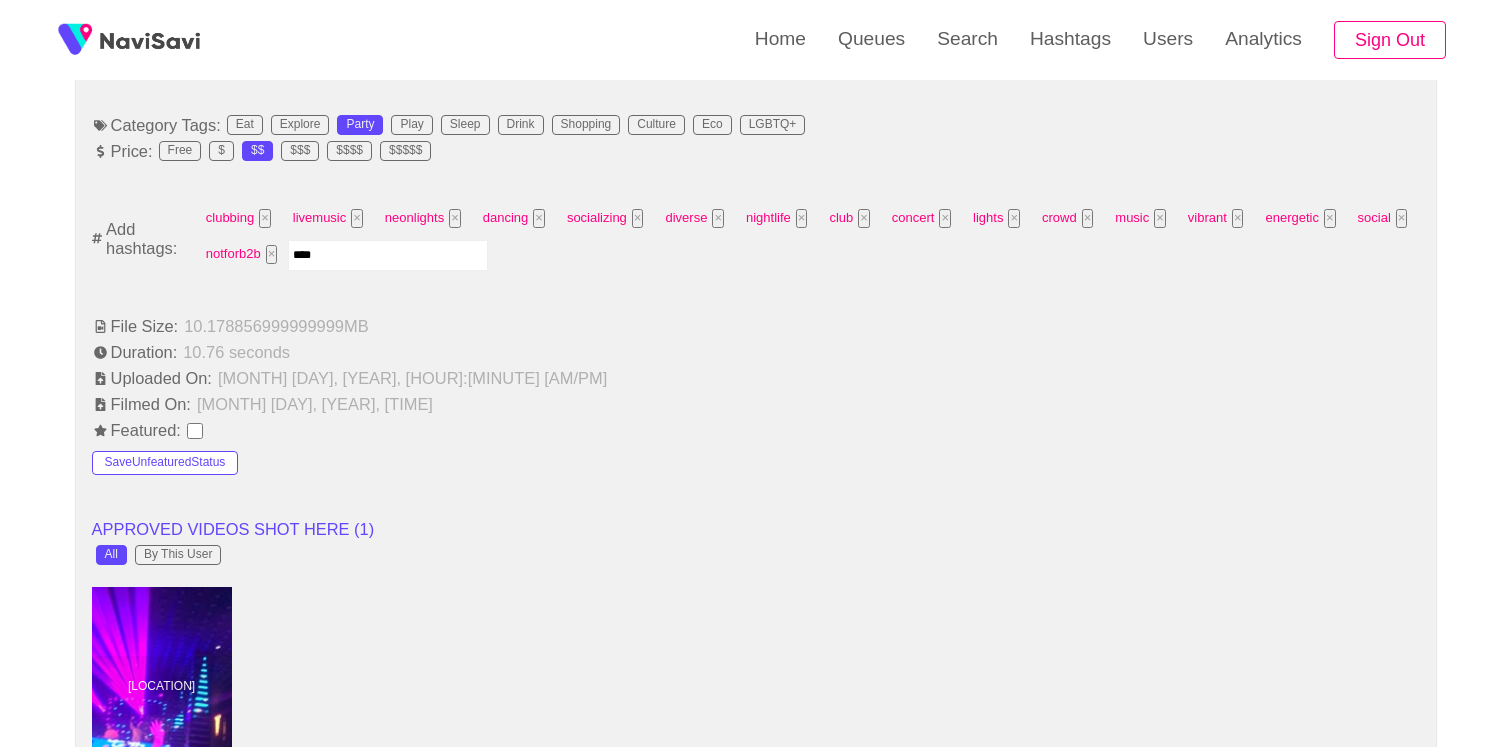 type on "*****" 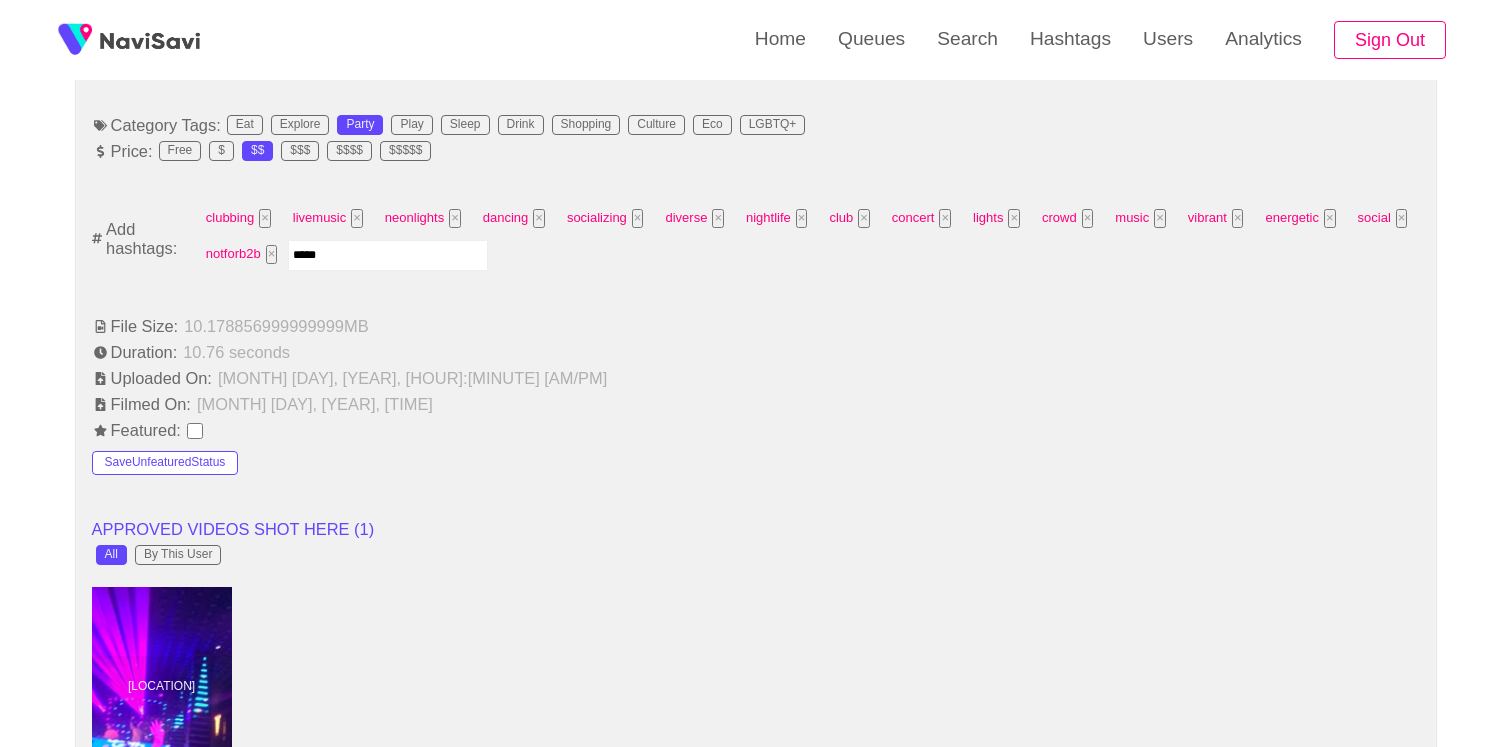 type 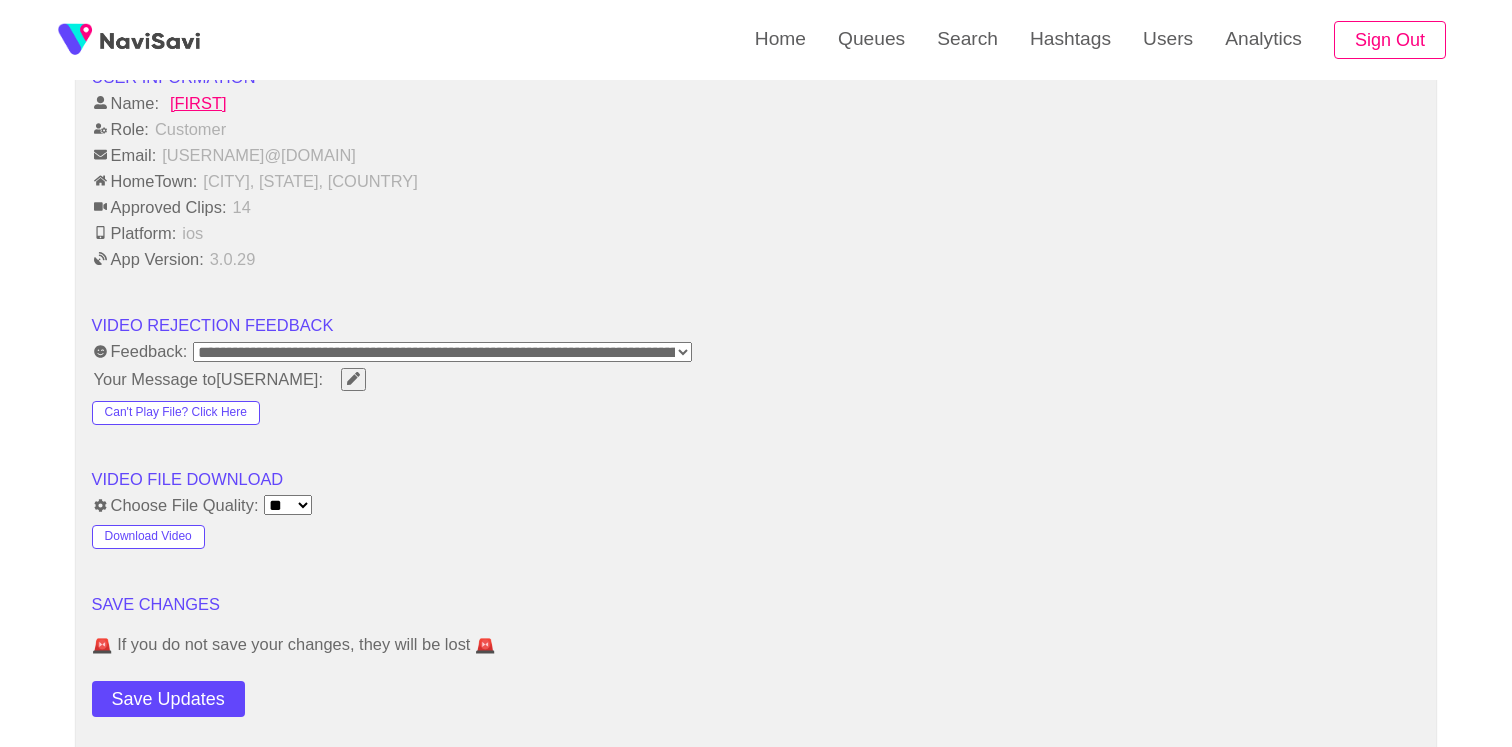 scroll, scrollTop: 2984, scrollLeft: 0, axis: vertical 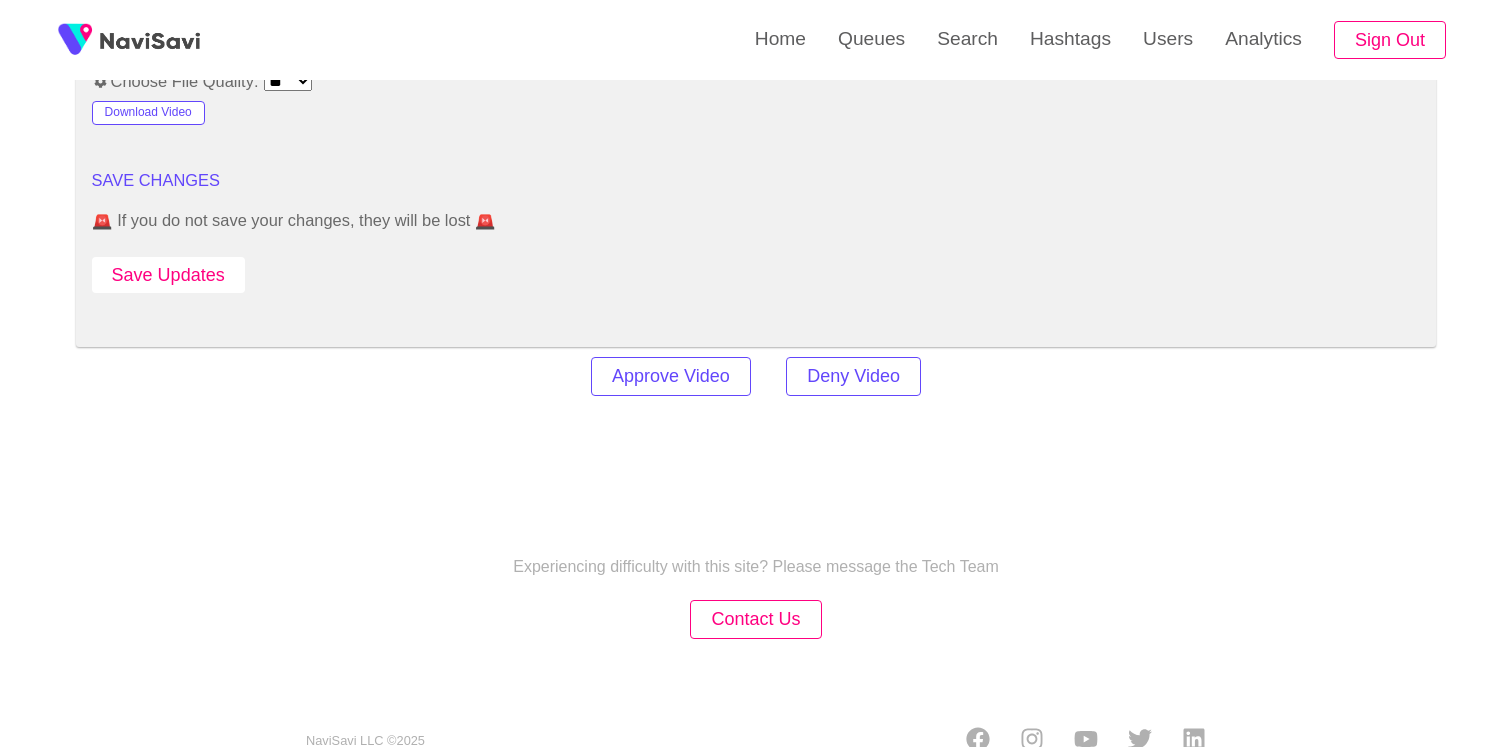 click on "Save Updates" at bounding box center [168, 275] 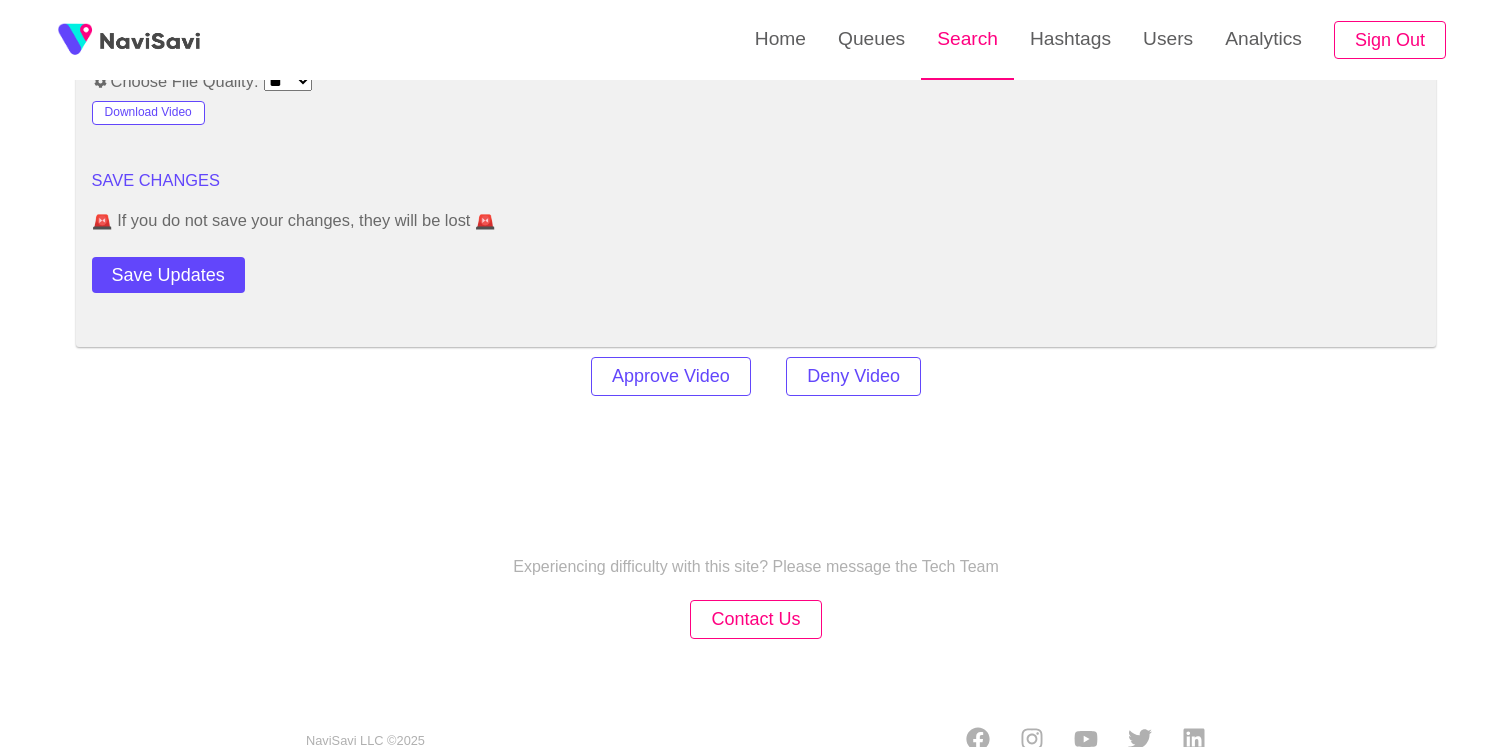 click on "Search" at bounding box center [967, 39] 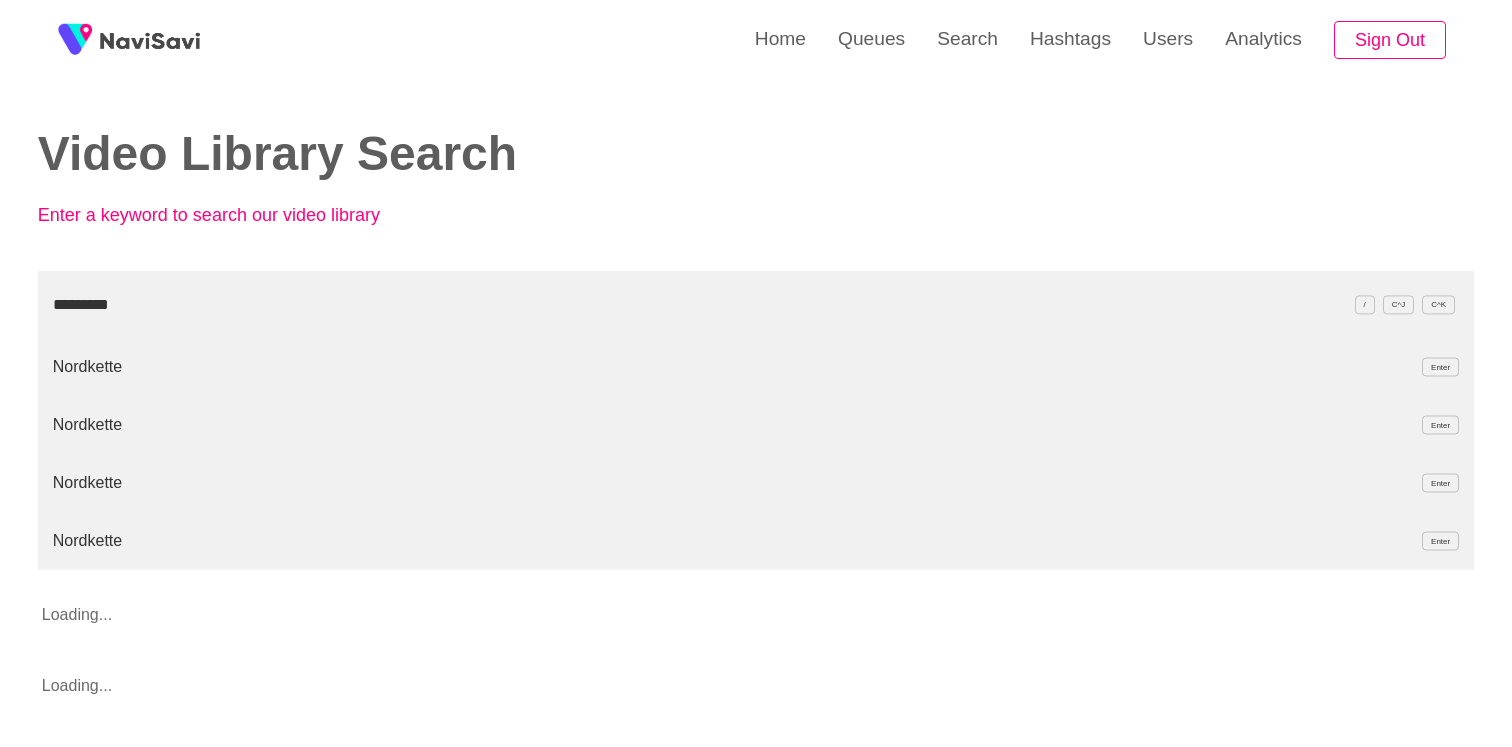 type on "*********" 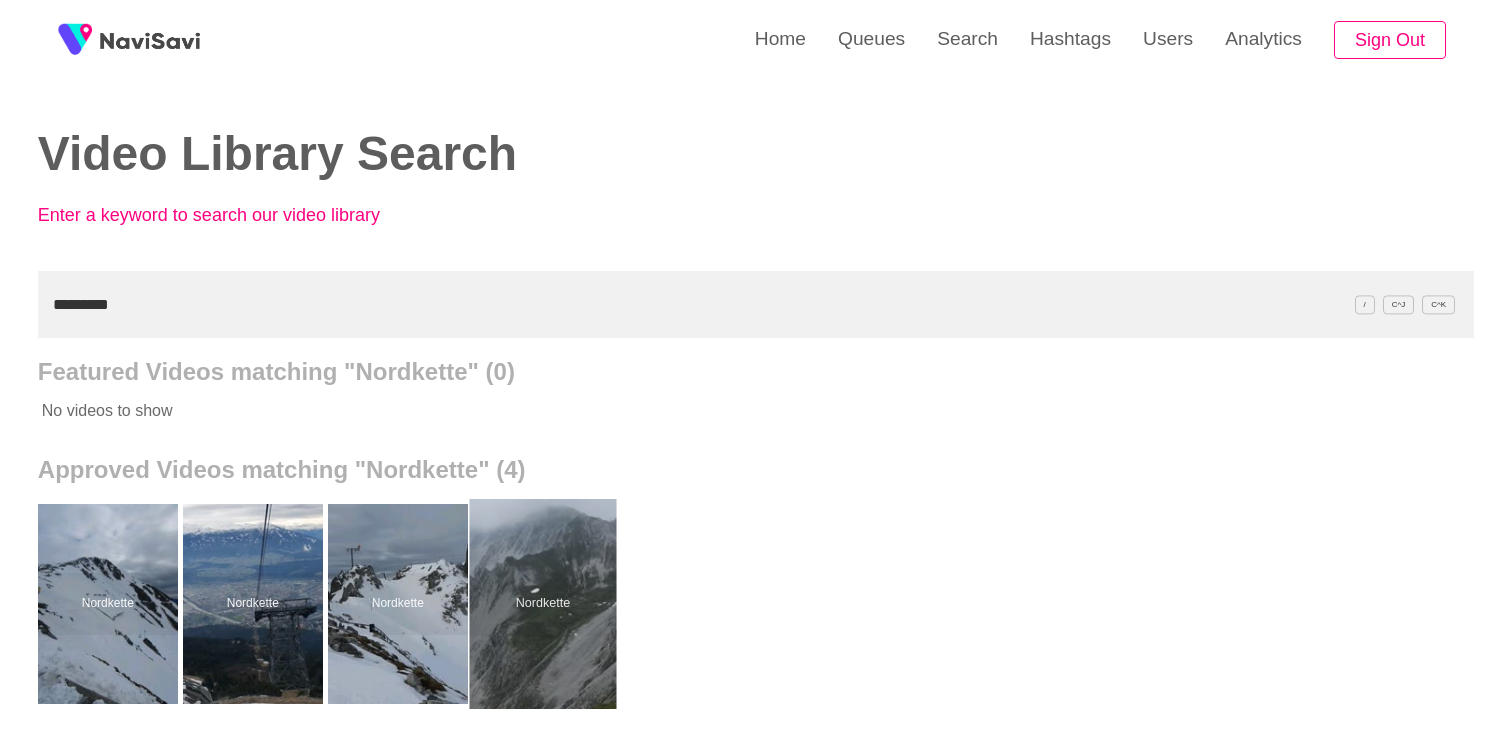 click at bounding box center [542, 604] 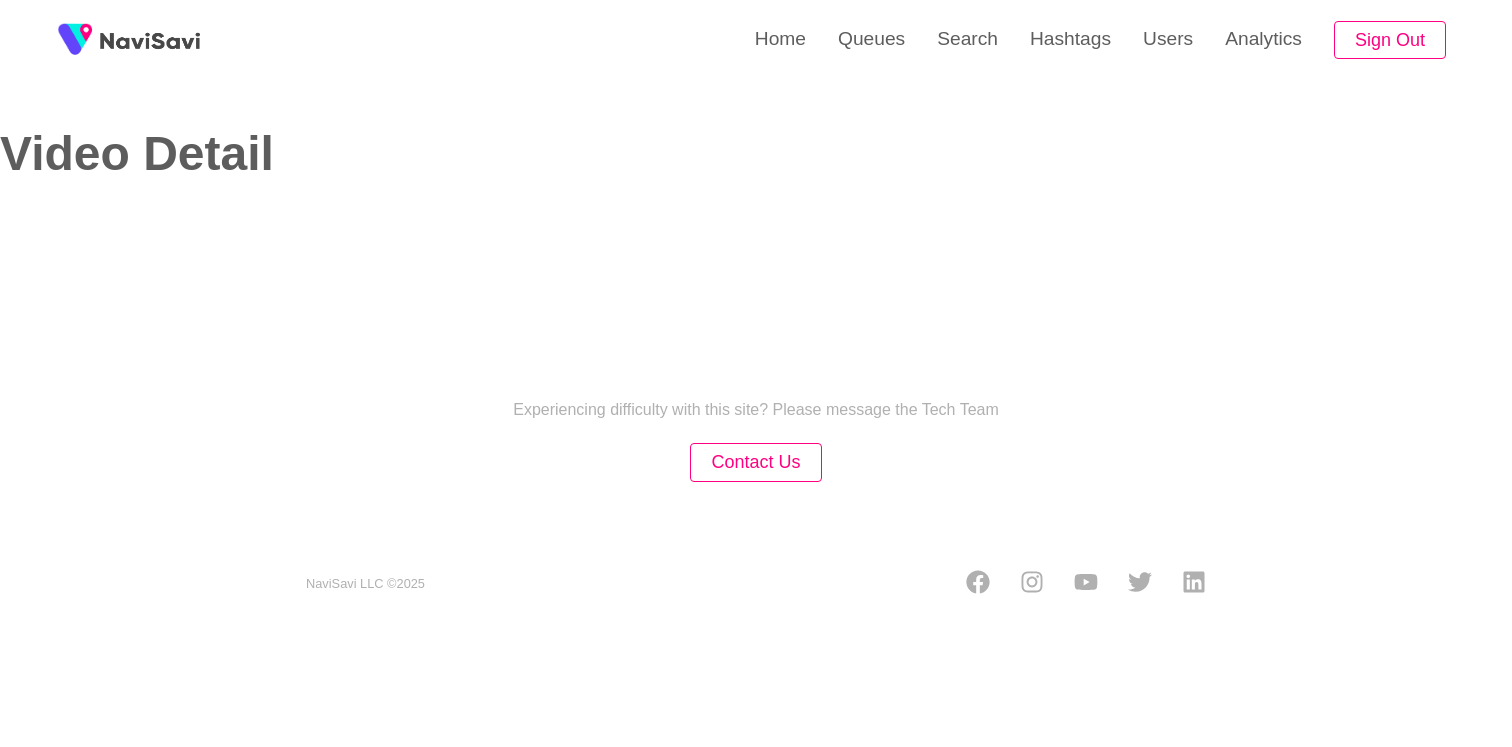 select on "**" 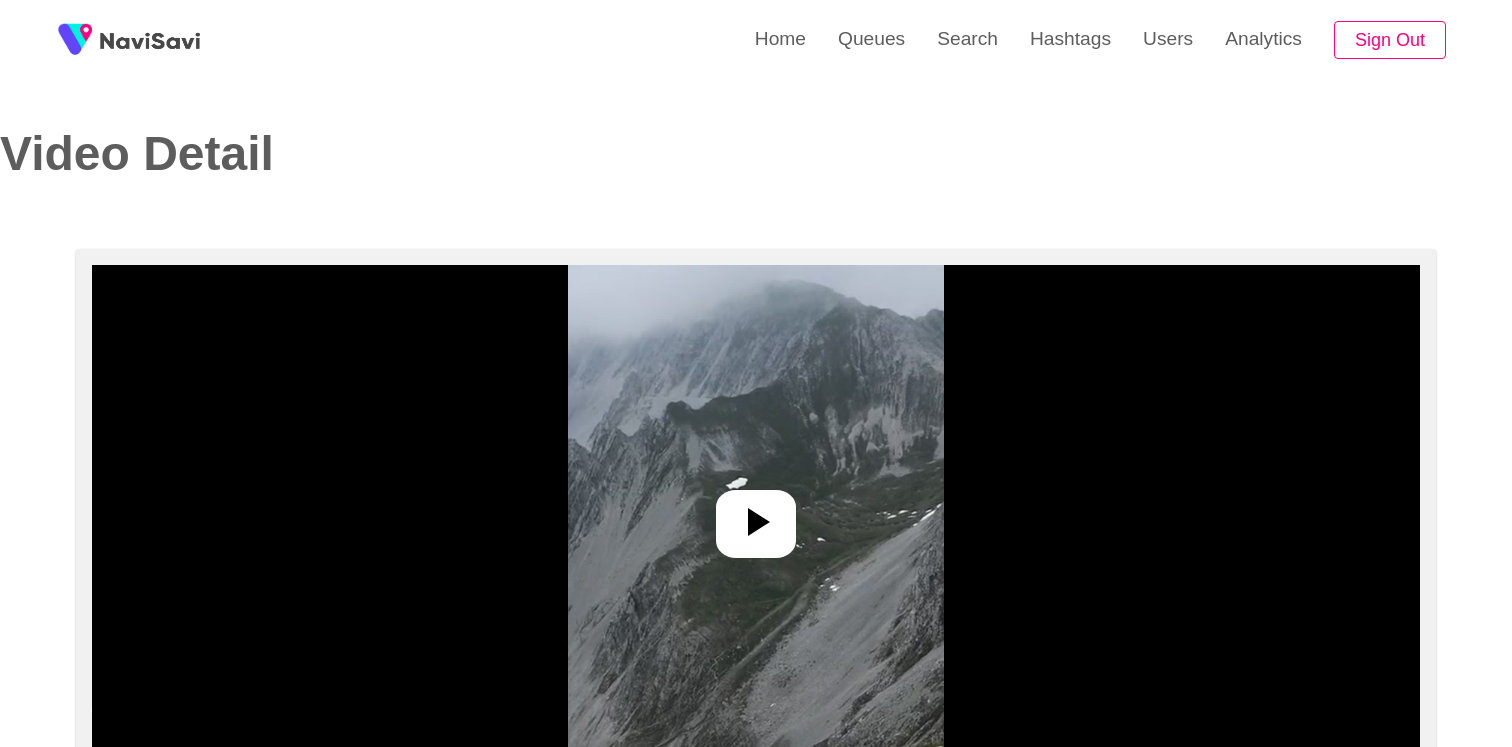 select on "**********" 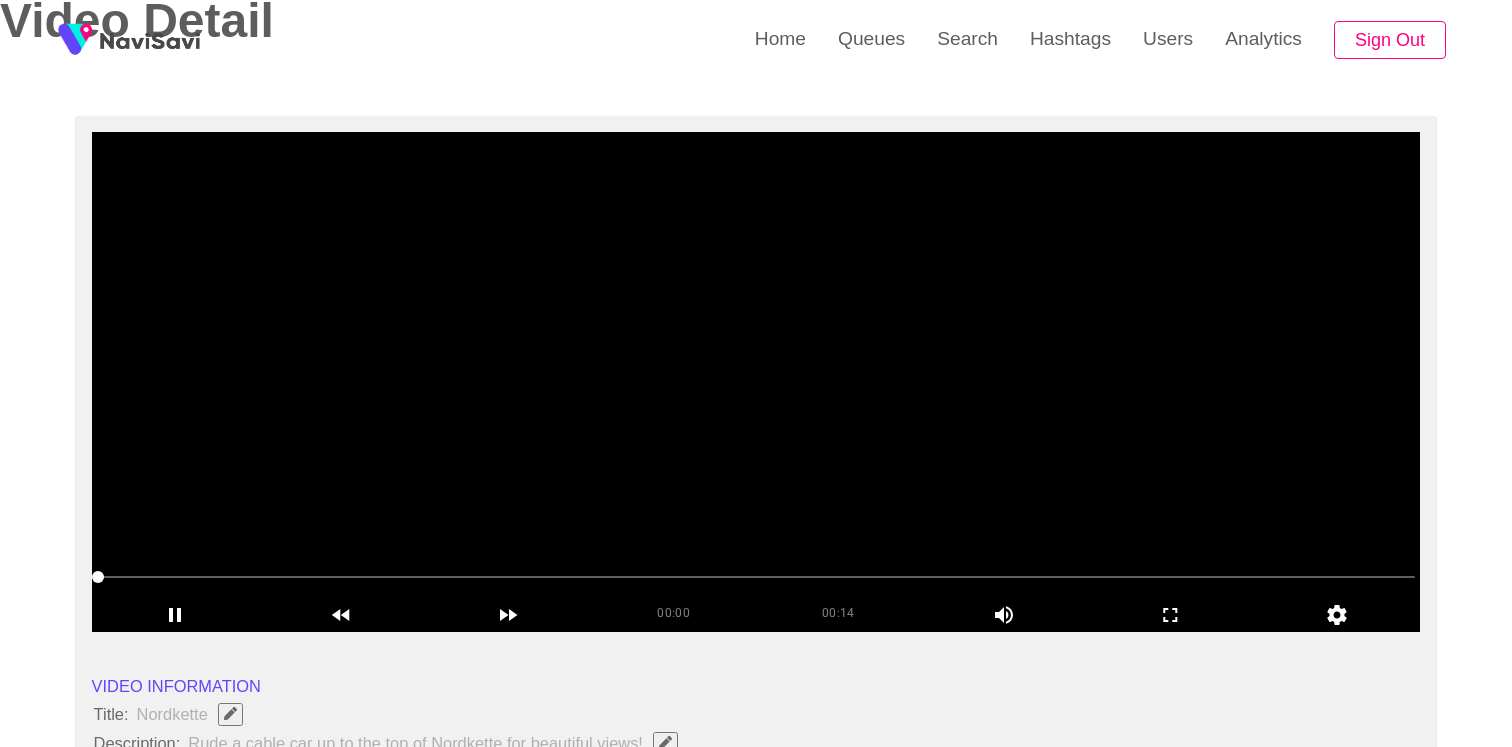 scroll, scrollTop: 136, scrollLeft: 0, axis: vertical 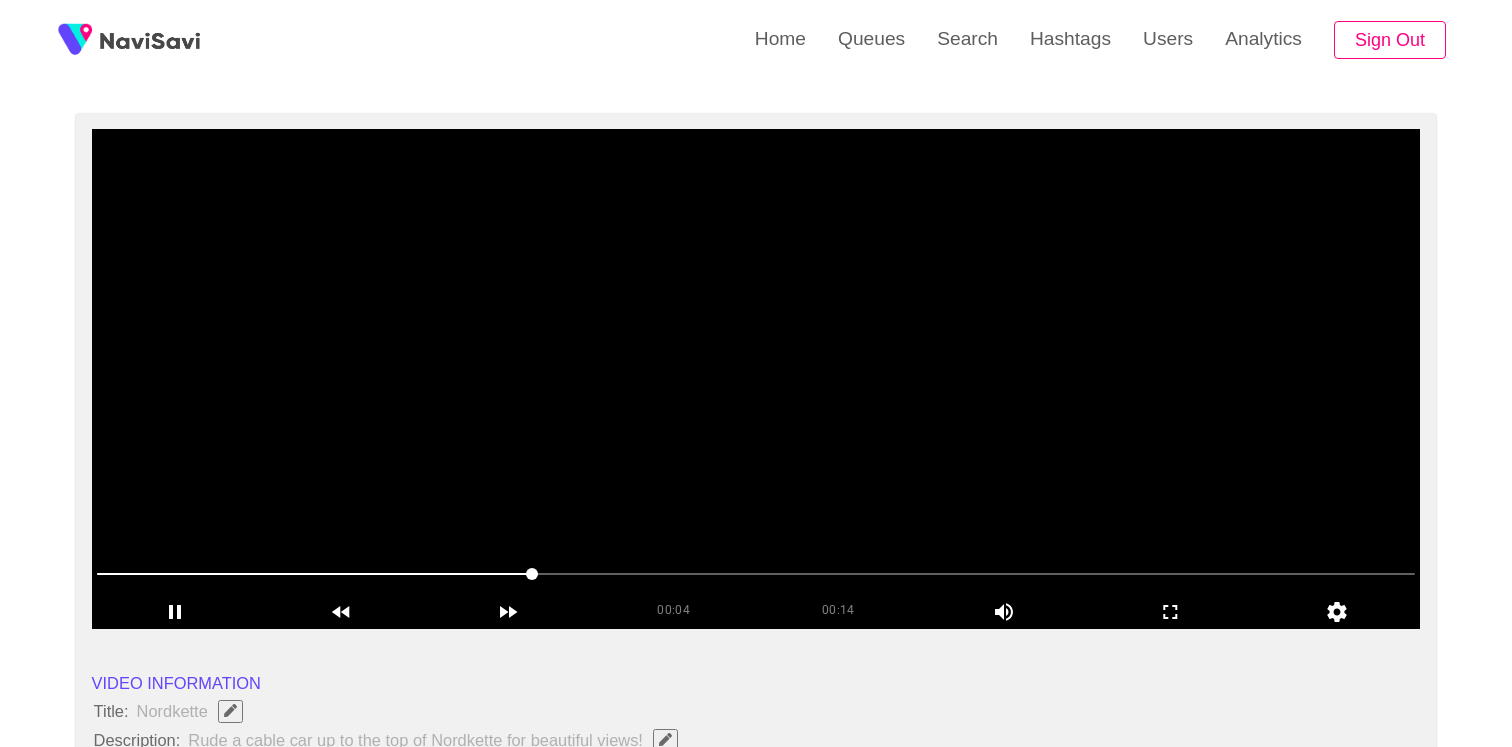 click at bounding box center (756, 379) 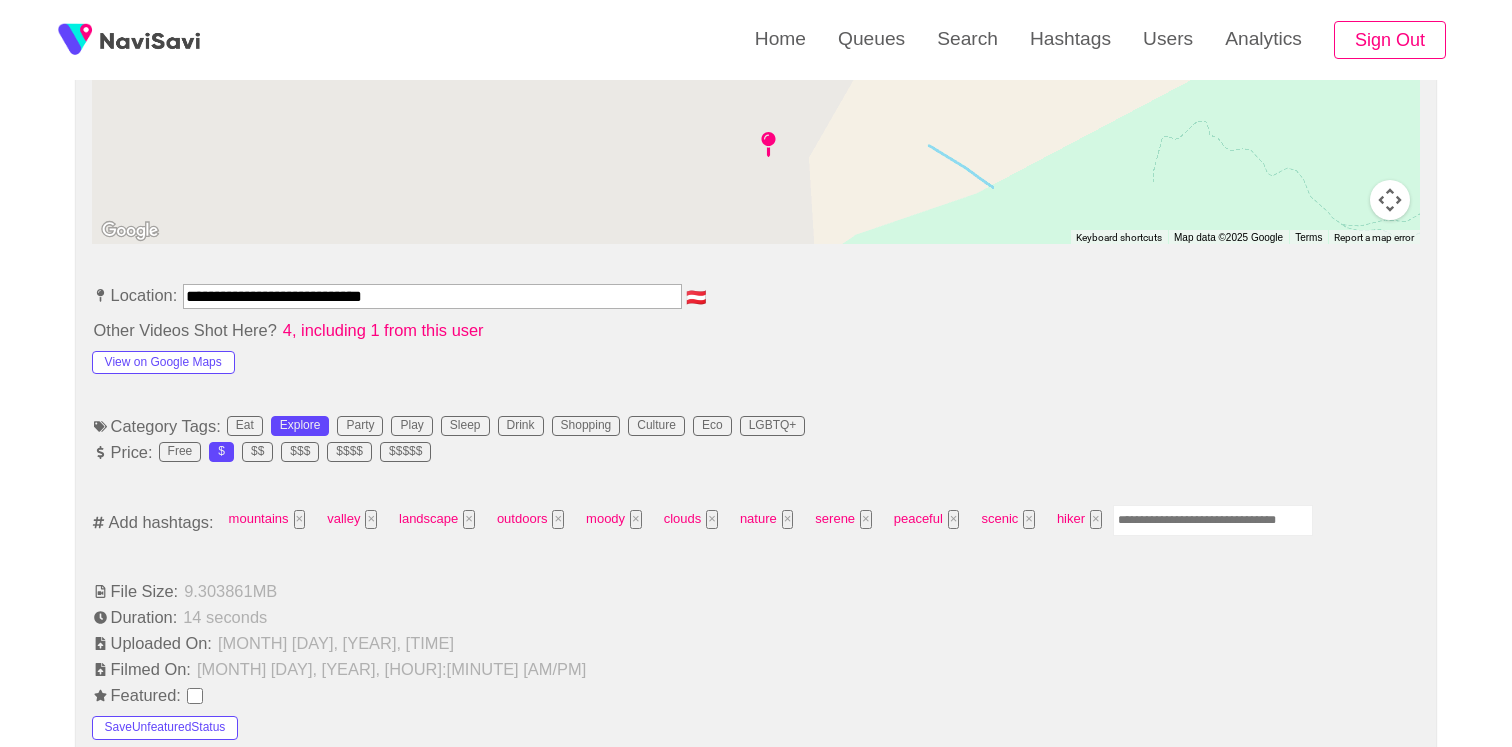 scroll, scrollTop: 1015, scrollLeft: 0, axis: vertical 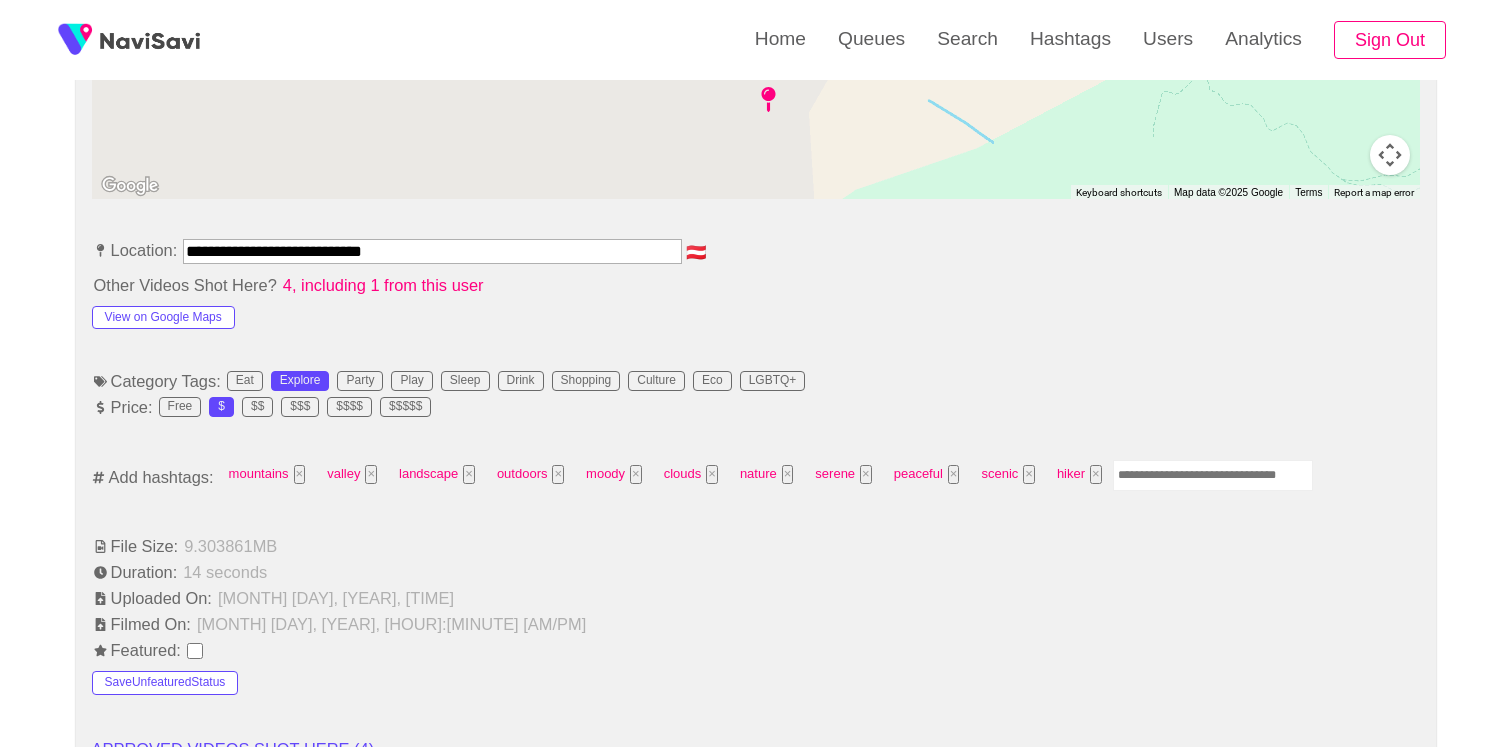 click at bounding box center (1213, 475) 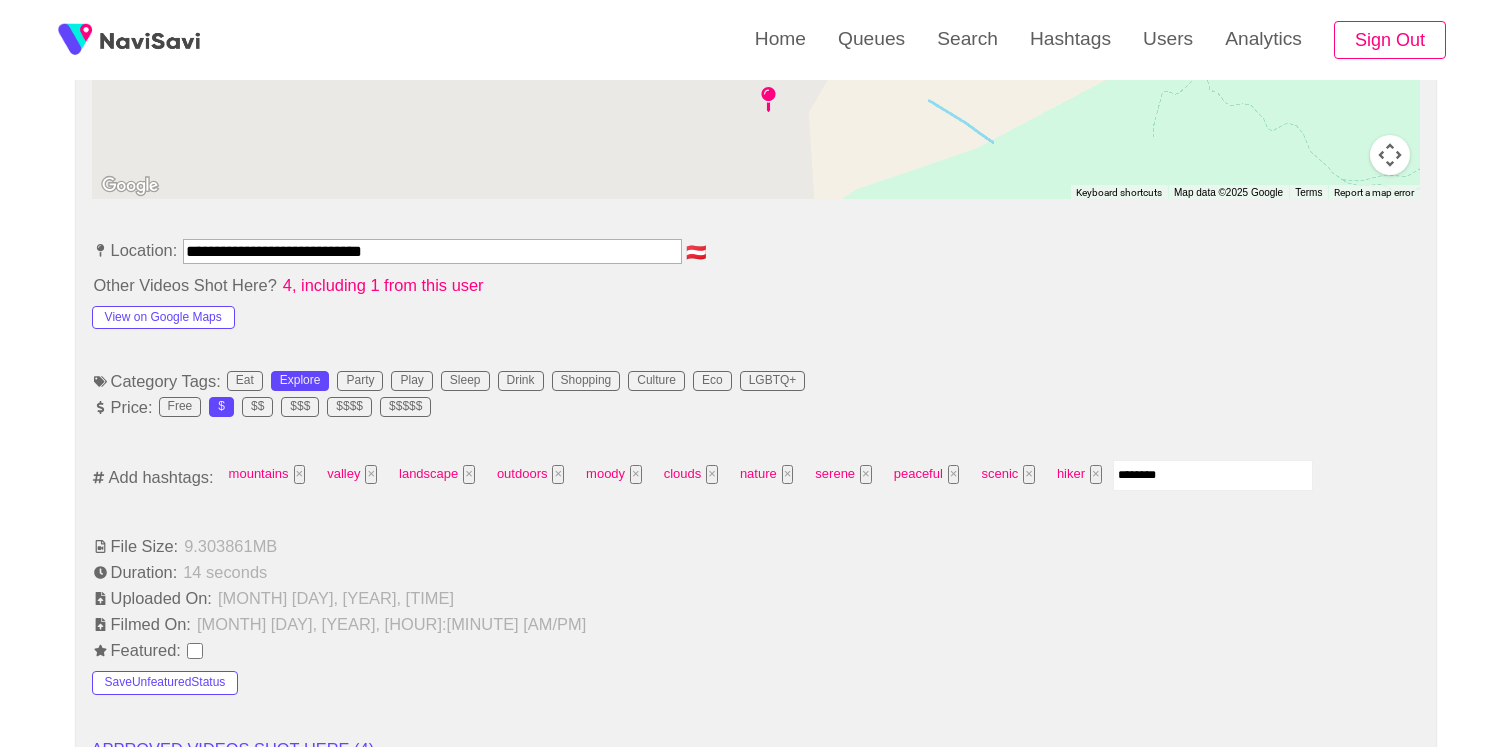 type on "*********" 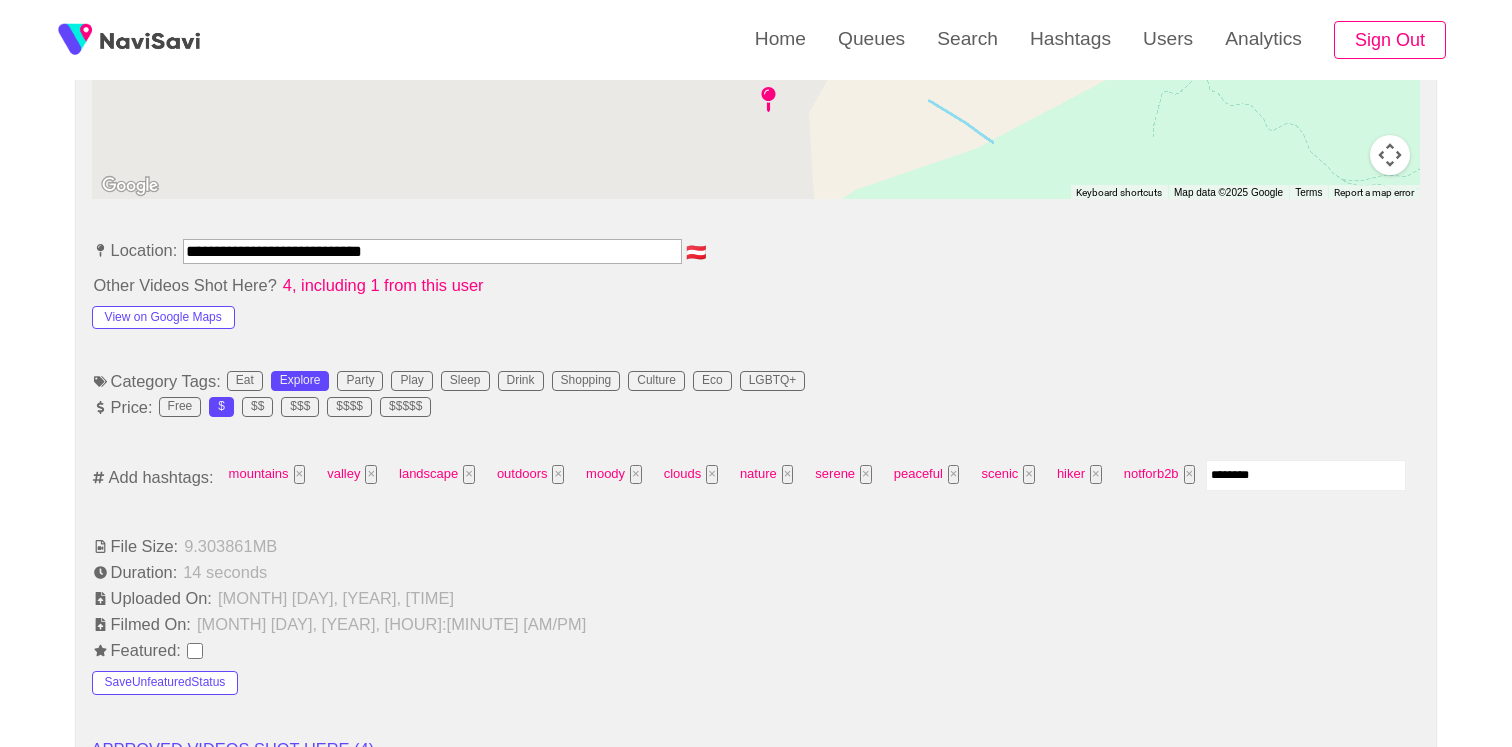 type on "*********" 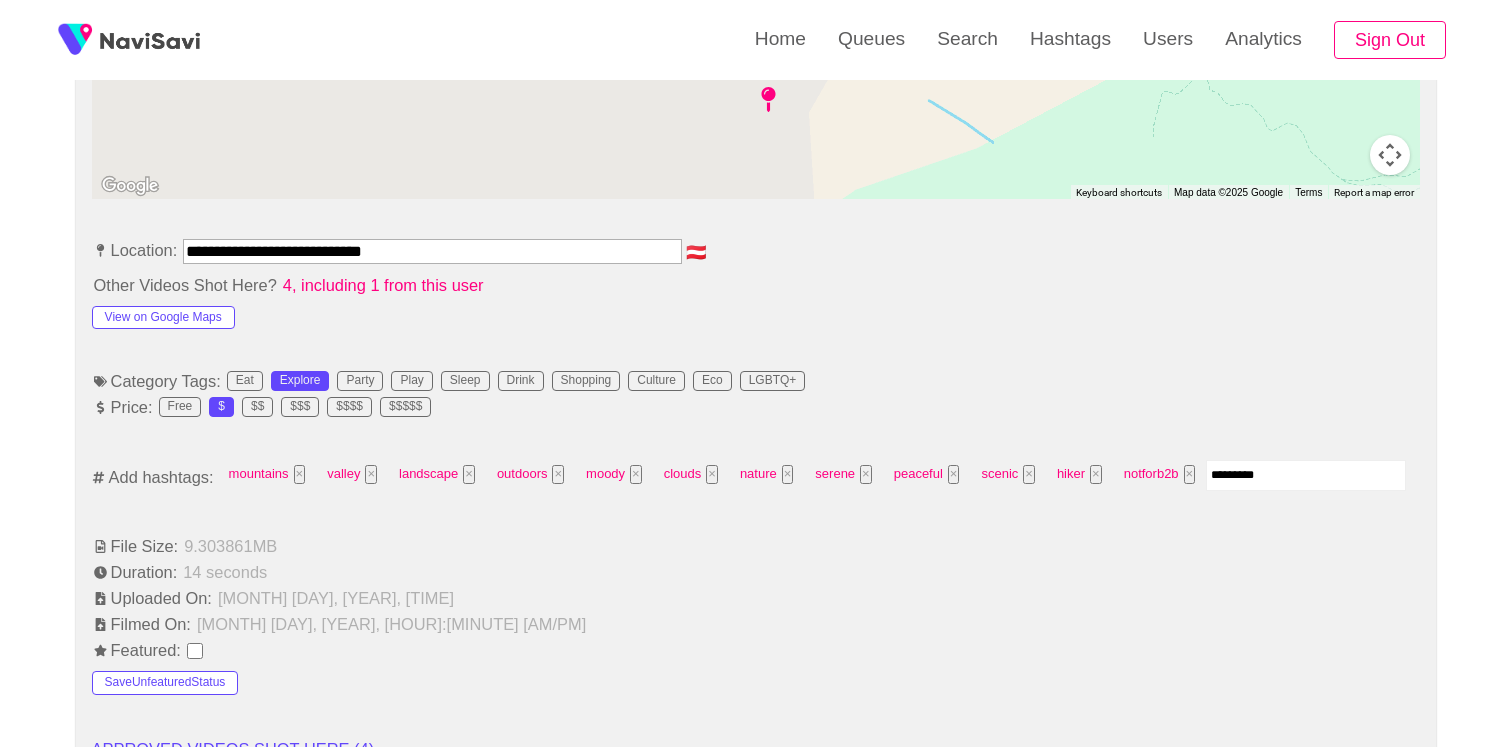type 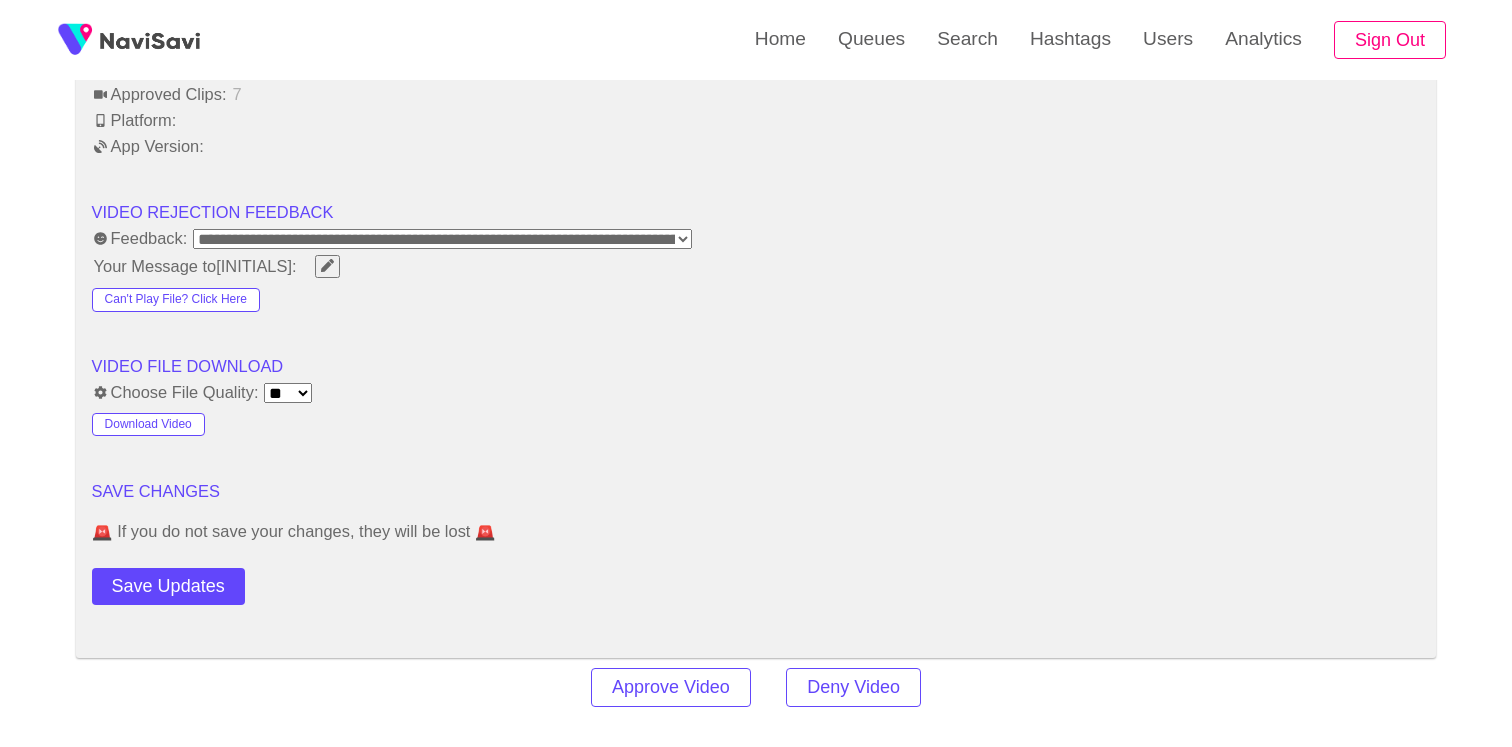 scroll, scrollTop: 2717, scrollLeft: 0, axis: vertical 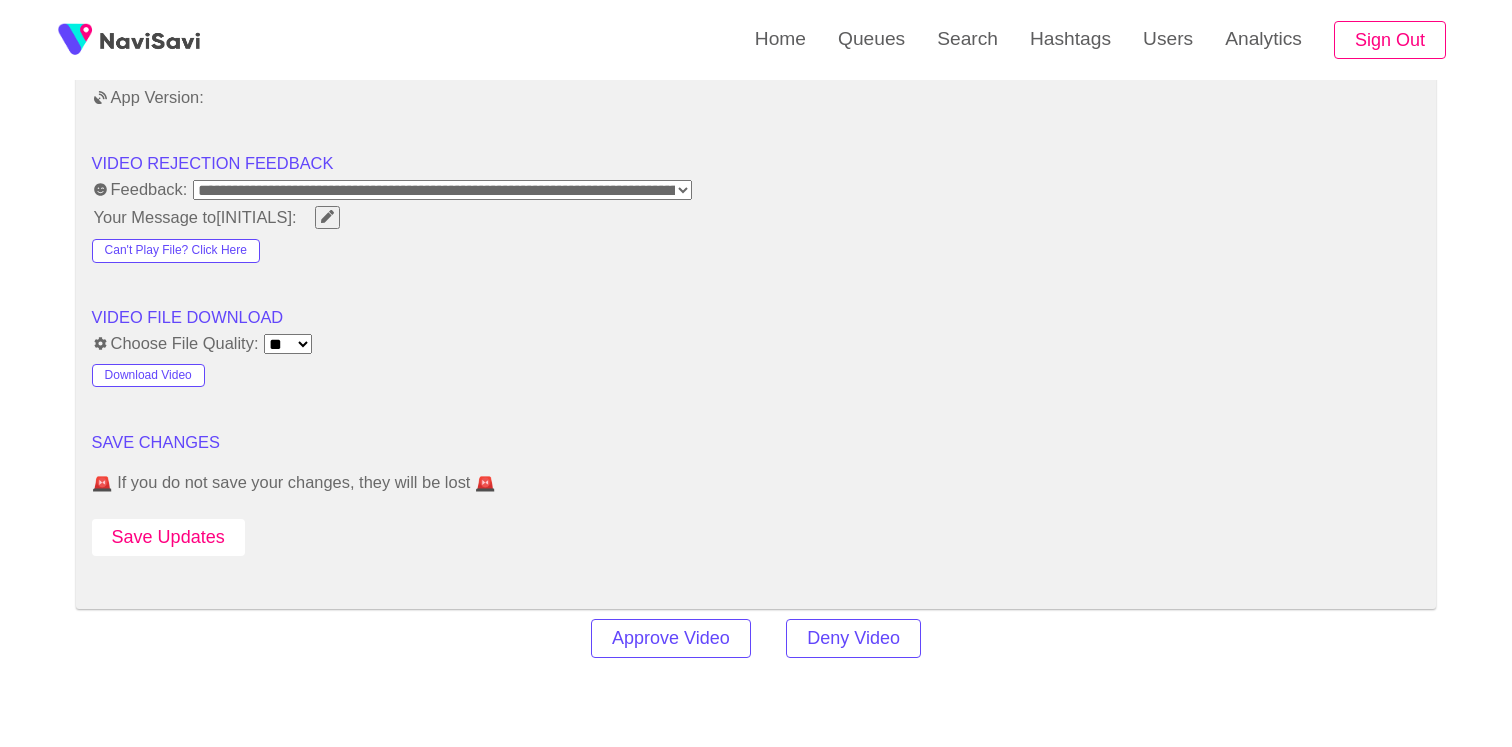 click on "Save Updates" at bounding box center [168, 537] 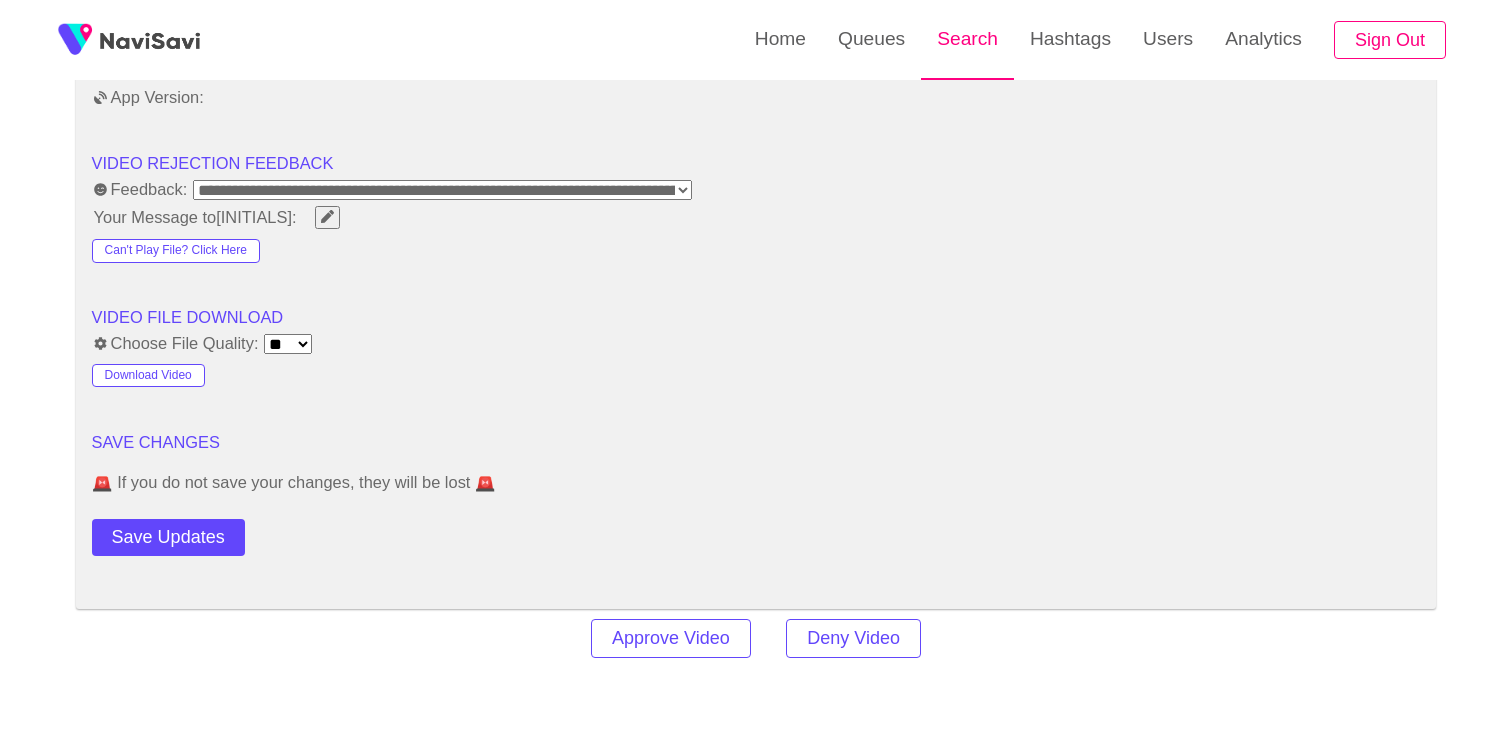 click on "Search" at bounding box center [967, 39] 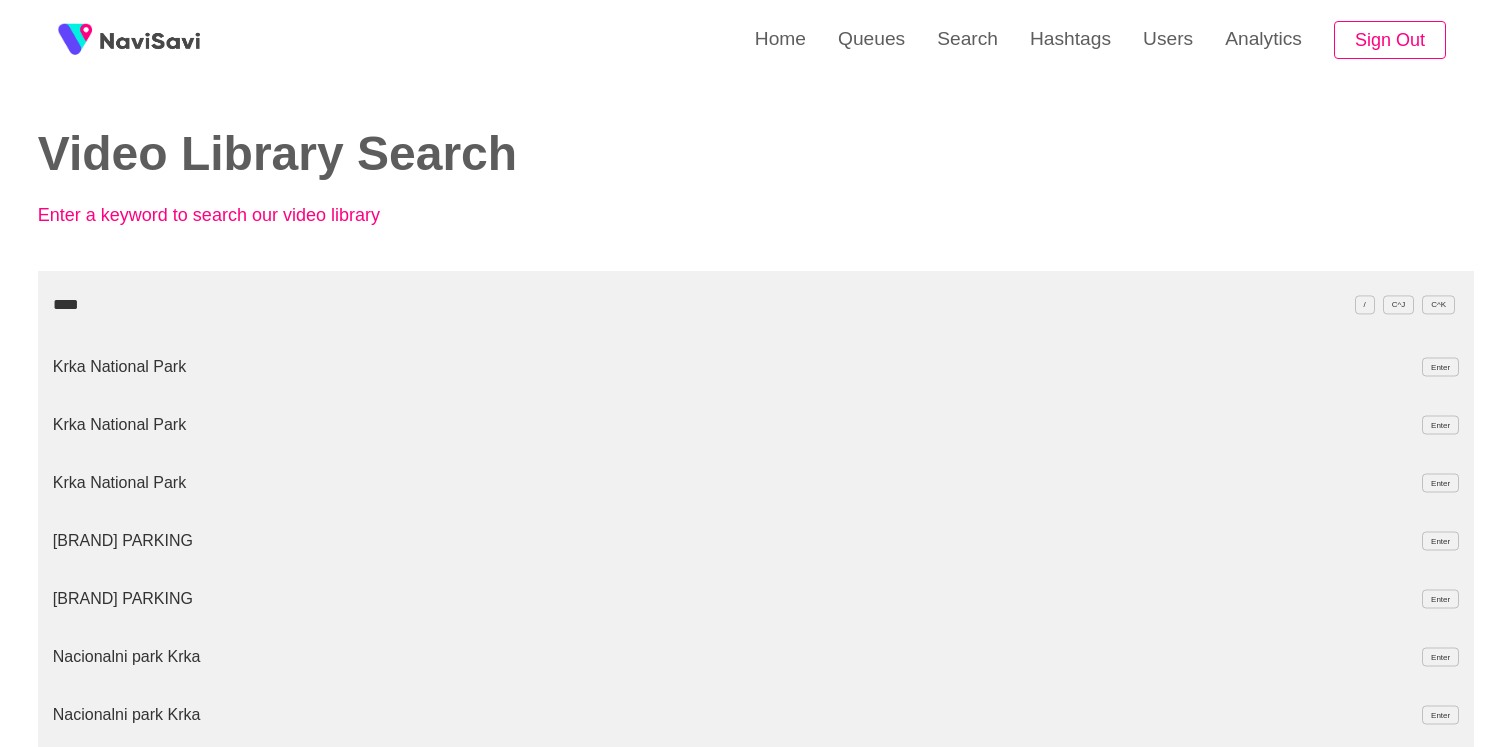 type on "****" 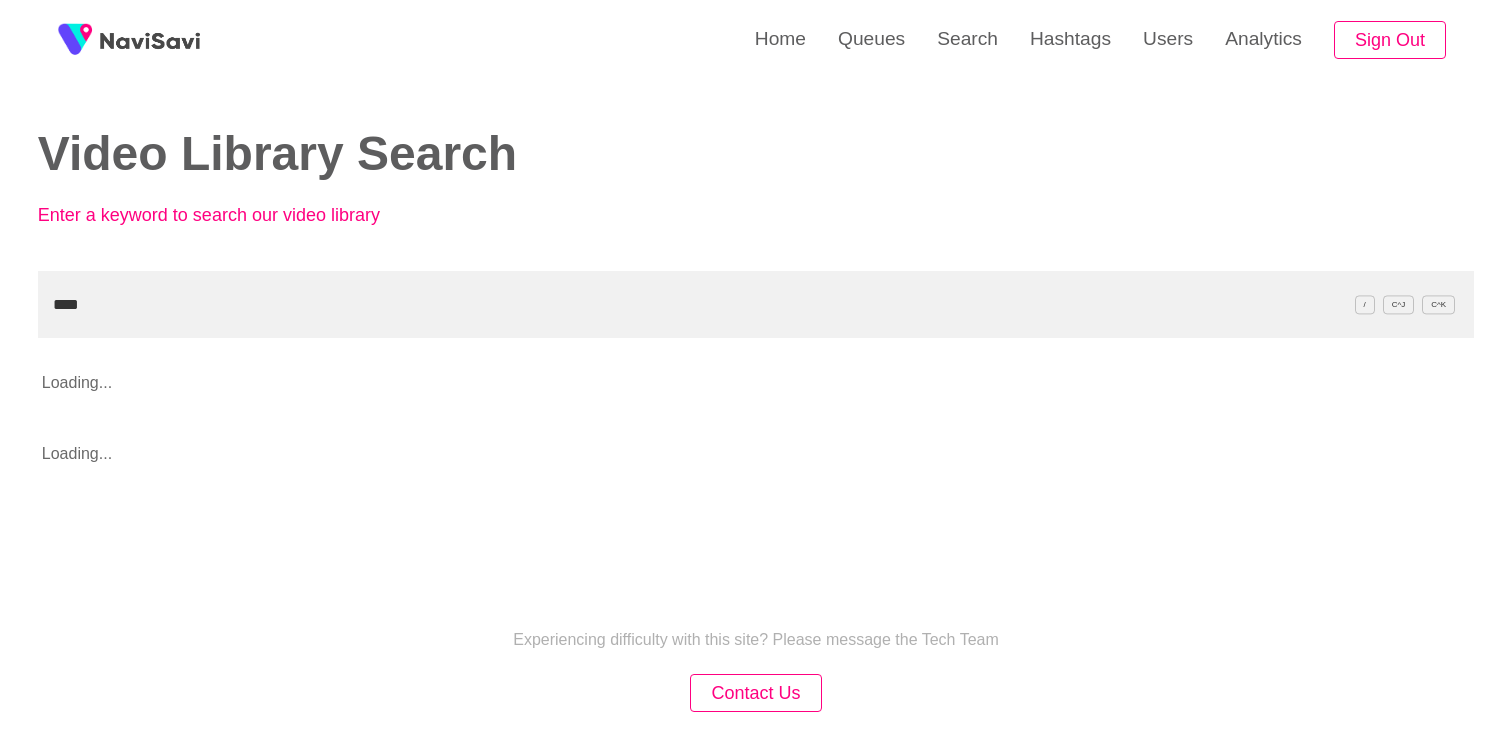 scroll, scrollTop: 117, scrollLeft: 0, axis: vertical 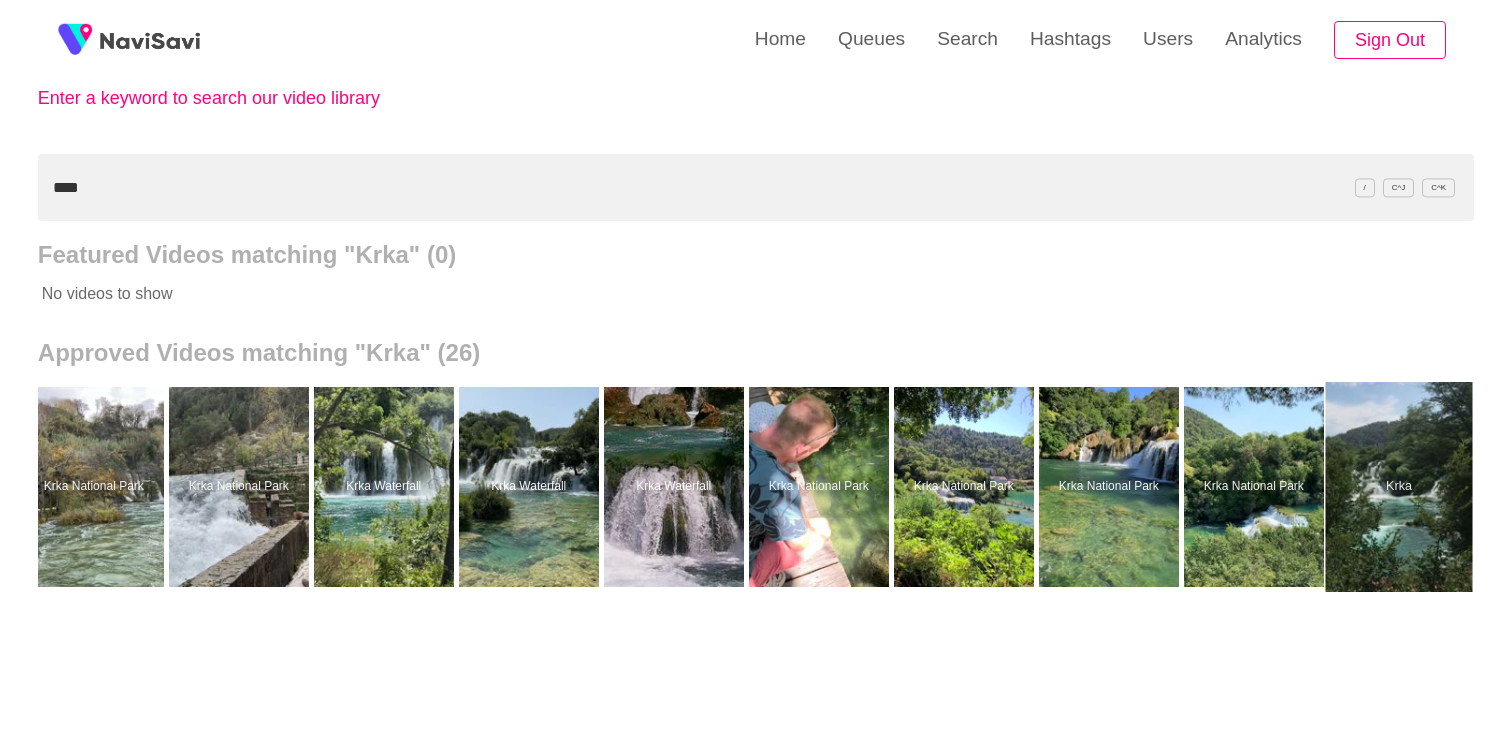 click at bounding box center (1398, 487) 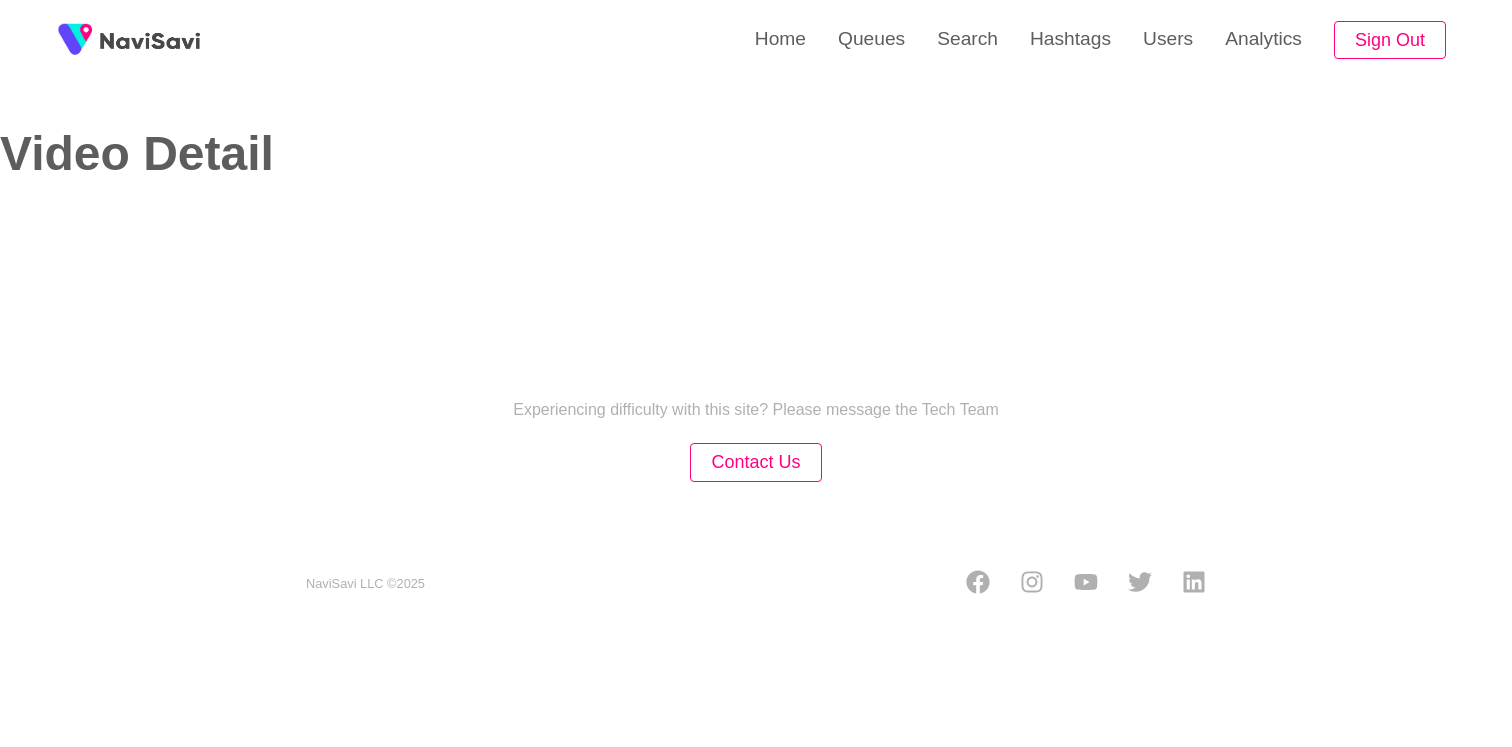 select on "**********" 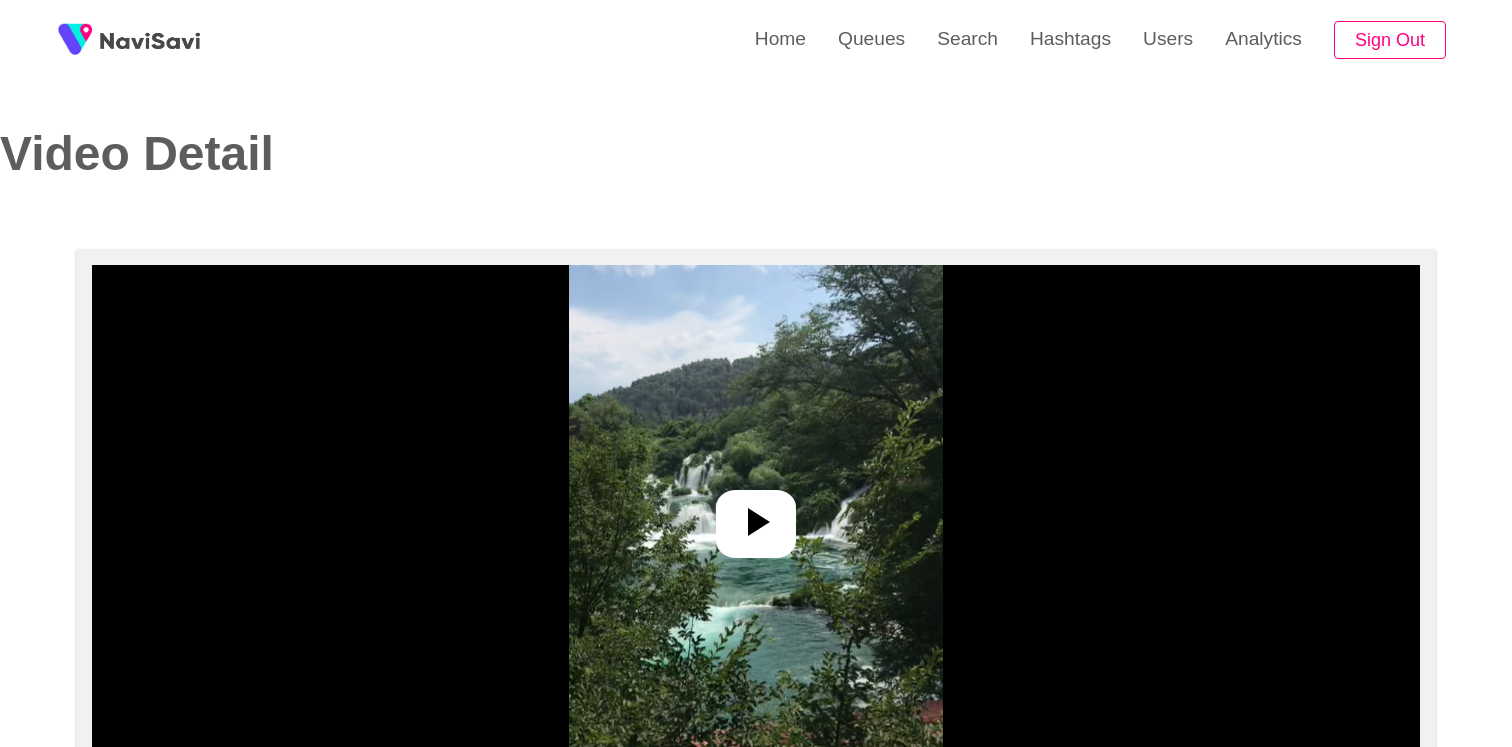 click 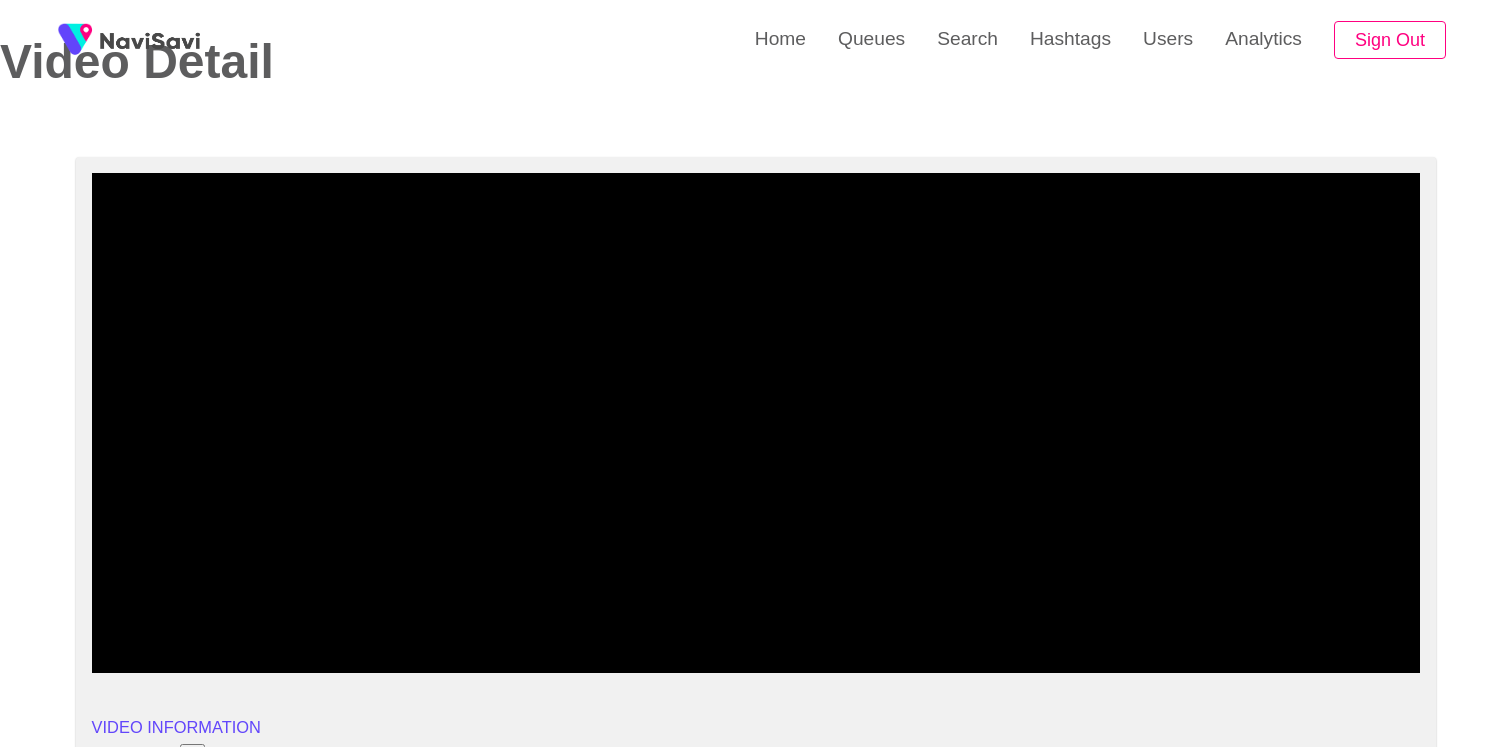 scroll, scrollTop: 130, scrollLeft: 0, axis: vertical 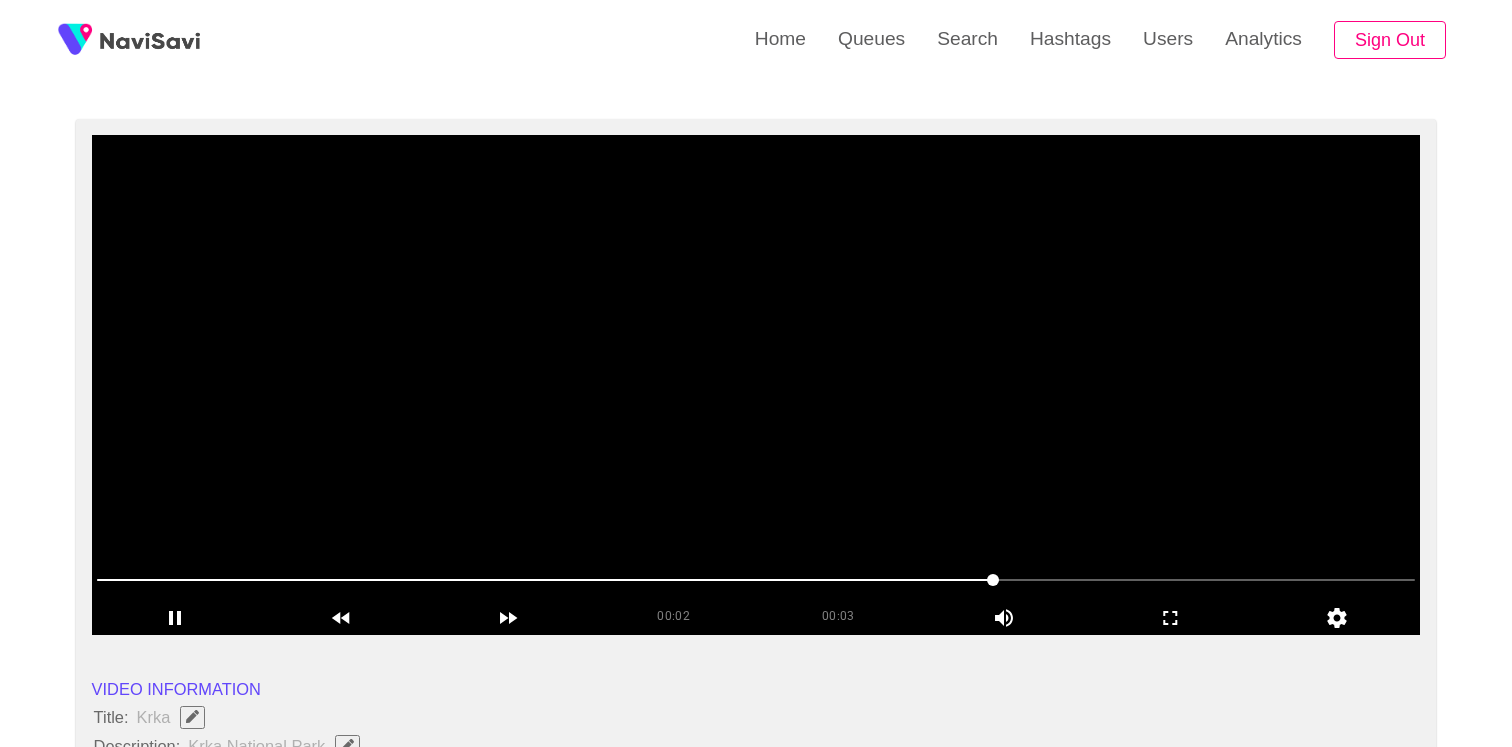 click at bounding box center (756, 385) 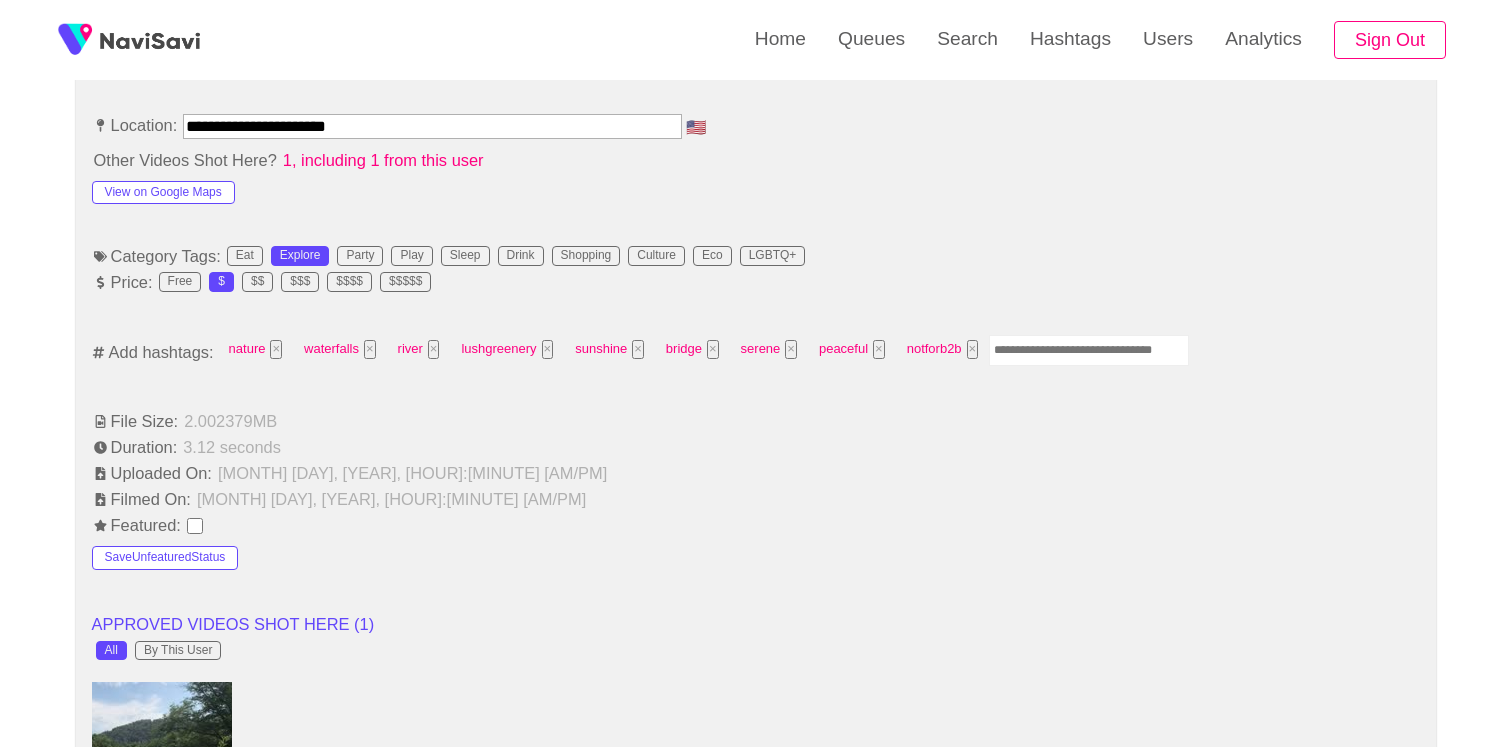 scroll, scrollTop: 1167, scrollLeft: 0, axis: vertical 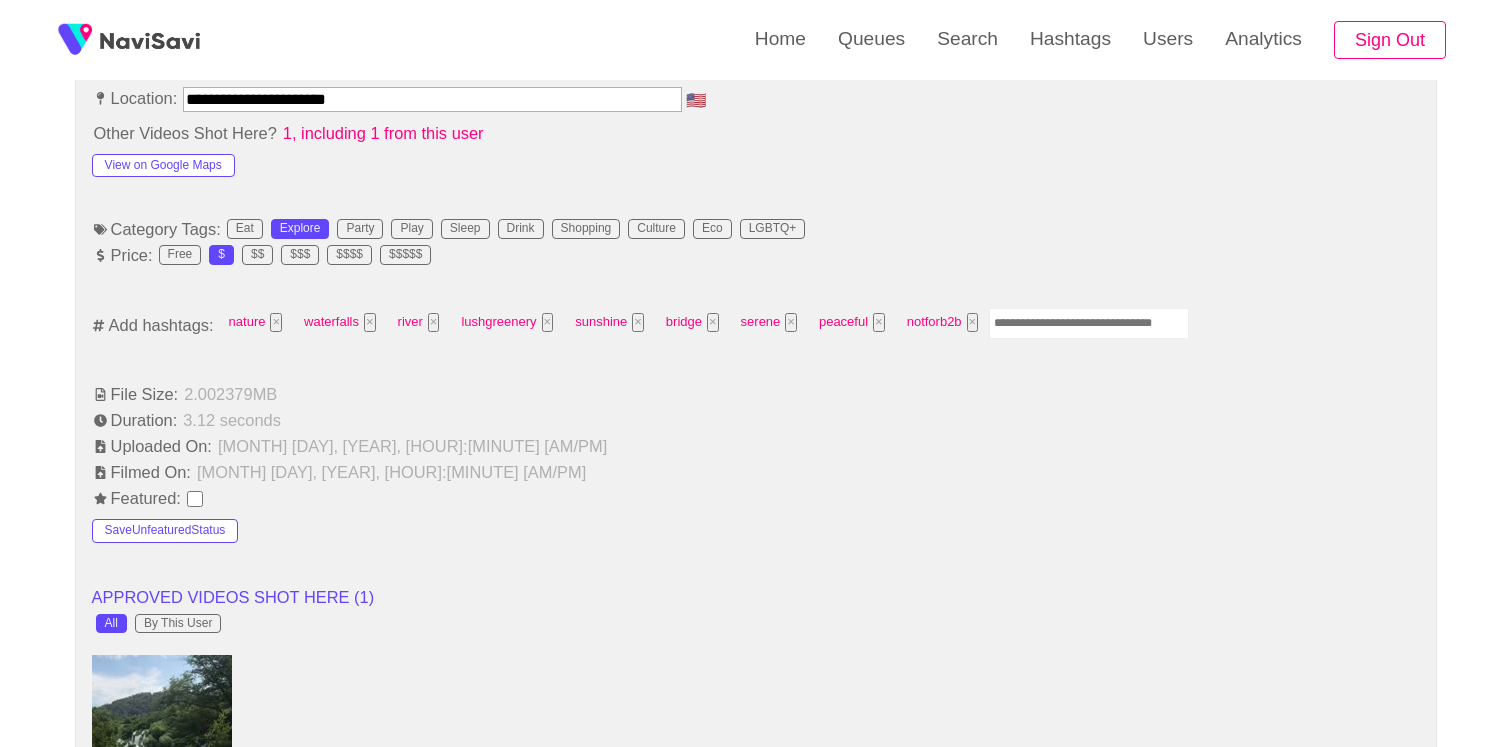 click at bounding box center (1089, 323) 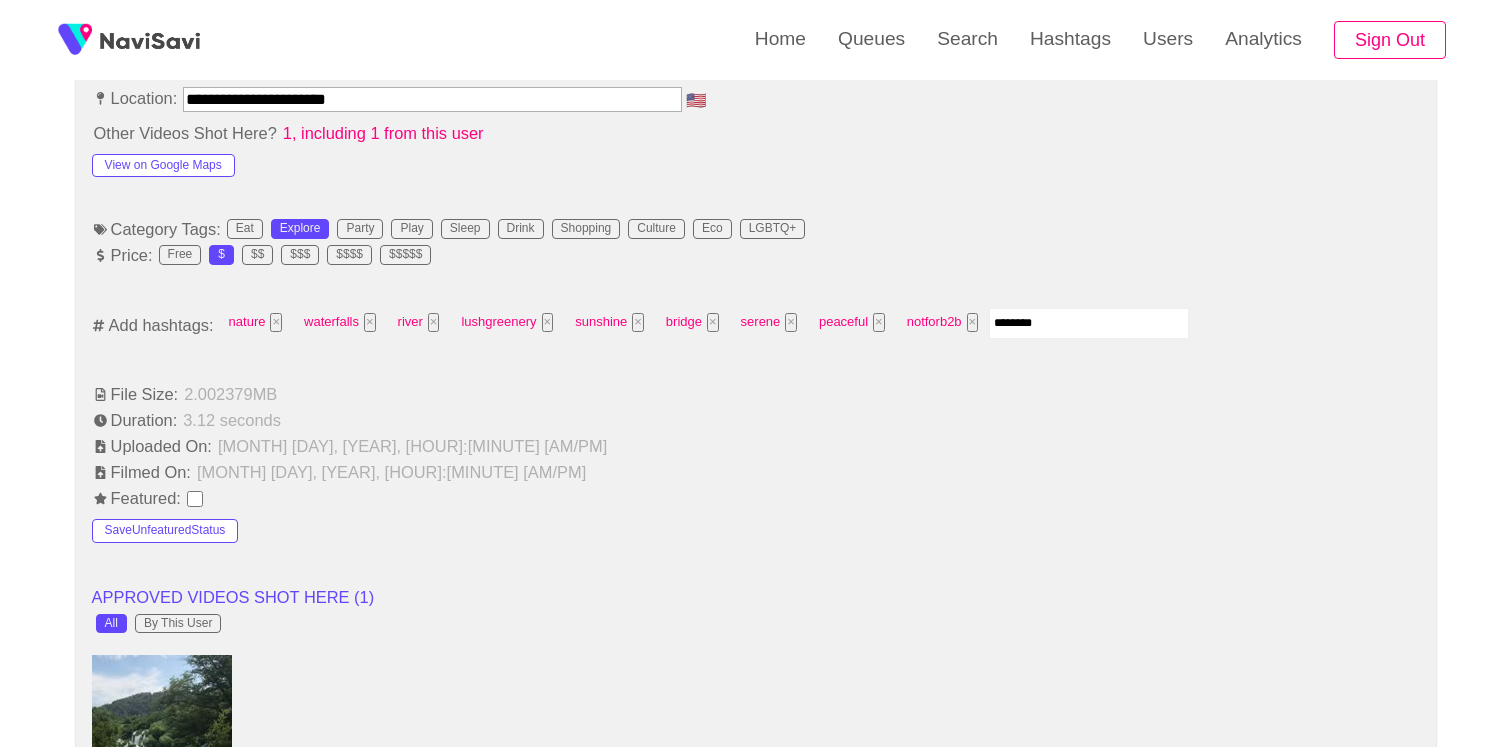 type on "*********" 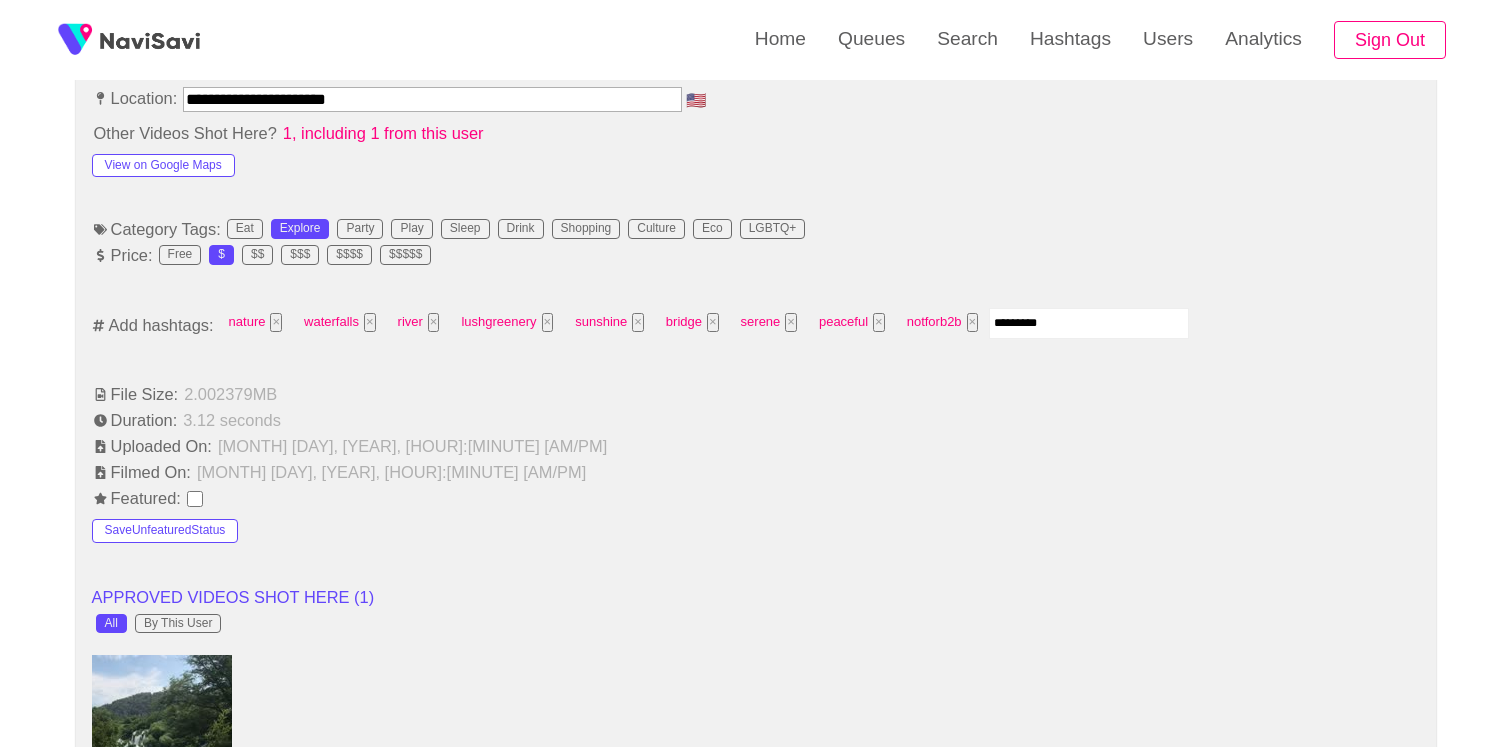 type 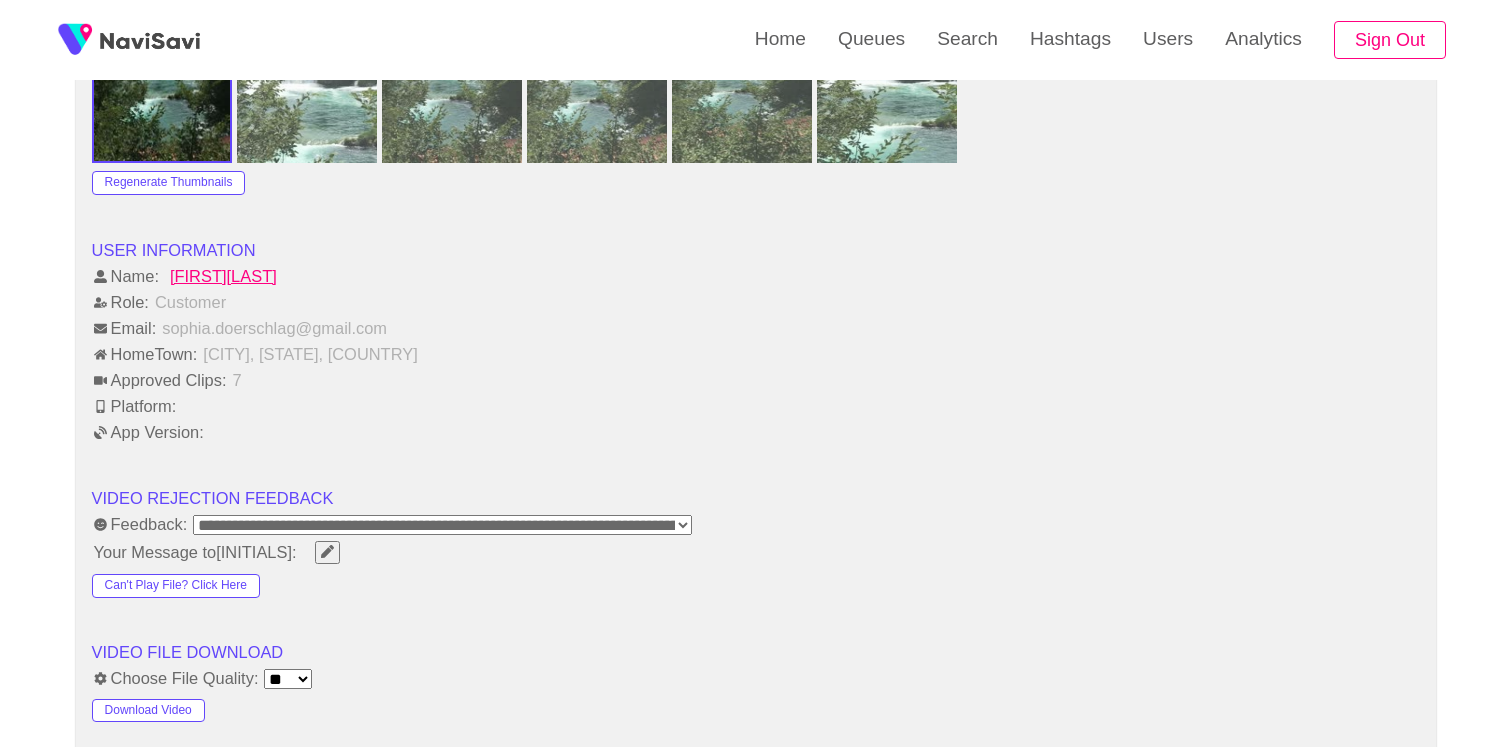 scroll, scrollTop: 2587, scrollLeft: 0, axis: vertical 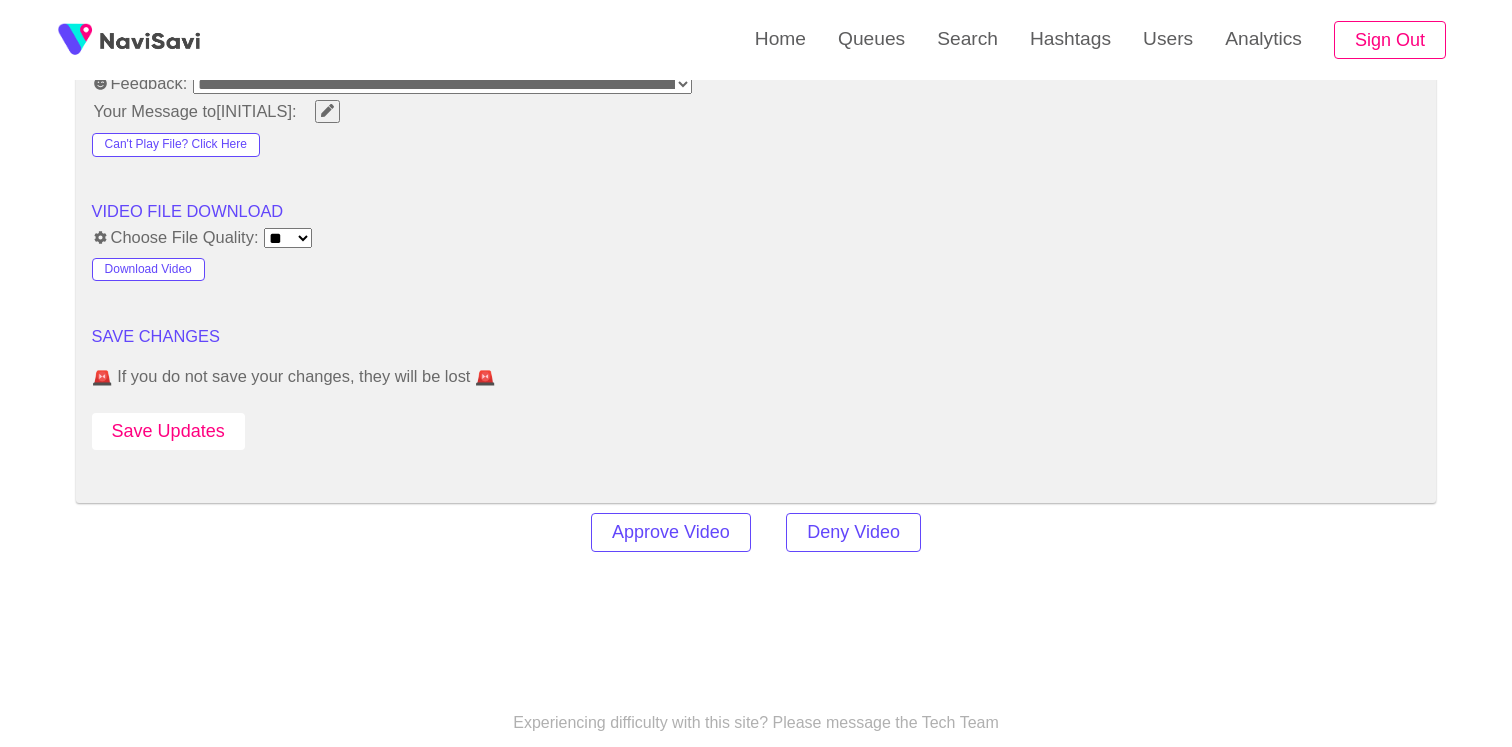 click on "Save Updates" at bounding box center [168, 431] 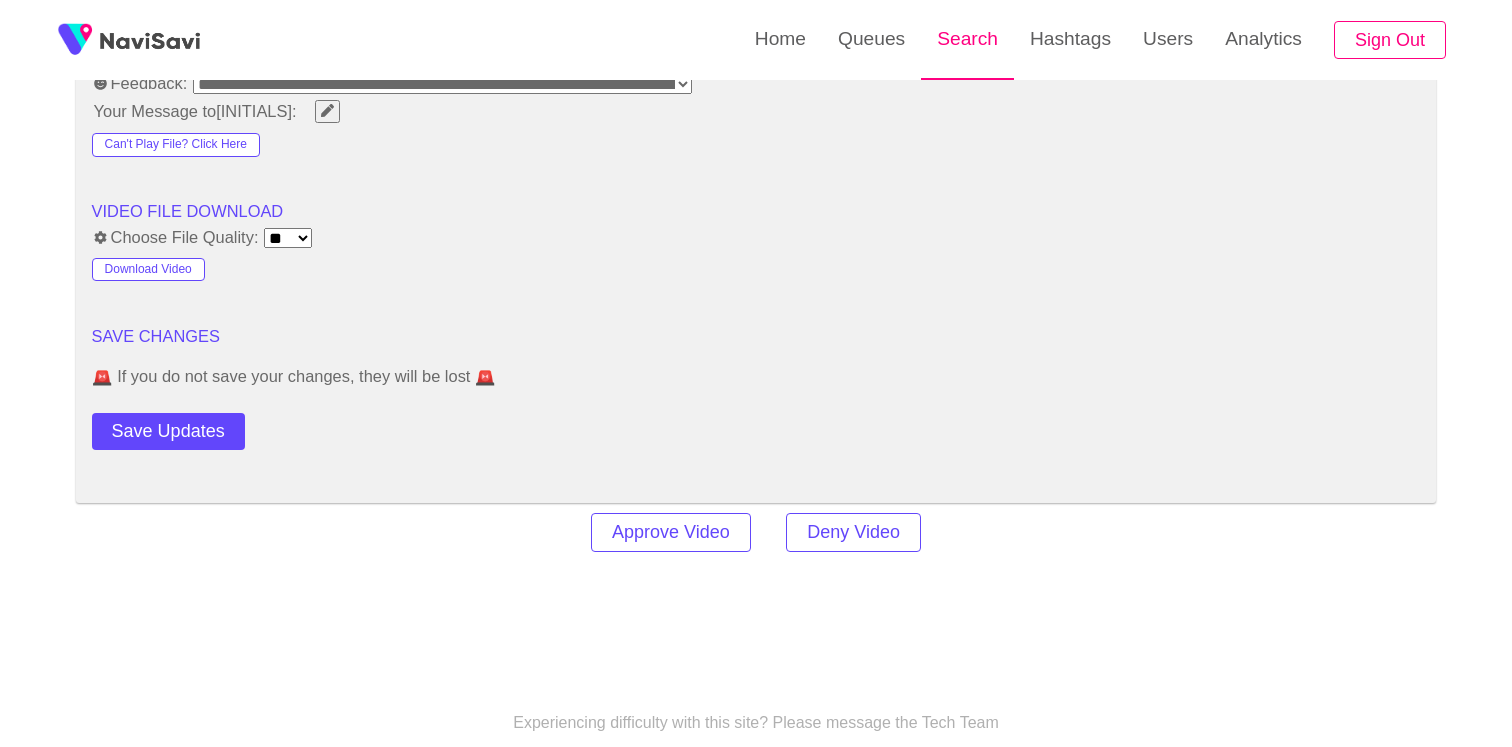 click on "Search" at bounding box center [967, 39] 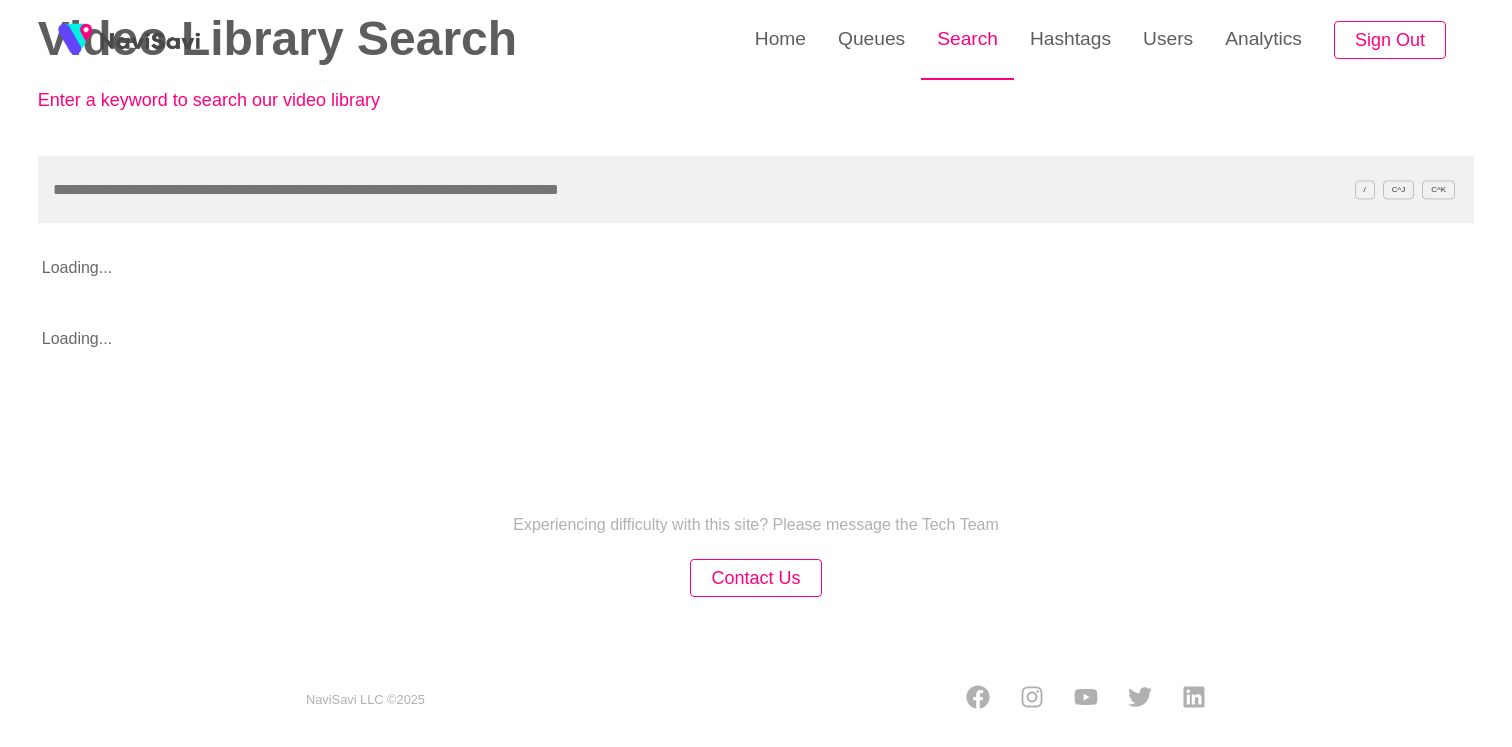 scroll, scrollTop: 0, scrollLeft: 0, axis: both 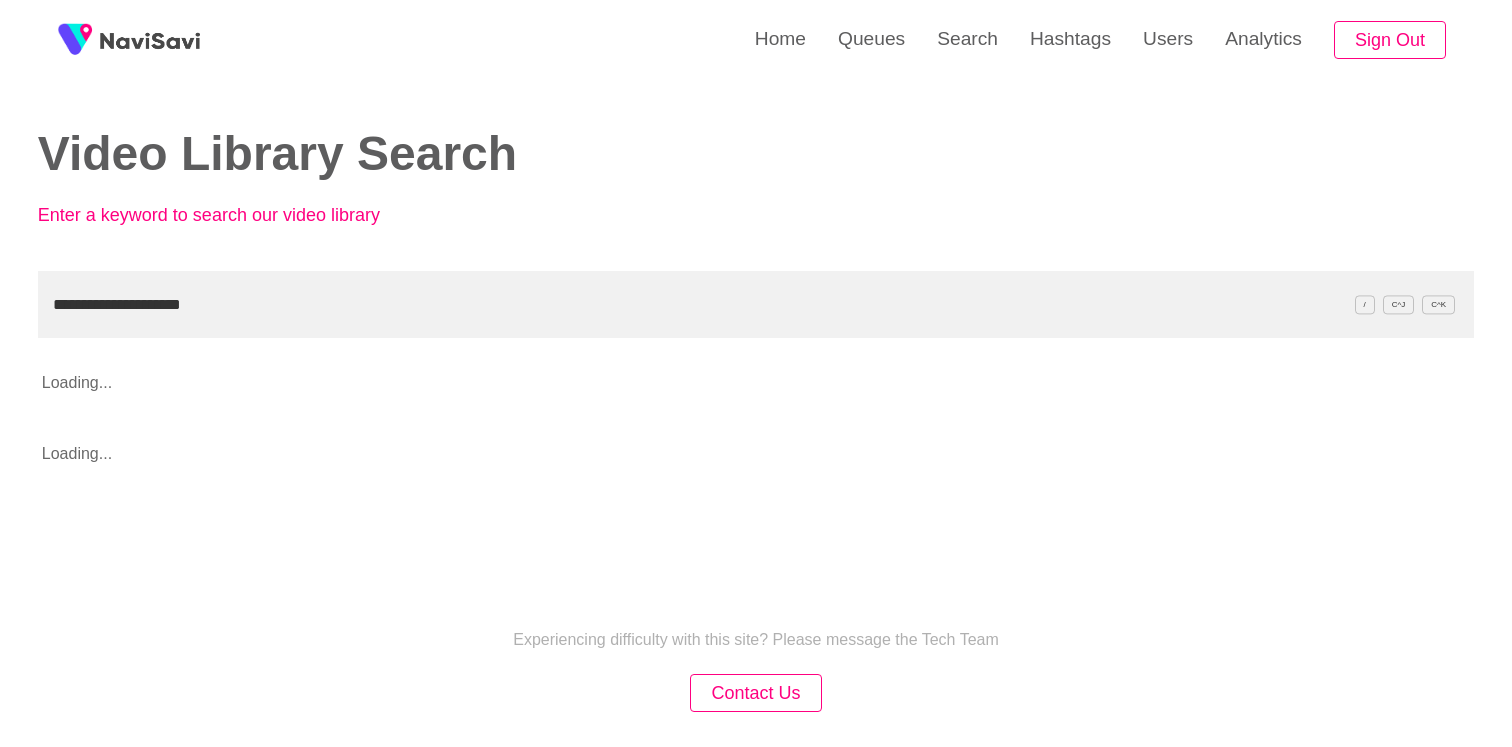 drag, startPoint x: 120, startPoint y: 301, endPoint x: -15, endPoint y: 301, distance: 135 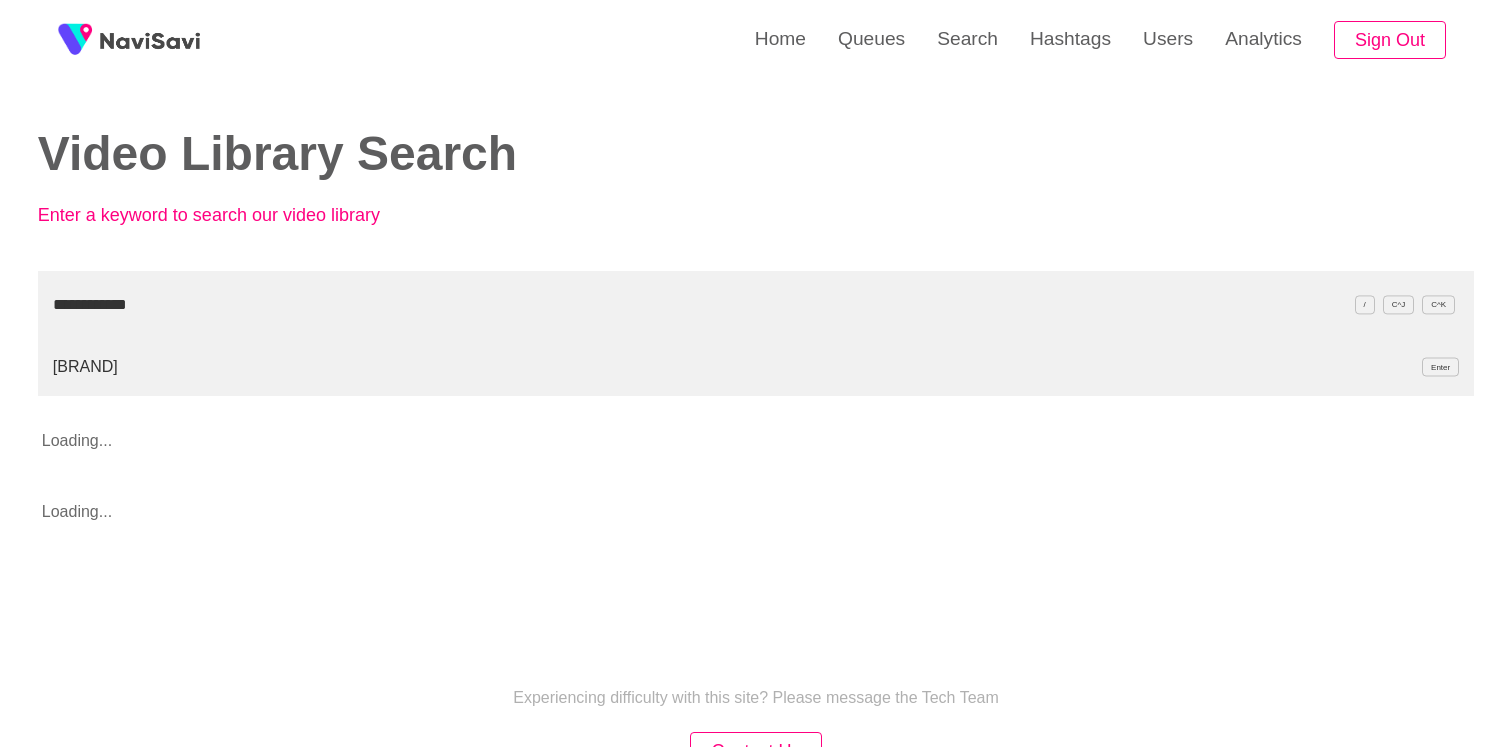 type on "**********" 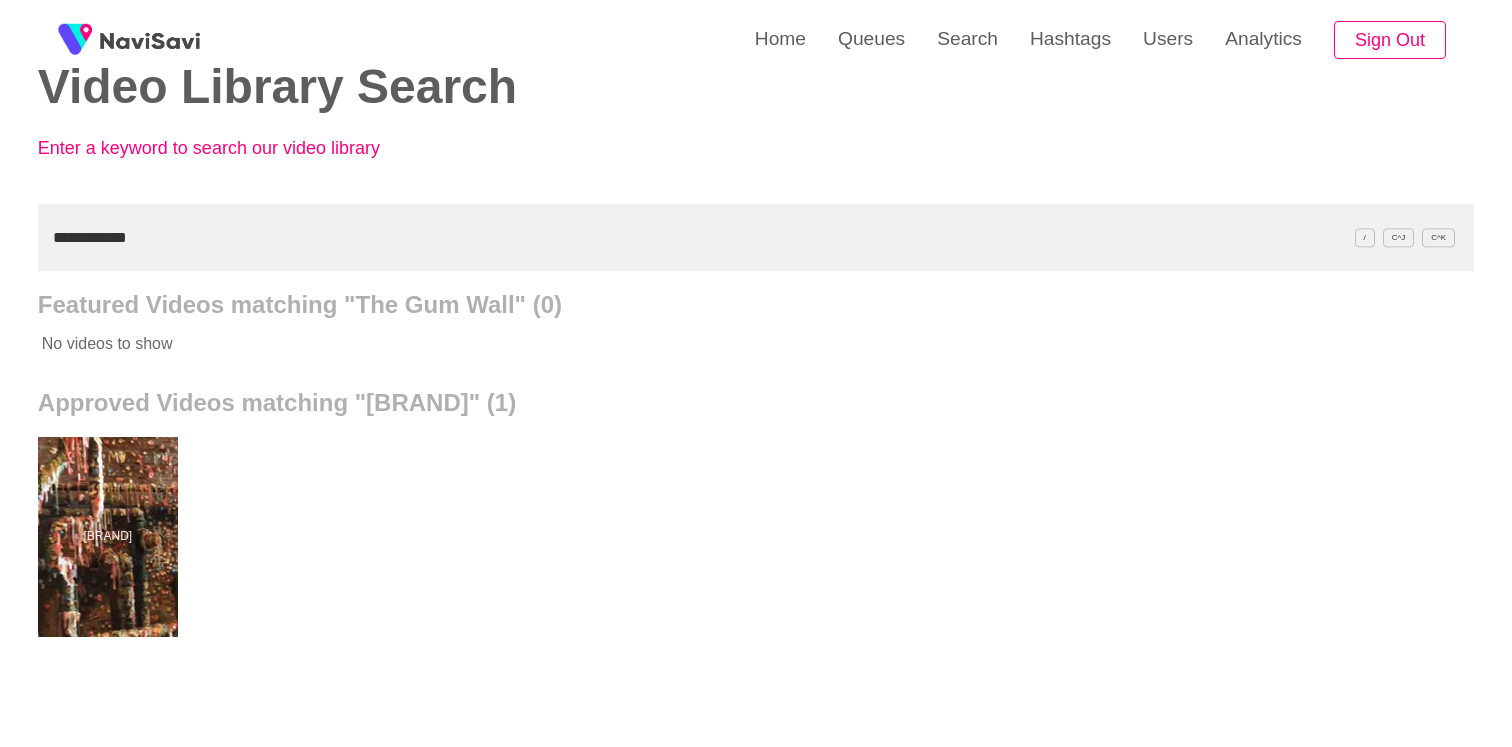 scroll, scrollTop: 85, scrollLeft: 0, axis: vertical 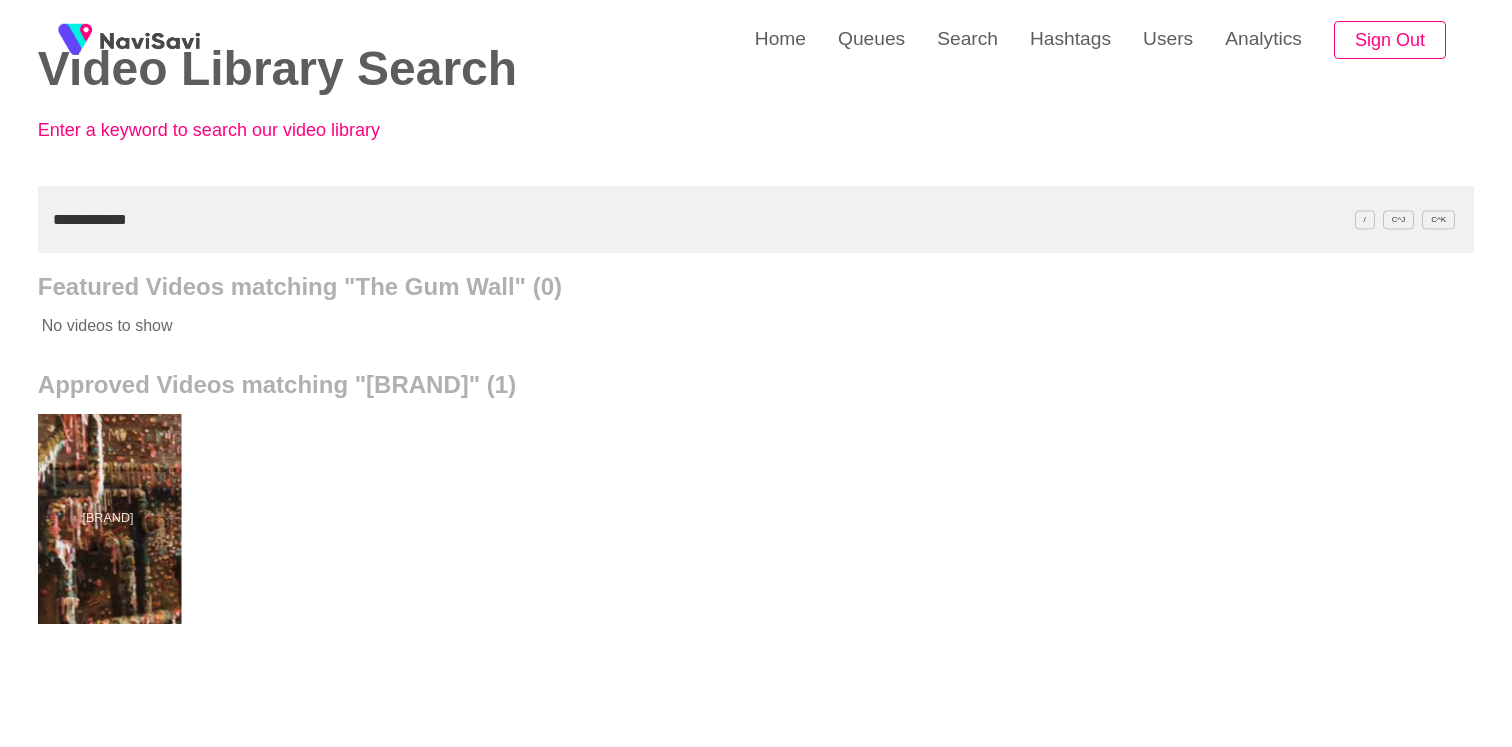 click at bounding box center [107, 519] 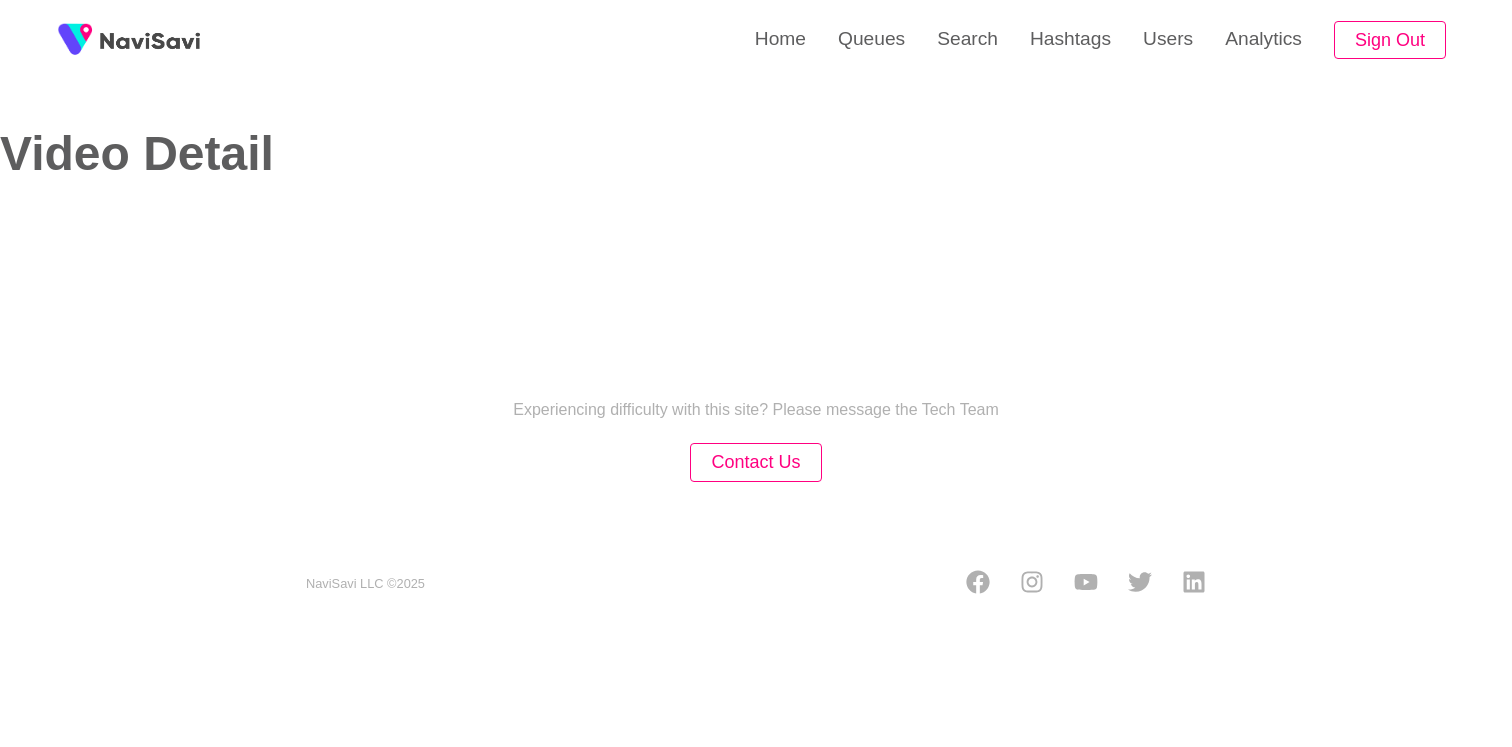 scroll, scrollTop: 0, scrollLeft: 0, axis: both 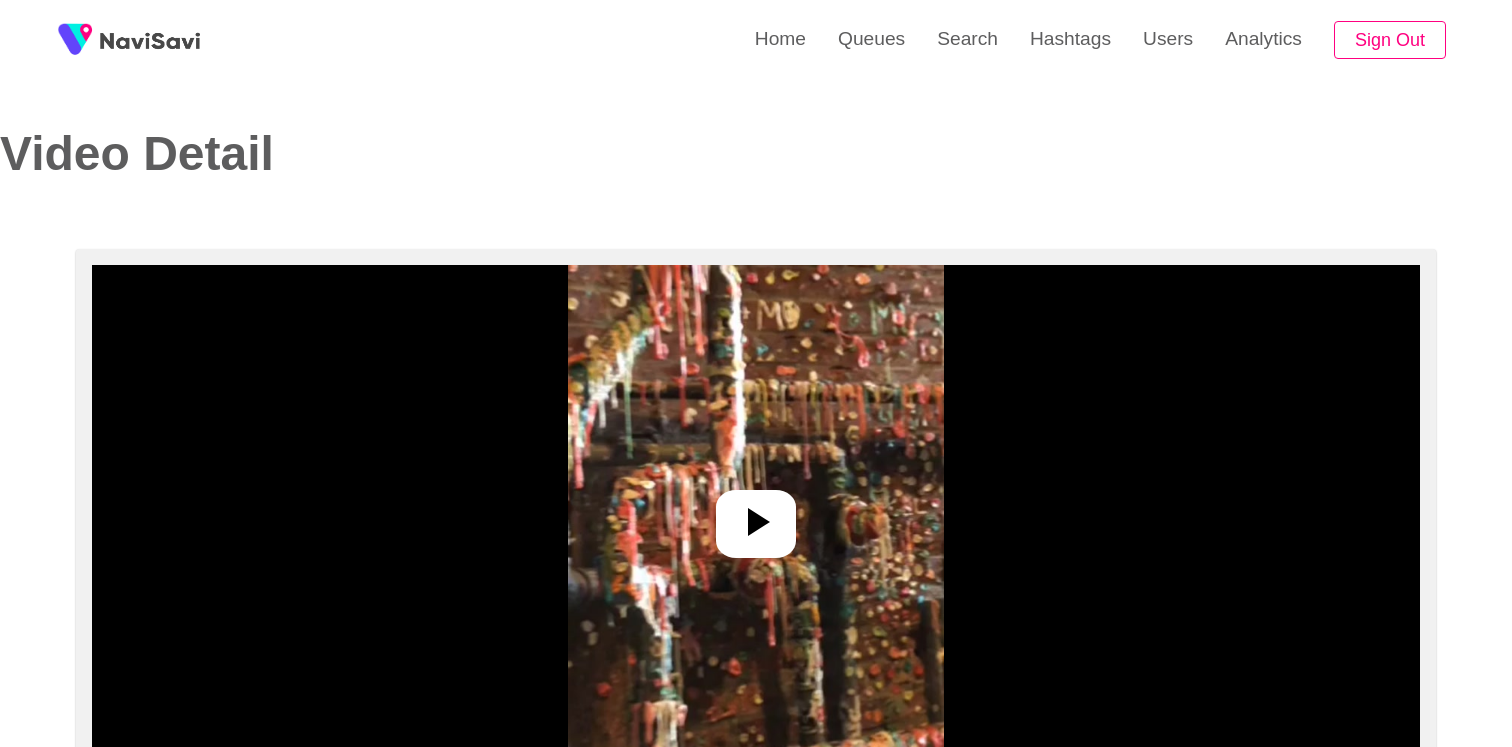 click at bounding box center (756, 515) 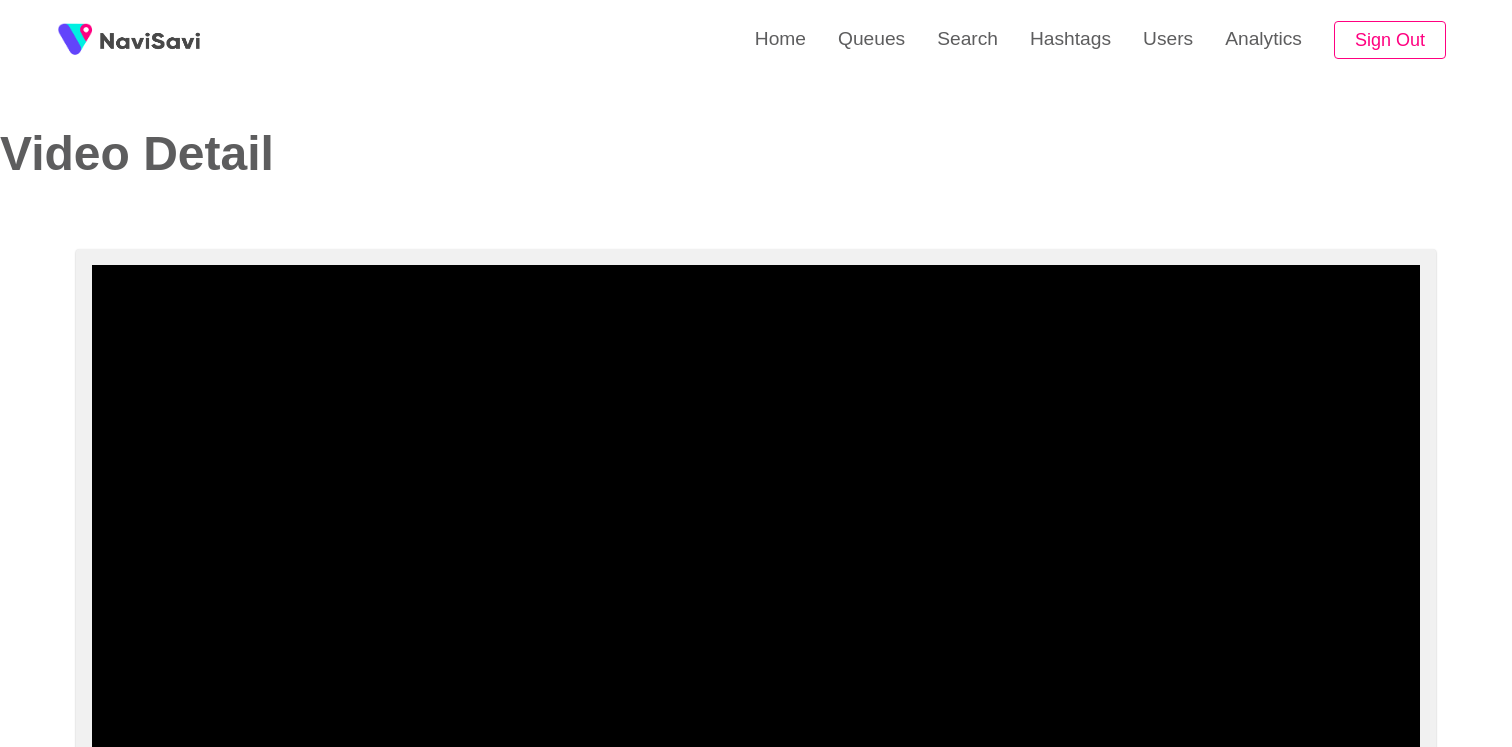 scroll, scrollTop: 121, scrollLeft: 0, axis: vertical 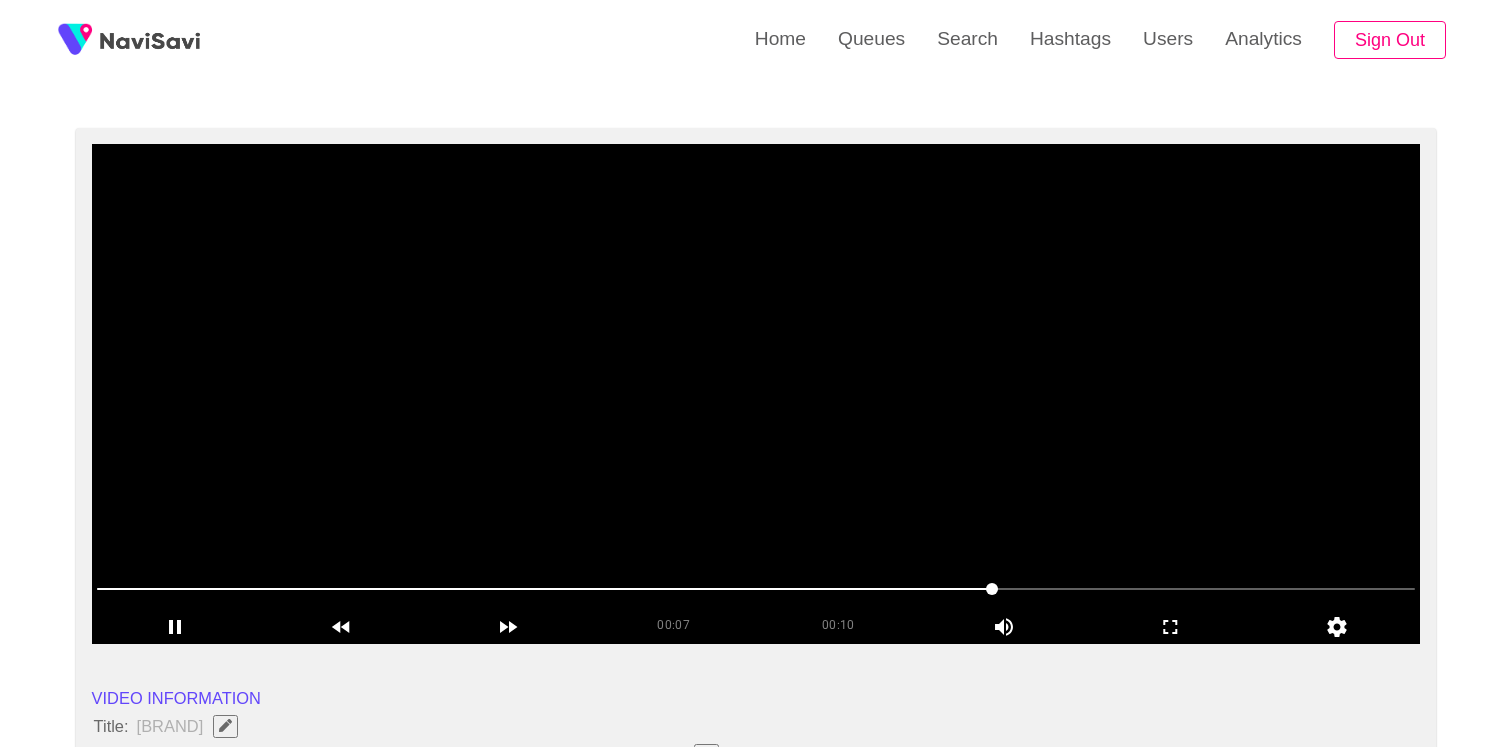 click at bounding box center [756, 394] 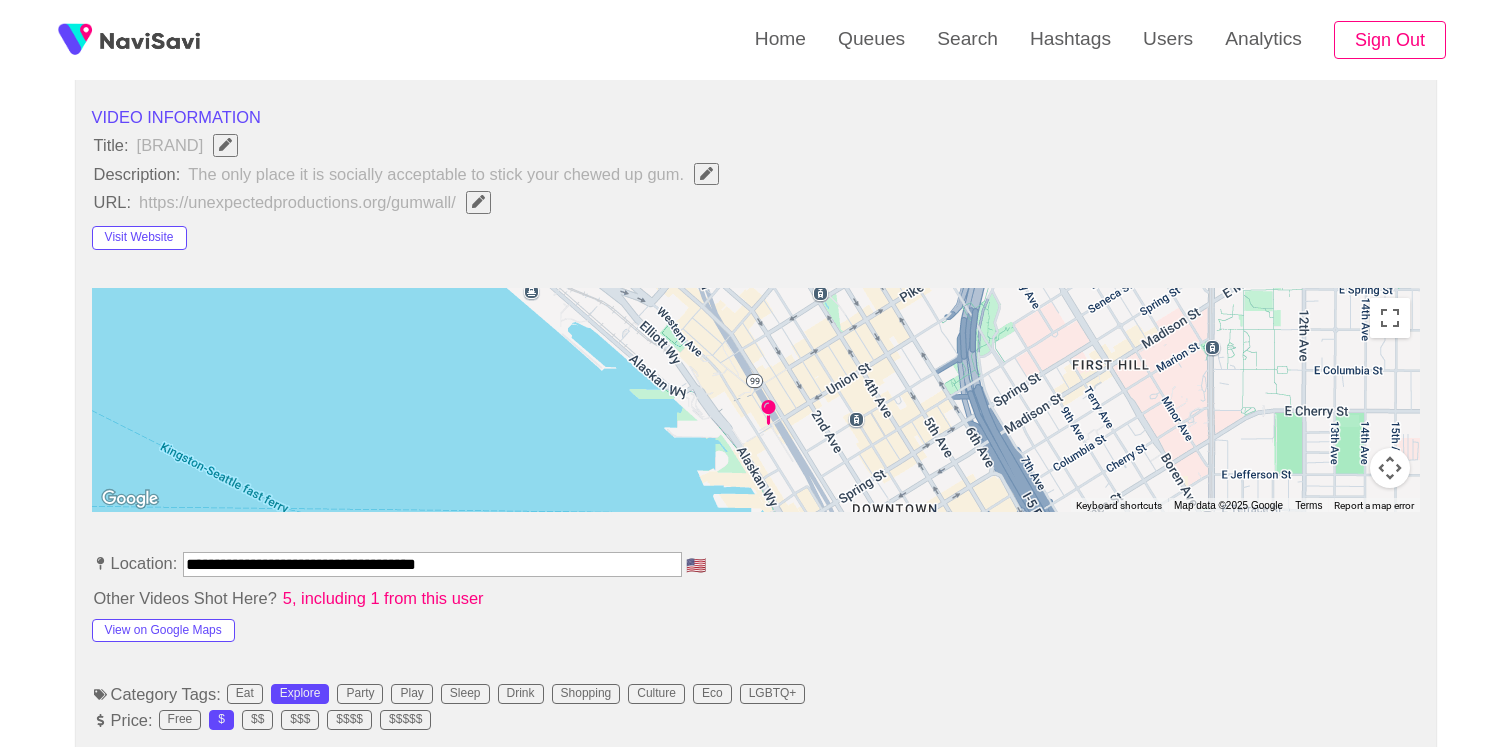scroll, scrollTop: 776, scrollLeft: 0, axis: vertical 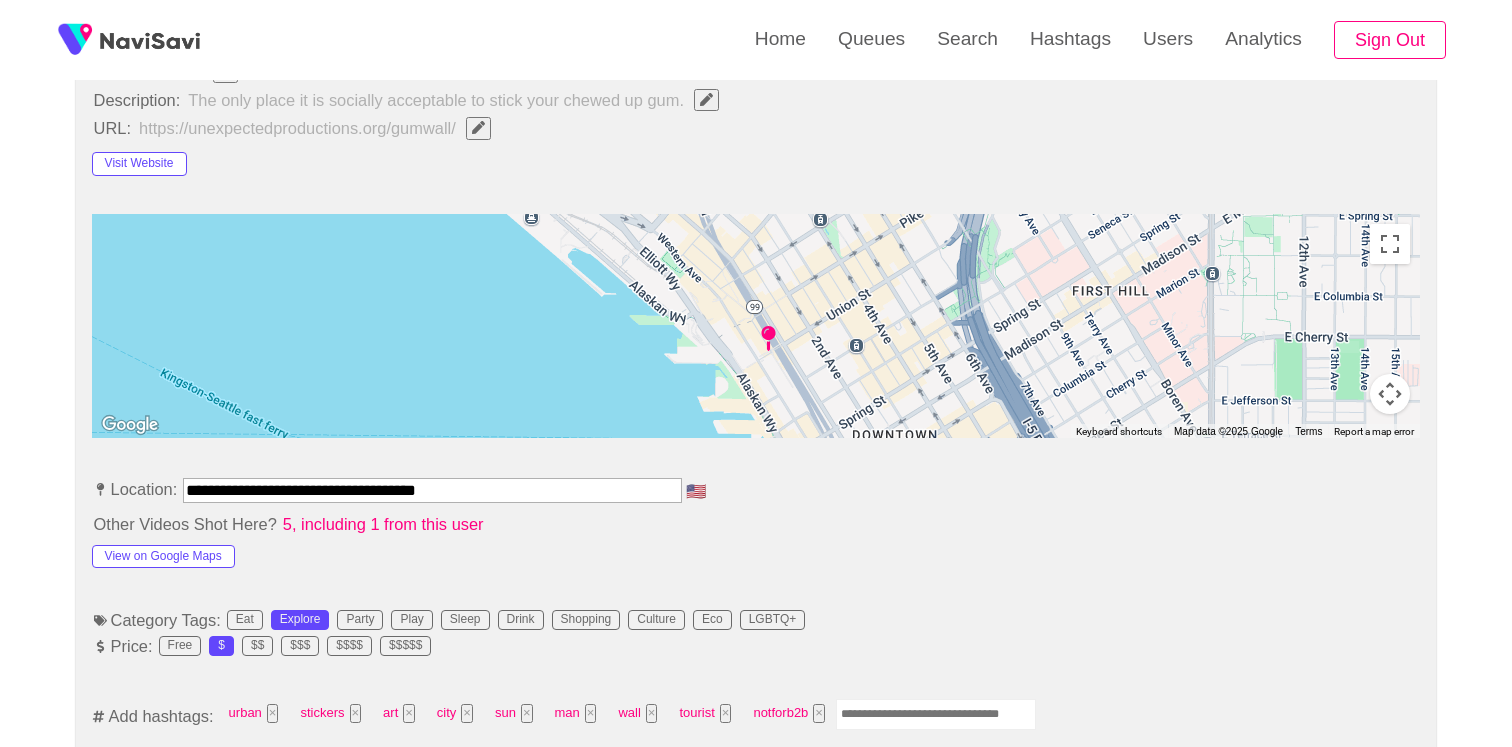 click at bounding box center [936, 714] 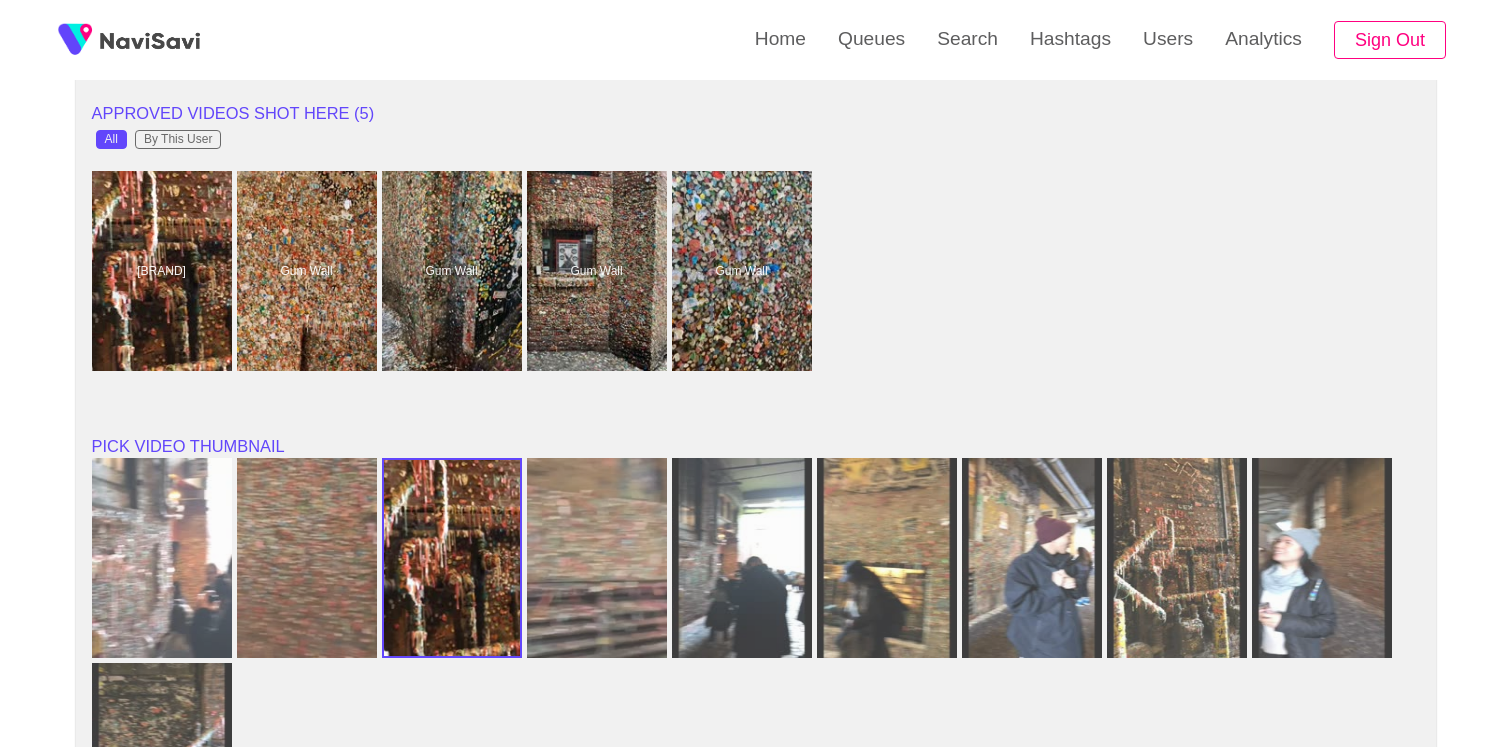scroll, scrollTop: 2407, scrollLeft: 0, axis: vertical 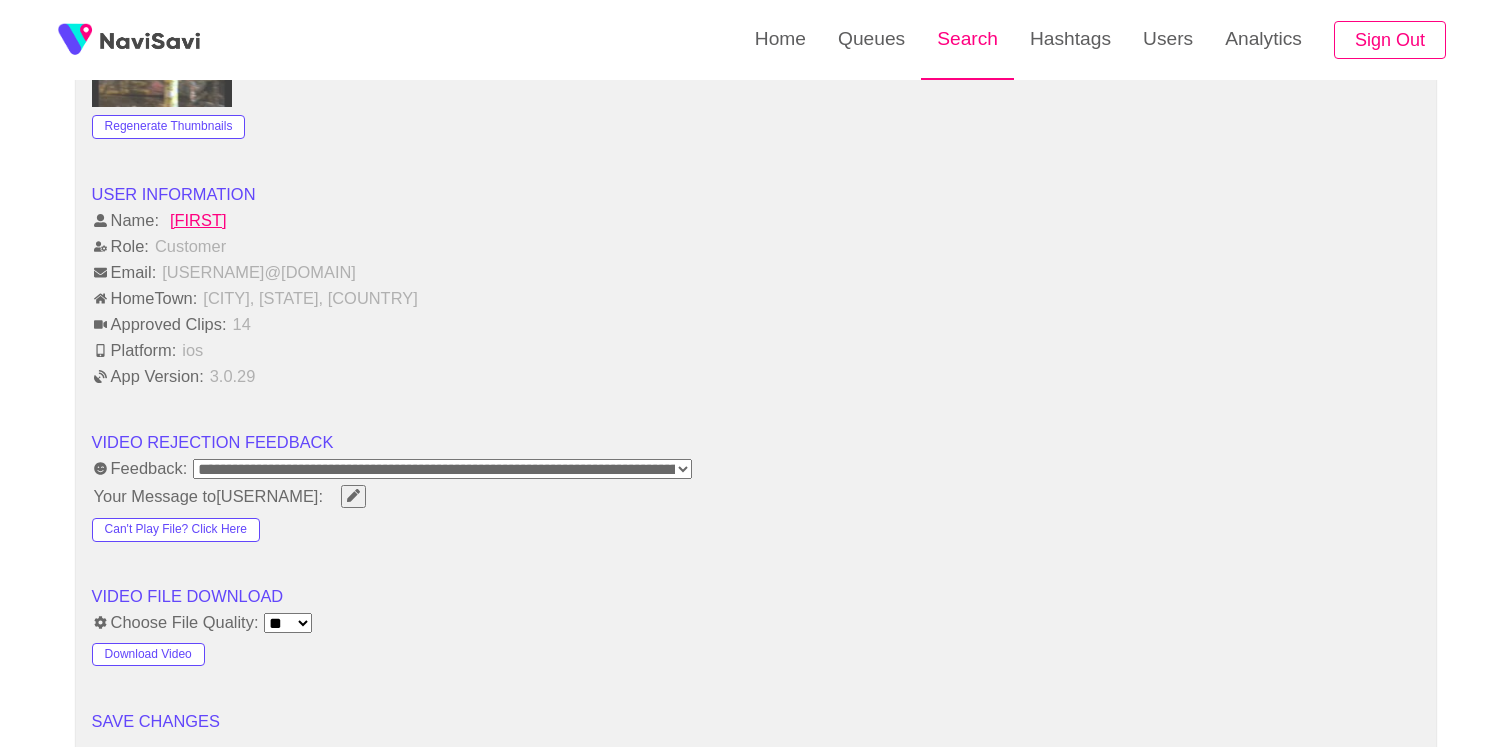 click on "Search" at bounding box center (967, 39) 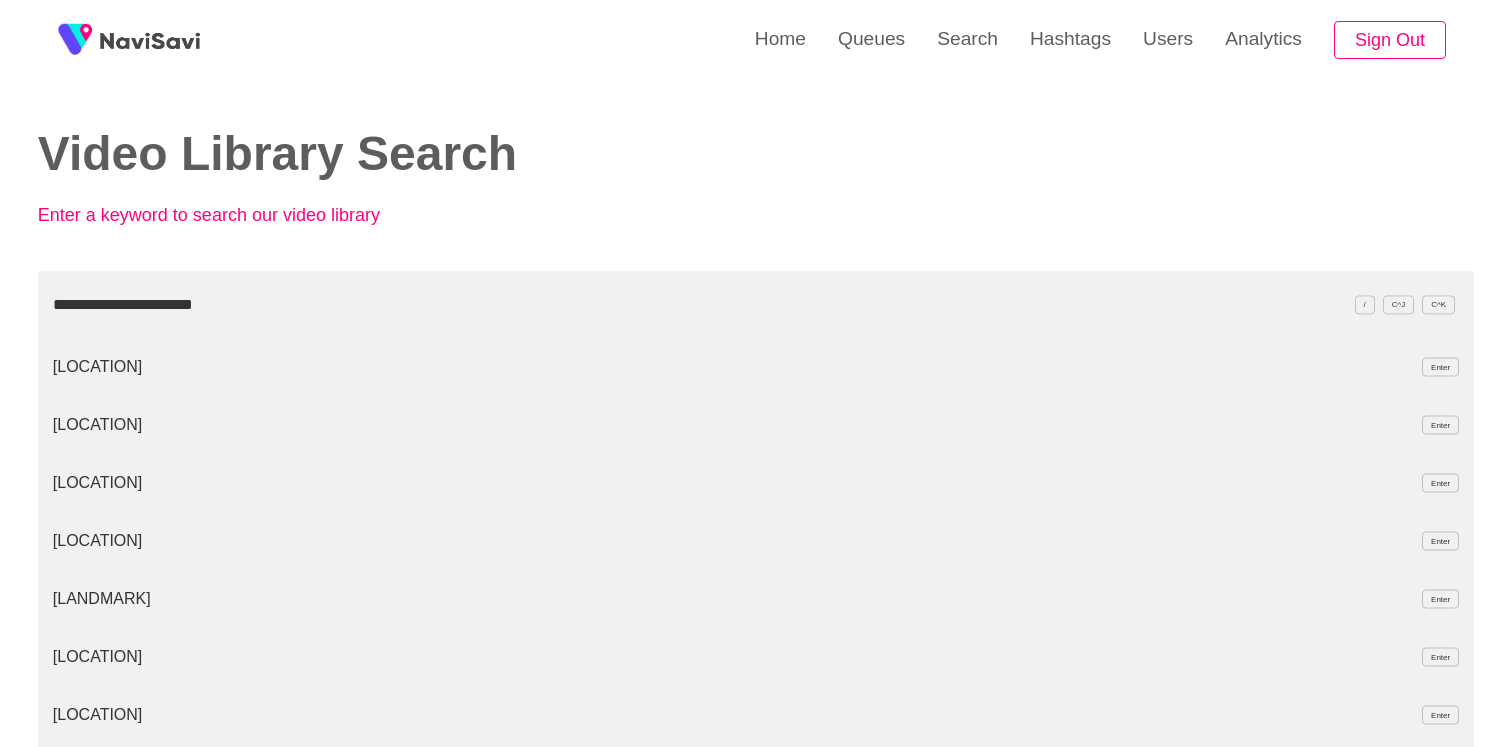 type on "**********" 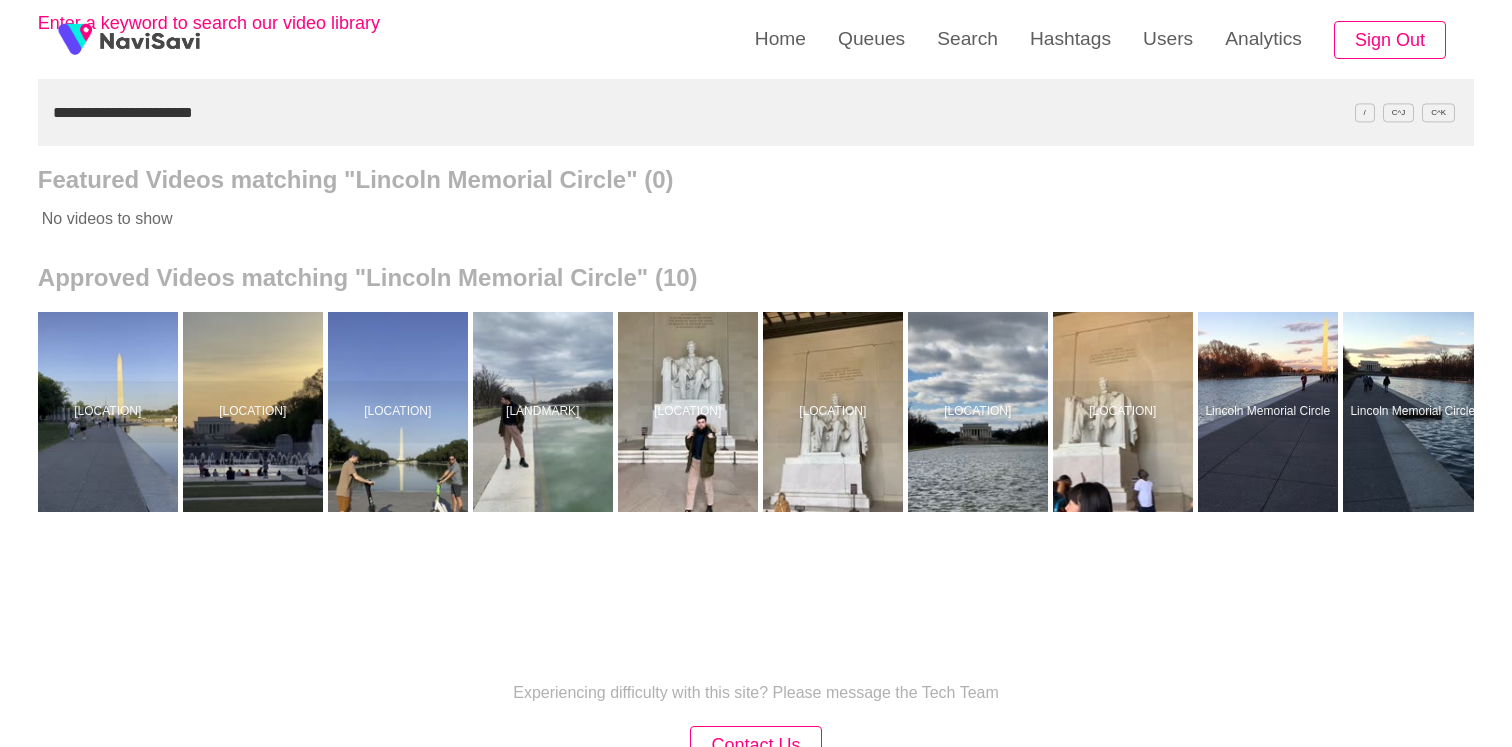scroll, scrollTop: 209, scrollLeft: 0, axis: vertical 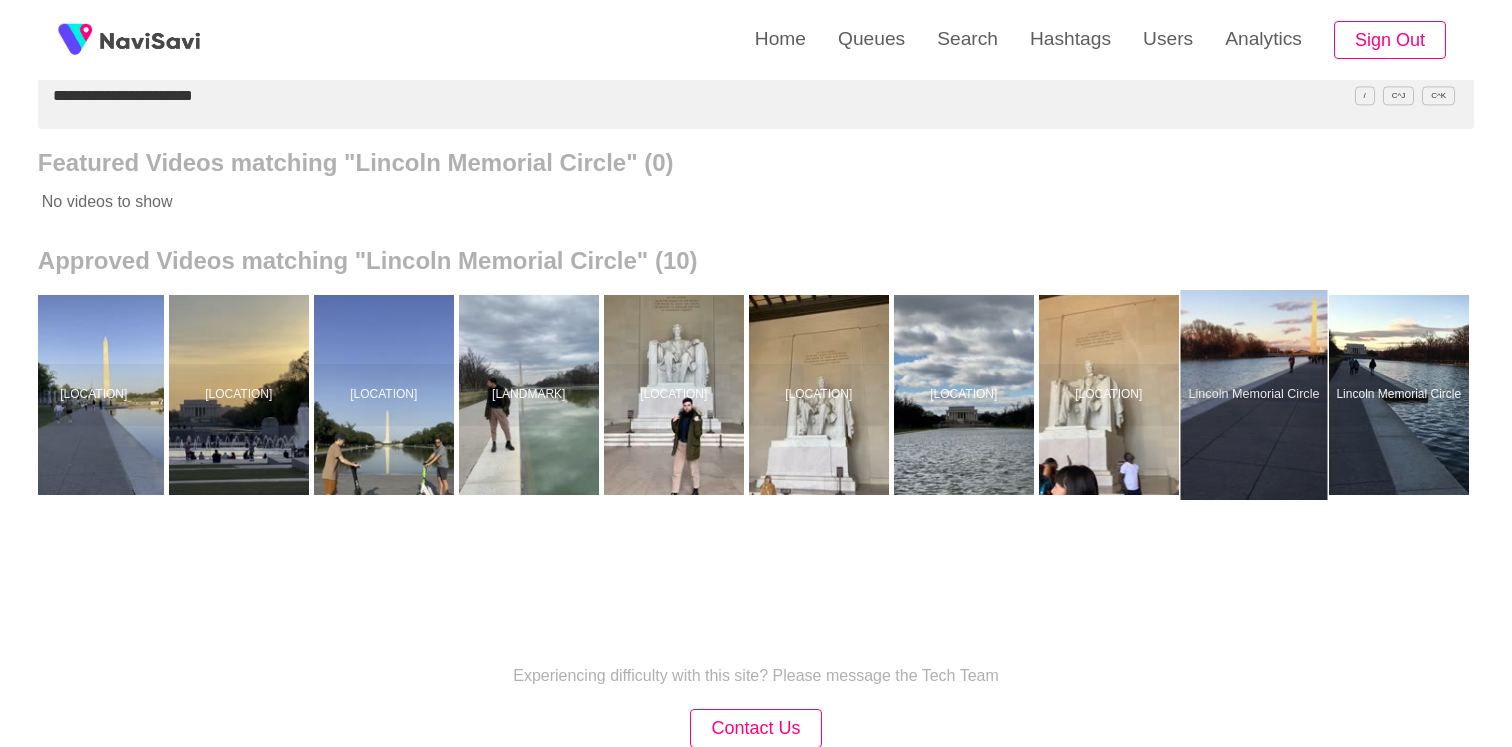click at bounding box center [1253, 395] 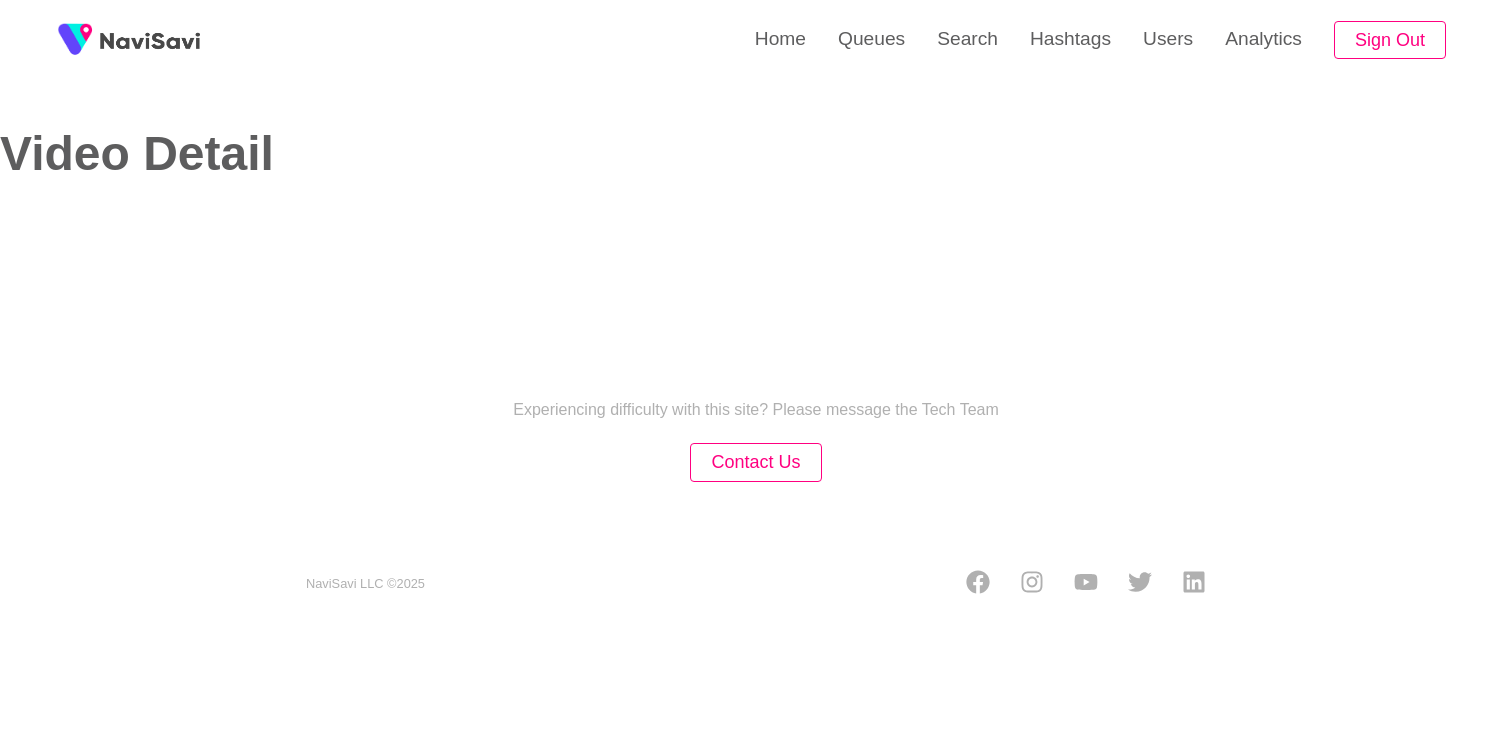 select on "**********" 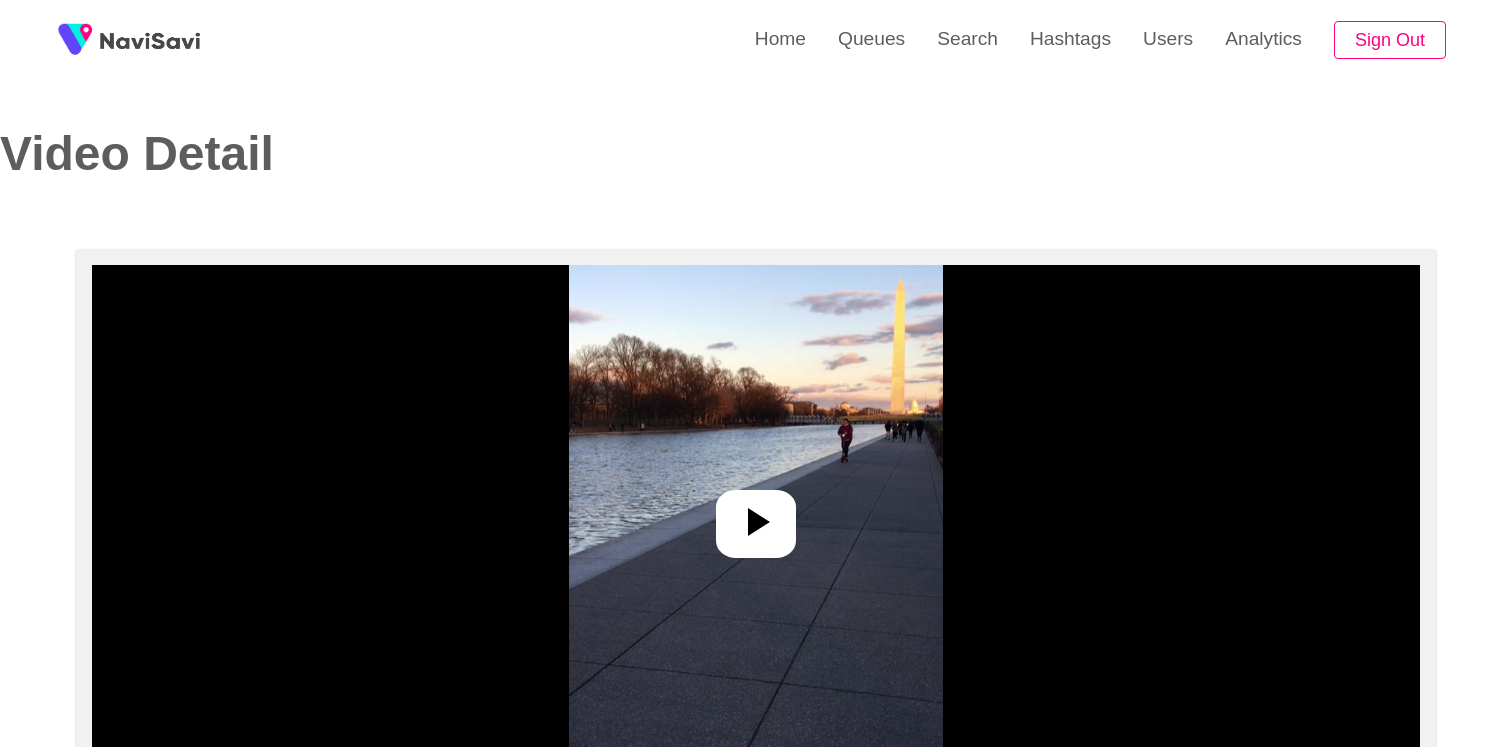 click at bounding box center [756, 515] 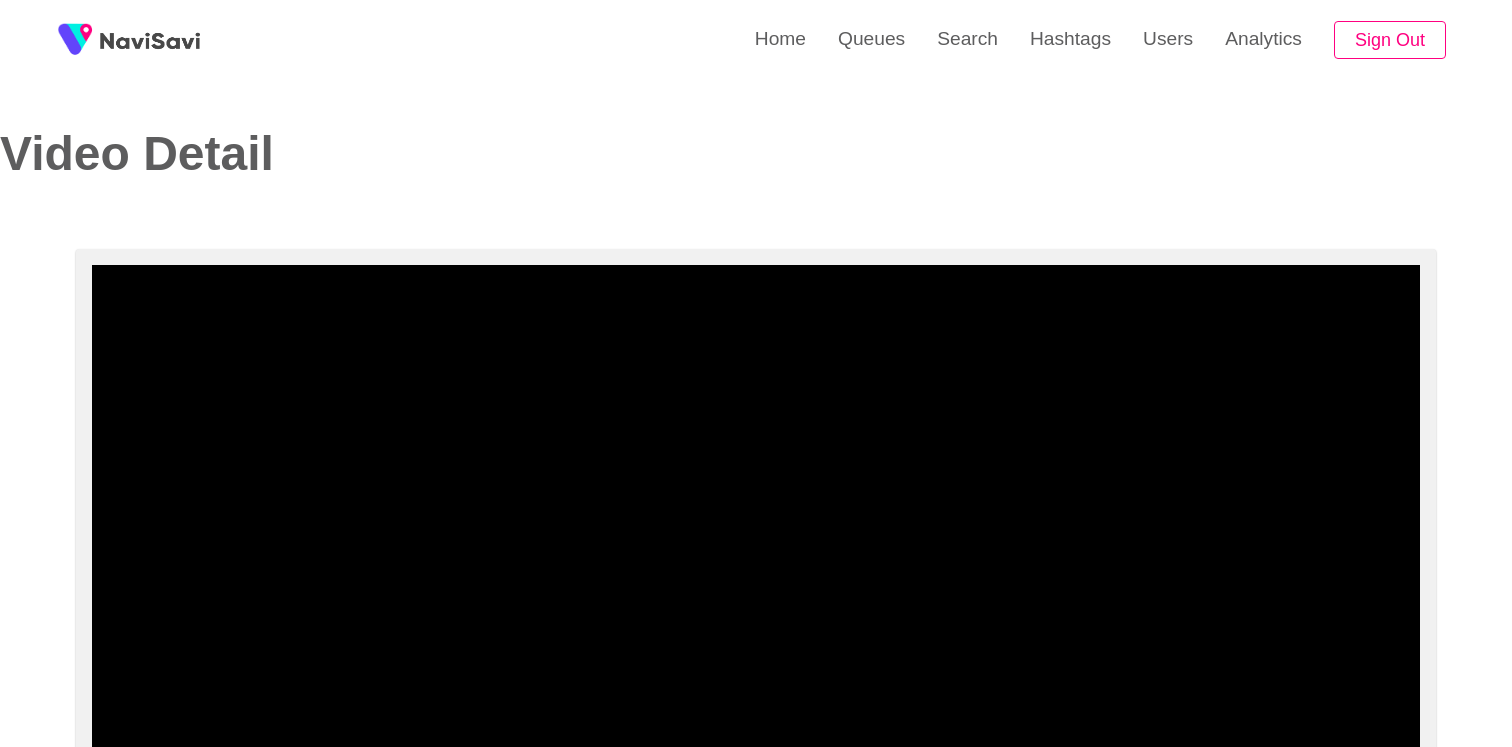 scroll, scrollTop: 107, scrollLeft: 0, axis: vertical 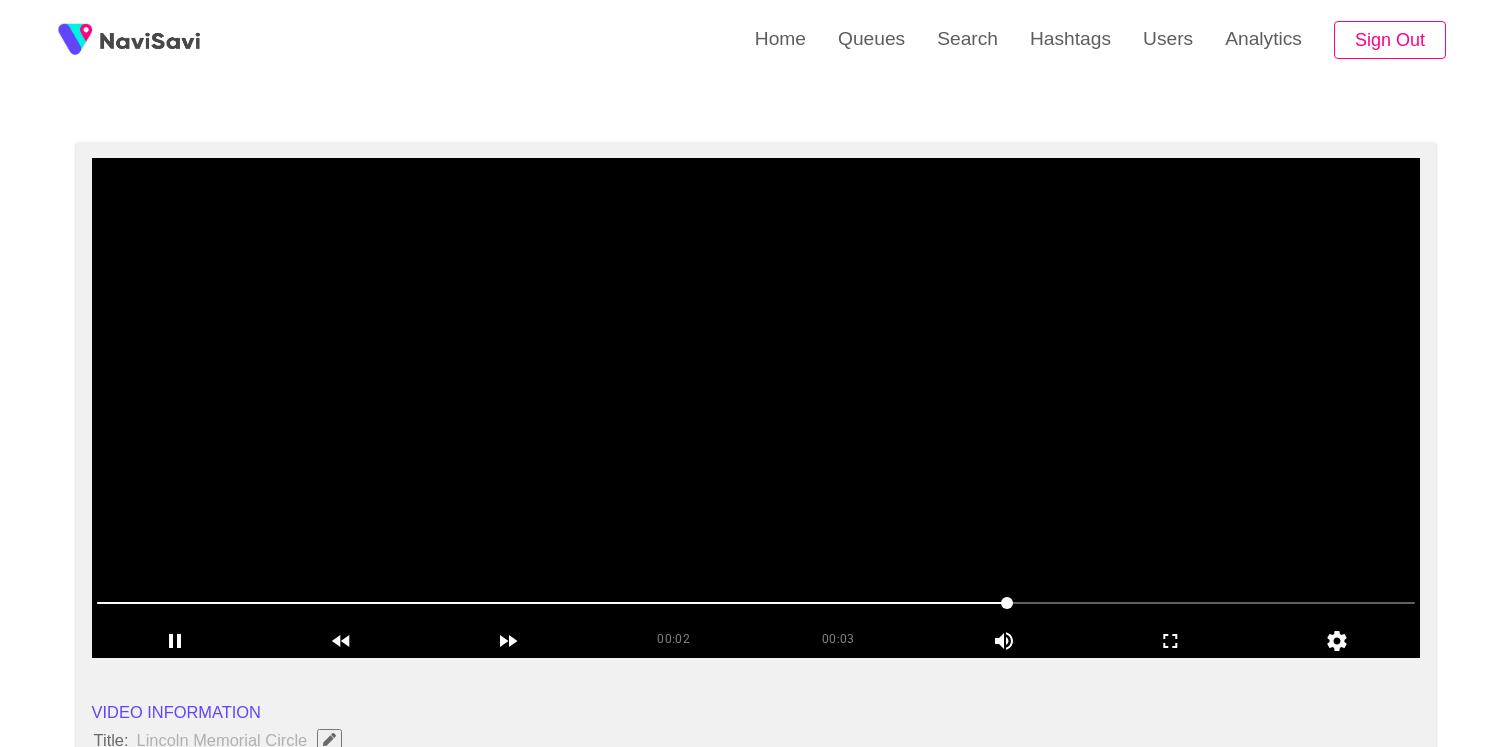 click at bounding box center (756, 408) 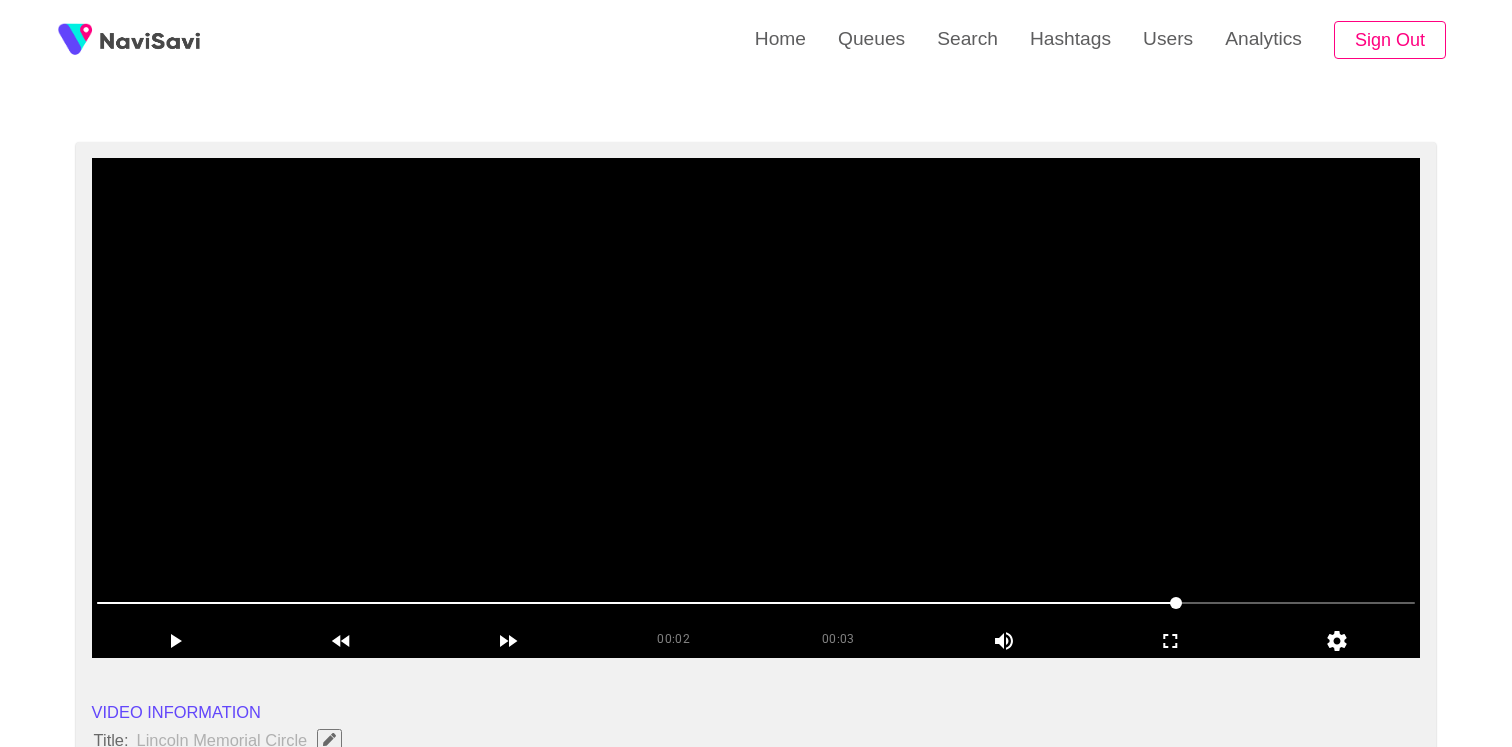click at bounding box center [756, 408] 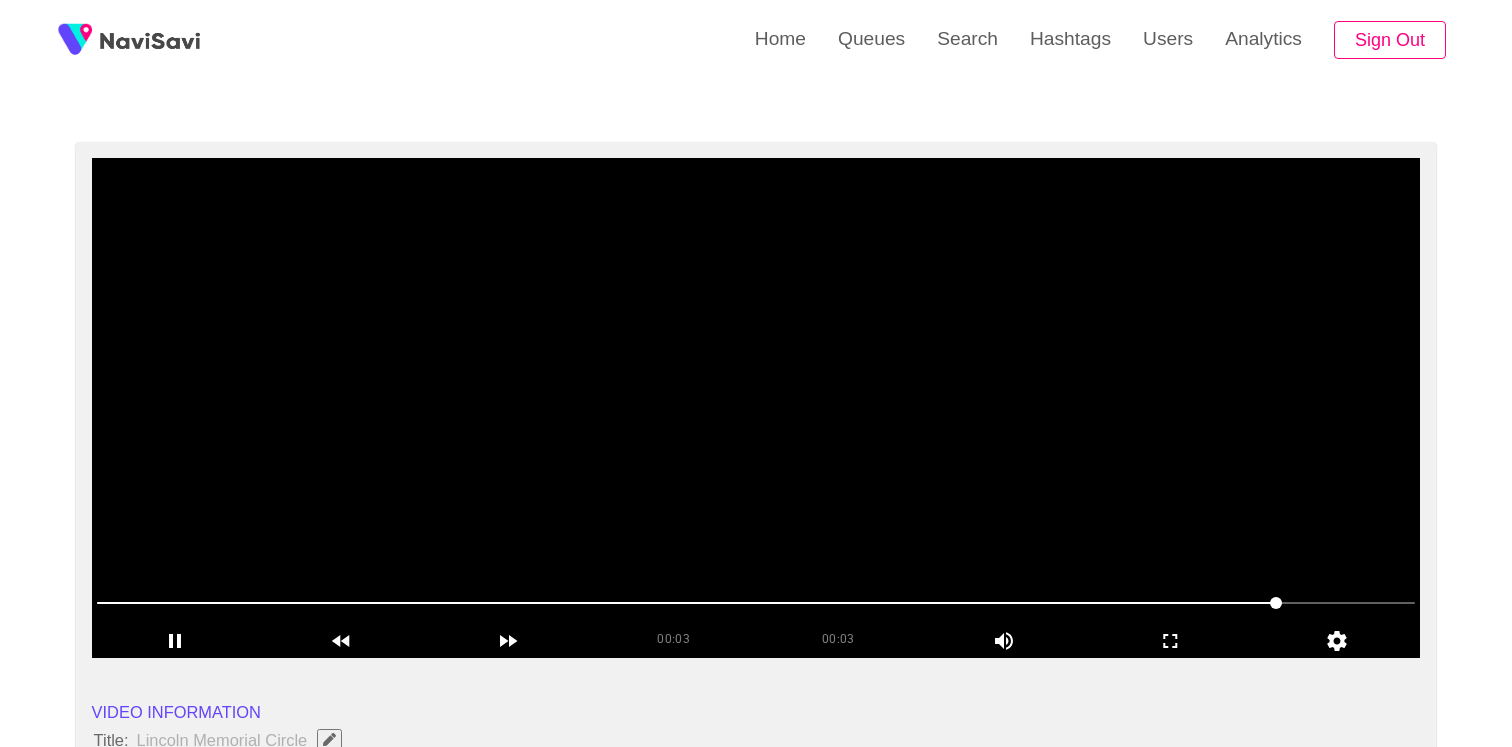 click at bounding box center [756, 408] 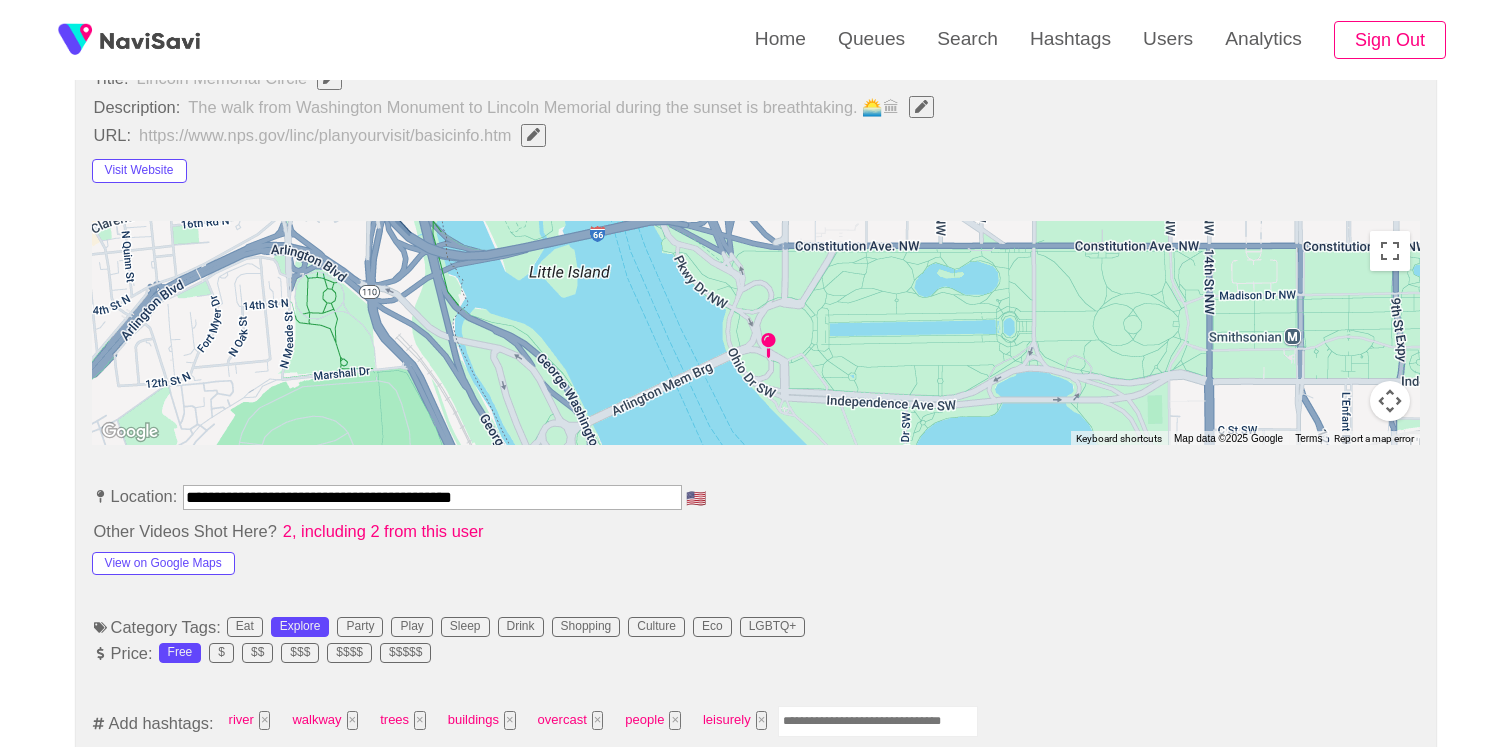 scroll, scrollTop: 890, scrollLeft: 0, axis: vertical 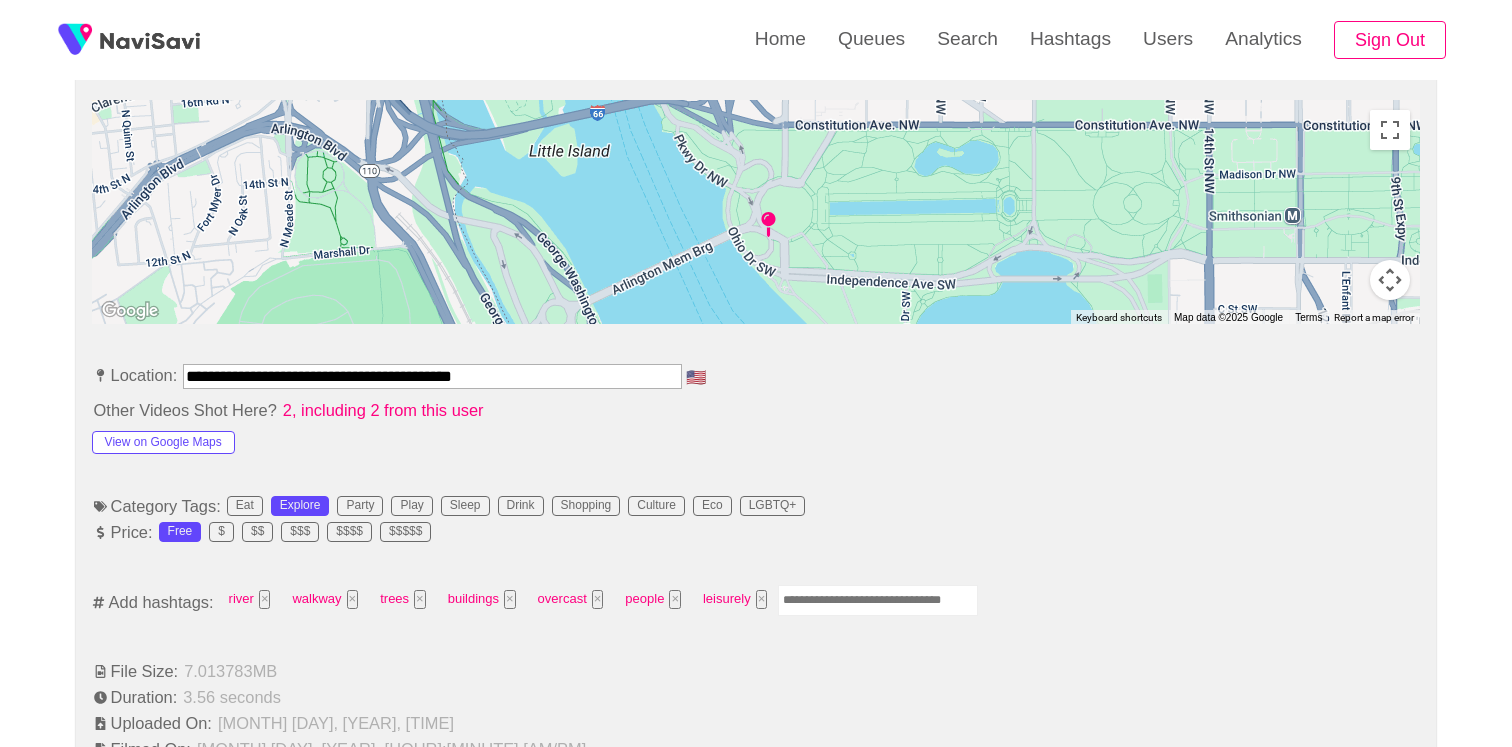click at bounding box center [878, 600] 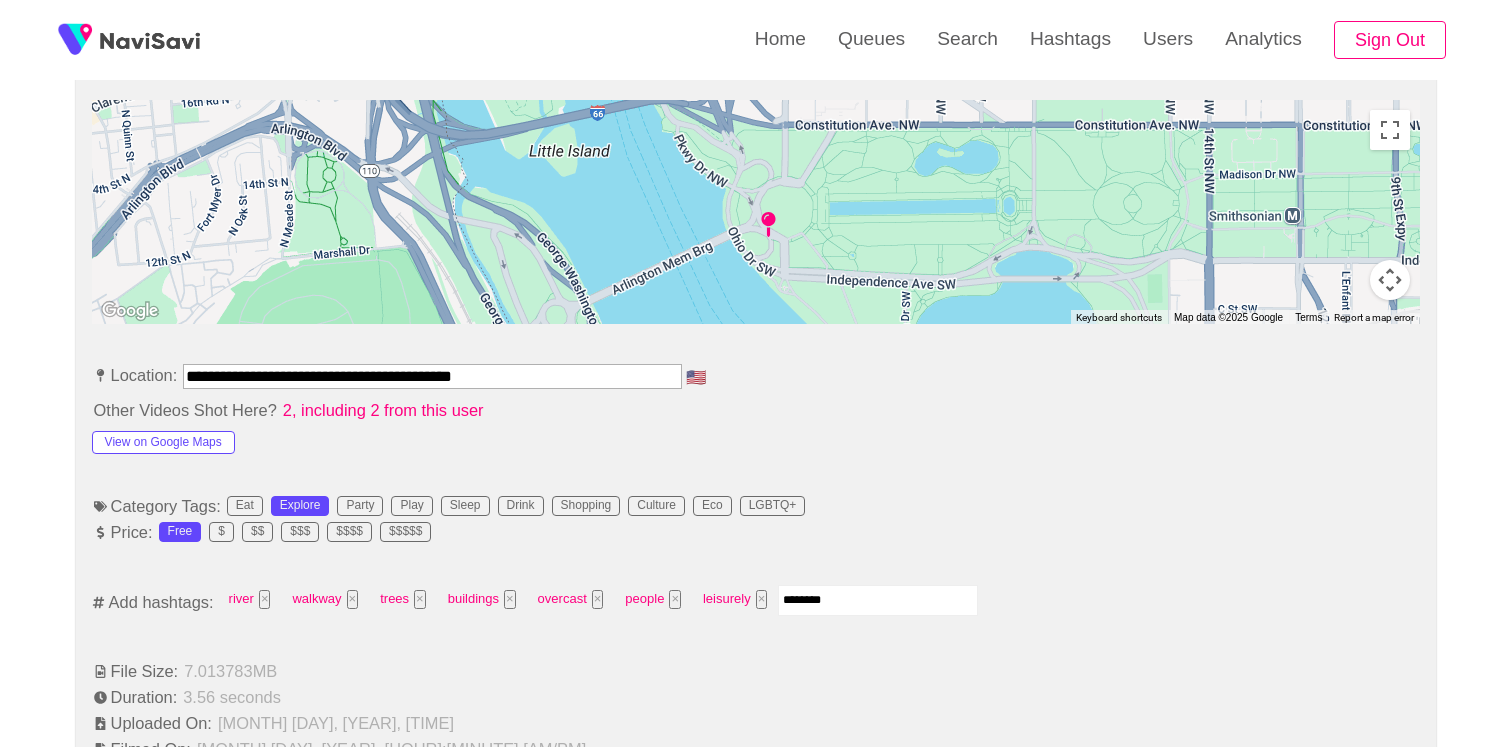 type on "*********" 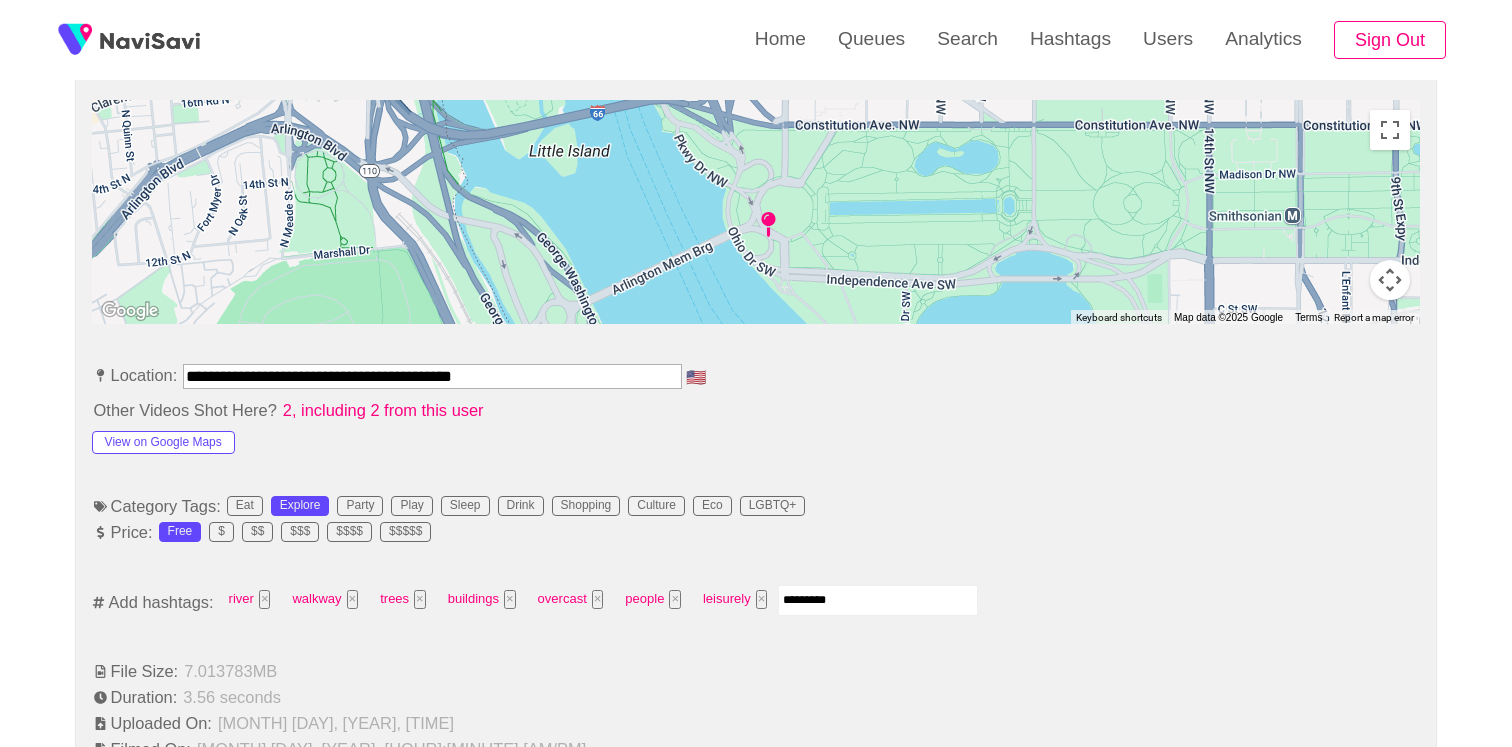 type 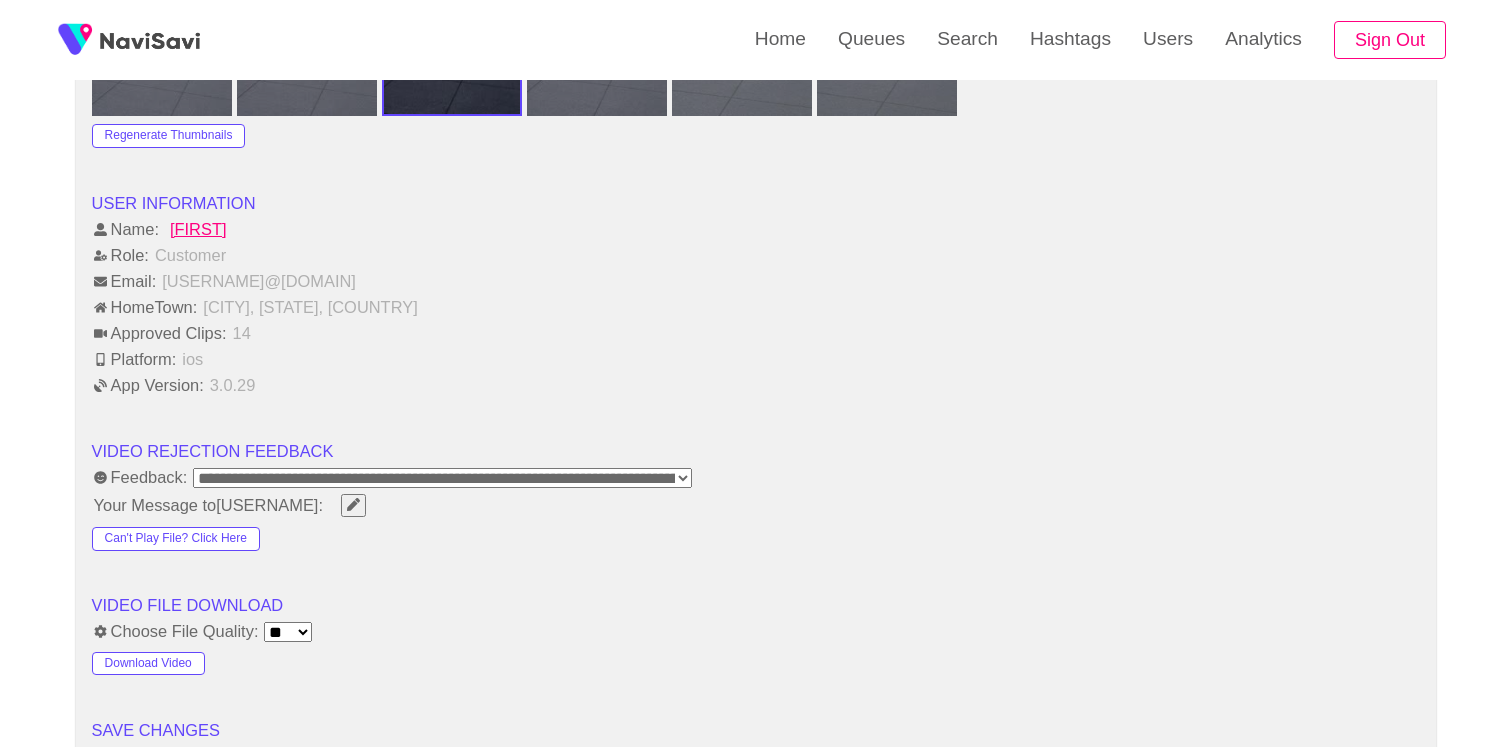 scroll, scrollTop: 2786, scrollLeft: 0, axis: vertical 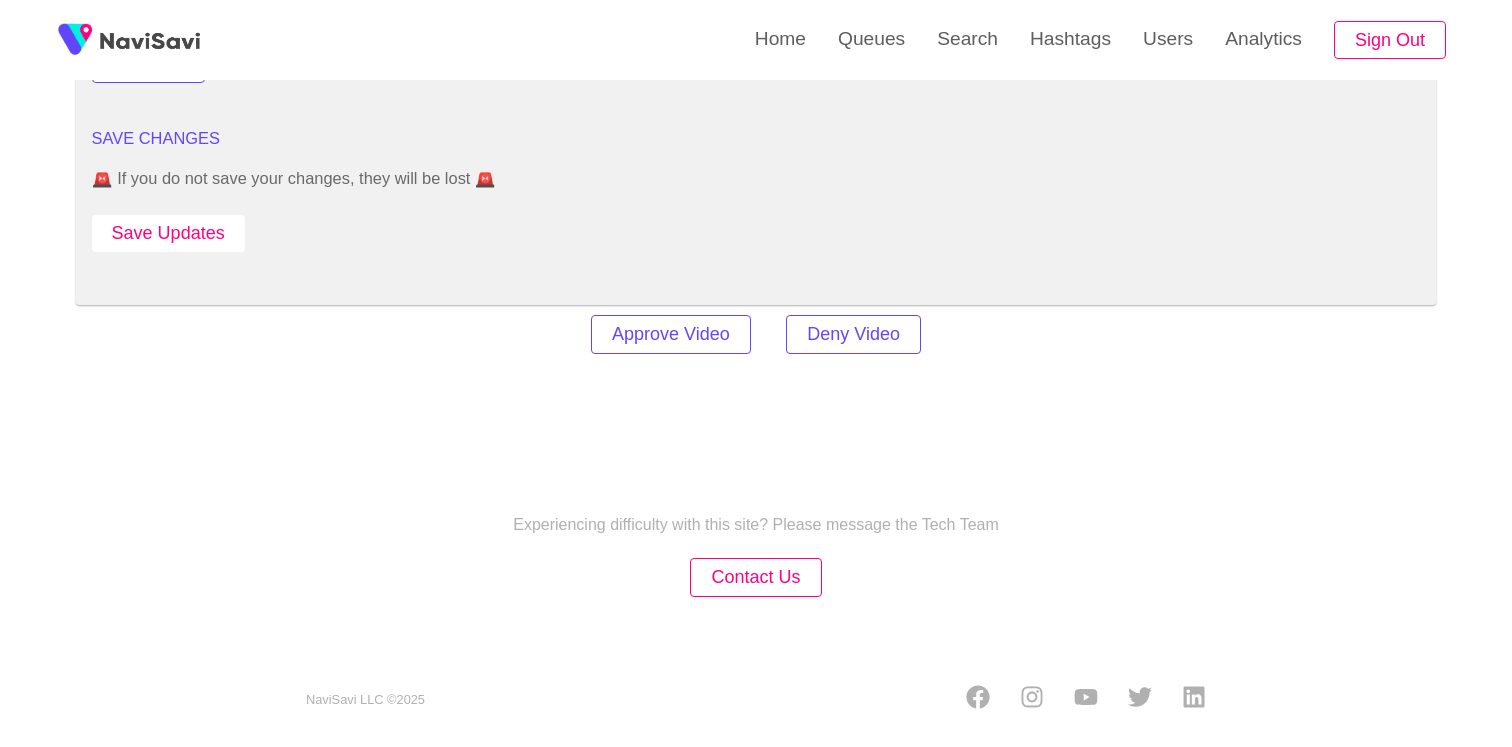 click on "Save Updates" at bounding box center (168, 233) 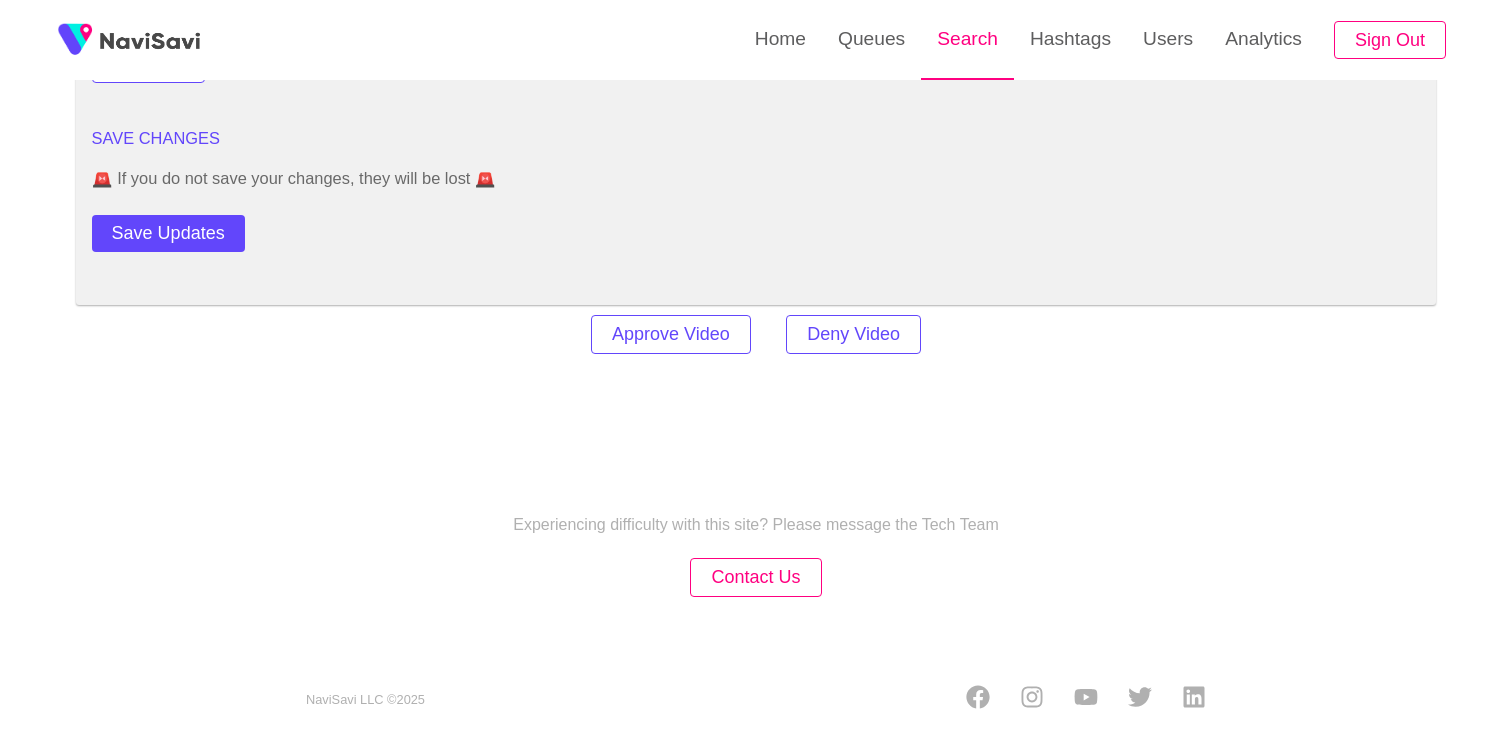 click on "Search" at bounding box center (967, 39) 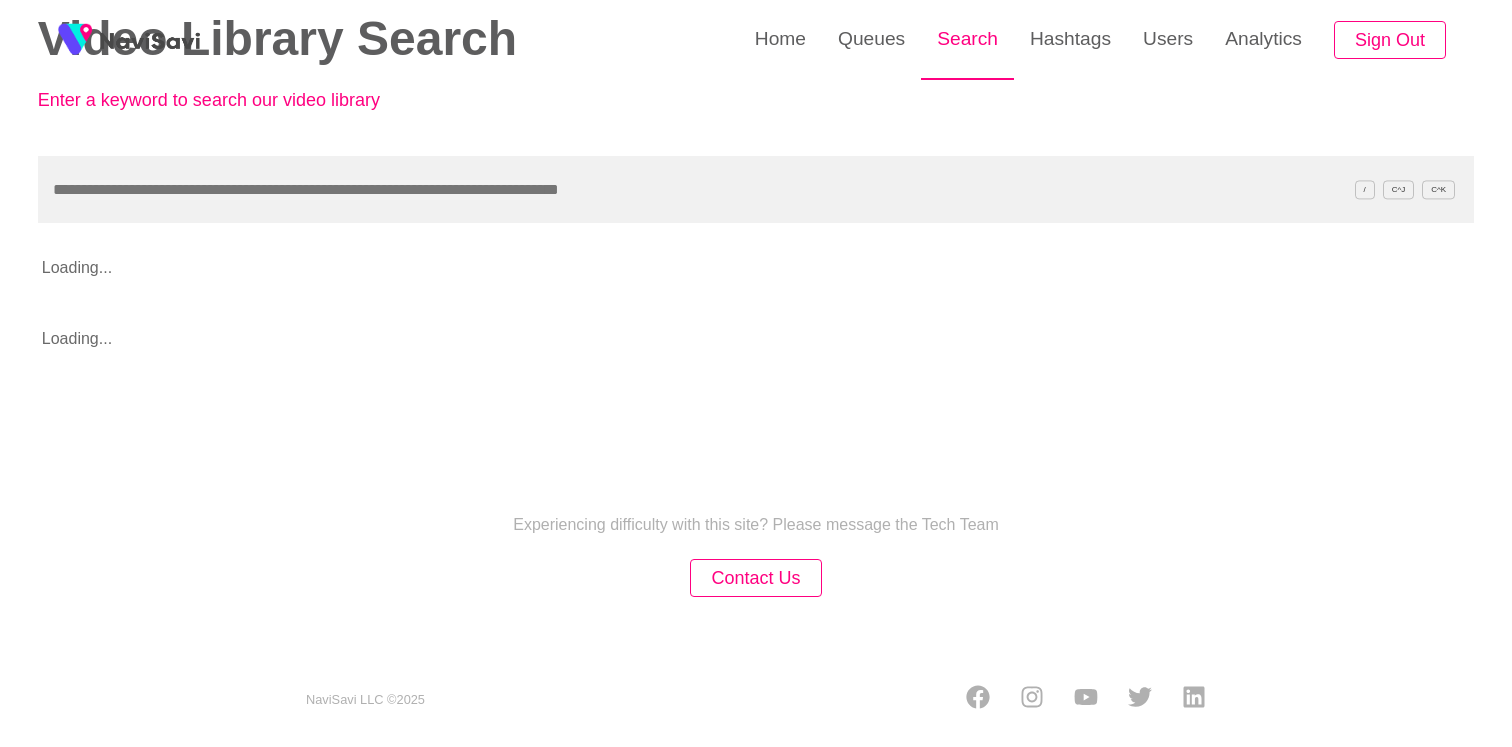 scroll, scrollTop: 0, scrollLeft: 0, axis: both 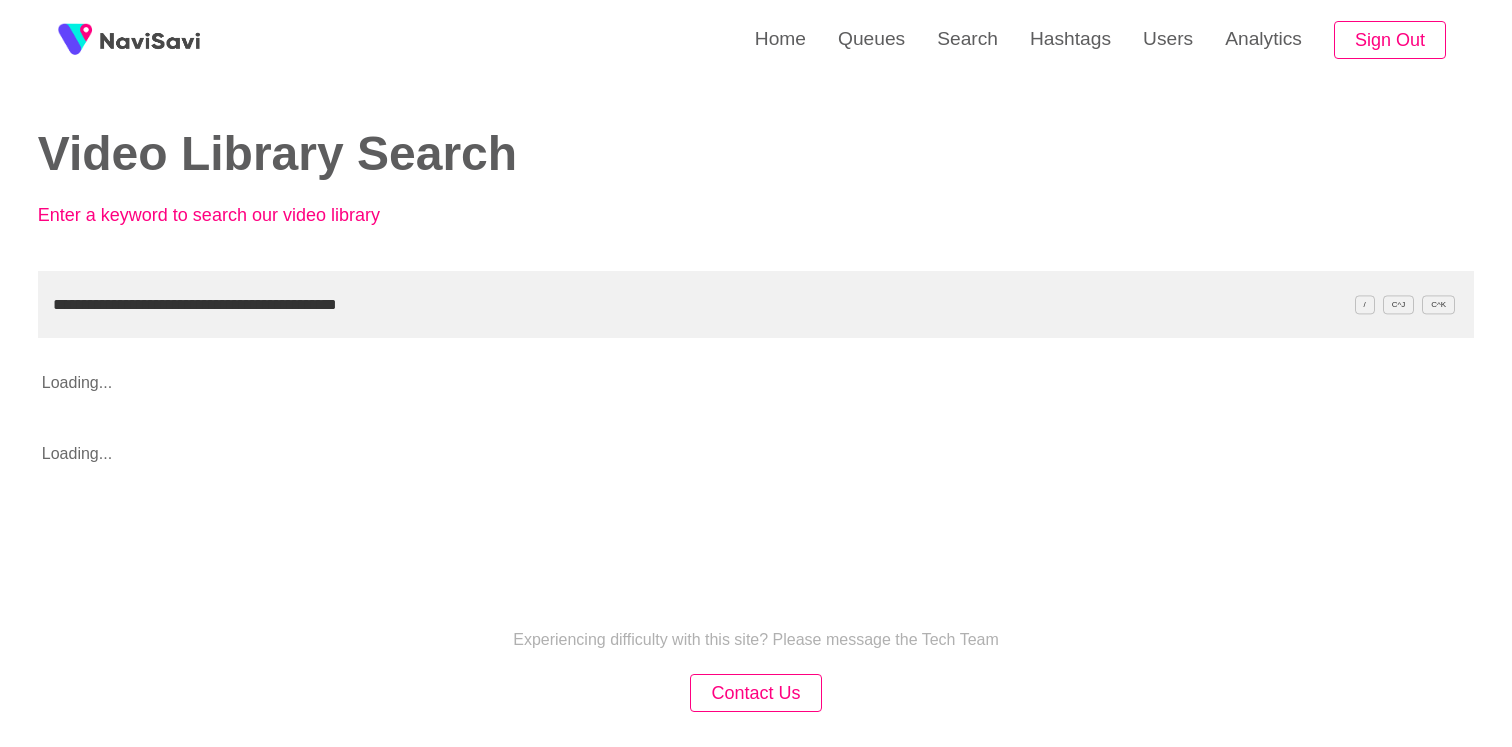 drag, startPoint x: 473, startPoint y: 291, endPoint x: 229, endPoint y: 304, distance: 244.34607 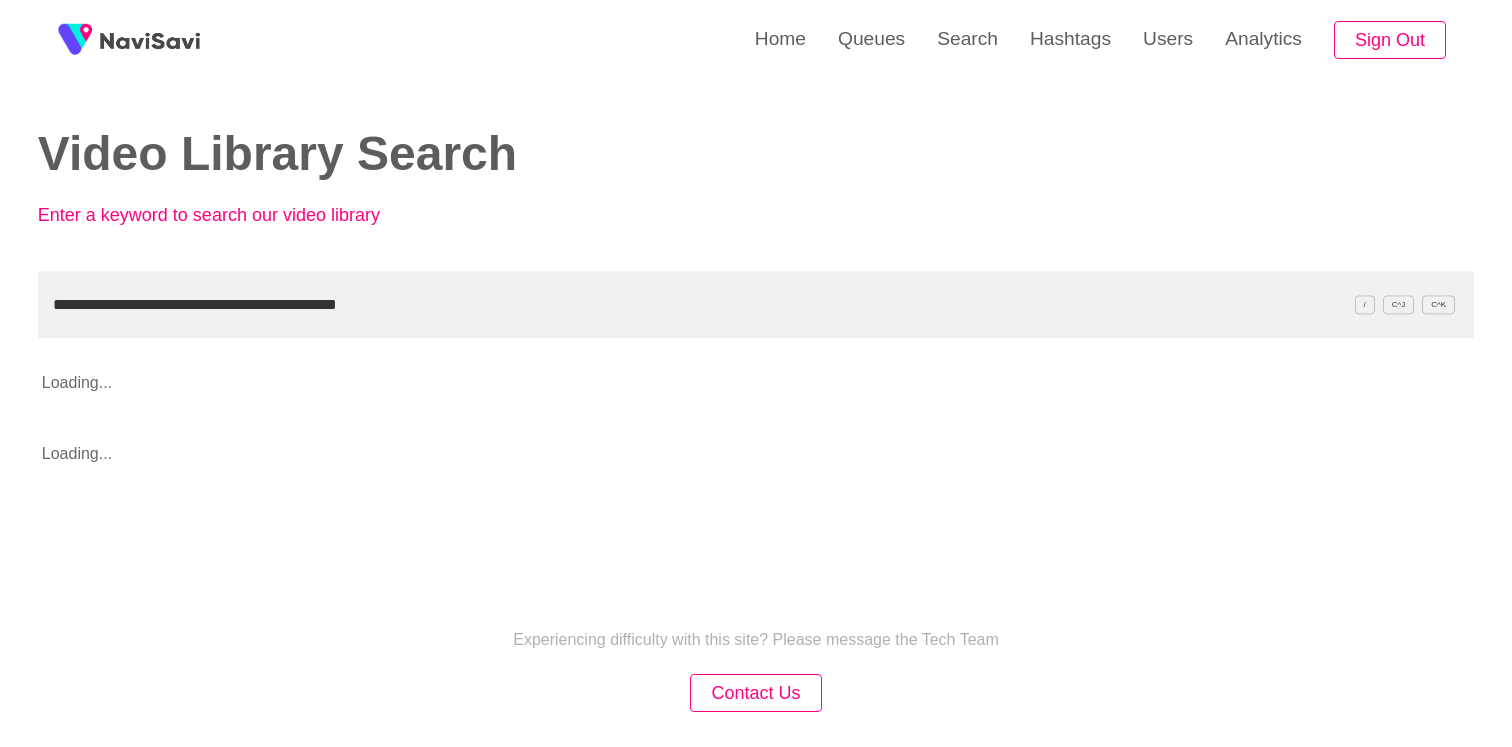 drag, startPoint x: 449, startPoint y: 314, endPoint x: 221, endPoint y: 308, distance: 228.07893 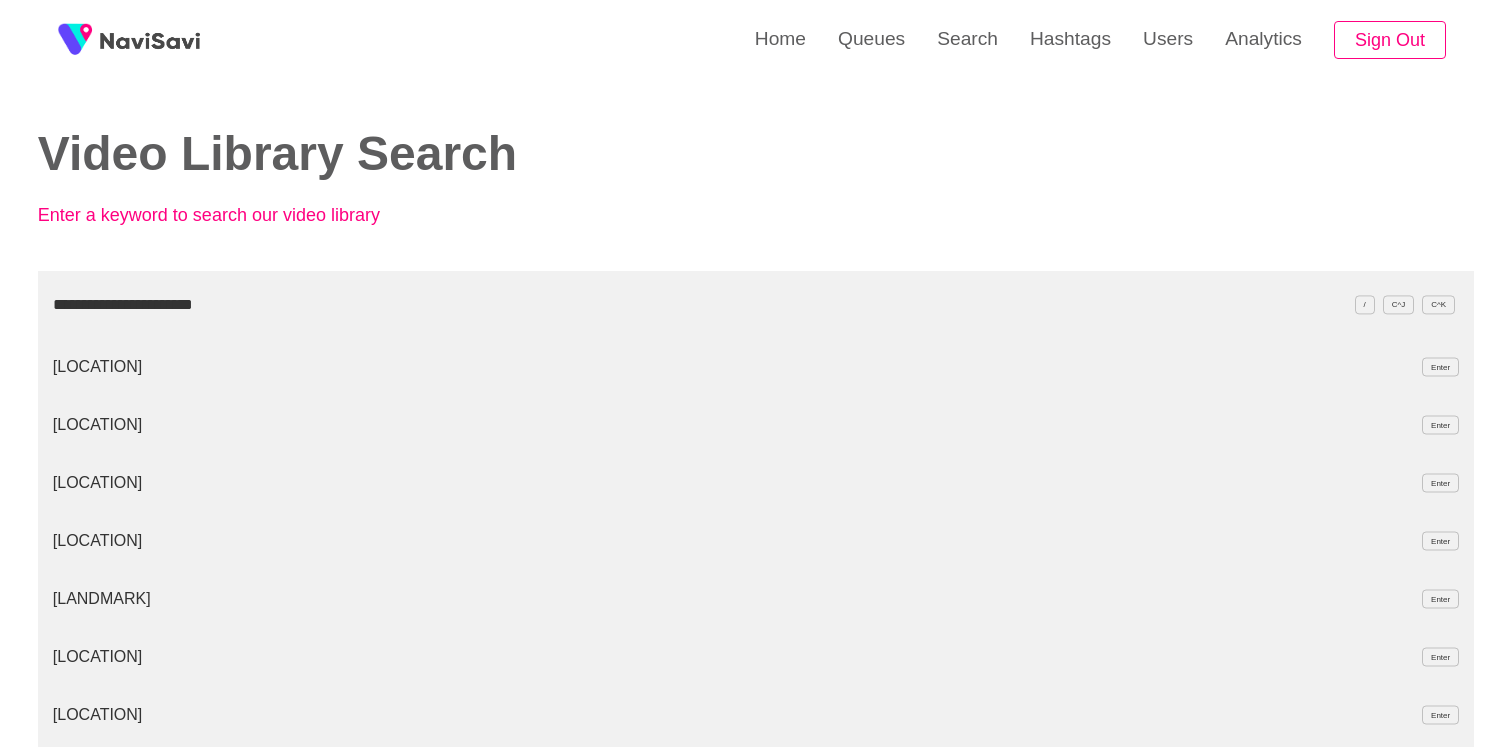 type on "**********" 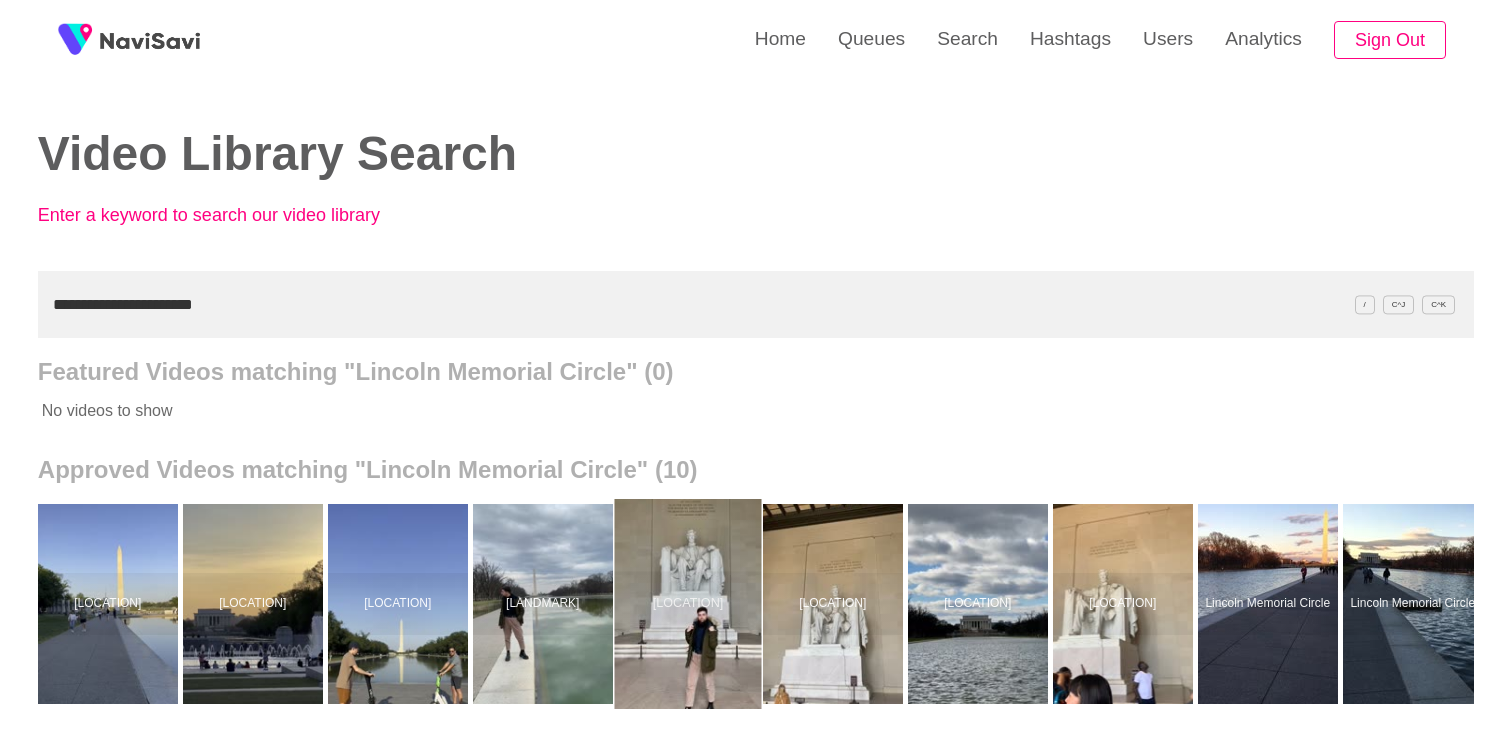scroll, scrollTop: 0, scrollLeft: 14, axis: horizontal 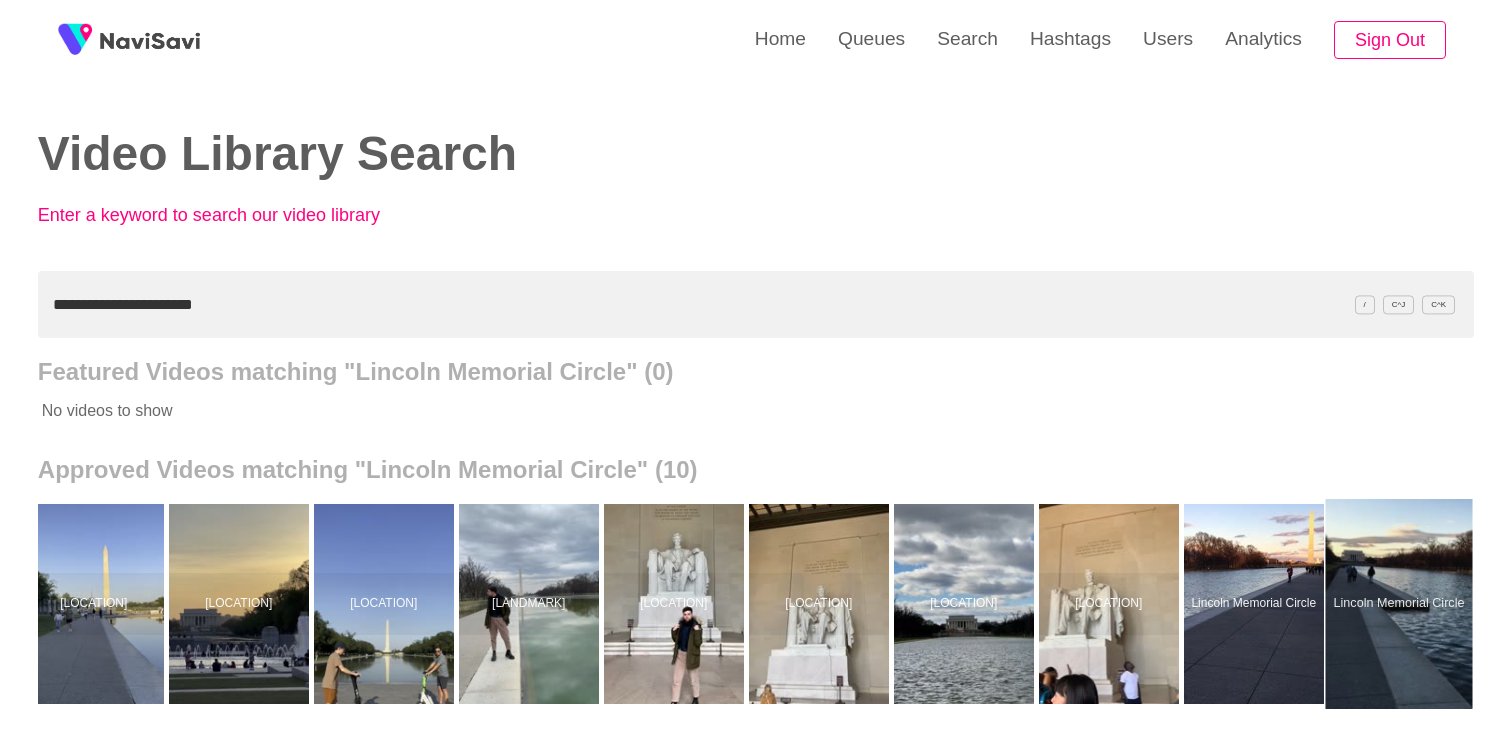 click at bounding box center (1398, 604) 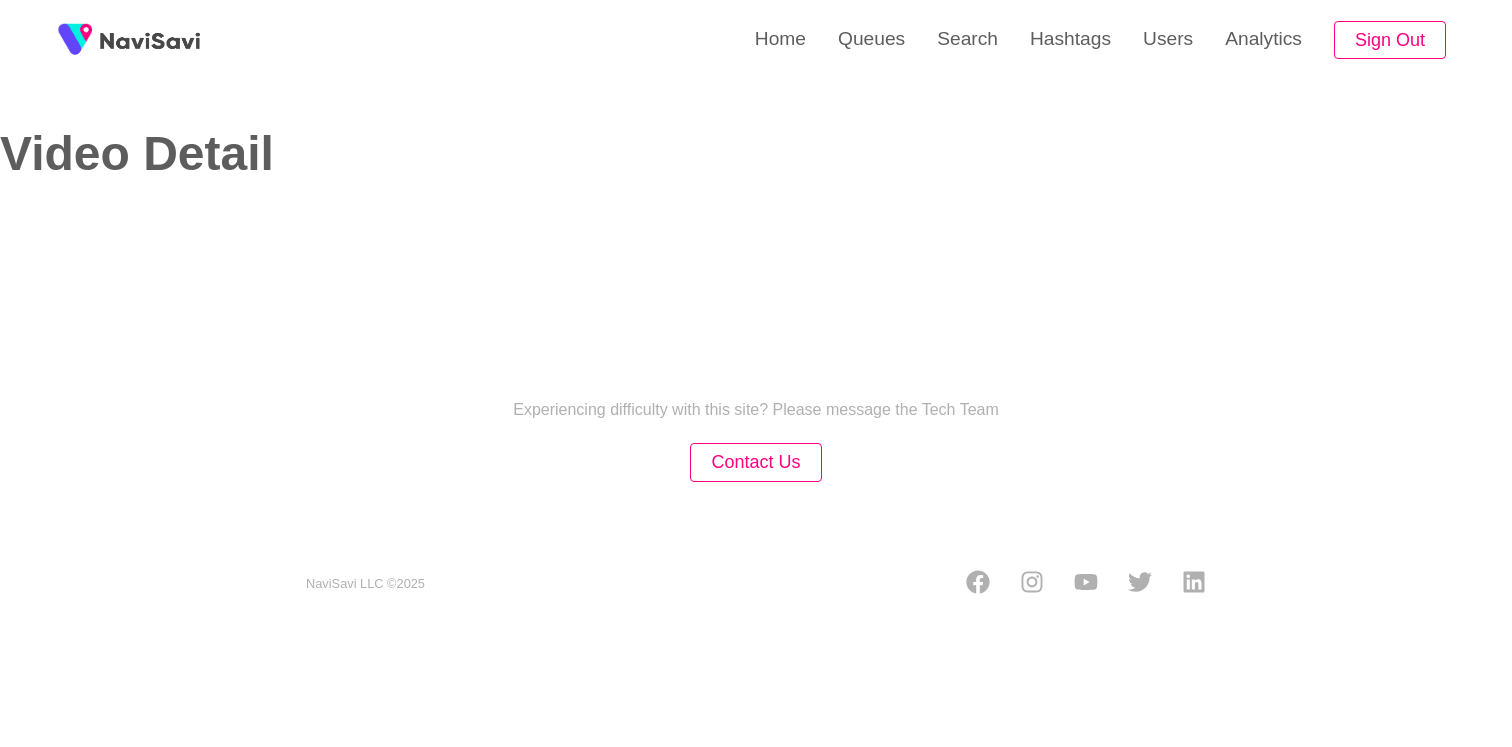 select on "**" 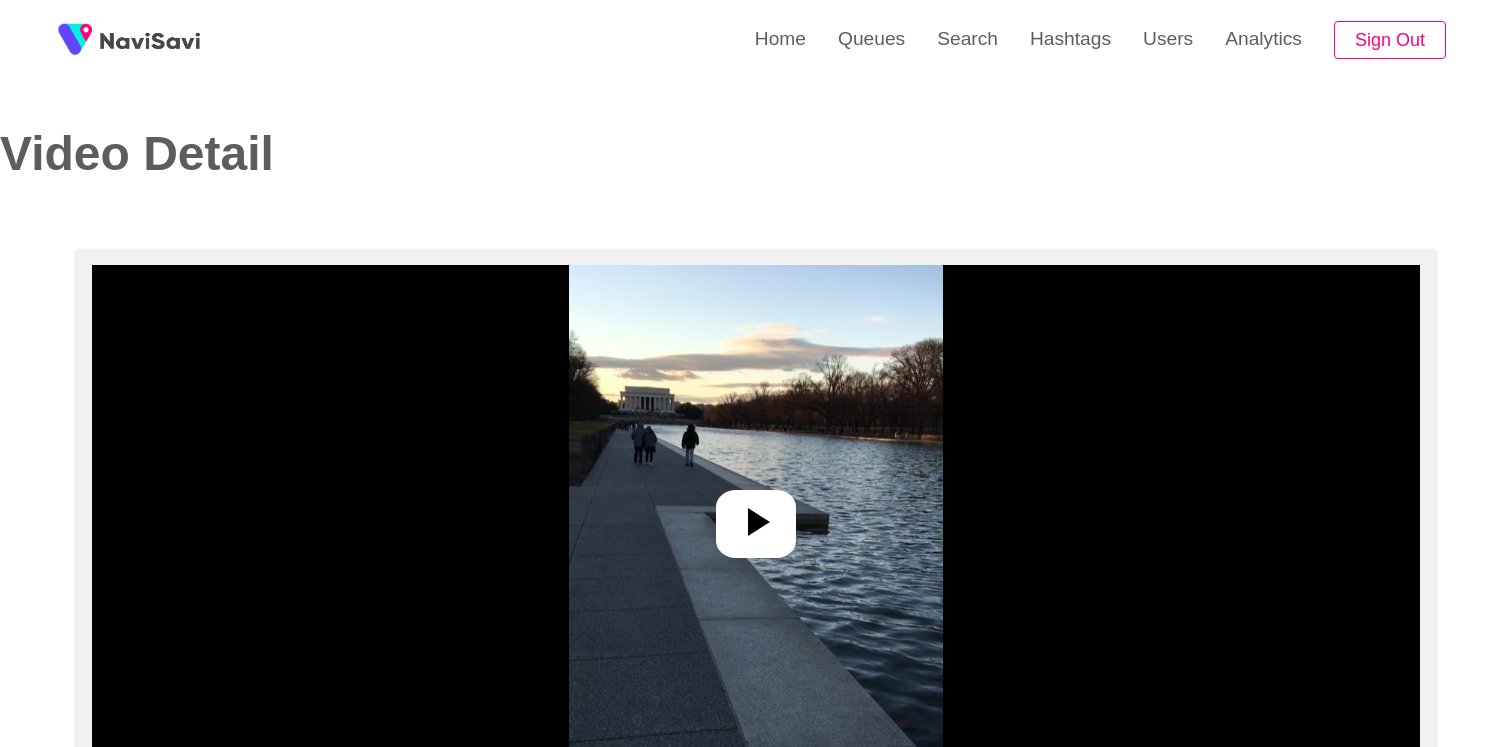 click at bounding box center [756, 515] 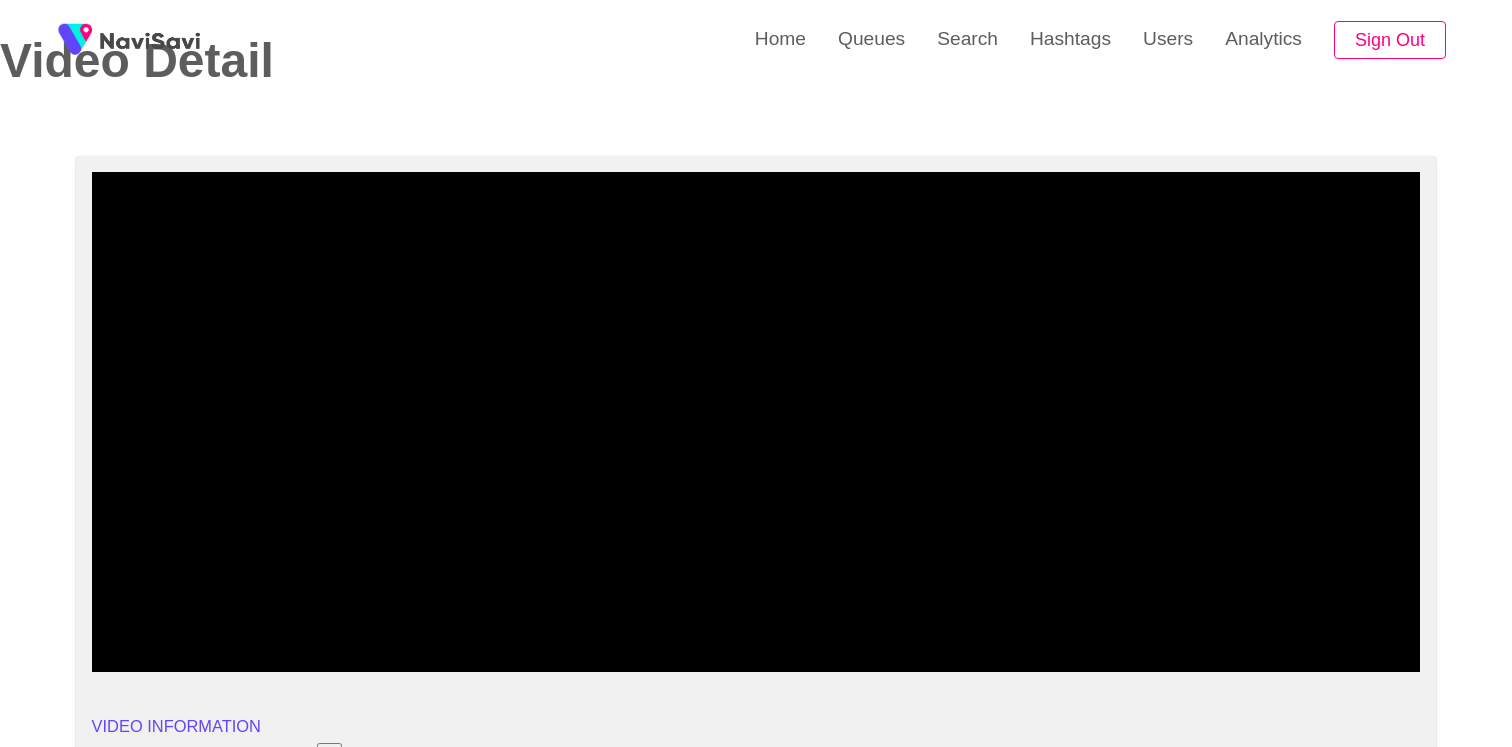 scroll, scrollTop: 95, scrollLeft: 0, axis: vertical 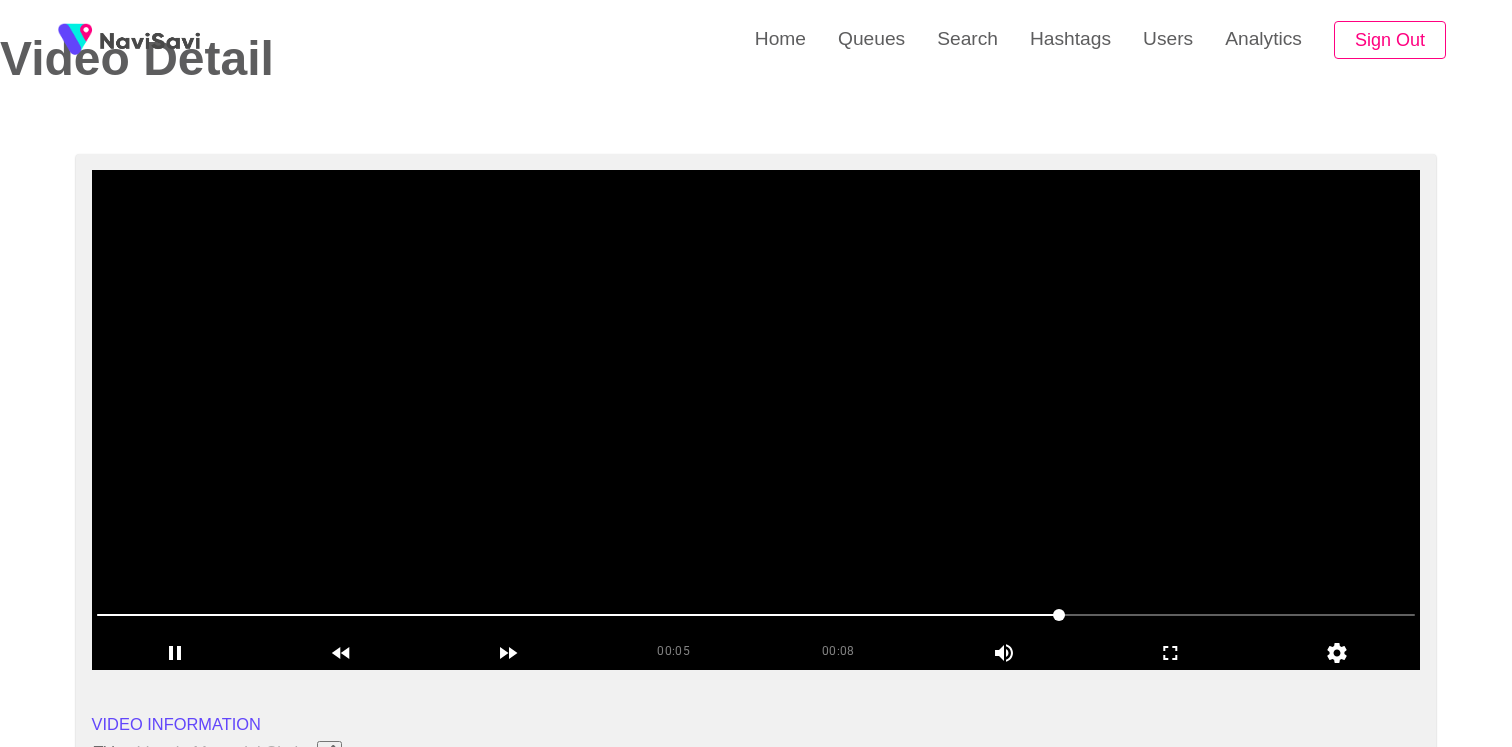 drag, startPoint x: 764, startPoint y: 623, endPoint x: 855, endPoint y: 623, distance: 91 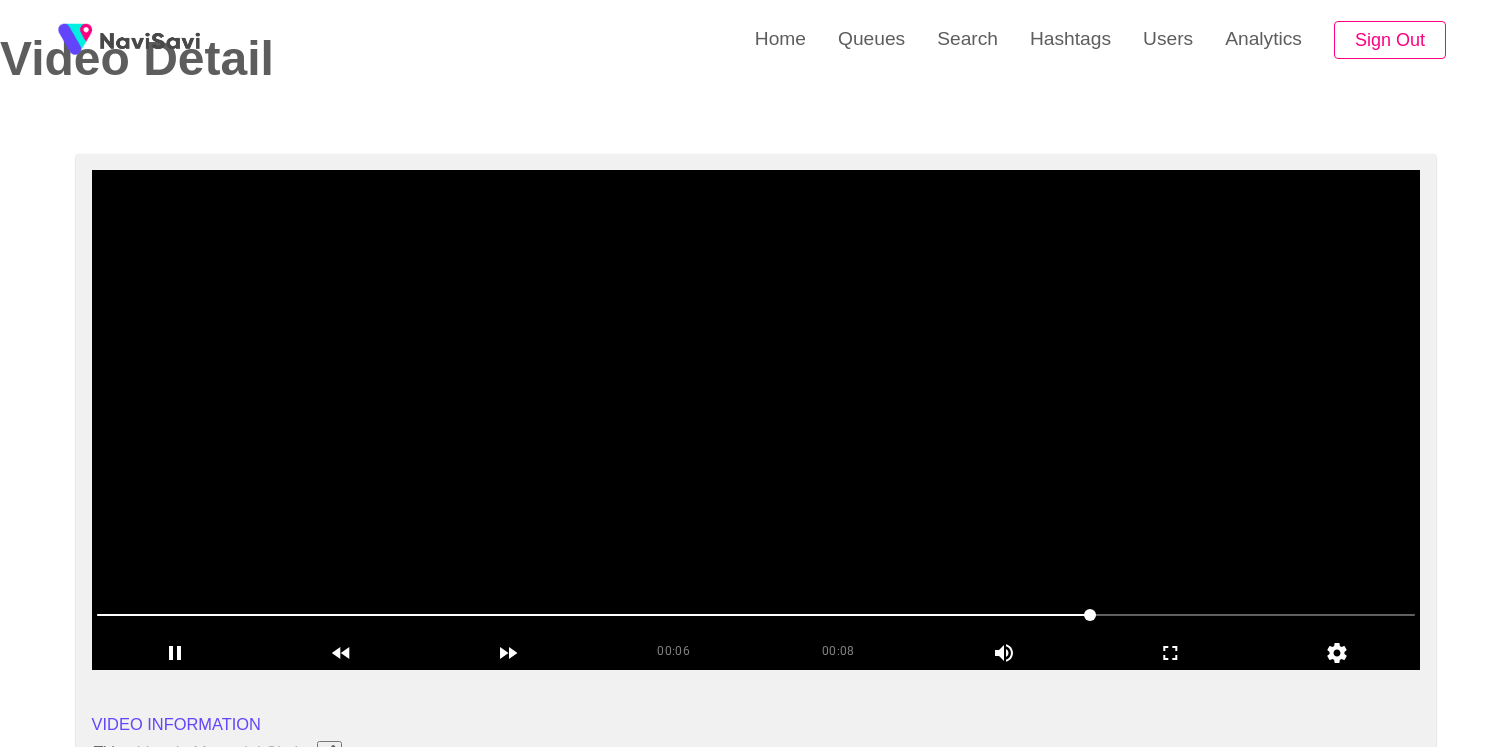 click at bounding box center [756, 420] 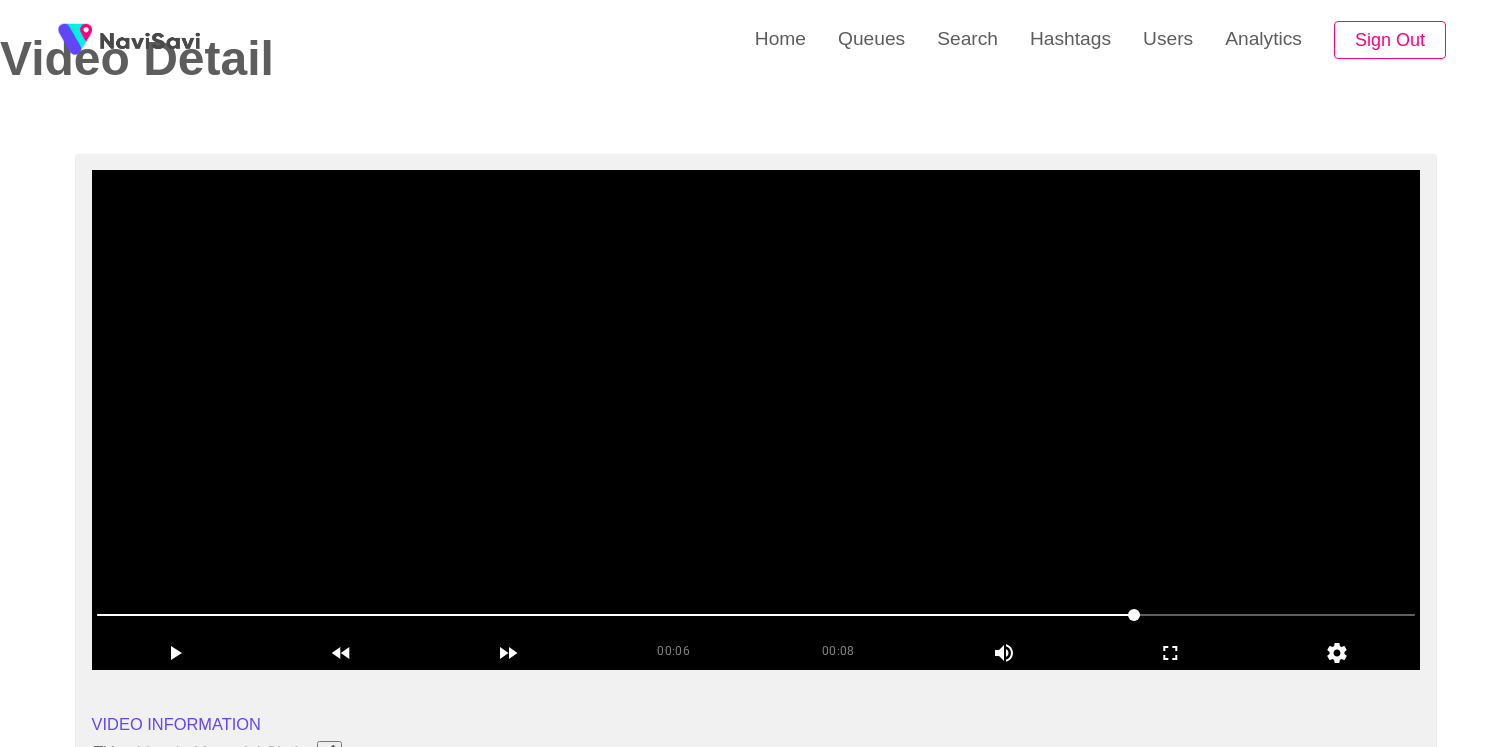 click at bounding box center (756, 420) 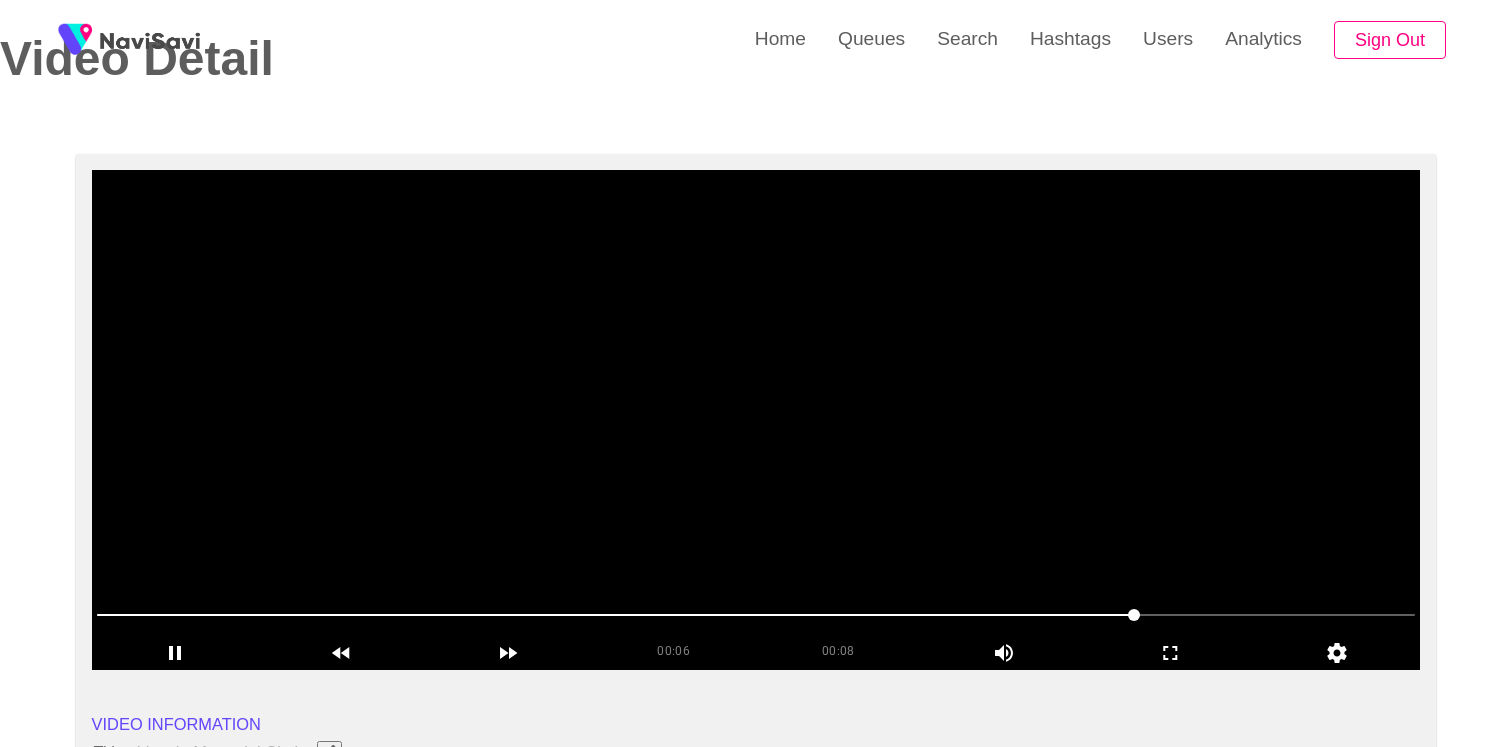click at bounding box center [756, 420] 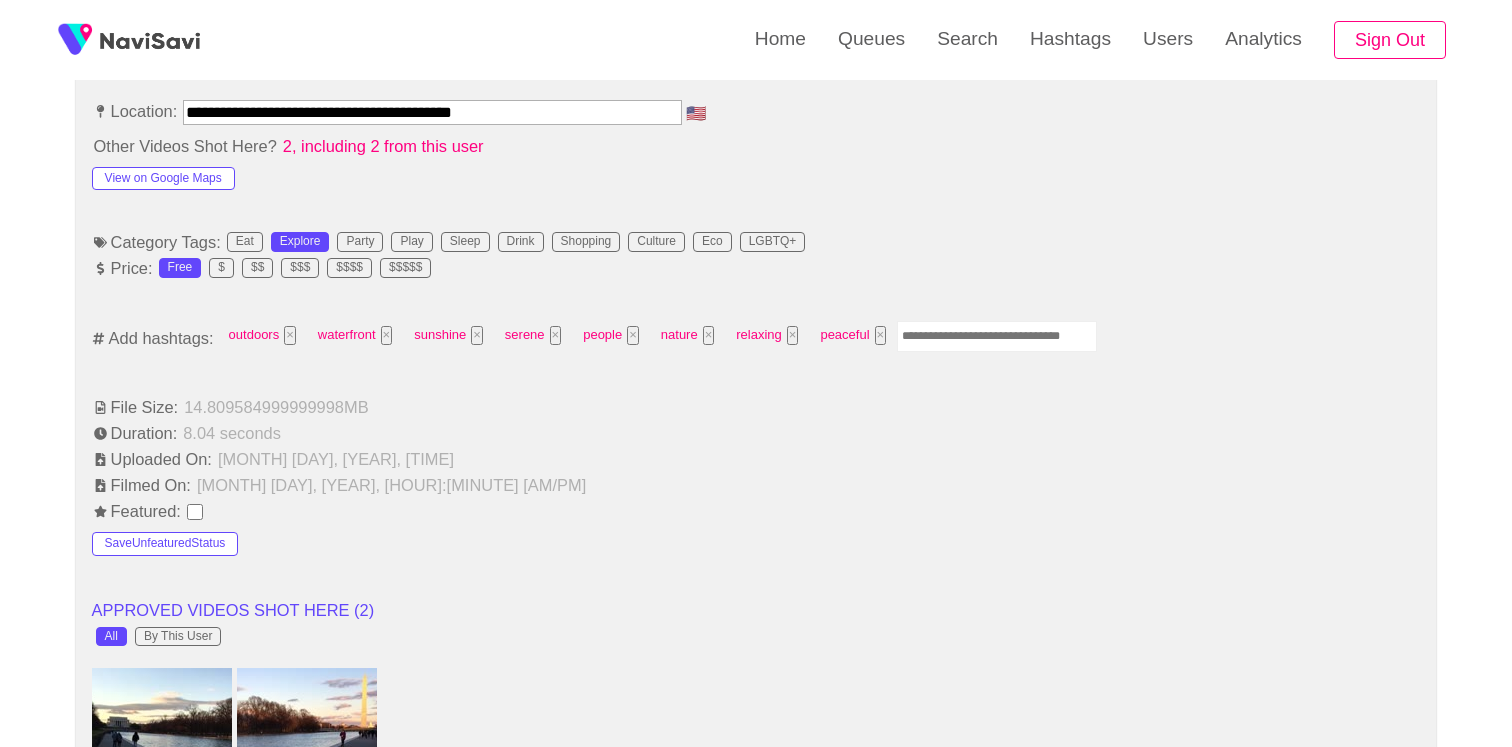 scroll, scrollTop: 1186, scrollLeft: 0, axis: vertical 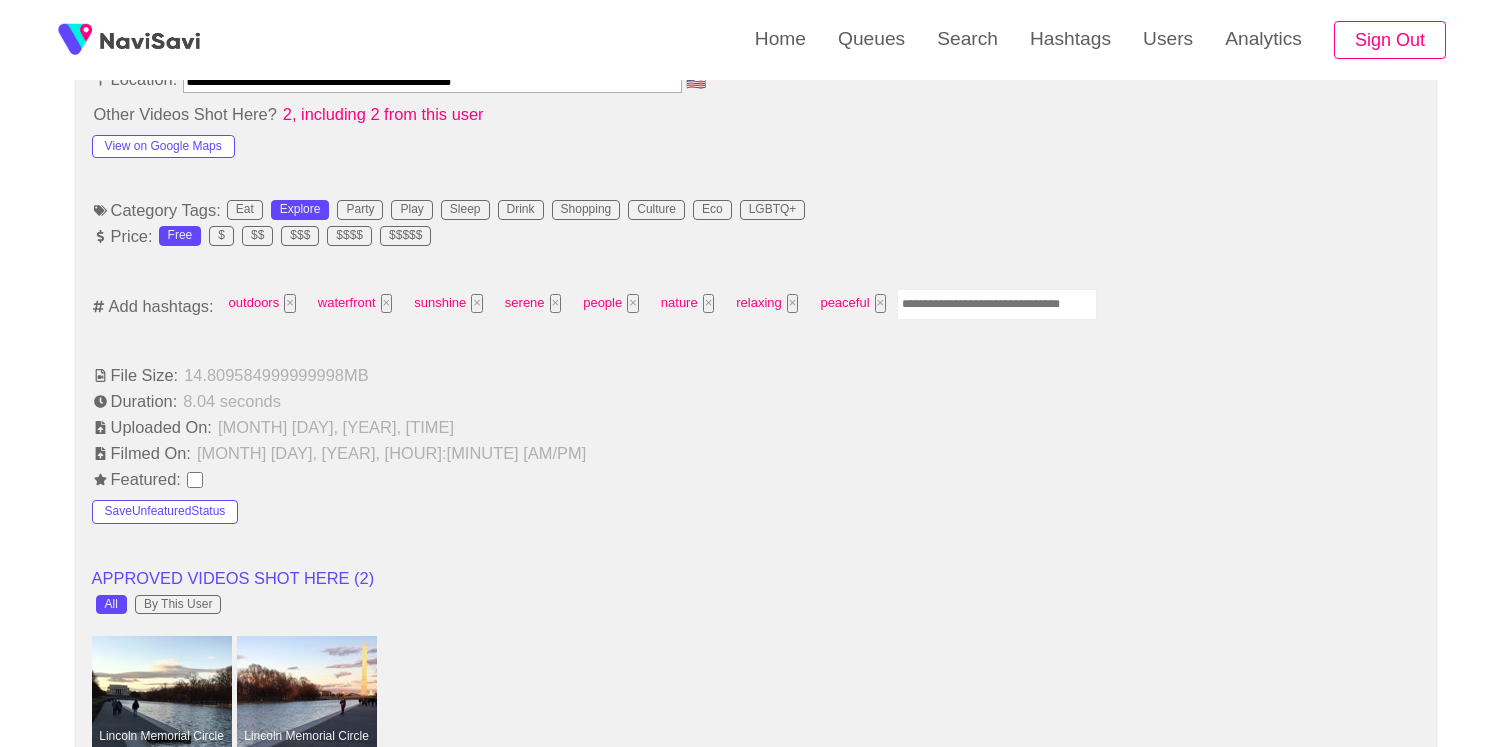 click at bounding box center (997, 304) 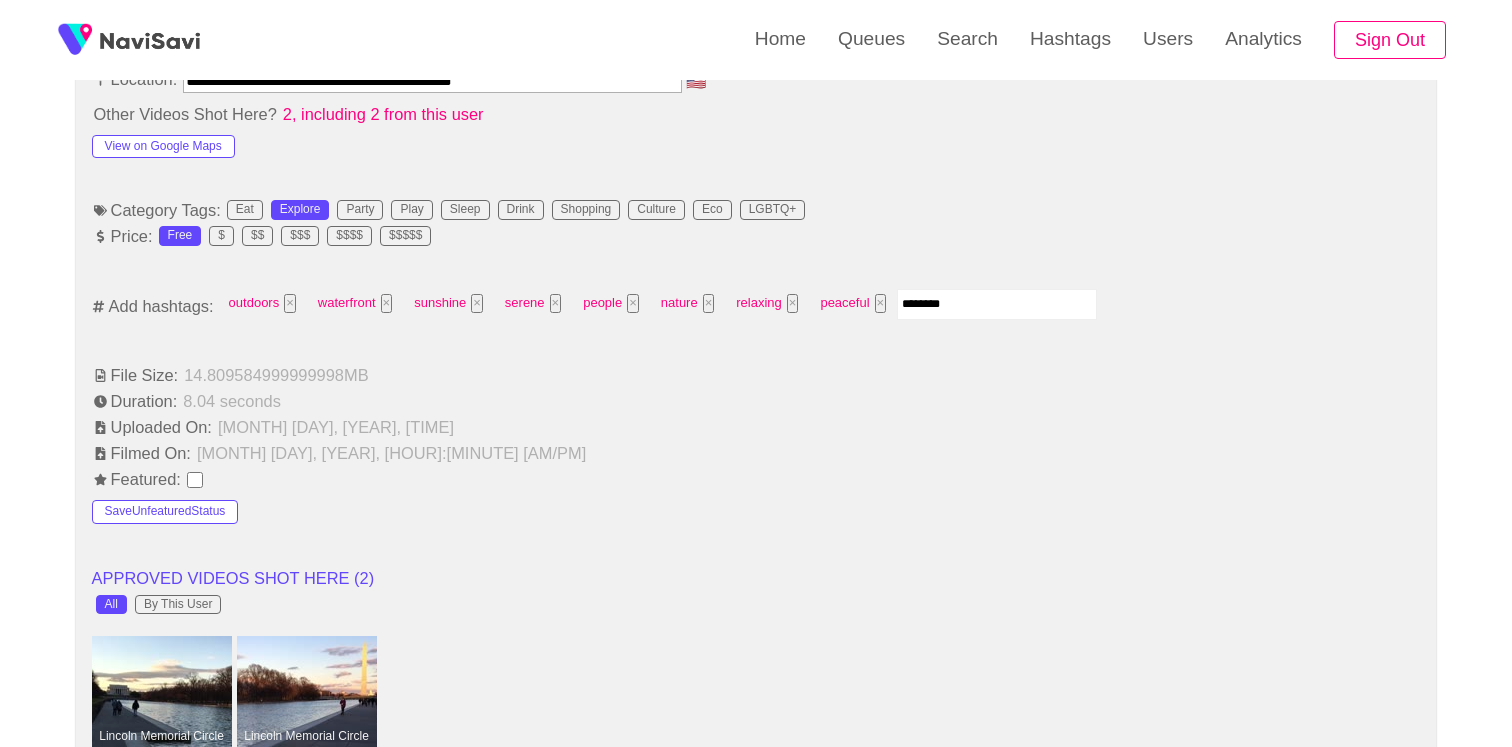 type on "*********" 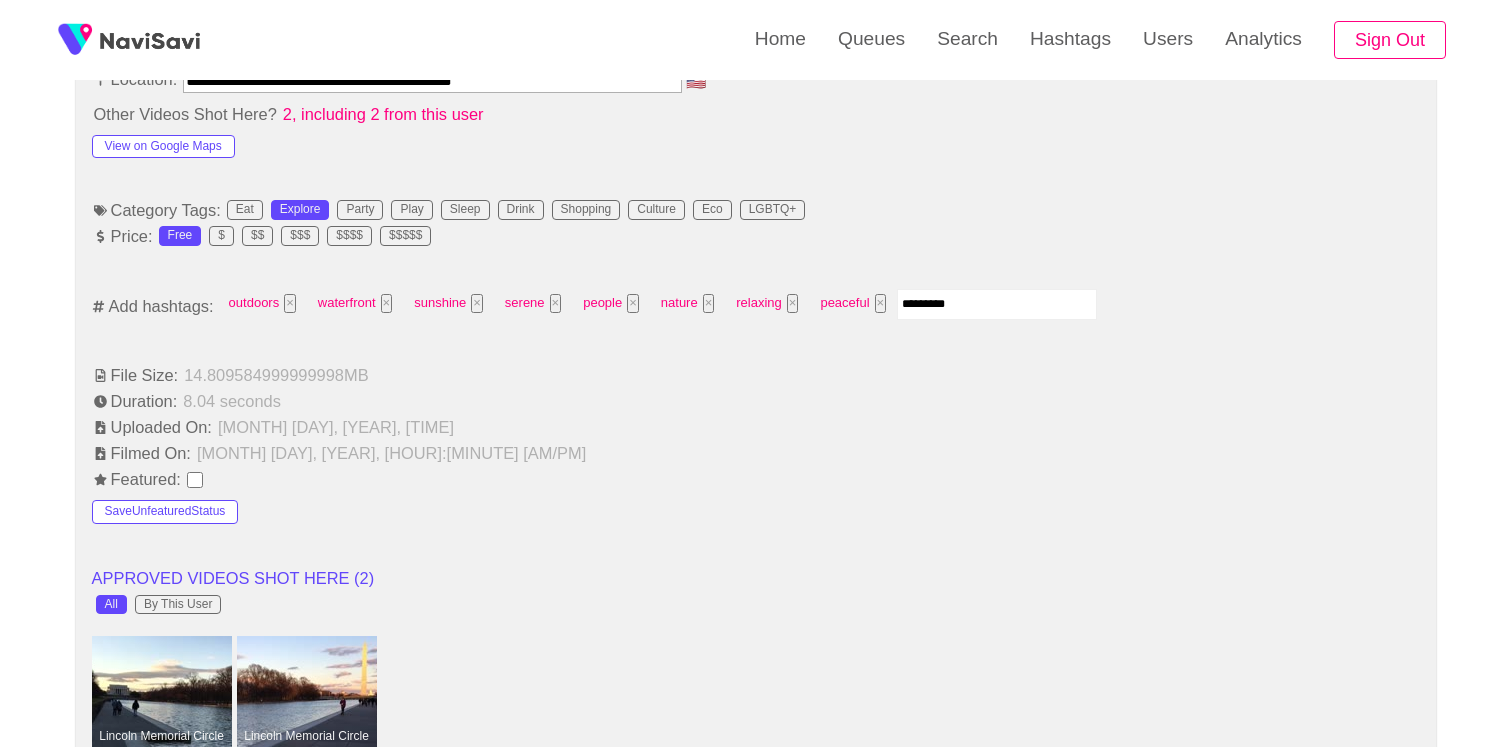 type 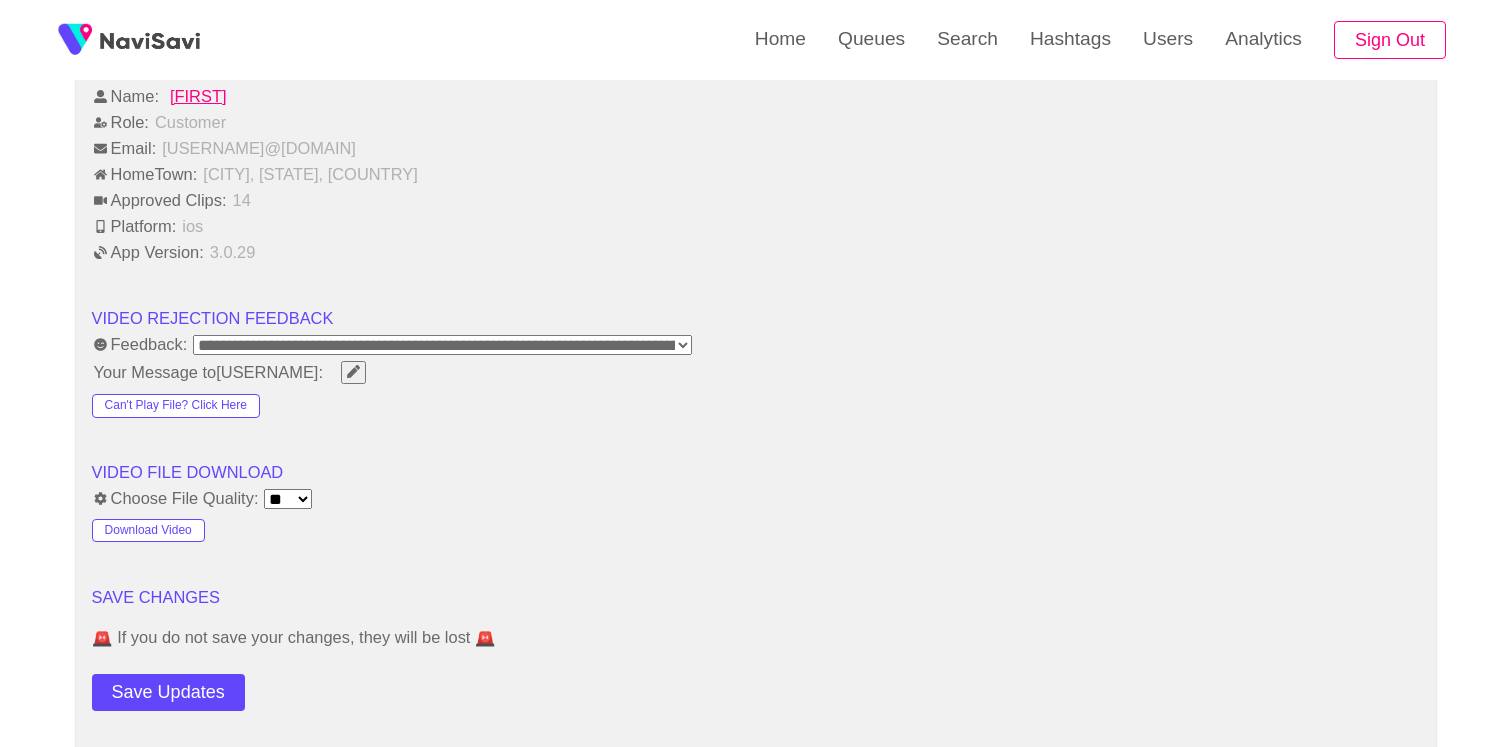 scroll, scrollTop: 2786, scrollLeft: 0, axis: vertical 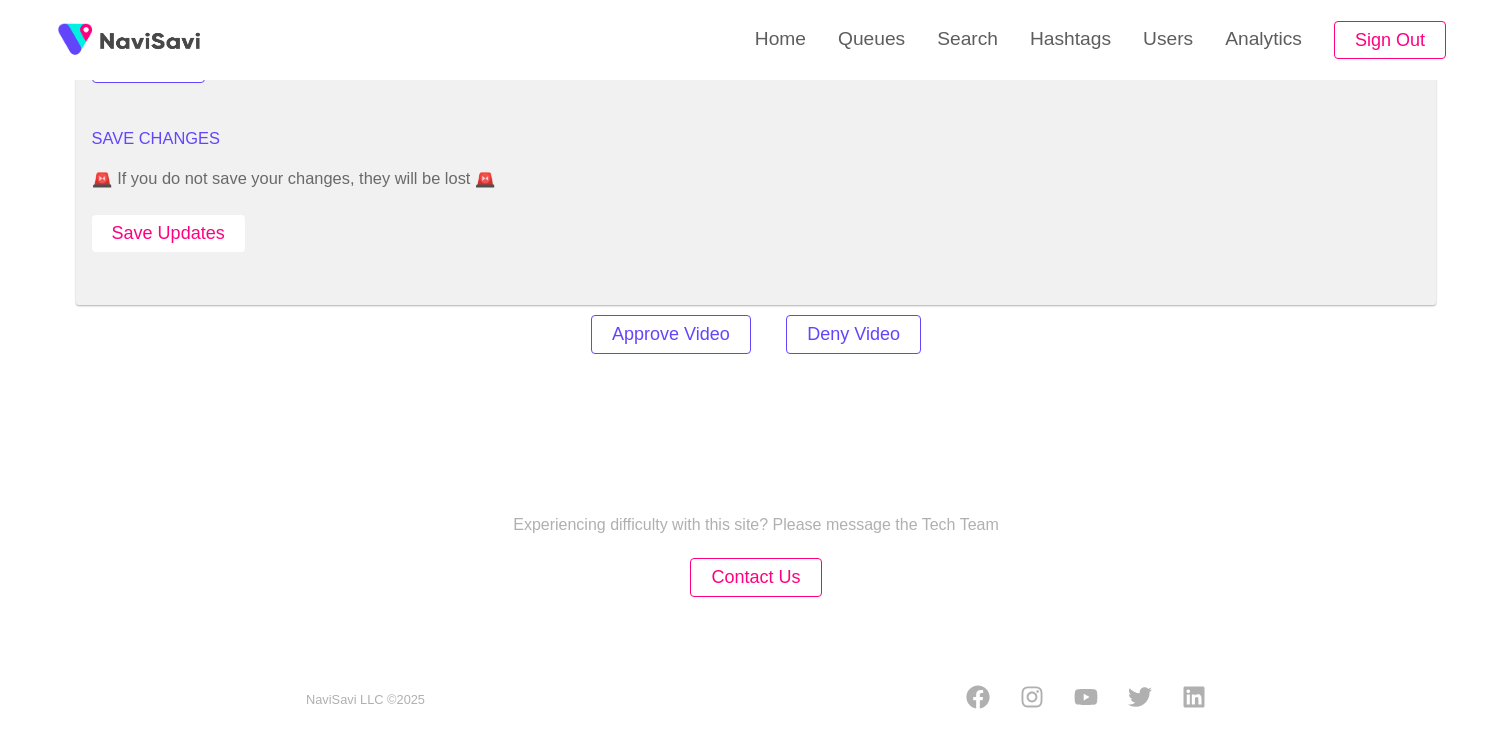 click on "Save Updates" at bounding box center [168, 233] 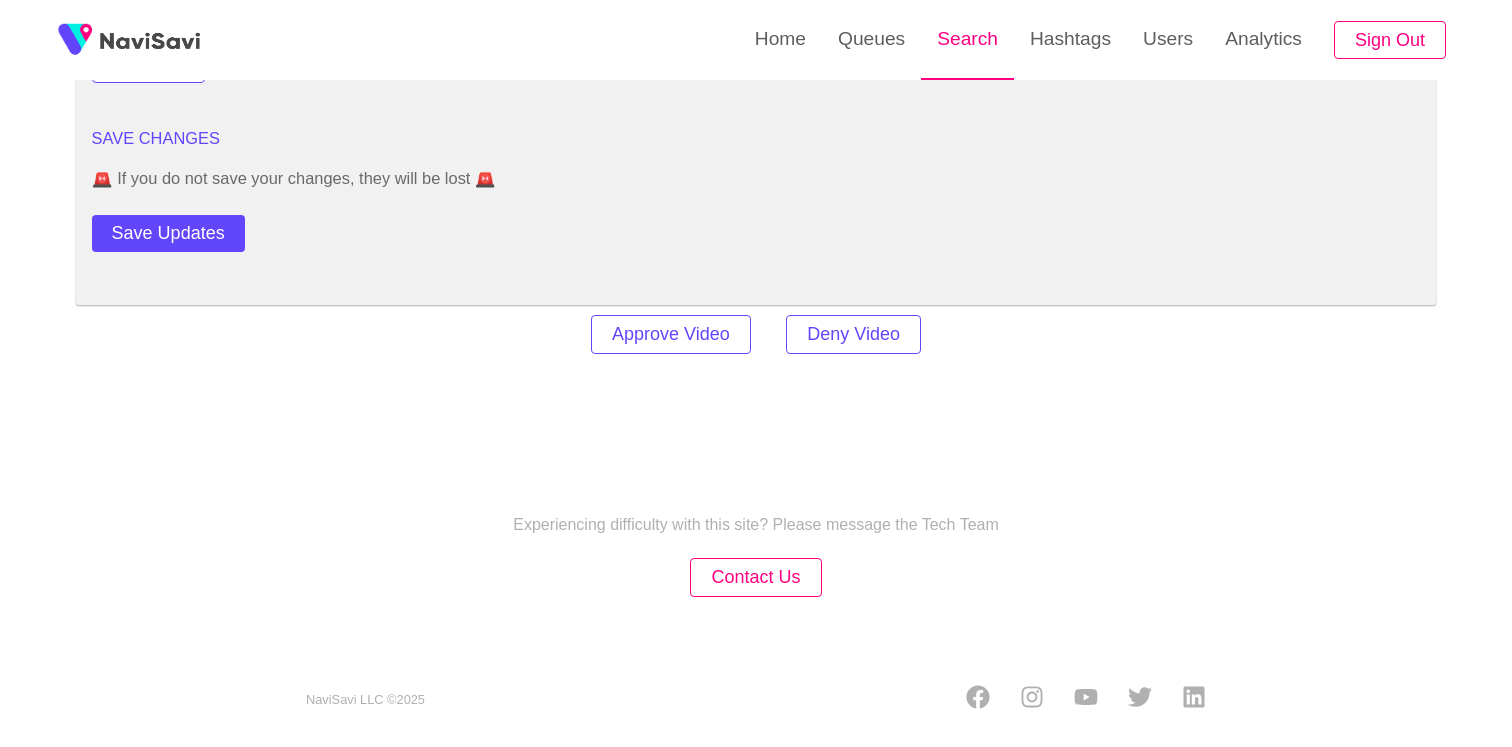 click on "Search" at bounding box center (967, 39) 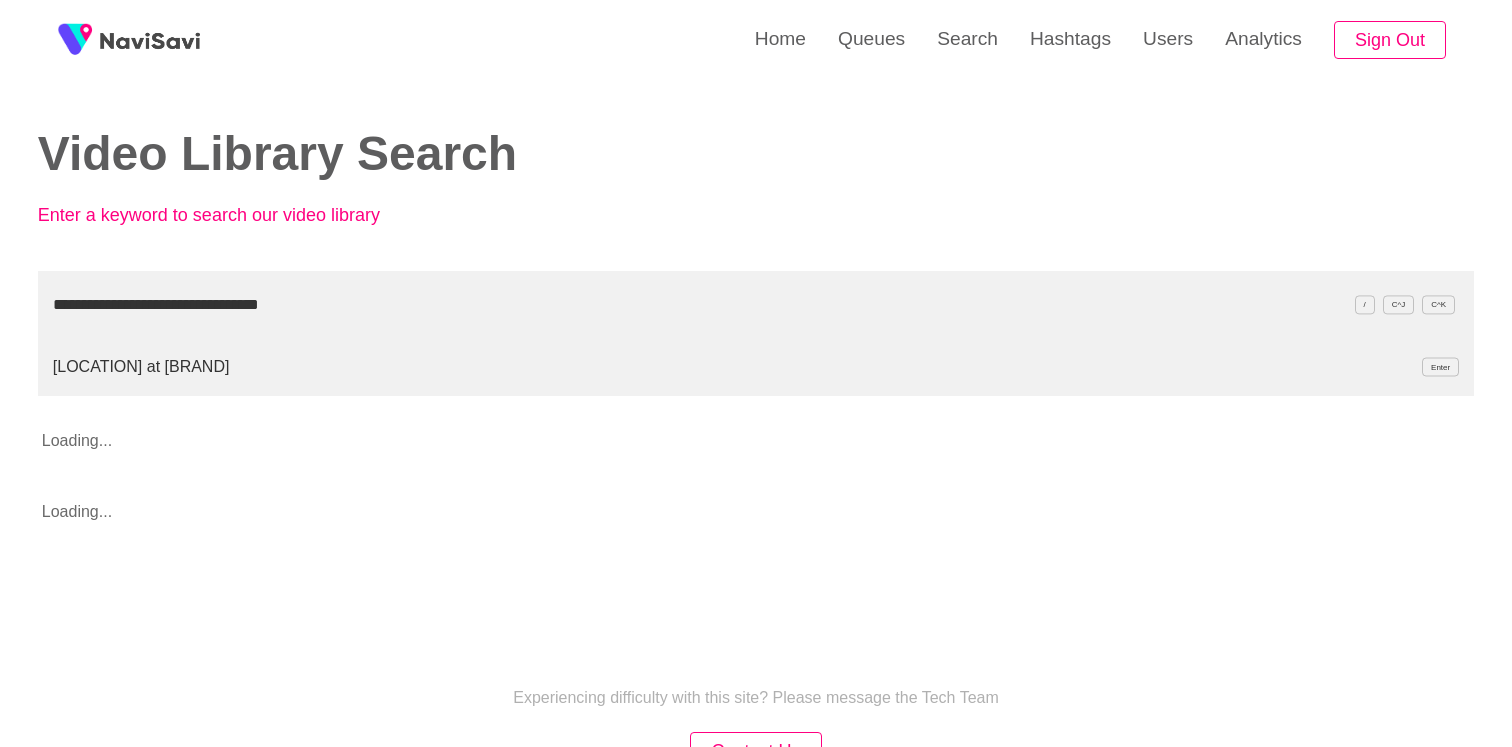 type on "**********" 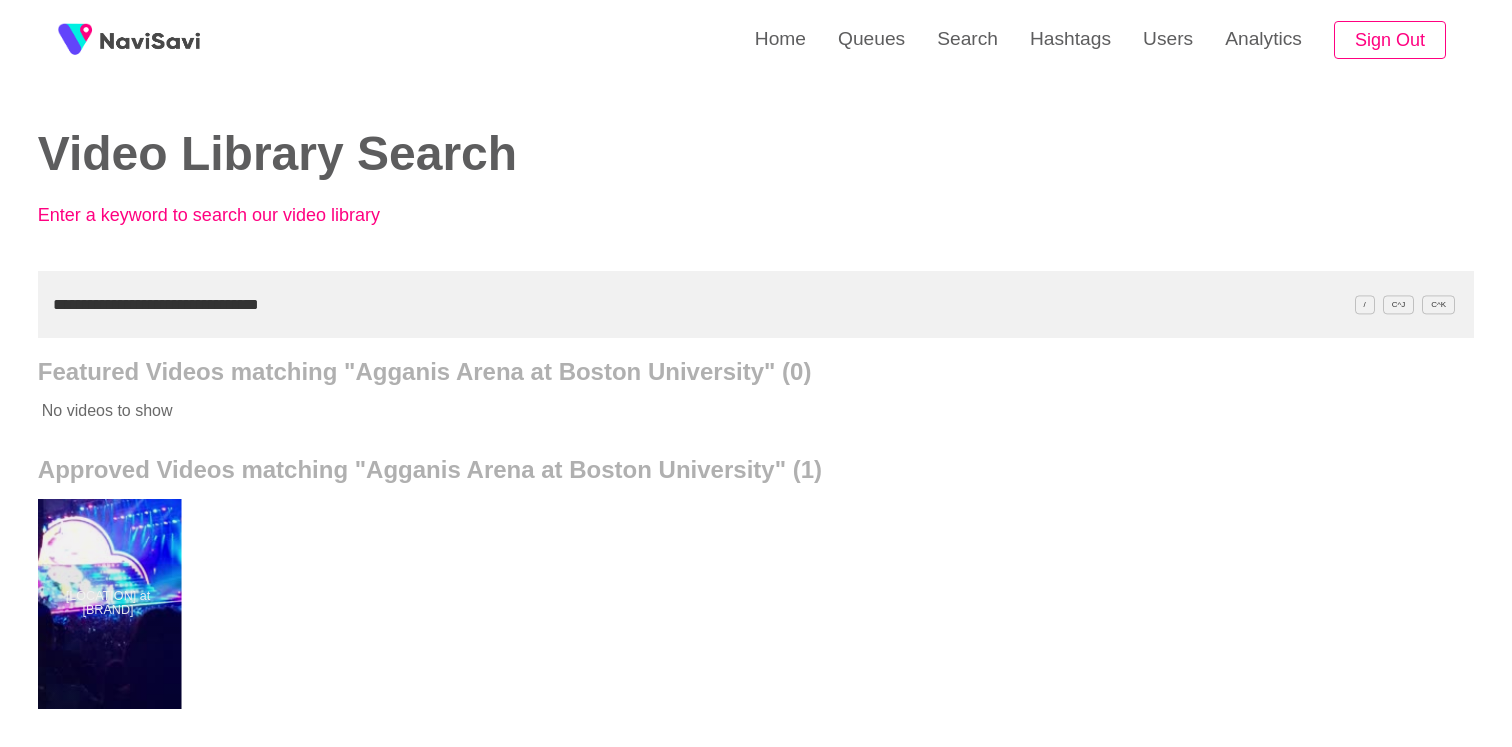 click at bounding box center (107, 604) 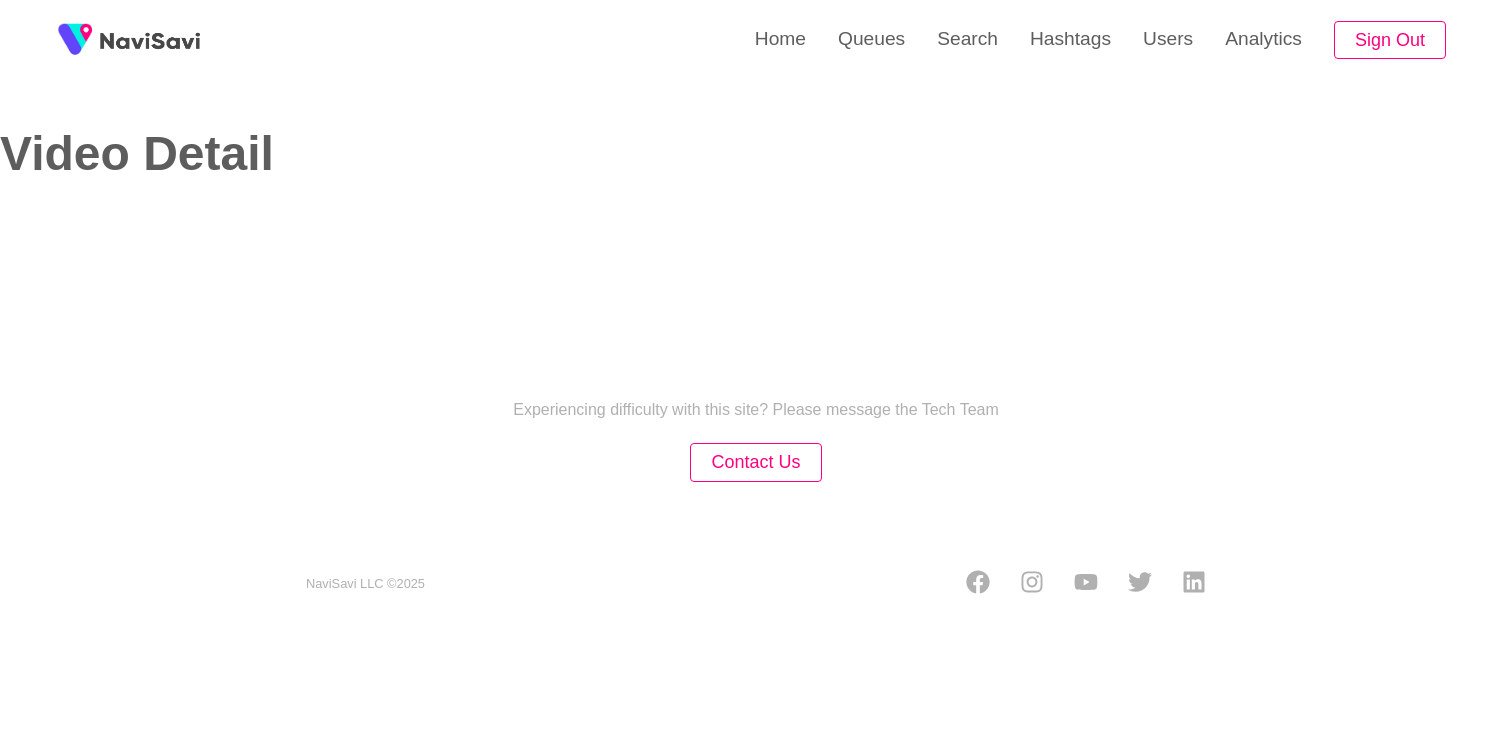 select on "**********" 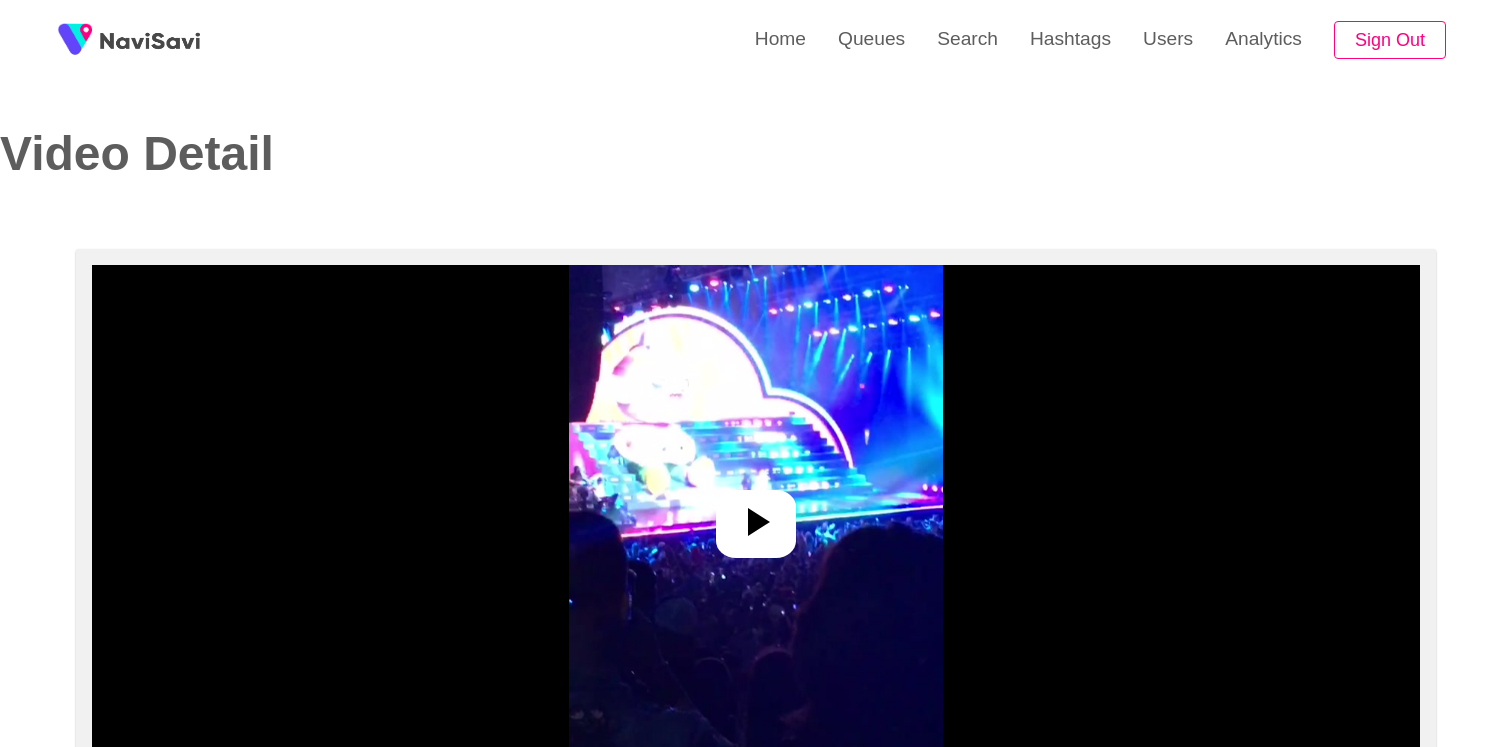 click at bounding box center [756, 515] 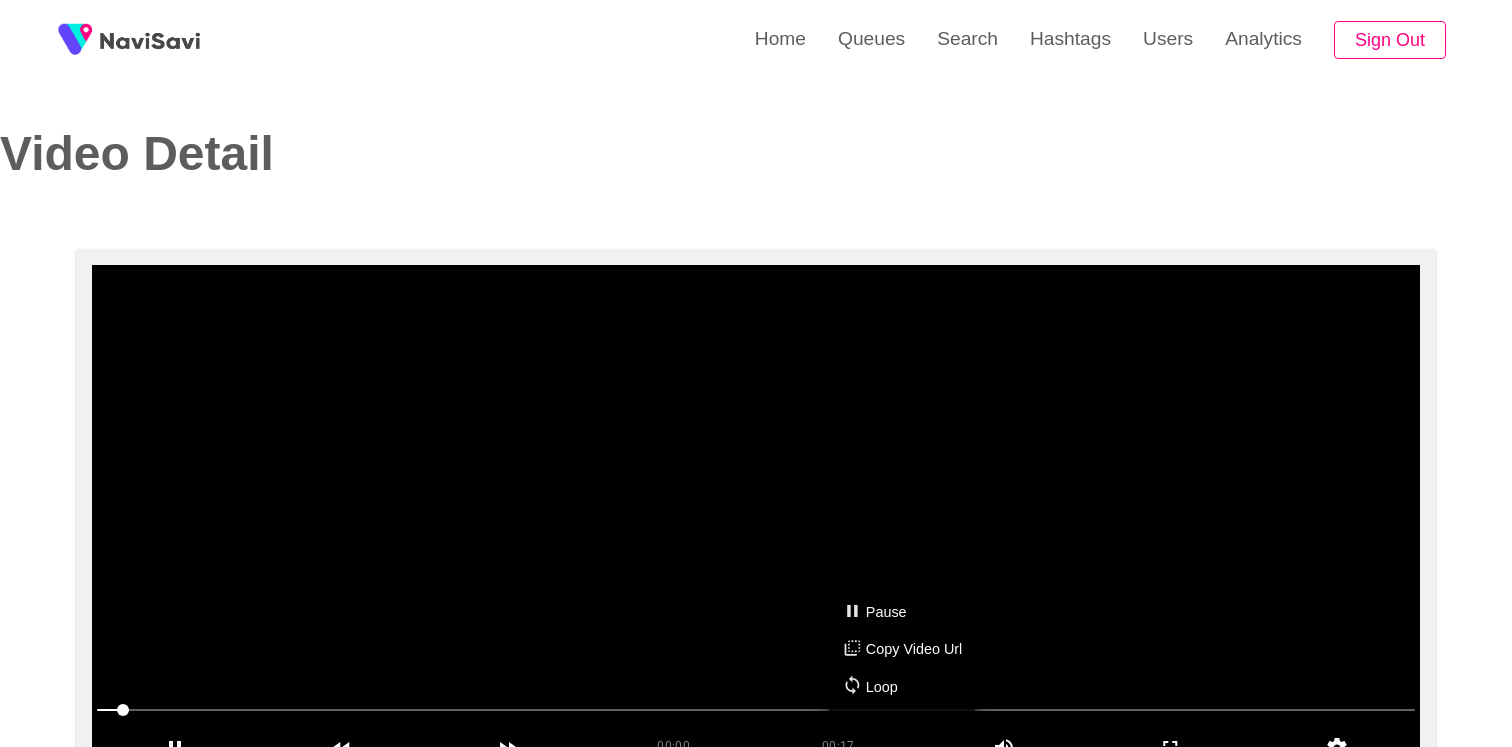 click on "Pause Copy Video Url Loop" at bounding box center [756, 373] 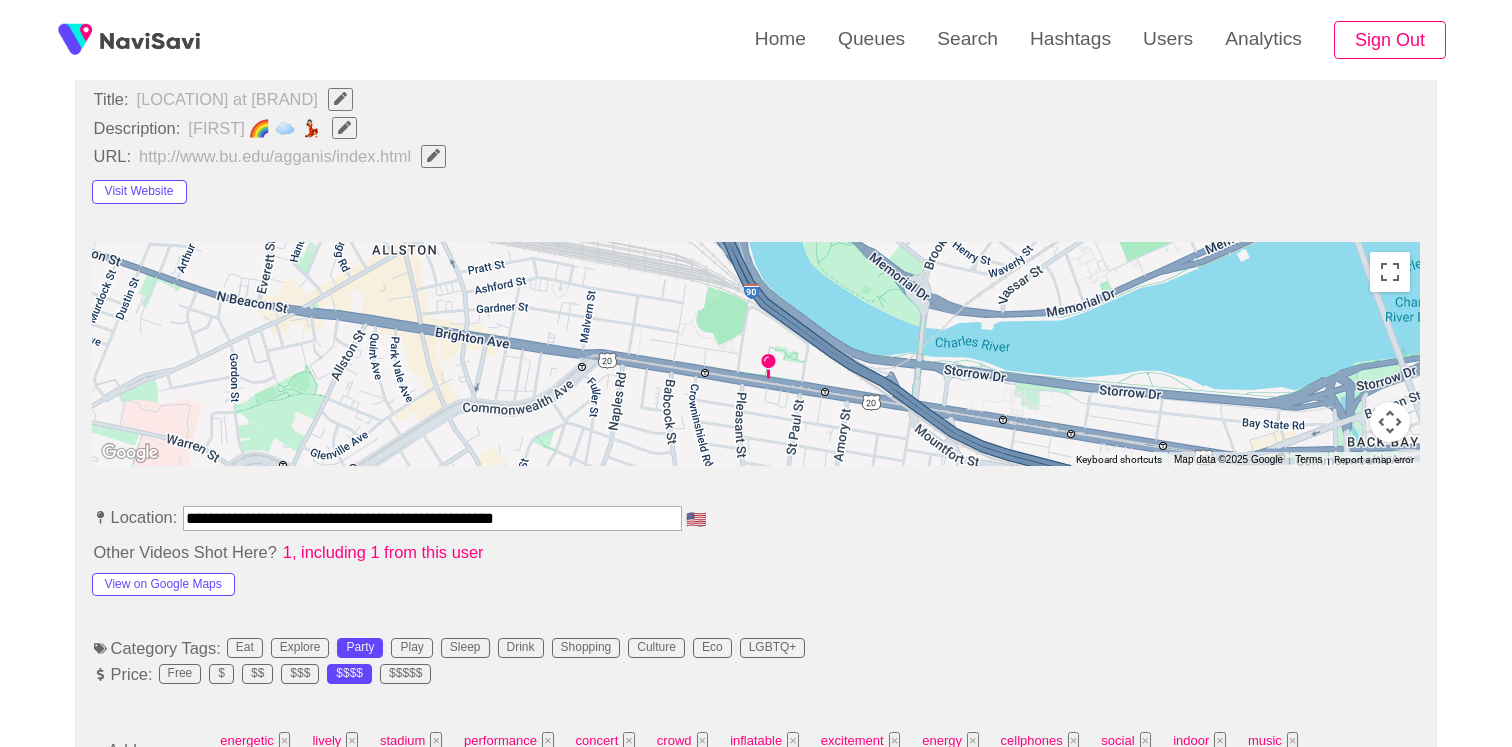 scroll, scrollTop: 972, scrollLeft: 0, axis: vertical 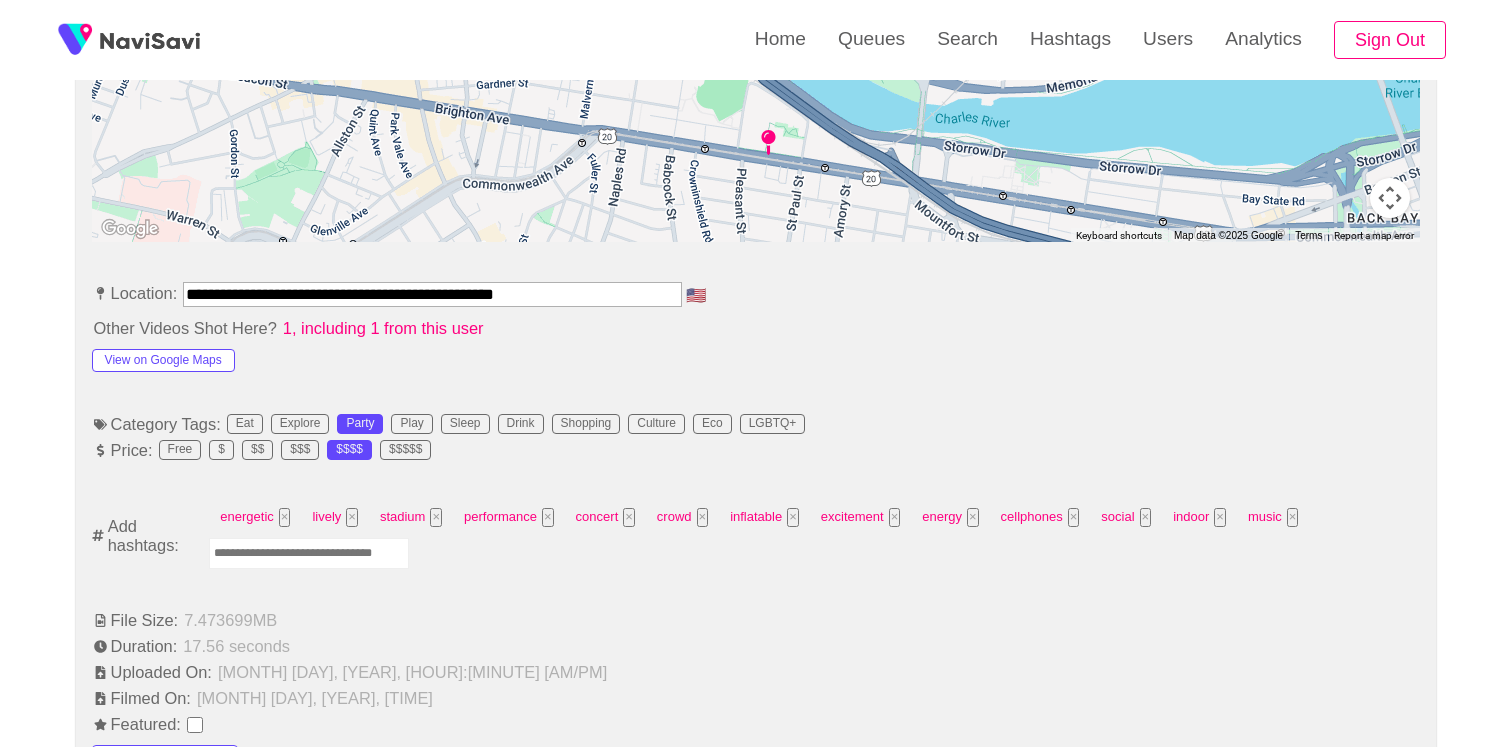 click at bounding box center (309, 553) 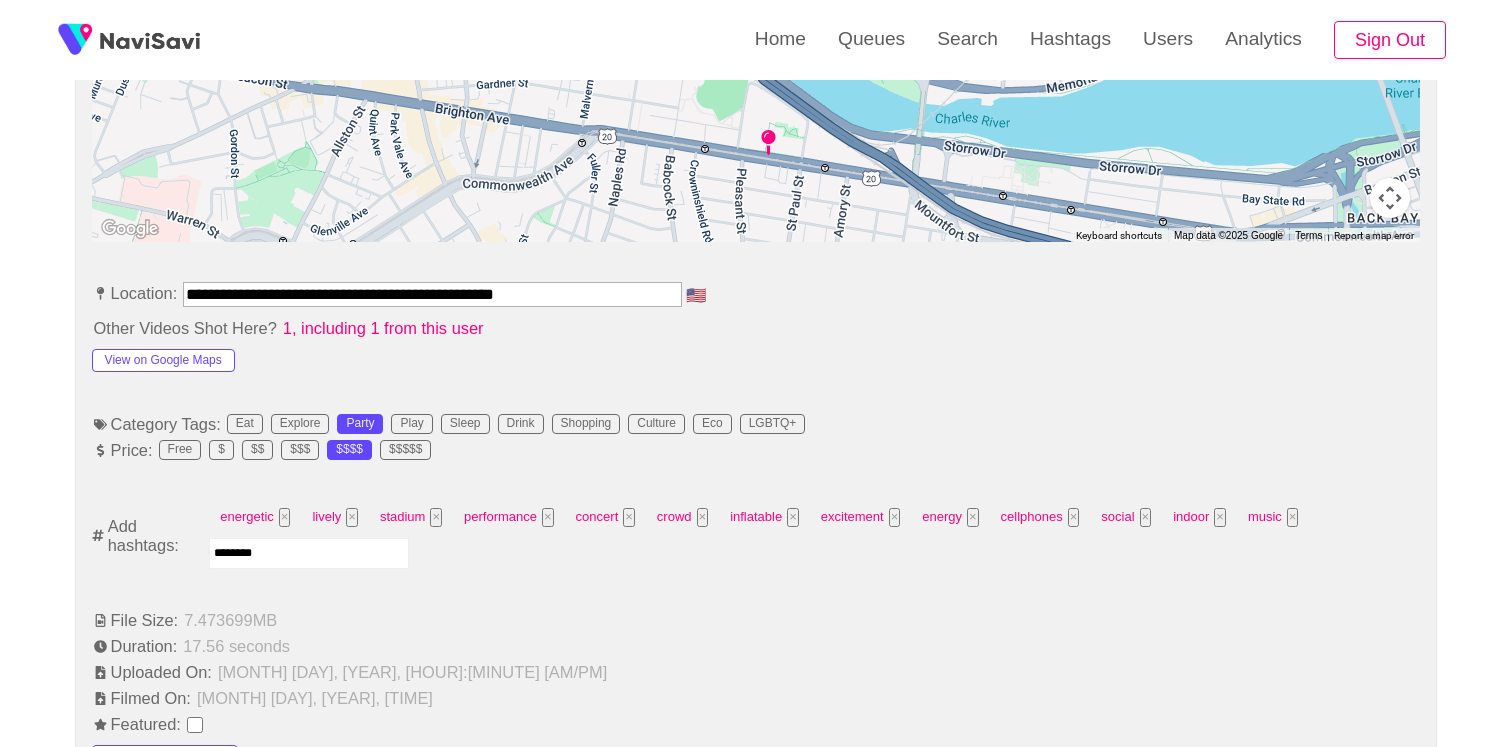 type on "*********" 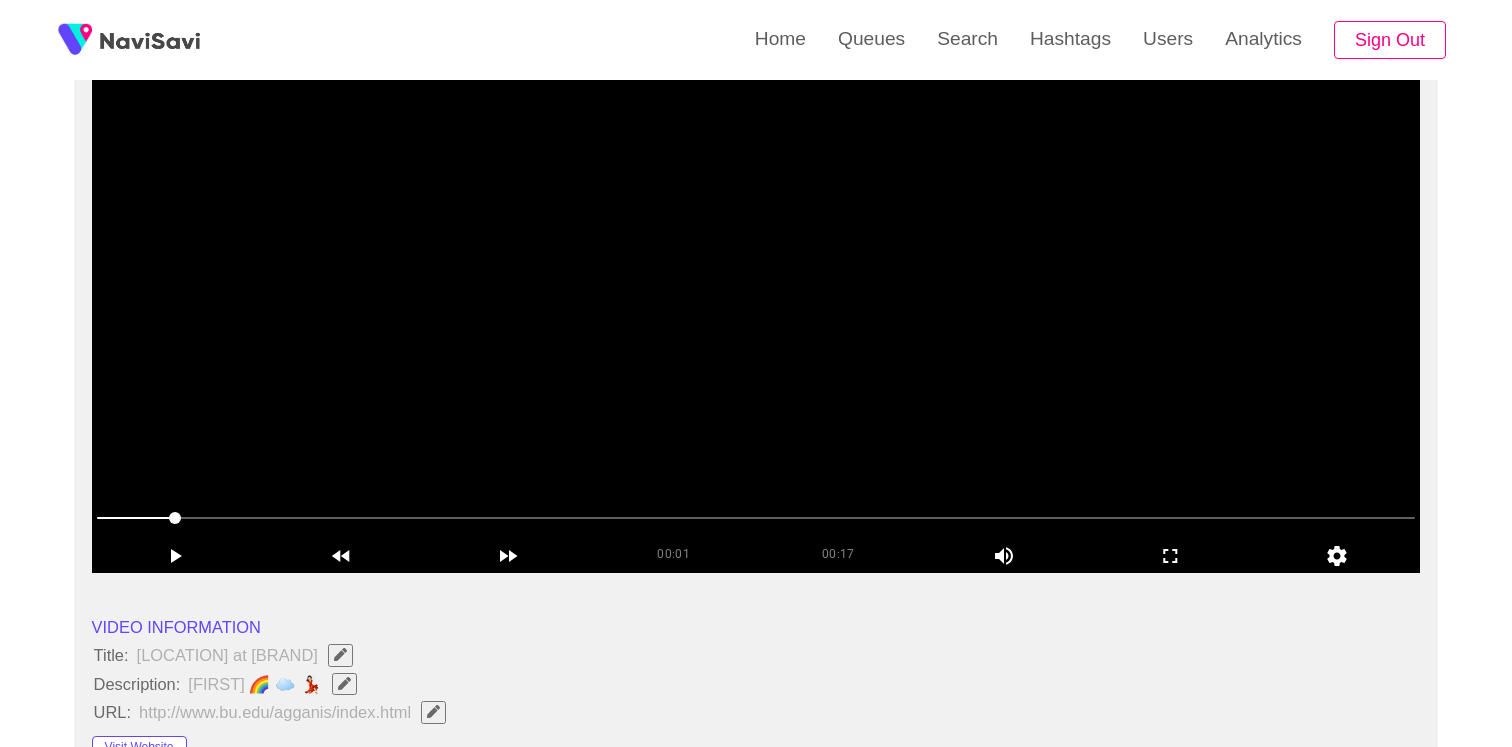 scroll, scrollTop: 147, scrollLeft: 0, axis: vertical 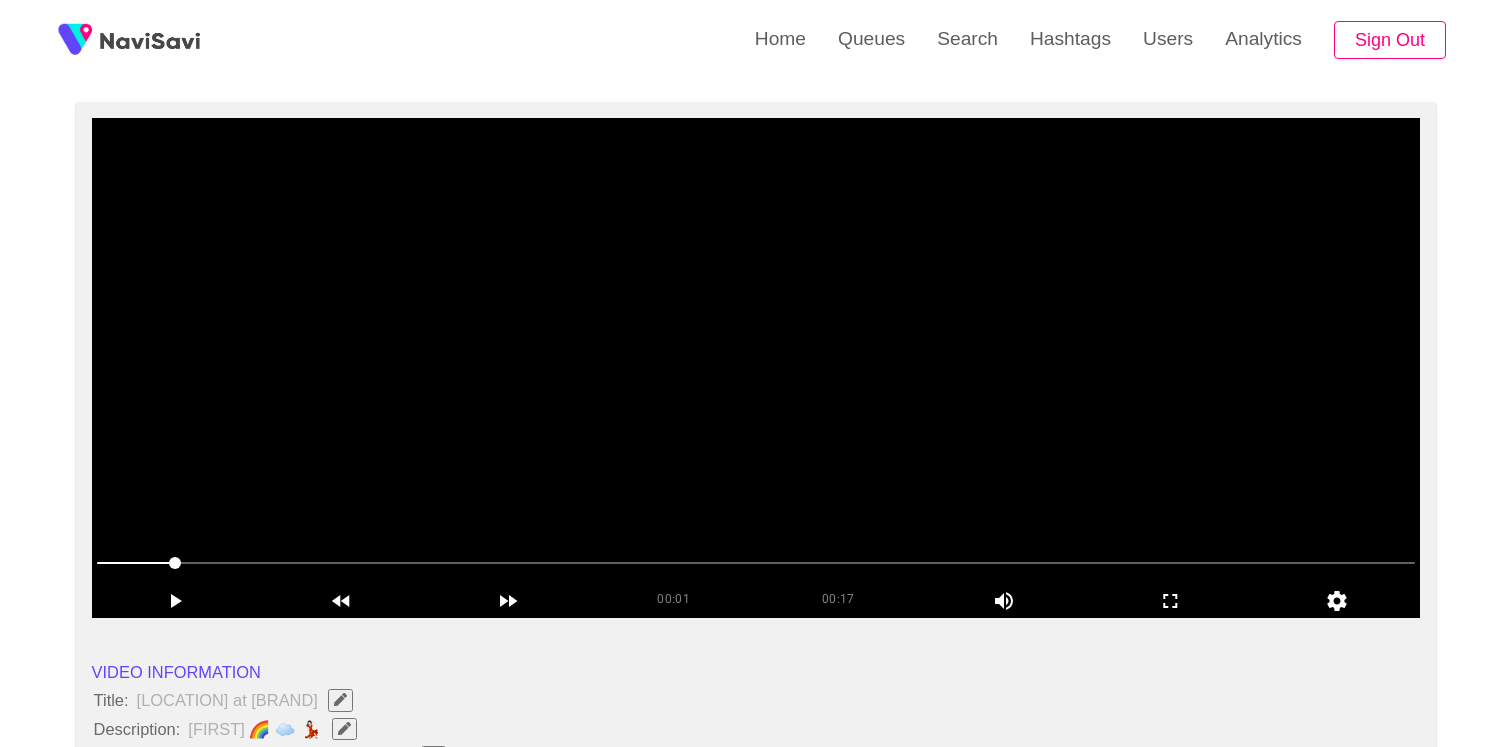 click at bounding box center (756, 368) 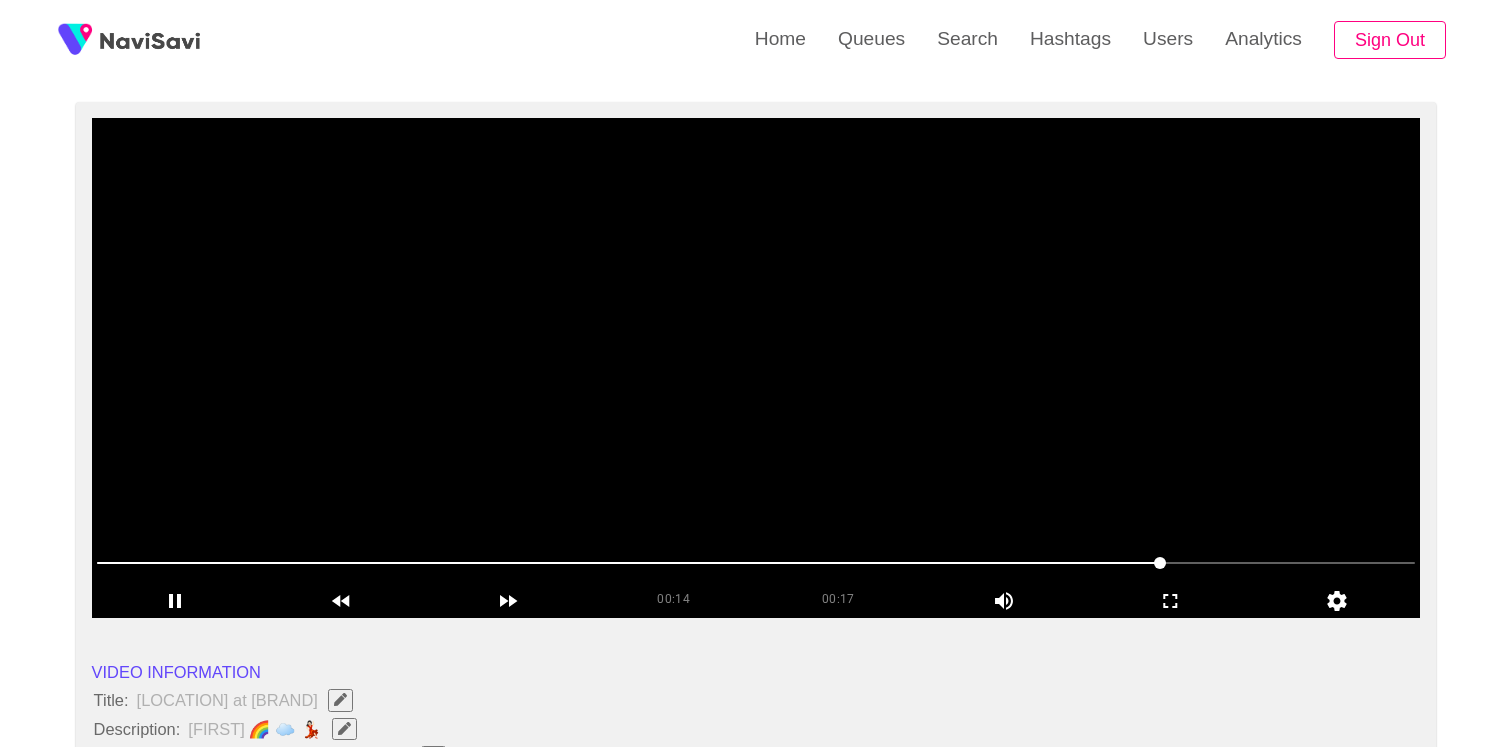 click at bounding box center [756, 368] 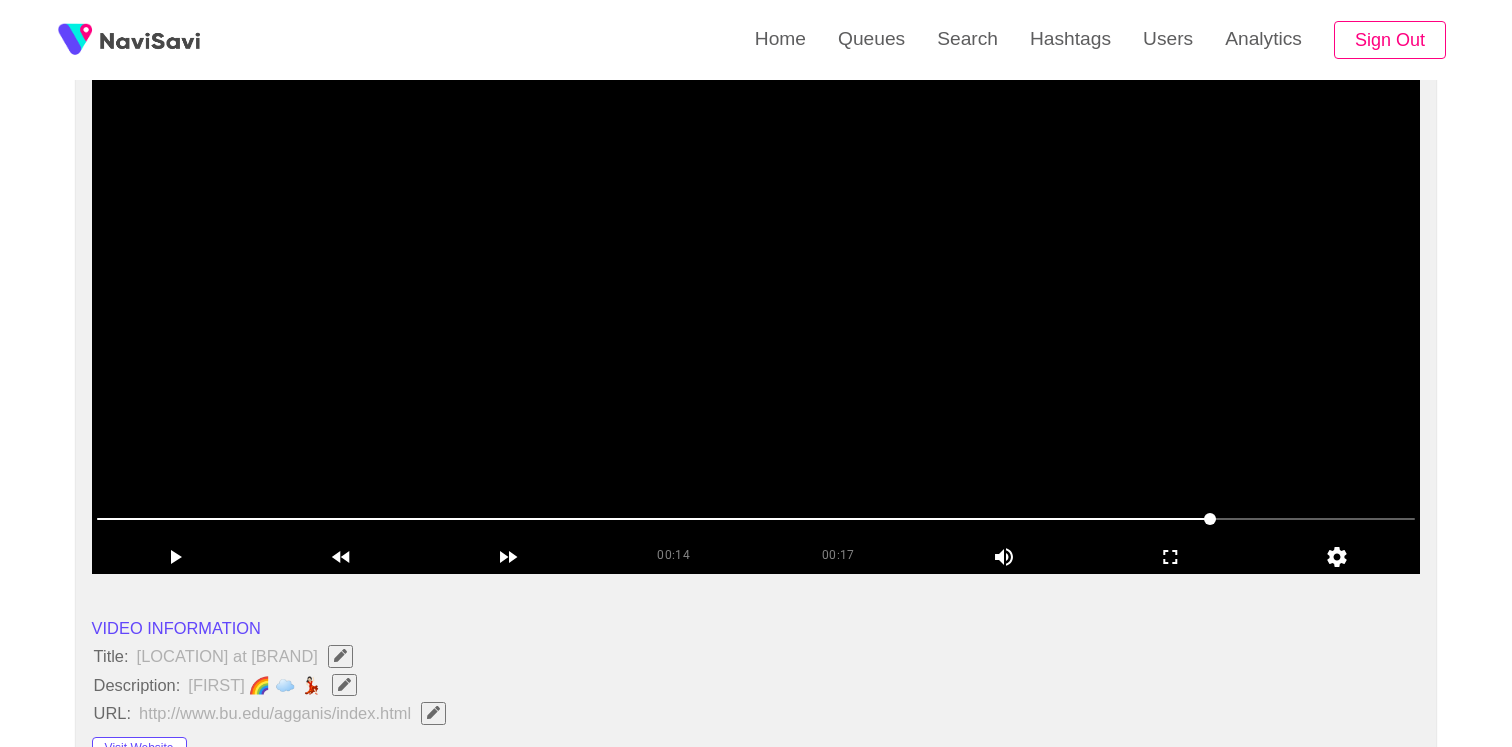 scroll, scrollTop: 83, scrollLeft: 0, axis: vertical 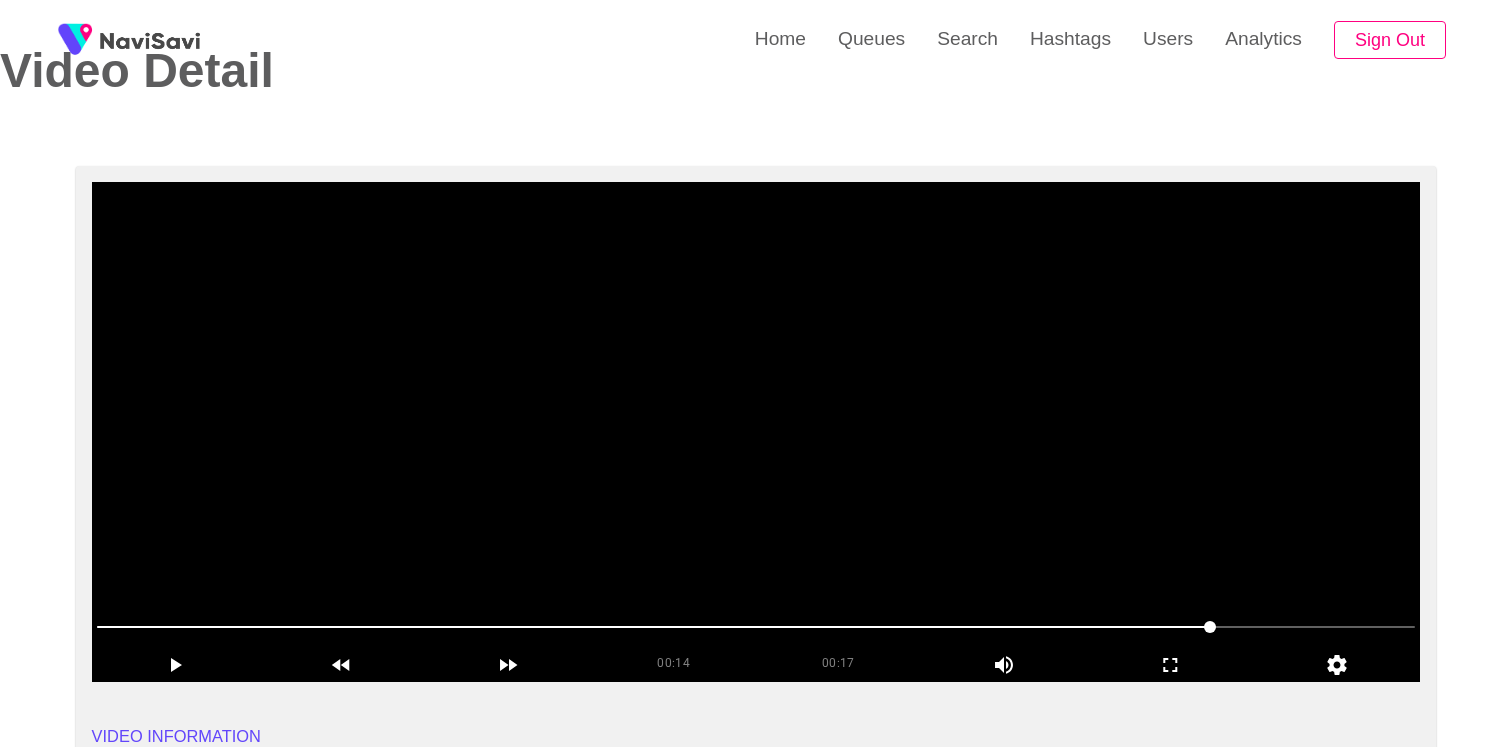click at bounding box center [756, 432] 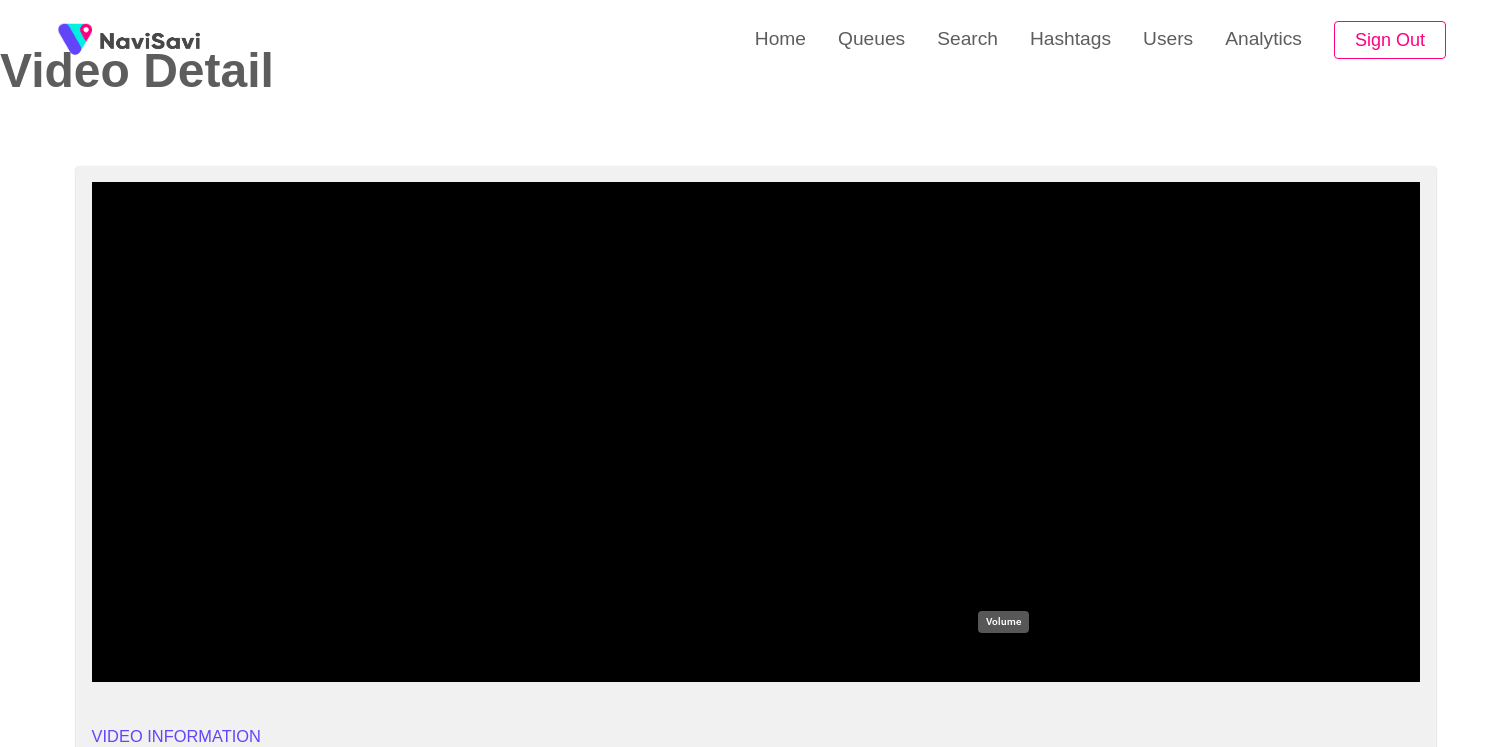 click 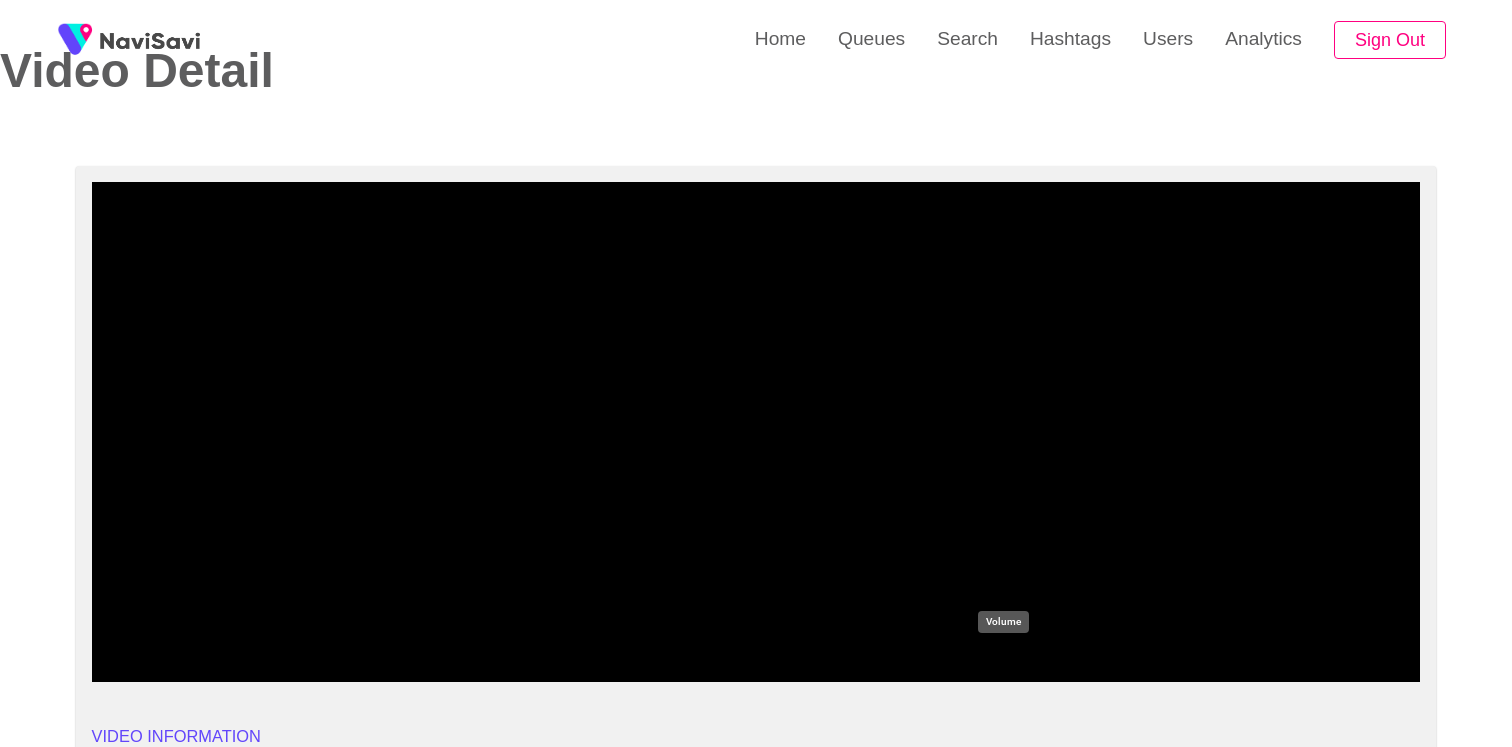 click 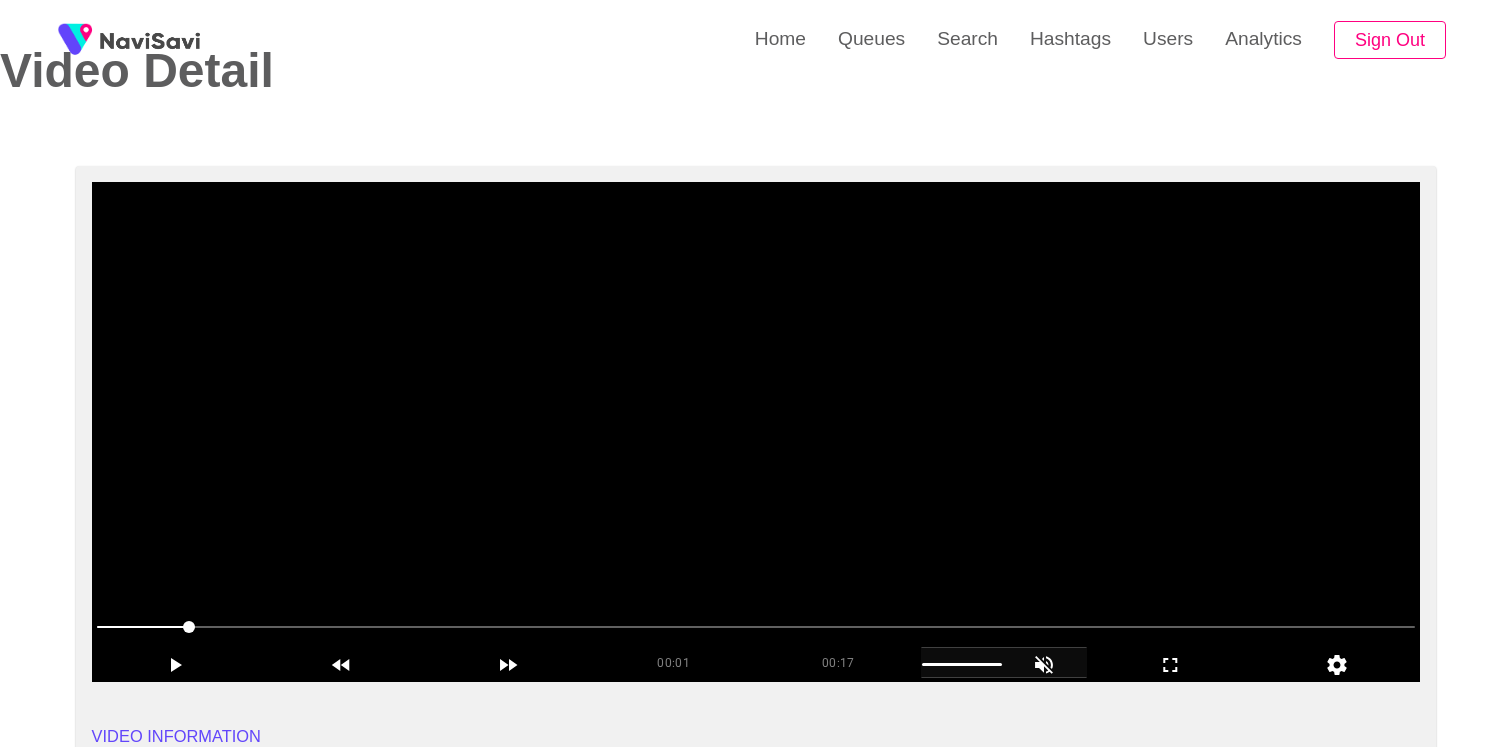 click at bounding box center [756, 432] 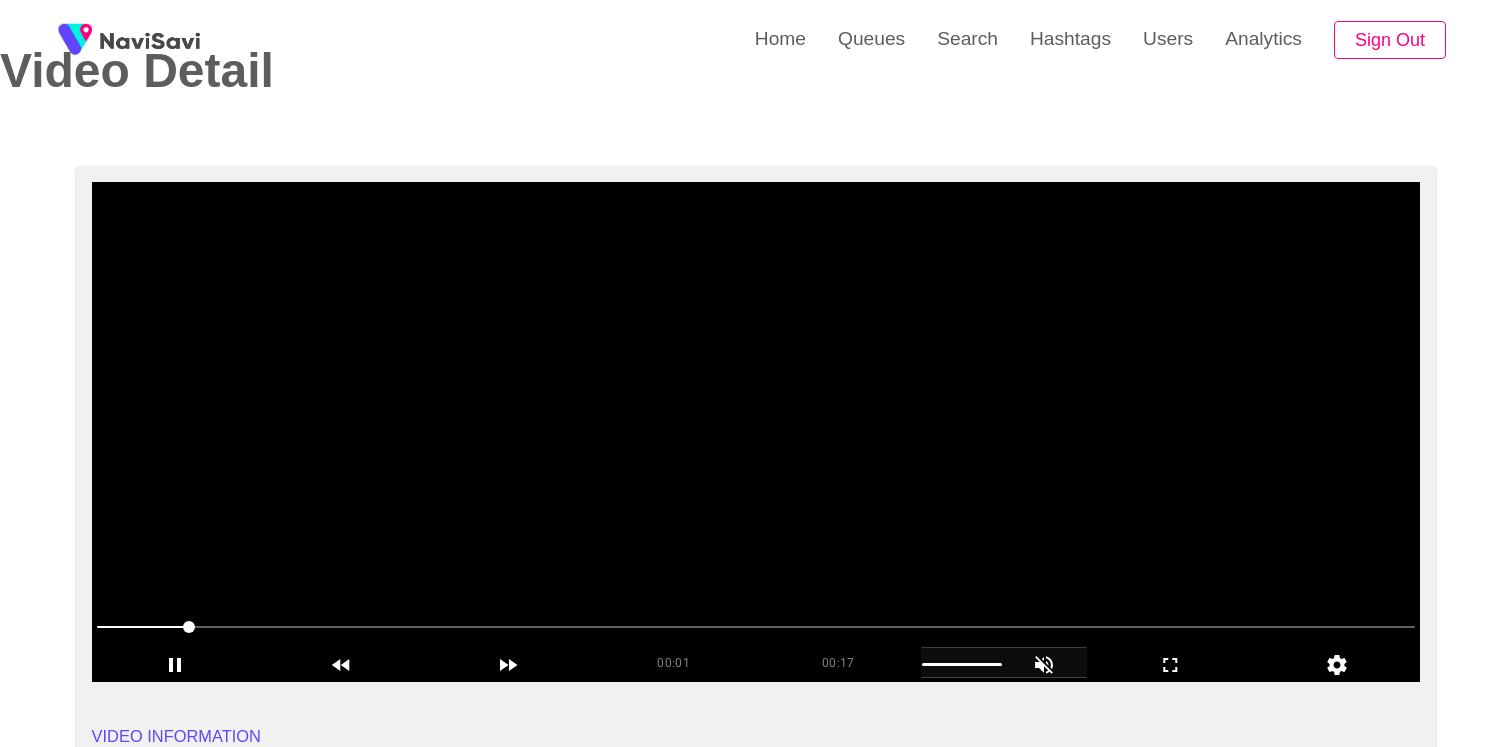 click at bounding box center [756, 432] 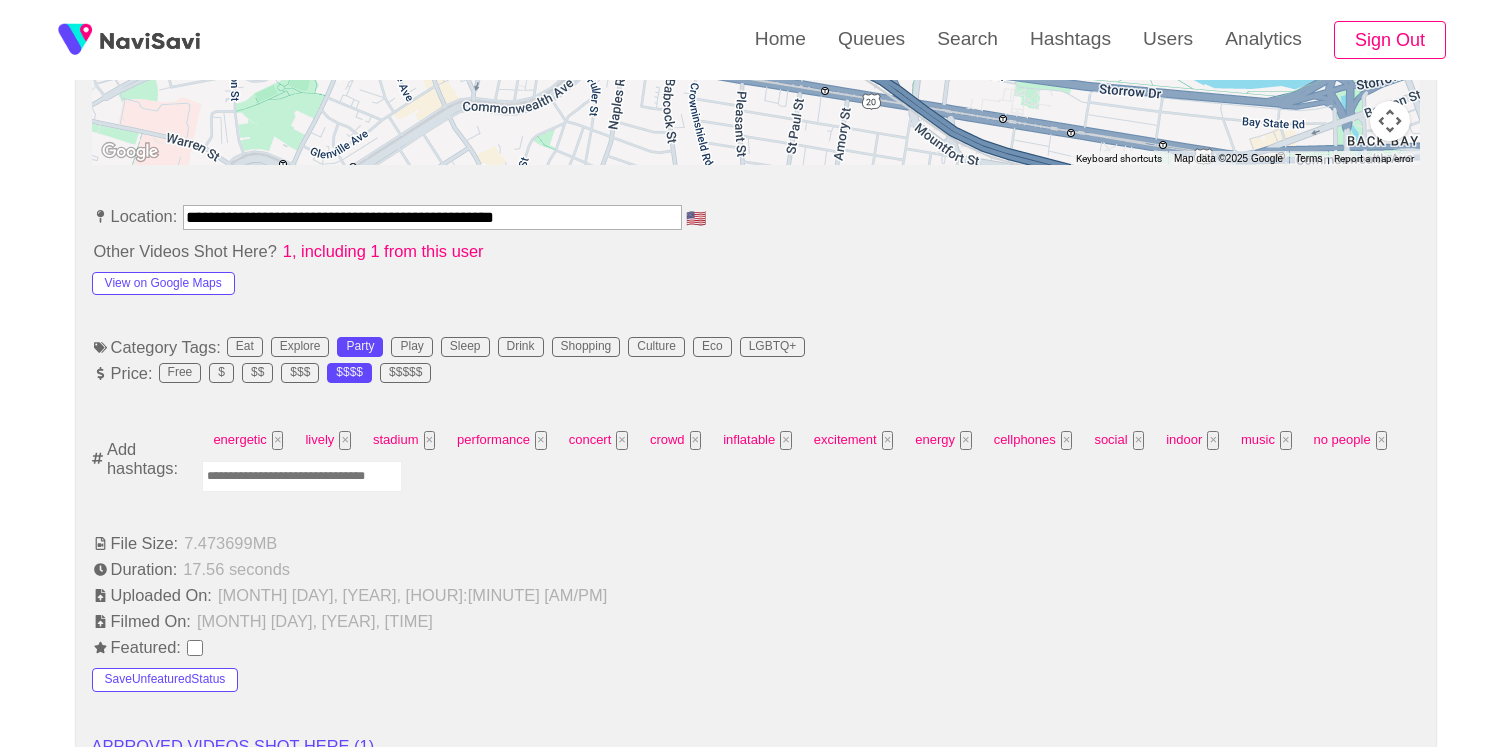 scroll, scrollTop: 1190, scrollLeft: 0, axis: vertical 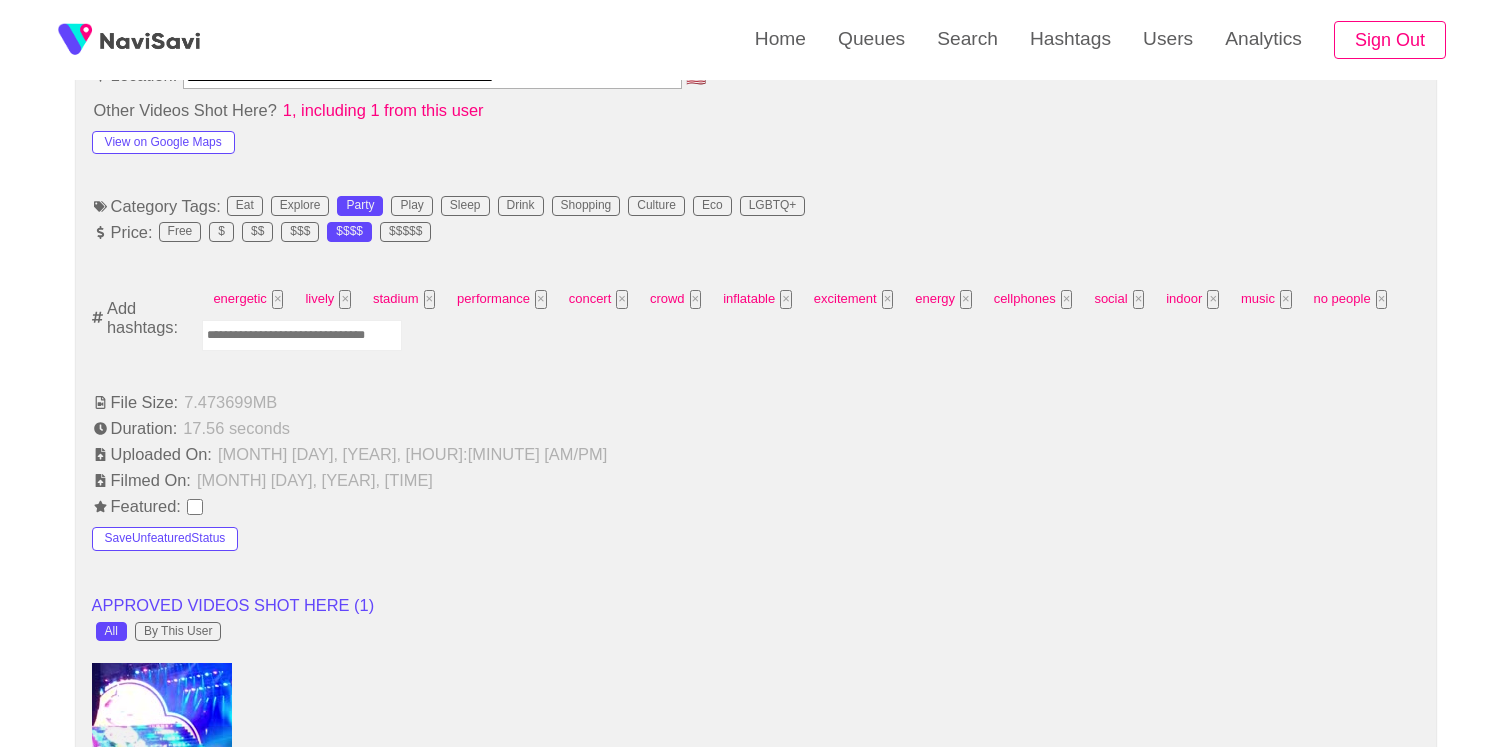 click at bounding box center (302, 335) 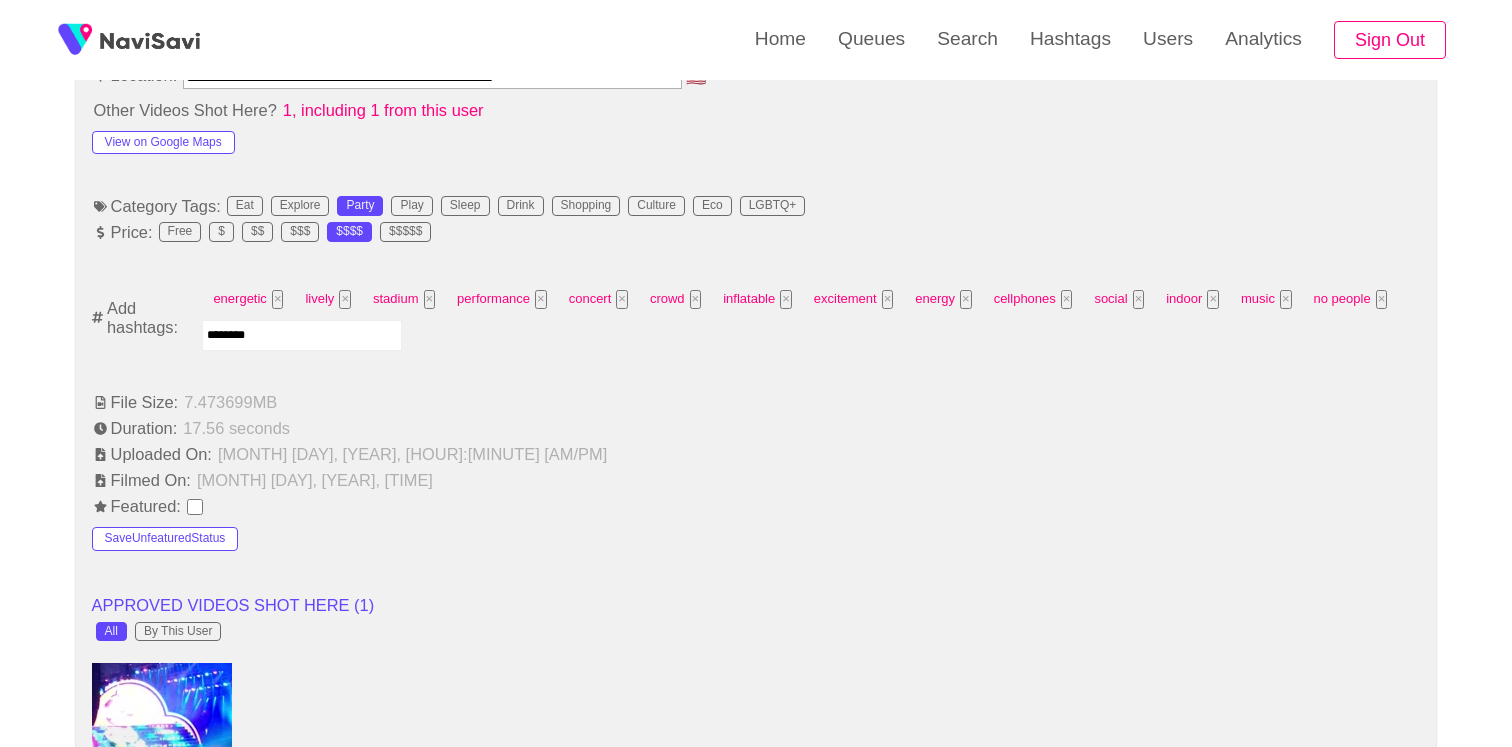 type on "*********" 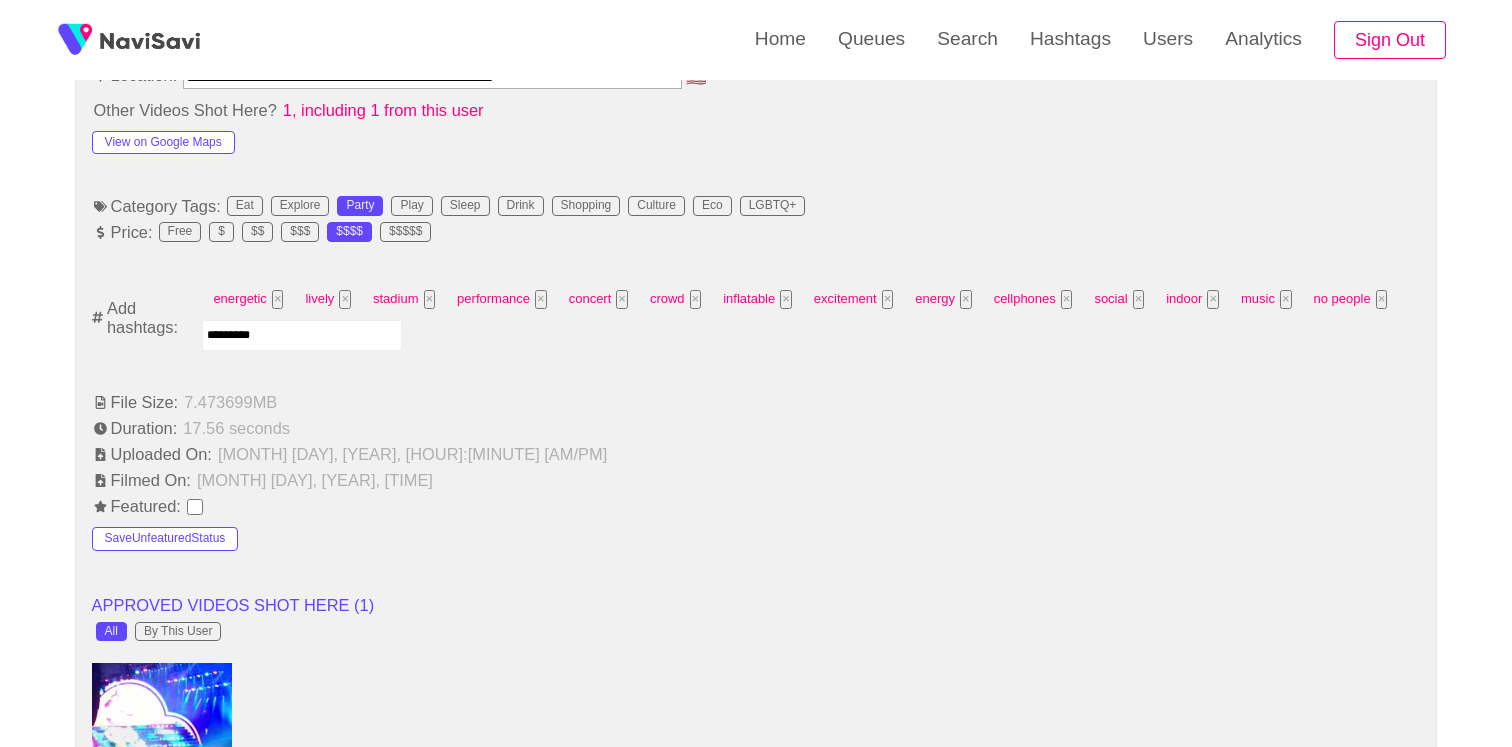 type 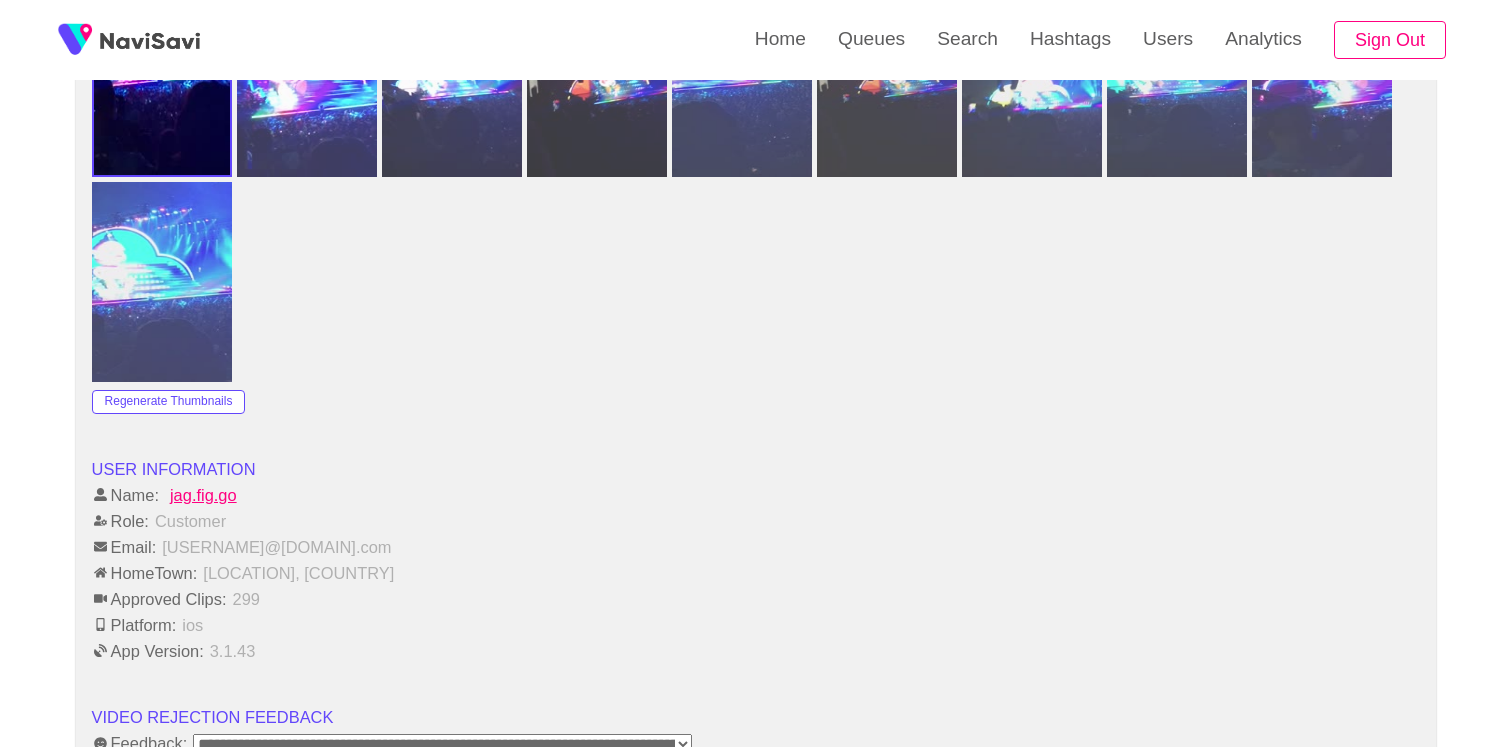 scroll, scrollTop: 2650, scrollLeft: 0, axis: vertical 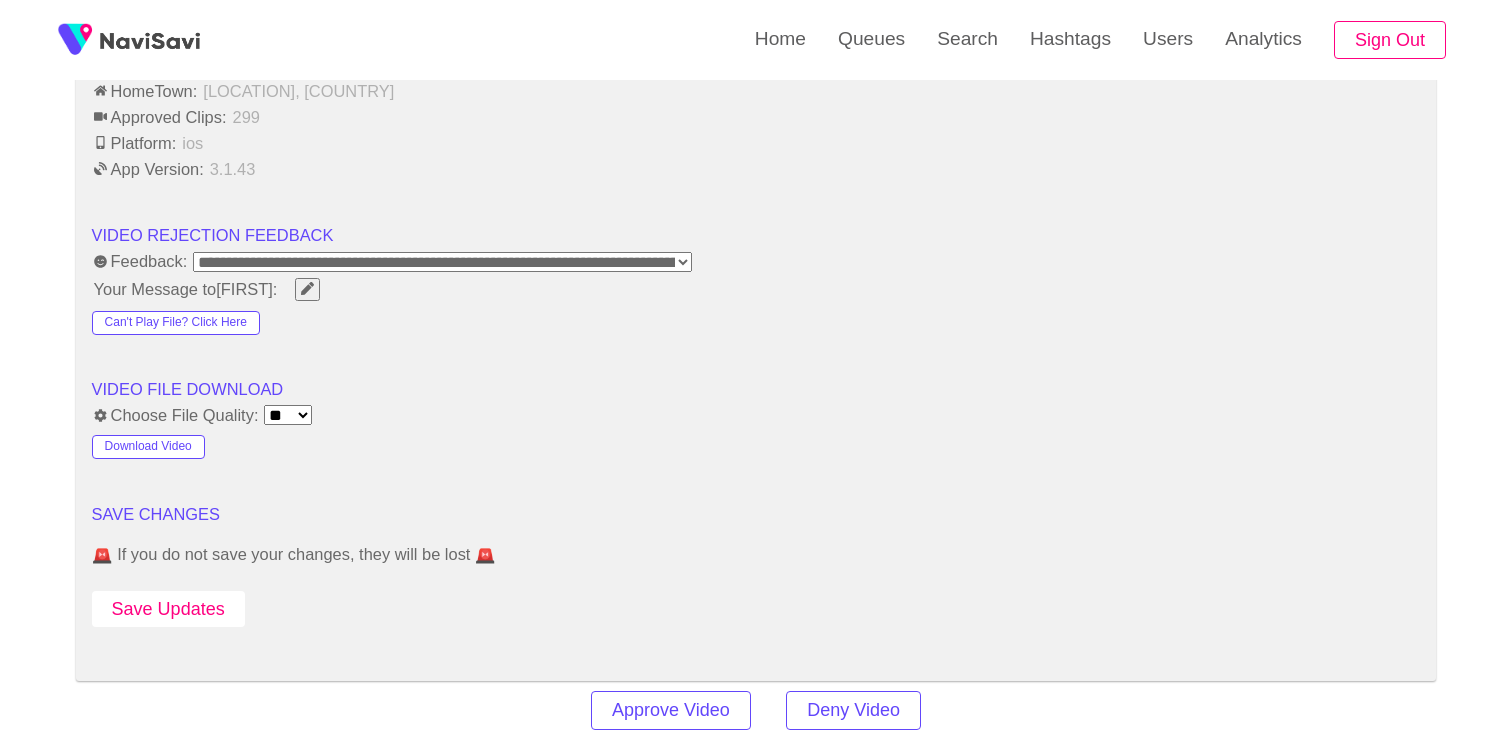 click on "Save Updates" at bounding box center [168, 609] 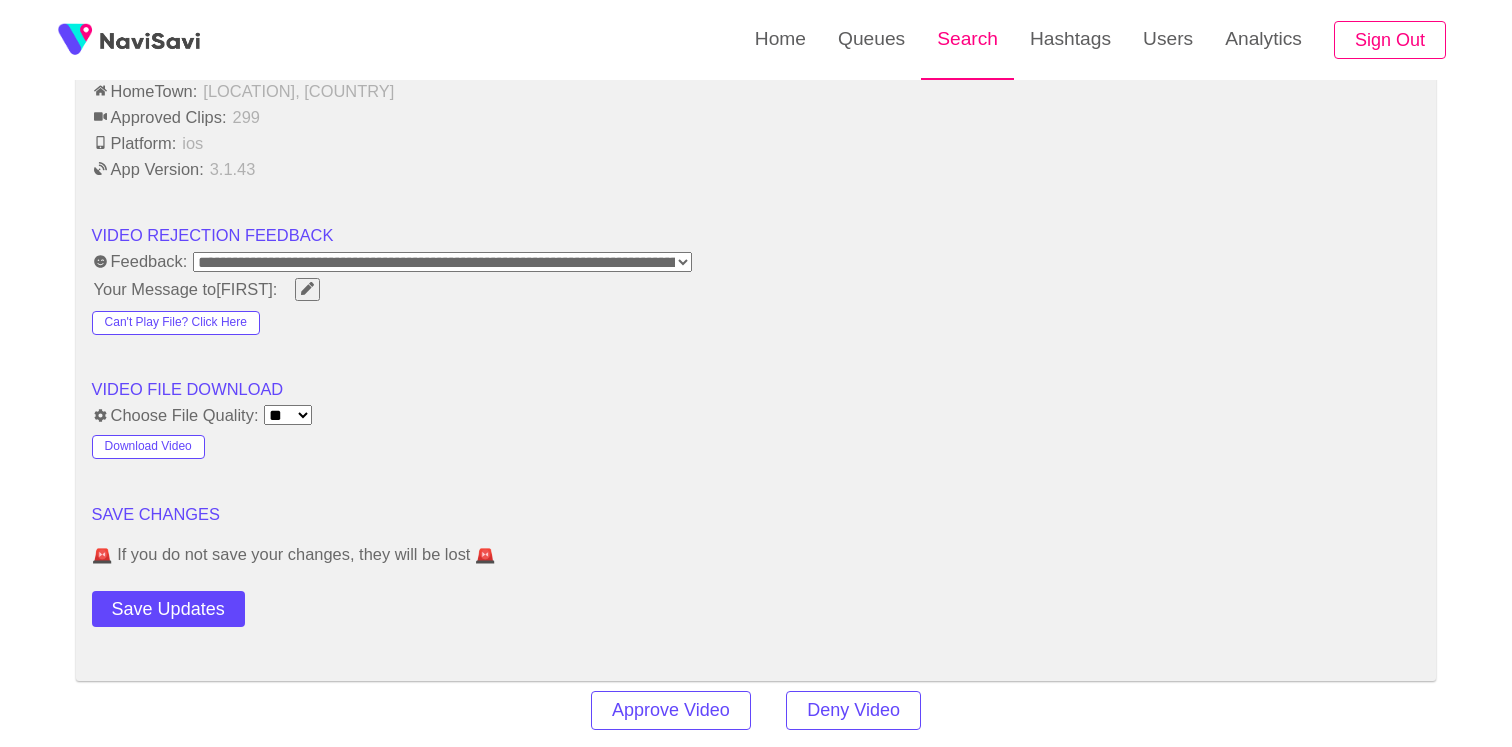 click on "Search" at bounding box center (967, 39) 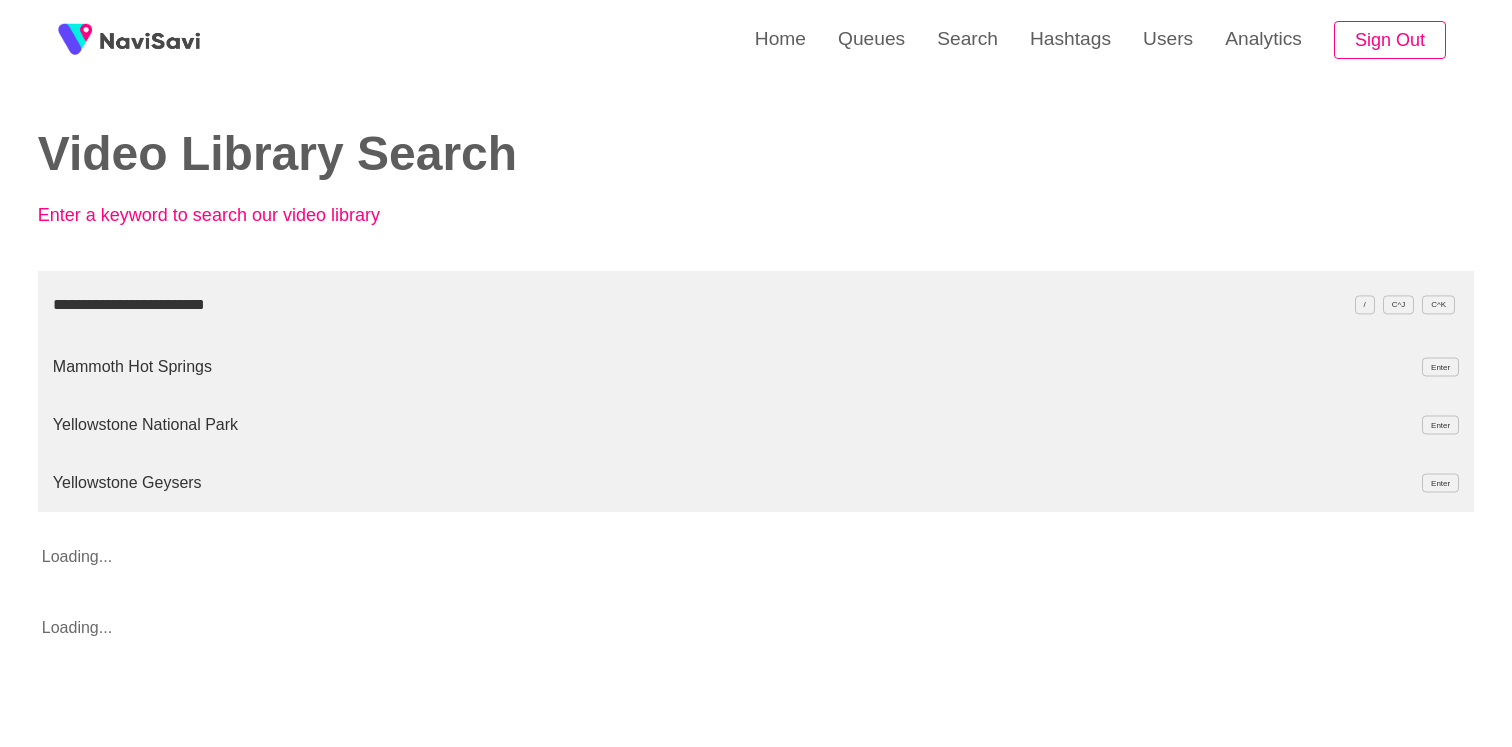 type on "**********" 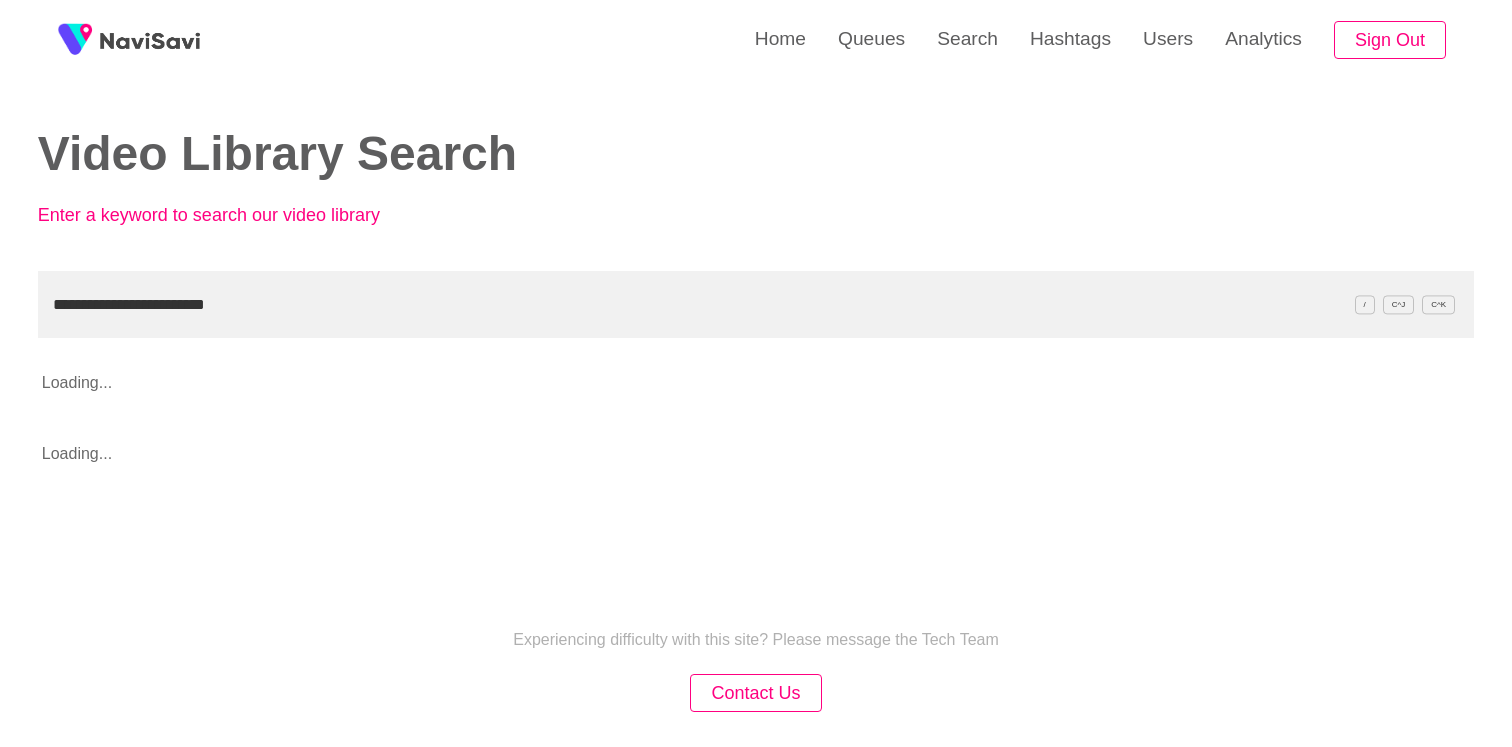 scroll, scrollTop: 117, scrollLeft: 0, axis: vertical 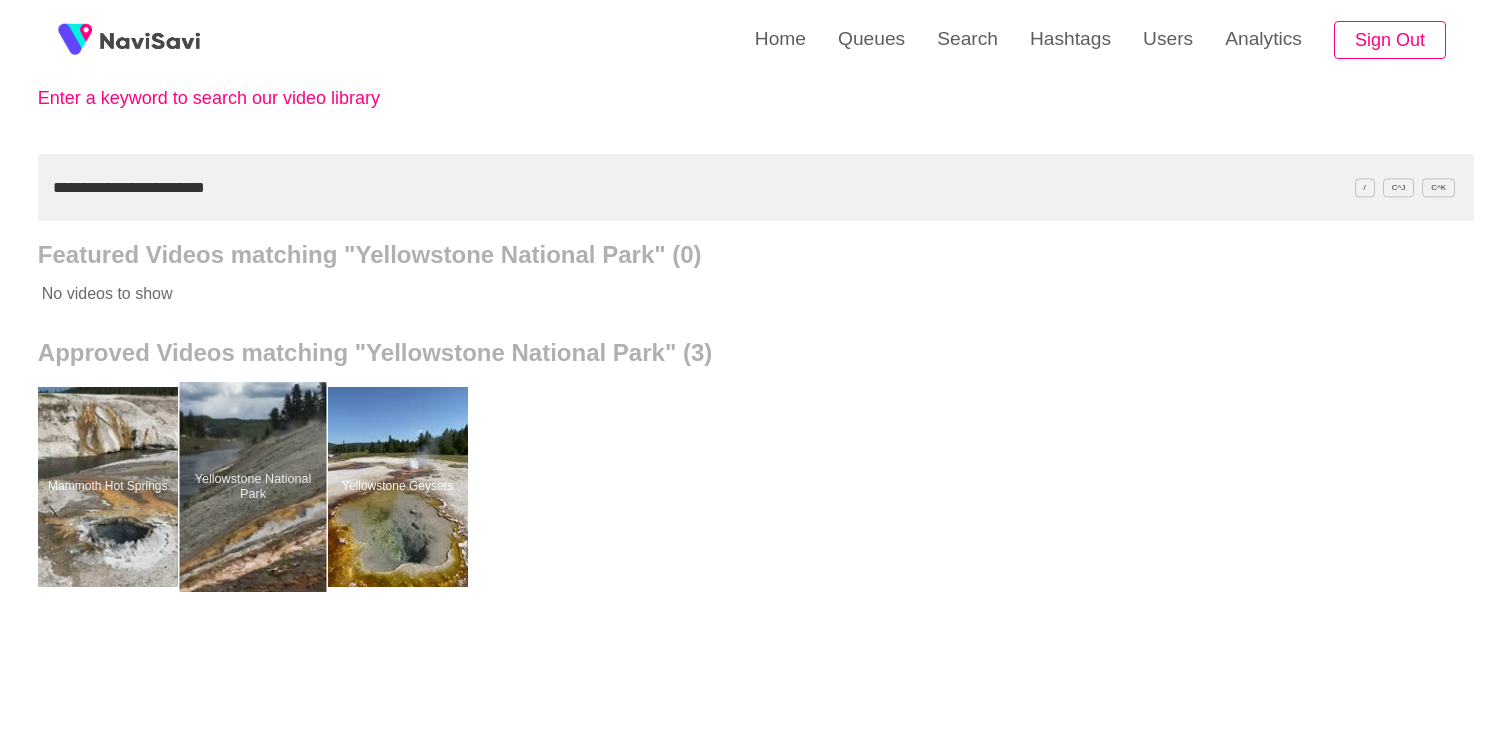 click at bounding box center [252, 487] 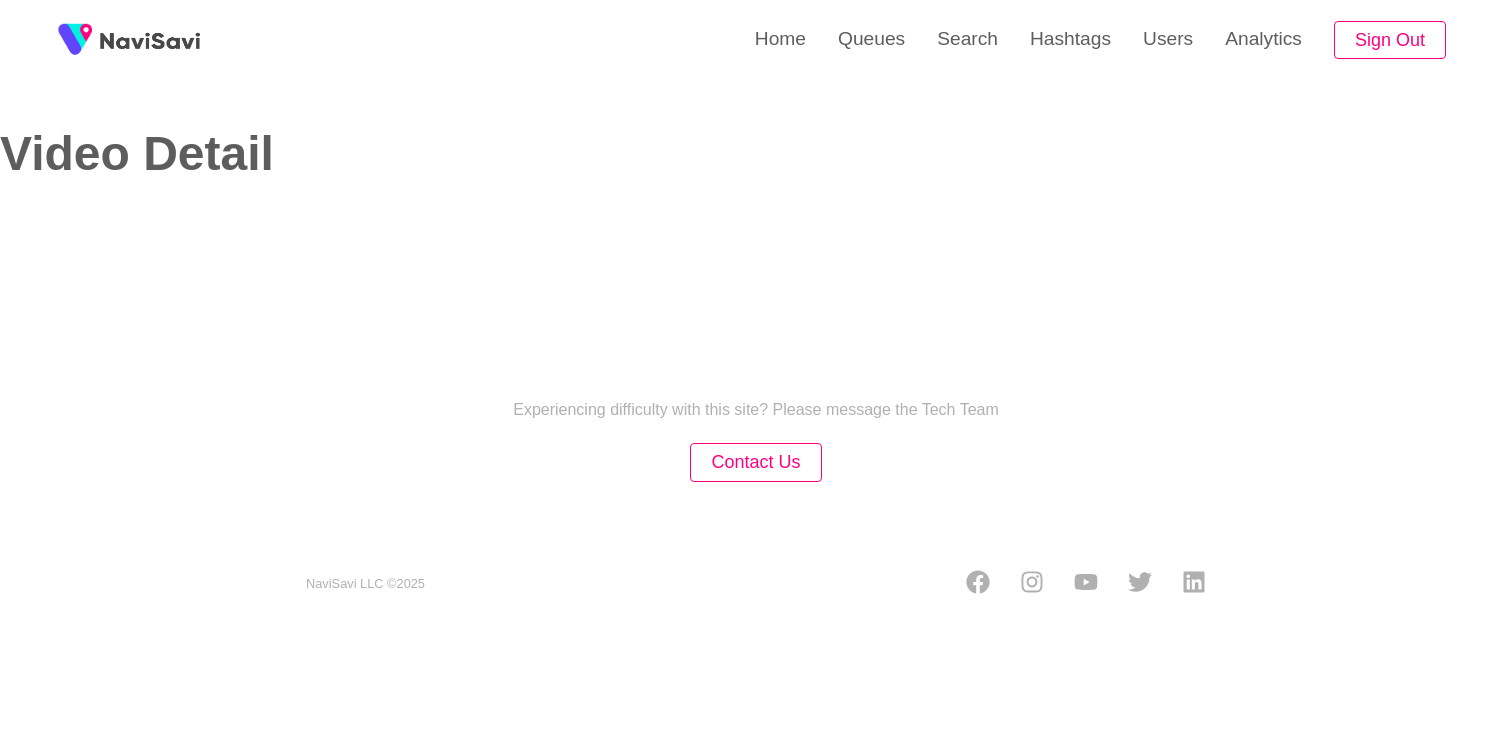 select on "**********" 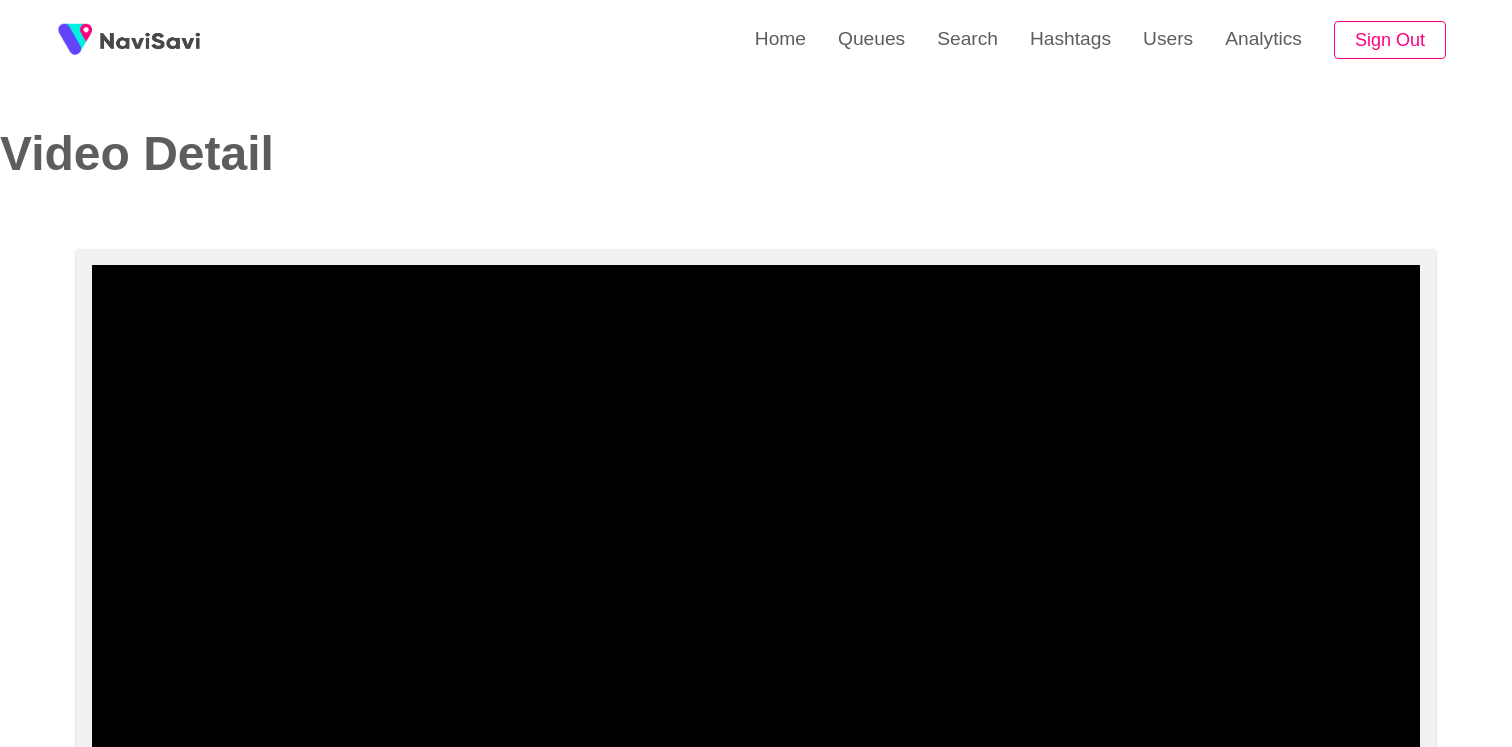 scroll, scrollTop: 130, scrollLeft: 0, axis: vertical 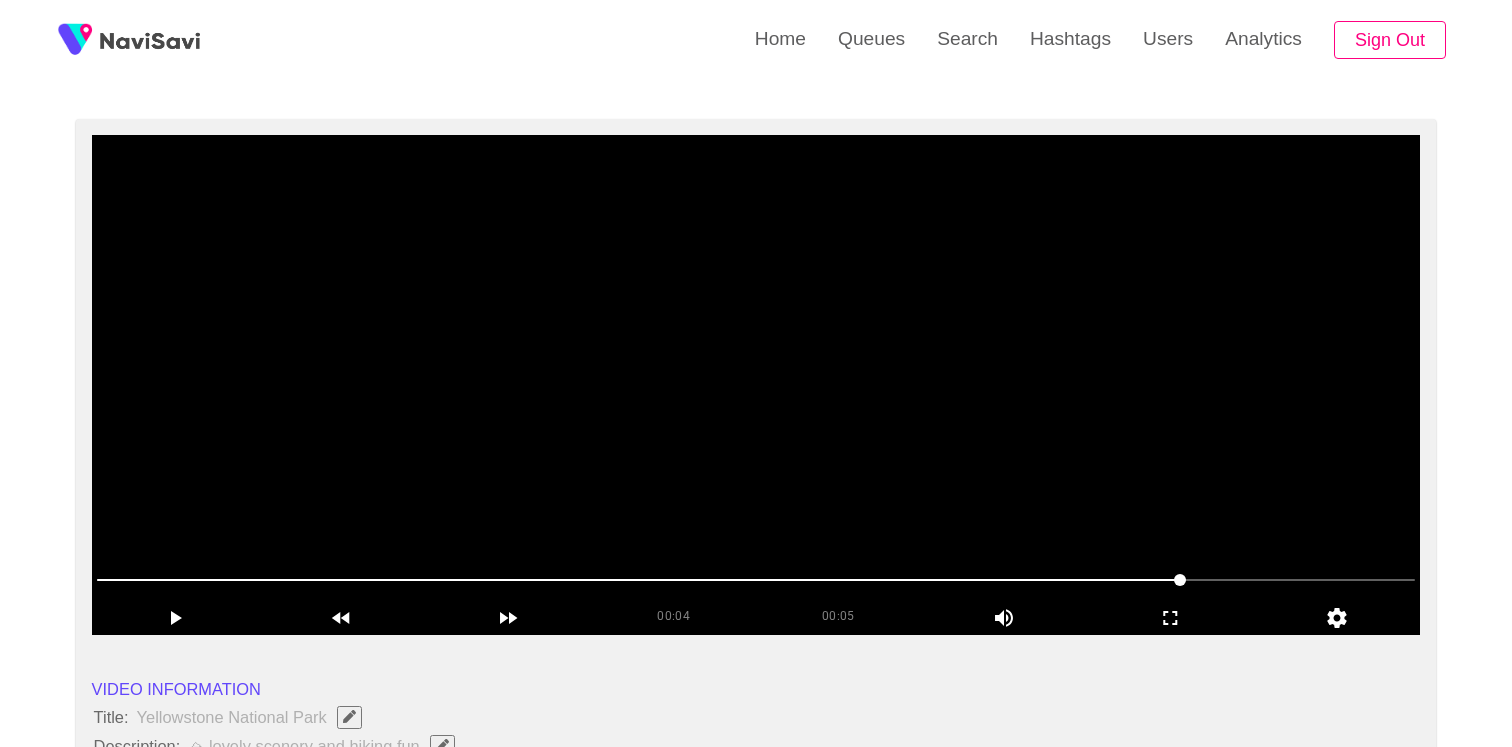 click at bounding box center (756, 385) 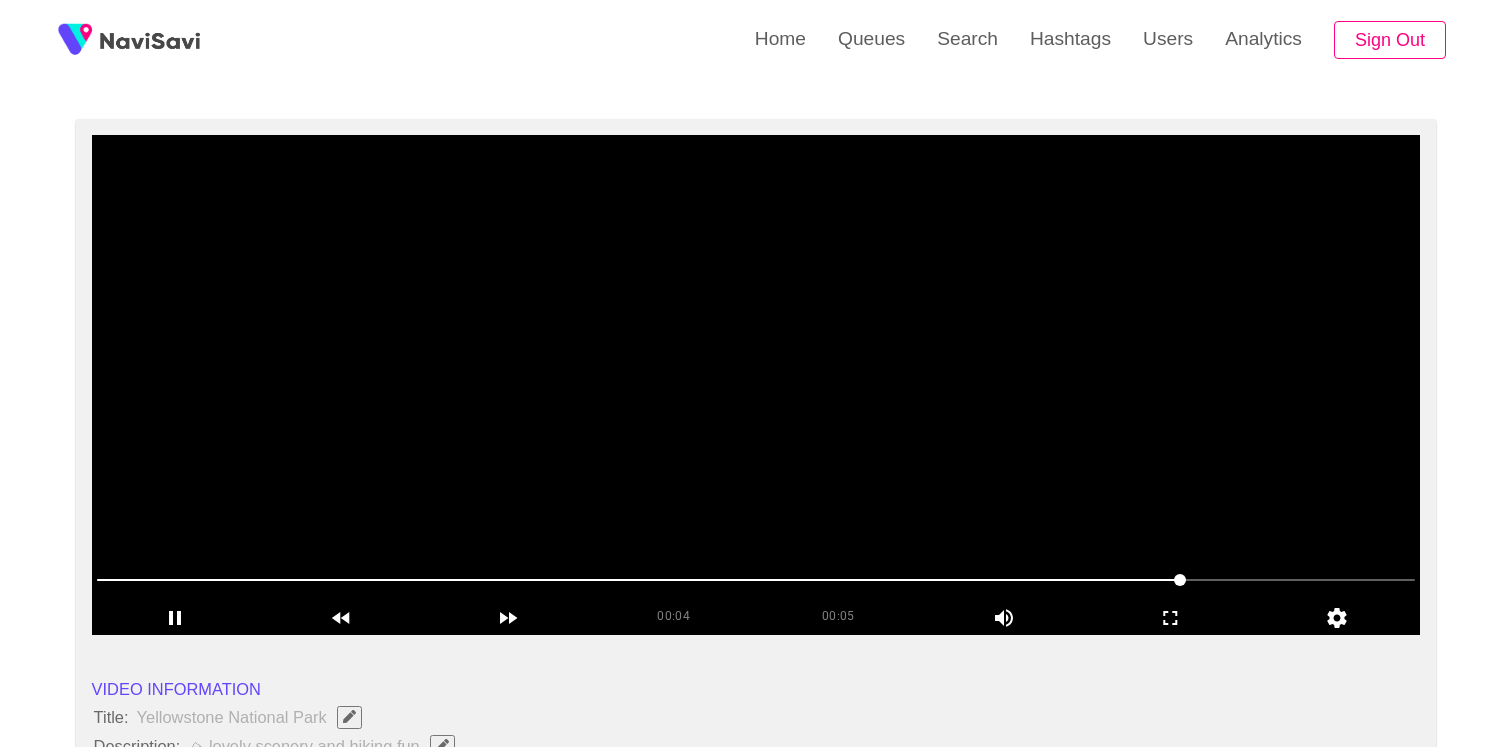 click at bounding box center (756, 385) 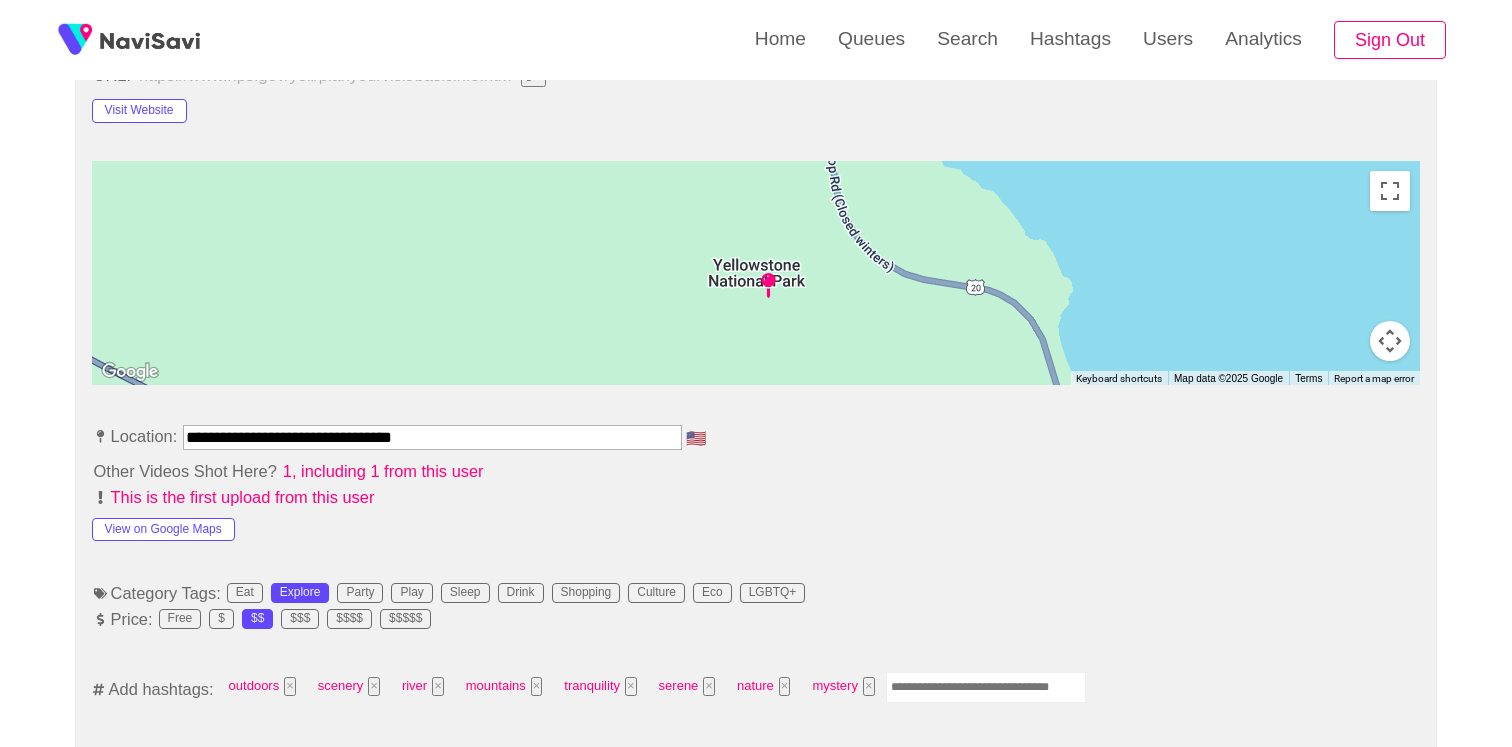 scroll, scrollTop: 960, scrollLeft: 0, axis: vertical 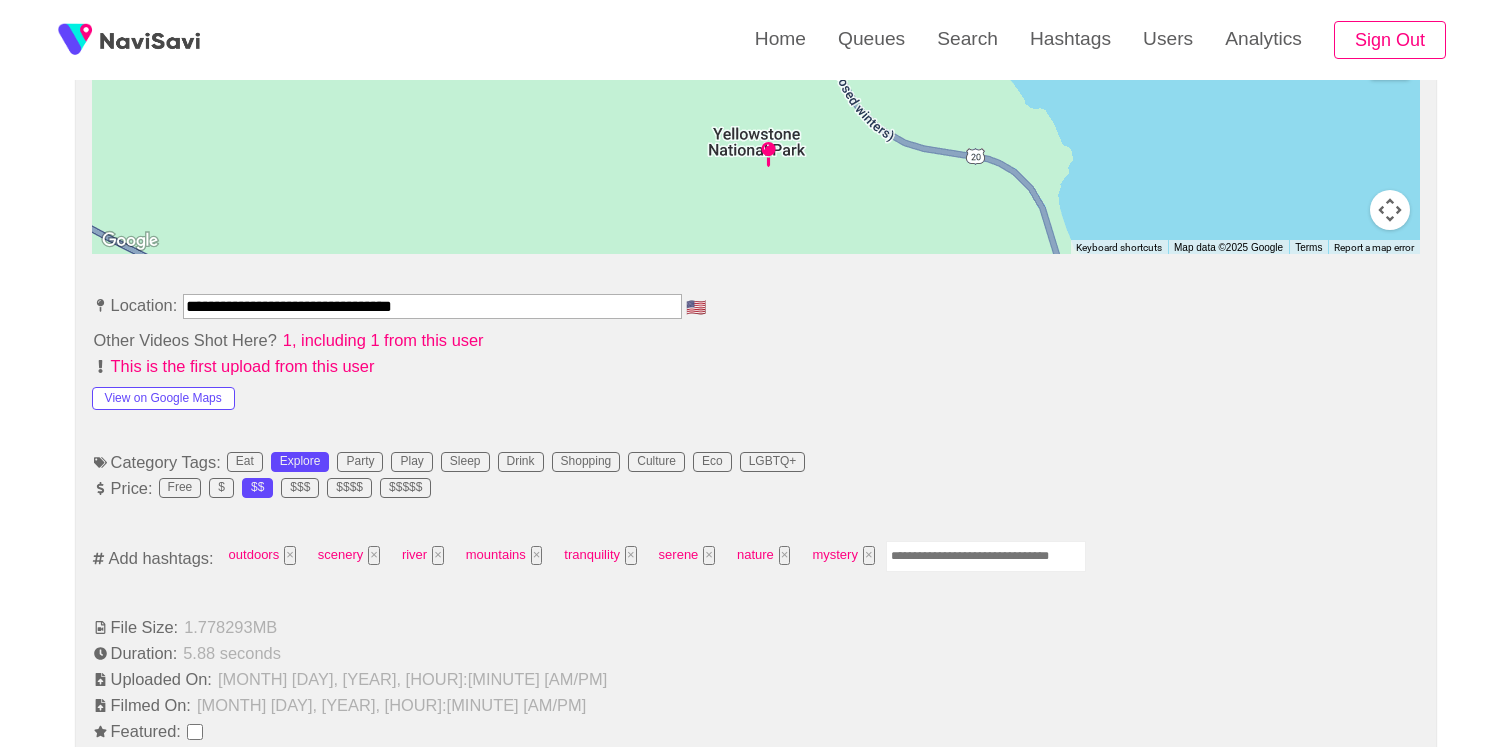click at bounding box center (986, 556) 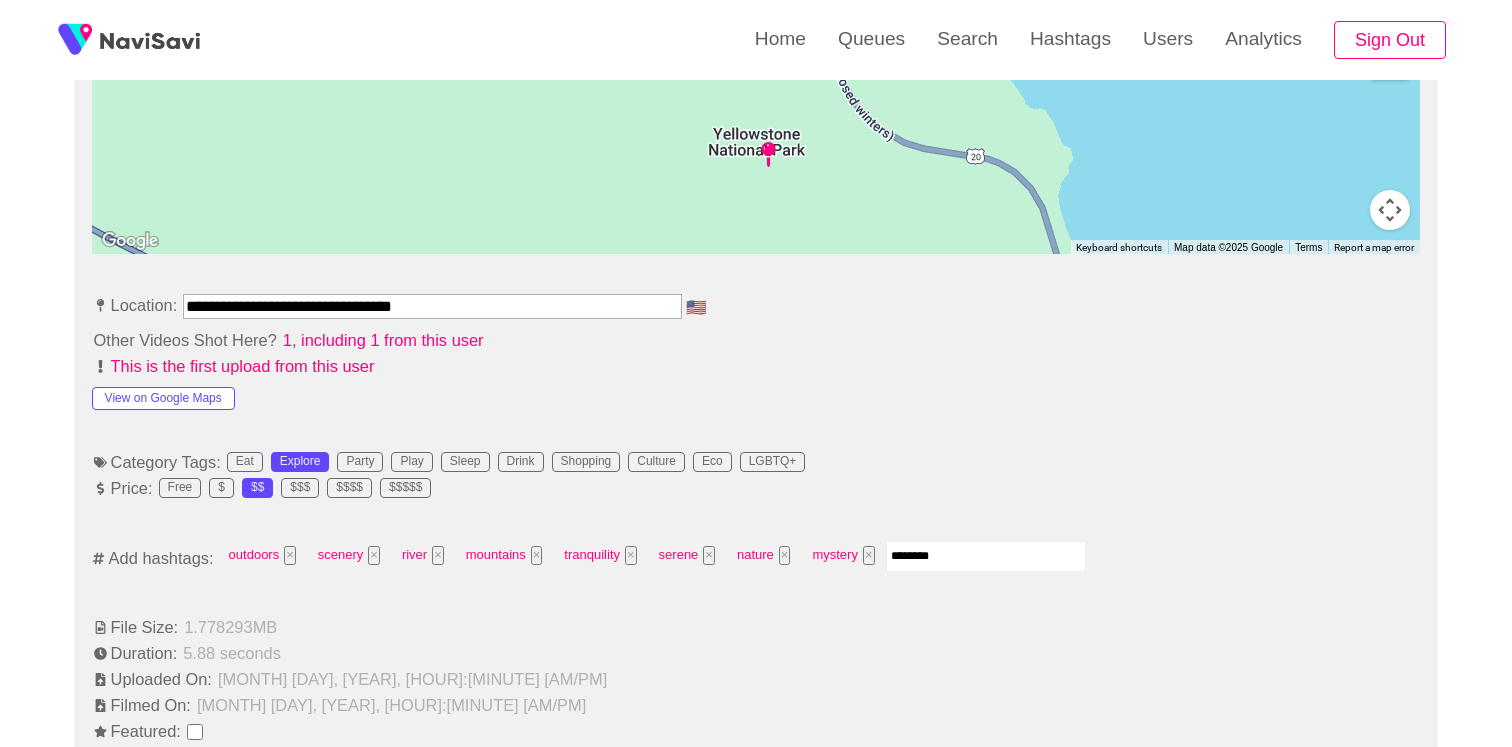 type on "*********" 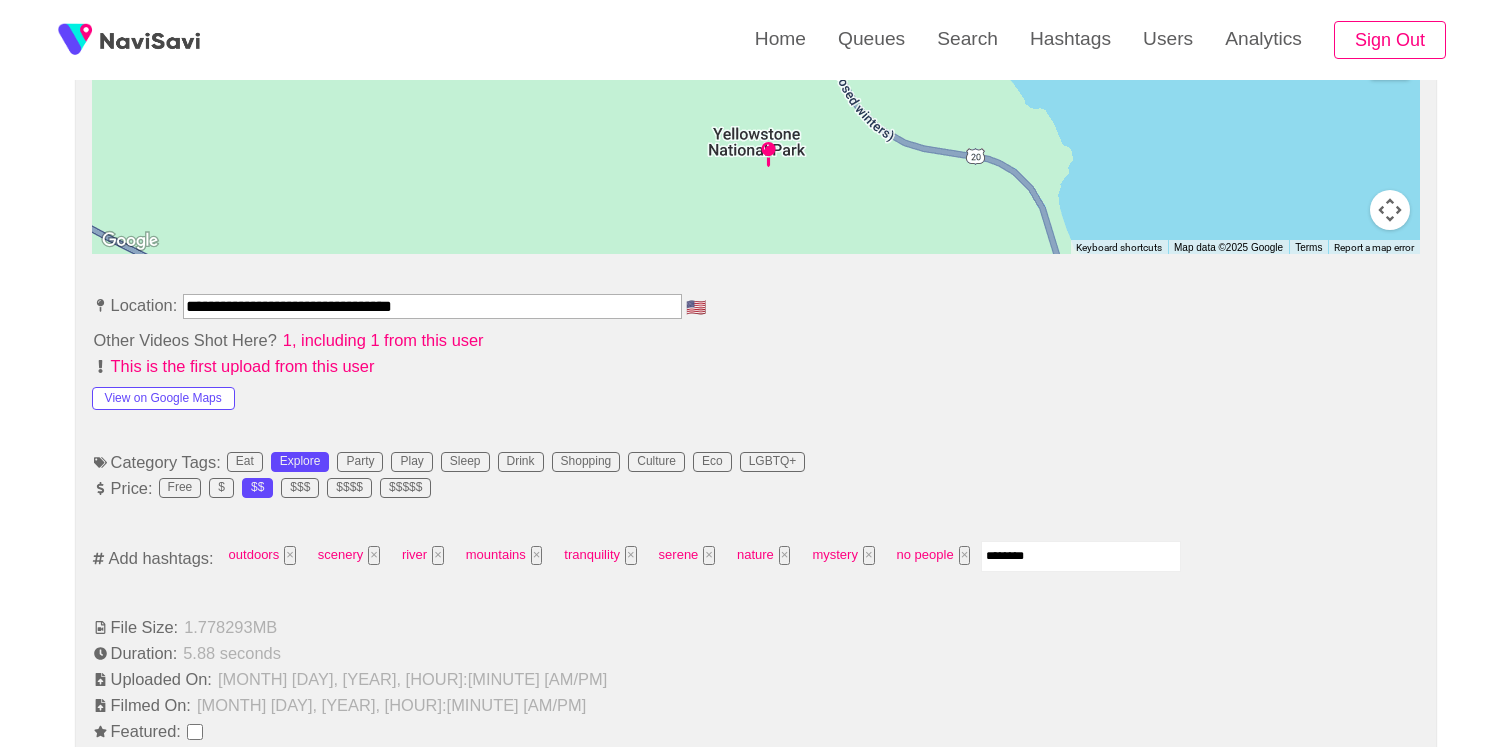 type on "*********" 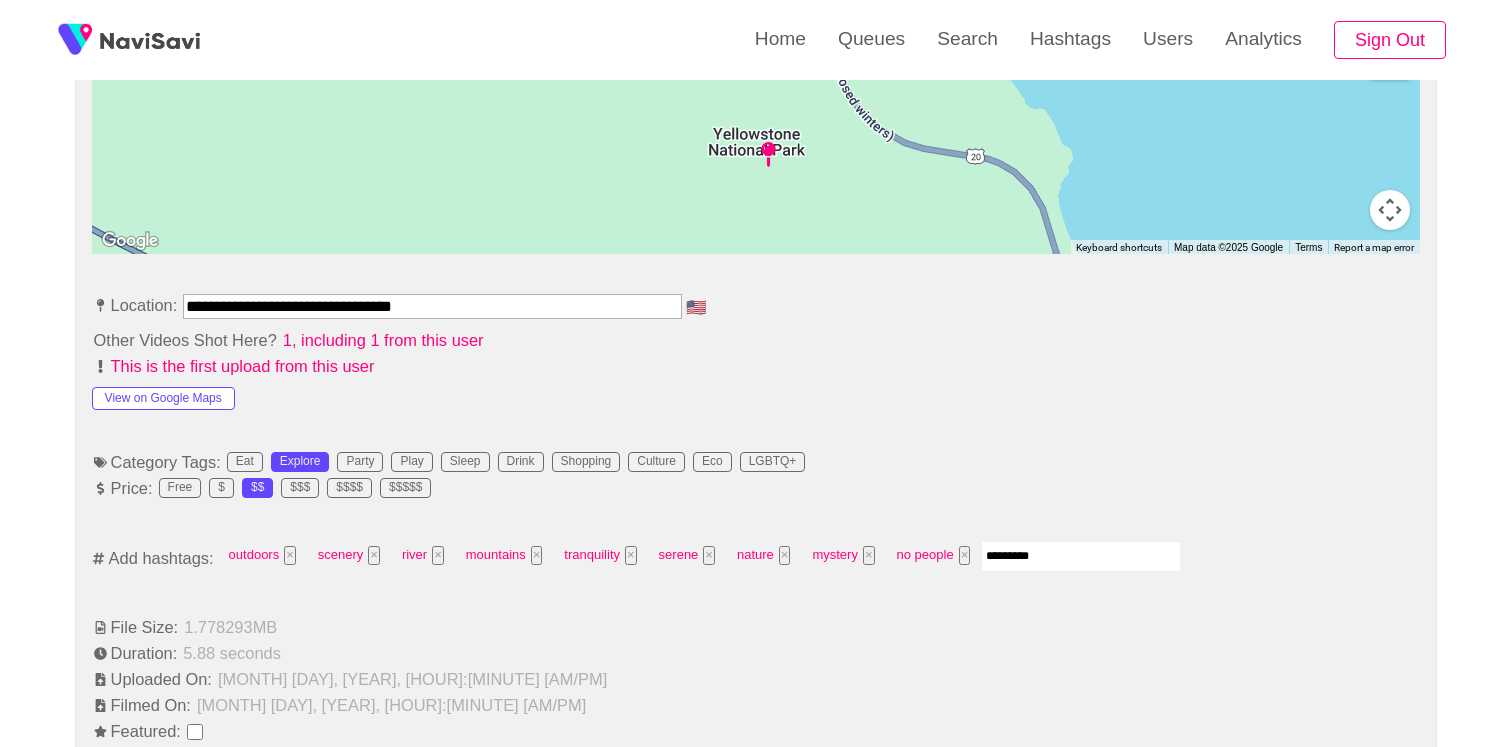 type 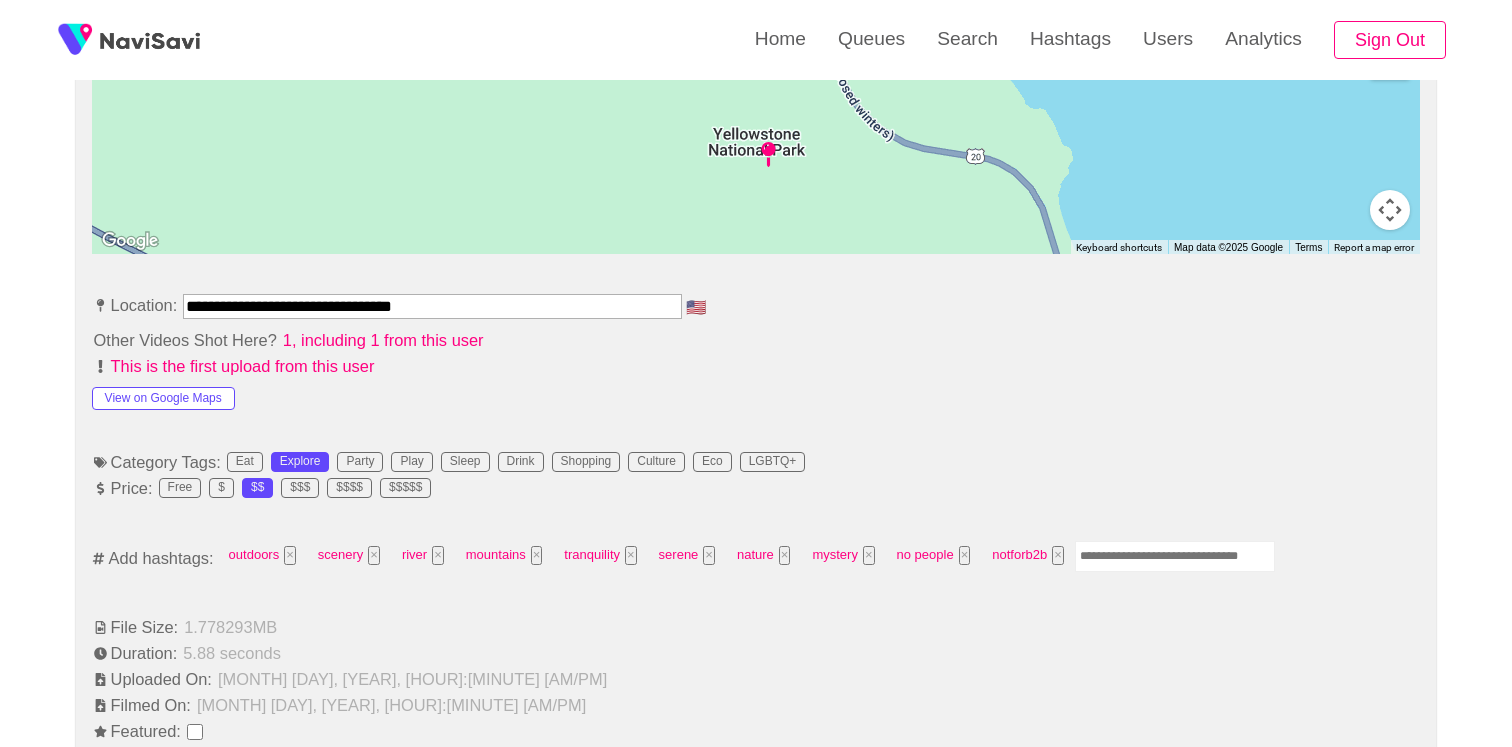 scroll, scrollTop: 161, scrollLeft: 0, axis: vertical 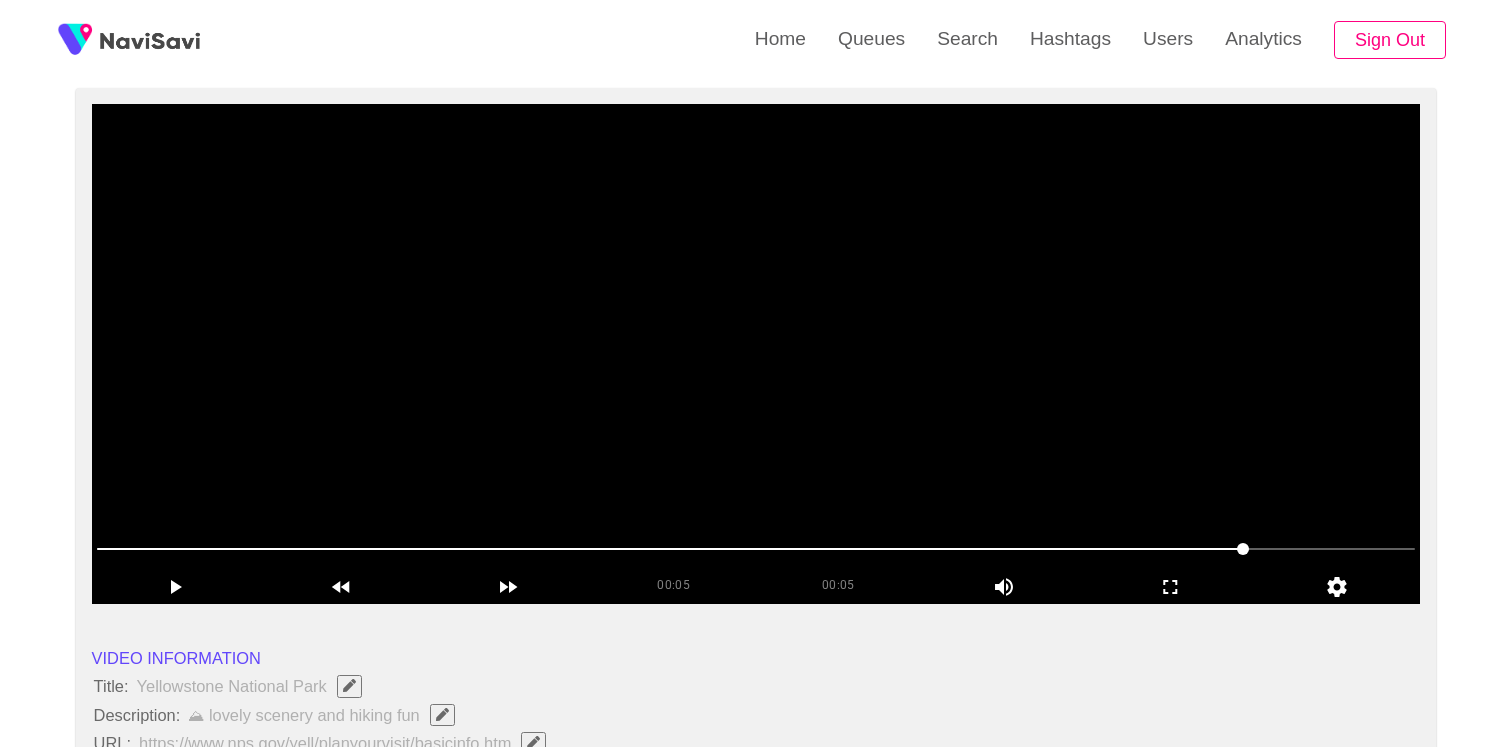 click at bounding box center [756, 354] 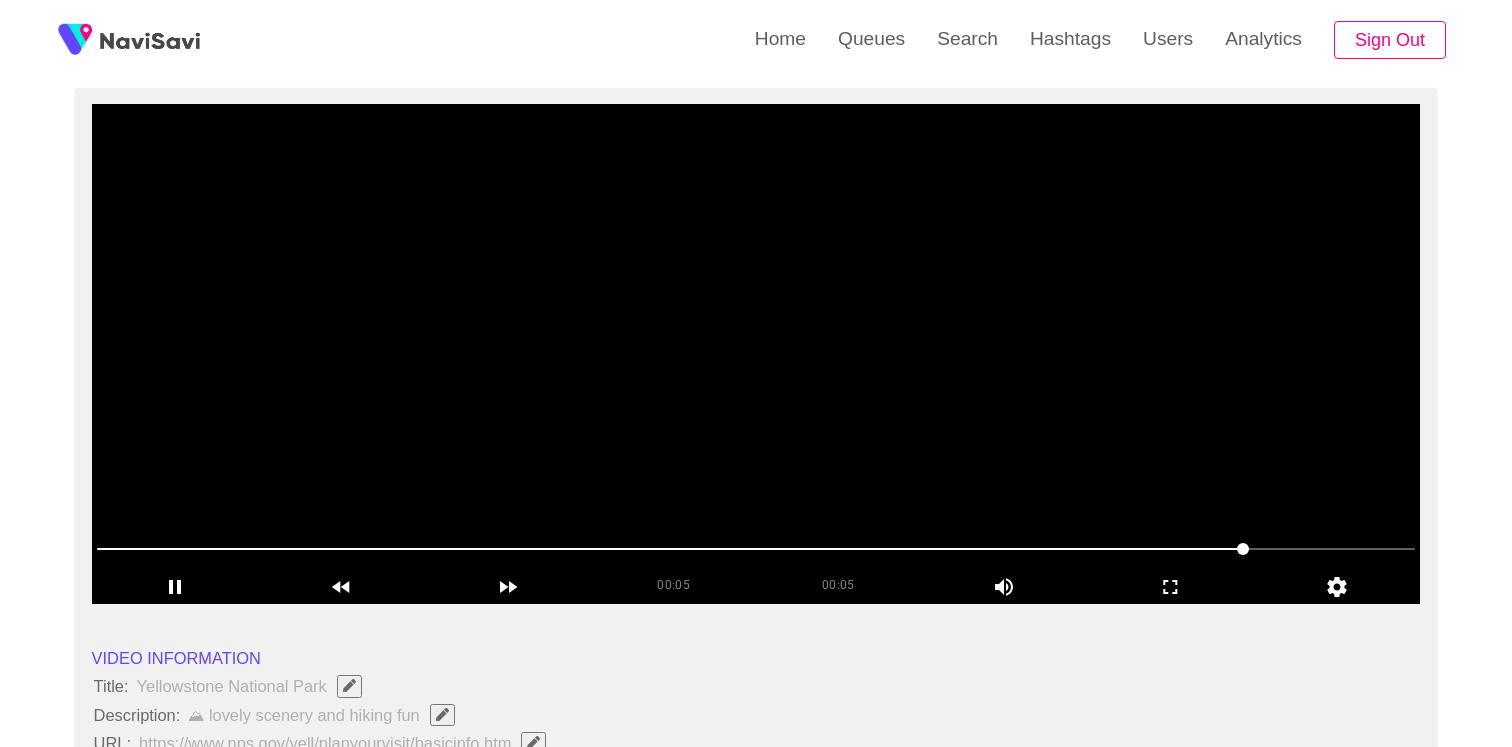 click at bounding box center (756, 354) 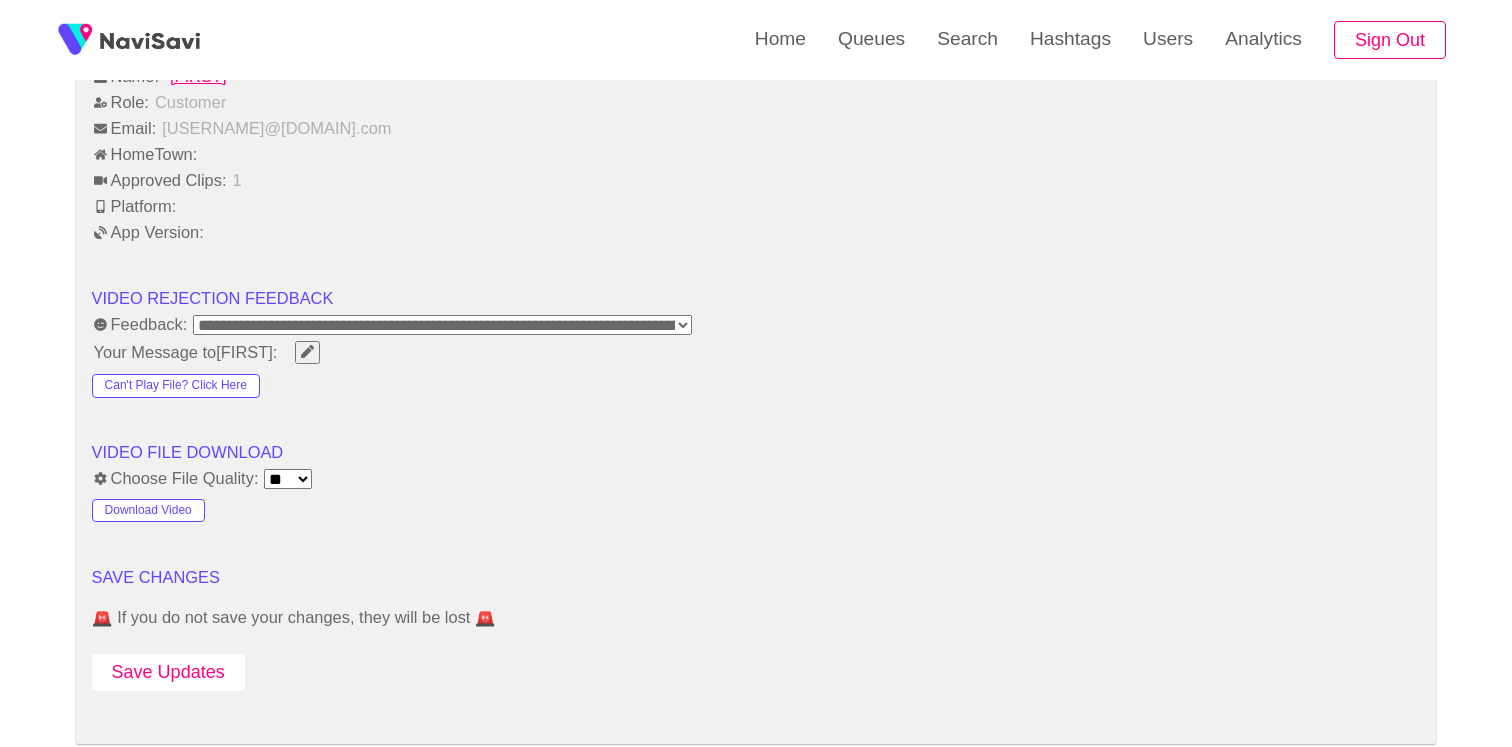 scroll, scrollTop: 2398, scrollLeft: 0, axis: vertical 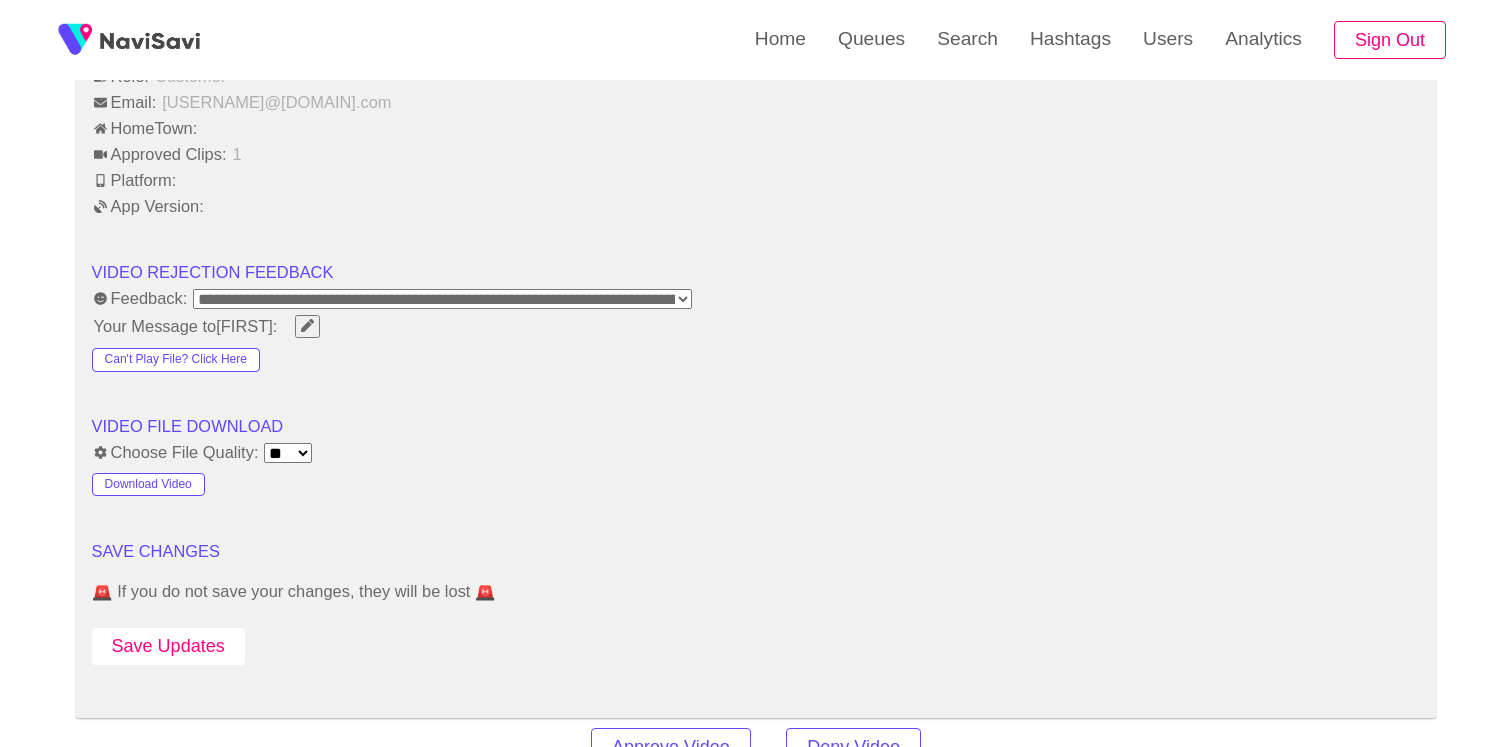 click on "Save Updates" at bounding box center [168, 646] 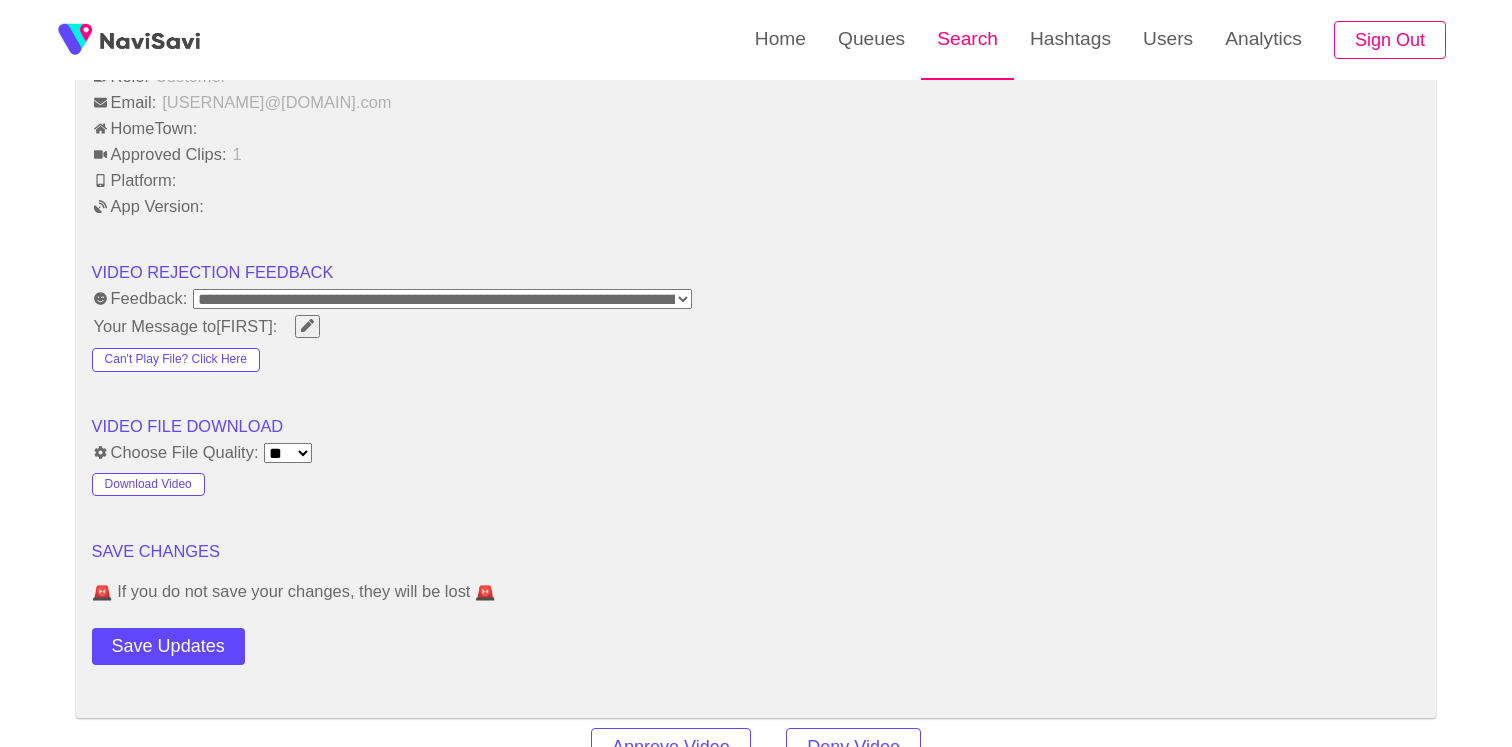 click on "Search" at bounding box center (967, 39) 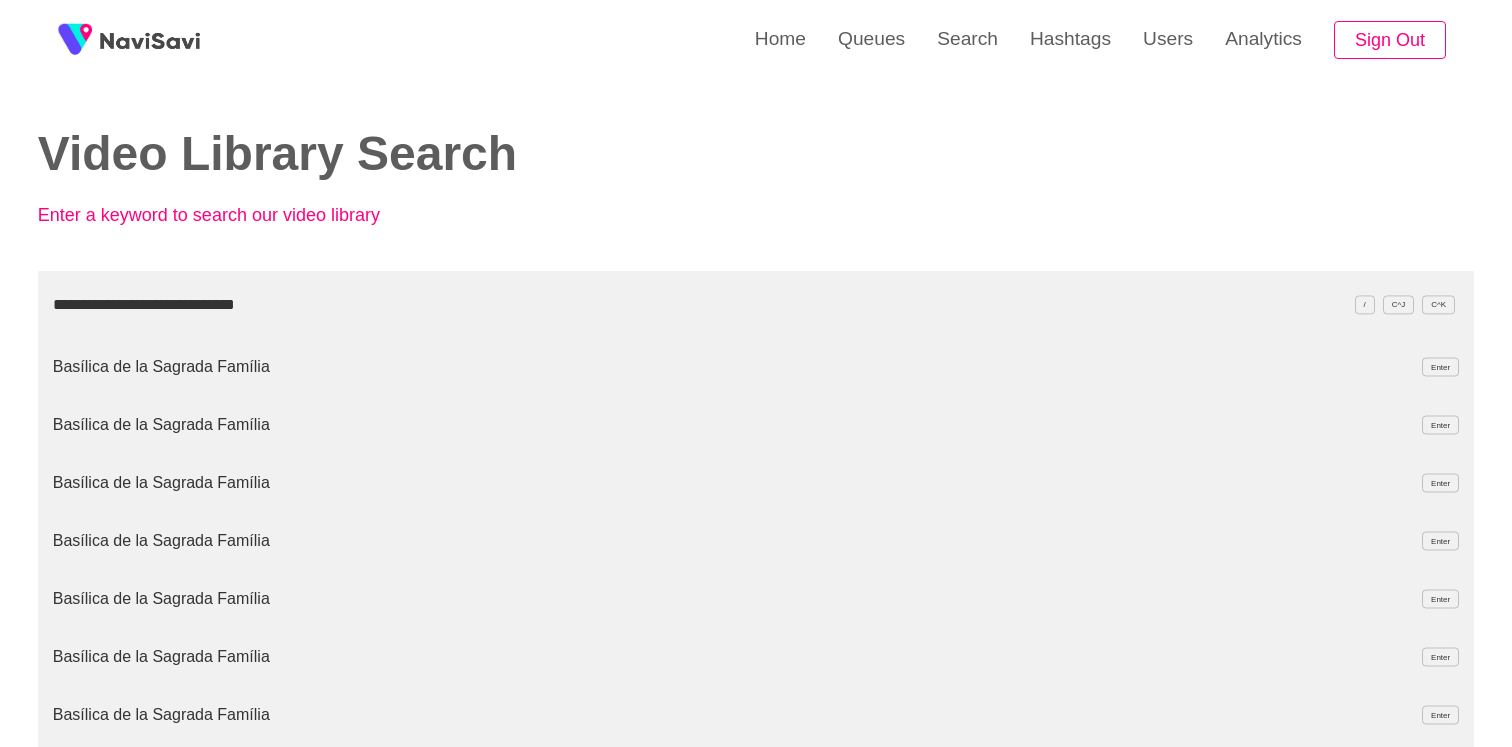 type on "**********" 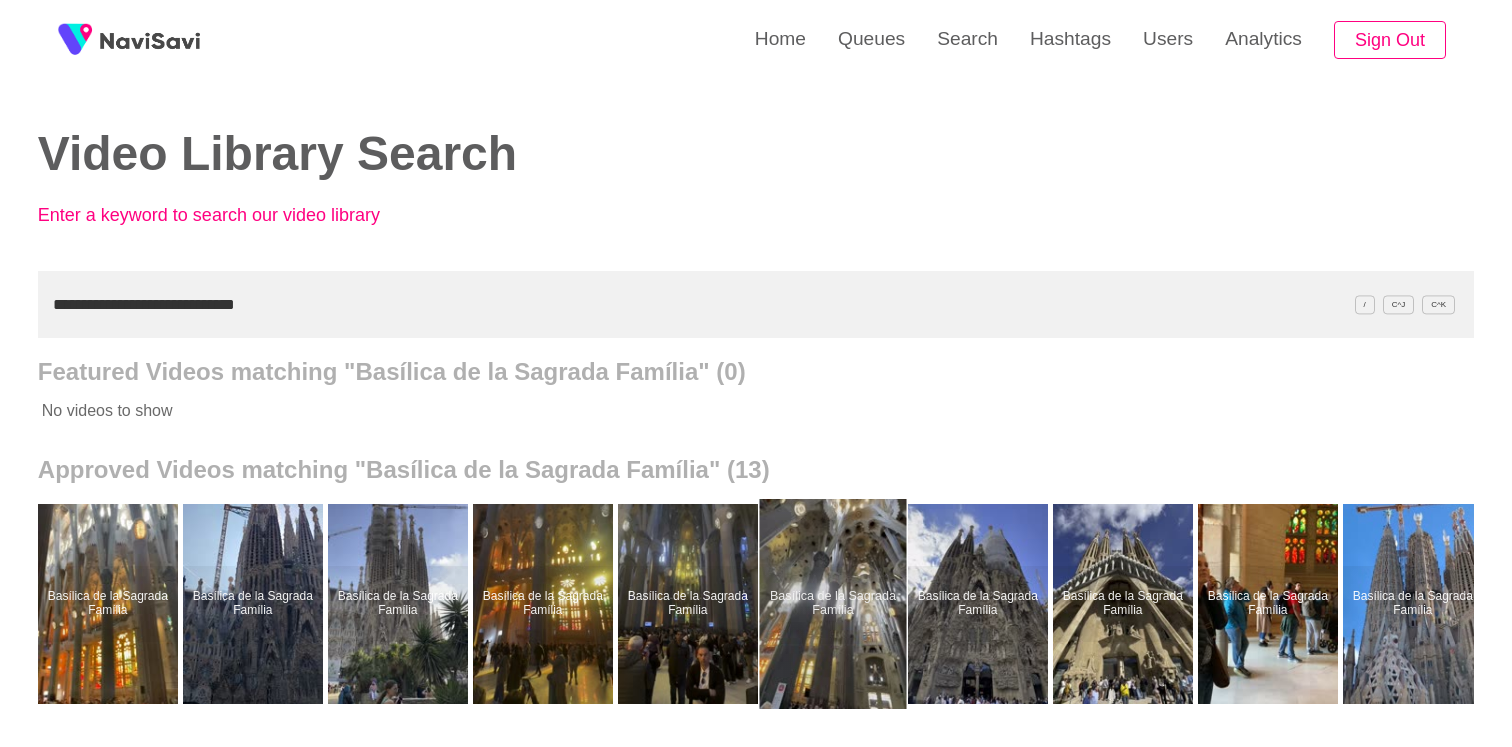 scroll, scrollTop: 0, scrollLeft: 449, axis: horizontal 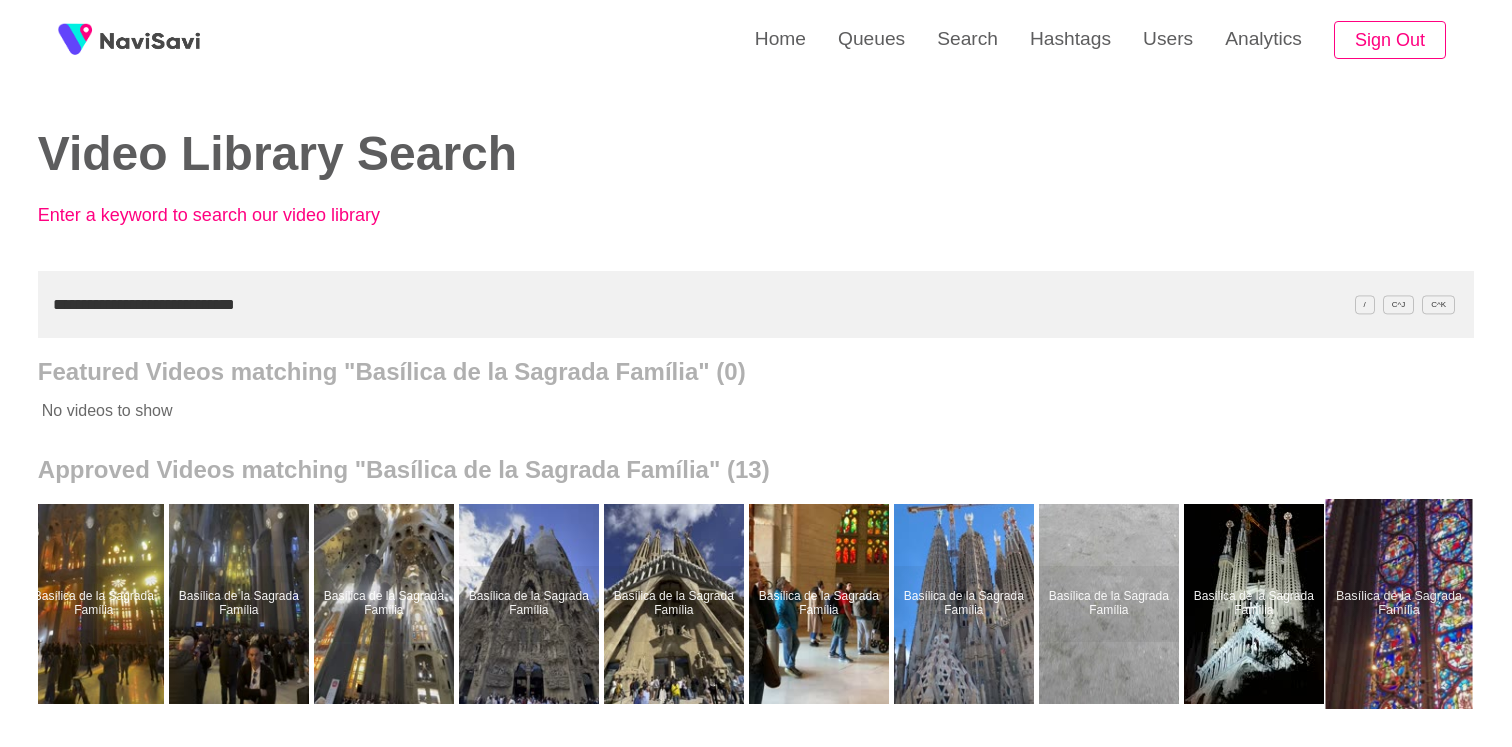 click at bounding box center [1398, 604] 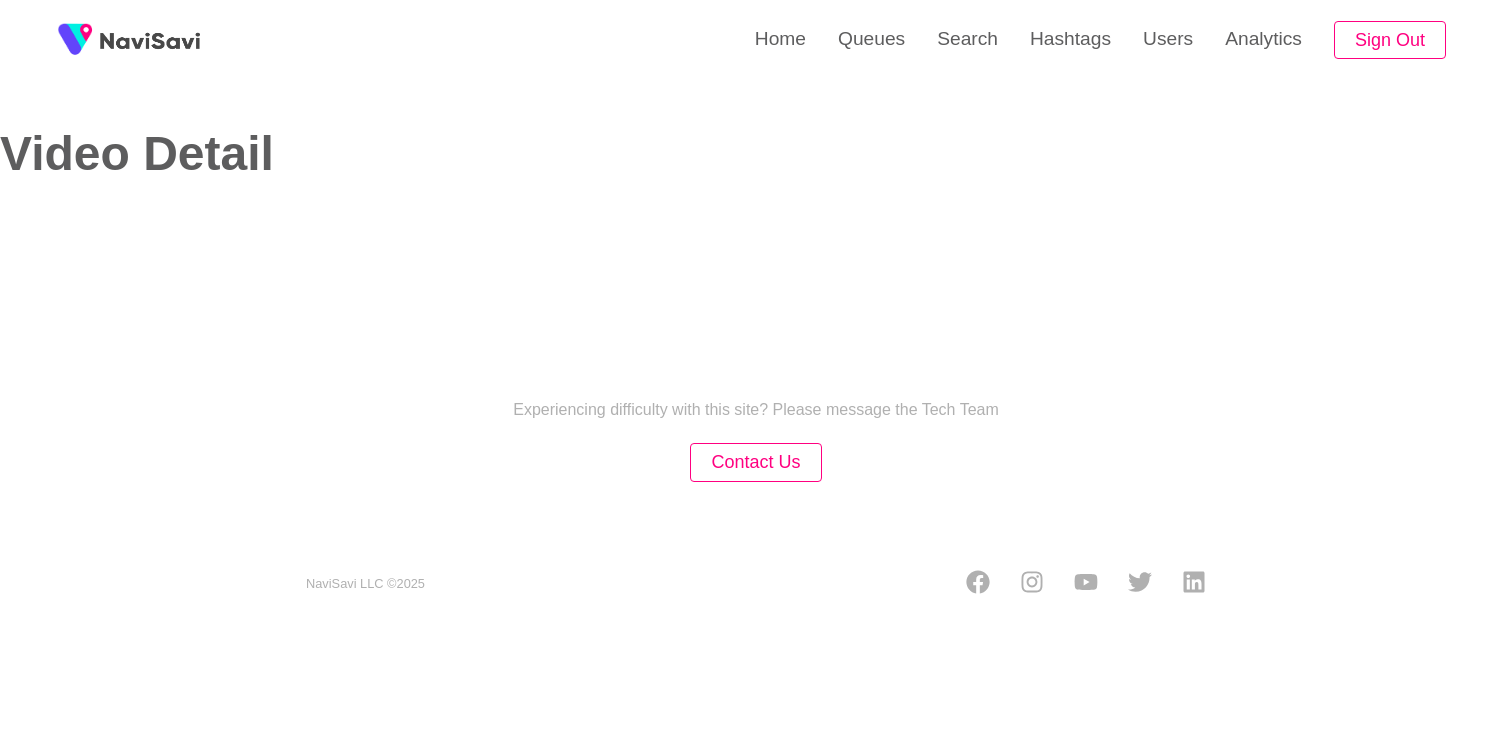 select on "**********" 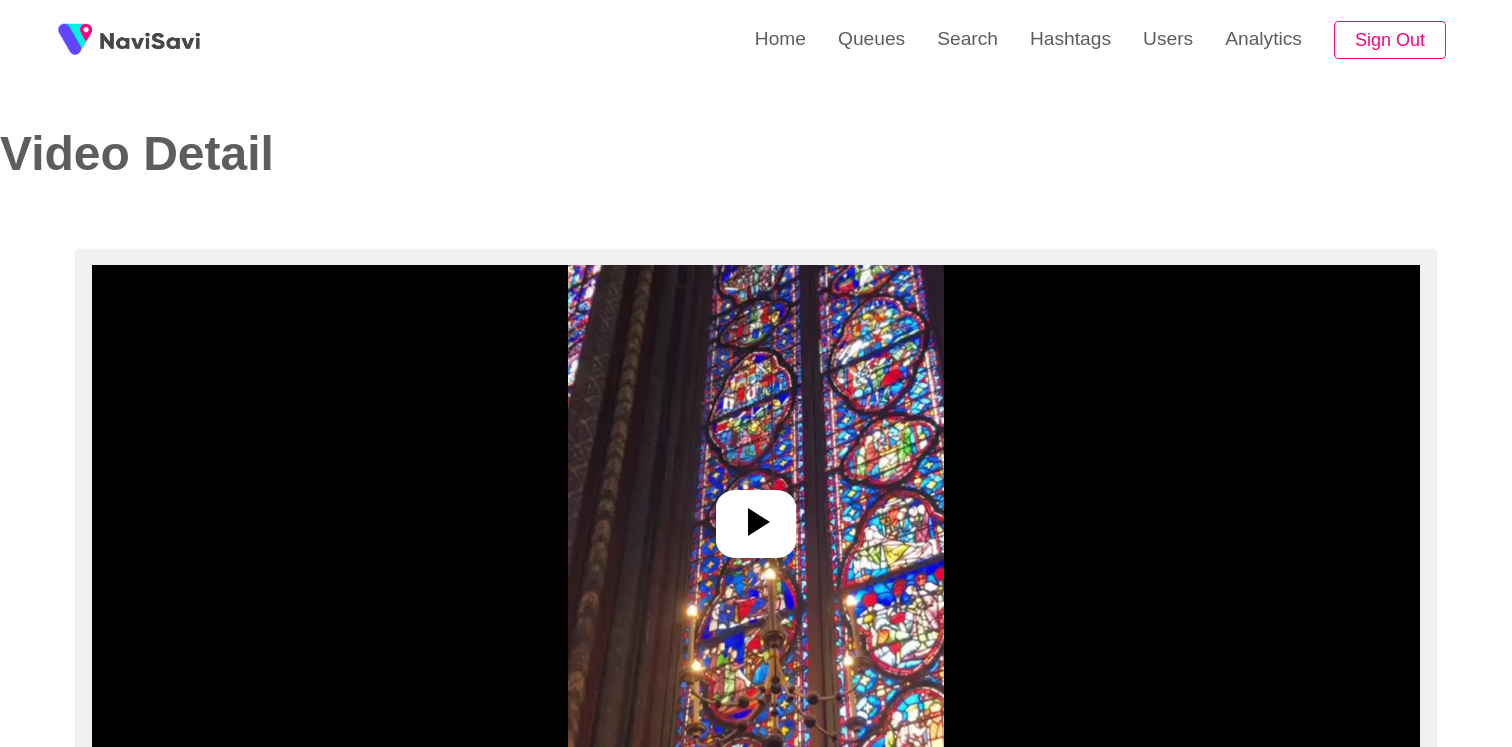 click at bounding box center [756, 515] 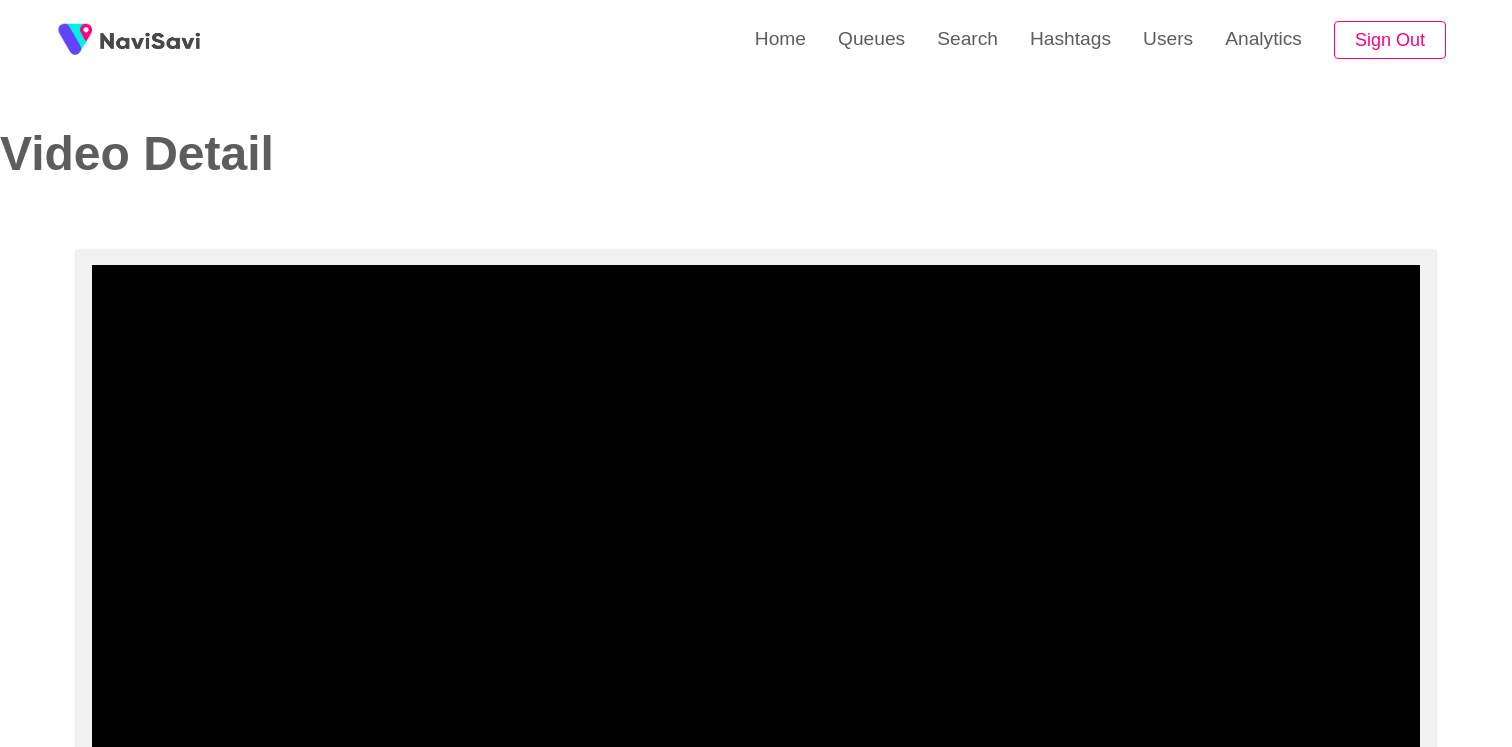 scroll, scrollTop: 165, scrollLeft: 0, axis: vertical 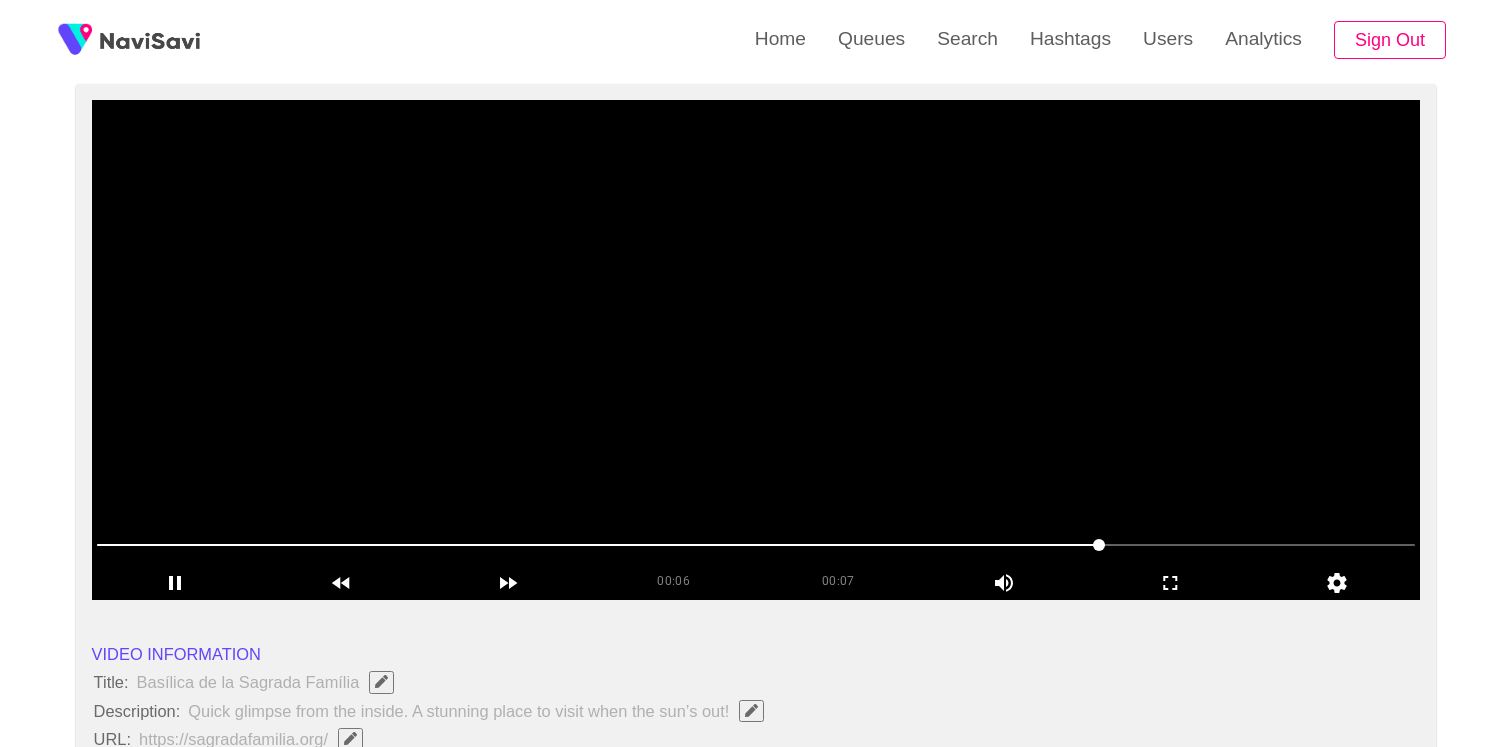 click at bounding box center (756, 350) 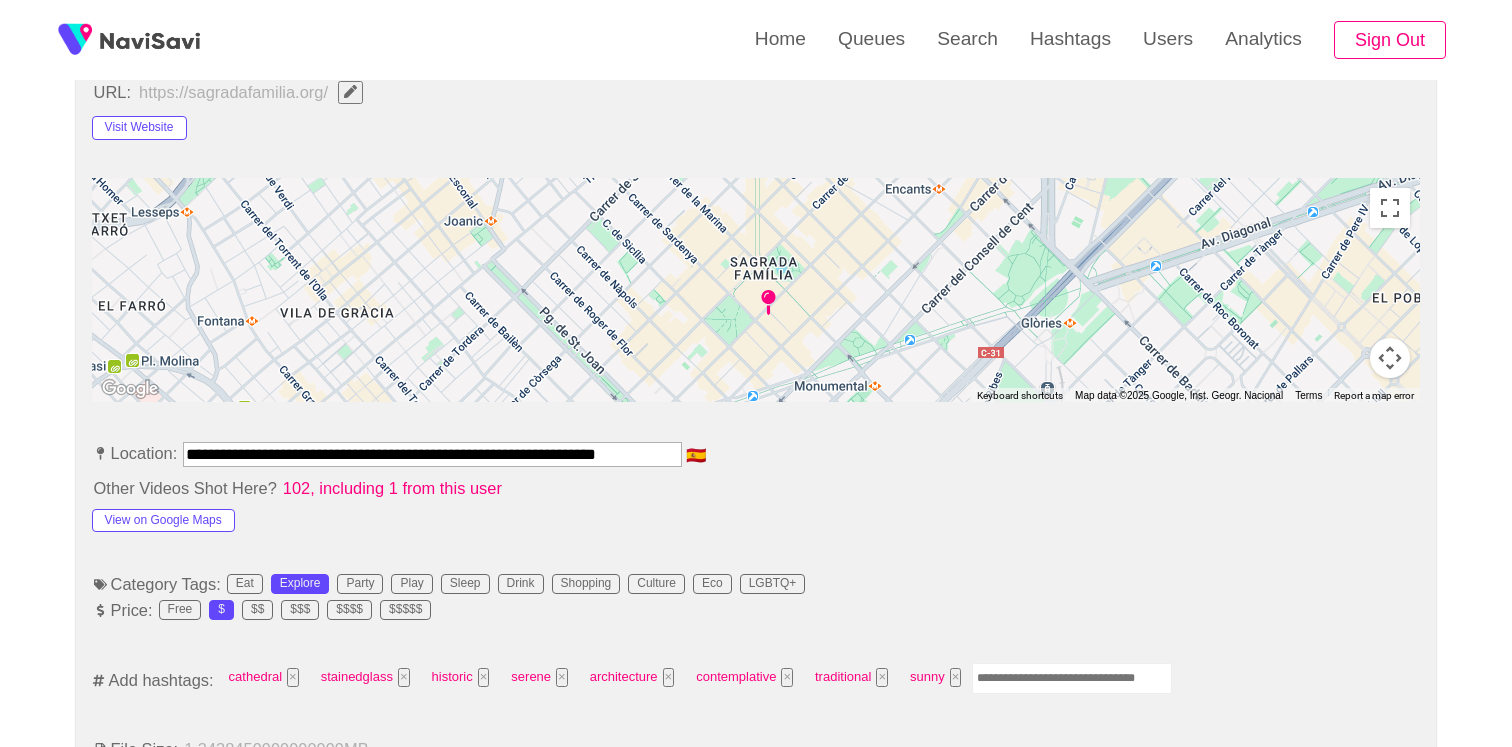 scroll, scrollTop: 934, scrollLeft: 0, axis: vertical 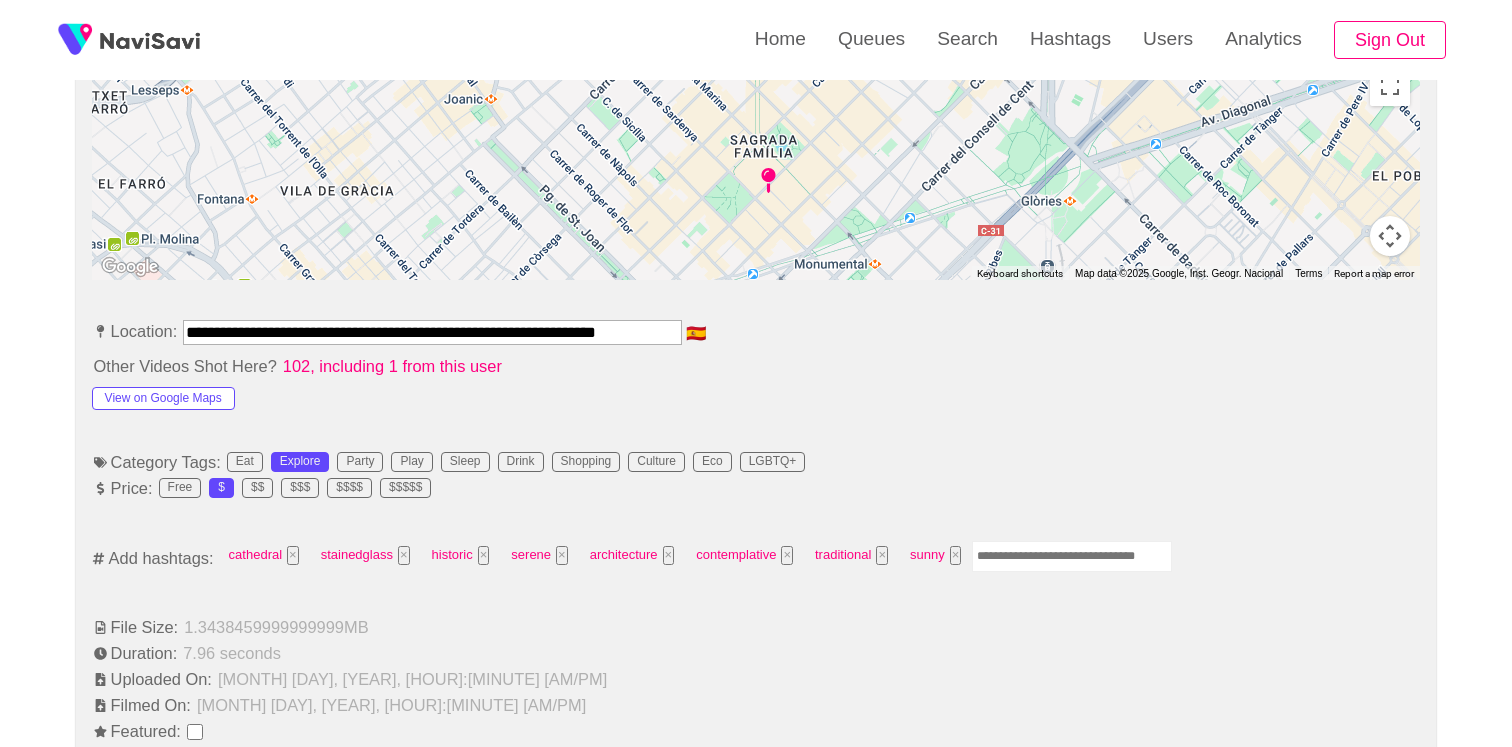 click at bounding box center [1072, 556] 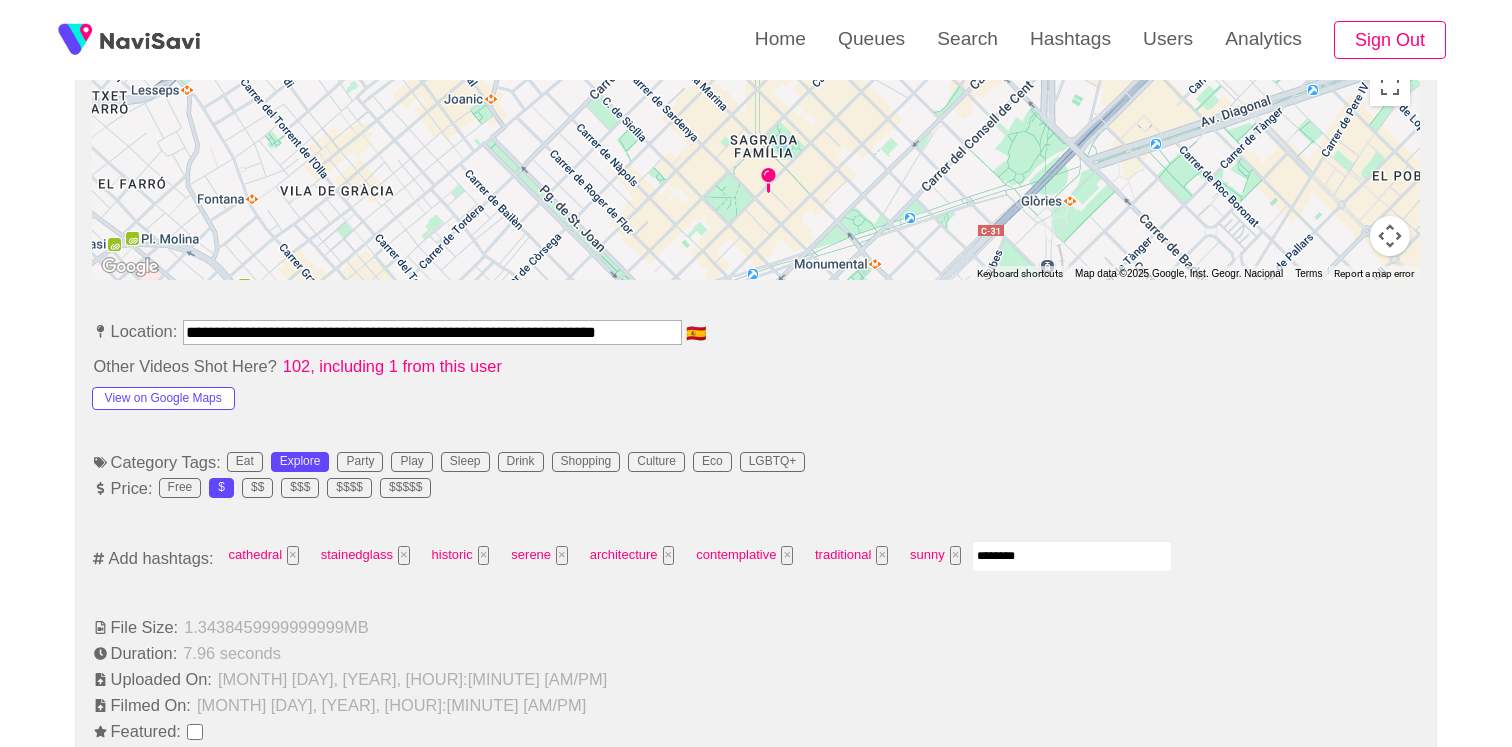 type on "*********" 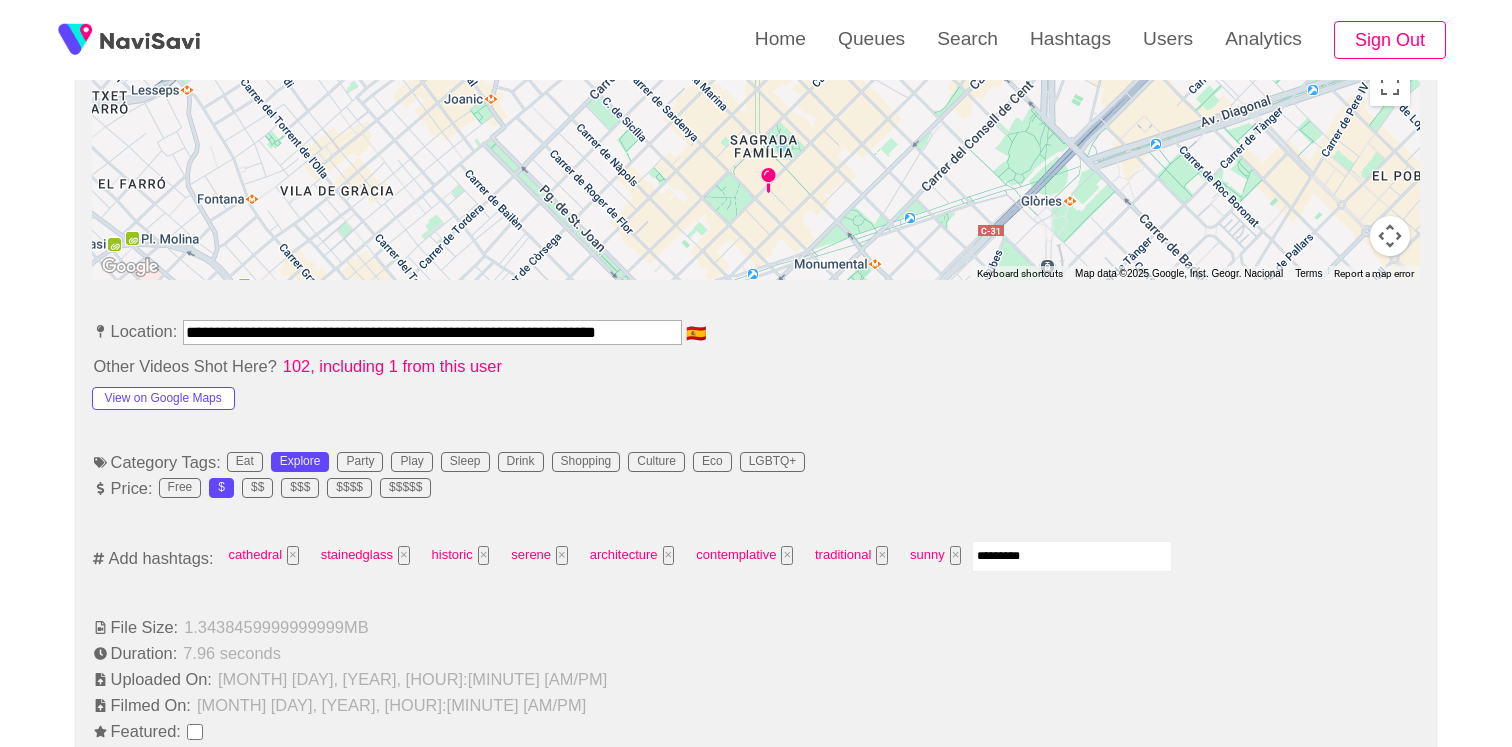 type 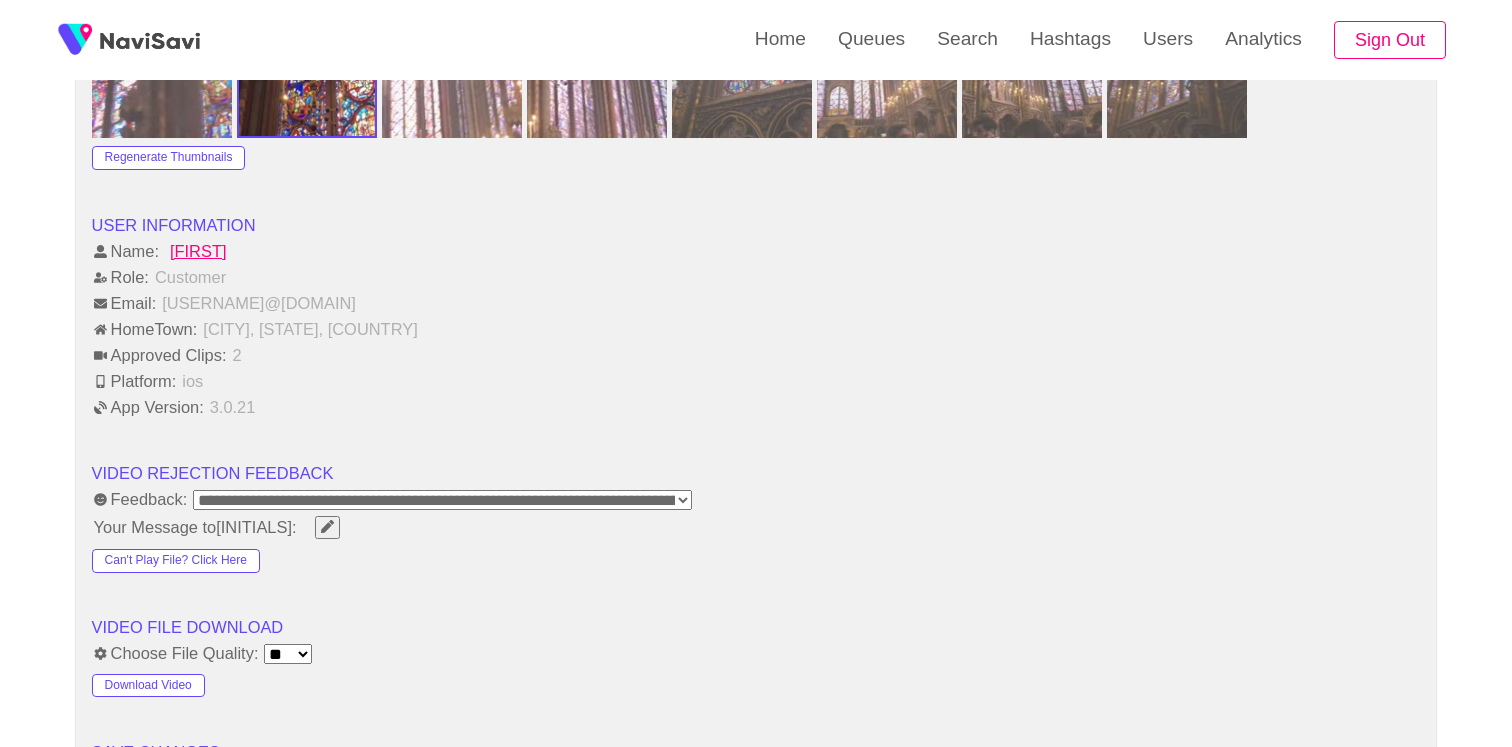 scroll, scrollTop: 2295, scrollLeft: 0, axis: vertical 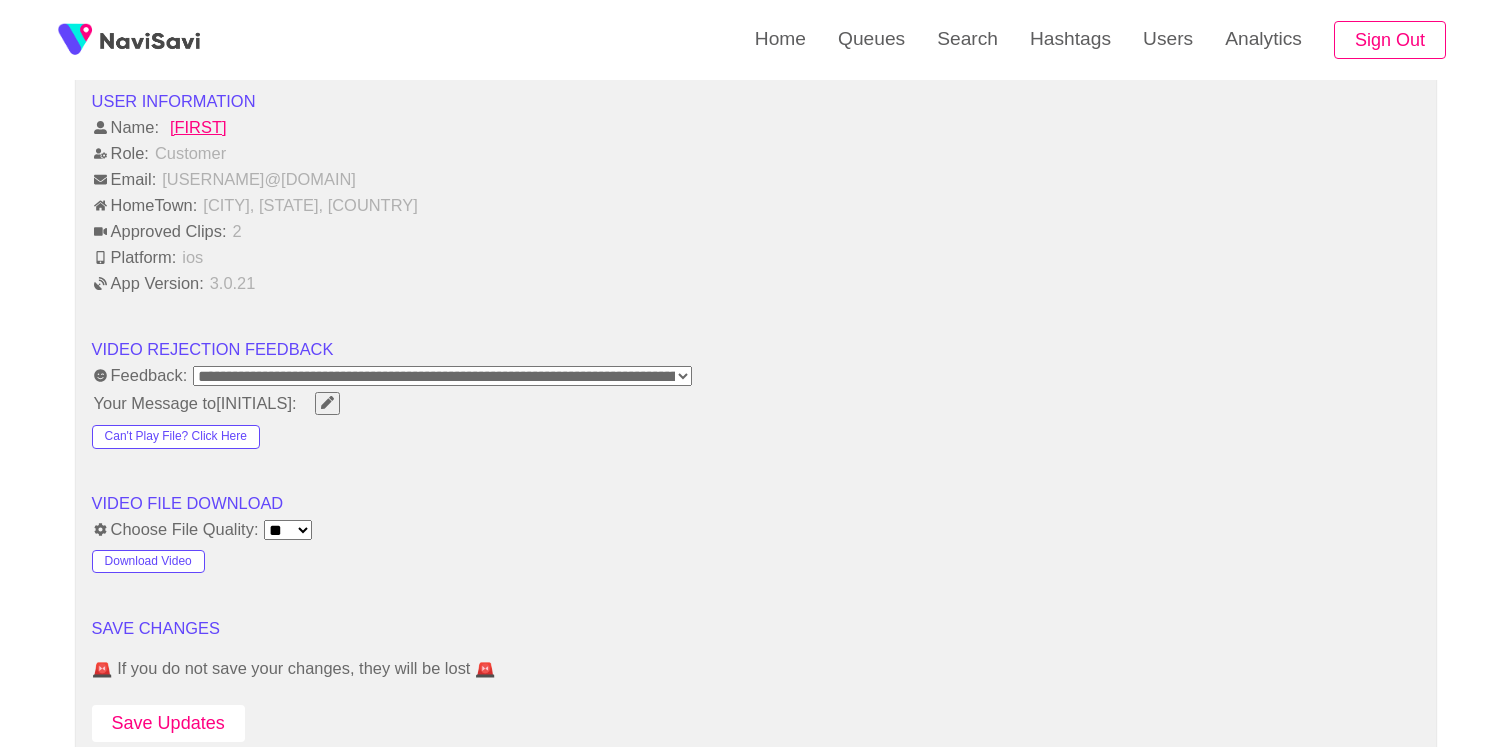 click on "Save Updates" at bounding box center (168, 723) 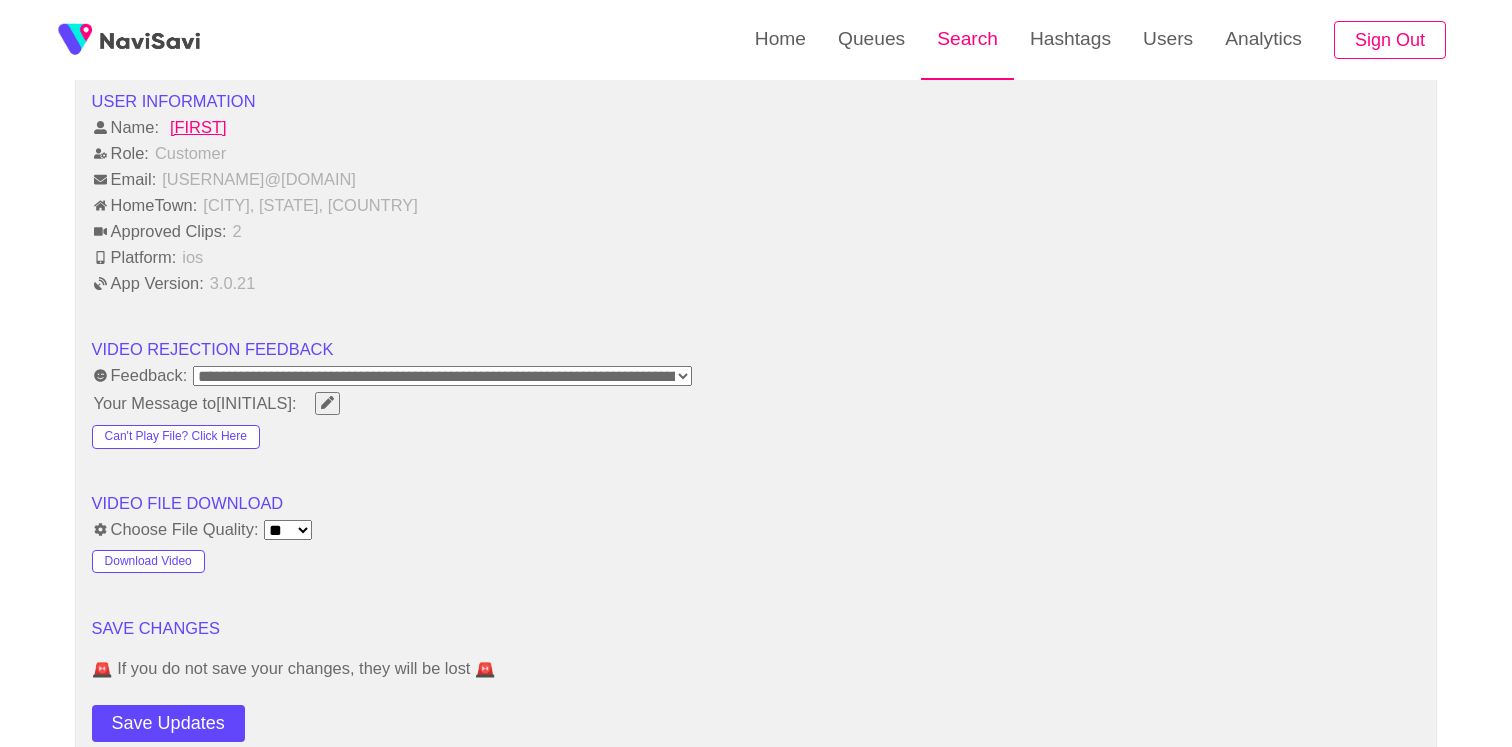 click on "Search" at bounding box center [967, 39] 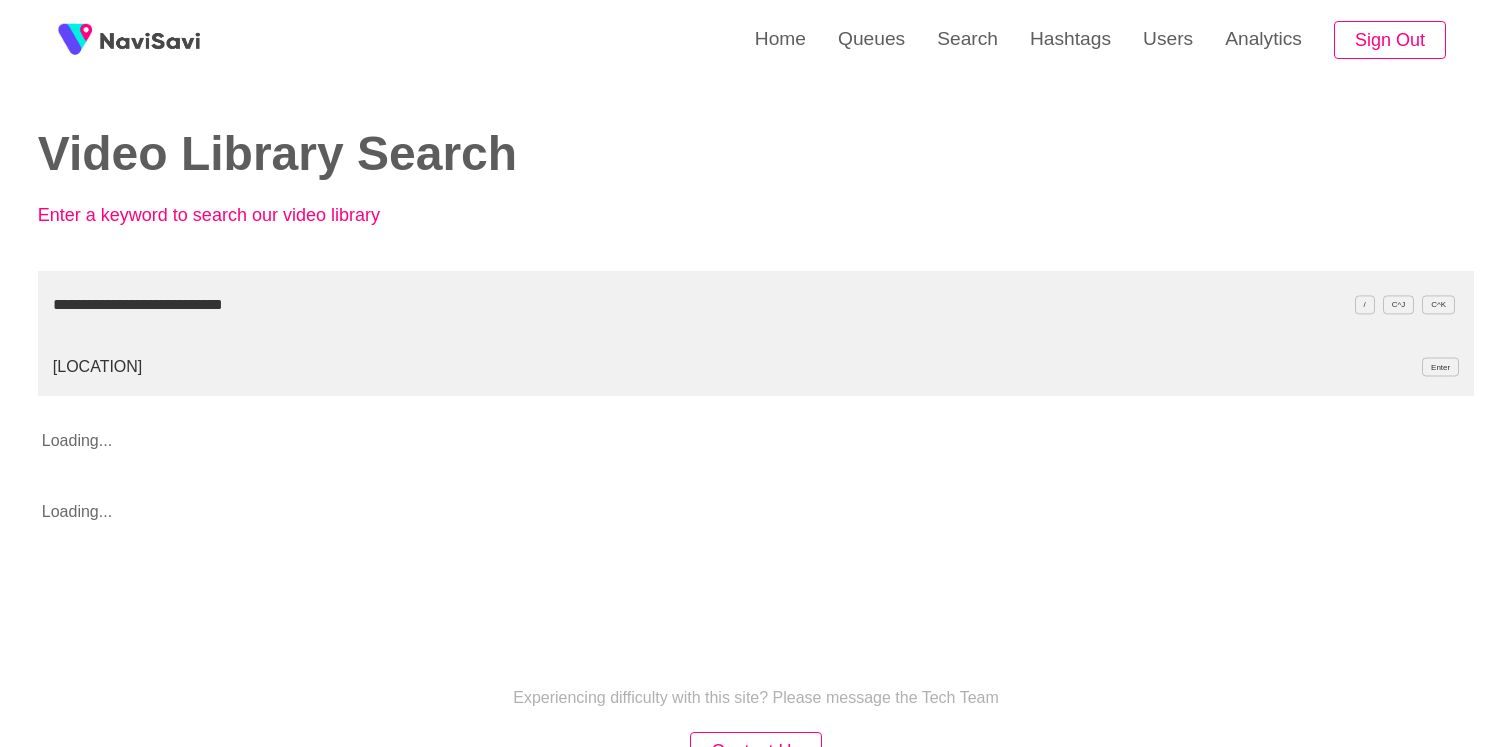 type on "**********" 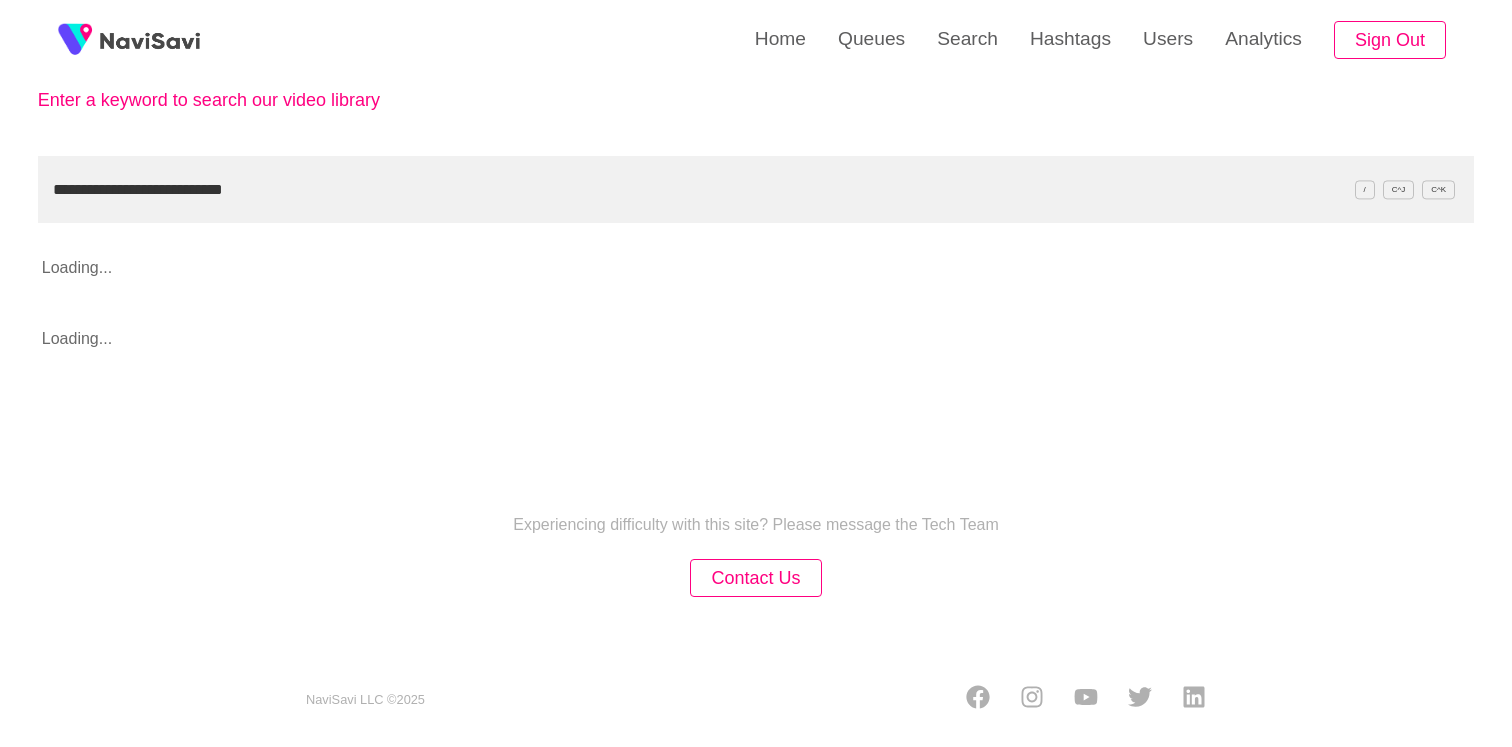 scroll, scrollTop: 118, scrollLeft: 0, axis: vertical 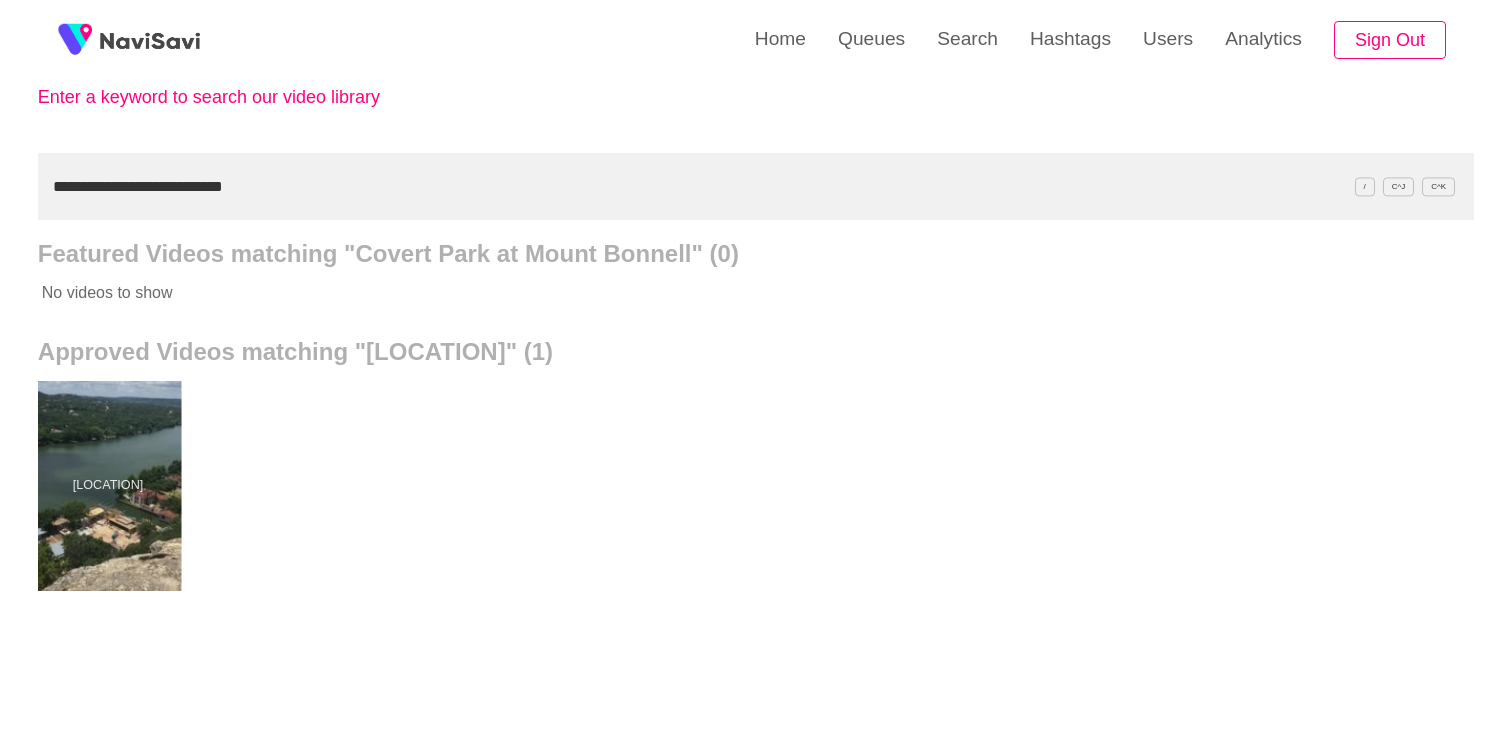 click at bounding box center (107, 486) 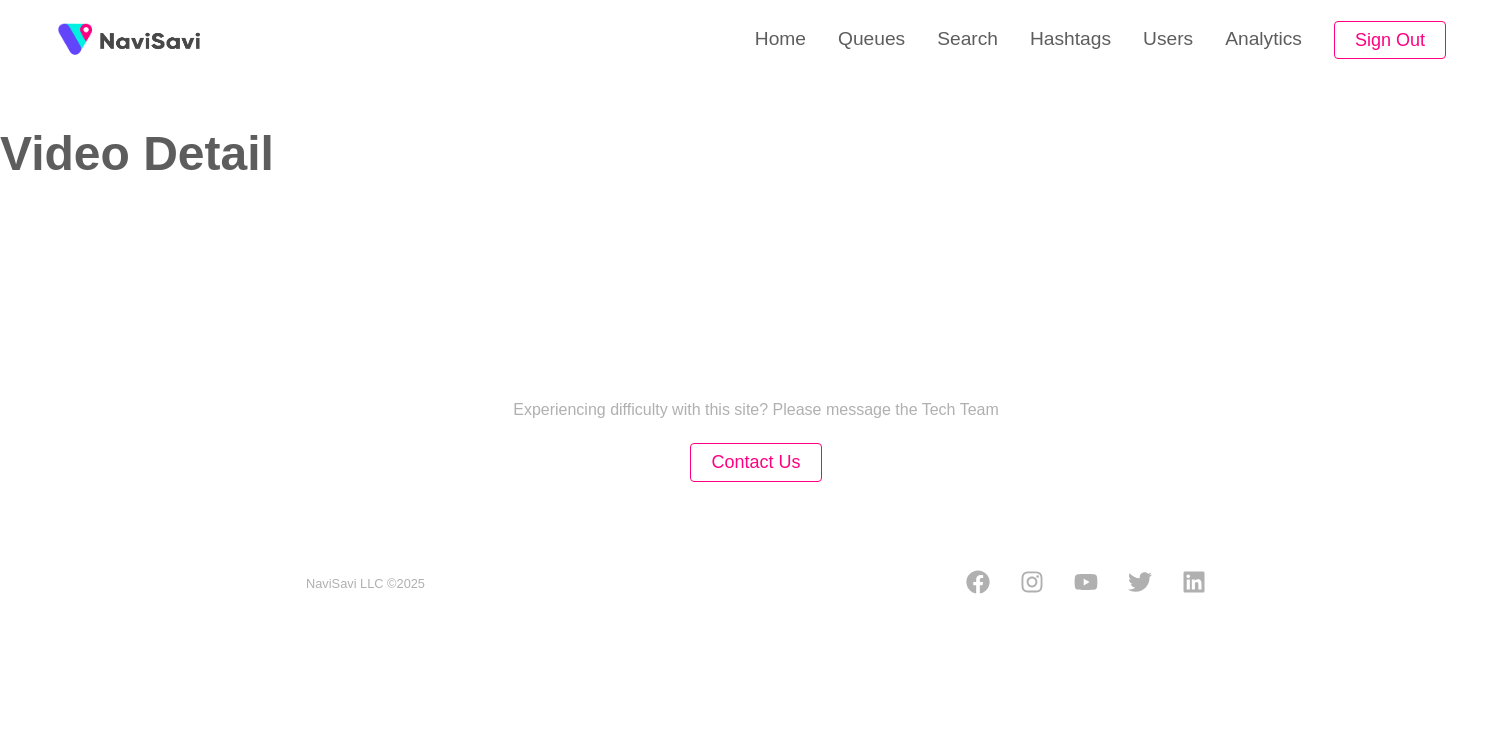 select on "**" 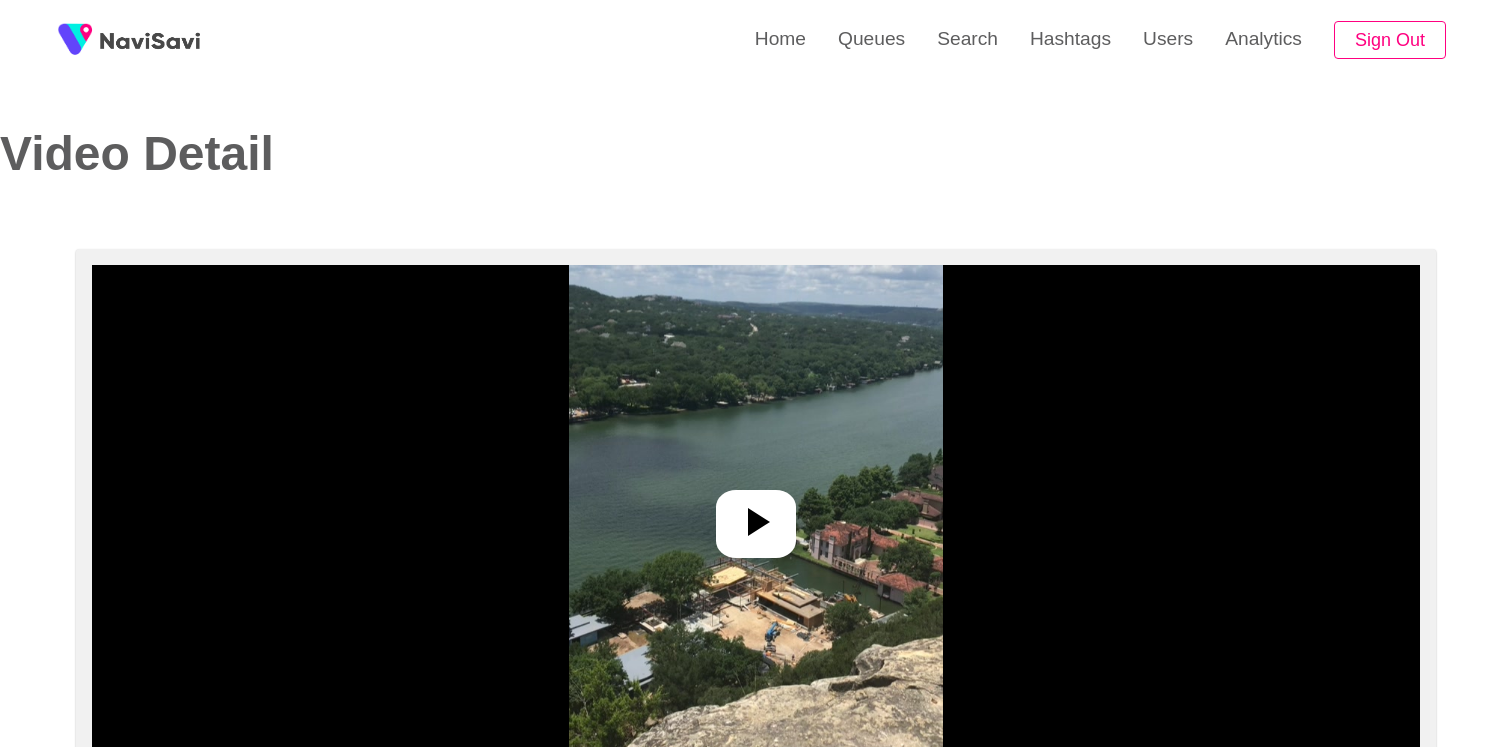 click at bounding box center (756, 515) 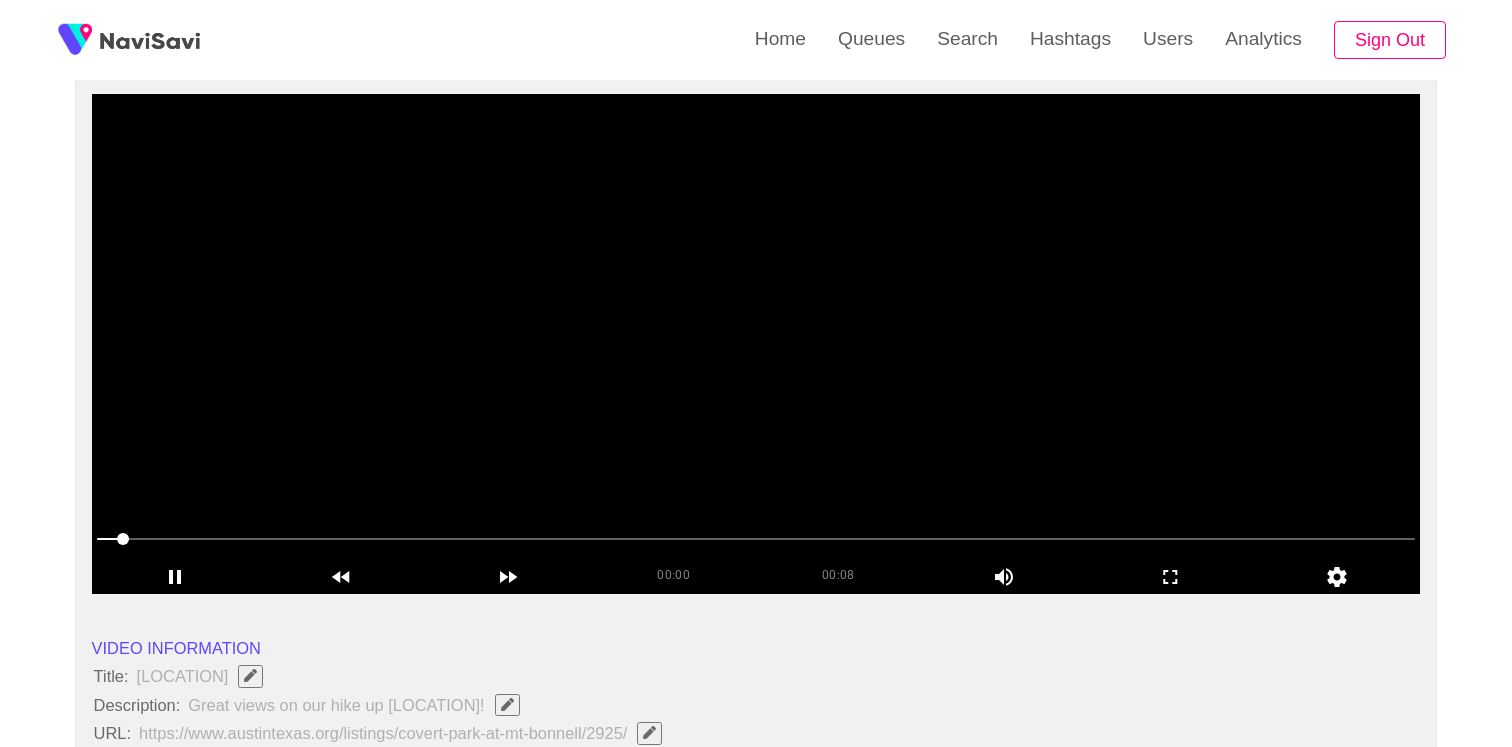 scroll, scrollTop: 174, scrollLeft: 0, axis: vertical 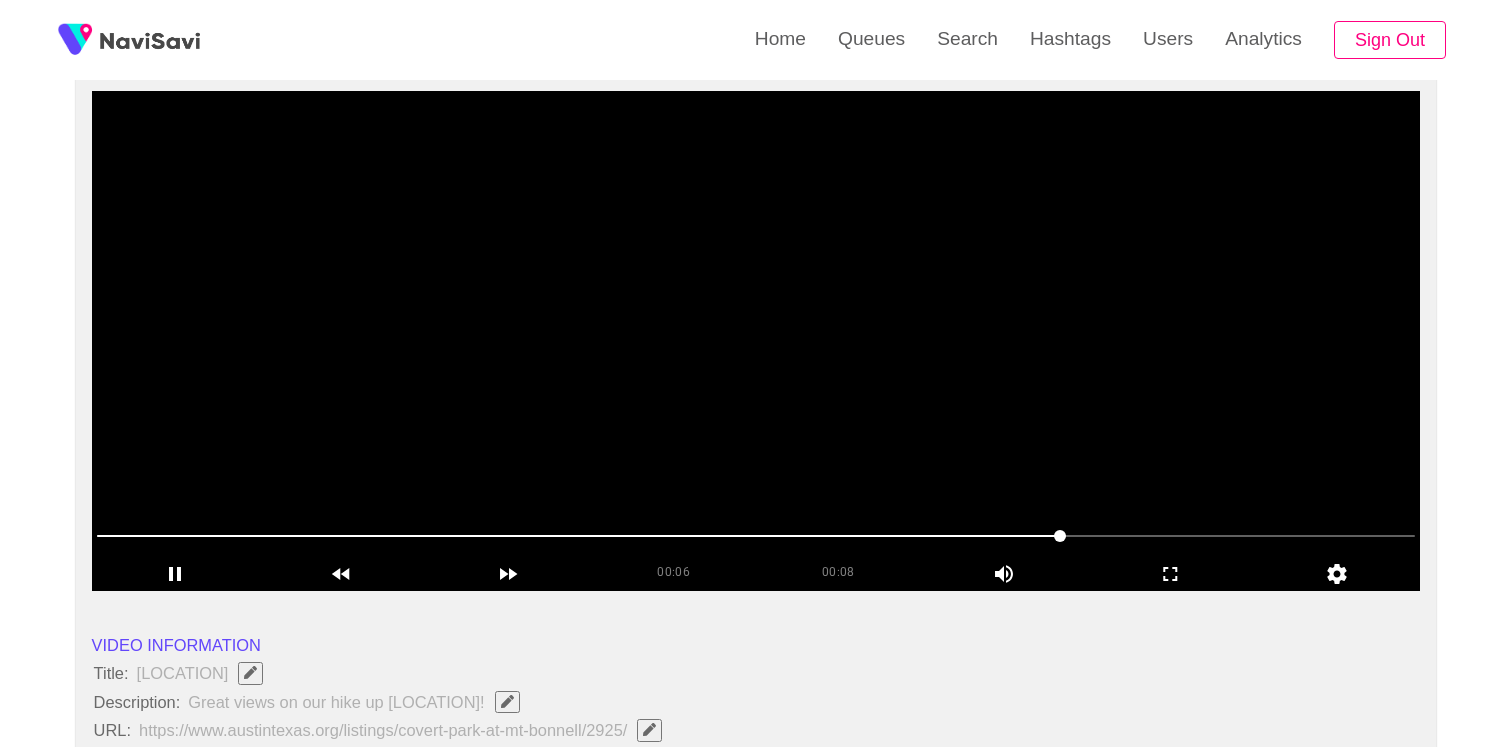 click at bounding box center [756, 341] 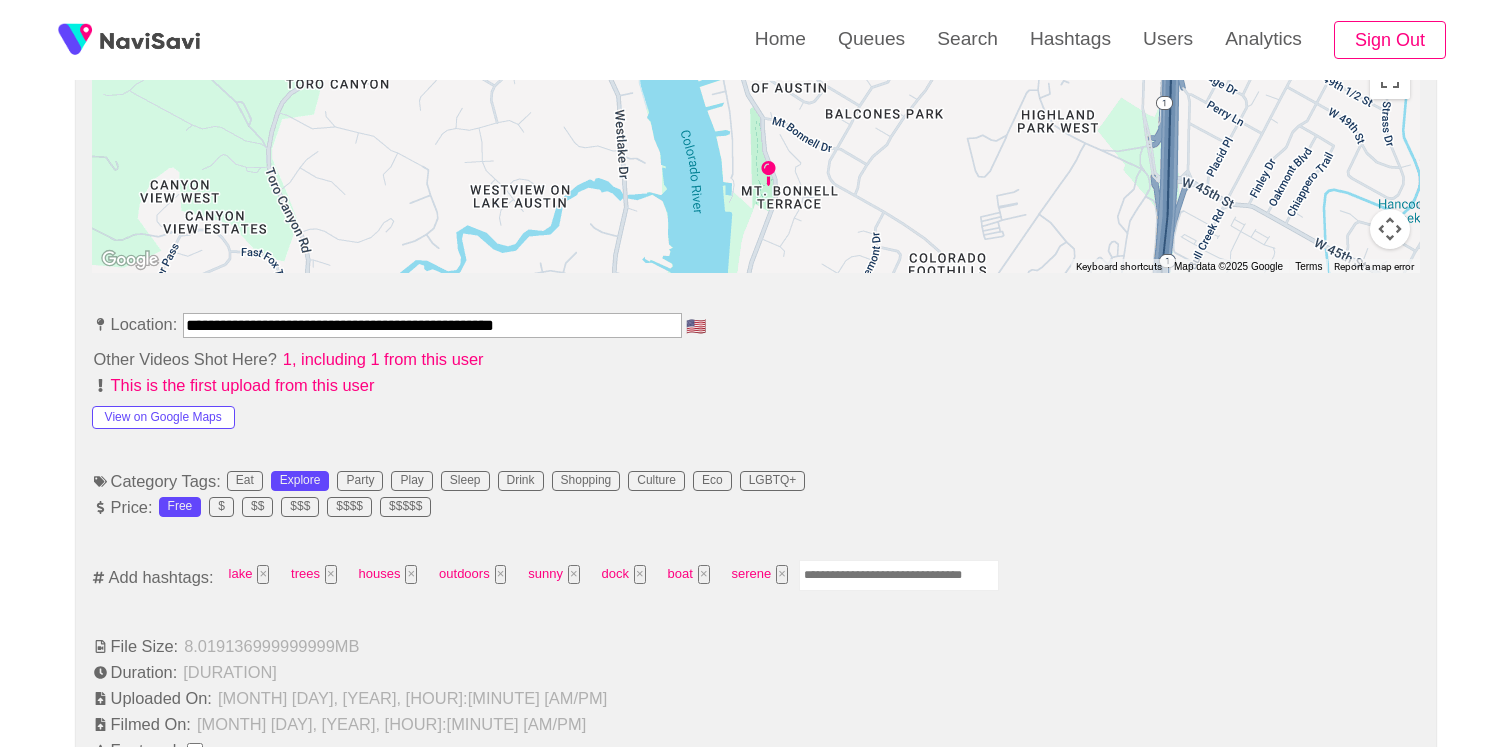 scroll, scrollTop: 984, scrollLeft: 0, axis: vertical 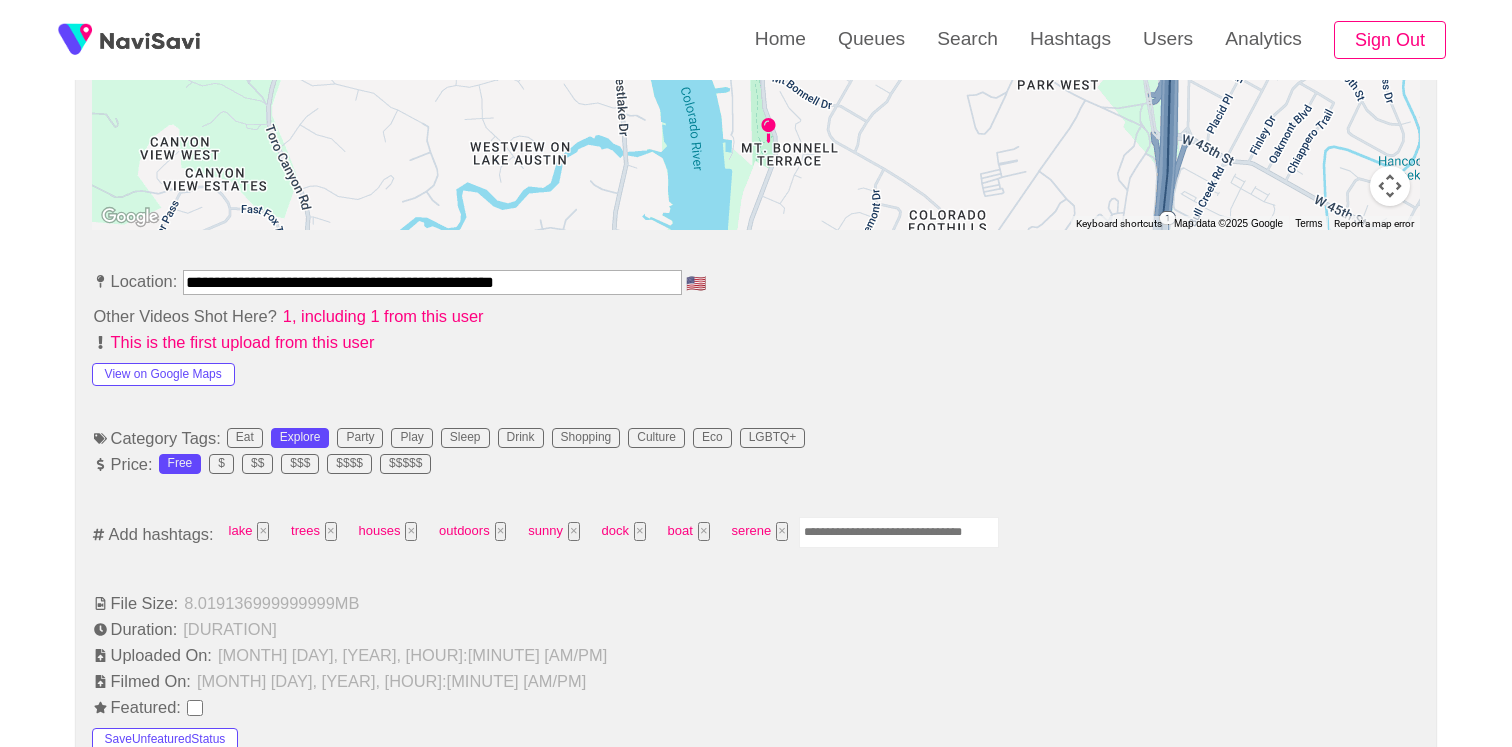 click at bounding box center [899, 532] 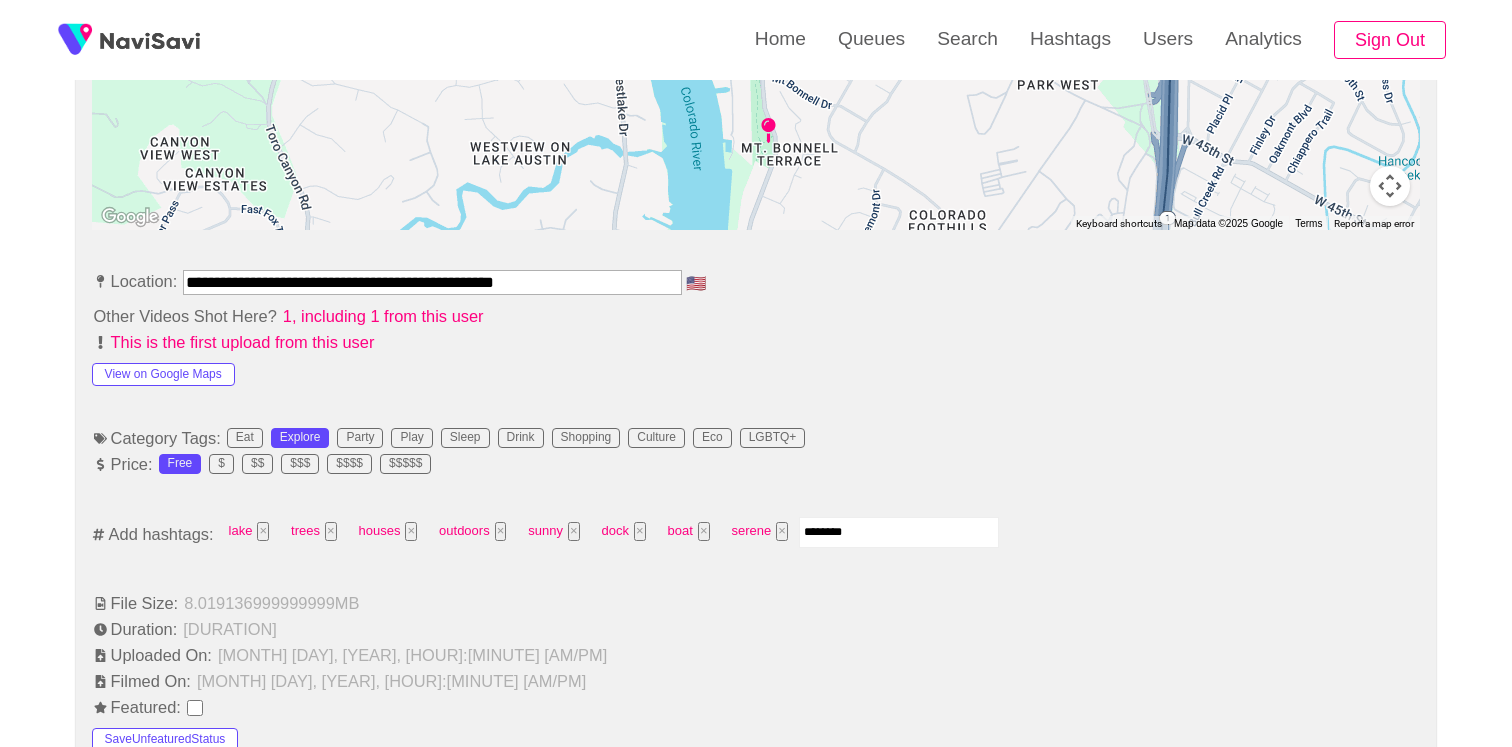 type on "*********" 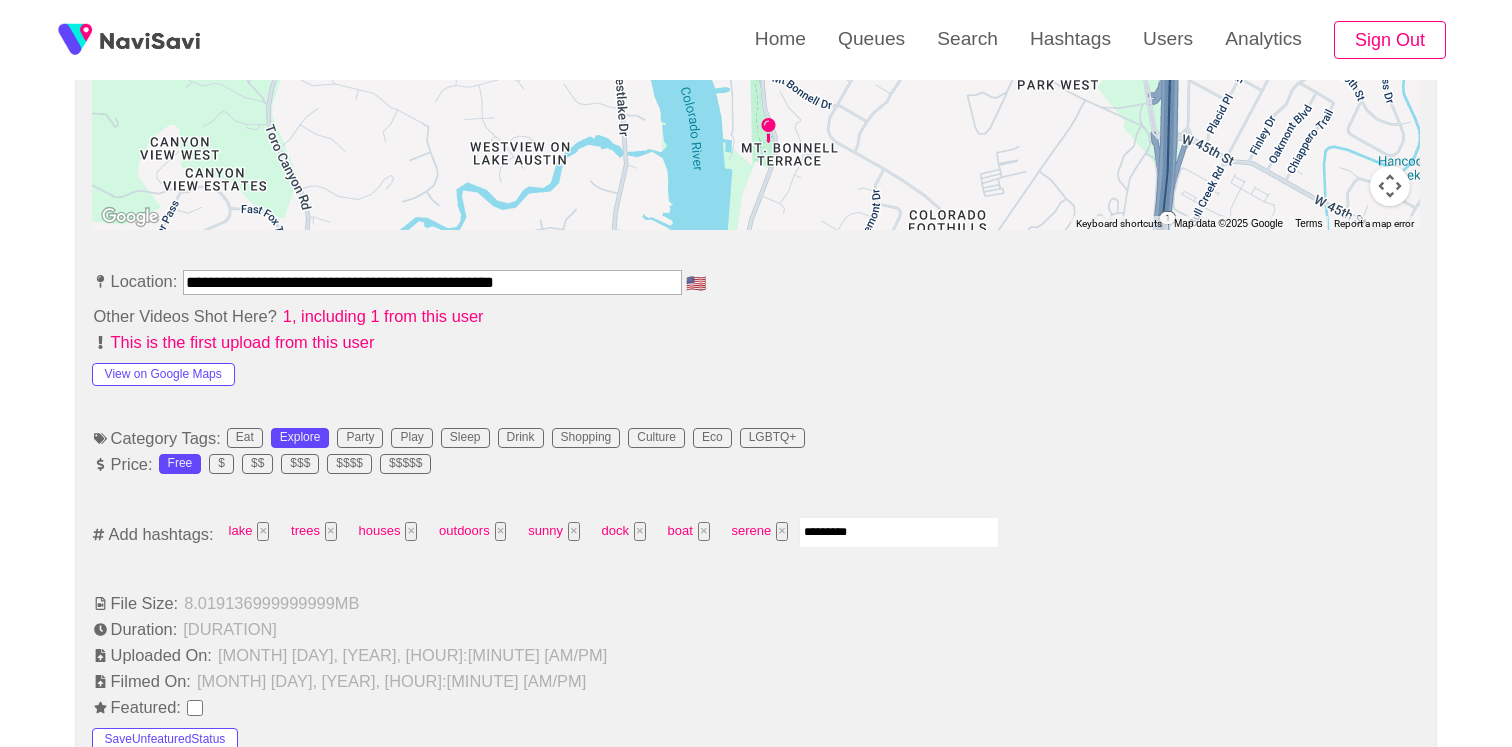 type 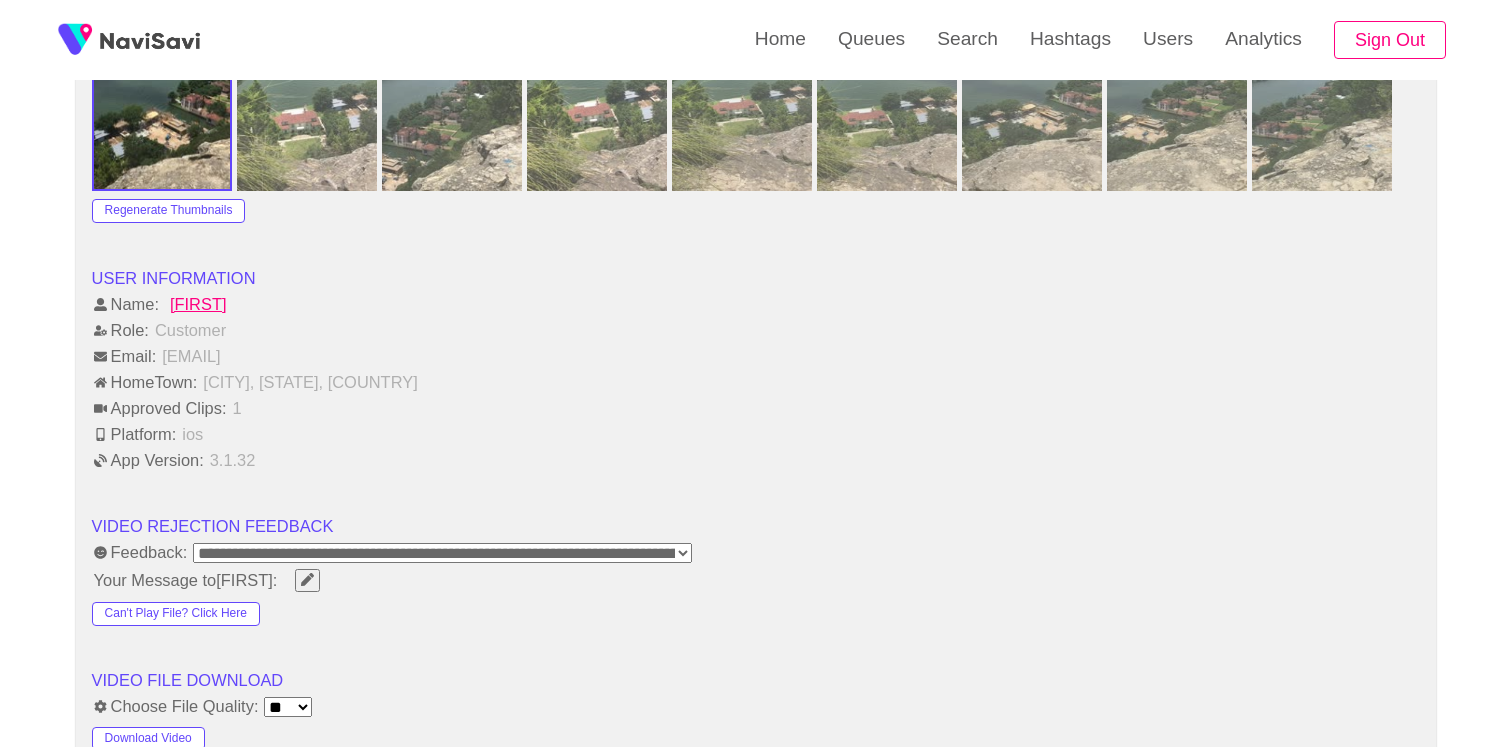 scroll, scrollTop: 2801, scrollLeft: 0, axis: vertical 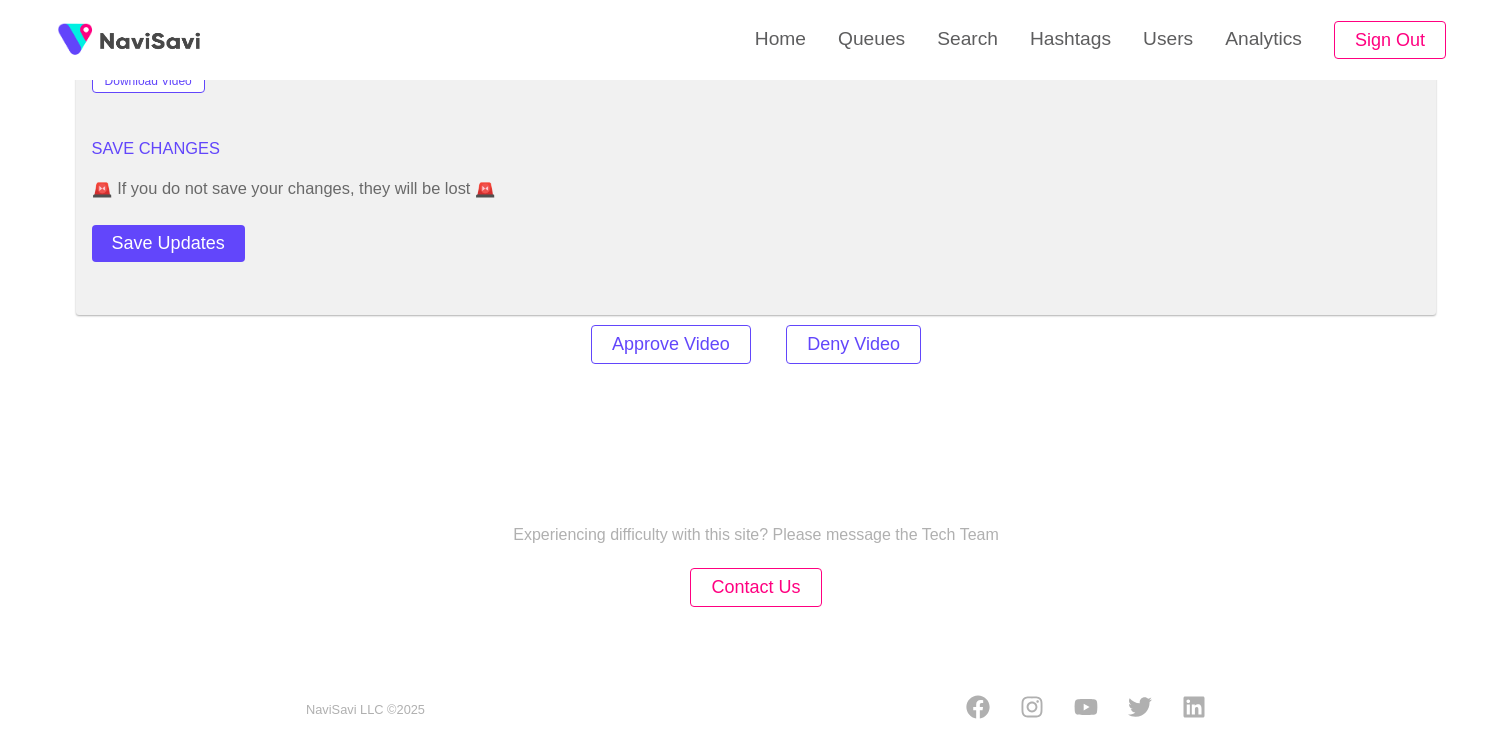 click on "**********" at bounding box center [756, -878] 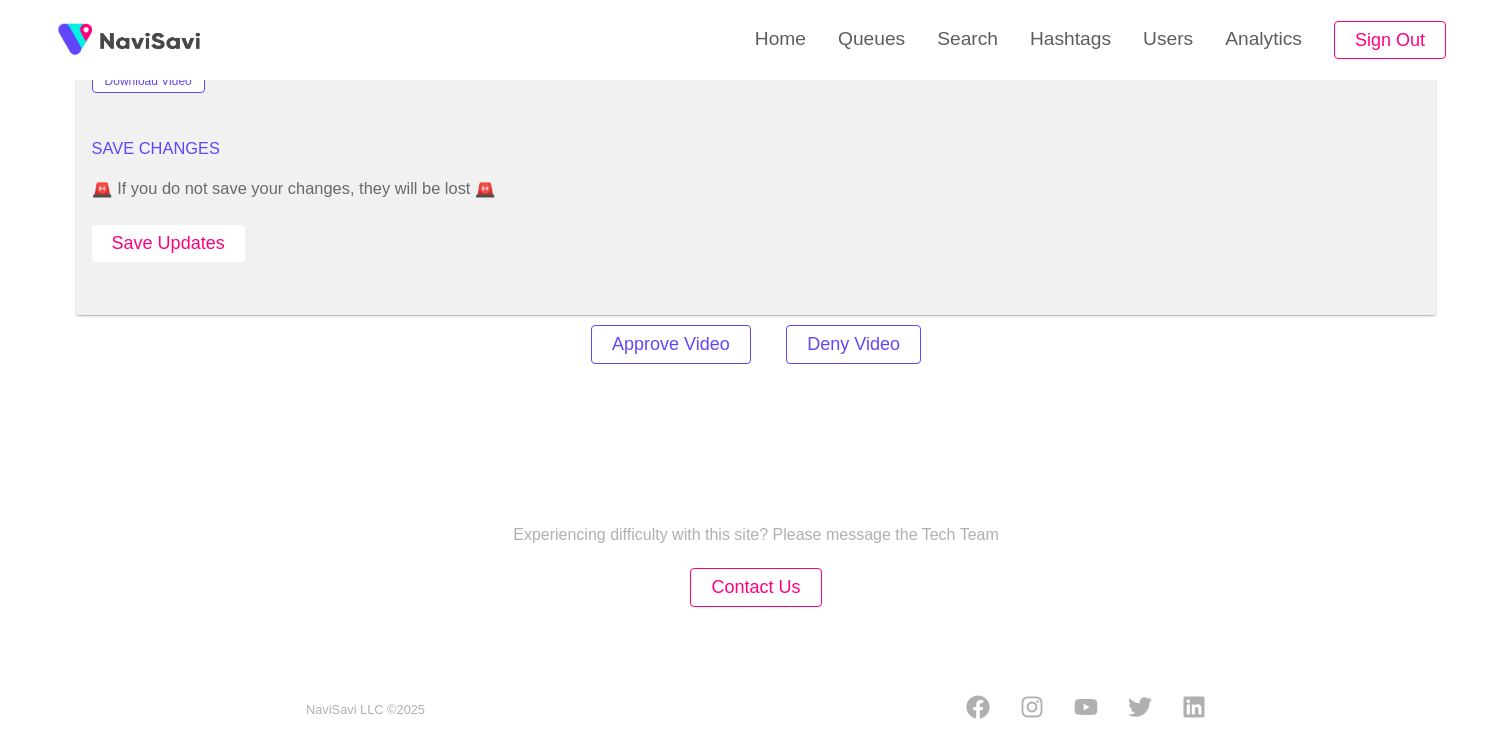 click on "Save Updates" at bounding box center [168, 243] 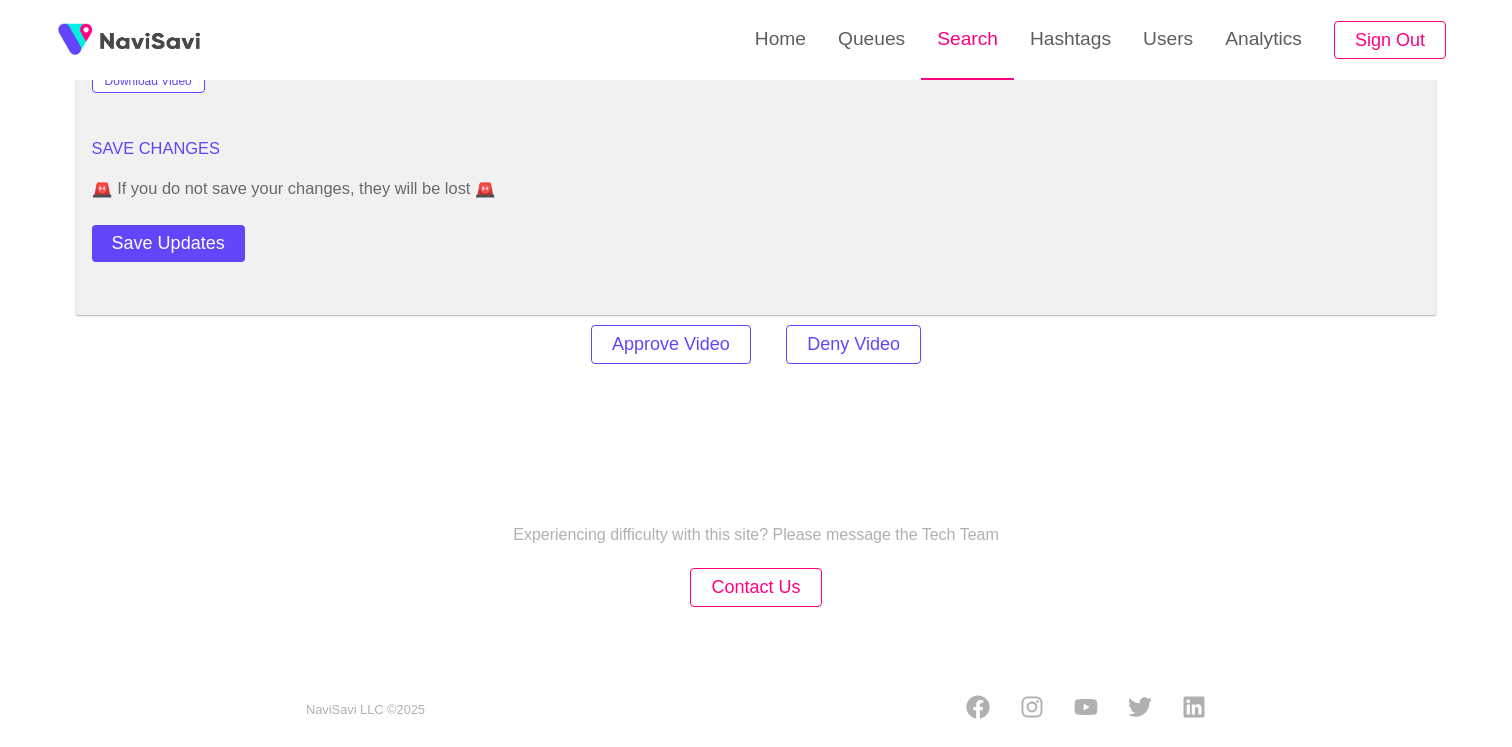 click on "Search" at bounding box center (967, 39) 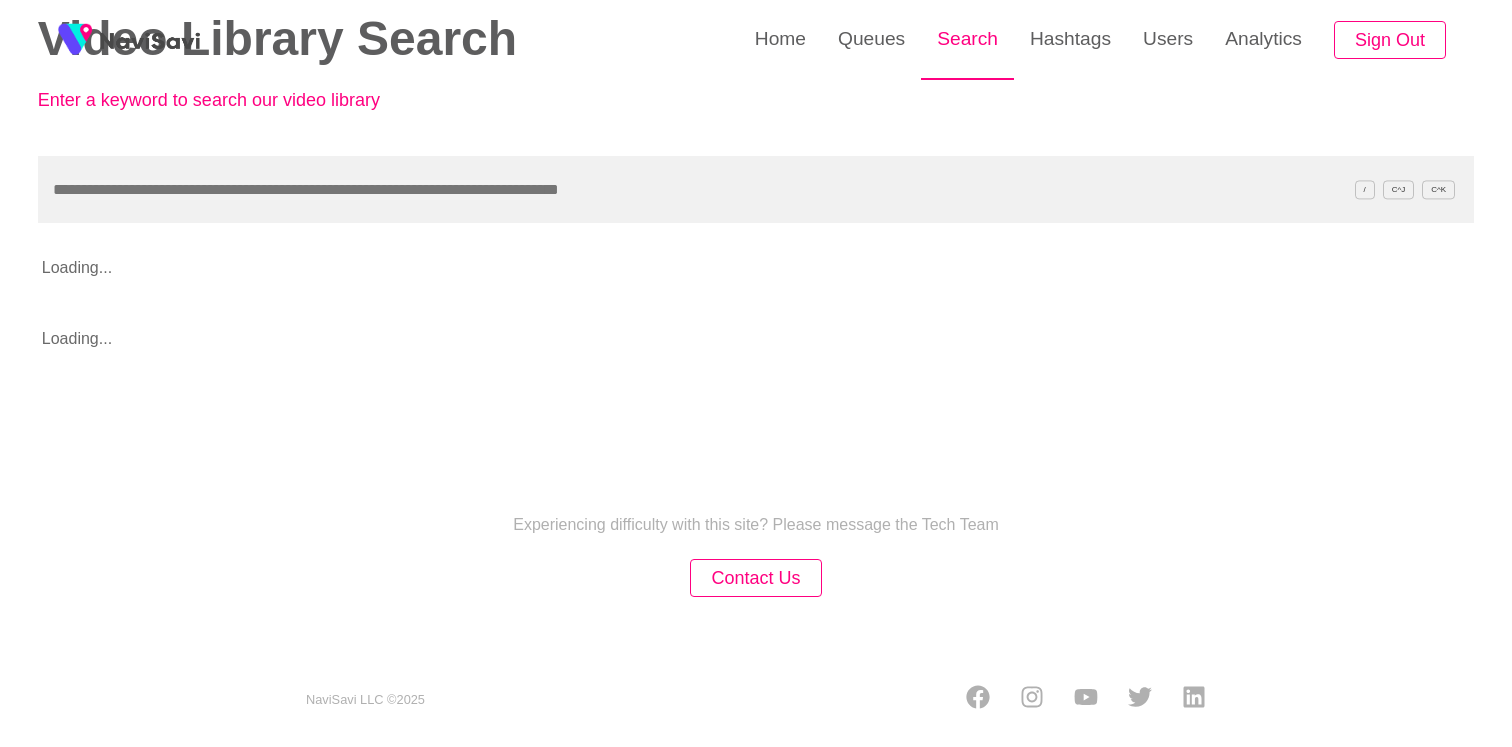 scroll, scrollTop: 0, scrollLeft: 0, axis: both 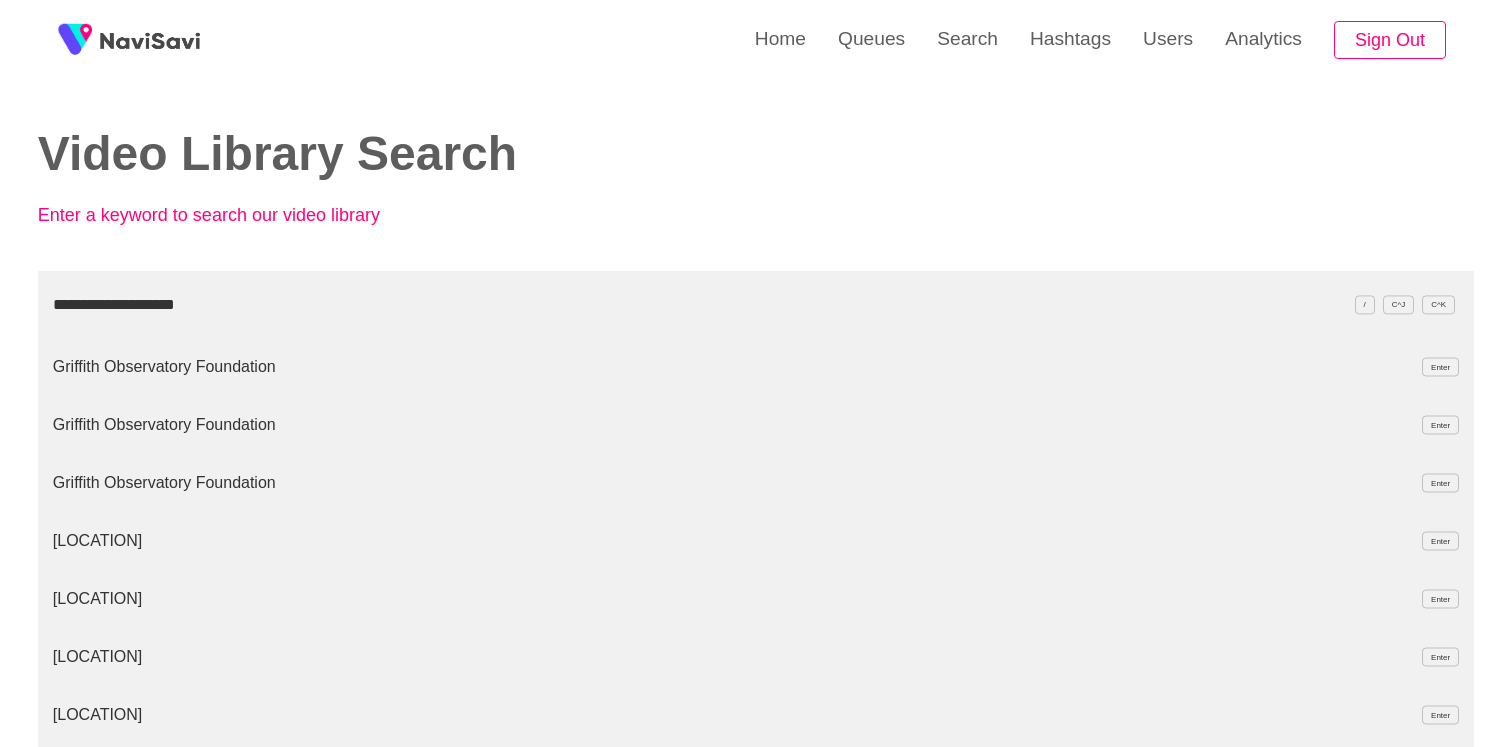 type on "**********" 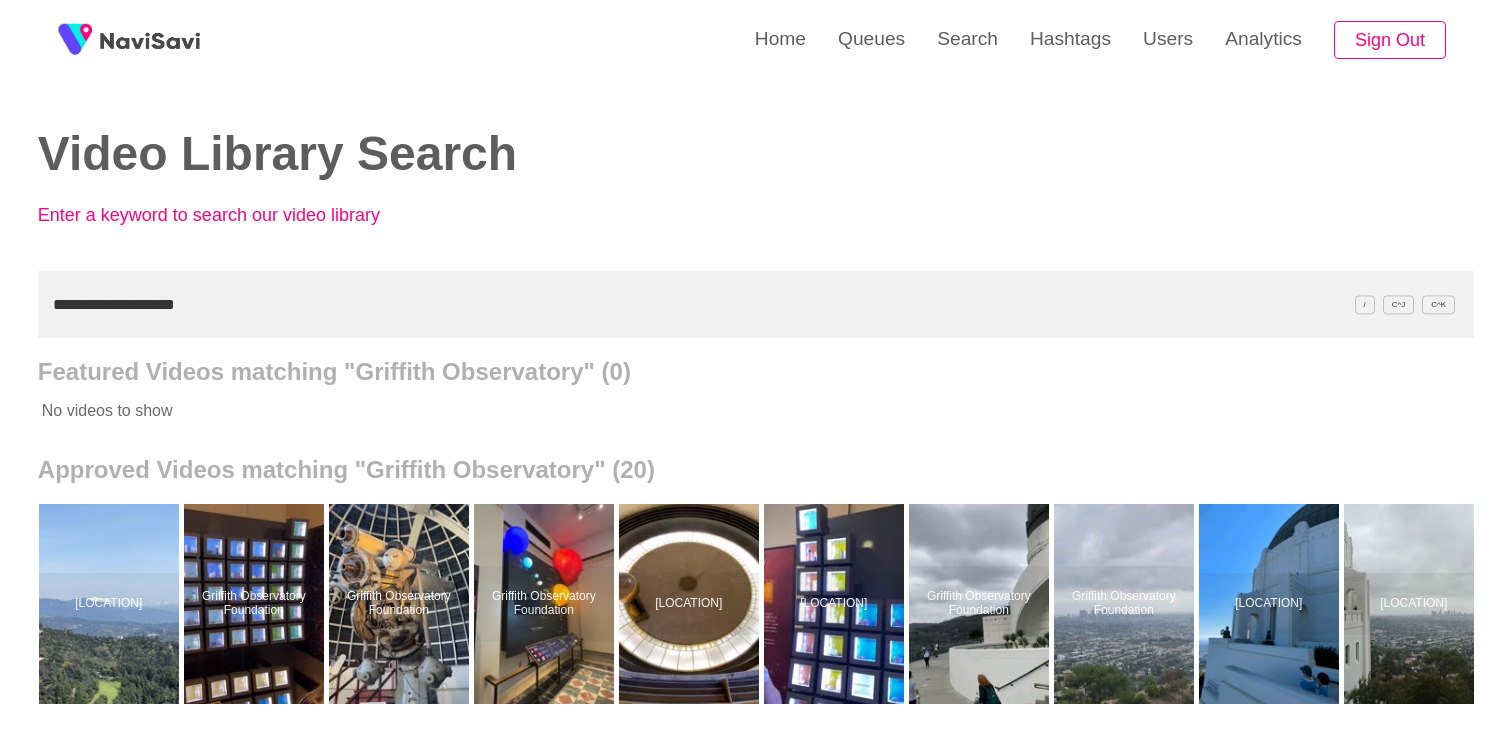 scroll, scrollTop: 0, scrollLeft: 1464, axis: horizontal 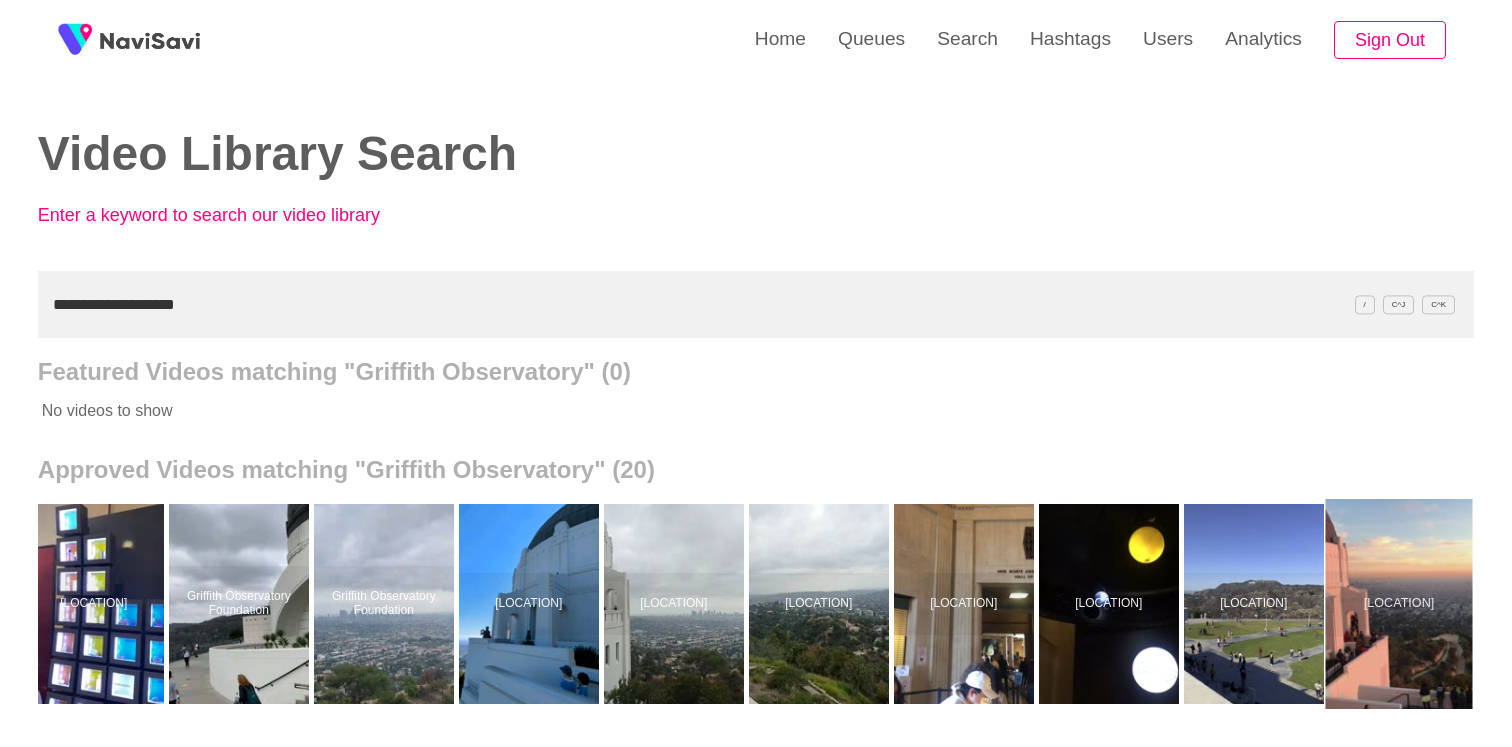 click at bounding box center [1398, 604] 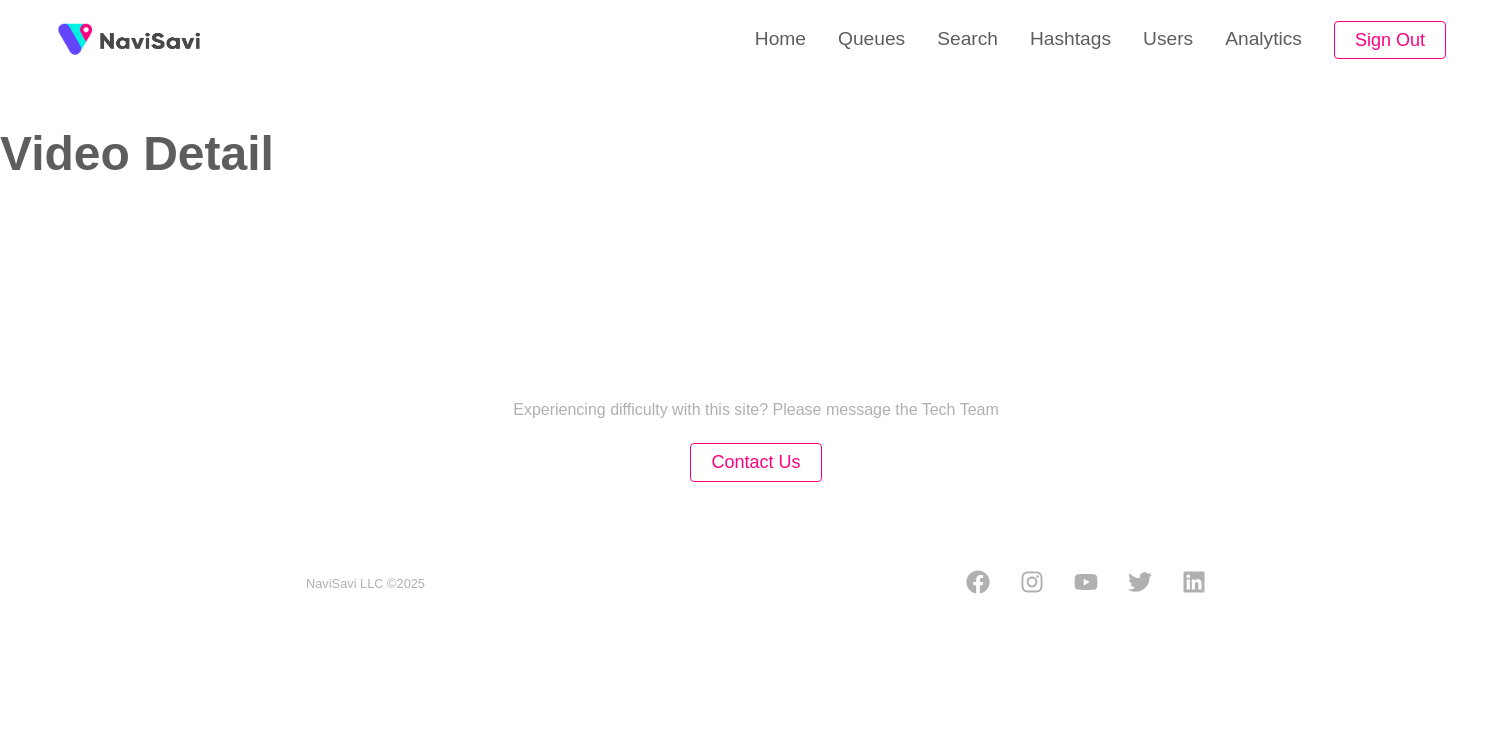 select on "**********" 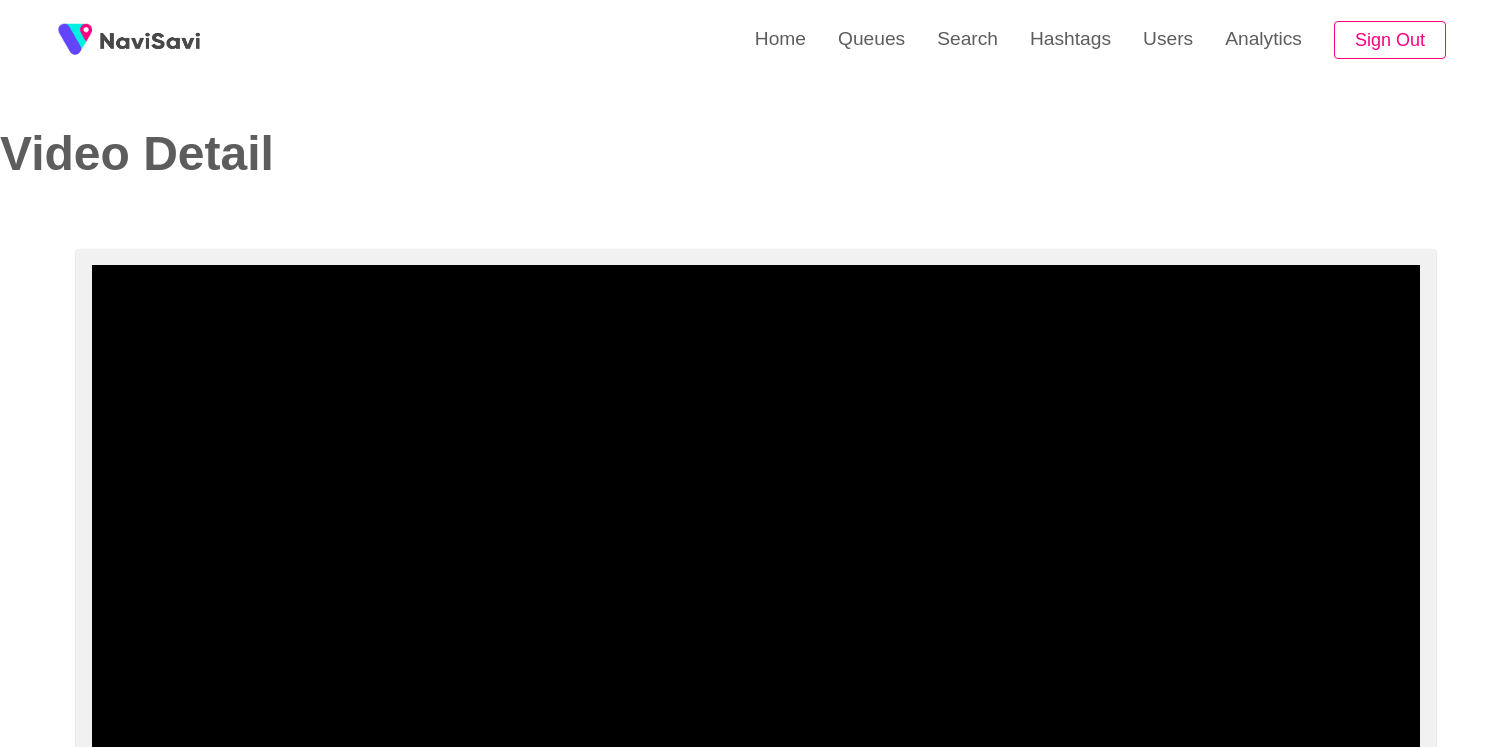 scroll, scrollTop: 95, scrollLeft: 0, axis: vertical 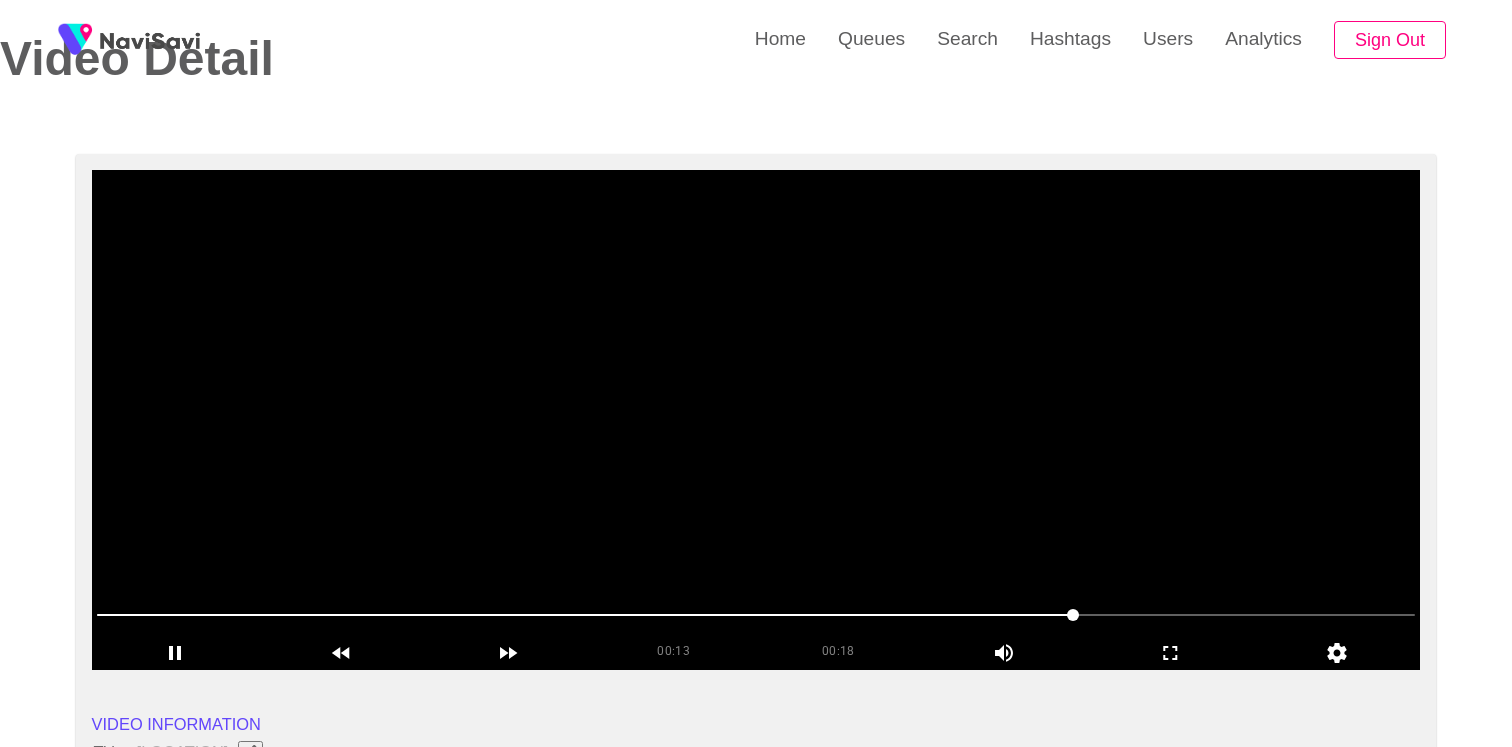 click at bounding box center (756, 420) 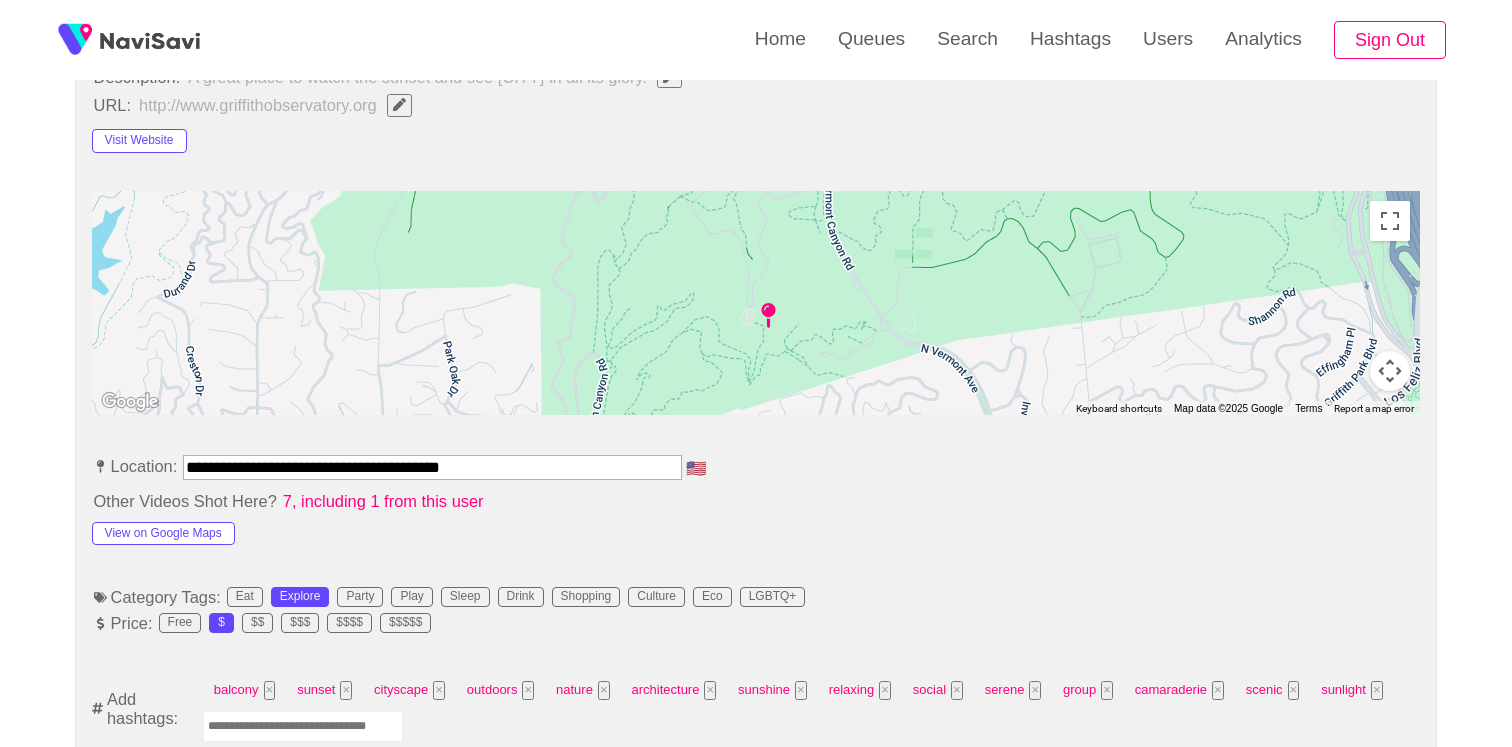 scroll, scrollTop: 981, scrollLeft: 0, axis: vertical 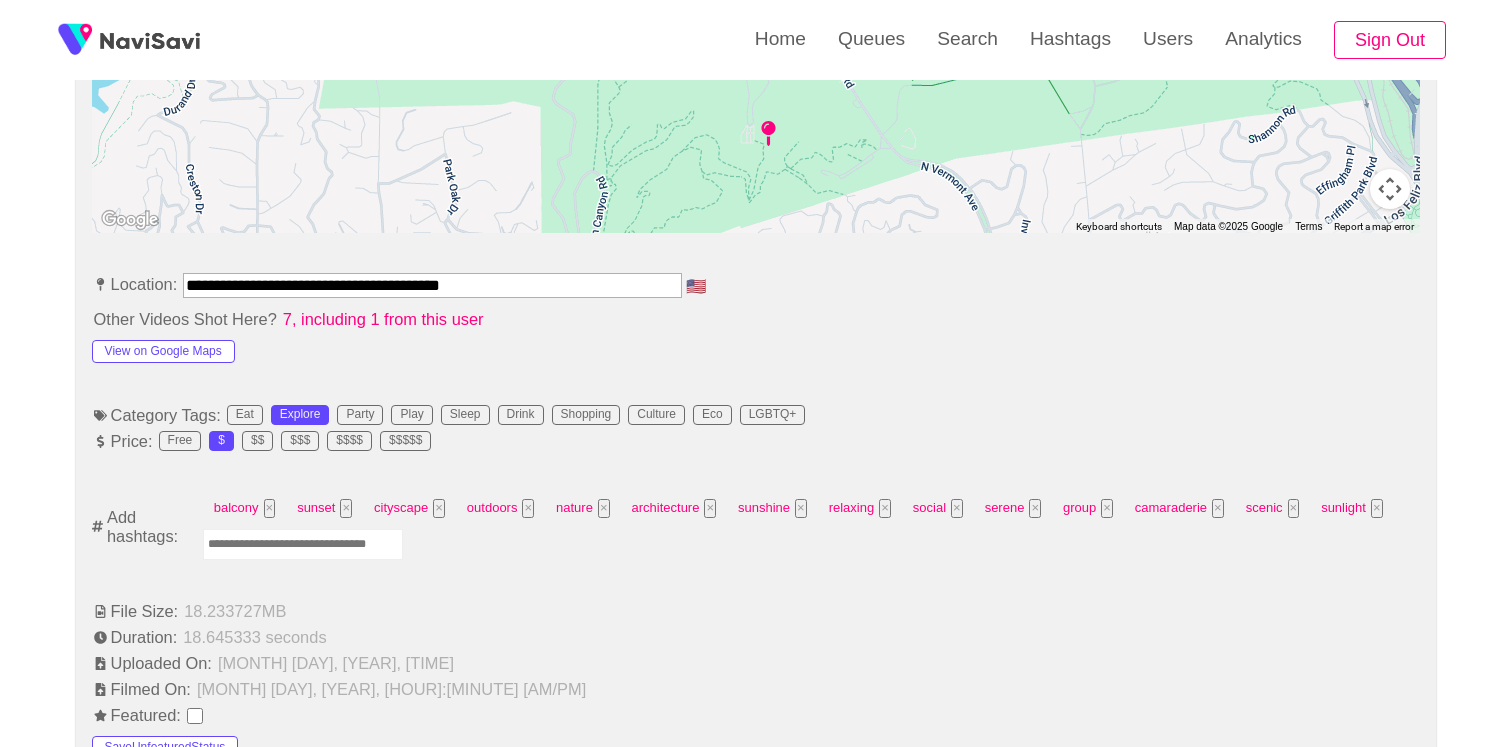 click at bounding box center [303, 544] 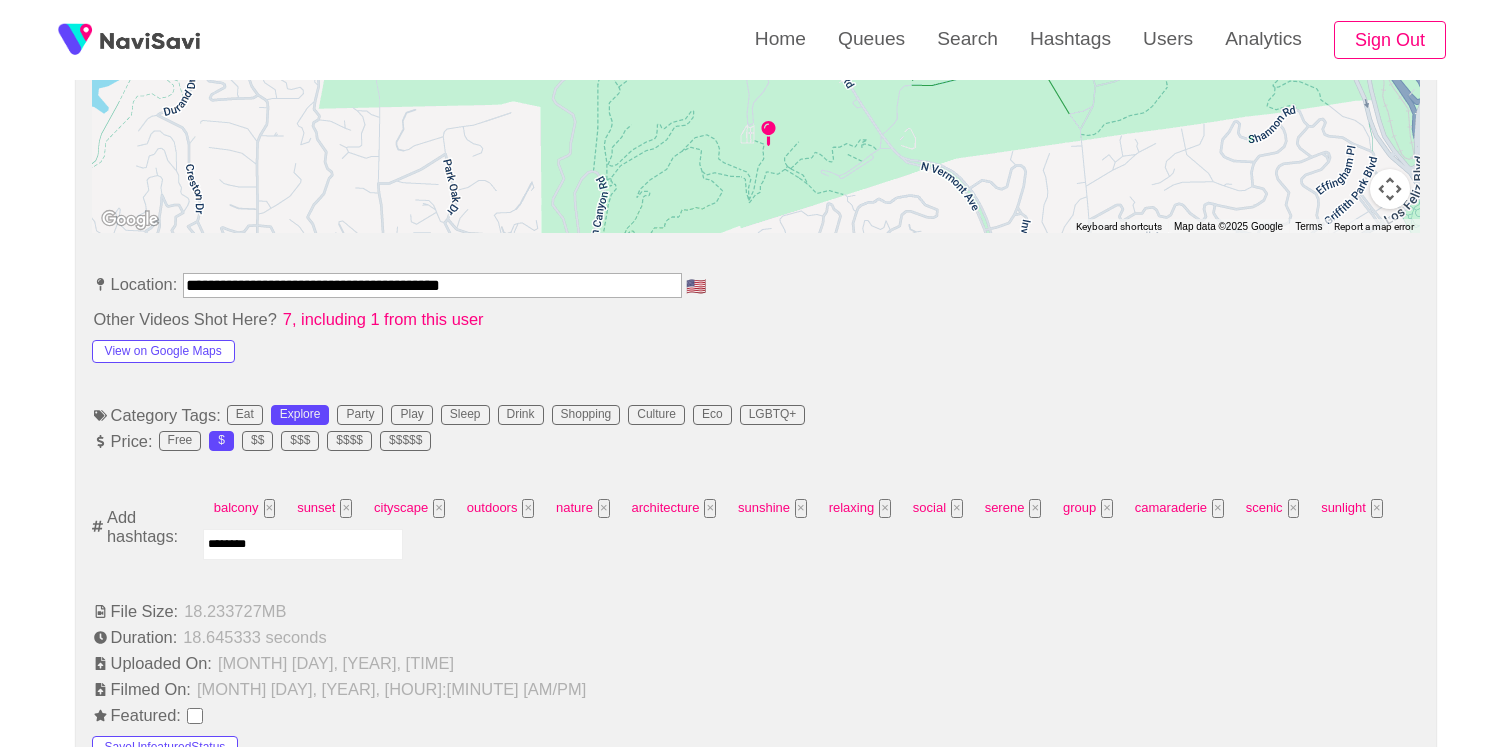 type on "*********" 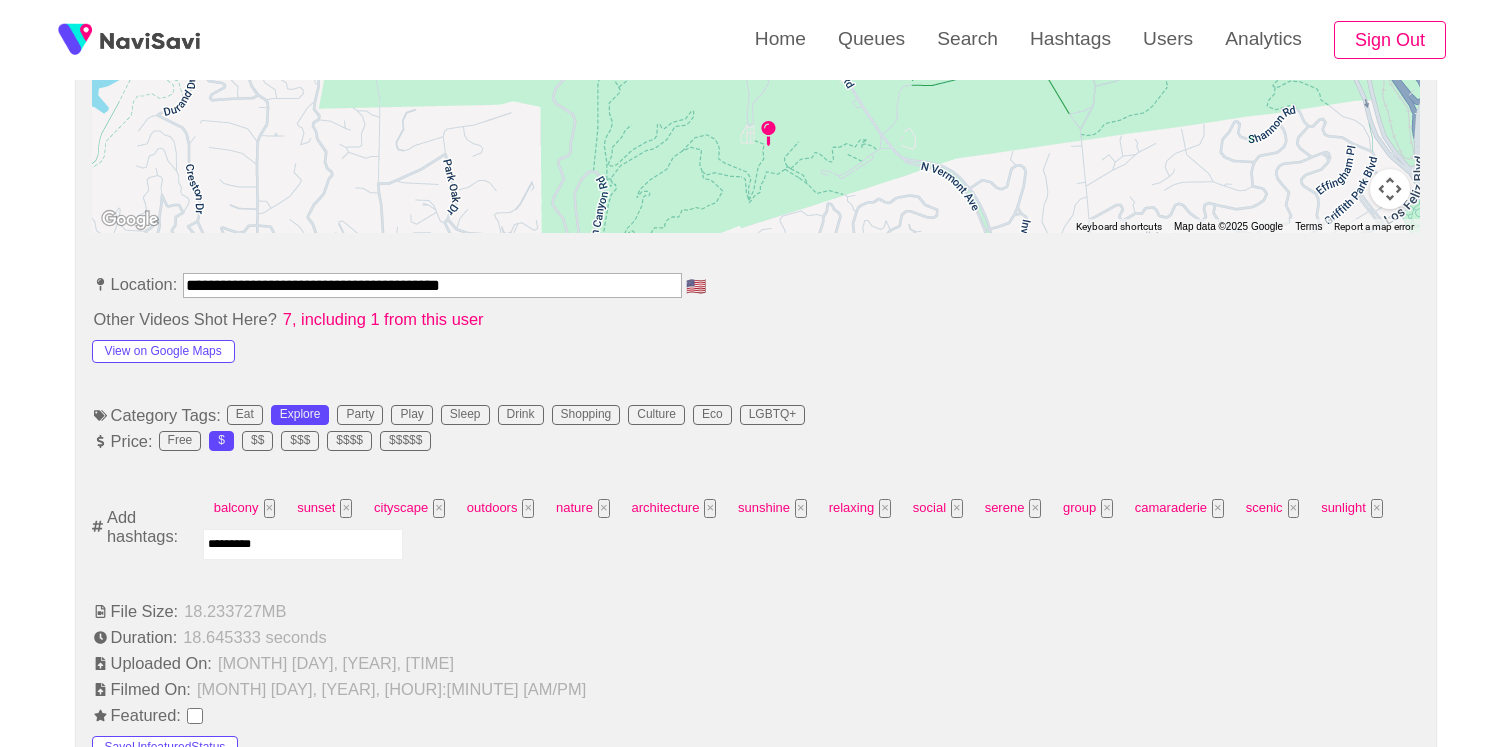 type 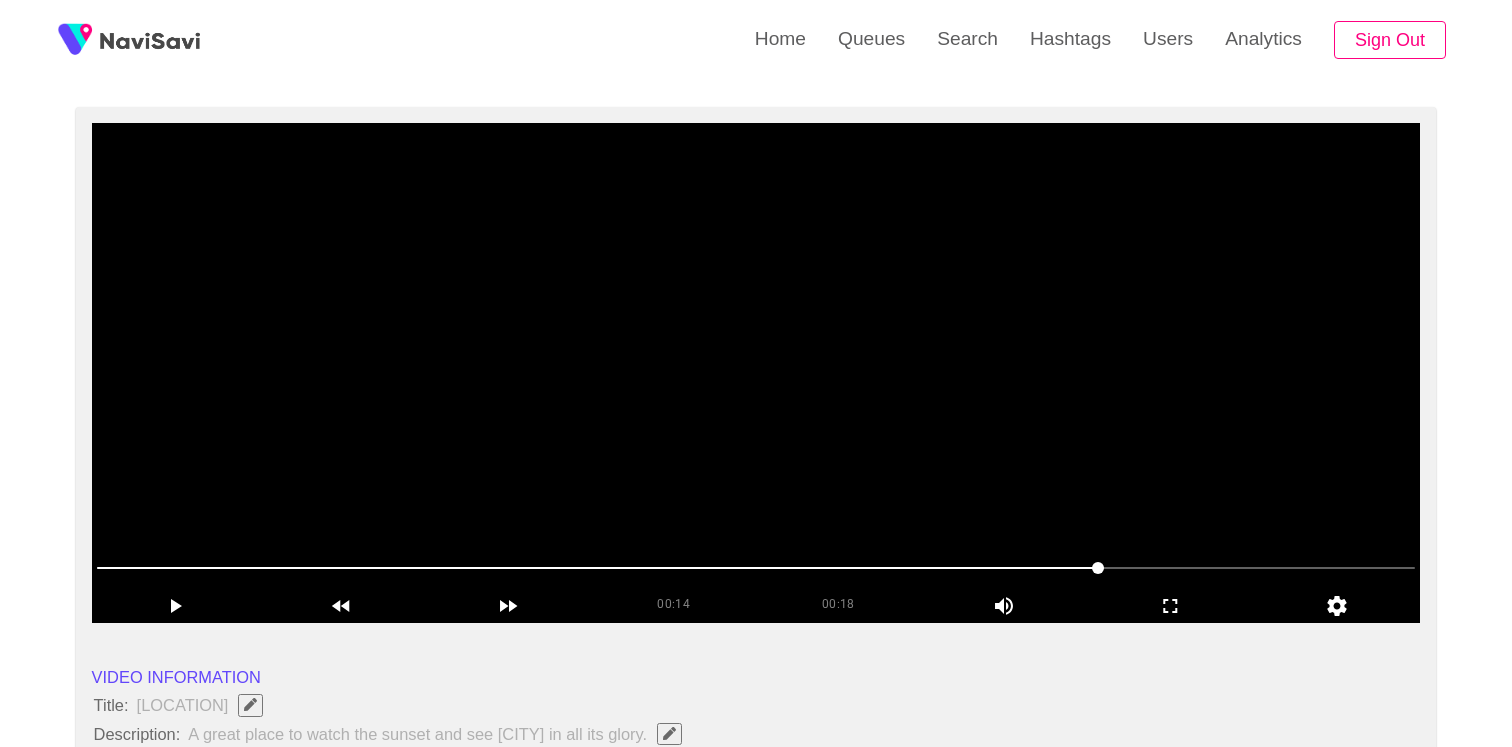 scroll, scrollTop: 0, scrollLeft: 0, axis: both 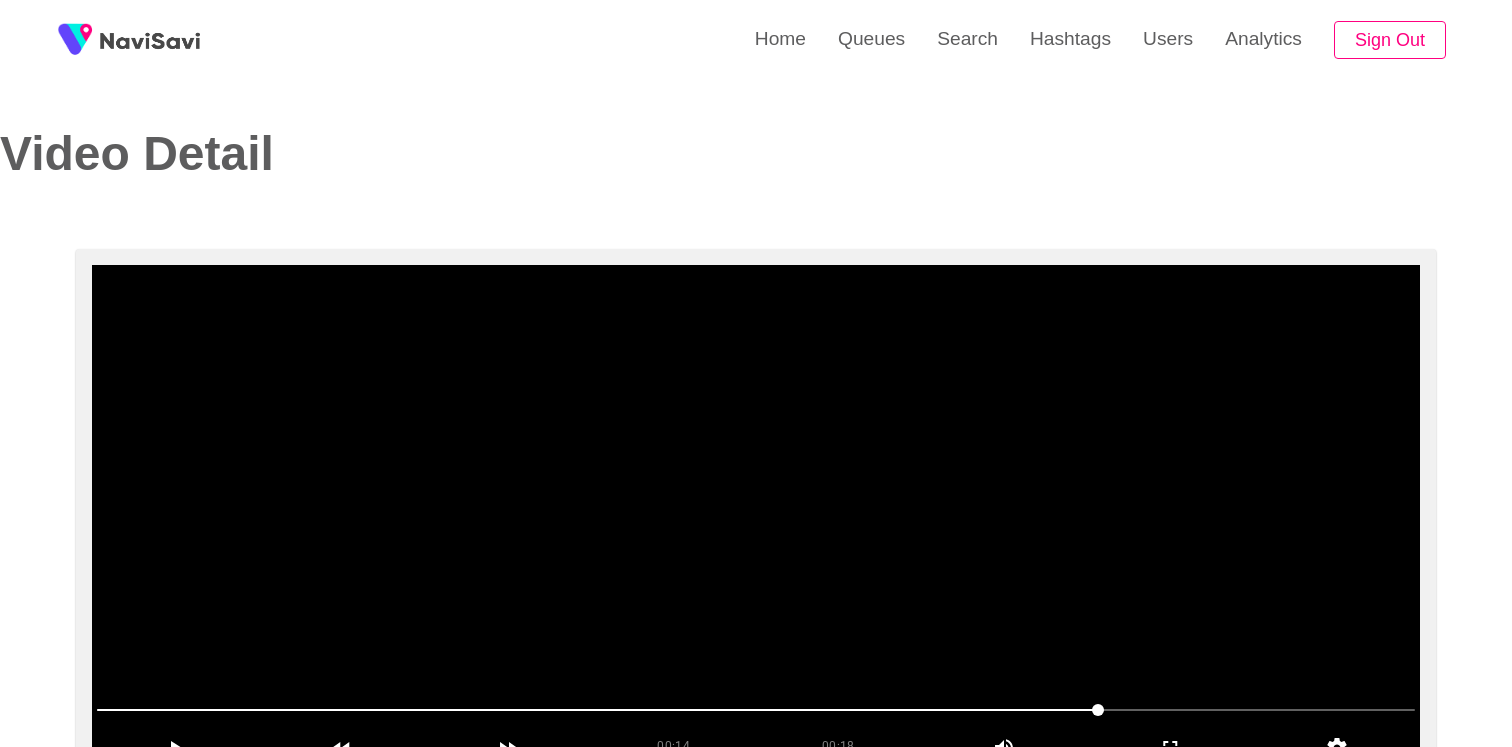 click at bounding box center [756, 515] 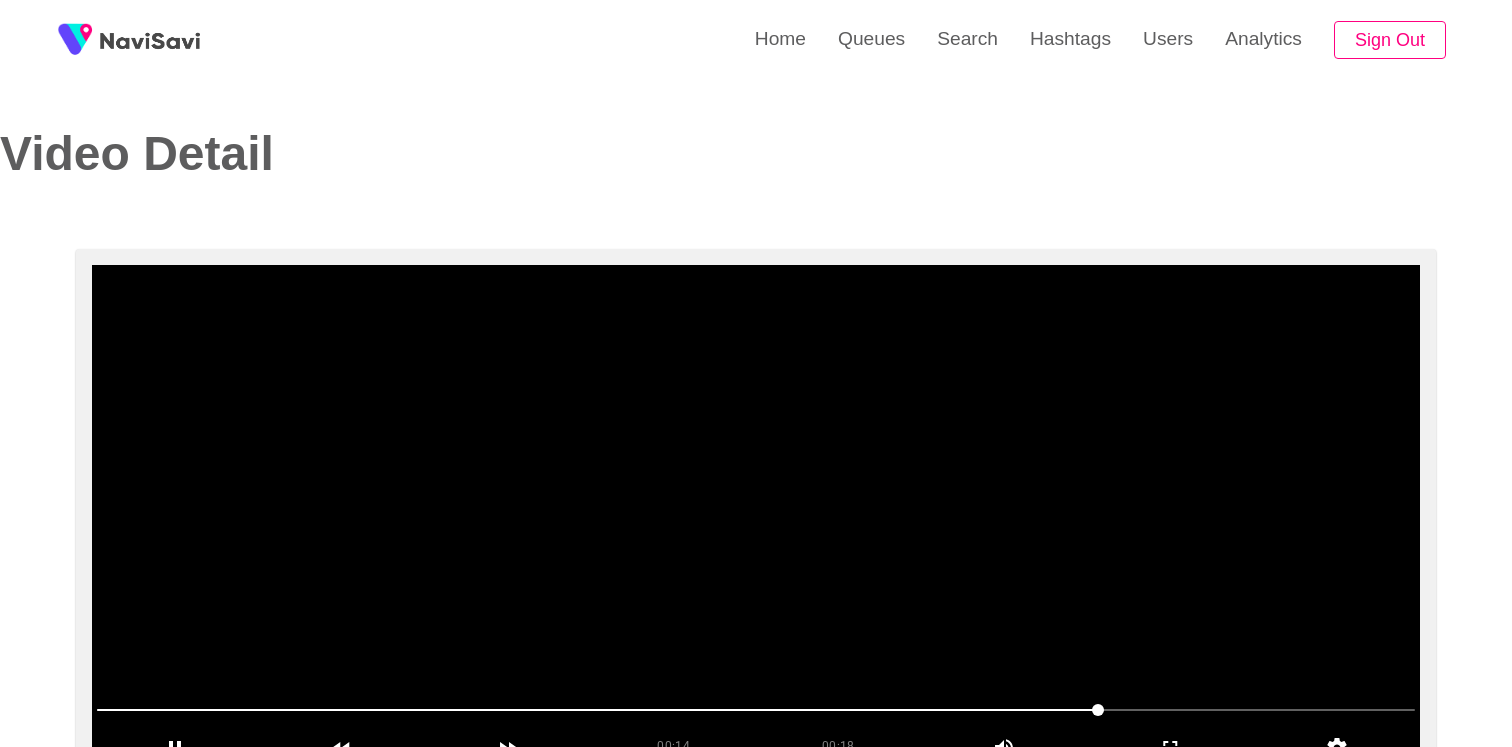 click at bounding box center [756, 515] 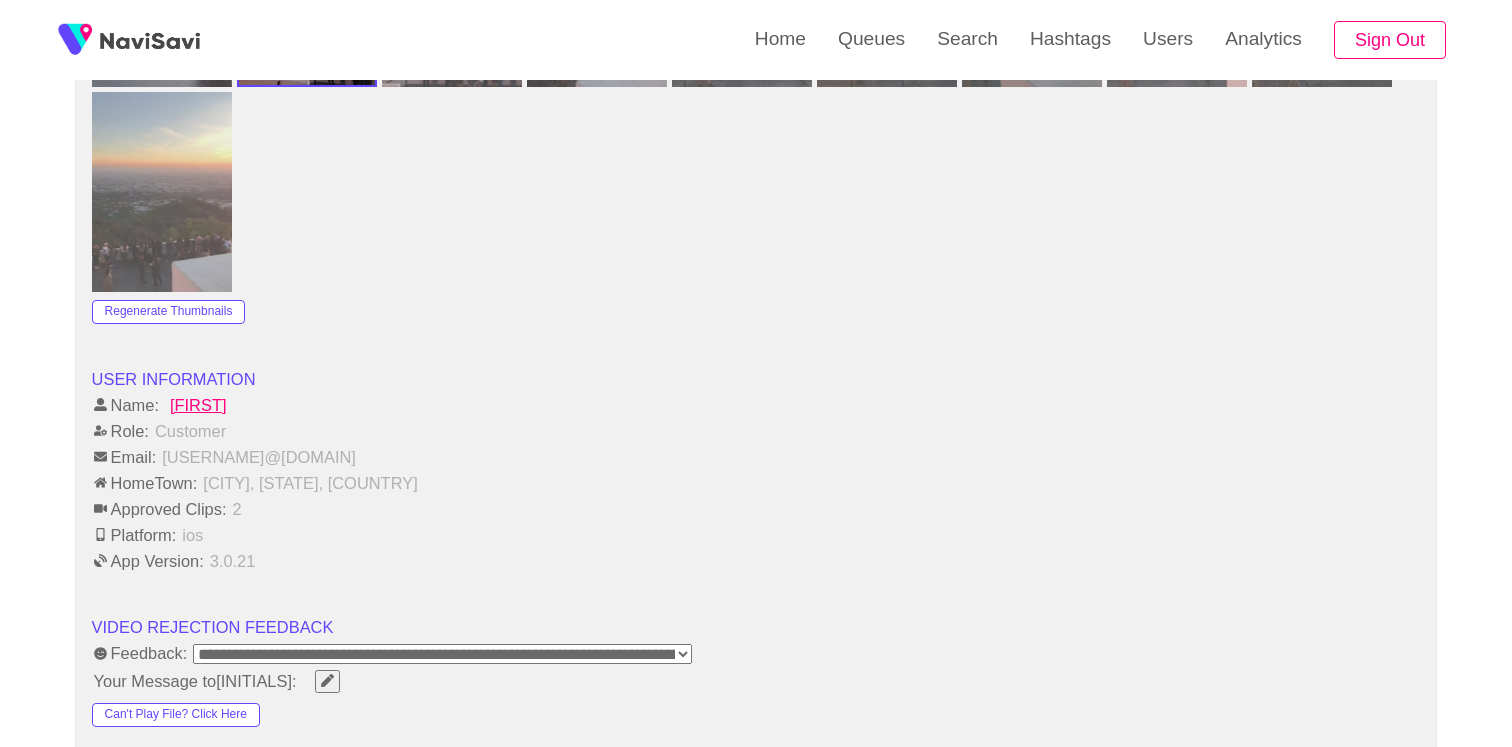 scroll, scrollTop: 2612, scrollLeft: 0, axis: vertical 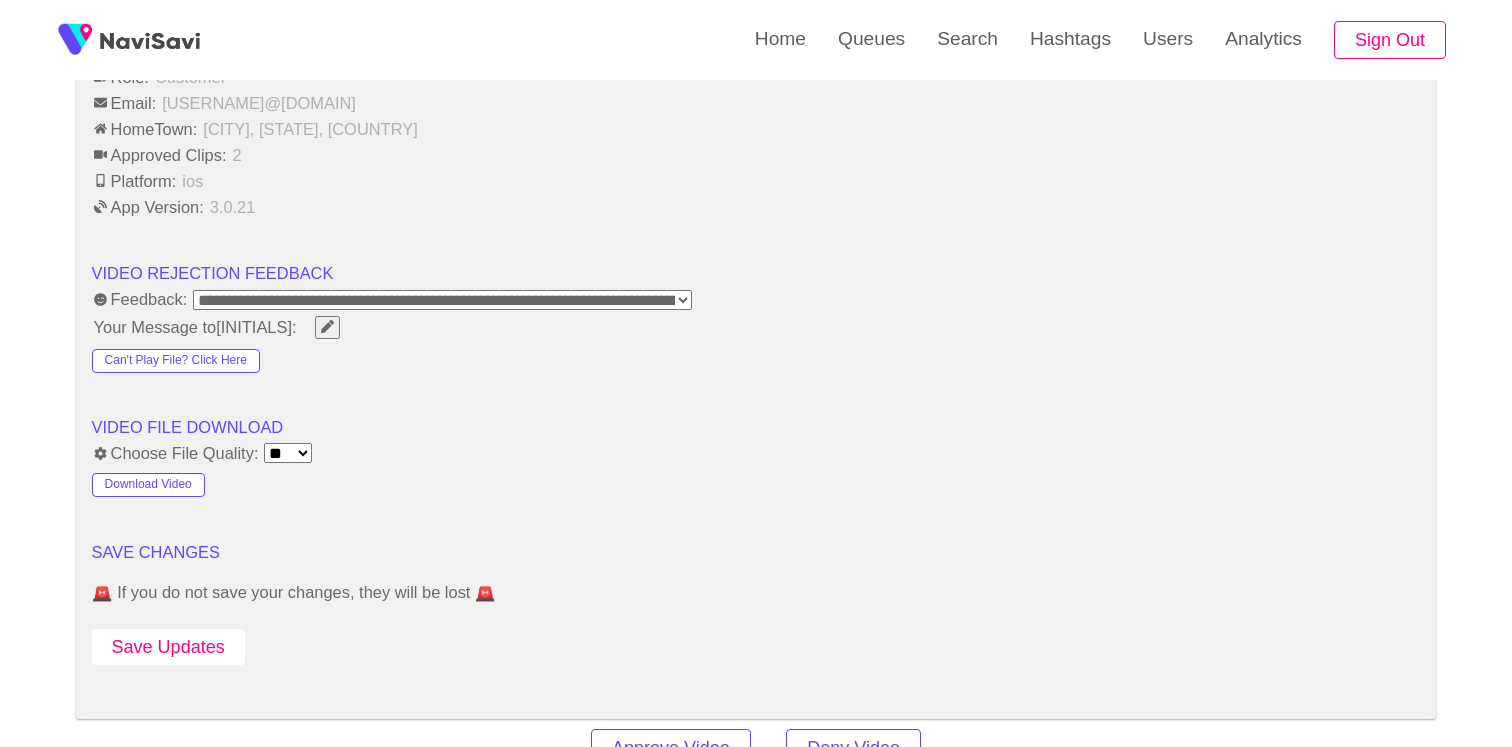 click on "Save Updates" at bounding box center (168, 647) 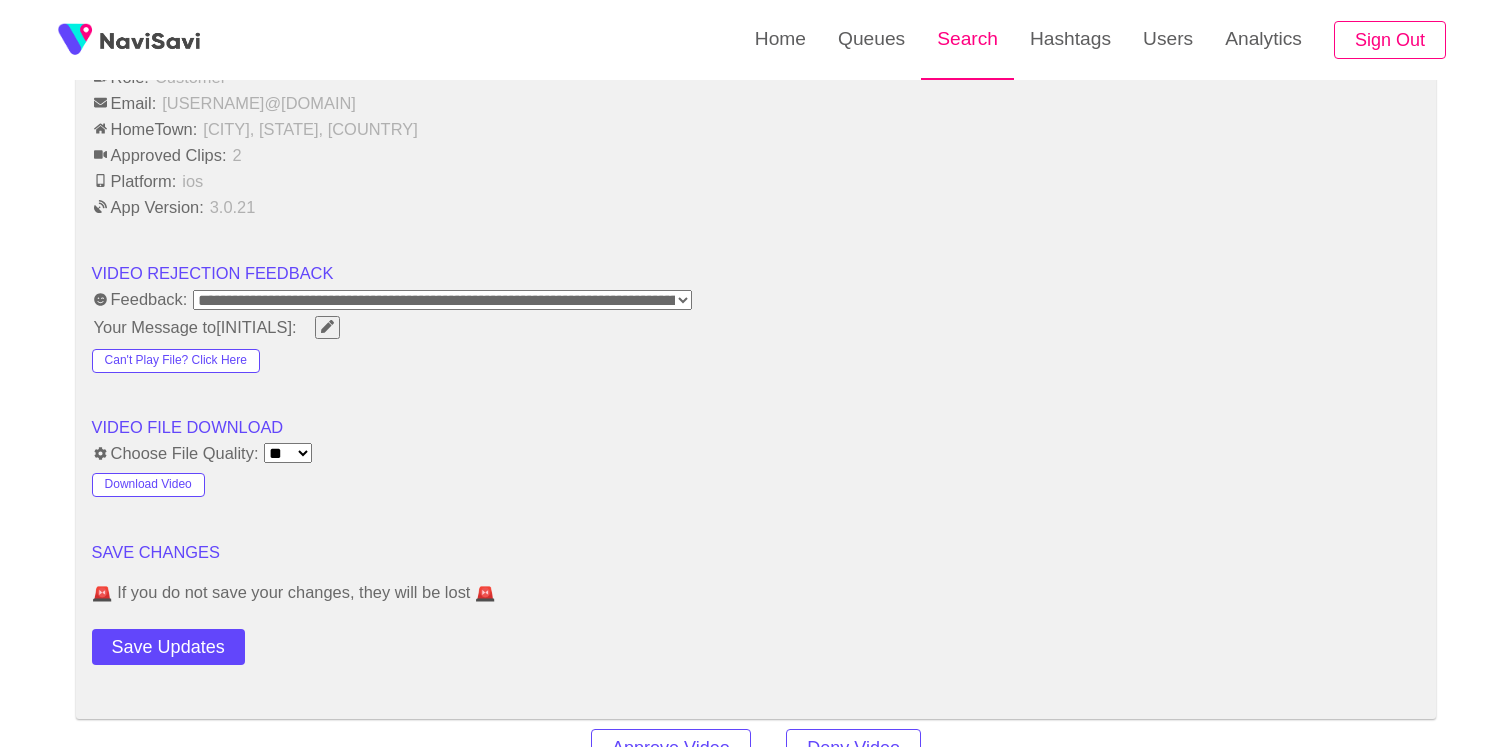 click on "Search" at bounding box center [967, 39] 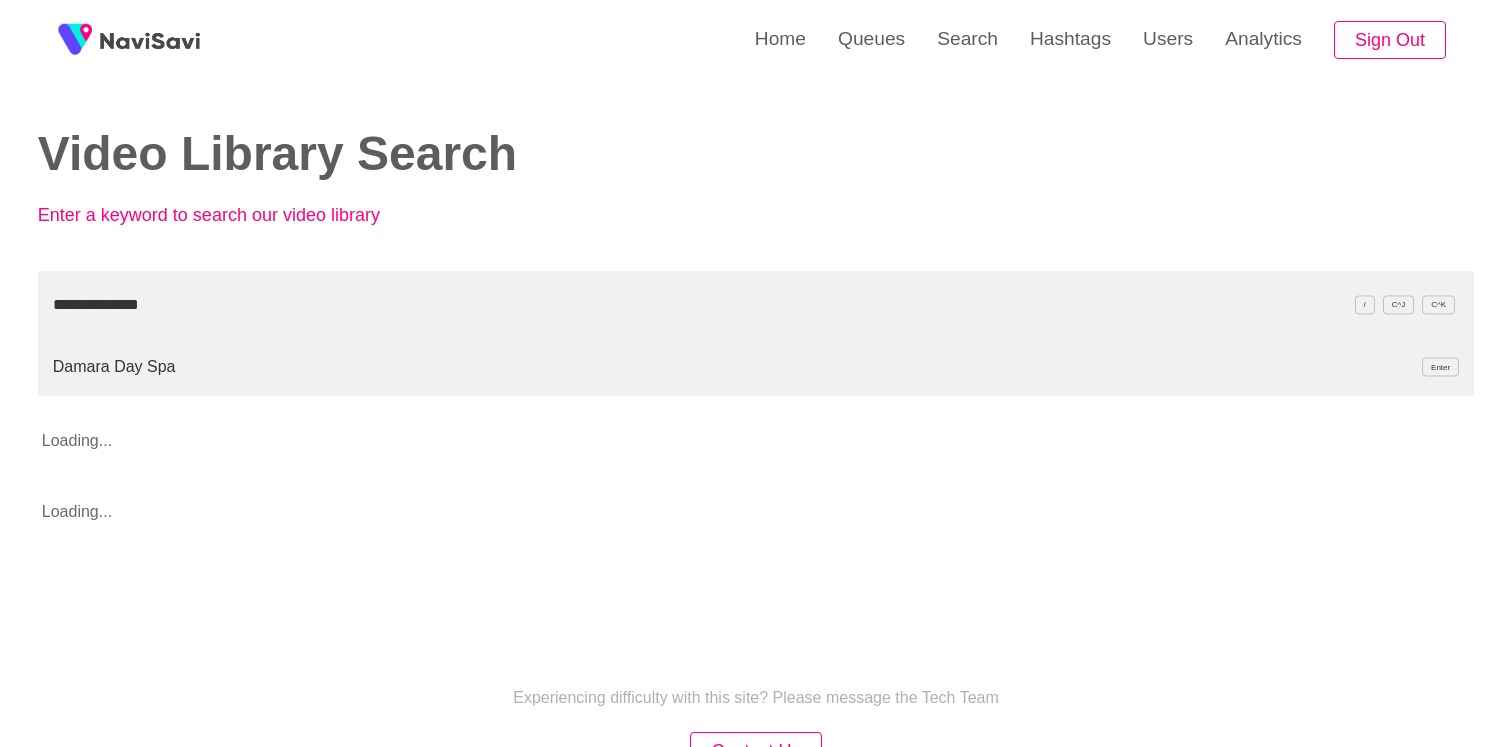 type on "**********" 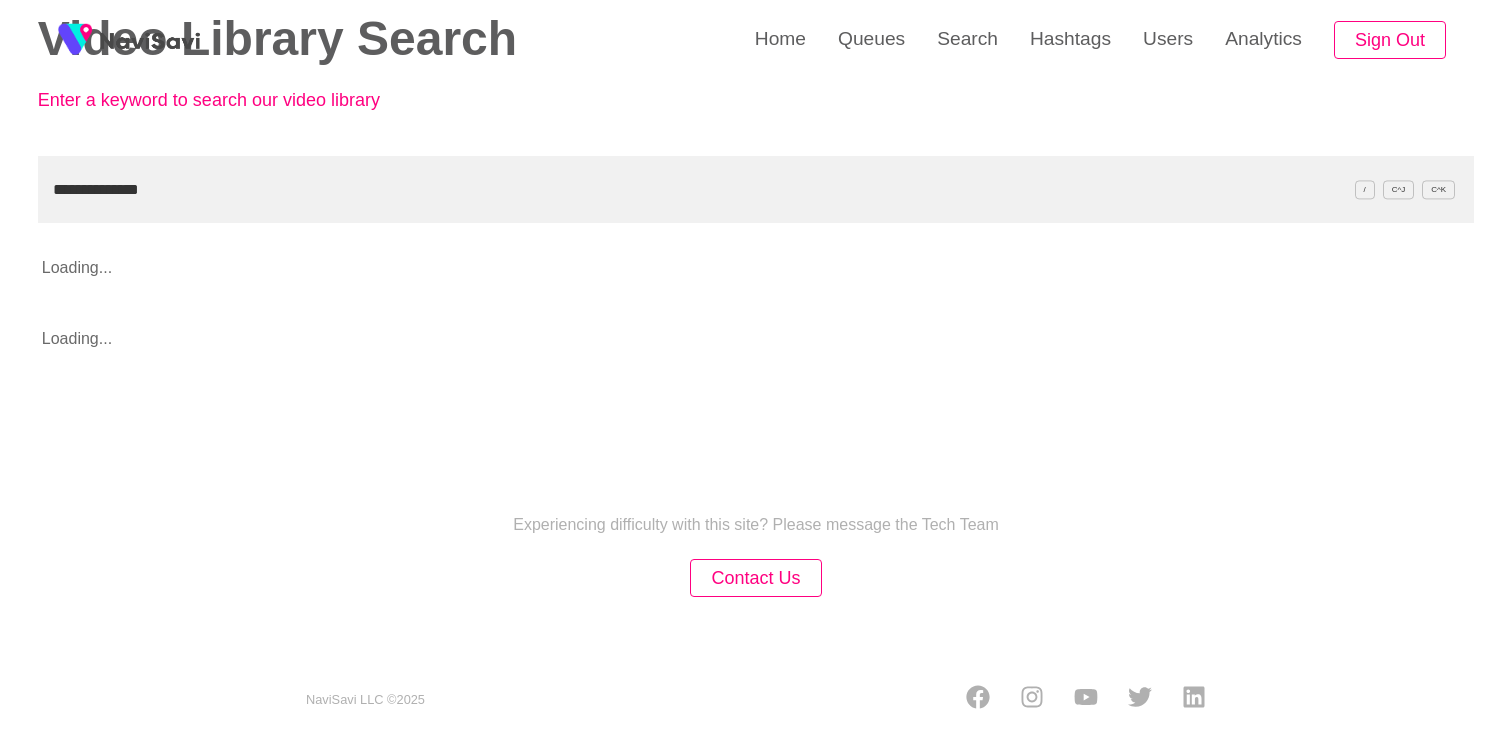 scroll, scrollTop: 132, scrollLeft: 0, axis: vertical 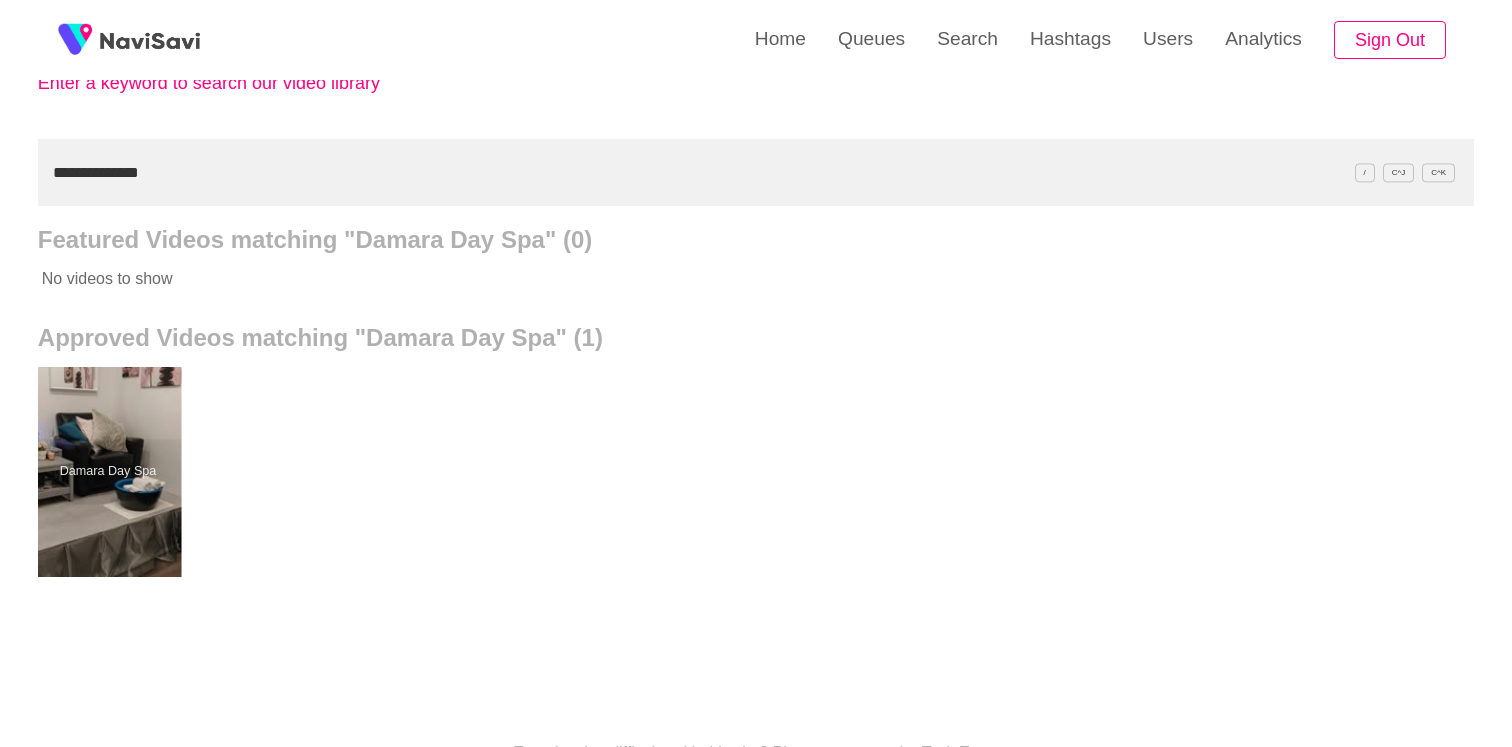 click at bounding box center (107, 472) 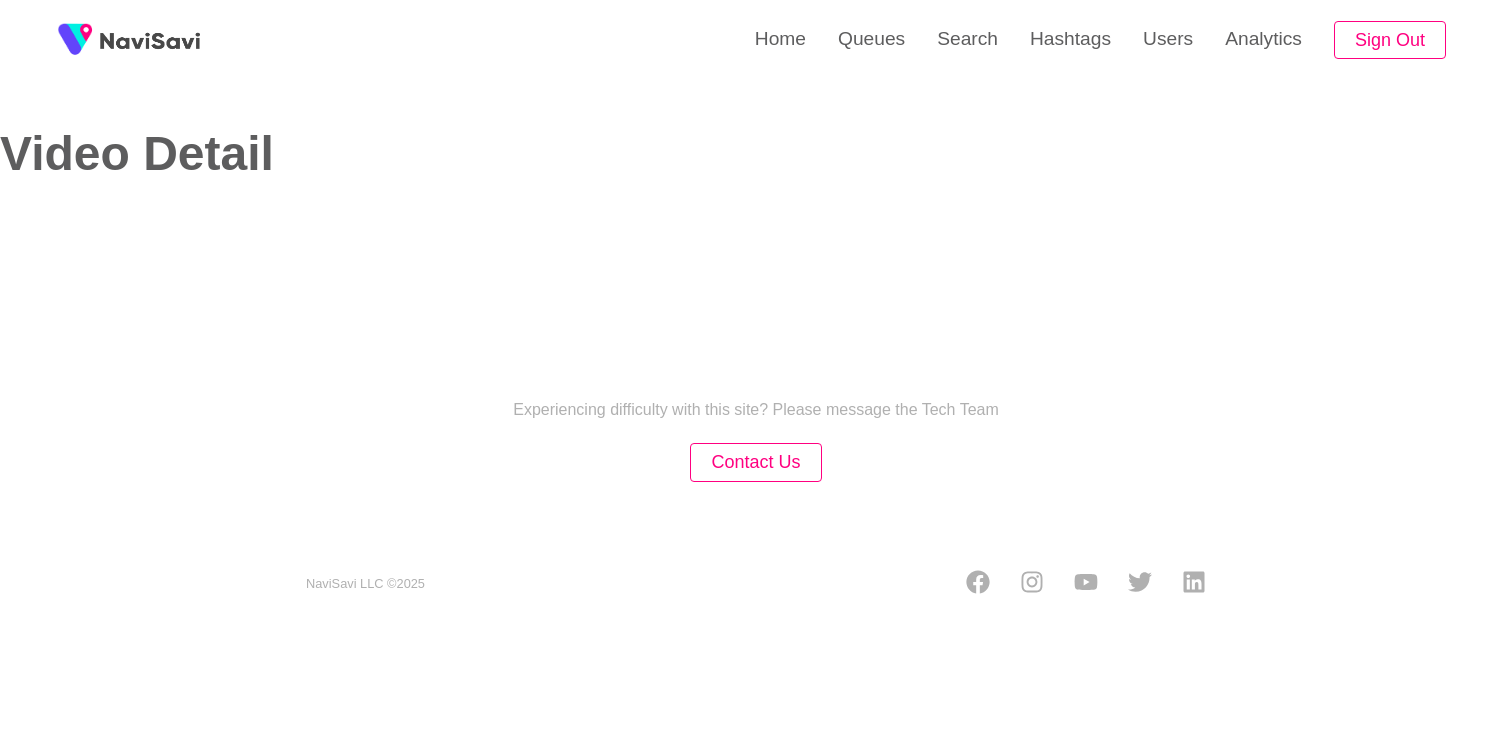 select on "**********" 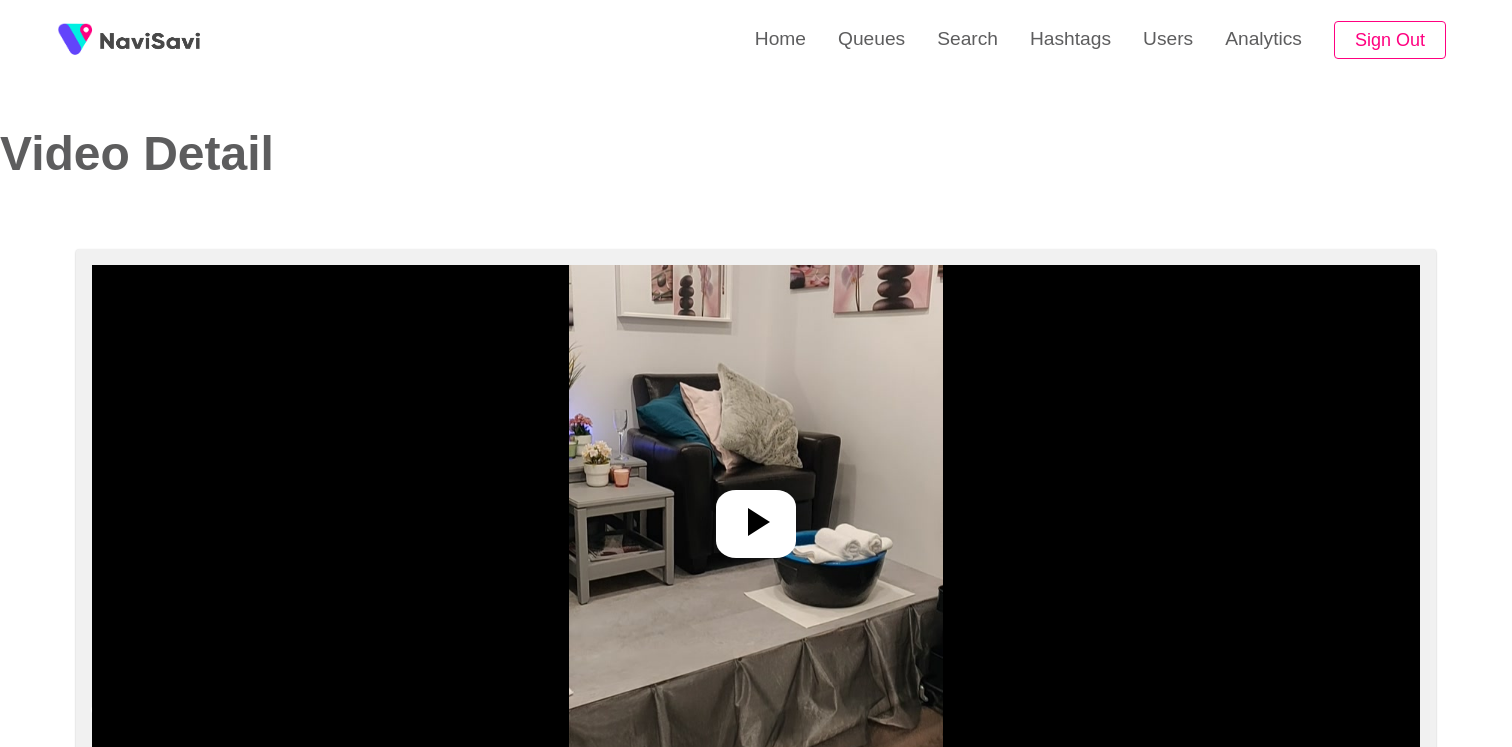 click at bounding box center (756, 515) 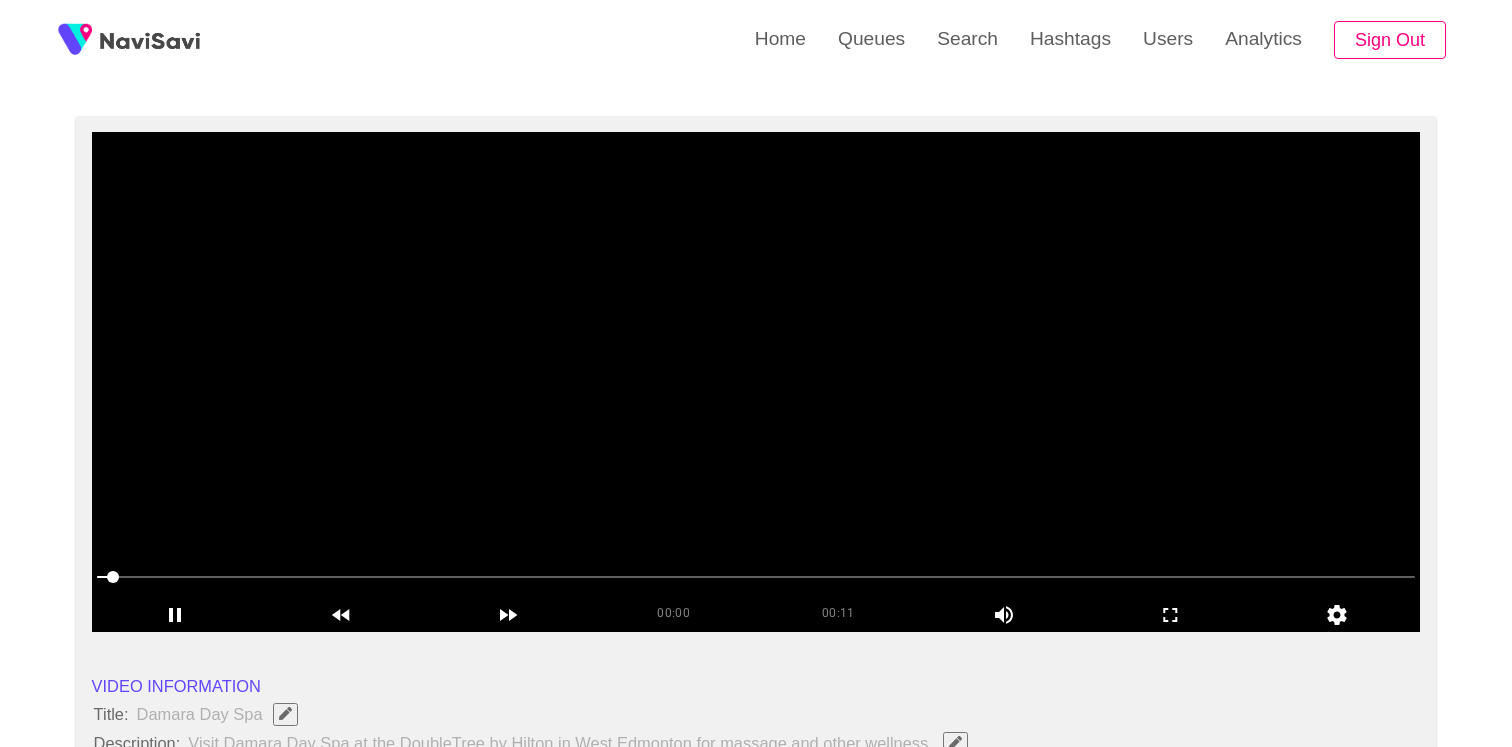 scroll, scrollTop: 134, scrollLeft: 0, axis: vertical 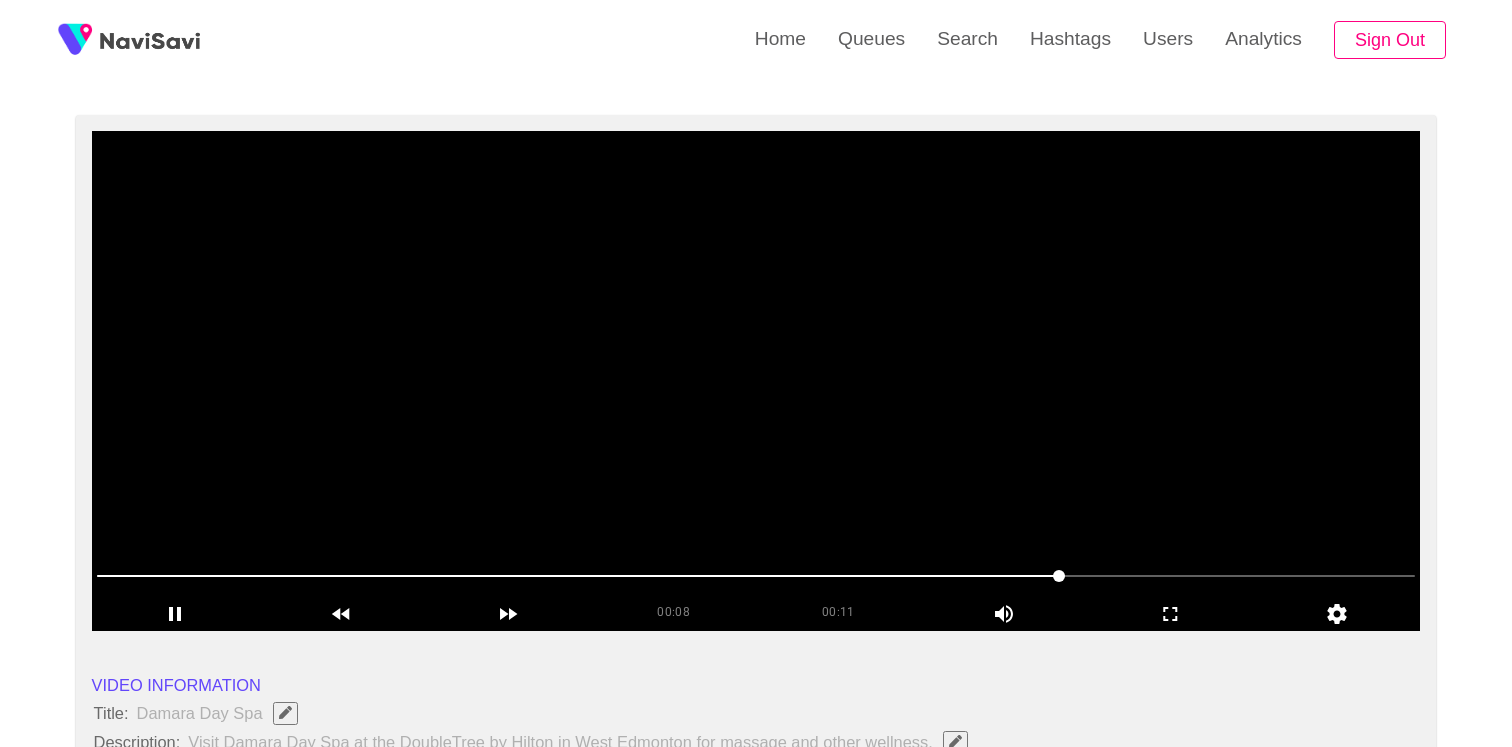 click at bounding box center [756, 381] 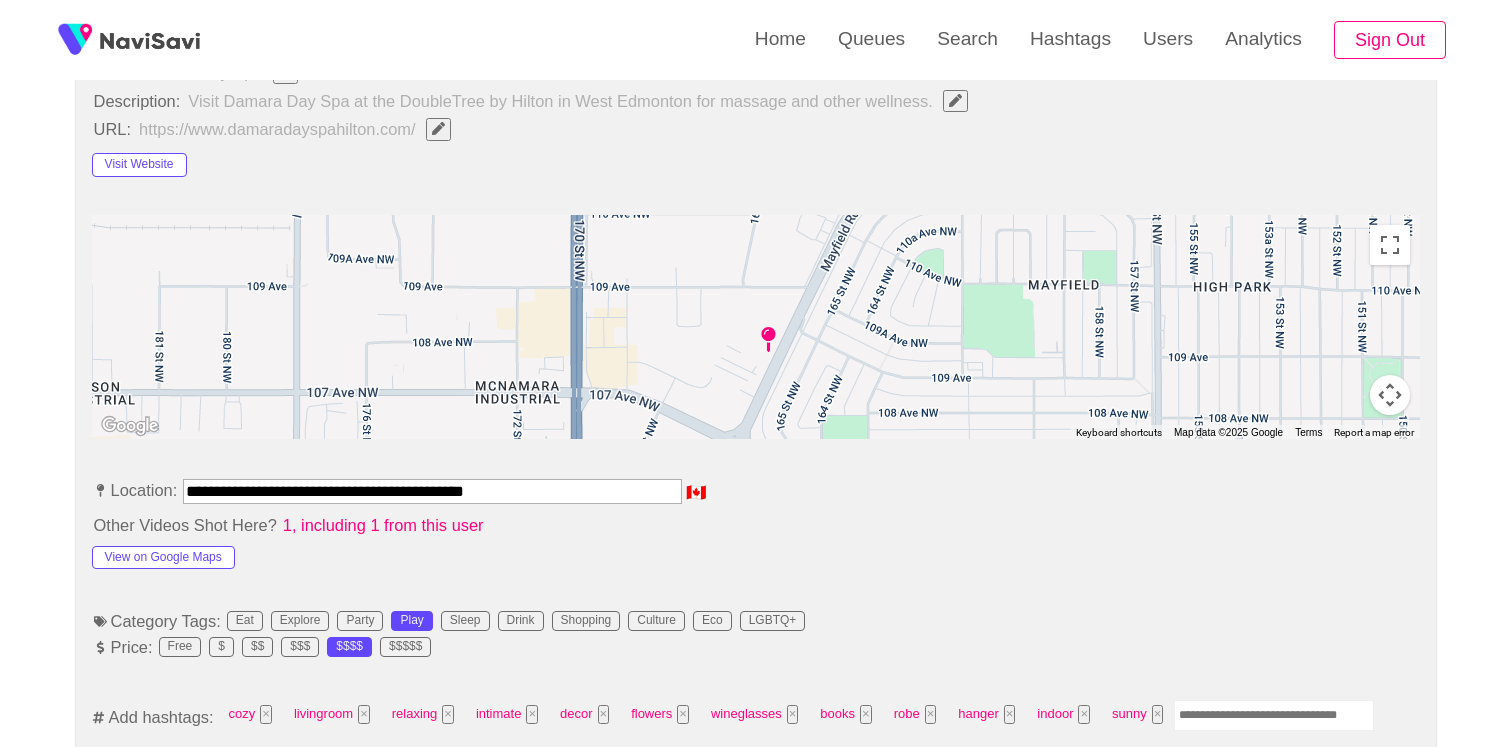 scroll, scrollTop: 992, scrollLeft: 0, axis: vertical 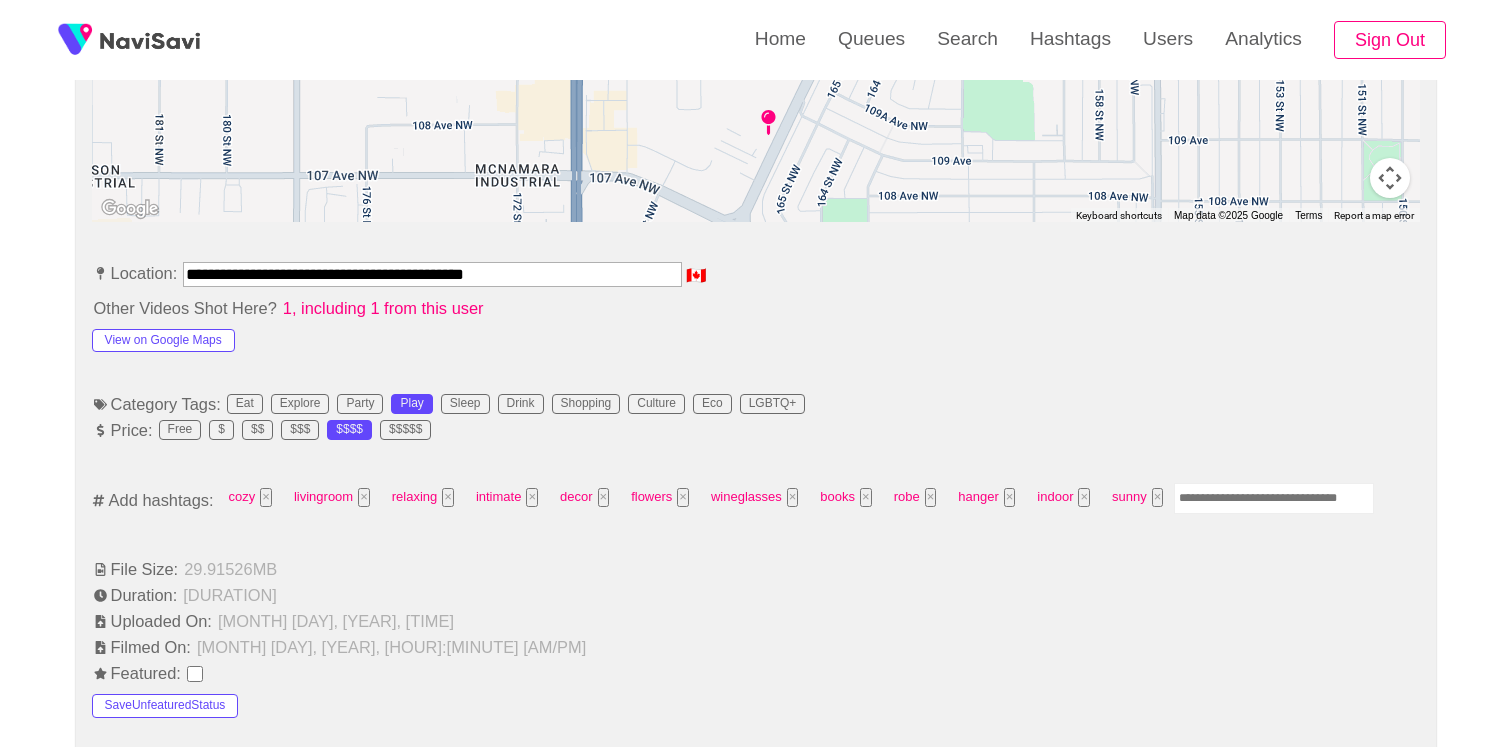 click at bounding box center [1274, 498] 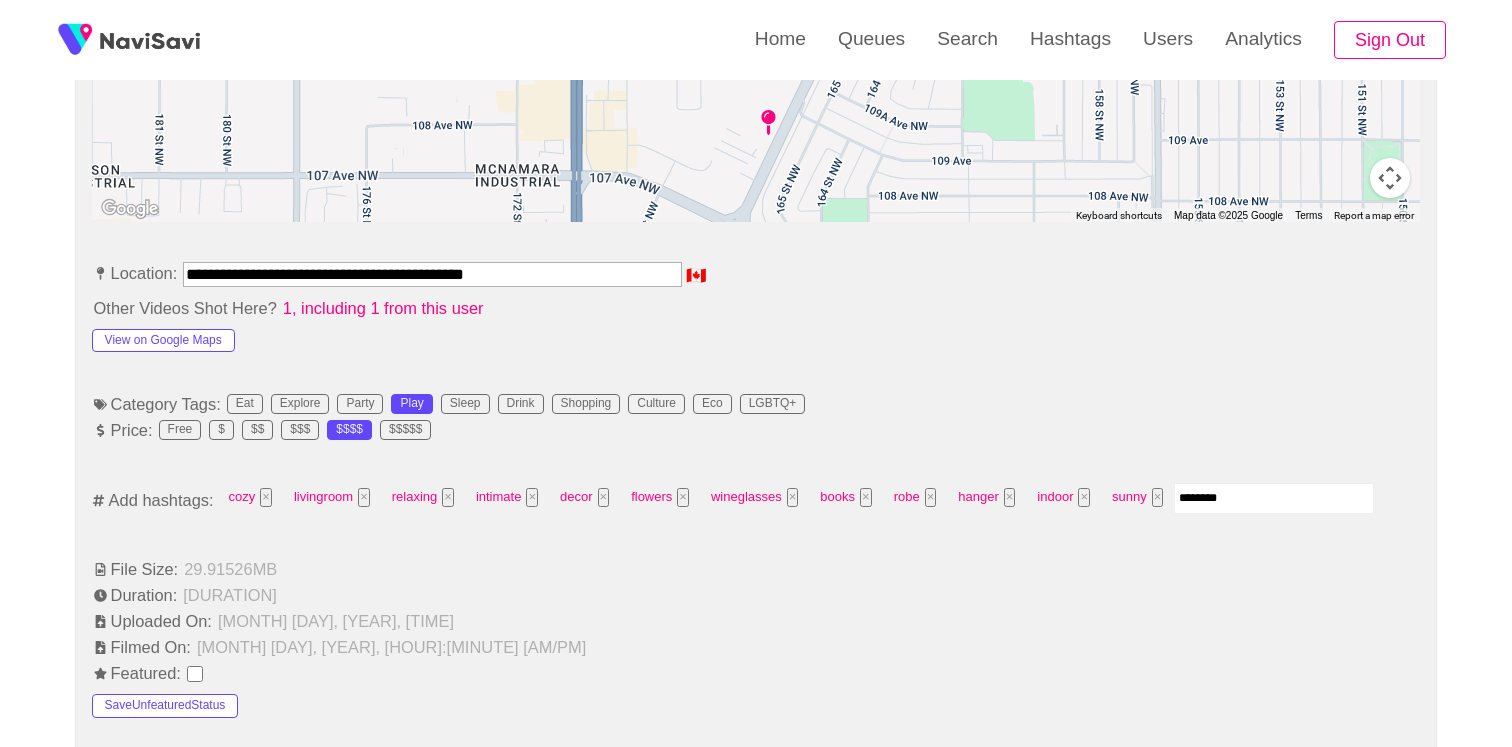 type on "*********" 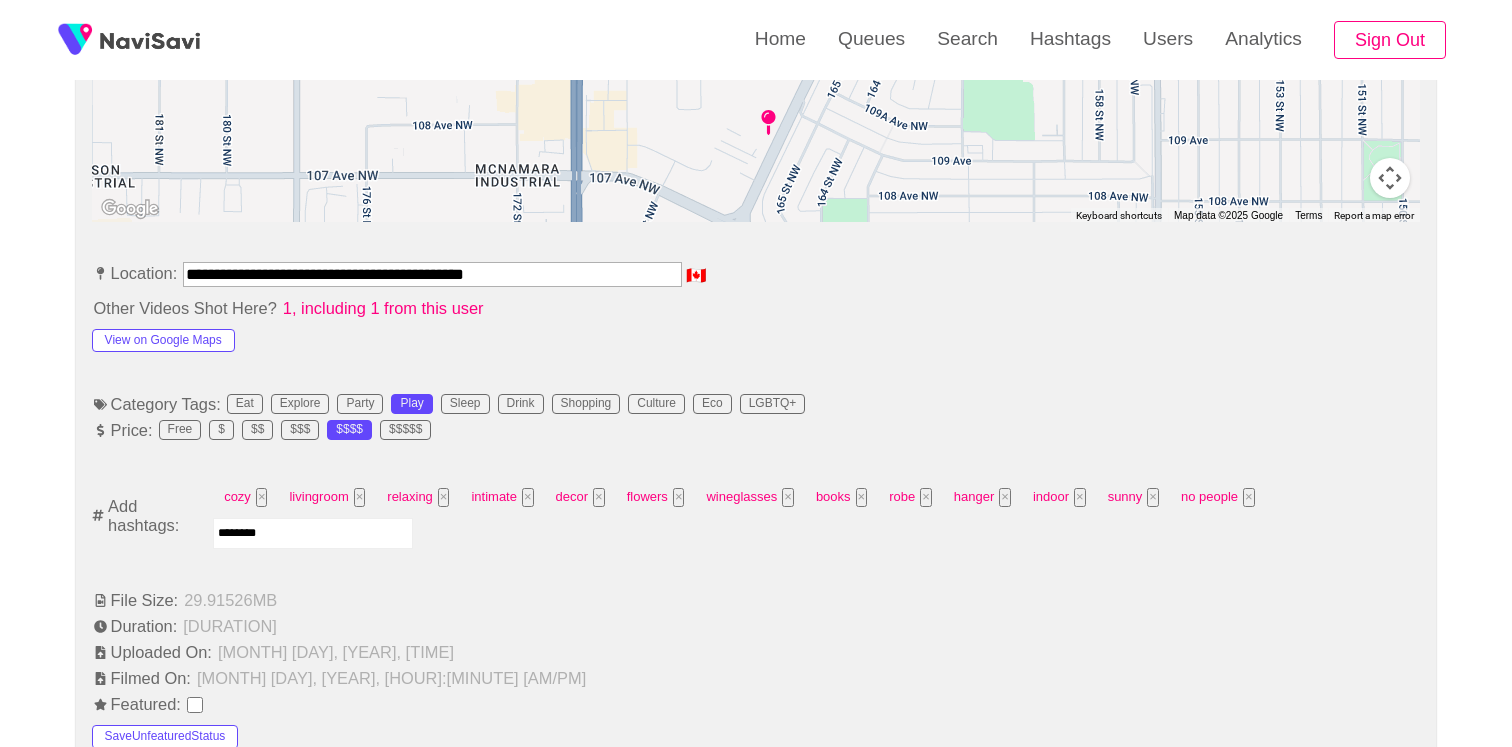type on "*********" 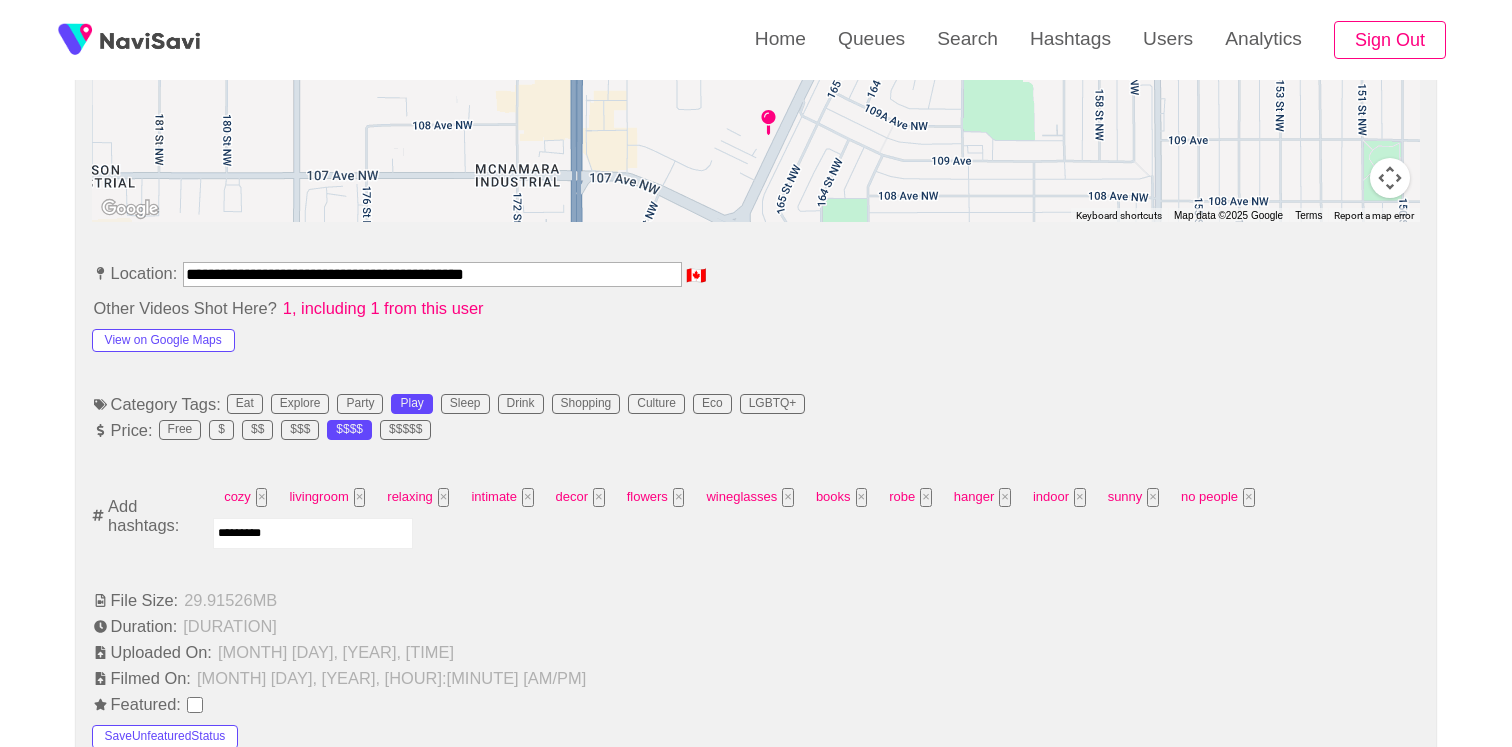 type 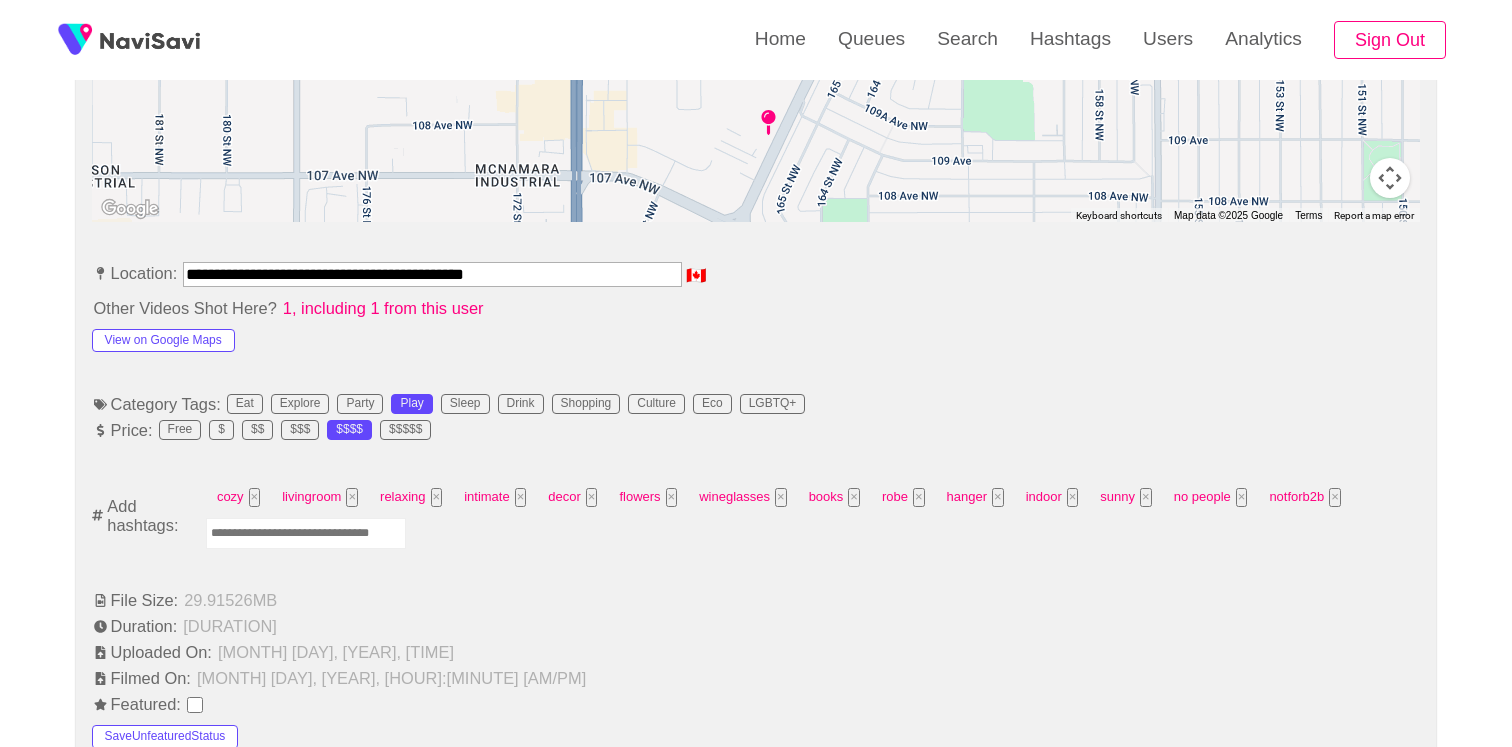 scroll, scrollTop: 332, scrollLeft: 0, axis: vertical 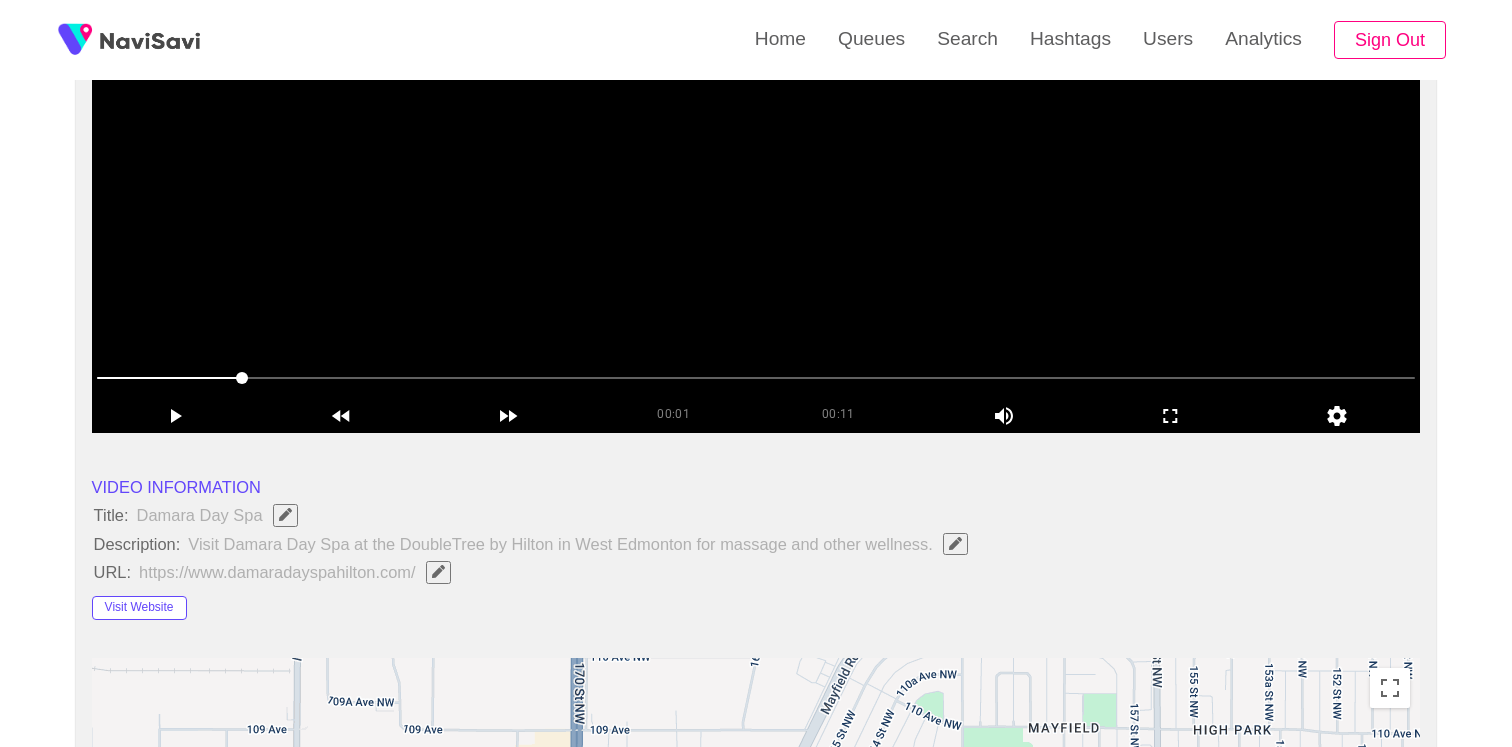 click at bounding box center (756, 183) 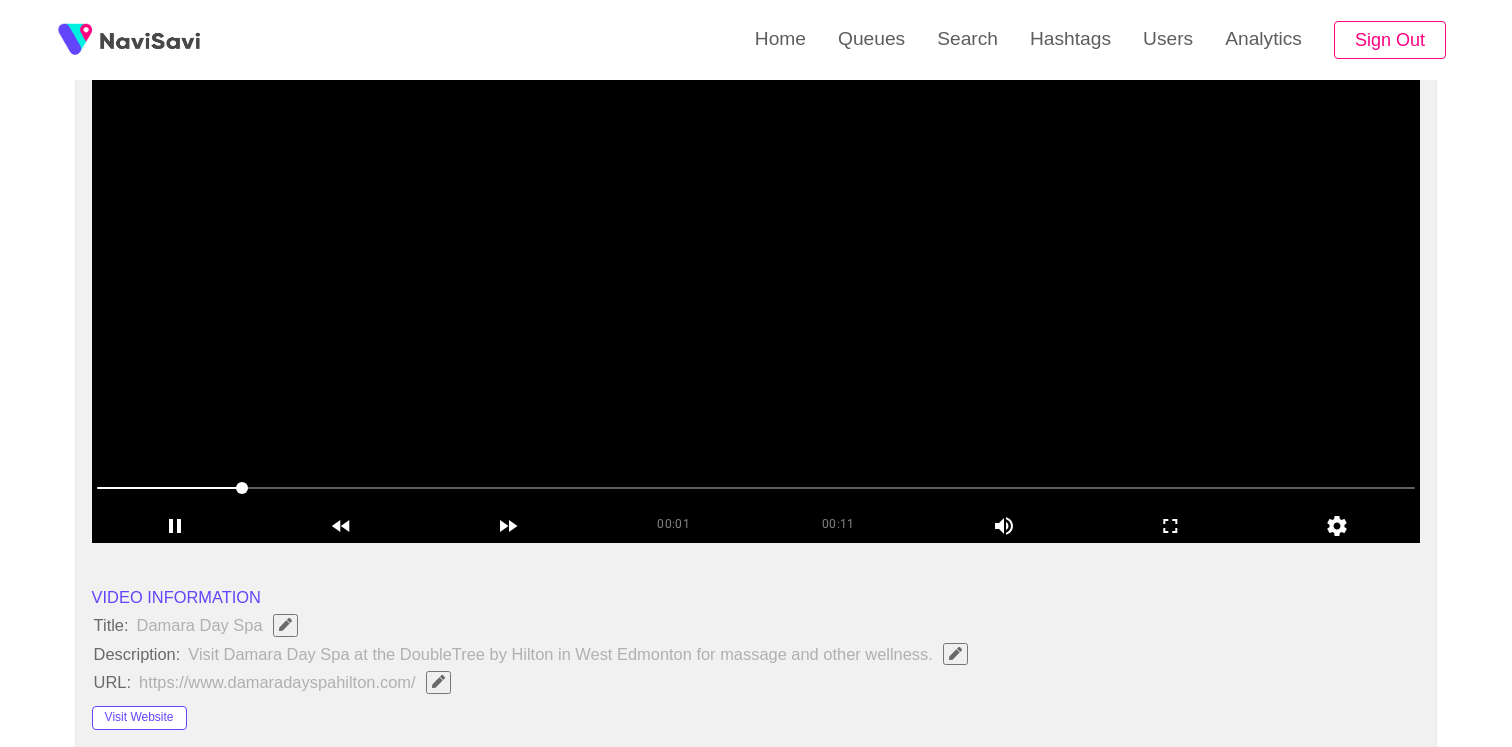 scroll, scrollTop: 220, scrollLeft: 0, axis: vertical 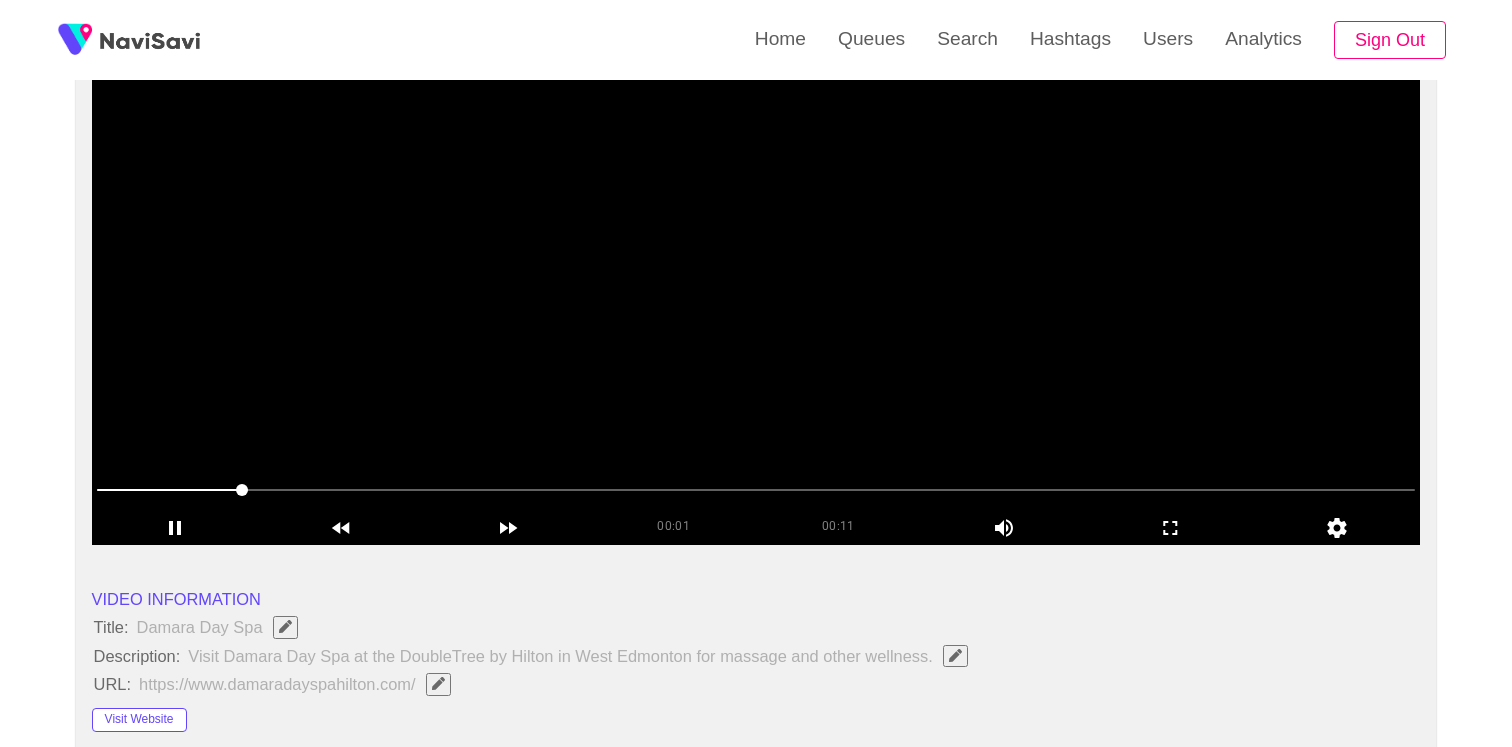 click at bounding box center (756, 295) 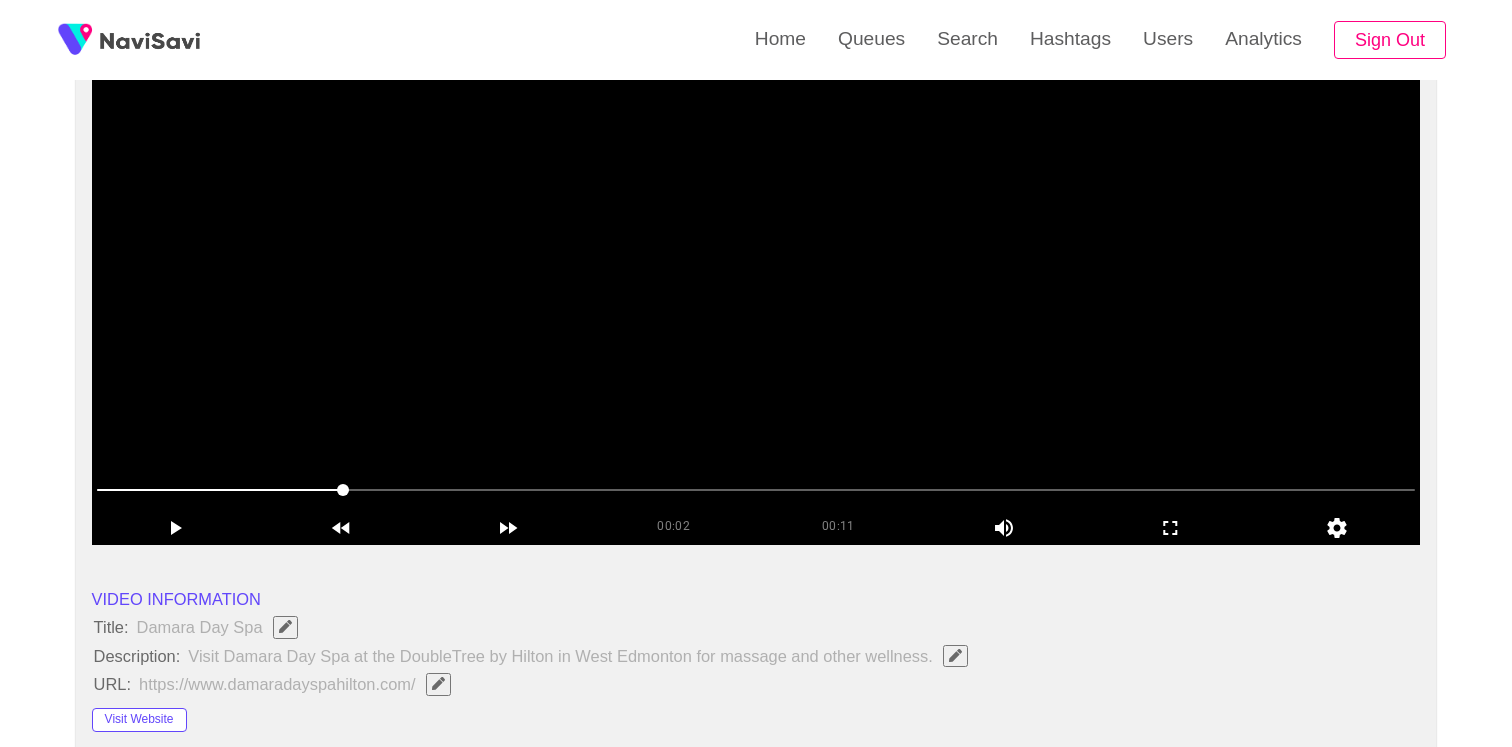 click at bounding box center (756, 295) 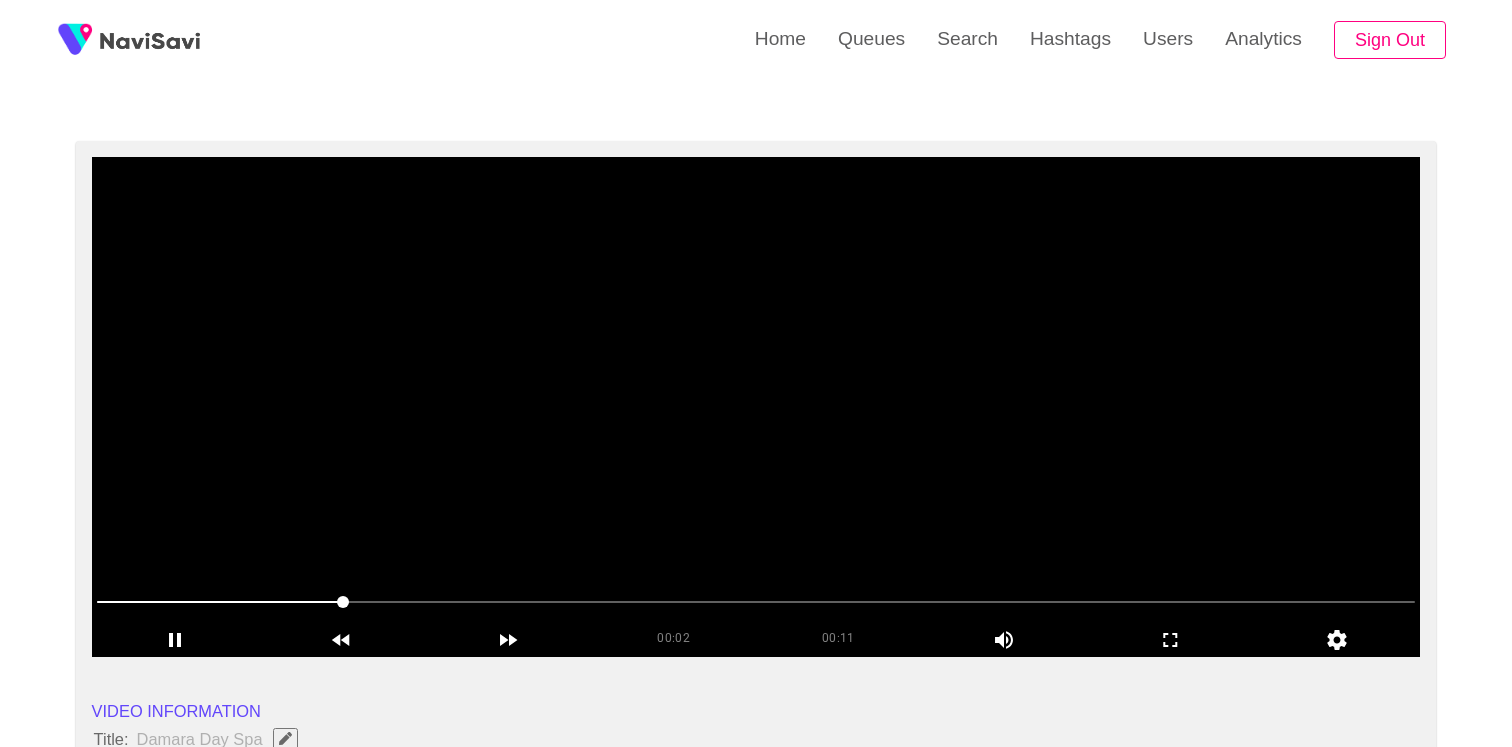 scroll, scrollTop: 101, scrollLeft: 0, axis: vertical 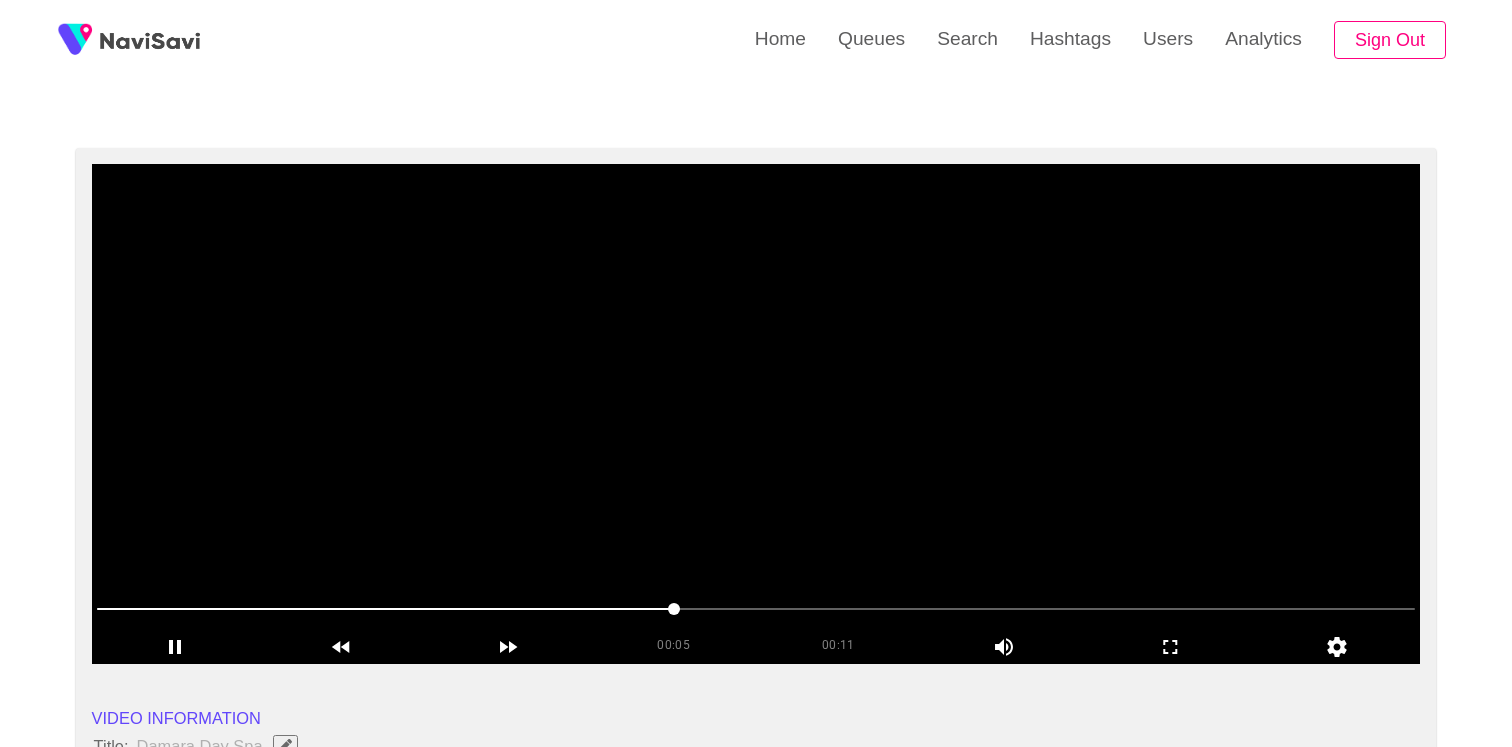 click at bounding box center [756, 414] 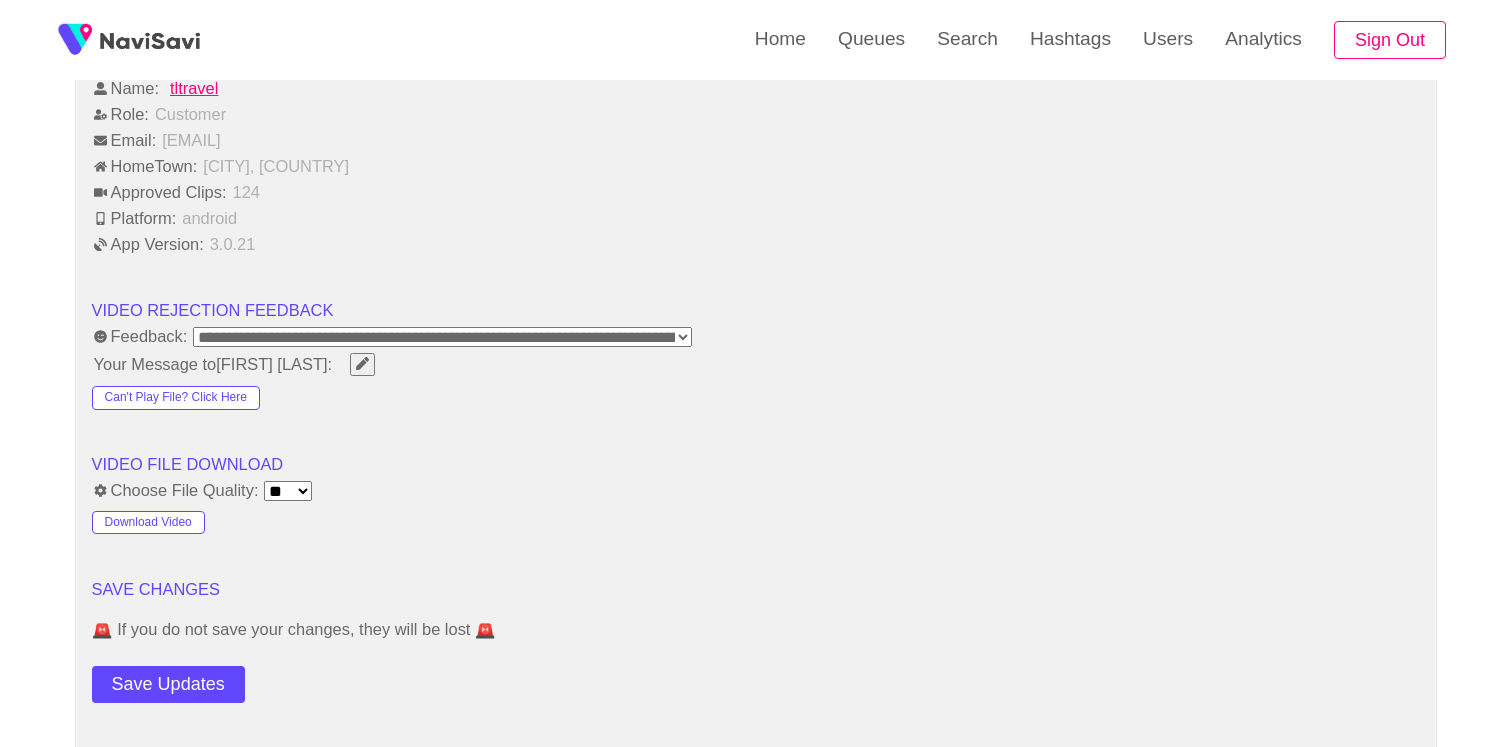 scroll, scrollTop: 3022, scrollLeft: 0, axis: vertical 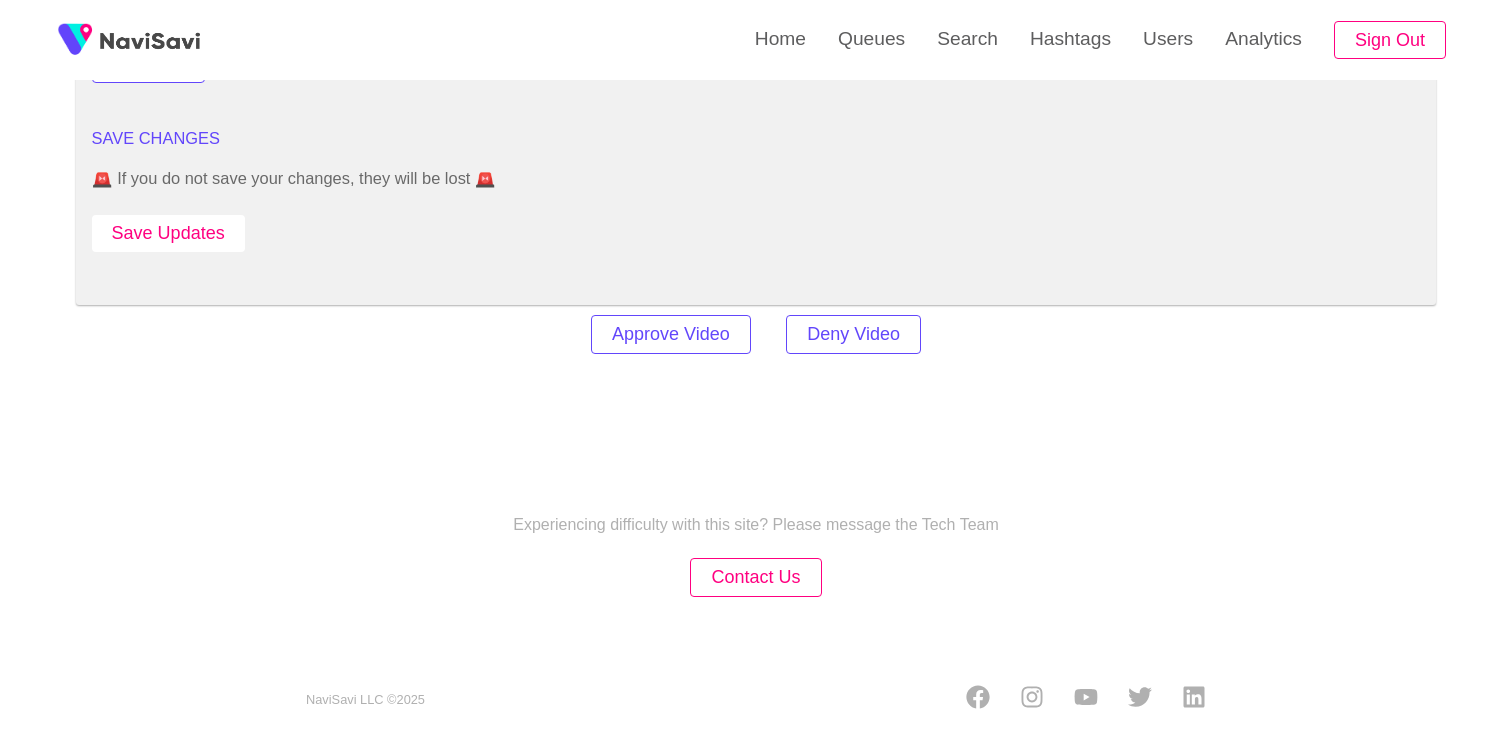 click on "Save Updates" at bounding box center [168, 233] 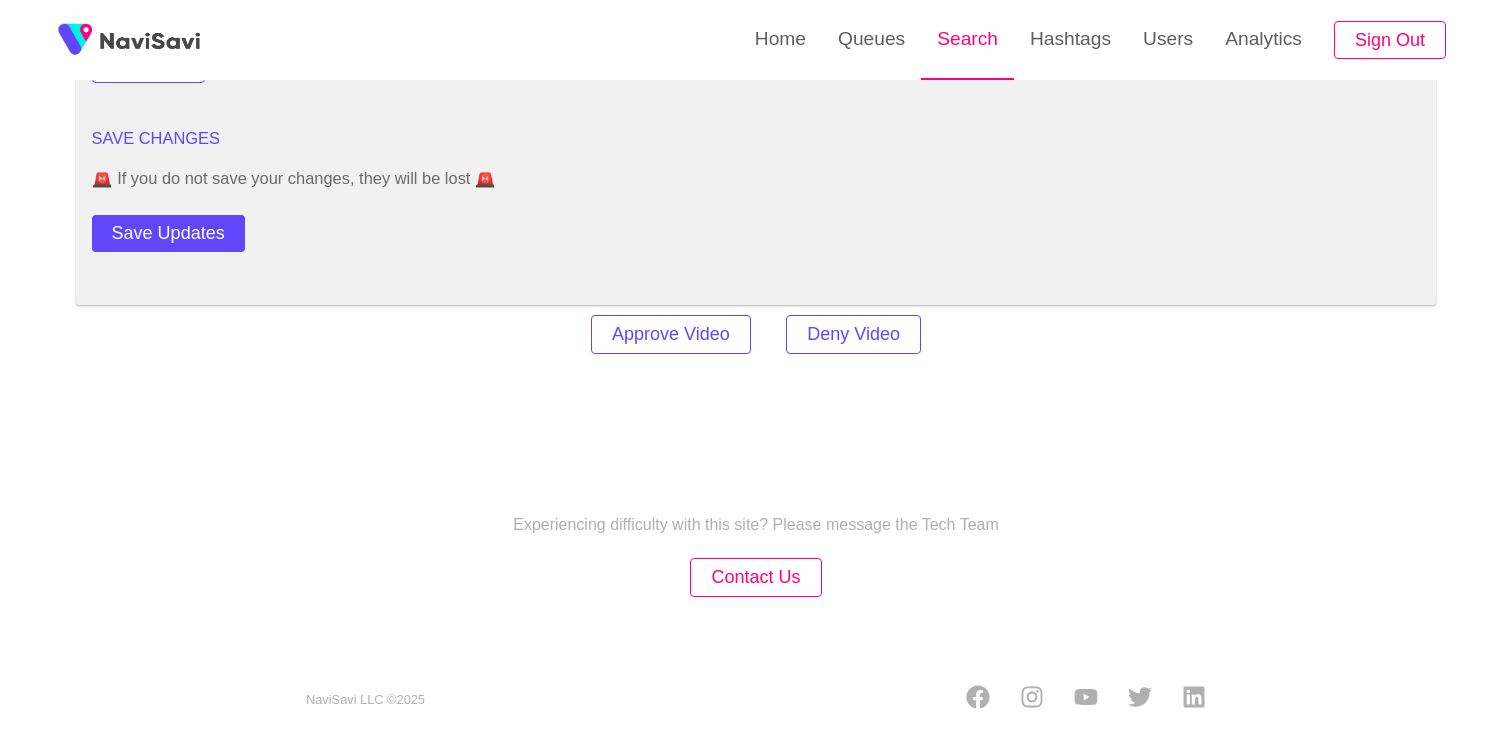 click on "Search" at bounding box center [967, 39] 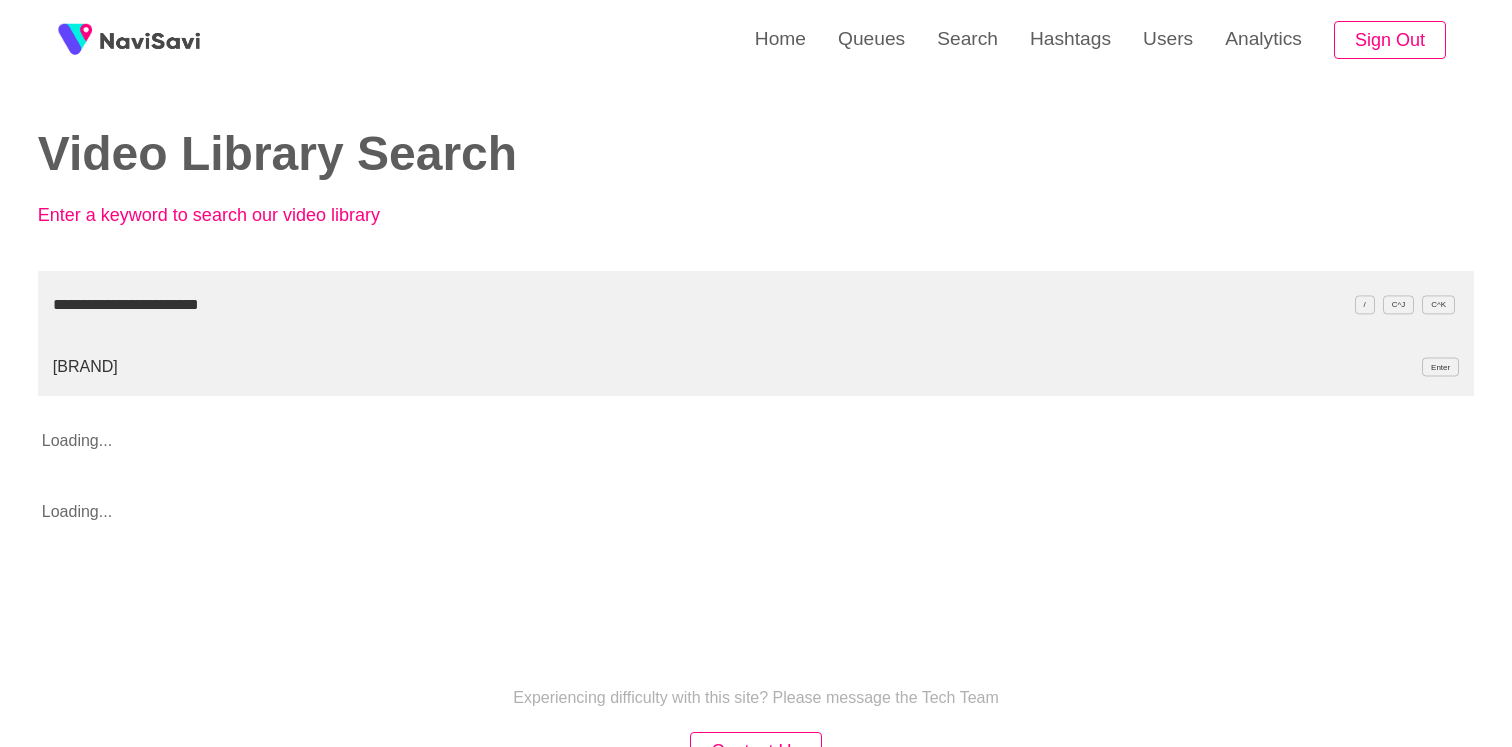 type on "**********" 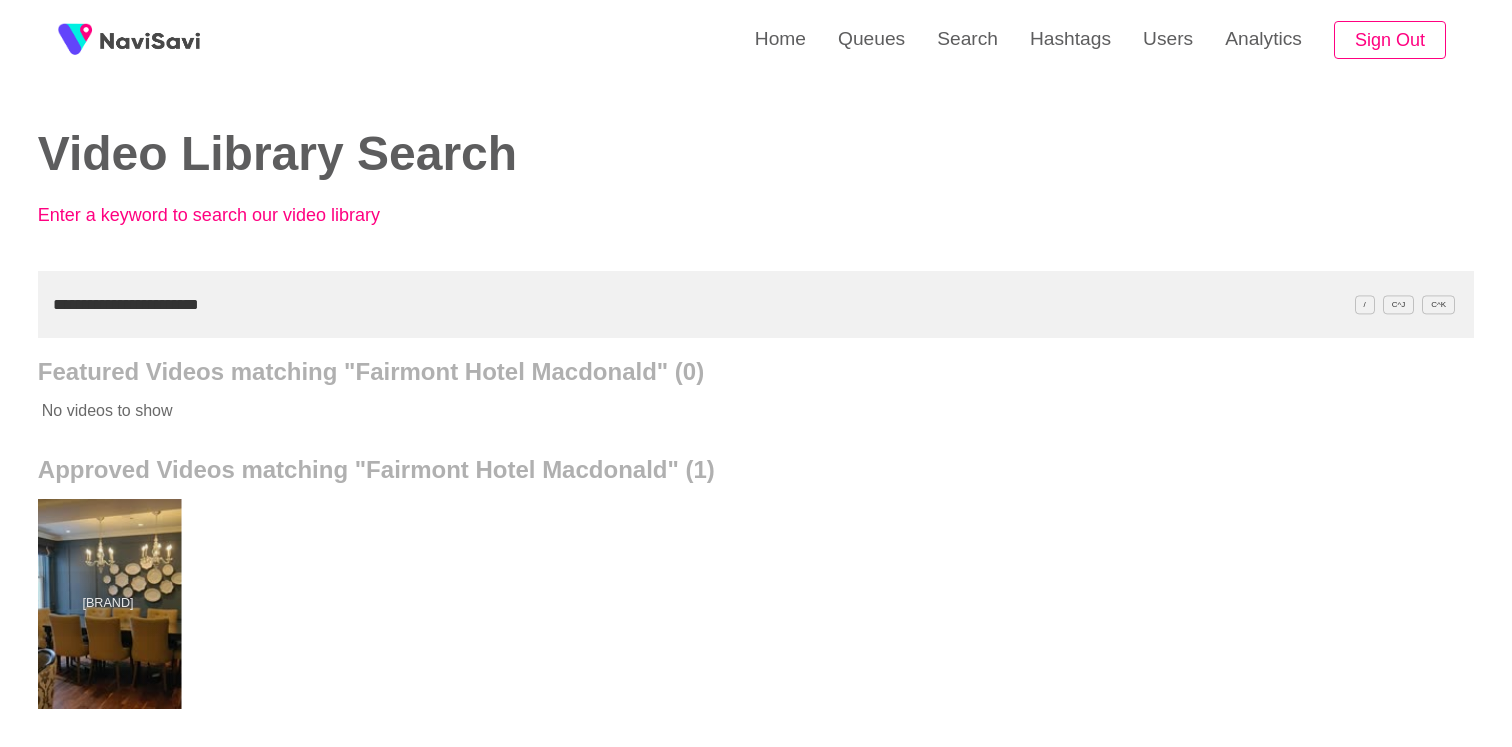 click at bounding box center [107, 604] 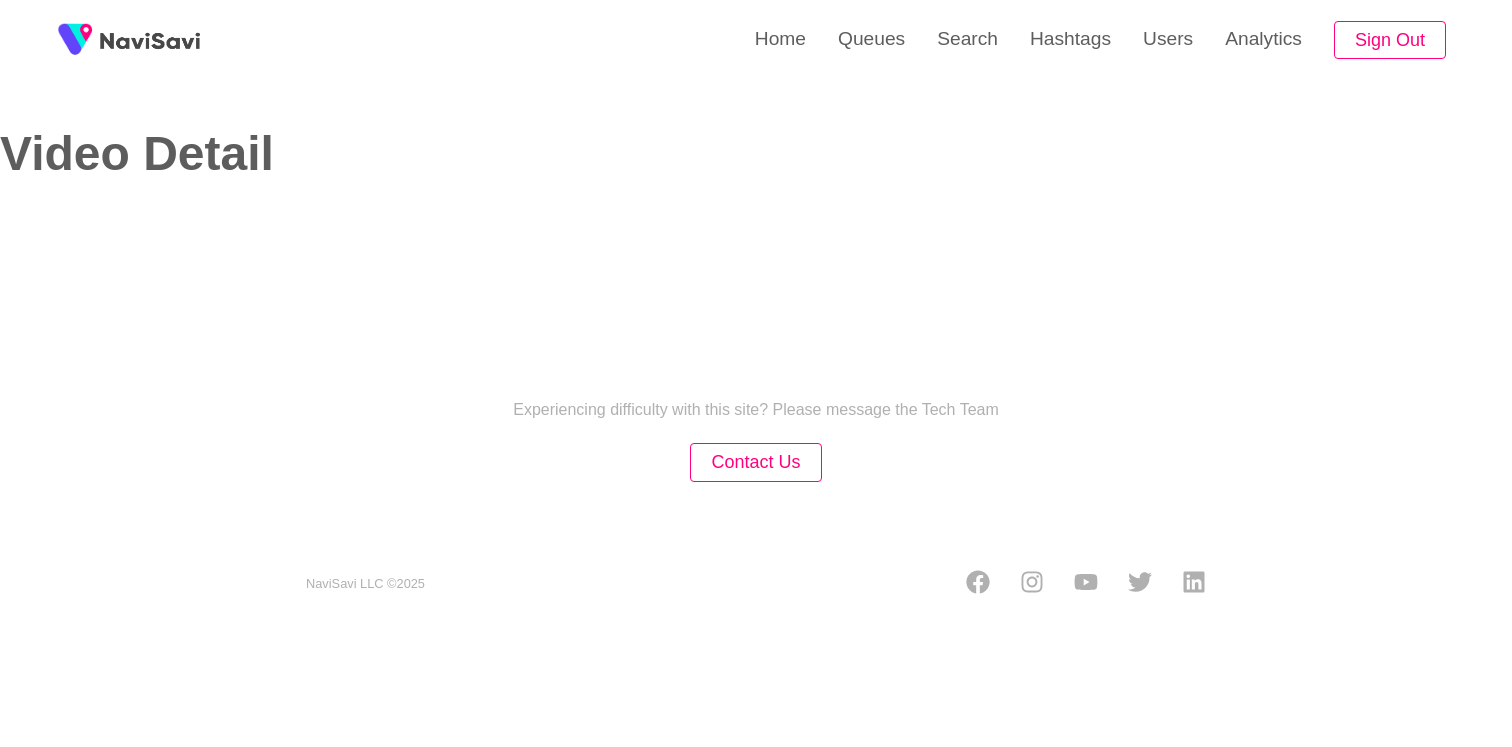 select on "**********" 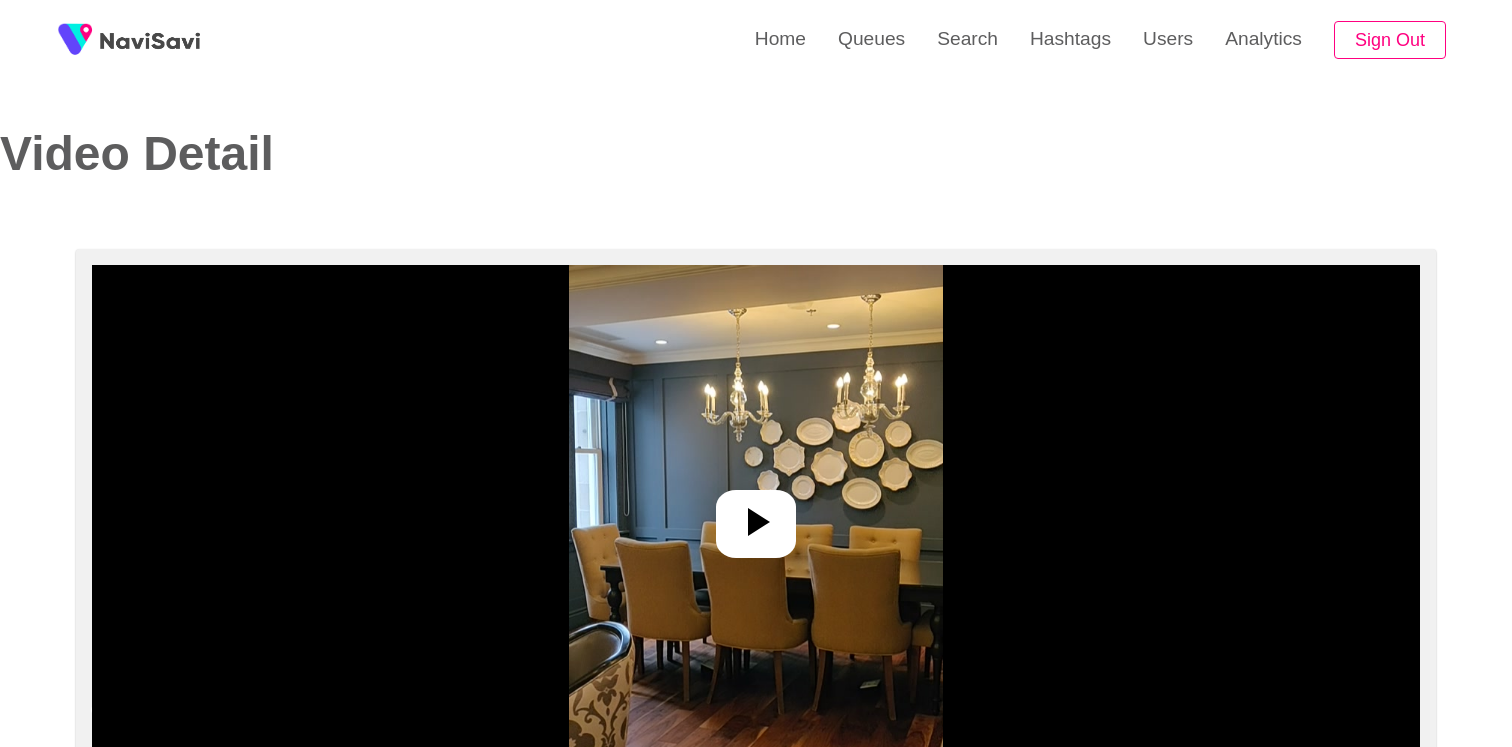 click at bounding box center (756, 515) 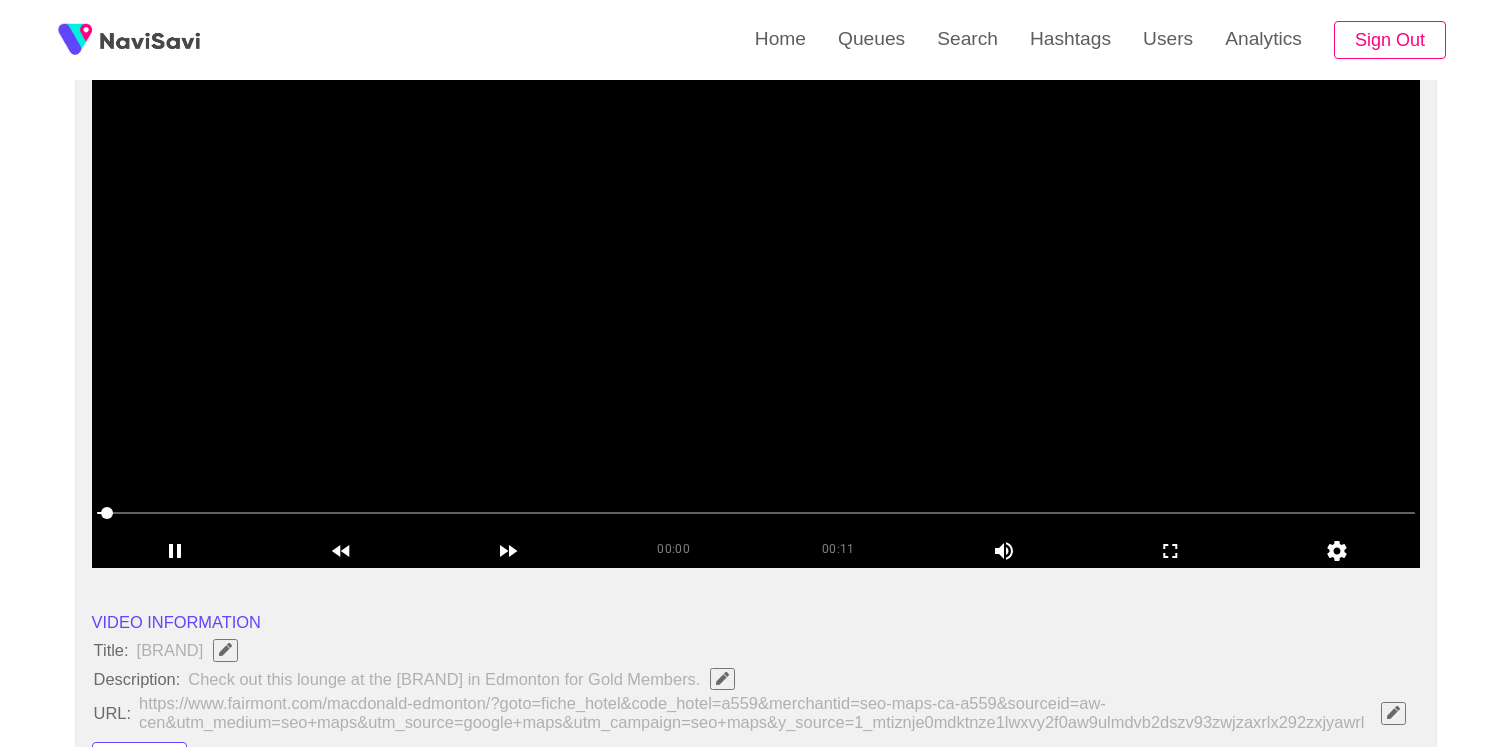 scroll, scrollTop: 199, scrollLeft: 0, axis: vertical 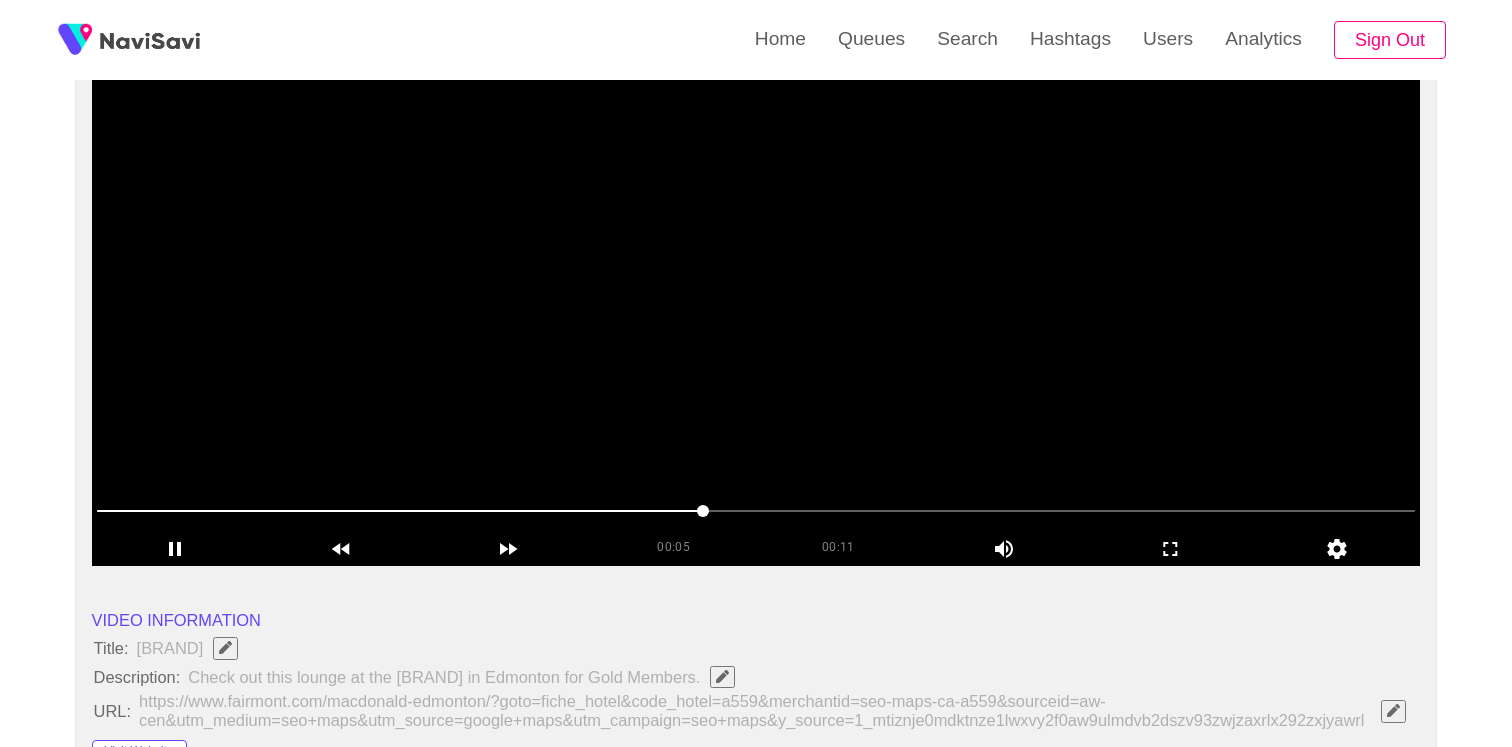 drag, startPoint x: 541, startPoint y: 514, endPoint x: 686, endPoint y: 509, distance: 145.08618 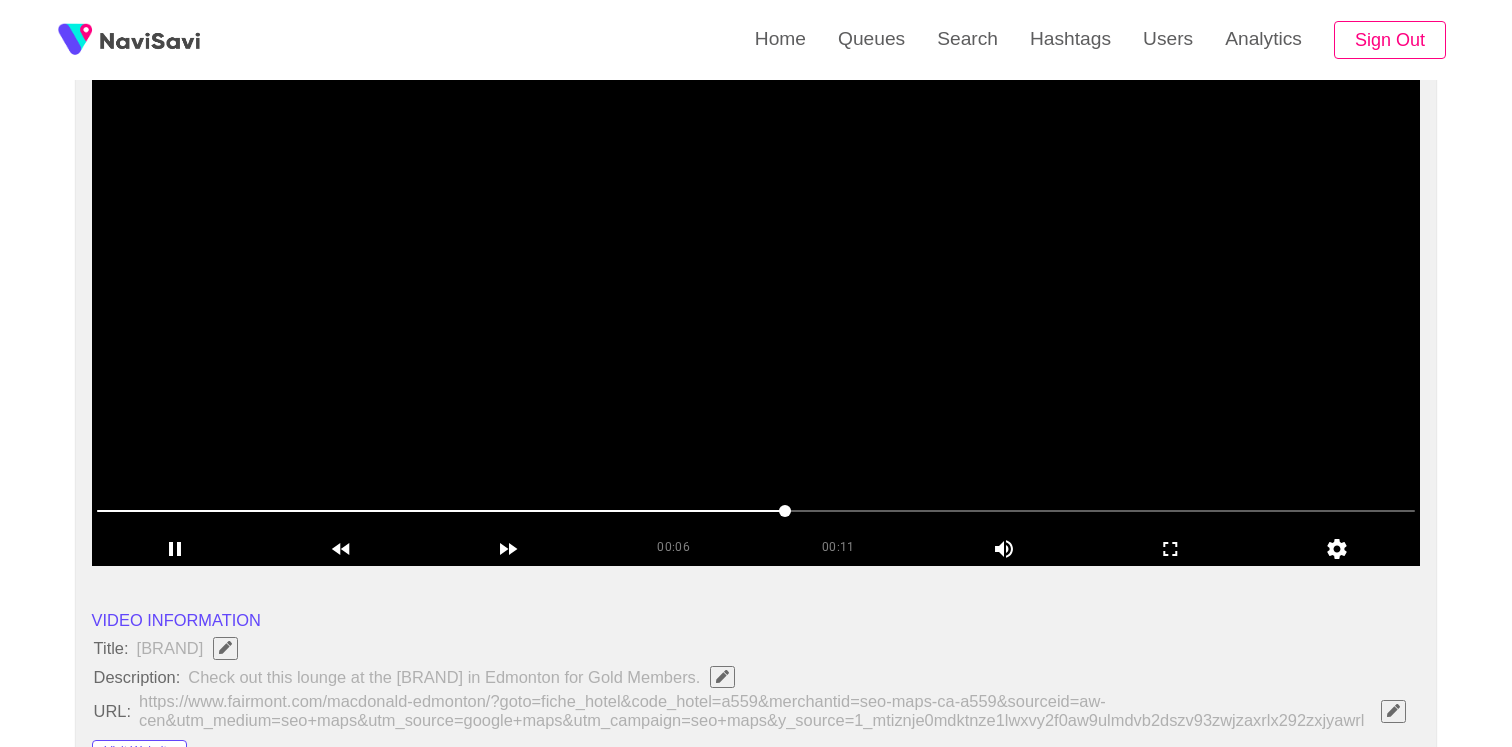 click at bounding box center (756, 316) 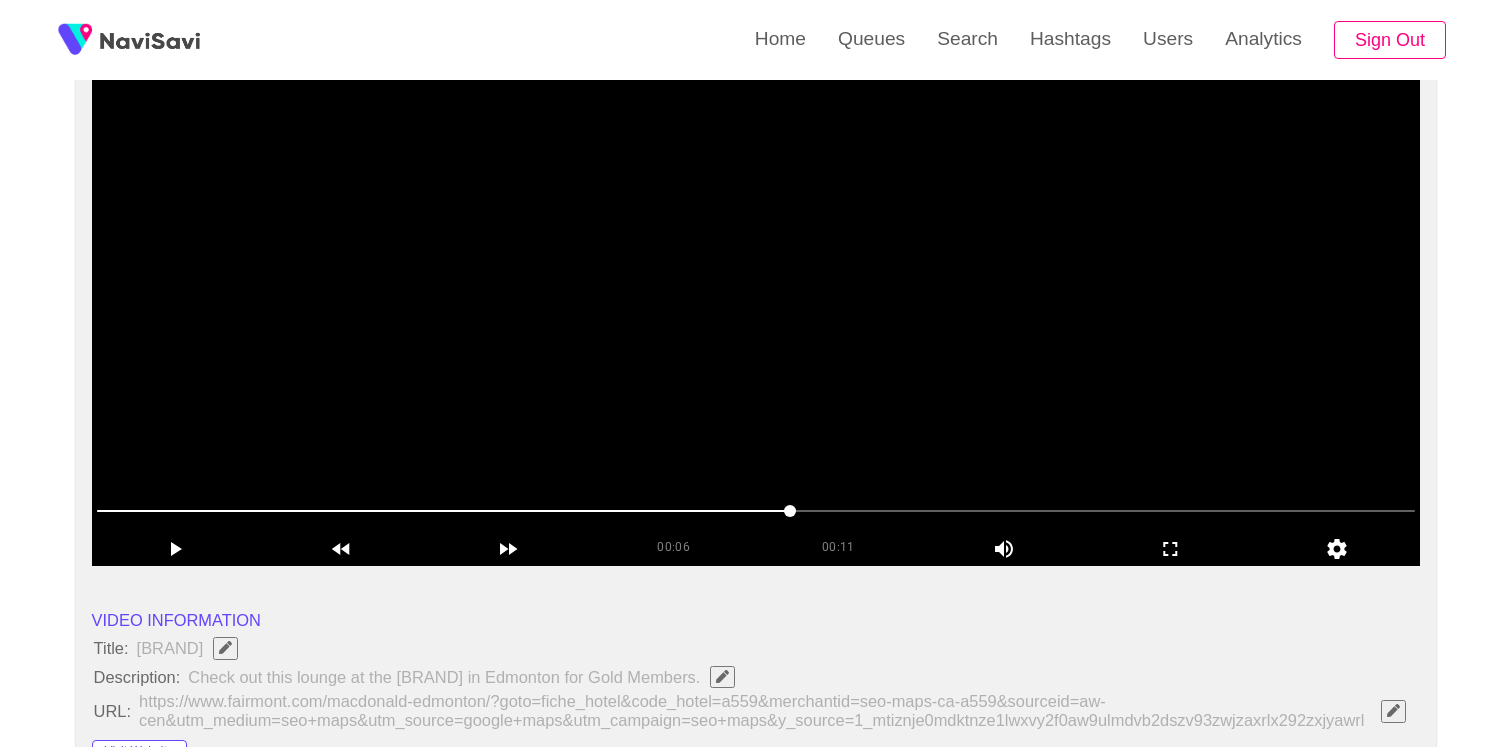 click at bounding box center (756, 316) 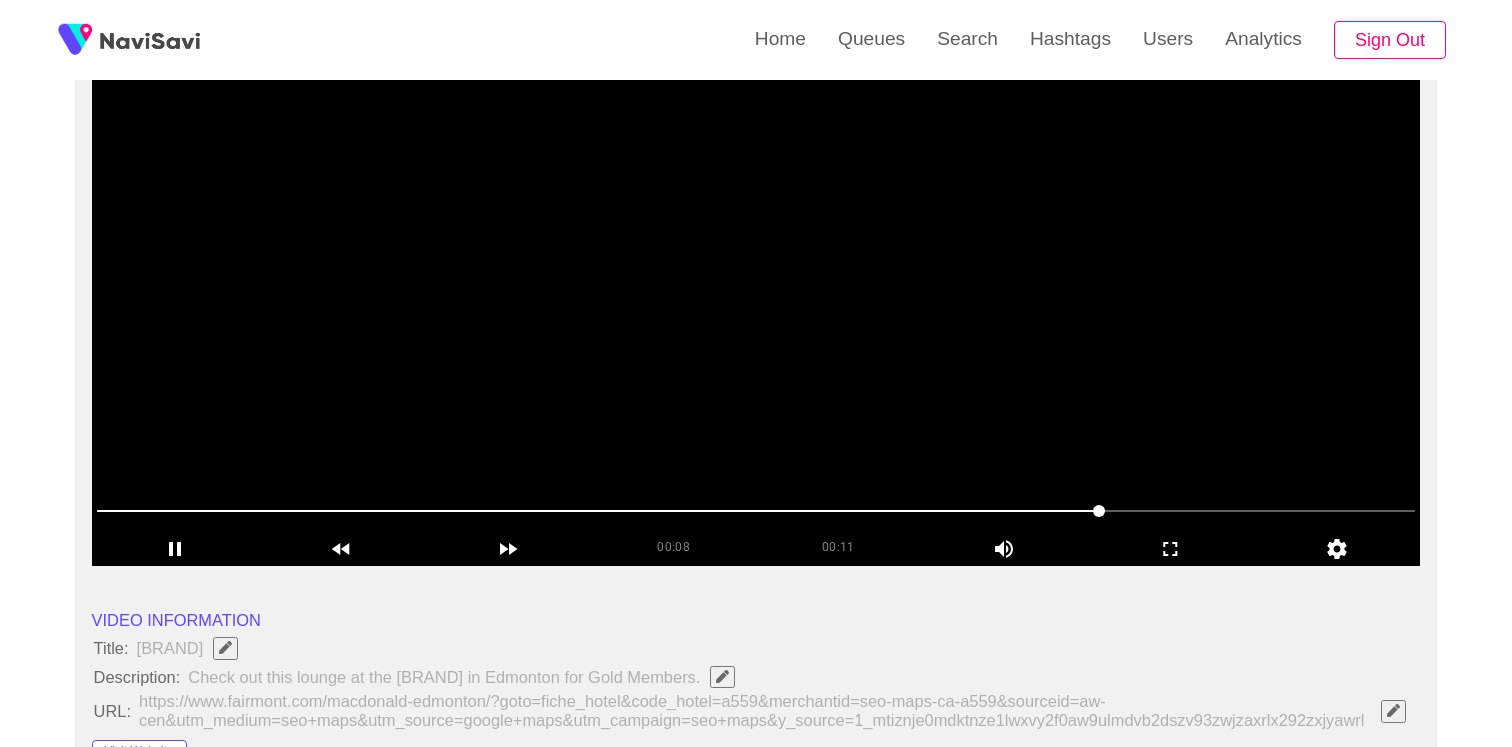 click at bounding box center [756, 316] 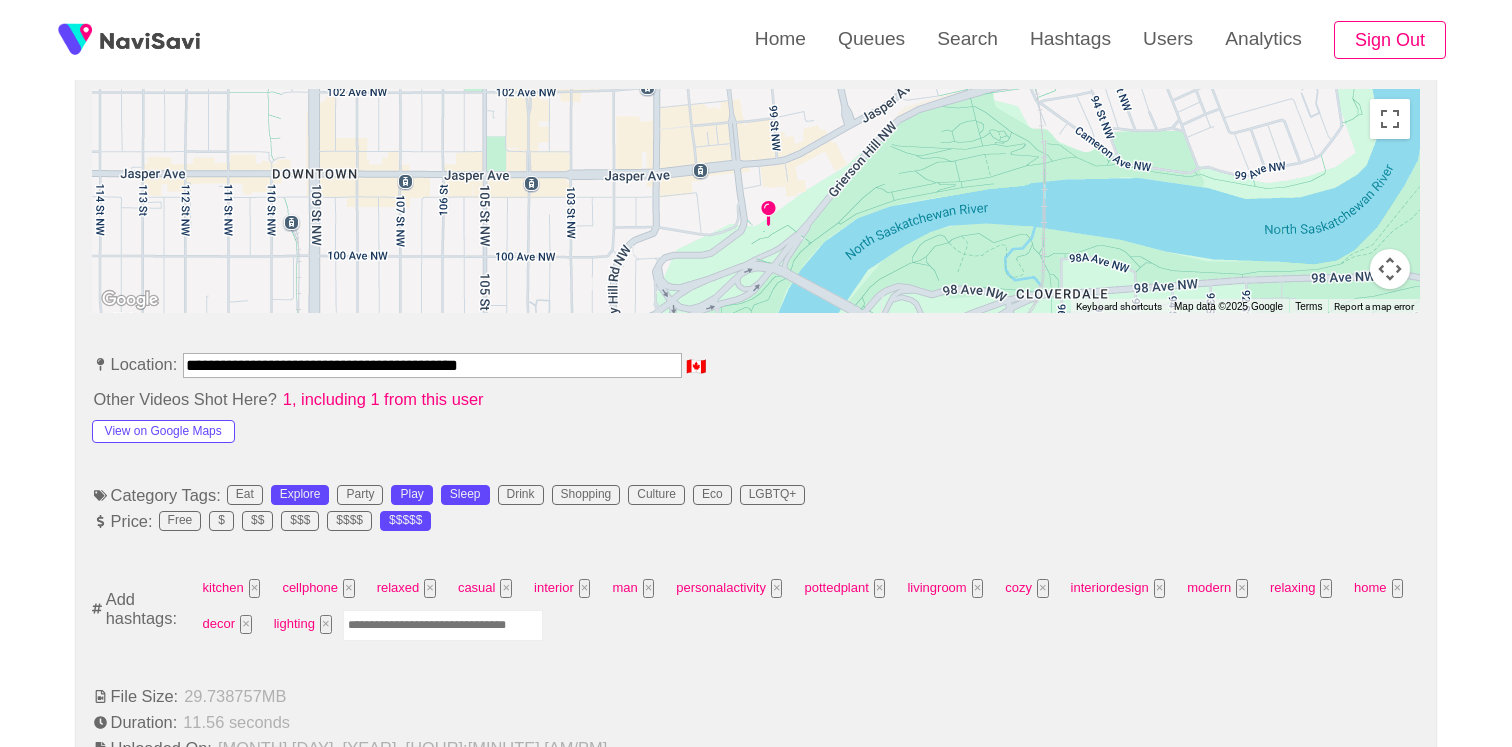 scroll, scrollTop: 1207, scrollLeft: 0, axis: vertical 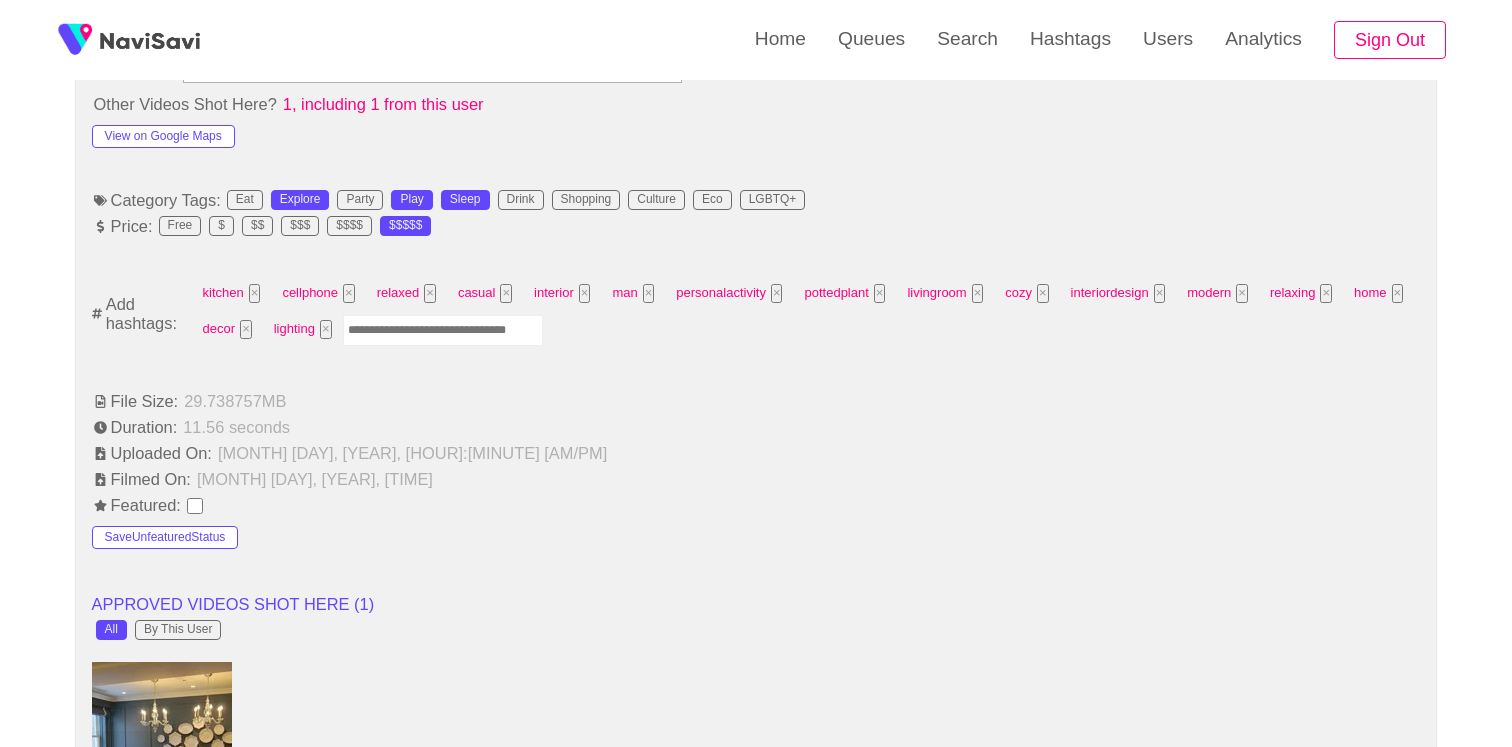 click at bounding box center (443, 330) 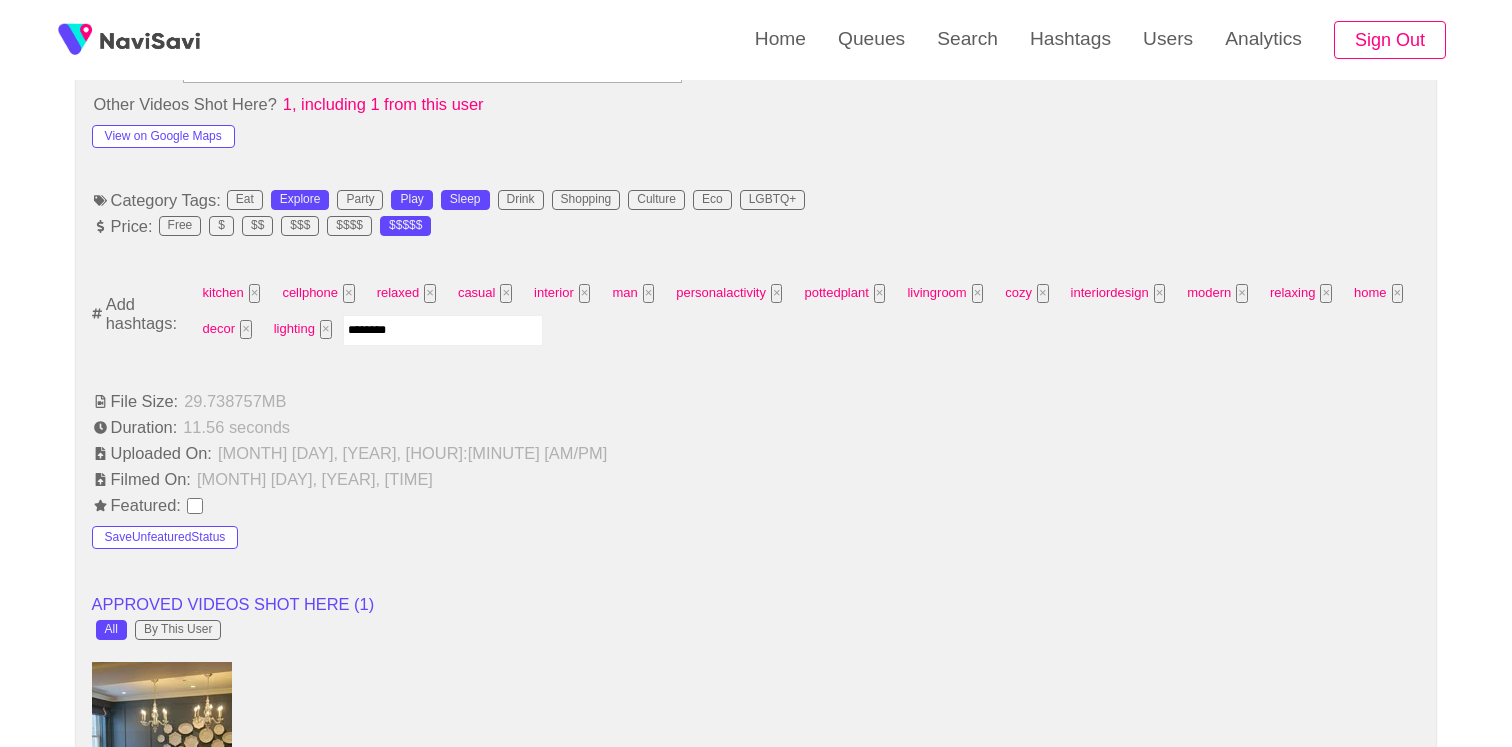 type on "*********" 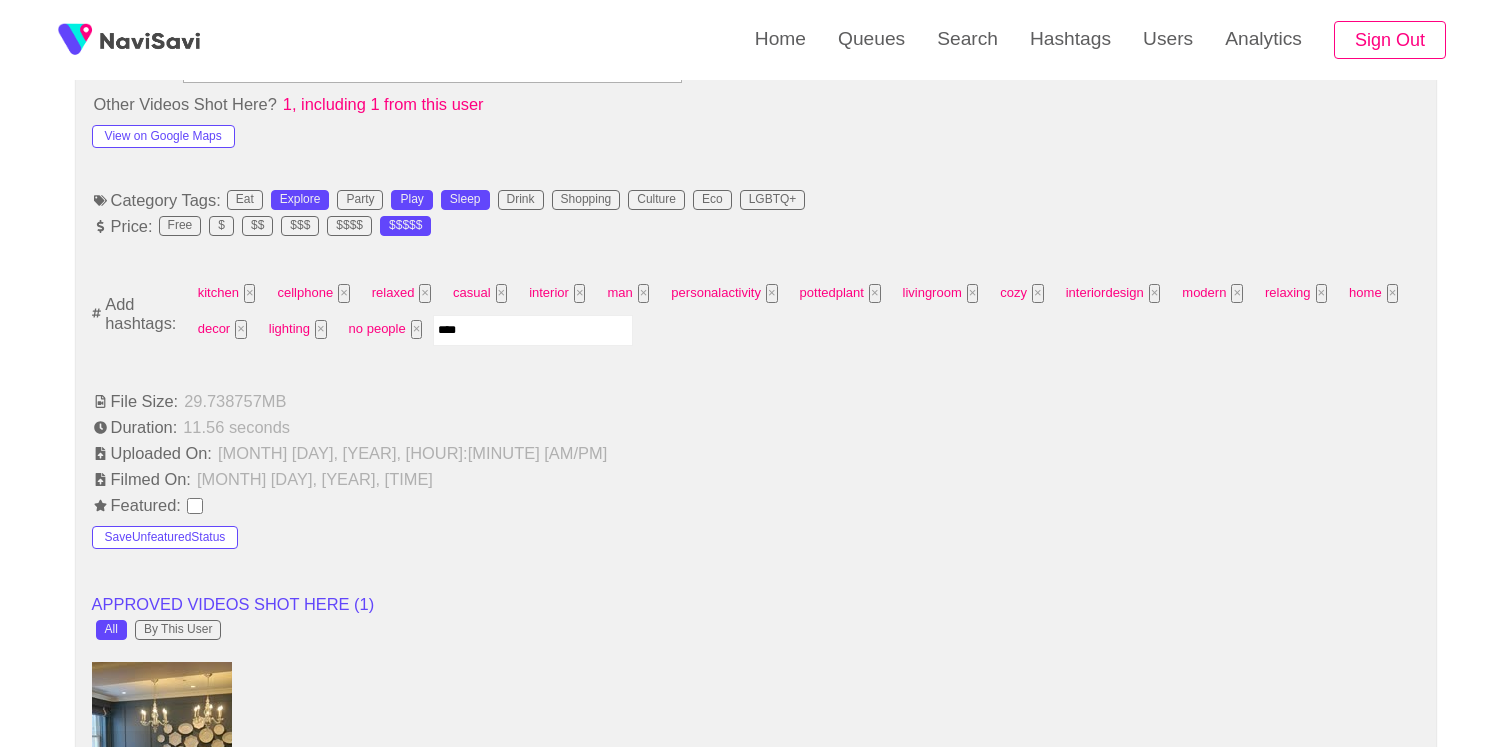 type on "*****" 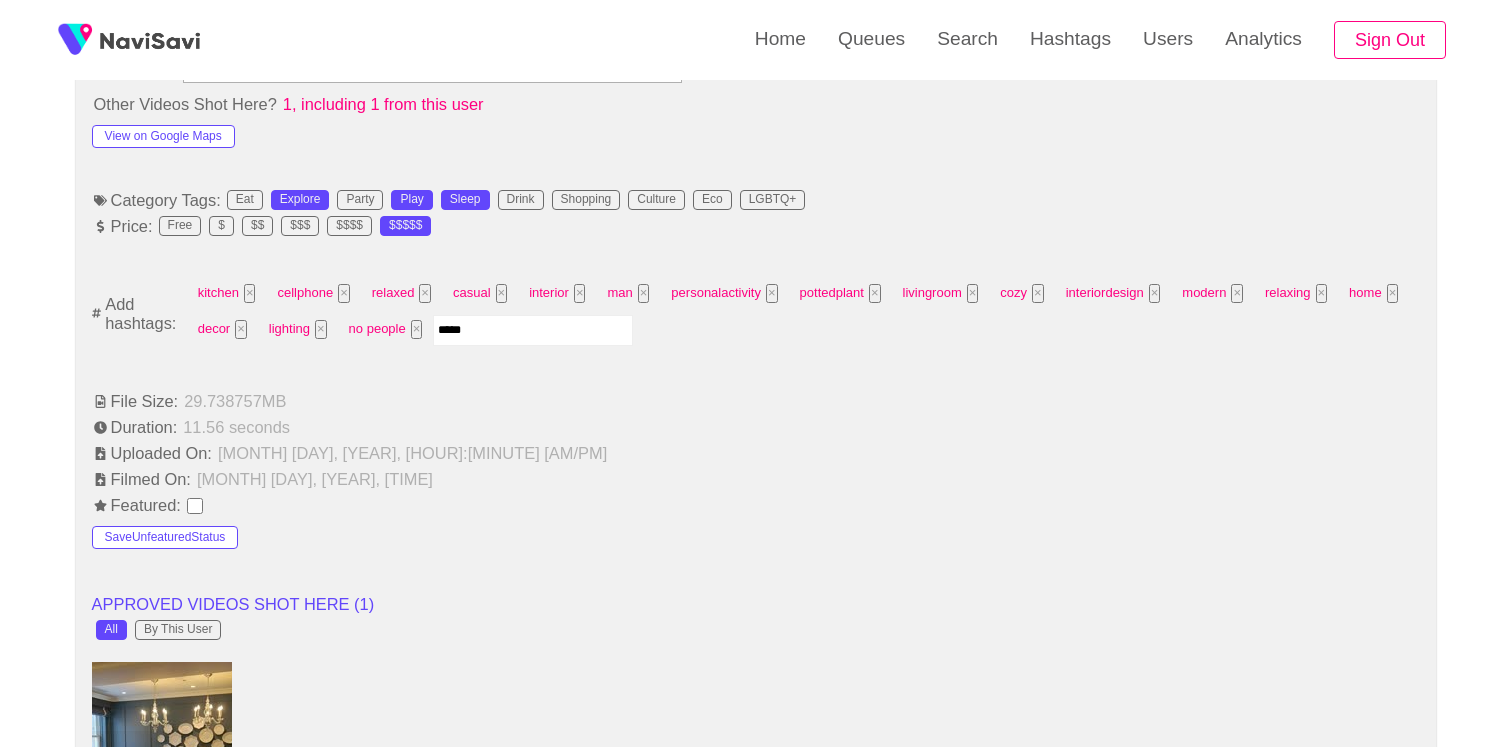 type 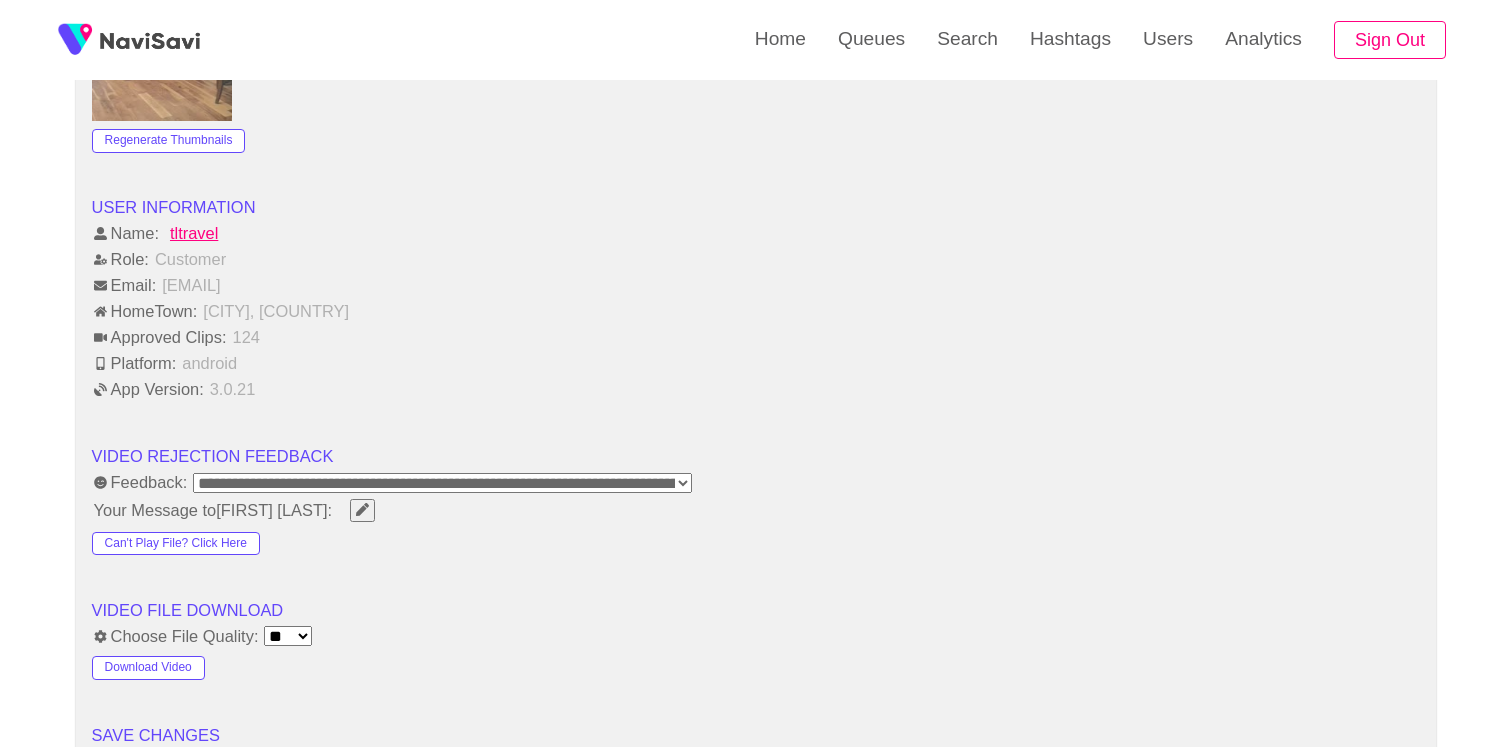 scroll, scrollTop: 2749, scrollLeft: 0, axis: vertical 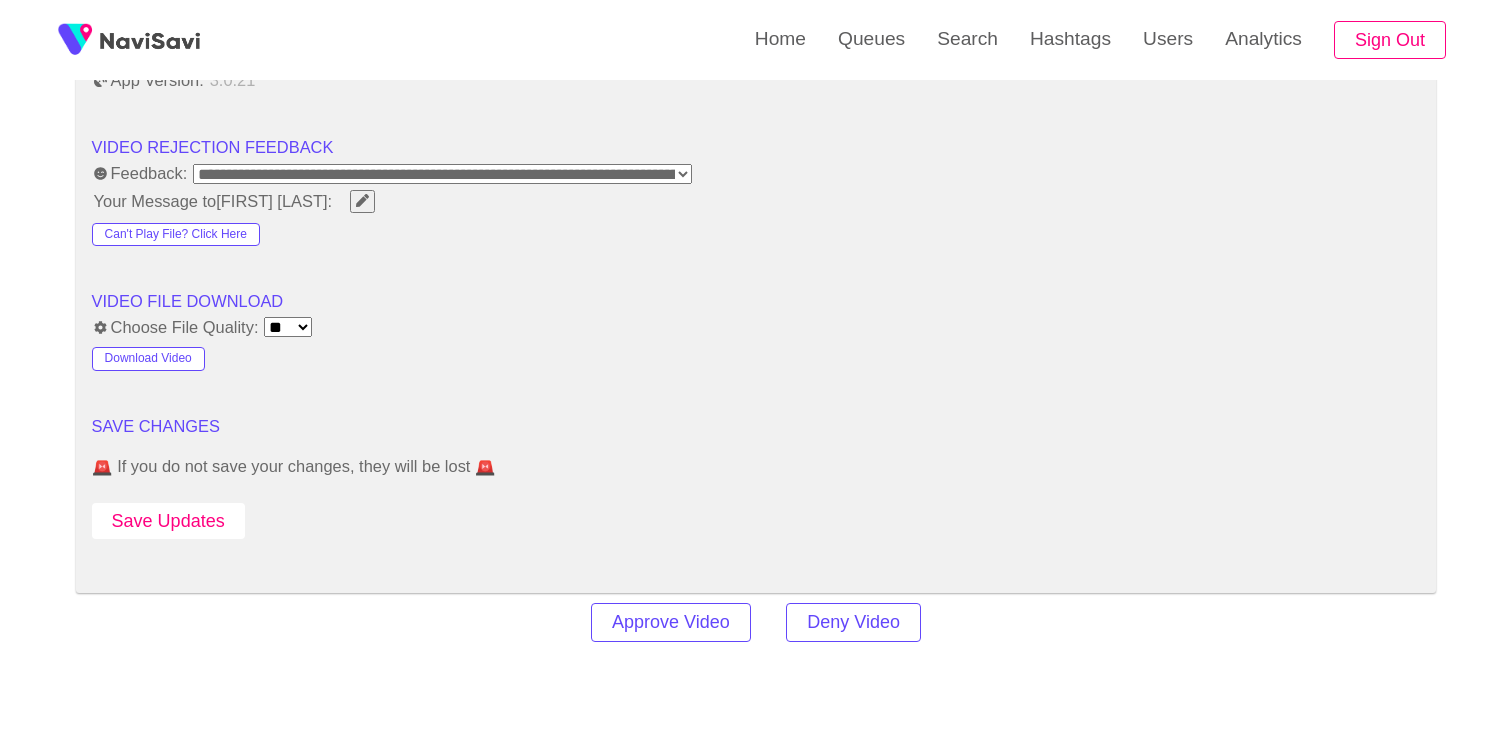 click on "Save Updates" at bounding box center [168, 521] 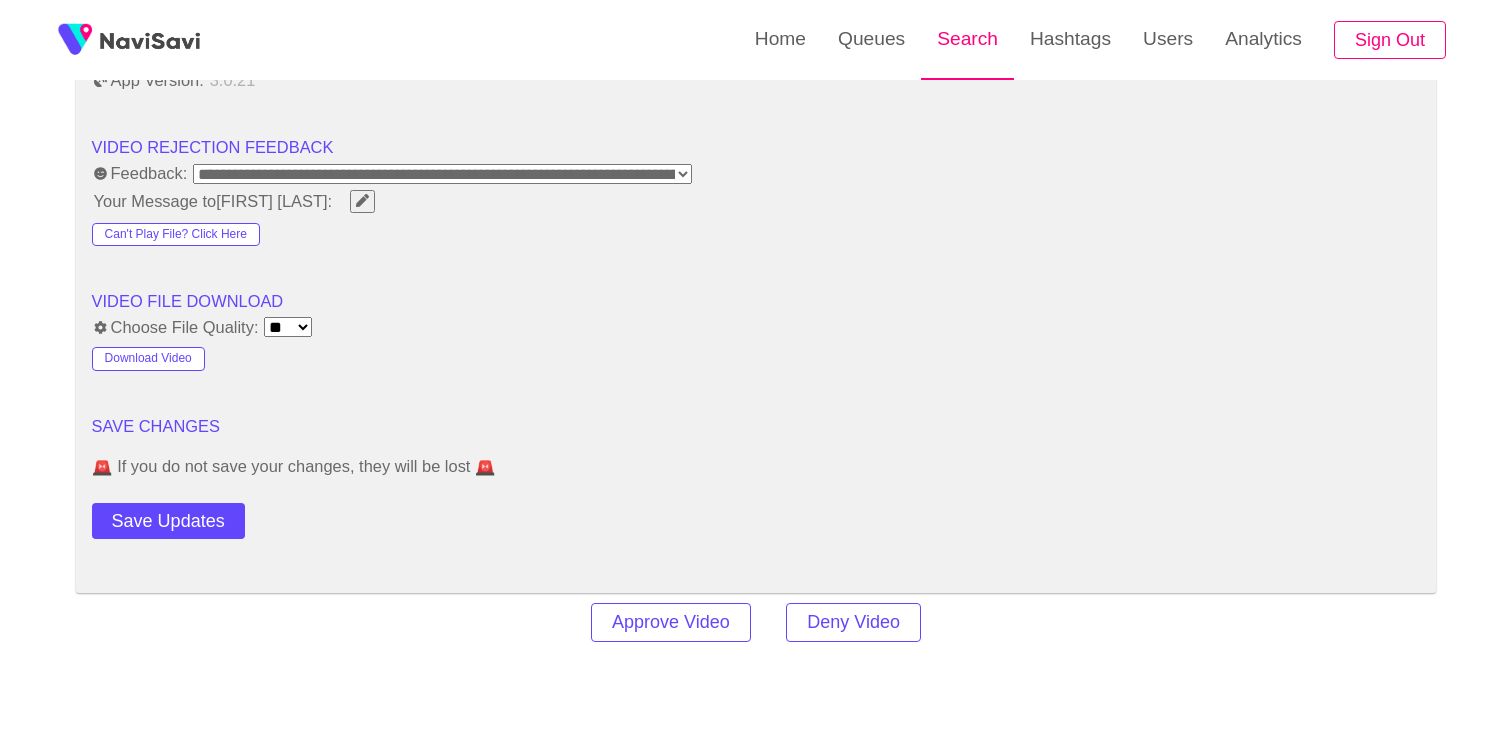 click on "Search" at bounding box center [967, 39] 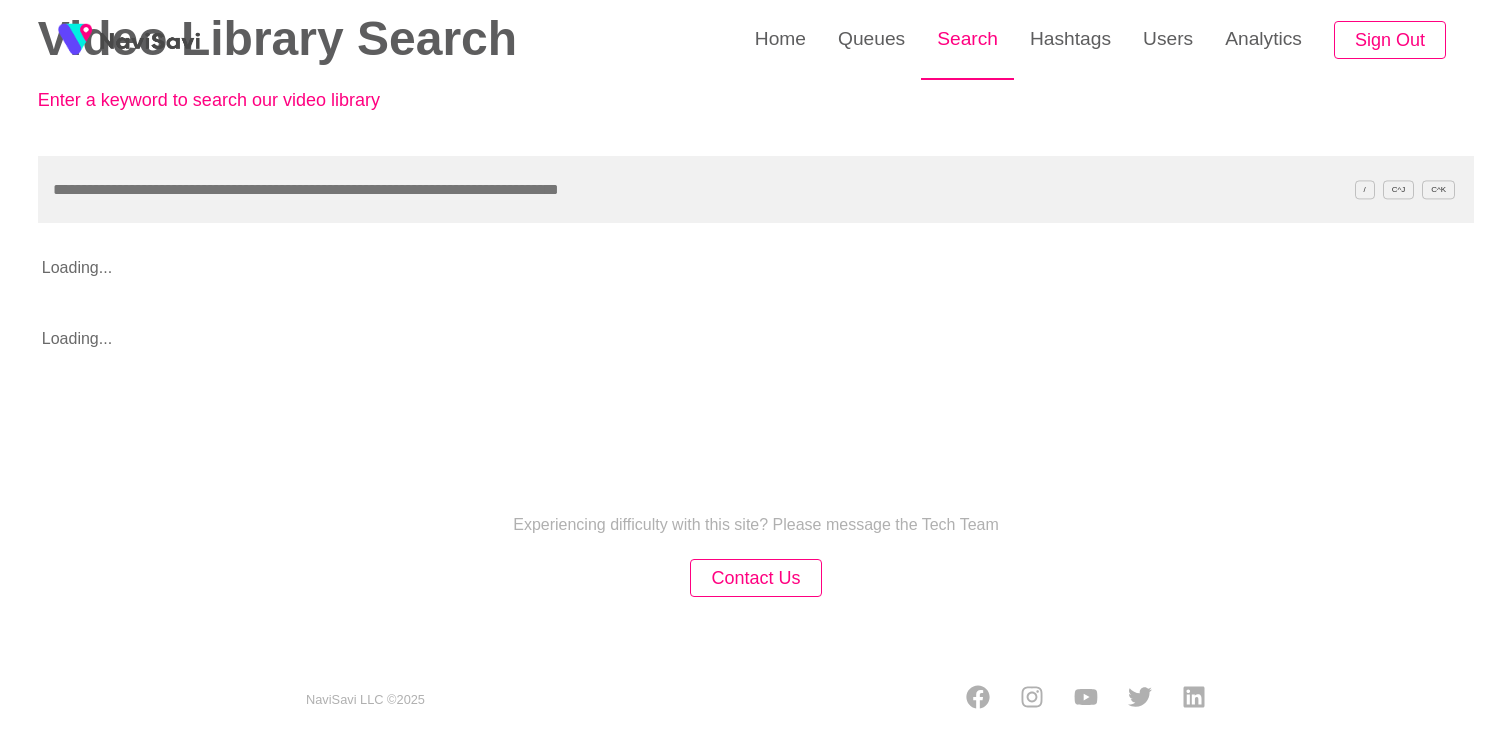 scroll, scrollTop: 0, scrollLeft: 0, axis: both 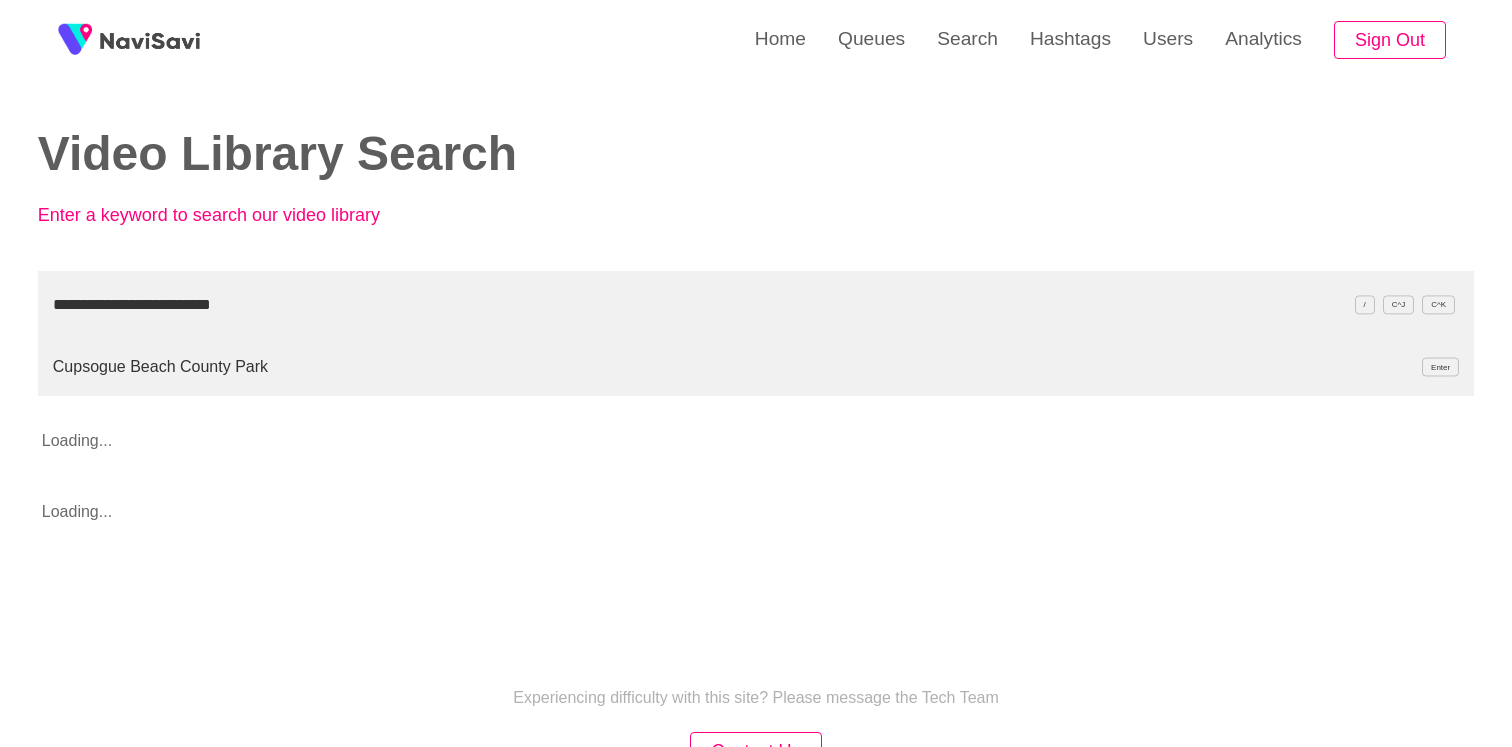 type on "**********" 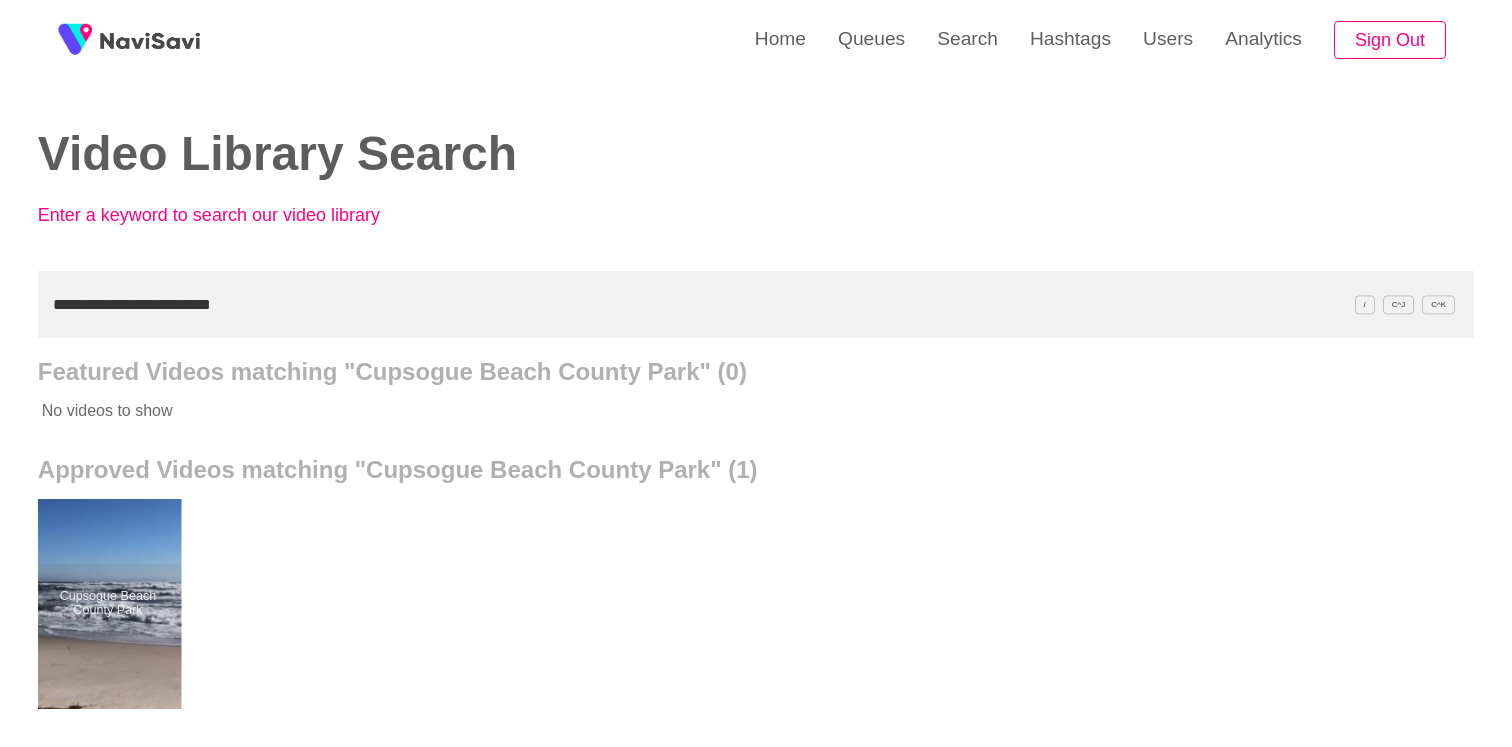 click at bounding box center [107, 604] 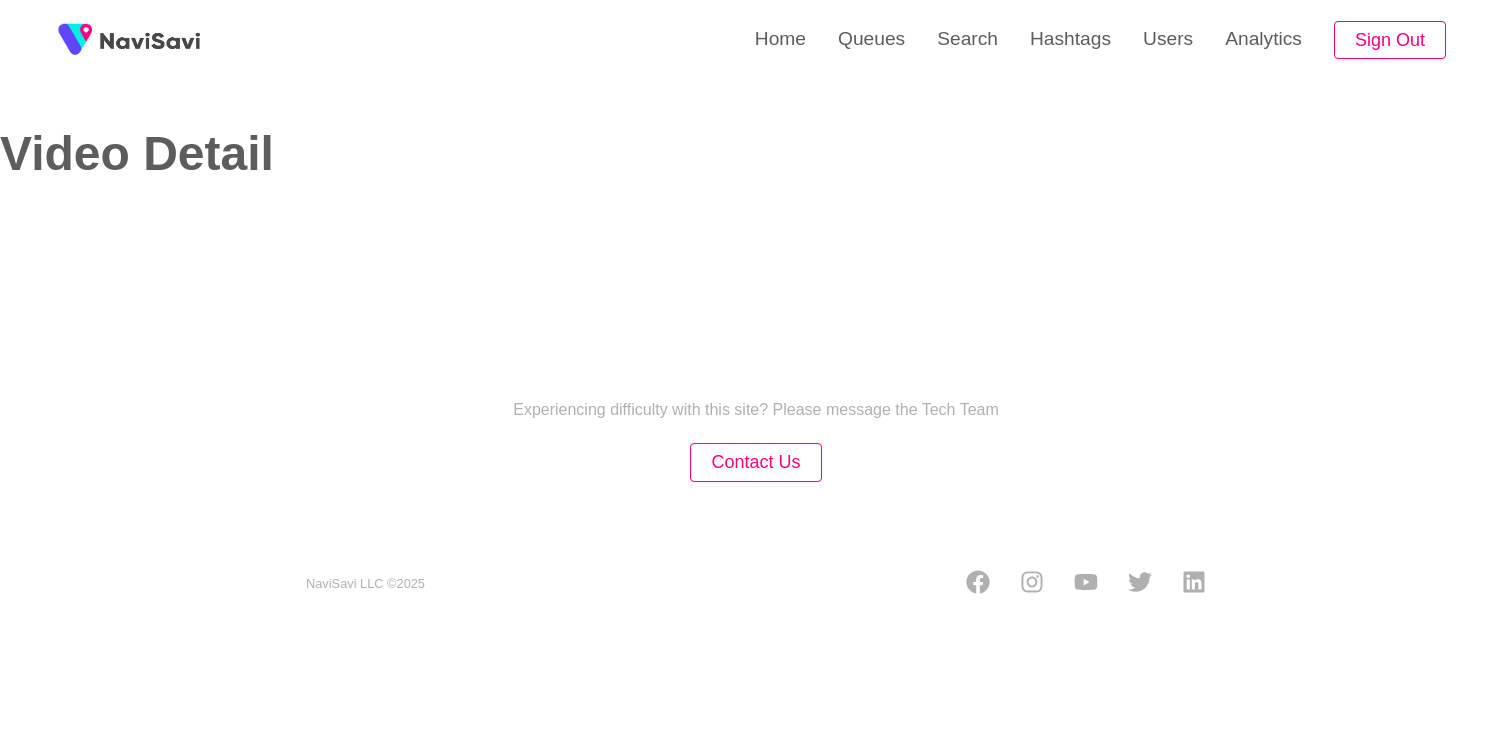 select on "**********" 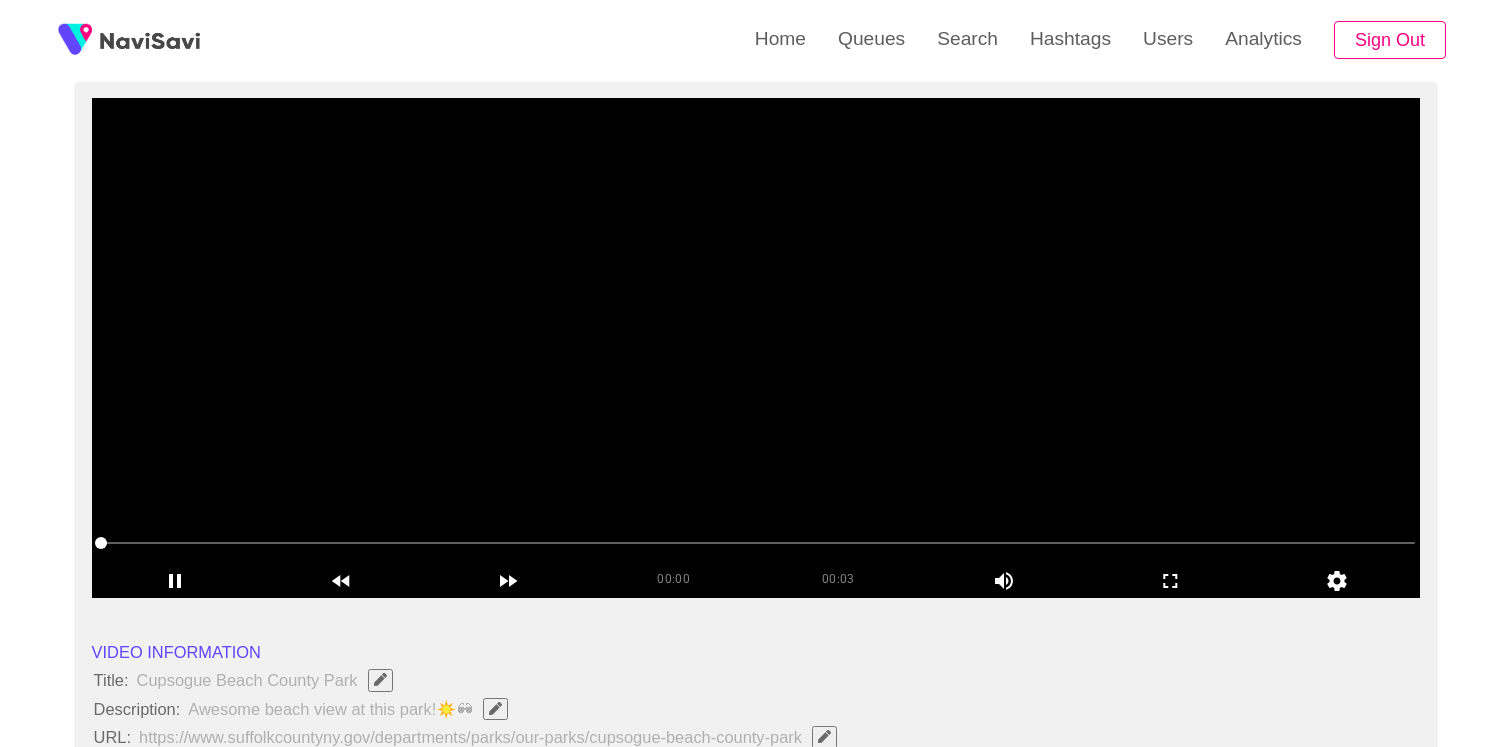scroll, scrollTop: 168, scrollLeft: 0, axis: vertical 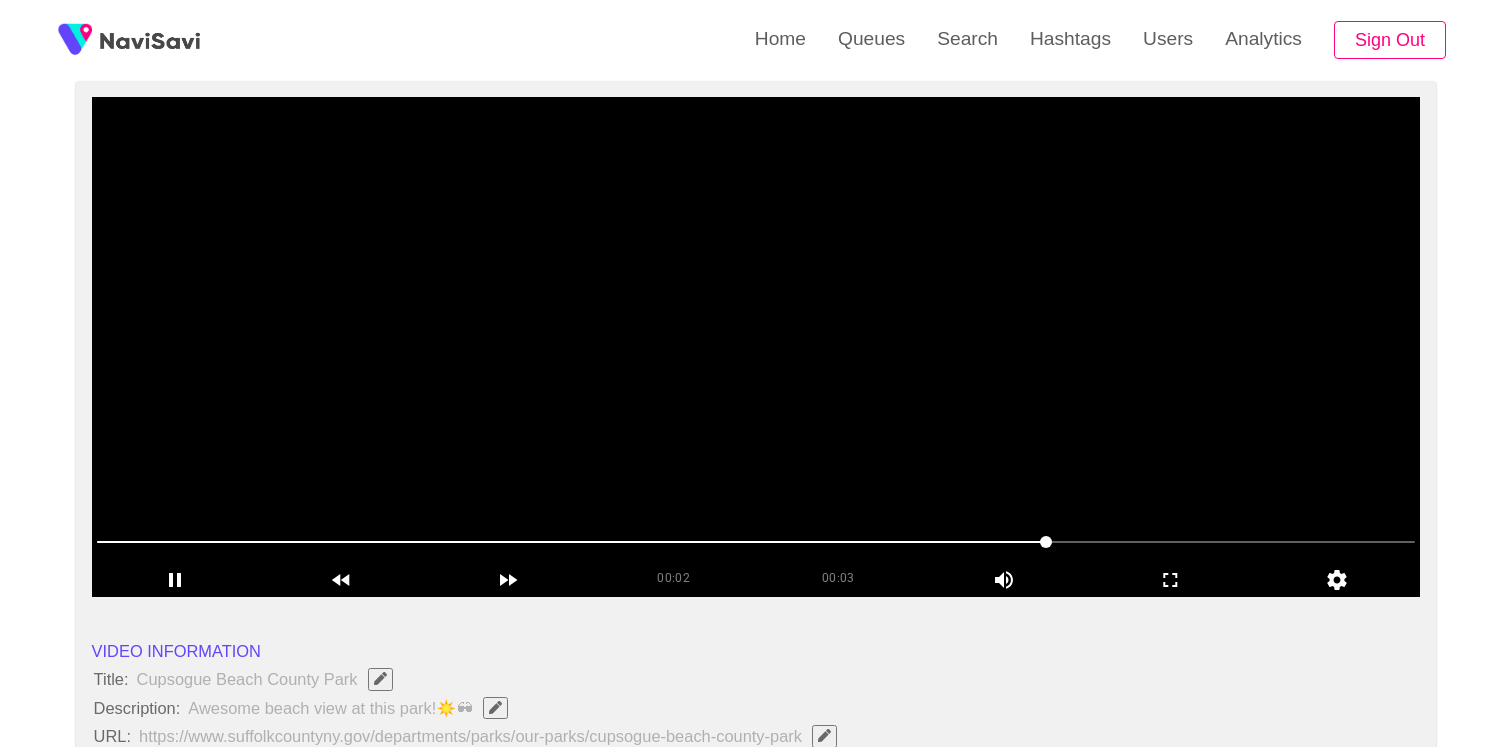 click at bounding box center (756, 347) 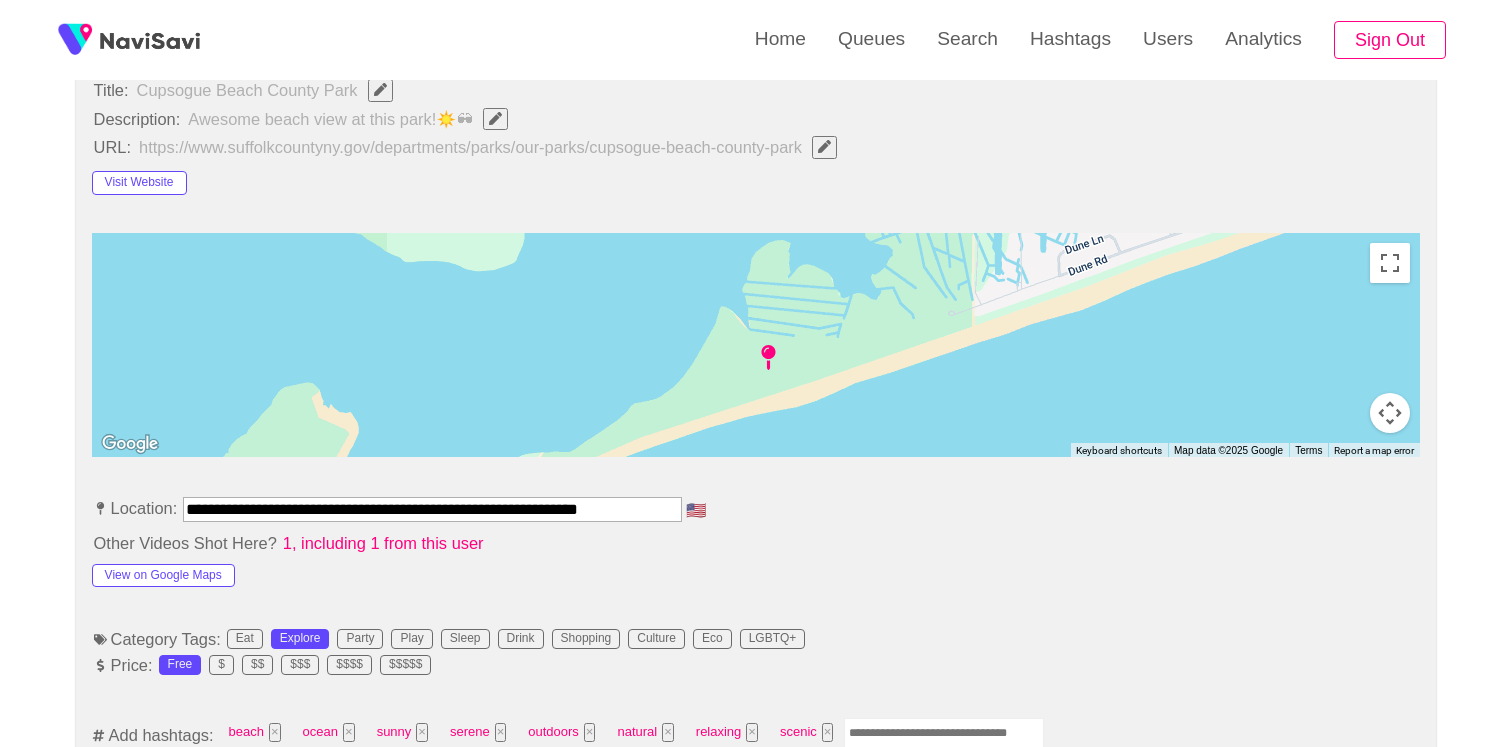 scroll, scrollTop: 871, scrollLeft: 0, axis: vertical 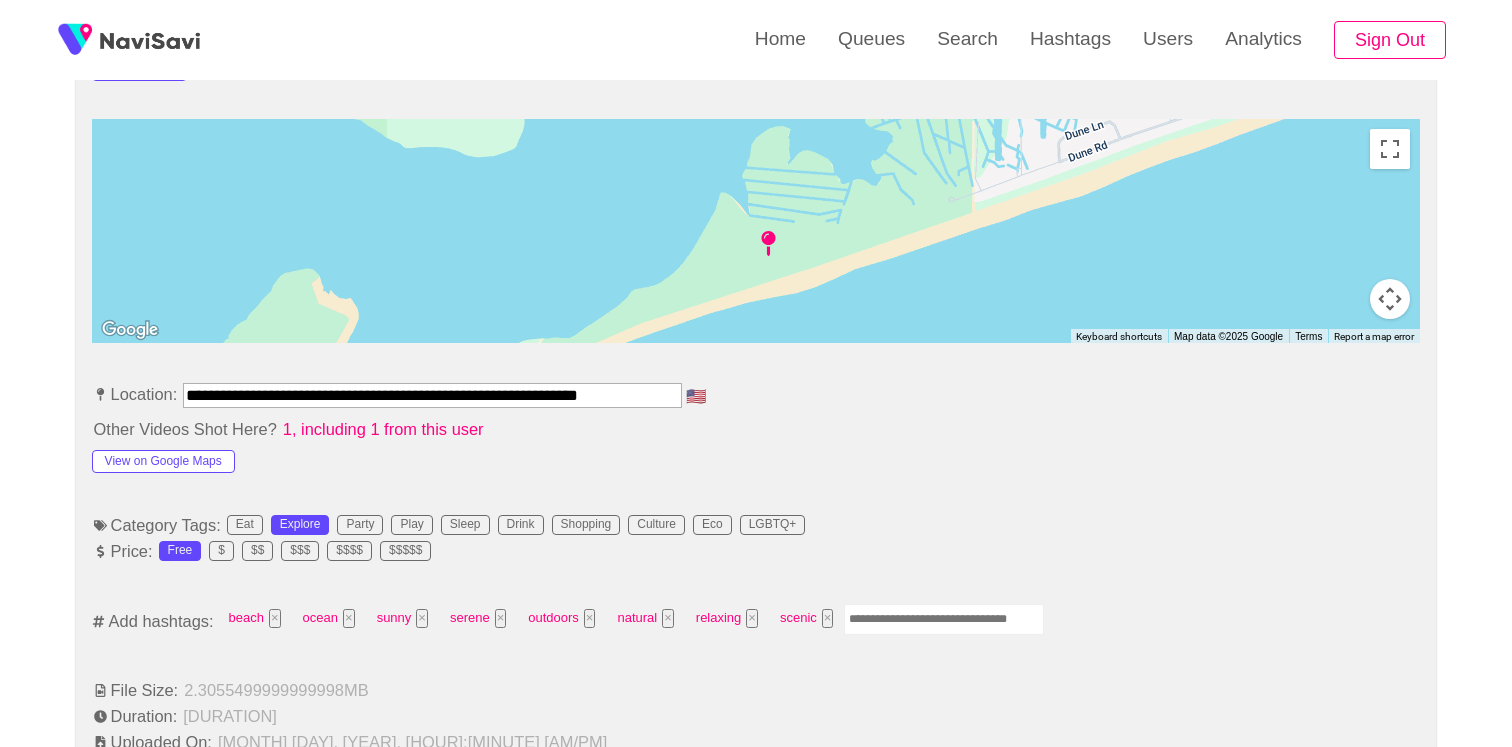 click at bounding box center [944, 619] 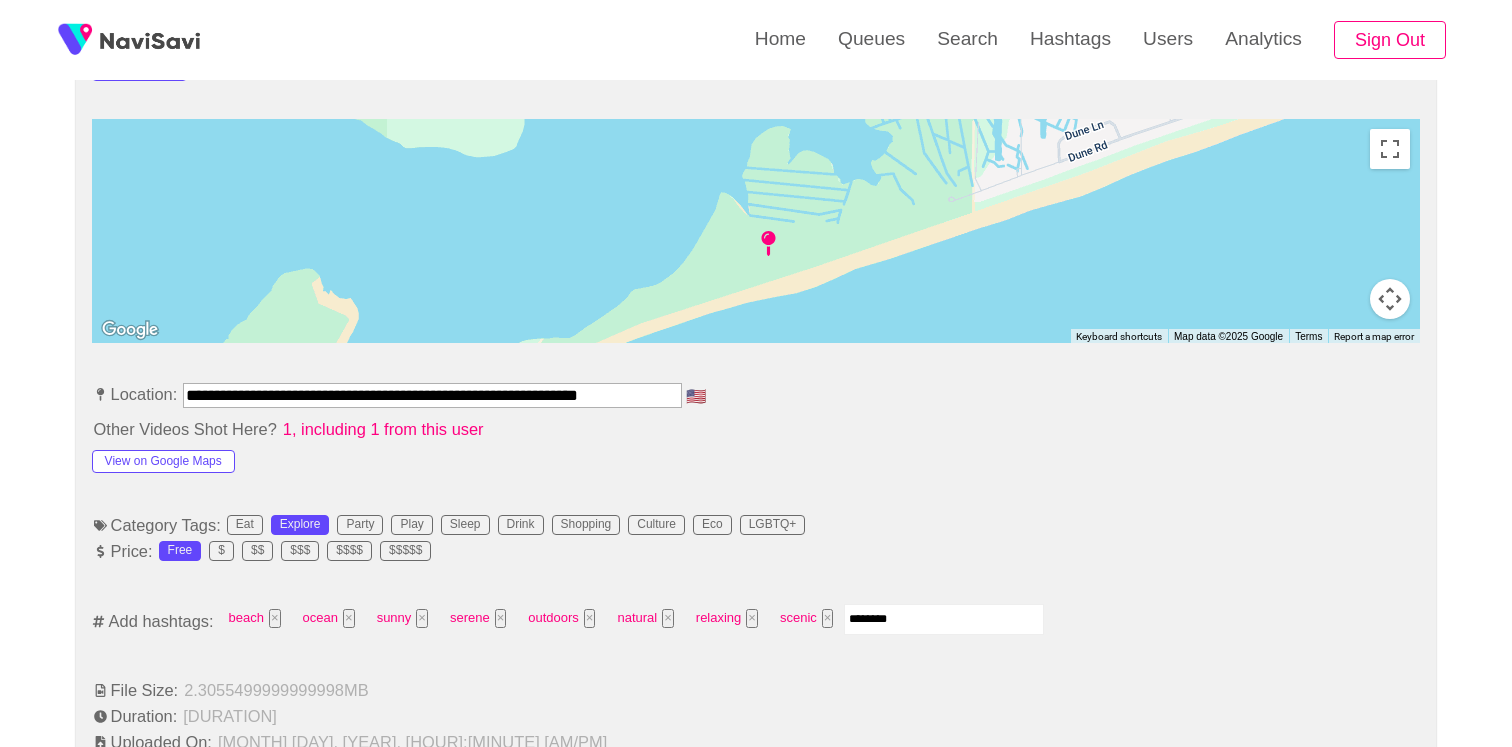 type on "*********" 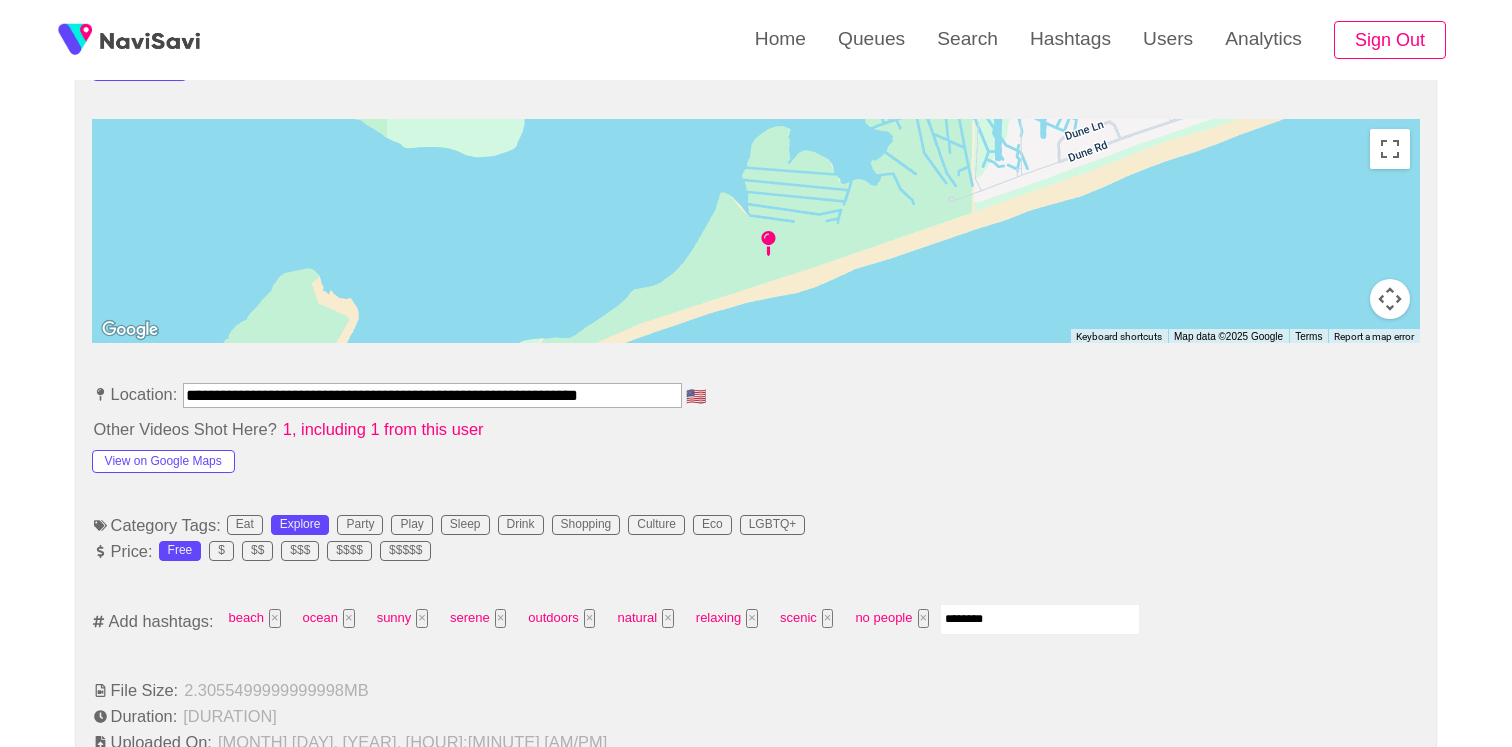 type on "*********" 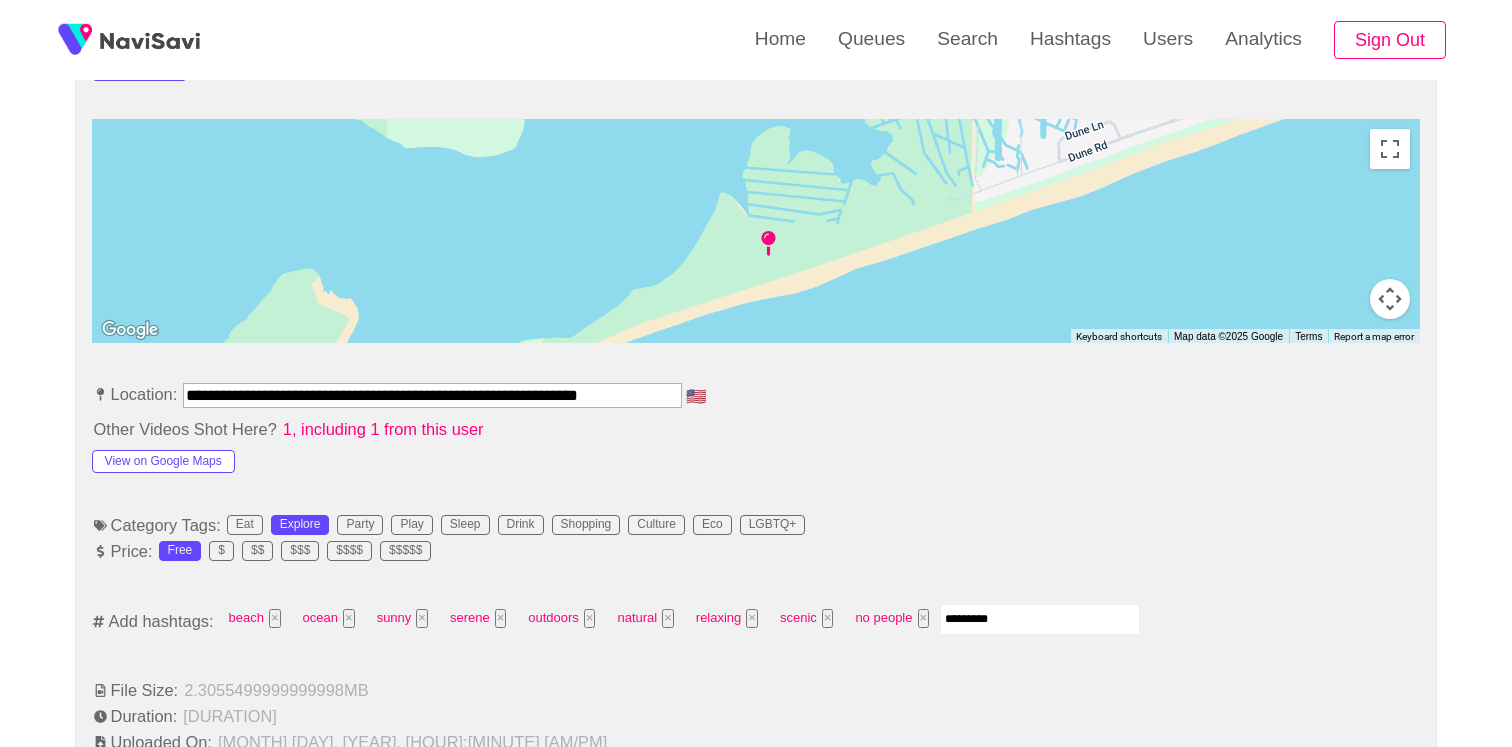 type 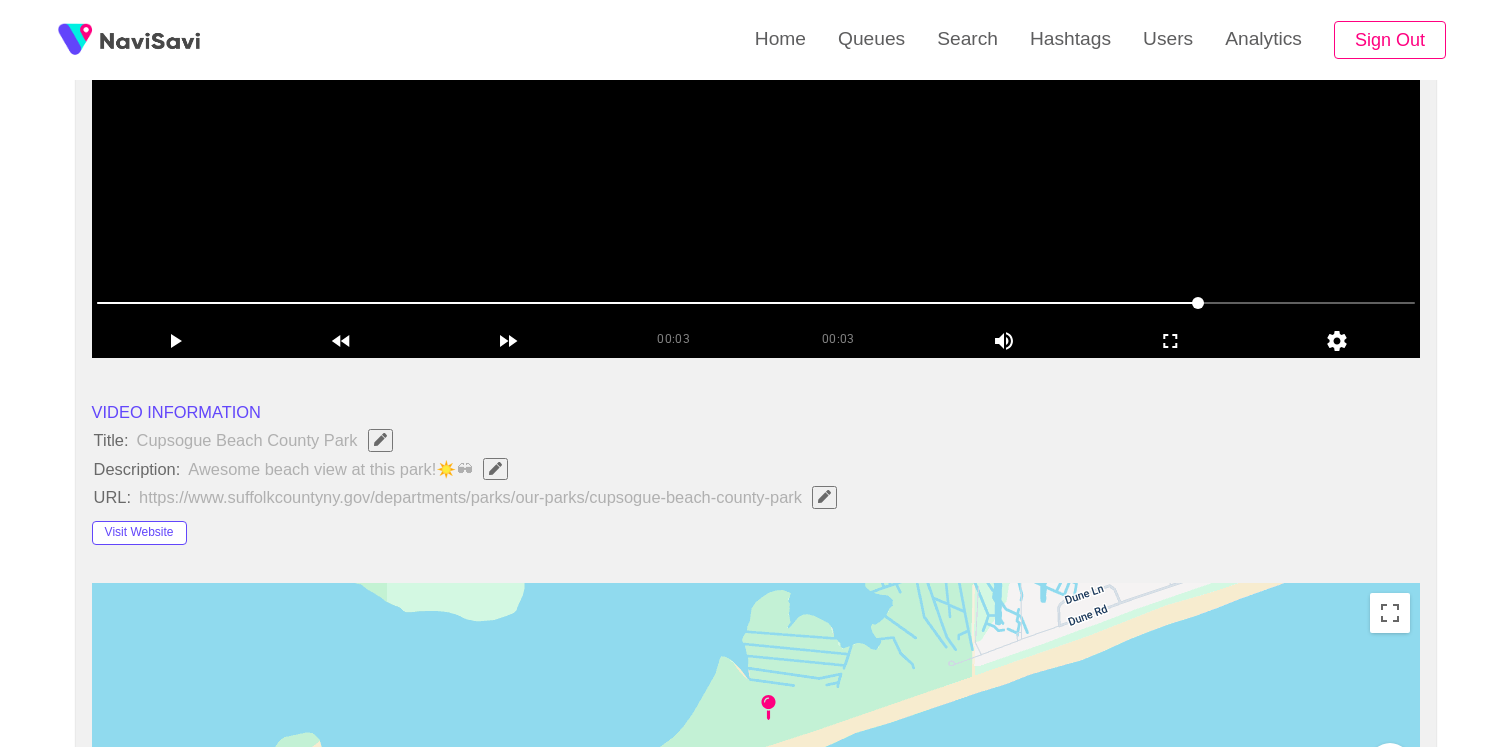 click at bounding box center (756, 108) 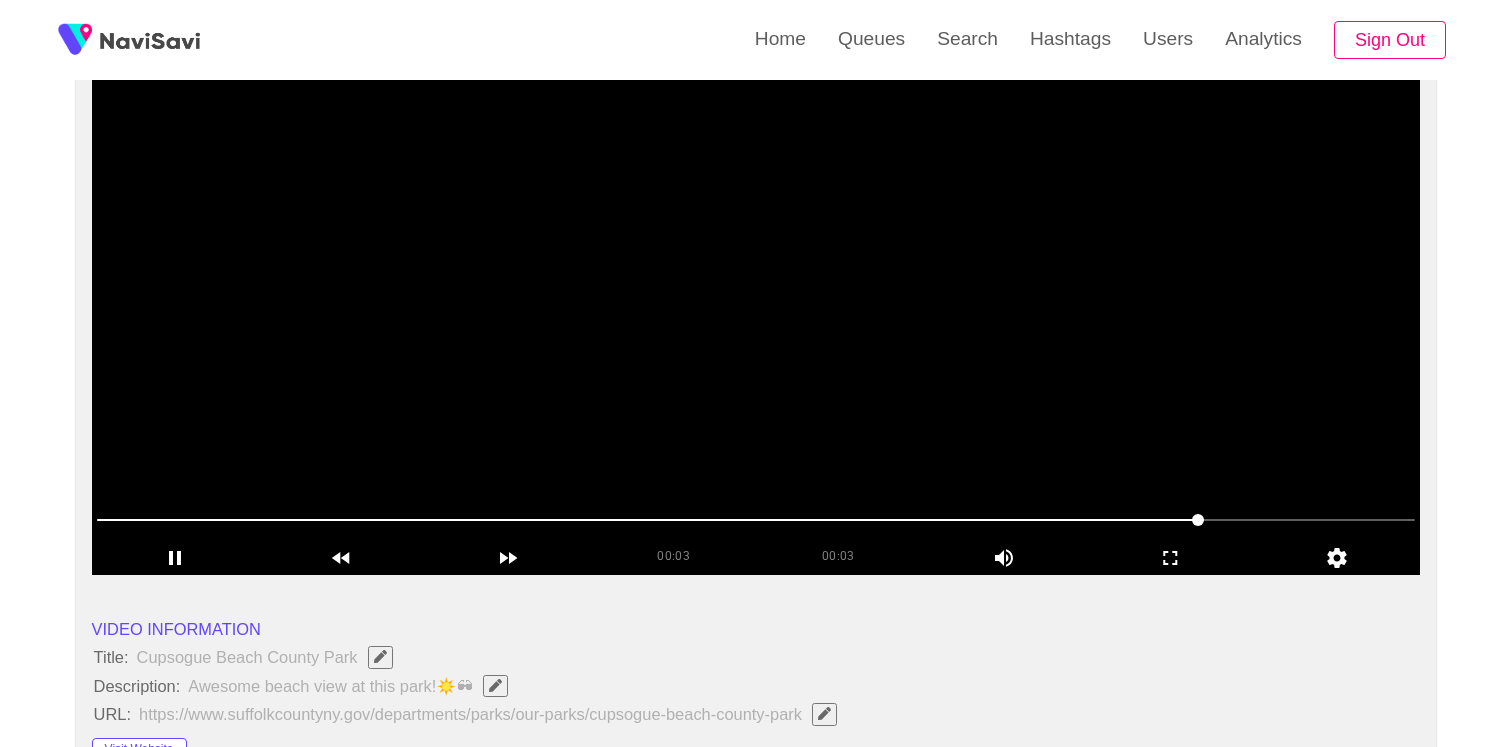 scroll, scrollTop: 174, scrollLeft: 0, axis: vertical 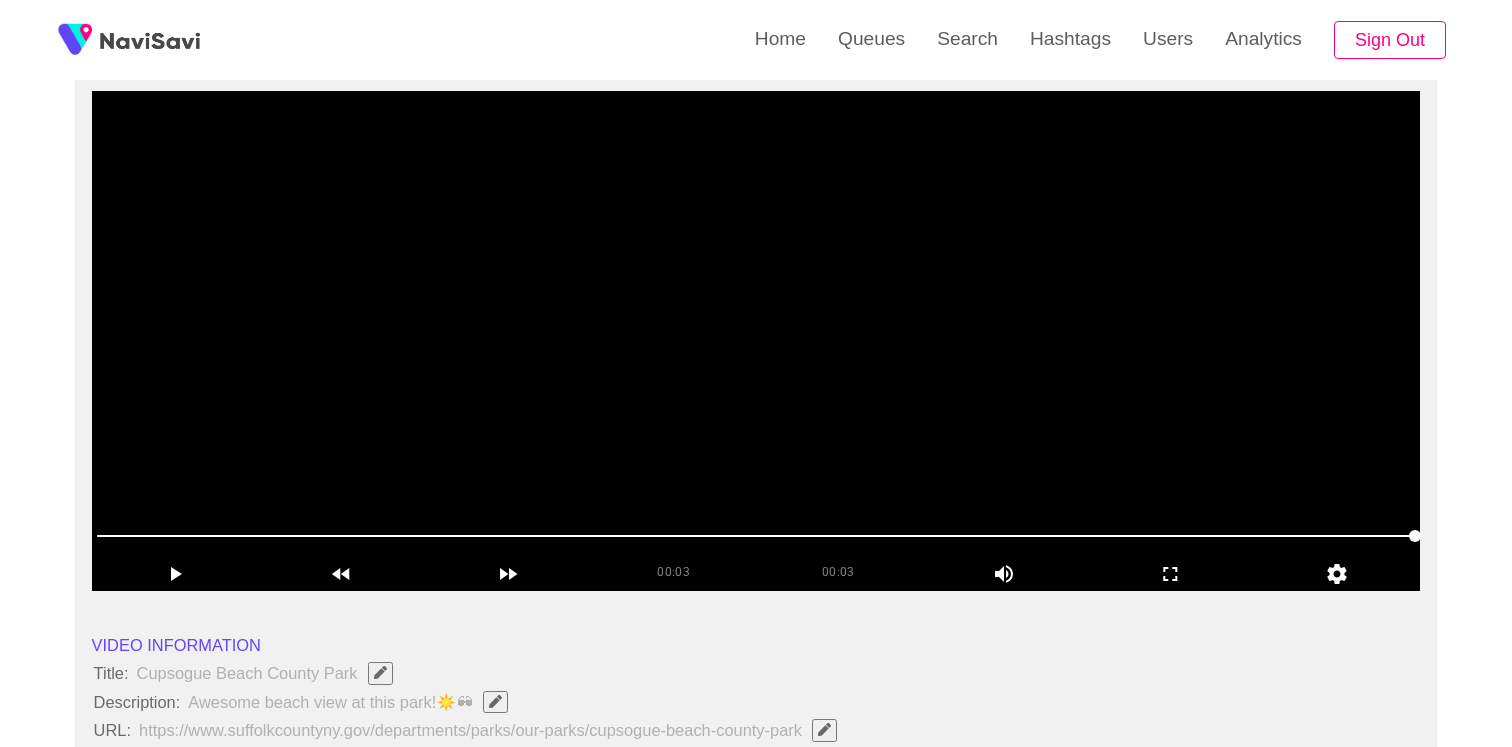 click at bounding box center [756, 341] 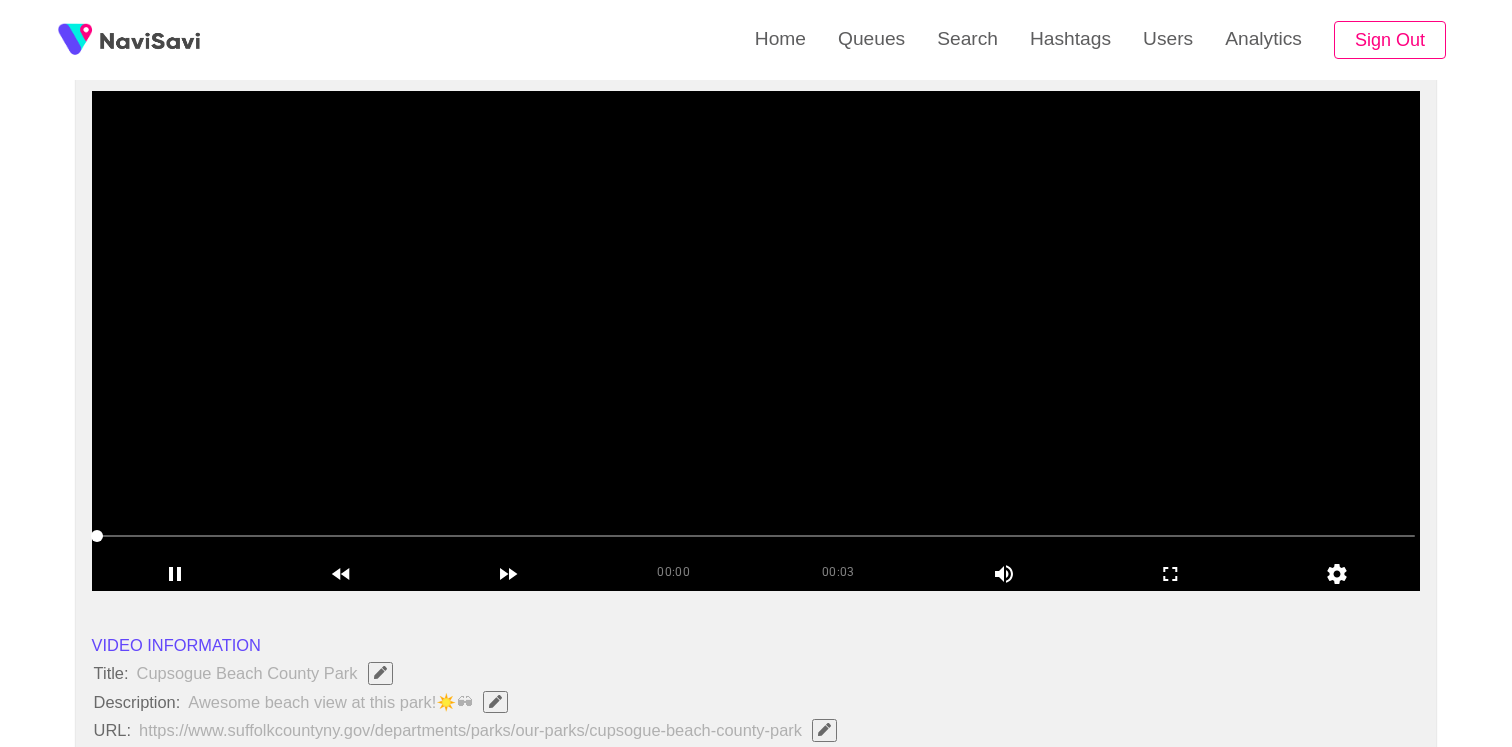 click at bounding box center [756, 341] 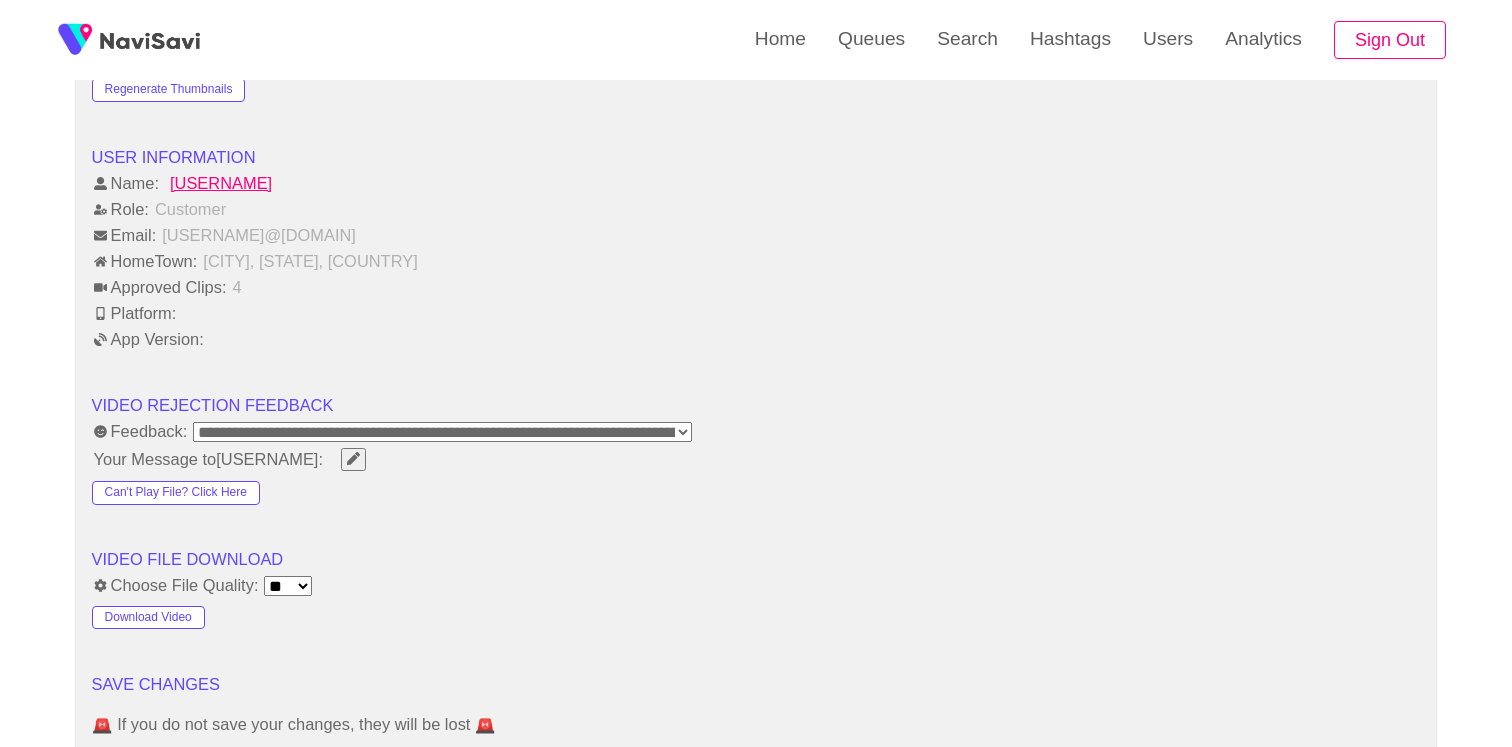 scroll, scrollTop: 2759, scrollLeft: 0, axis: vertical 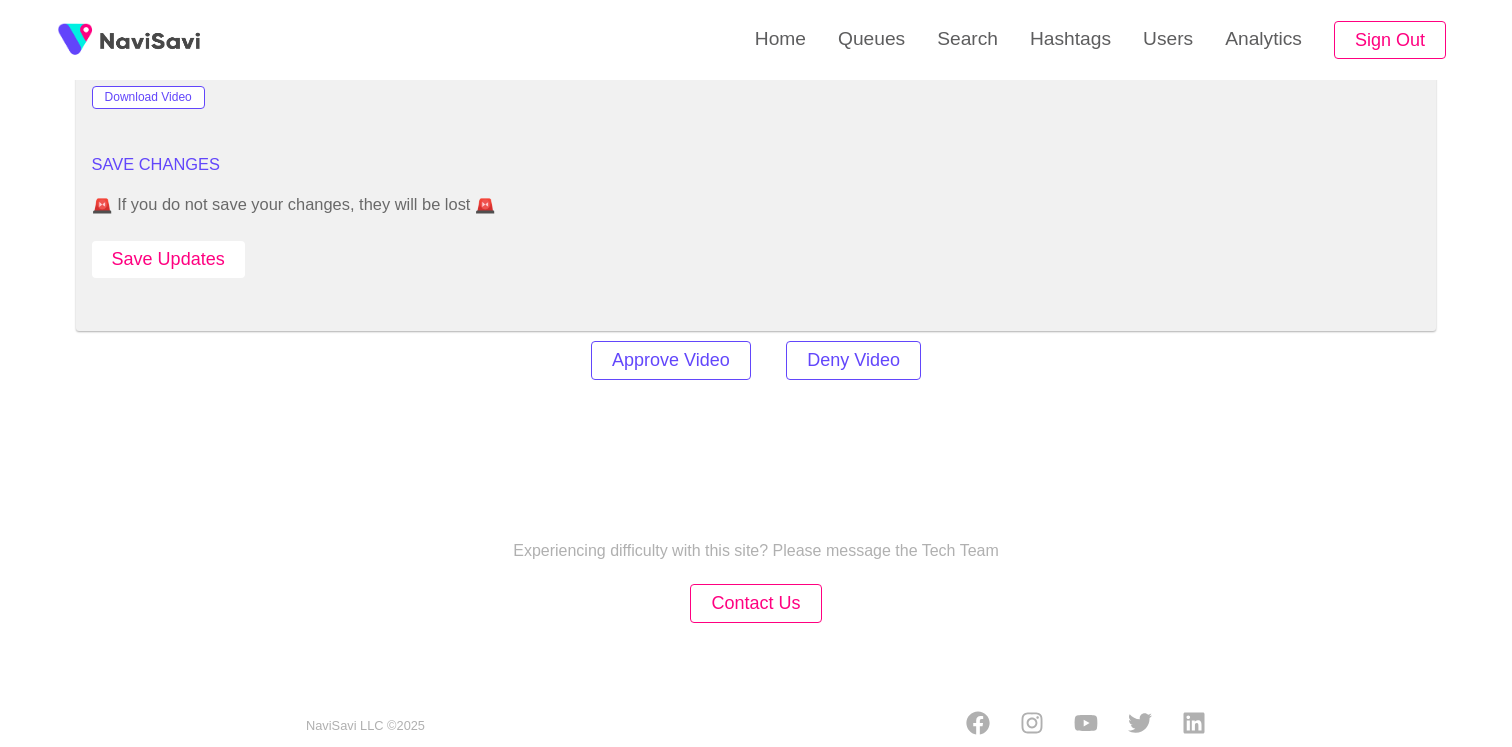 click on "Save Updates" at bounding box center [168, 259] 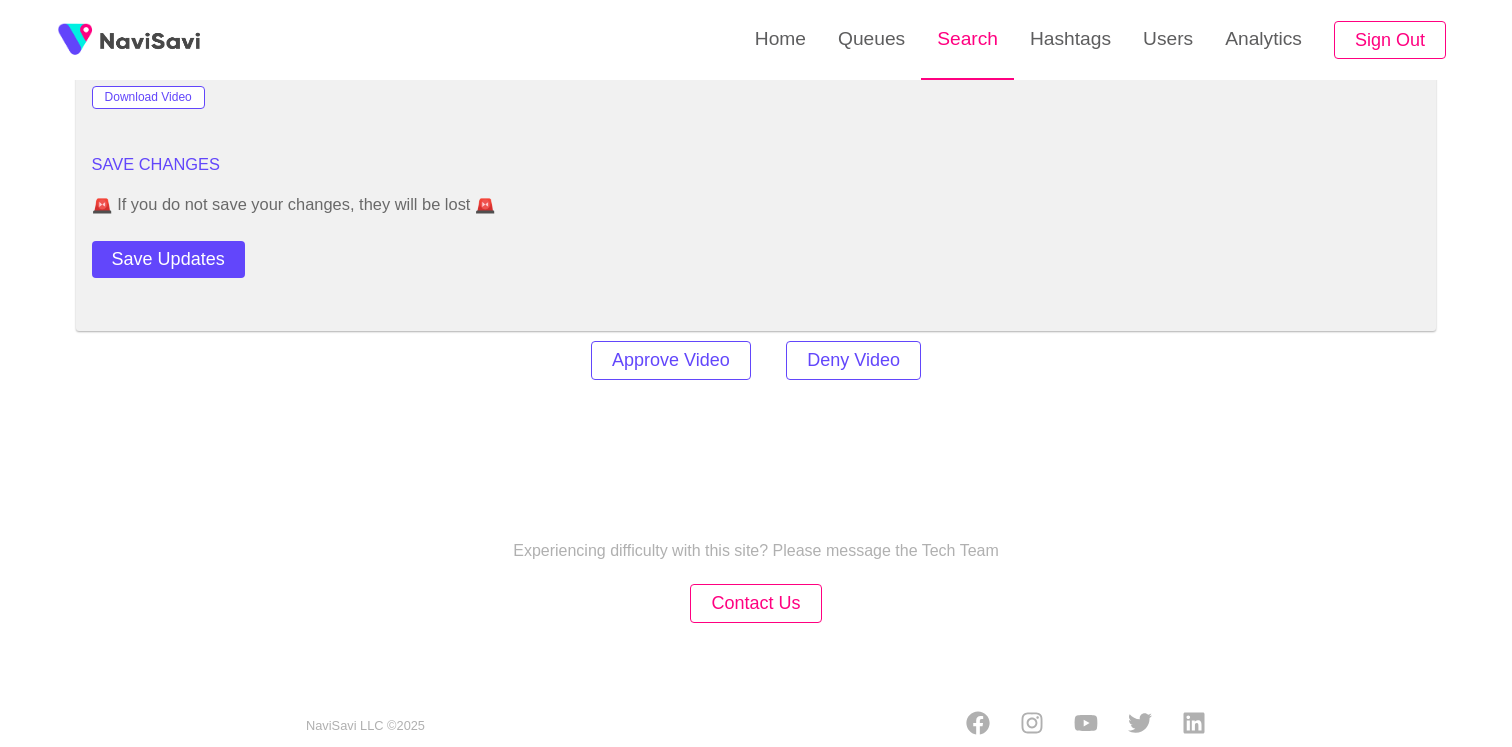 click on "Search" at bounding box center [967, 39] 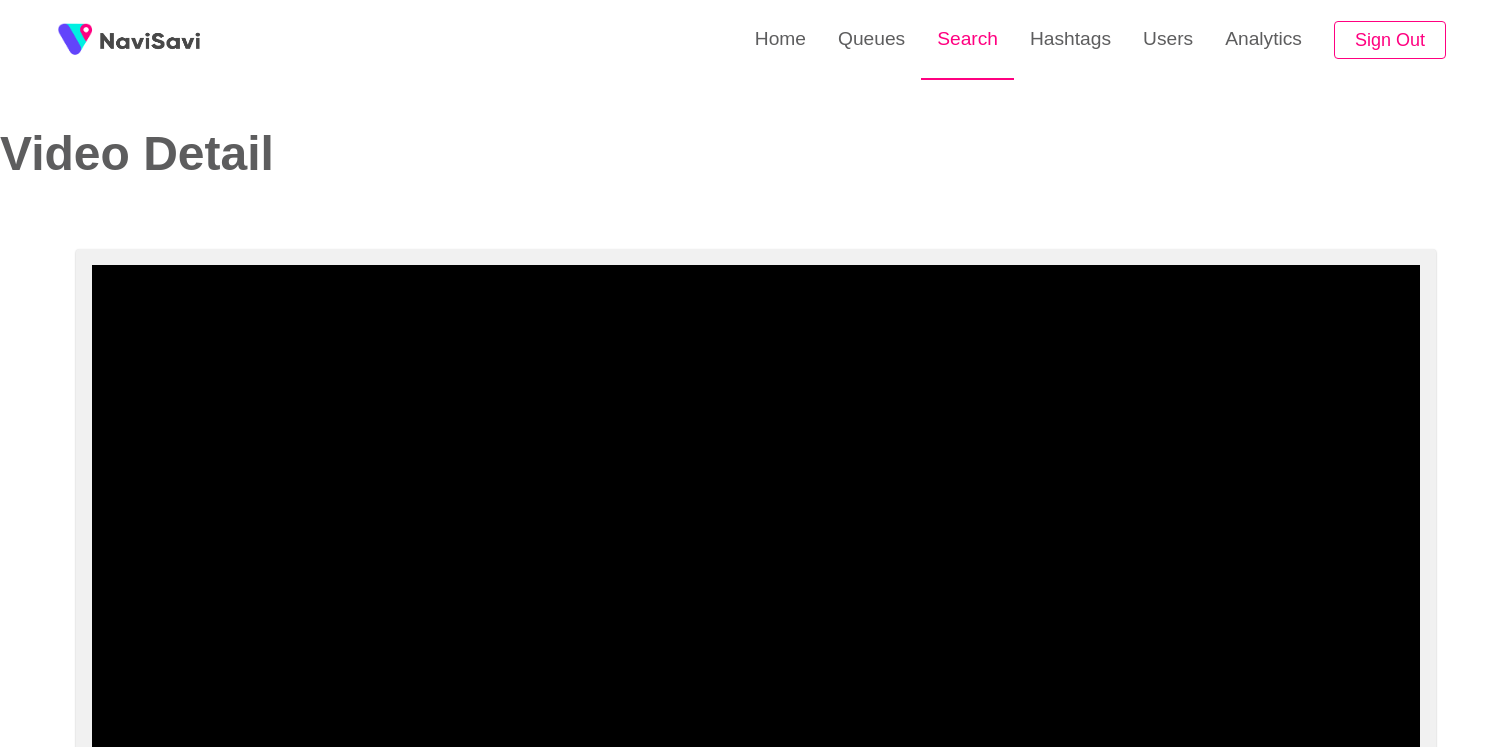 click on "Search" at bounding box center [967, 39] 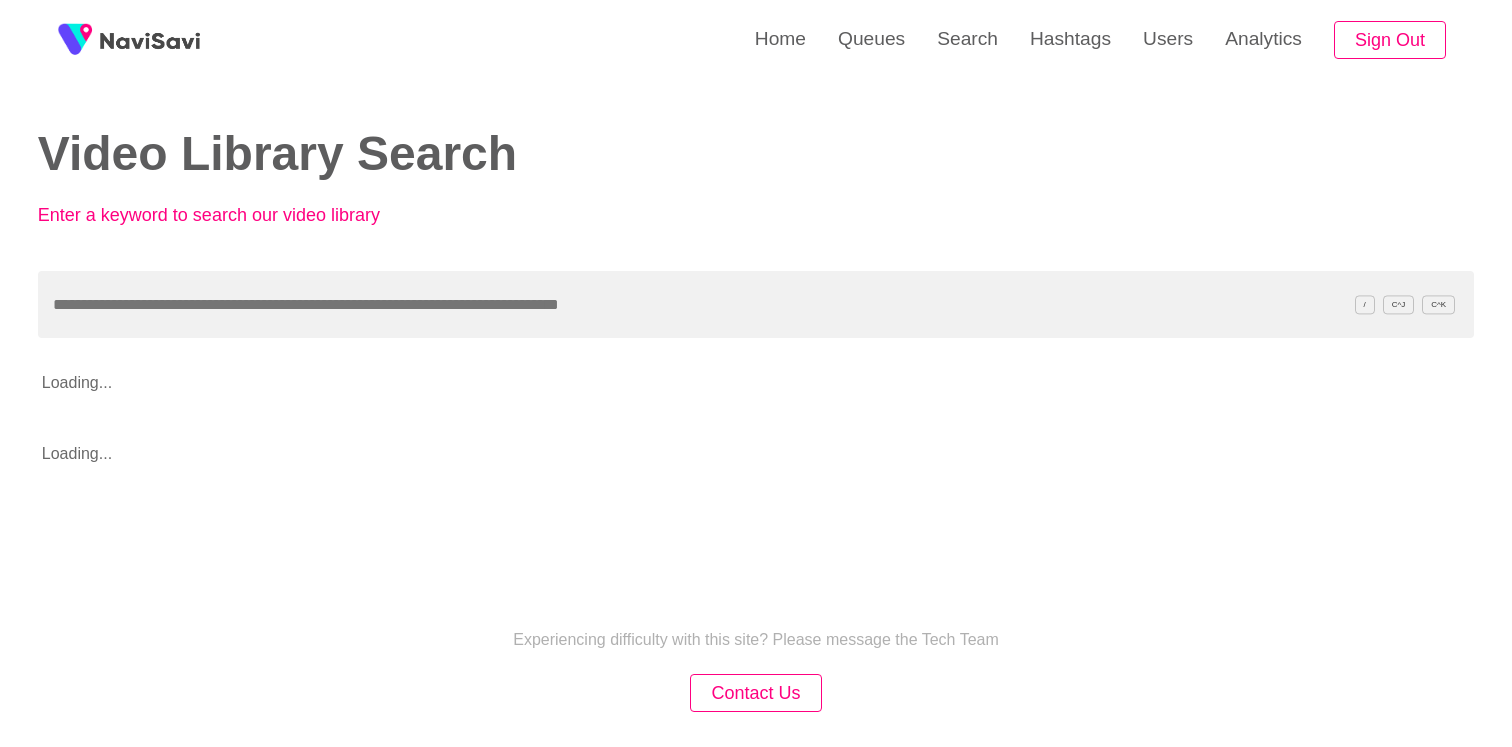 click at bounding box center [756, 304] 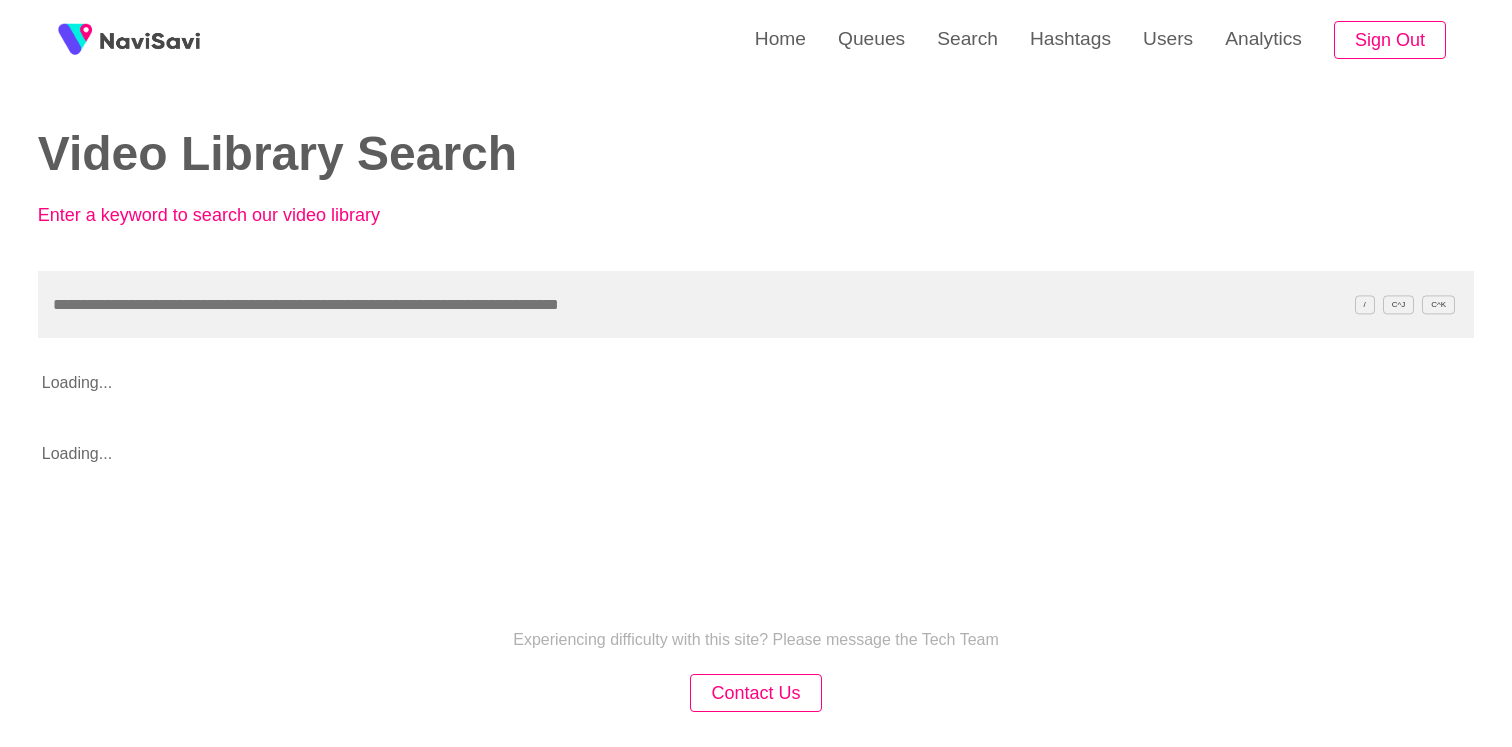 paste on "**********" 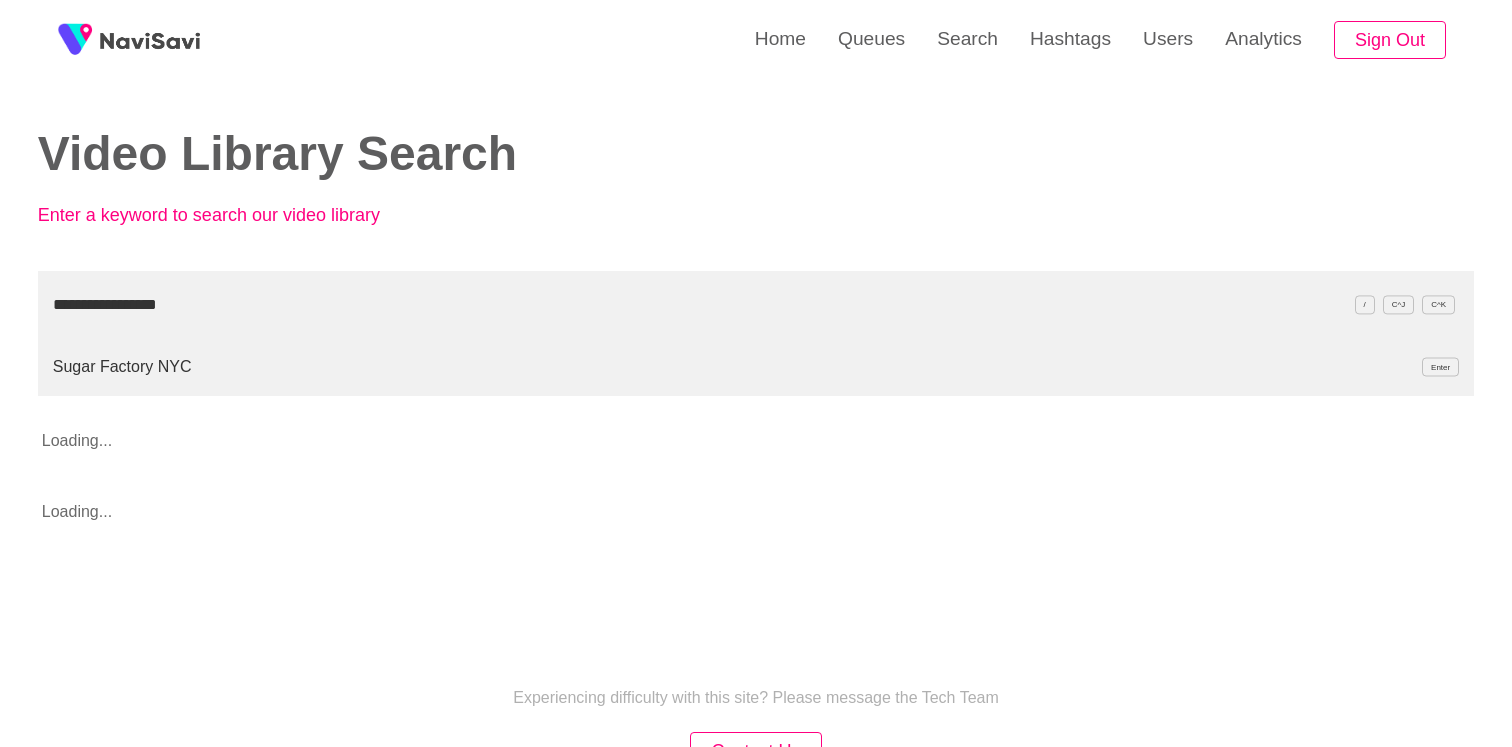 type on "**********" 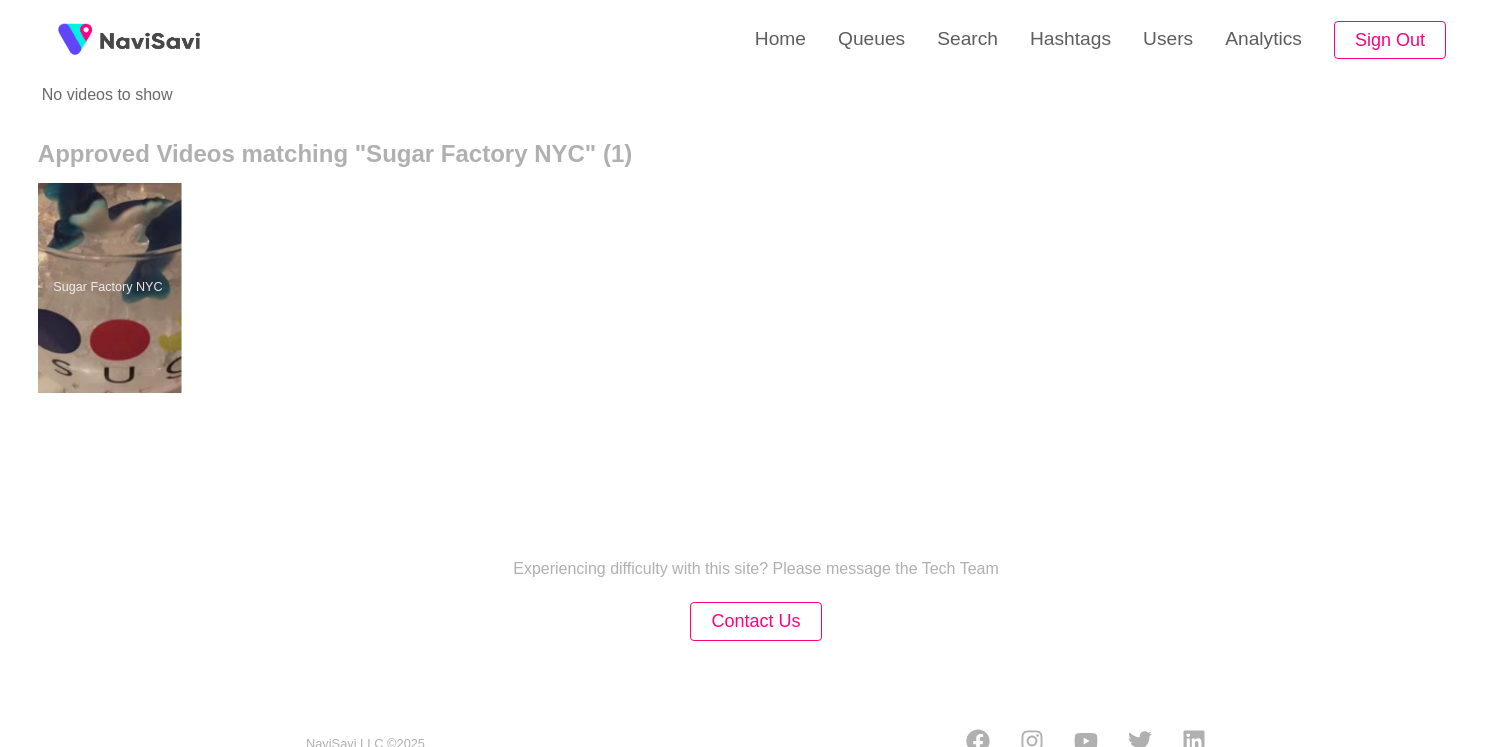 scroll, scrollTop: 319, scrollLeft: 0, axis: vertical 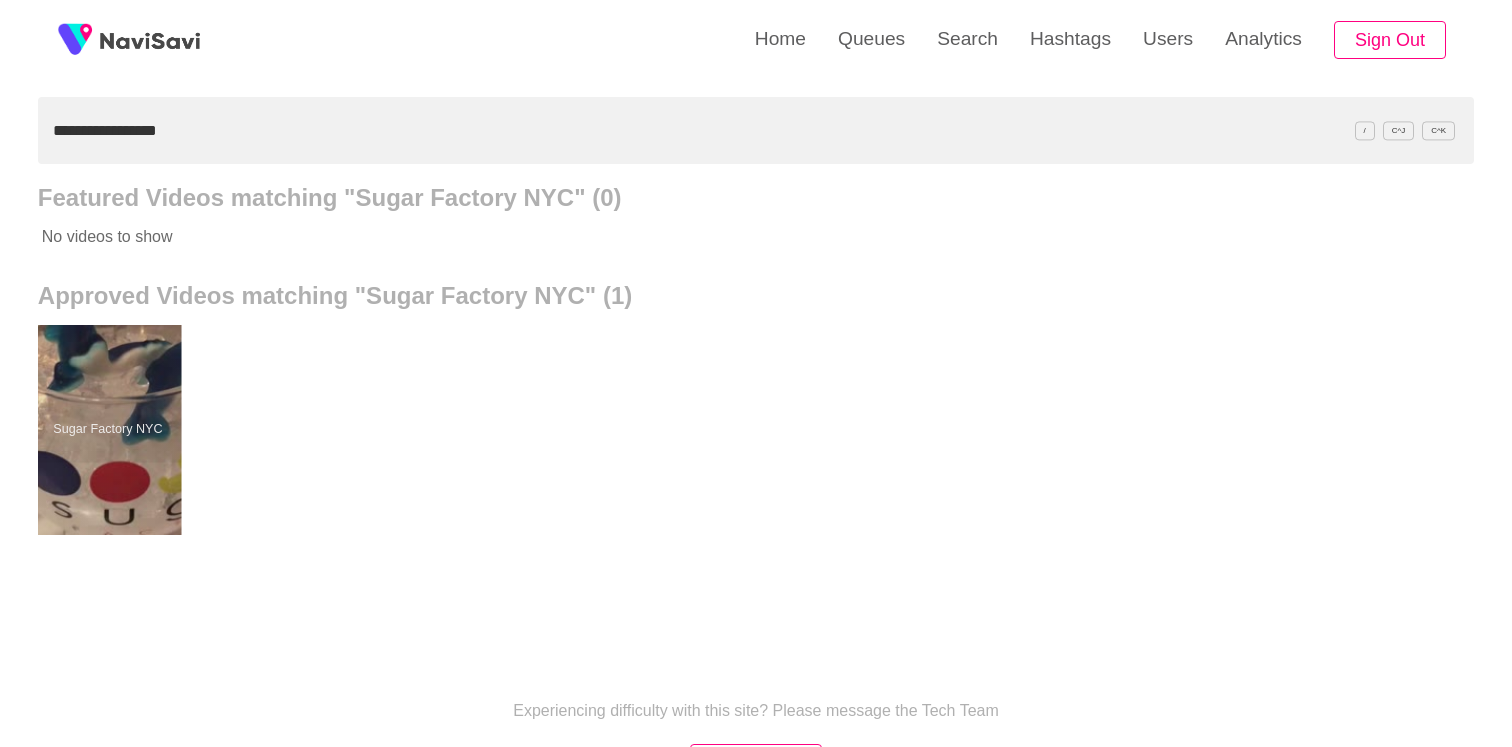 click at bounding box center (107, 430) 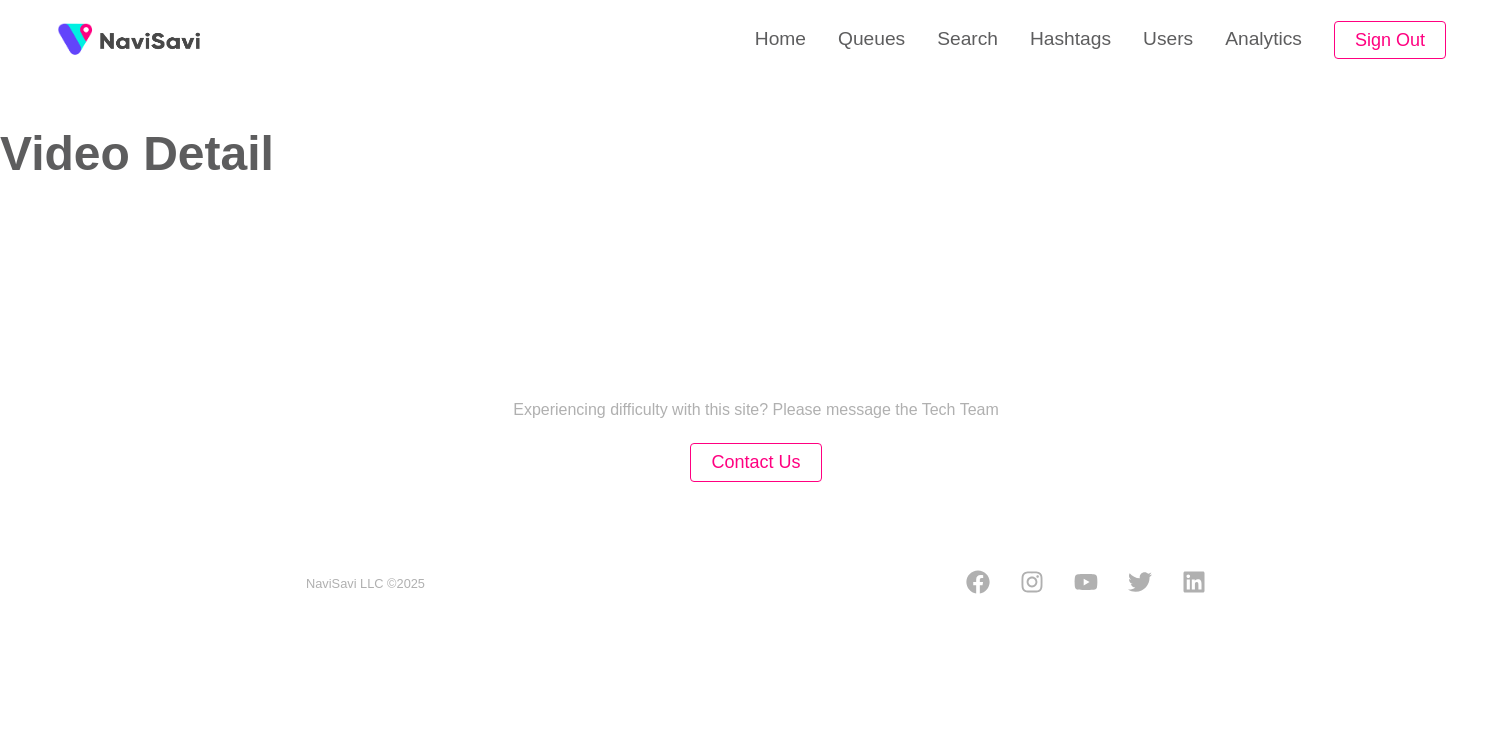 select on "**********" 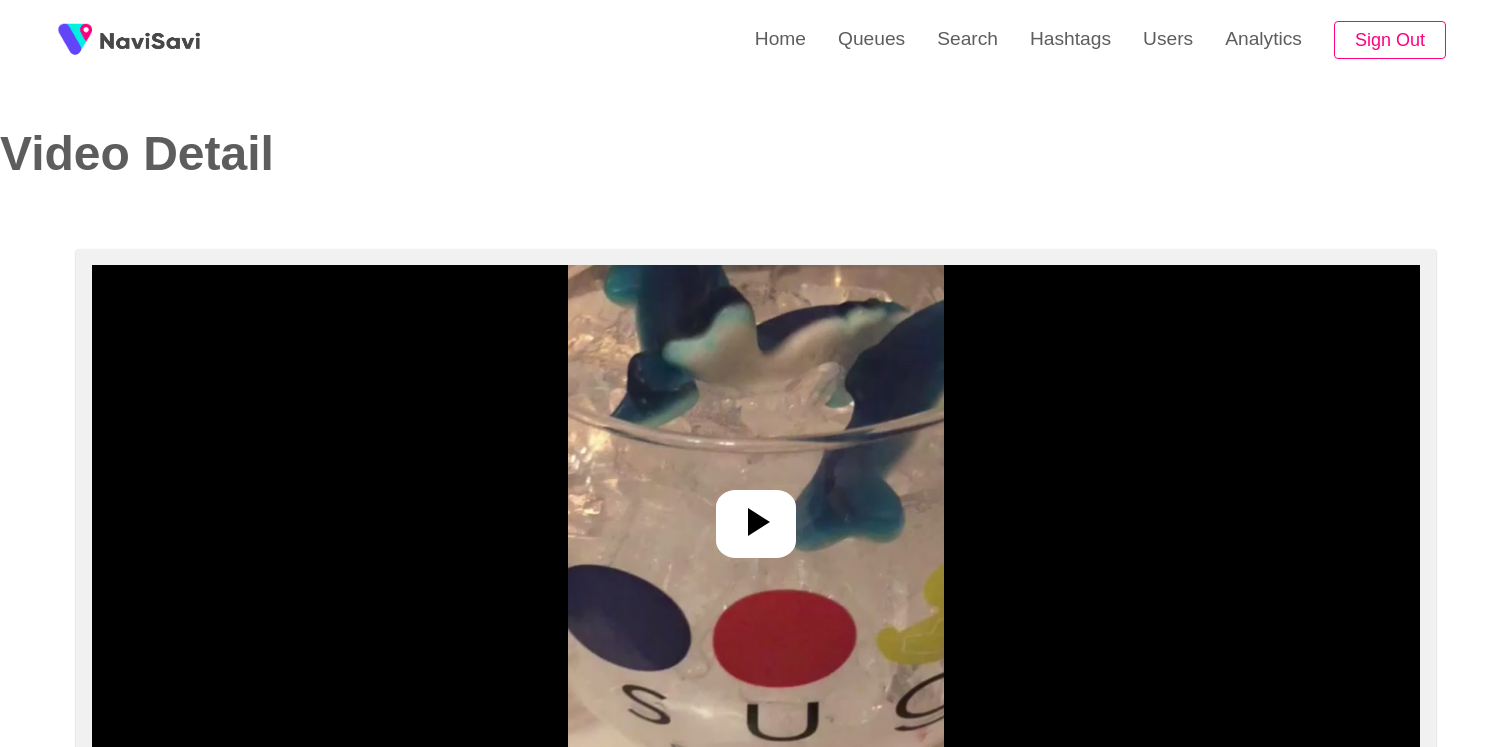 click at bounding box center (756, 524) 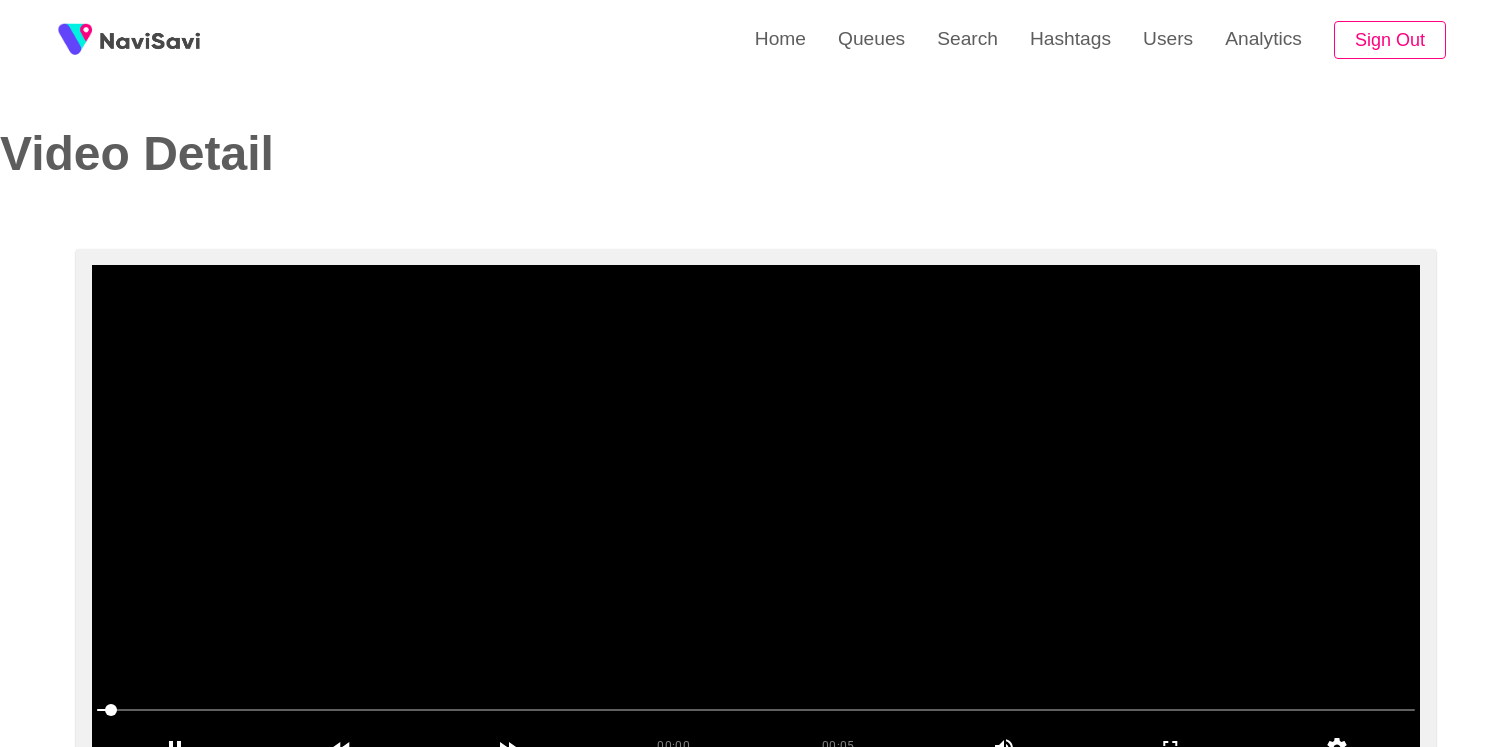 scroll, scrollTop: 158, scrollLeft: 0, axis: vertical 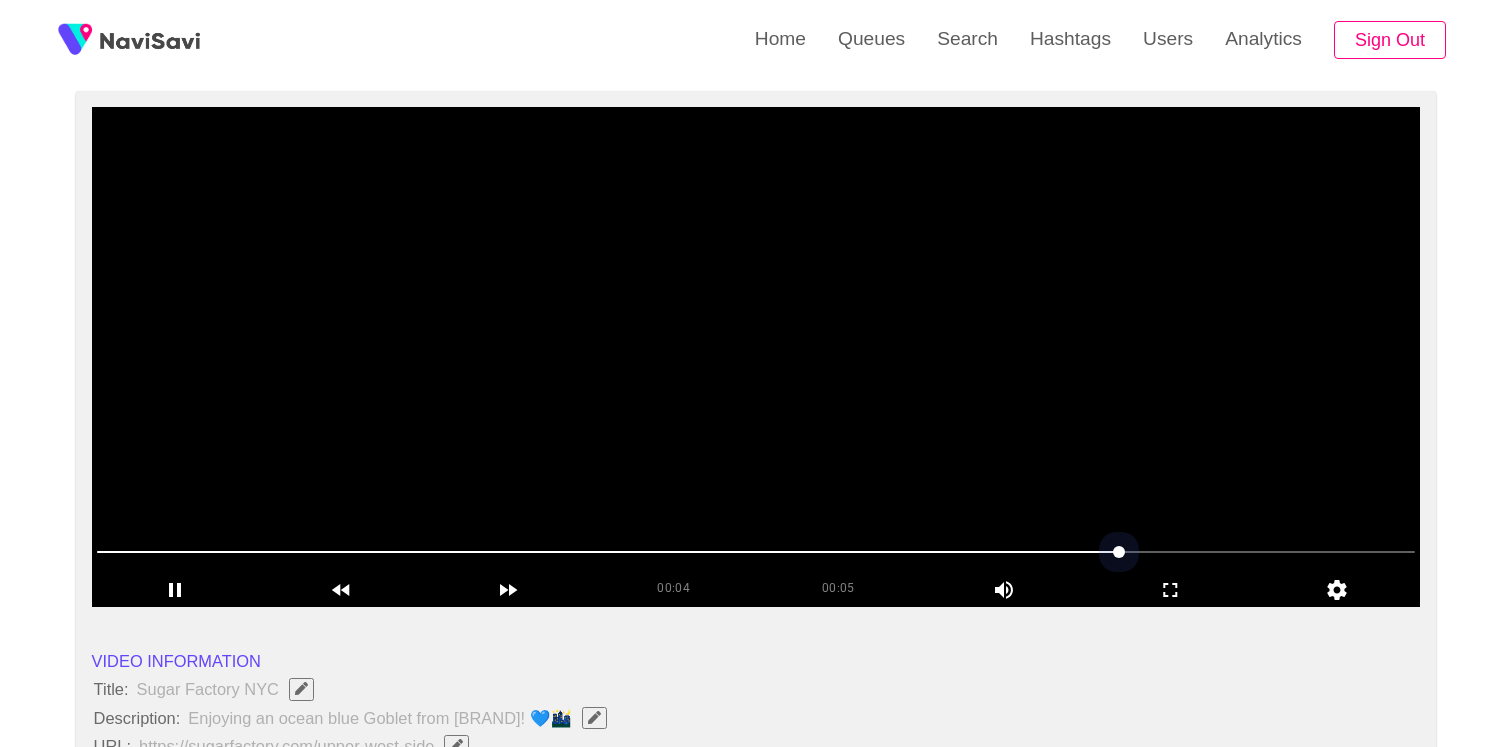 drag, startPoint x: 1006, startPoint y: 553, endPoint x: 1230, endPoint y: 549, distance: 224.0357 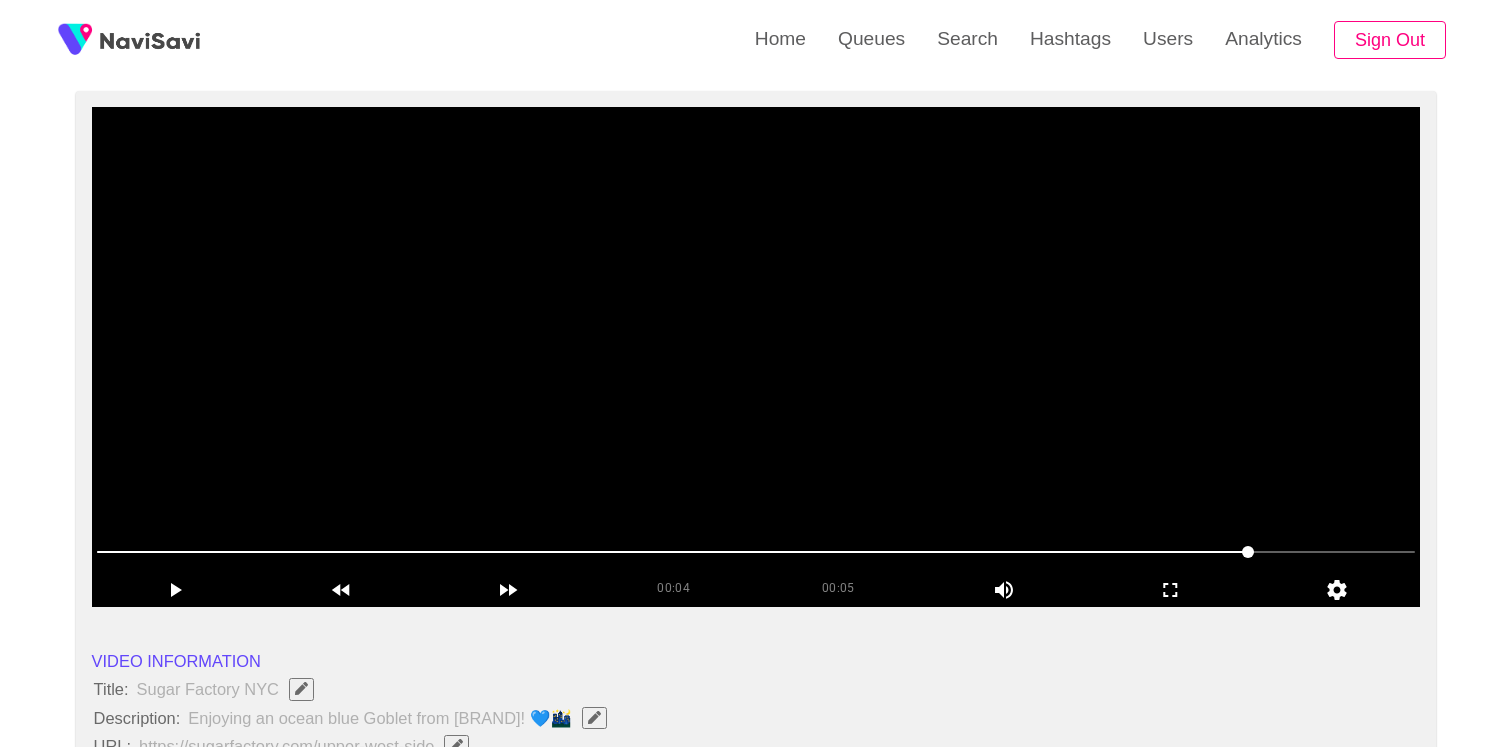 click at bounding box center [756, 357] 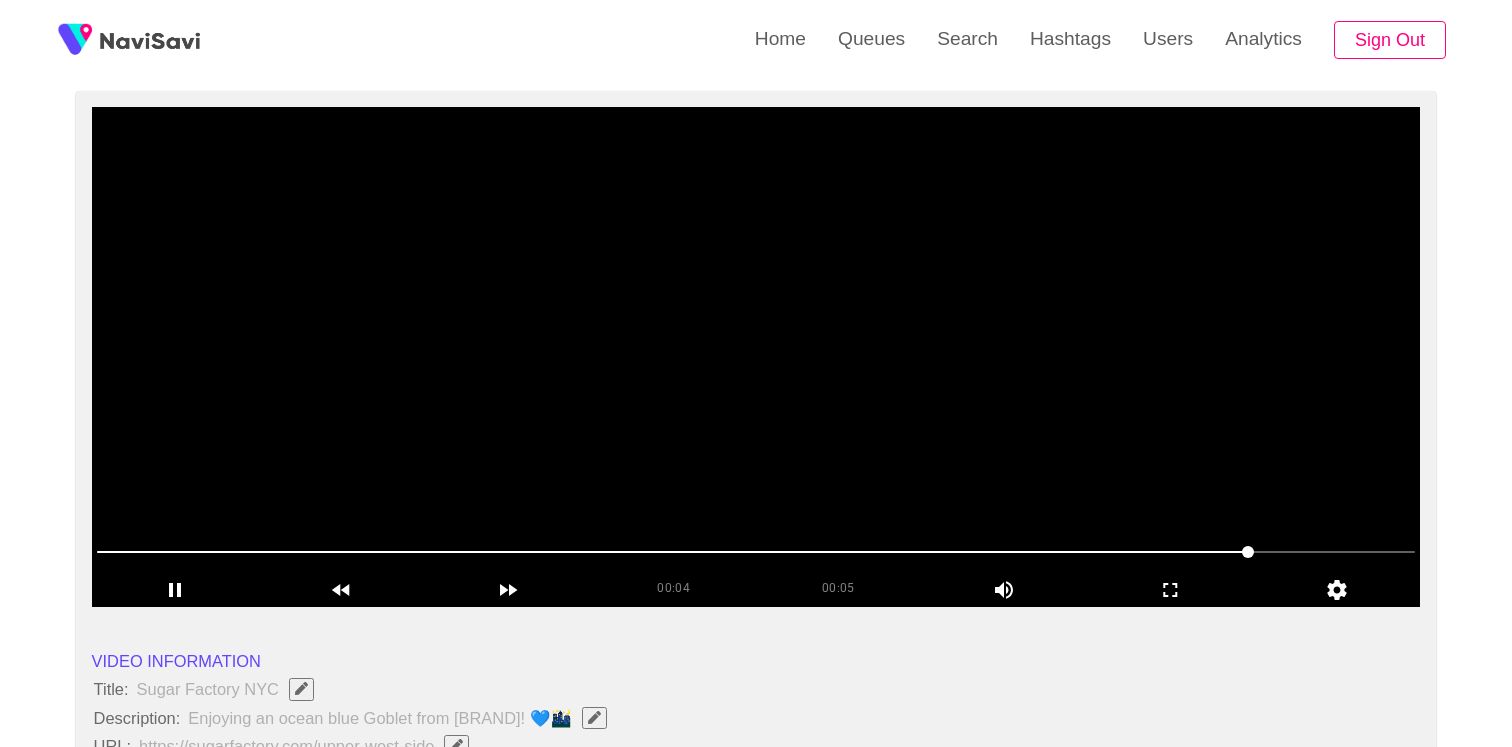 click at bounding box center (756, 357) 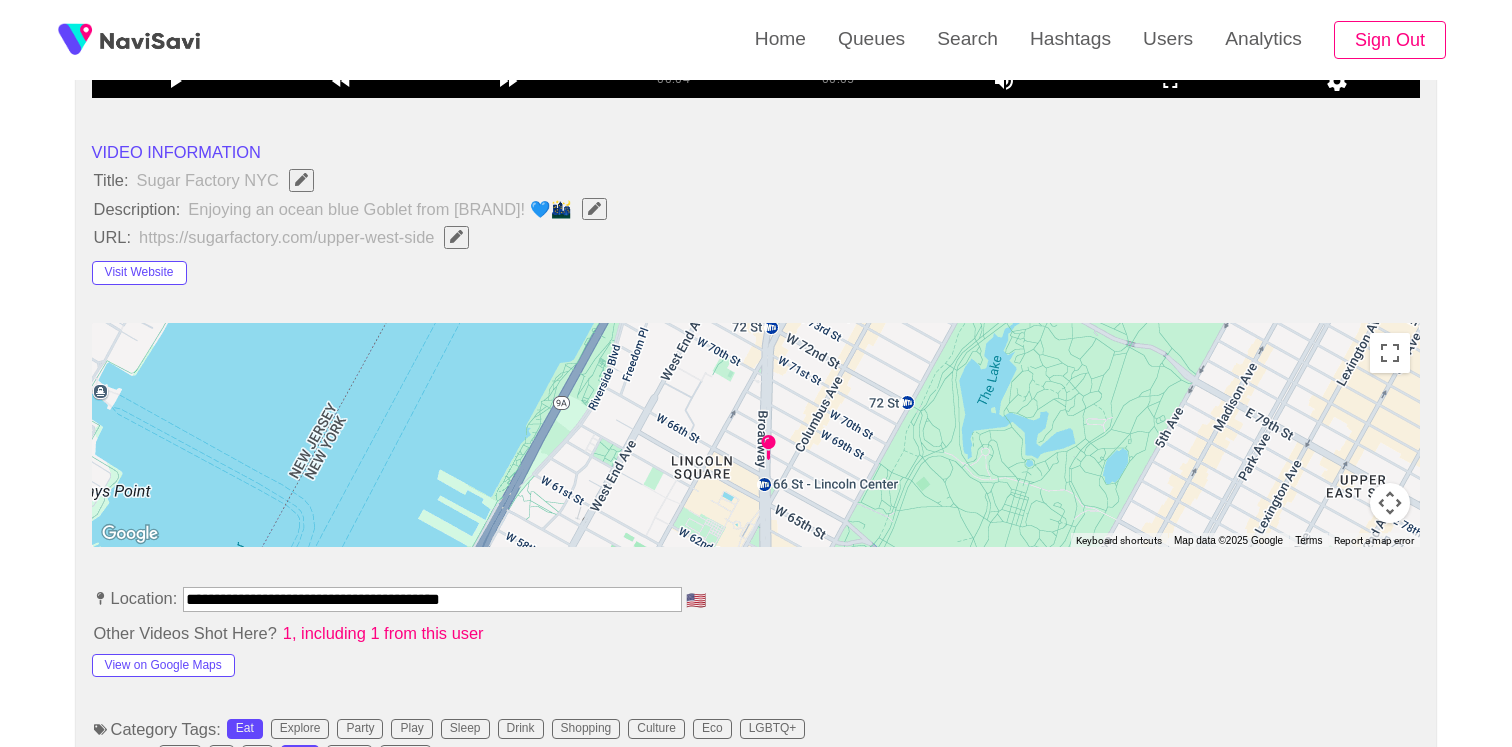 scroll, scrollTop: 786, scrollLeft: 0, axis: vertical 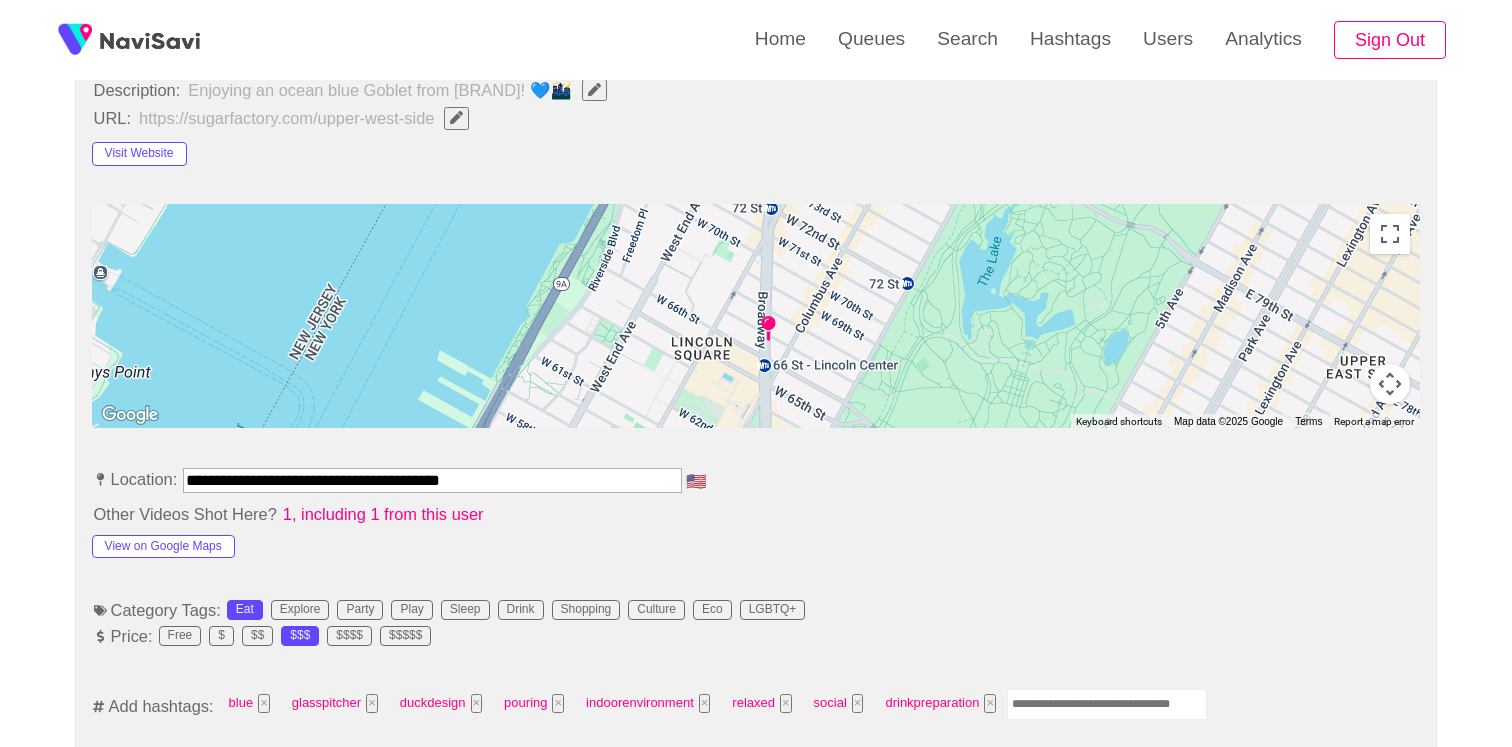 click at bounding box center [1107, 704] 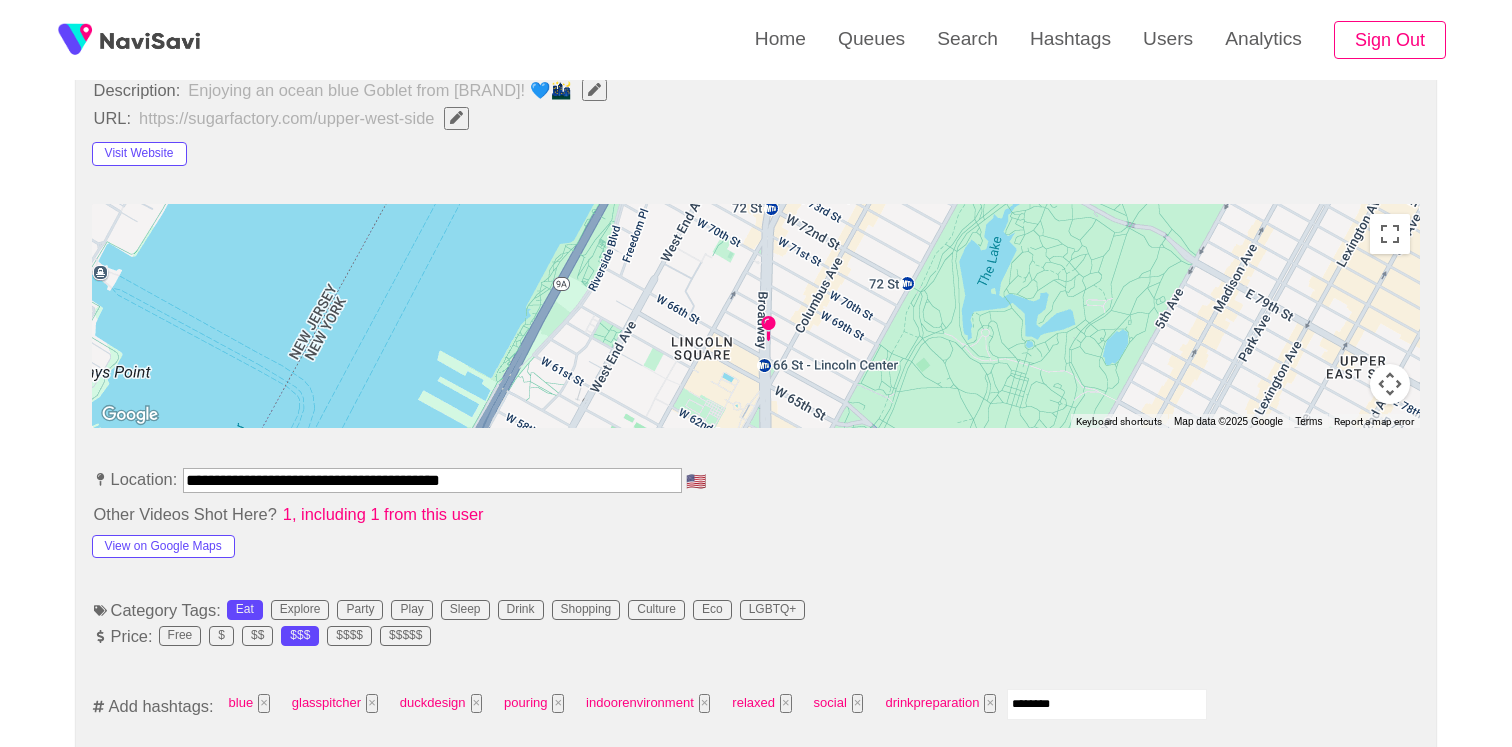 type on "*********" 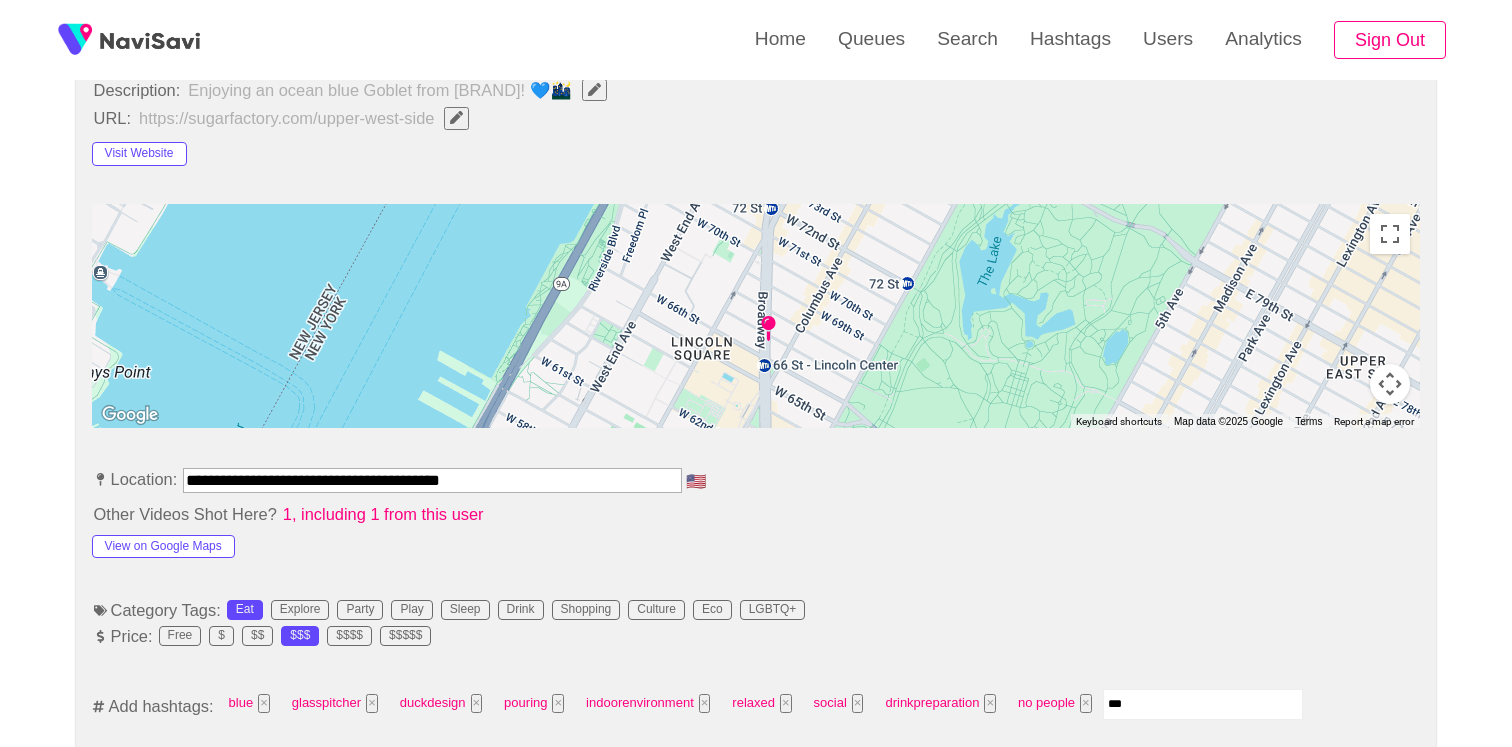 type on "****" 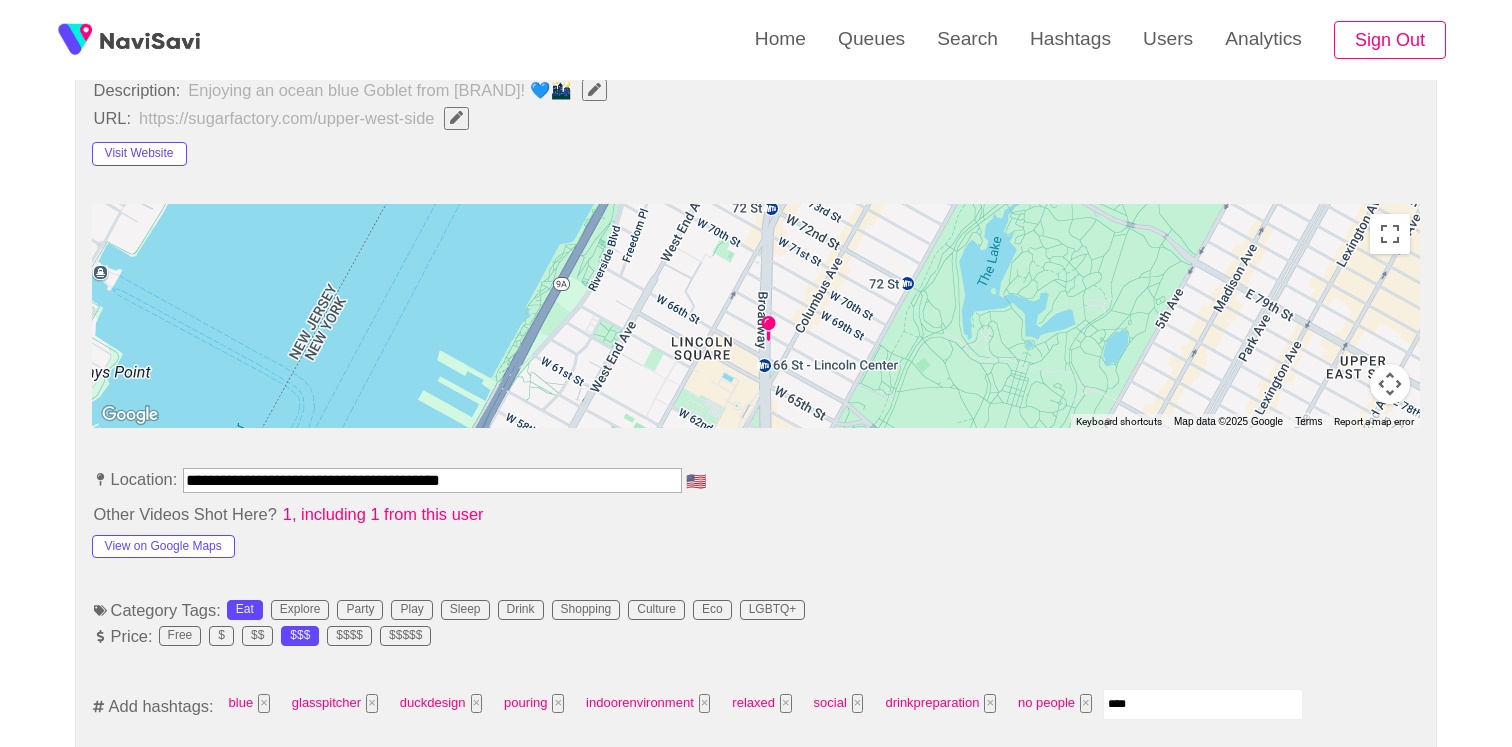 type 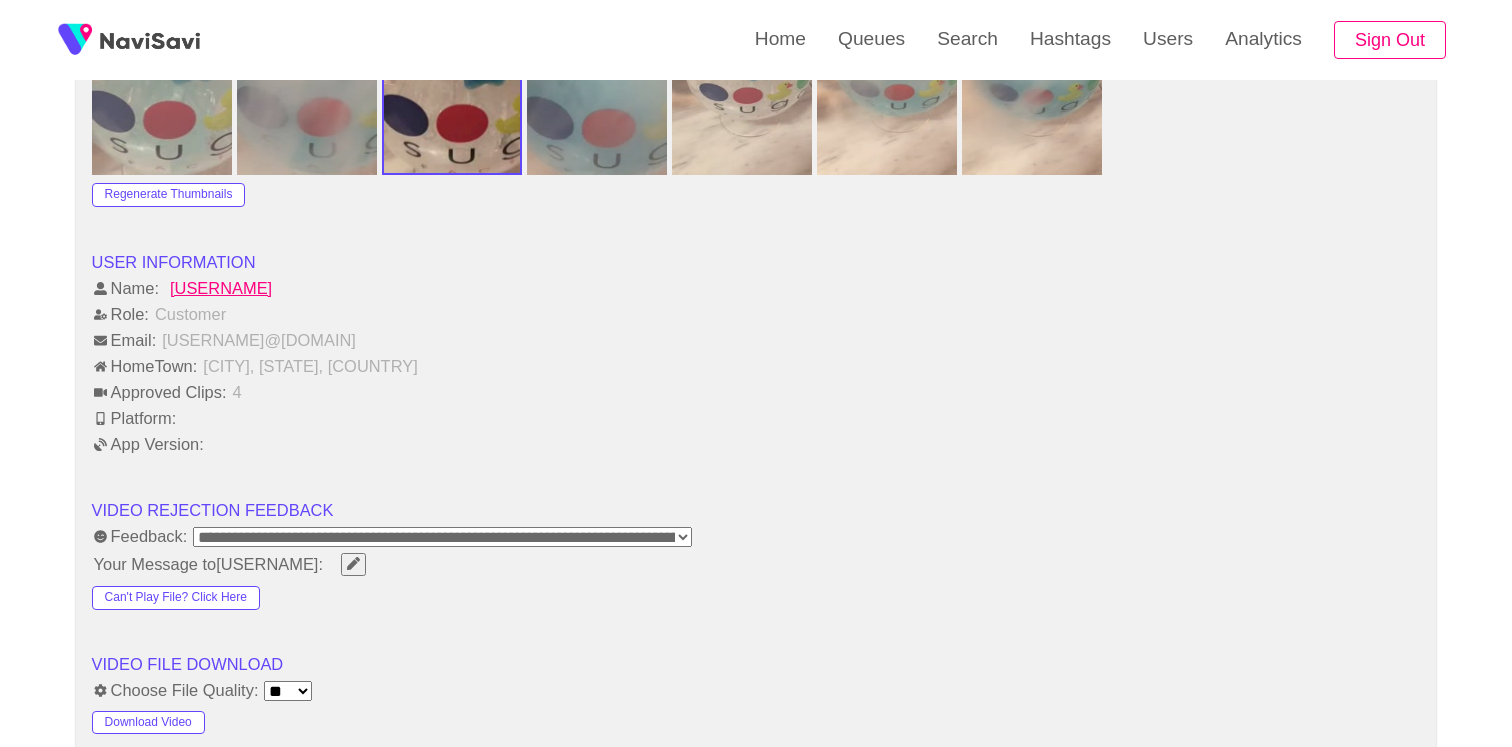 scroll, scrollTop: 2525, scrollLeft: 0, axis: vertical 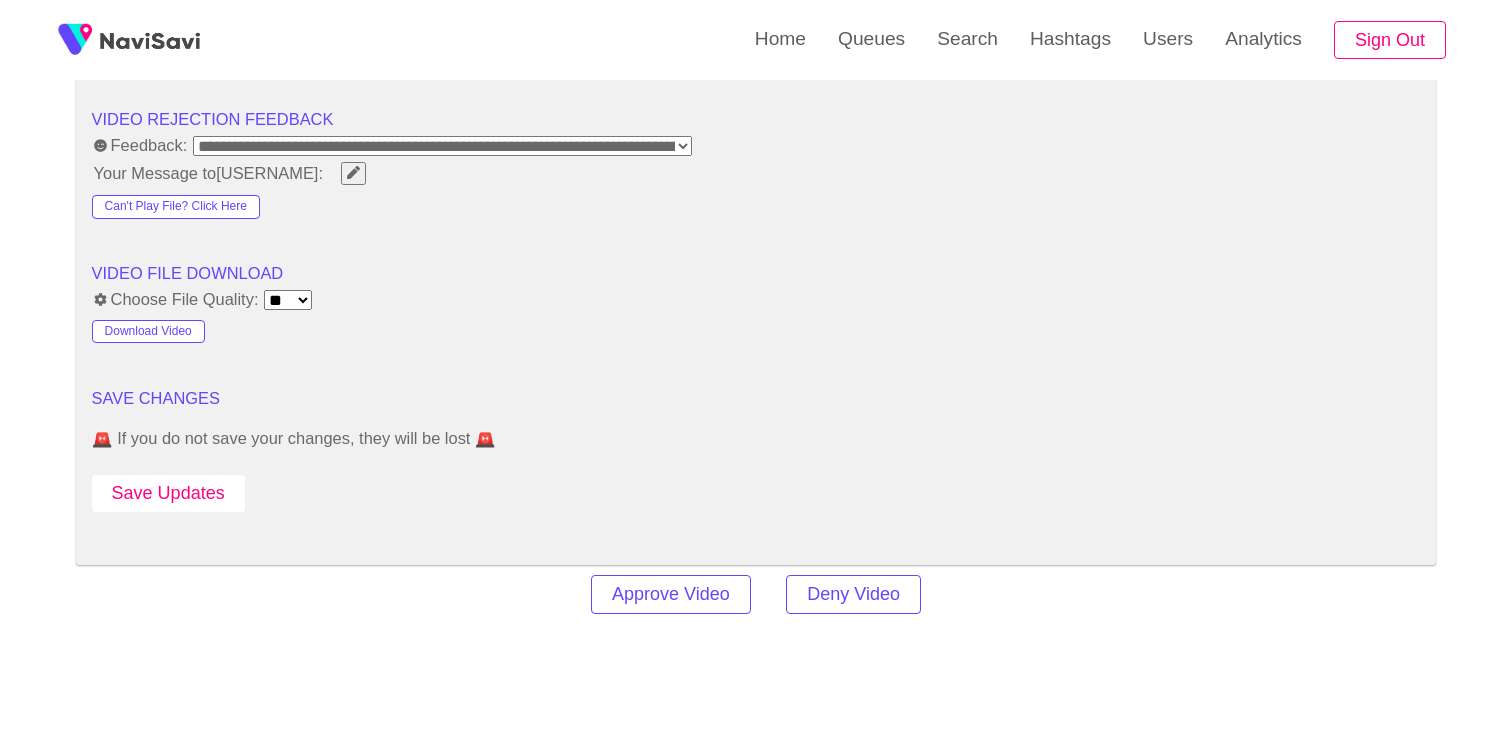 click on "Save Updates" at bounding box center (168, 493) 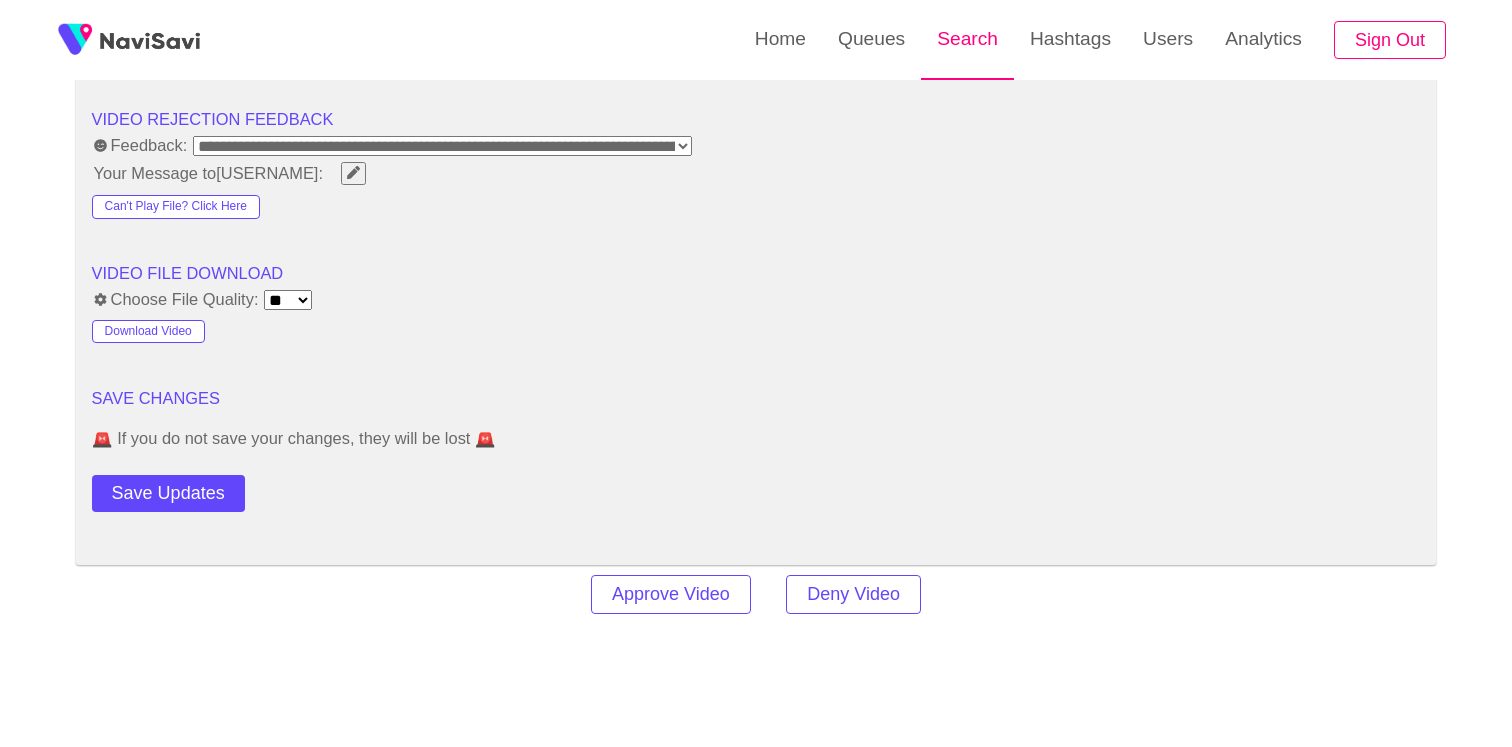click on "Search" at bounding box center [967, 39] 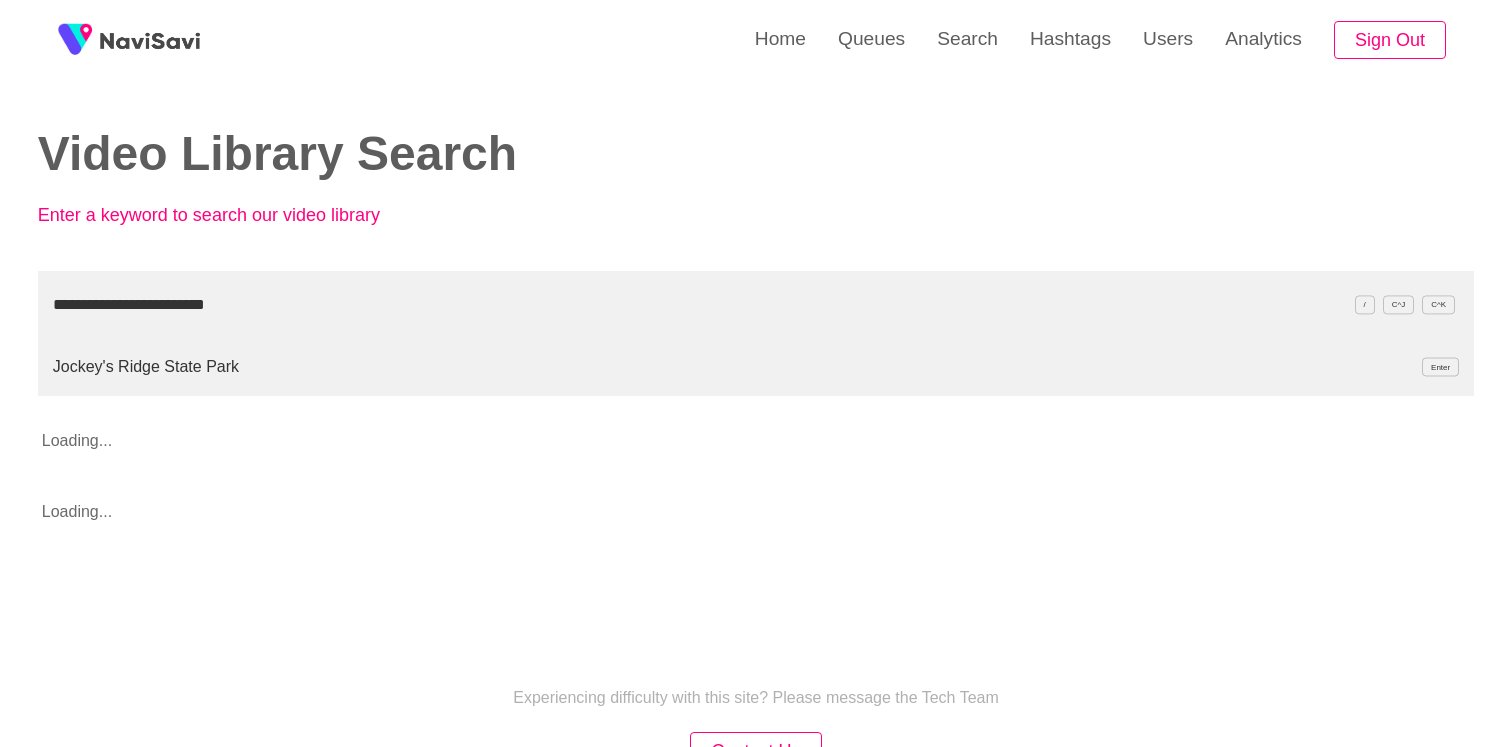 type on "**********" 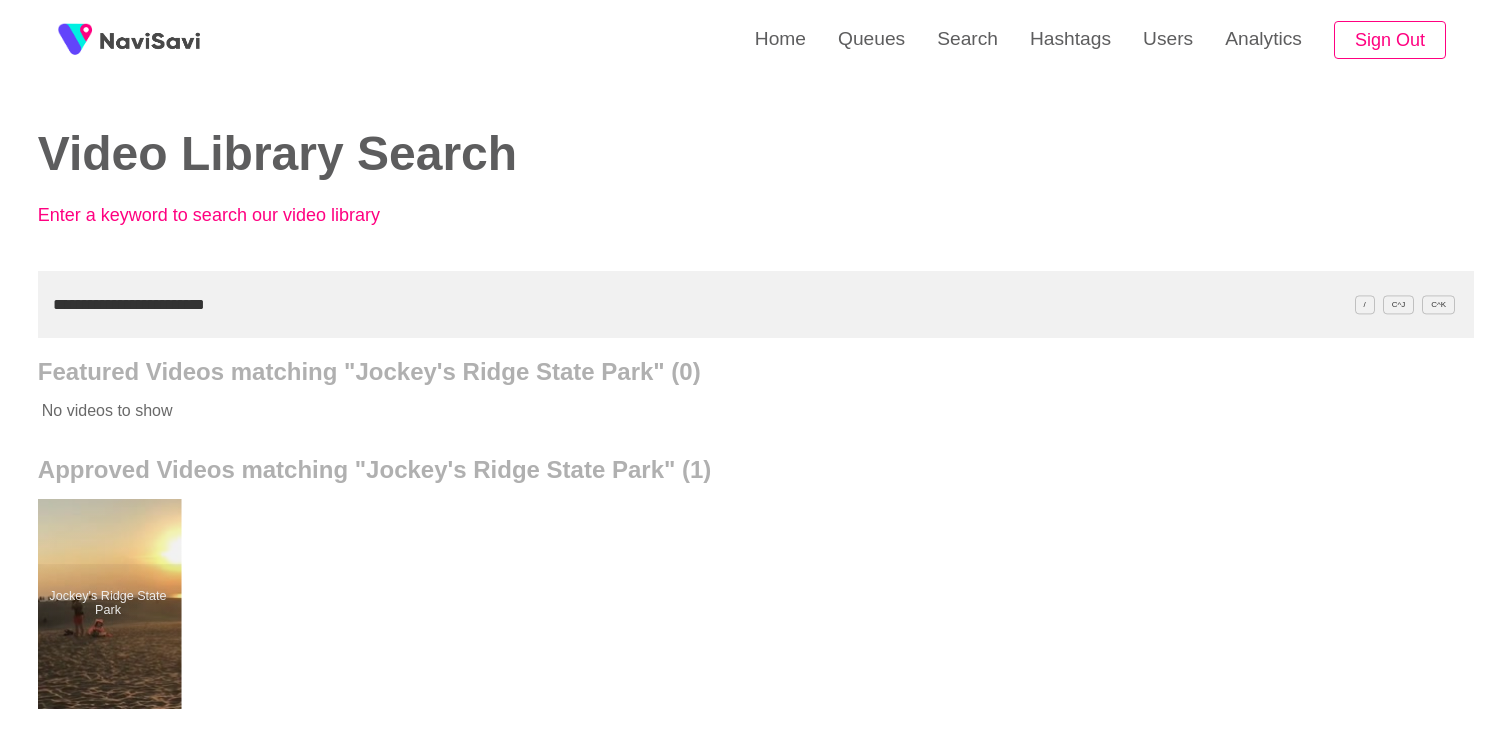 click at bounding box center [107, 604] 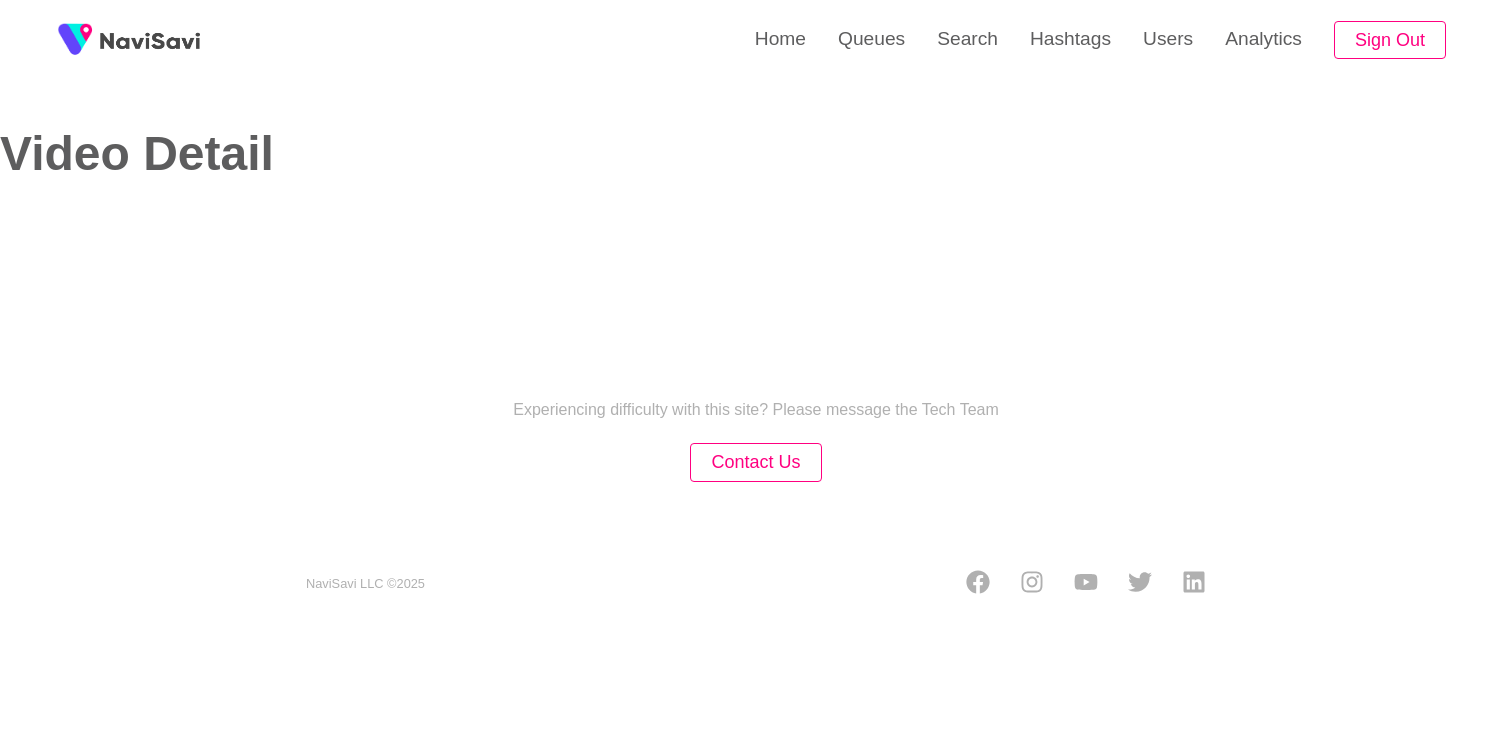 select on "**********" 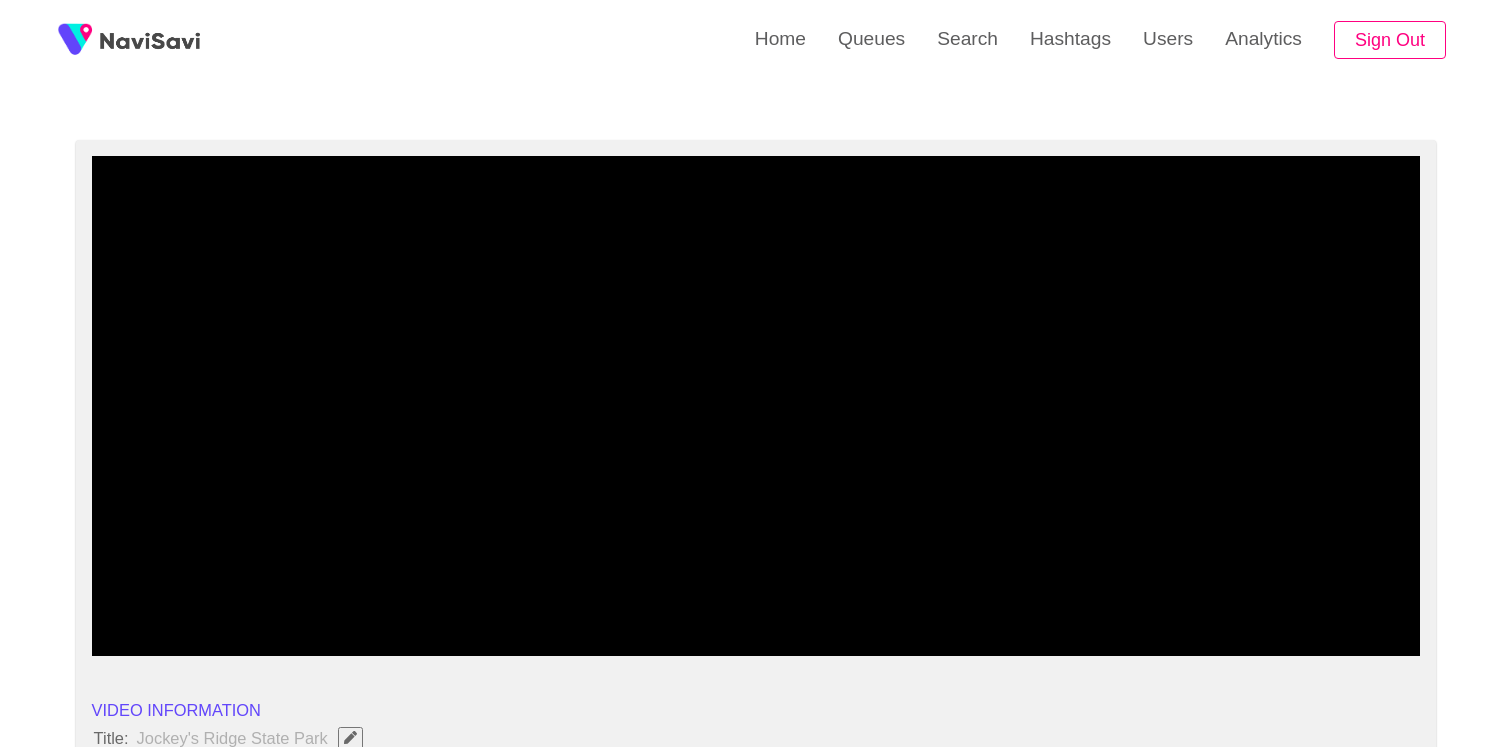 scroll, scrollTop: 145, scrollLeft: 0, axis: vertical 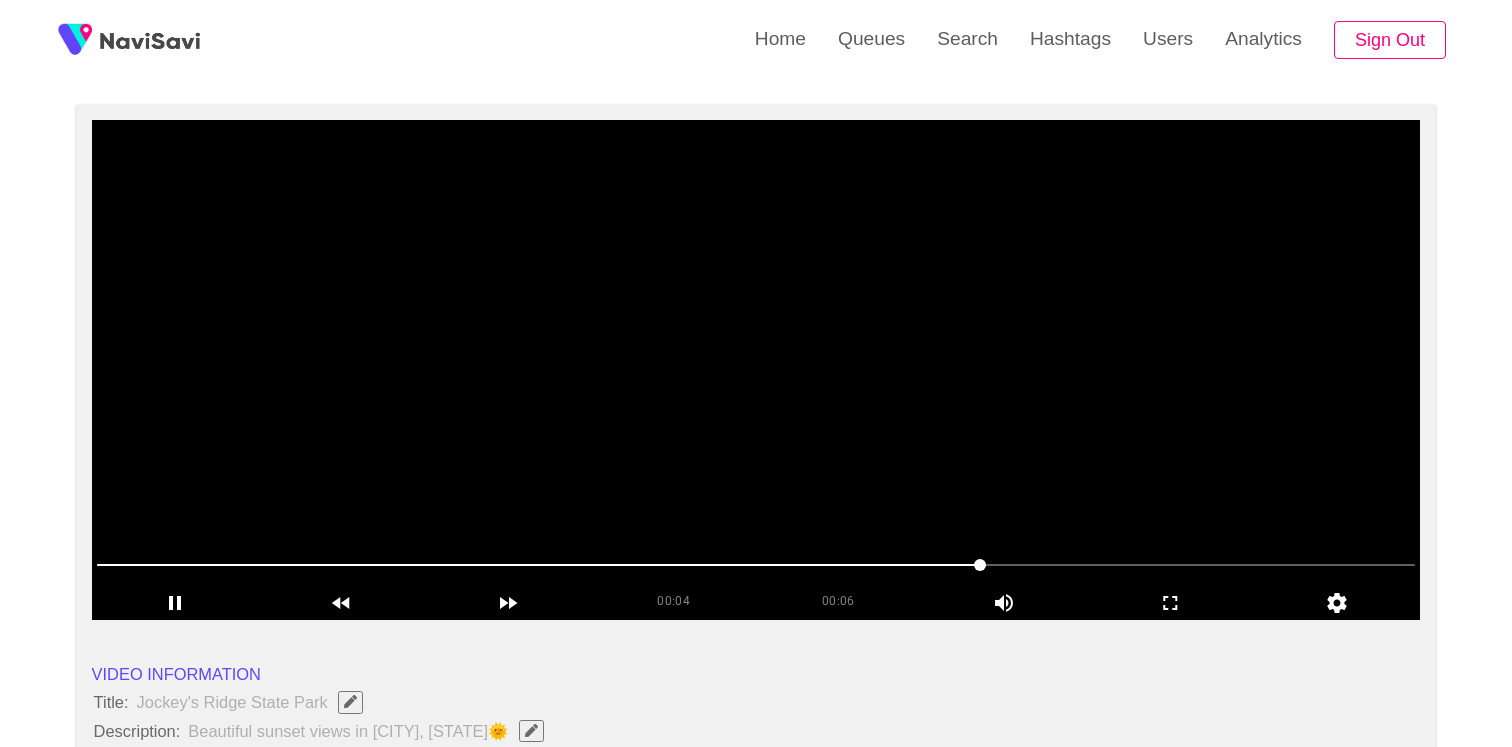 click at bounding box center [756, 370] 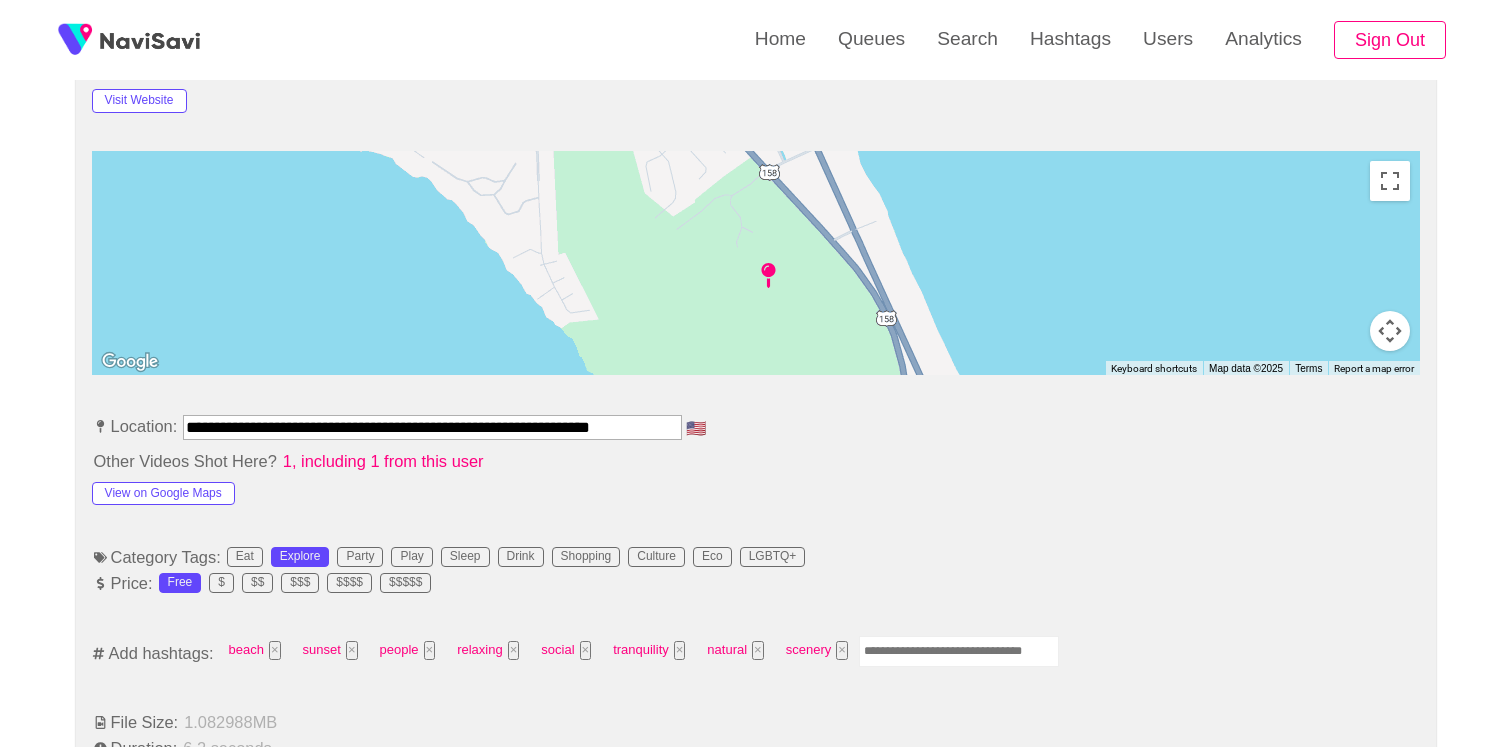 scroll, scrollTop: 927, scrollLeft: 0, axis: vertical 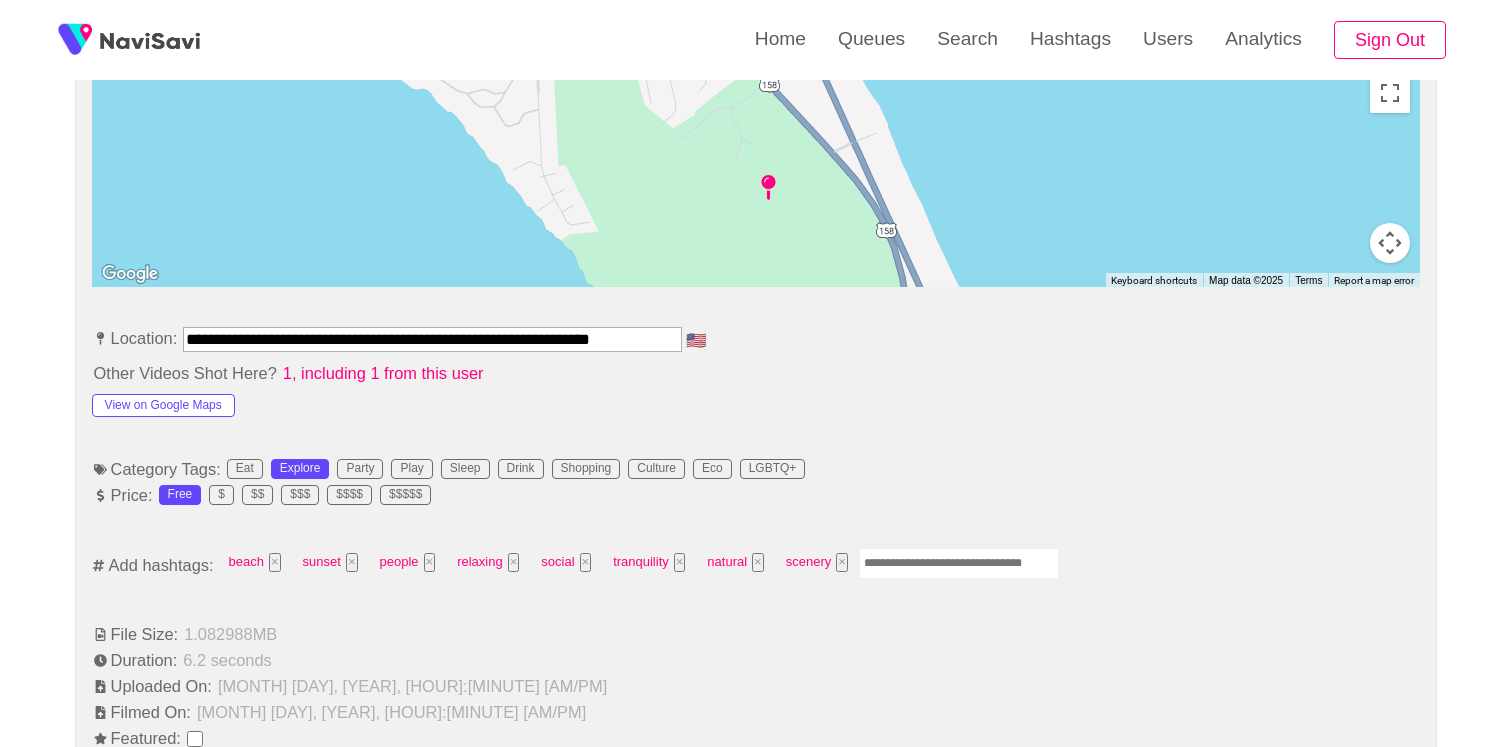 click at bounding box center (959, 563) 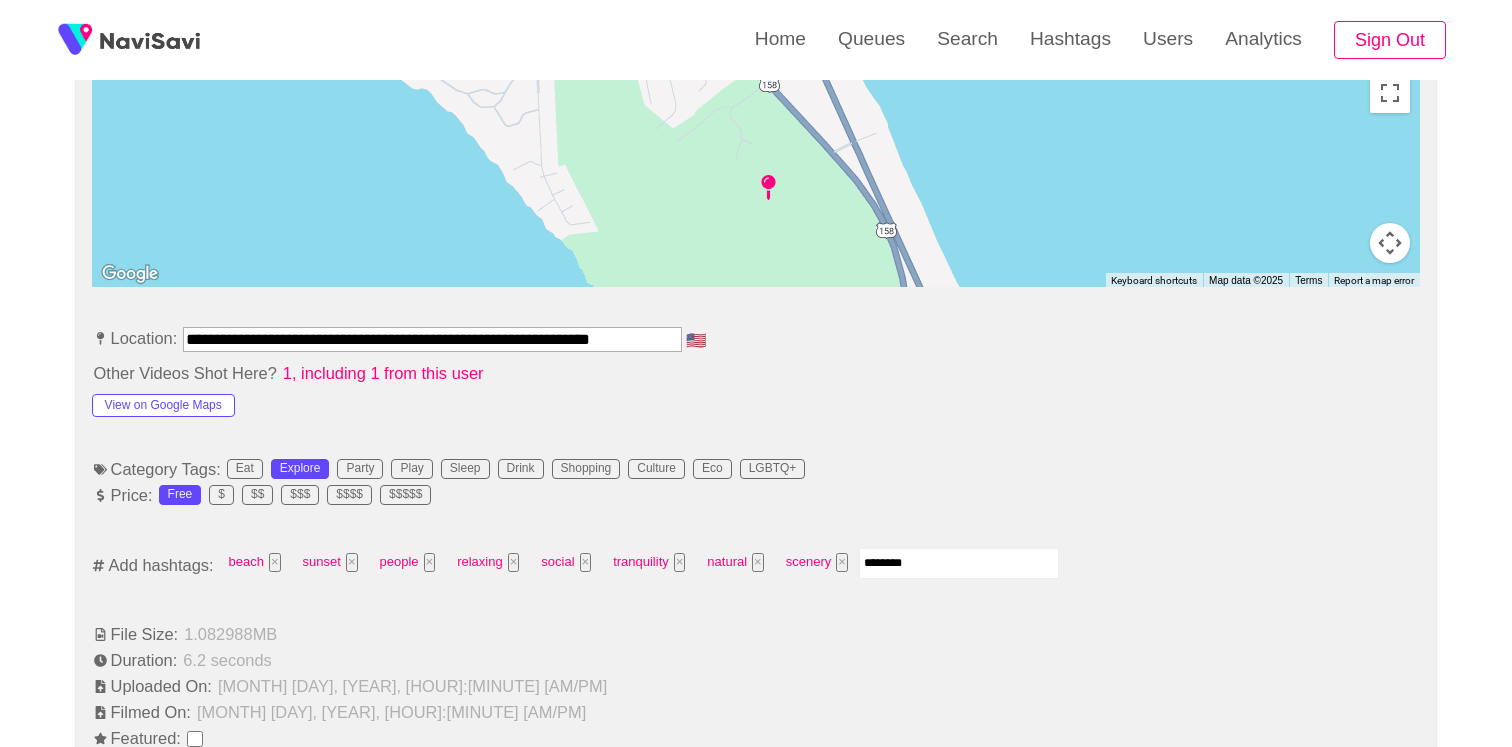 type on "*********" 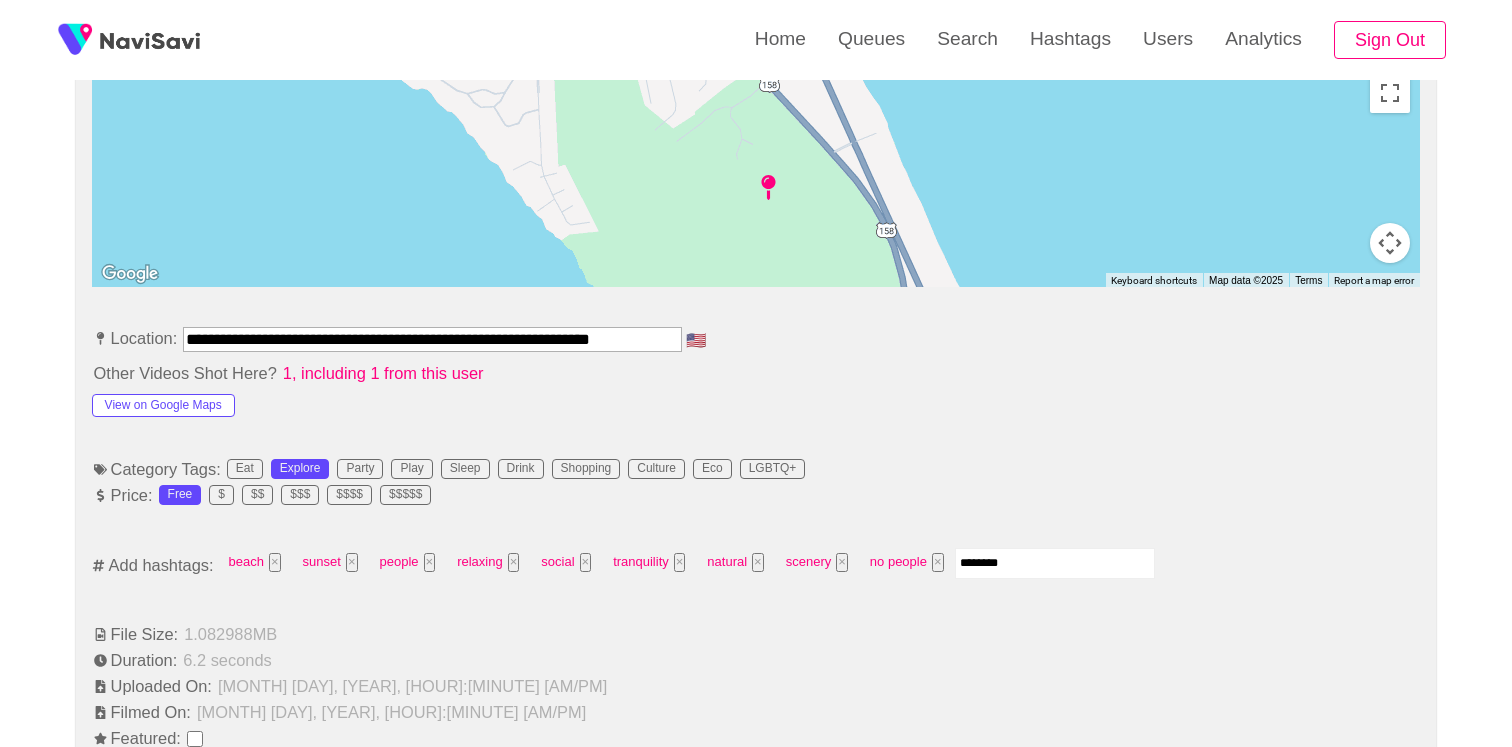 type on "*********" 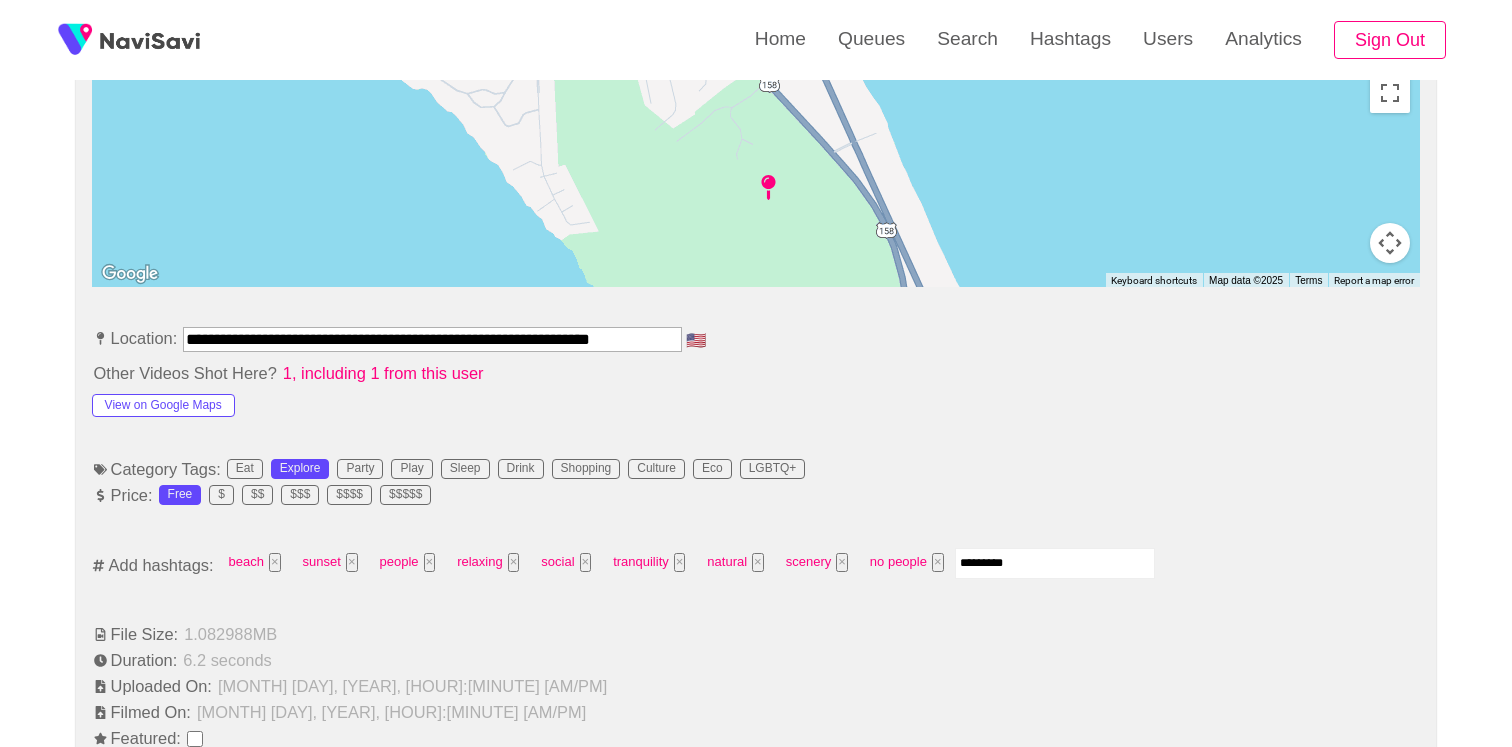 type 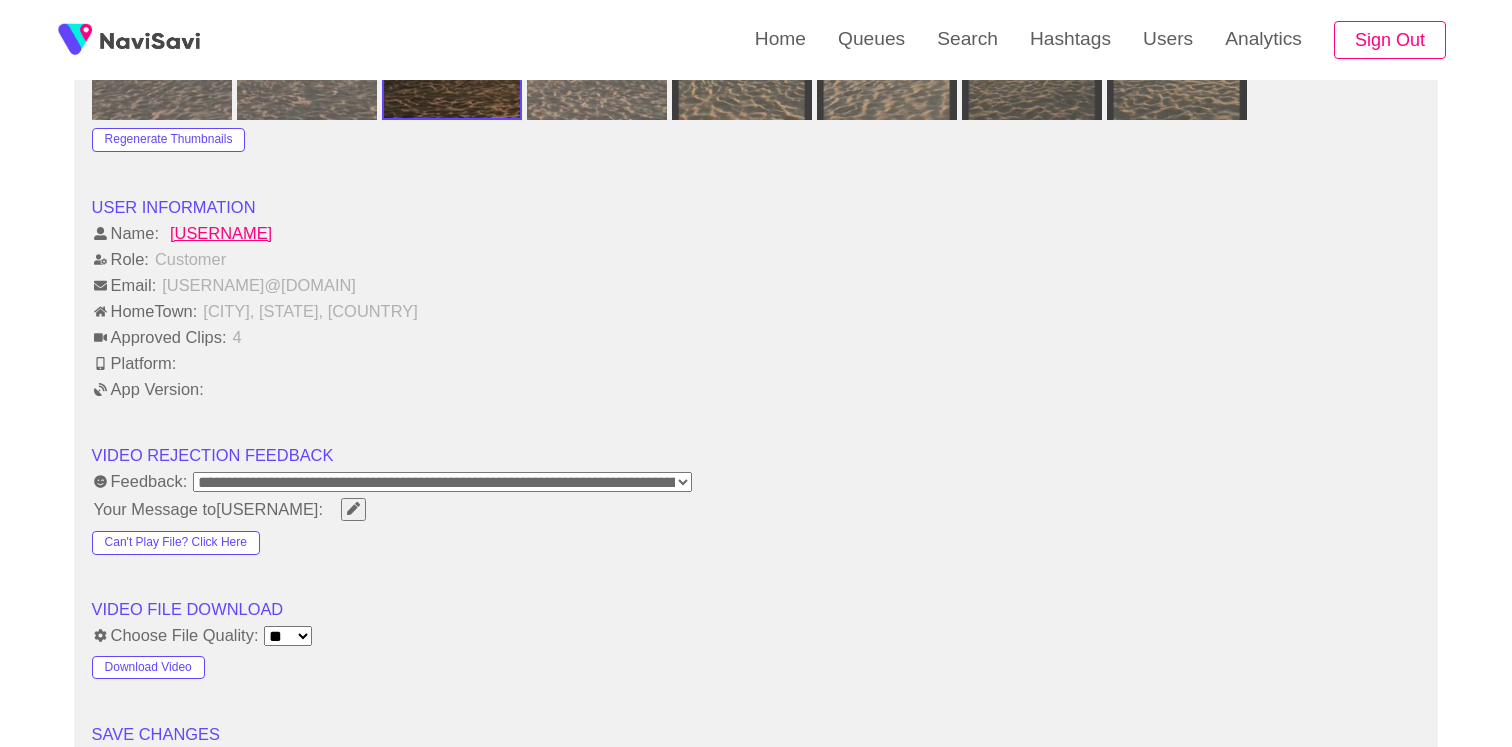 scroll, scrollTop: 2745, scrollLeft: 0, axis: vertical 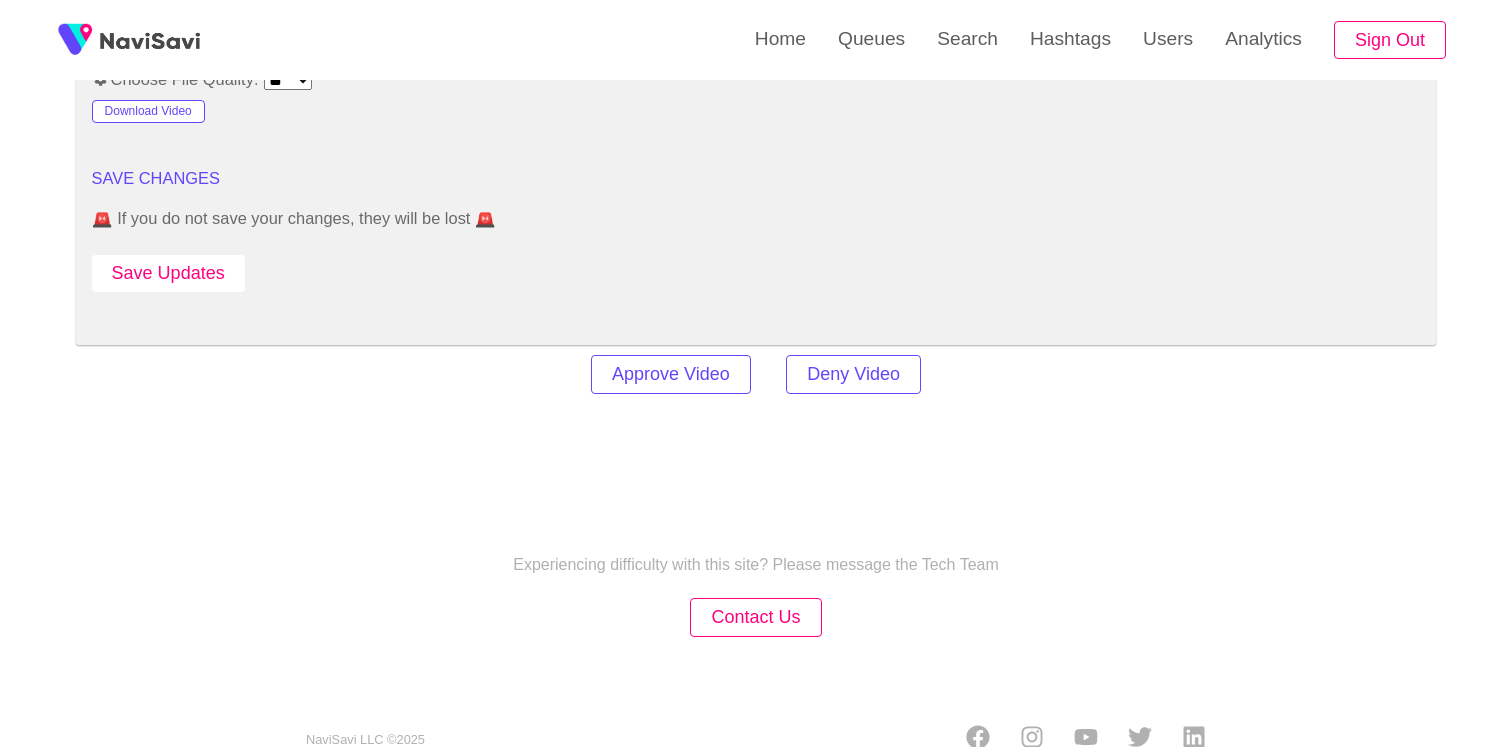 click on "Save Updates" at bounding box center [168, 273] 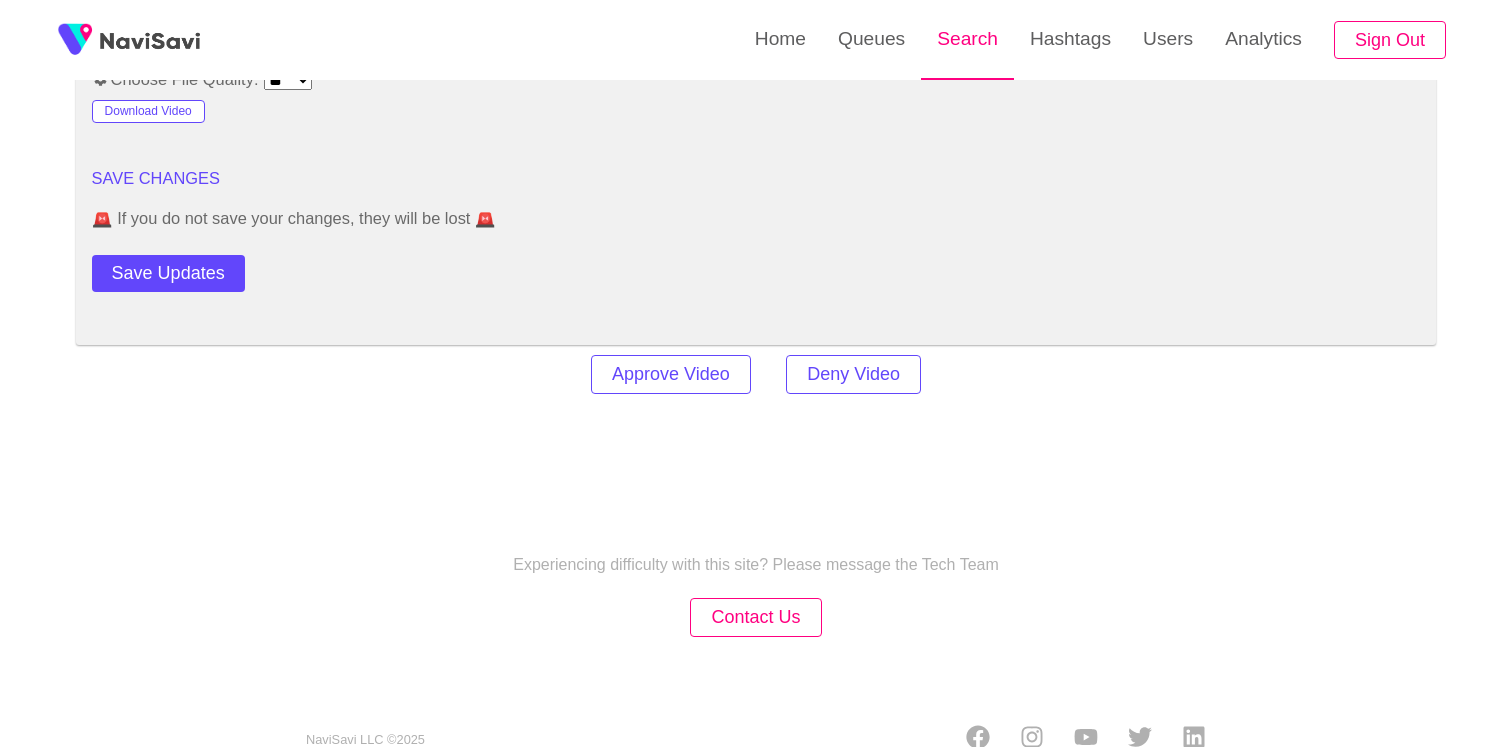 click on "Search" at bounding box center (967, 39) 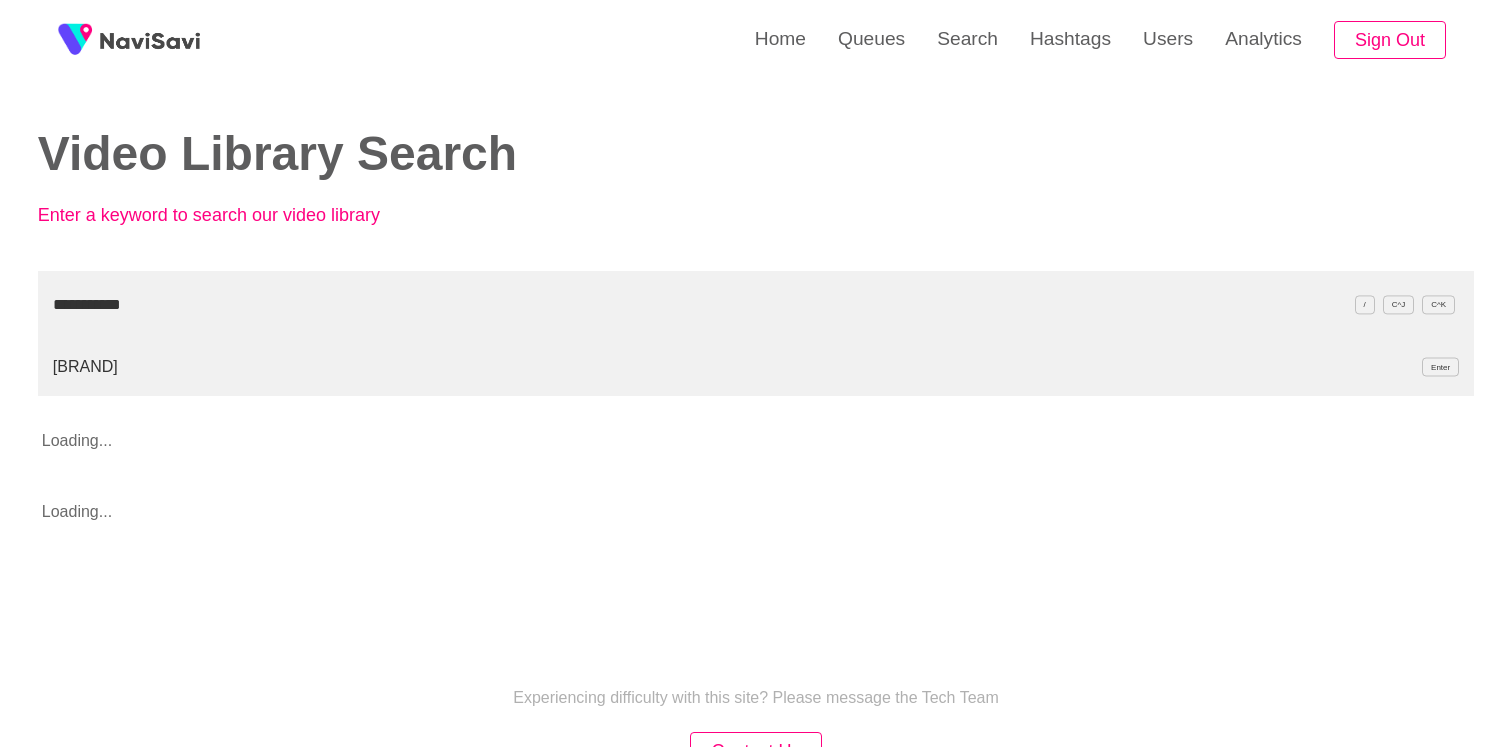 type on "**********" 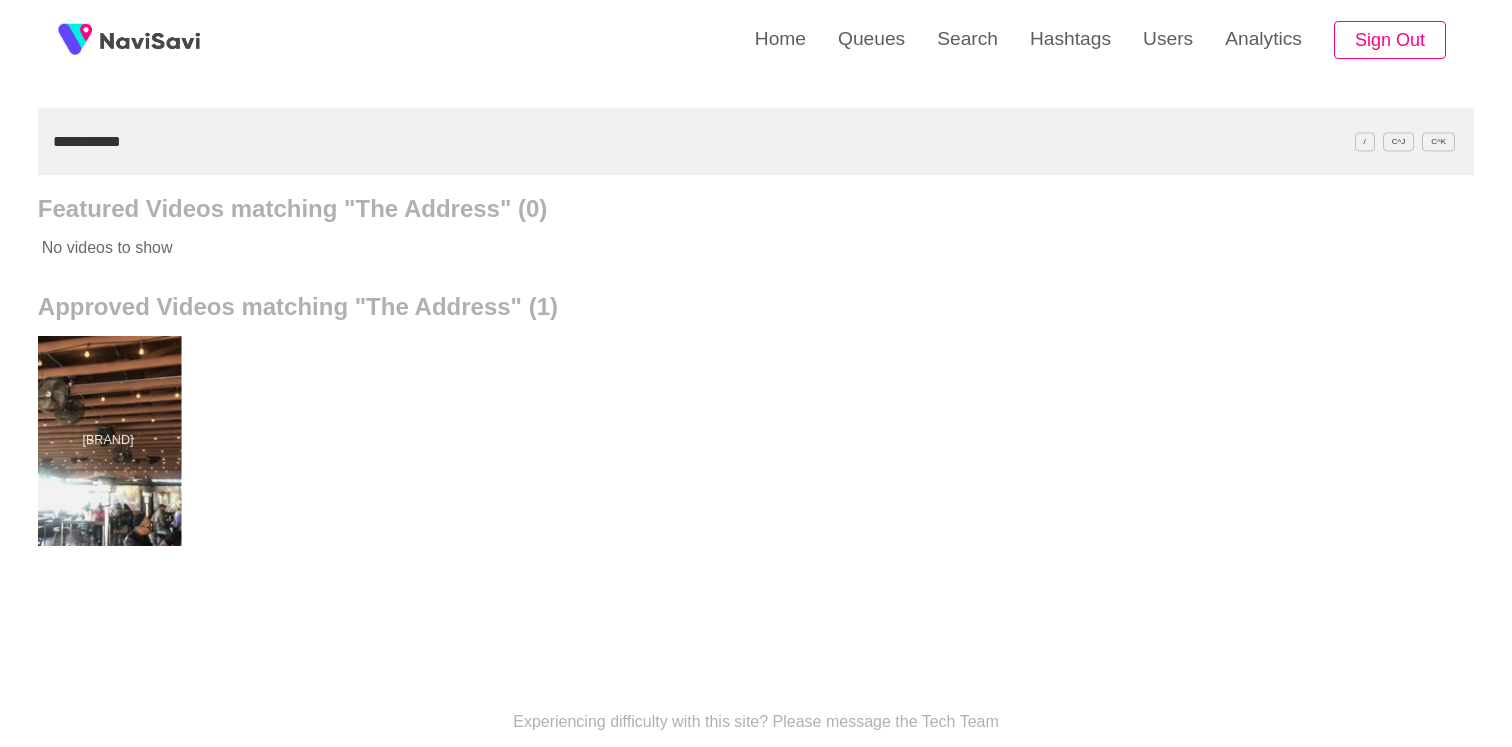 scroll, scrollTop: 173, scrollLeft: 0, axis: vertical 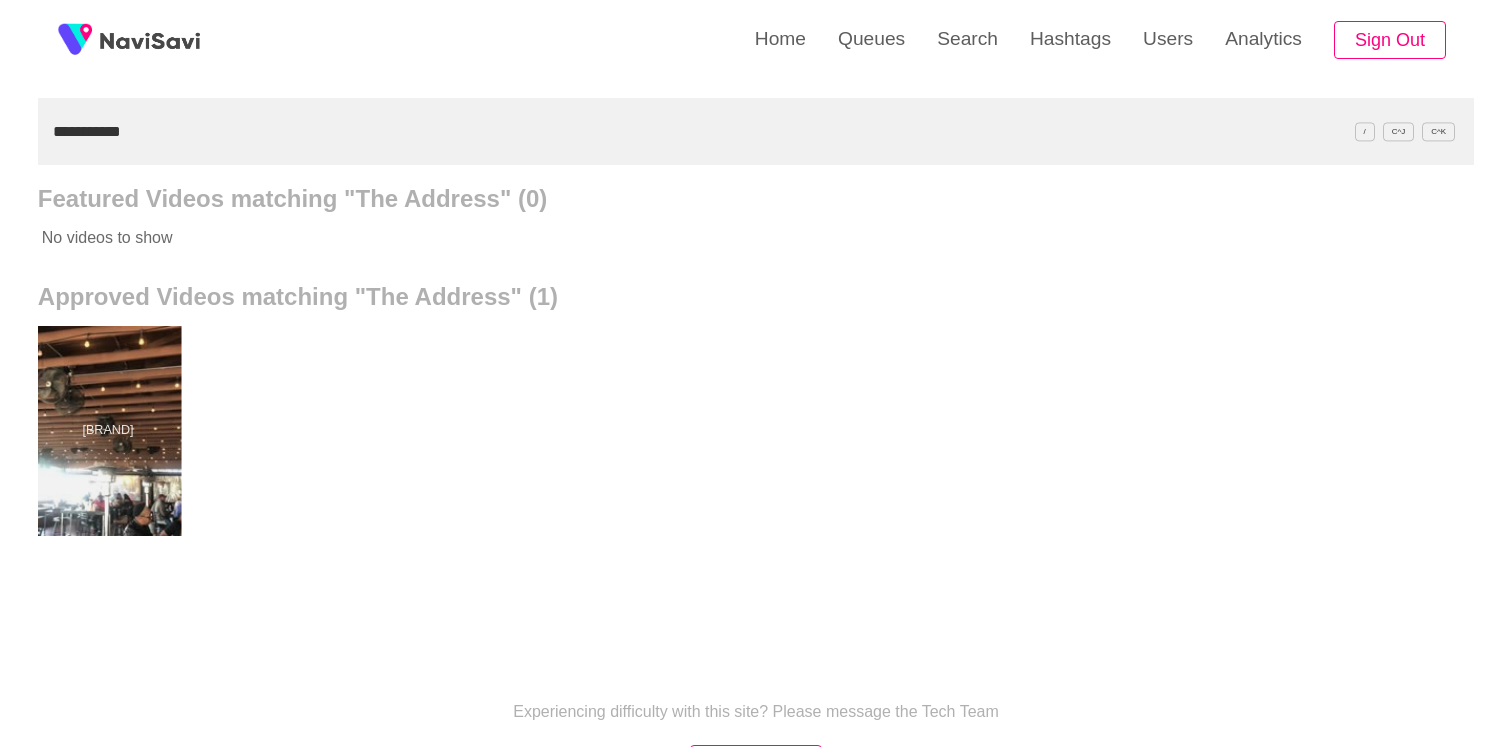 click at bounding box center [107, 431] 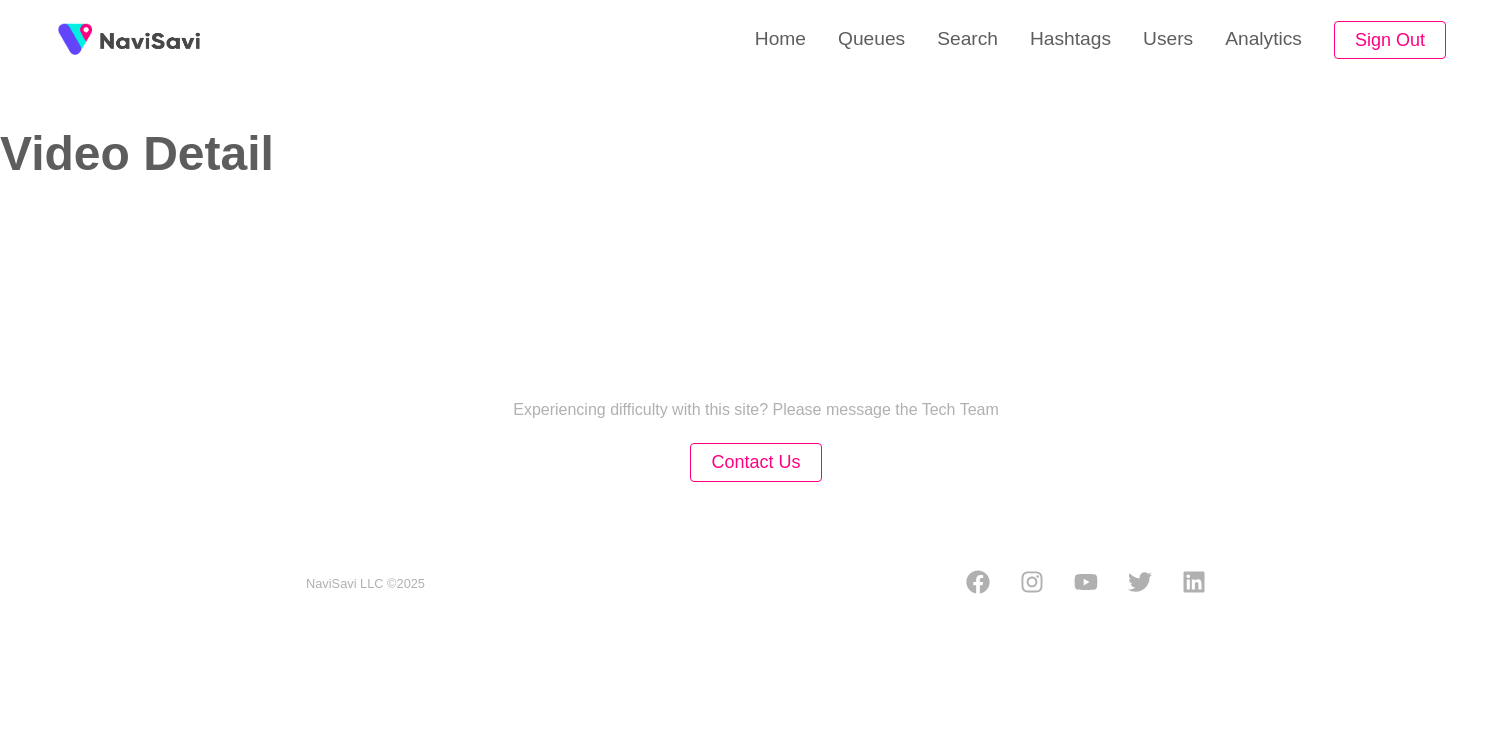 select on "**********" 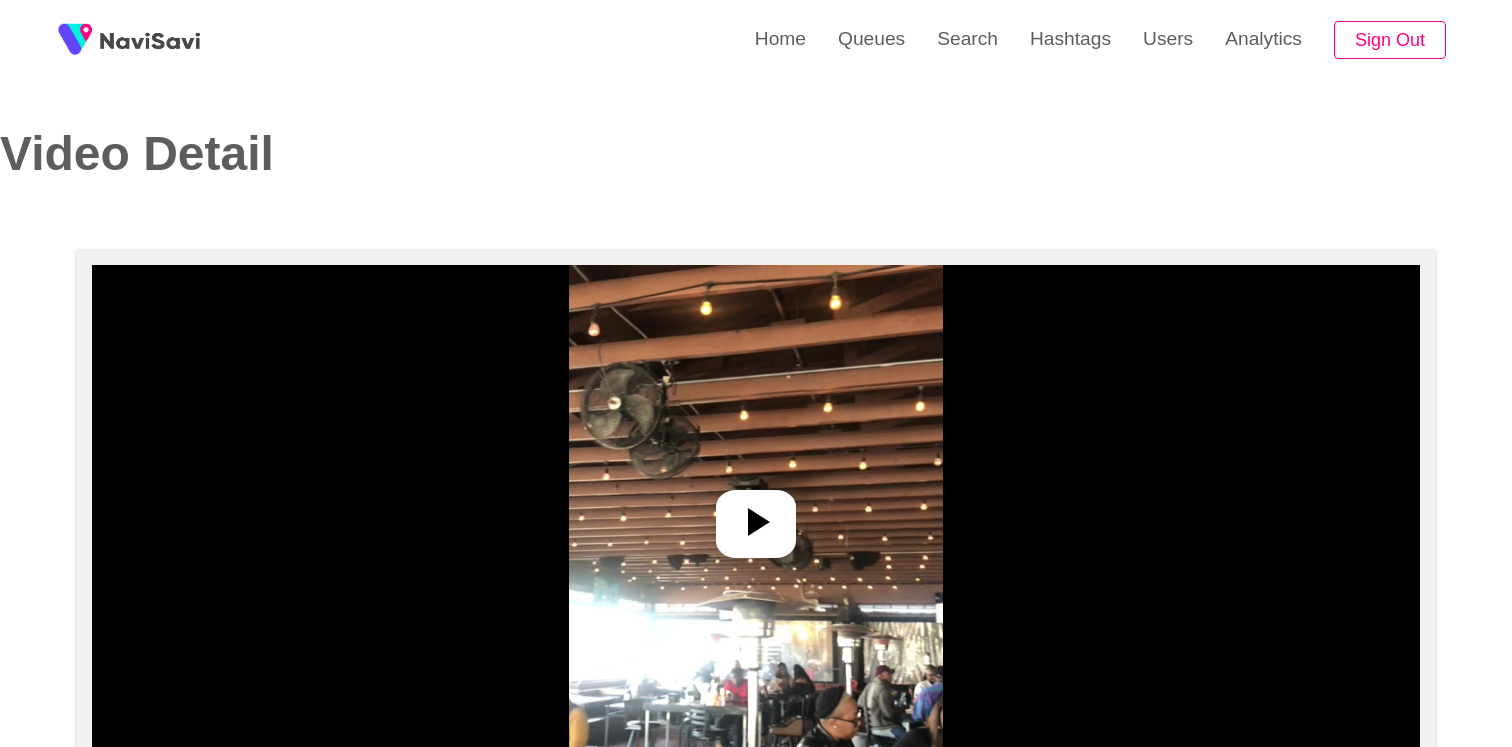 click at bounding box center (756, 515) 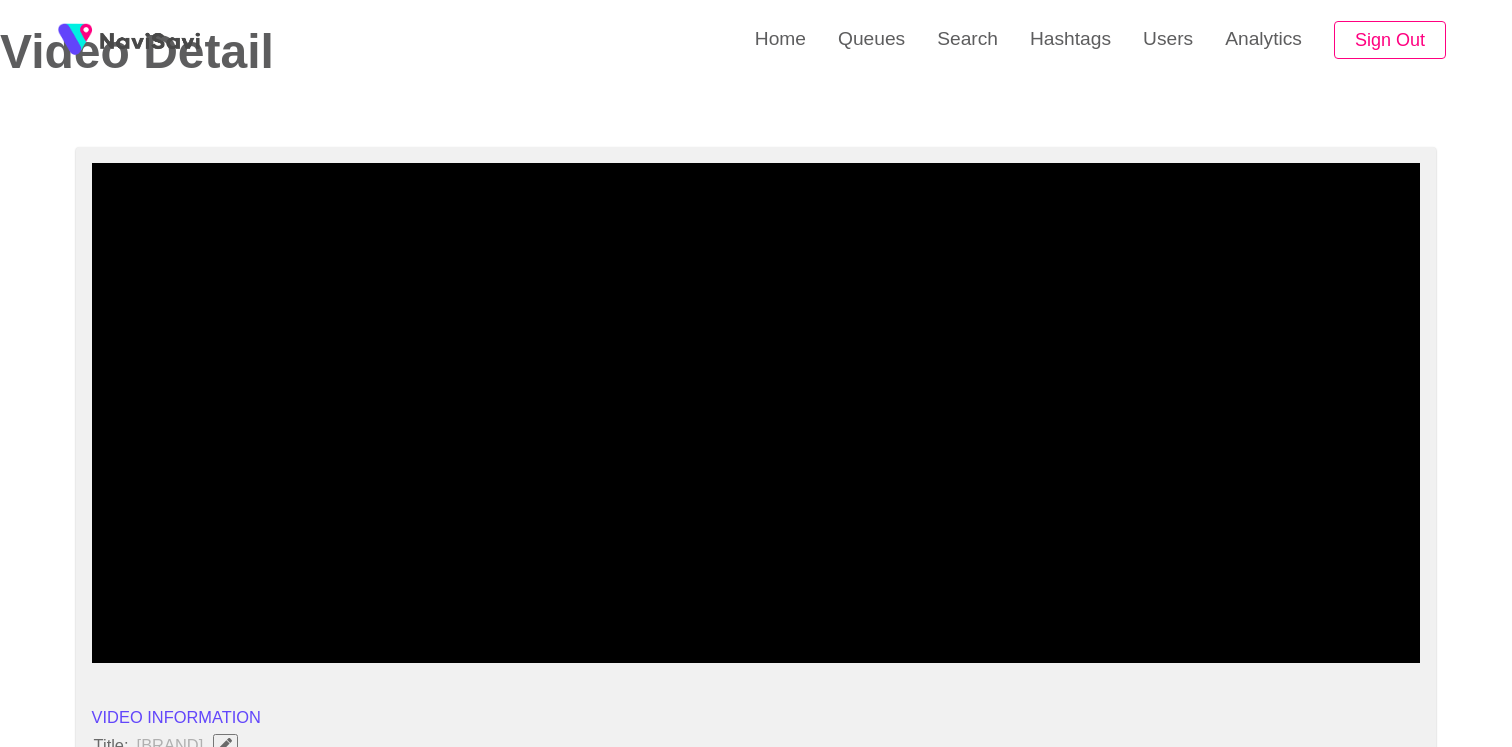 scroll, scrollTop: 148, scrollLeft: 0, axis: vertical 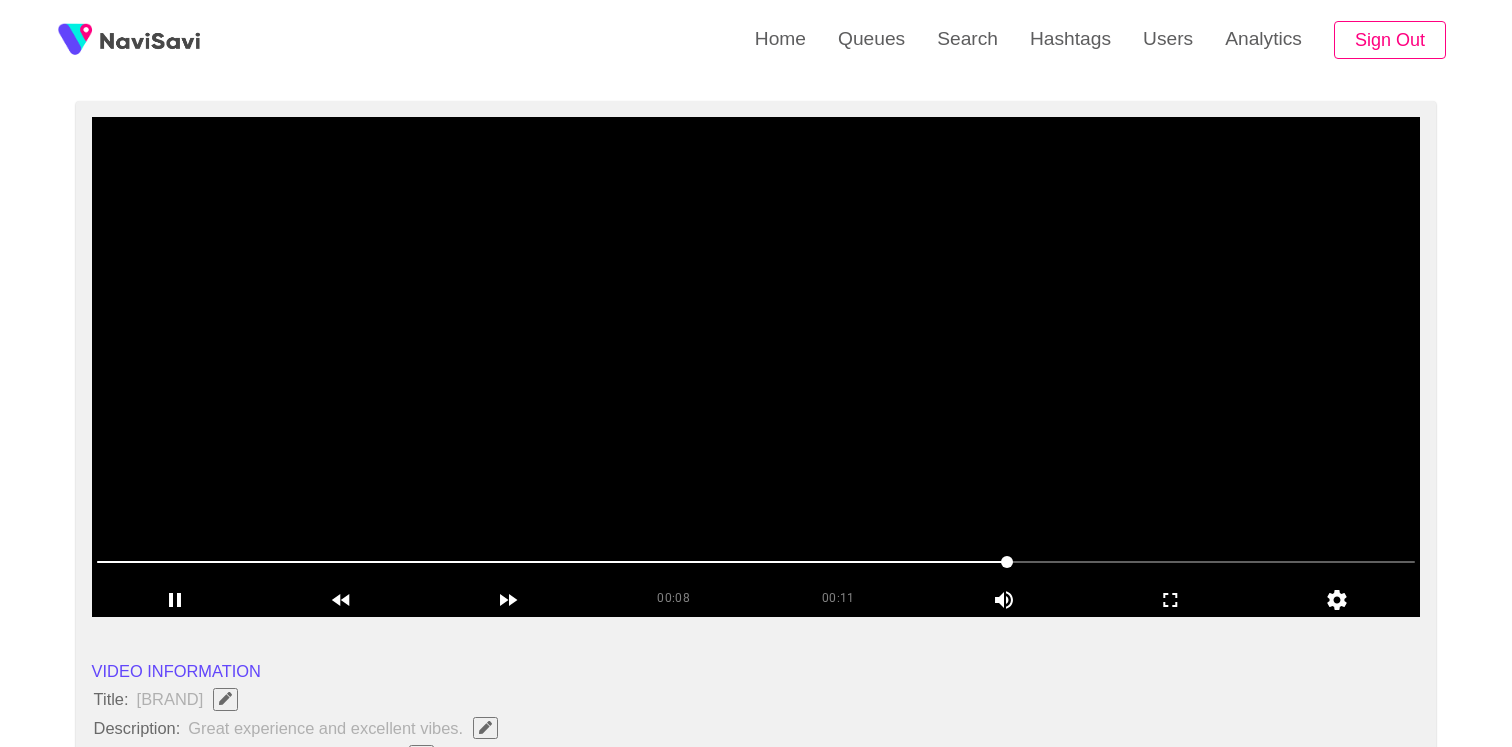 click at bounding box center [756, 367] 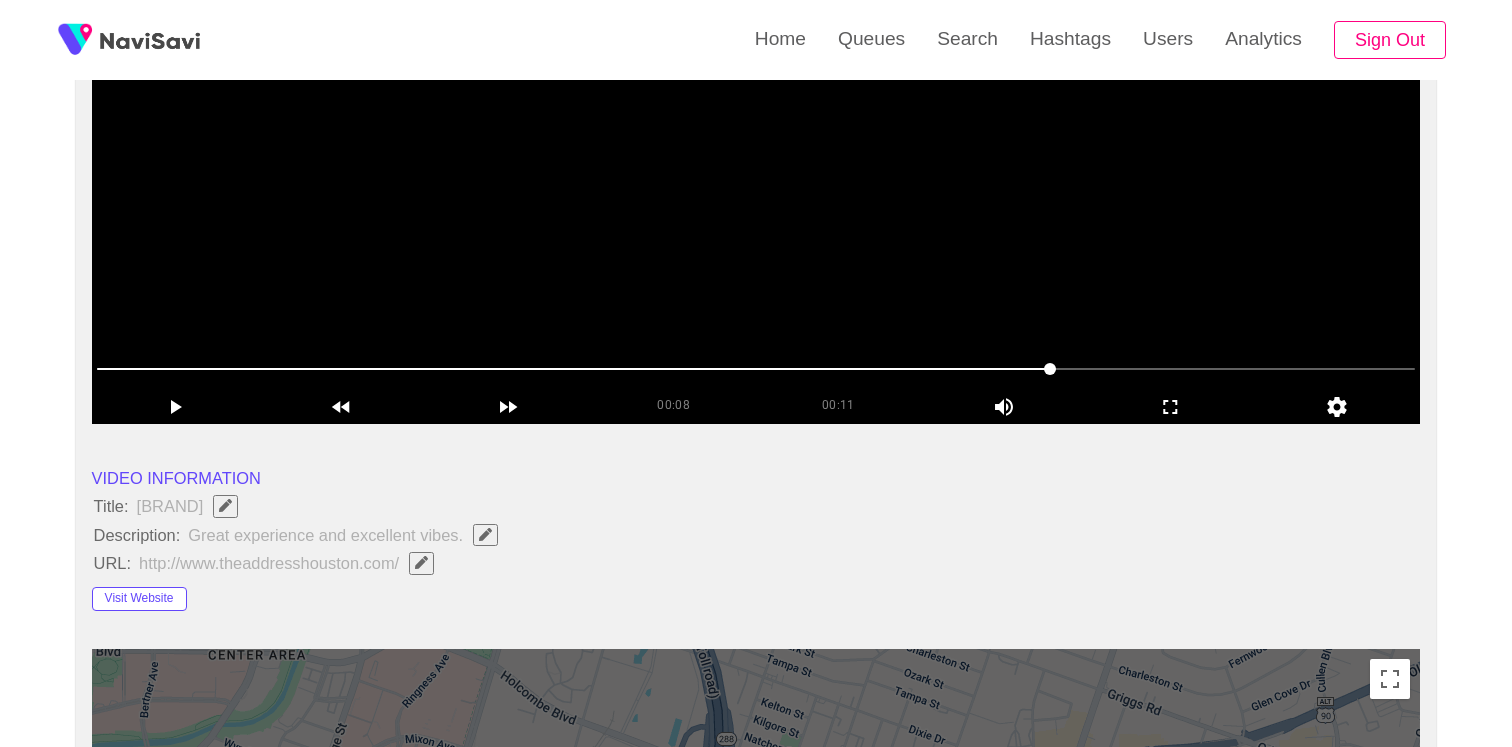 scroll, scrollTop: 161, scrollLeft: 0, axis: vertical 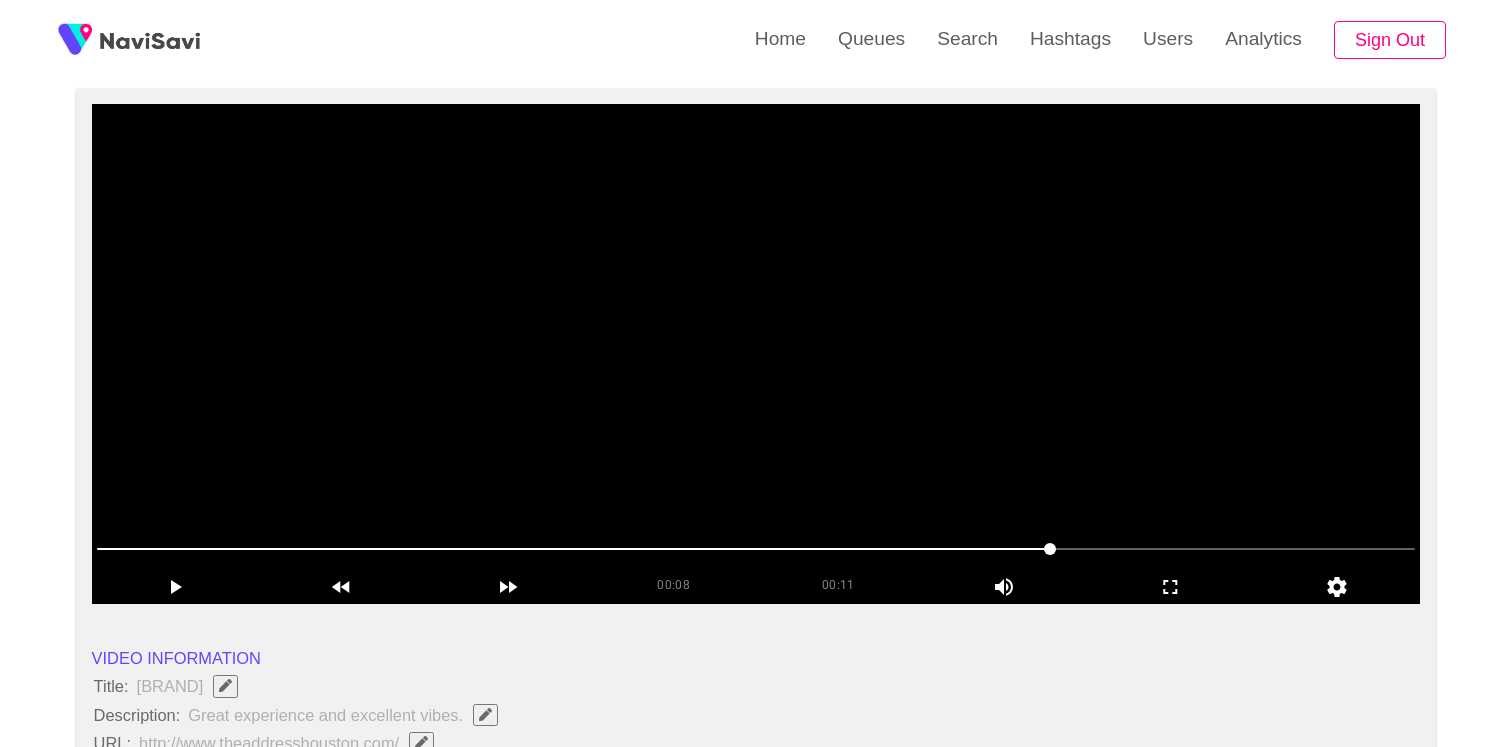click at bounding box center [756, 354] 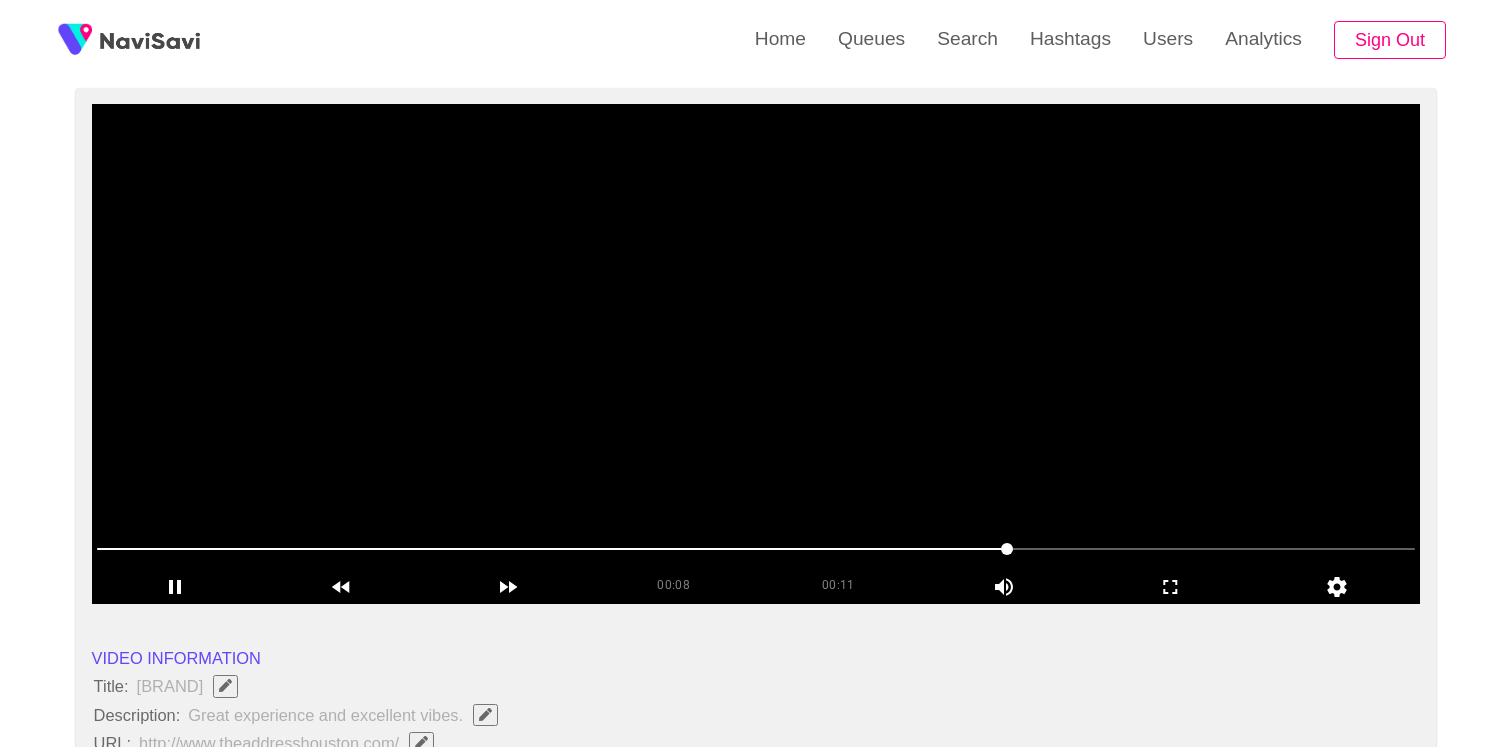 click at bounding box center [756, 354] 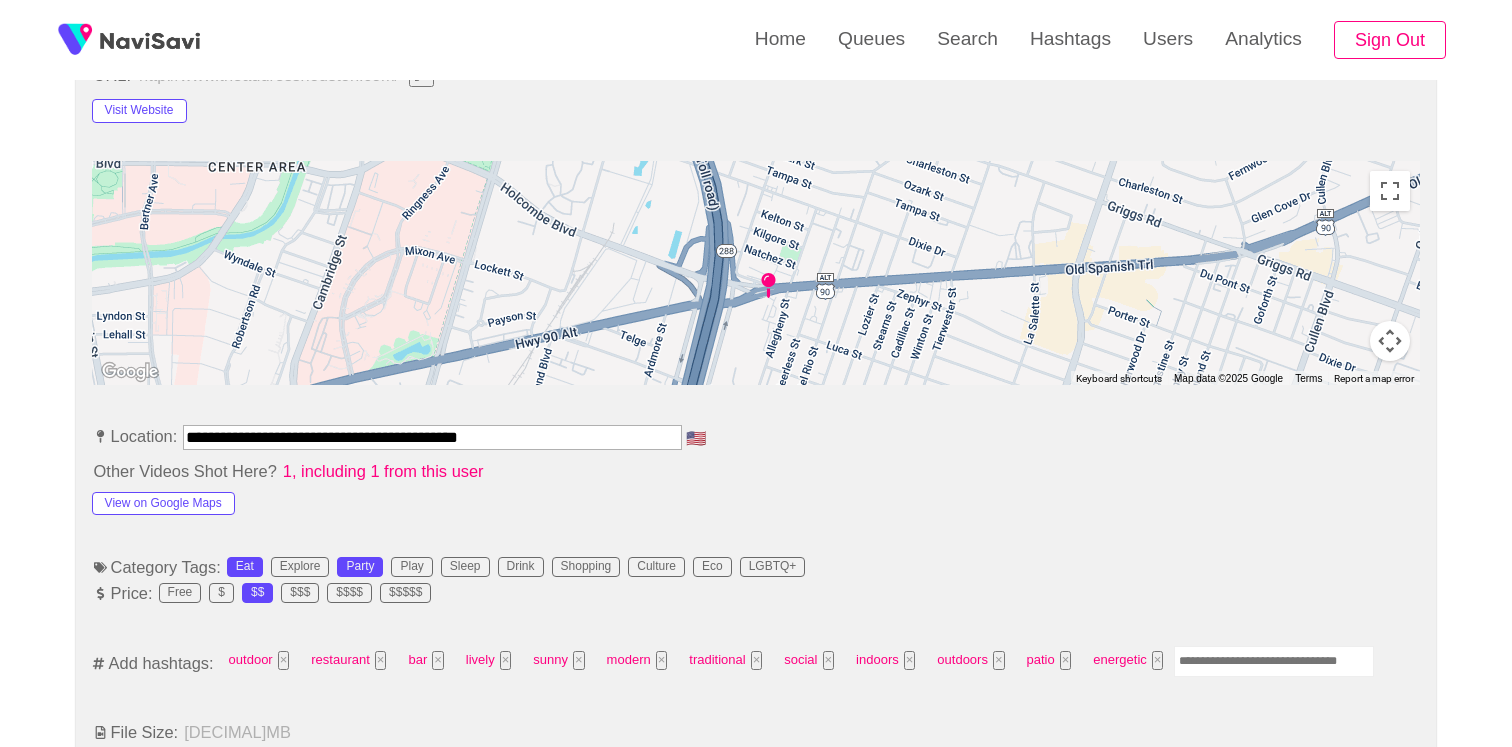 scroll, scrollTop: 865, scrollLeft: 0, axis: vertical 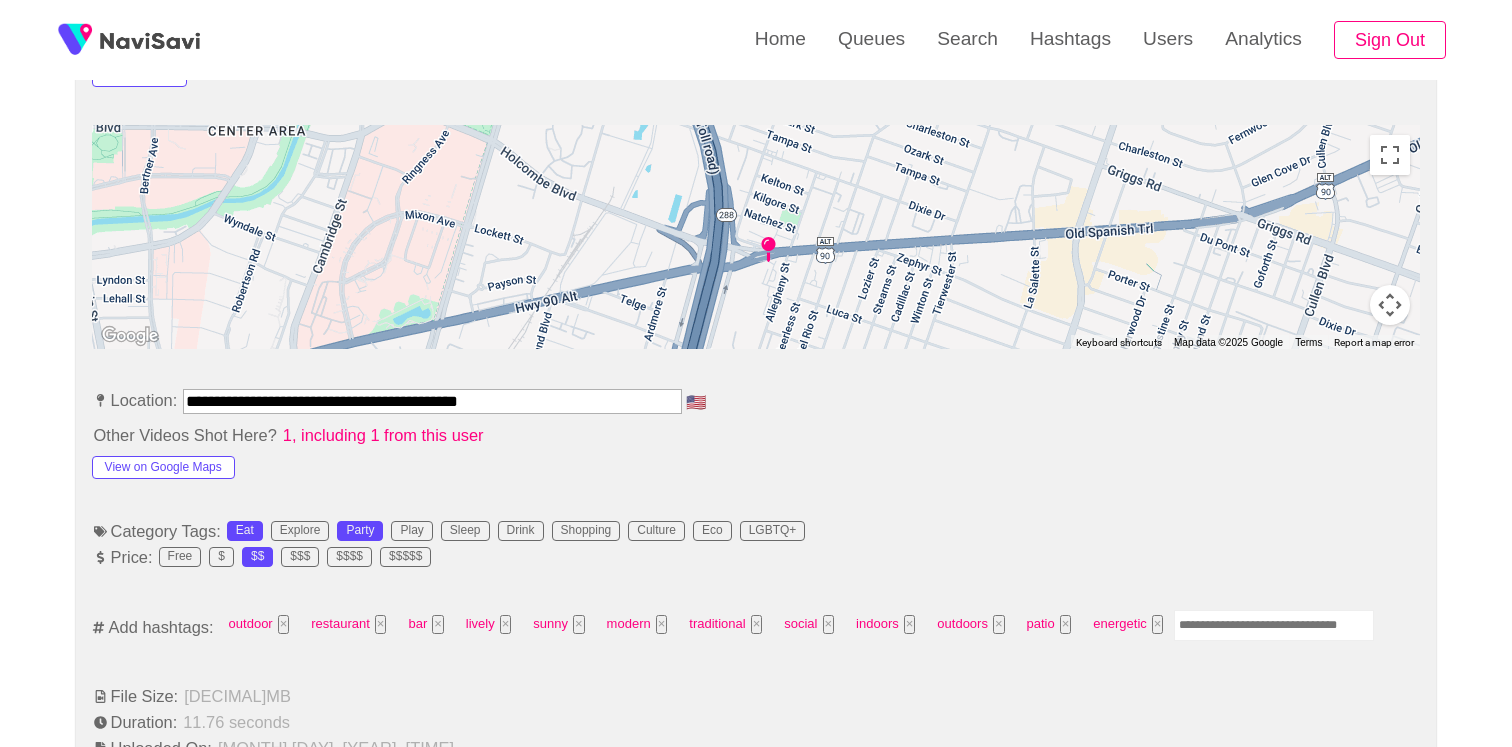 click on "**********" at bounding box center (756, 1148) 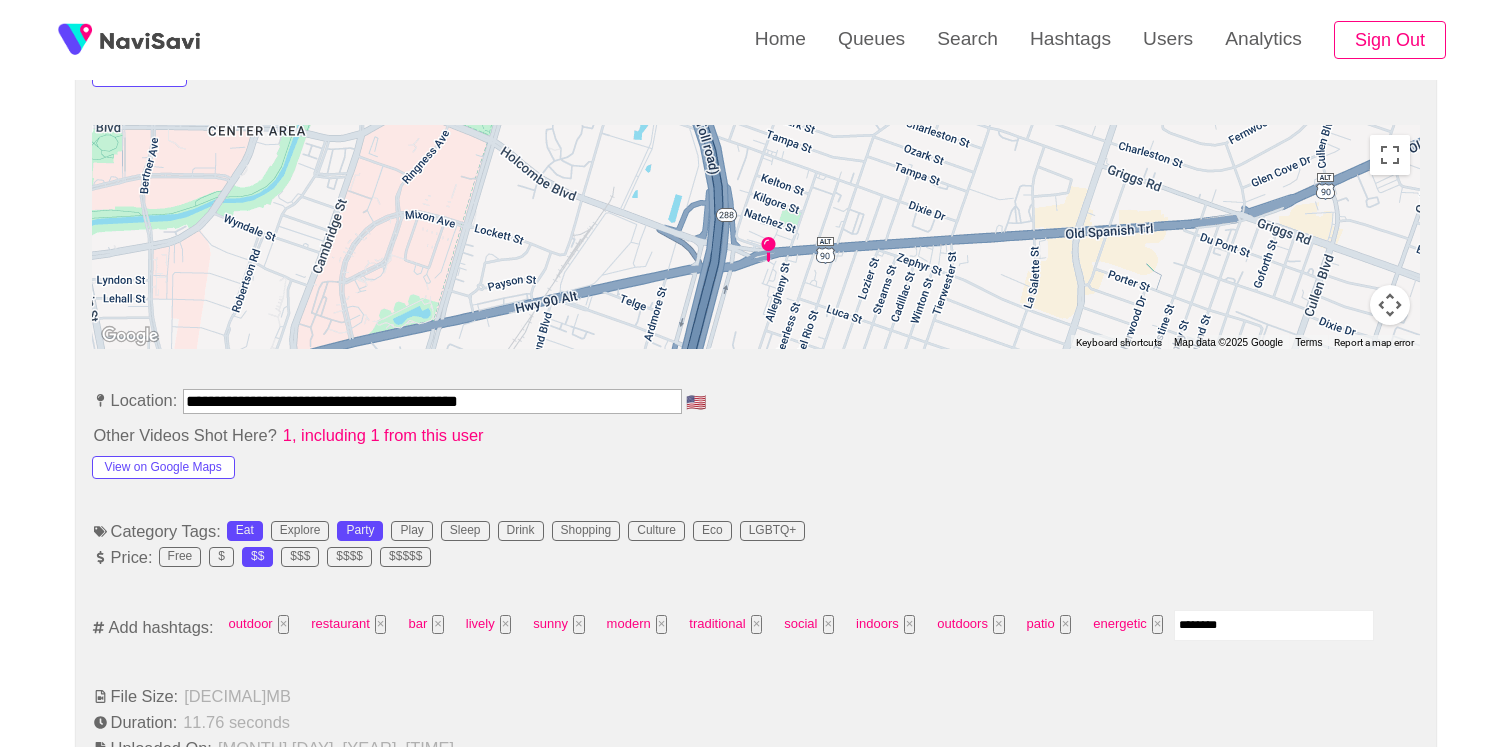 type on "*********" 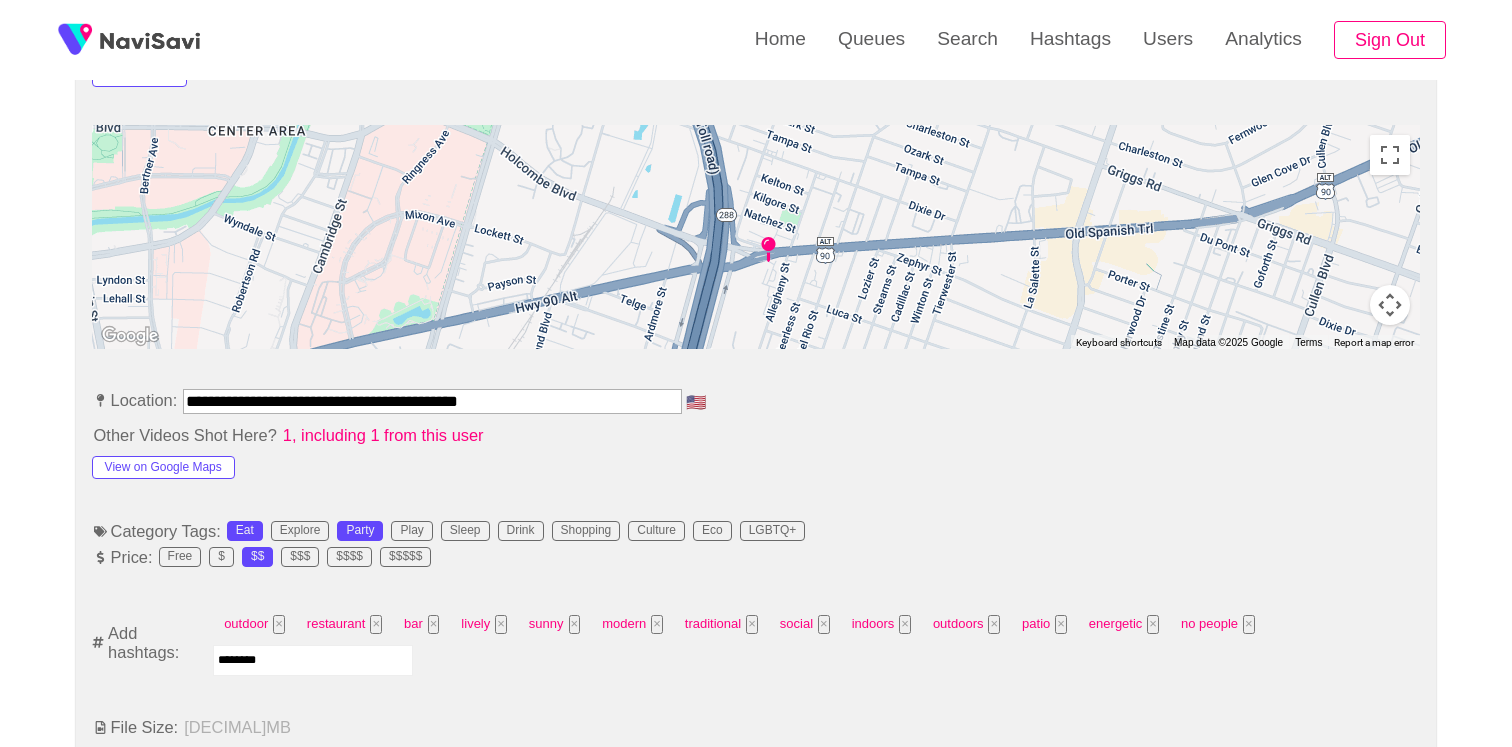 type on "*********" 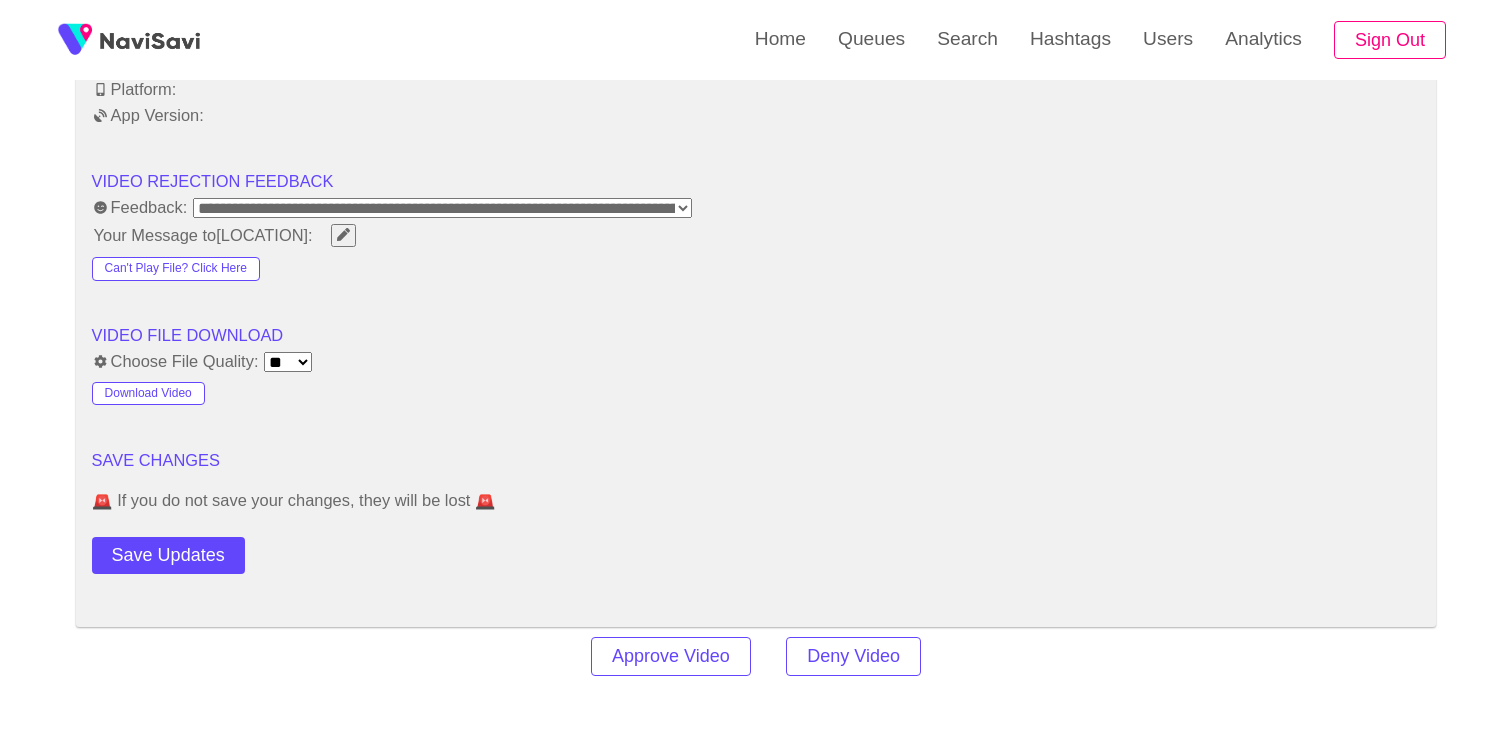 scroll, scrollTop: 2754, scrollLeft: 0, axis: vertical 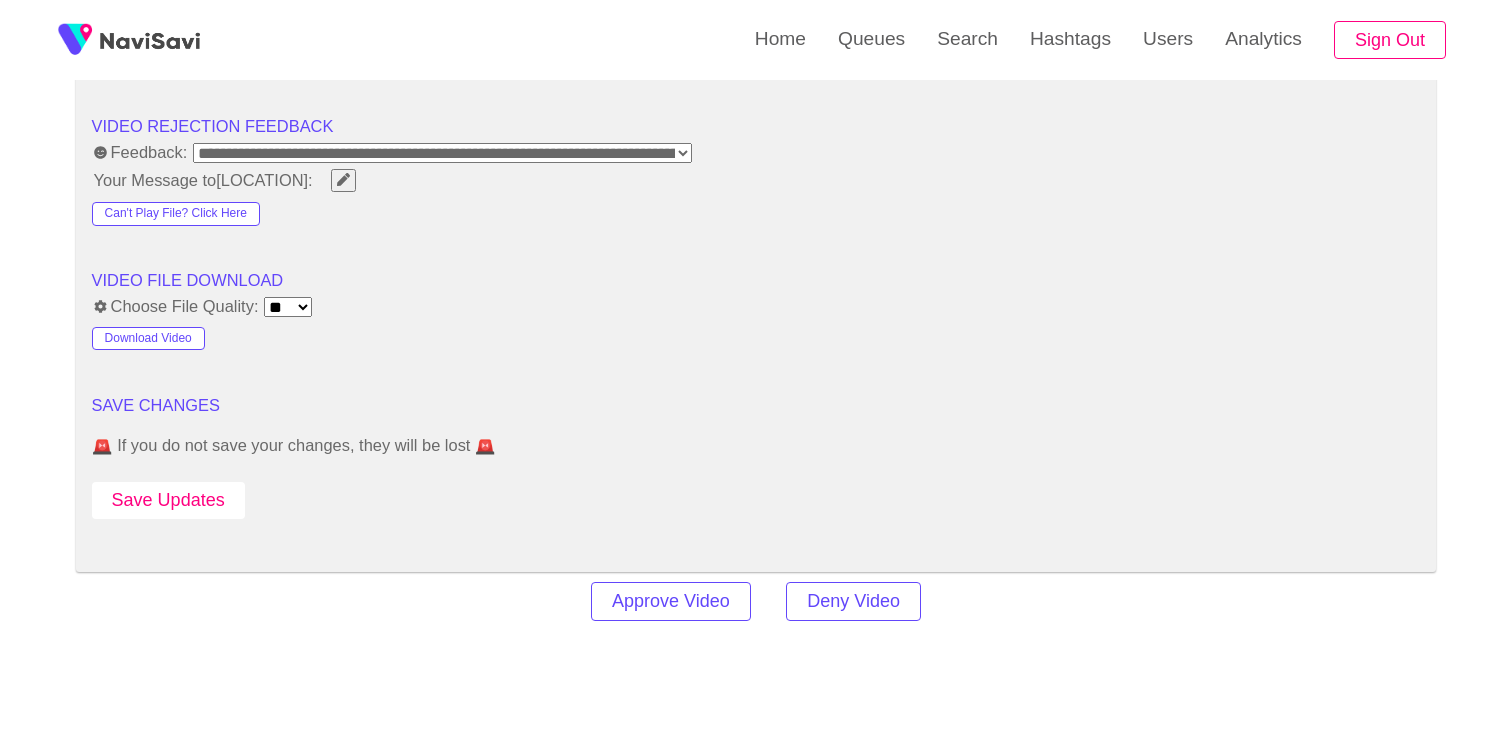 click on "Save Updates" at bounding box center (168, 500) 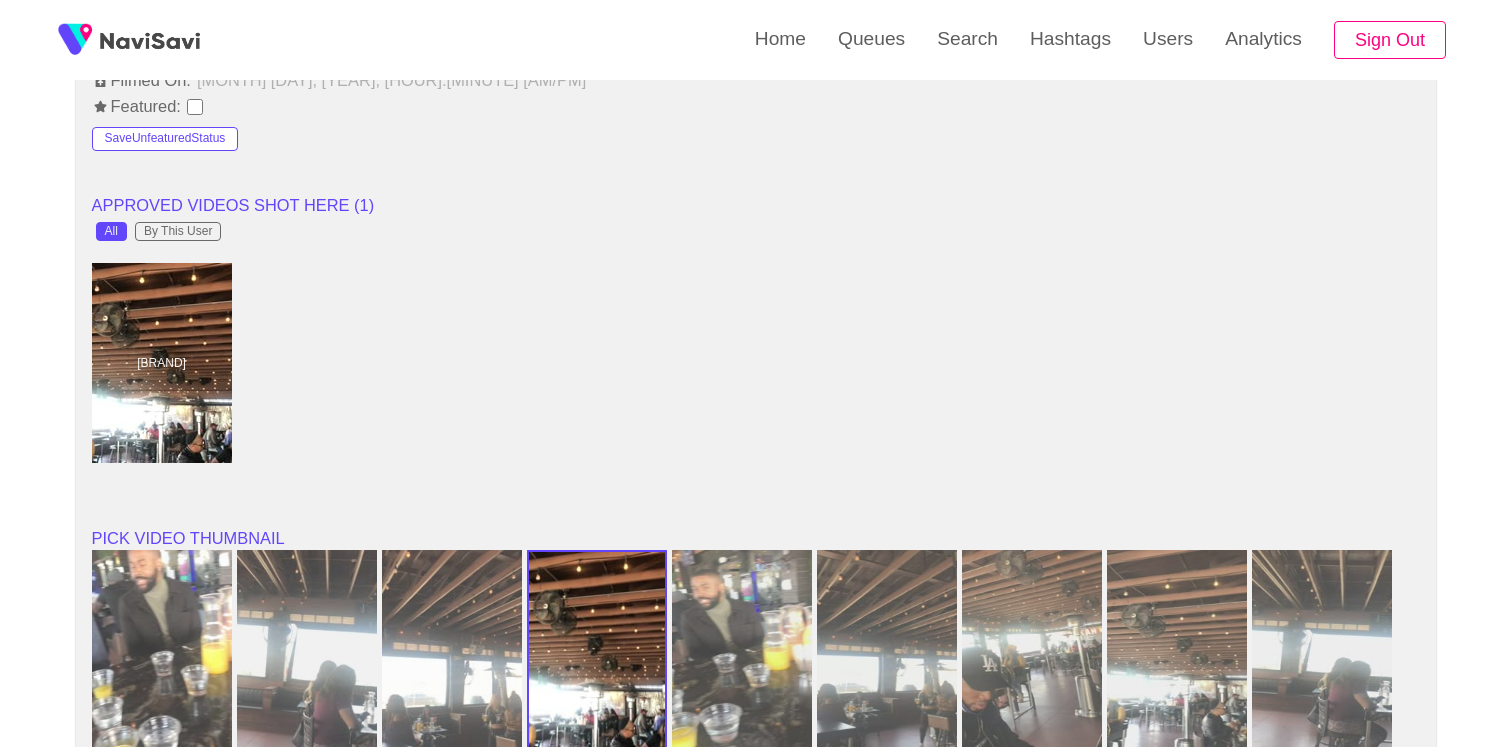 scroll, scrollTop: 1261, scrollLeft: 0, axis: vertical 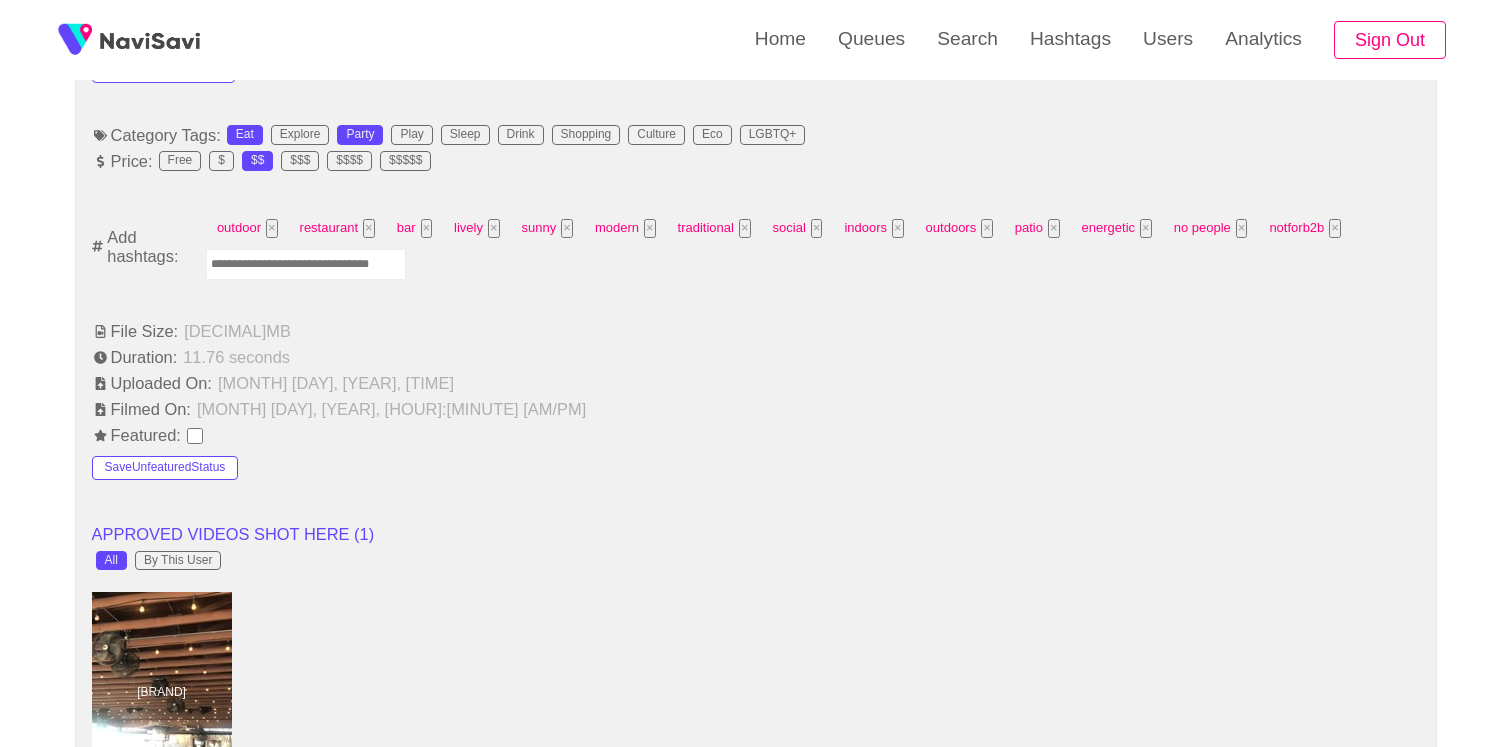 click at bounding box center [306, 264] 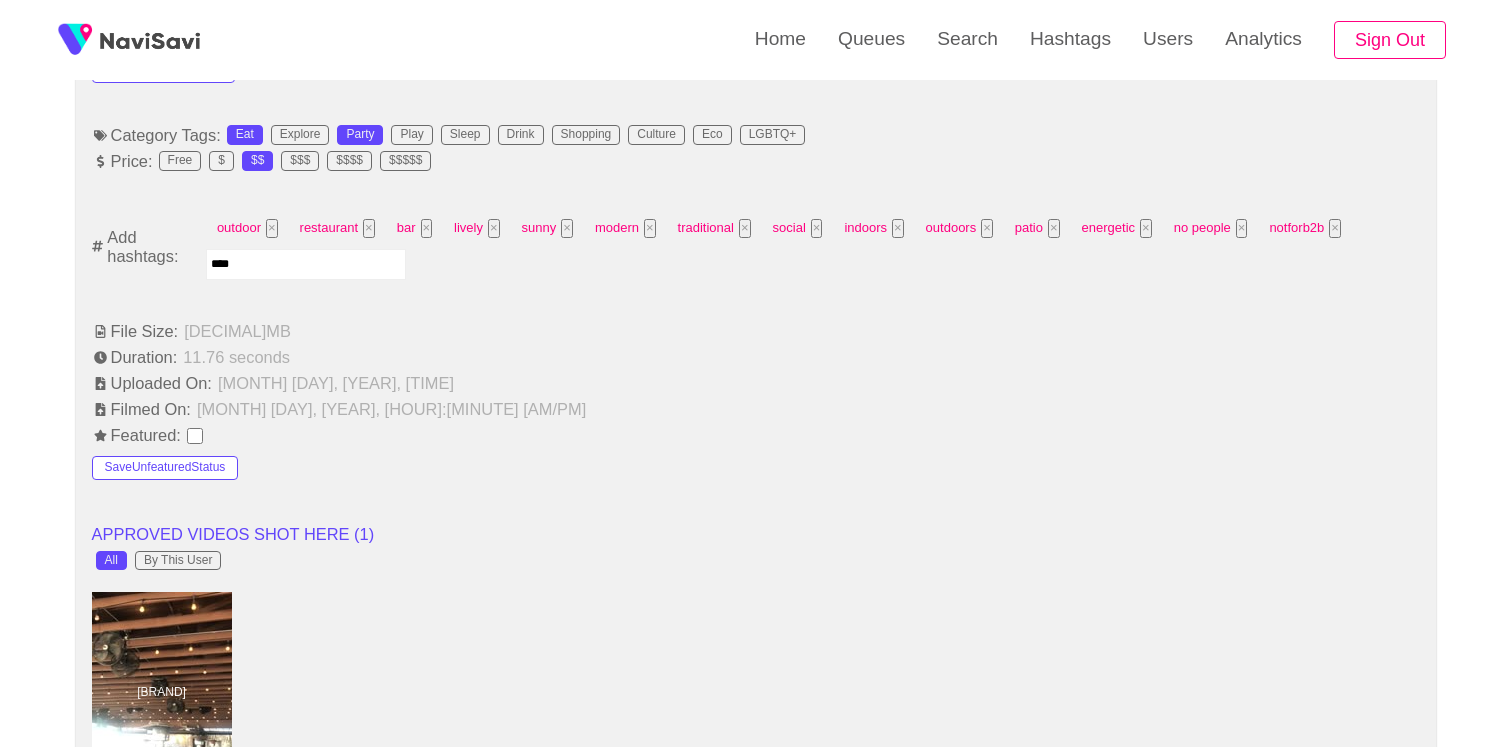 type on "*****" 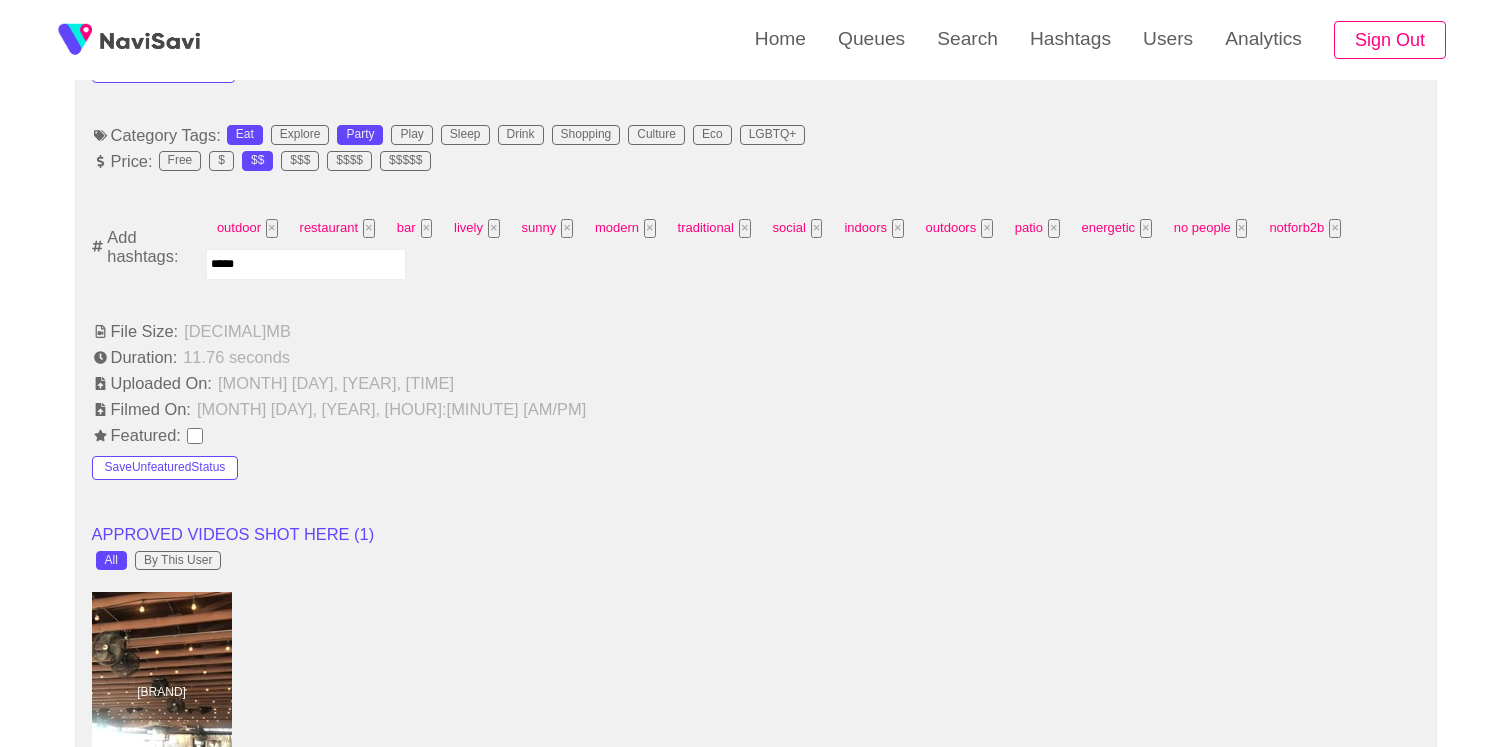 type 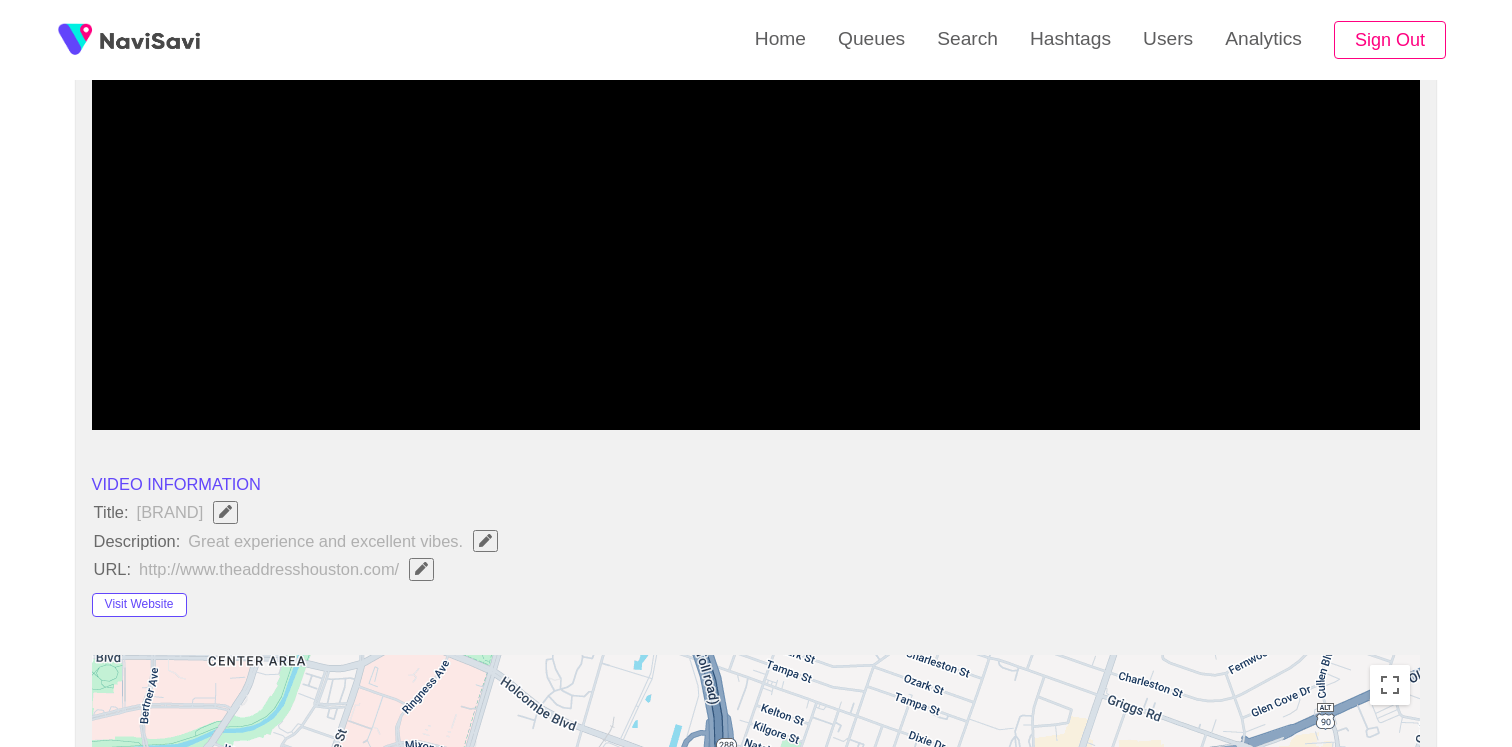 scroll, scrollTop: 0, scrollLeft: 0, axis: both 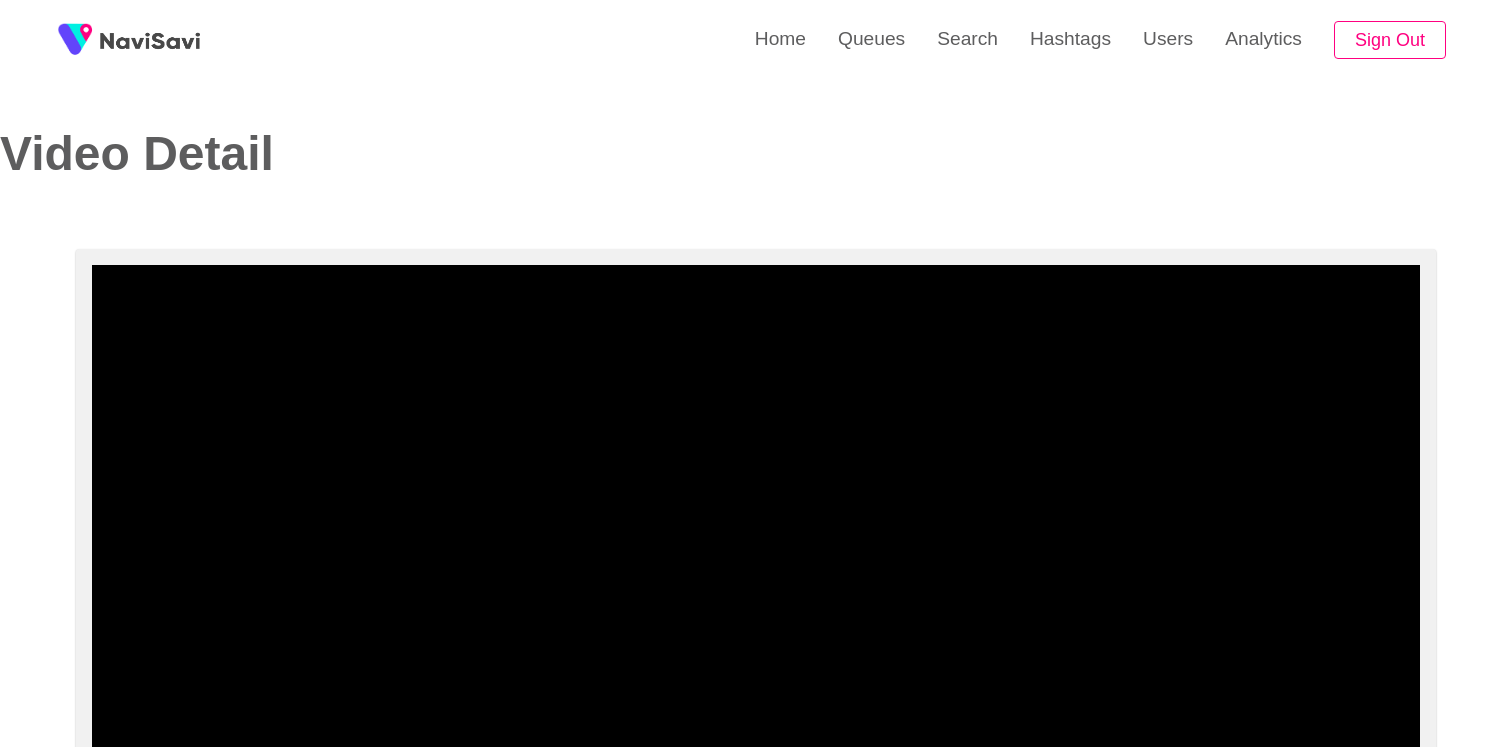 click on "Video Detail" at bounding box center (756, 124) 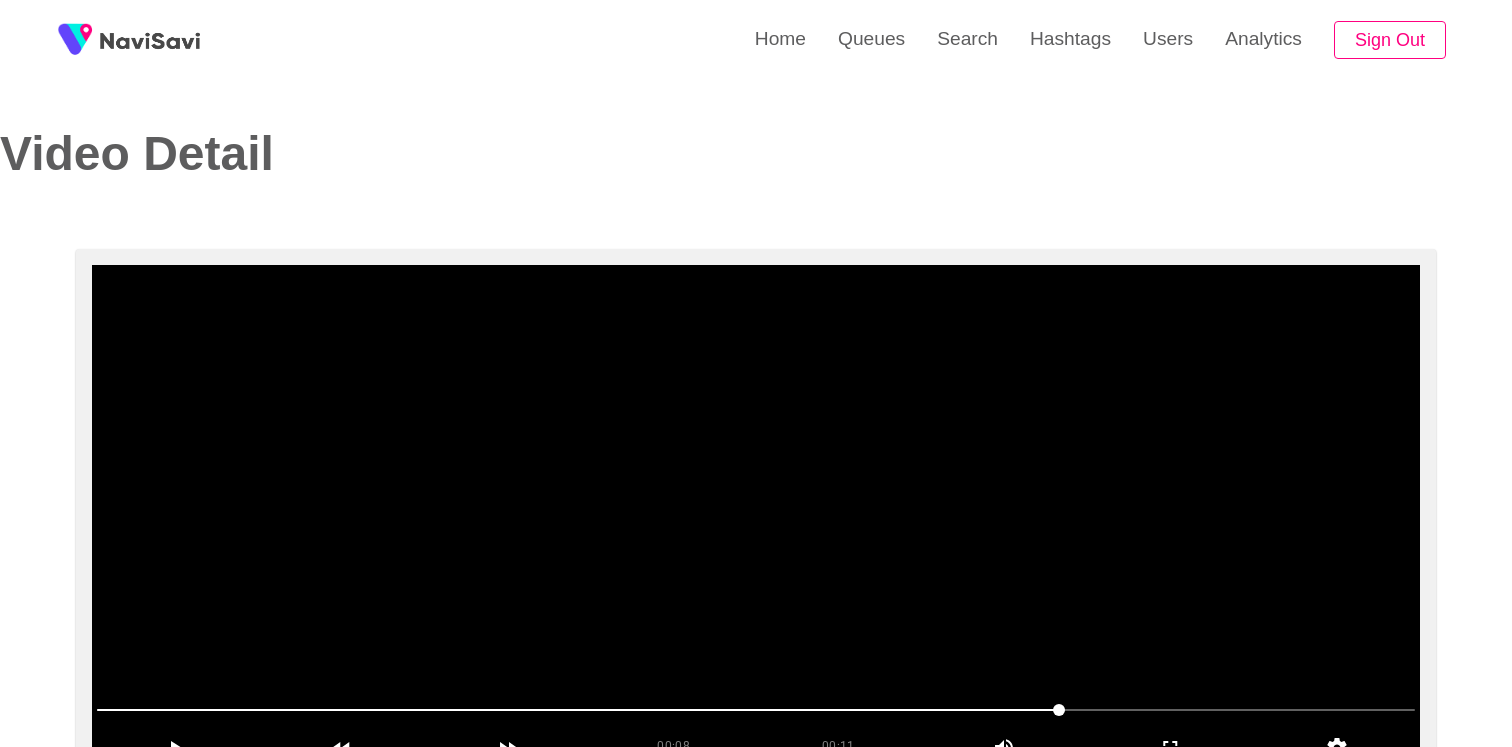 click at bounding box center (756, 515) 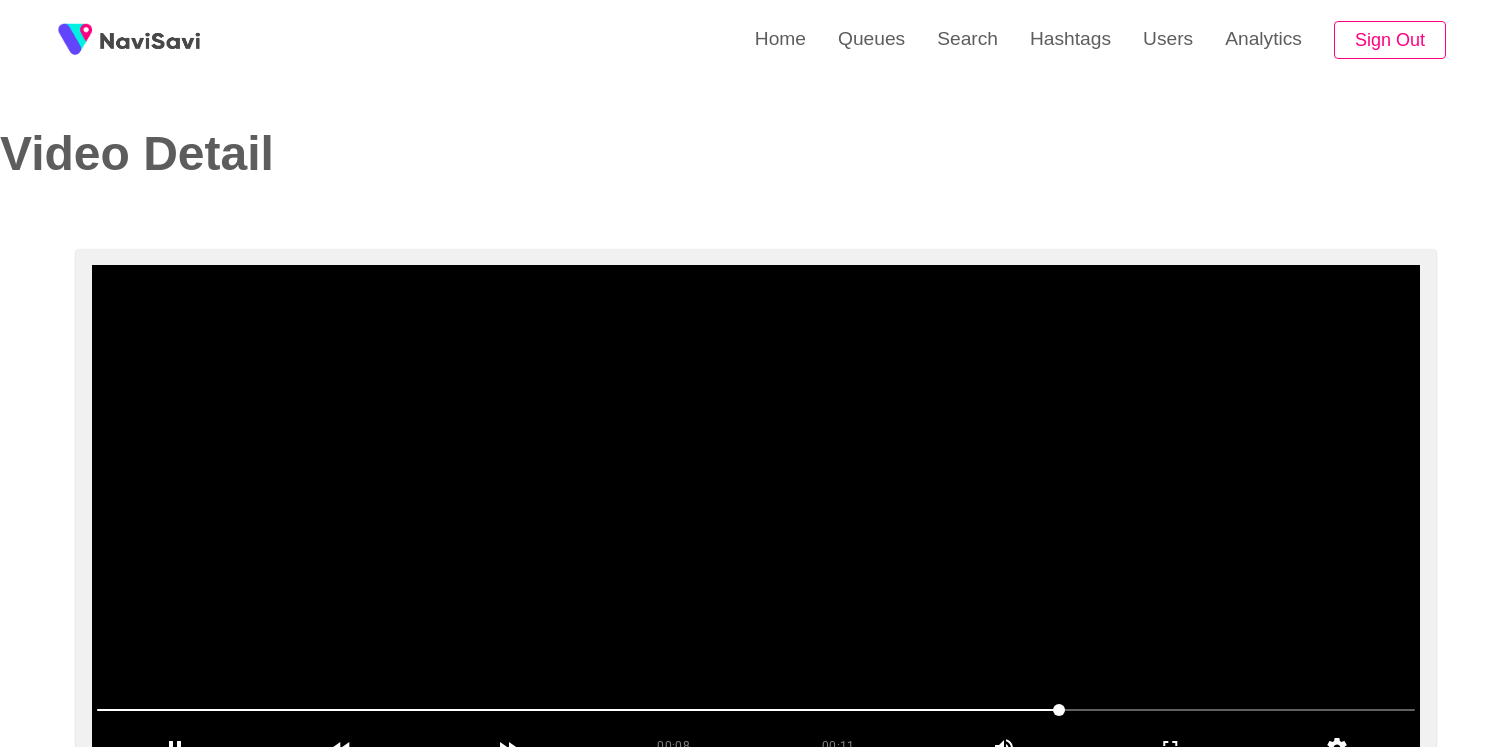 click at bounding box center (756, 515) 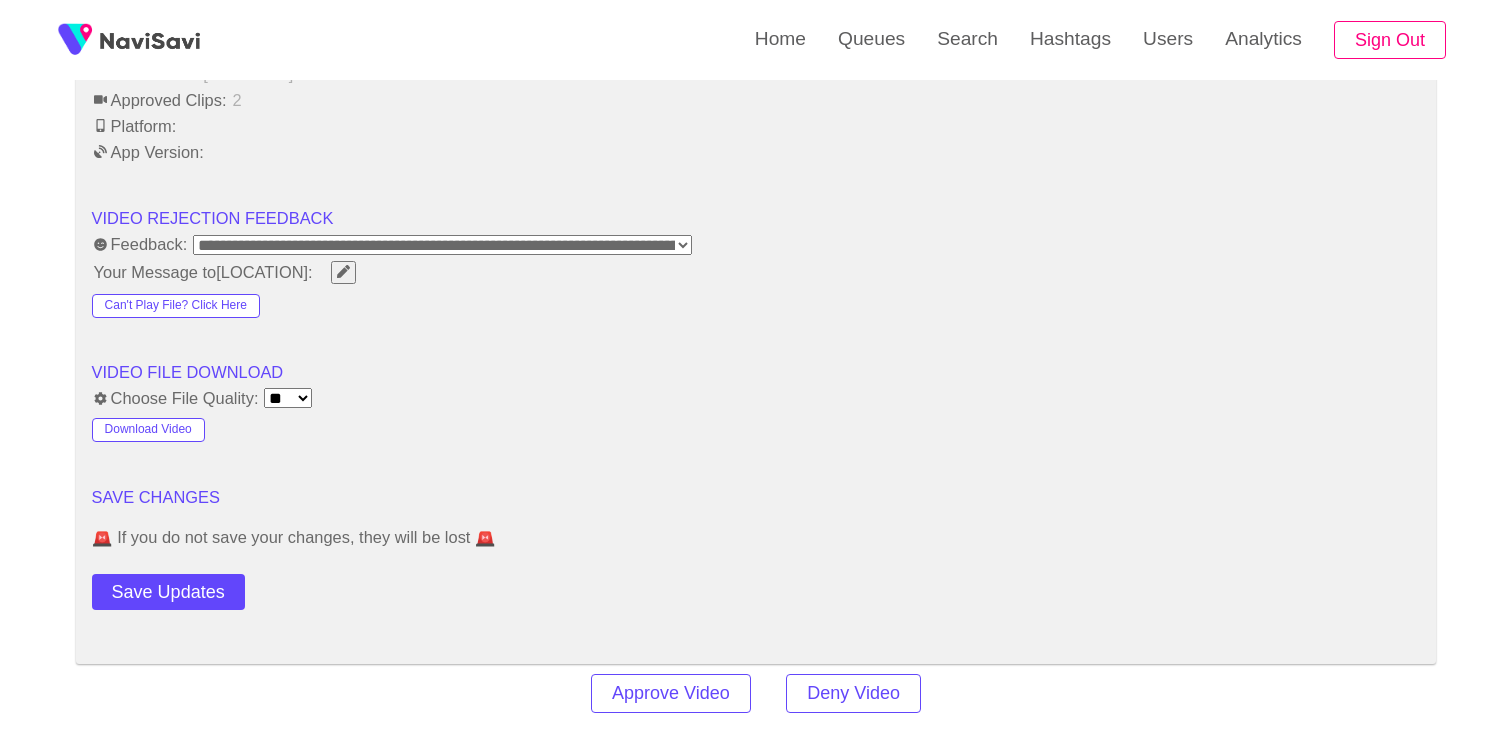 scroll, scrollTop: 3027, scrollLeft: 0, axis: vertical 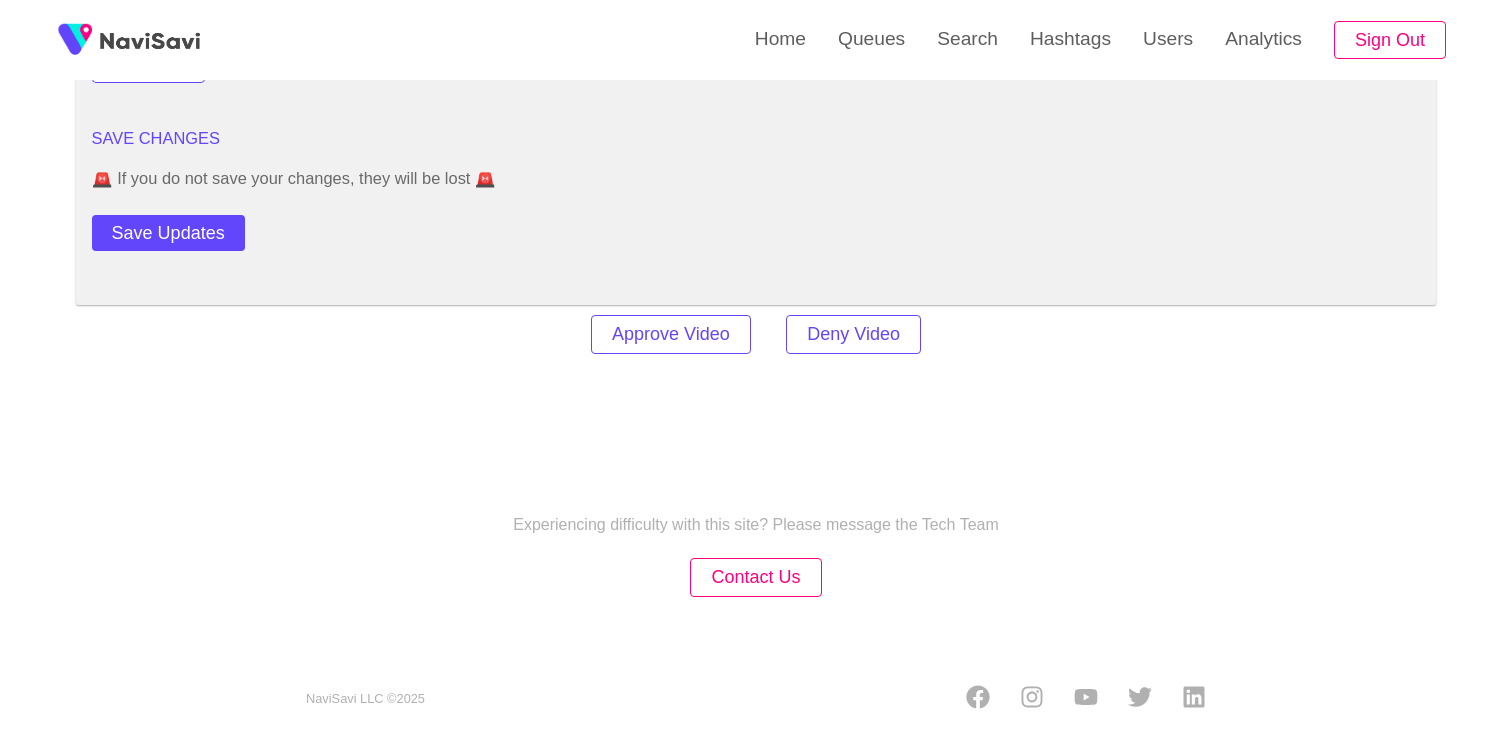click on "**********" at bounding box center (756, -995) 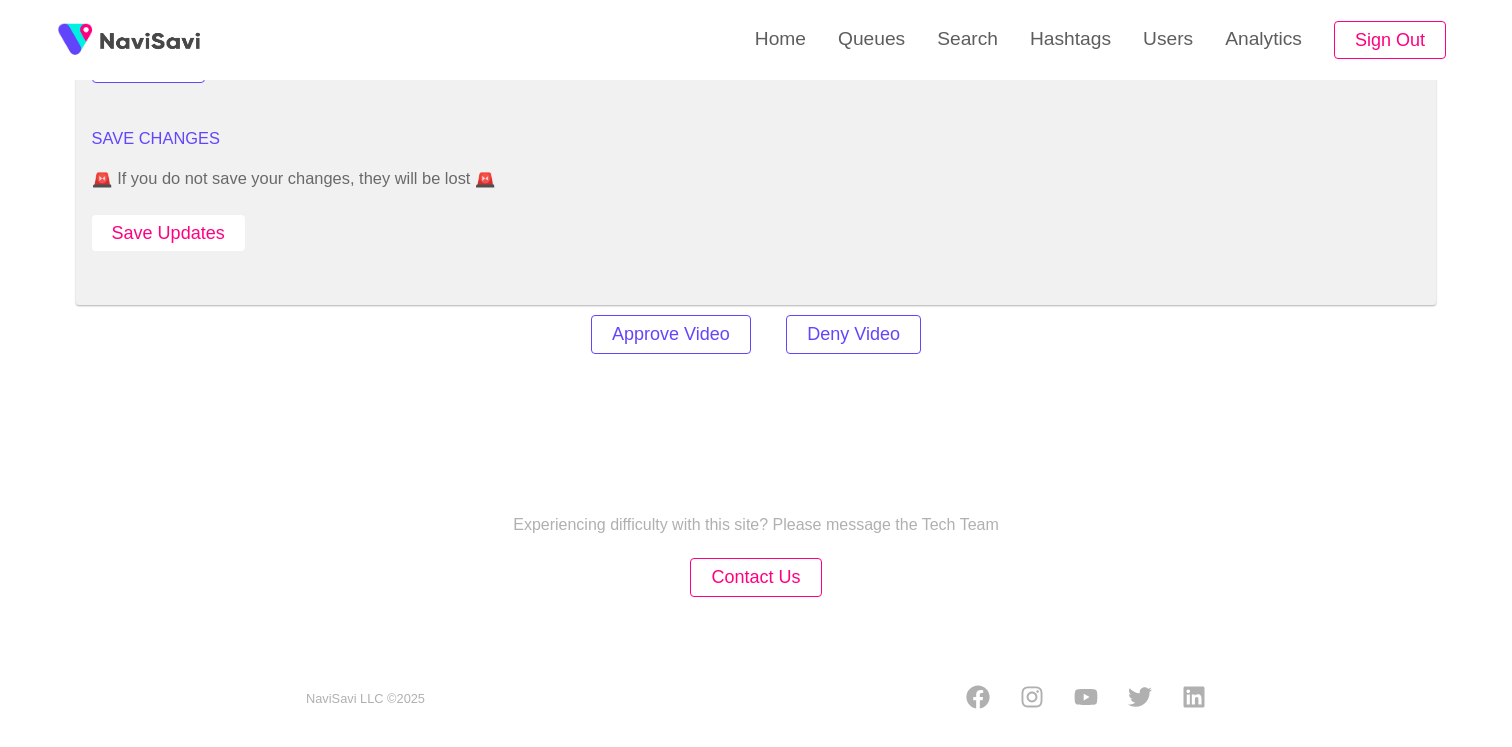 click on "Save Updates" at bounding box center [168, 233] 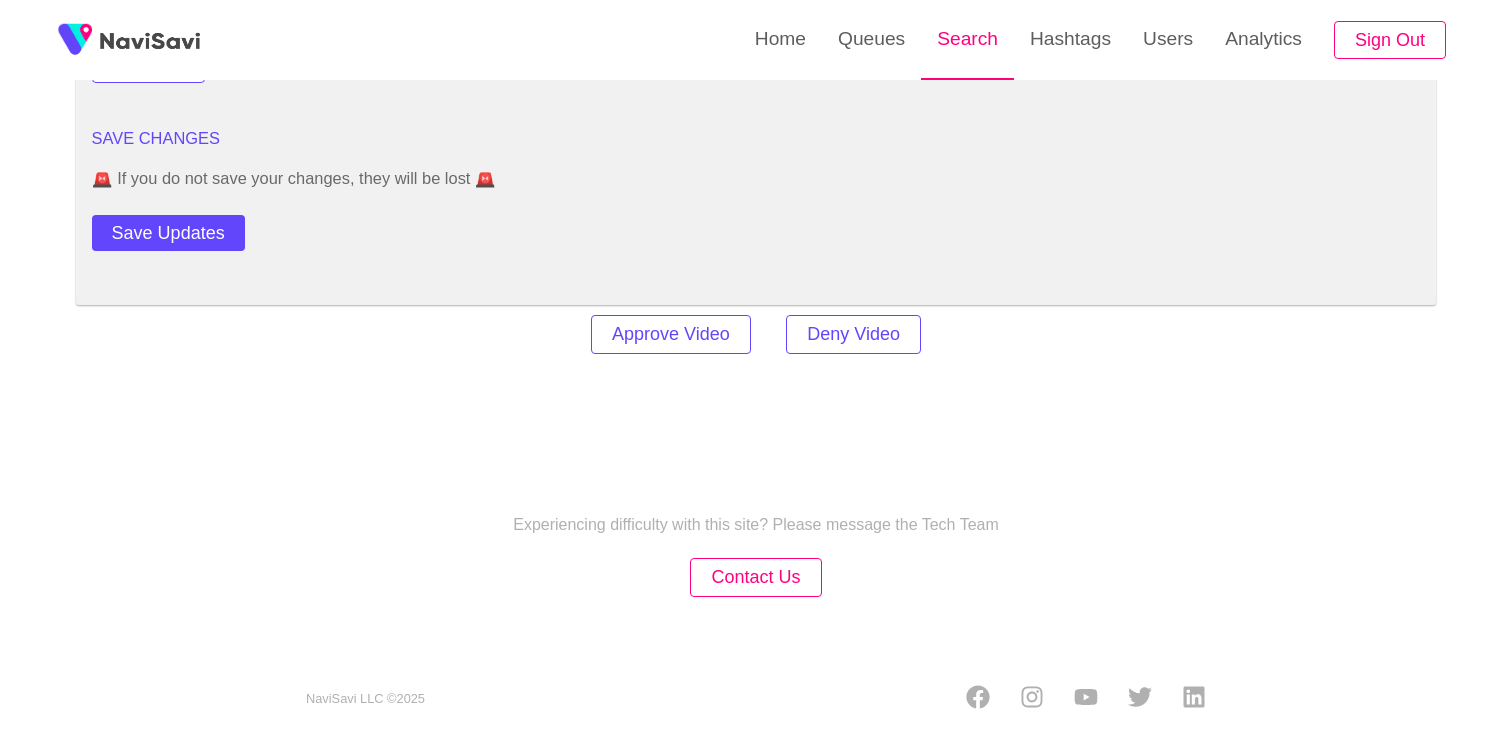 click on "Search" at bounding box center (967, 39) 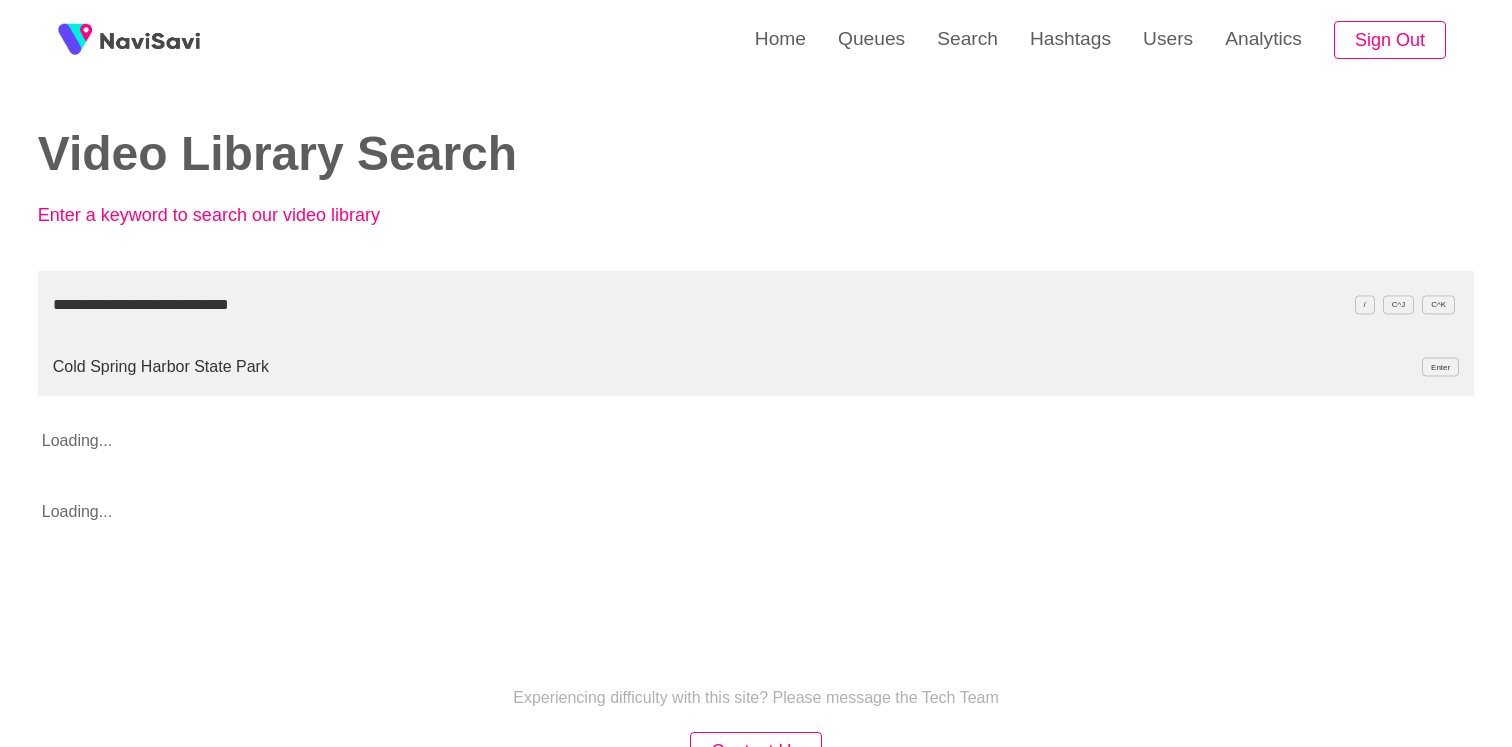 type on "**********" 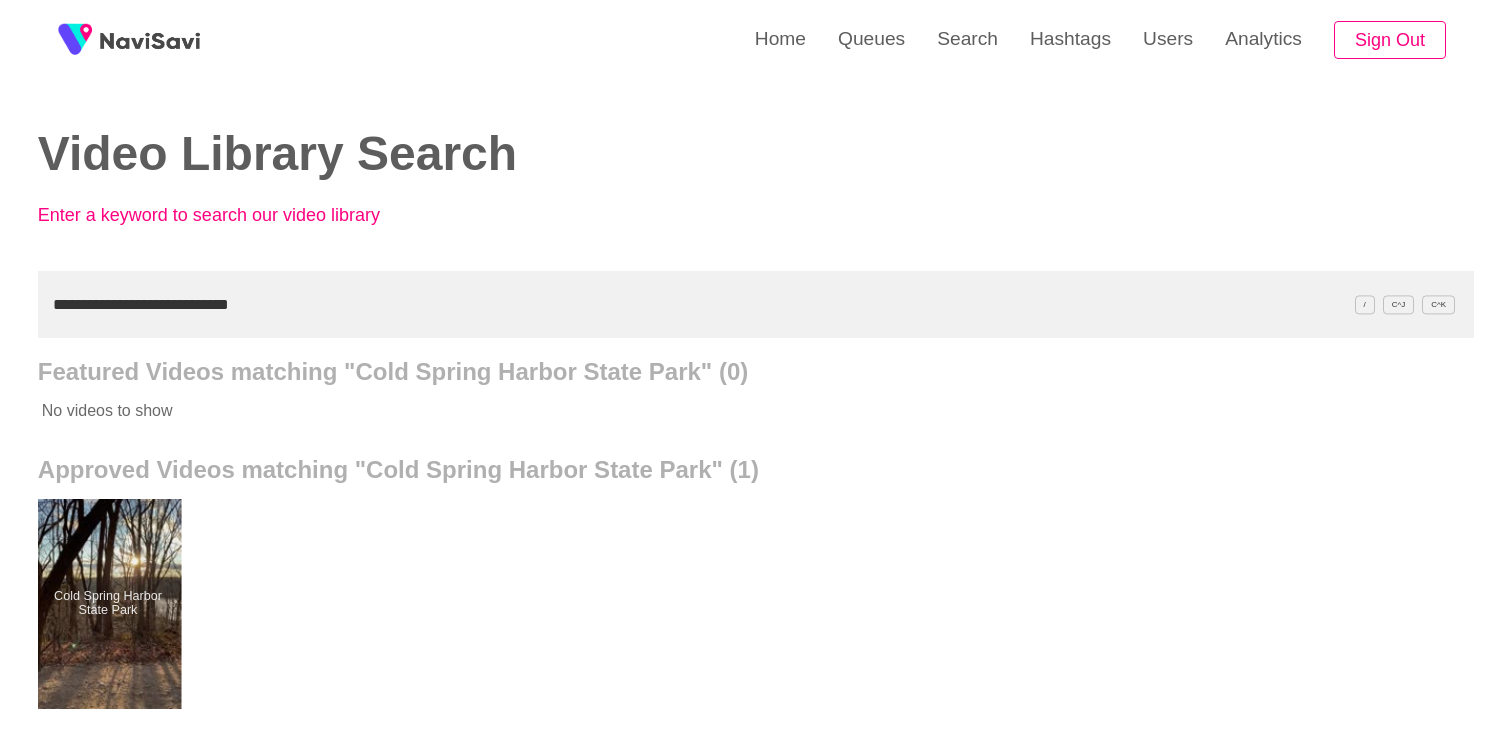 click at bounding box center [107, 604] 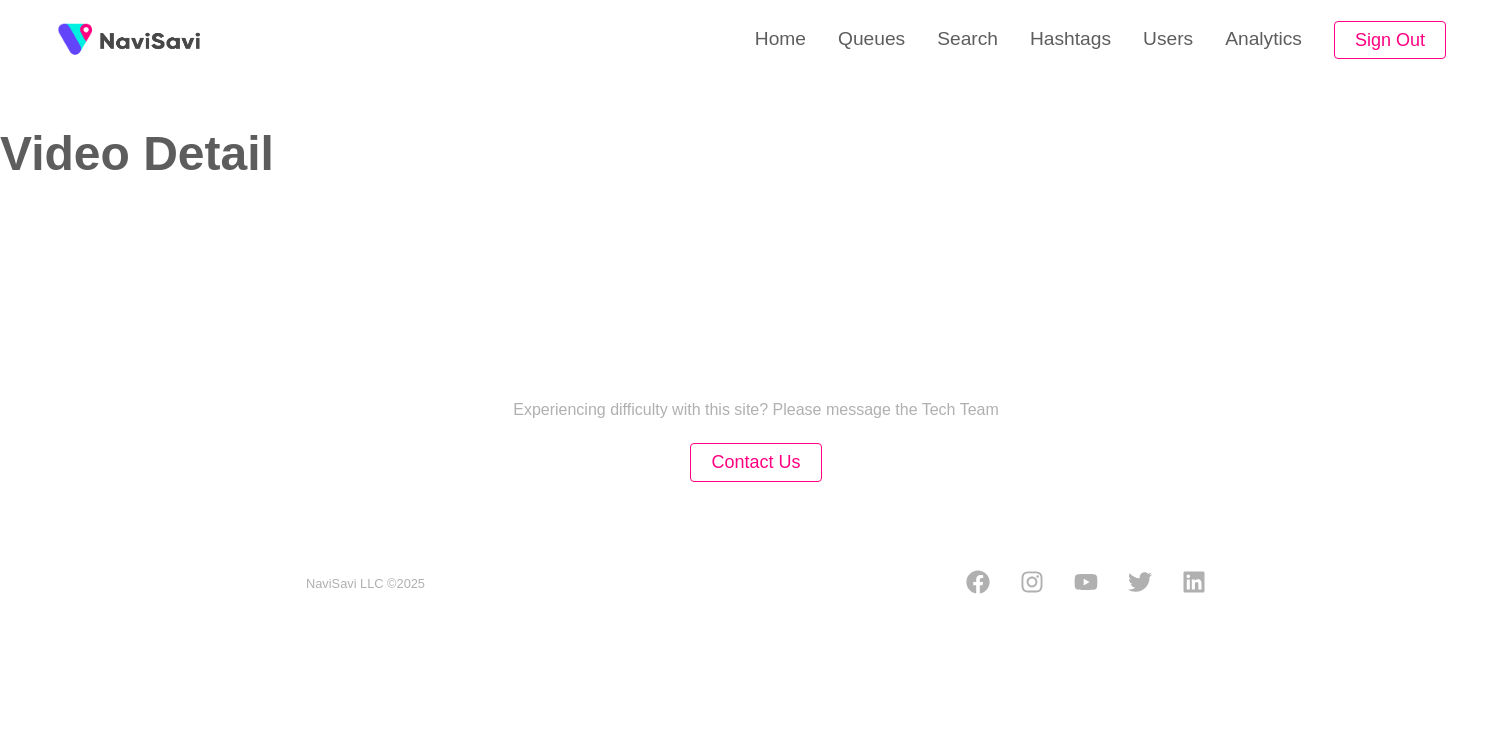 select on "**********" 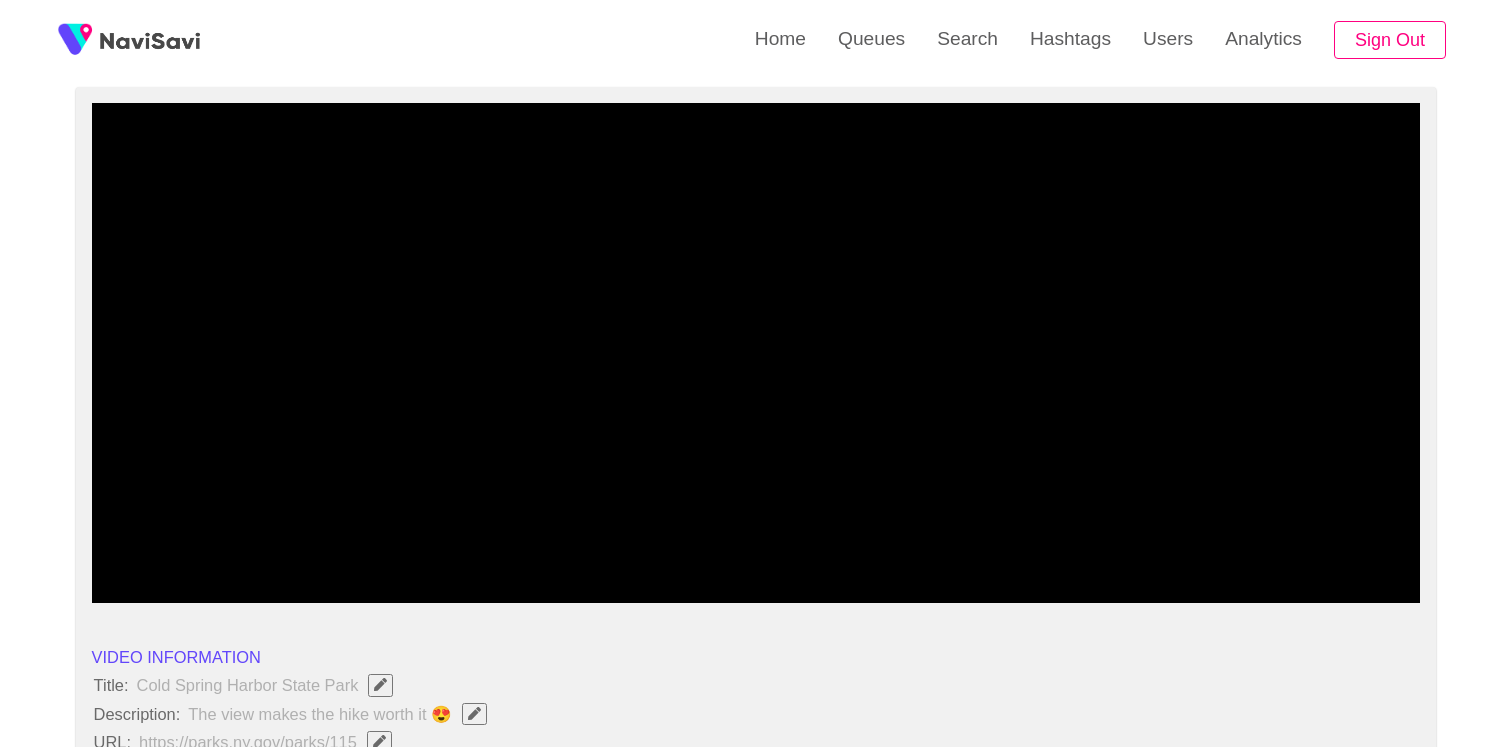scroll, scrollTop: 164, scrollLeft: 0, axis: vertical 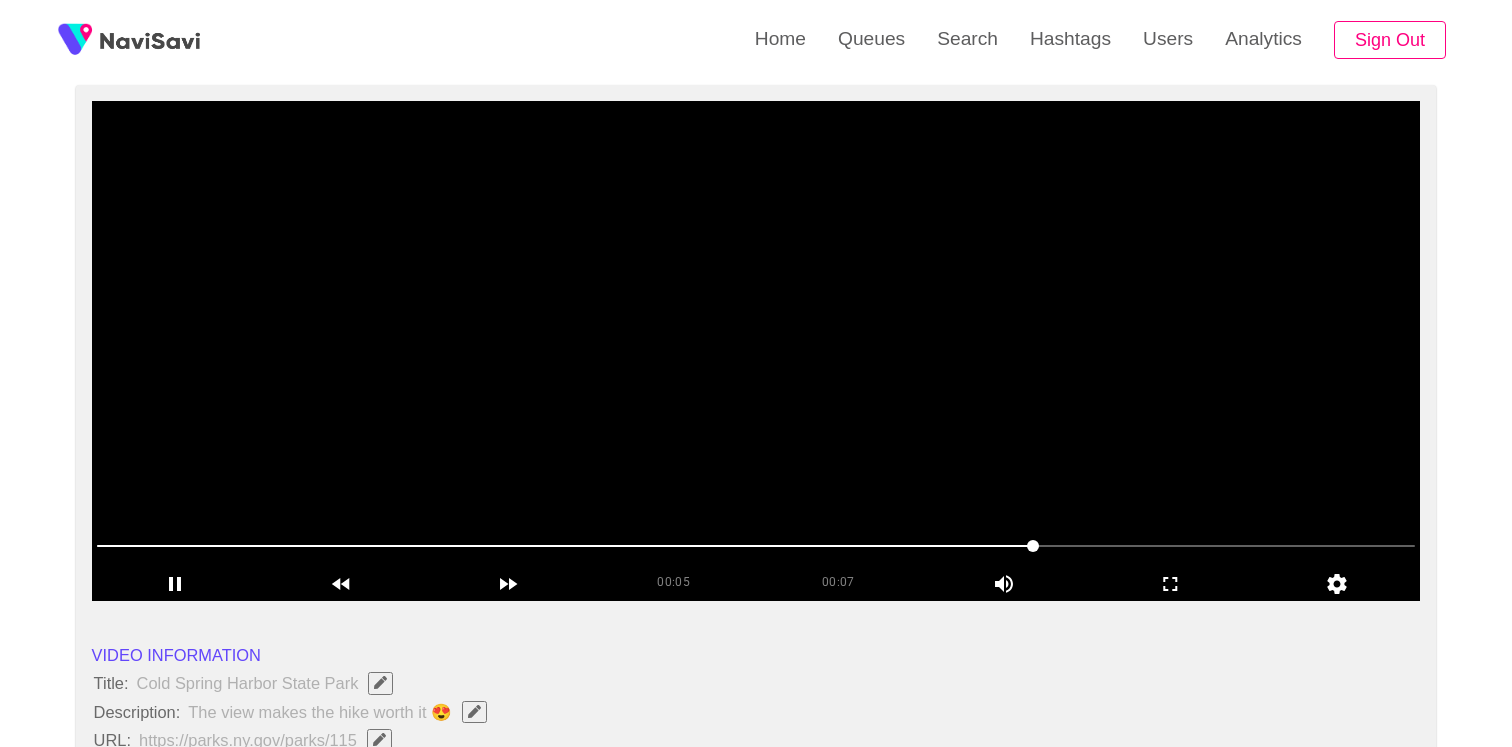 click at bounding box center [756, 351] 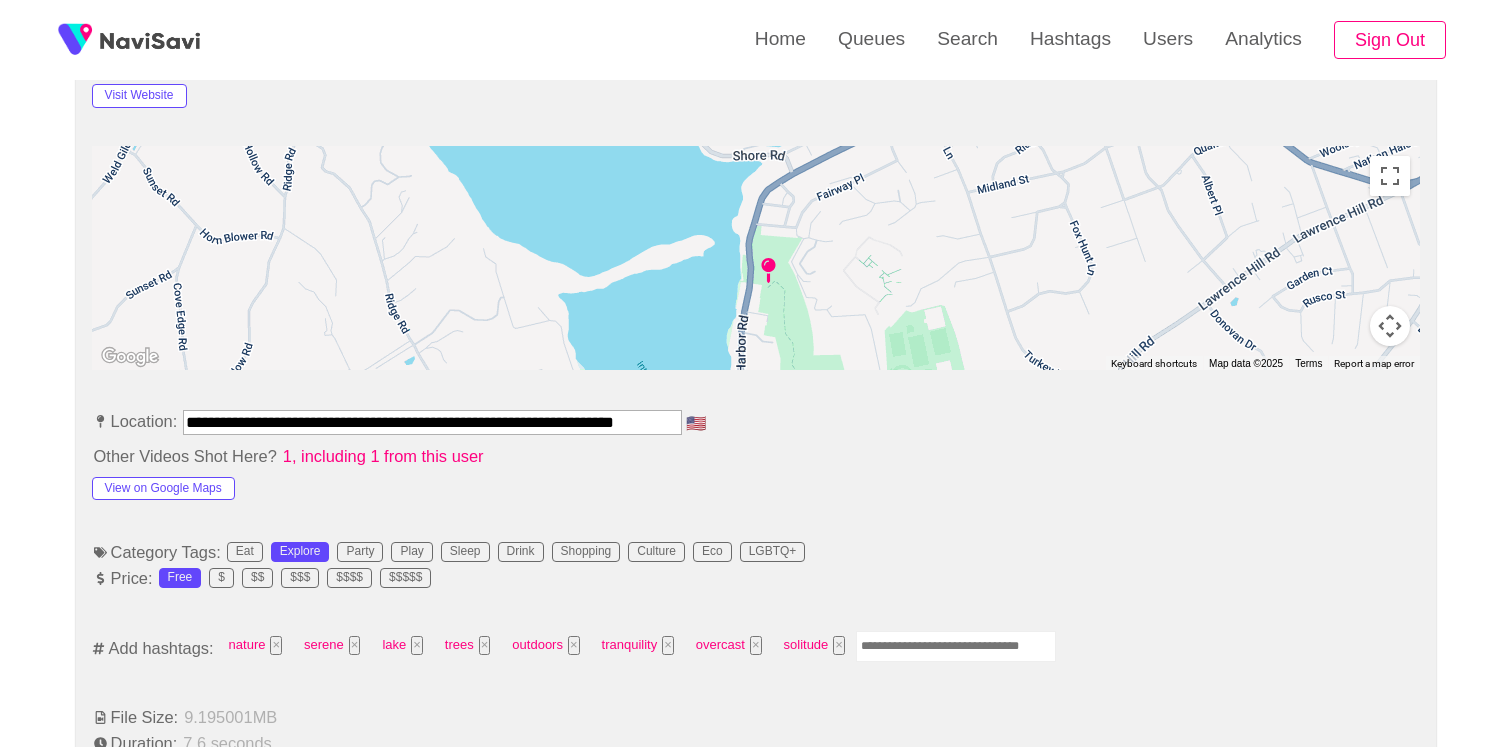 scroll, scrollTop: 981, scrollLeft: 0, axis: vertical 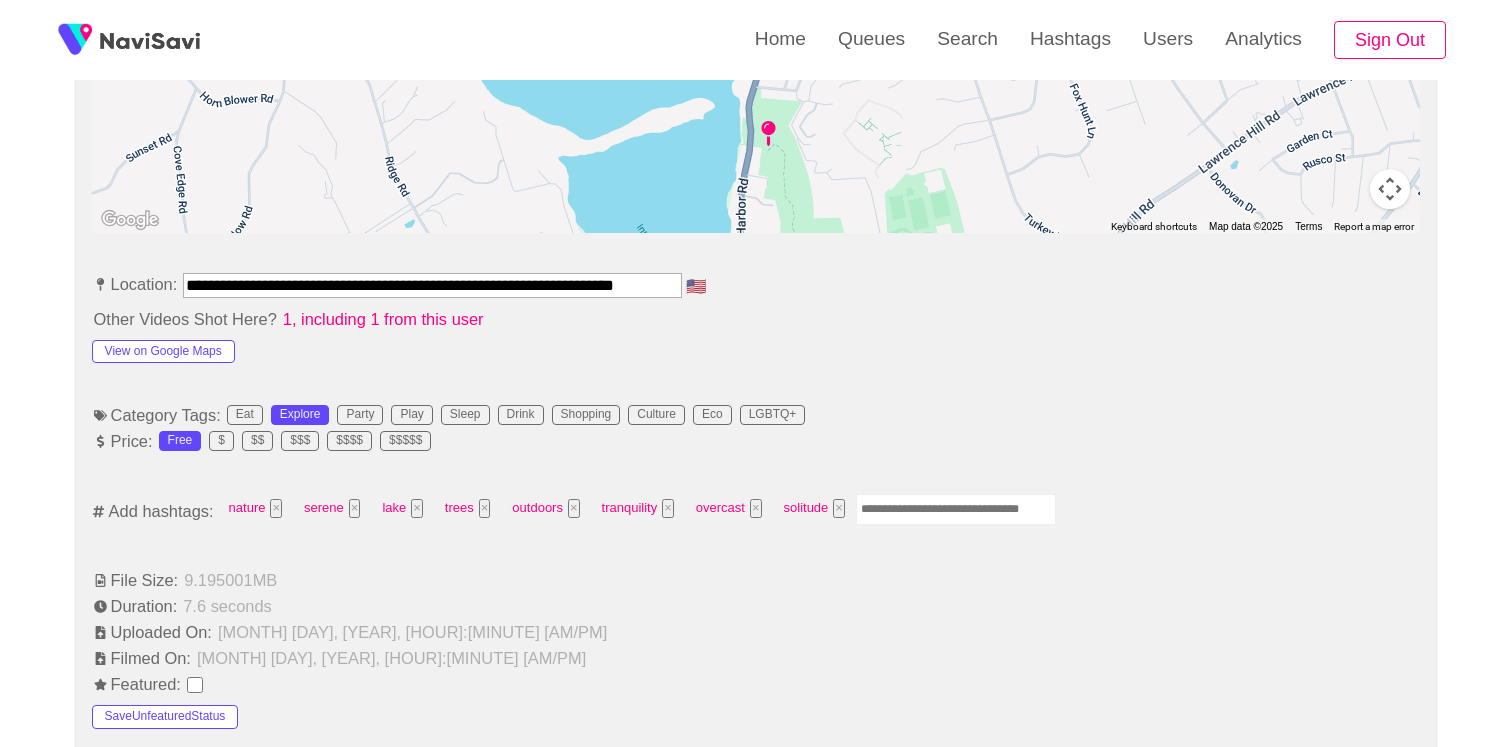 click at bounding box center (956, 509) 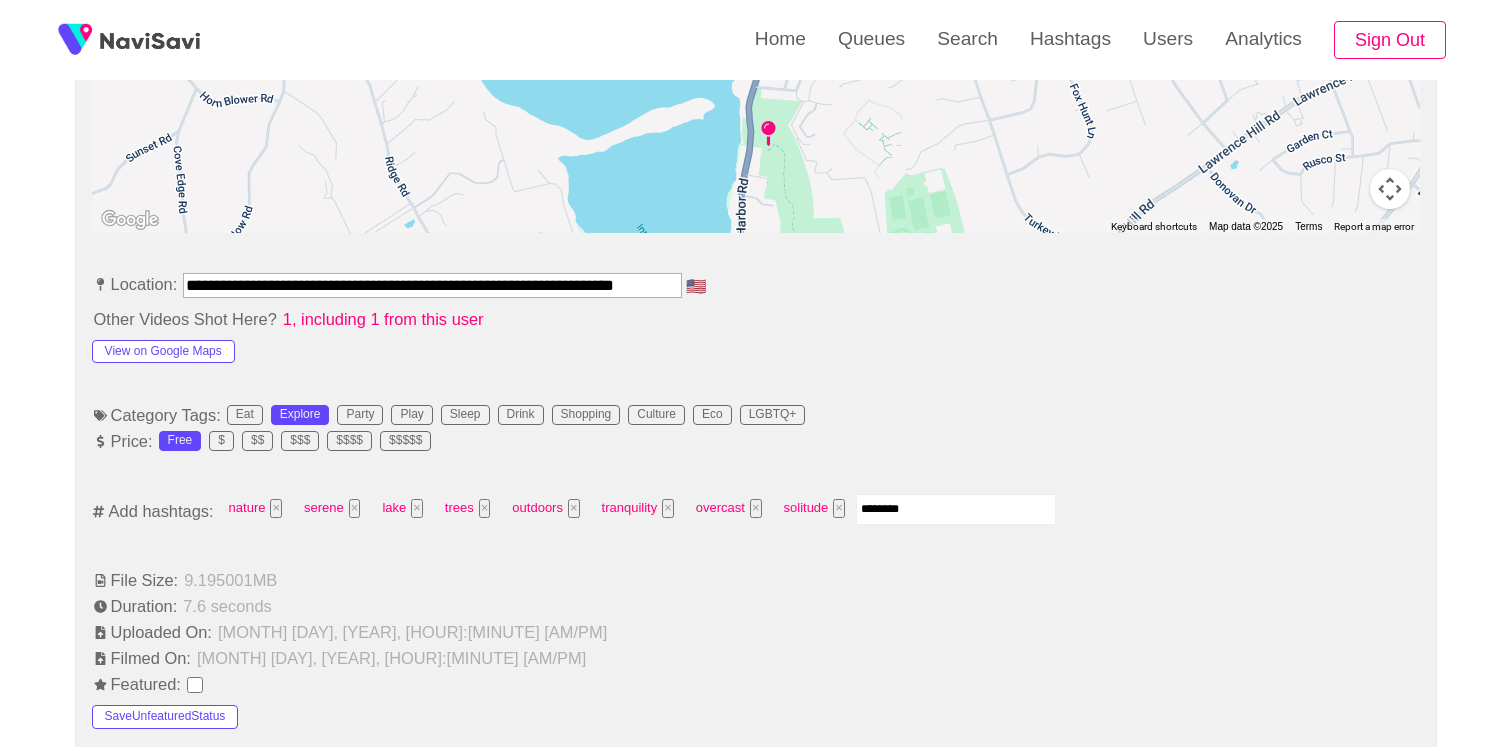 type on "*********" 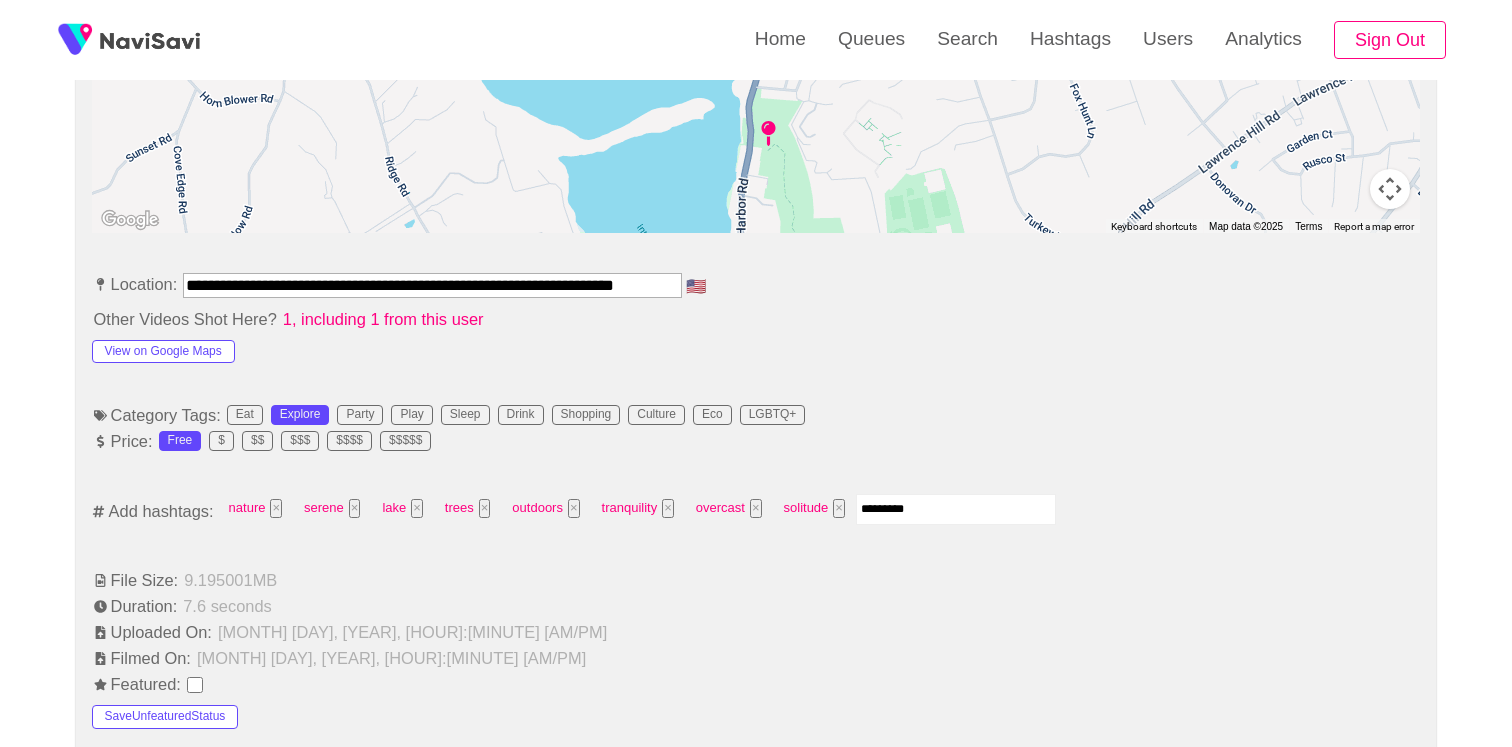 type 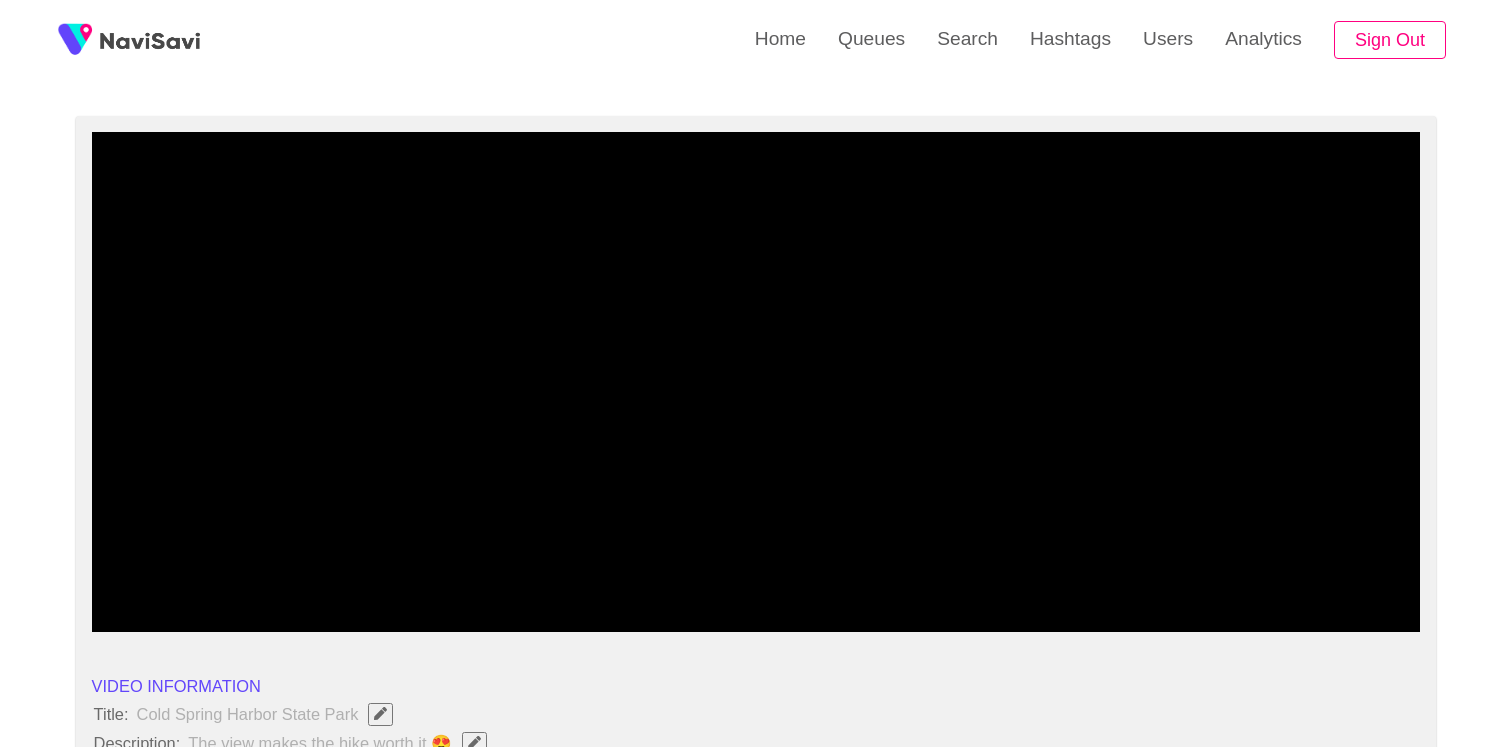 scroll, scrollTop: 0, scrollLeft: 0, axis: both 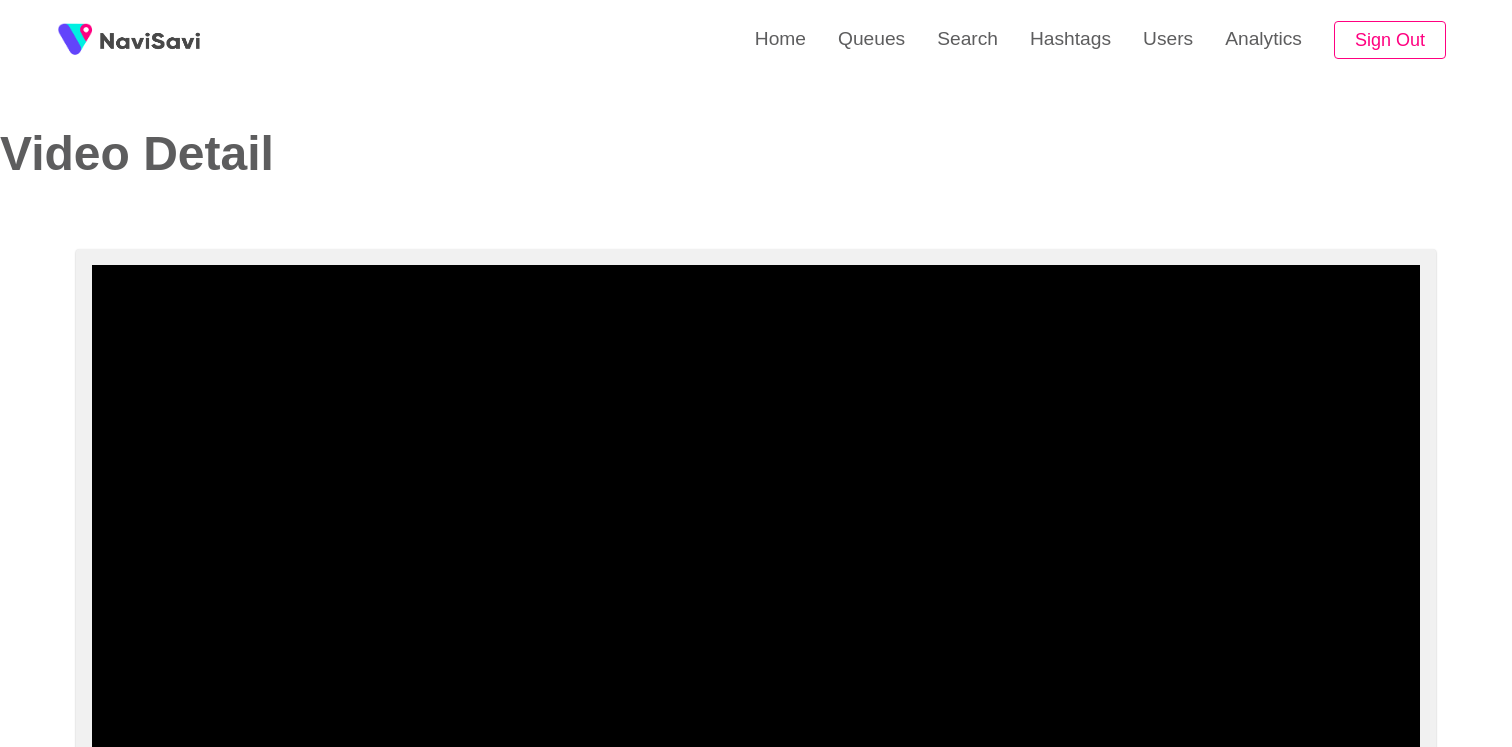 click at bounding box center [756, 515] 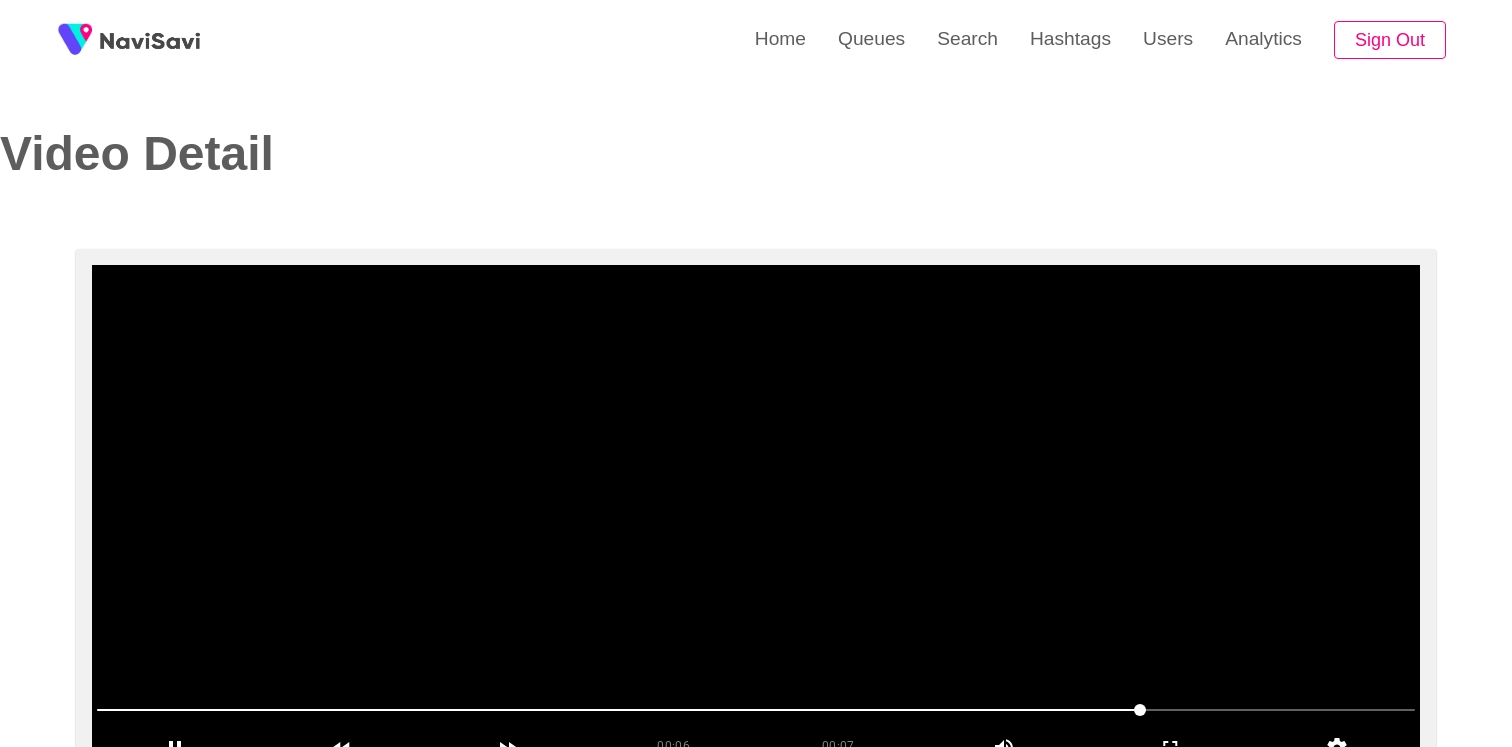 click at bounding box center [756, 515] 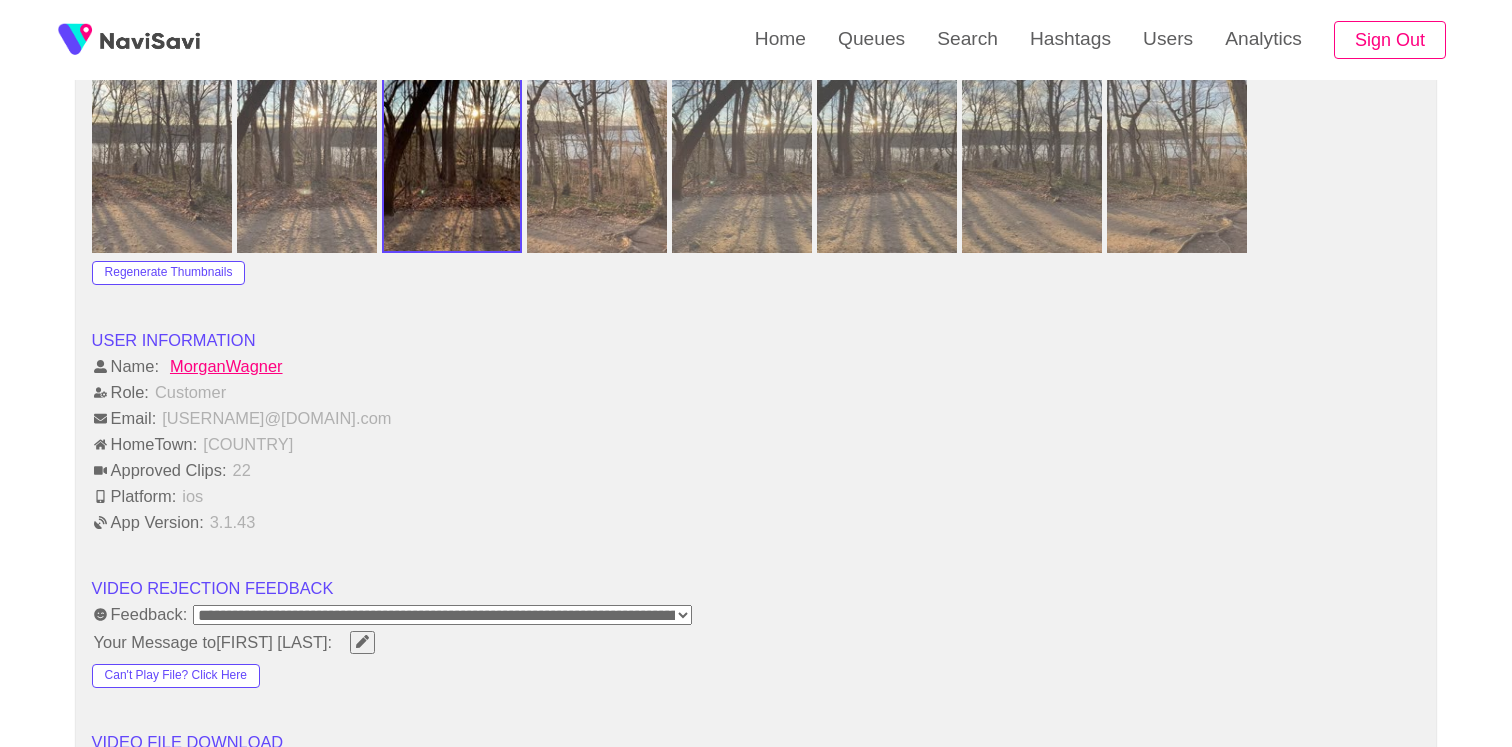 scroll, scrollTop: 2605, scrollLeft: 0, axis: vertical 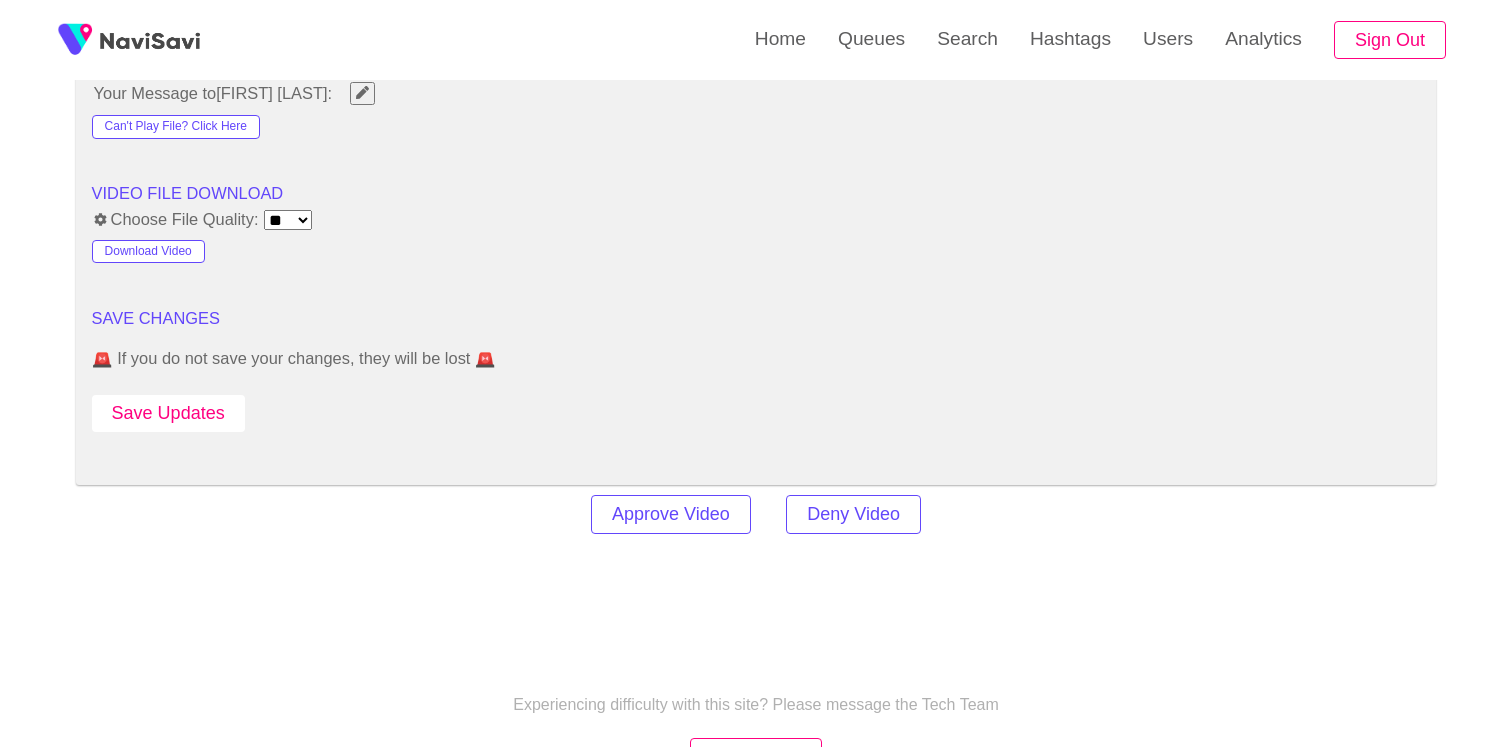 click on "Save Updates" at bounding box center [168, 413] 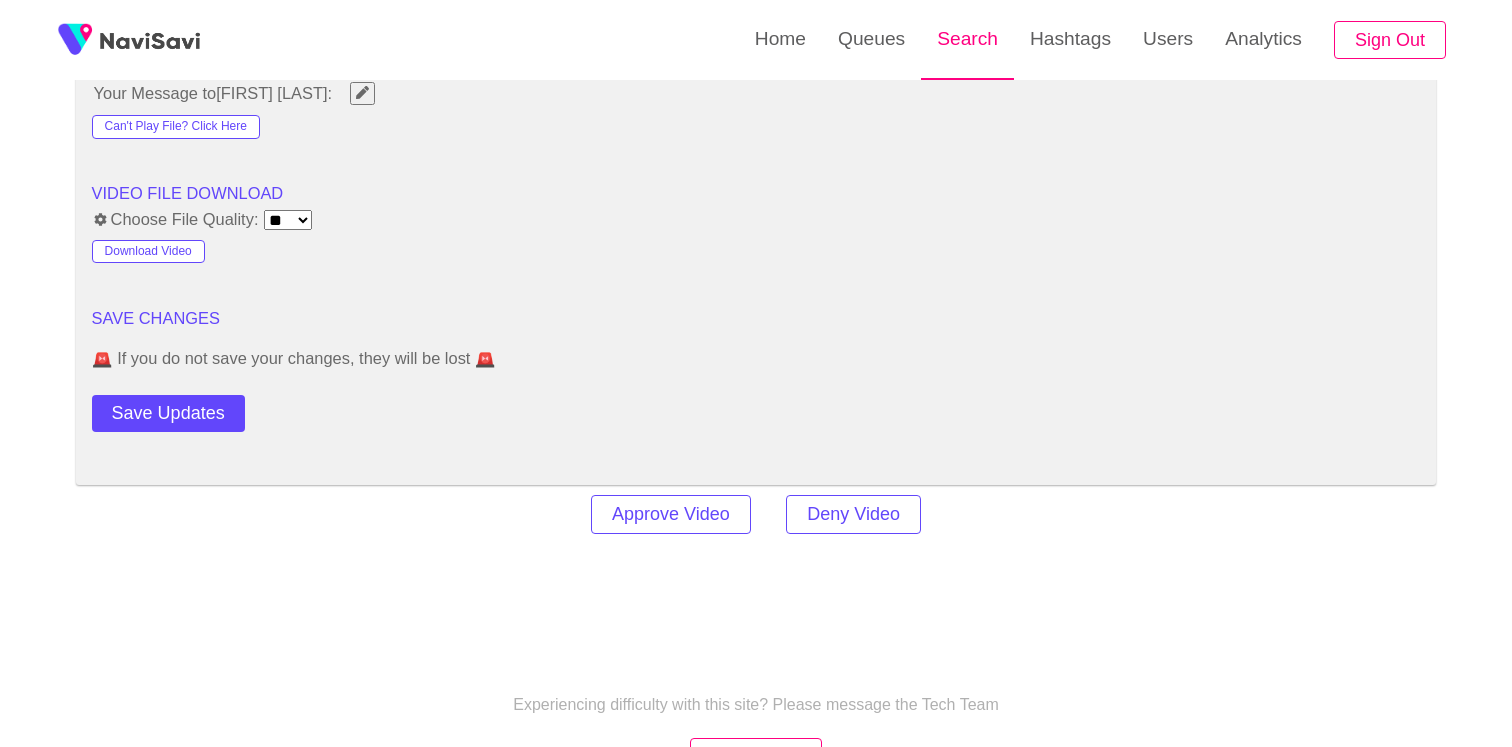 click on "Search" at bounding box center (967, 39) 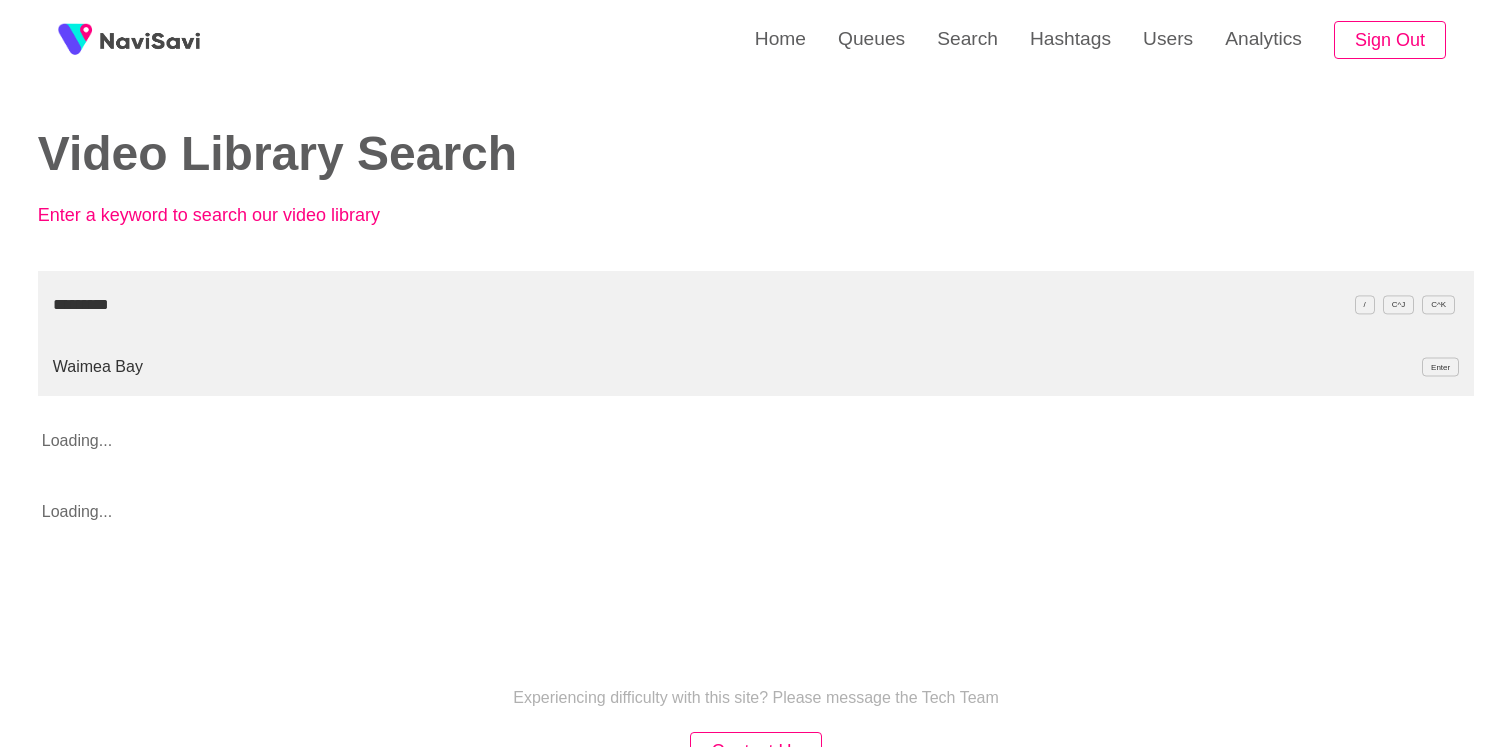 type on "*********" 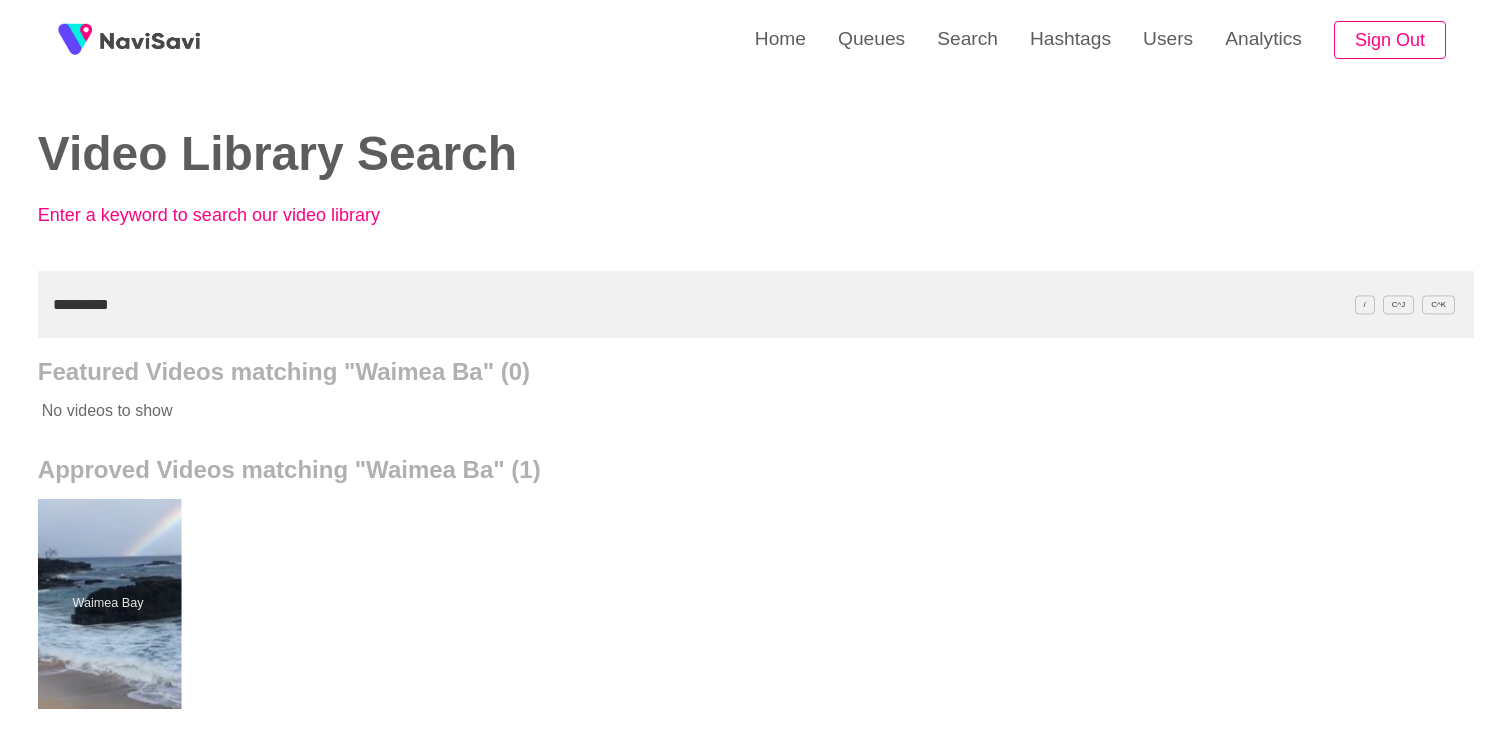 click at bounding box center [107, 604] 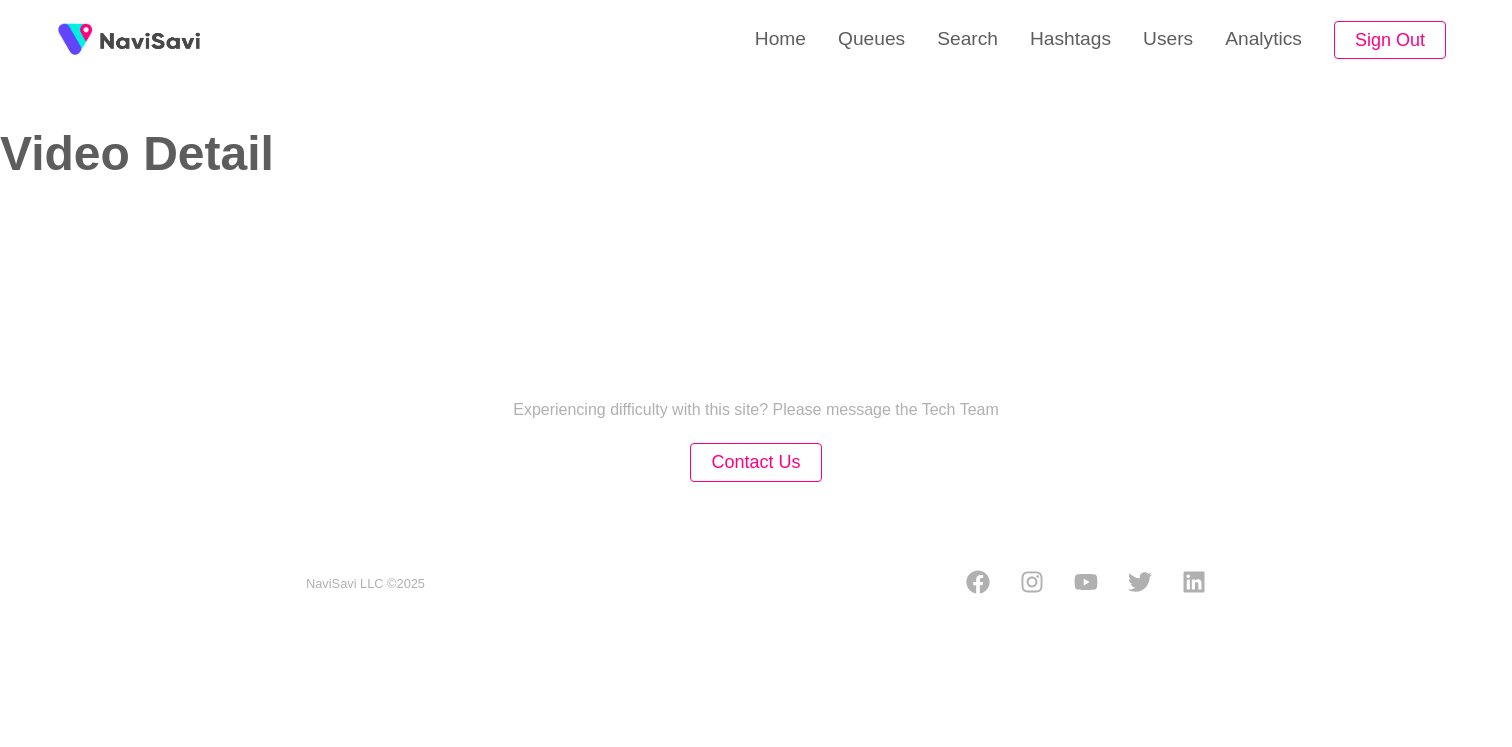 select on "**********" 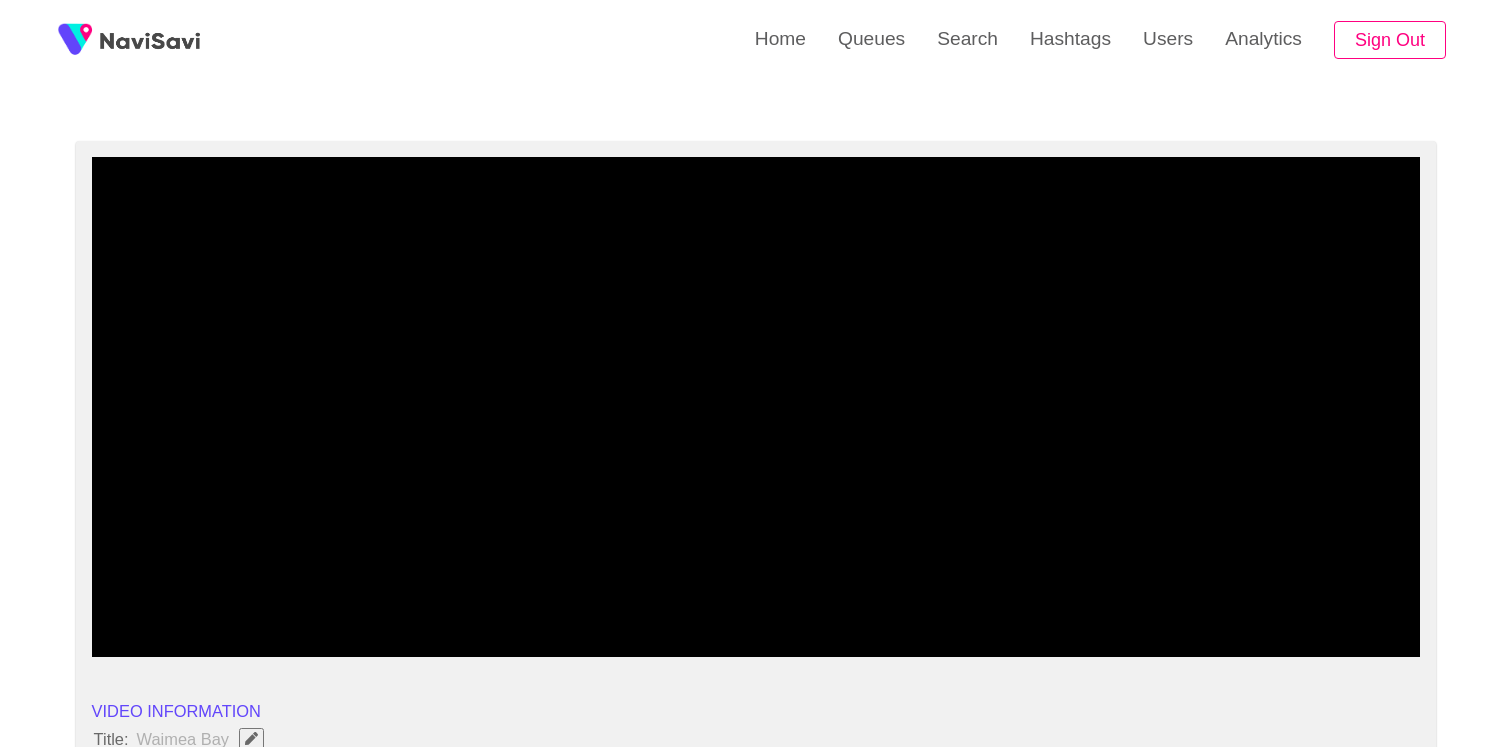 scroll, scrollTop: 150, scrollLeft: 0, axis: vertical 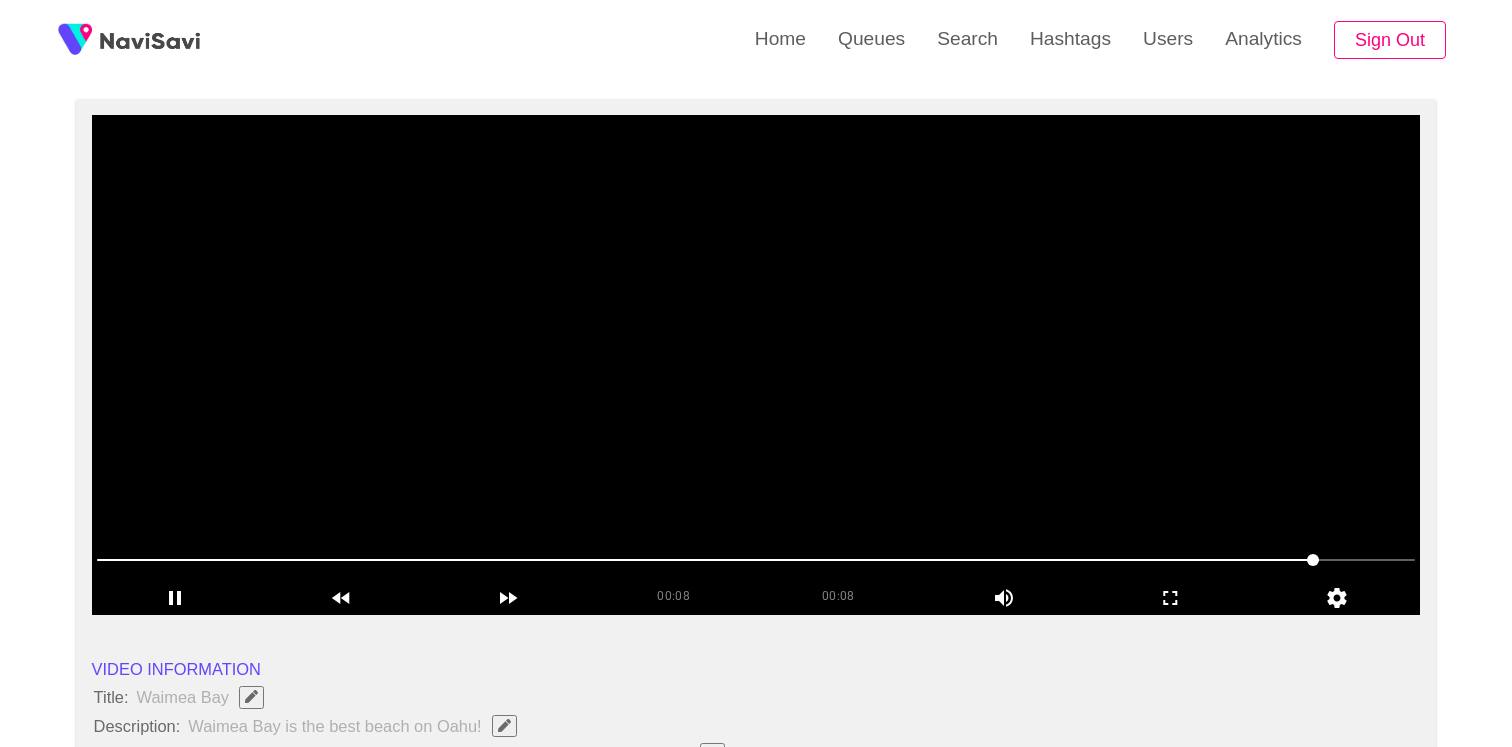 click at bounding box center (756, 365) 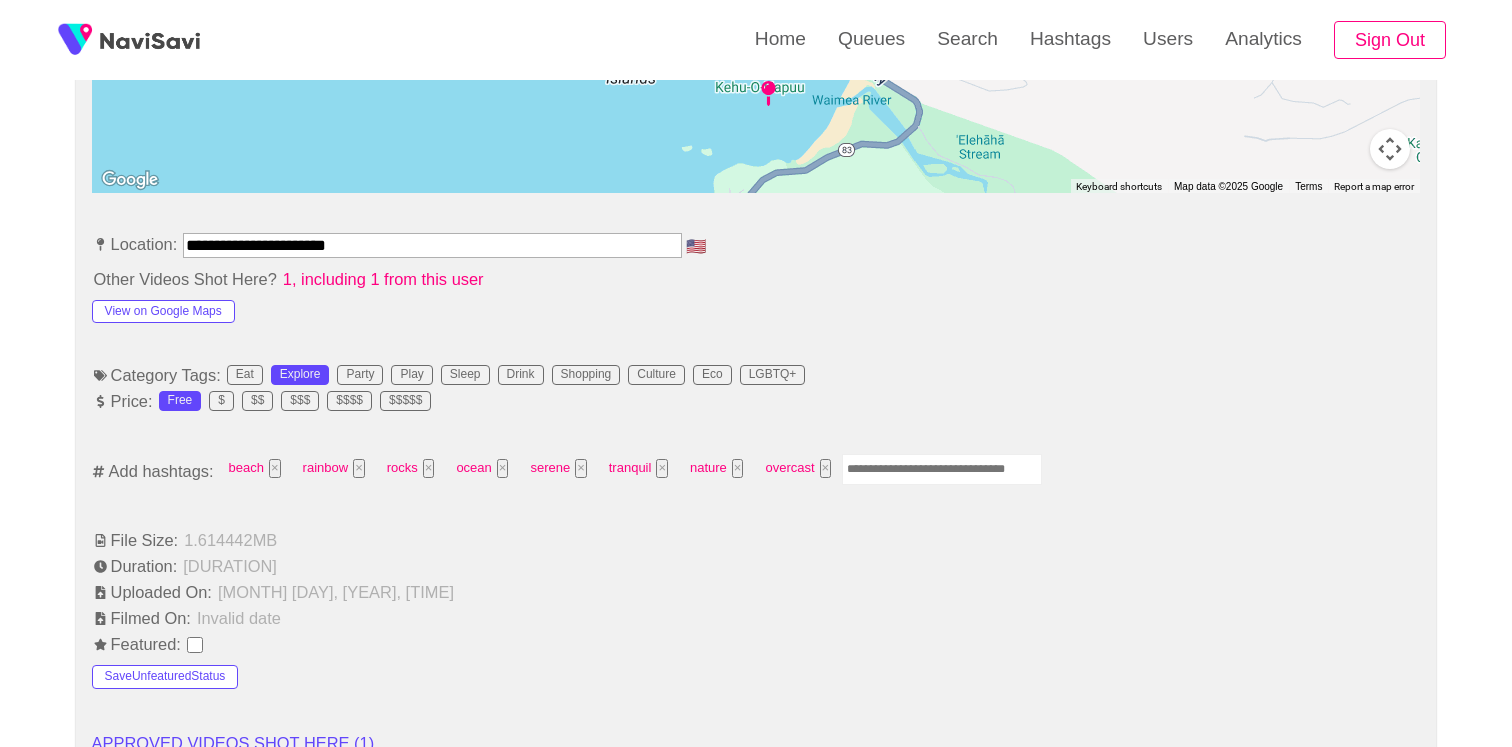 scroll, scrollTop: 1176, scrollLeft: 0, axis: vertical 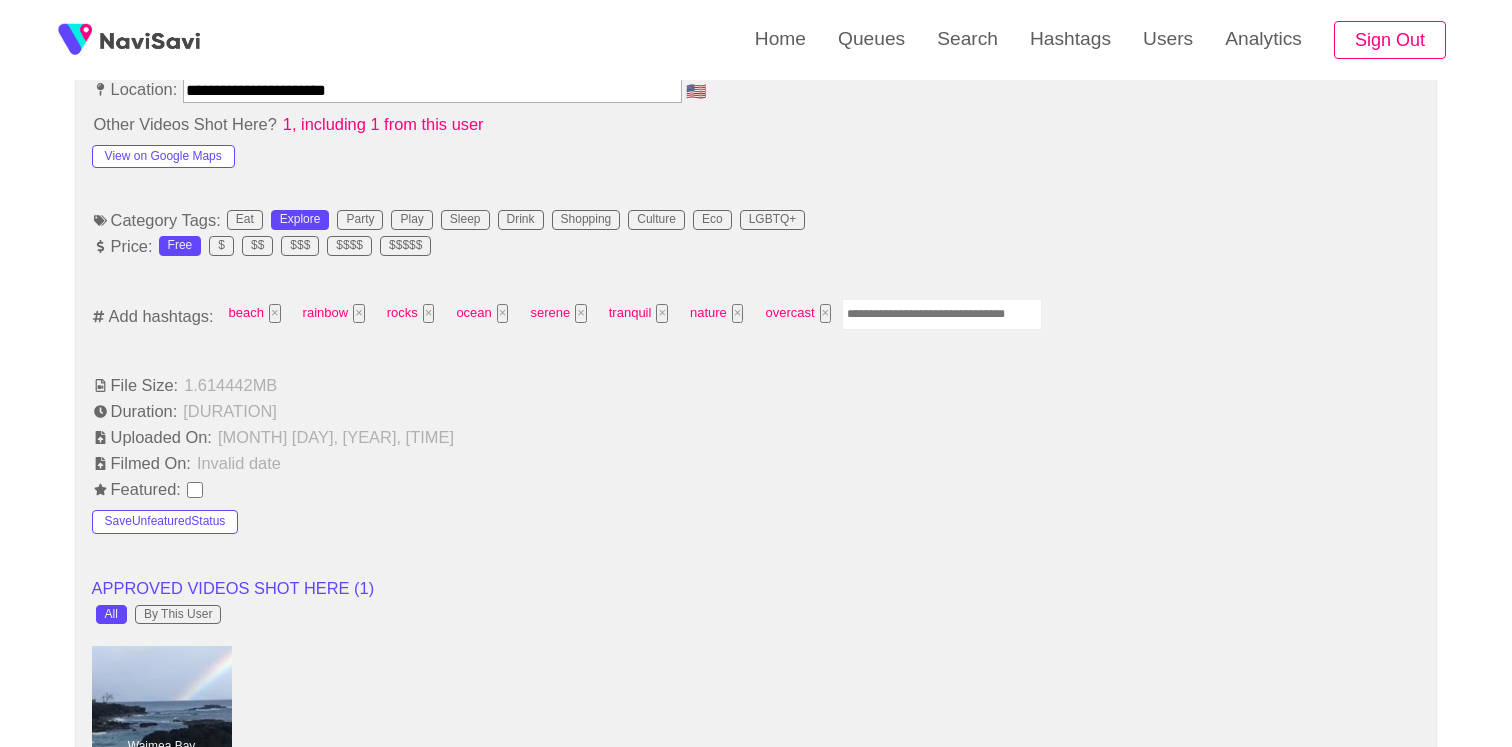 click at bounding box center (942, 314) 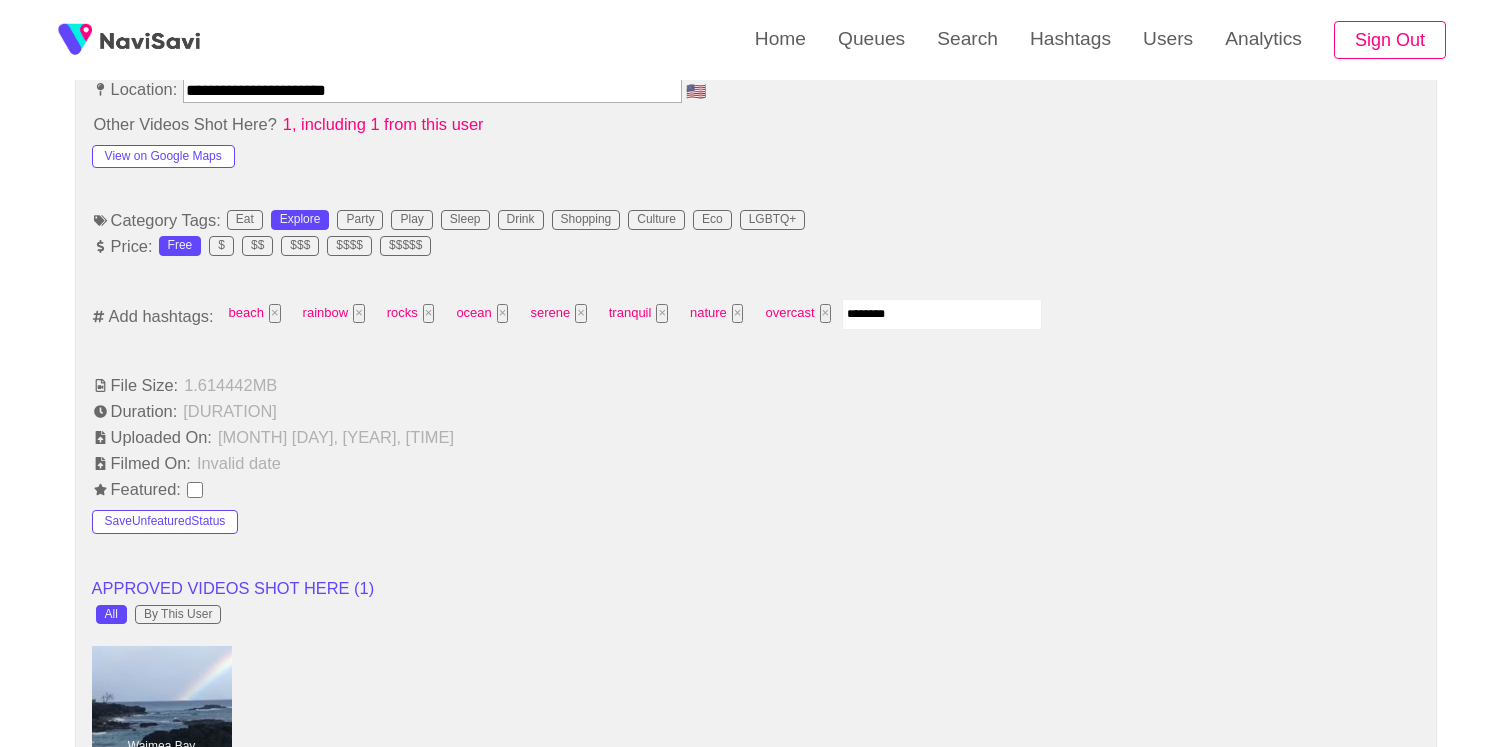 type on "*********" 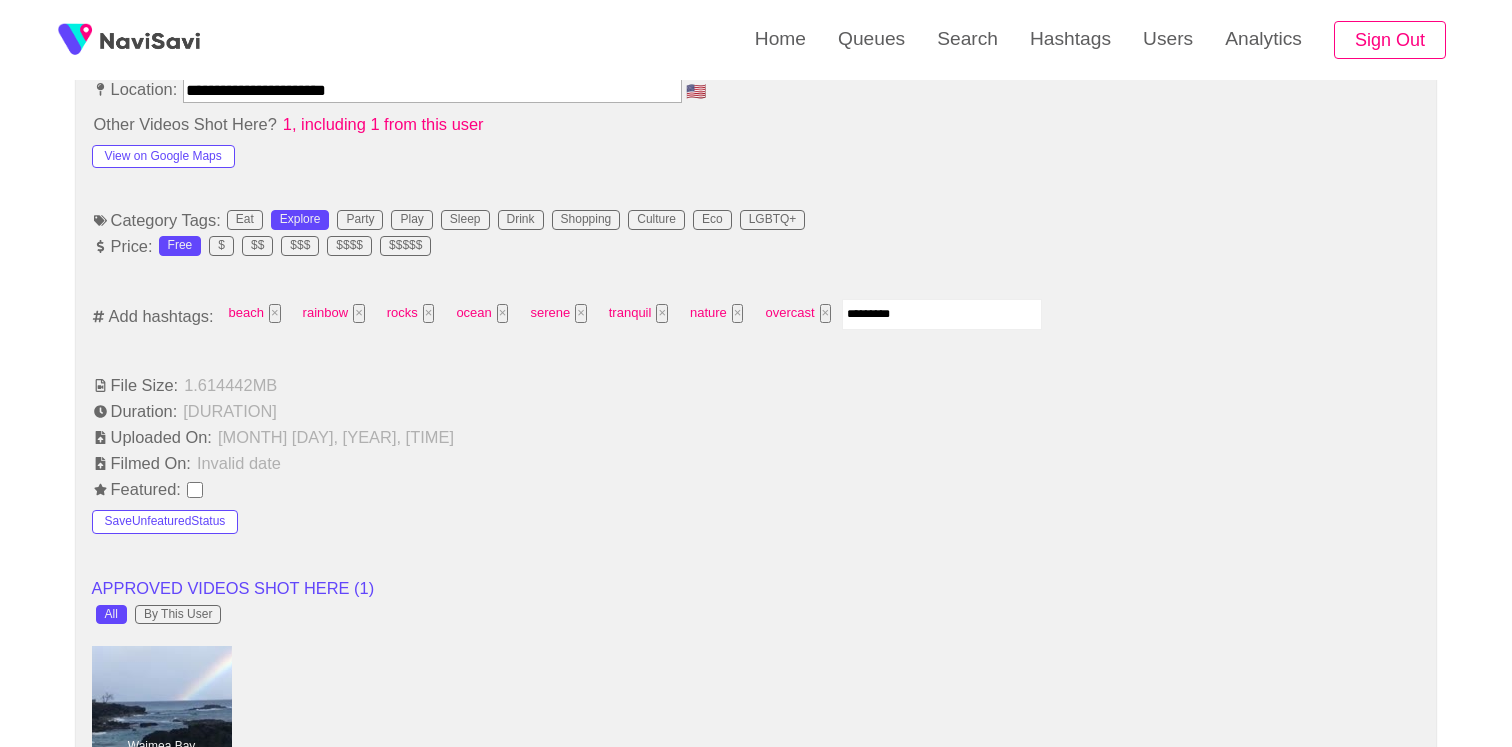 type 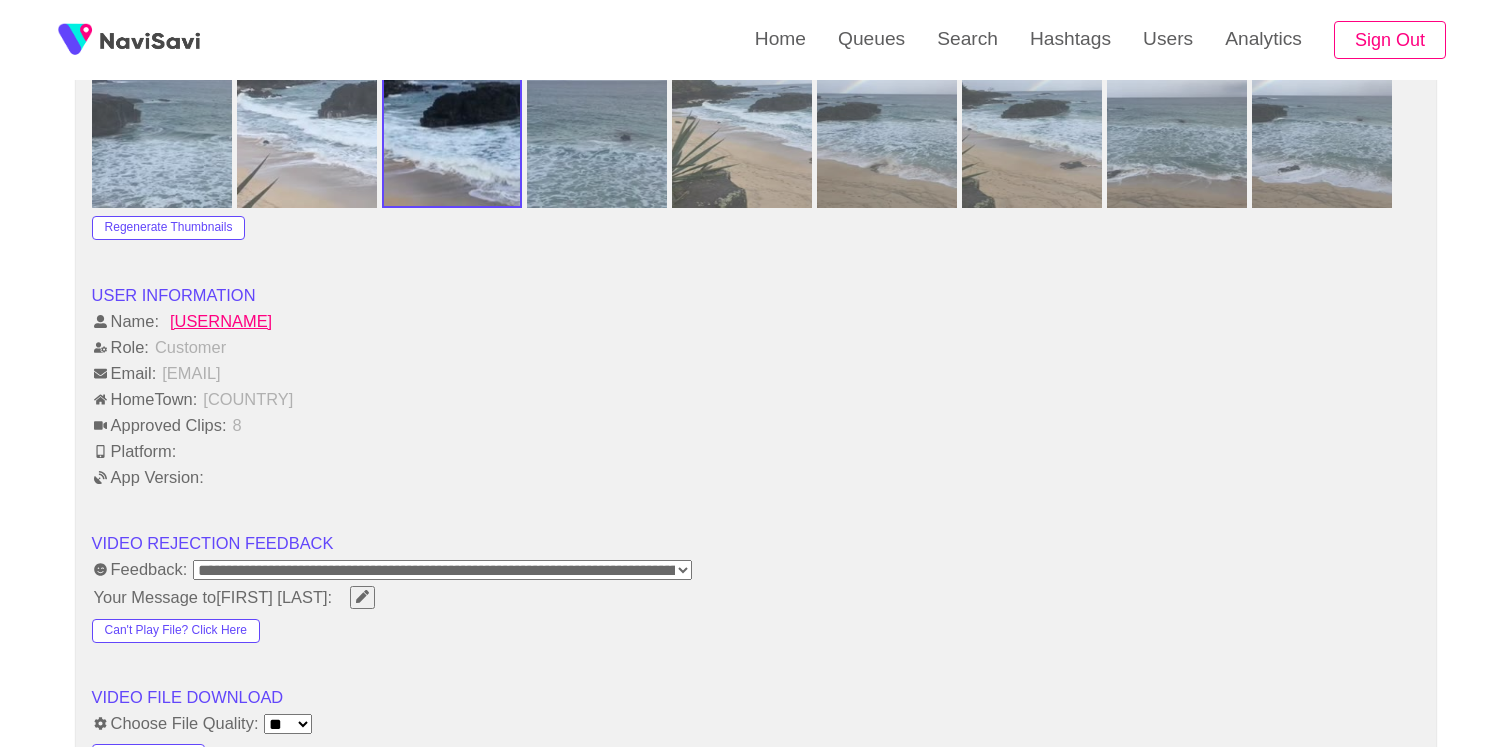 scroll, scrollTop: 2765, scrollLeft: 0, axis: vertical 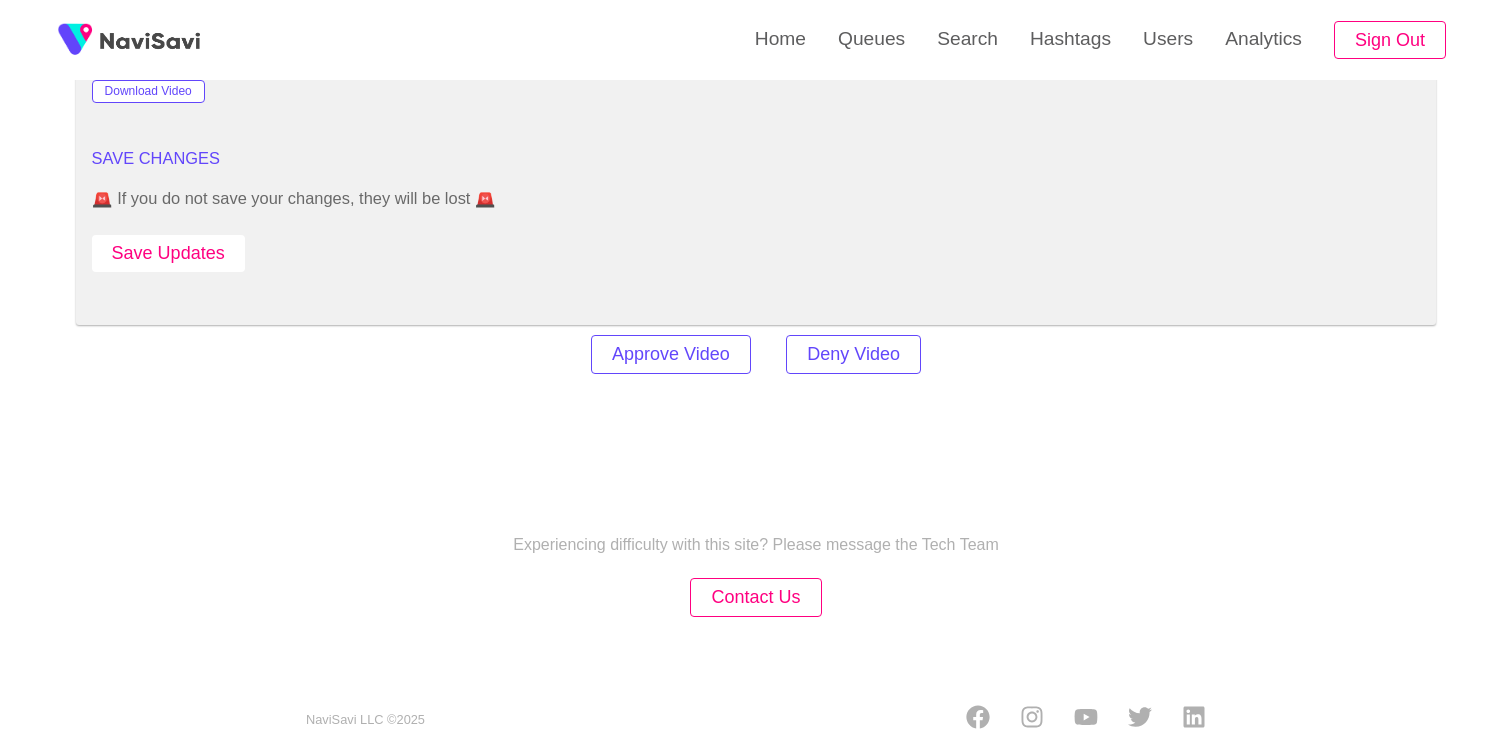 click on "Save Updates" at bounding box center [168, 253] 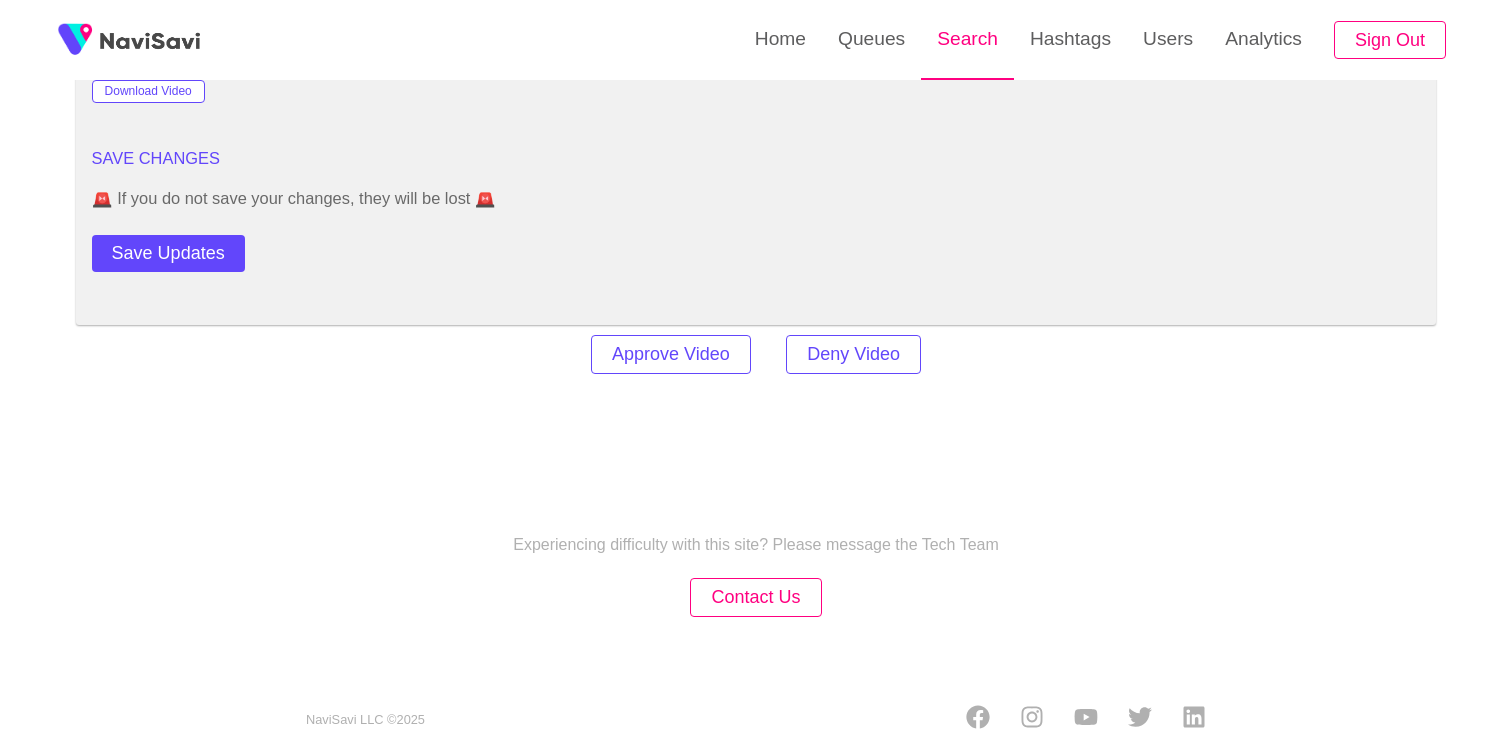 click on "Search" at bounding box center (967, 39) 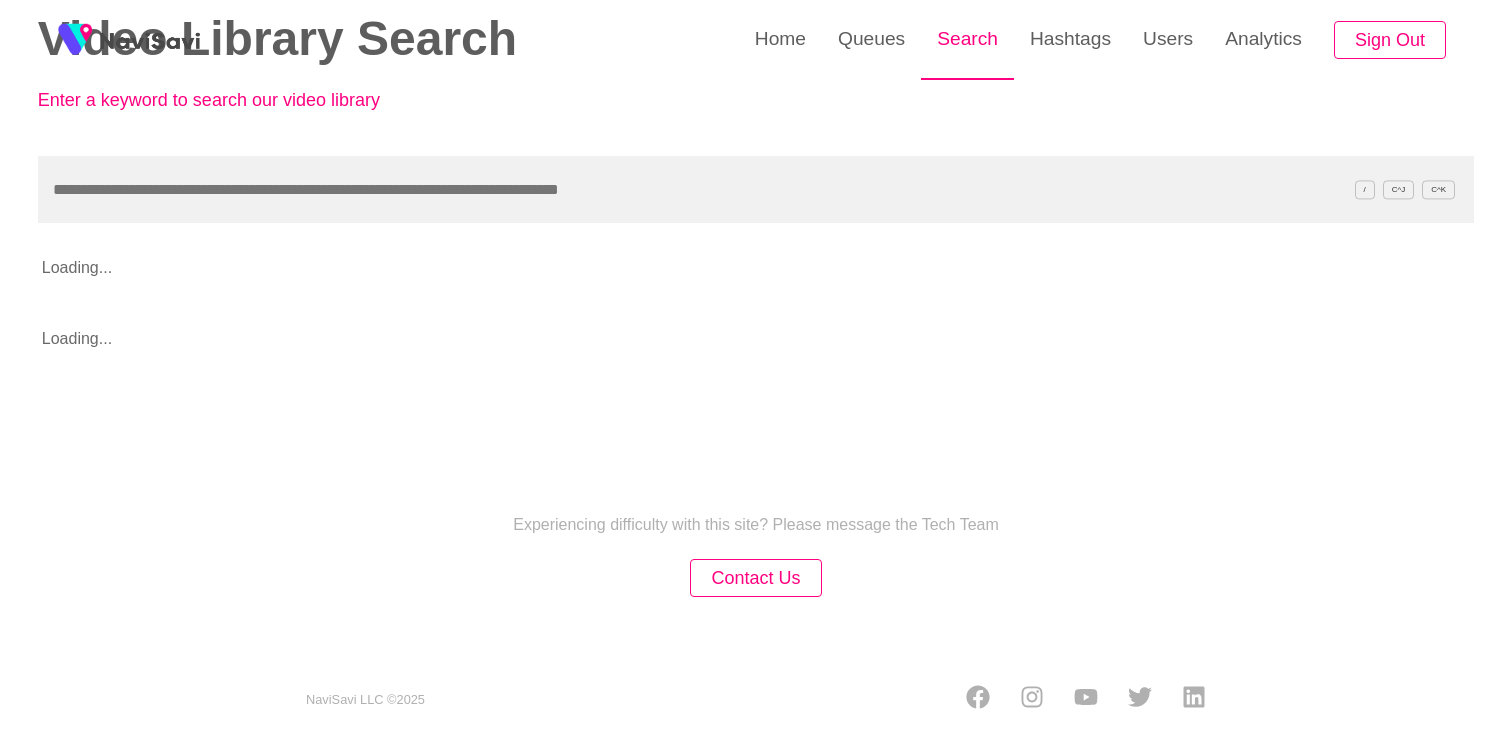 scroll, scrollTop: 0, scrollLeft: 0, axis: both 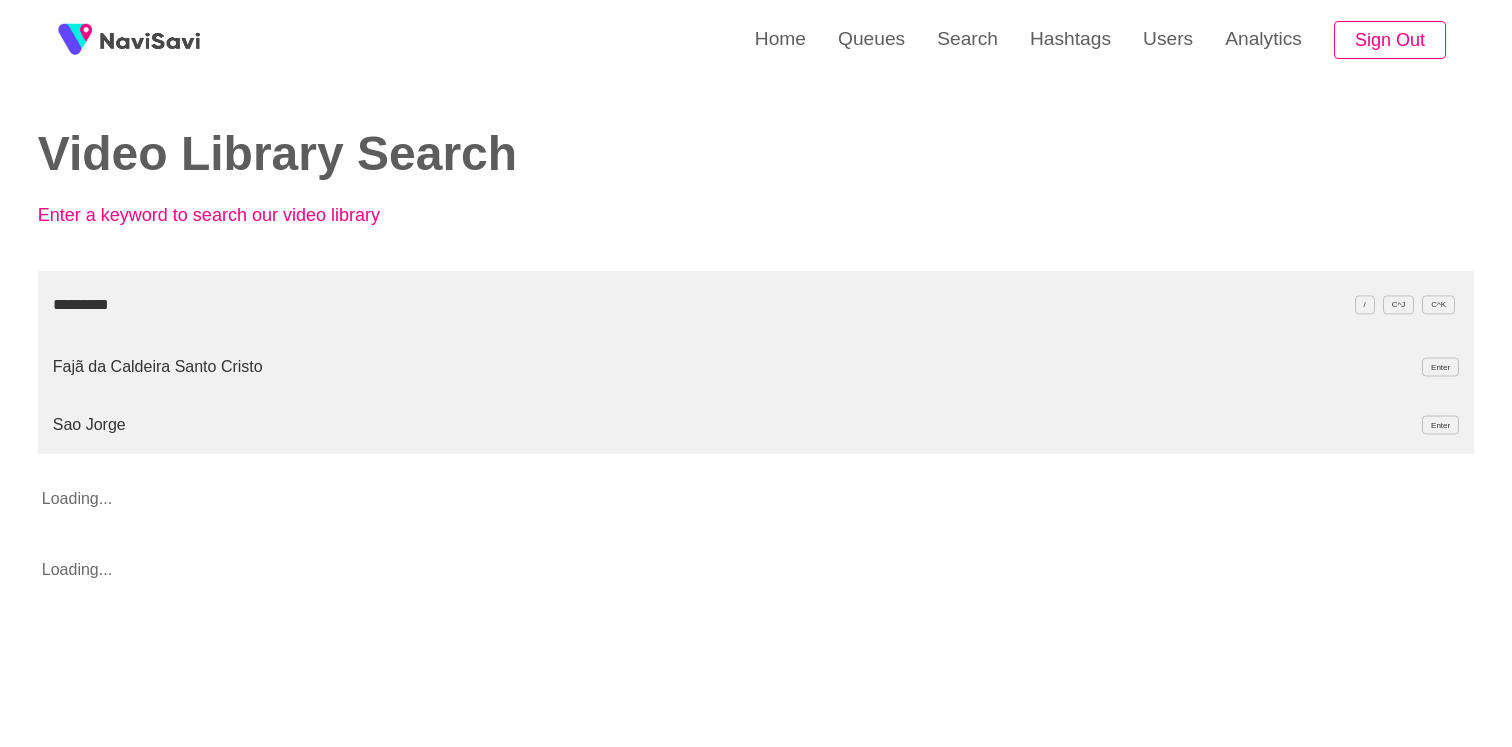 type on "*********" 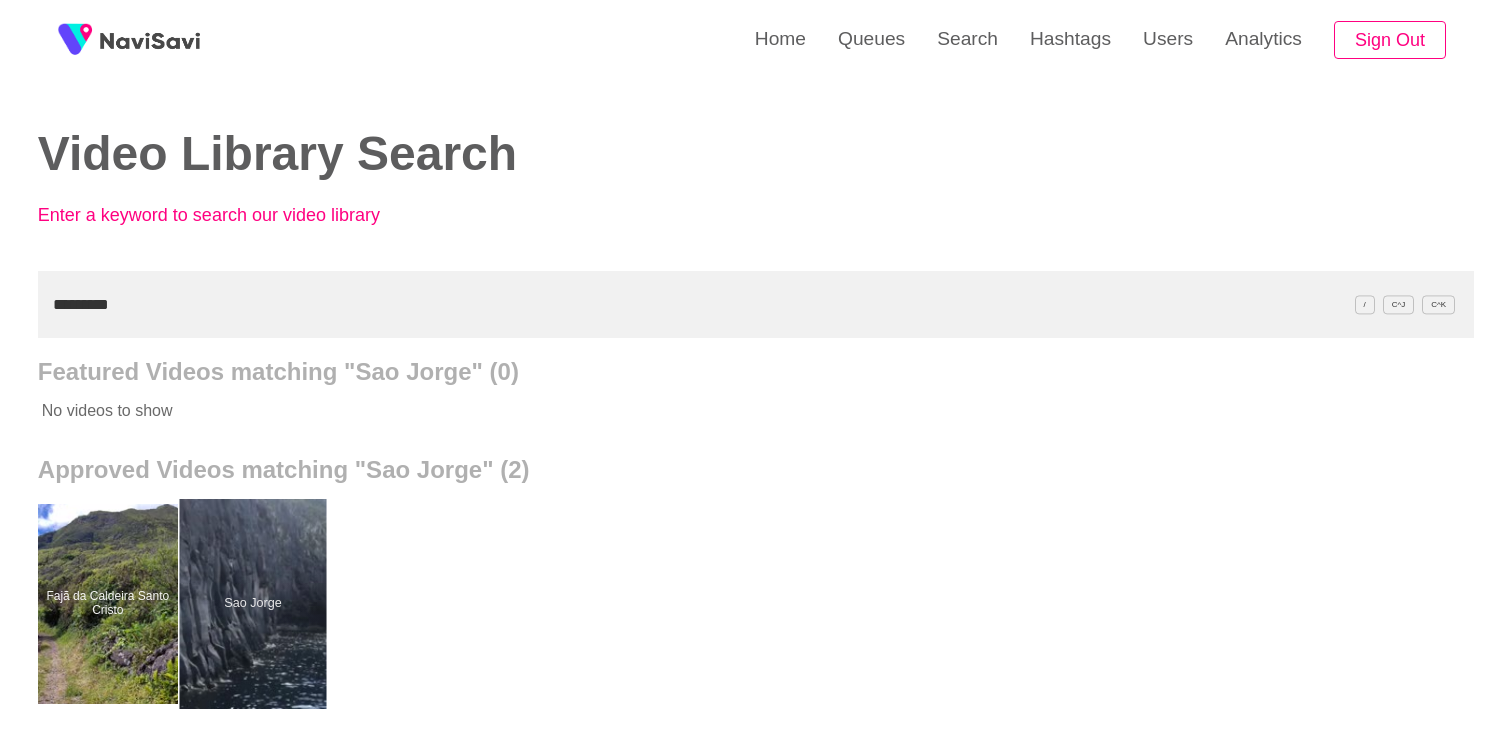 click at bounding box center [252, 604] 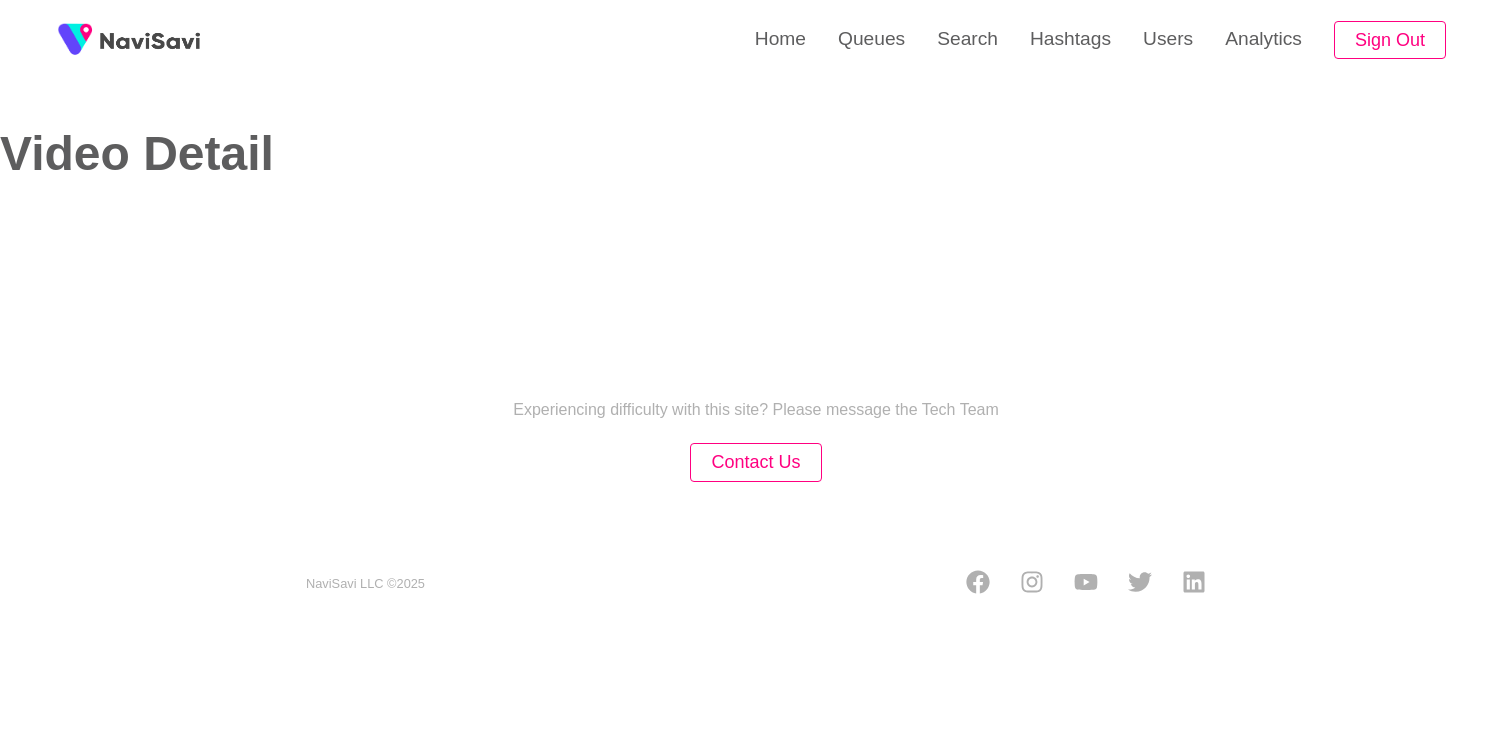 select on "**********" 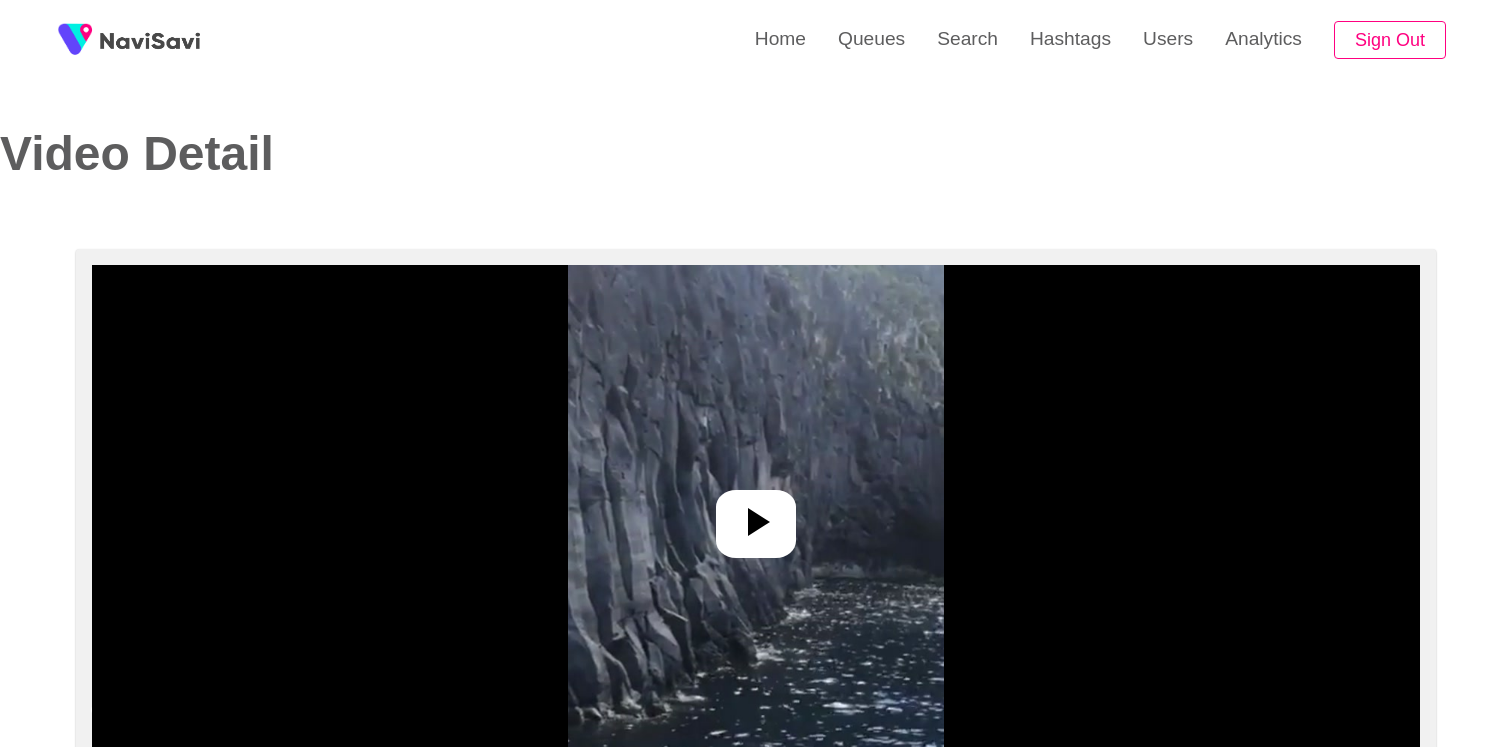 click at bounding box center [756, 515] 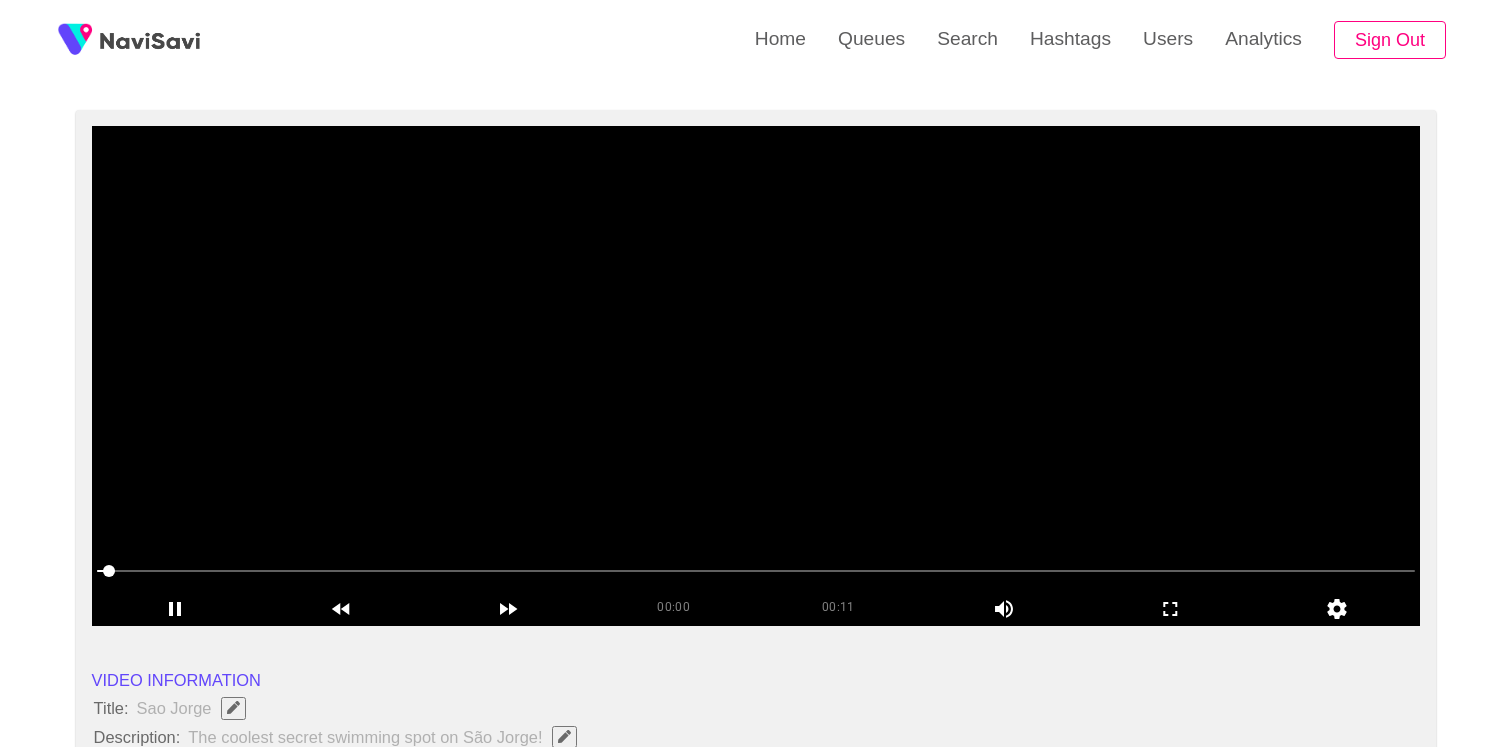 scroll, scrollTop: 140, scrollLeft: 0, axis: vertical 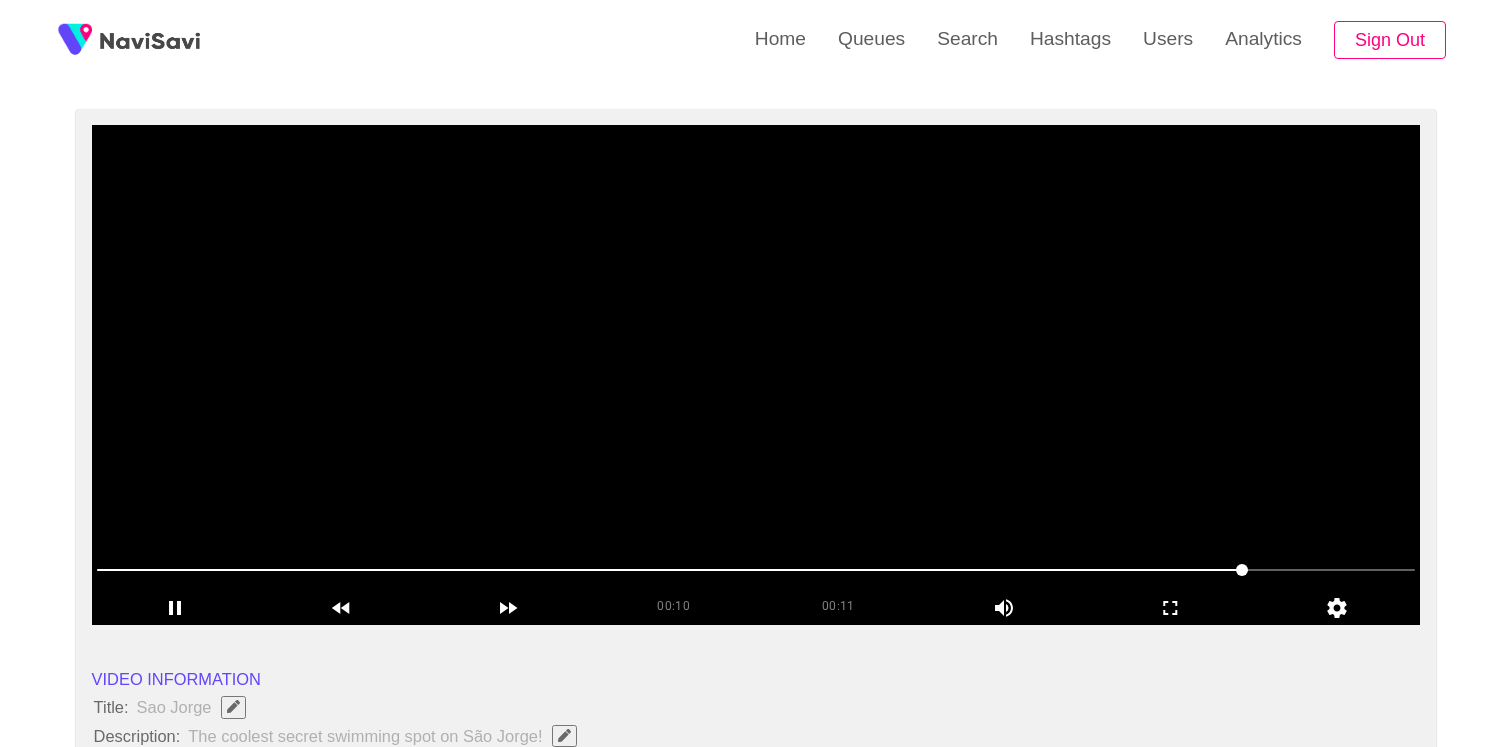 click at bounding box center [756, 375] 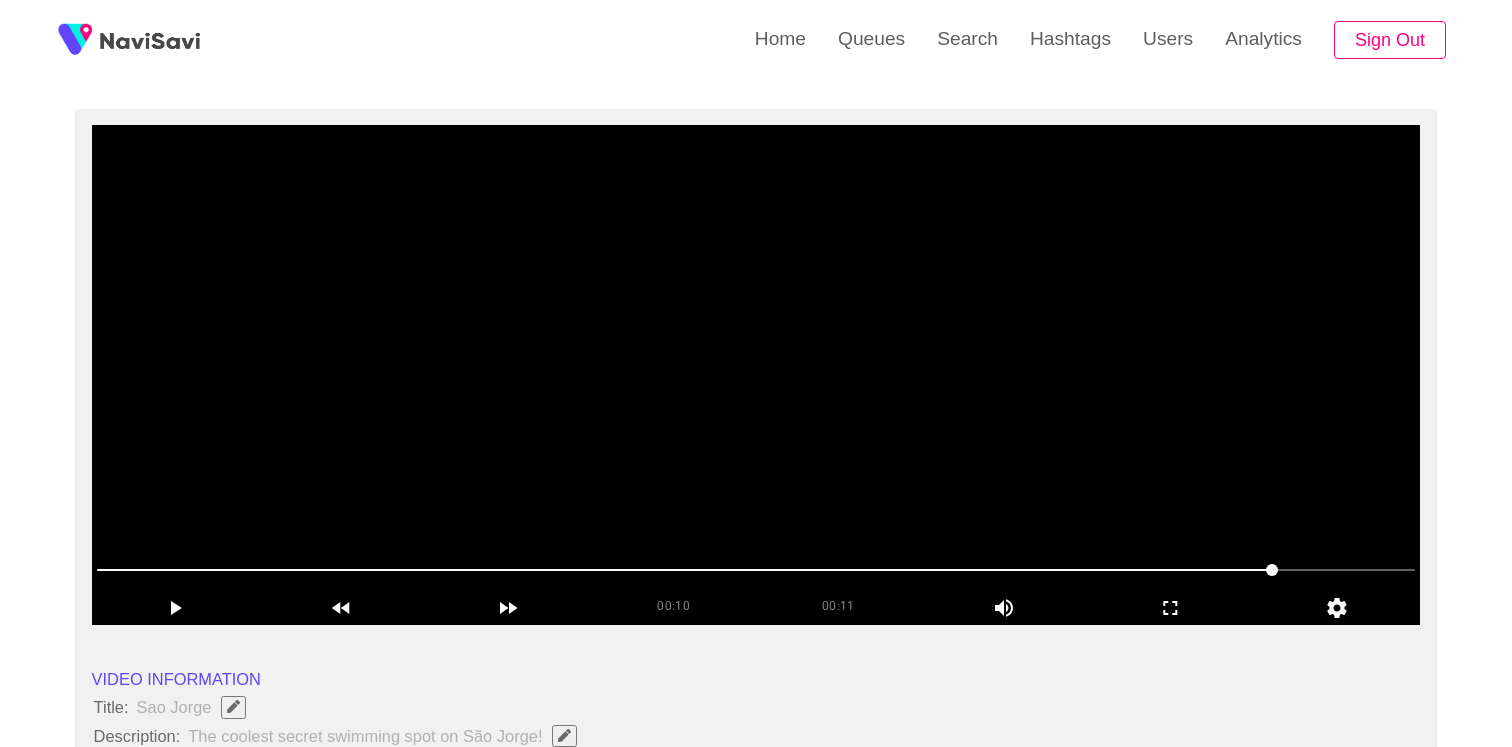 click at bounding box center [756, 375] 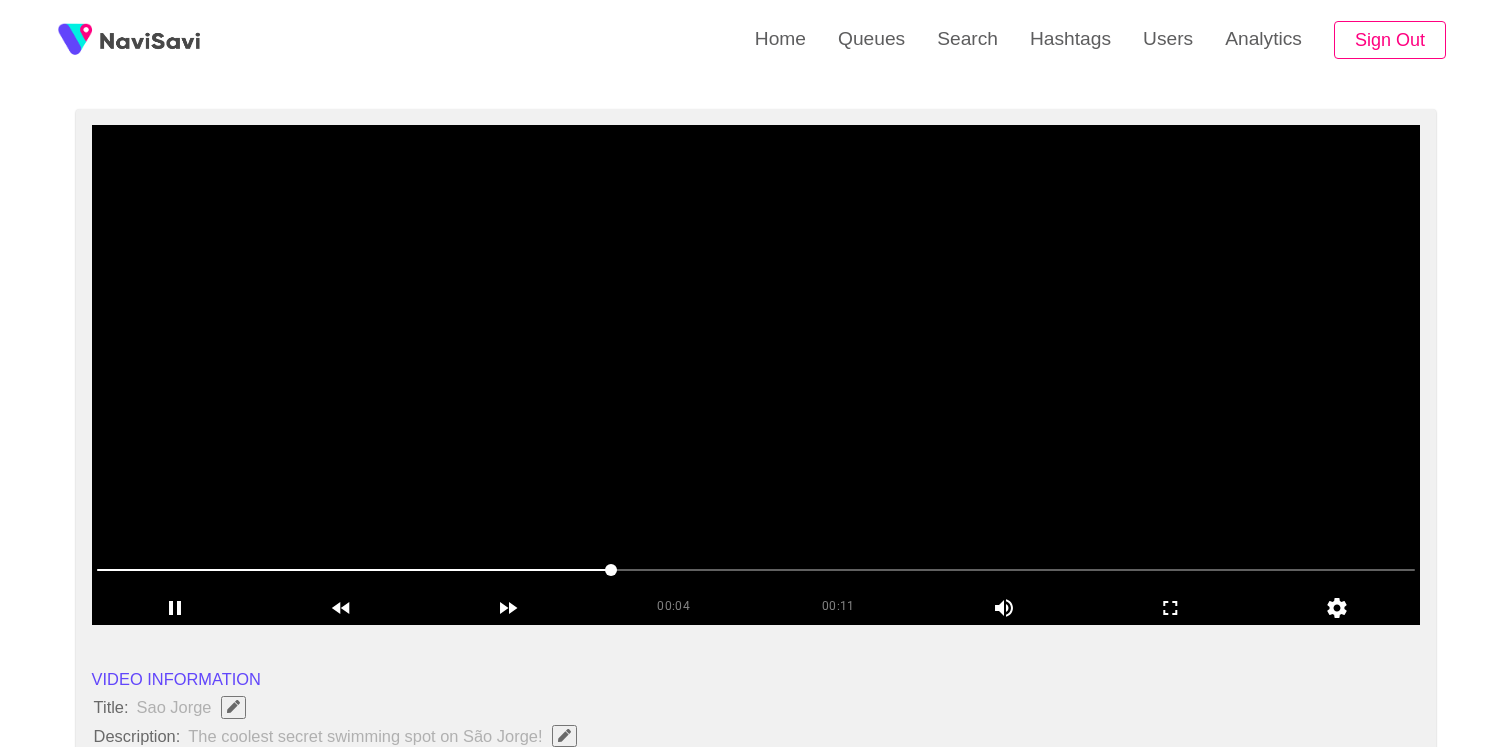 click at bounding box center [756, 375] 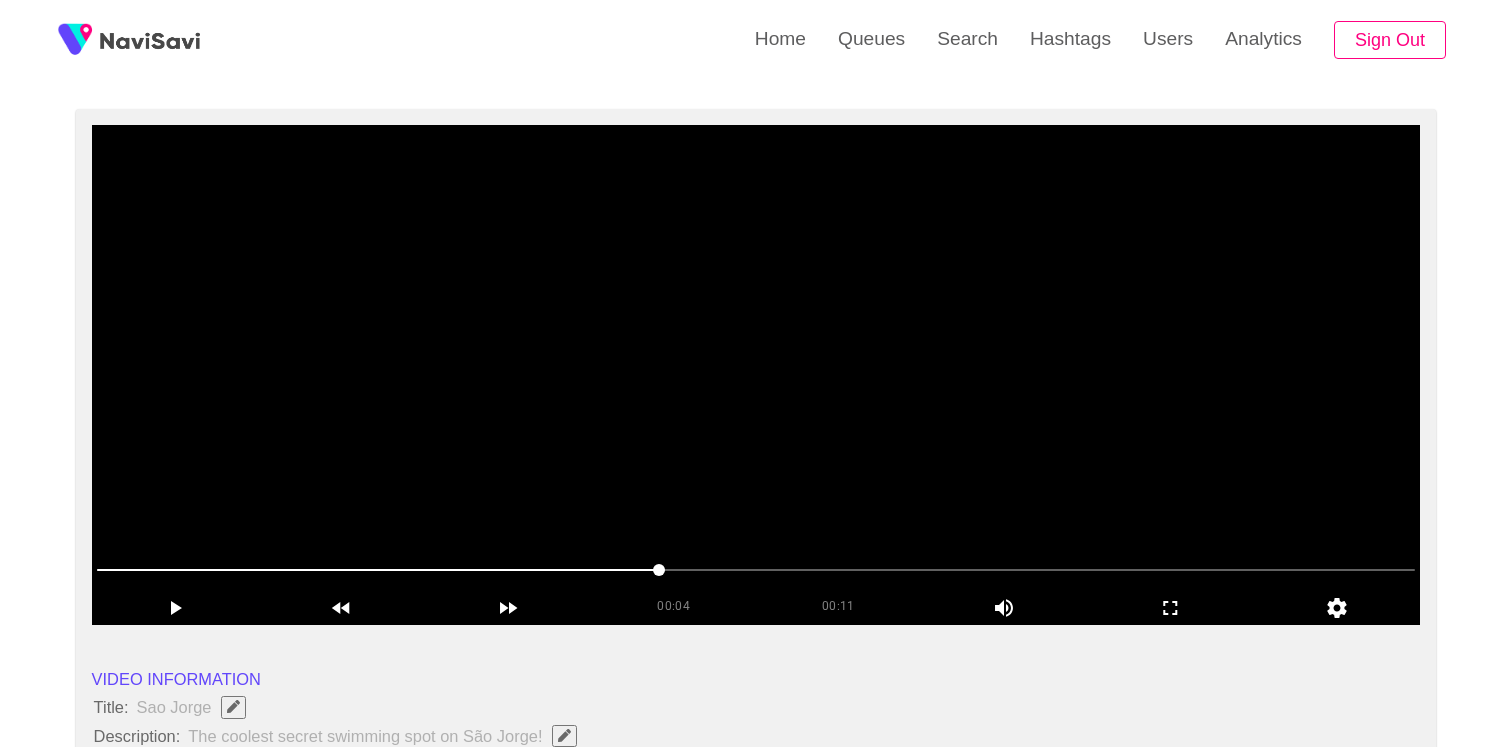click at bounding box center (756, 375) 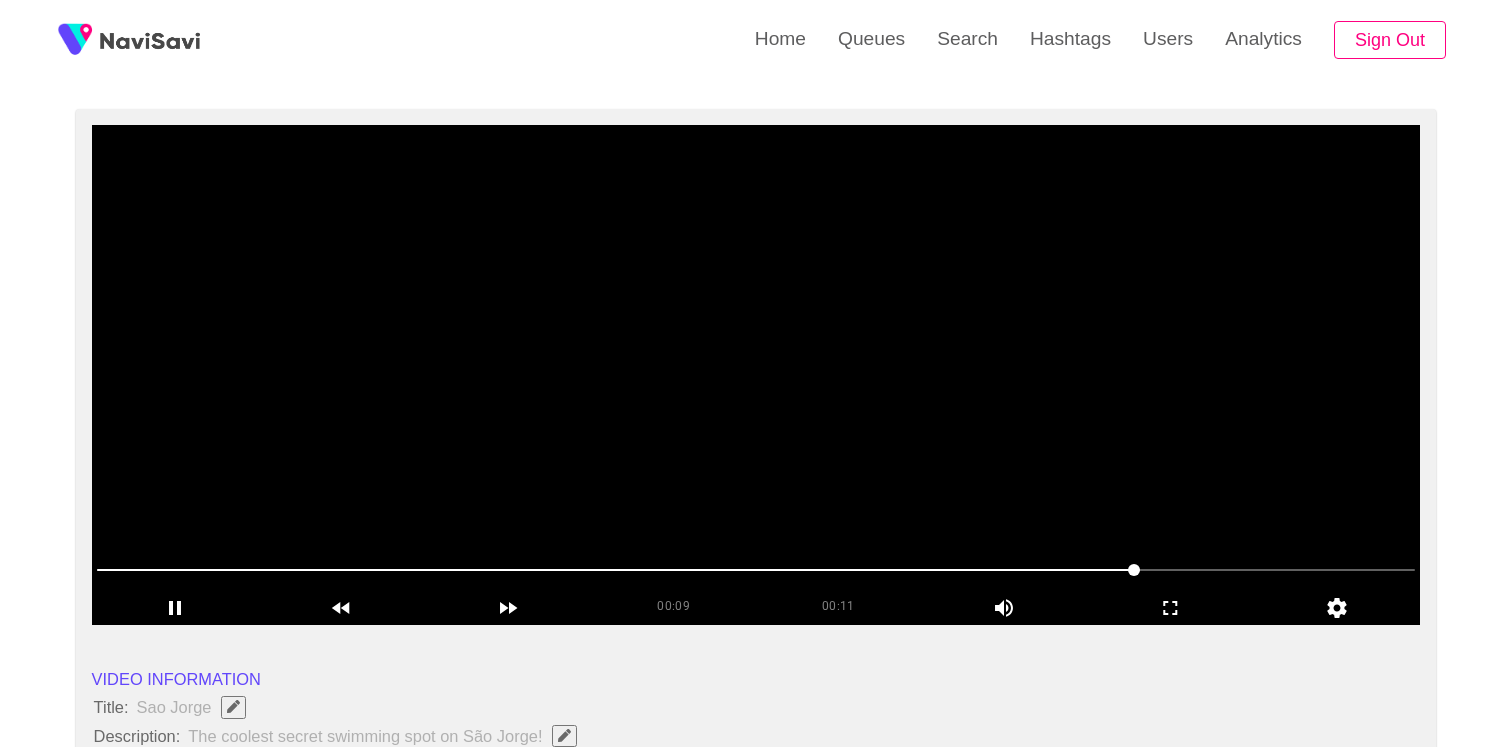 click at bounding box center (756, 375) 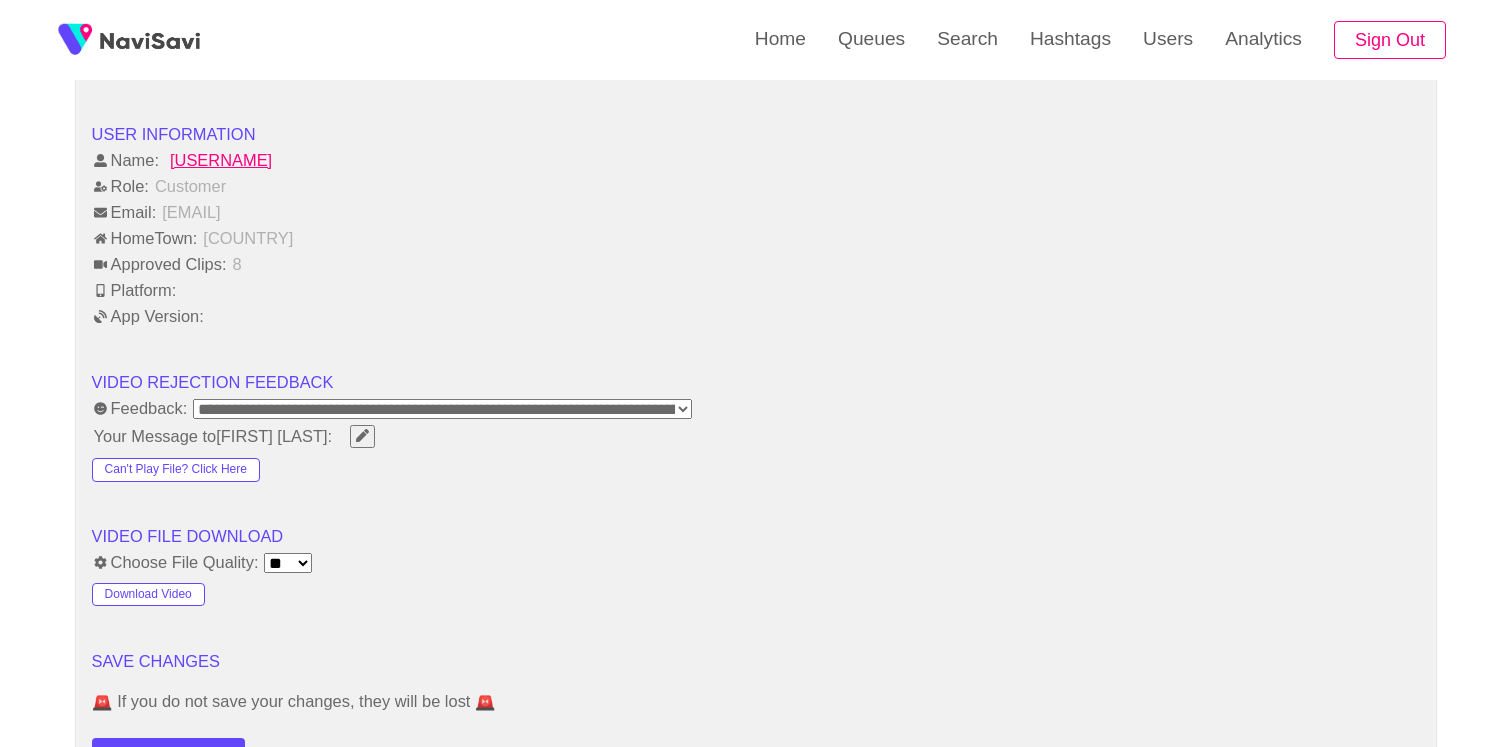 scroll, scrollTop: 2533, scrollLeft: 0, axis: vertical 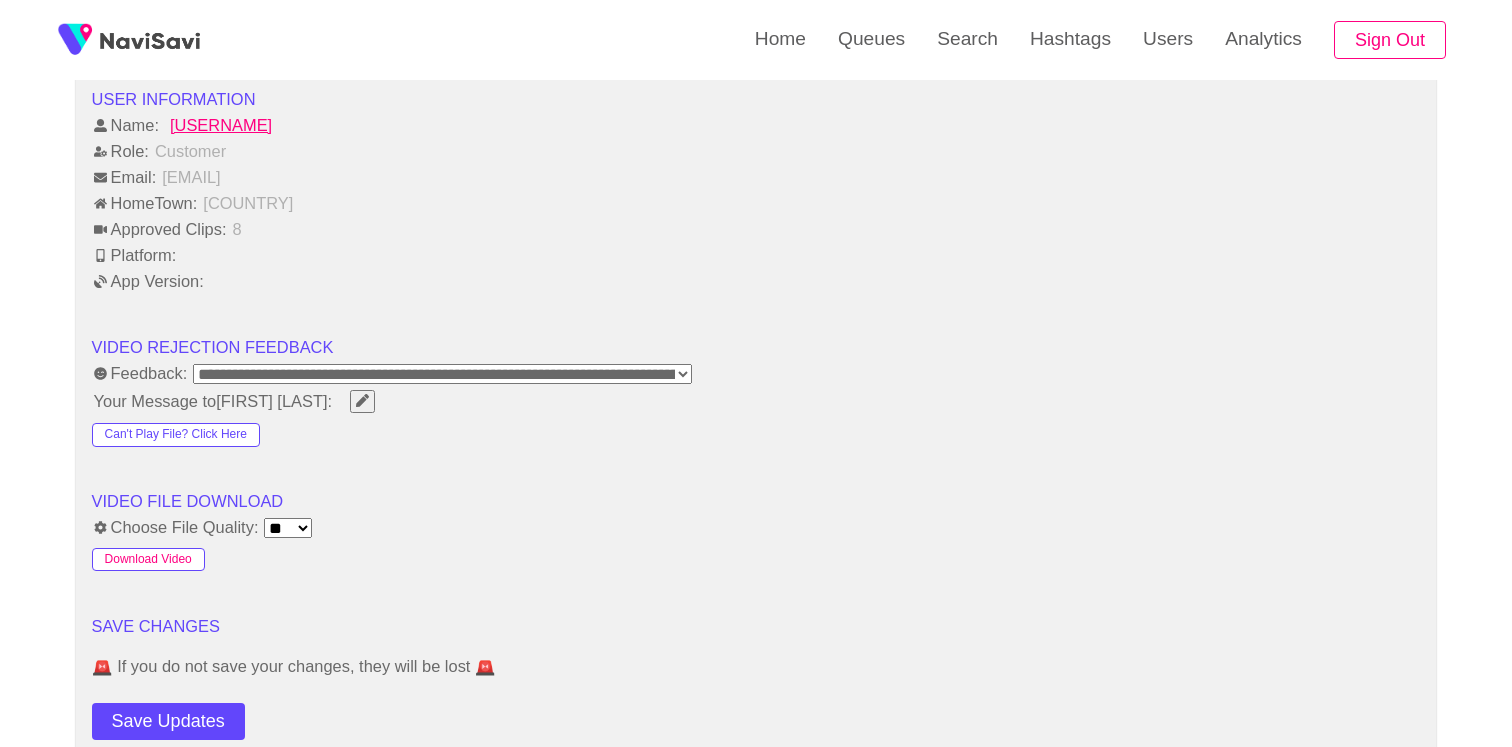 click on "Download Video" at bounding box center (148, 560) 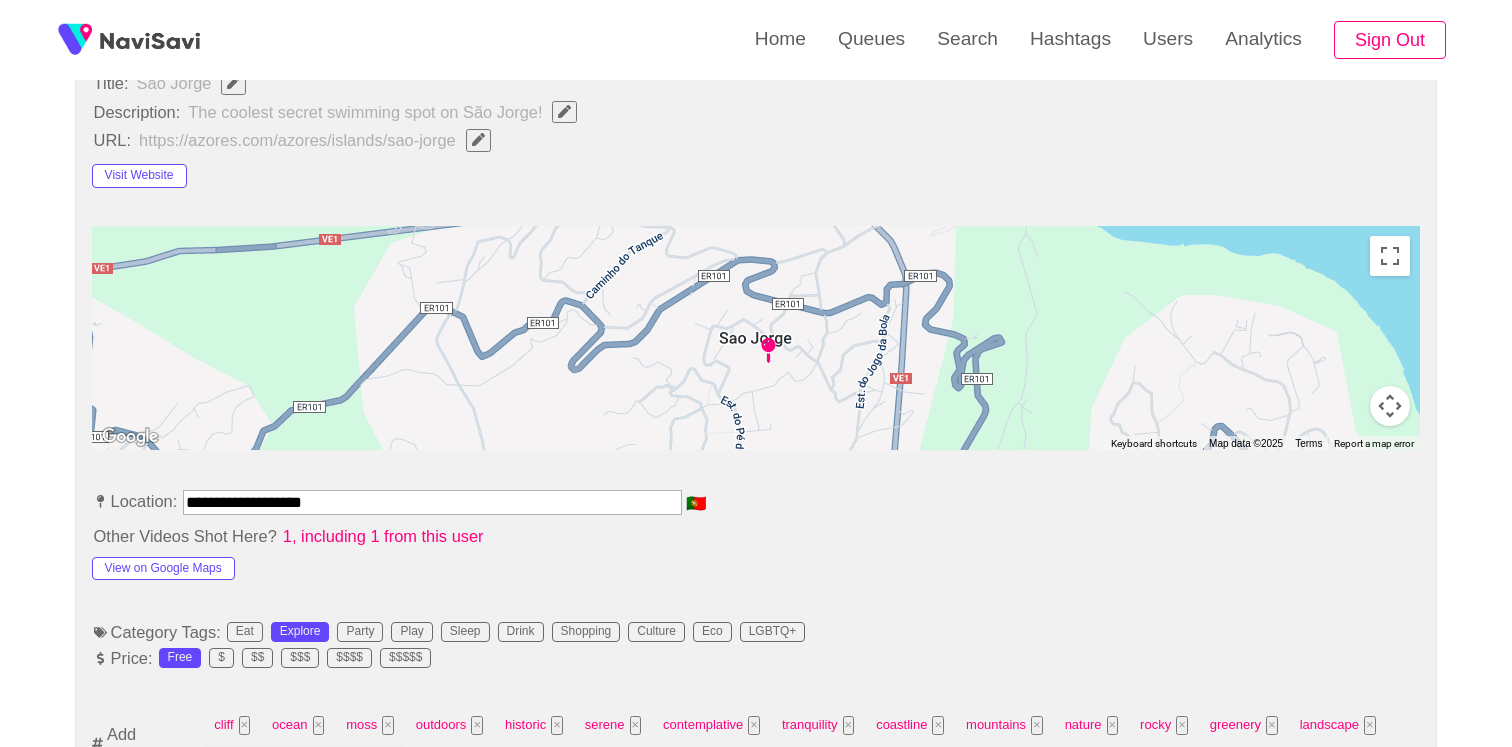 scroll, scrollTop: 1233, scrollLeft: 0, axis: vertical 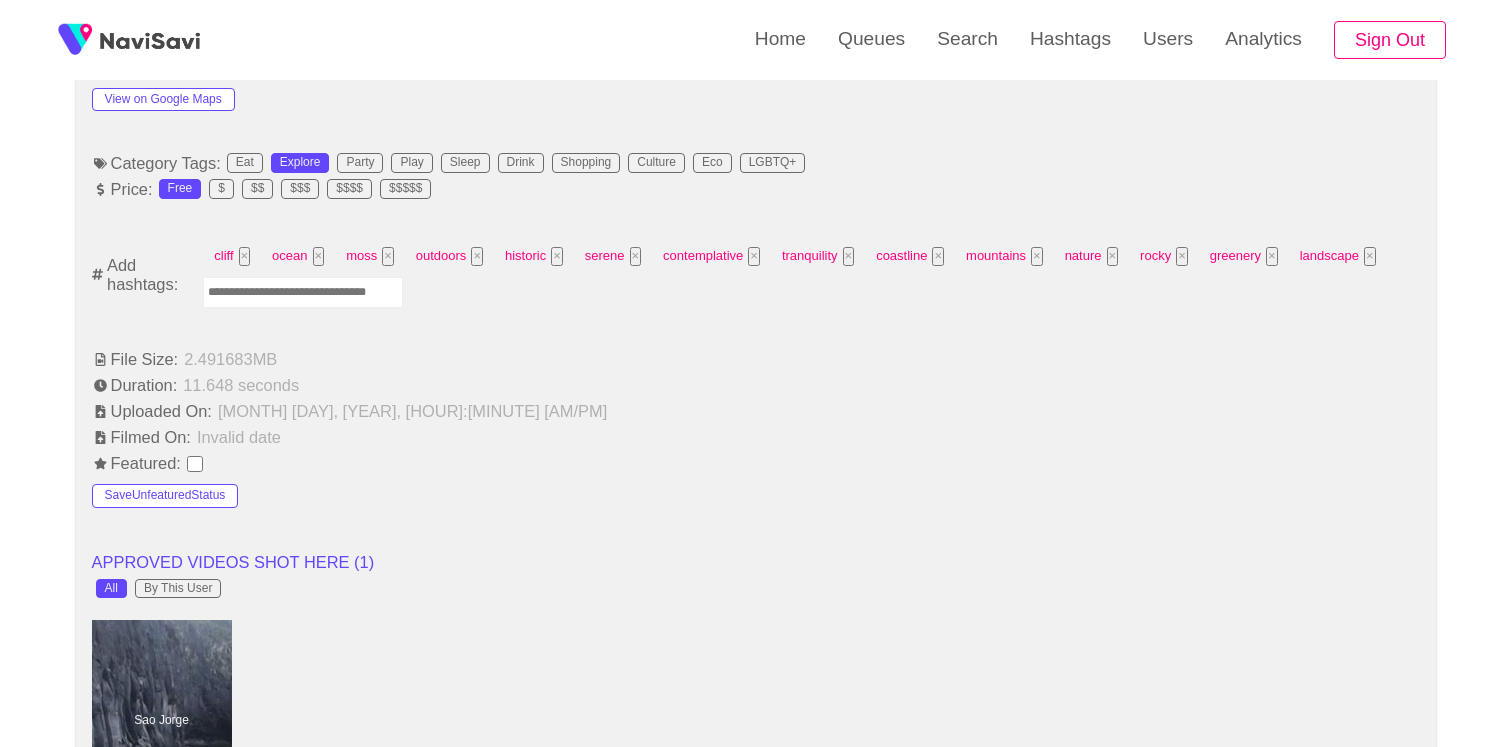 click at bounding box center (303, 292) 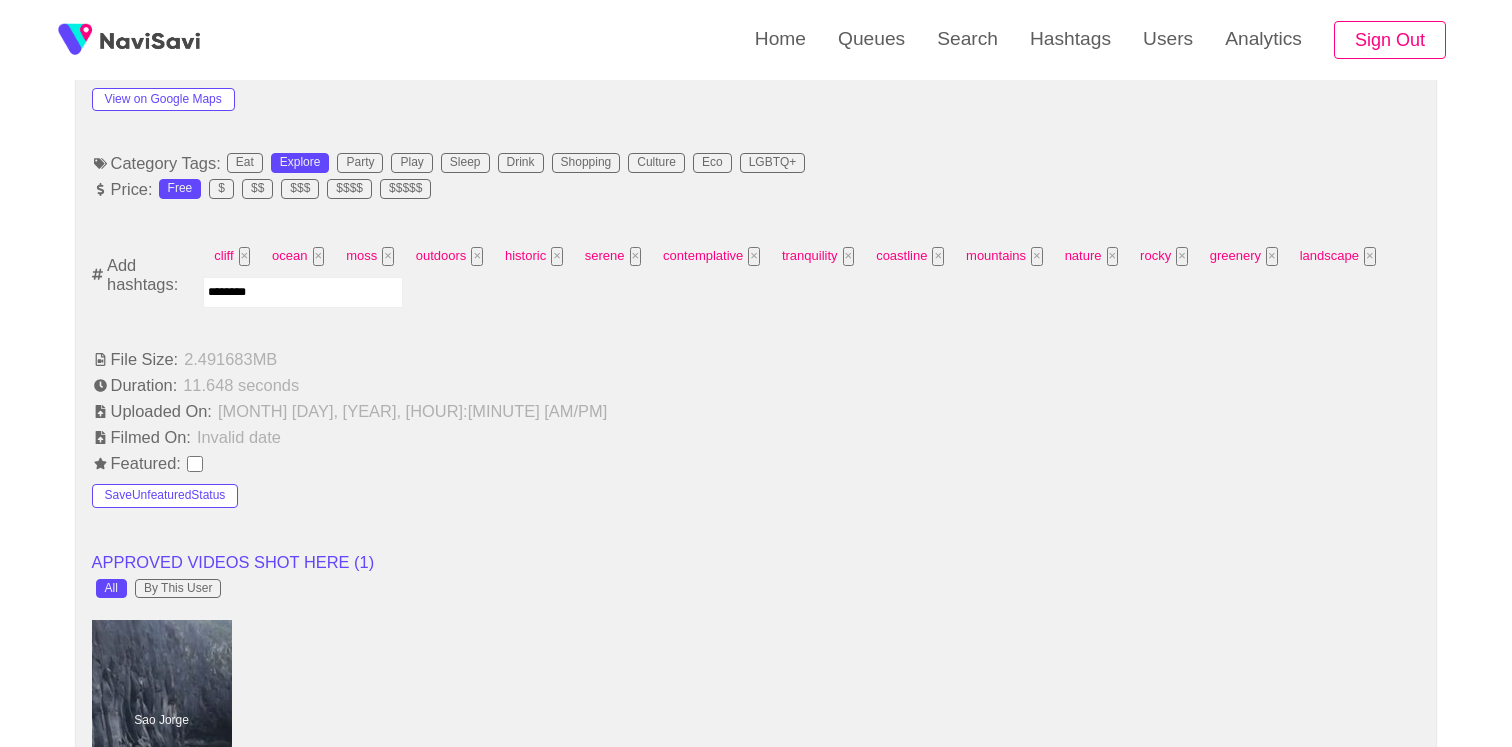 type on "*********" 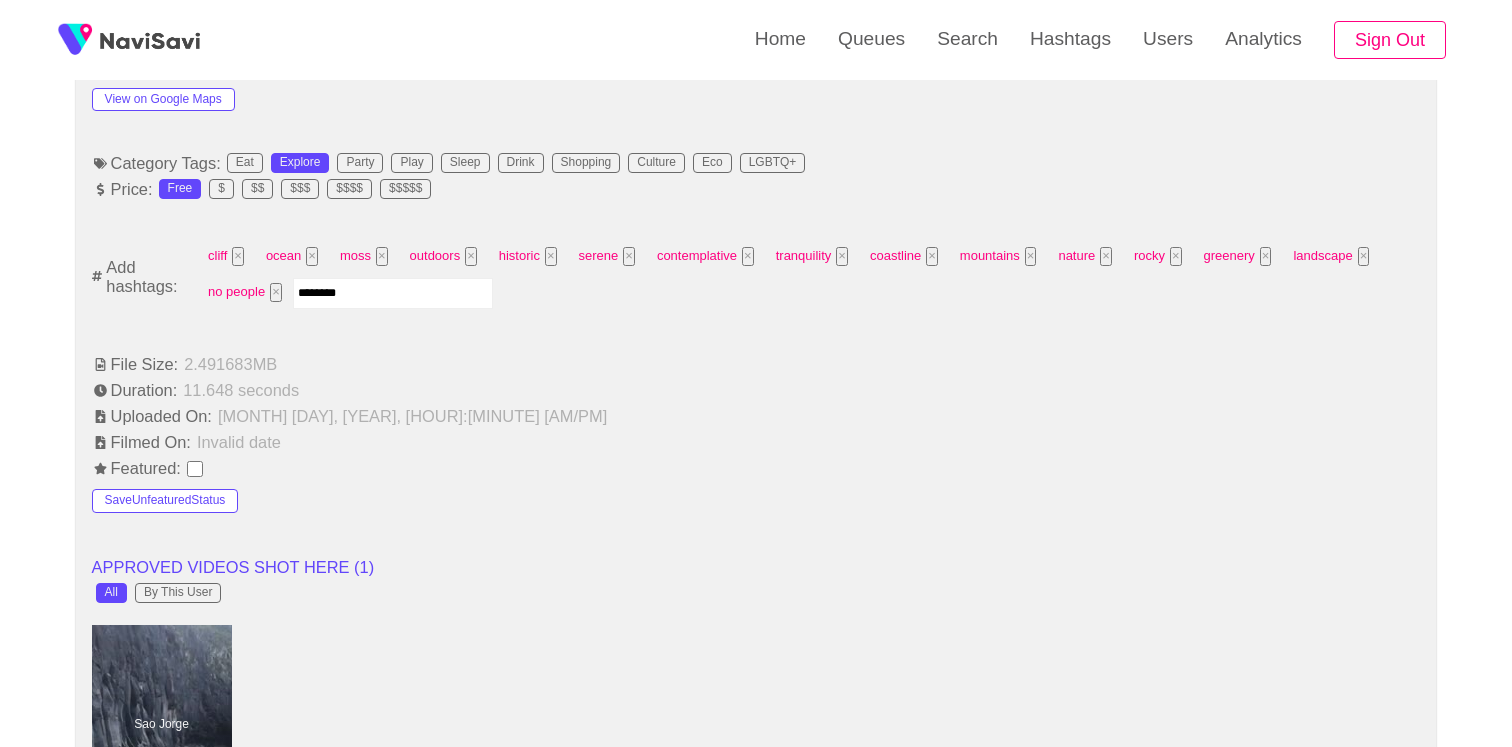 type on "*********" 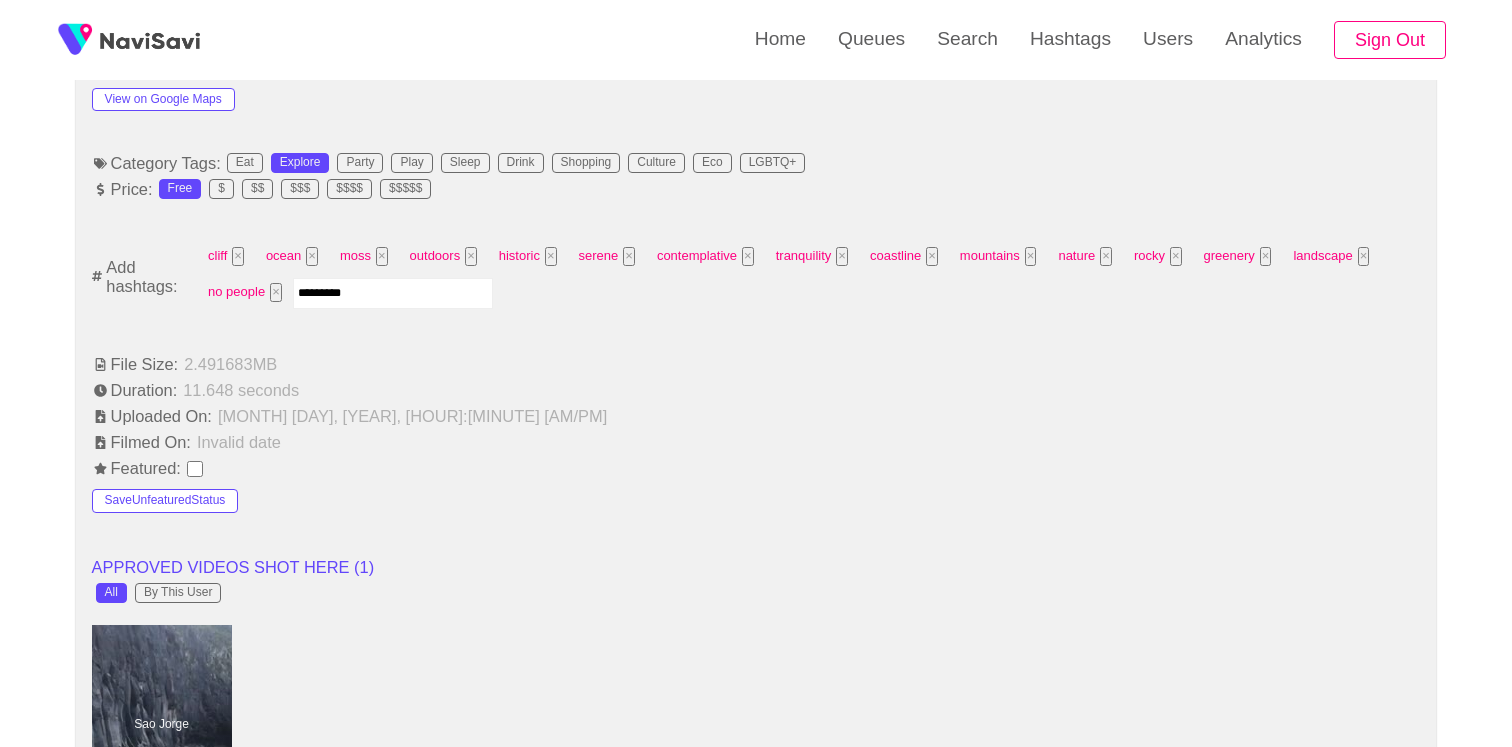 type 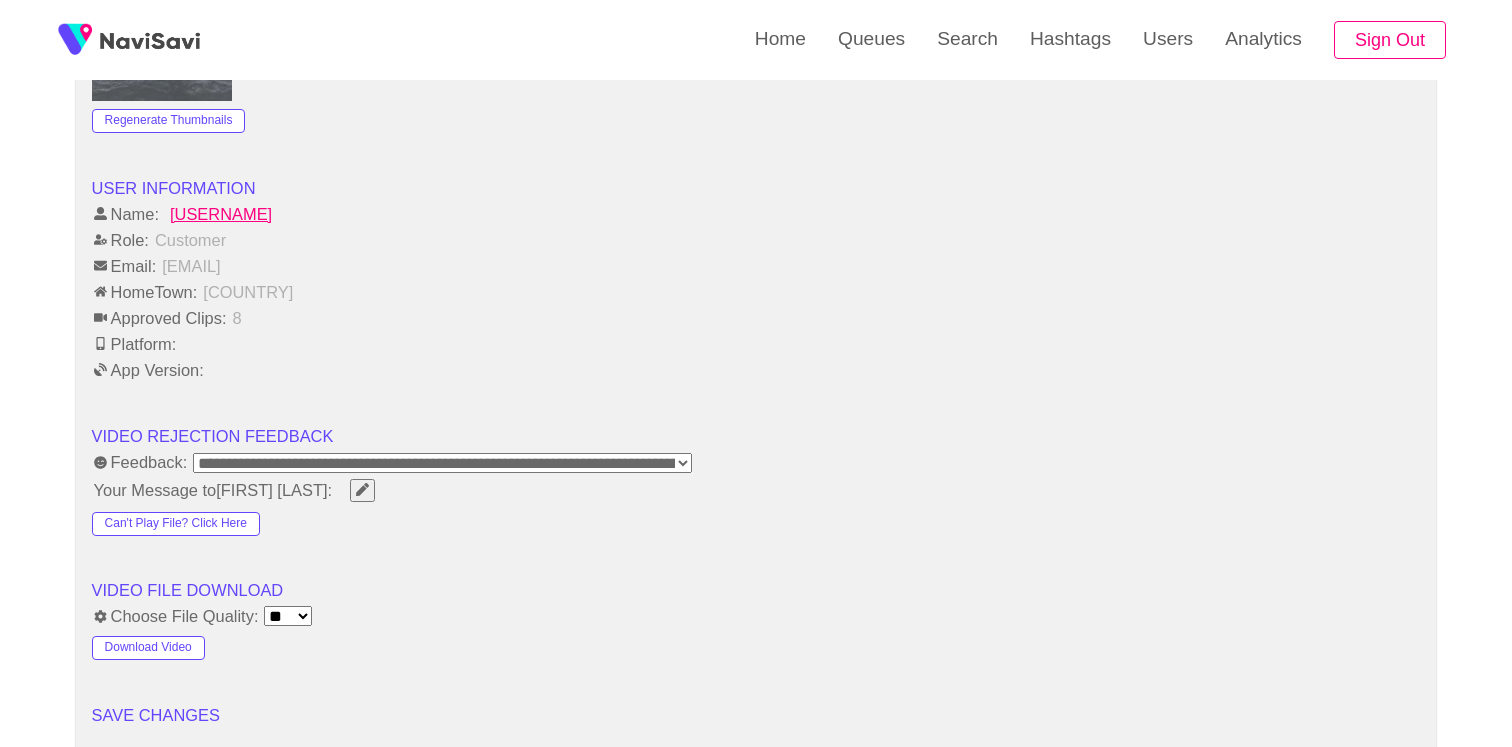 scroll, scrollTop: 2956, scrollLeft: 0, axis: vertical 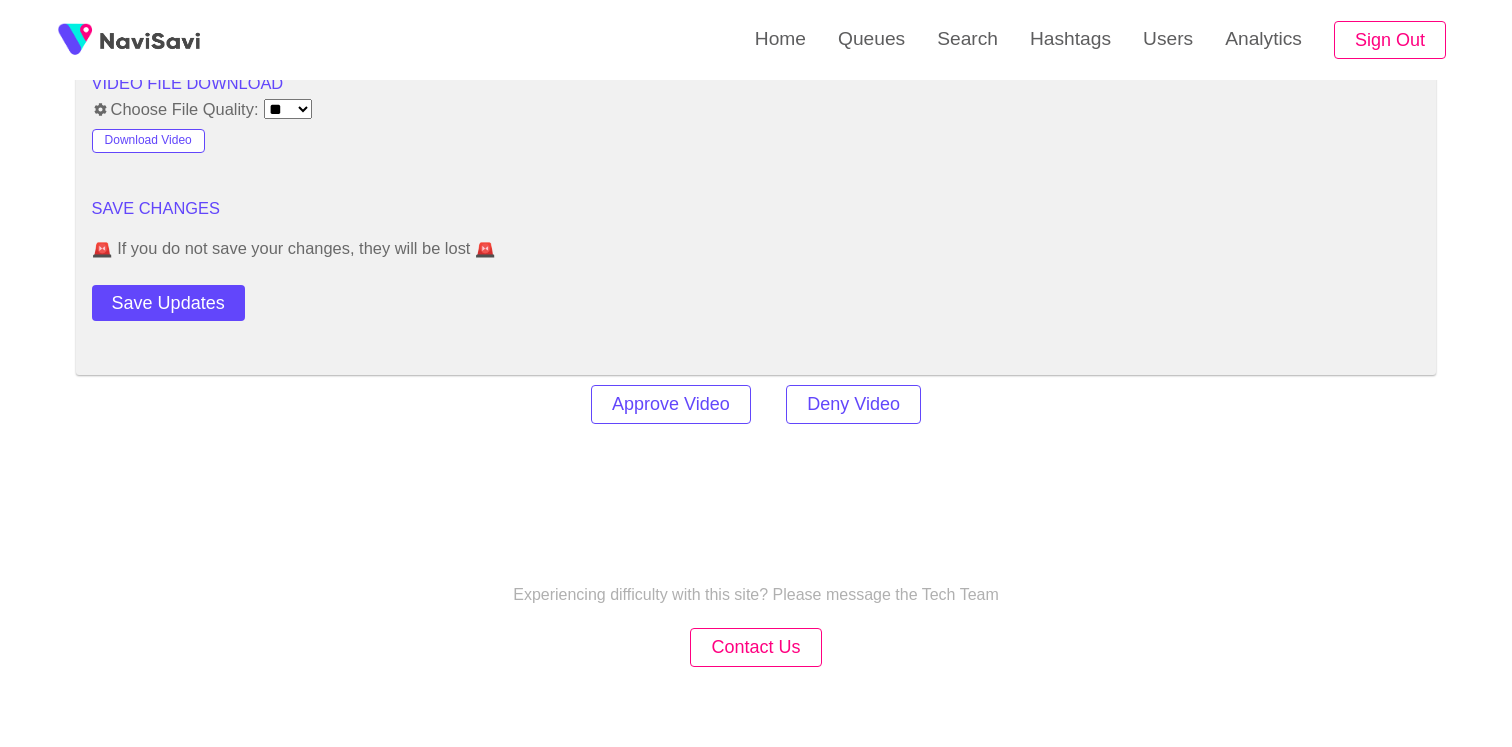 click on "**********" at bounding box center [756, -925] 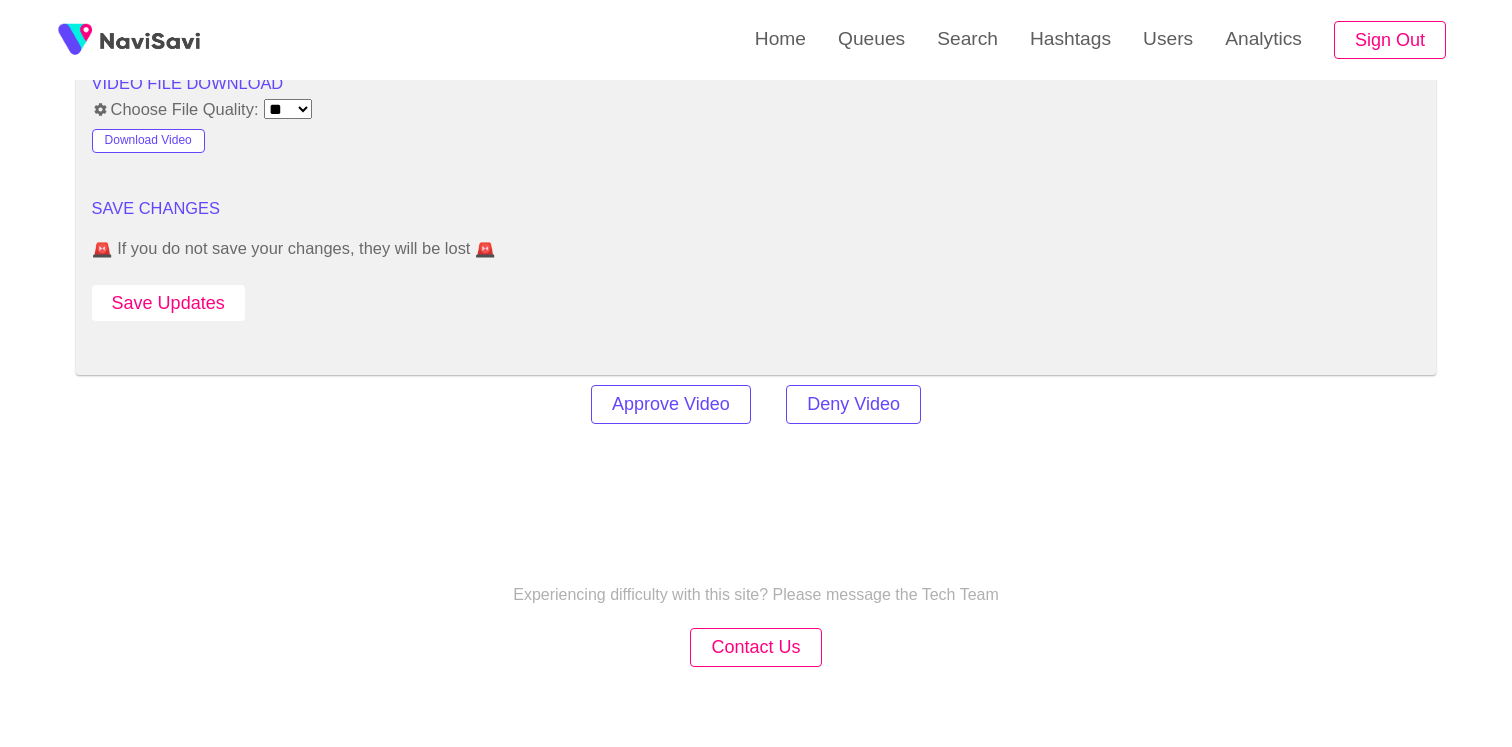 click on "Save Updates" at bounding box center (168, 303) 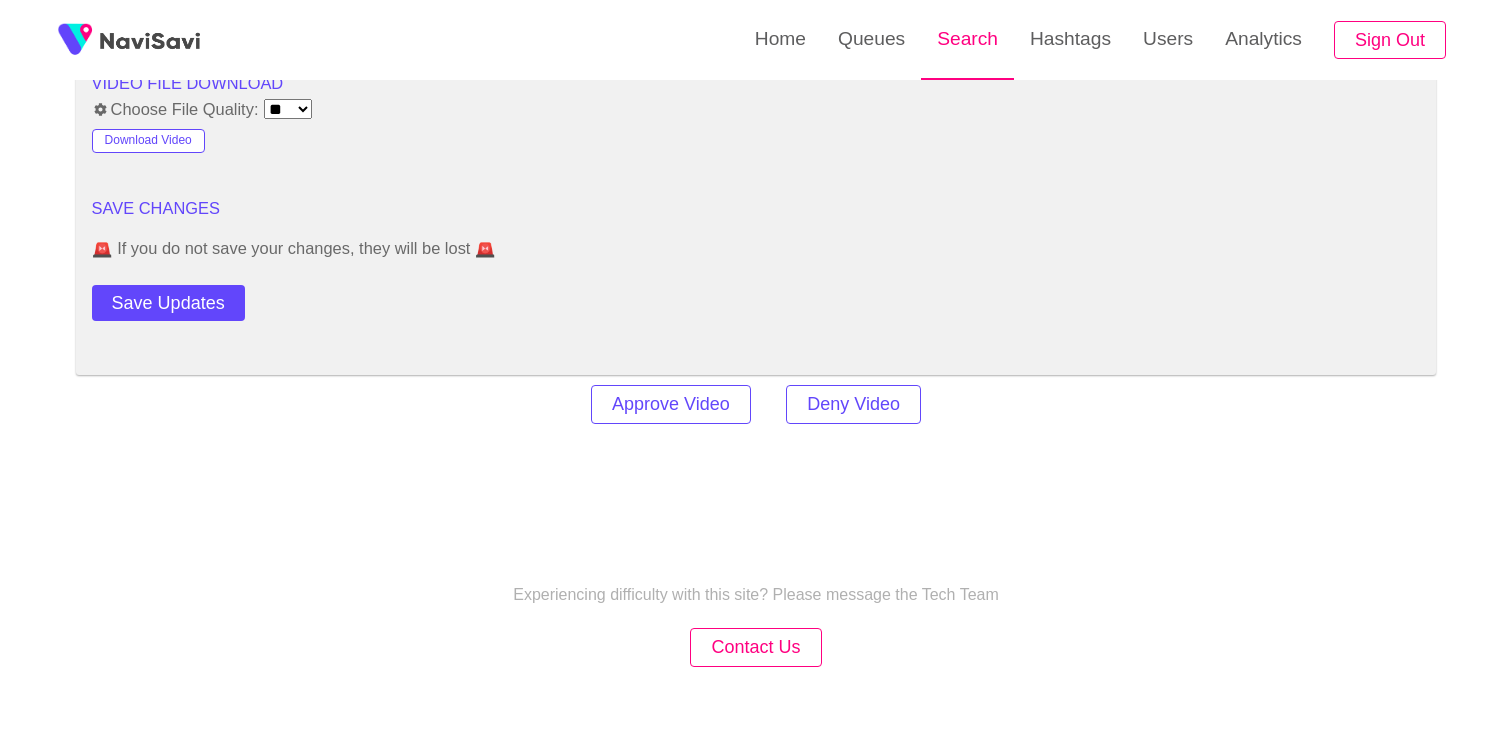 click on "Search" at bounding box center [967, 39] 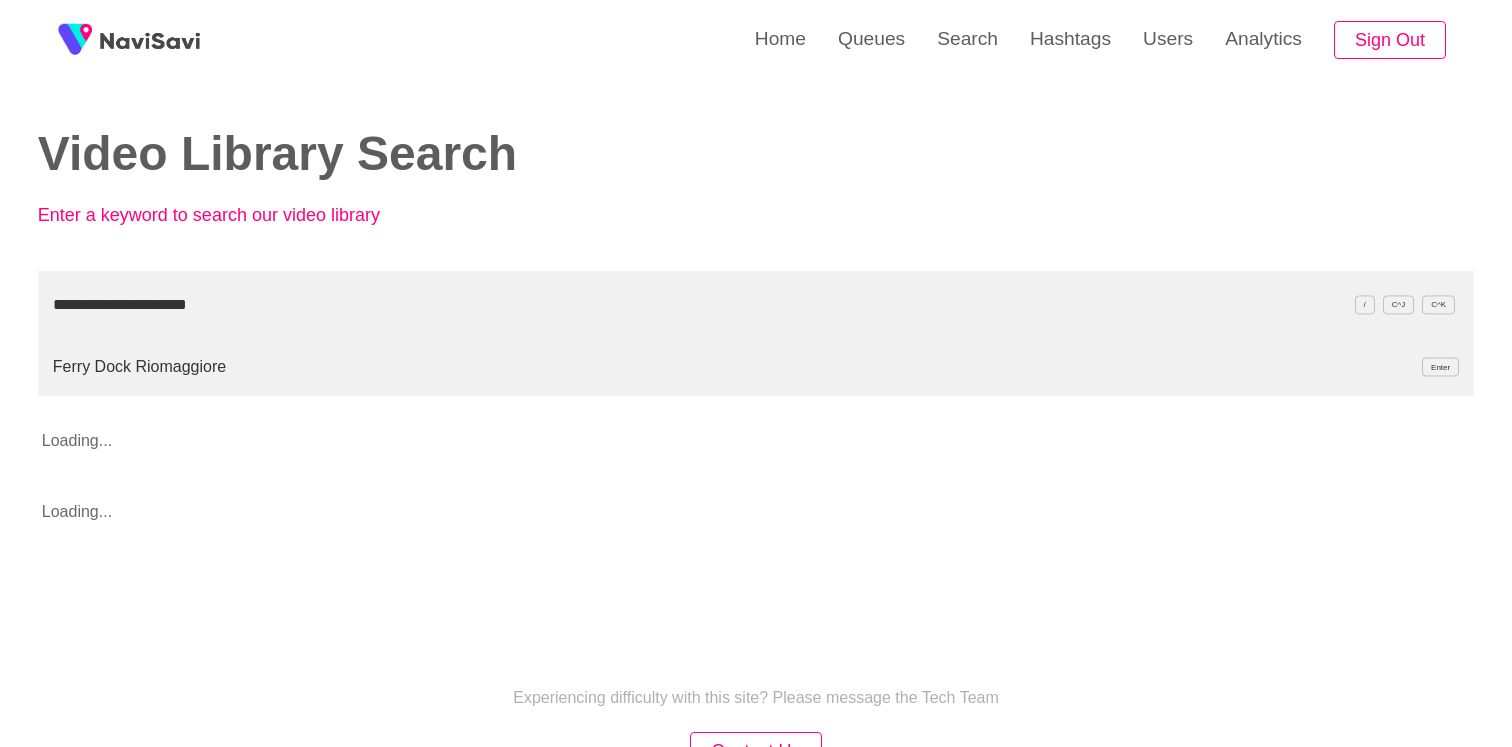 type on "**********" 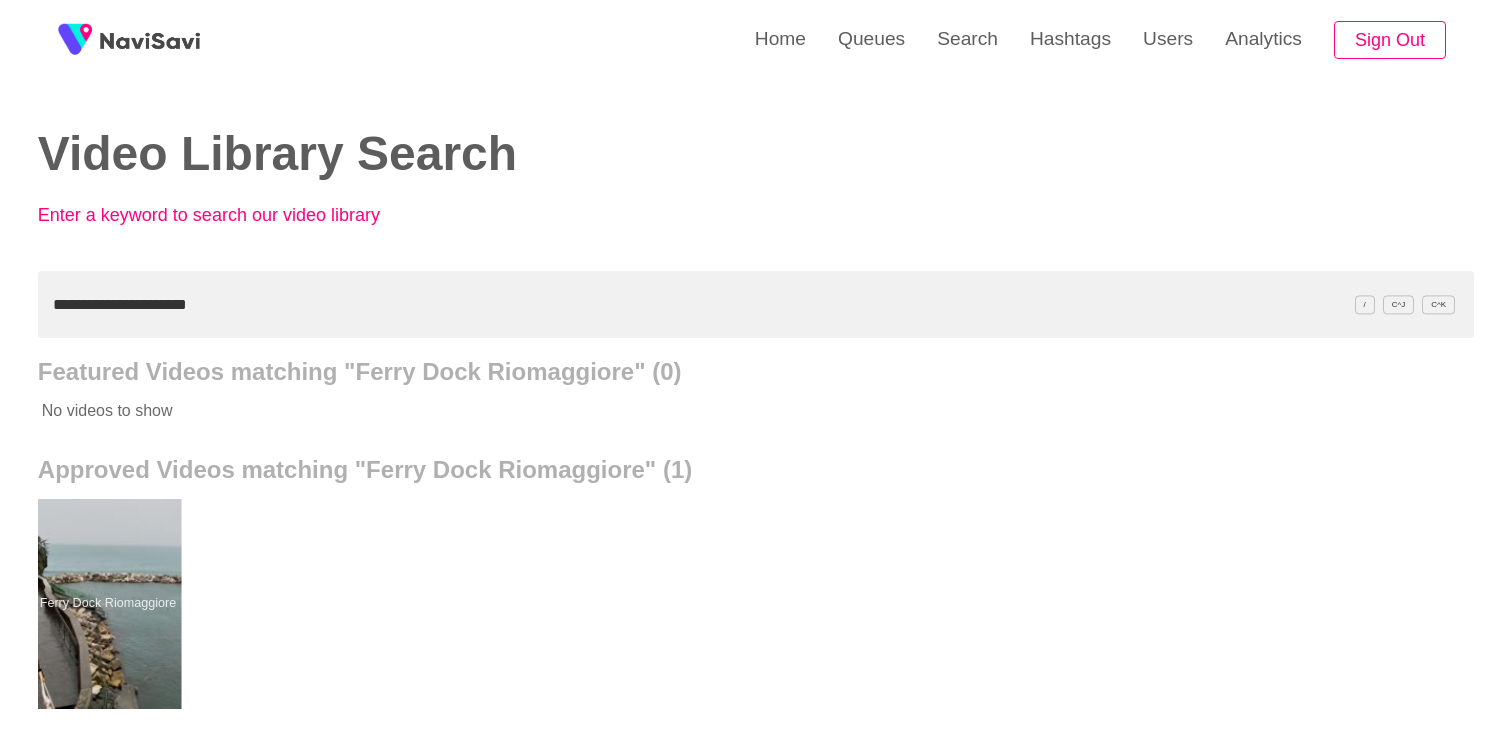 click at bounding box center [107, 604] 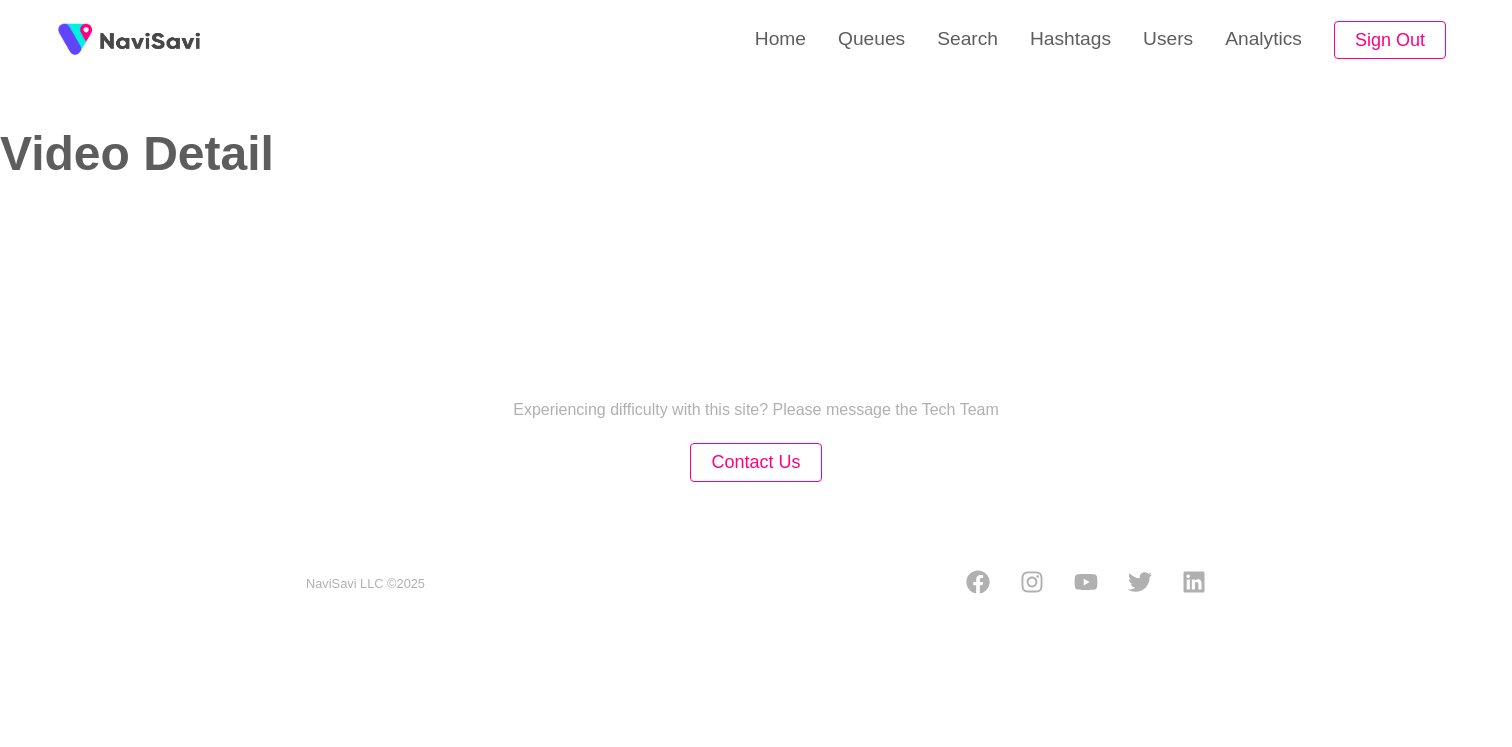 select on "**********" 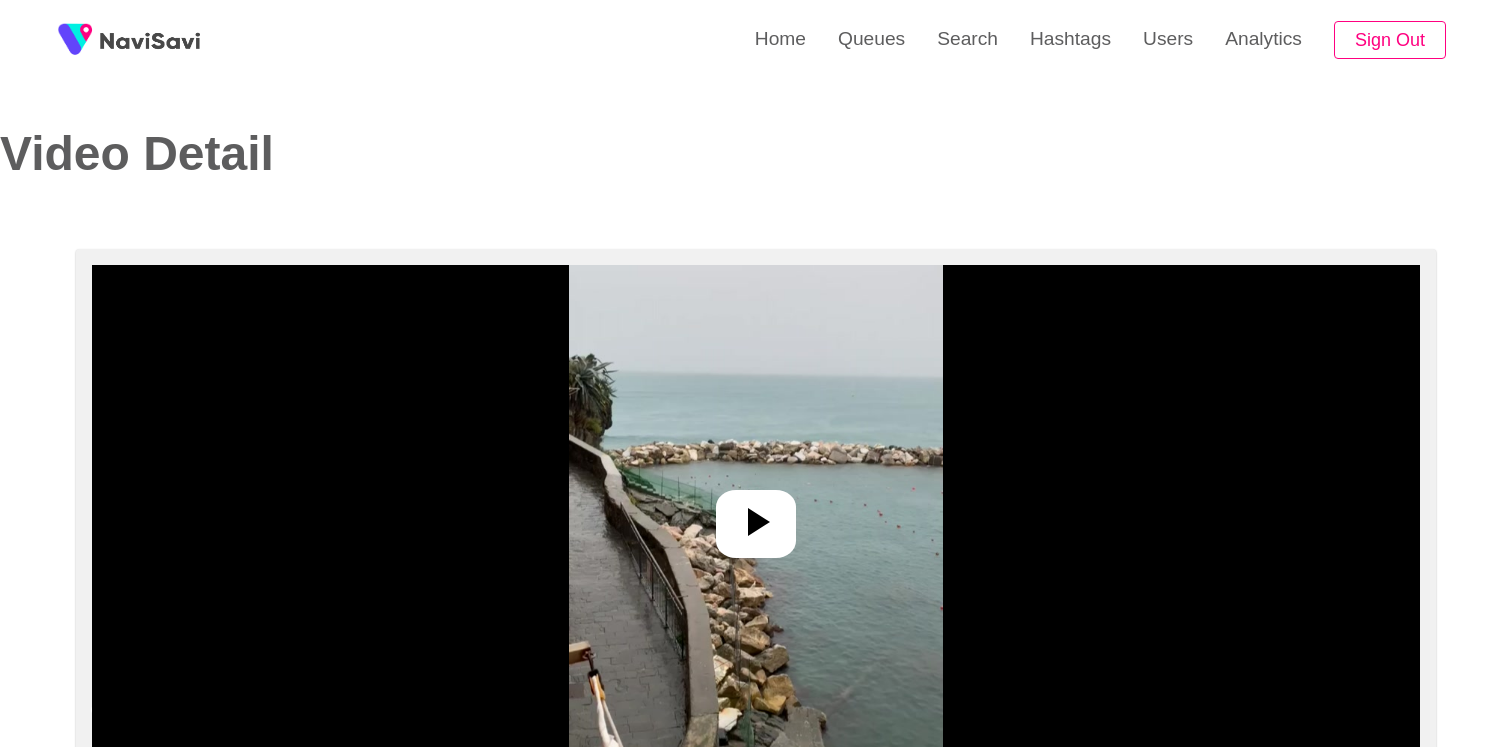 click at bounding box center (756, 515) 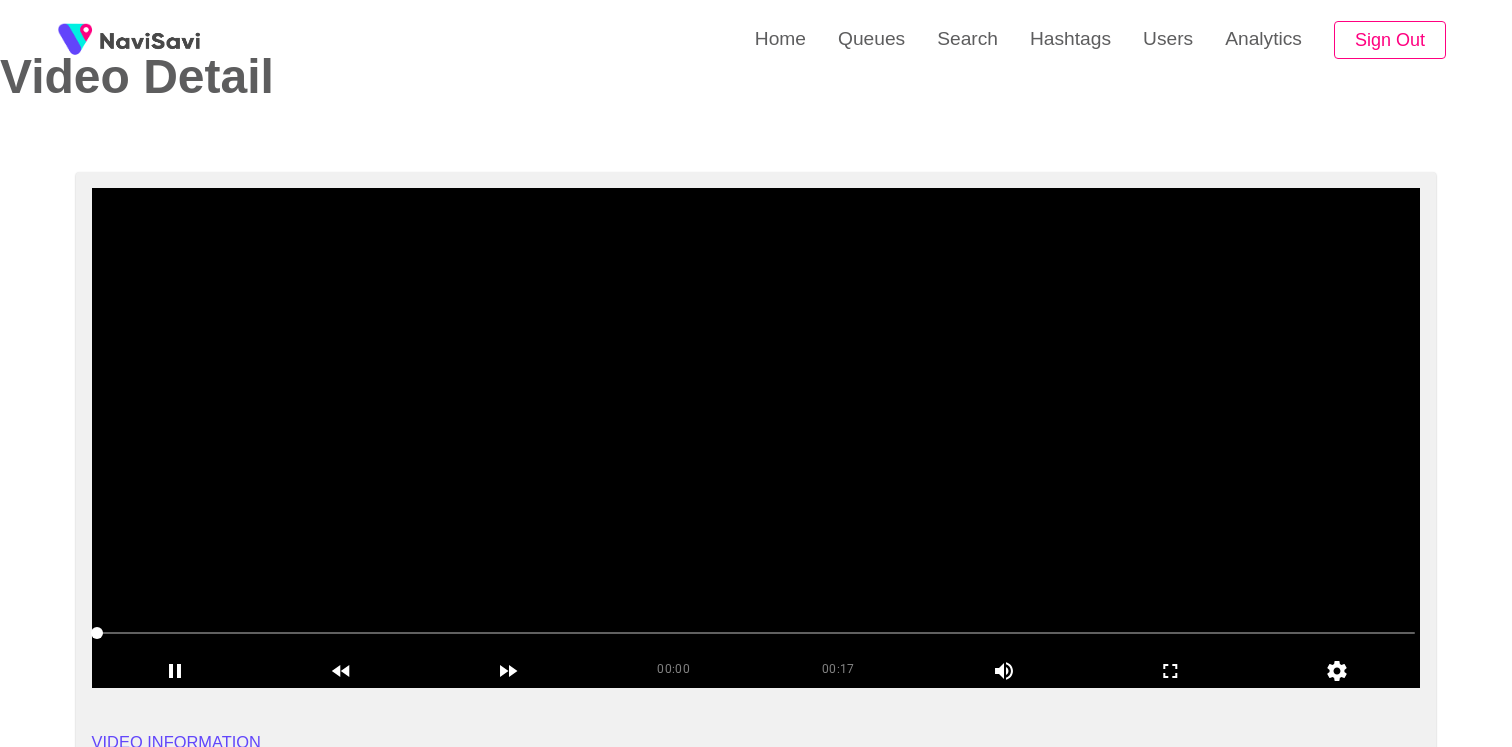 scroll, scrollTop: 99, scrollLeft: 0, axis: vertical 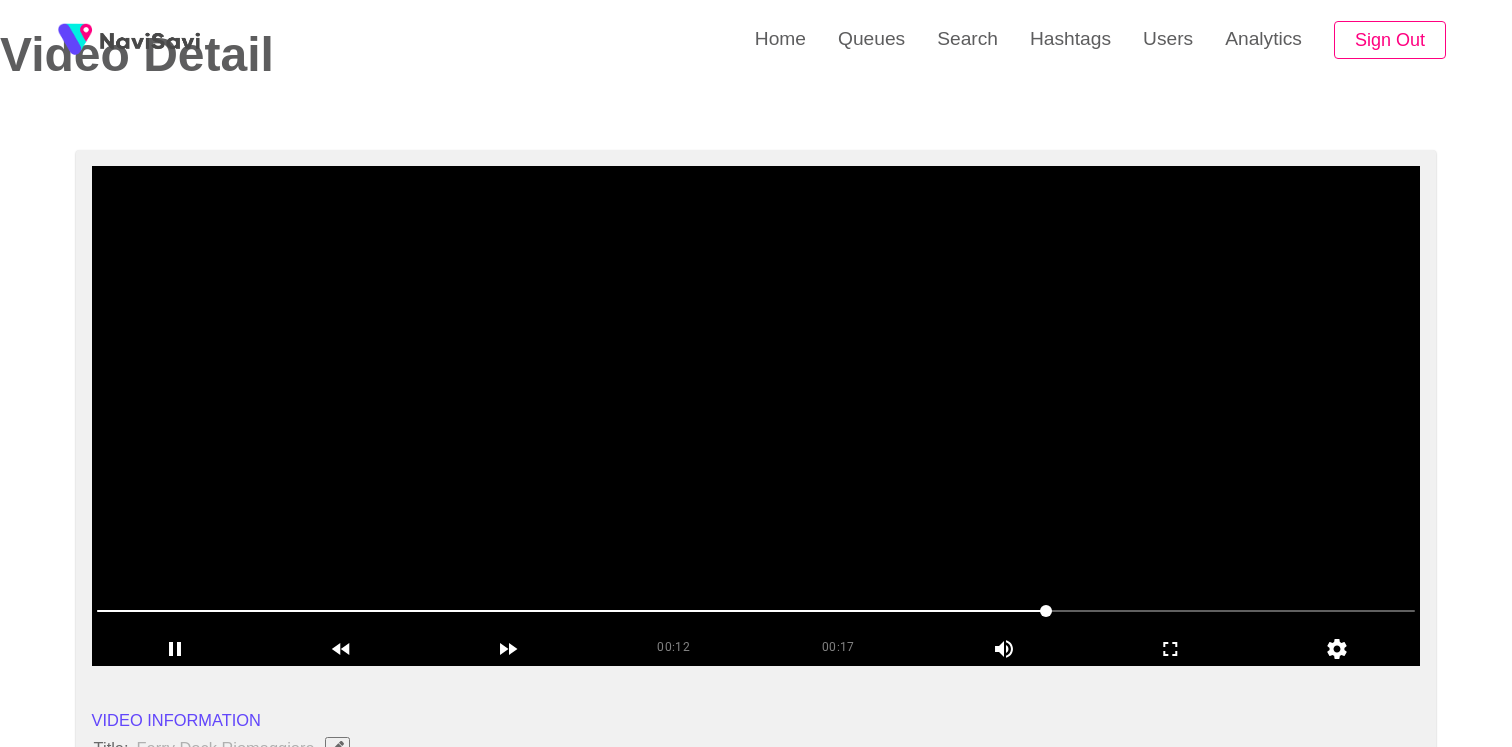 click at bounding box center [756, 416] 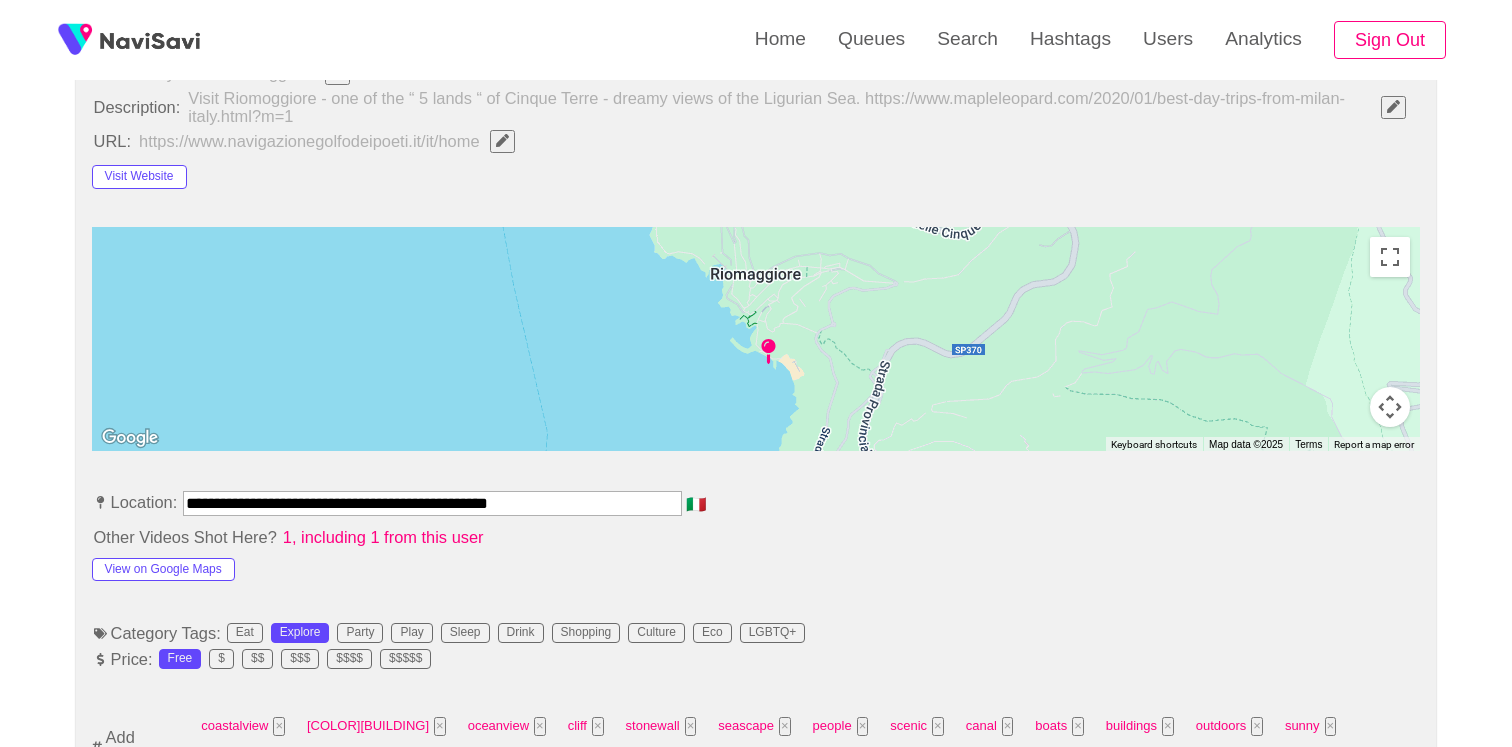 scroll, scrollTop: 997, scrollLeft: 0, axis: vertical 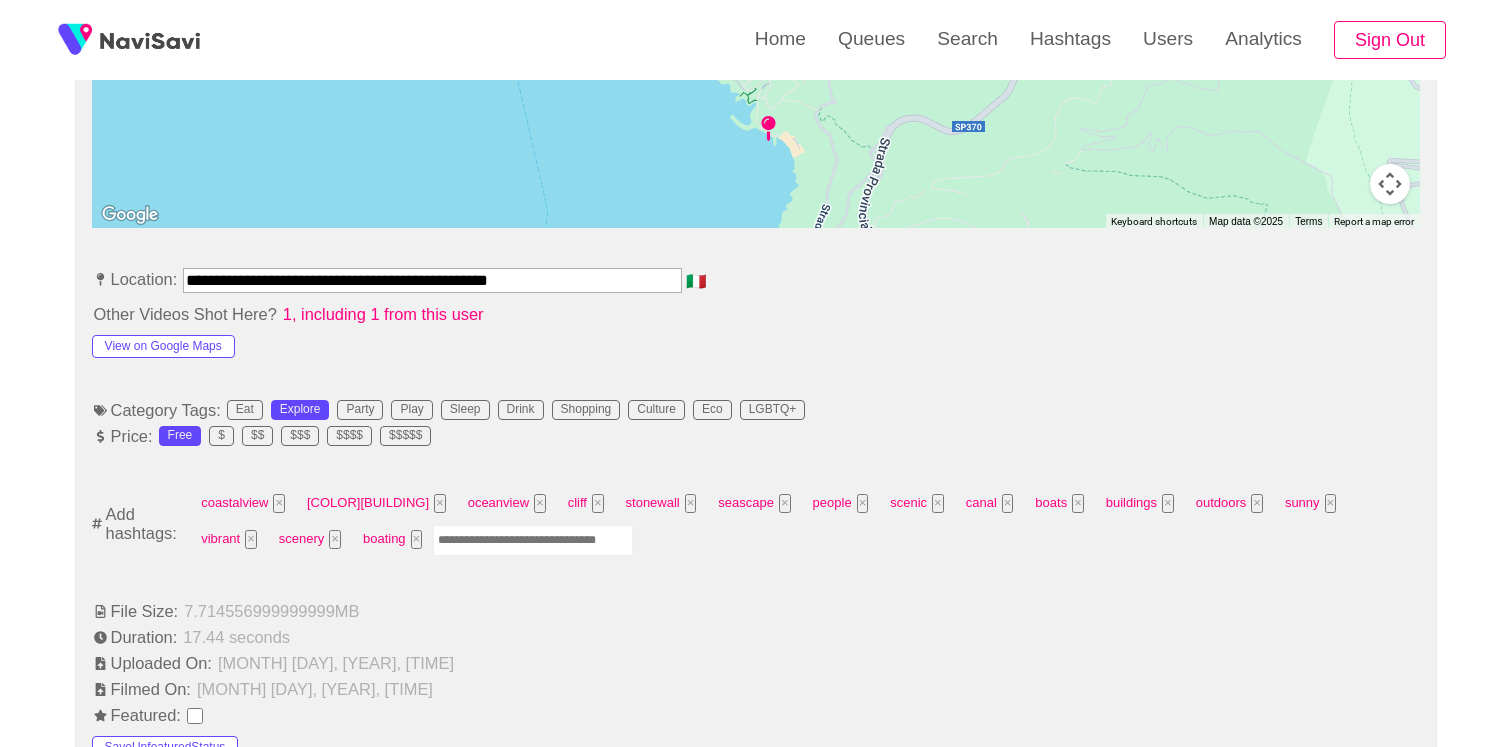 click at bounding box center [533, 540] 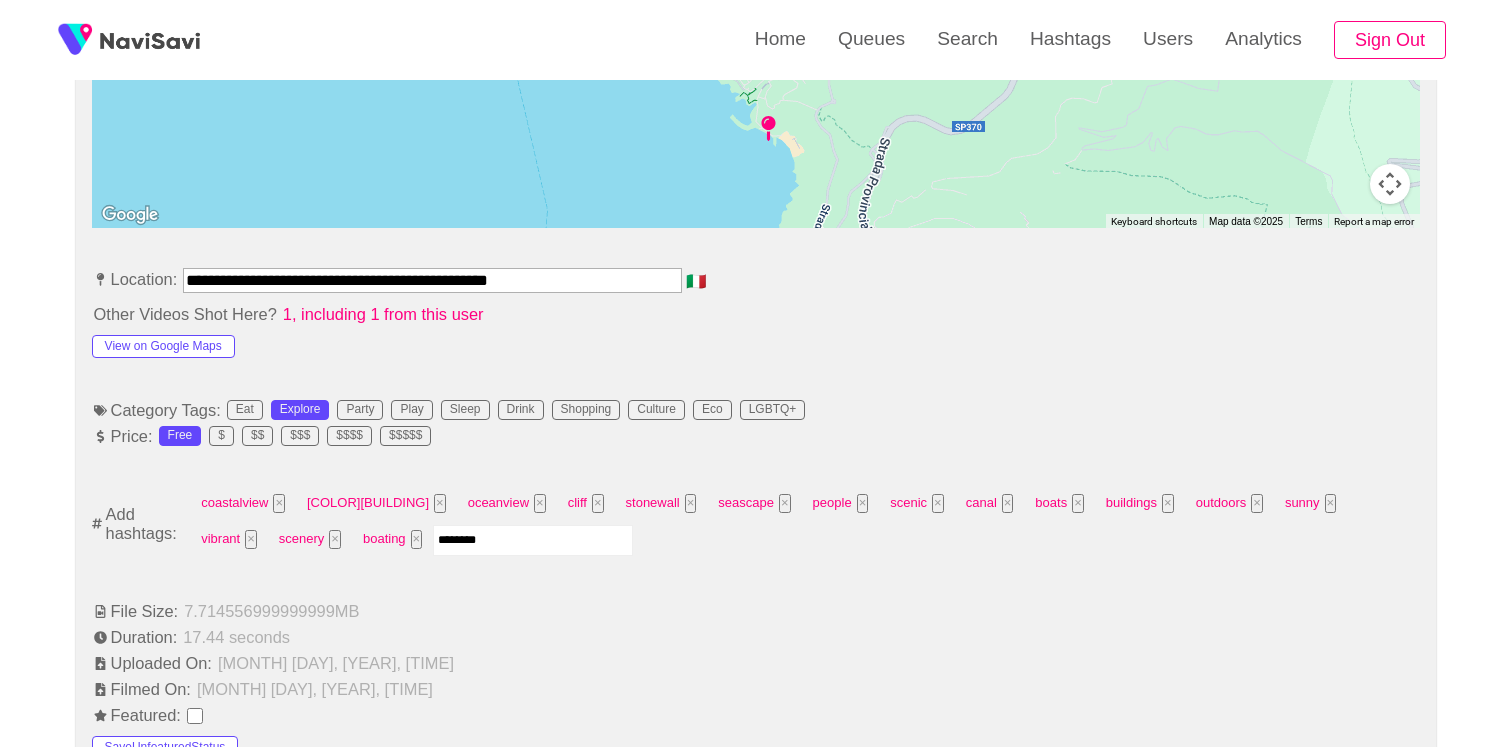 type on "*********" 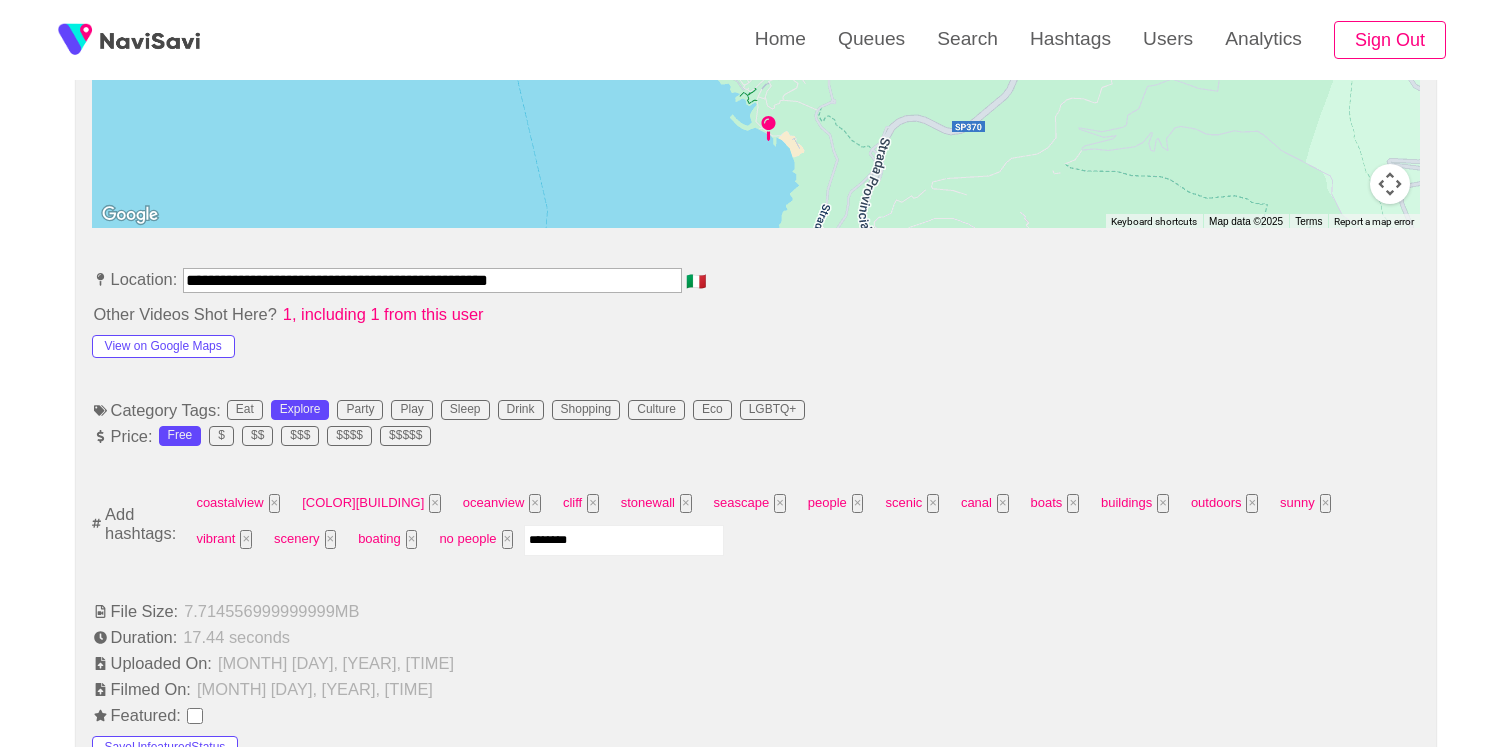 type on "*********" 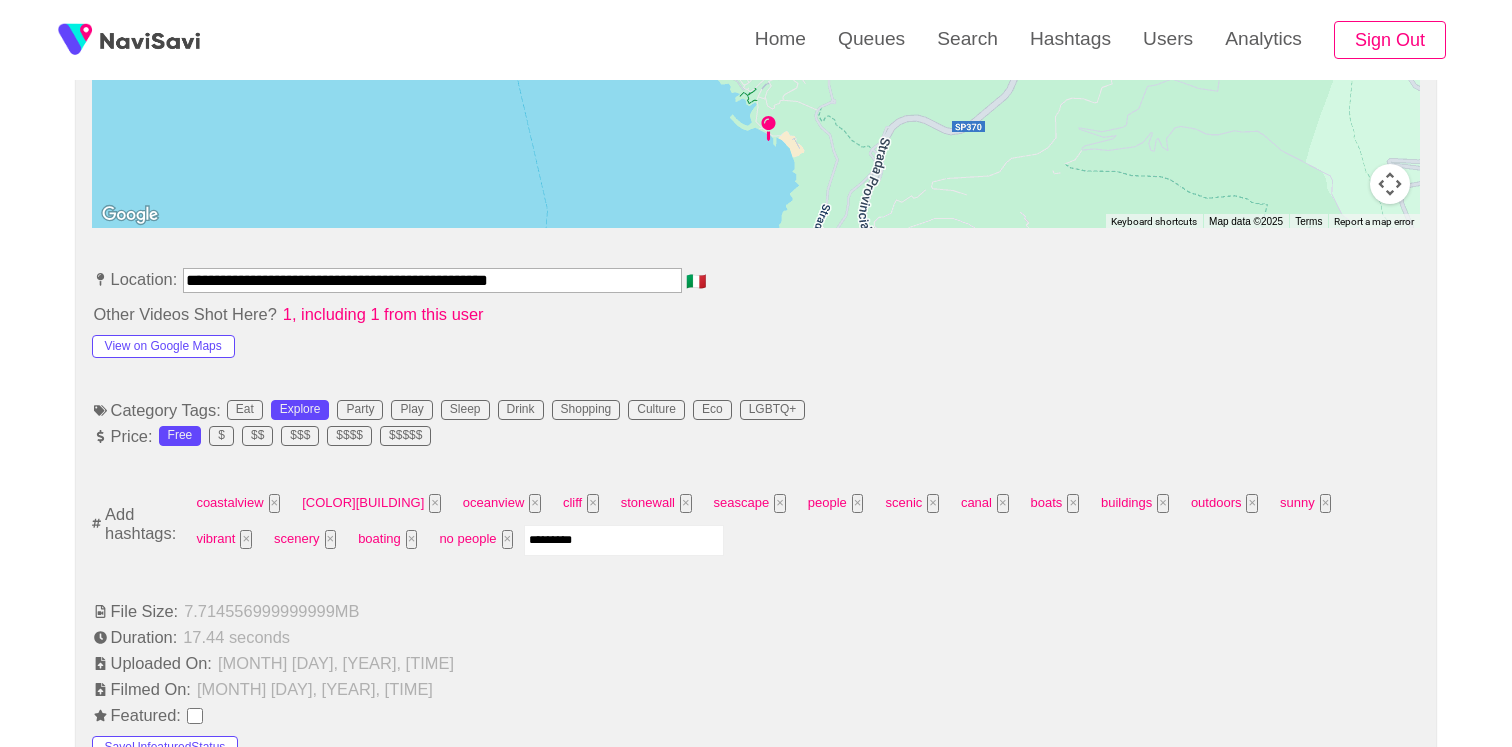 type 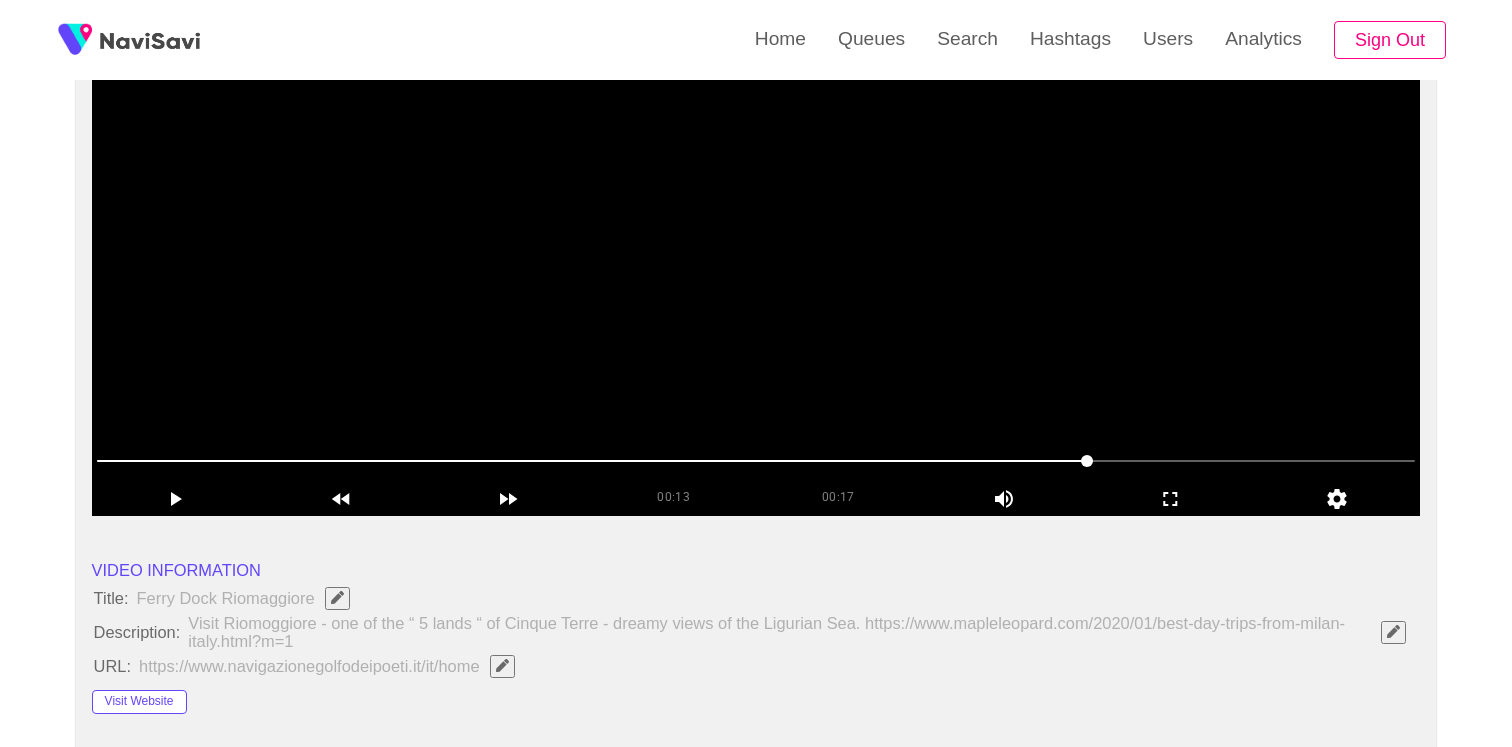 scroll, scrollTop: 0, scrollLeft: 0, axis: both 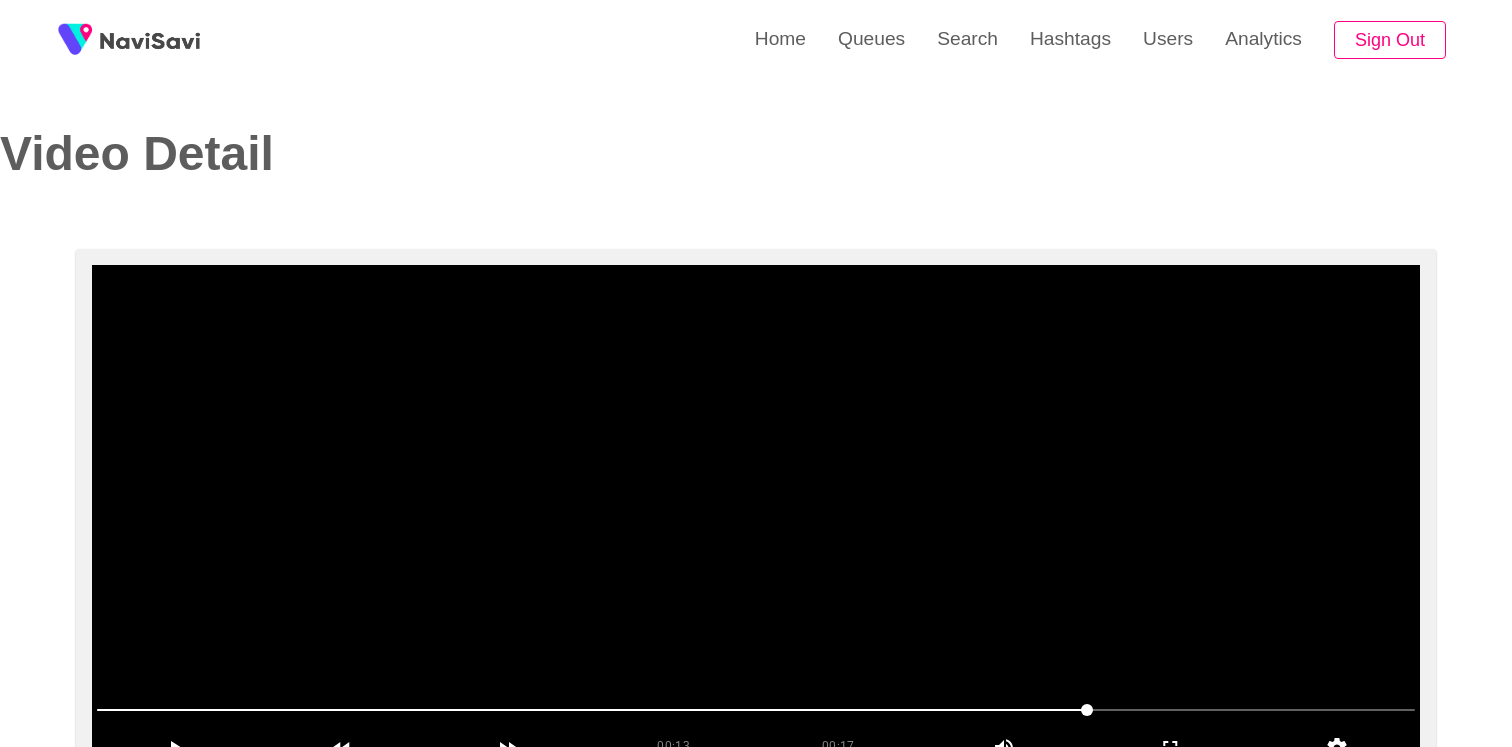 click at bounding box center [756, 515] 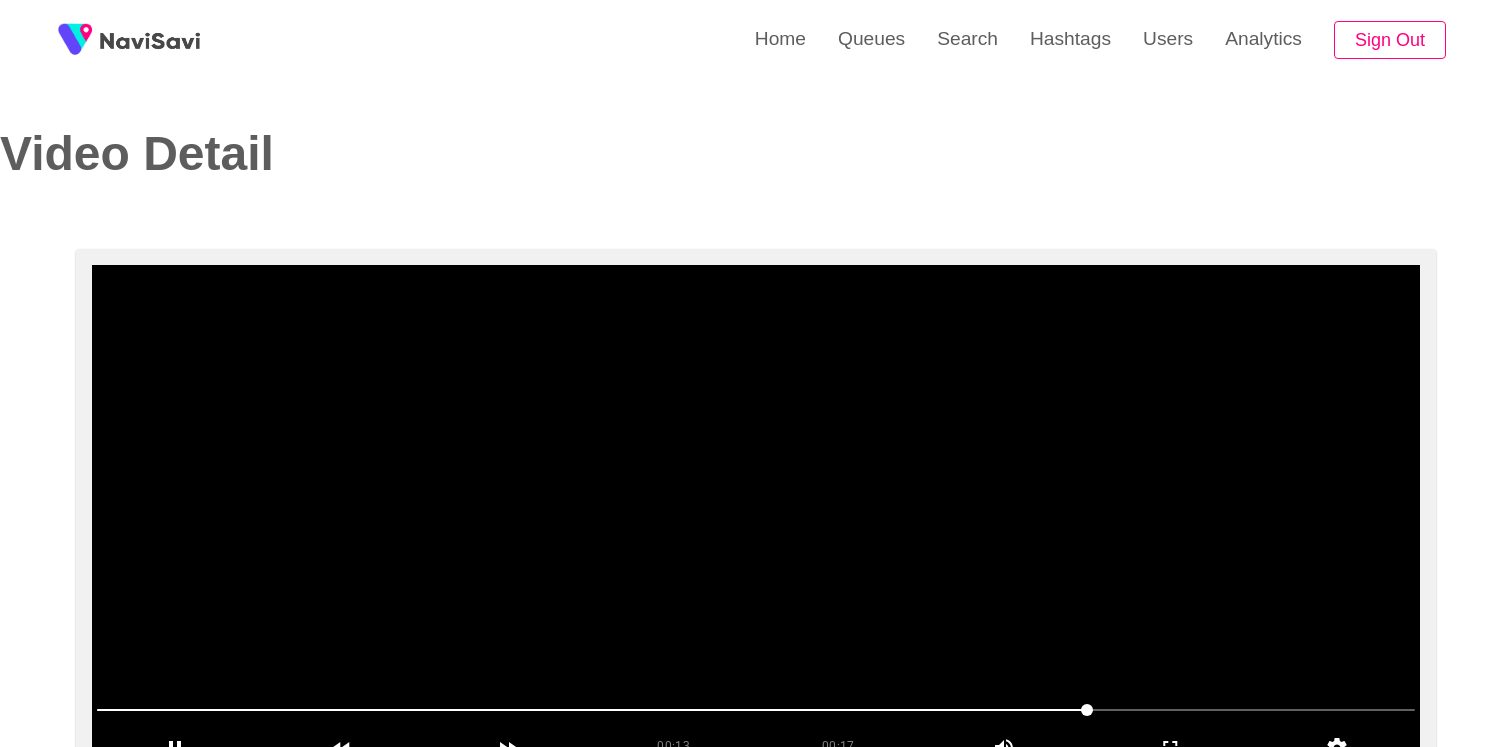 click at bounding box center (756, 515) 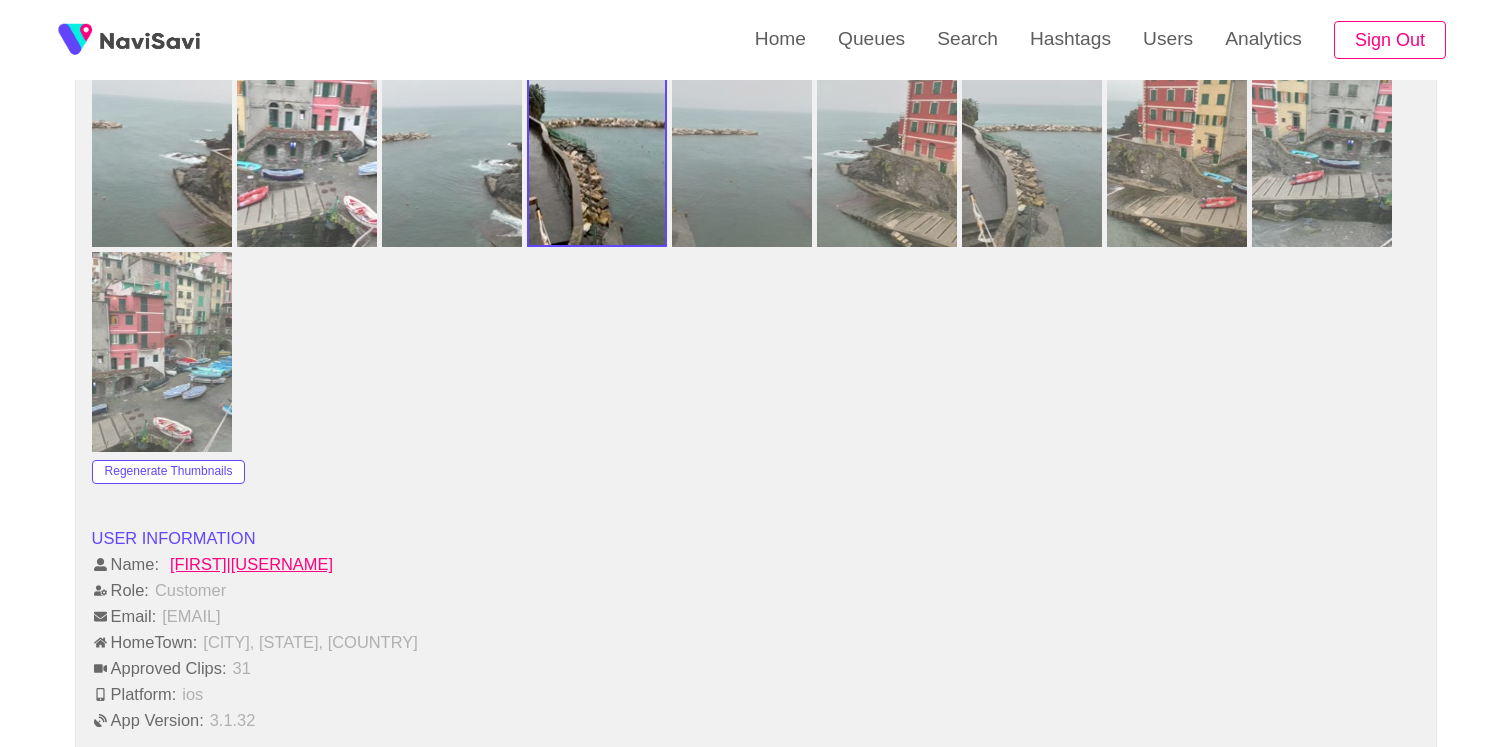 scroll, scrollTop: 2540, scrollLeft: 0, axis: vertical 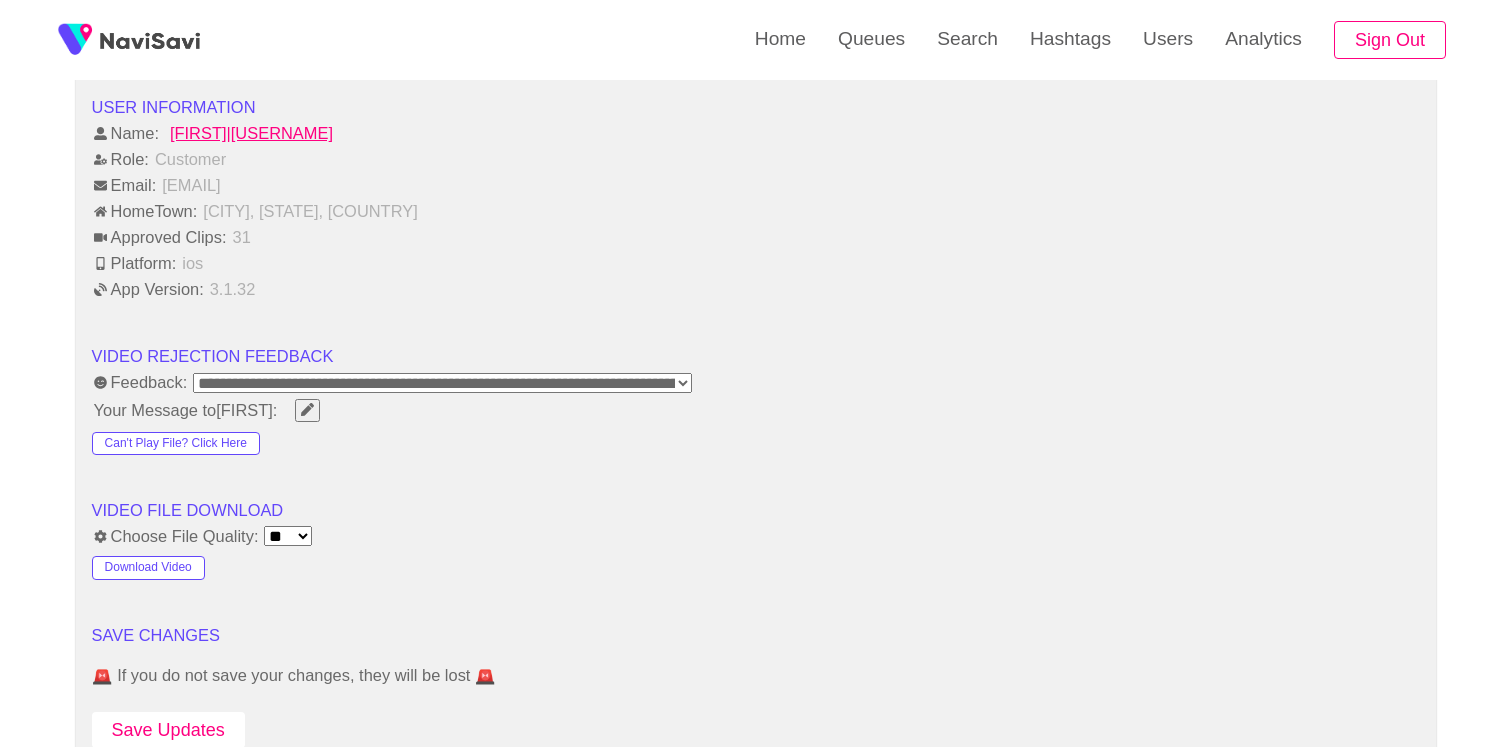 click on "Save Updates" at bounding box center [168, 730] 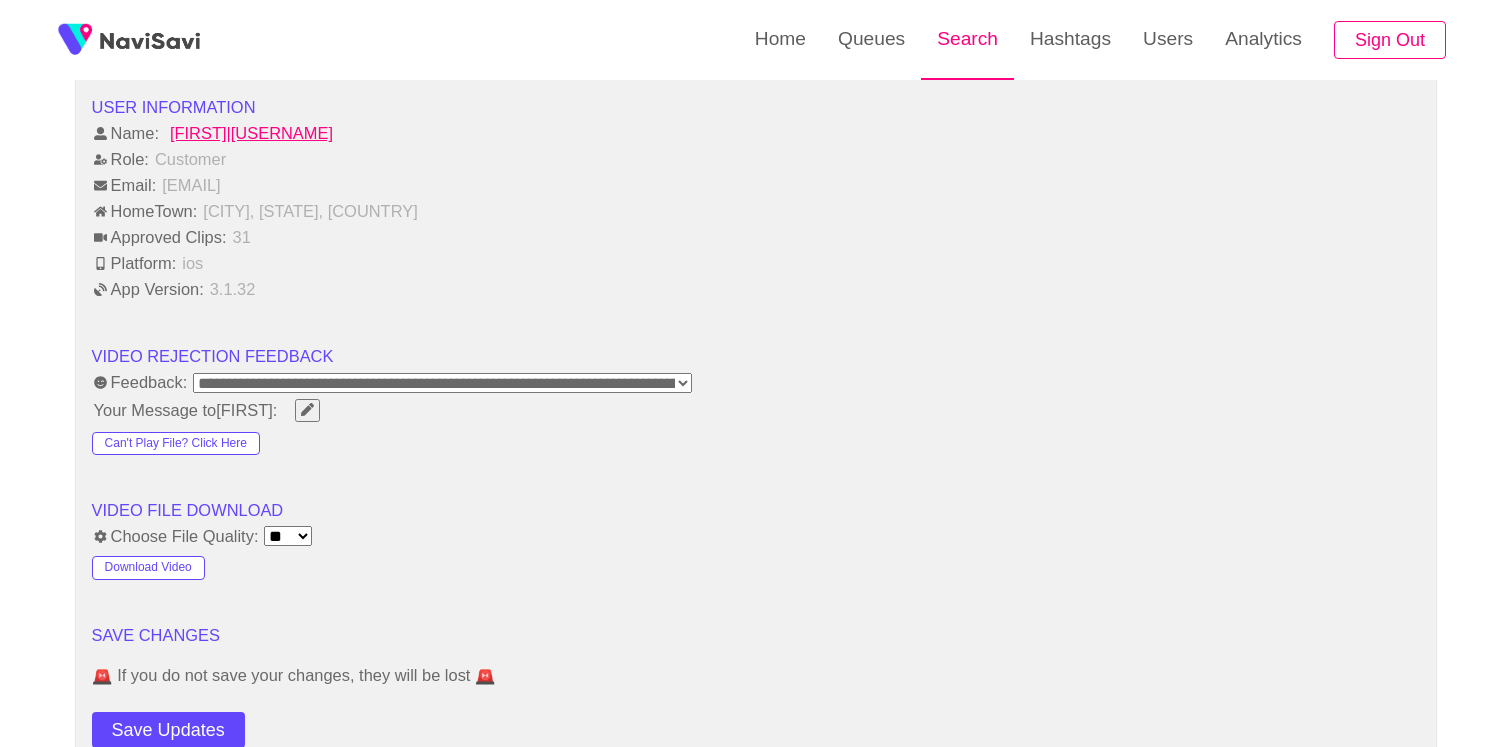 click on "Search" at bounding box center [967, 39] 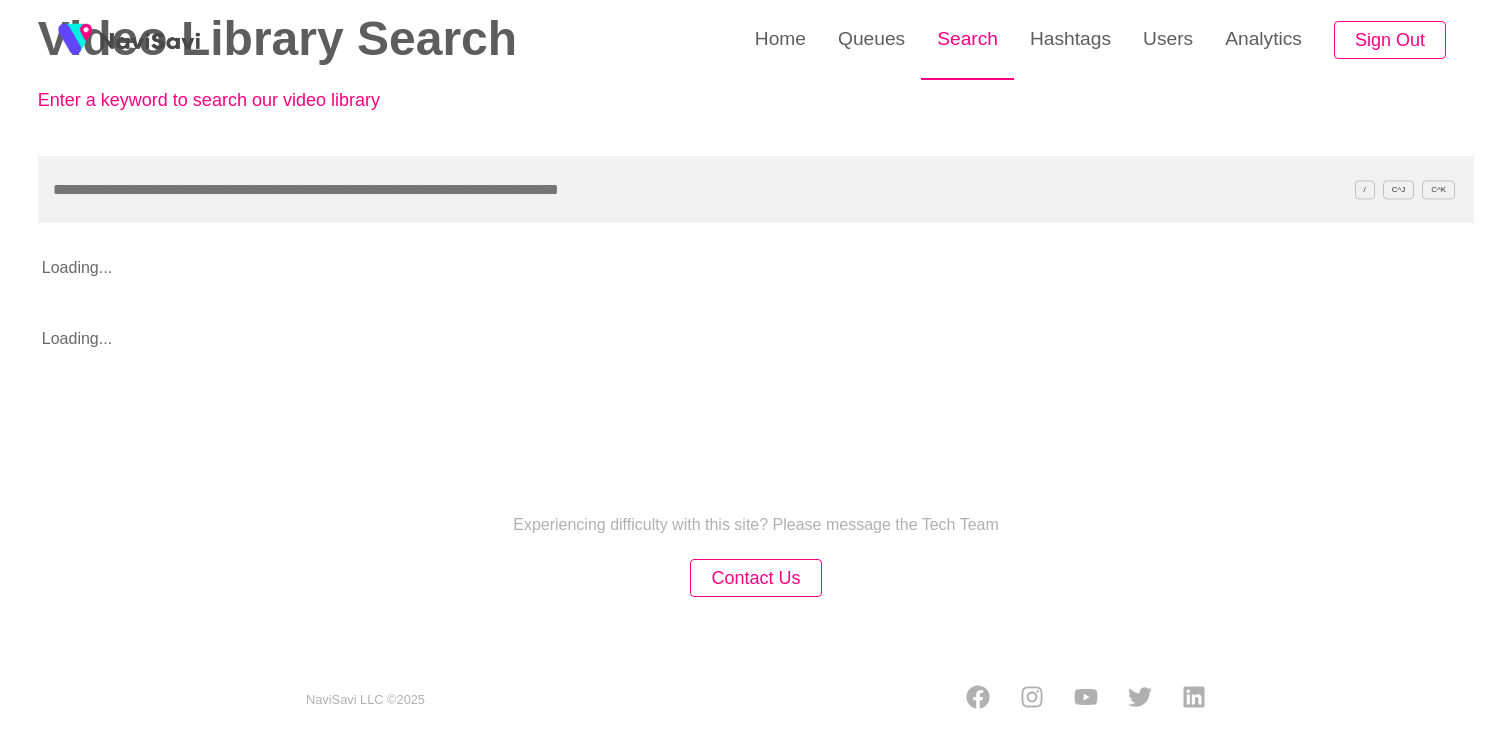 scroll, scrollTop: 0, scrollLeft: 0, axis: both 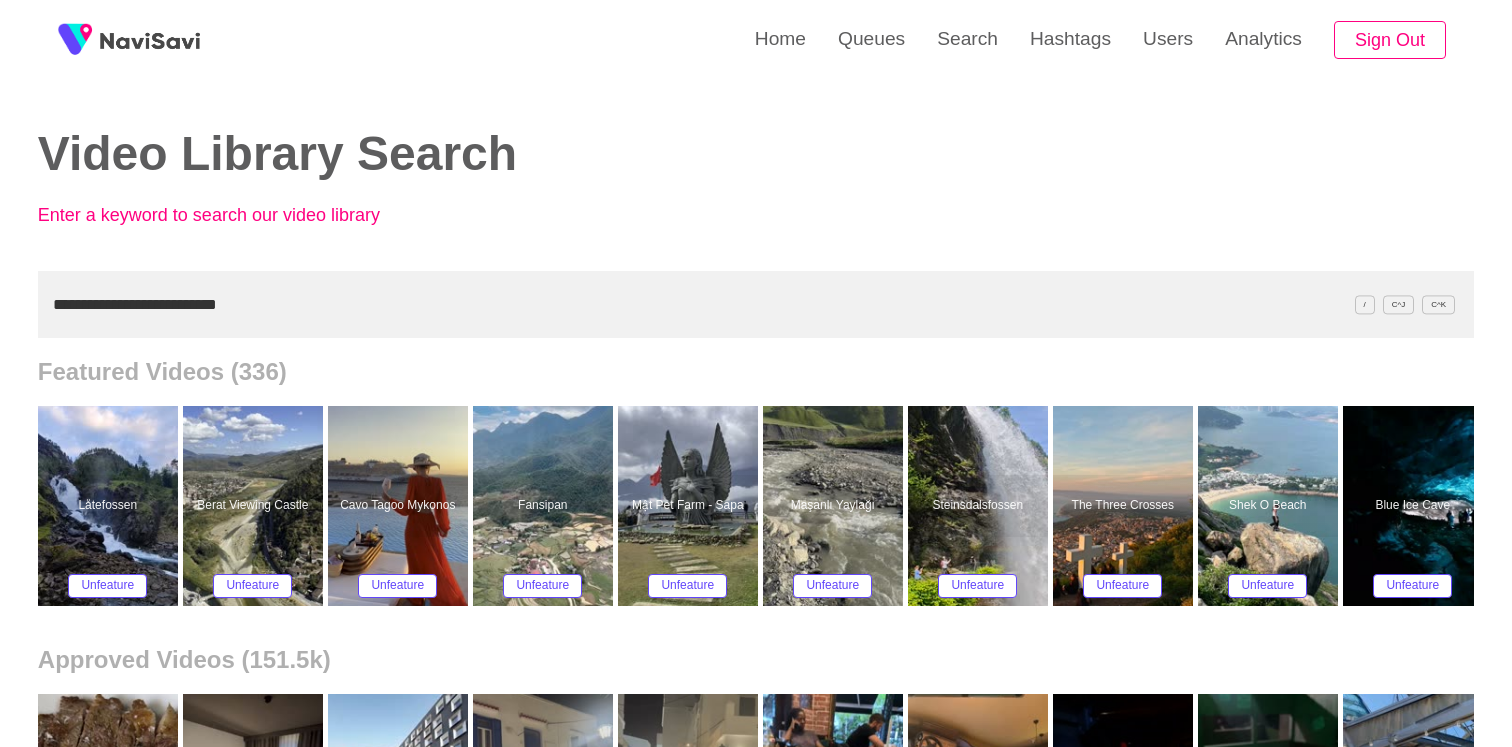 type on "**********" 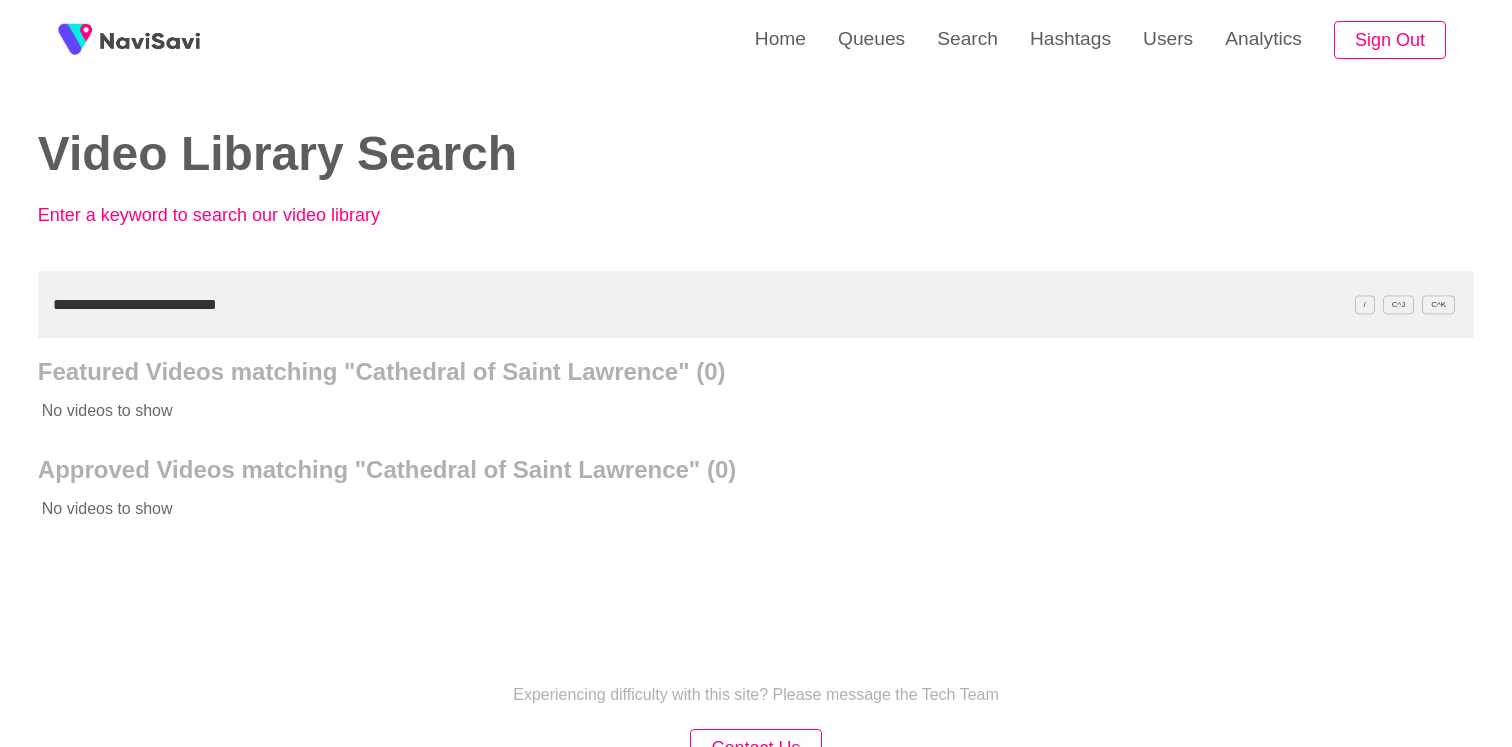 click on "**********" at bounding box center (756, 304) 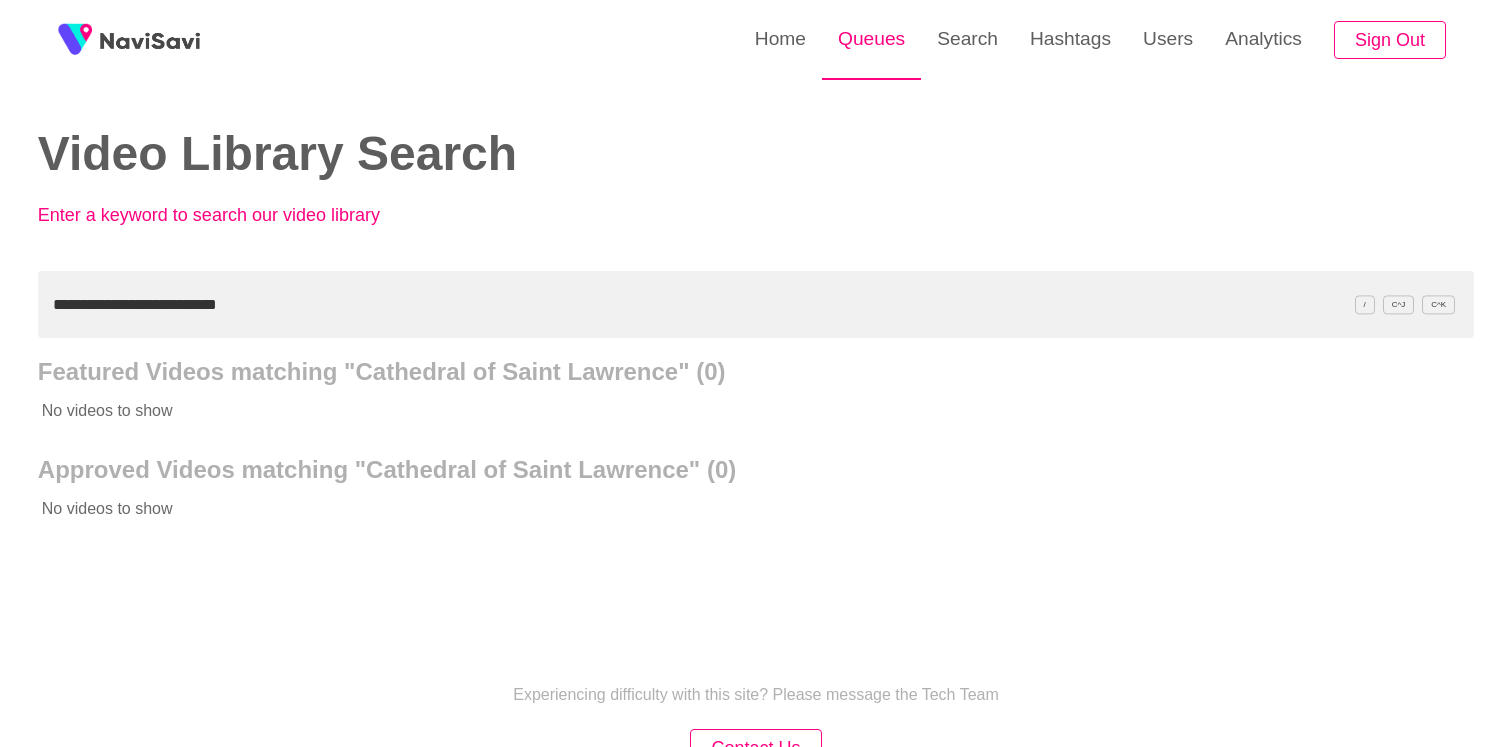 click on "Queues" at bounding box center (871, 39) 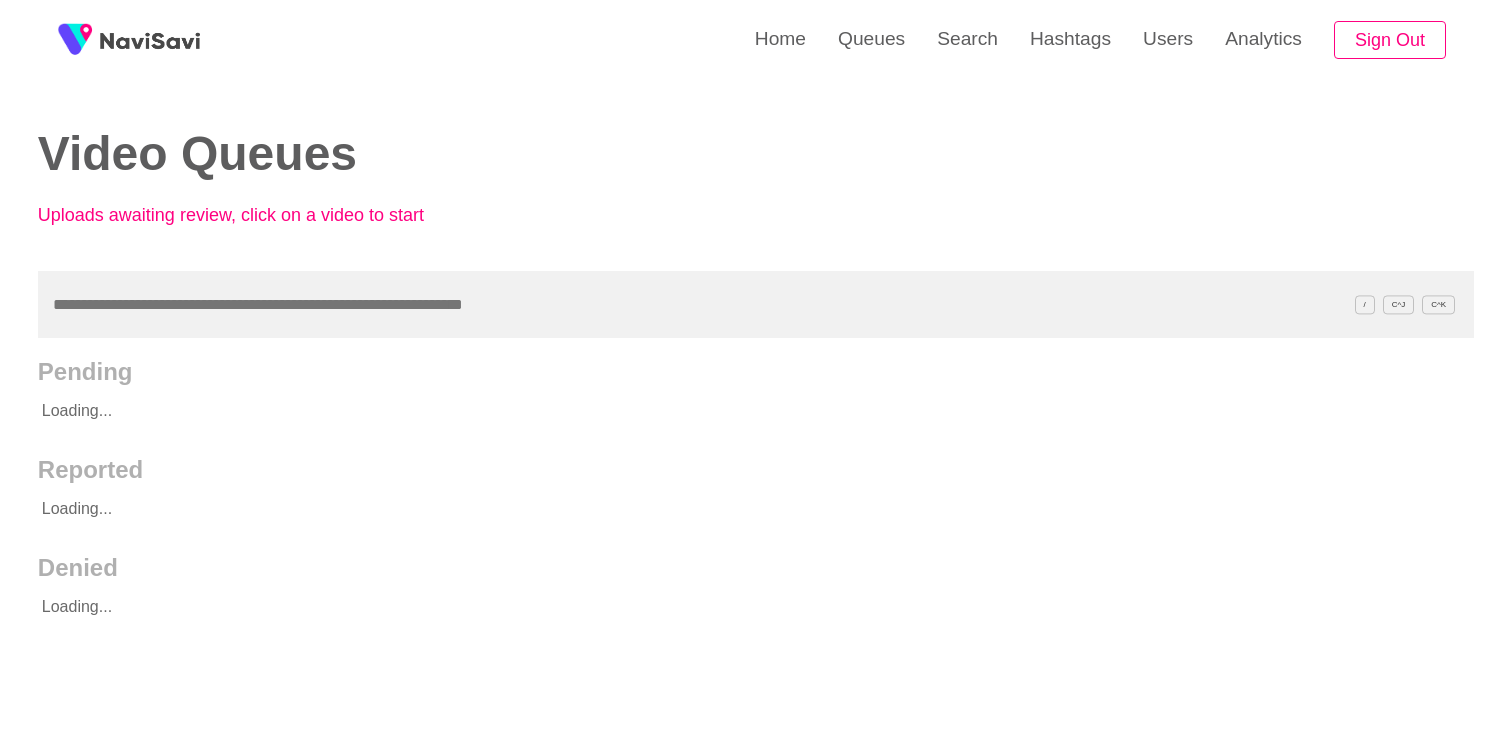 type on "*" 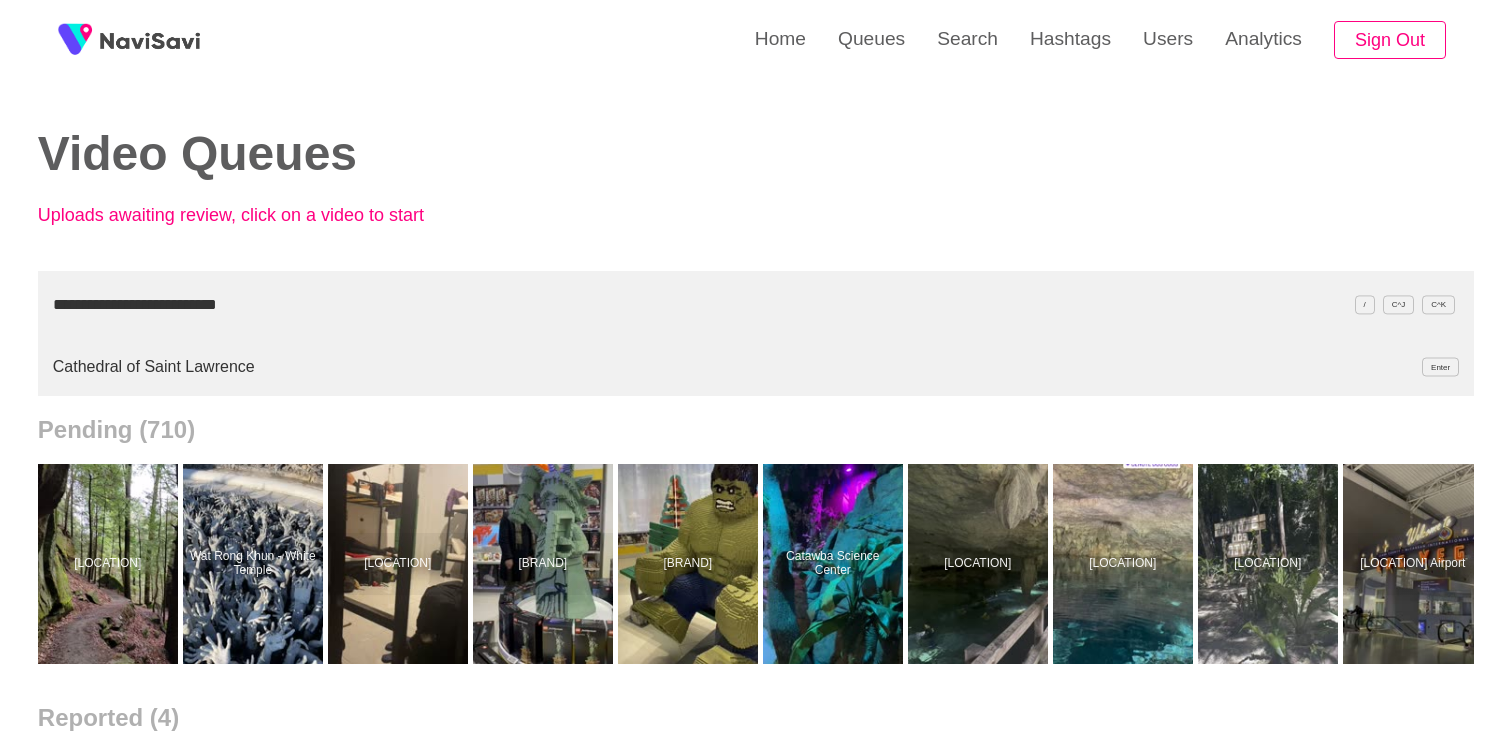type on "**********" 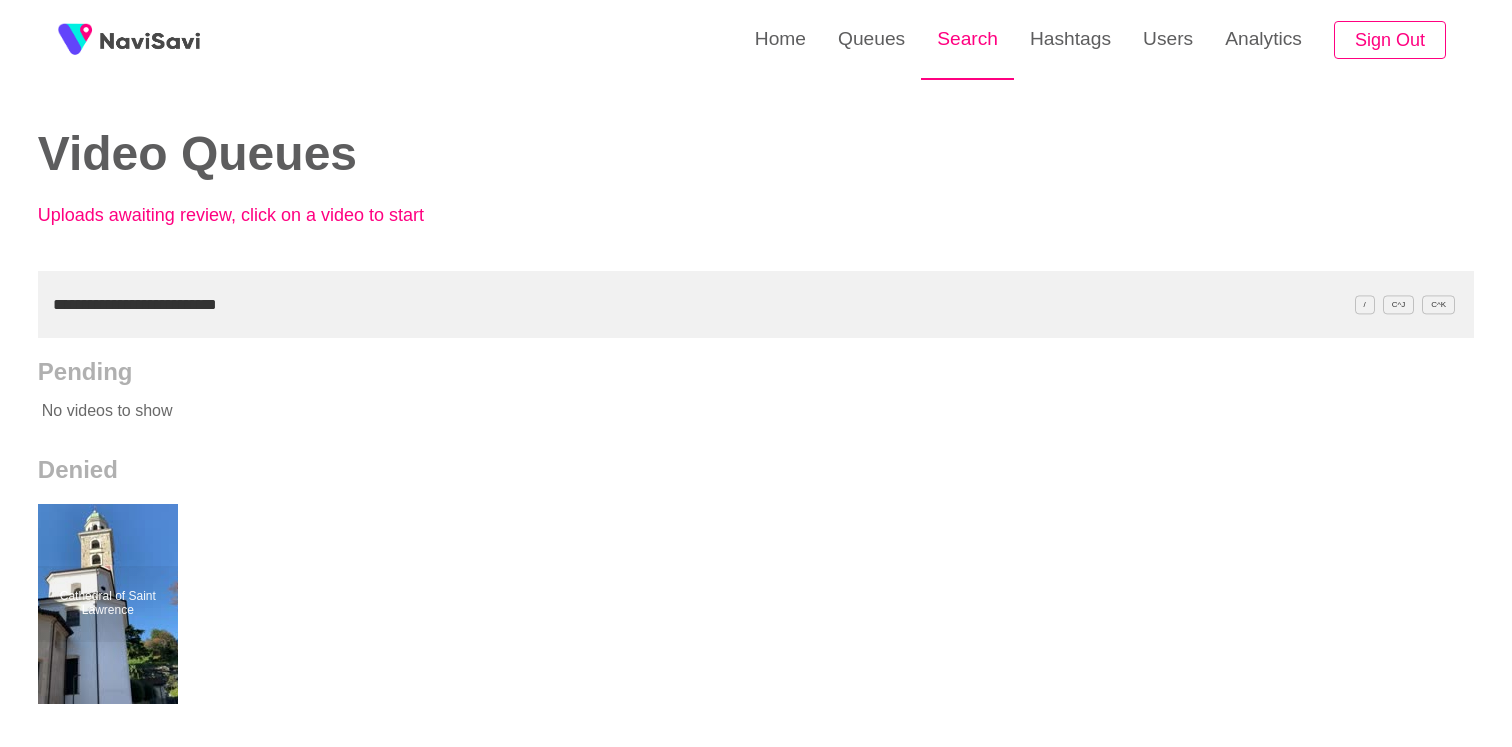 click on "Search" at bounding box center [967, 39] 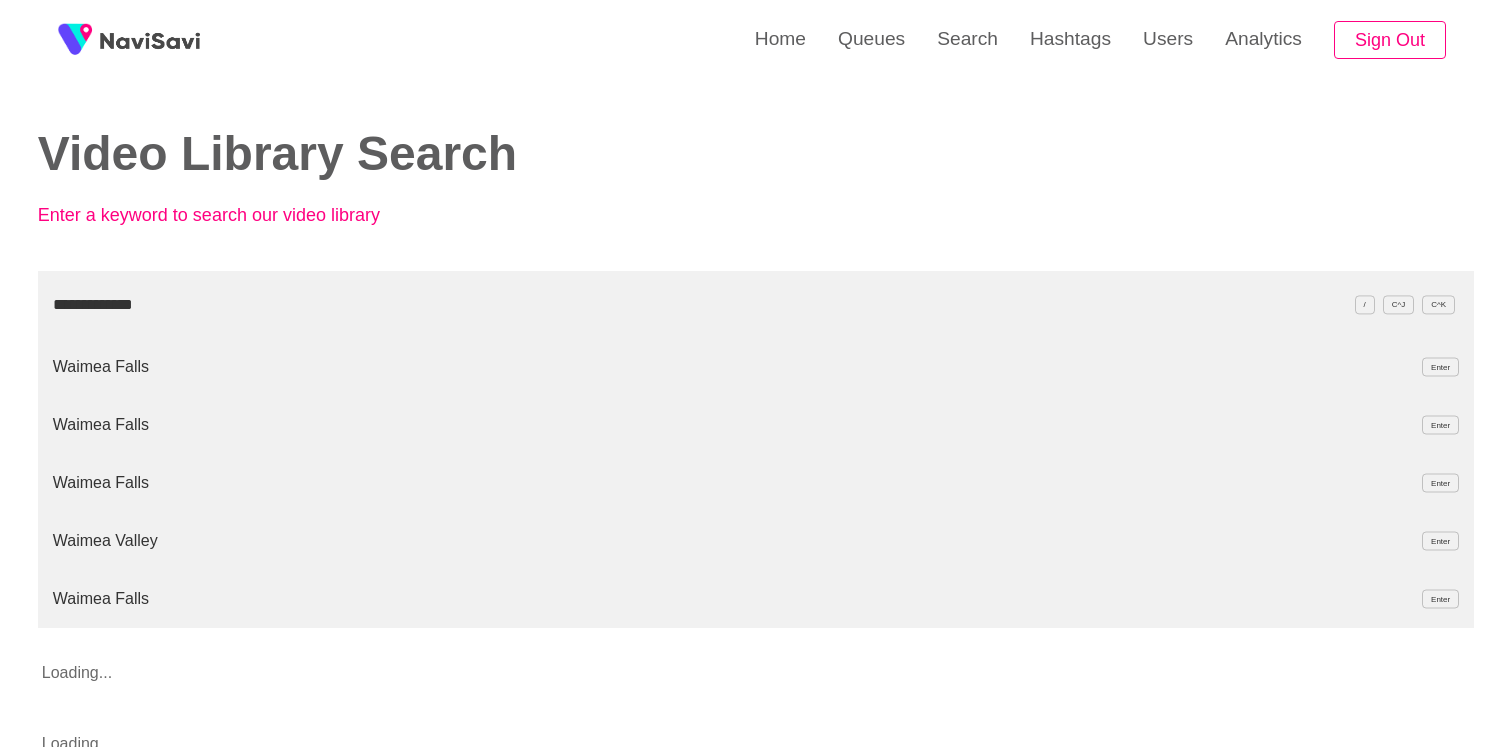 type on "**********" 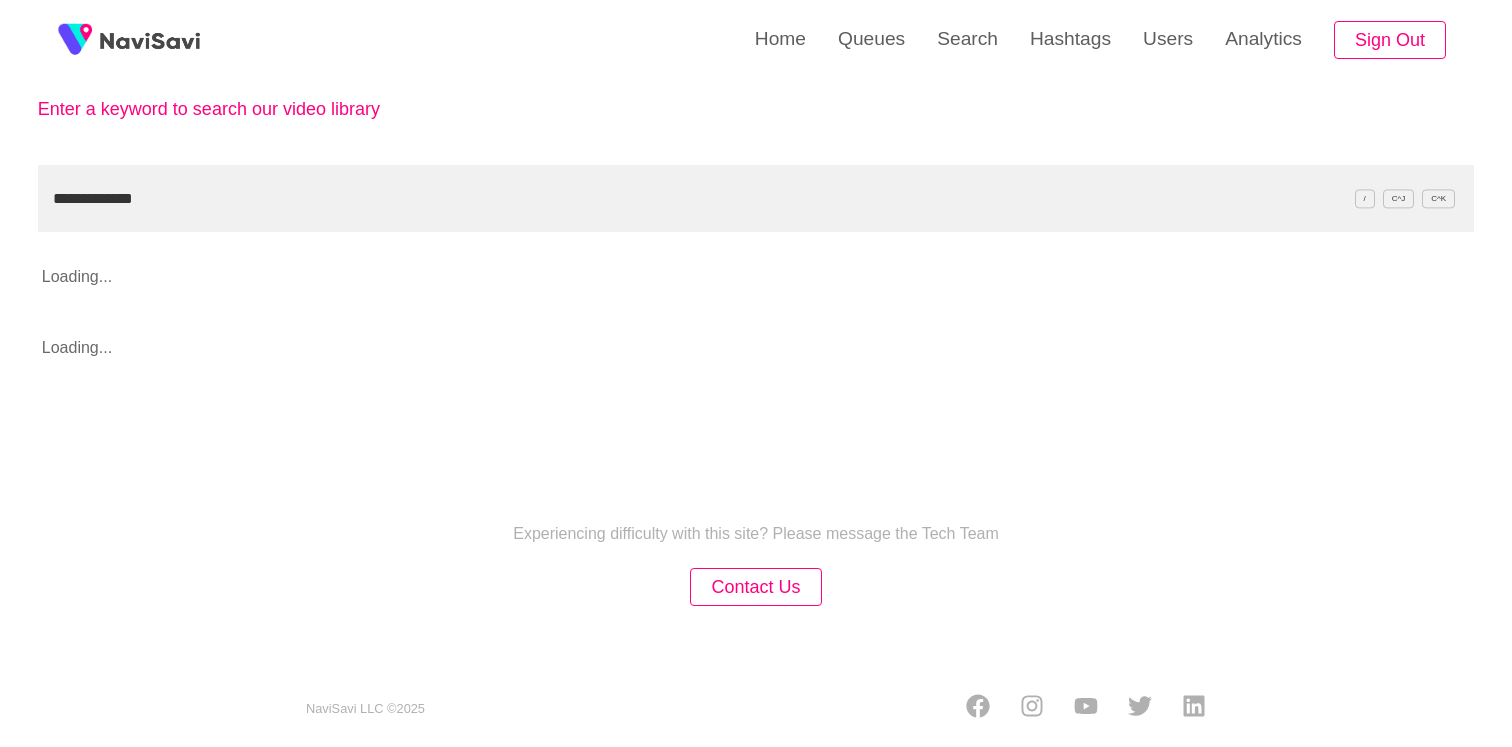 scroll, scrollTop: 107, scrollLeft: 0, axis: vertical 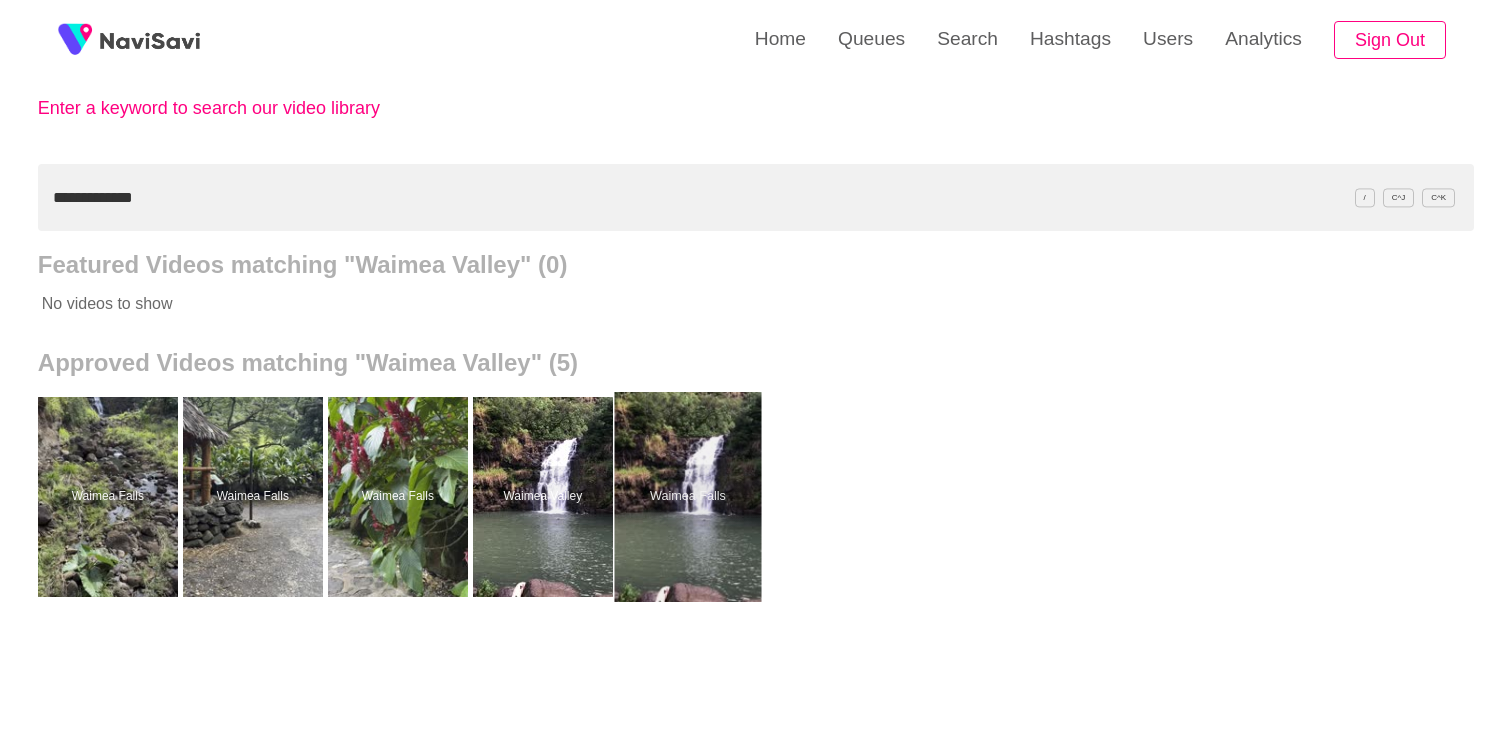 click at bounding box center [687, 497] 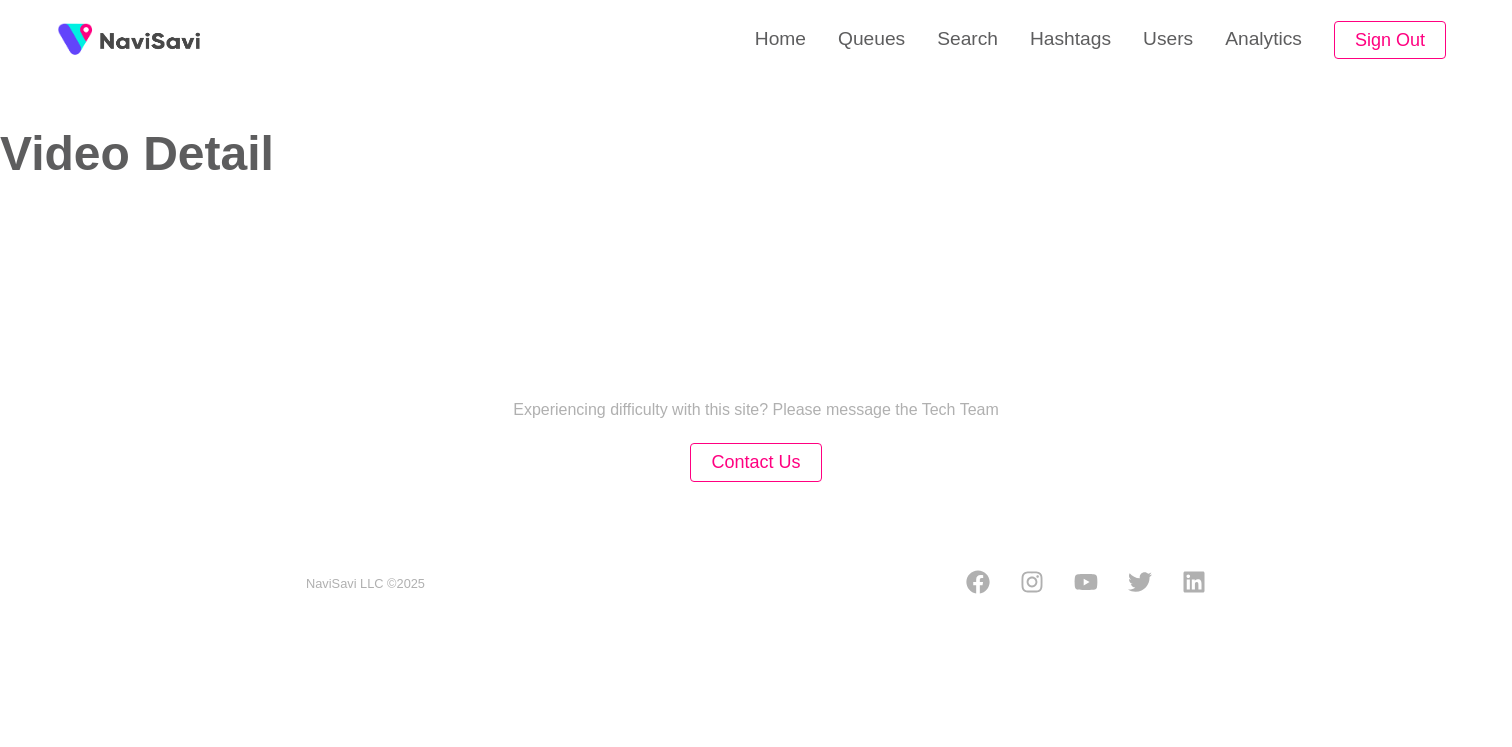 select on "**********" 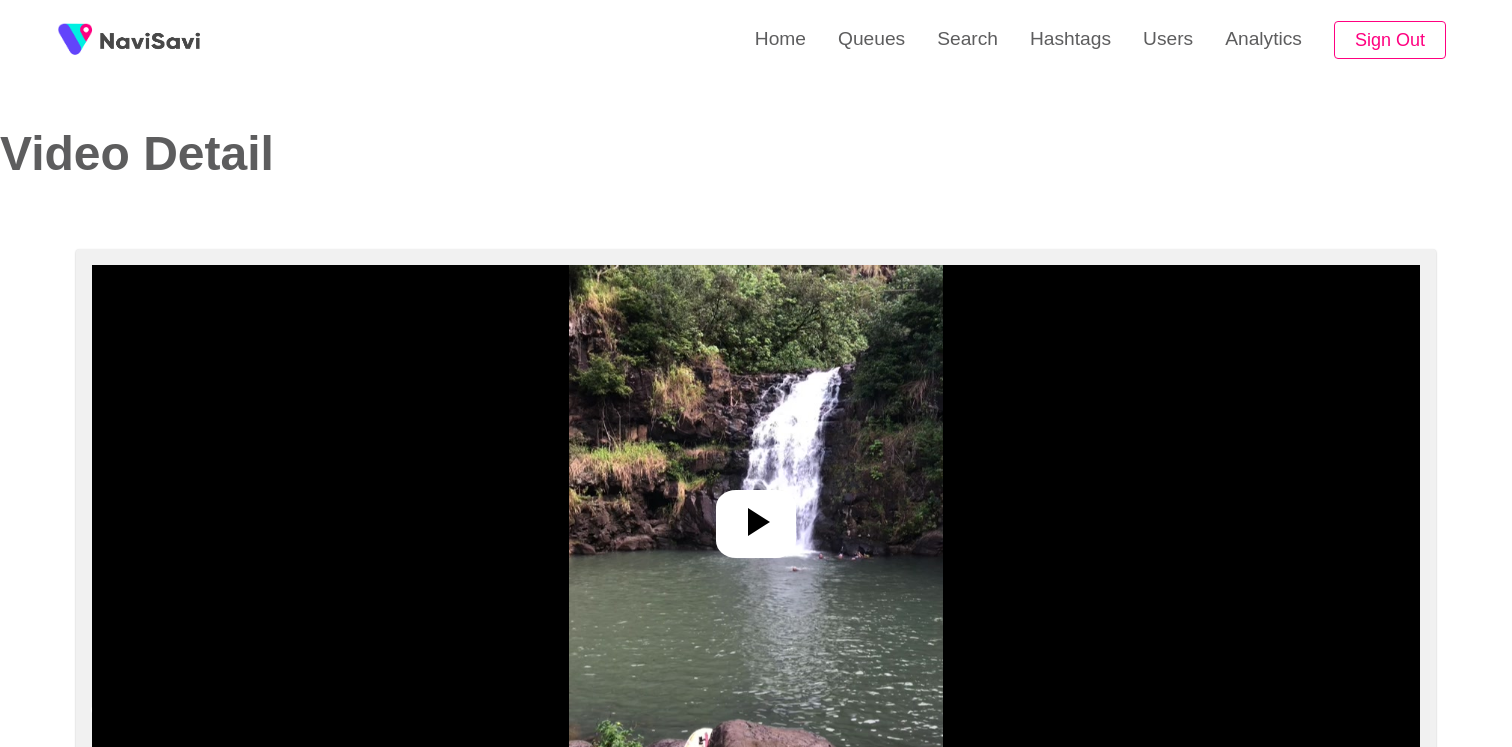 click at bounding box center [756, 515] 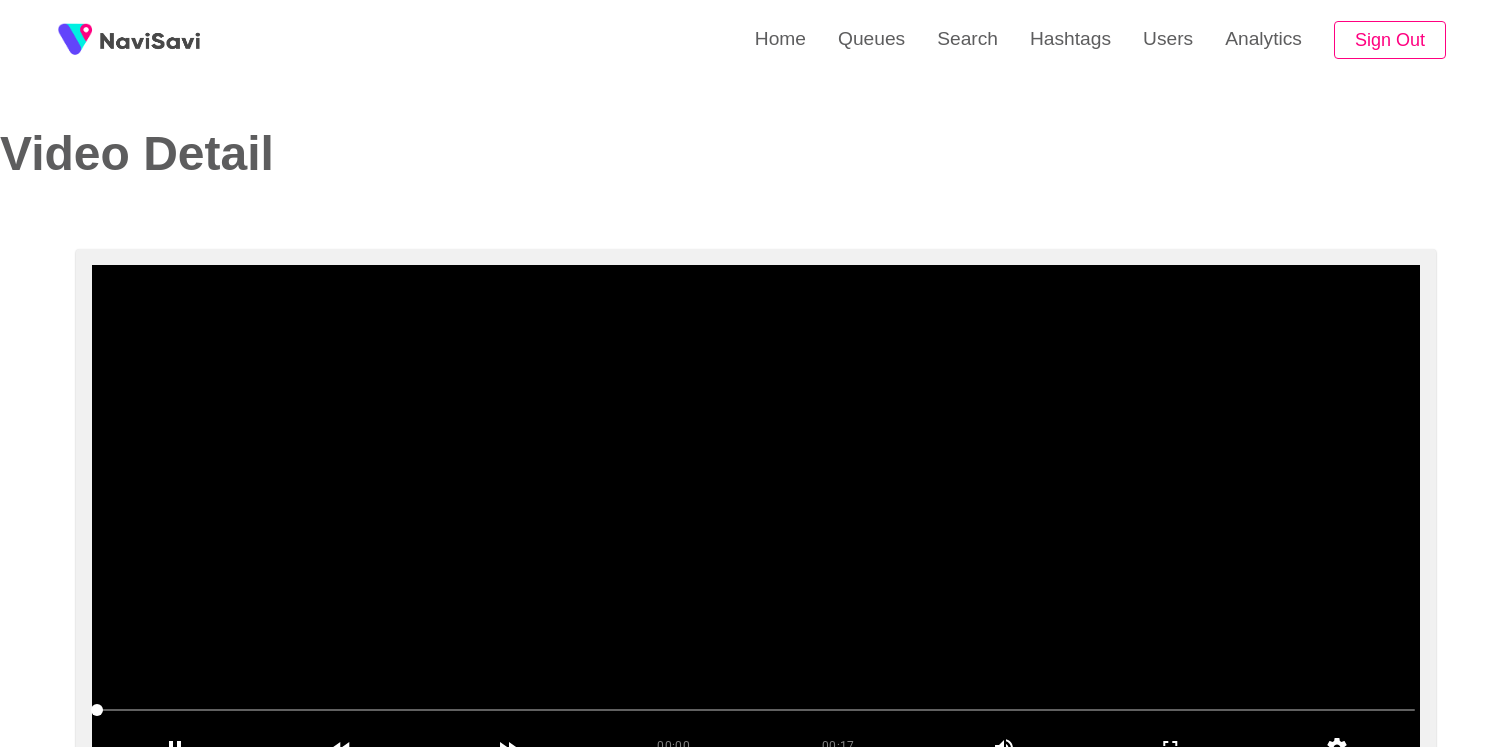 scroll, scrollTop: 133, scrollLeft: 0, axis: vertical 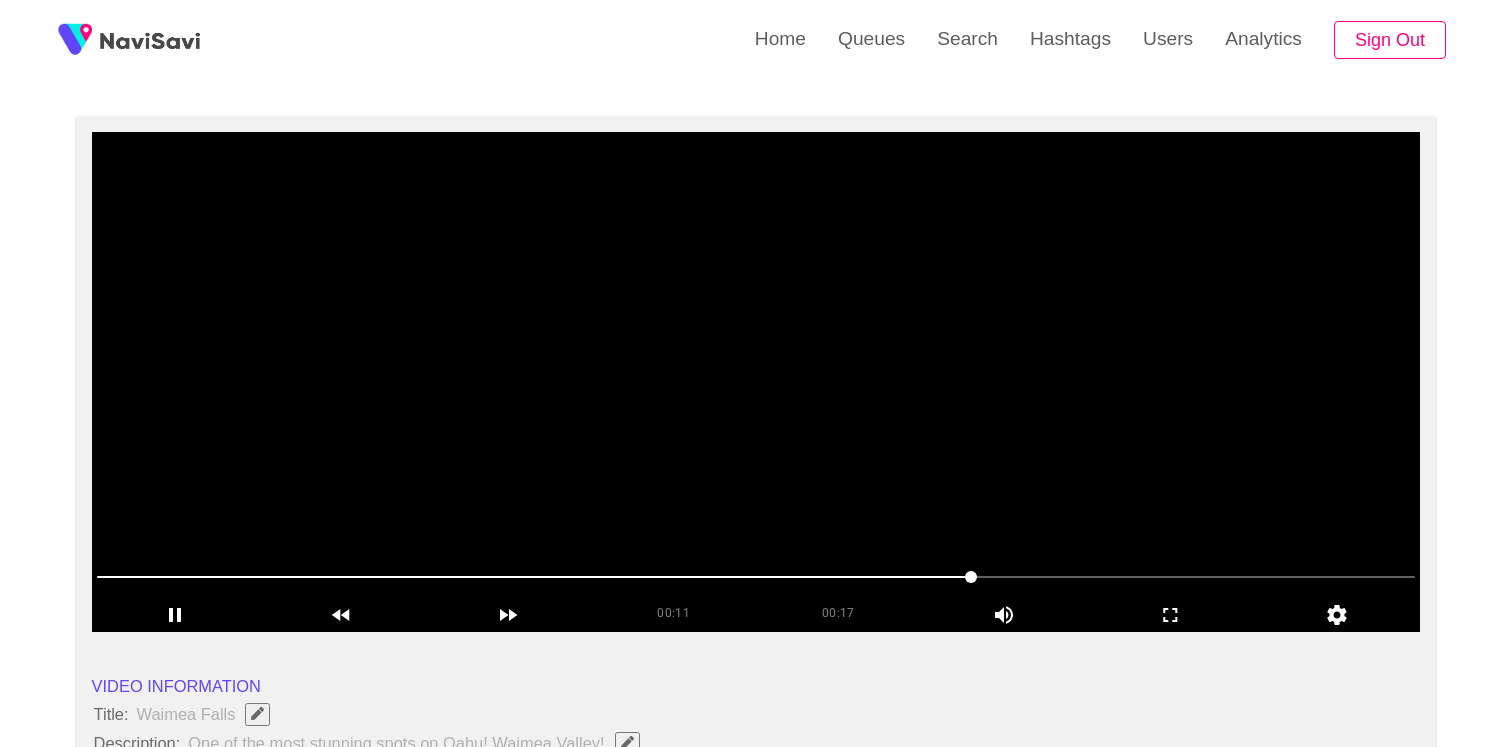 click at bounding box center (756, 382) 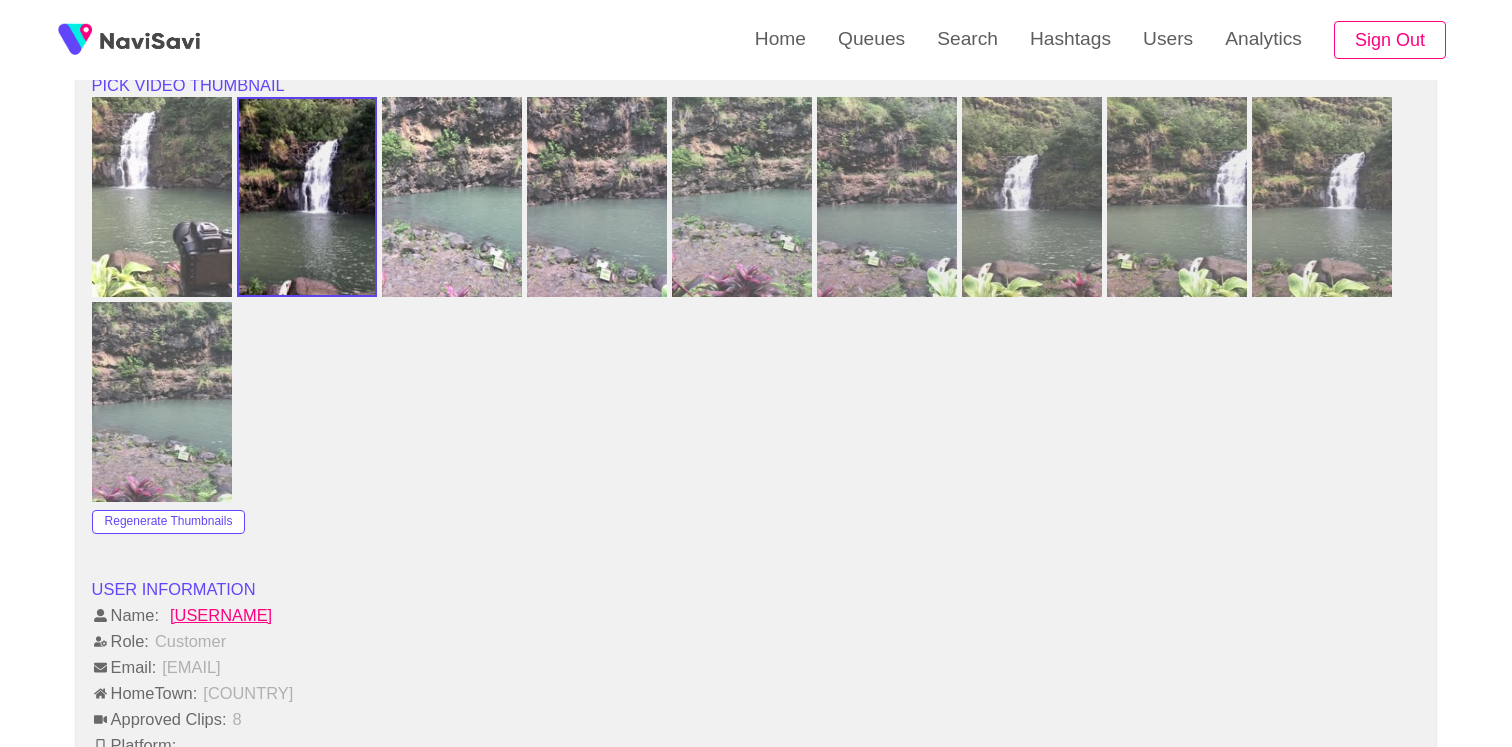 scroll, scrollTop: 2086, scrollLeft: 0, axis: vertical 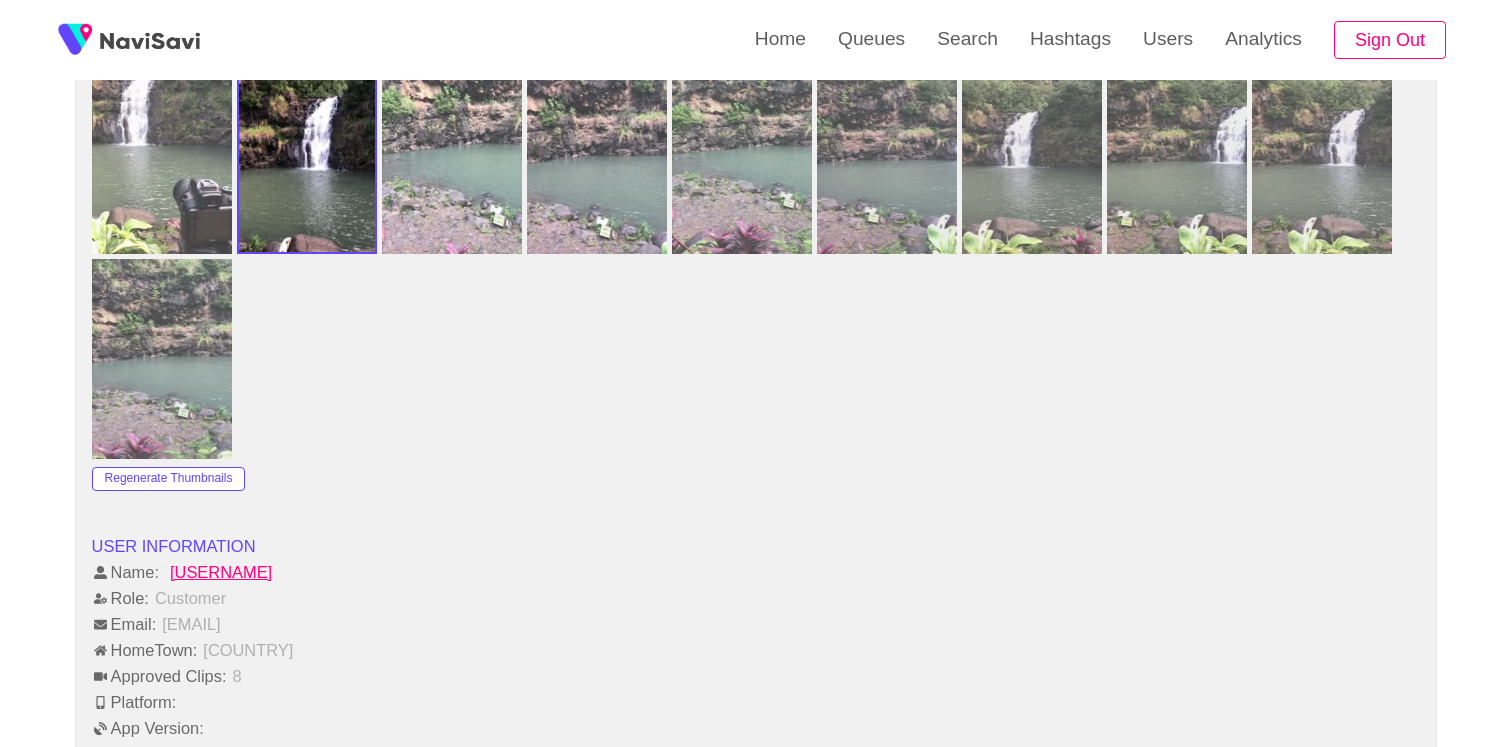 click on "SeasidewithEmily" at bounding box center [221, 572] 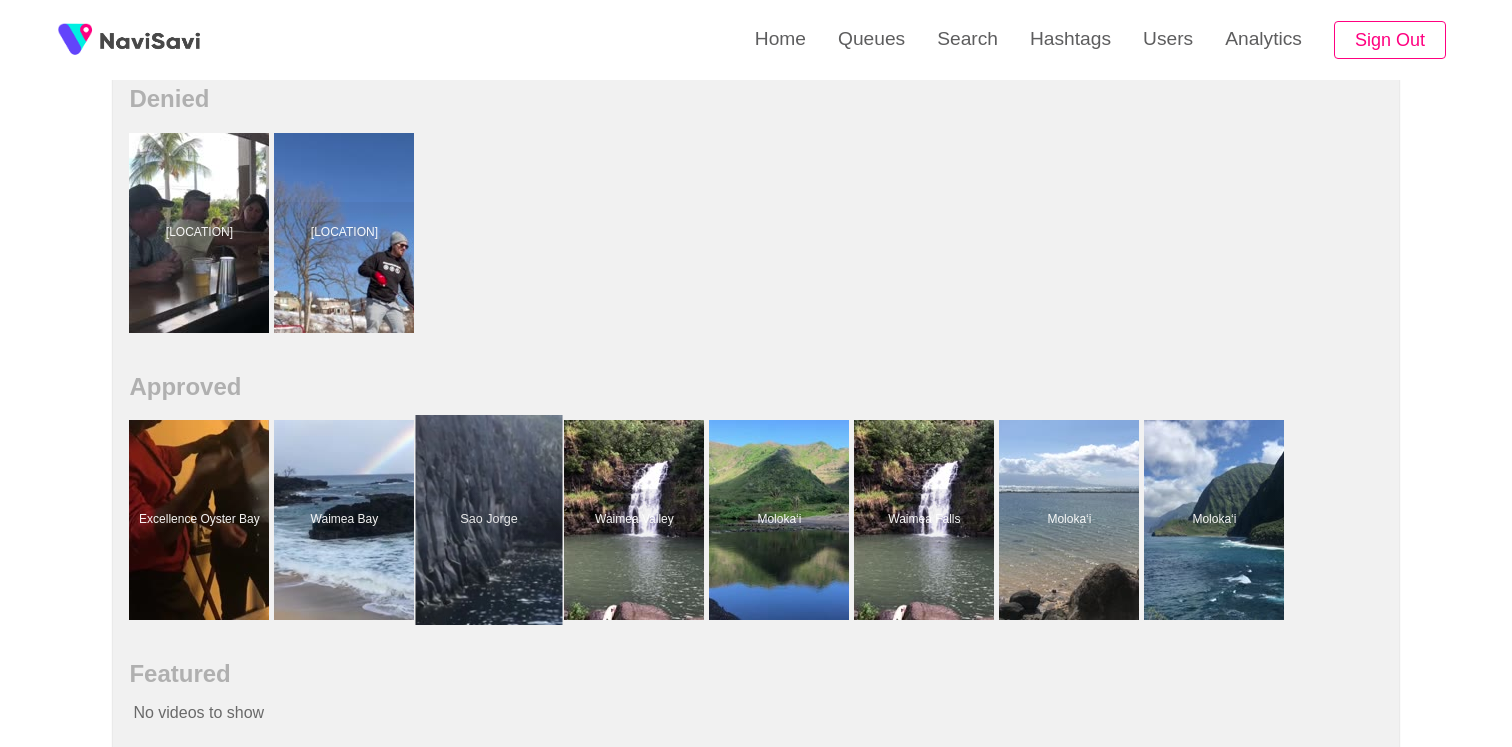 scroll, scrollTop: 1106, scrollLeft: 0, axis: vertical 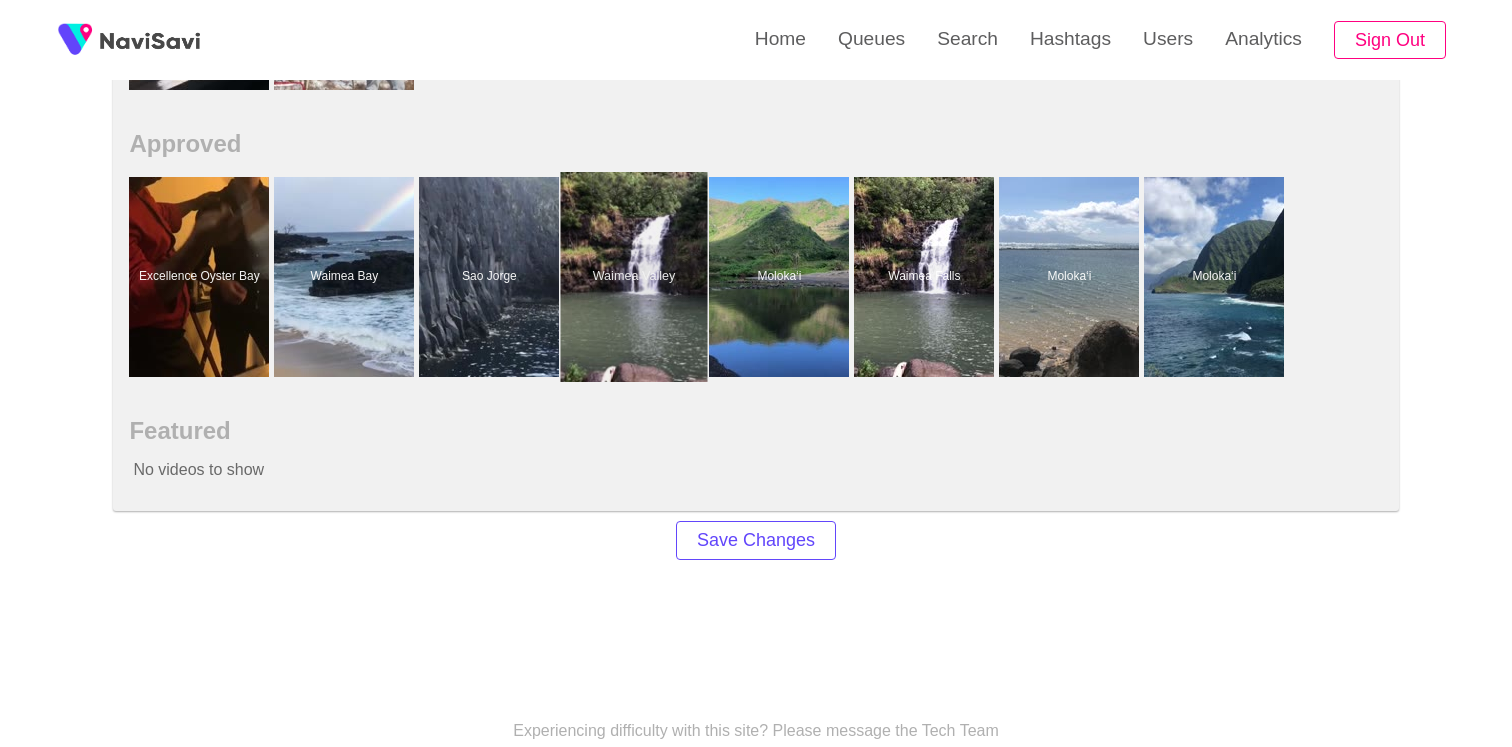 click at bounding box center [634, 277] 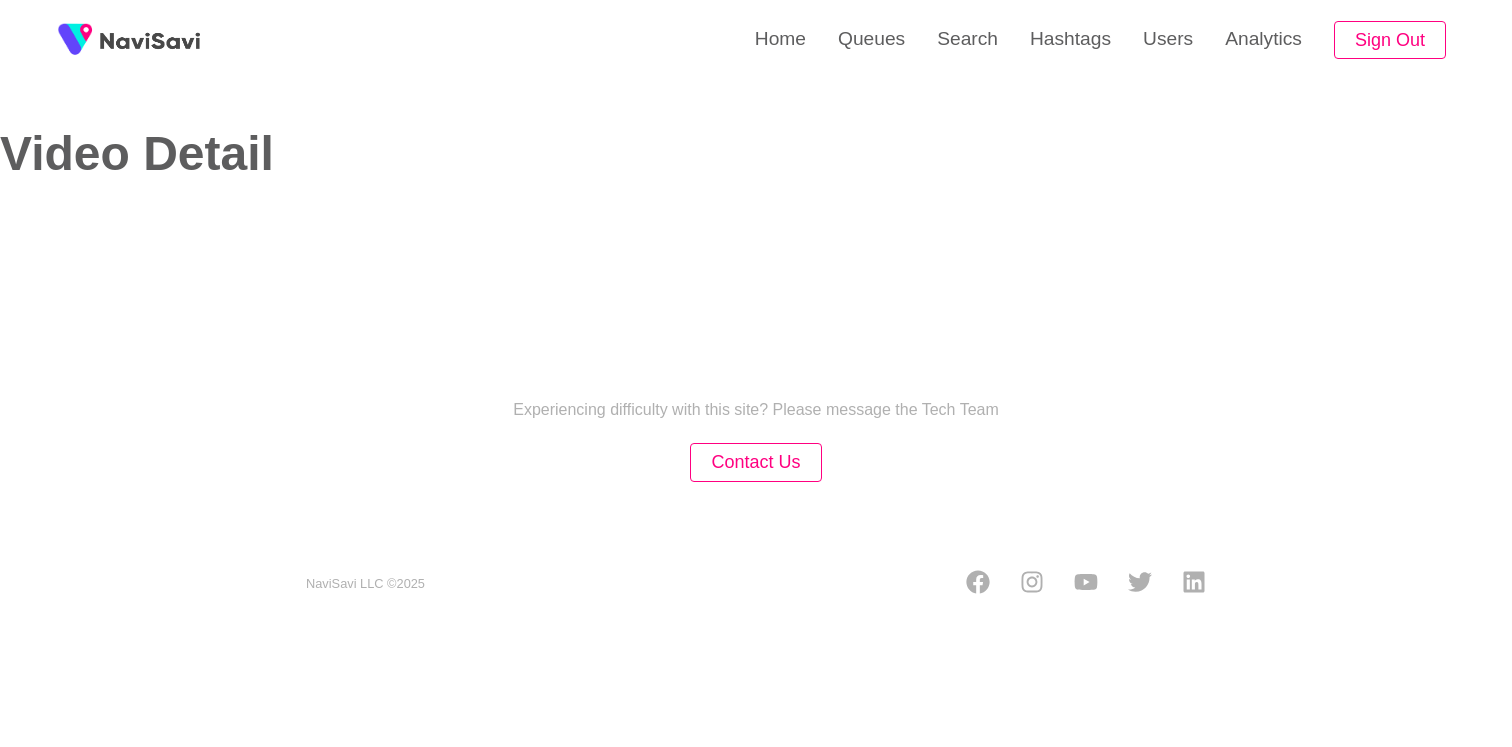 select on "**********" 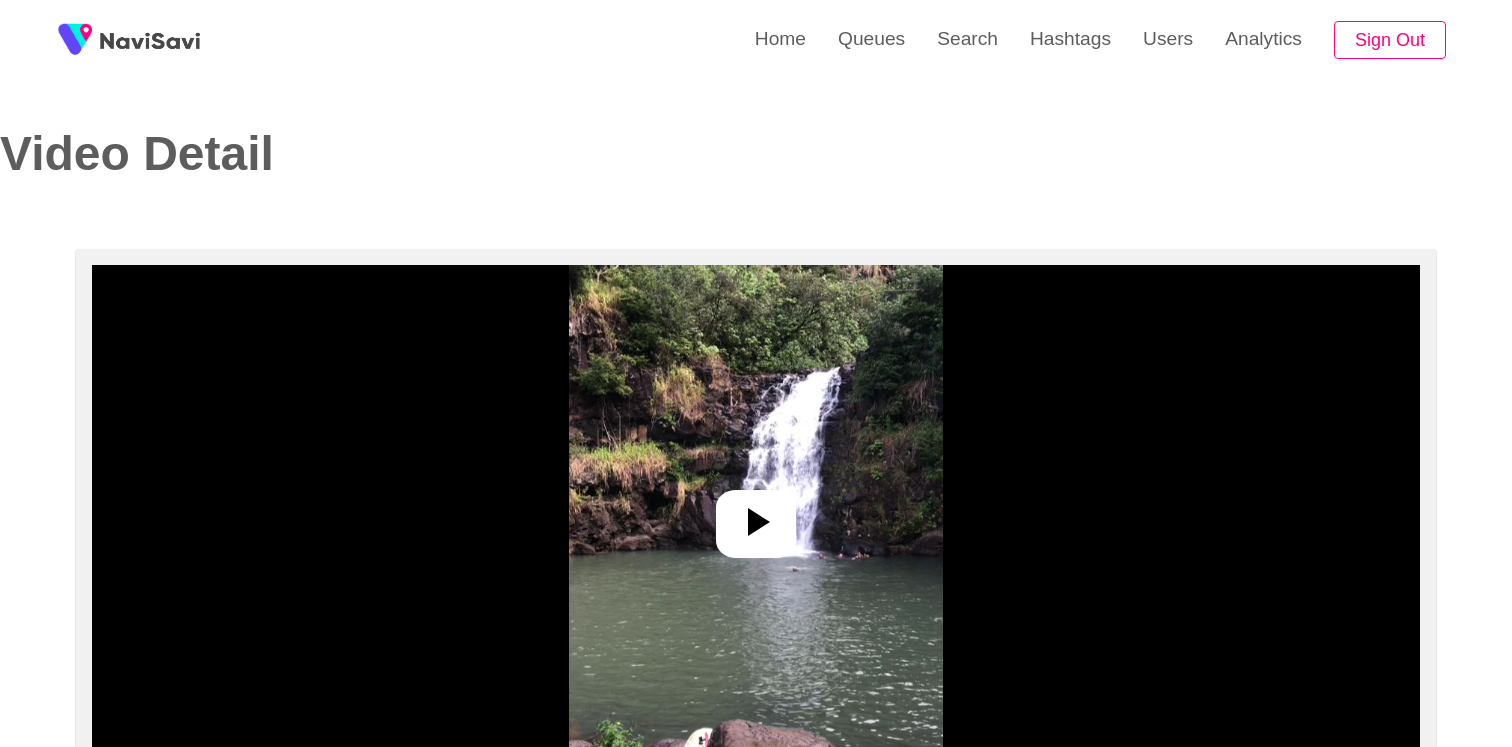 click at bounding box center [756, 515] 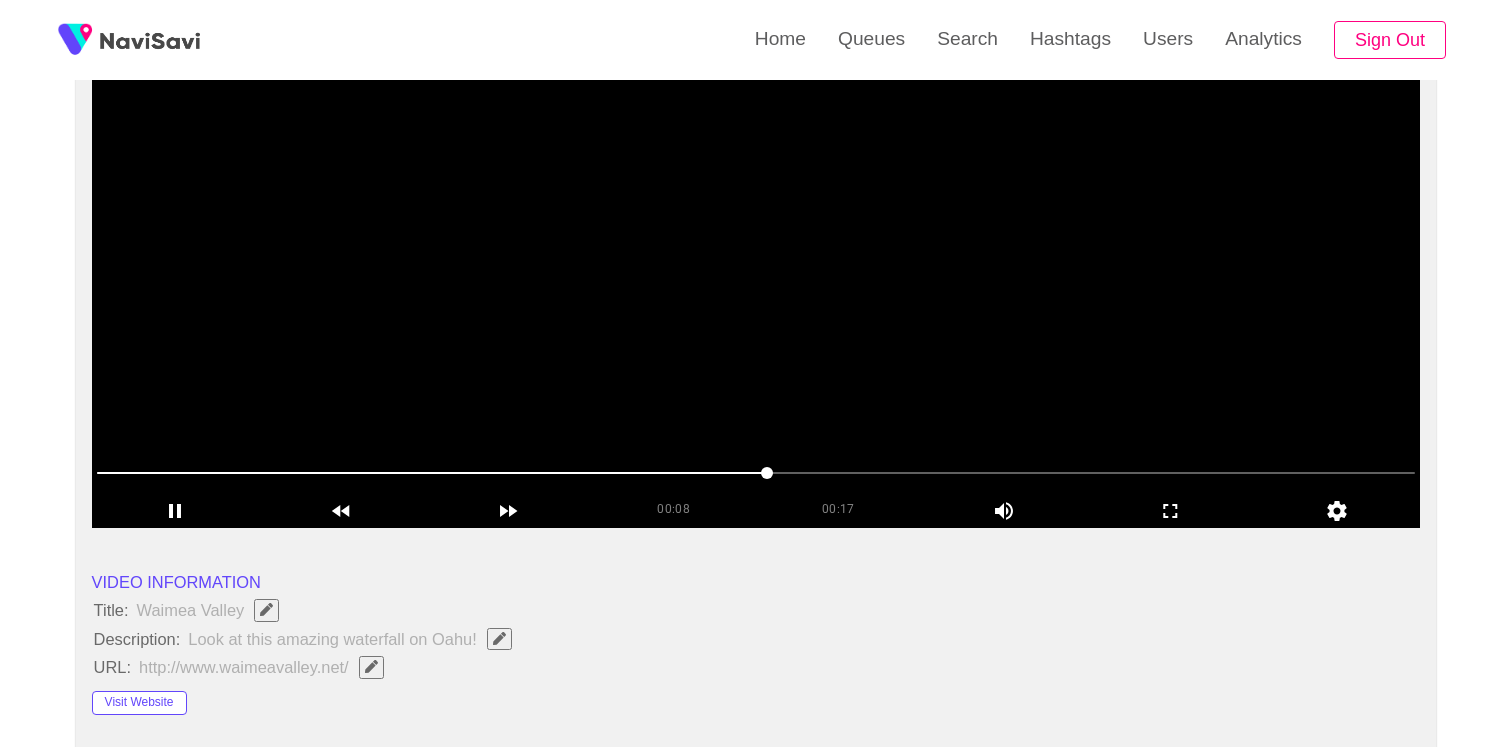 click at bounding box center [756, 278] 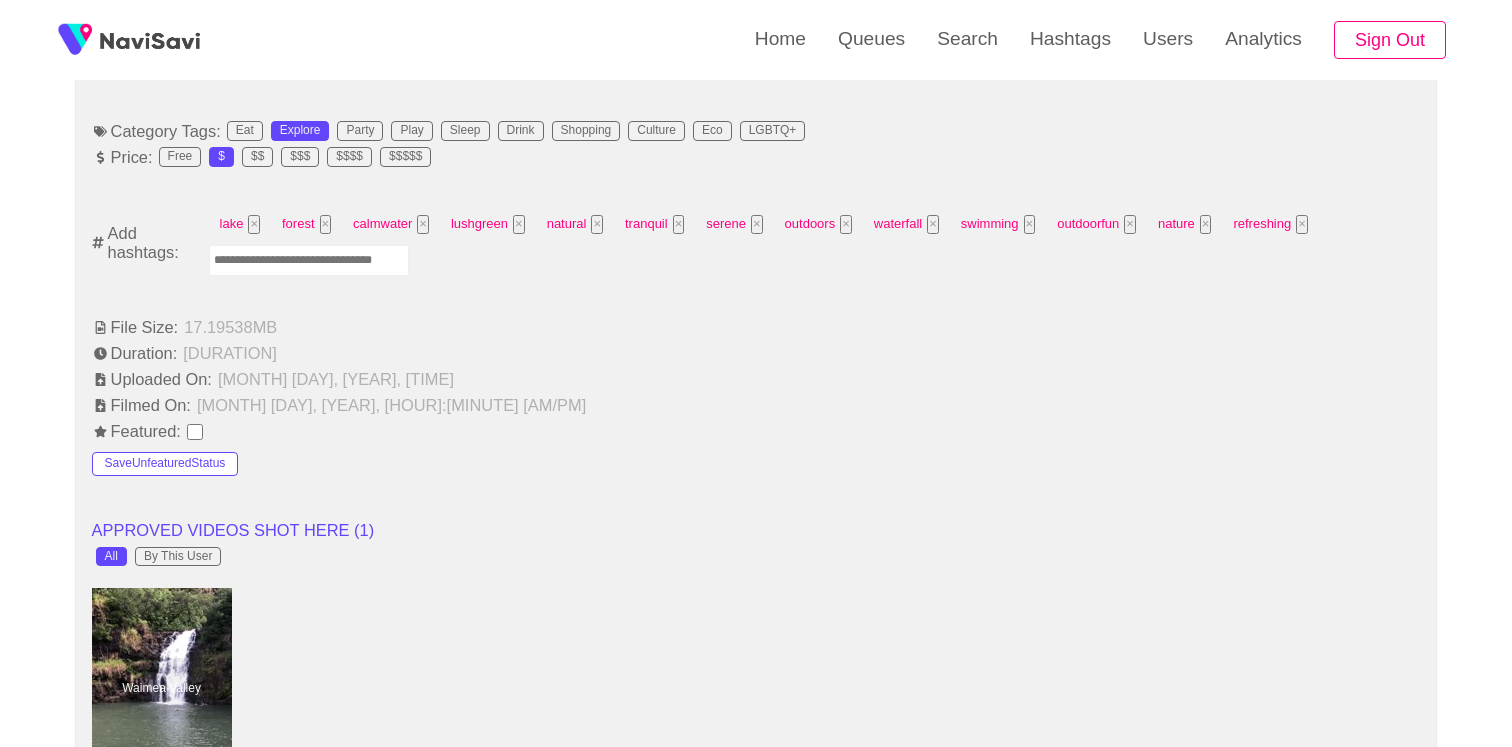 scroll, scrollTop: 1264, scrollLeft: 0, axis: vertical 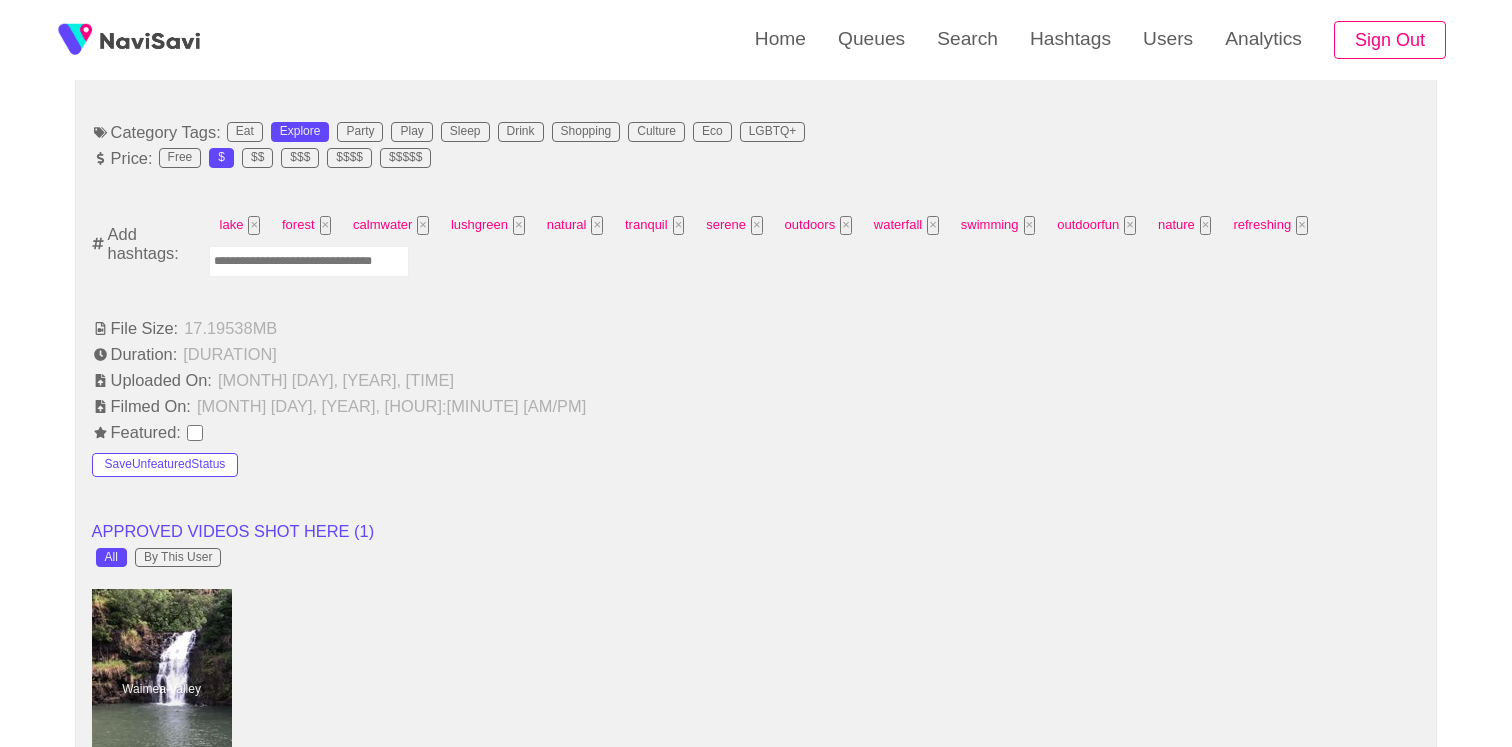 click at bounding box center (309, 261) 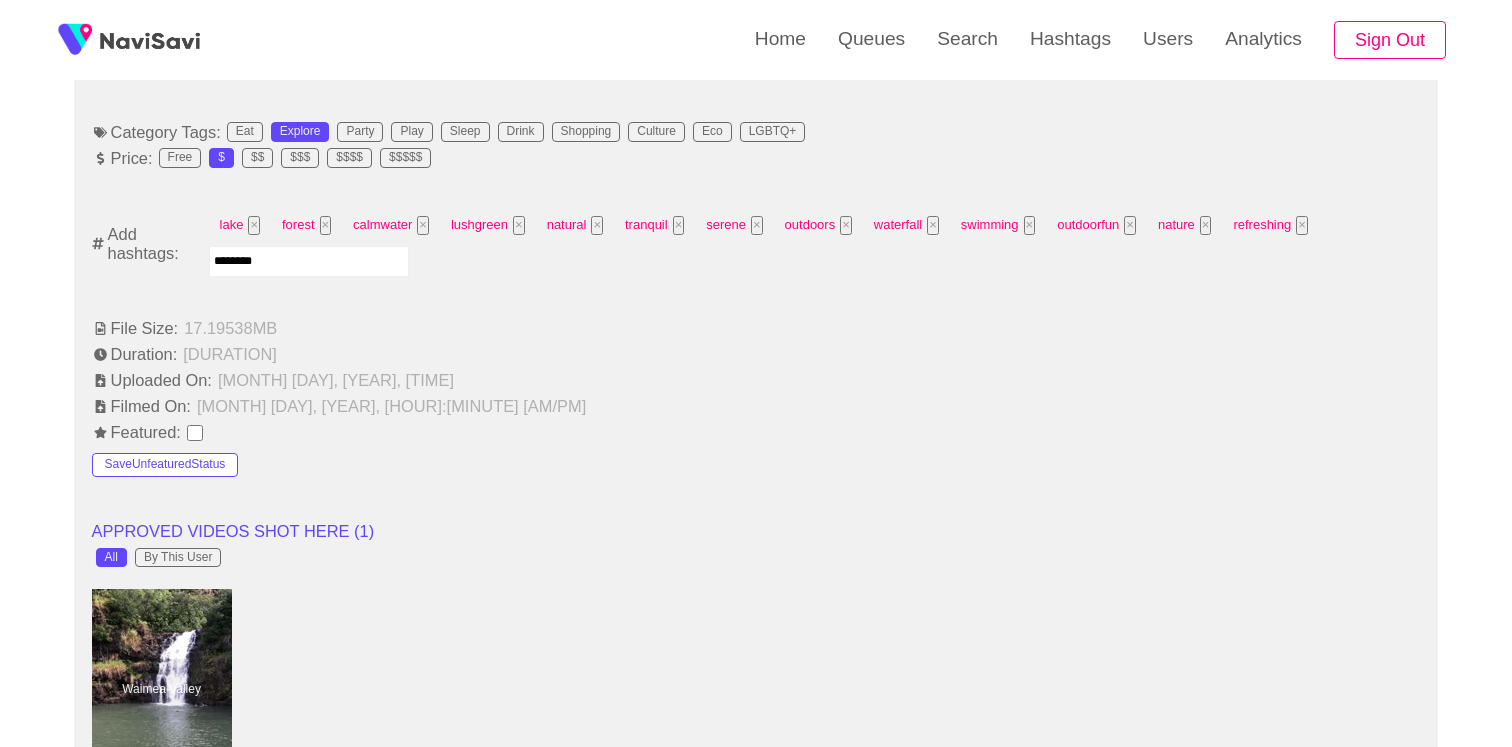 type on "*********" 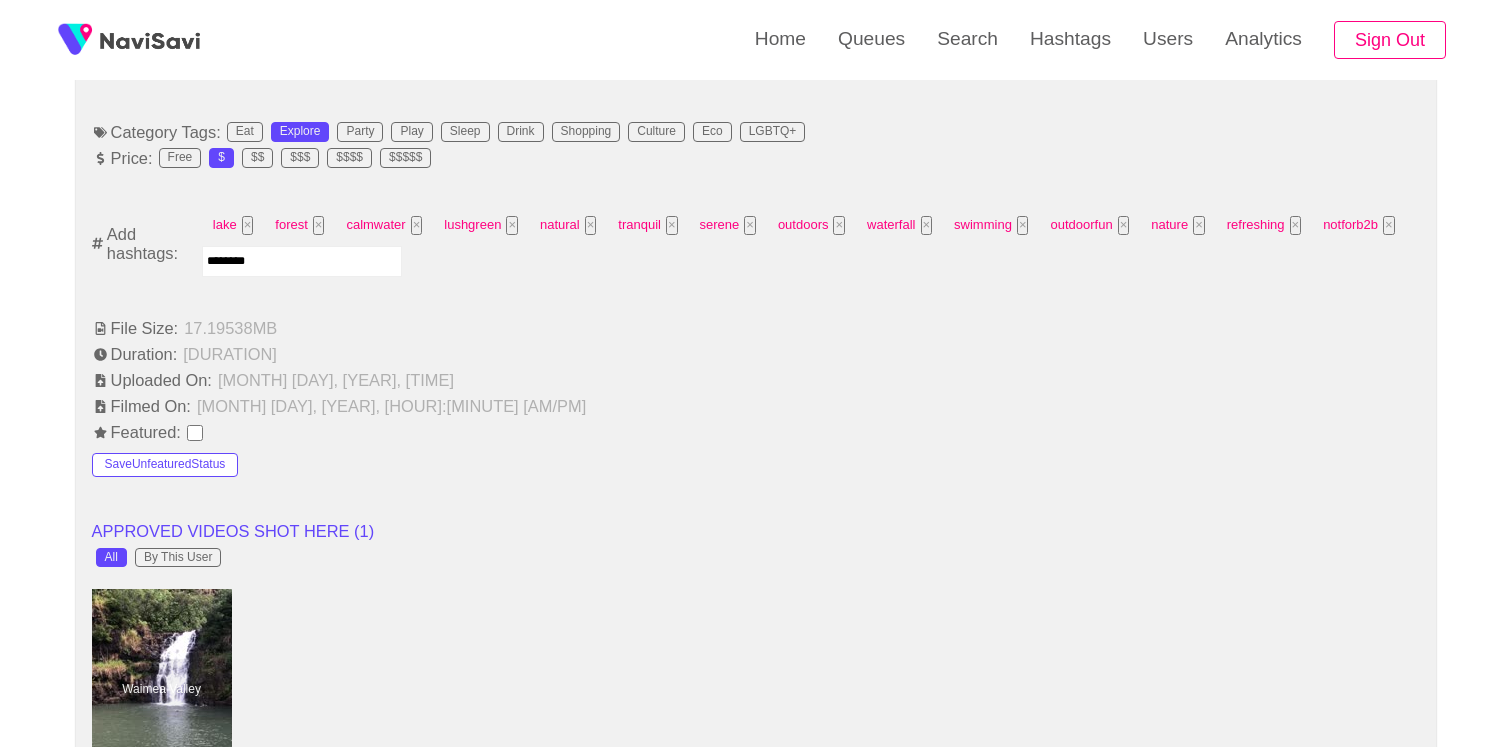 type on "*********" 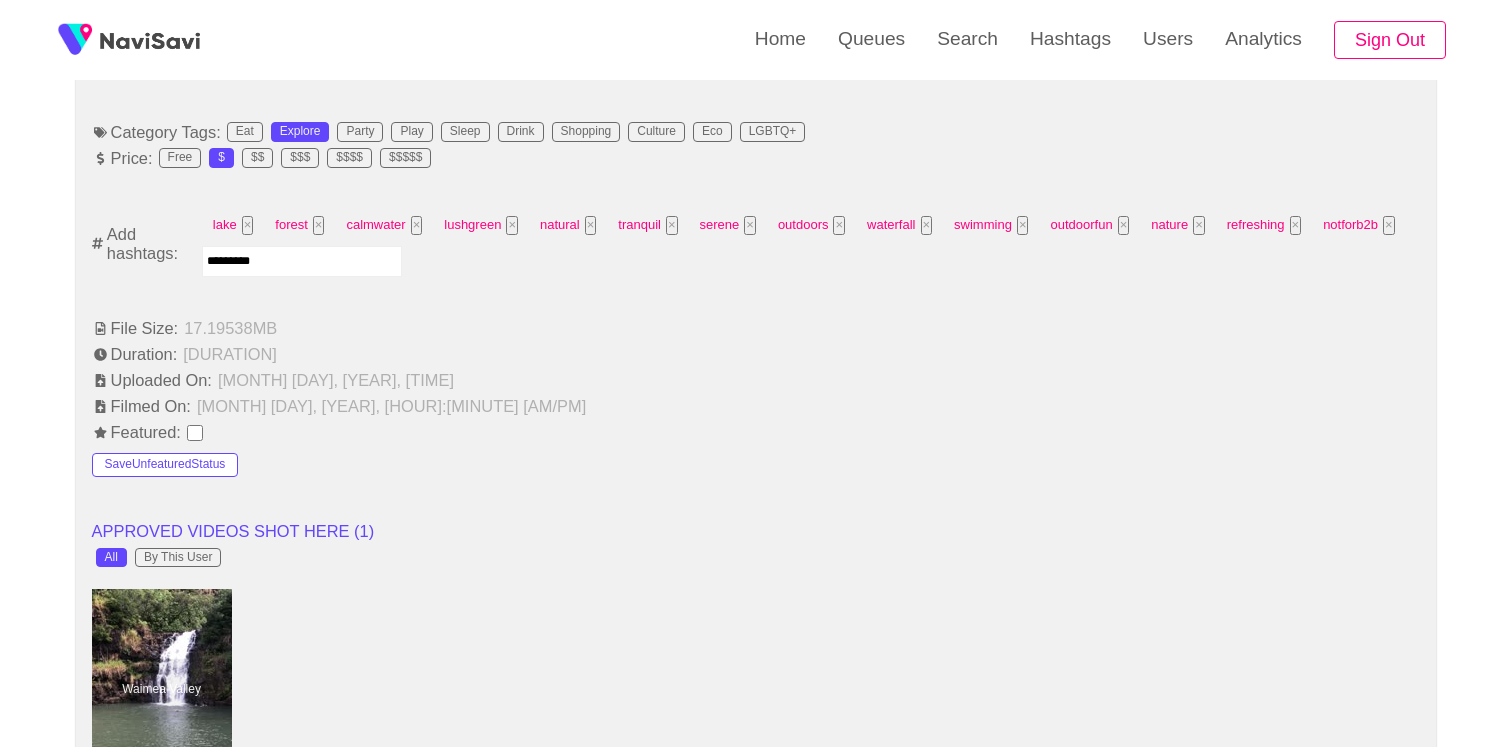 type 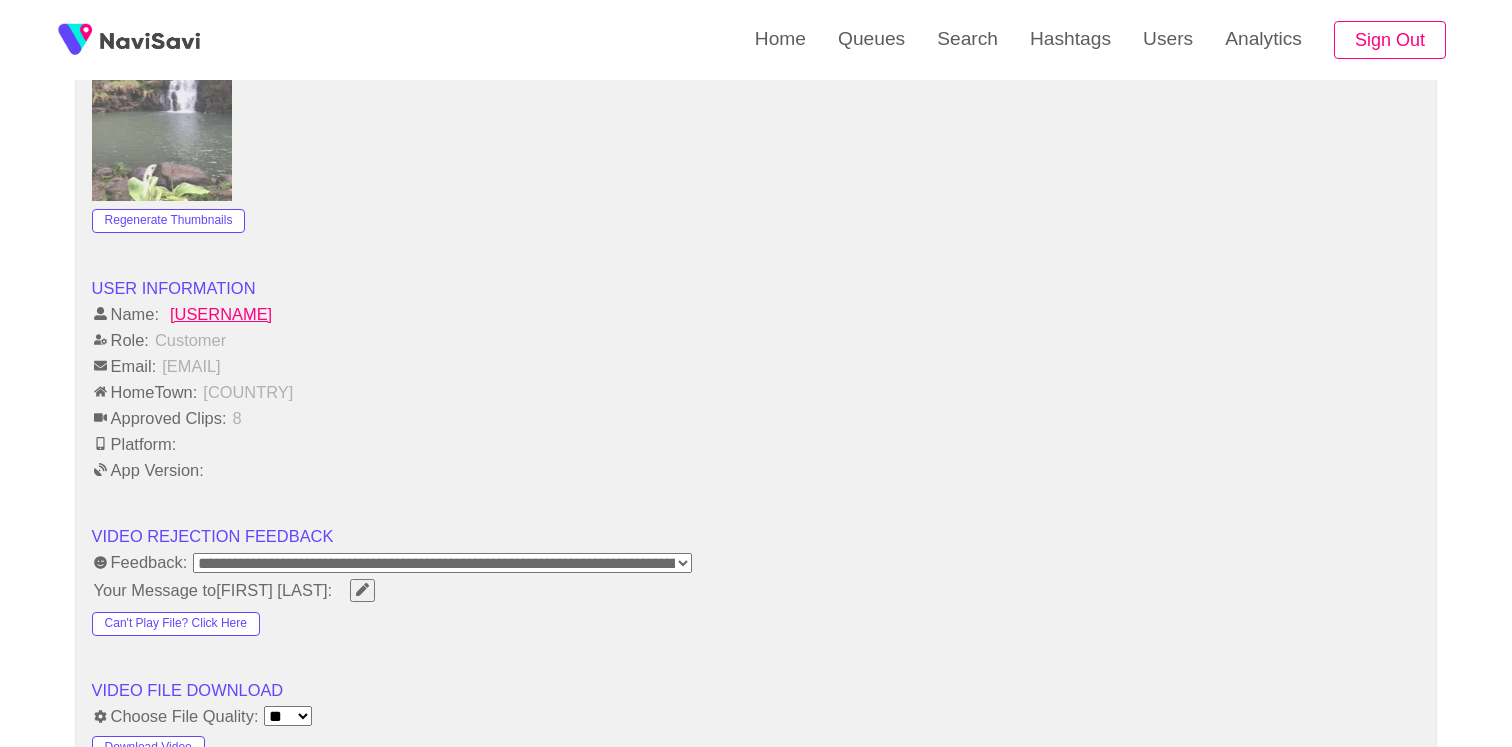 scroll, scrollTop: 2791, scrollLeft: 0, axis: vertical 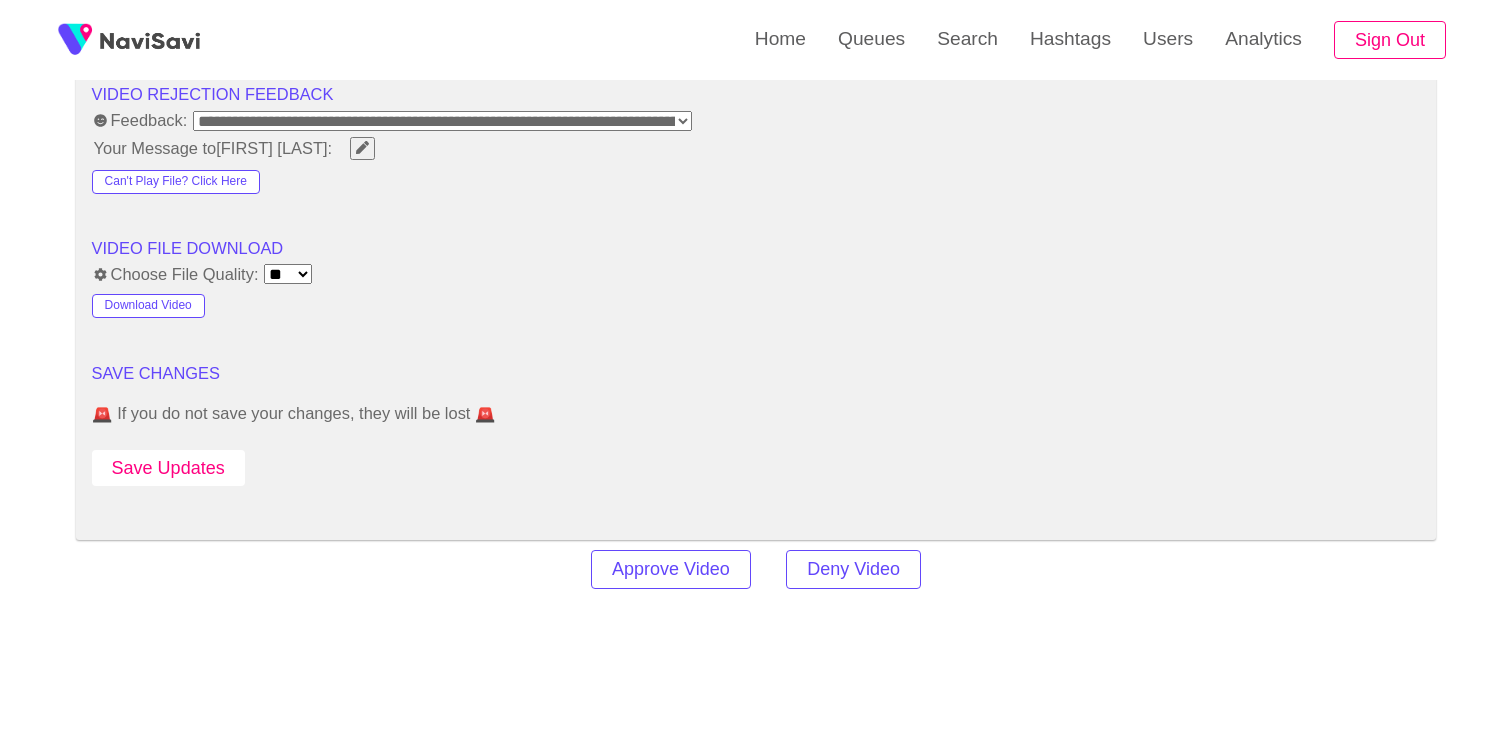 click on "Save Updates" at bounding box center [168, 468] 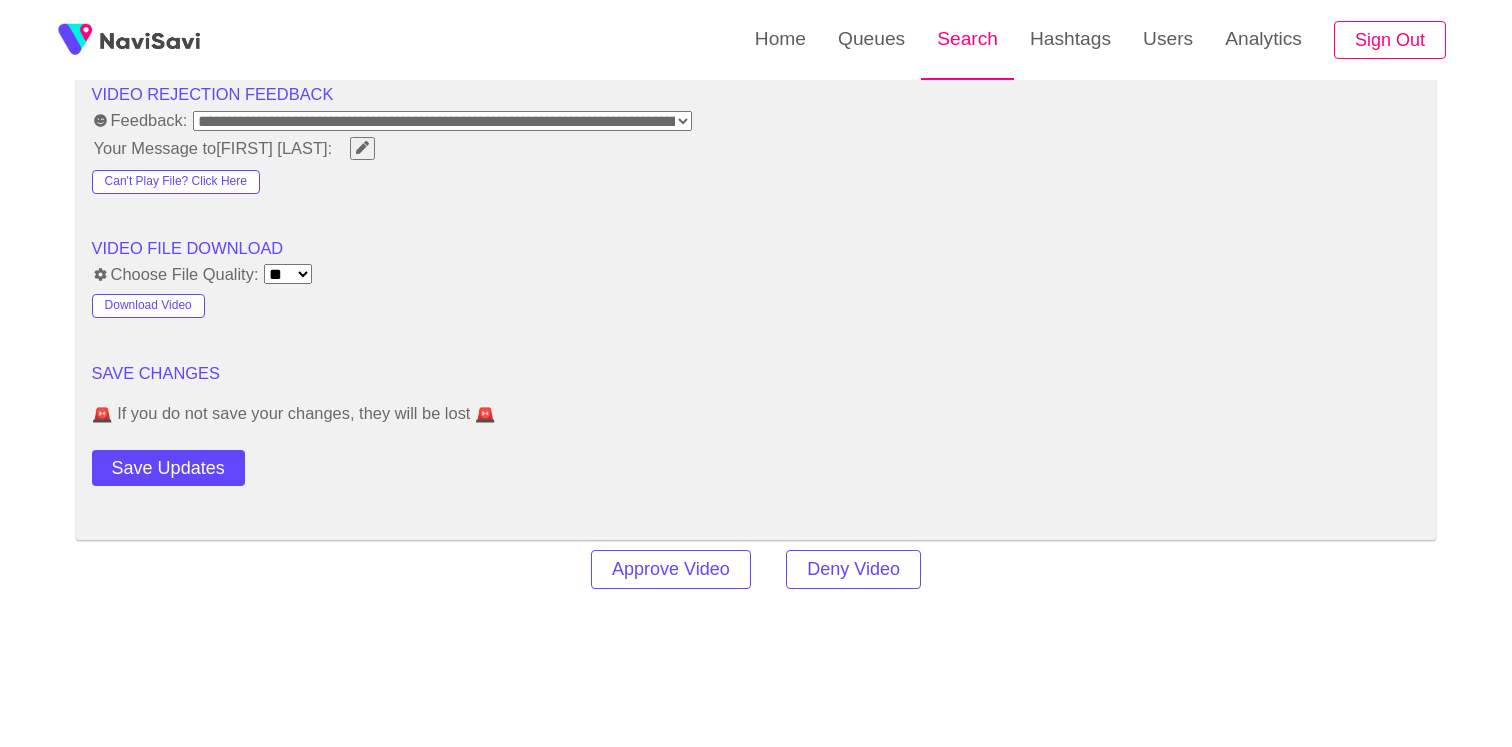 click on "Search" at bounding box center (967, 39) 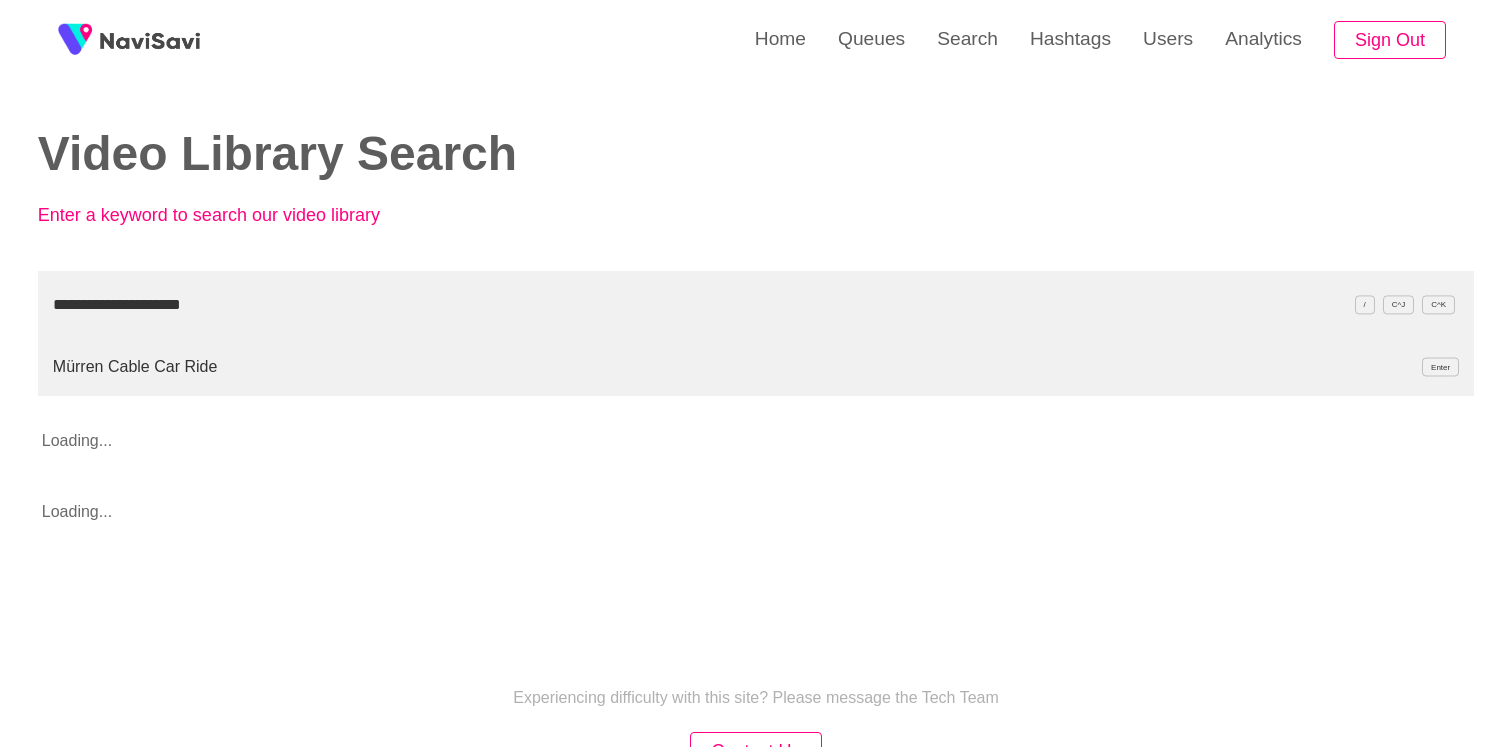 type on "**********" 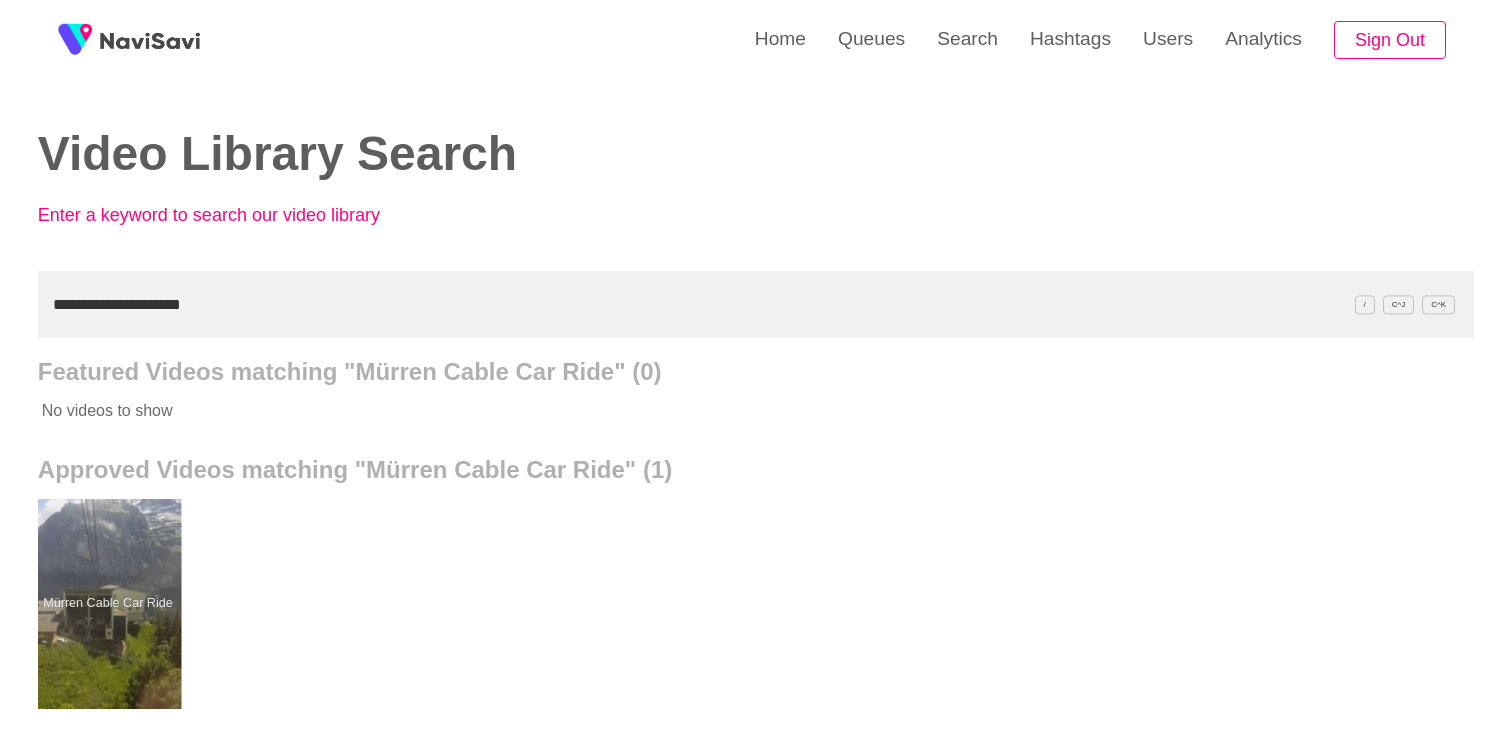 click at bounding box center (107, 604) 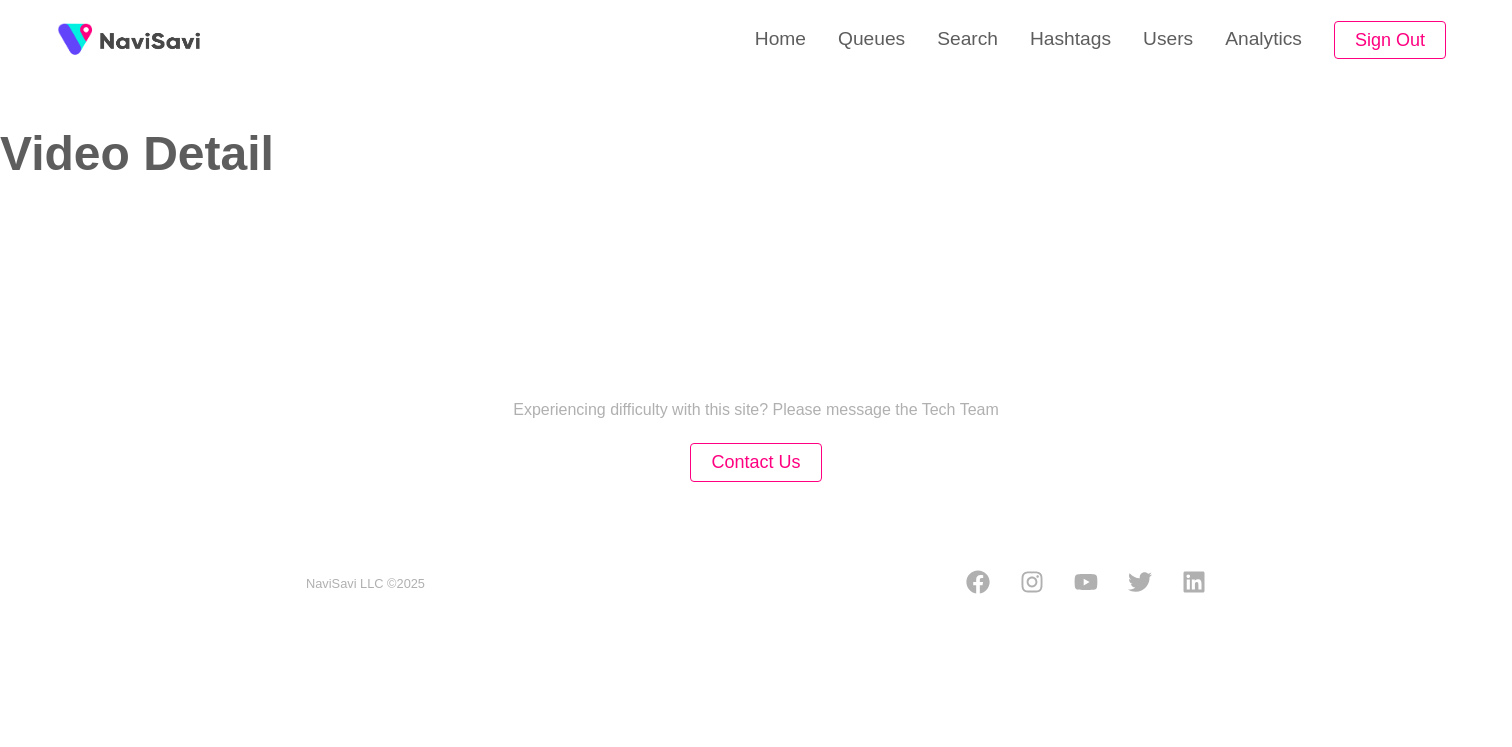 select on "**********" 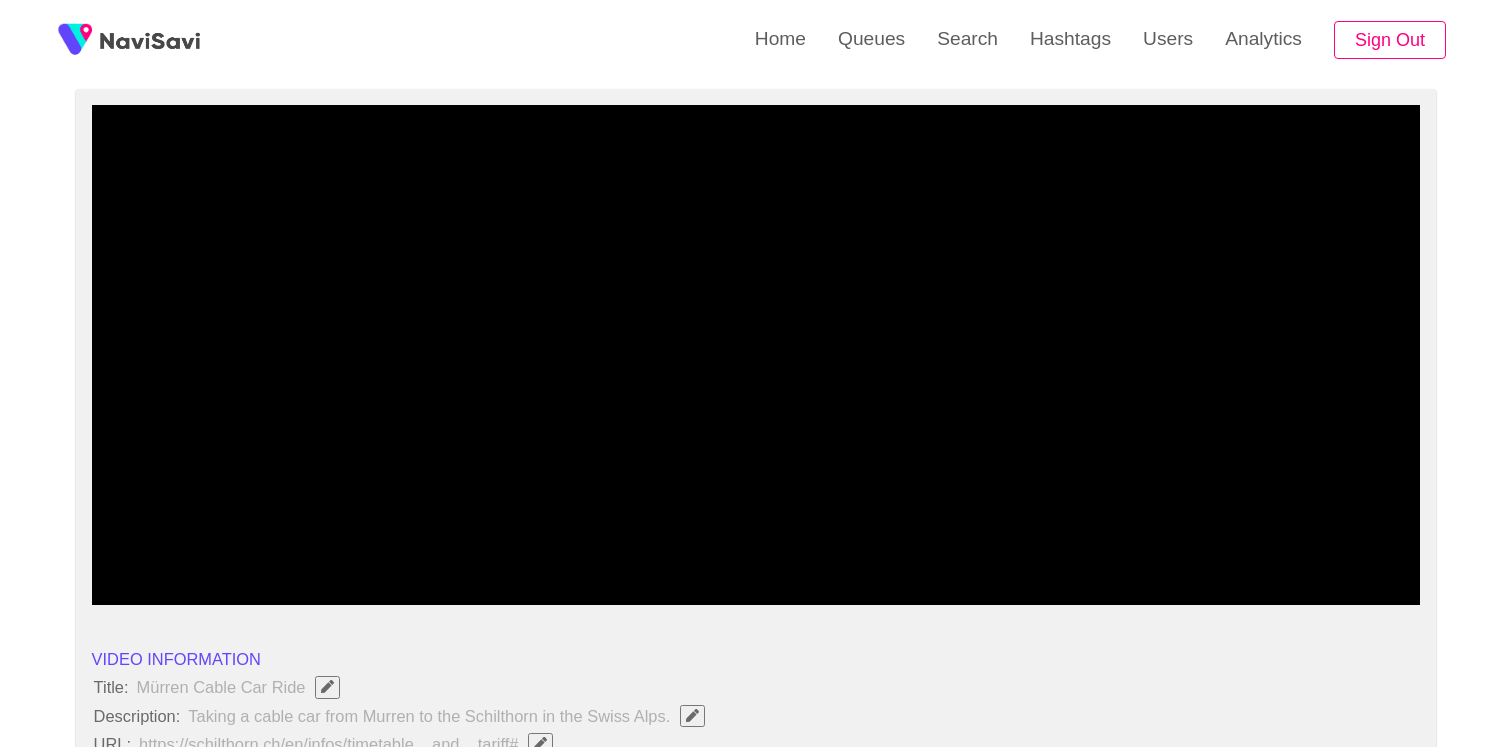 scroll, scrollTop: 162, scrollLeft: 0, axis: vertical 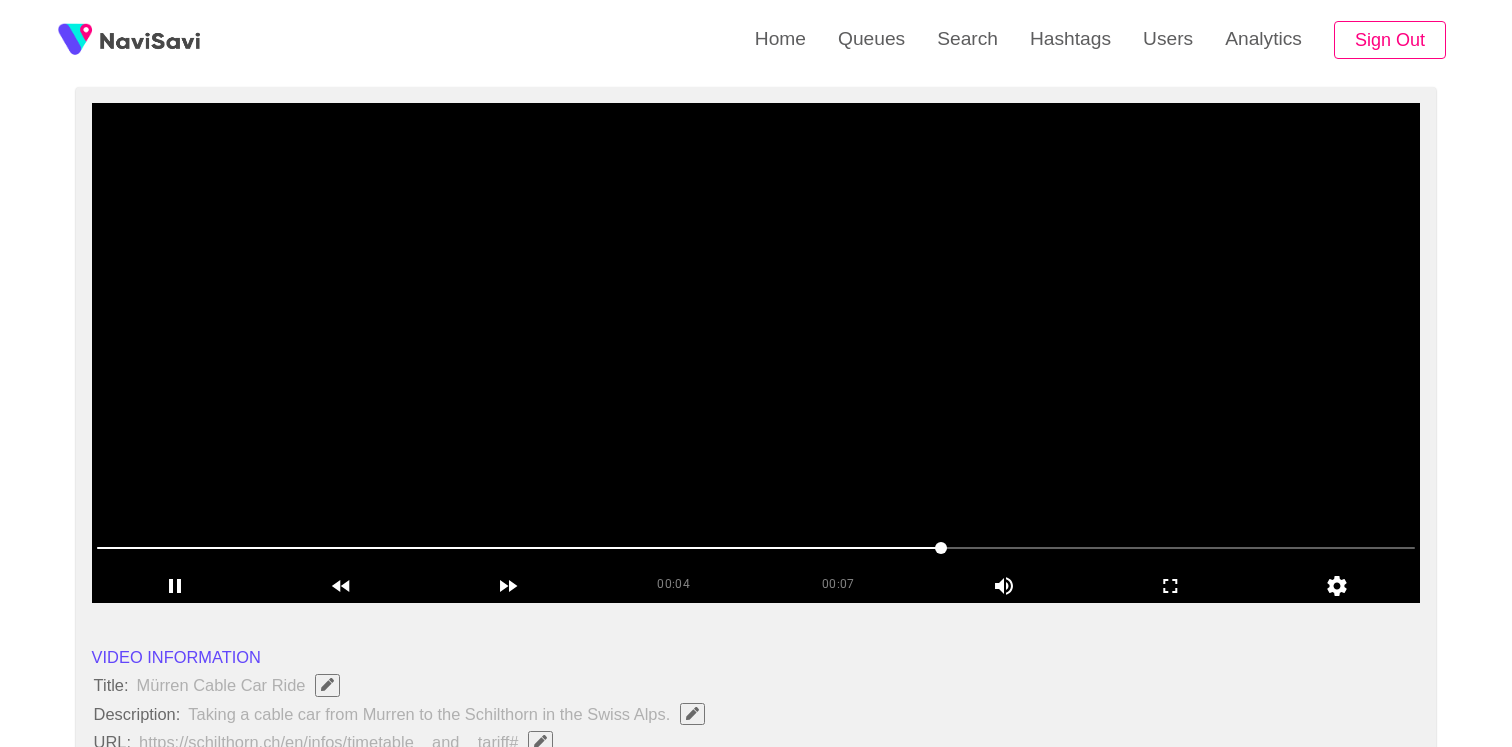 click at bounding box center [756, 353] 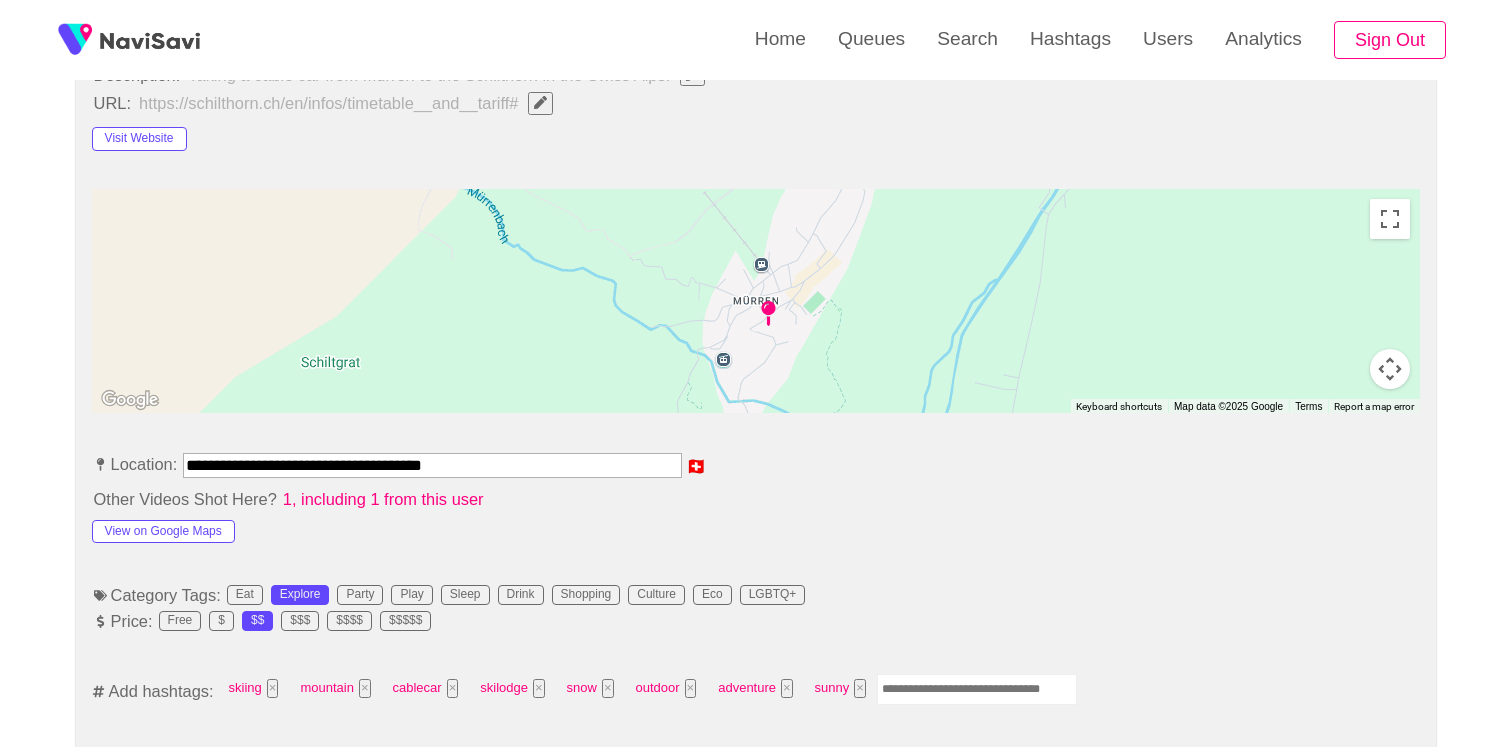 scroll, scrollTop: 883, scrollLeft: 0, axis: vertical 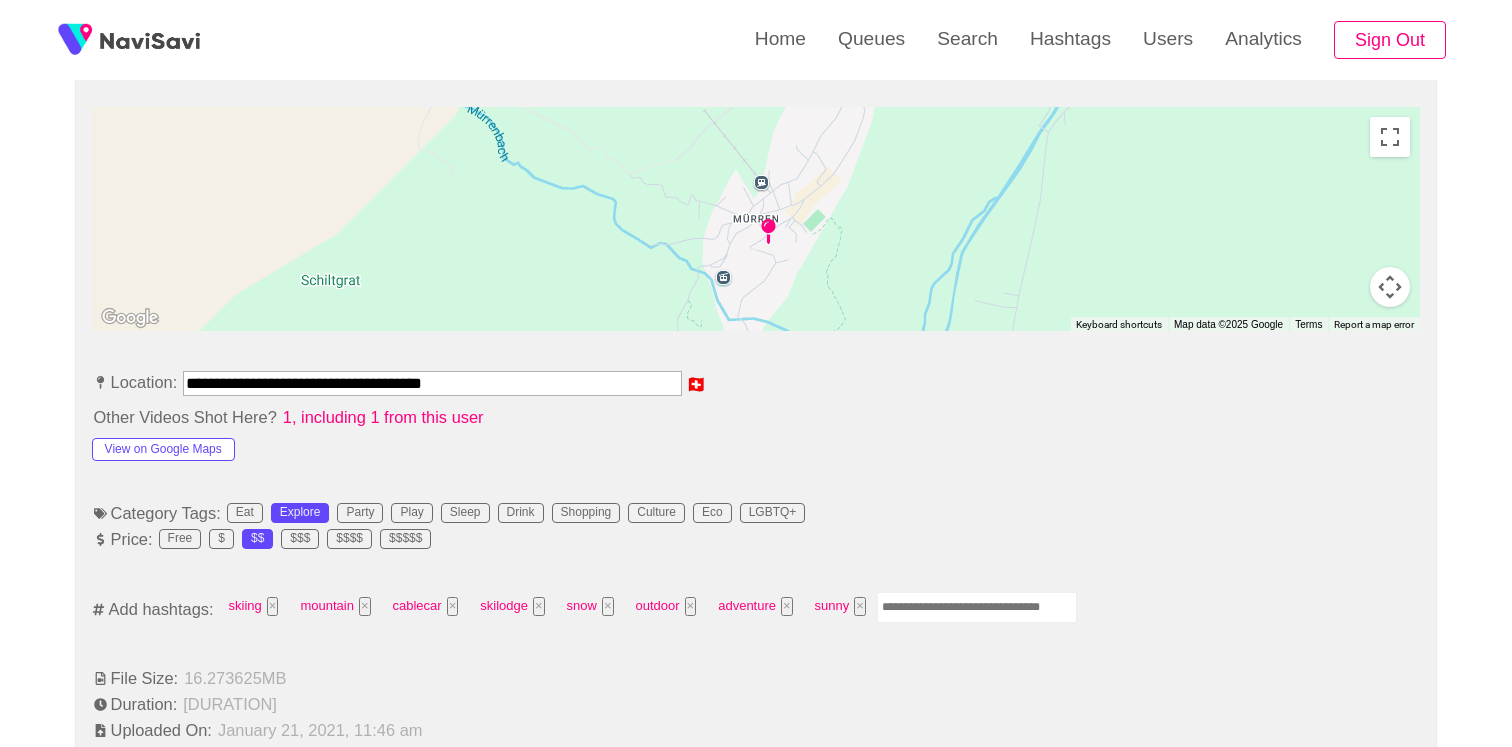 click at bounding box center (977, 607) 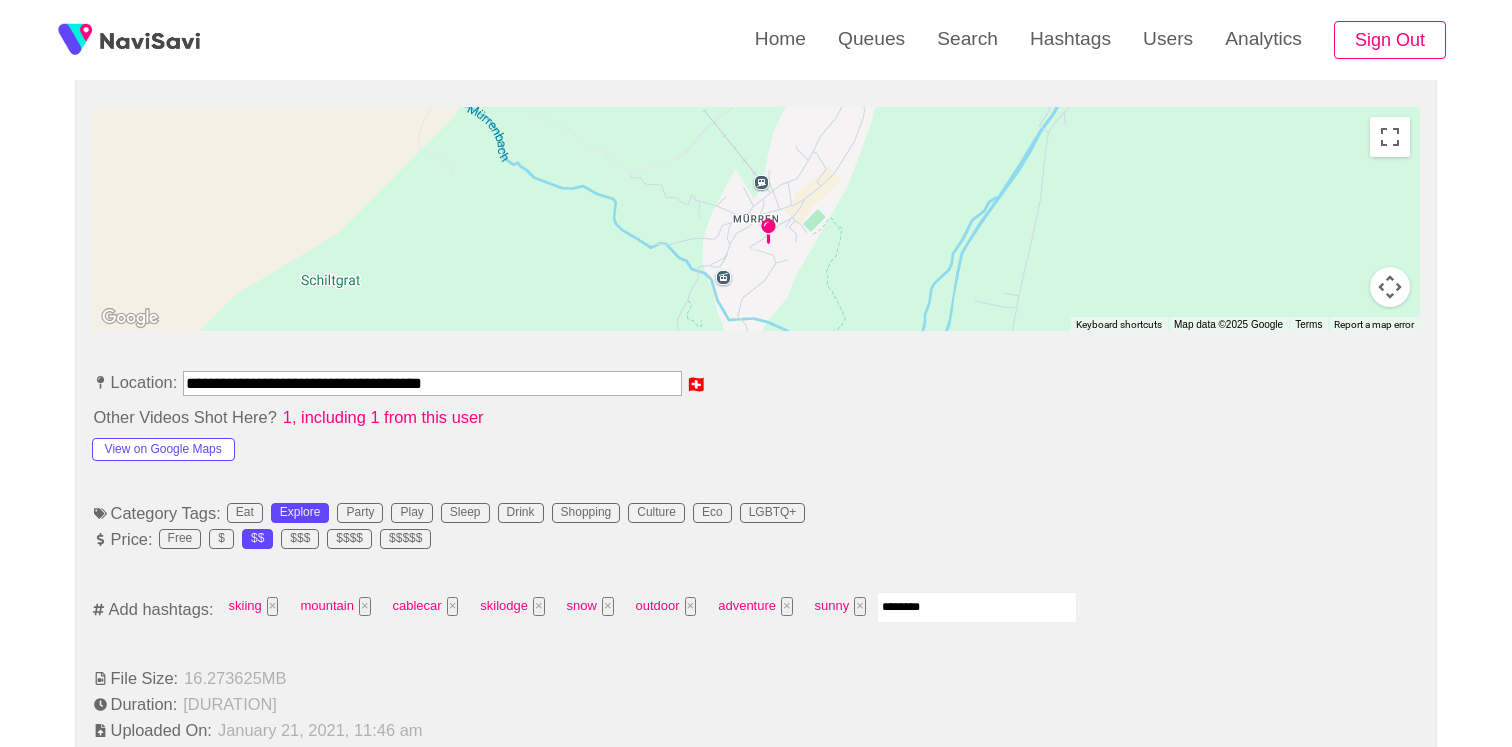 type on "*********" 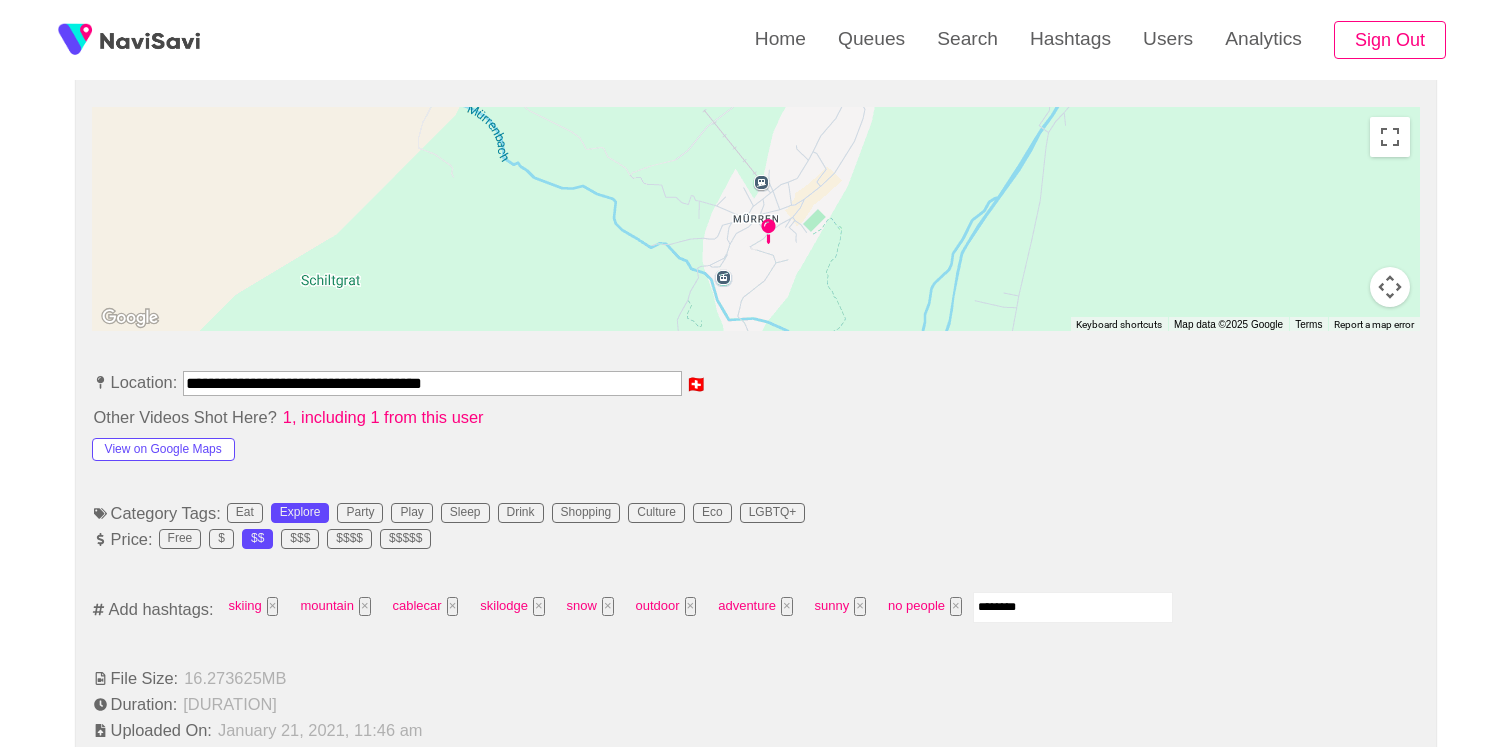 type on "*********" 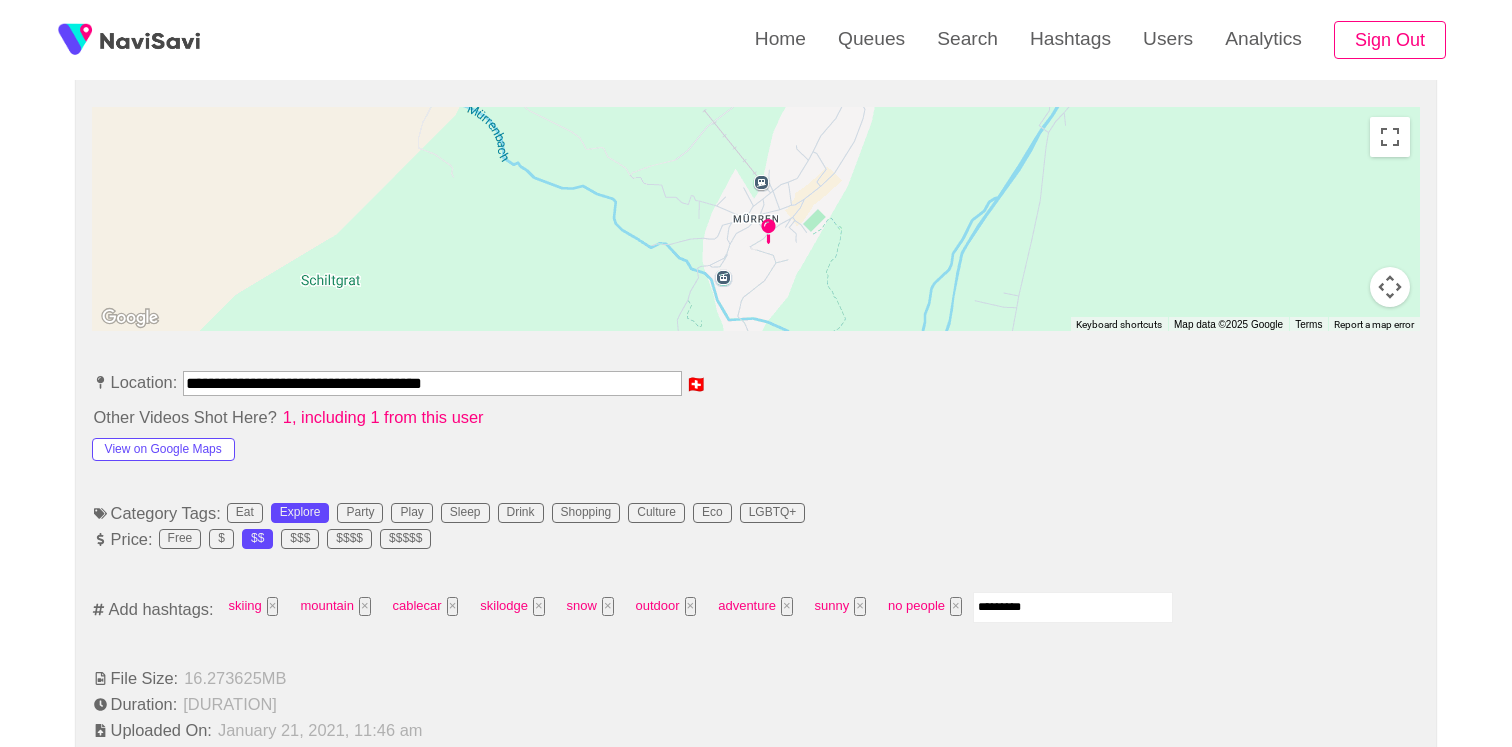 type 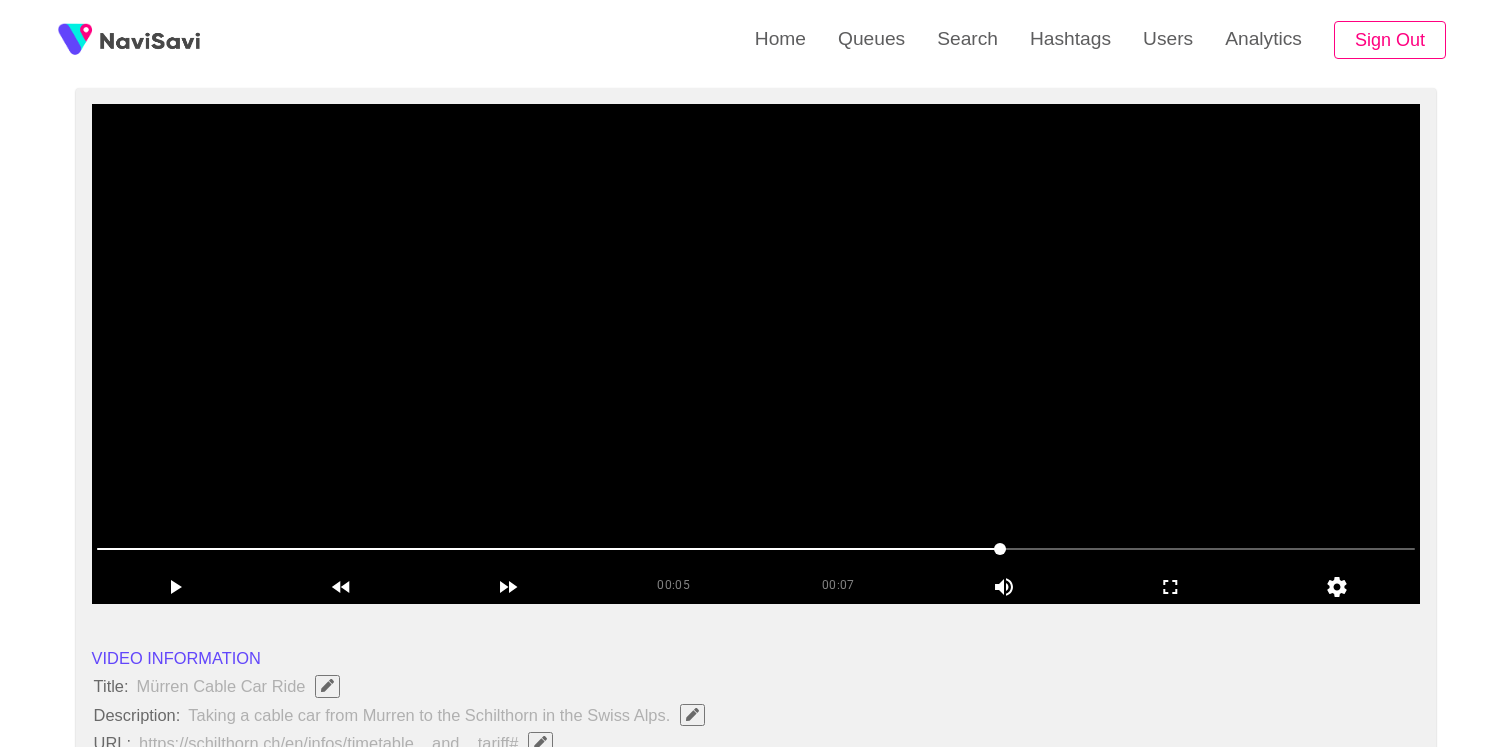 scroll, scrollTop: 63, scrollLeft: 0, axis: vertical 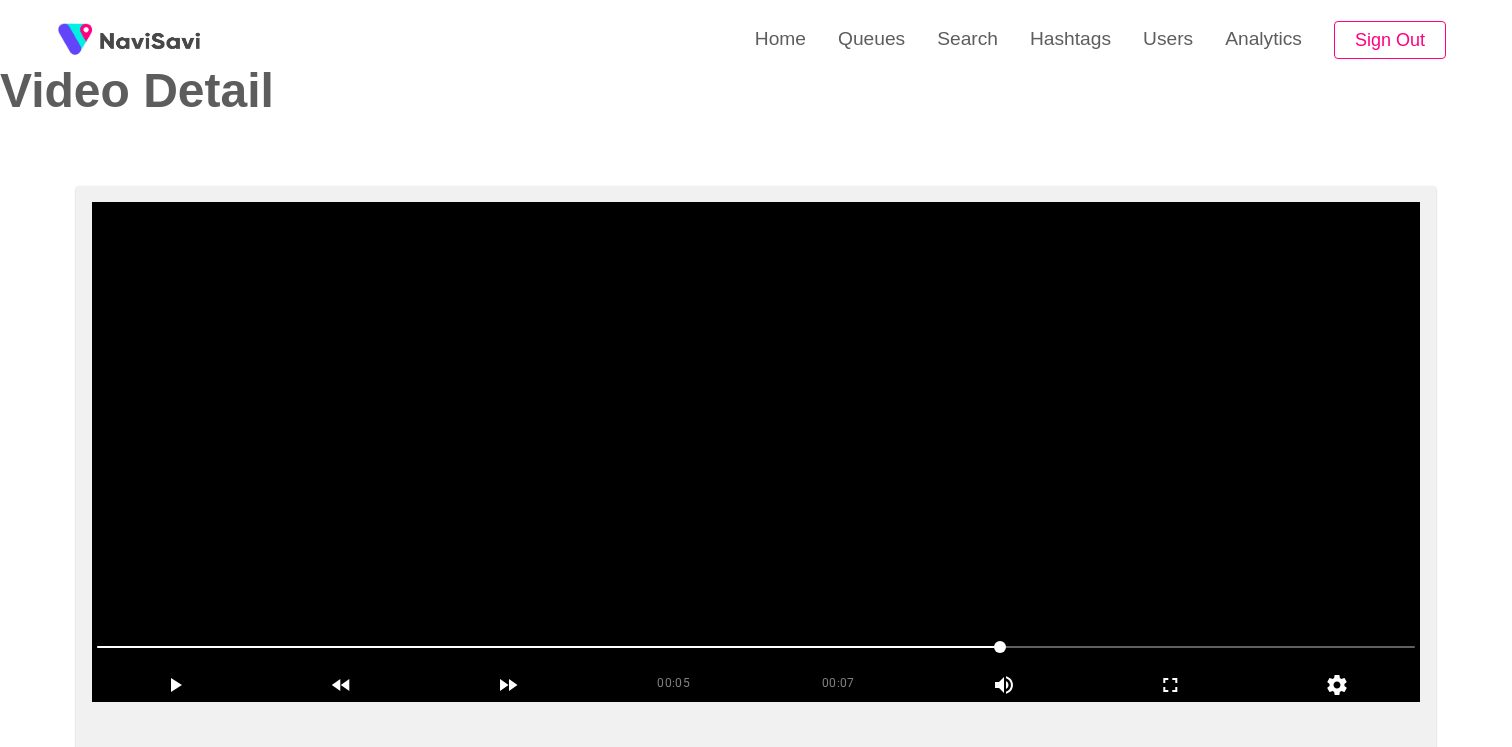 click at bounding box center (756, 452) 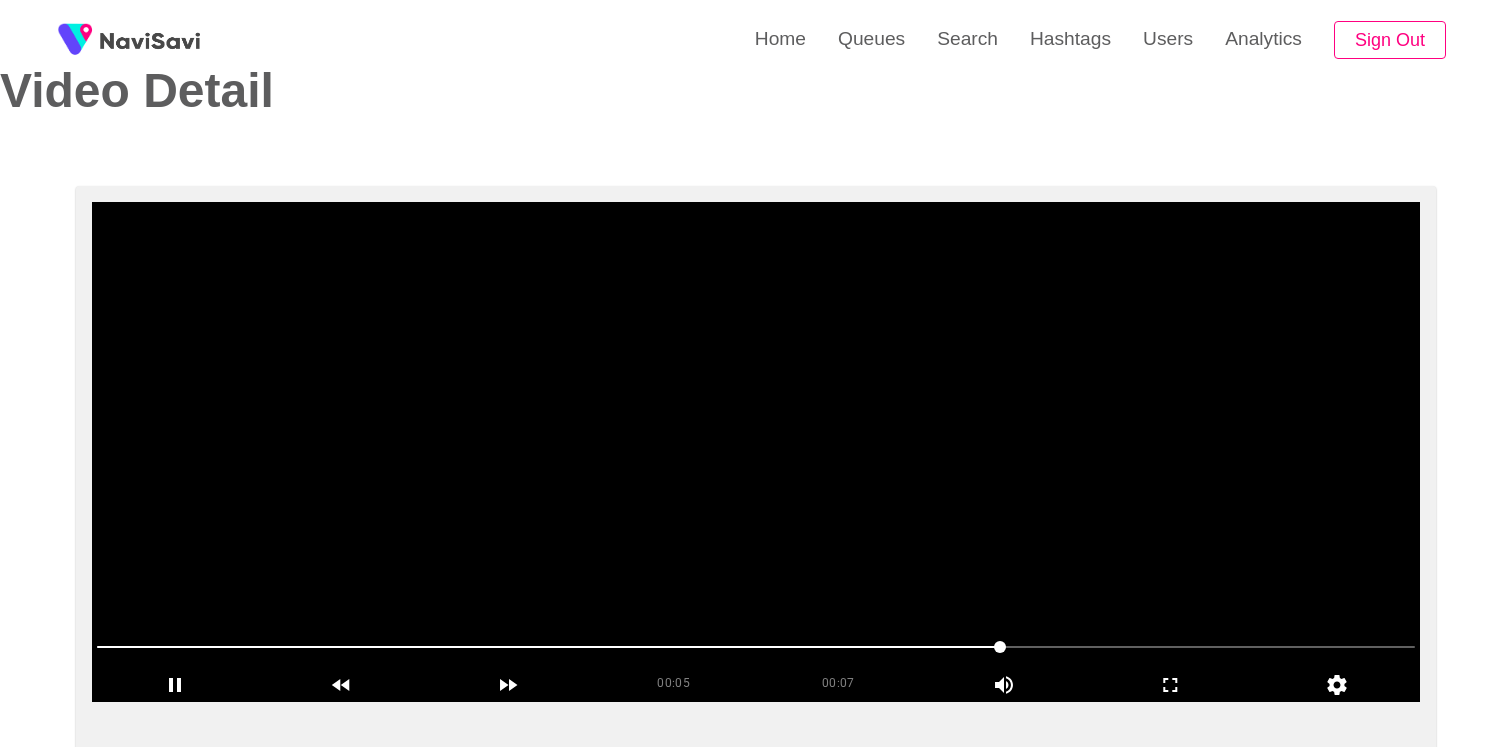 click at bounding box center [756, 452] 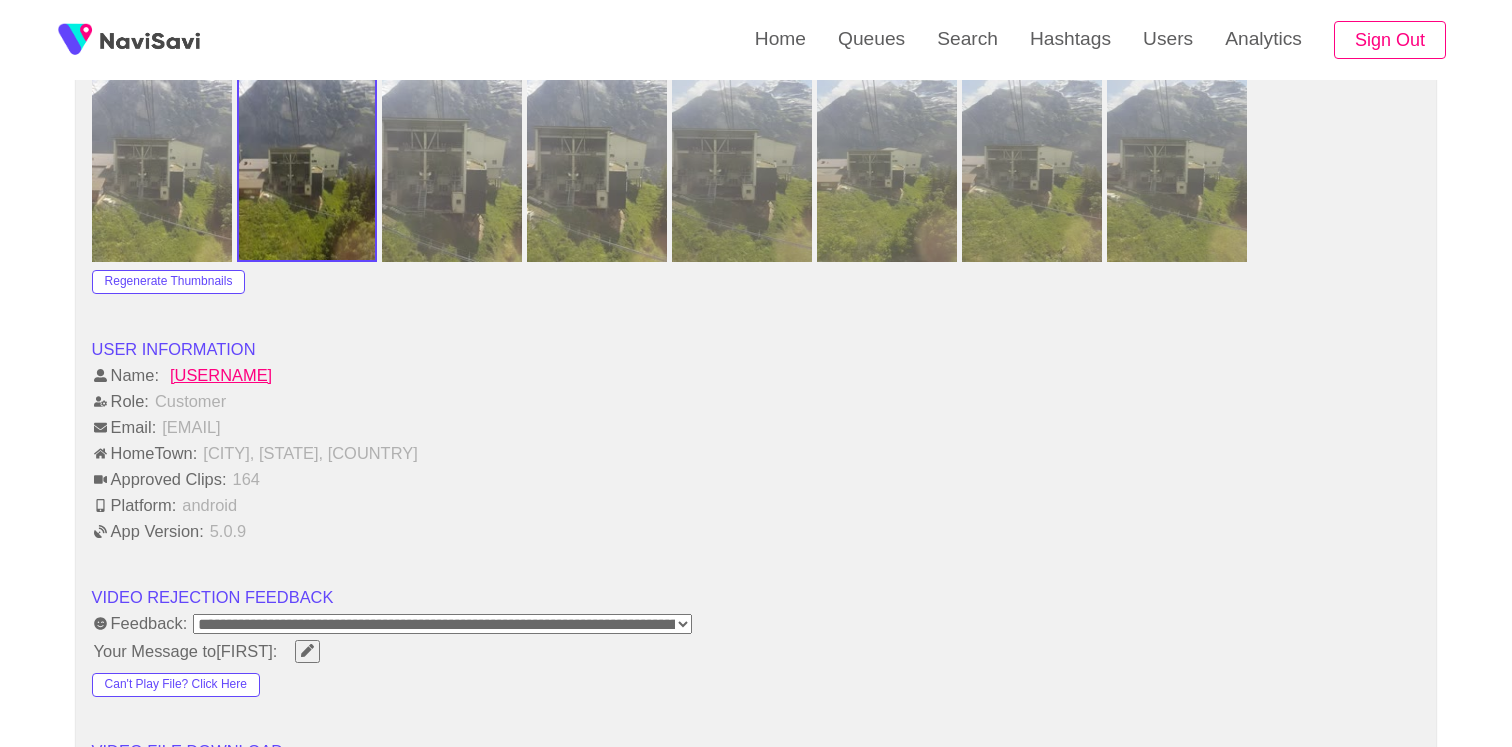 scroll, scrollTop: 2395, scrollLeft: 0, axis: vertical 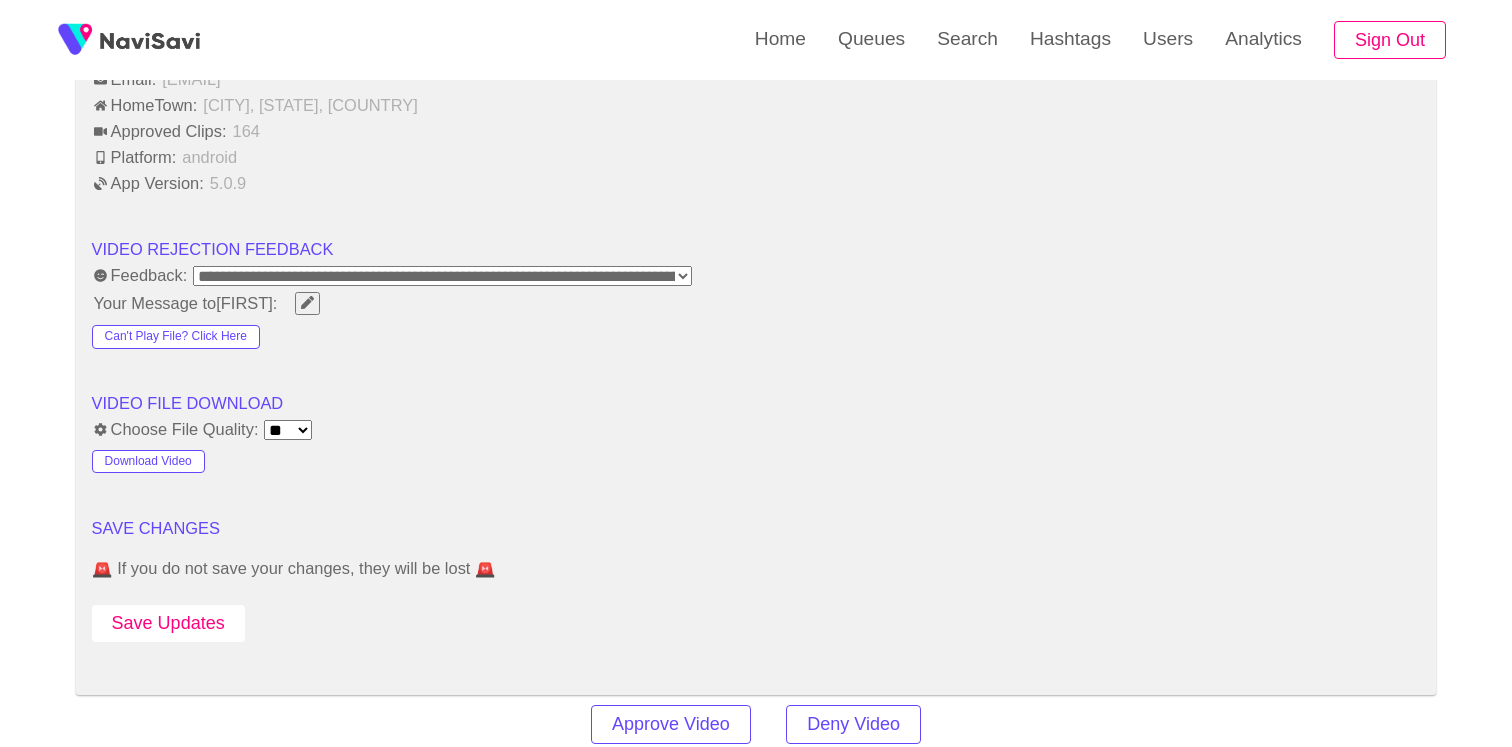 click on "Save Updates" at bounding box center [168, 623] 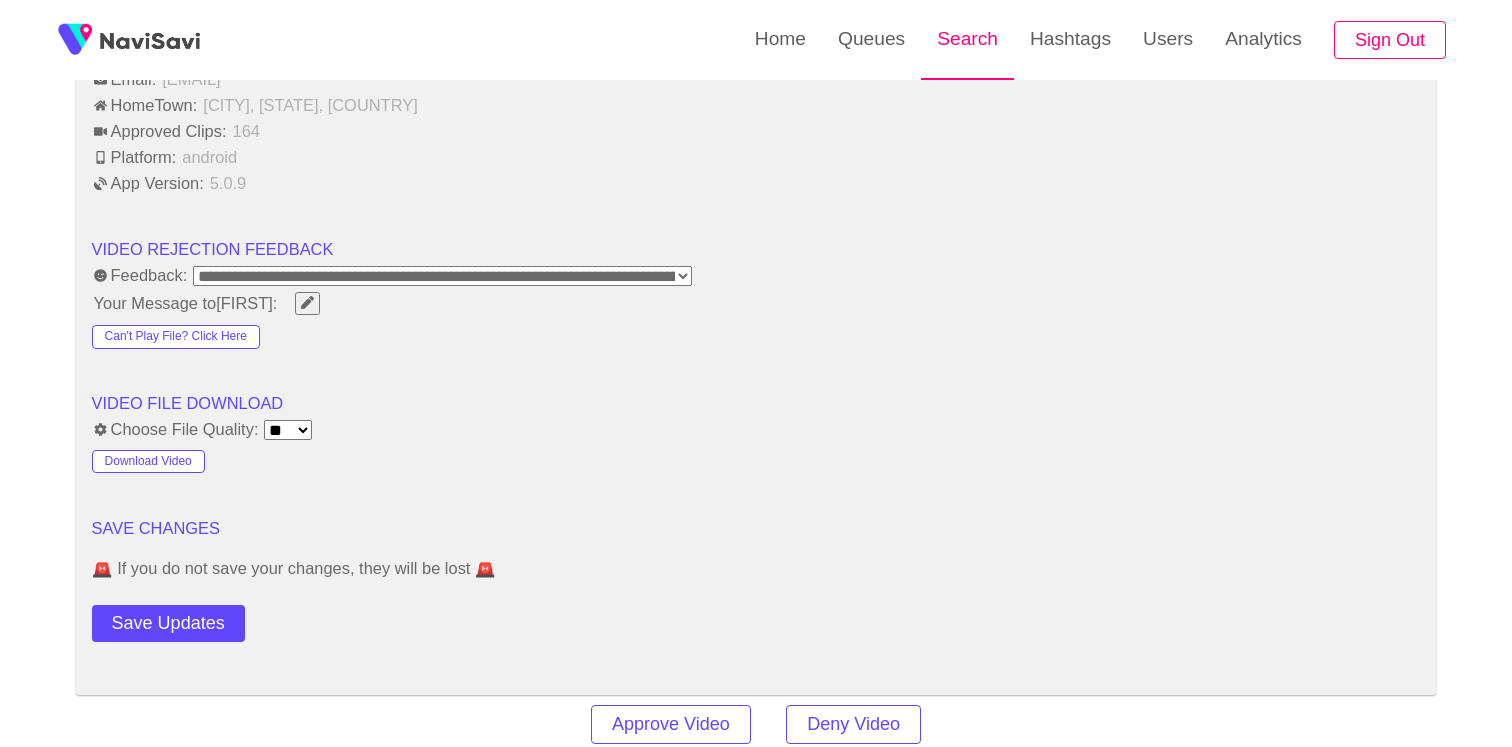 click on "Search" at bounding box center (967, 39) 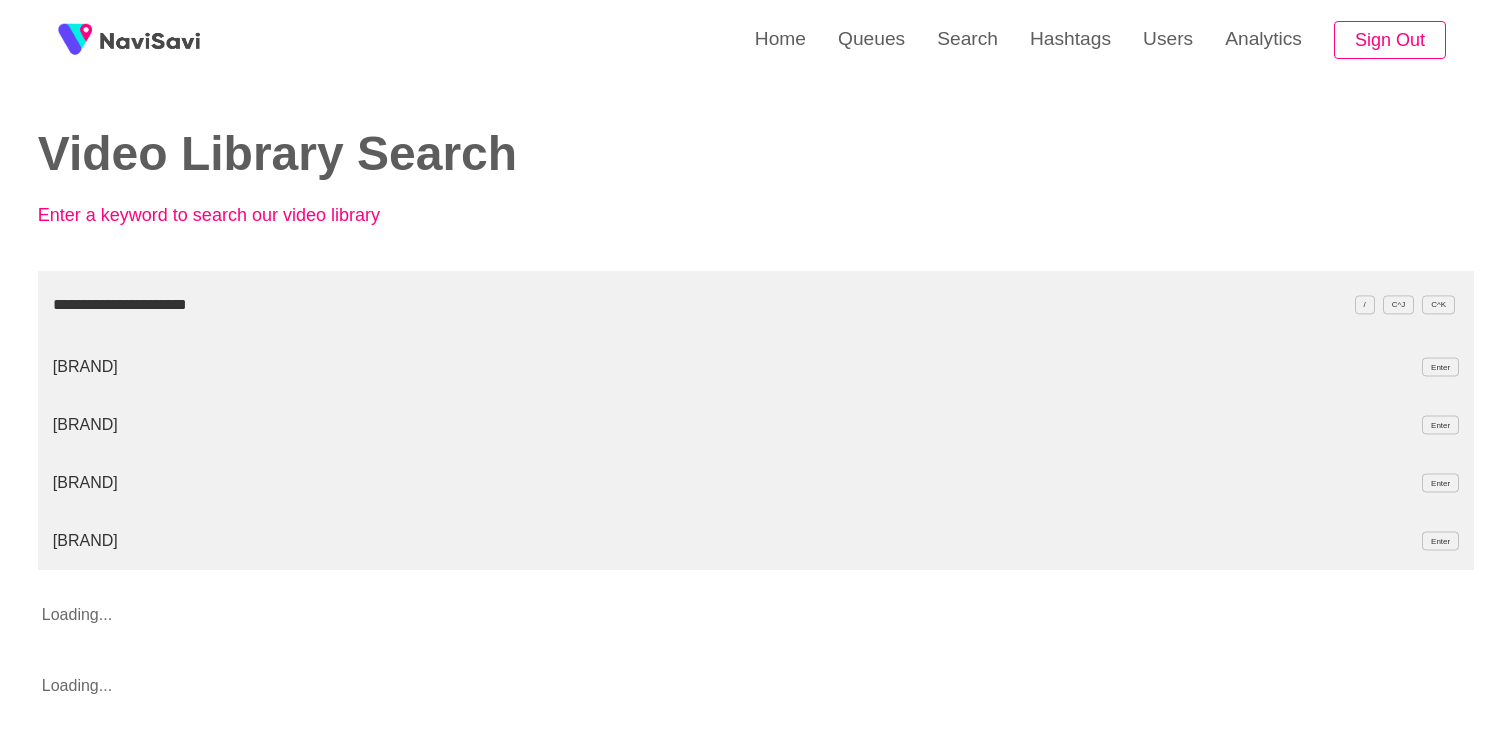 type on "**********" 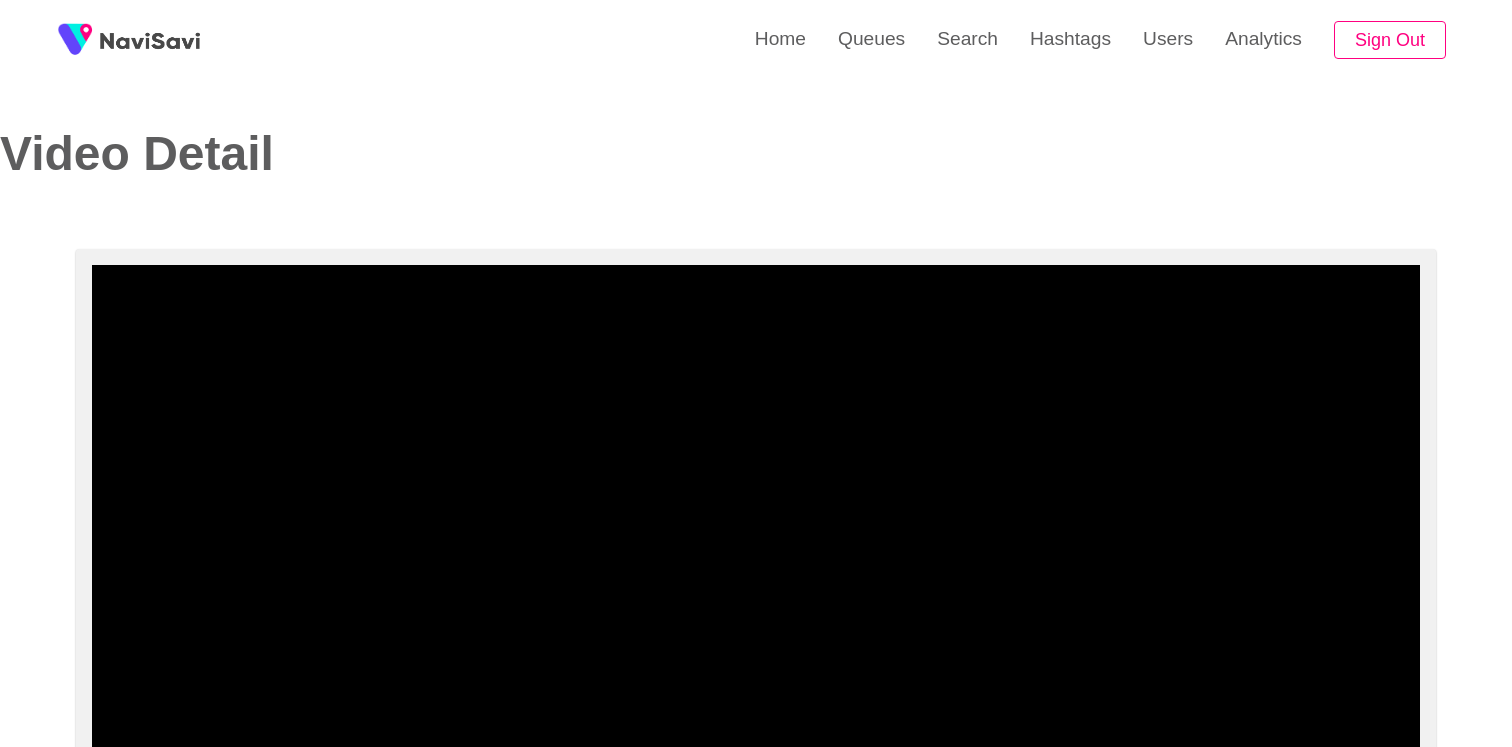 select on "**********" 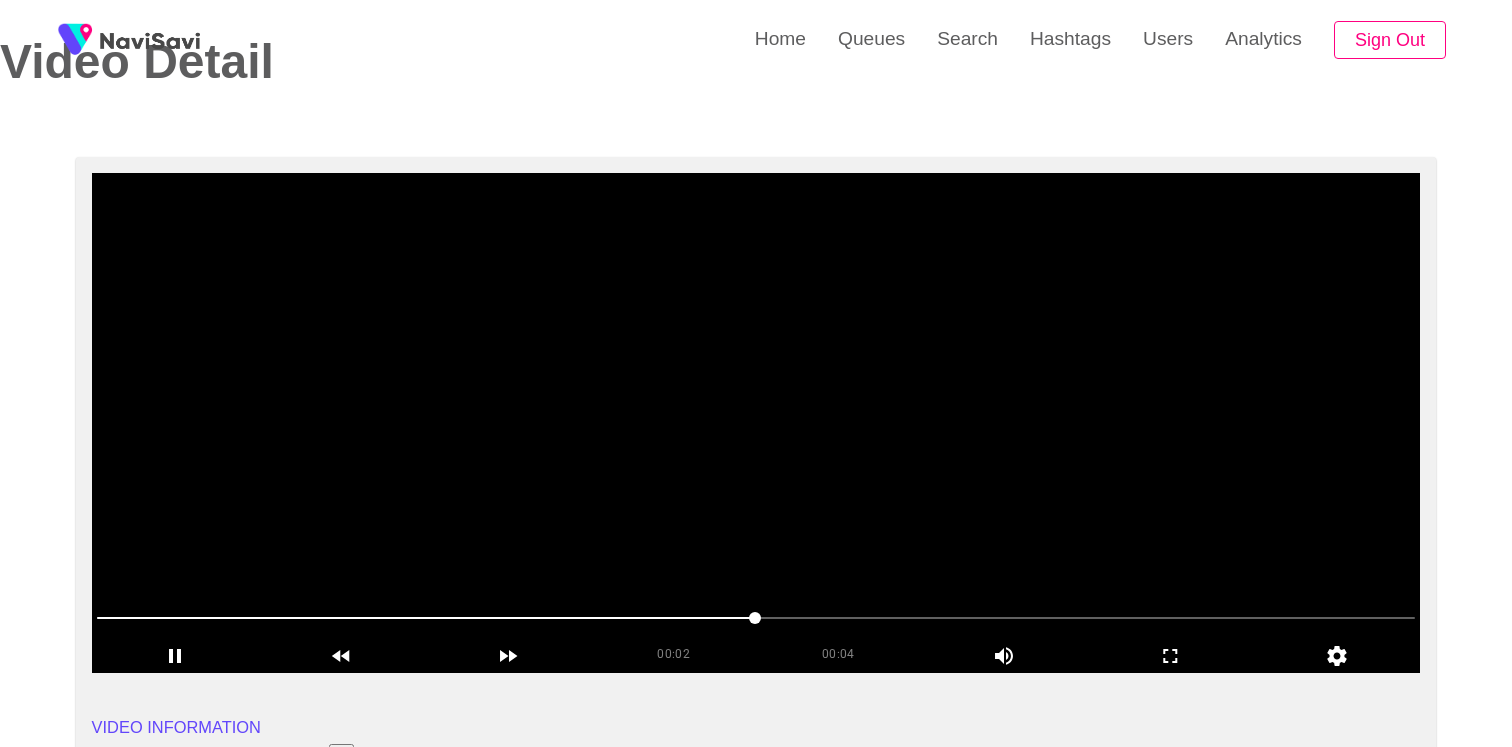 click at bounding box center [756, 423] 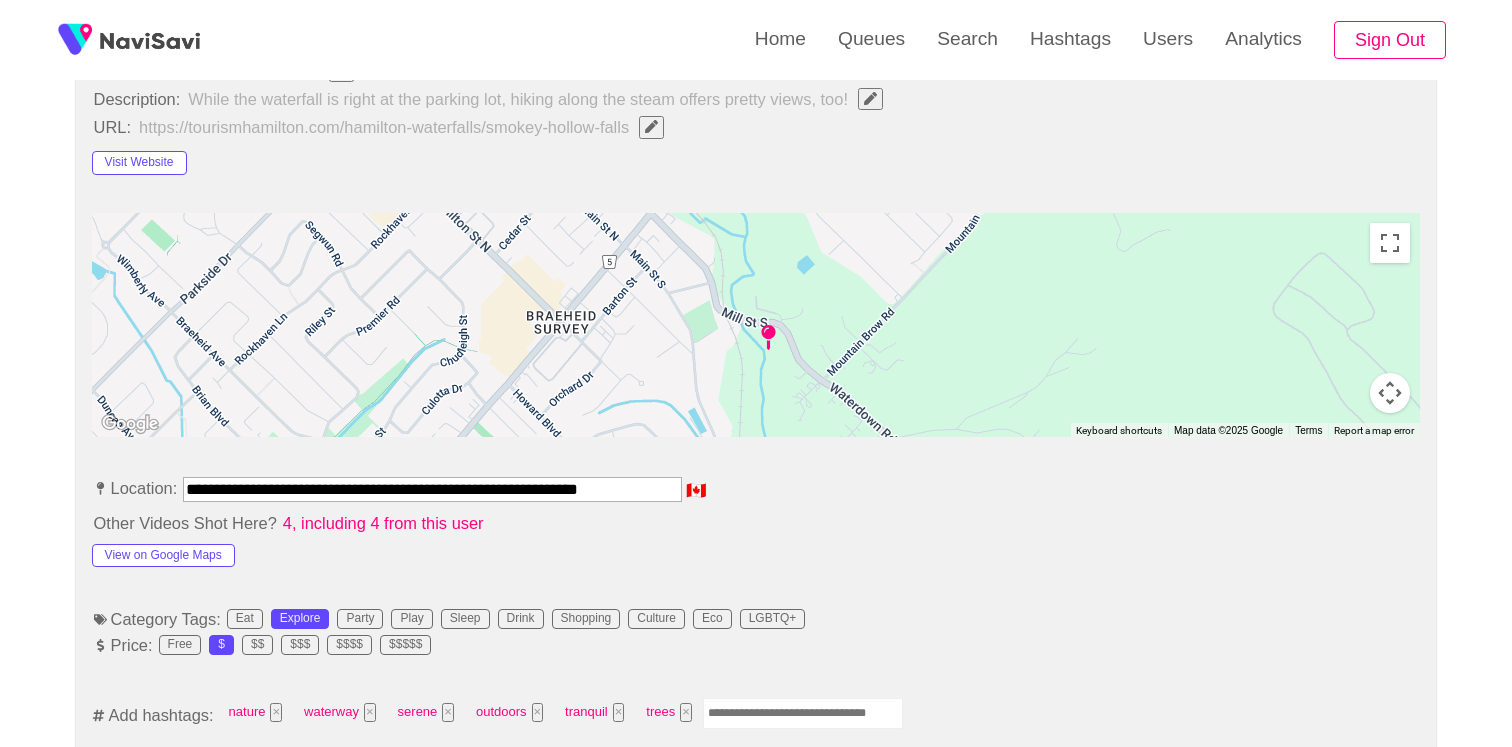 scroll, scrollTop: 1090, scrollLeft: 0, axis: vertical 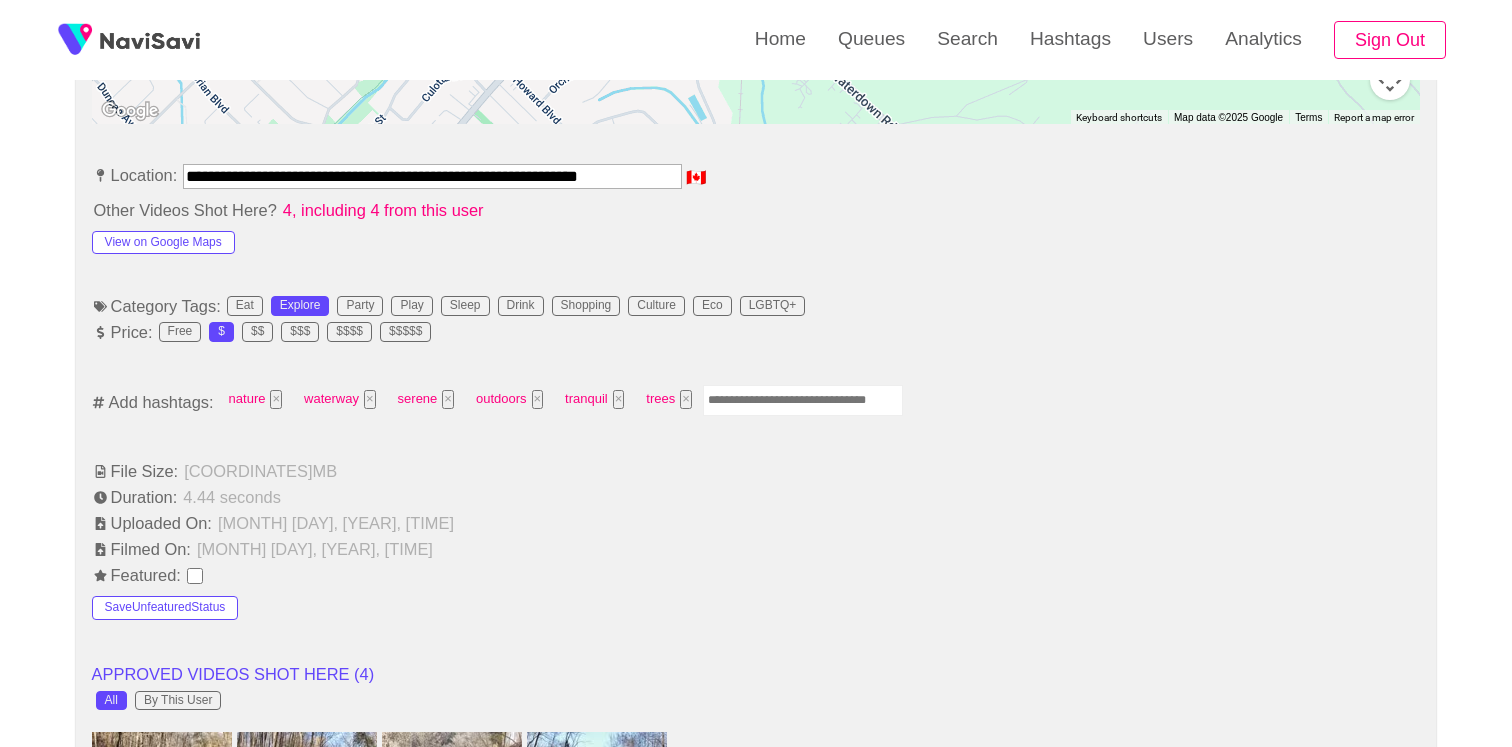 click at bounding box center (803, 400) 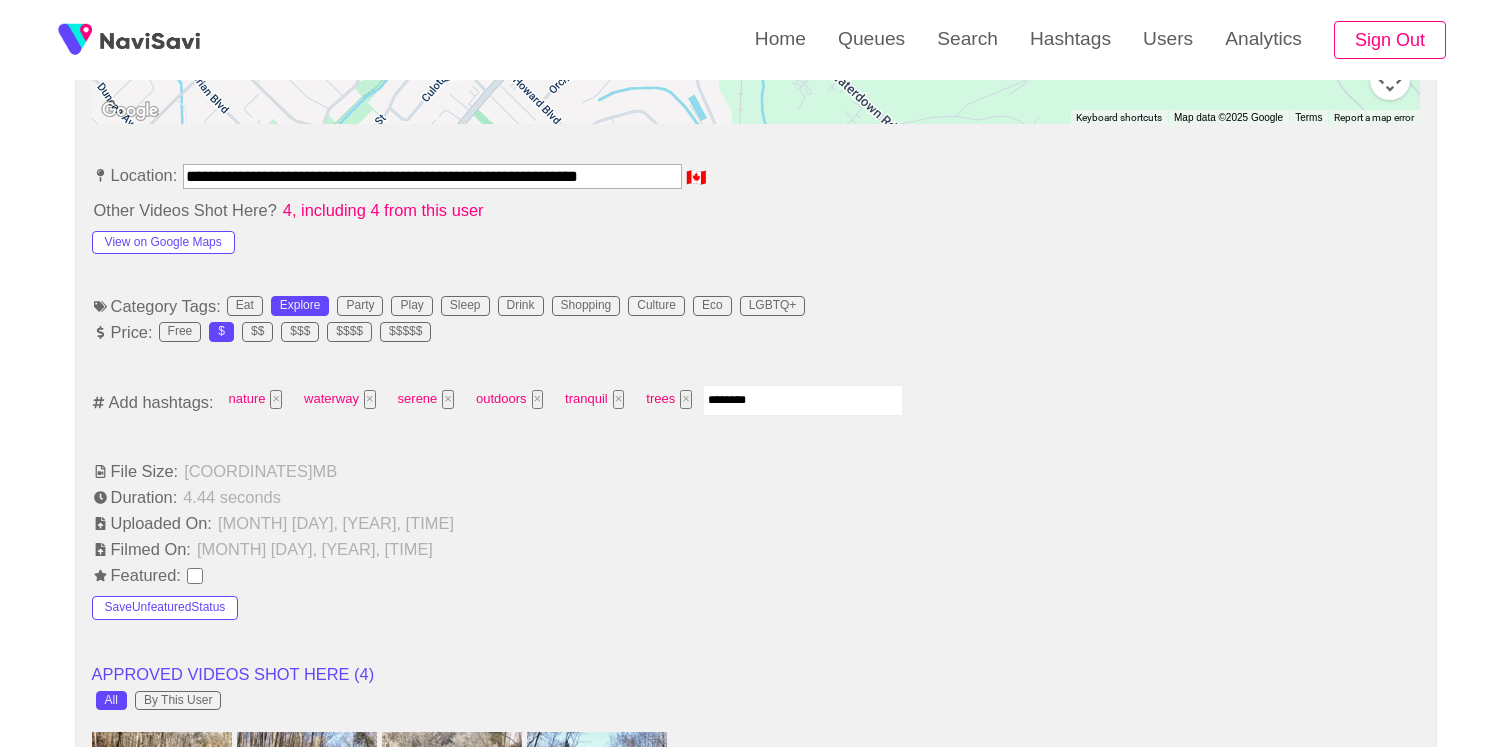 type on "*********" 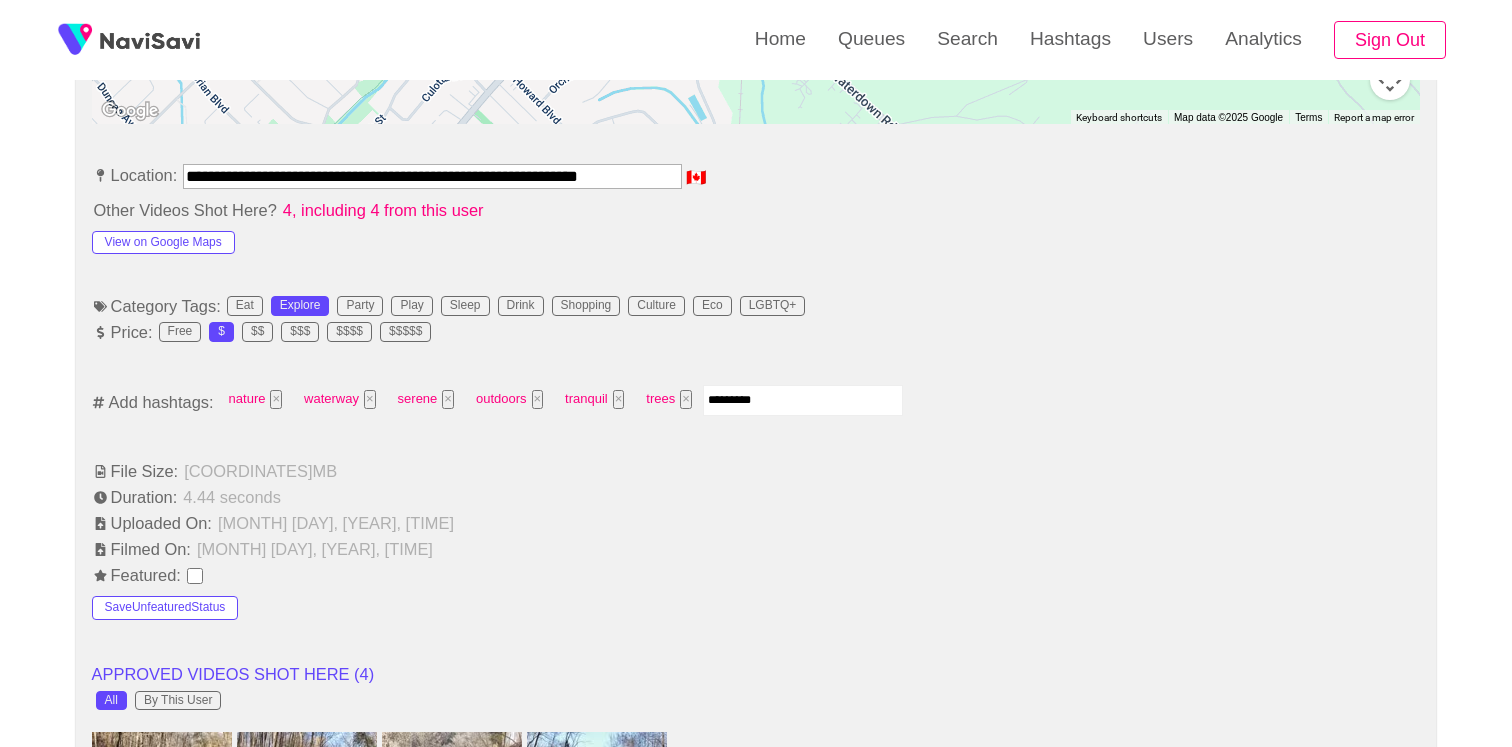 type 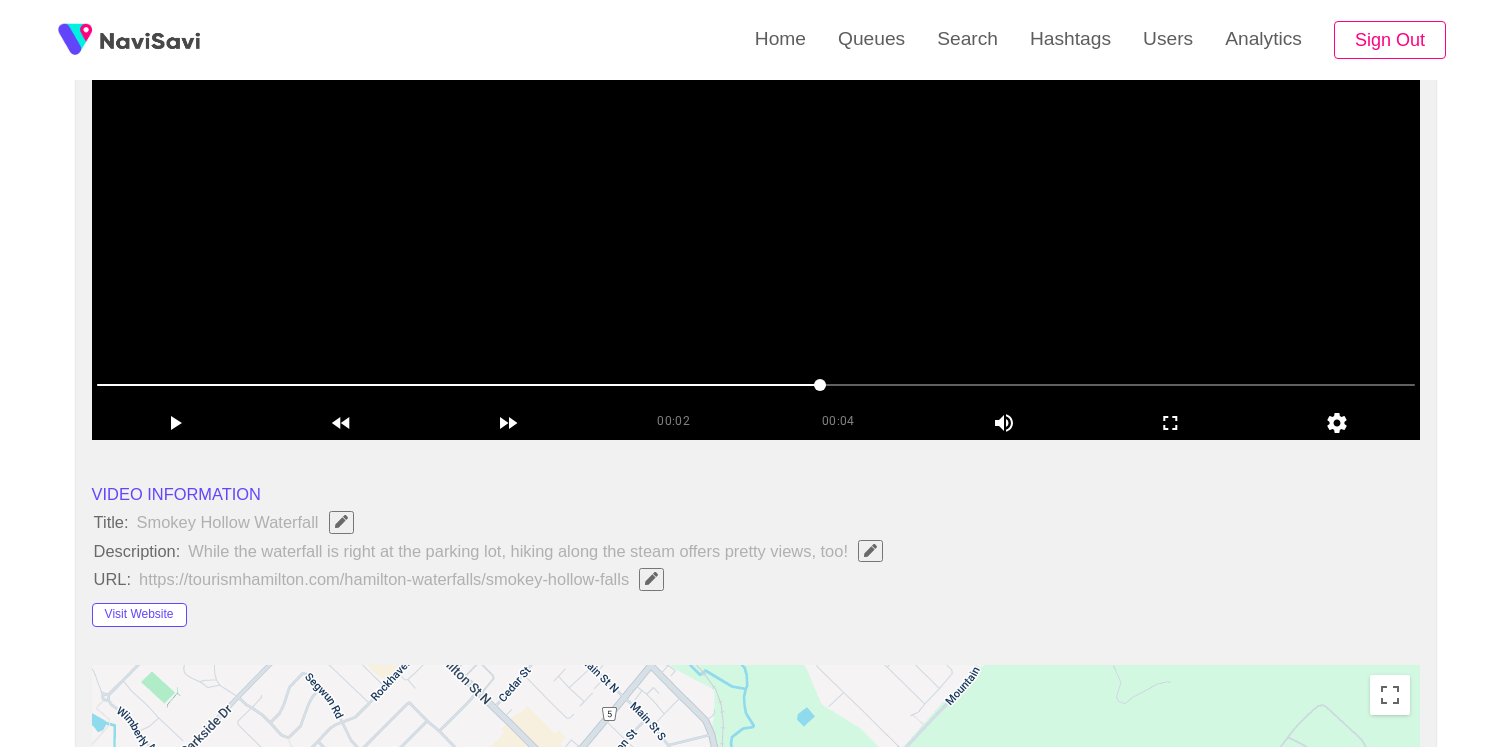 click at bounding box center (756, 190) 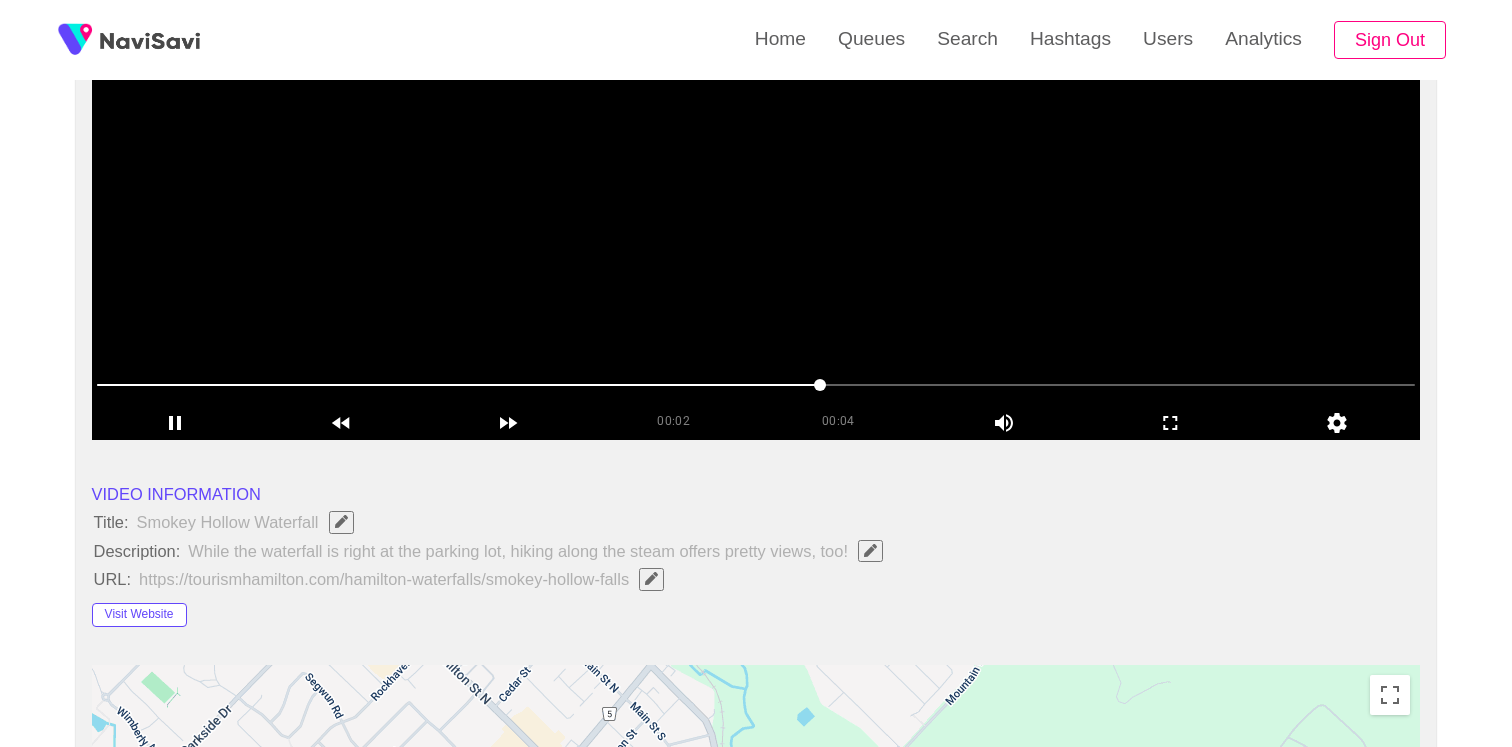 click at bounding box center [756, 190] 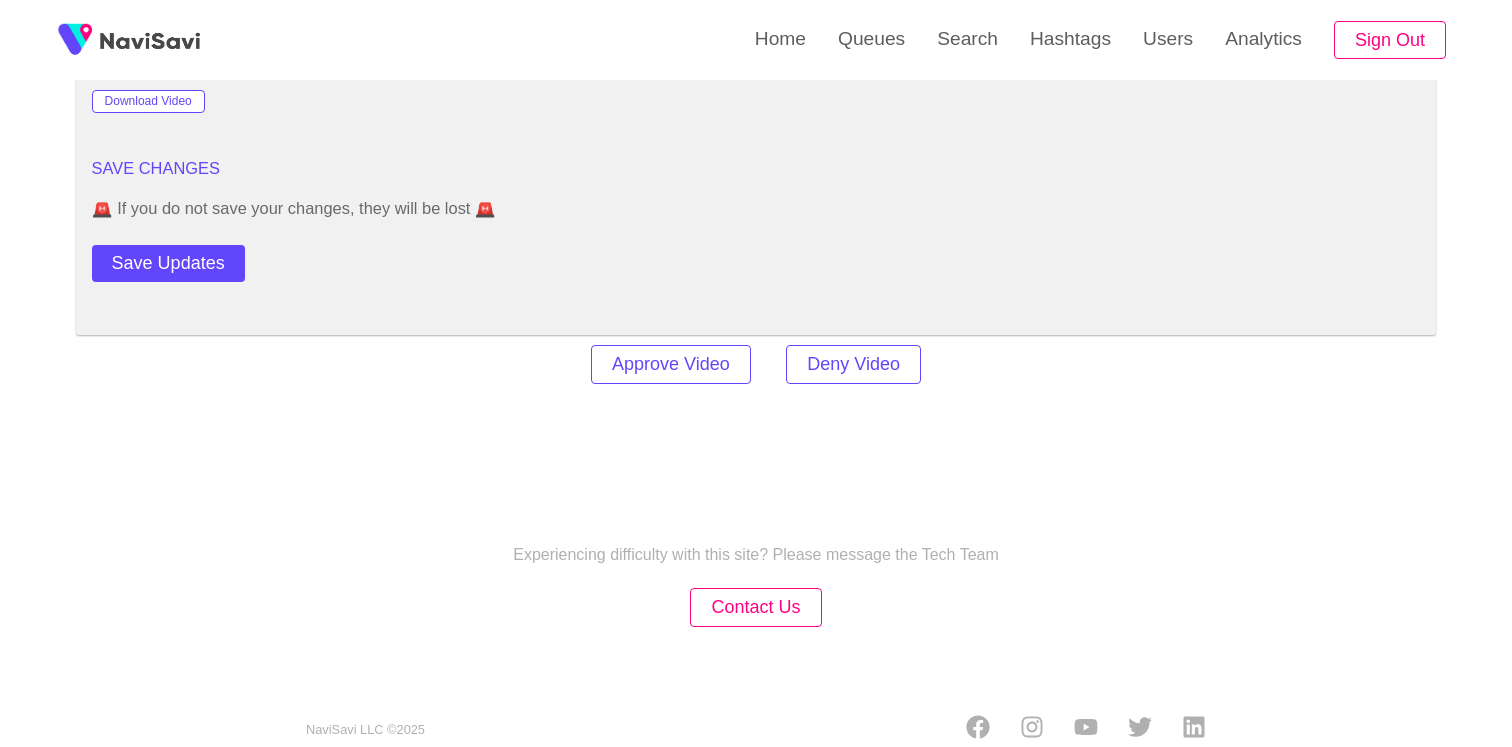 scroll, scrollTop: 2786, scrollLeft: 0, axis: vertical 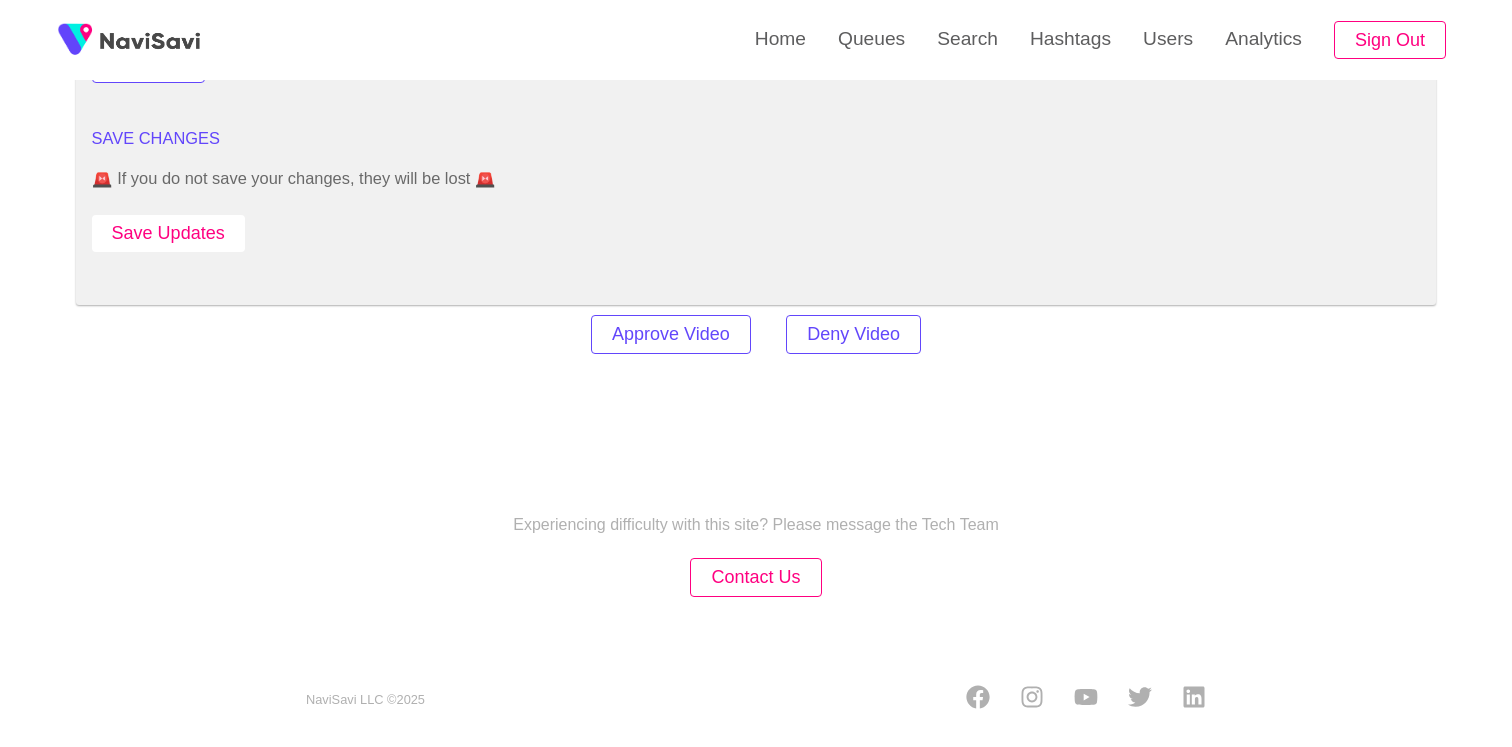 click on "Save Updates" at bounding box center [168, 233] 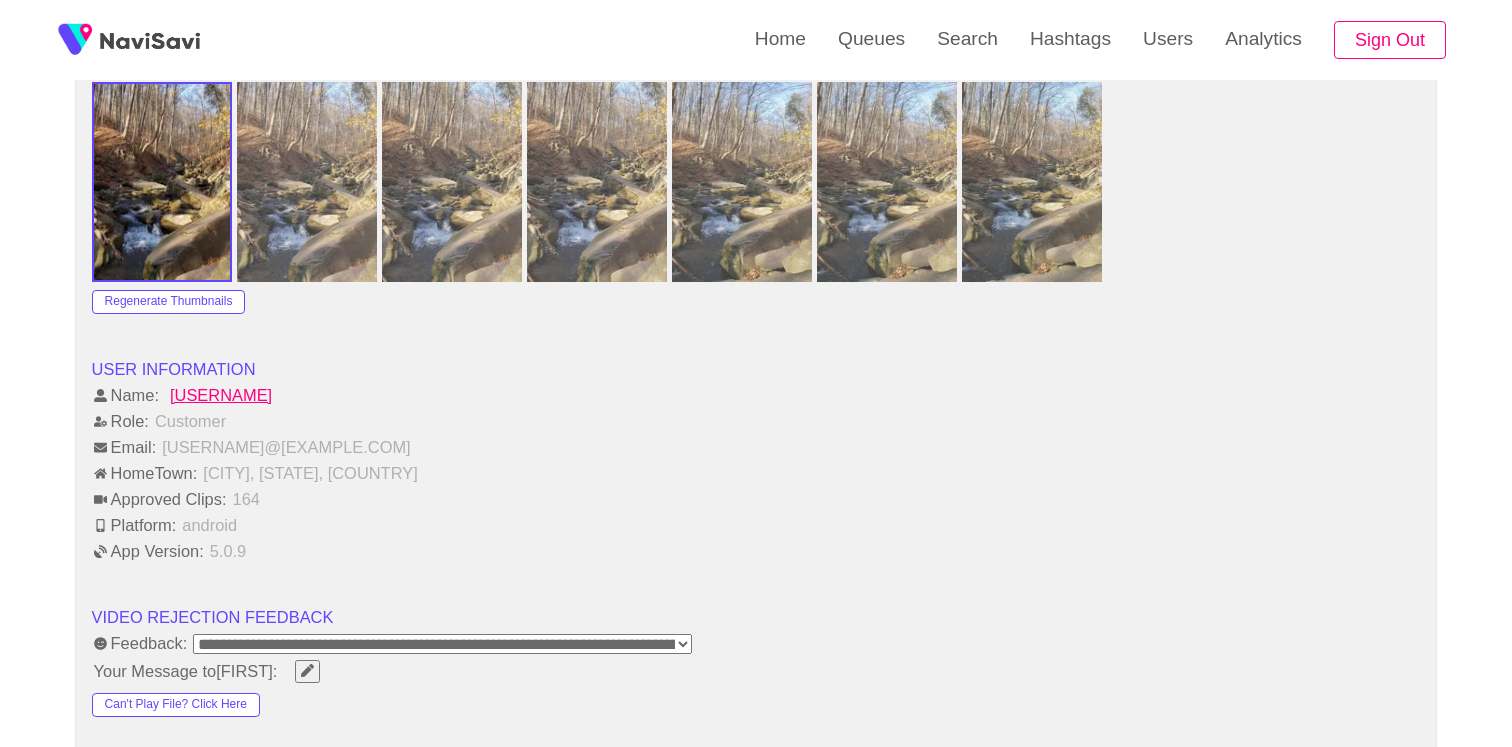 scroll, scrollTop: 1542, scrollLeft: 0, axis: vertical 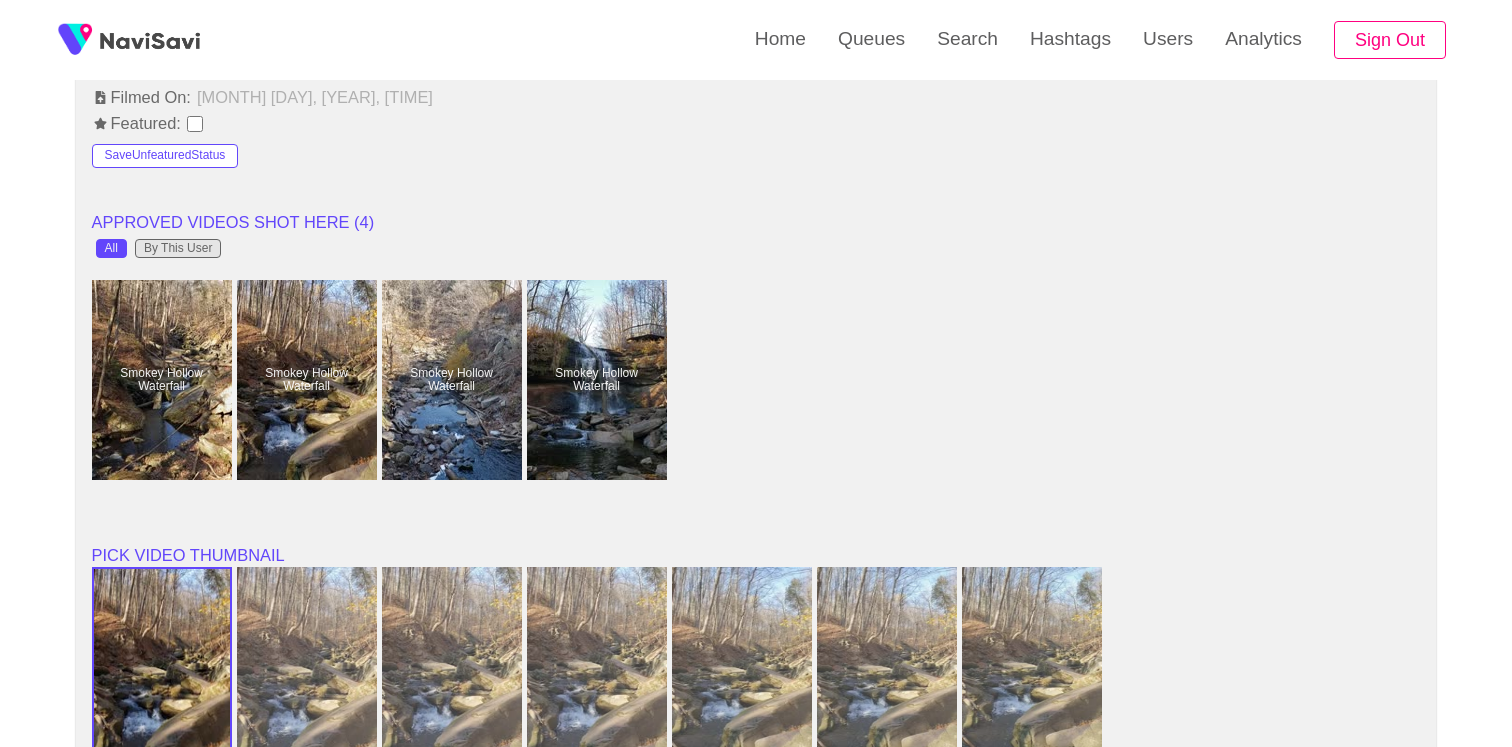 click on "By This User" at bounding box center (178, 249) 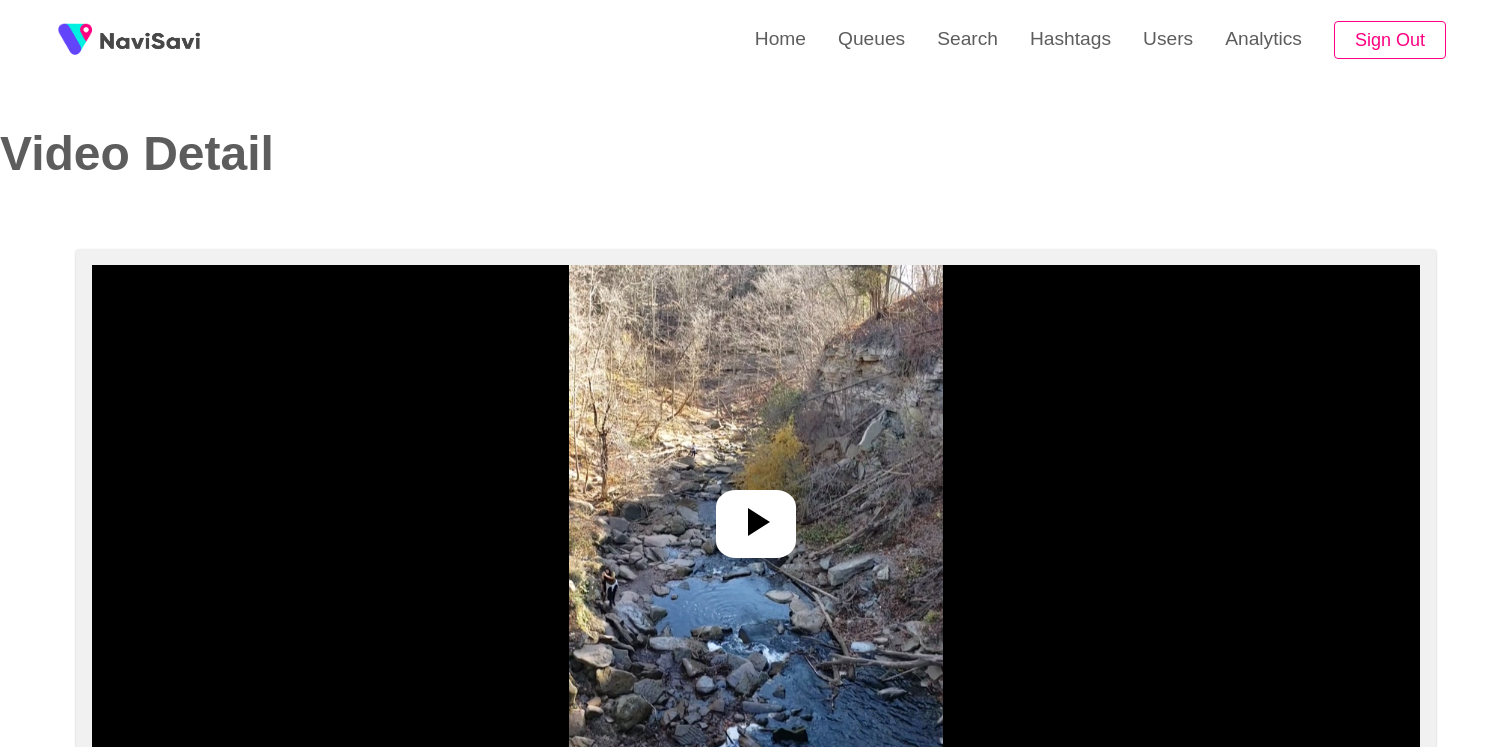 select on "**********" 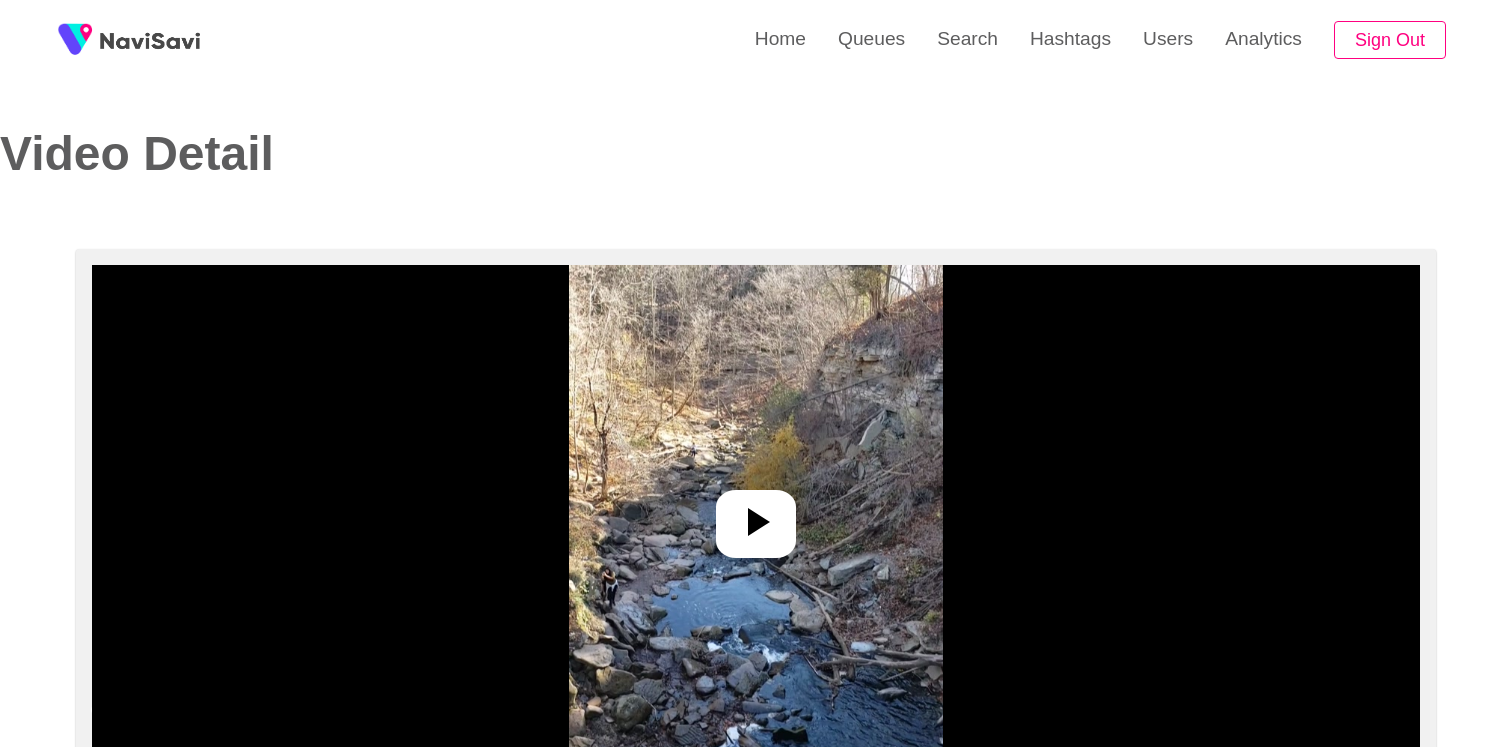 scroll, scrollTop: 0, scrollLeft: 0, axis: both 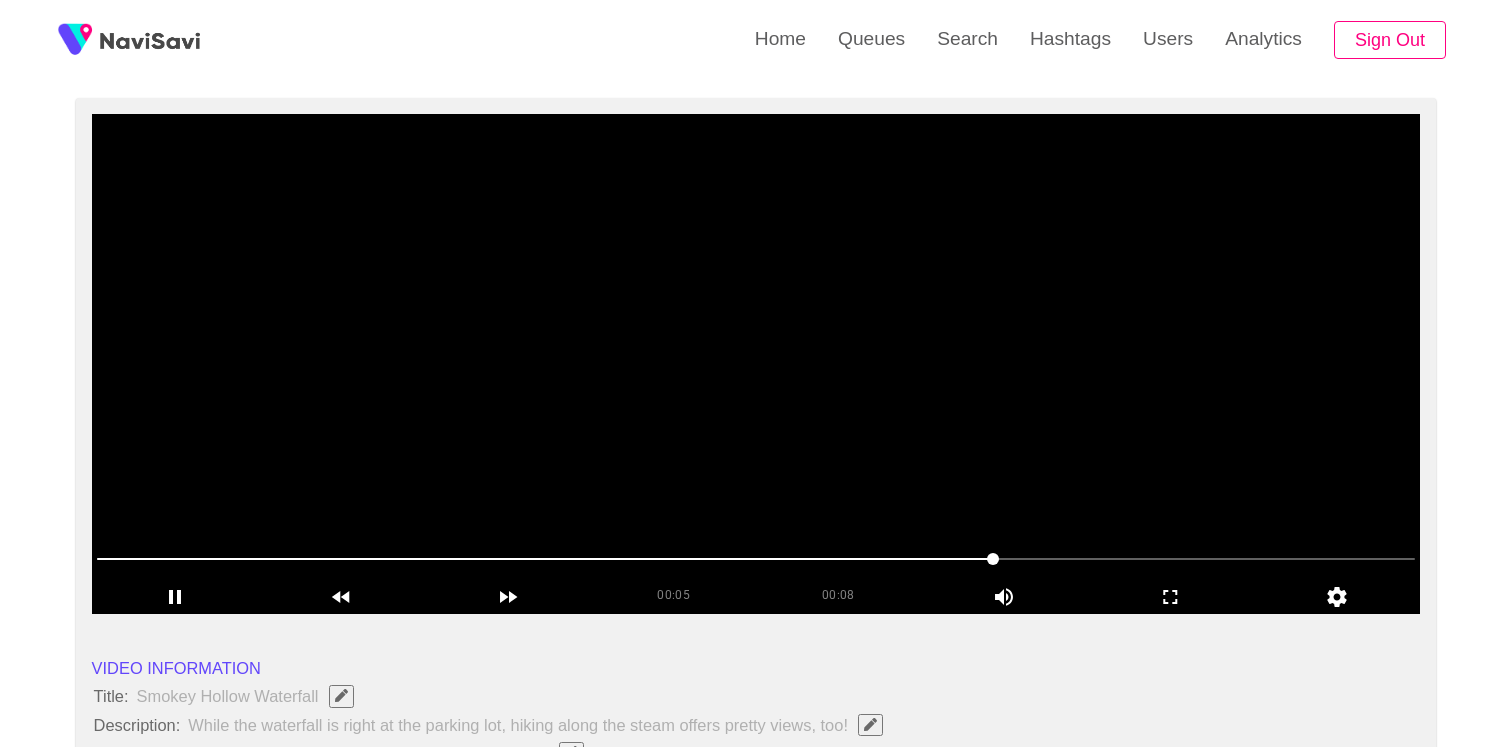 click at bounding box center (756, 364) 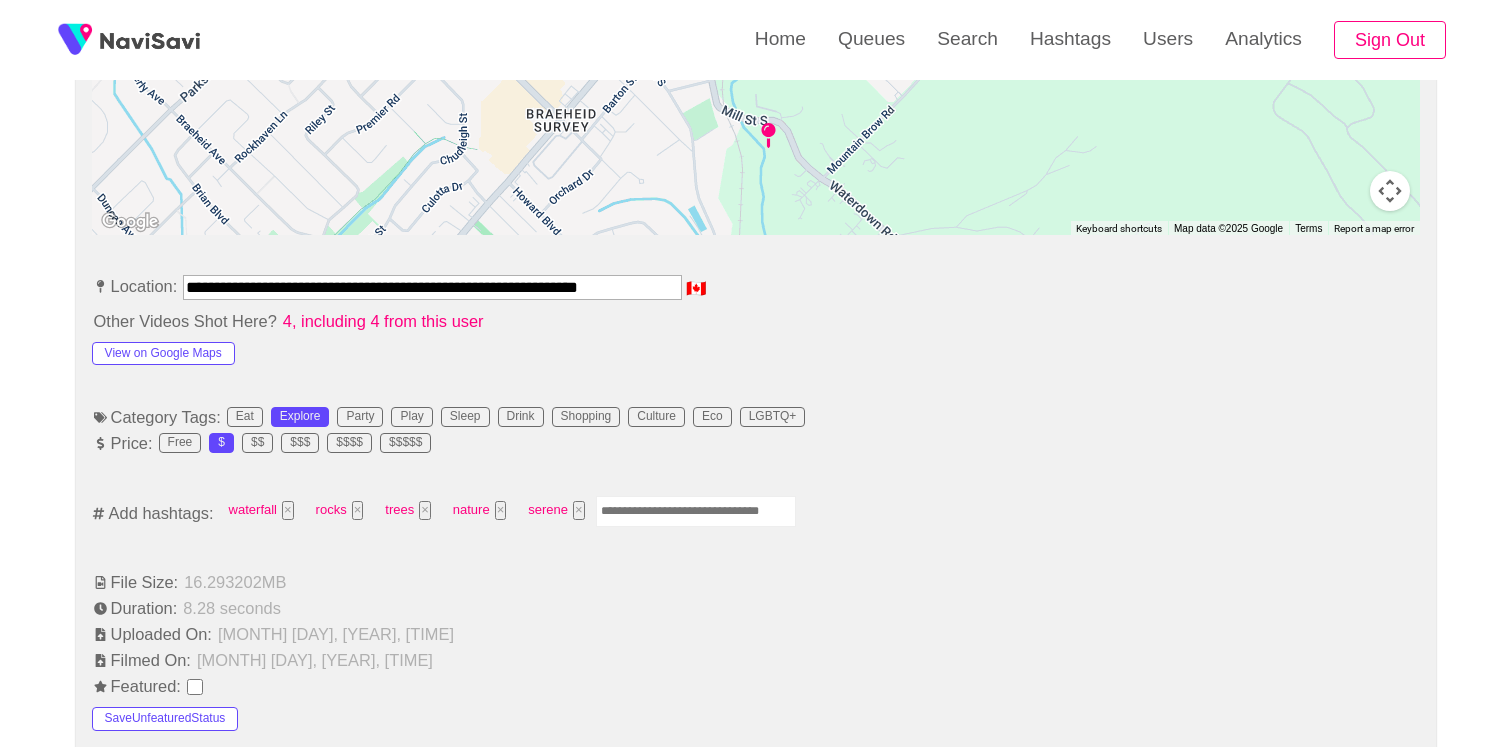 scroll, scrollTop: 1124, scrollLeft: 0, axis: vertical 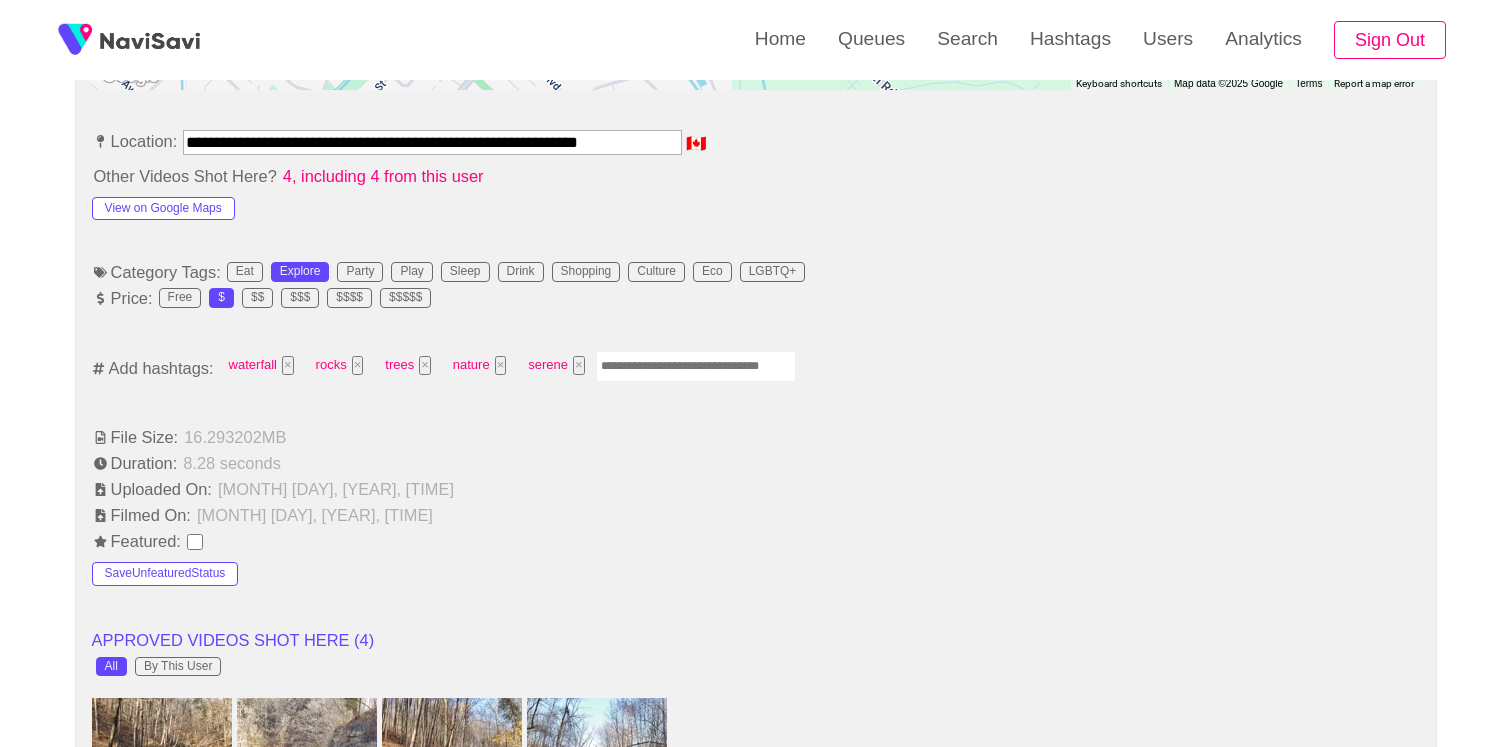 click at bounding box center (696, 366) 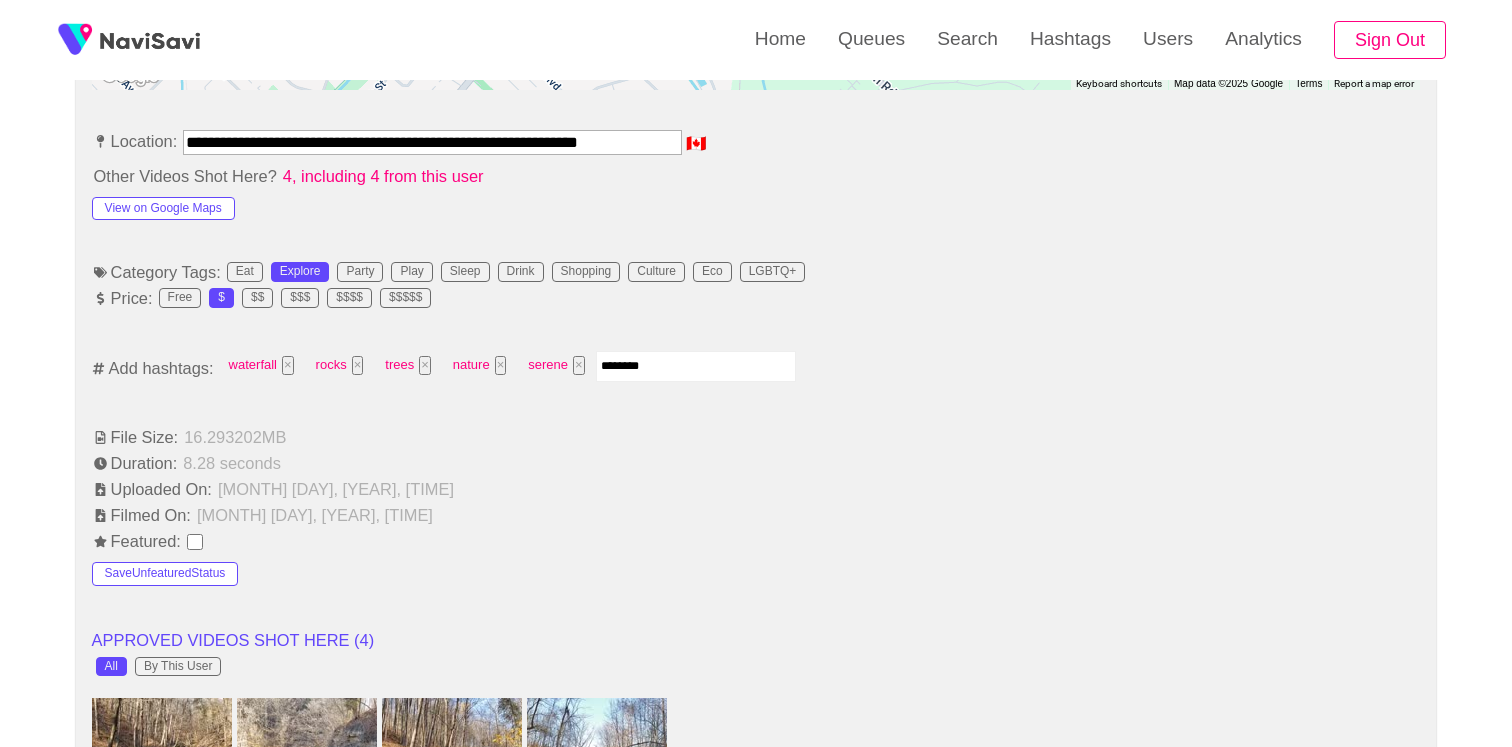 type on "*********" 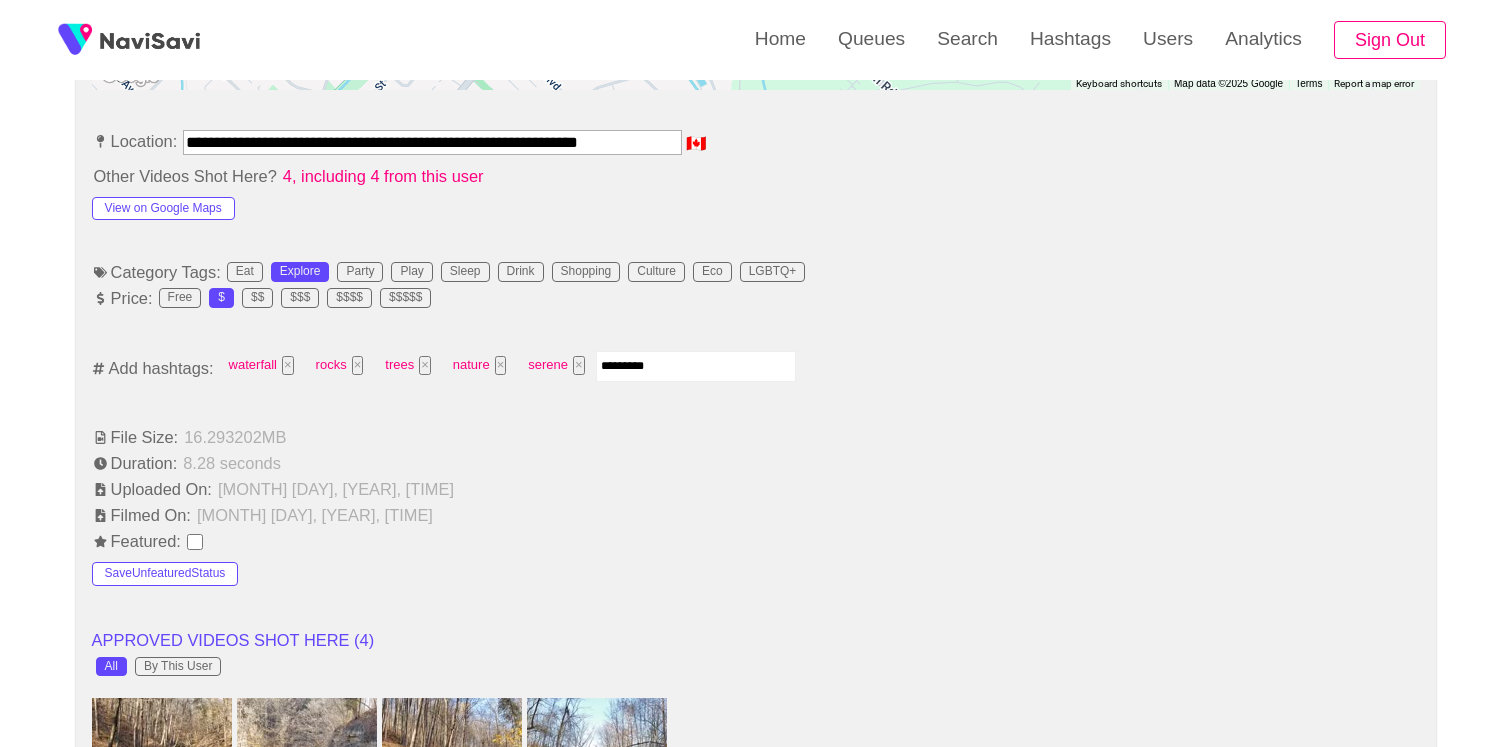 type 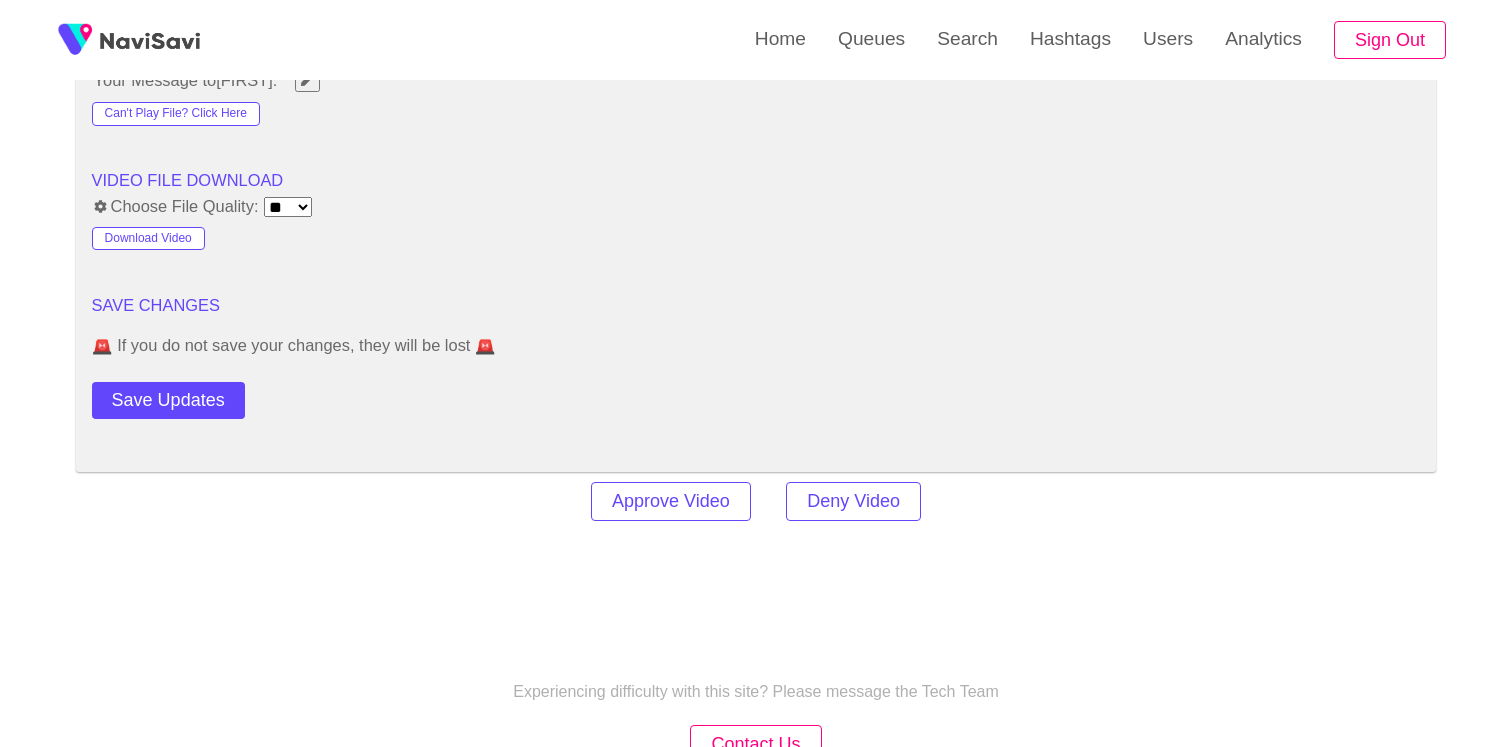 scroll, scrollTop: 2786, scrollLeft: 0, axis: vertical 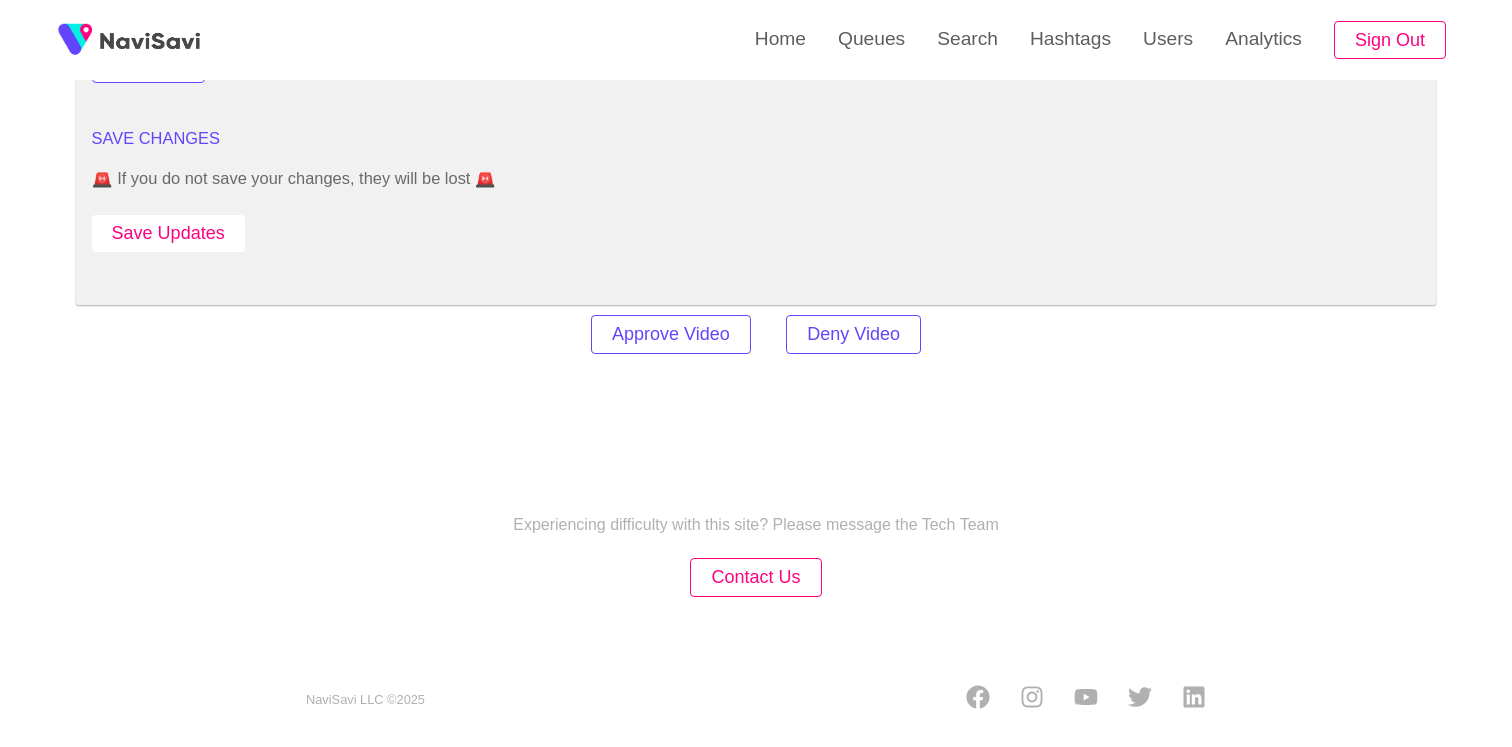 click on "Save Updates" at bounding box center (168, 233) 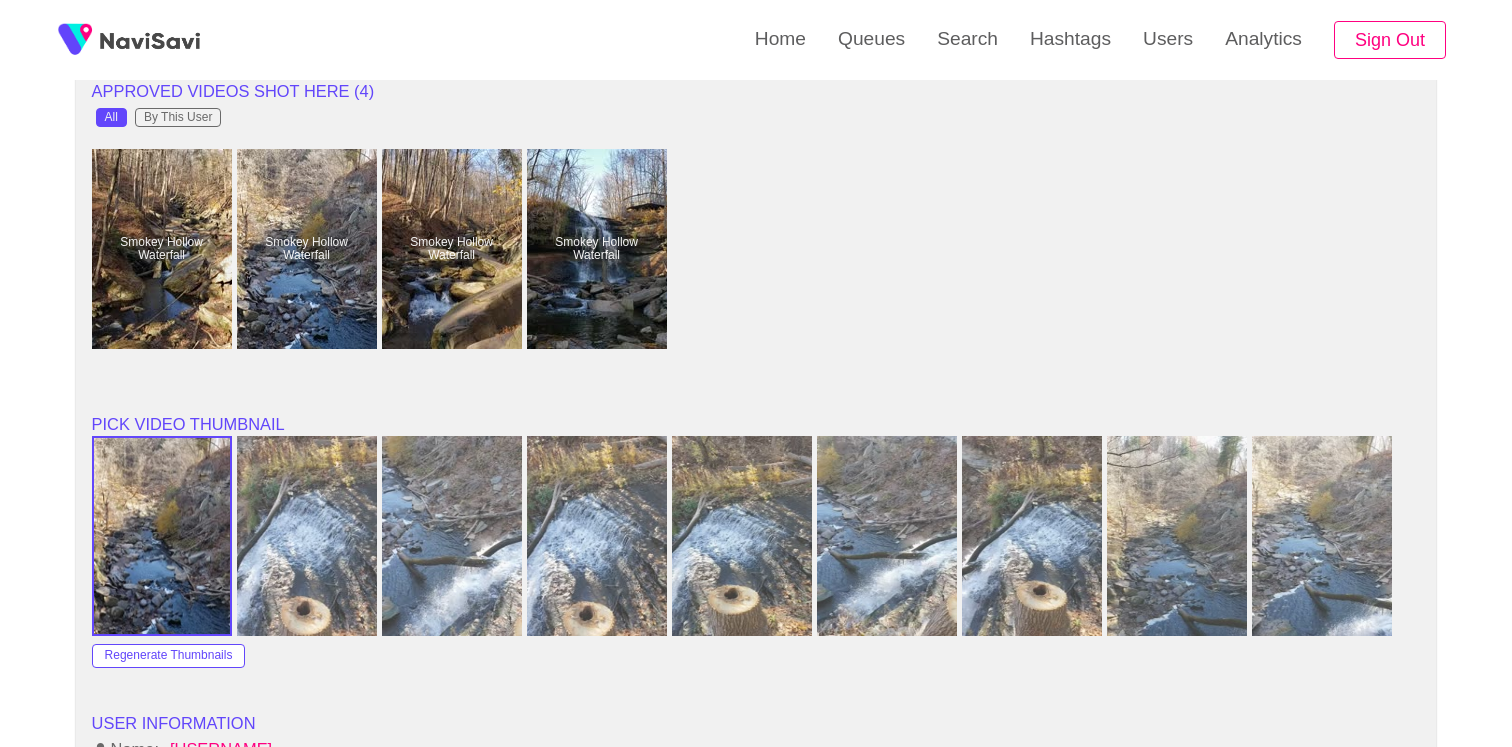 scroll, scrollTop: 1629, scrollLeft: 0, axis: vertical 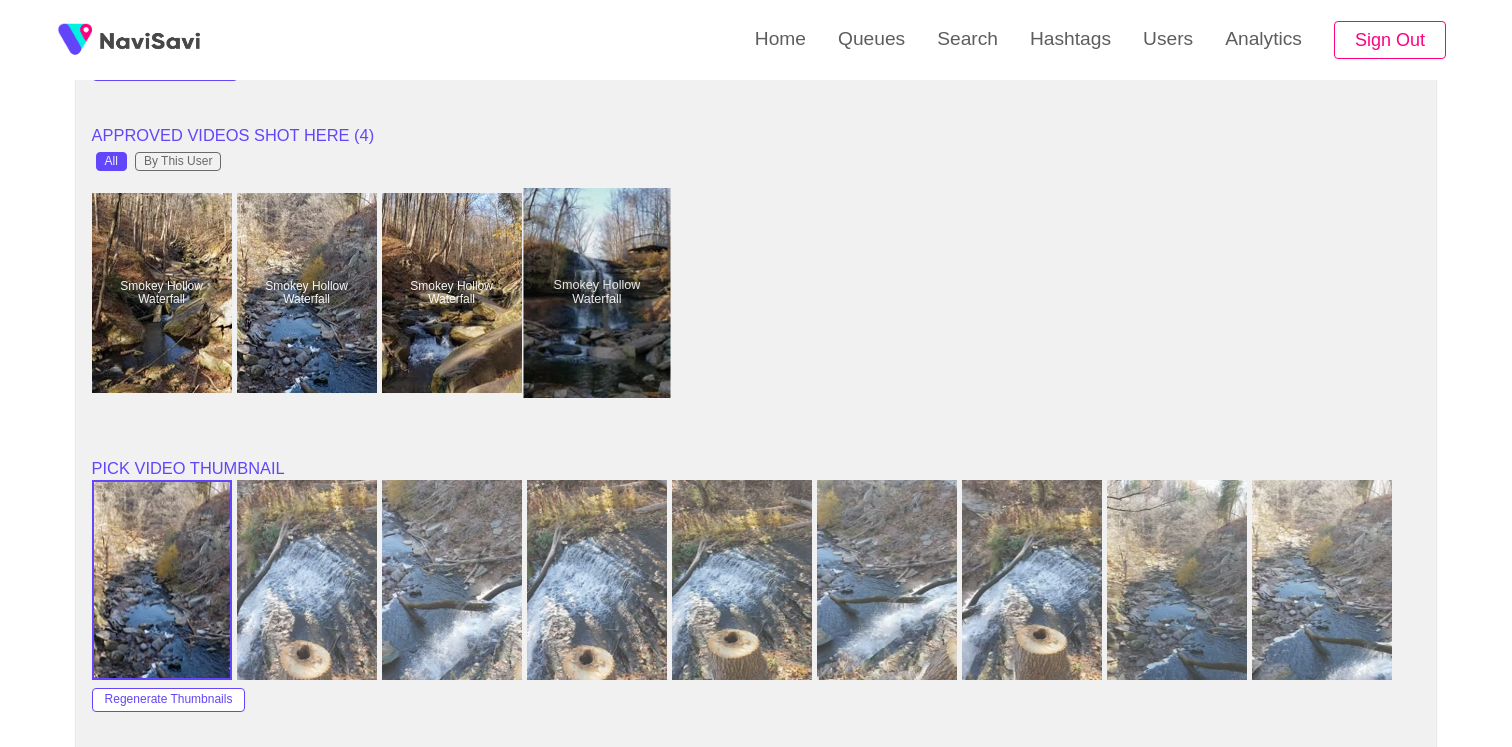 click at bounding box center (596, 293) 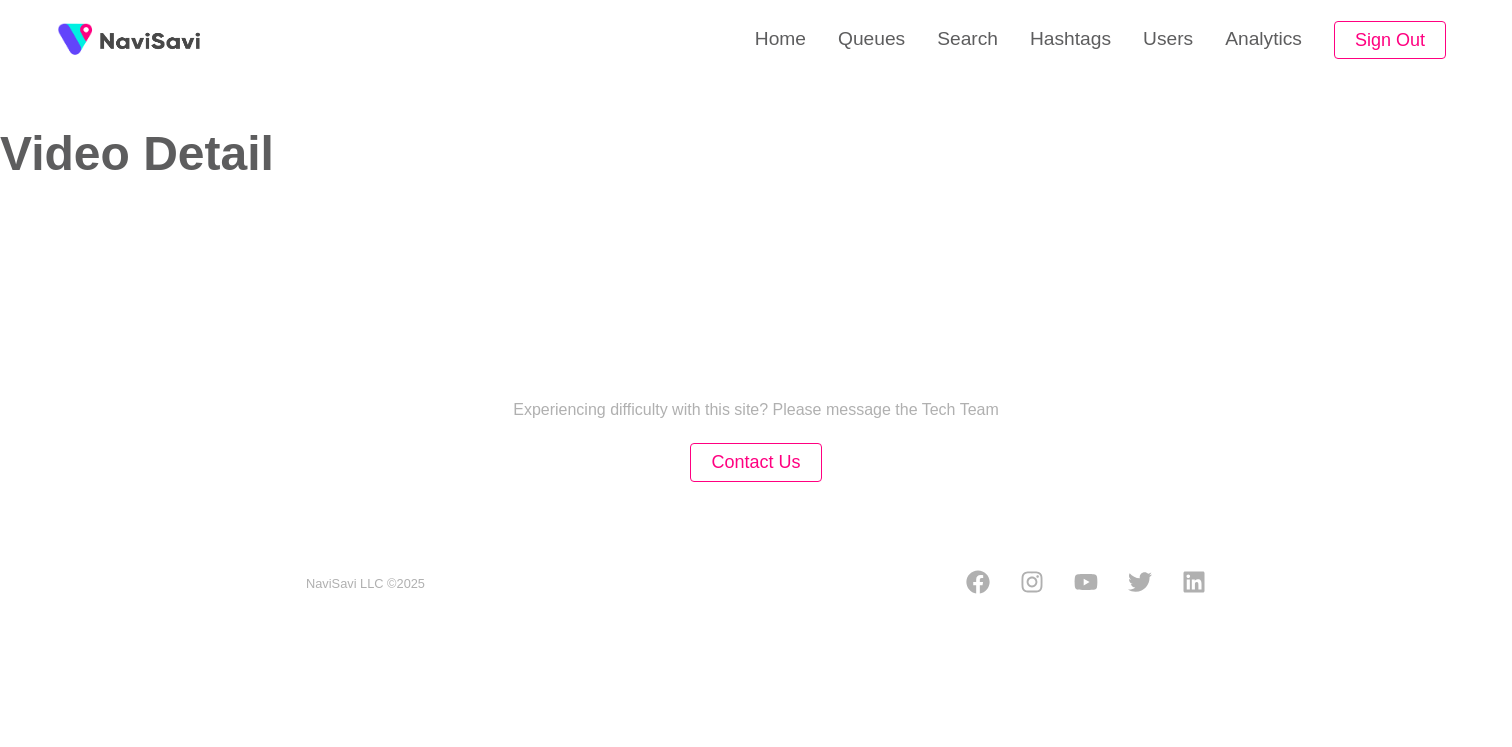 select on "**********" 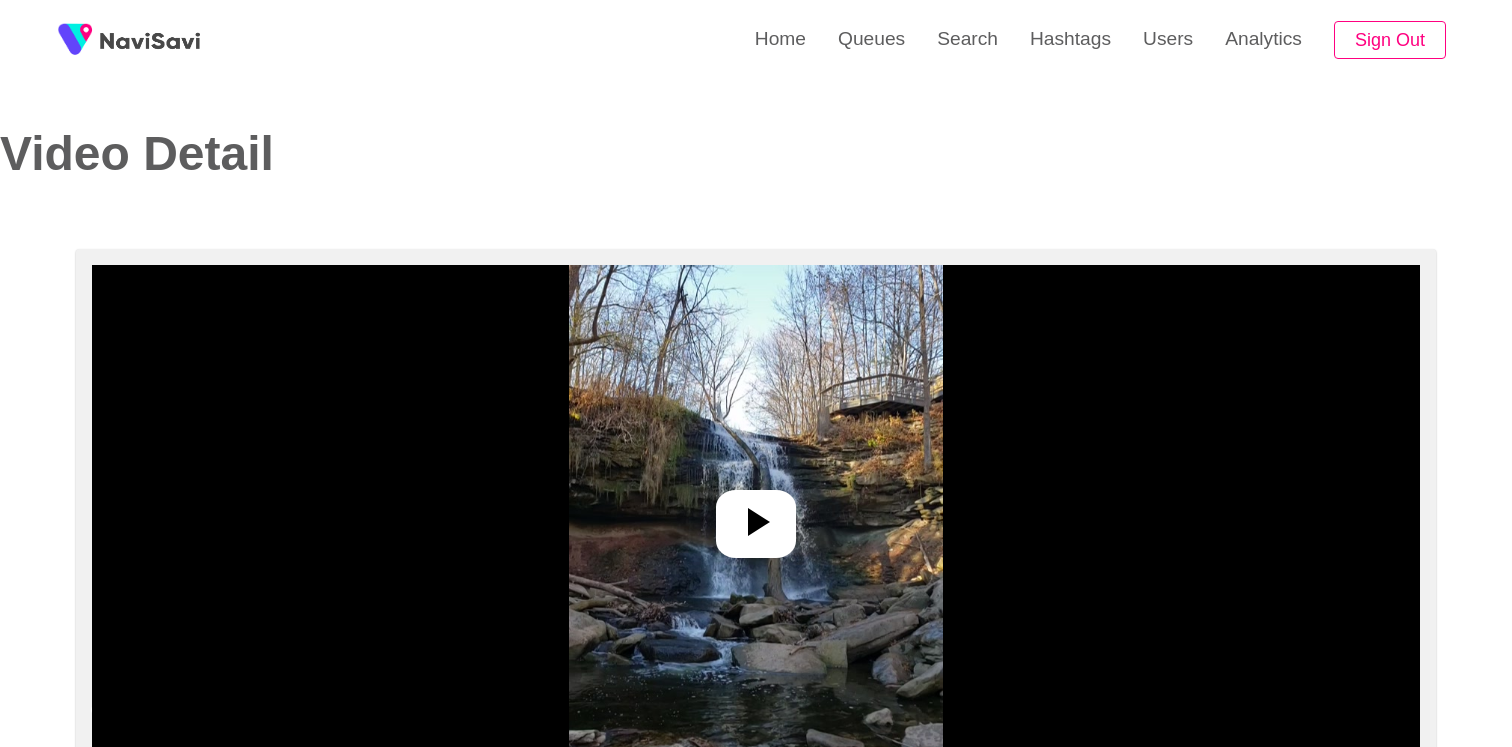 click at bounding box center [756, 515] 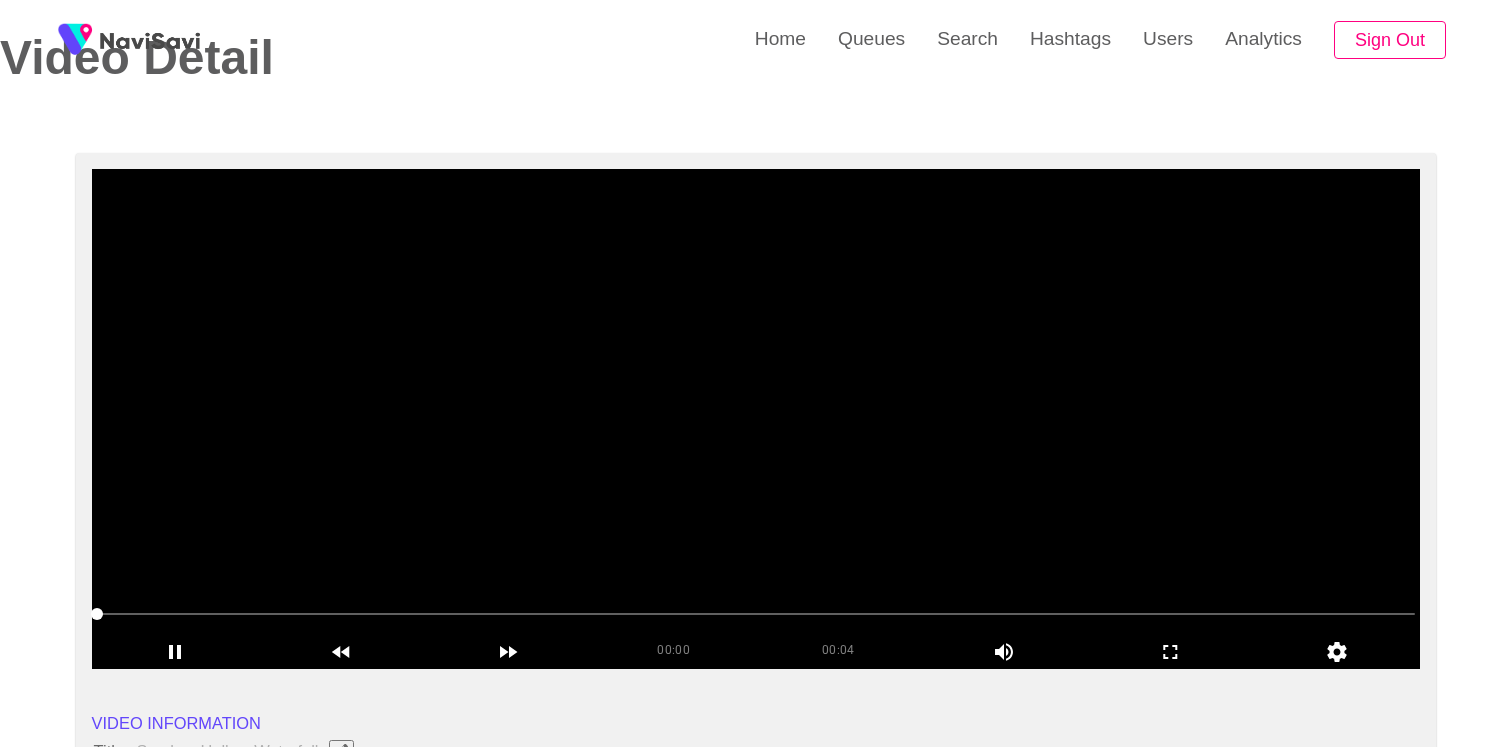 scroll, scrollTop: 129, scrollLeft: 0, axis: vertical 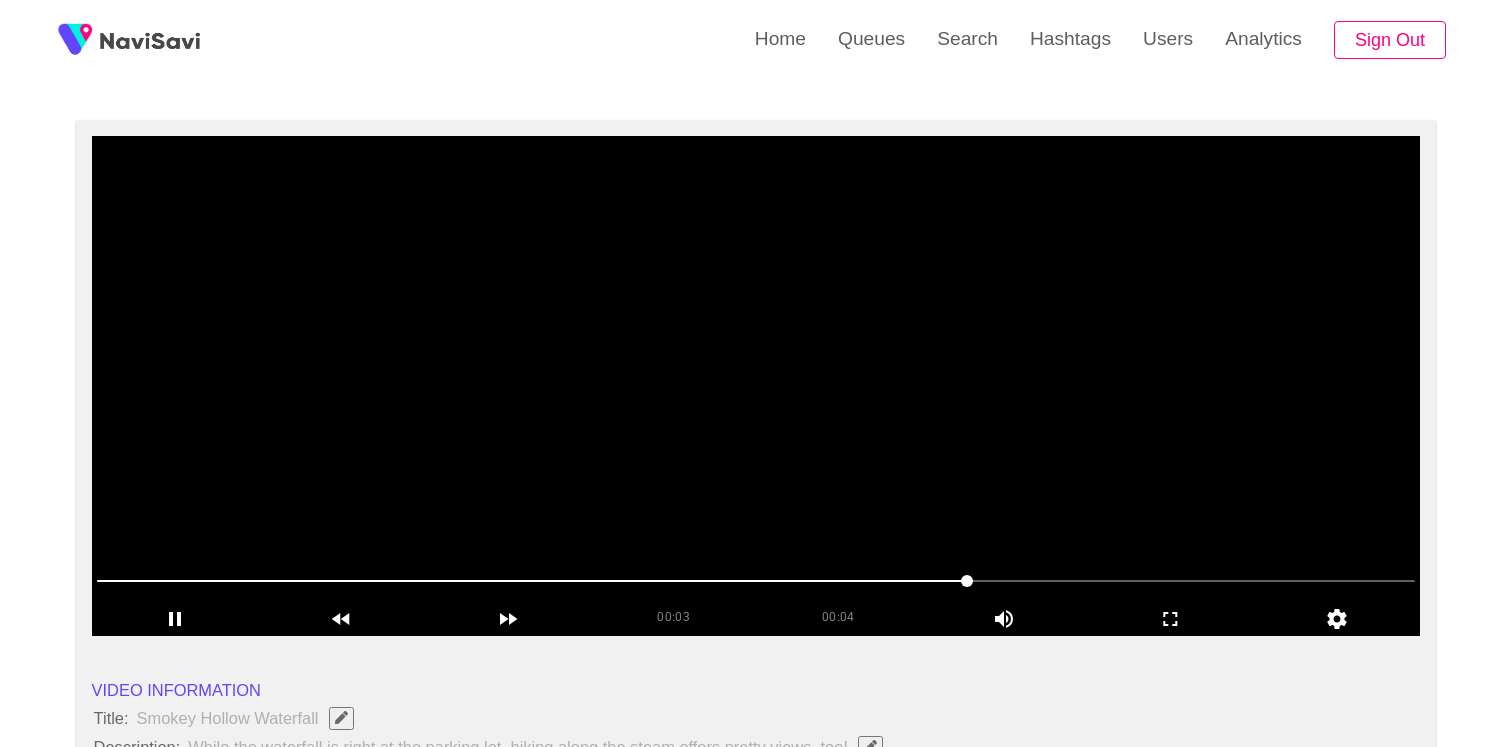 click at bounding box center [756, 386] 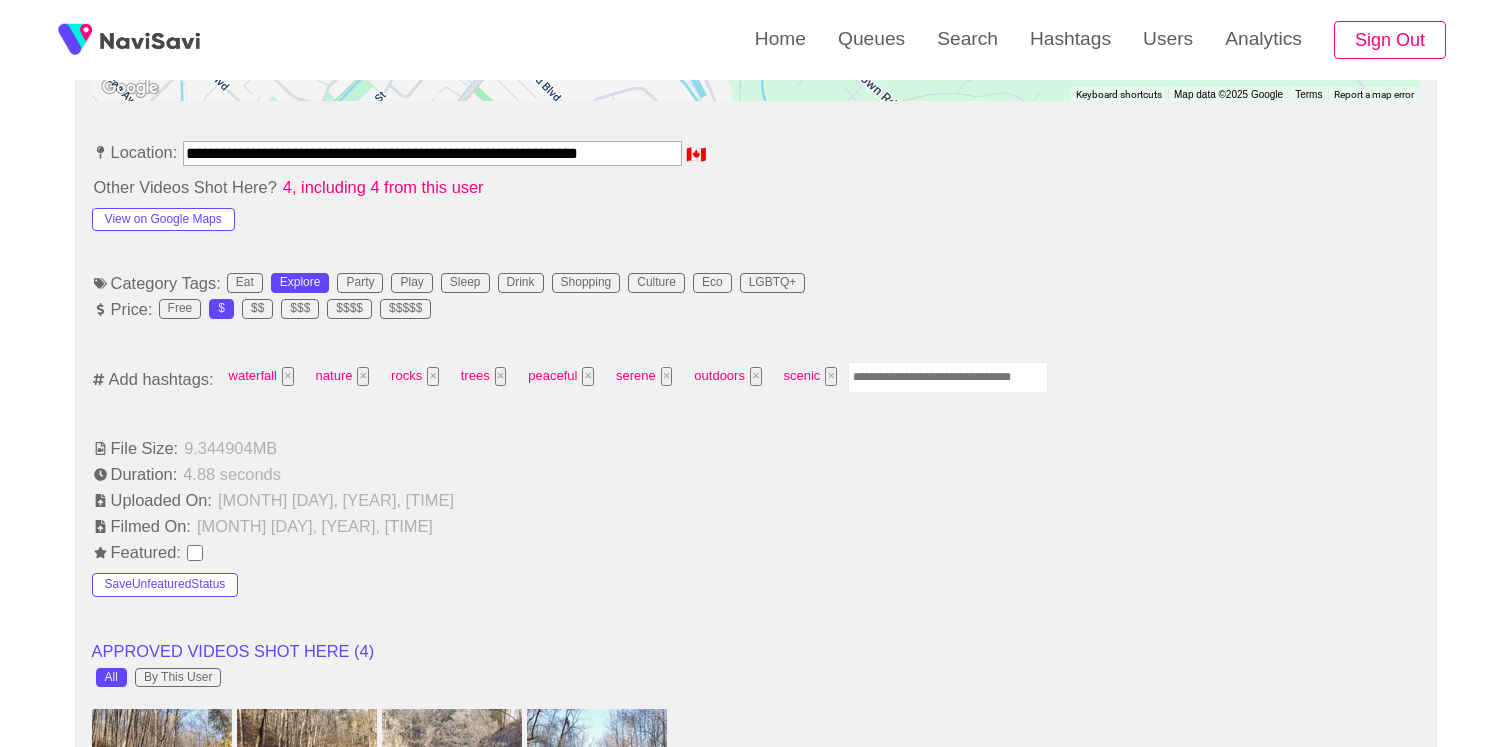 scroll, scrollTop: 1249, scrollLeft: 0, axis: vertical 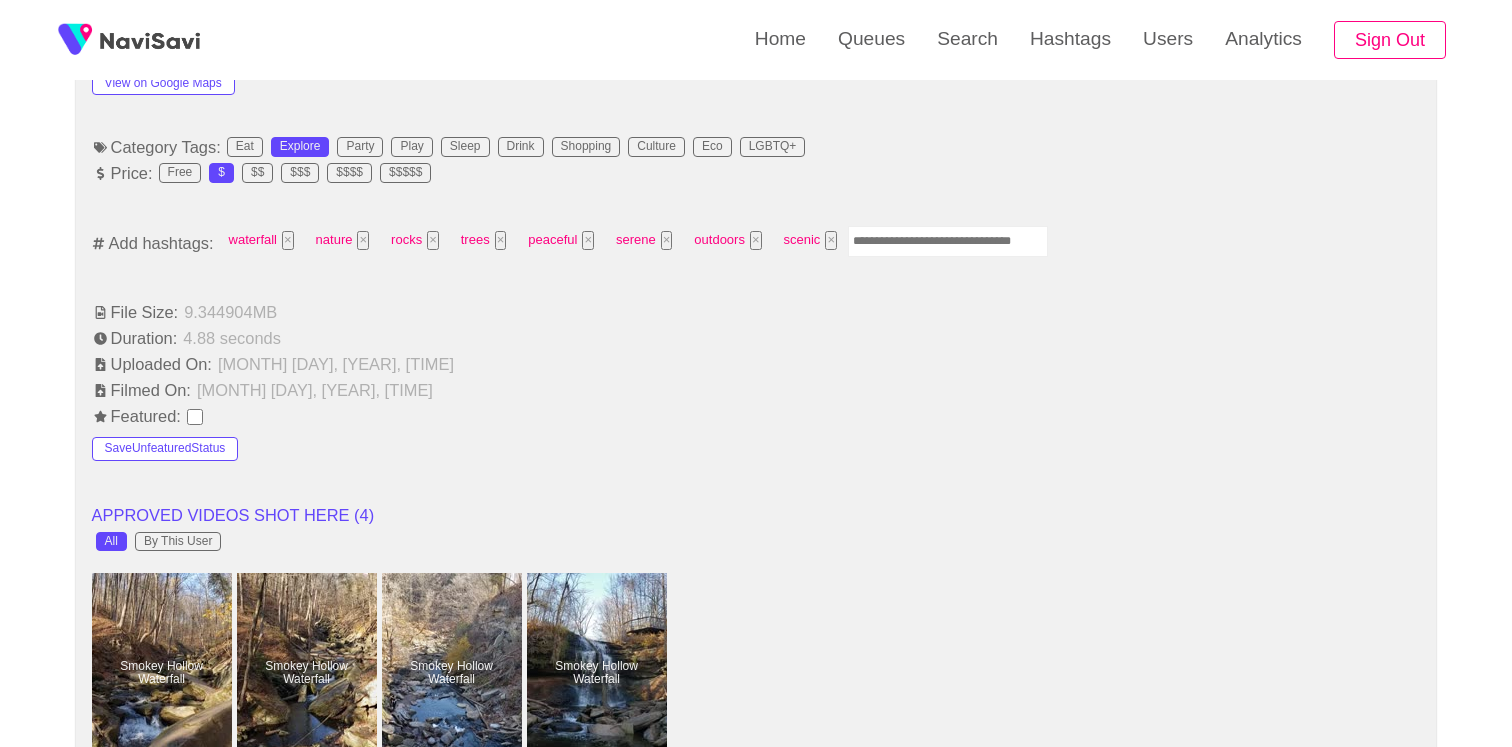 click at bounding box center [948, 241] 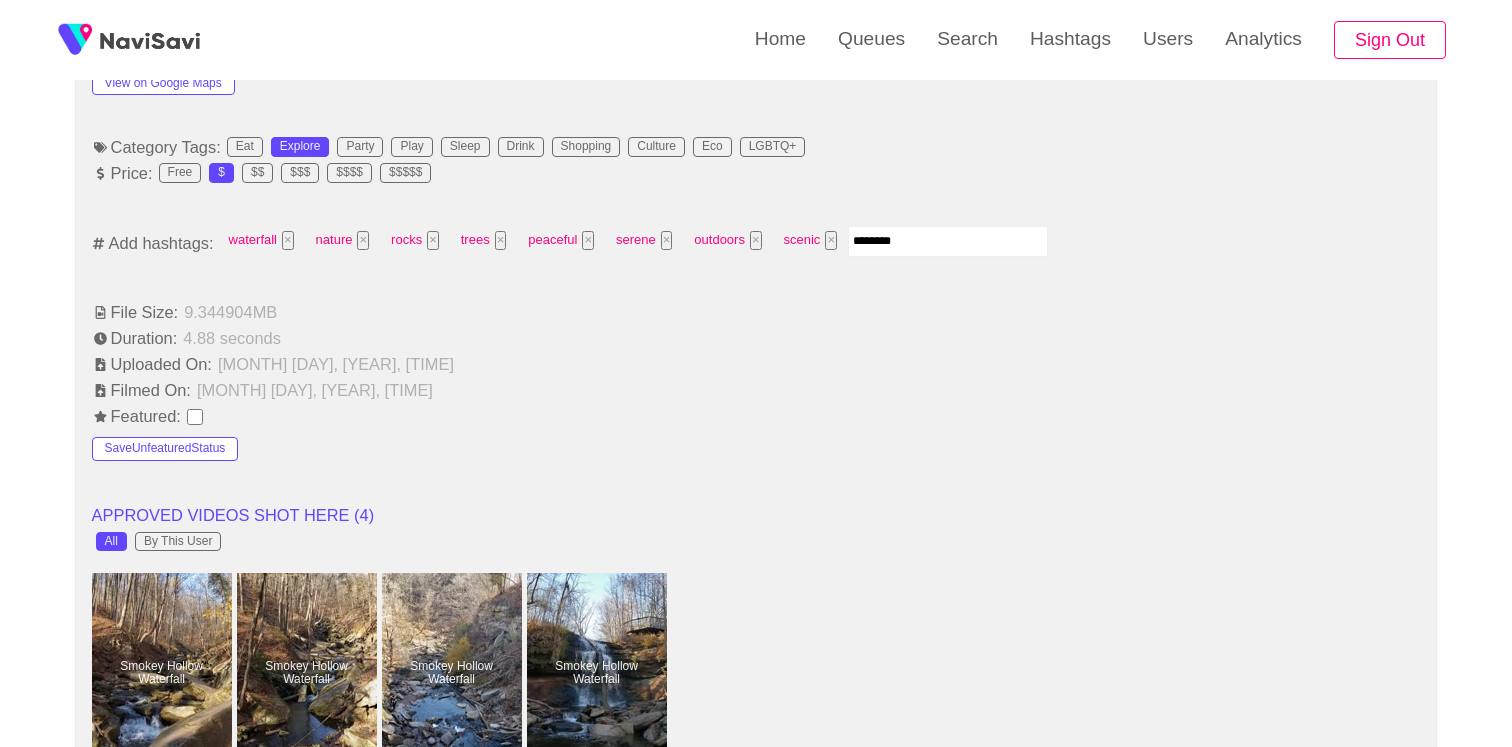 type on "*********" 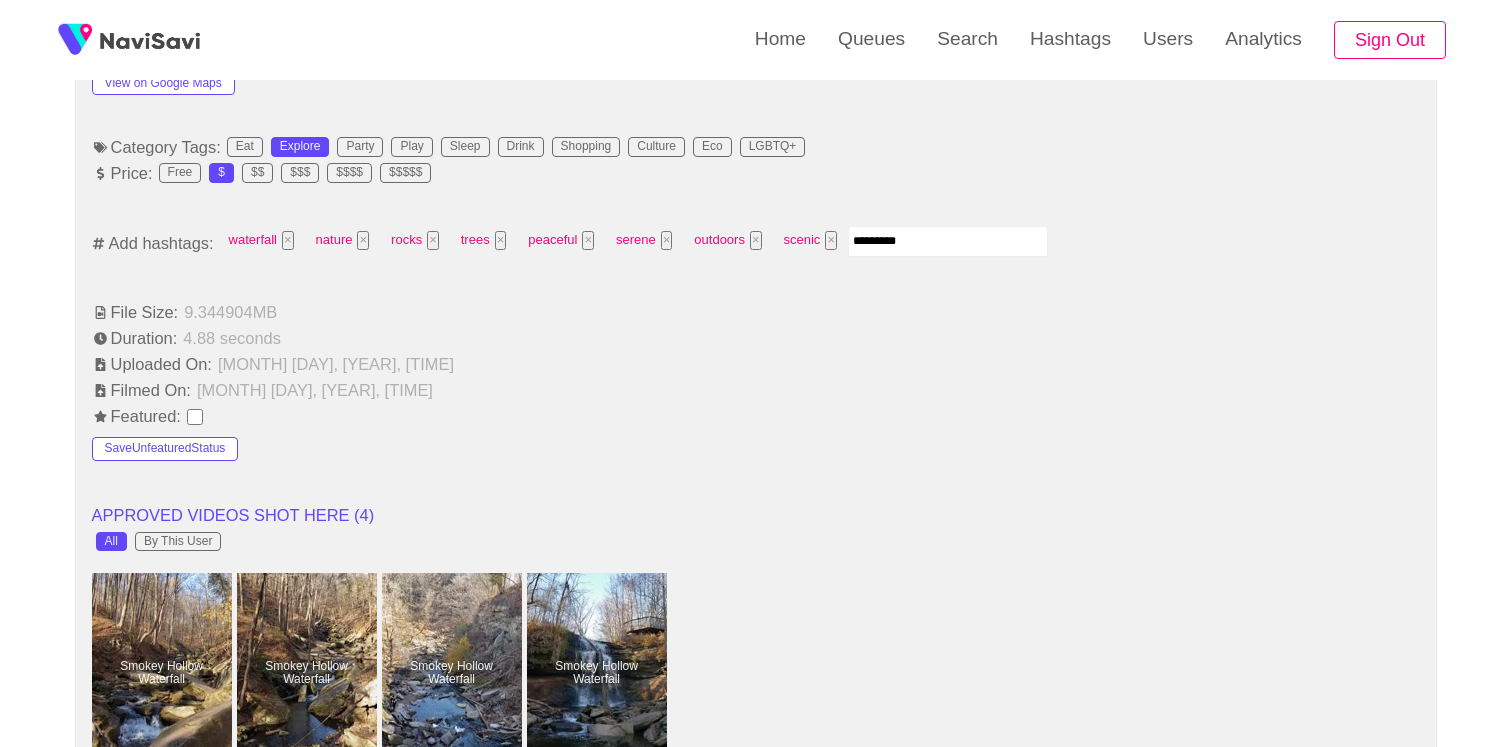 type 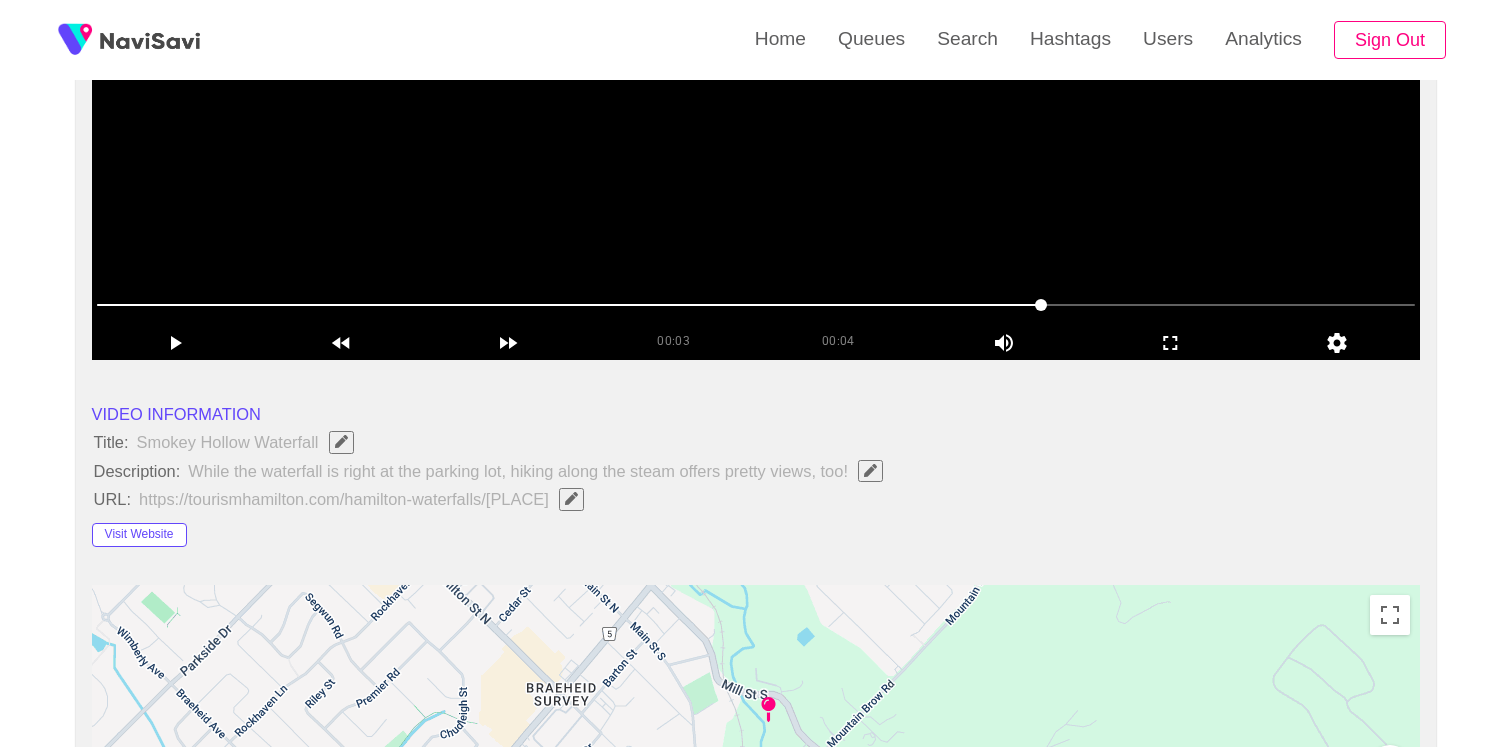 click at bounding box center (756, 110) 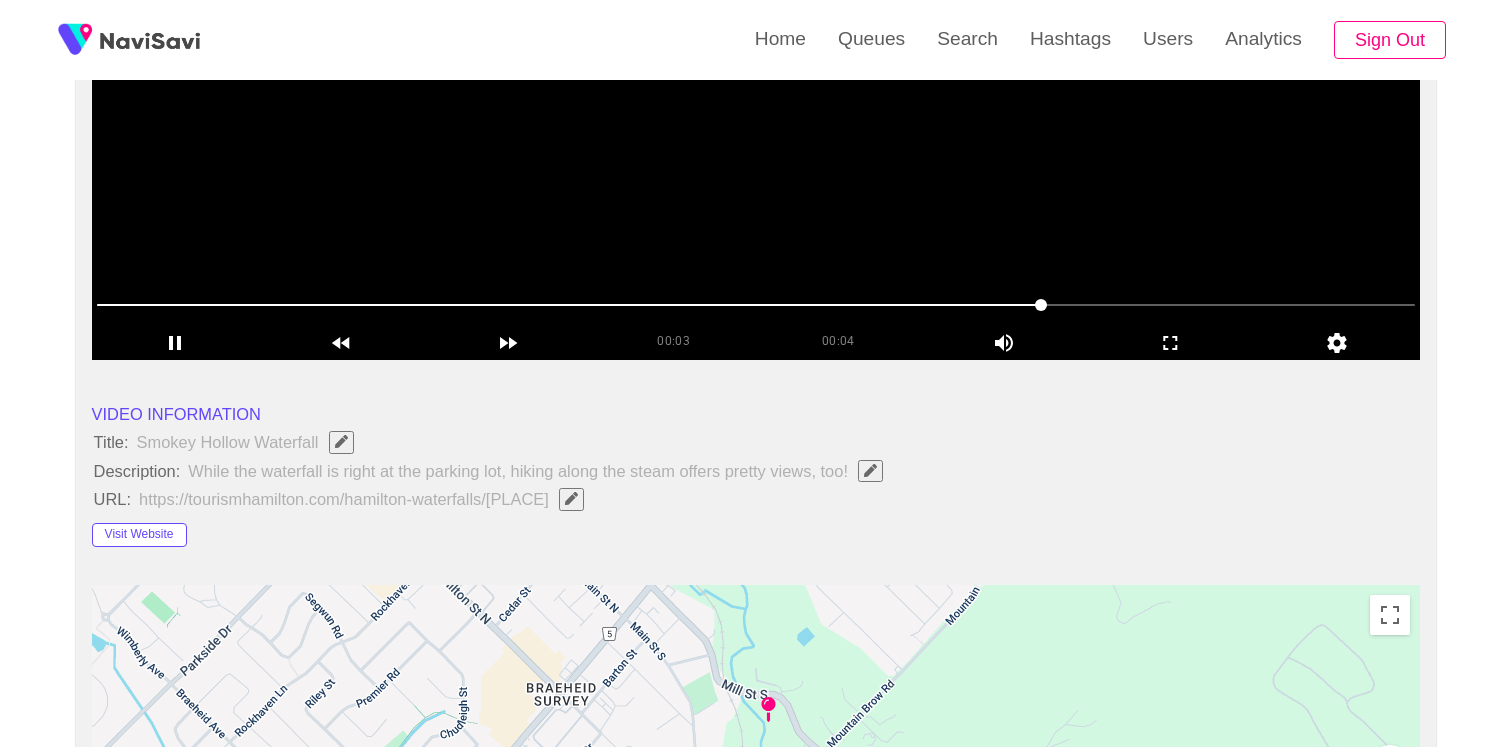 click at bounding box center (756, 110) 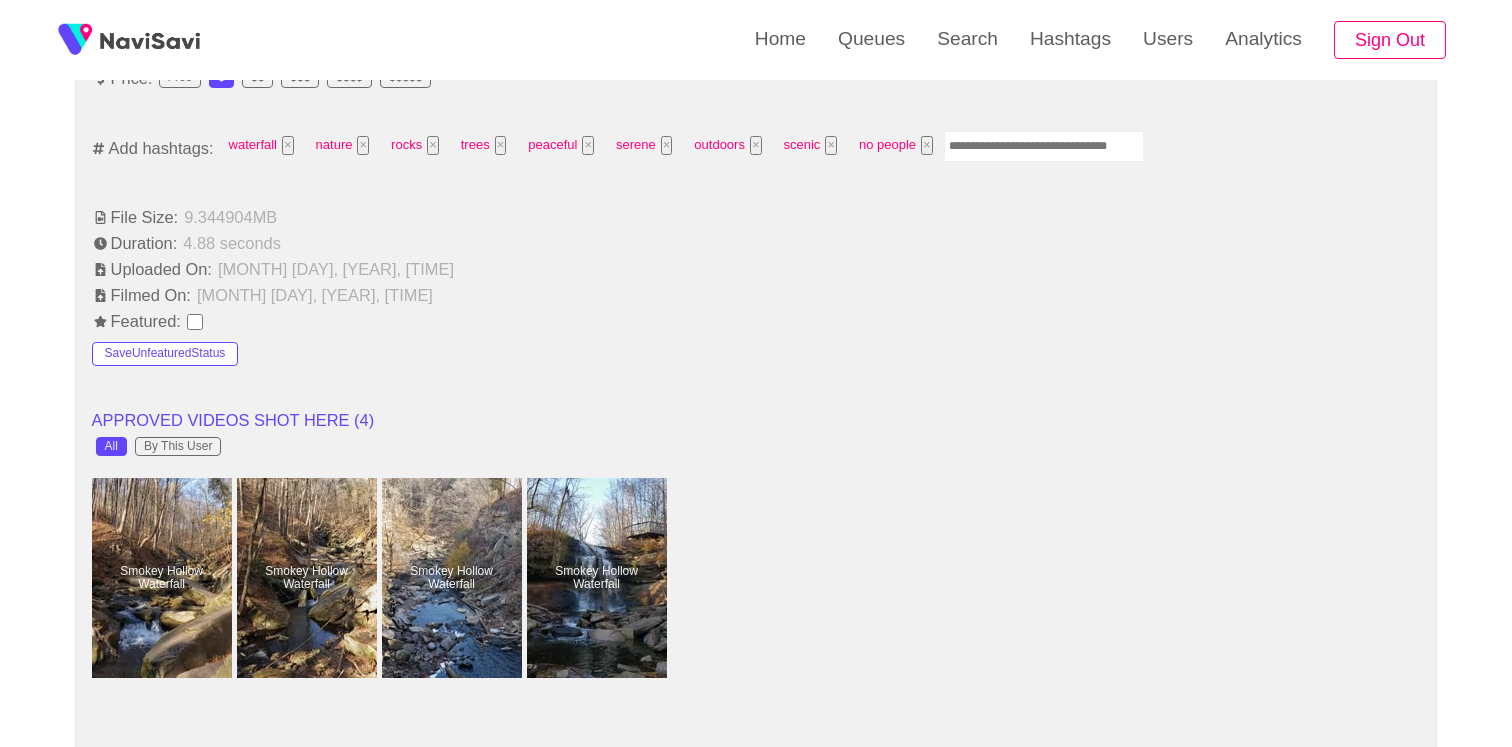 scroll, scrollTop: 2327, scrollLeft: 0, axis: vertical 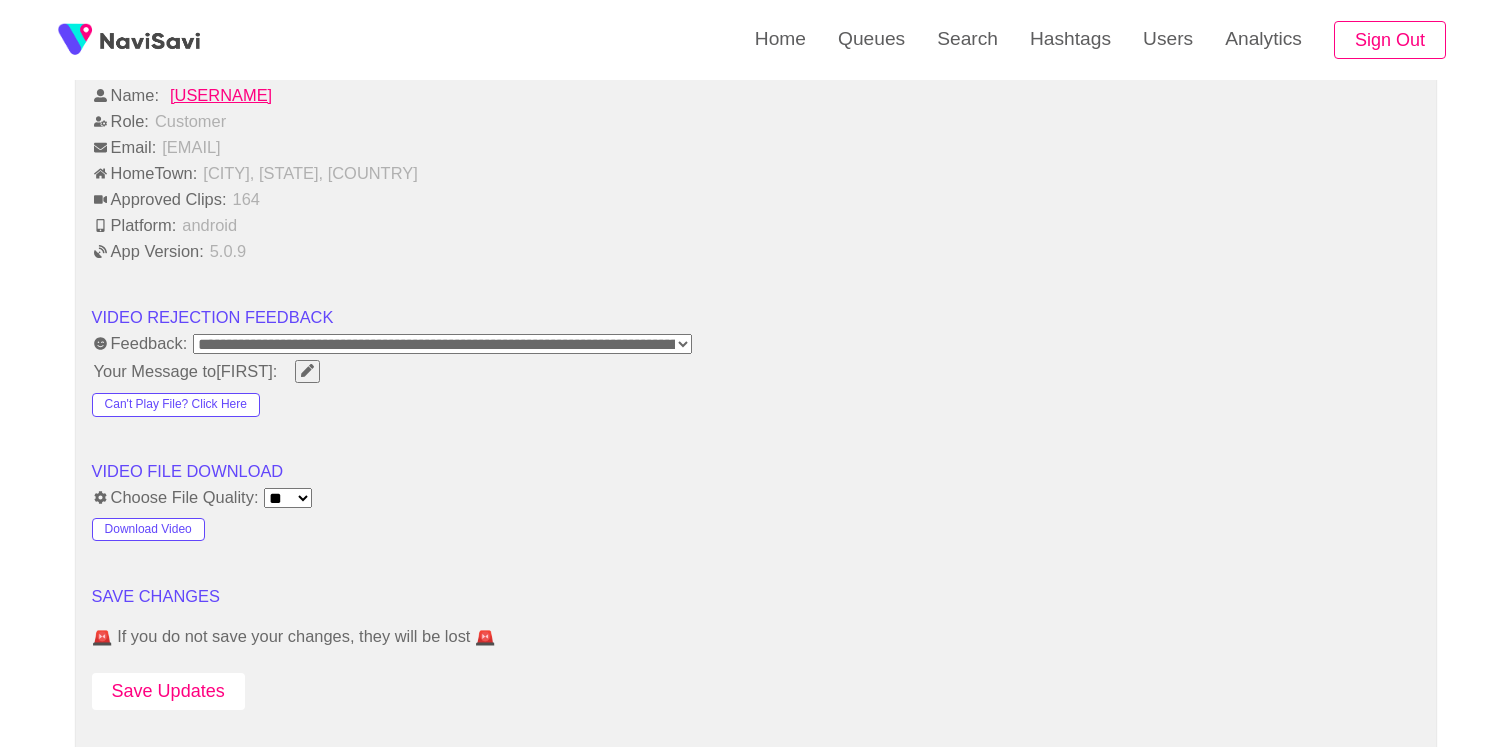 click on "Save Updates" at bounding box center (168, 691) 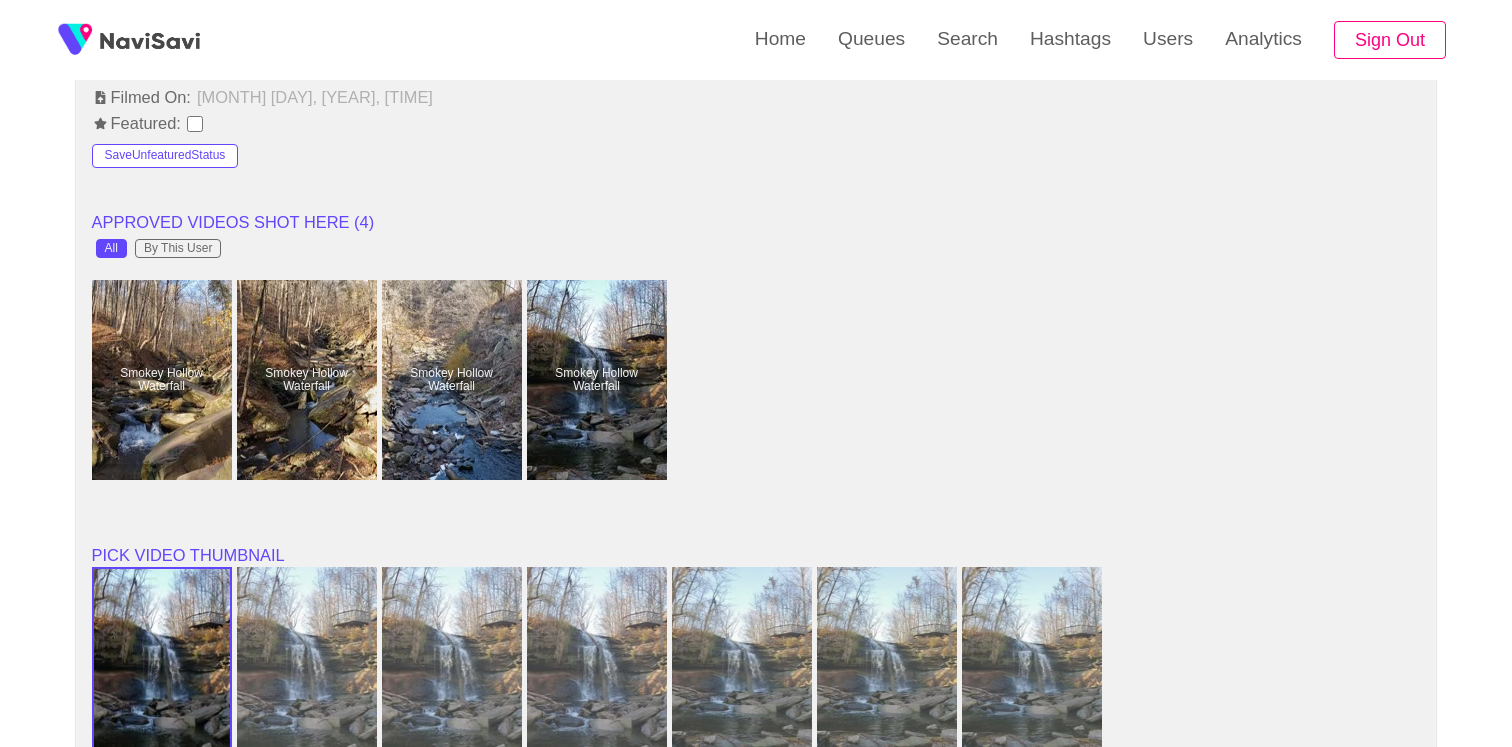 scroll, scrollTop: 1337, scrollLeft: 0, axis: vertical 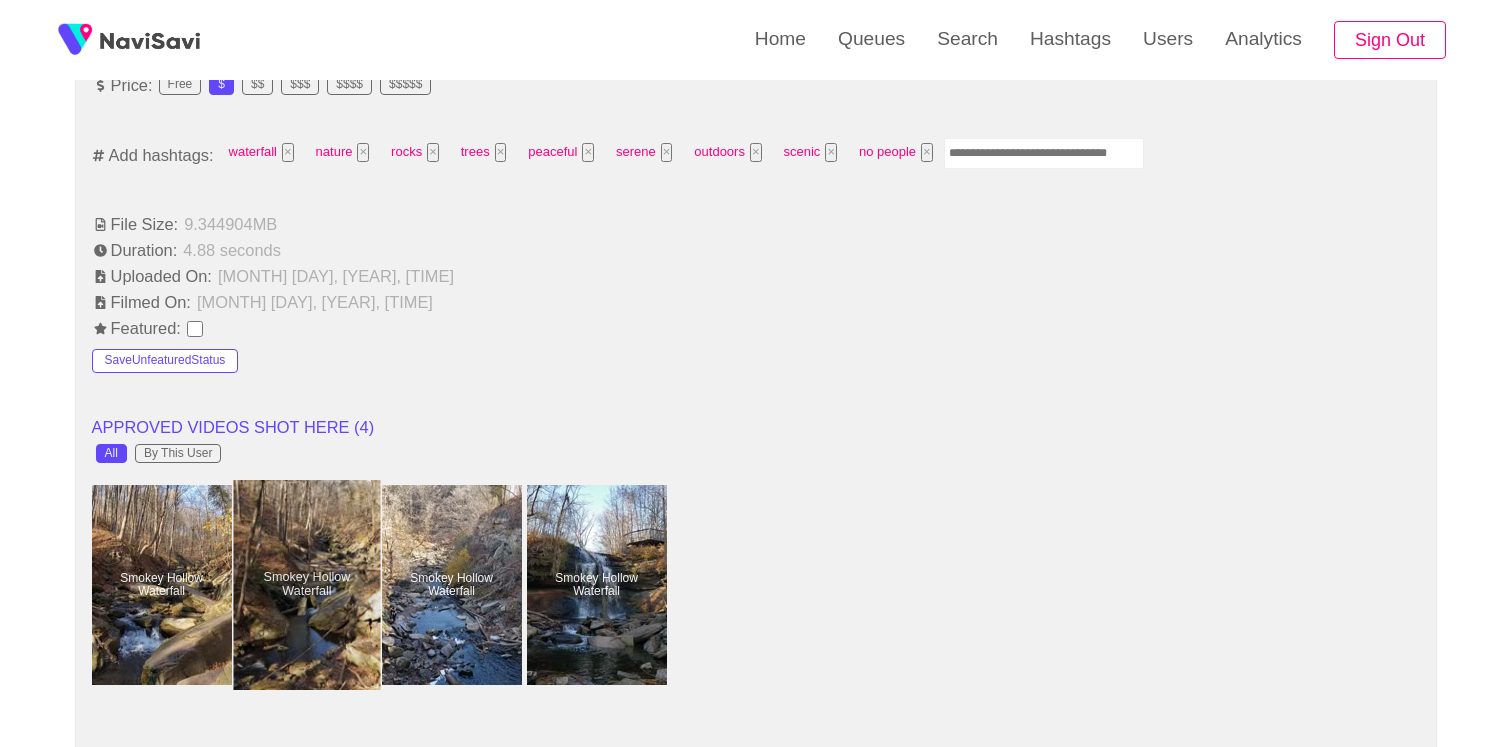 click at bounding box center (306, 585) 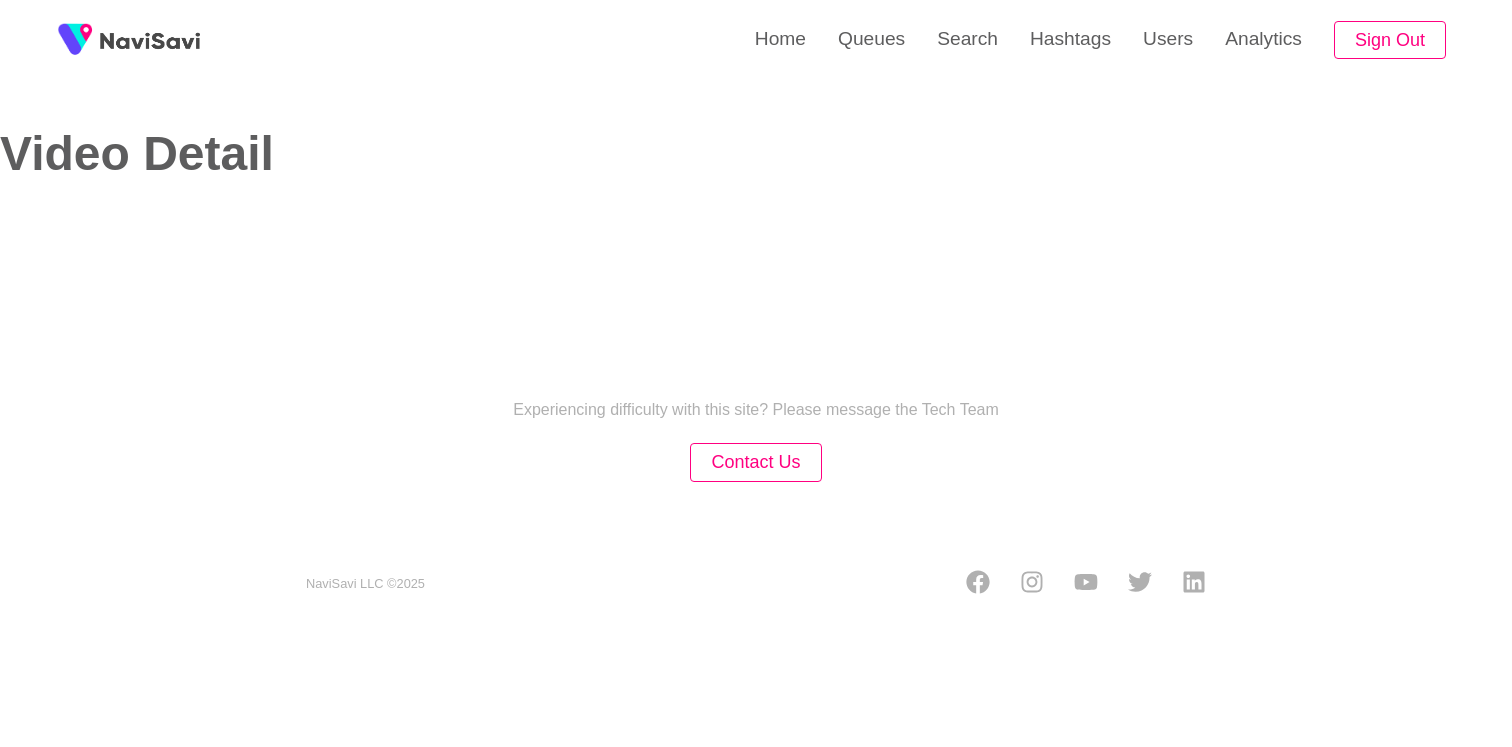 scroll, scrollTop: 0, scrollLeft: 0, axis: both 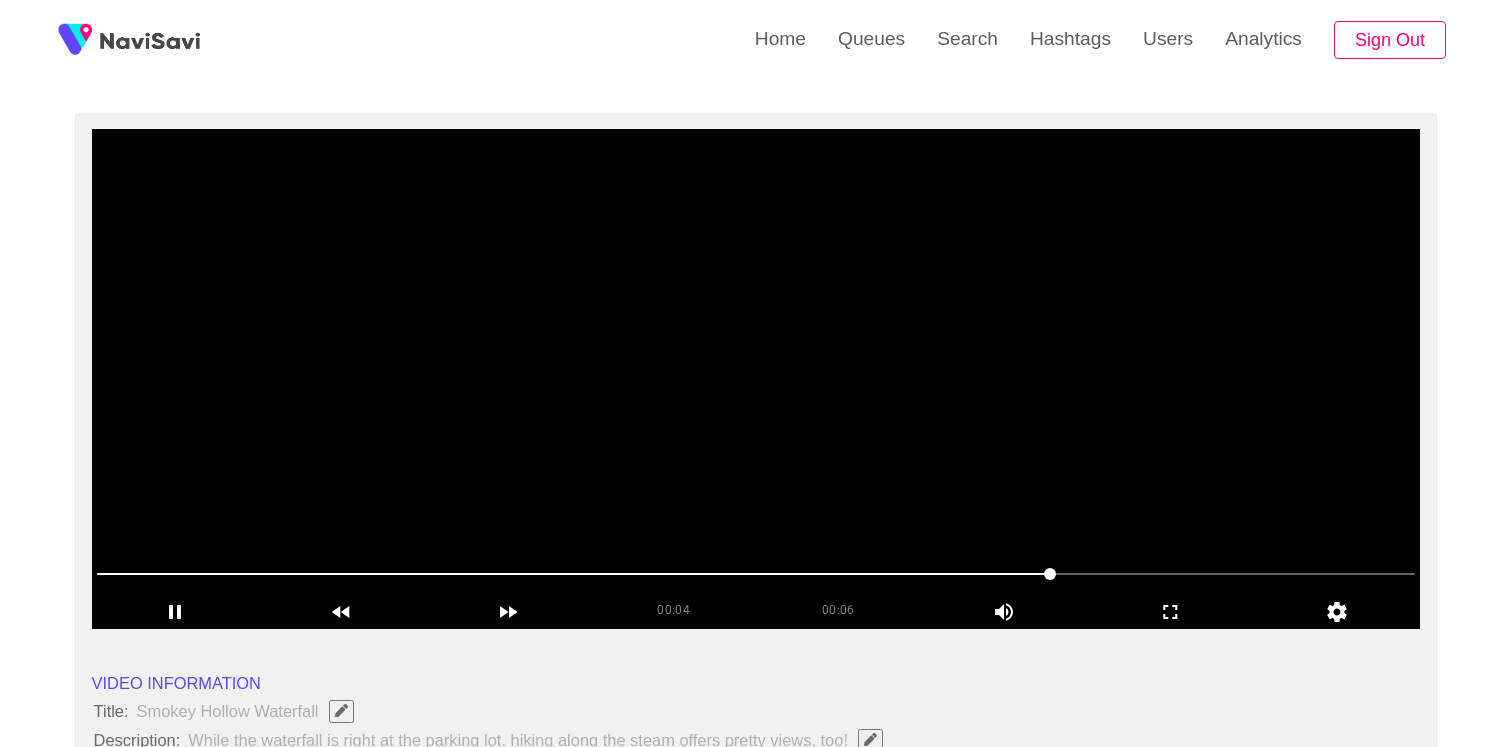 click at bounding box center (756, 379) 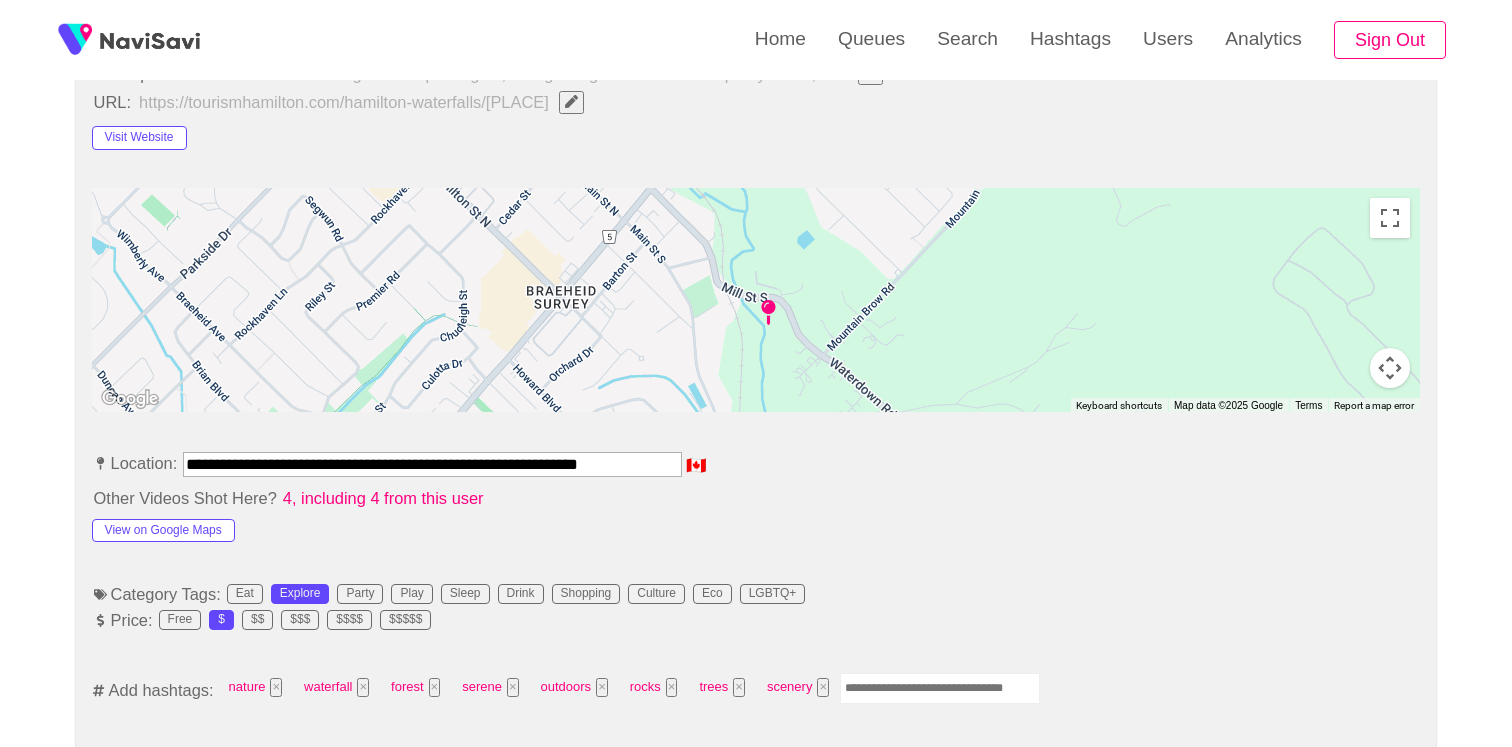 scroll, scrollTop: 974, scrollLeft: 0, axis: vertical 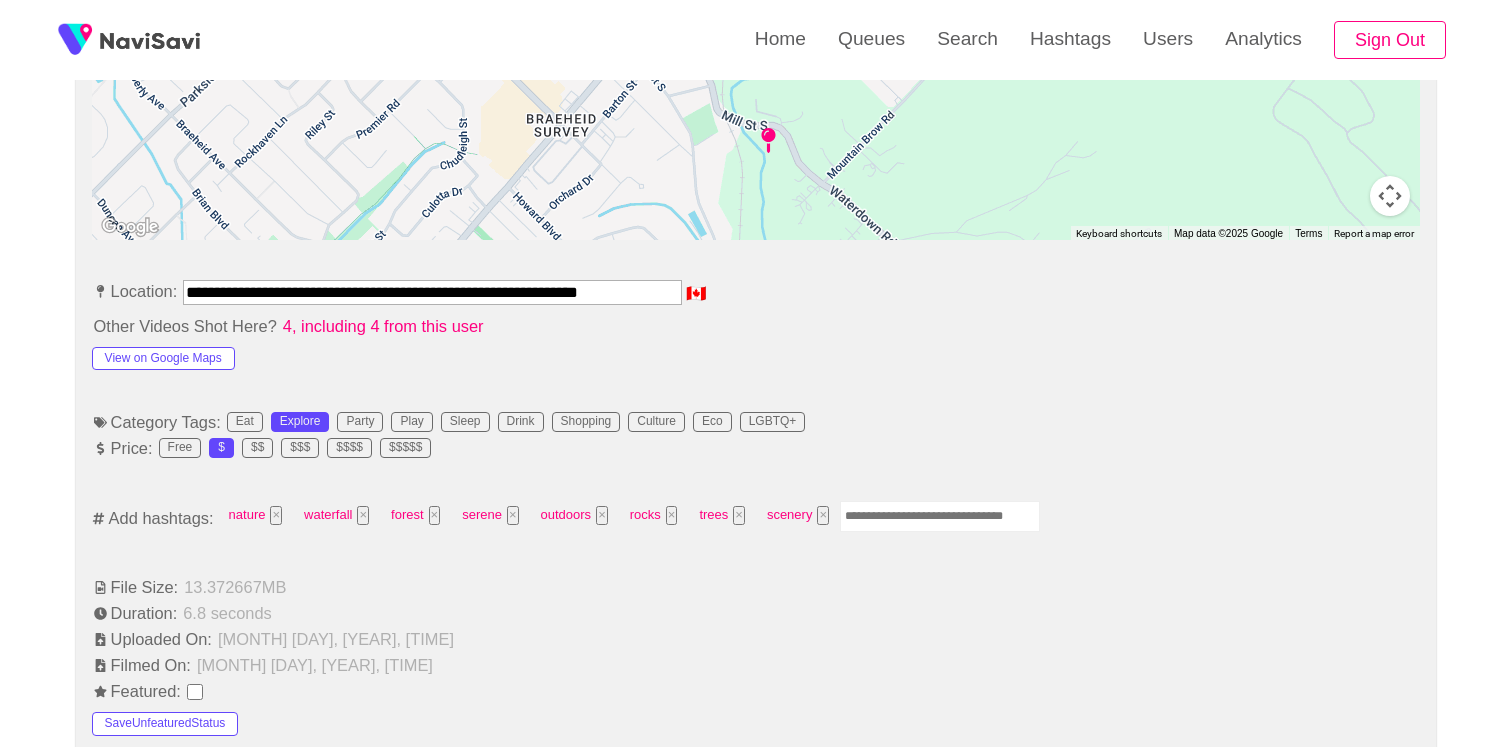 click at bounding box center (940, 516) 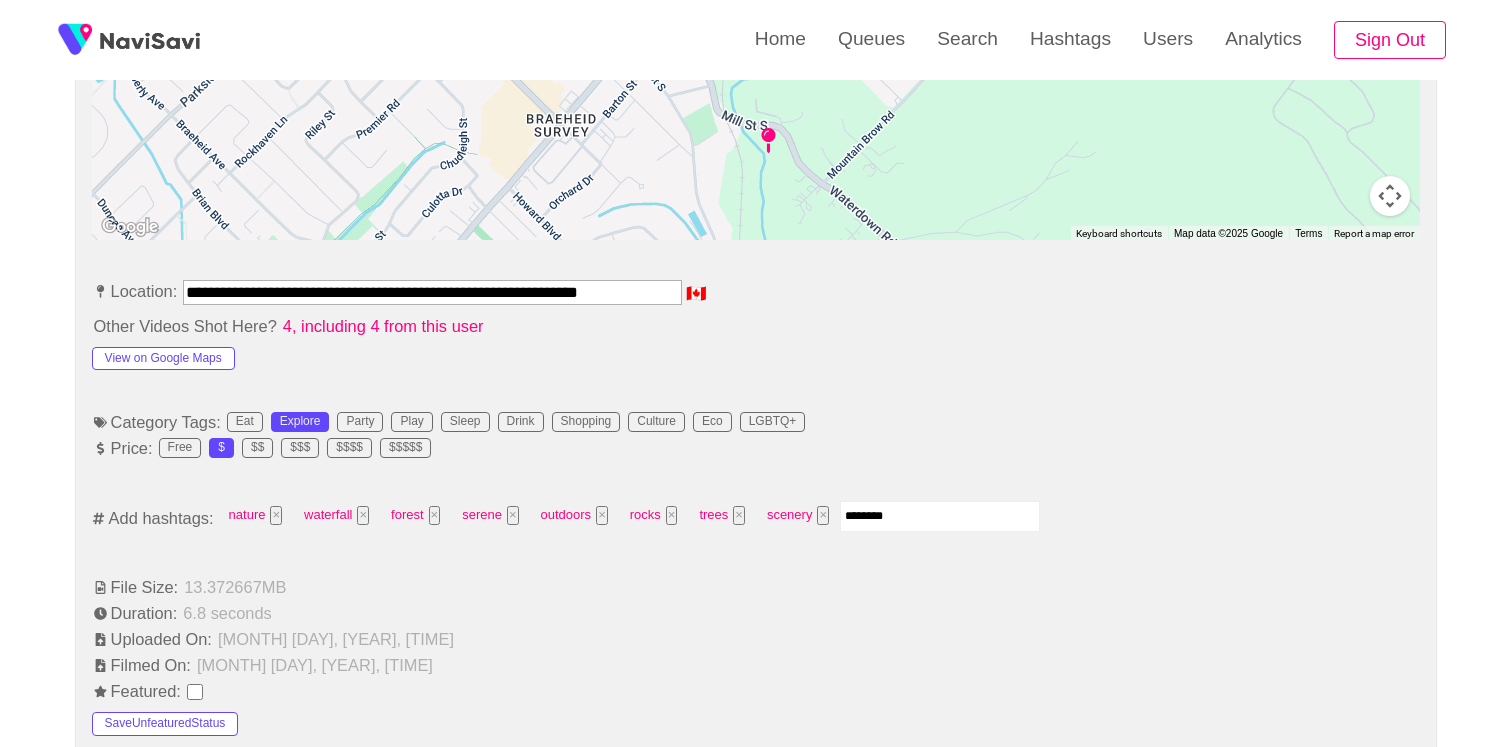 type on "*********" 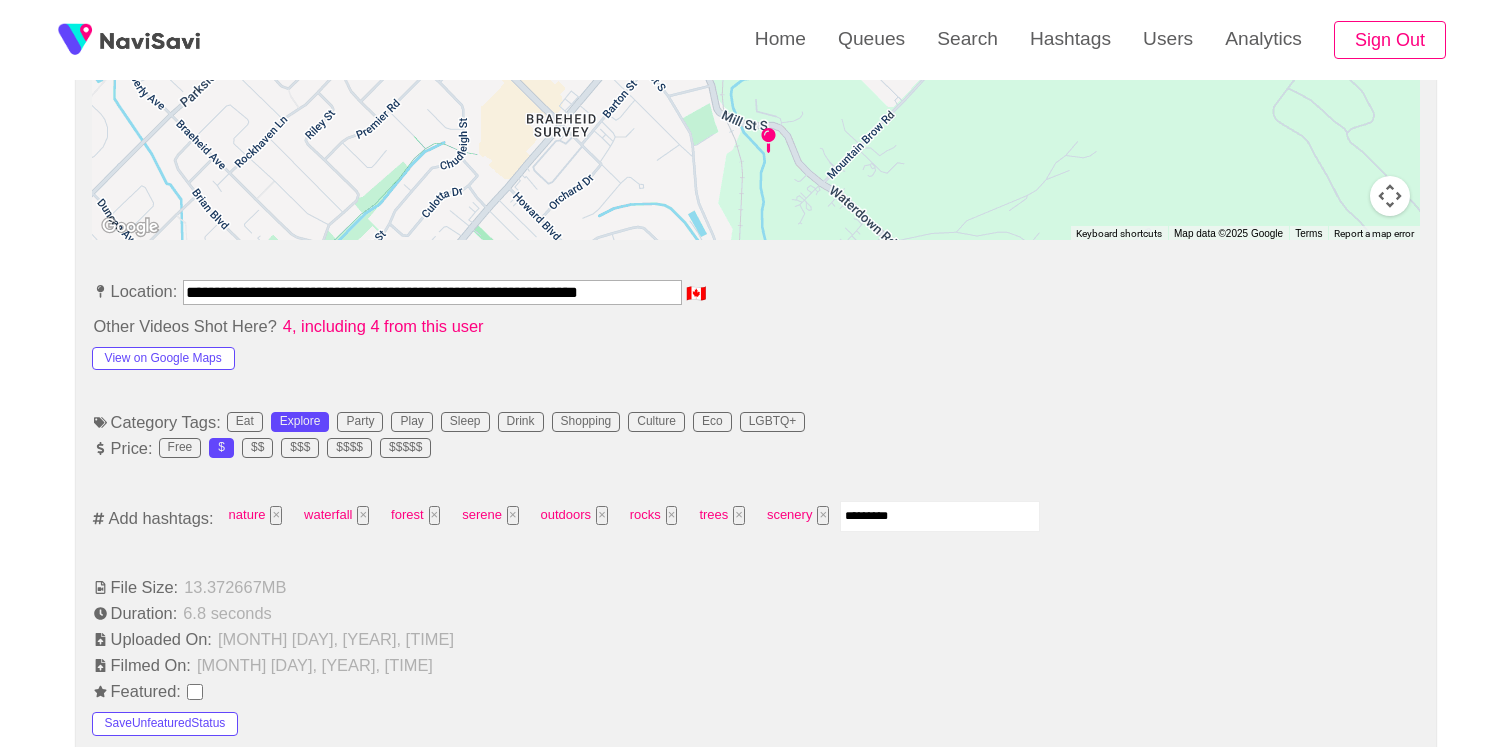 type 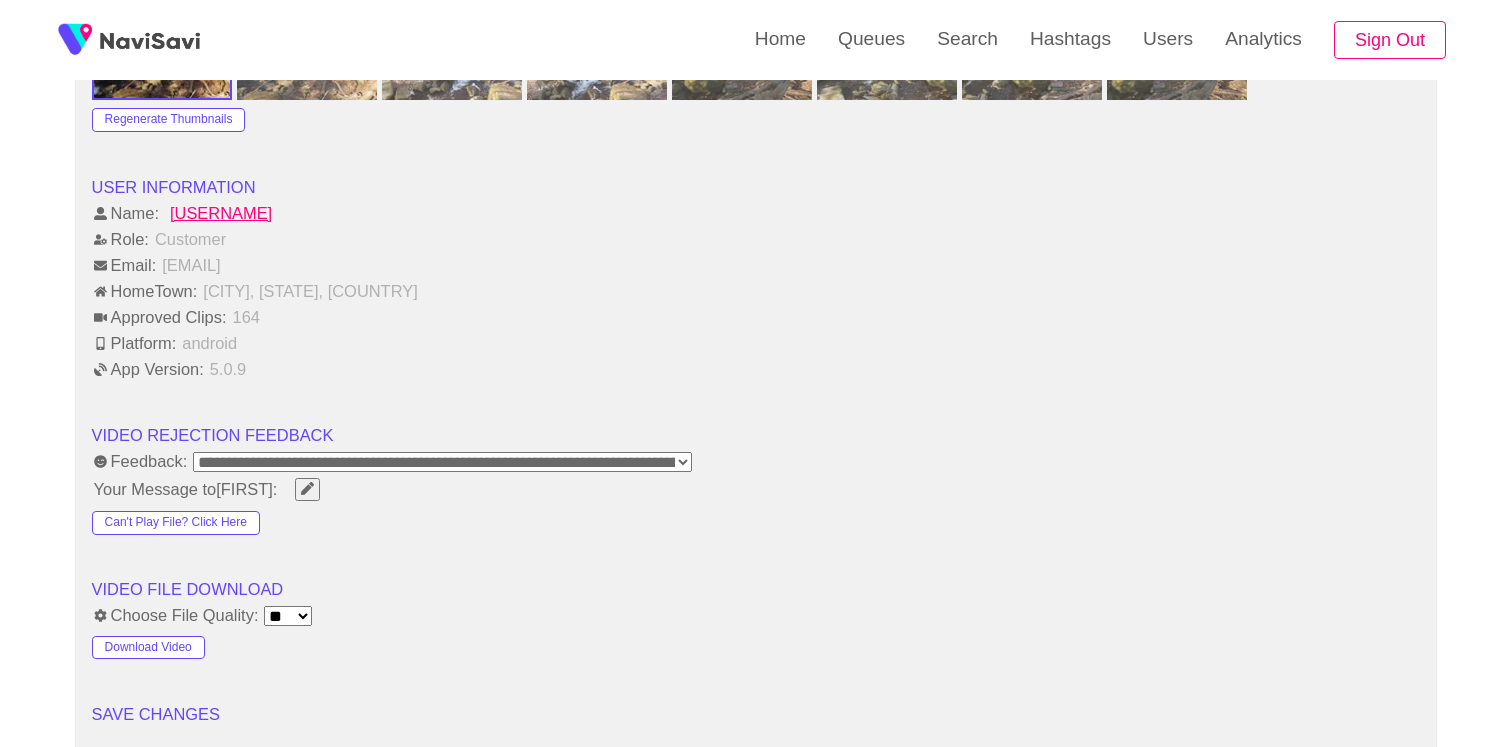 scroll, scrollTop: 2786, scrollLeft: 0, axis: vertical 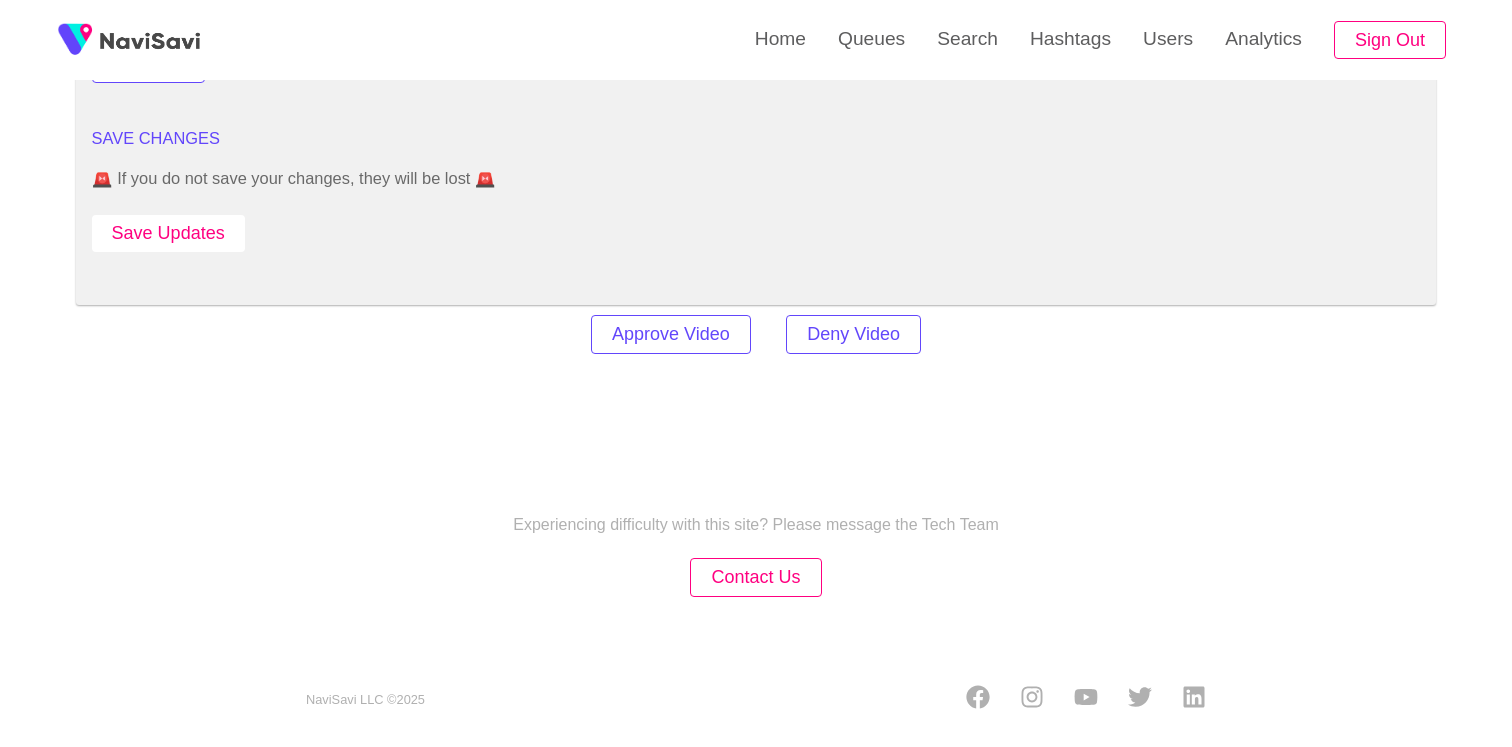 click on "Save Updates" at bounding box center (168, 233) 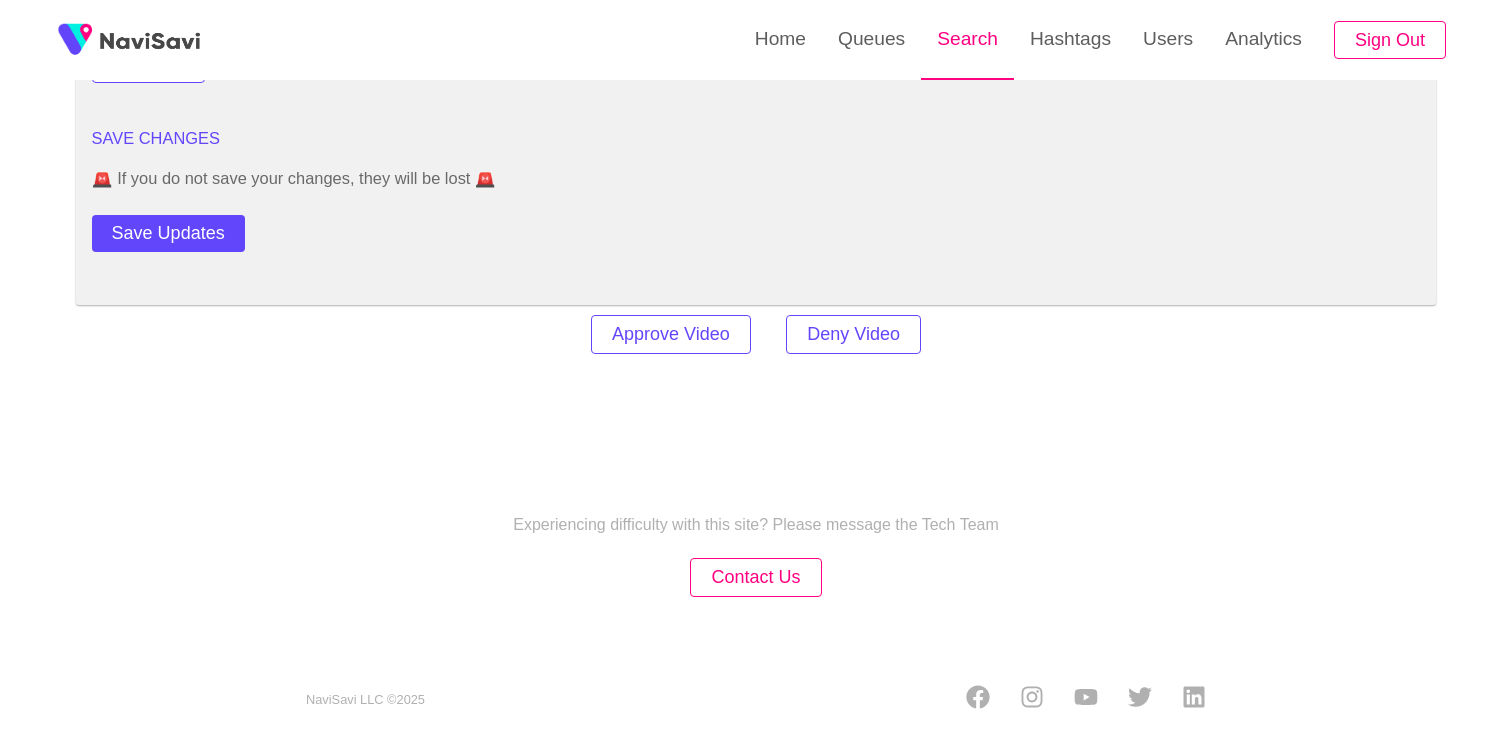 click on "Search" at bounding box center (967, 39) 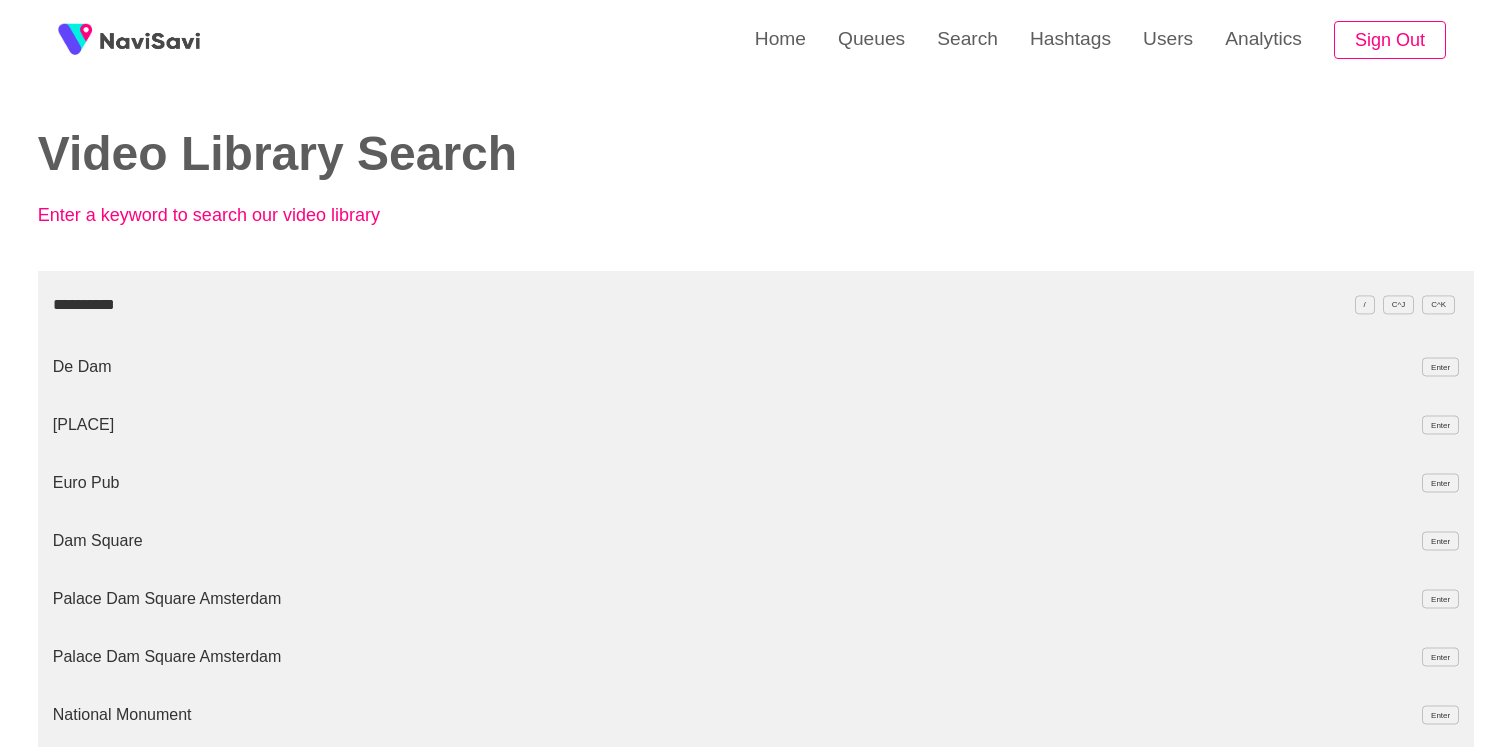 type on "**********" 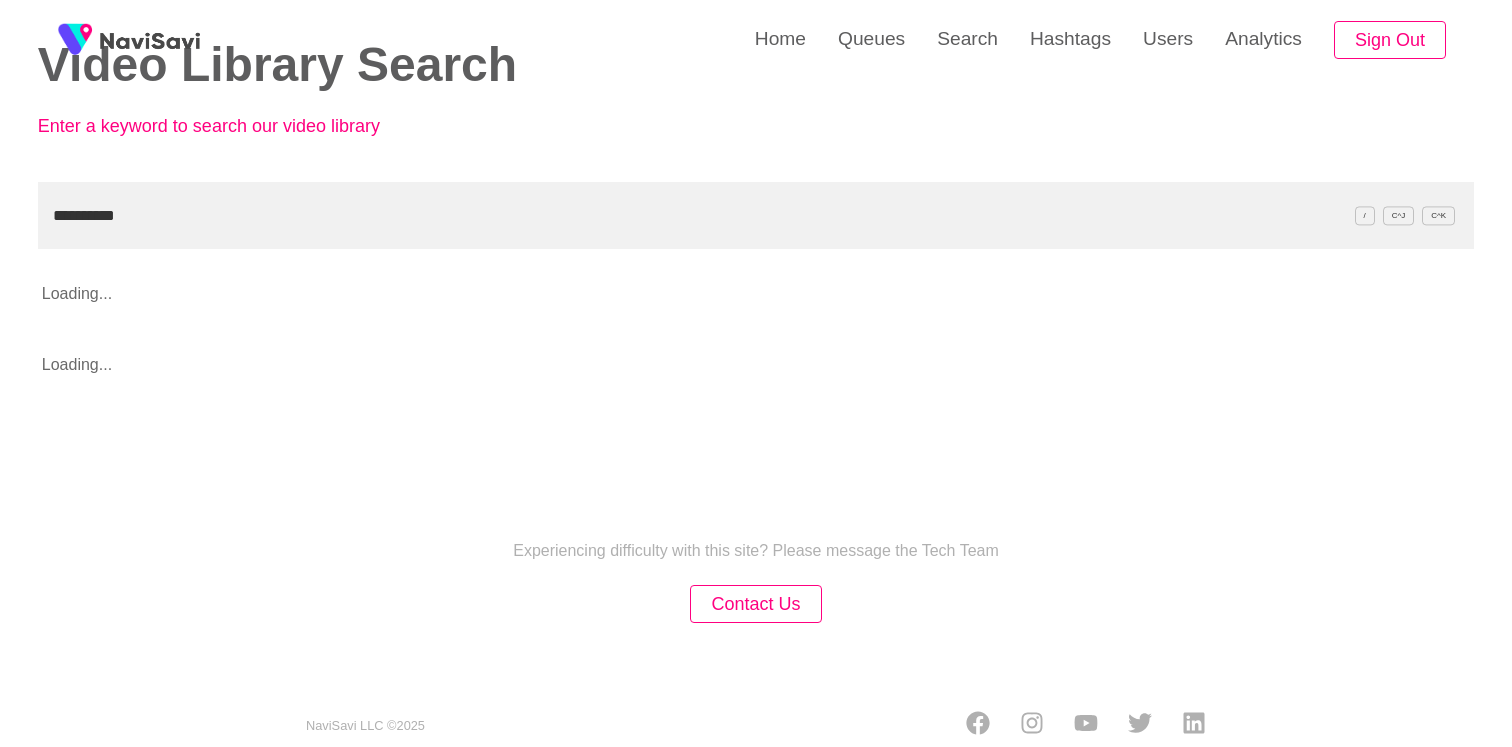 scroll, scrollTop: 117, scrollLeft: 0, axis: vertical 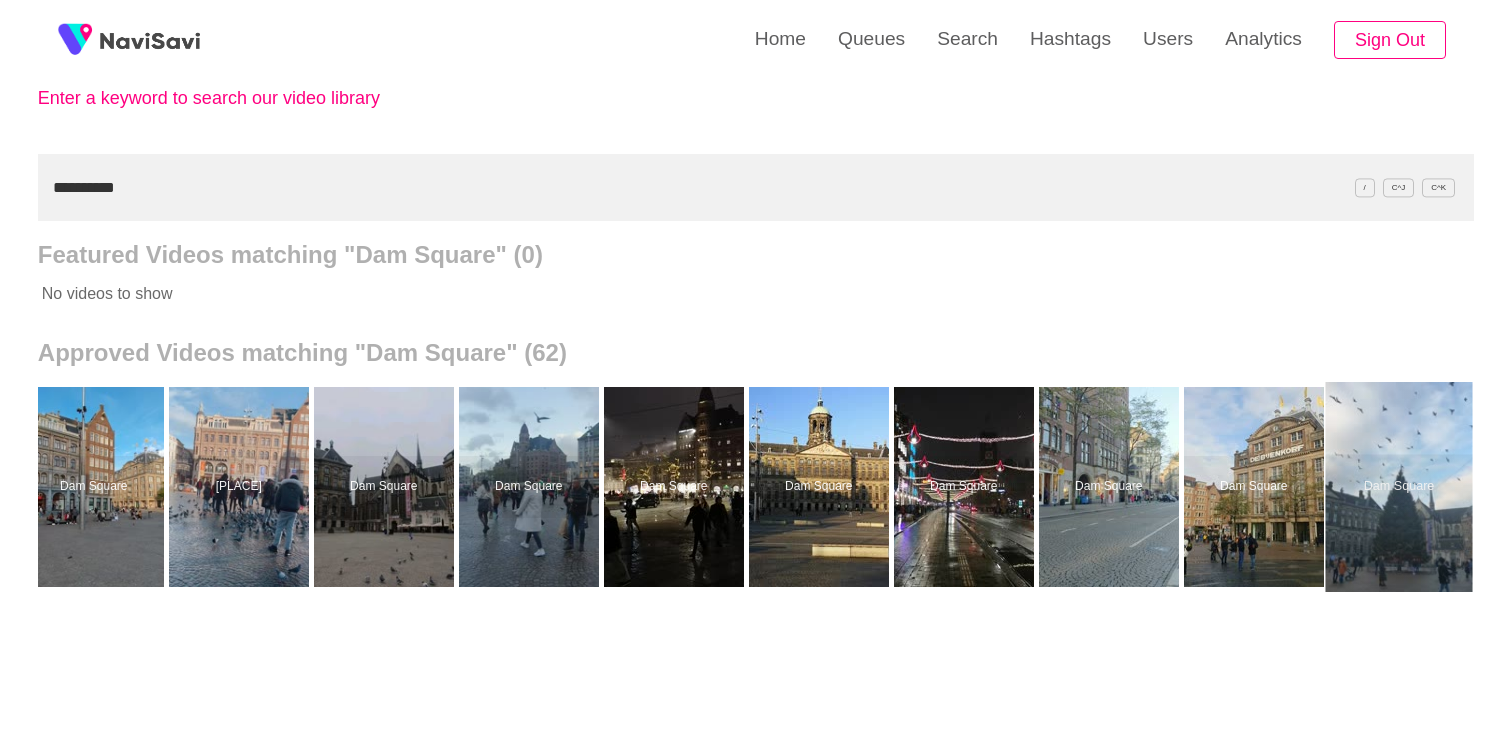 click at bounding box center (1398, 487) 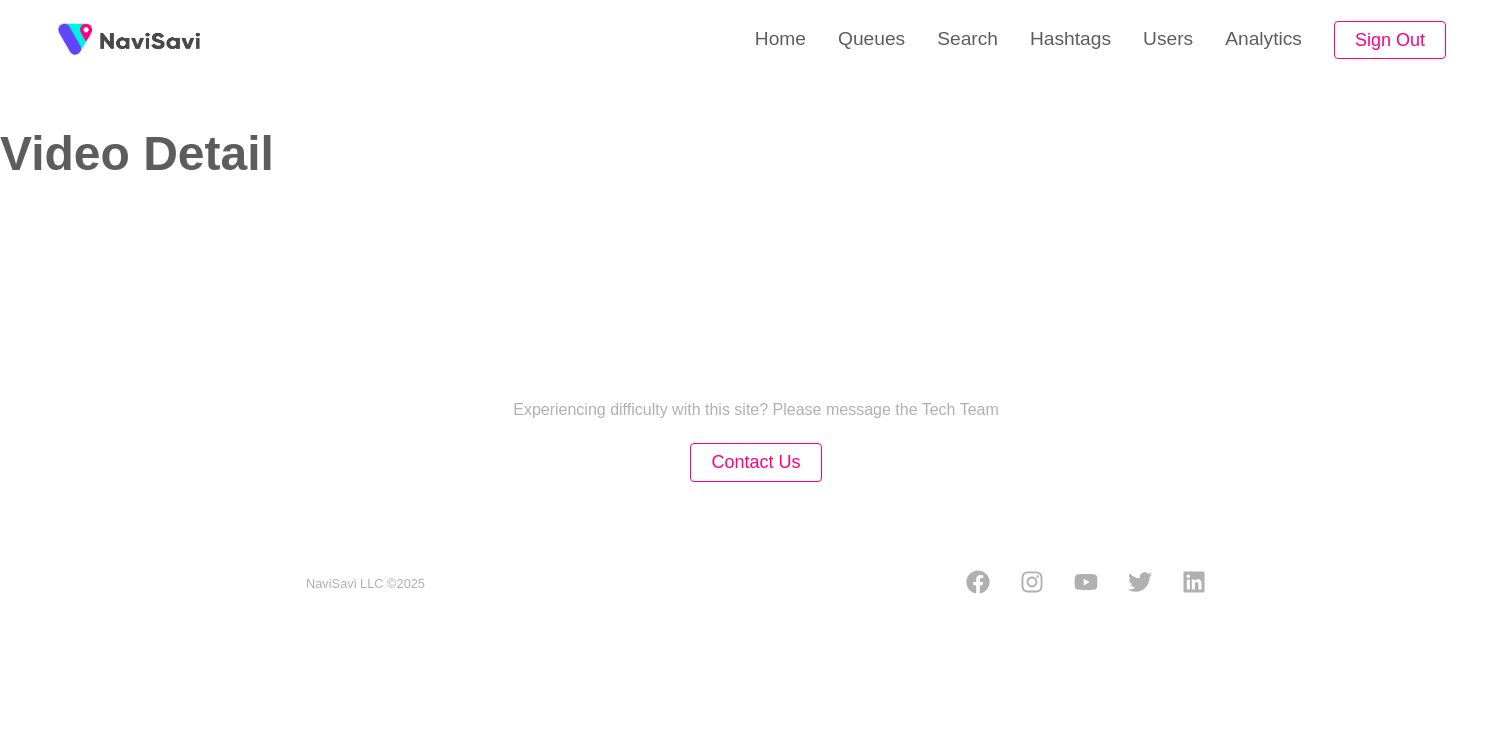 select on "**********" 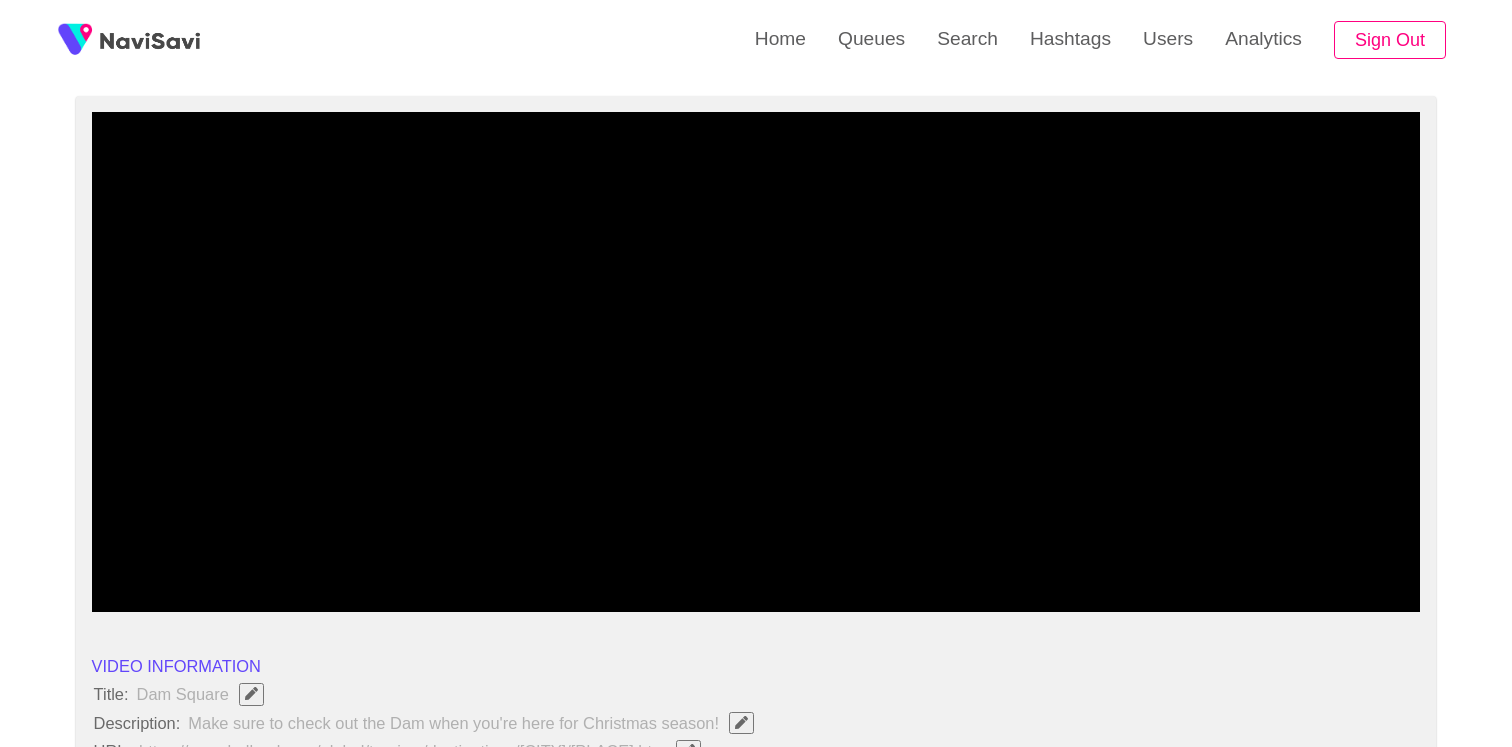 scroll, scrollTop: 155, scrollLeft: 0, axis: vertical 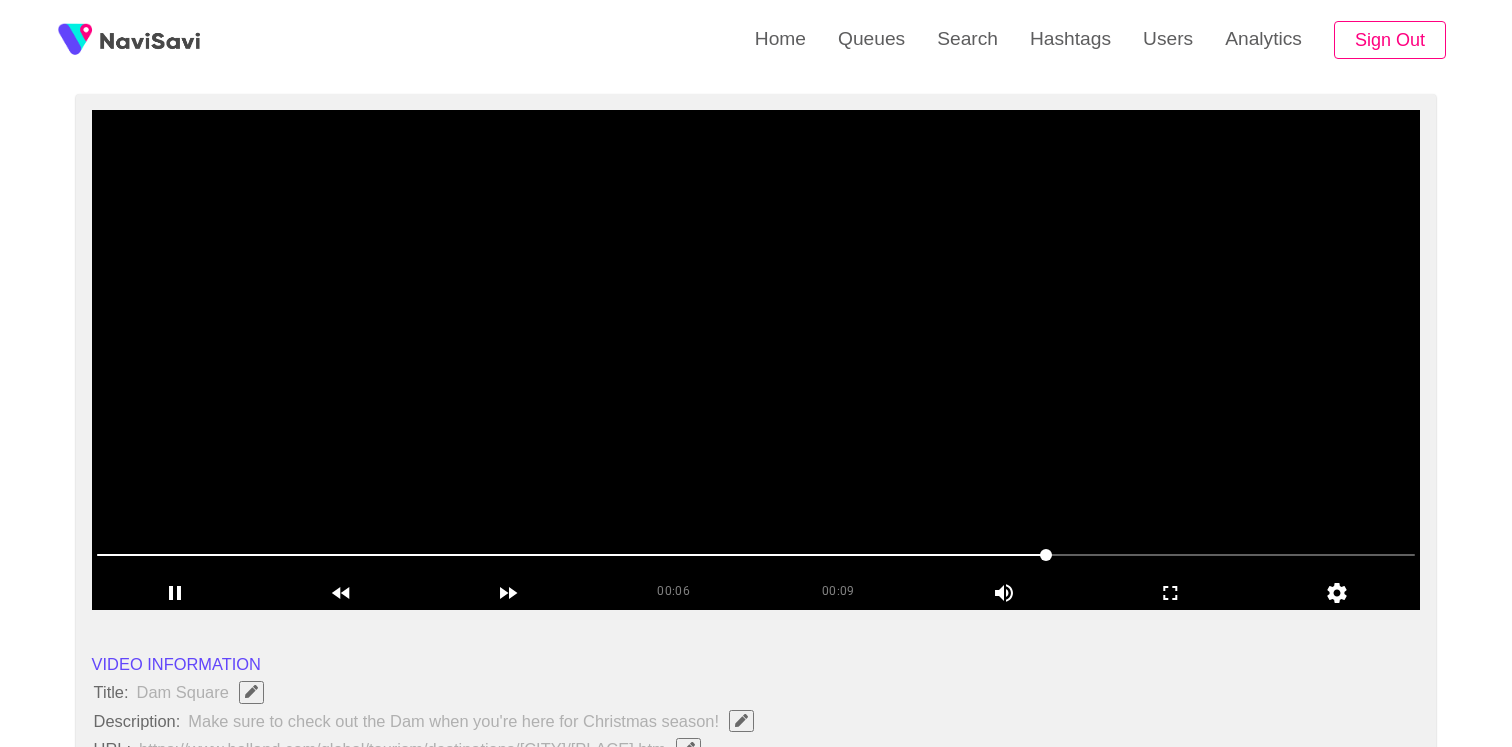 drag, startPoint x: 784, startPoint y: 556, endPoint x: 926, endPoint y: 556, distance: 142 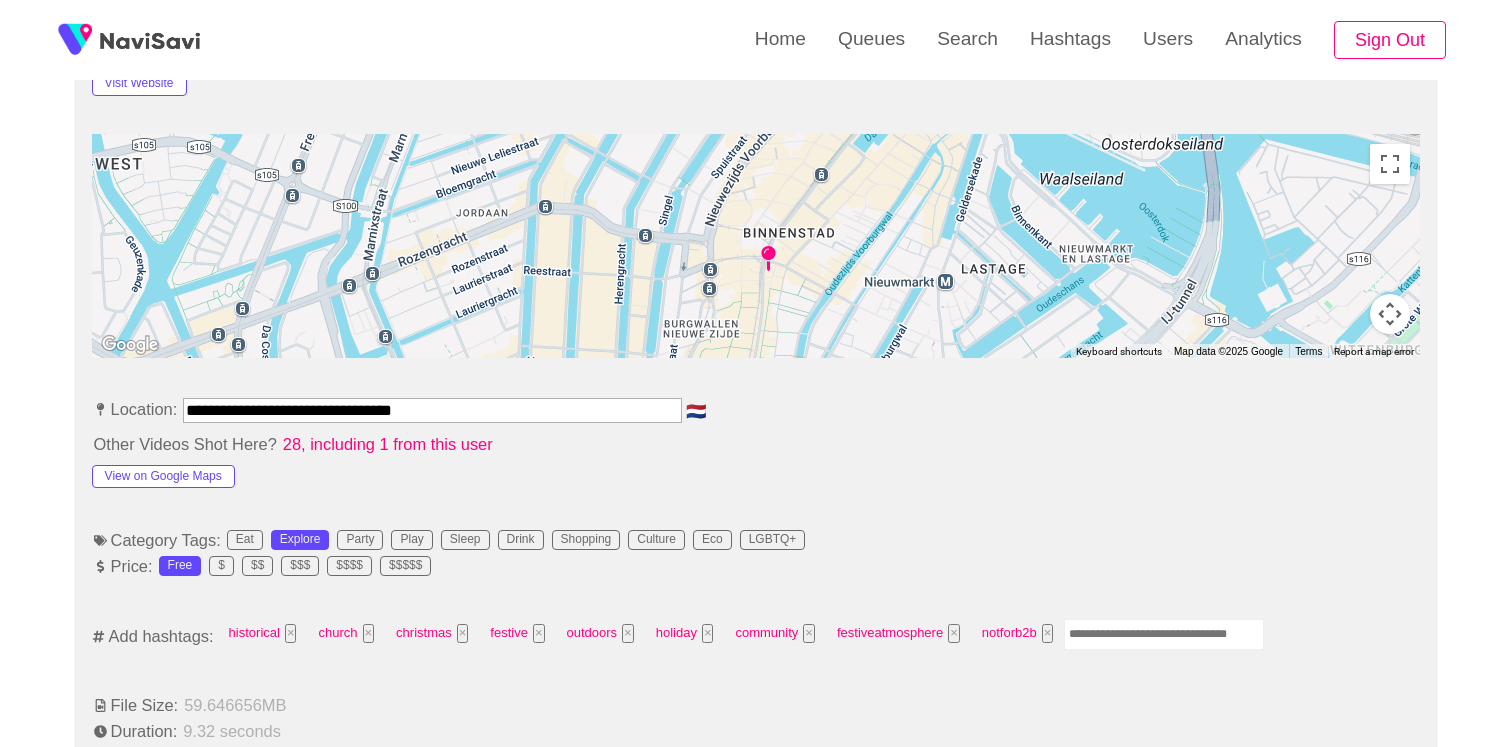 scroll, scrollTop: 1181, scrollLeft: 0, axis: vertical 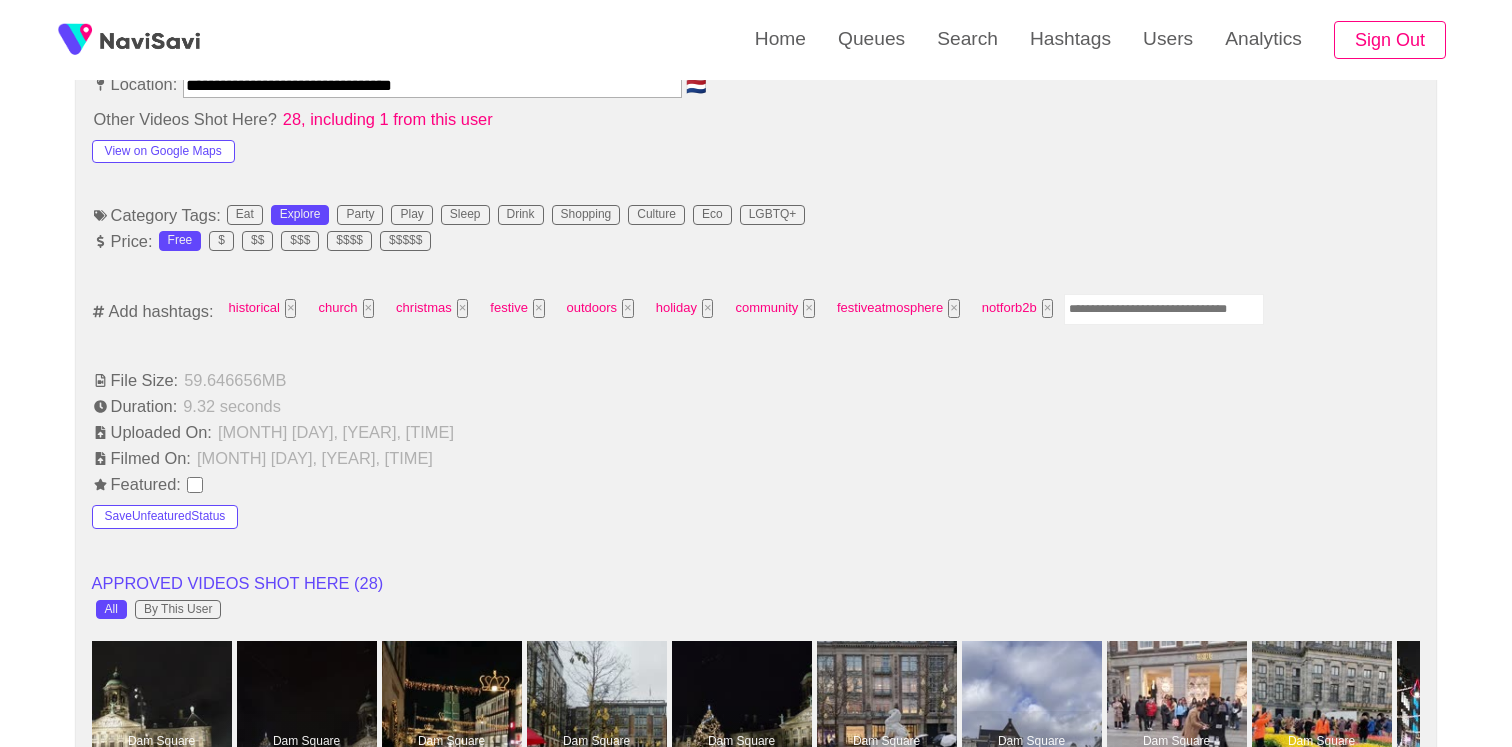 click at bounding box center [1164, 309] 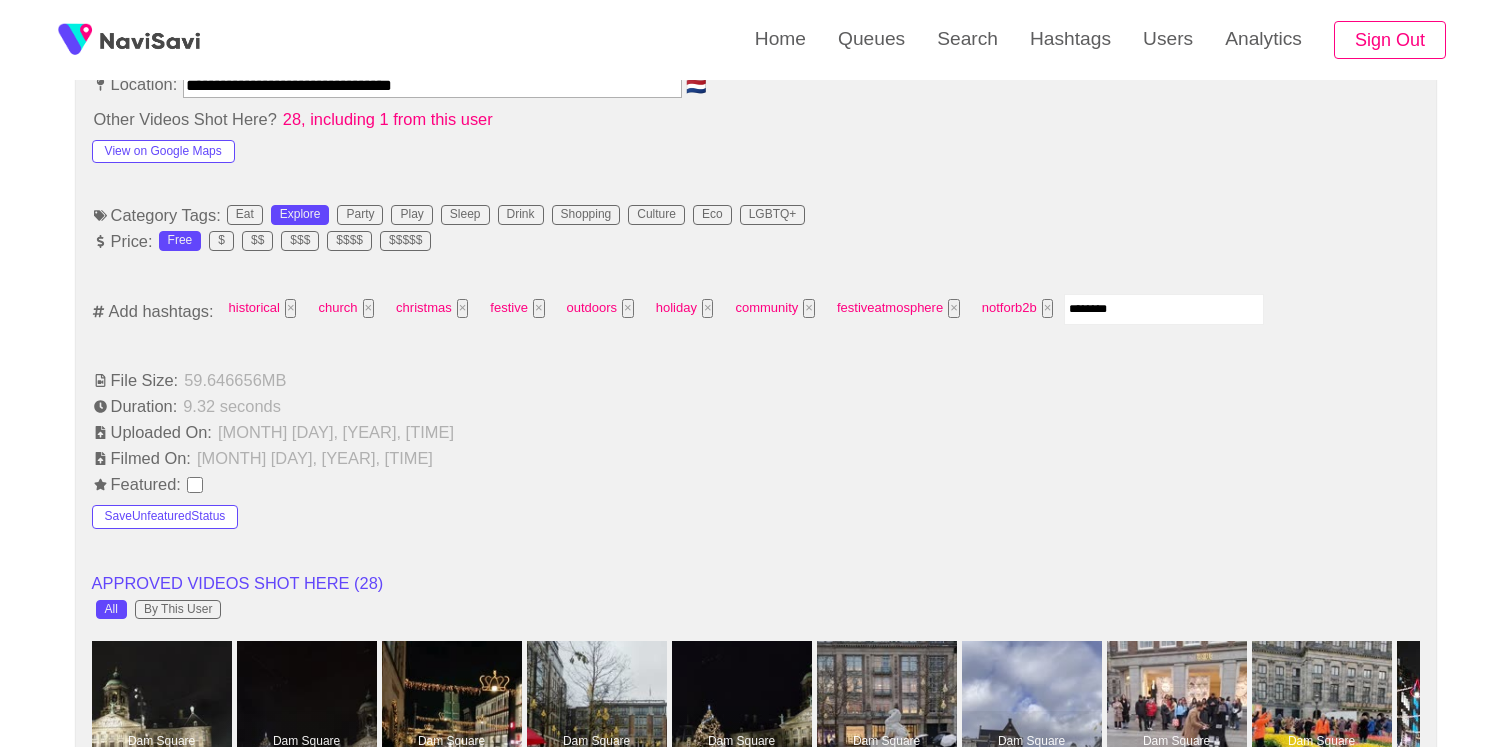 type on "*********" 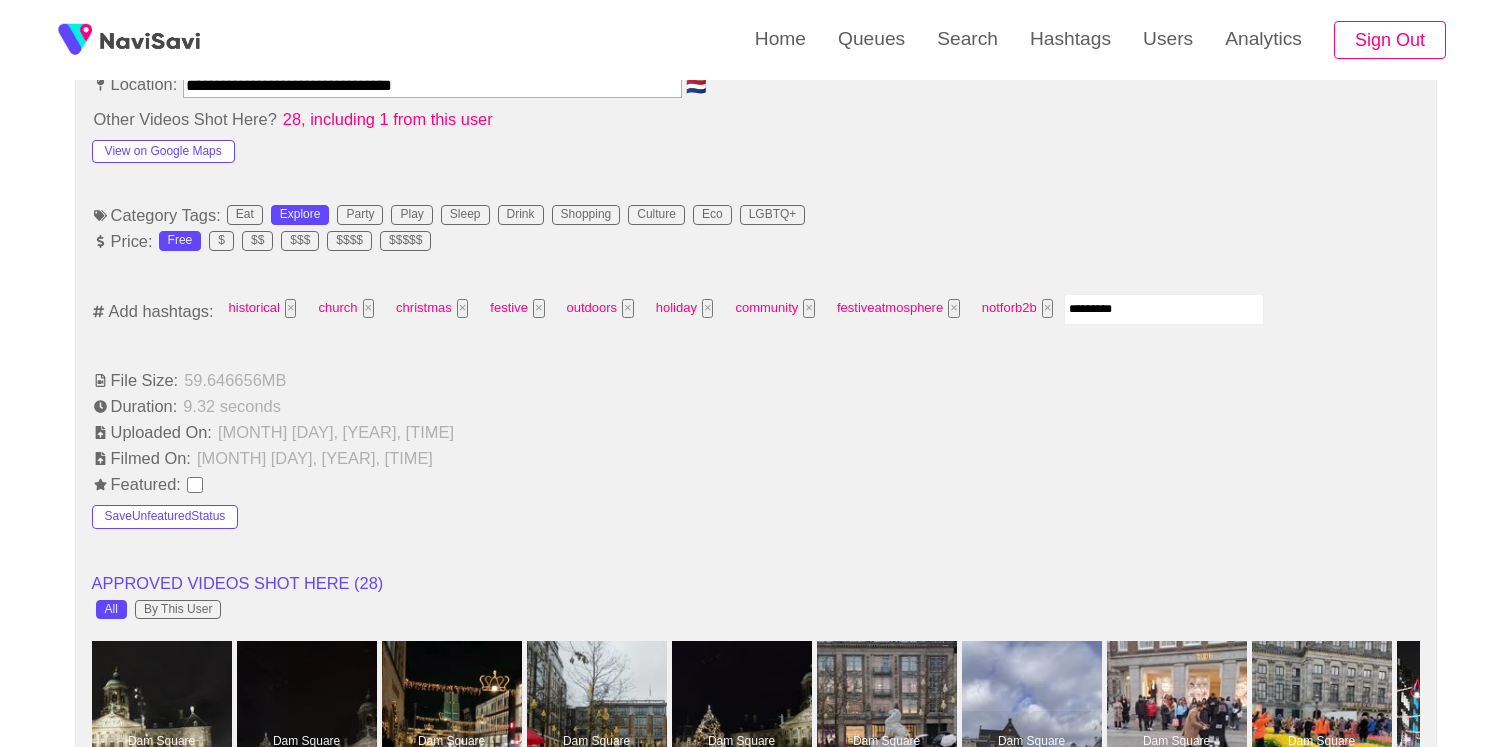 type 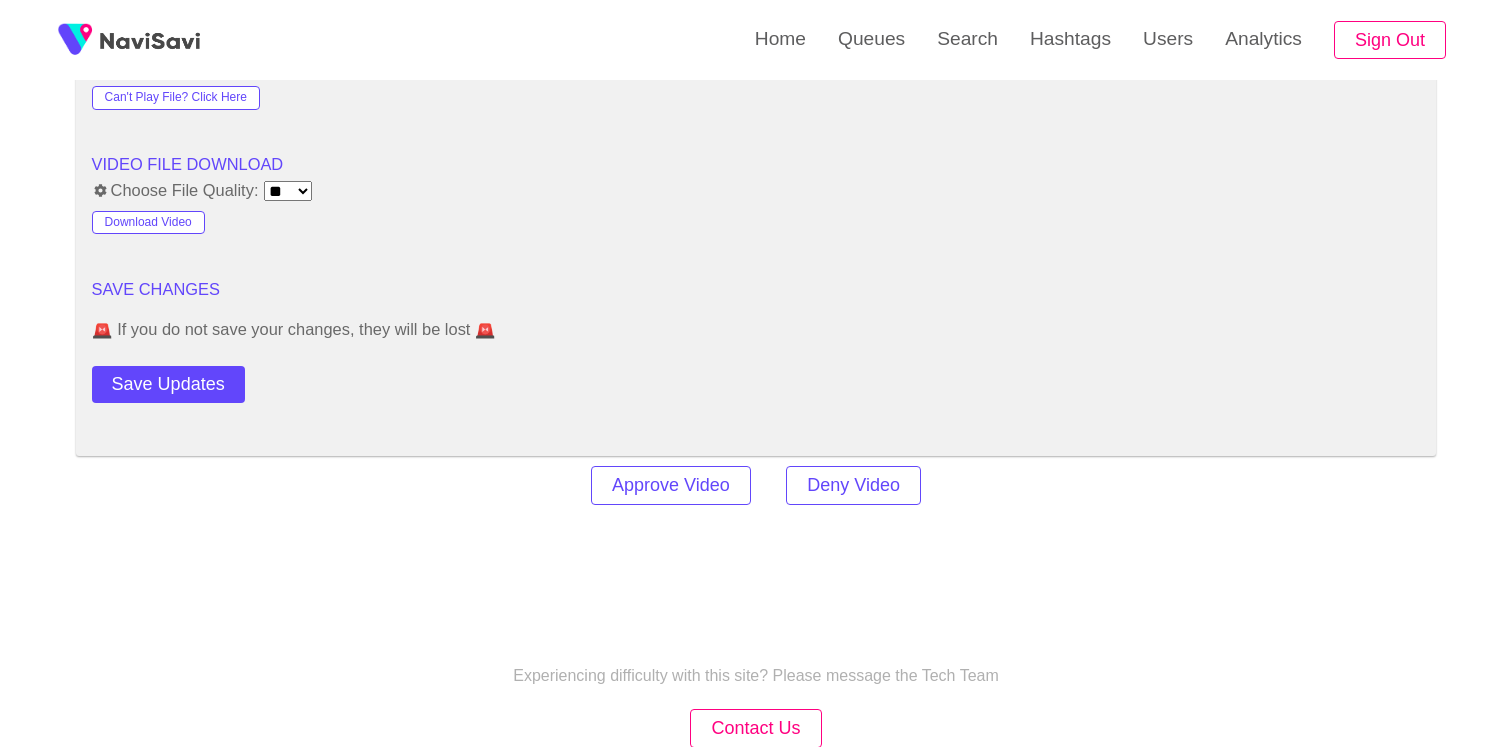 scroll, scrollTop: 2727, scrollLeft: 0, axis: vertical 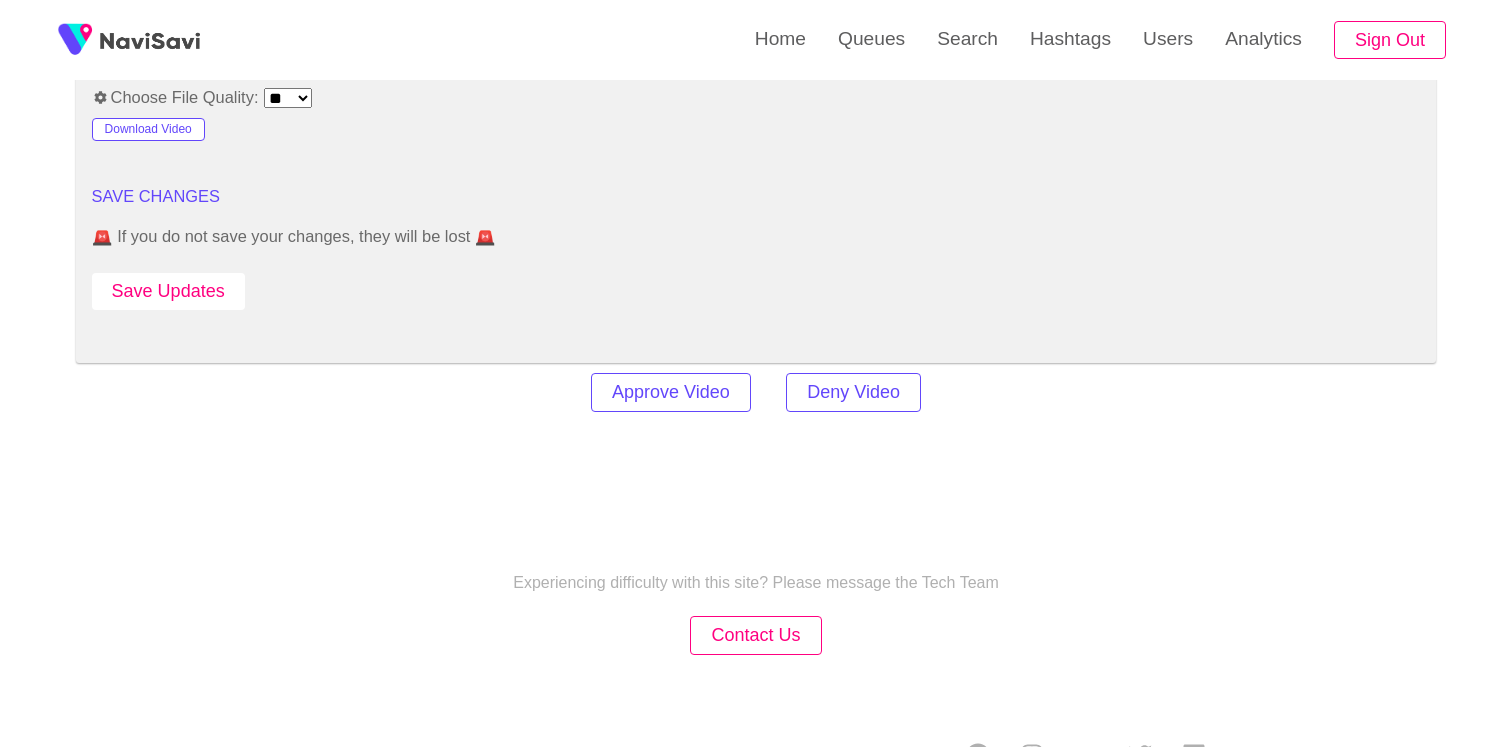 click on "Save Updates" at bounding box center [168, 291] 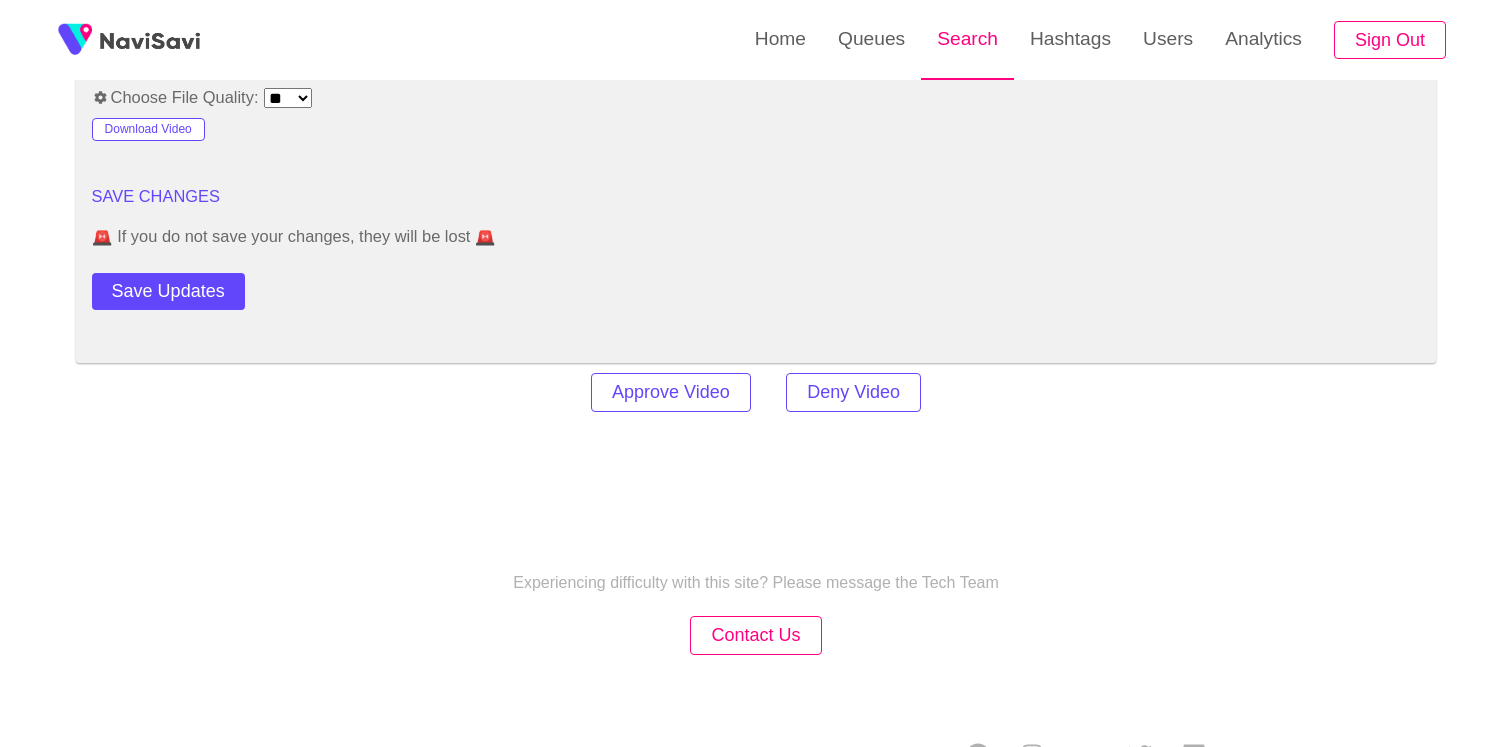 click on "Search" at bounding box center [967, 39] 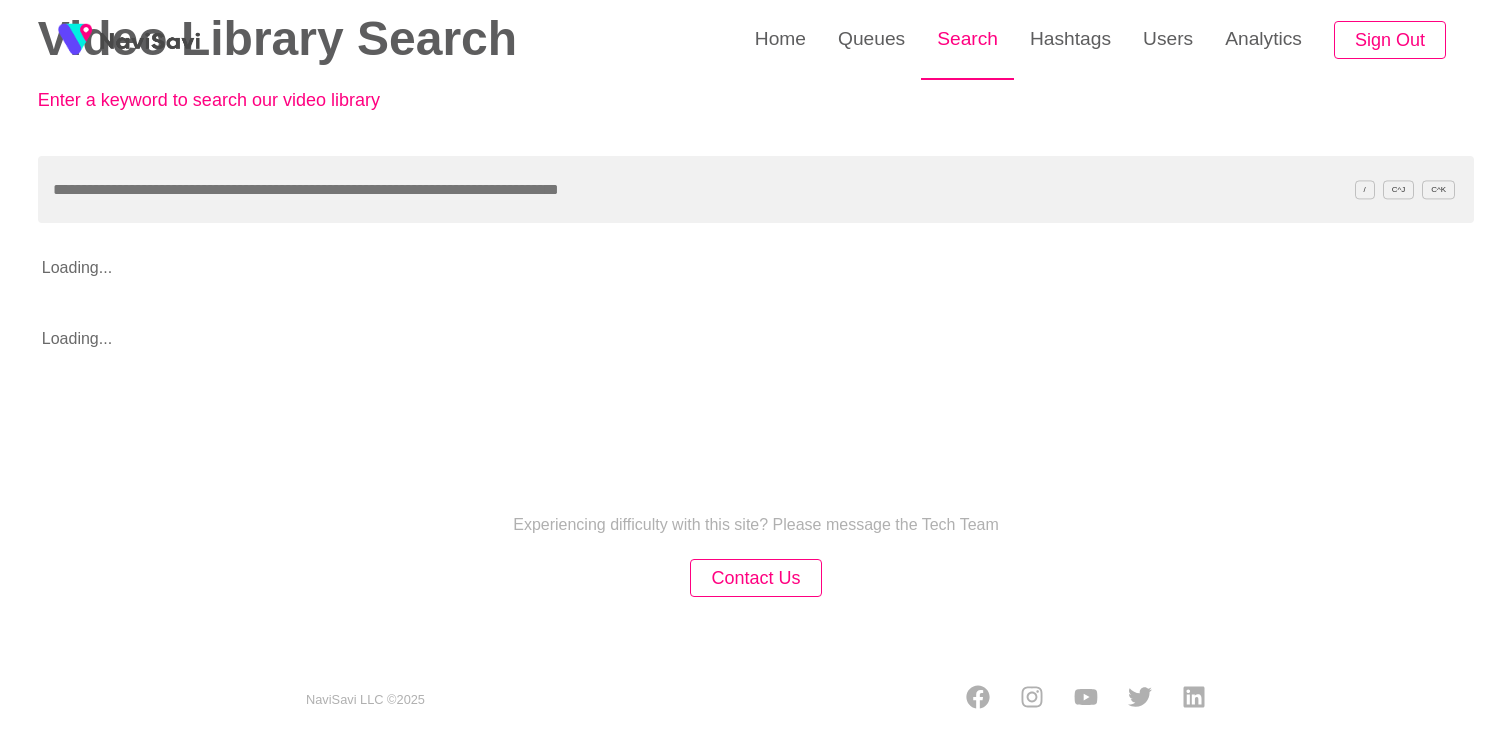 scroll, scrollTop: 0, scrollLeft: 0, axis: both 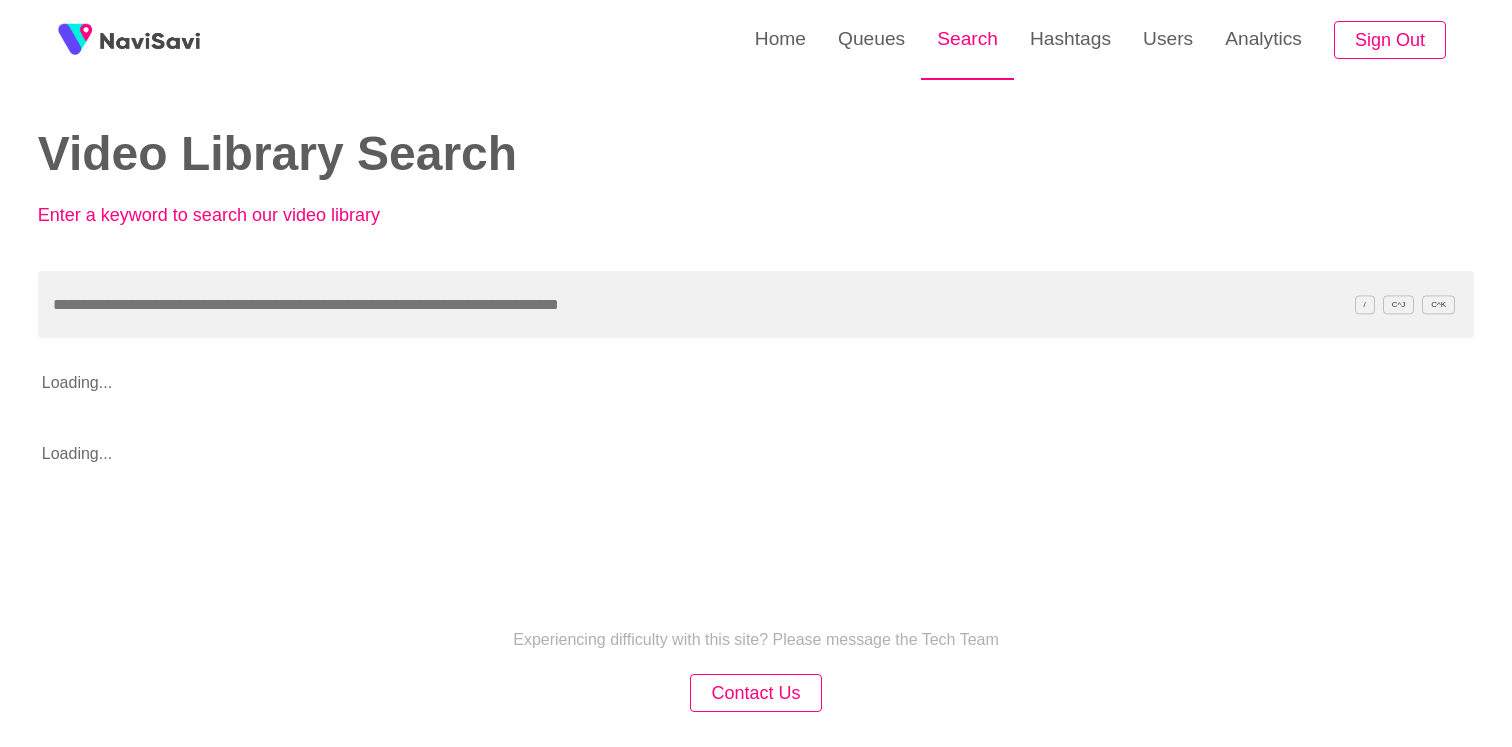 click on "Search" at bounding box center [967, 39] 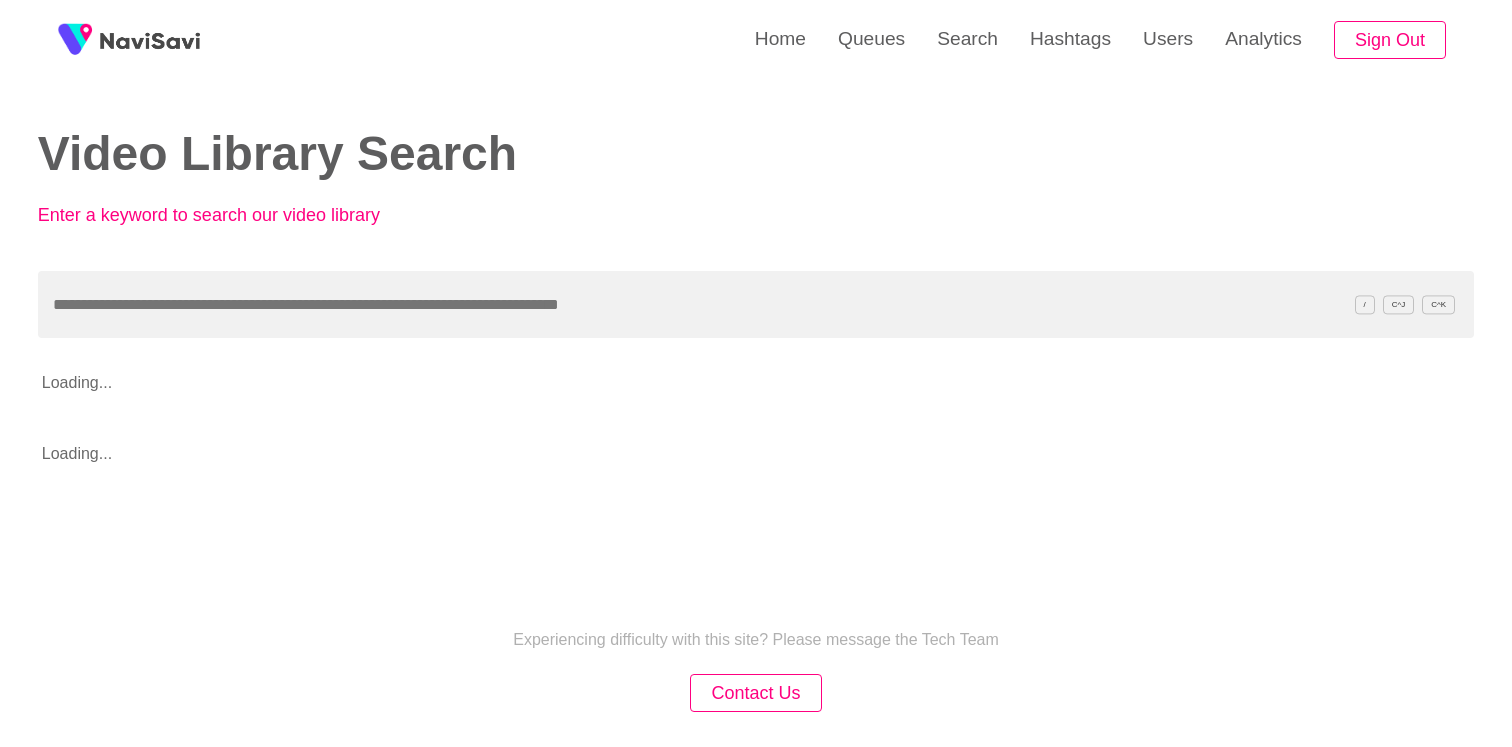 click at bounding box center [756, 304] 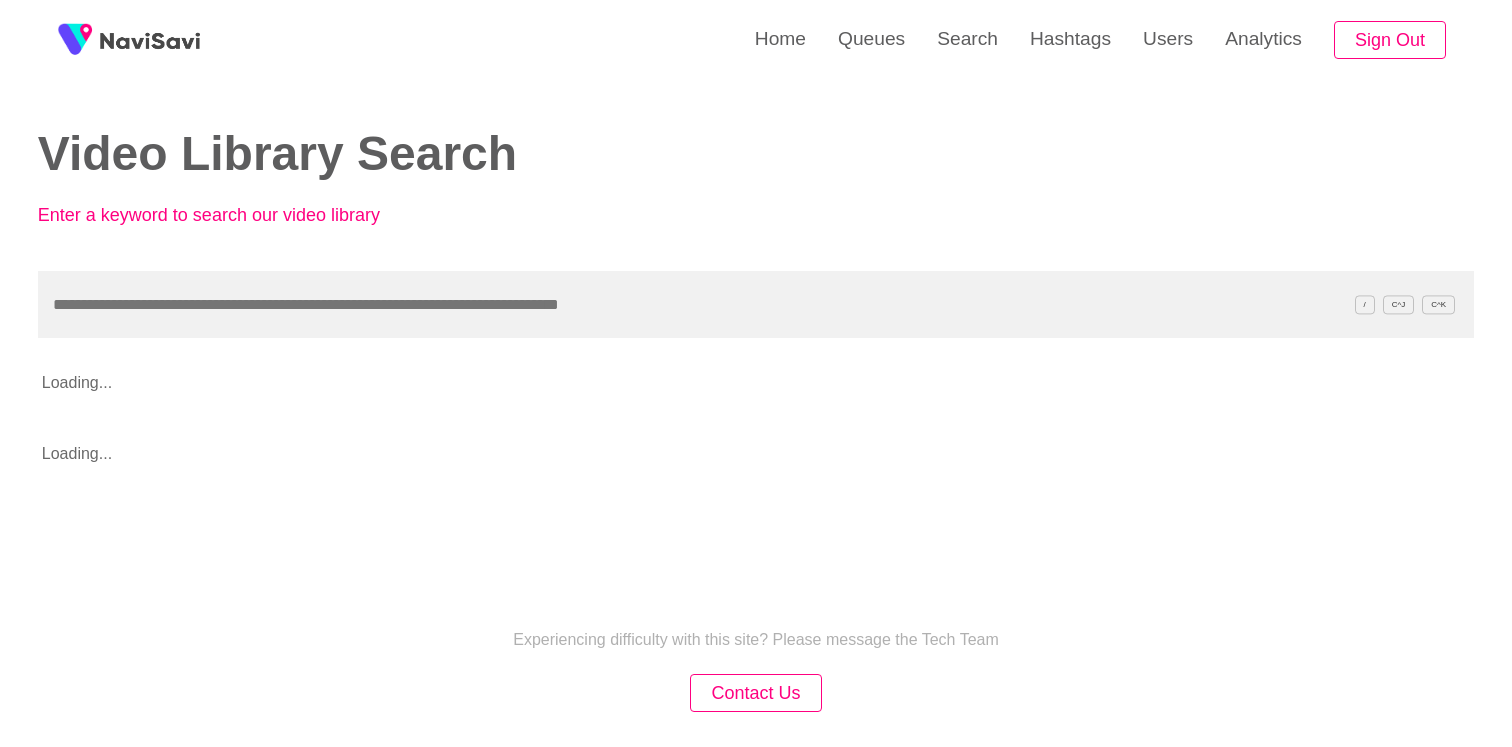 paste on "**********" 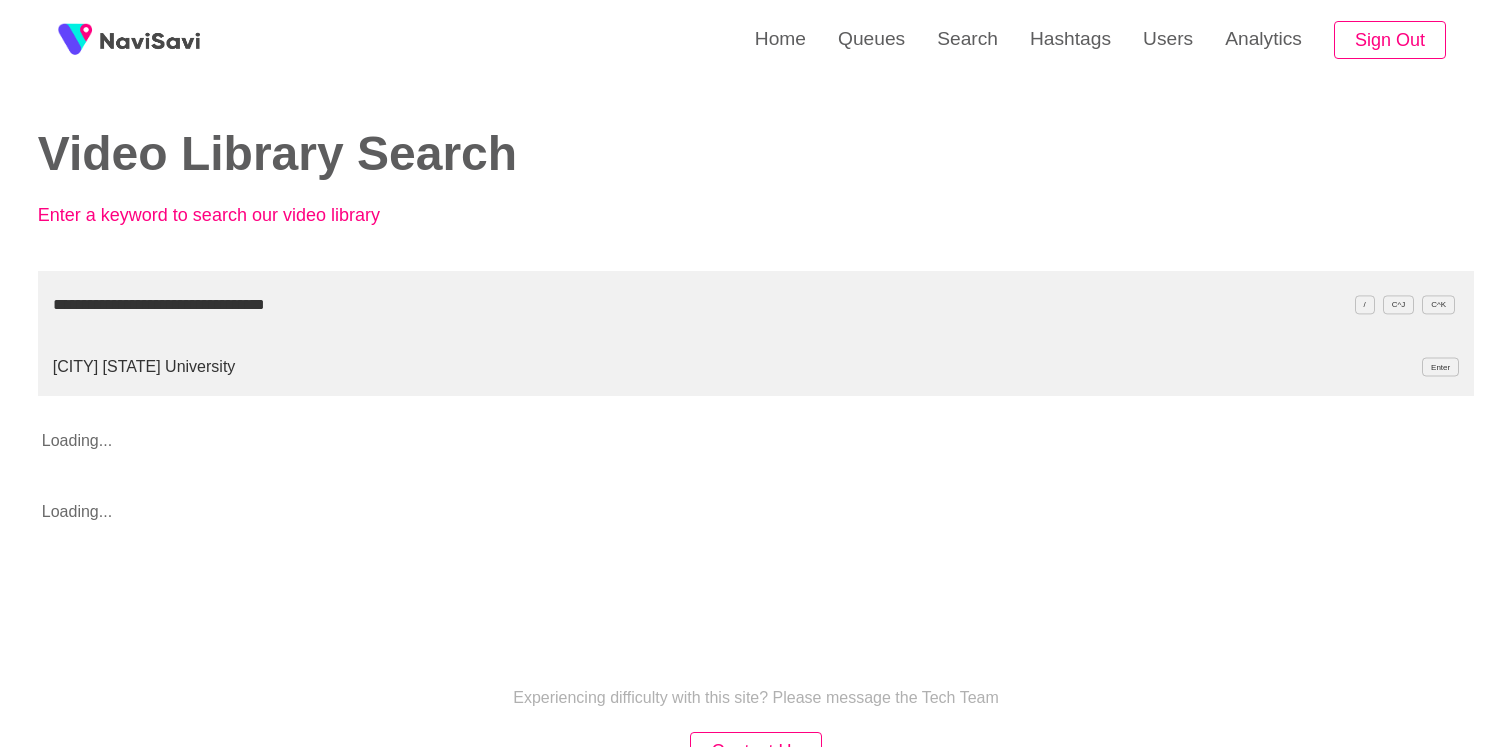type on "**********" 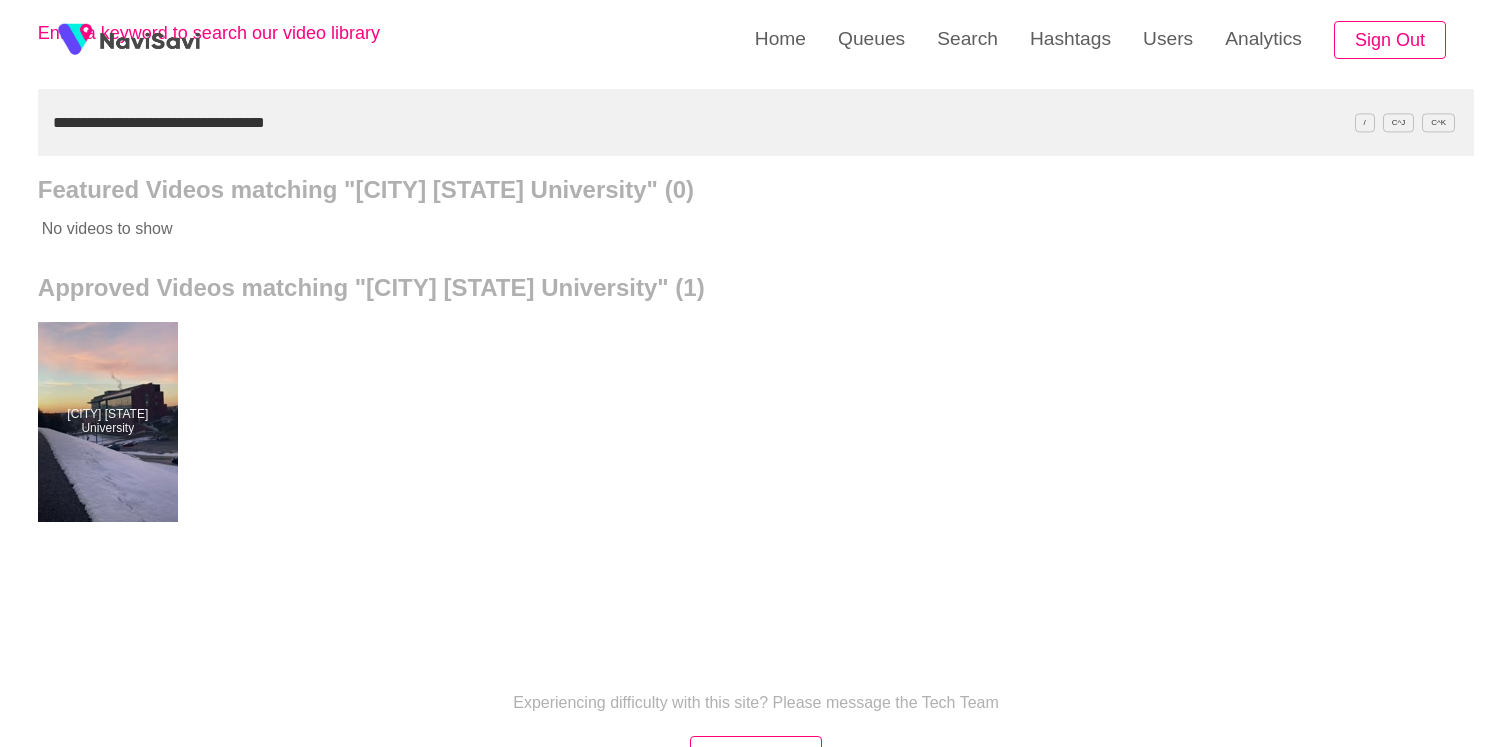 scroll, scrollTop: 183, scrollLeft: 0, axis: vertical 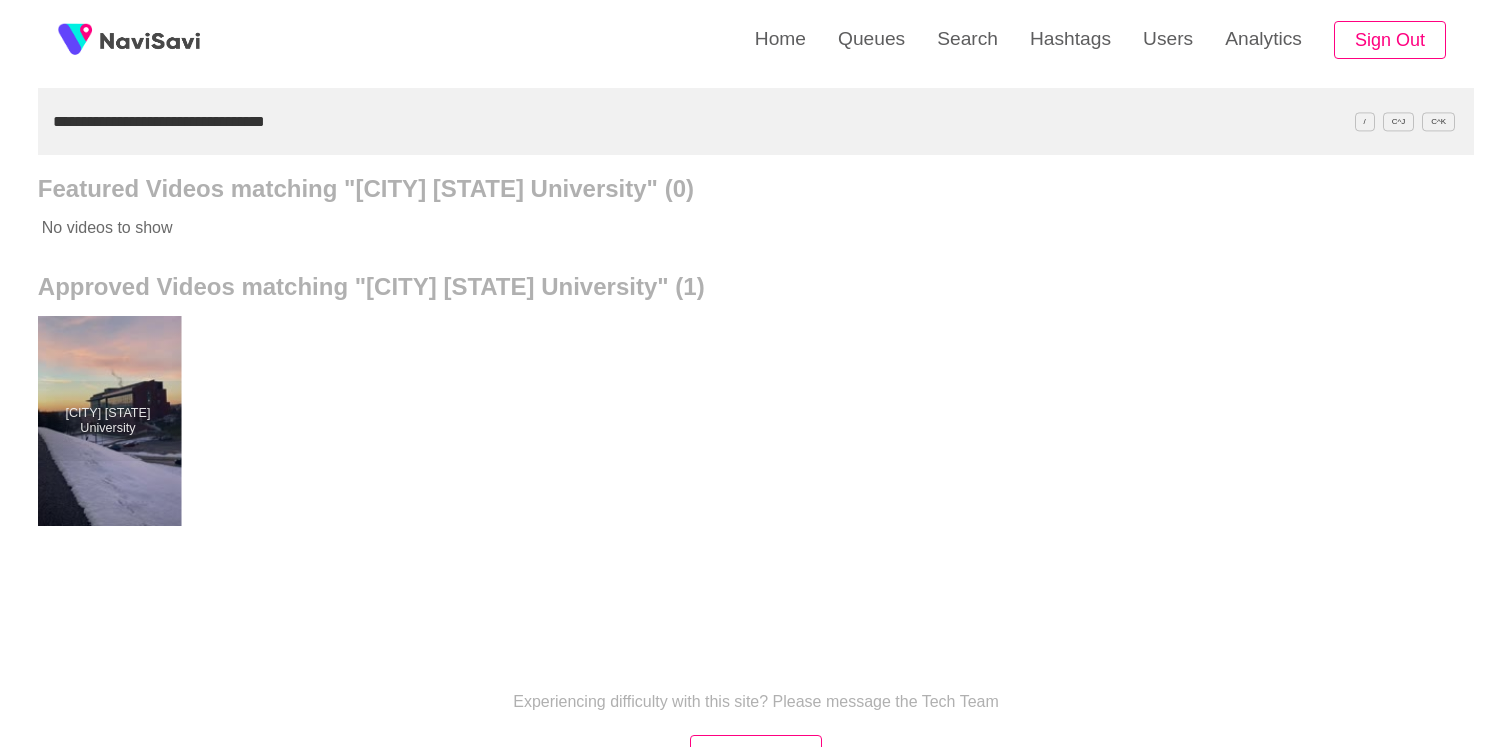 click at bounding box center (107, 421) 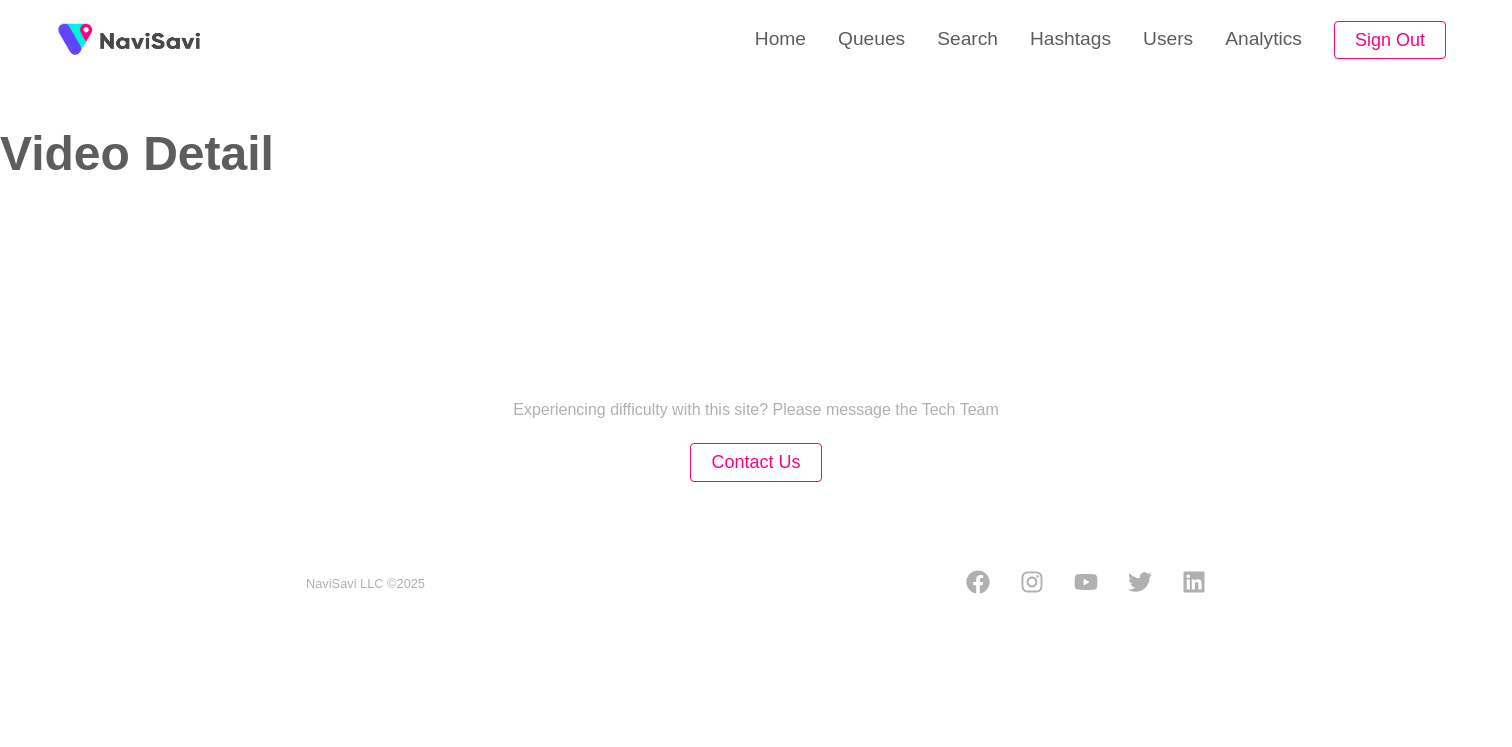 scroll, scrollTop: 0, scrollLeft: 0, axis: both 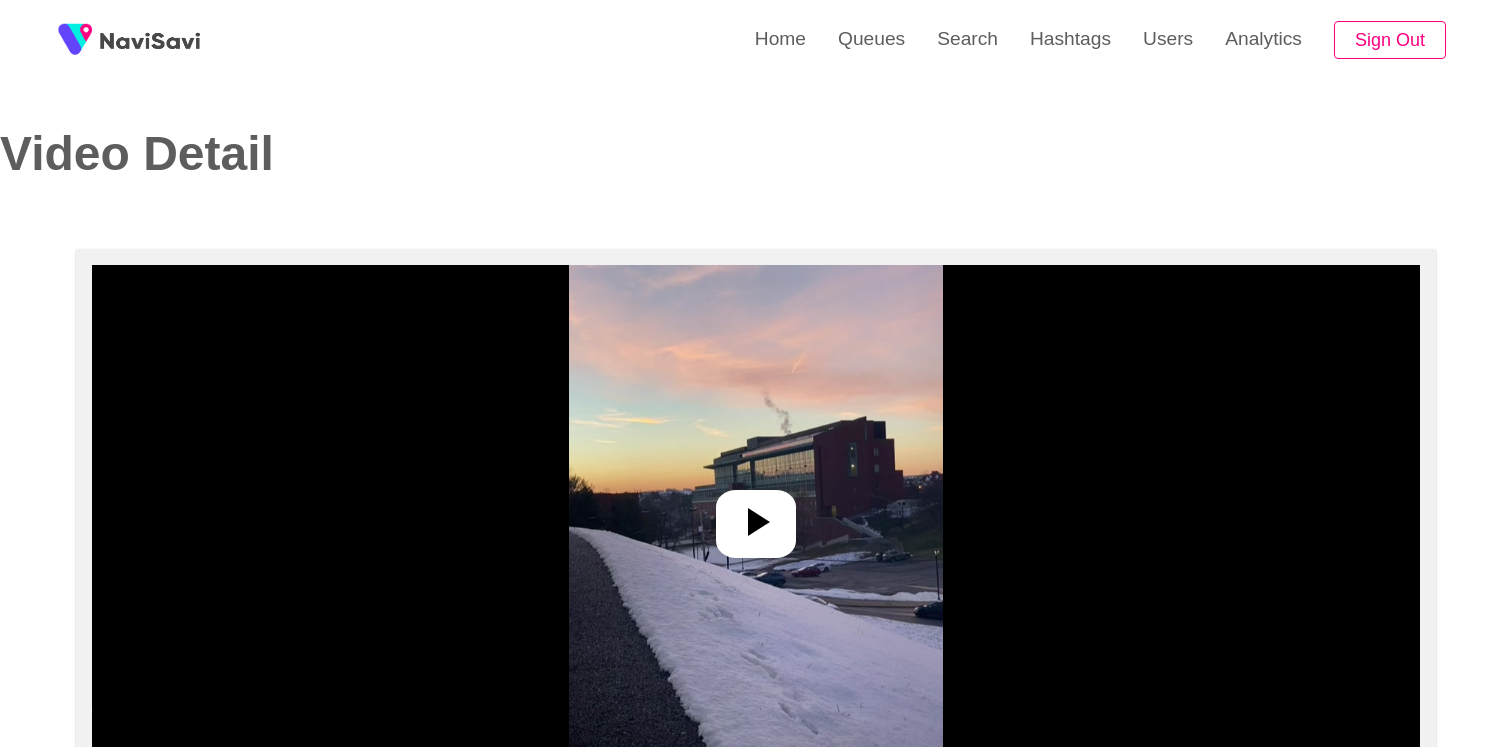 click at bounding box center (756, 515) 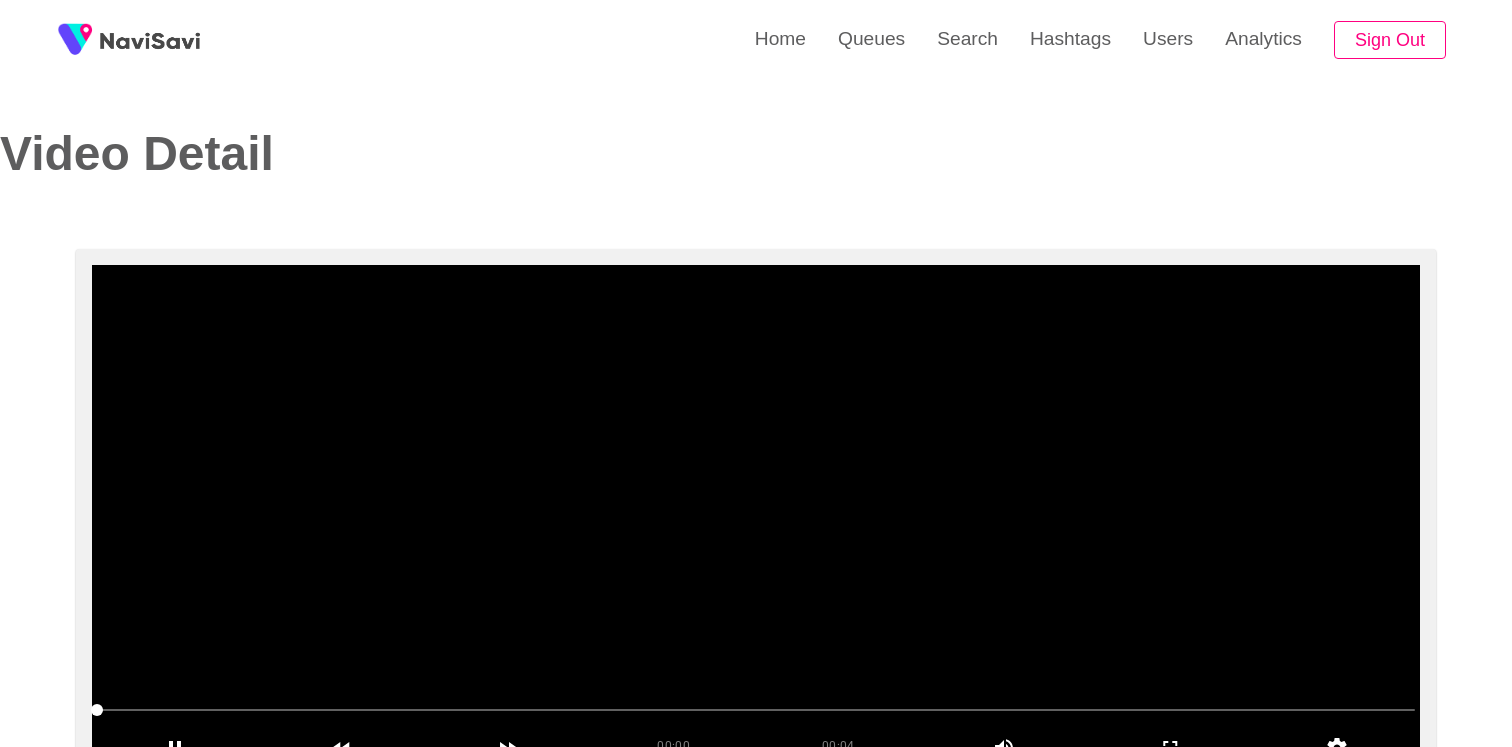 scroll, scrollTop: 173, scrollLeft: 0, axis: vertical 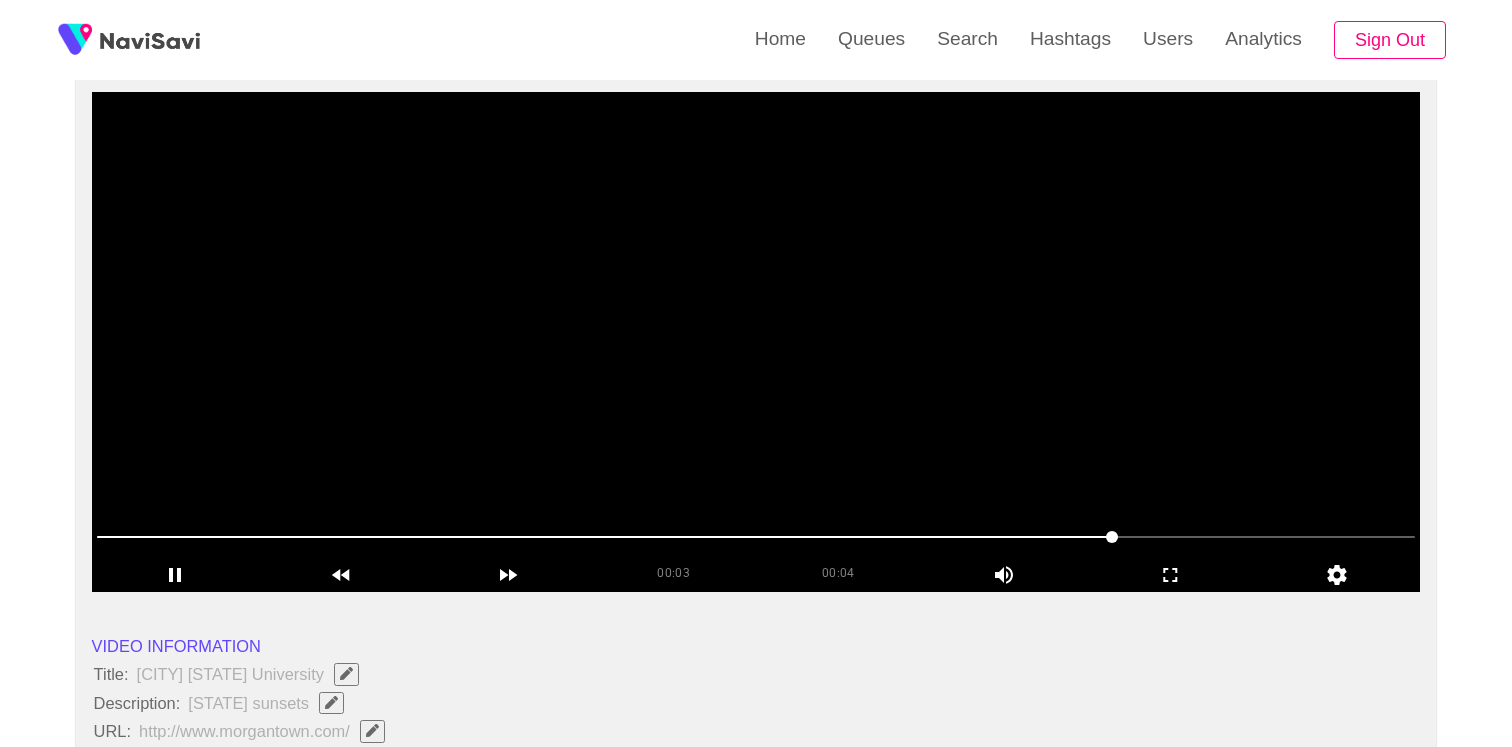 click at bounding box center (756, 342) 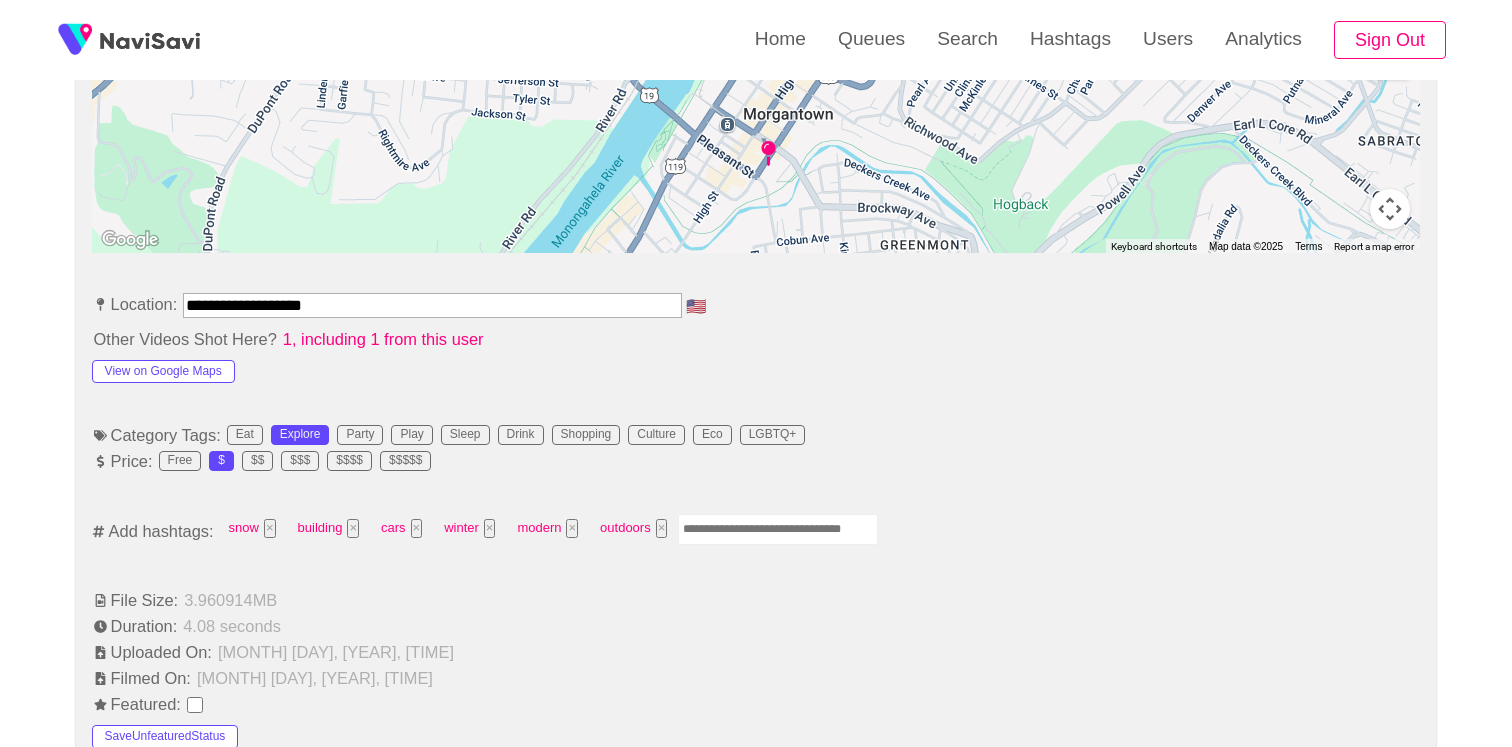 scroll, scrollTop: 1114, scrollLeft: 0, axis: vertical 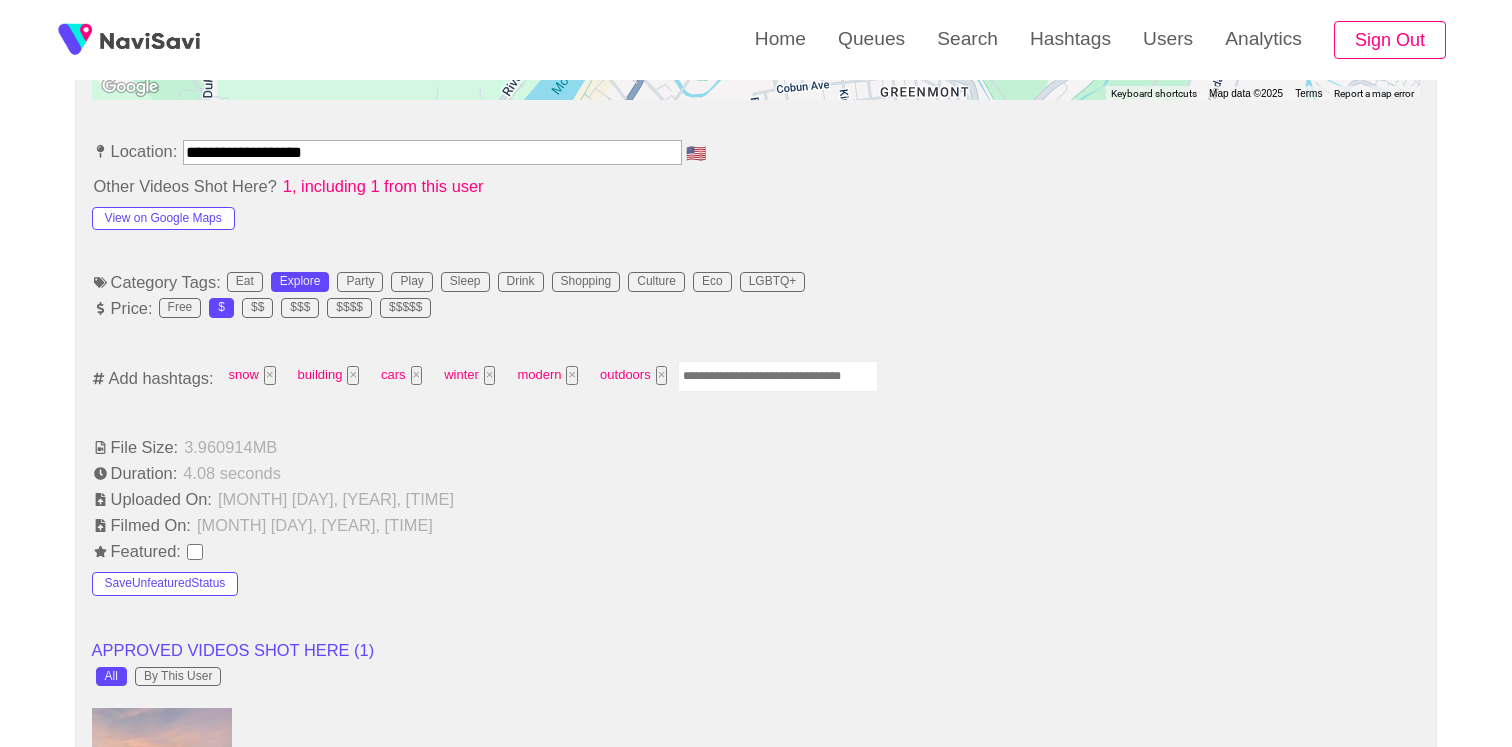 click at bounding box center (778, 376) 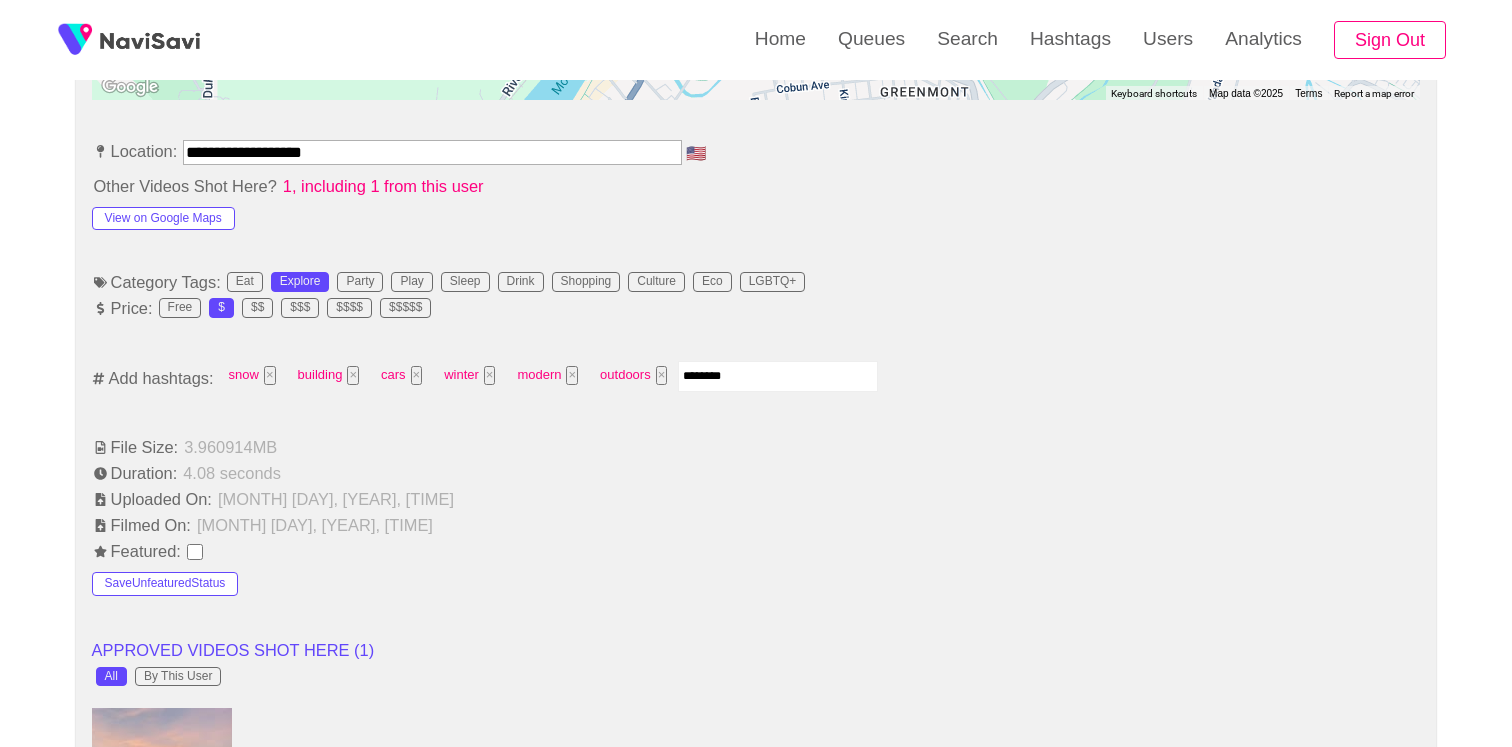 type on "*********" 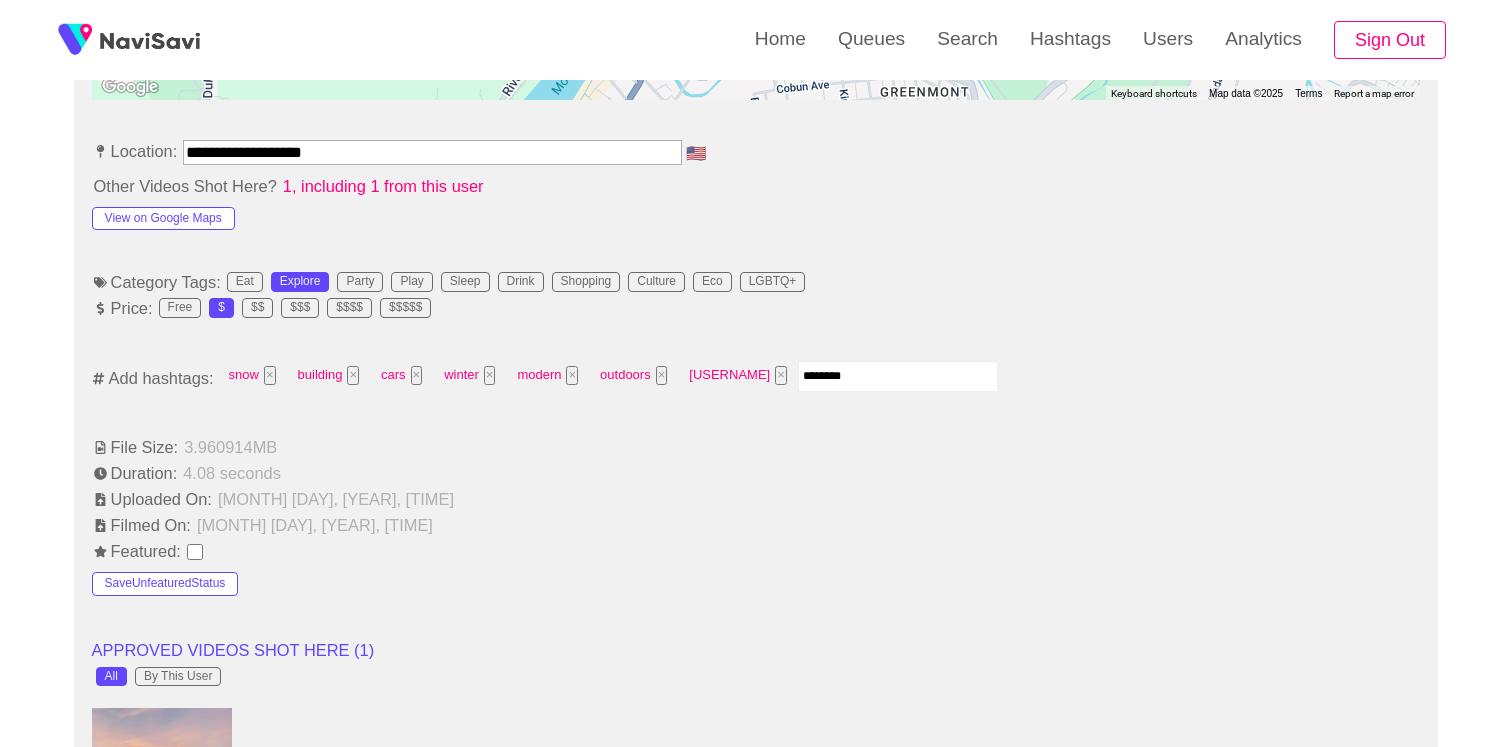 type on "*********" 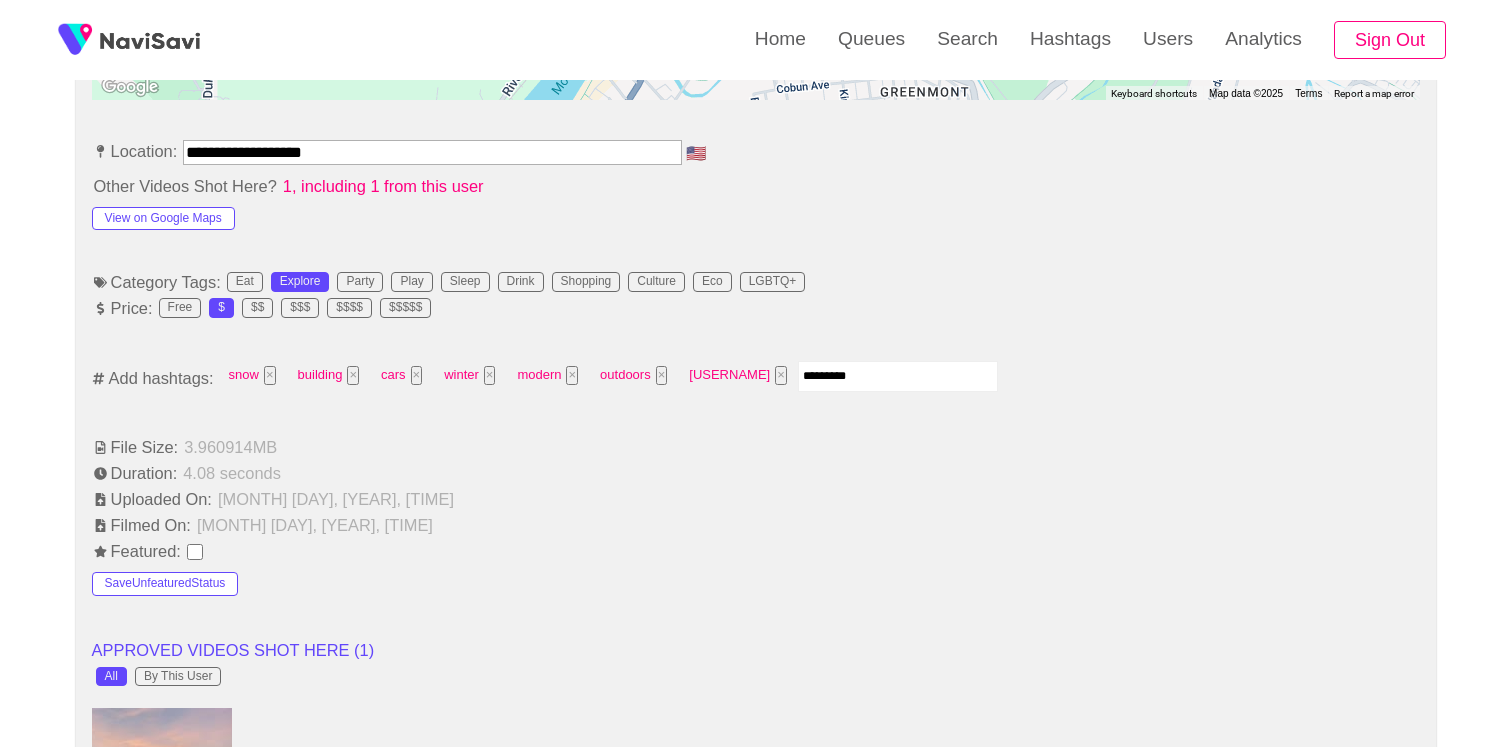 type 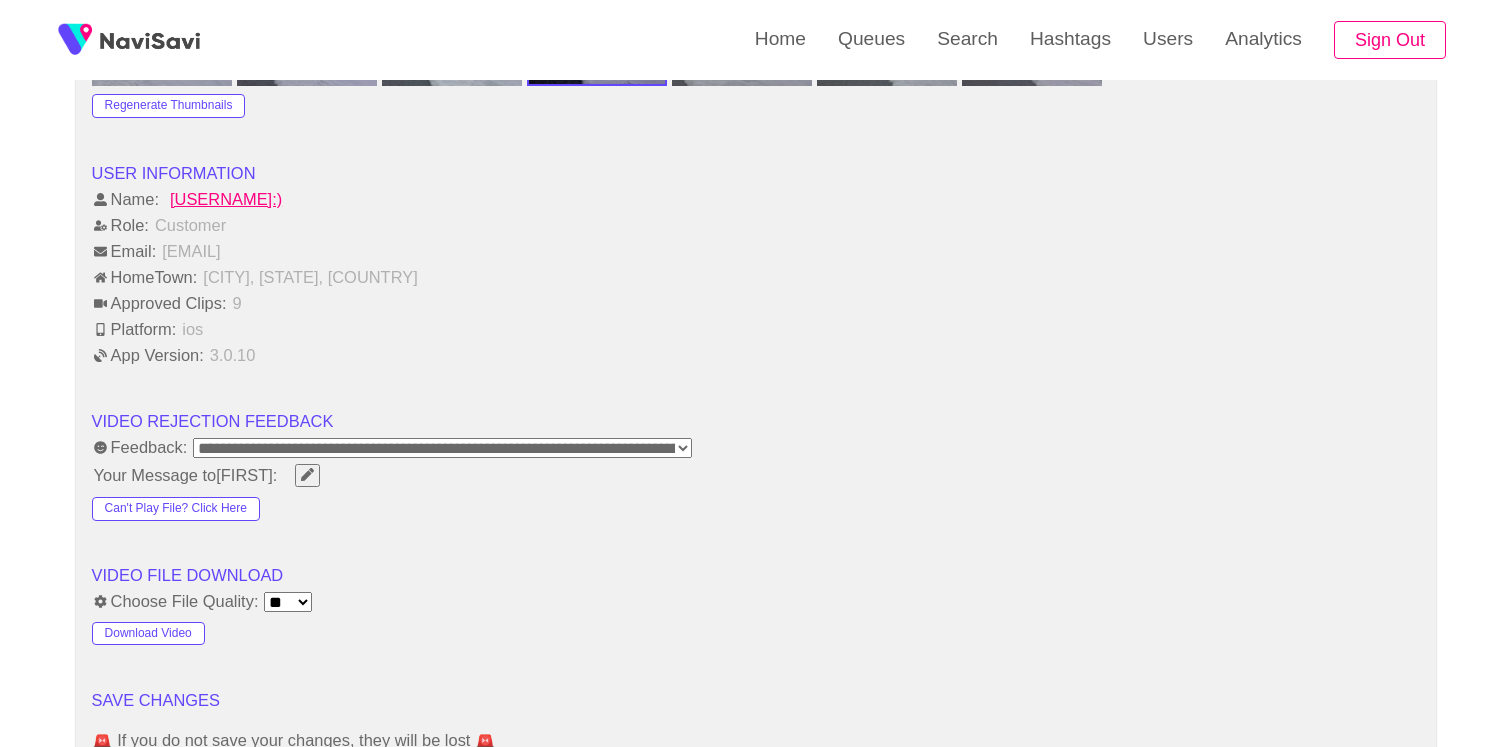 scroll, scrollTop: 2786, scrollLeft: 0, axis: vertical 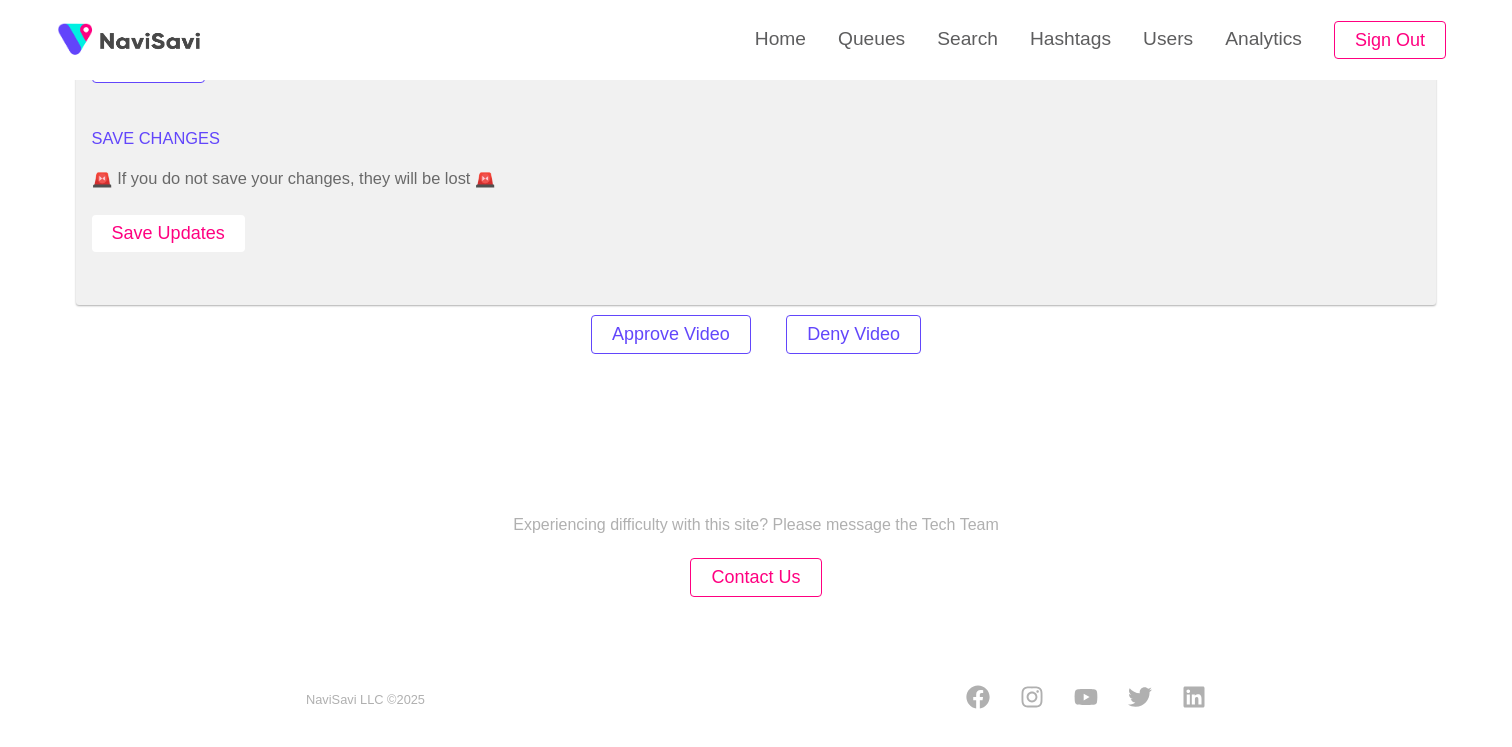 click on "Save Updates" at bounding box center [168, 233] 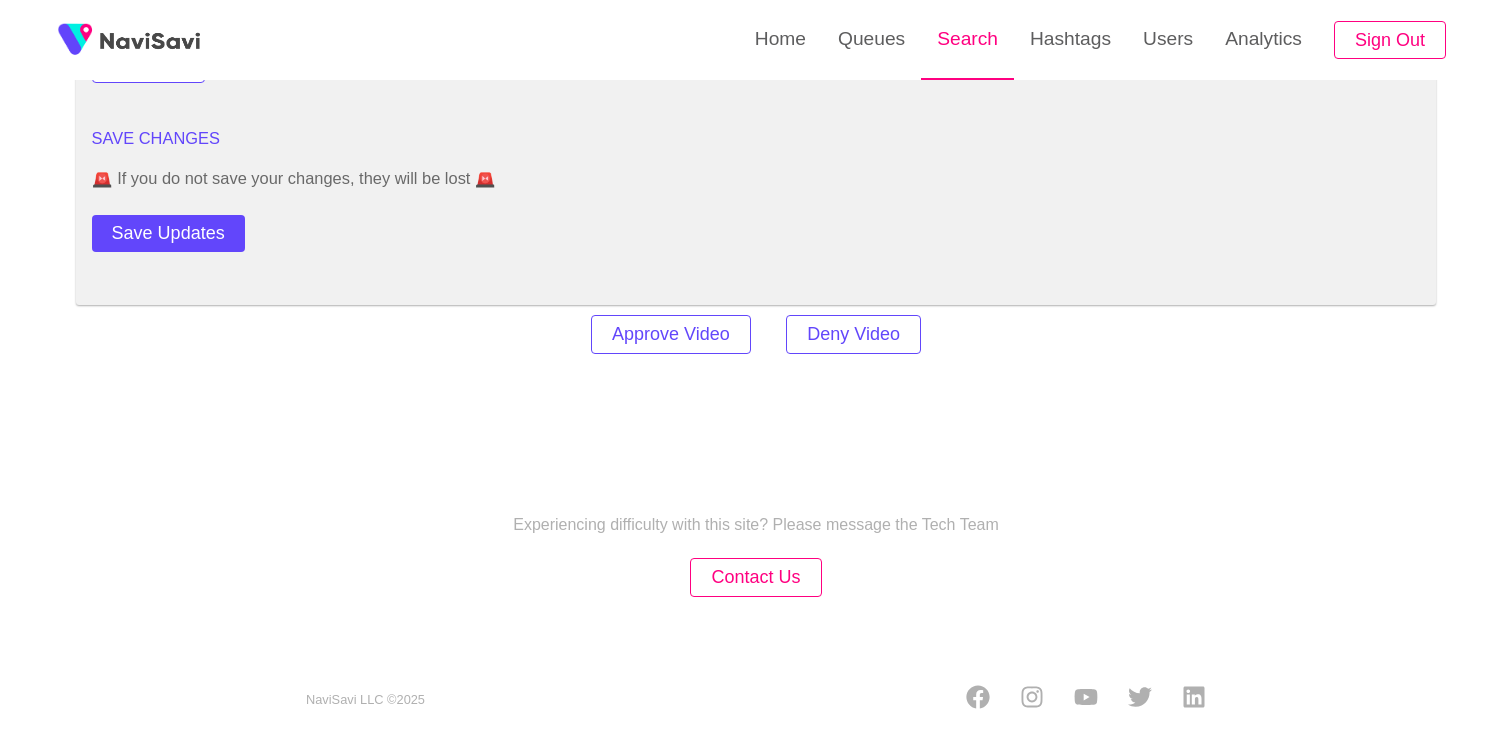 click on "Search" at bounding box center [967, 39] 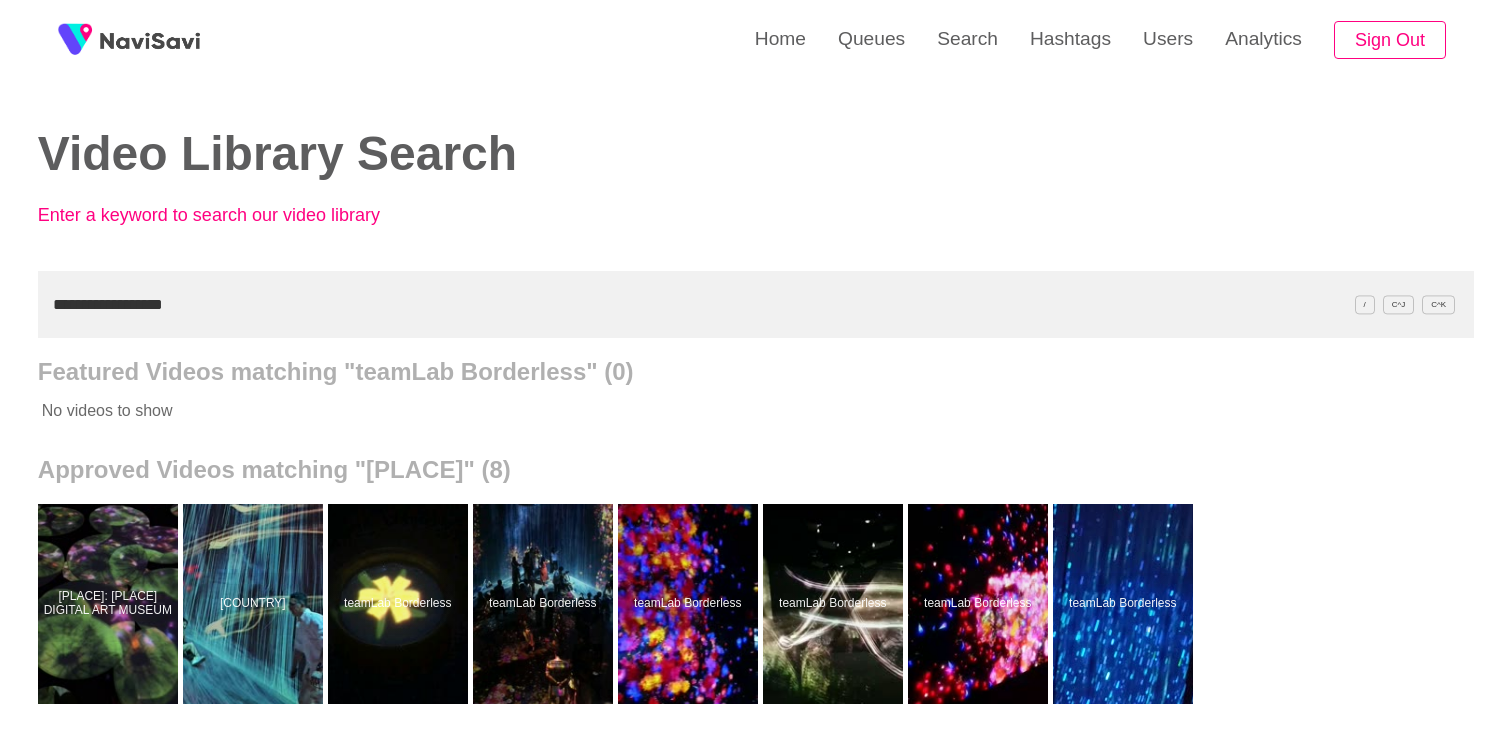drag, startPoint x: 239, startPoint y: 293, endPoint x: 380, endPoint y: 321, distance: 143.75327 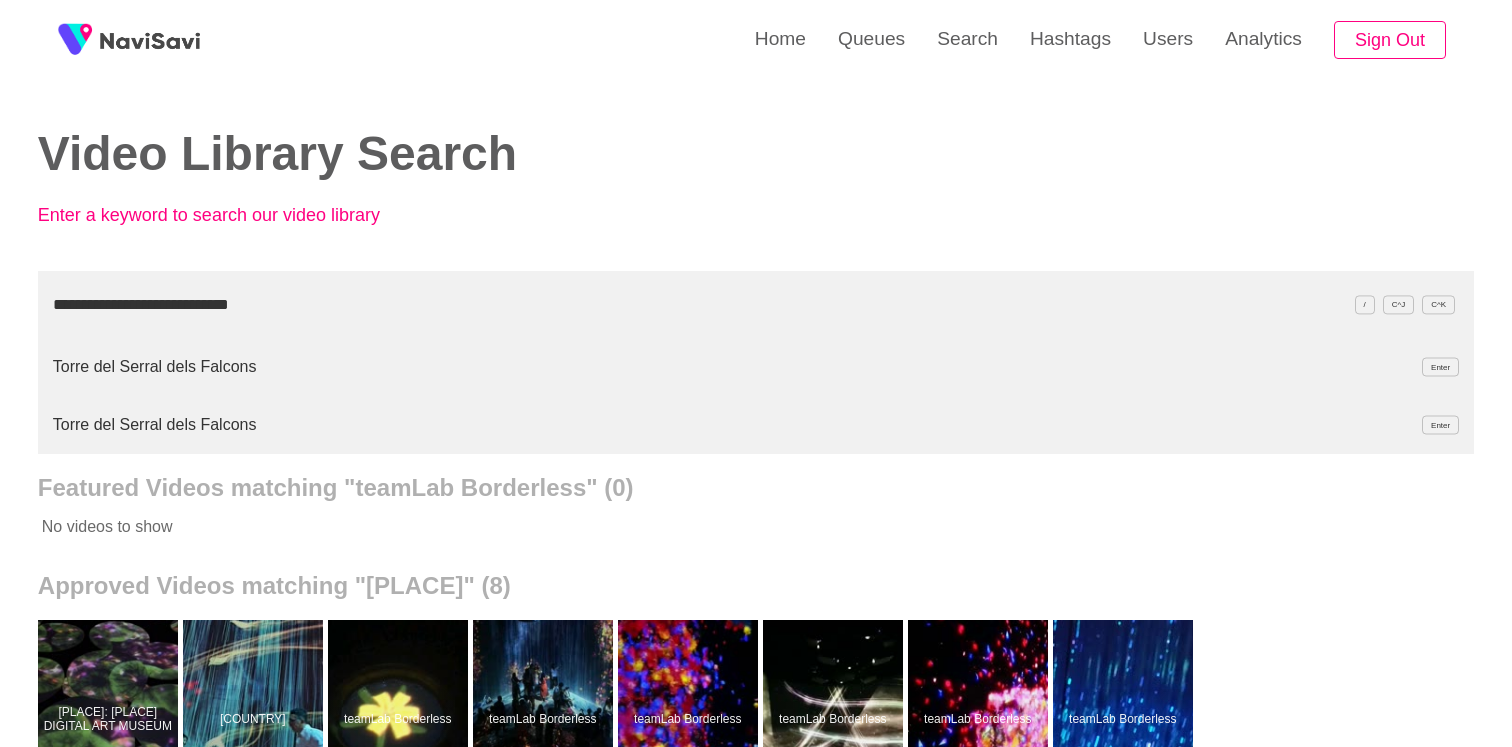 type on "**********" 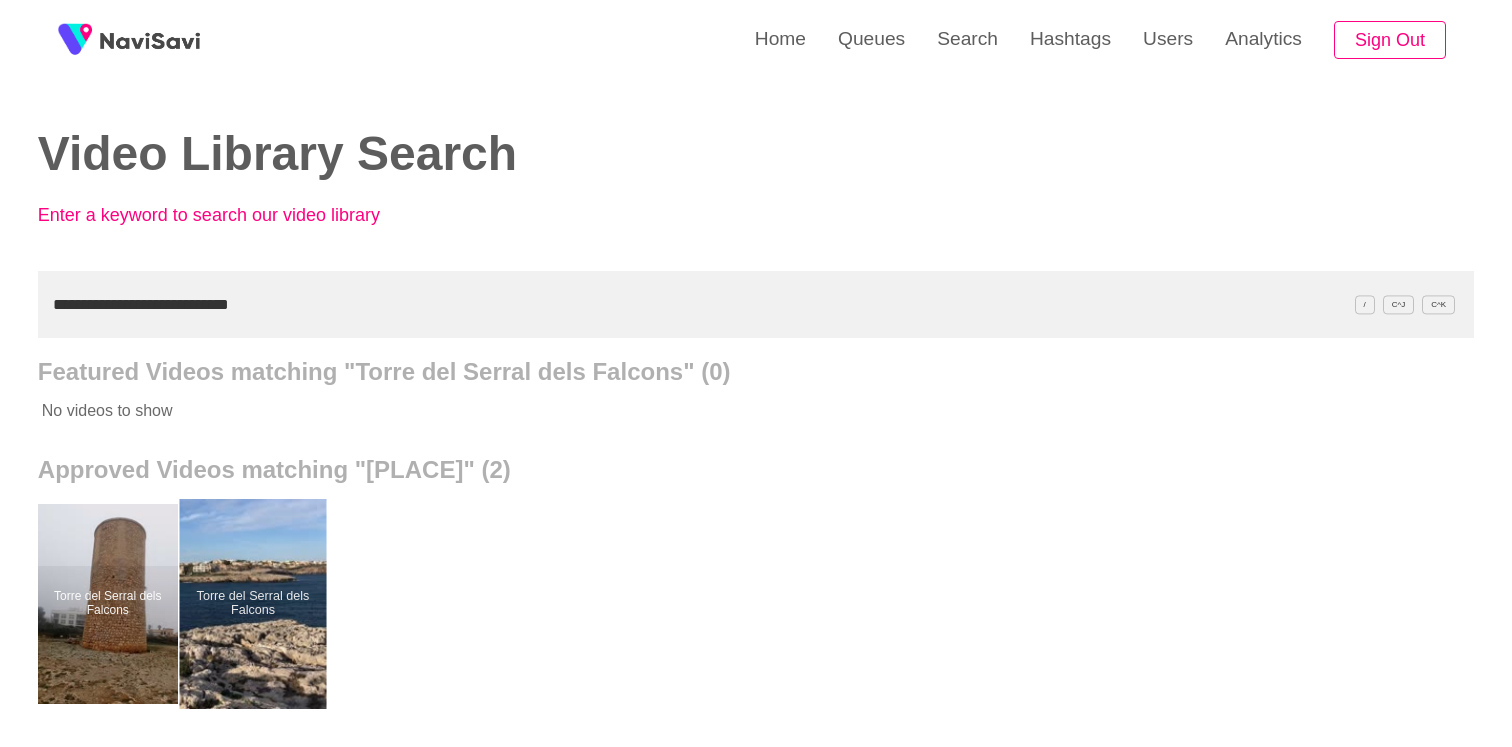 click at bounding box center [252, 604] 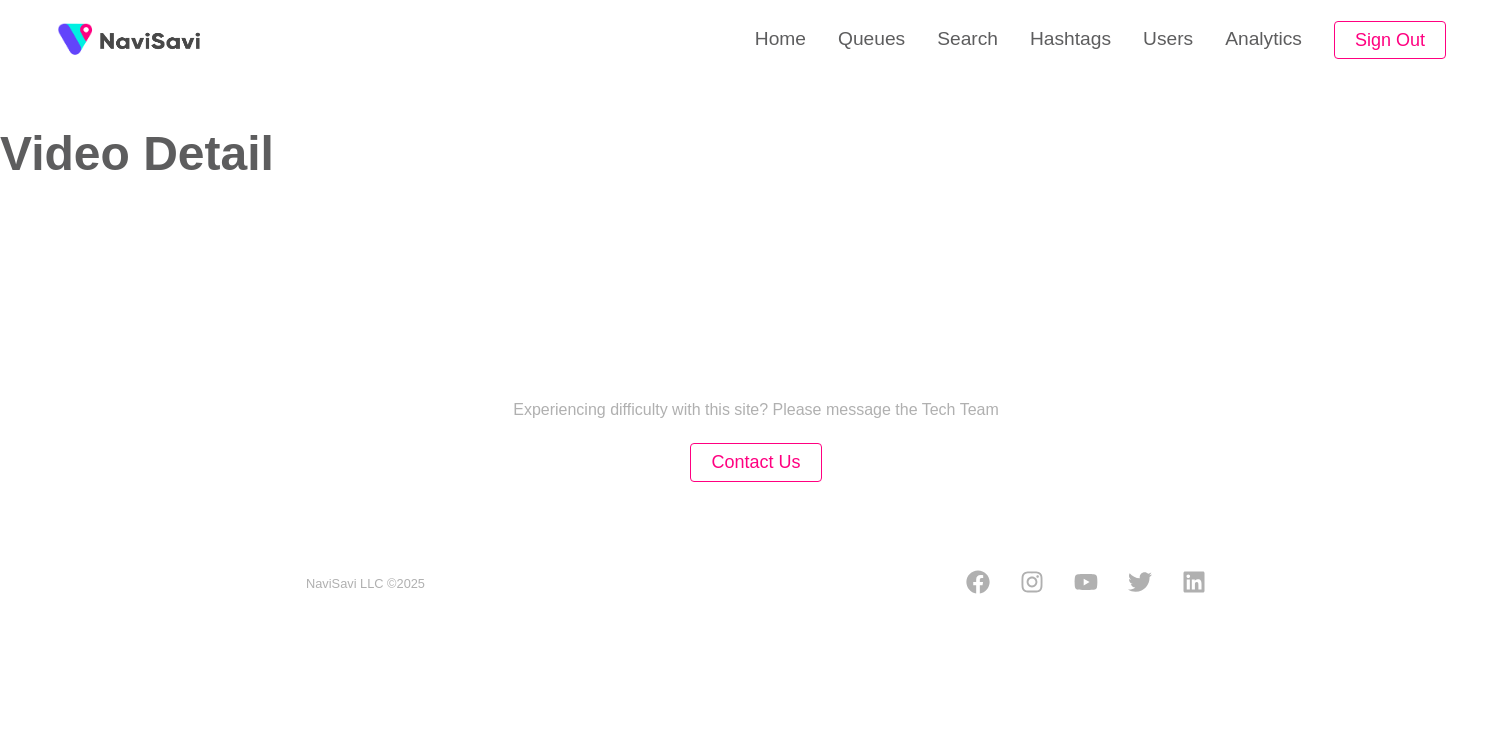 select on "**********" 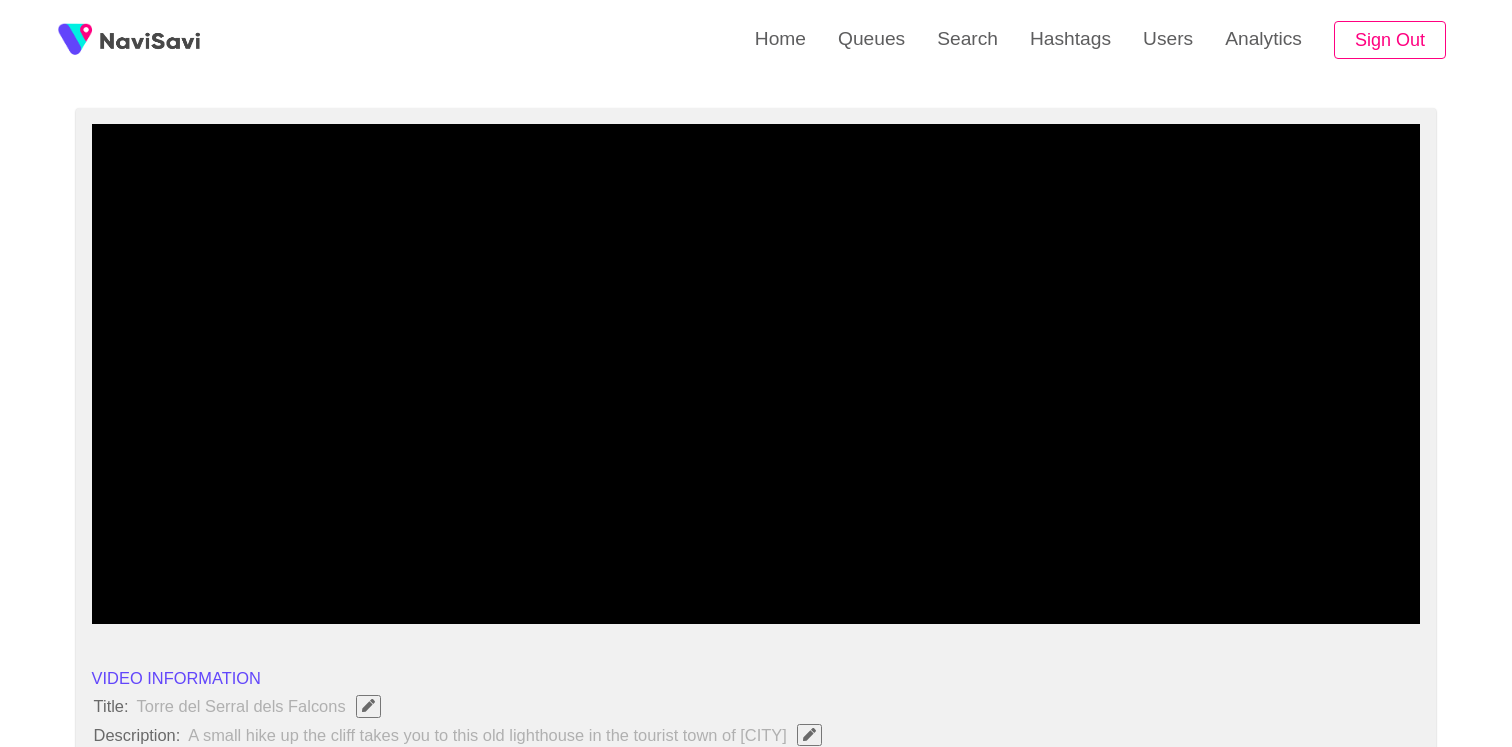 scroll, scrollTop: 183, scrollLeft: 0, axis: vertical 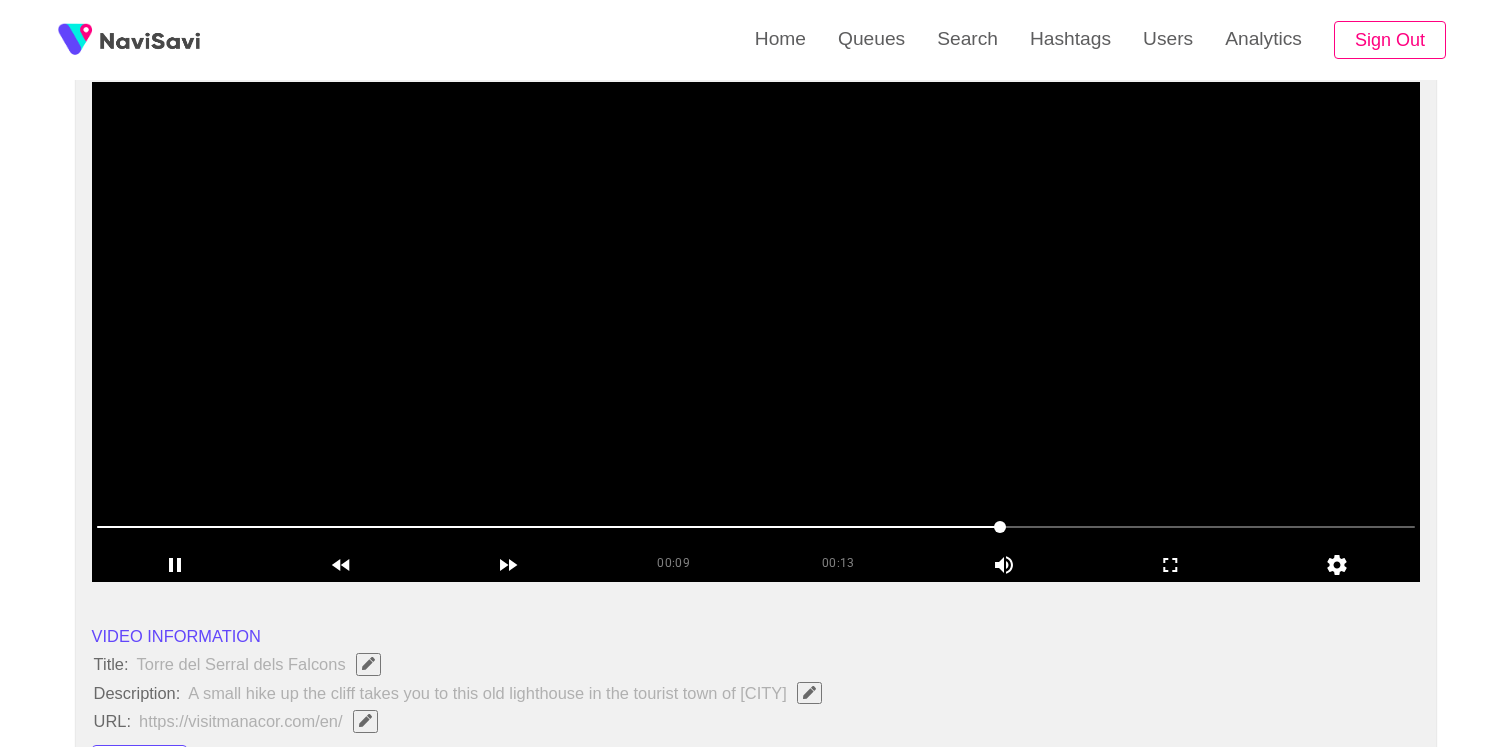 click at bounding box center [756, 332] 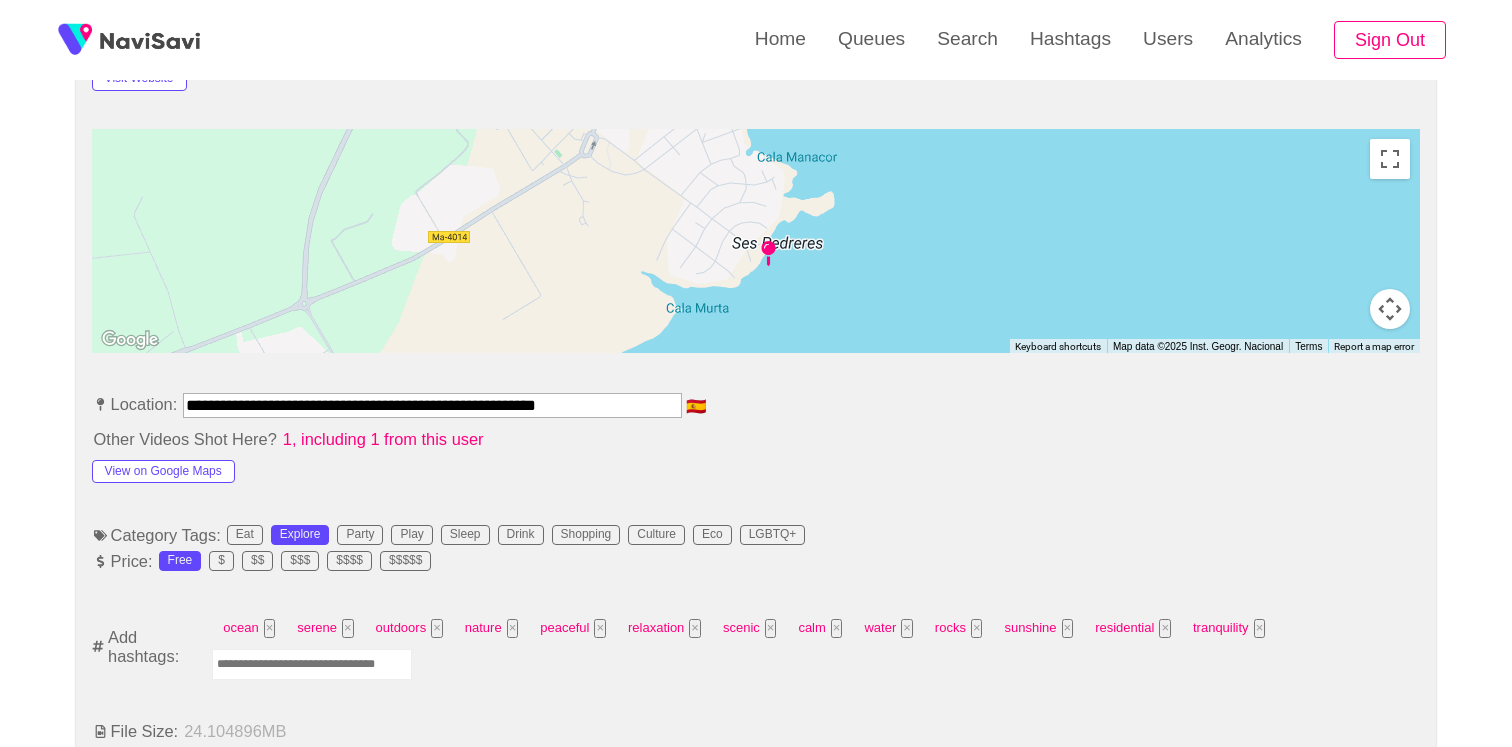 scroll, scrollTop: 1049, scrollLeft: 0, axis: vertical 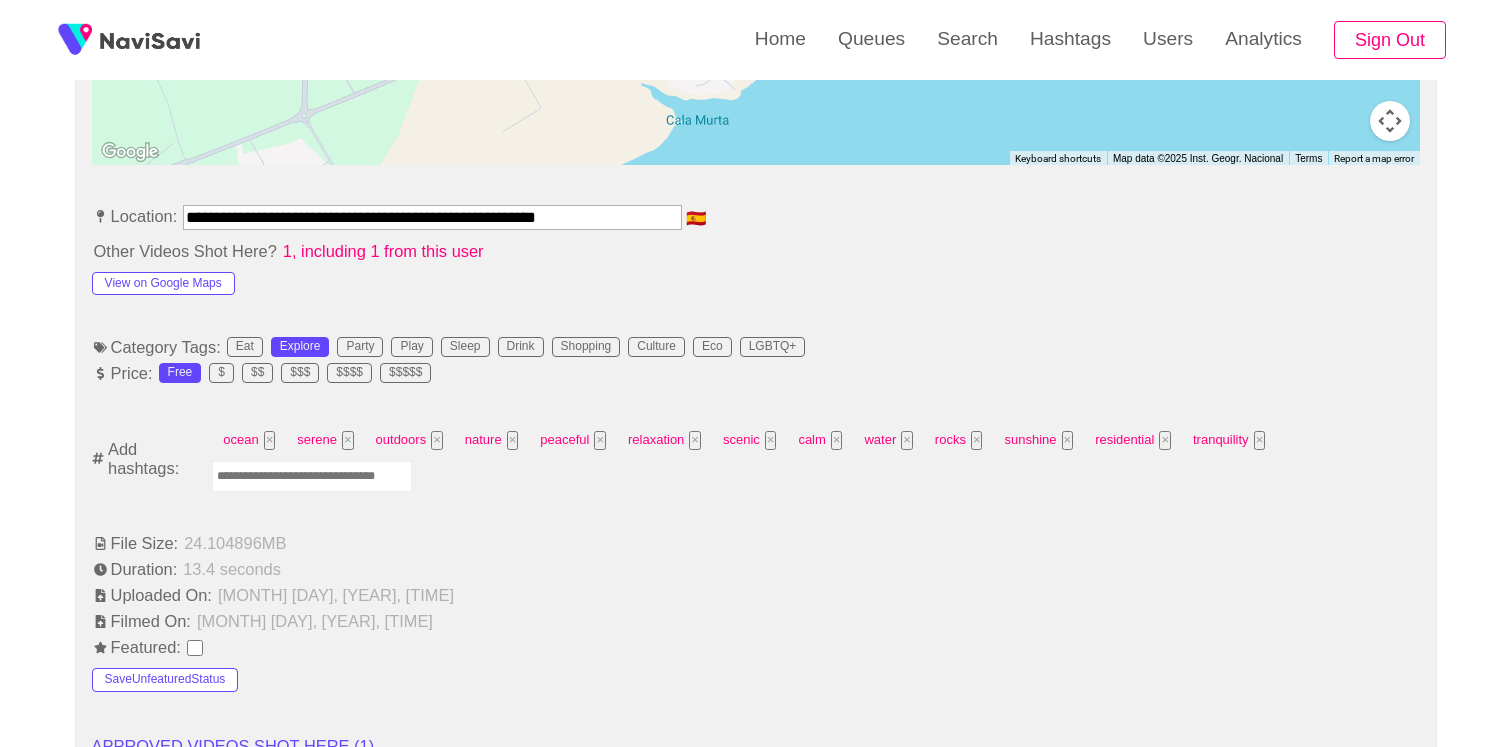 click at bounding box center [312, 476] 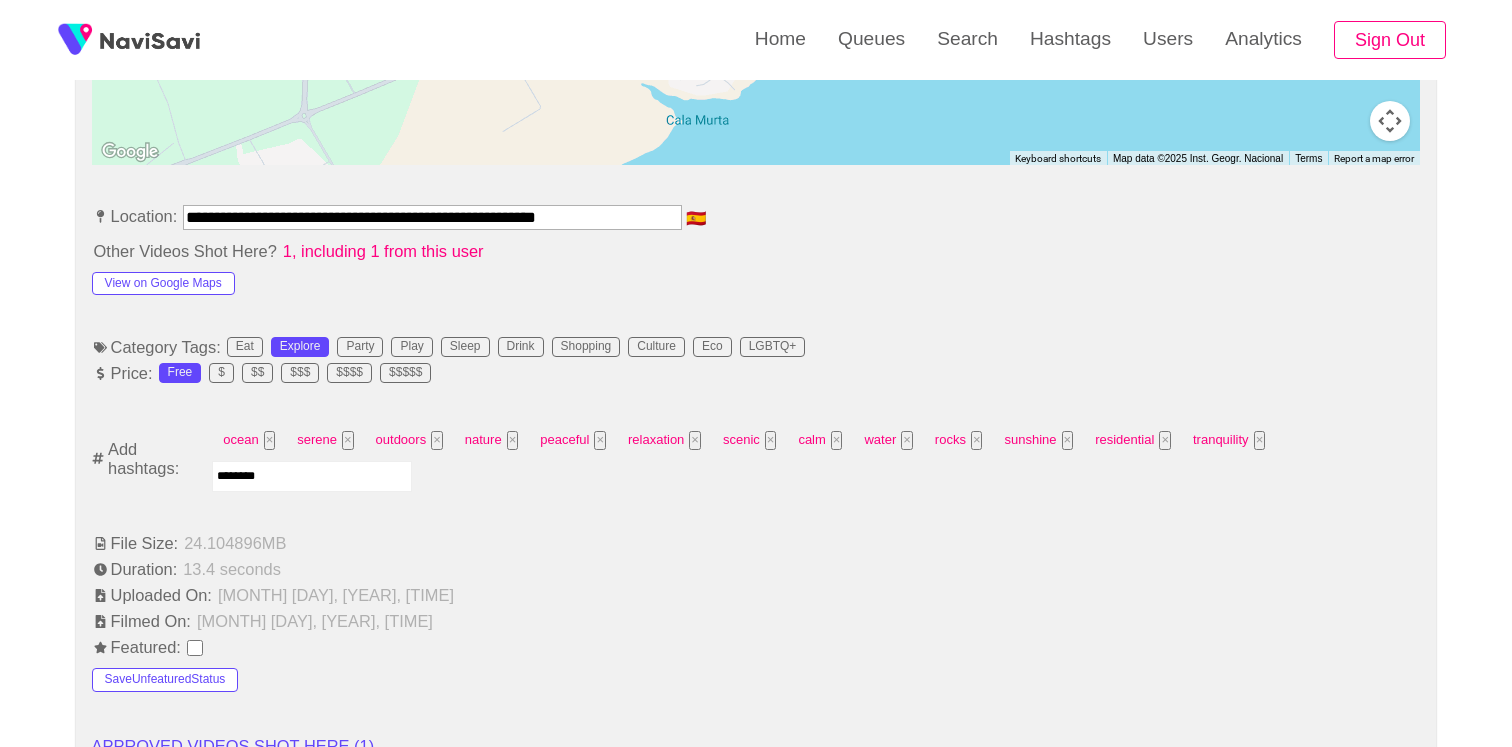 type on "*********" 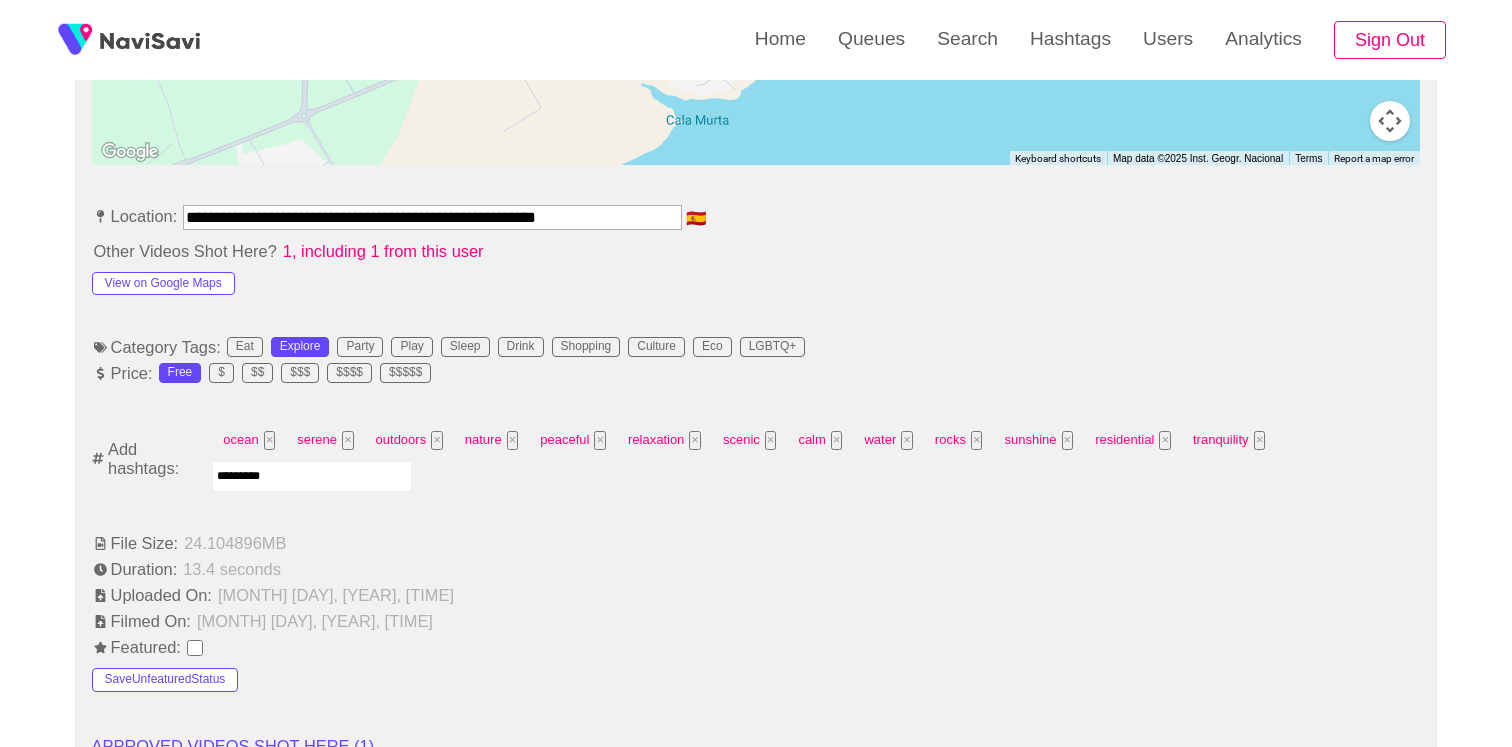 type 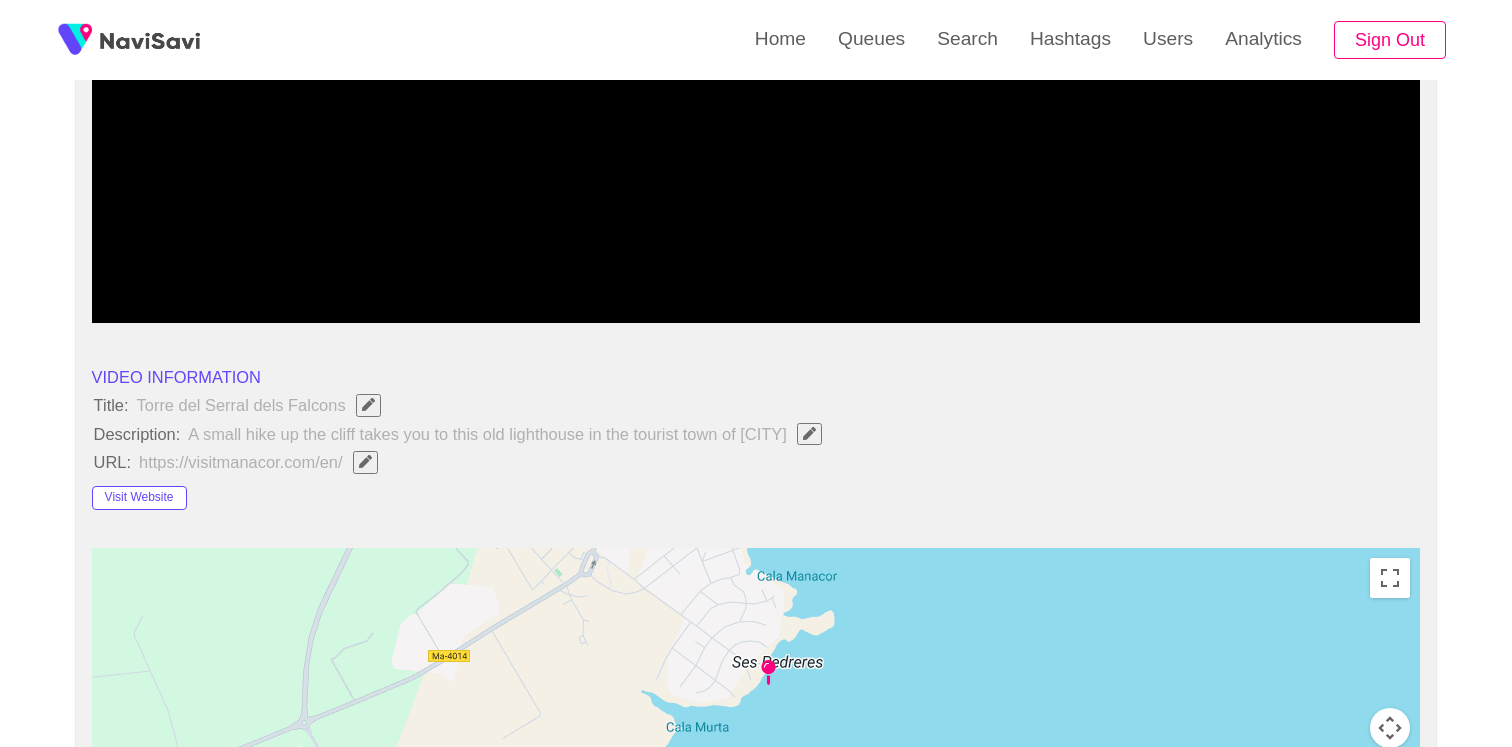 scroll, scrollTop: 292, scrollLeft: 0, axis: vertical 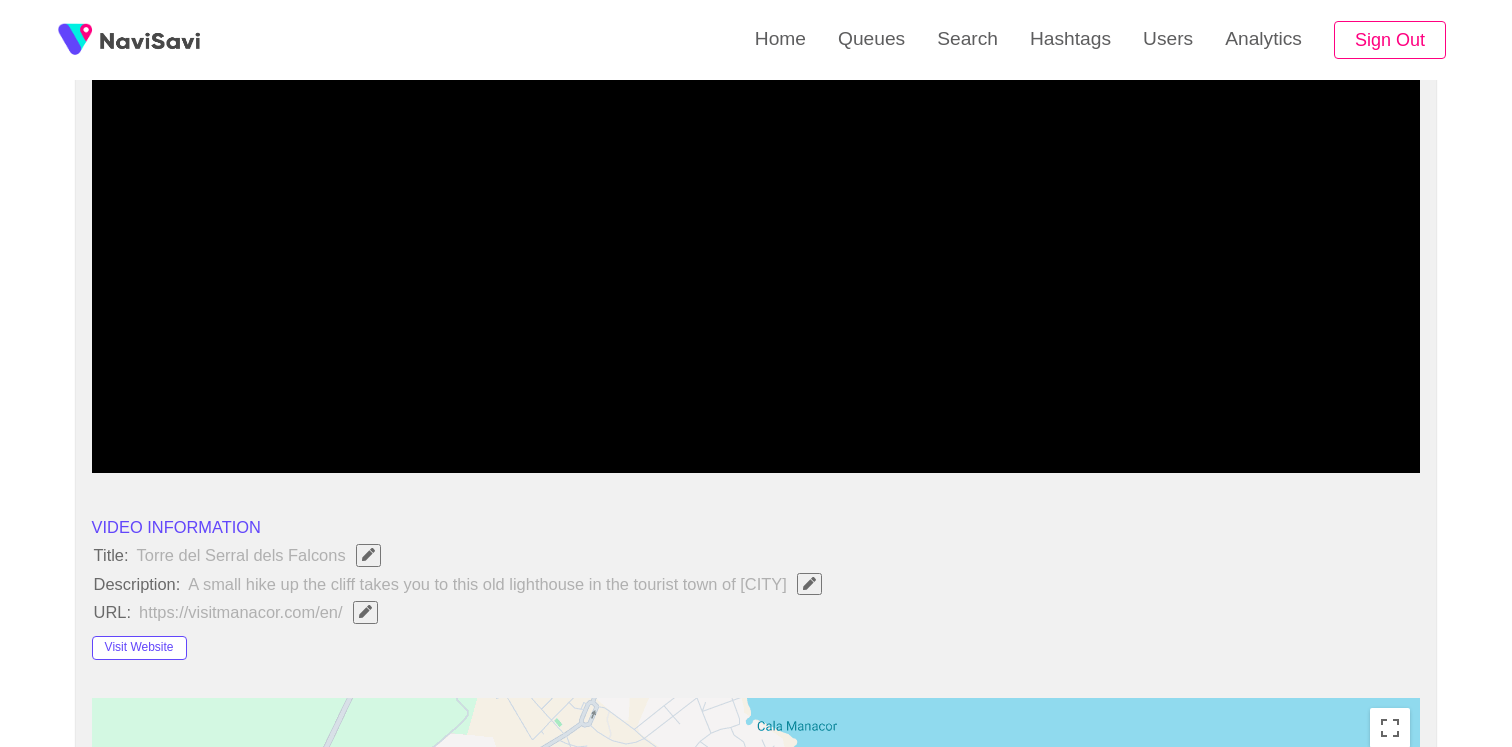 click at bounding box center [756, 223] 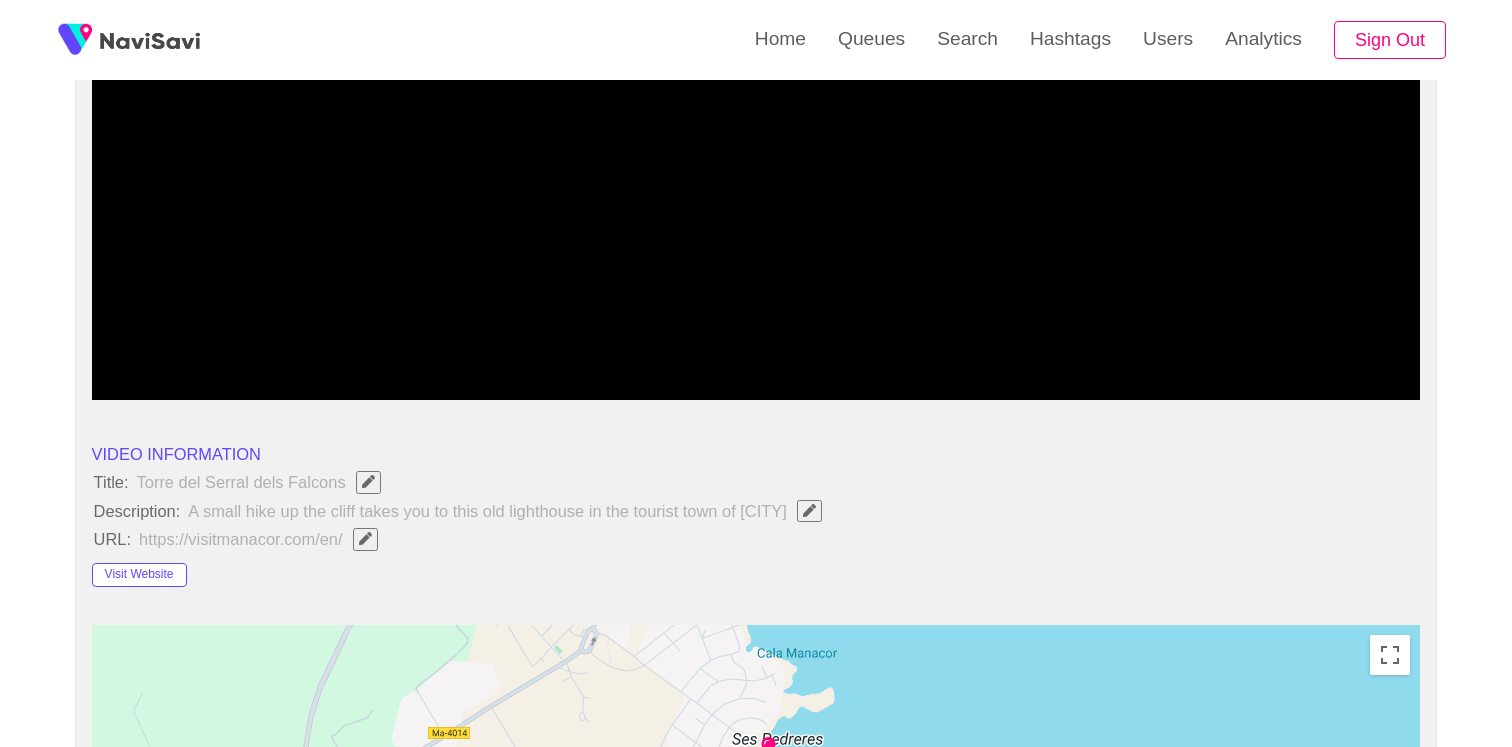 scroll, scrollTop: 178, scrollLeft: 0, axis: vertical 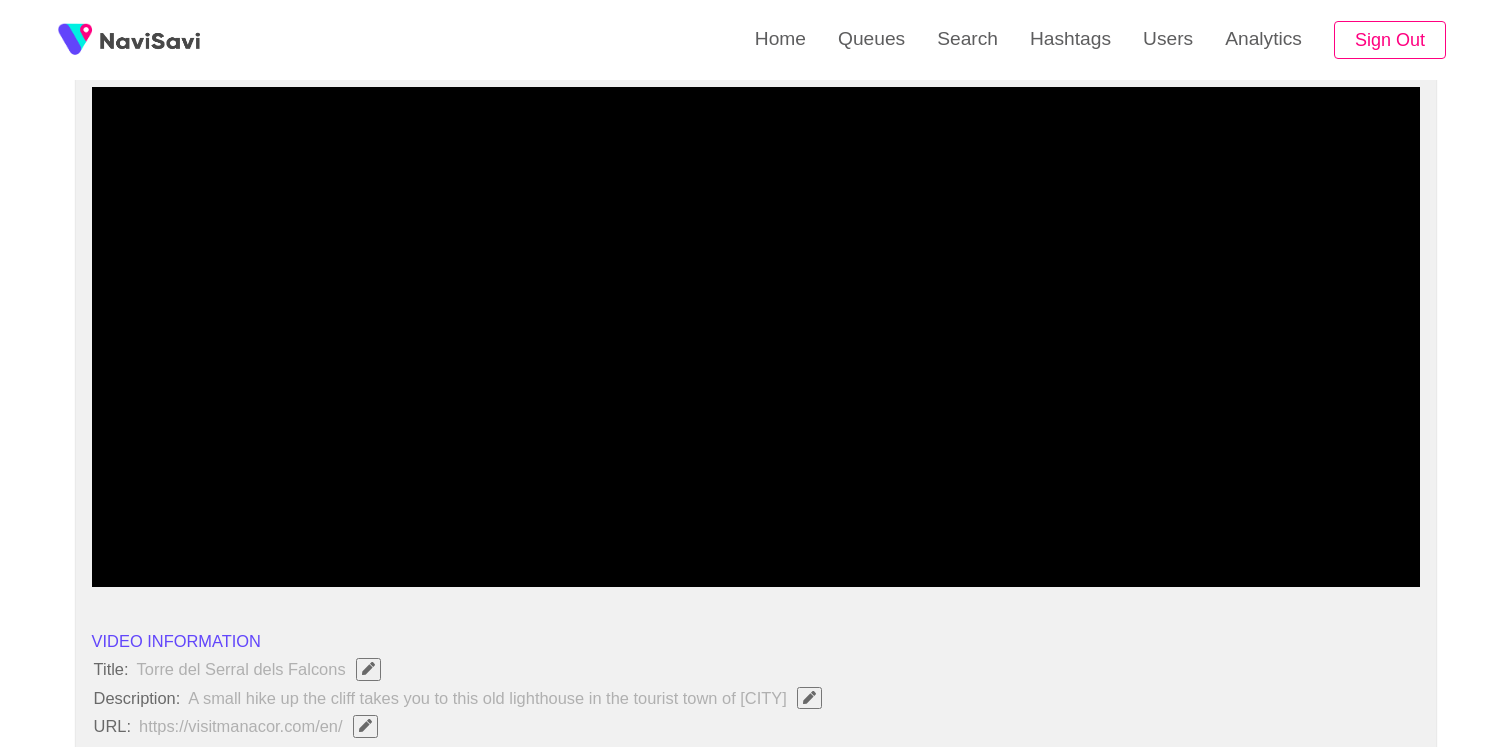 click at bounding box center (756, 337) 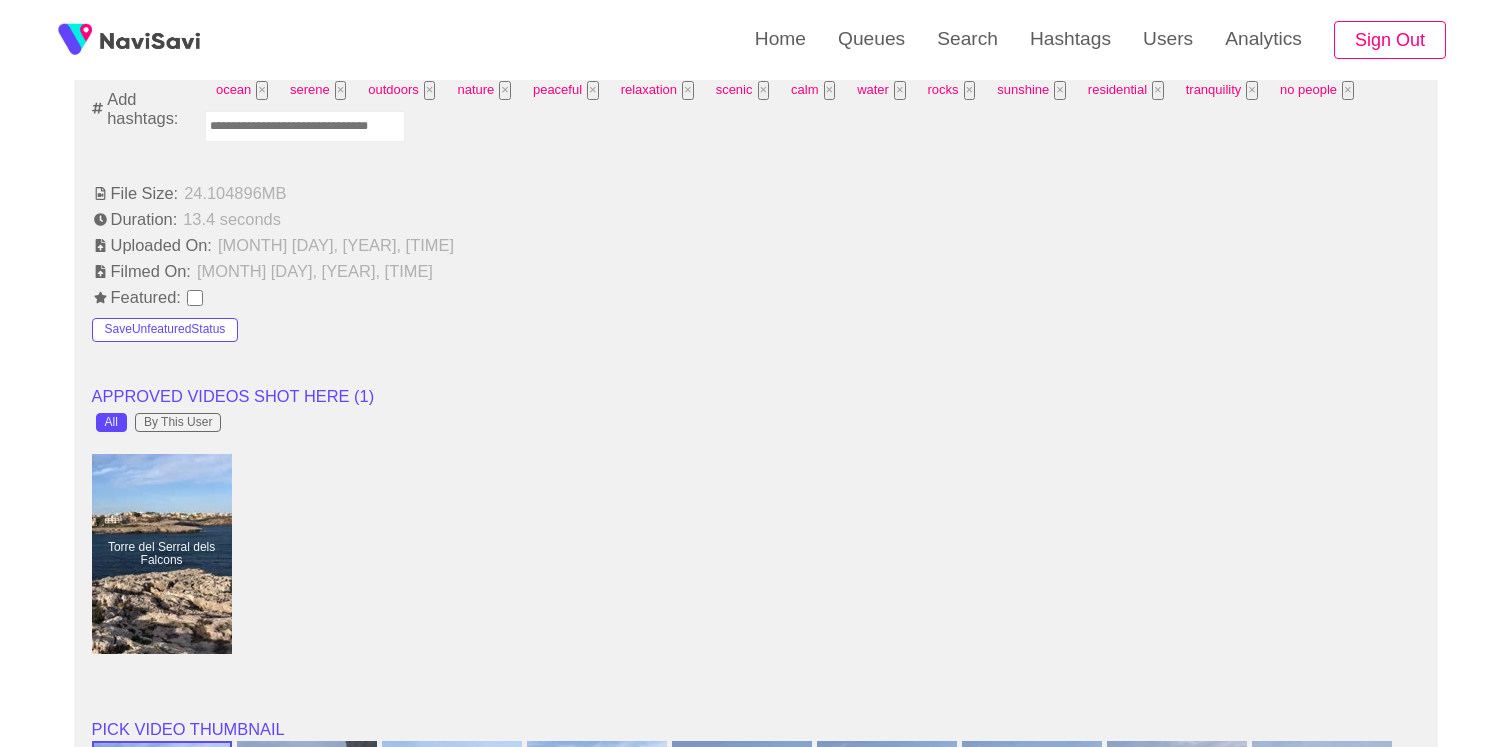 scroll, scrollTop: 2526, scrollLeft: 0, axis: vertical 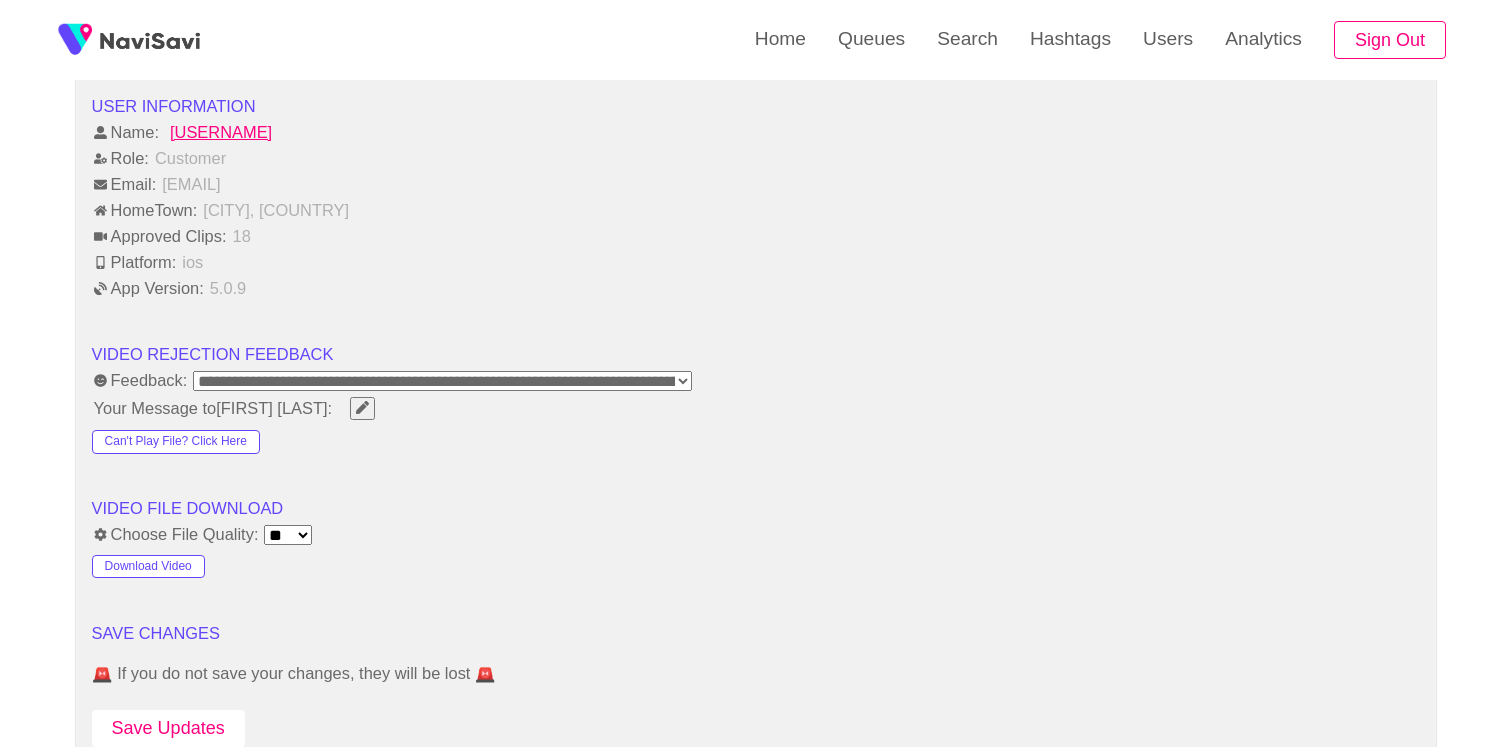 click on "Save Updates" at bounding box center [168, 728] 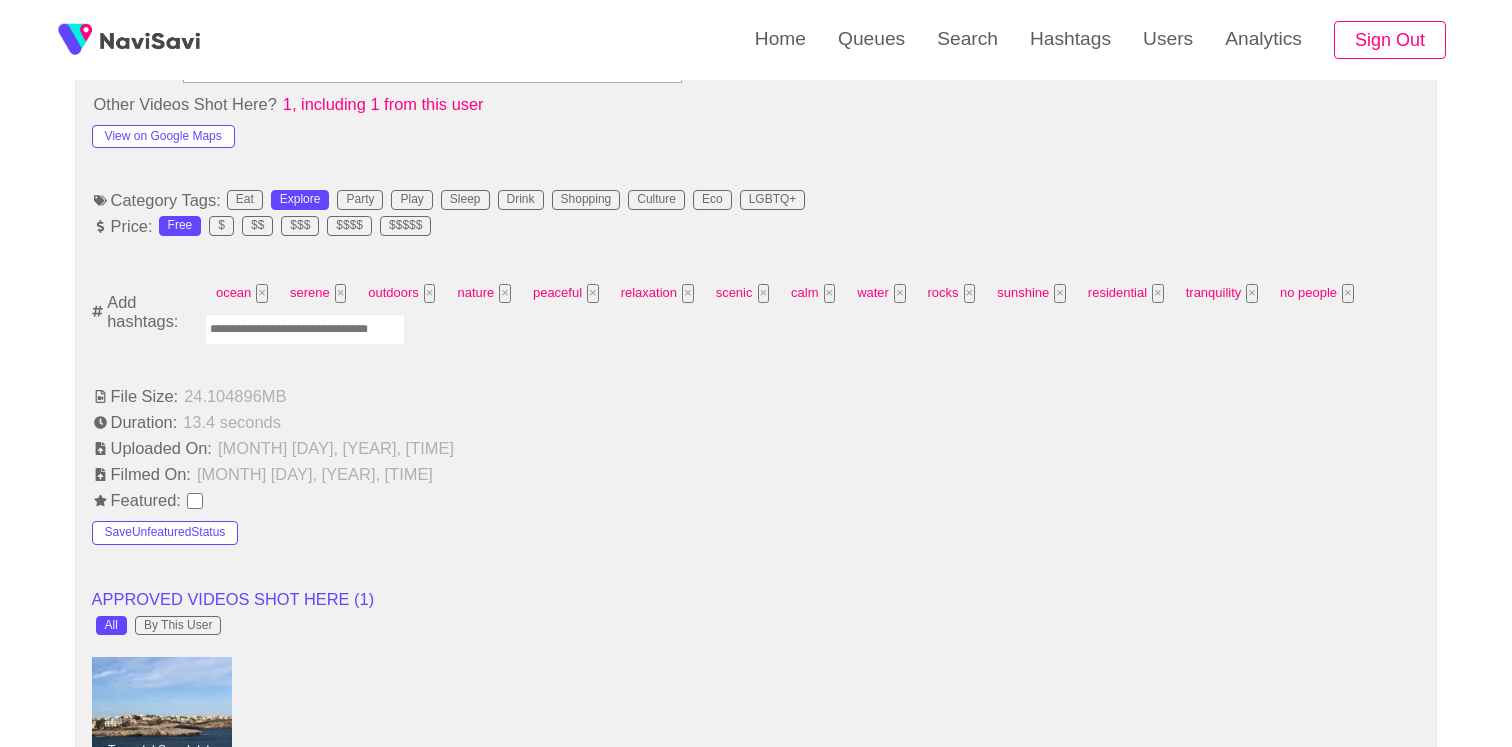 scroll, scrollTop: 340, scrollLeft: 0, axis: vertical 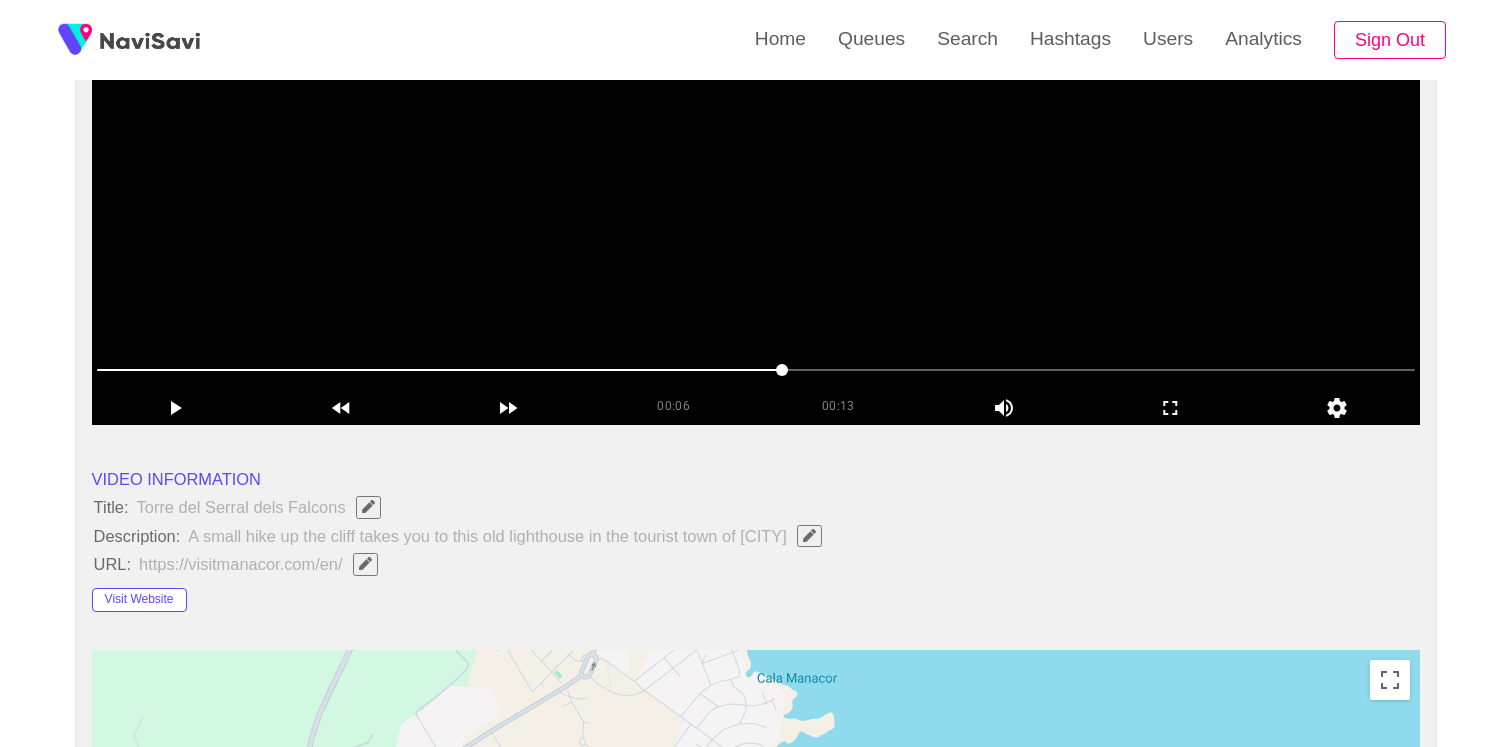 click at bounding box center (756, 175) 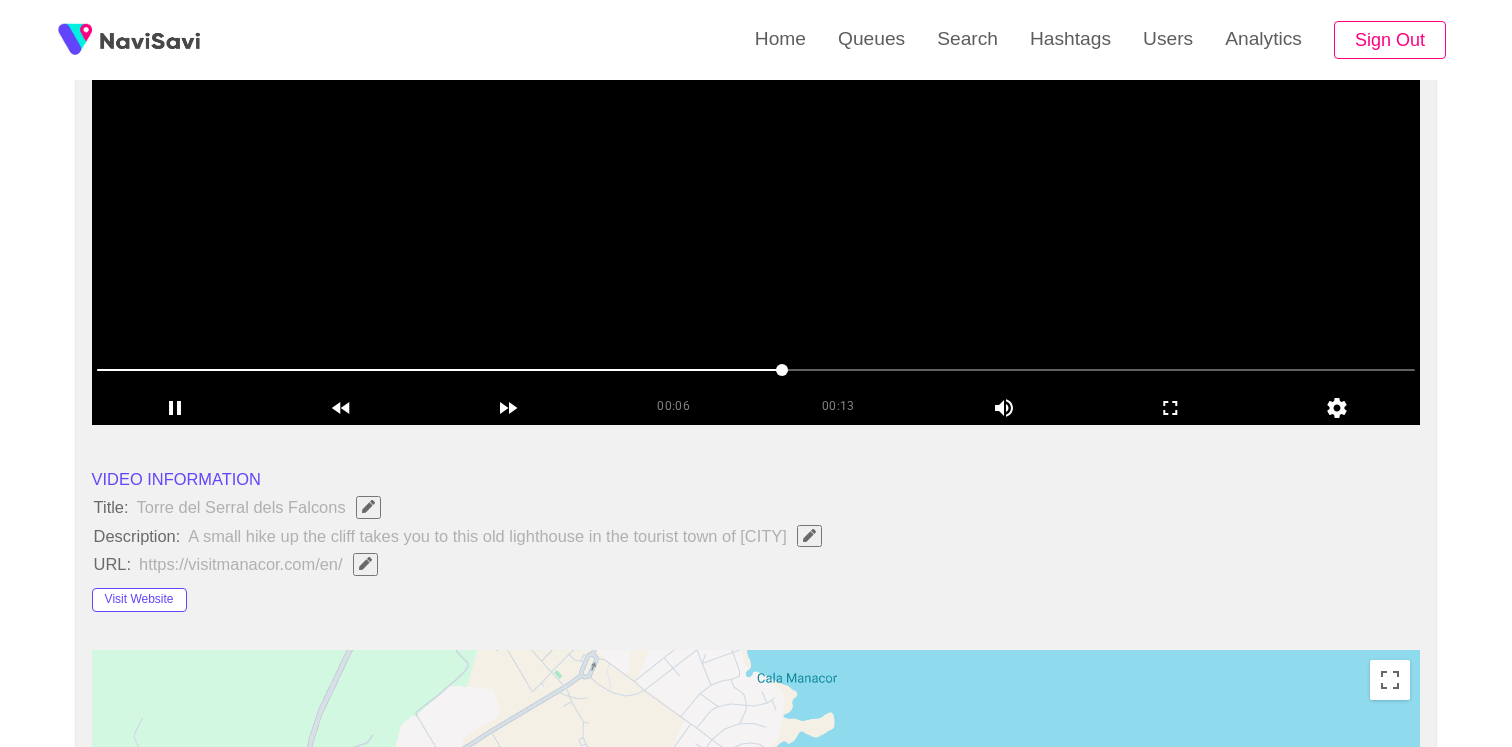 click at bounding box center (756, 175) 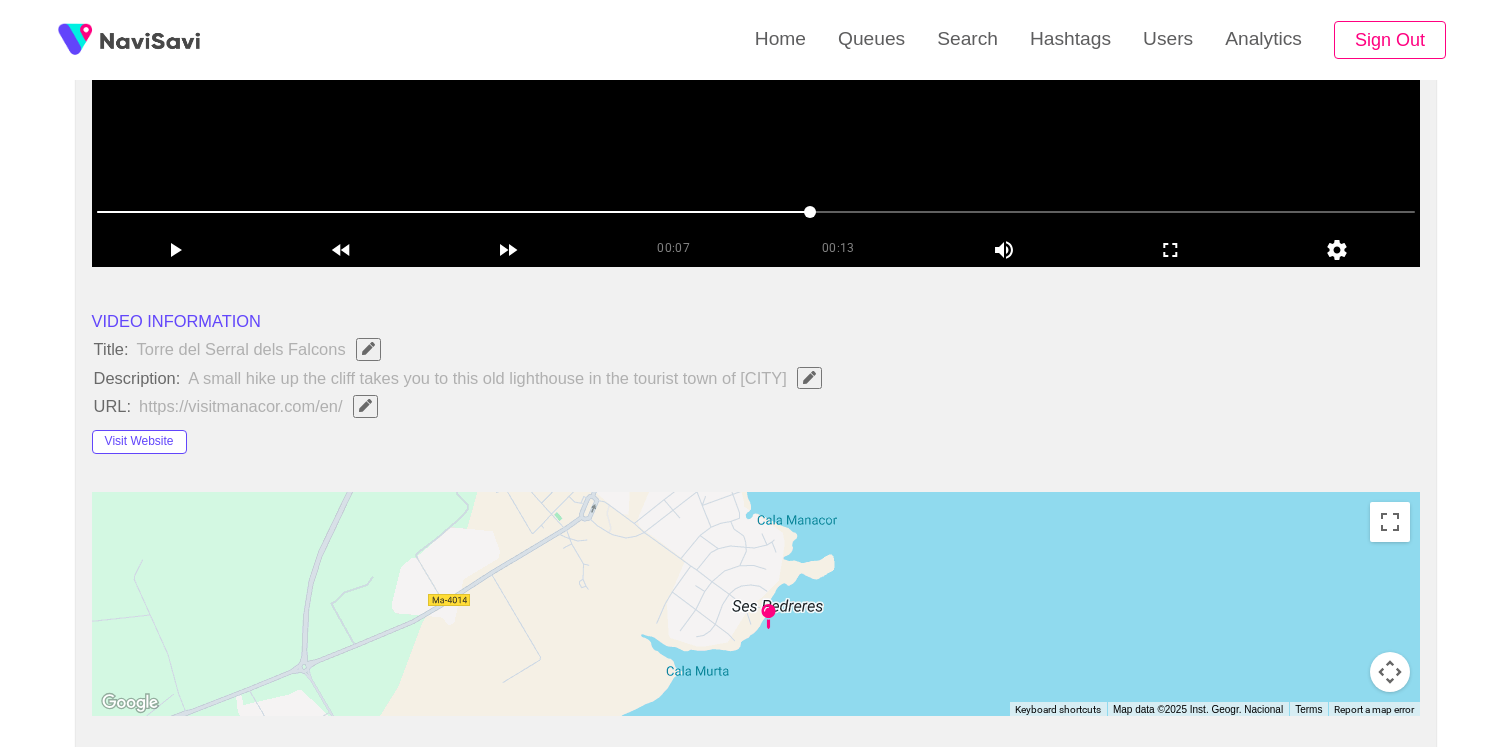 scroll, scrollTop: 211, scrollLeft: 0, axis: vertical 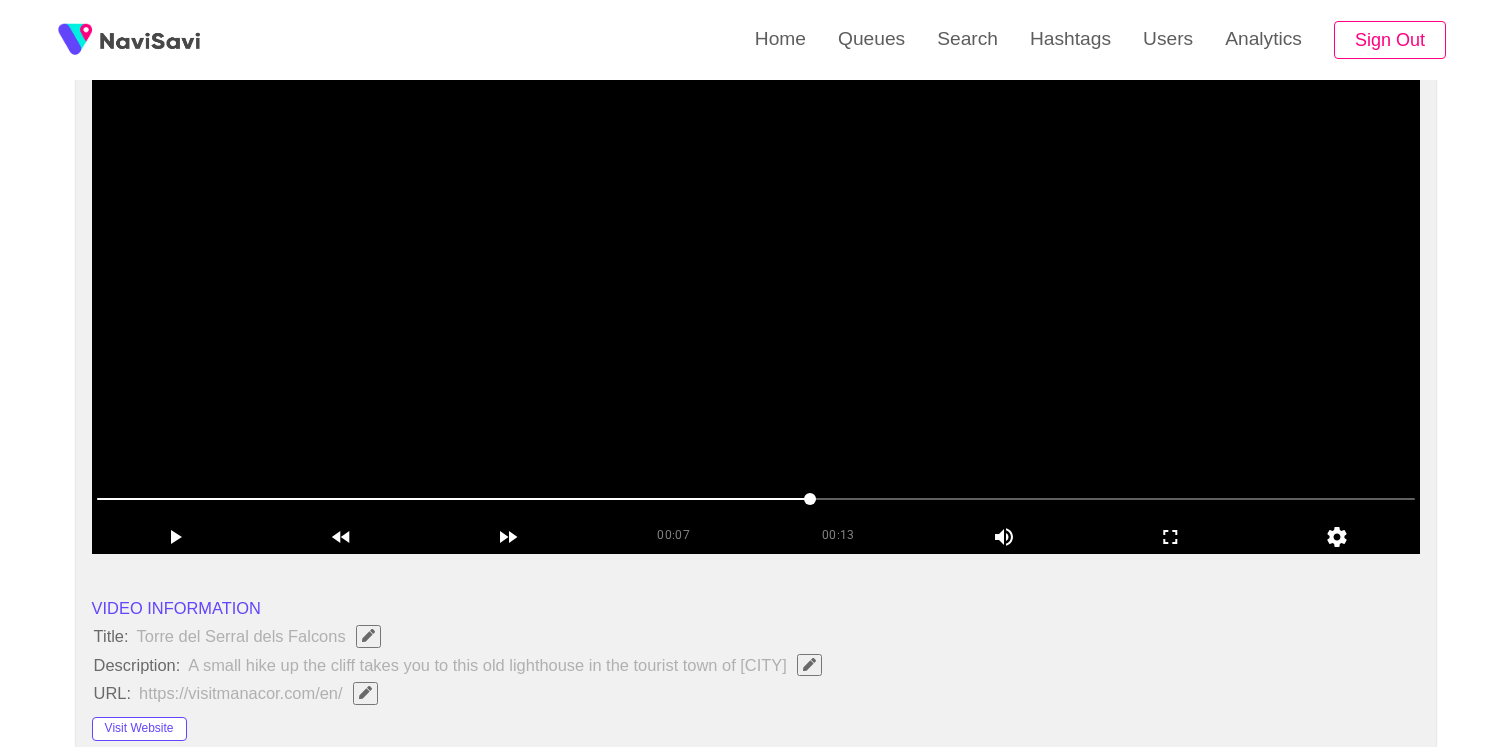 click at bounding box center (756, 304) 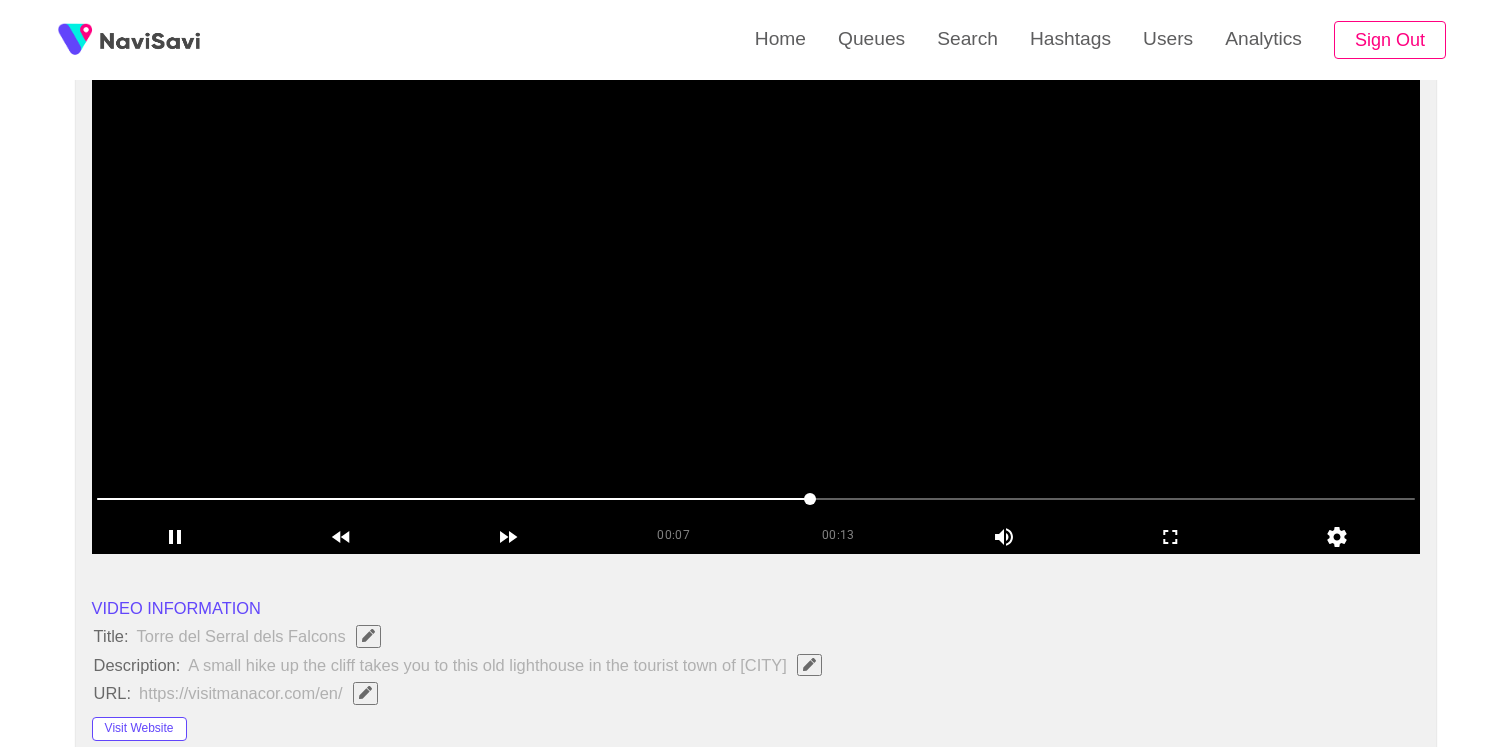 click at bounding box center [756, 304] 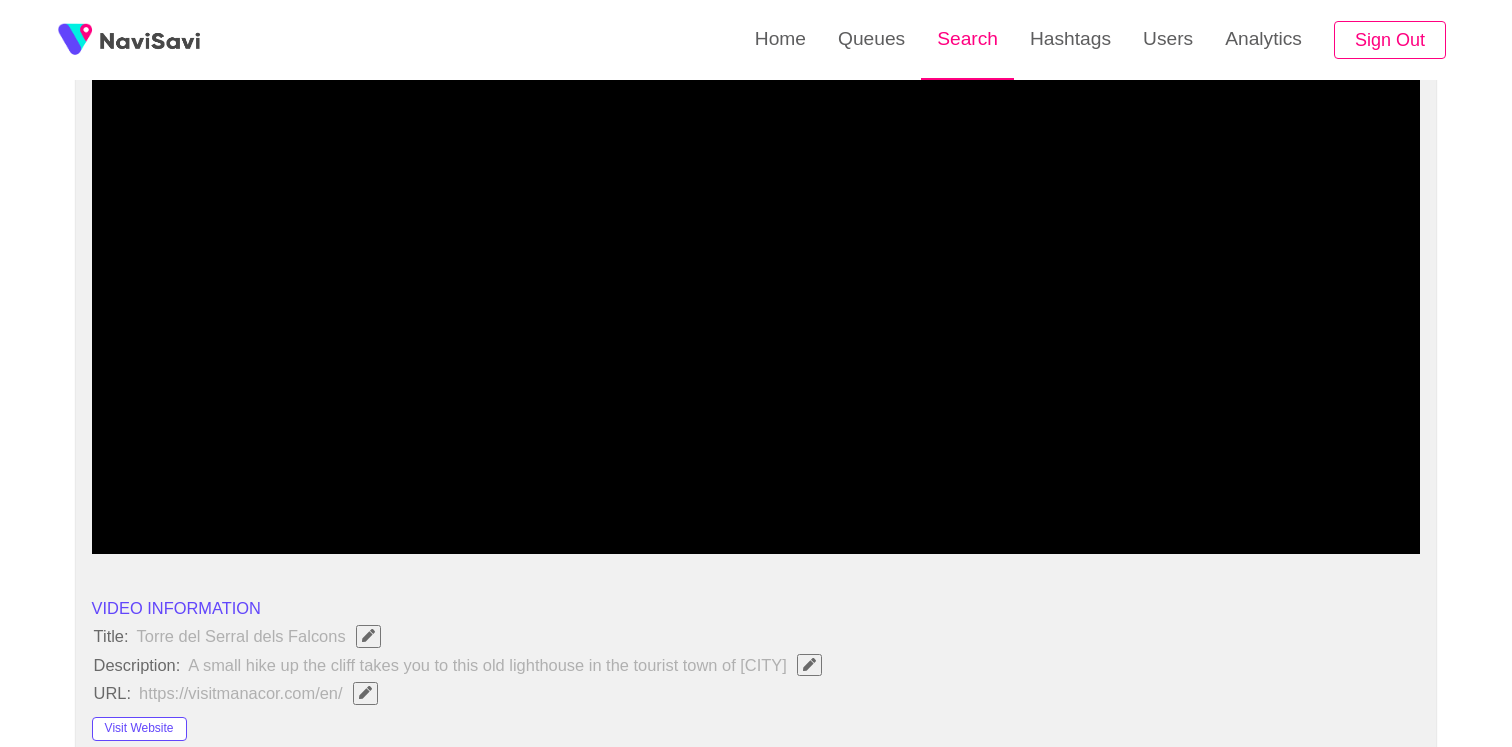 click on "Search" at bounding box center (967, 39) 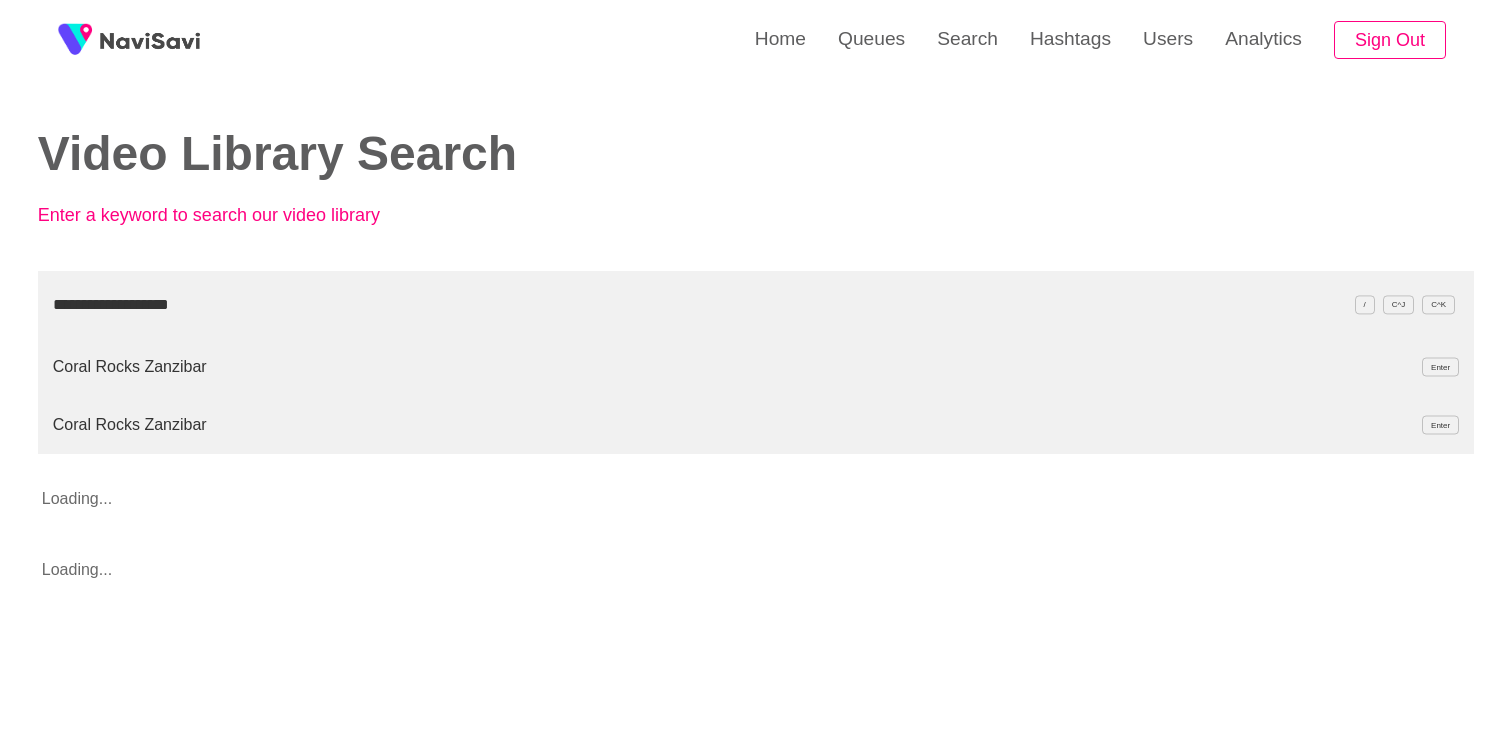 type on "**********" 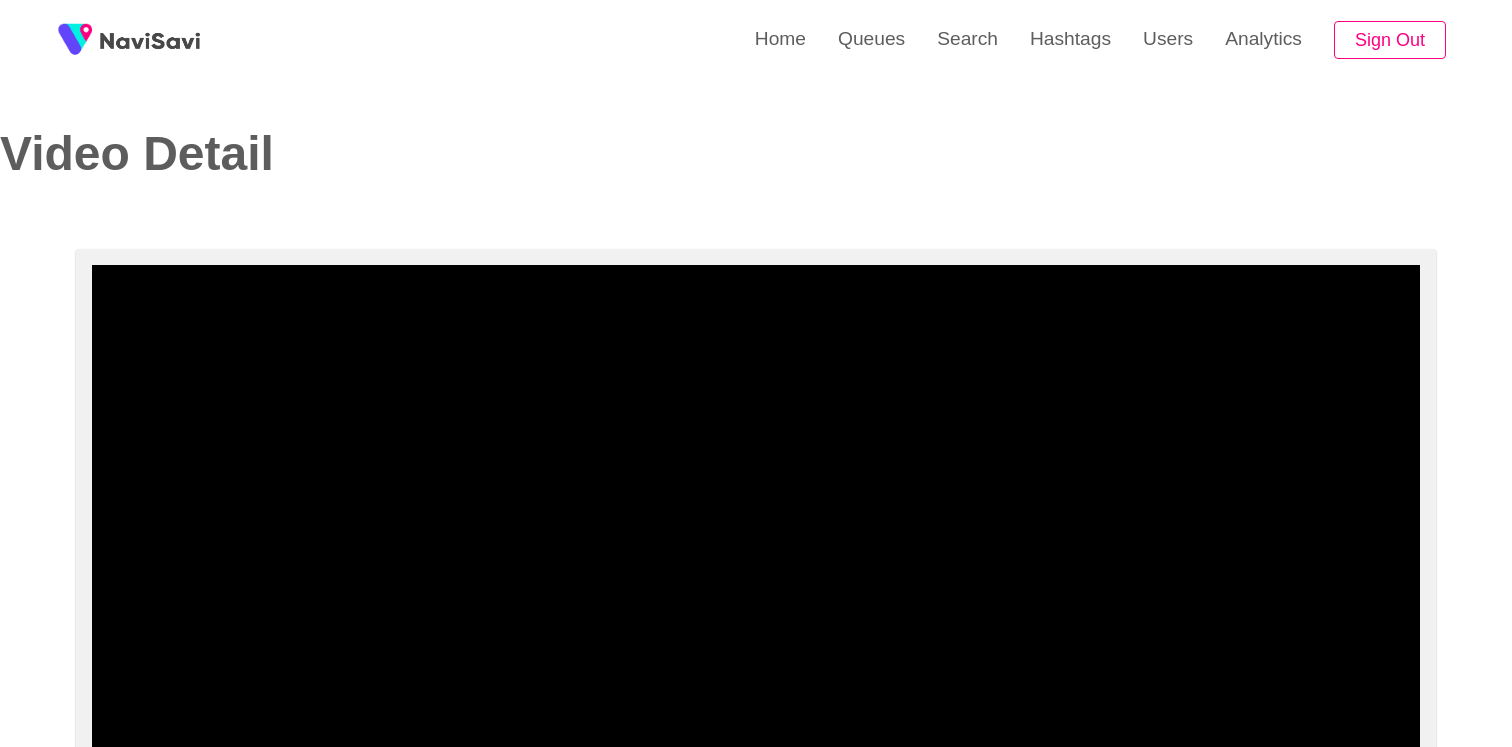 select on "**********" 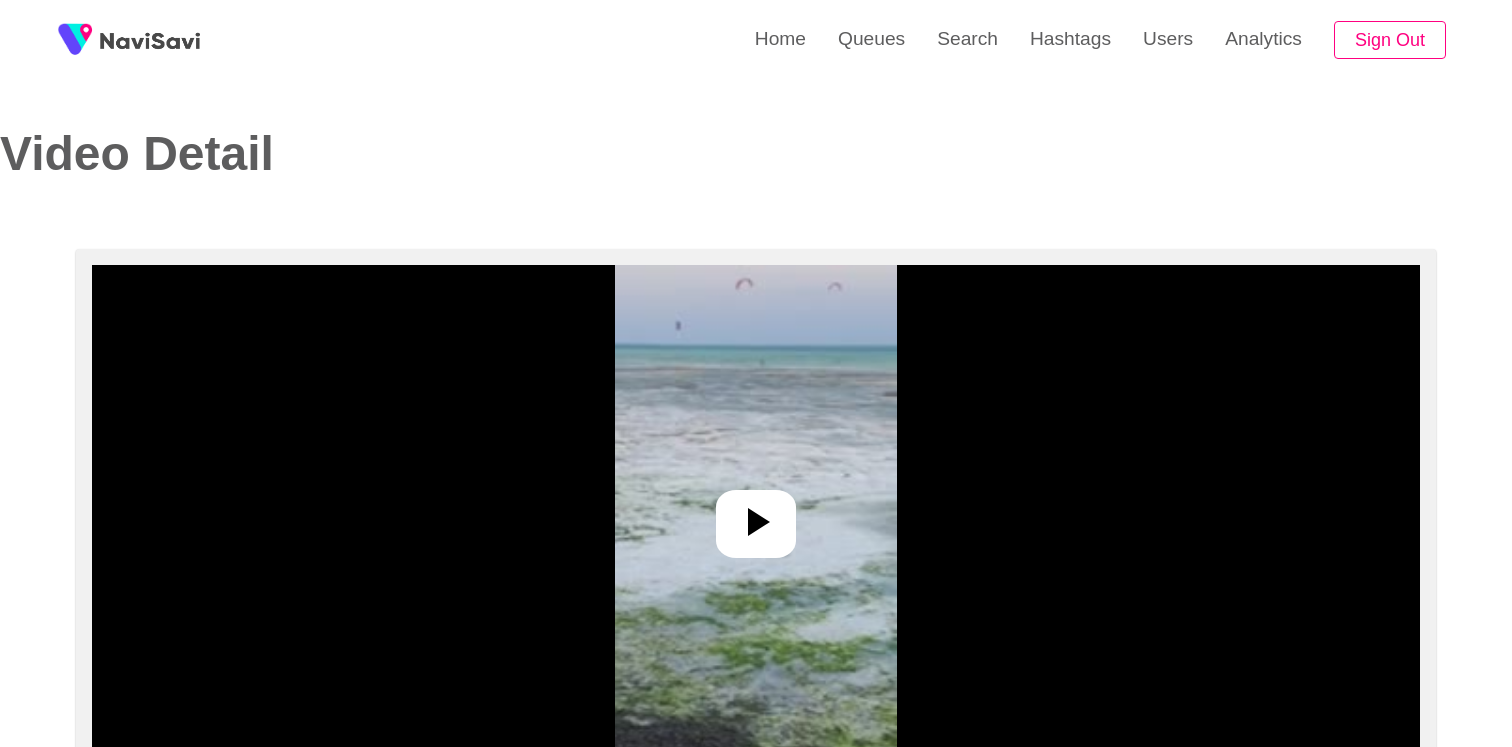 select on "**********" 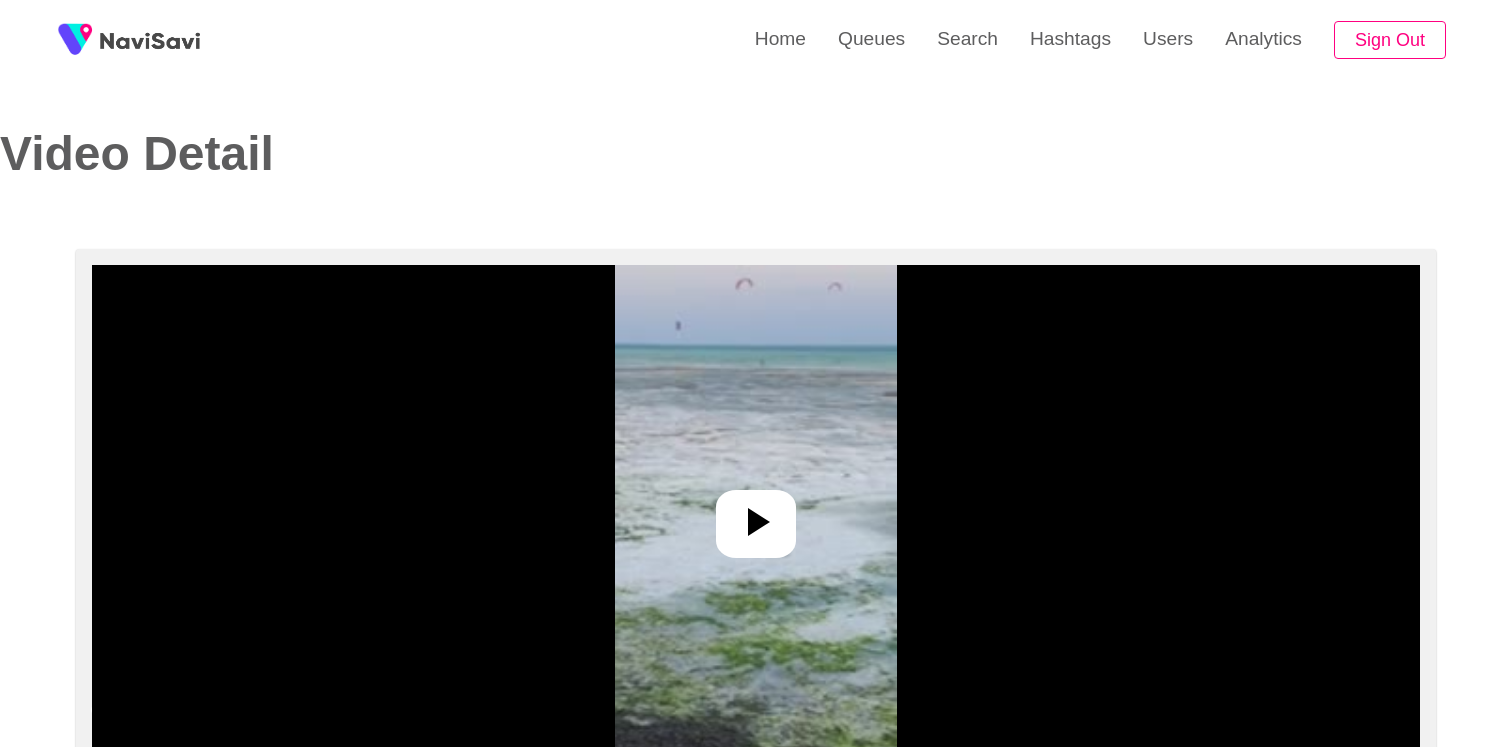 click at bounding box center [756, 515] 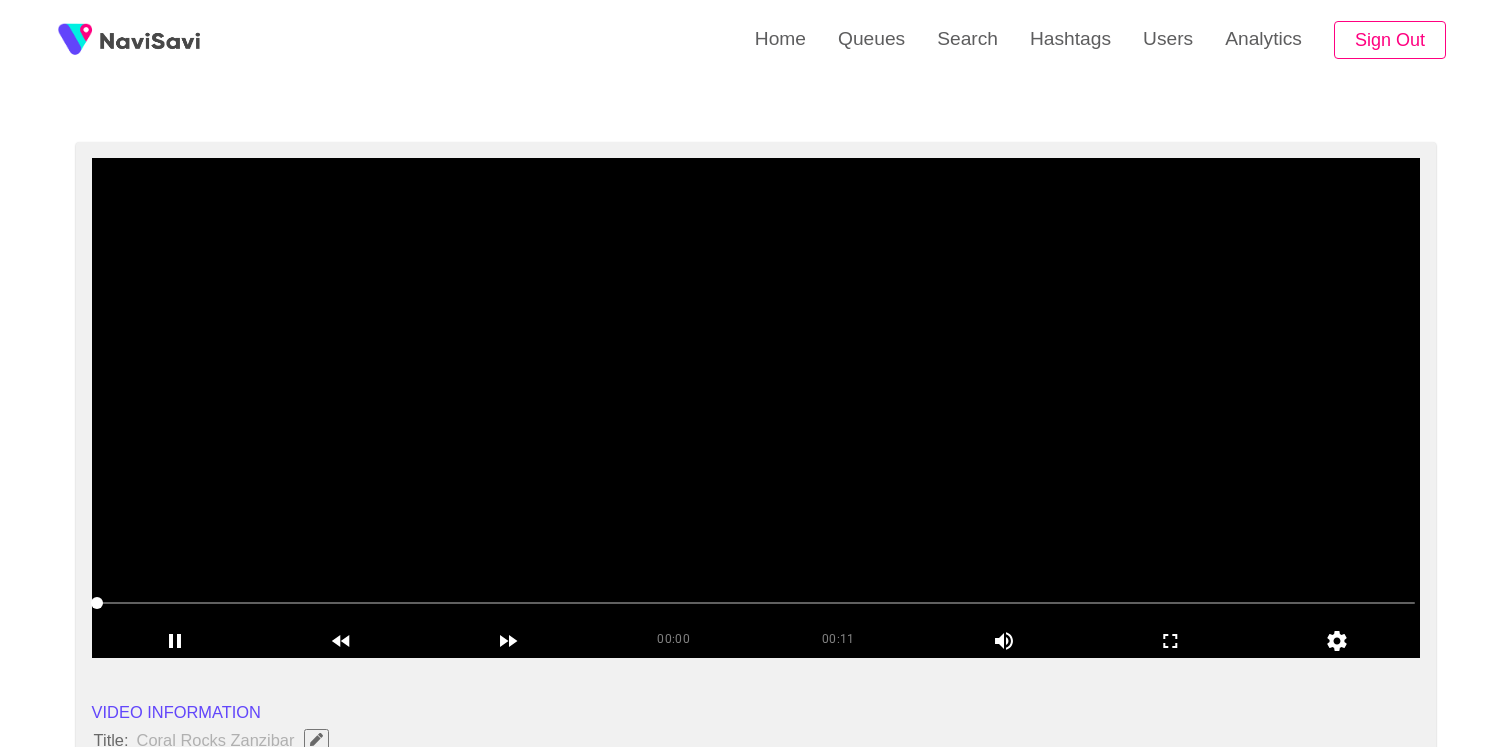 scroll, scrollTop: 108, scrollLeft: 0, axis: vertical 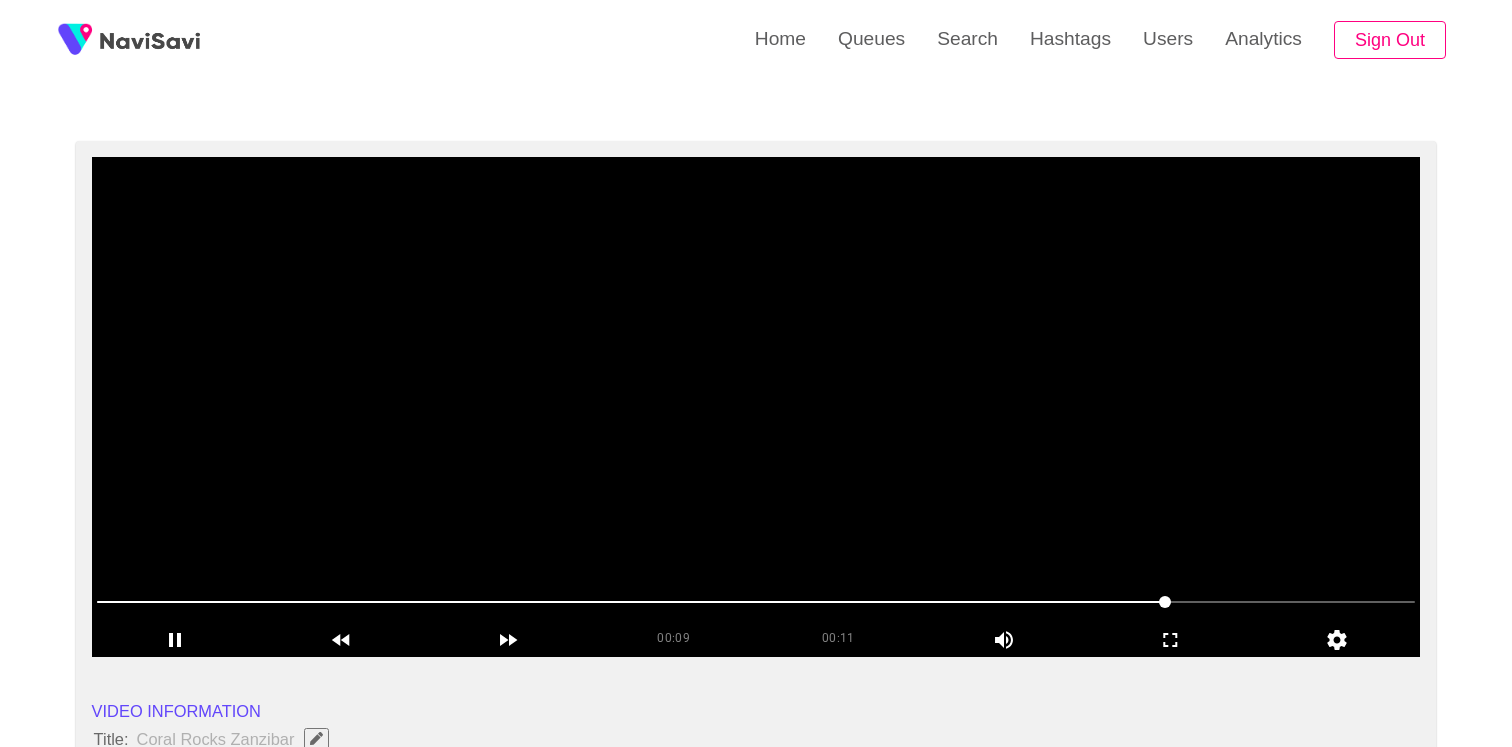 click at bounding box center [756, 407] 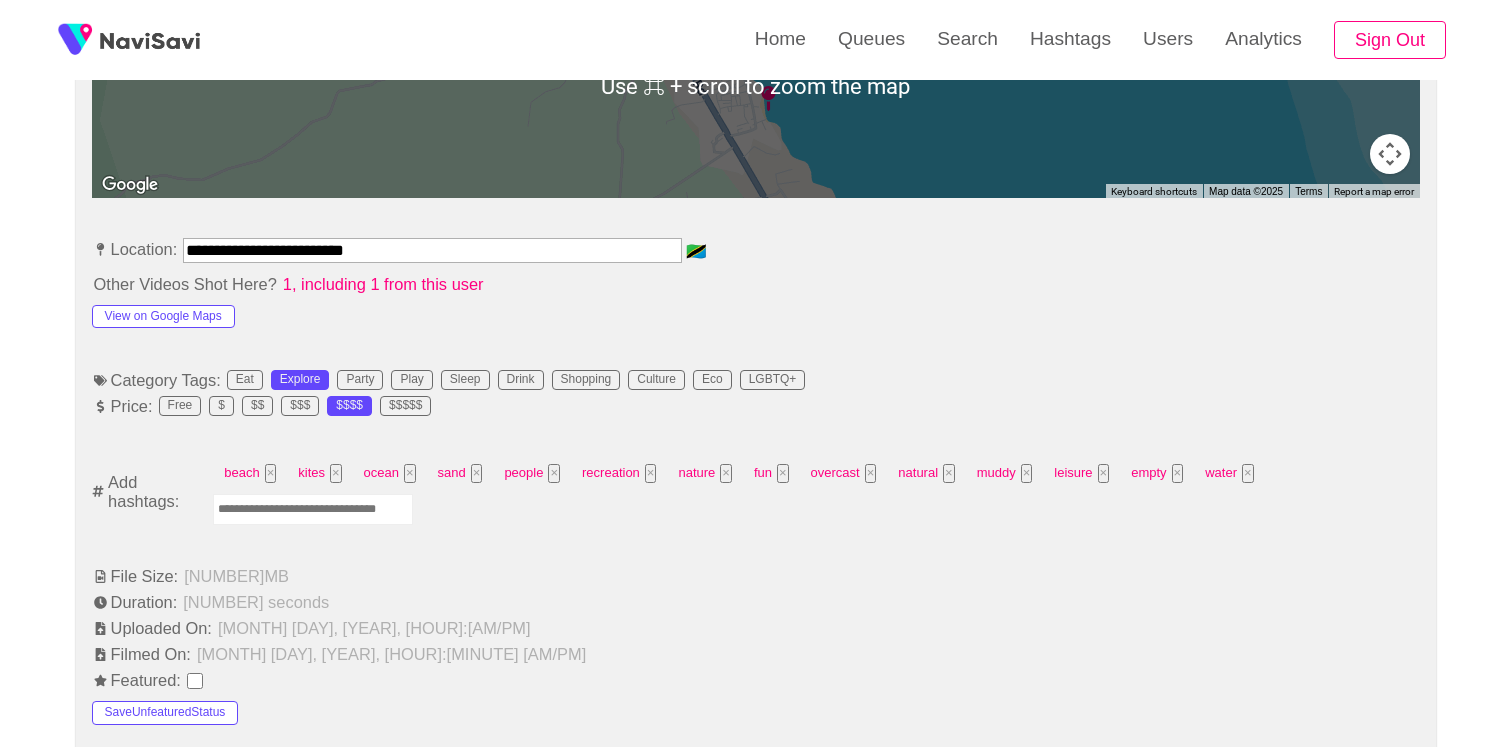 scroll, scrollTop: 1247, scrollLeft: 0, axis: vertical 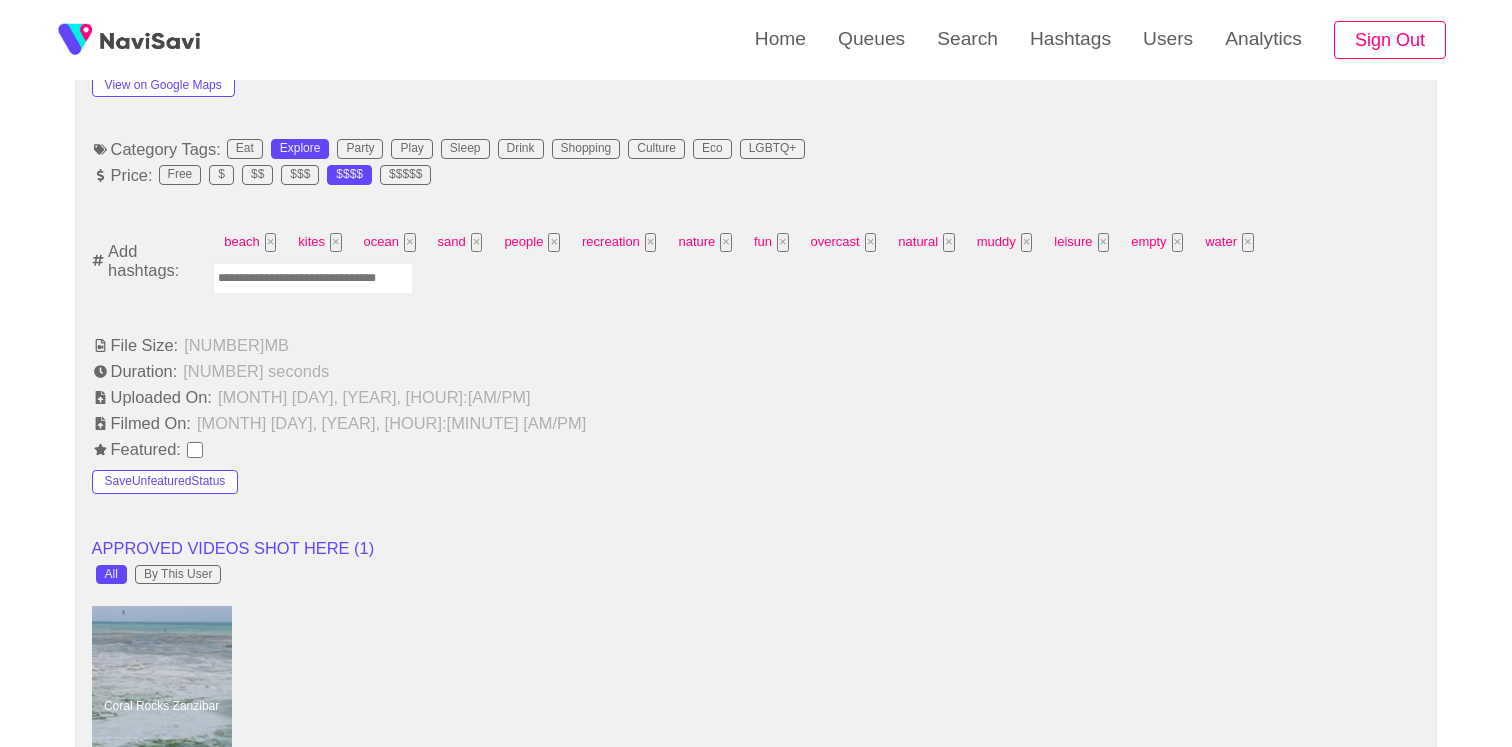 click at bounding box center [313, 278] 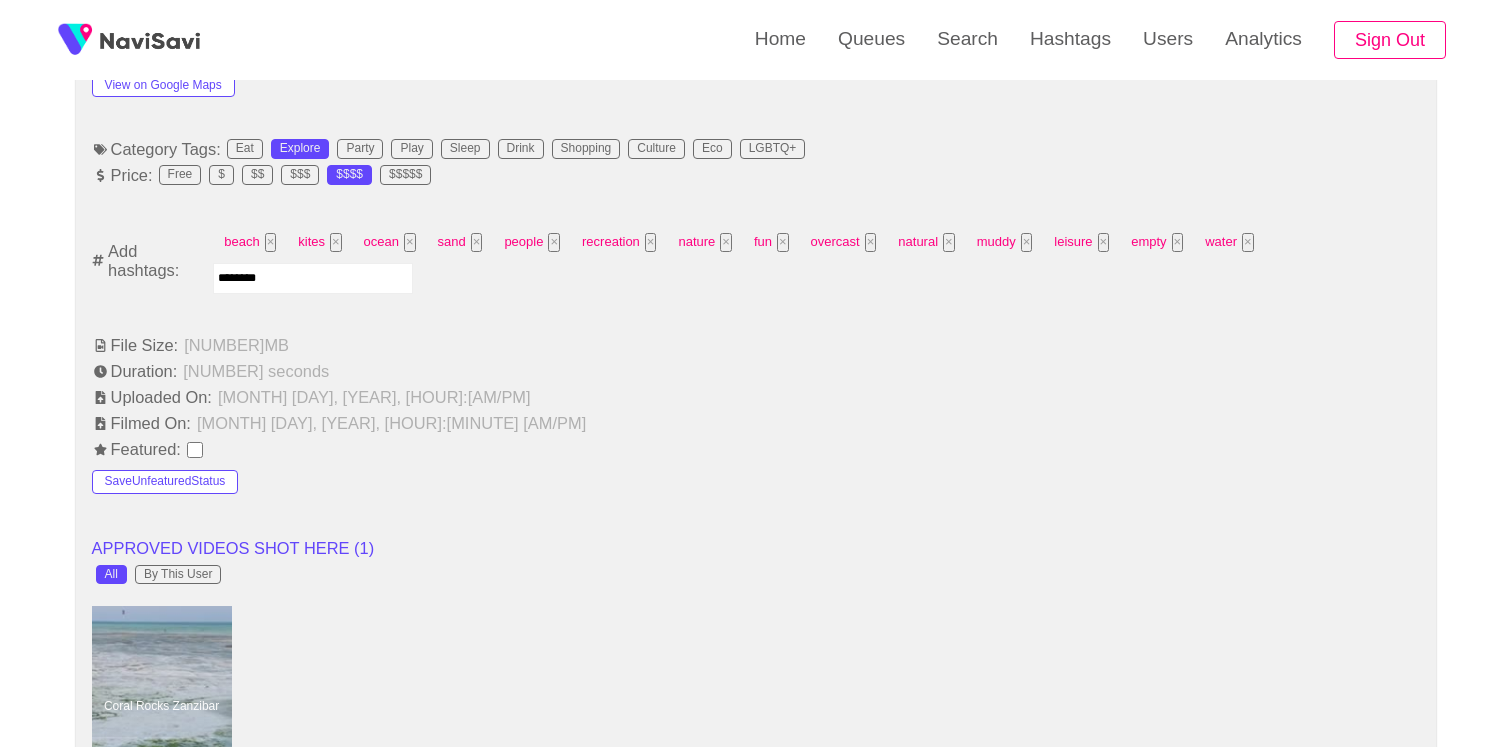 type on "*********" 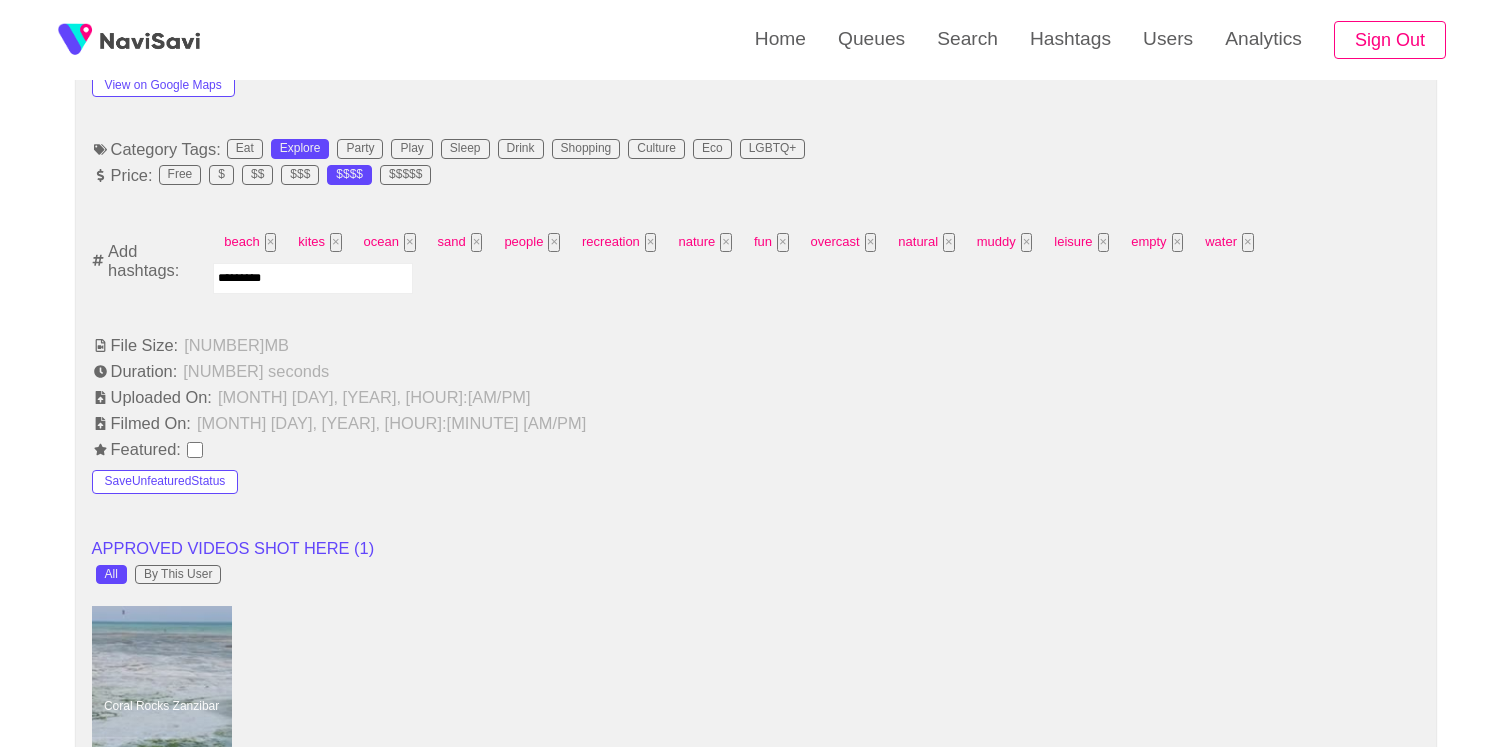 type 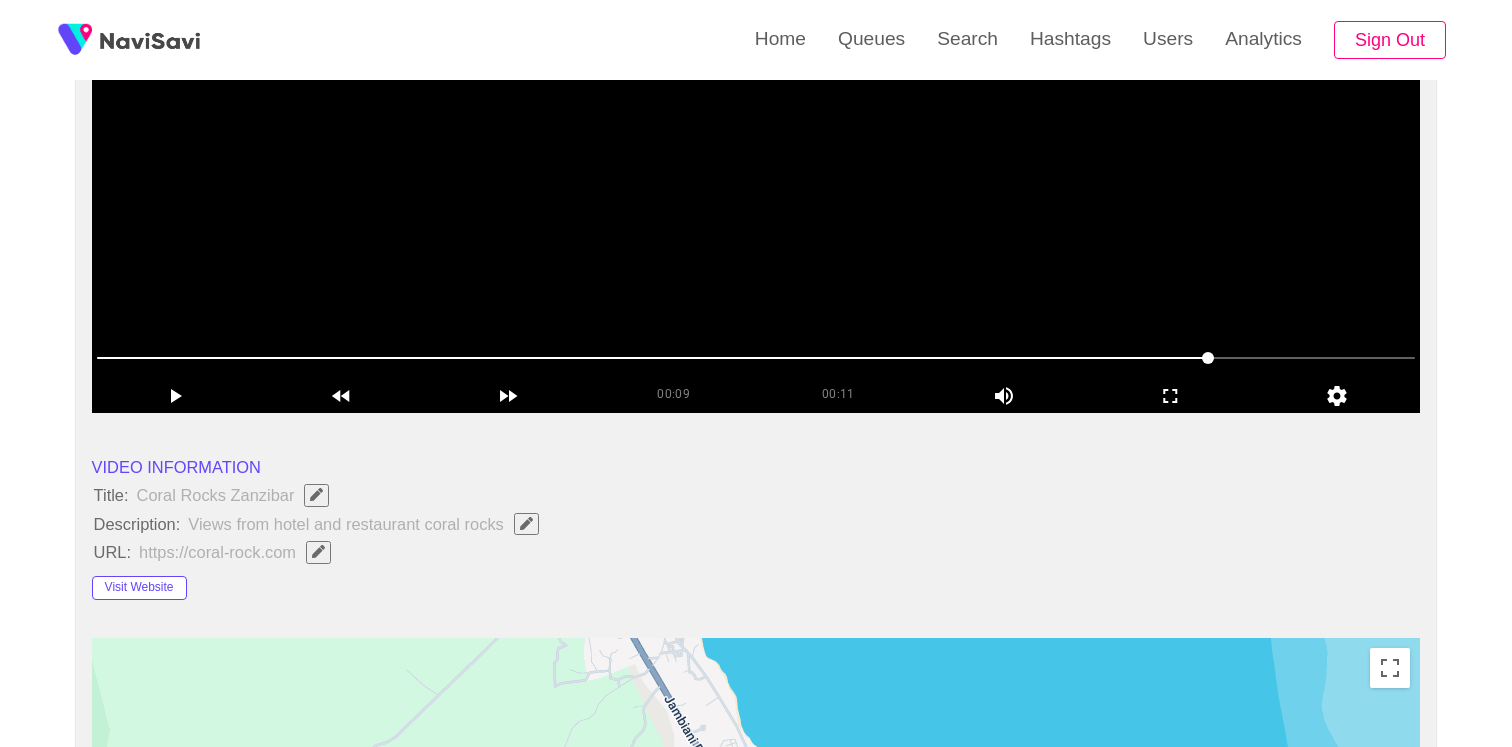 click at bounding box center [756, 163] 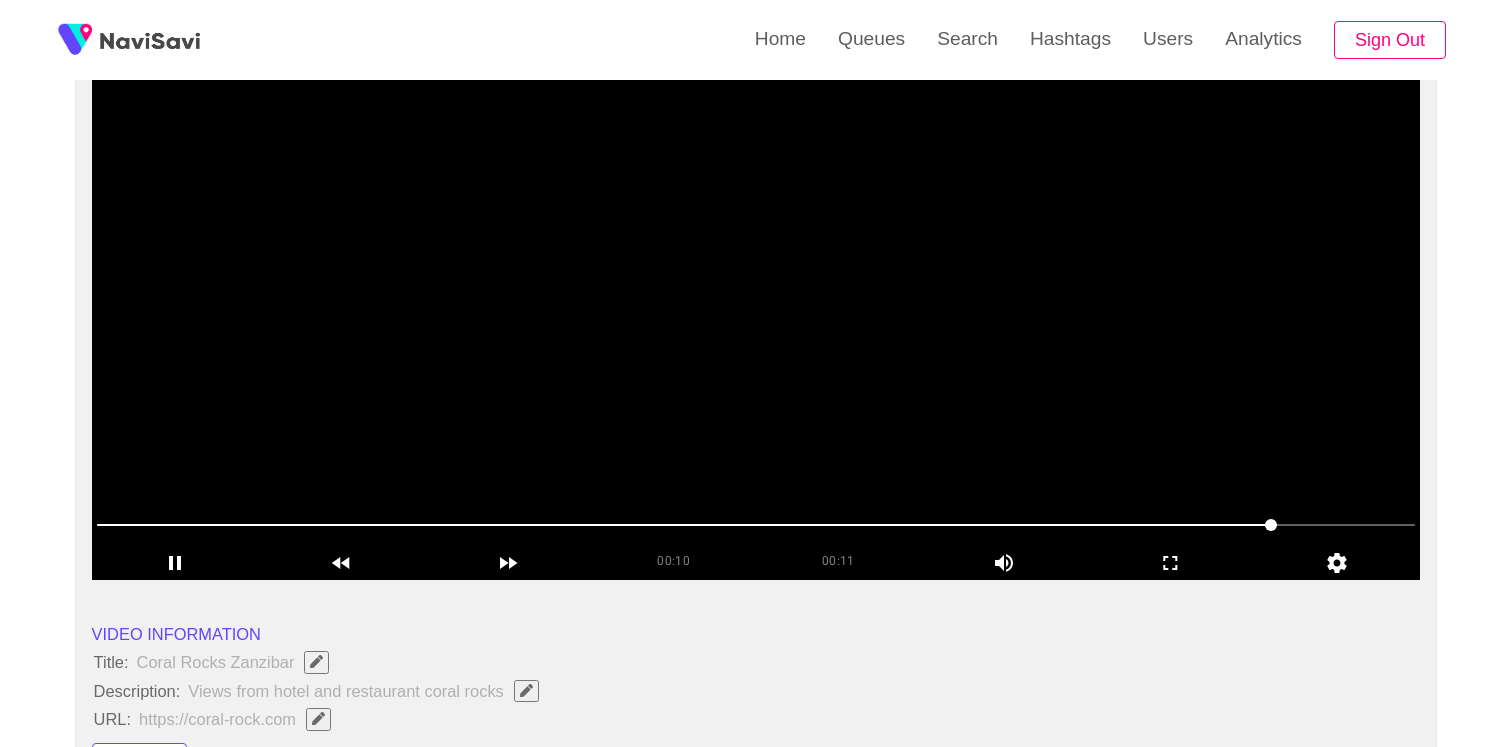click at bounding box center (756, 330) 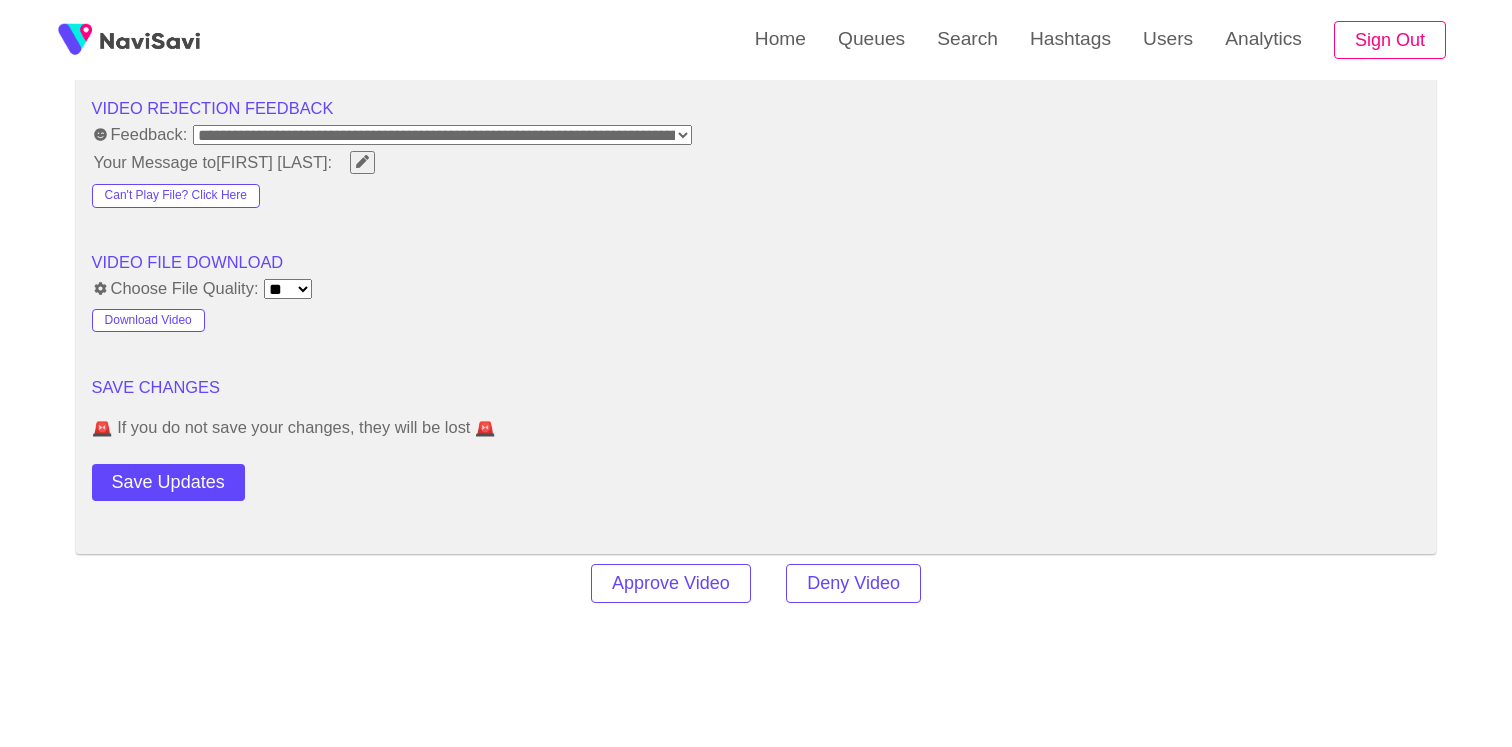 scroll, scrollTop: 2824, scrollLeft: 0, axis: vertical 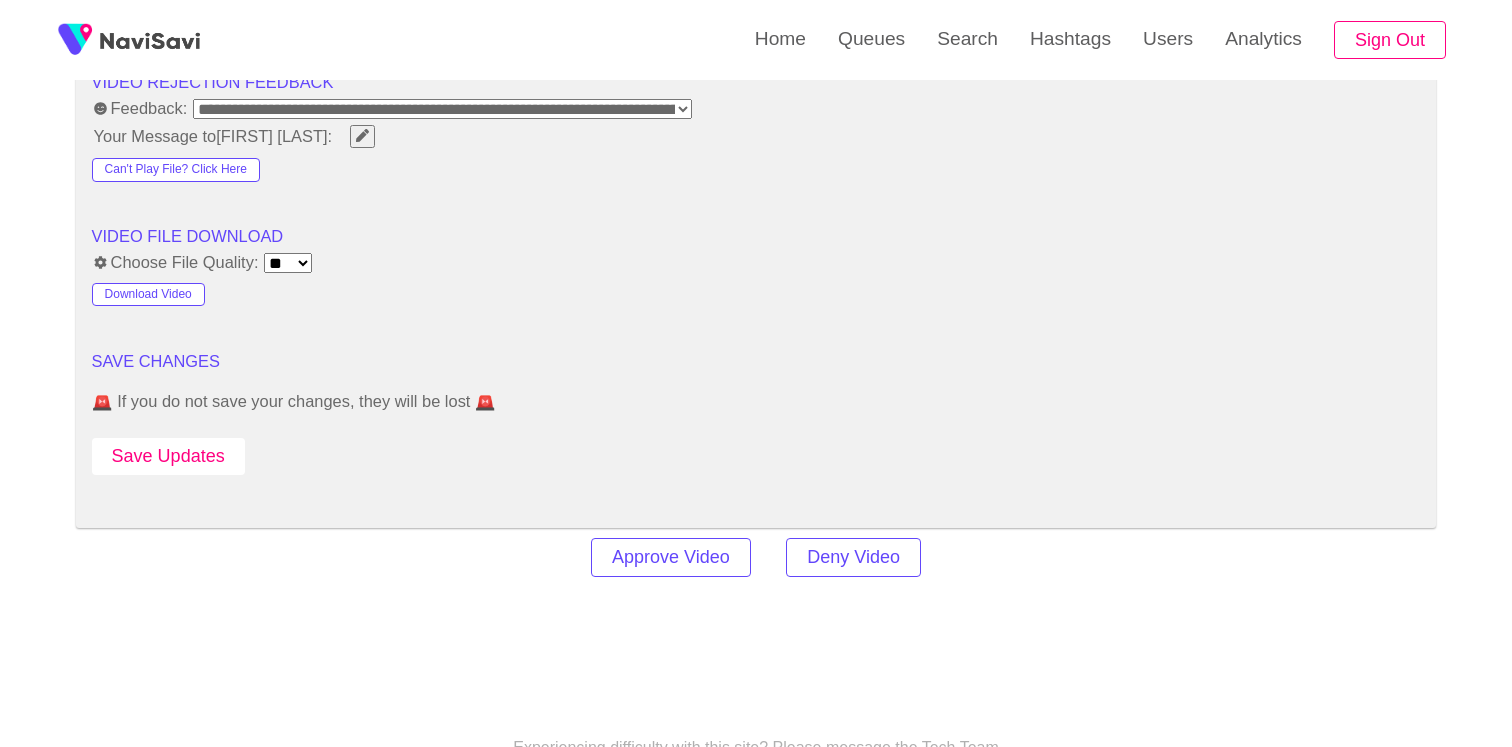 click on "Save Updates" at bounding box center (168, 456) 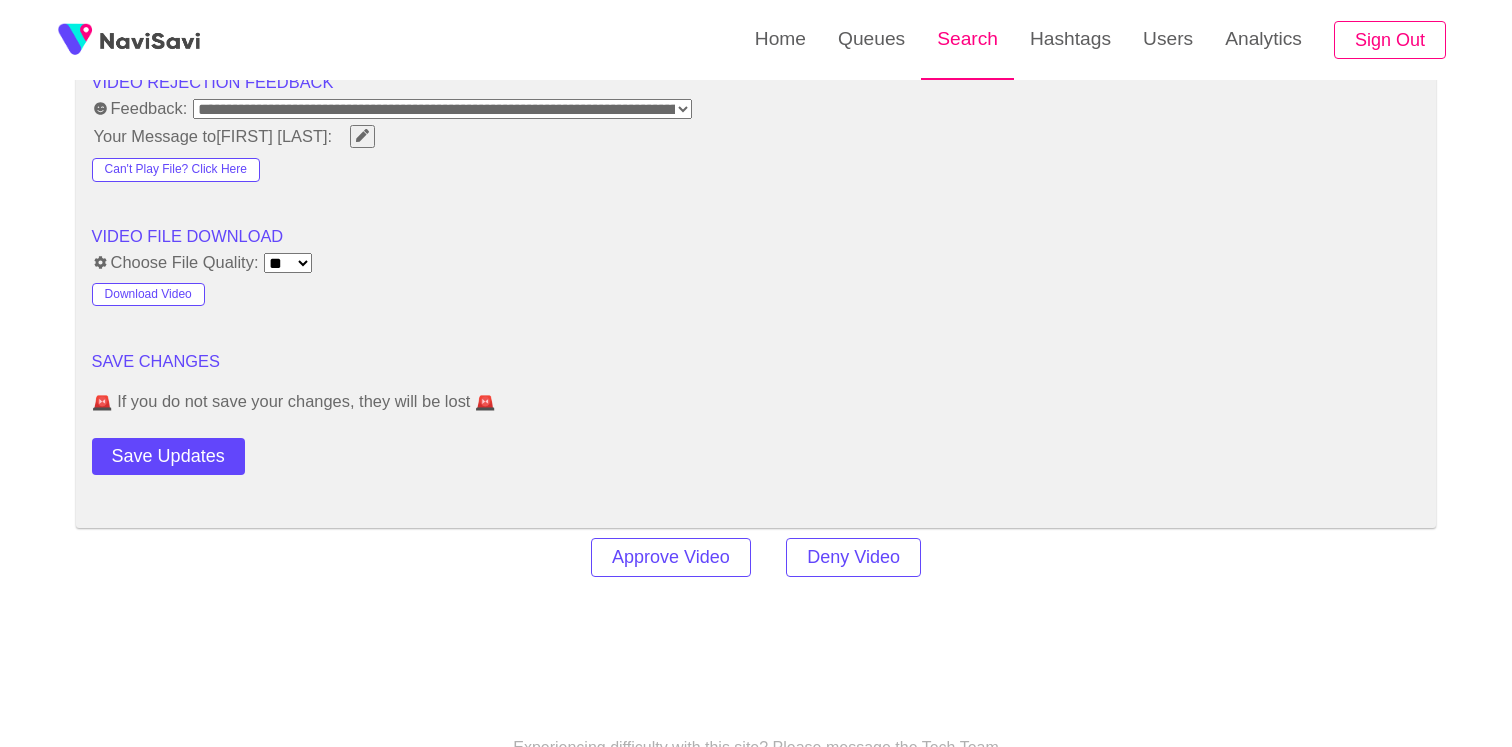click on "Search" at bounding box center (967, 39) 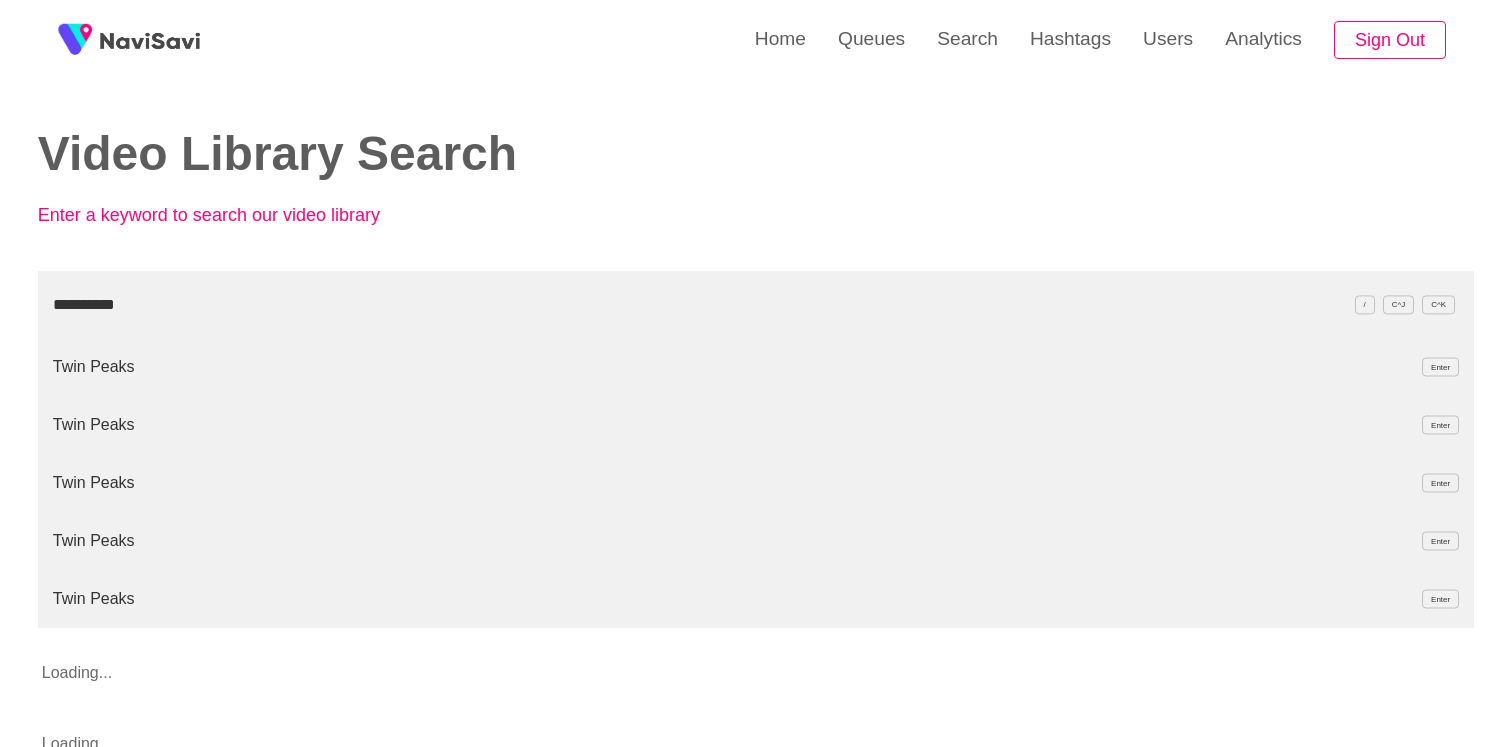 type on "**********" 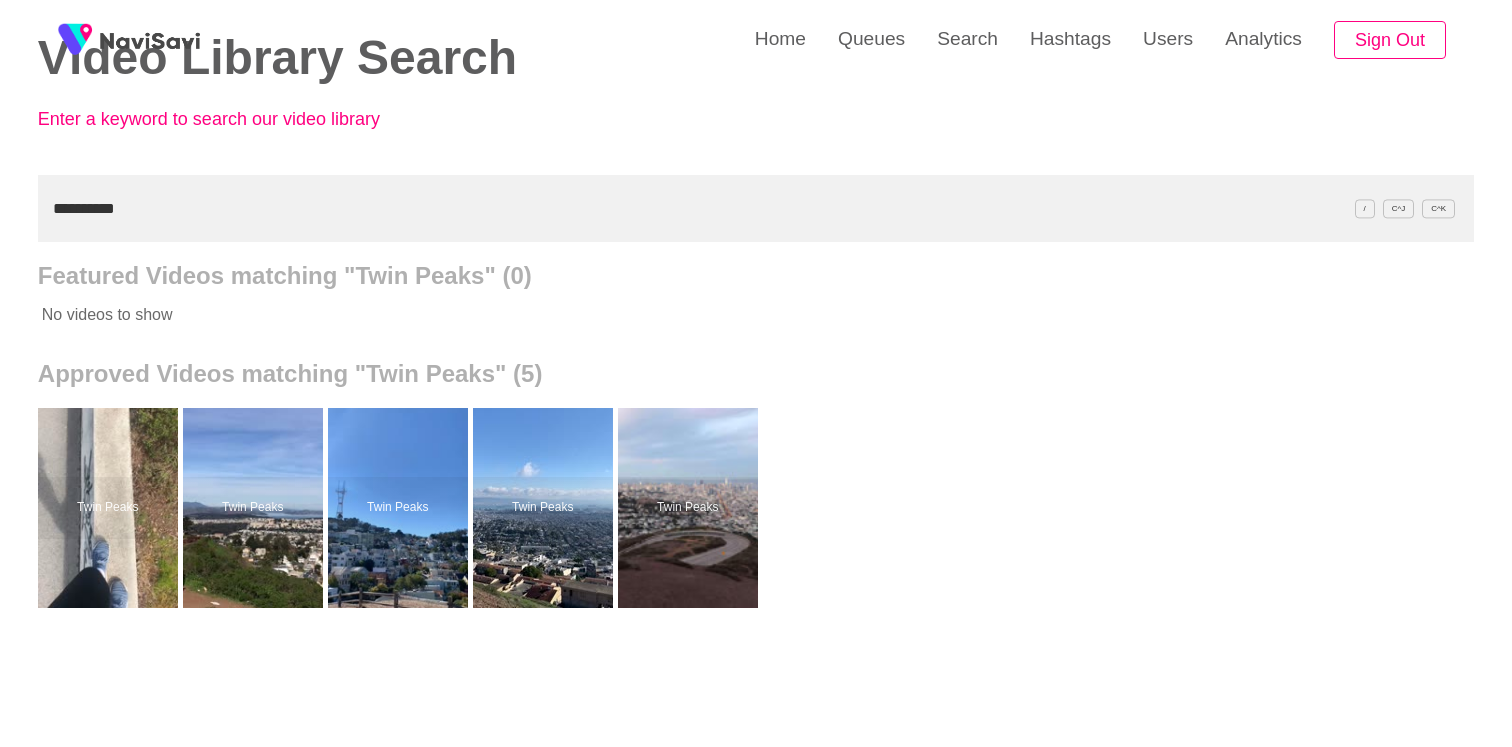 scroll, scrollTop: 99, scrollLeft: 0, axis: vertical 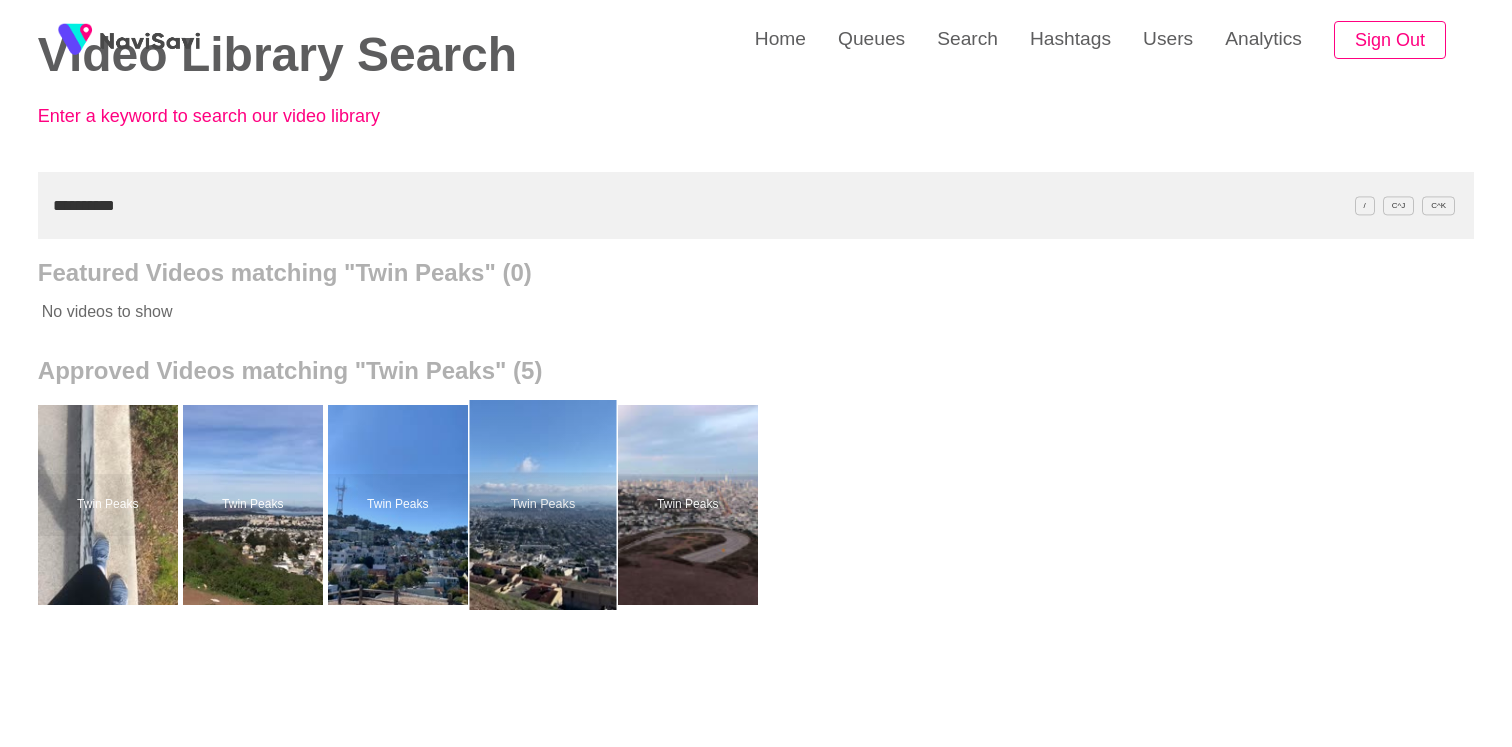 click at bounding box center [542, 505] 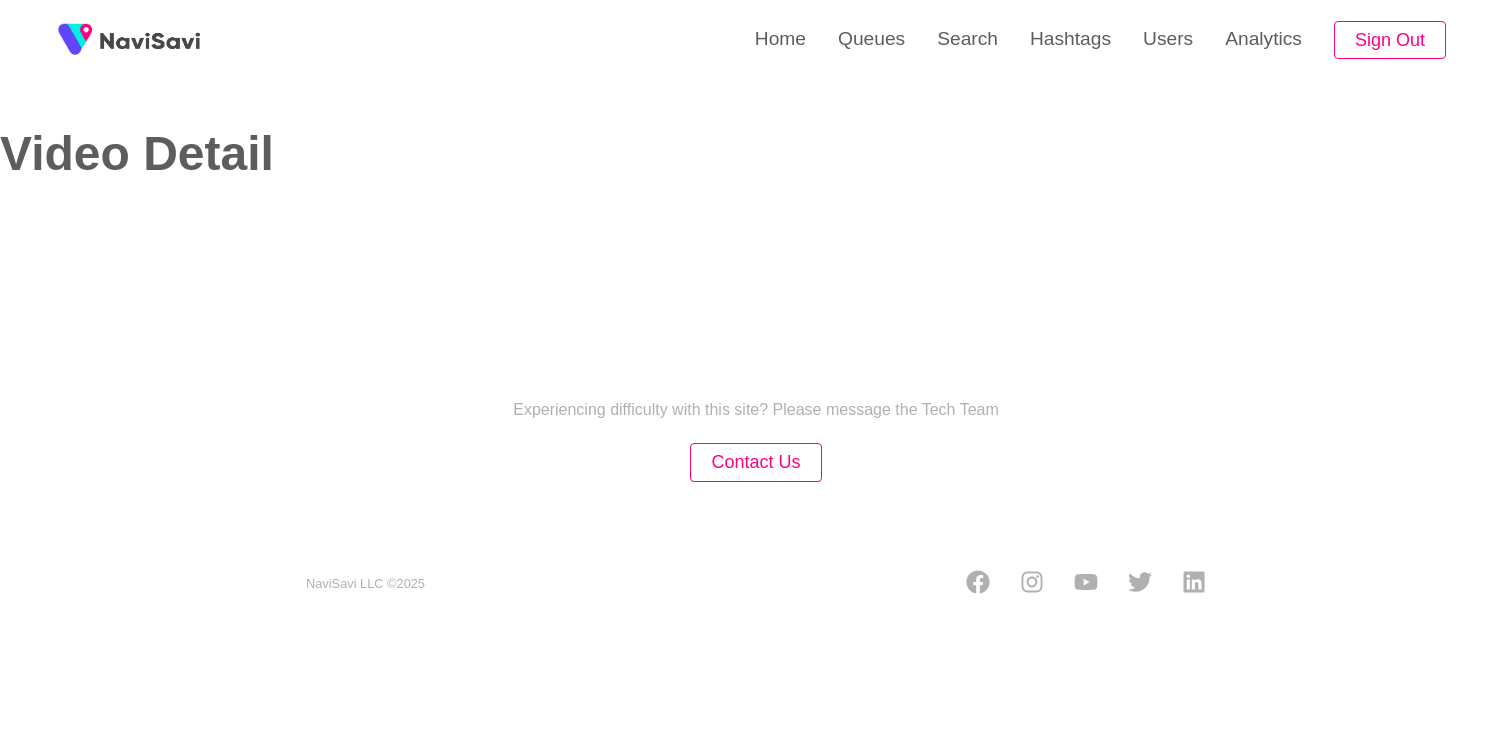 scroll, scrollTop: 0, scrollLeft: 0, axis: both 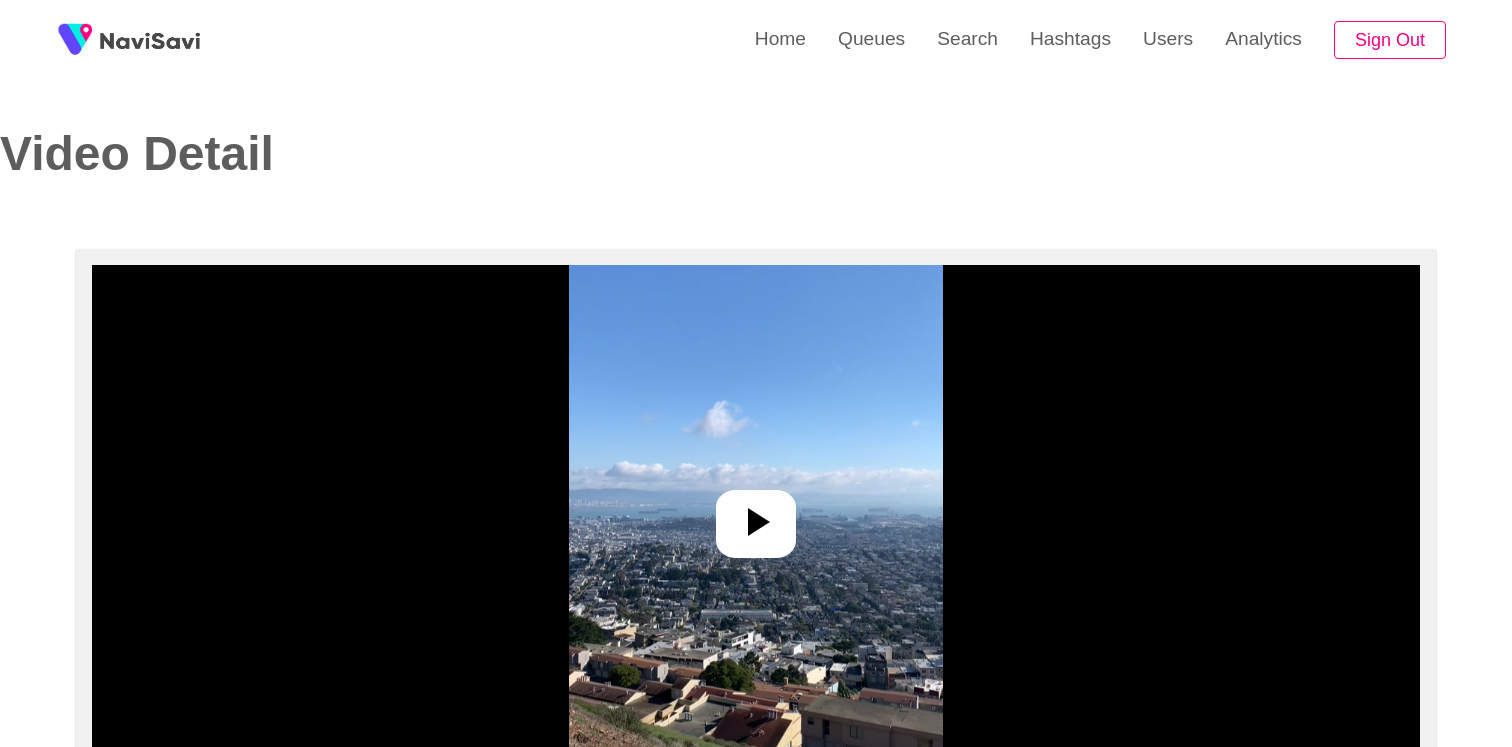 click on "VIDEO INFORMATION Title: Twin Peaks Description: Awesome place to walk around and see views of SF! Beautiful at night with all the city lights! URL: https://sfrecpark.org/facilities/facility/details/twin-peaks-384 Visit Website Location: [ADDRESS] 🇺🇸 Other Videos Shot Here? 0 View on Google Maps Category Tags: Eat Explore Party Play Sleep Drink Shopping Culture Eco LGBTQ+ Price: Free $ $$ $$$ $$$$ $$$$$ Add hashtags: buildings × streets × waterfront × energy × lively × hiking × cityscape × outdoors × sunny × landscape × walking × group × urban × File Size: 10.178294 MB Duration: 10.6 seconds Uploaded On: [MONTH] [DAY], [YEAR], [TIME] Filmed On: [MONTH] [DAY], [YEAR], [TIME] Featured: Save Unfeatured Status PICK VIDEO THUMBNAIL Regenerate Thumbnails USER INFORMATION Name: [FIRST] [LAST]" at bounding box center (756, 1734) 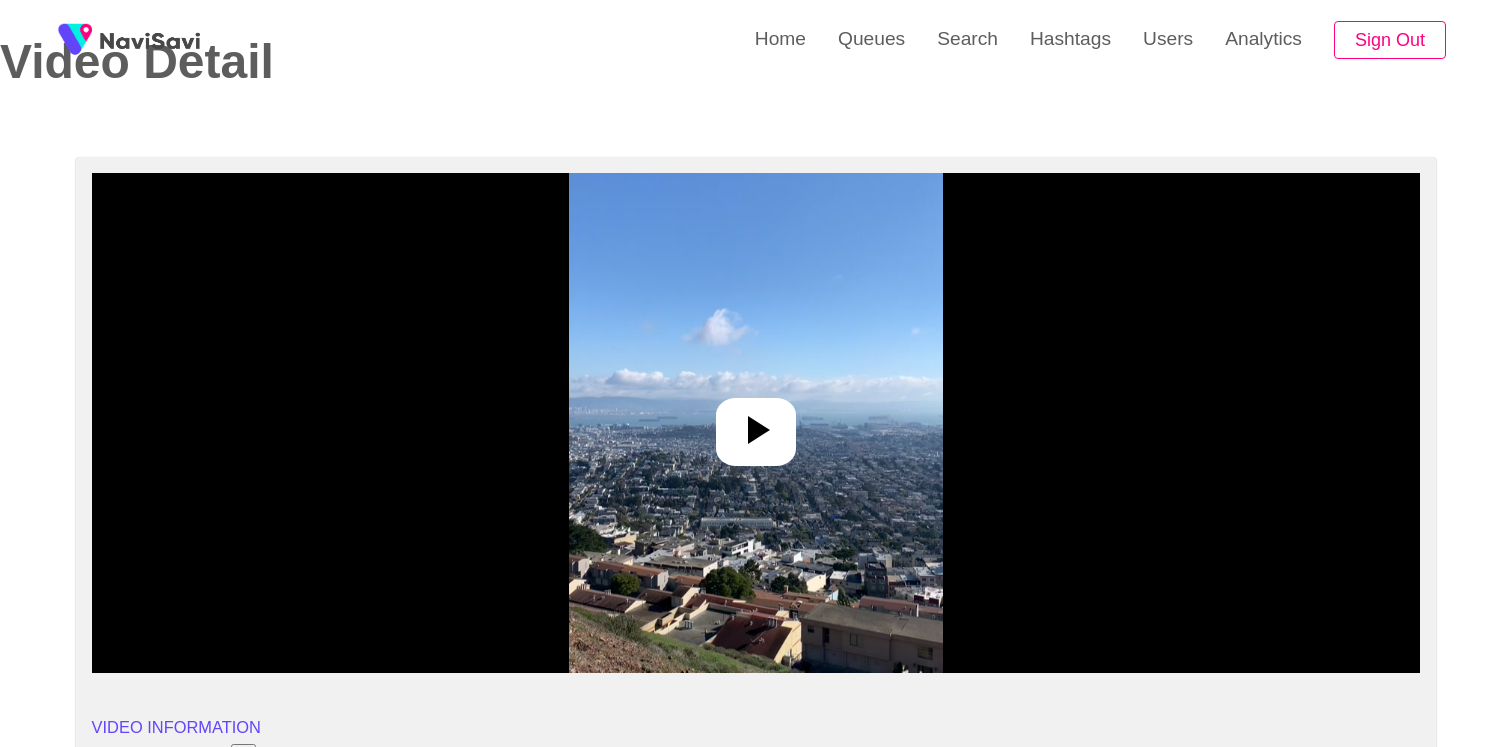 click at bounding box center (756, 423) 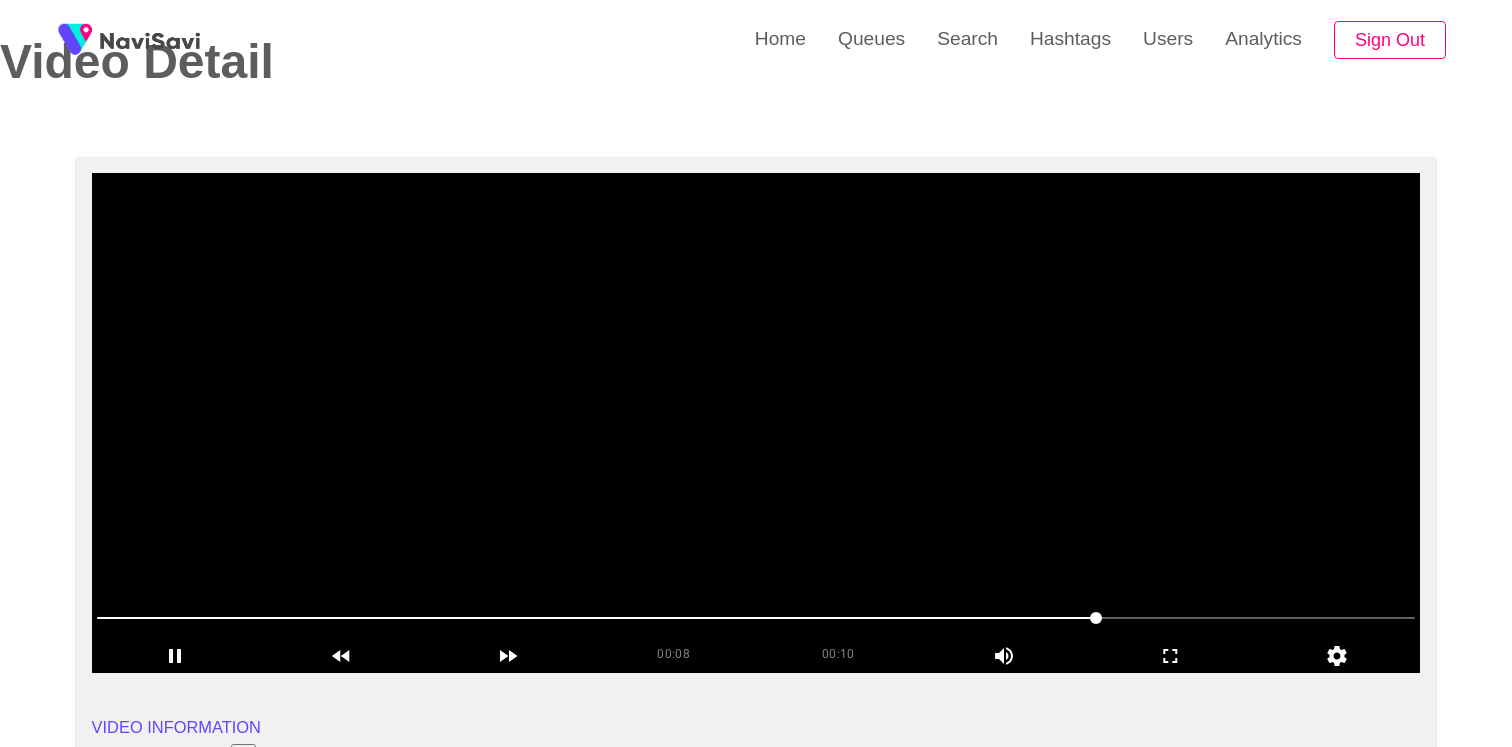 click at bounding box center [756, 423] 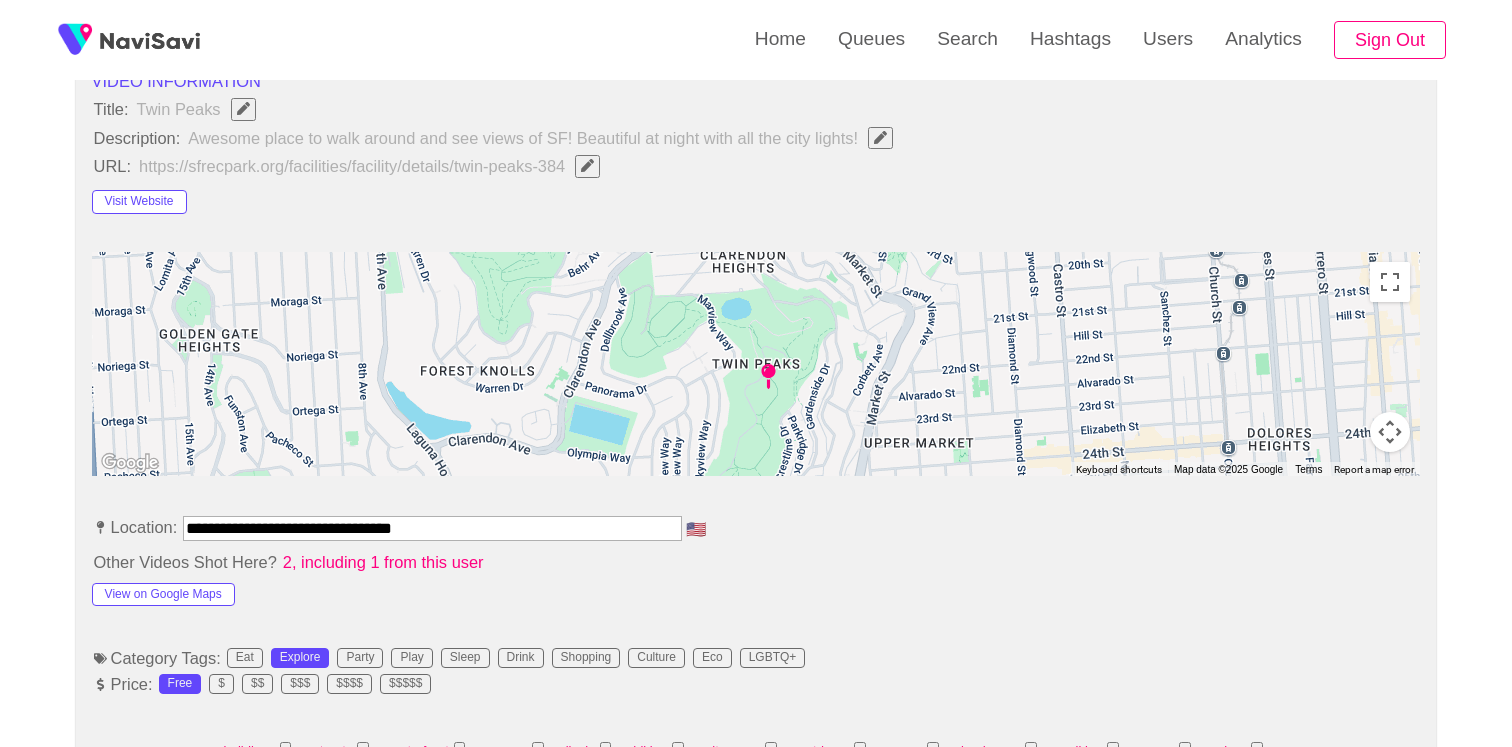 scroll, scrollTop: 903, scrollLeft: 0, axis: vertical 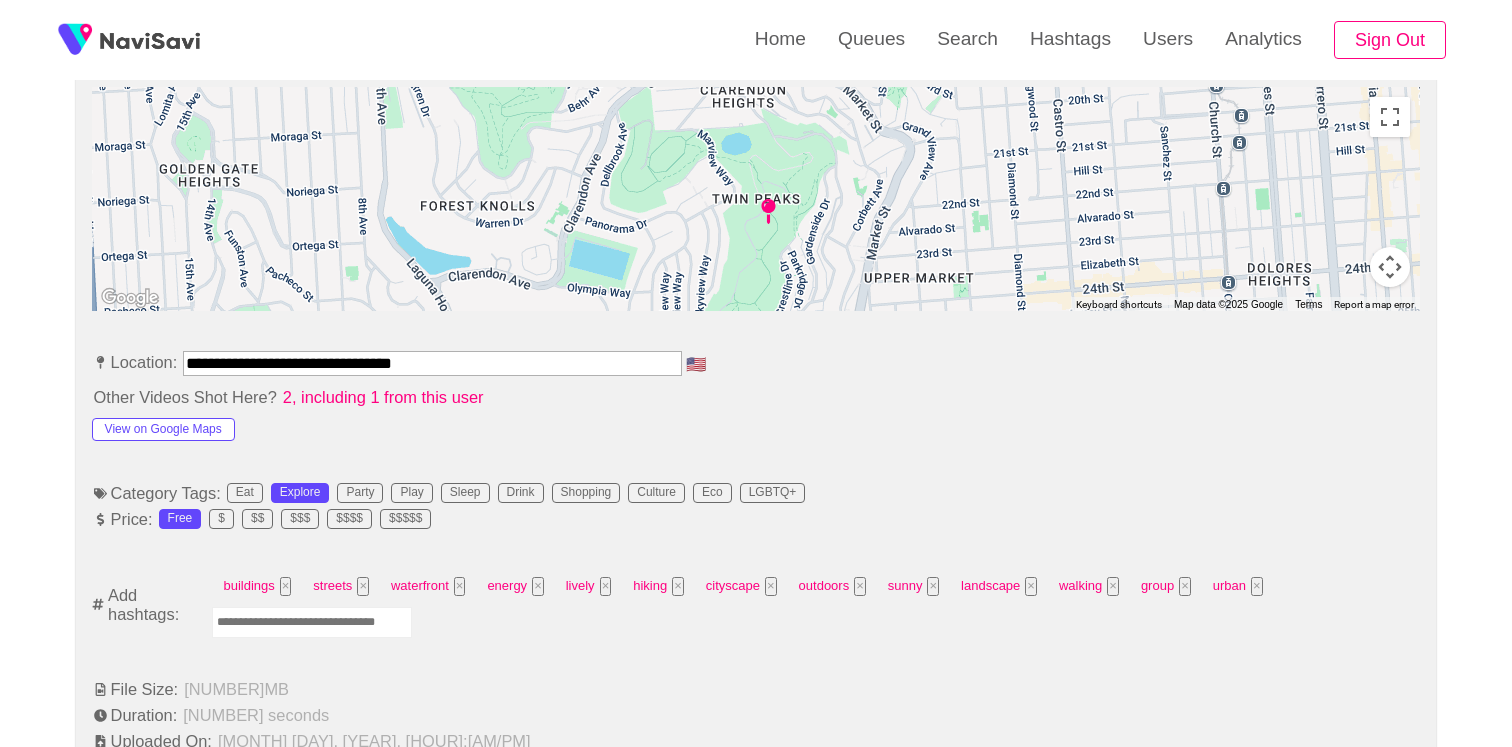 click at bounding box center (312, 622) 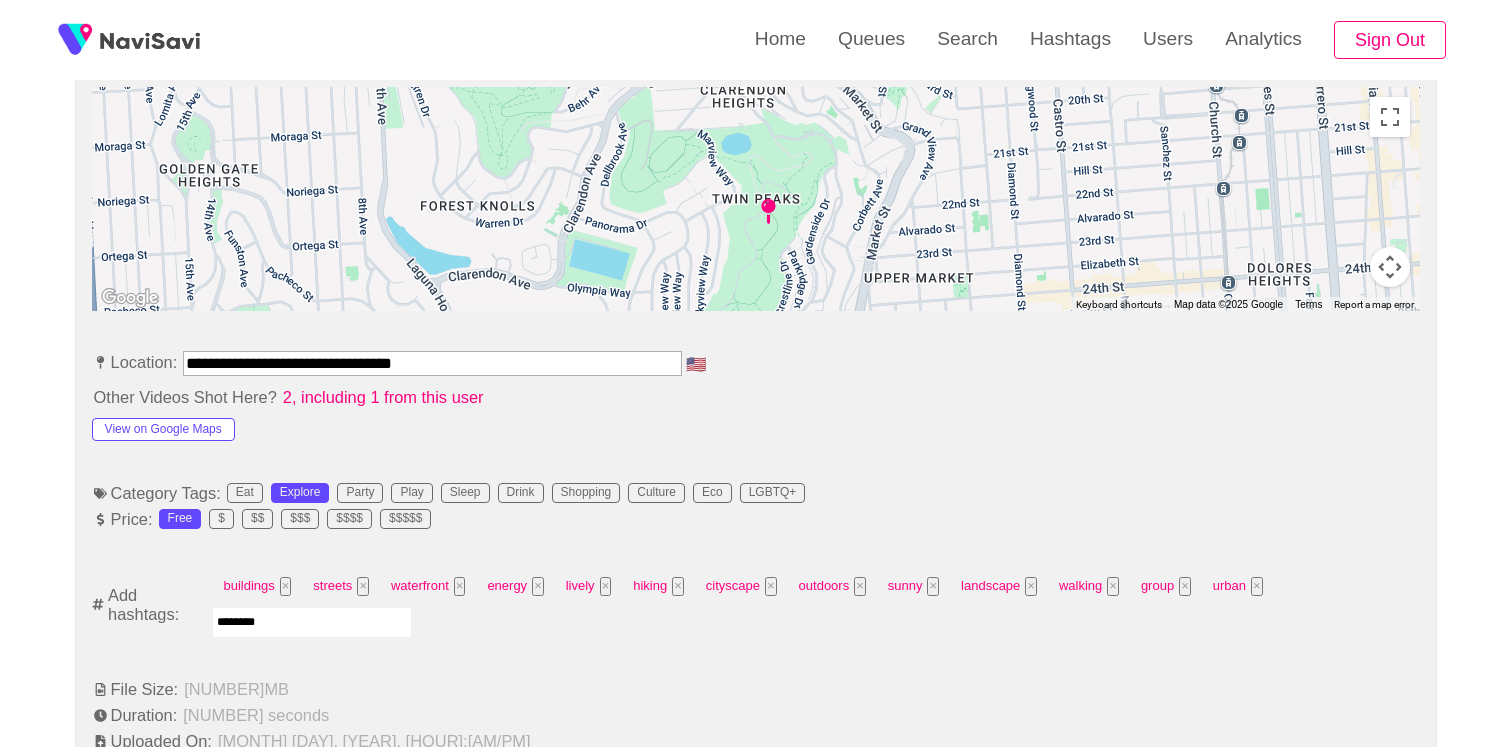 type on "*********" 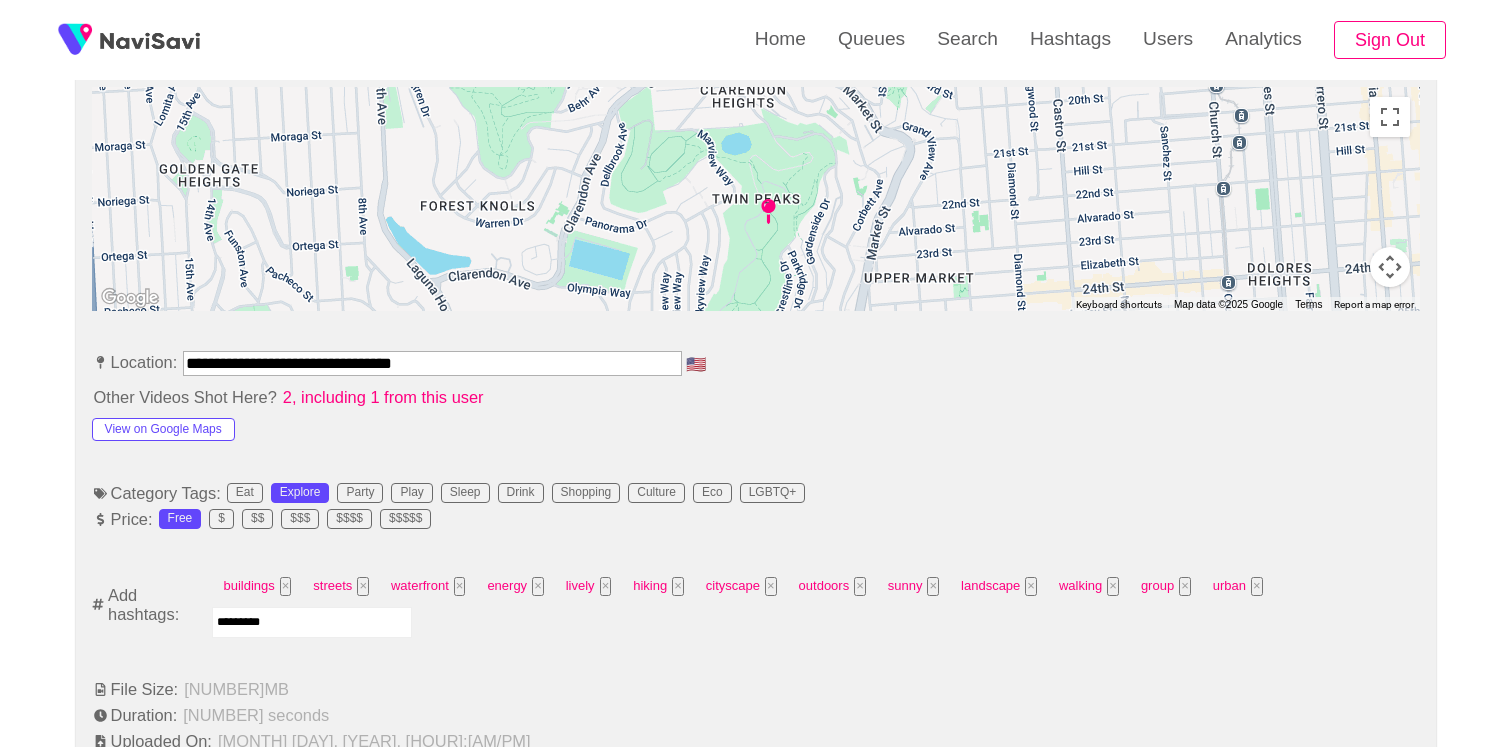 type 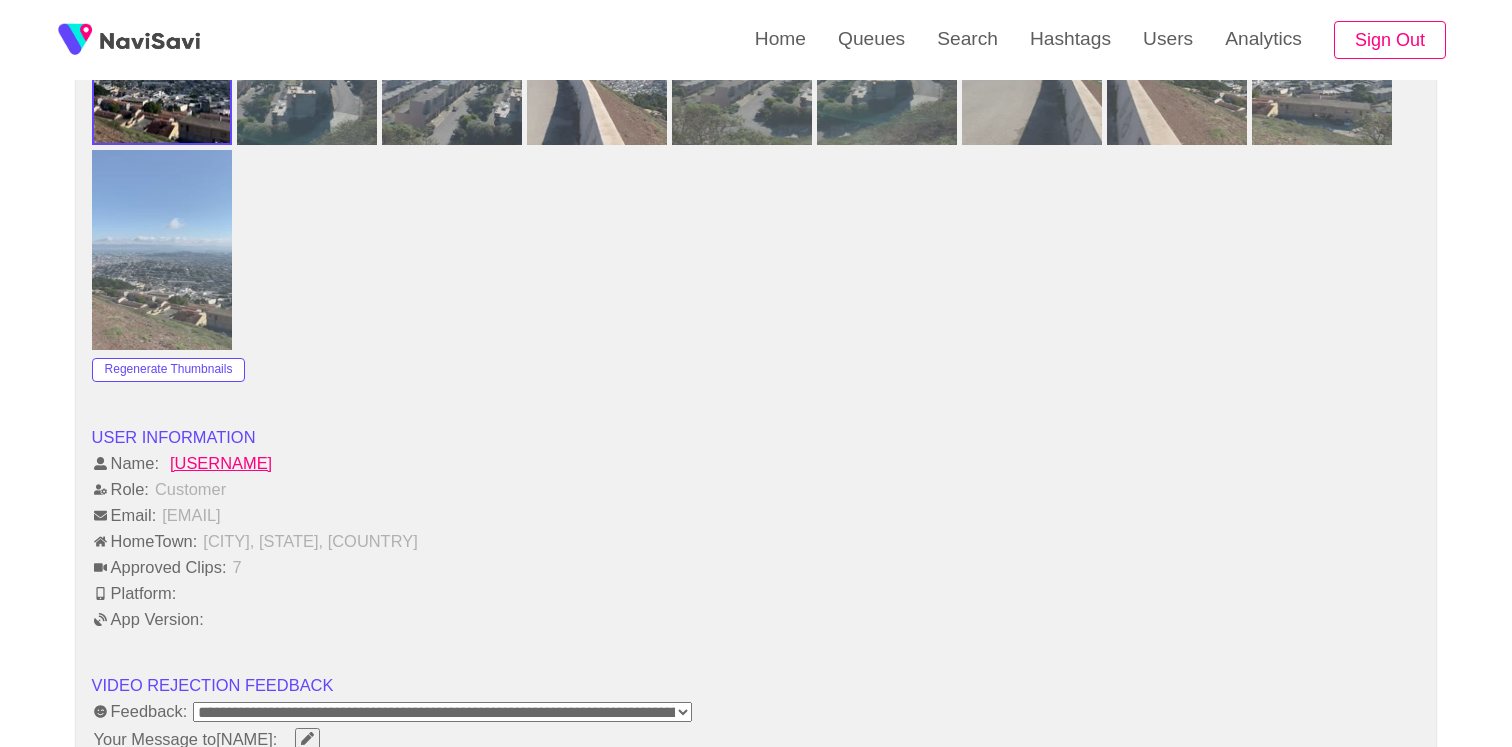 scroll, scrollTop: 2523, scrollLeft: 0, axis: vertical 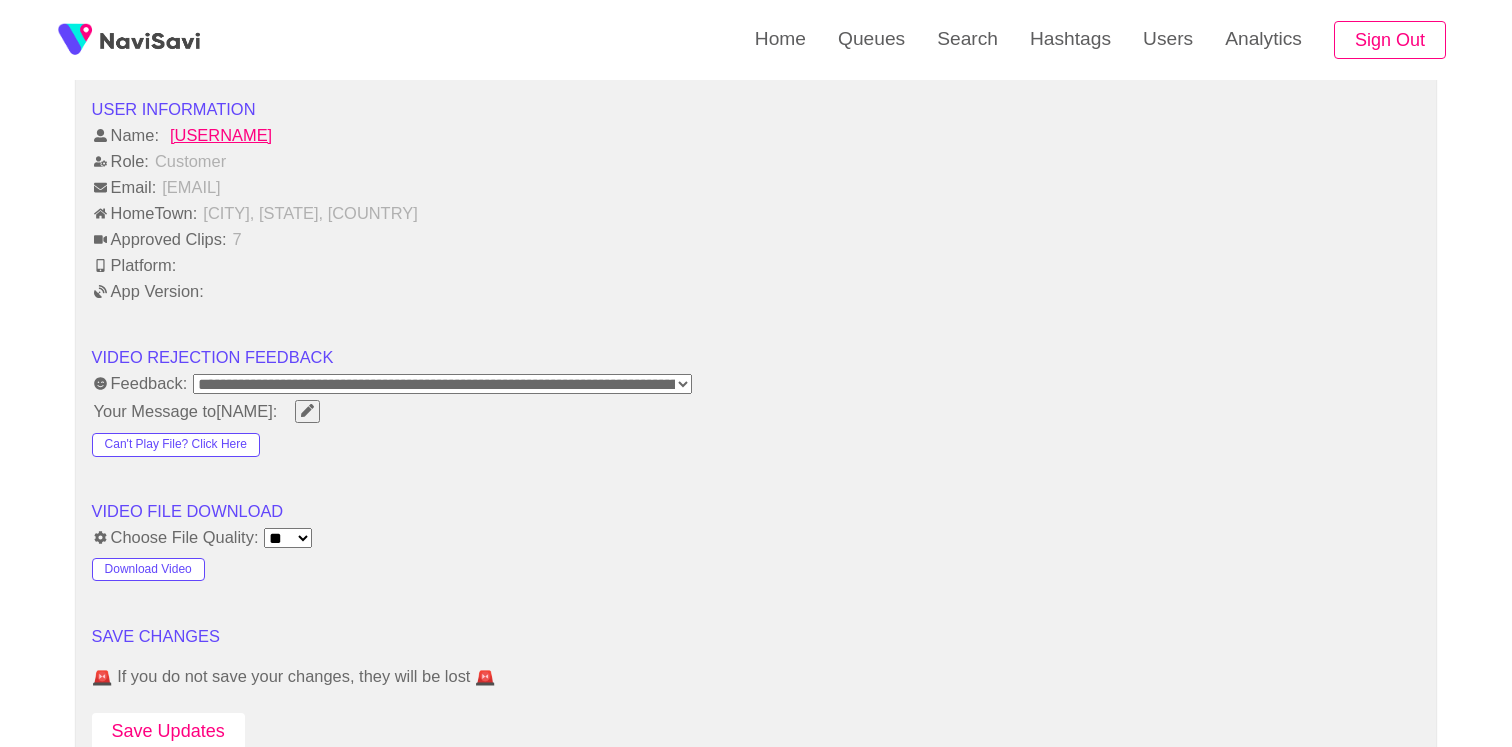 click on "Save Updates" at bounding box center (168, 731) 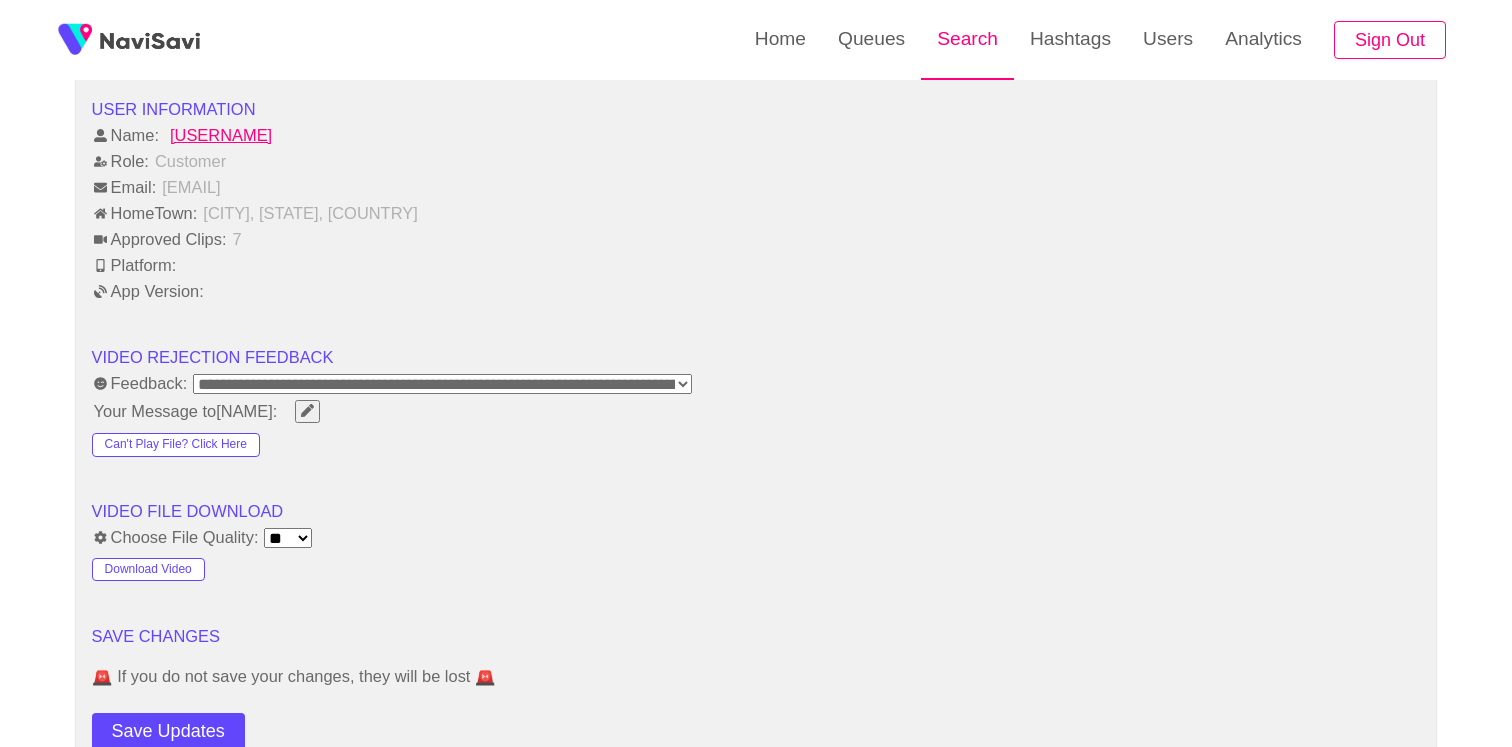 click on "Search" at bounding box center [967, 39] 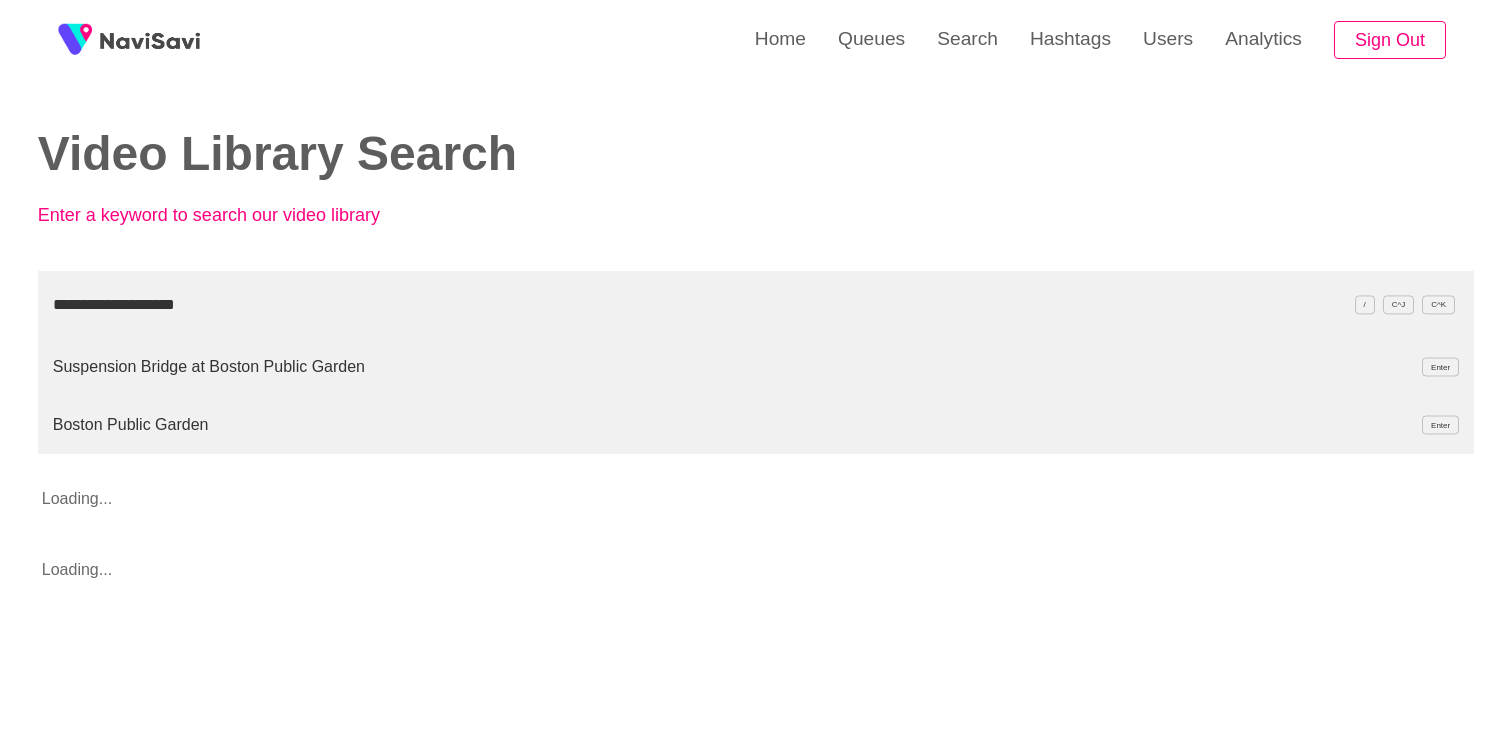 type on "**********" 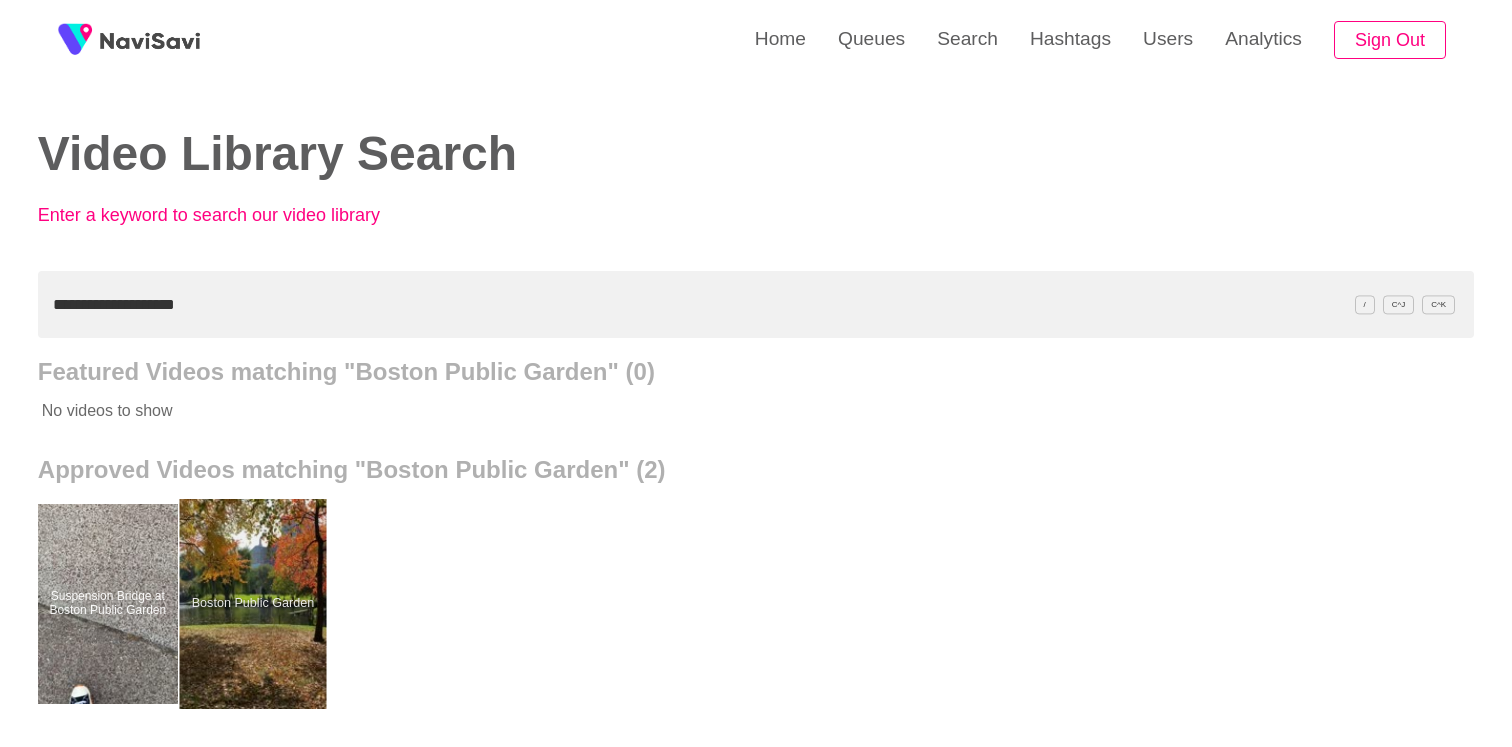 click at bounding box center [252, 604] 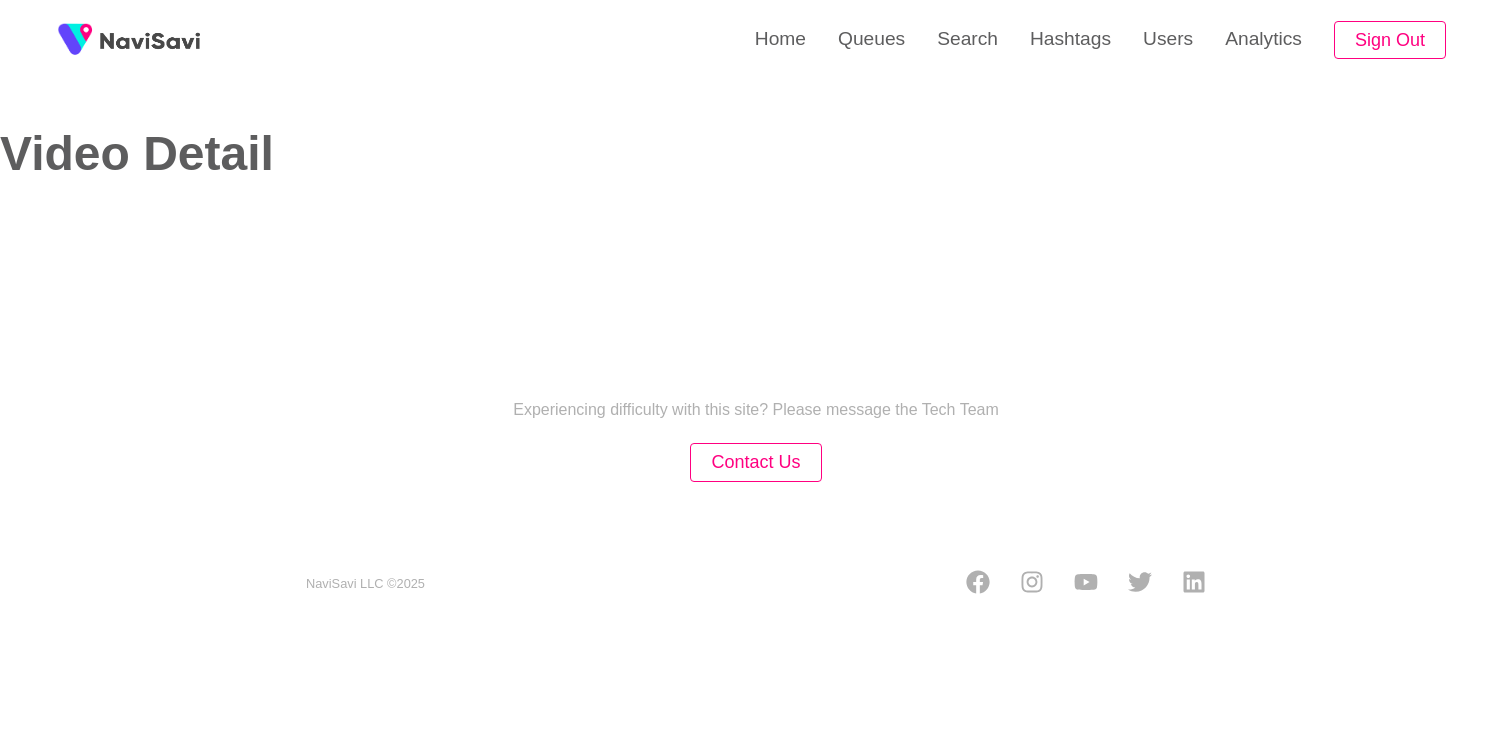 select on "**********" 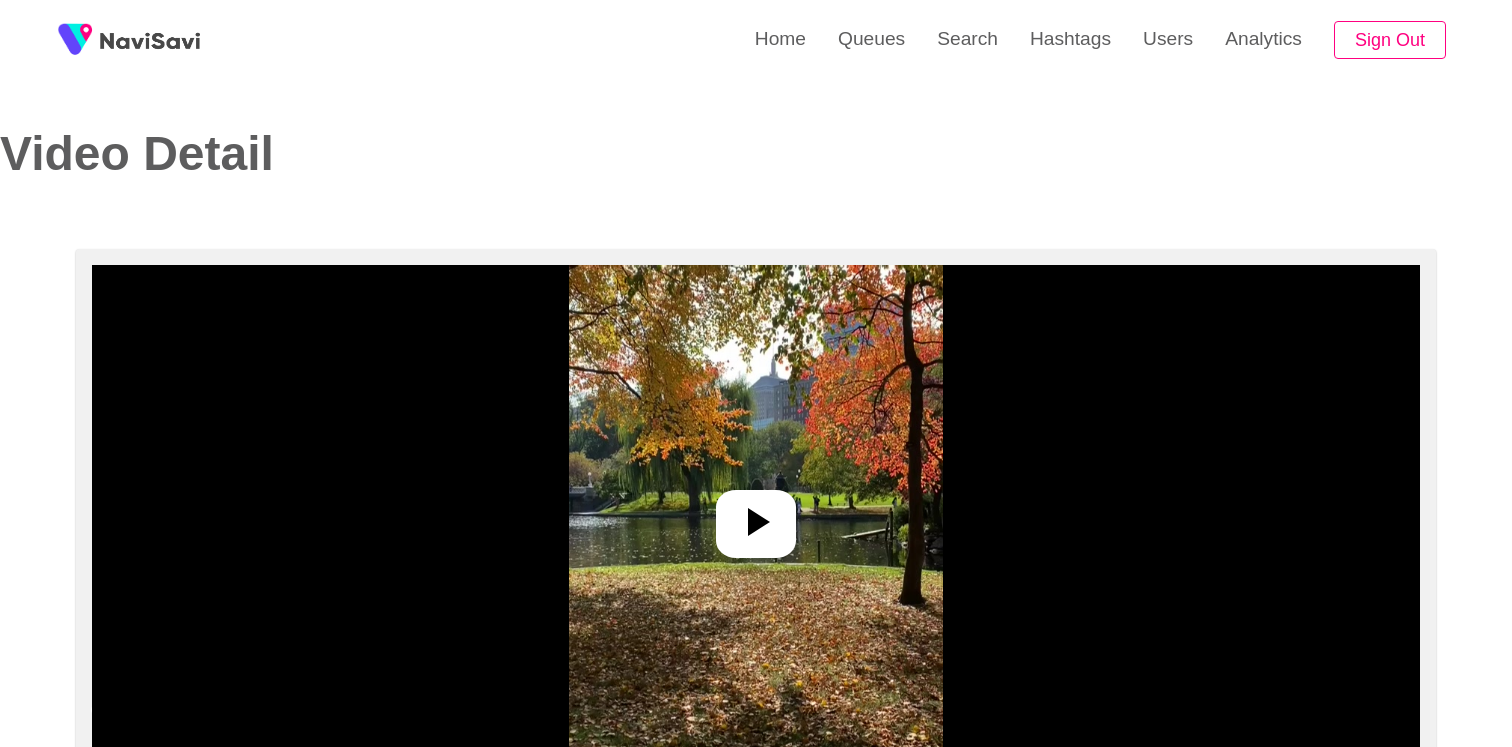 click at bounding box center [756, 515] 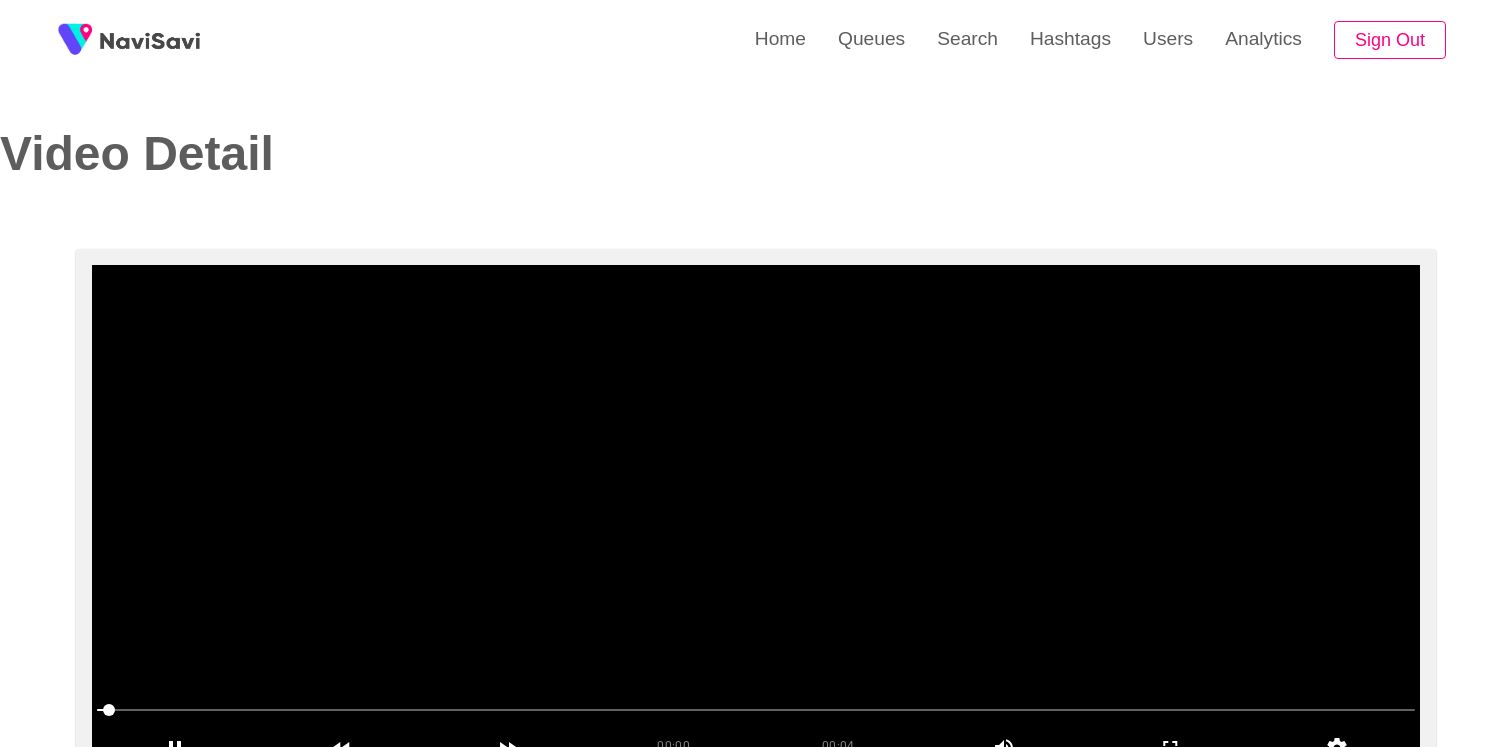 click at bounding box center (756, 515) 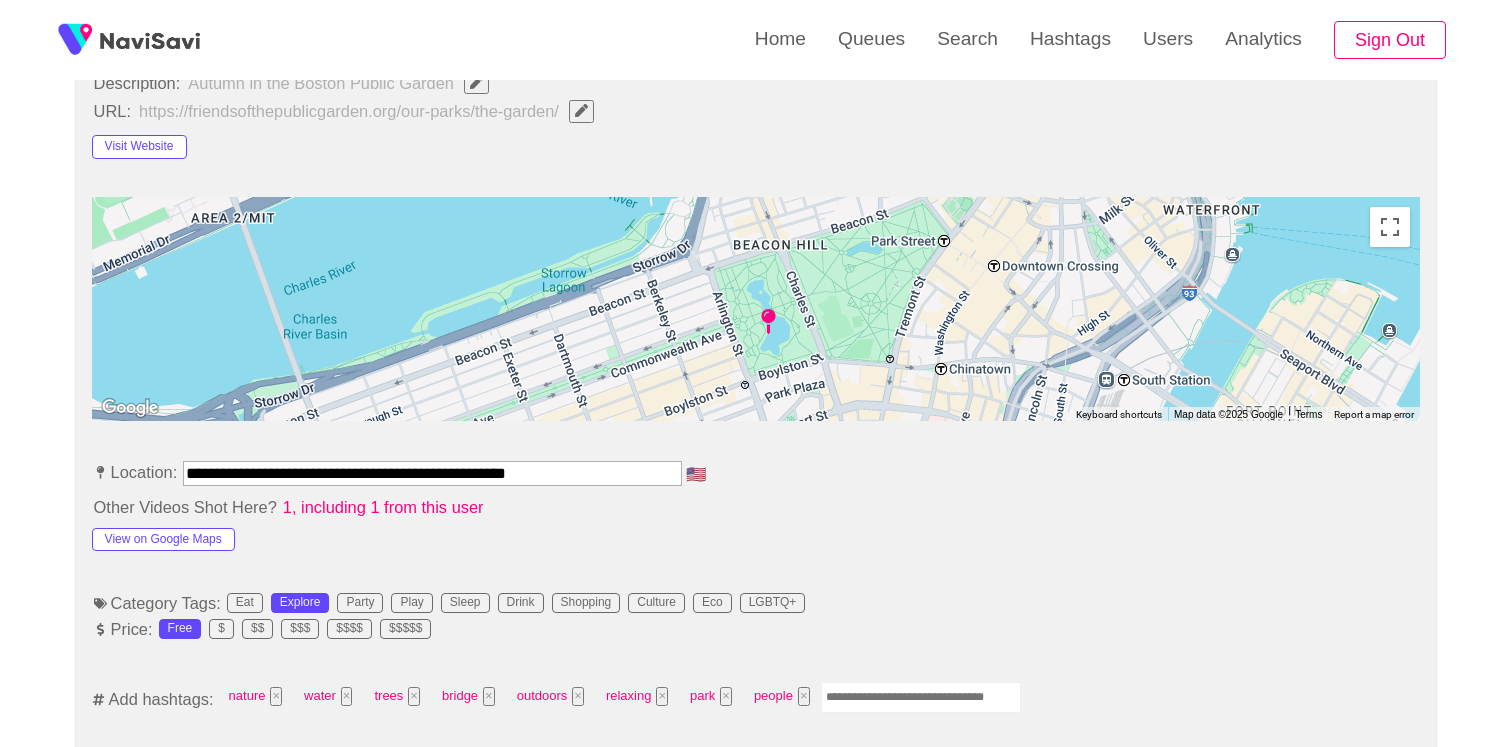 scroll, scrollTop: 838, scrollLeft: 0, axis: vertical 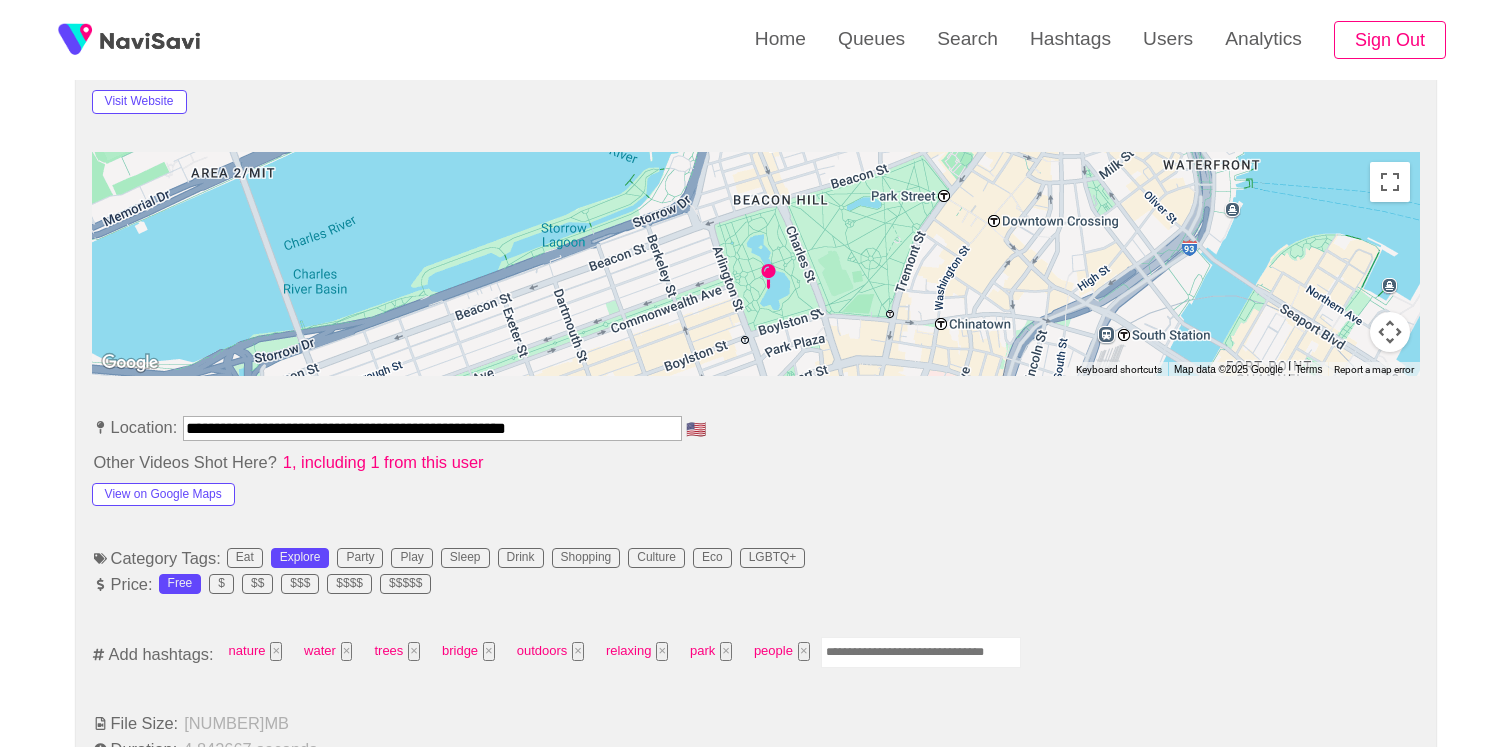 click at bounding box center [921, 652] 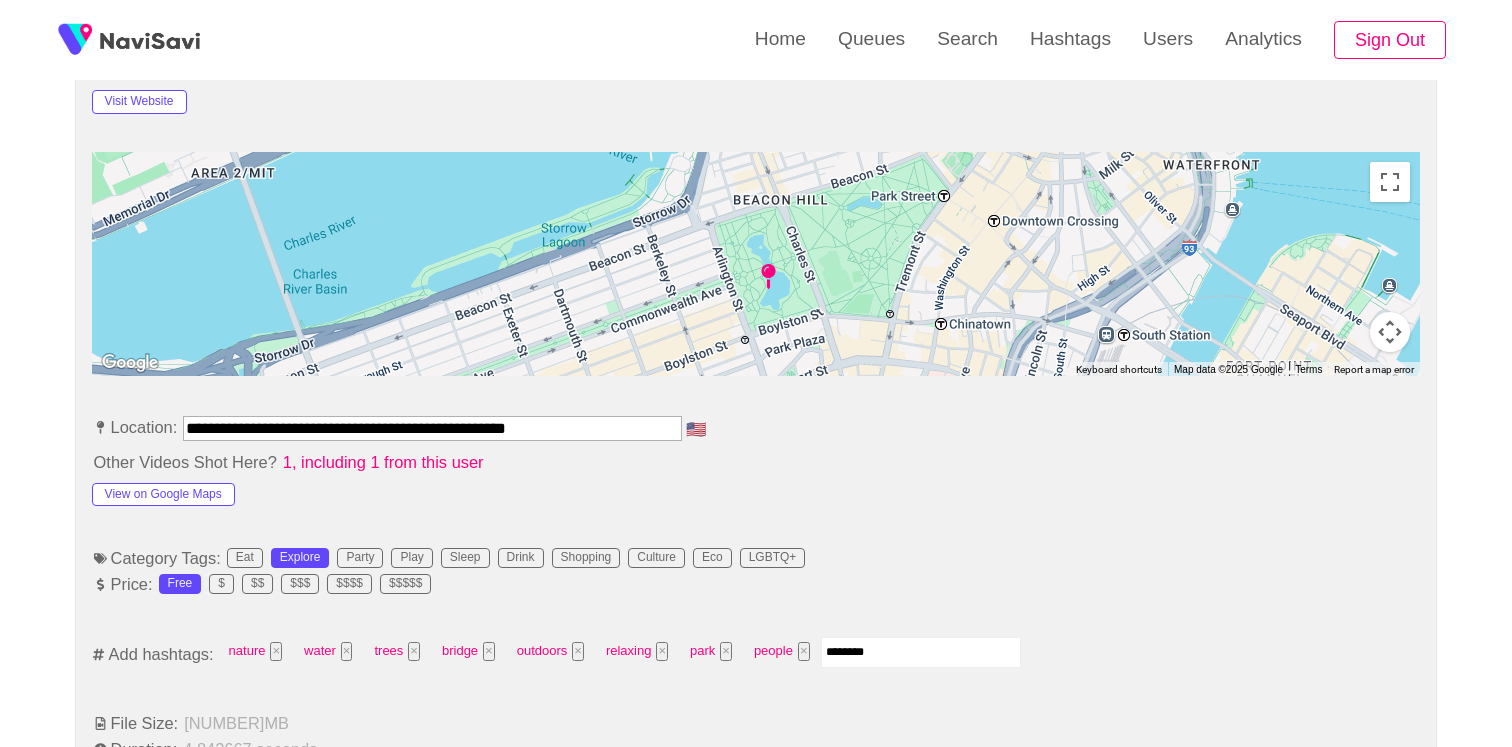 type on "*********" 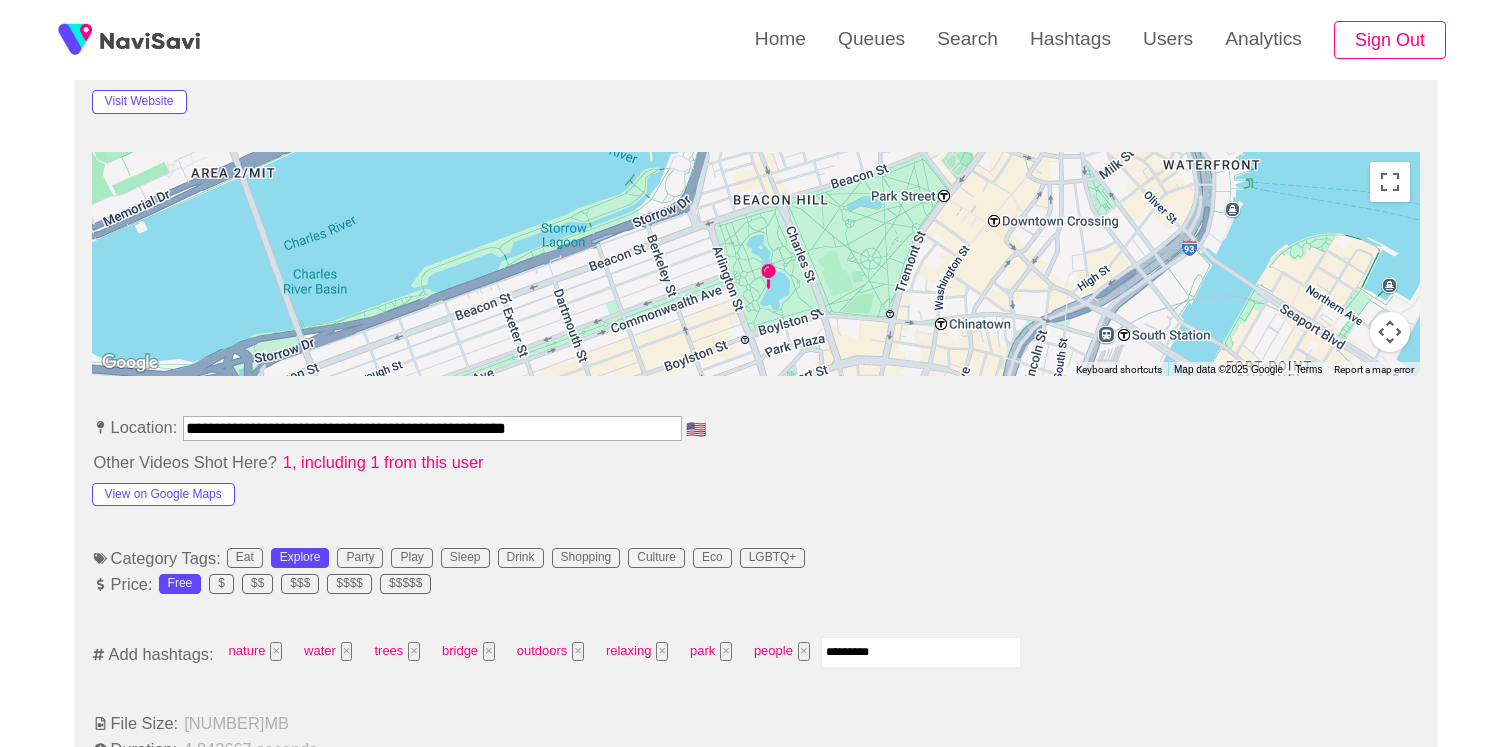 type 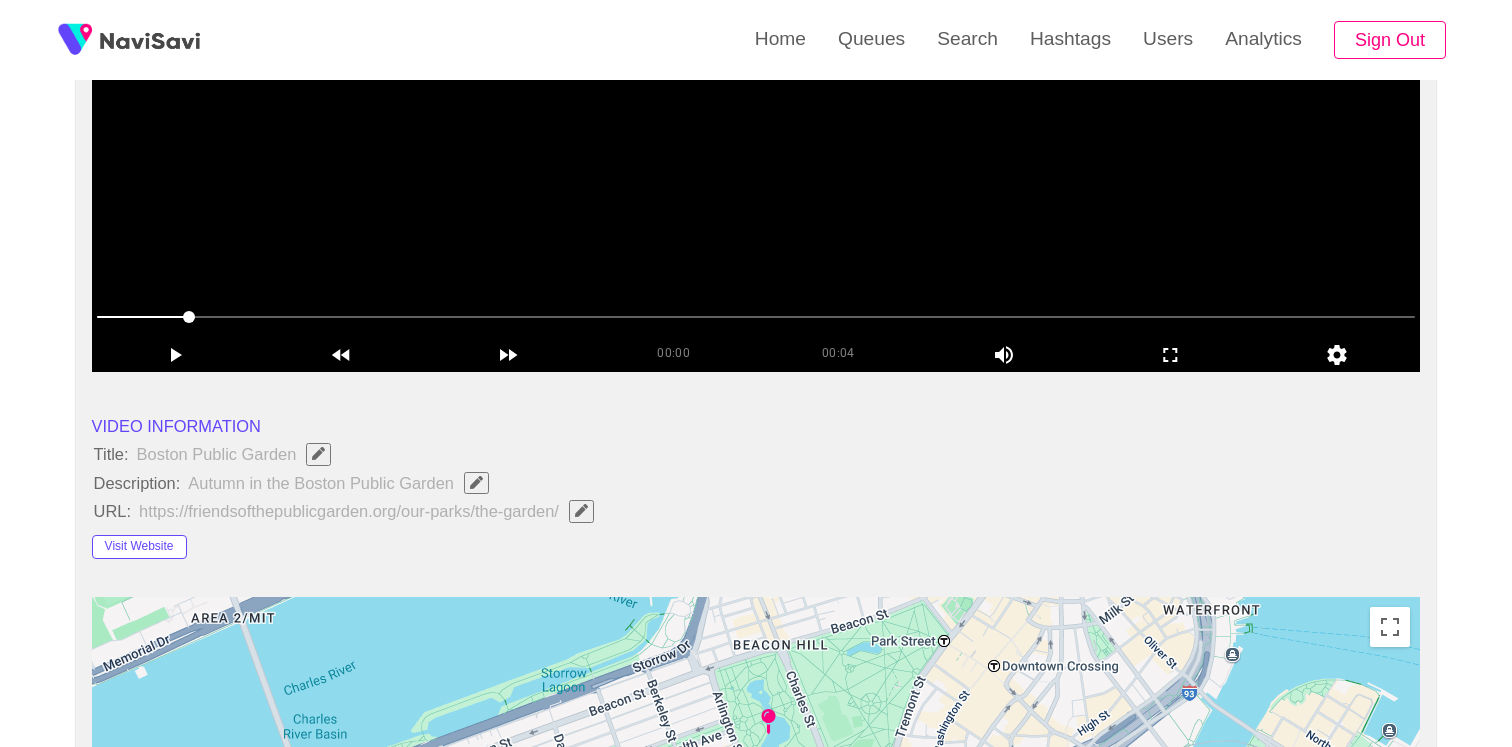 scroll, scrollTop: 311, scrollLeft: 0, axis: vertical 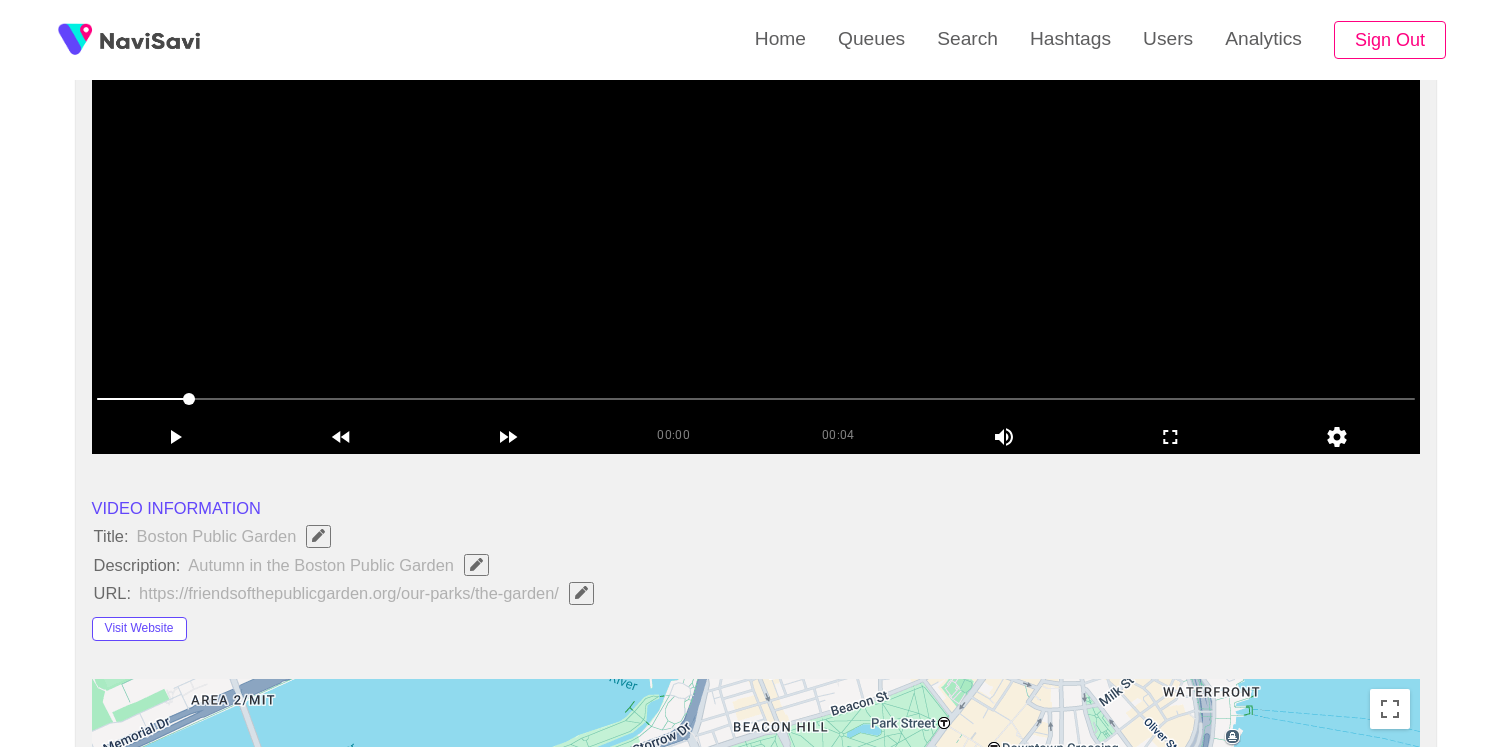 click at bounding box center [756, 204] 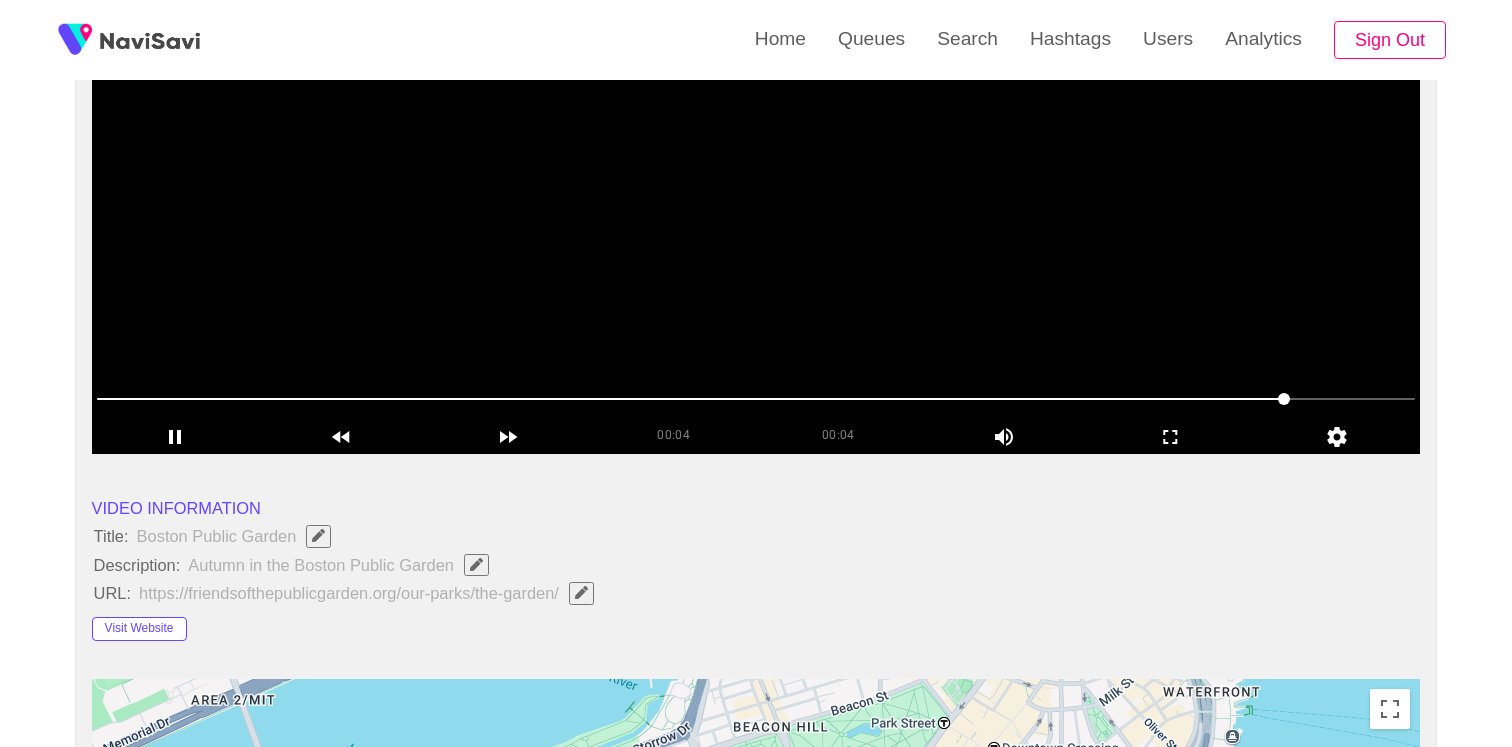 click at bounding box center (756, 204) 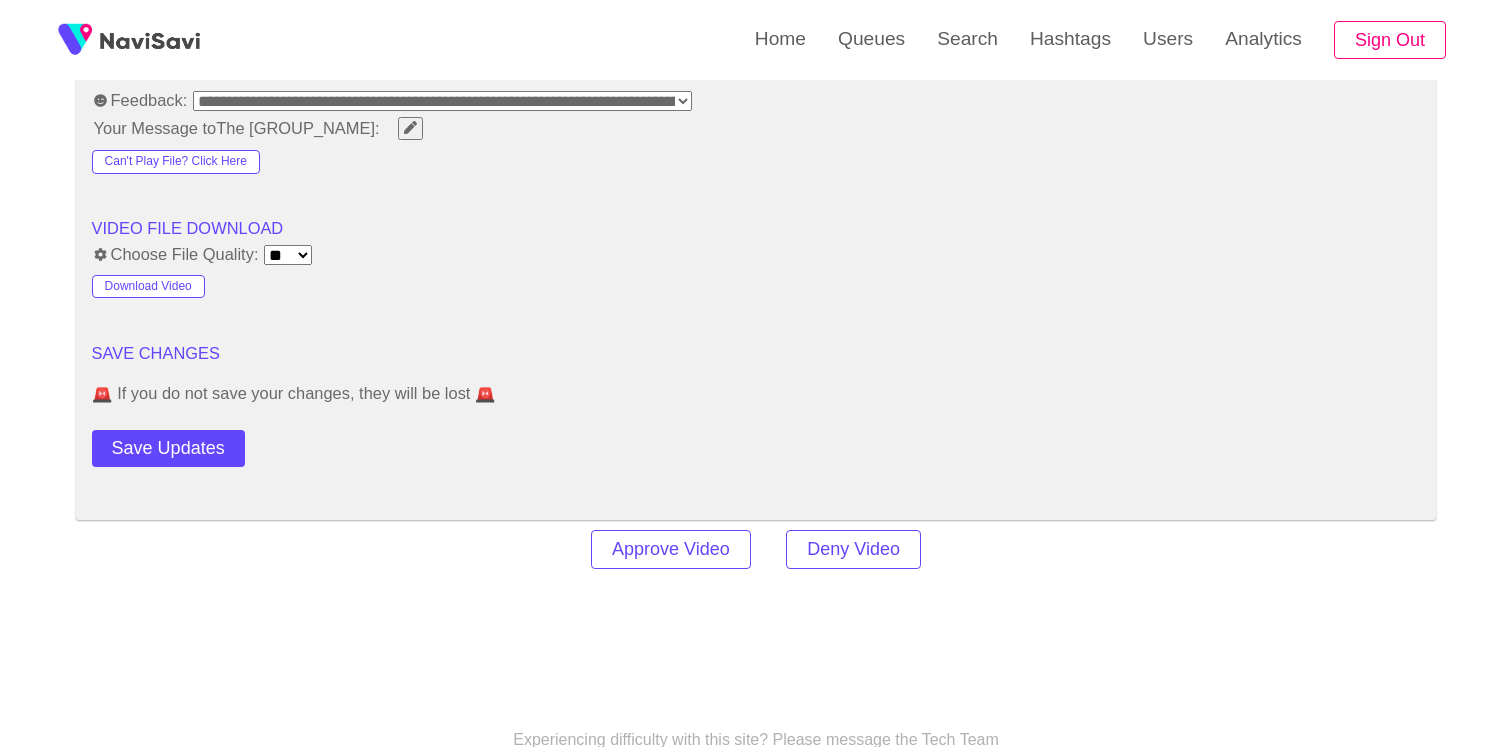 scroll, scrollTop: 2707, scrollLeft: 0, axis: vertical 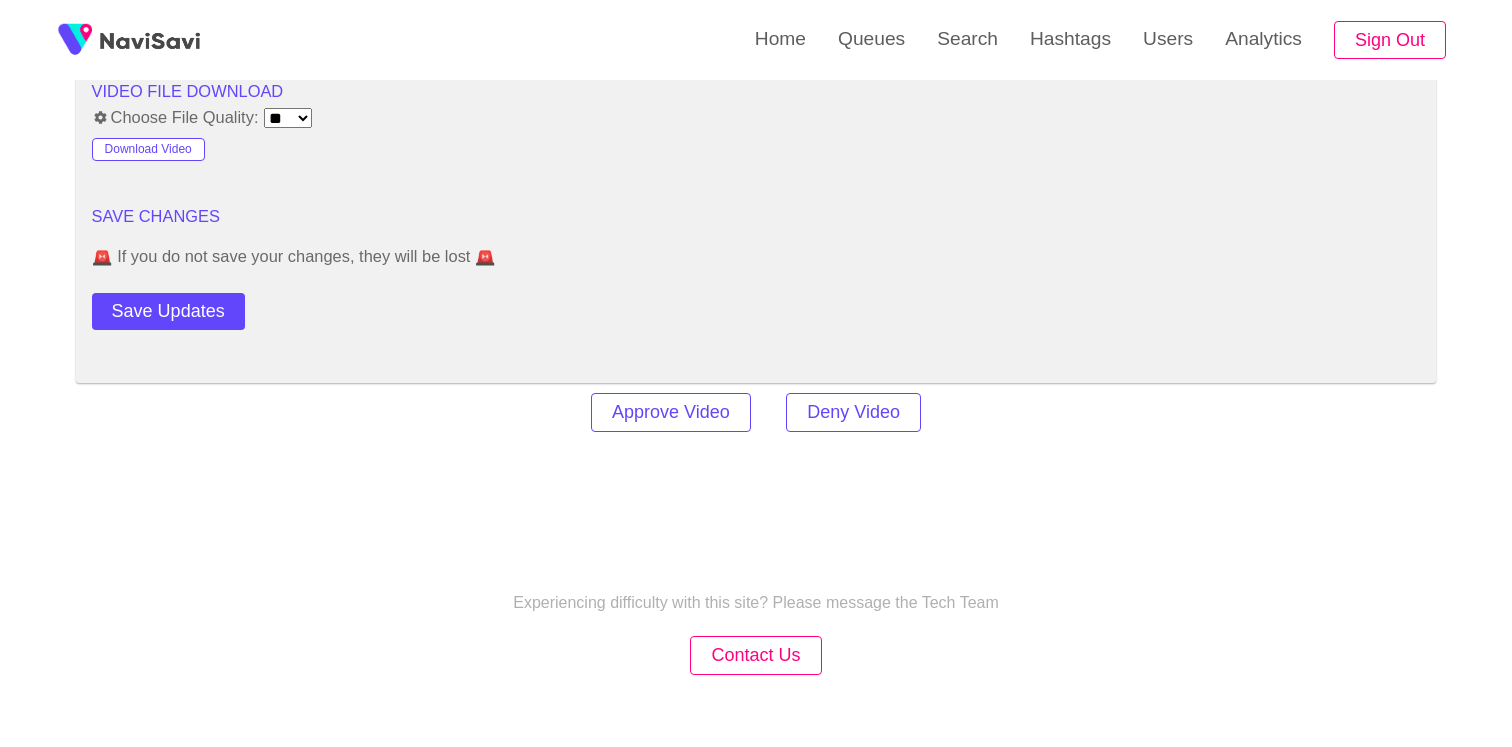 click on "Save Updates" at bounding box center [225, 307] 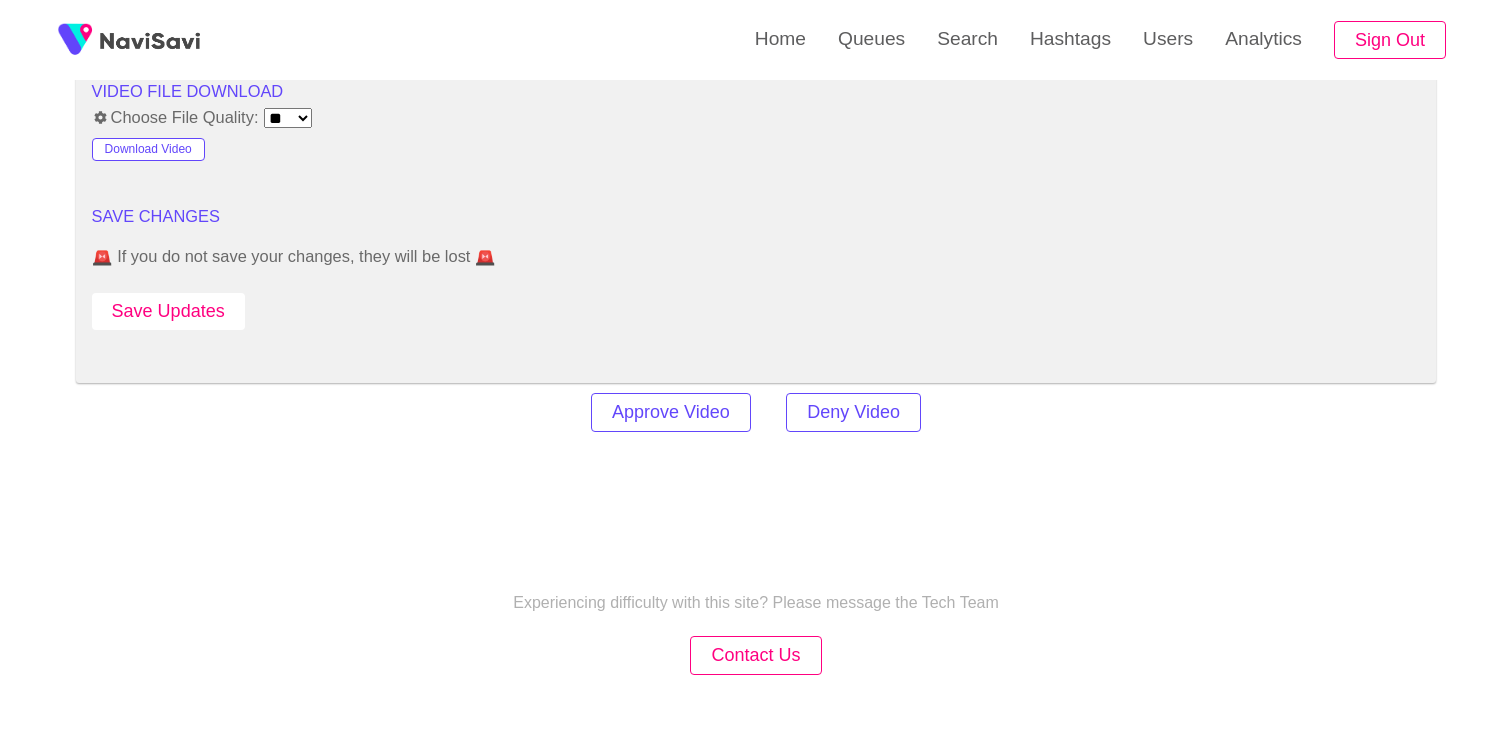 click on "Save Updates" at bounding box center (168, 311) 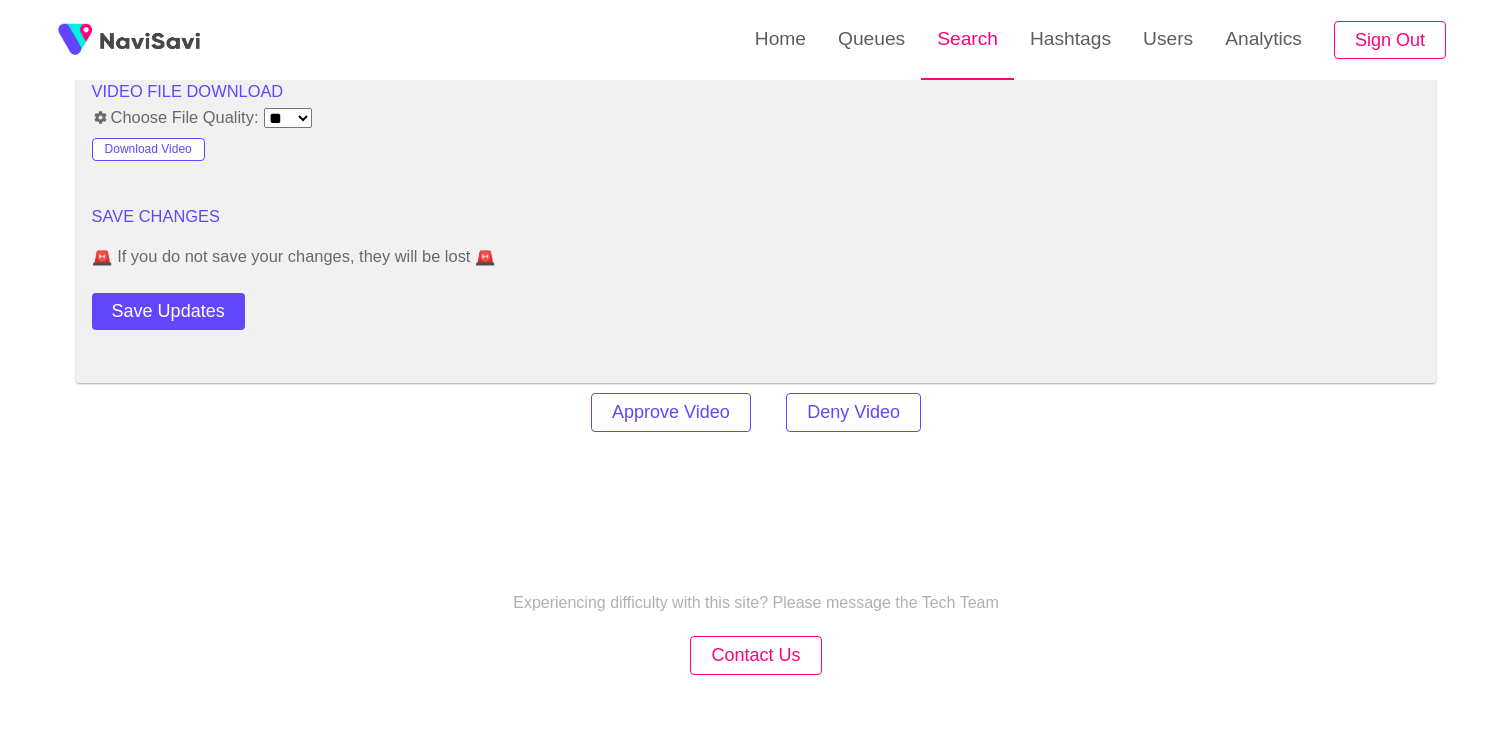 click on "Search" at bounding box center (967, 39) 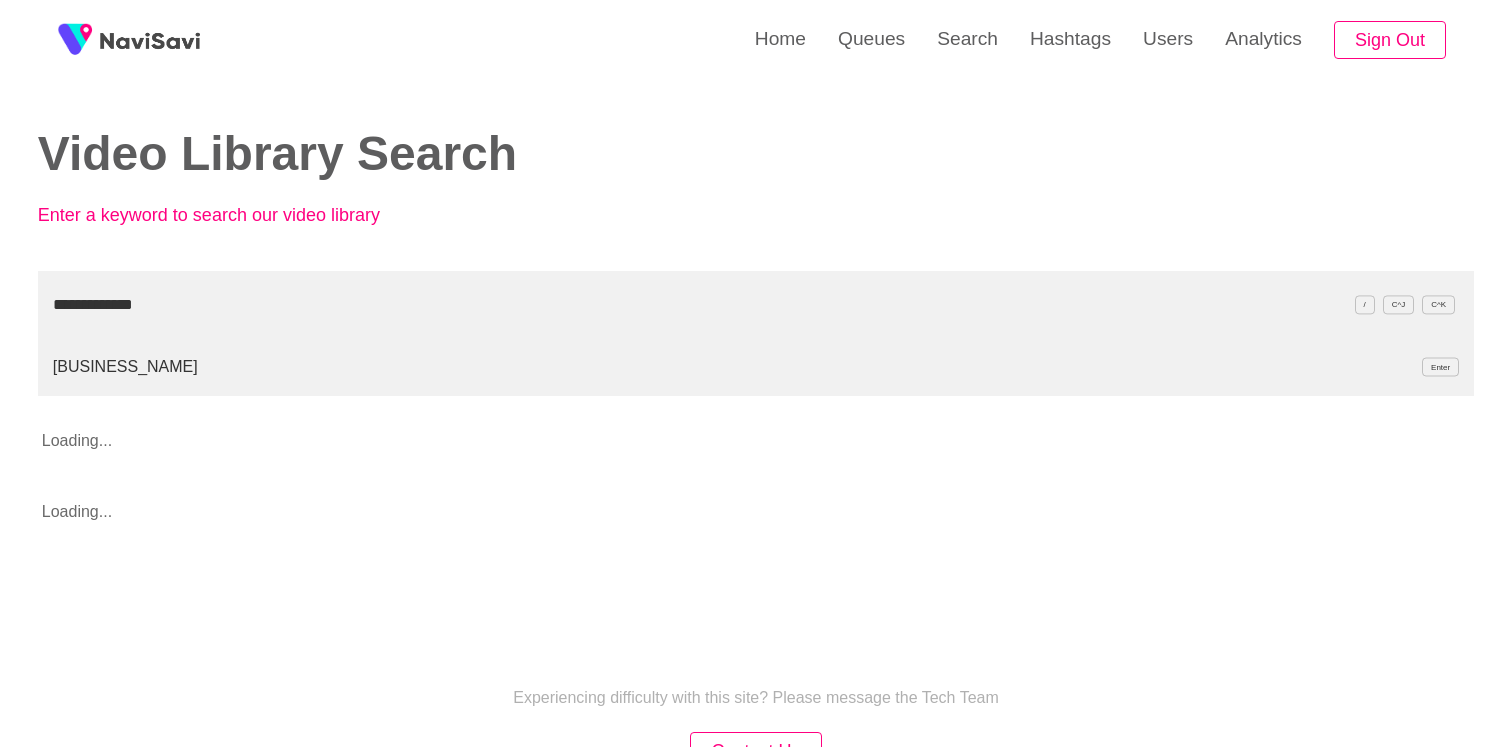 type on "**********" 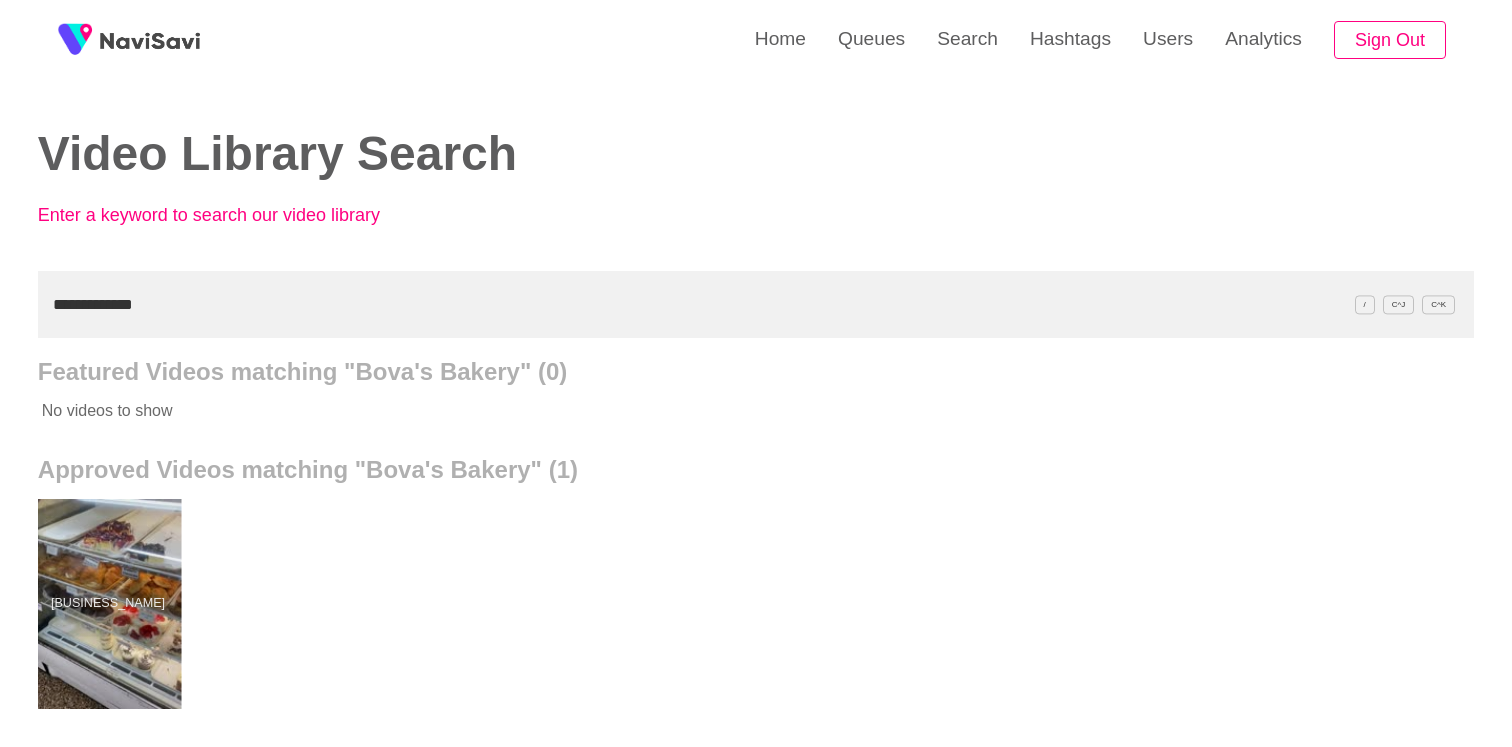click at bounding box center (107, 604) 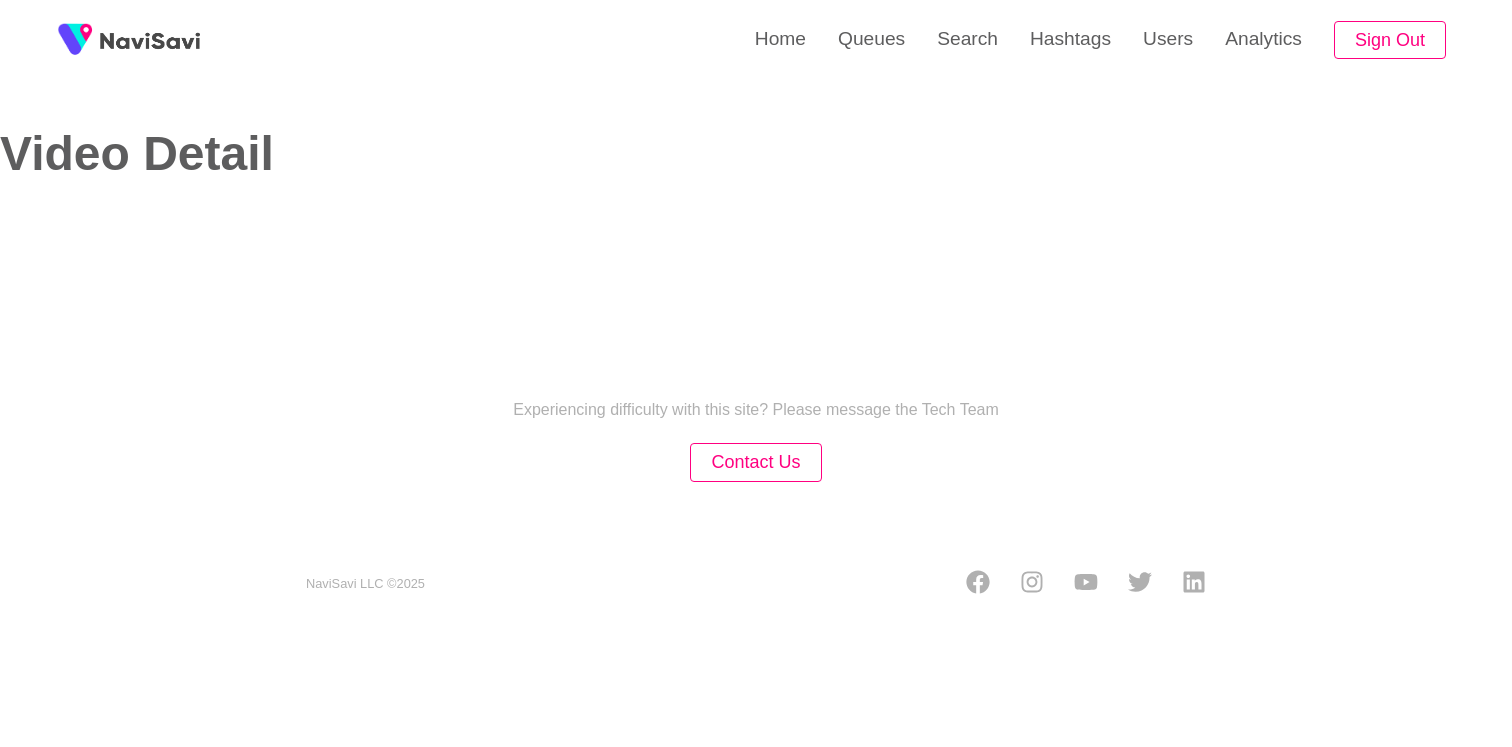 select on "**********" 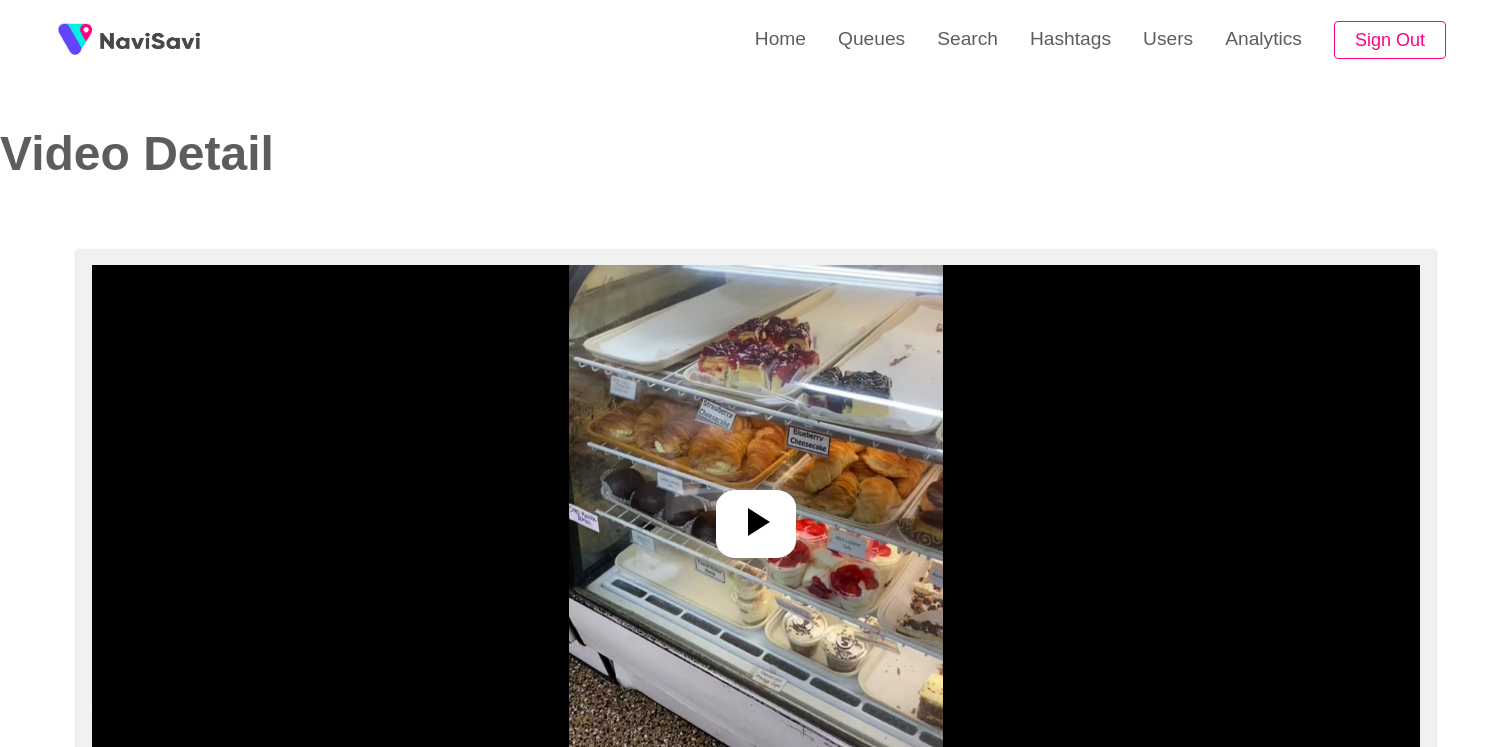 click at bounding box center [756, 515] 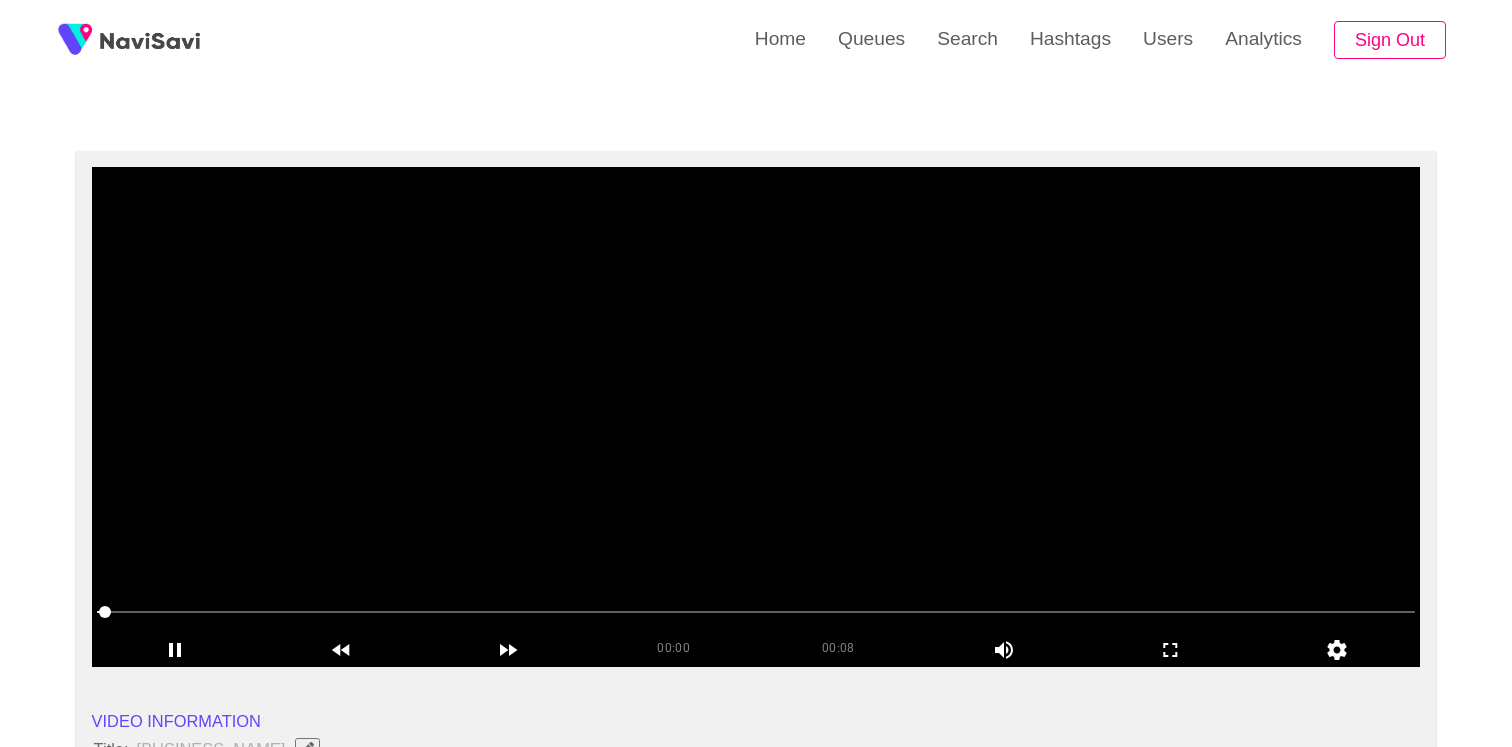 scroll, scrollTop: 136, scrollLeft: 0, axis: vertical 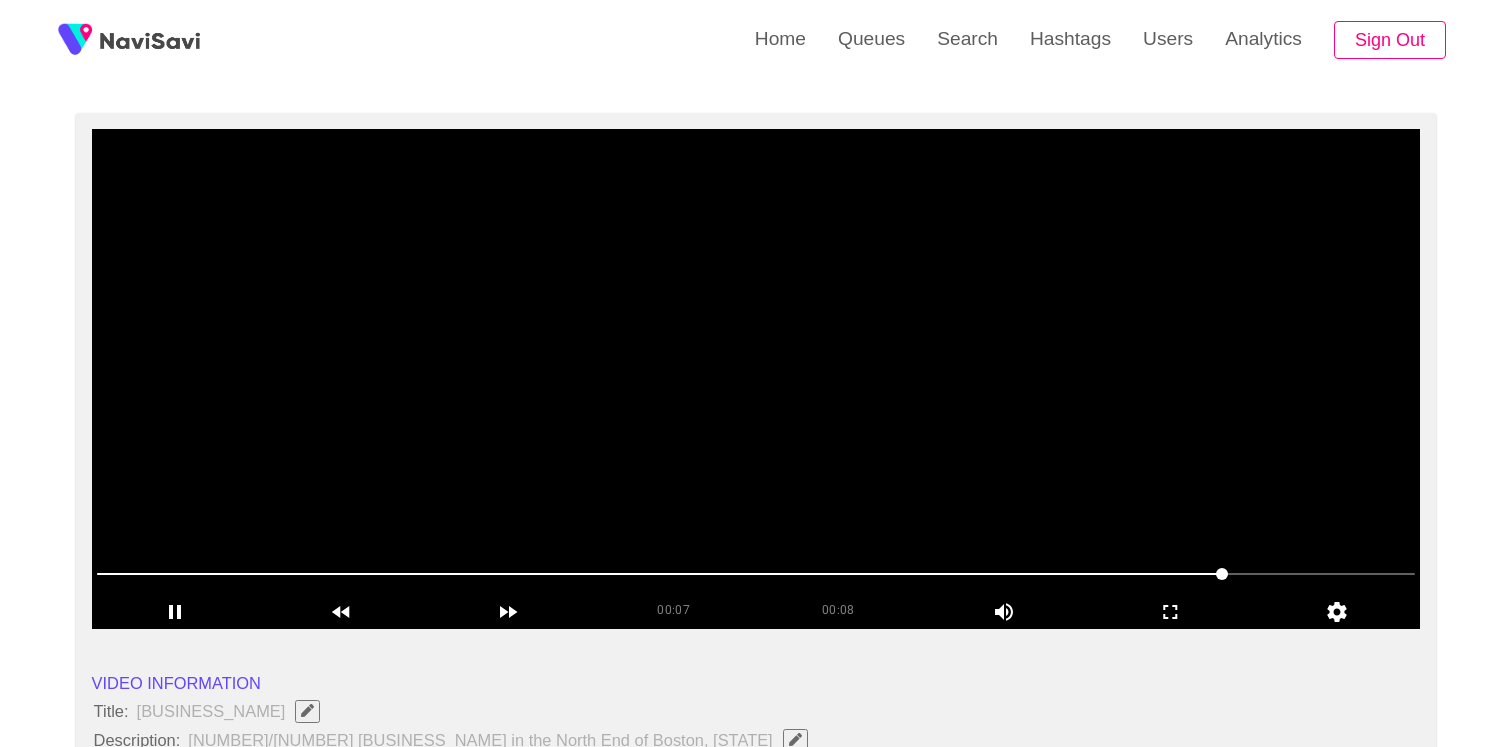 click at bounding box center (756, 379) 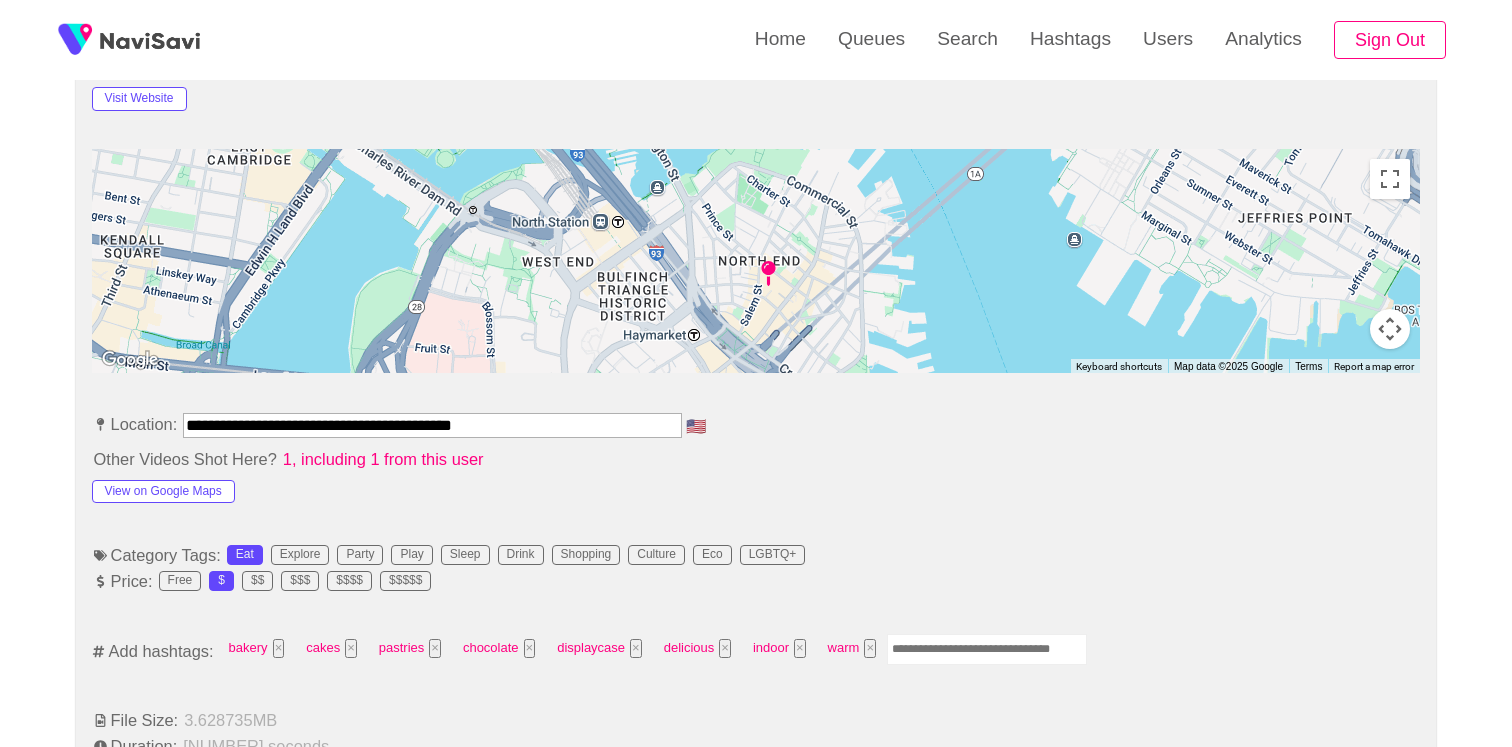 scroll, scrollTop: 990, scrollLeft: 0, axis: vertical 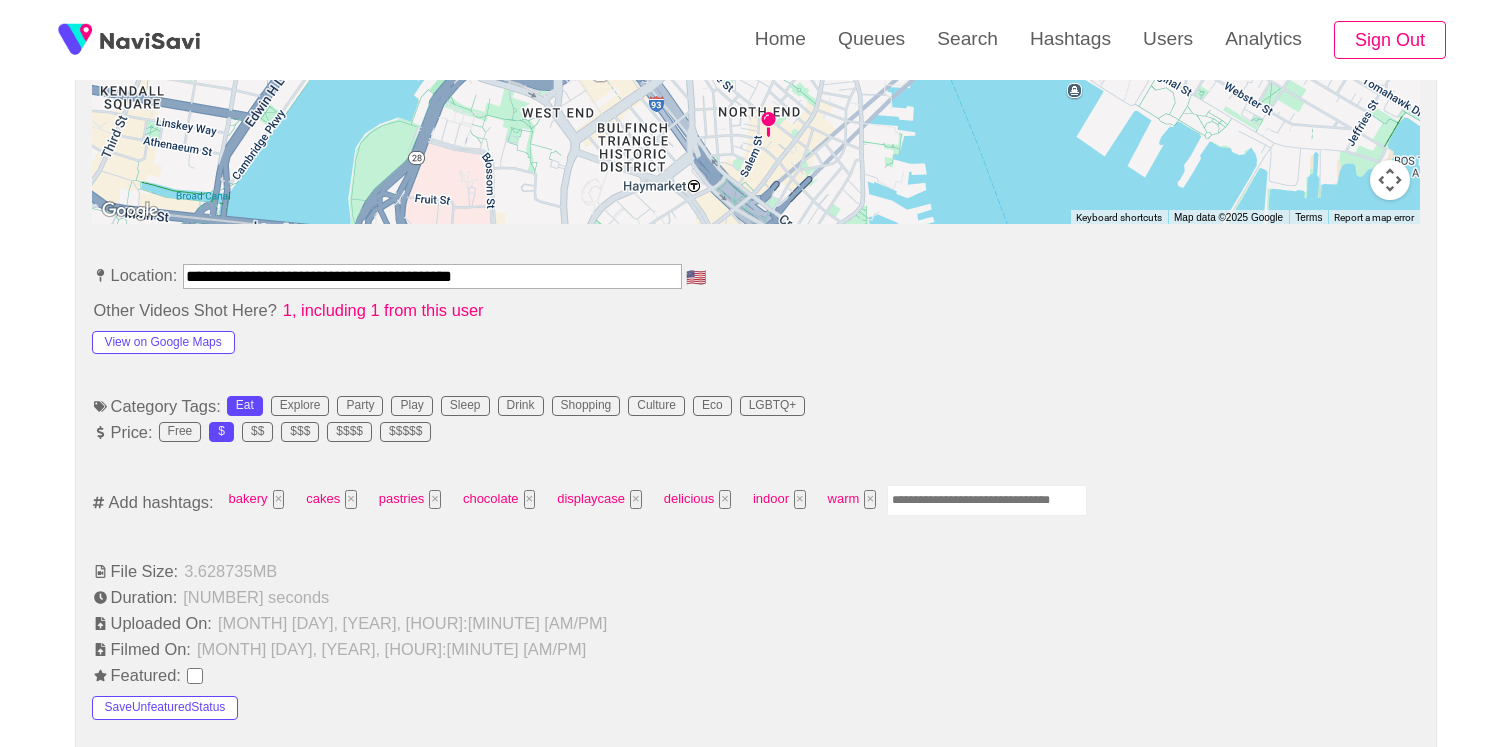 click at bounding box center [987, 500] 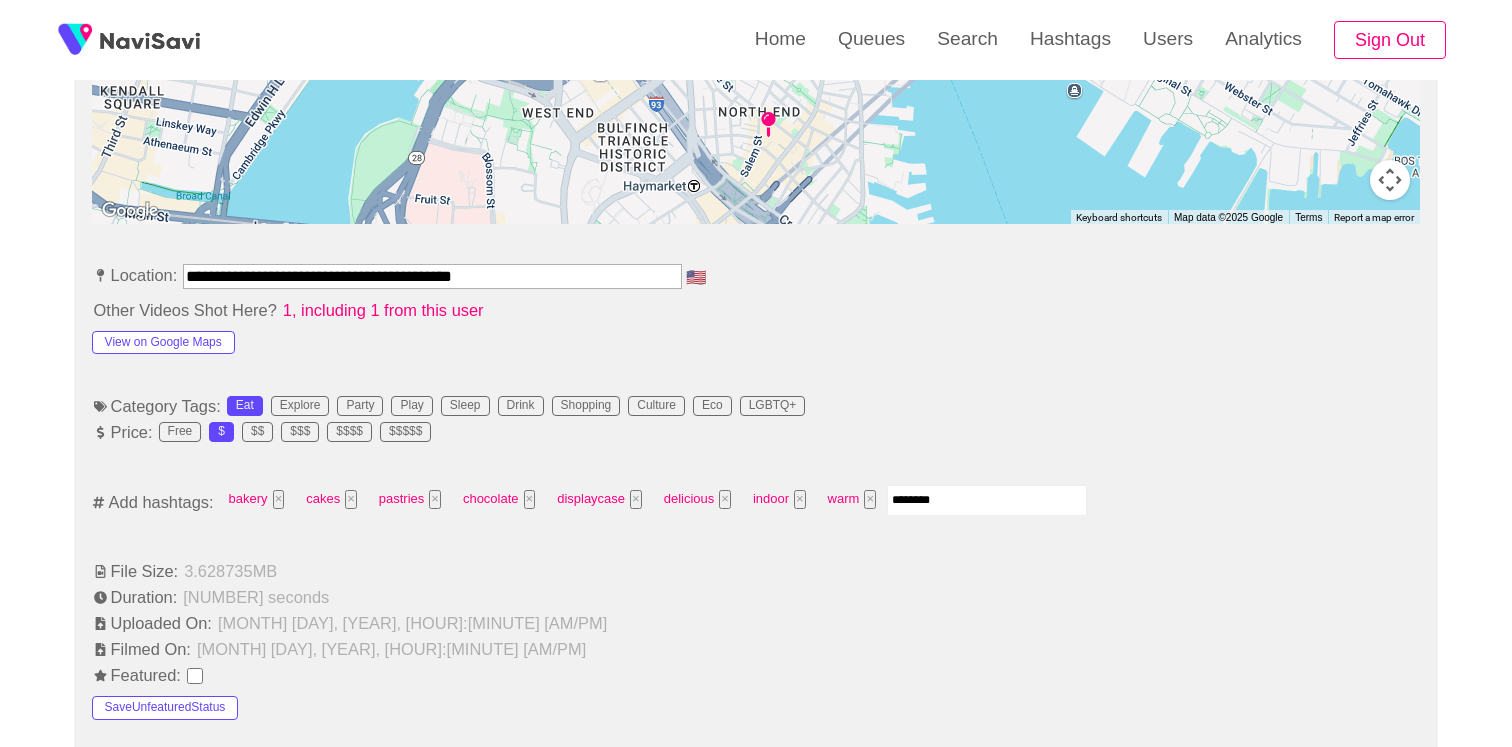 type on "*********" 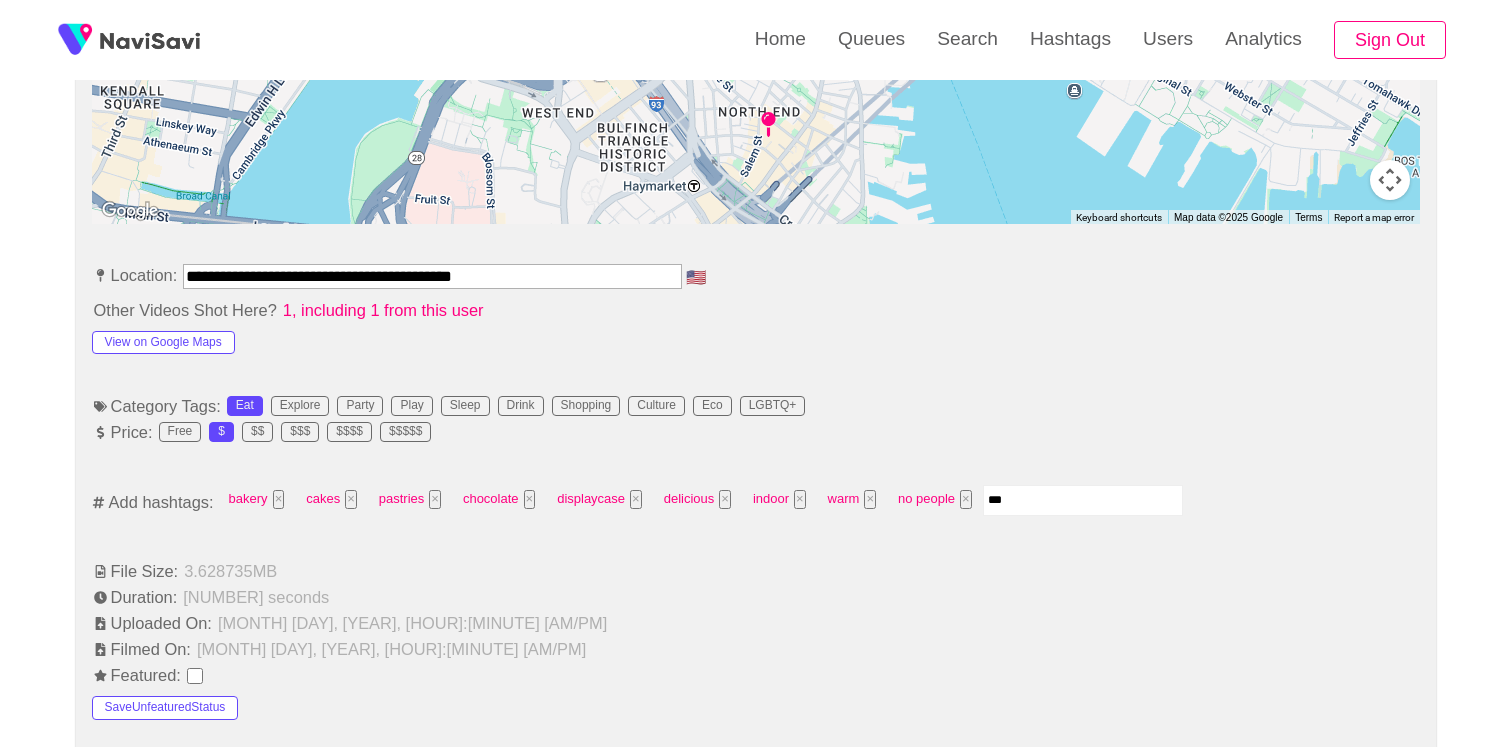 type on "****" 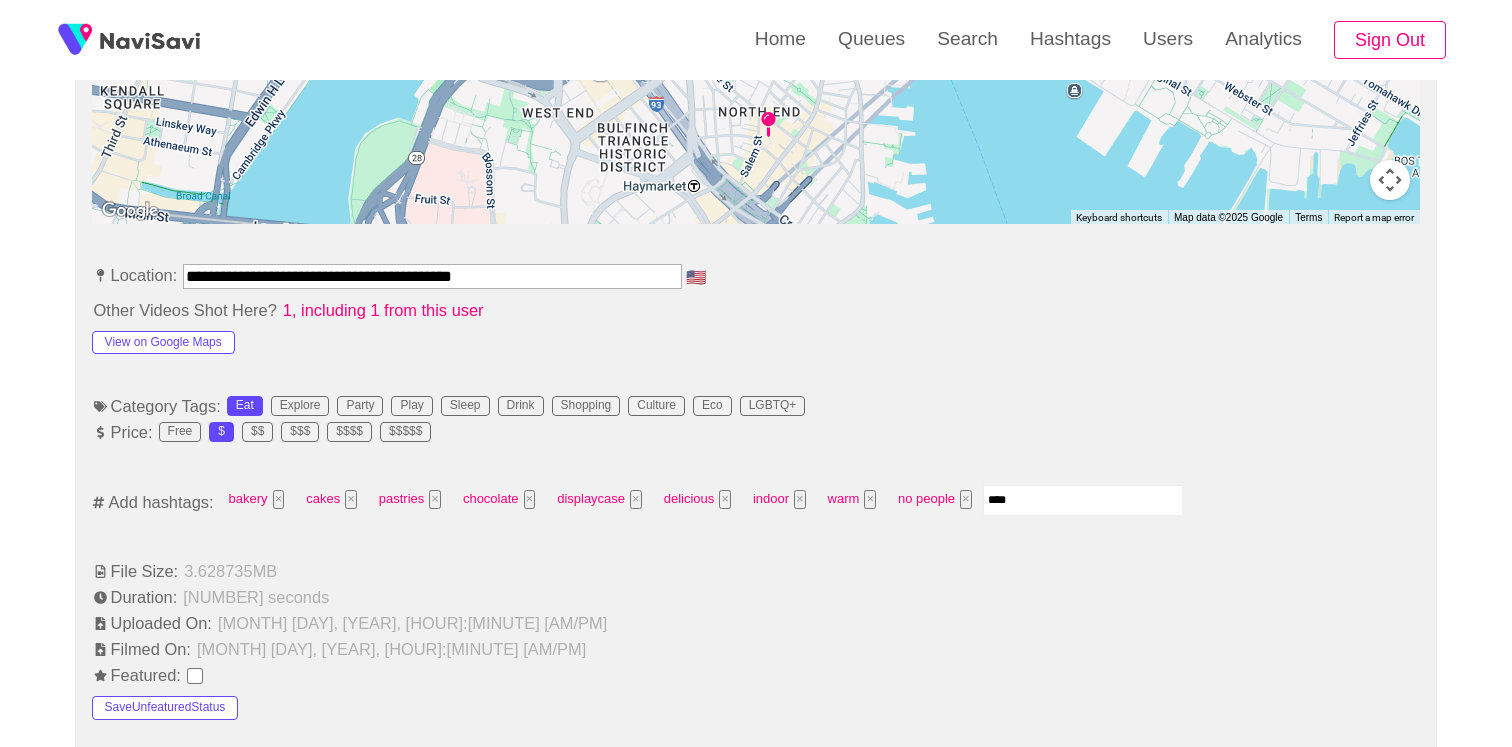 type 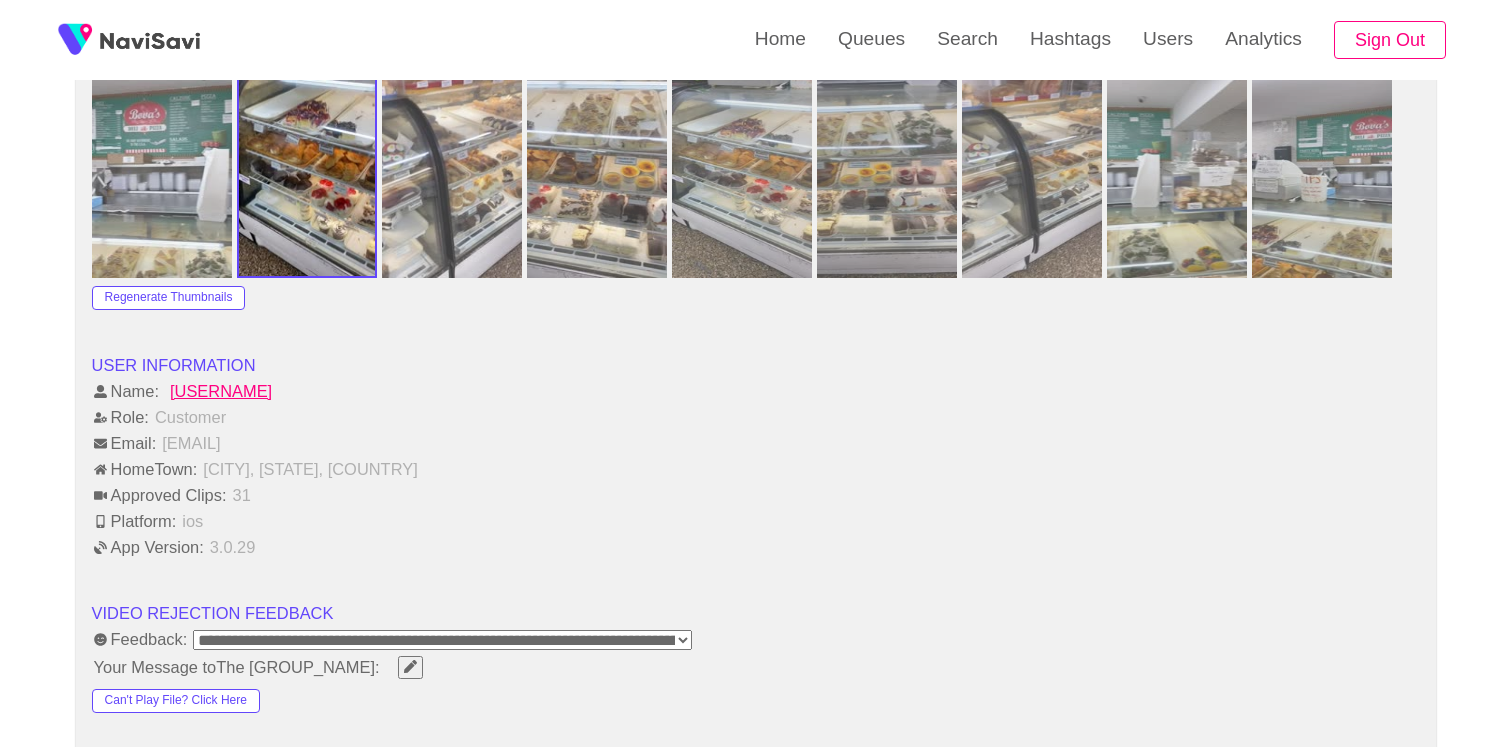 scroll, scrollTop: 2666, scrollLeft: 0, axis: vertical 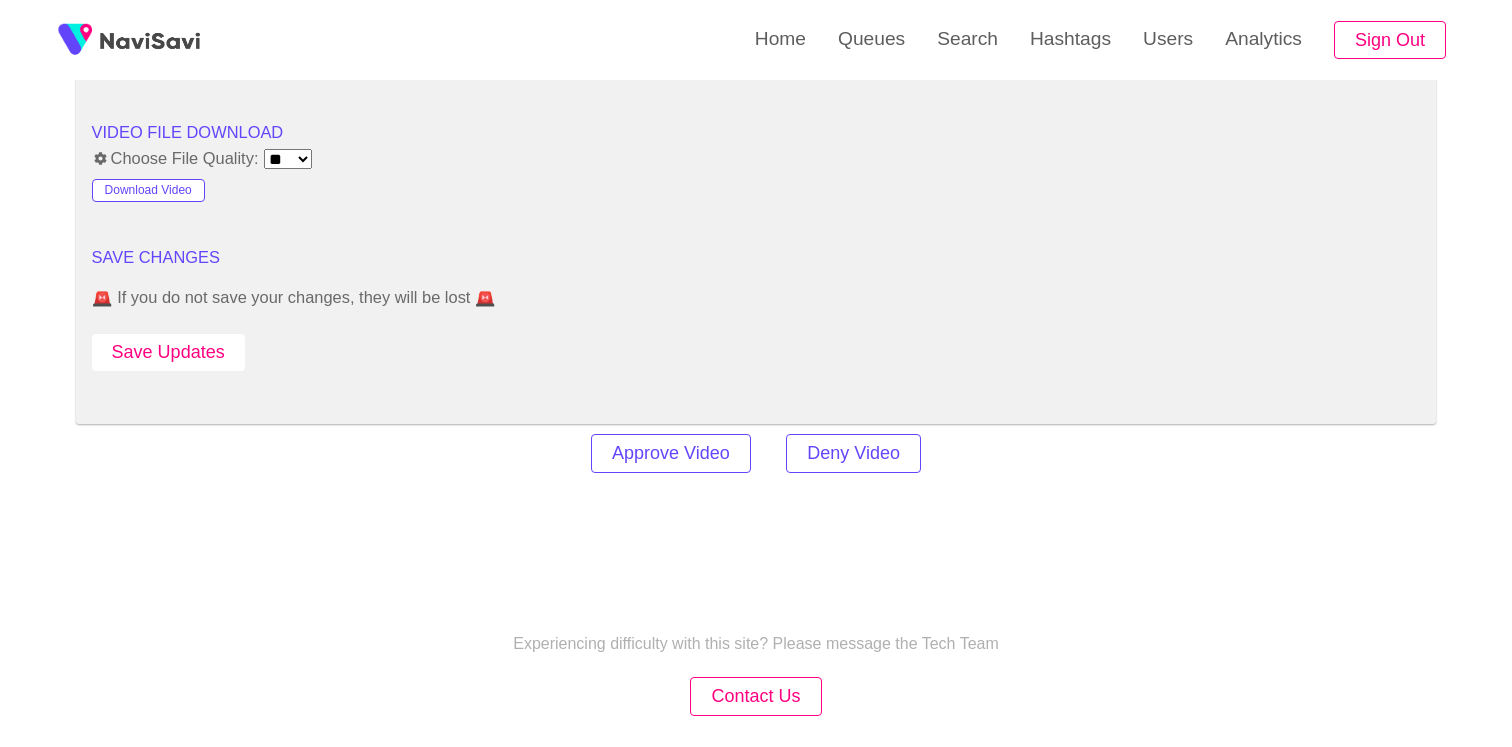 click on "Save Updates" at bounding box center (168, 352) 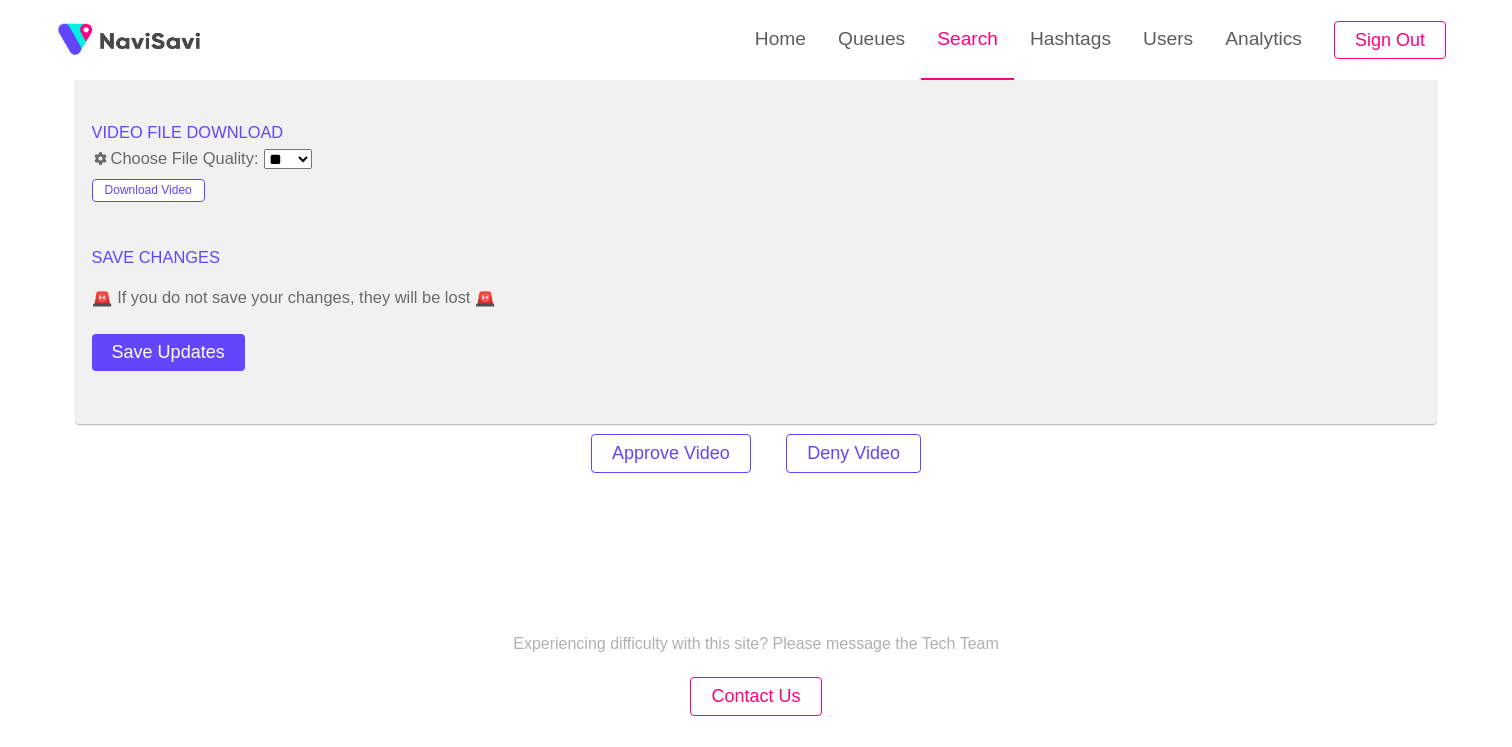 click on "Search" at bounding box center [967, 39] 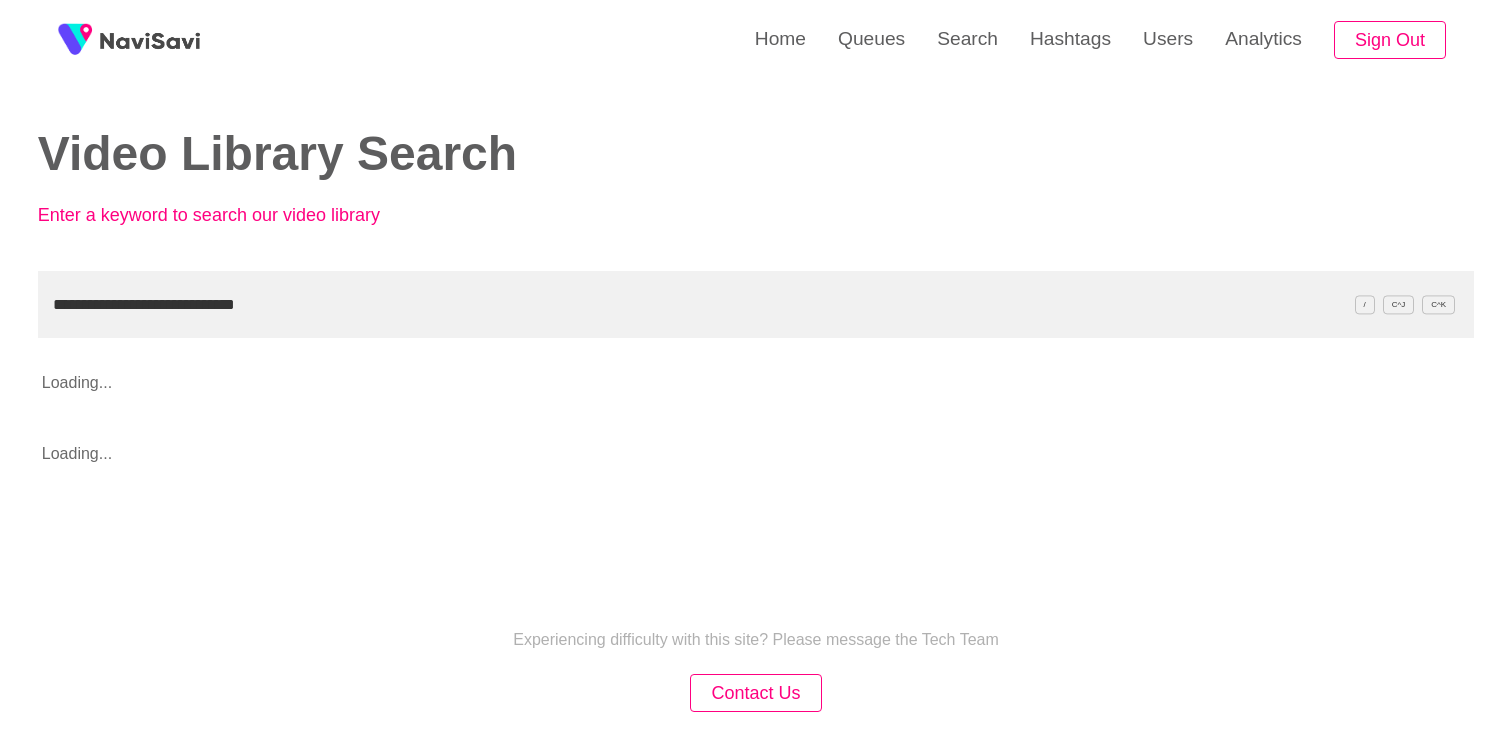 type on "**********" 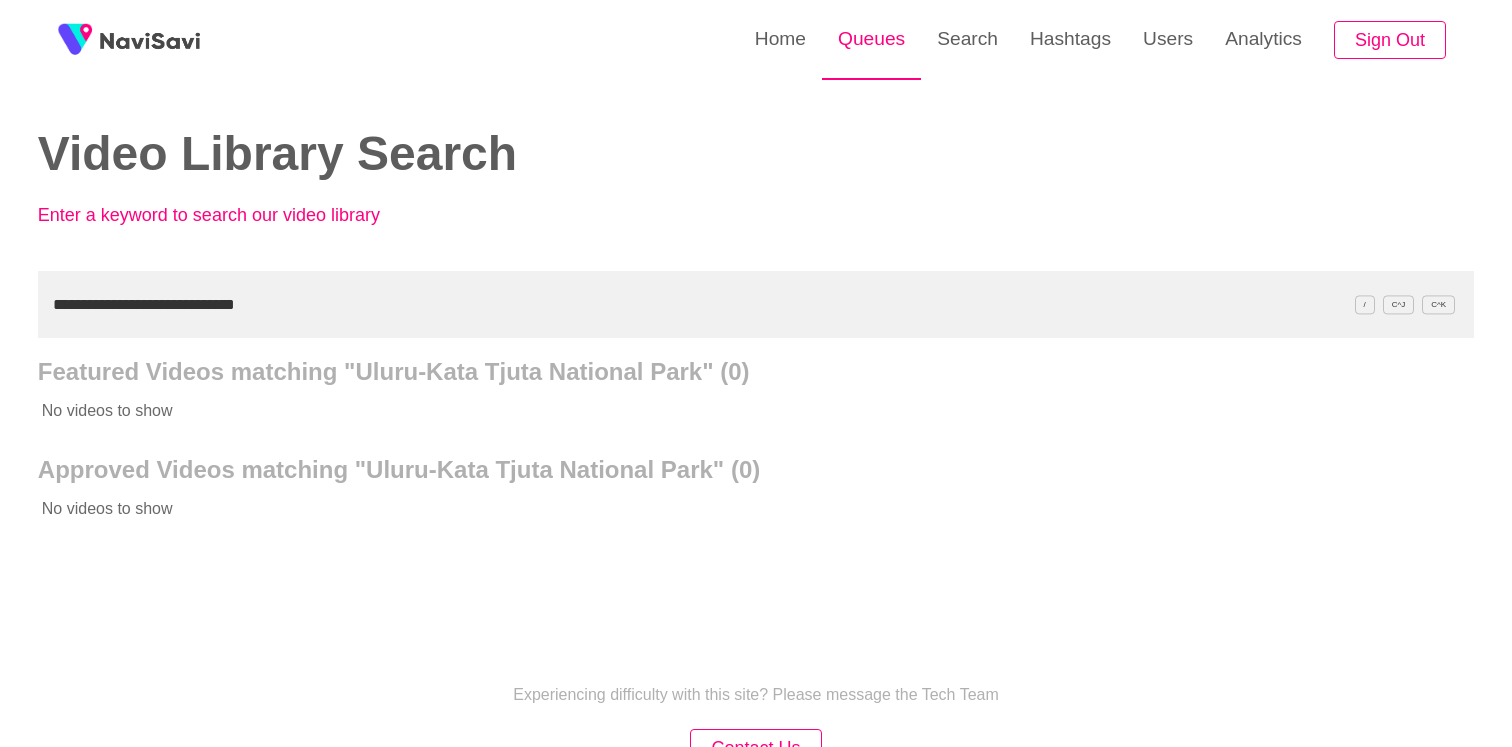 click on "Queues" at bounding box center [871, 39] 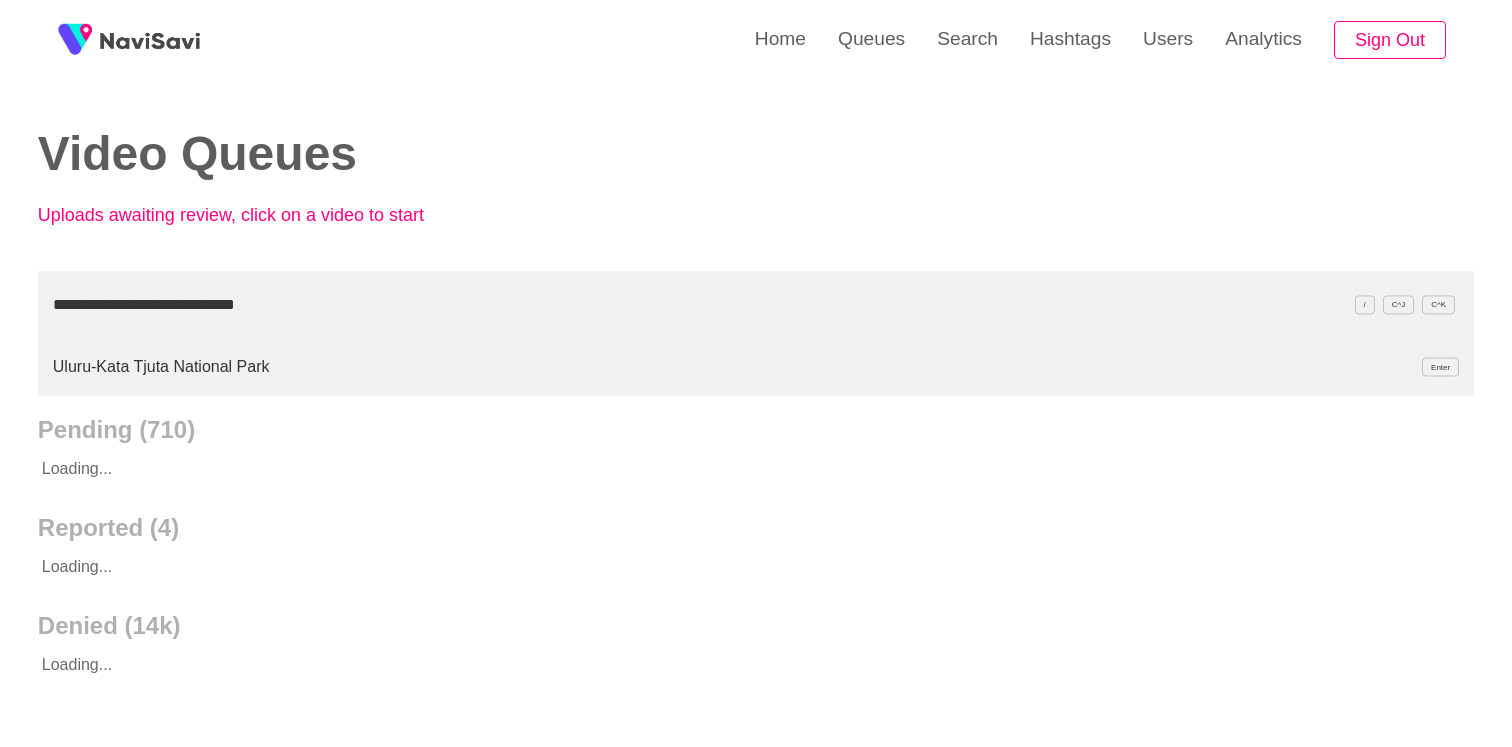 type on "**********" 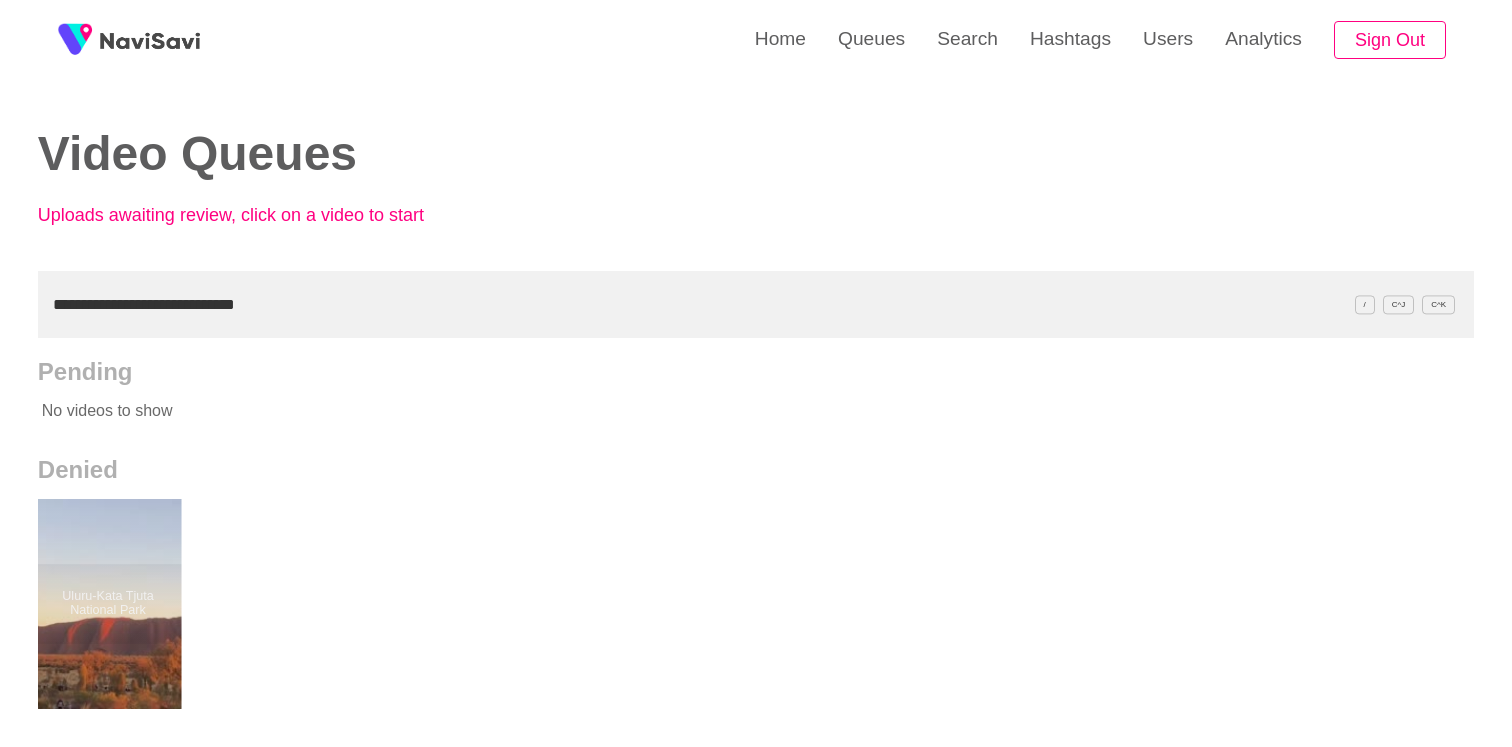 click at bounding box center [107, 604] 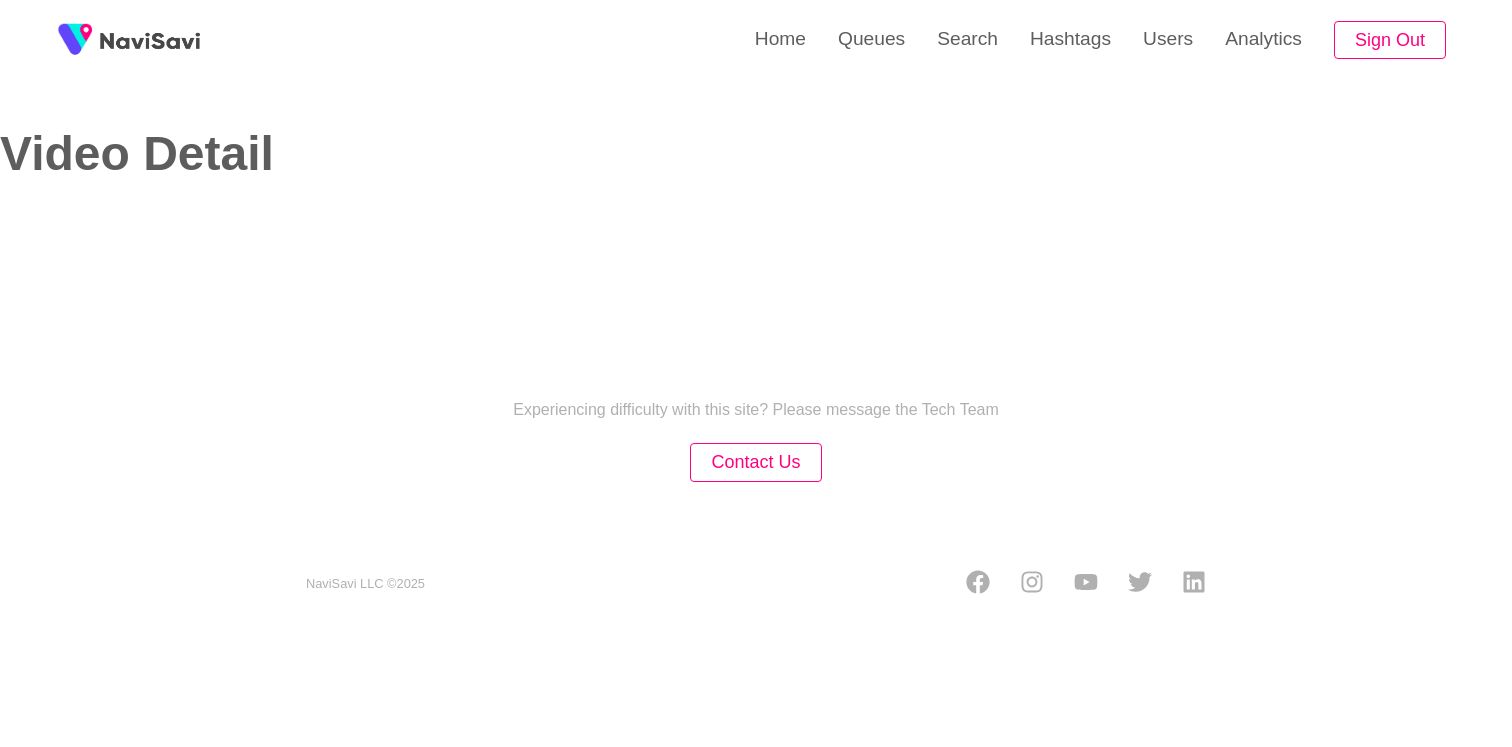 select on "**" 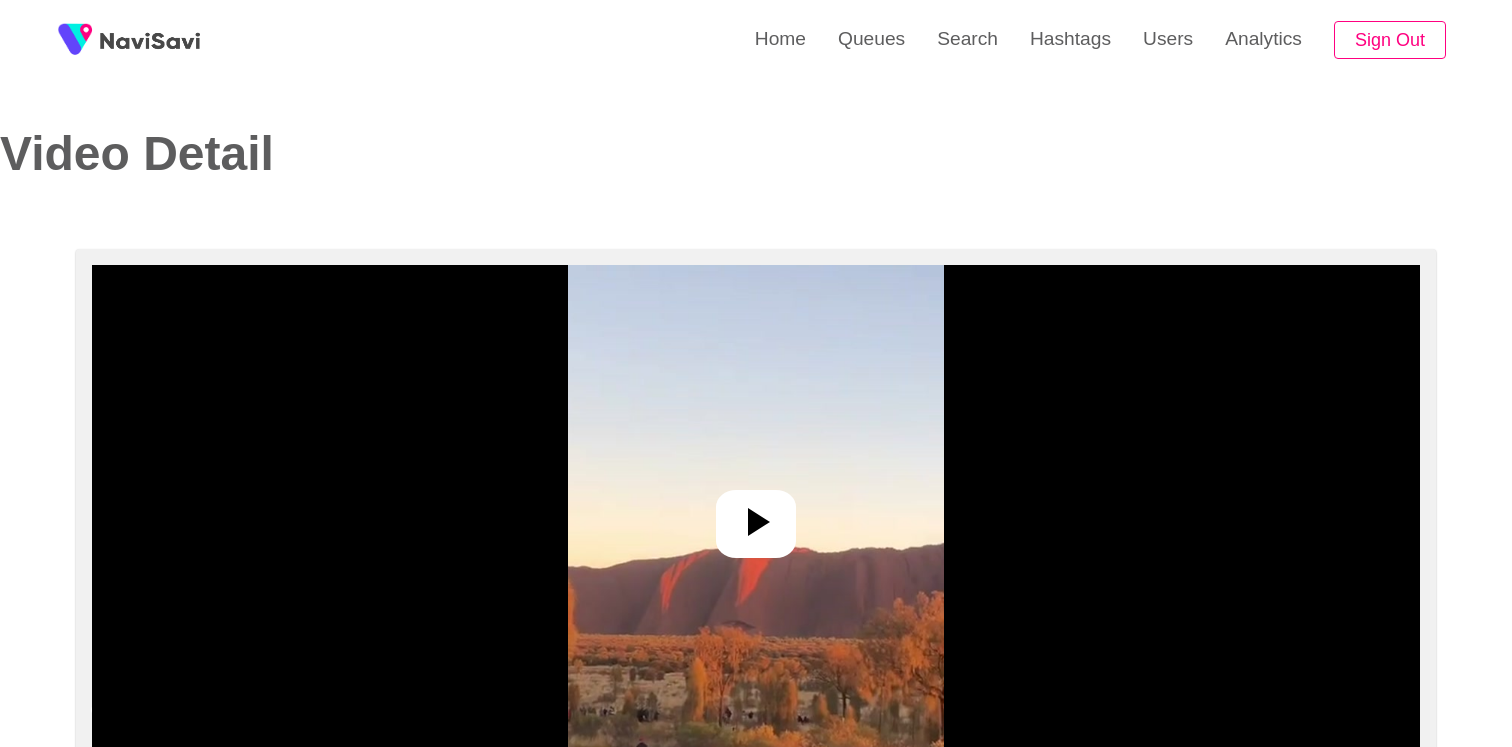 select on "**********" 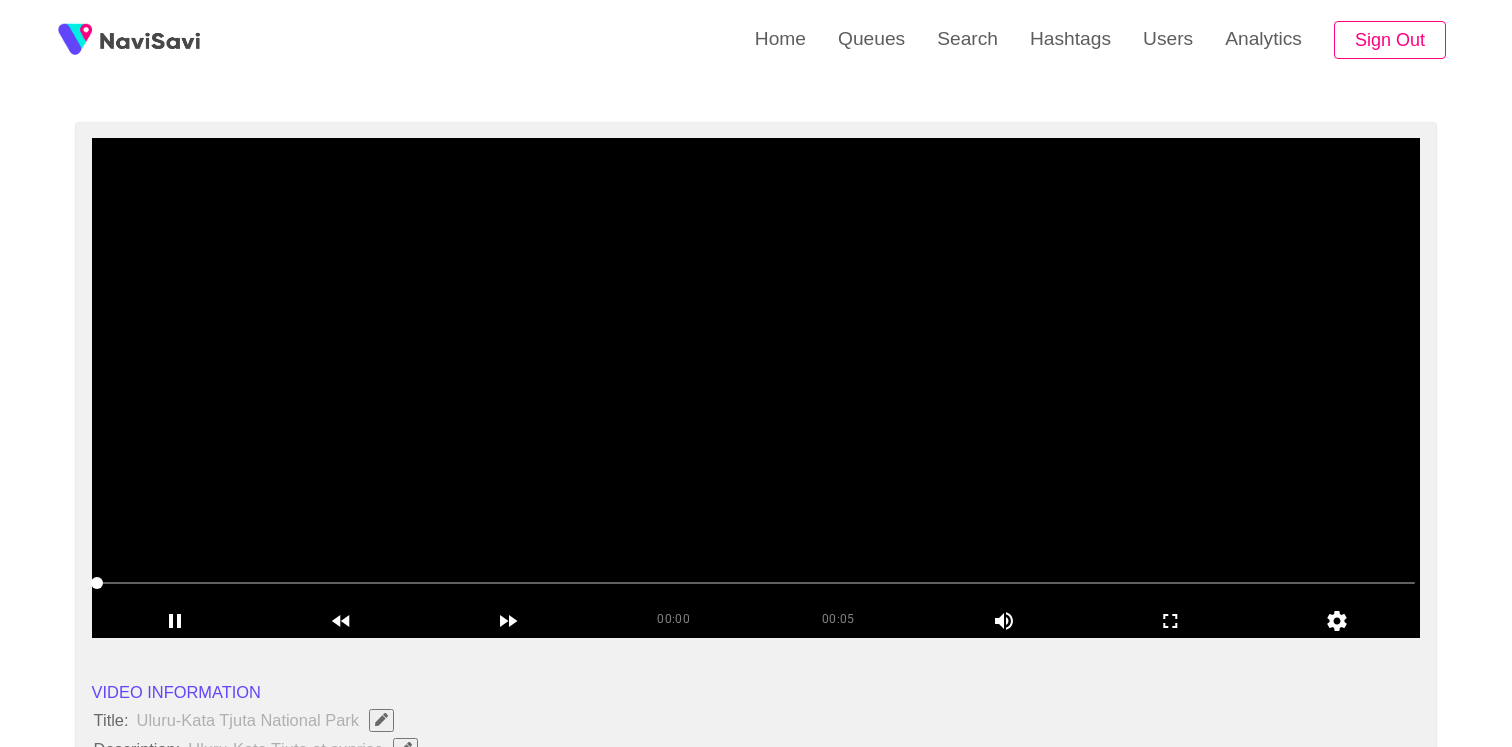 scroll, scrollTop: 162, scrollLeft: 0, axis: vertical 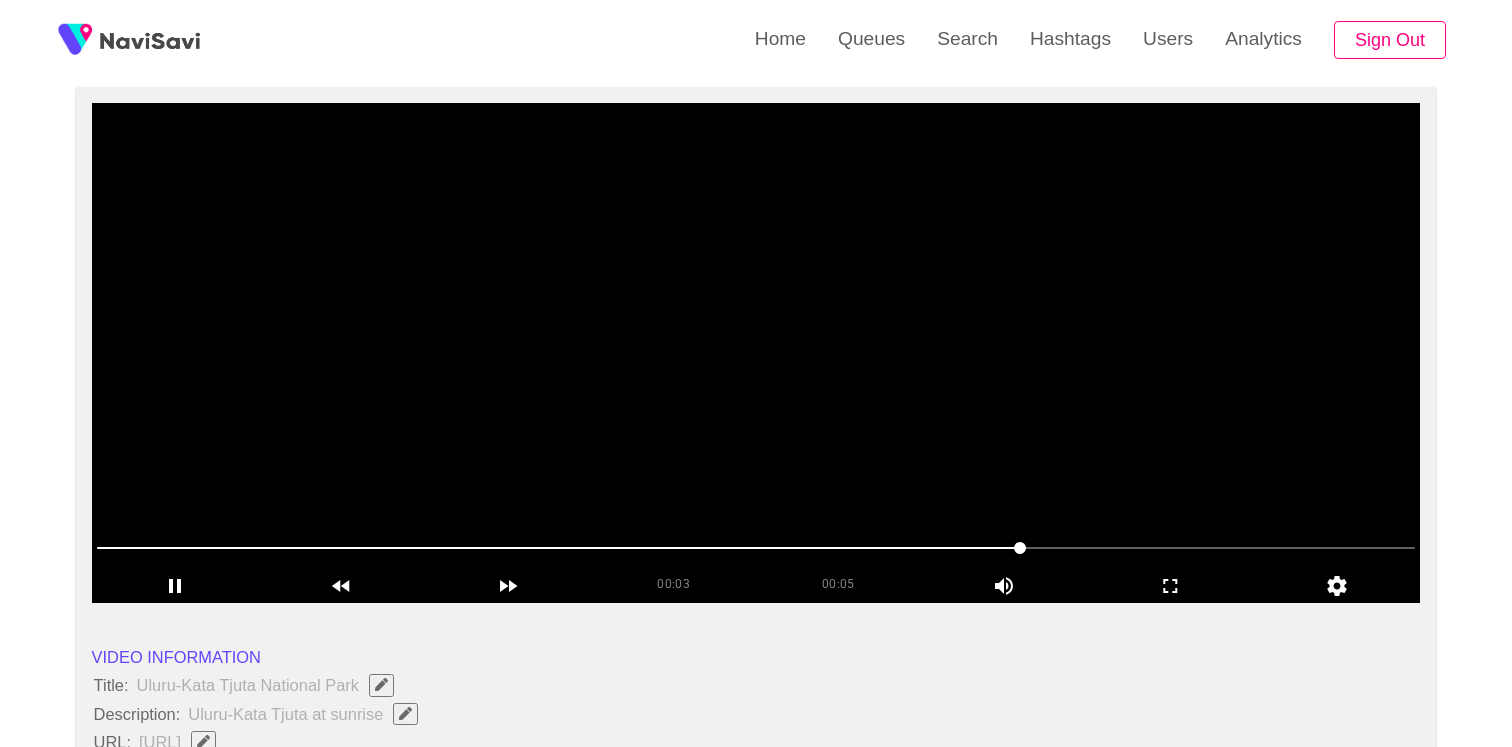drag, startPoint x: 782, startPoint y: 548, endPoint x: 852, endPoint y: 548, distance: 70 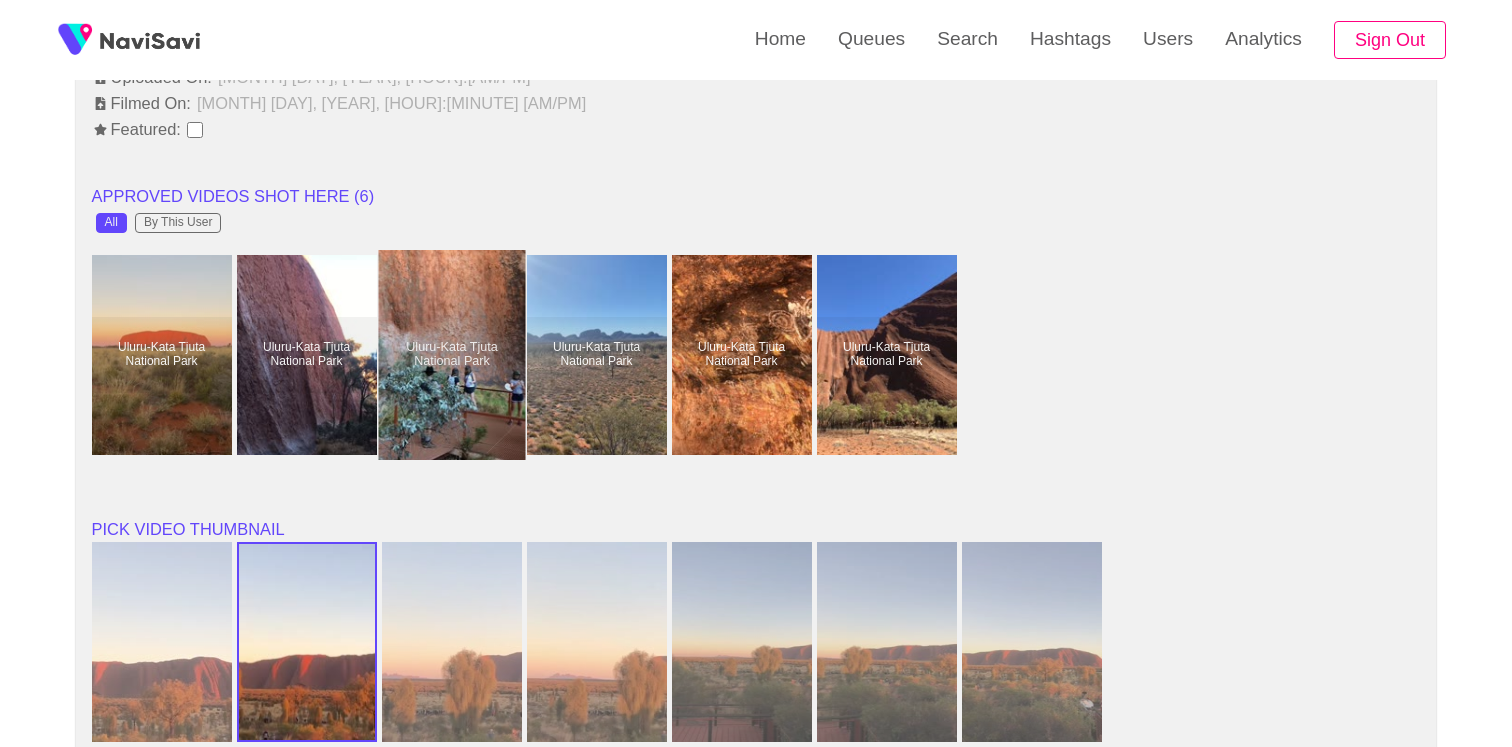 scroll, scrollTop: 1493, scrollLeft: 0, axis: vertical 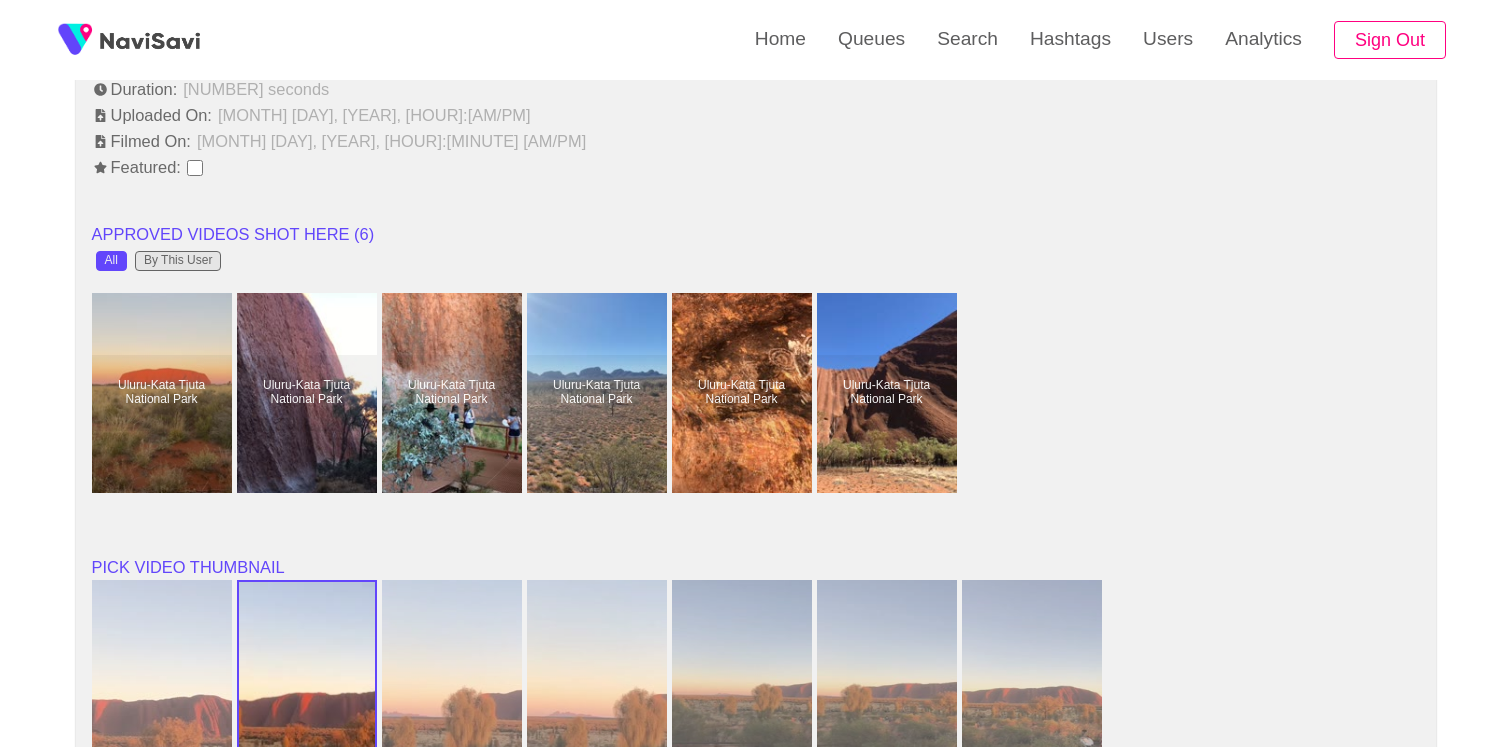 click on "By This User" at bounding box center [178, 261] 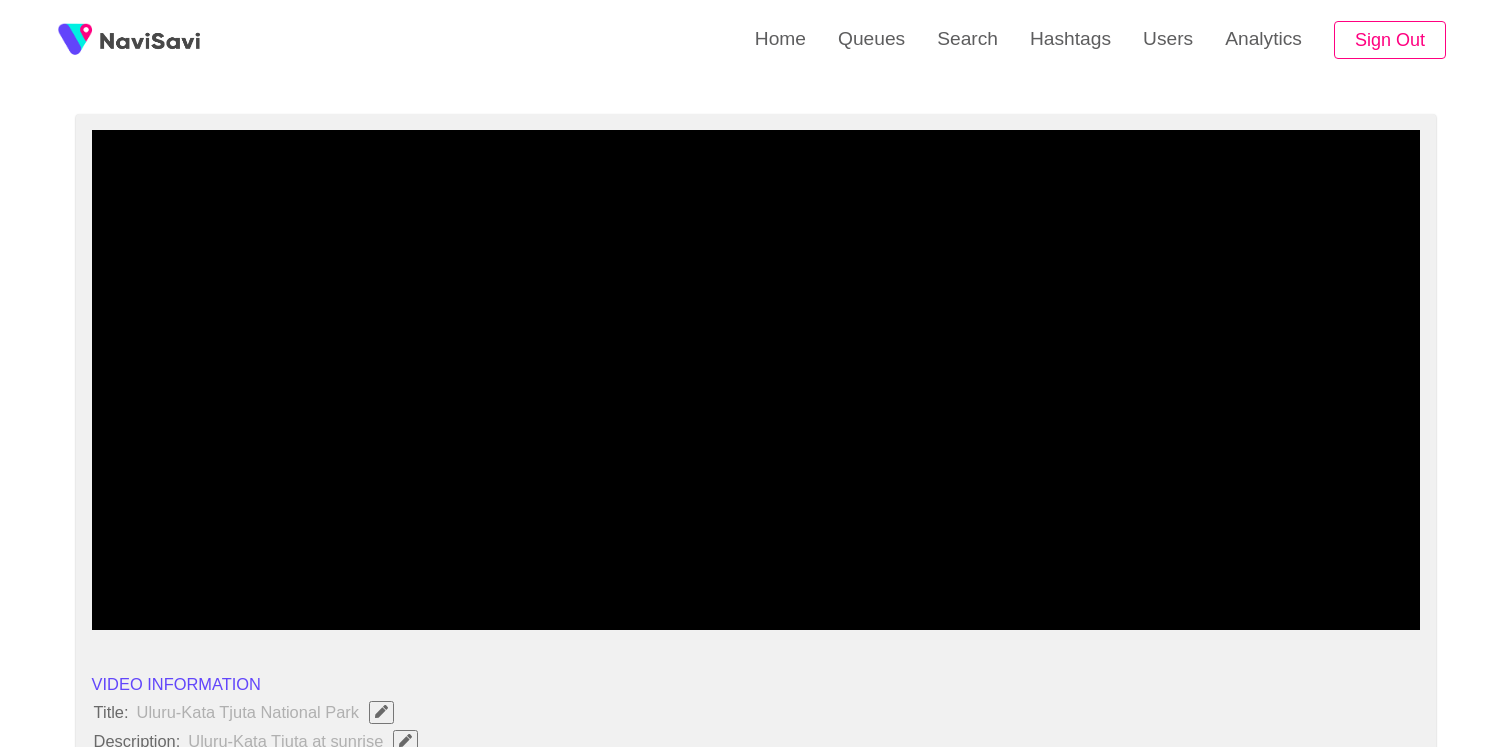 scroll, scrollTop: 0, scrollLeft: 0, axis: both 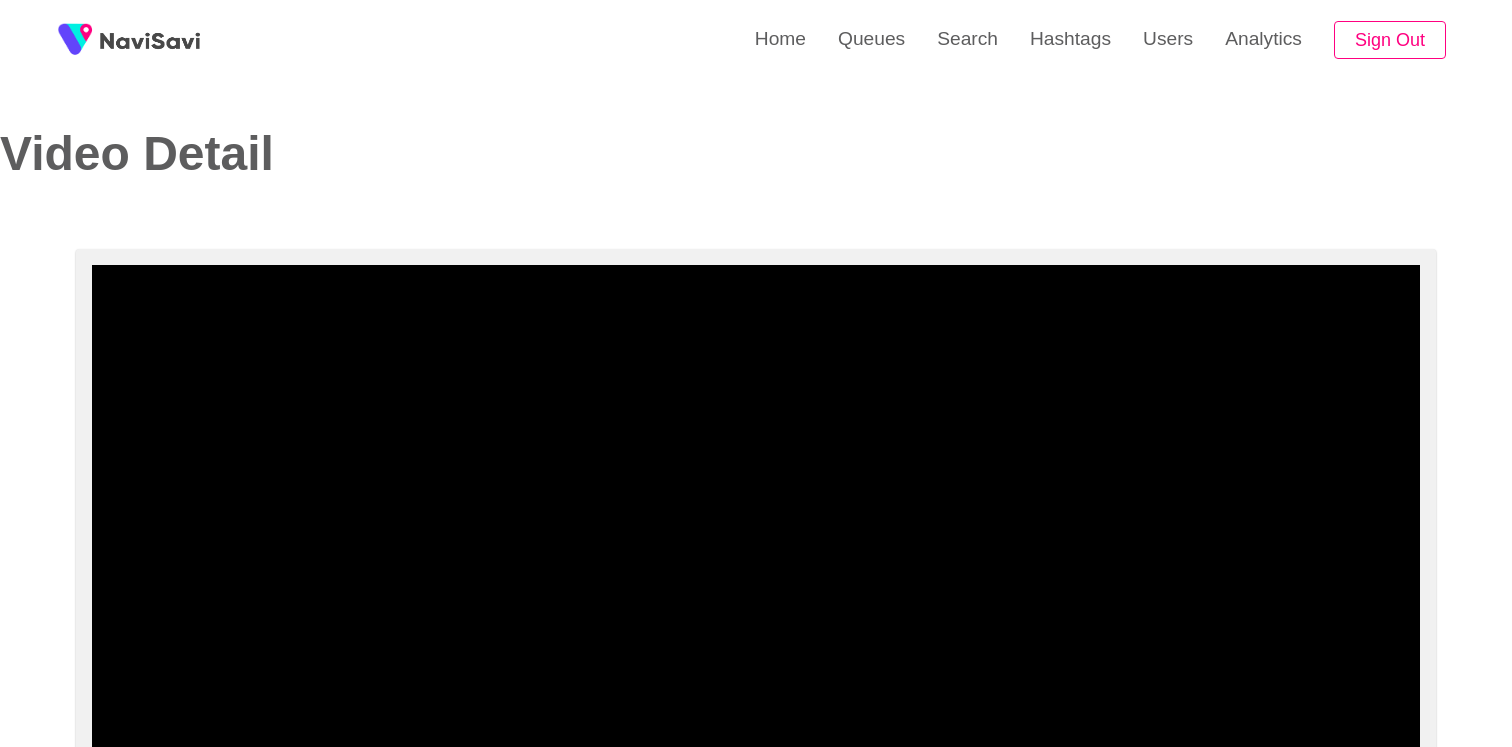 click at bounding box center [756, 515] 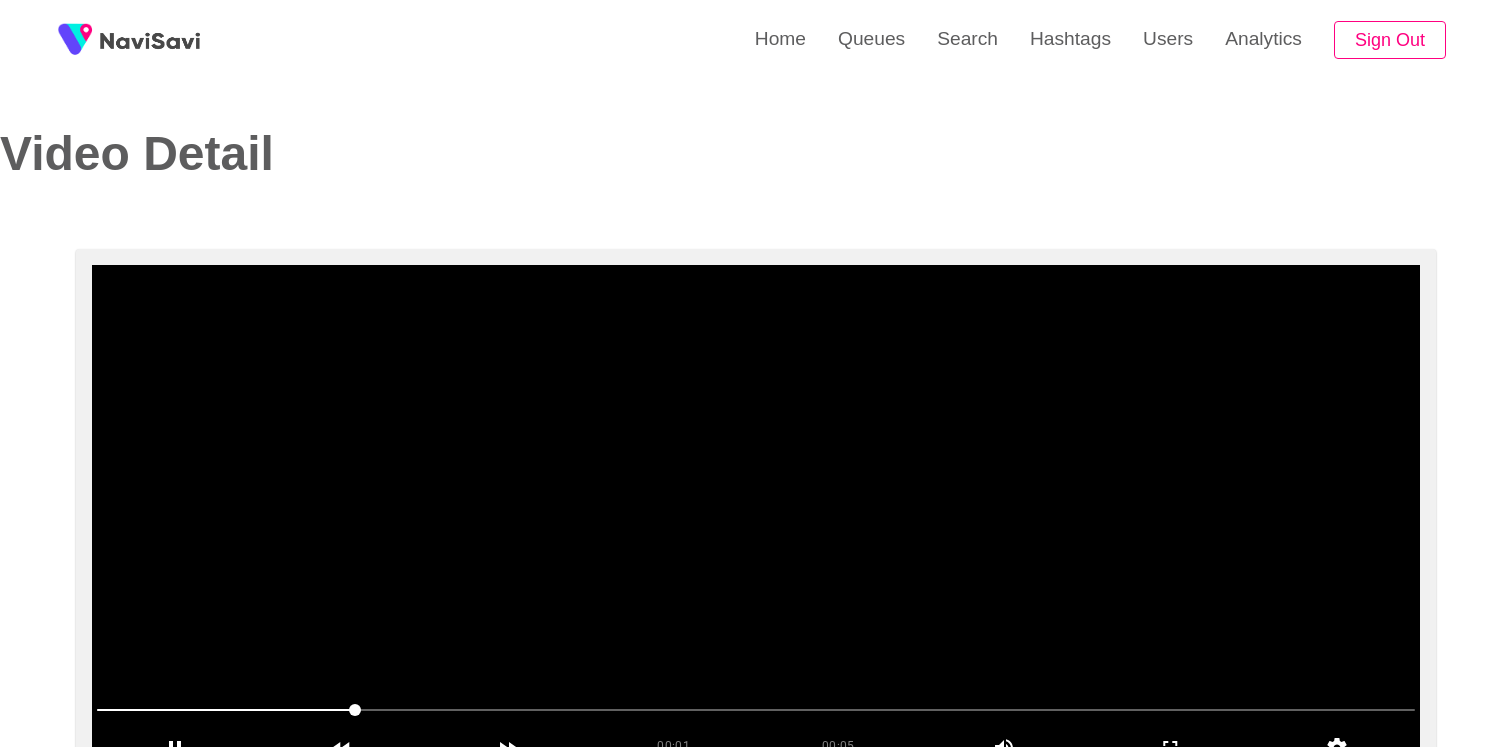 click at bounding box center [756, 515] 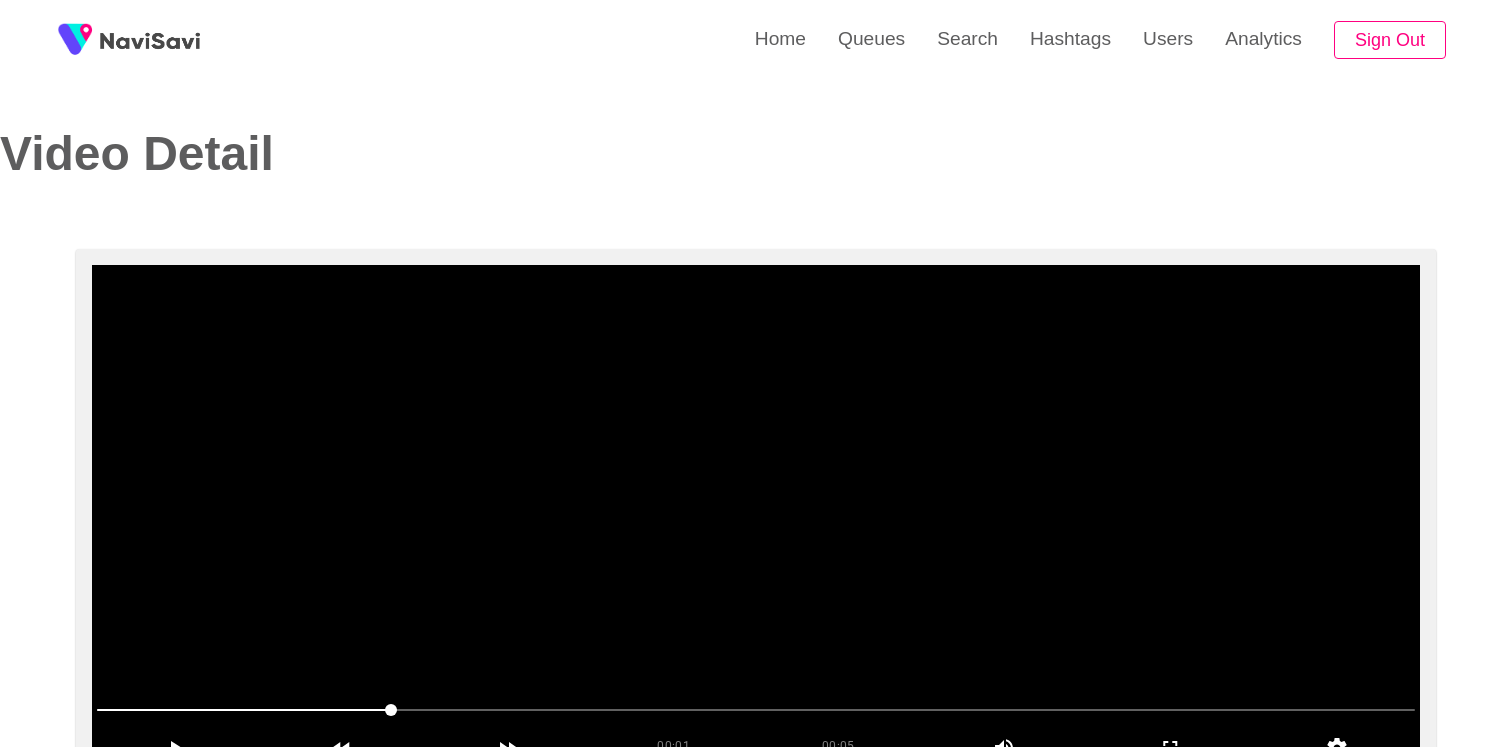 click at bounding box center (756, 515) 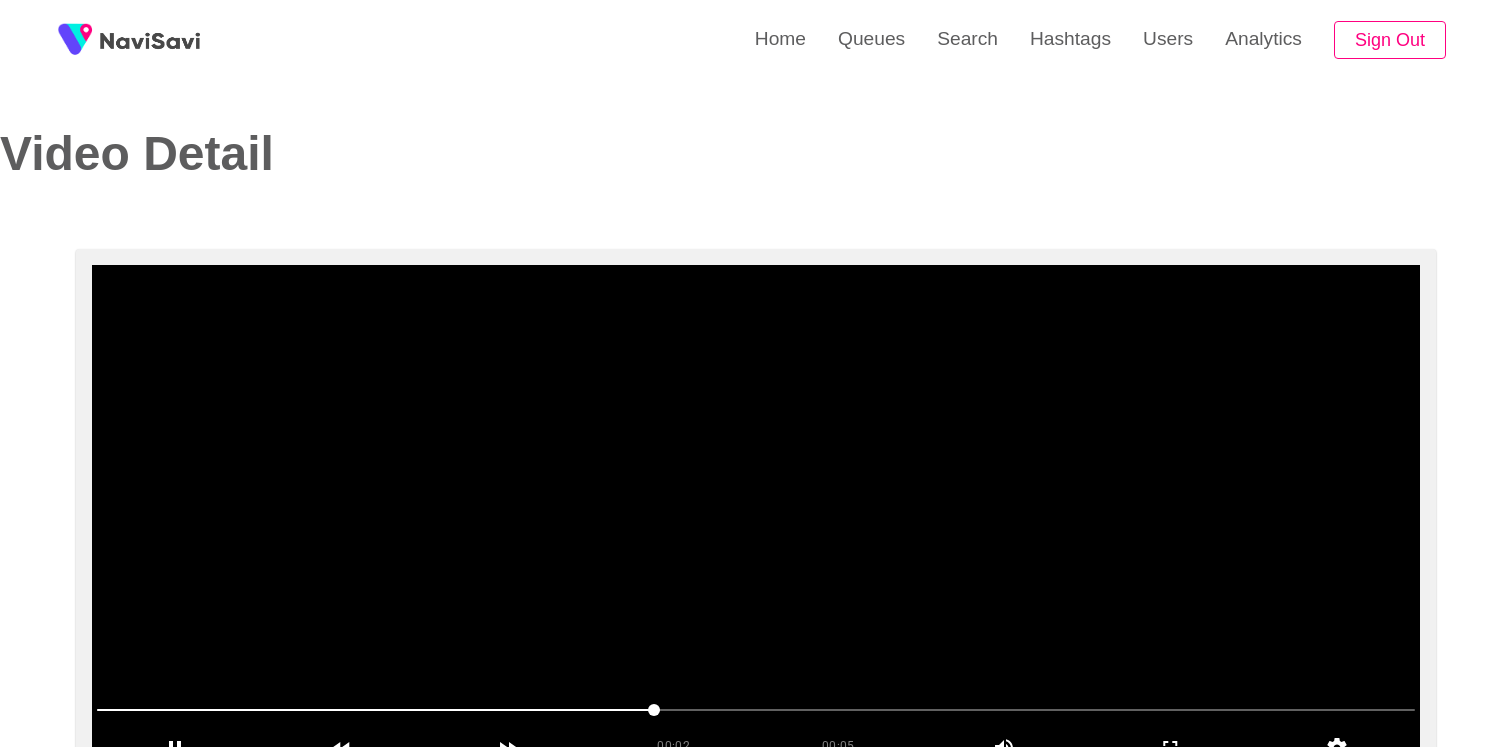click at bounding box center (756, 515) 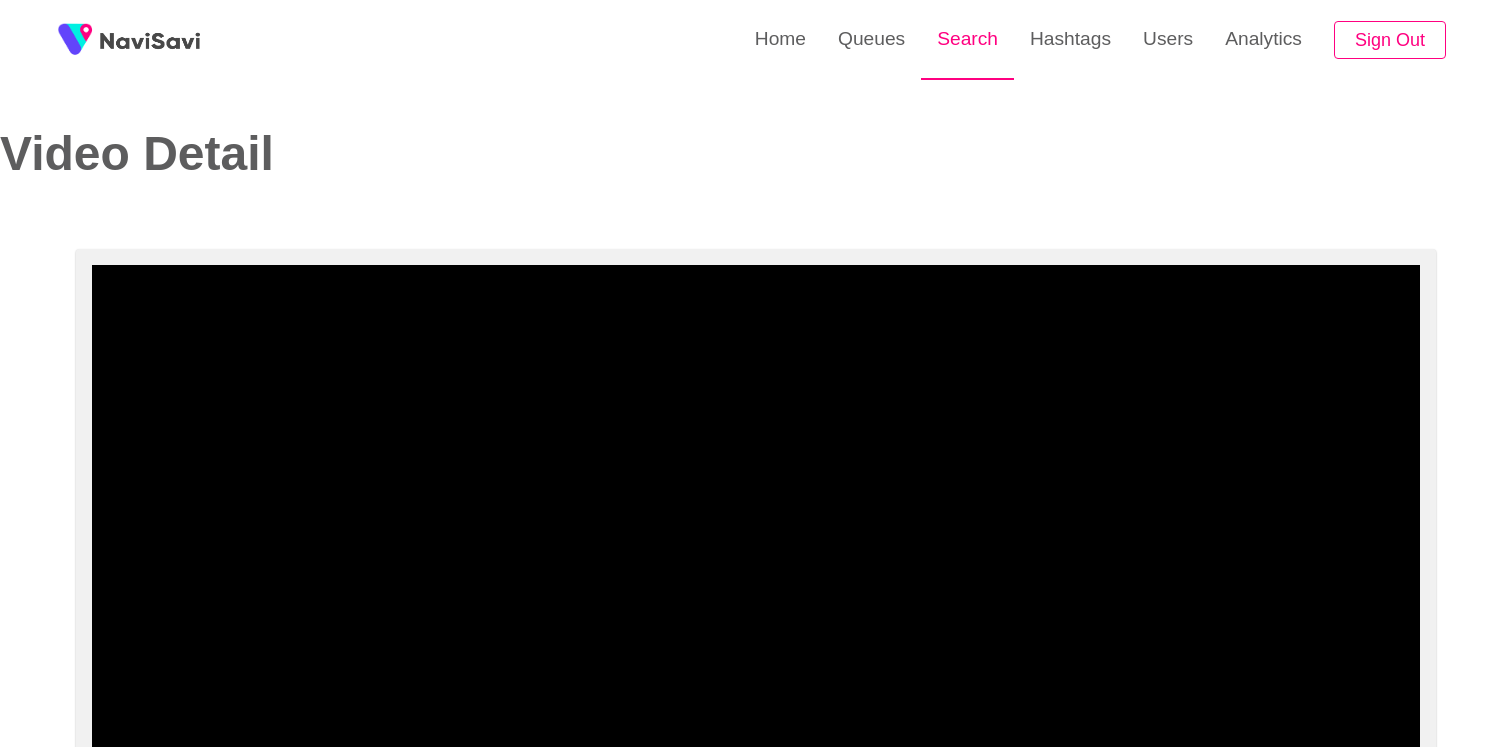 click on "Search" at bounding box center [967, 39] 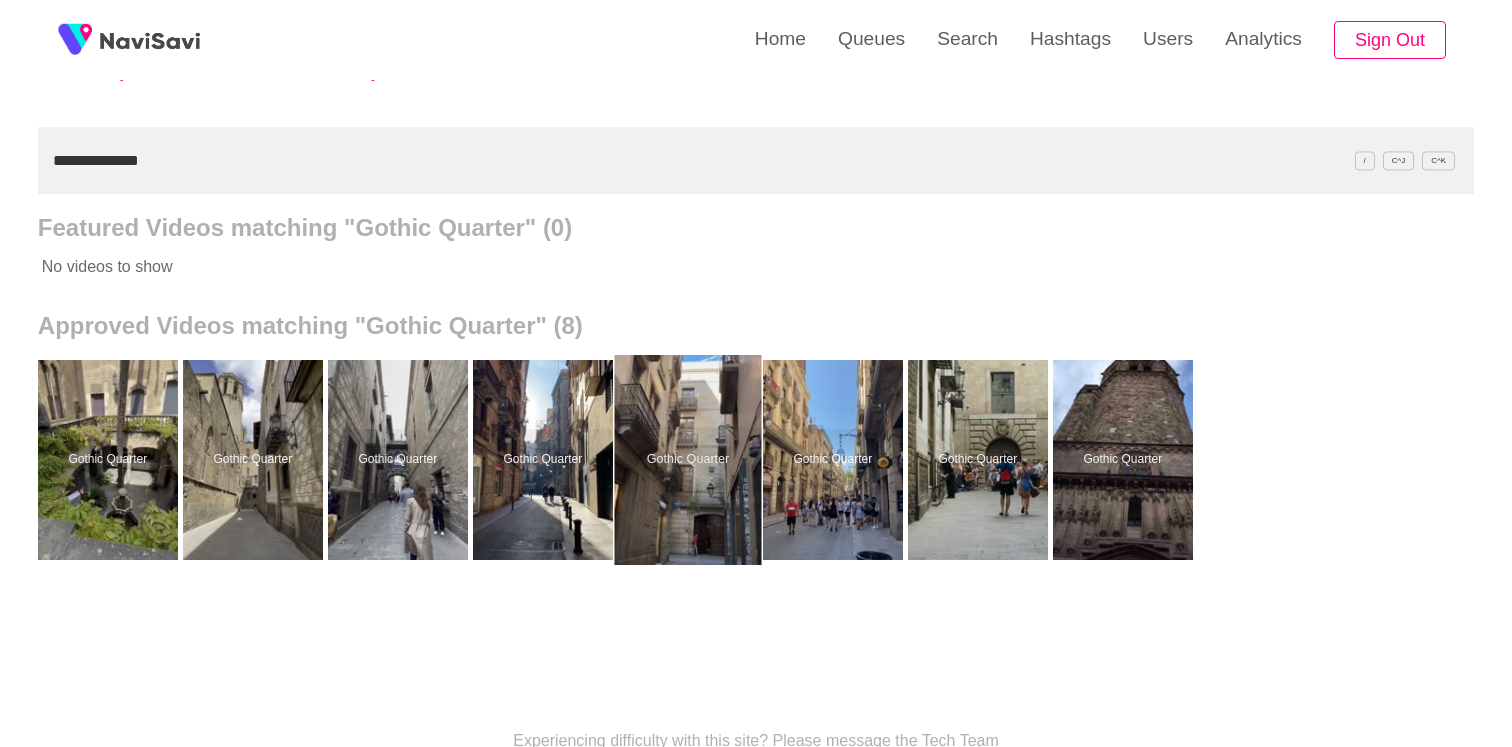scroll, scrollTop: 148, scrollLeft: 0, axis: vertical 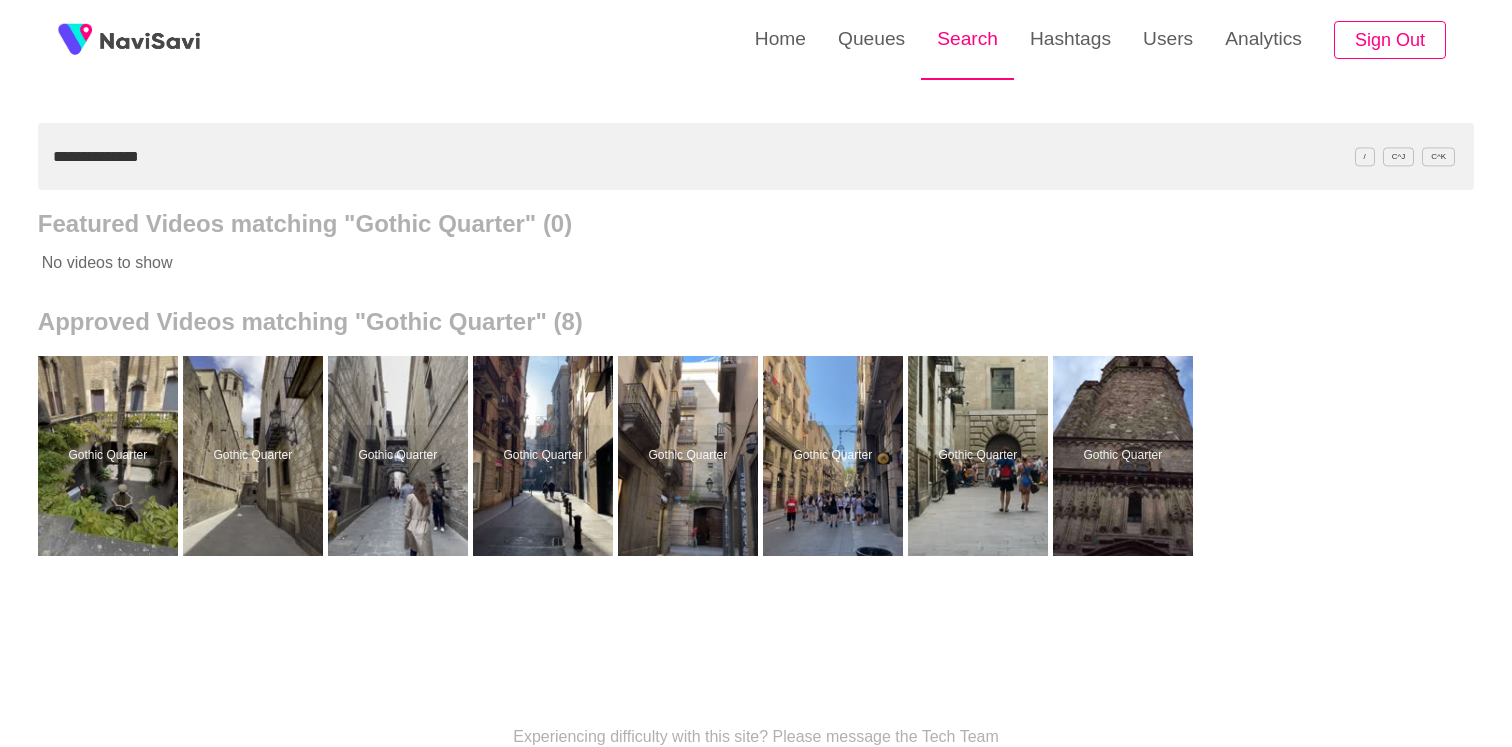 click on "Search" at bounding box center [967, 39] 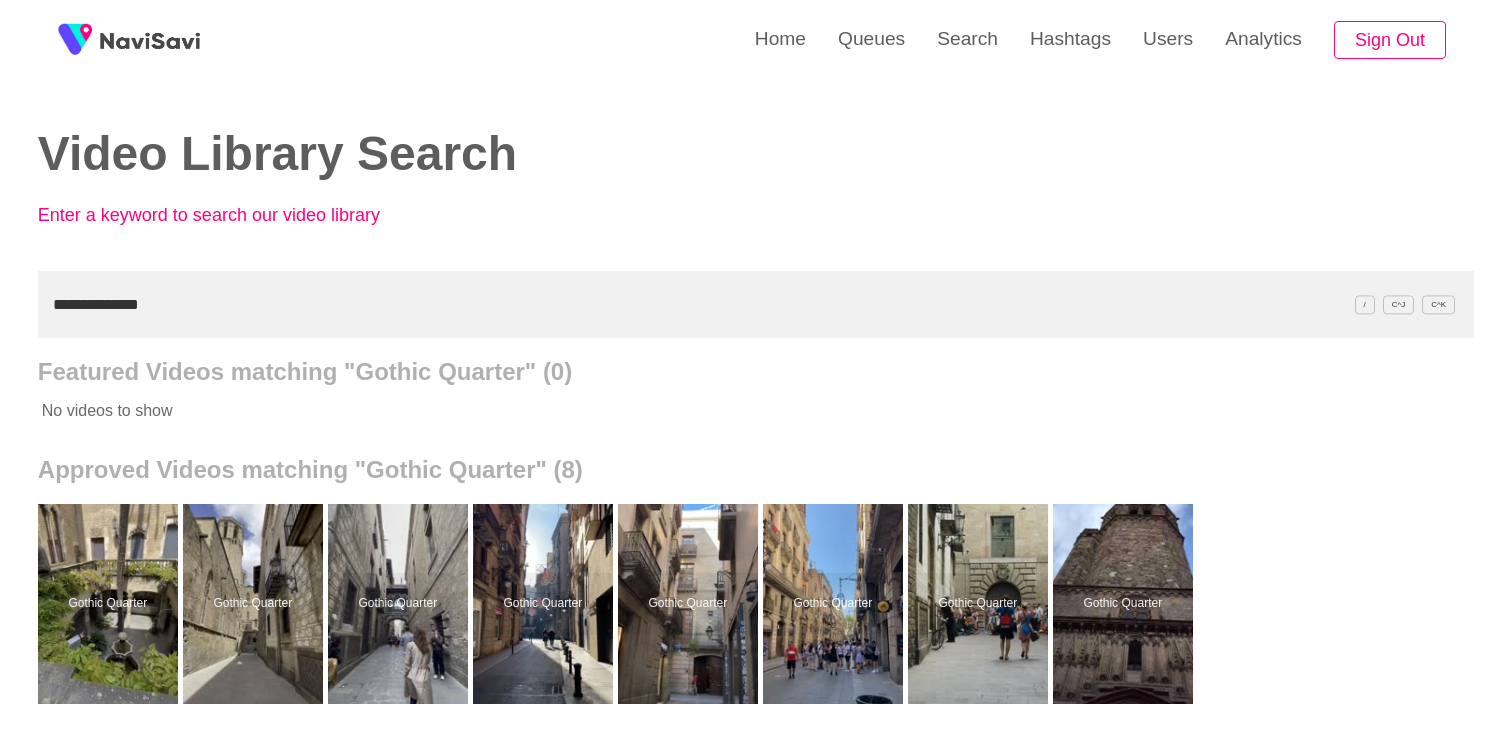 drag, startPoint x: 202, startPoint y: 310, endPoint x: -103, endPoint y: 279, distance: 306.57135 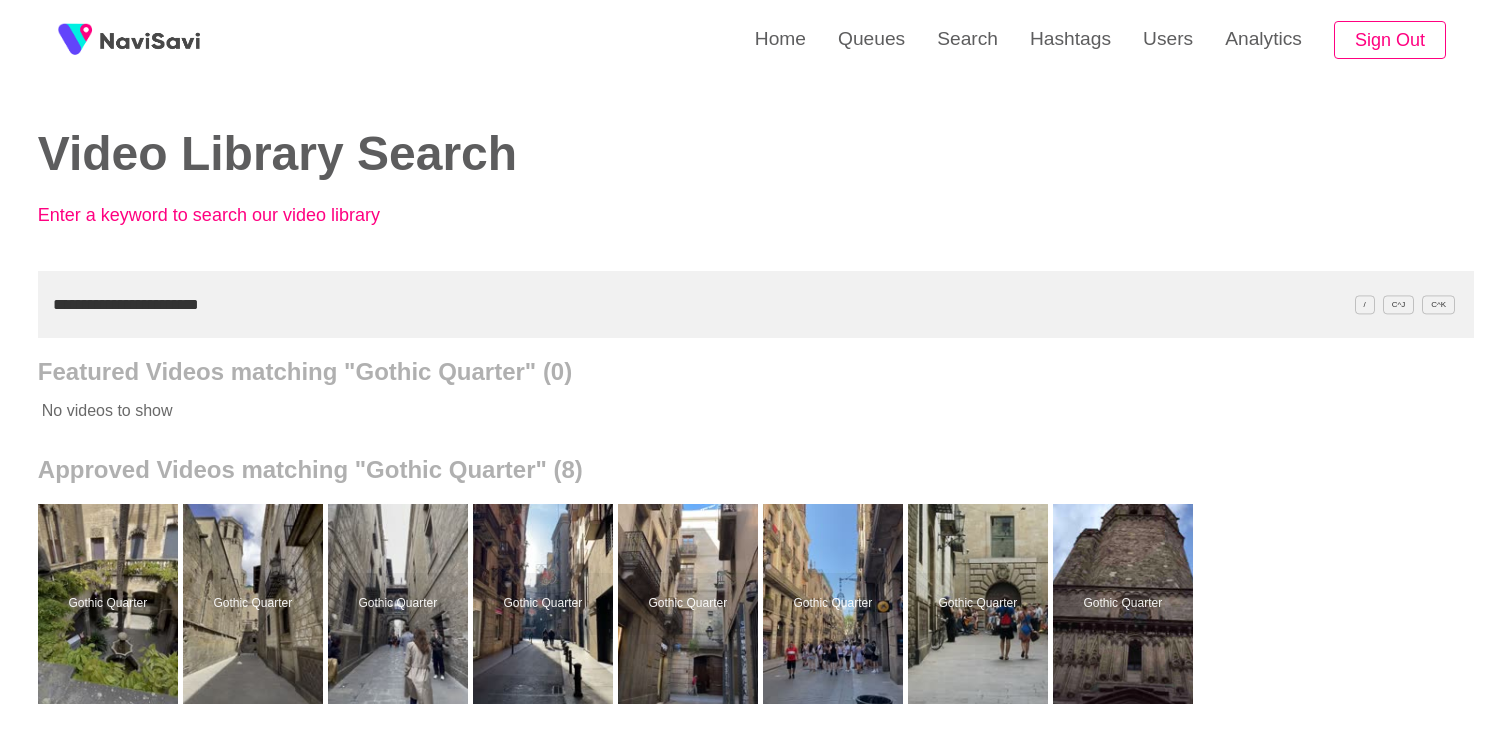 drag, startPoint x: 117, startPoint y: 302, endPoint x: -45, endPoint y: 293, distance: 162.2498 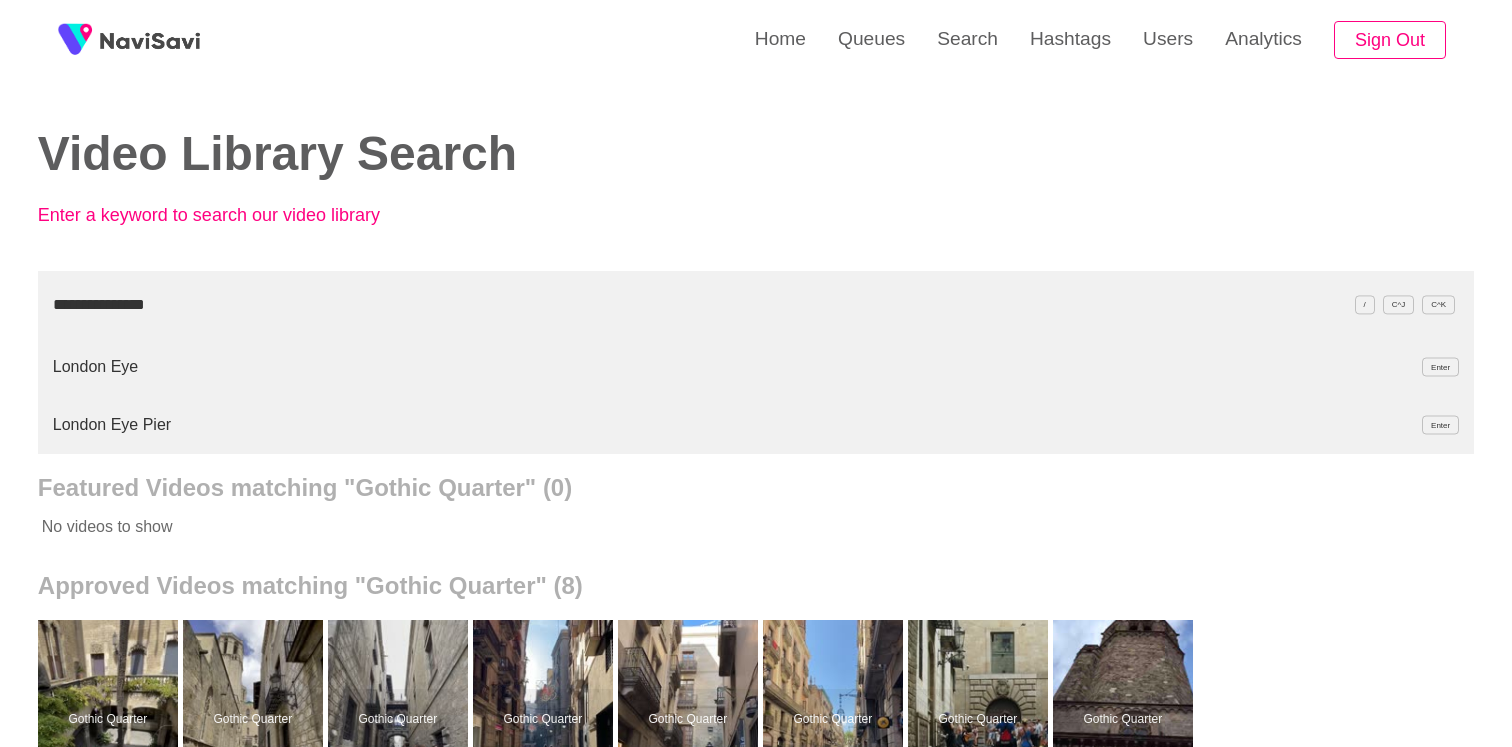 type on "**********" 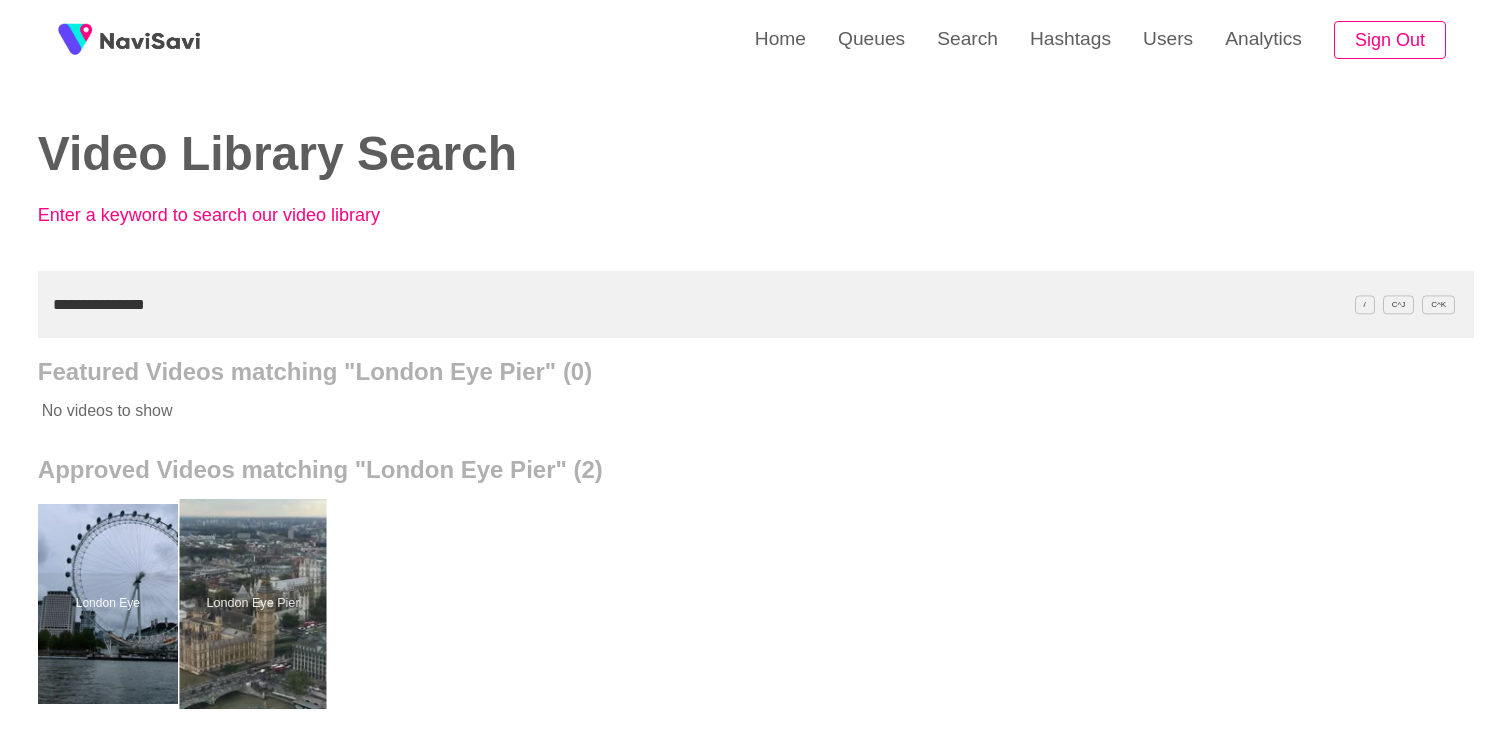 click at bounding box center (252, 604) 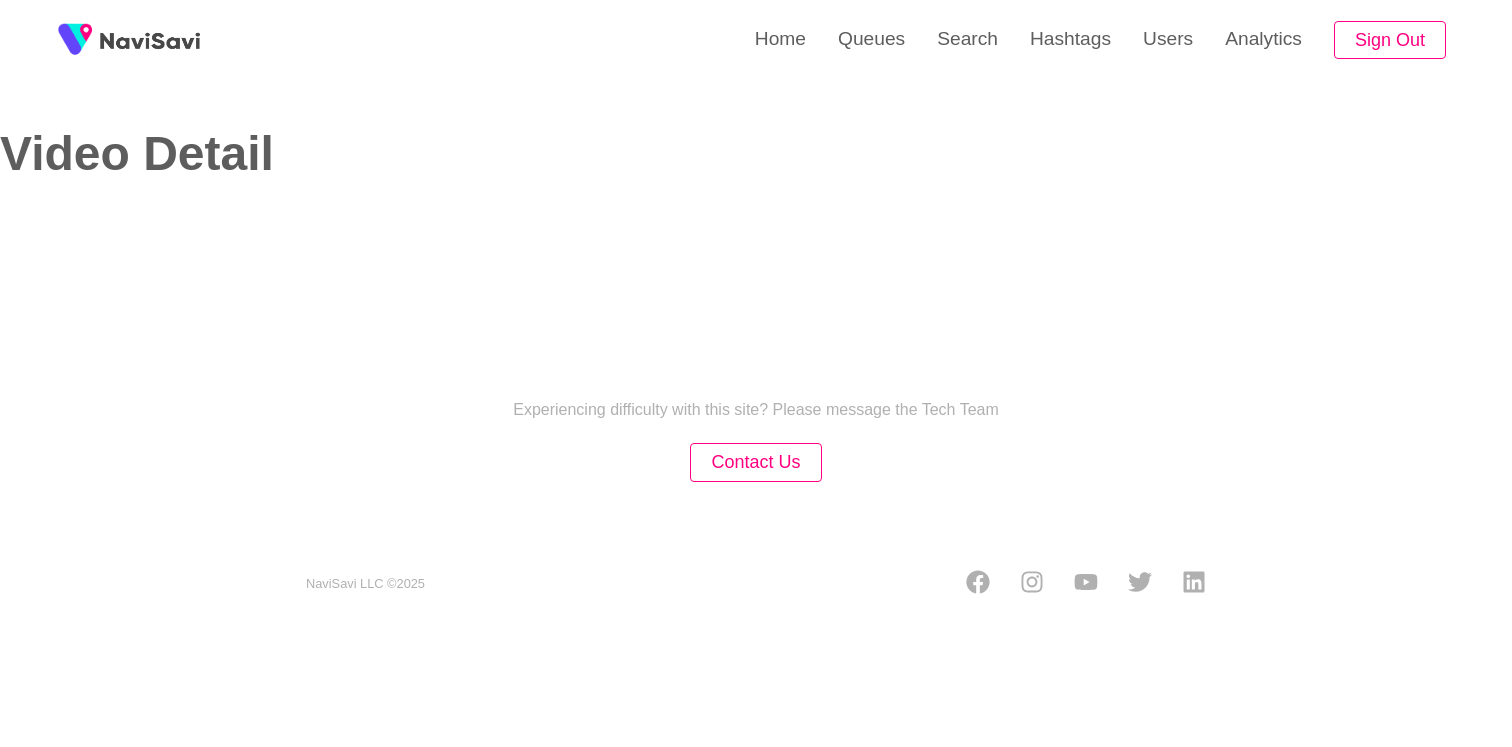 select on "**********" 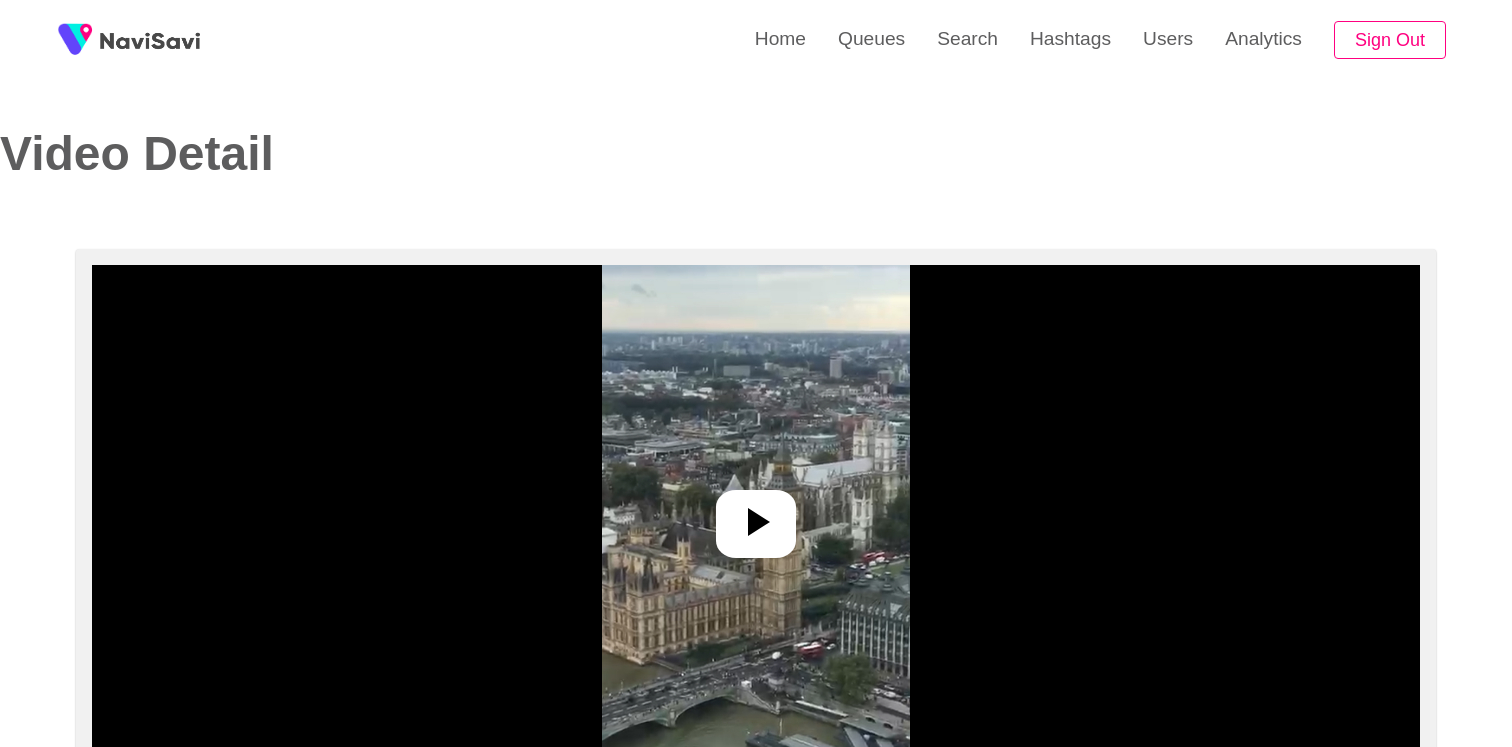click at bounding box center [756, 515] 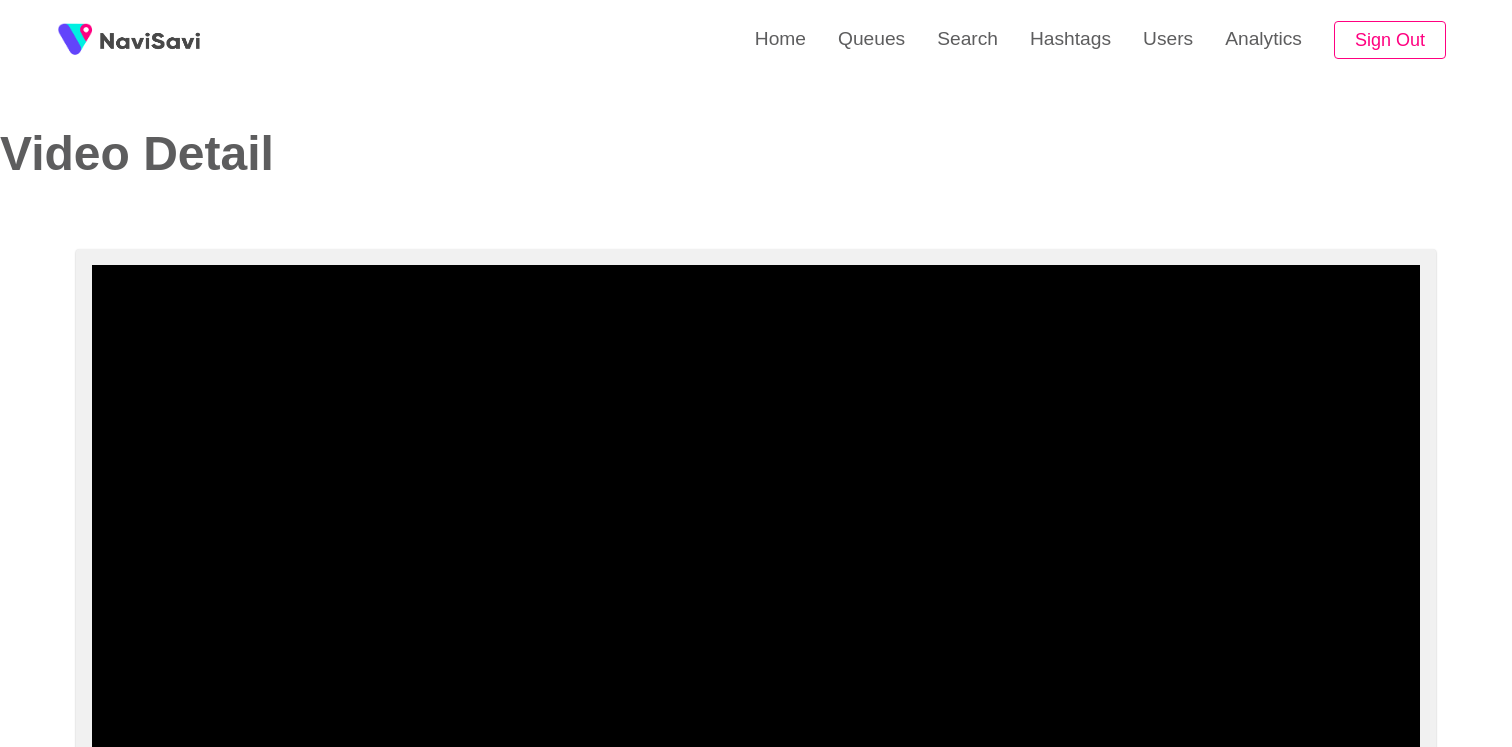 scroll, scrollTop: 109, scrollLeft: 0, axis: vertical 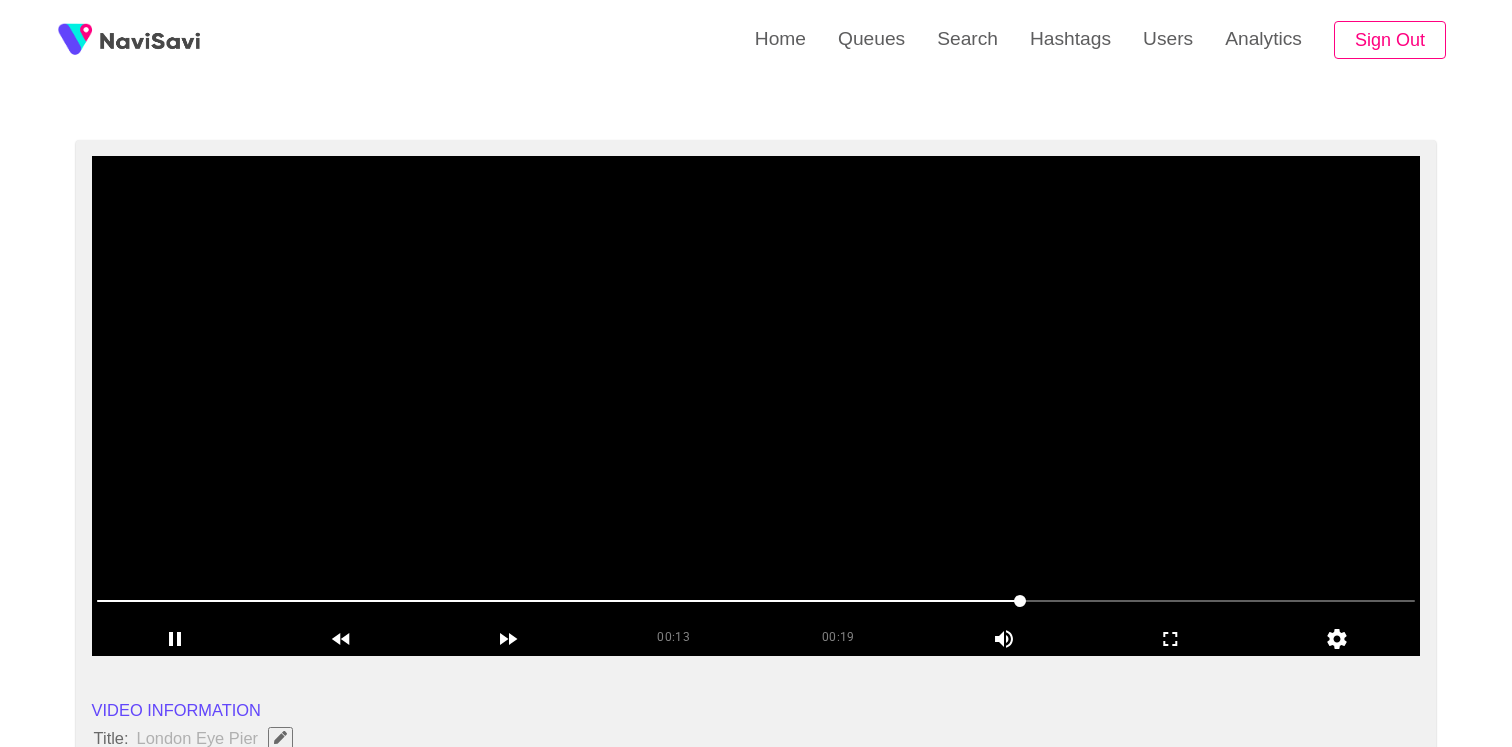 click at bounding box center (756, 406) 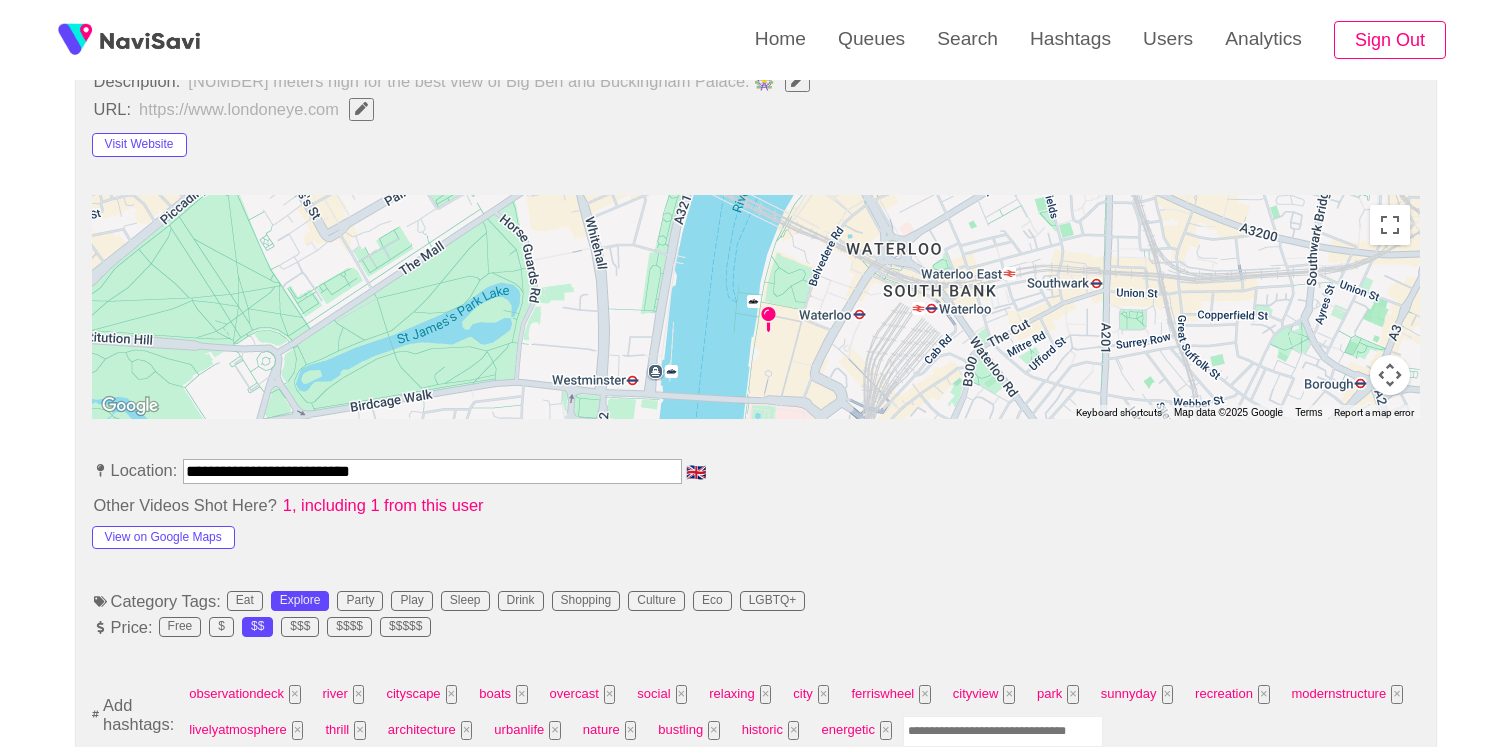 scroll, scrollTop: 1175, scrollLeft: 0, axis: vertical 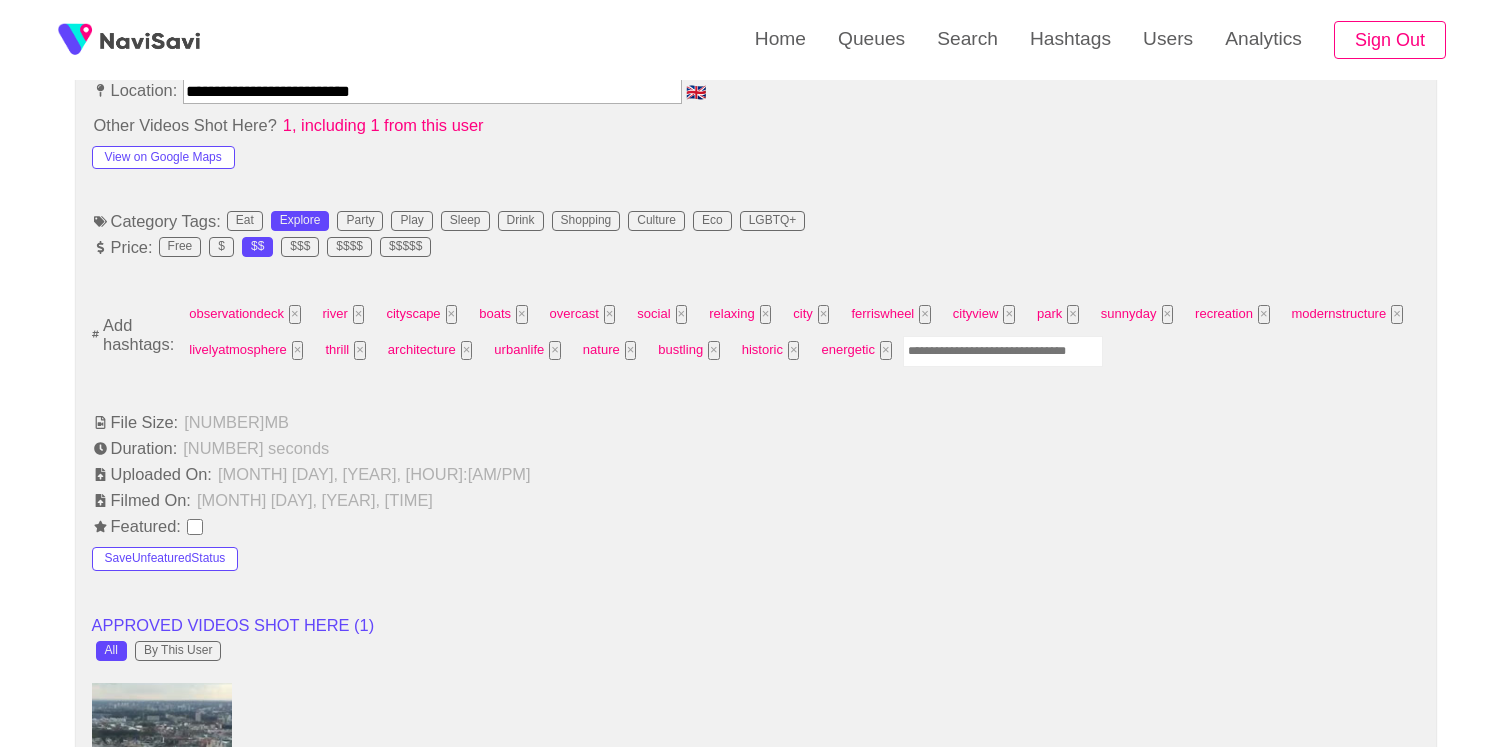 click at bounding box center (1003, 351) 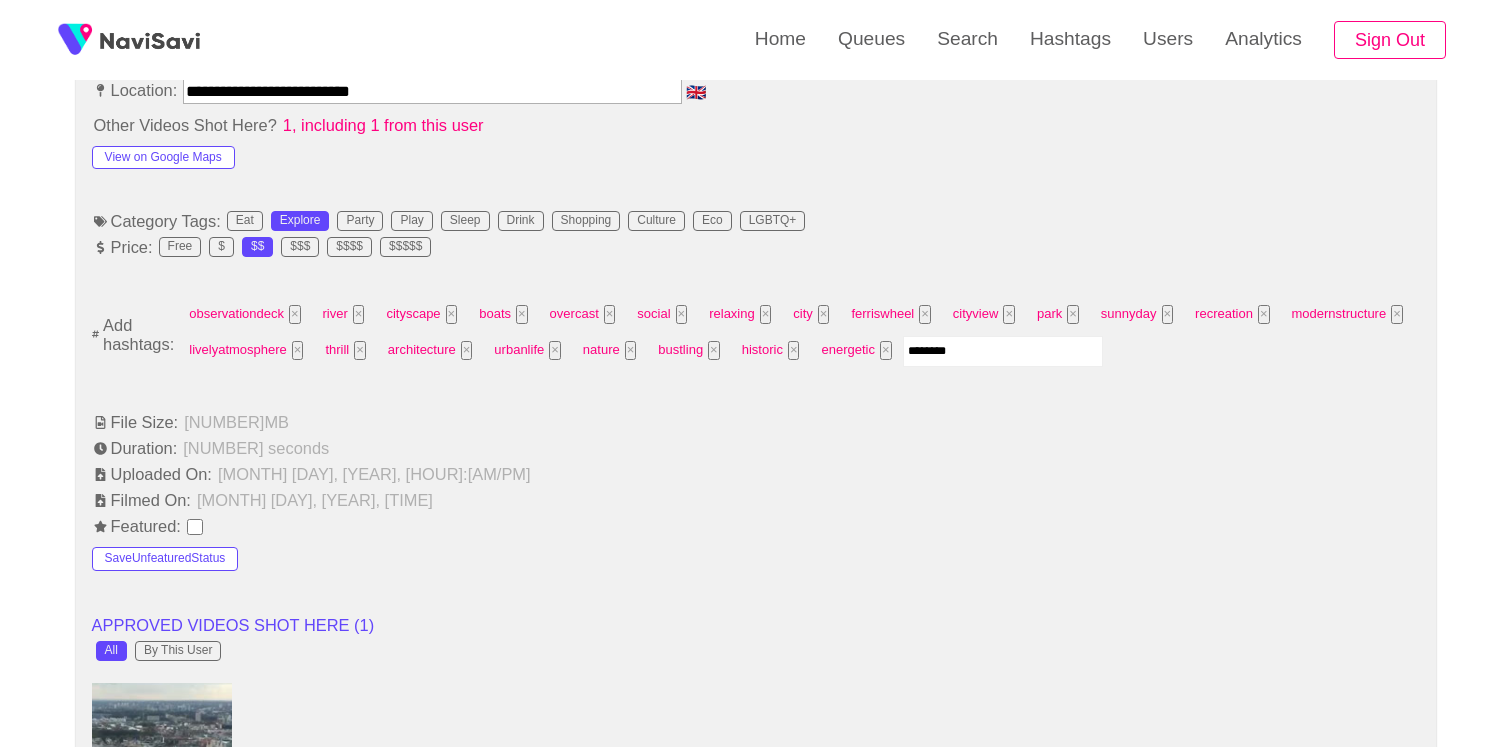 type on "*********" 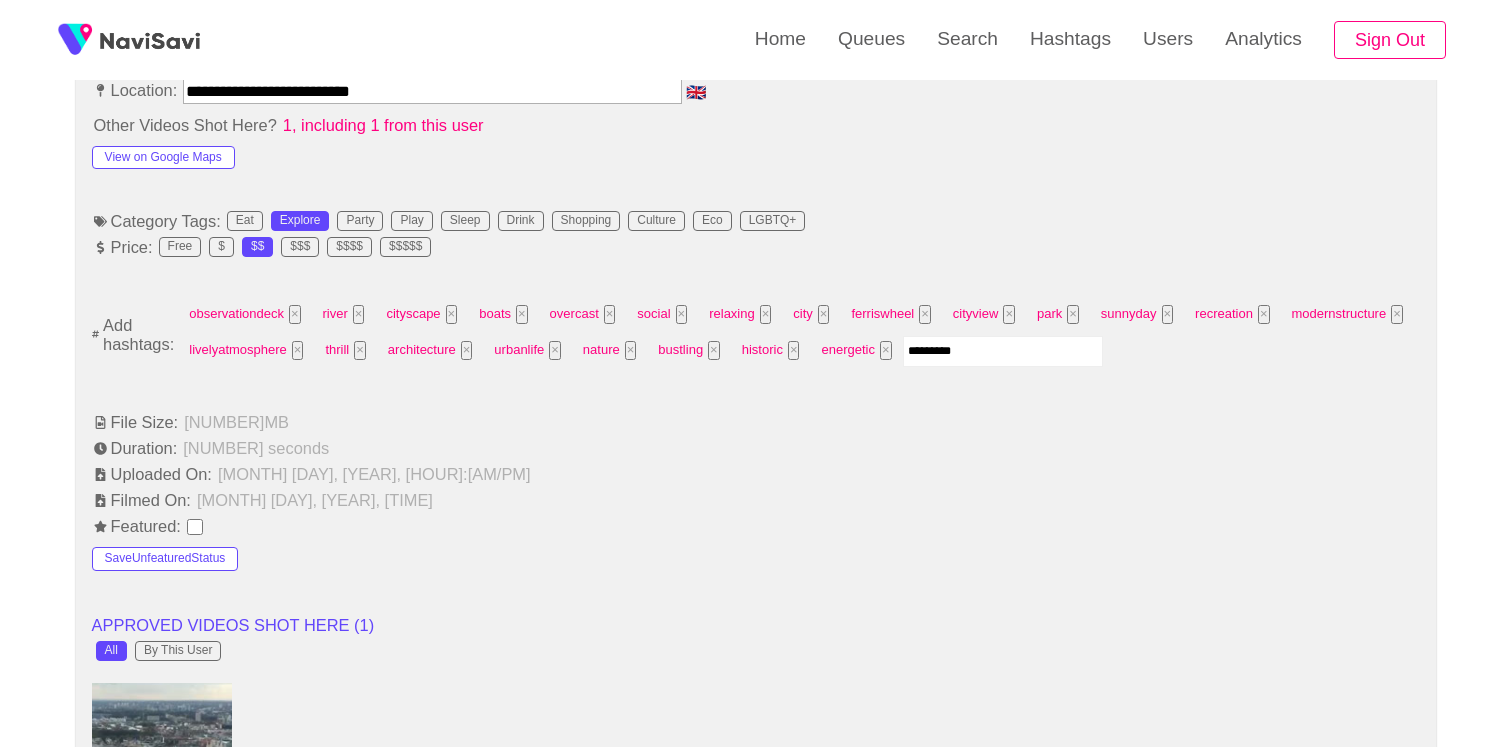 type 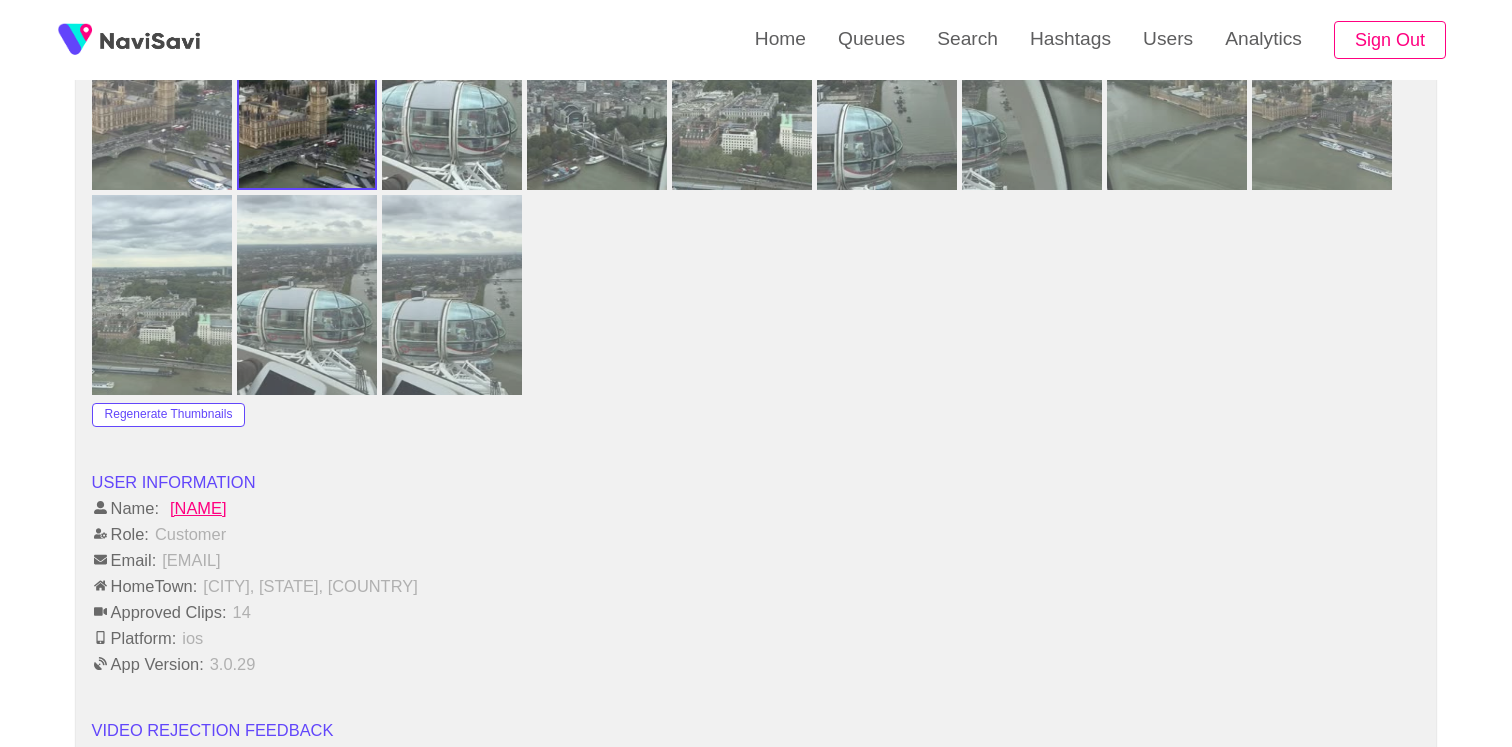 scroll, scrollTop: 2726, scrollLeft: 0, axis: vertical 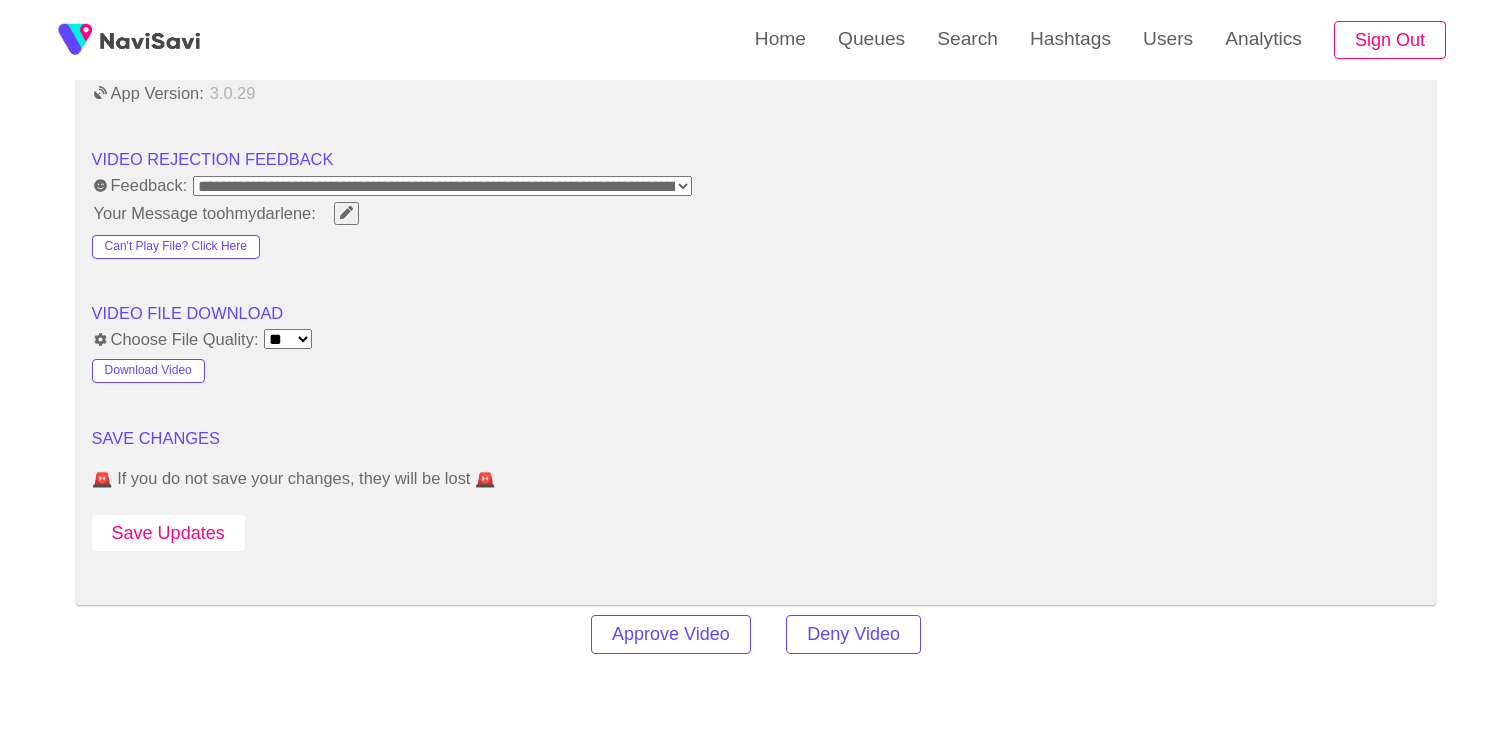 click on "Save Updates" at bounding box center [168, 533] 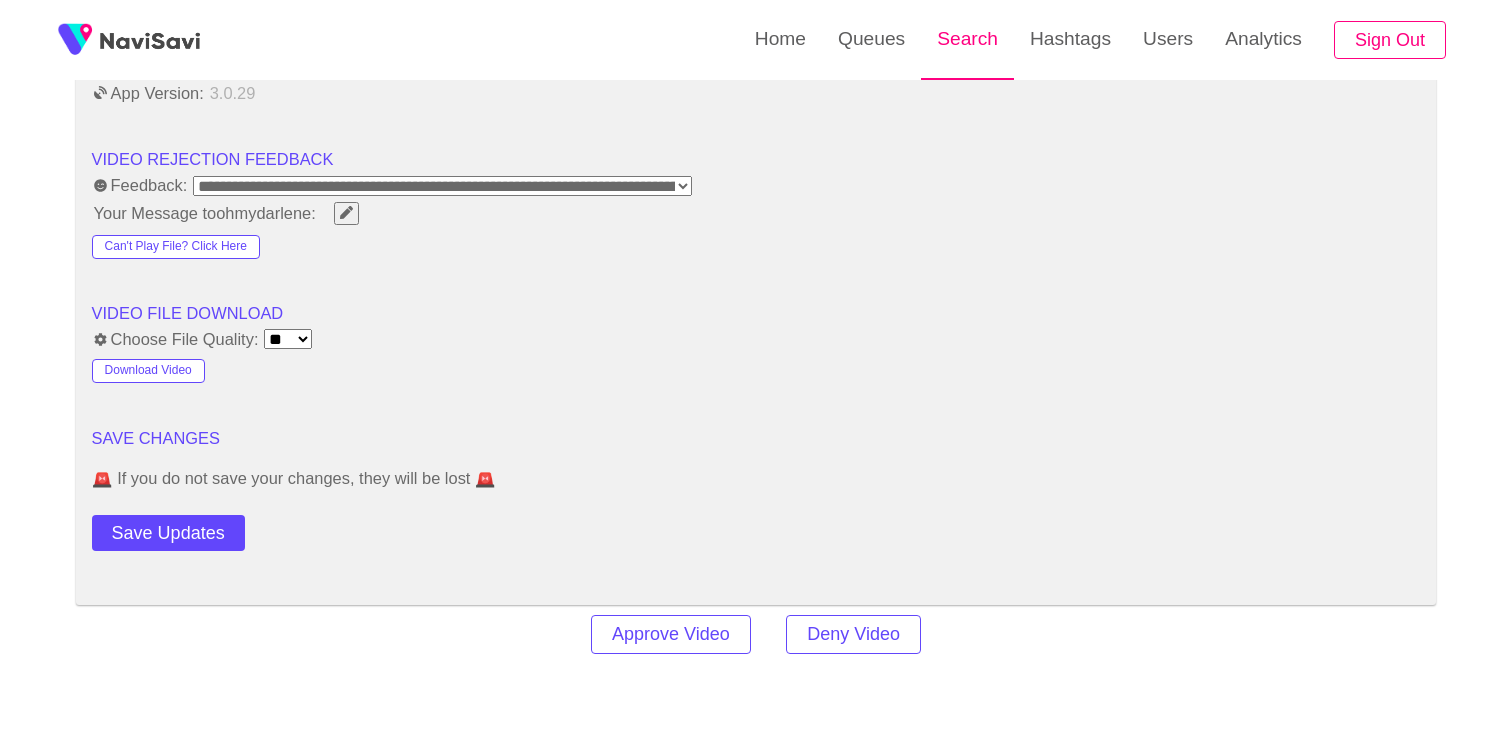 click on "Search" at bounding box center (967, 39) 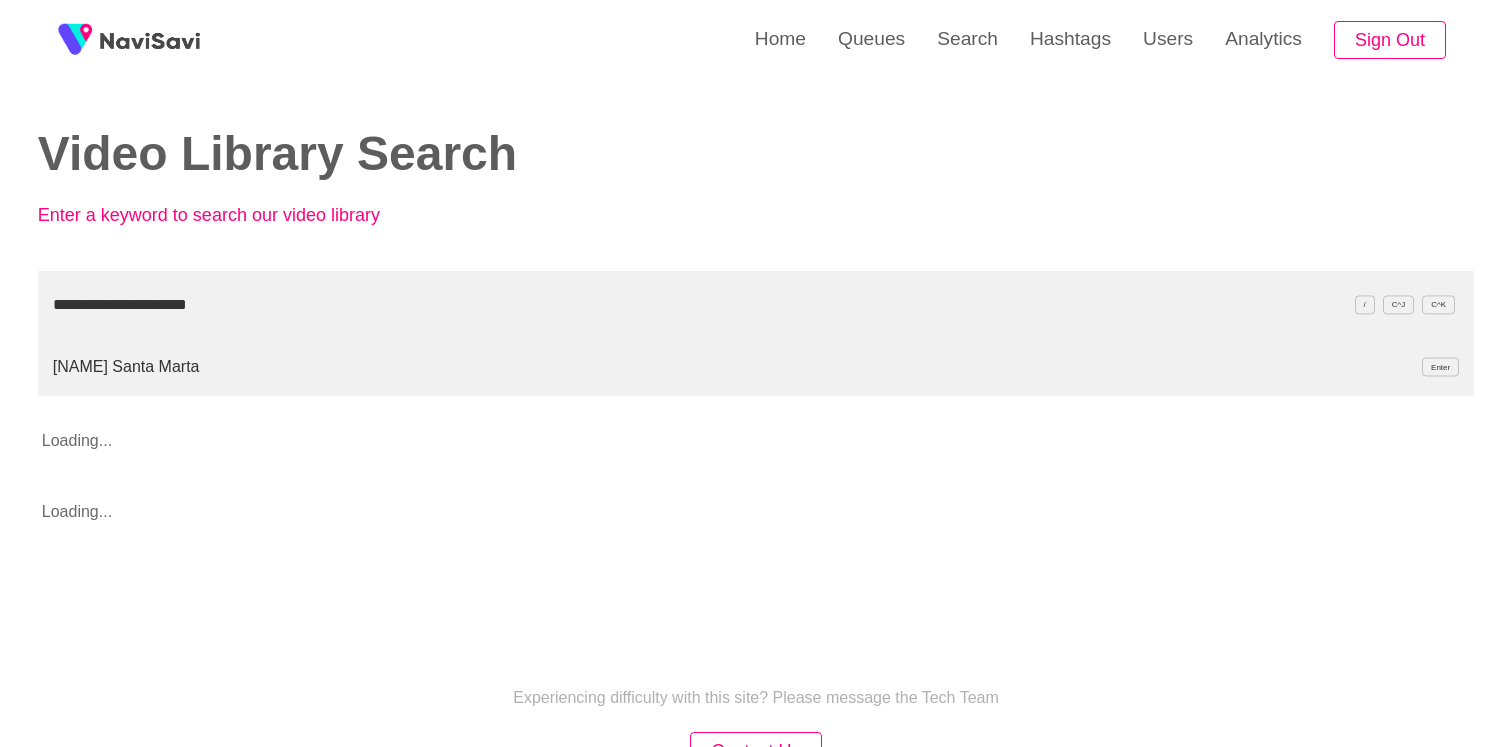 type on "**********" 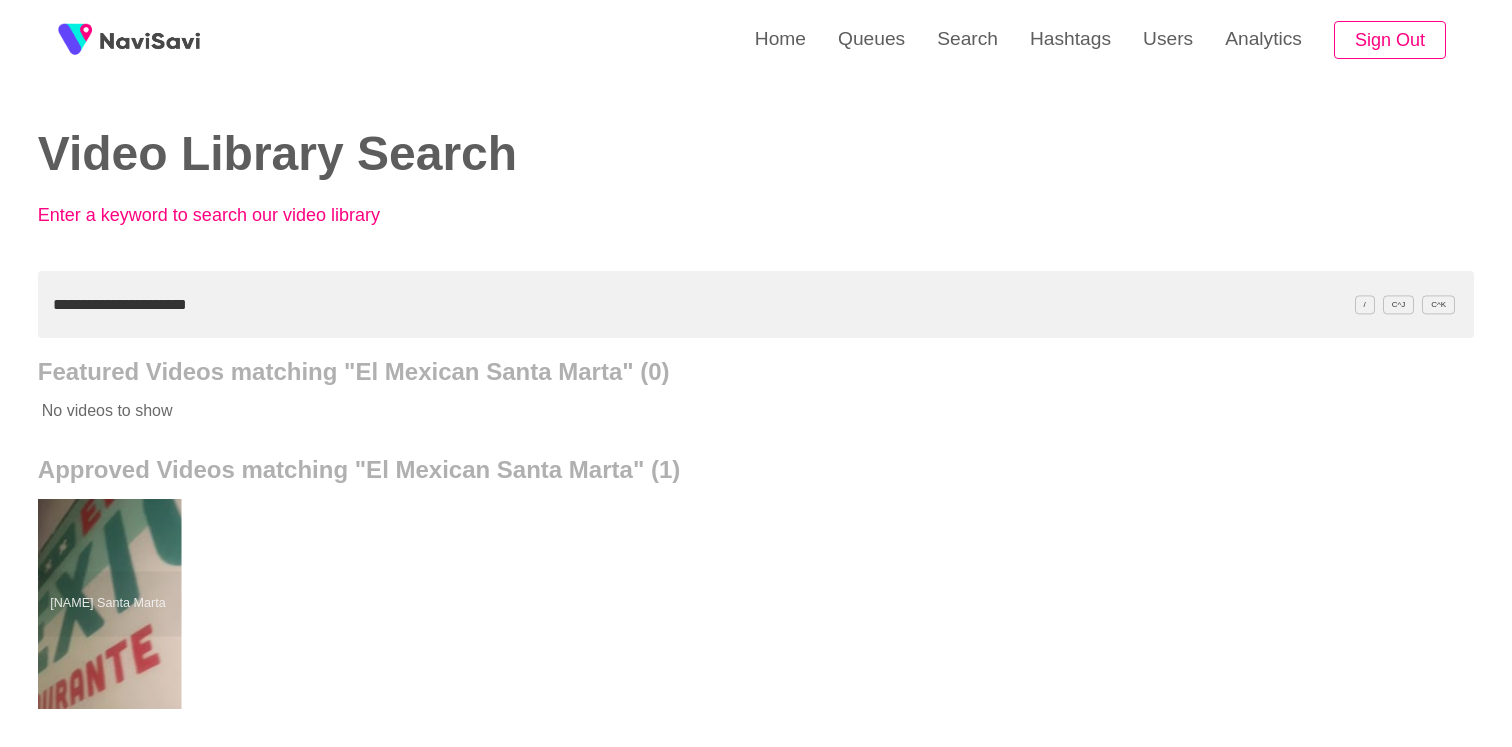 click at bounding box center [107, 604] 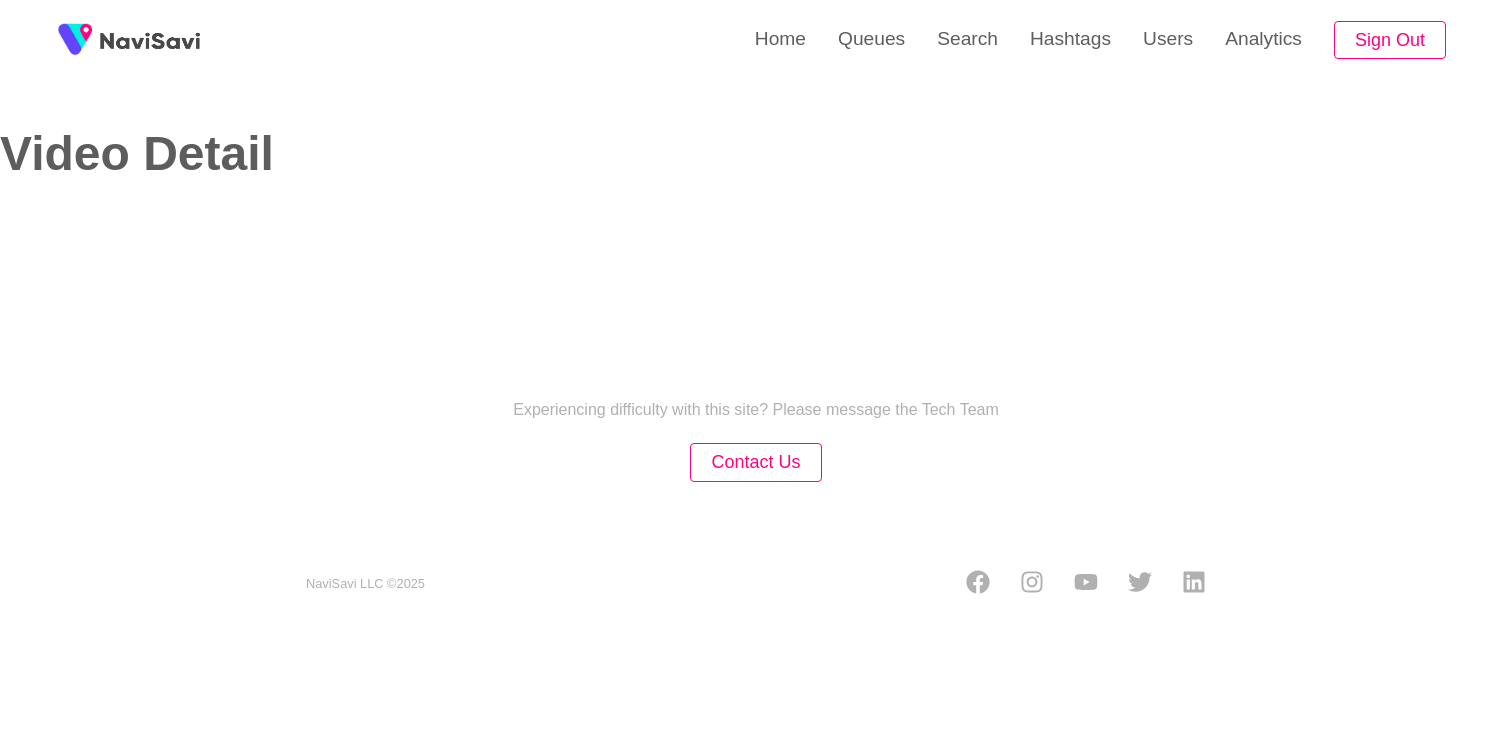 select on "**********" 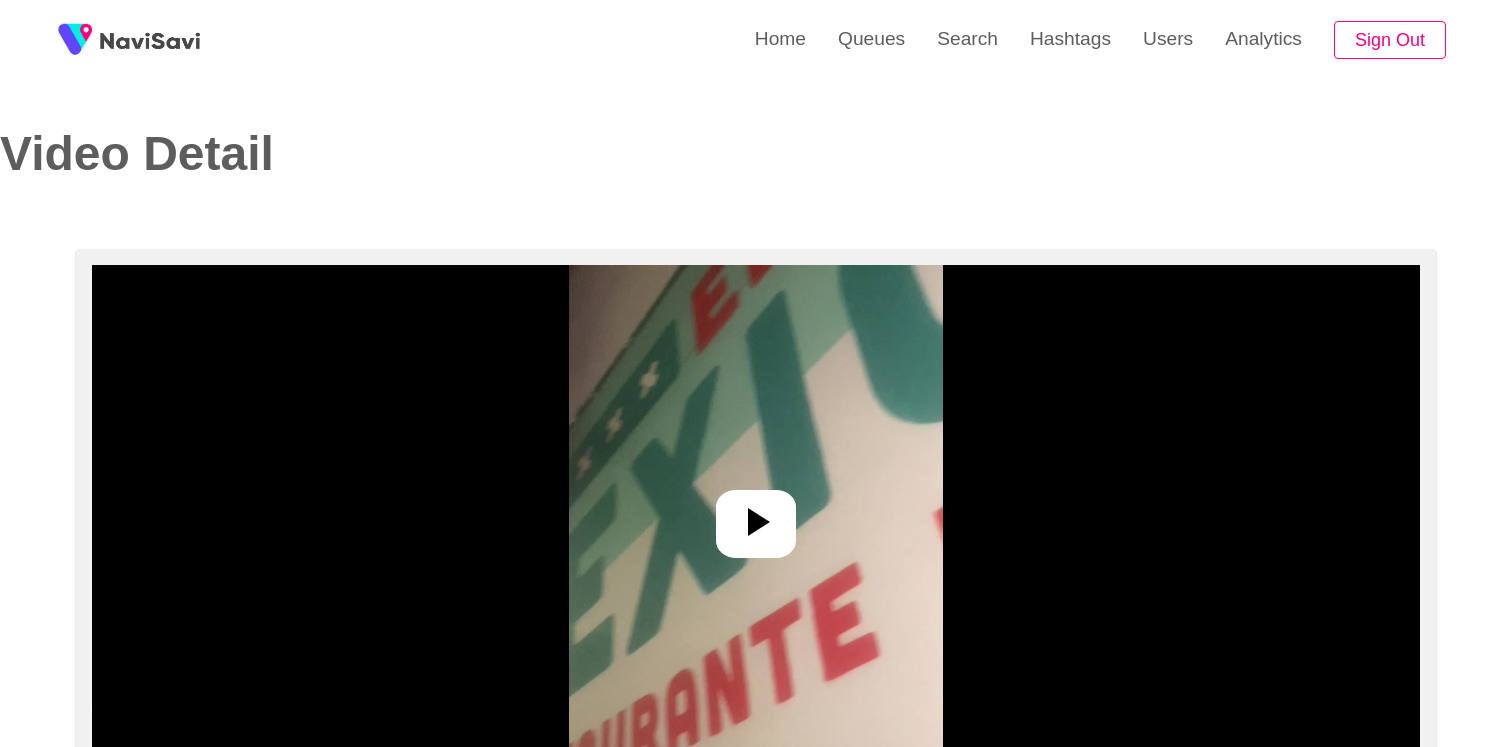 click at bounding box center (756, 515) 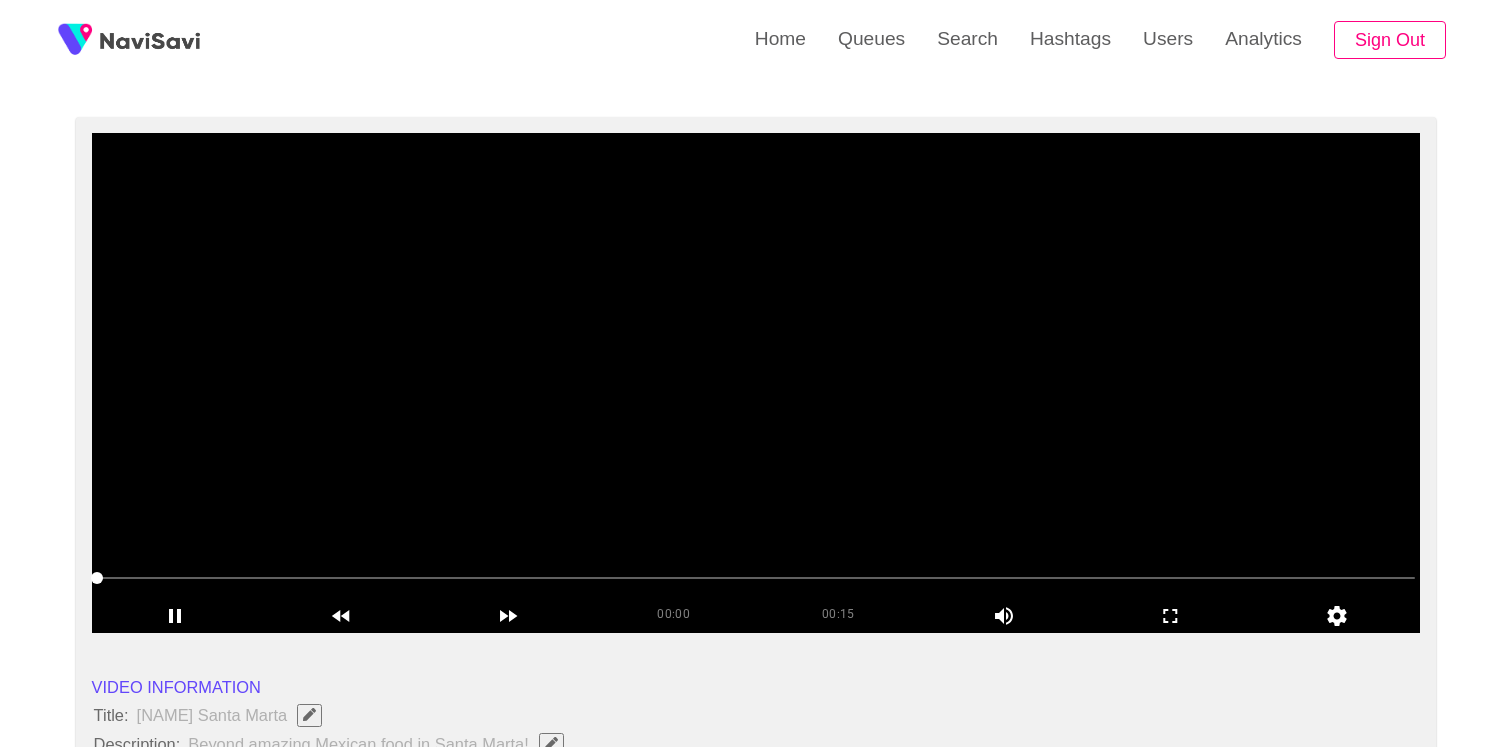 scroll, scrollTop: 134, scrollLeft: 0, axis: vertical 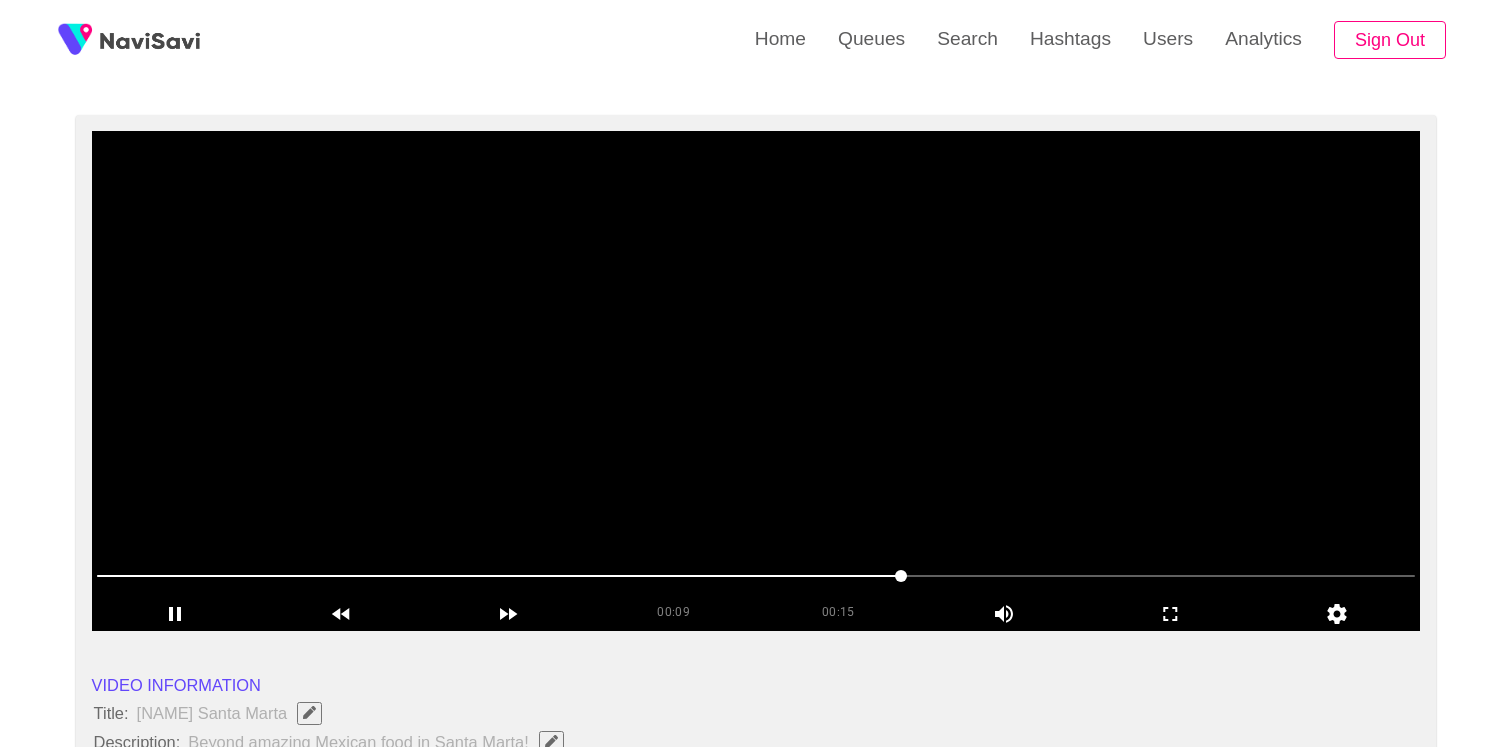 drag, startPoint x: 642, startPoint y: 570, endPoint x: 895, endPoint y: 571, distance: 253.00198 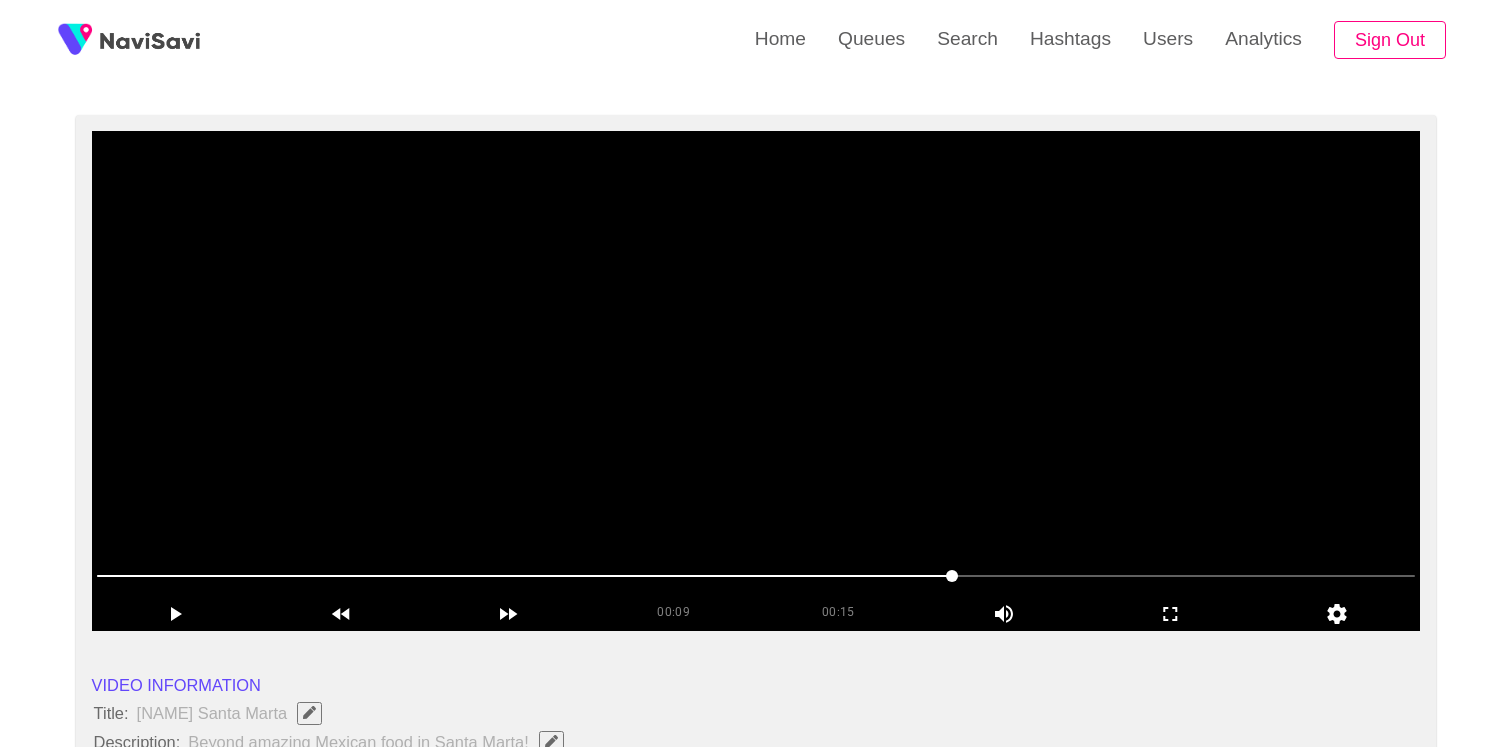 click at bounding box center [756, 381] 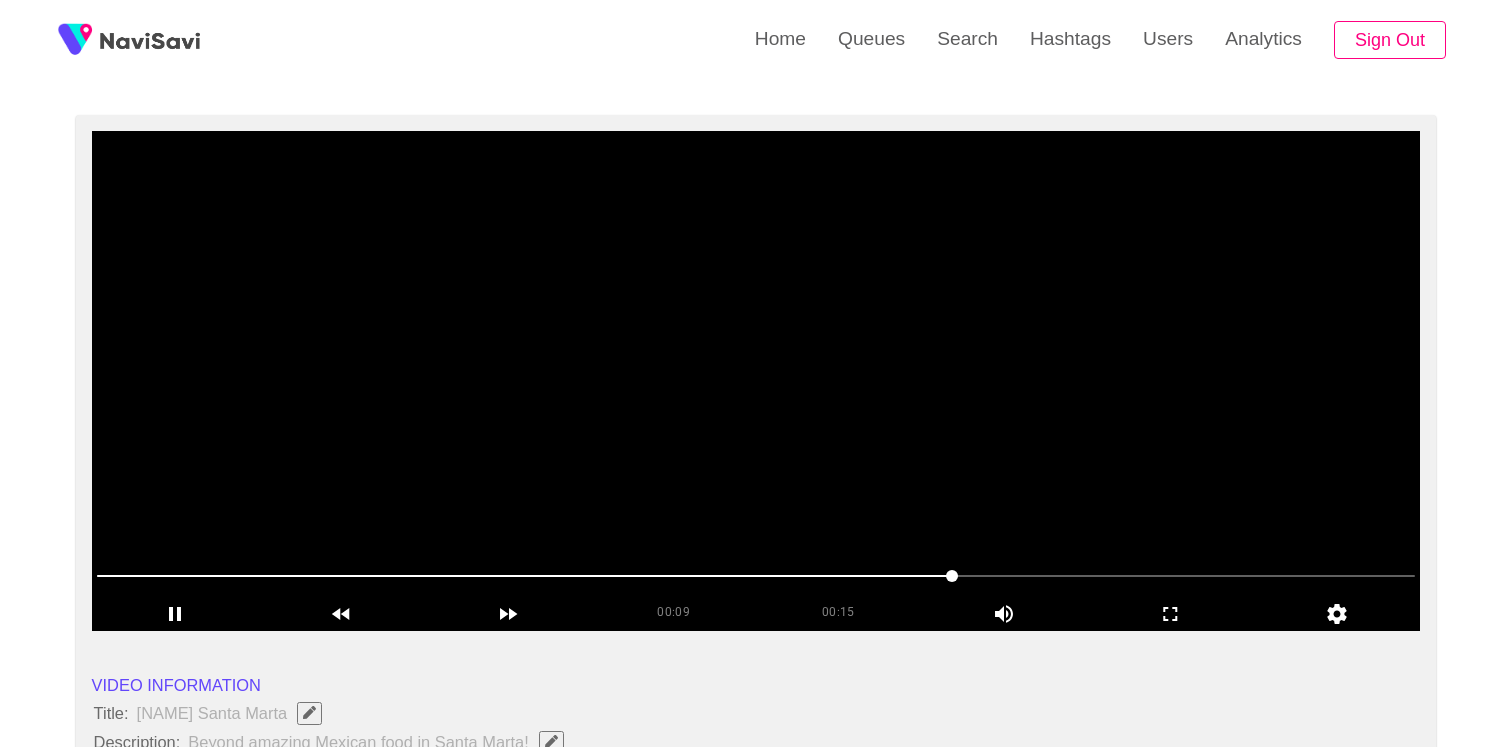 click at bounding box center [756, 381] 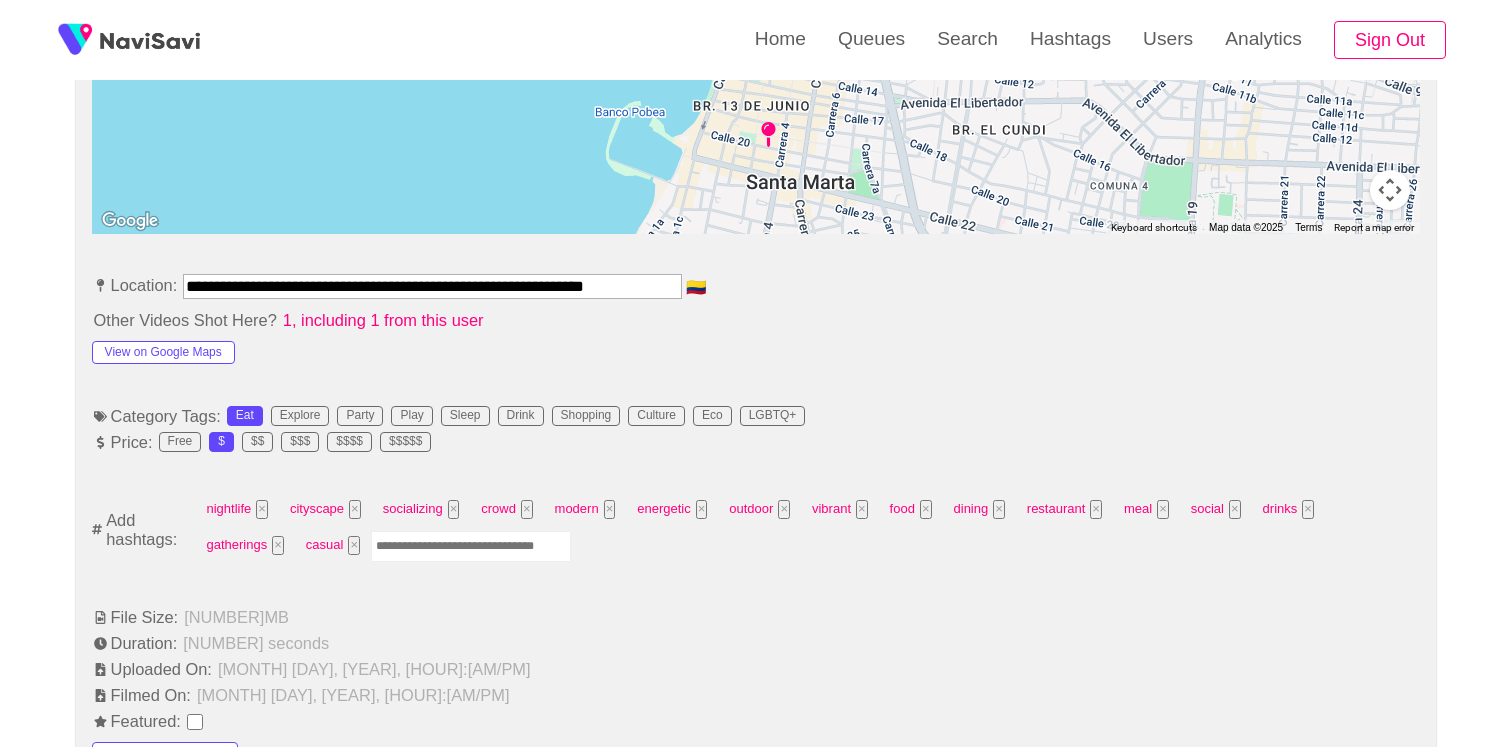 scroll, scrollTop: 1070, scrollLeft: 0, axis: vertical 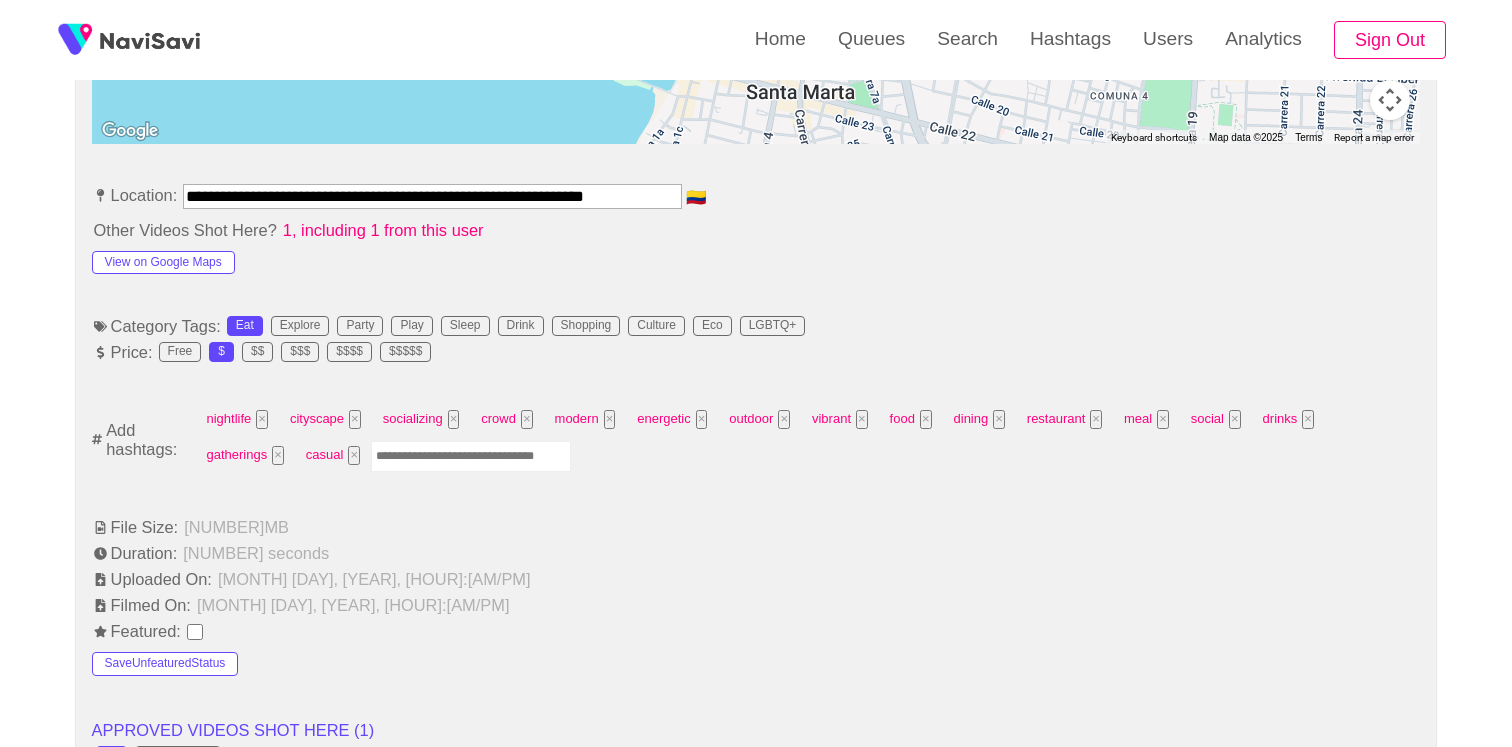 click at bounding box center [471, 456] 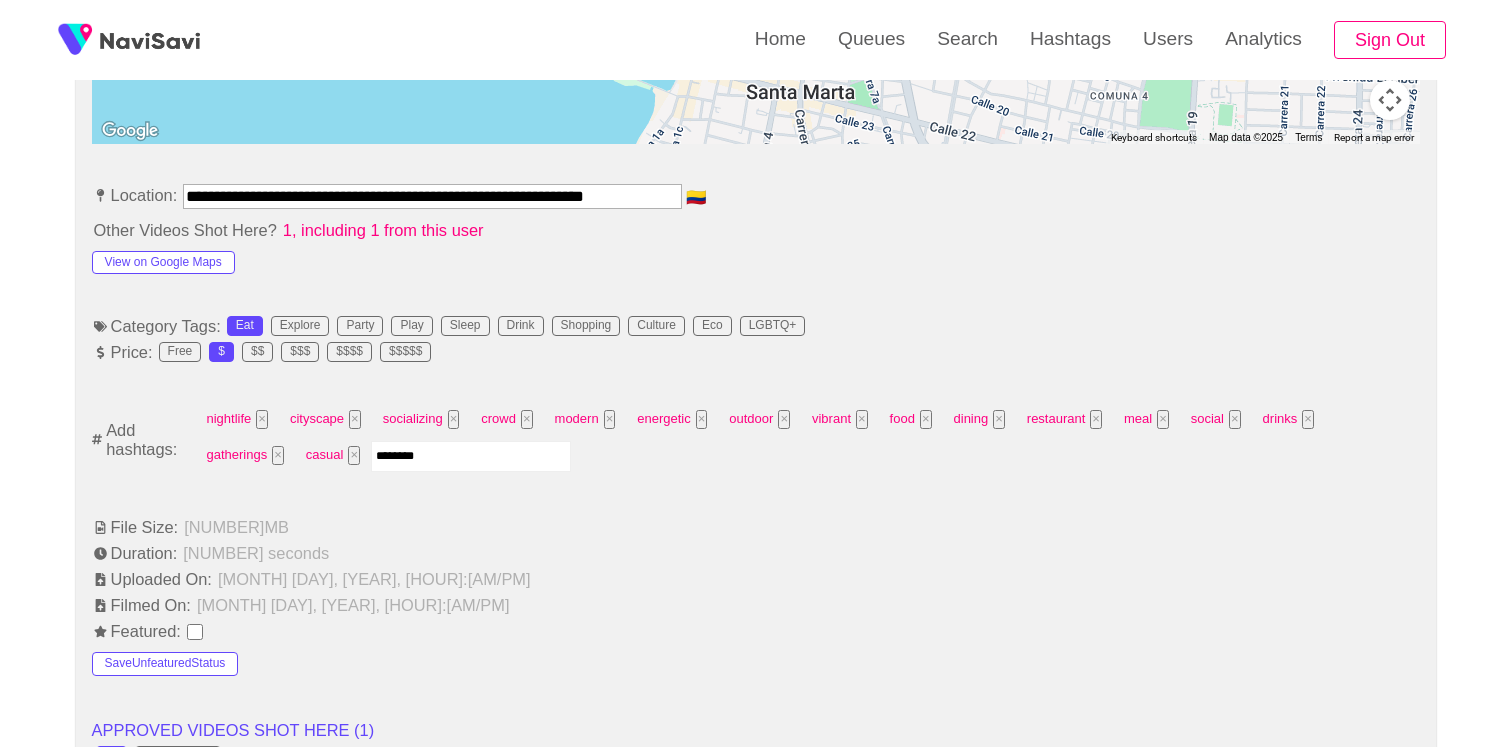 type on "*********" 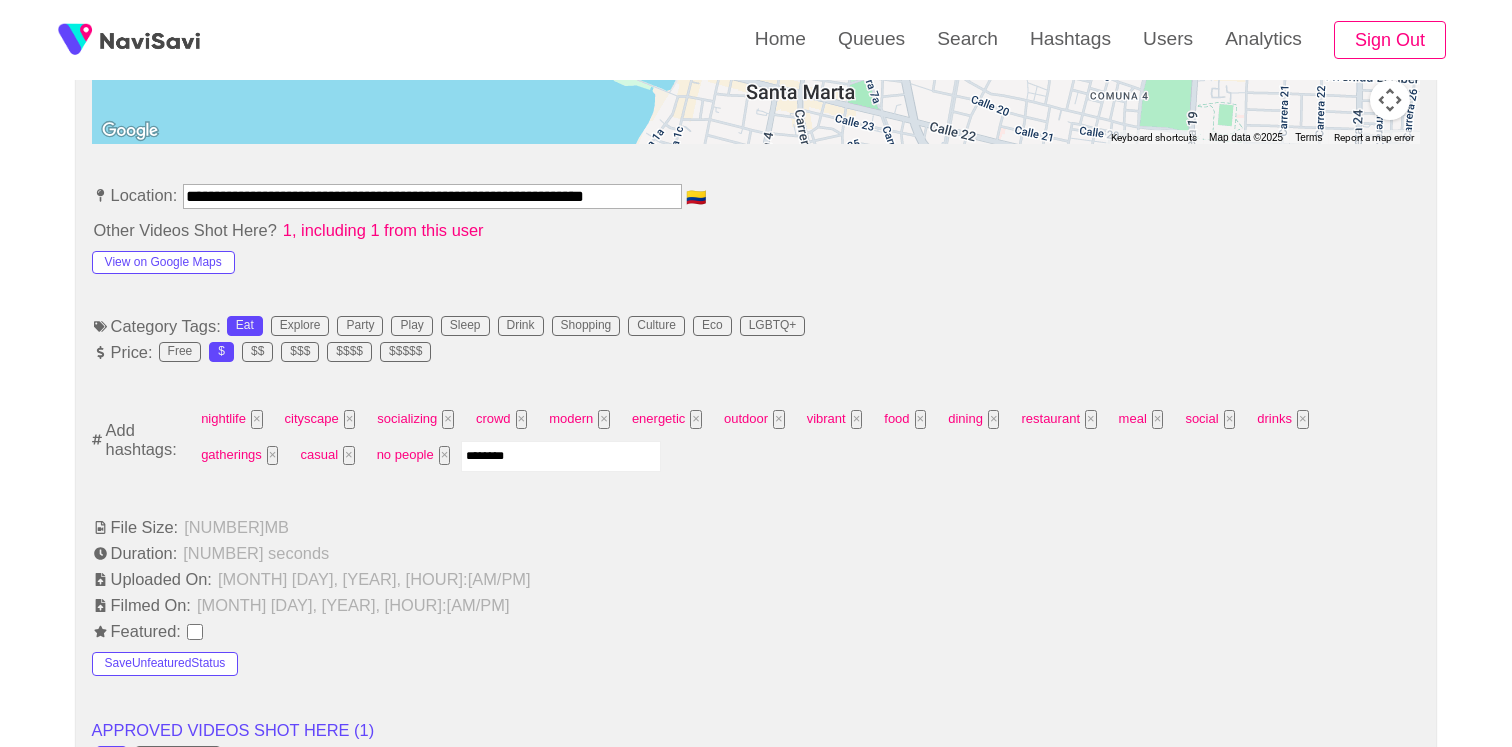 type on "*********" 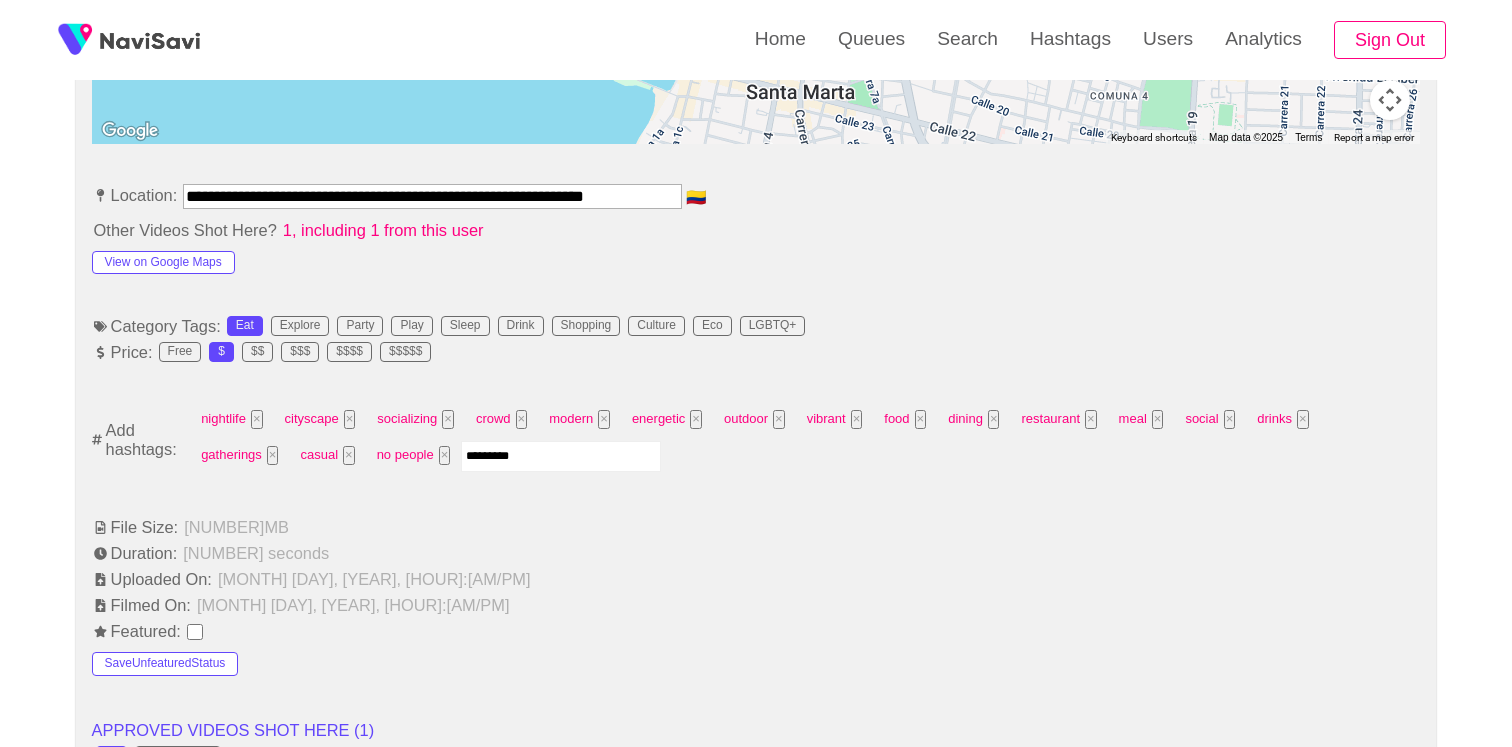 type 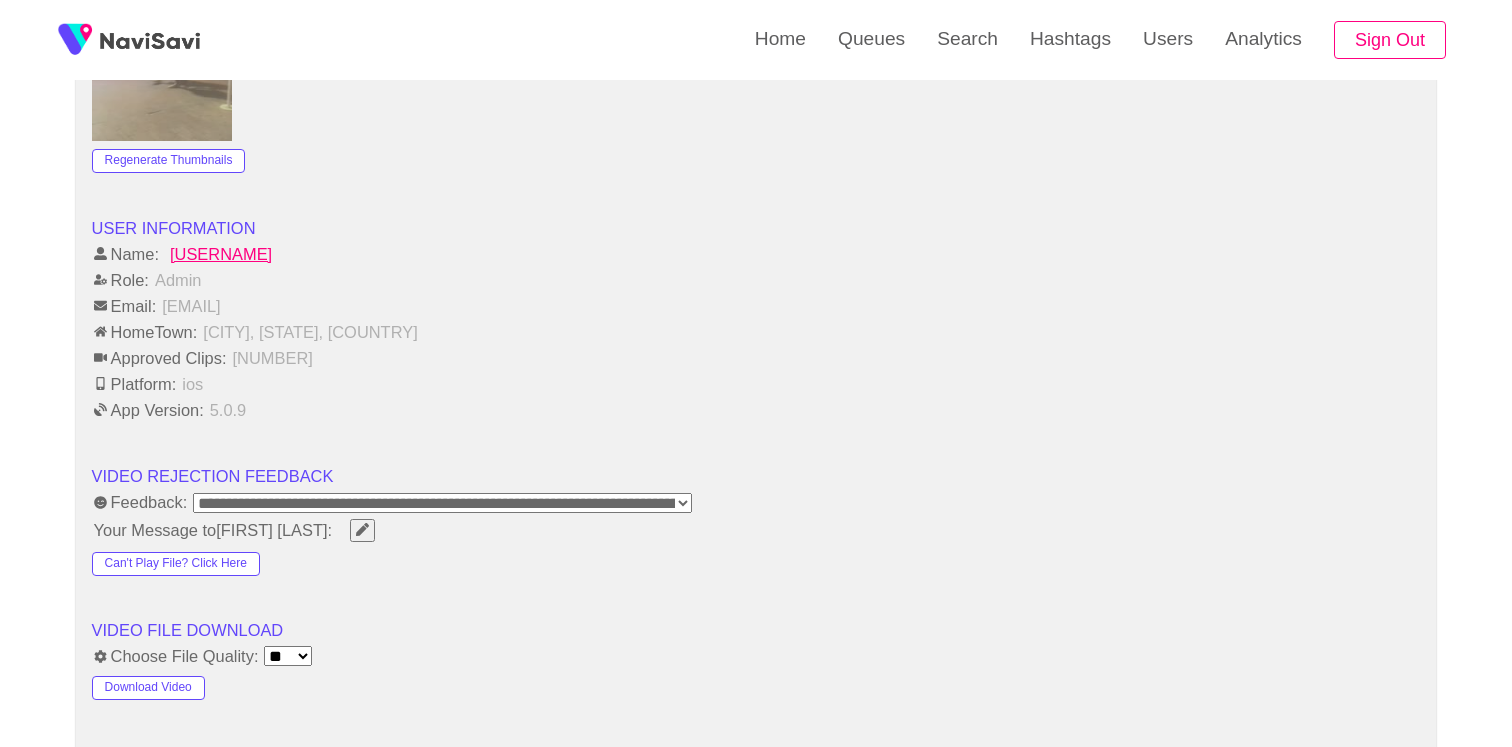 scroll, scrollTop: 2964, scrollLeft: 0, axis: vertical 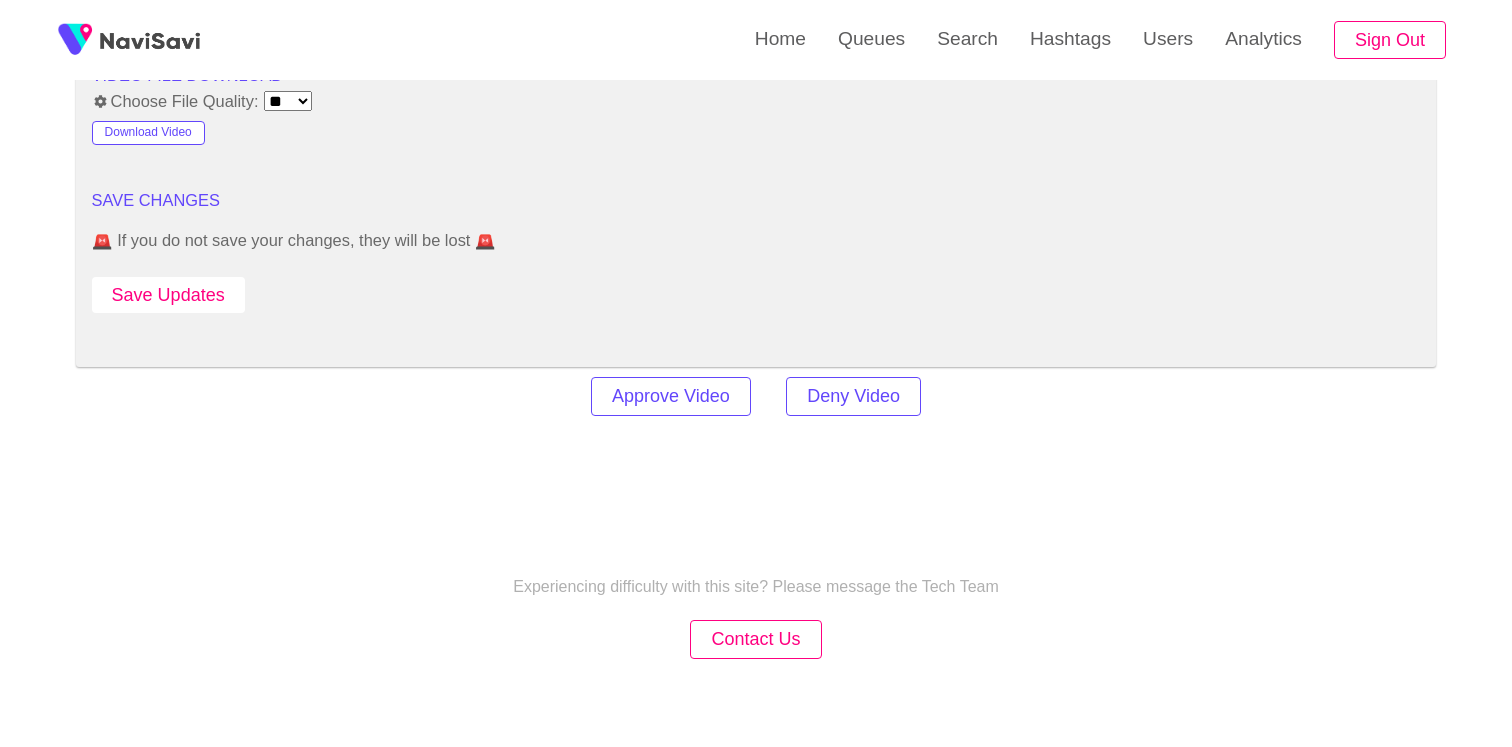click on "Save Updates" at bounding box center [168, 295] 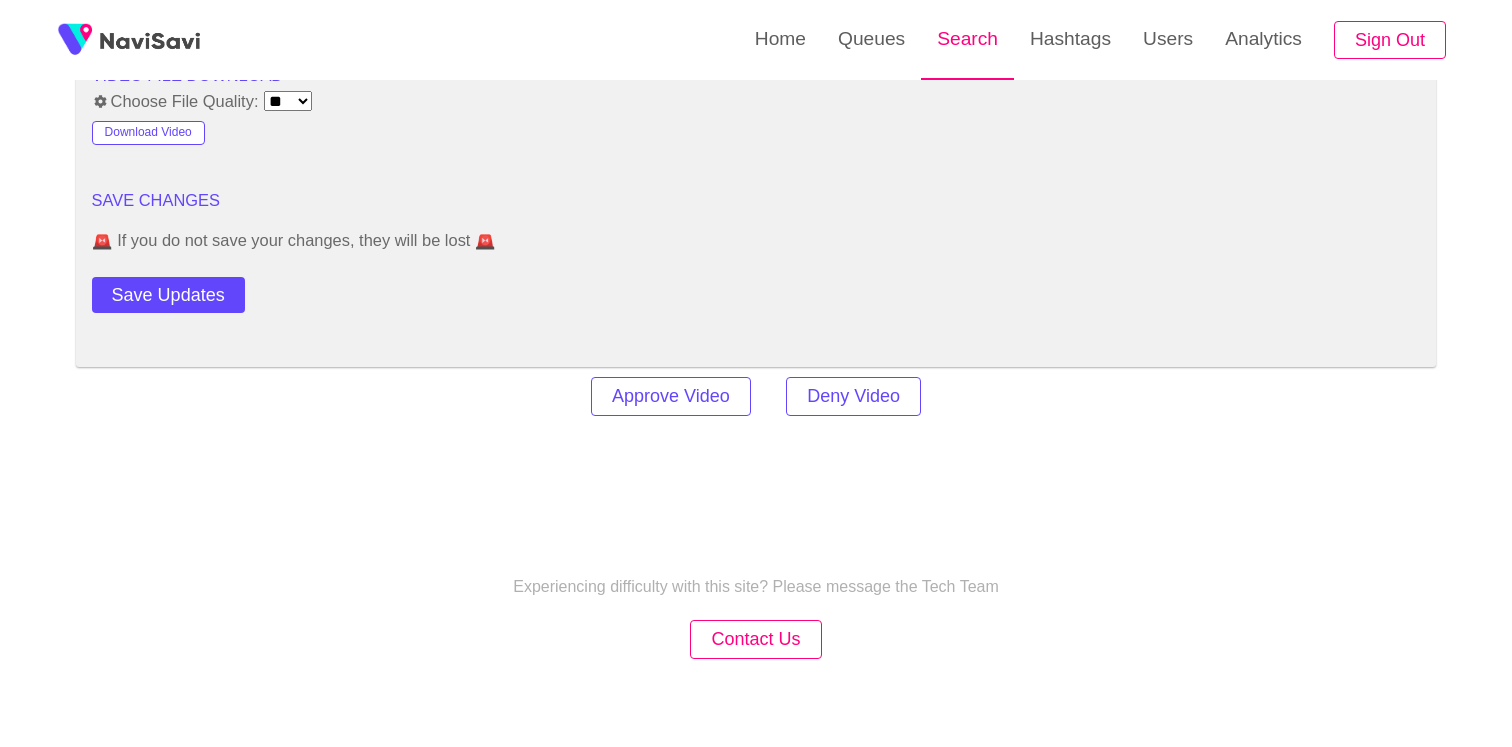click on "Search" at bounding box center (967, 39) 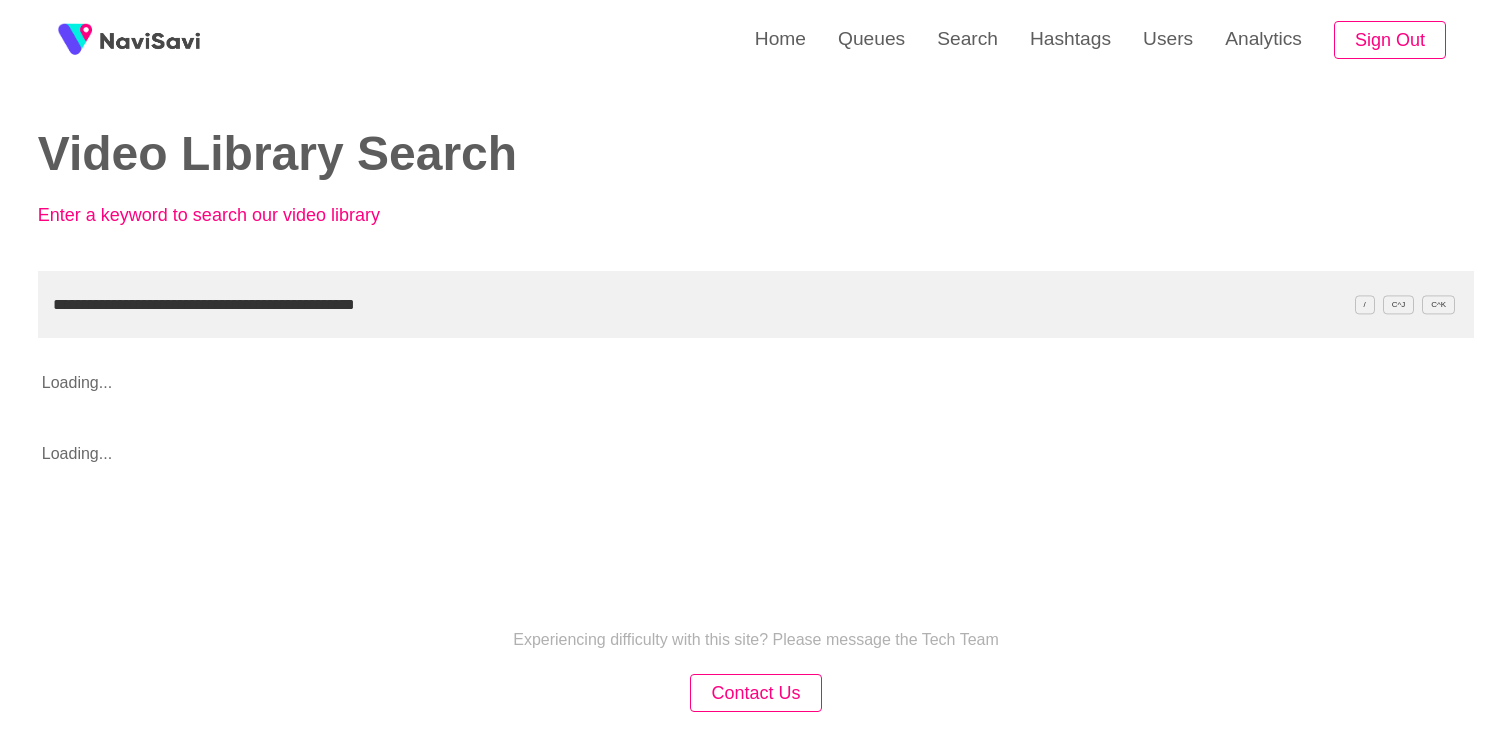 drag, startPoint x: 112, startPoint y: 309, endPoint x: -29, endPoint y: 309, distance: 141 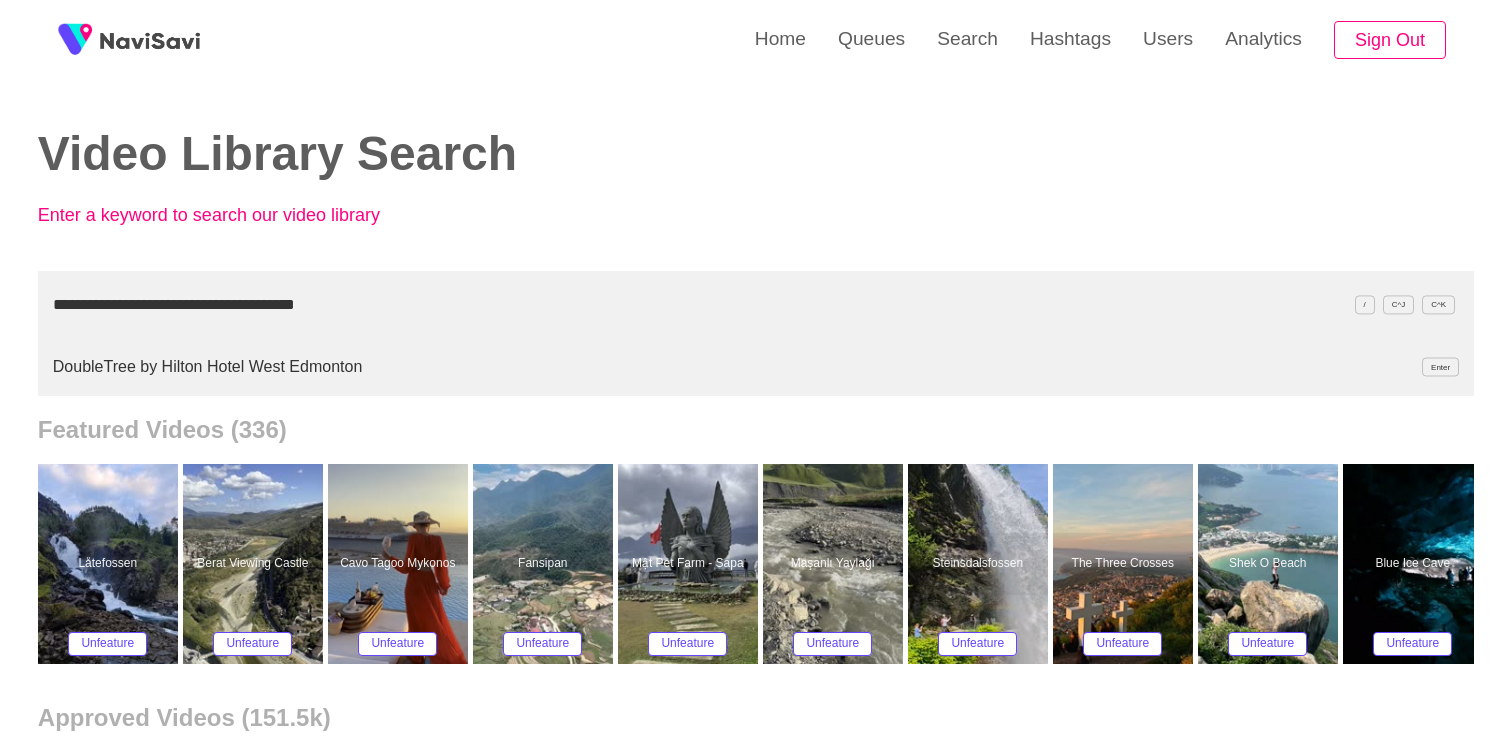 type on "**********" 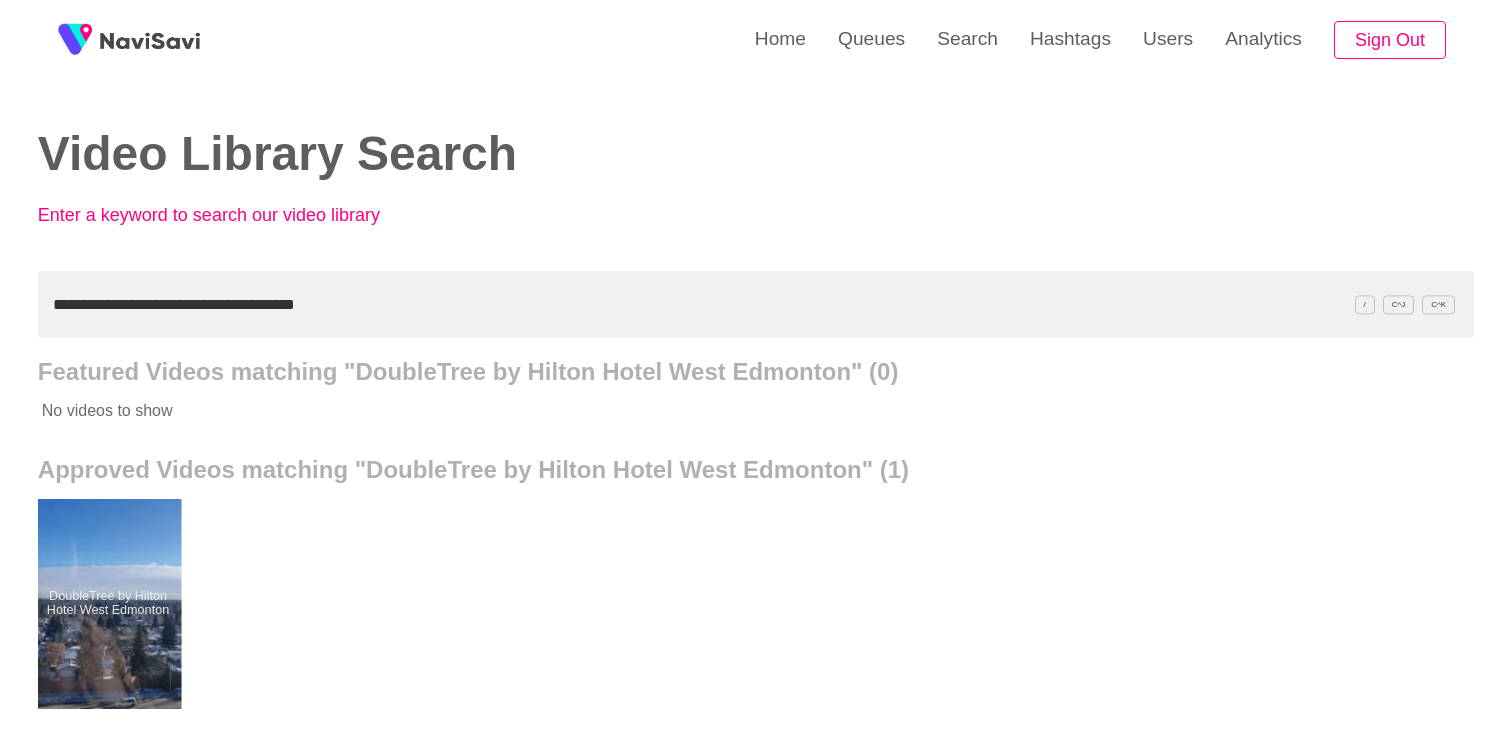 click at bounding box center (107, 604) 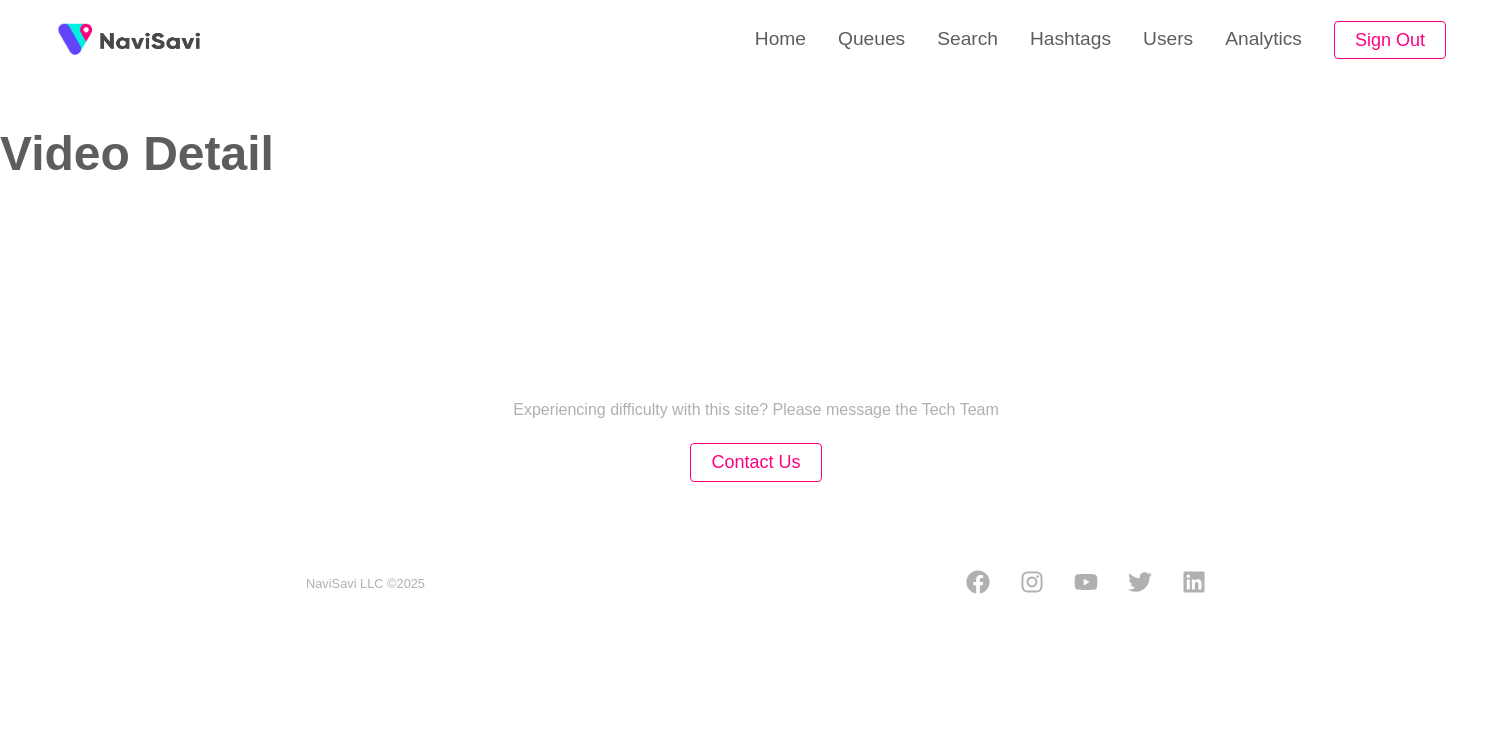 select on "**********" 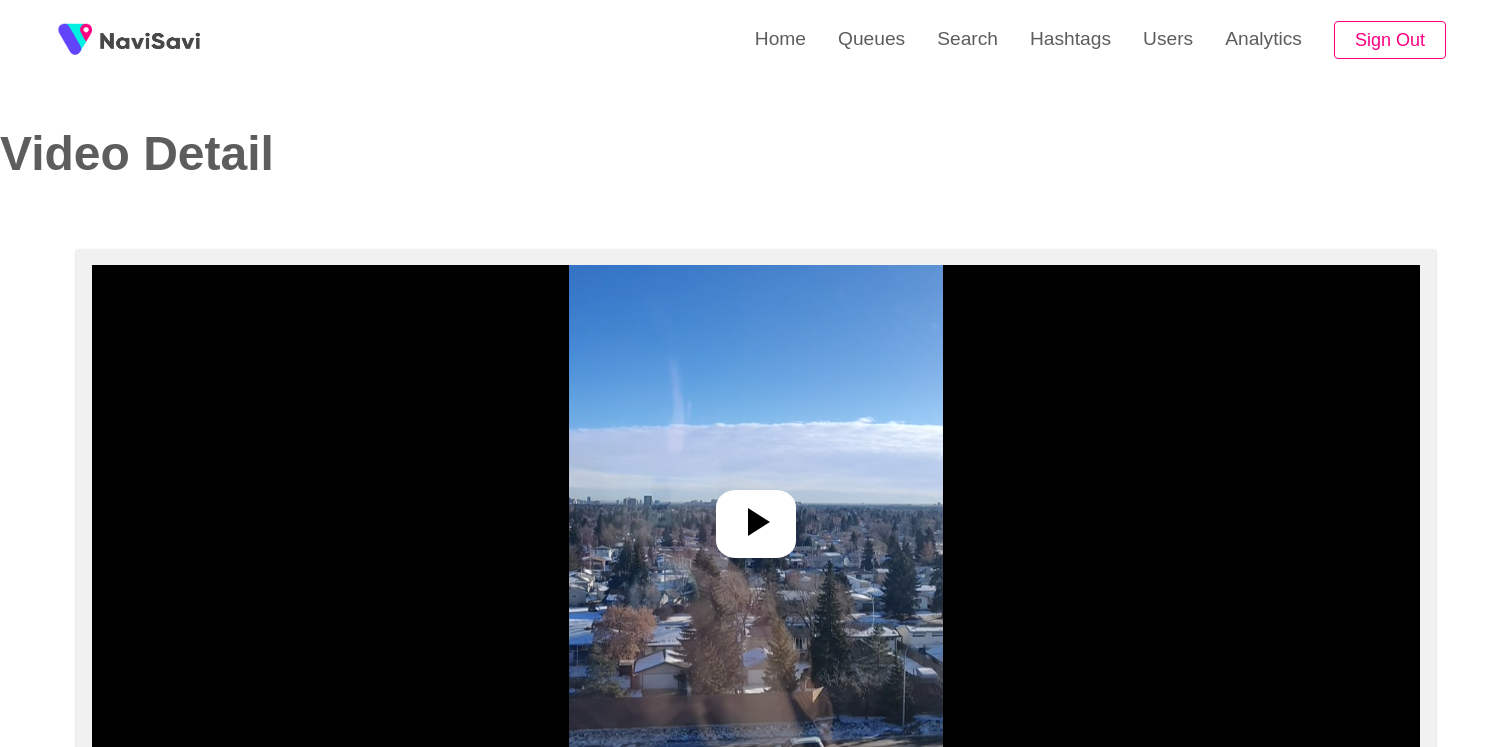 click at bounding box center [756, 515] 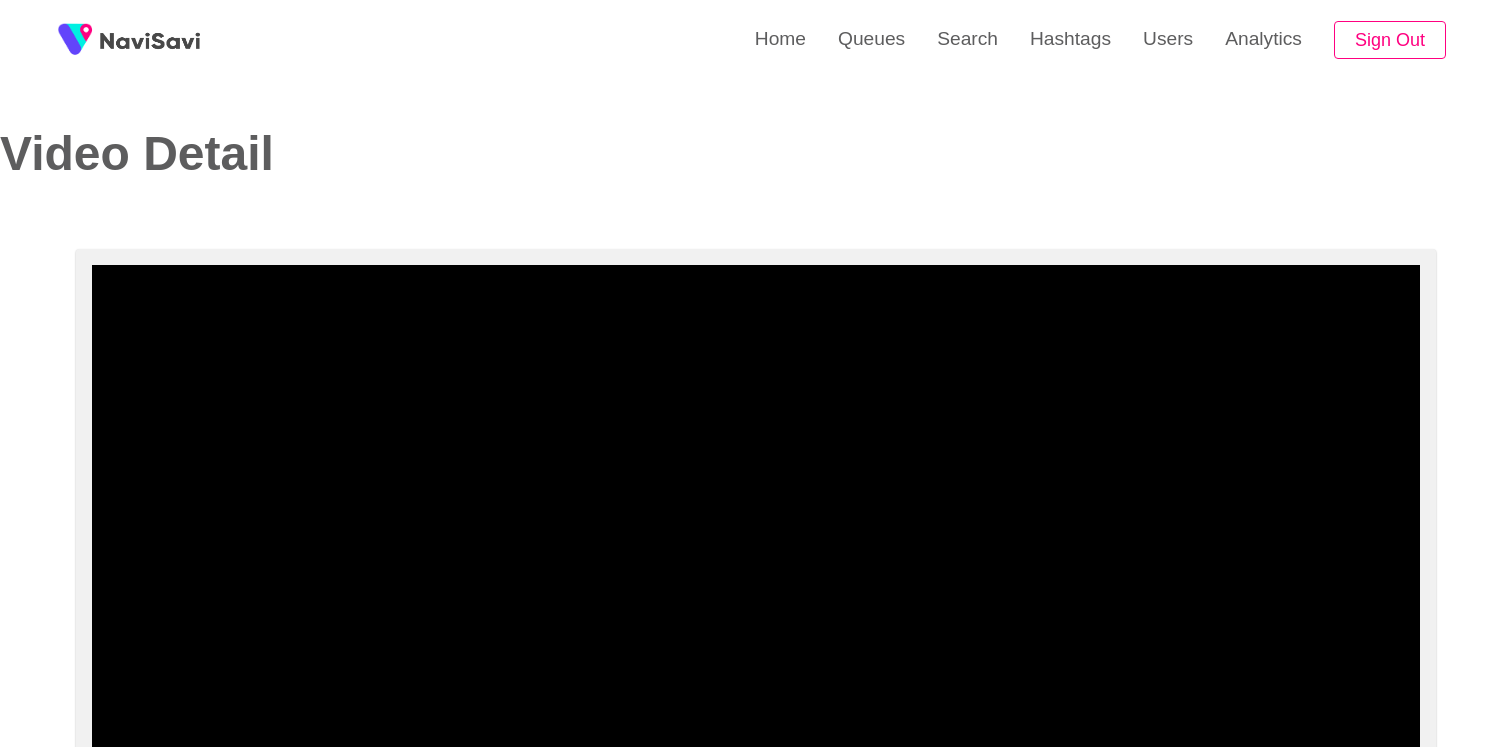 scroll, scrollTop: 123, scrollLeft: 0, axis: vertical 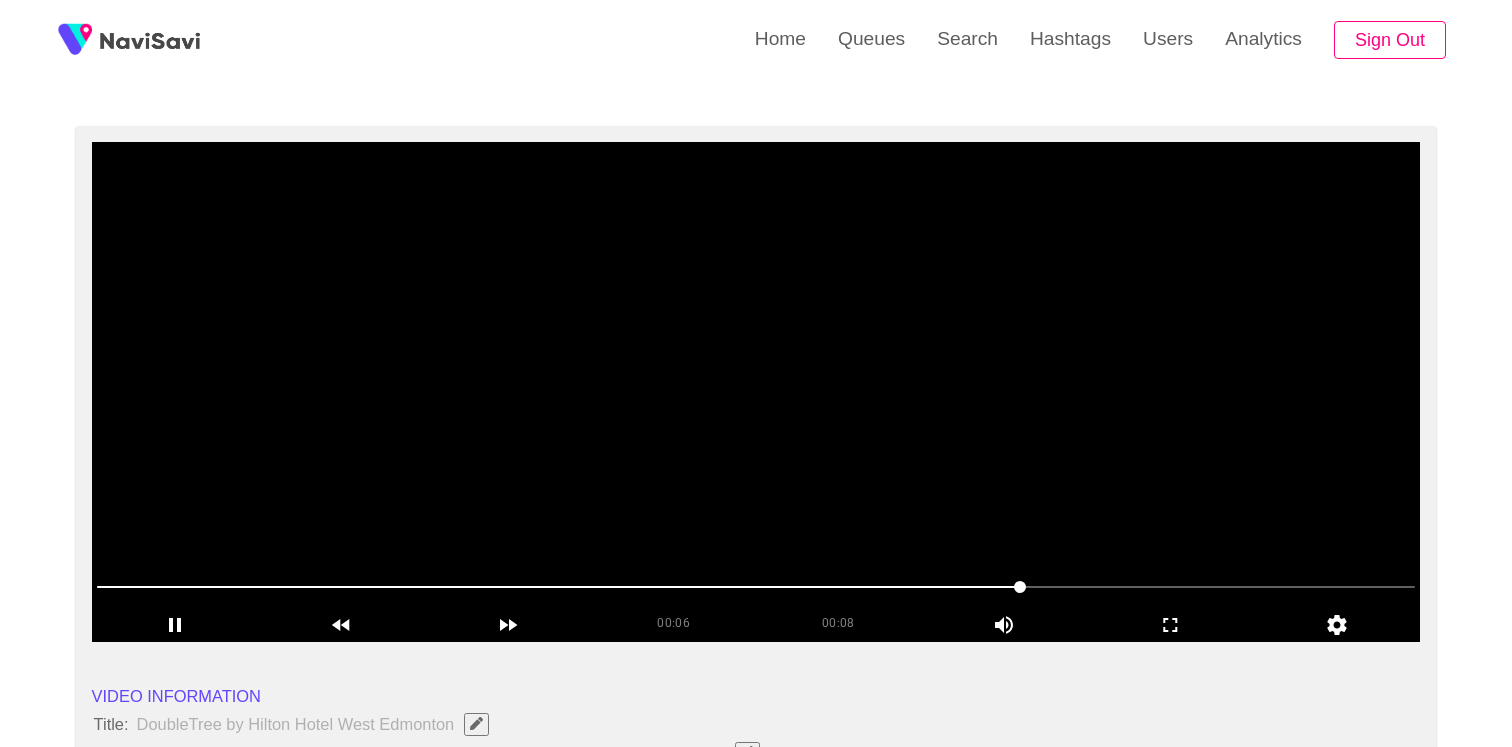 click at bounding box center [756, 392] 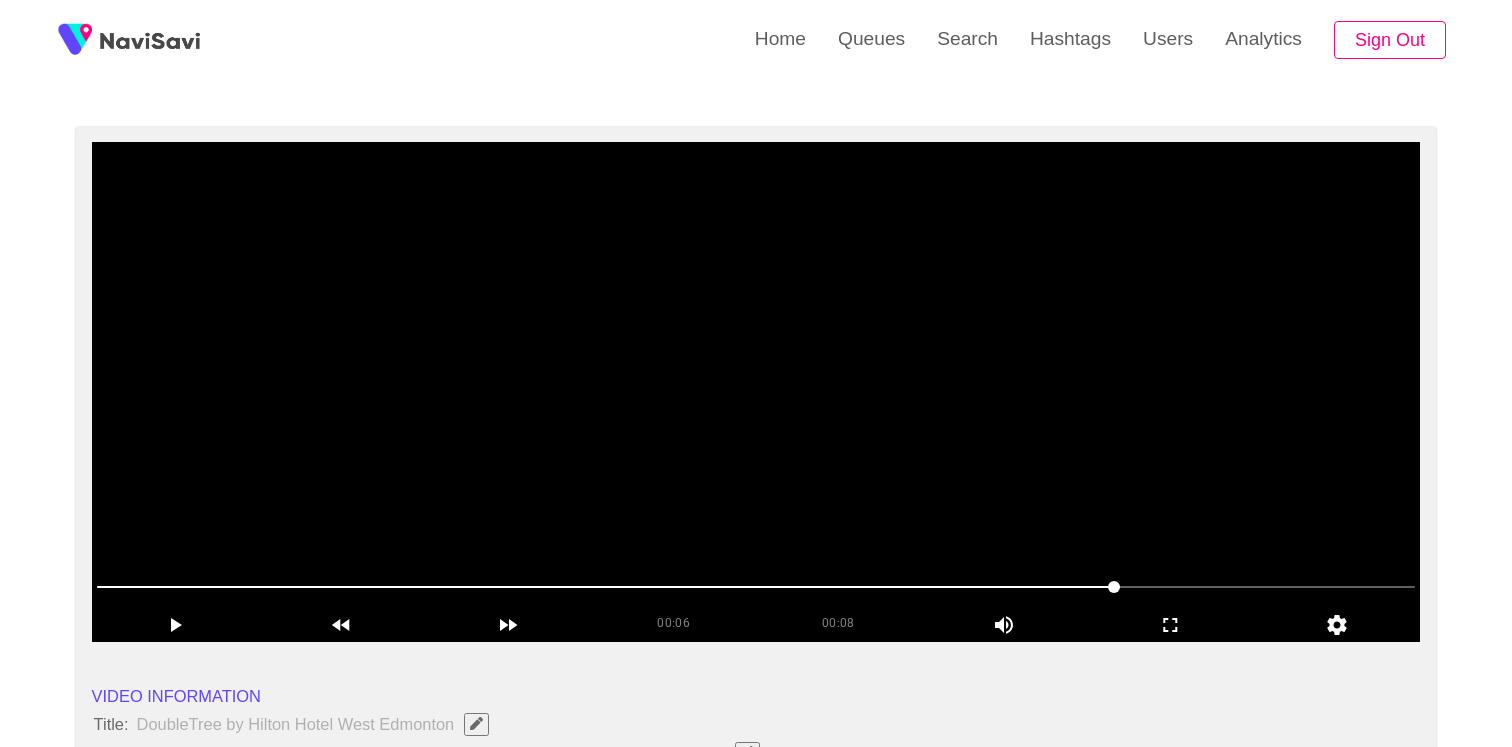 click at bounding box center [756, 392] 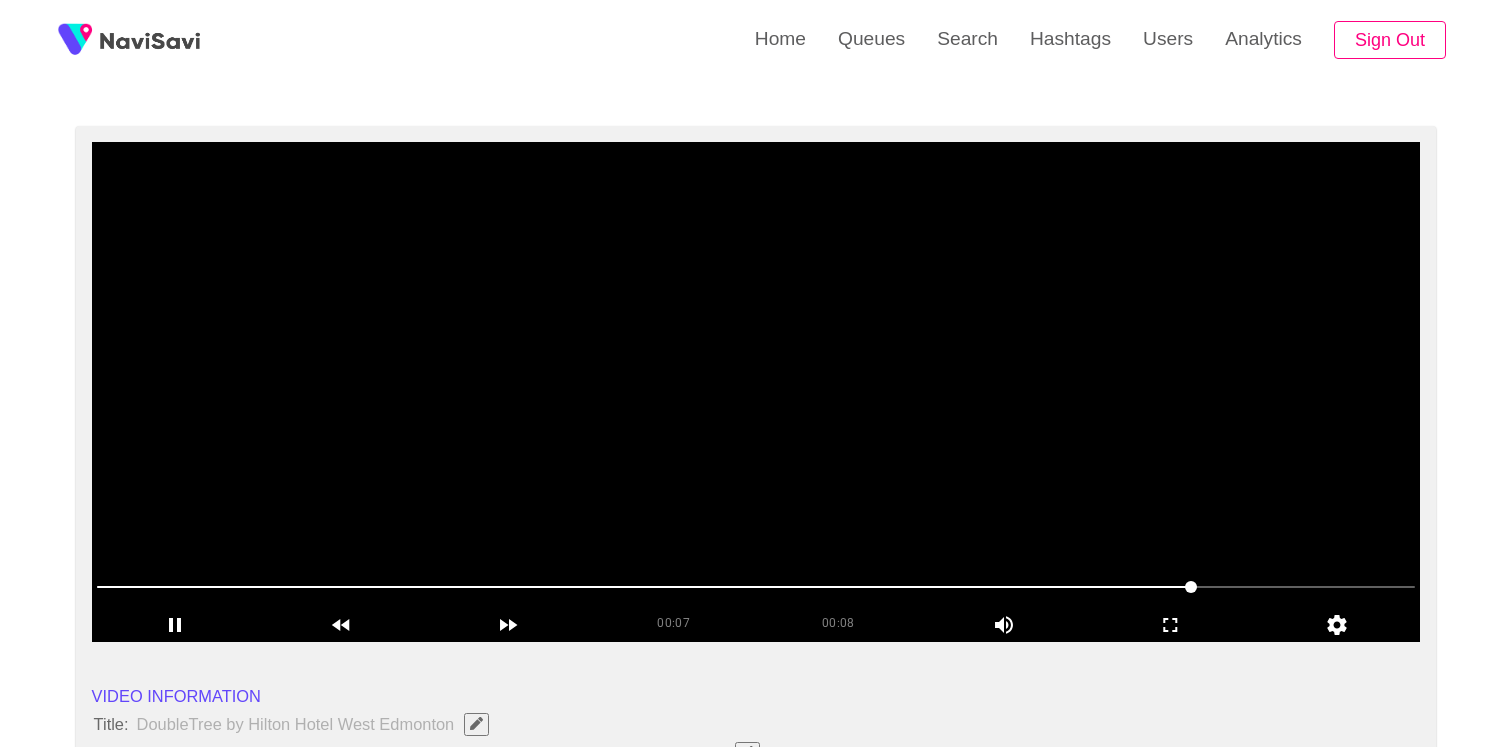 click at bounding box center (756, 392) 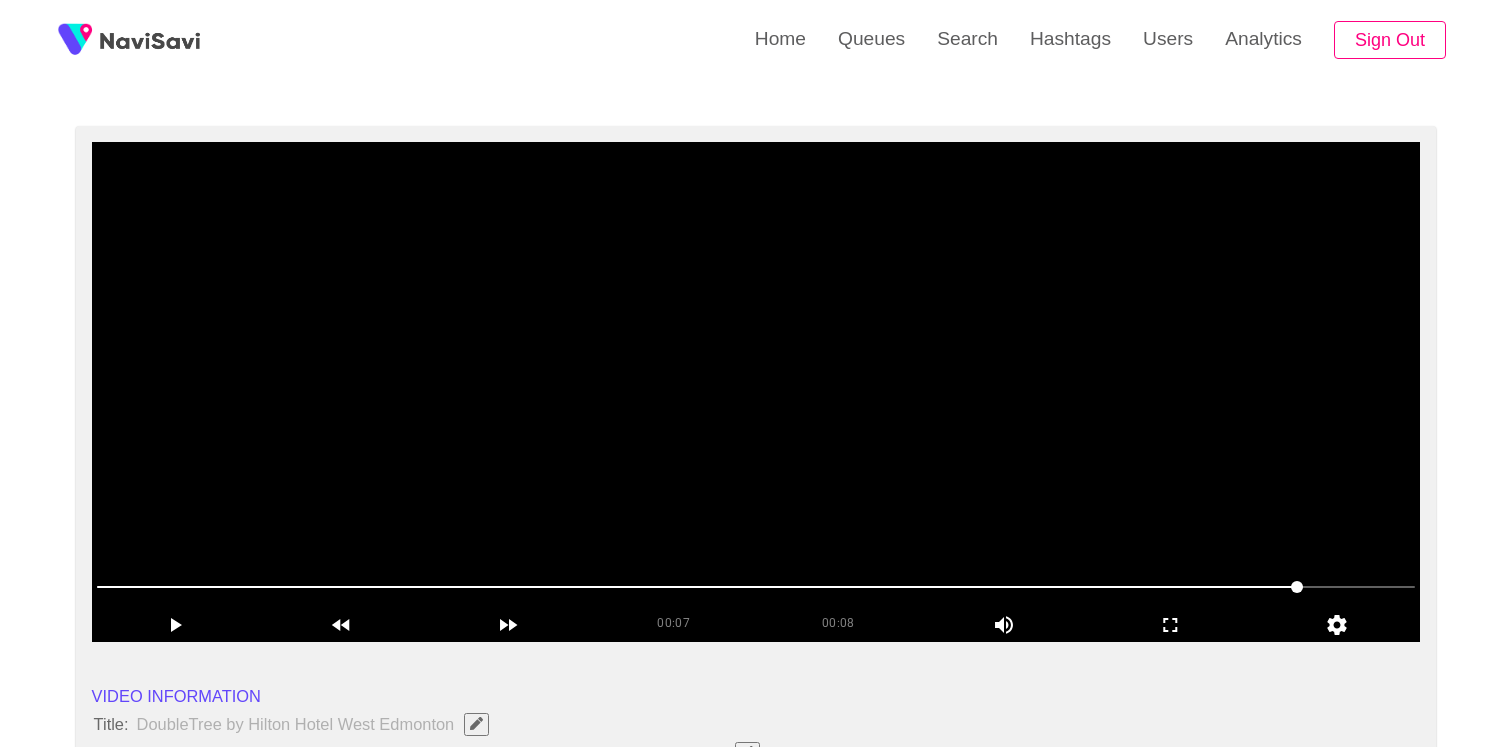 click at bounding box center (756, 392) 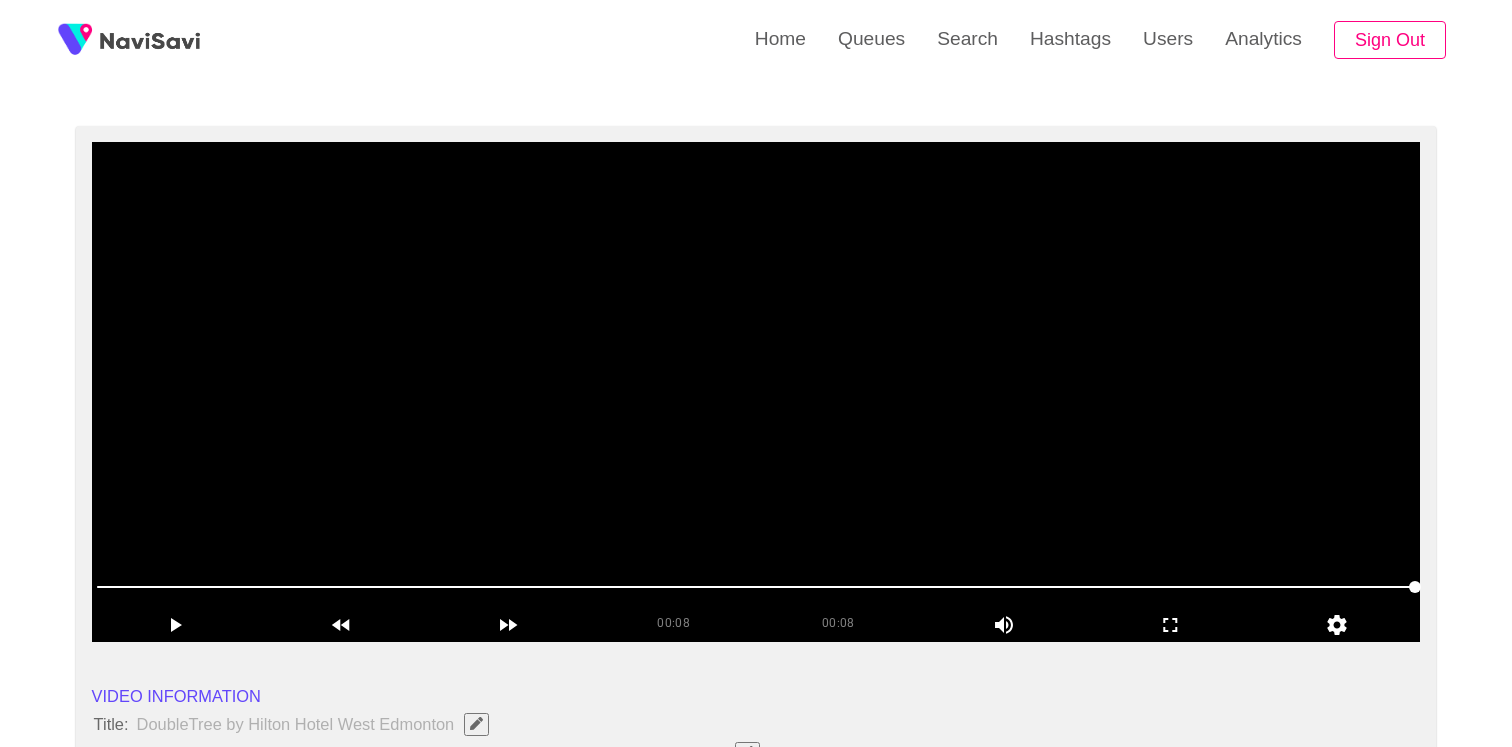 click at bounding box center (756, 392) 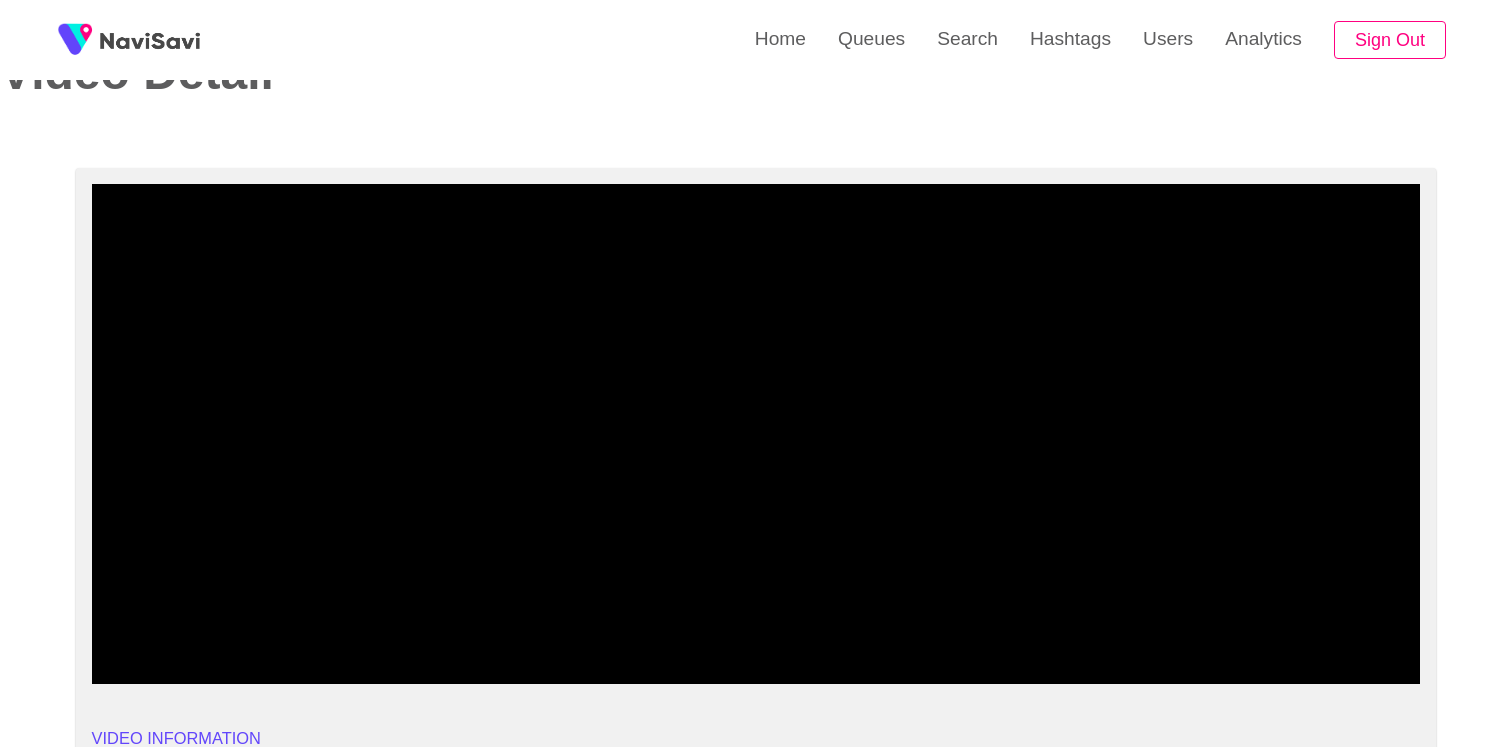 scroll, scrollTop: 0, scrollLeft: 0, axis: both 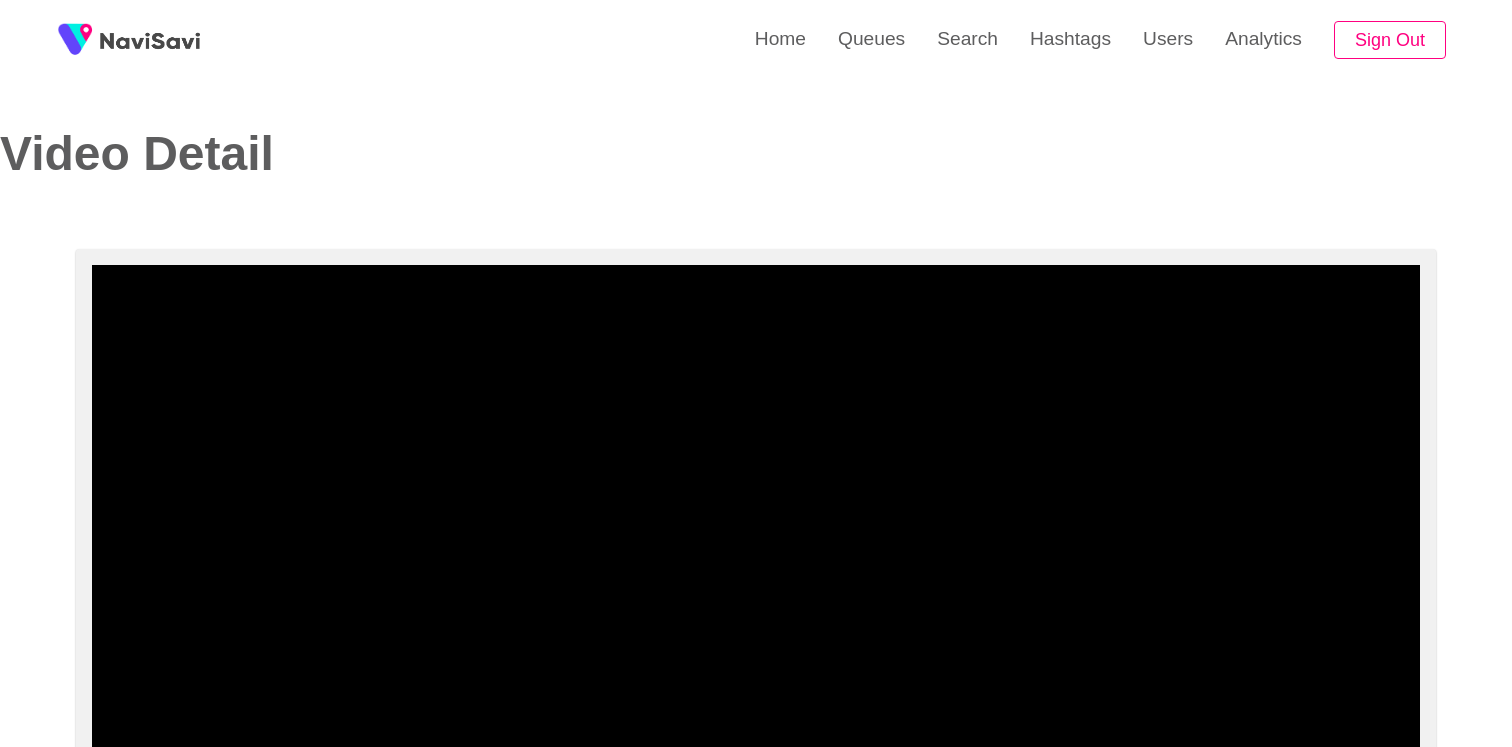 click at bounding box center (756, 515) 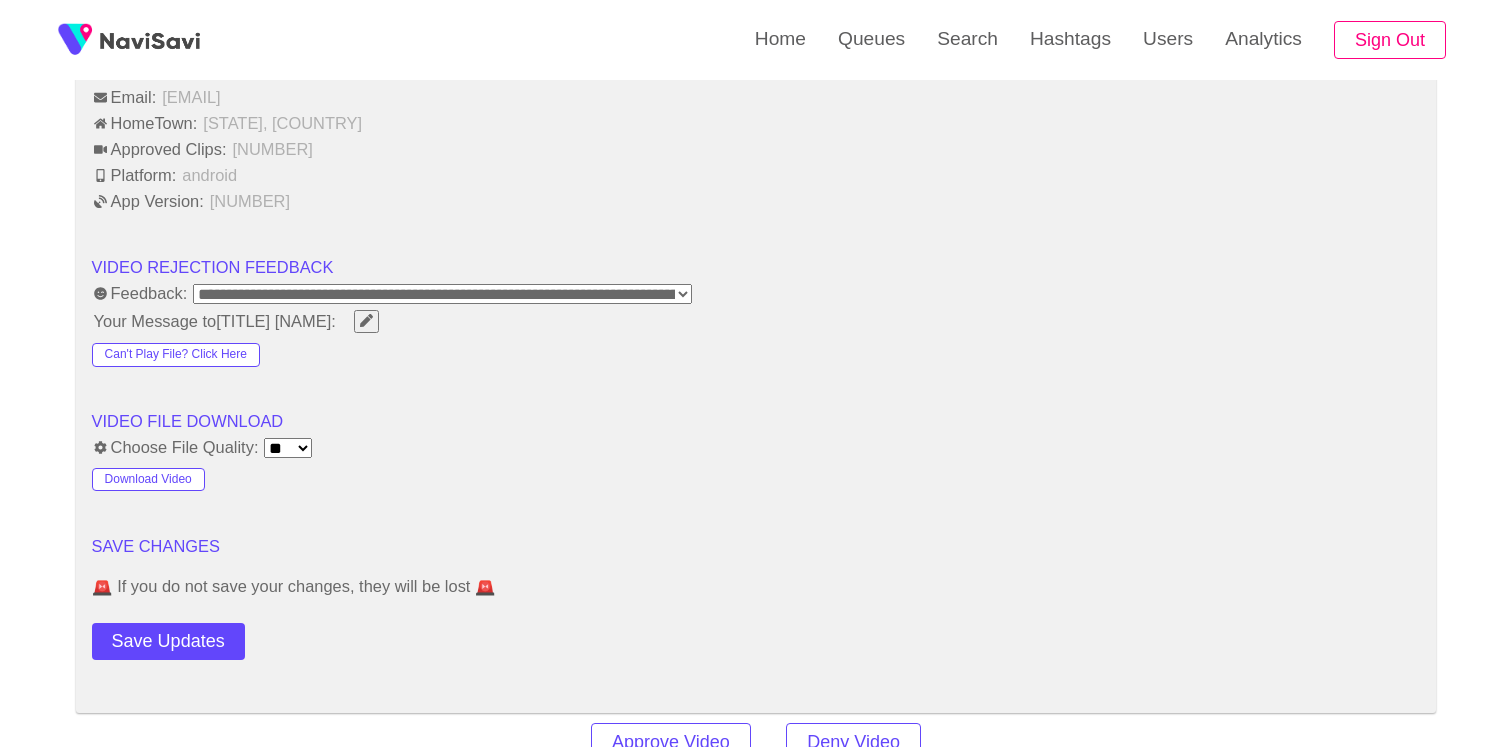 scroll, scrollTop: 2539, scrollLeft: 0, axis: vertical 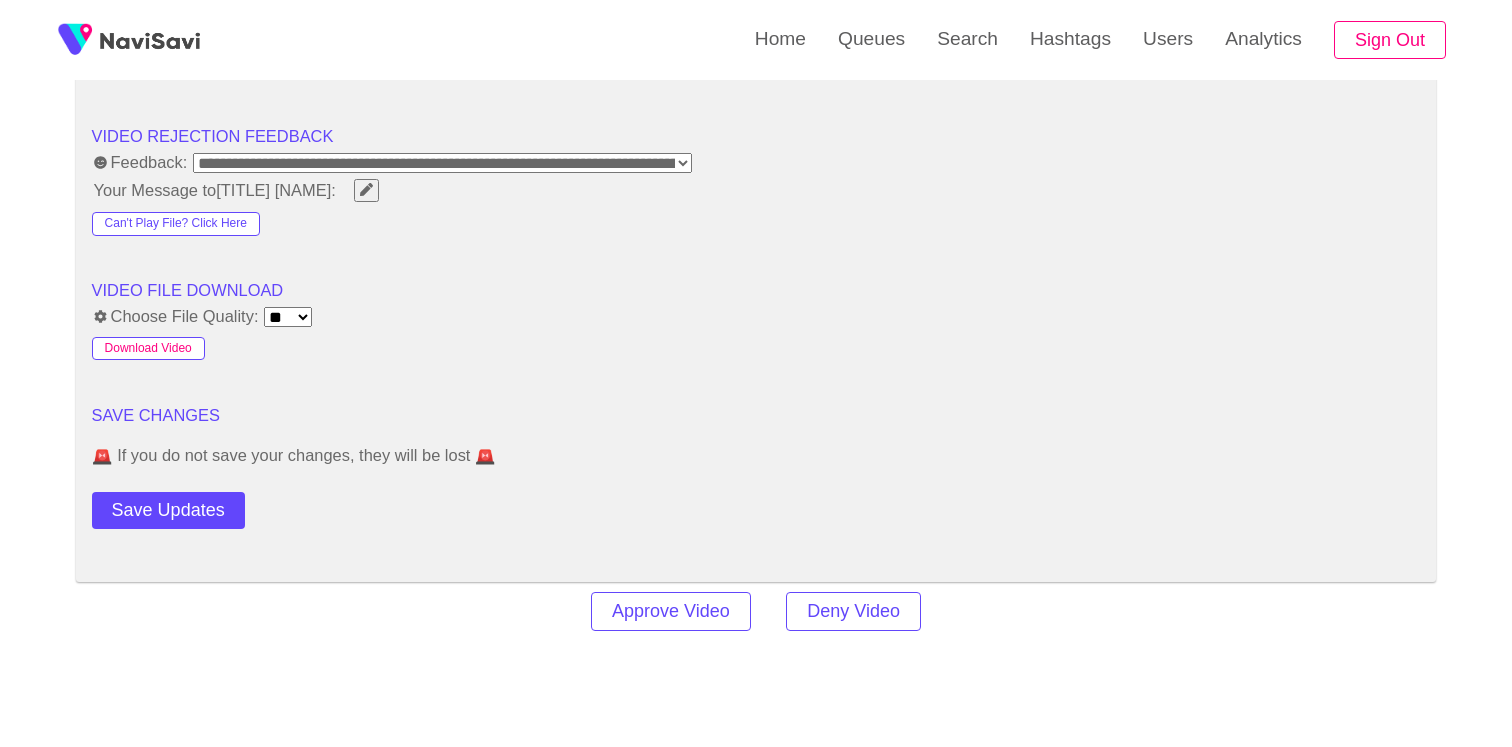 click on "Download Video" at bounding box center [148, 349] 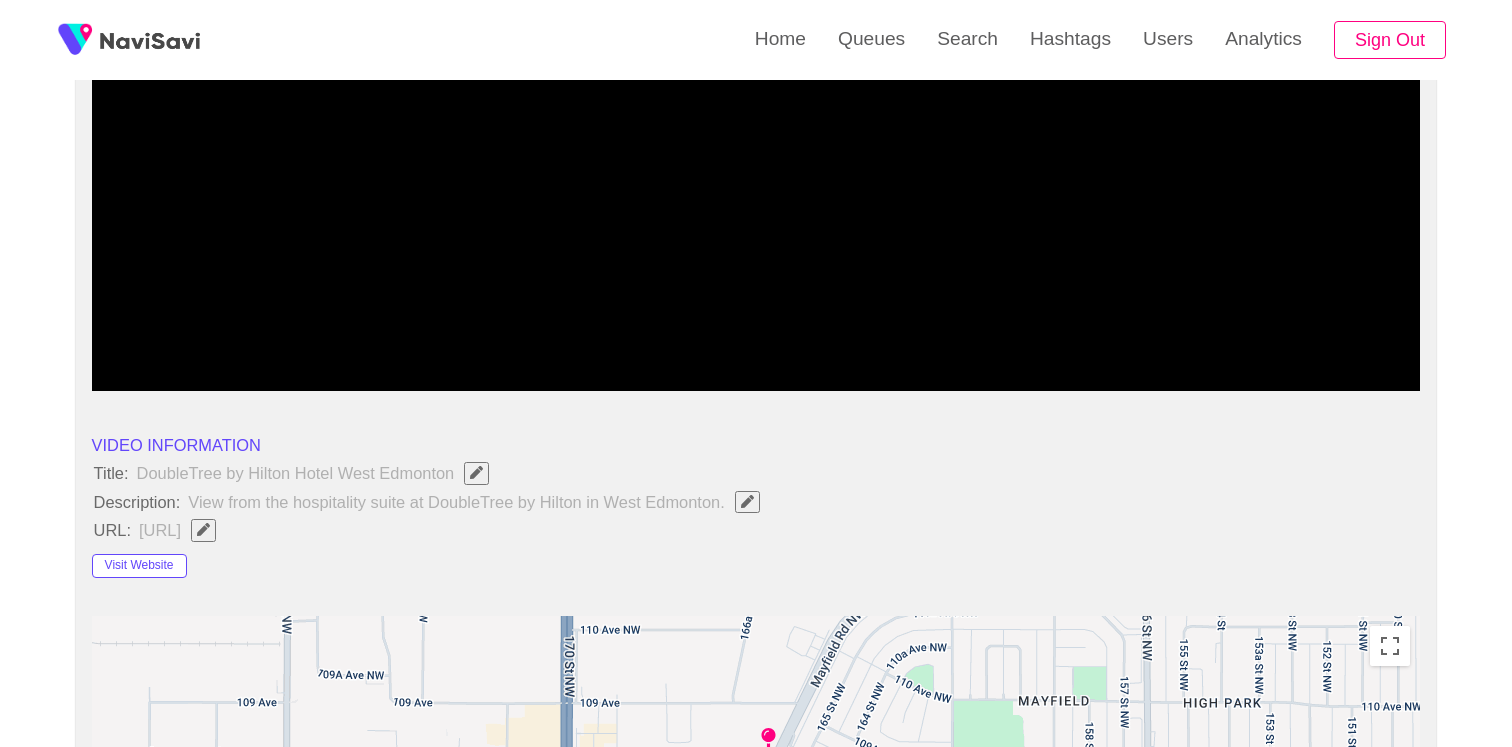 scroll, scrollTop: 89, scrollLeft: 0, axis: vertical 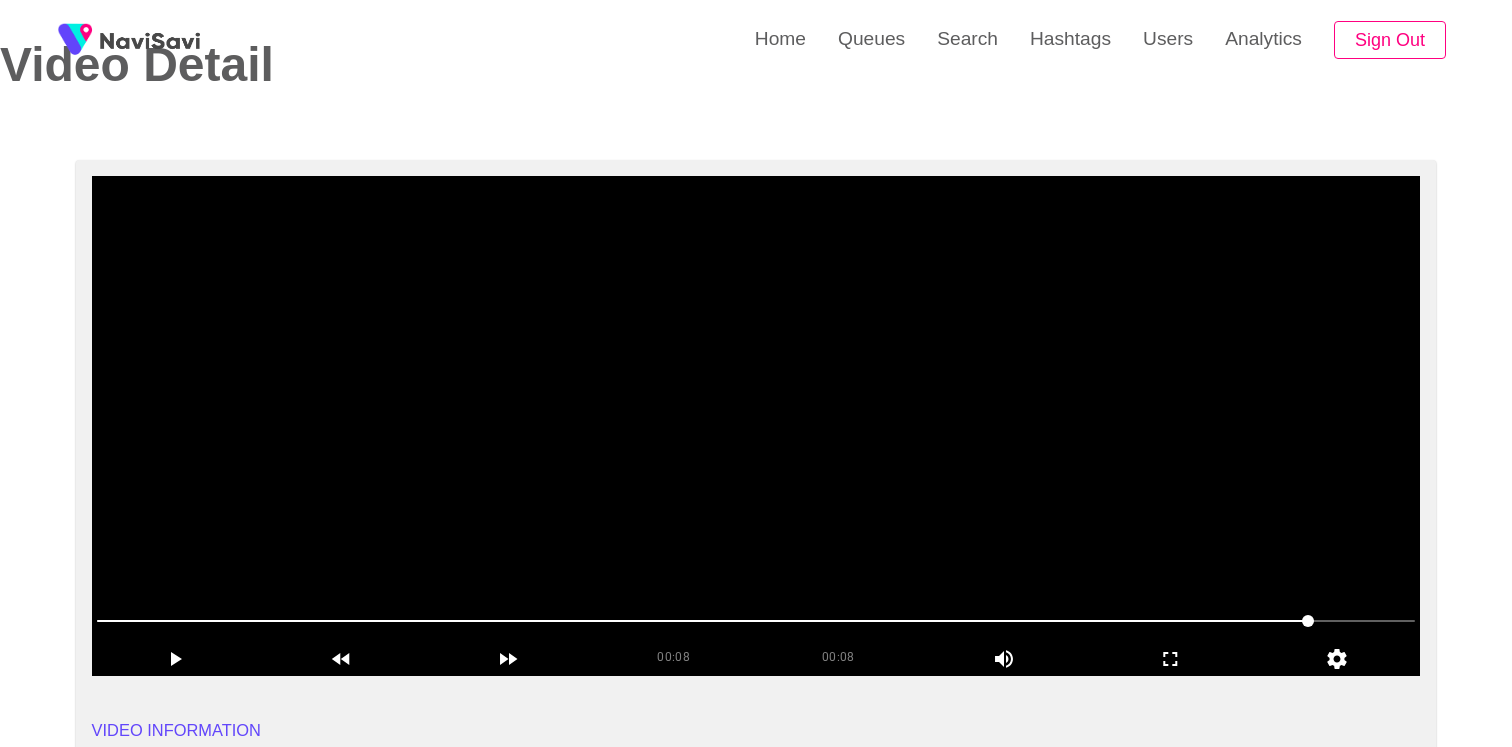 click at bounding box center [756, 426] 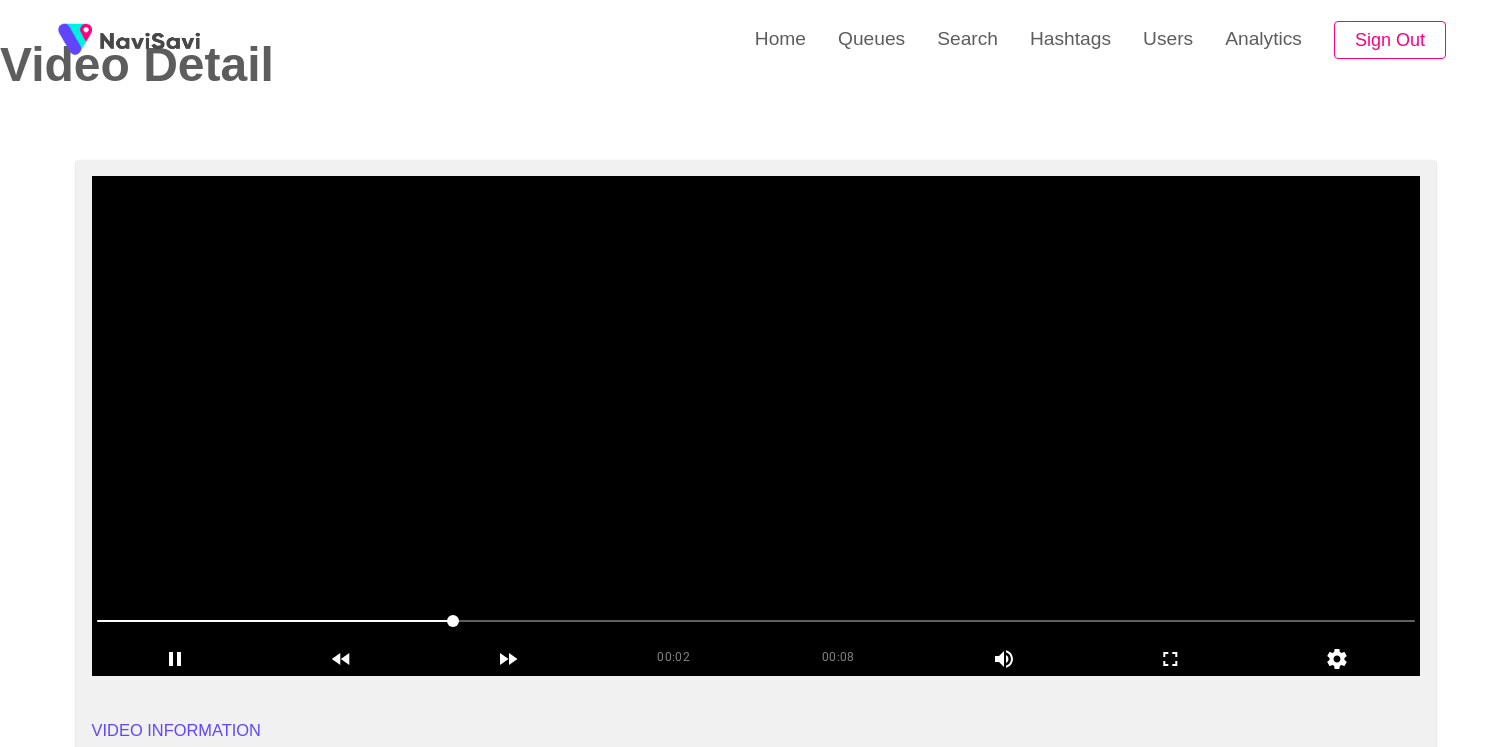 click at bounding box center (756, 426) 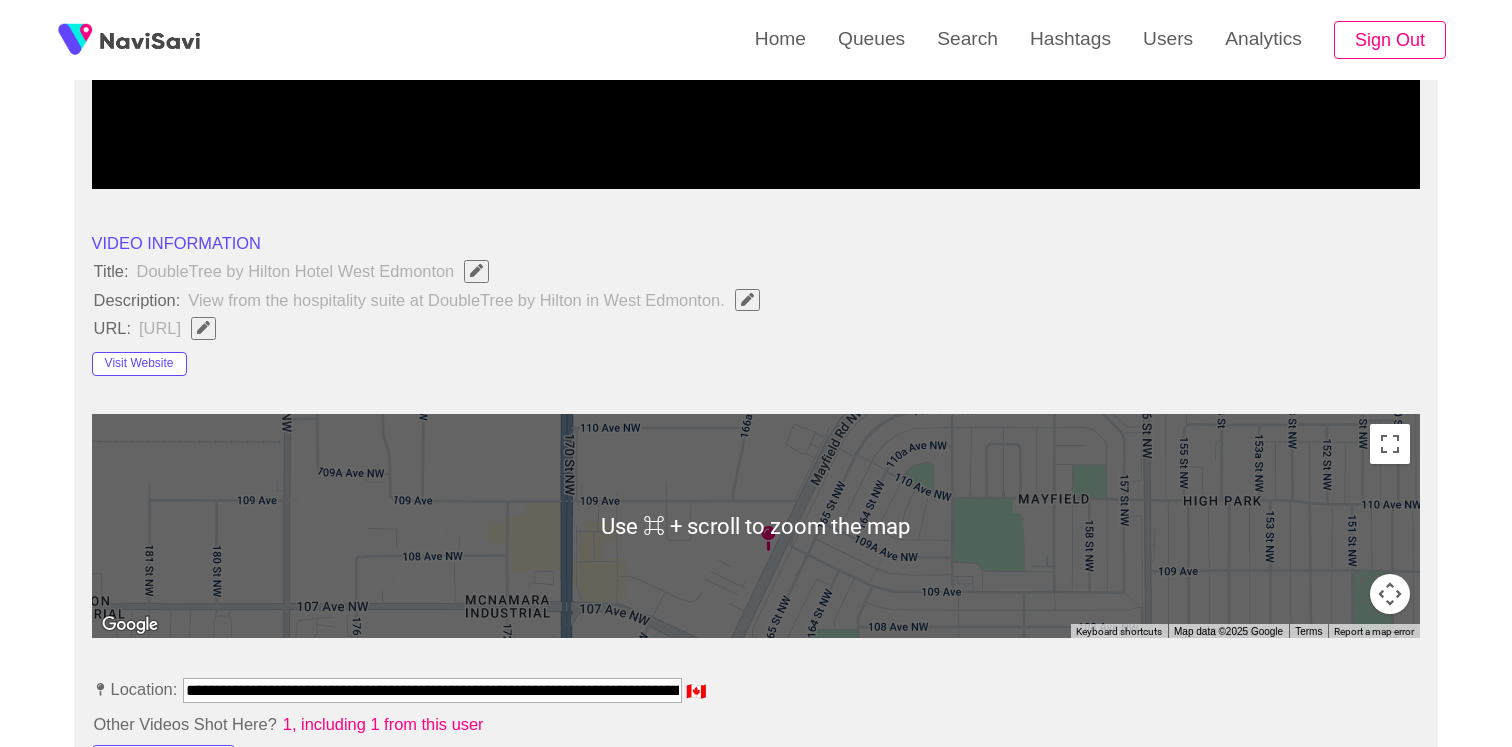 scroll, scrollTop: 568, scrollLeft: 0, axis: vertical 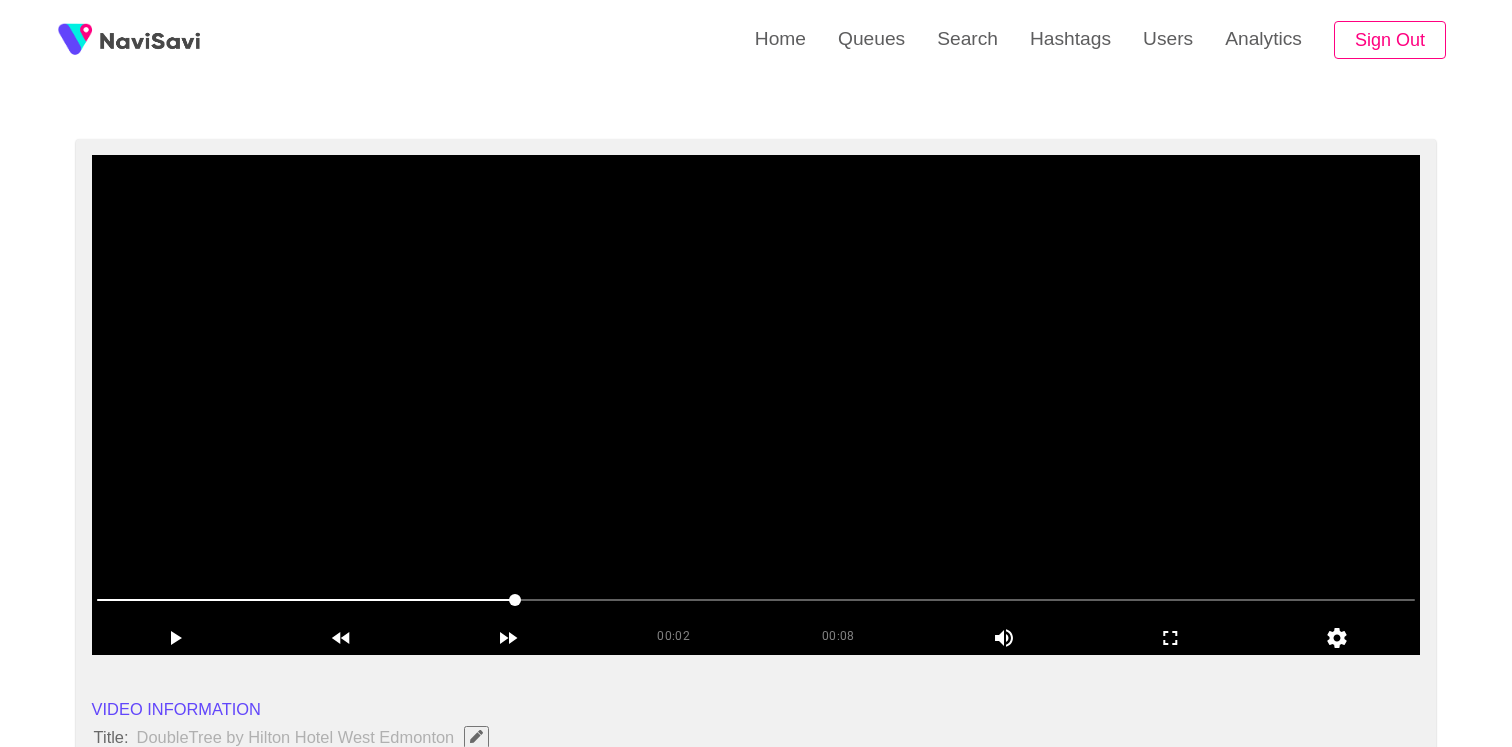 click at bounding box center (756, 405) 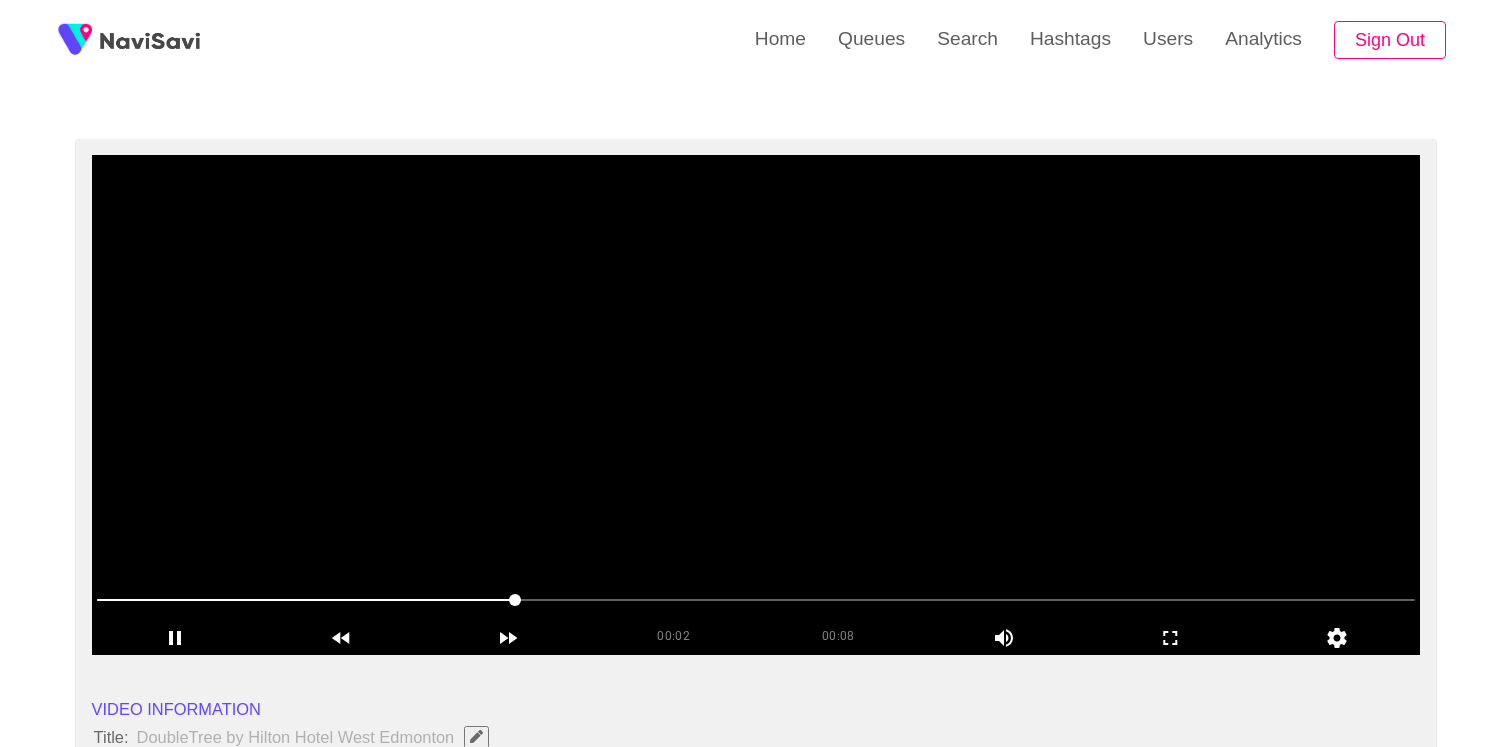 click at bounding box center (756, 405) 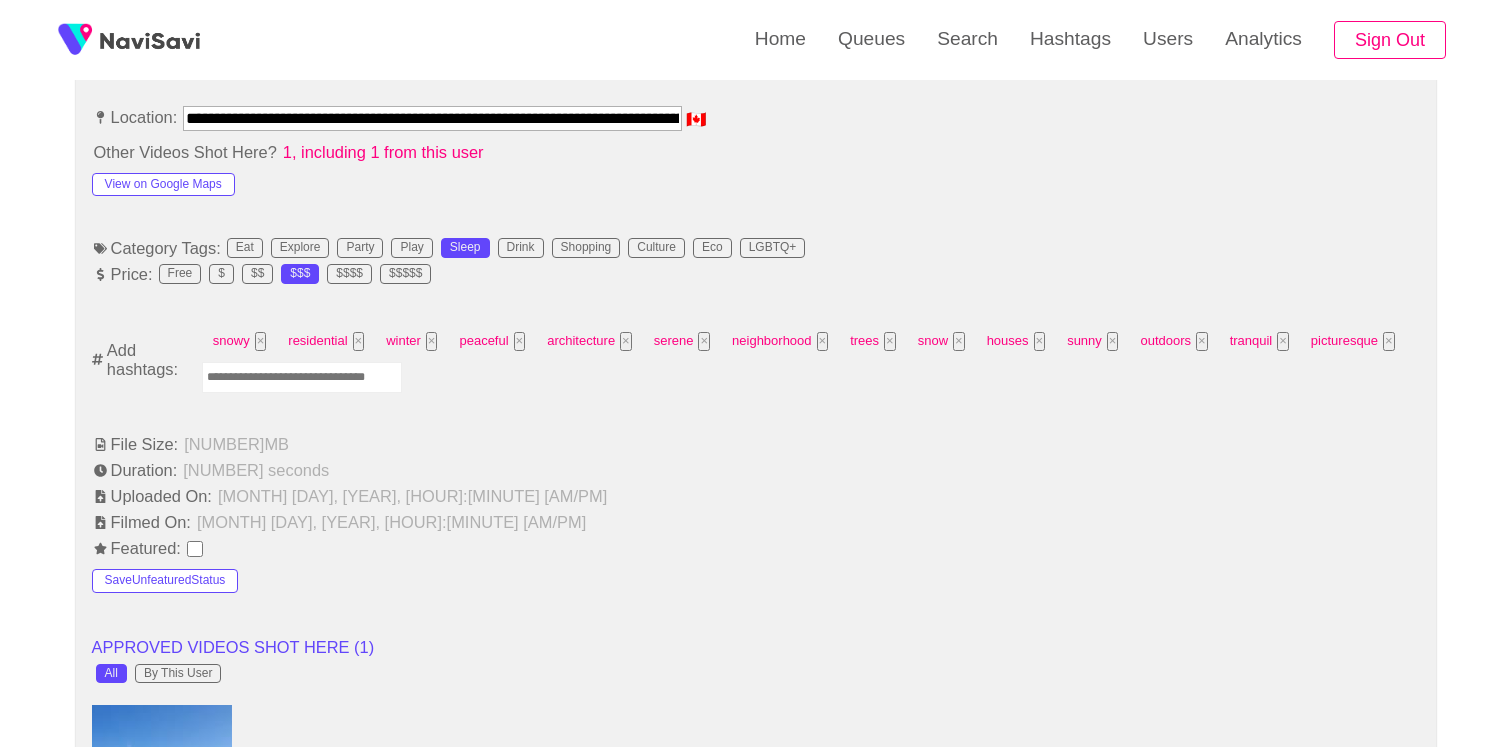 scroll, scrollTop: 1197, scrollLeft: 0, axis: vertical 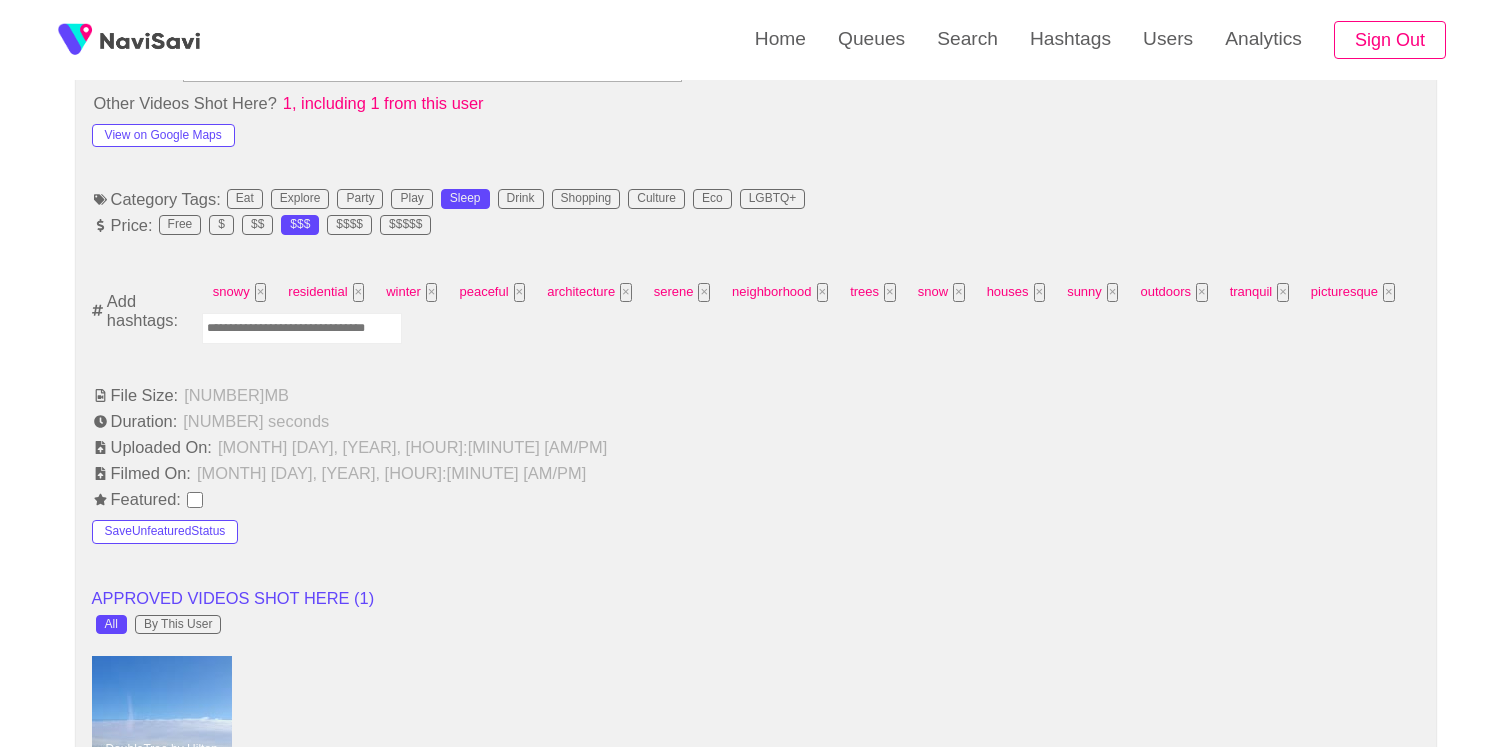 click at bounding box center (302, 328) 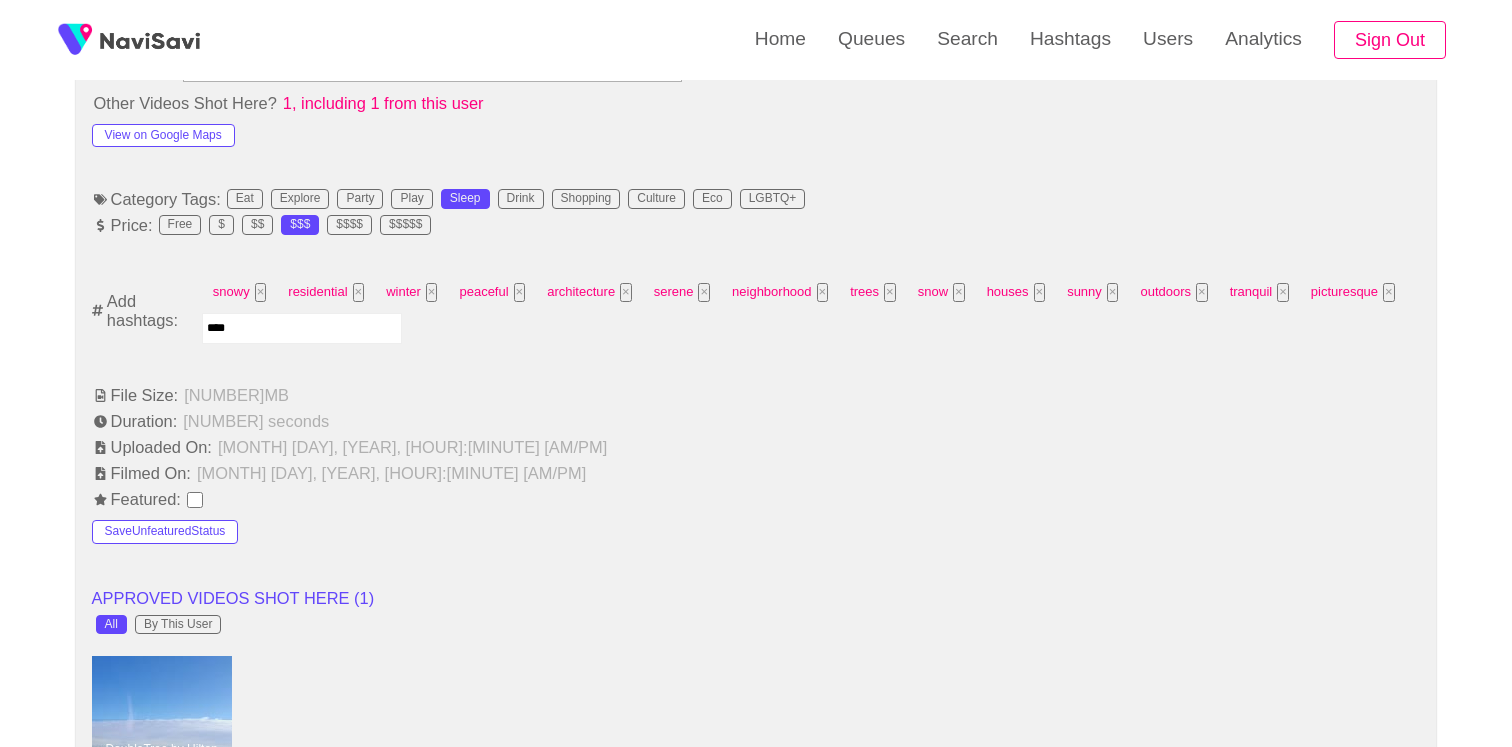 type on "*****" 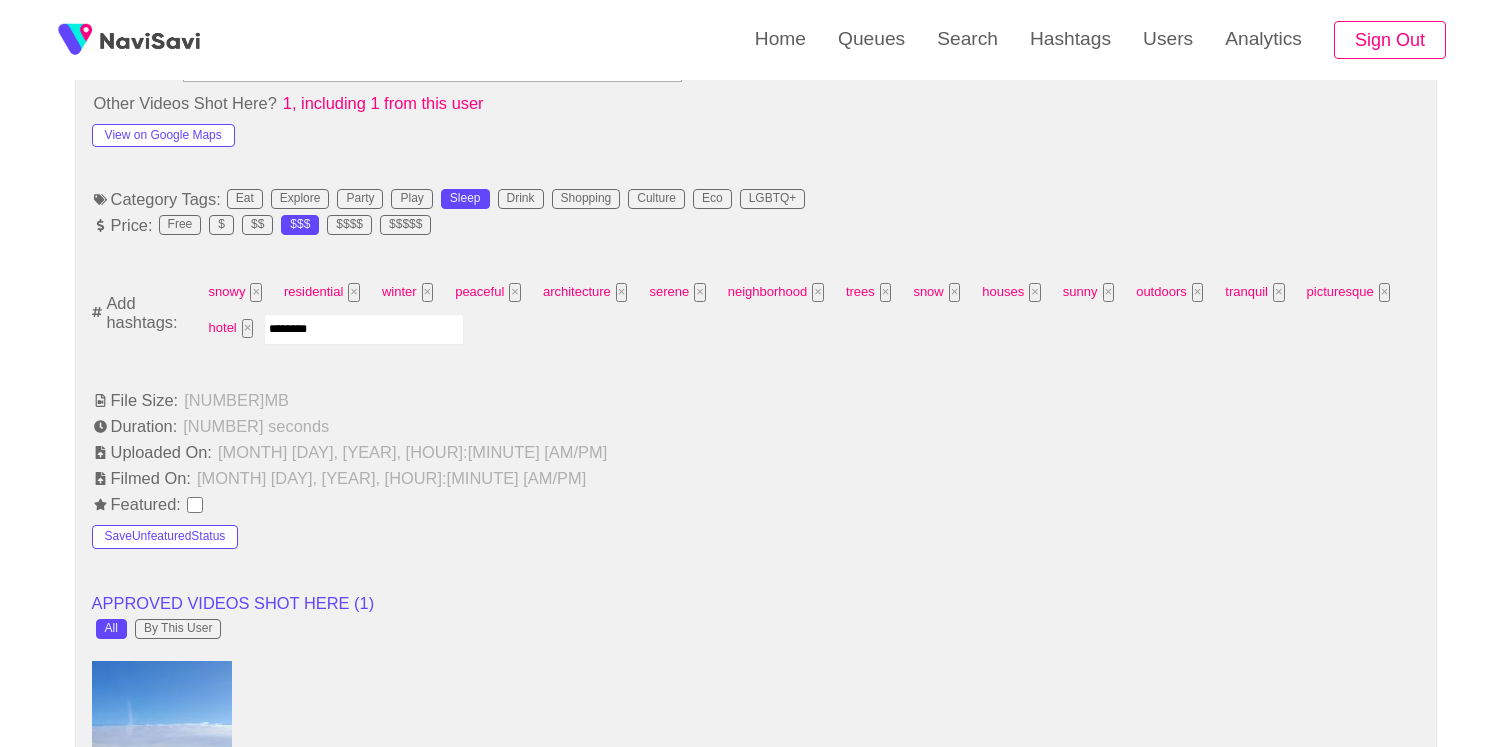 type on "*********" 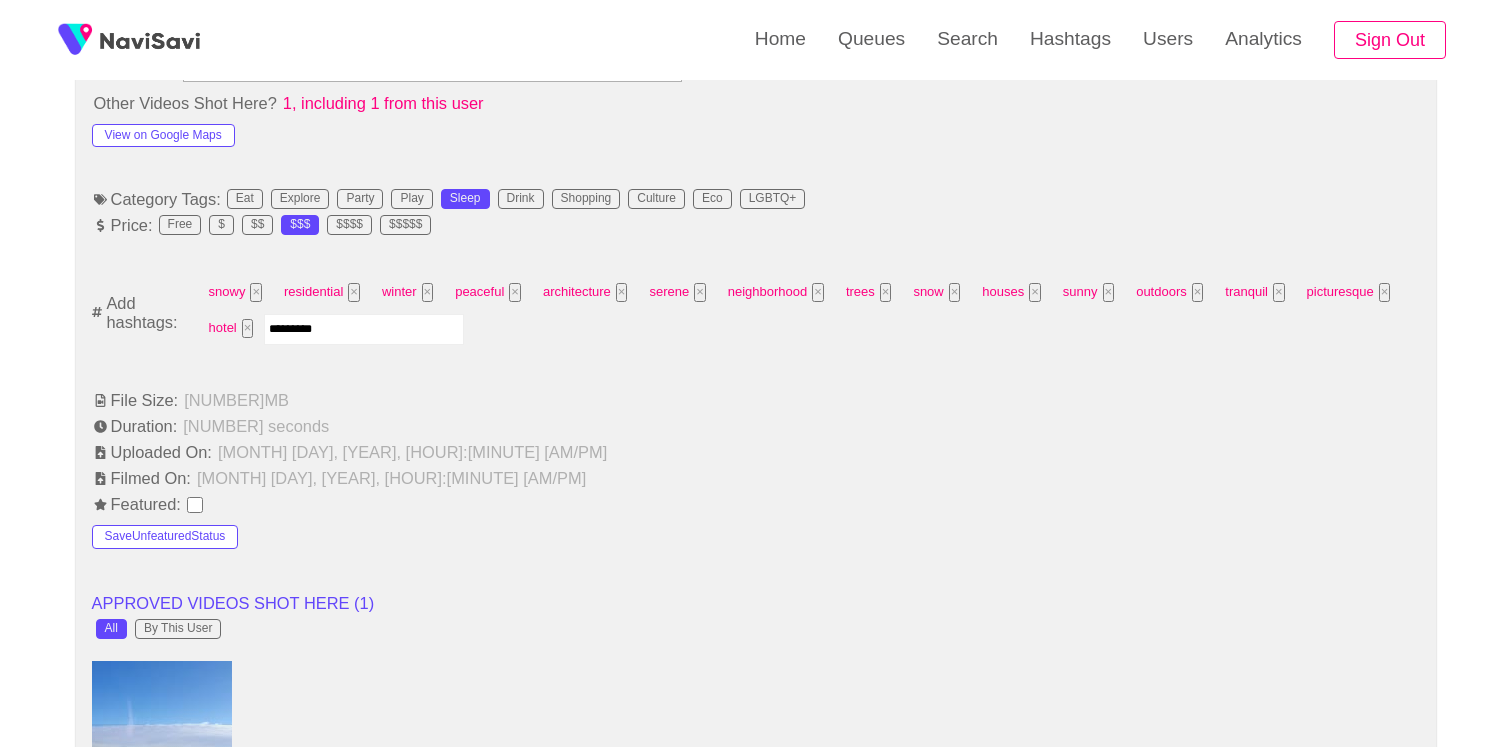 type 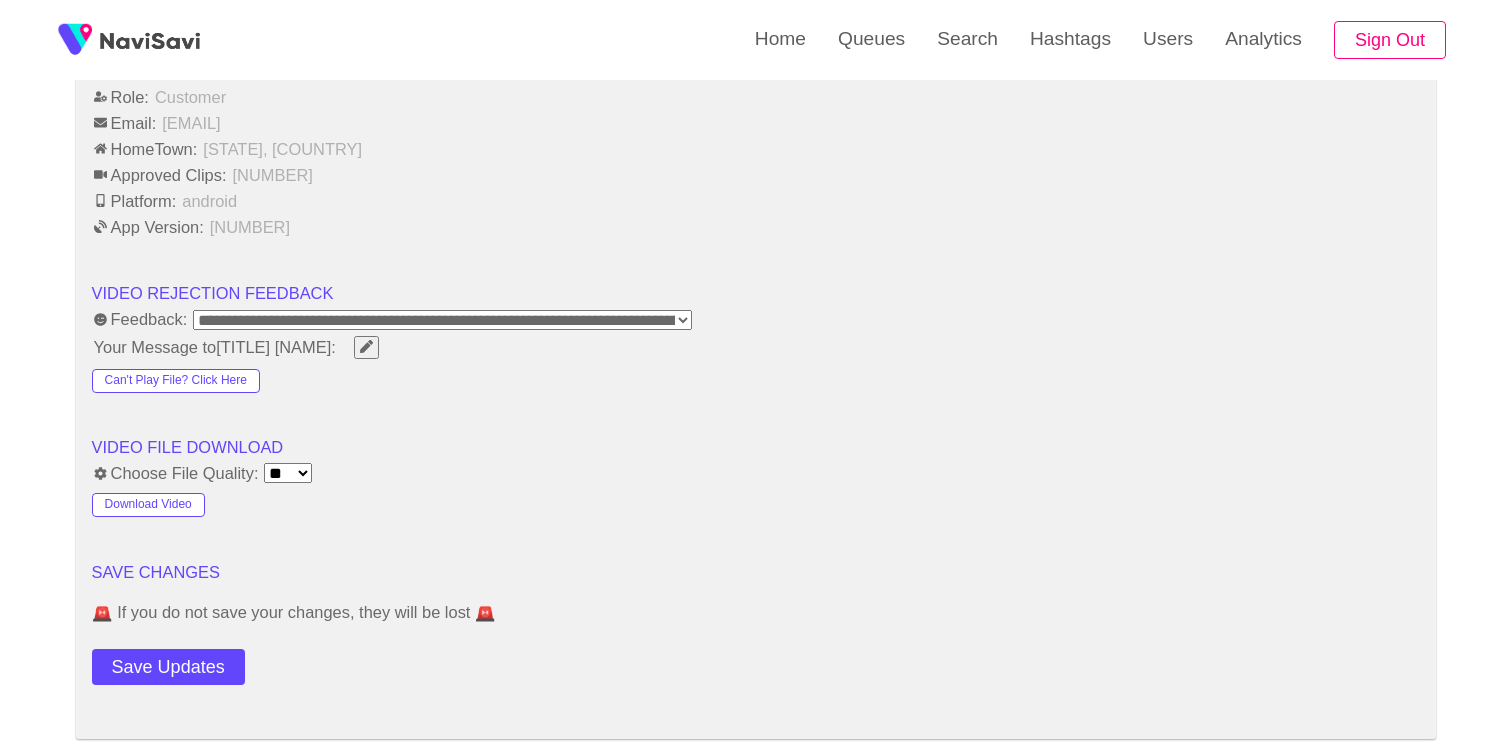 scroll, scrollTop: 2833, scrollLeft: 0, axis: vertical 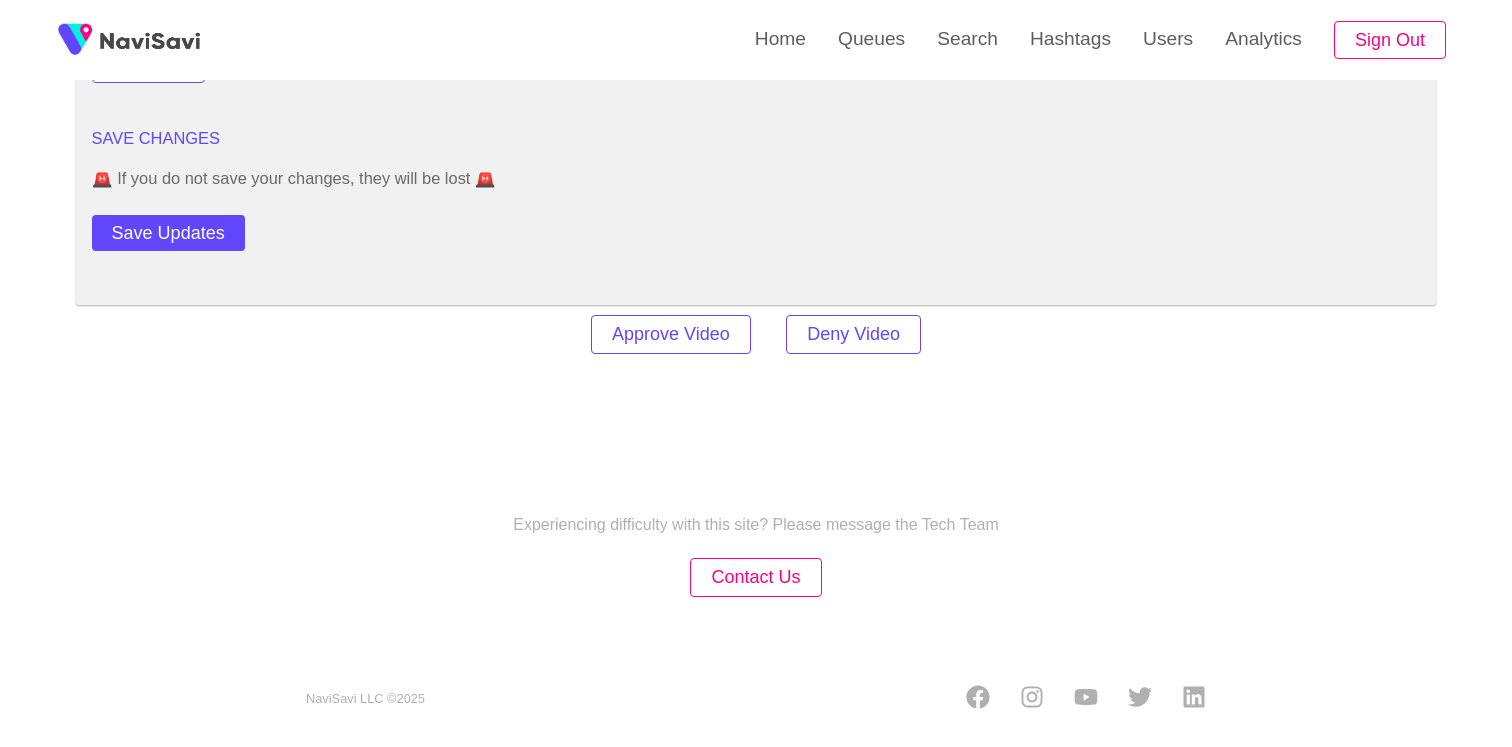 click on "**********" at bounding box center (756, -893) 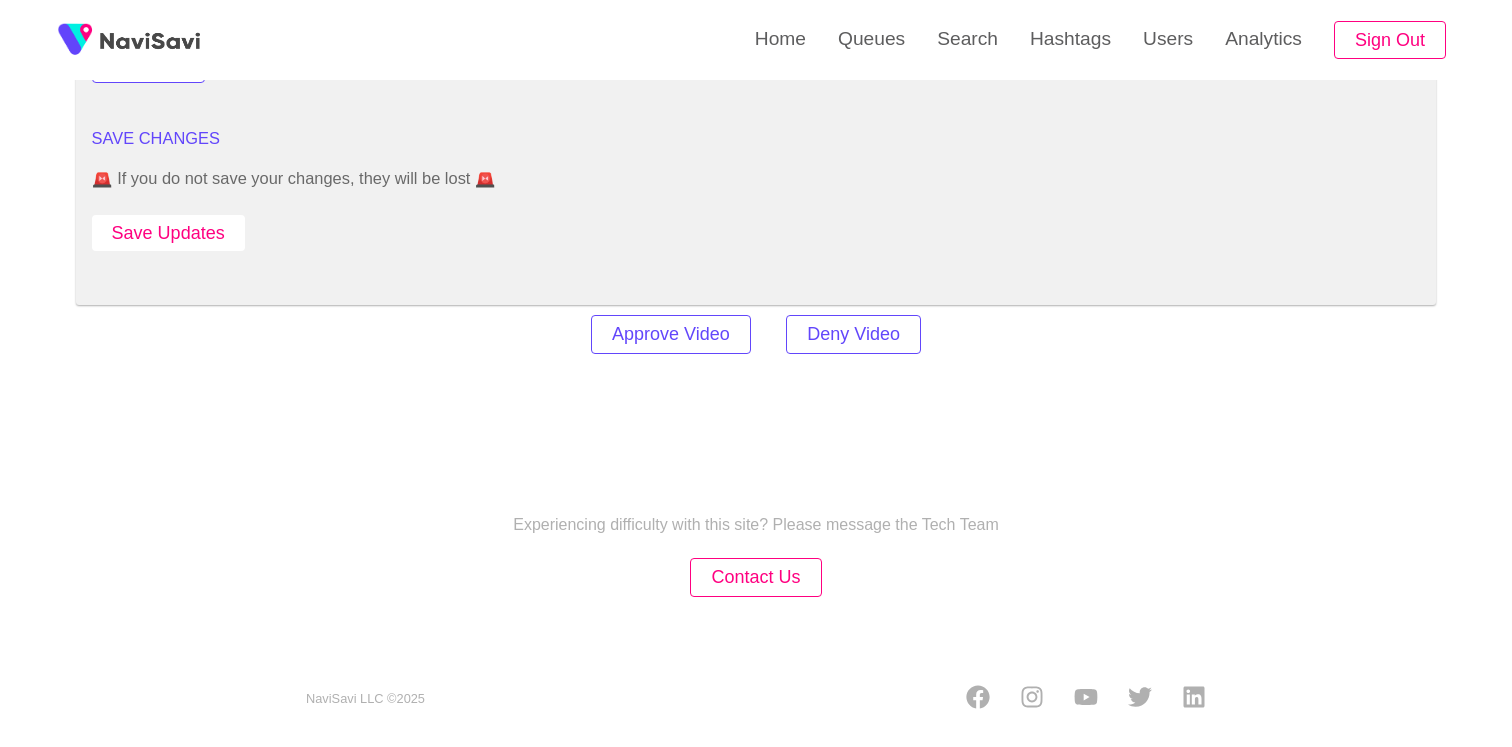 click on "Save Updates" at bounding box center (168, 233) 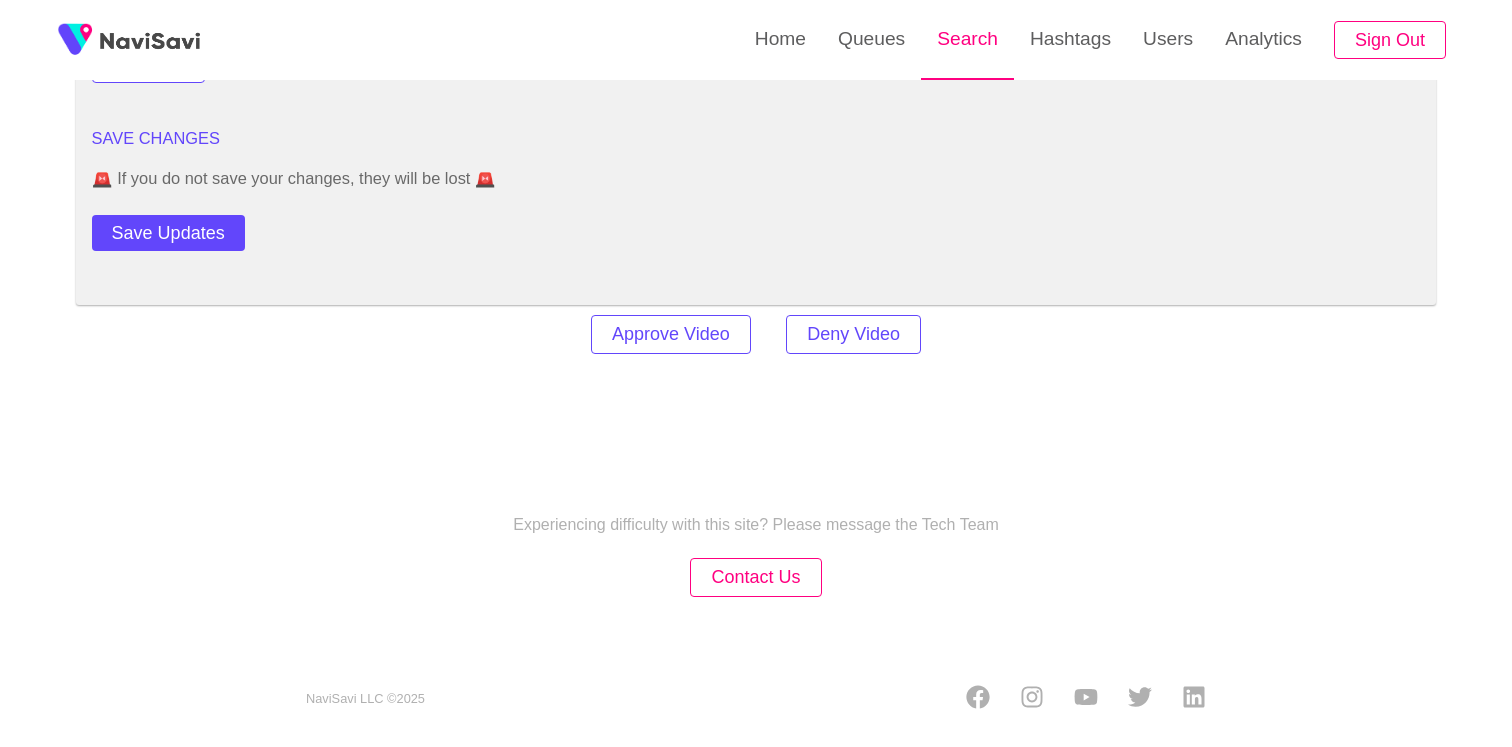 click on "Search" at bounding box center (967, 39) 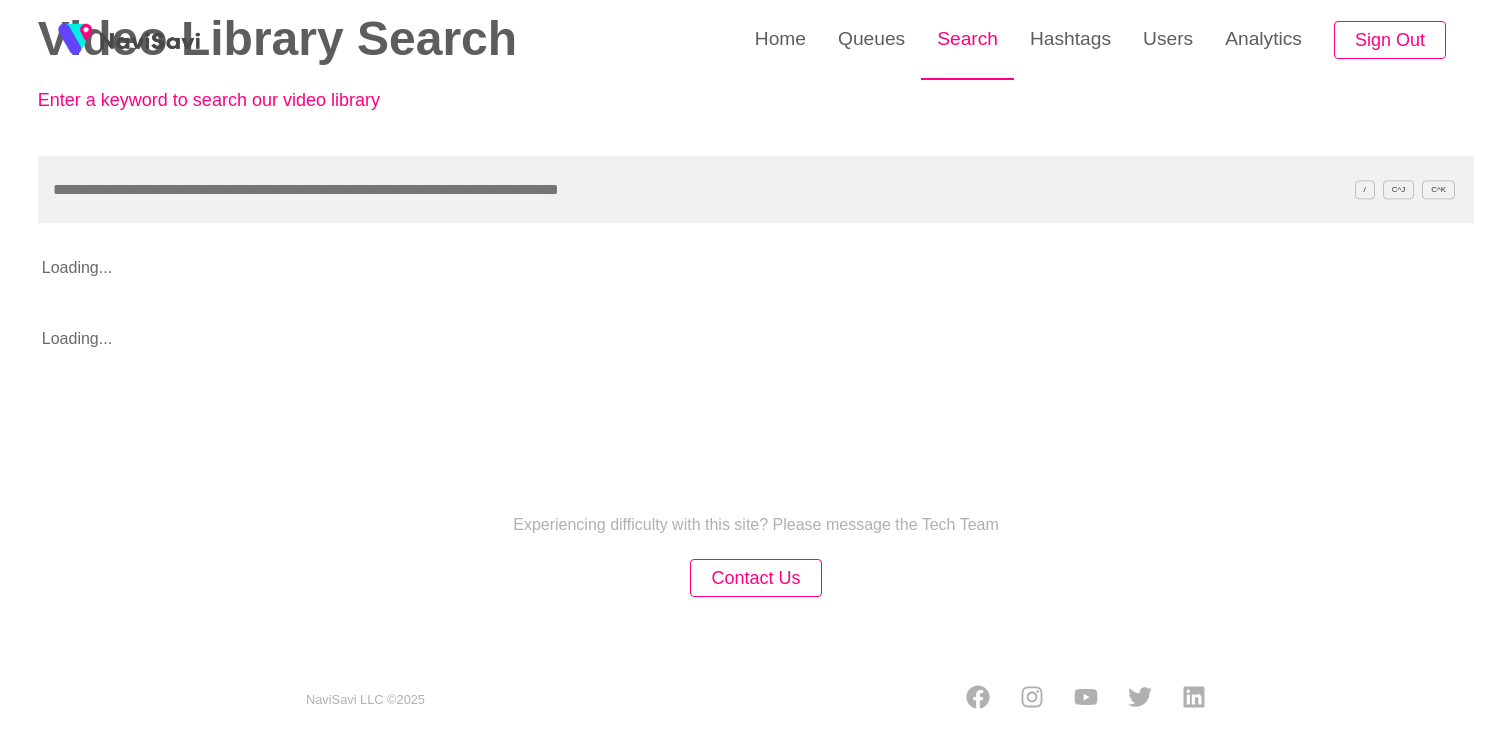 scroll, scrollTop: 0, scrollLeft: 0, axis: both 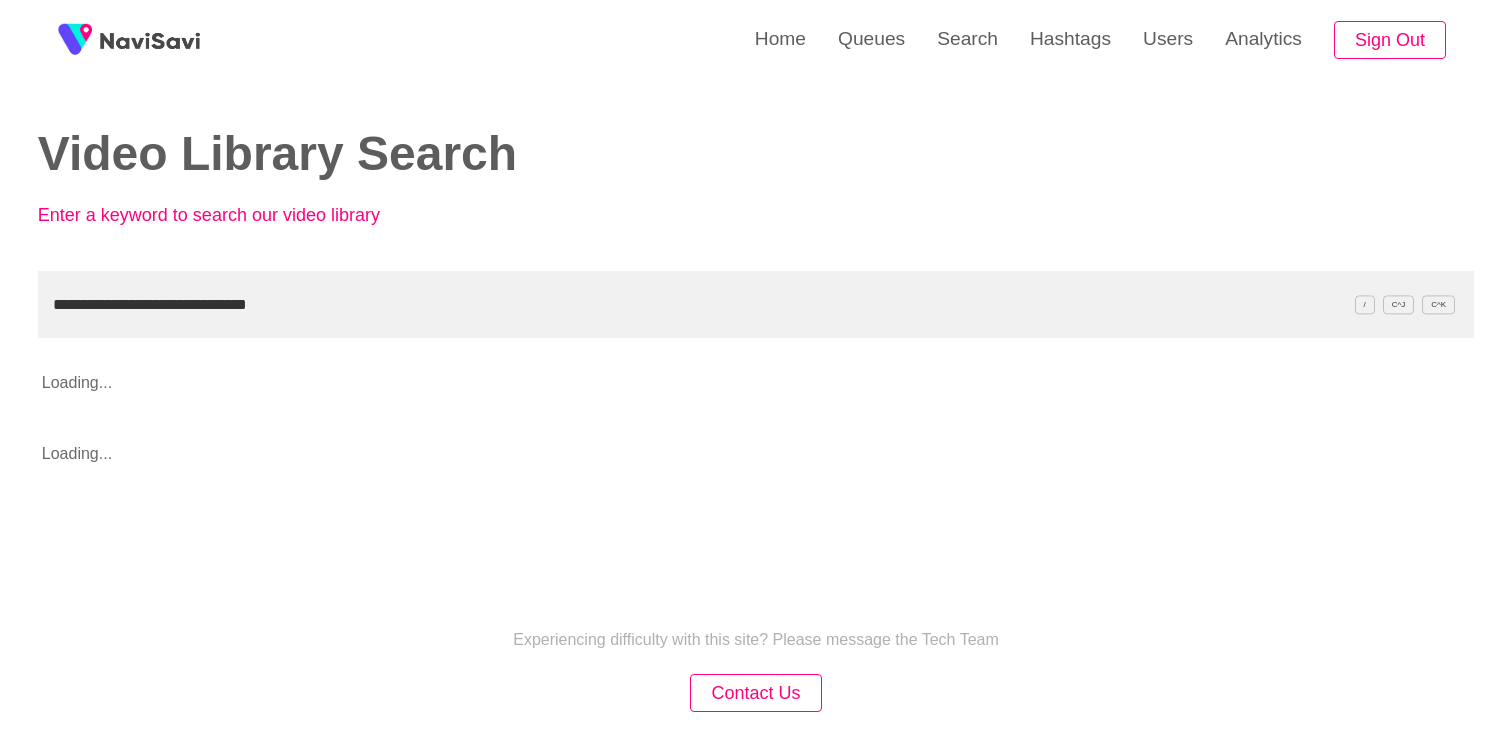 drag, startPoint x: 108, startPoint y: 302, endPoint x: -48, endPoint y: 302, distance: 156 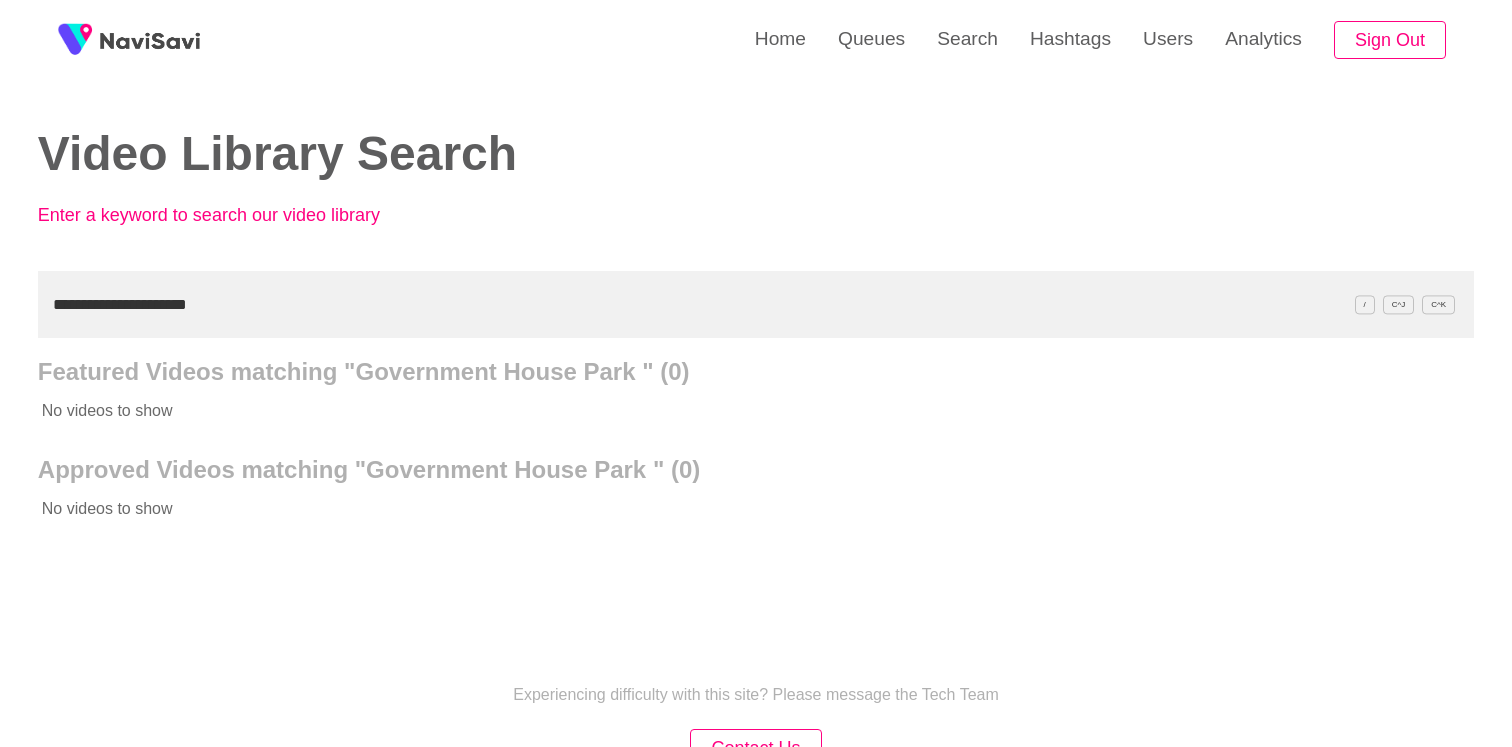 click on "**********" at bounding box center (756, 304) 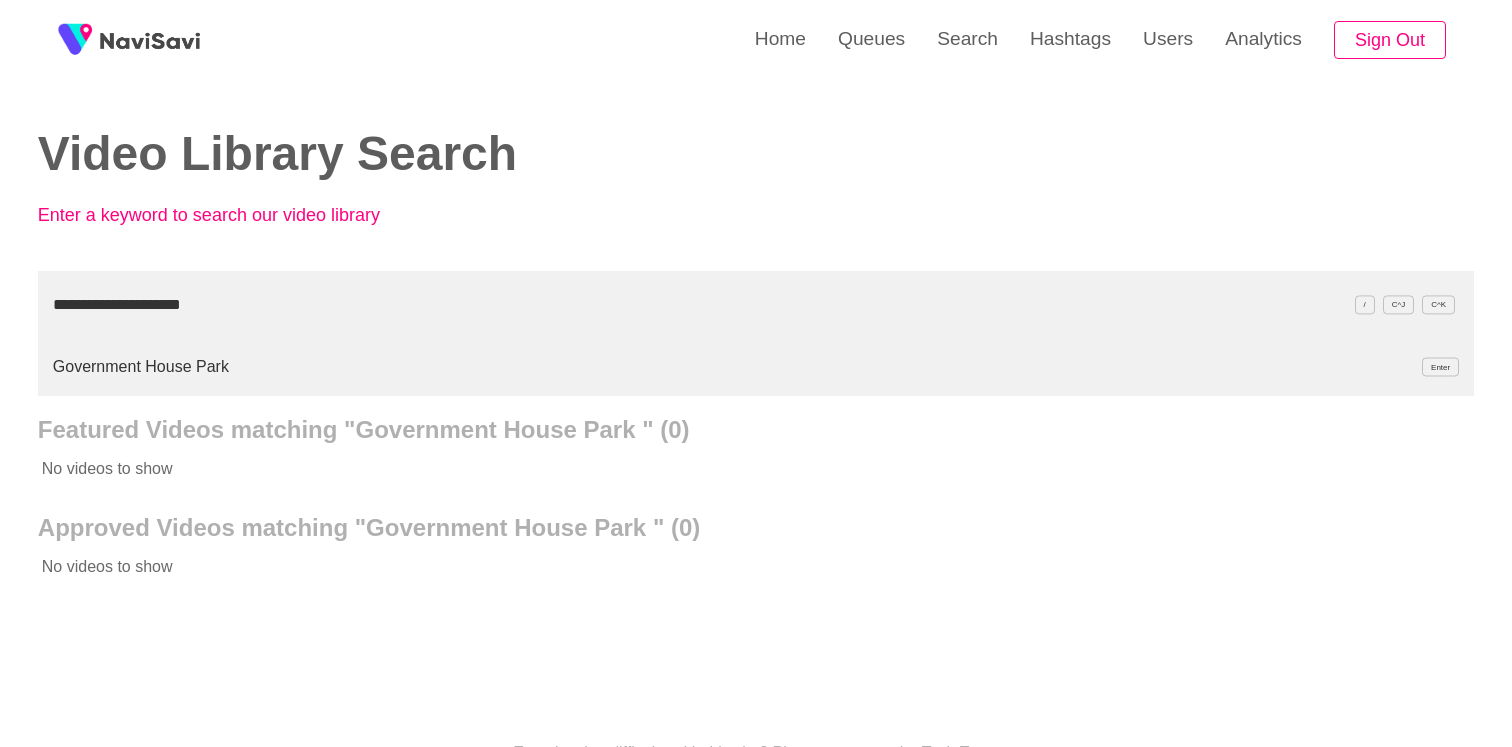 type on "**********" 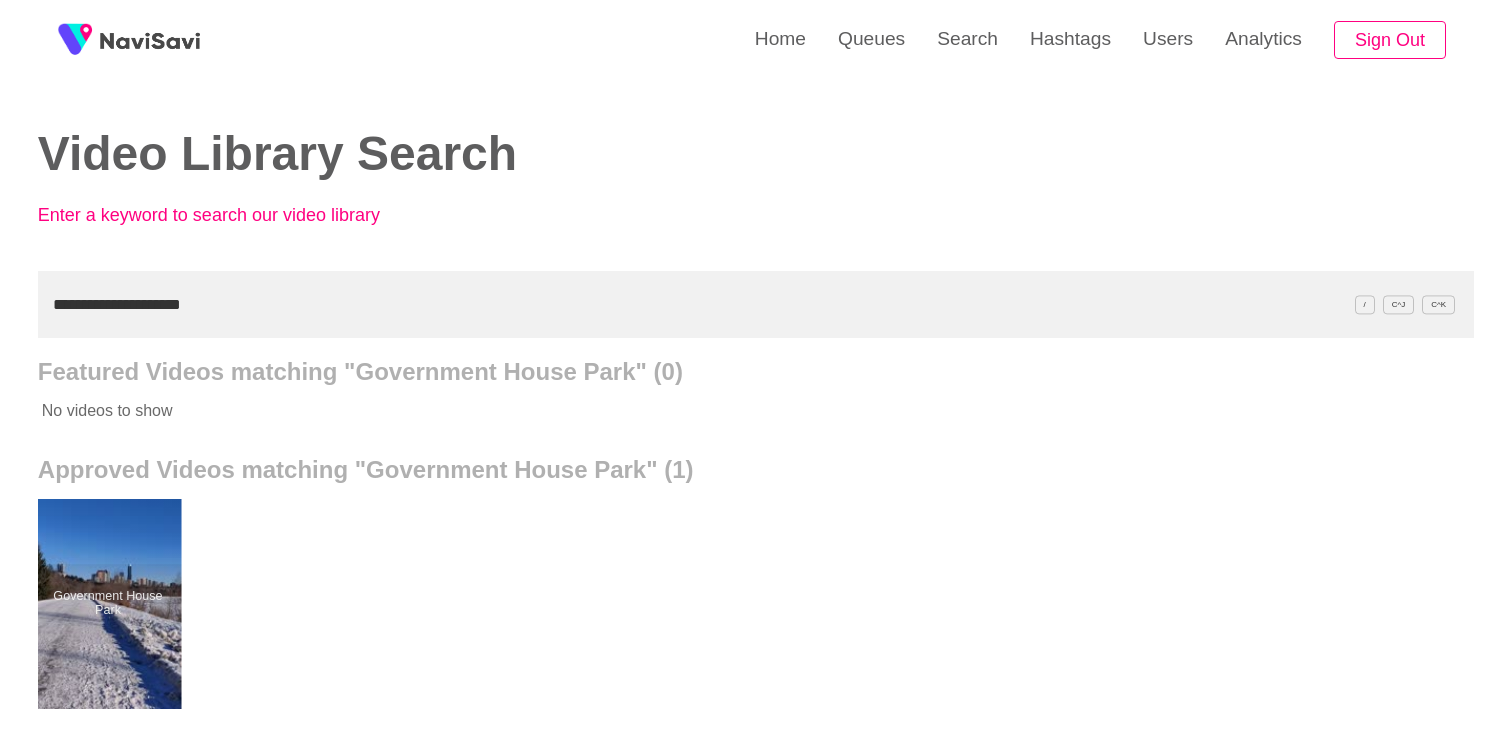 click at bounding box center (107, 604) 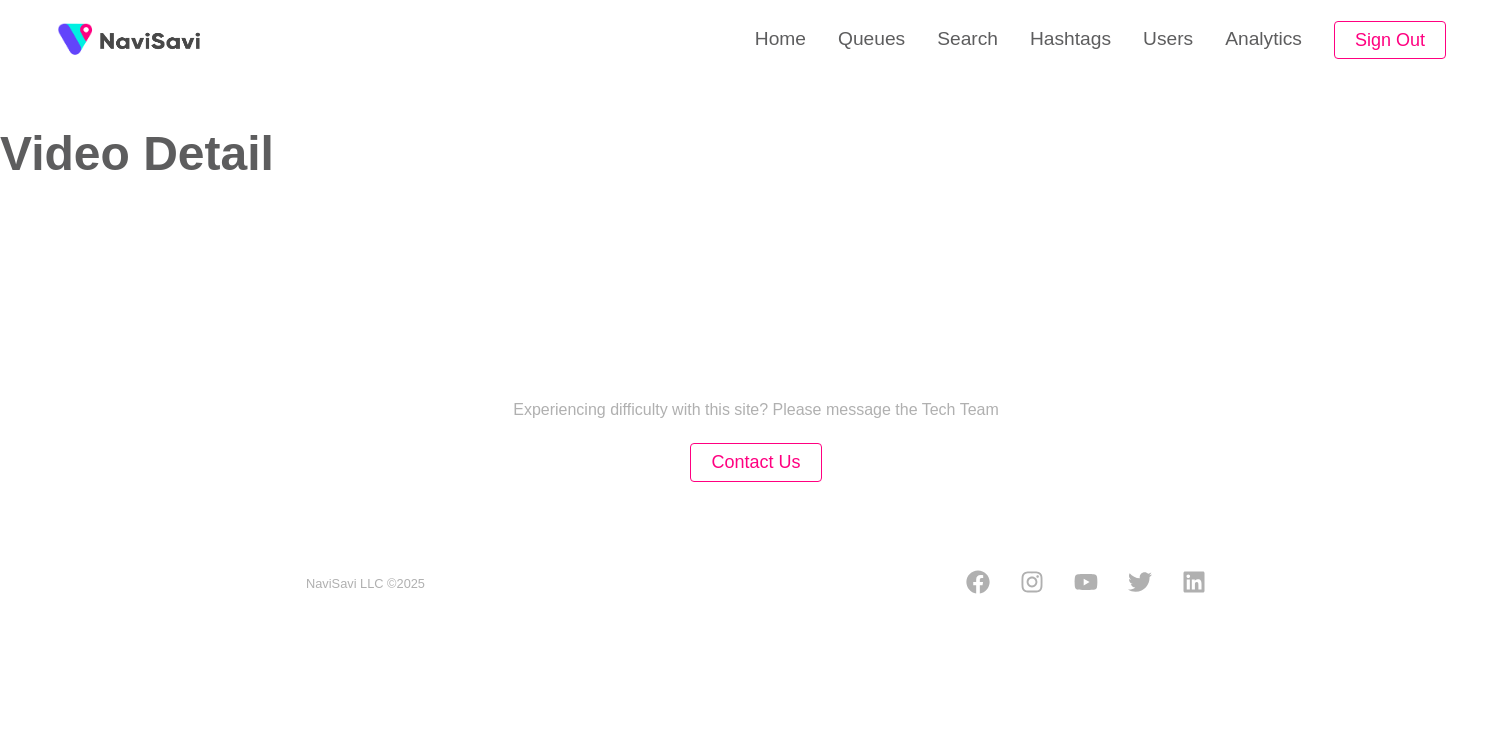 select on "**********" 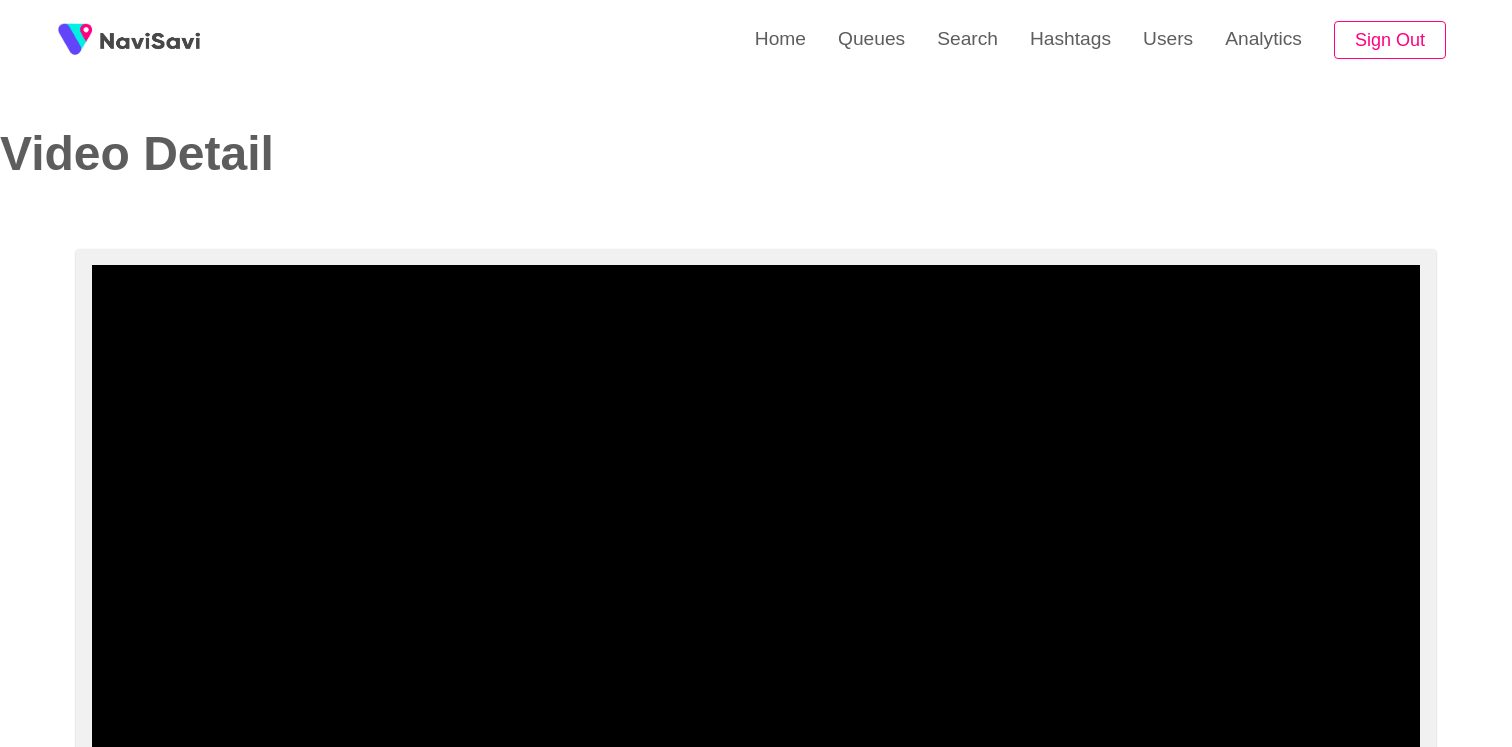 scroll, scrollTop: 143, scrollLeft: 0, axis: vertical 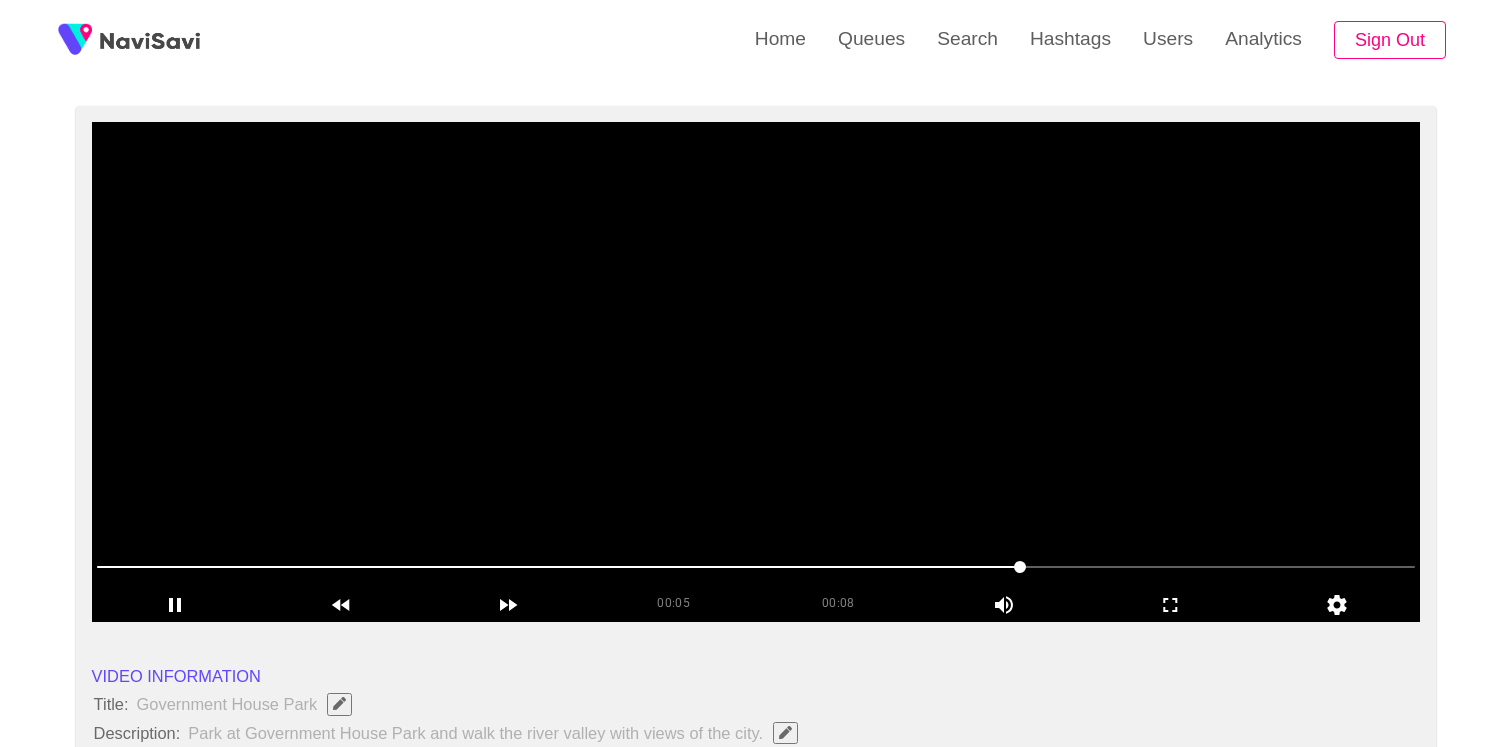drag, startPoint x: 759, startPoint y: 565, endPoint x: 976, endPoint y: 569, distance: 217.03687 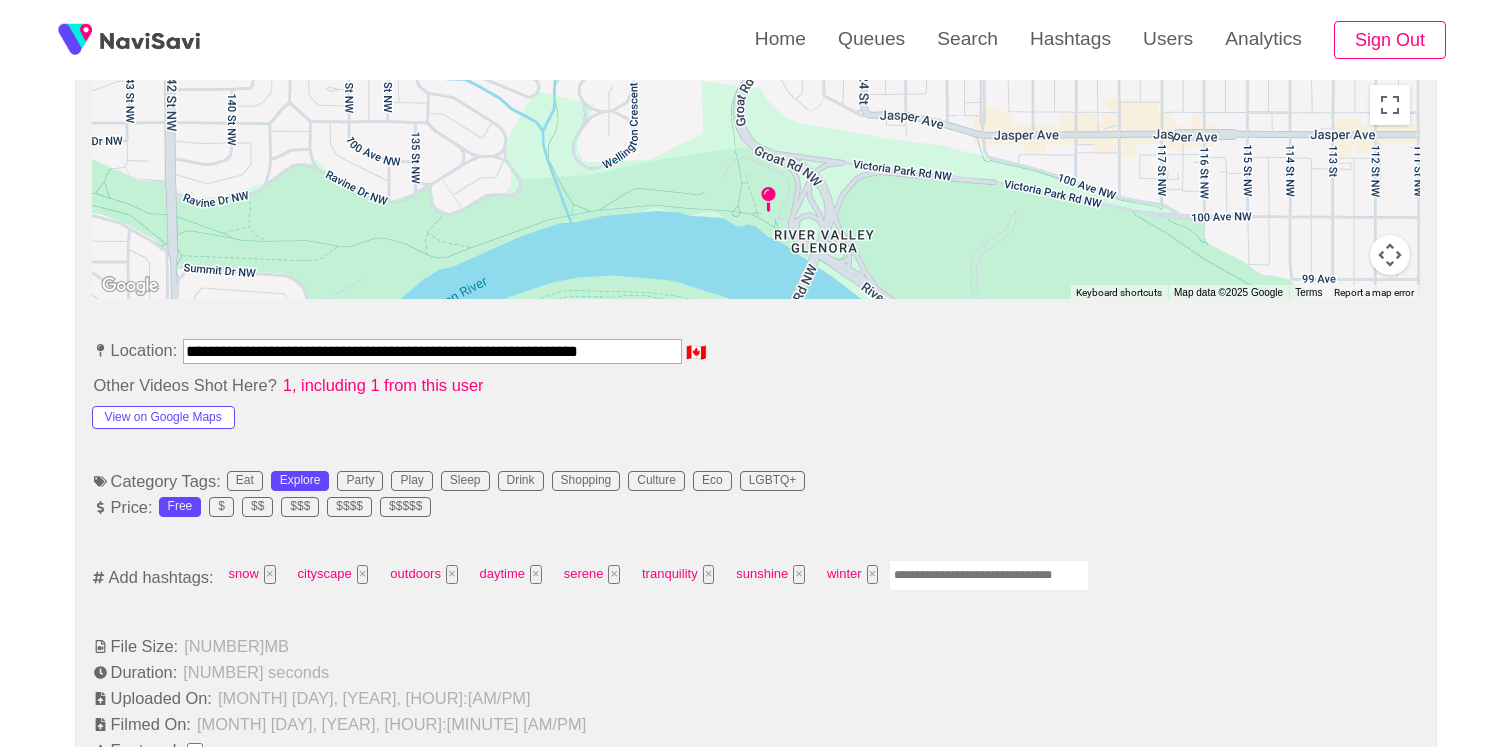 scroll, scrollTop: 1057, scrollLeft: 0, axis: vertical 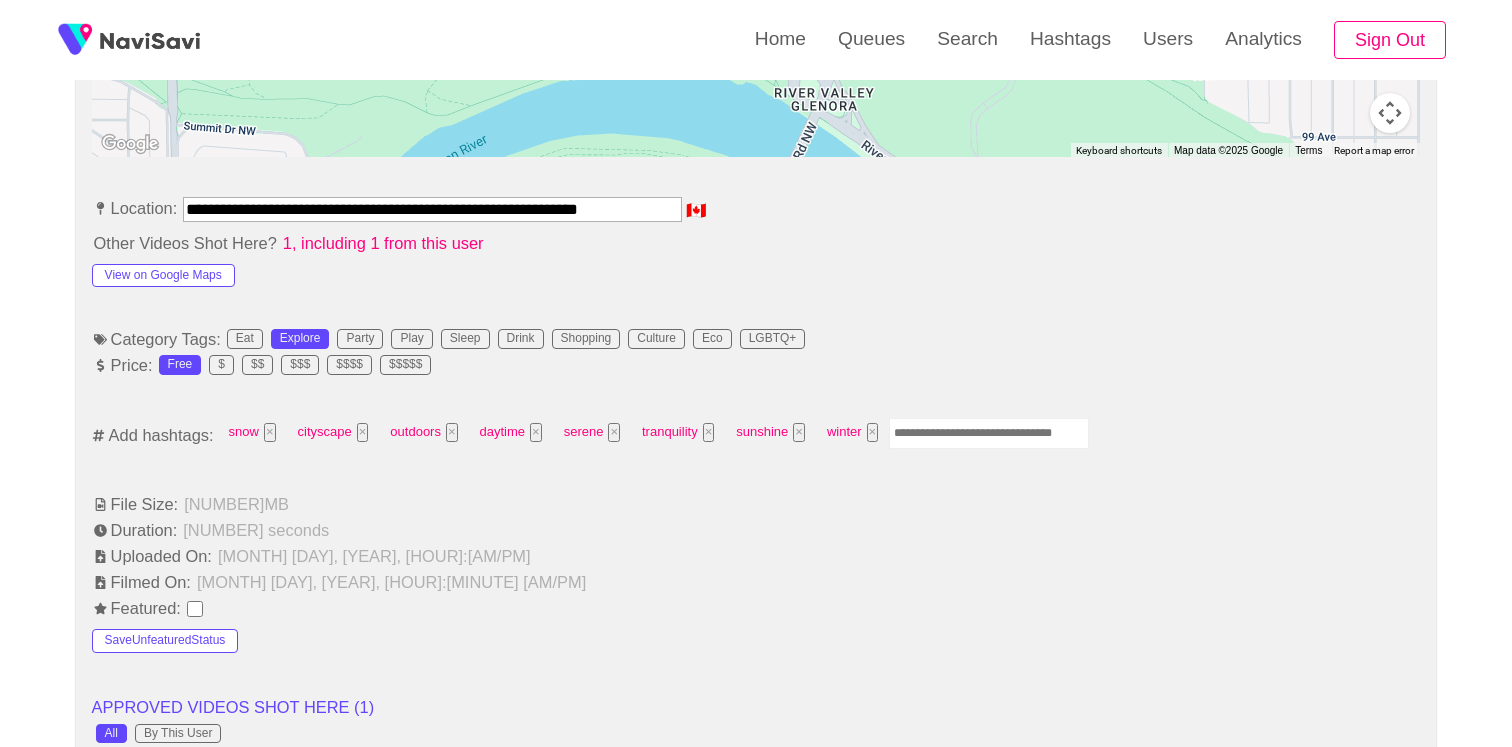 click at bounding box center [989, 433] 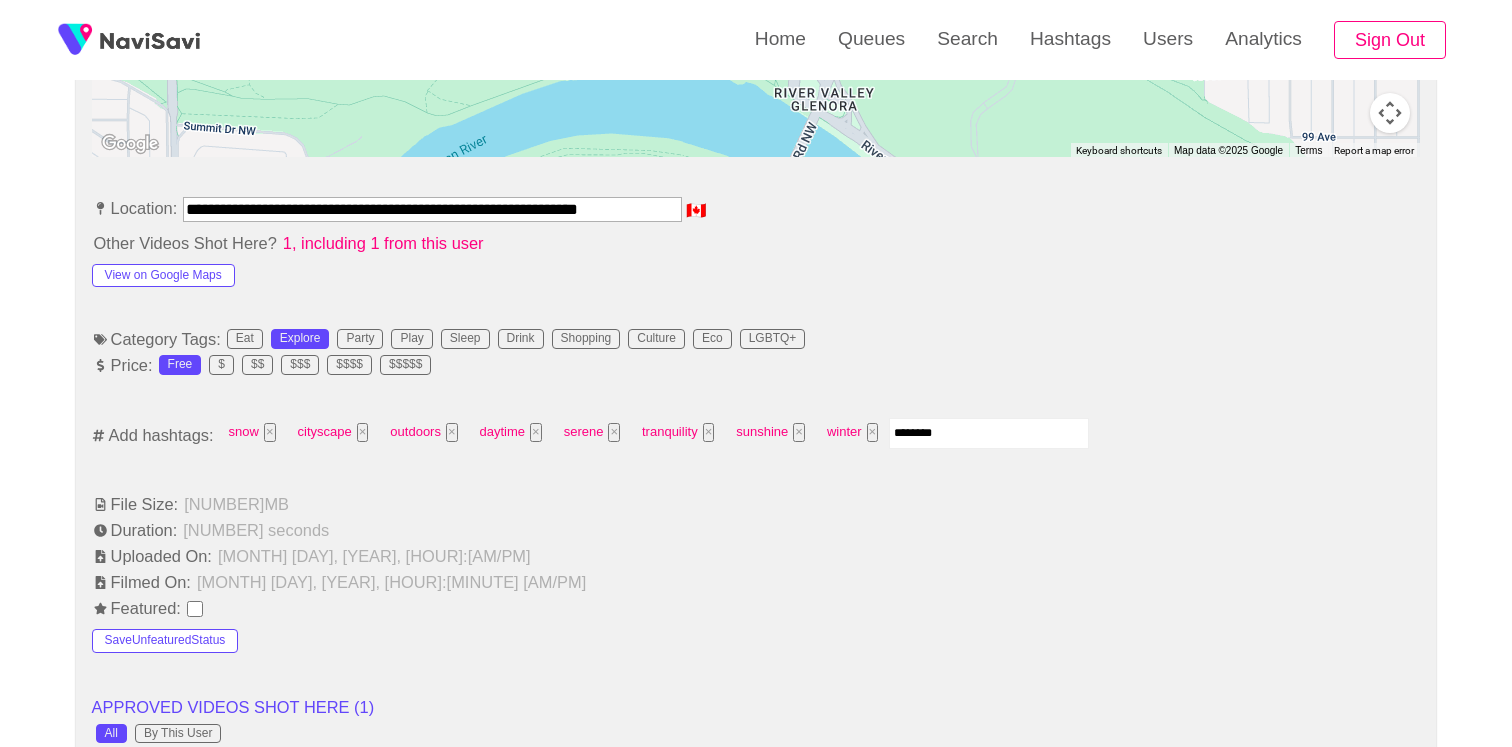 type on "*********" 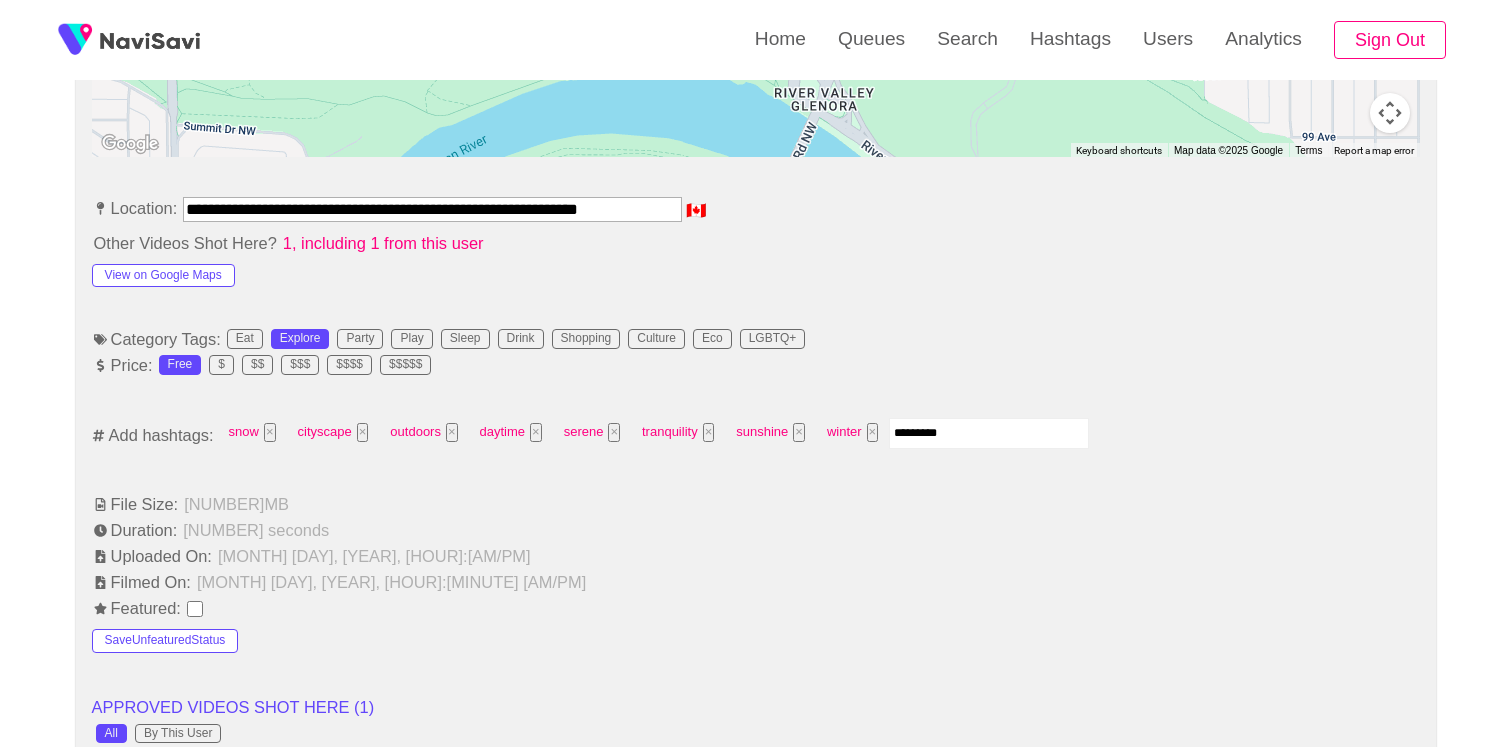 type 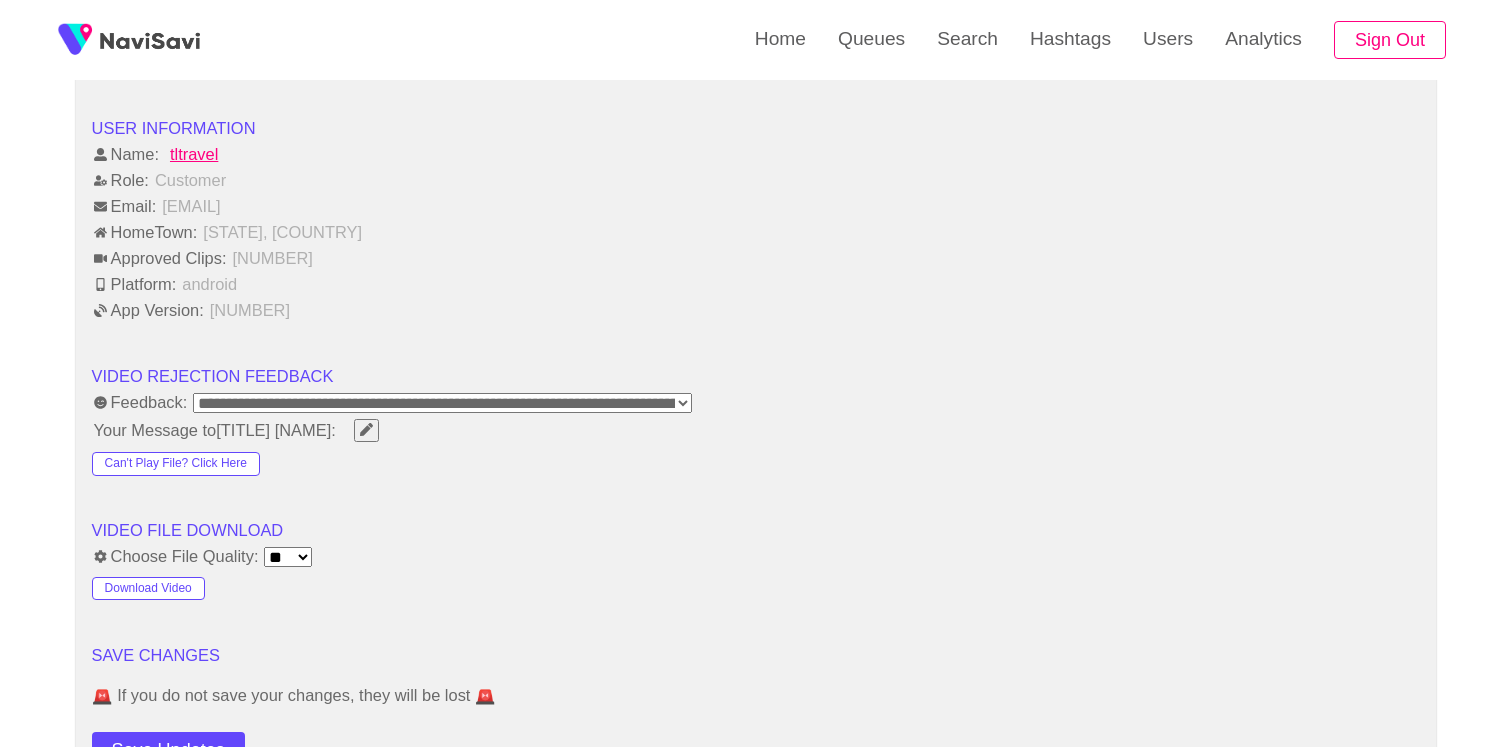 scroll, scrollTop: 2786, scrollLeft: 0, axis: vertical 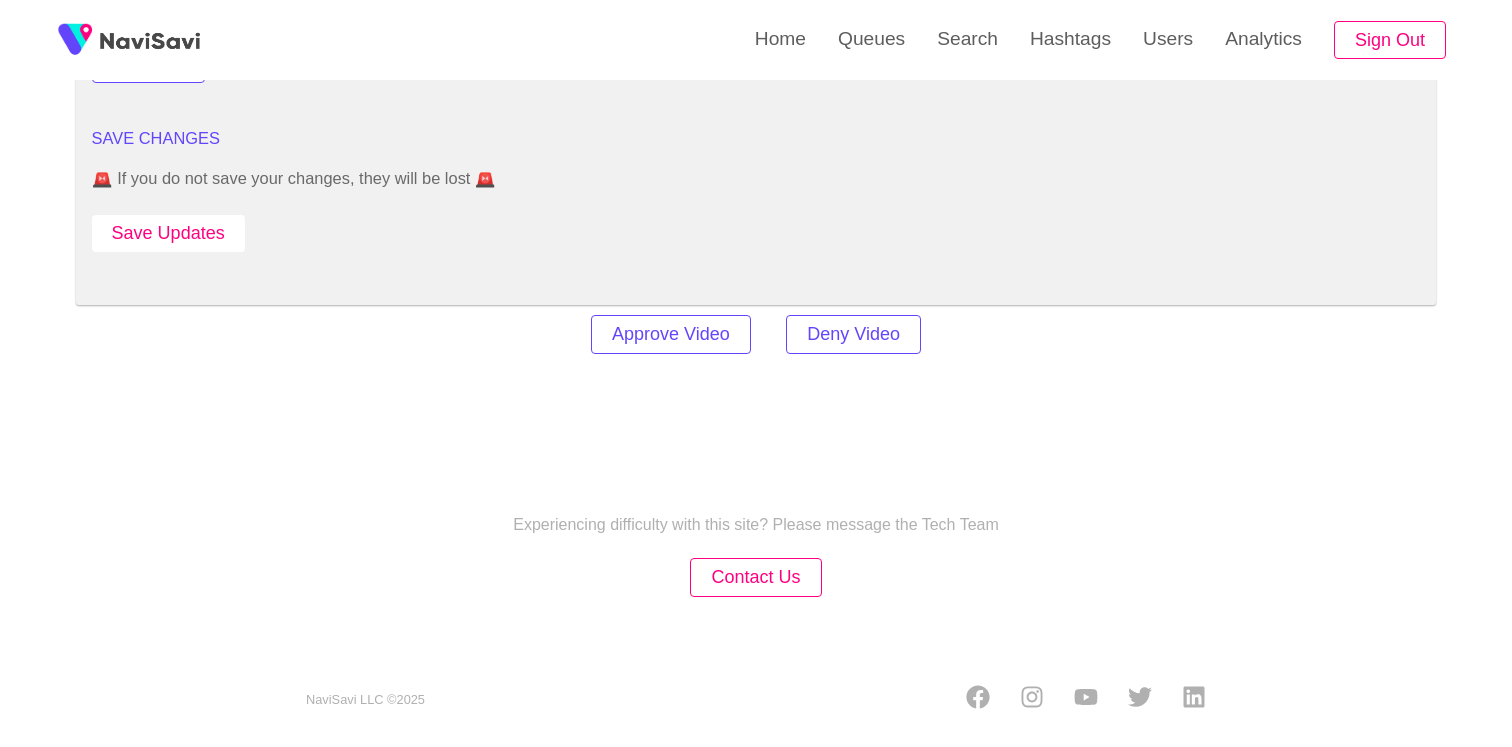 click on "Save Updates" at bounding box center (168, 233) 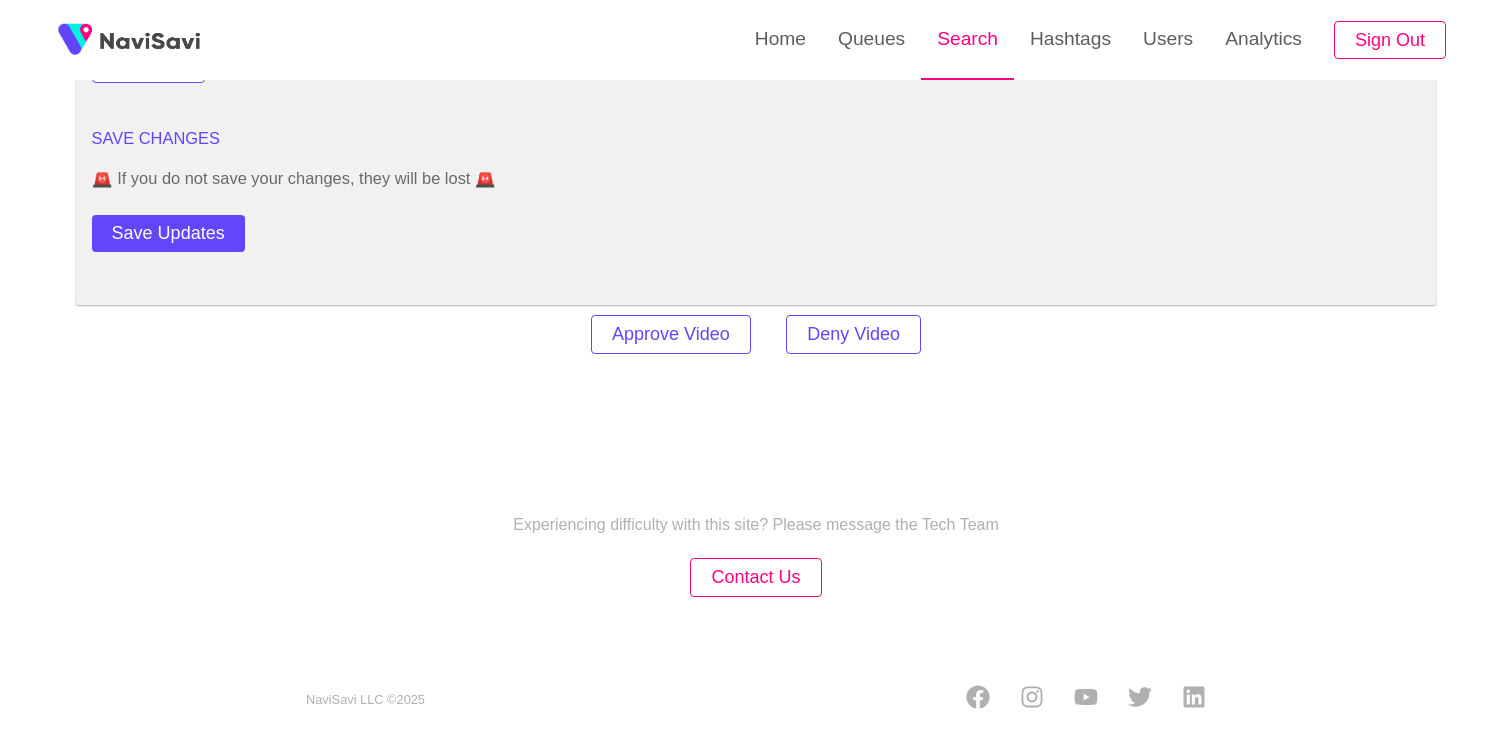 click on "Search" at bounding box center (967, 39) 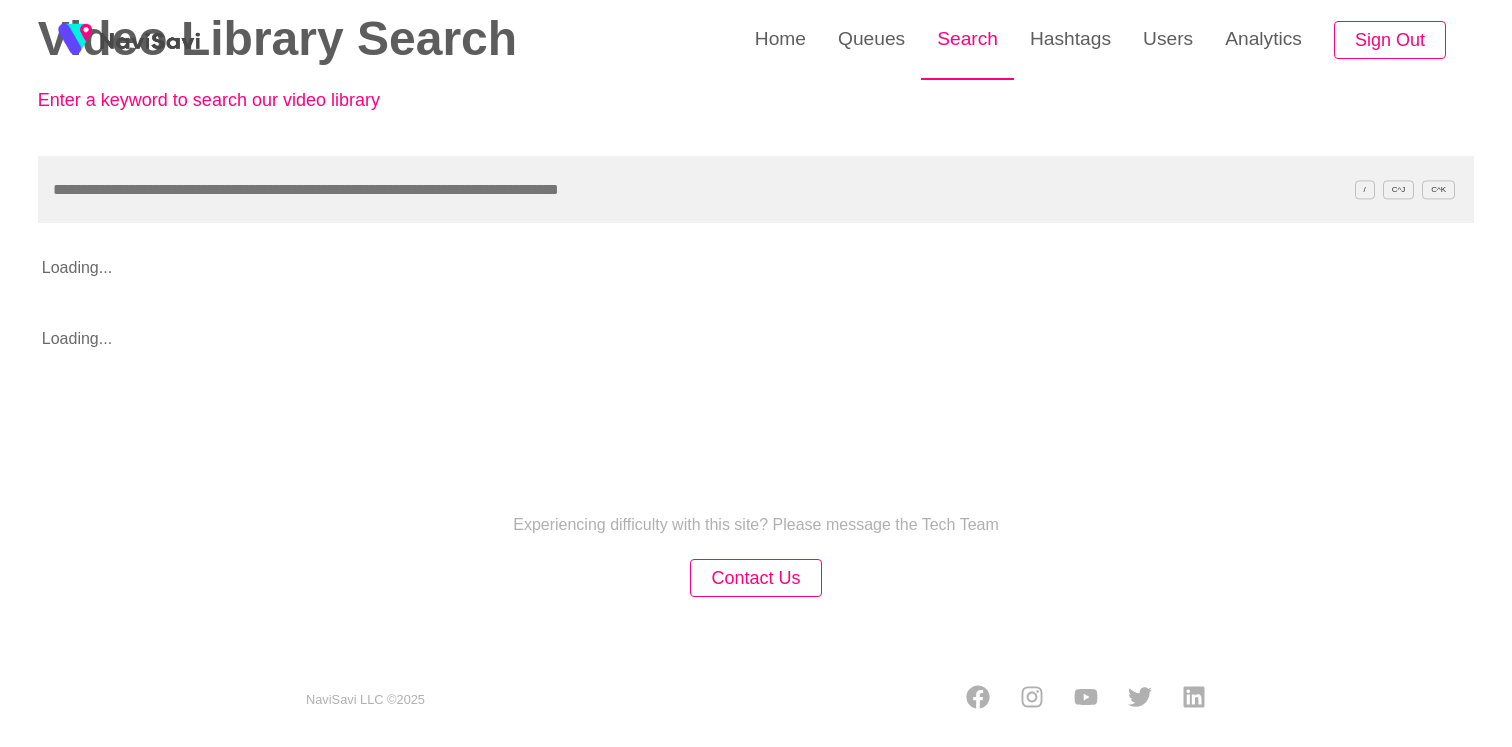 scroll, scrollTop: 0, scrollLeft: 0, axis: both 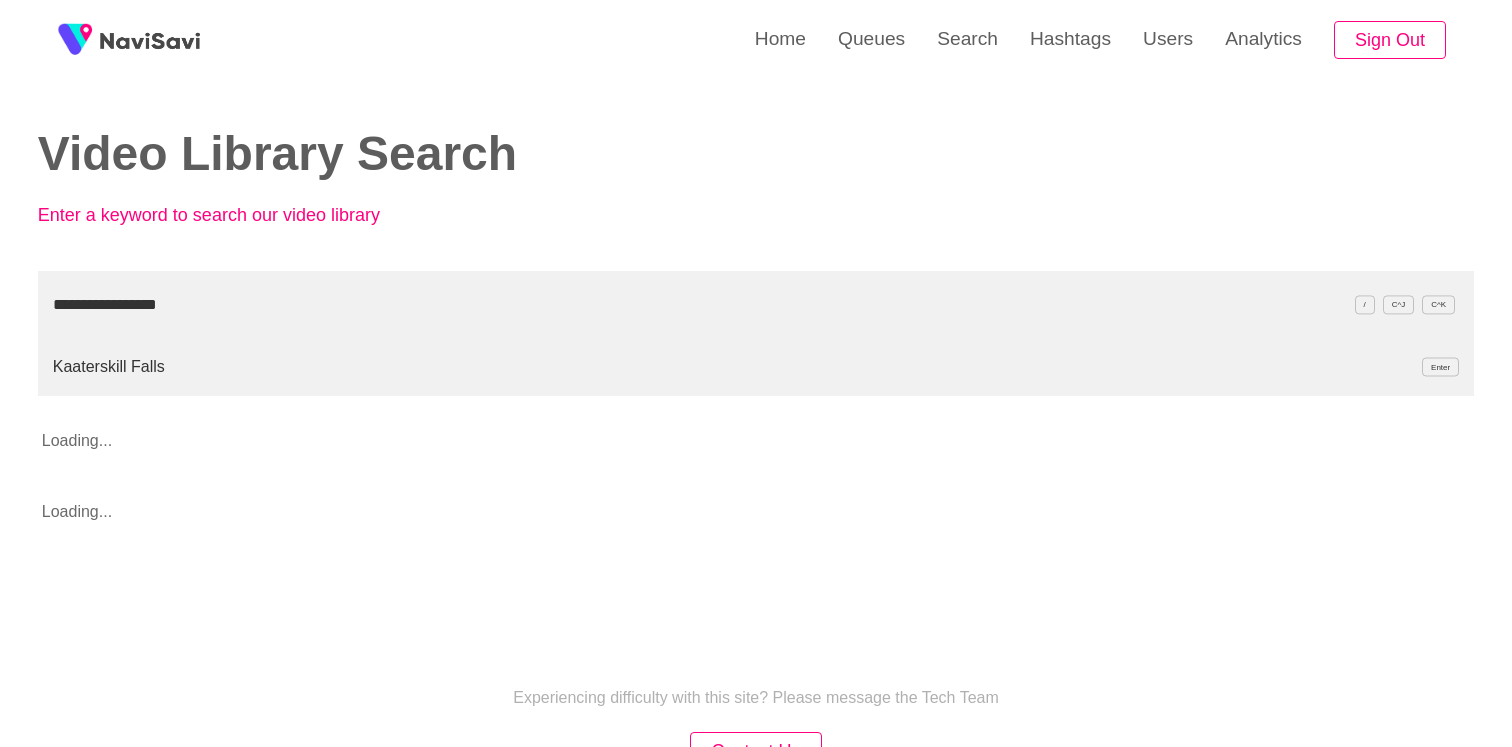 type on "**********" 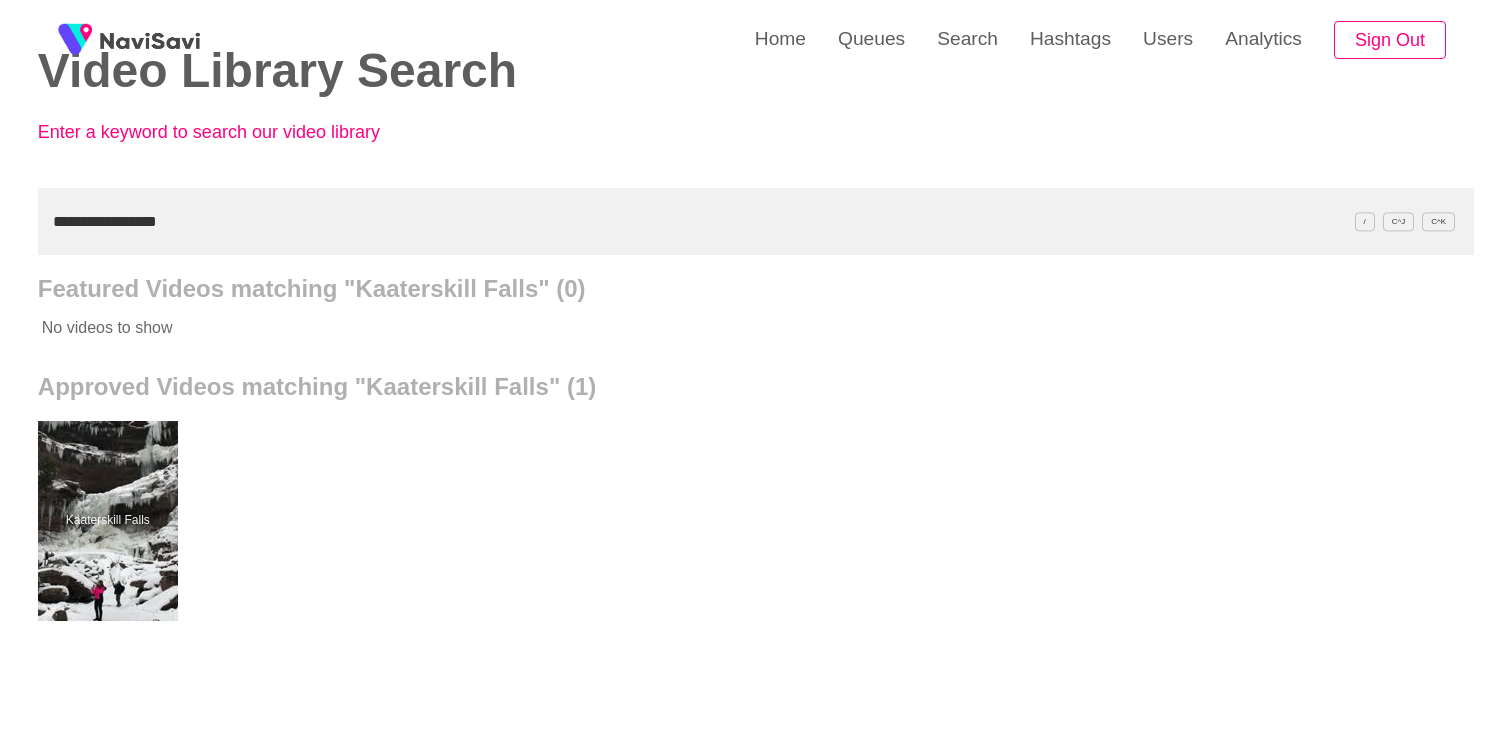 scroll, scrollTop: 115, scrollLeft: 0, axis: vertical 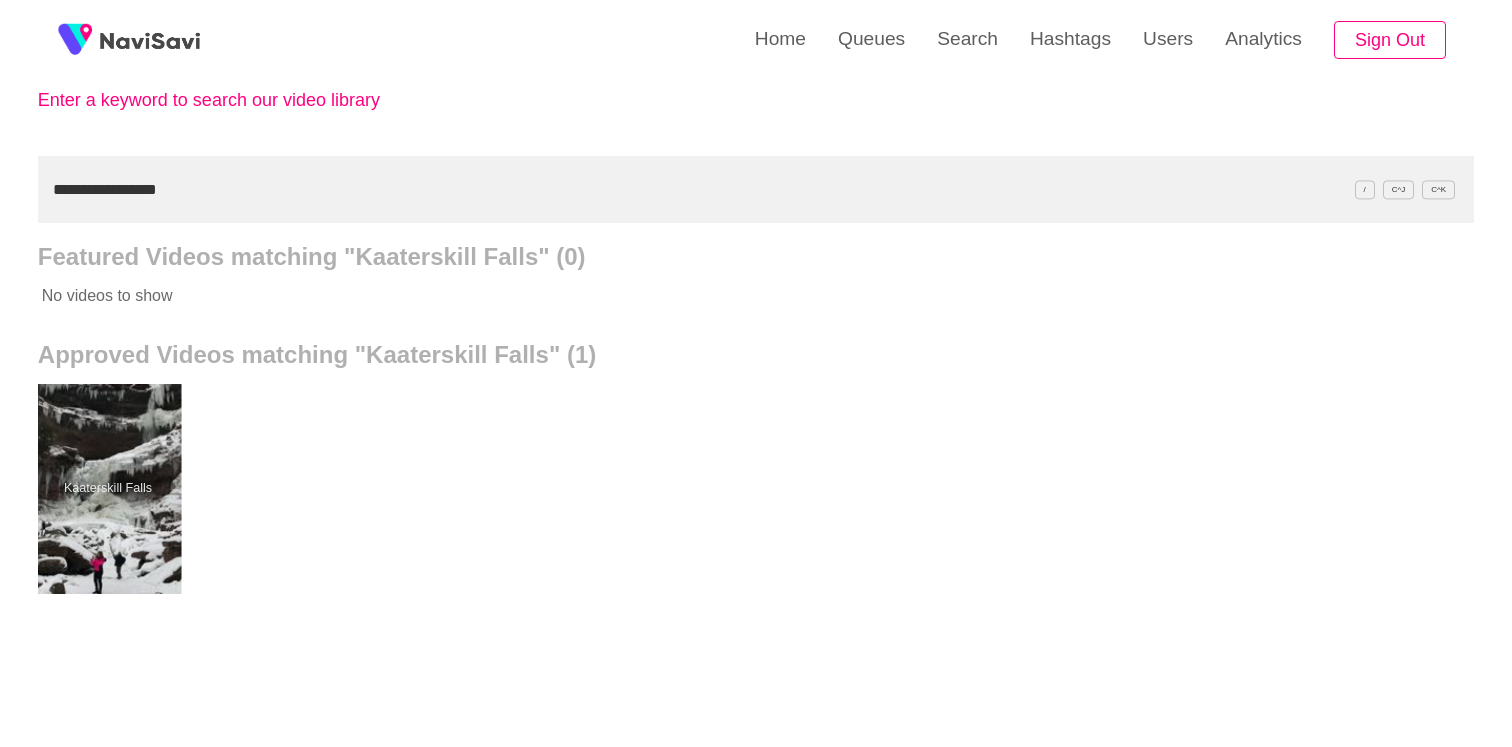 click at bounding box center (107, 489) 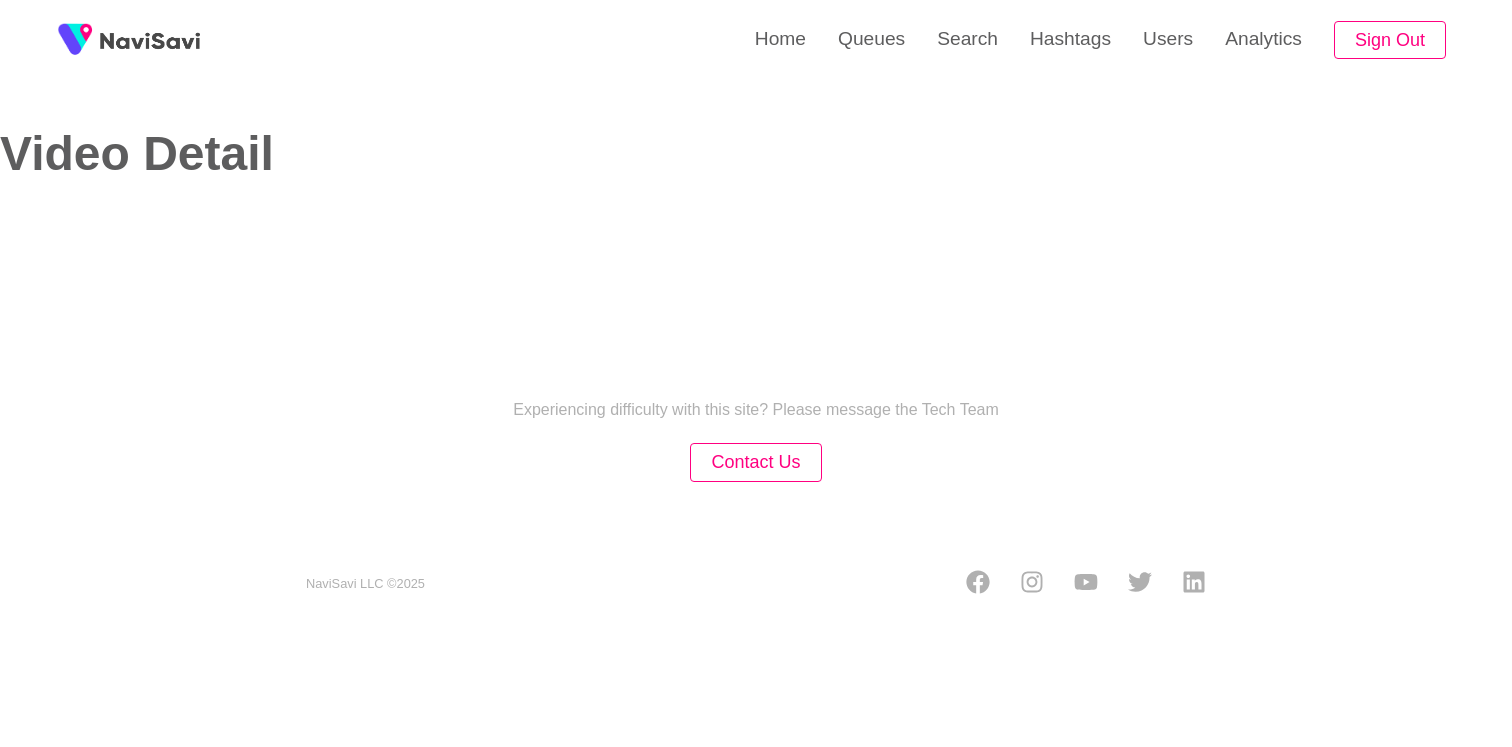 scroll, scrollTop: 0, scrollLeft: 0, axis: both 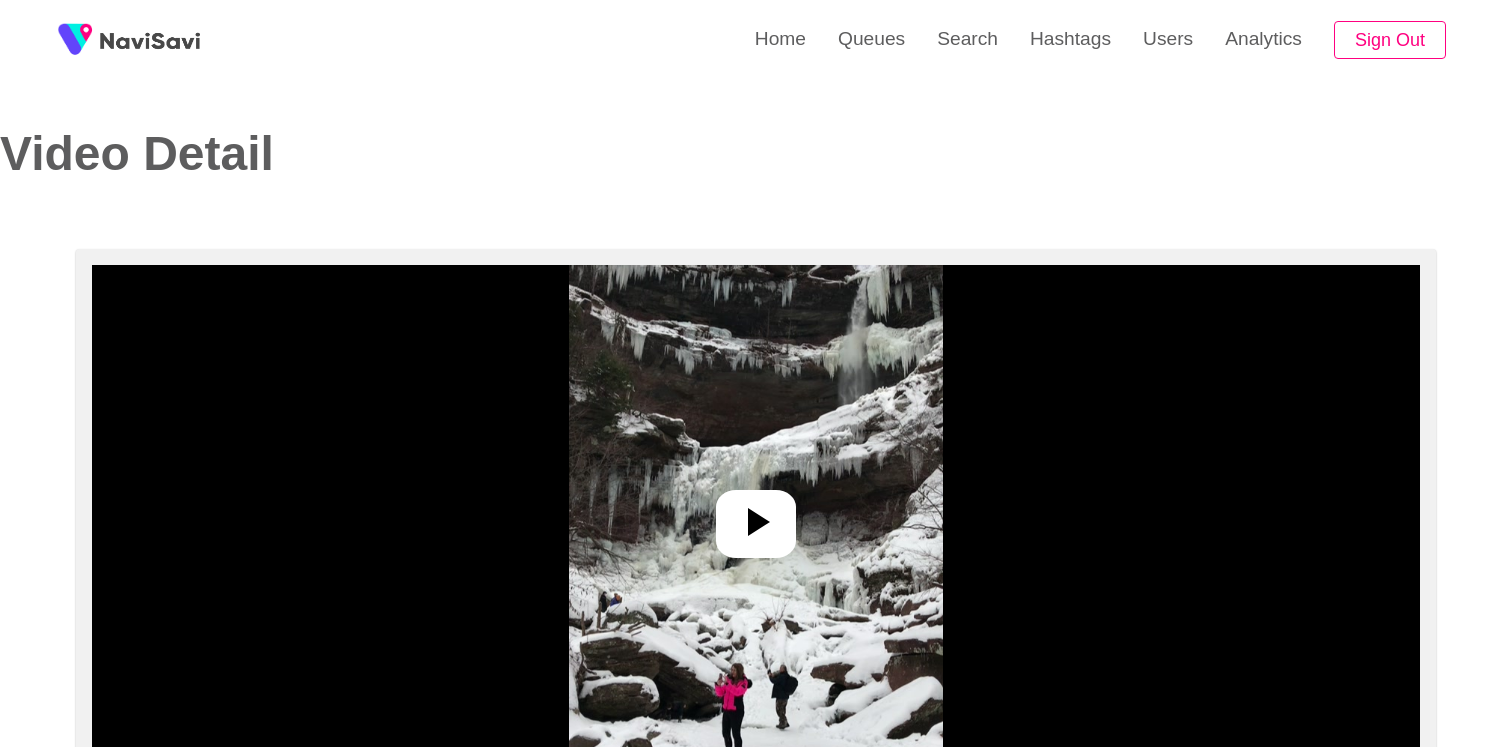 click at bounding box center [756, 524] 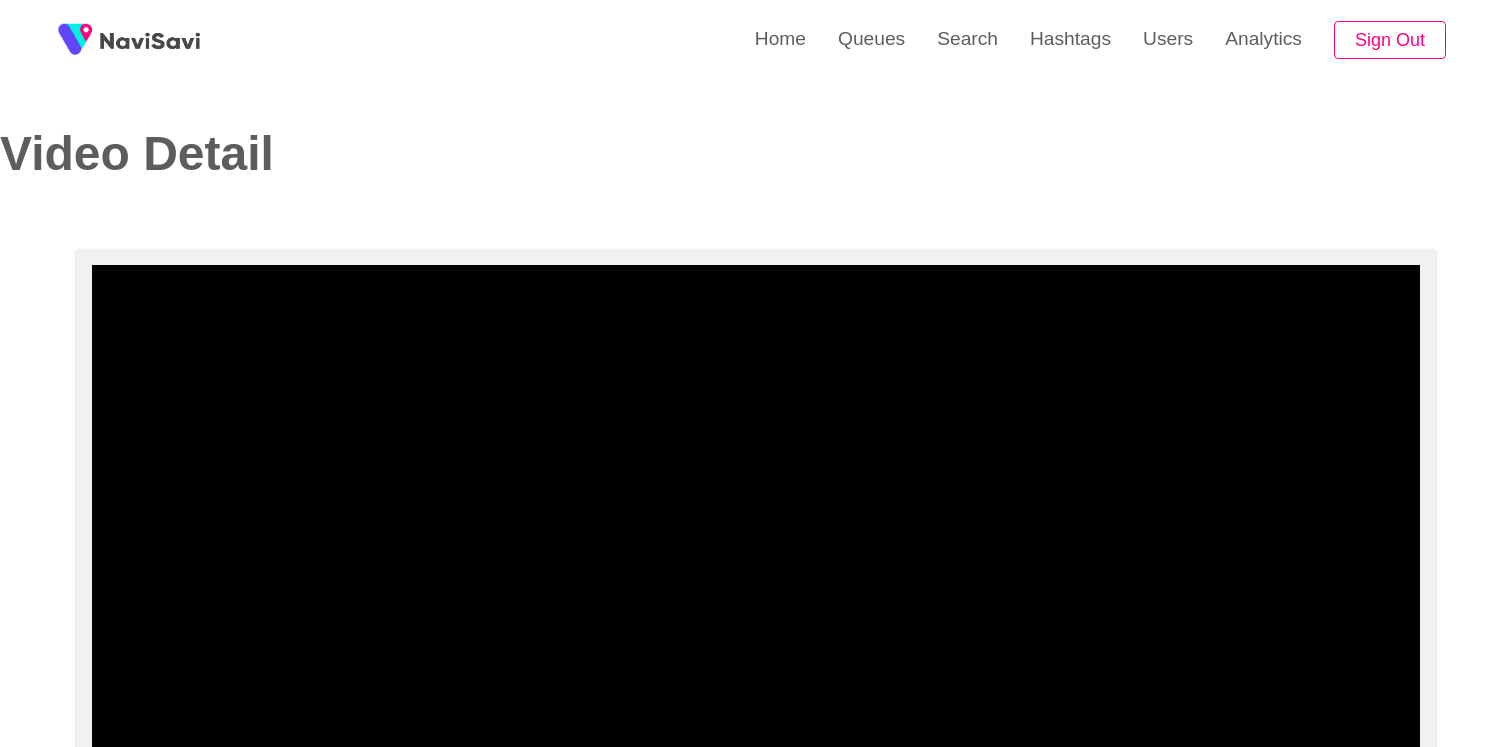 click at bounding box center (756, 515) 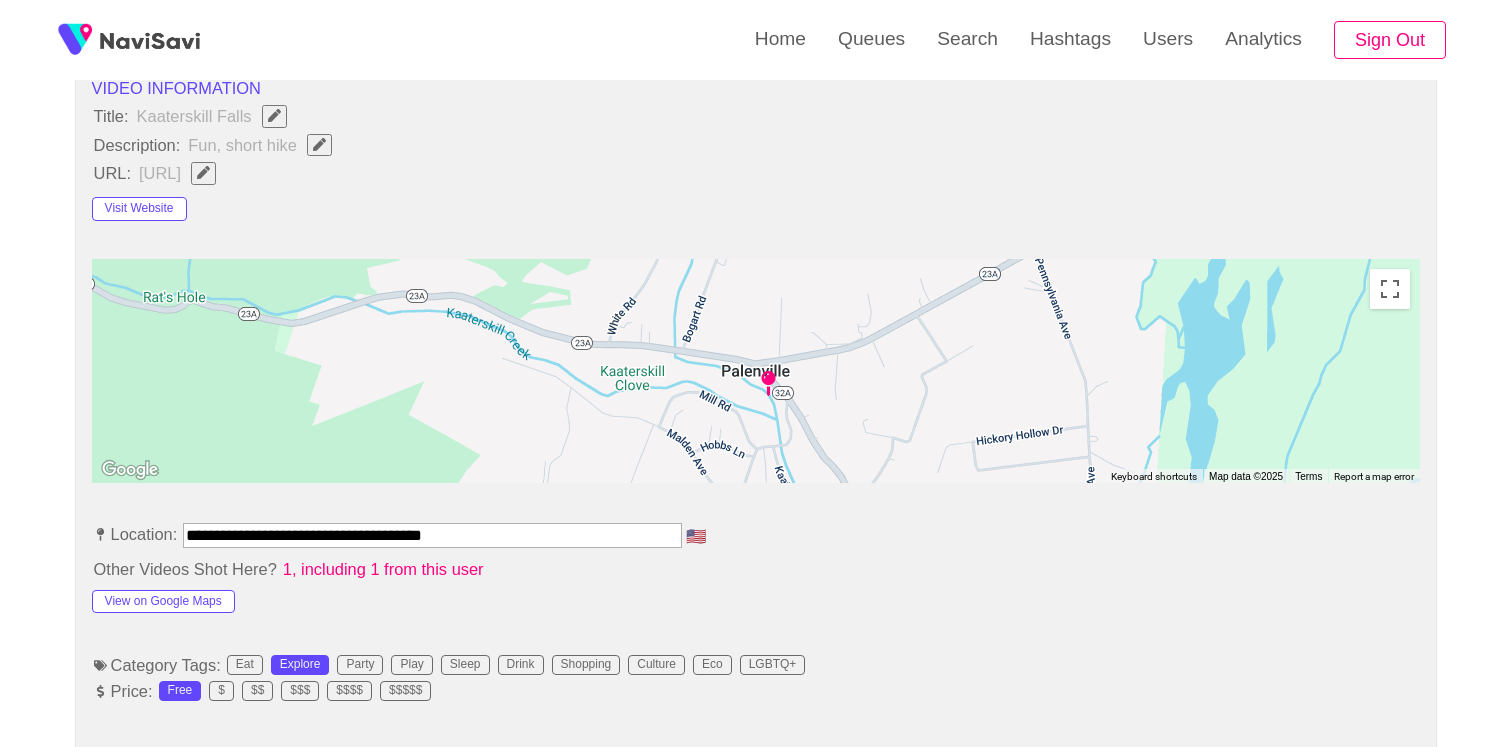 scroll, scrollTop: 884, scrollLeft: 0, axis: vertical 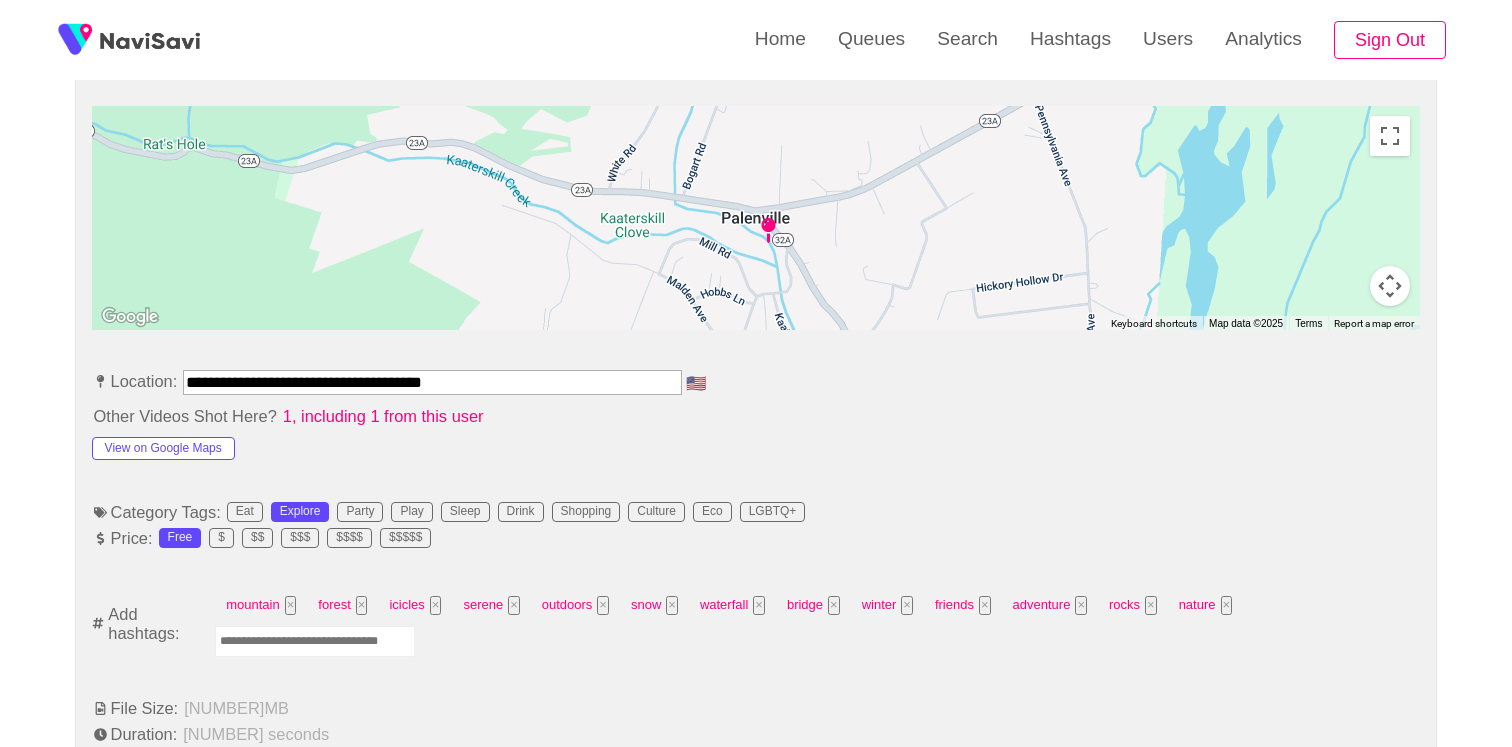 click on "**********" at bounding box center (756, 1144) 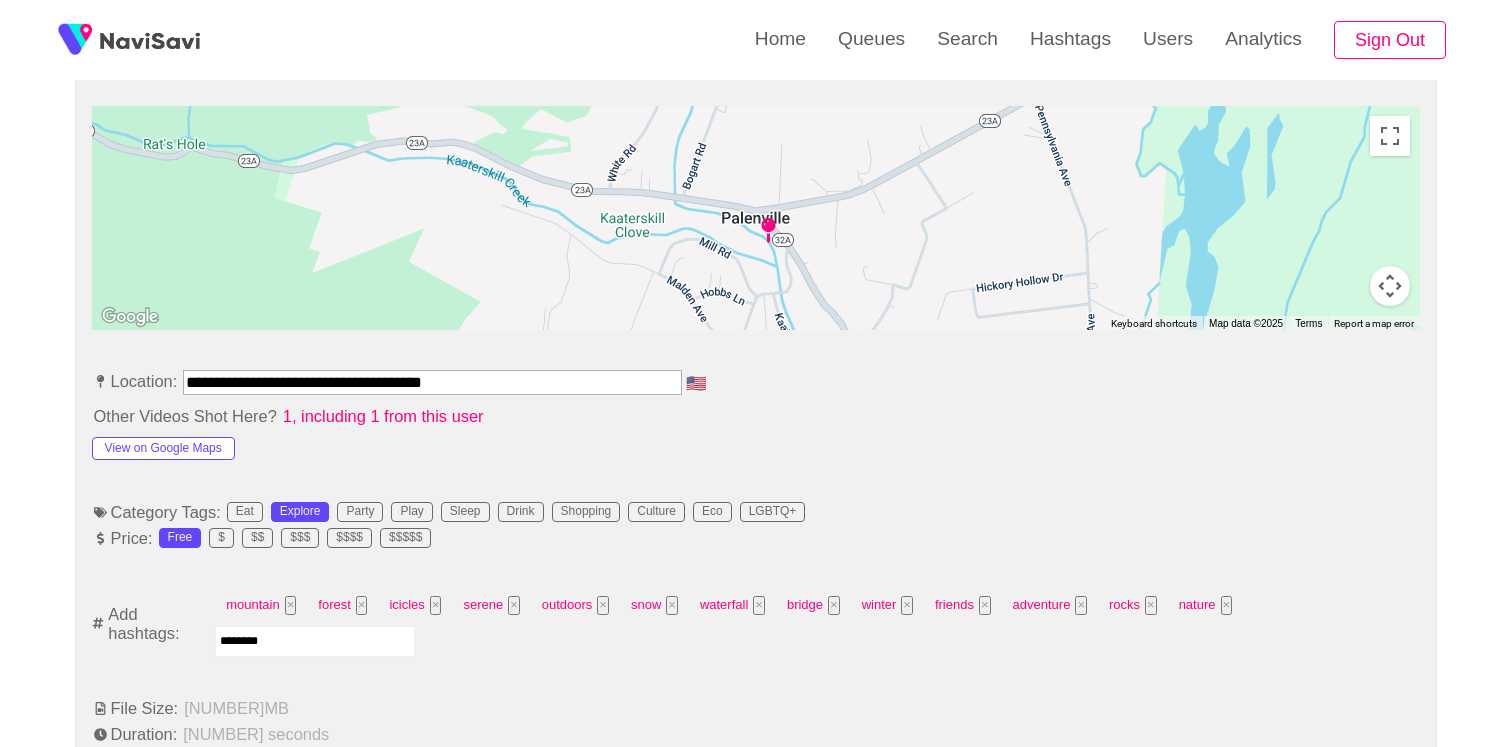 type on "*********" 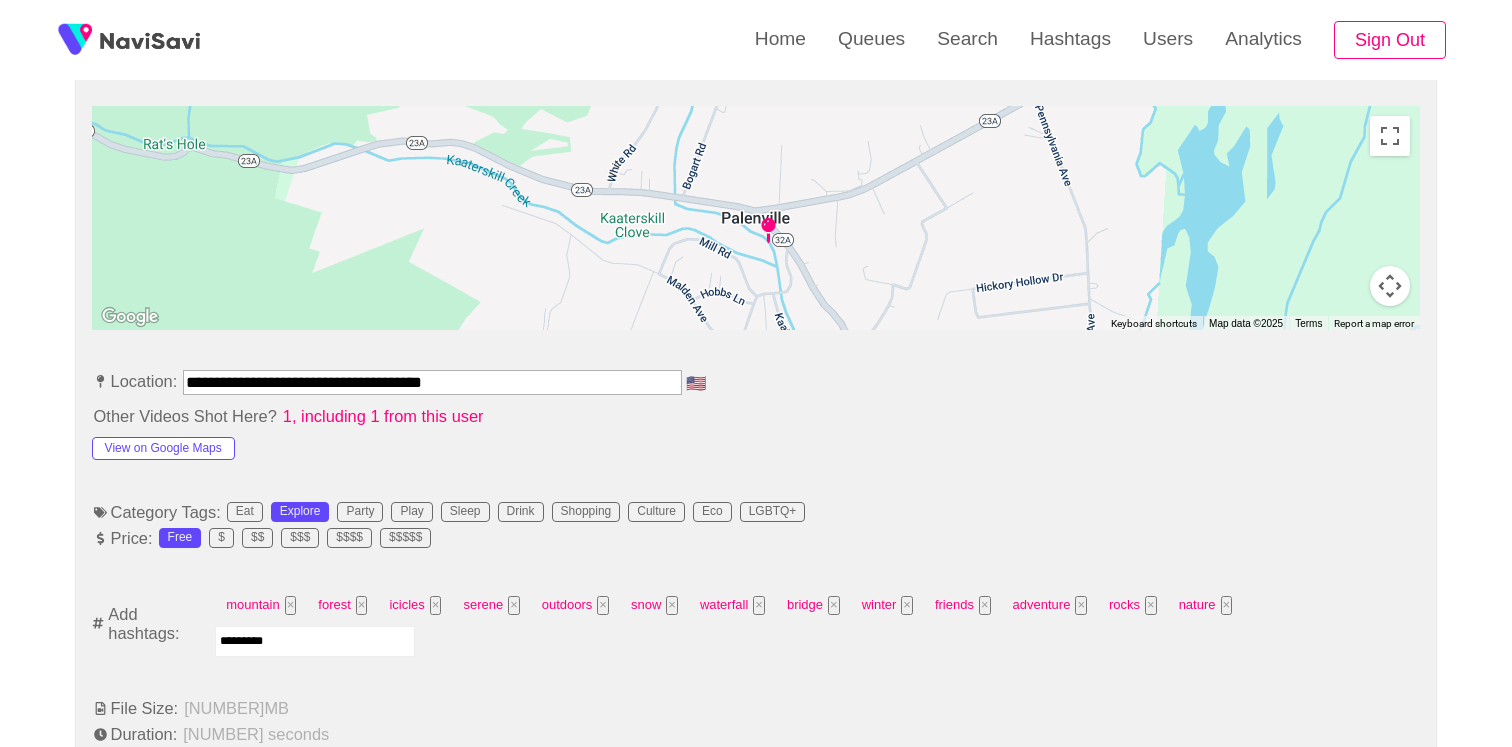 type 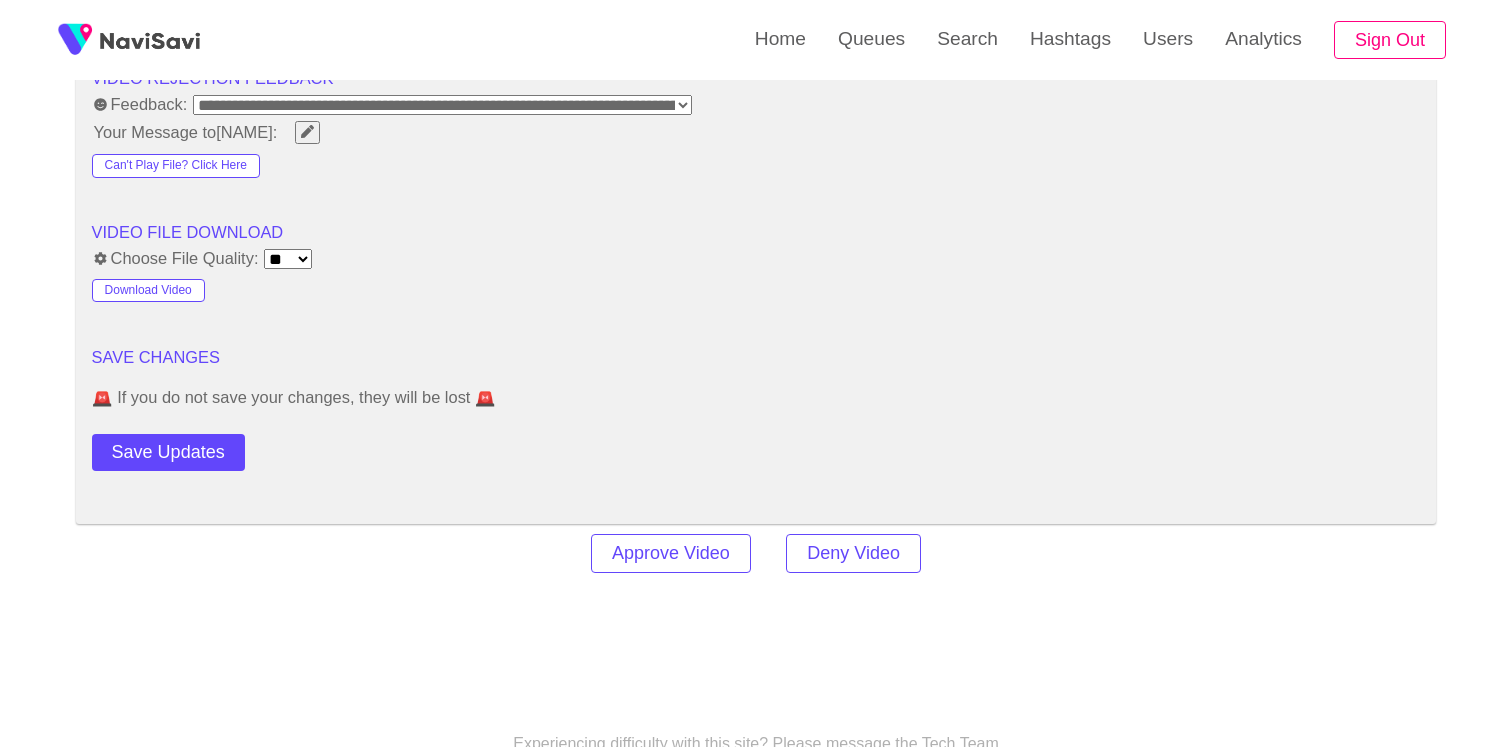 scroll, scrollTop: 2939, scrollLeft: 0, axis: vertical 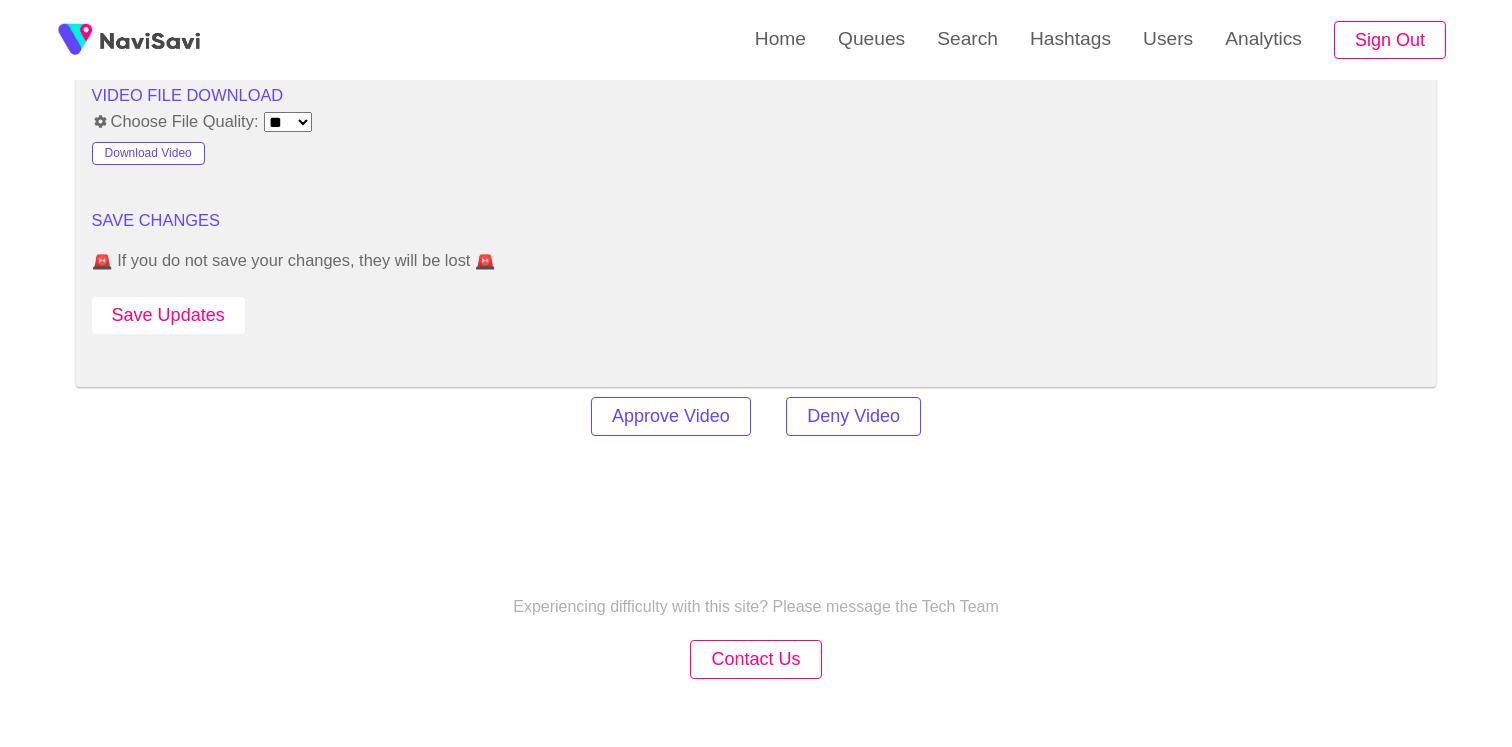 click on "Save Updates" at bounding box center (168, 315) 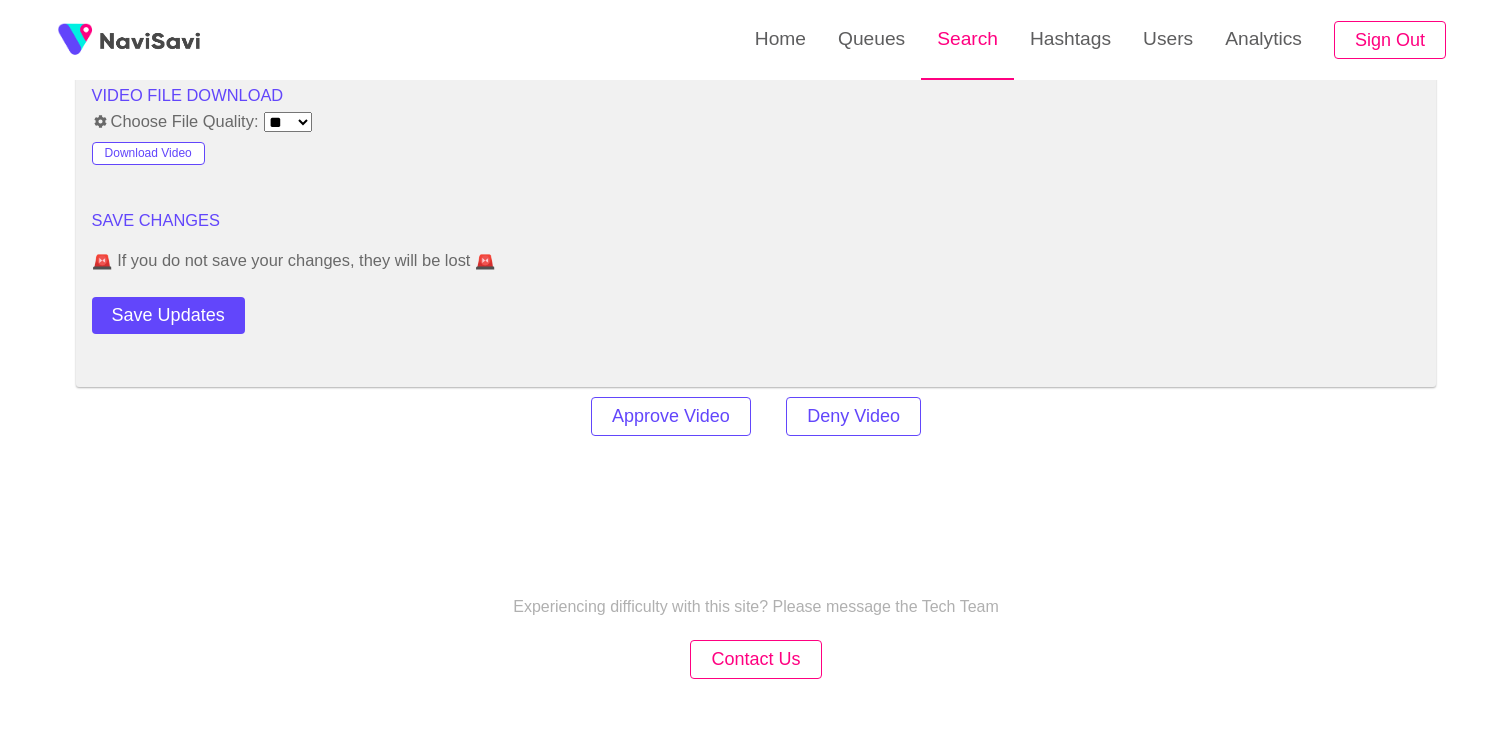 click on "Search" at bounding box center (967, 39) 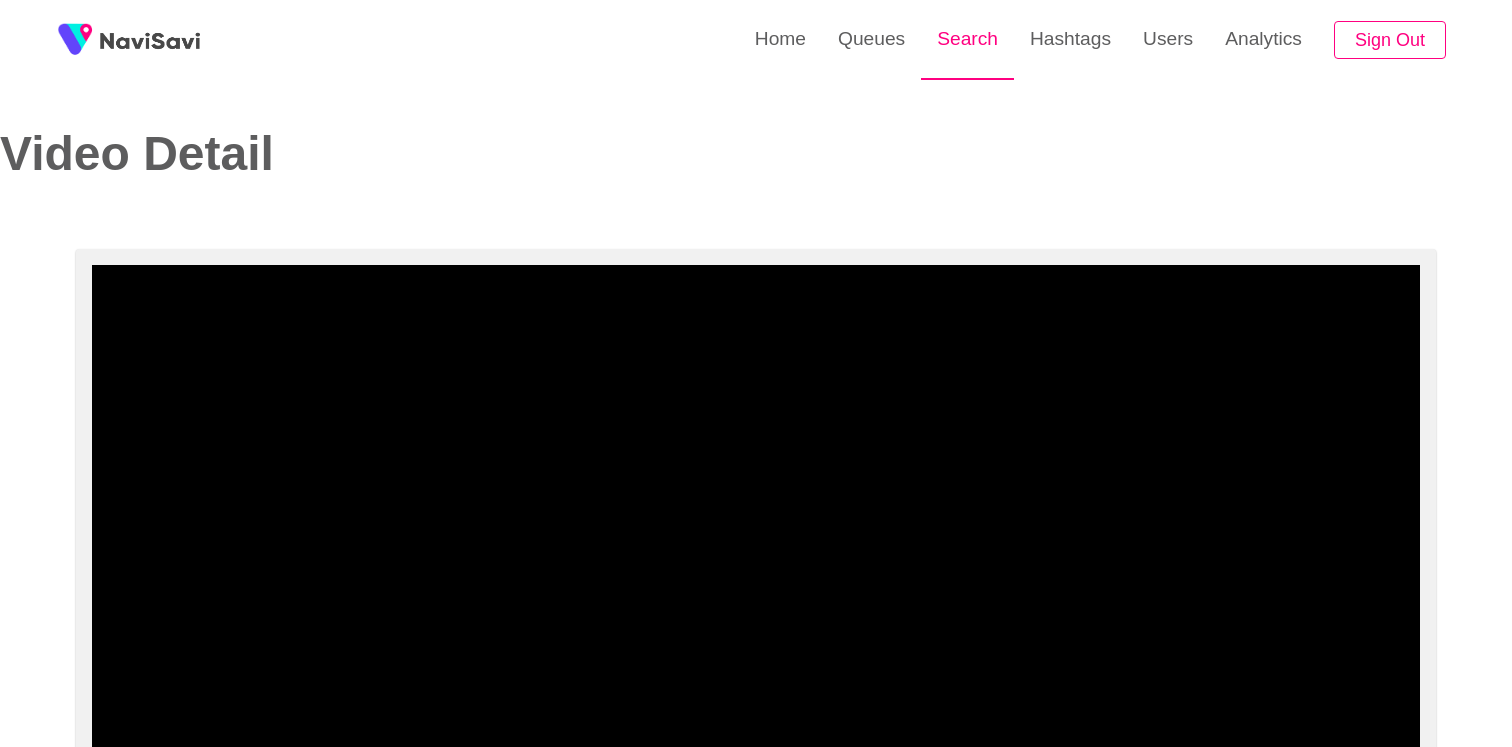 click on "Search" at bounding box center (967, 39) 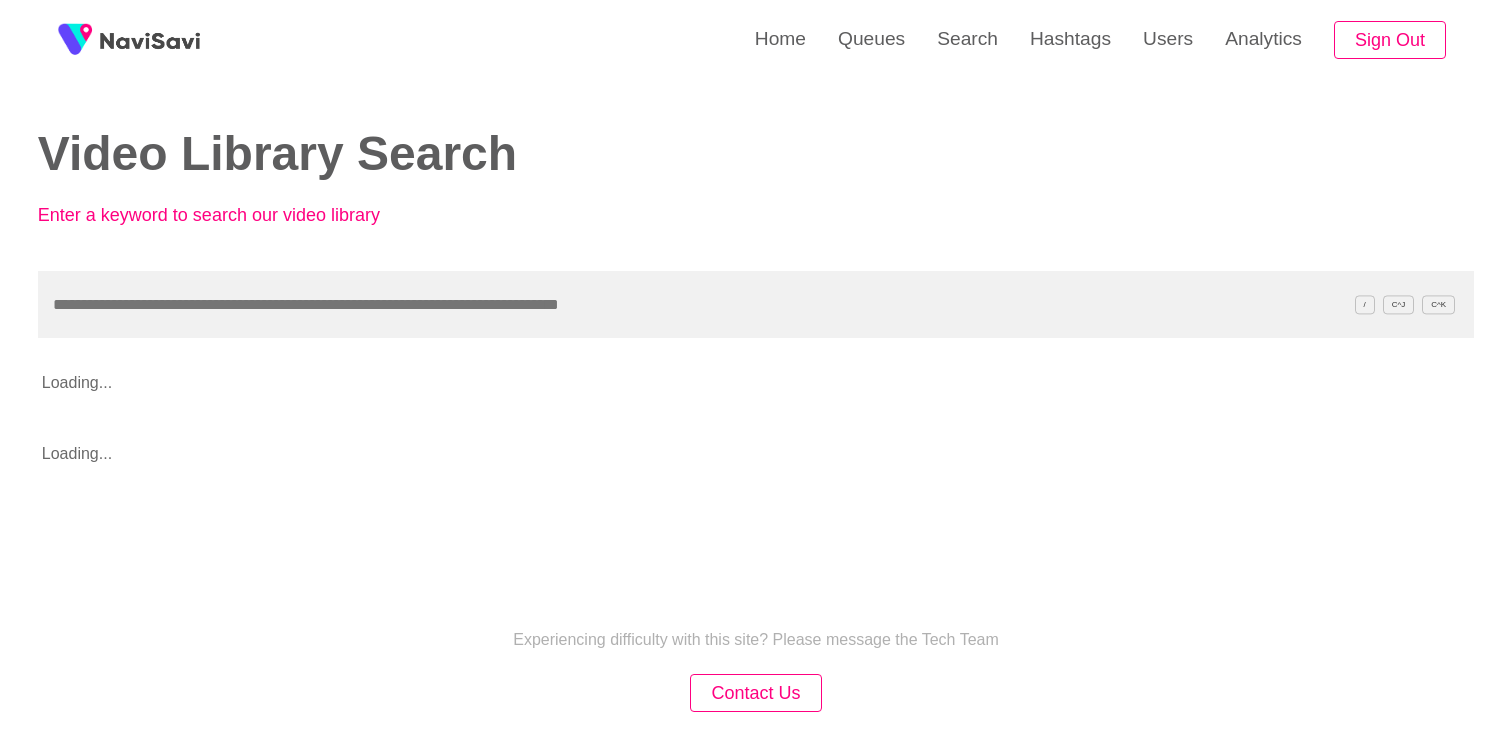 click at bounding box center [756, 304] 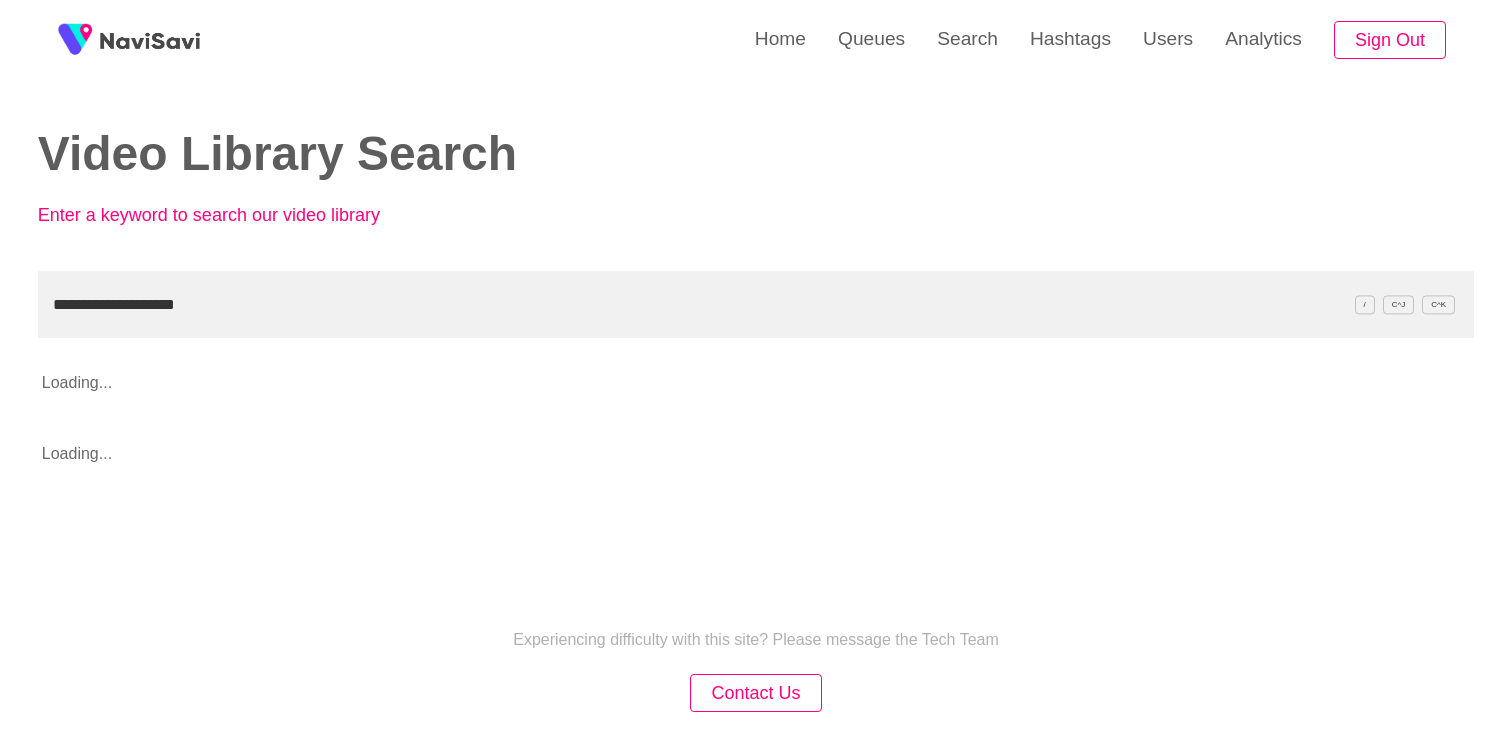 drag, startPoint x: 113, startPoint y: 307, endPoint x: -74, endPoint y: 301, distance: 187.09624 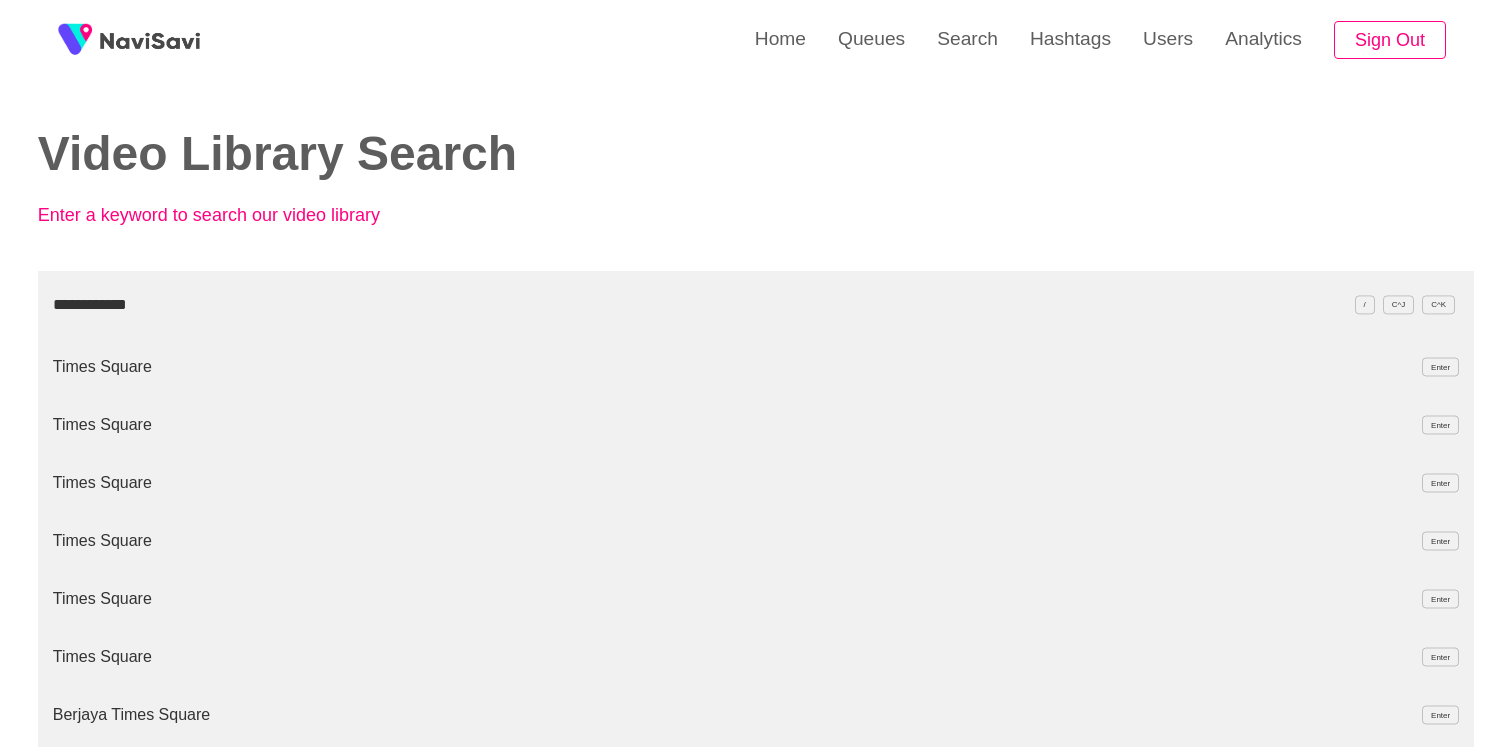 type on "**********" 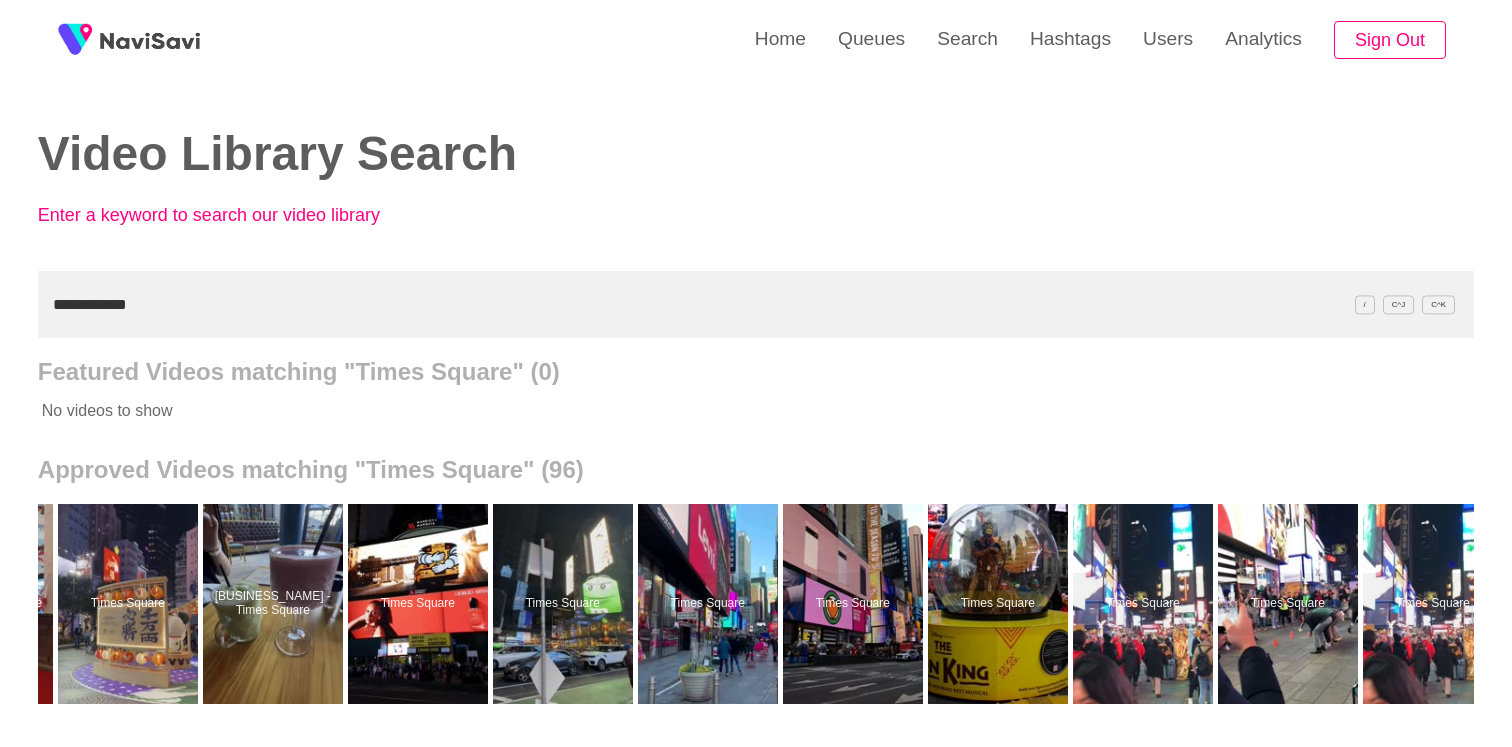 scroll, scrollTop: 0, scrollLeft: 12484, axis: horizontal 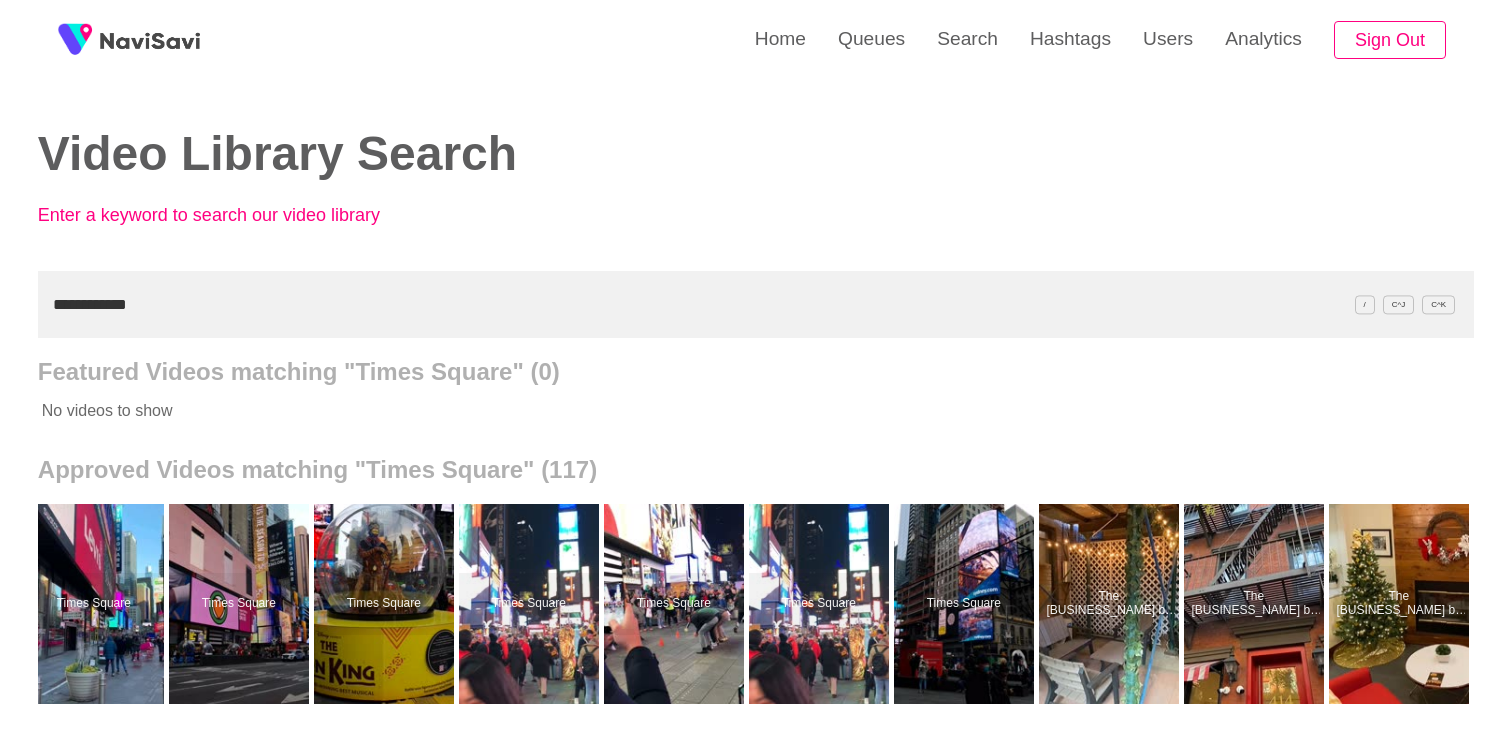 click on "Video Library Search Enter a keyword to search our video library" at bounding box center (756, 135) 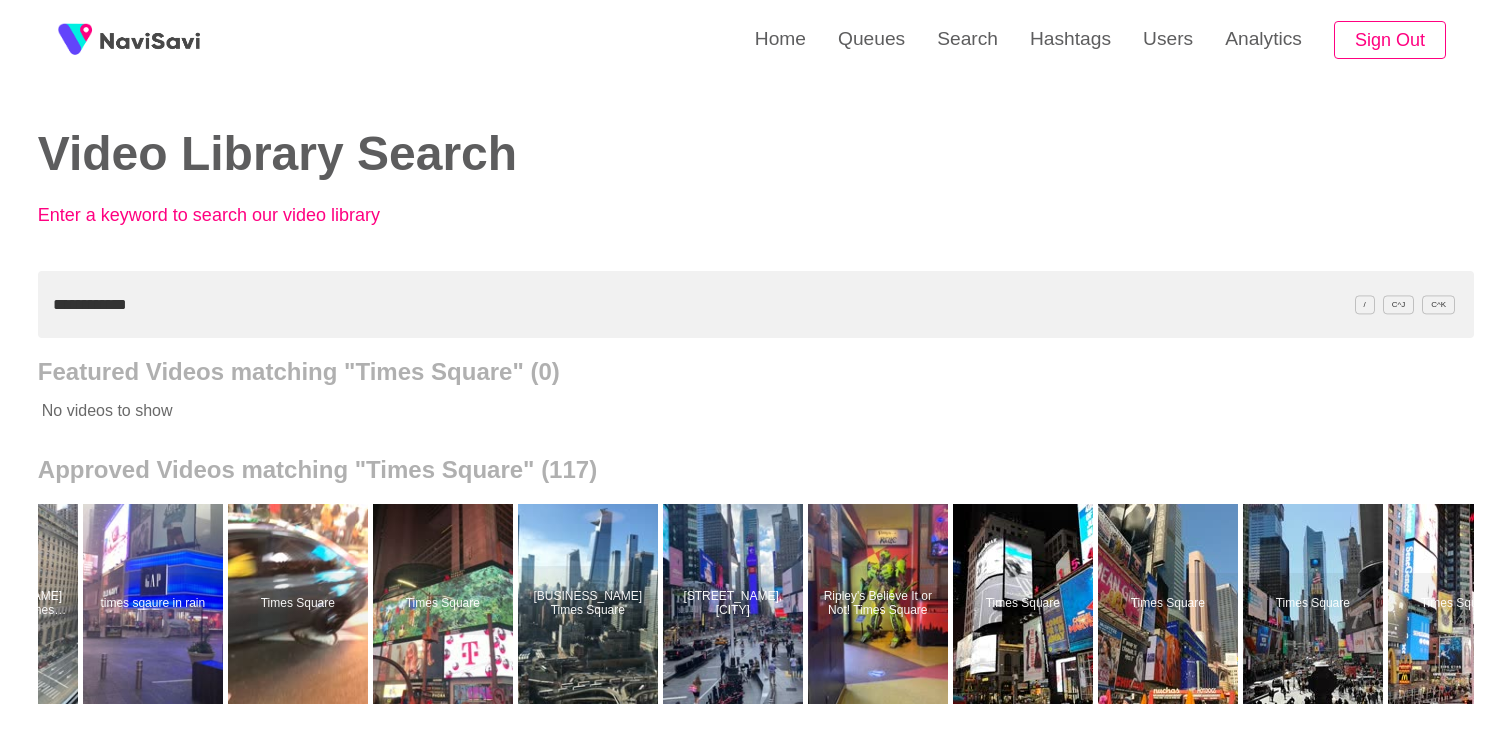 scroll, scrollTop: 0, scrollLeft: 15529, axis: horizontal 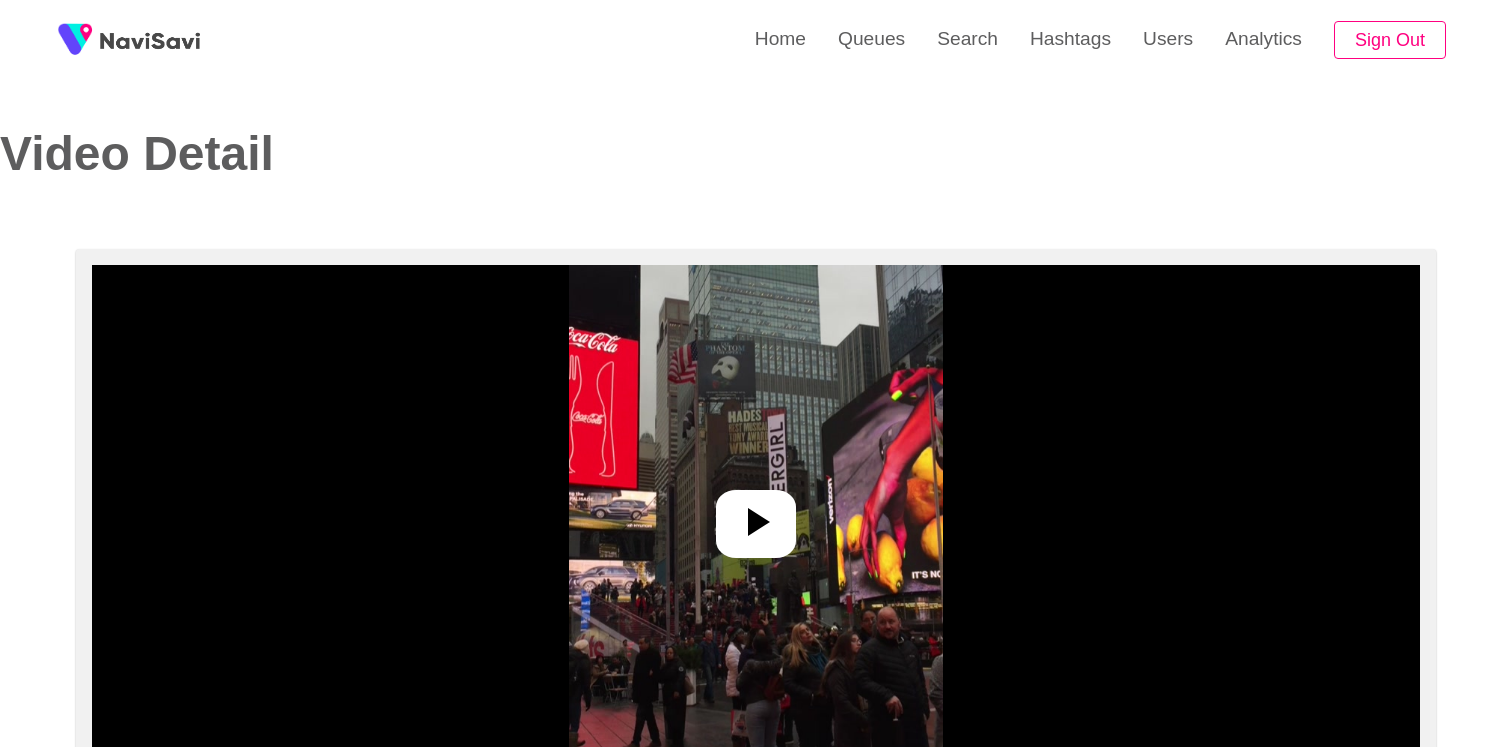 select on "**********" 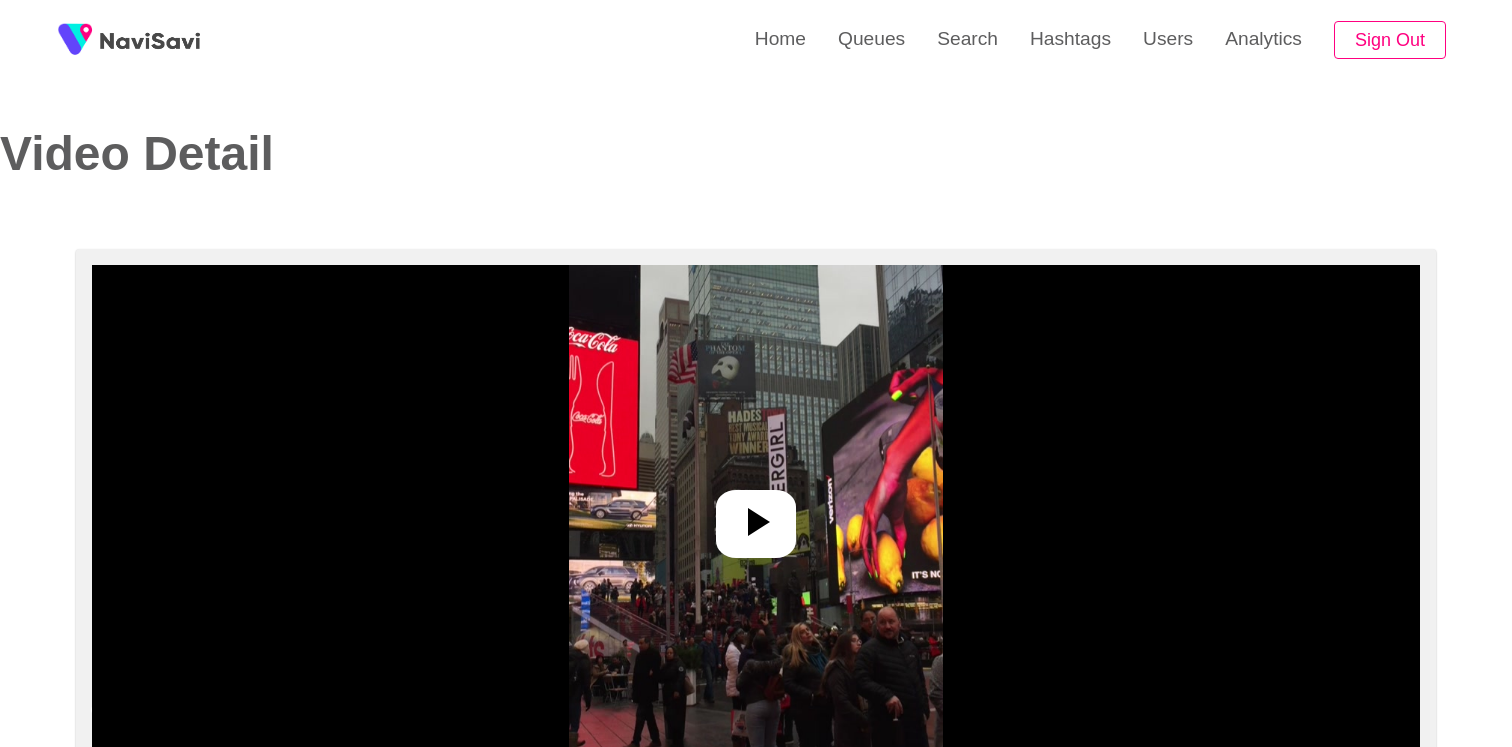 scroll, scrollTop: 0, scrollLeft: 0, axis: both 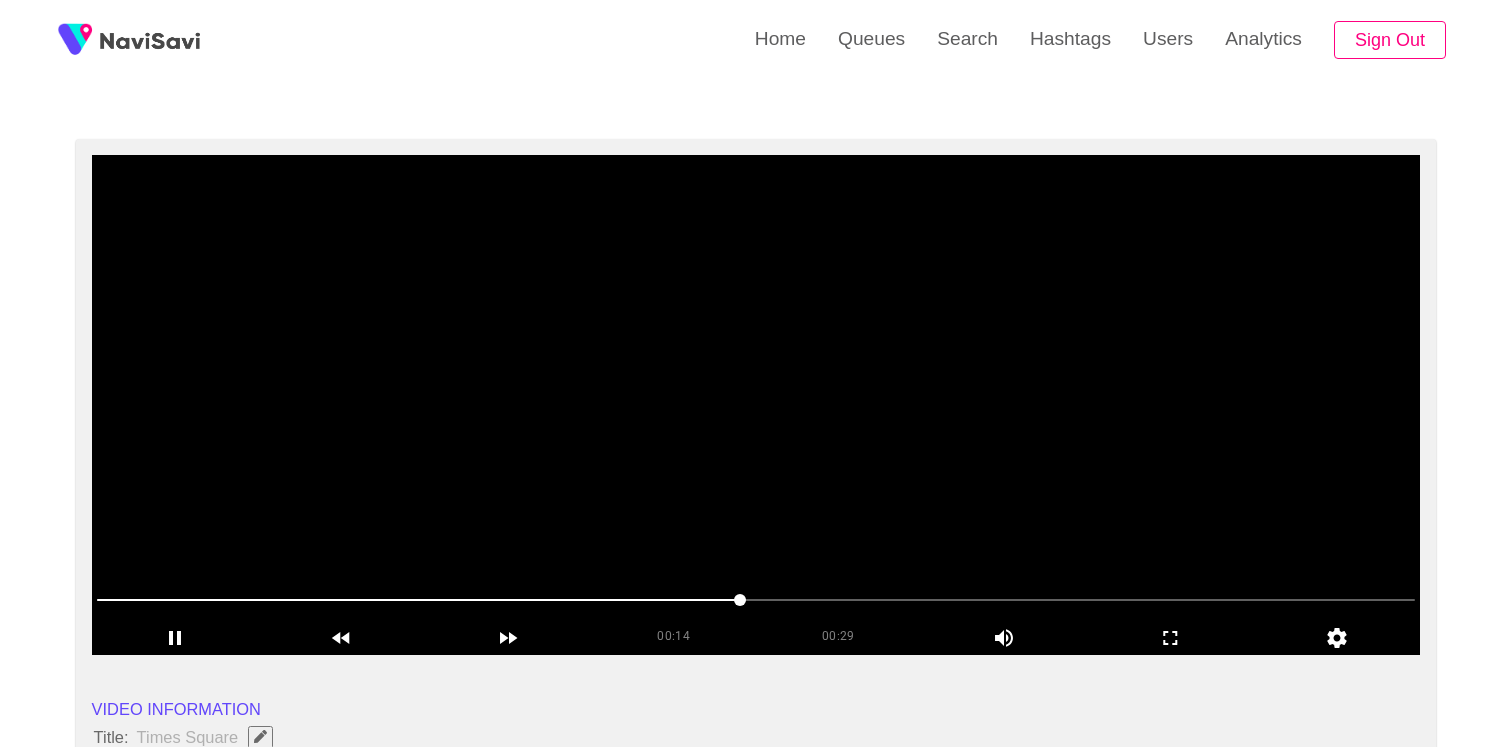 click at bounding box center [756, 405] 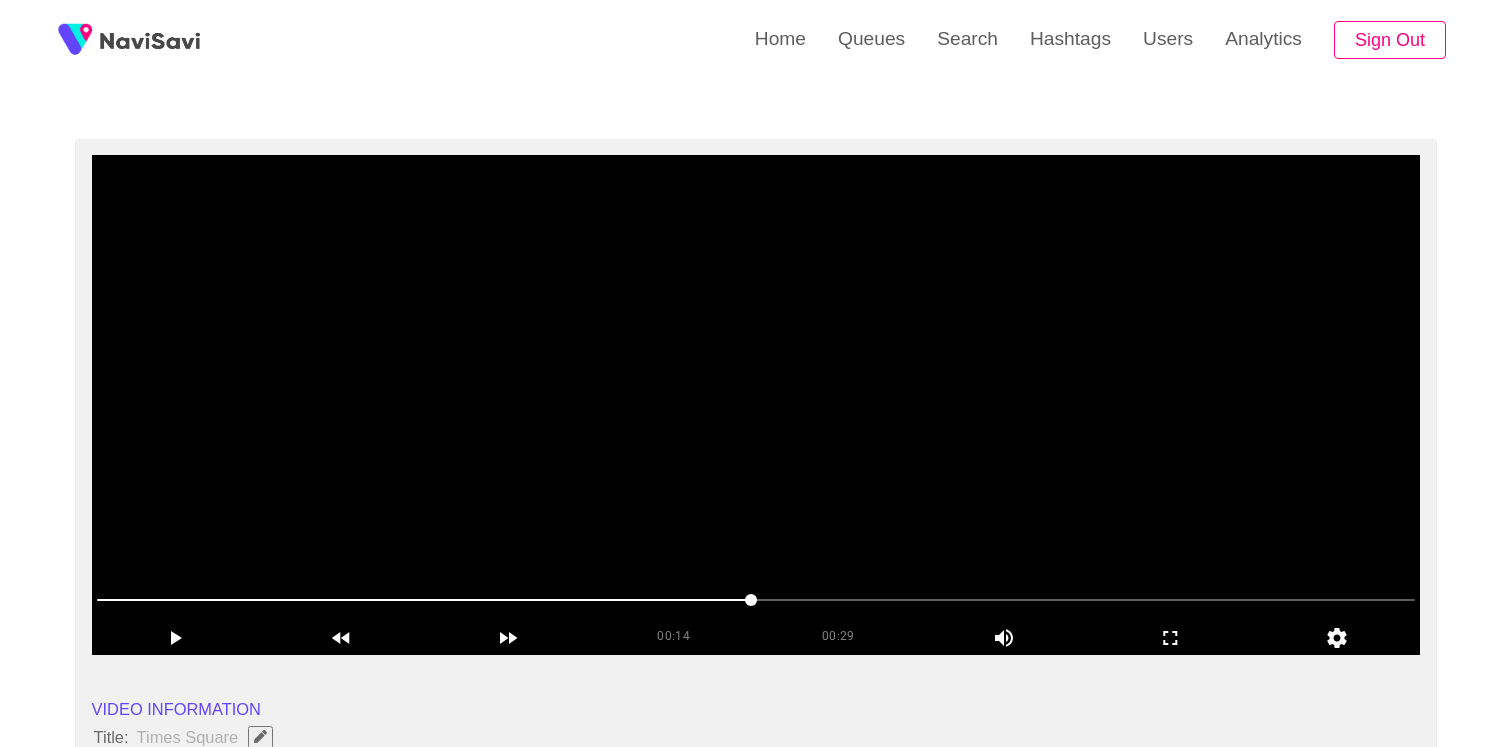 click at bounding box center [756, 405] 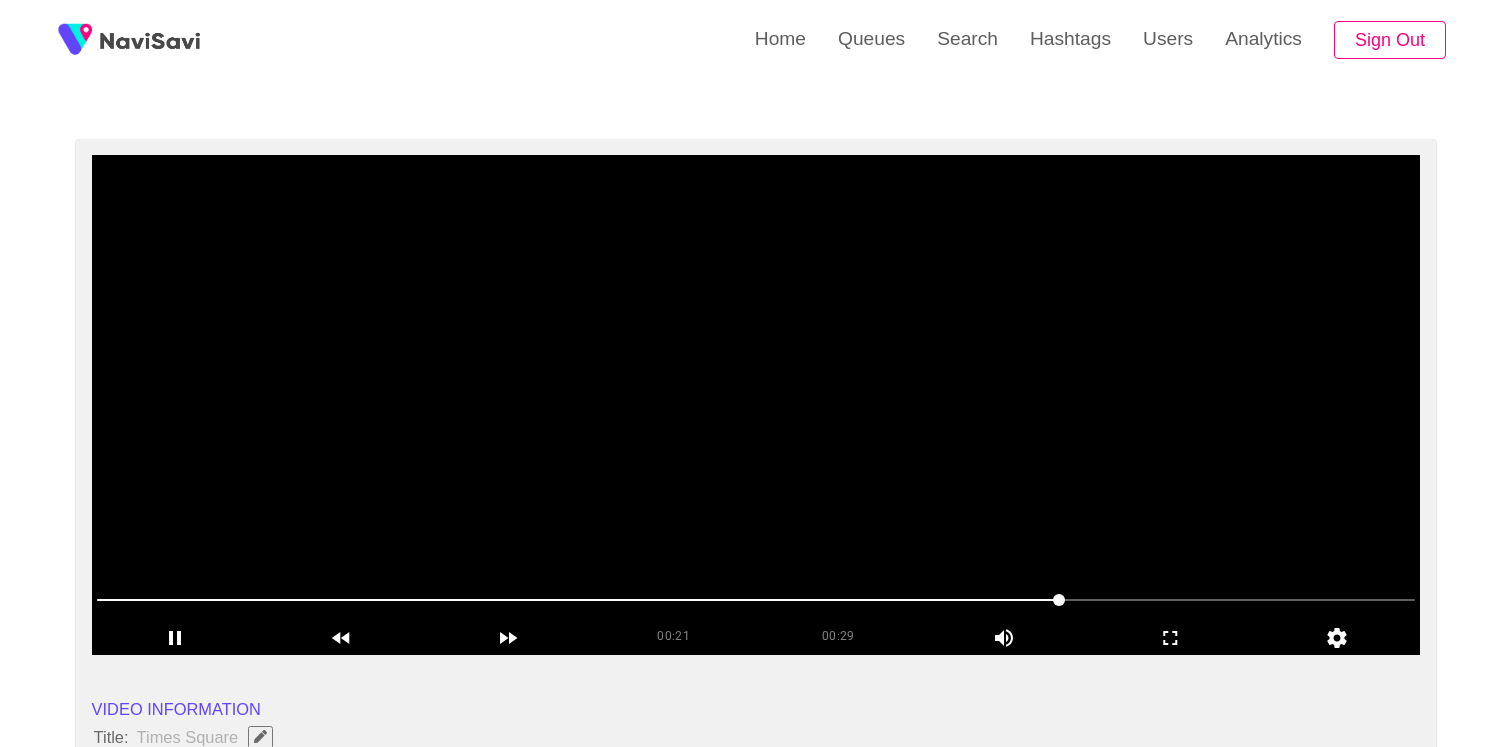 click at bounding box center [756, 405] 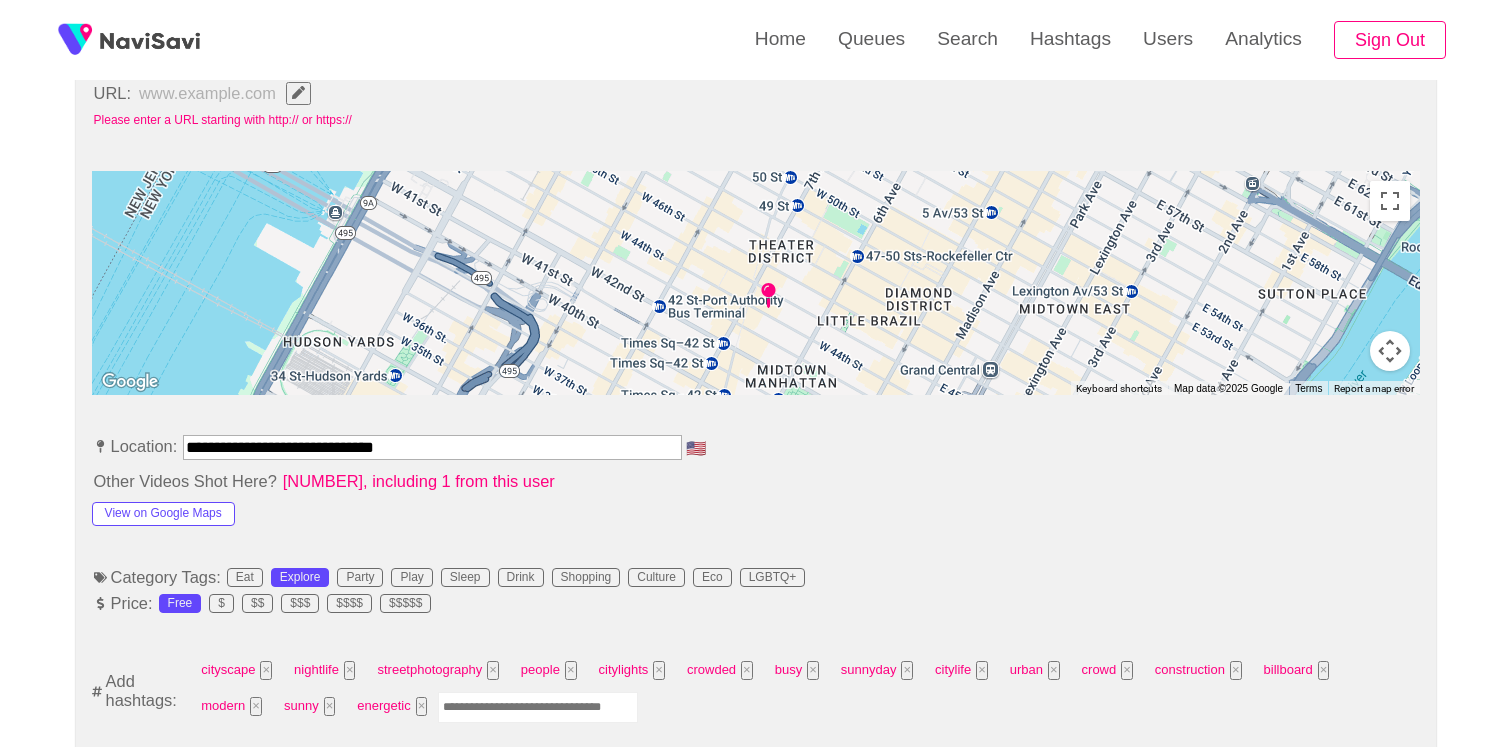 scroll, scrollTop: 1048, scrollLeft: 0, axis: vertical 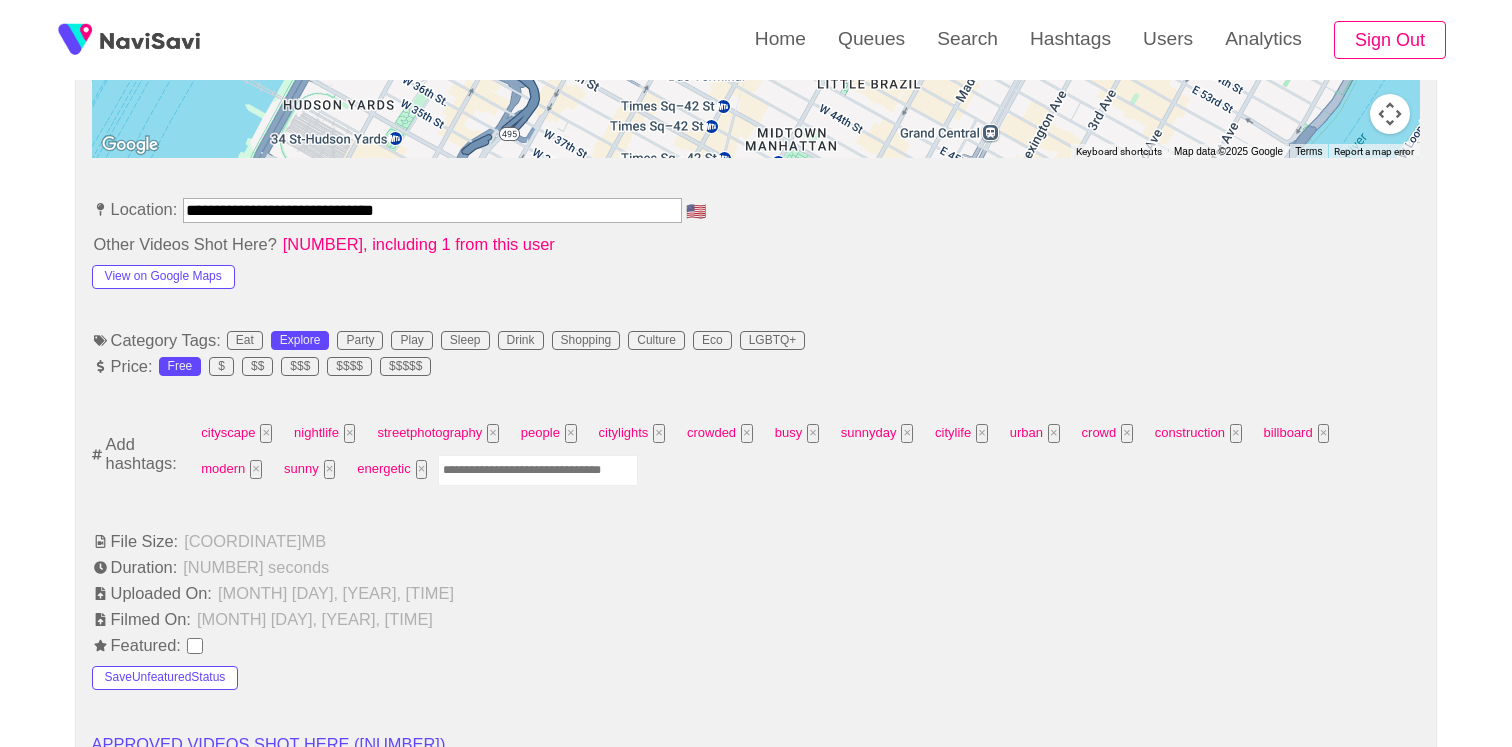 click at bounding box center [538, 470] 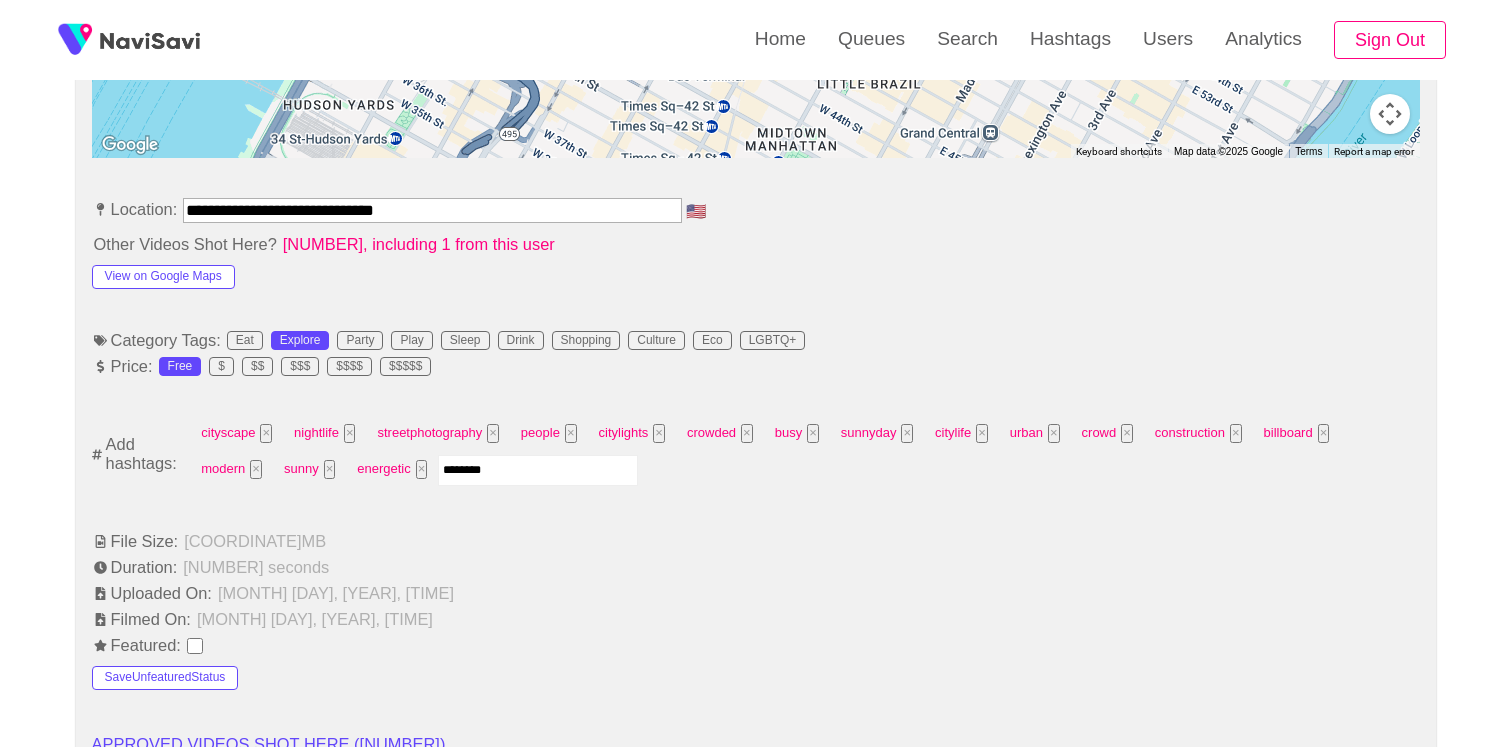 type on "*********" 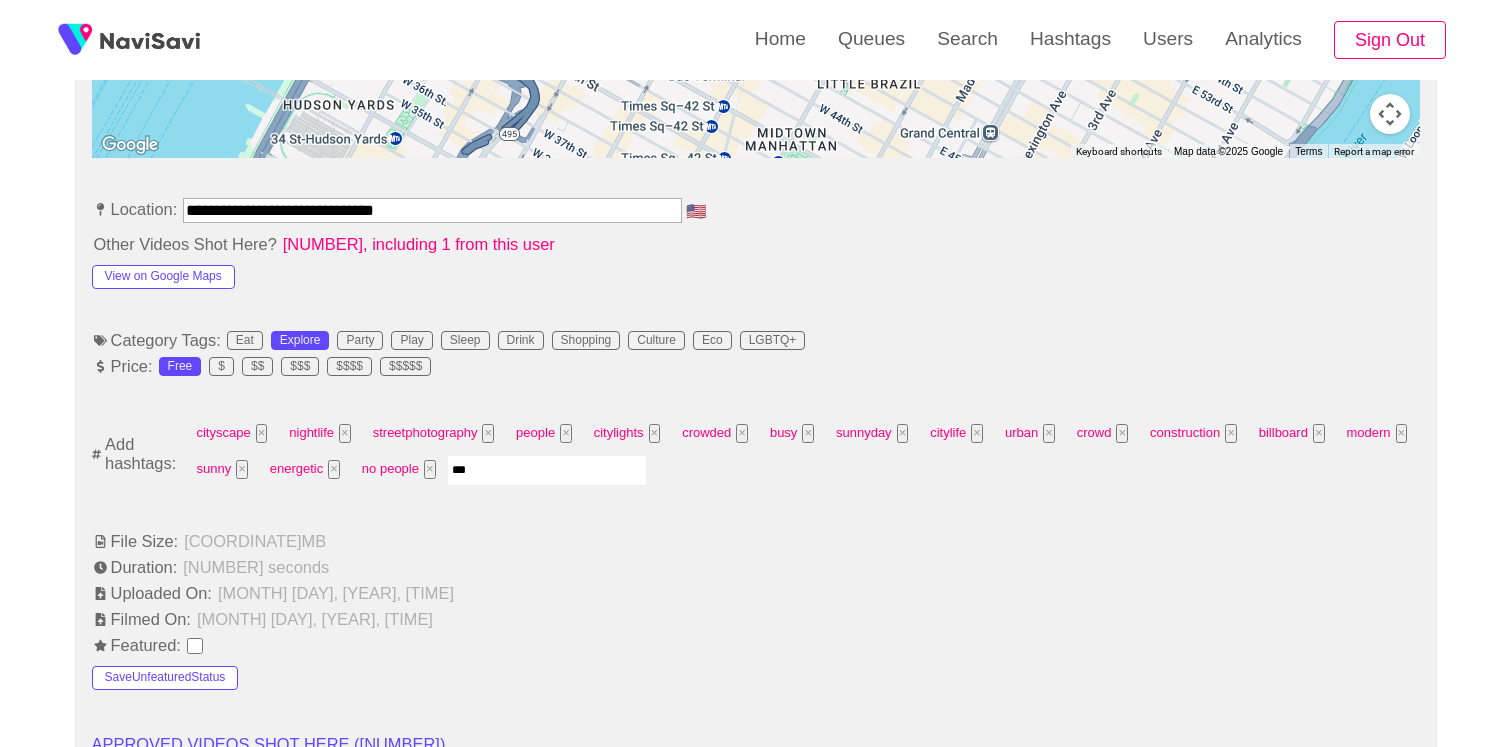 type on "****" 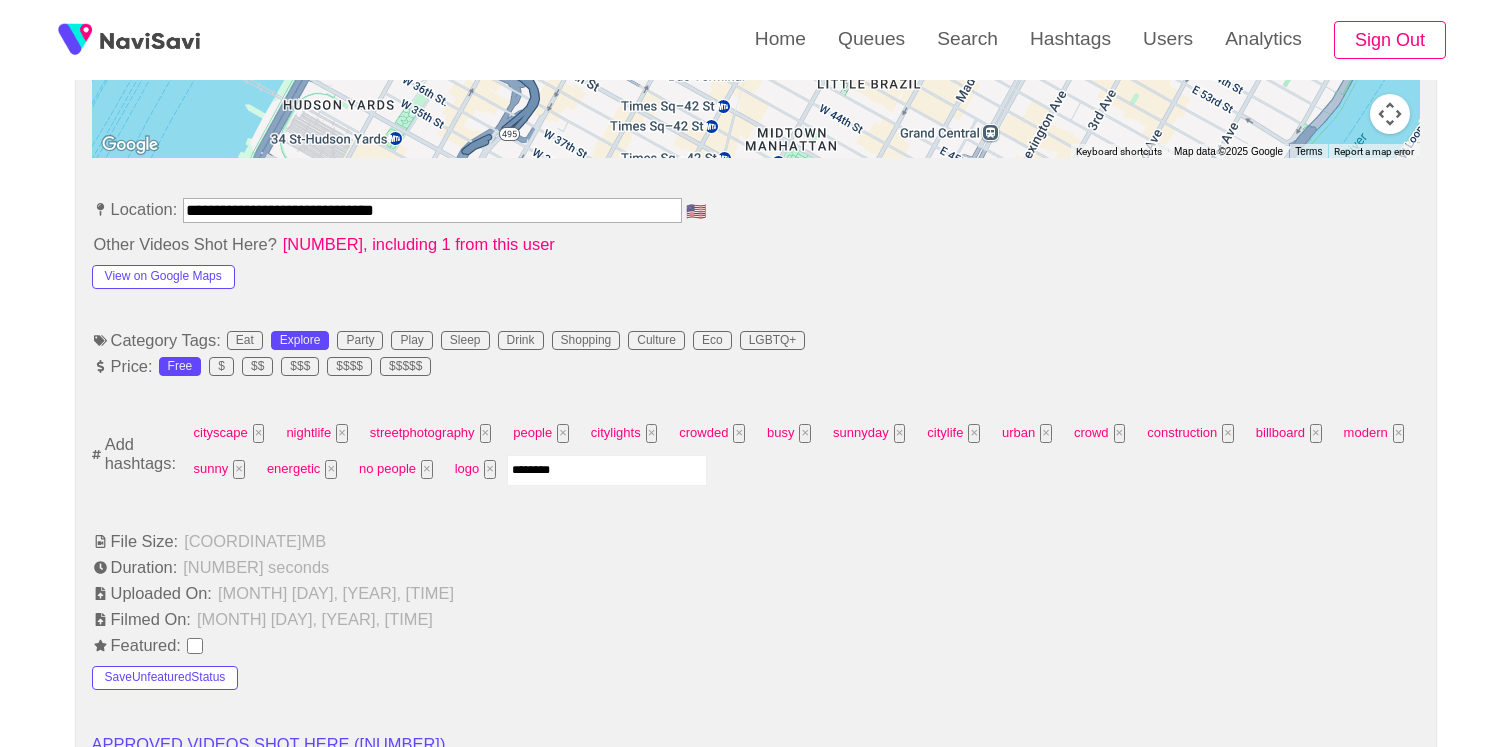 type on "*********" 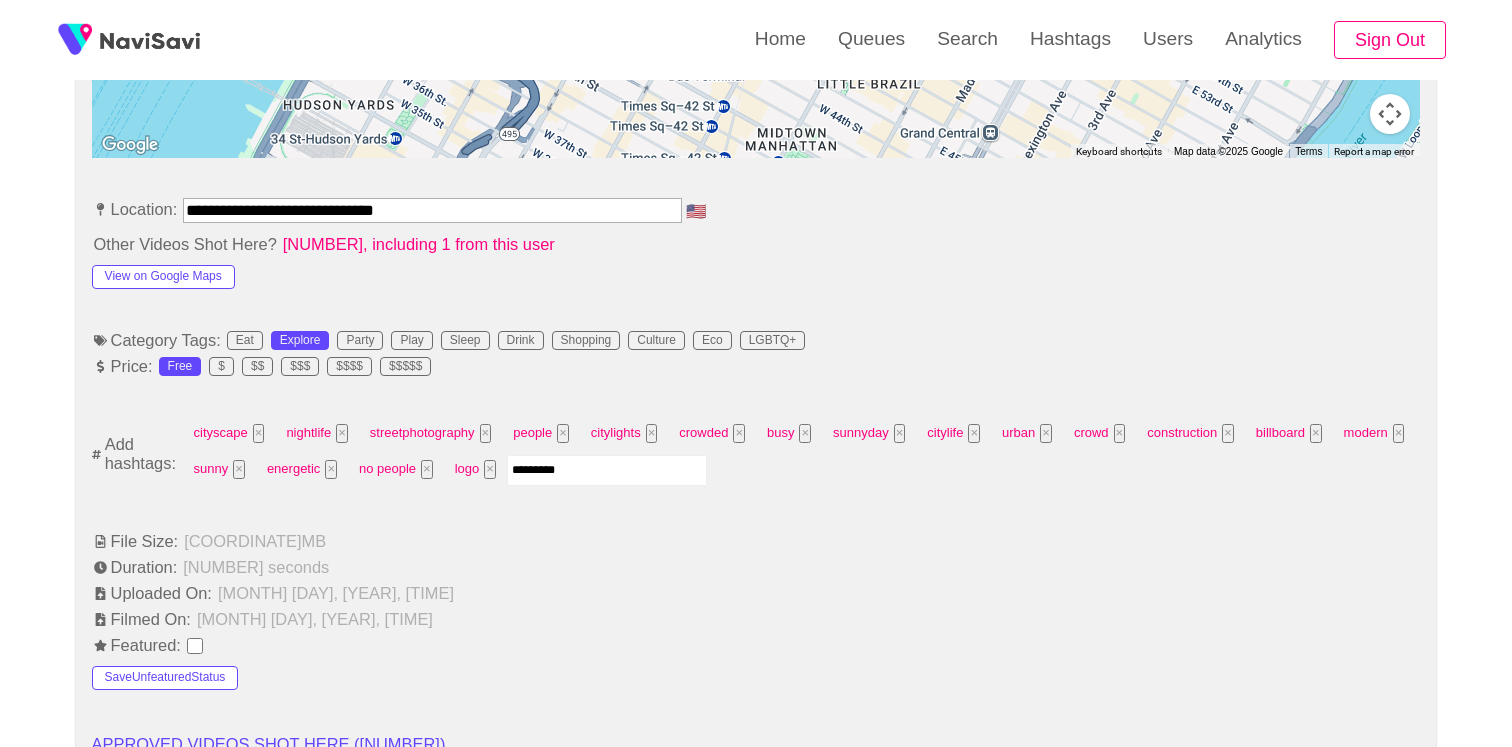 type 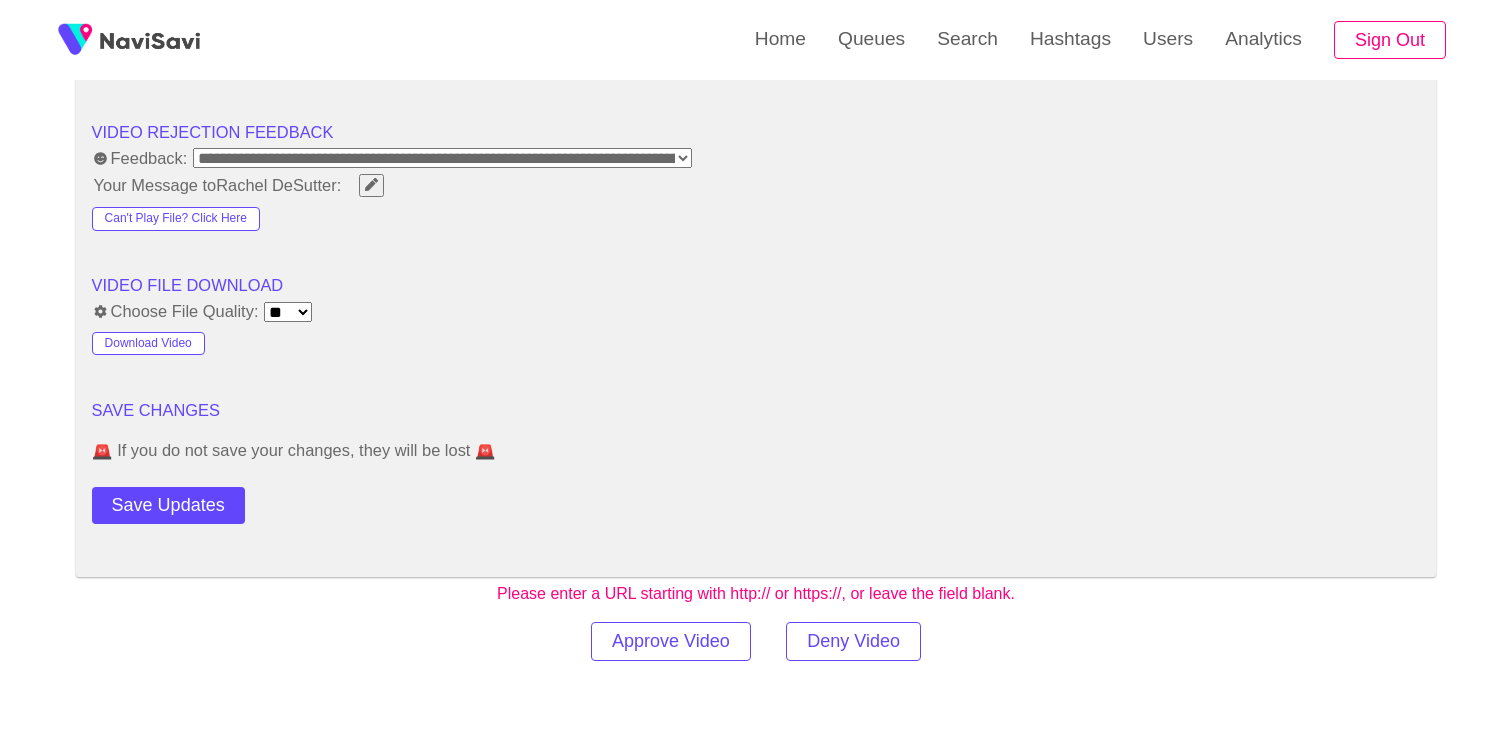 scroll, scrollTop: 2909, scrollLeft: 0, axis: vertical 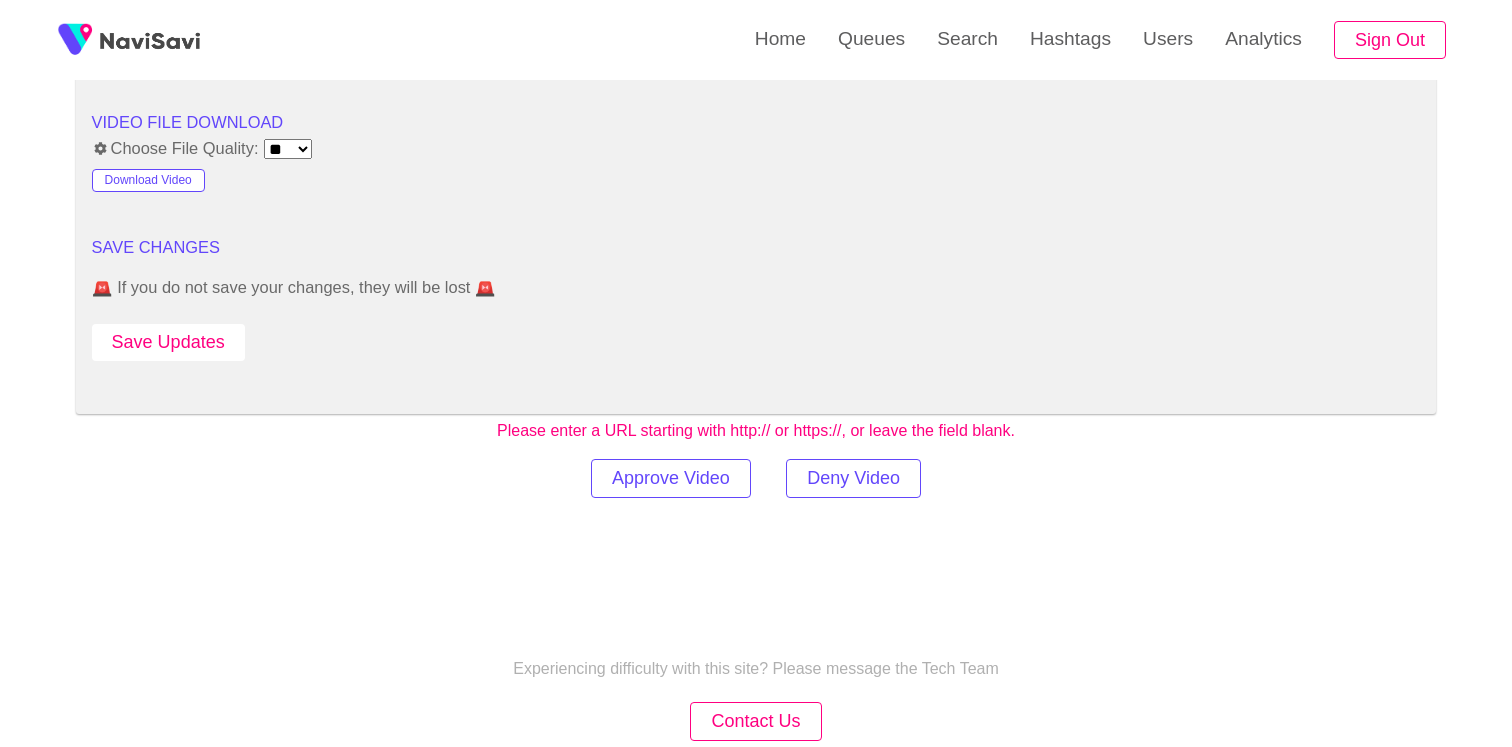 click on "Save Updates" at bounding box center (168, 342) 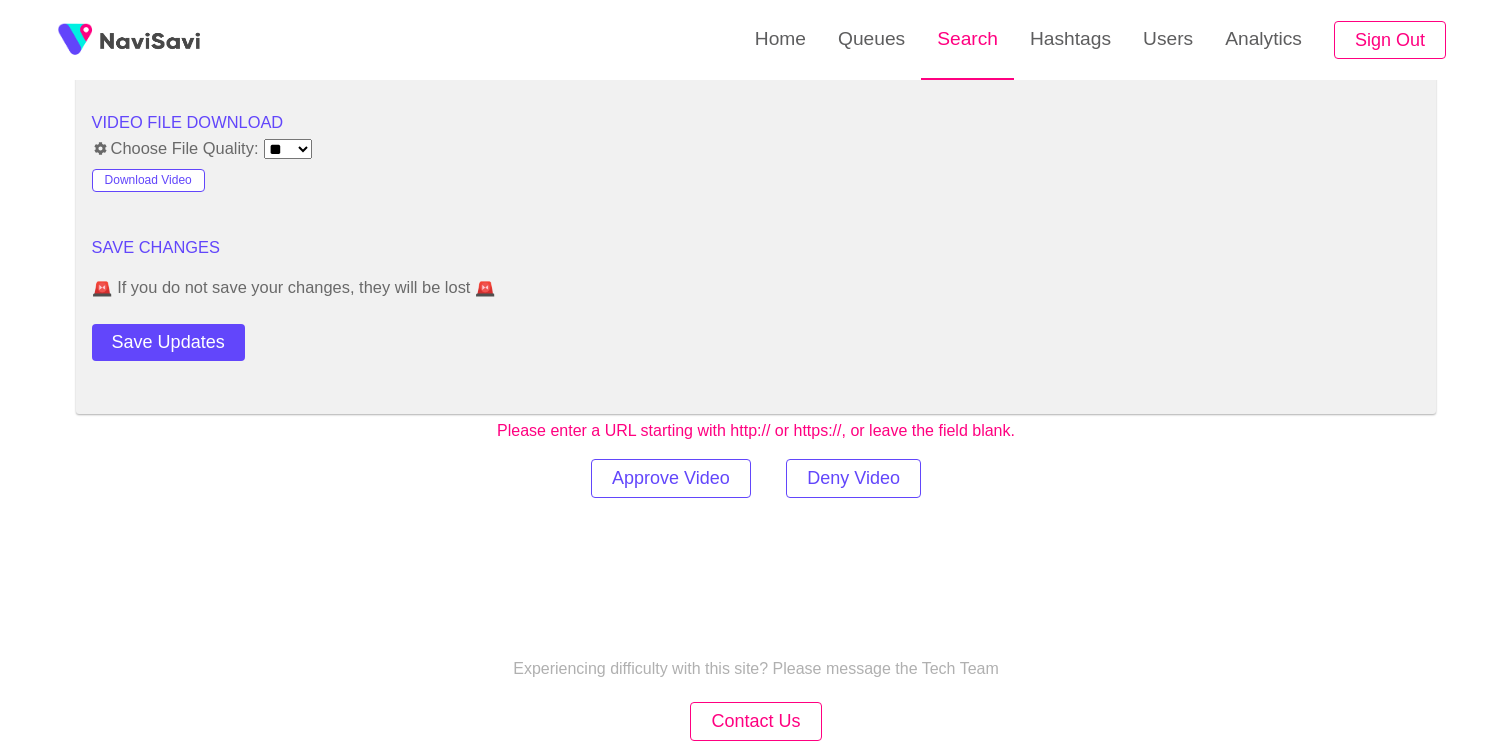 click on "Search" at bounding box center [967, 39] 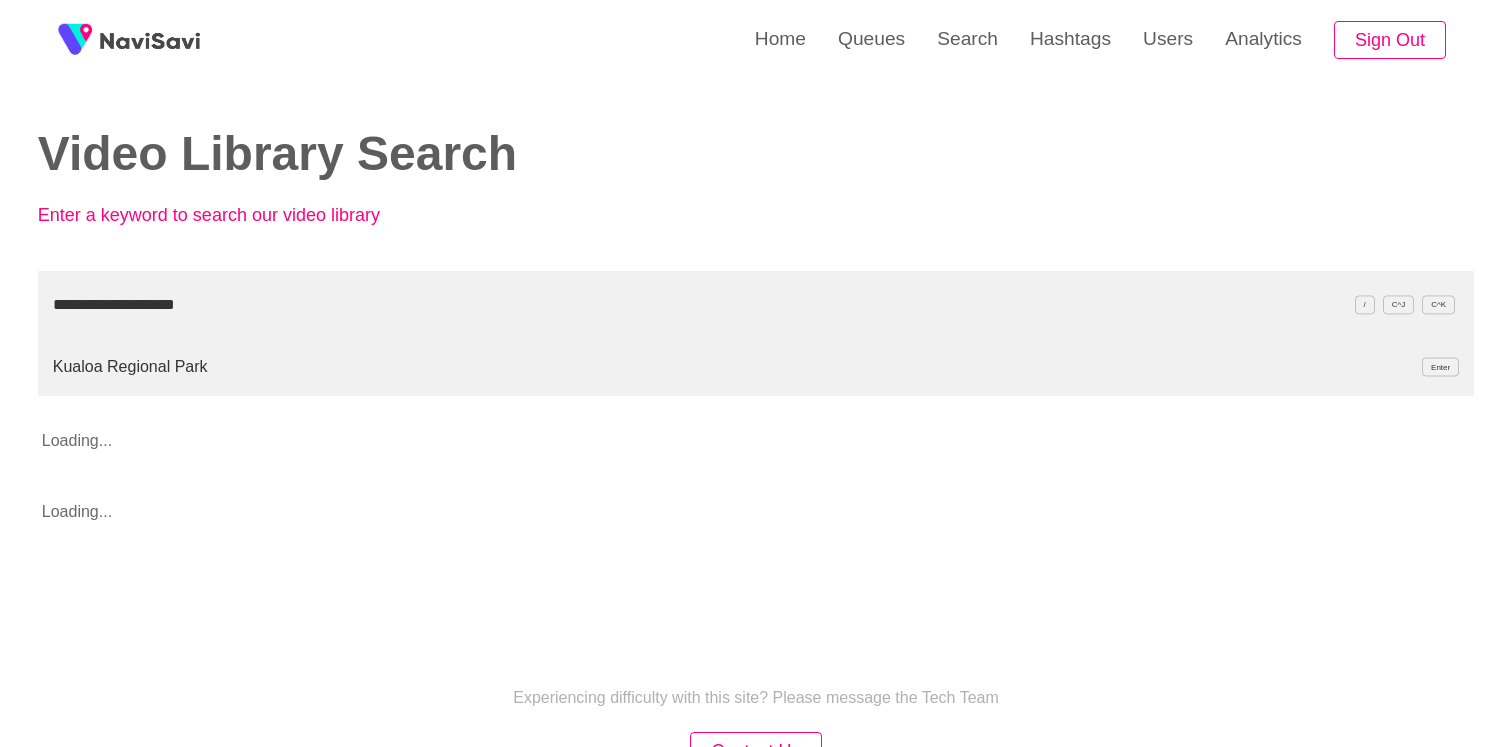 type on "**********" 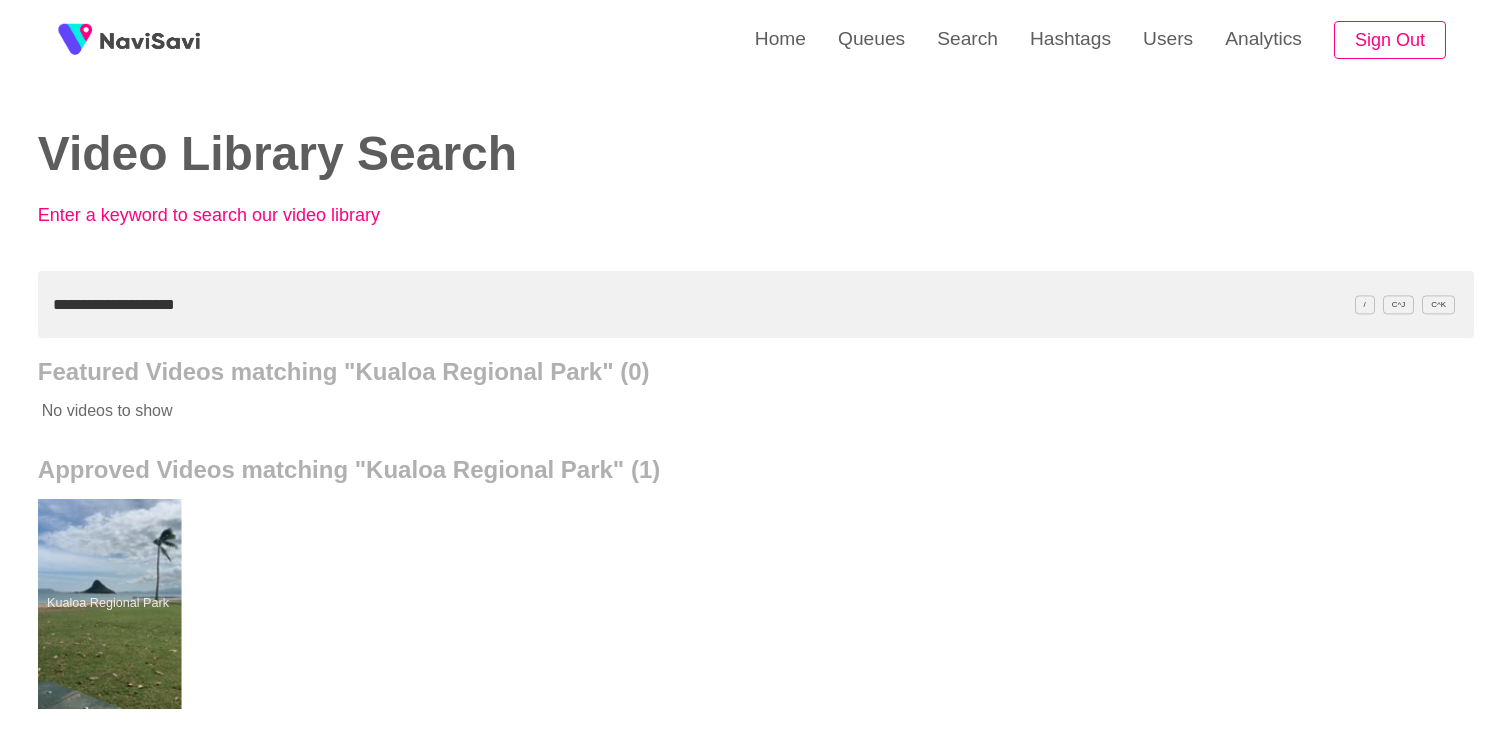 click at bounding box center (107, 604) 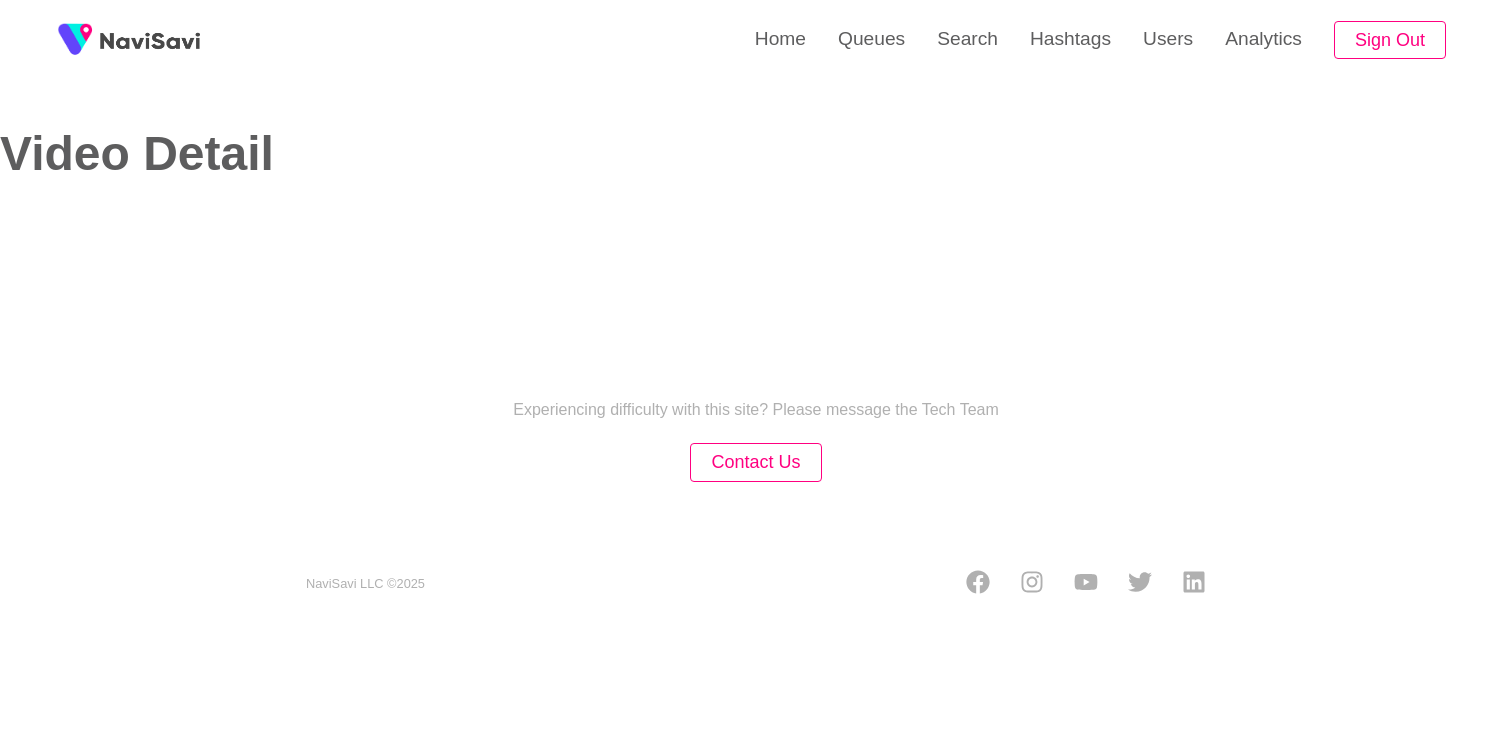 select on "**********" 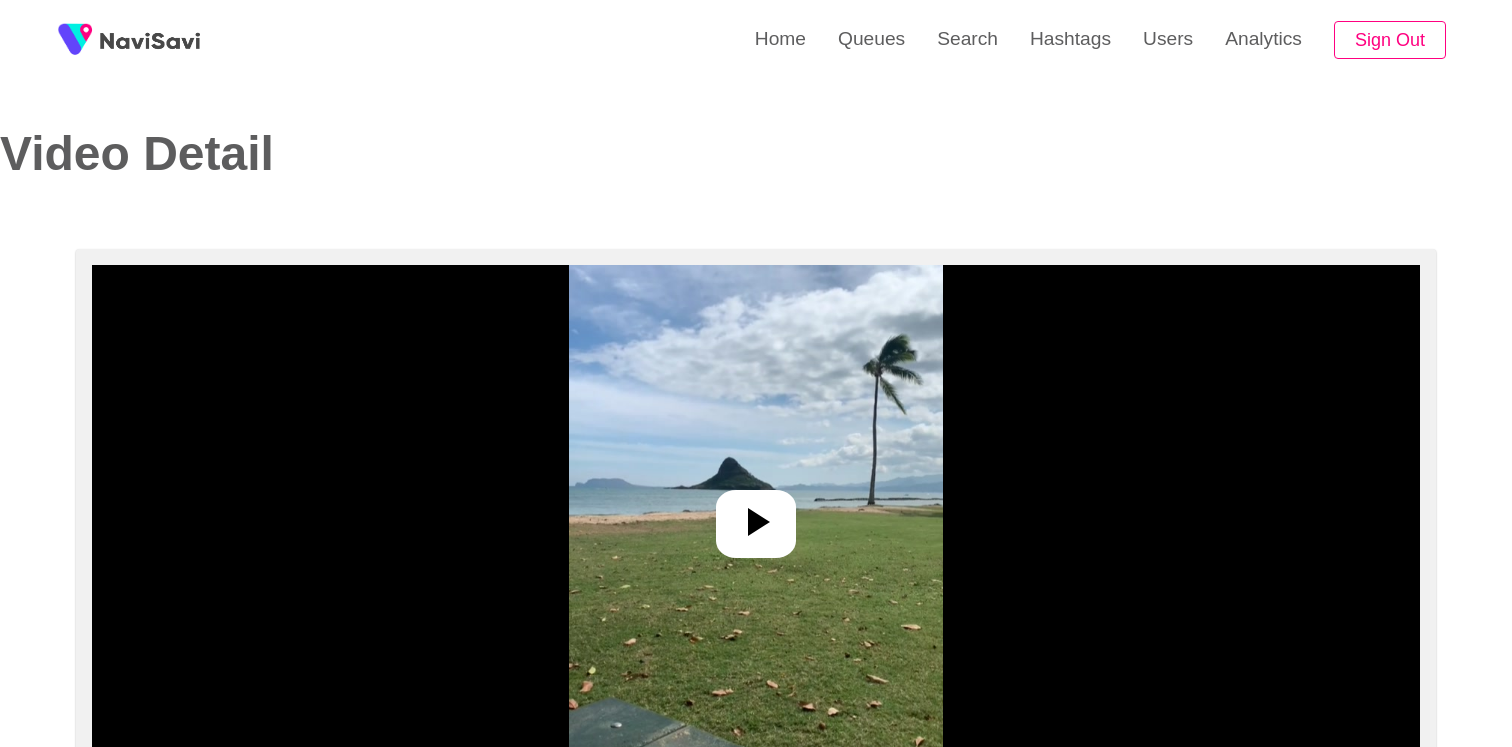 click at bounding box center [756, 515] 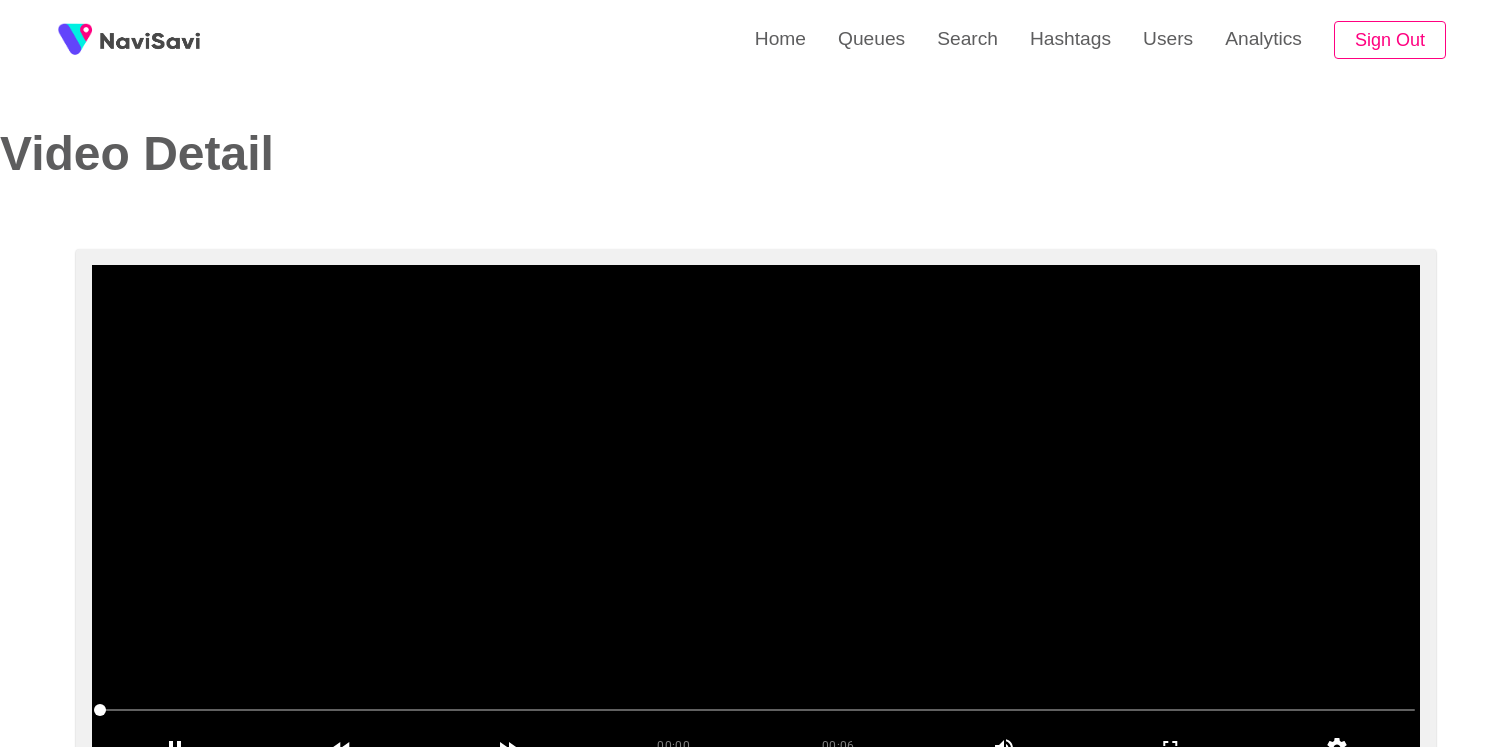 scroll, scrollTop: 116, scrollLeft: 0, axis: vertical 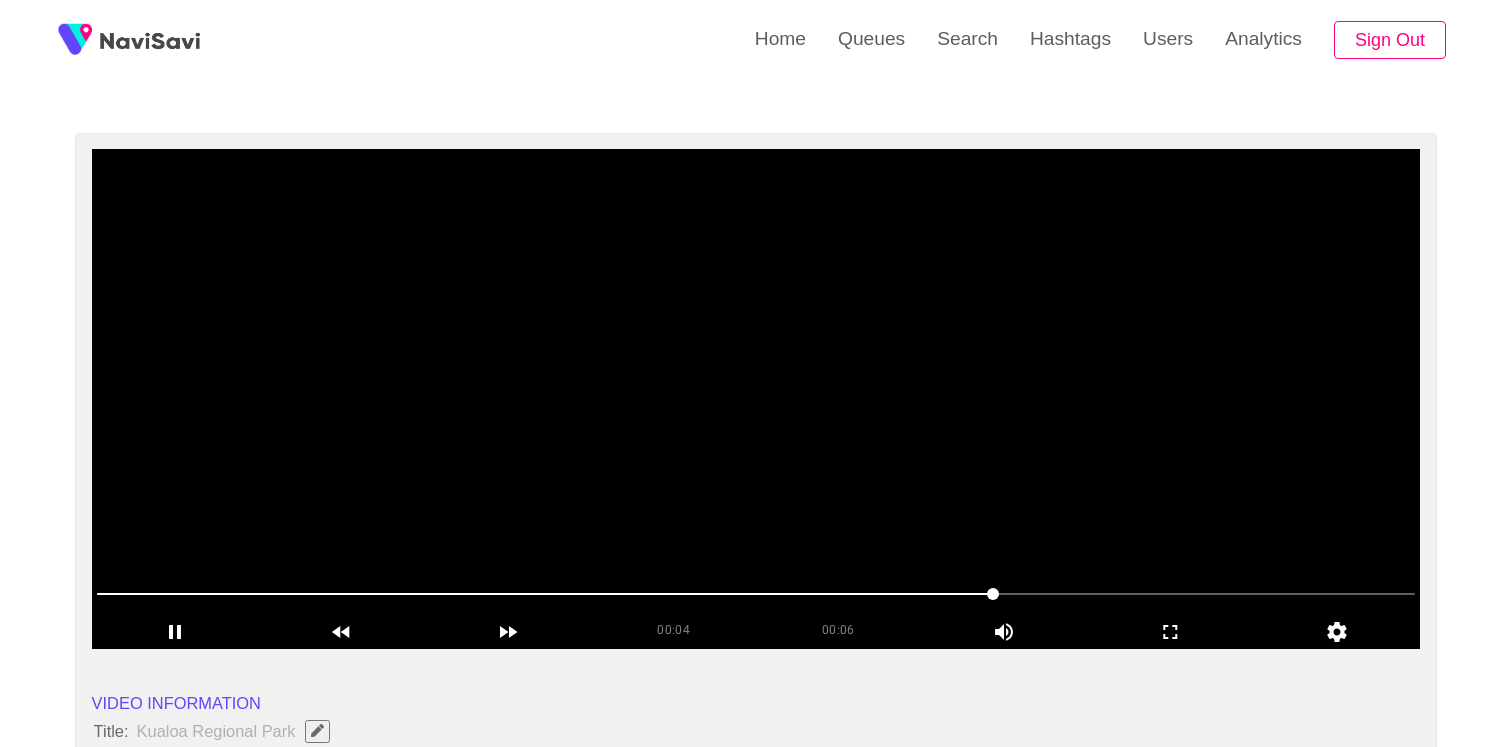 click at bounding box center (756, 399) 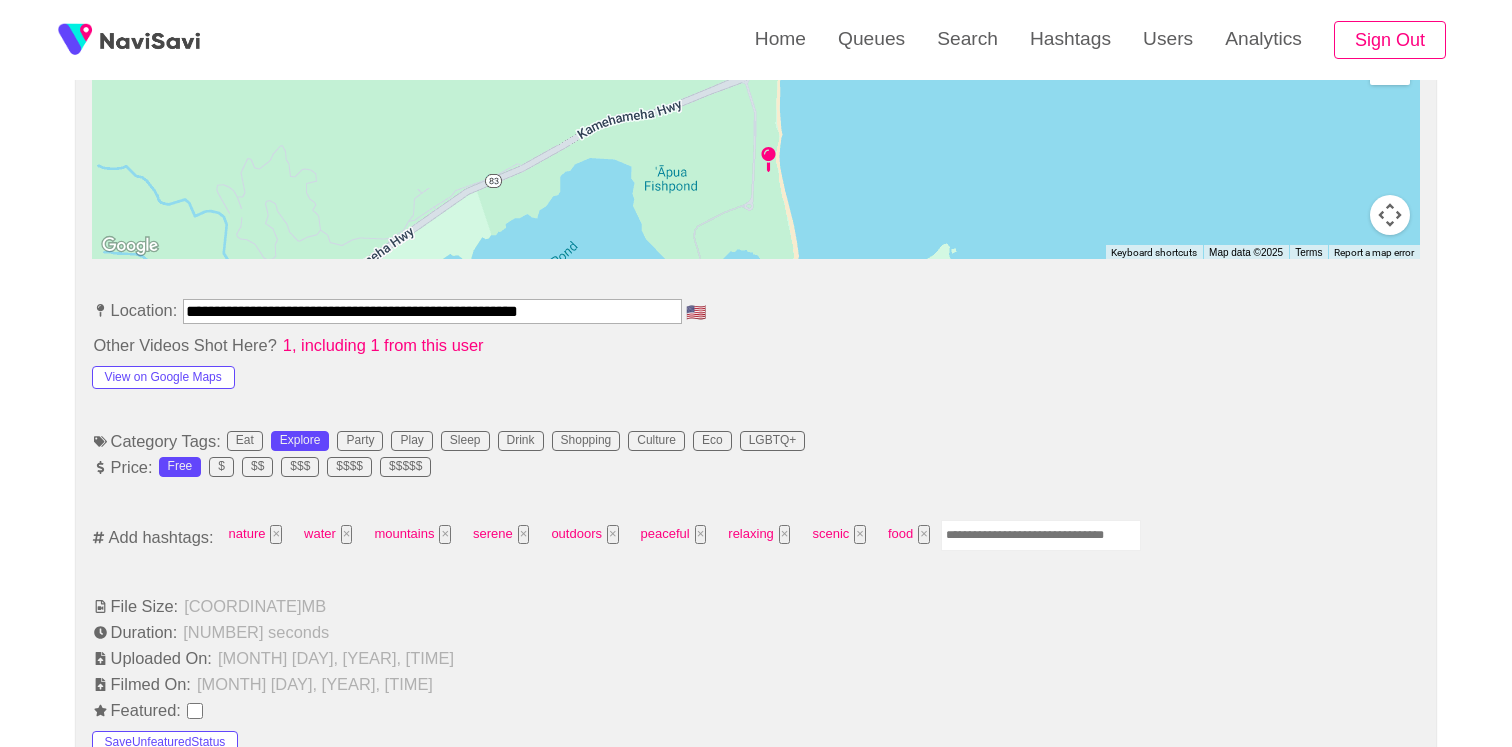 scroll, scrollTop: 1150, scrollLeft: 0, axis: vertical 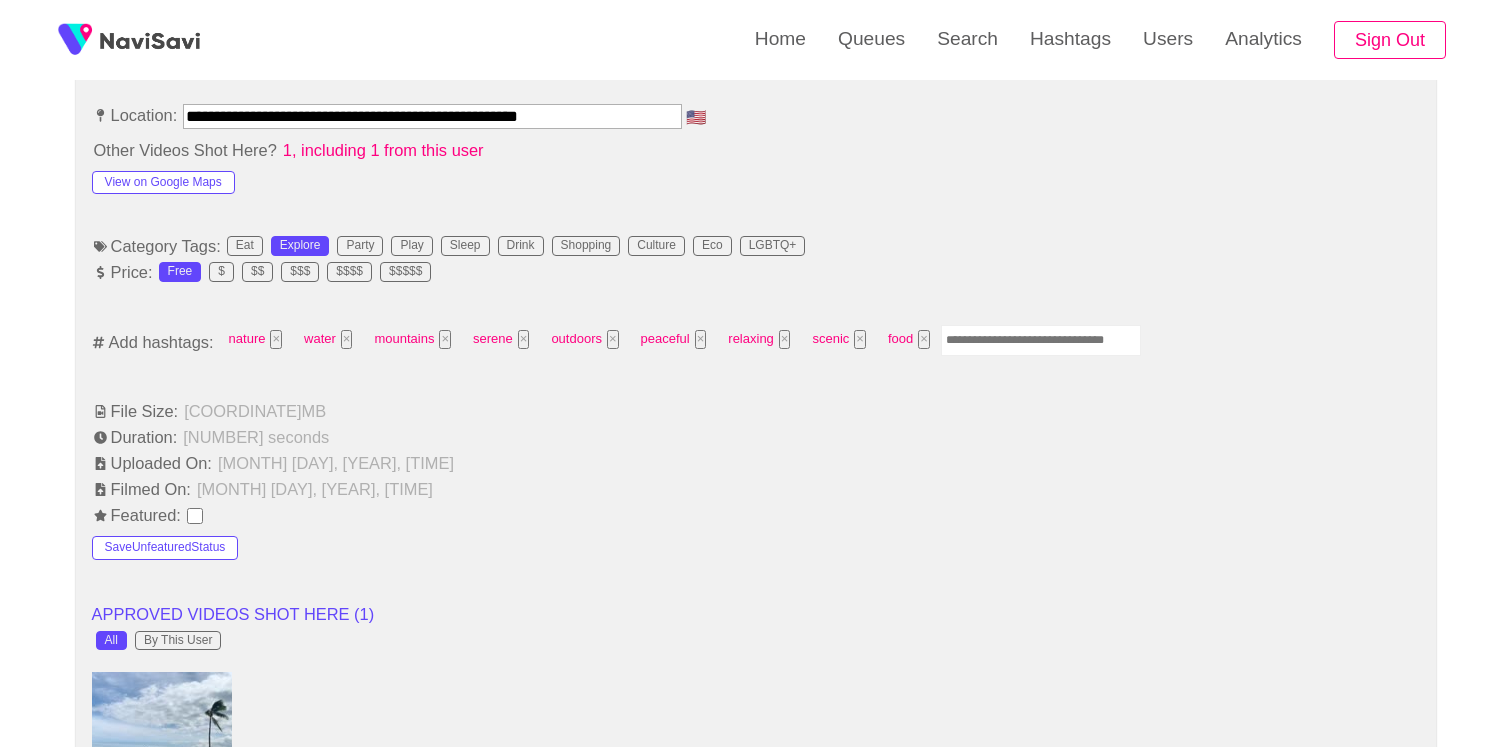 click at bounding box center [1041, 340] 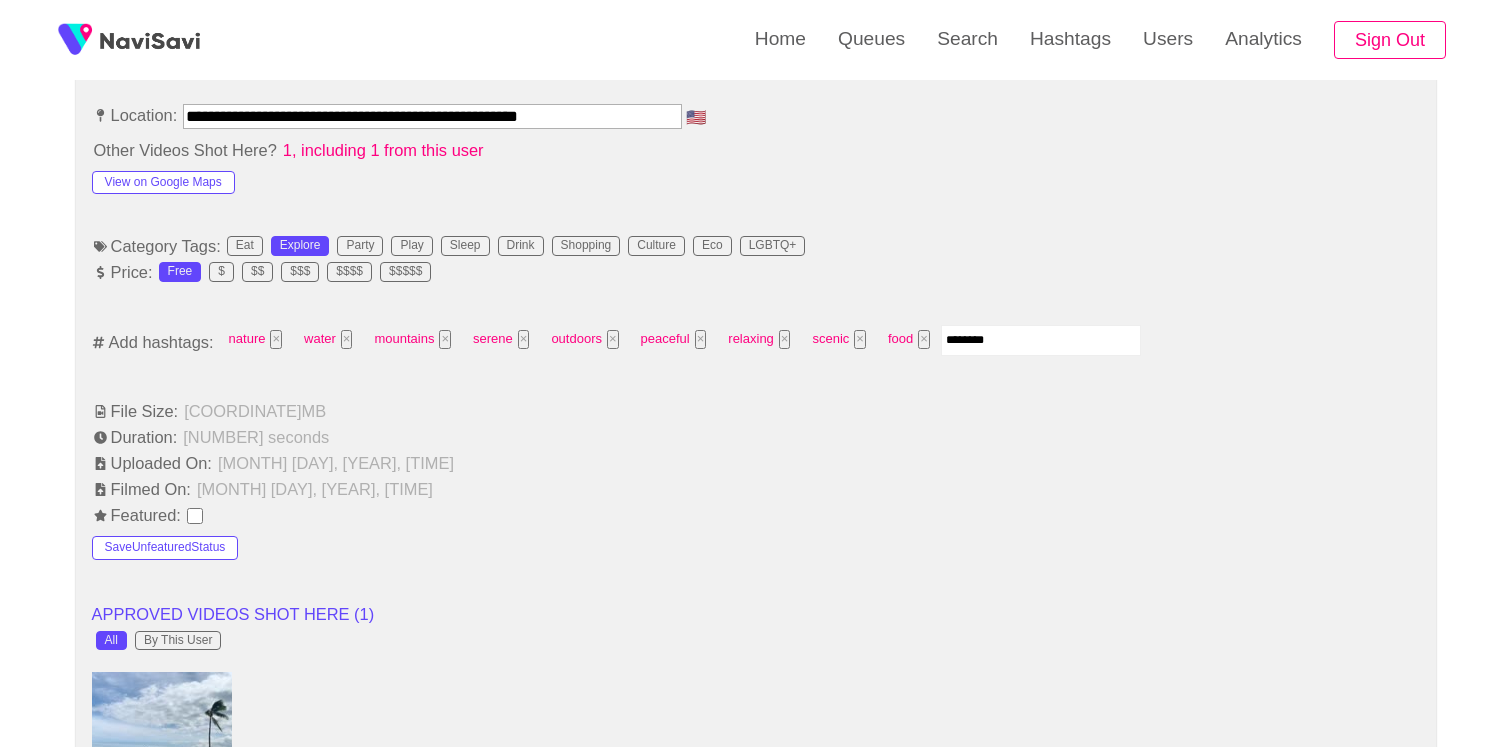 type on "*********" 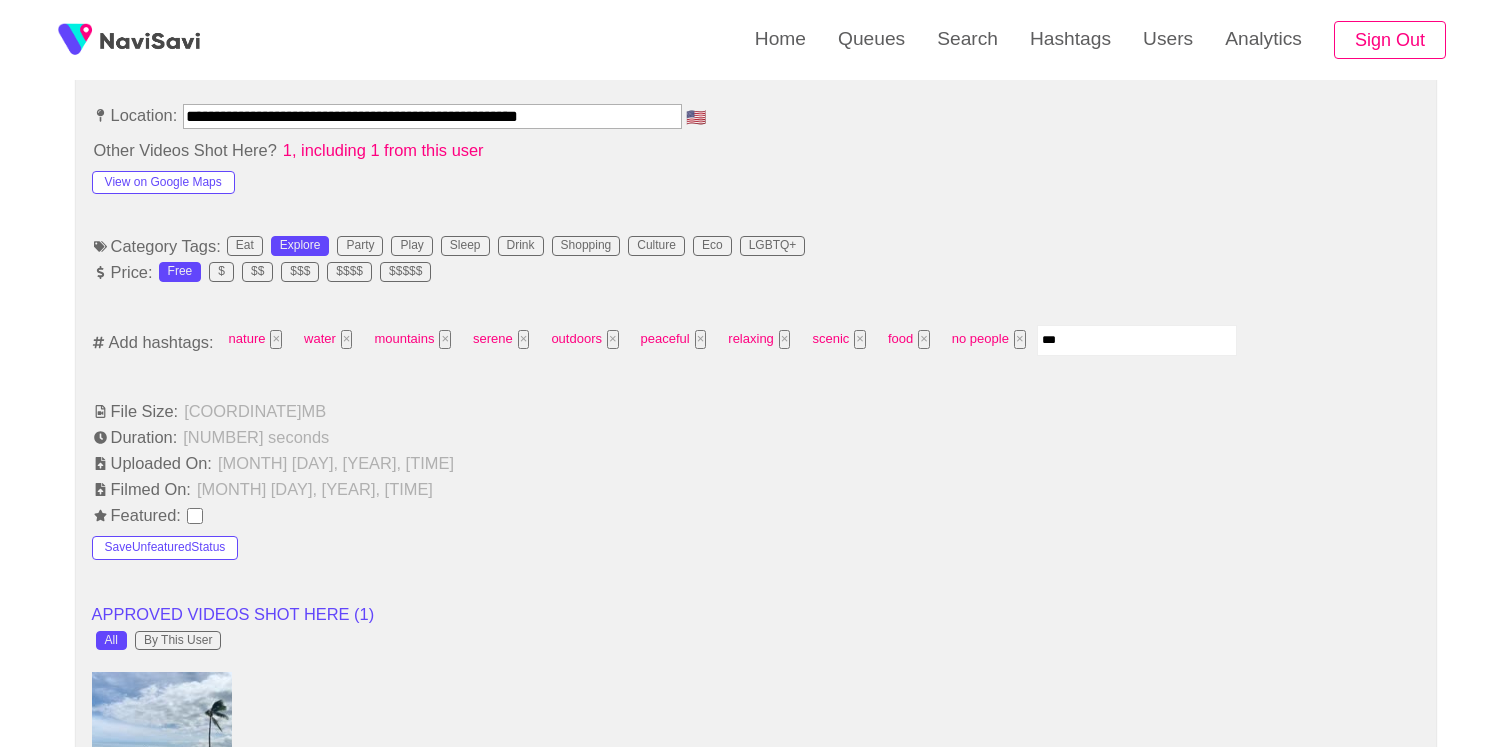 type on "****" 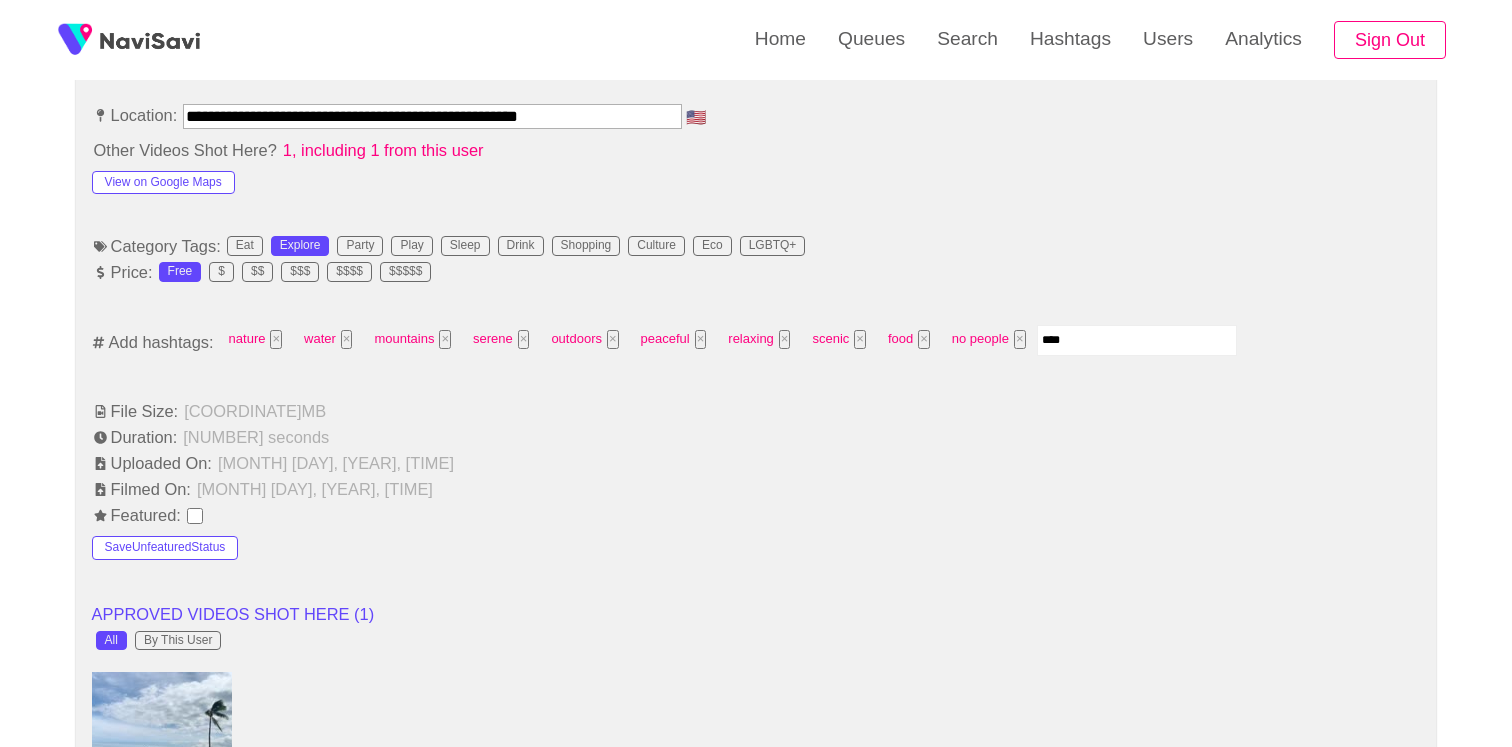 type 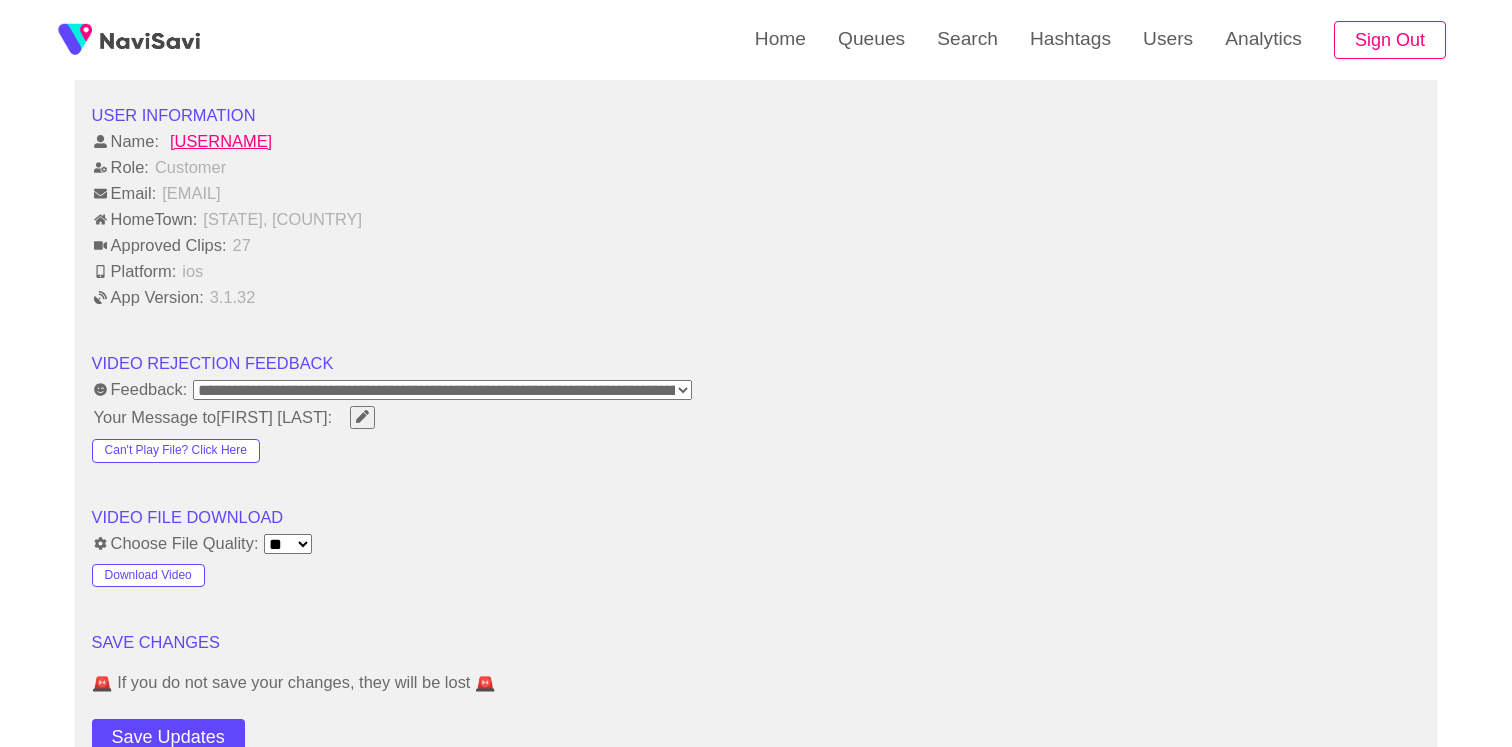 scroll, scrollTop: 2786, scrollLeft: 0, axis: vertical 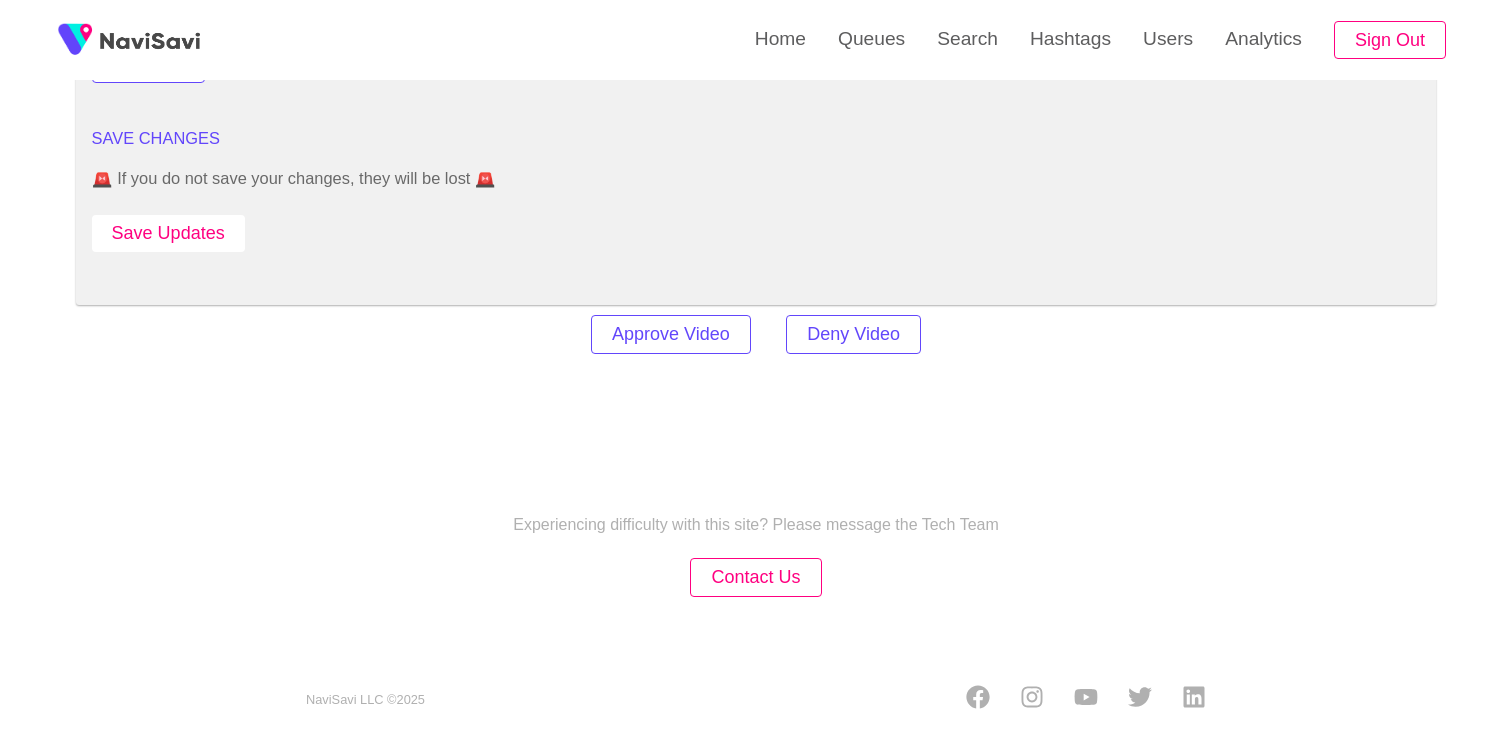 click on "Save Updates" at bounding box center [168, 233] 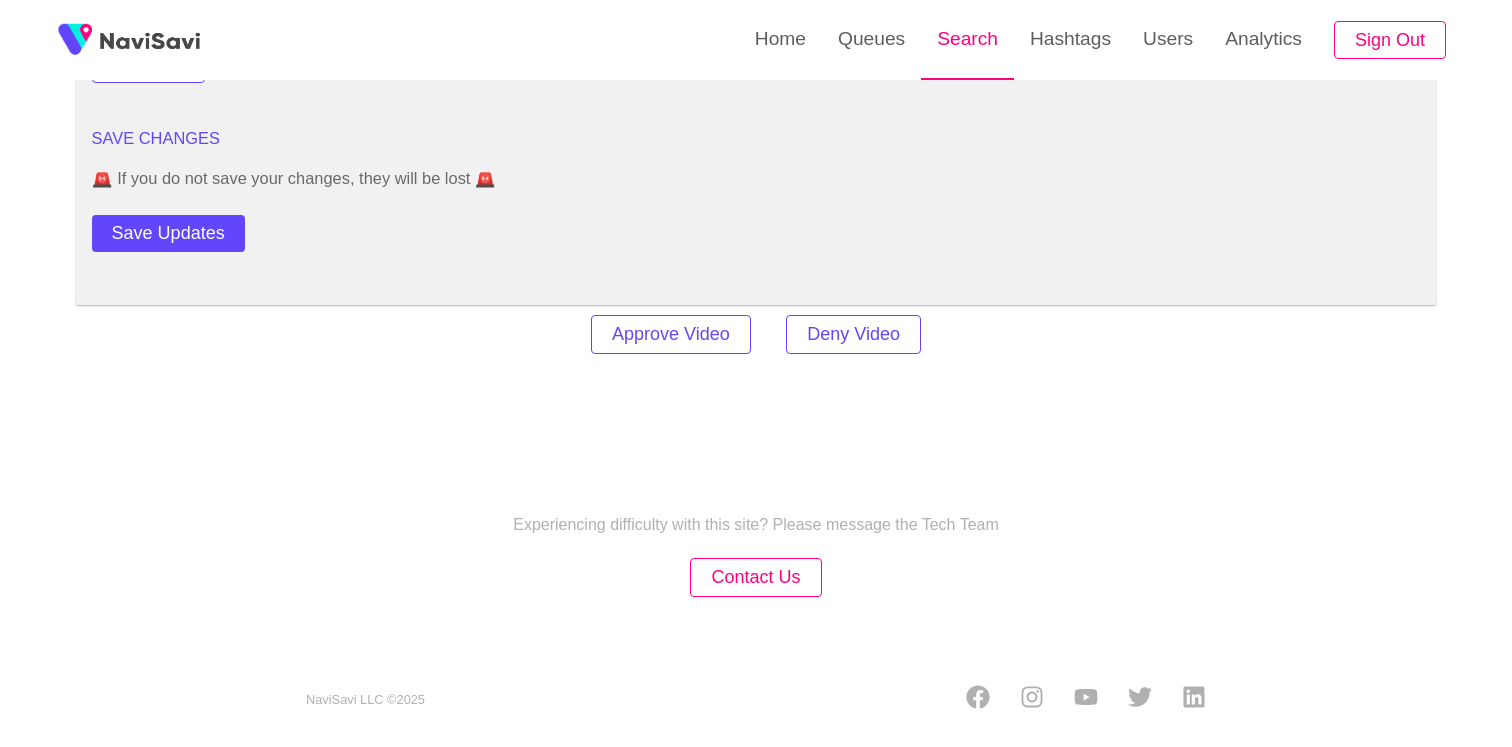click on "Search" at bounding box center [967, 39] 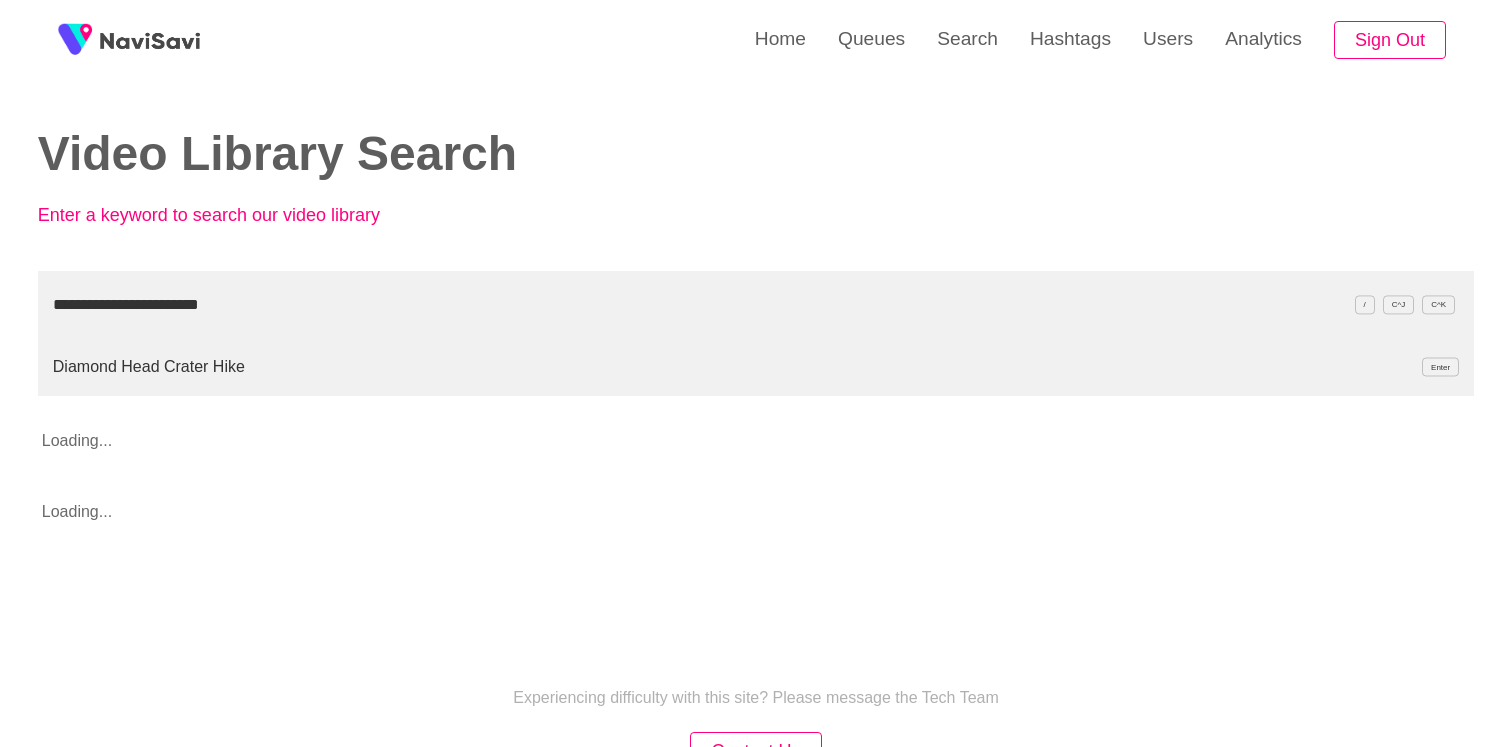 type on "**********" 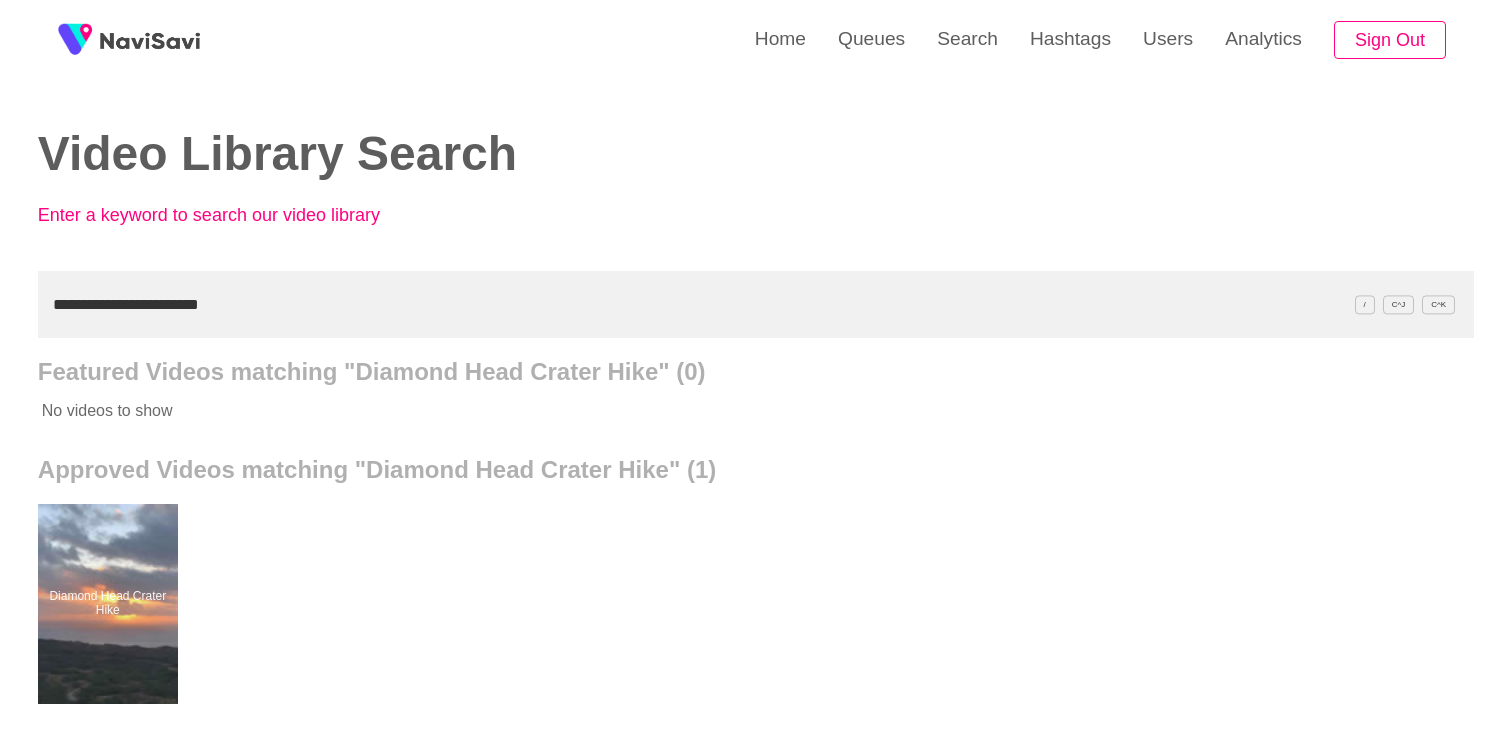 scroll, scrollTop: 40, scrollLeft: 0, axis: vertical 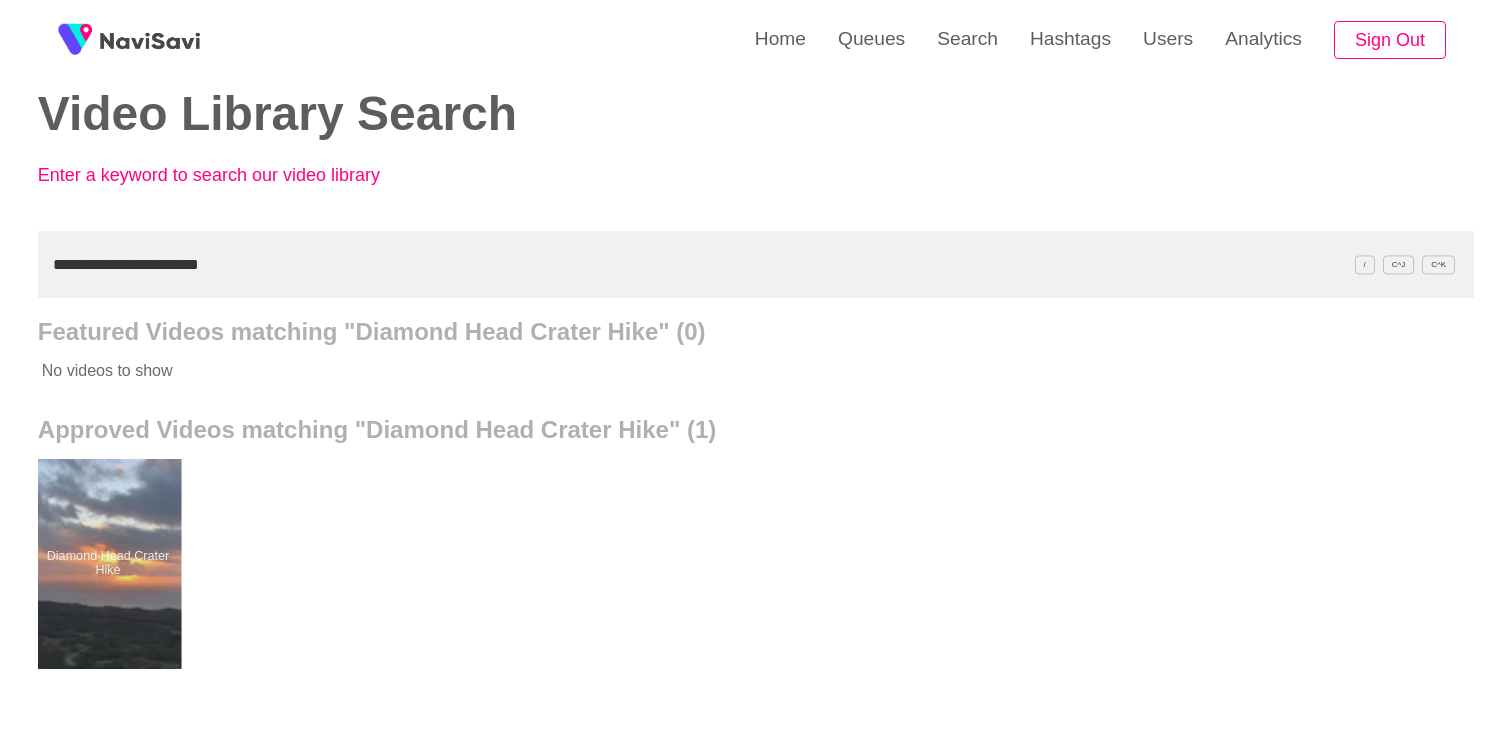 click at bounding box center (107, 564) 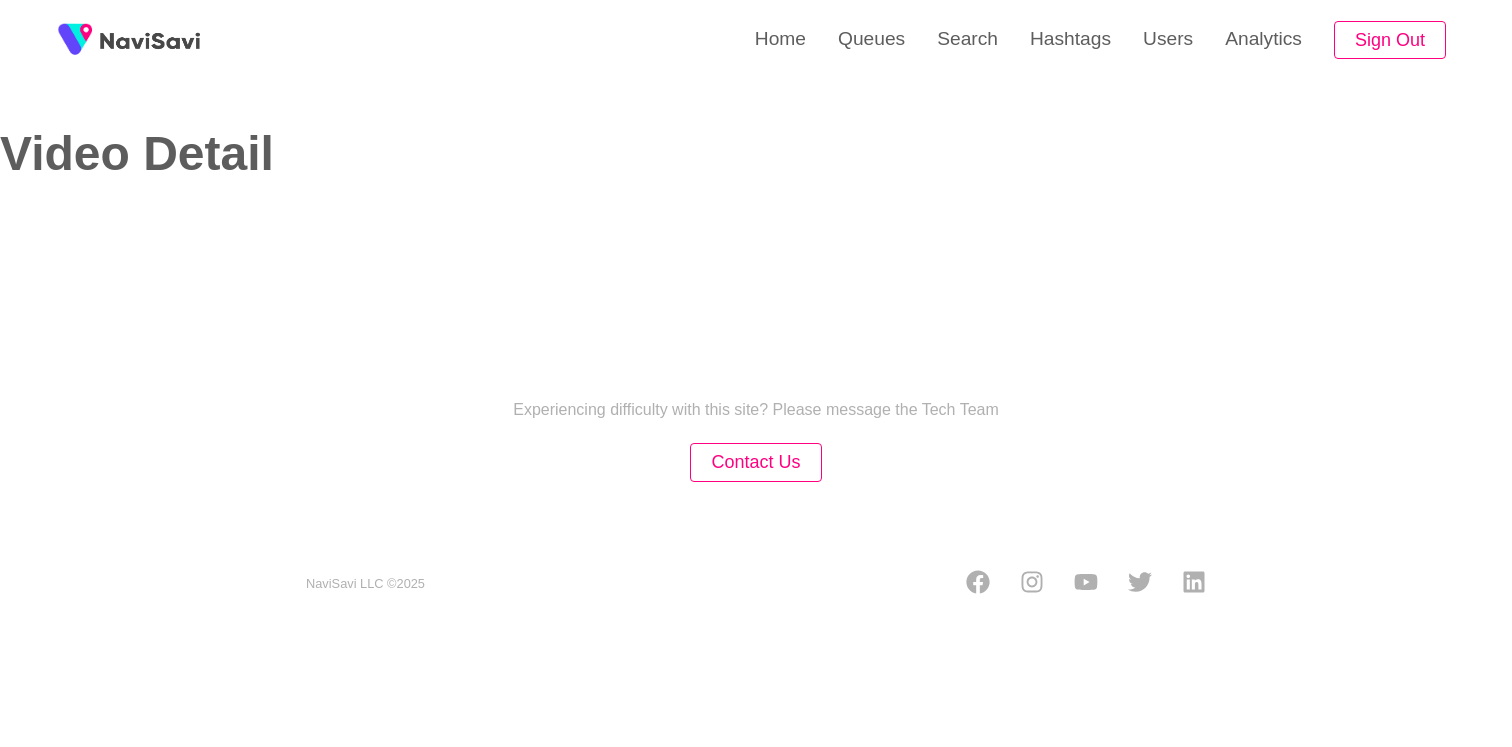 select on "**********" 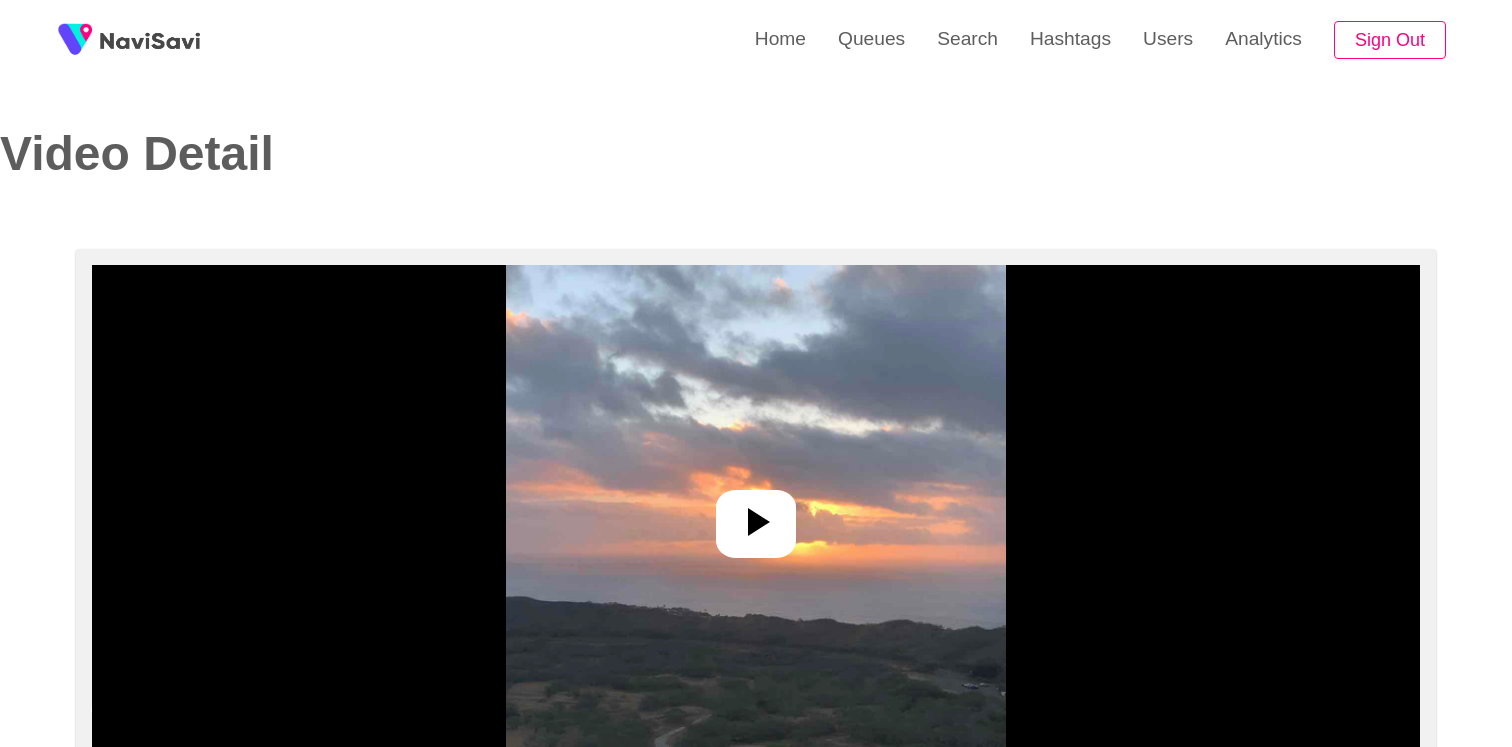 drag, startPoint x: 698, startPoint y: 527, endPoint x: 768, endPoint y: 550, distance: 73.68175 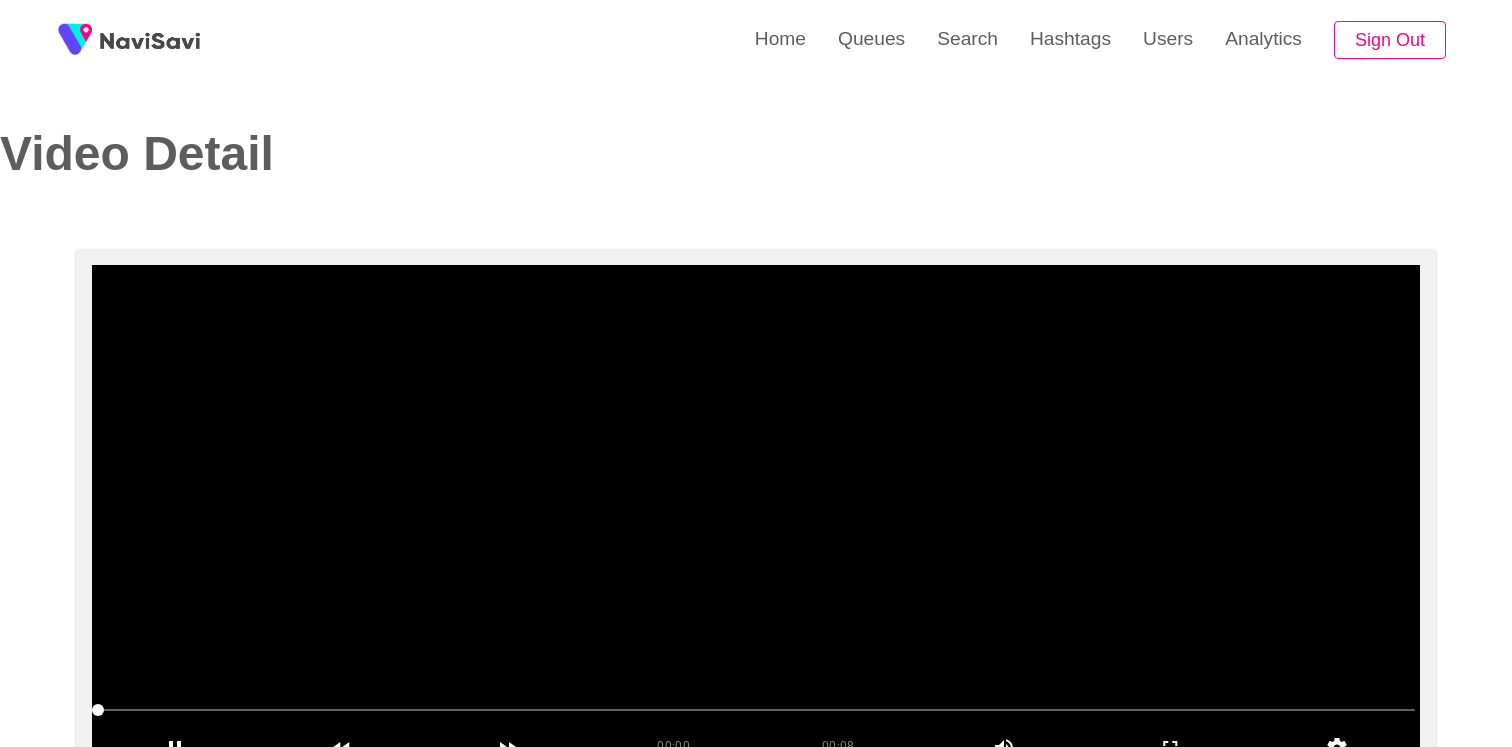 click at bounding box center (756, 515) 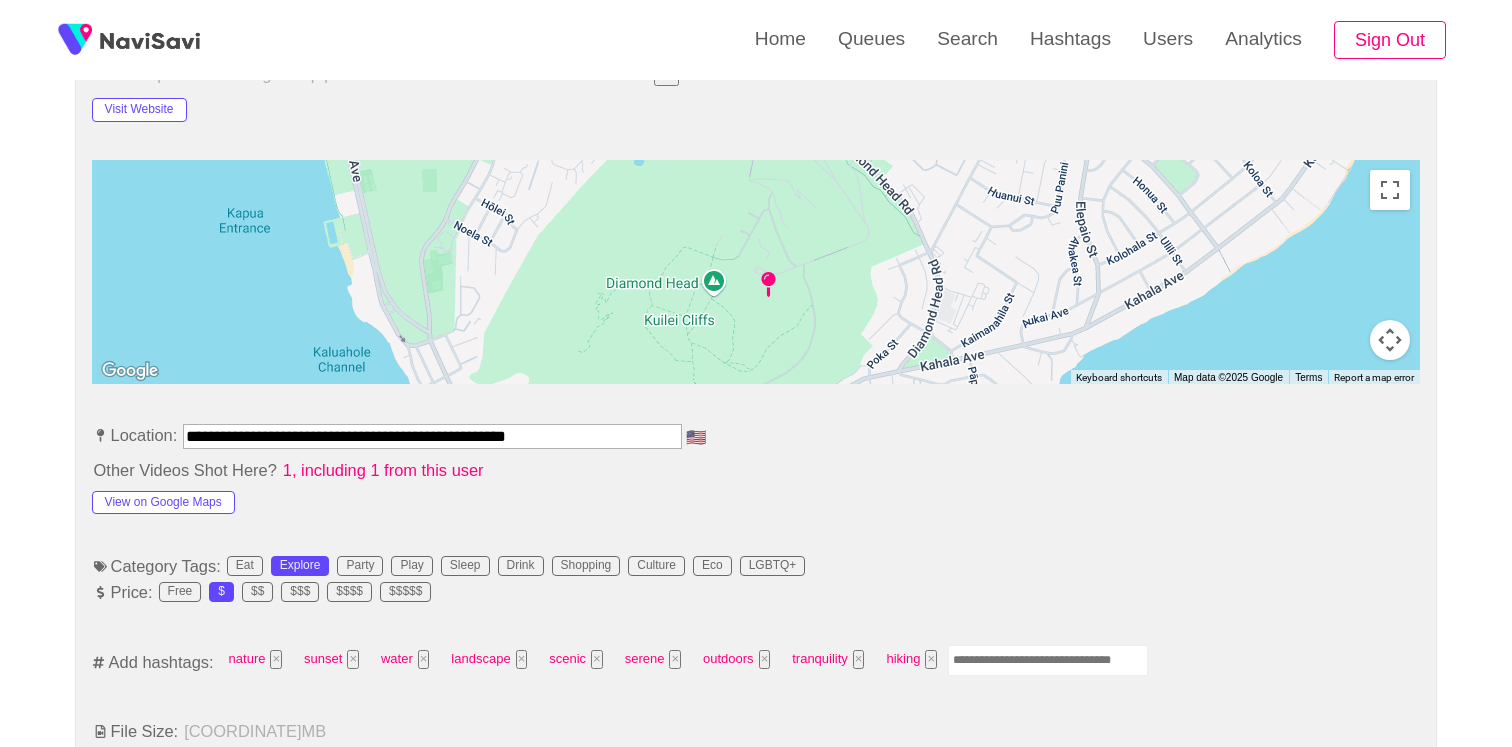 scroll, scrollTop: 930, scrollLeft: 0, axis: vertical 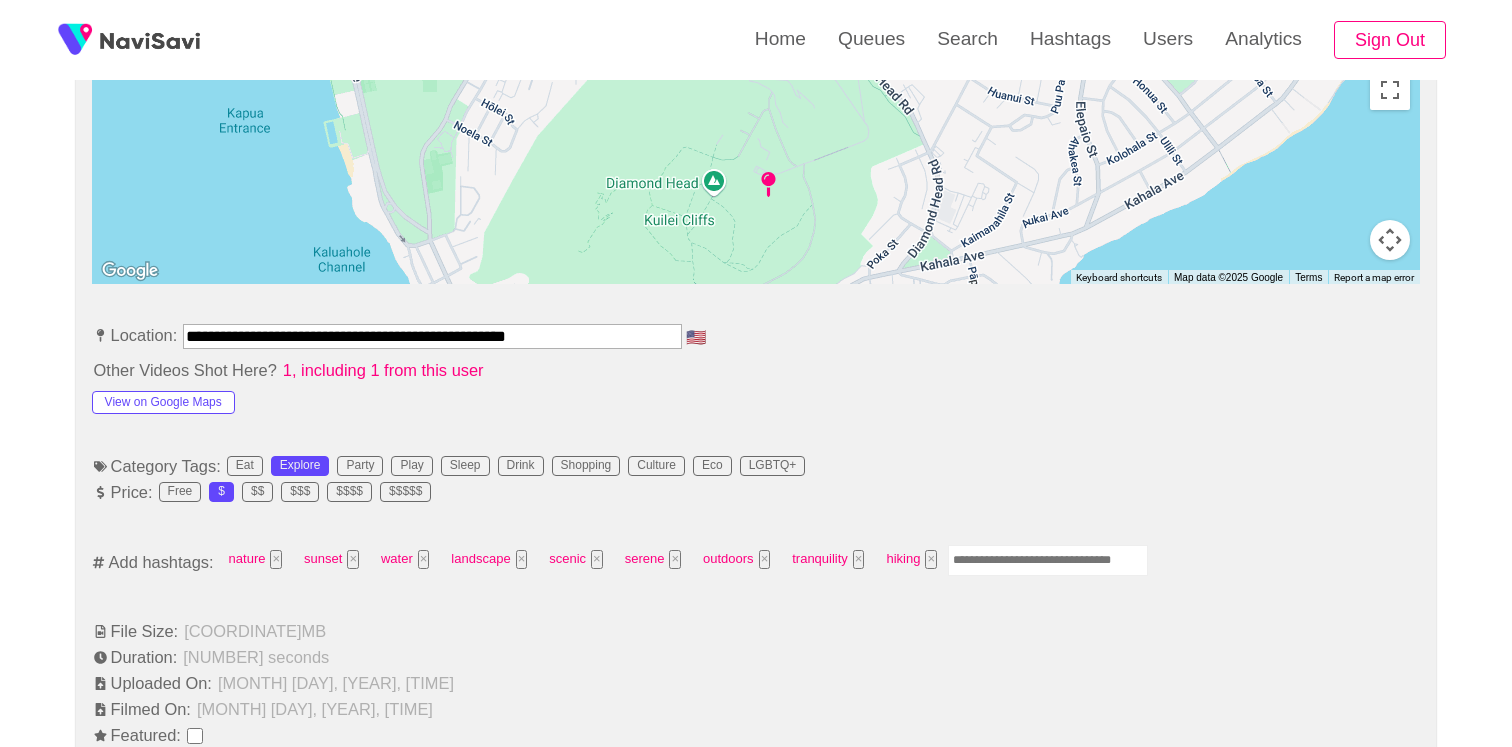click at bounding box center [1048, 560] 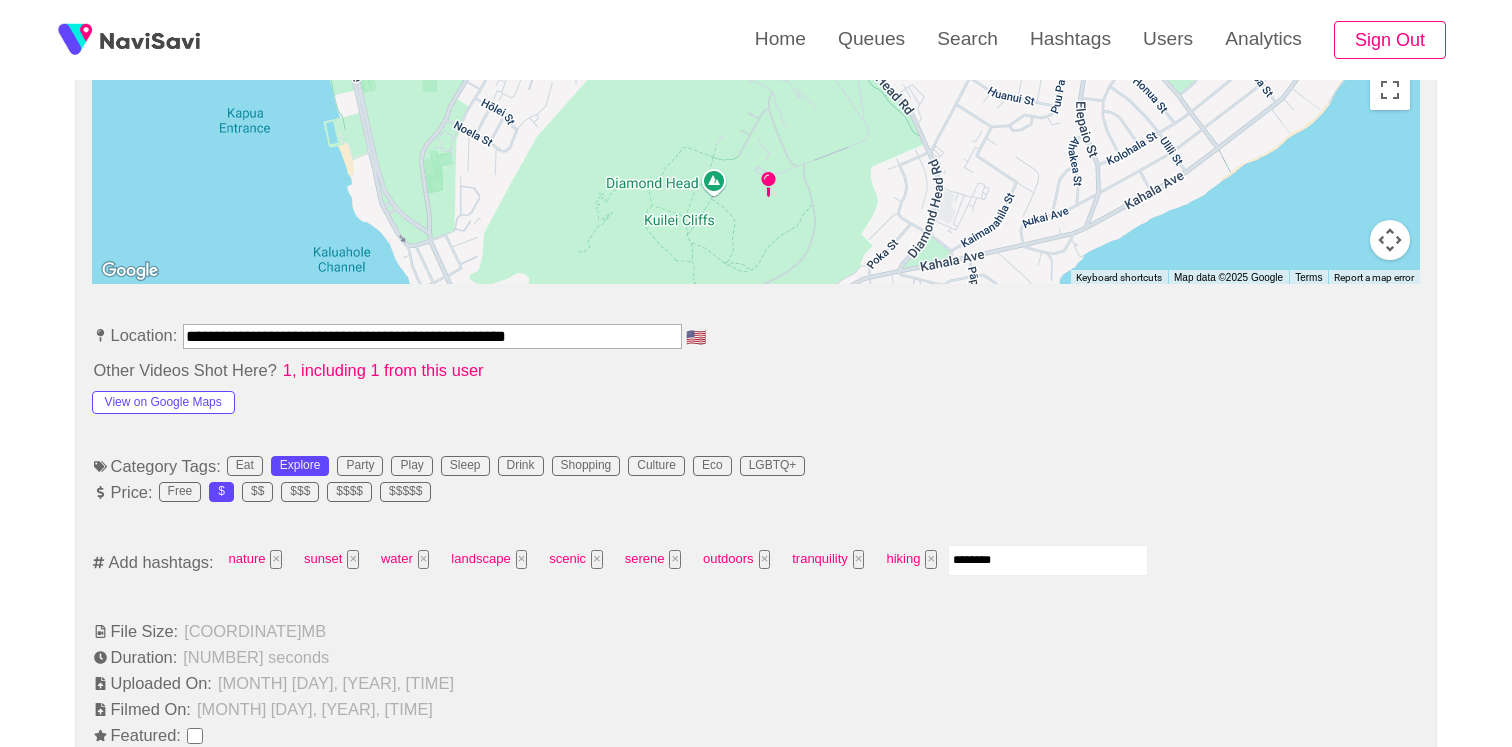 type on "*********" 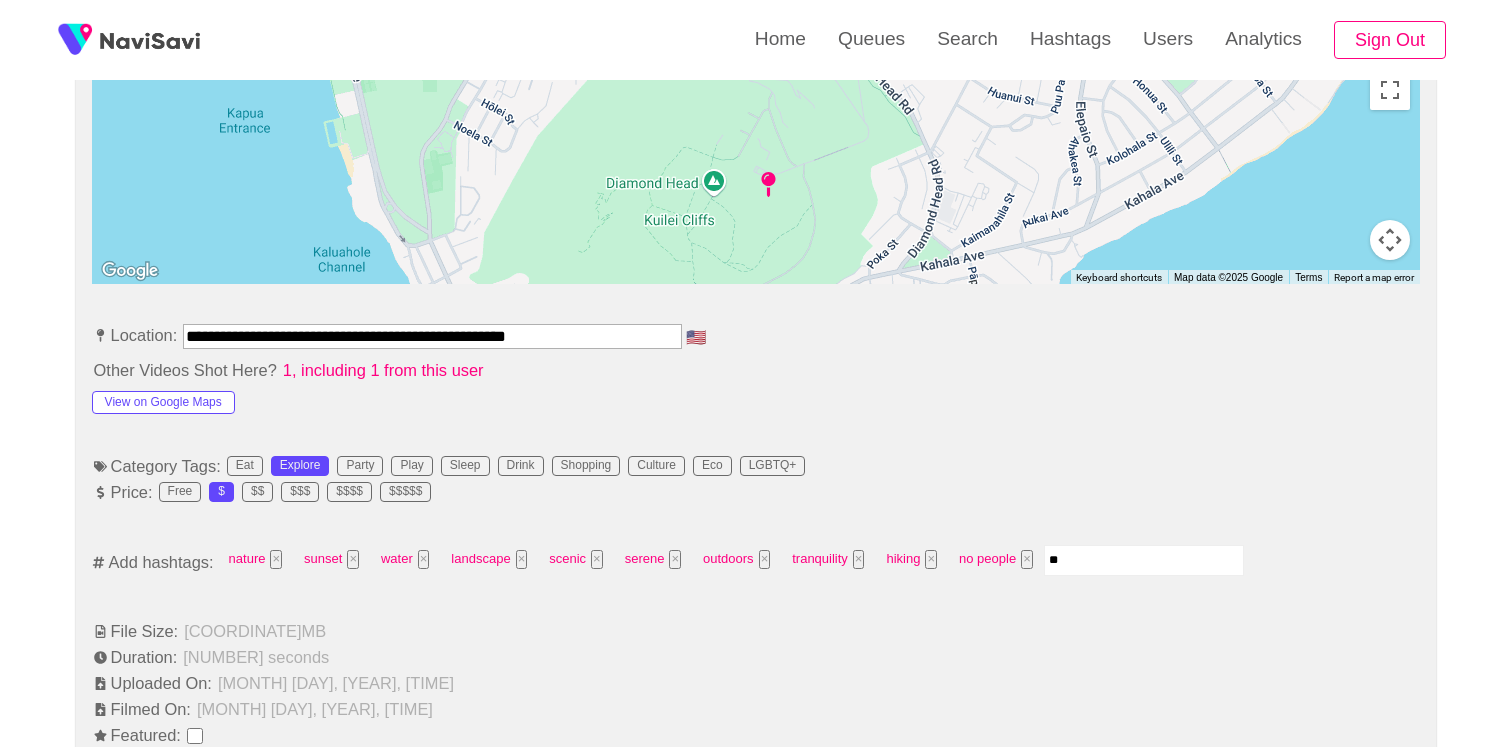 type on "*" 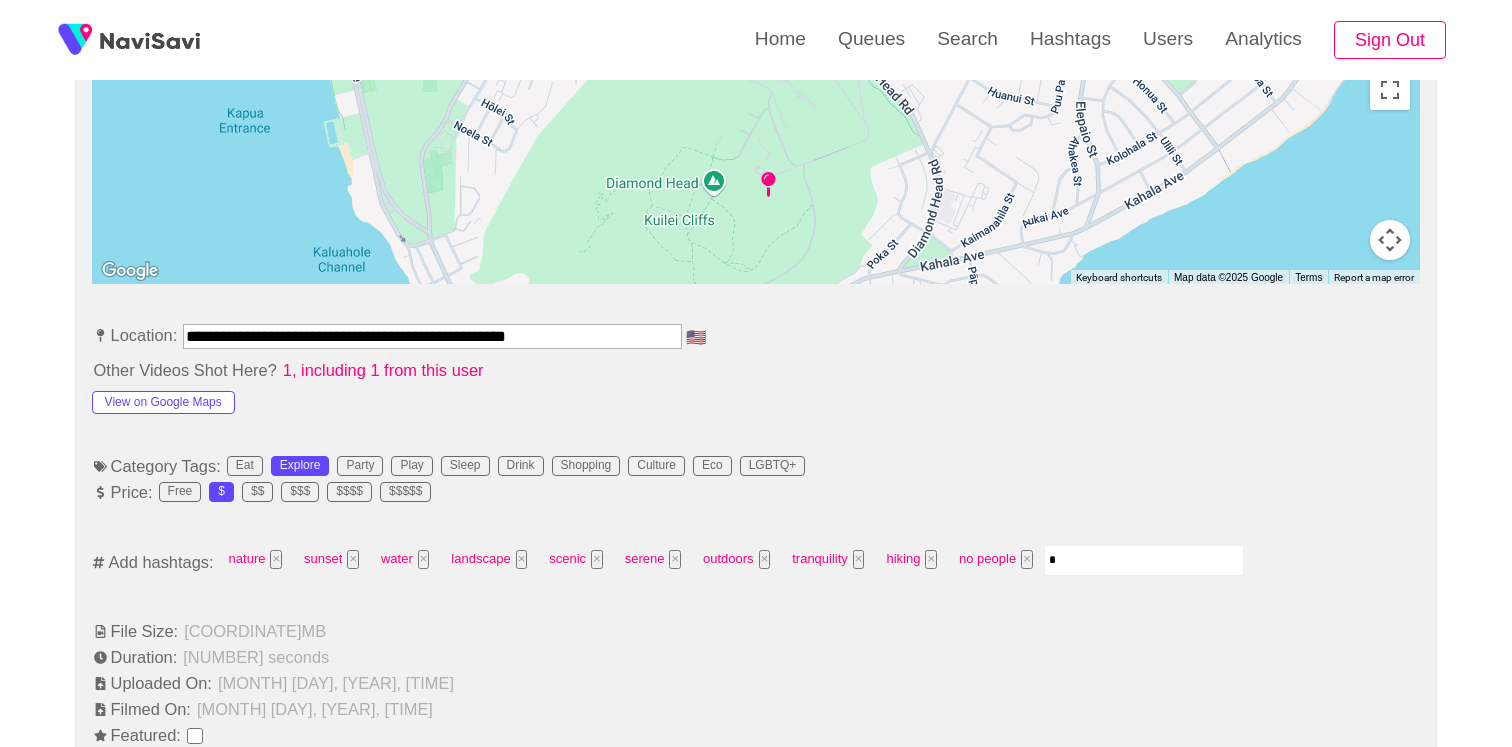 type 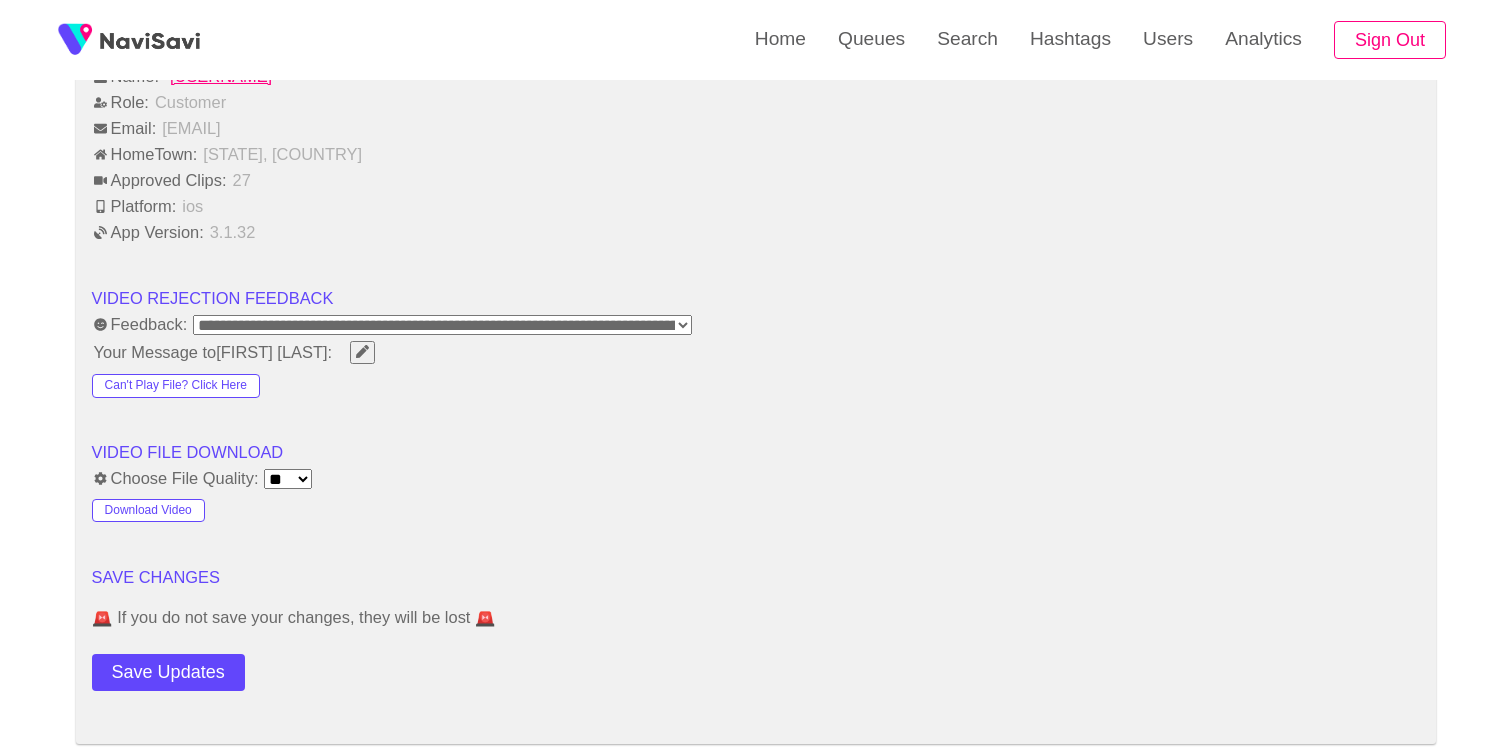 scroll, scrollTop: 2948, scrollLeft: 0, axis: vertical 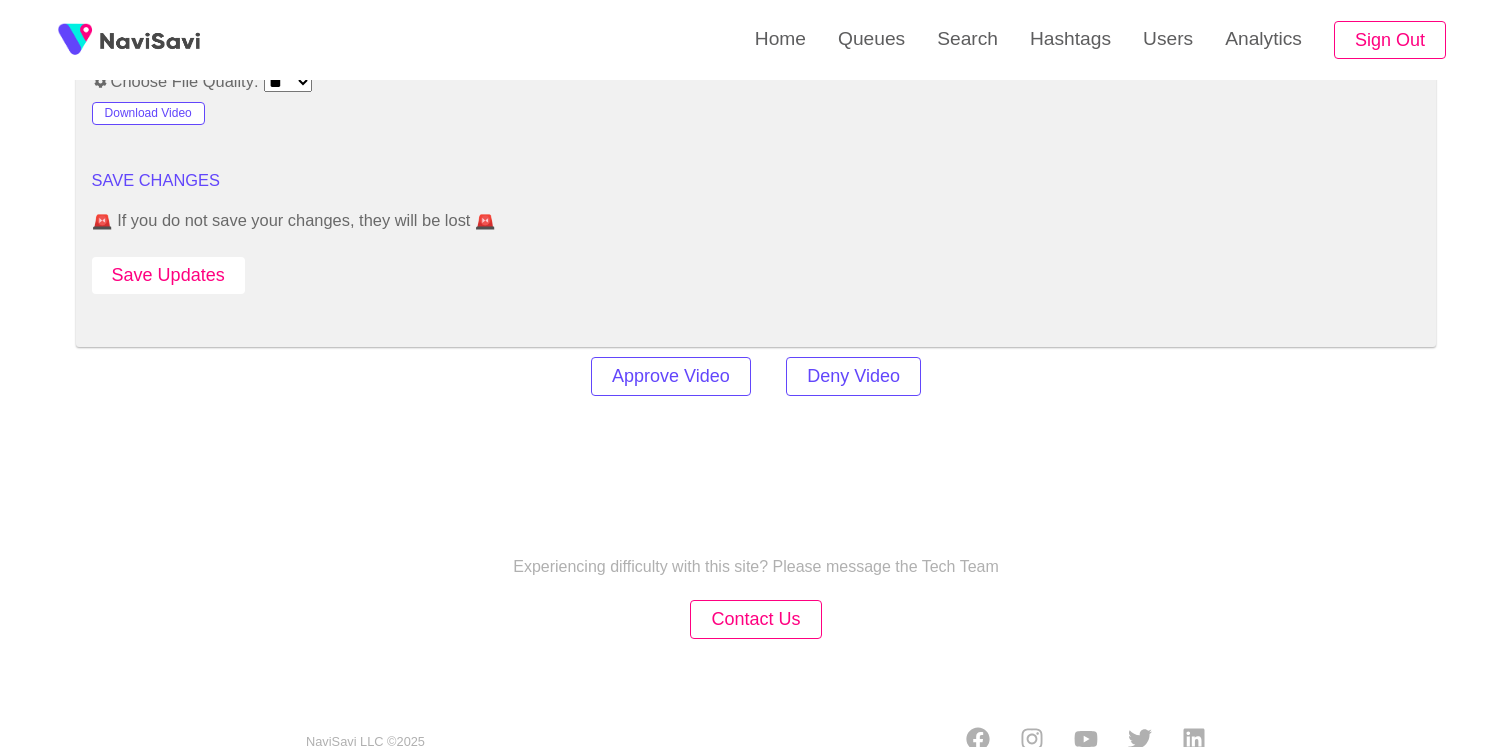 click on "Save Updates" at bounding box center [168, 275] 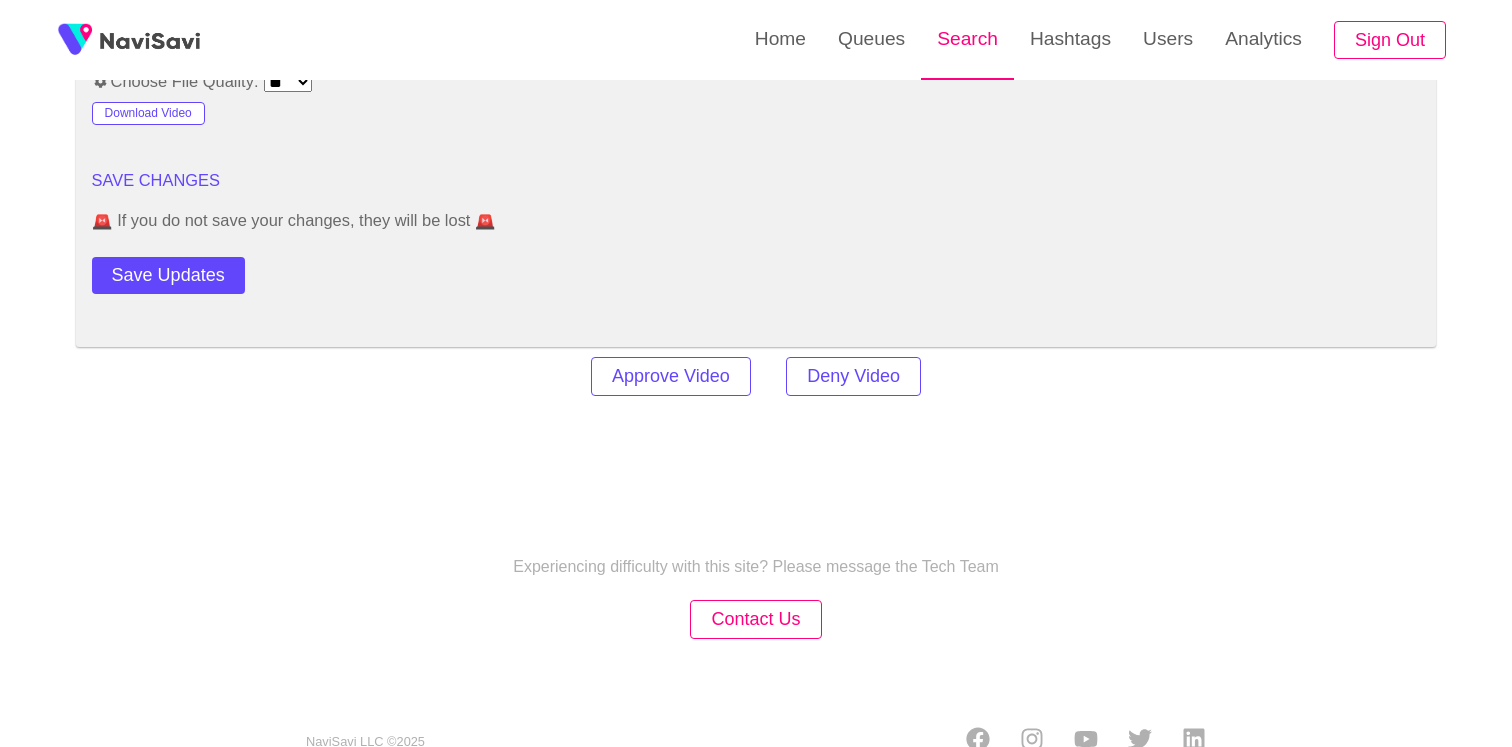 click on "Search" at bounding box center [967, 39] 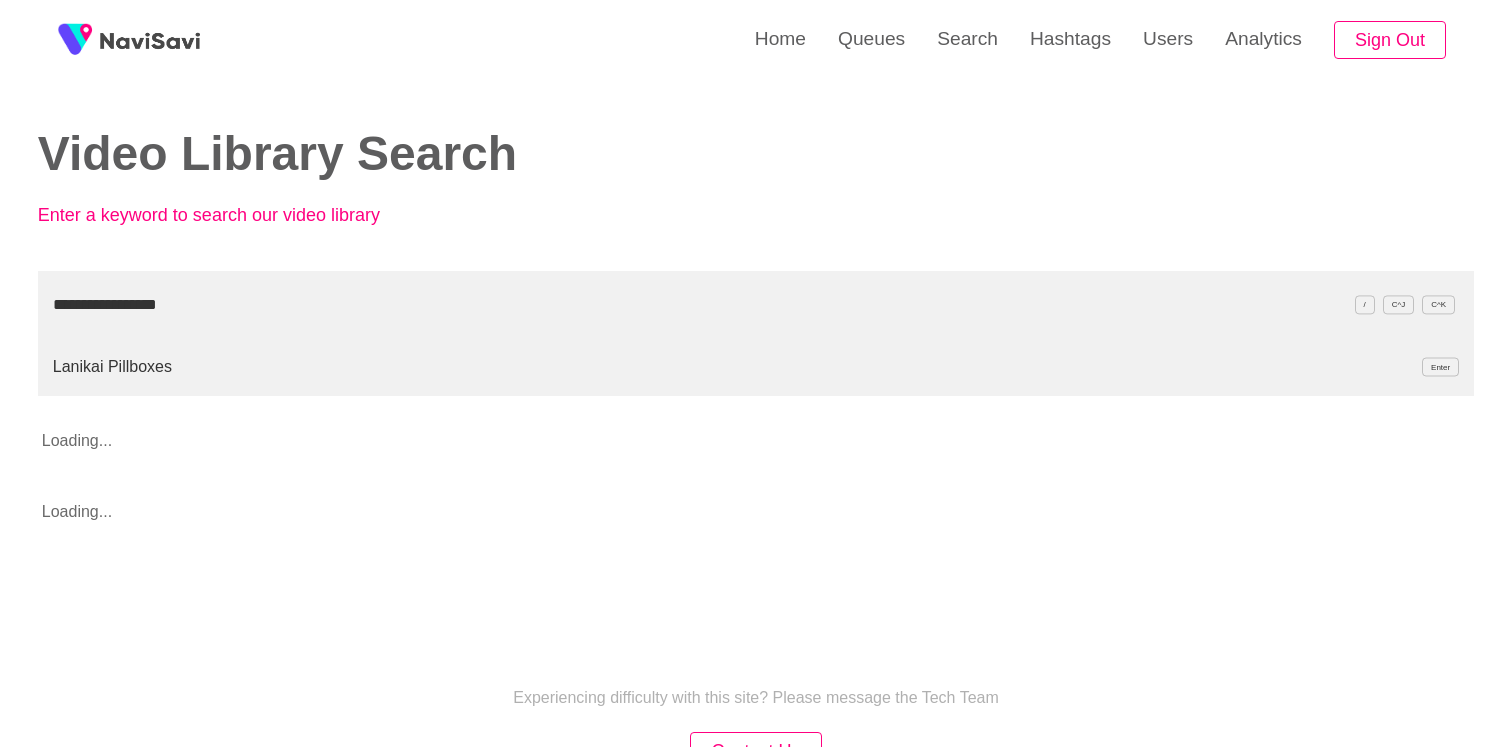 type on "**********" 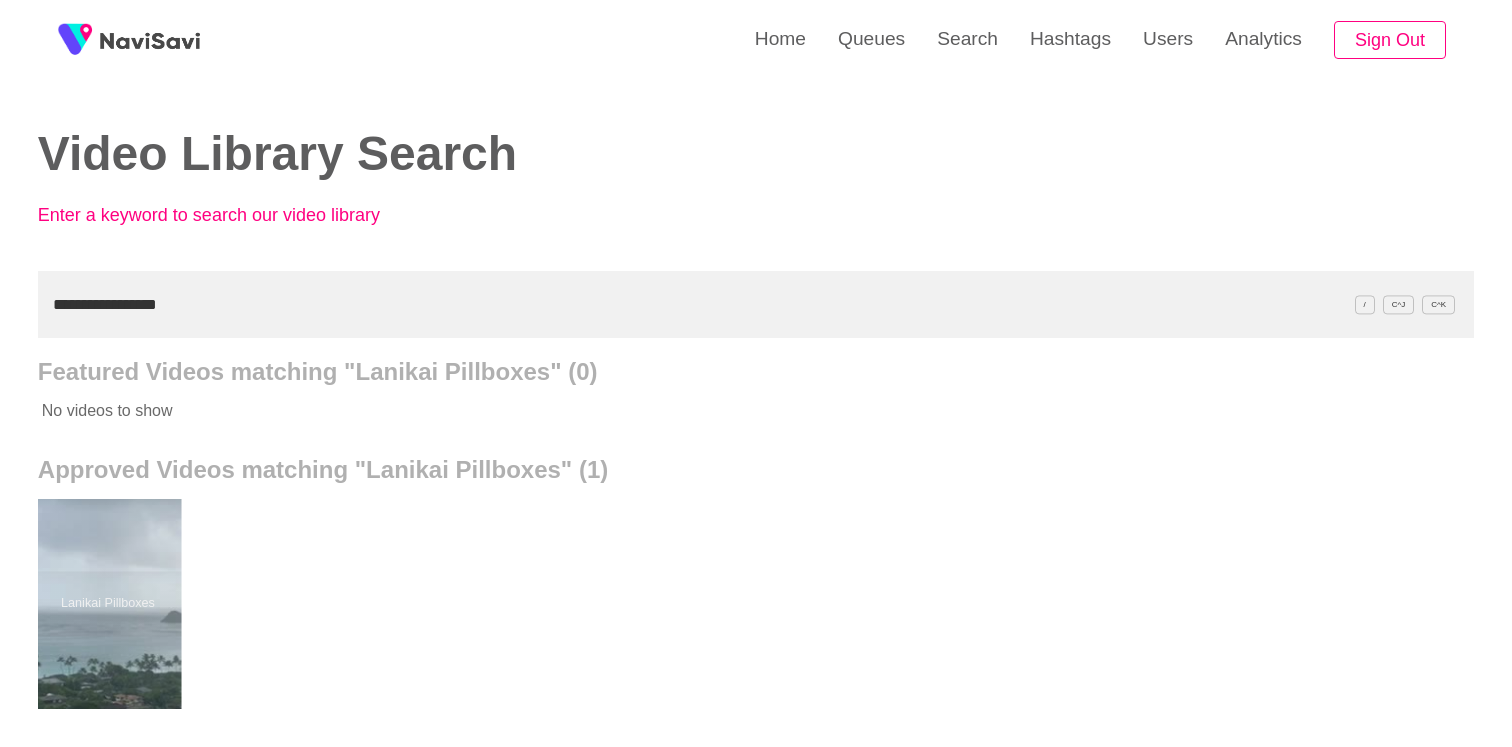 click at bounding box center (107, 604) 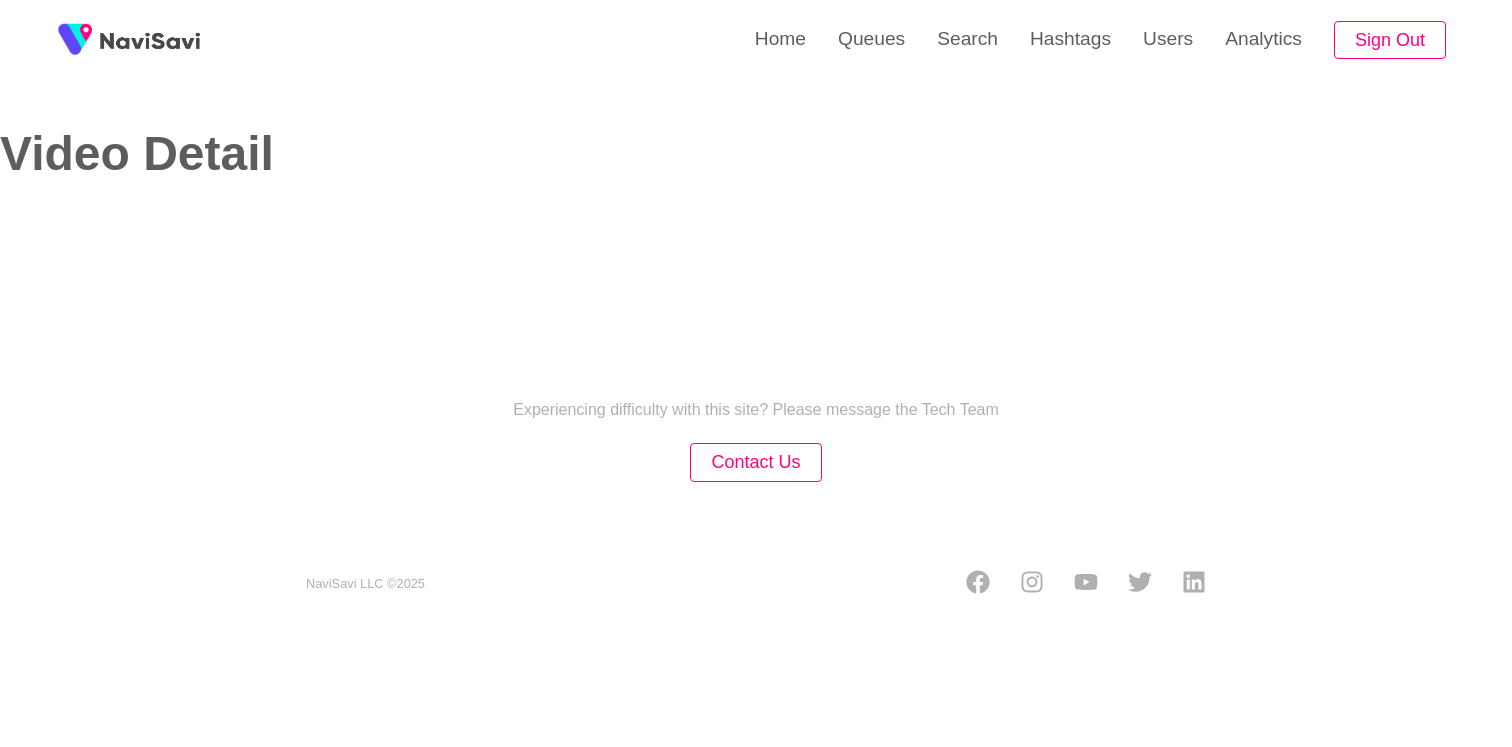 select on "**********" 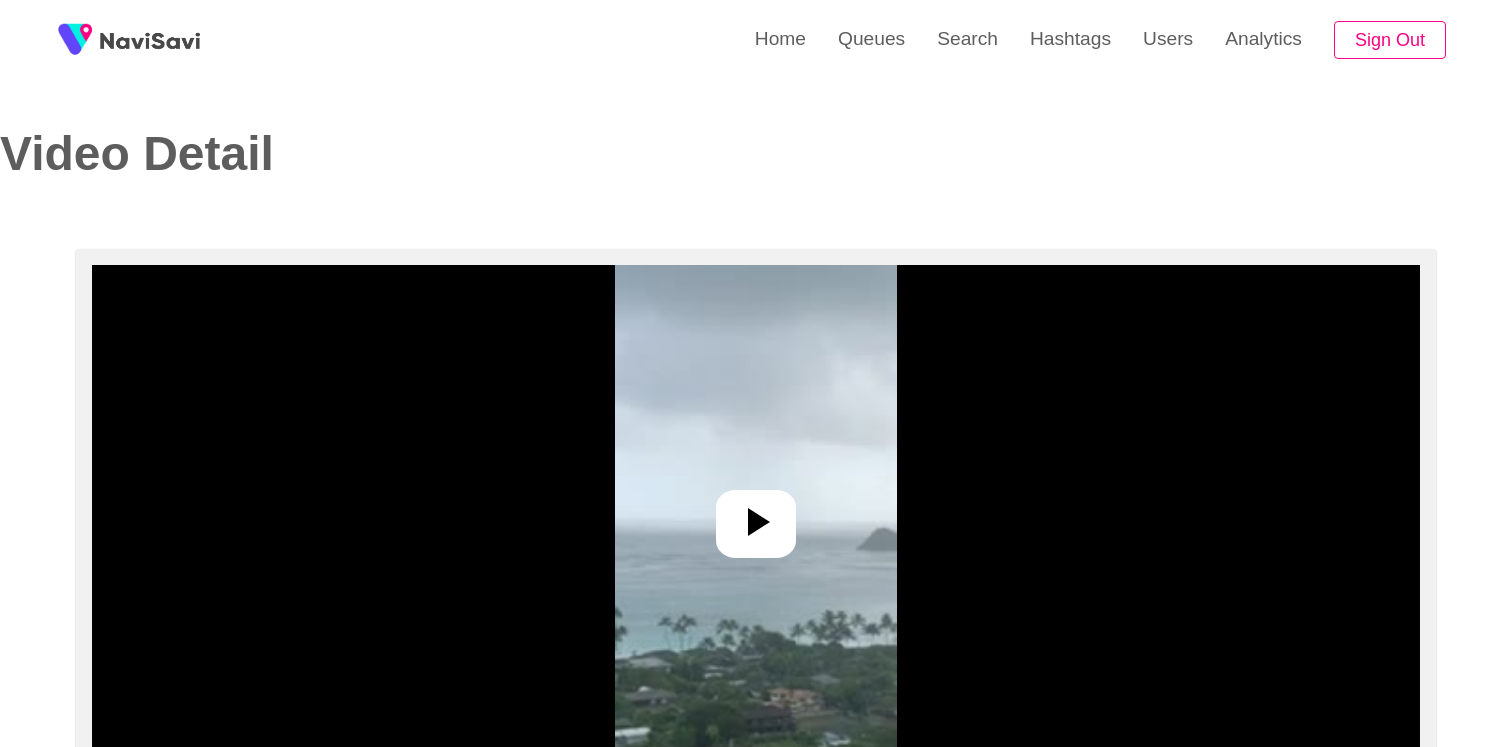click at bounding box center (756, 515) 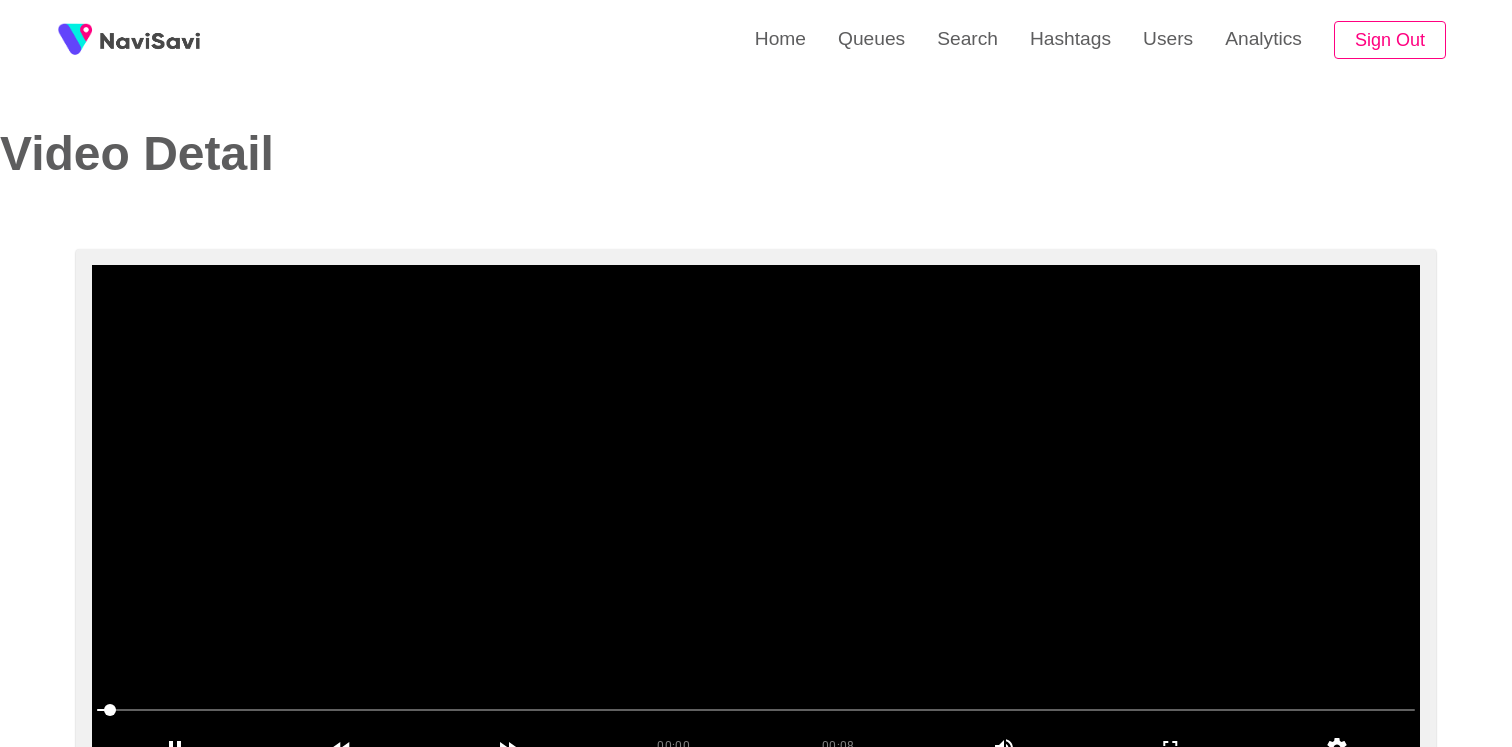scroll, scrollTop: 149, scrollLeft: 0, axis: vertical 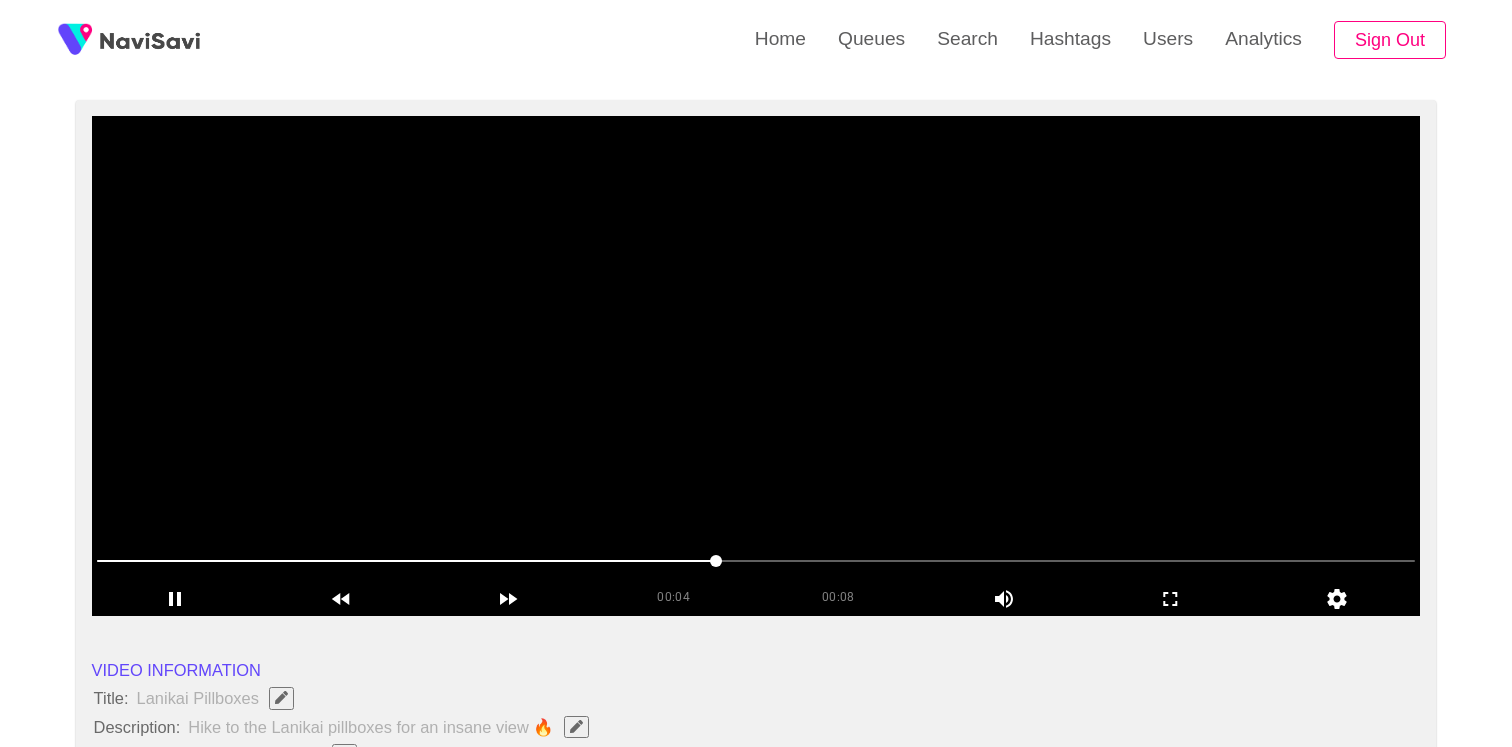 click at bounding box center [756, 366] 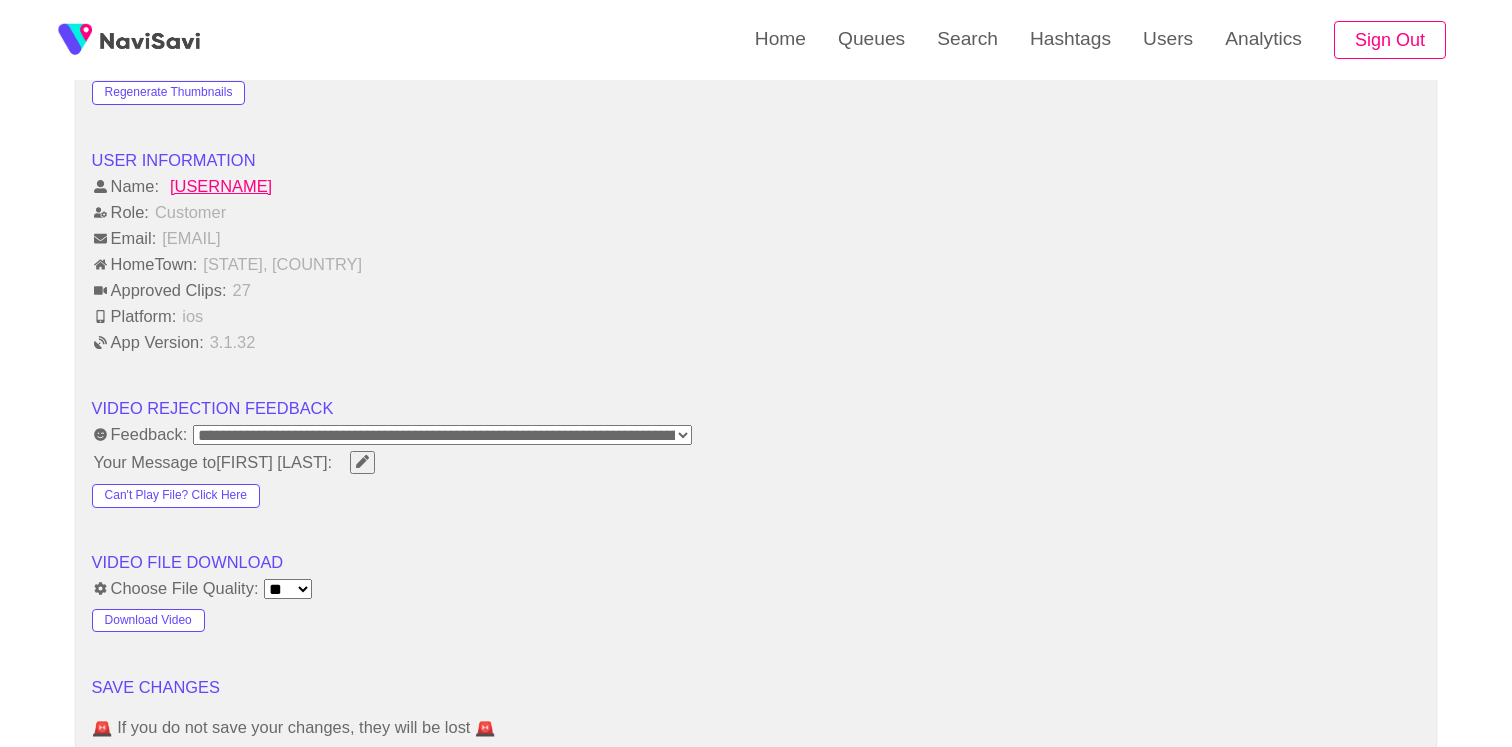 scroll, scrollTop: 2259, scrollLeft: 0, axis: vertical 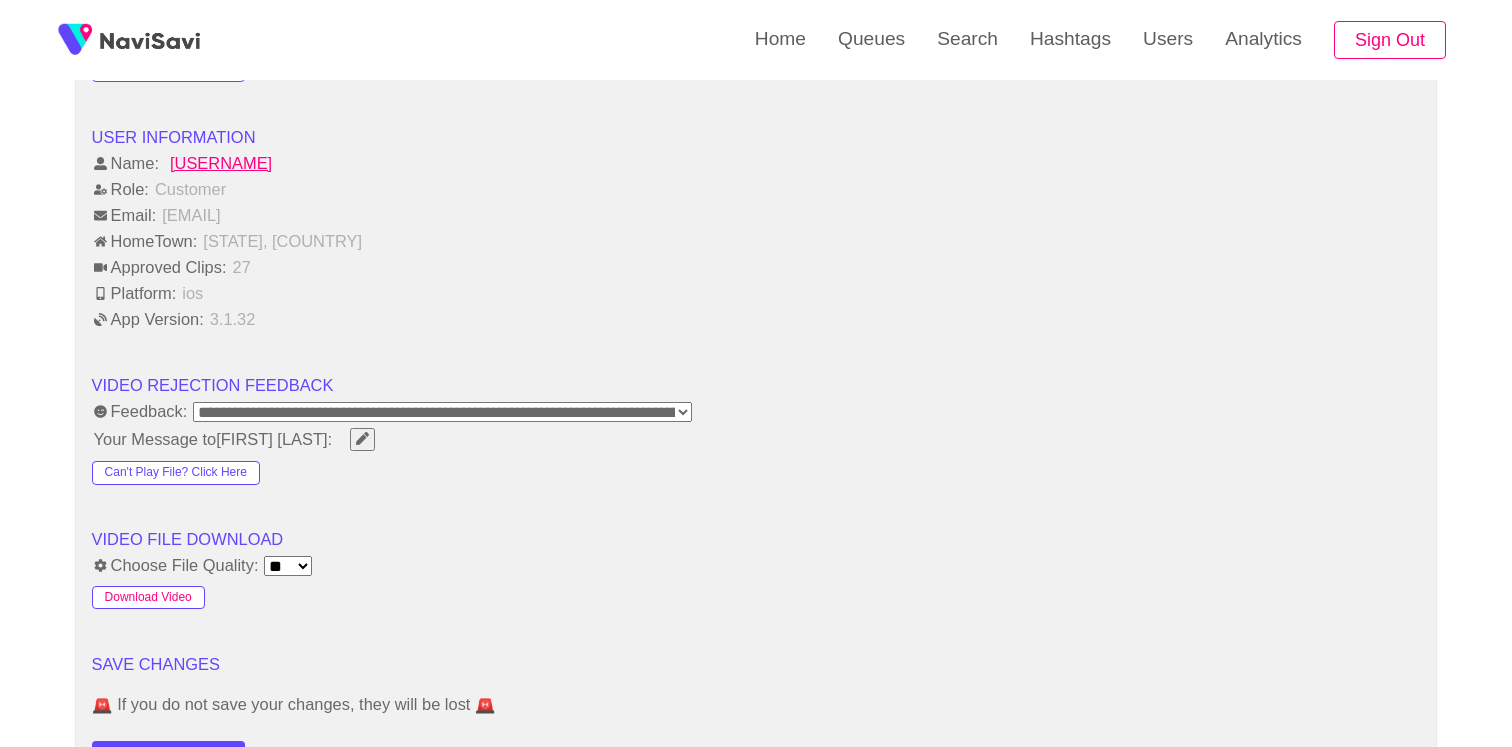 click on "Download Video" at bounding box center [148, 598] 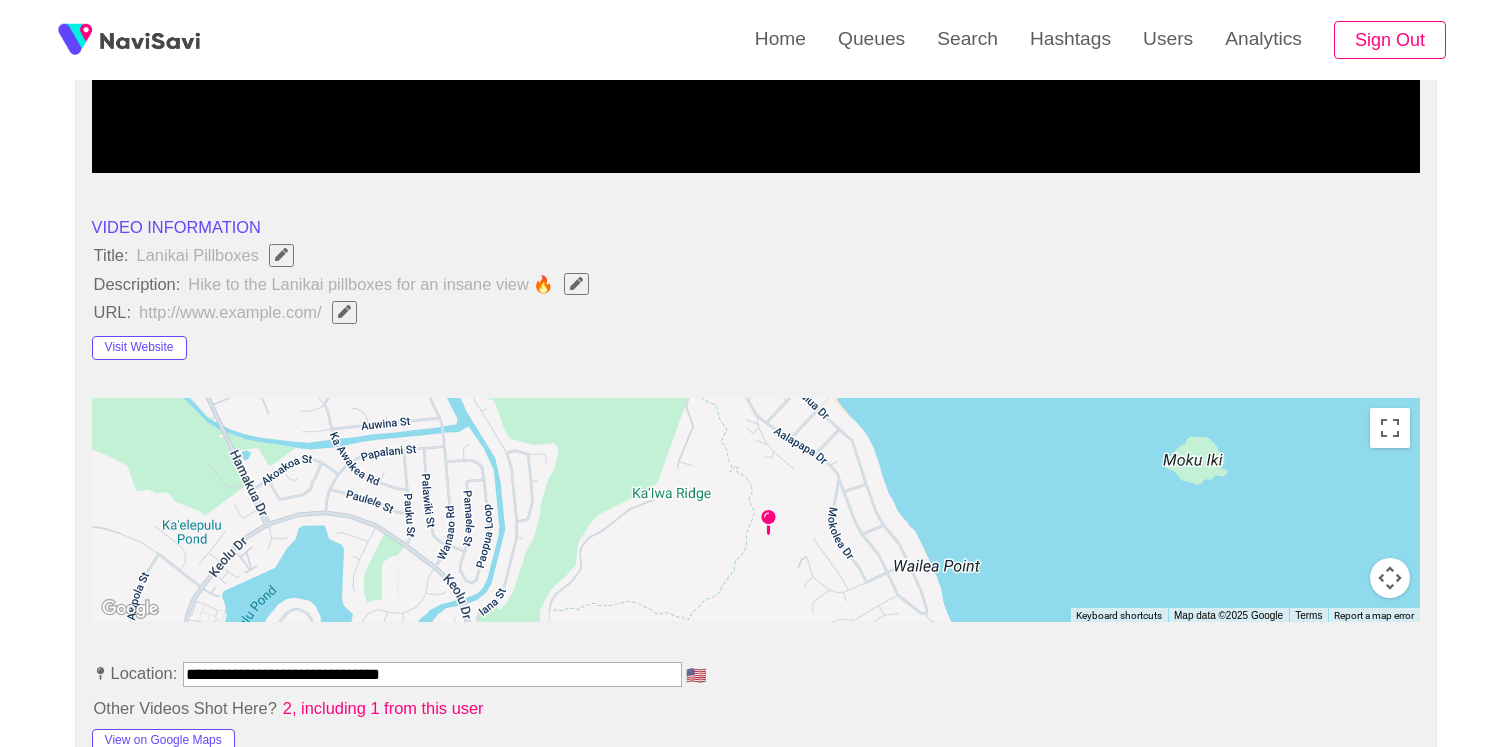 scroll, scrollTop: 227, scrollLeft: 0, axis: vertical 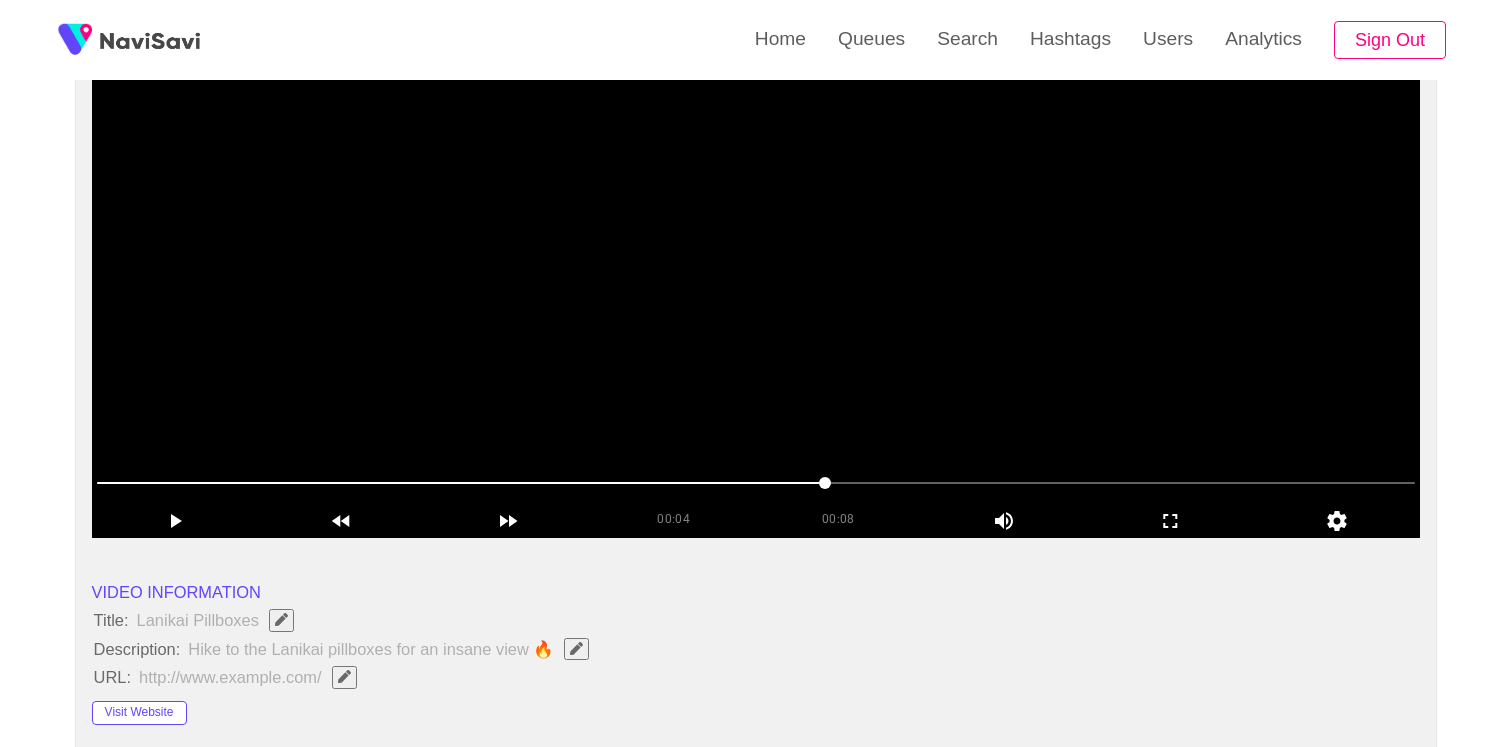 click at bounding box center [756, 288] 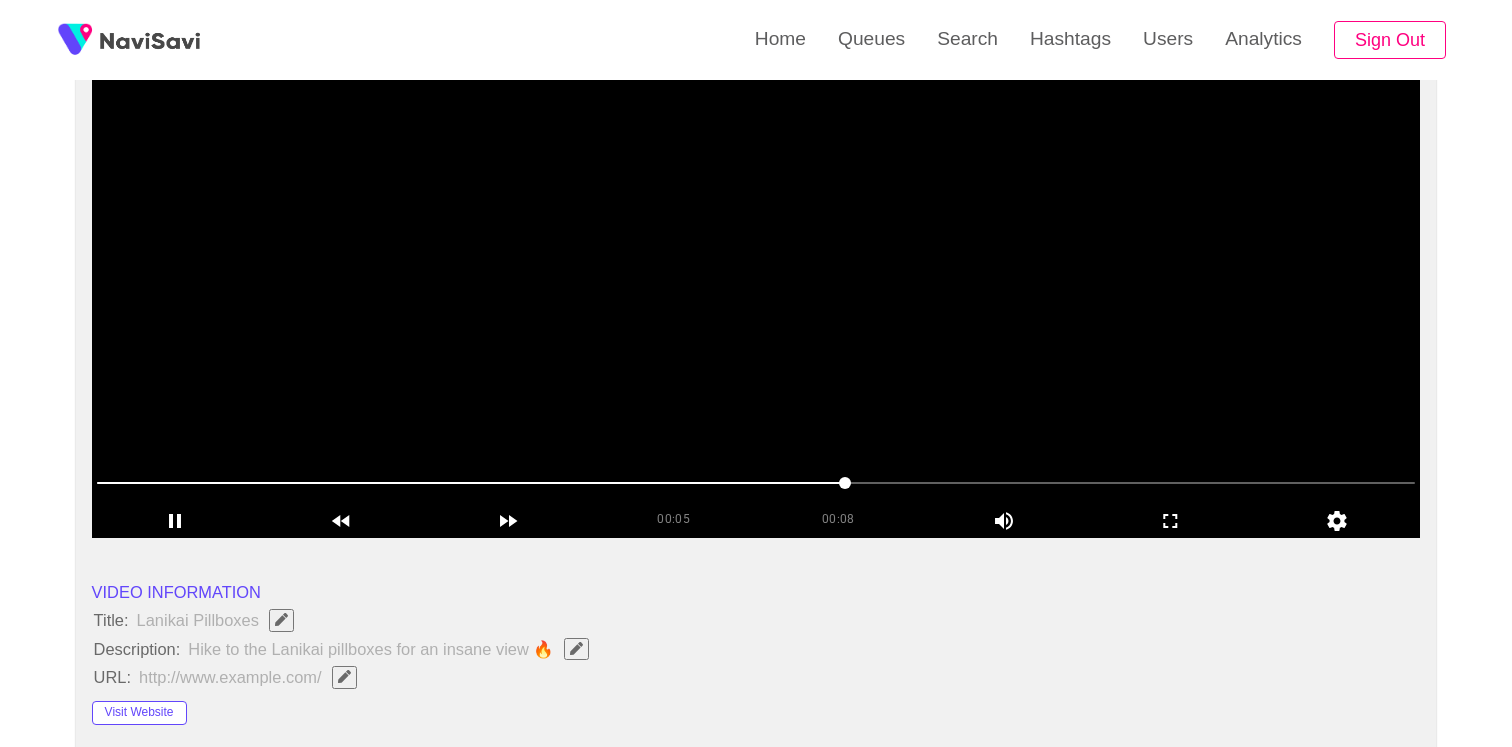click at bounding box center [756, 288] 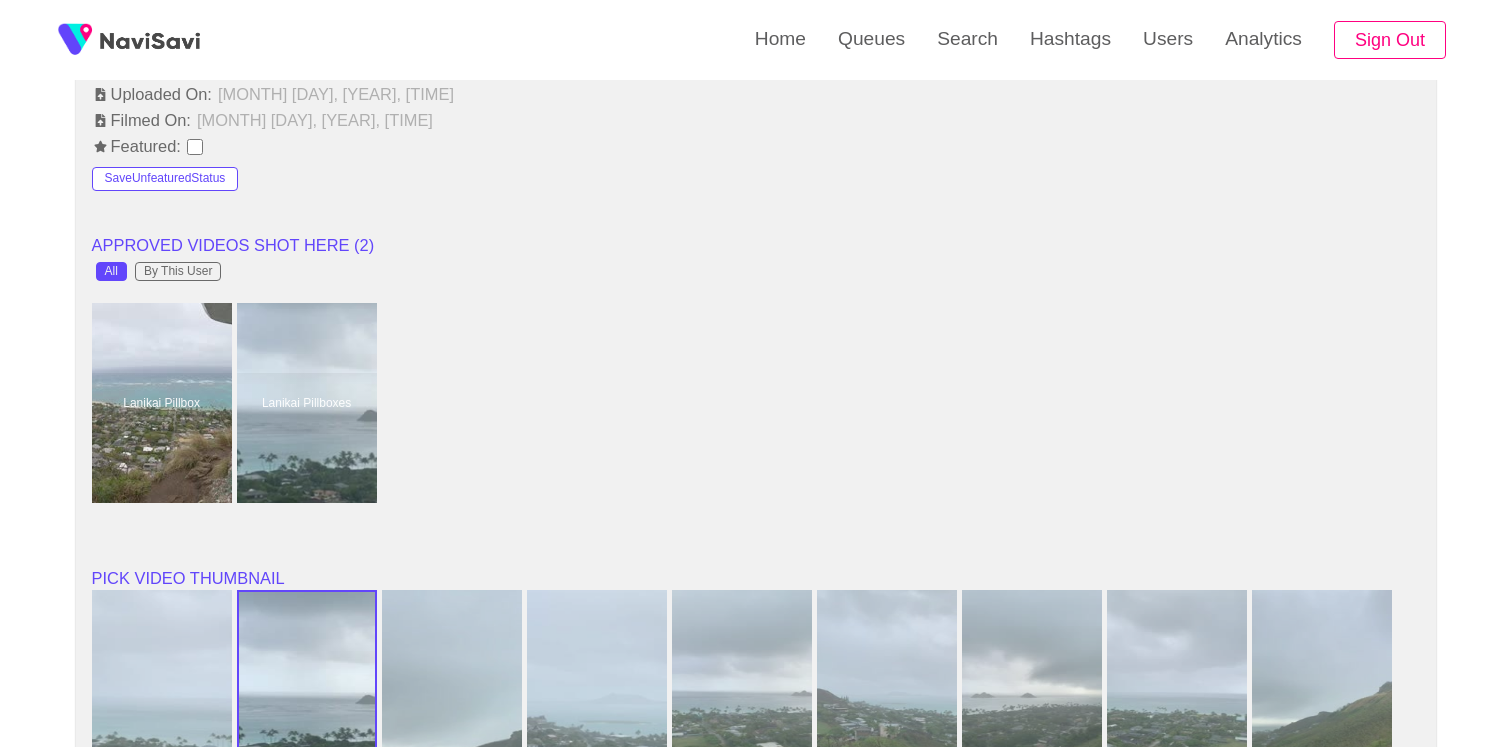 scroll, scrollTop: 1070, scrollLeft: 0, axis: vertical 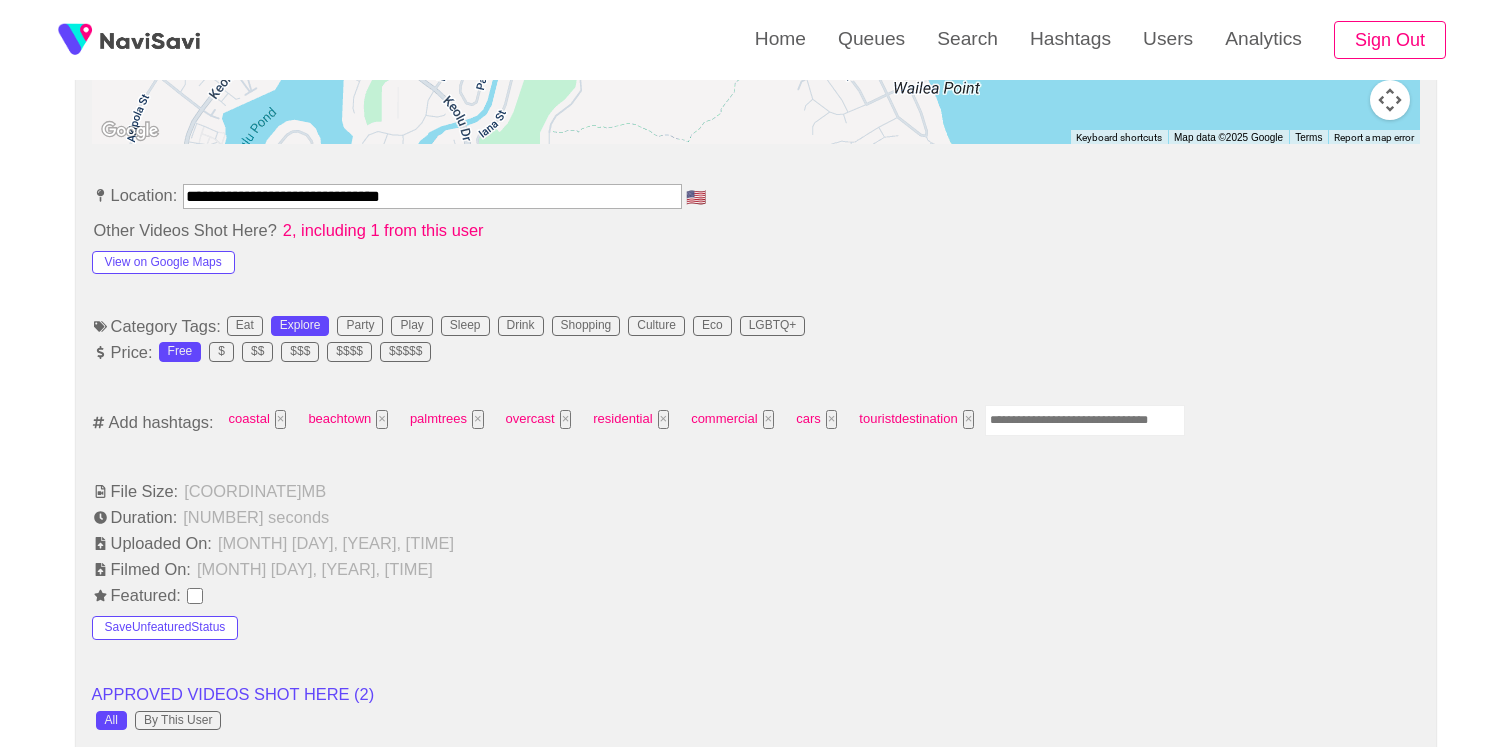 click at bounding box center (1085, 420) 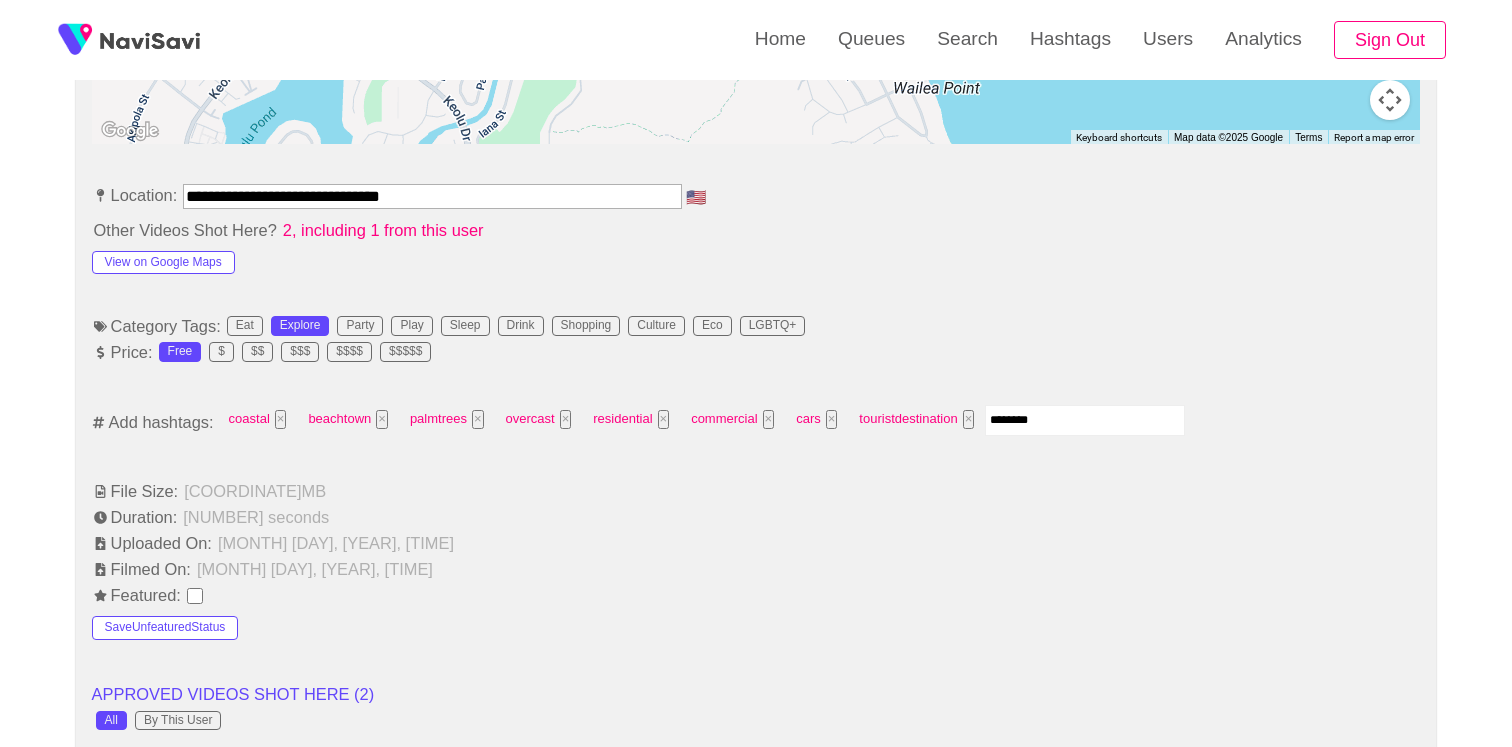 type on "*********" 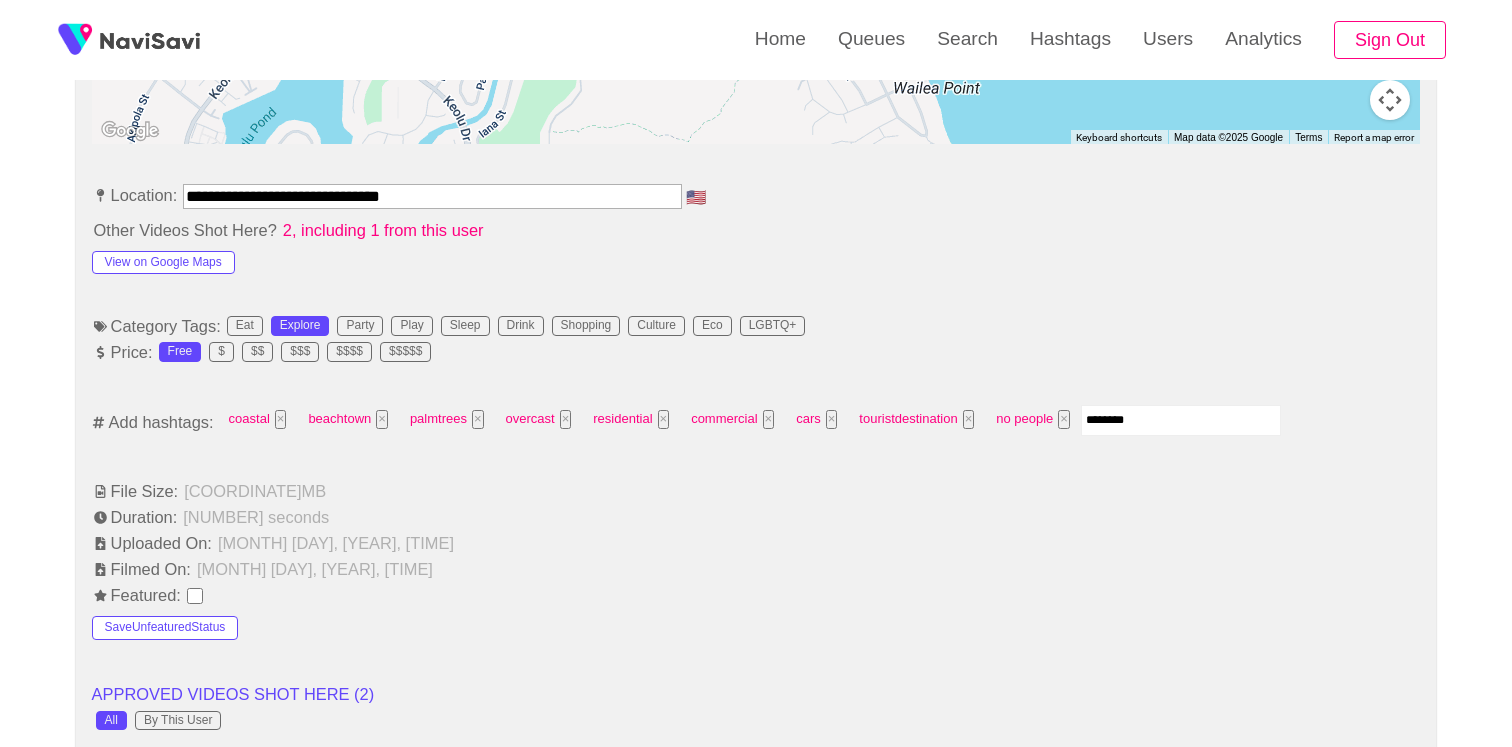 type on "*********" 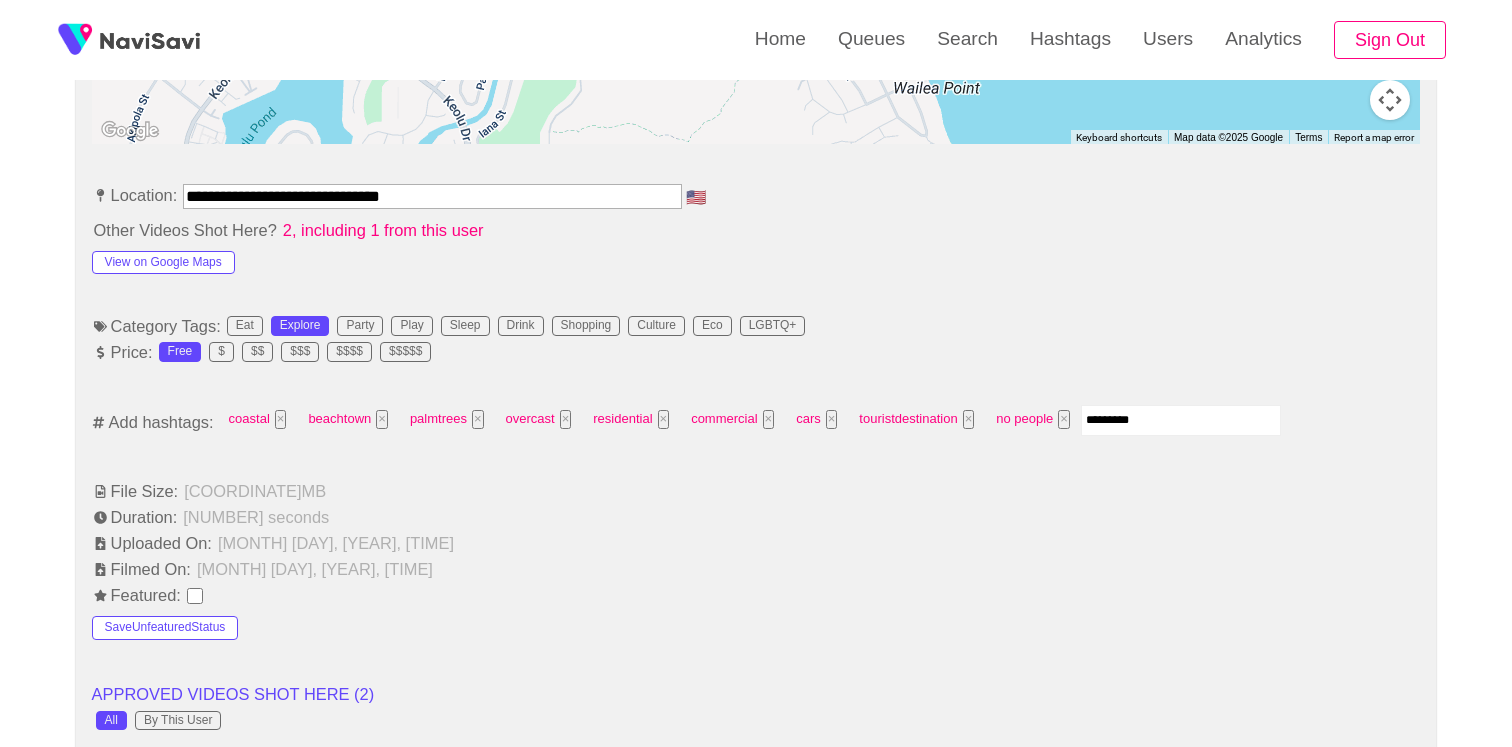 type 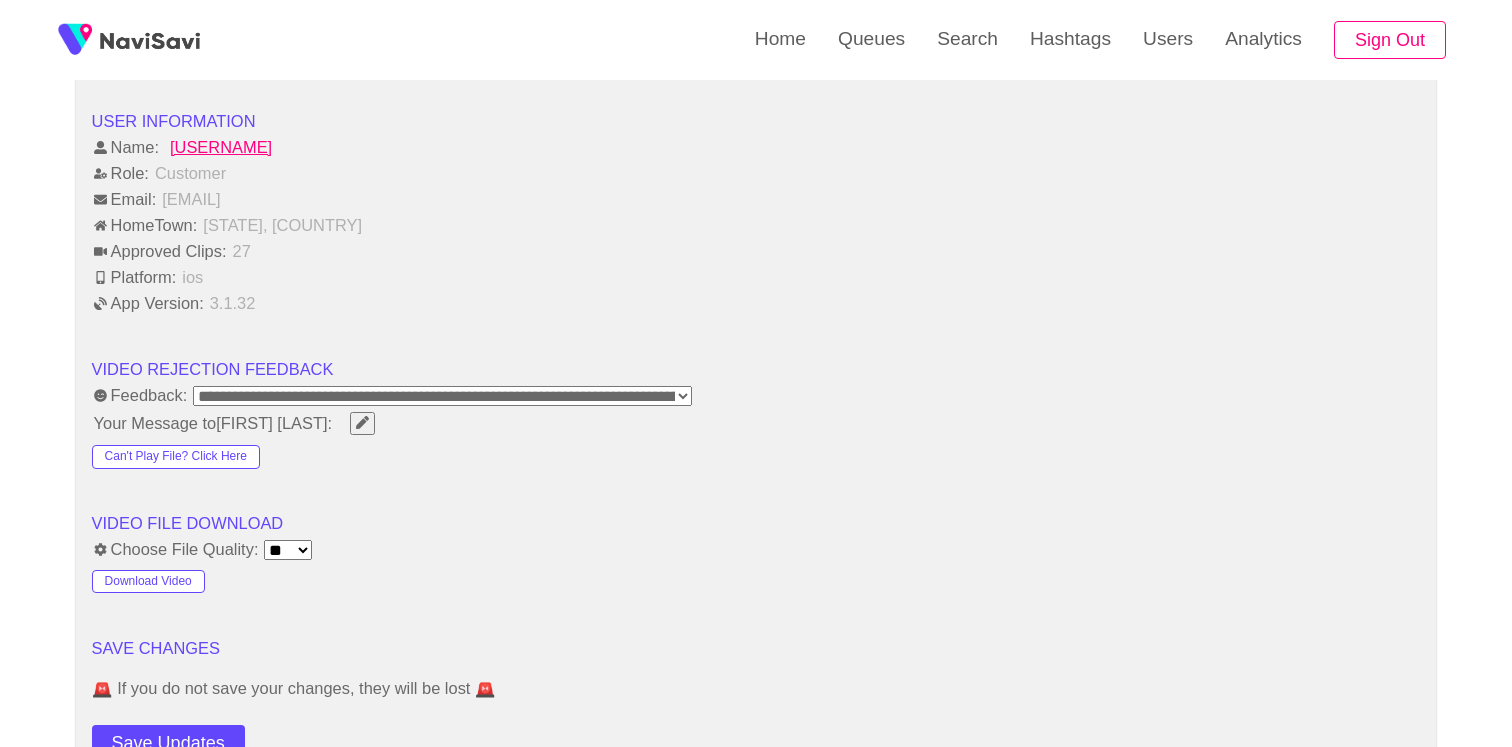 scroll, scrollTop: 2786, scrollLeft: 0, axis: vertical 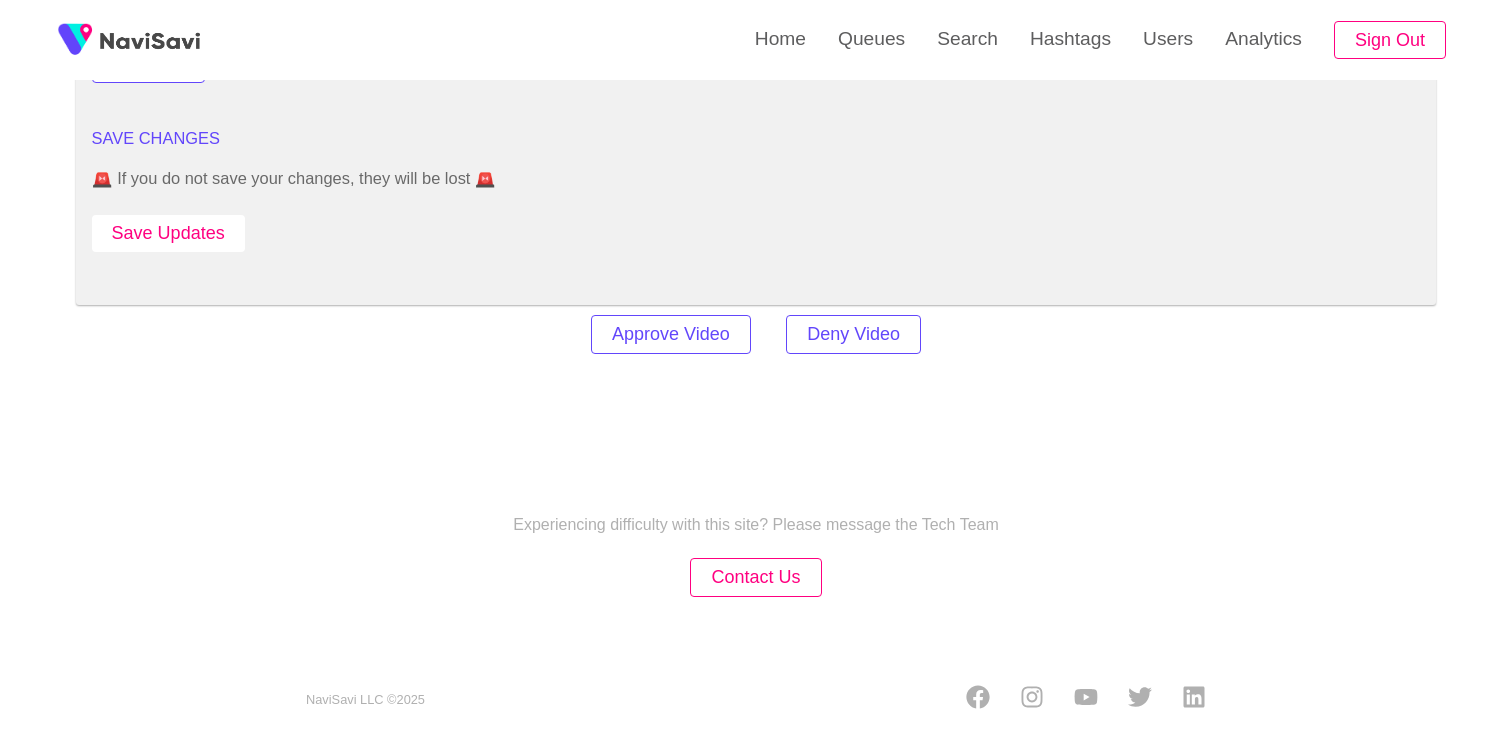 click on "Save Updates" at bounding box center (168, 233) 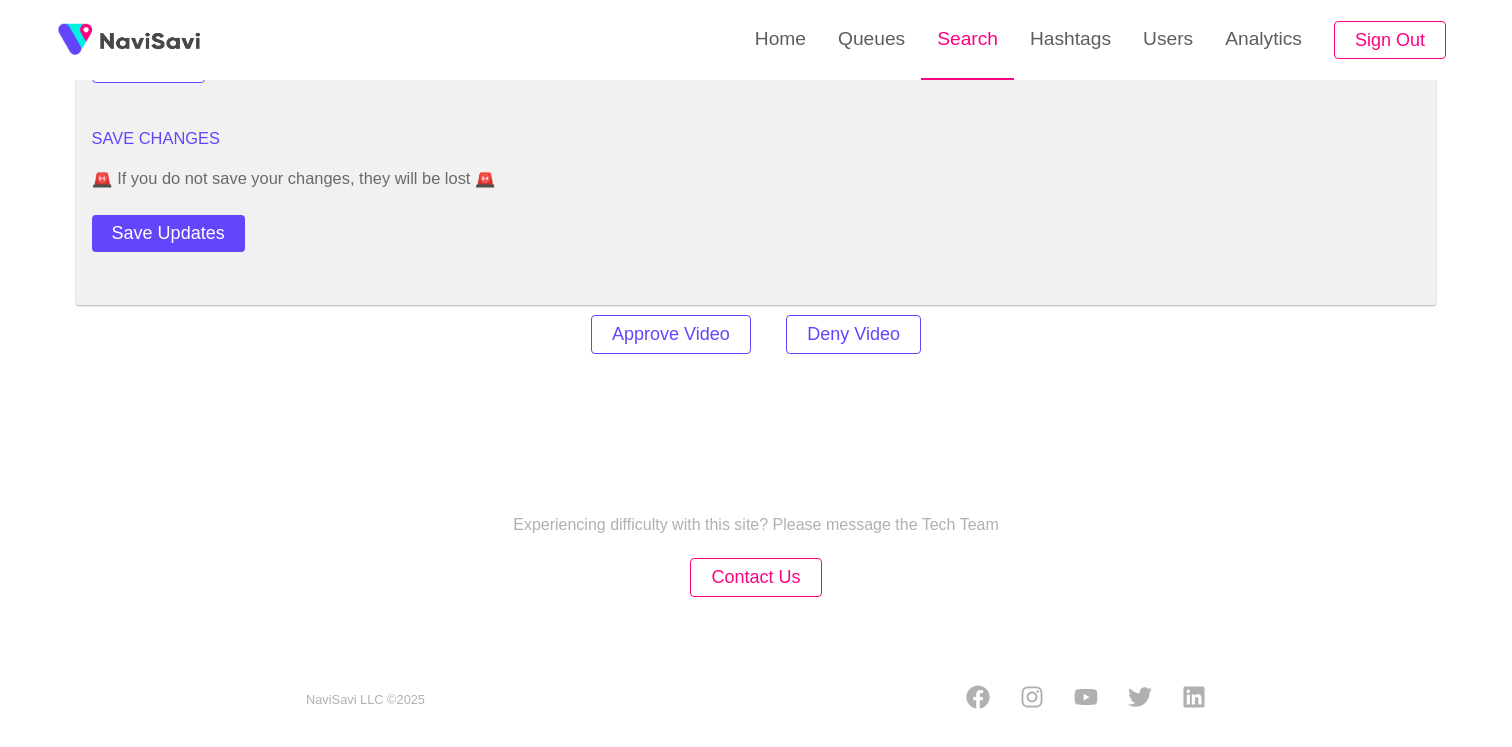 click on "Search" at bounding box center [967, 39] 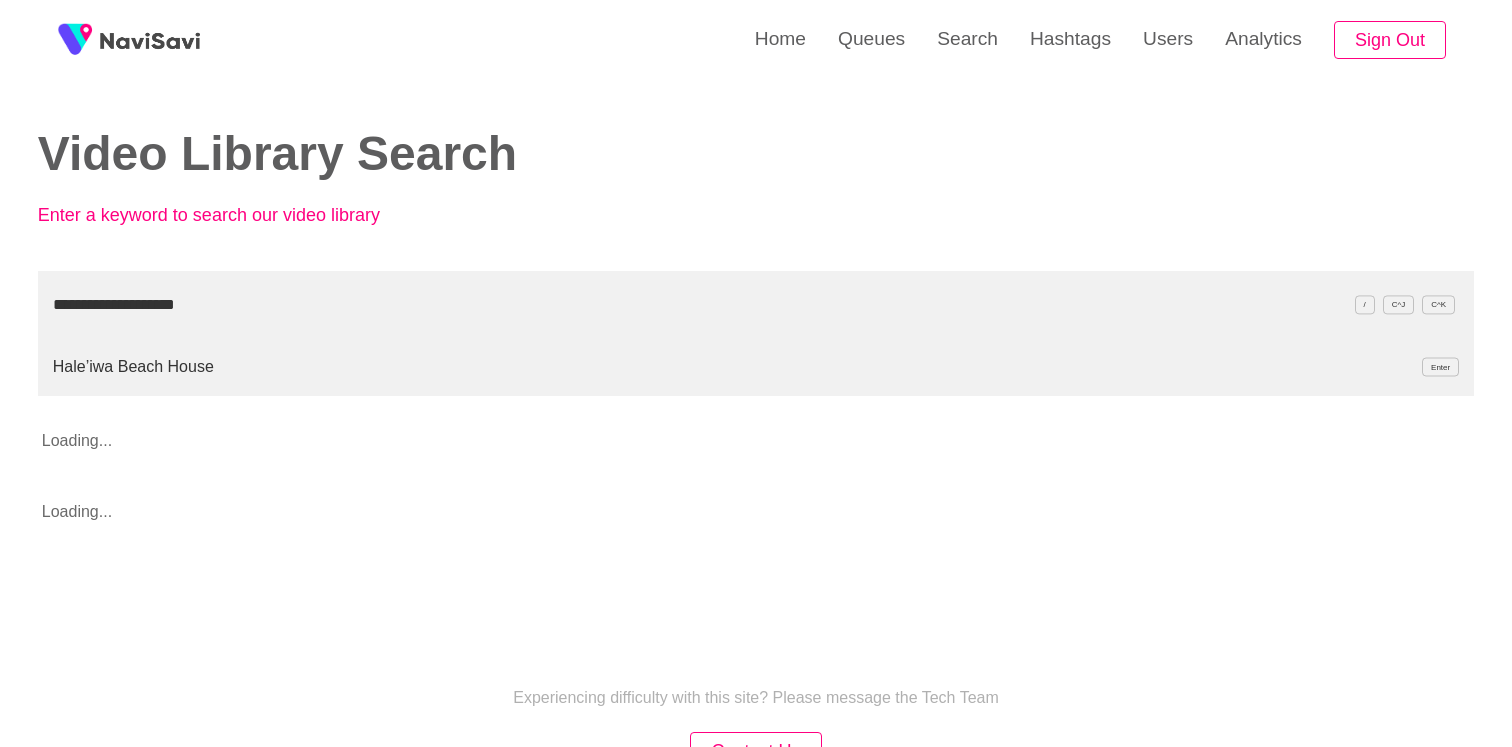 type on "**********" 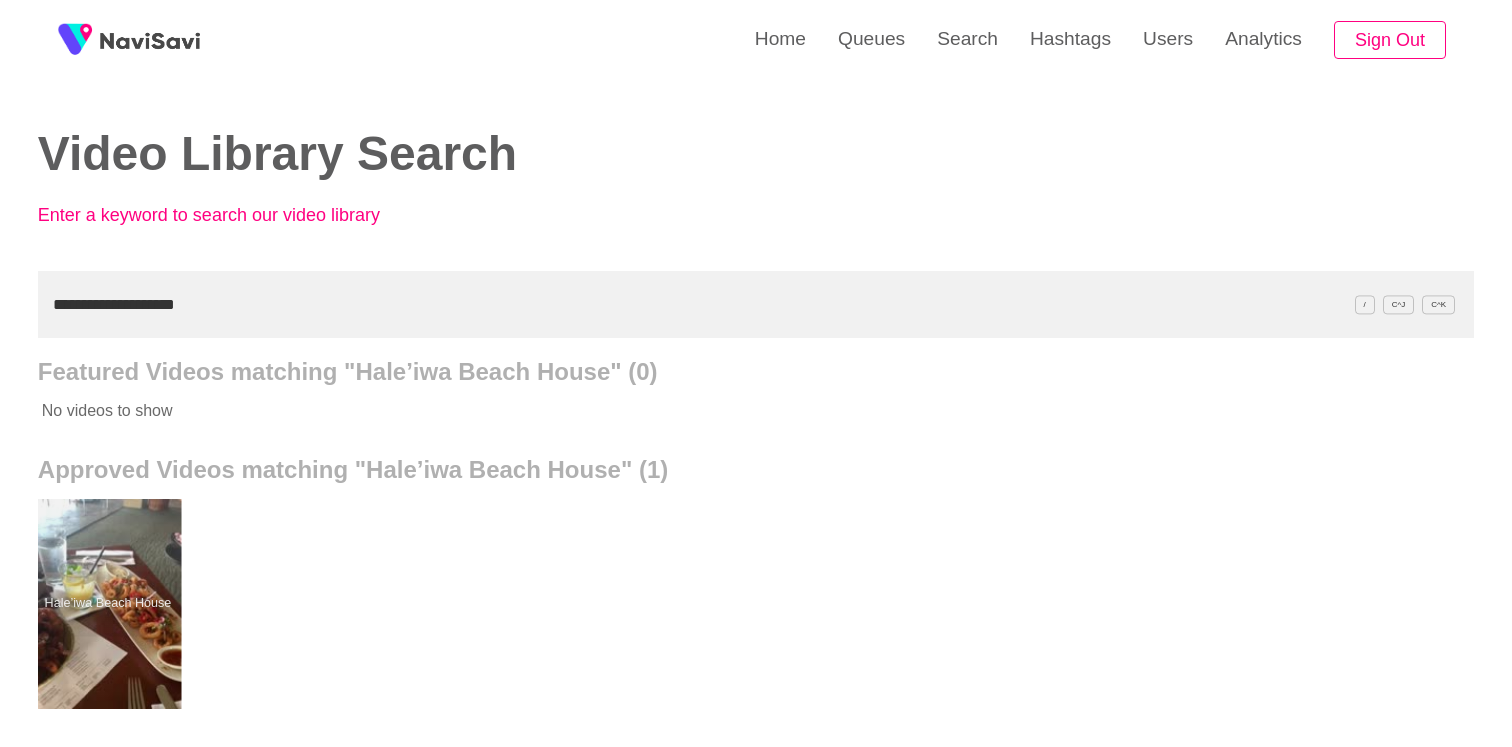 click at bounding box center [107, 604] 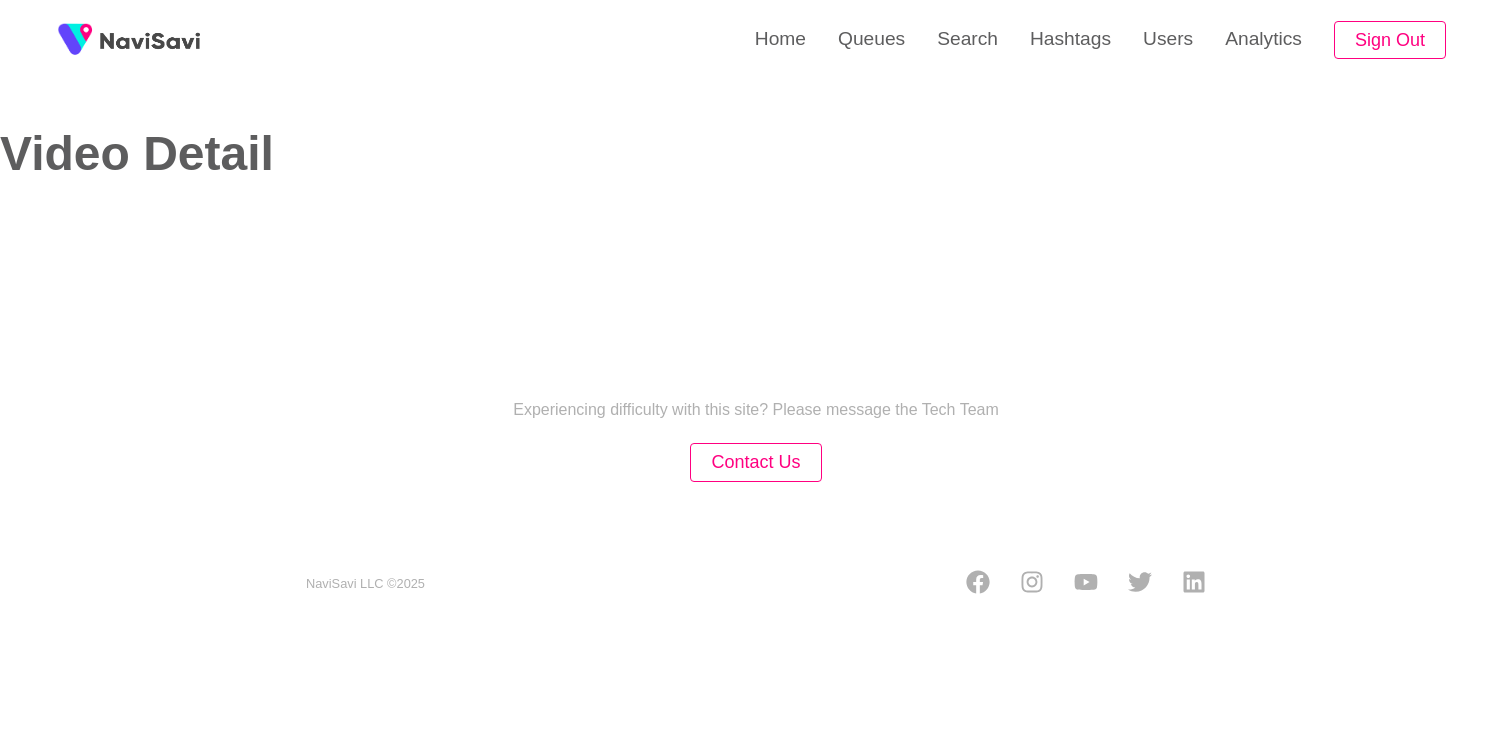 select on "**" 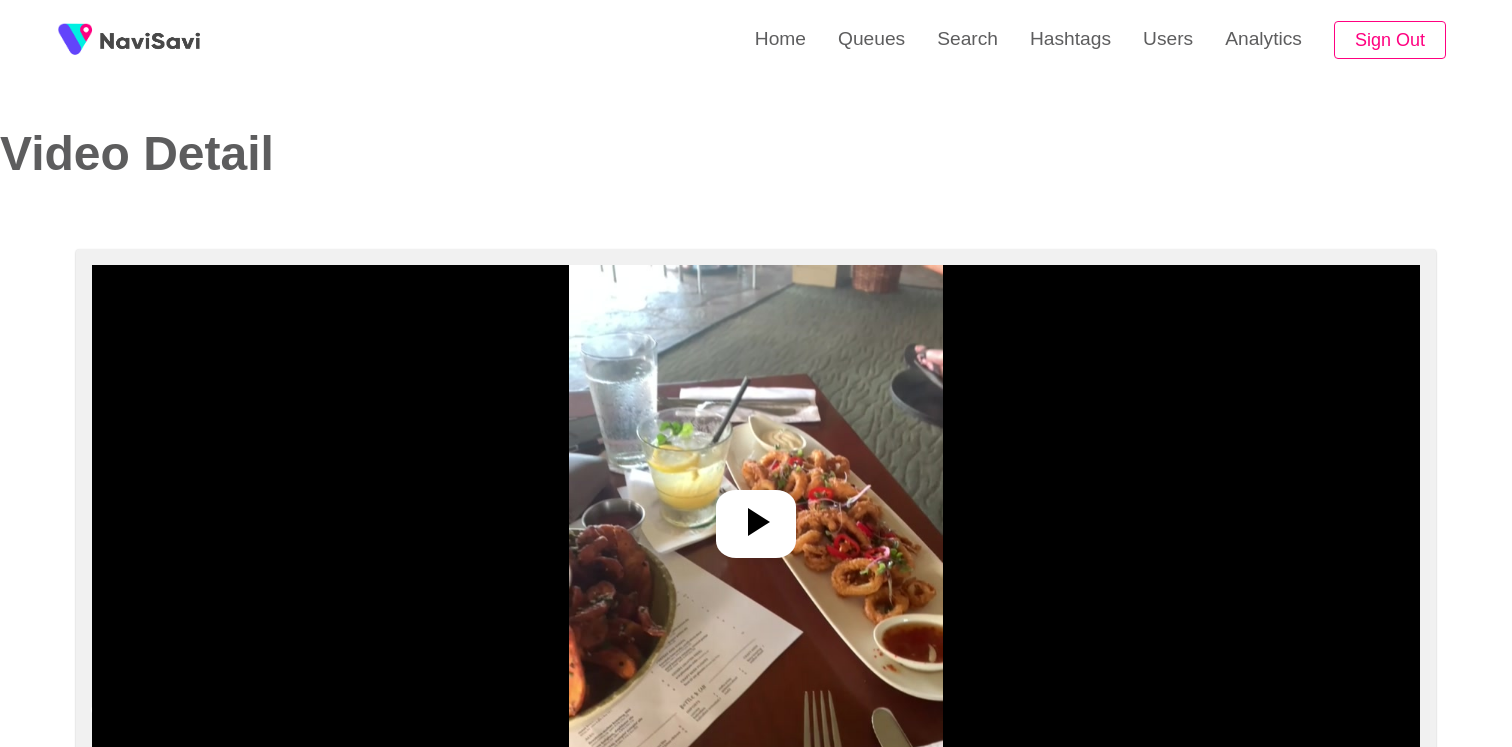 click at bounding box center (756, 515) 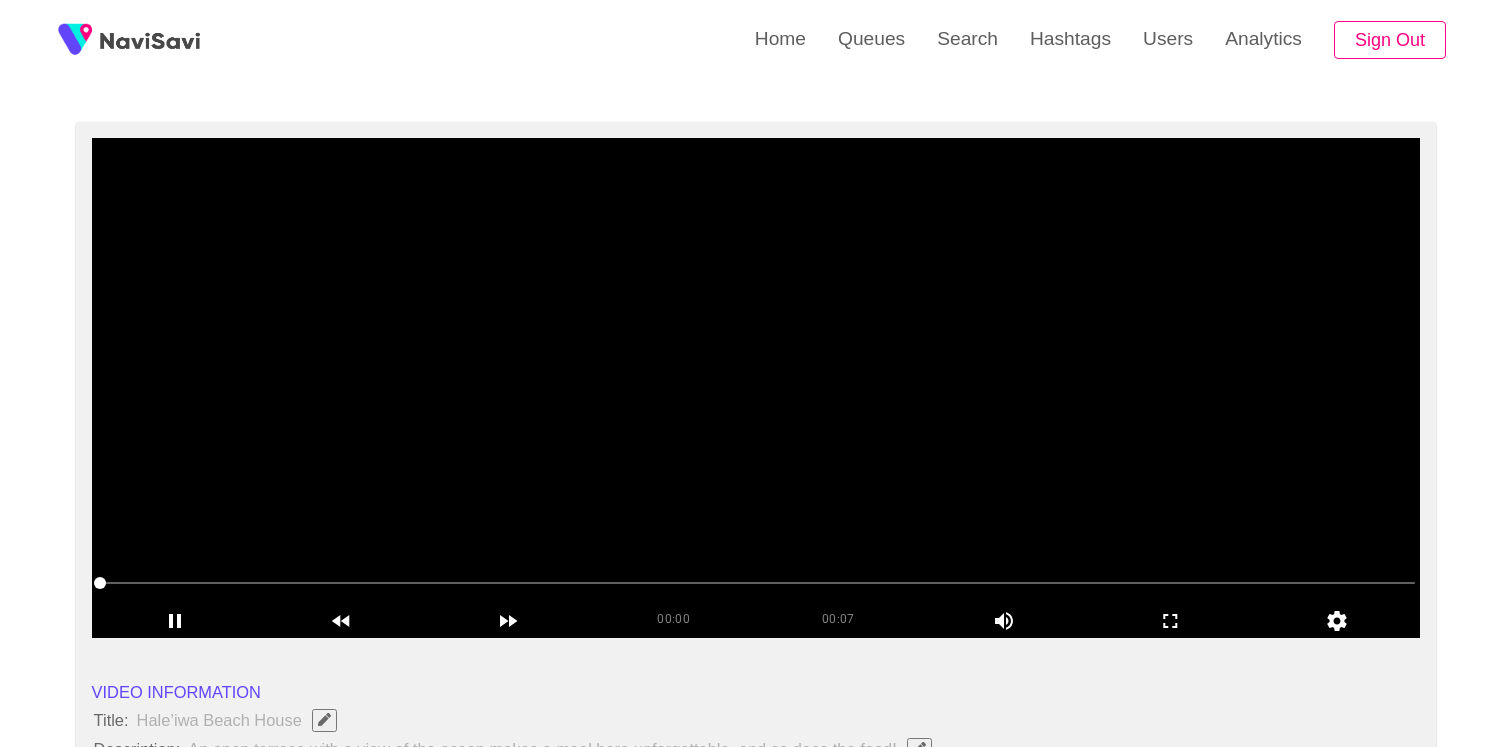 scroll, scrollTop: 128, scrollLeft: 0, axis: vertical 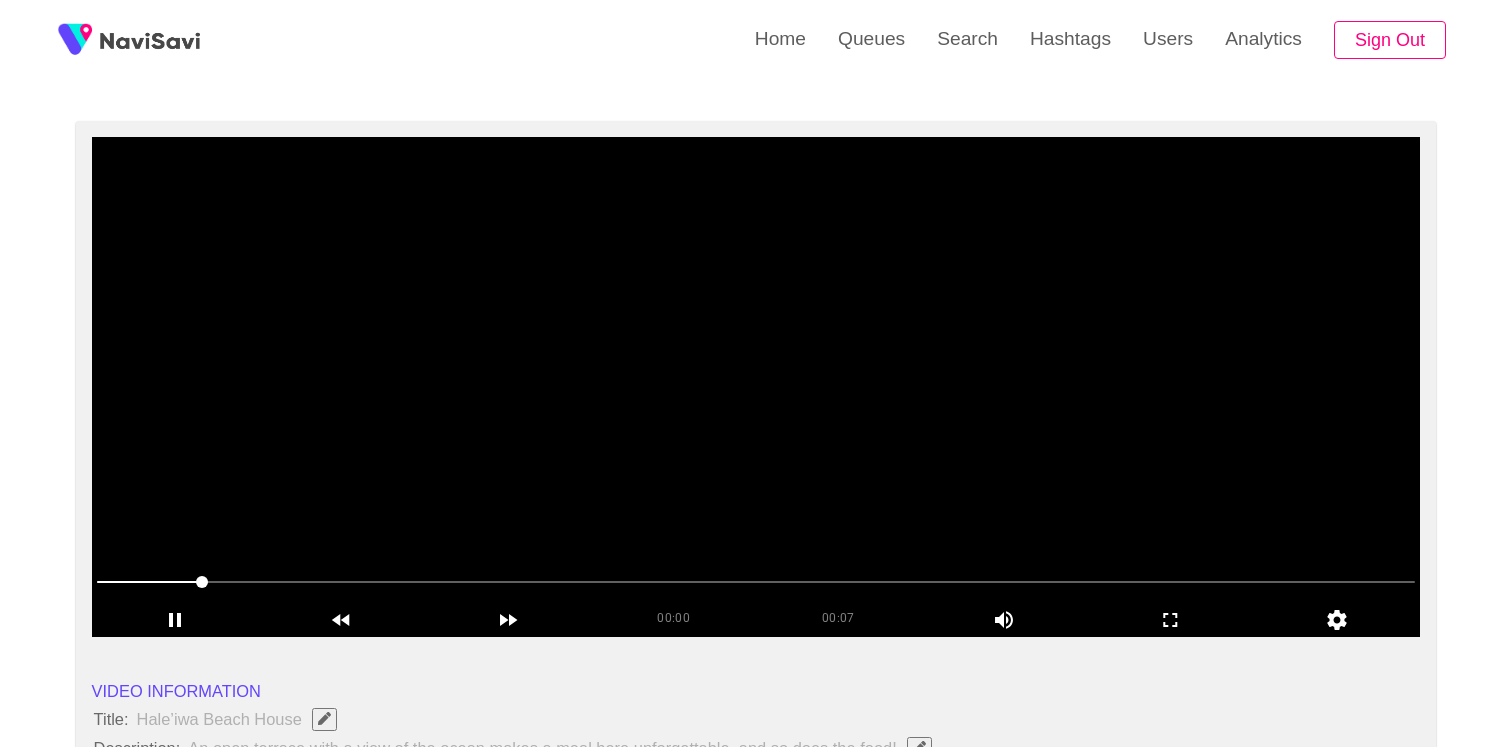 click at bounding box center (756, 387) 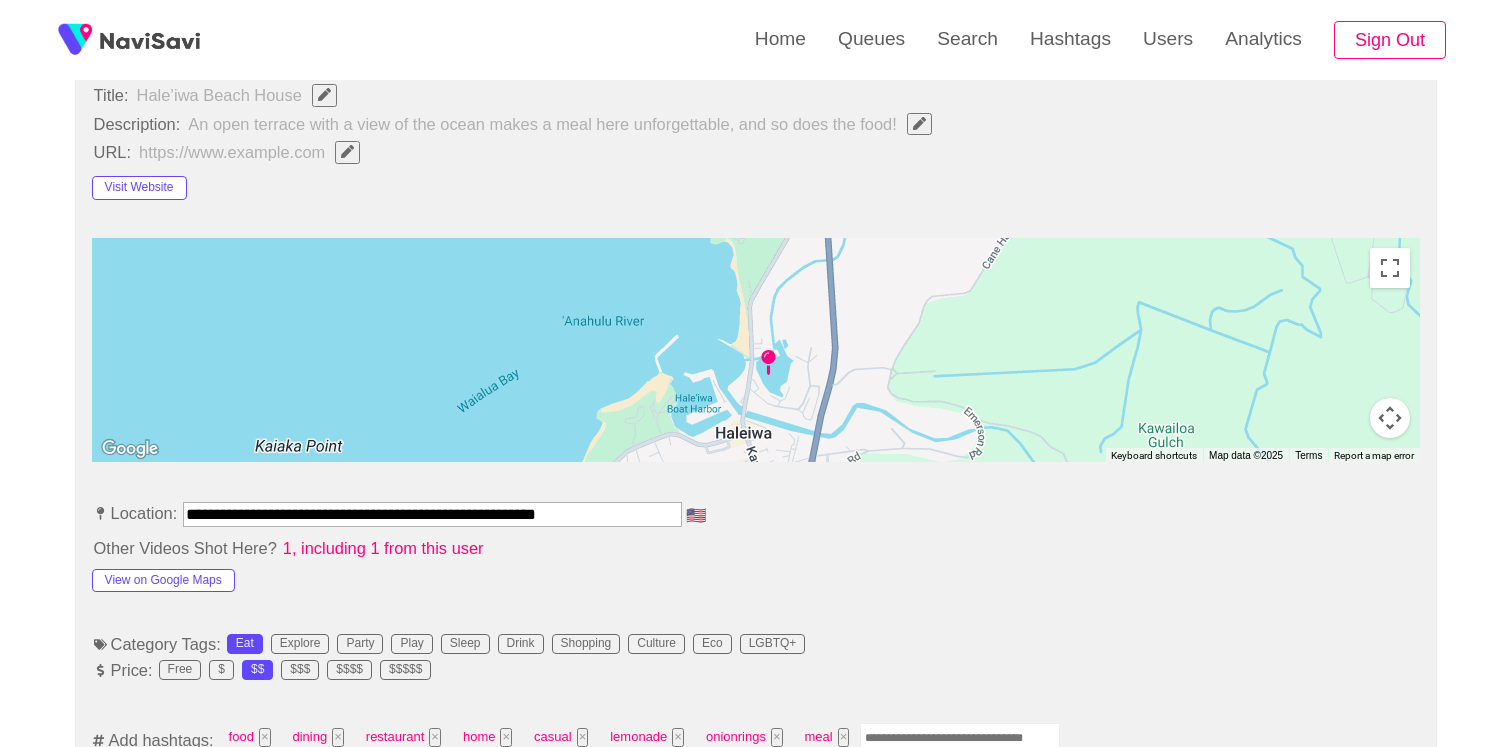 scroll, scrollTop: 1041, scrollLeft: 0, axis: vertical 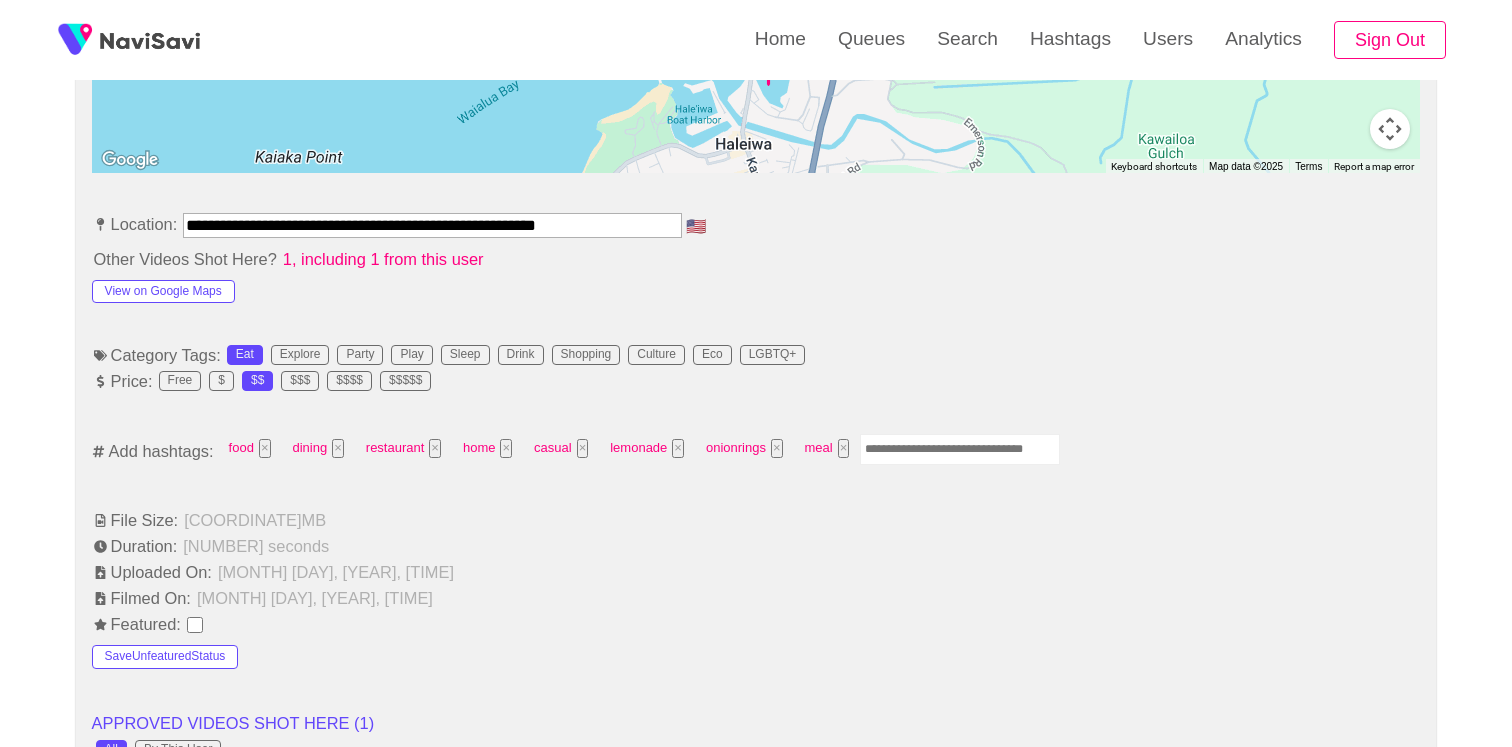 click at bounding box center [960, 449] 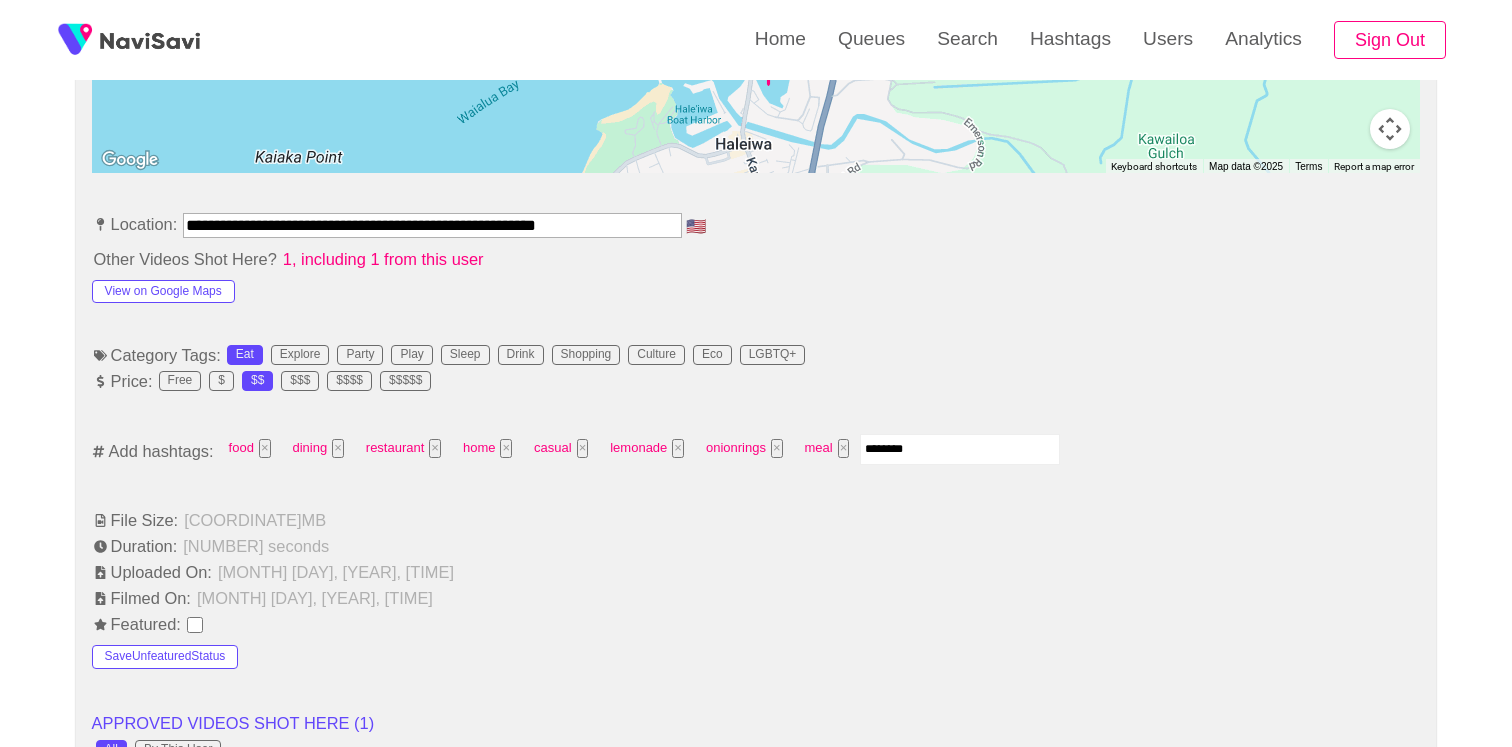 type on "*********" 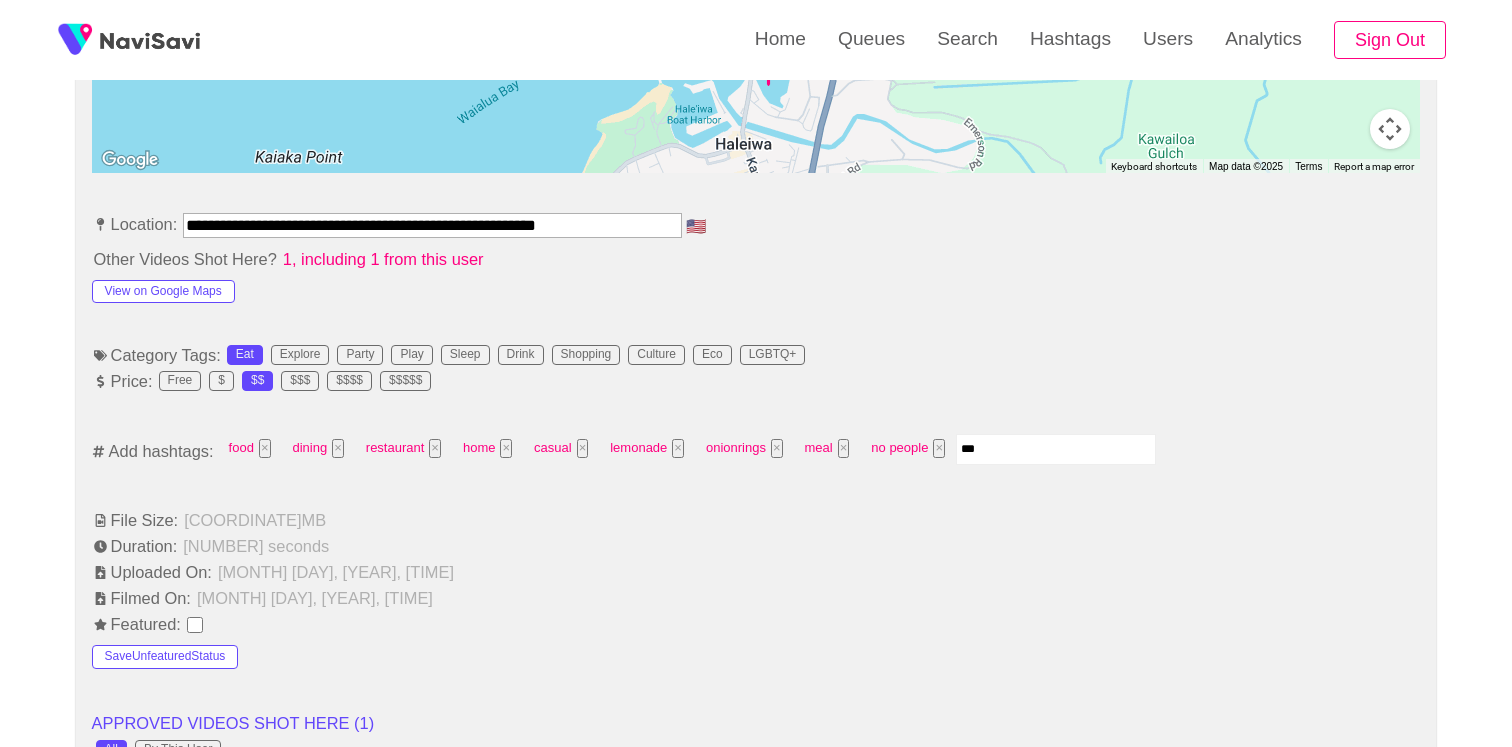 type on "****" 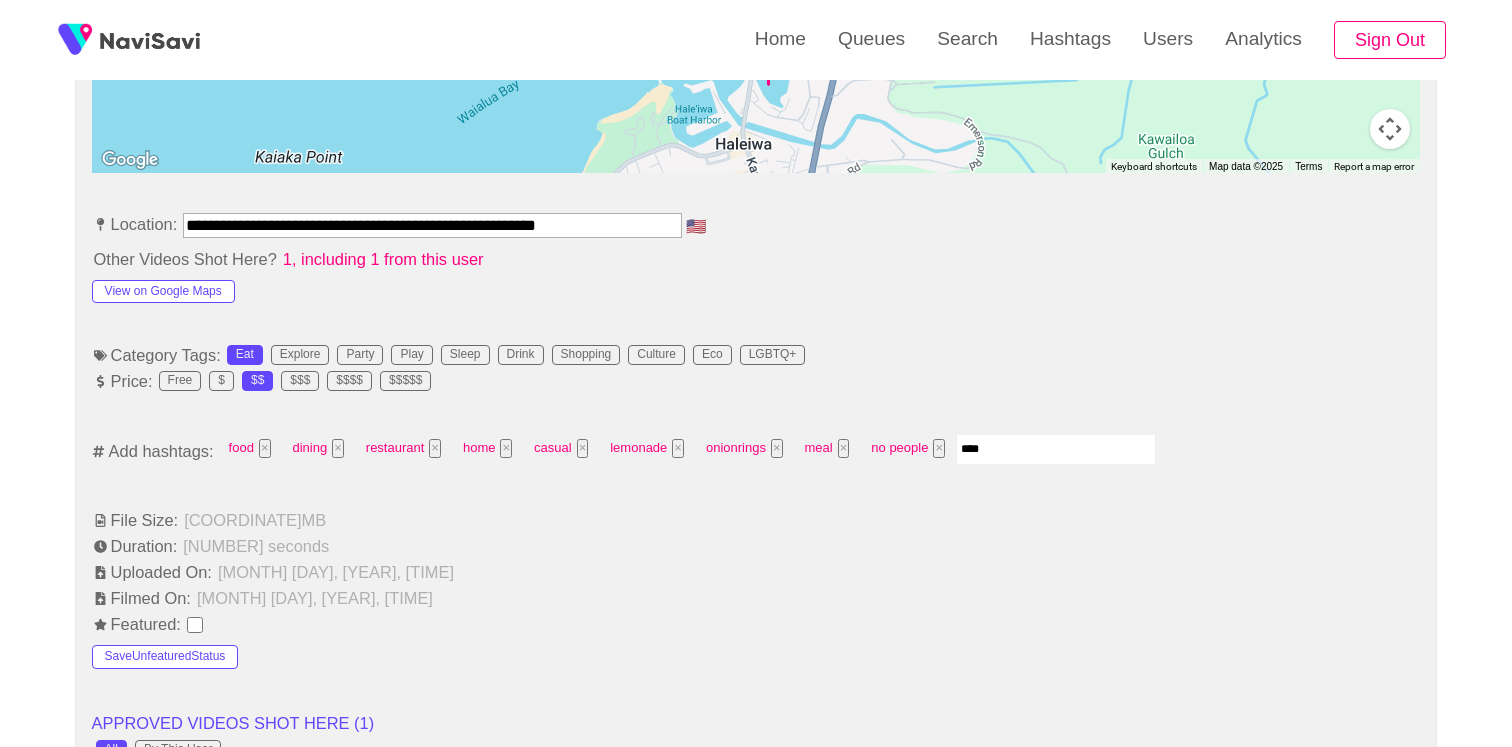 type 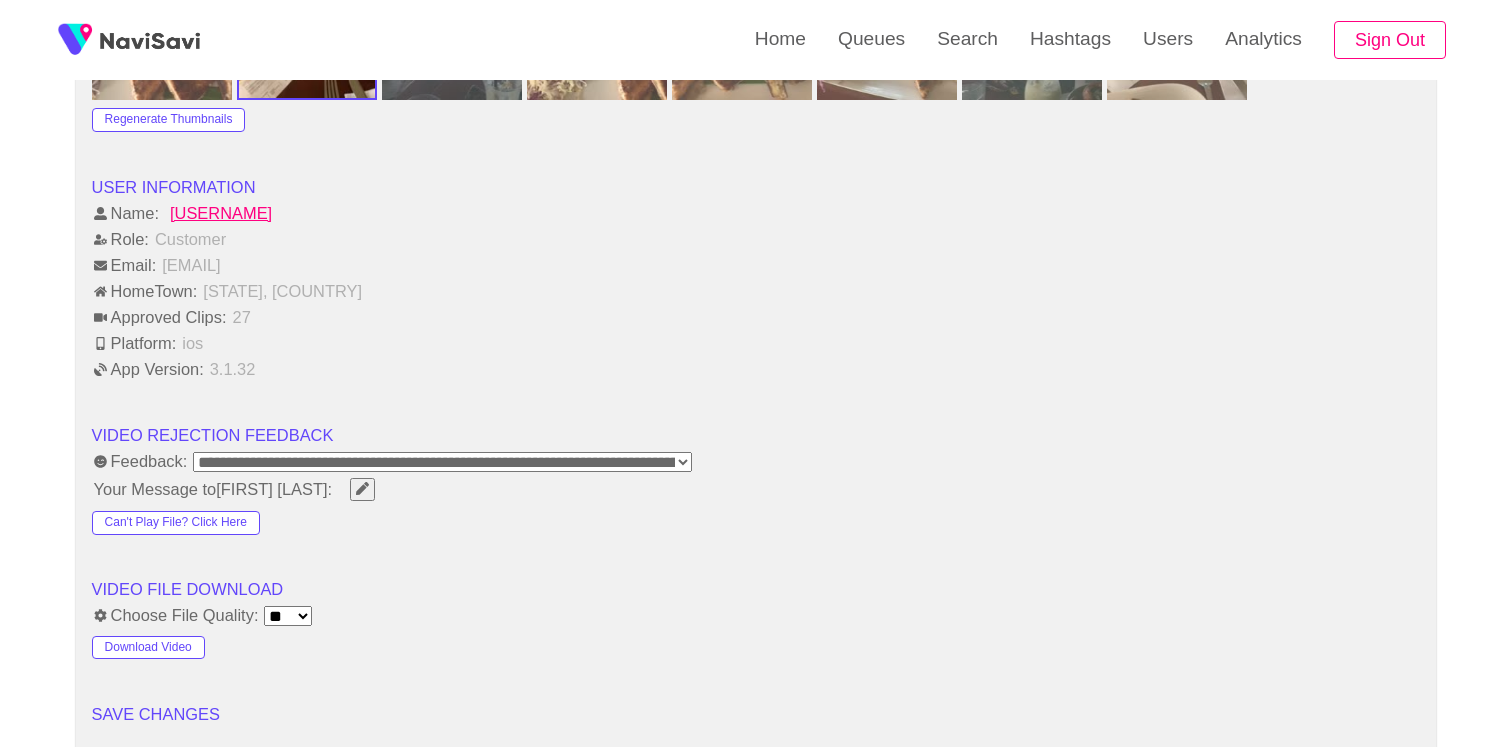 scroll, scrollTop: 2473, scrollLeft: 0, axis: vertical 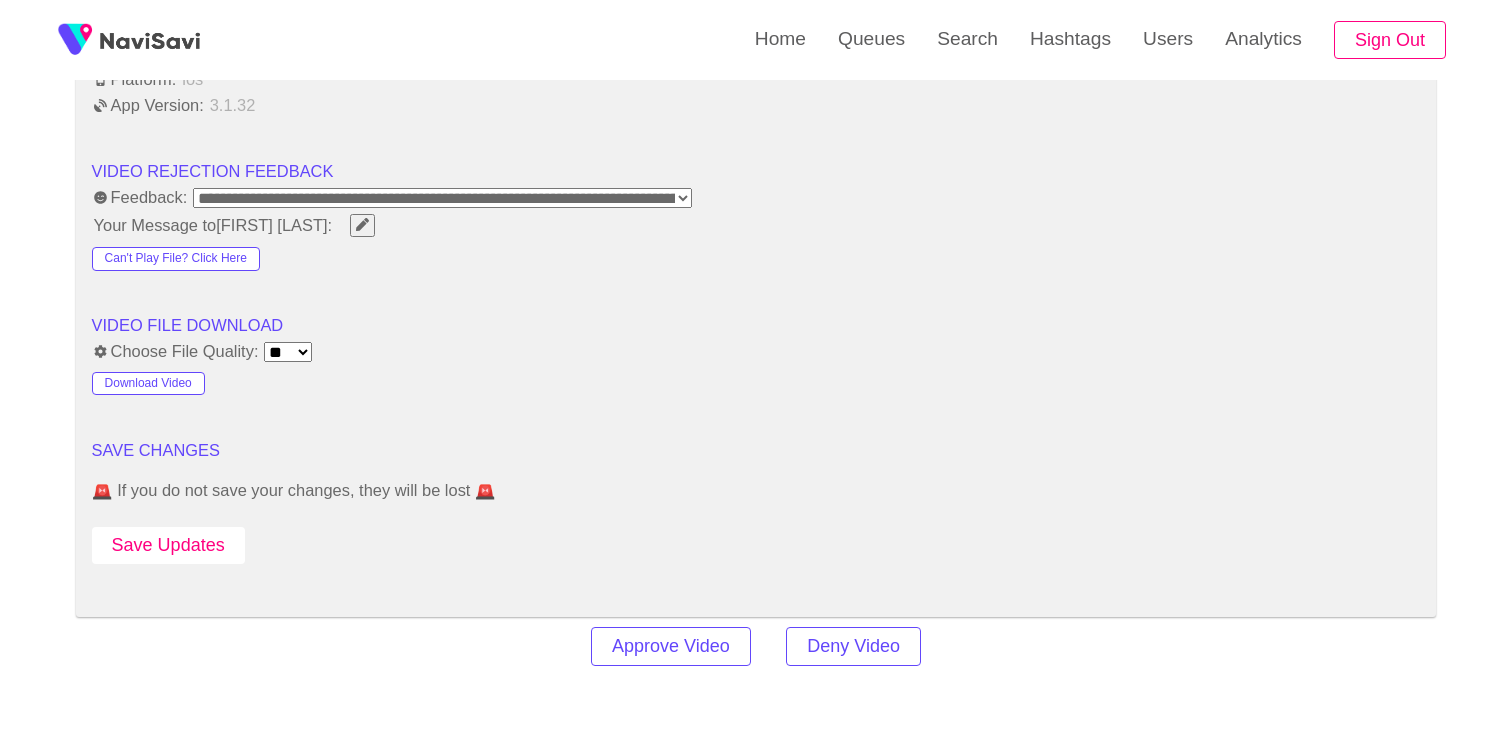 click on "Save Updates" at bounding box center (168, 545) 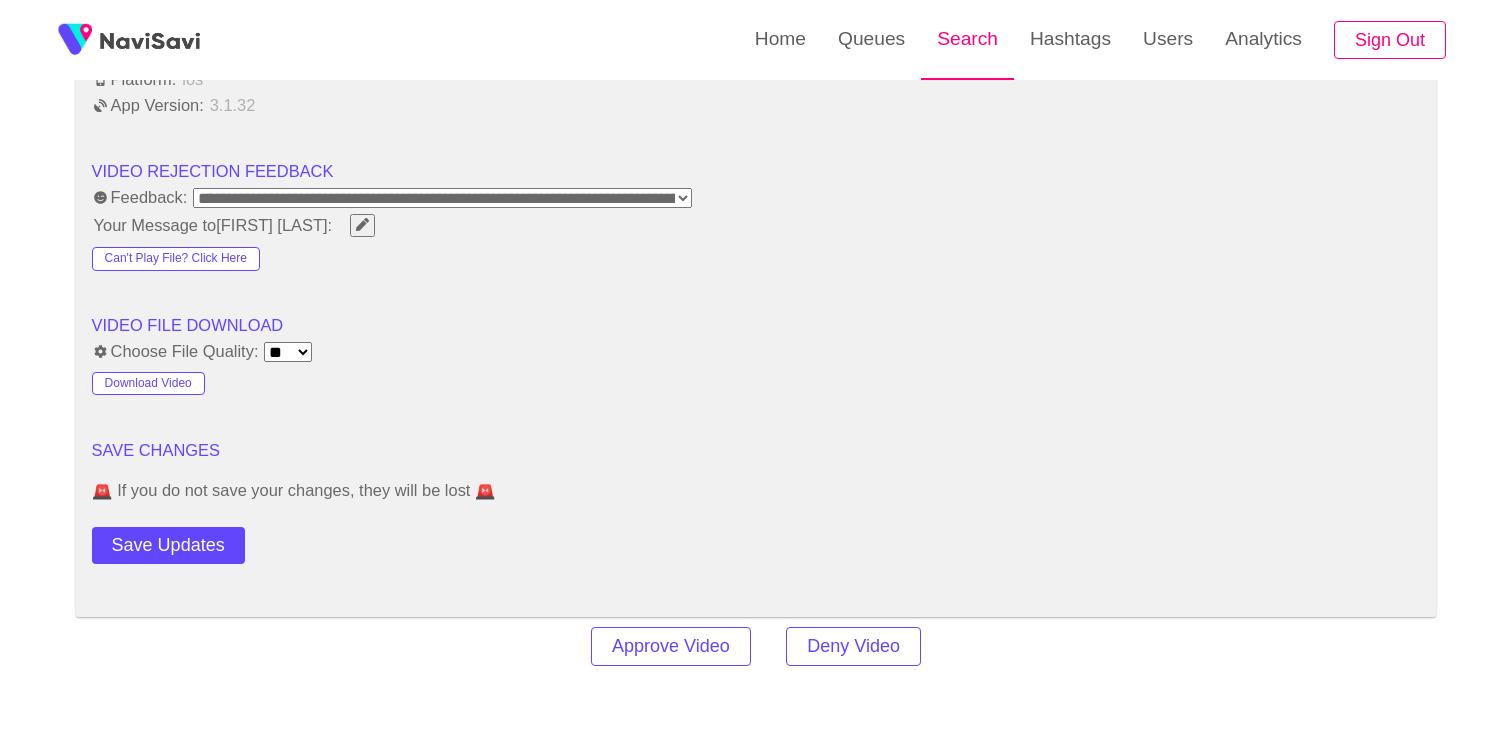 click on "Search" at bounding box center [967, 39] 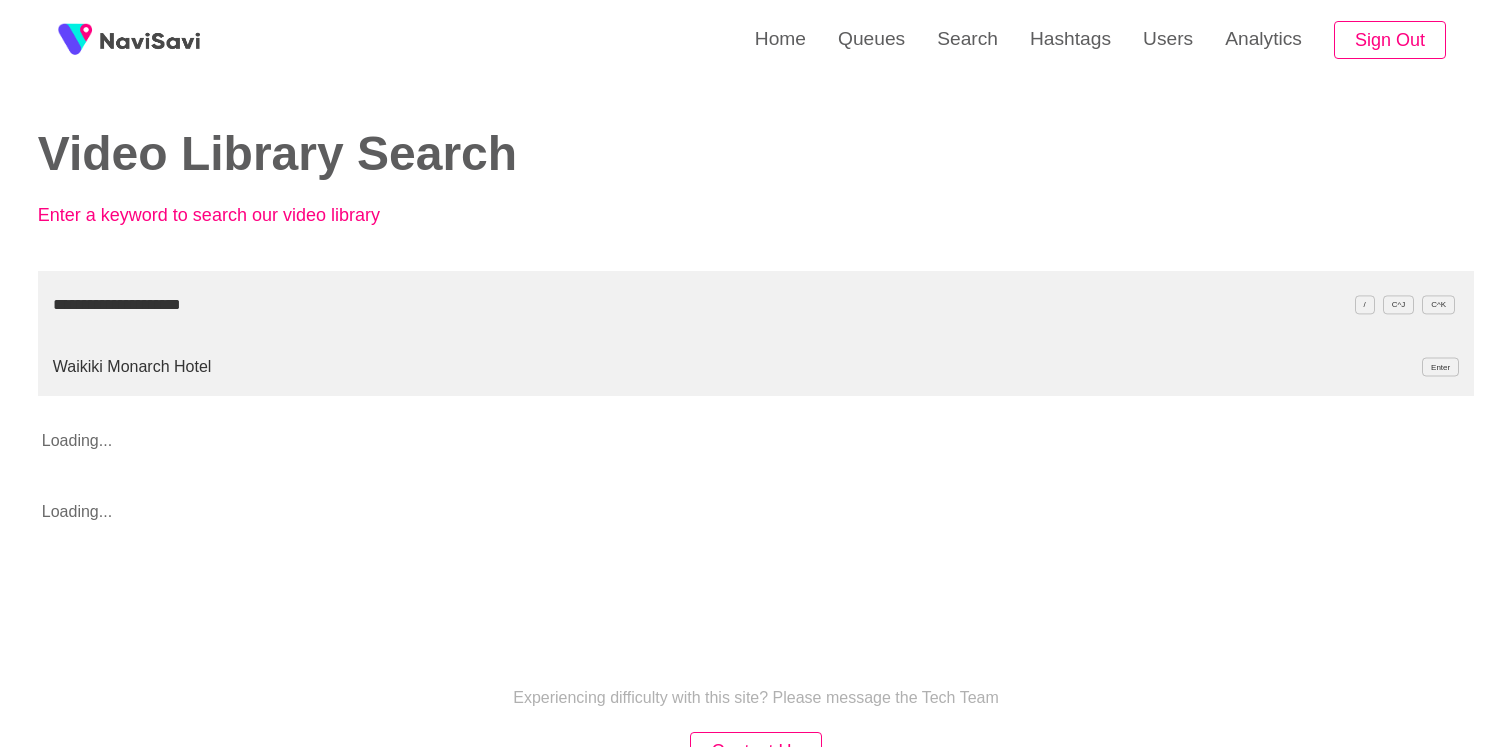 type on "**********" 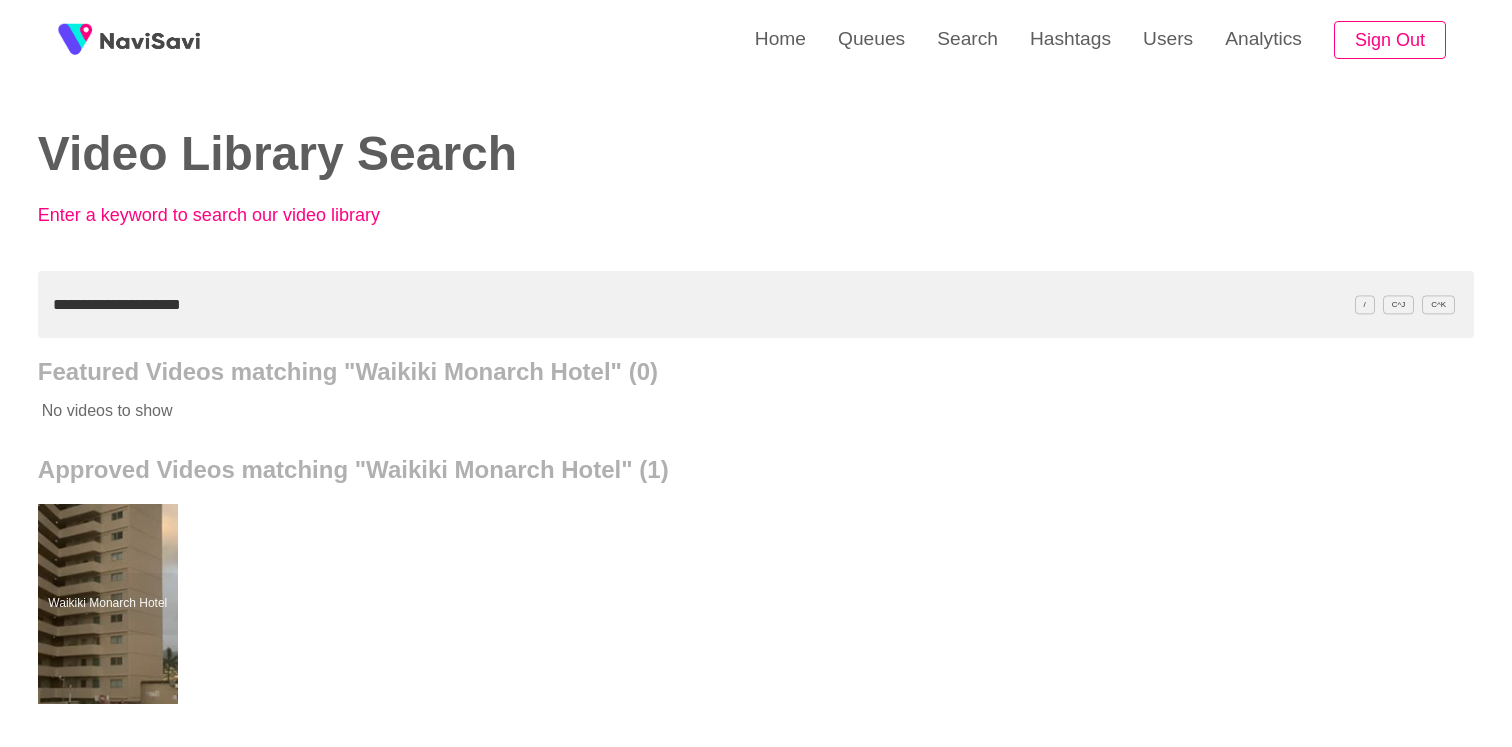 click at bounding box center (108, 604) 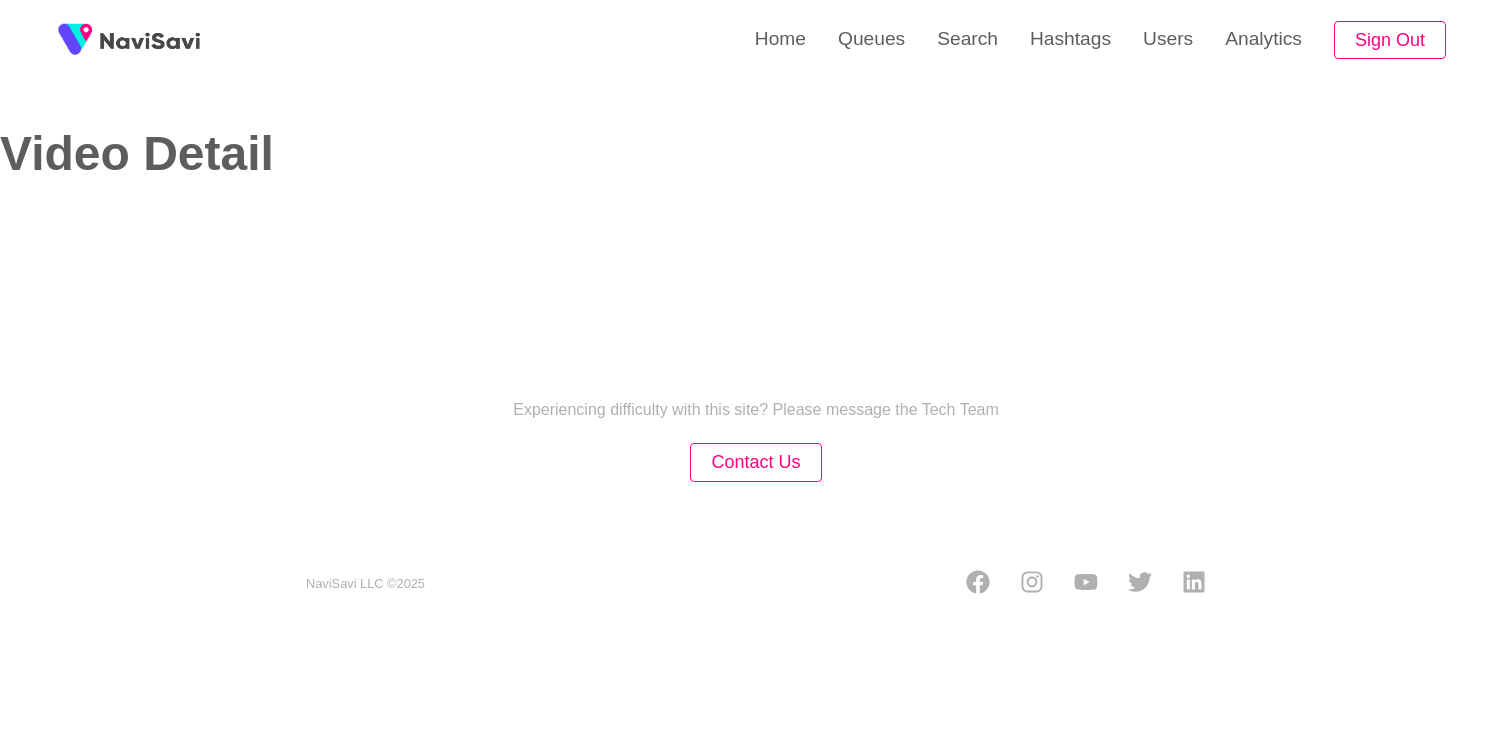 select on "**********" 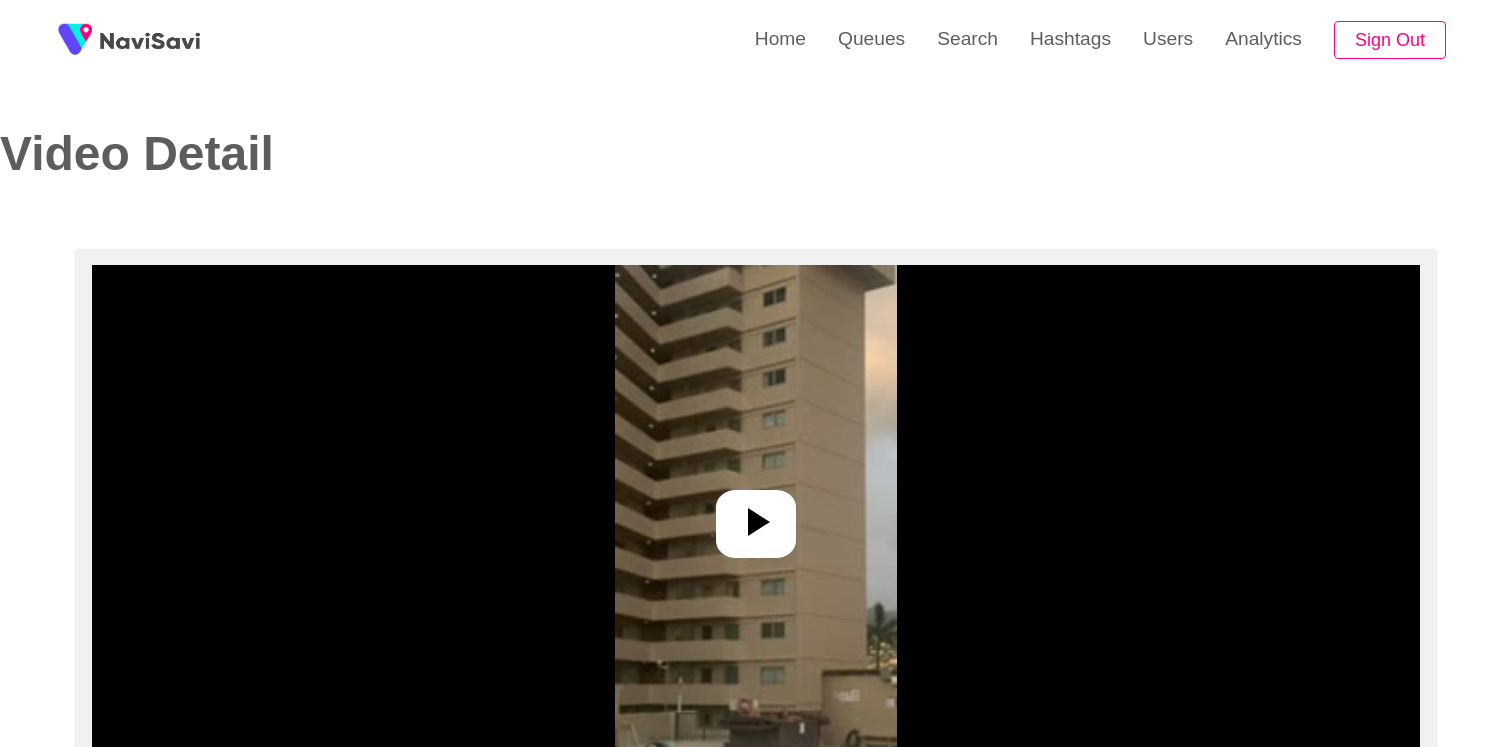 click at bounding box center (756, 515) 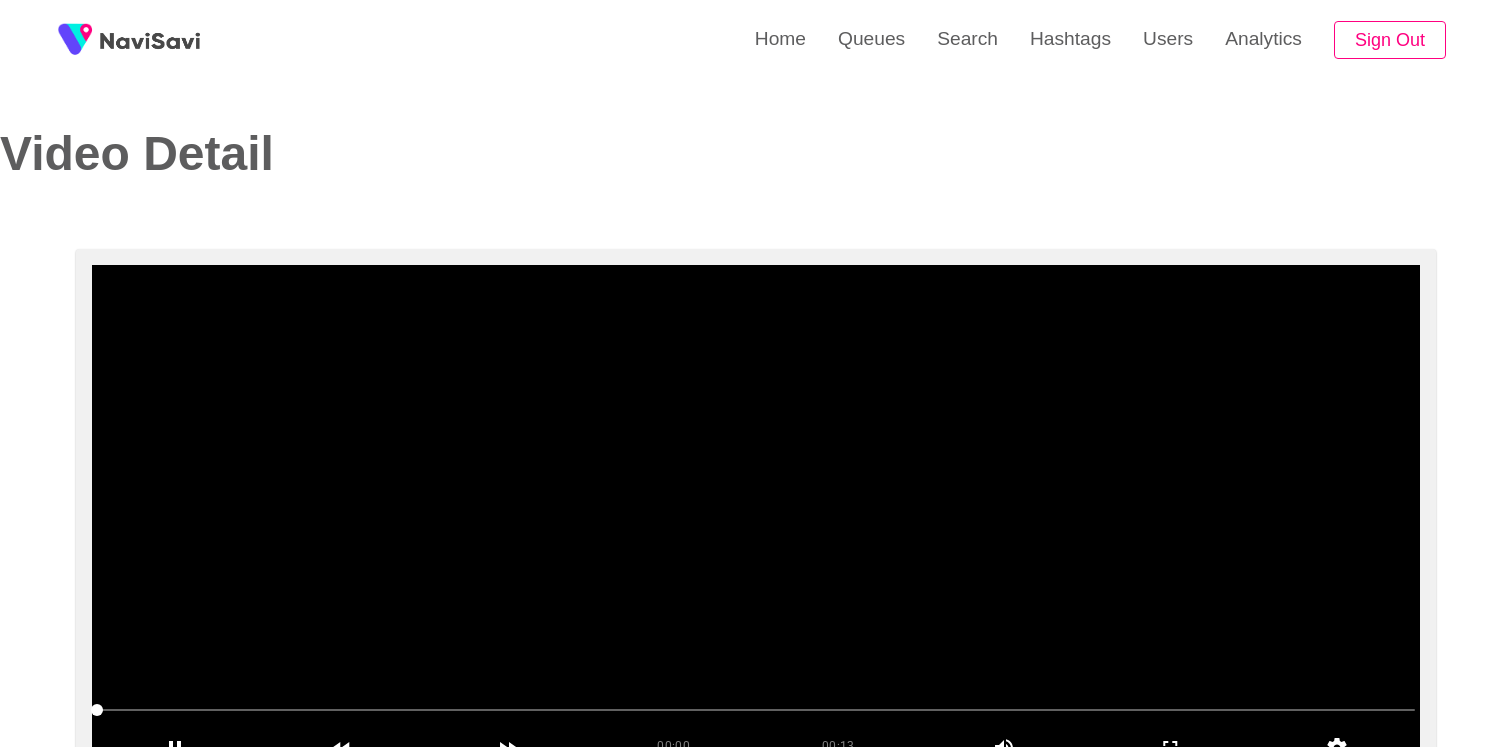 scroll, scrollTop: 189, scrollLeft: 0, axis: vertical 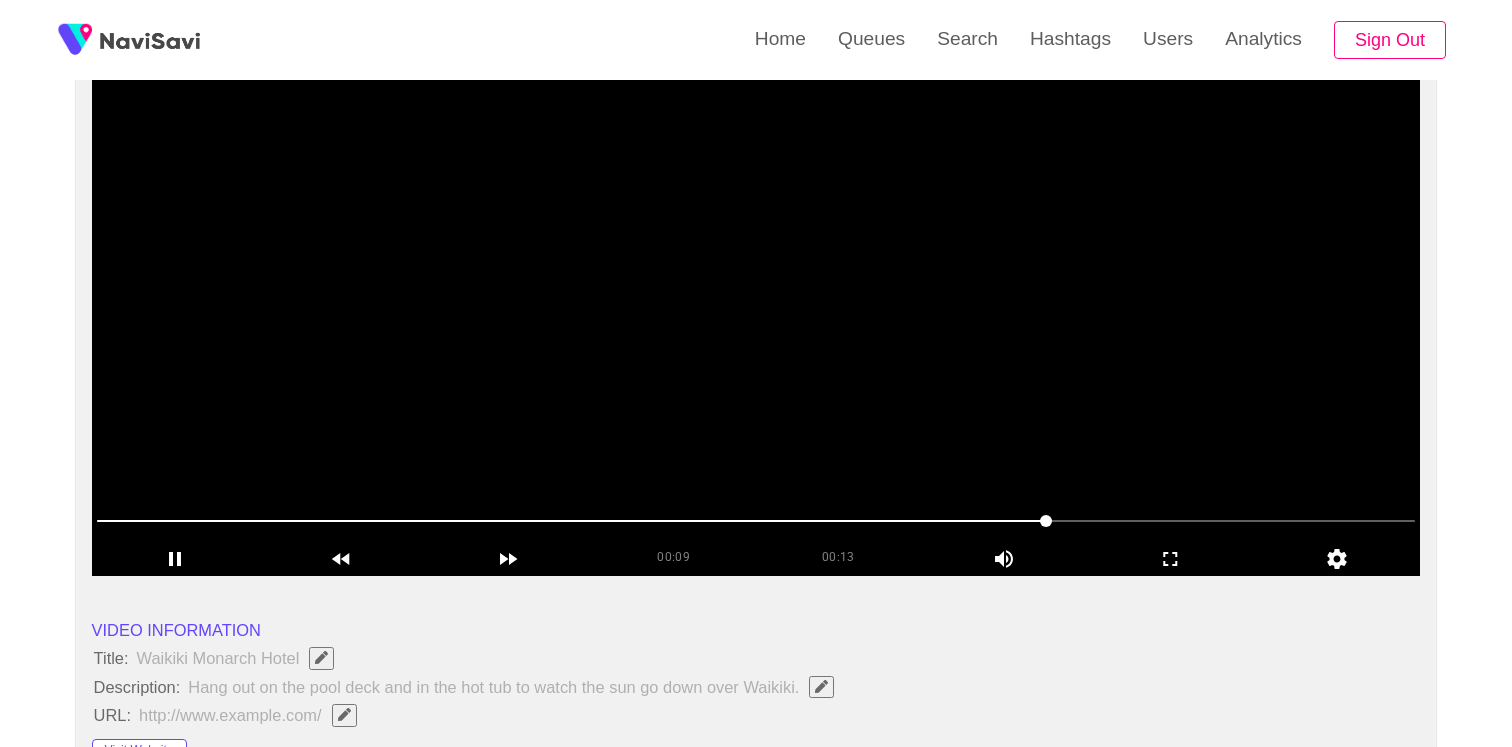 click at bounding box center (756, 326) 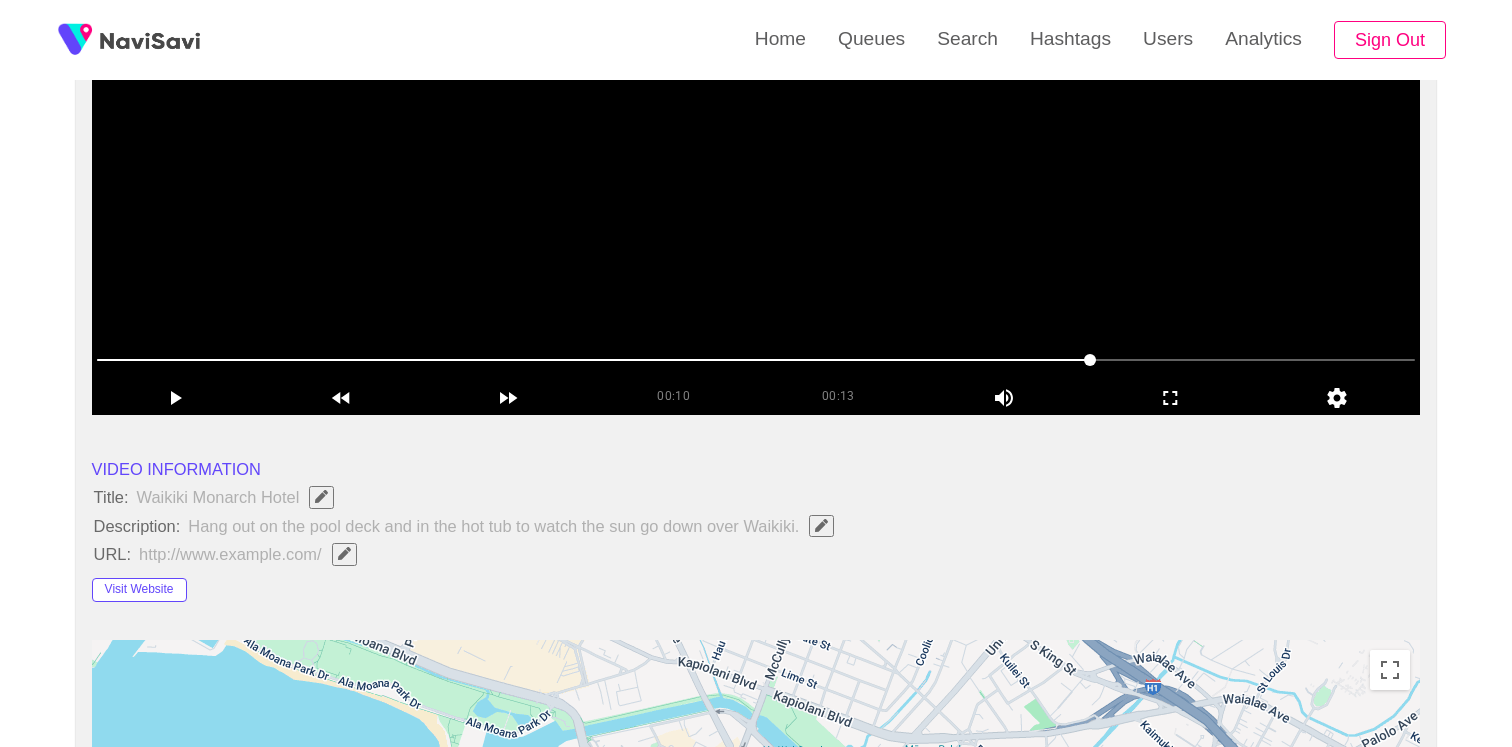 scroll, scrollTop: 0, scrollLeft: 0, axis: both 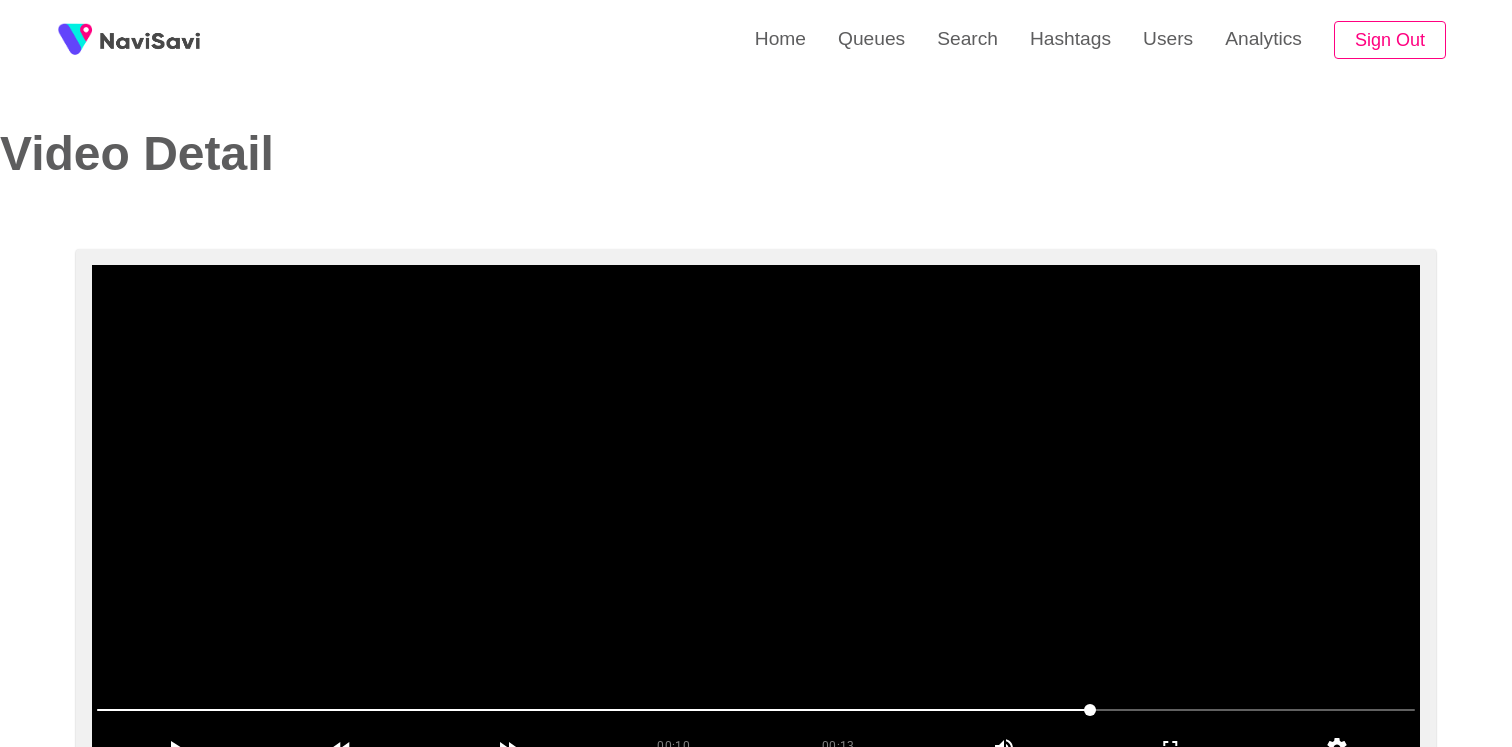 click at bounding box center [756, 515] 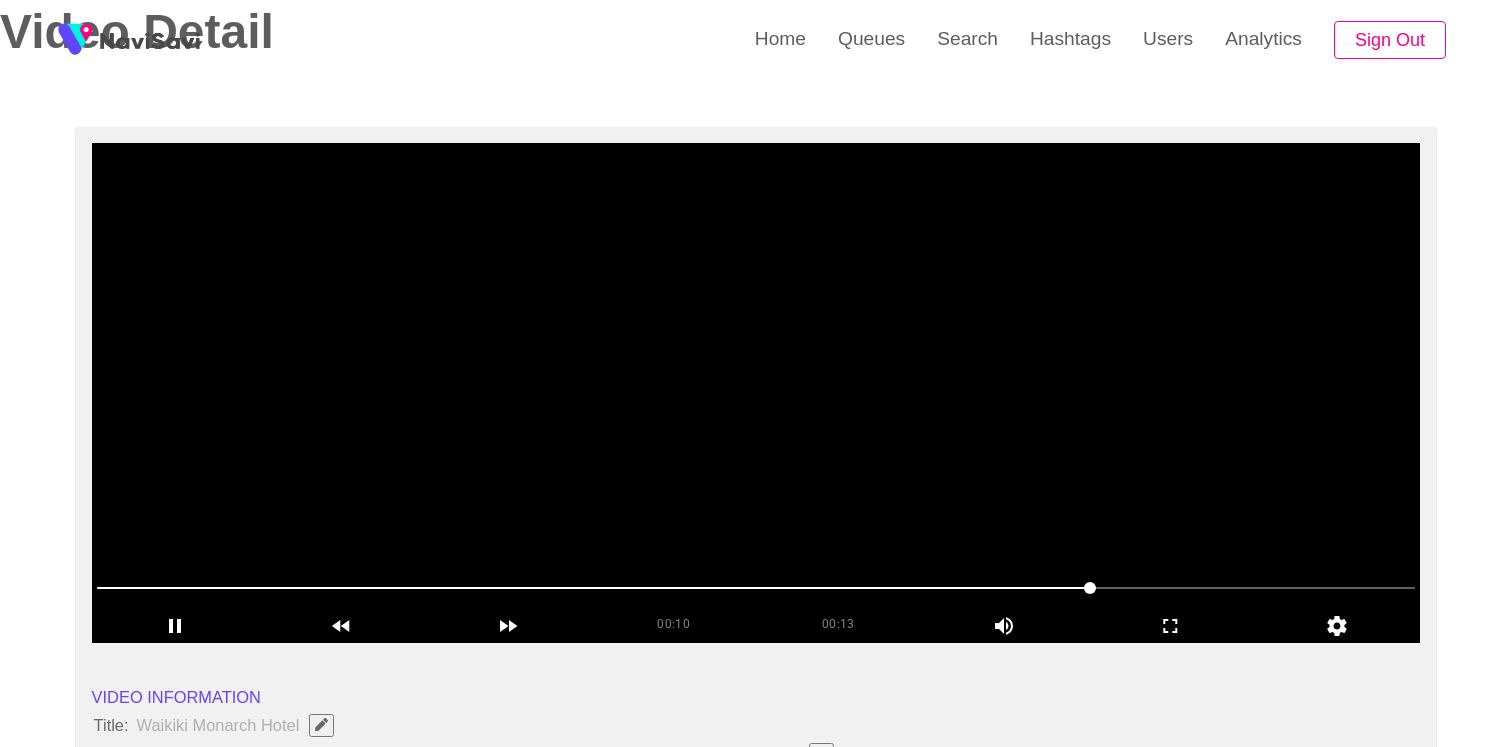 scroll, scrollTop: 123, scrollLeft: 0, axis: vertical 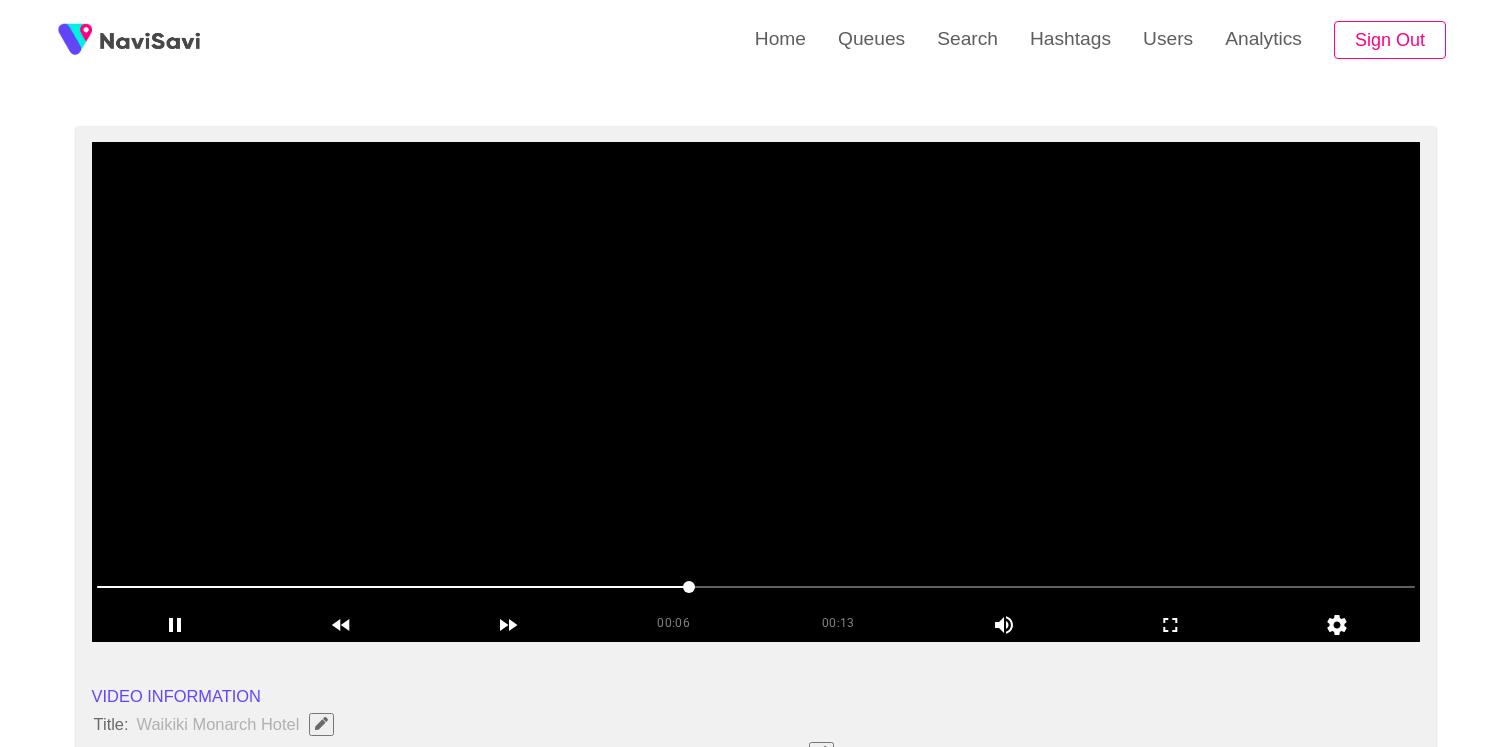click at bounding box center [756, 392] 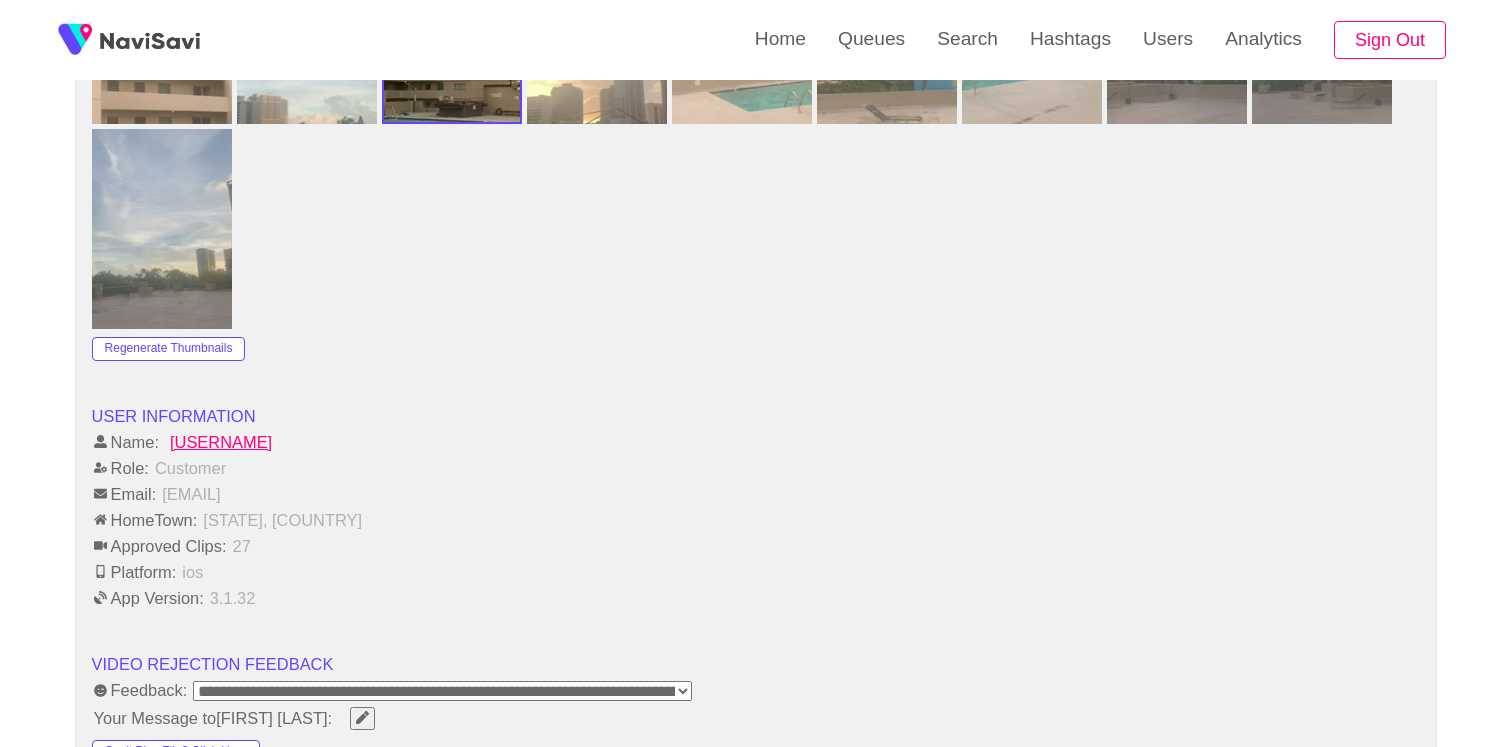 scroll, scrollTop: 2689, scrollLeft: 0, axis: vertical 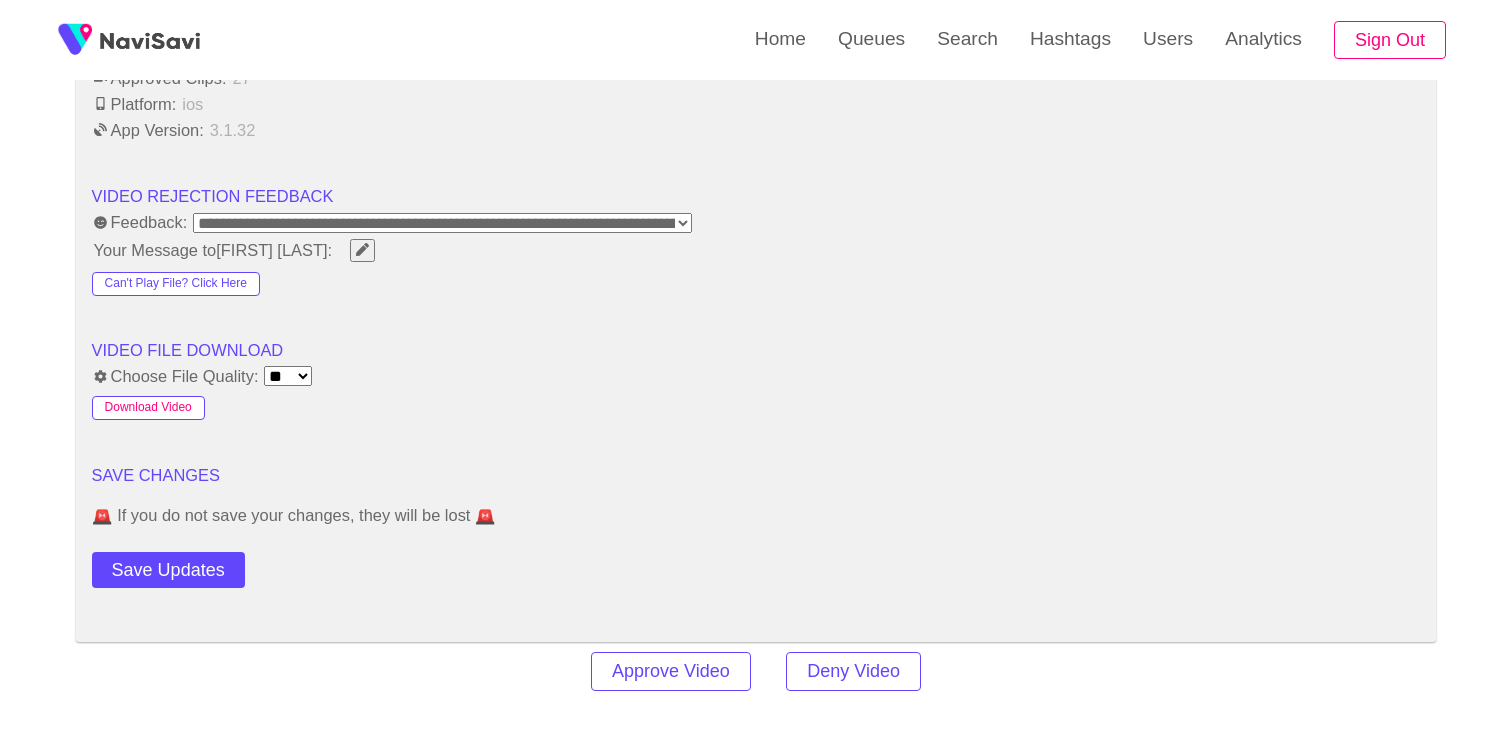 click on "Download Video" at bounding box center [148, 408] 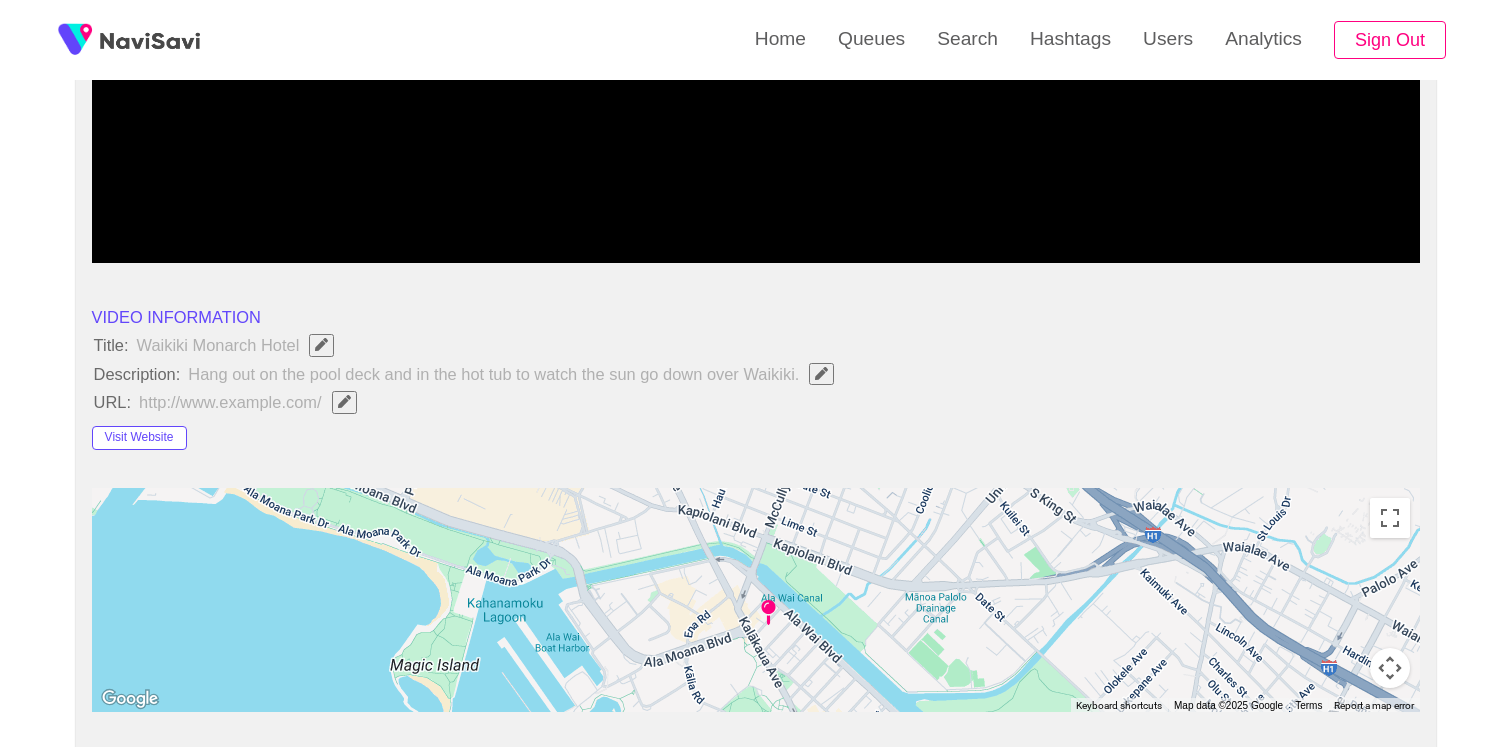 scroll, scrollTop: 0, scrollLeft: 0, axis: both 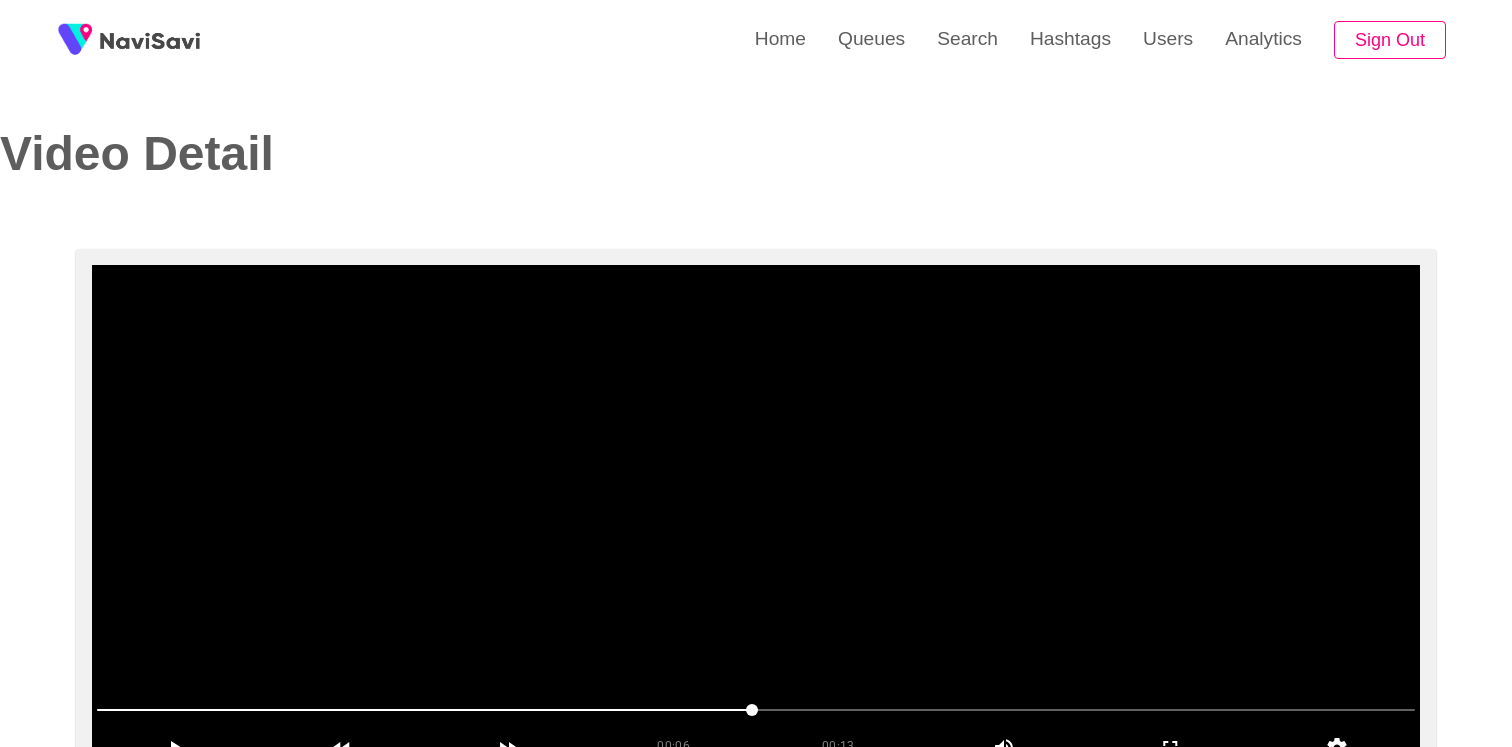 click at bounding box center (756, 515) 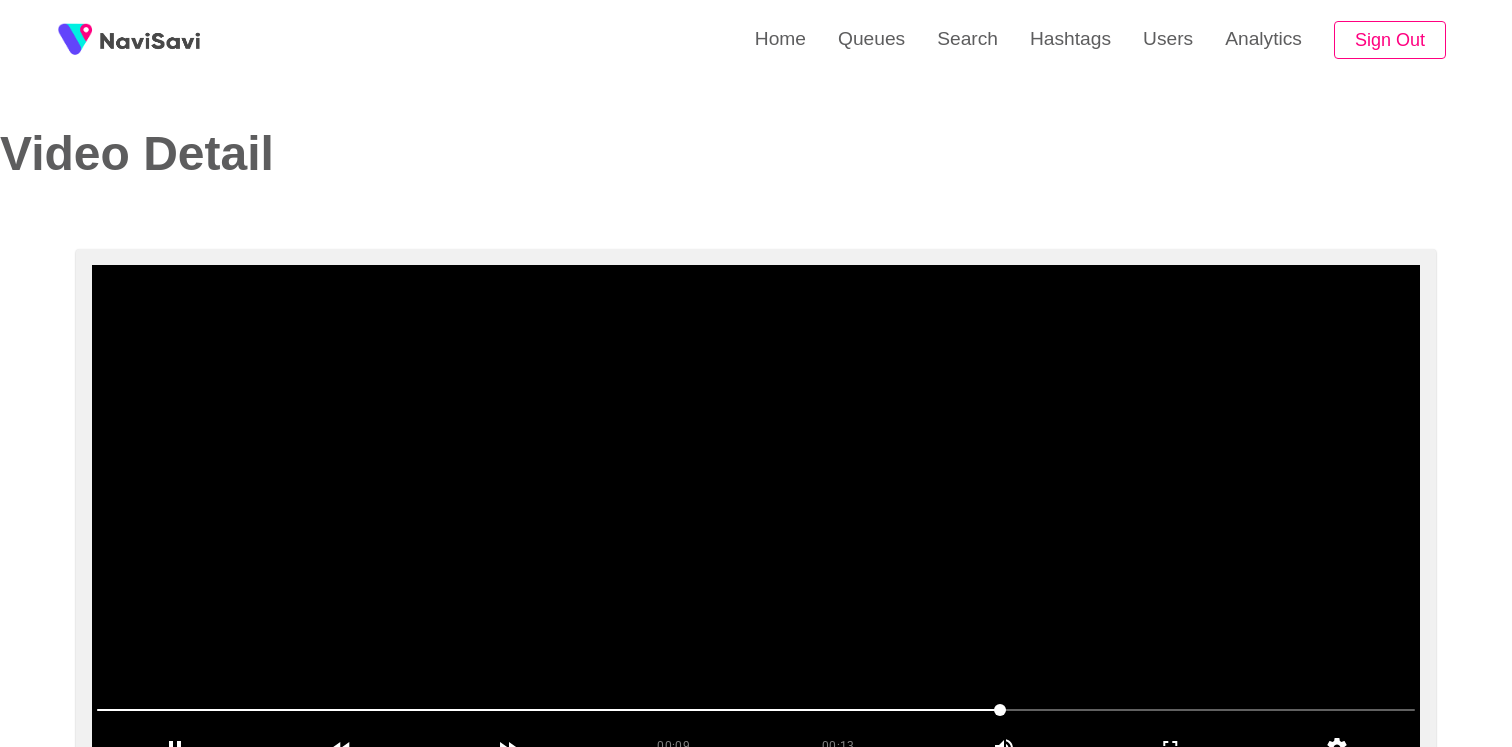 click at bounding box center (756, 515) 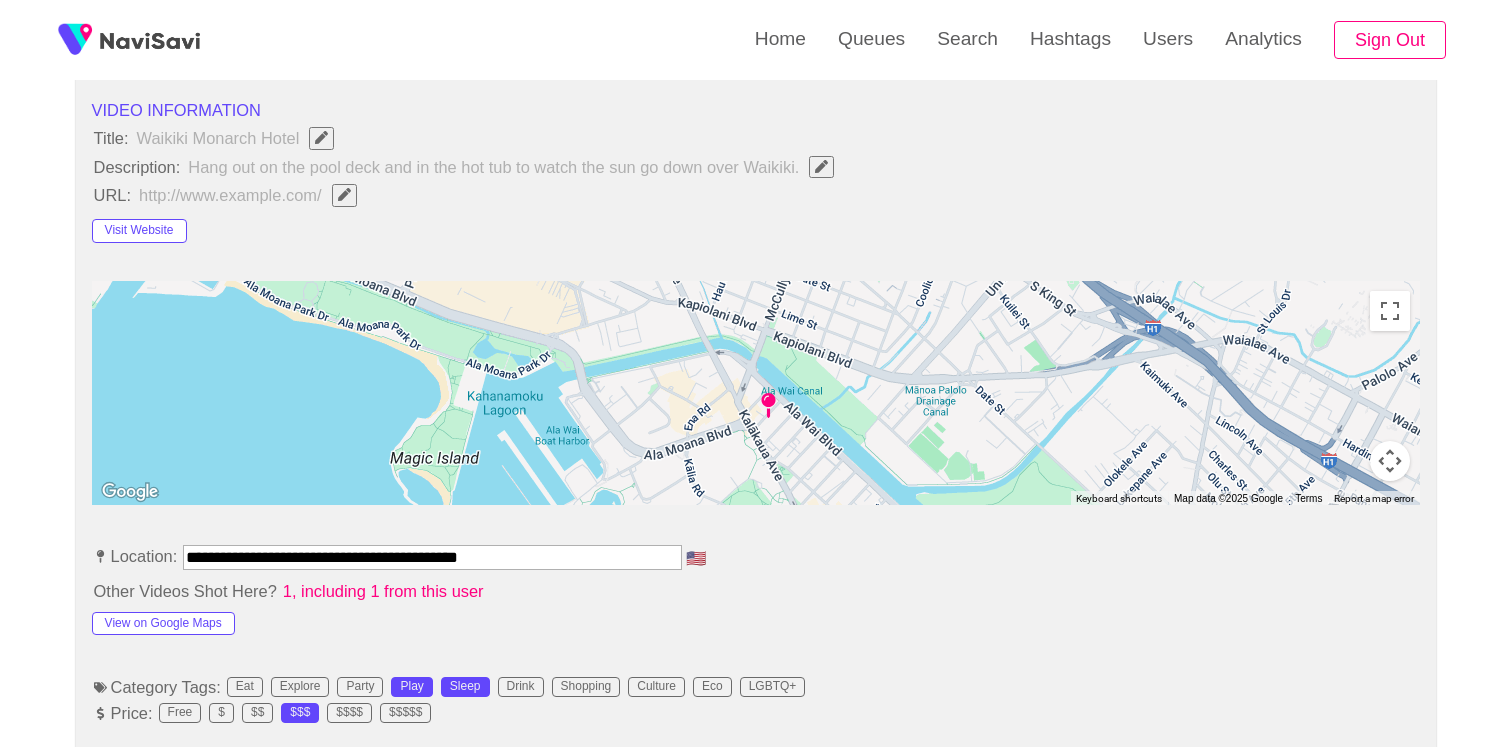 scroll, scrollTop: 846, scrollLeft: 0, axis: vertical 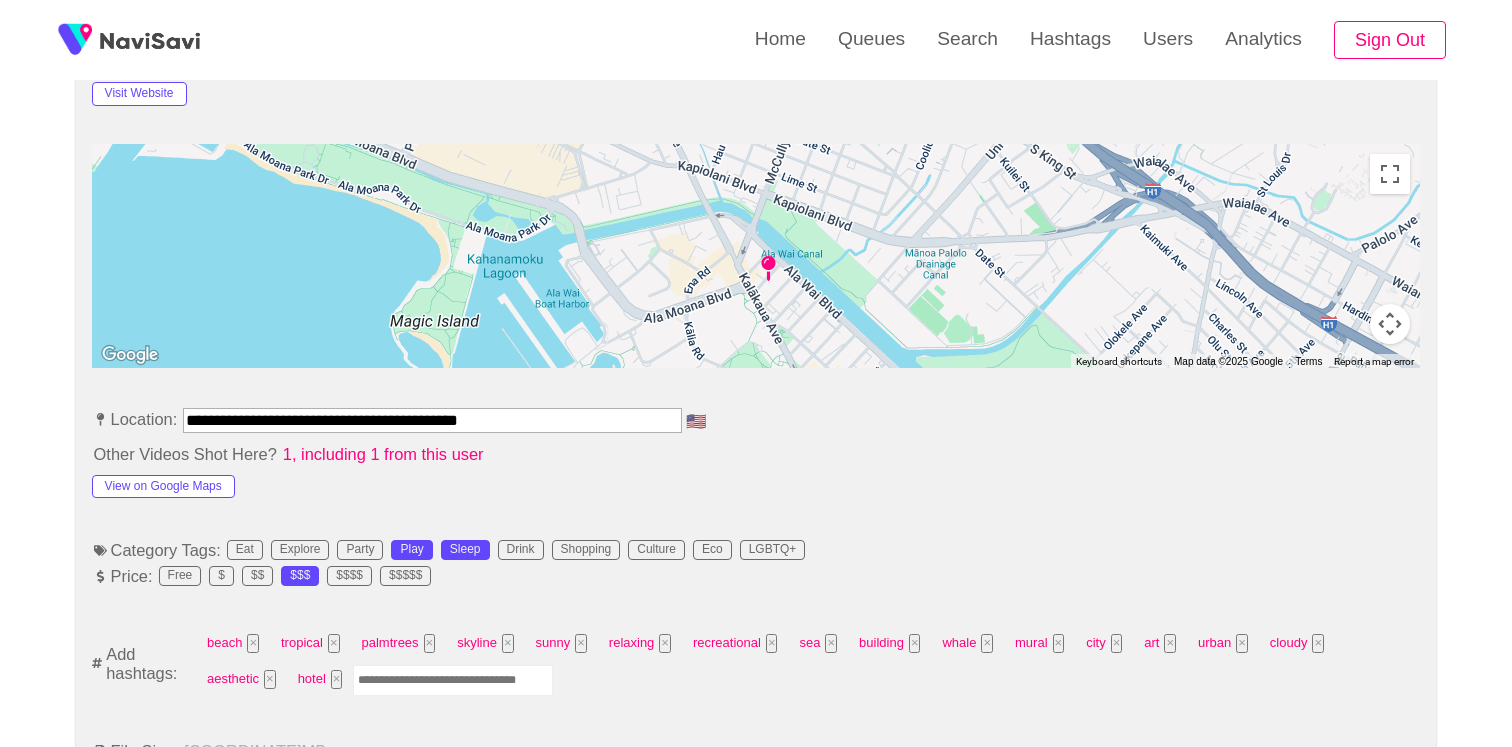 click at bounding box center [453, 680] 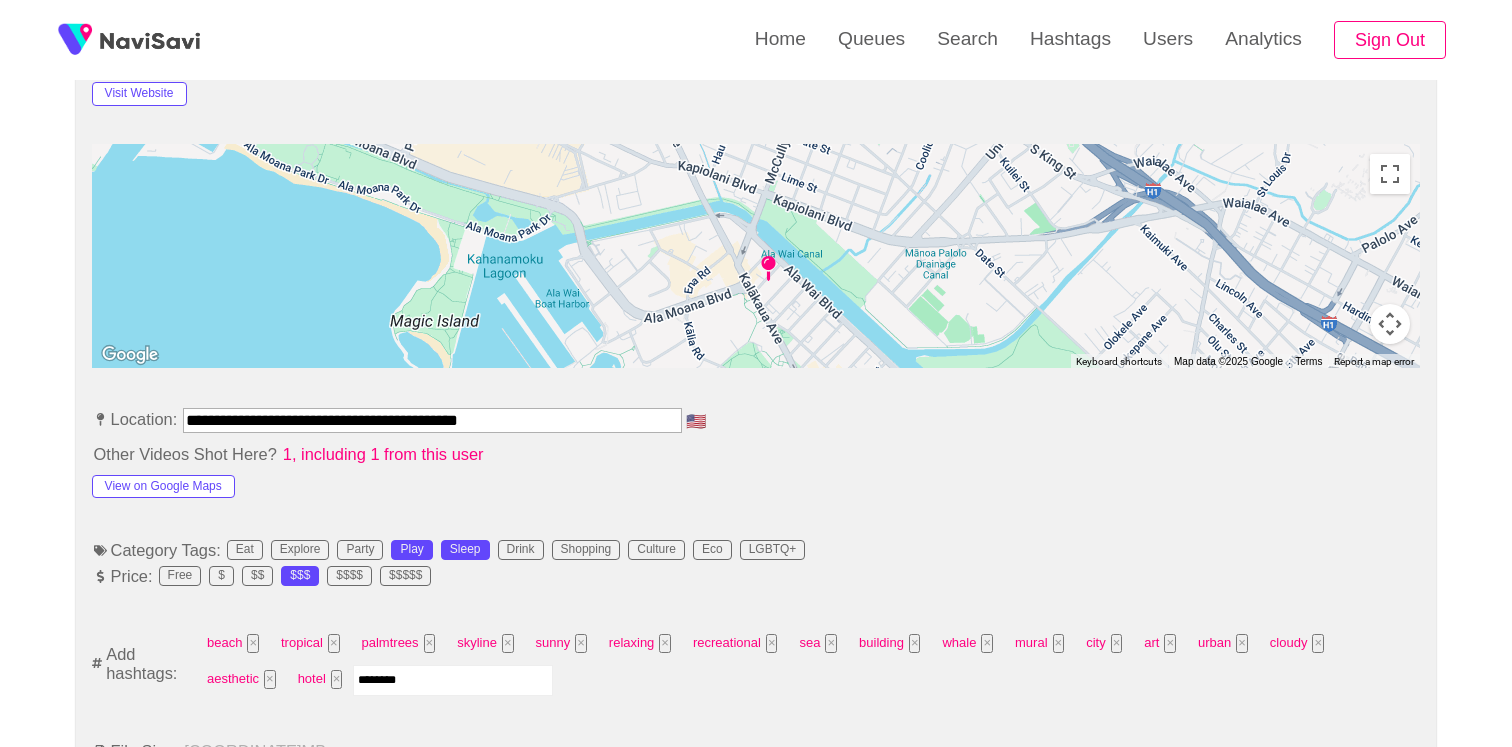 type on "*********" 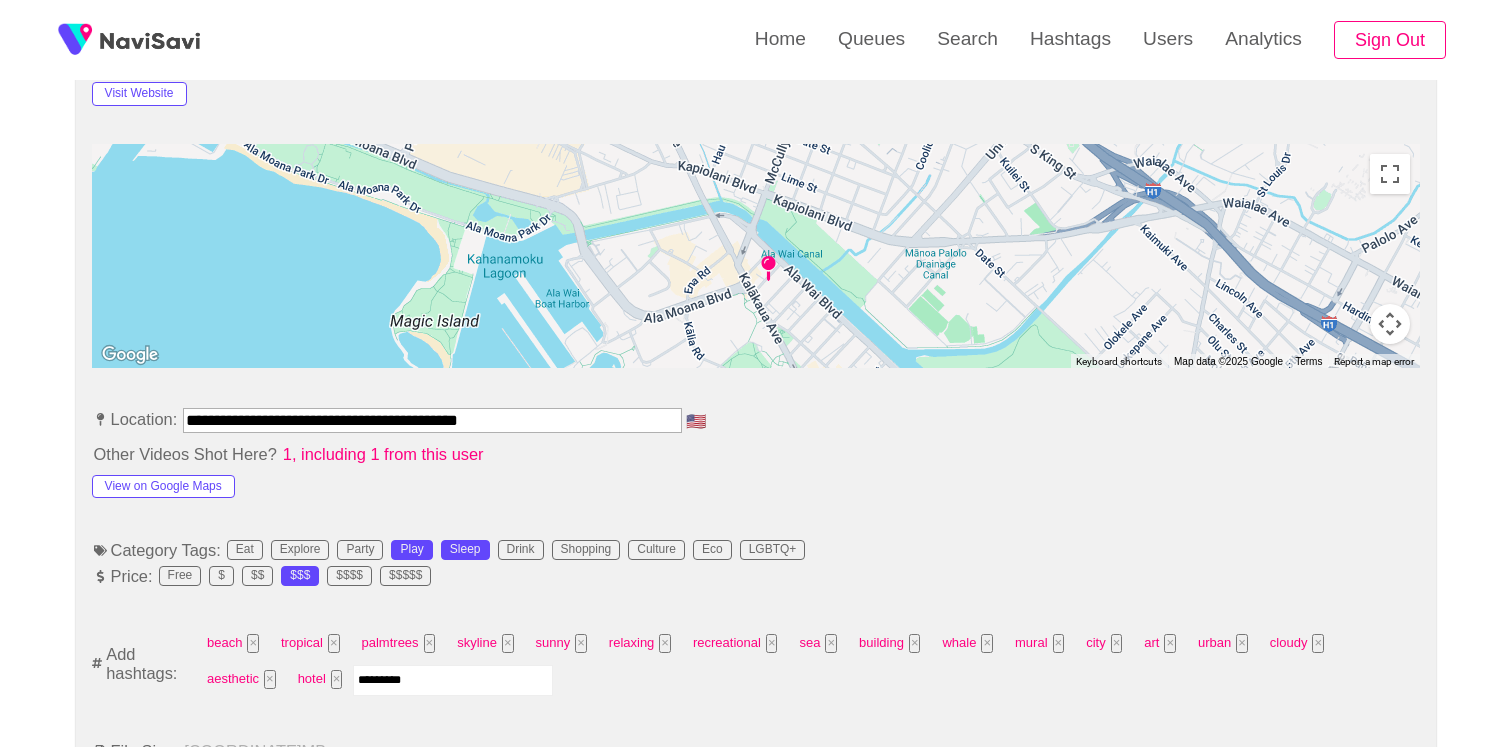 type 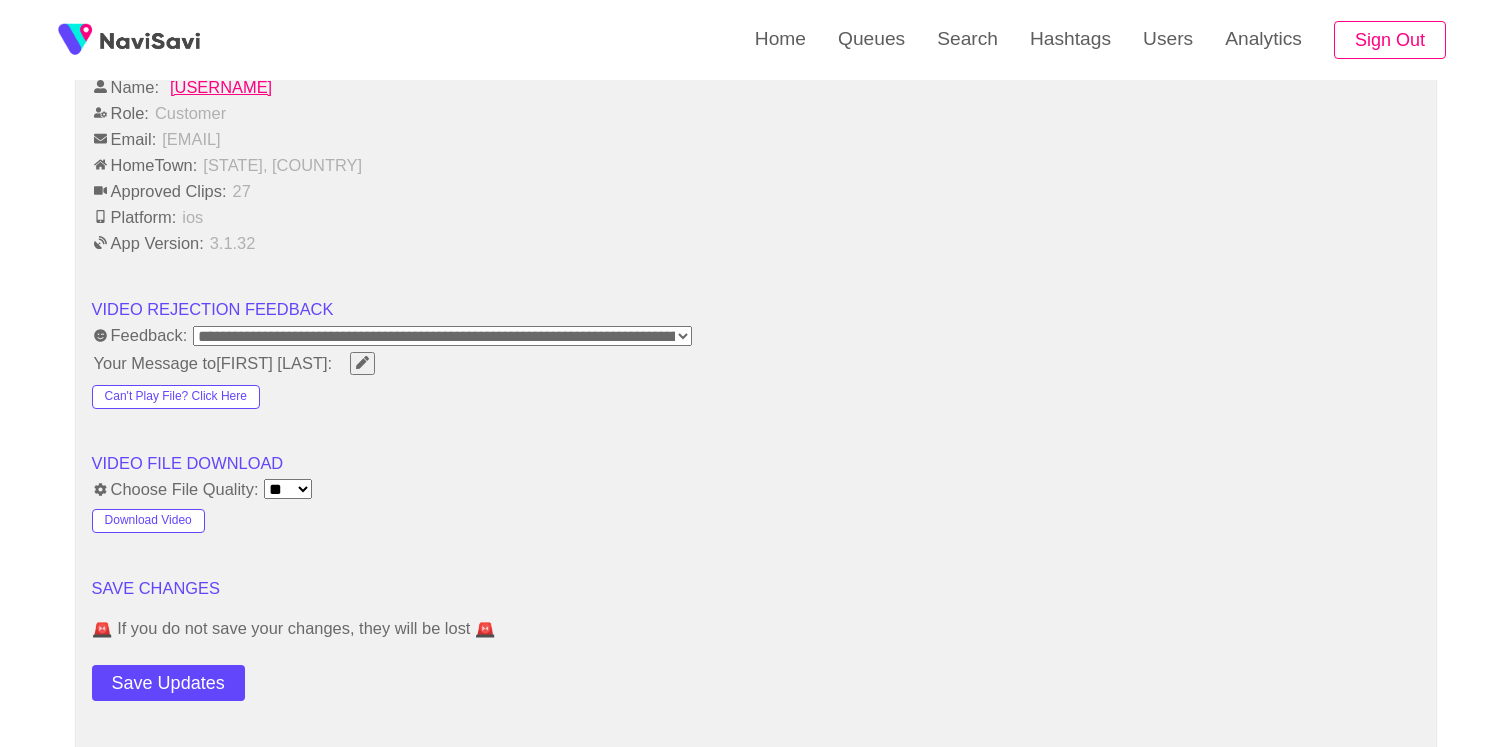 scroll, scrollTop: 2949, scrollLeft: 0, axis: vertical 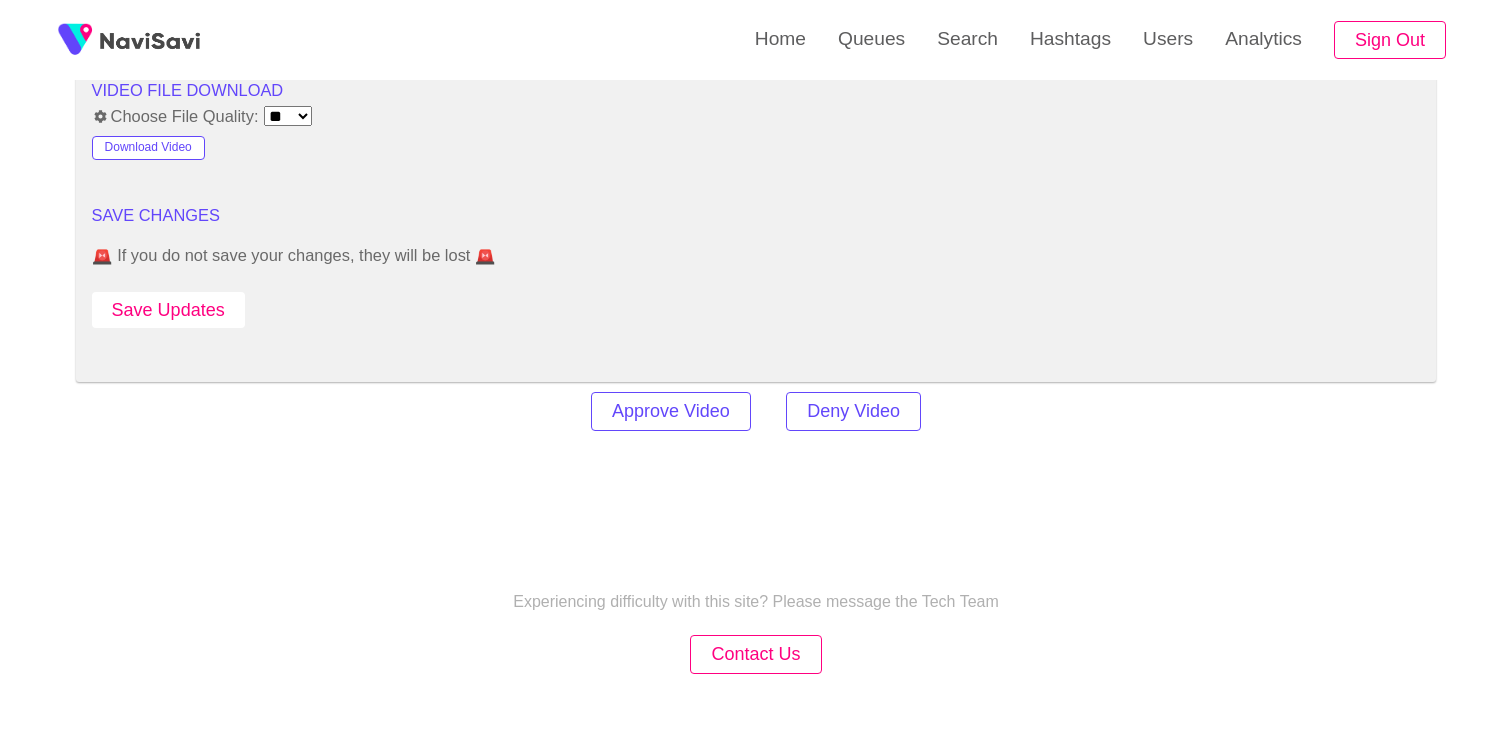 click on "Save Updates" at bounding box center (168, 310) 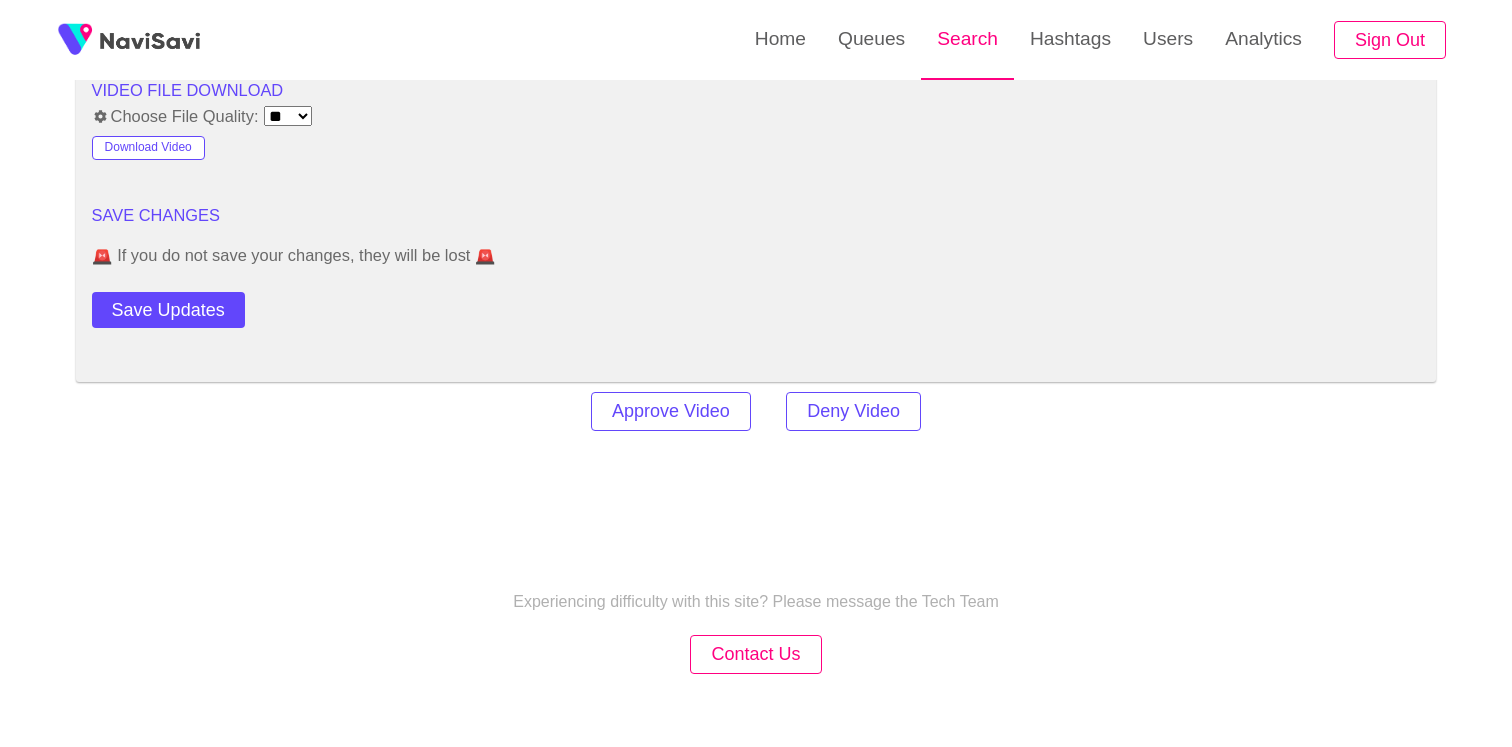 click on "Search" at bounding box center (967, 39) 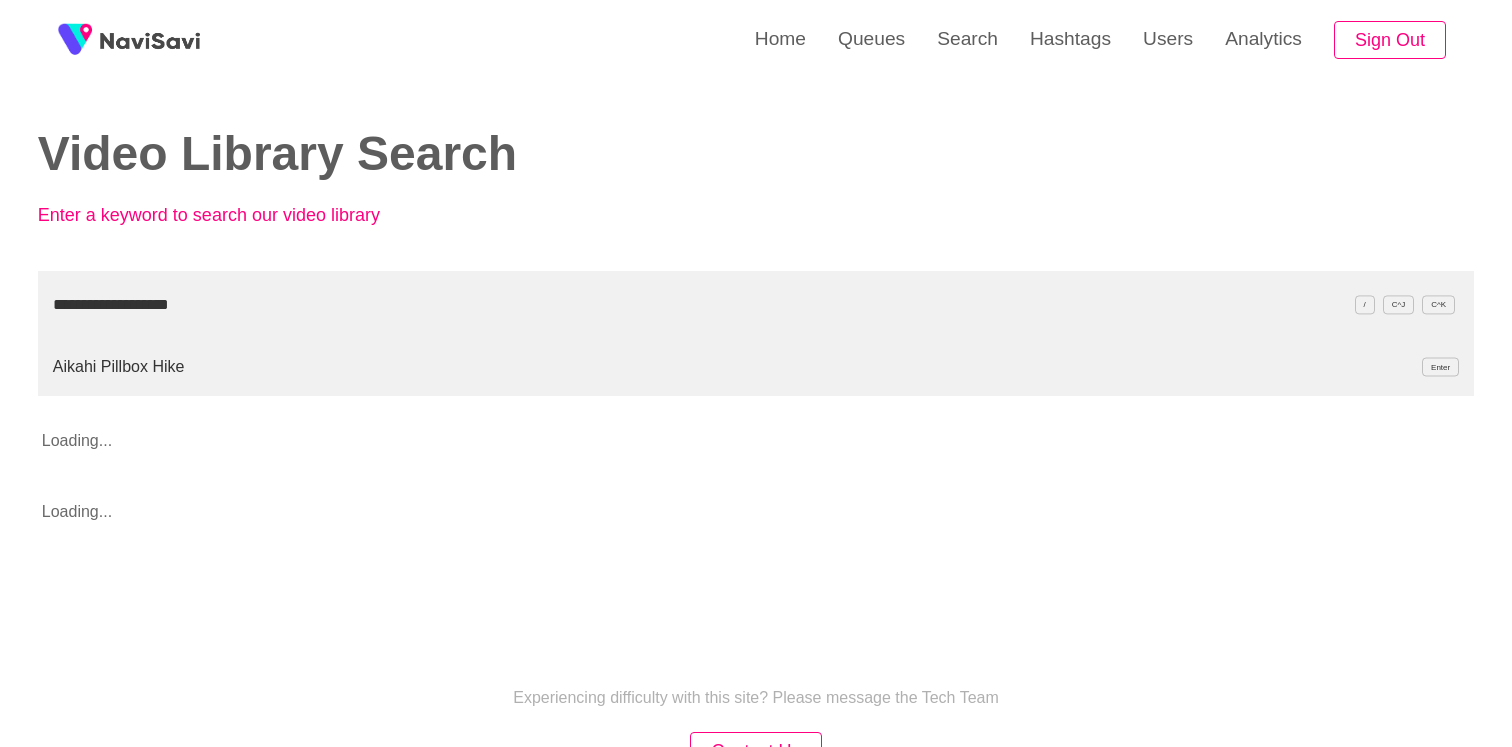 type on "**********" 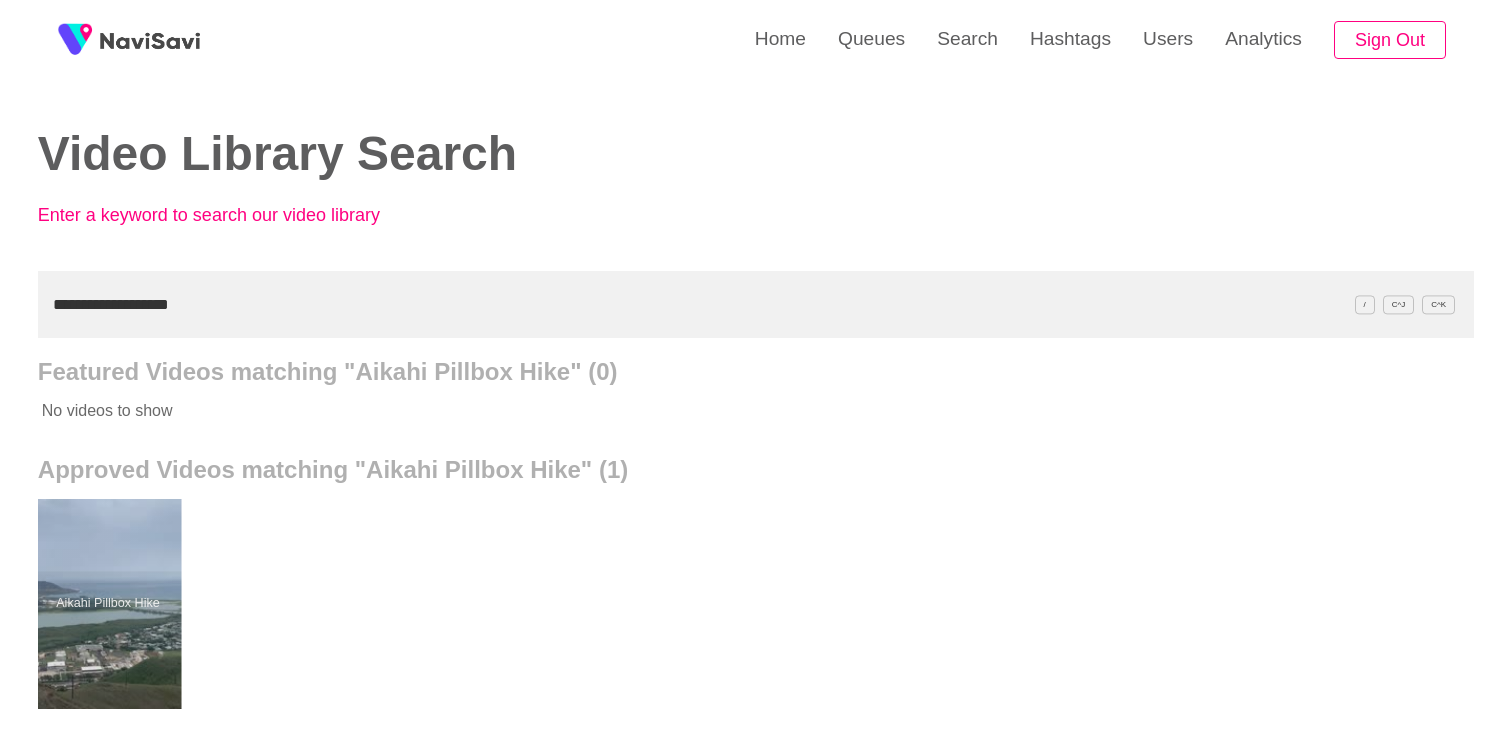 click at bounding box center [107, 604] 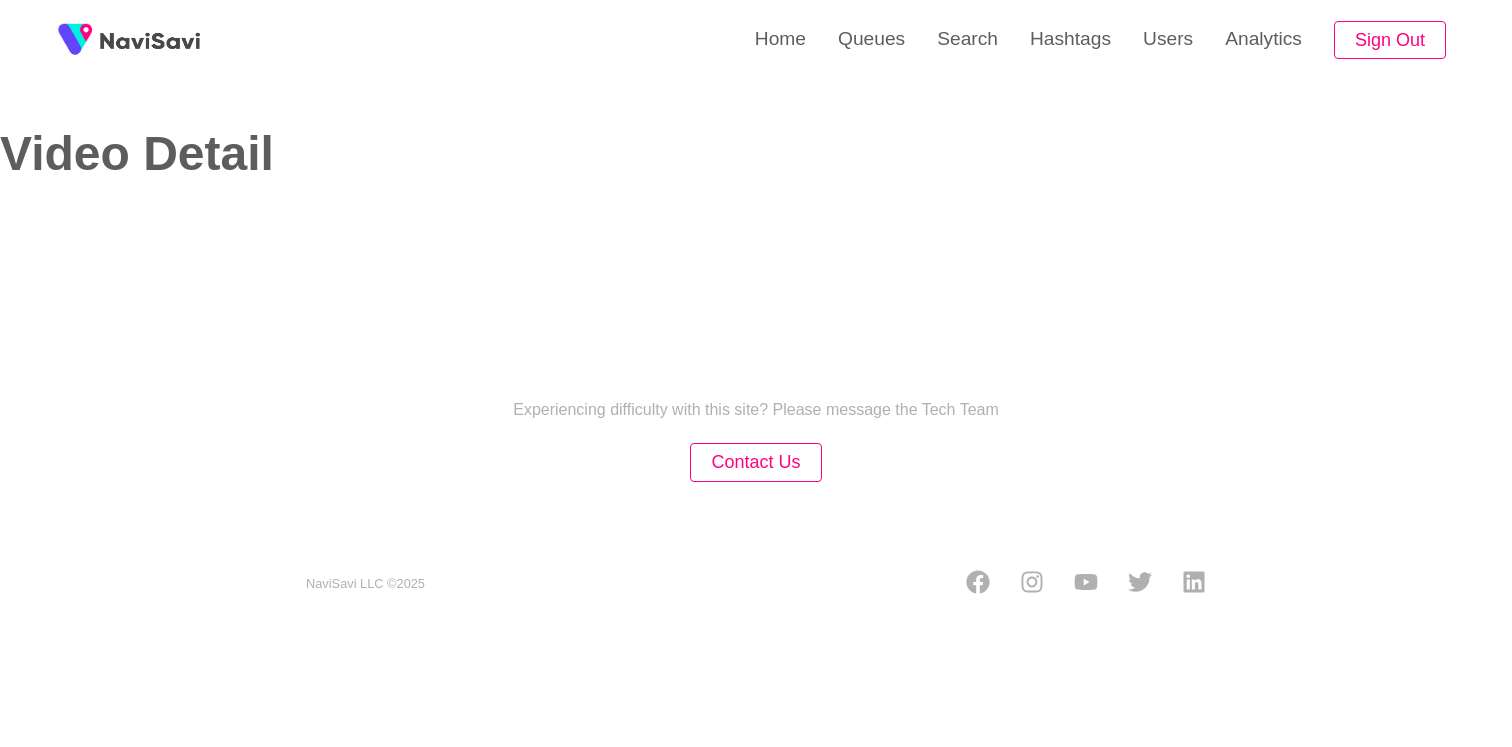 click on "Home Queues Search Hashtags Users Analytics Sign Out Video Detail Experiencing difficulty with this site? Please message the Tech Team Contact Us NaviSavi LLC ©  2025" at bounding box center [756, 315] 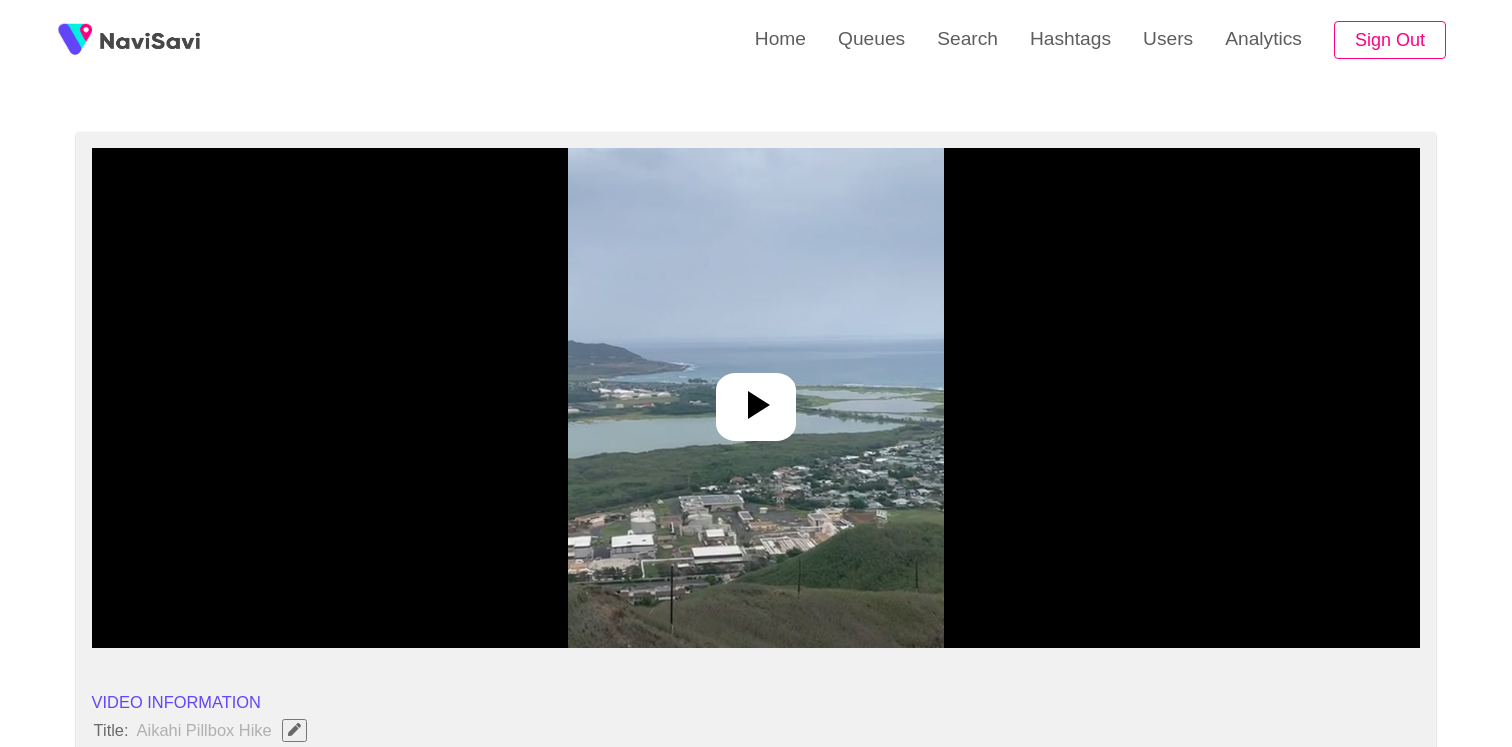 scroll, scrollTop: 118, scrollLeft: 0, axis: vertical 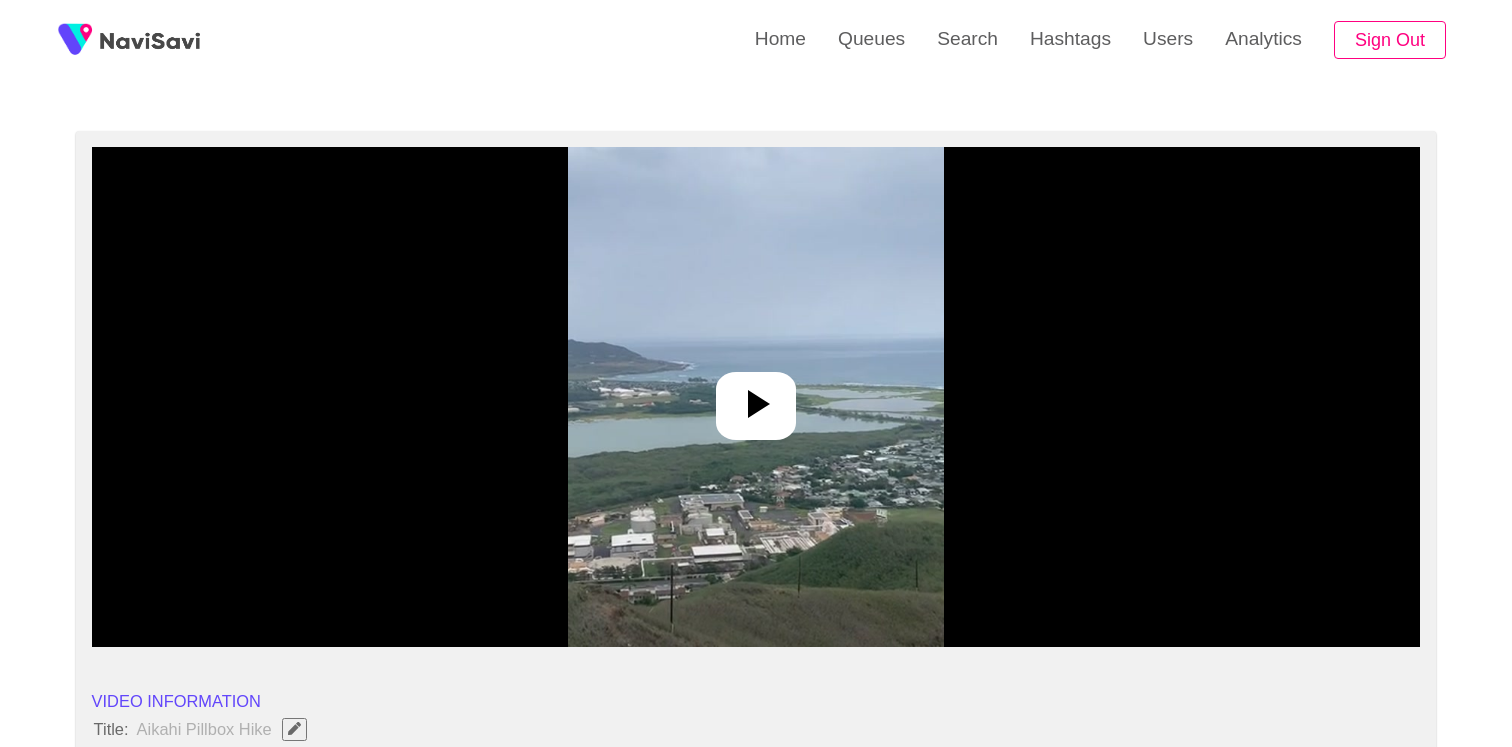 click at bounding box center (755, 397) 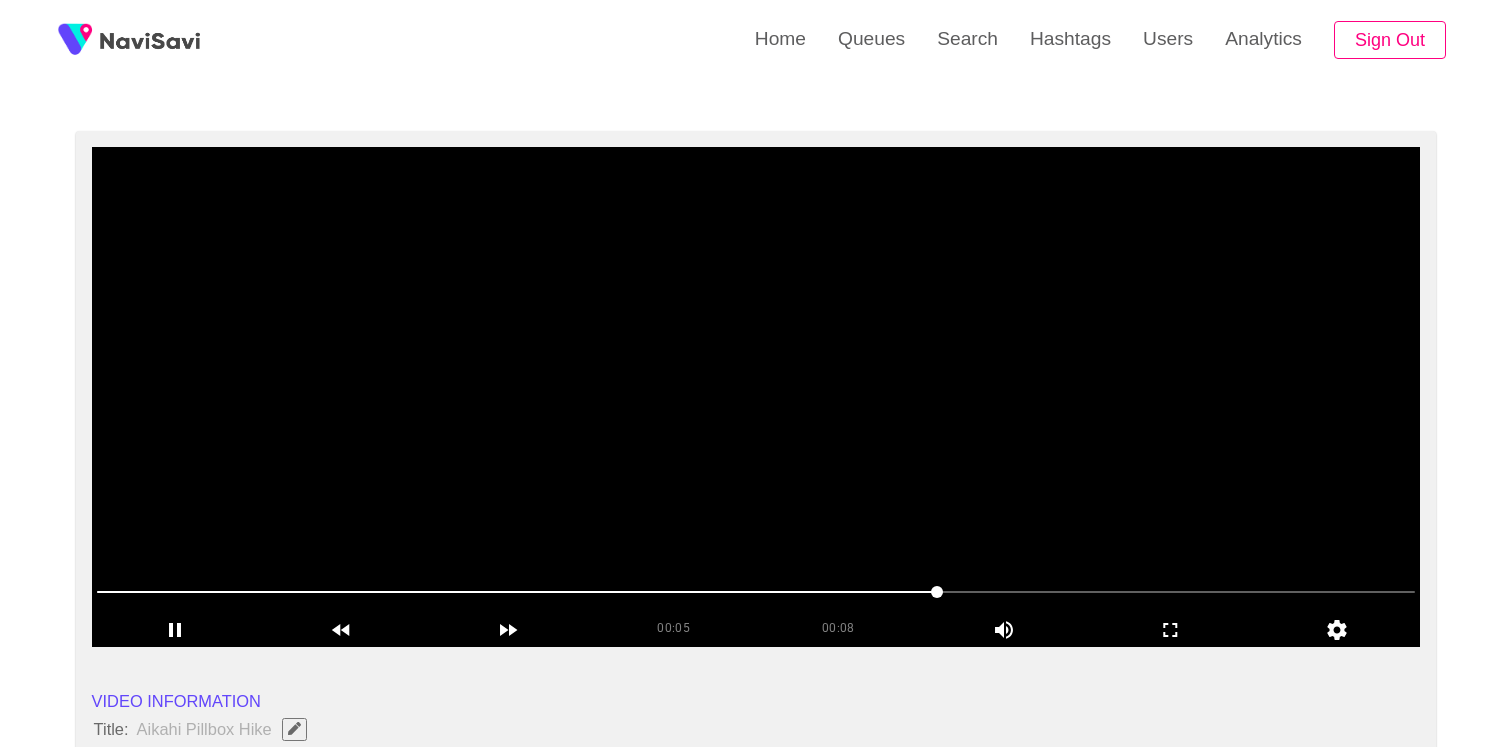 click at bounding box center [756, 397] 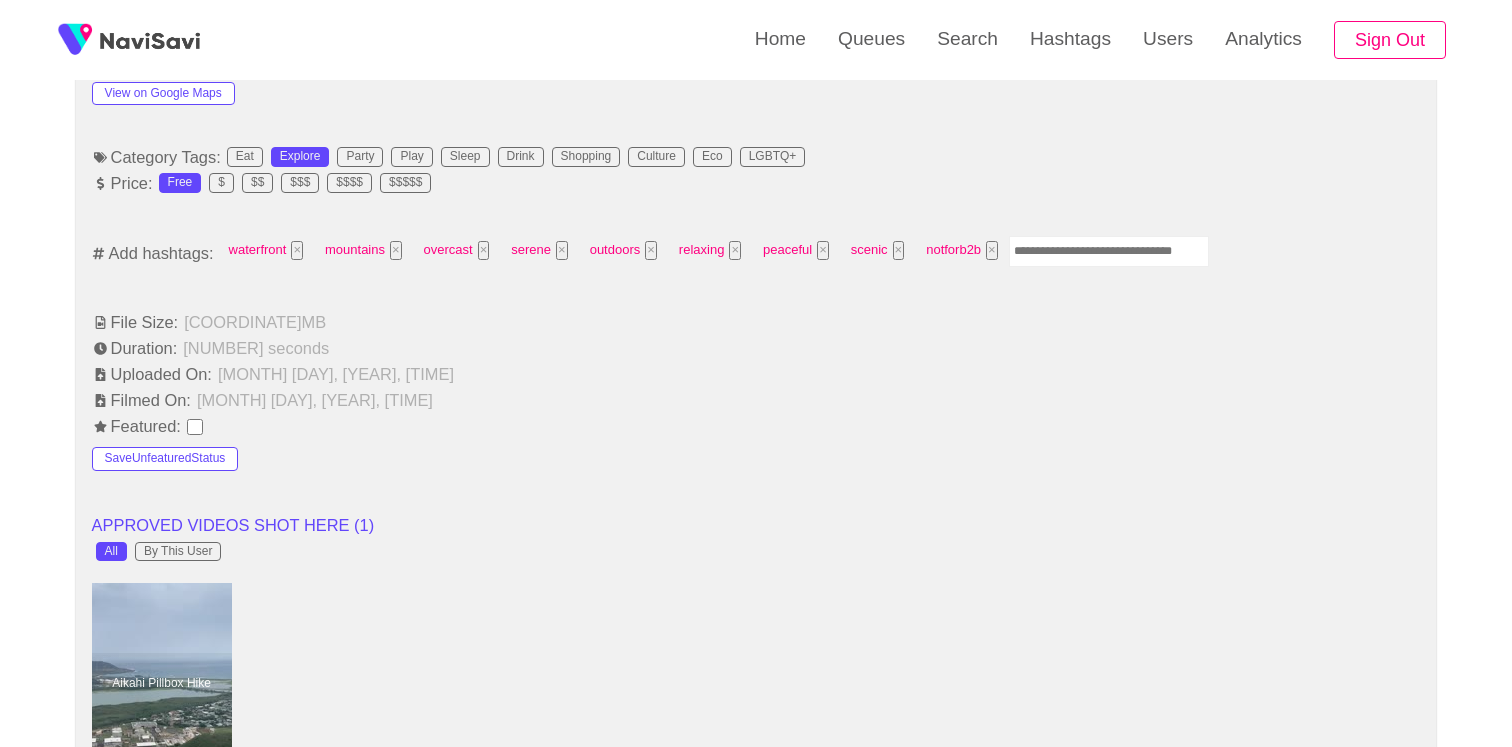 scroll, scrollTop: 1237, scrollLeft: 0, axis: vertical 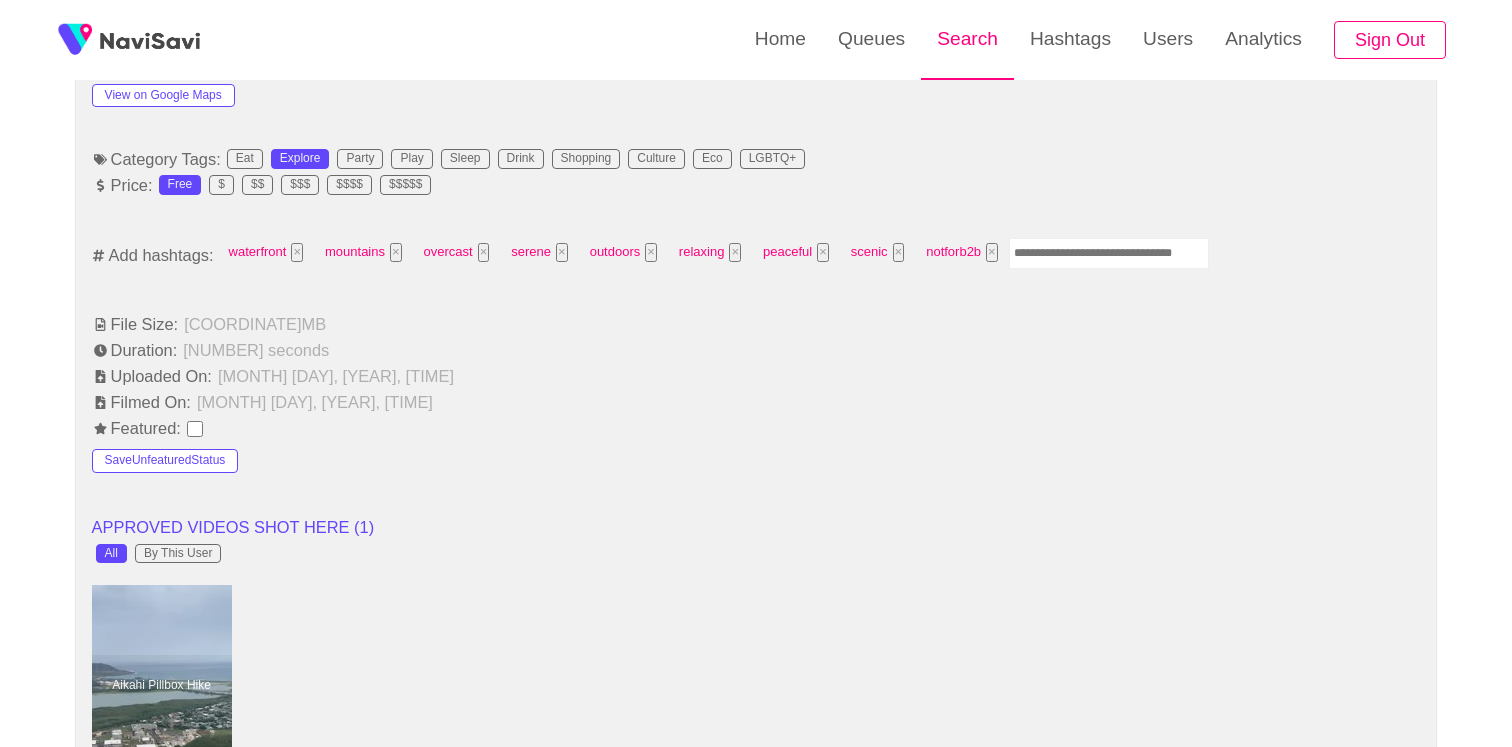 click on "Search" at bounding box center [967, 39] 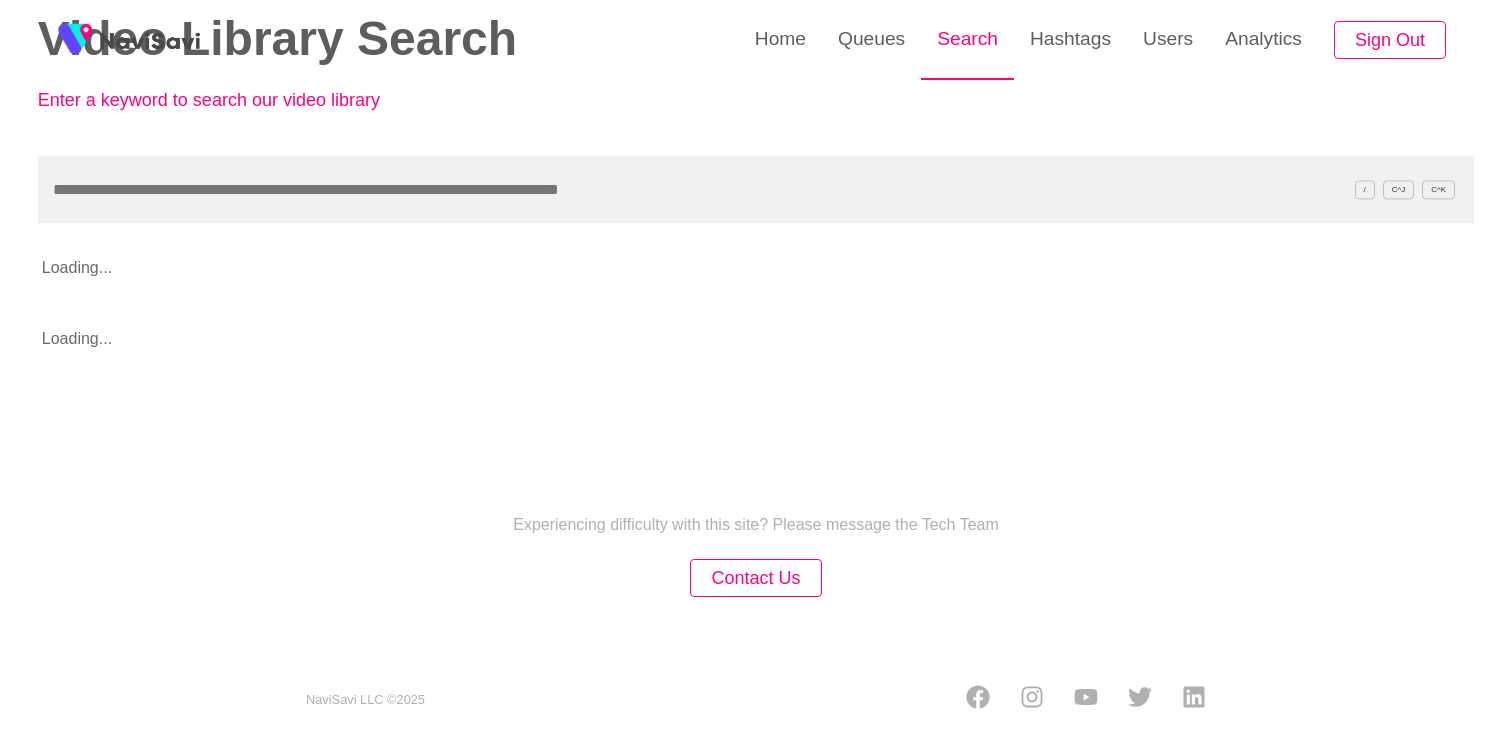 scroll, scrollTop: 0, scrollLeft: 0, axis: both 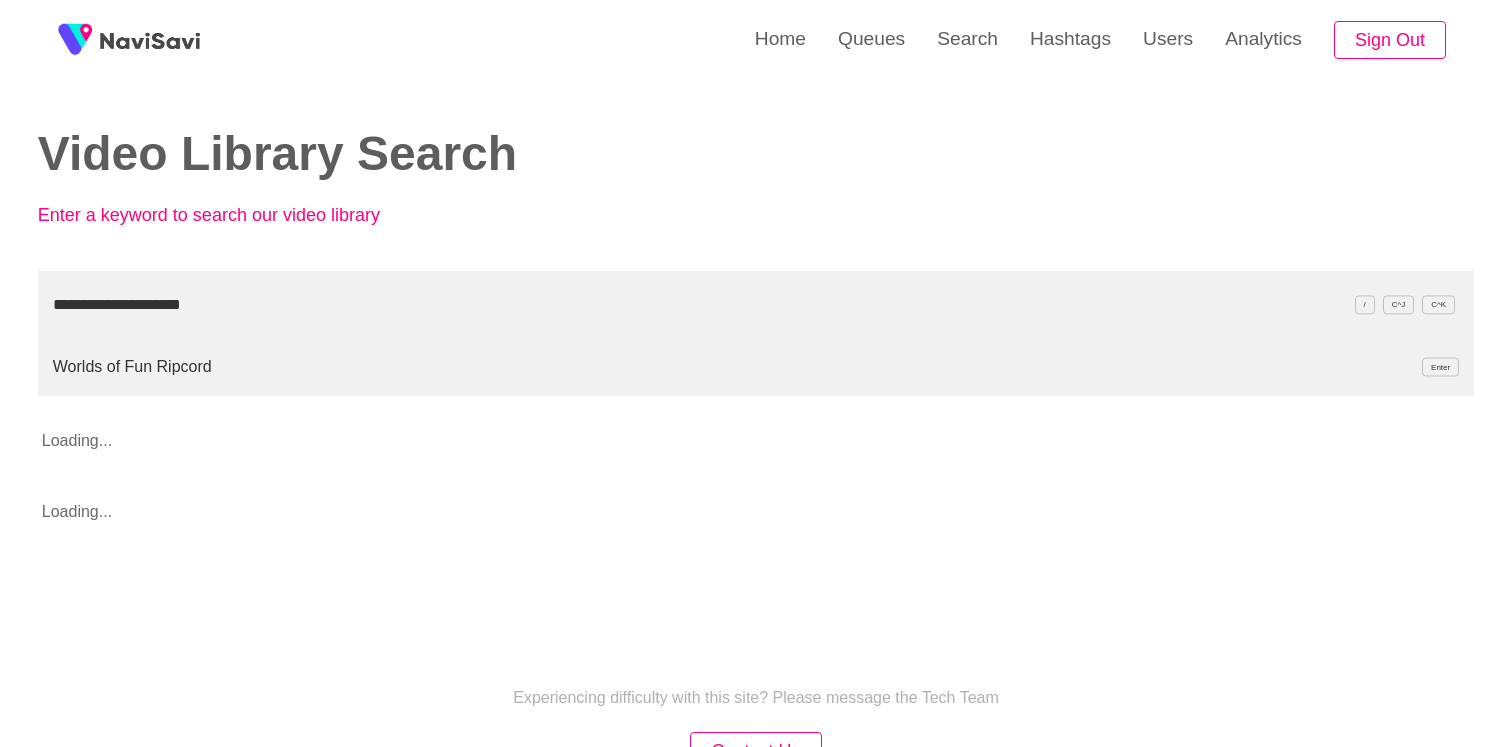 type on "**********" 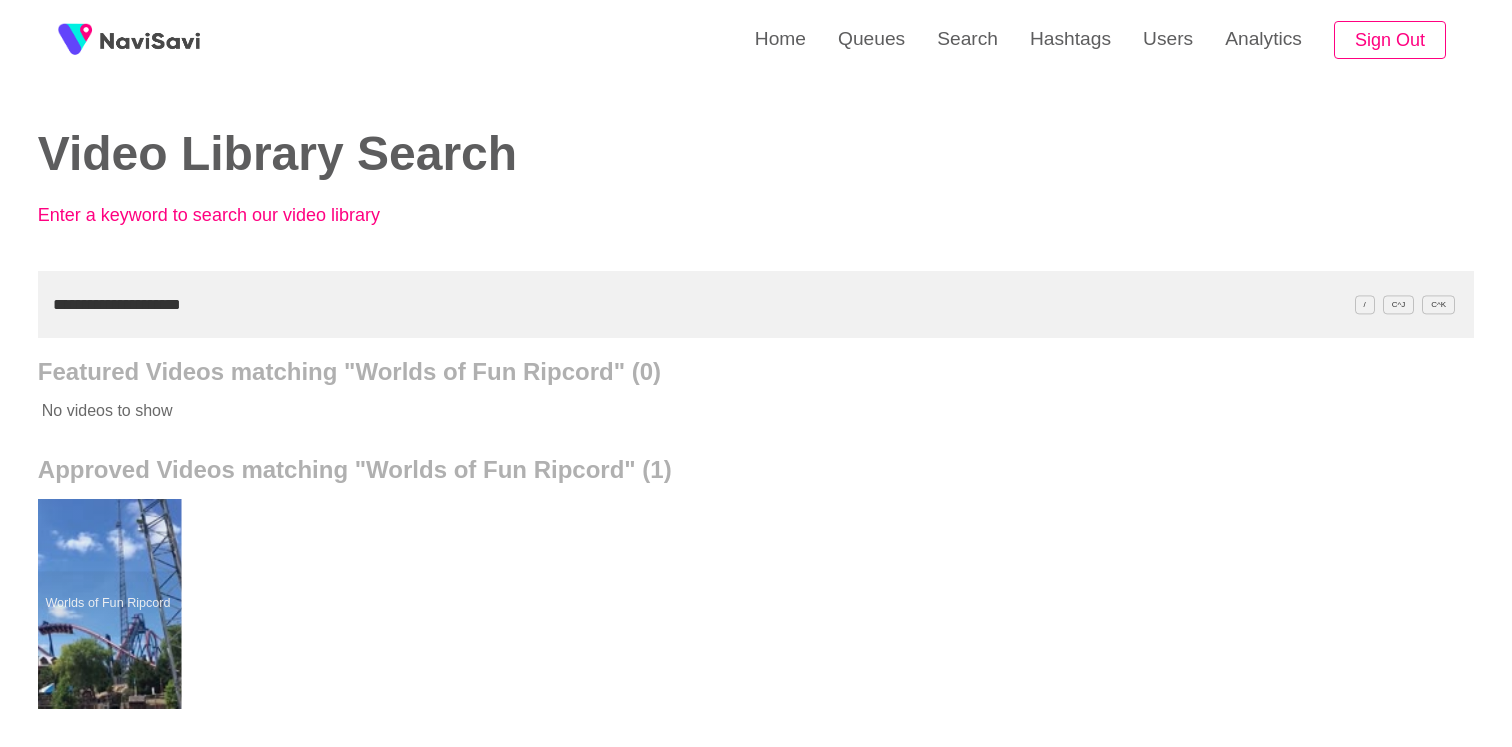 click at bounding box center [107, 604] 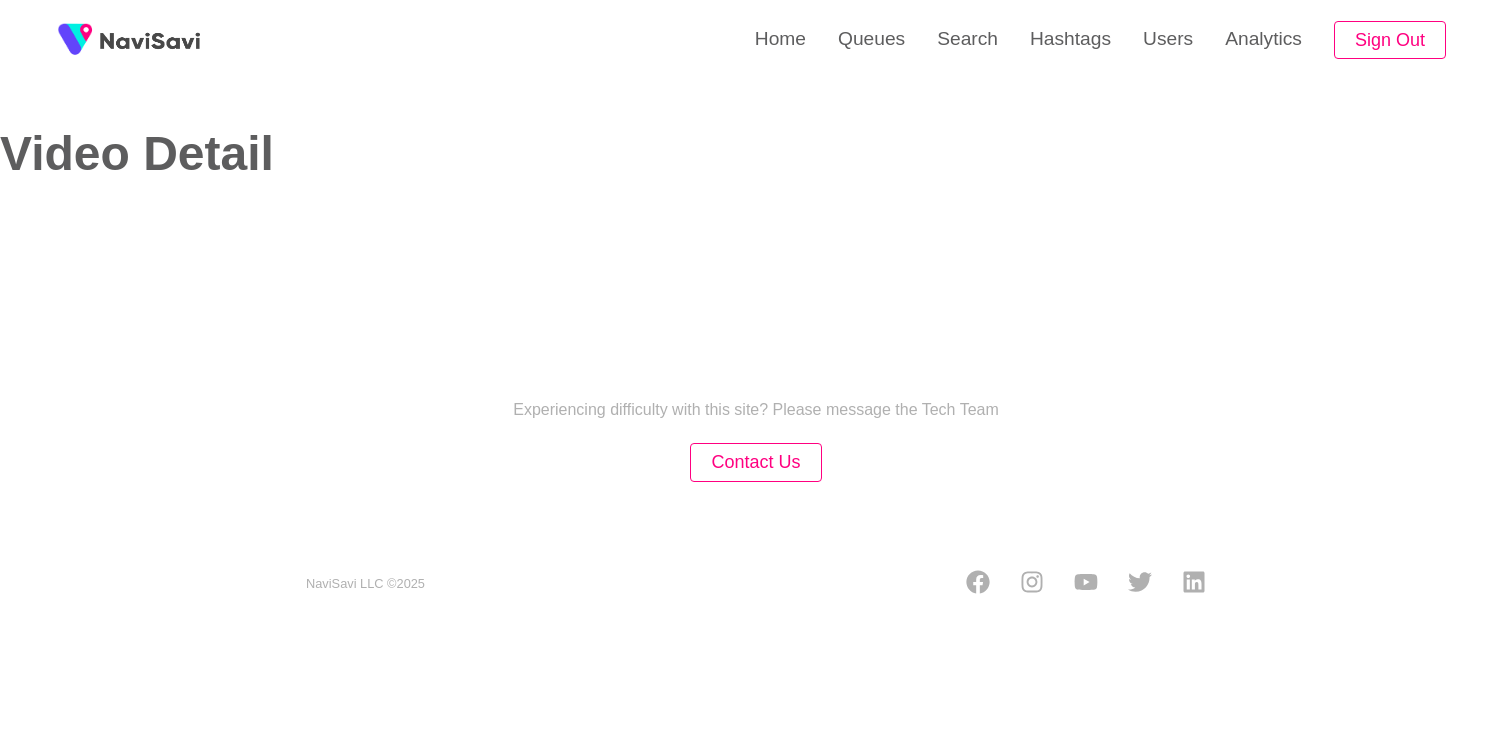 select on "**********" 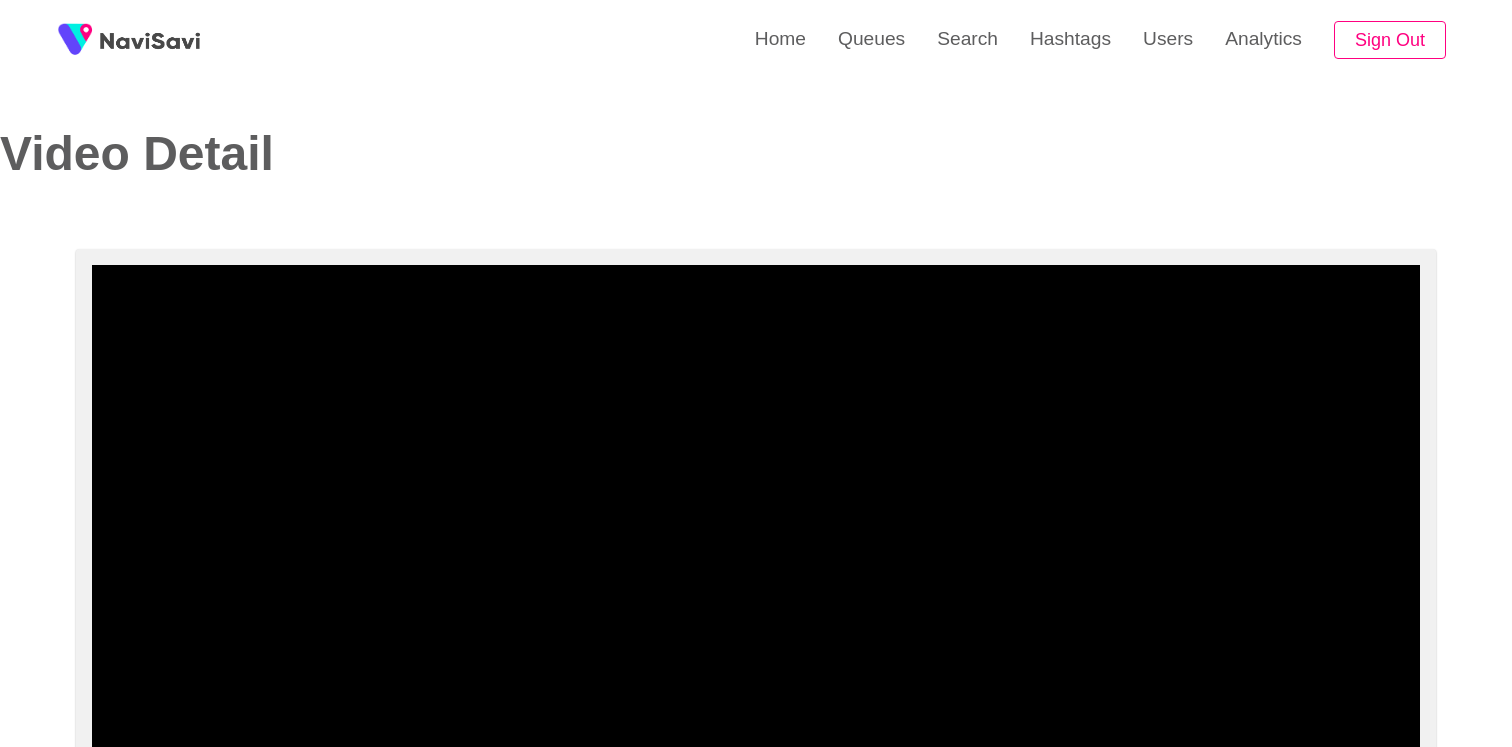 scroll, scrollTop: 126, scrollLeft: 0, axis: vertical 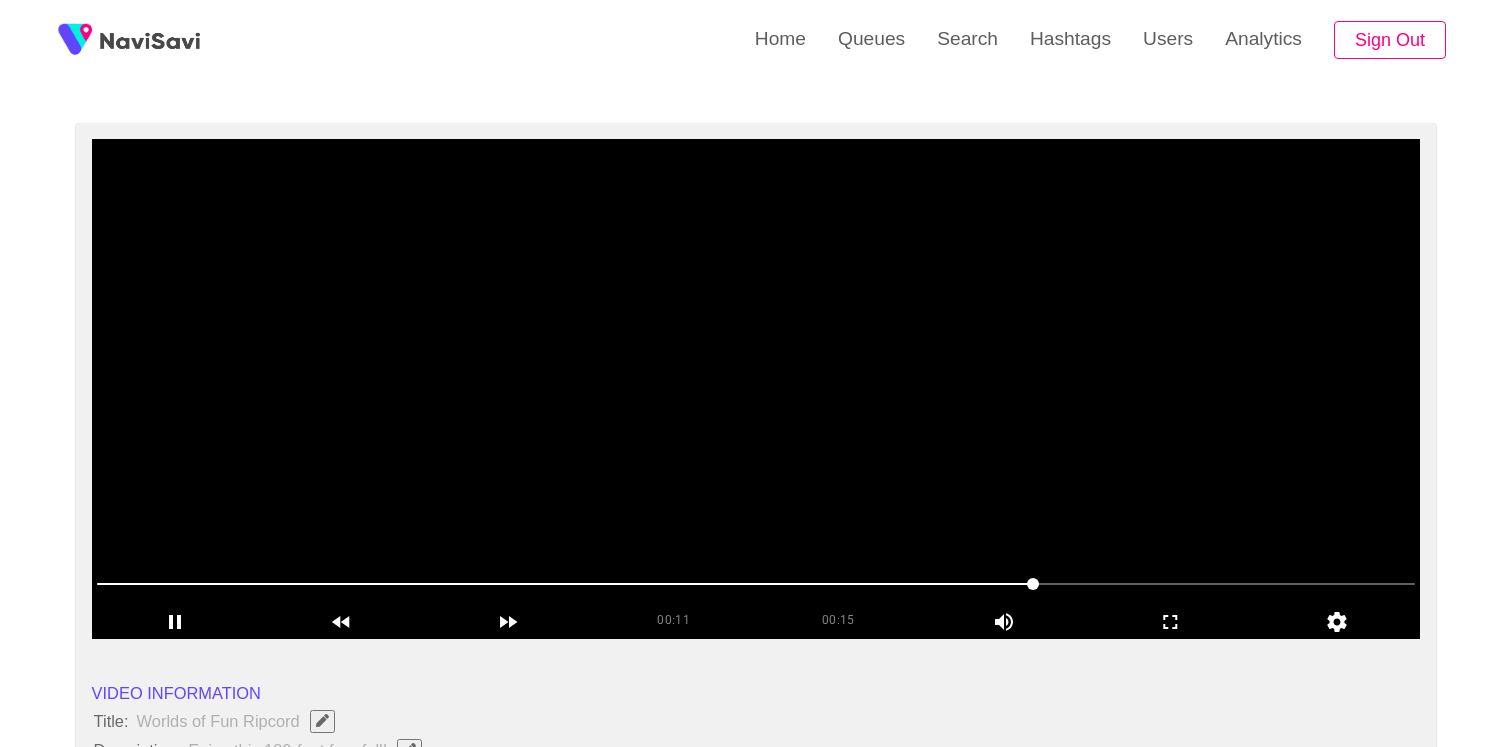 click at bounding box center (756, 389) 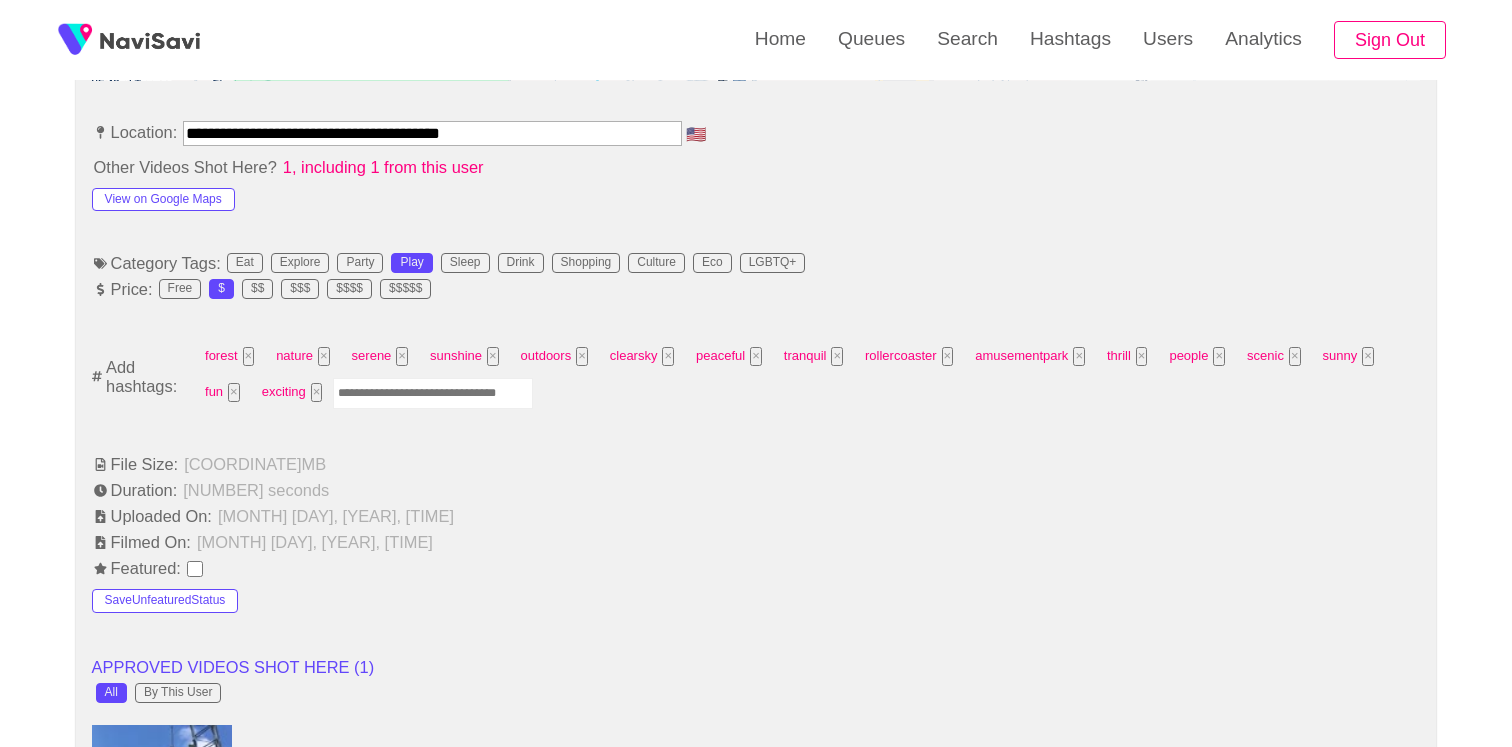 scroll, scrollTop: 1176, scrollLeft: 0, axis: vertical 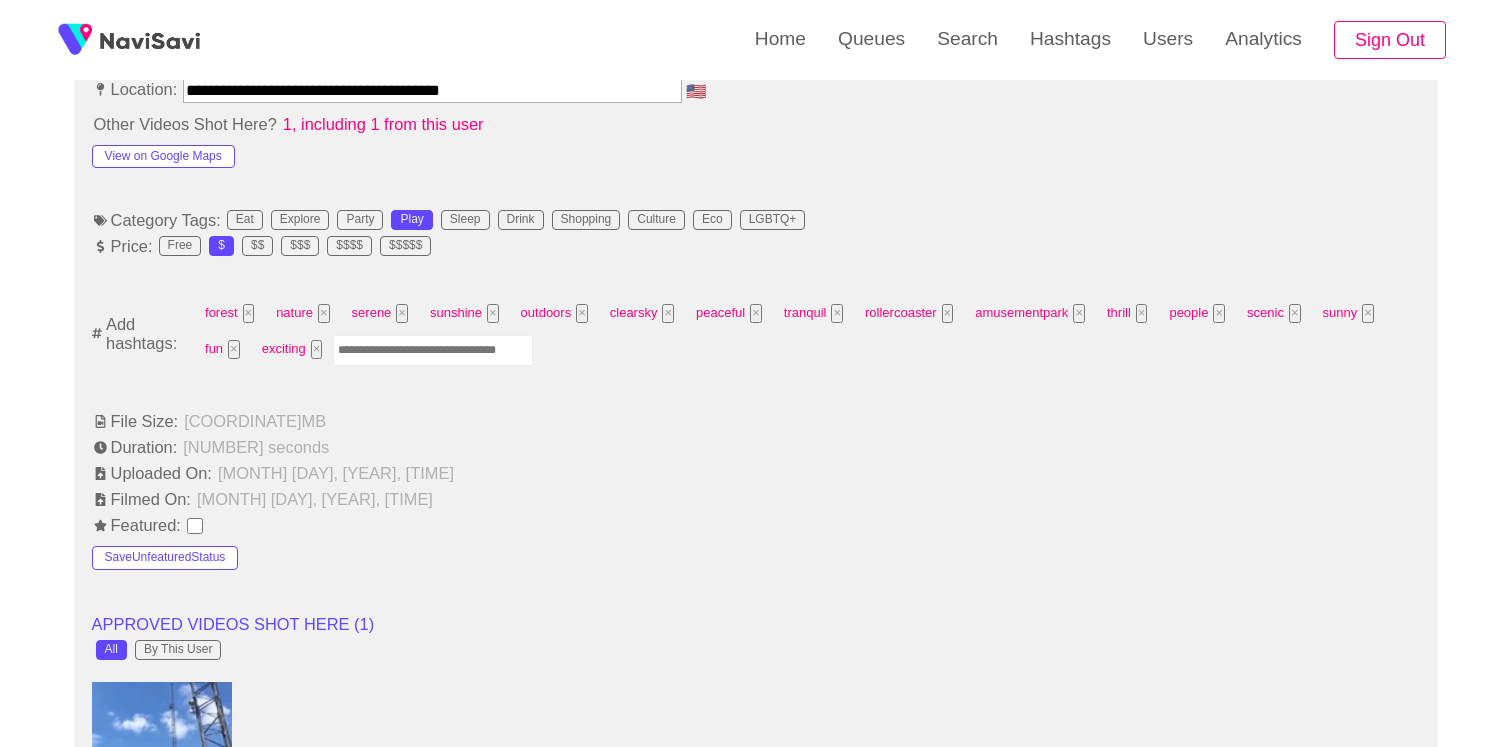 click at bounding box center [433, 350] 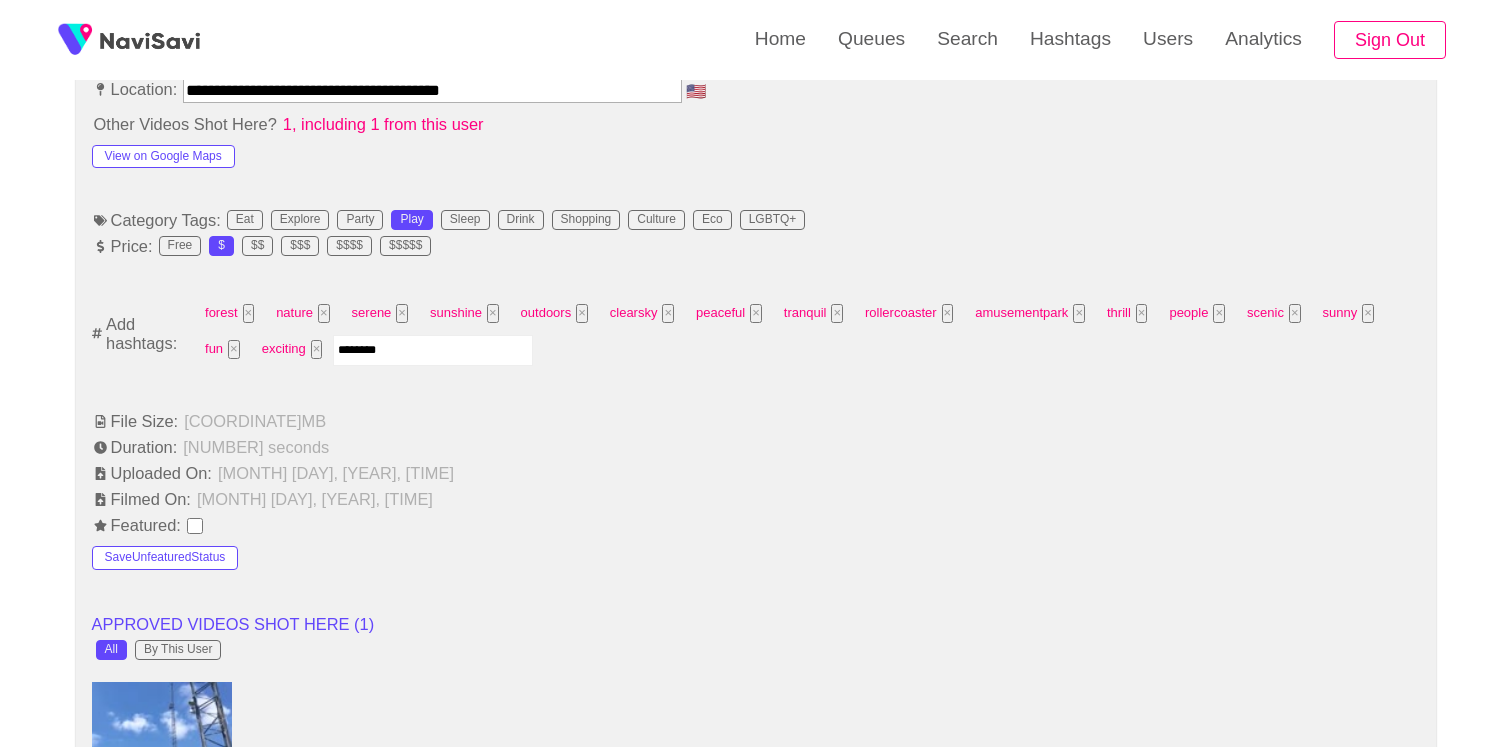 type on "*********" 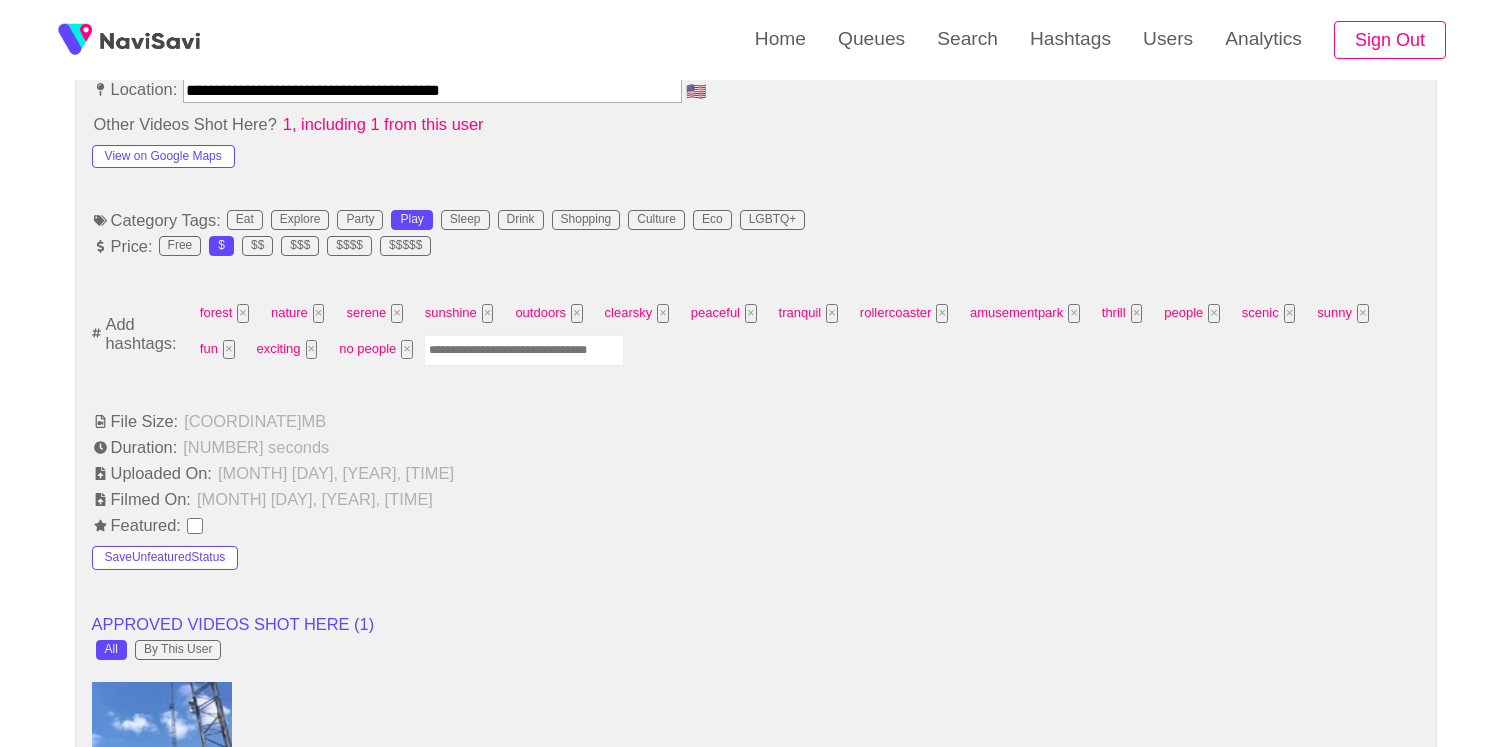 click at bounding box center [524, 350] 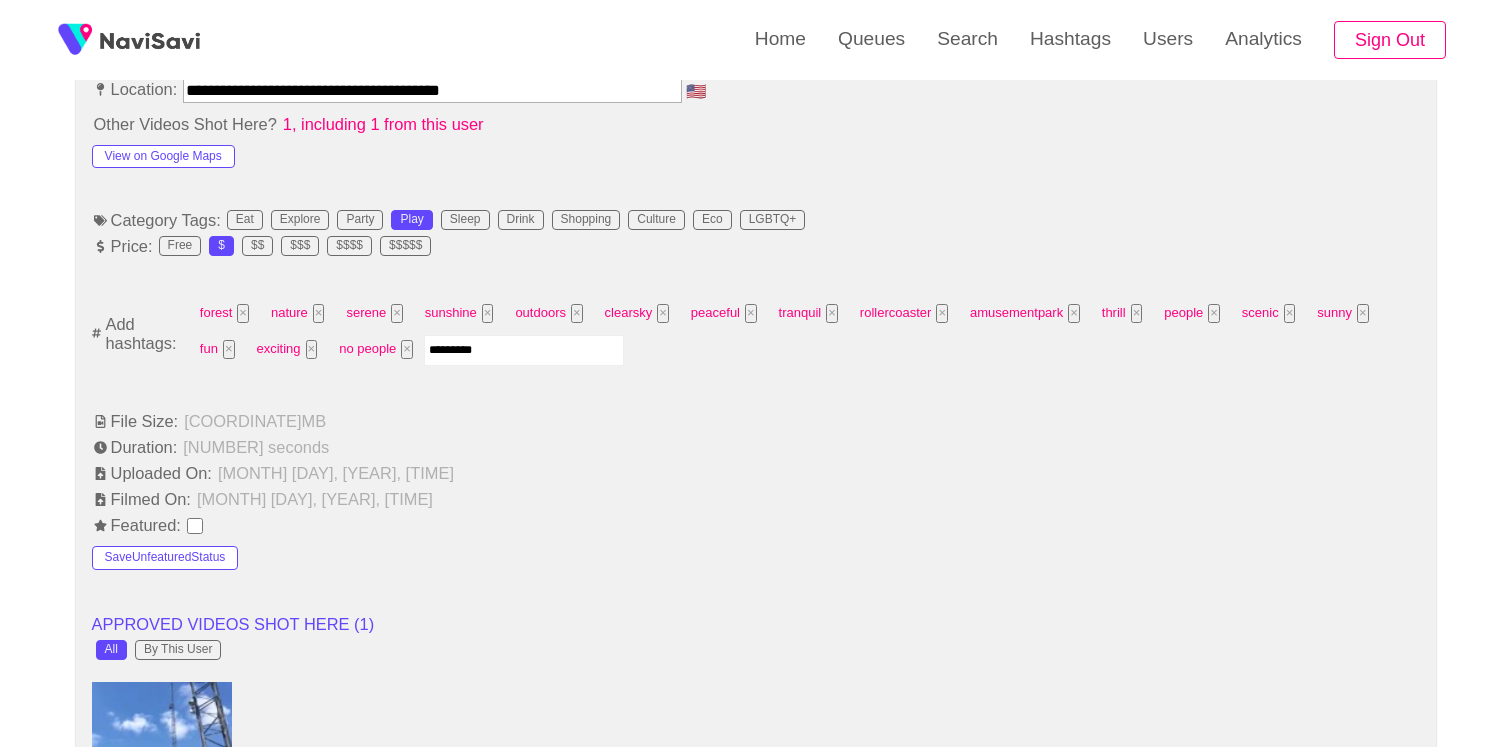type on "**********" 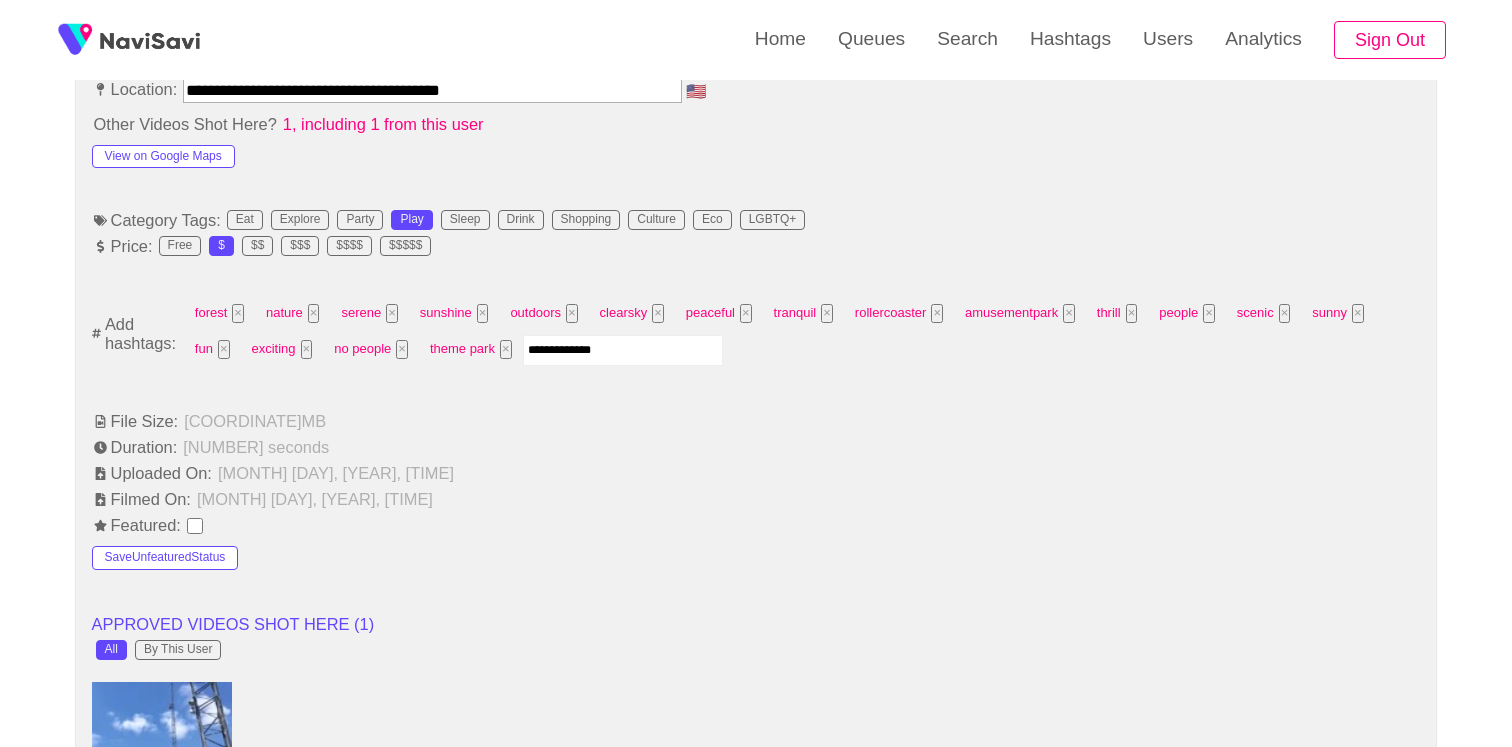 type on "**********" 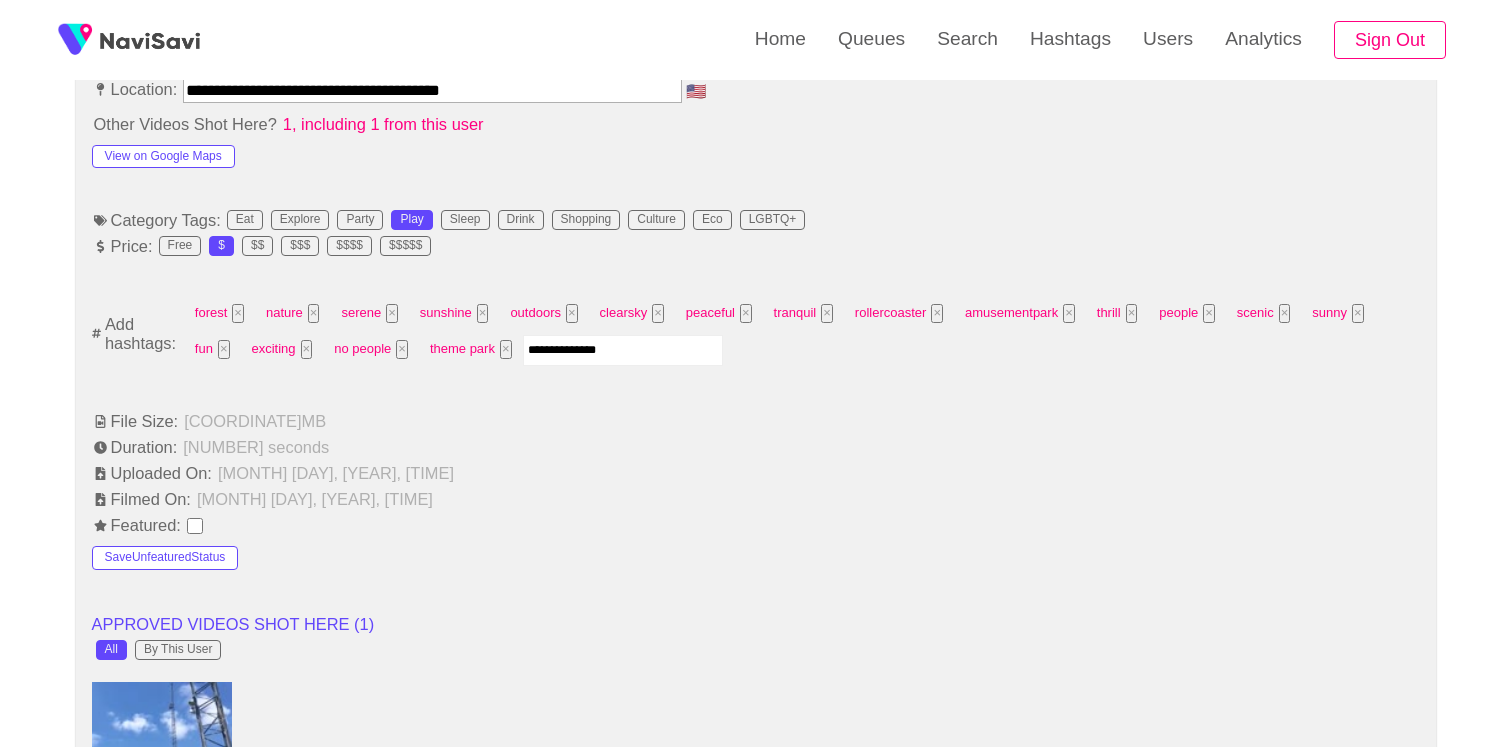type 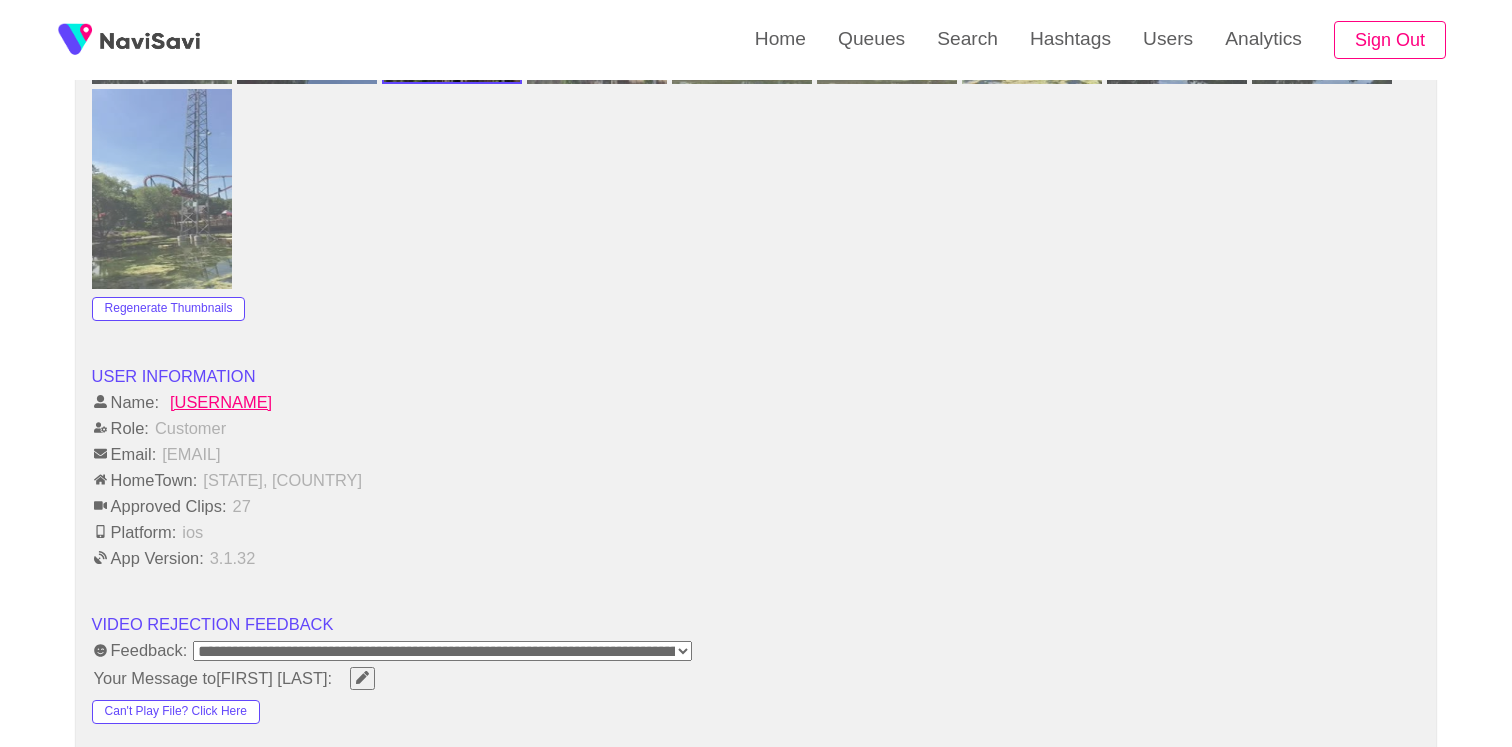 scroll, scrollTop: 2854, scrollLeft: 0, axis: vertical 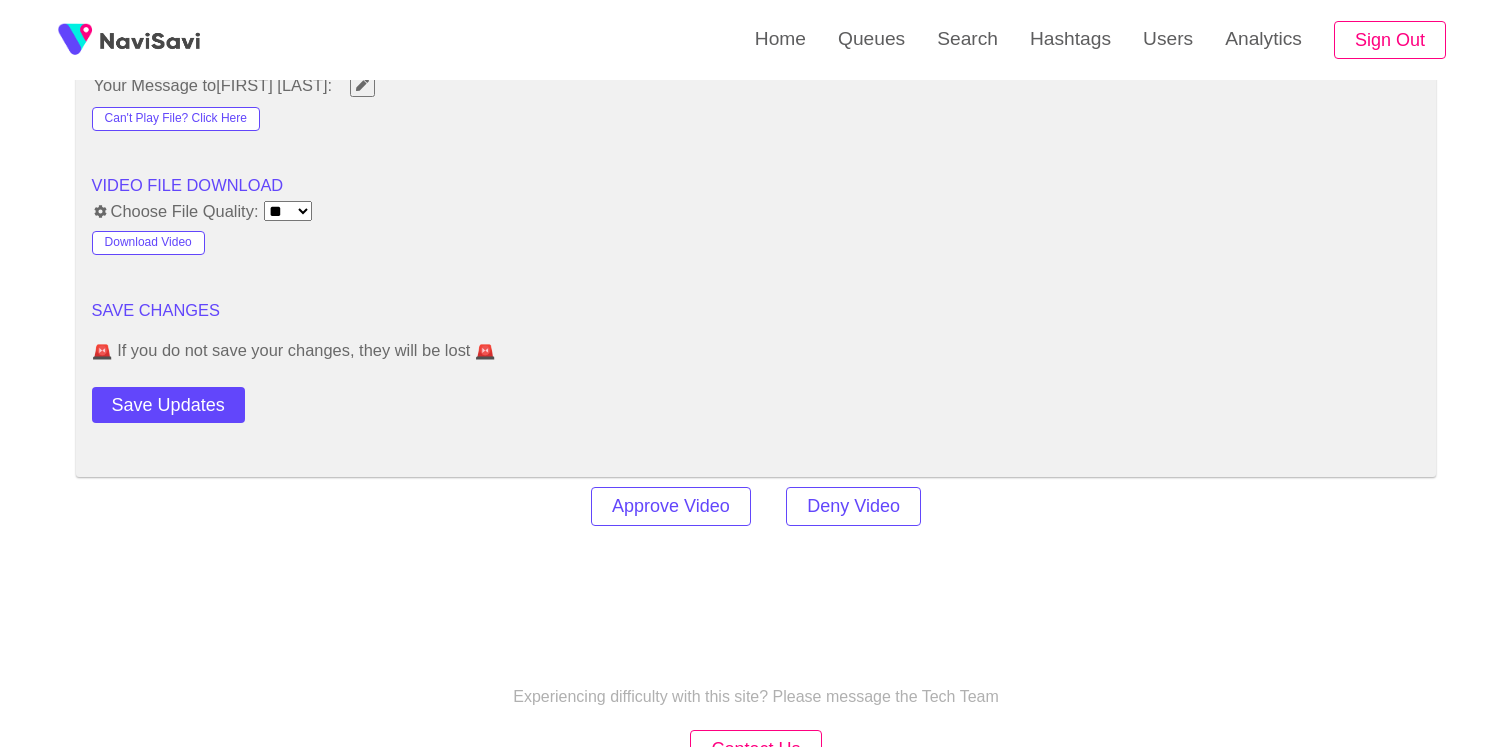click on "Save Updates" at bounding box center (168, 405) 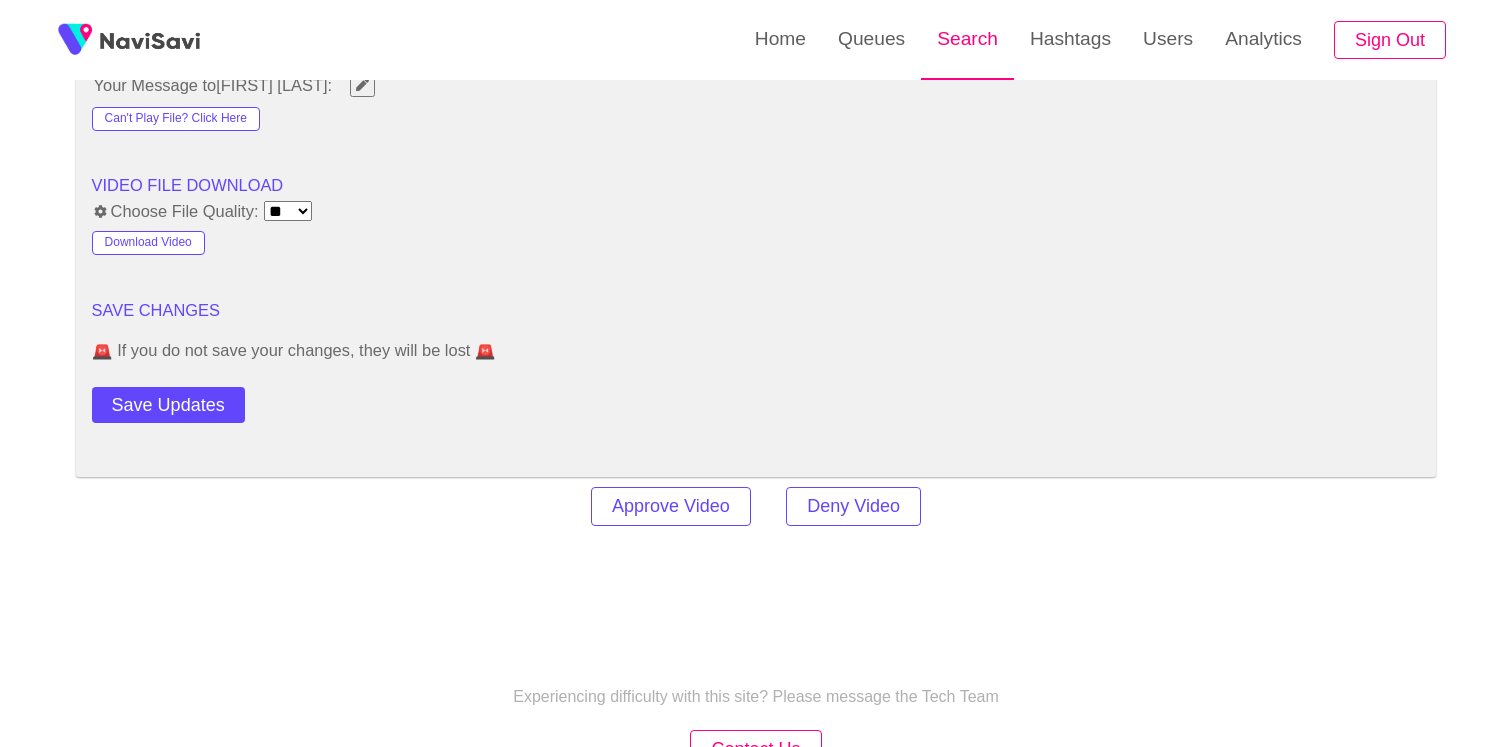 click on "Search" at bounding box center (967, 39) 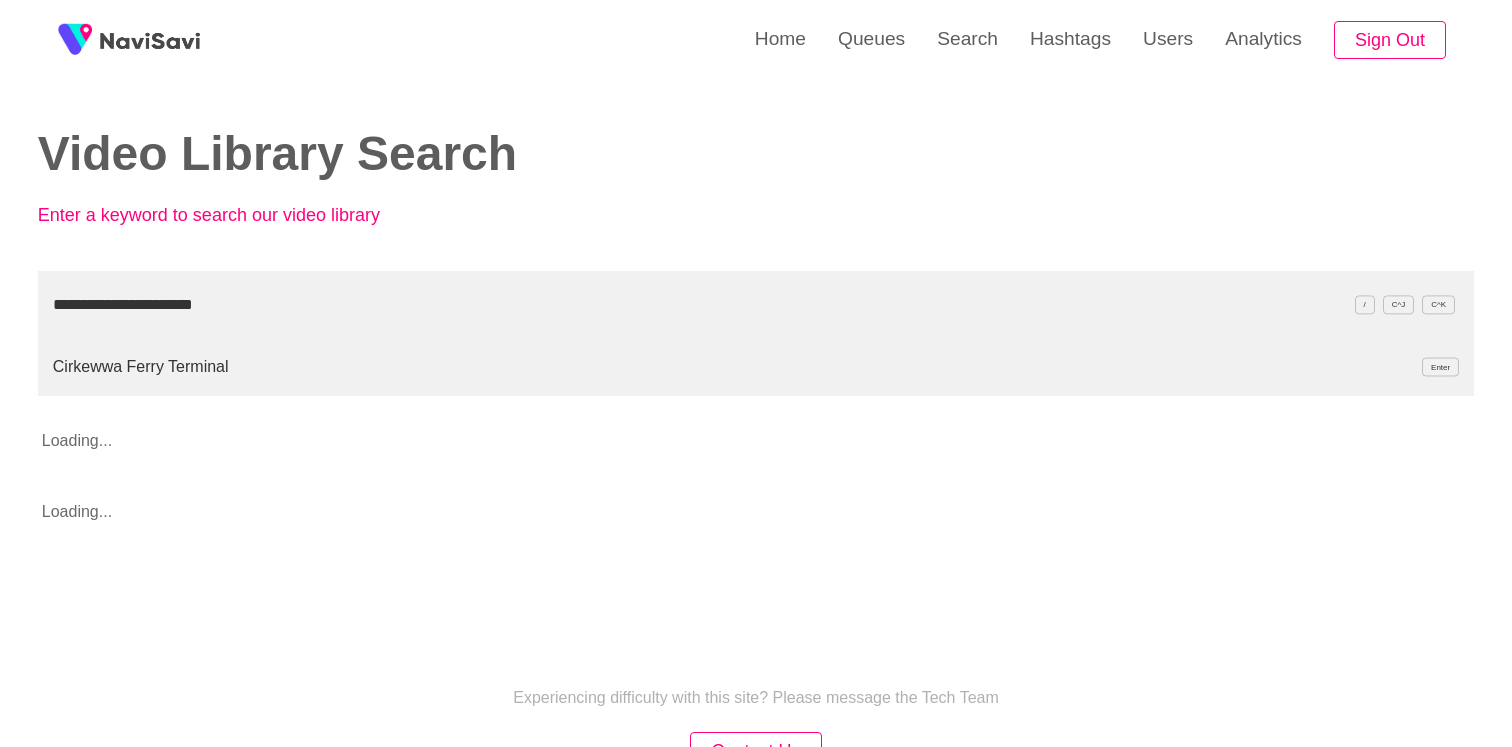 type on "**********" 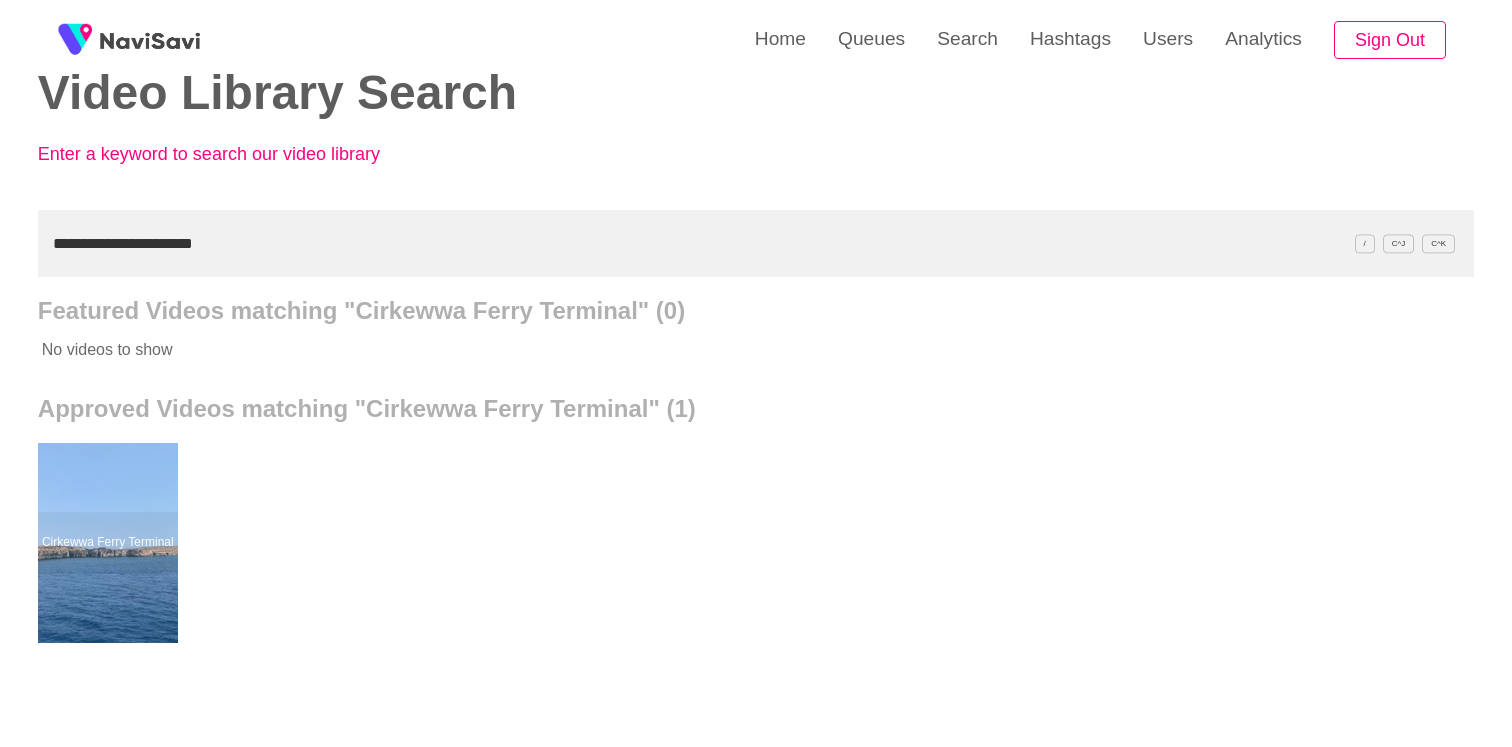 scroll, scrollTop: 62, scrollLeft: 0, axis: vertical 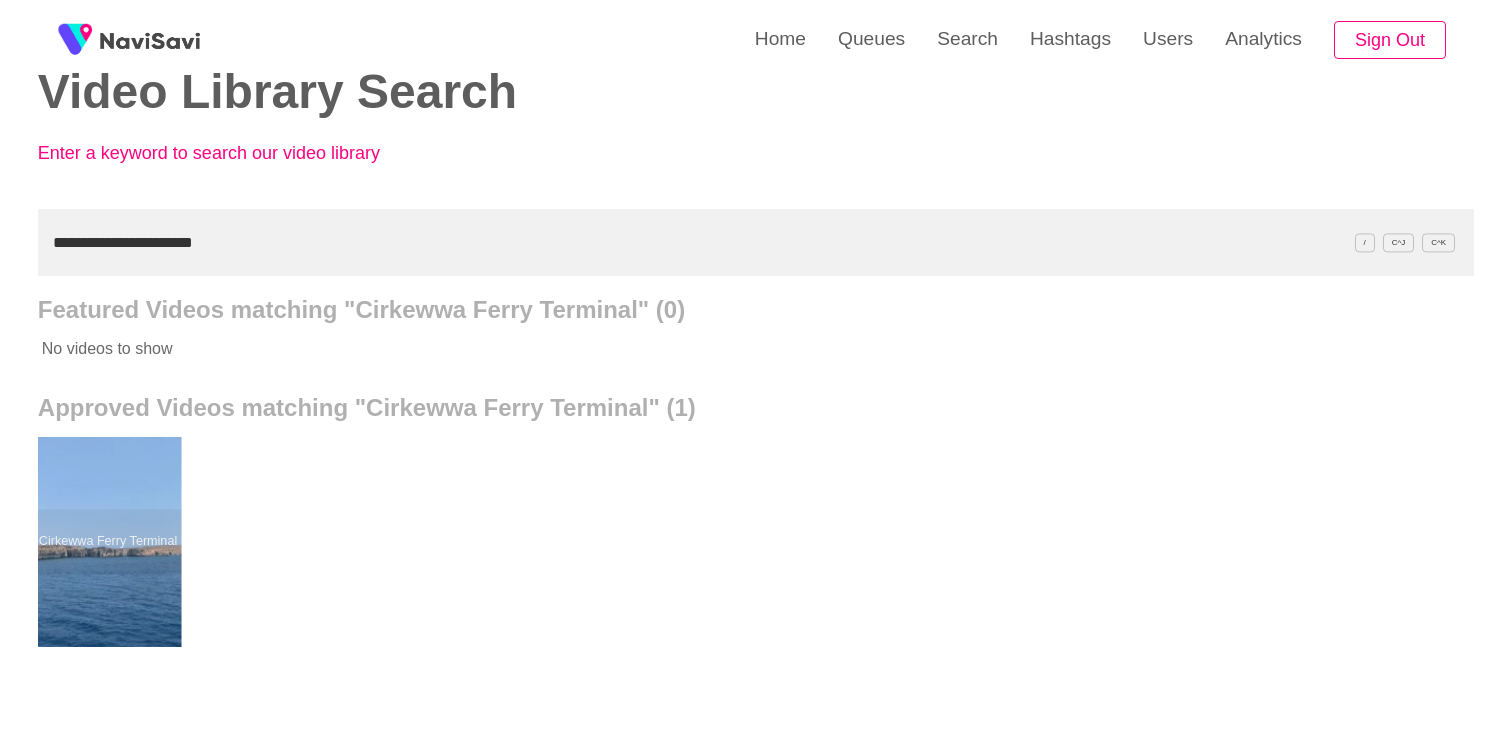 click at bounding box center [107, 542] 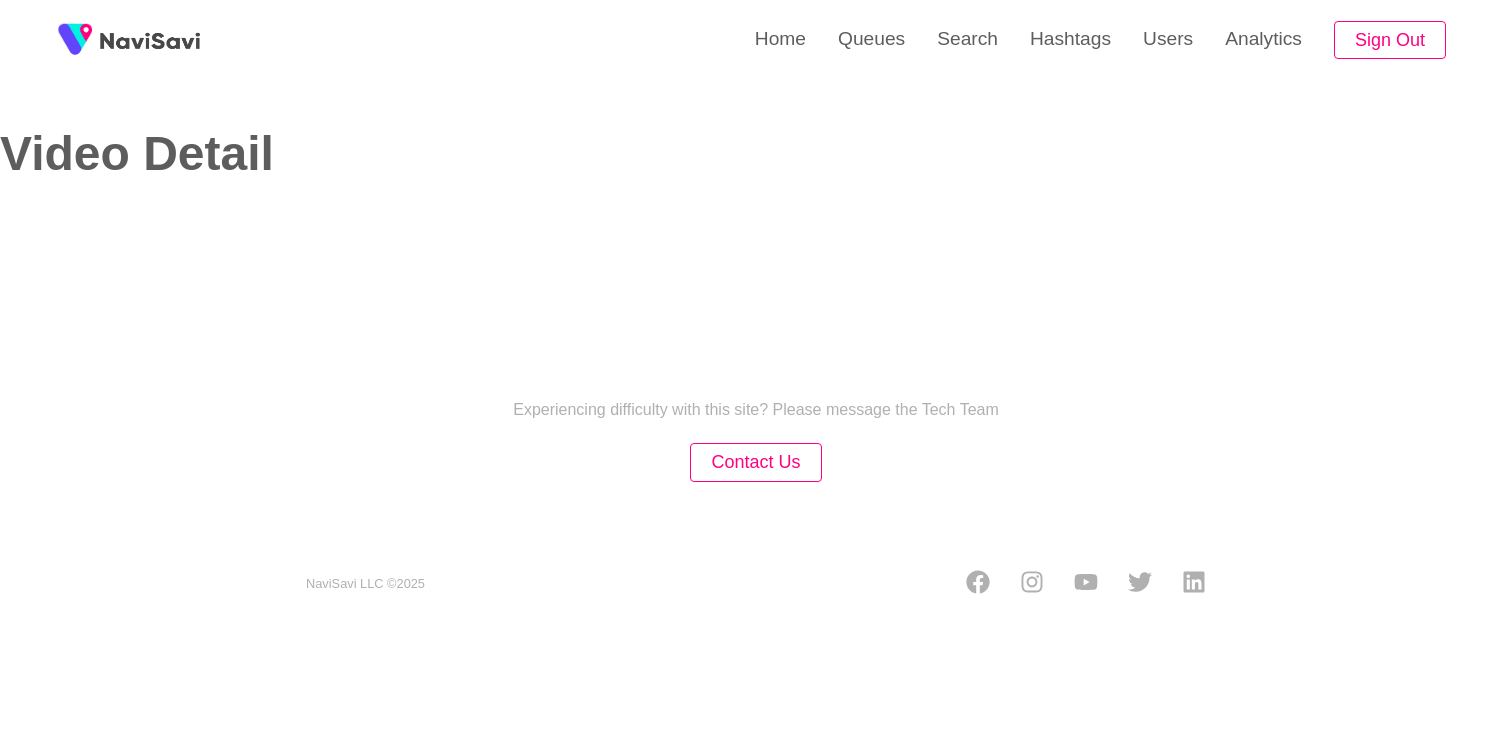 select on "**********" 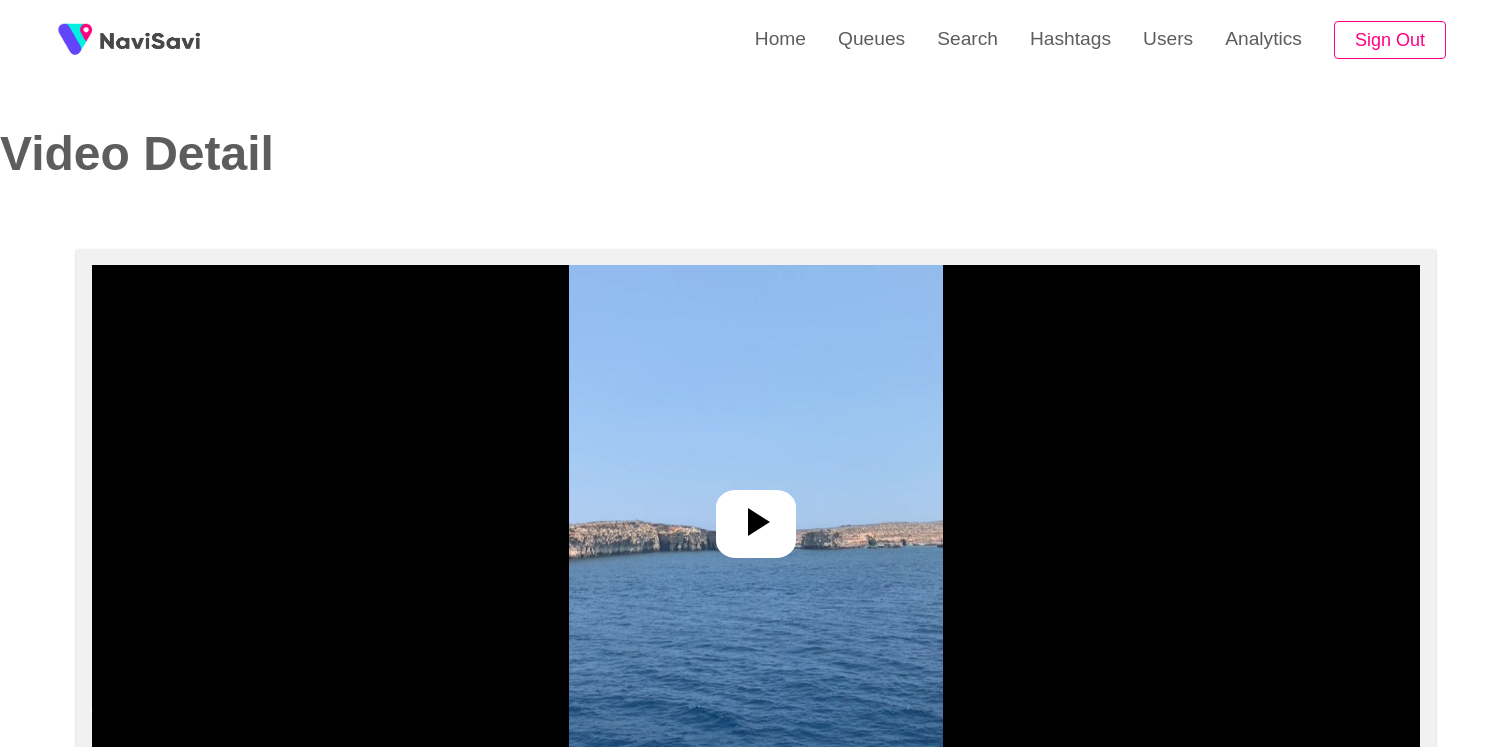 click at bounding box center [756, 515] 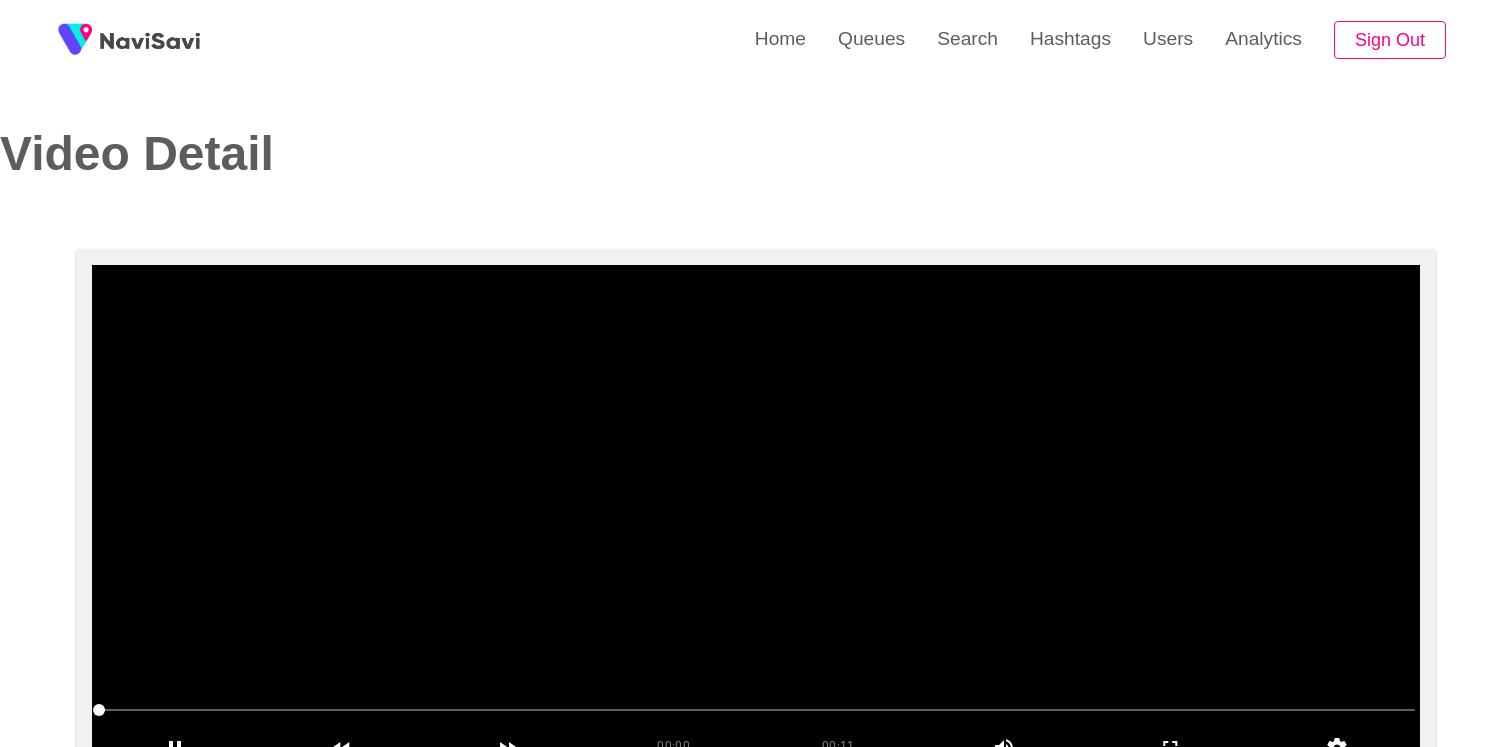 click at bounding box center (756, 515) 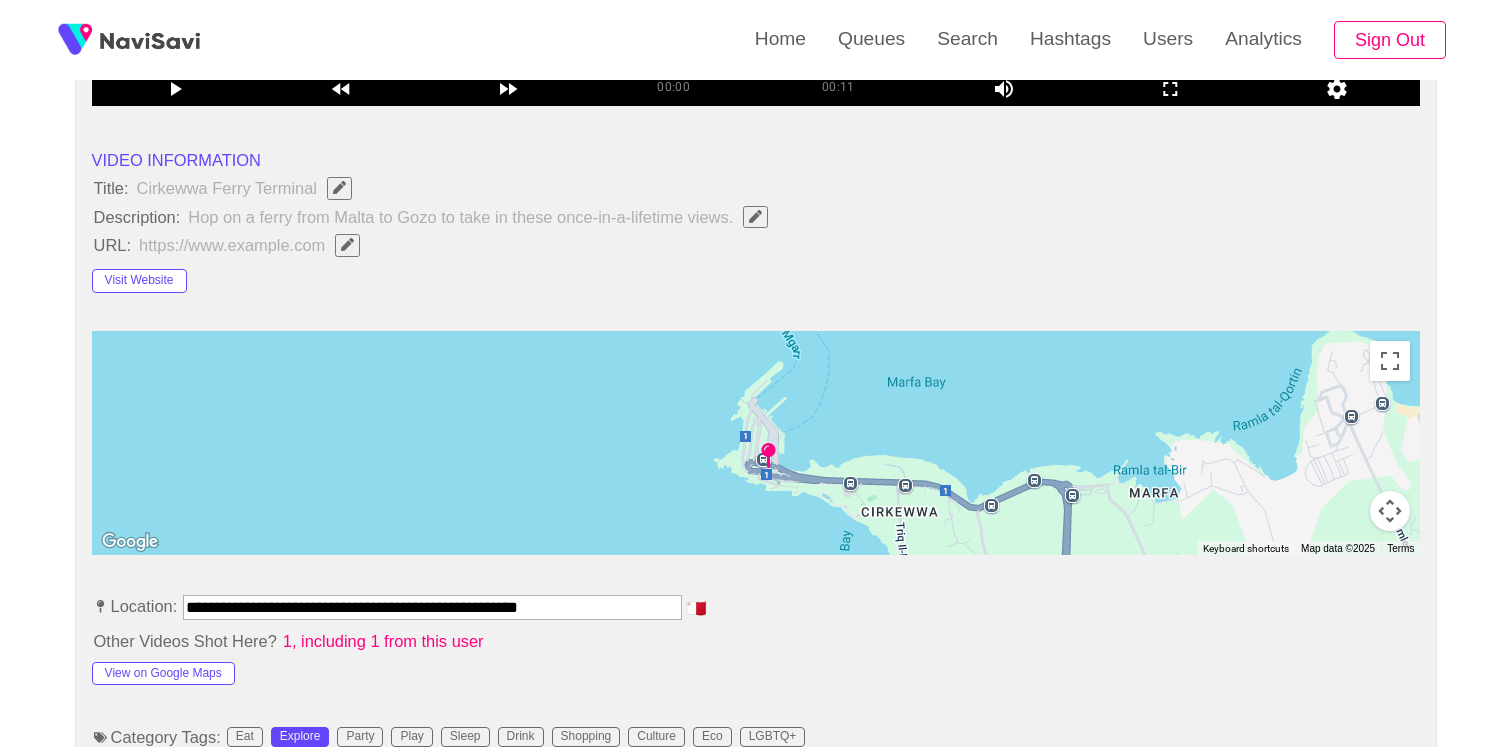 scroll, scrollTop: 1006, scrollLeft: 0, axis: vertical 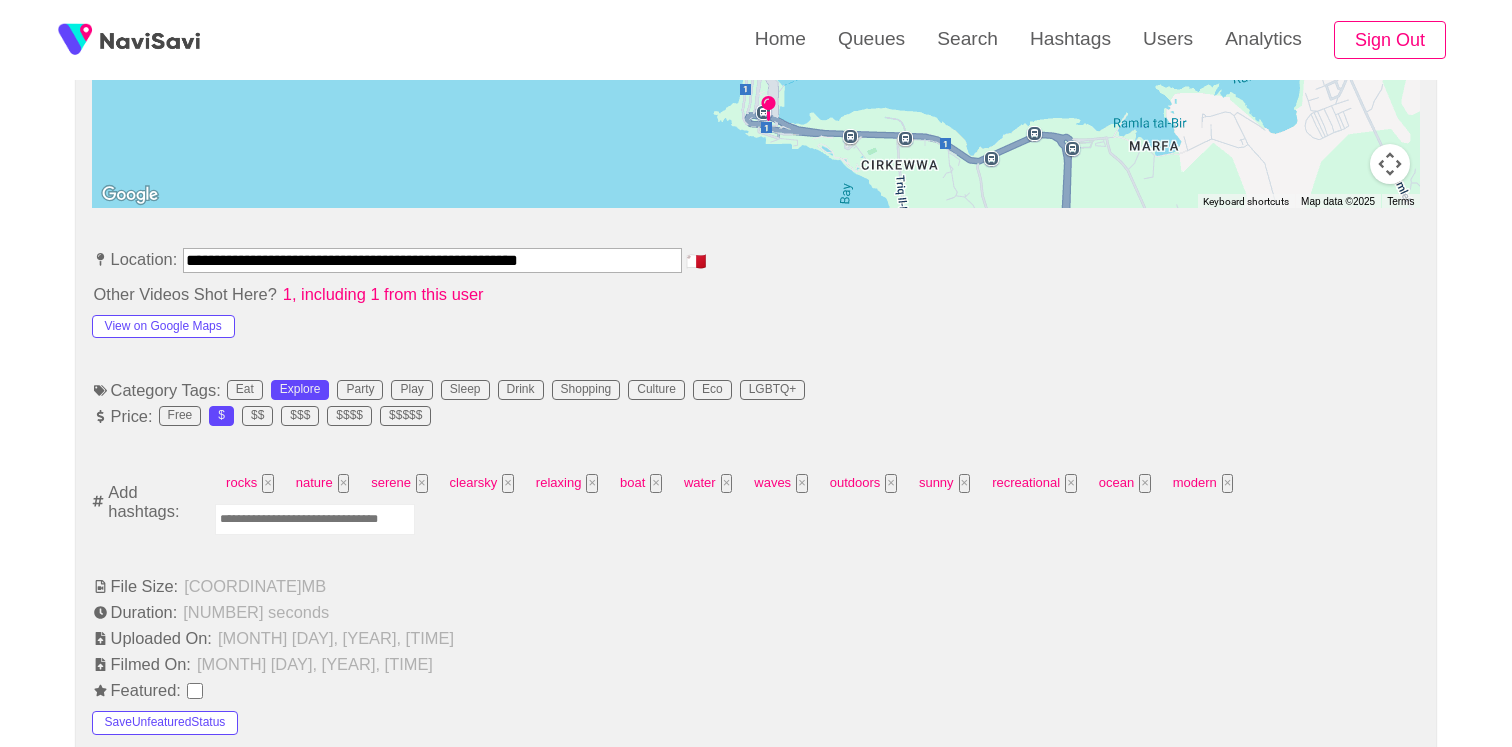 click on "rocks × nature × serene × clearsky × relaxing × boat × water × waves × outdoors × sunny × recreational × ocean × modern ×" at bounding box center [816, 501] 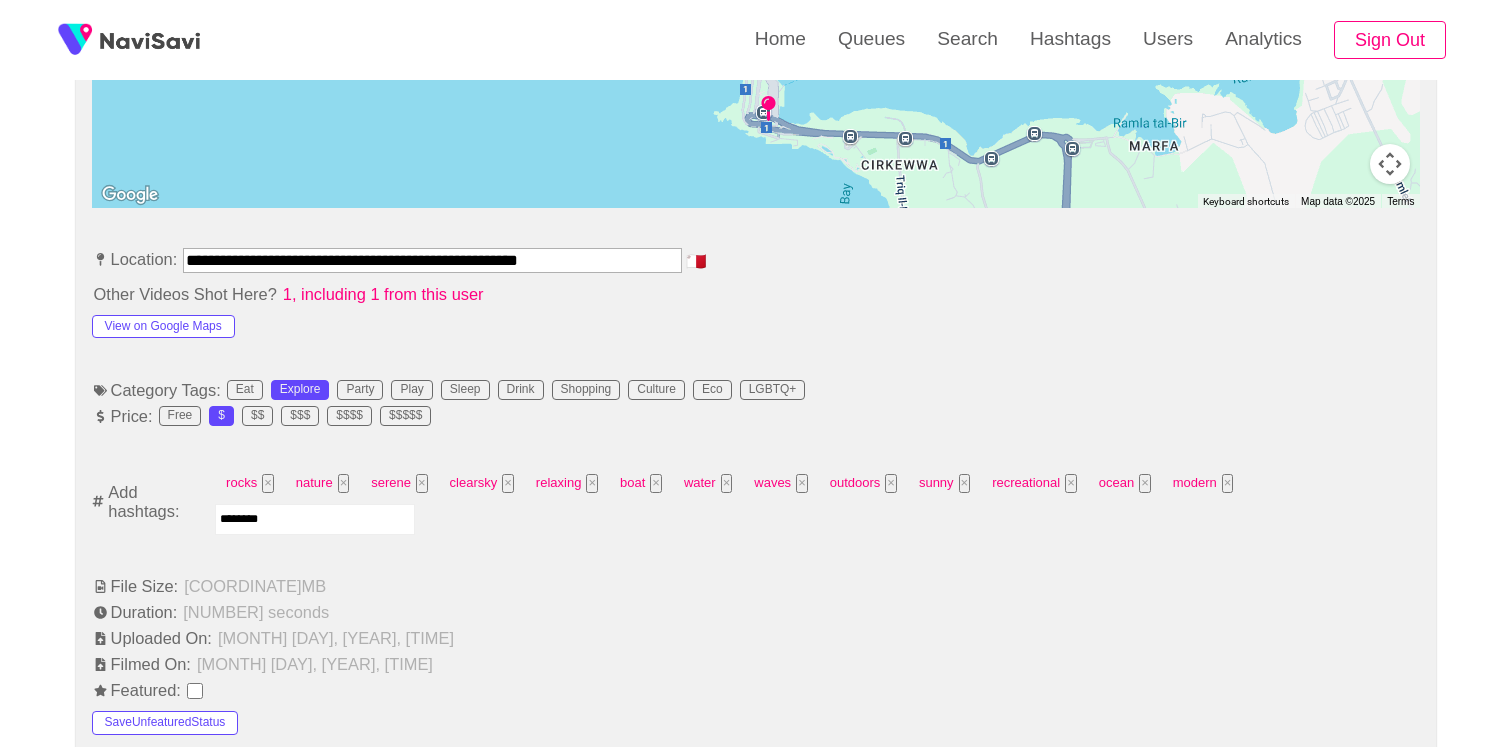 type on "*********" 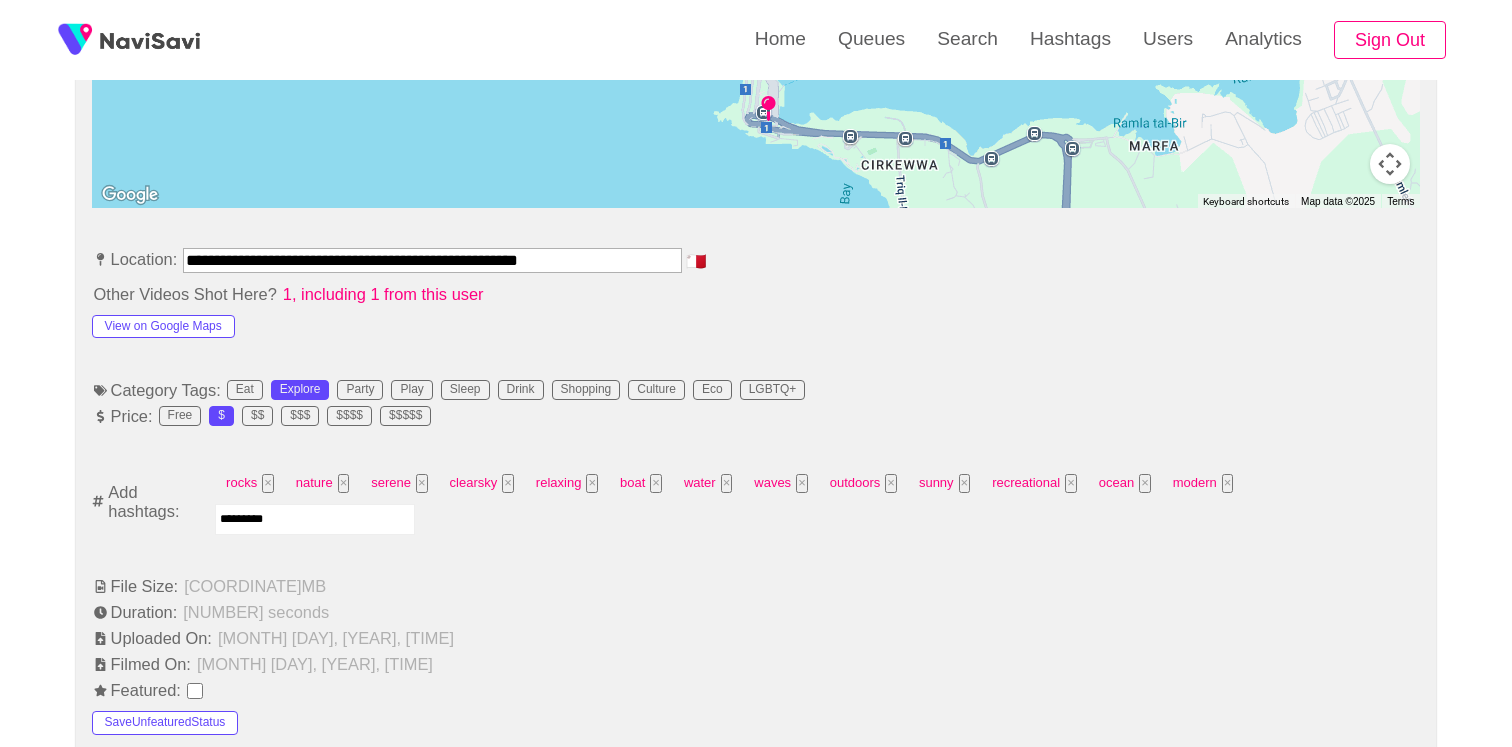 type 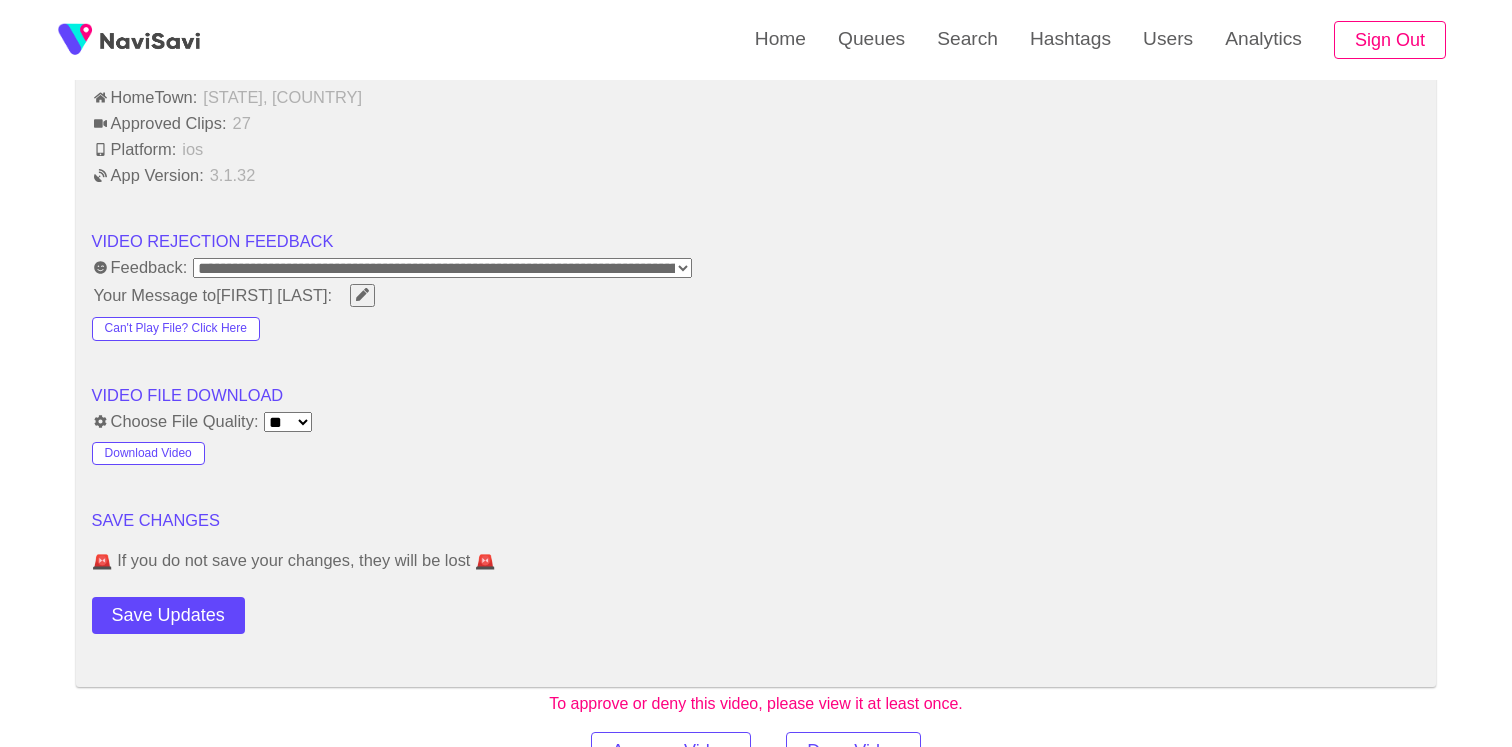 scroll, scrollTop: 2679, scrollLeft: 0, axis: vertical 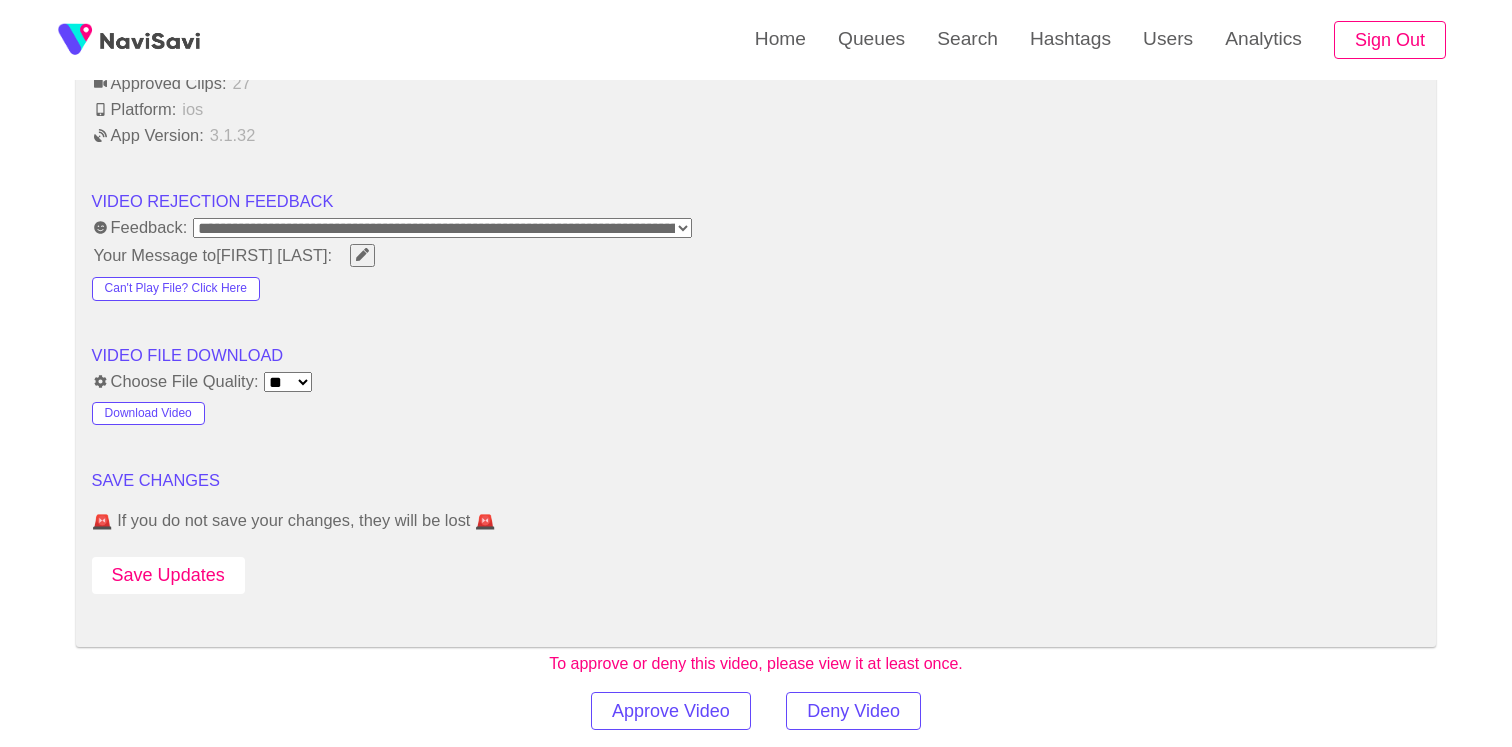 click on "Save Updates" at bounding box center (168, 575) 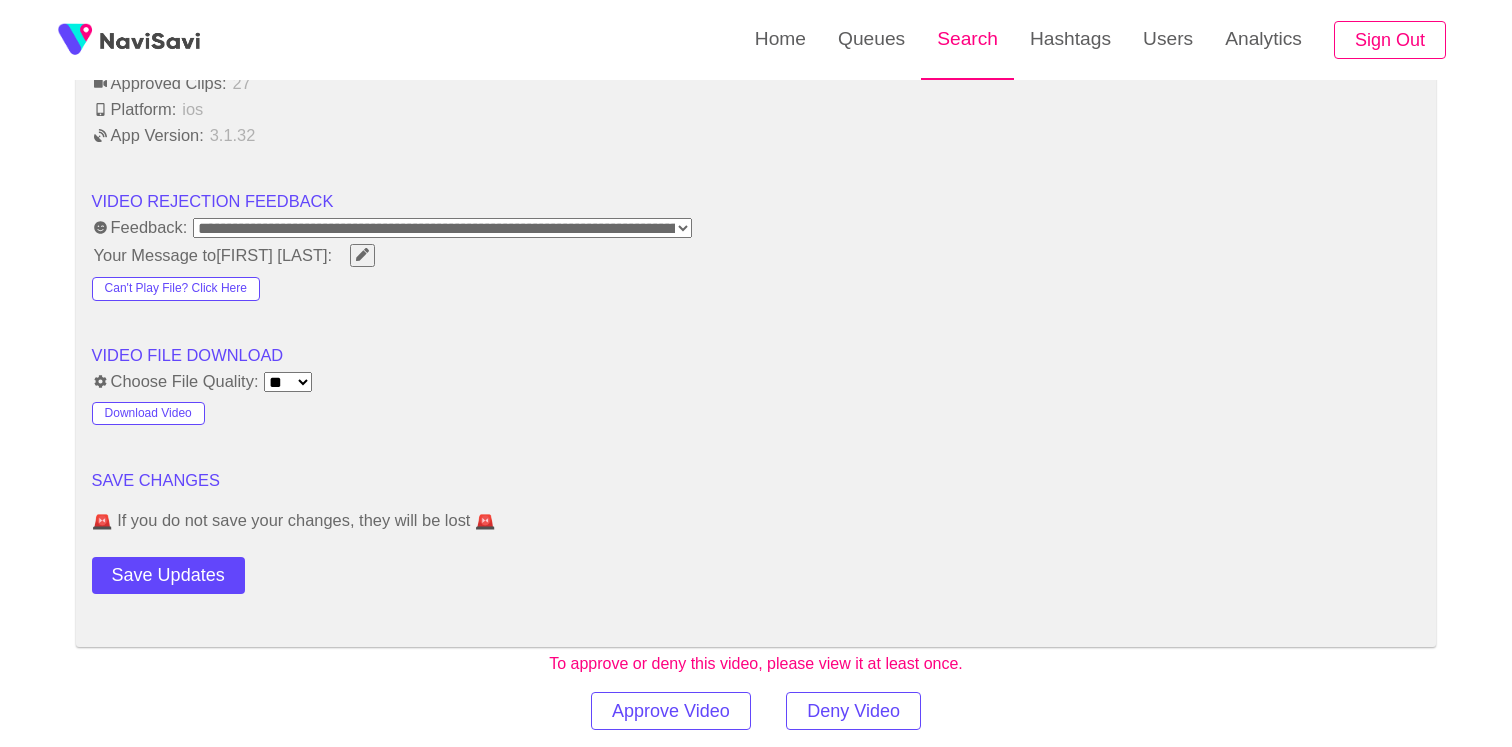click on "Search" at bounding box center (967, 39) 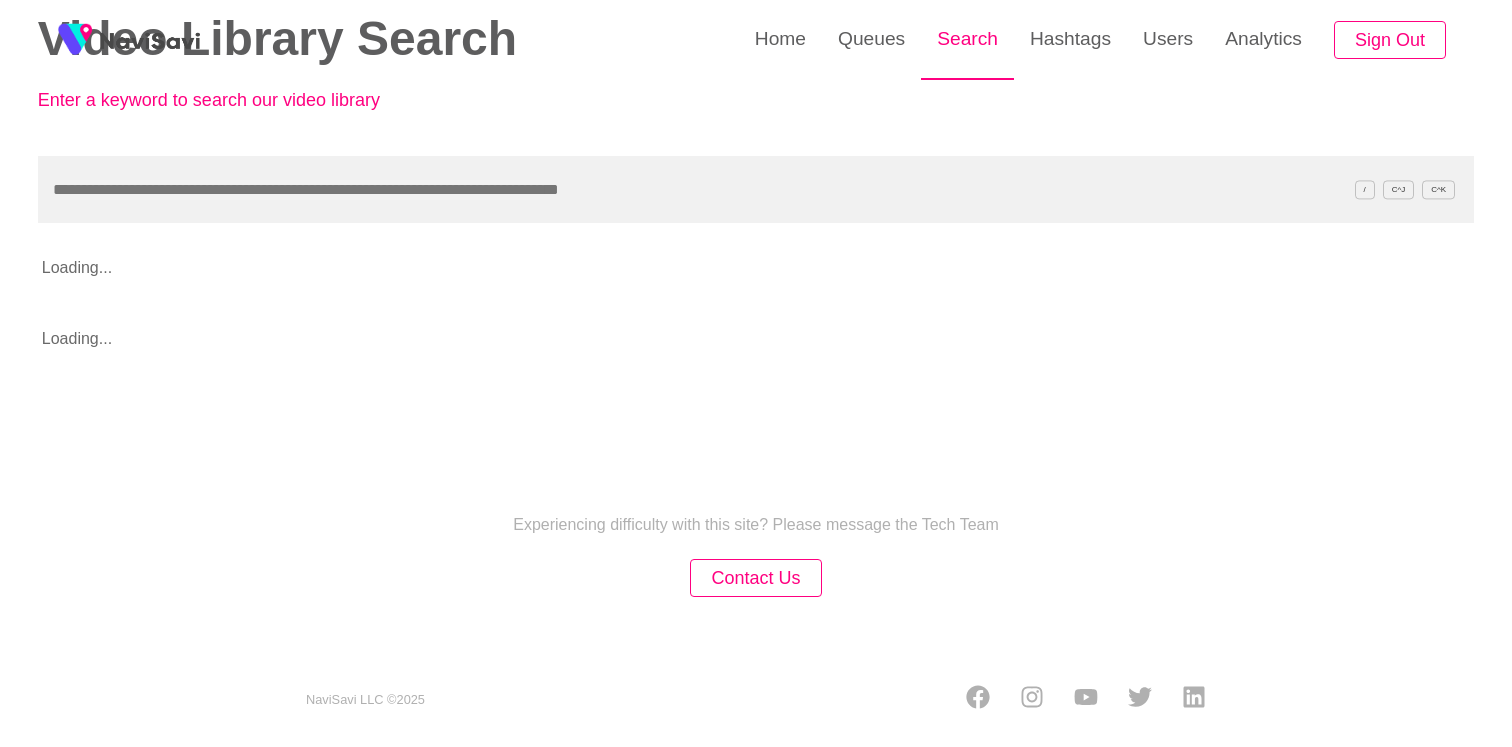 scroll, scrollTop: 0, scrollLeft: 0, axis: both 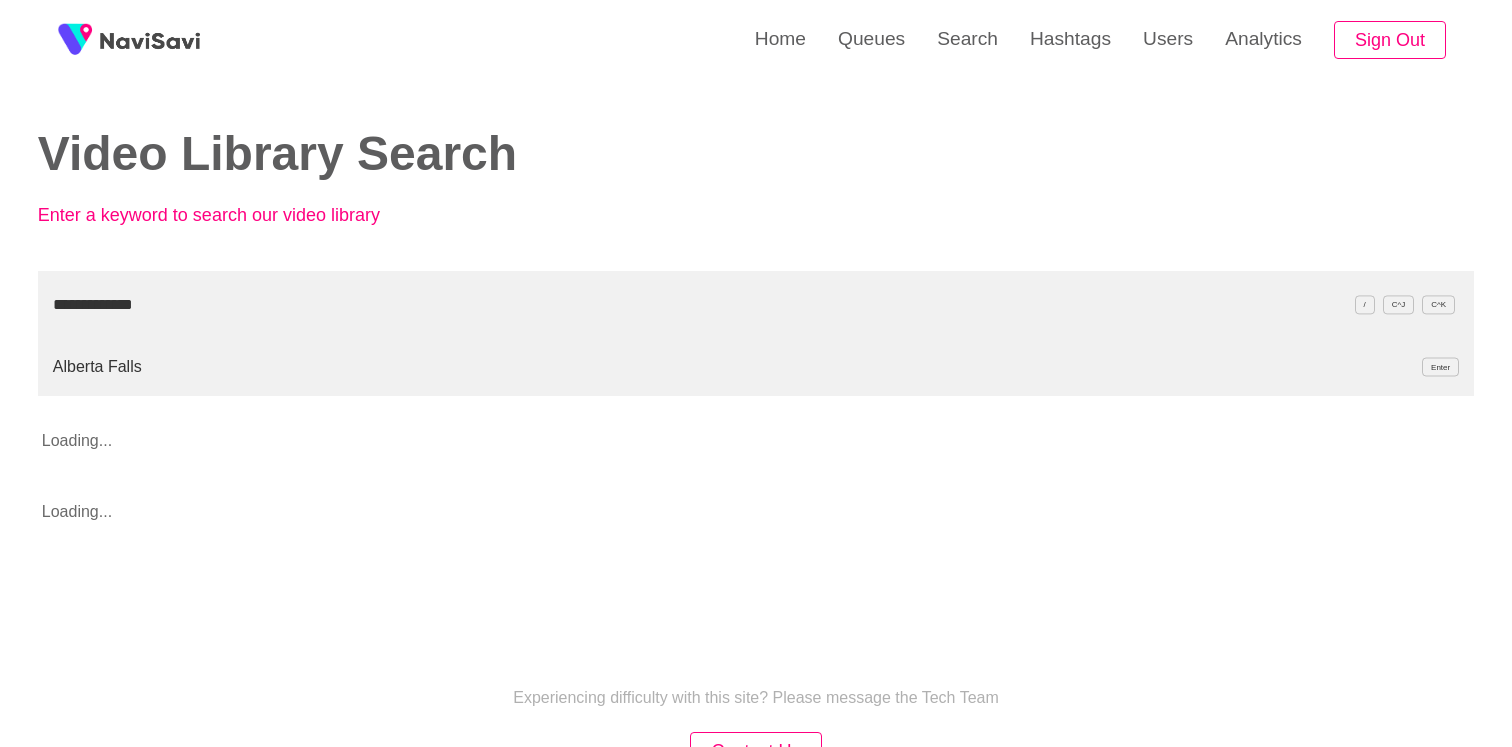 type on "**********" 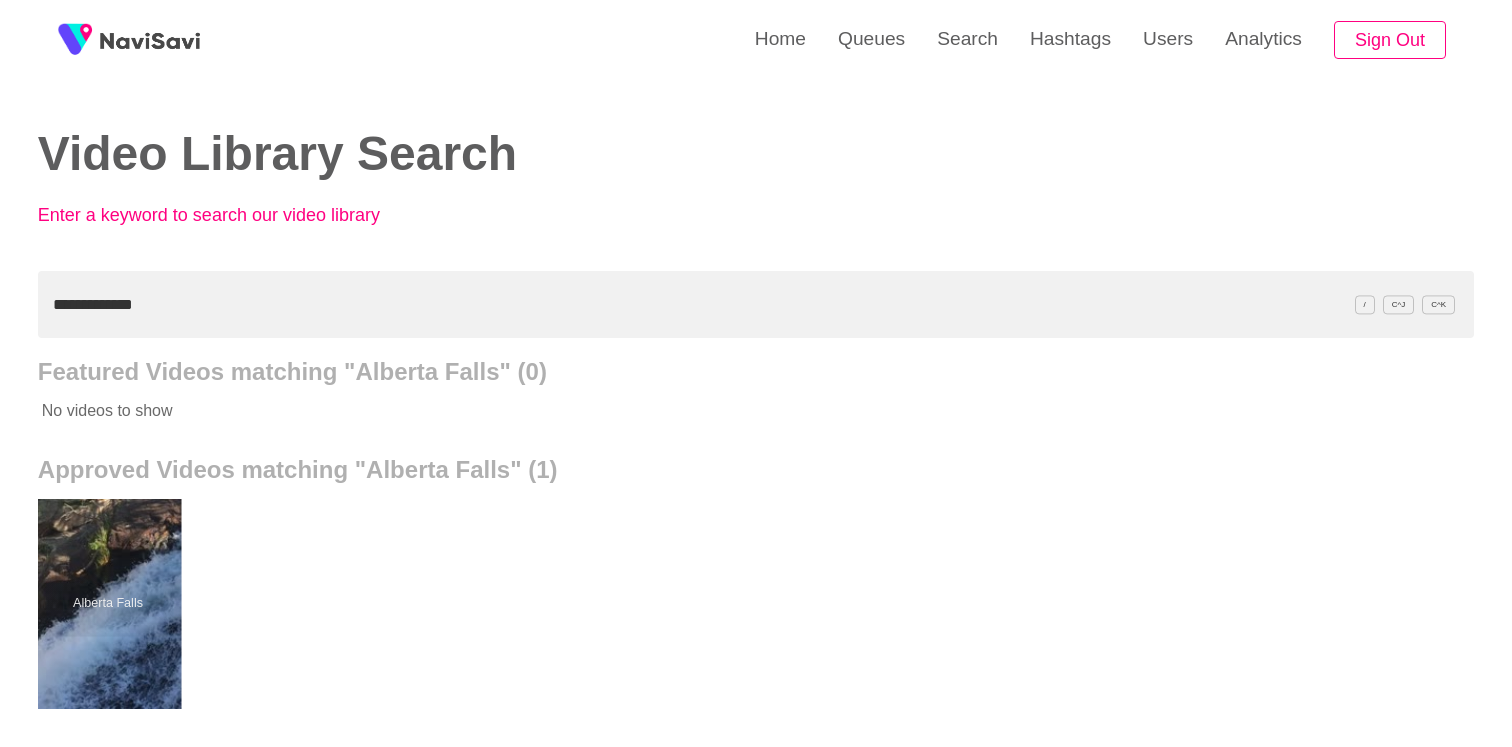 click at bounding box center [107, 604] 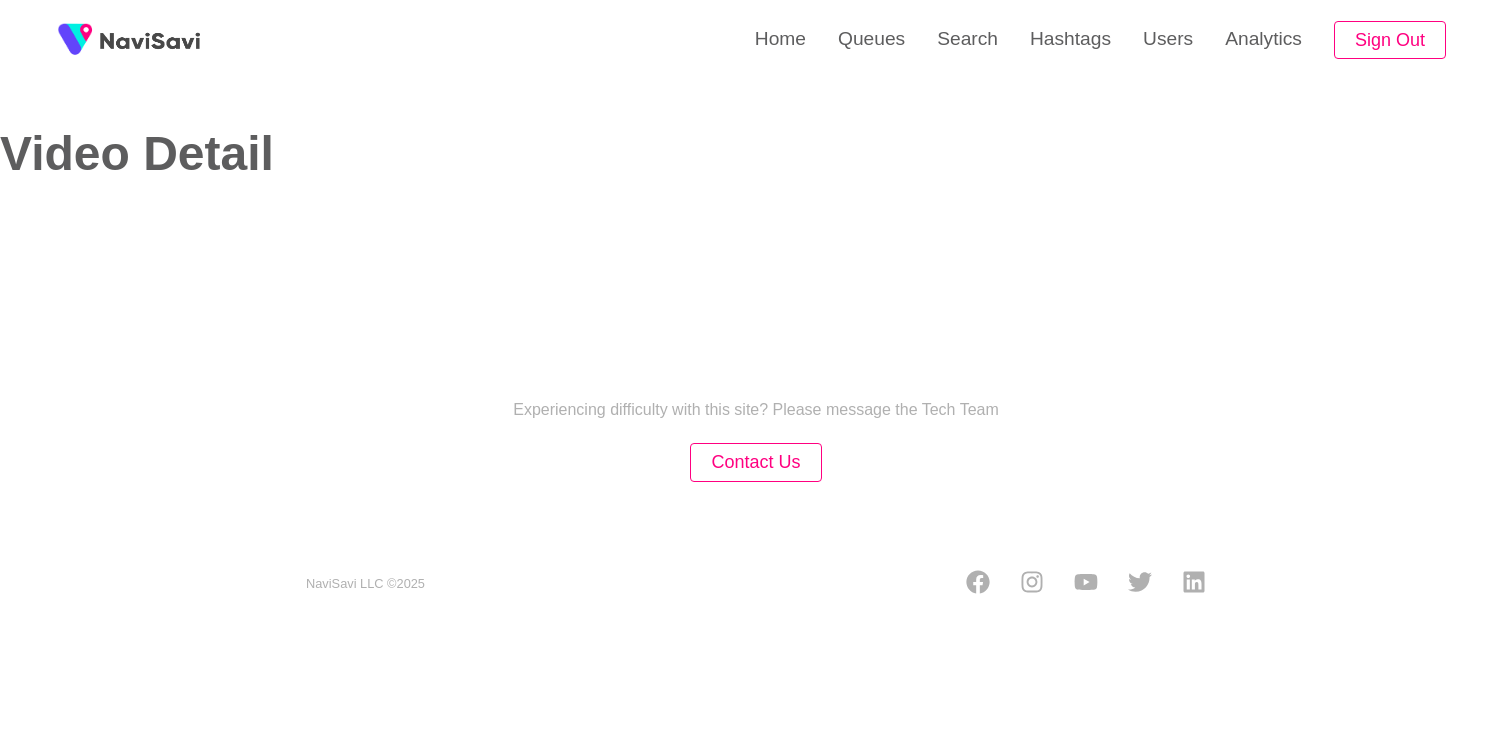 select on "**********" 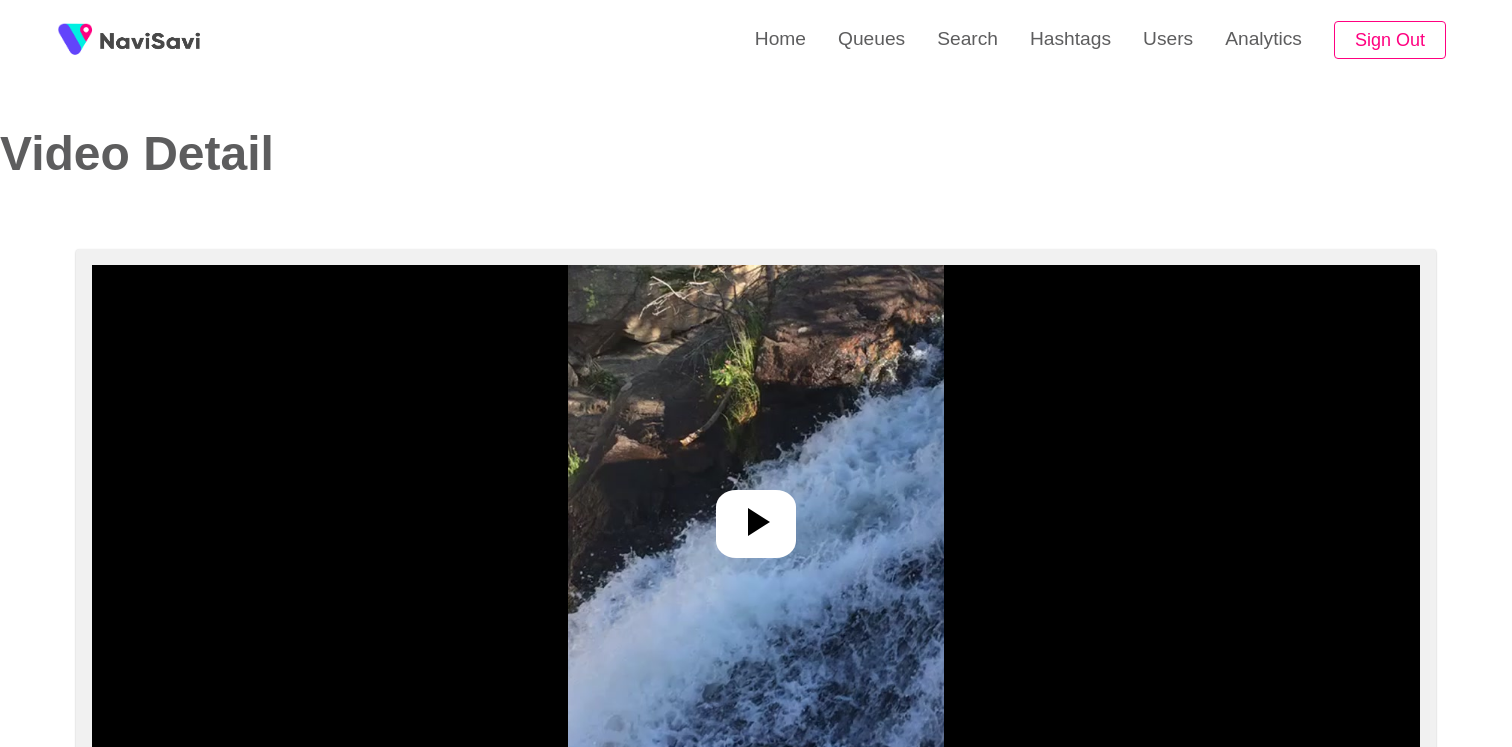 click at bounding box center (756, 515) 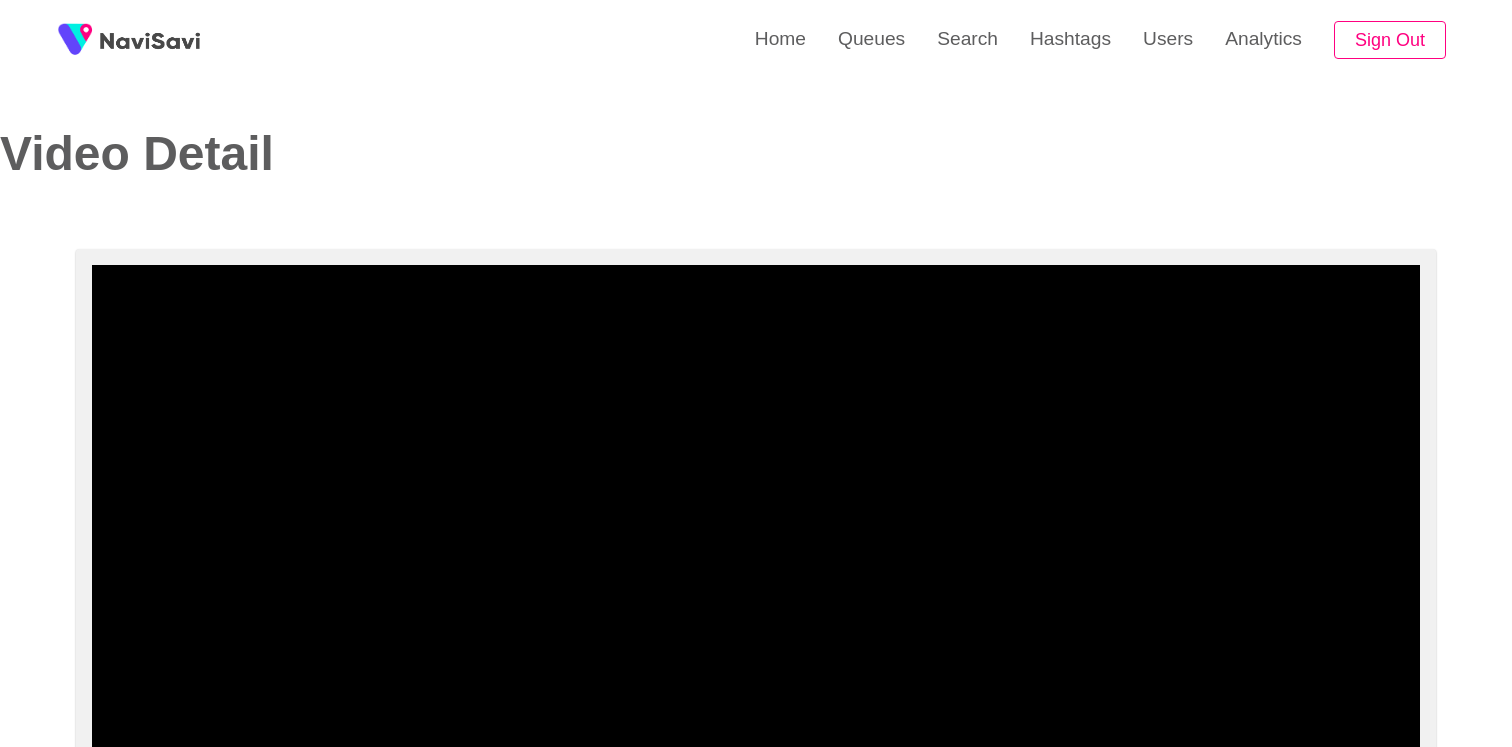 scroll, scrollTop: 143, scrollLeft: 0, axis: vertical 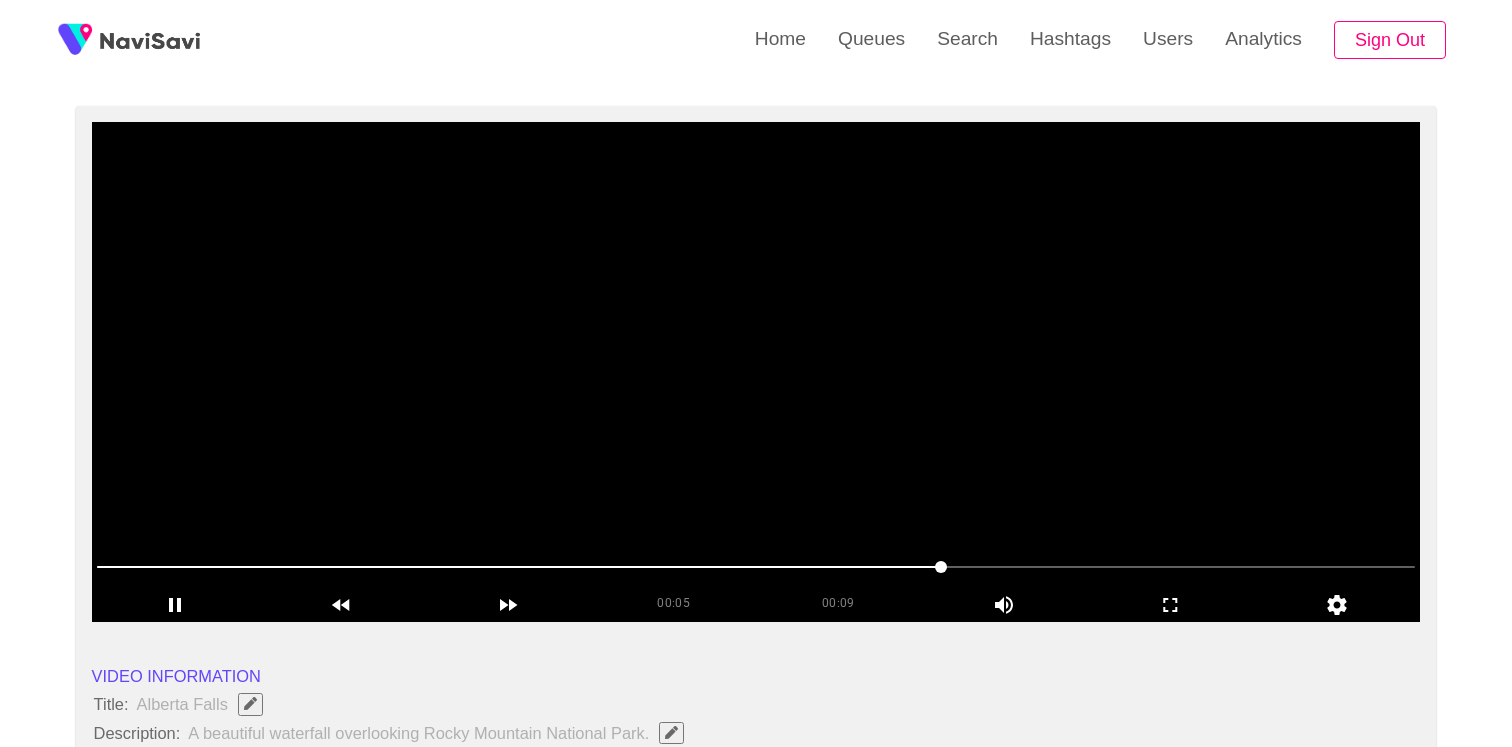 drag, startPoint x: 648, startPoint y: 569, endPoint x: 939, endPoint y: 565, distance: 291.0275 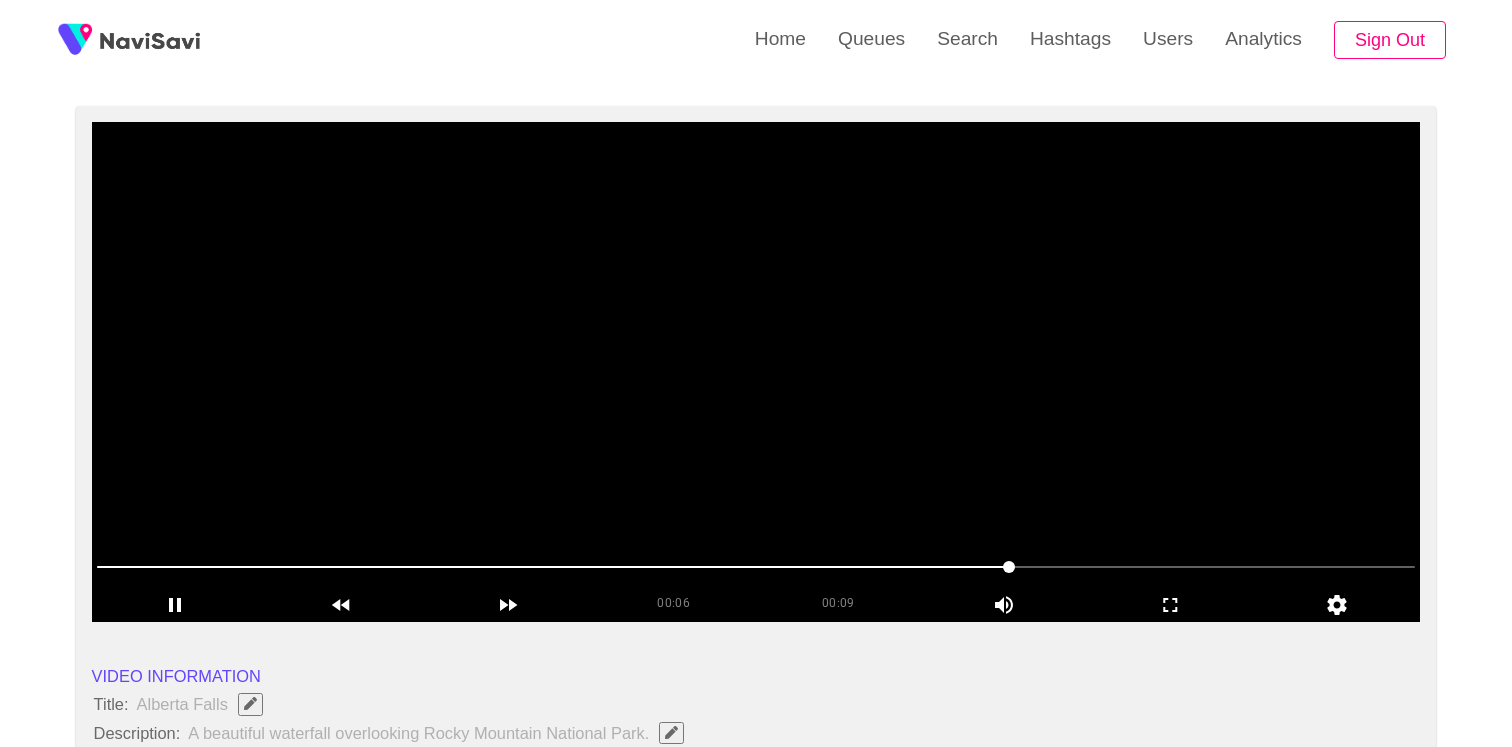 click at bounding box center (756, 569) 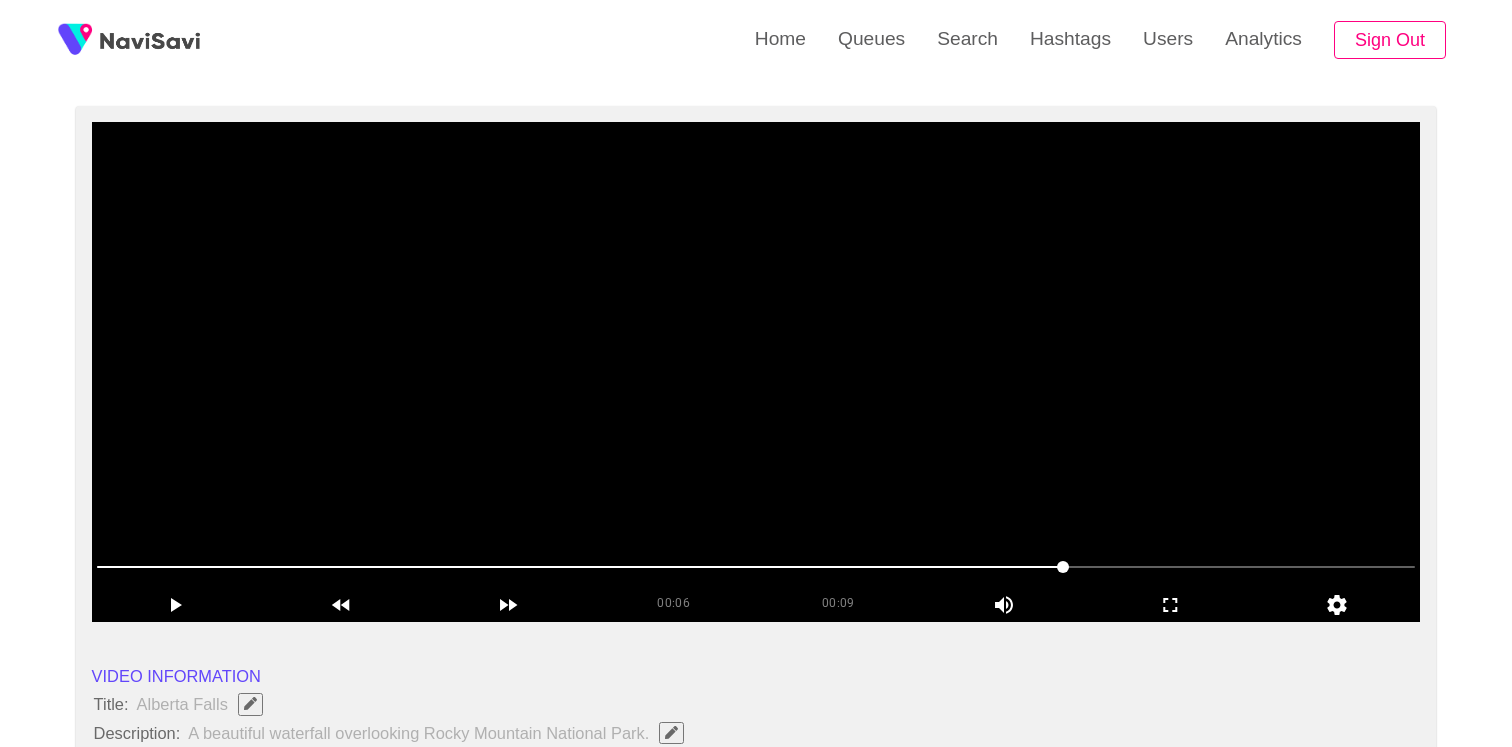 click at bounding box center [756, 372] 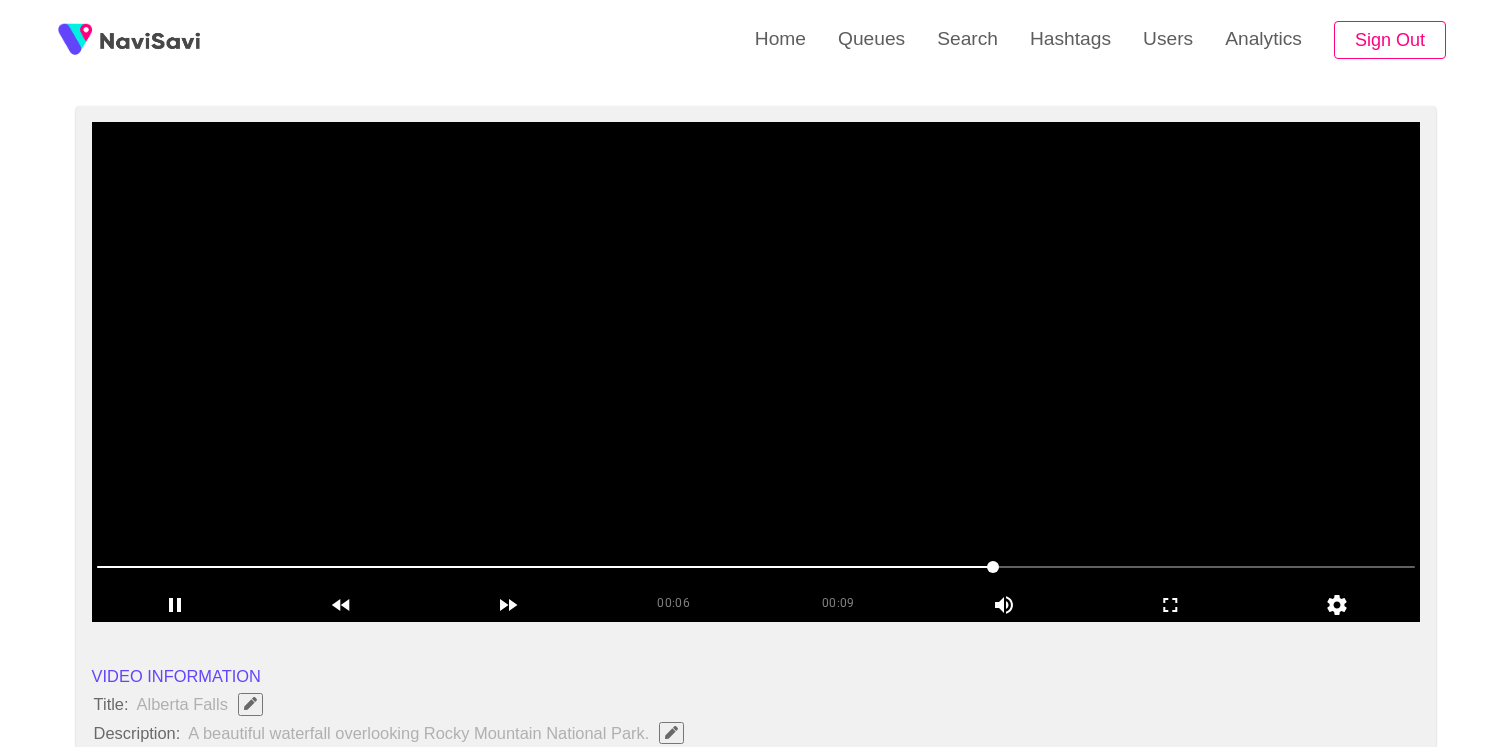 click at bounding box center [756, 372] 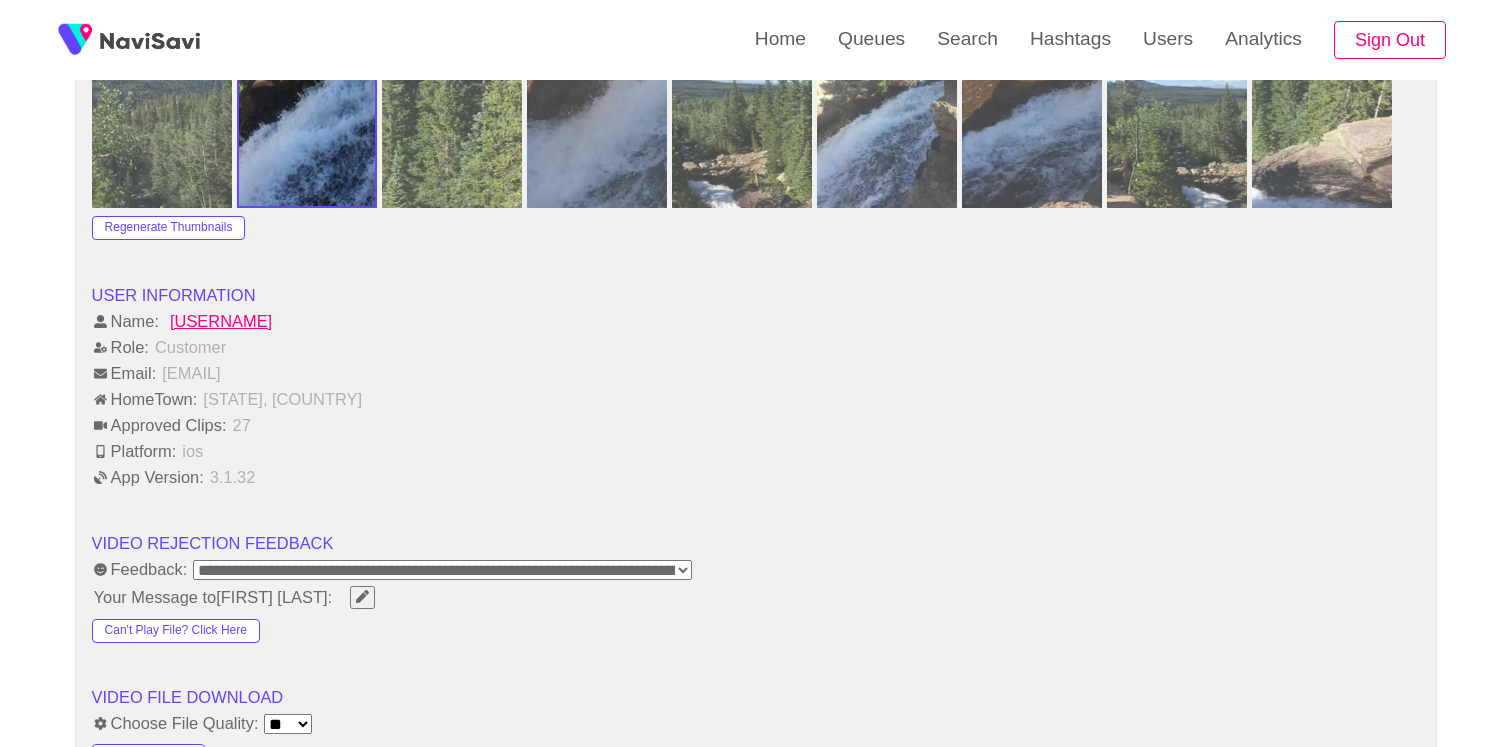 scroll, scrollTop: 2245, scrollLeft: 0, axis: vertical 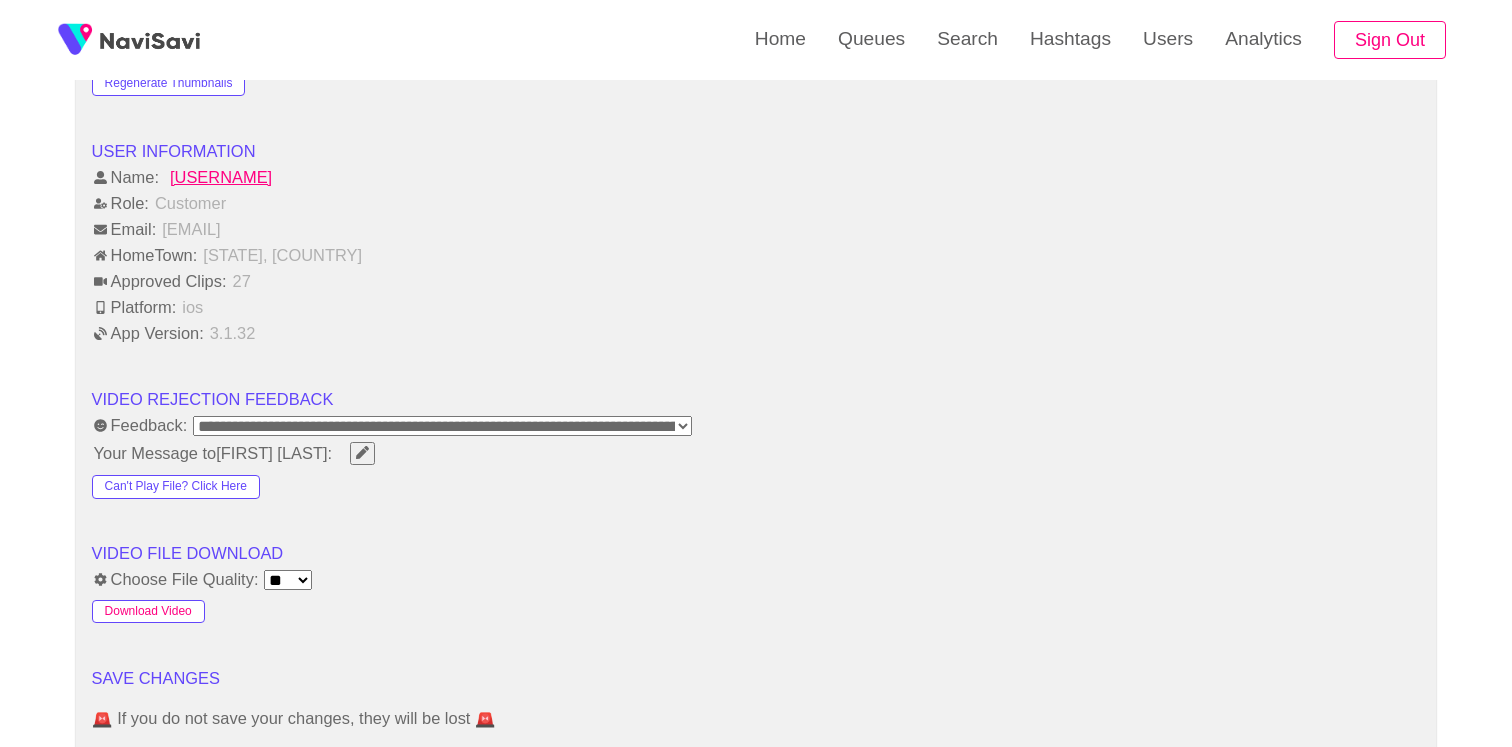 click on "Download Video" at bounding box center [148, 612] 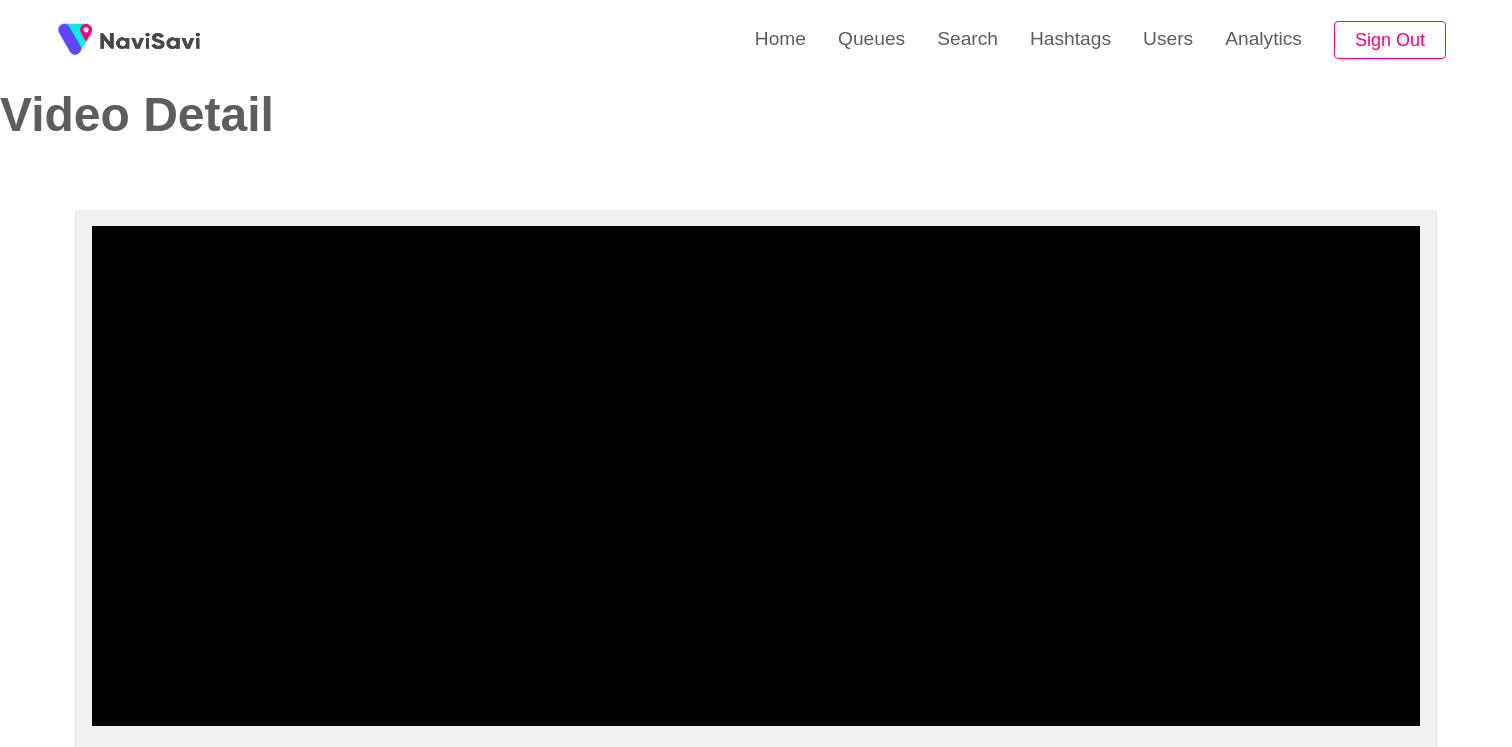 scroll, scrollTop: 0, scrollLeft: 0, axis: both 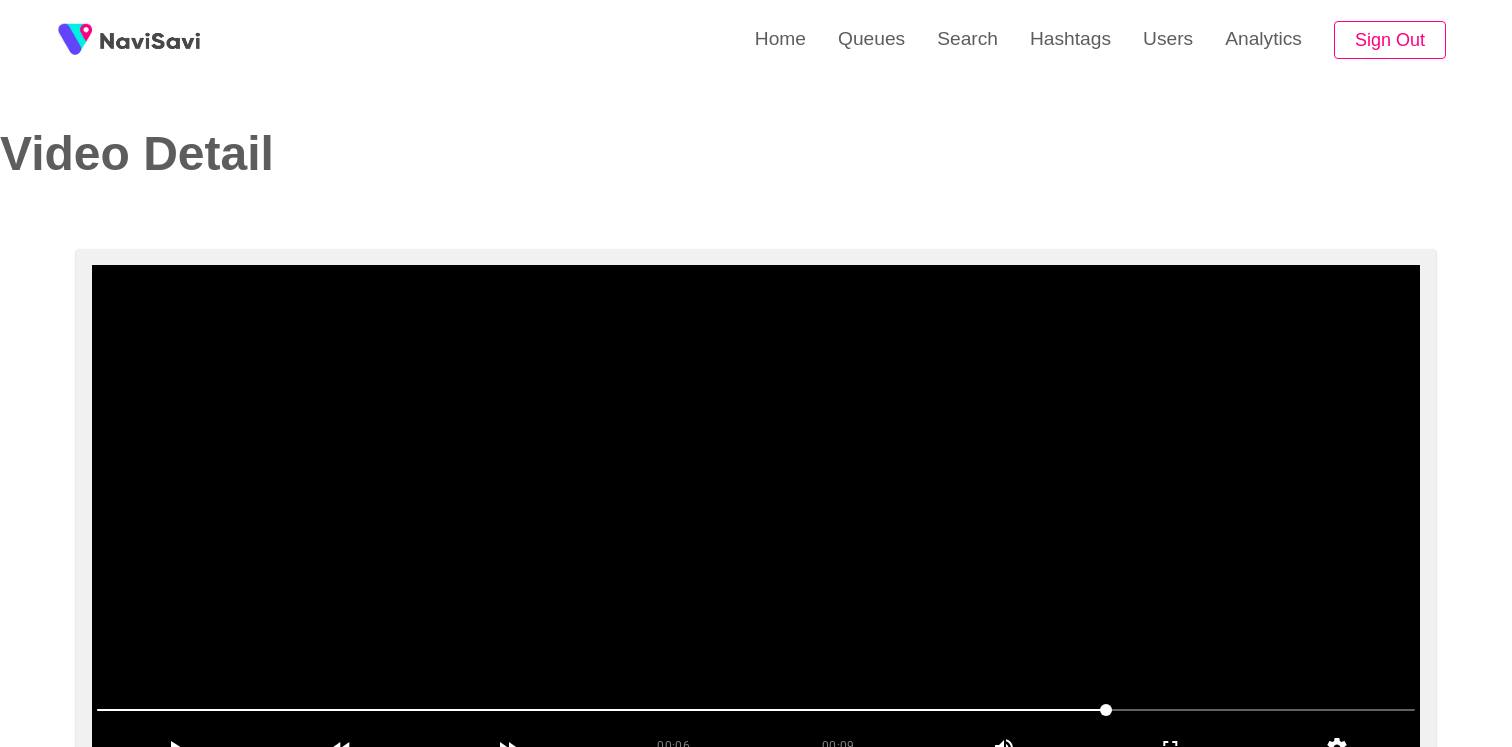 click at bounding box center [756, 515] 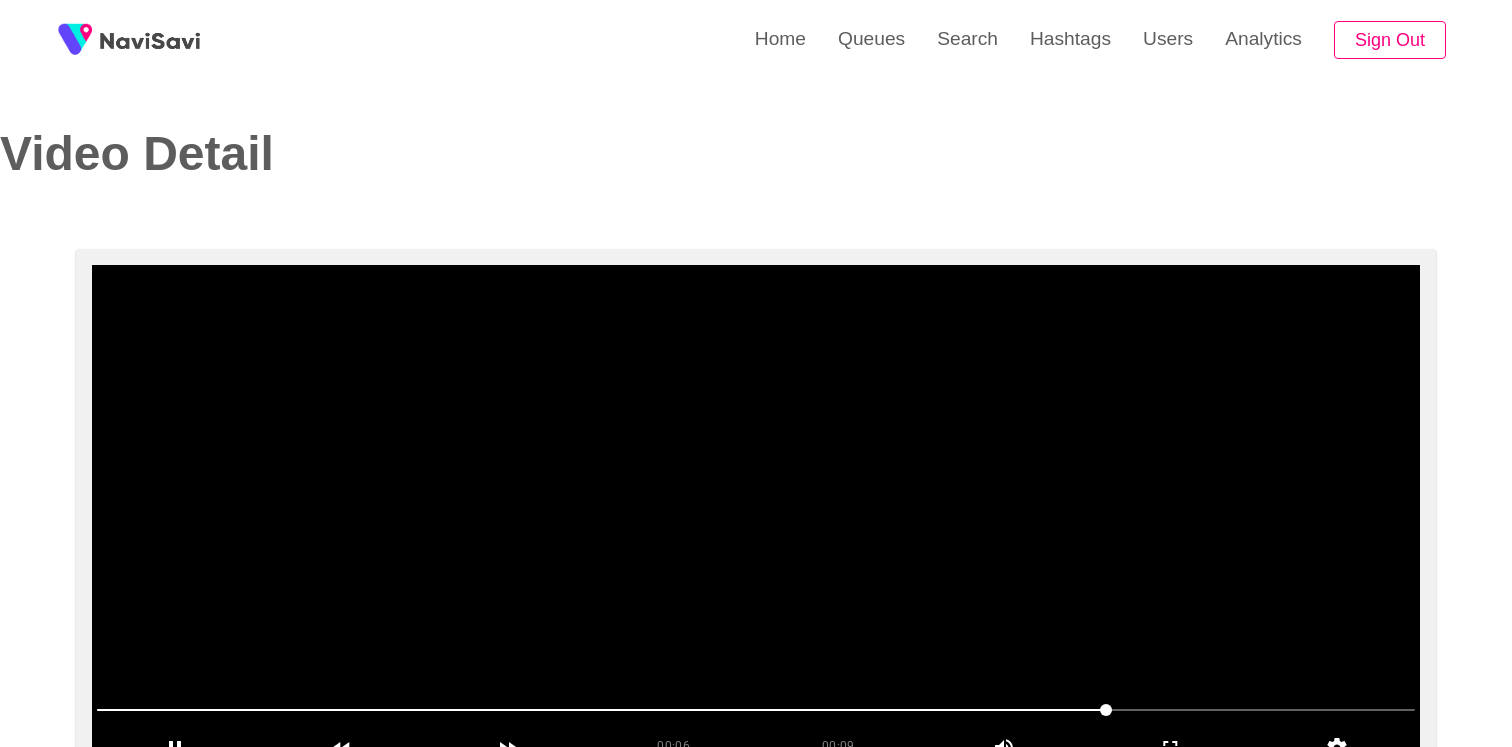 click at bounding box center (756, 515) 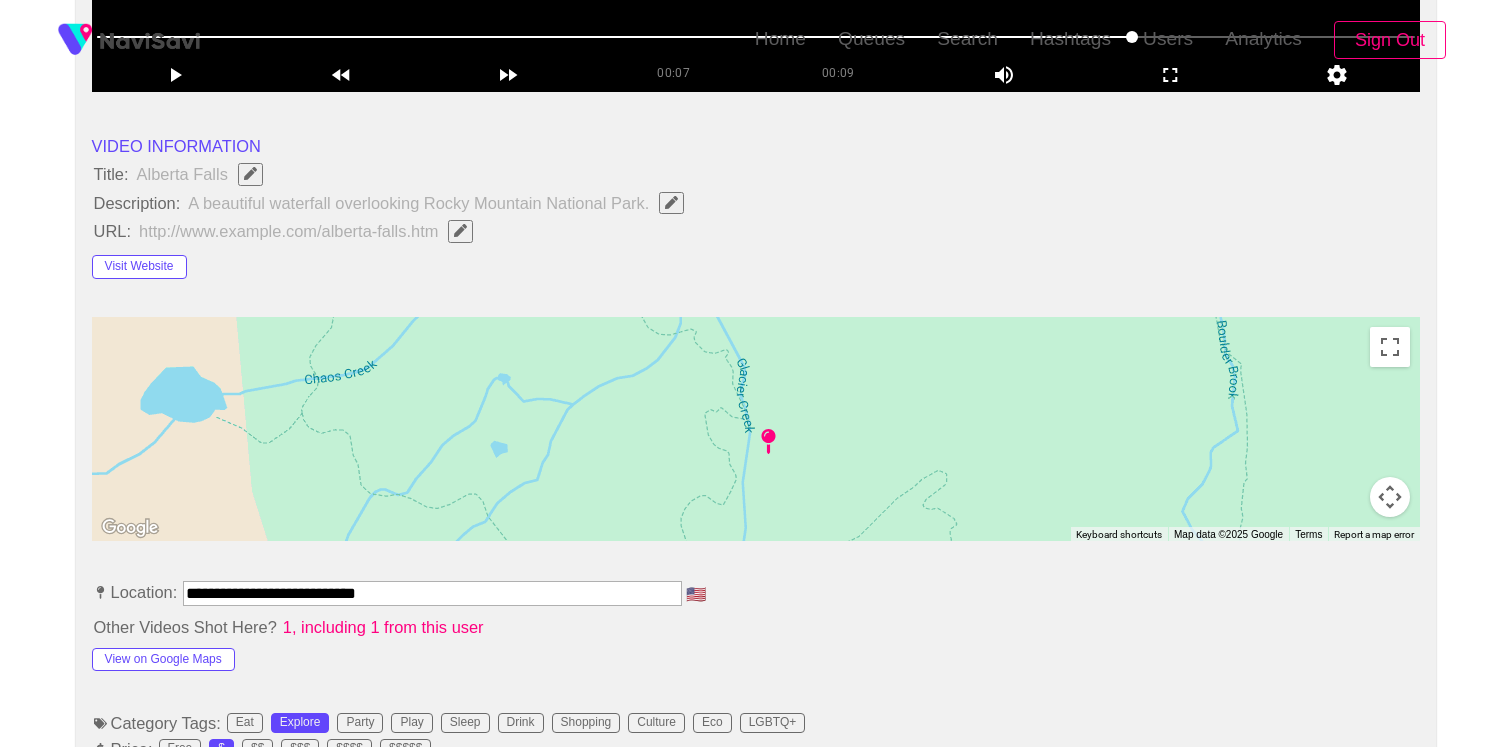 scroll, scrollTop: 879, scrollLeft: 0, axis: vertical 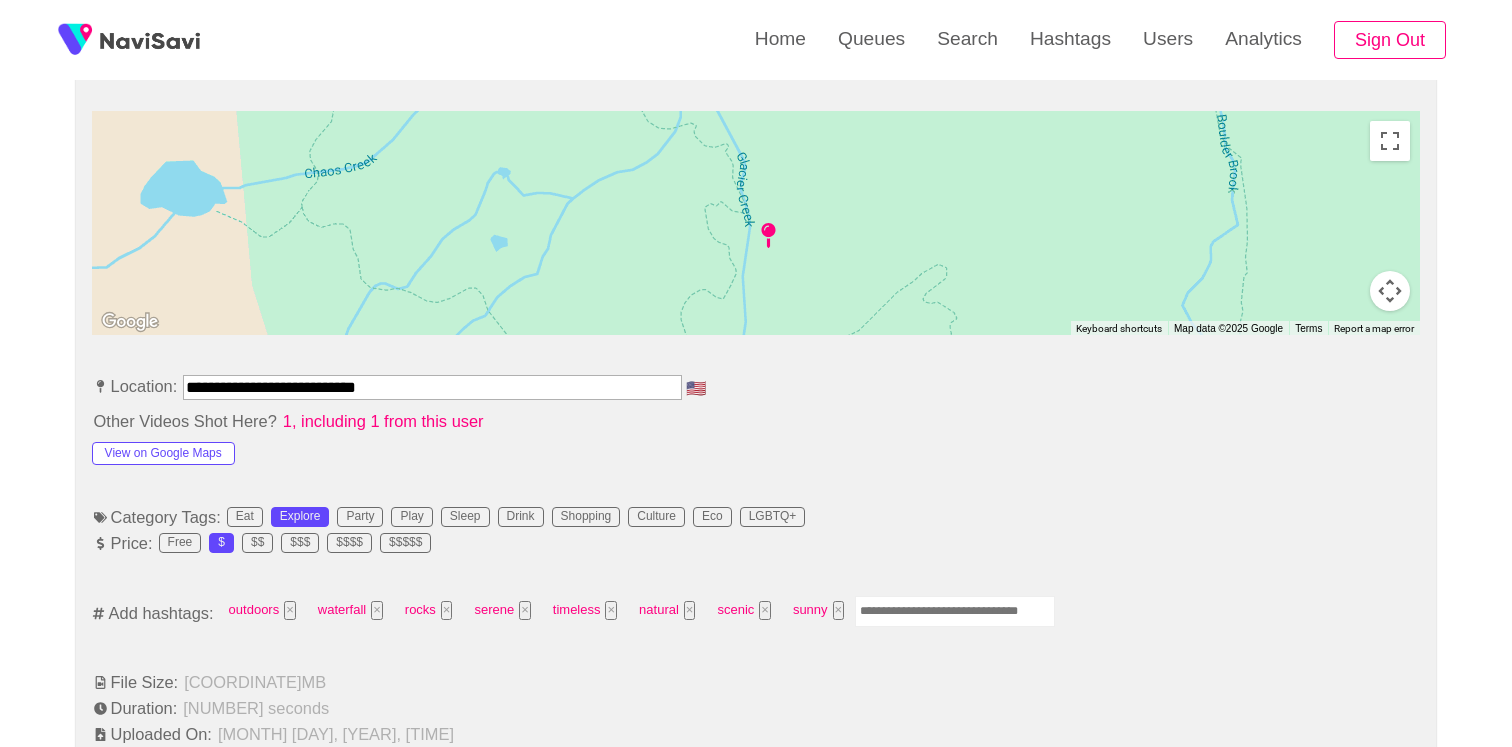 click at bounding box center [955, 611] 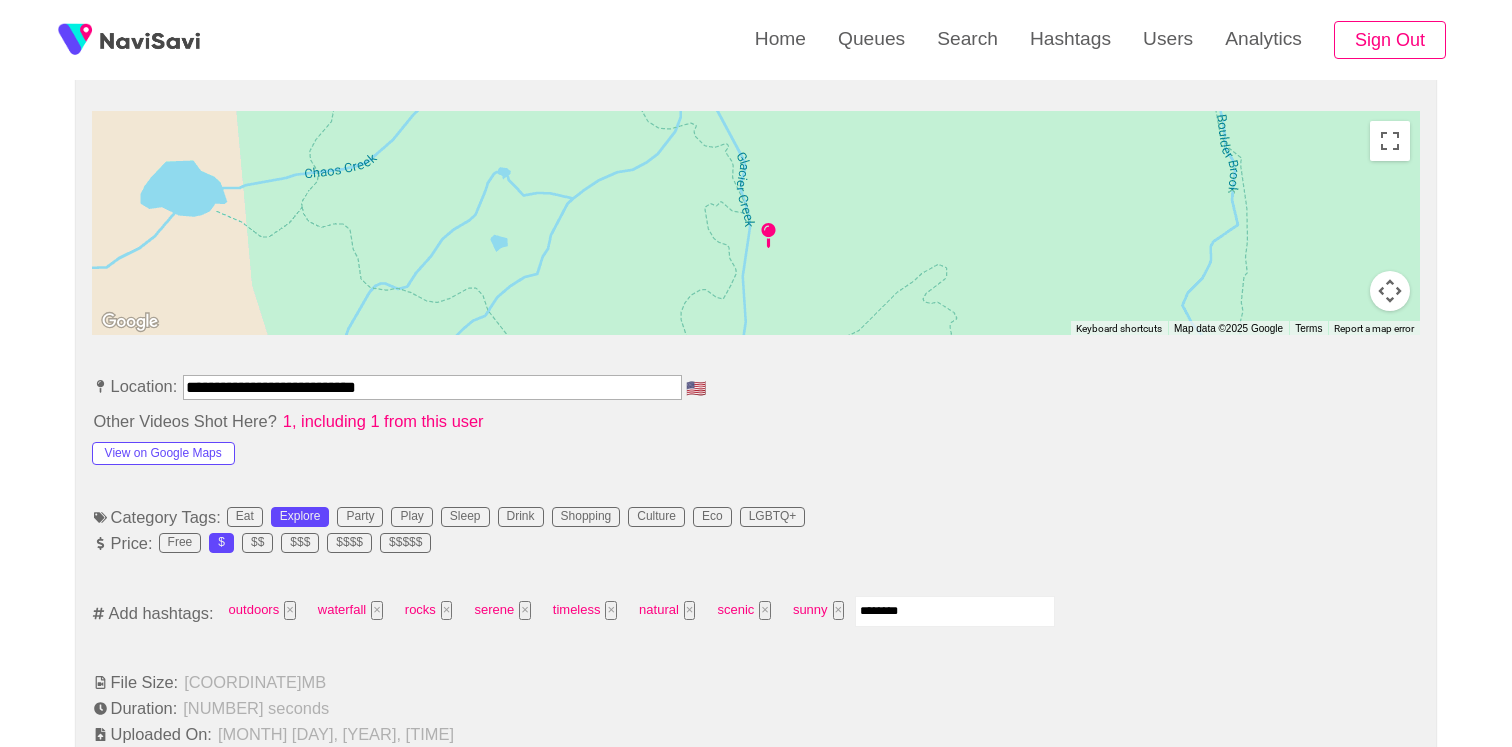 type on "*********" 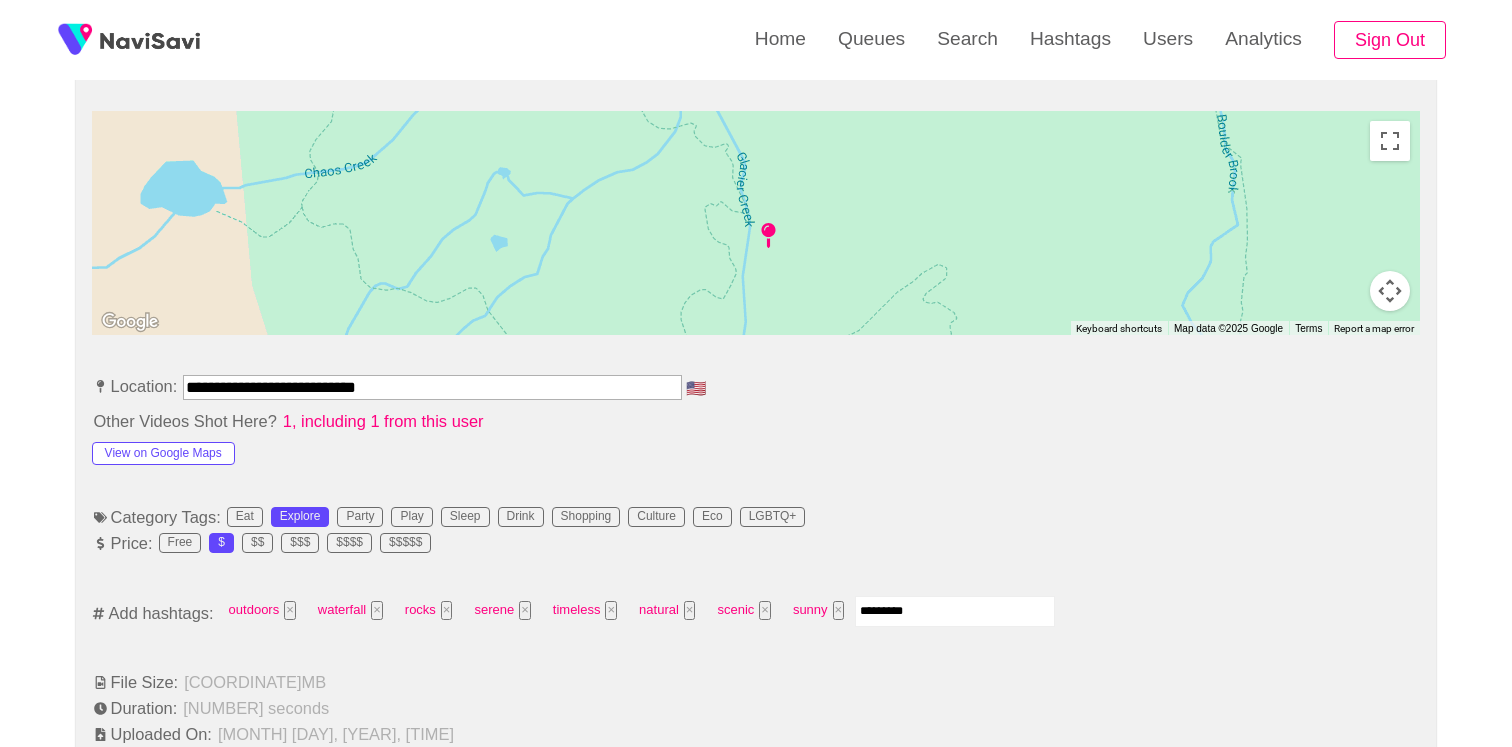 type 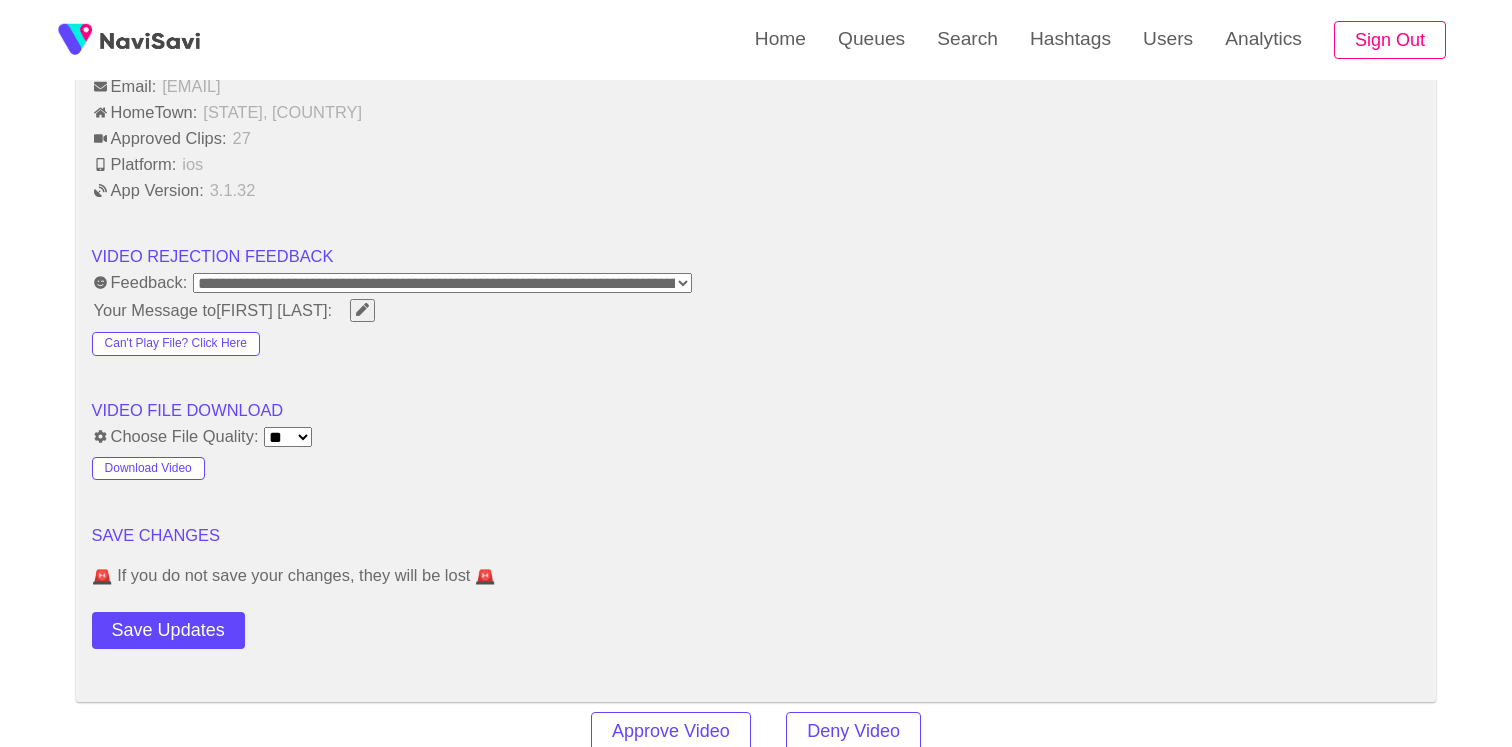 scroll, scrollTop: 2778, scrollLeft: 0, axis: vertical 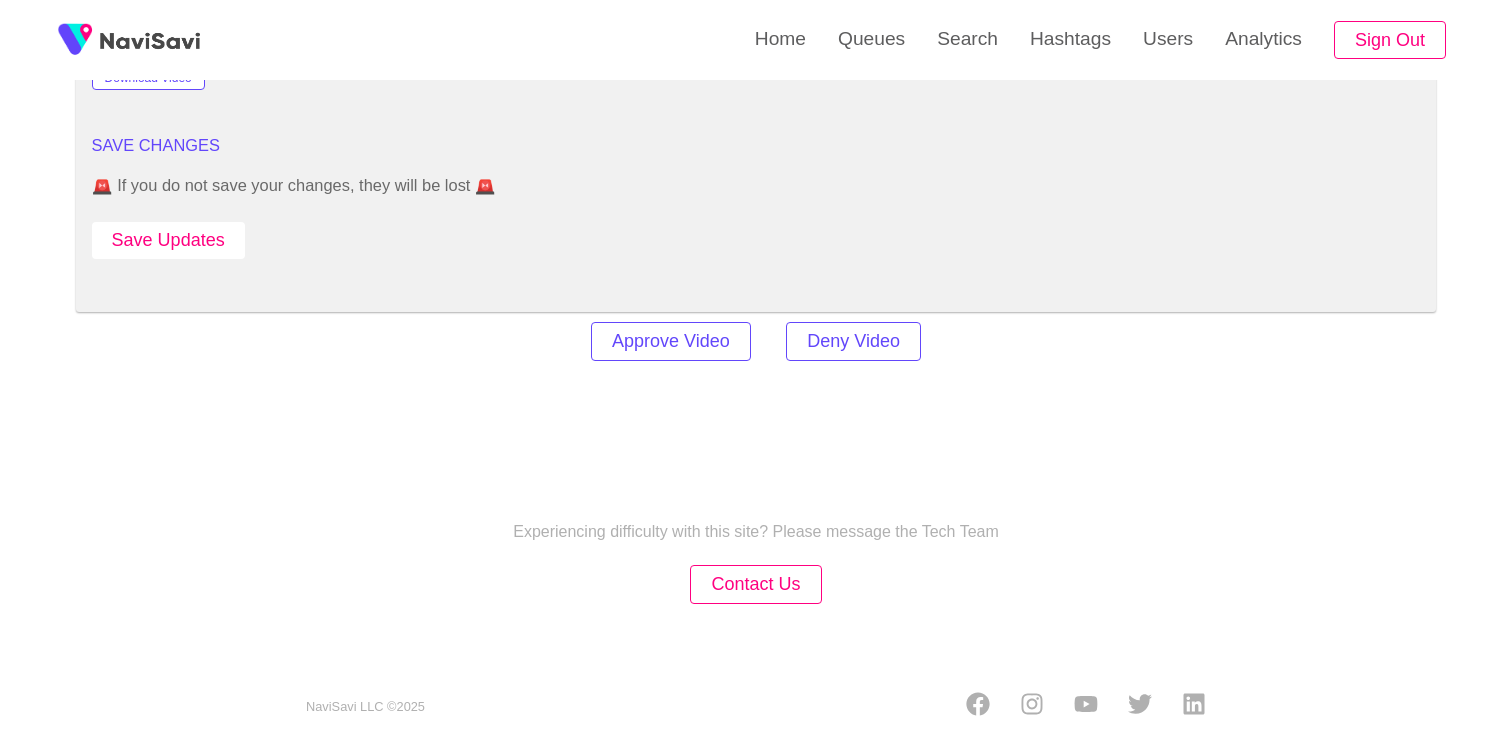 click on "Save Updates" at bounding box center (168, 240) 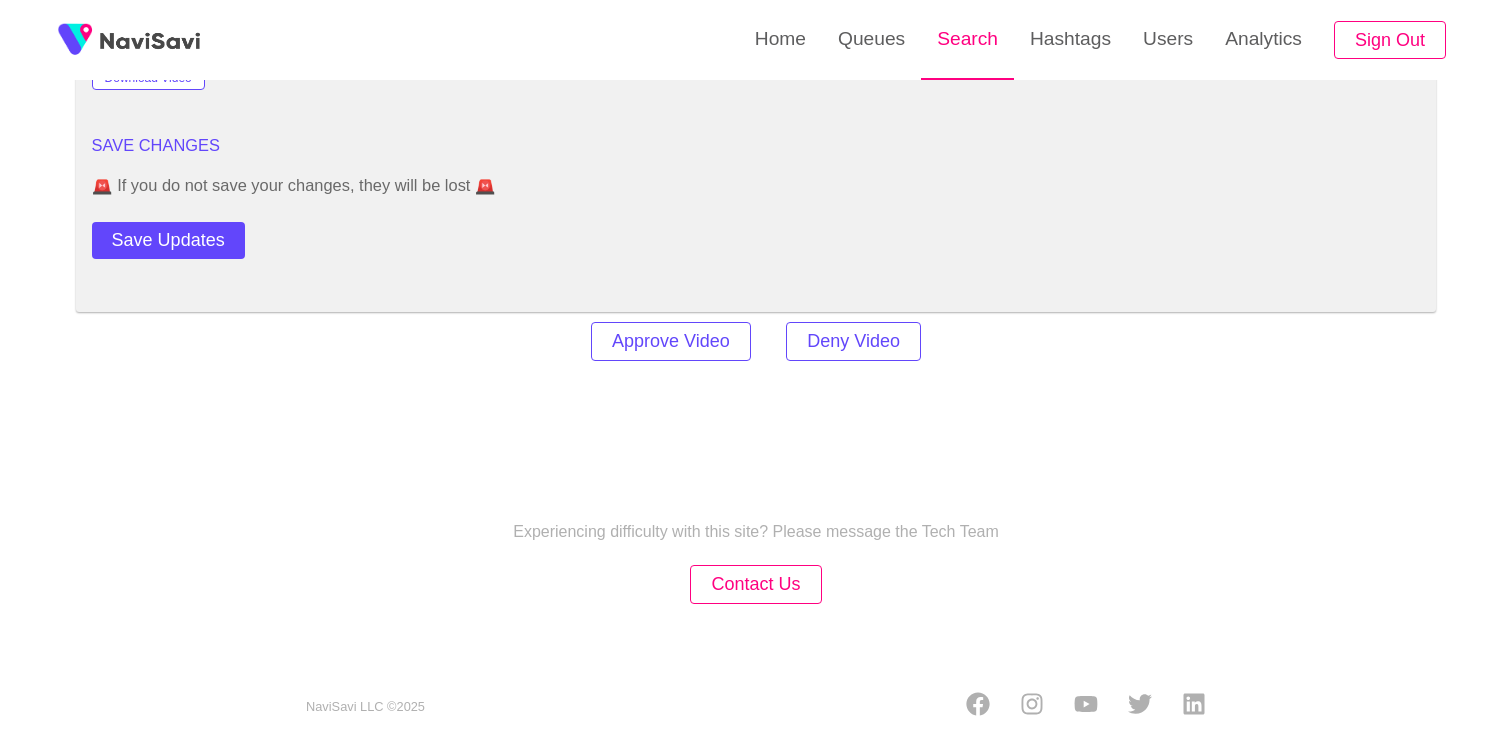 click on "Search" at bounding box center (967, 39) 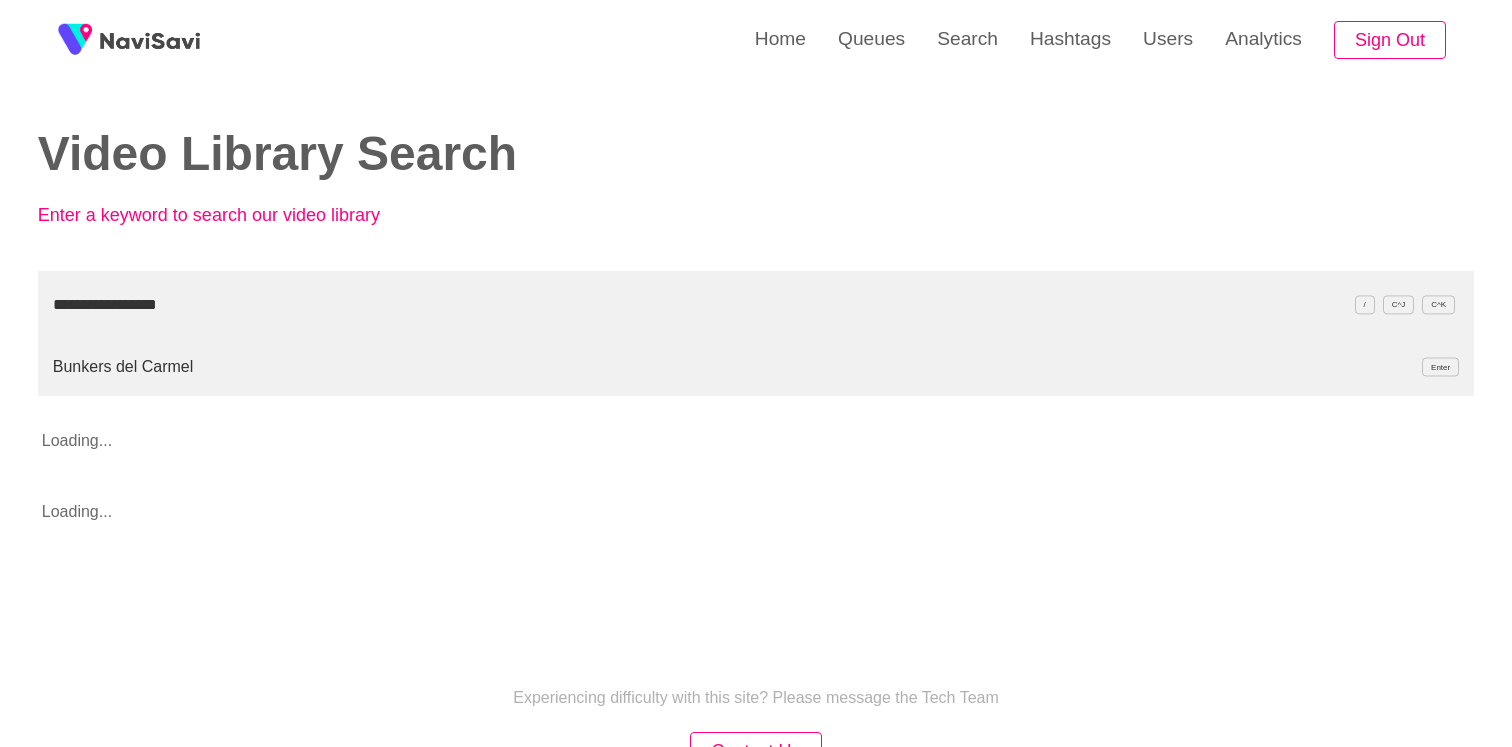 type on "**********" 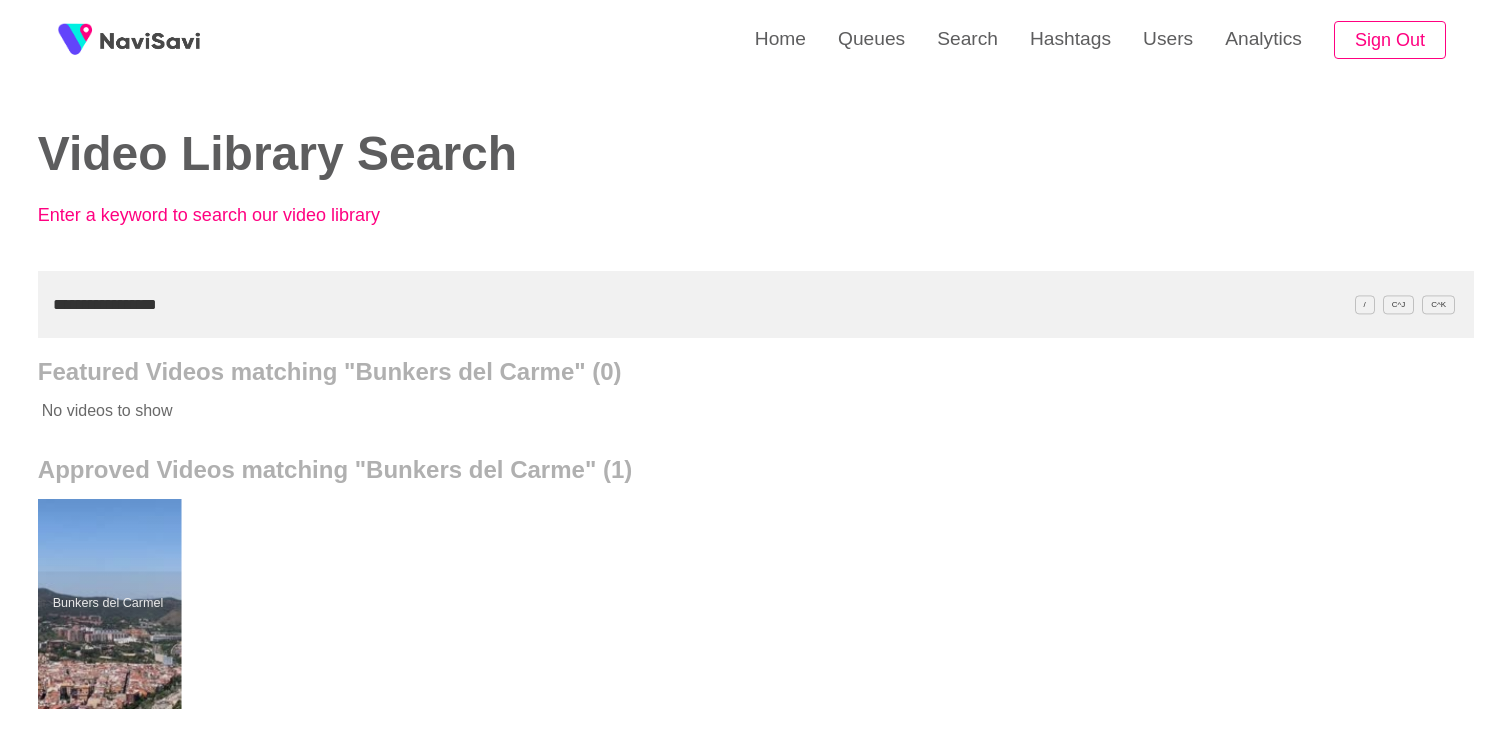 click at bounding box center [107, 604] 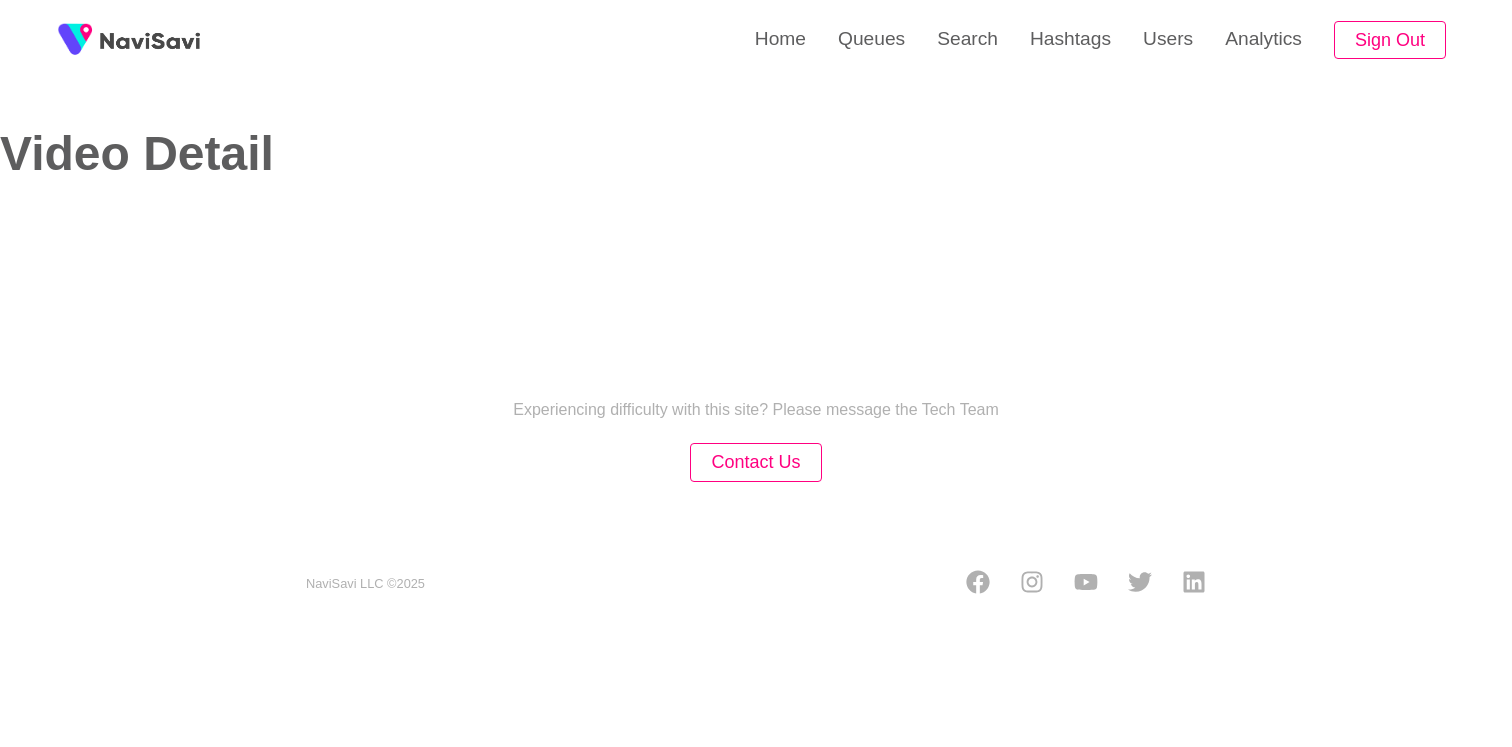 select on "**********" 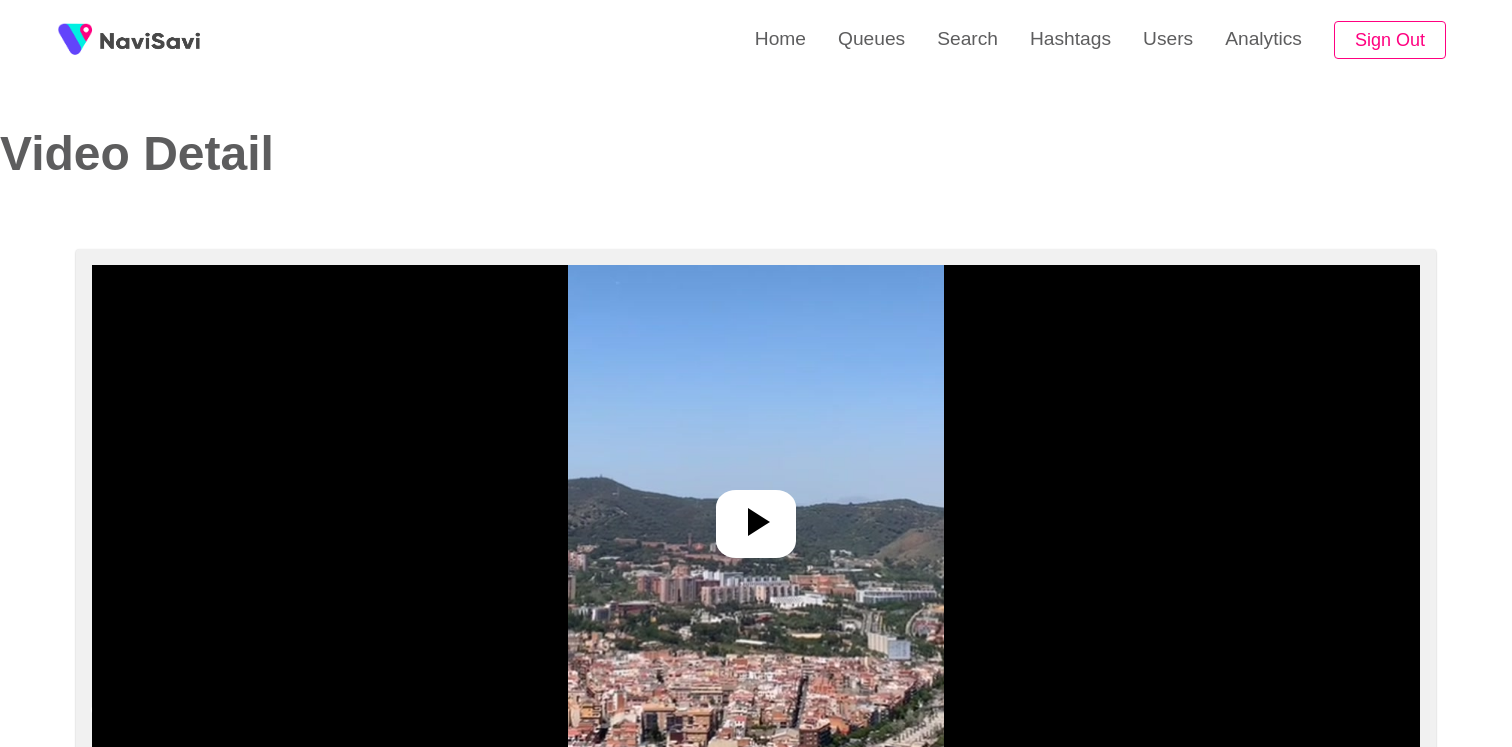 drag, startPoint x: 680, startPoint y: 585, endPoint x: 705, endPoint y: 589, distance: 25.317978 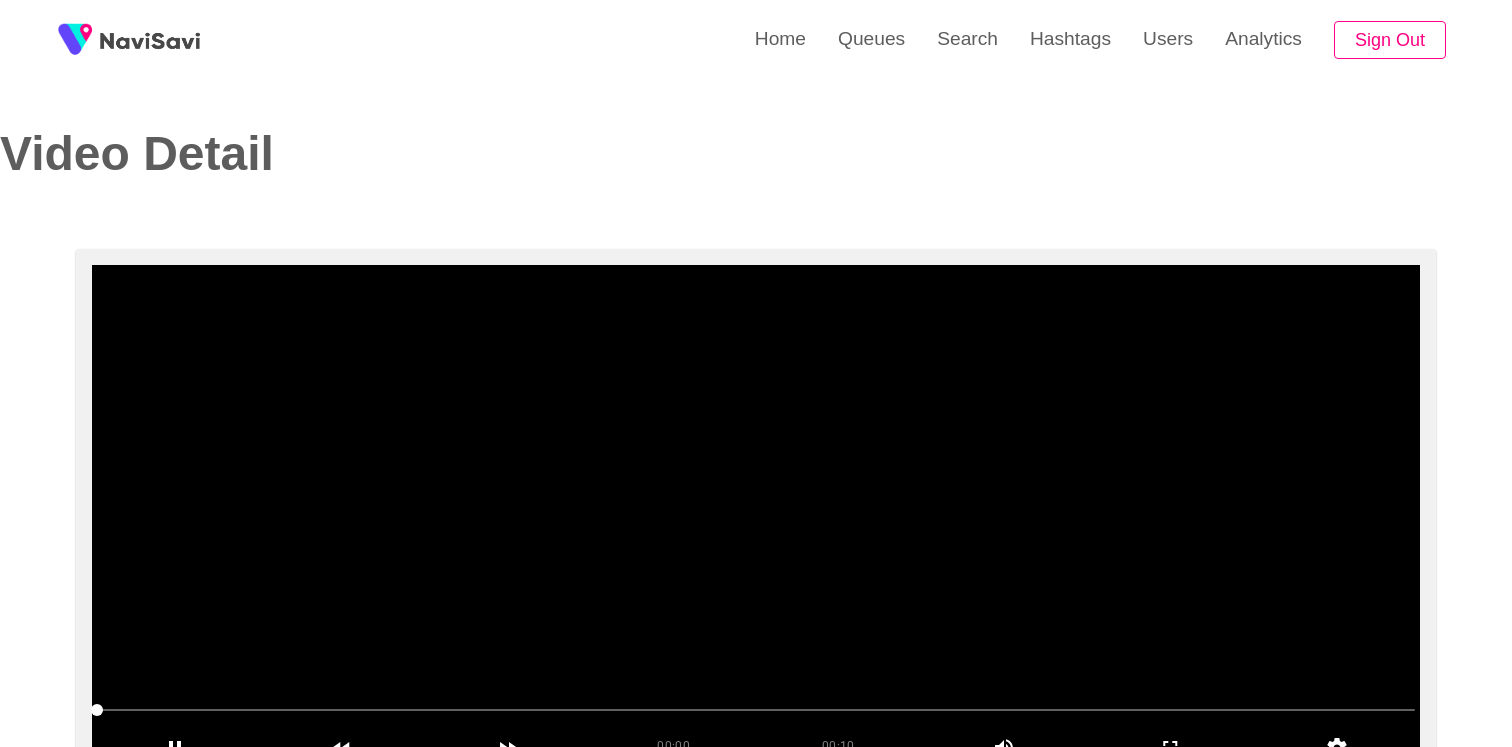 scroll, scrollTop: 98, scrollLeft: 0, axis: vertical 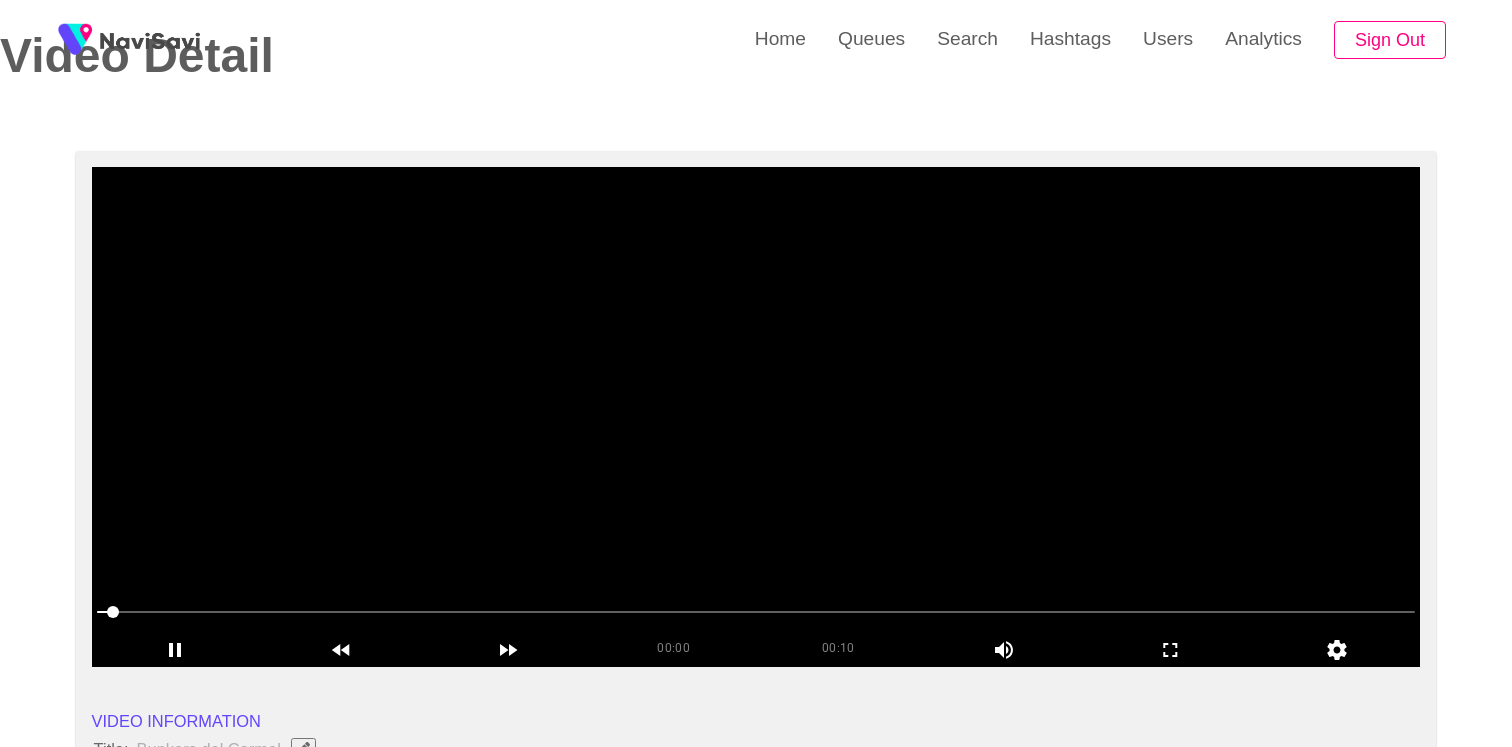 click at bounding box center [756, 614] 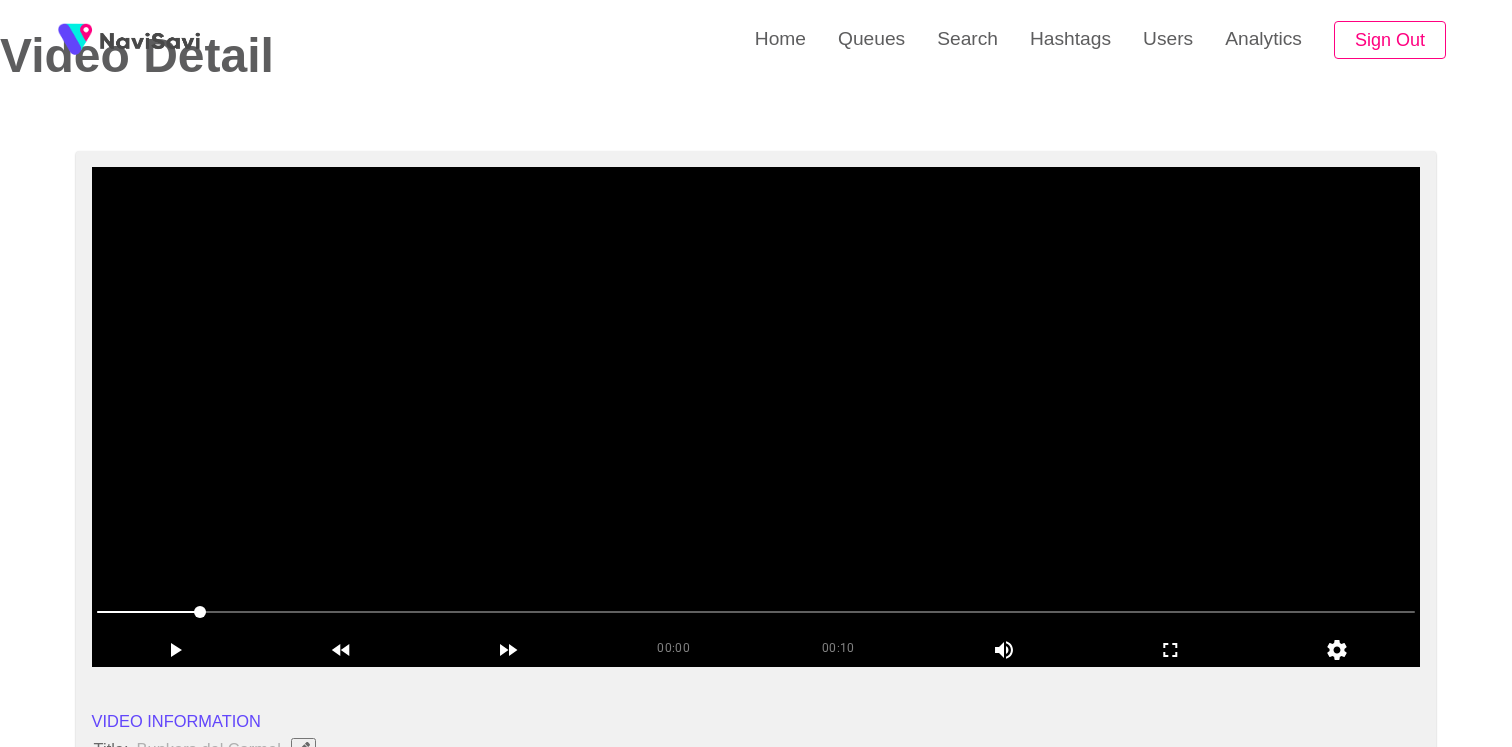 click at bounding box center [756, 417] 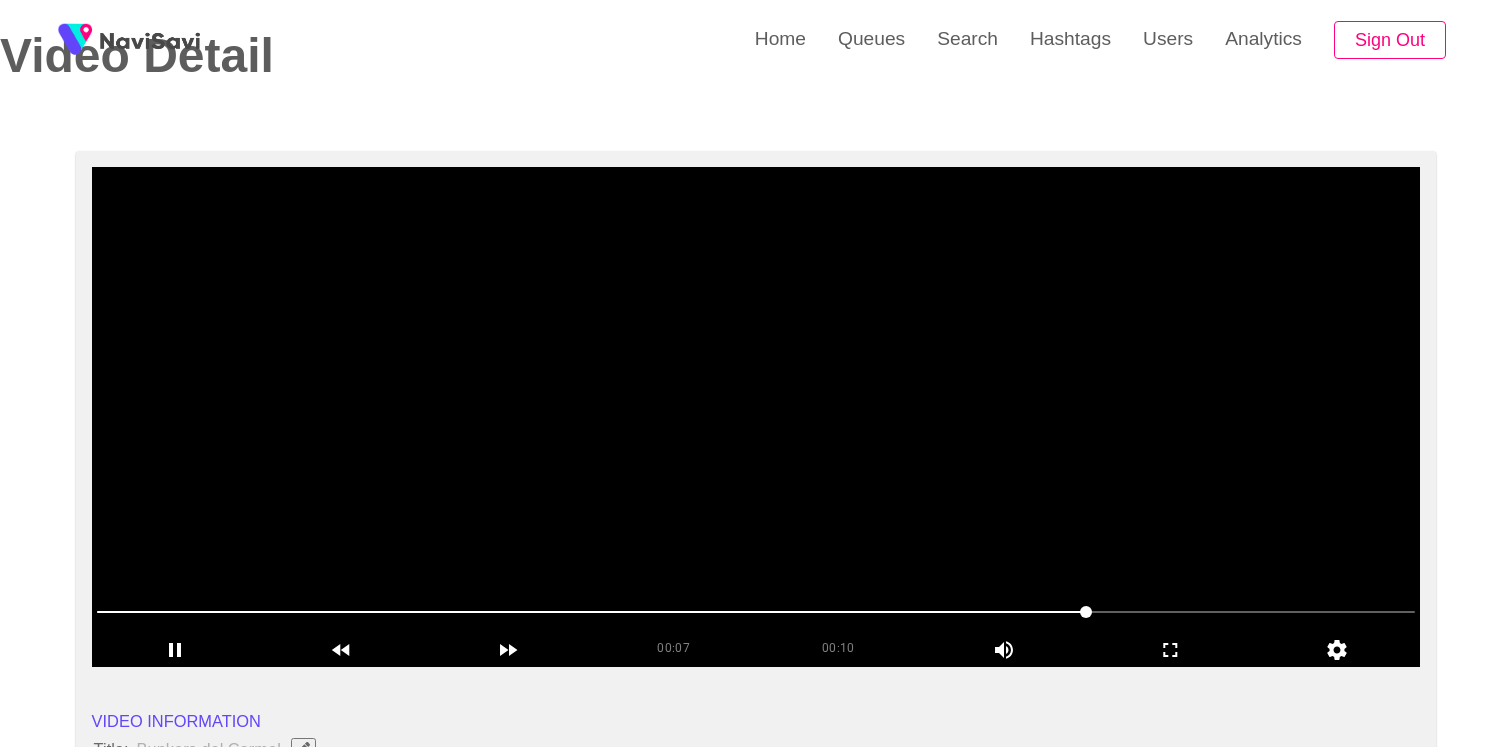 drag, startPoint x: 746, startPoint y: 610, endPoint x: 881, endPoint y: 610, distance: 135 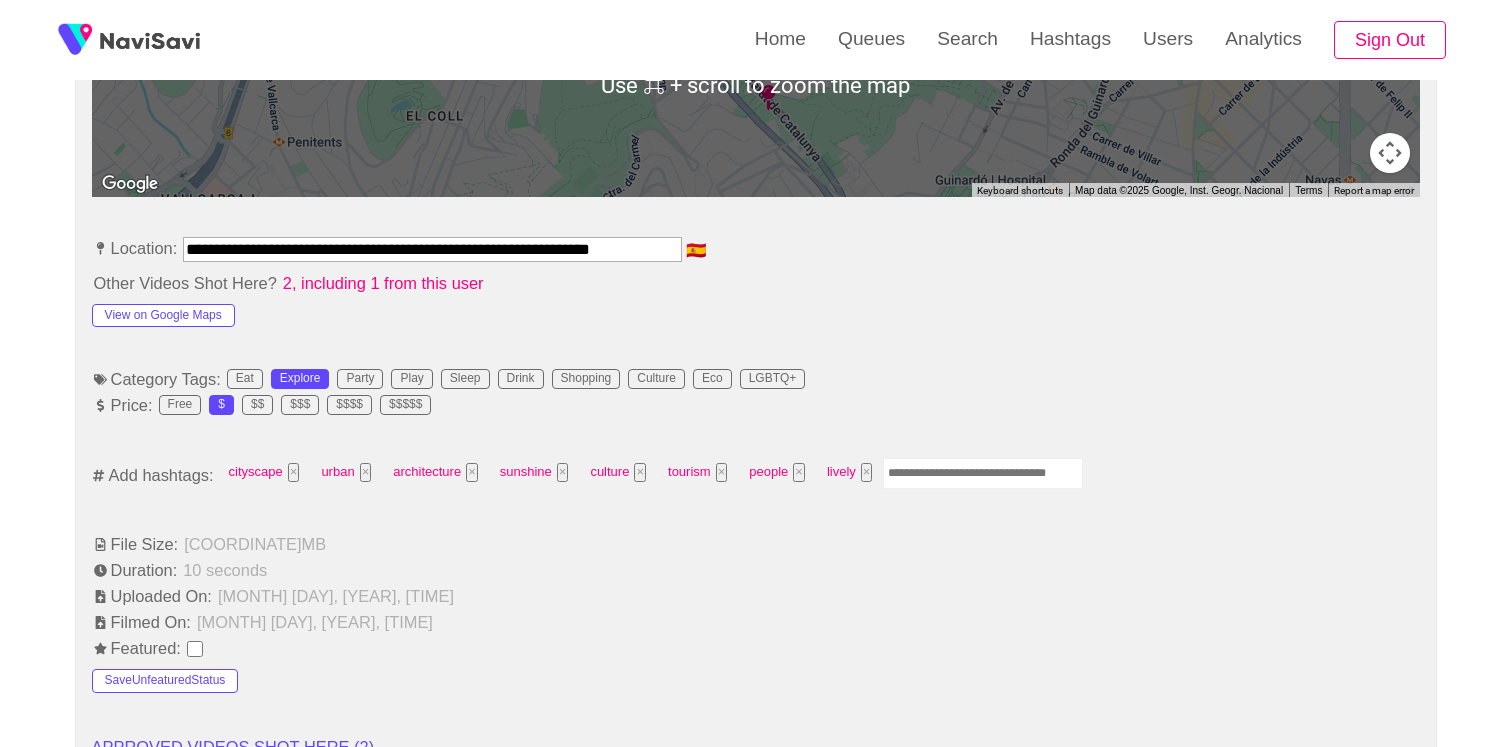 scroll, scrollTop: 1076, scrollLeft: 0, axis: vertical 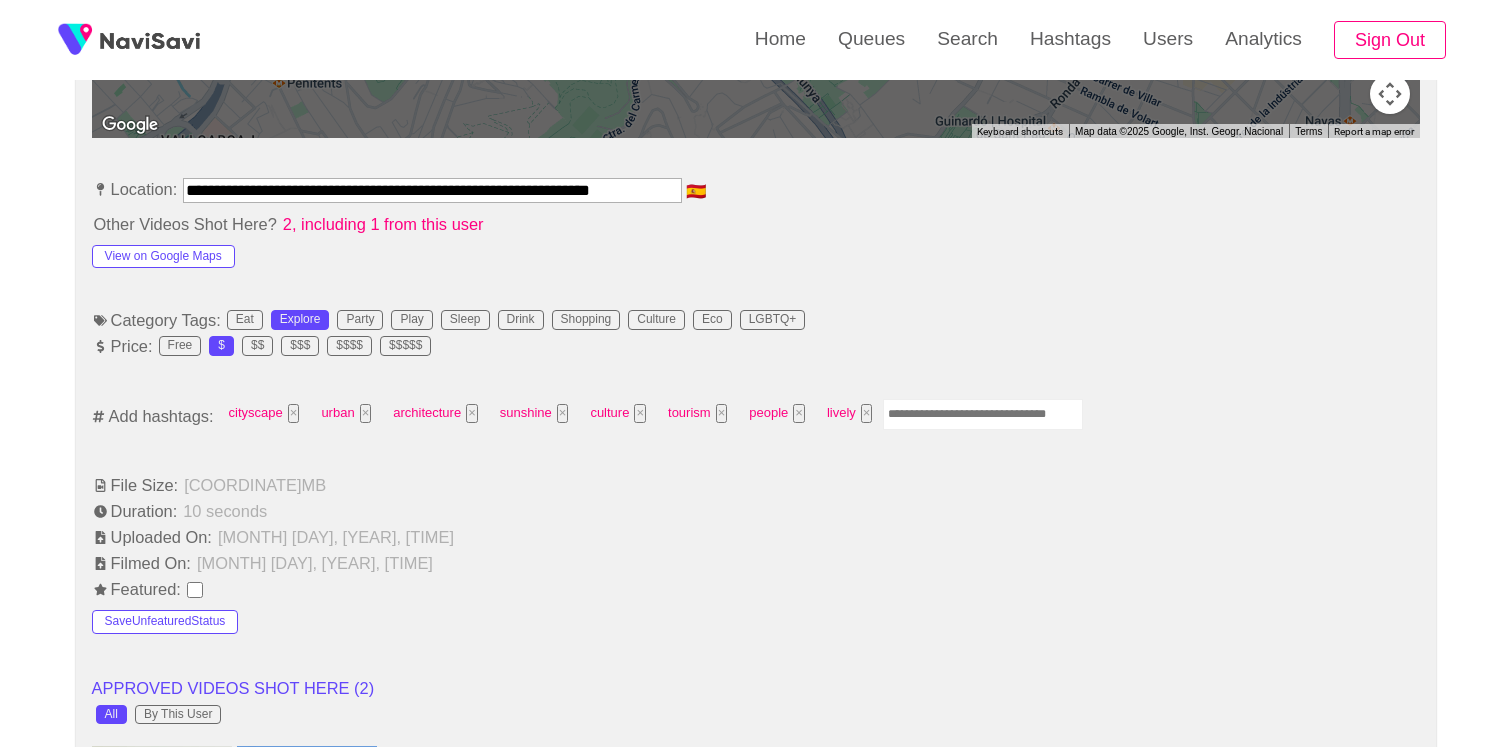 click on "**********" at bounding box center (756, 834) 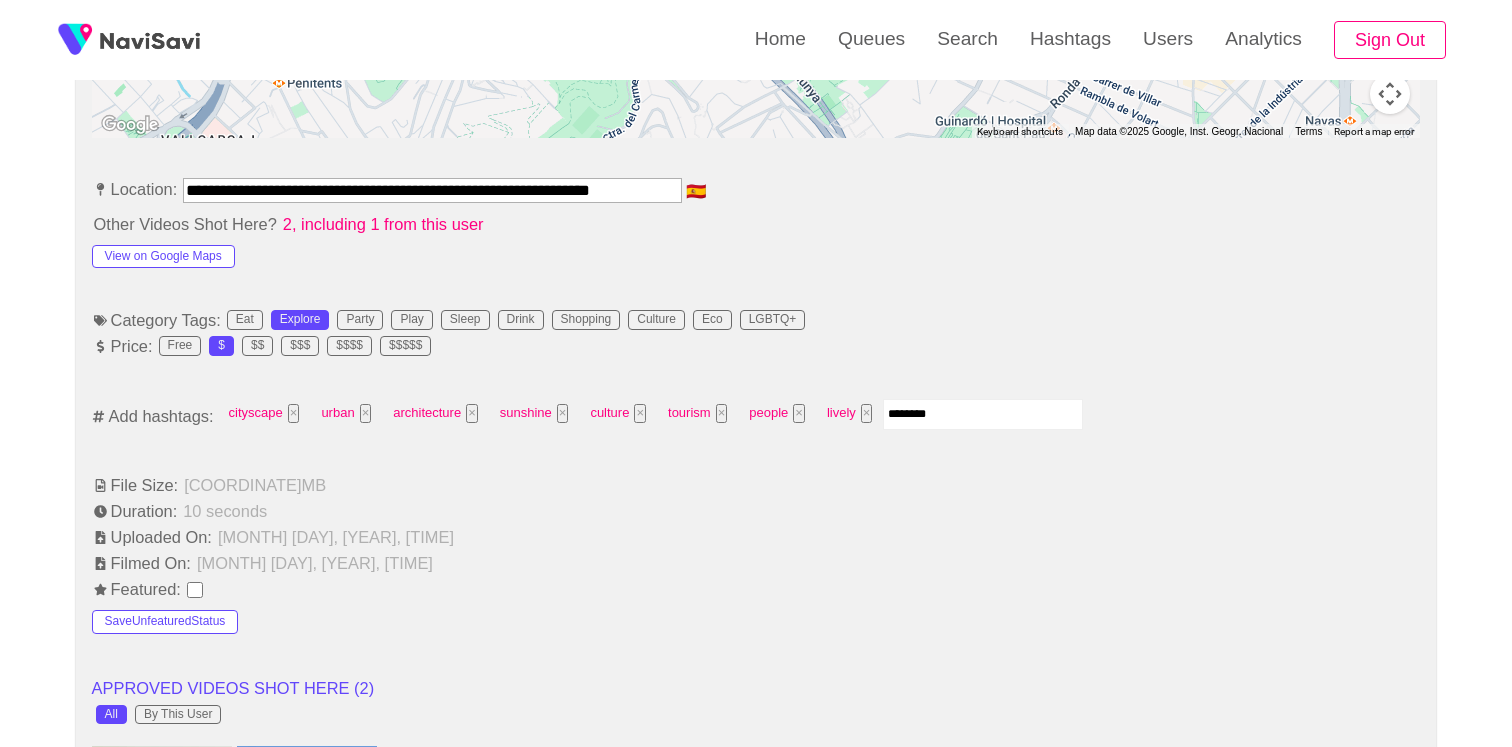 type on "*********" 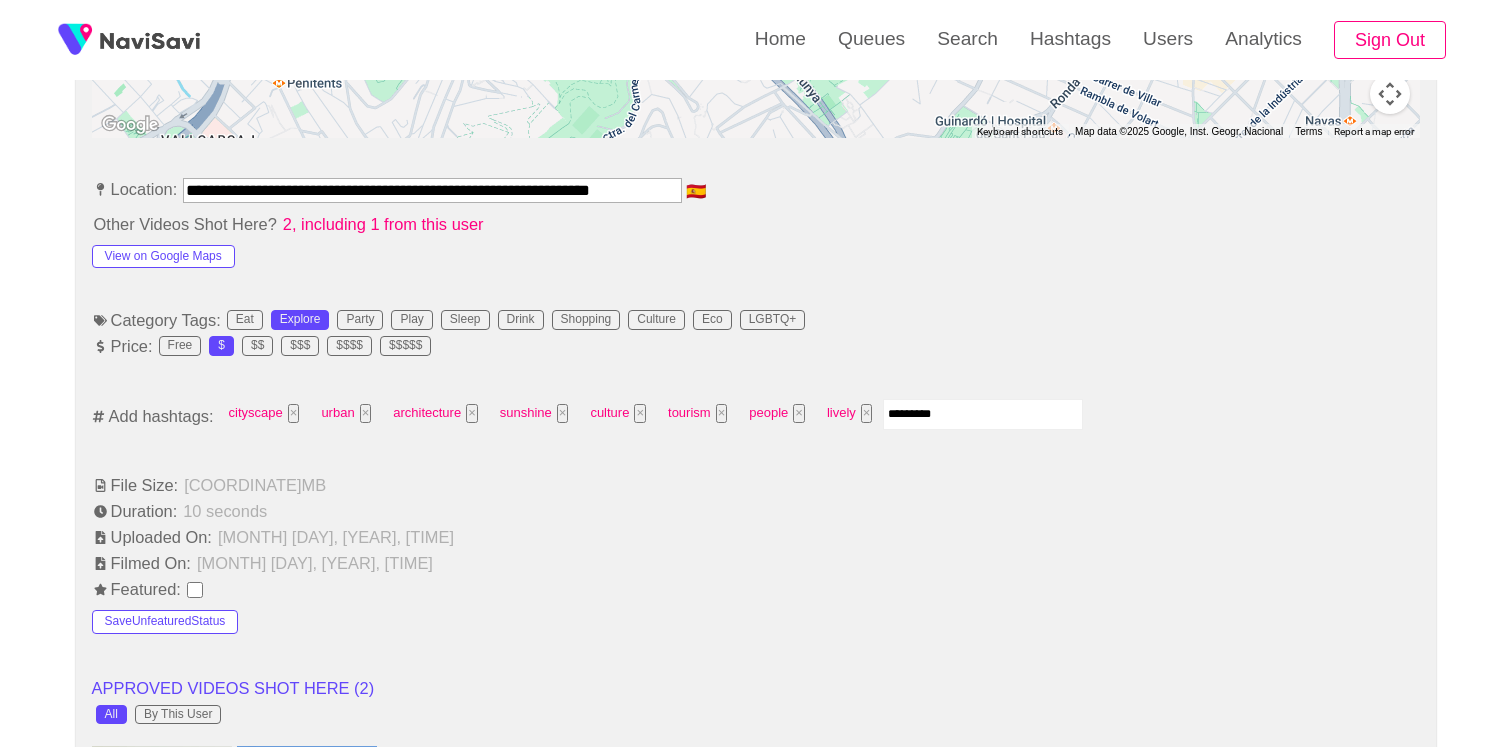 type 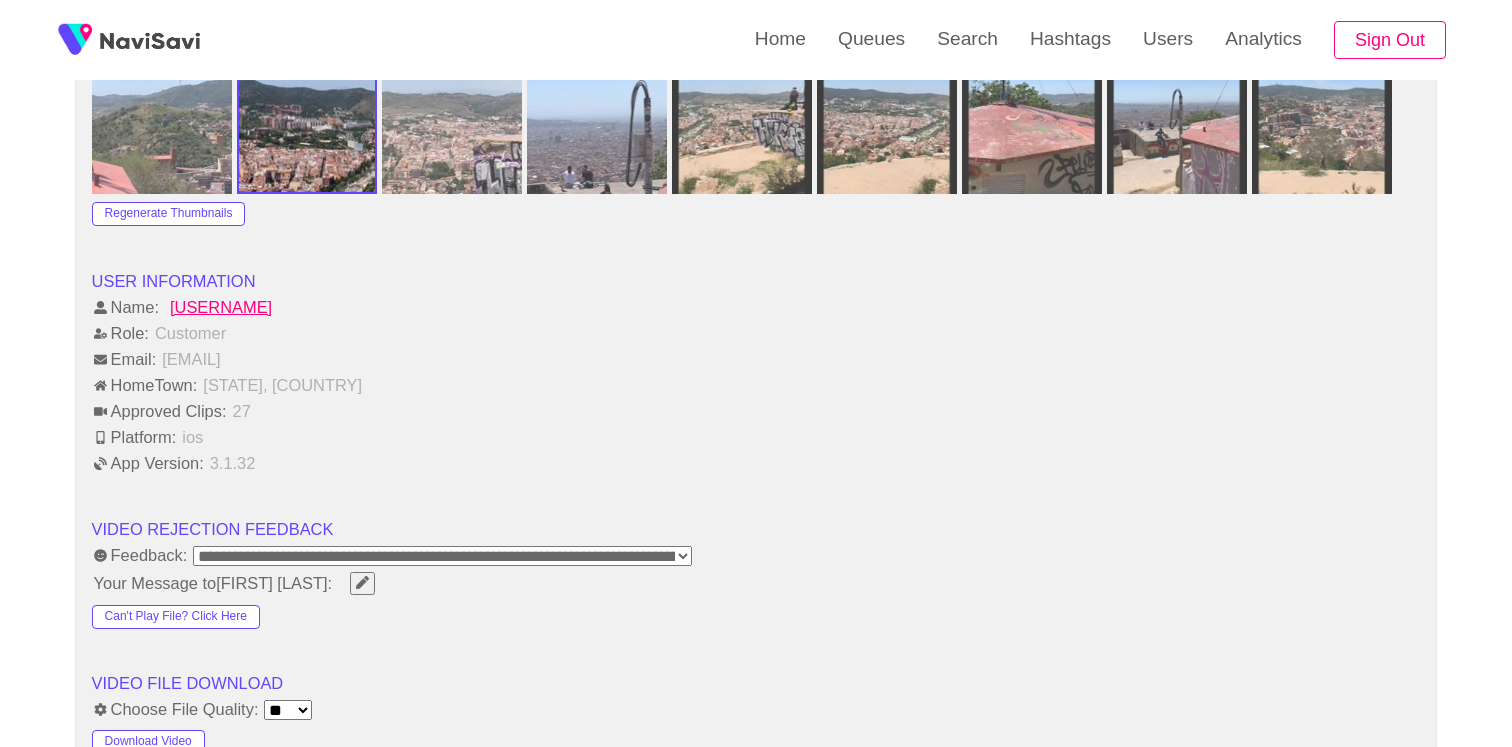 scroll, scrollTop: 2573, scrollLeft: 0, axis: vertical 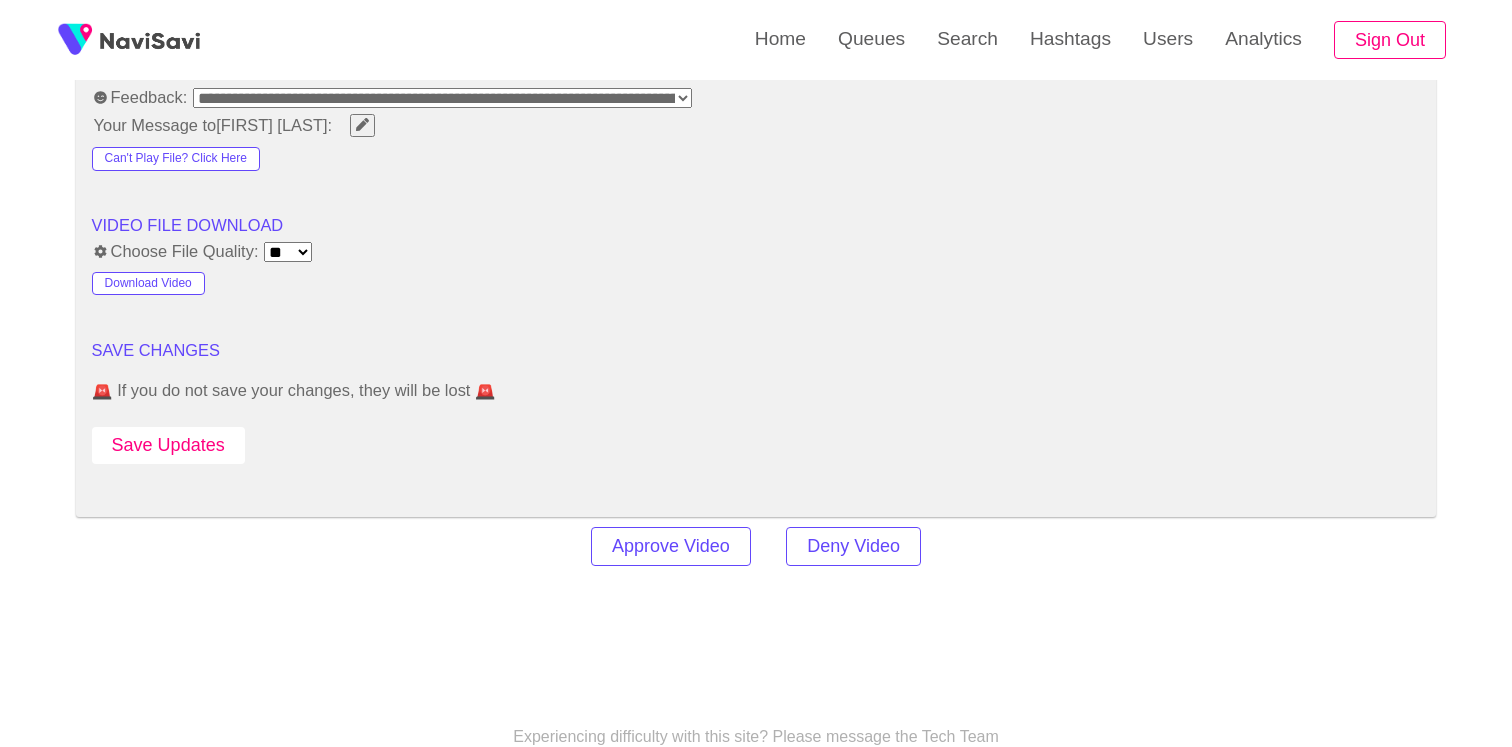 click on "Save Updates" at bounding box center [168, 445] 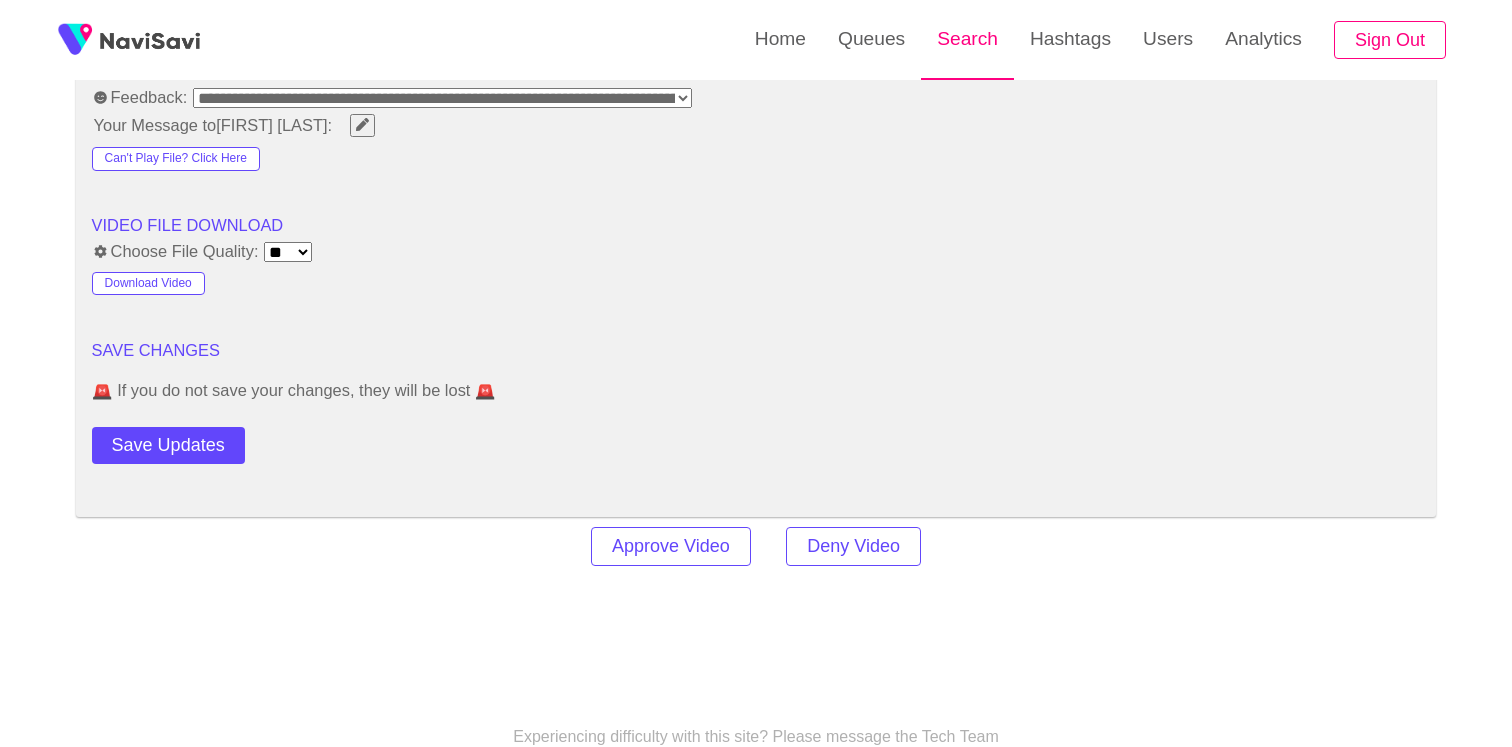 click on "Search" at bounding box center [967, 39] 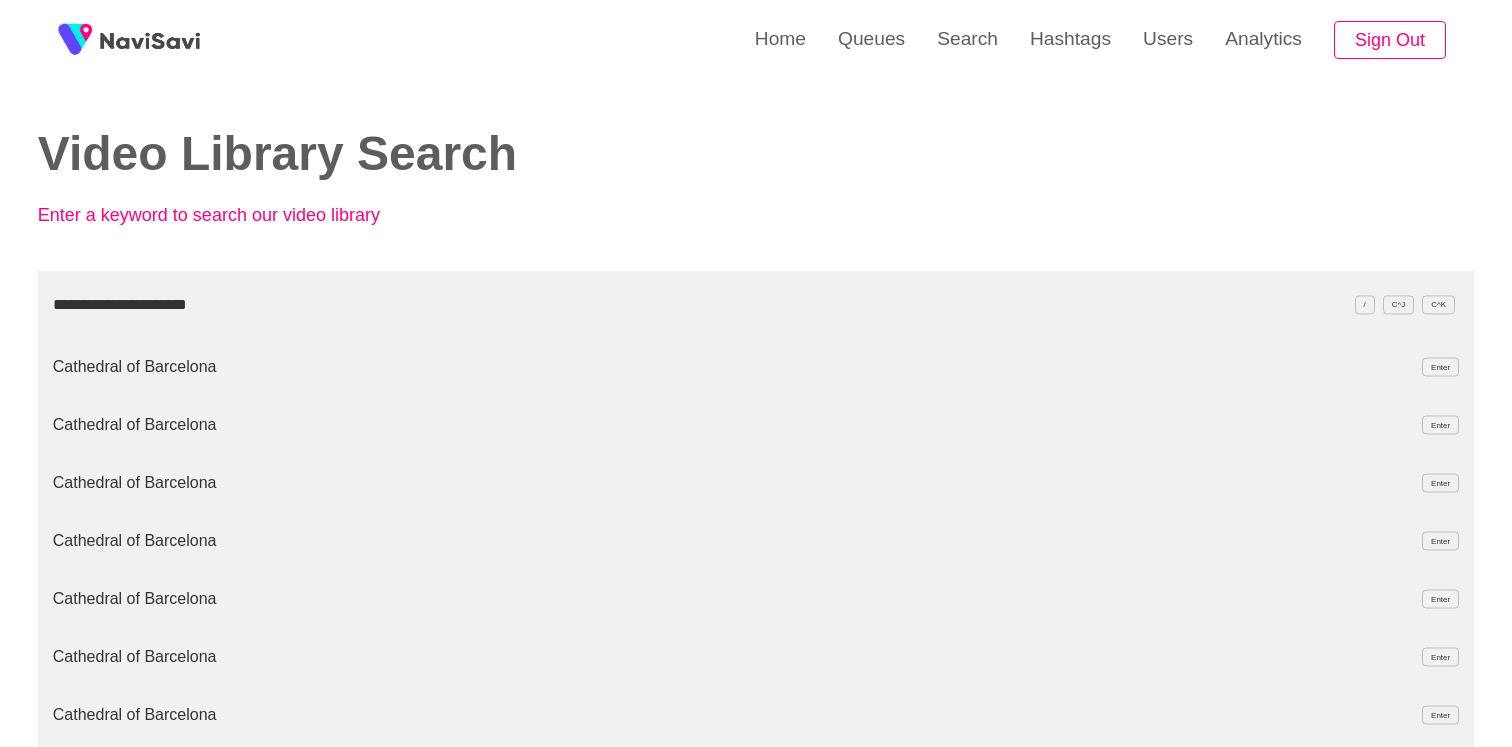 type on "**********" 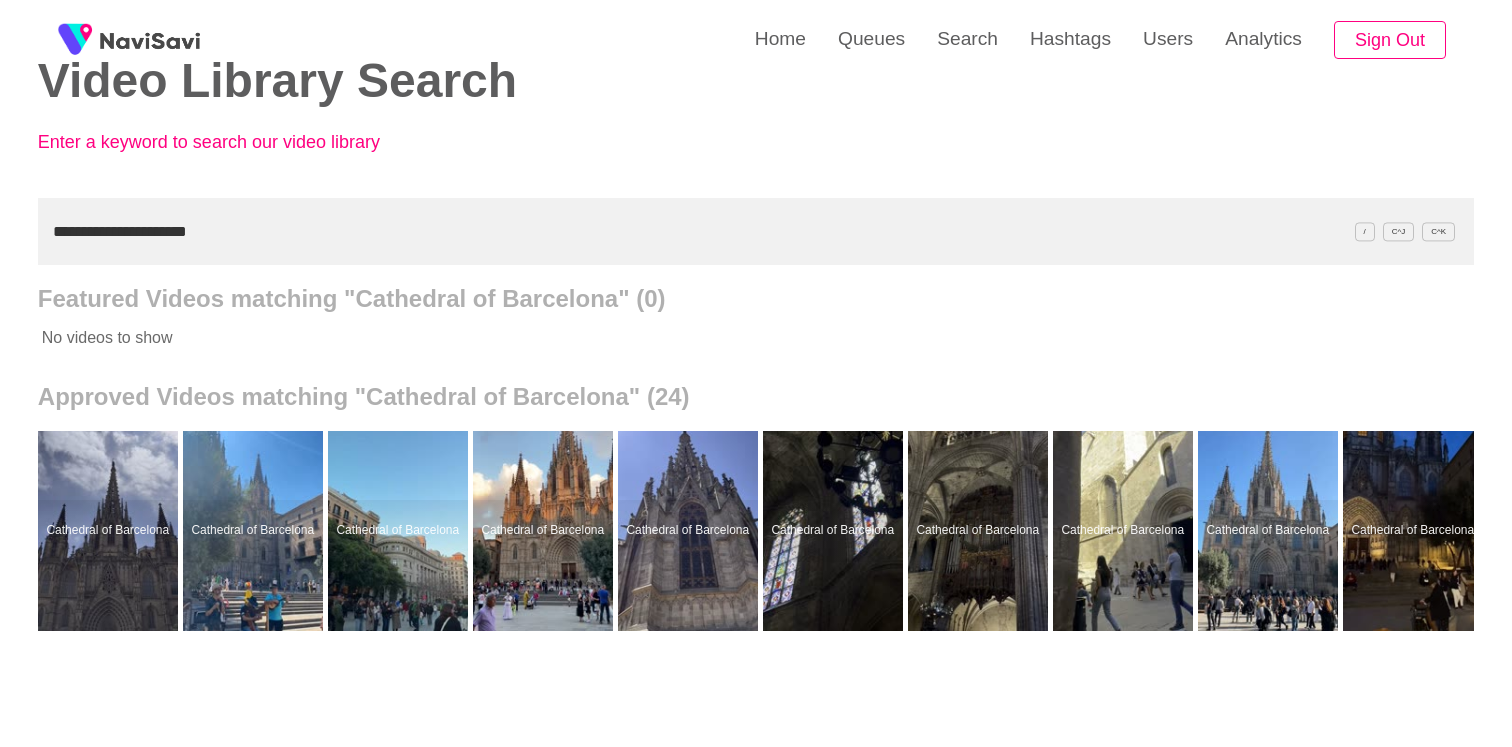 scroll, scrollTop: 75, scrollLeft: 0, axis: vertical 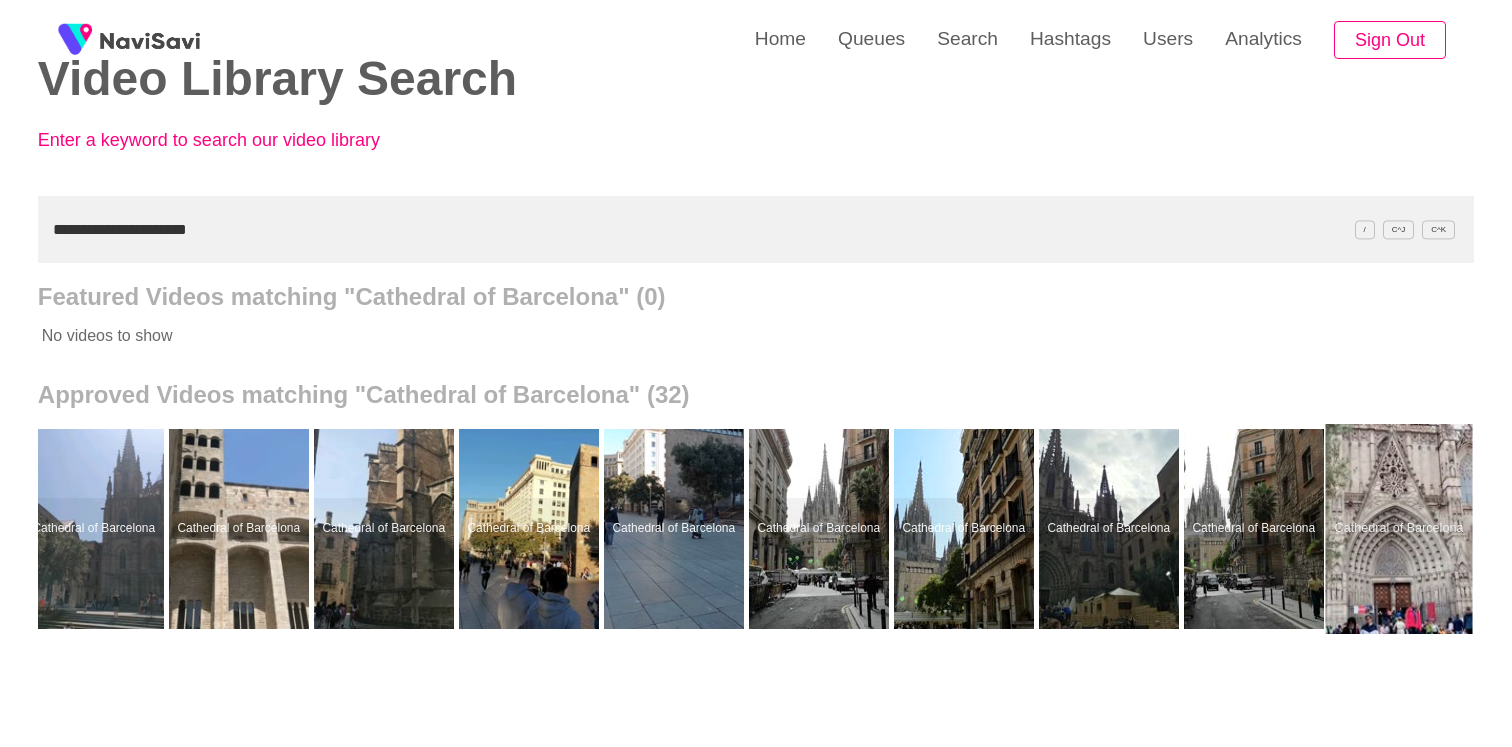 click at bounding box center [1398, 529] 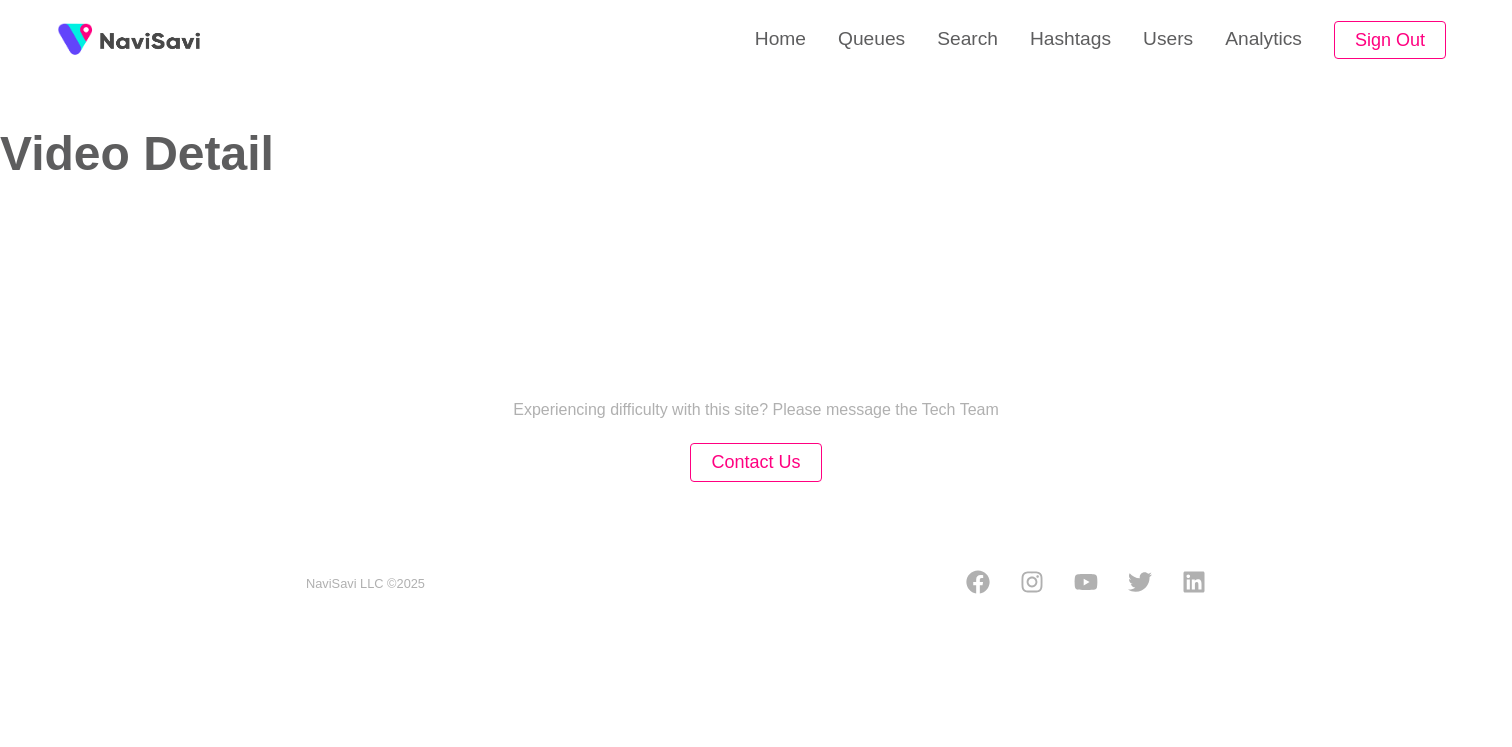 scroll, scrollTop: 0, scrollLeft: 0, axis: both 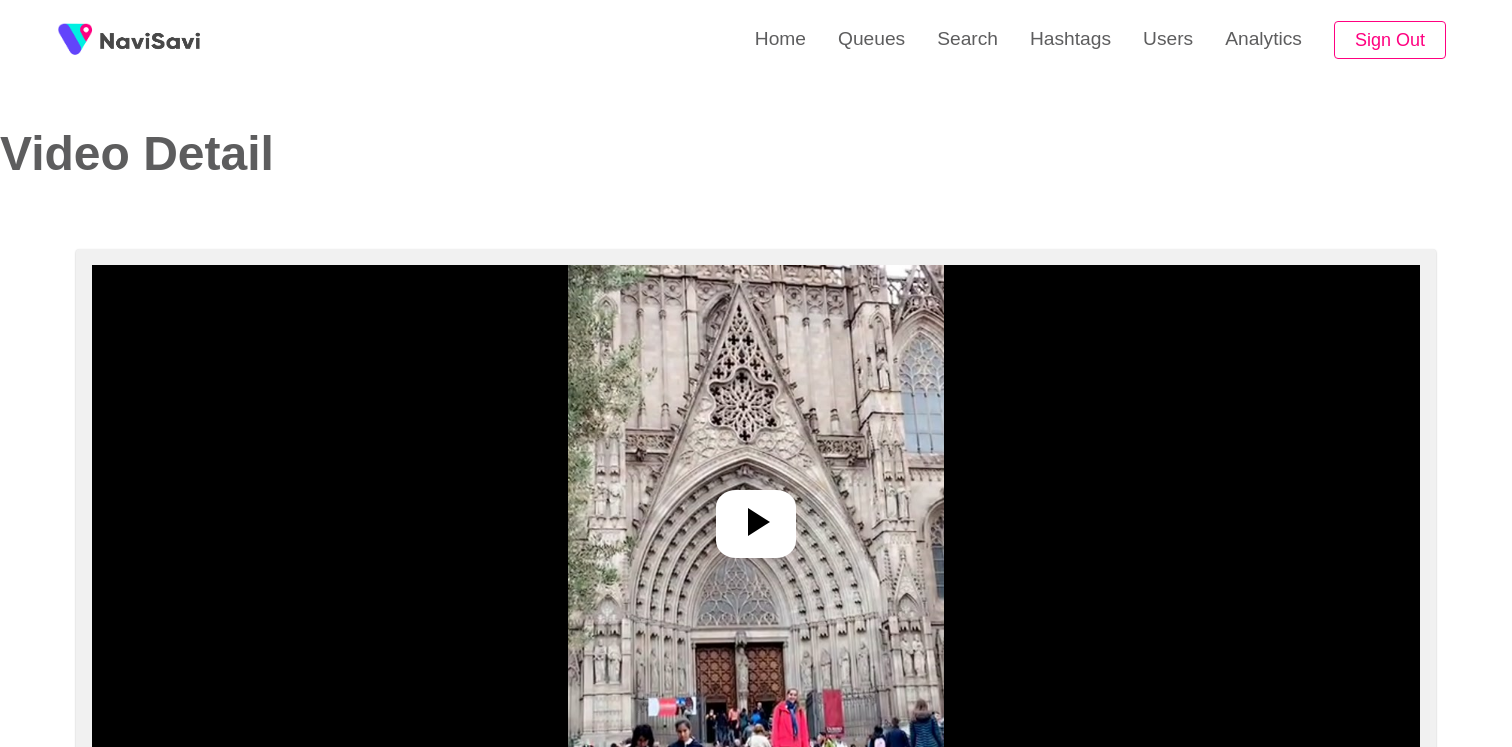 click at bounding box center (756, 515) 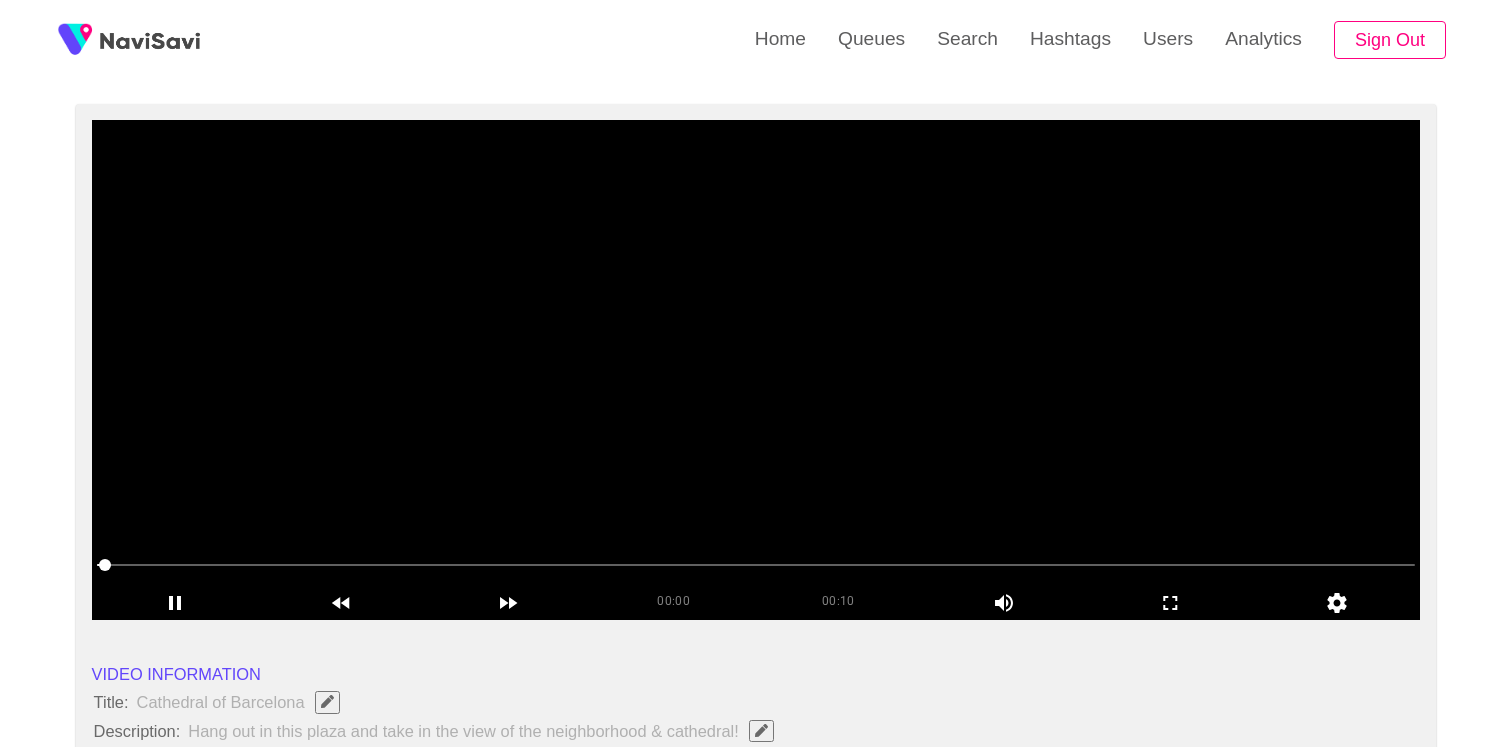 scroll, scrollTop: 146, scrollLeft: 0, axis: vertical 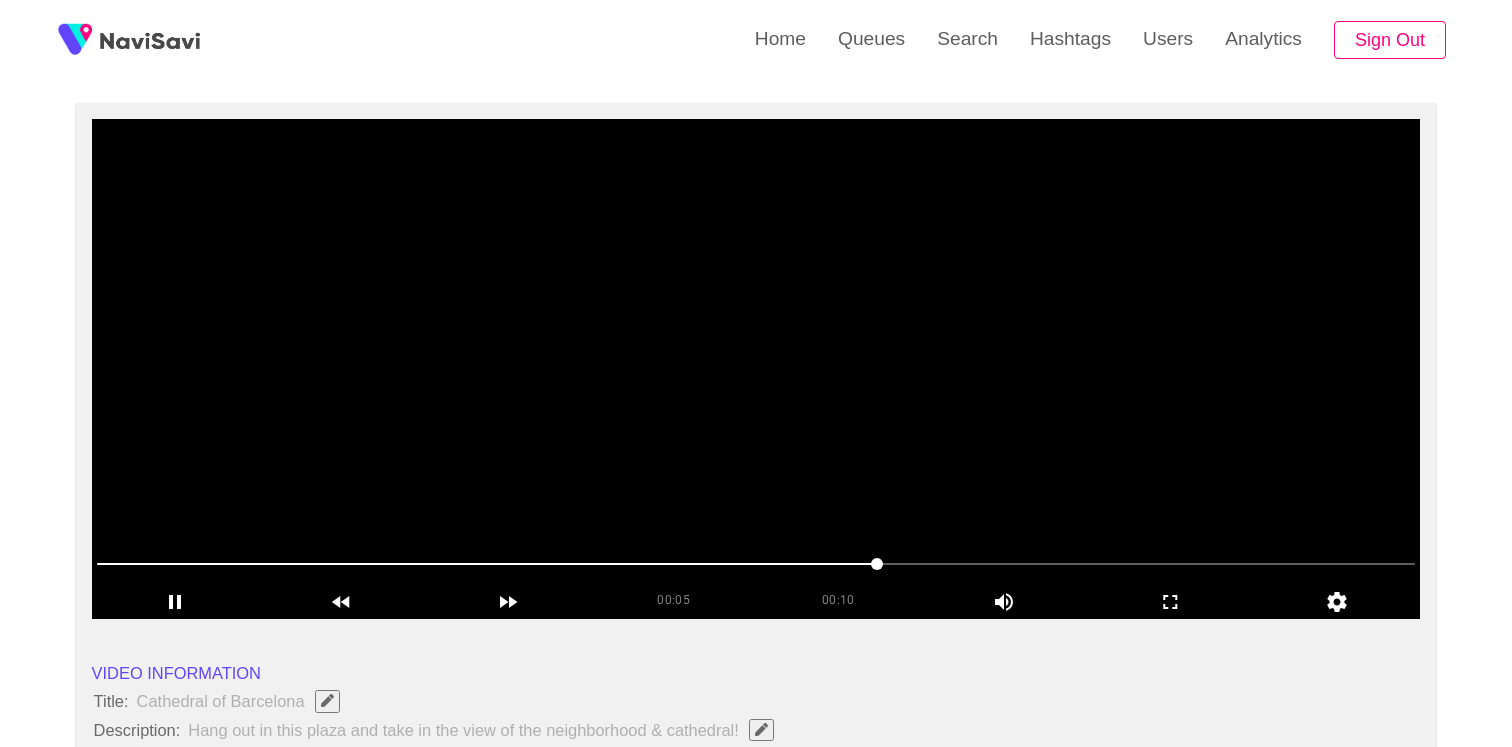 click at bounding box center [756, 369] 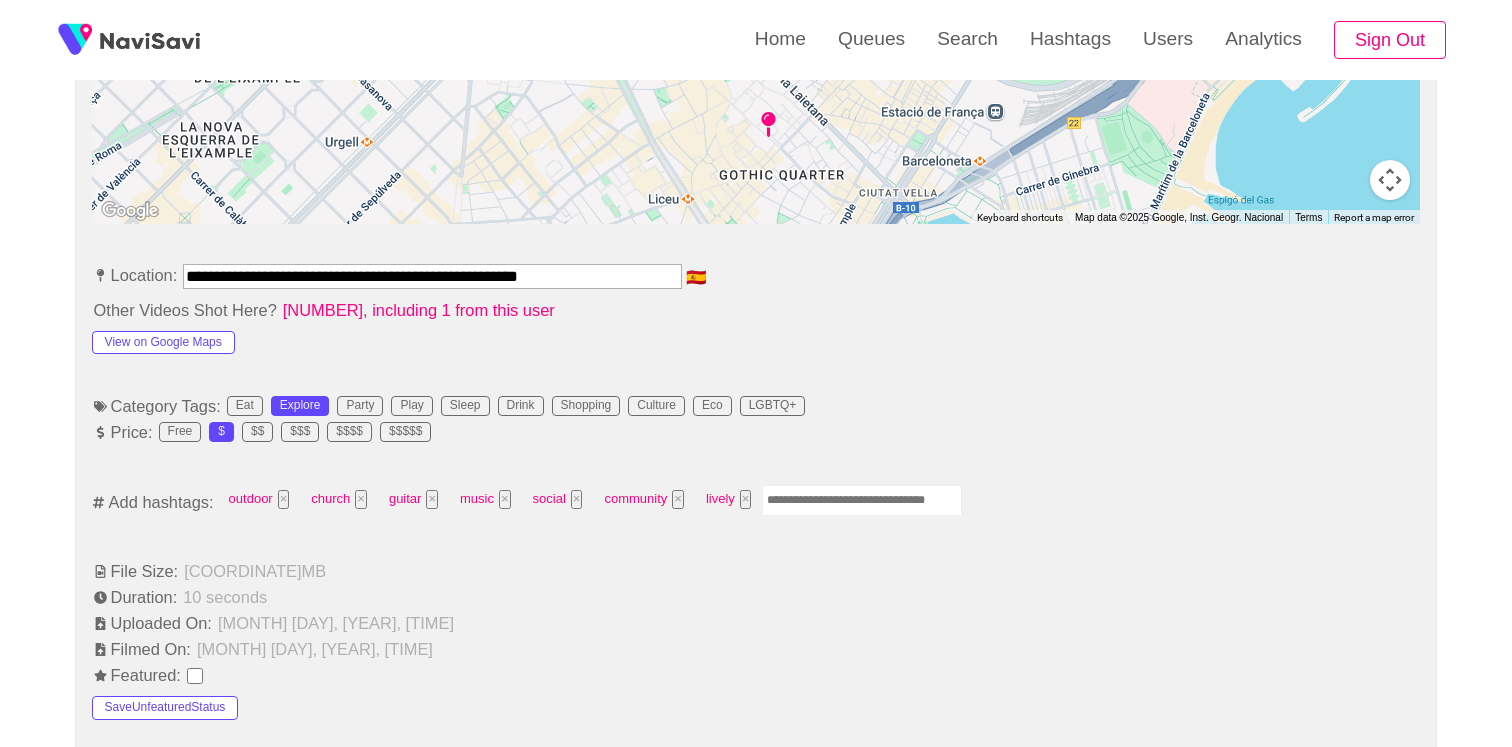 scroll, scrollTop: 1262, scrollLeft: 0, axis: vertical 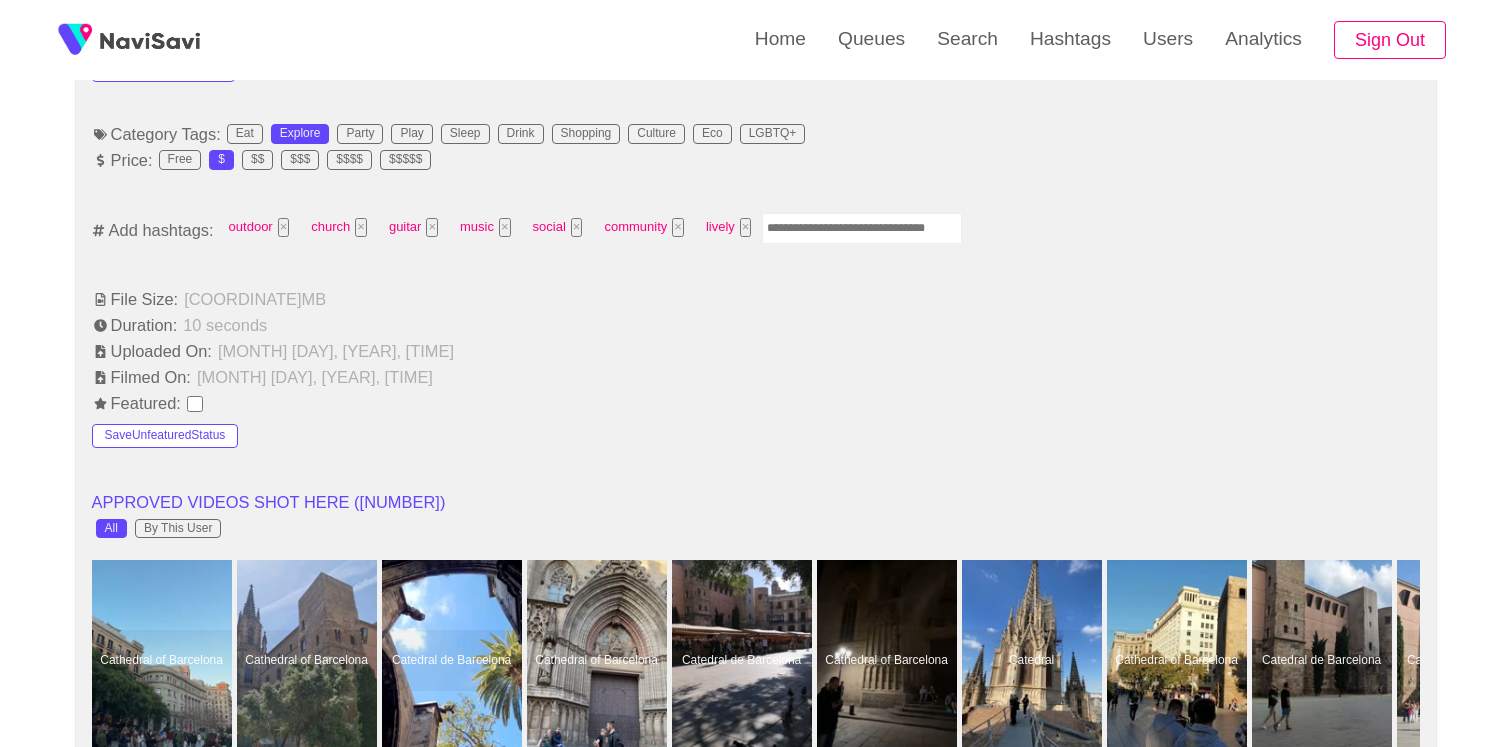 click at bounding box center (862, 228) 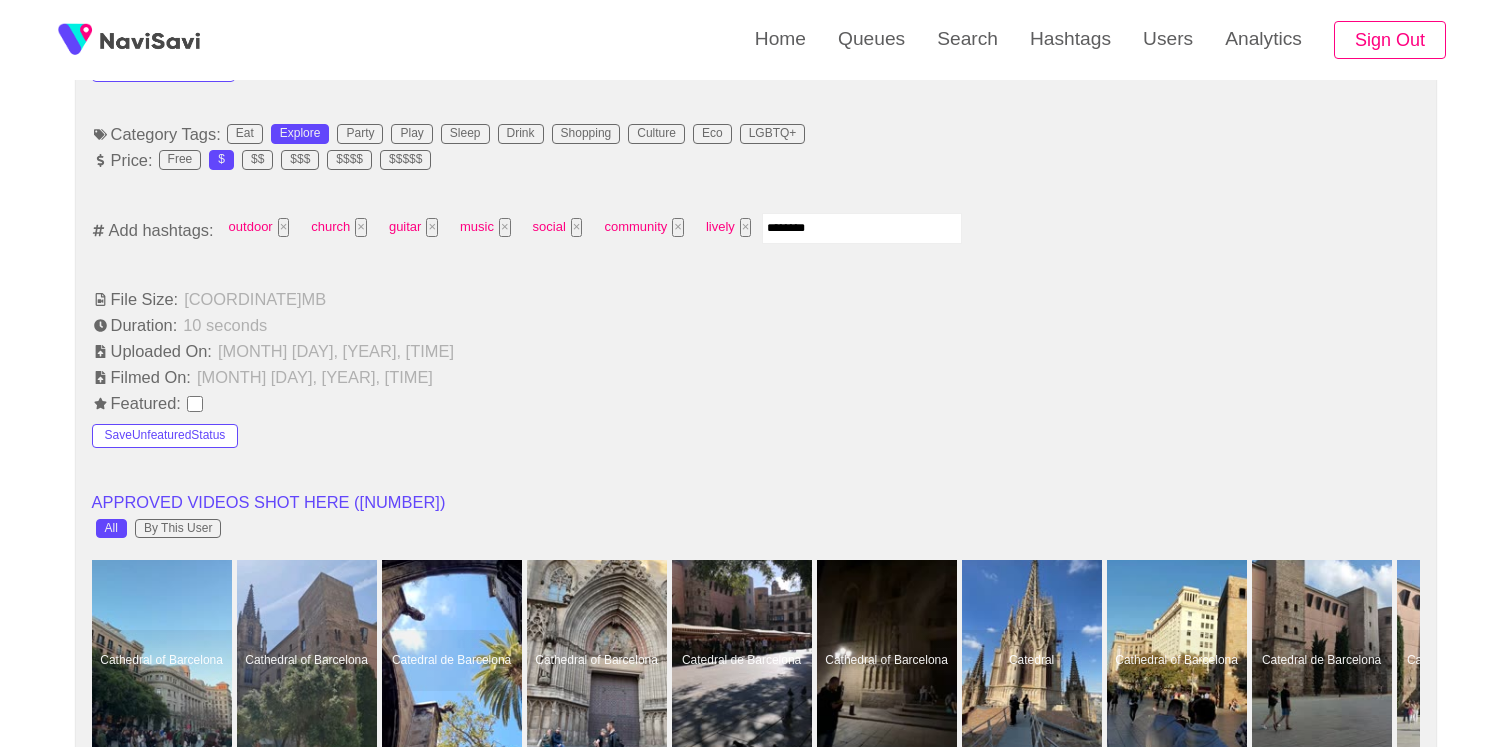 type on "*********" 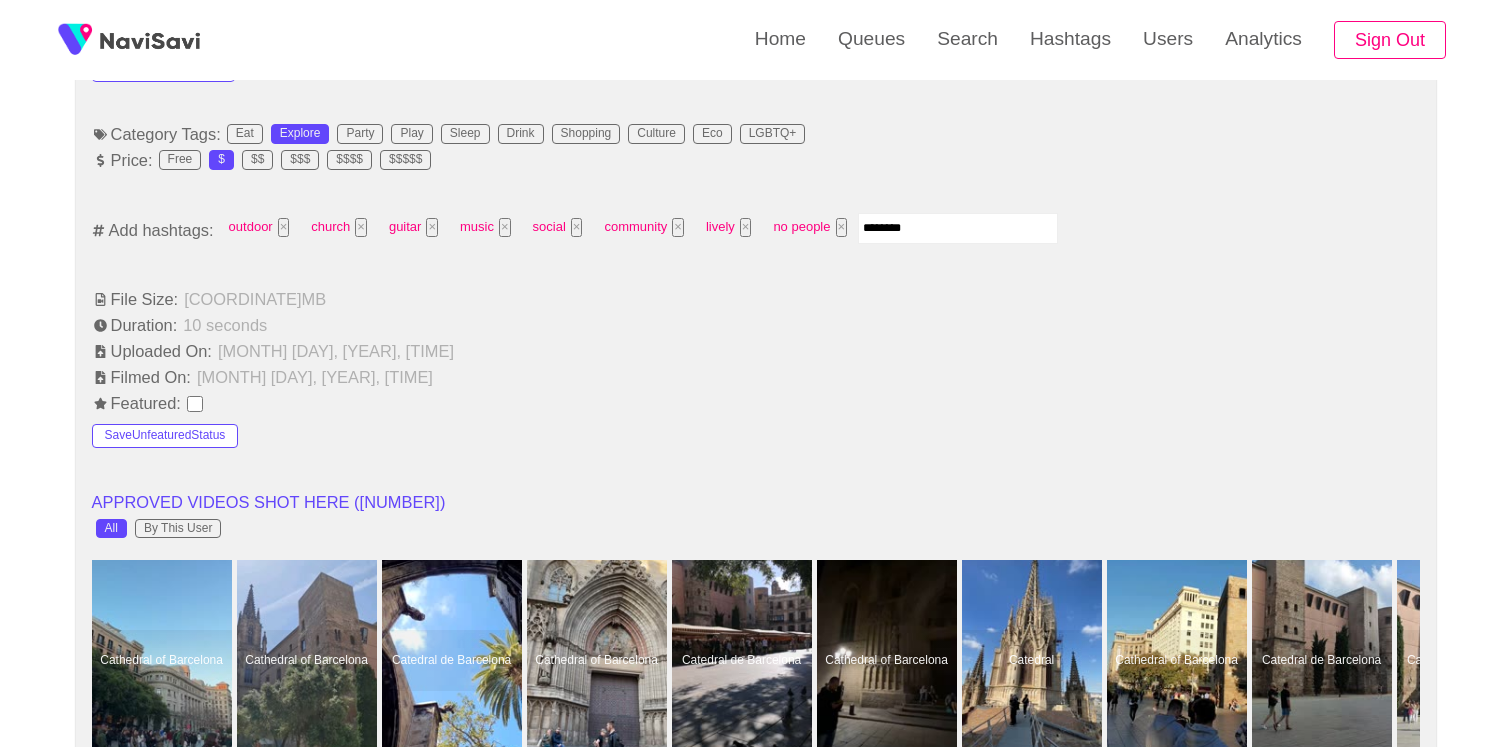 type on "*********" 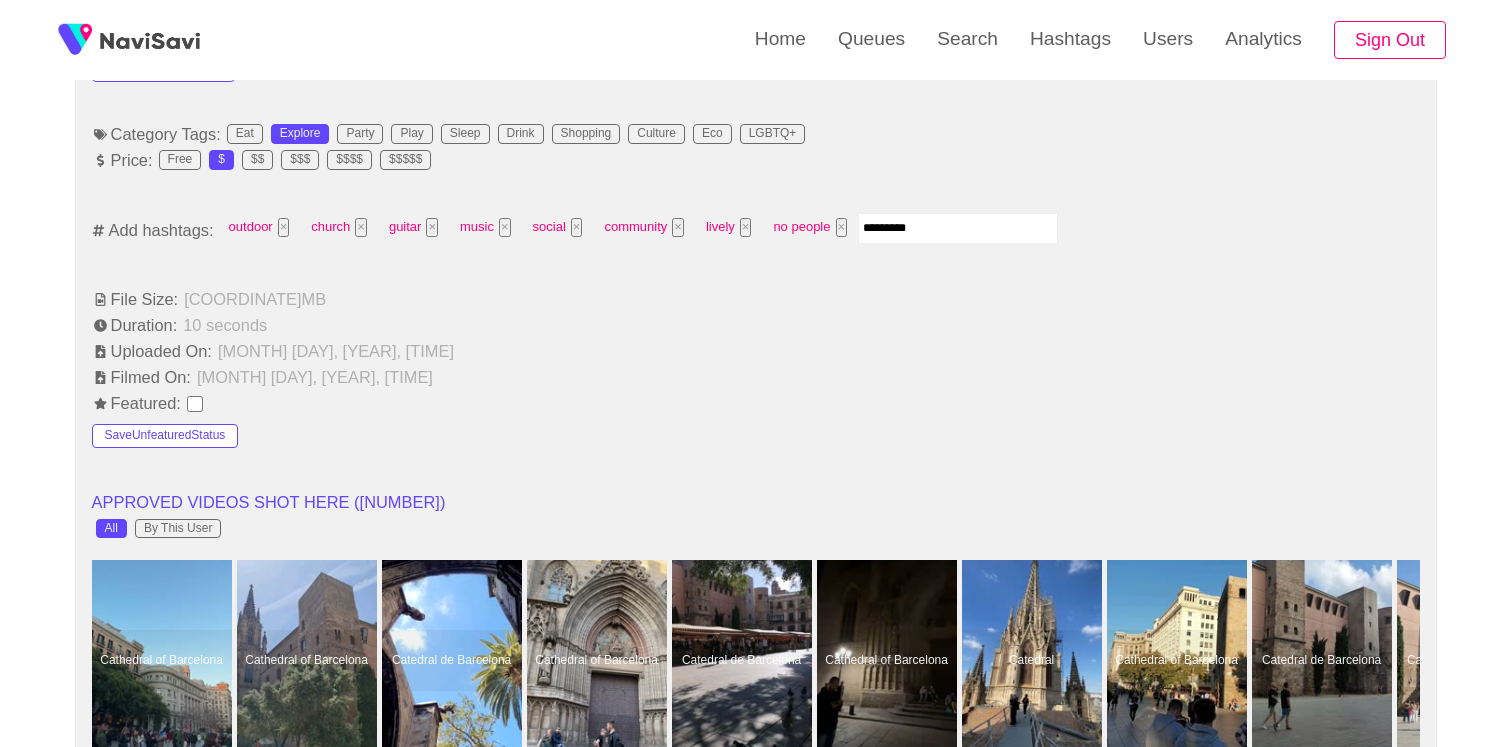 type 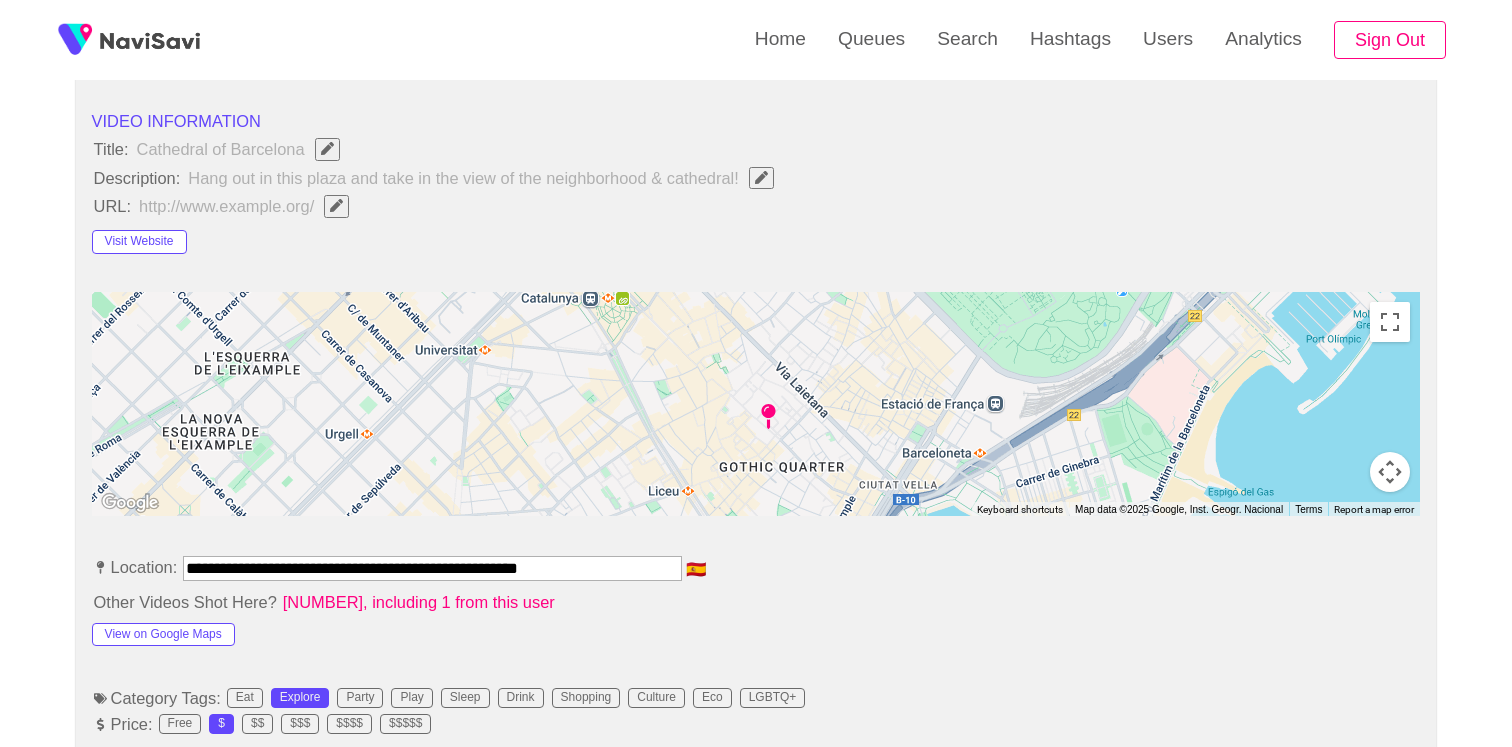 scroll, scrollTop: 339, scrollLeft: 0, axis: vertical 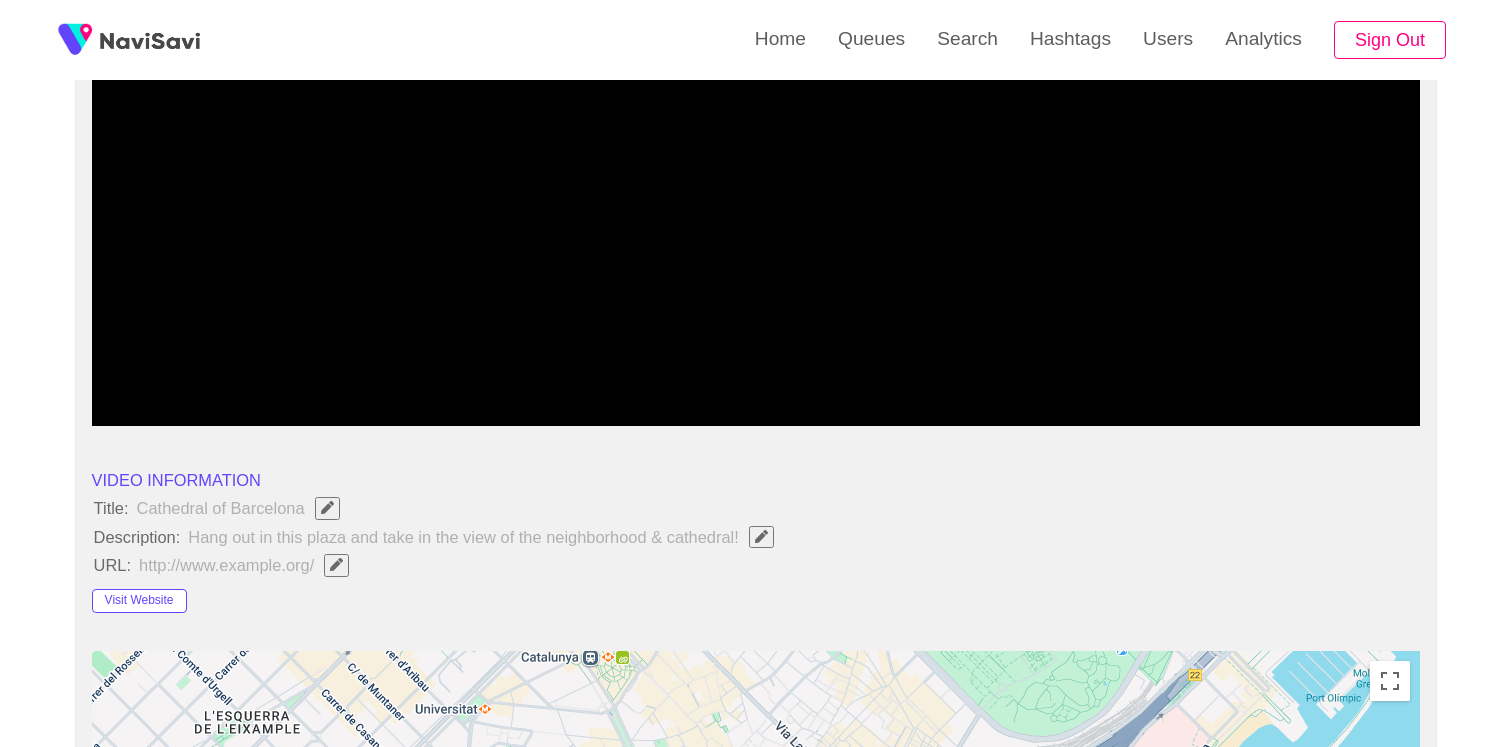 click at bounding box center [756, 176] 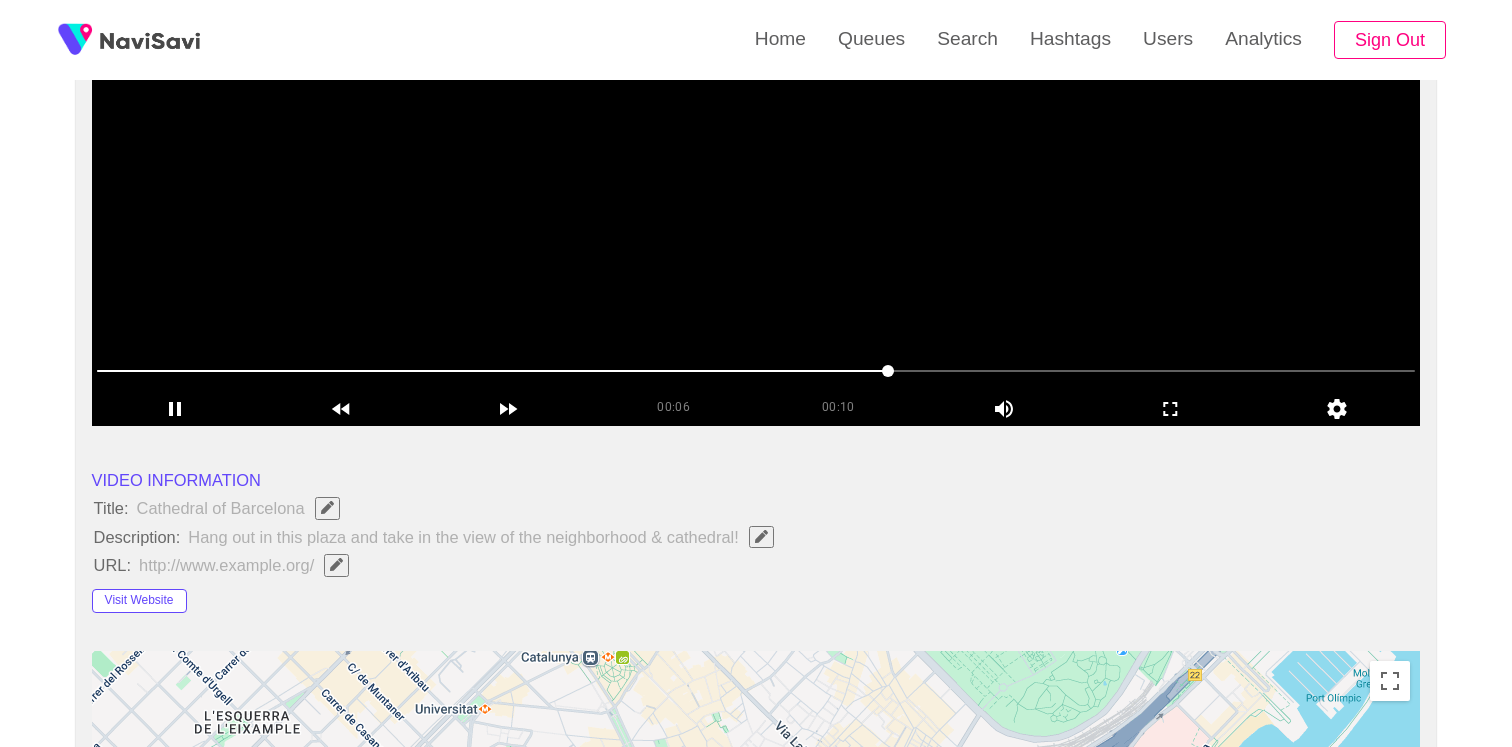 click at bounding box center [756, 176] 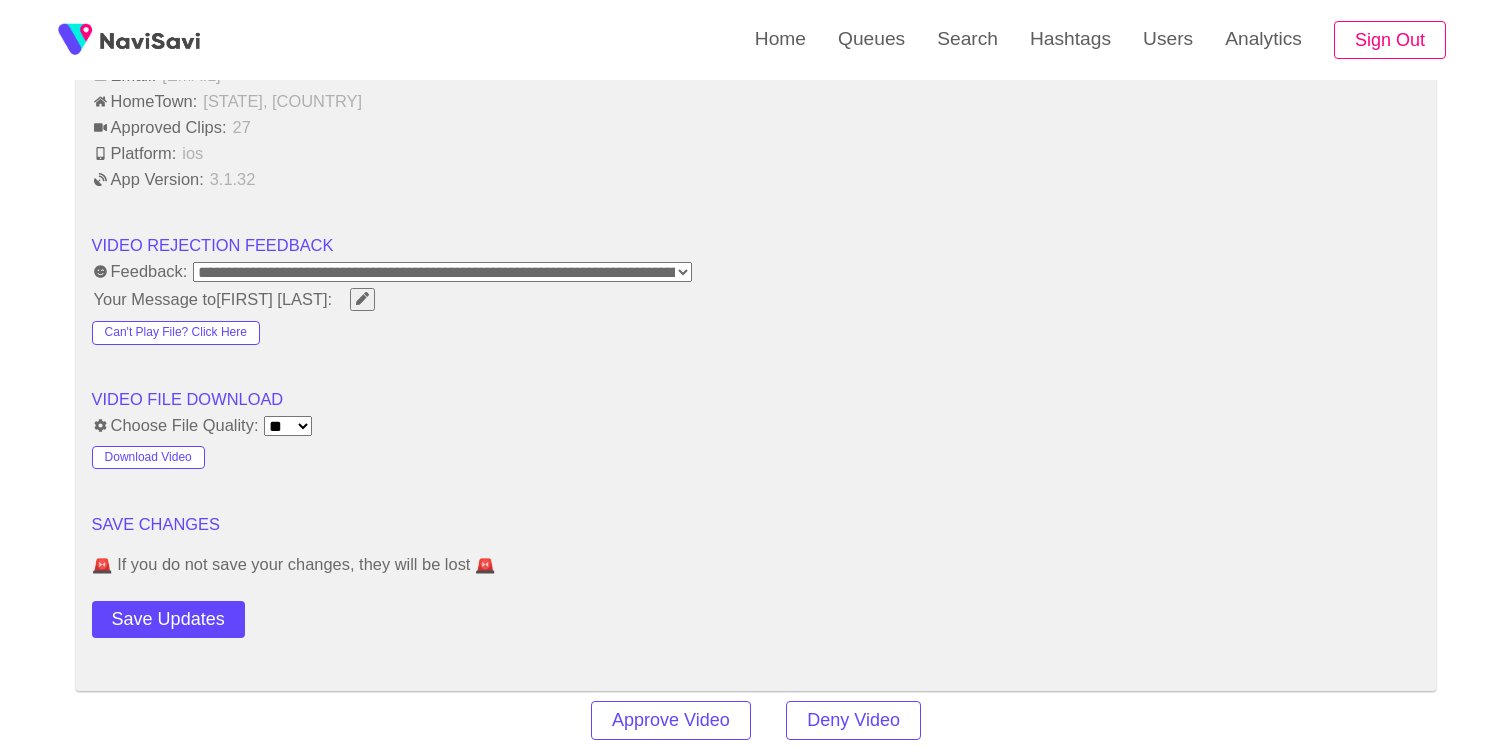 scroll, scrollTop: 2749, scrollLeft: 0, axis: vertical 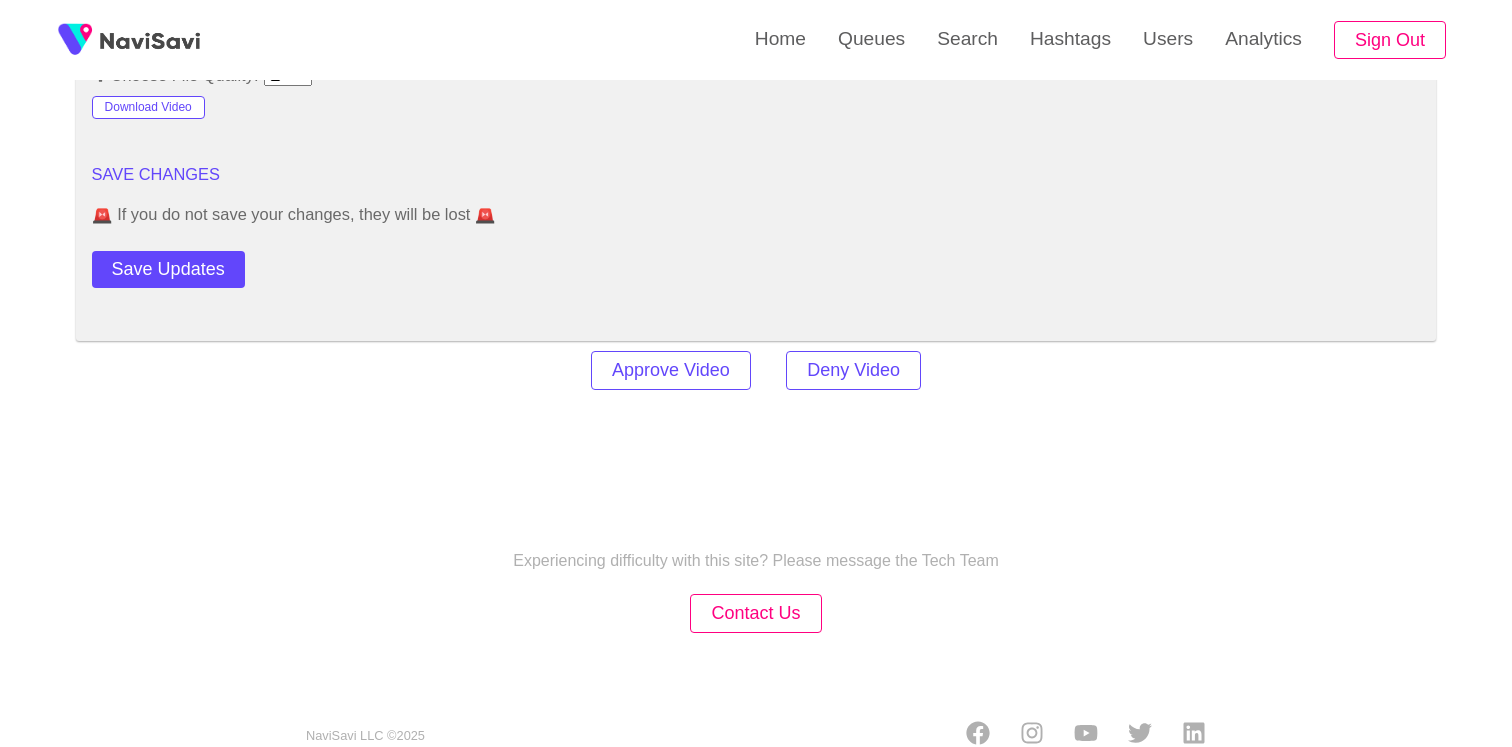 click on "Save Updates" at bounding box center [168, 269] 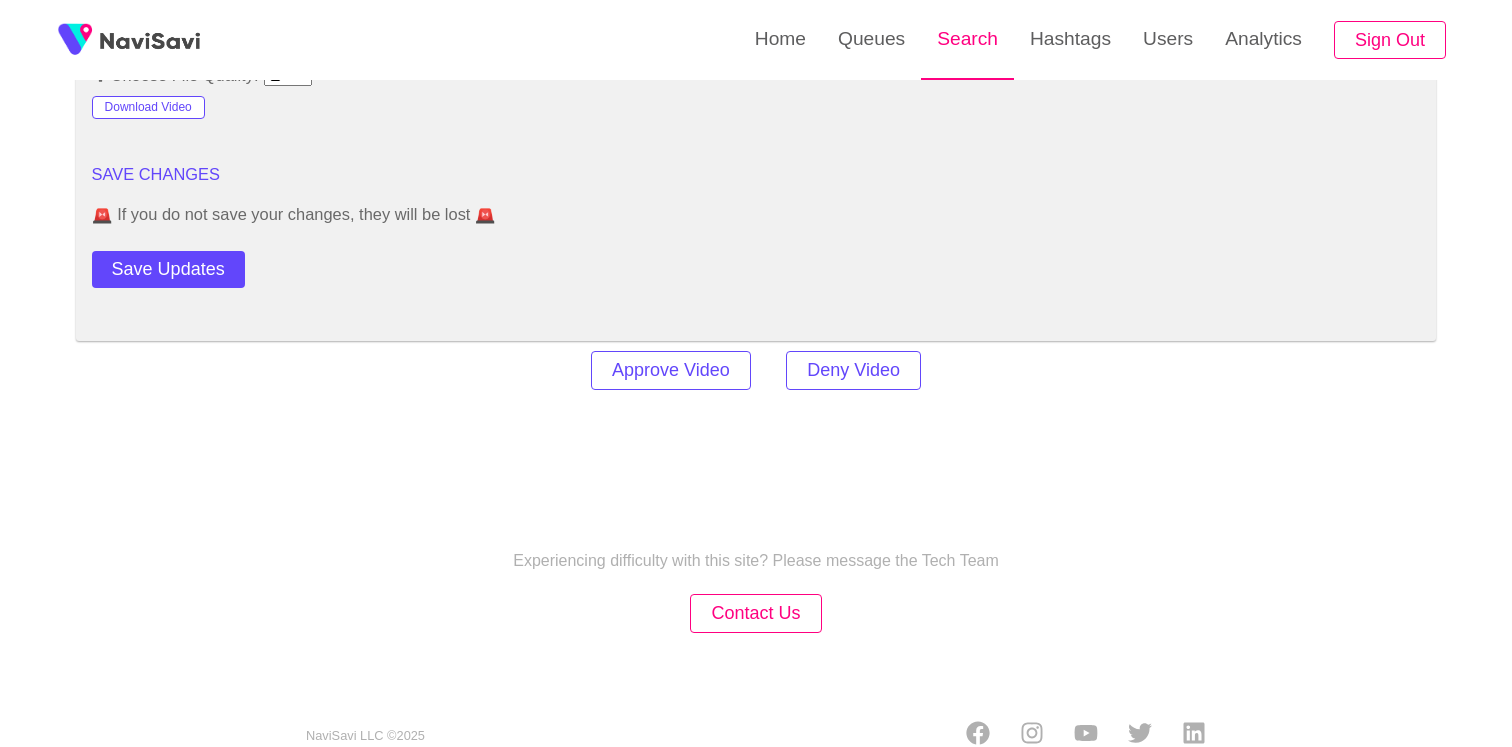 click on "Search" at bounding box center (967, 39) 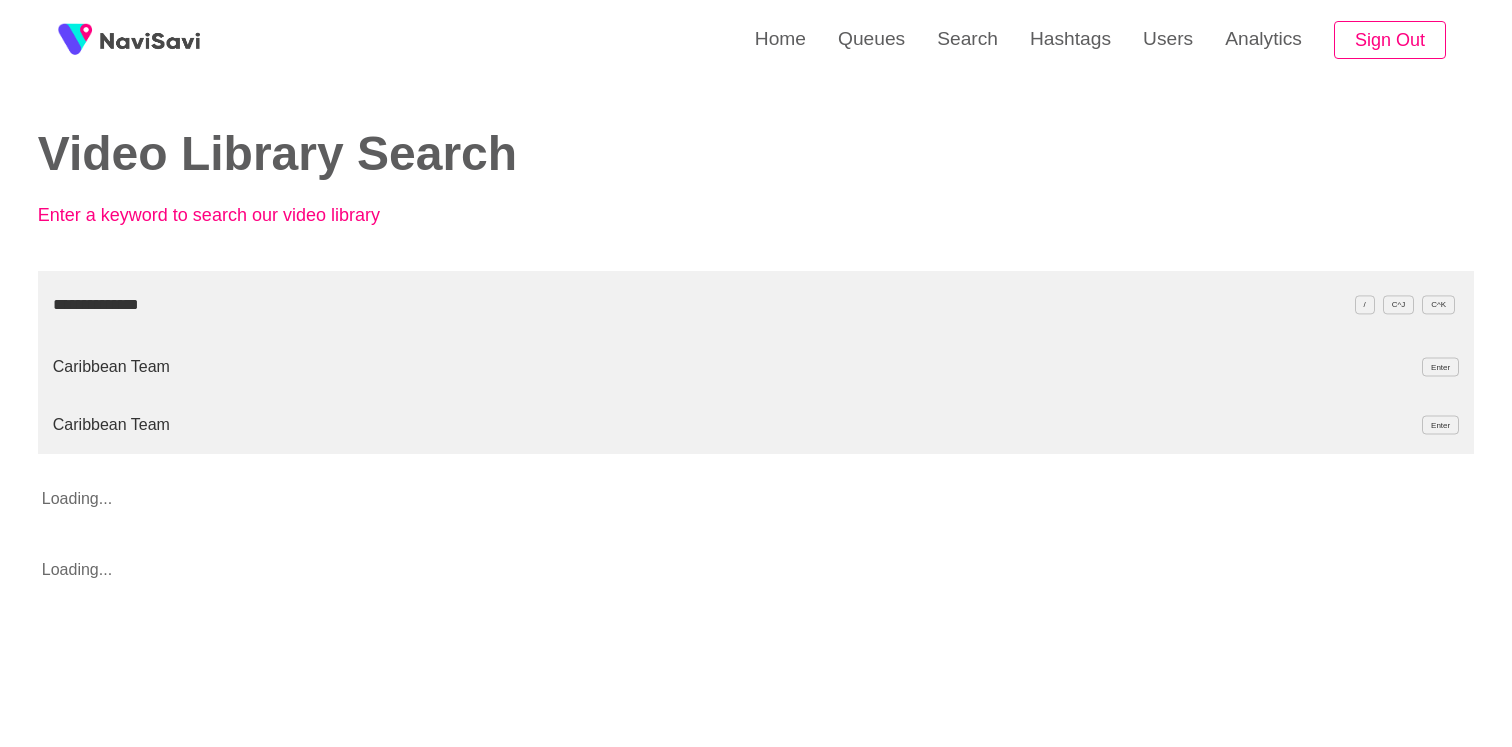type on "**********" 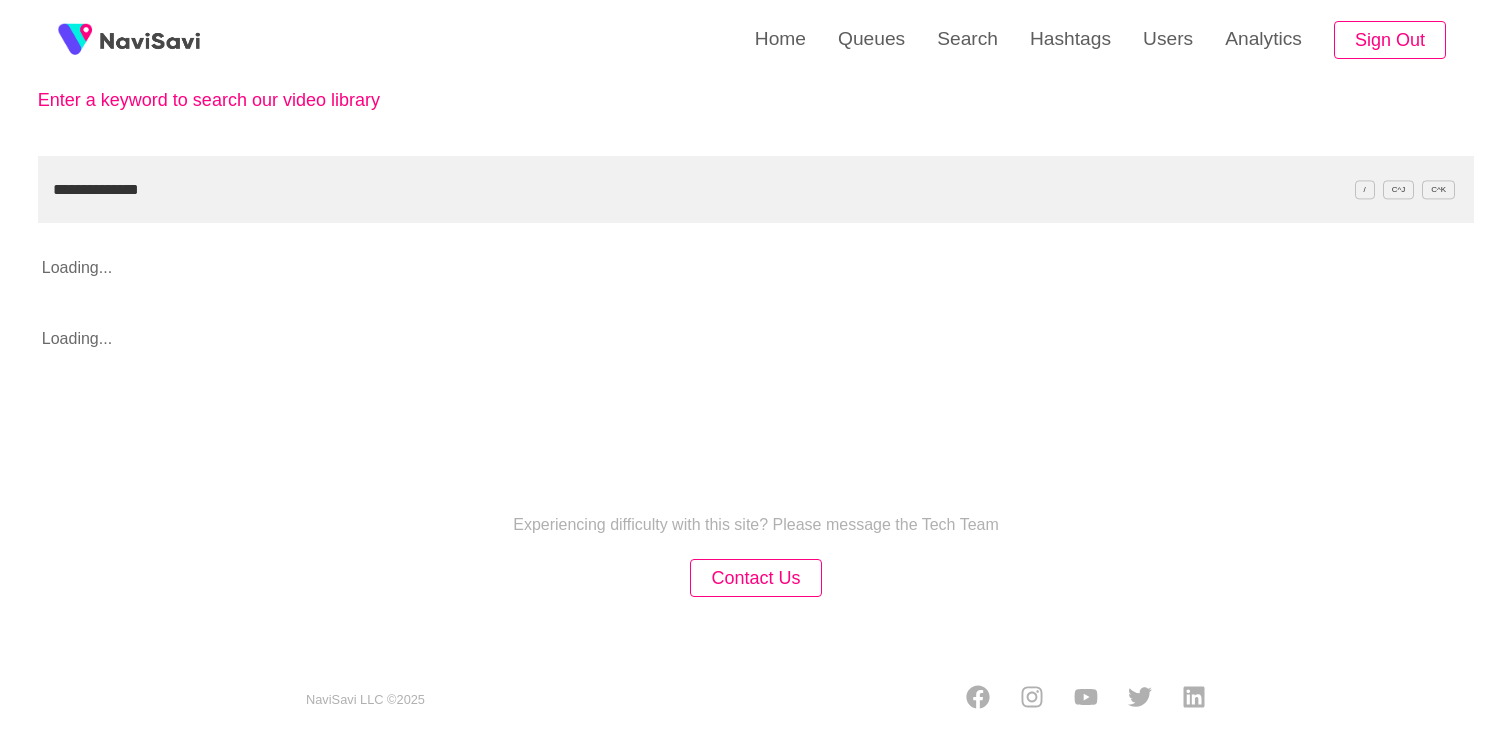 scroll, scrollTop: 119, scrollLeft: 0, axis: vertical 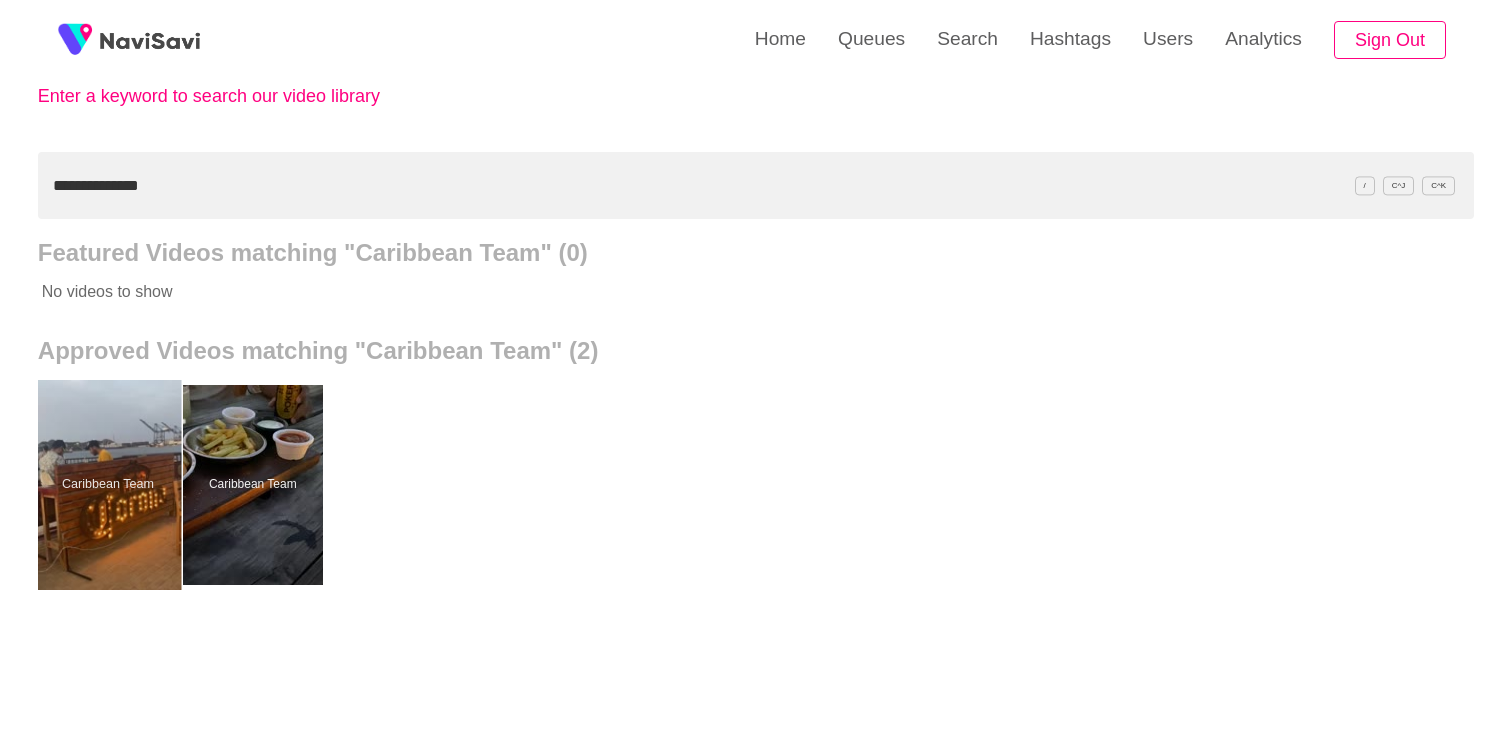 click at bounding box center (107, 485) 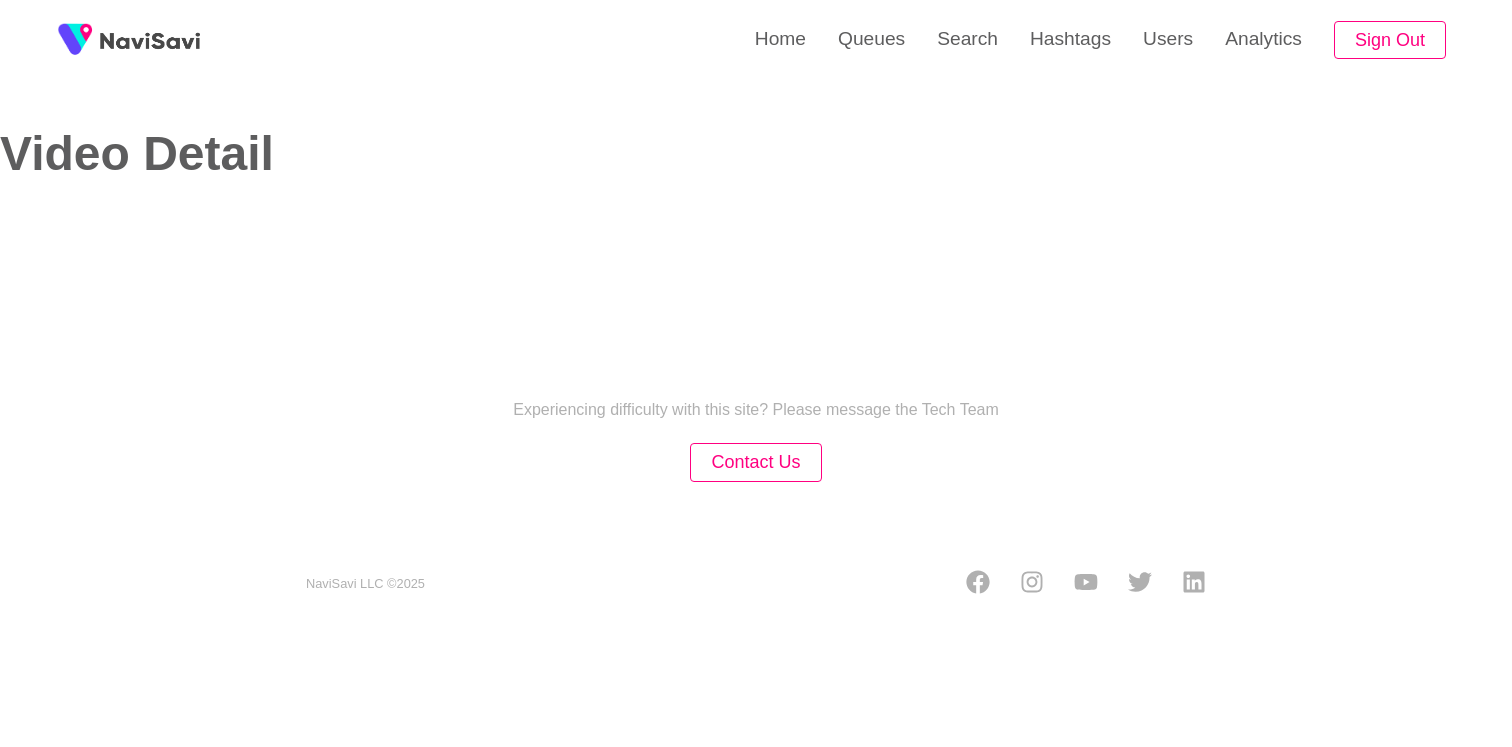 select on "**********" 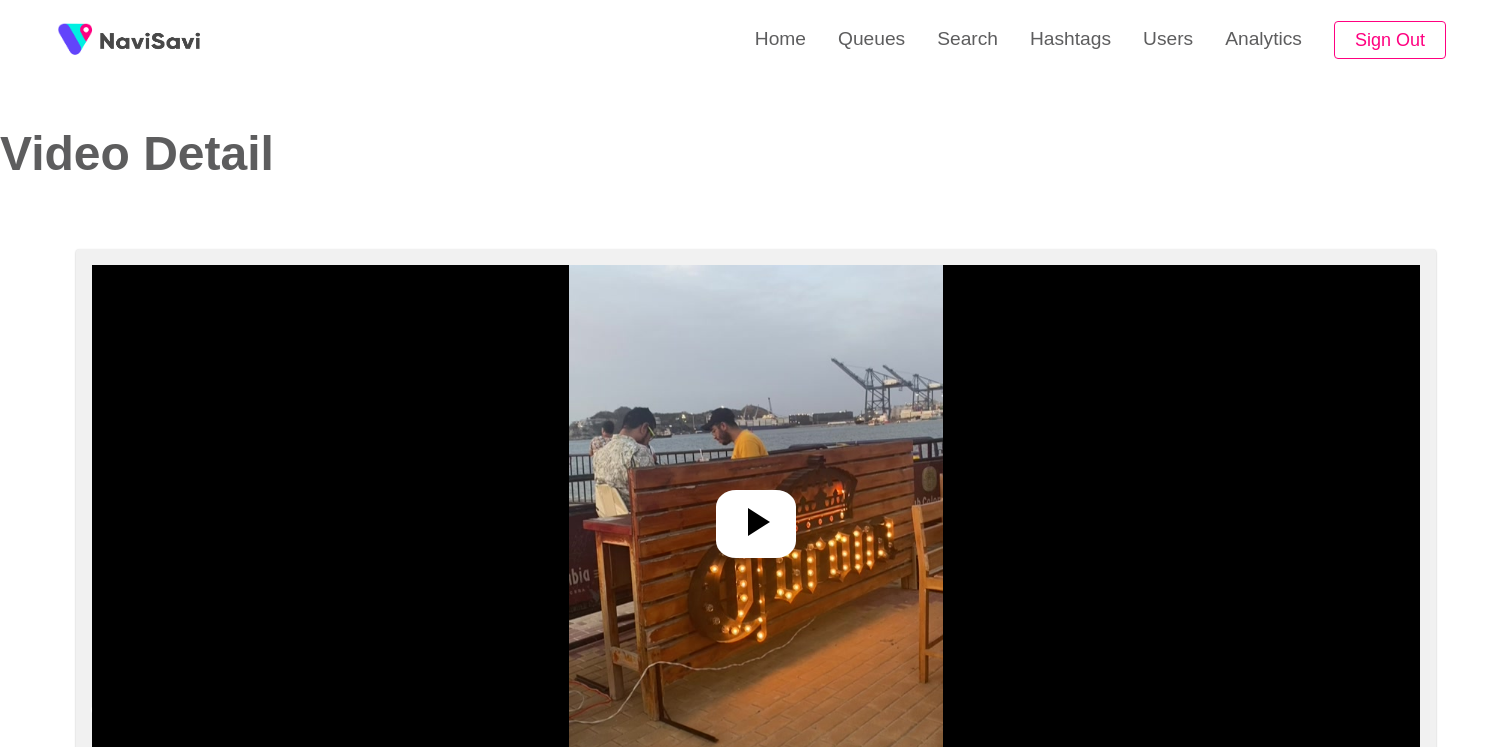 click at bounding box center (756, 515) 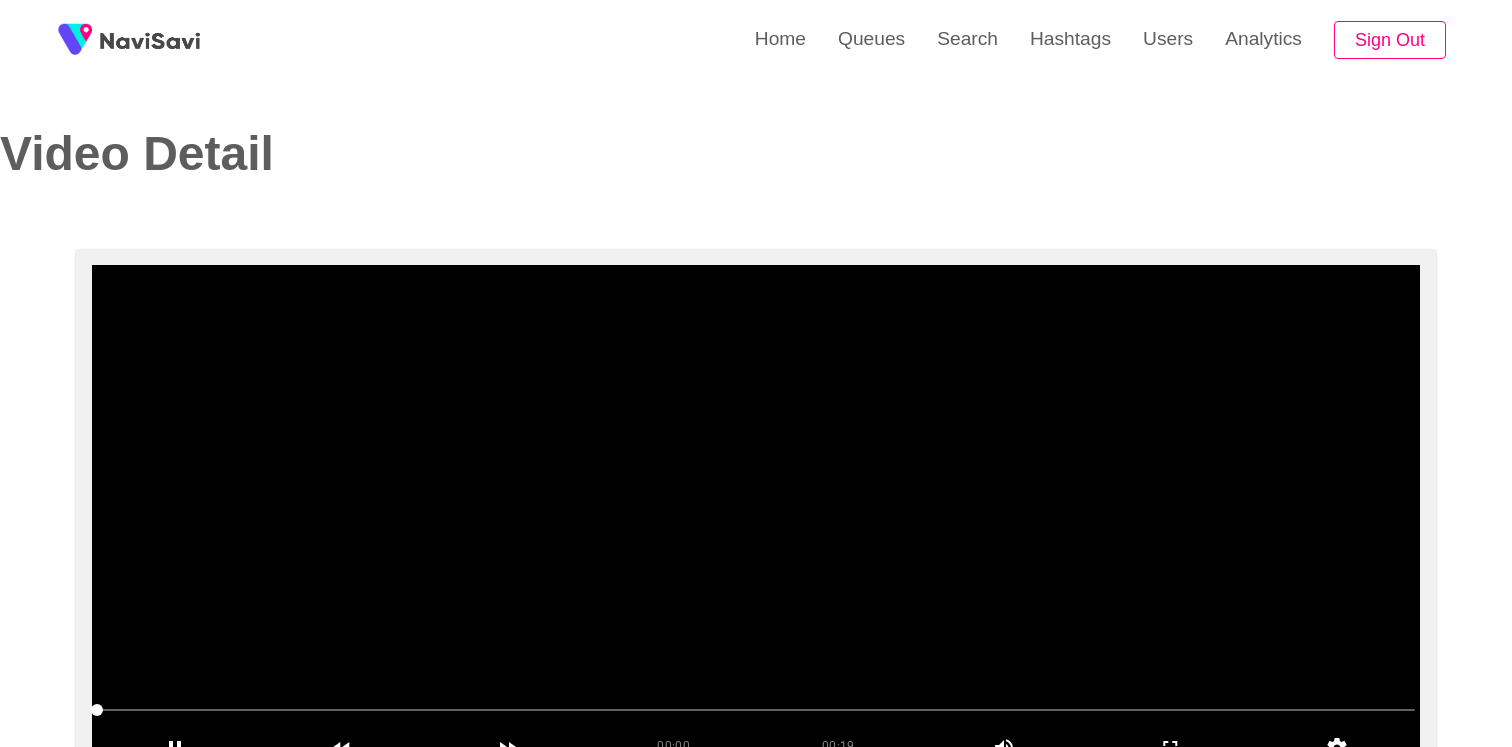 scroll, scrollTop: 105, scrollLeft: 0, axis: vertical 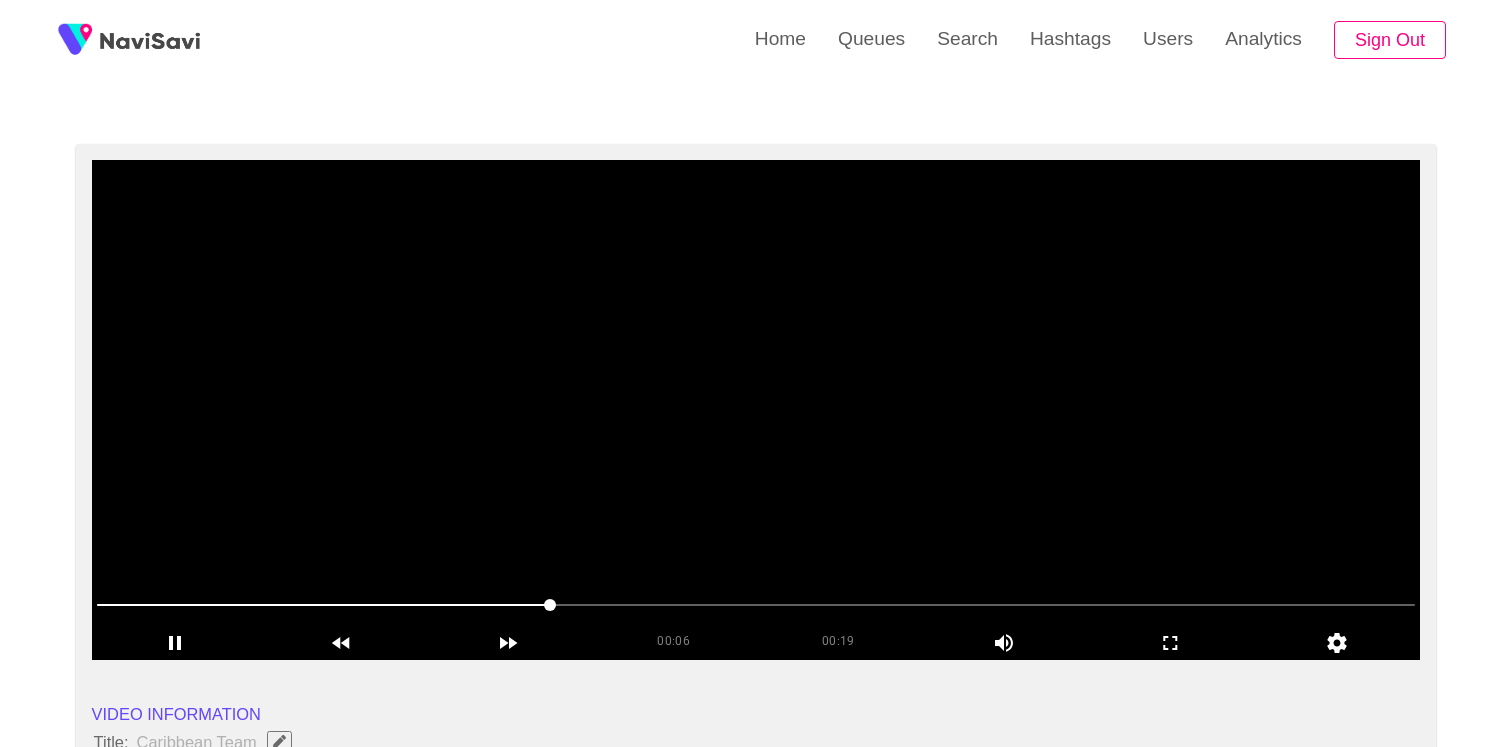 click at bounding box center (756, 410) 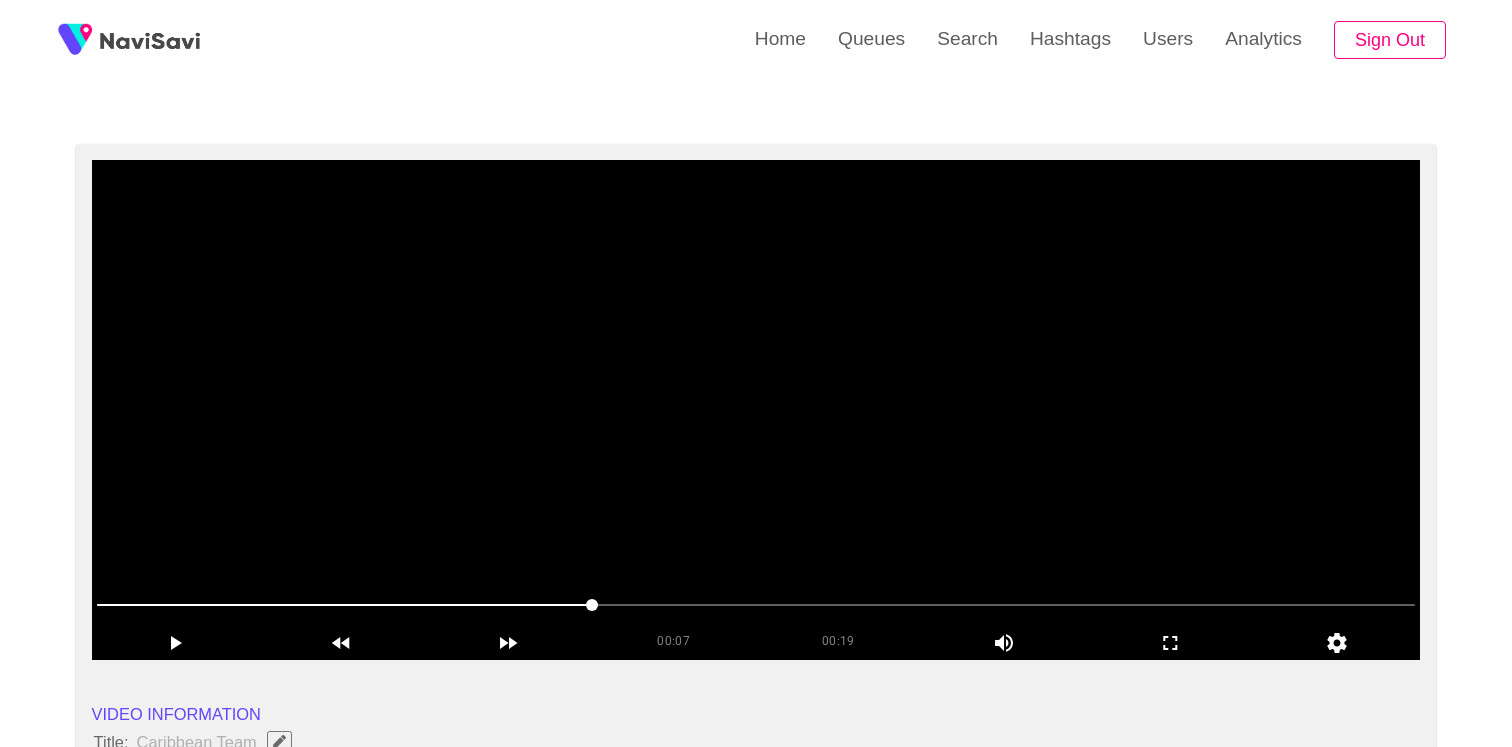 click at bounding box center (756, 410) 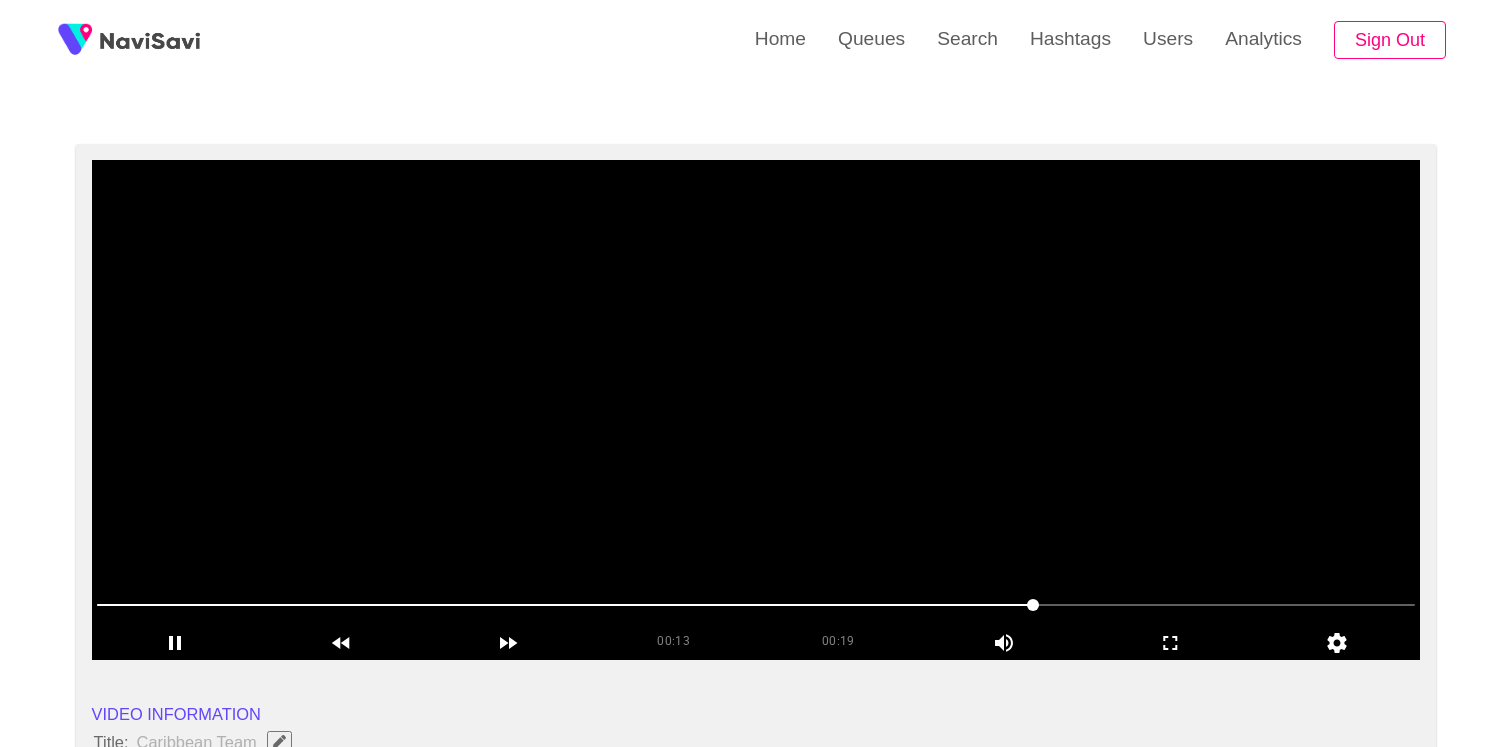 click at bounding box center (756, 410) 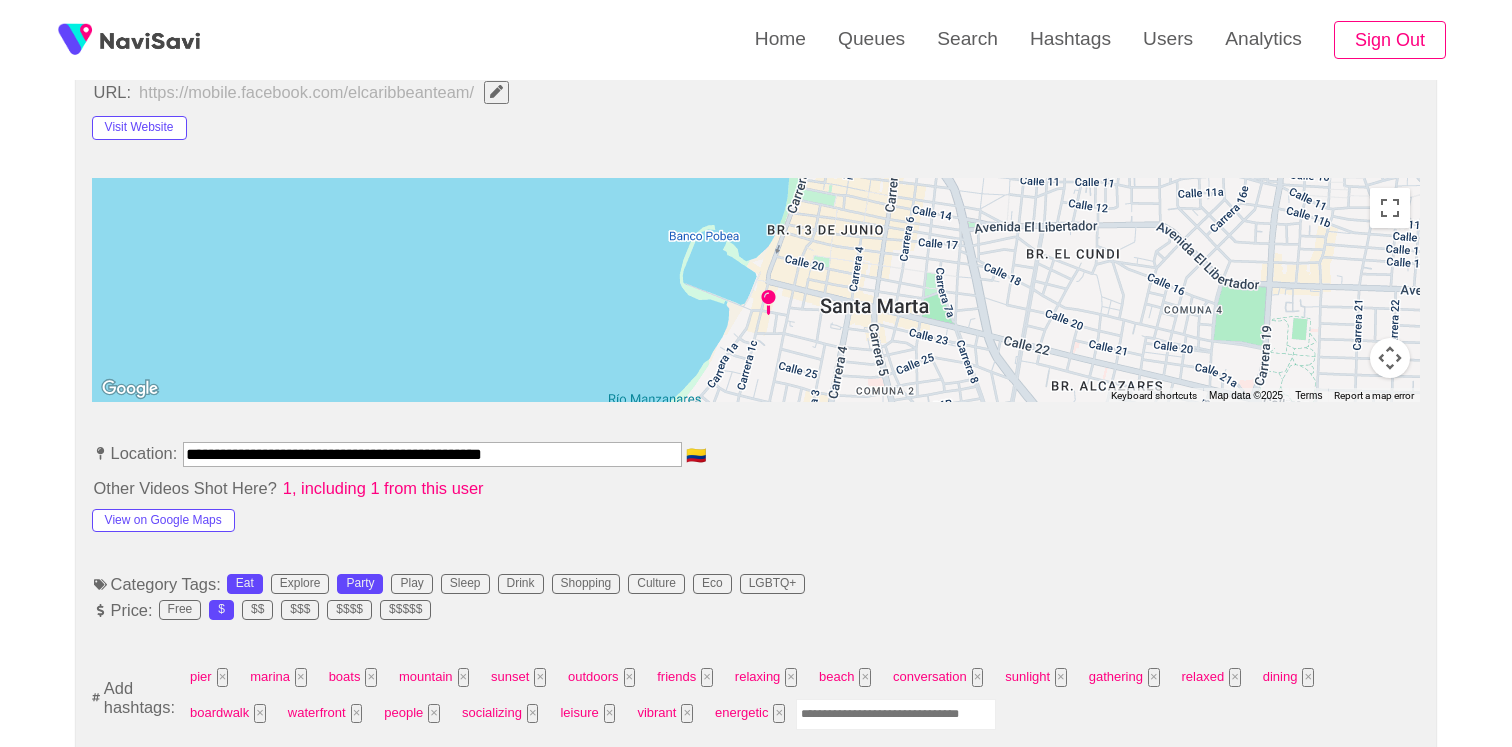 scroll, scrollTop: 896, scrollLeft: 0, axis: vertical 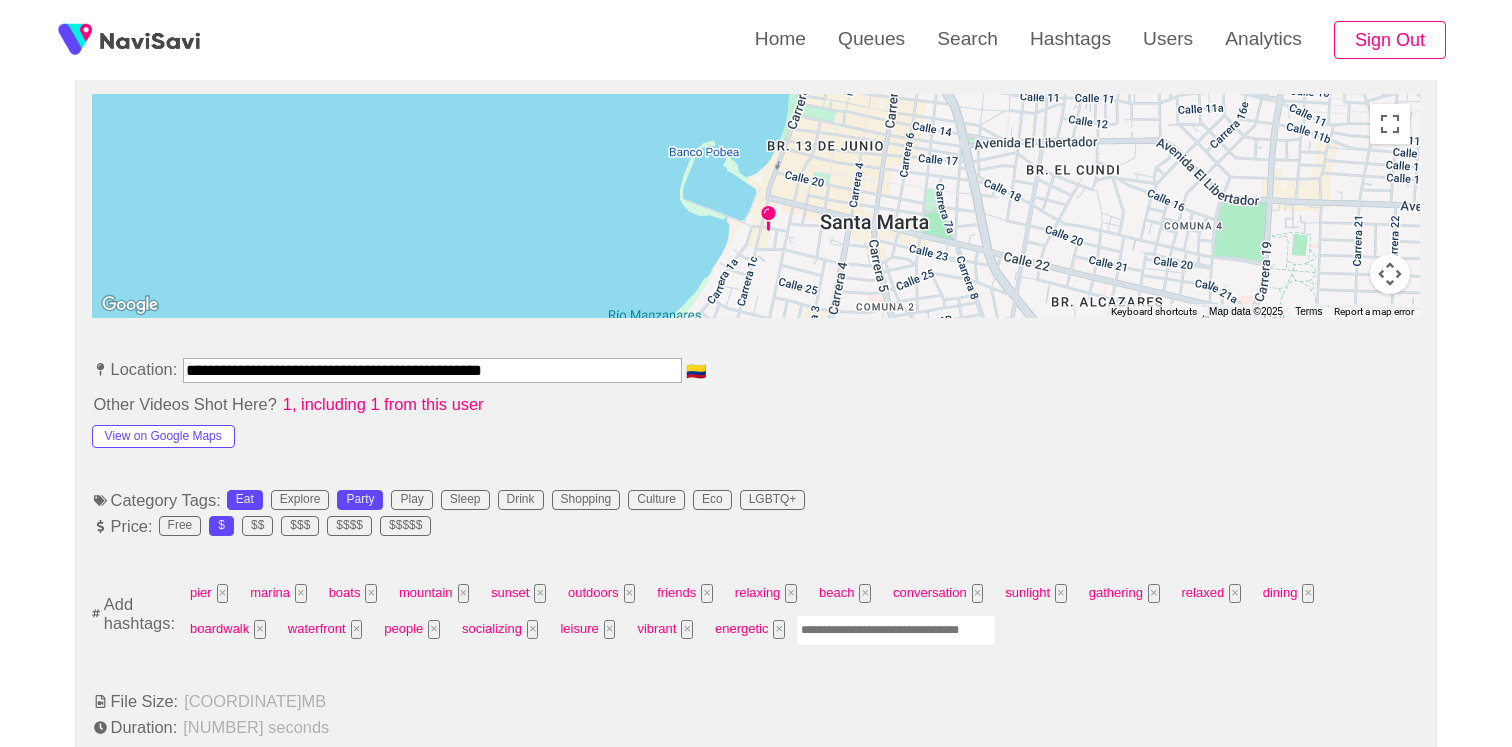 click at bounding box center [896, 630] 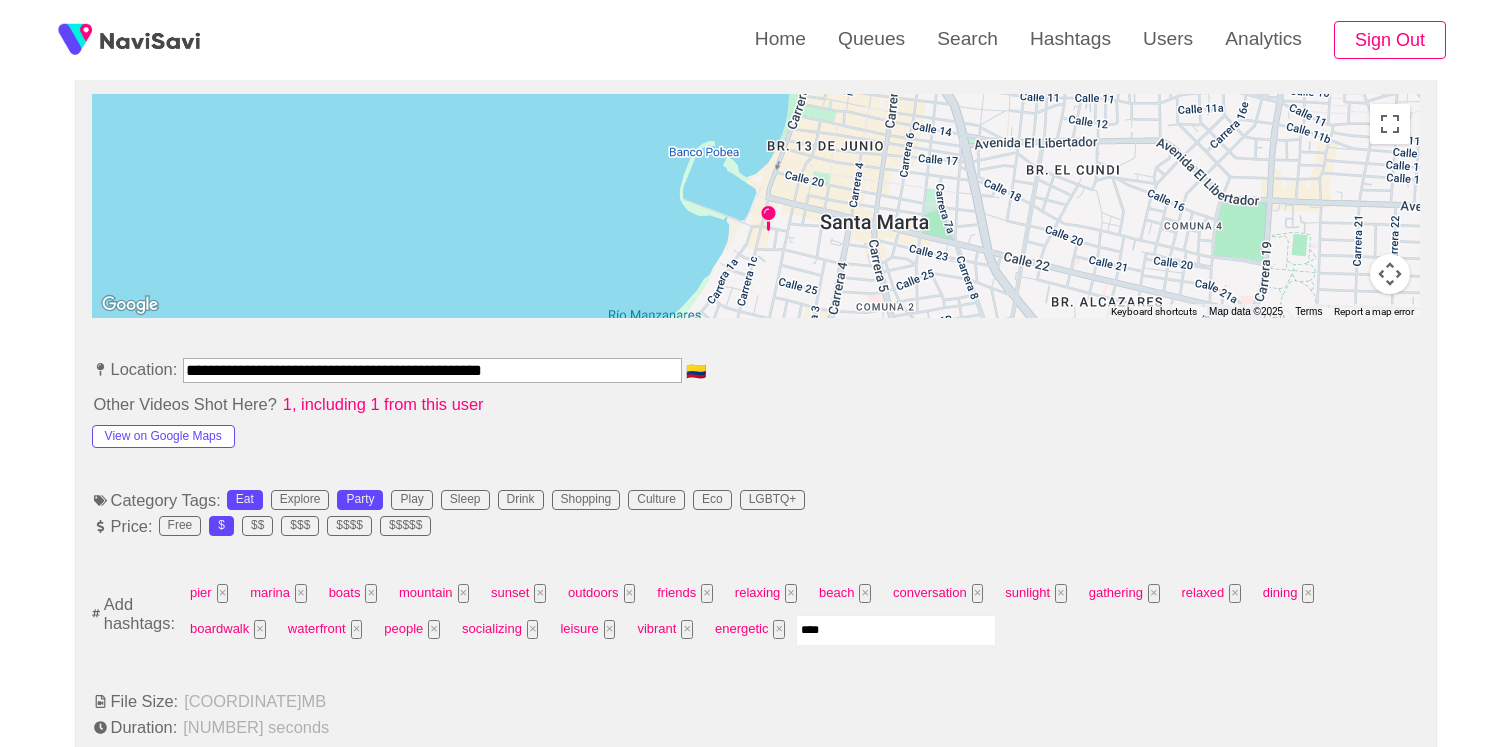type on "*****" 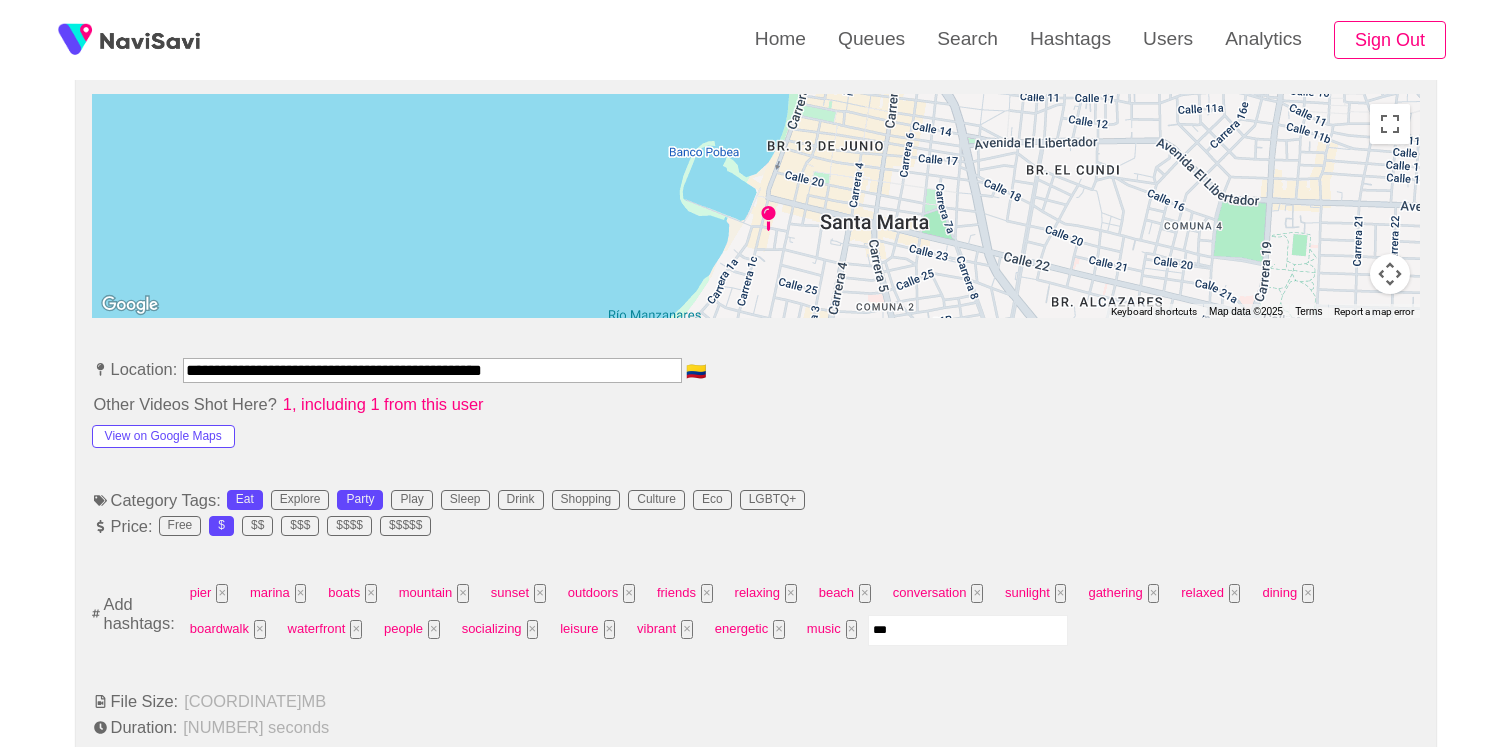 type on "****" 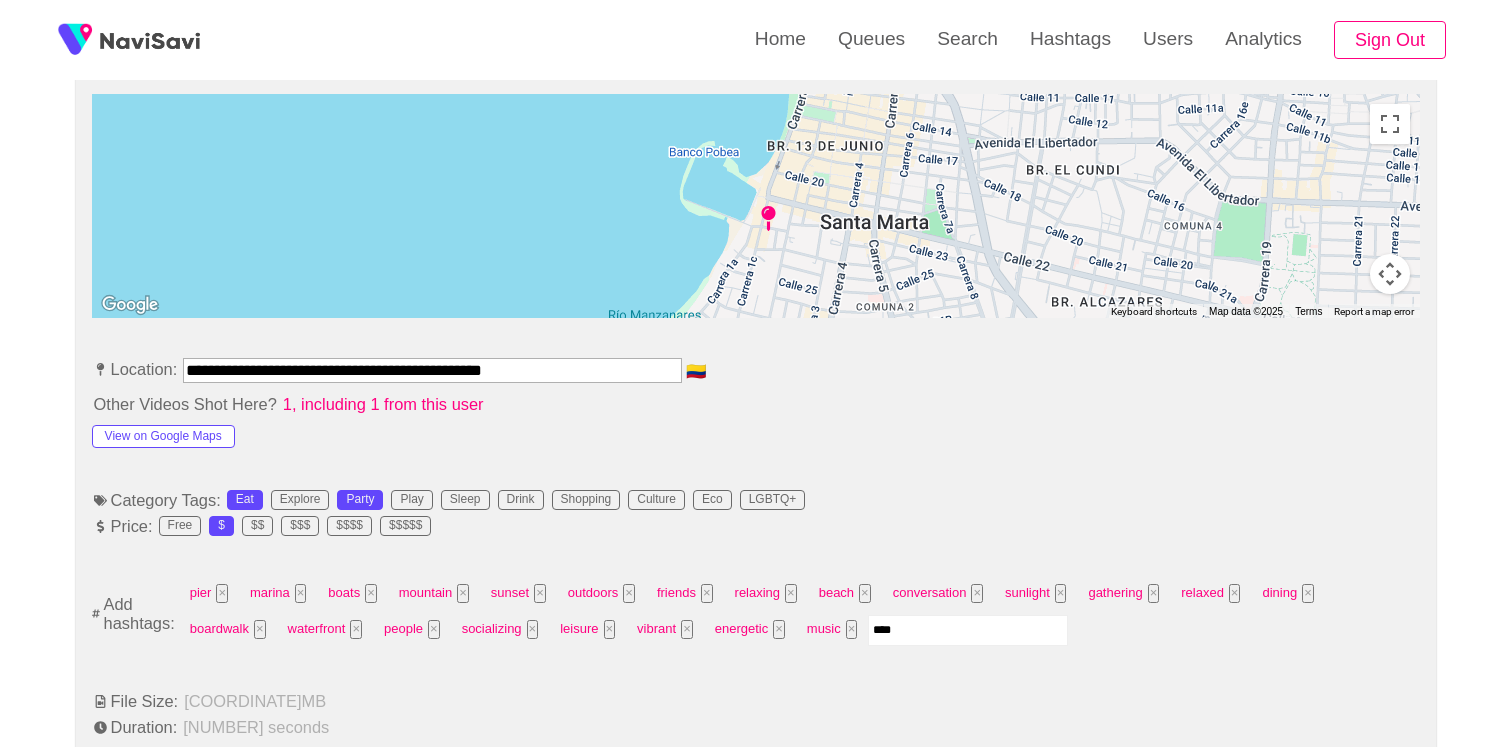 type 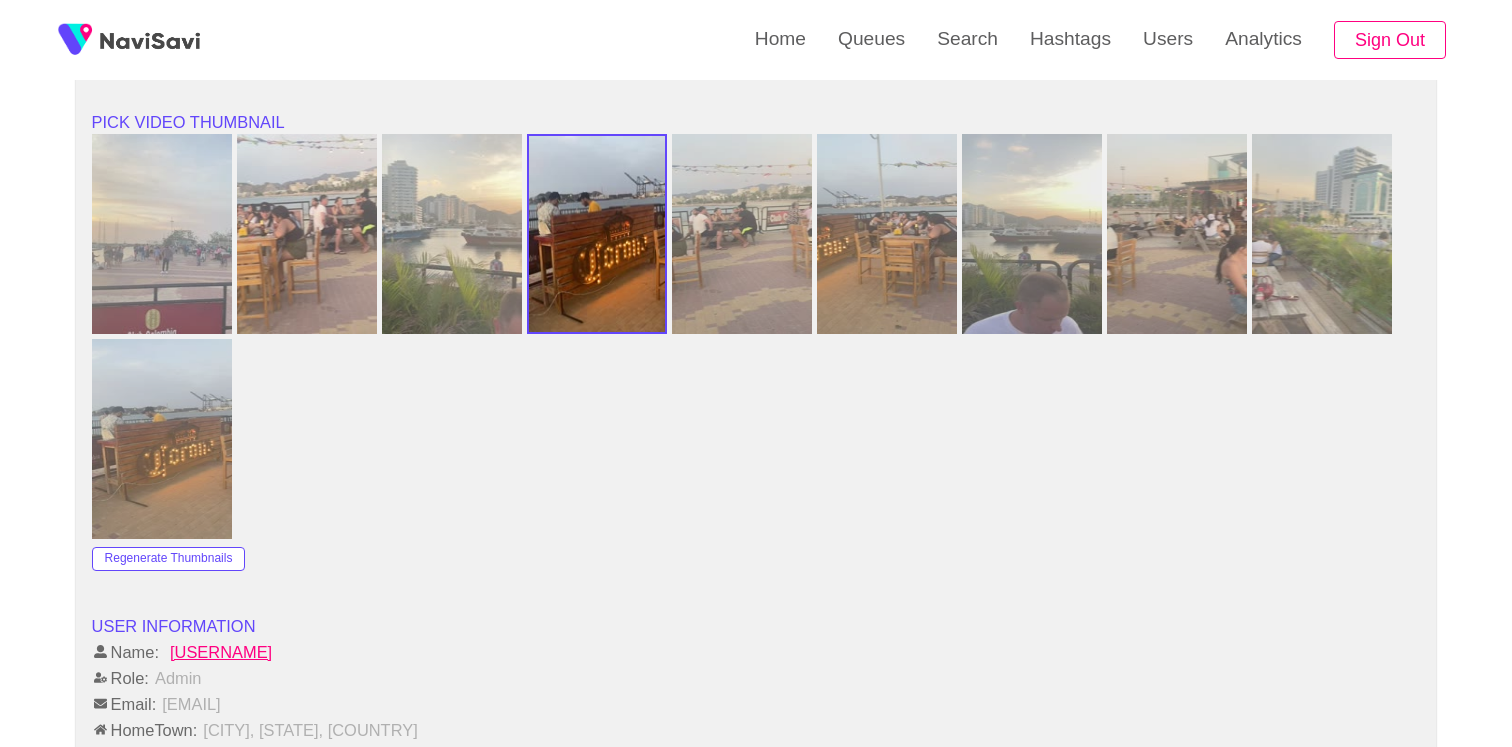 scroll, scrollTop: 3009, scrollLeft: 0, axis: vertical 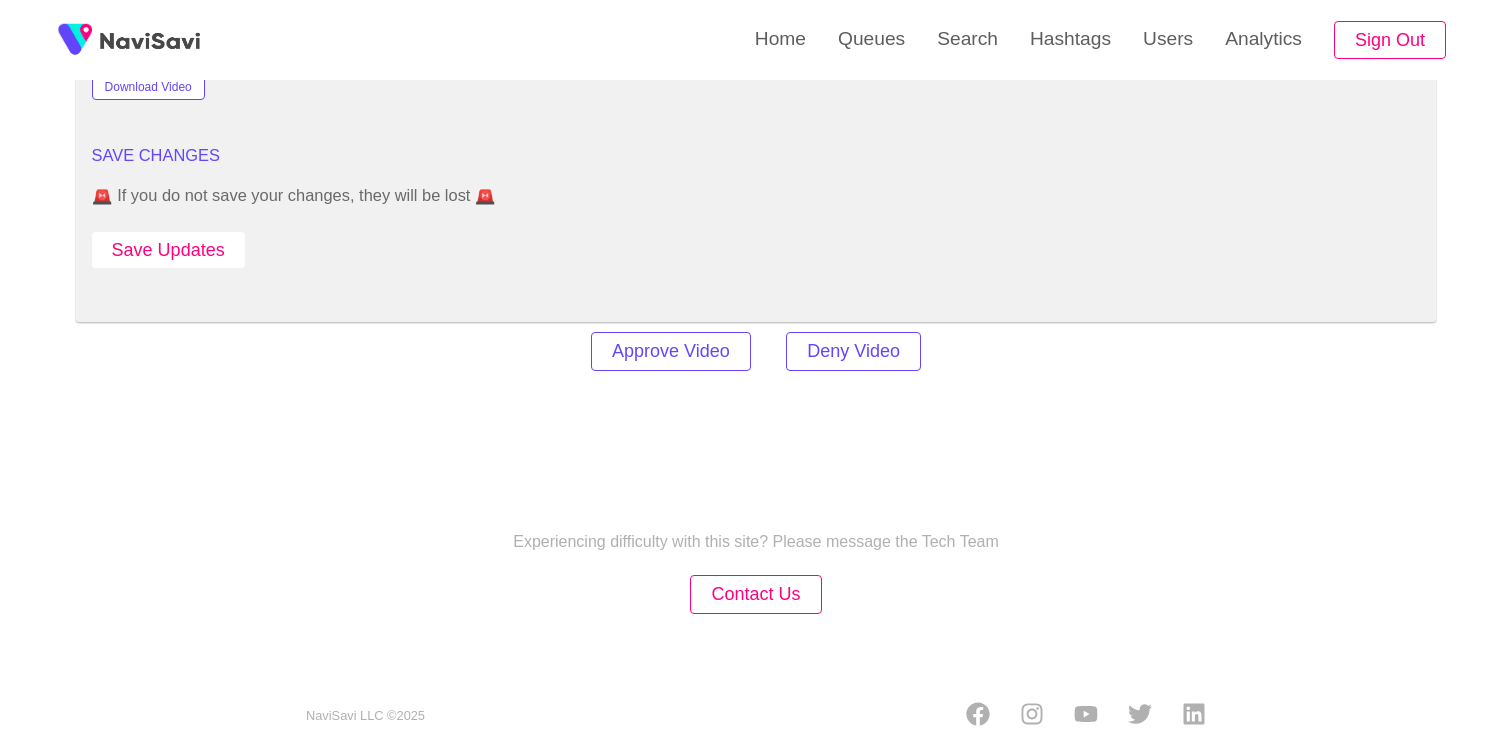 click on "Save Updates" at bounding box center [168, 250] 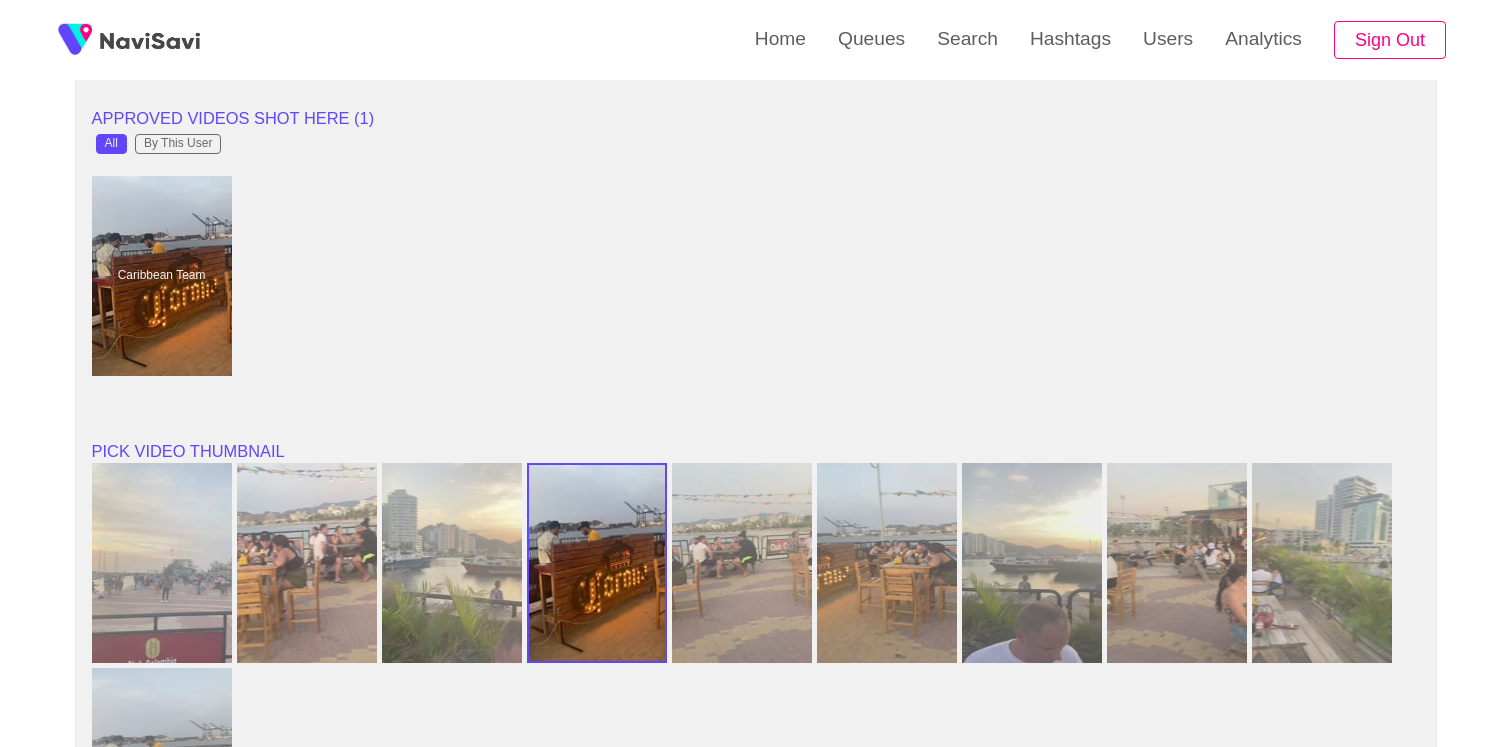 scroll, scrollTop: 1667, scrollLeft: 0, axis: vertical 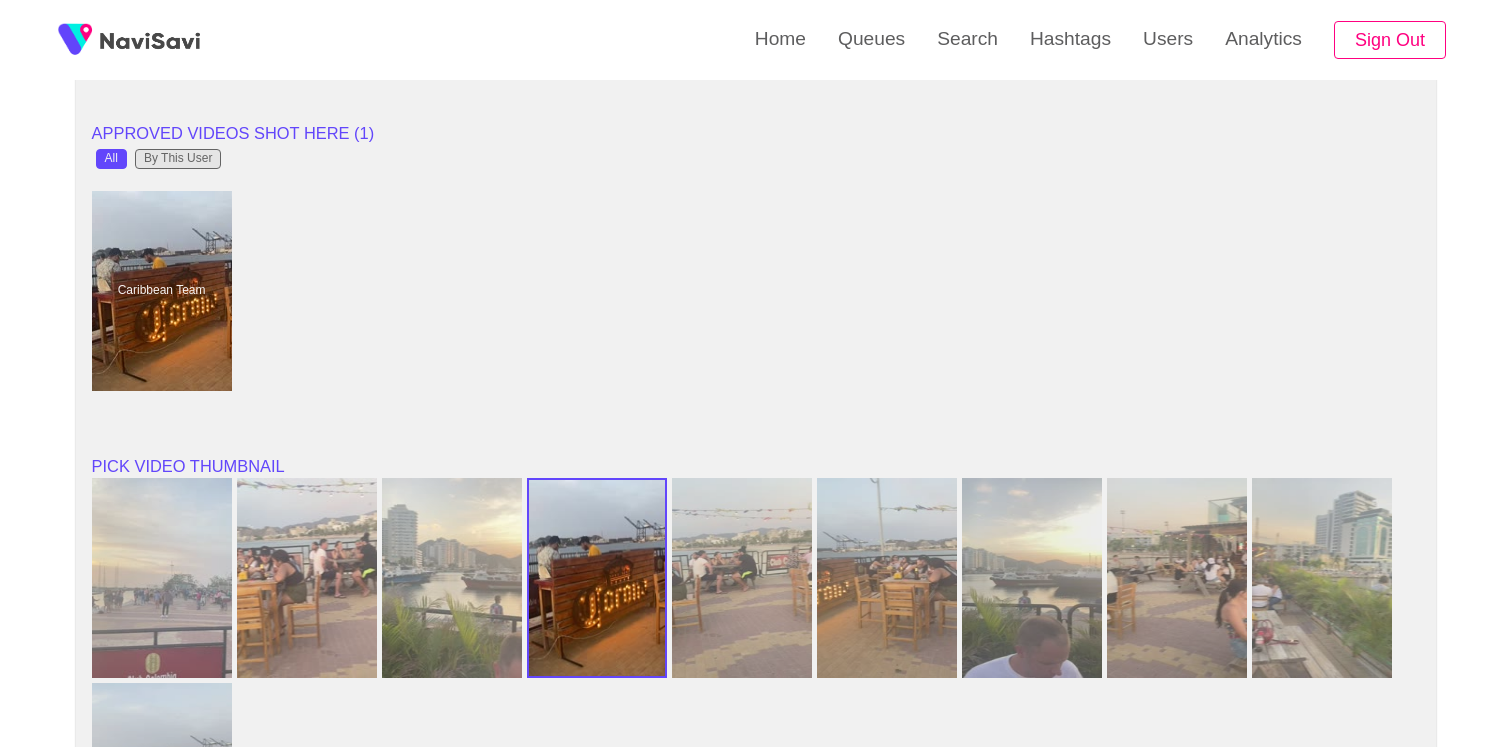 click on "By This User" at bounding box center [178, 159] 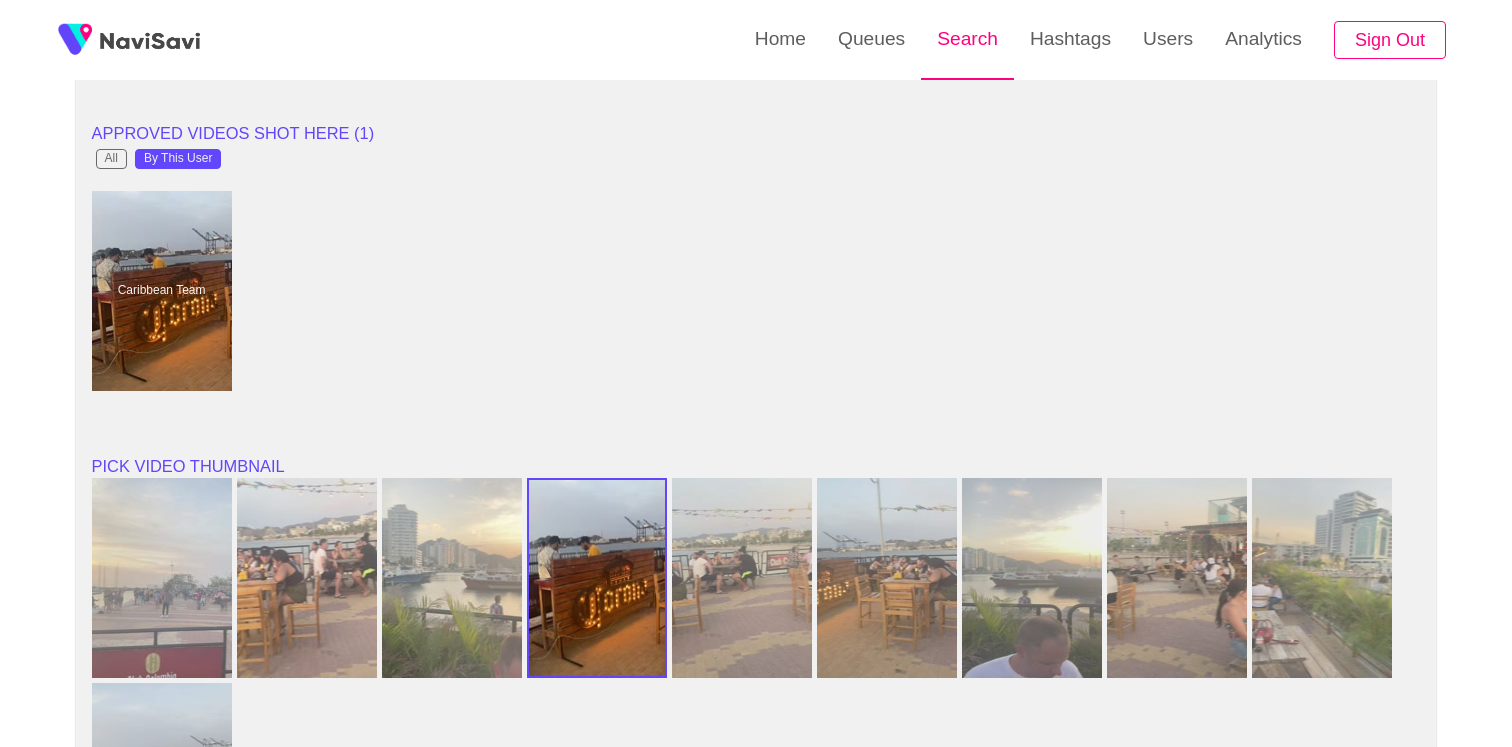 click on "Search" at bounding box center [967, 39] 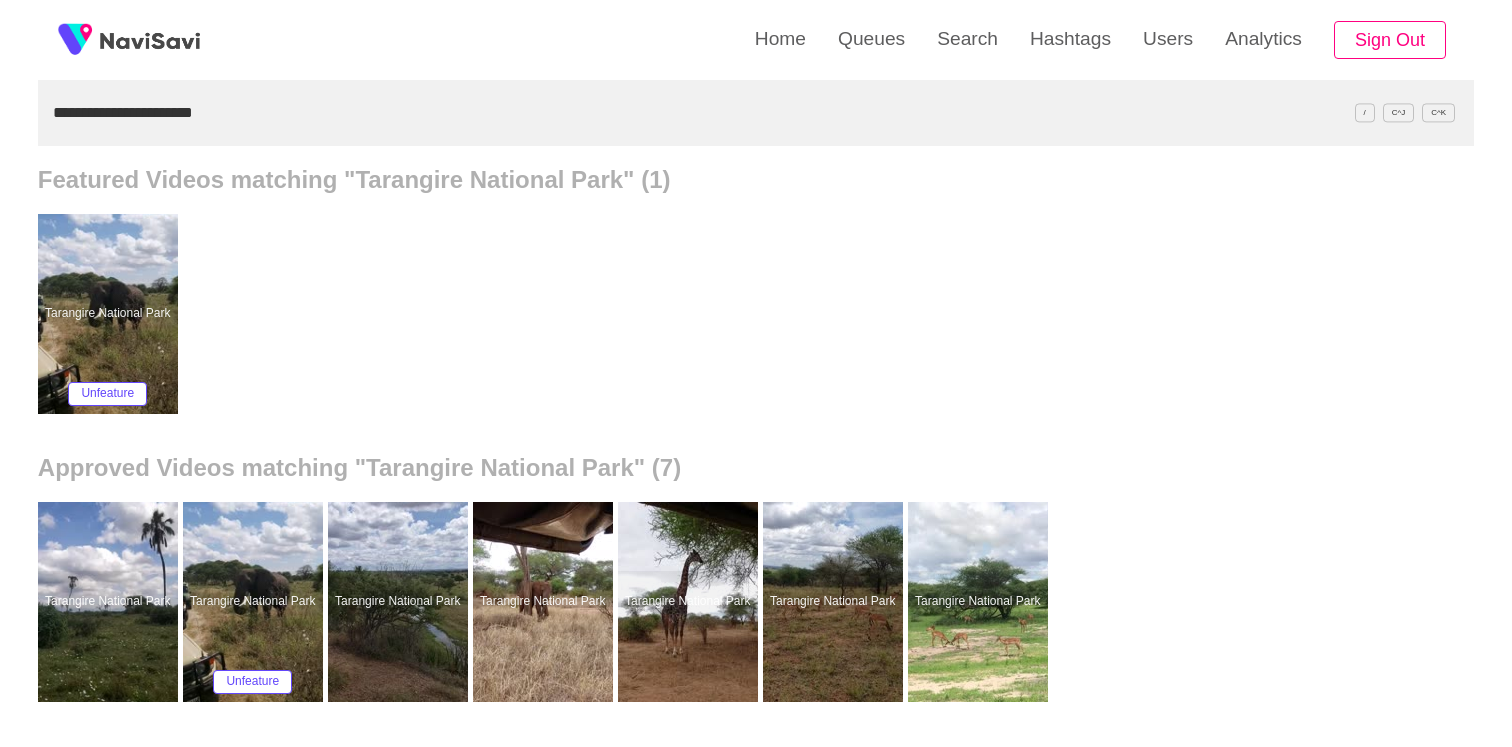 scroll, scrollTop: 201, scrollLeft: 0, axis: vertical 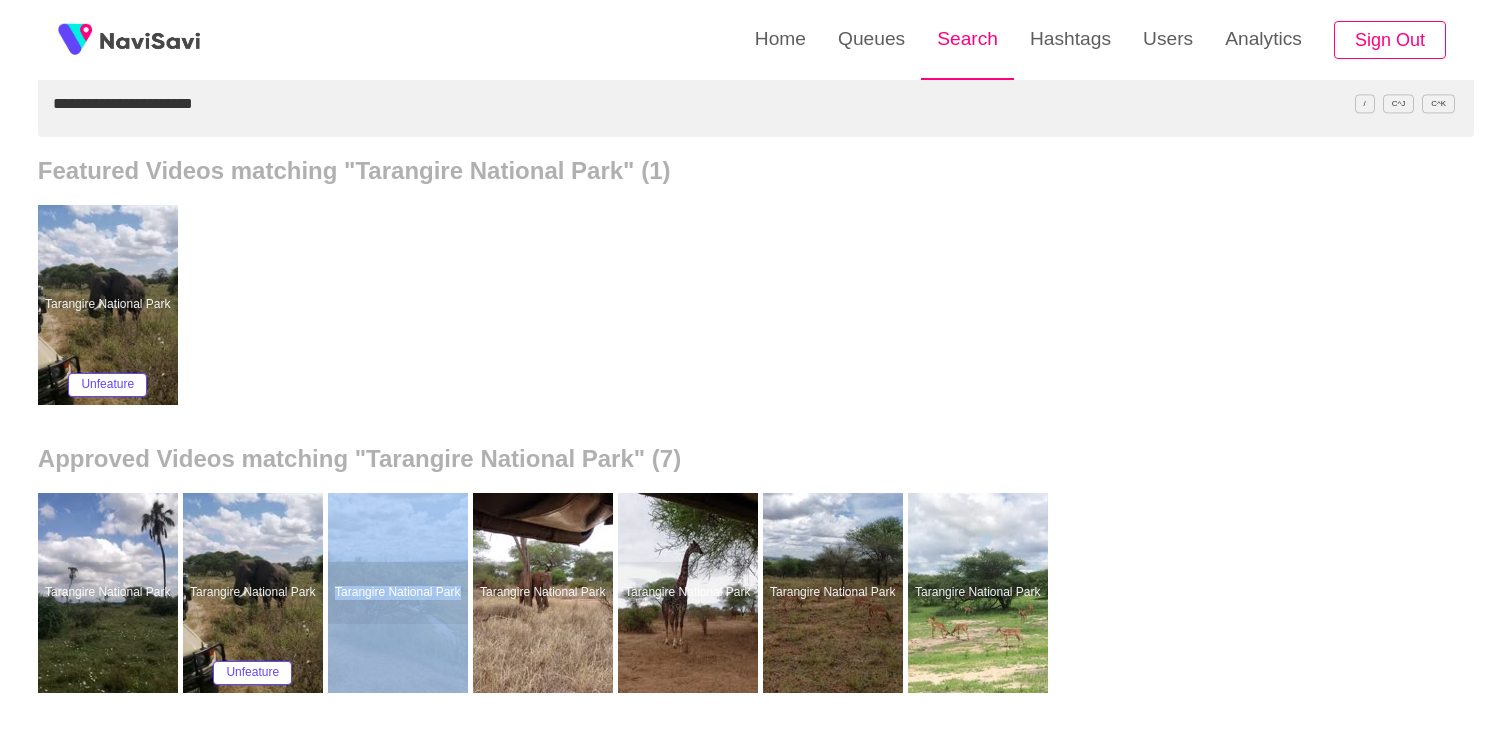 click on "Search" at bounding box center [967, 39] 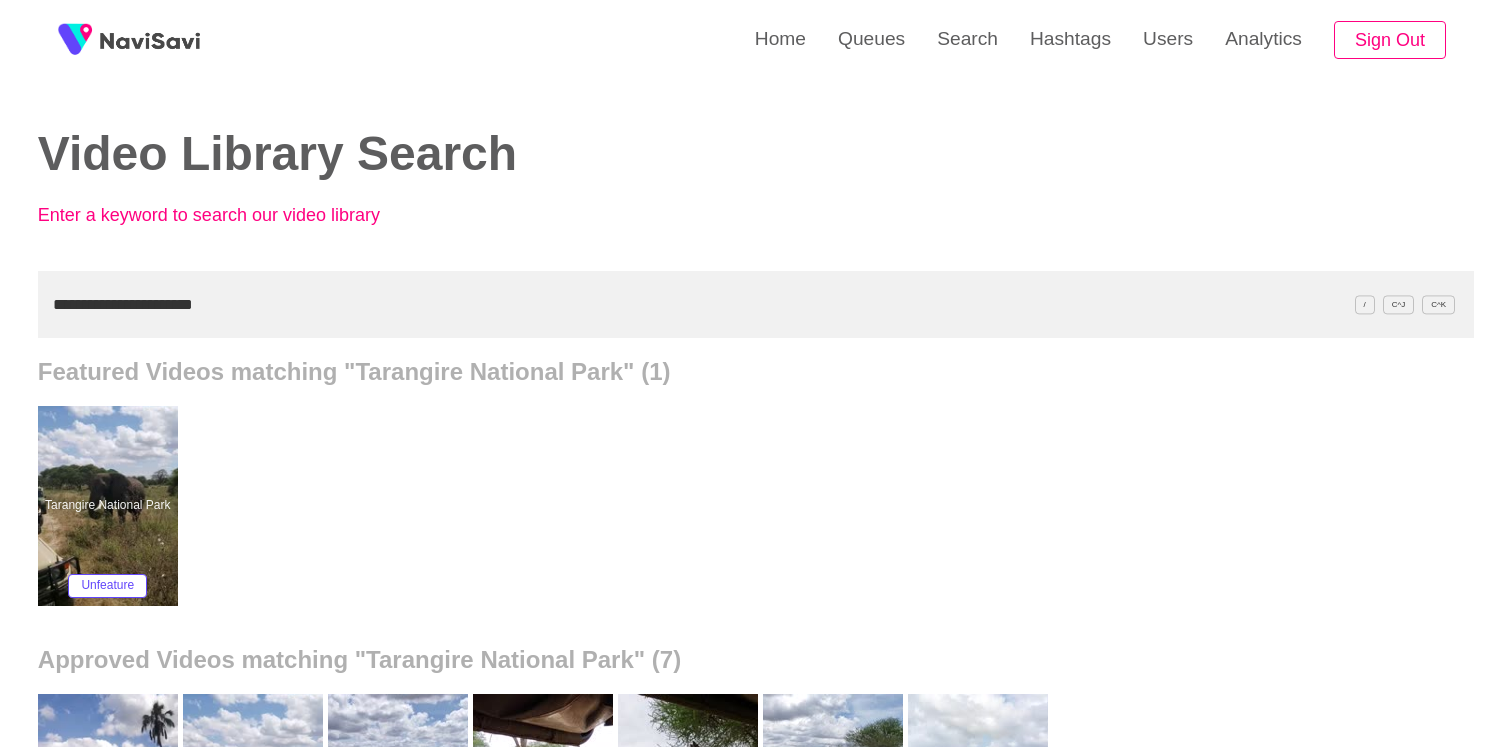 drag, startPoint x: 418, startPoint y: 311, endPoint x: -31, endPoint y: 311, distance: 449 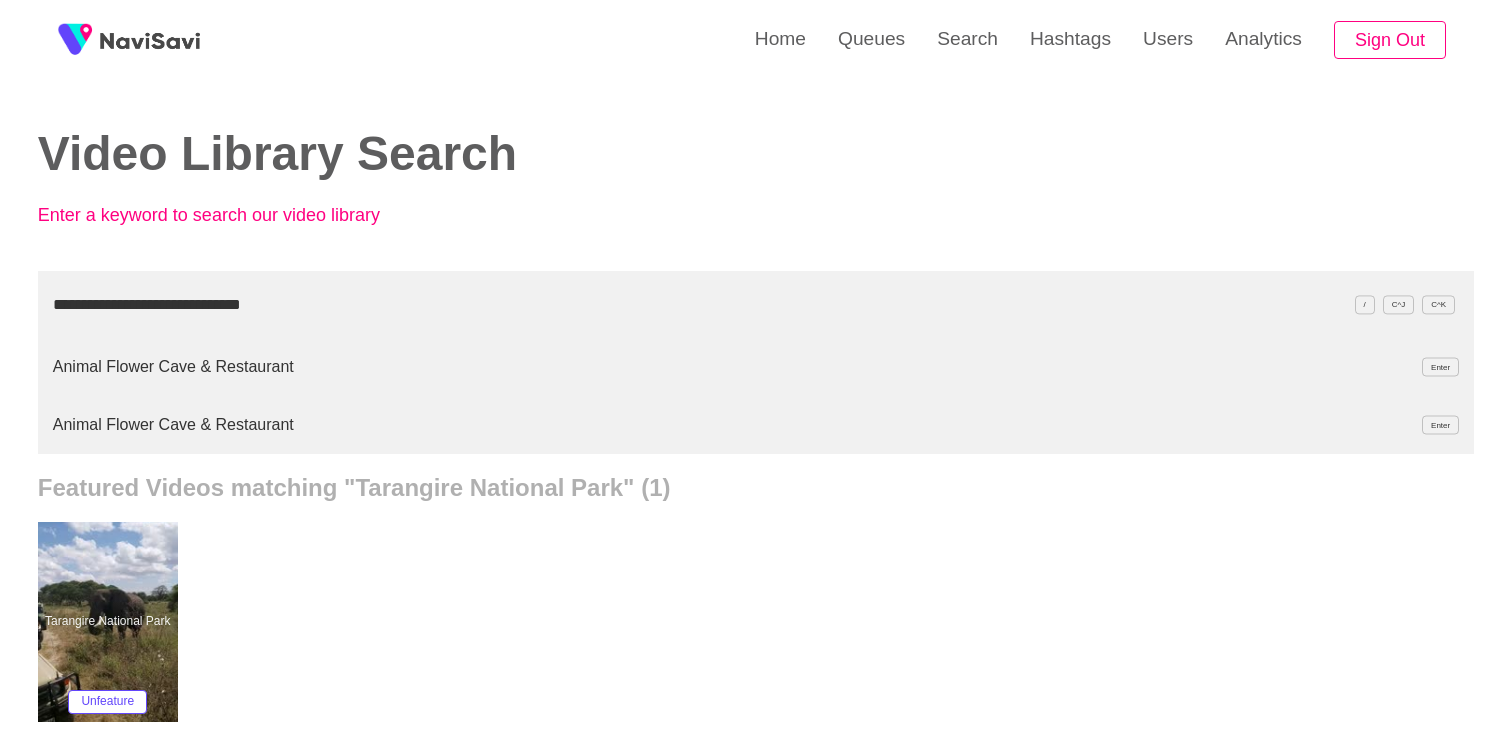 type on "**********" 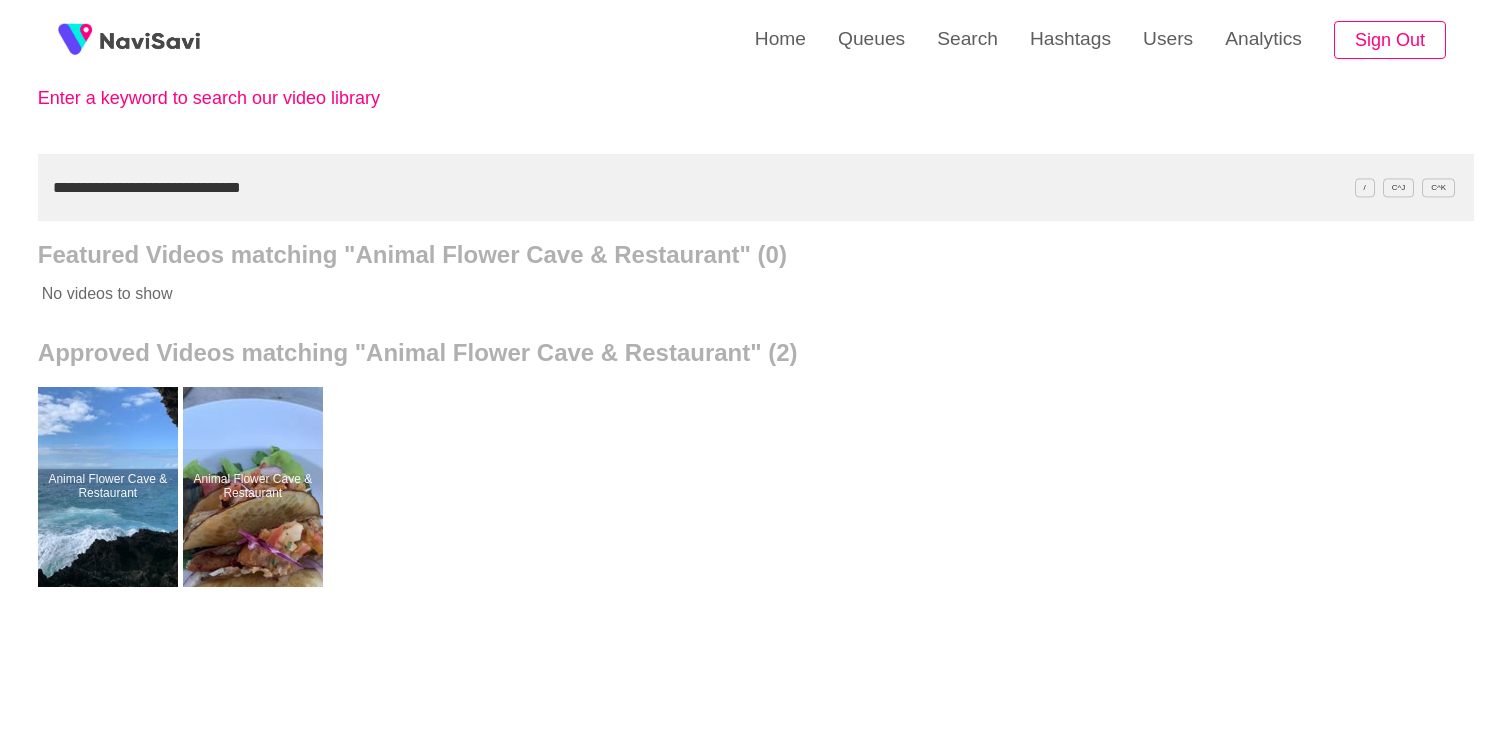 scroll, scrollTop: 119, scrollLeft: 0, axis: vertical 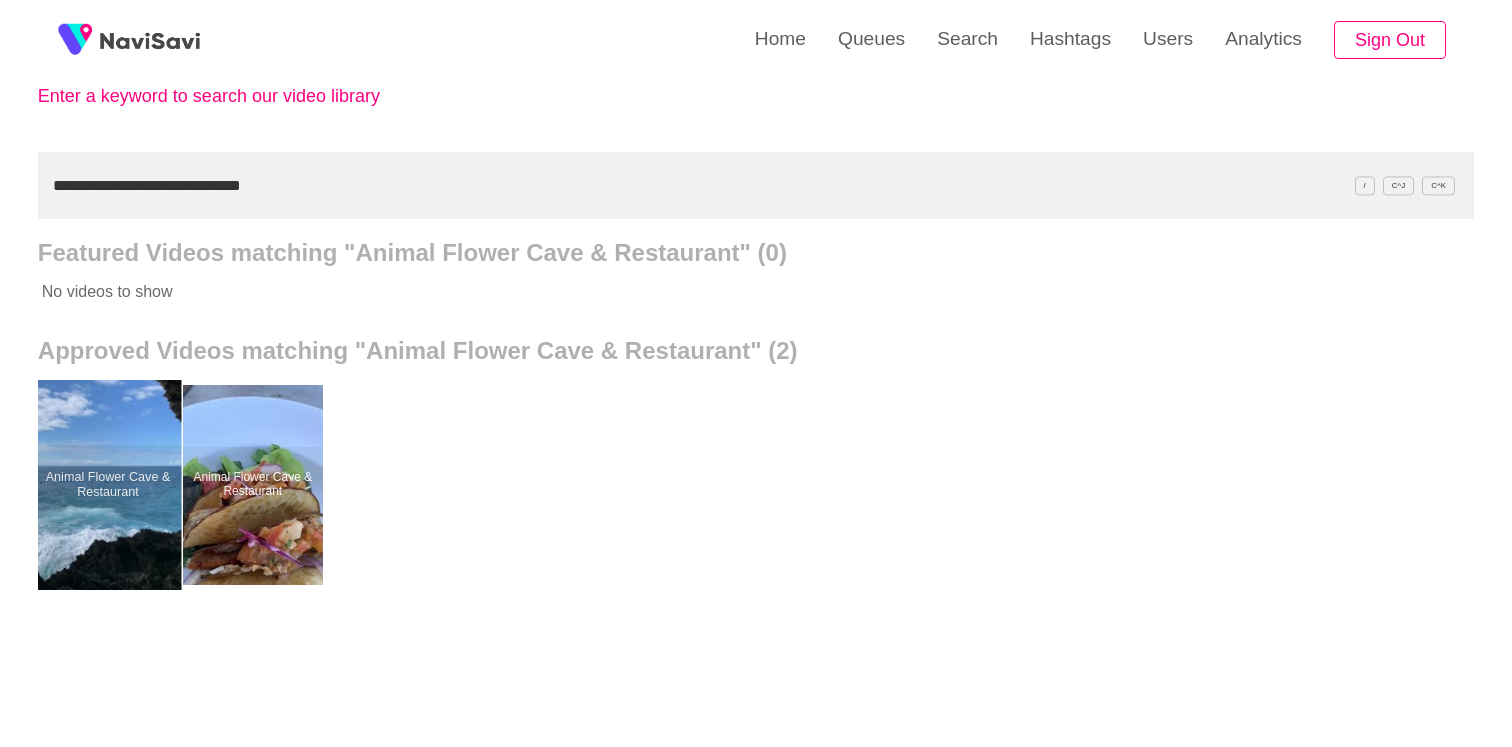 click at bounding box center (107, 485) 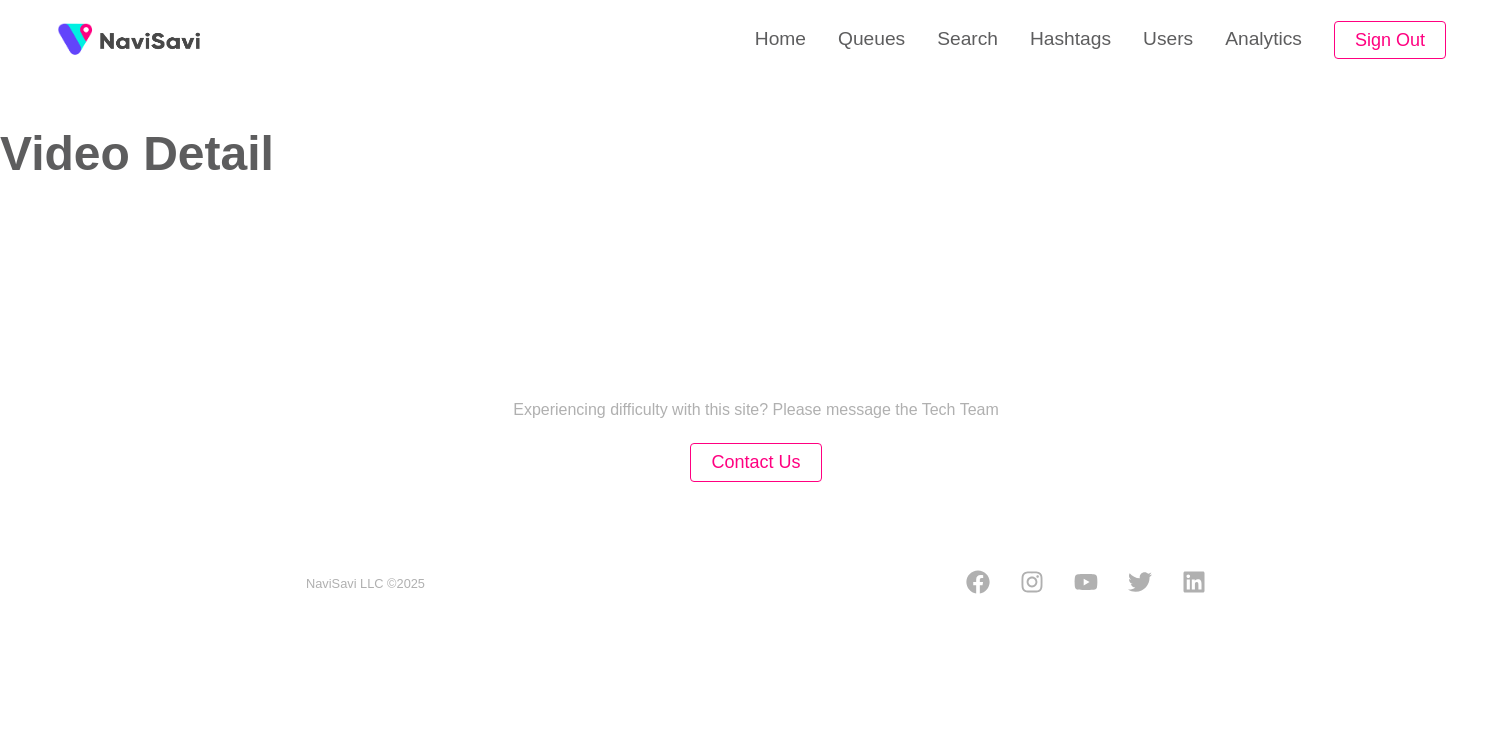 scroll, scrollTop: 0, scrollLeft: 0, axis: both 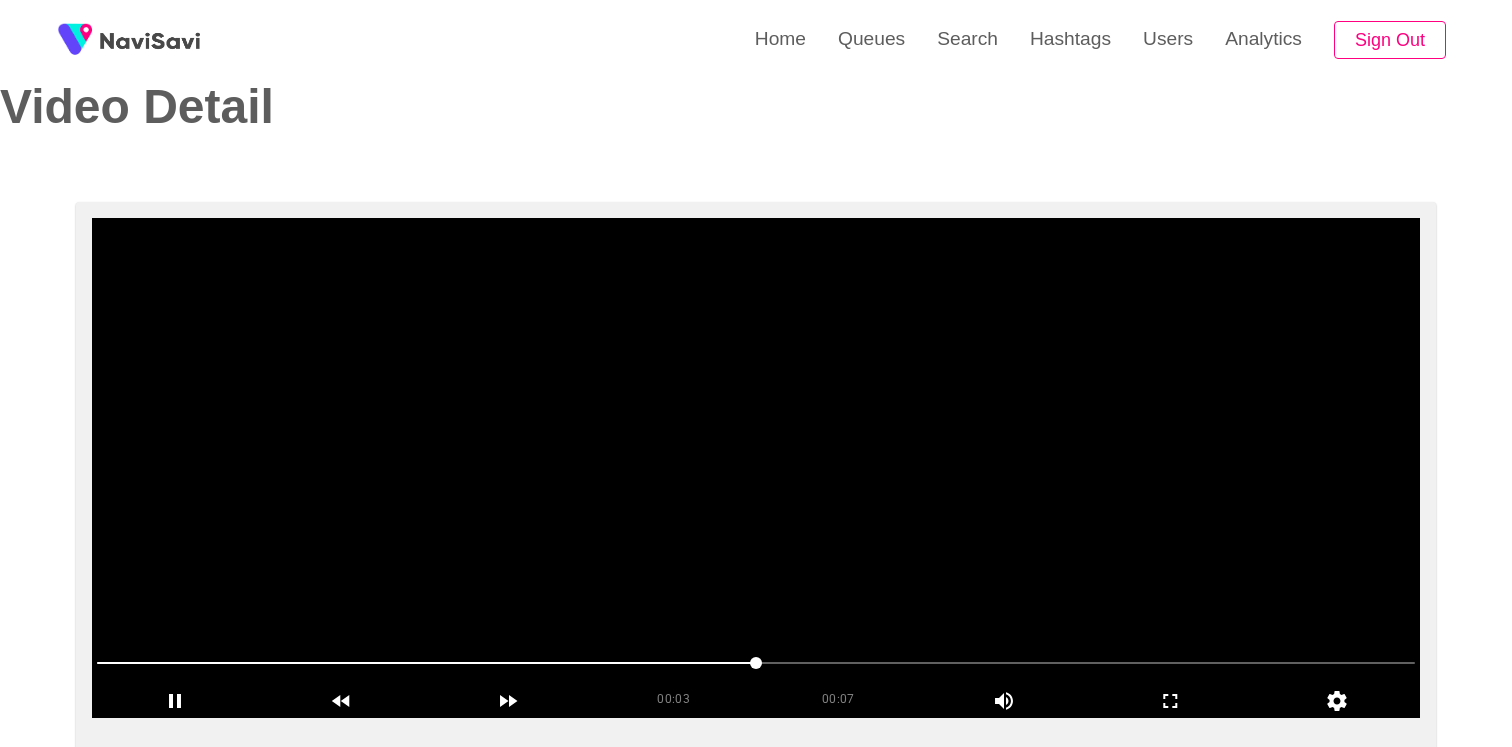 drag, startPoint x: 750, startPoint y: 661, endPoint x: 784, endPoint y: 661, distance: 34 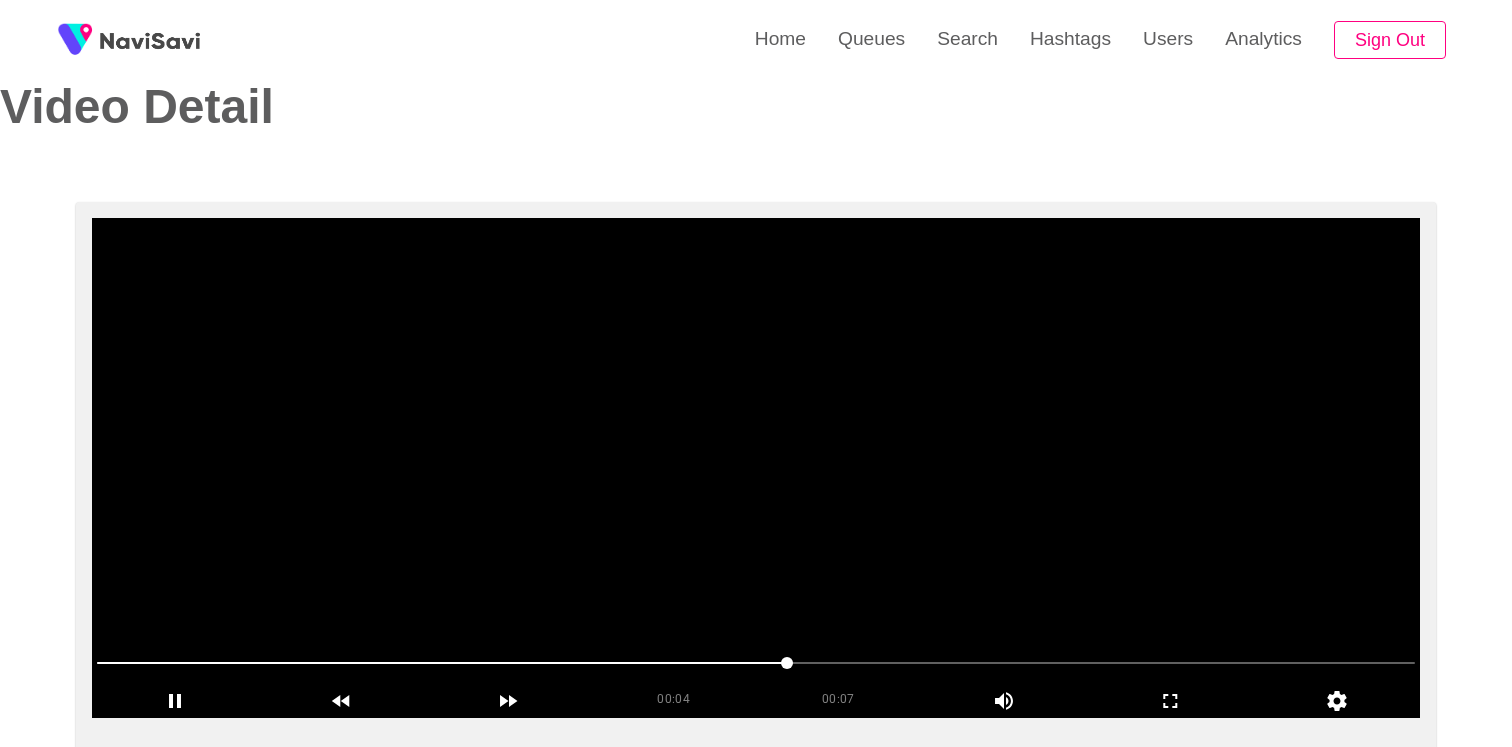 click at bounding box center [756, 663] 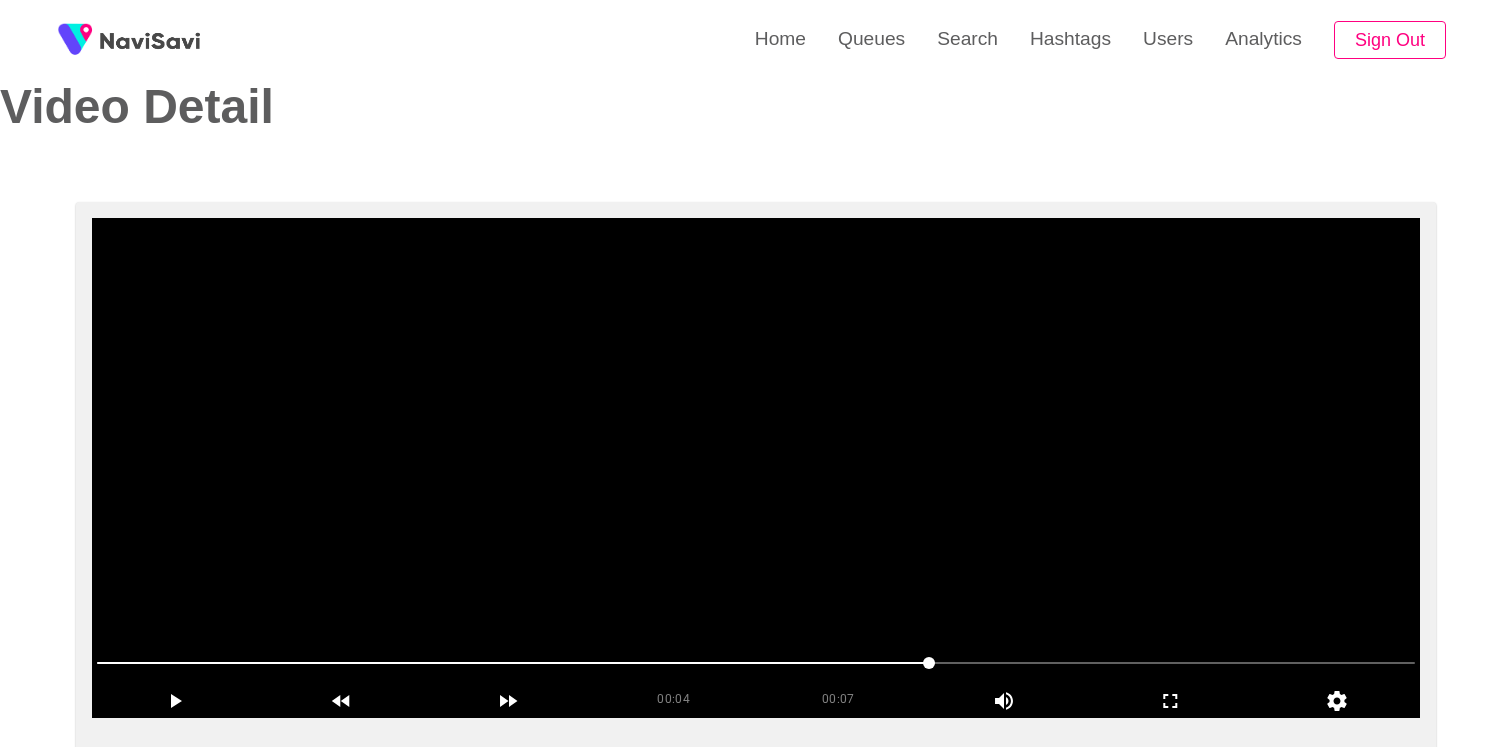 click at bounding box center (756, 468) 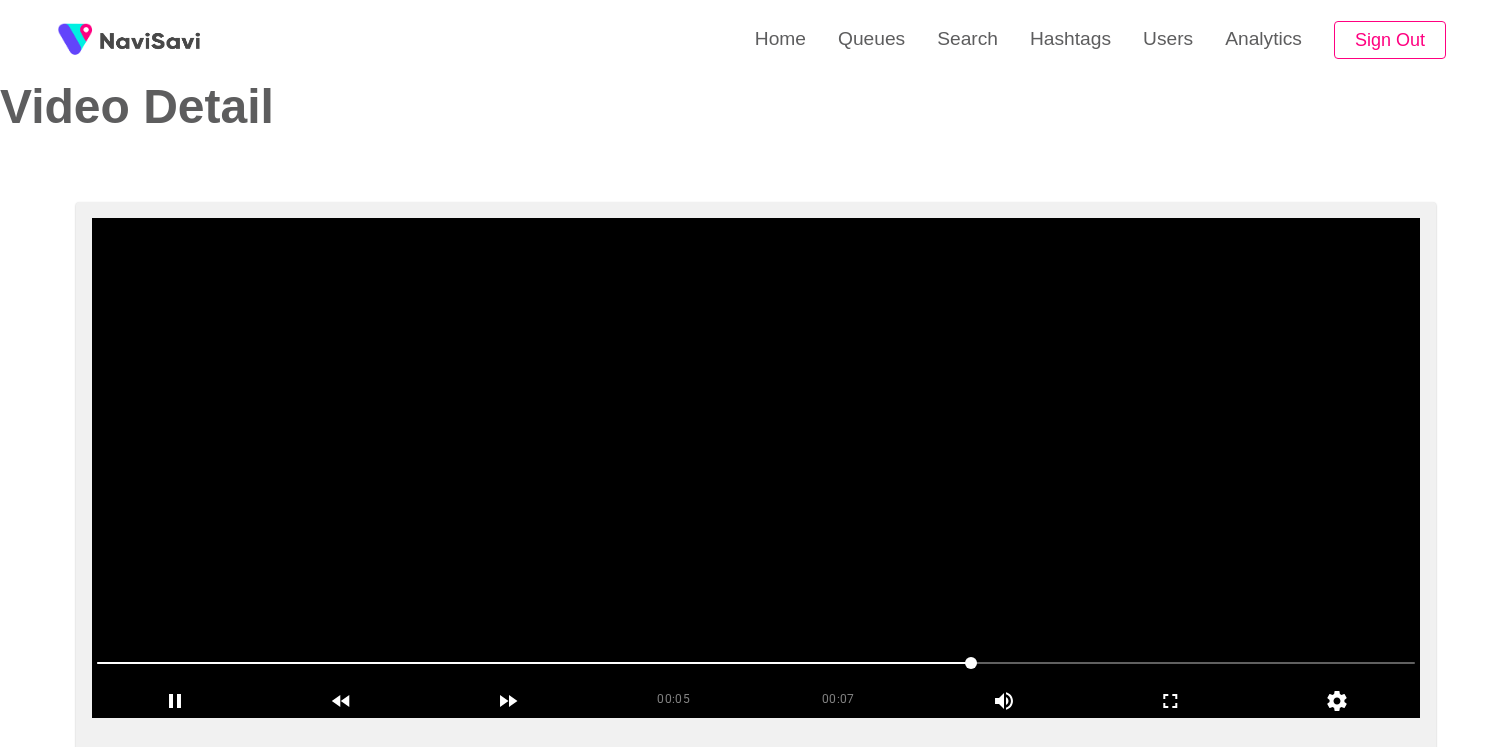 click at bounding box center [756, 468] 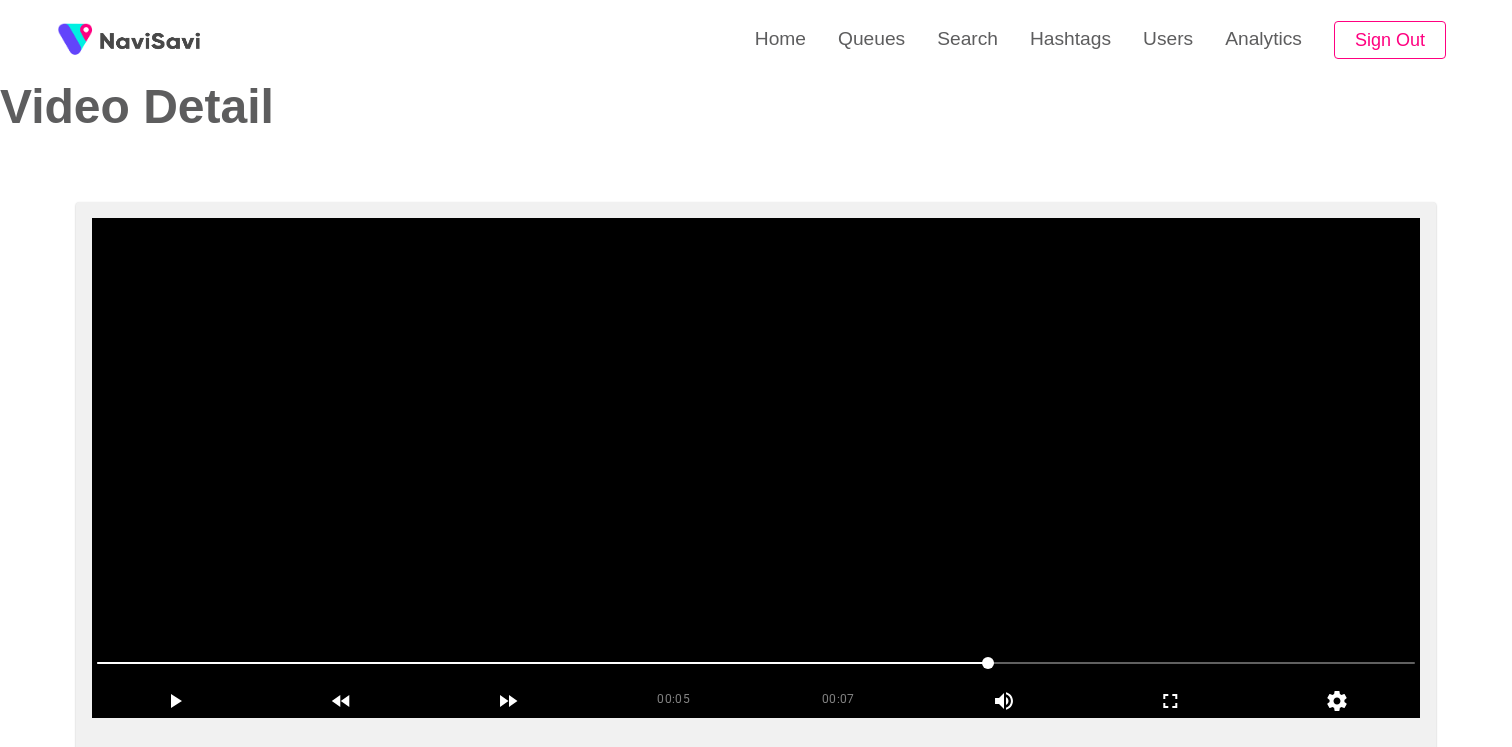 scroll, scrollTop: 993, scrollLeft: 0, axis: vertical 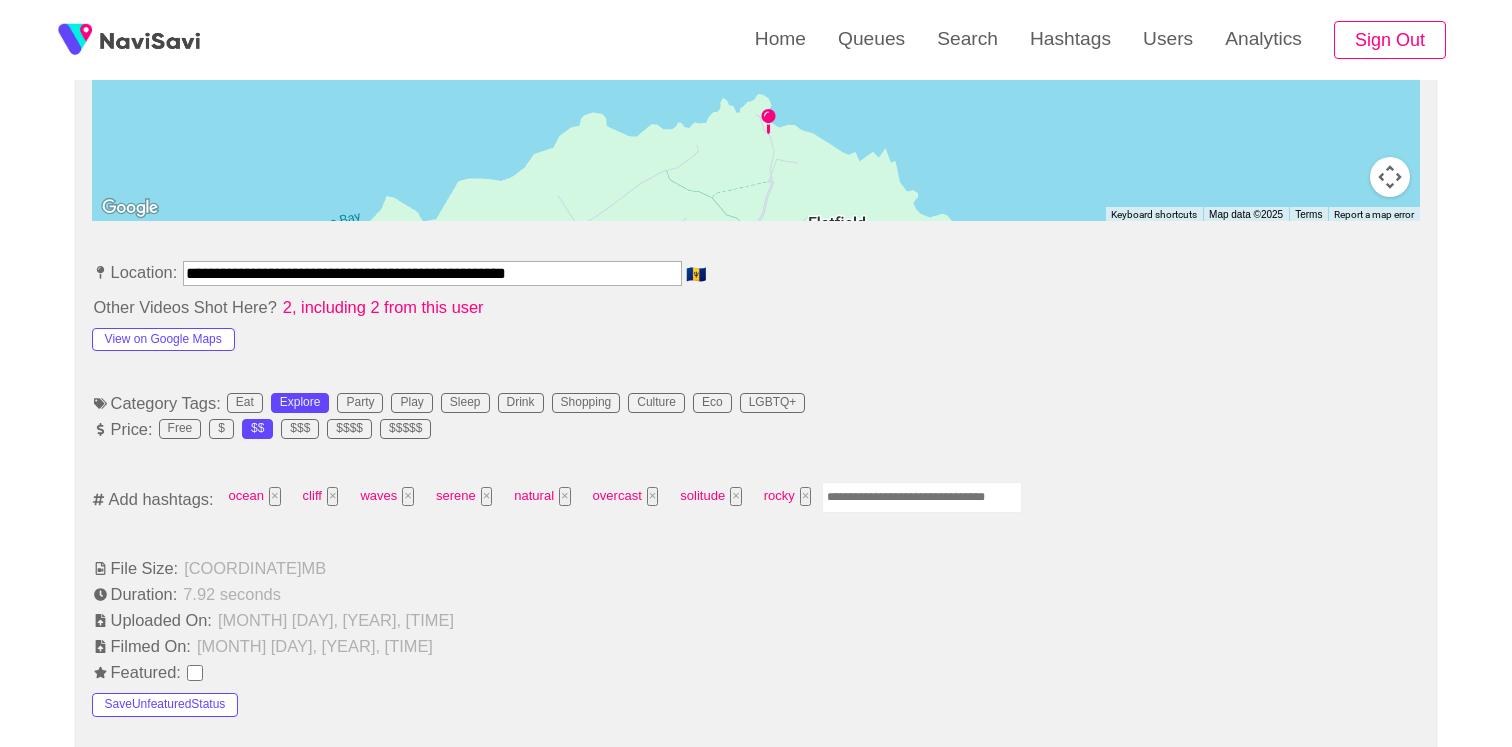 click at bounding box center [922, 497] 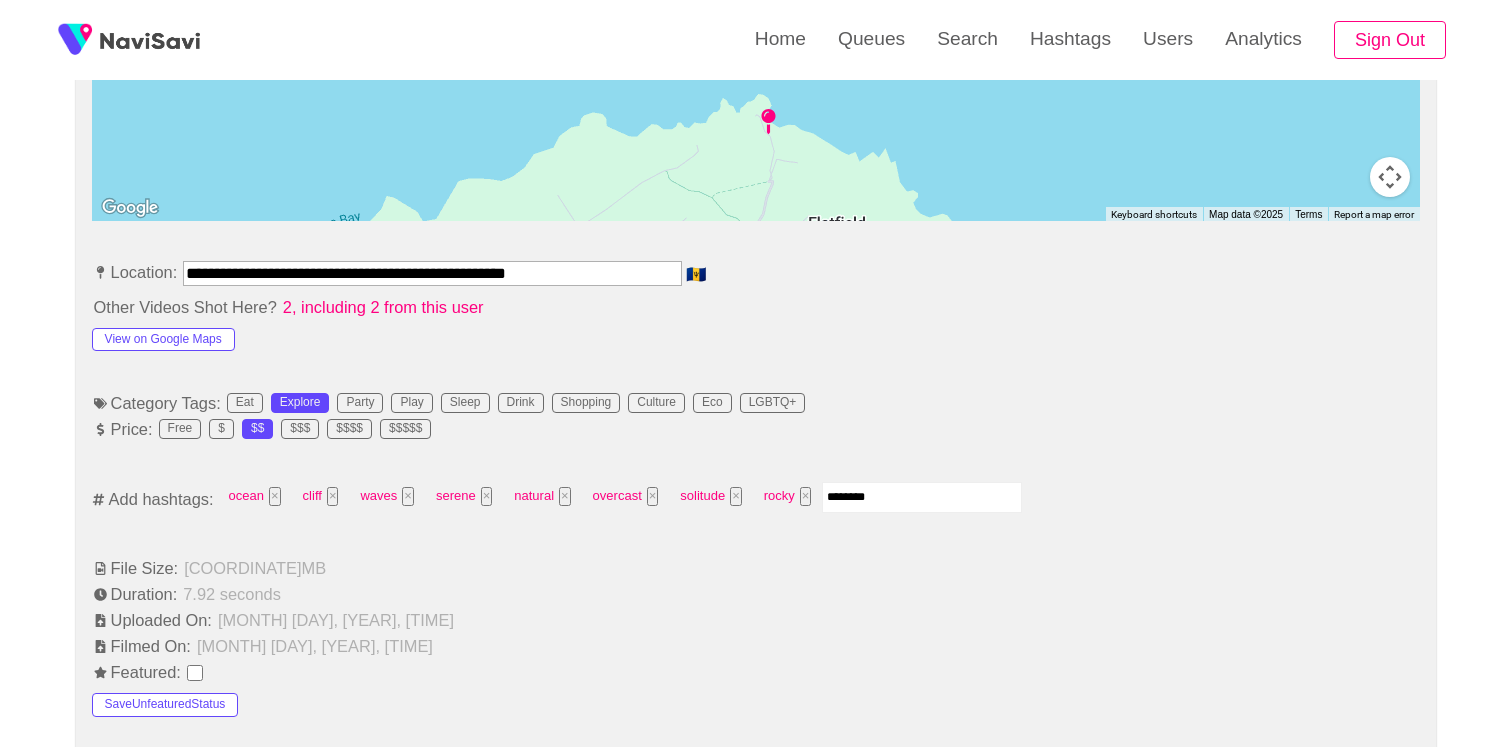 type on "*********" 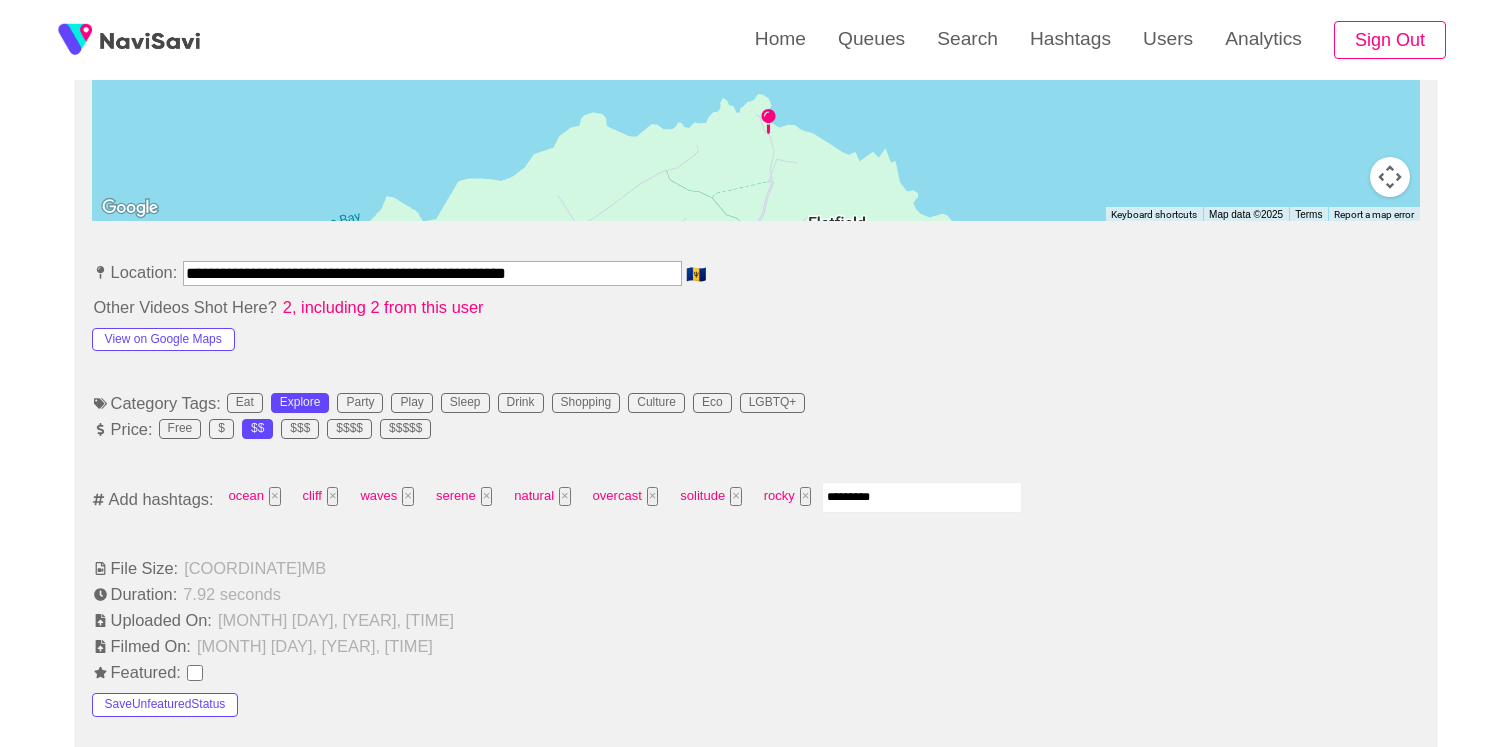type 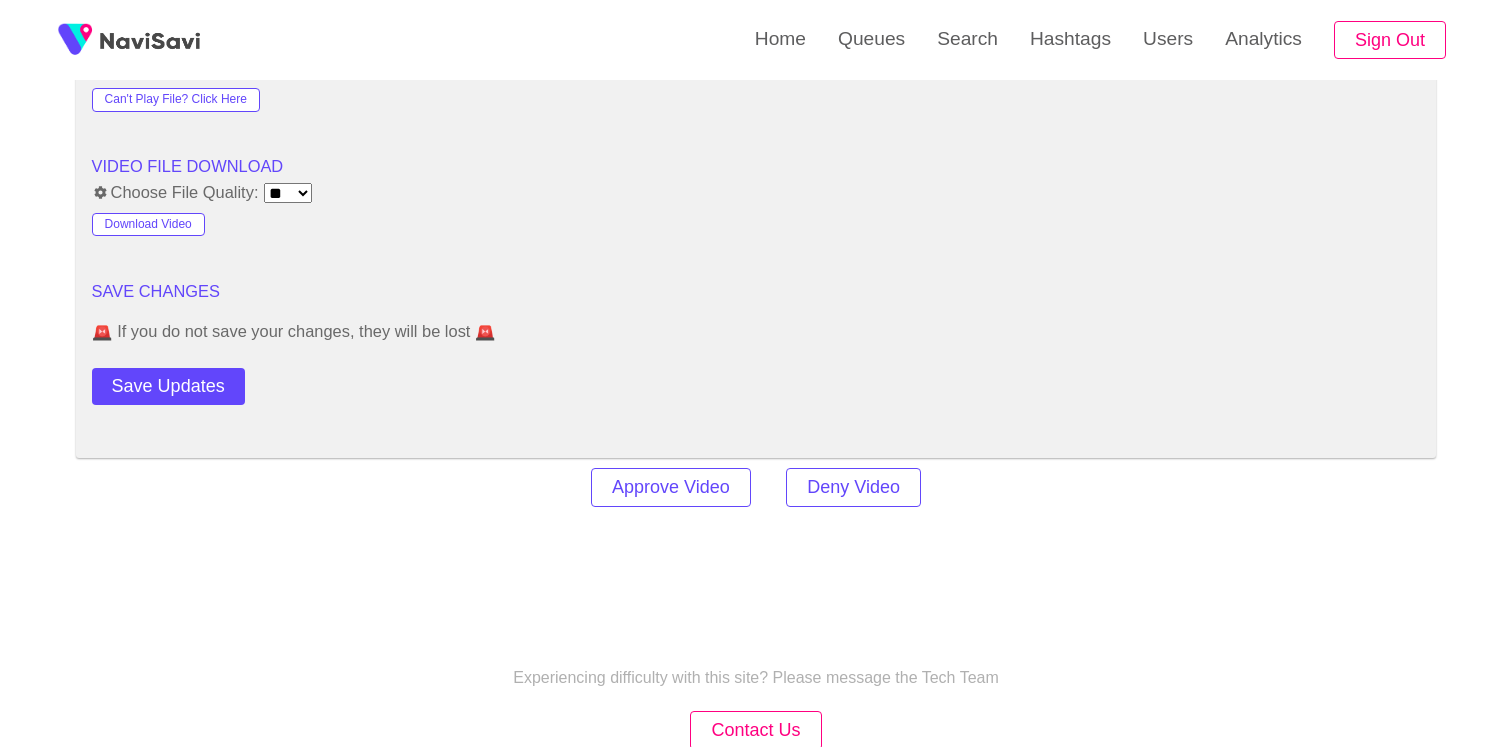 scroll, scrollTop: 2786, scrollLeft: 0, axis: vertical 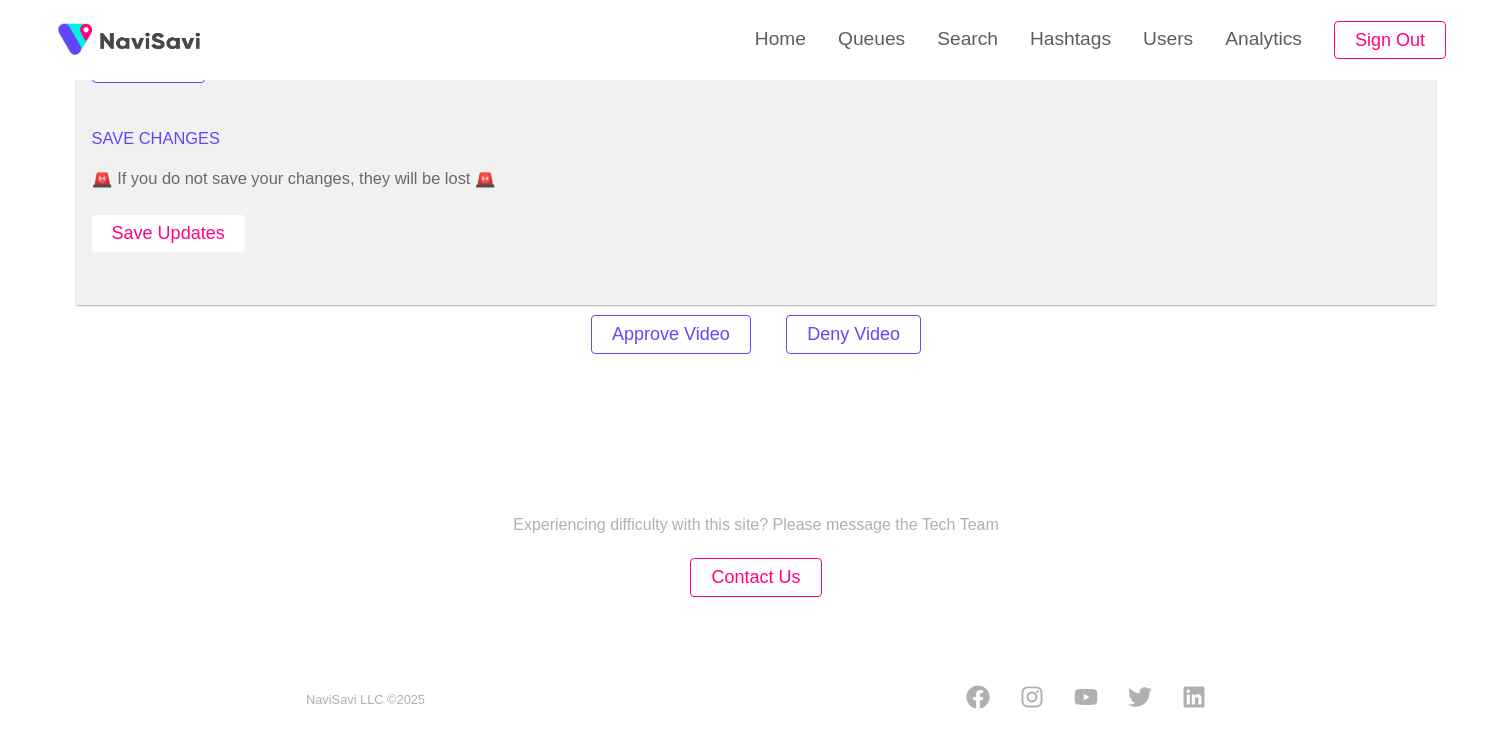 click on "Save Updates" at bounding box center (168, 233) 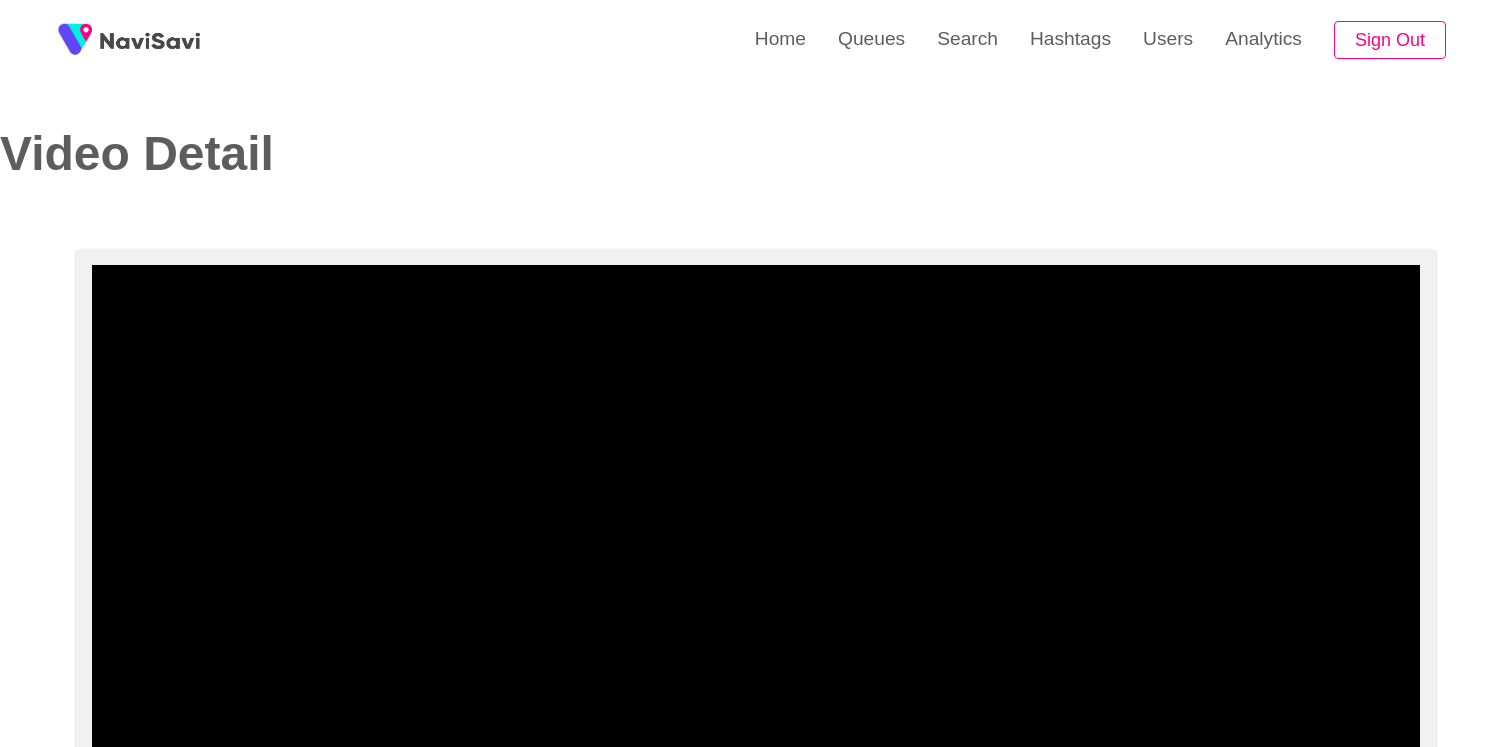 select on "**********" 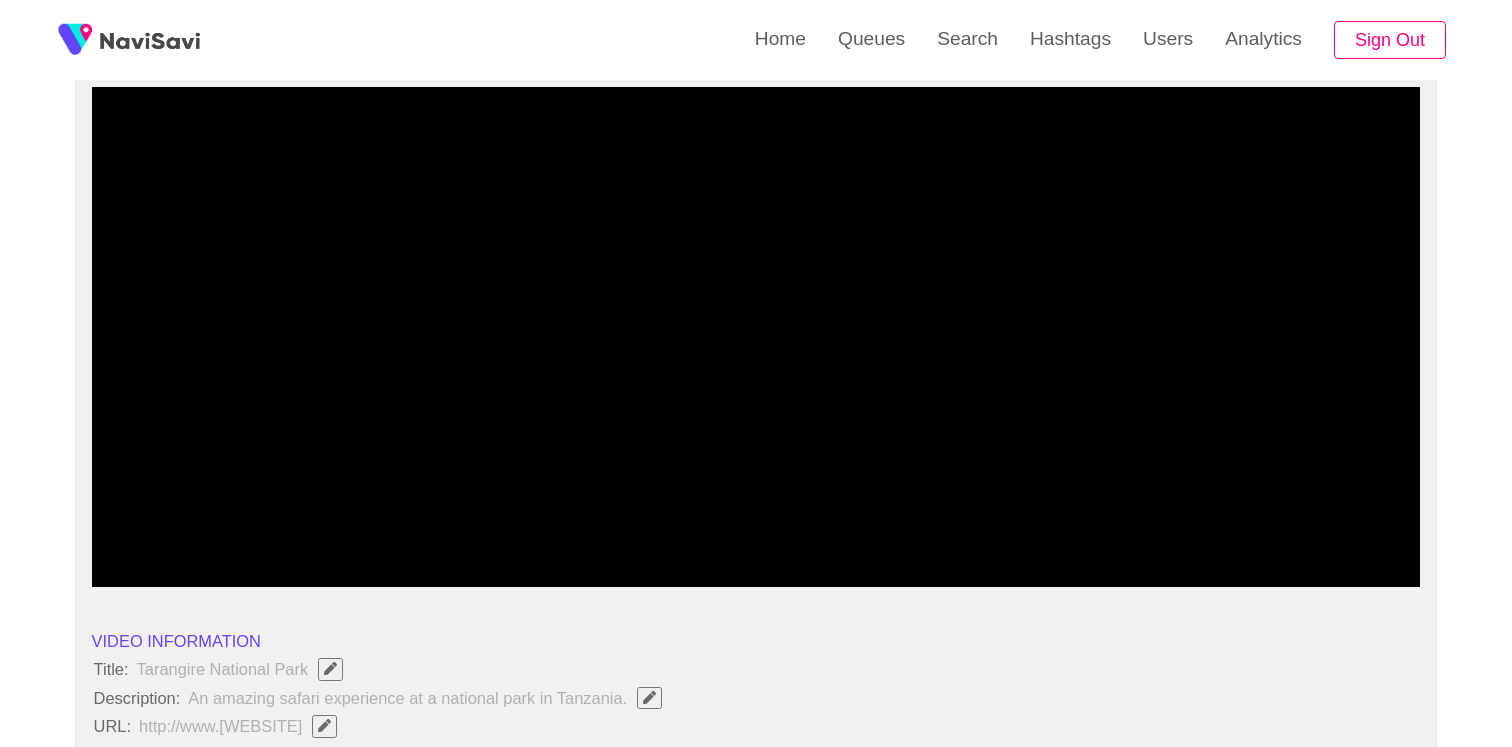 scroll, scrollTop: 177, scrollLeft: 0, axis: vertical 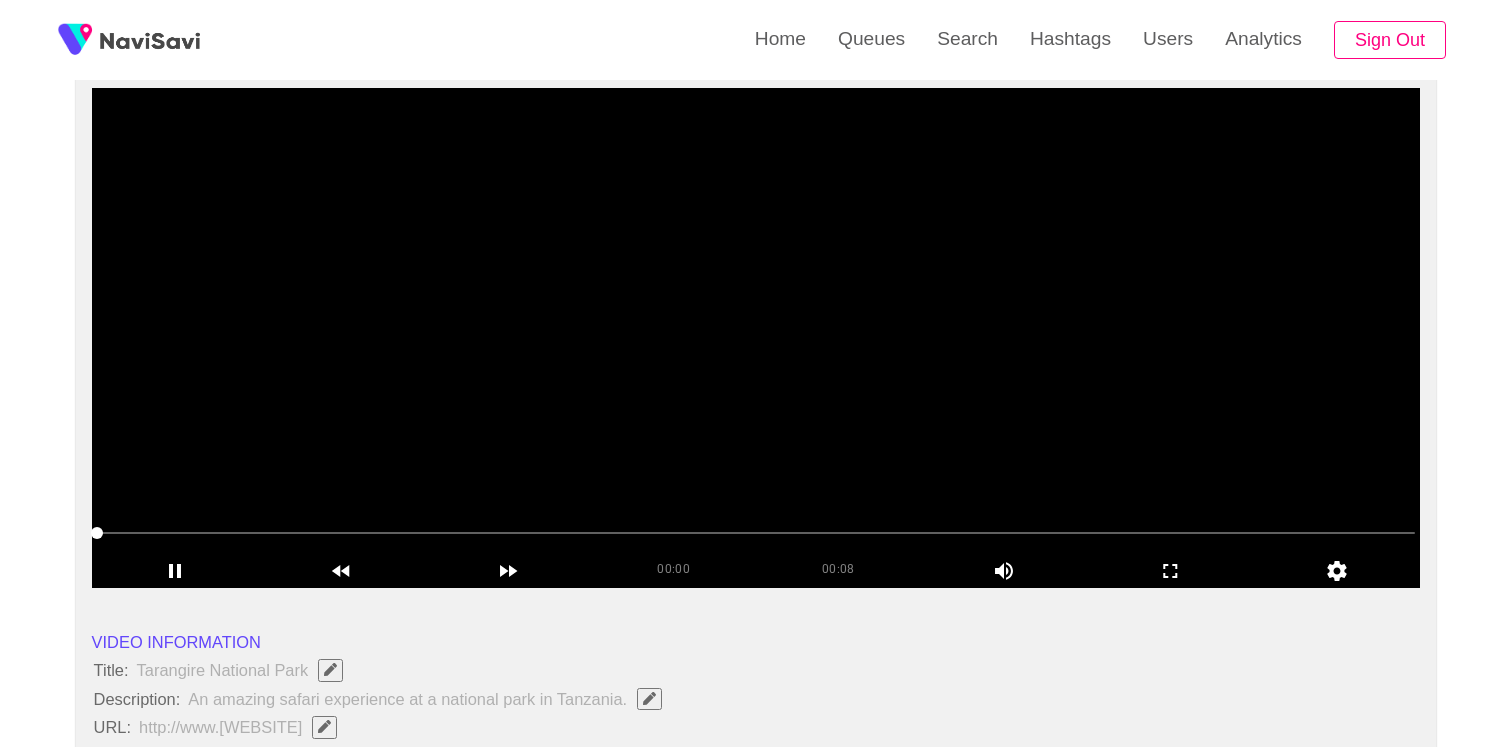 click at bounding box center (756, 535) 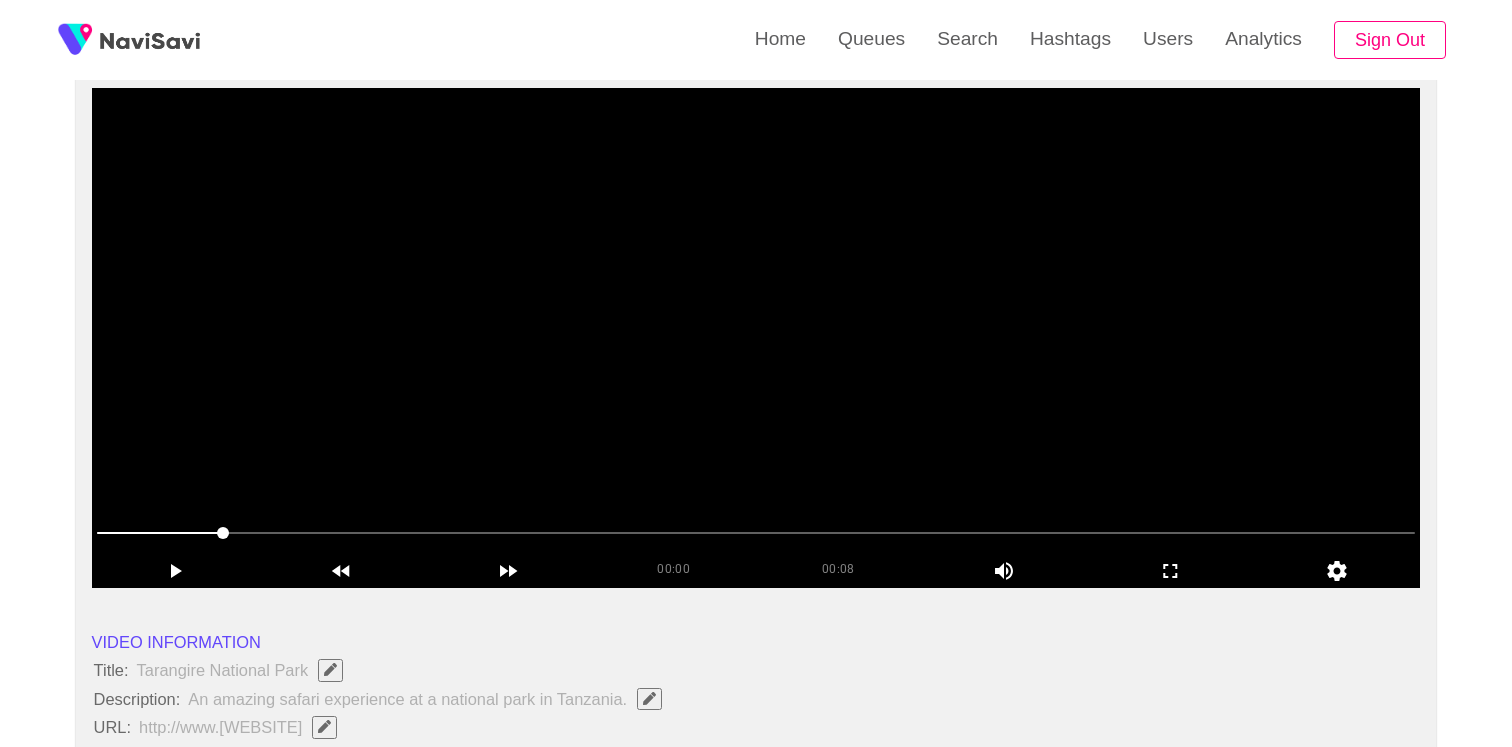 click at bounding box center (756, 338) 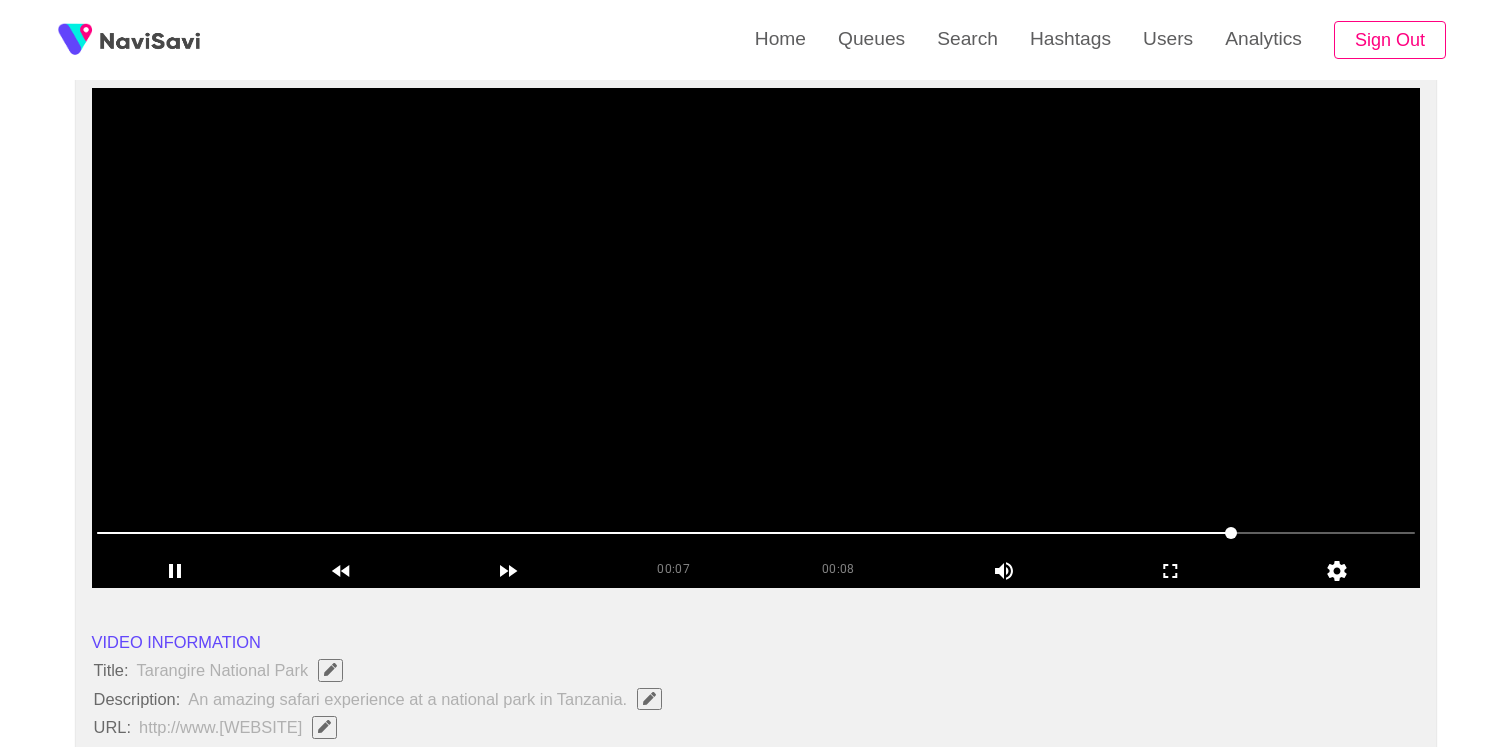 drag, startPoint x: 997, startPoint y: 527, endPoint x: 1230, endPoint y: 529, distance: 233.00859 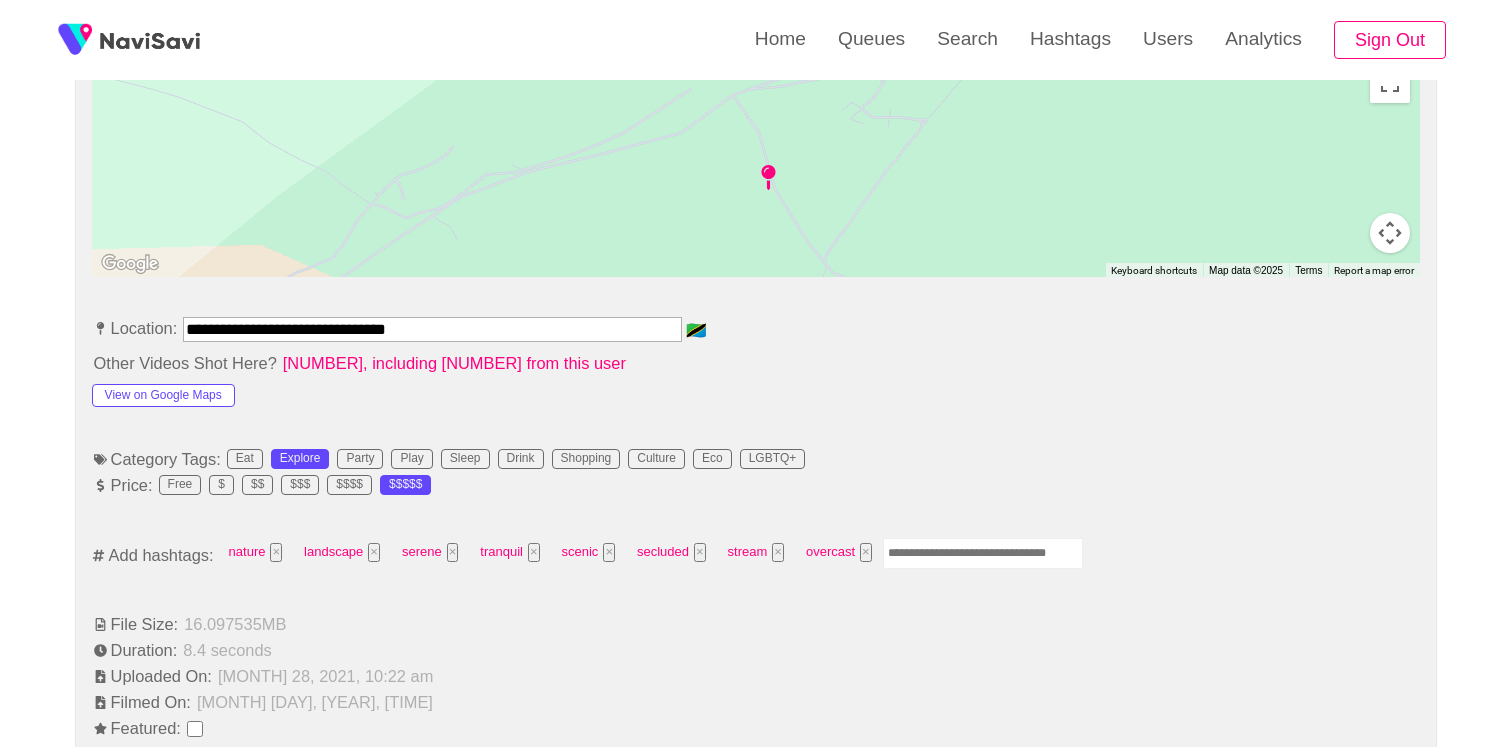 scroll, scrollTop: 1083, scrollLeft: 0, axis: vertical 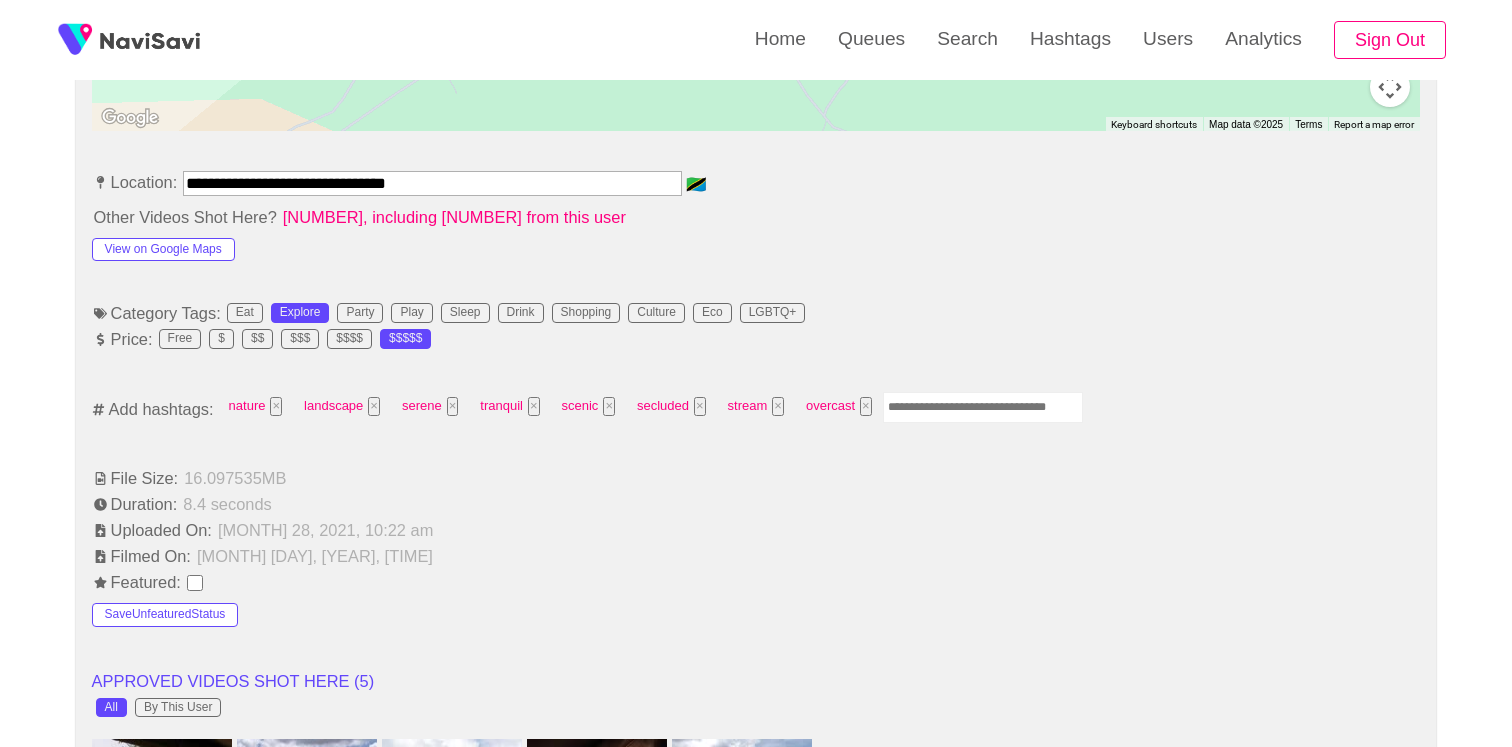 click at bounding box center (983, 407) 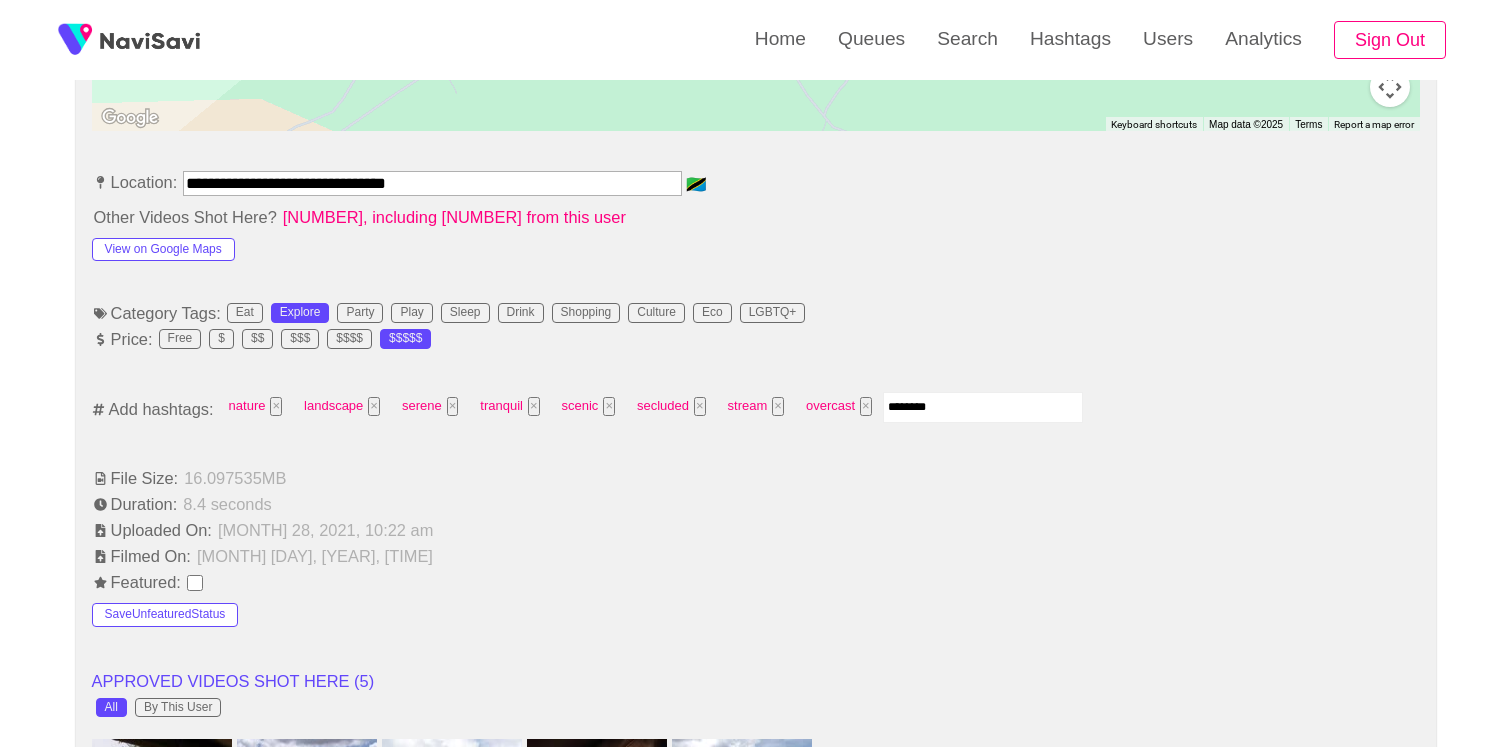 type on "*********" 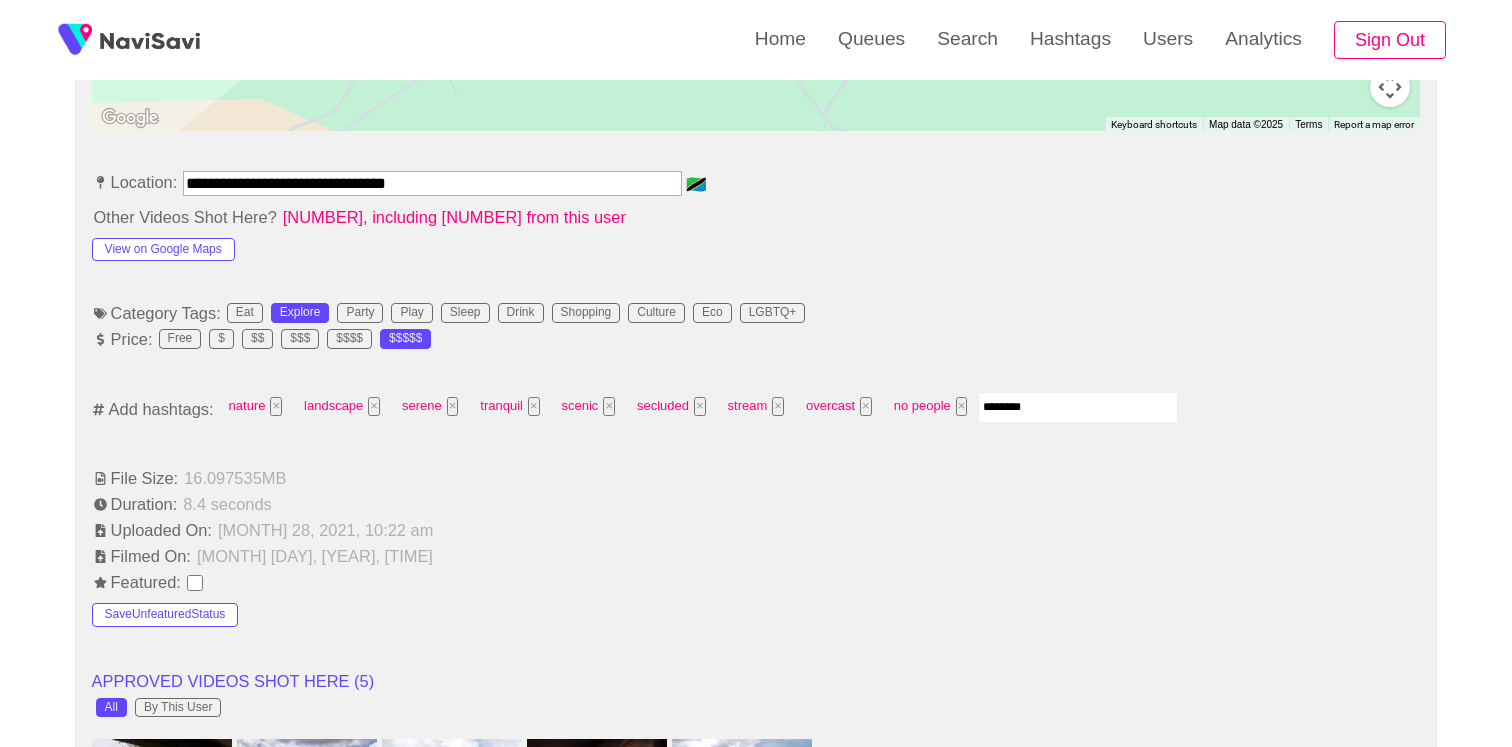 type on "*********" 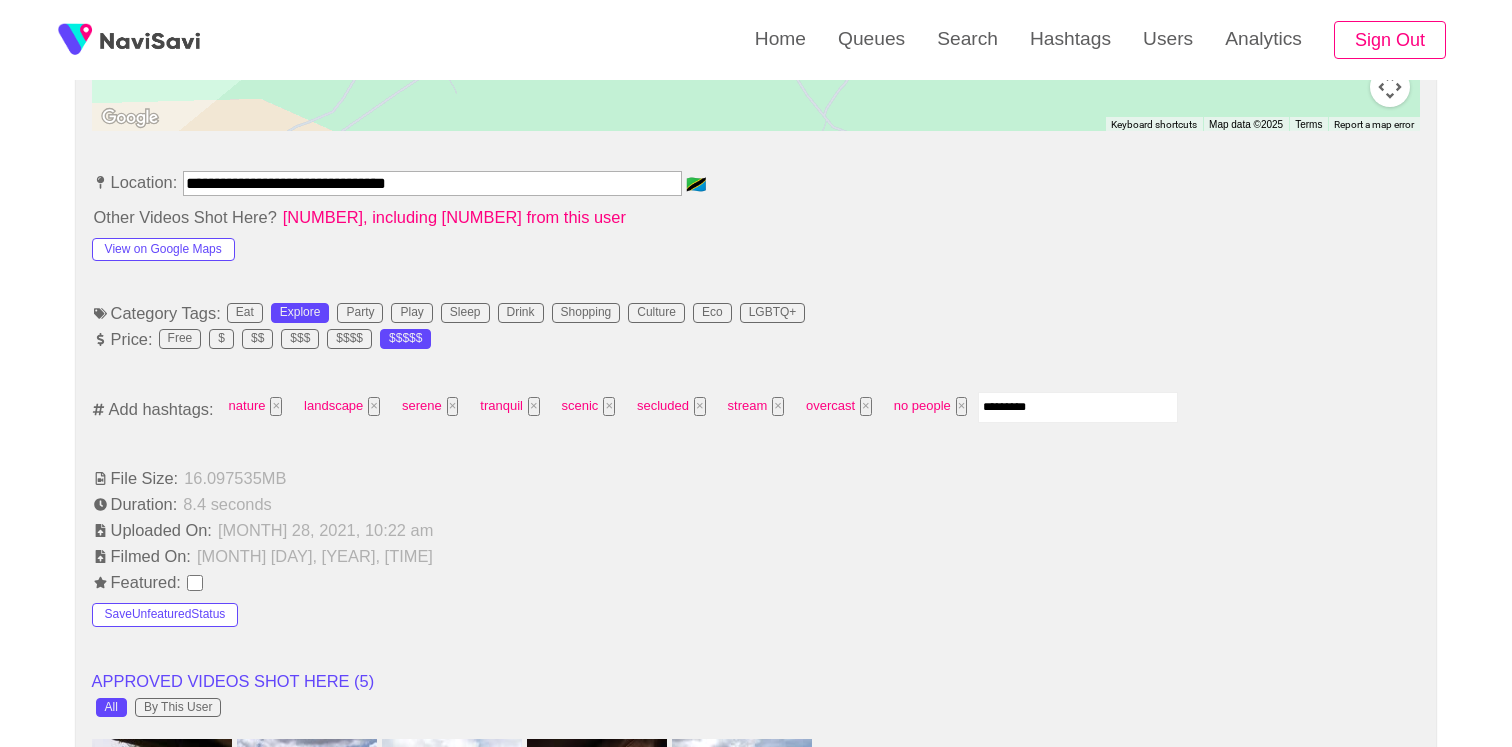 type 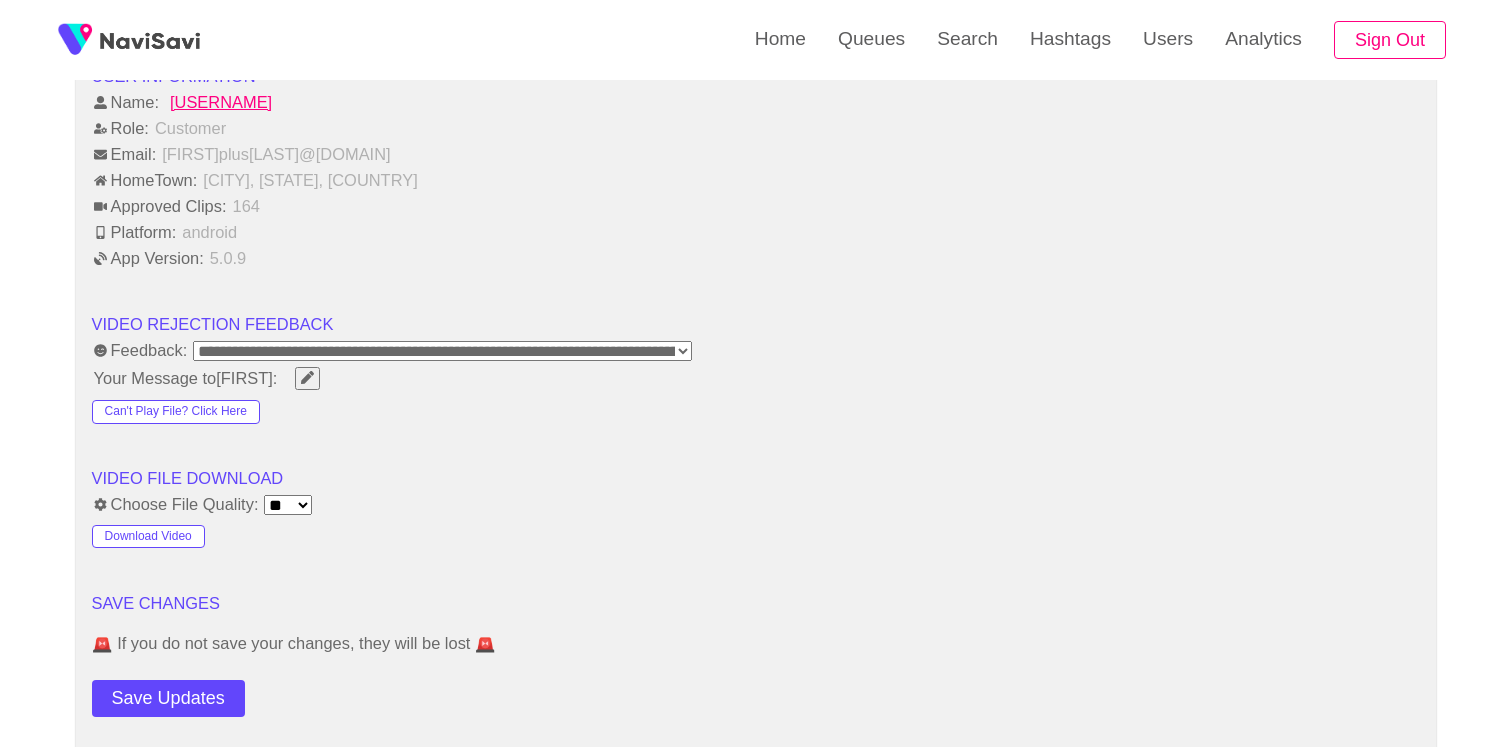 scroll, scrollTop: 2786, scrollLeft: 0, axis: vertical 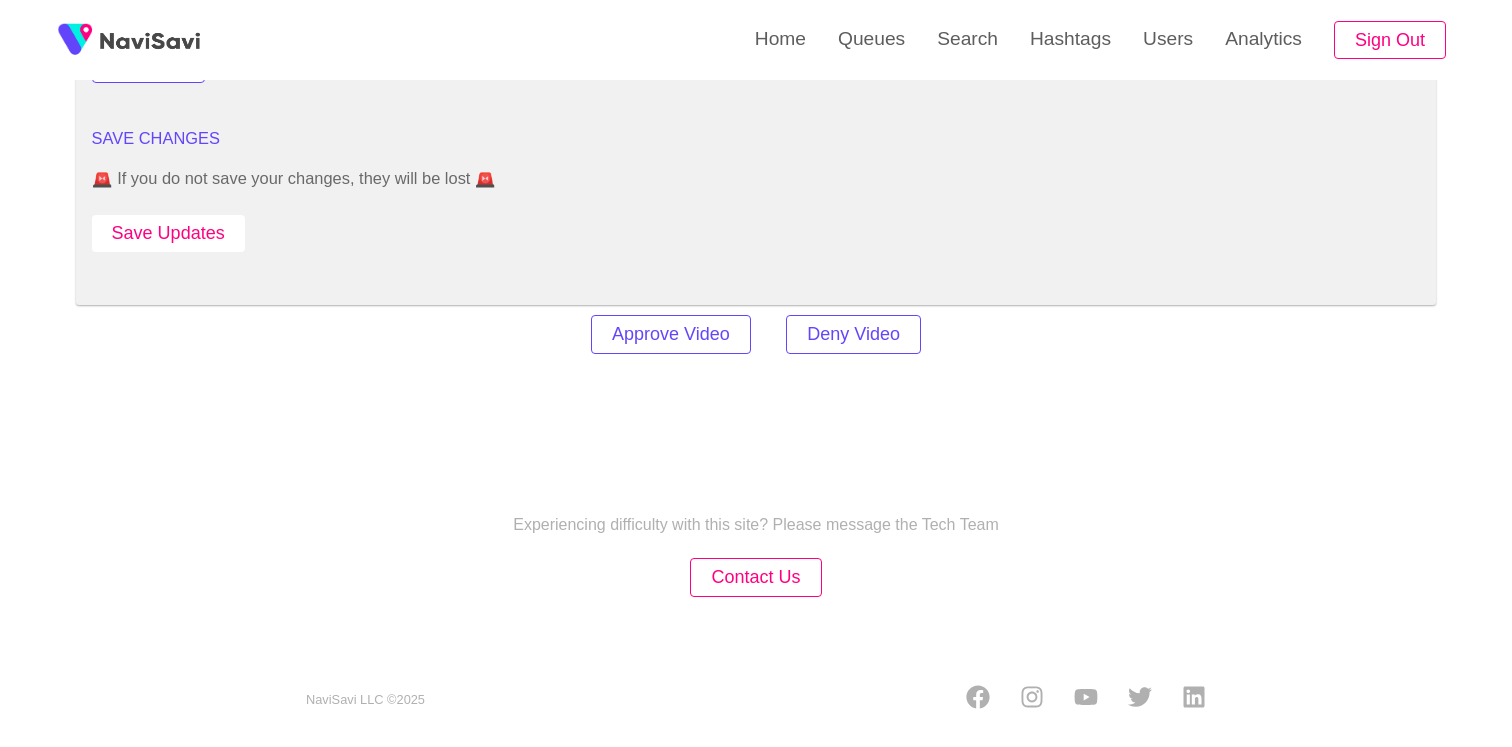 click on "Save Updates" at bounding box center [168, 233] 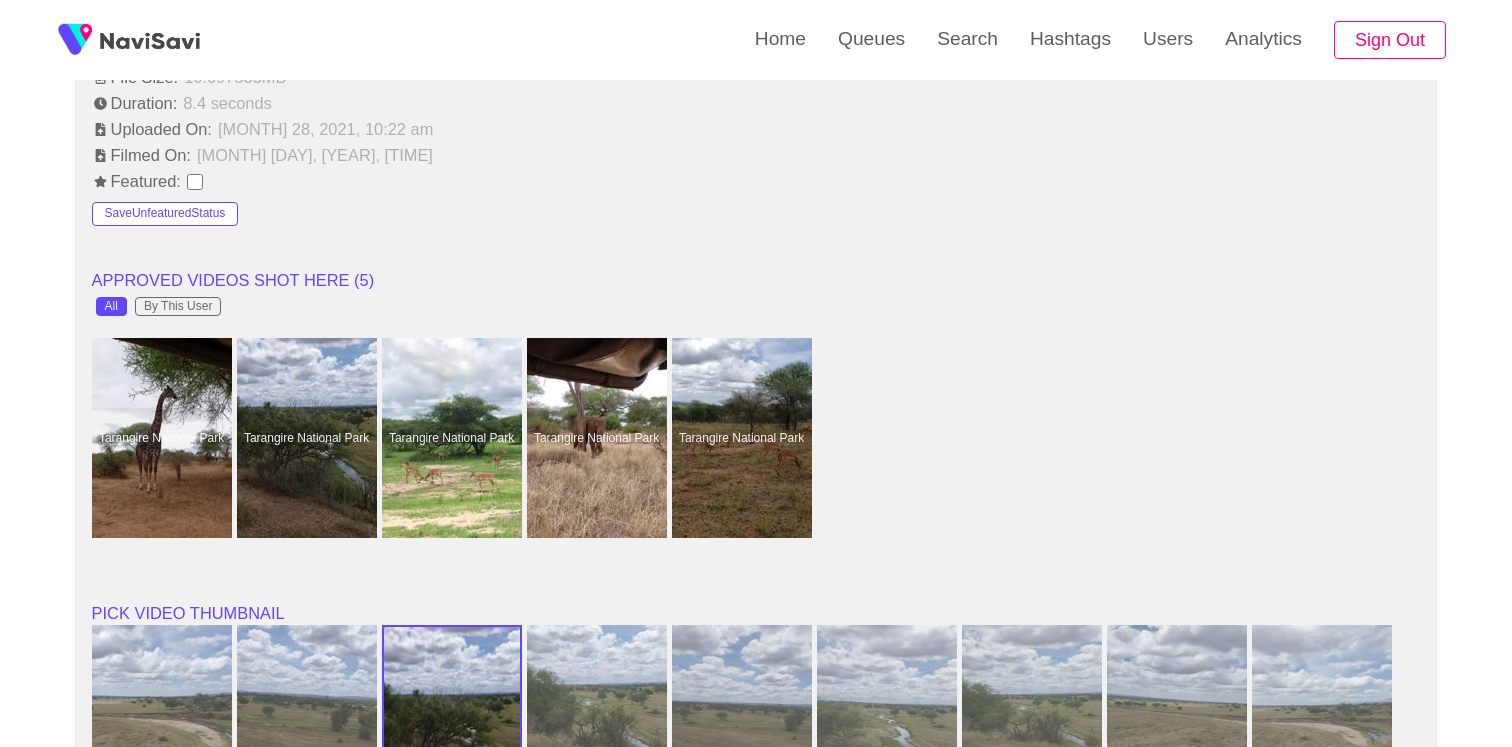 scroll, scrollTop: 1439, scrollLeft: 0, axis: vertical 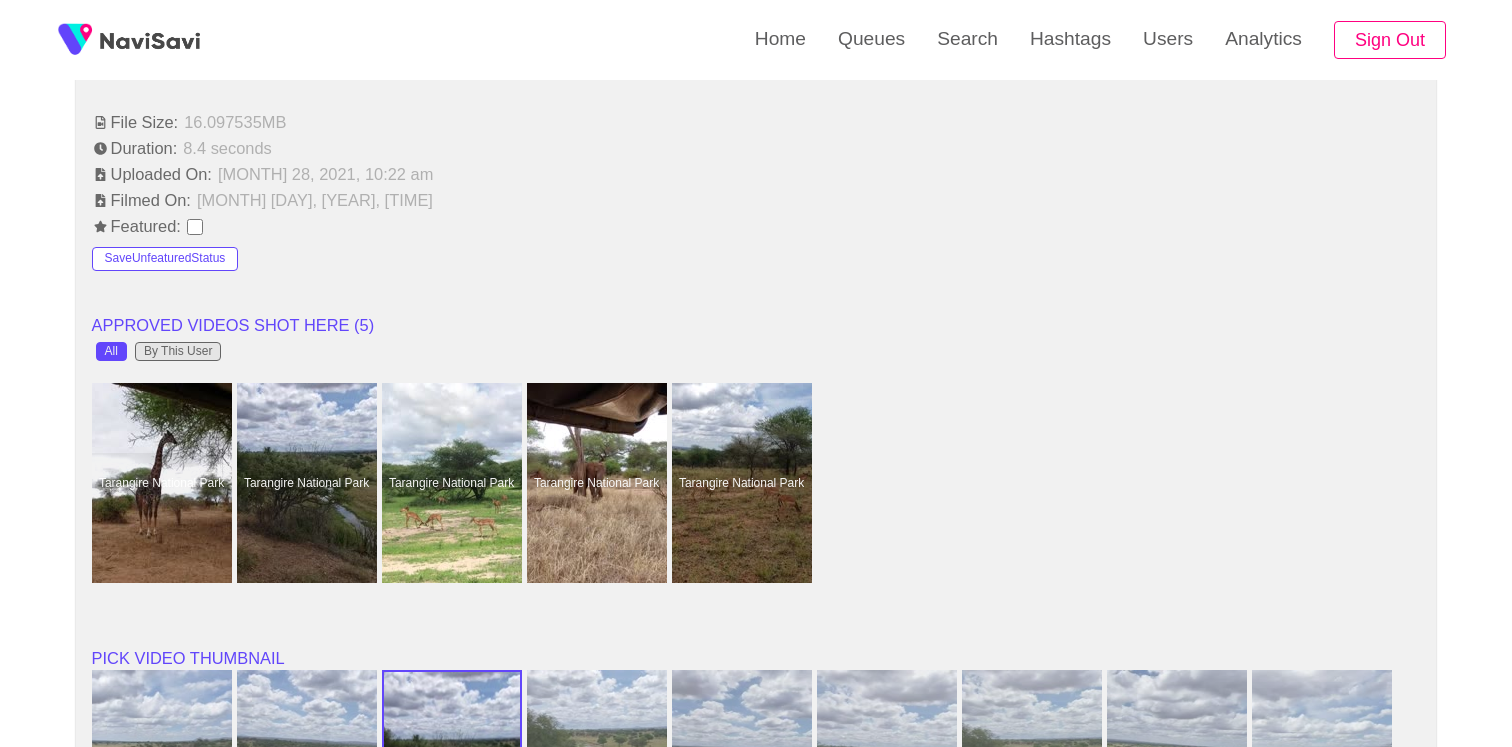 click on "By This User" at bounding box center [178, 352] 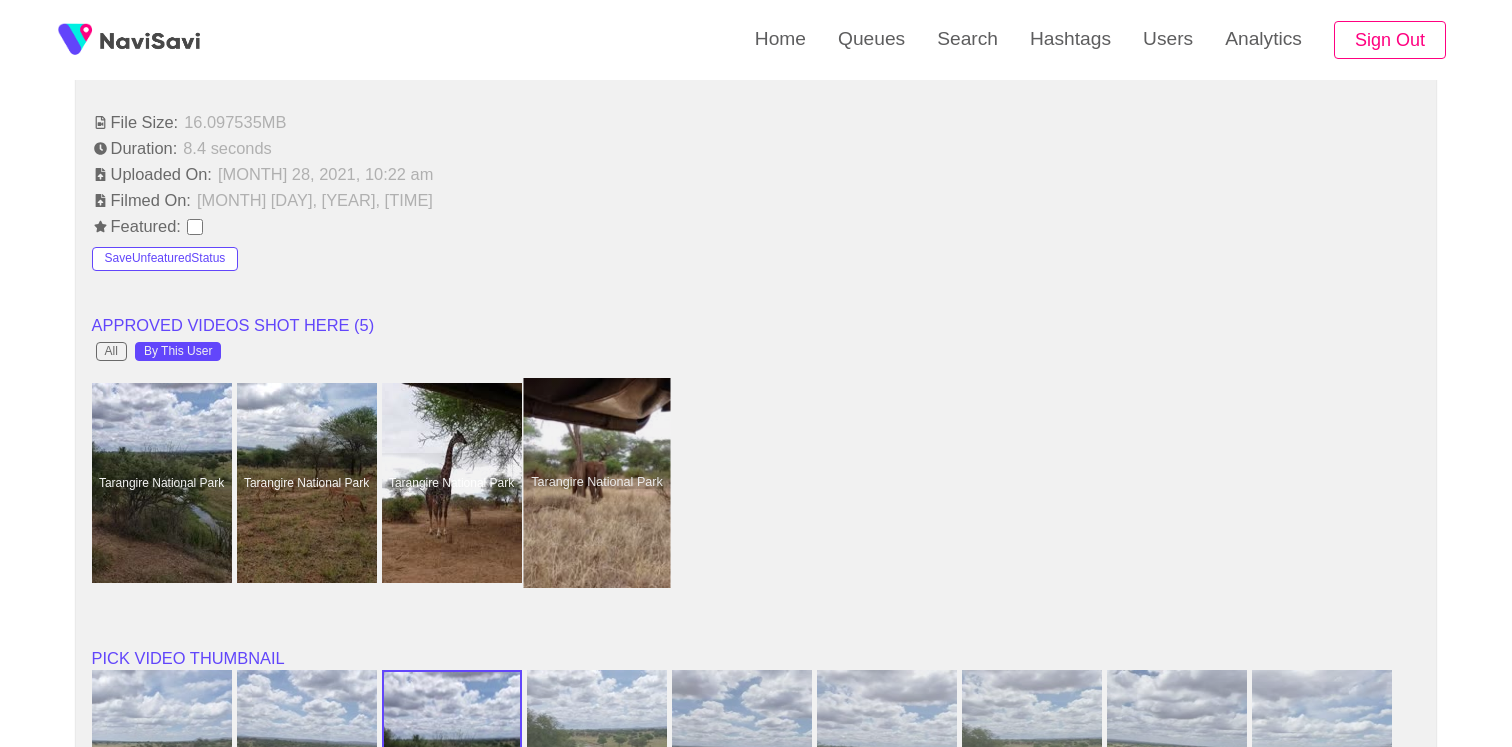 click at bounding box center [596, 483] 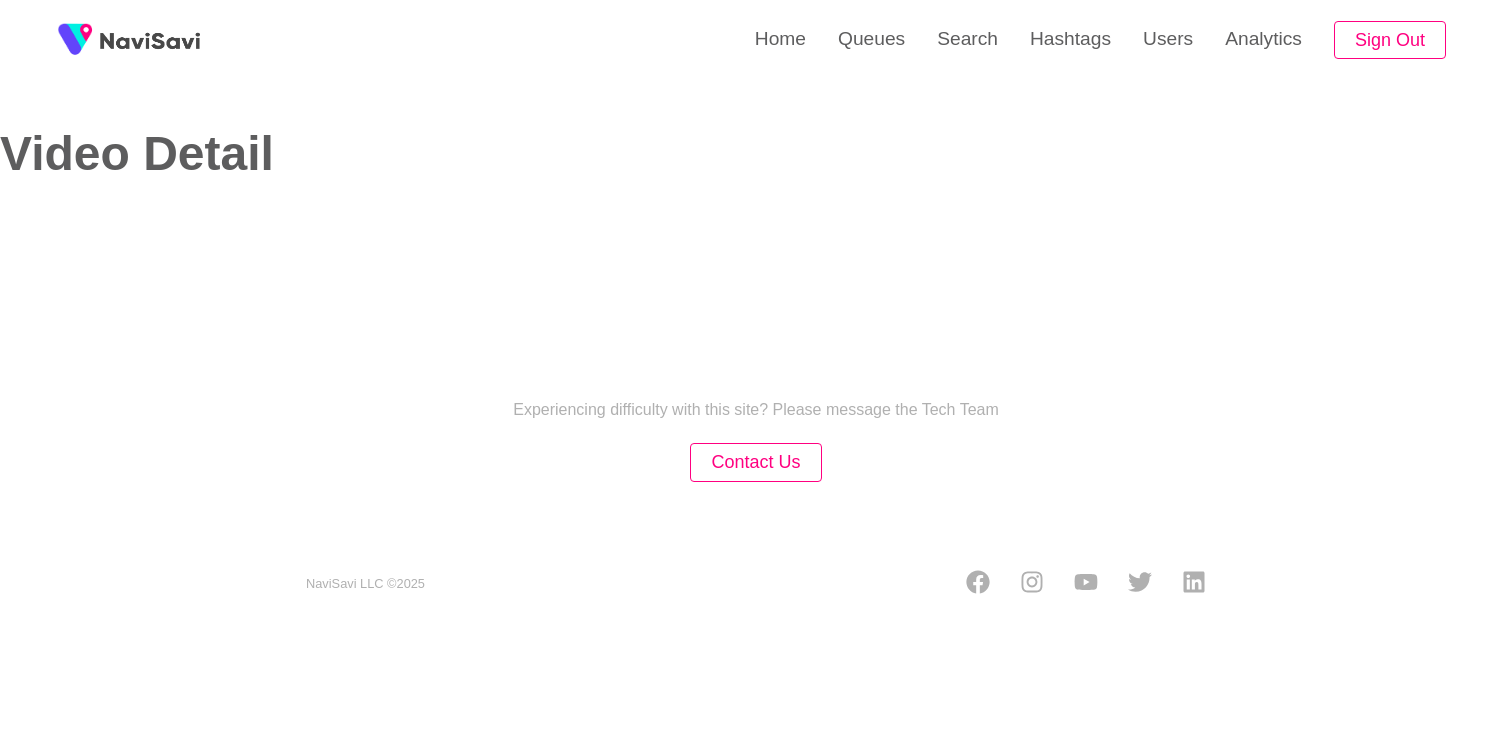 select on "**********" 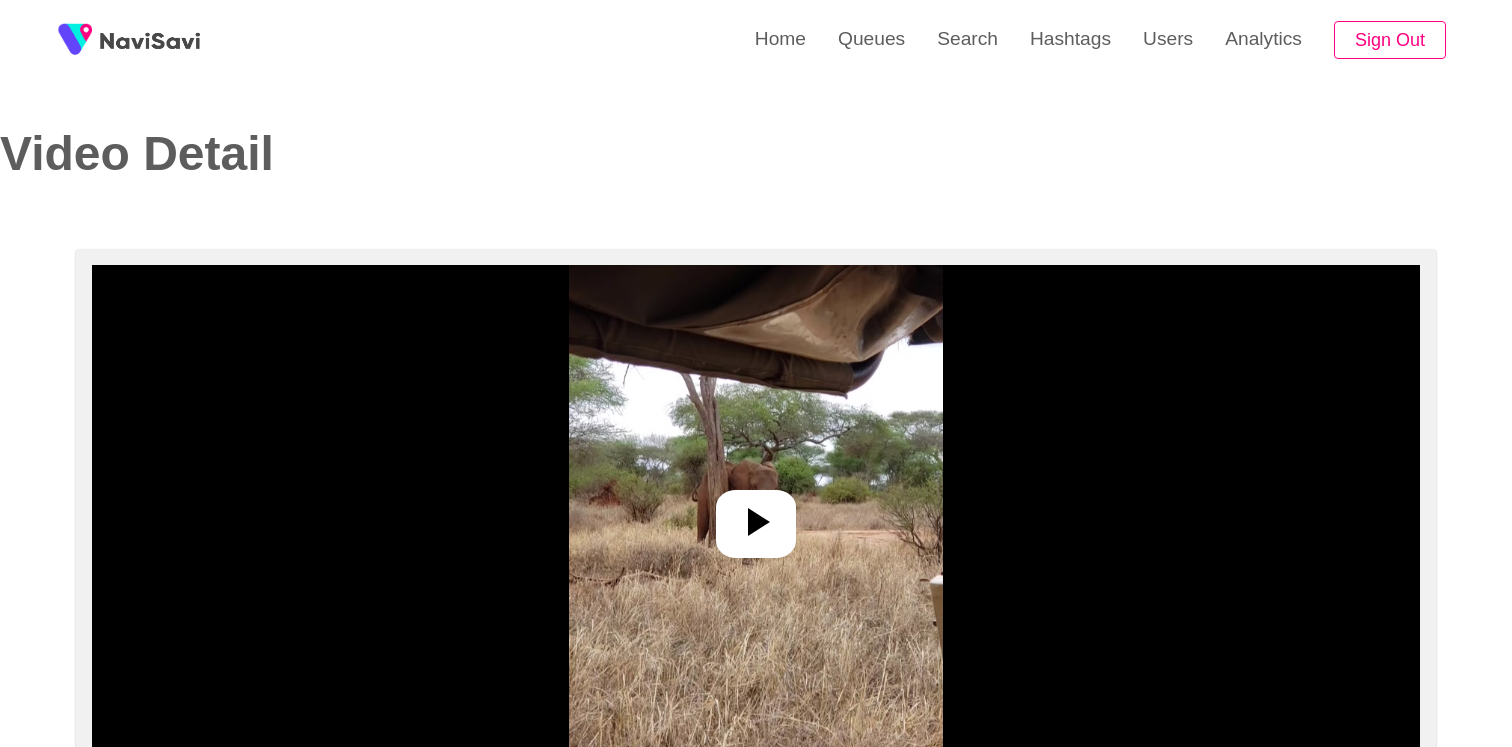 click at bounding box center [756, 515] 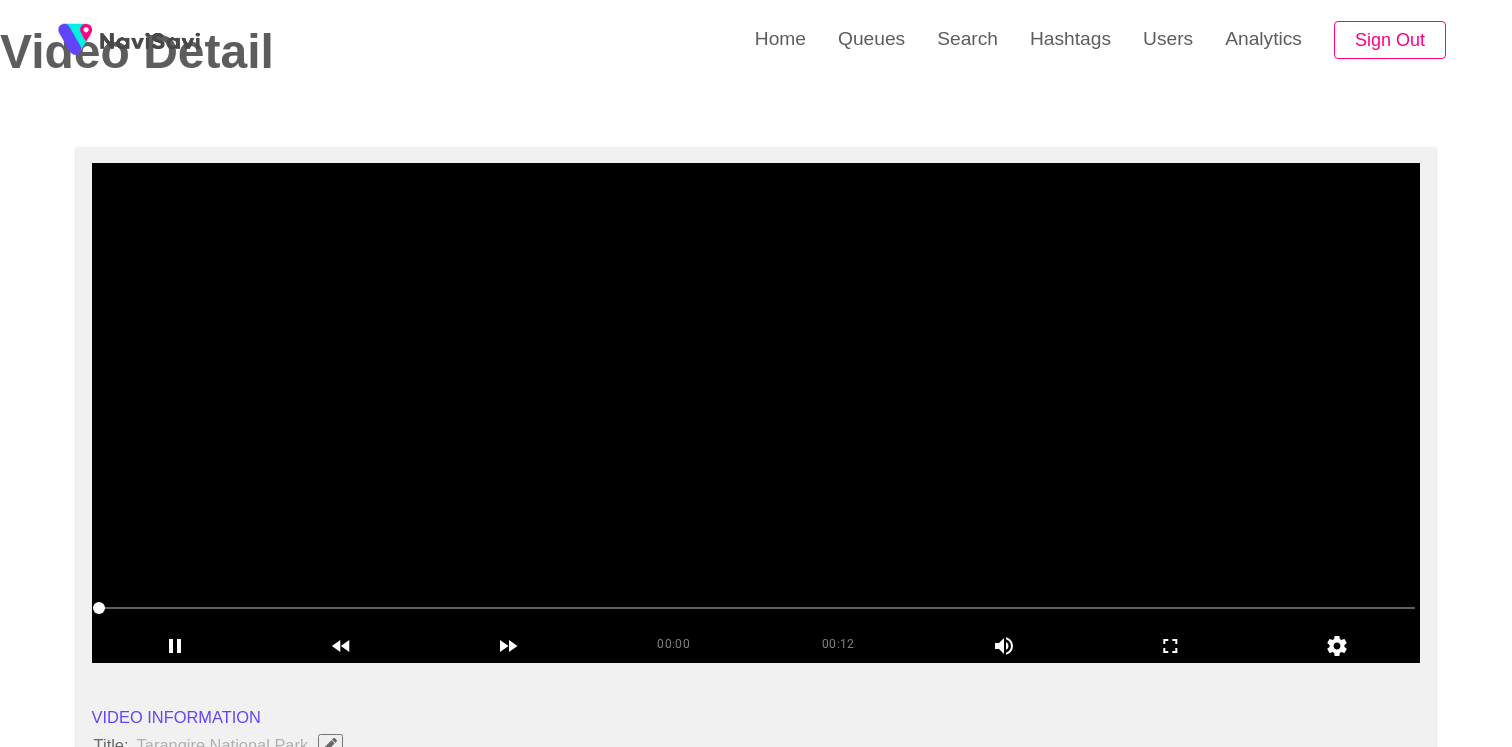 scroll, scrollTop: 137, scrollLeft: 0, axis: vertical 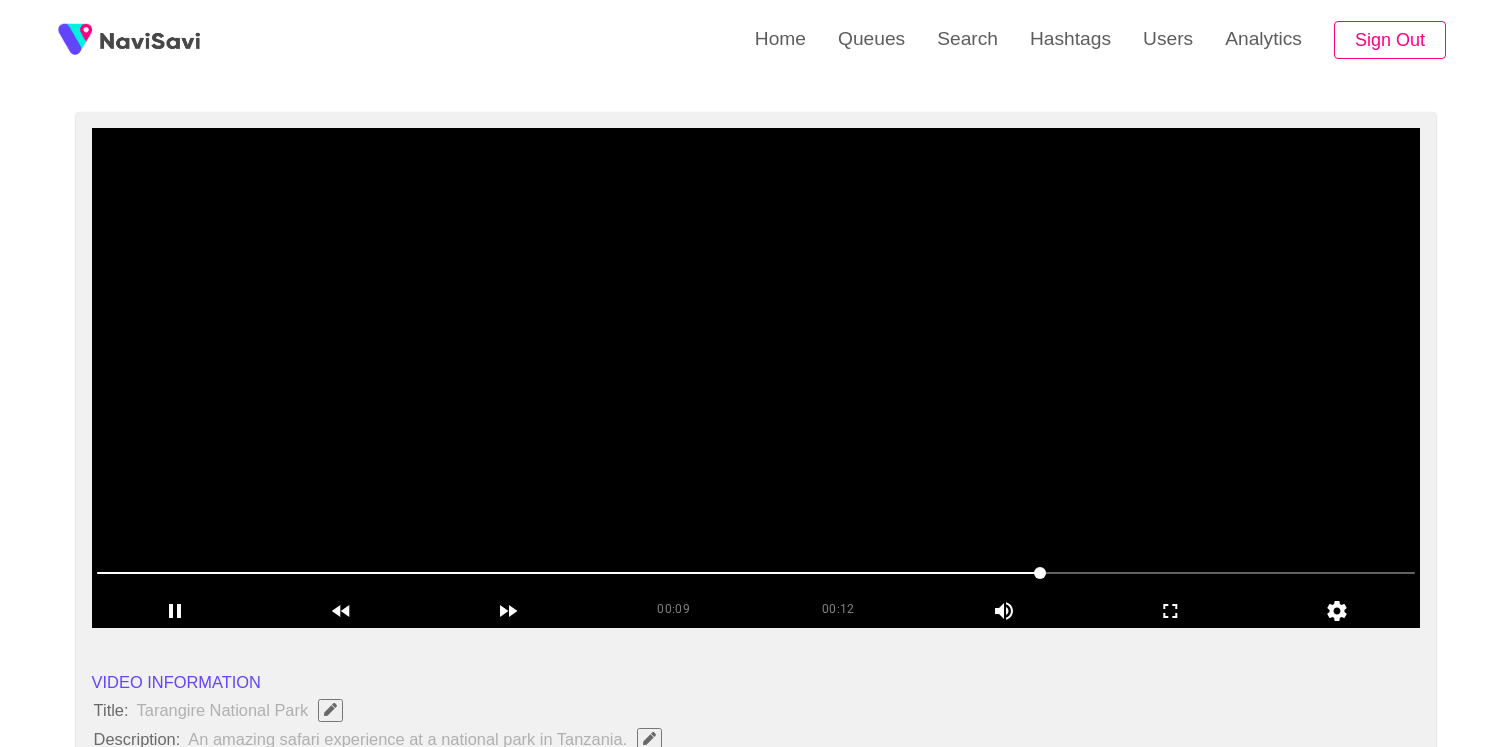click at bounding box center (756, 378) 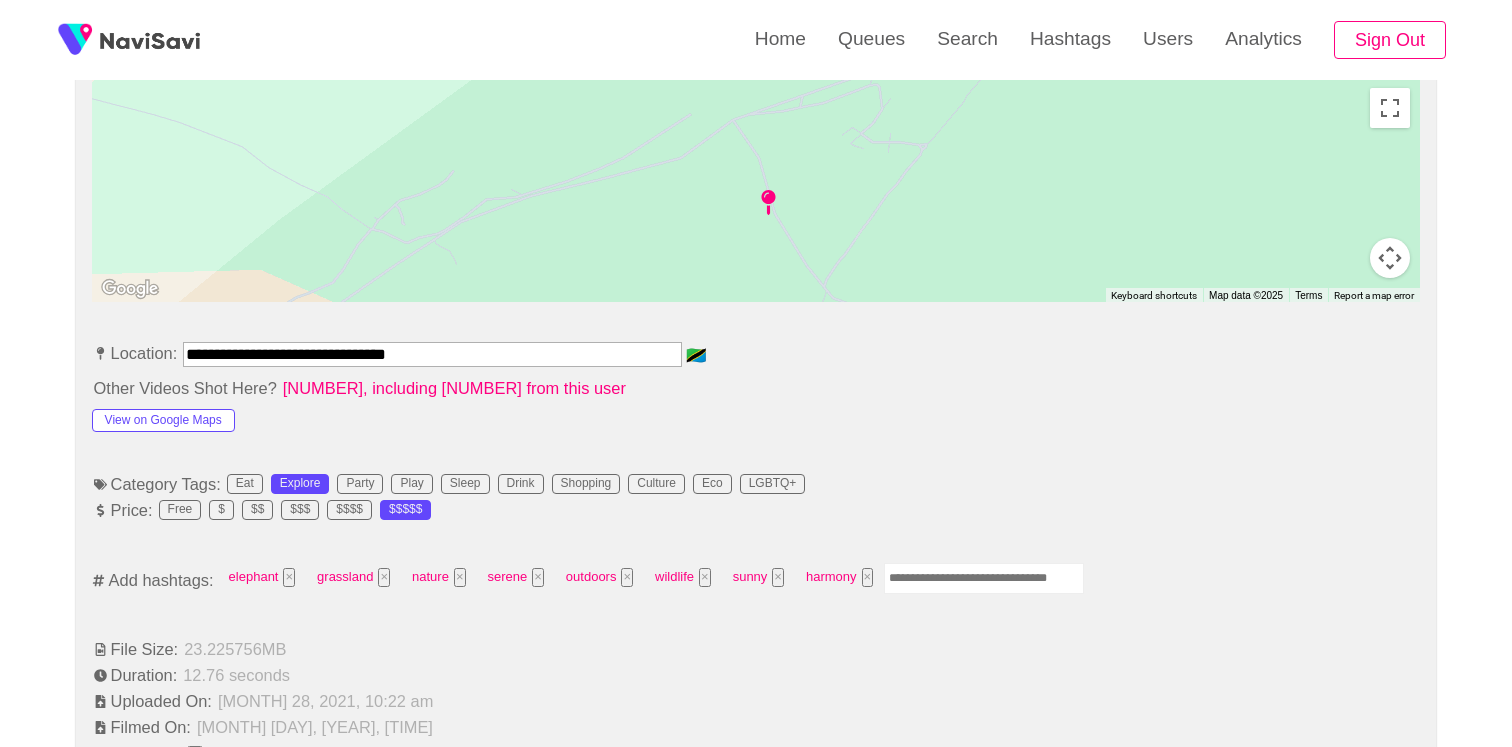 scroll, scrollTop: 1003, scrollLeft: 0, axis: vertical 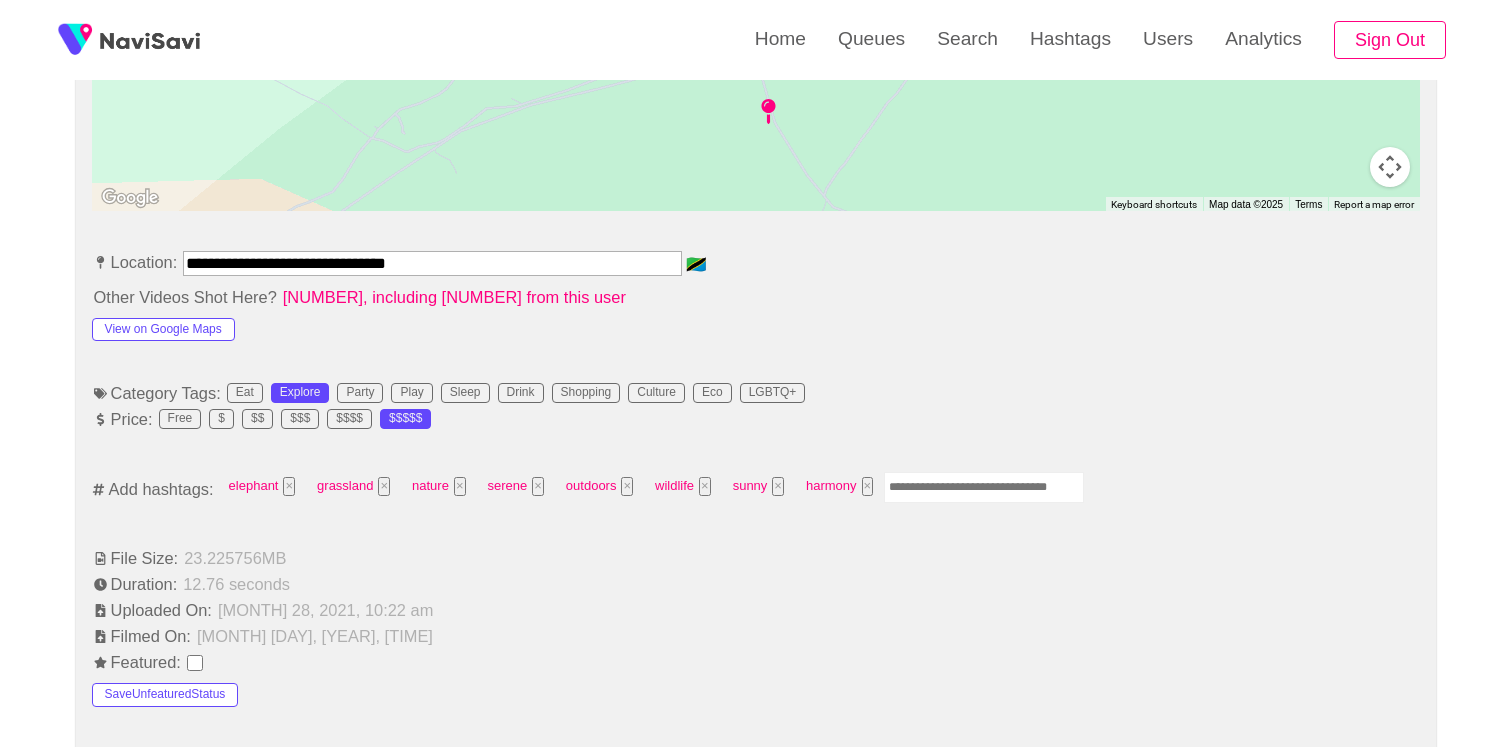 click at bounding box center (984, 487) 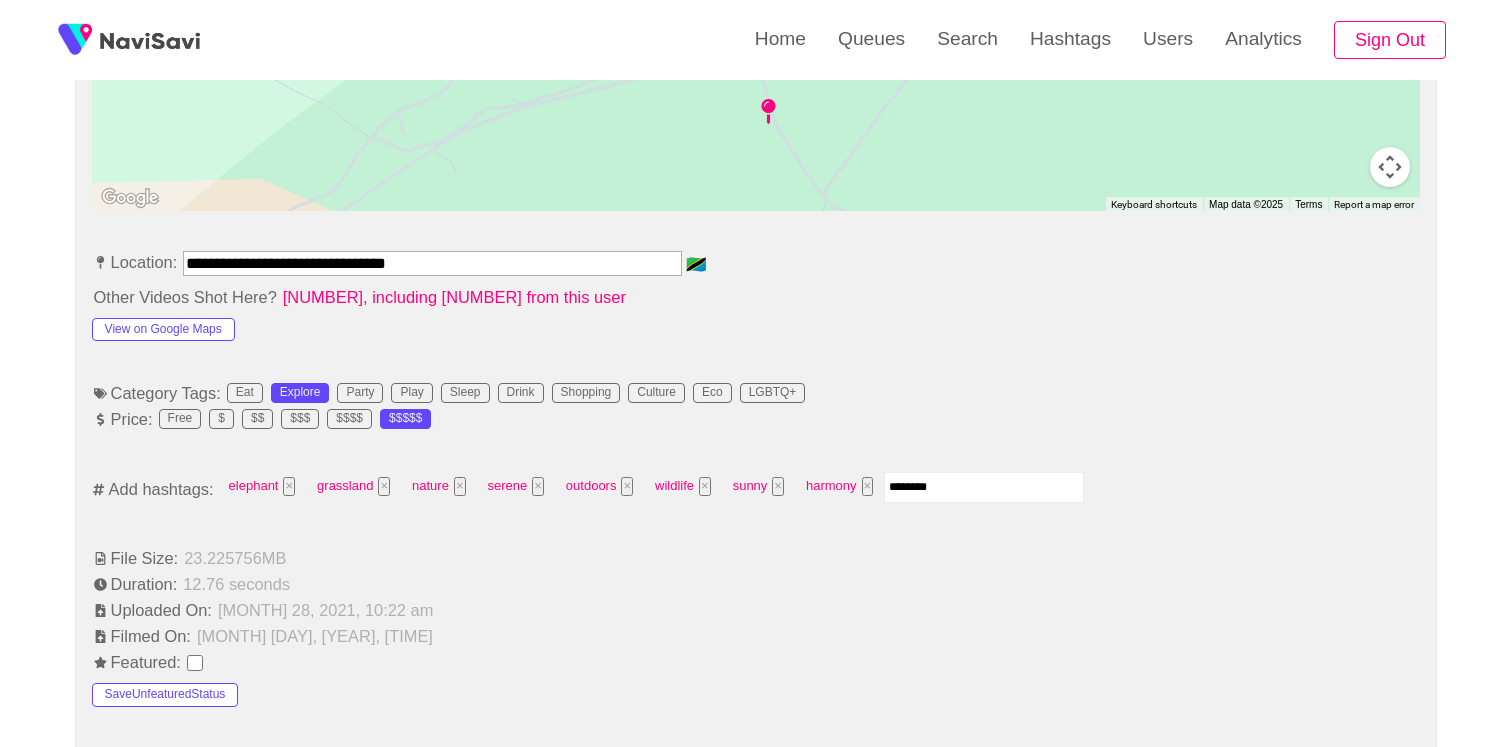 type on "*********" 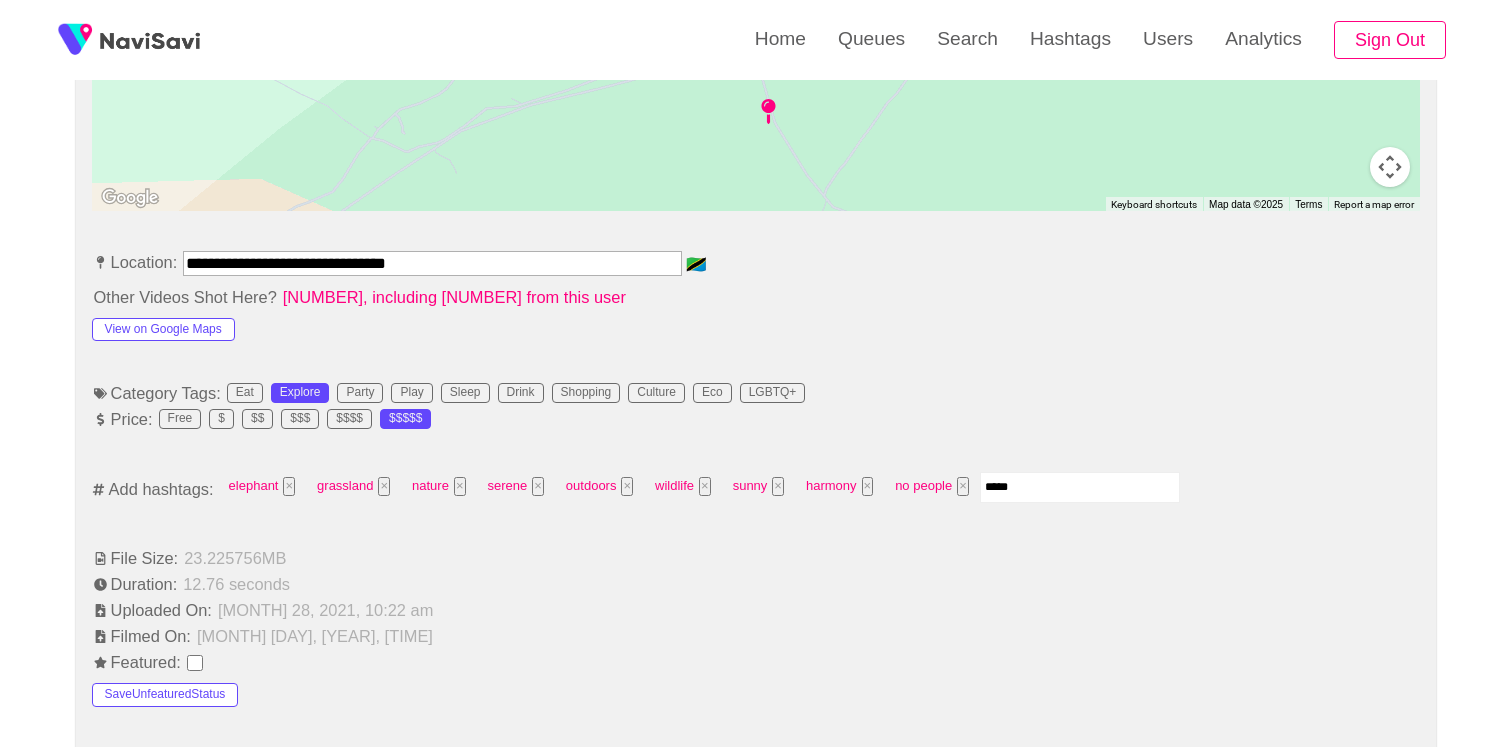 type on "******" 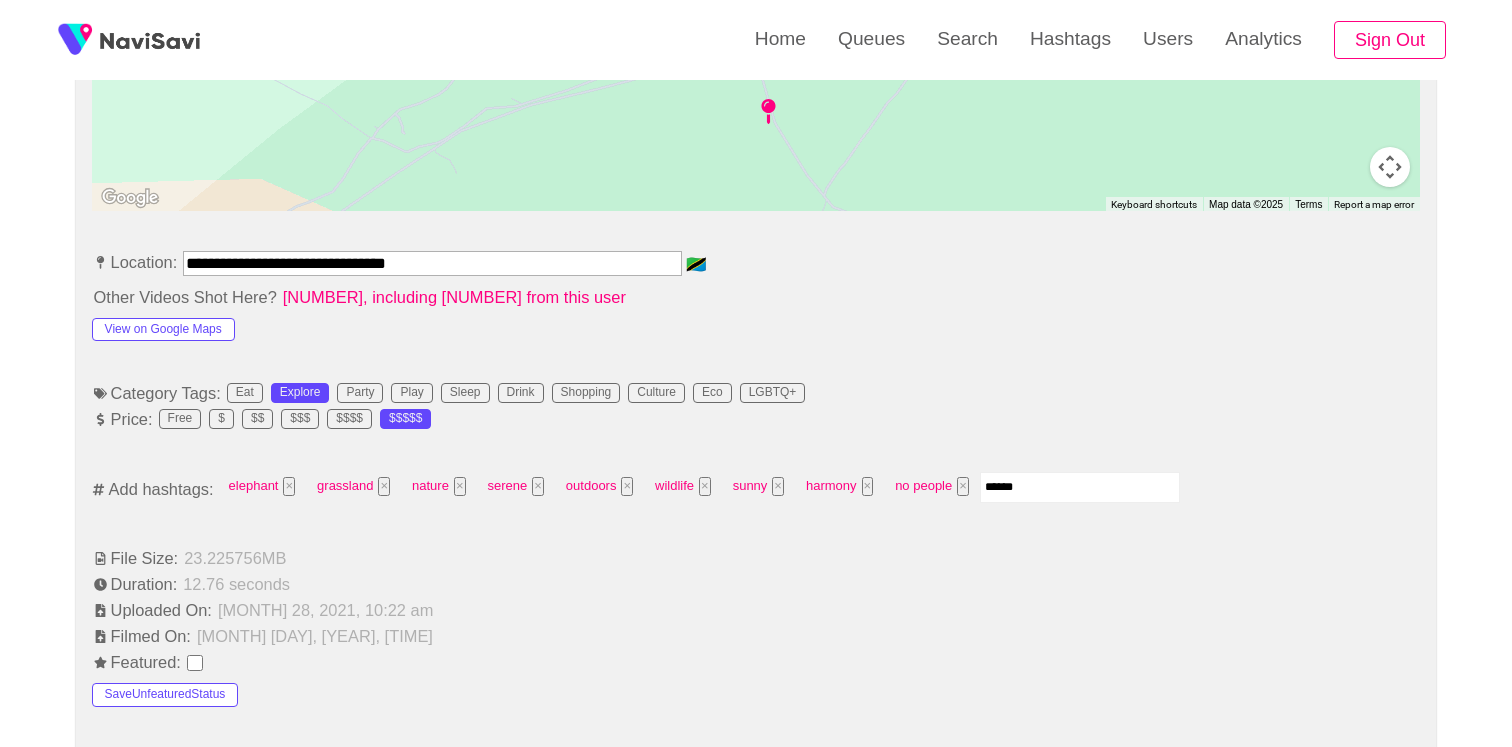 type 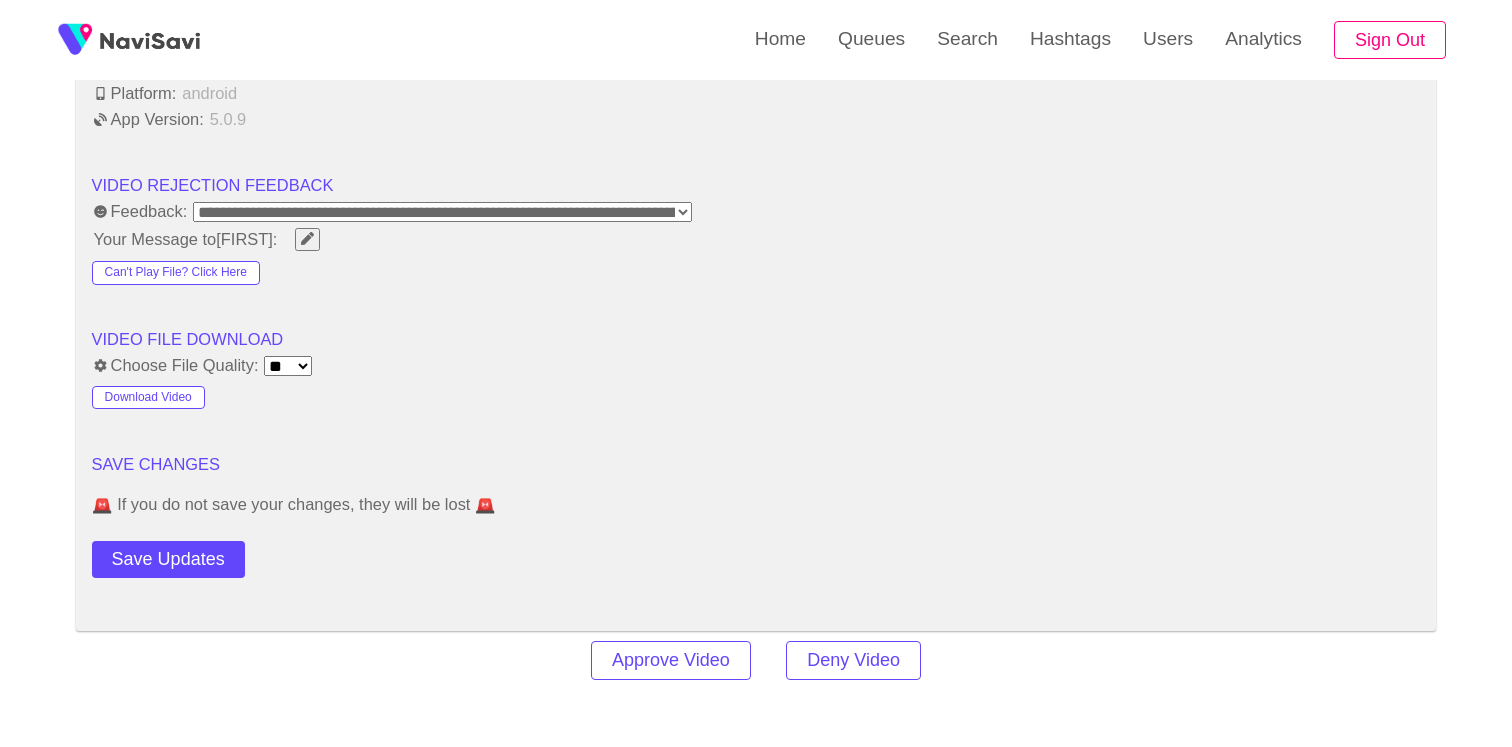 scroll, scrollTop: 2677, scrollLeft: 0, axis: vertical 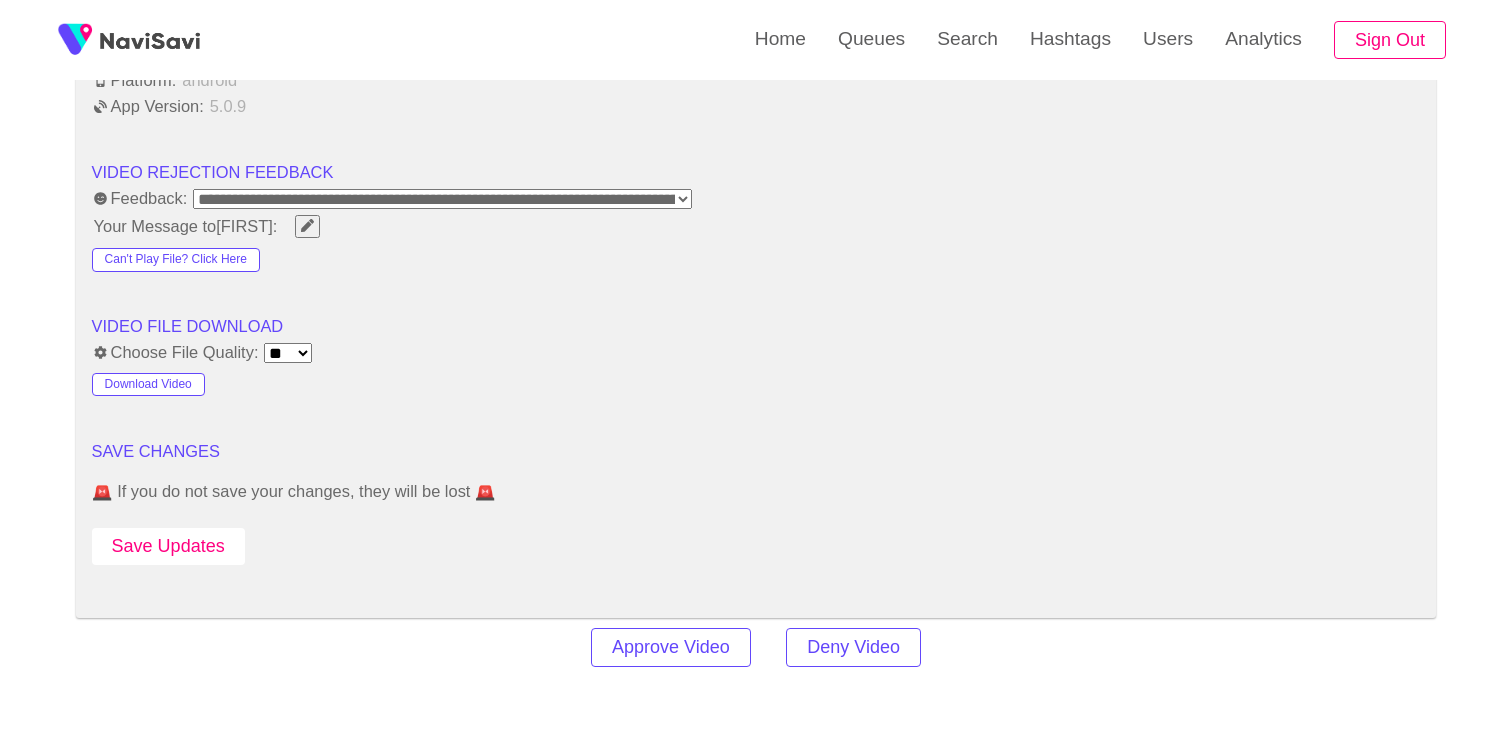 click on "Save Updates" at bounding box center (168, 546) 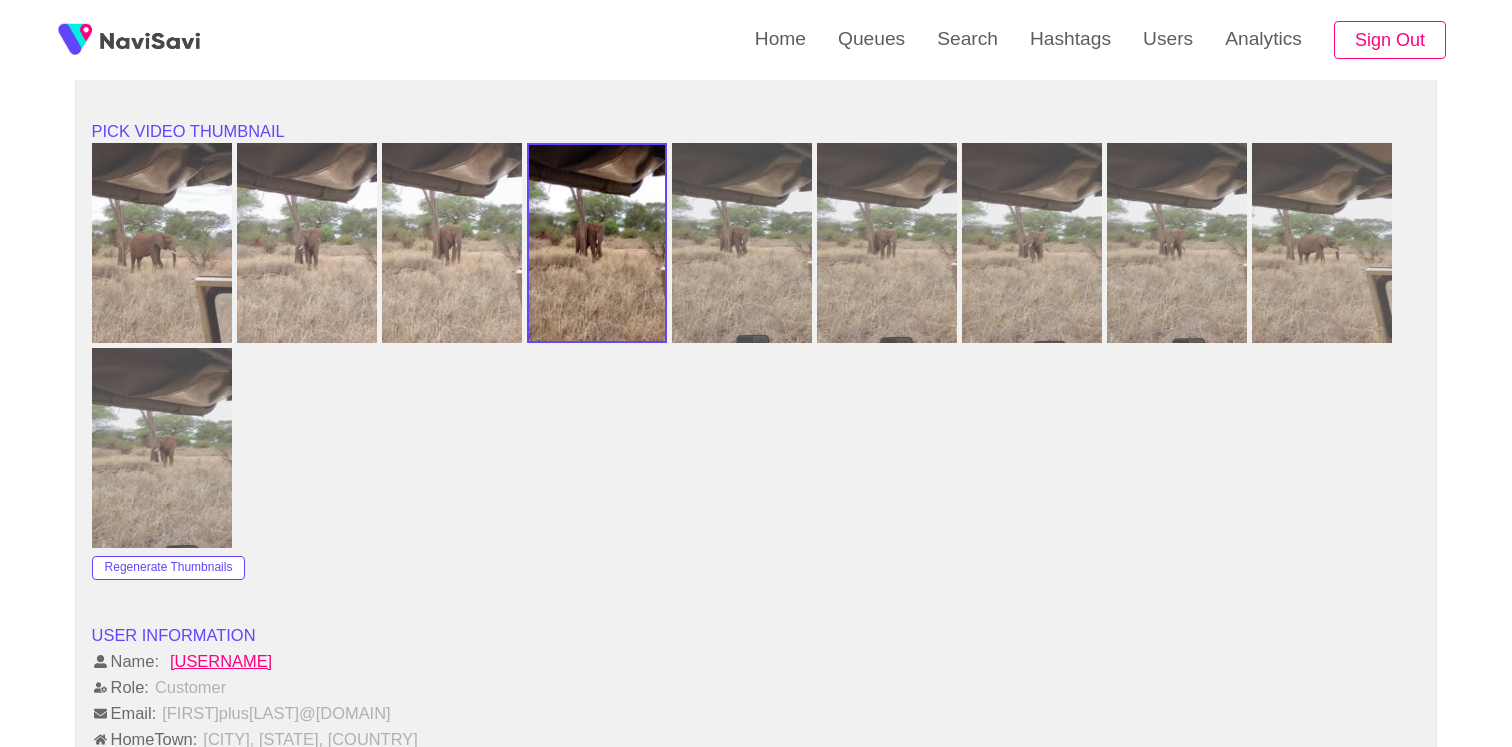 scroll, scrollTop: 1651, scrollLeft: 0, axis: vertical 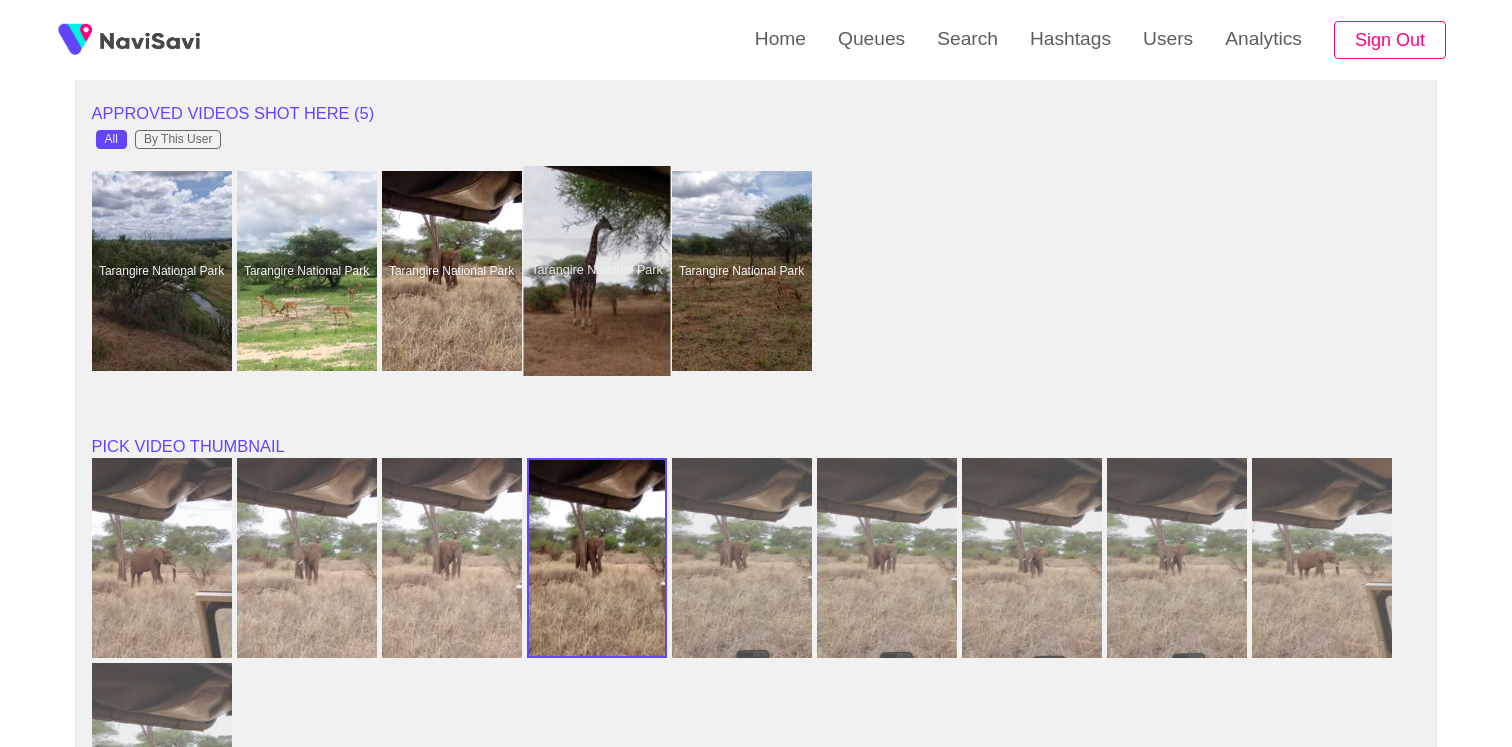 click at bounding box center (596, 271) 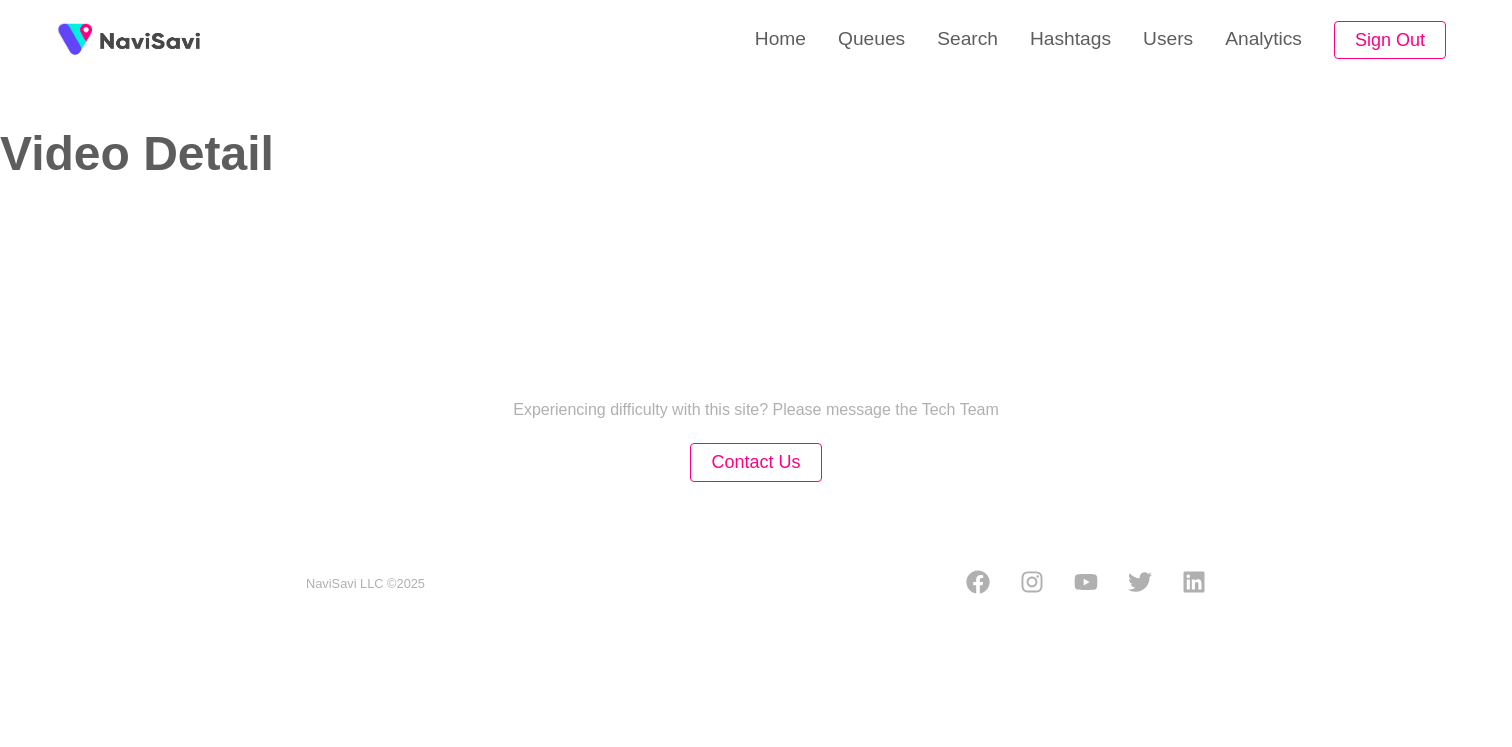 select on "**********" 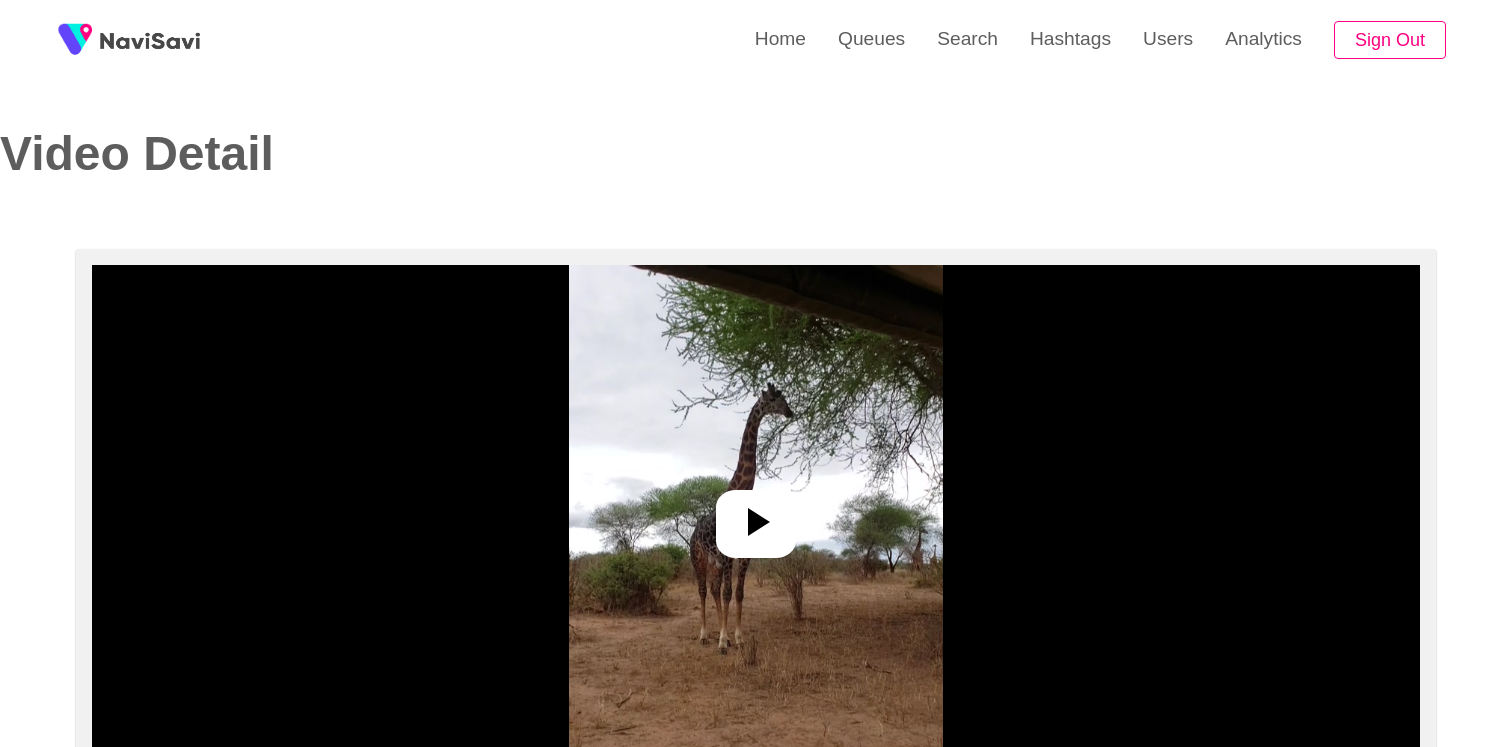 click at bounding box center (756, 515) 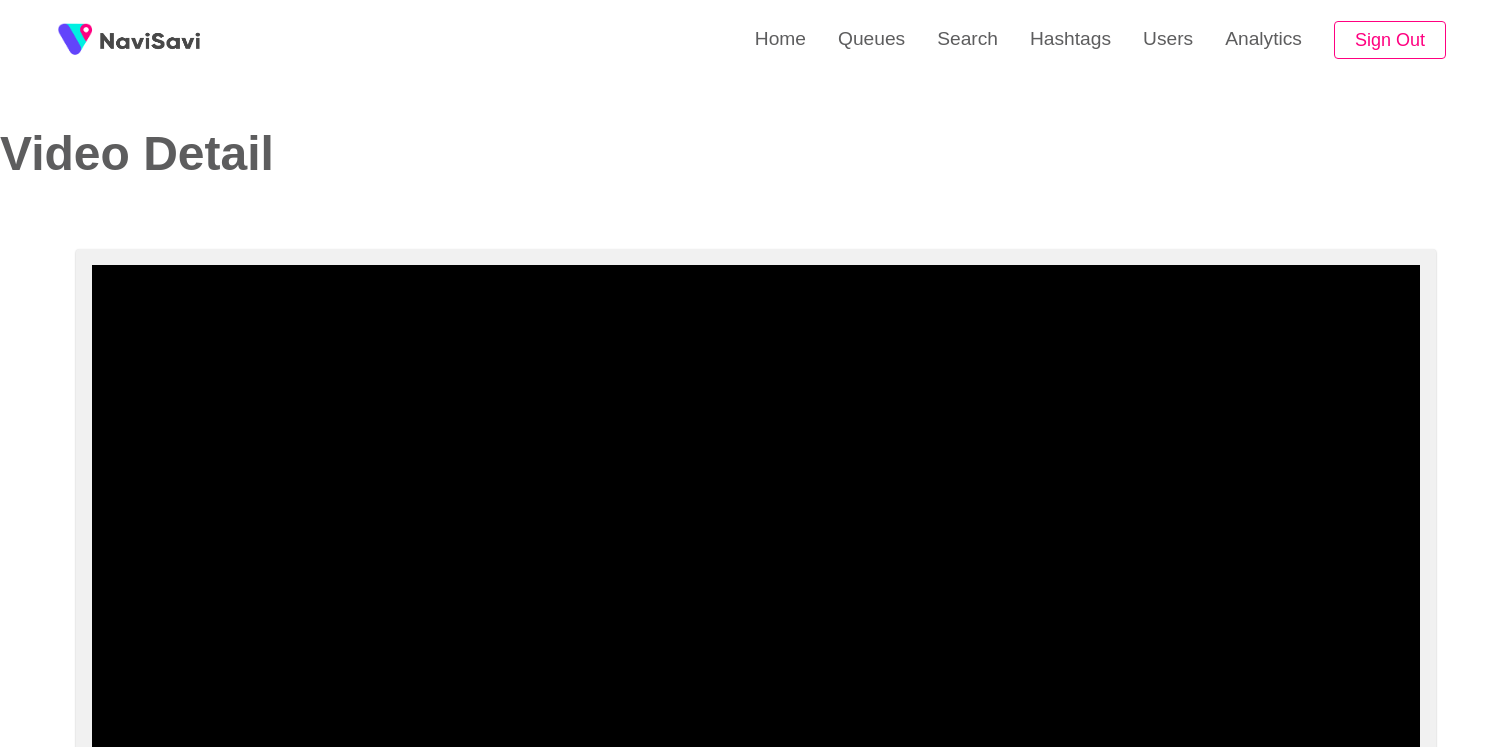 scroll, scrollTop: 89, scrollLeft: 0, axis: vertical 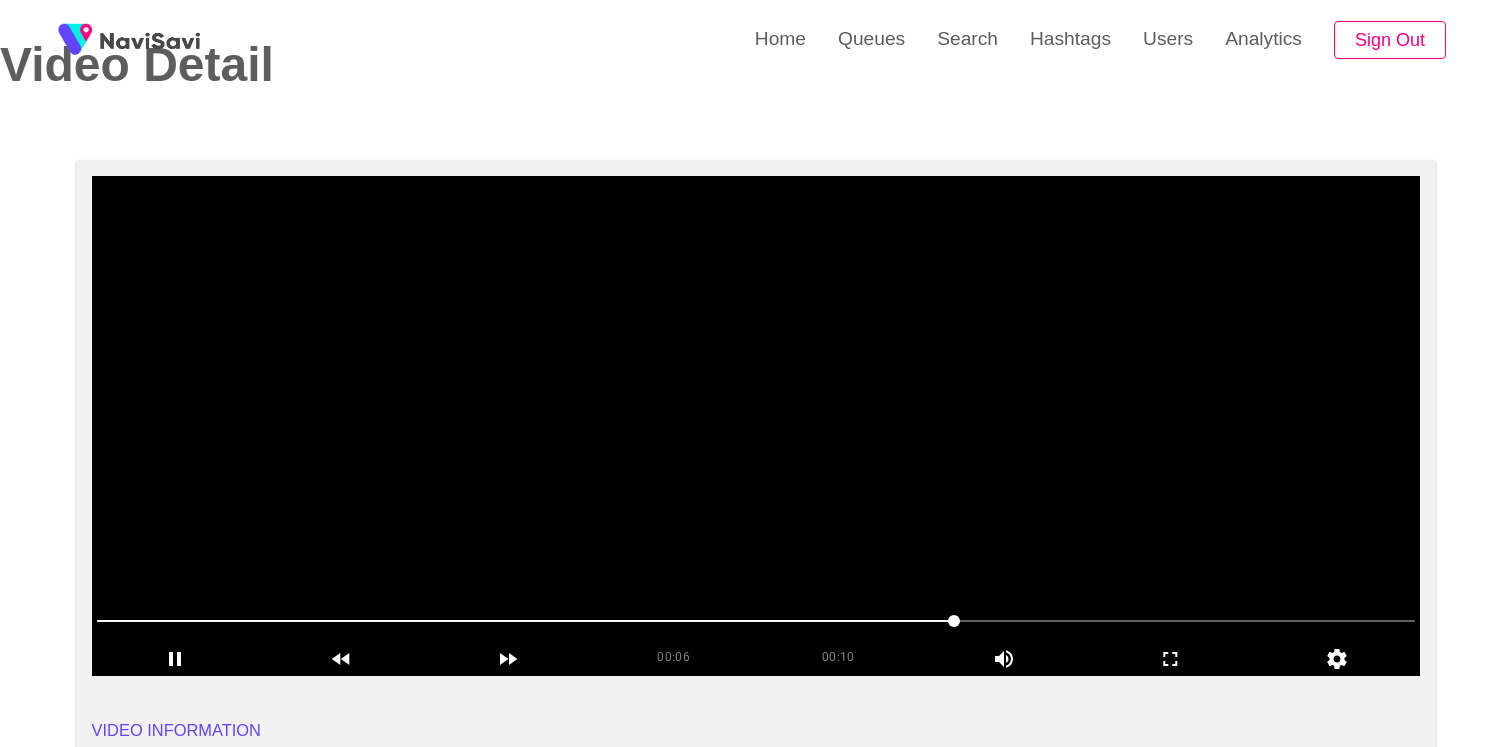 drag, startPoint x: 689, startPoint y: 618, endPoint x: 903, endPoint y: 618, distance: 214 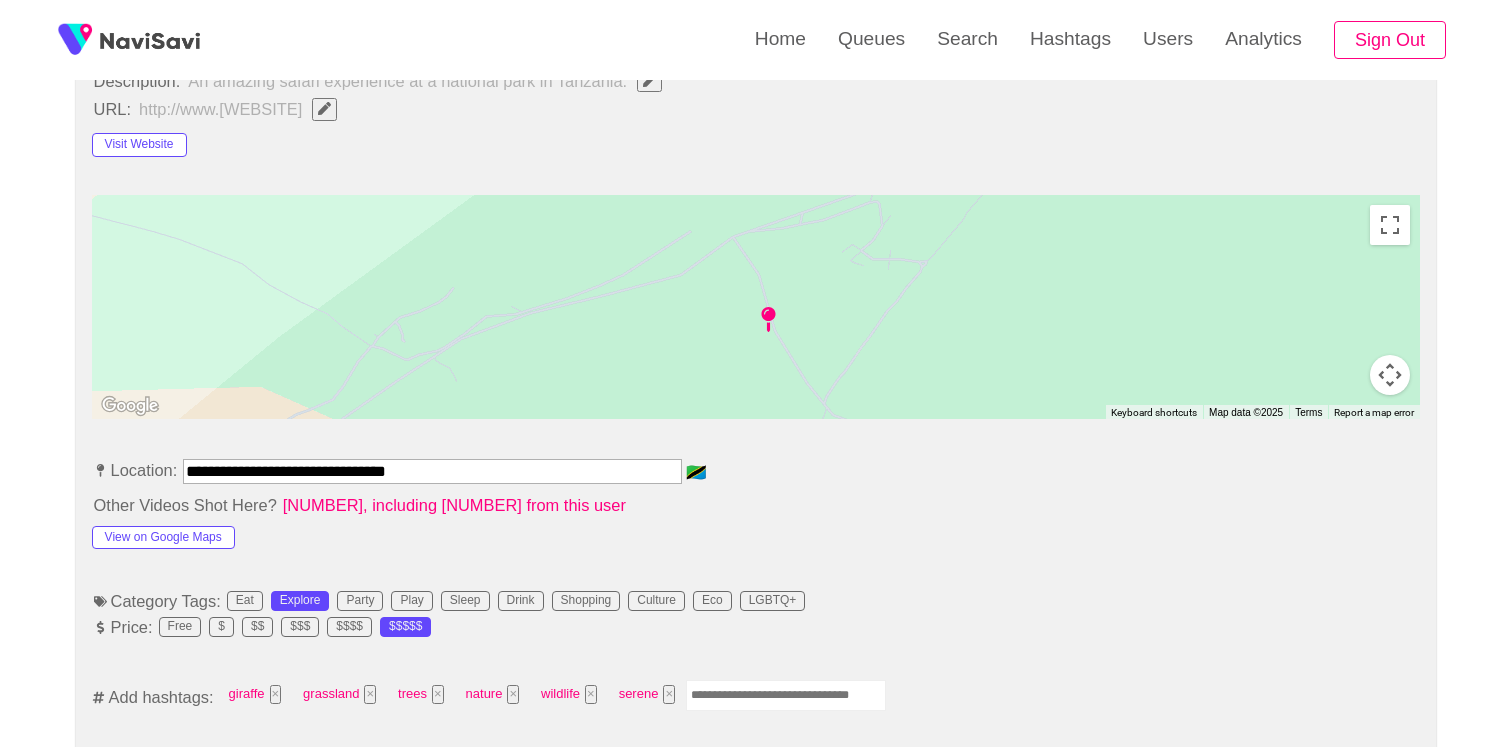 scroll, scrollTop: 840, scrollLeft: 0, axis: vertical 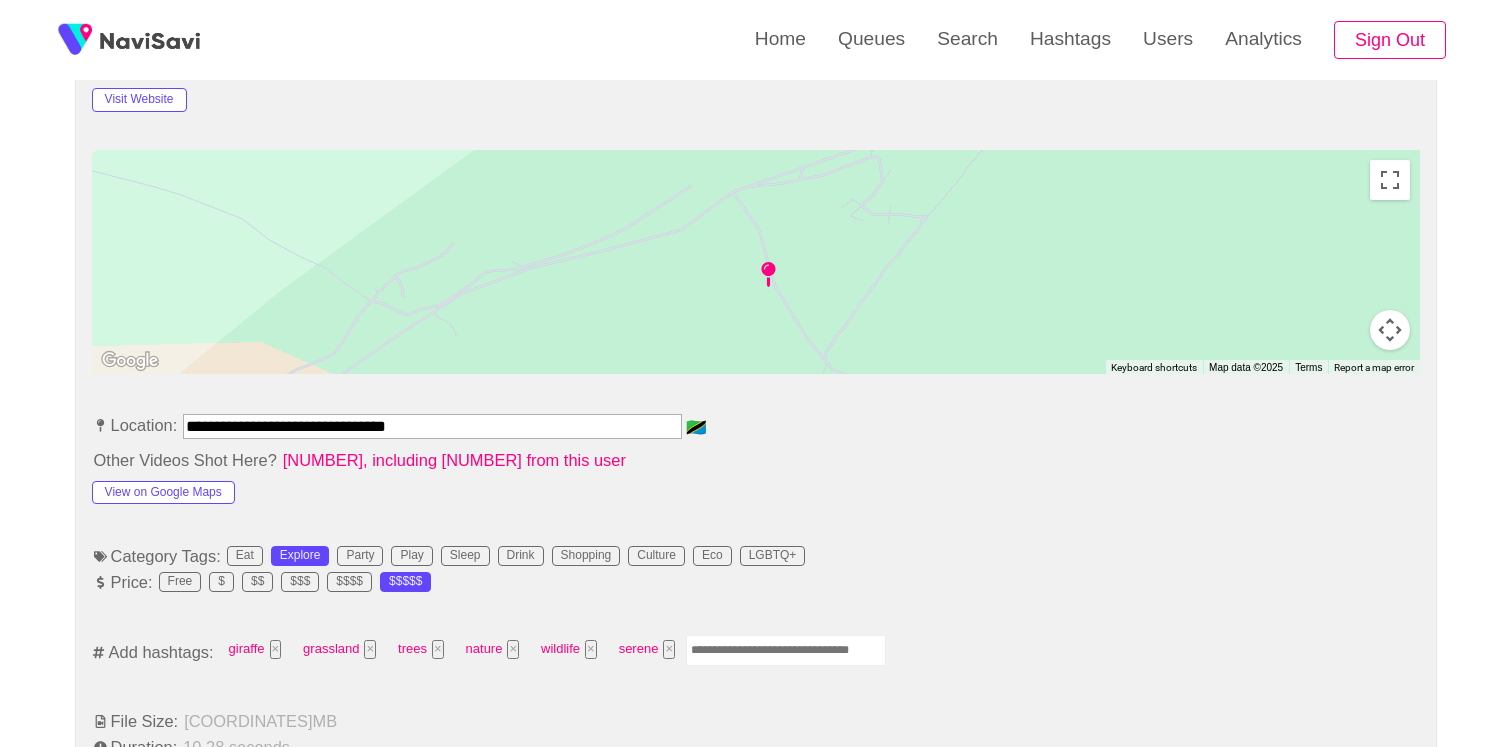 click at bounding box center (786, 650) 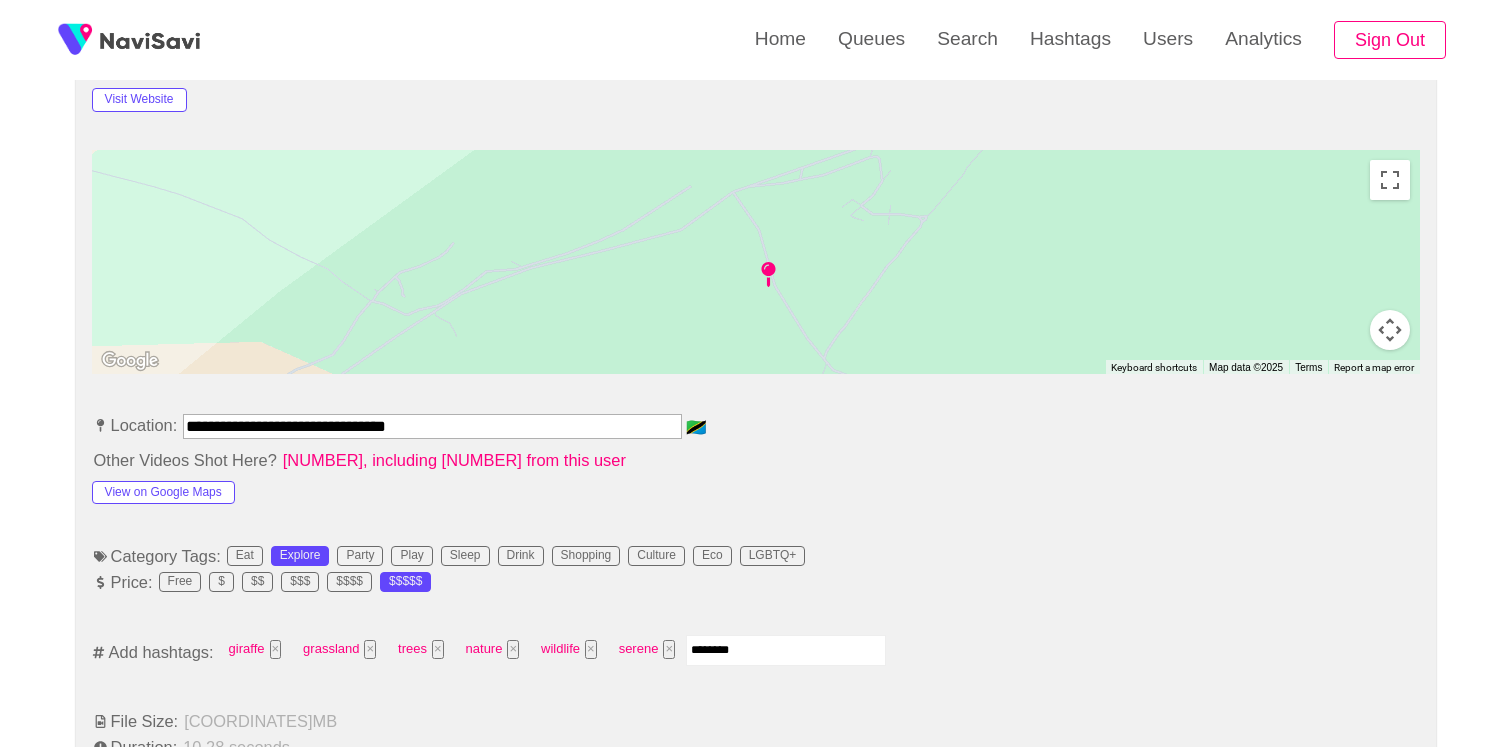 type on "*********" 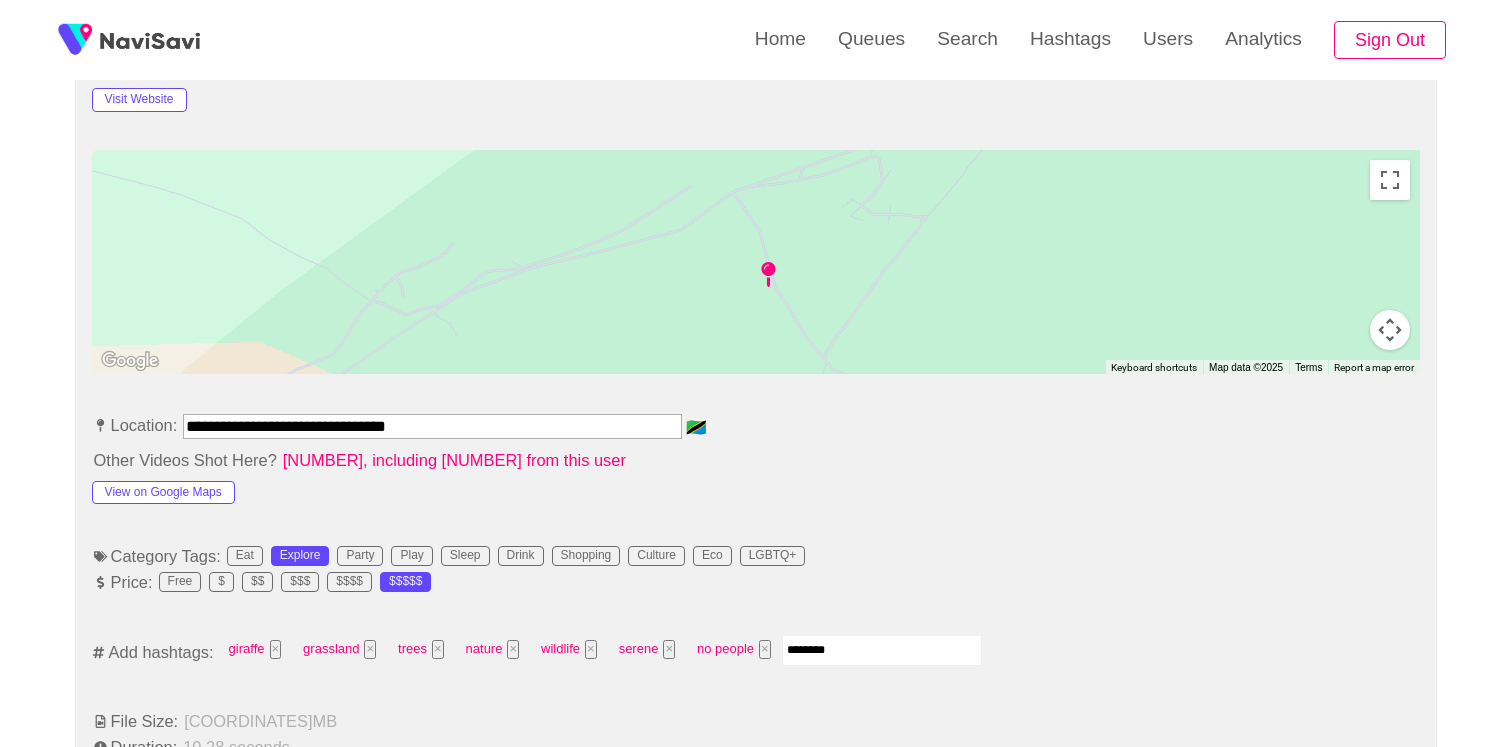 type on "*********" 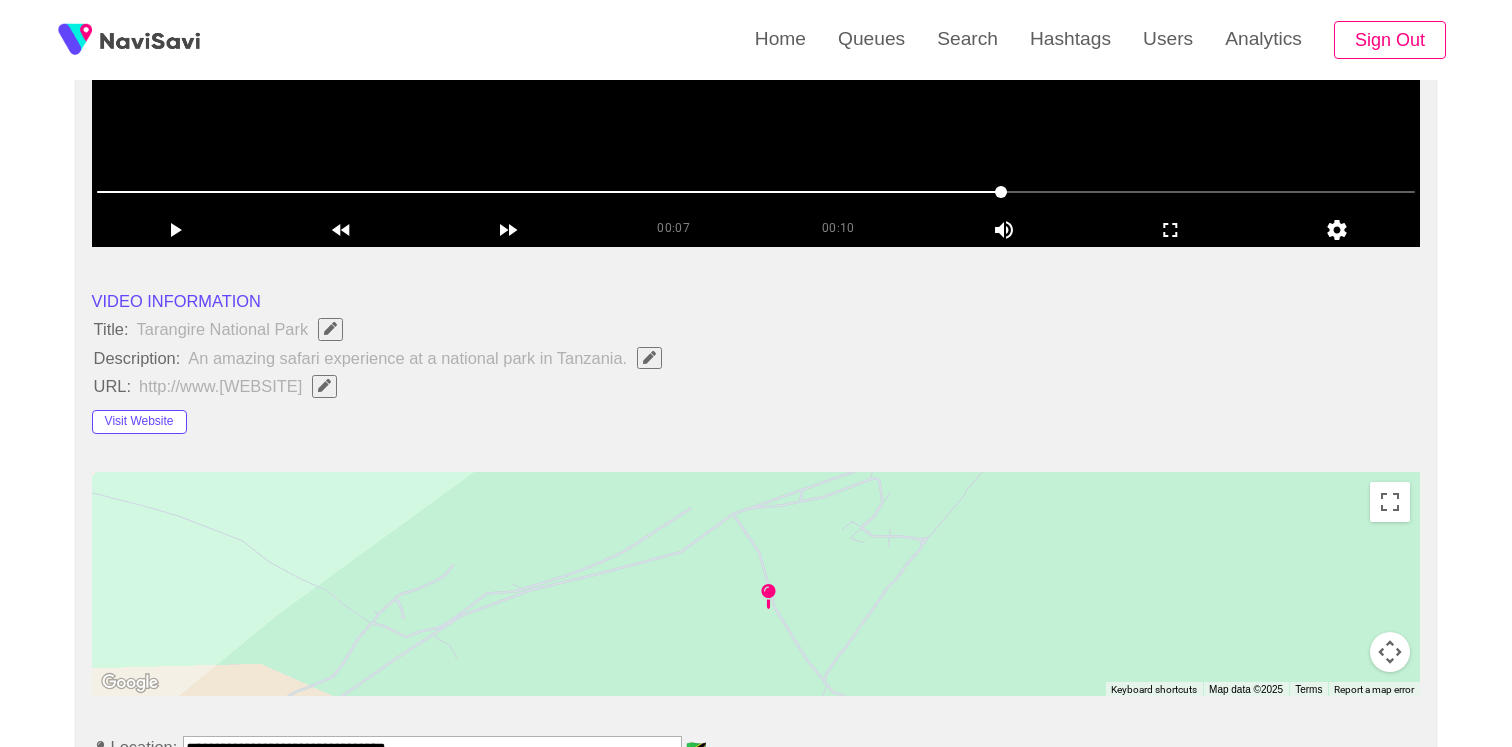 scroll, scrollTop: 806, scrollLeft: 0, axis: vertical 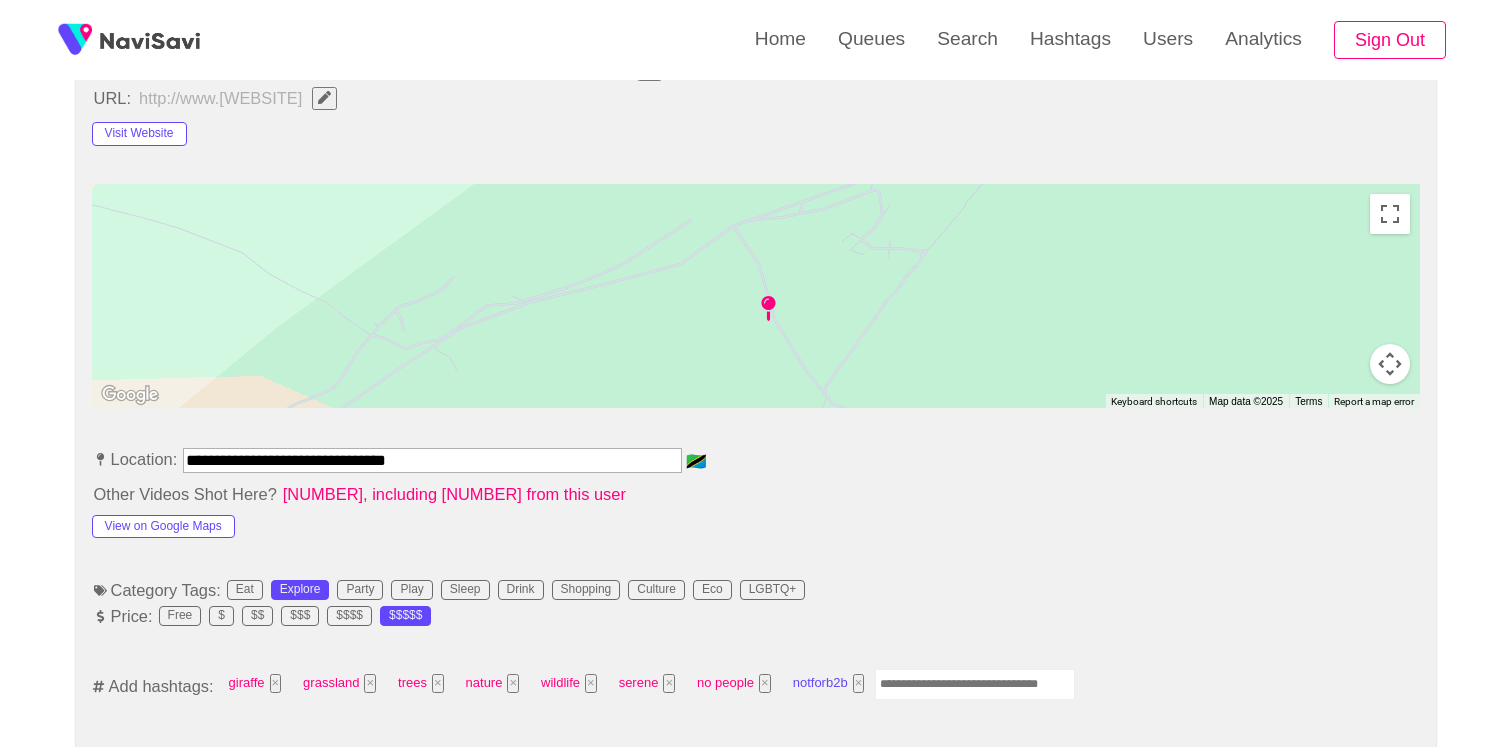 click on "×" at bounding box center [859, 683] 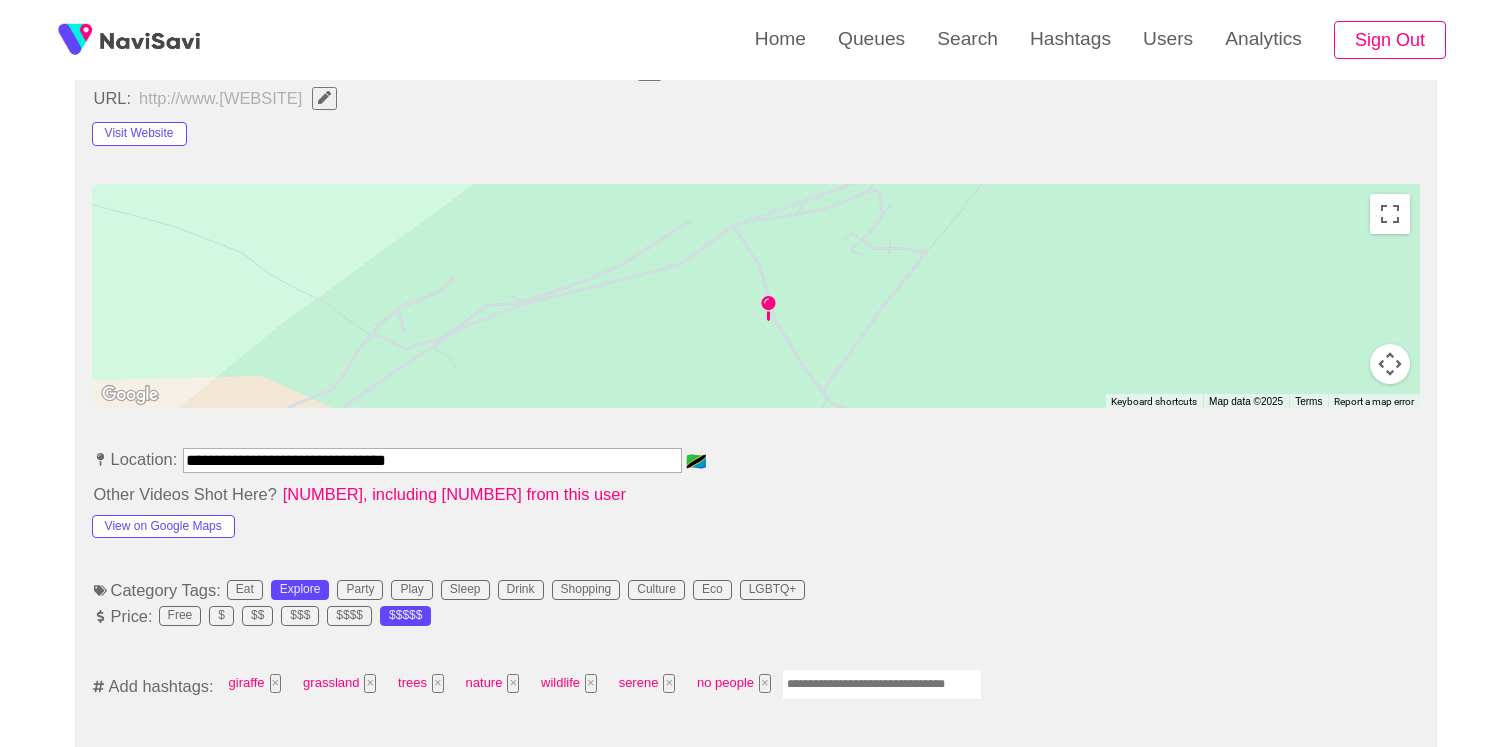 click at bounding box center (882, 684) 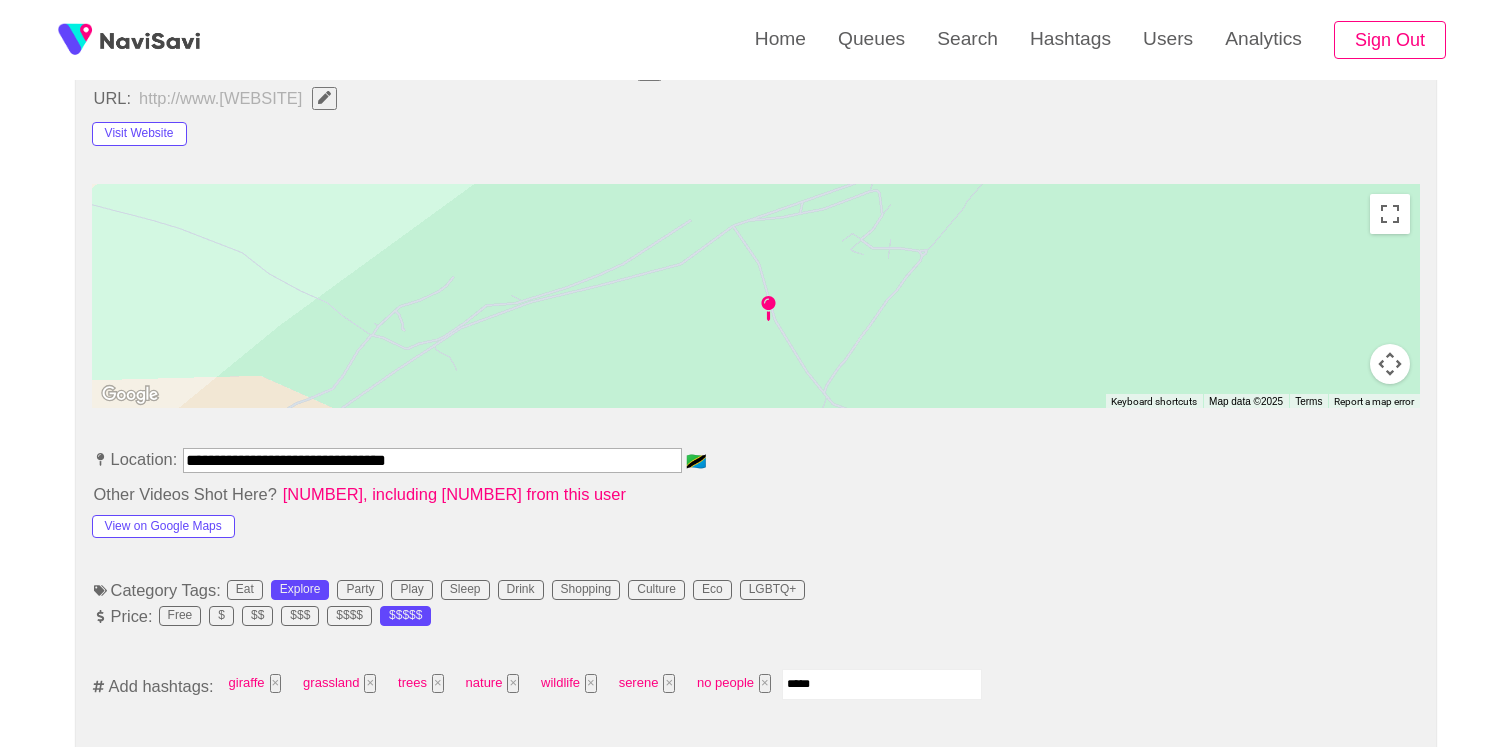 type on "******" 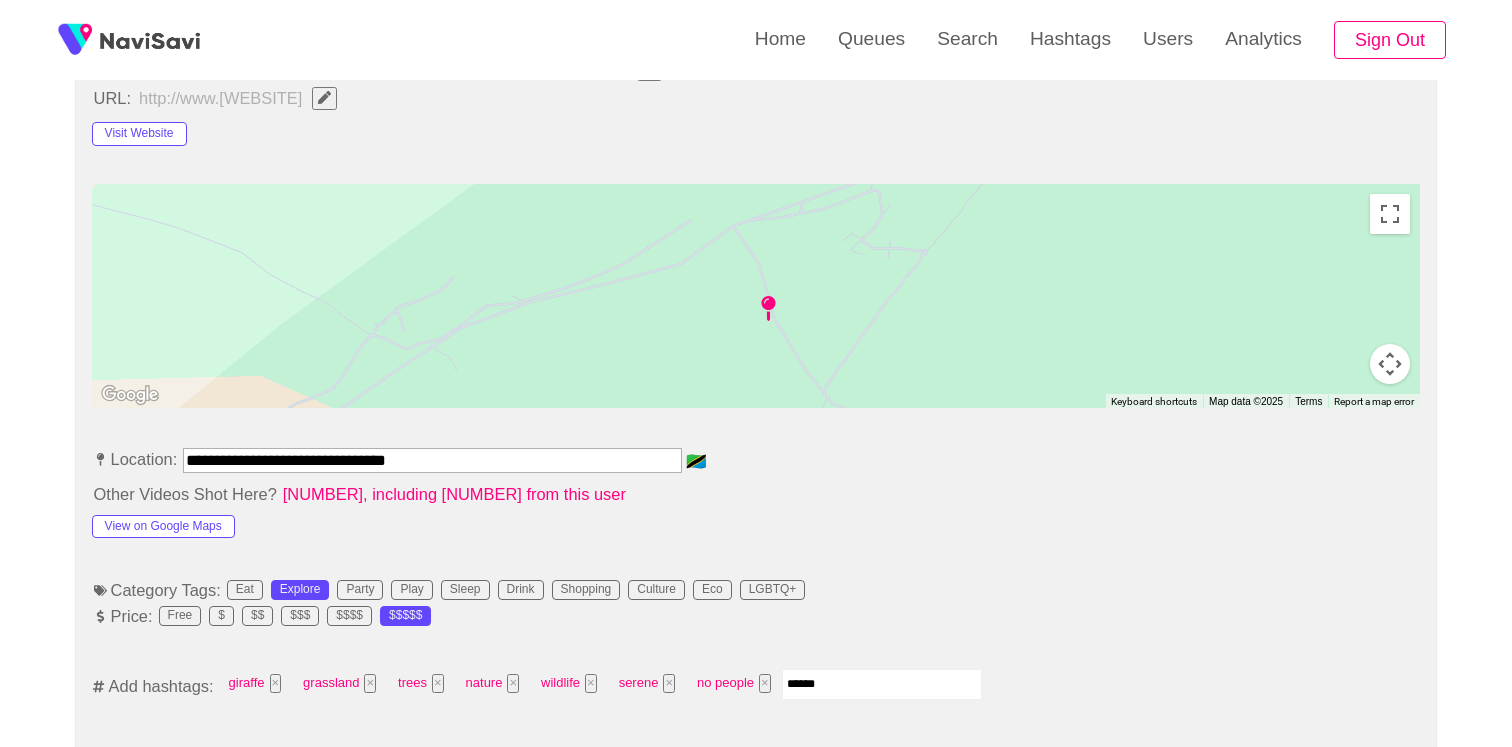 type 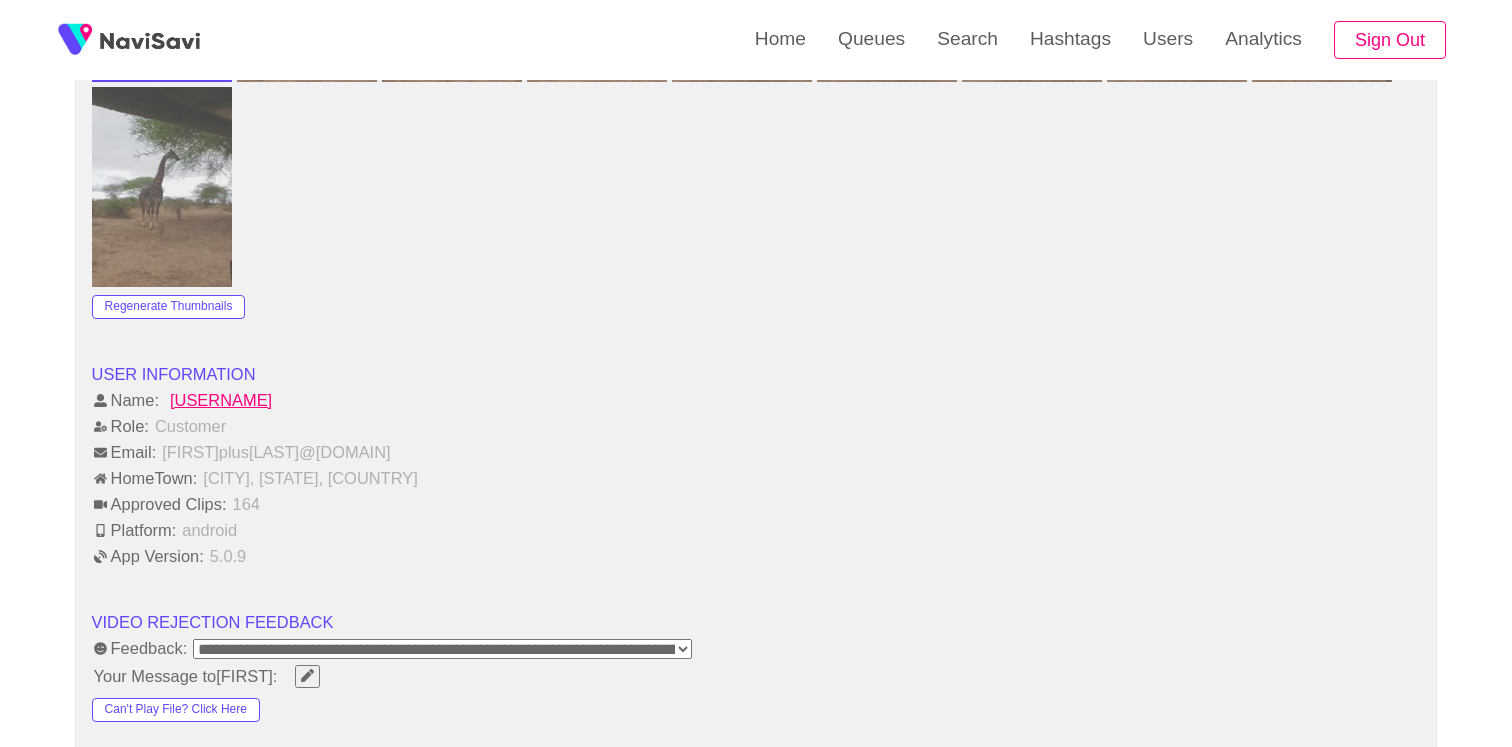 scroll, scrollTop: 2953, scrollLeft: 0, axis: vertical 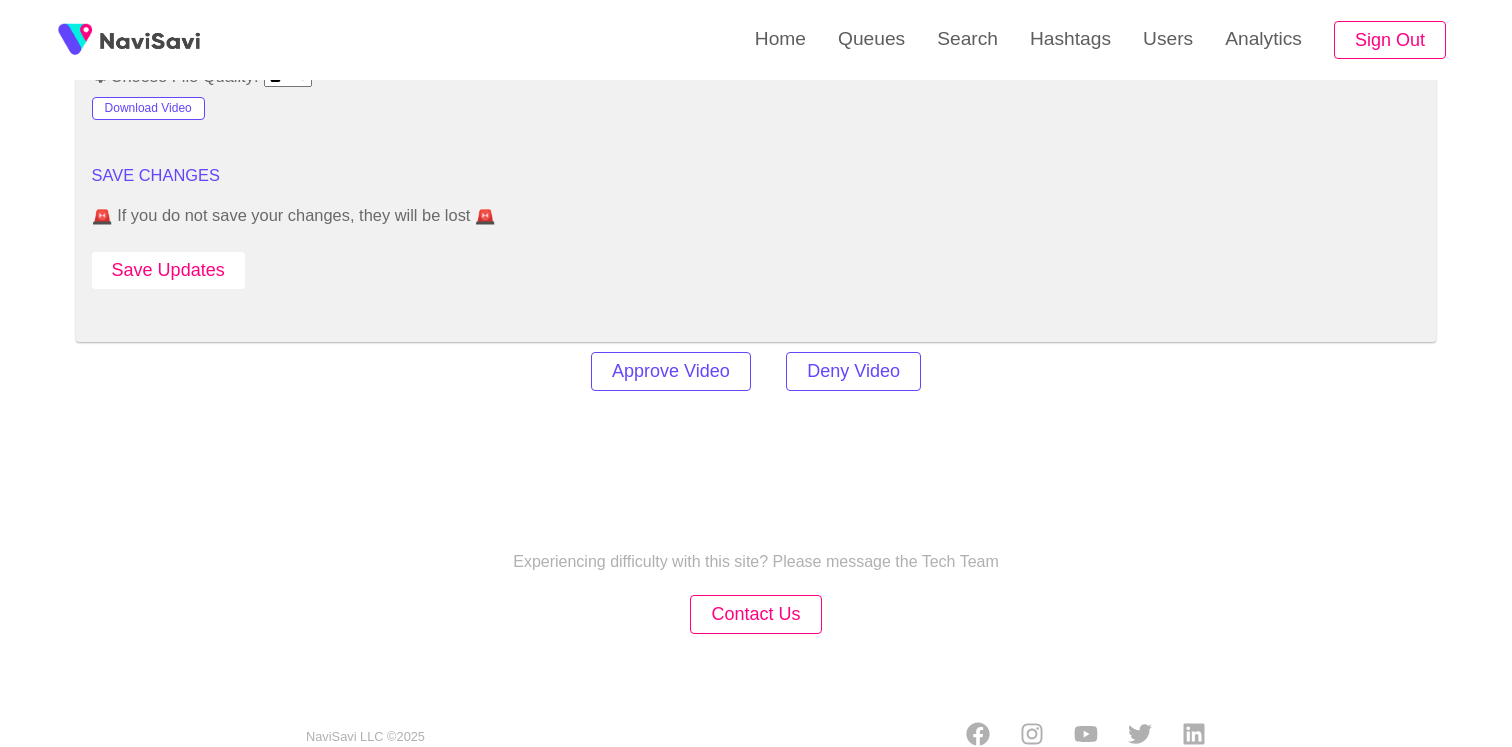 click on "Save Updates" at bounding box center [168, 270] 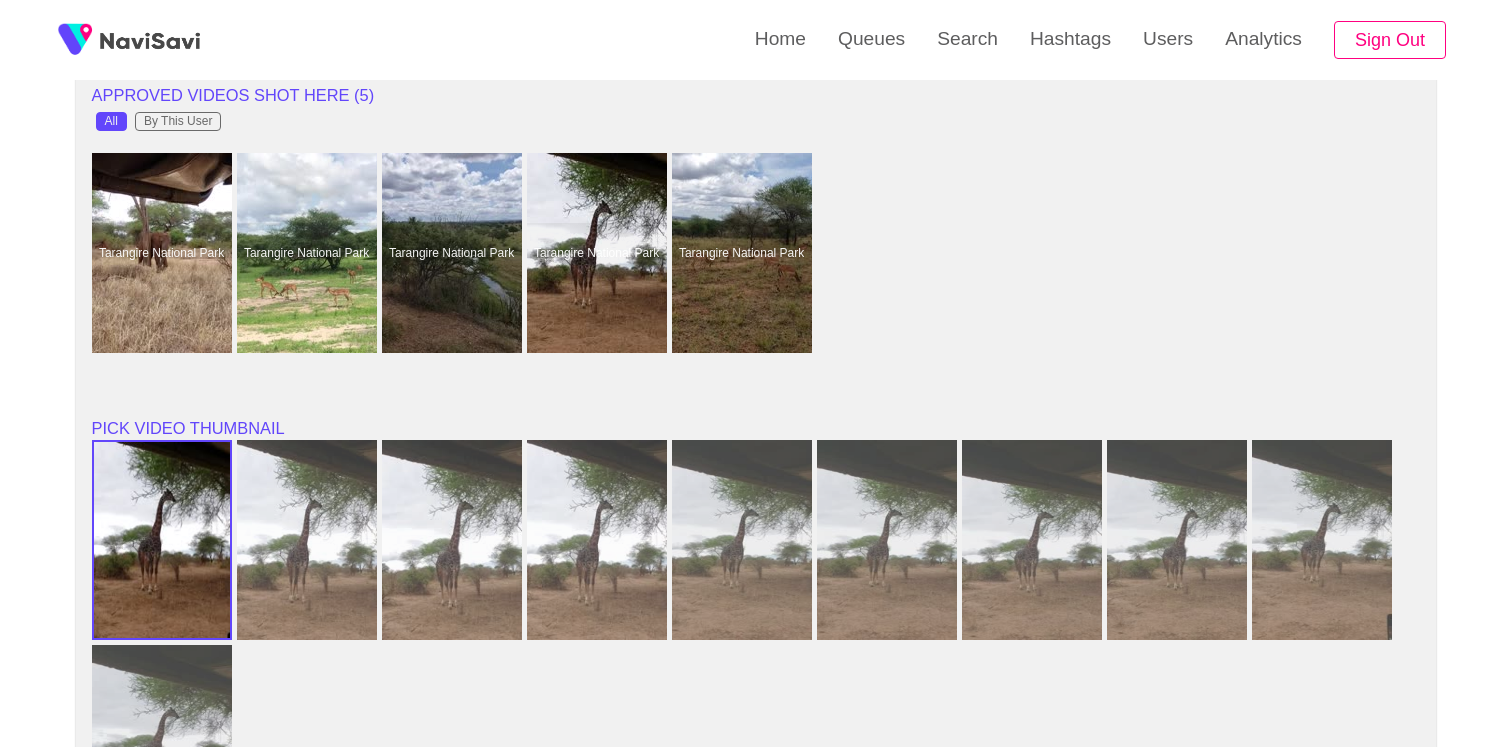 scroll, scrollTop: 1541, scrollLeft: 0, axis: vertical 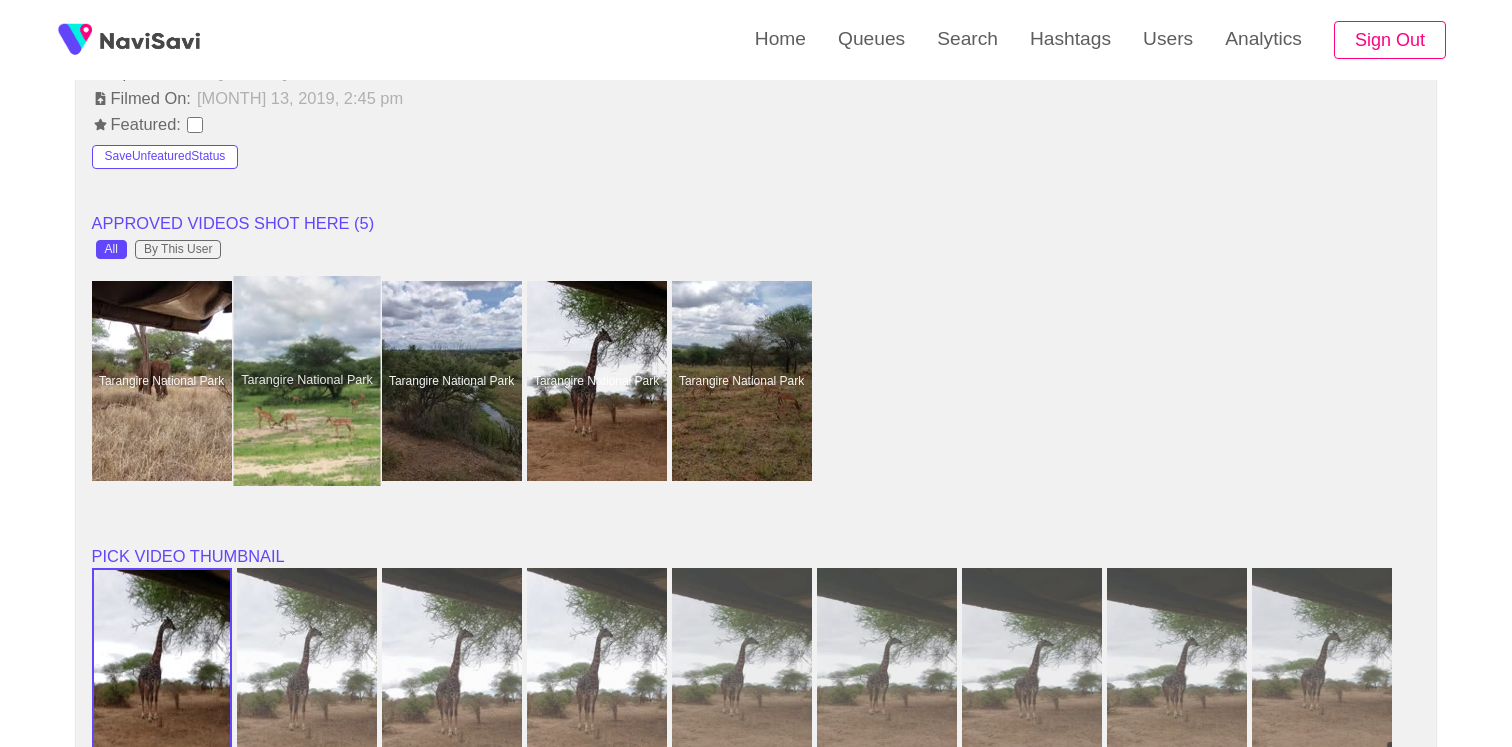 click at bounding box center (306, 381) 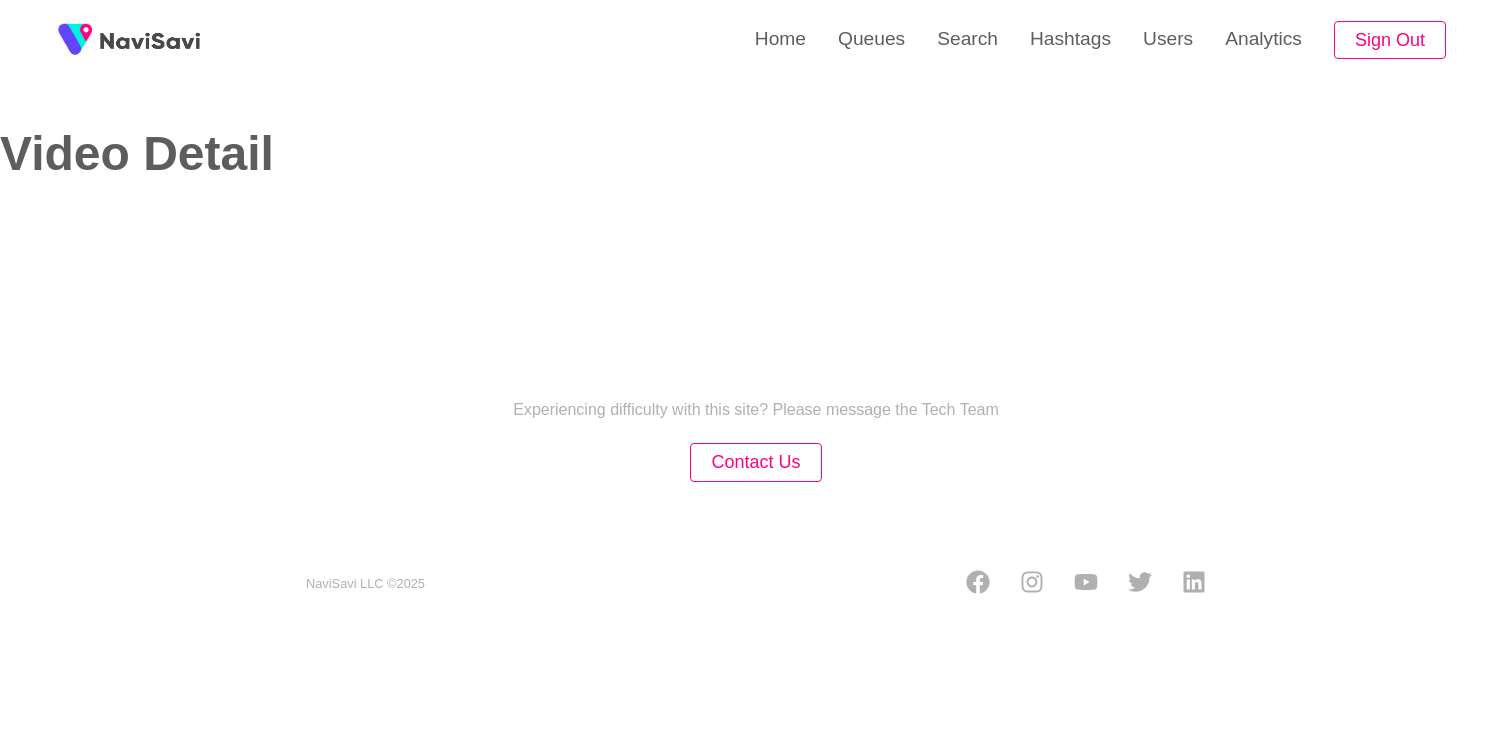 select on "**********" 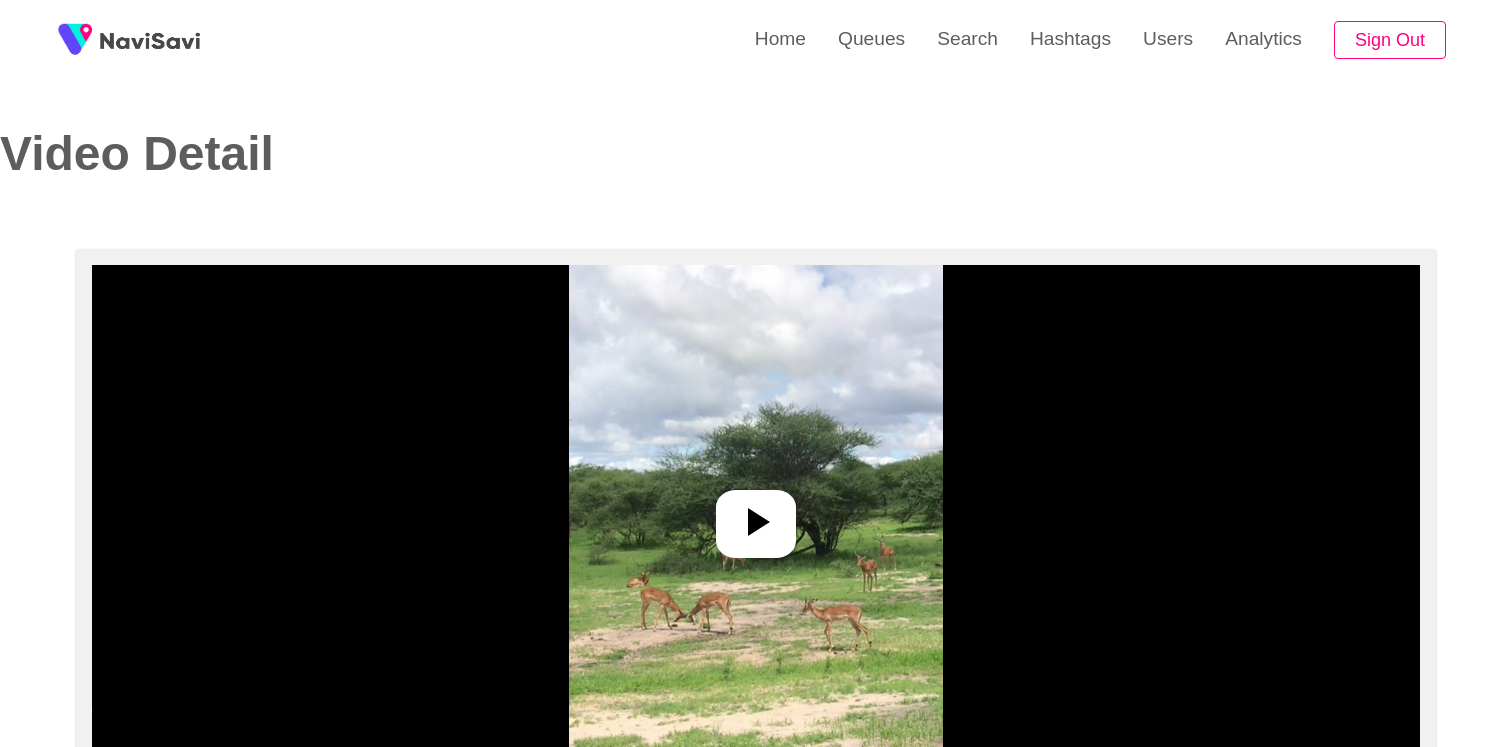 click at bounding box center [756, 515] 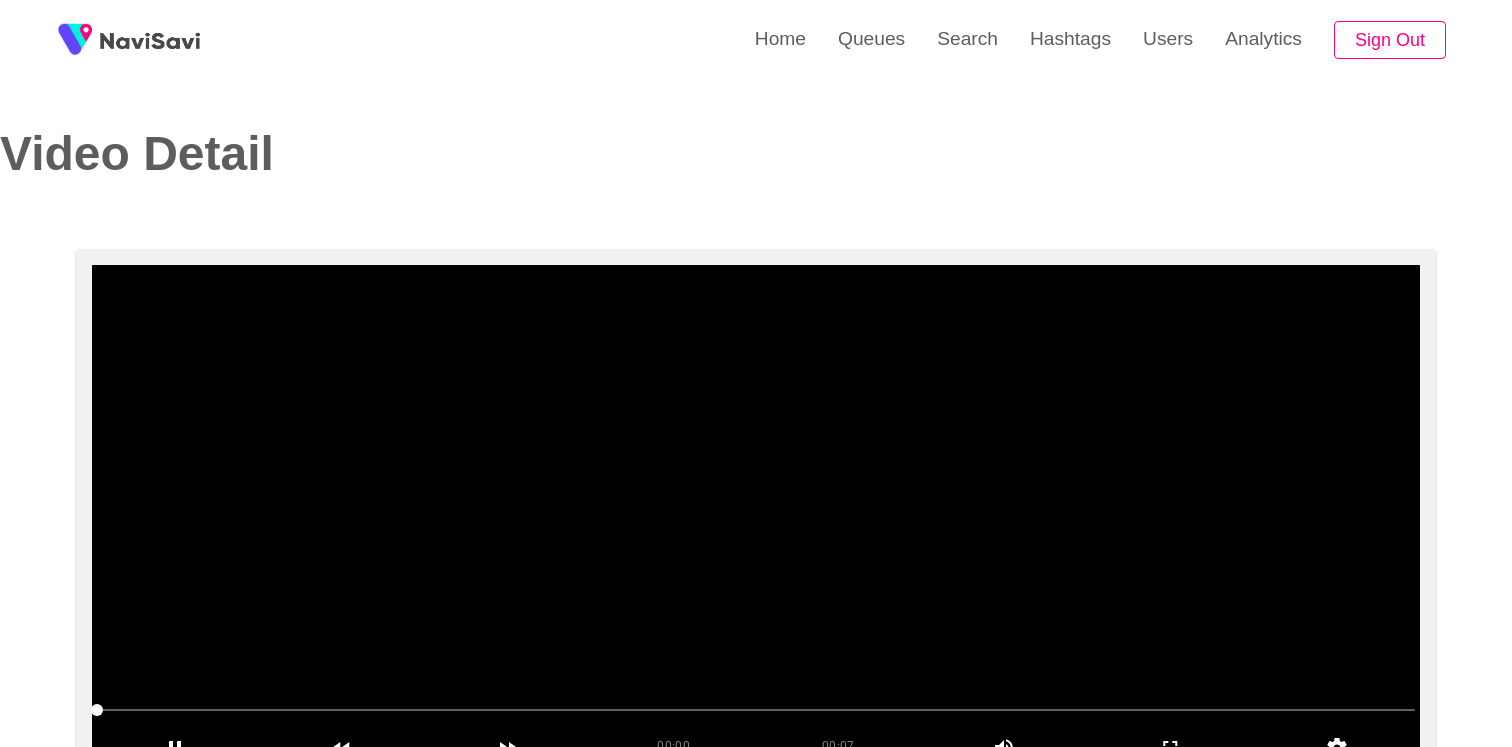 scroll, scrollTop: 134, scrollLeft: 0, axis: vertical 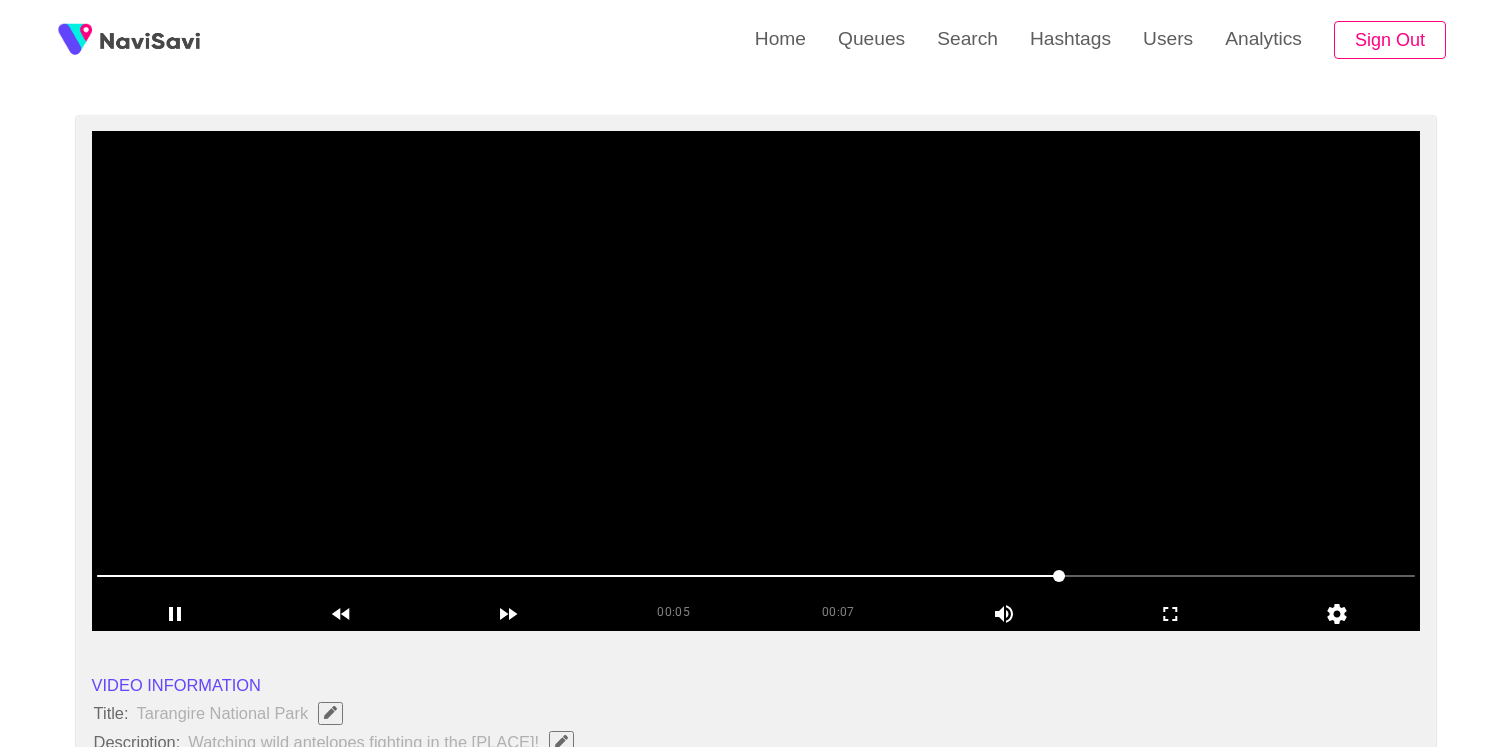 drag, startPoint x: 819, startPoint y: 576, endPoint x: 1055, endPoint y: 576, distance: 236 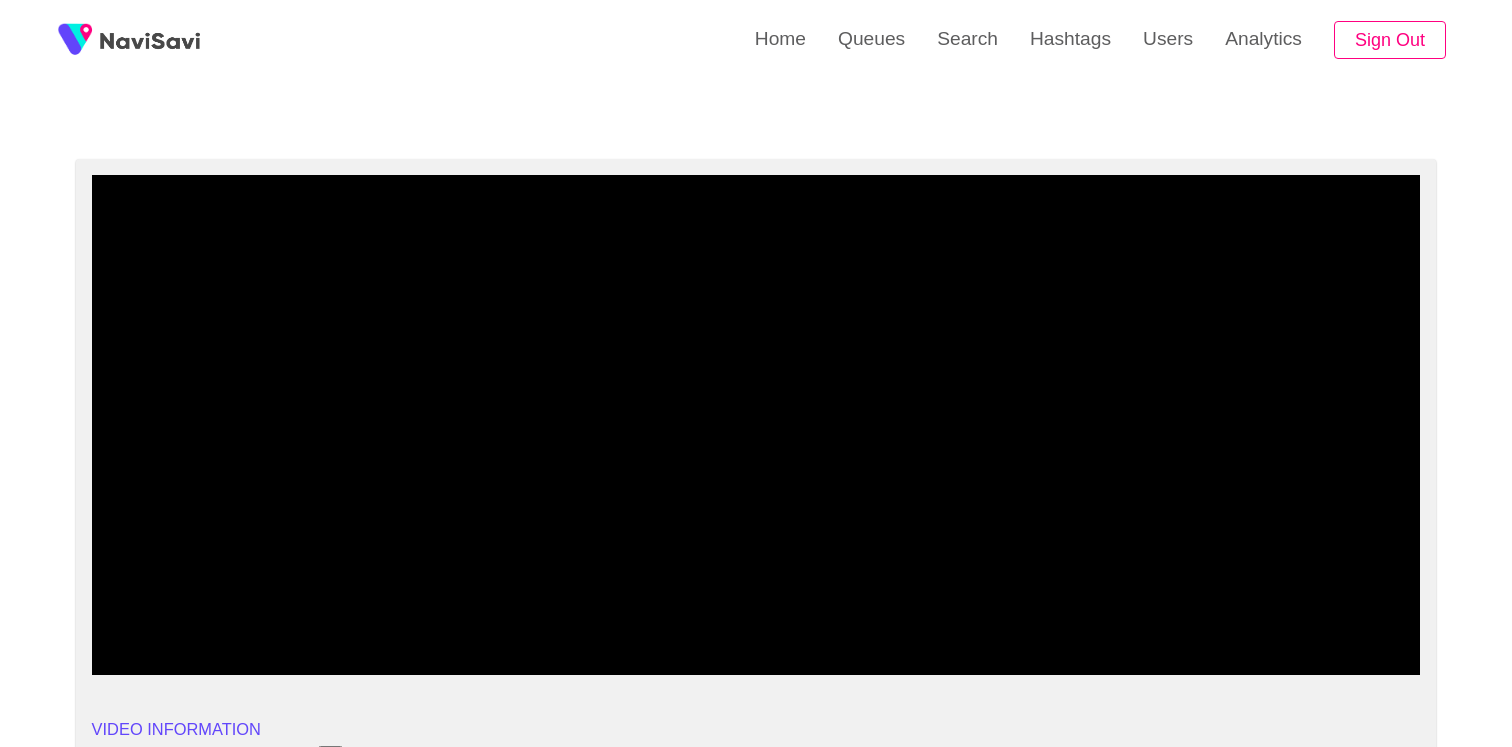 scroll, scrollTop: 0, scrollLeft: 0, axis: both 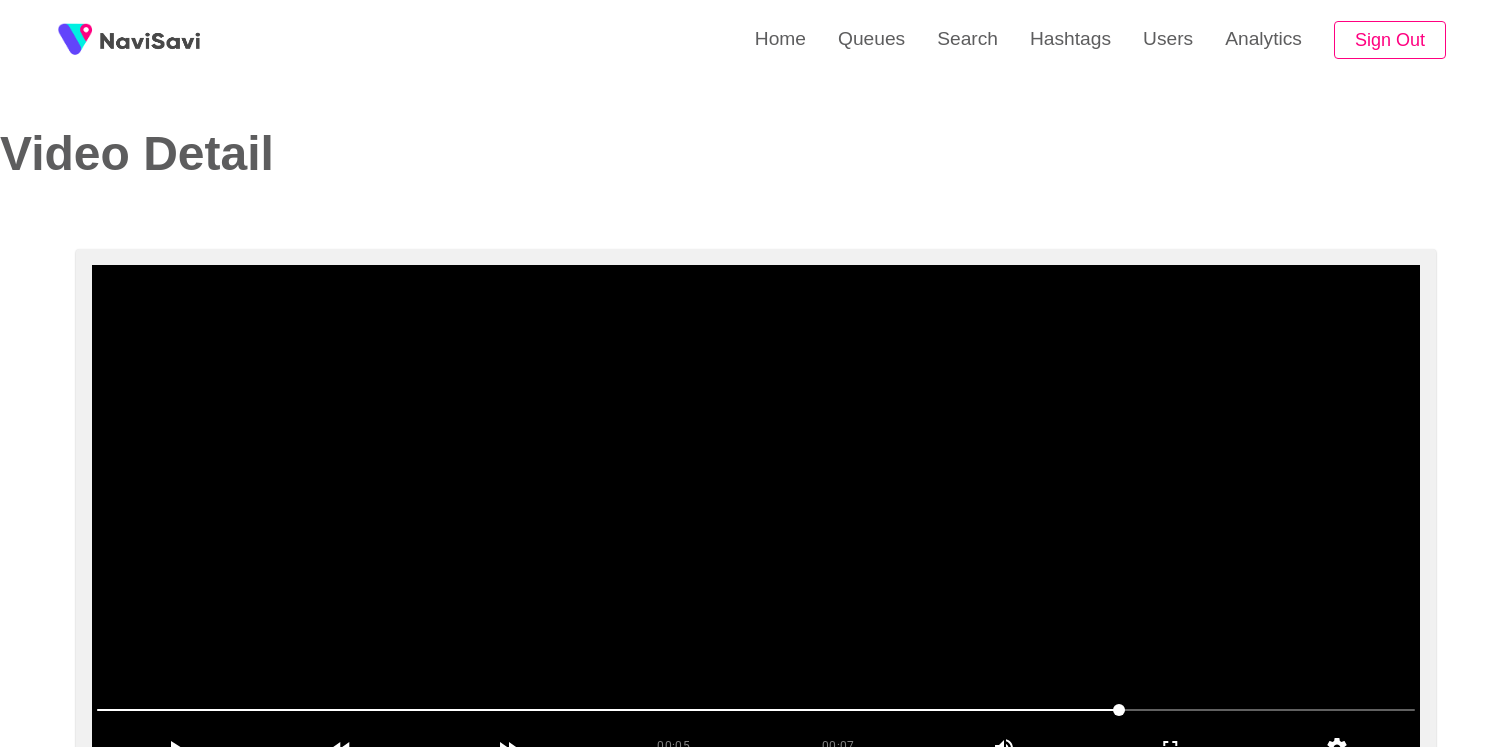 click at bounding box center (756, 515) 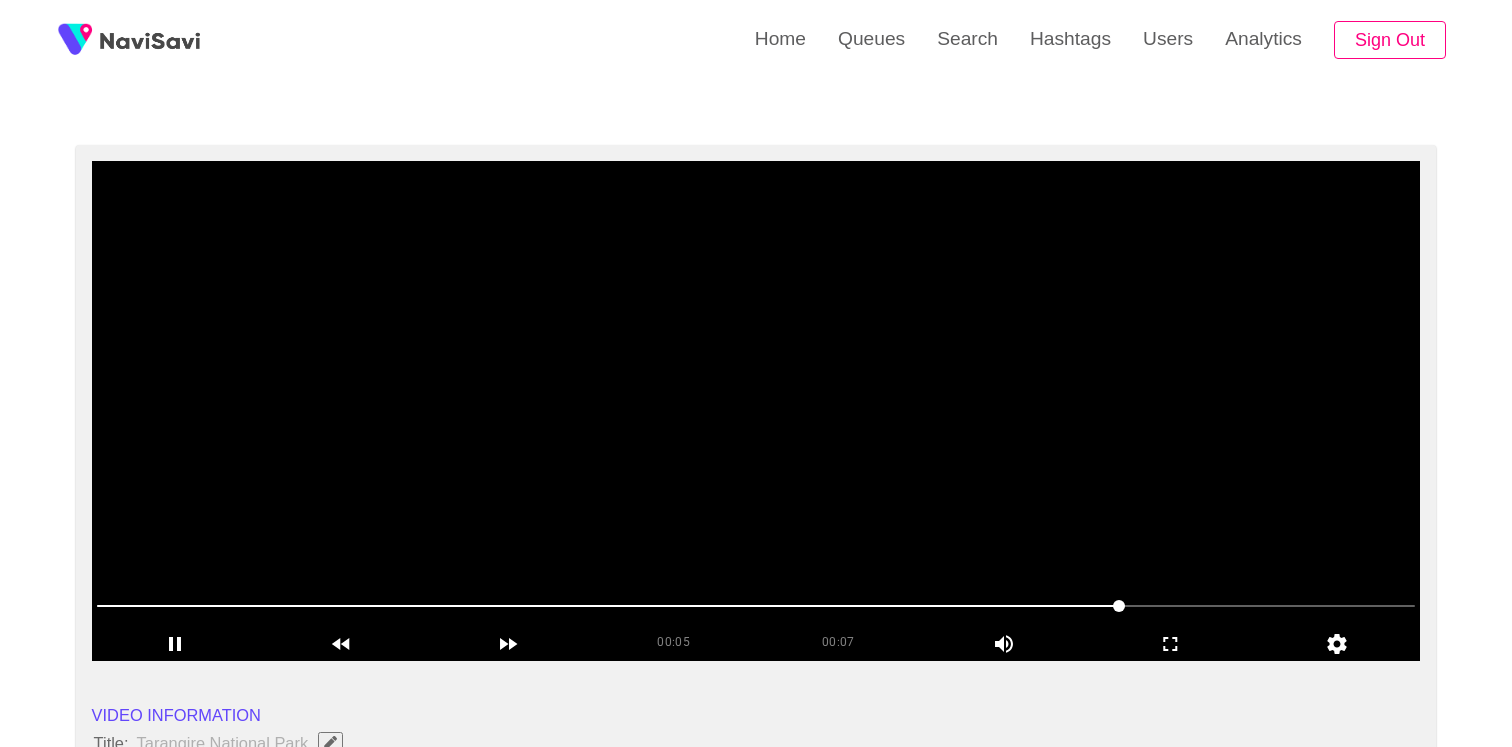 scroll, scrollTop: 130, scrollLeft: 0, axis: vertical 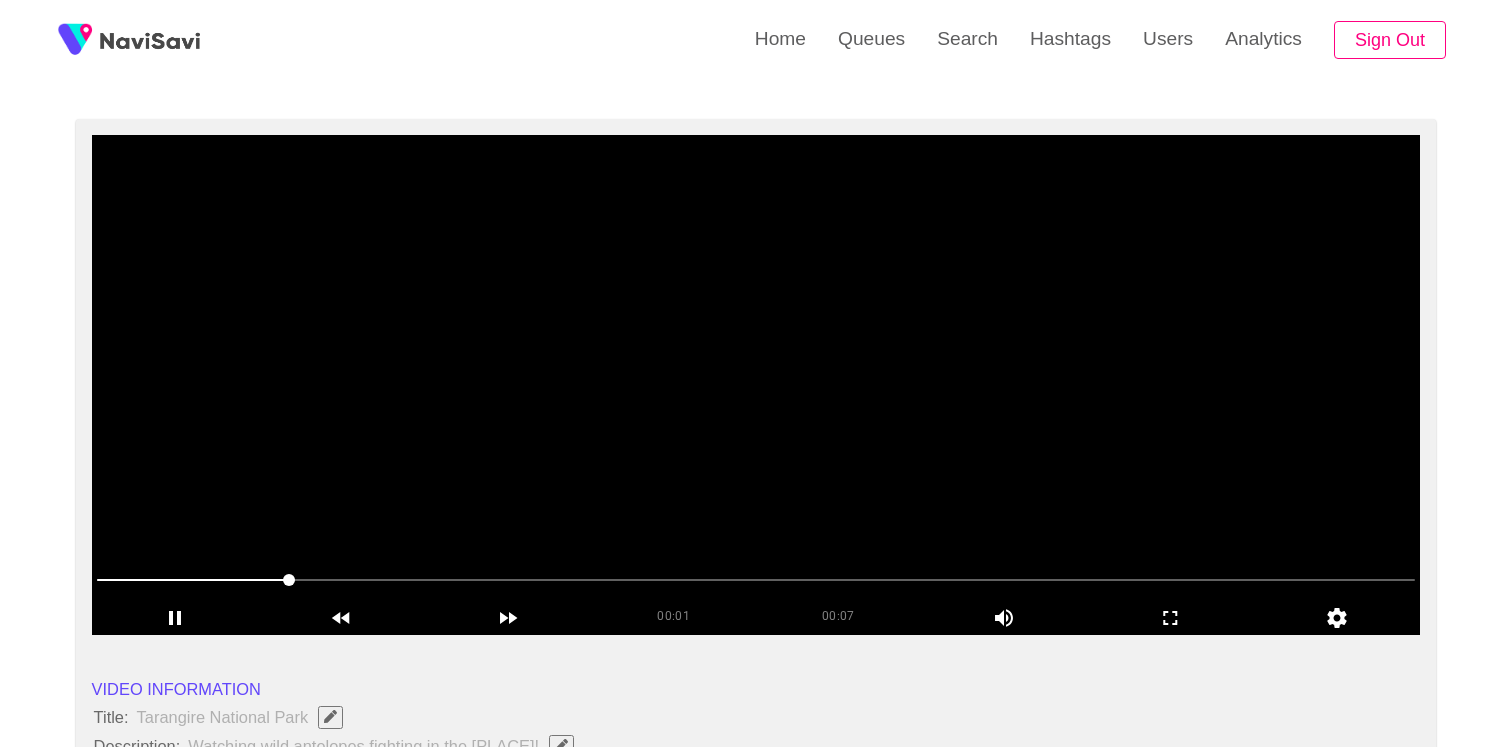 click at bounding box center (756, 385) 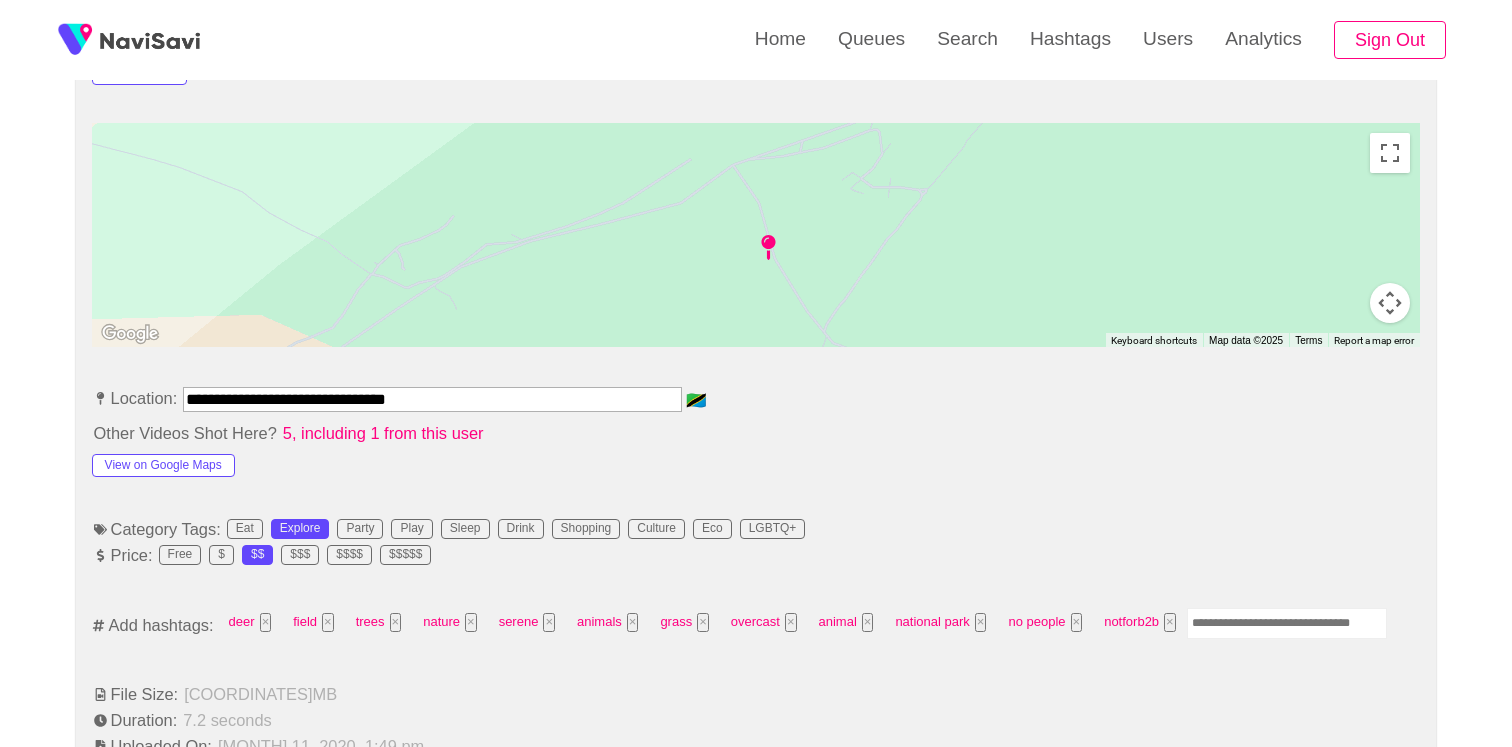 scroll, scrollTop: 1150, scrollLeft: 0, axis: vertical 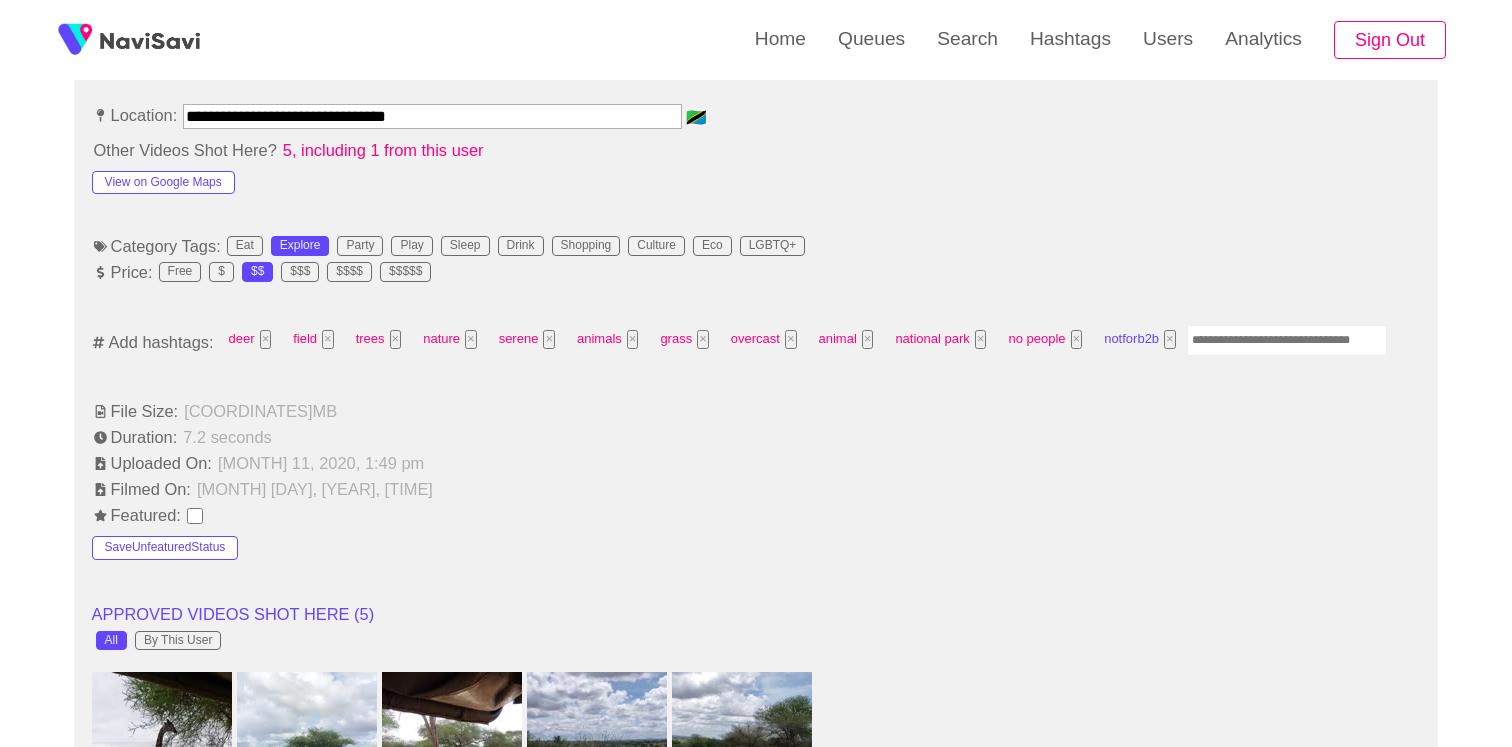 click on "×" at bounding box center (1170, 339) 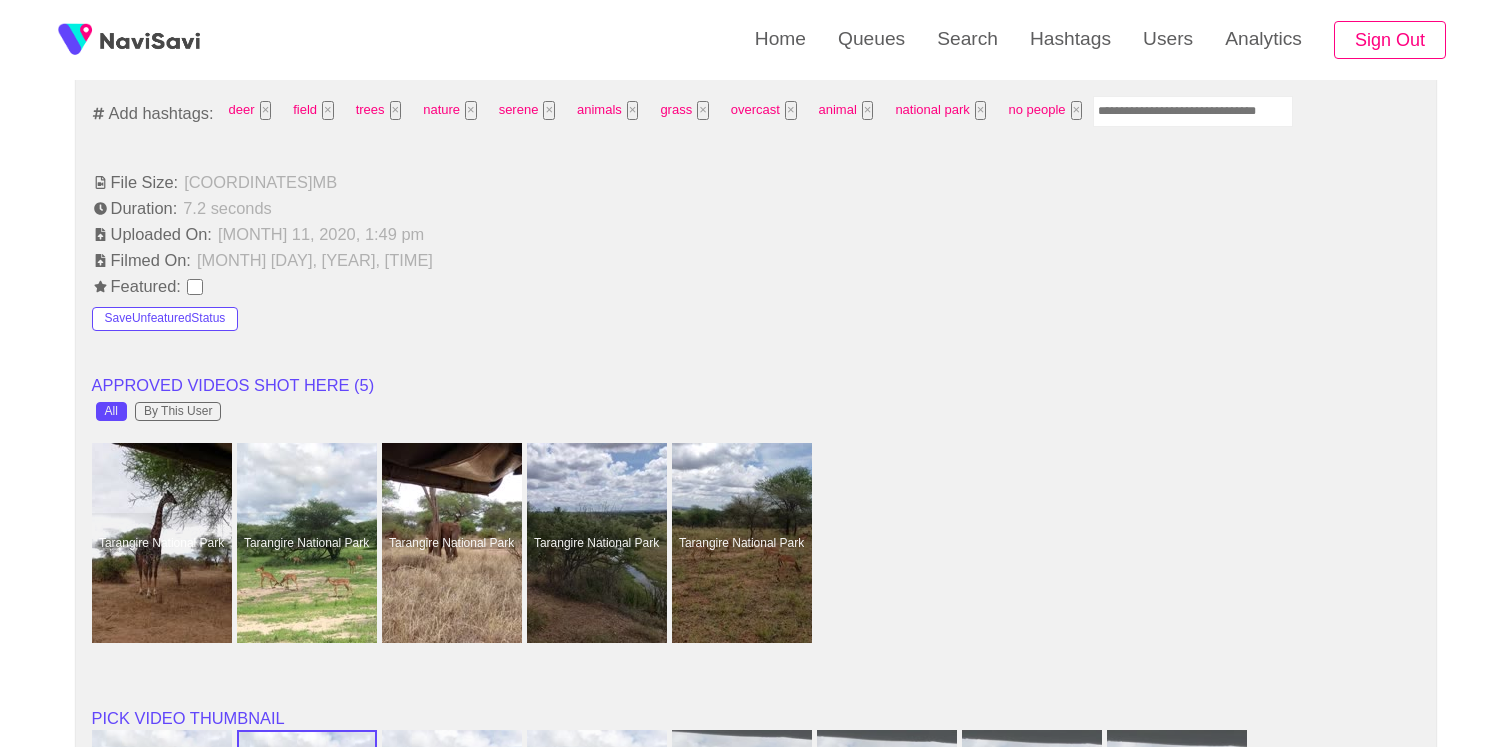 scroll, scrollTop: 1534, scrollLeft: 0, axis: vertical 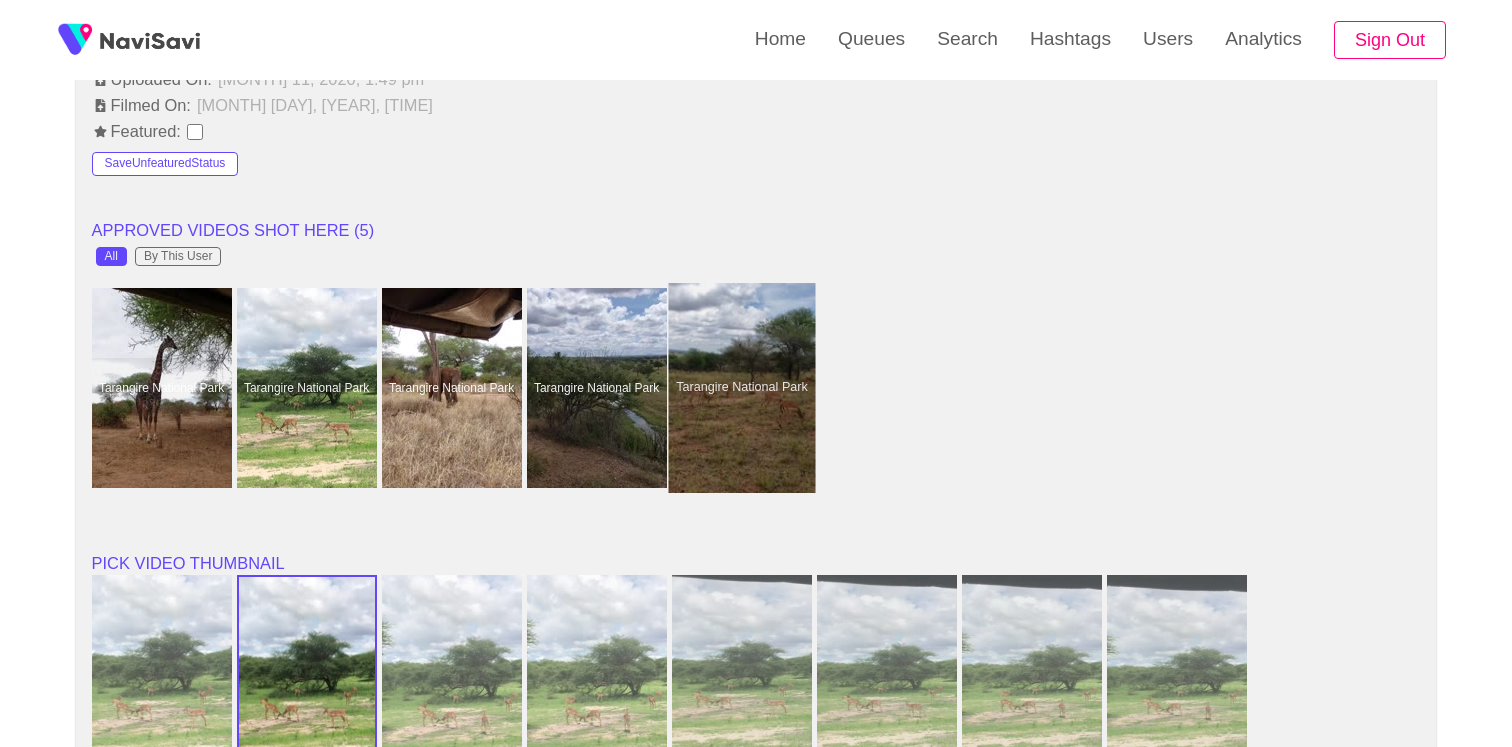 click at bounding box center [741, 388] 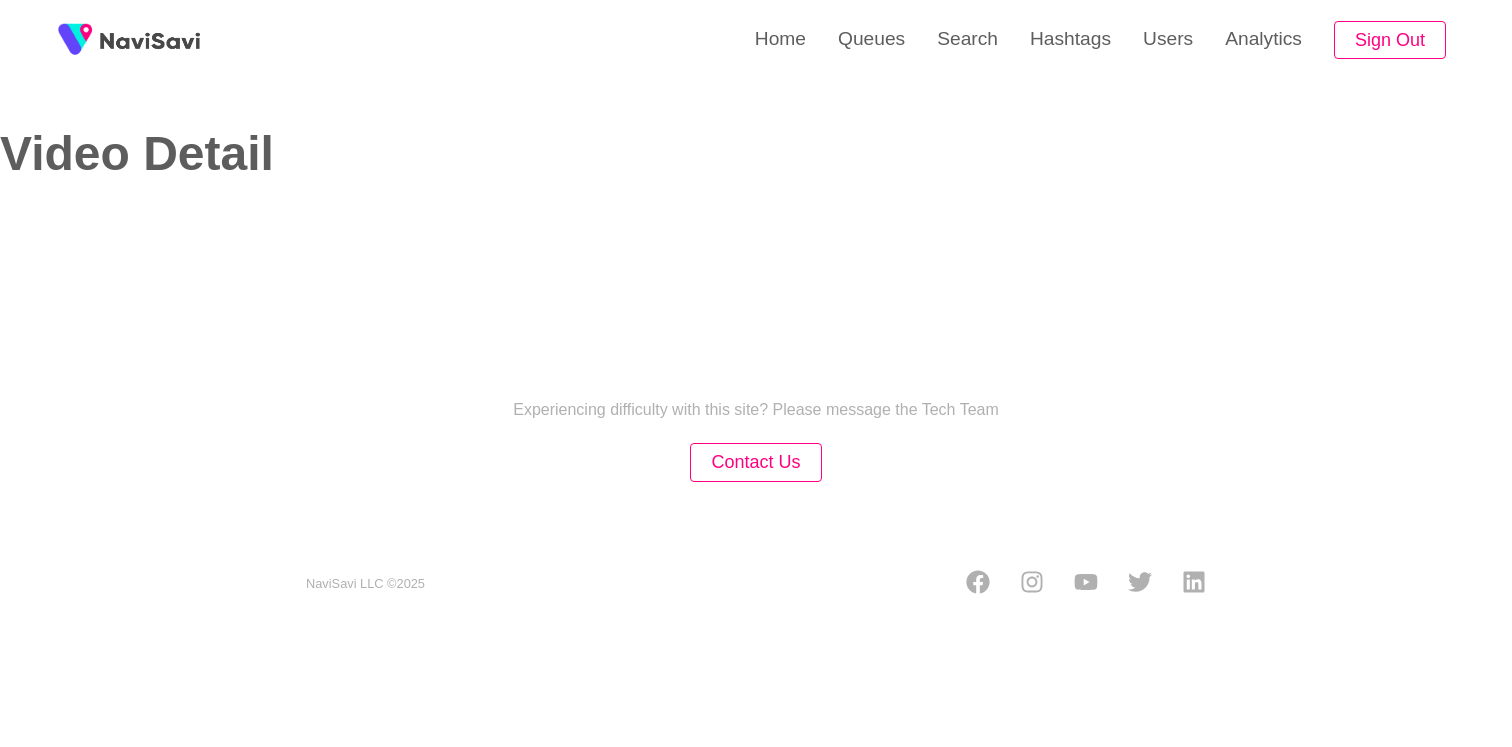 select on "**********" 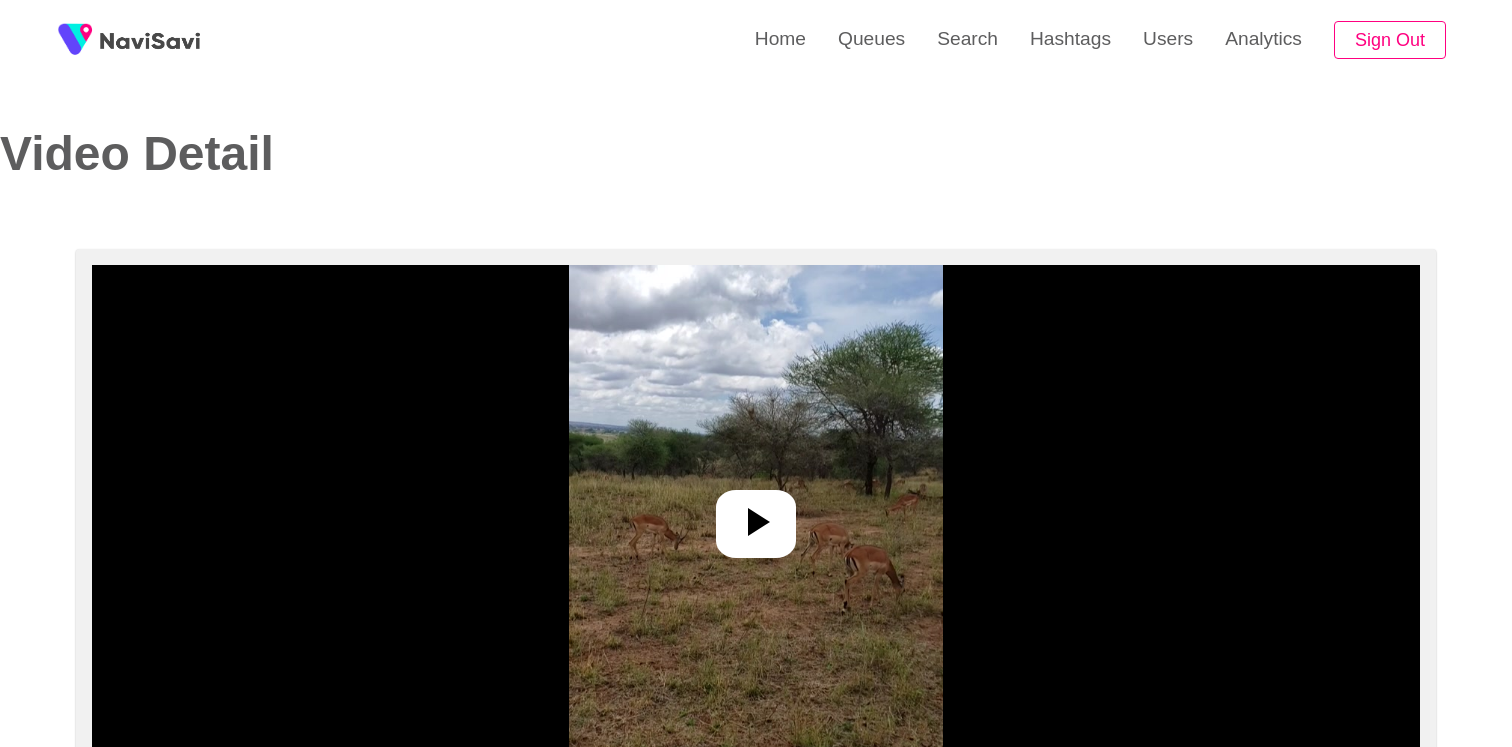 click at bounding box center (756, 515) 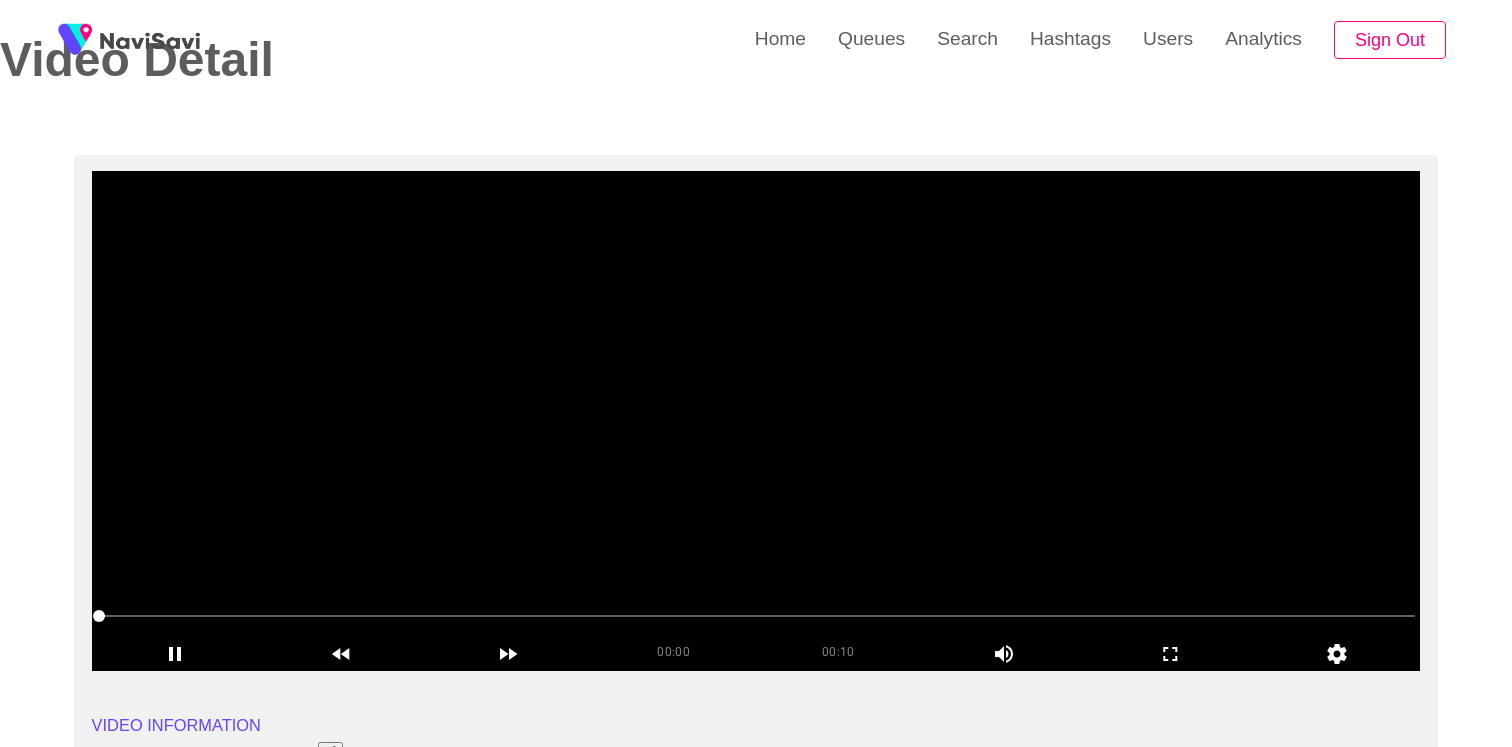 scroll, scrollTop: 95, scrollLeft: 0, axis: vertical 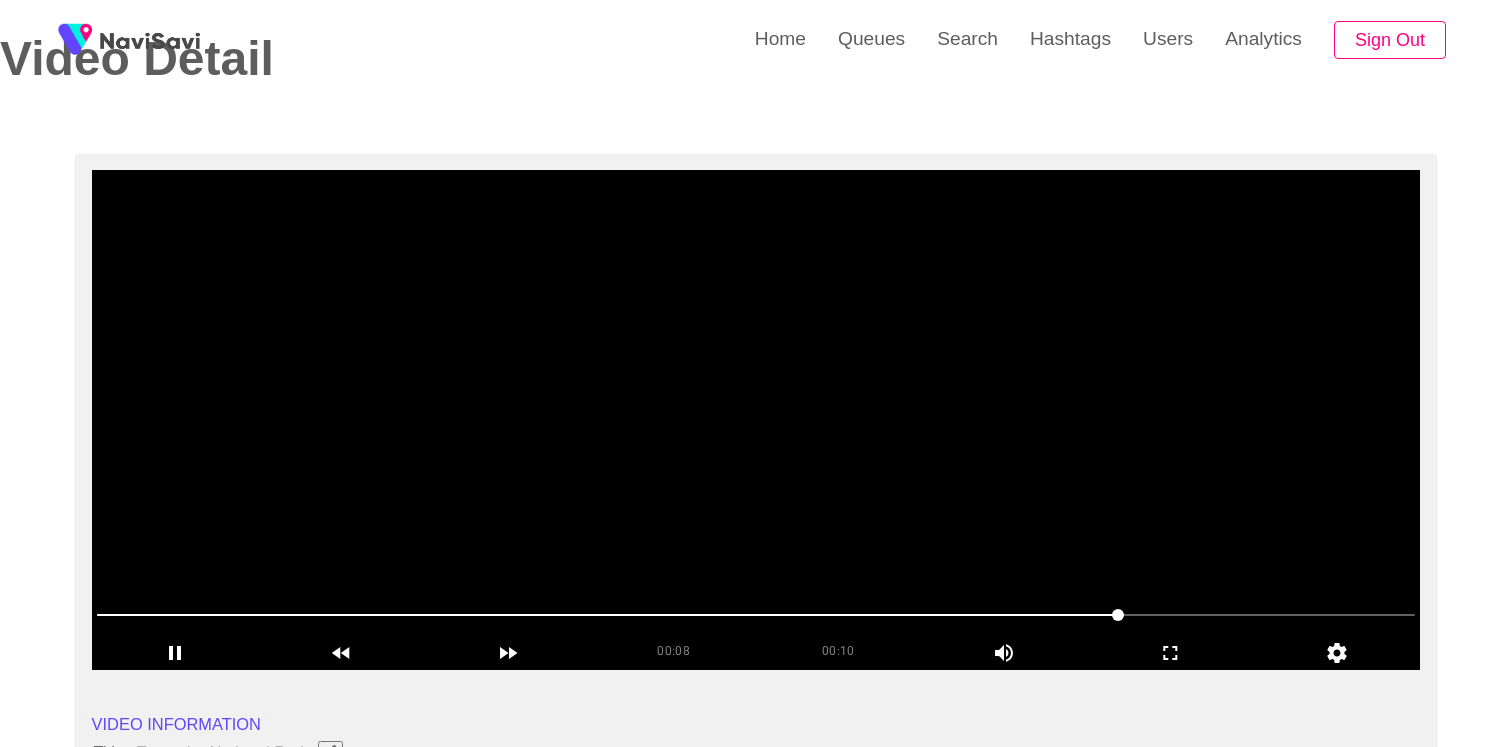 click at bounding box center (756, 420) 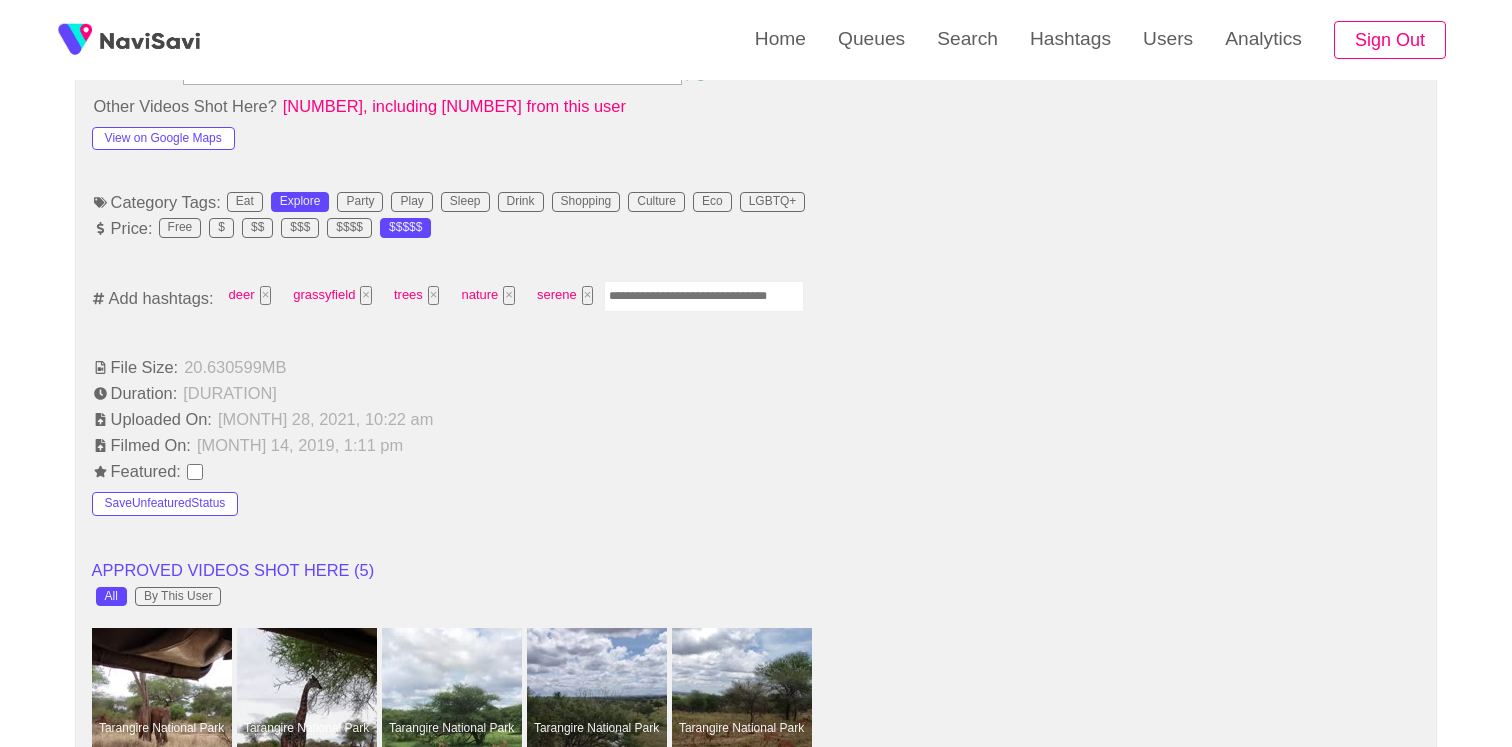 scroll, scrollTop: 1162, scrollLeft: 0, axis: vertical 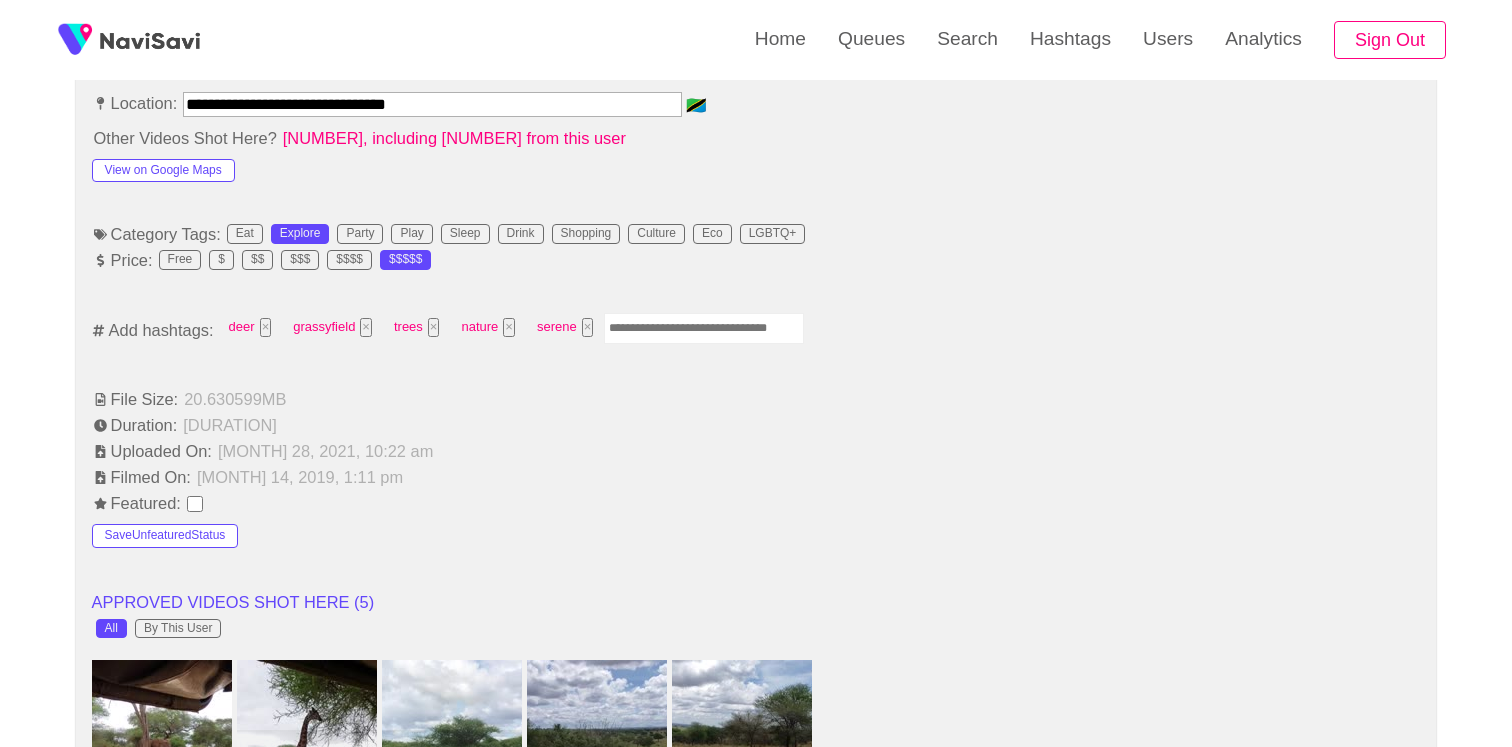 click at bounding box center (704, 328) 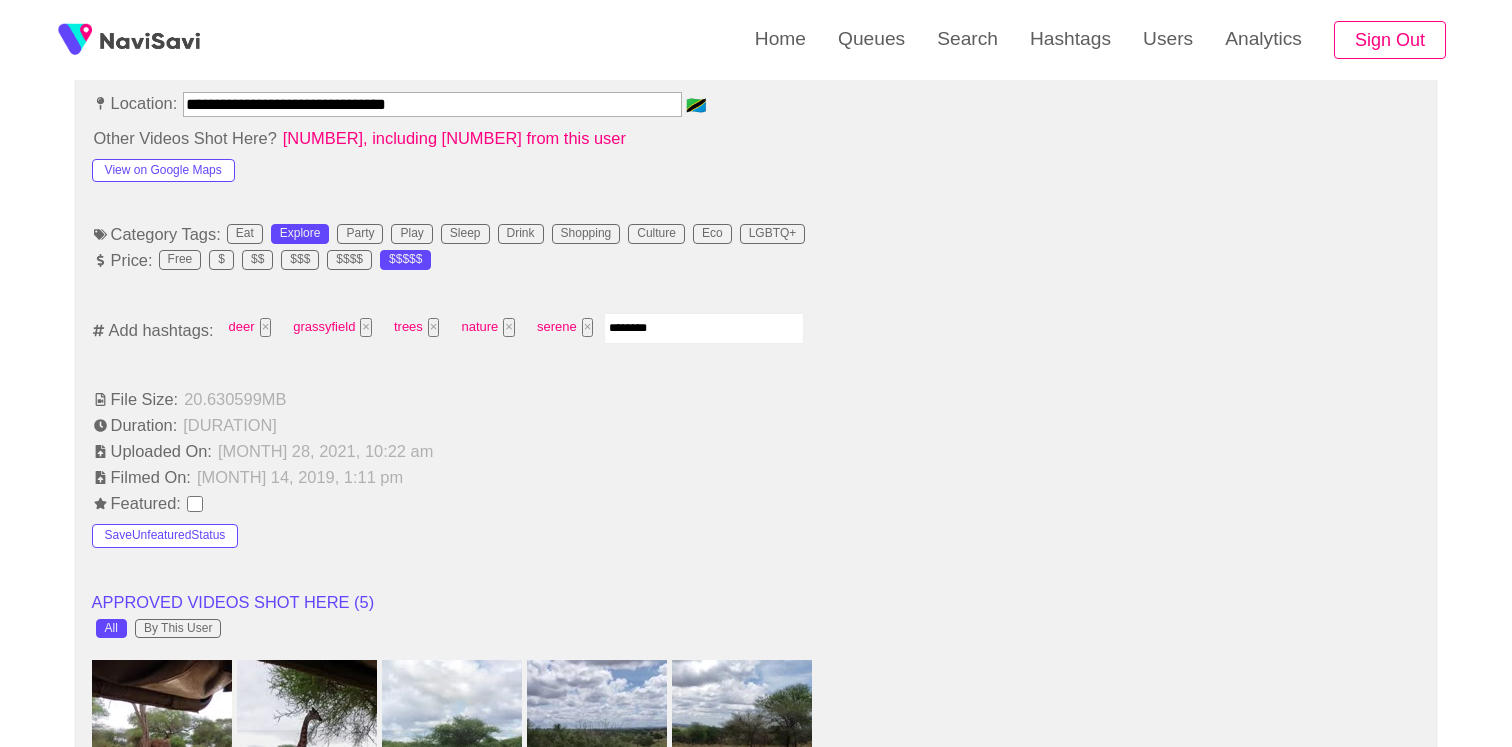 type on "*********" 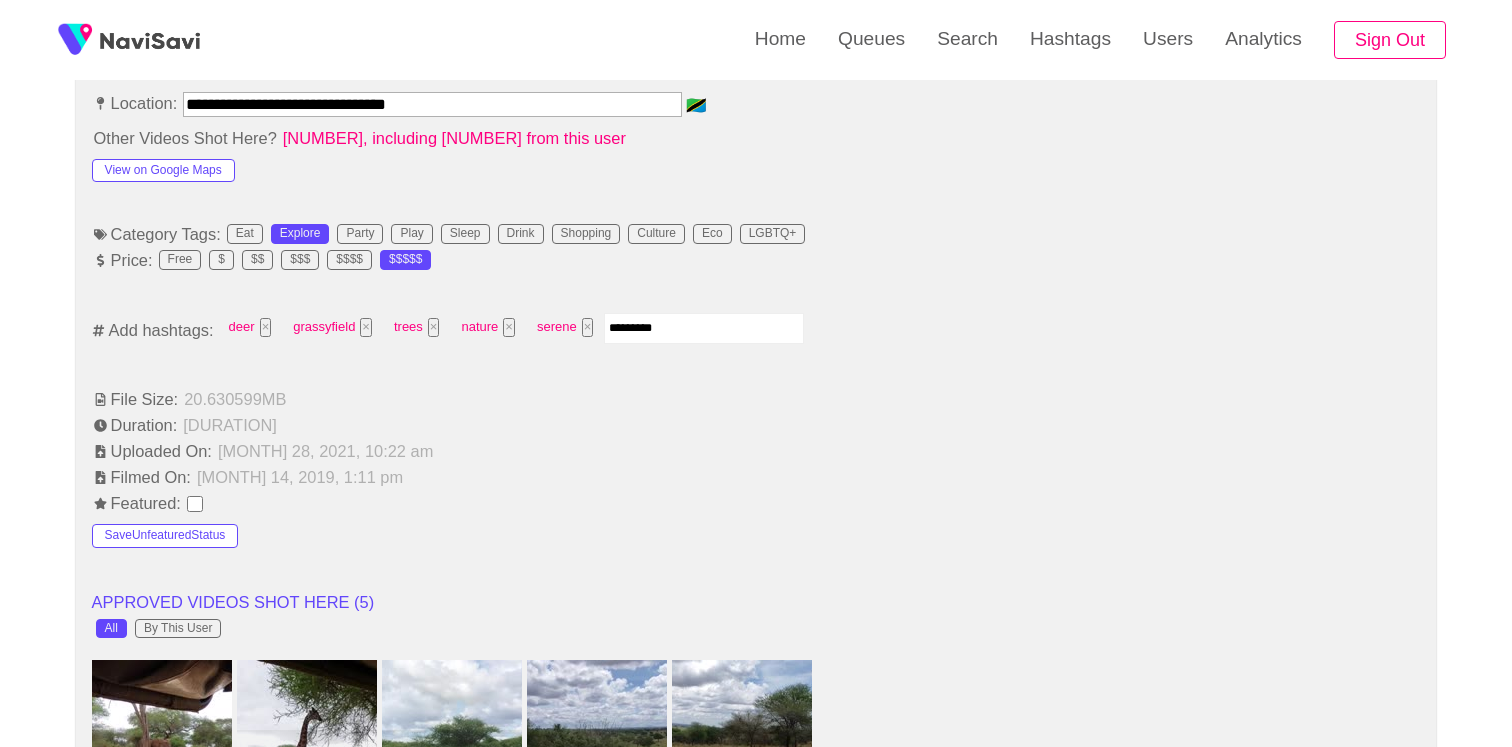 type 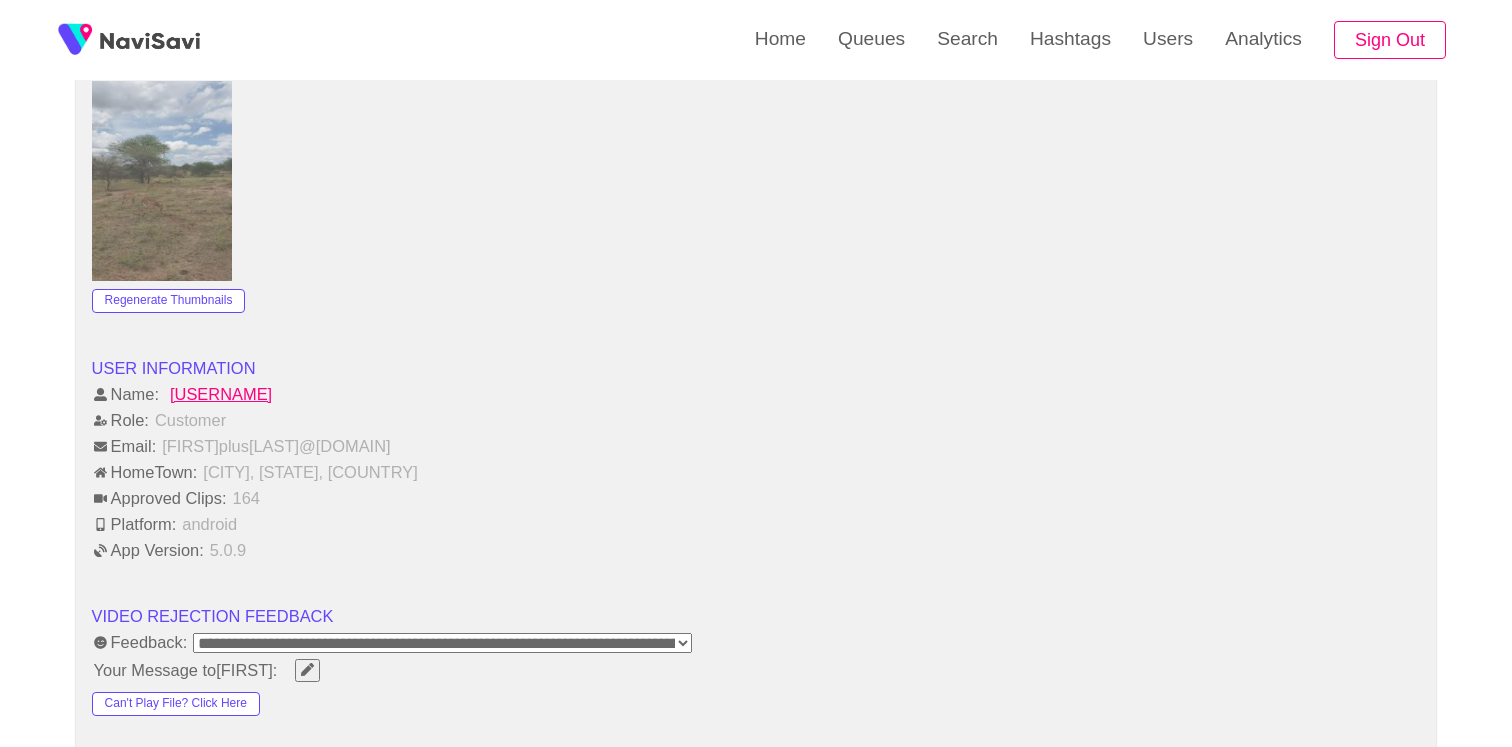 scroll, scrollTop: 2964, scrollLeft: 0, axis: vertical 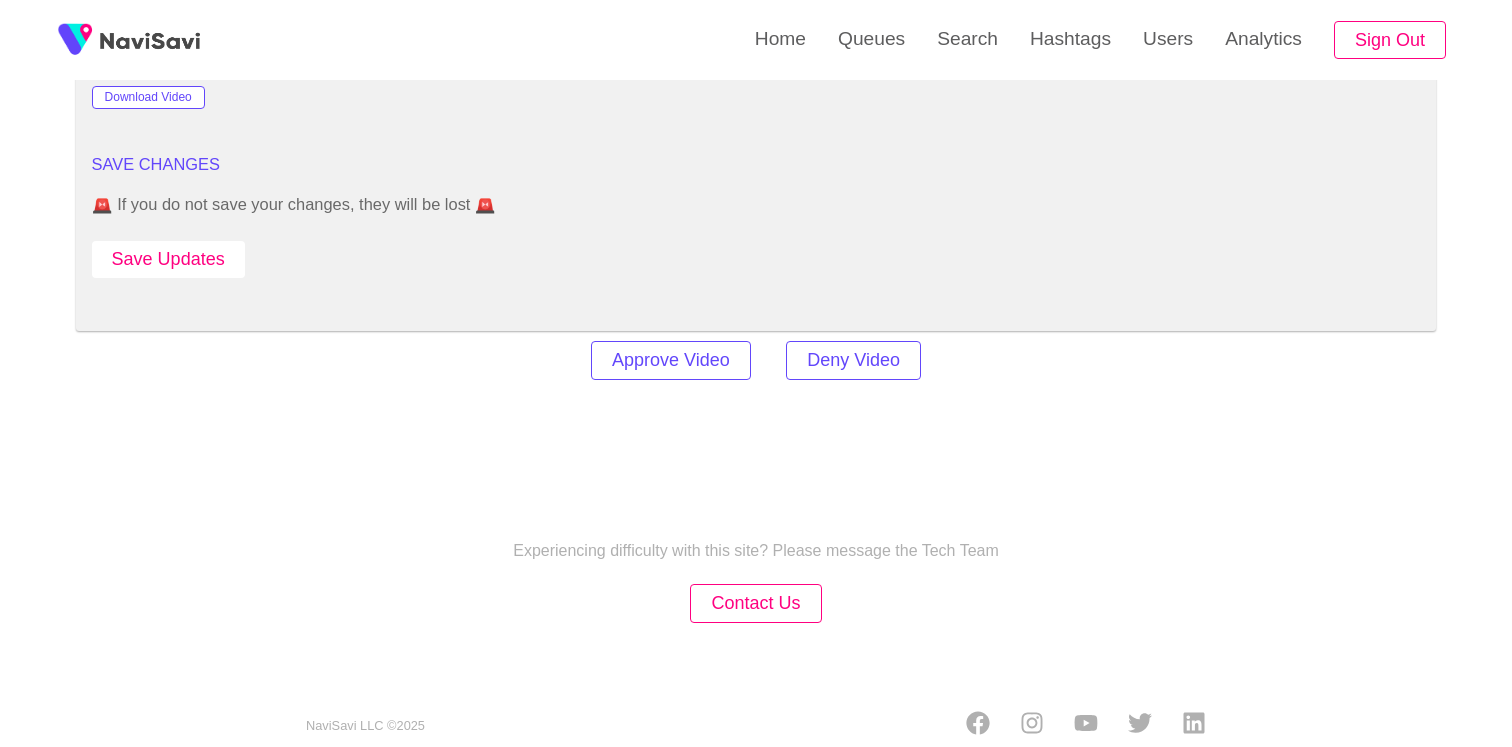click on "Save Updates" at bounding box center (168, 259) 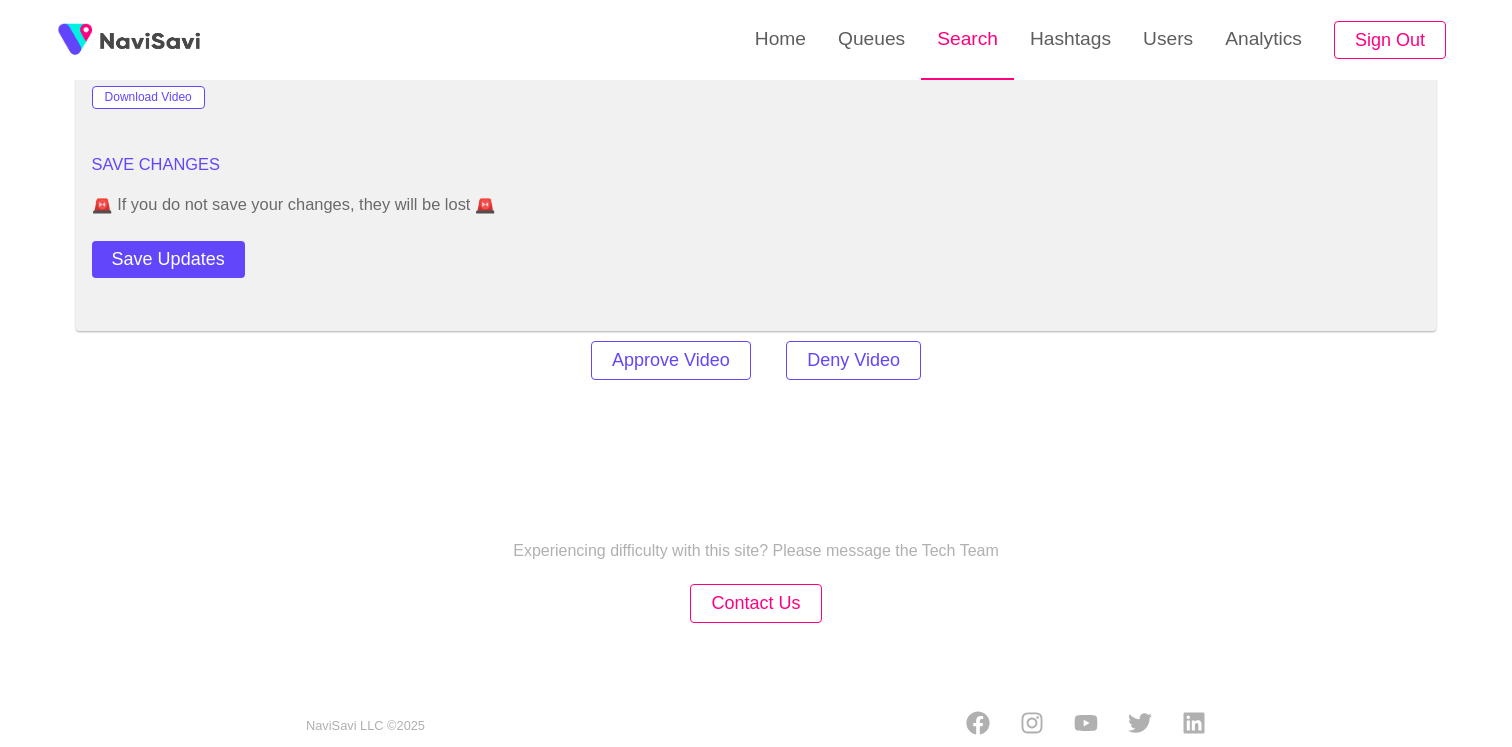 click on "Search" at bounding box center [967, 39] 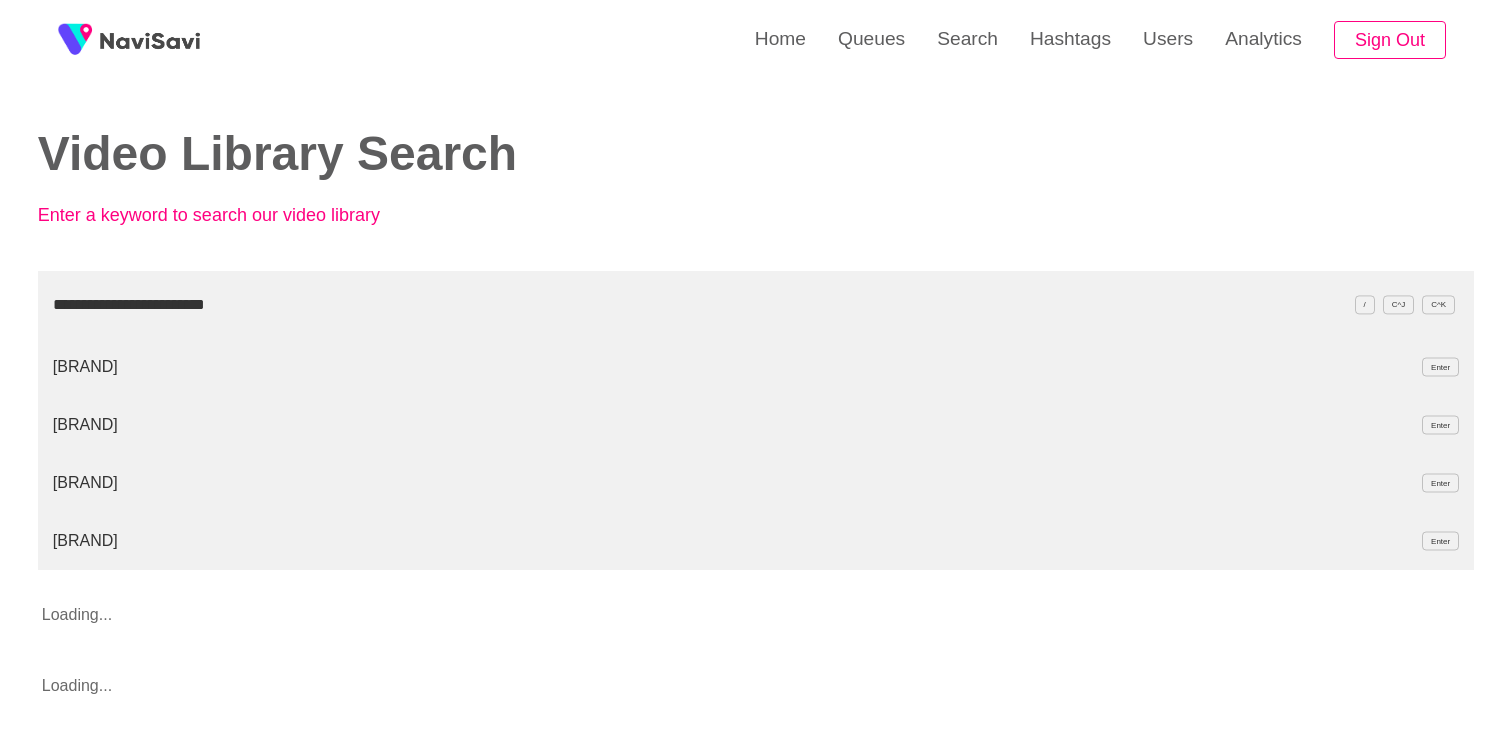 type on "**********" 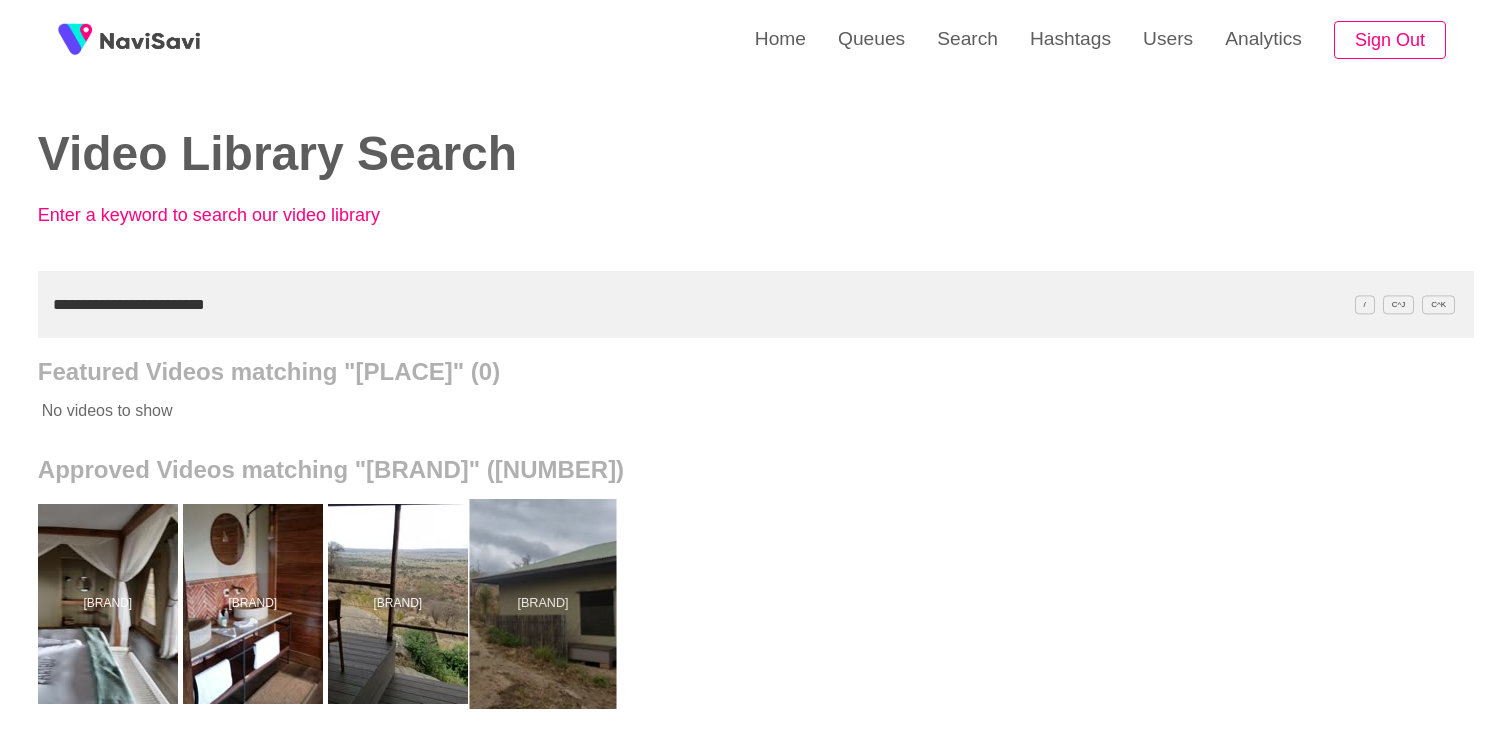 click at bounding box center (542, 604) 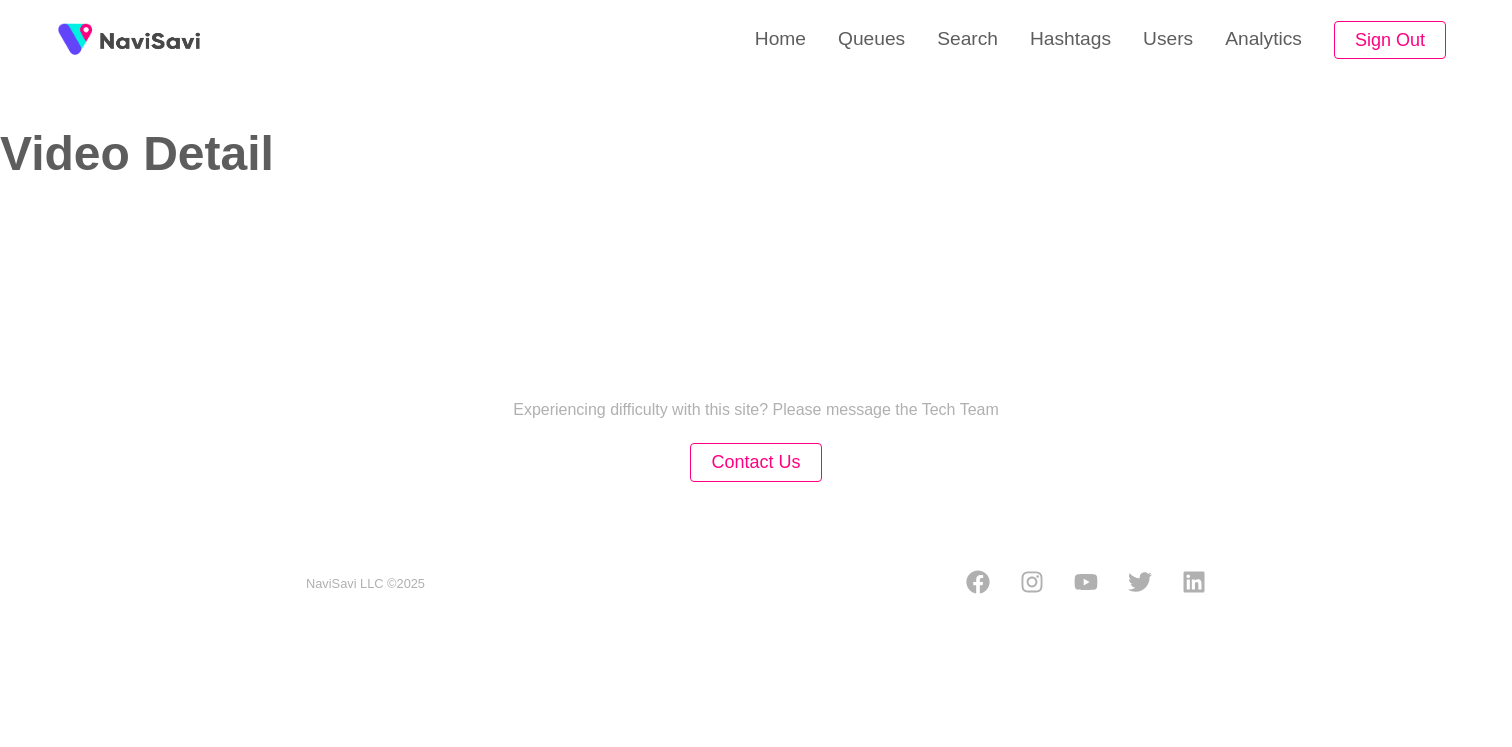 select on "**********" 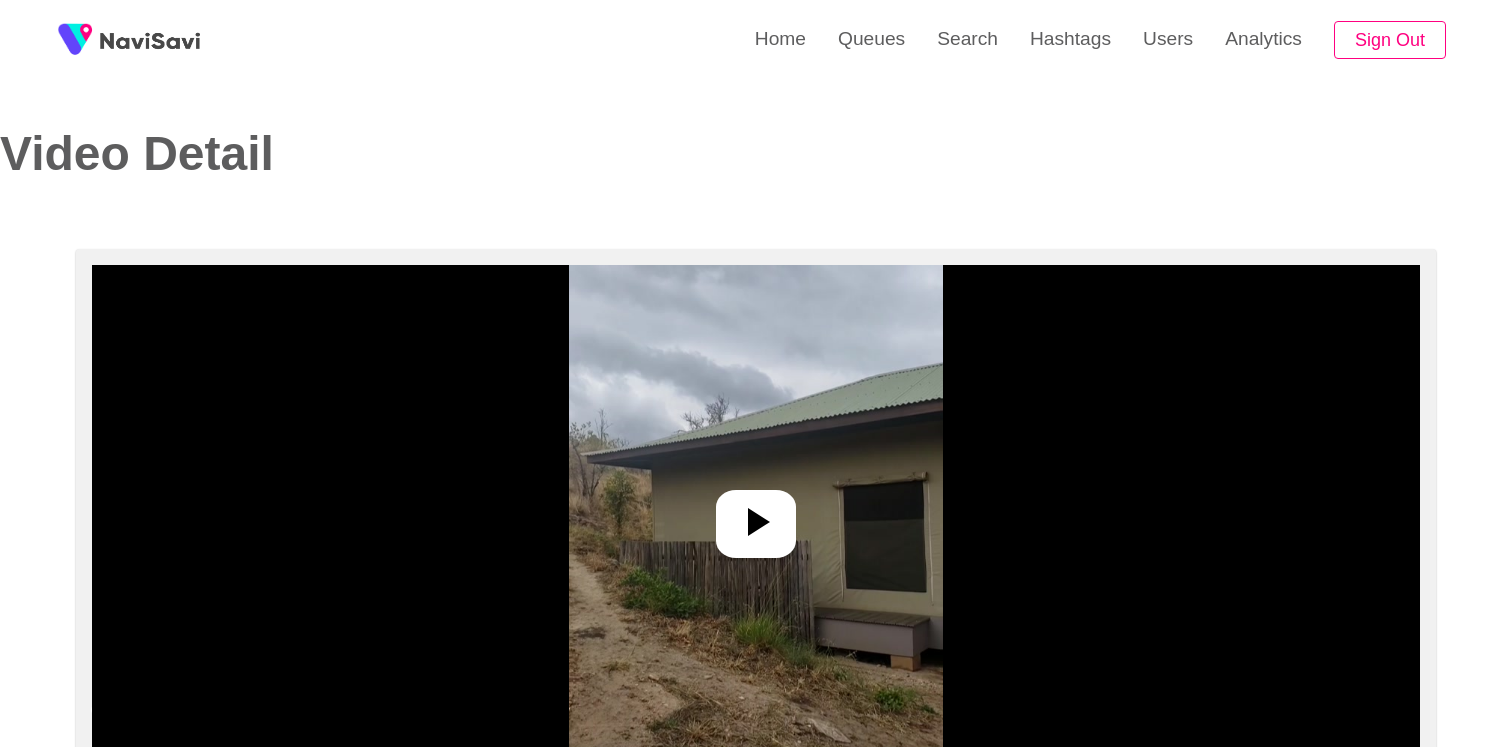 click at bounding box center [756, 515] 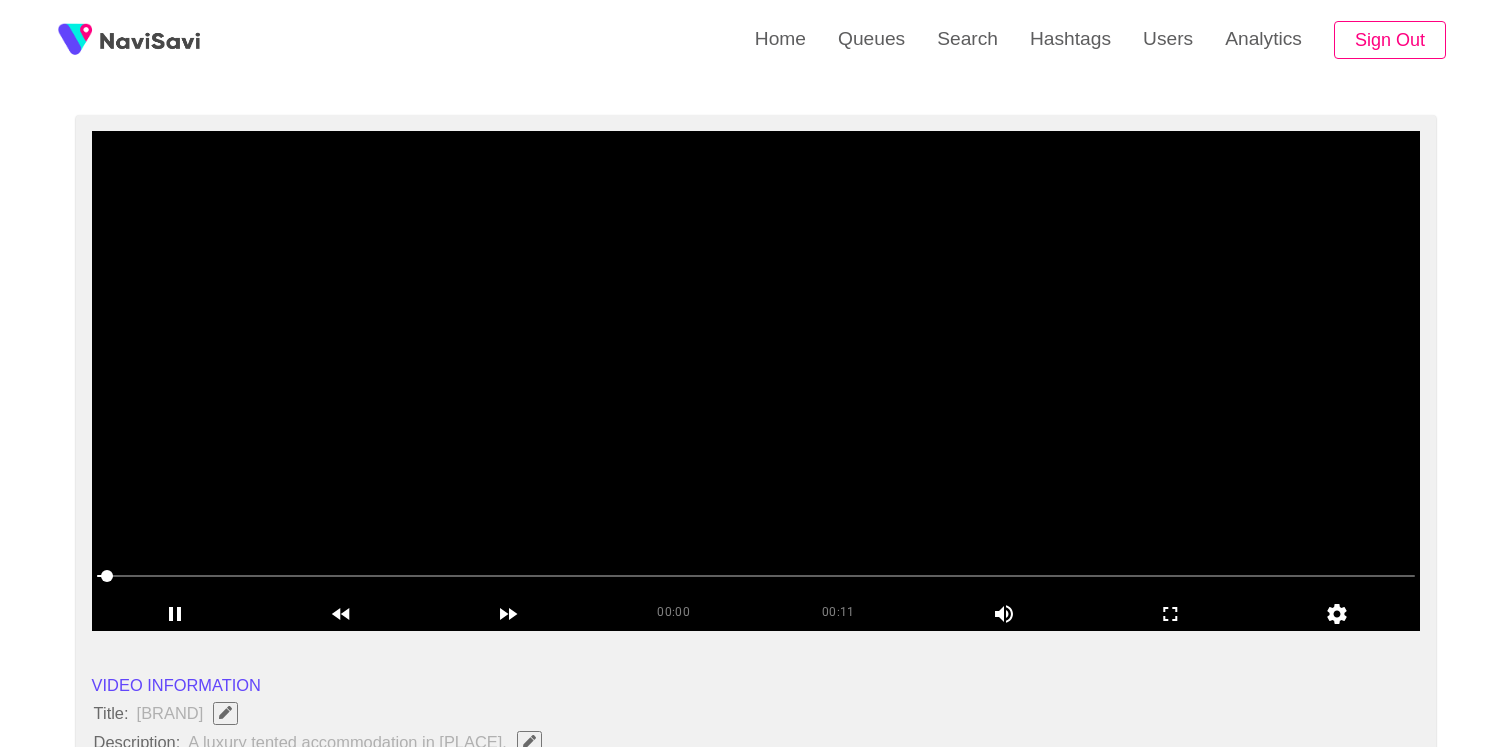 scroll, scrollTop: 136, scrollLeft: 0, axis: vertical 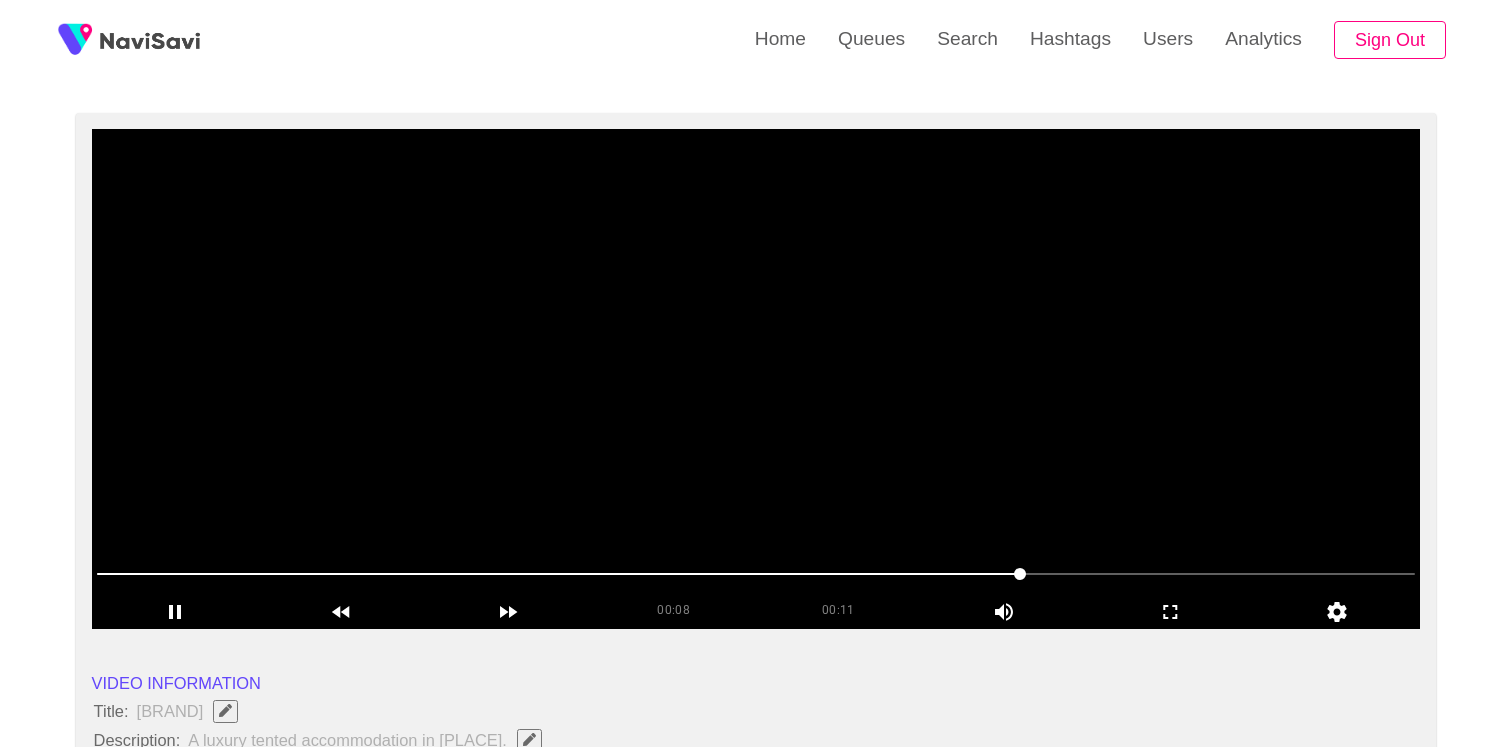 drag, startPoint x: 698, startPoint y: 571, endPoint x: 724, endPoint y: 571, distance: 26 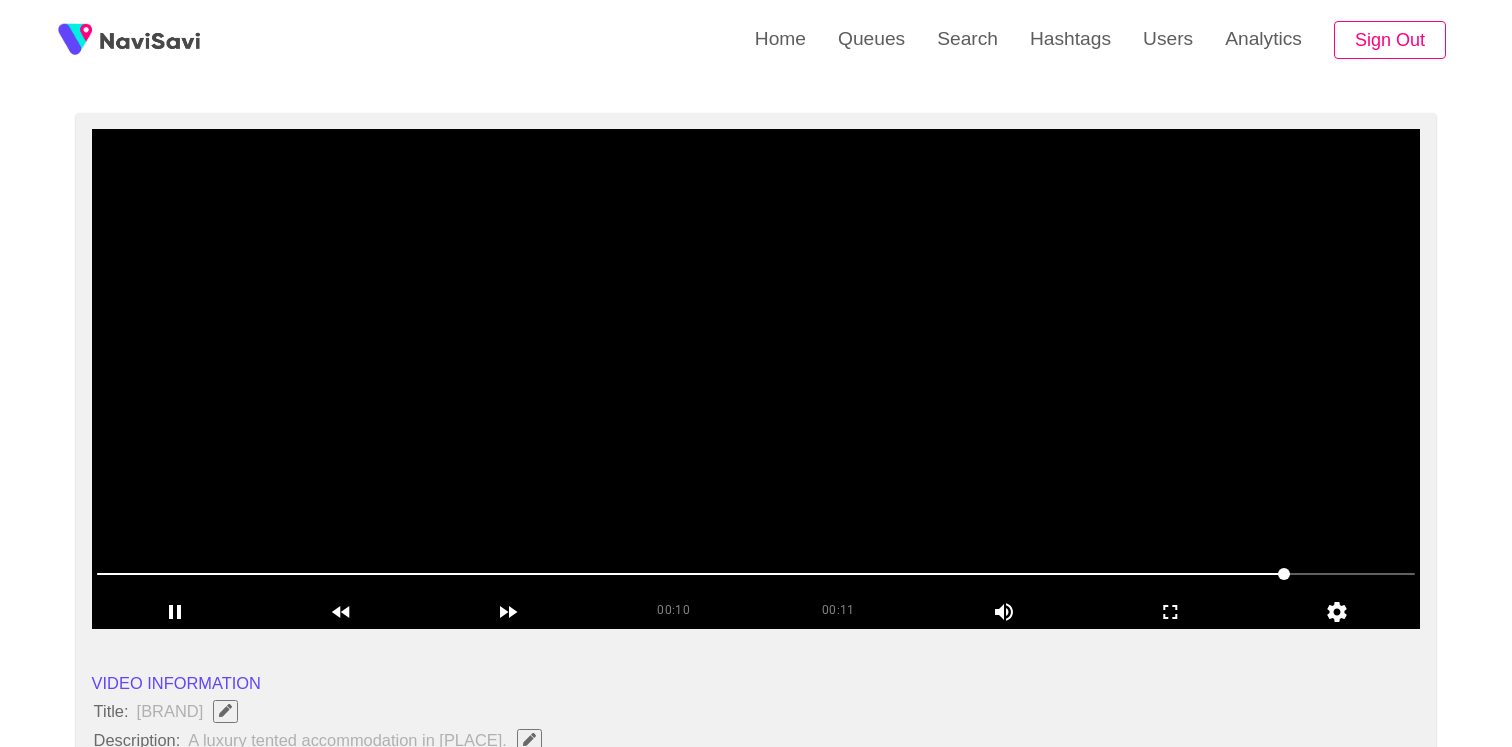 click at bounding box center (756, 379) 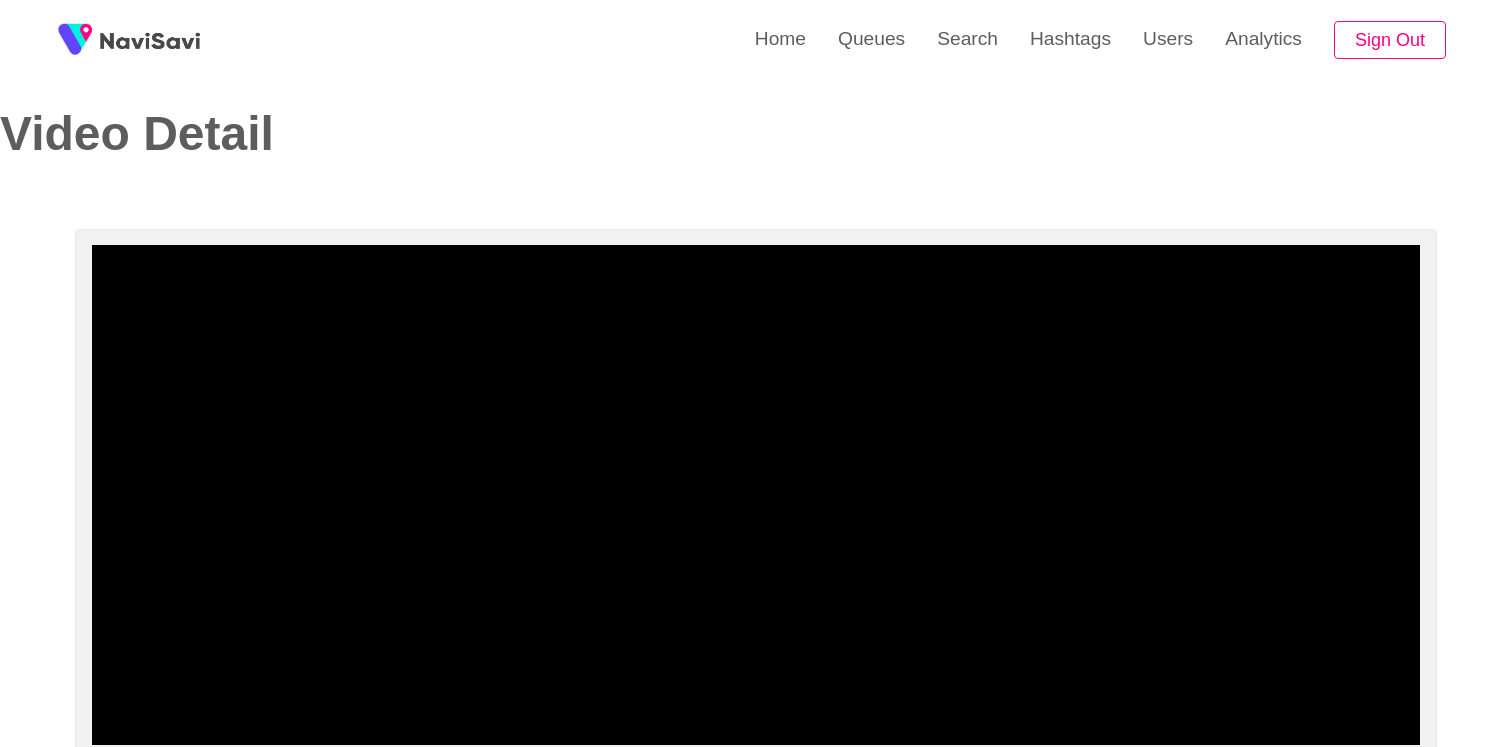 scroll, scrollTop: 0, scrollLeft: 0, axis: both 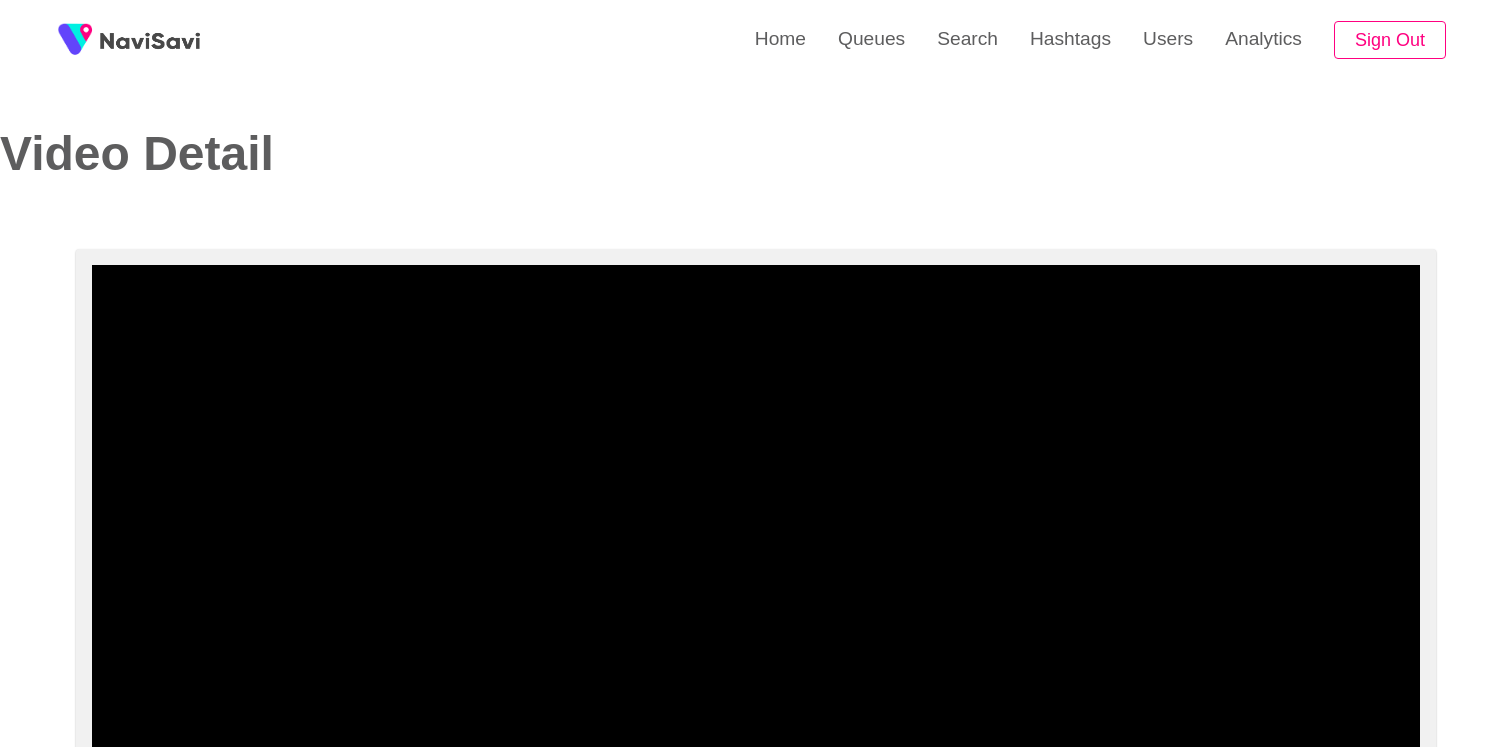 click at bounding box center (756, 515) 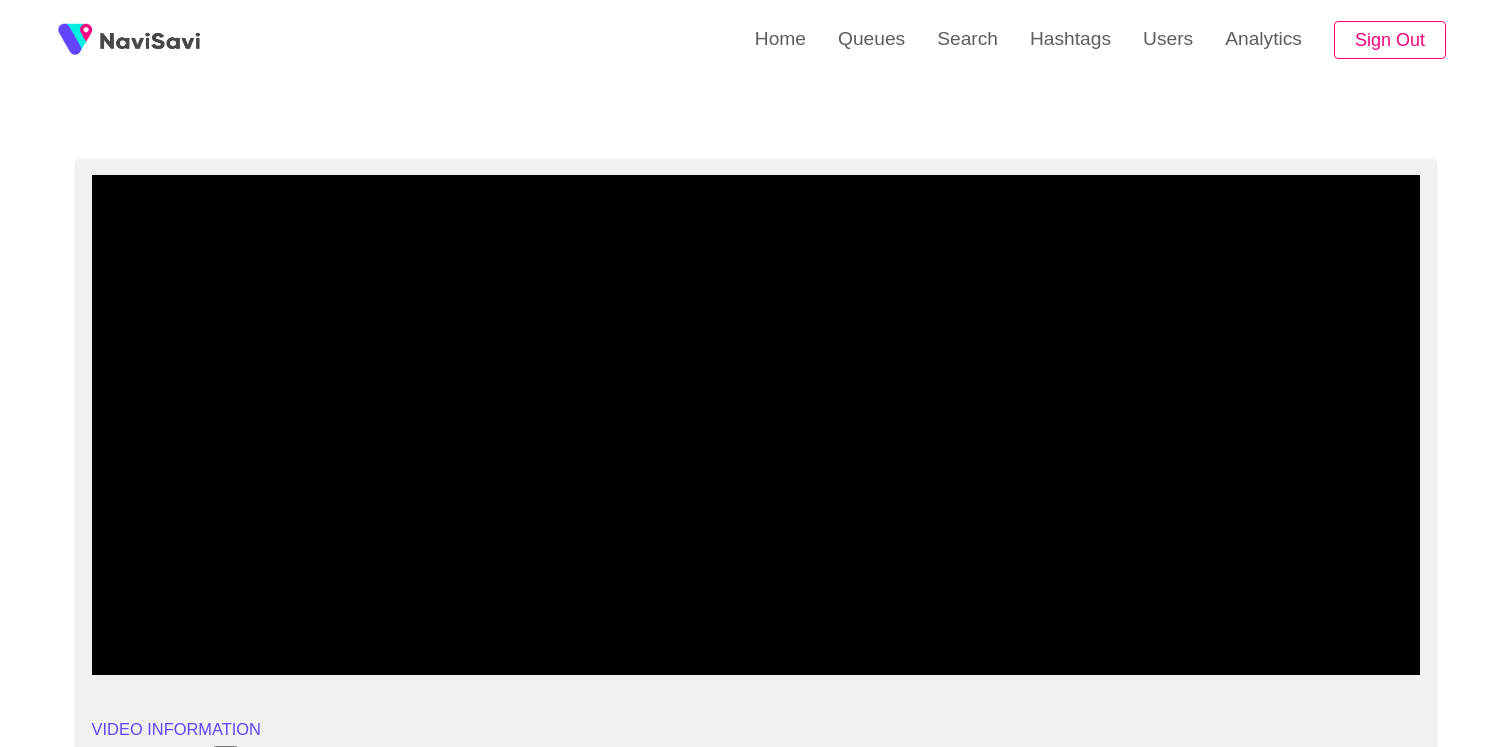 scroll, scrollTop: 126, scrollLeft: 0, axis: vertical 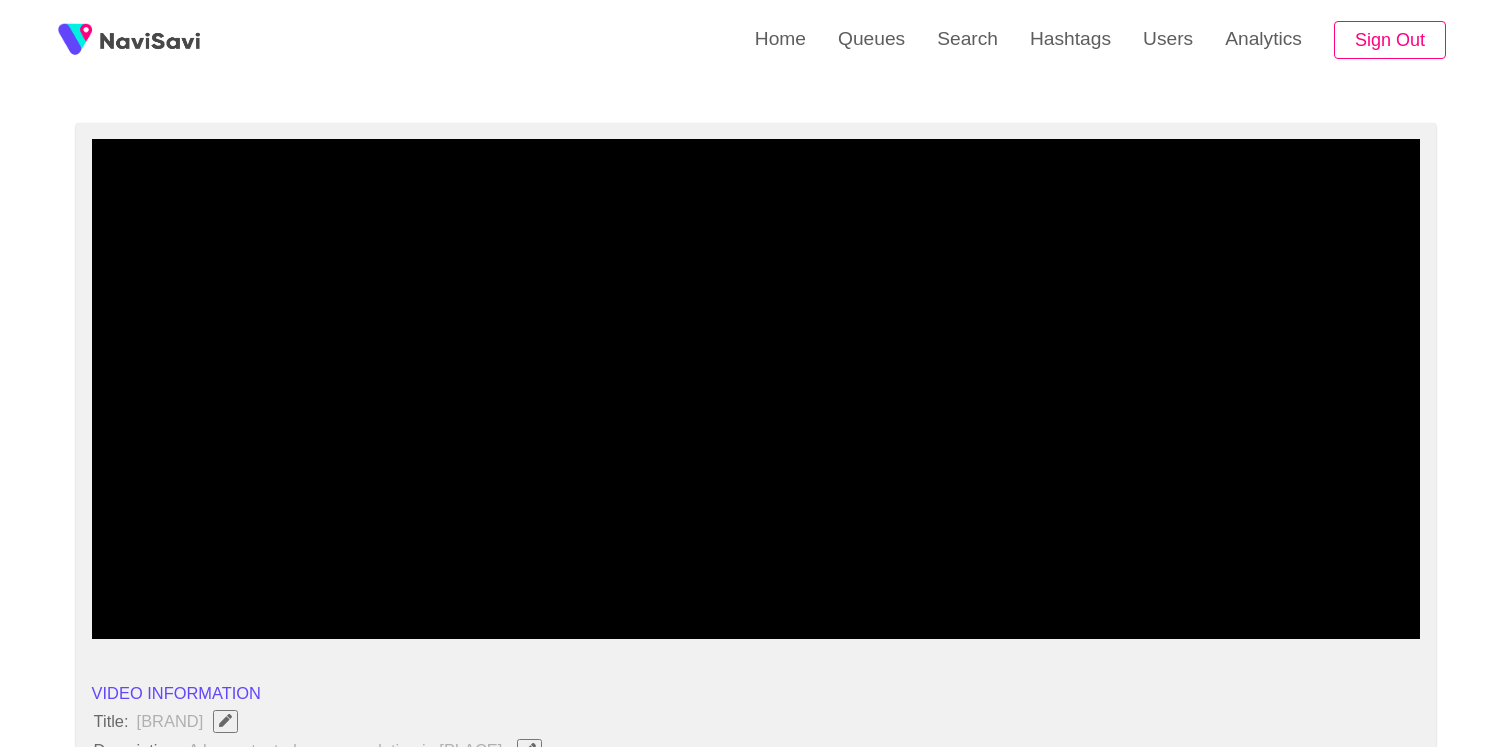 click at bounding box center [756, 586] 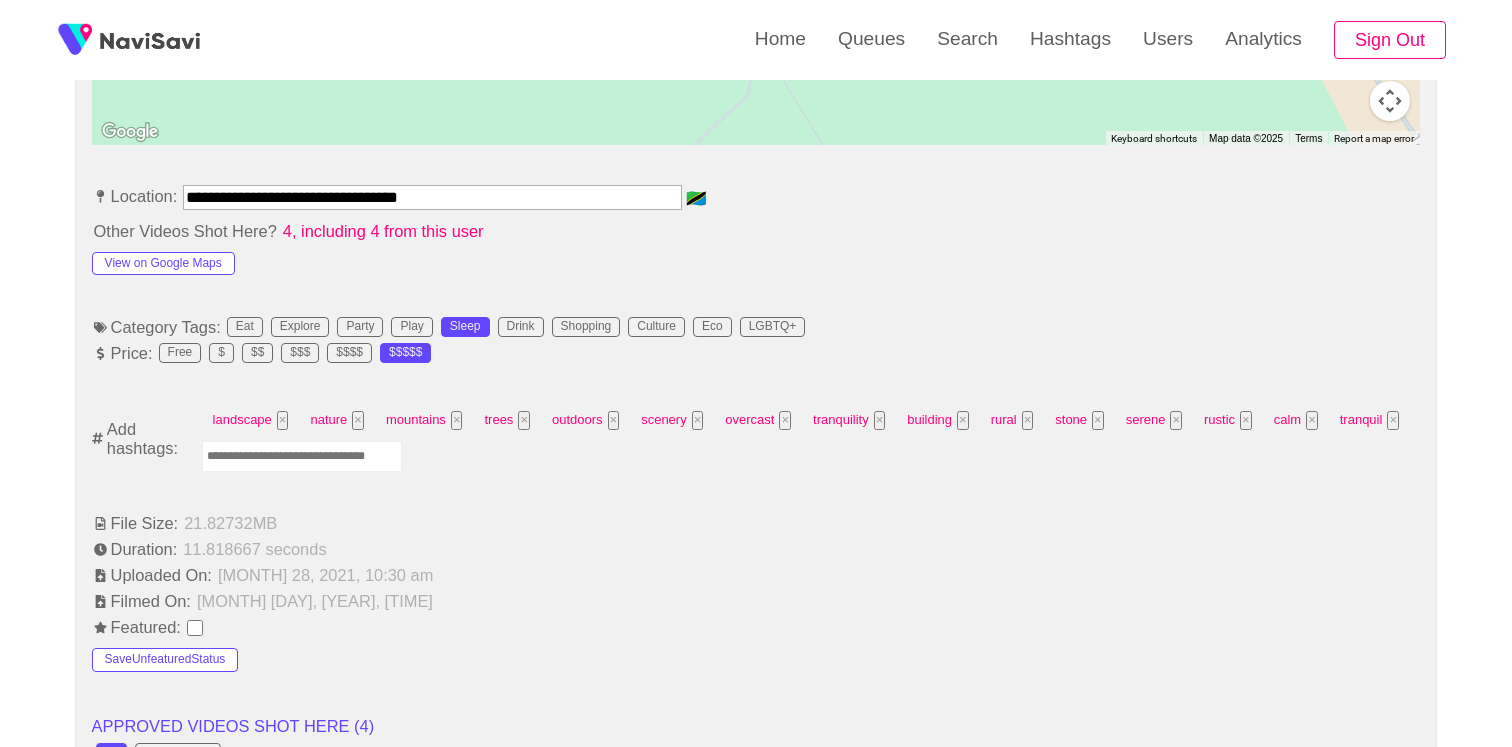 scroll, scrollTop: 1281, scrollLeft: 0, axis: vertical 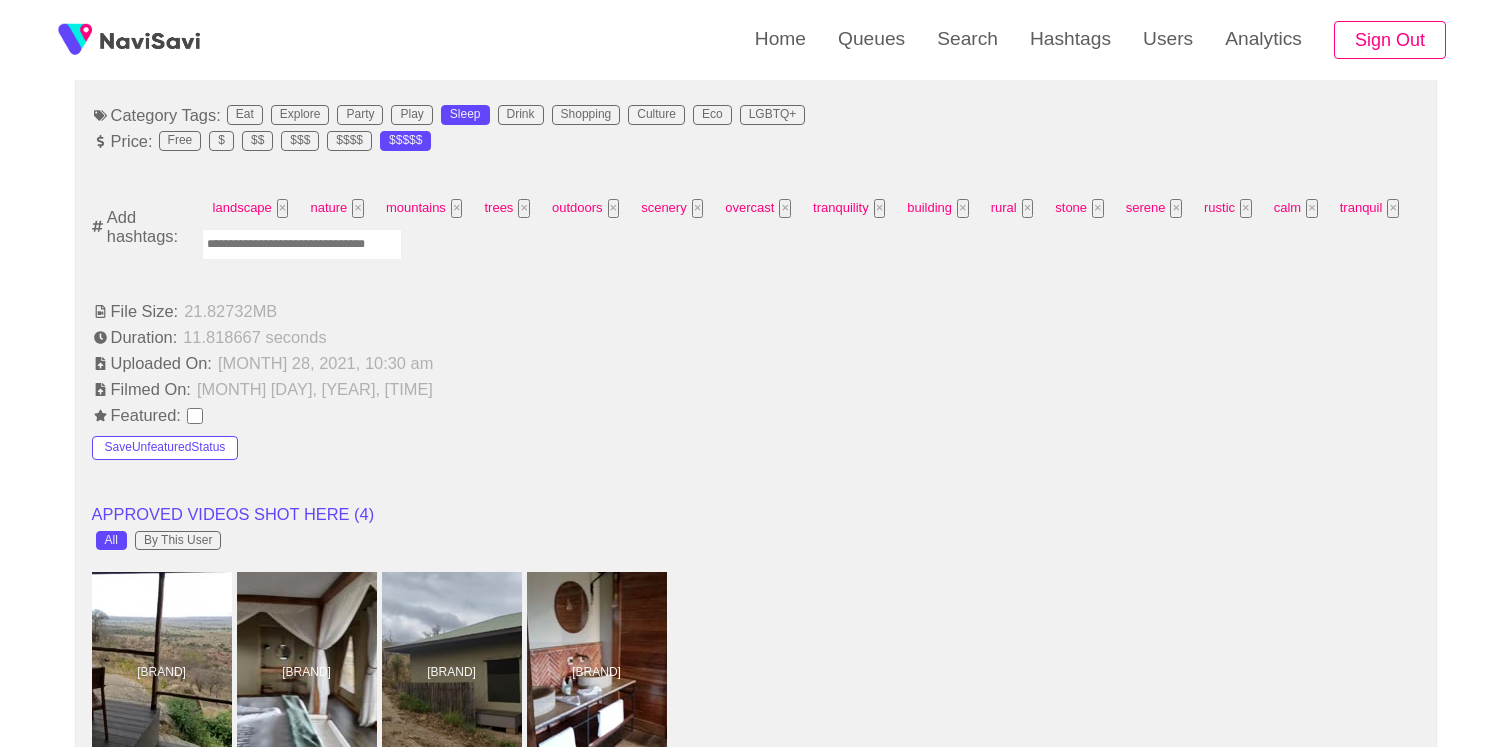 click at bounding box center [302, 244] 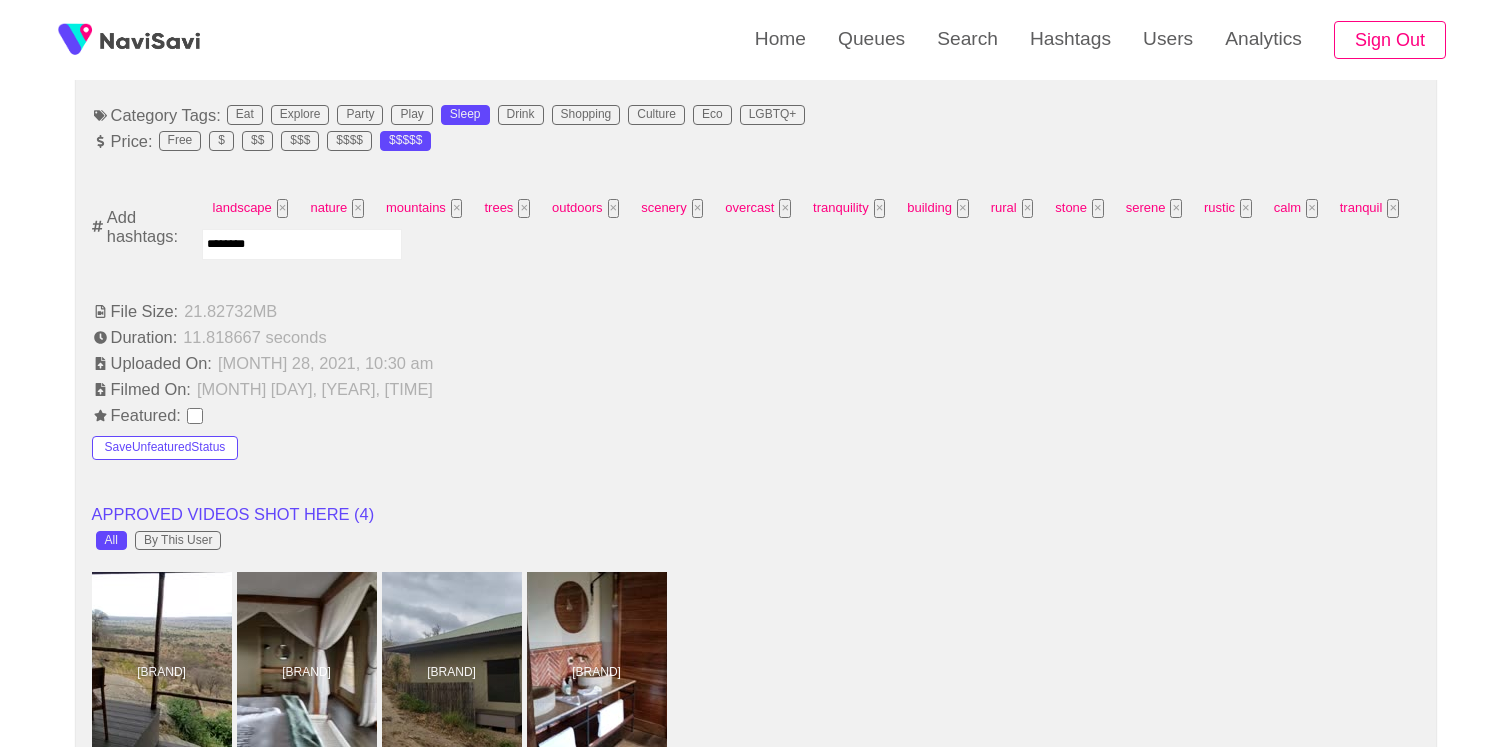 type on "*********" 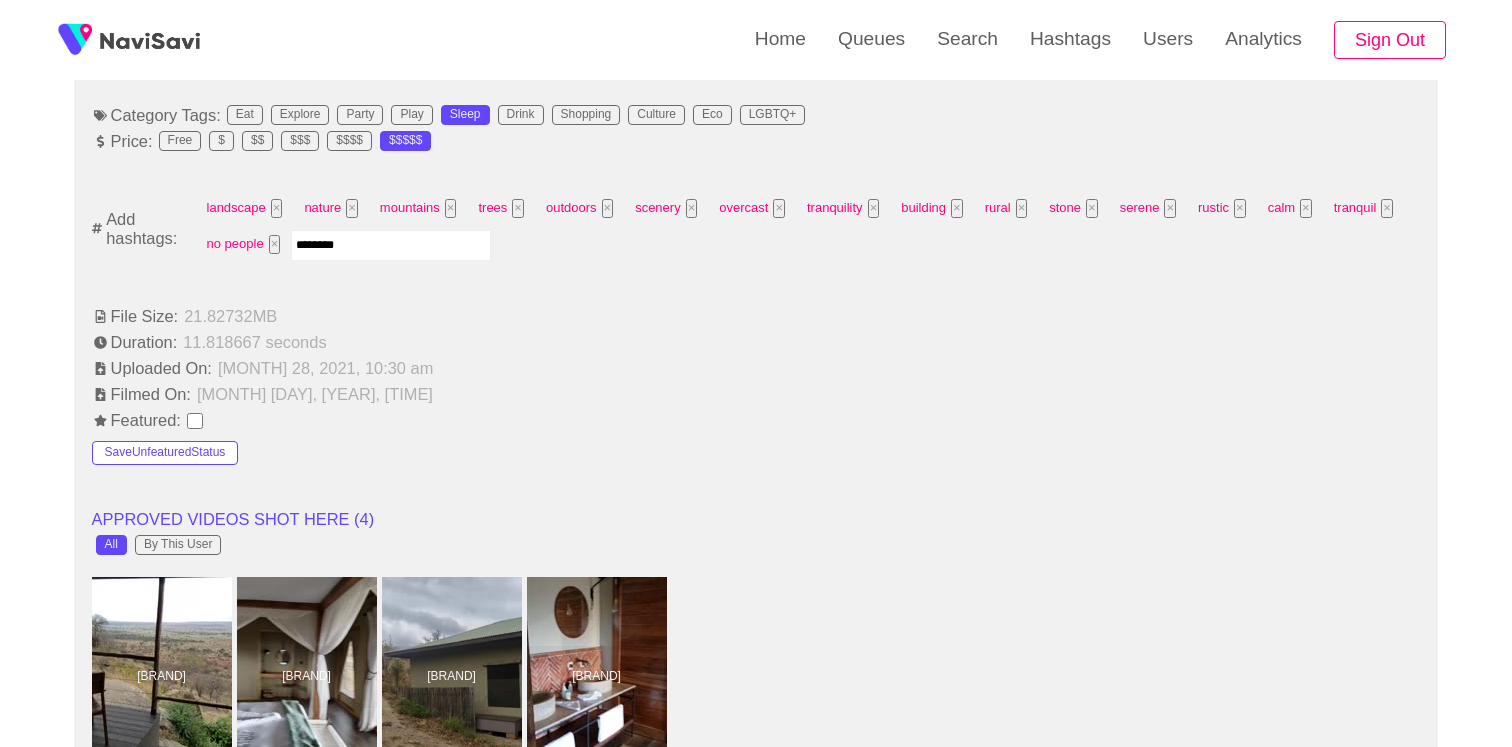 type on "*********" 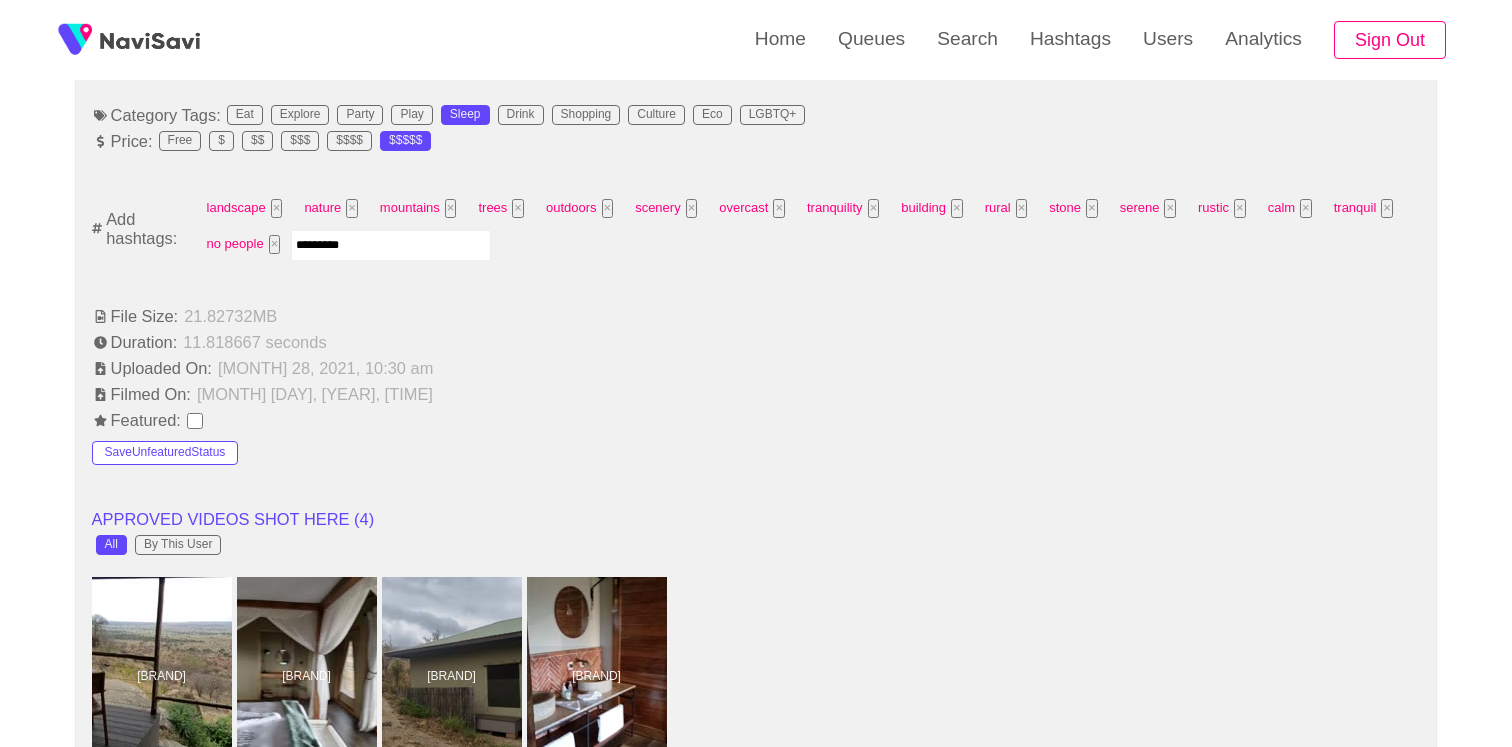 type 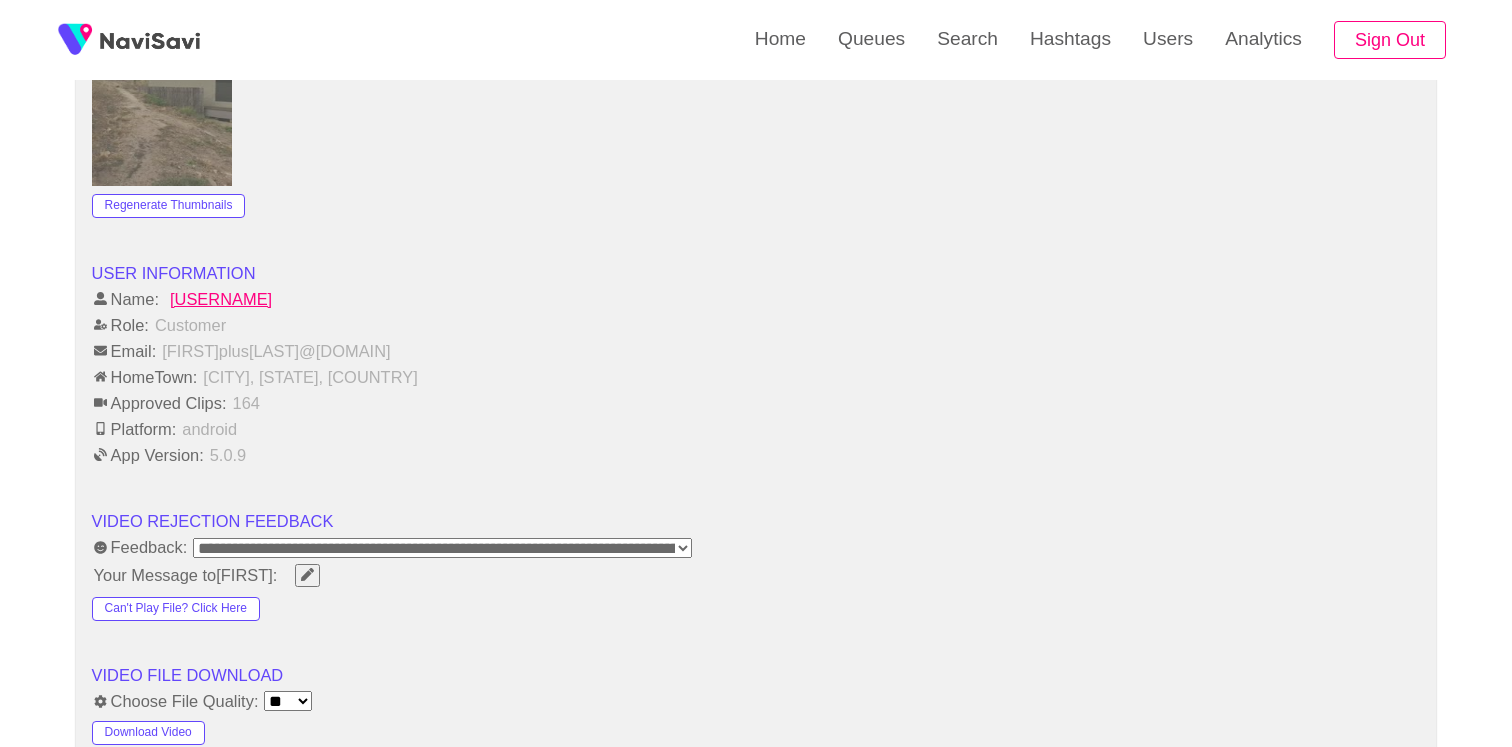 scroll, scrollTop: 2808, scrollLeft: 0, axis: vertical 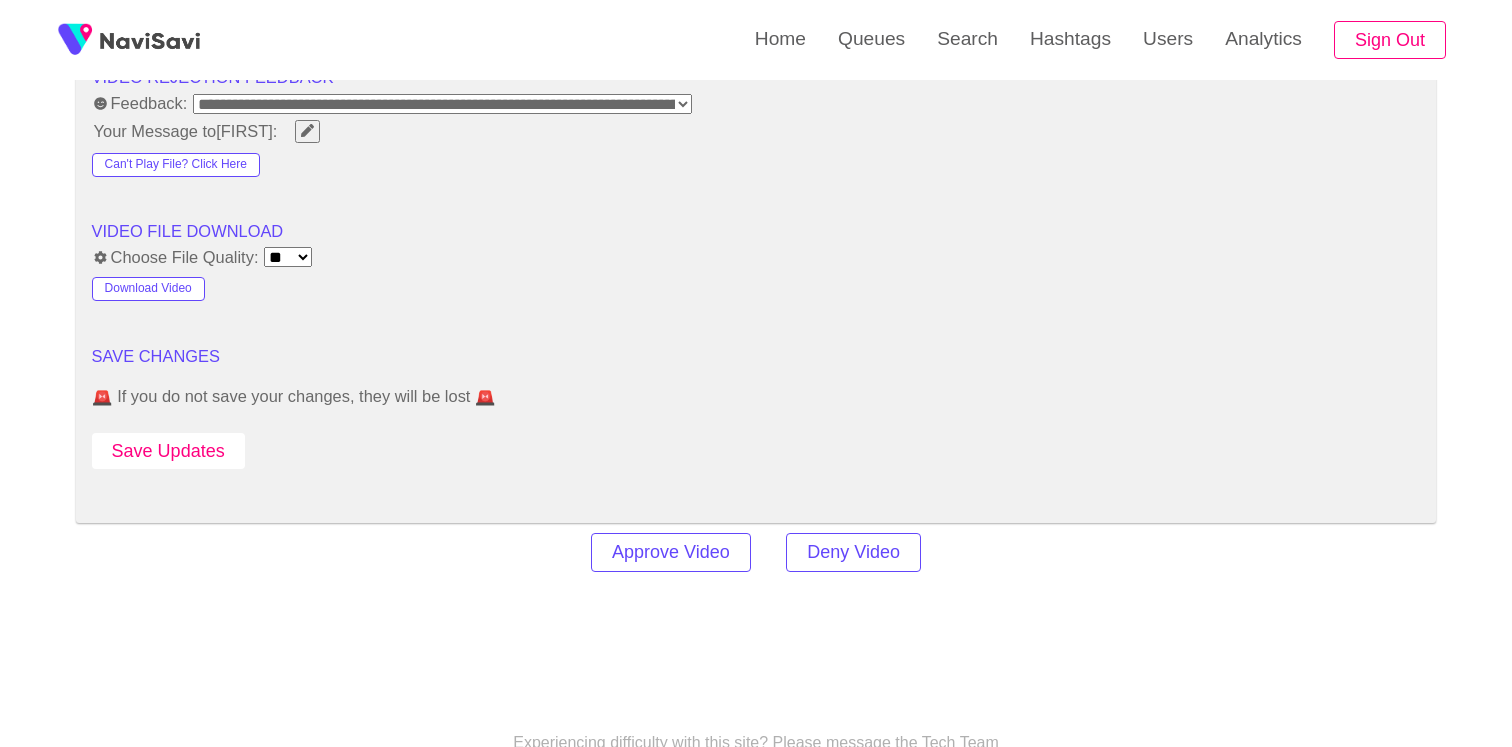 click on "Save Updates" at bounding box center [168, 451] 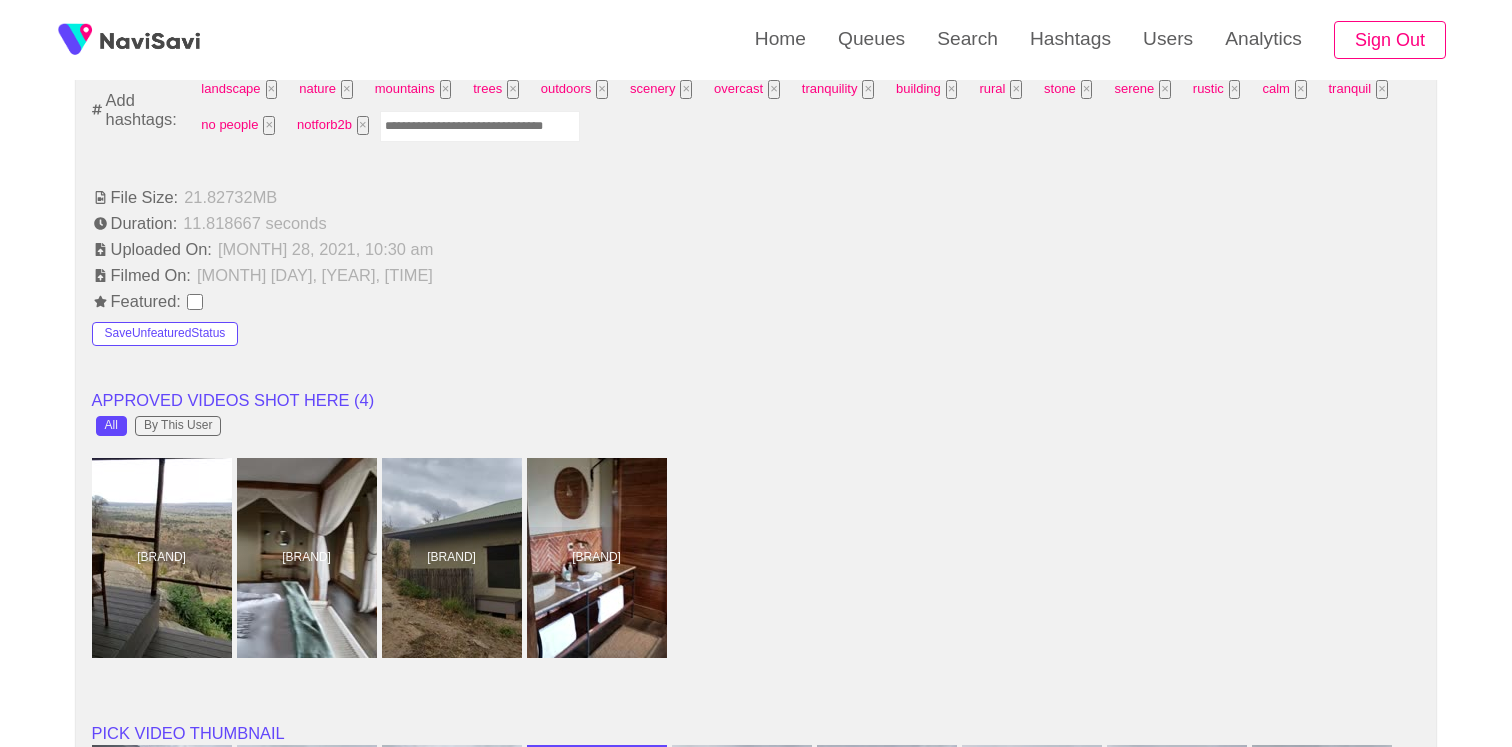 scroll, scrollTop: 1403, scrollLeft: 0, axis: vertical 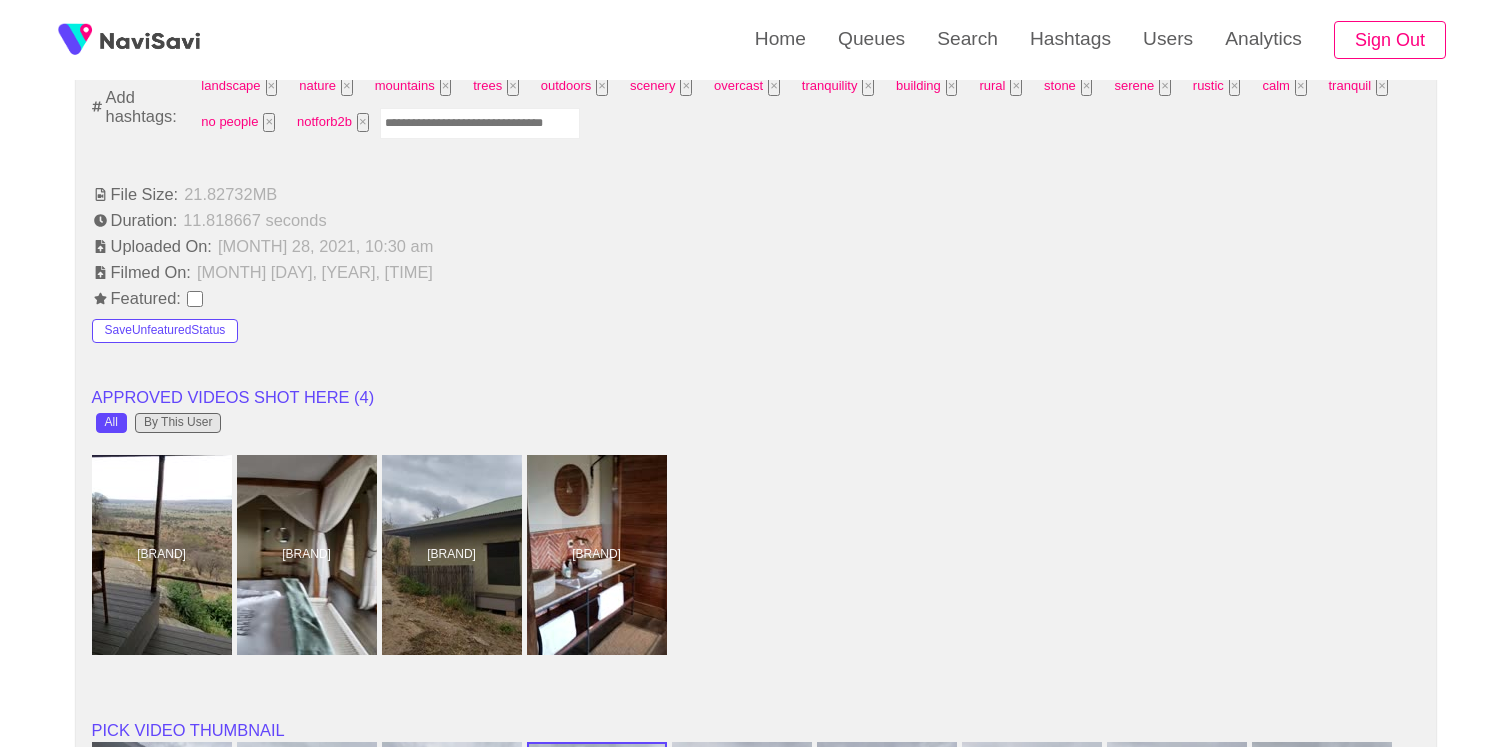 click on "By This User" at bounding box center [178, 423] 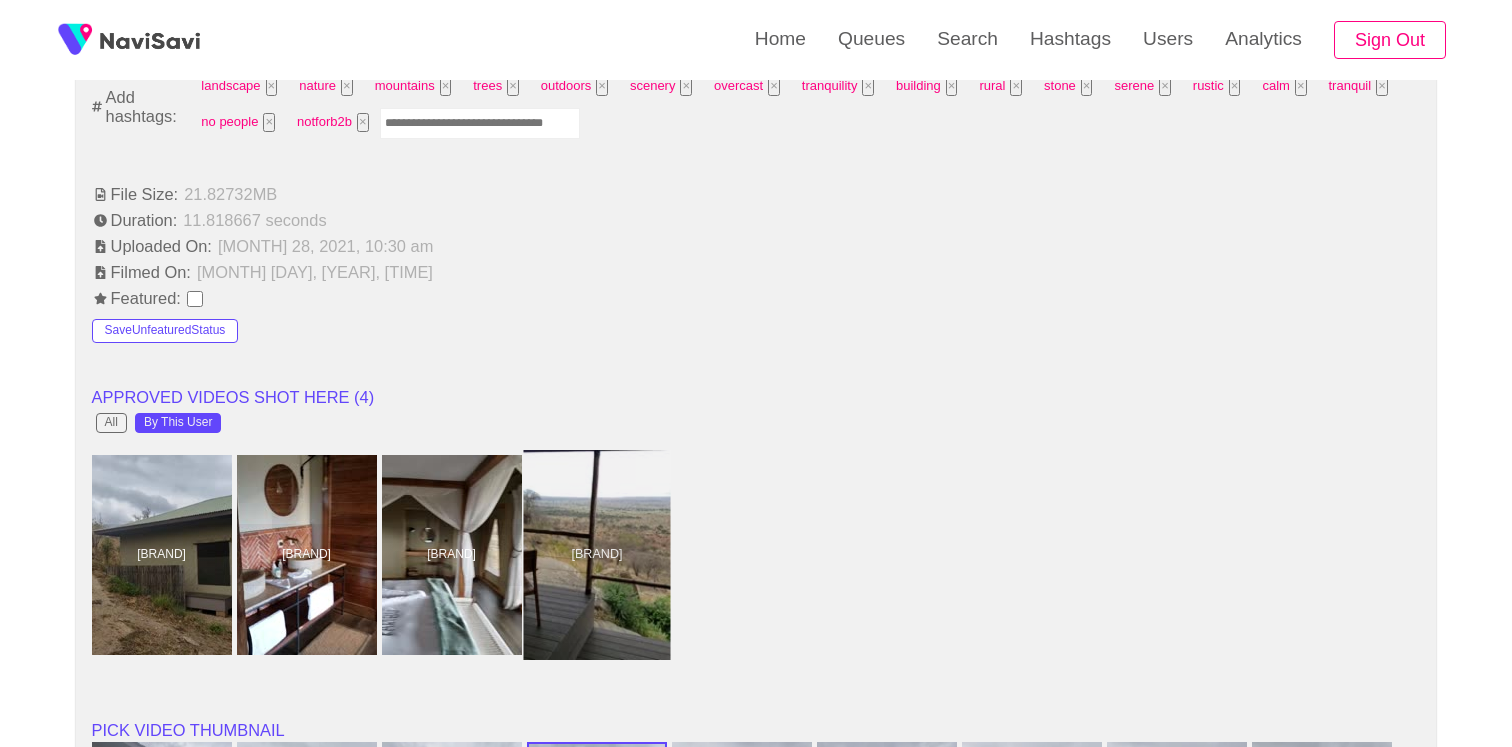 click at bounding box center [596, 555] 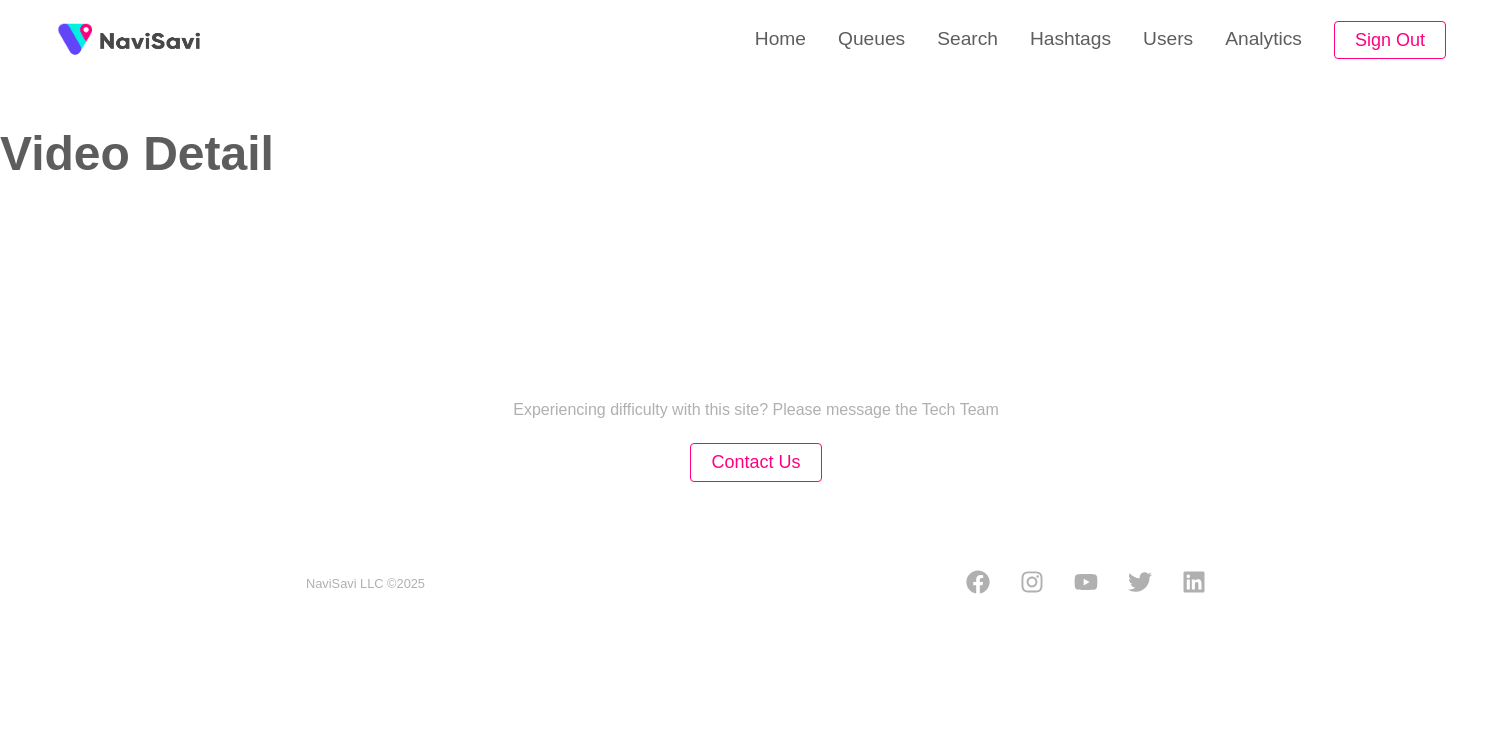 select on "**********" 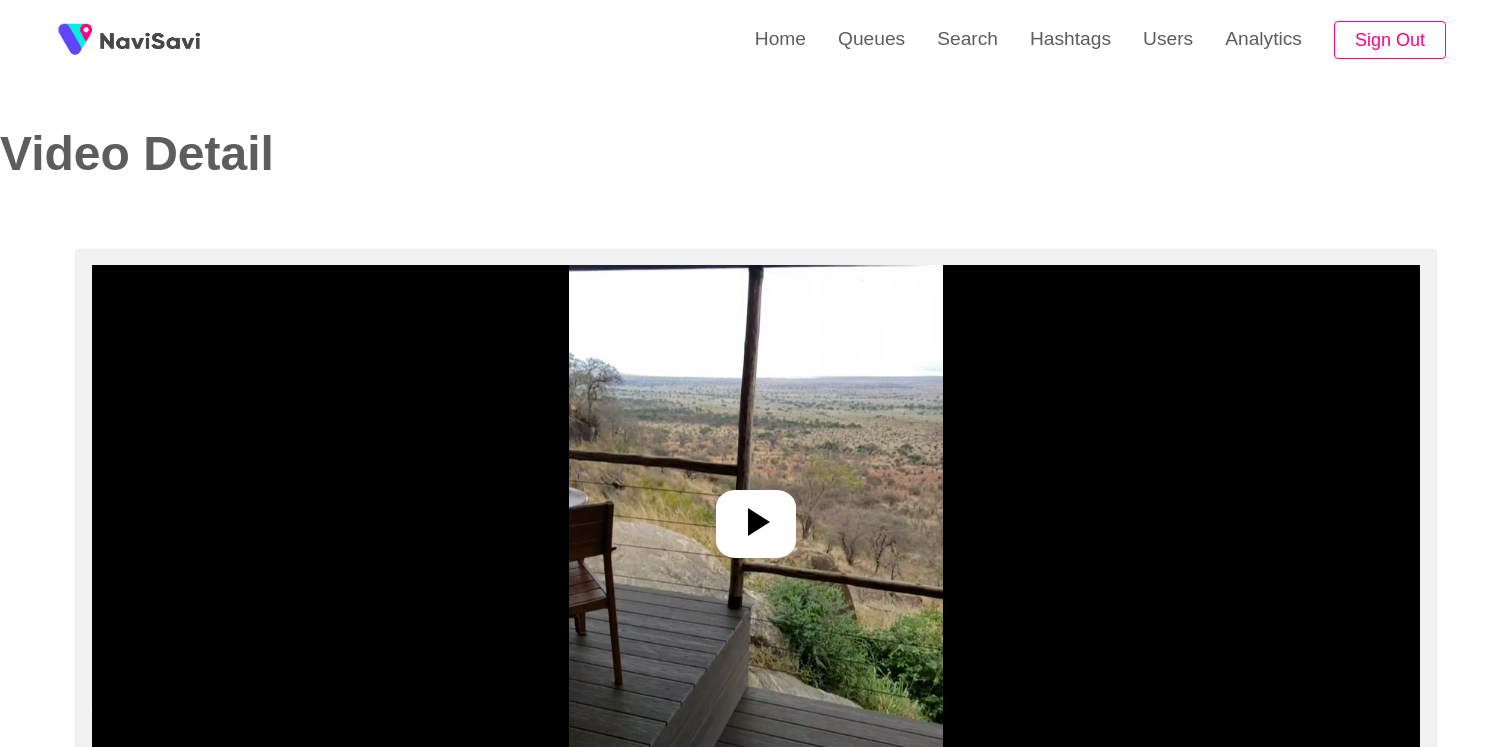 click 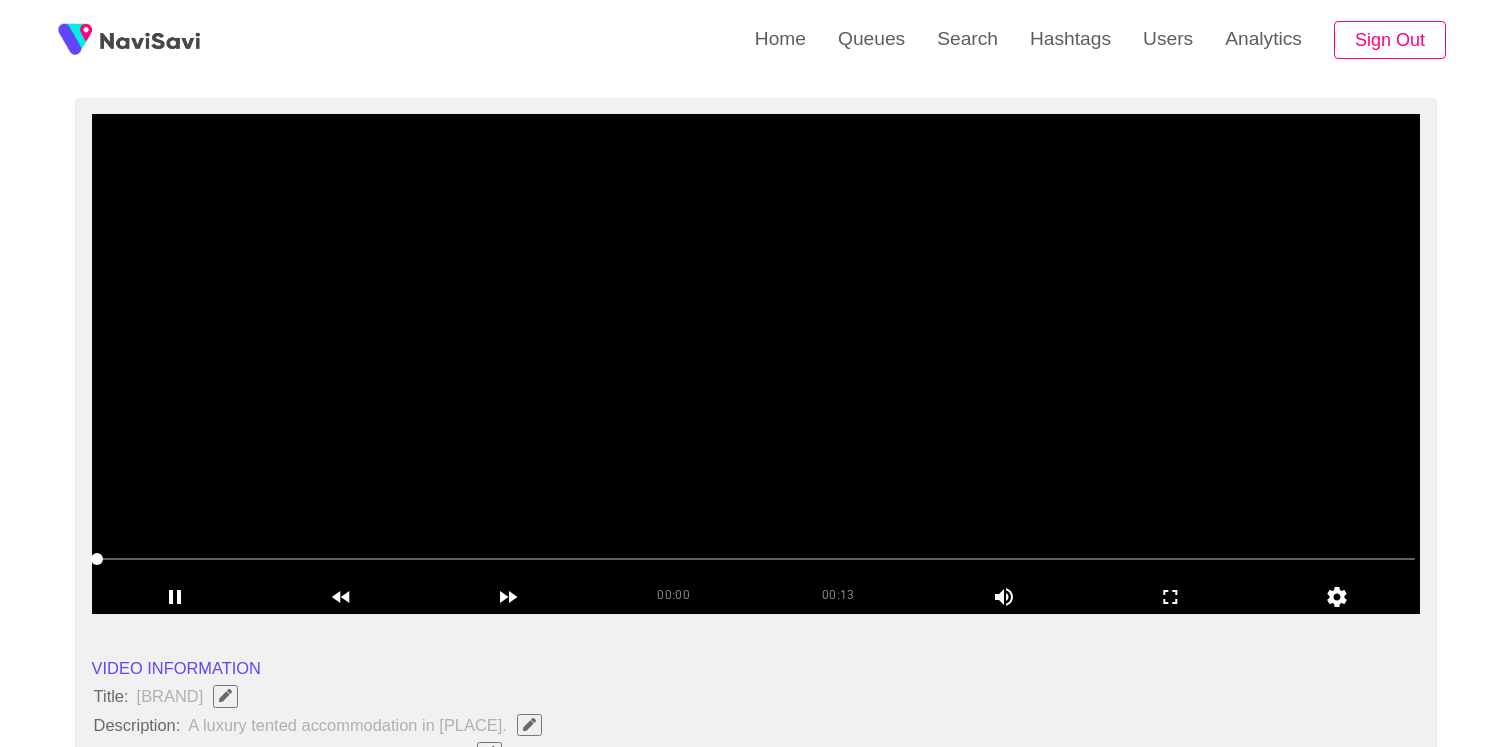 scroll, scrollTop: 153, scrollLeft: 0, axis: vertical 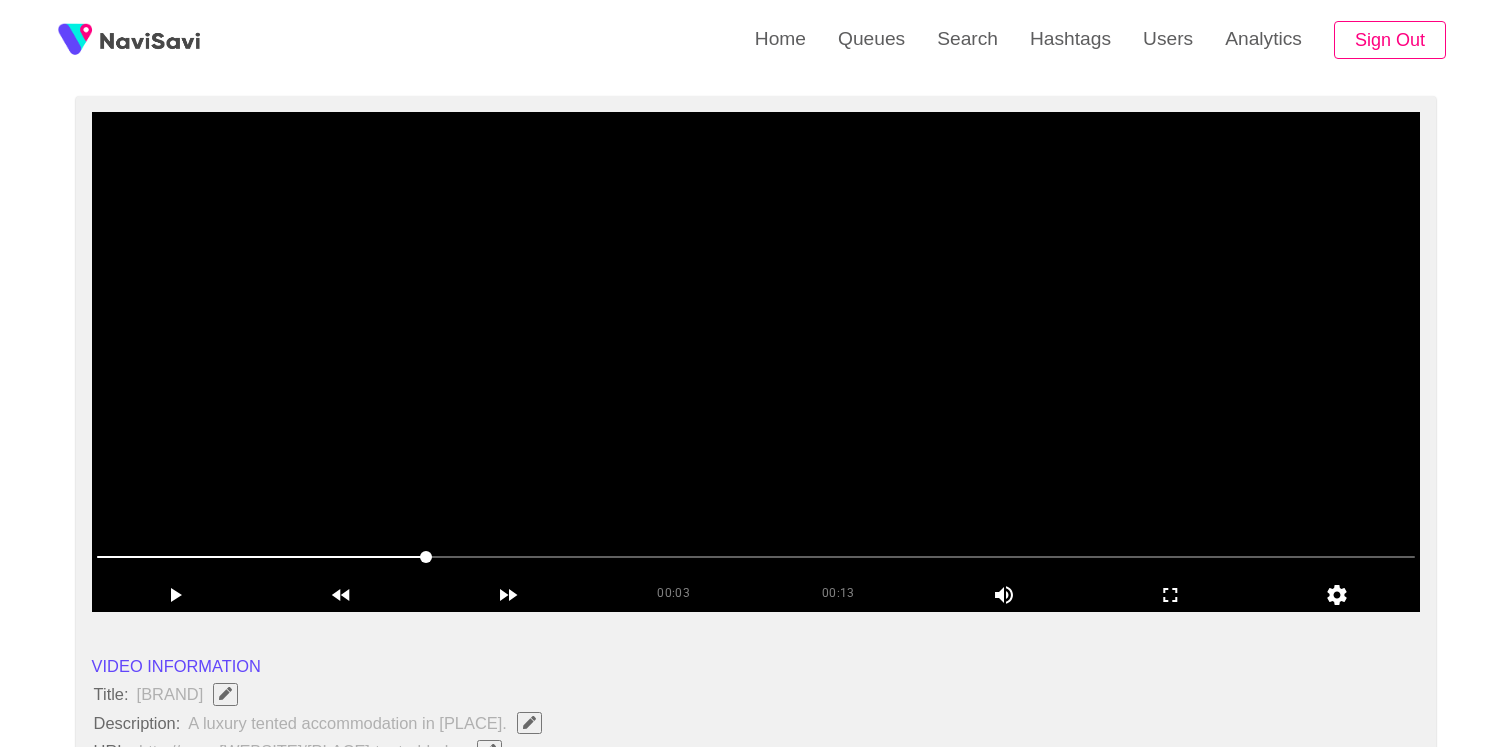 click at bounding box center [756, 362] 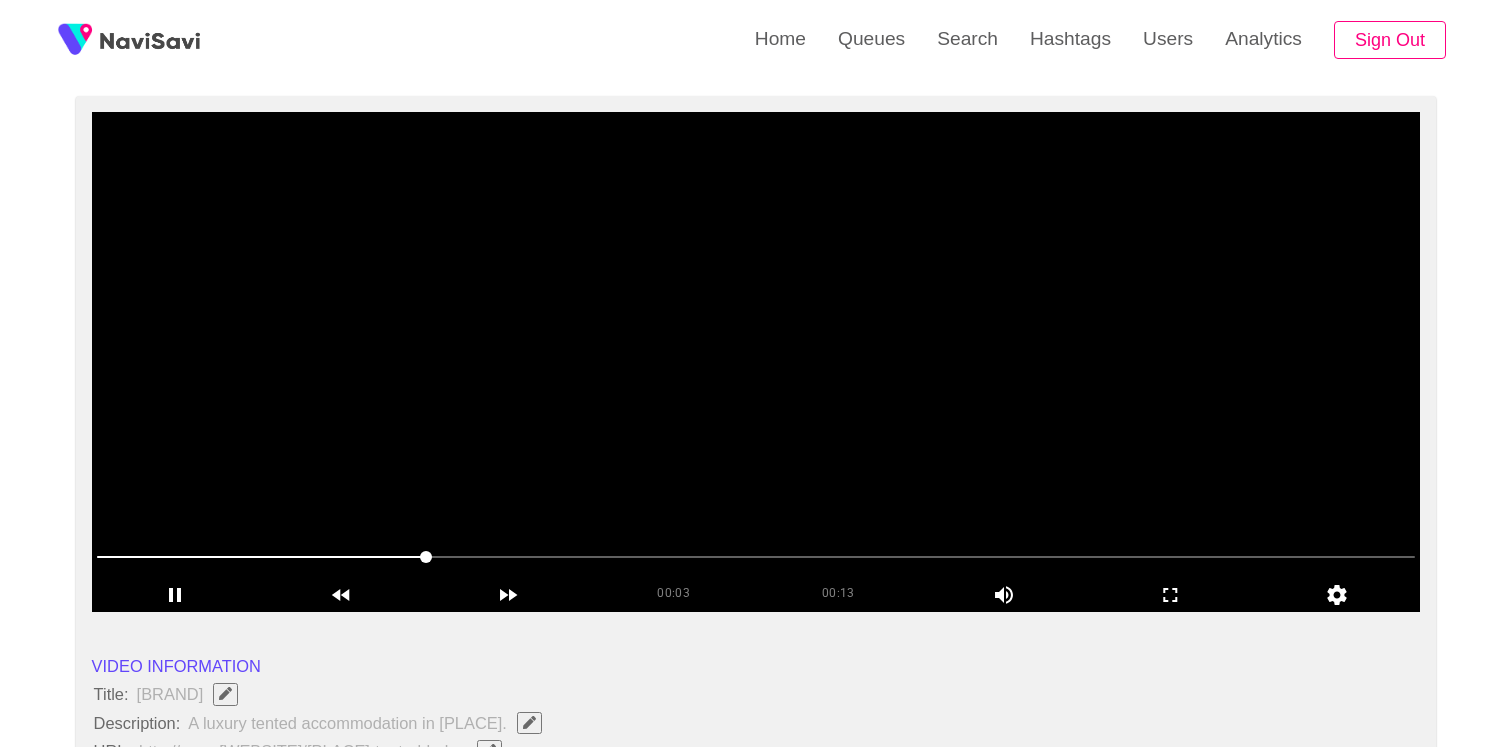 click at bounding box center (756, 362) 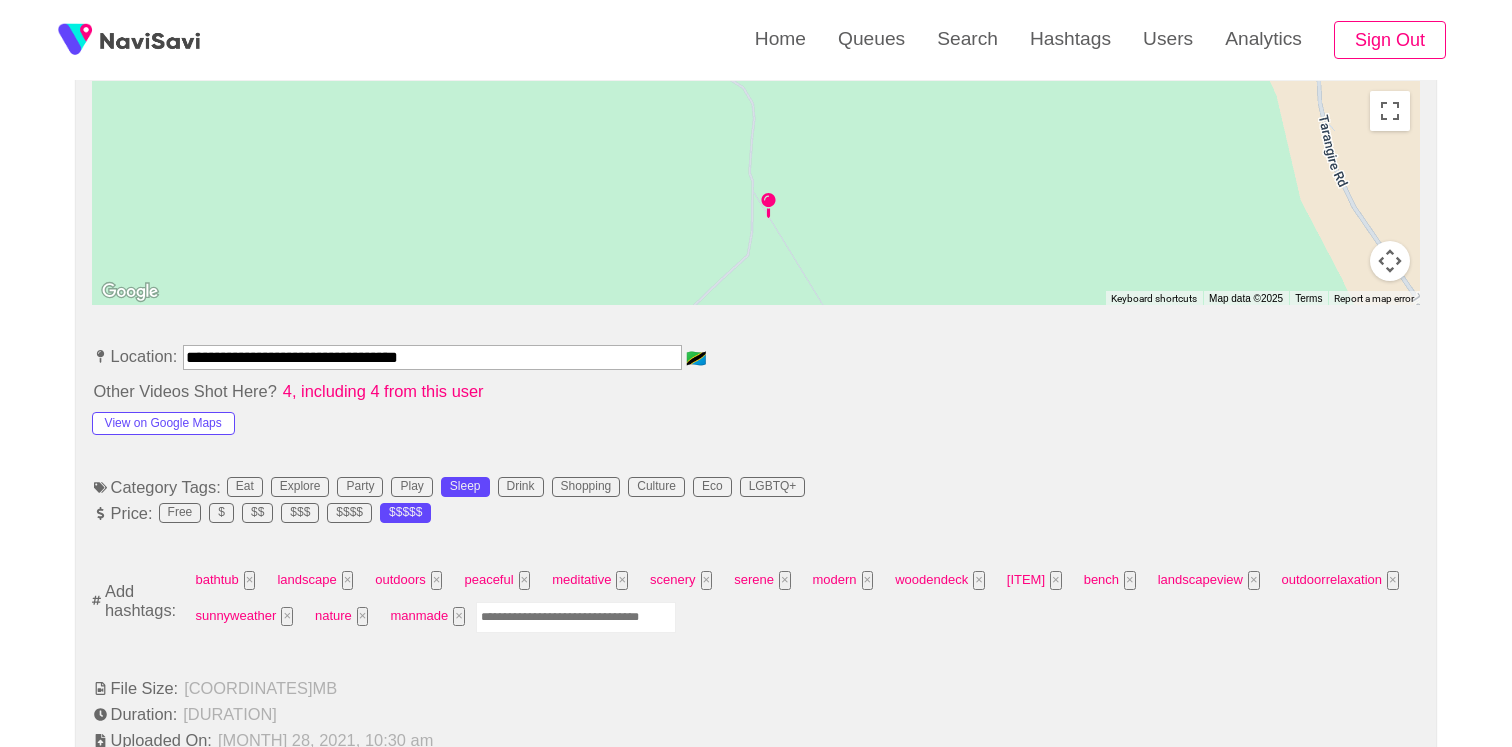 scroll, scrollTop: 1158, scrollLeft: 0, axis: vertical 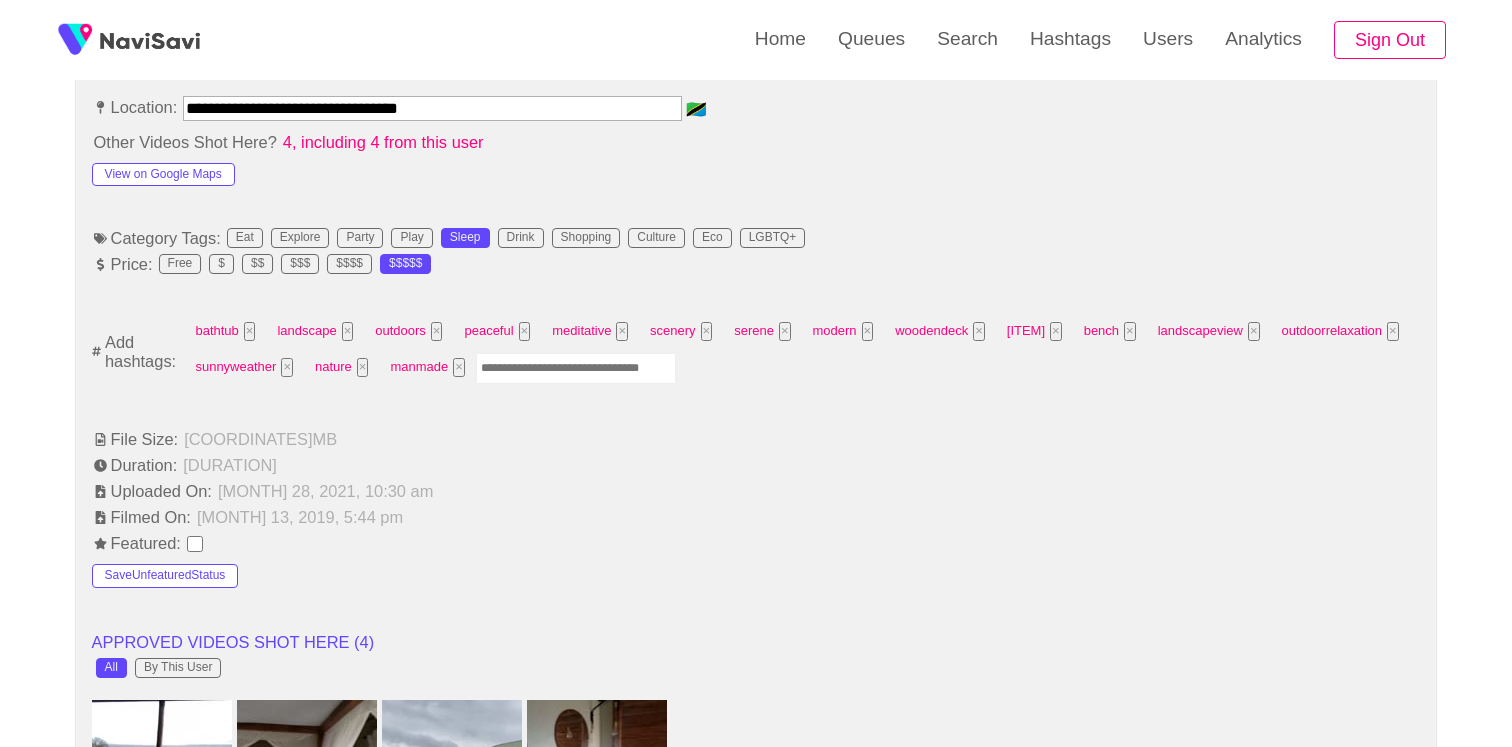 click at bounding box center [576, 368] 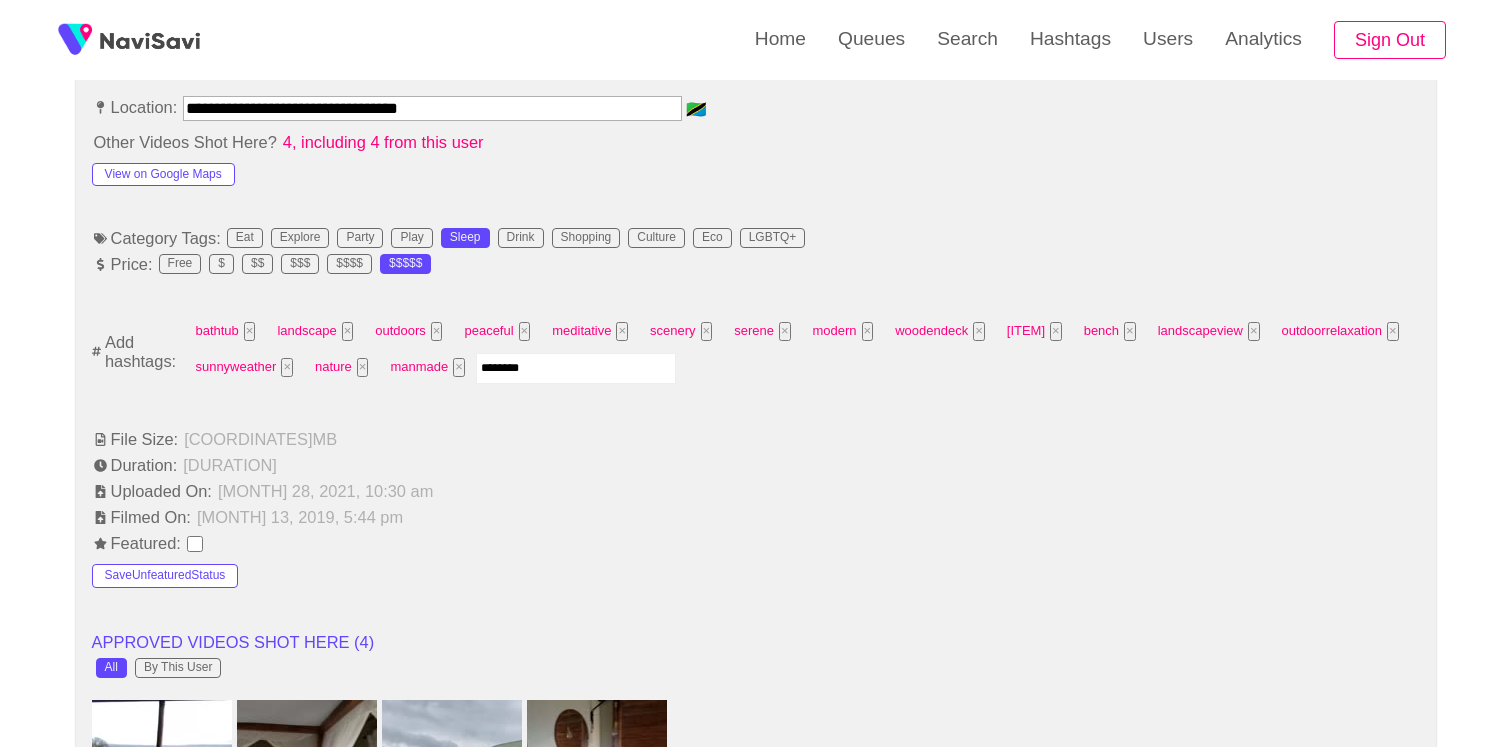 type on "*********" 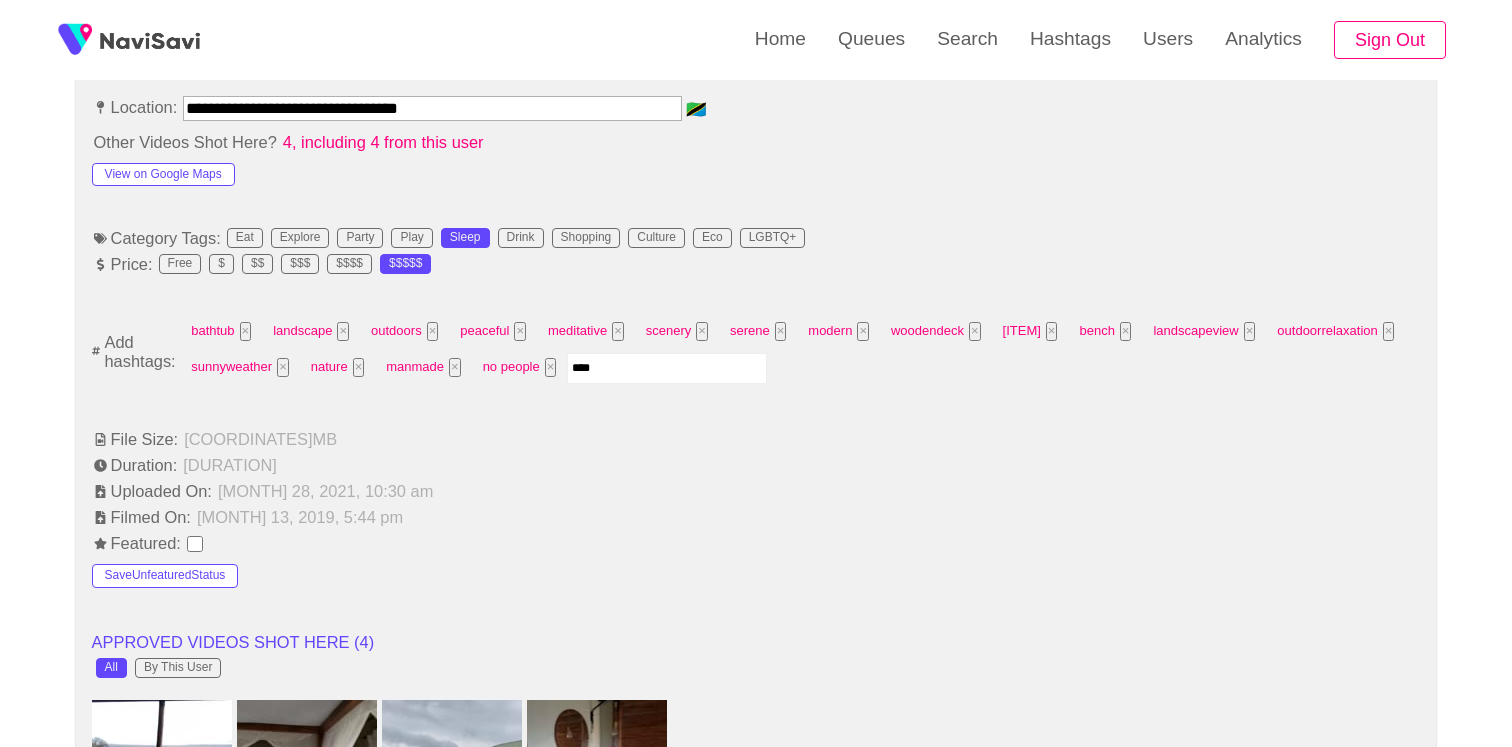 type on "*****" 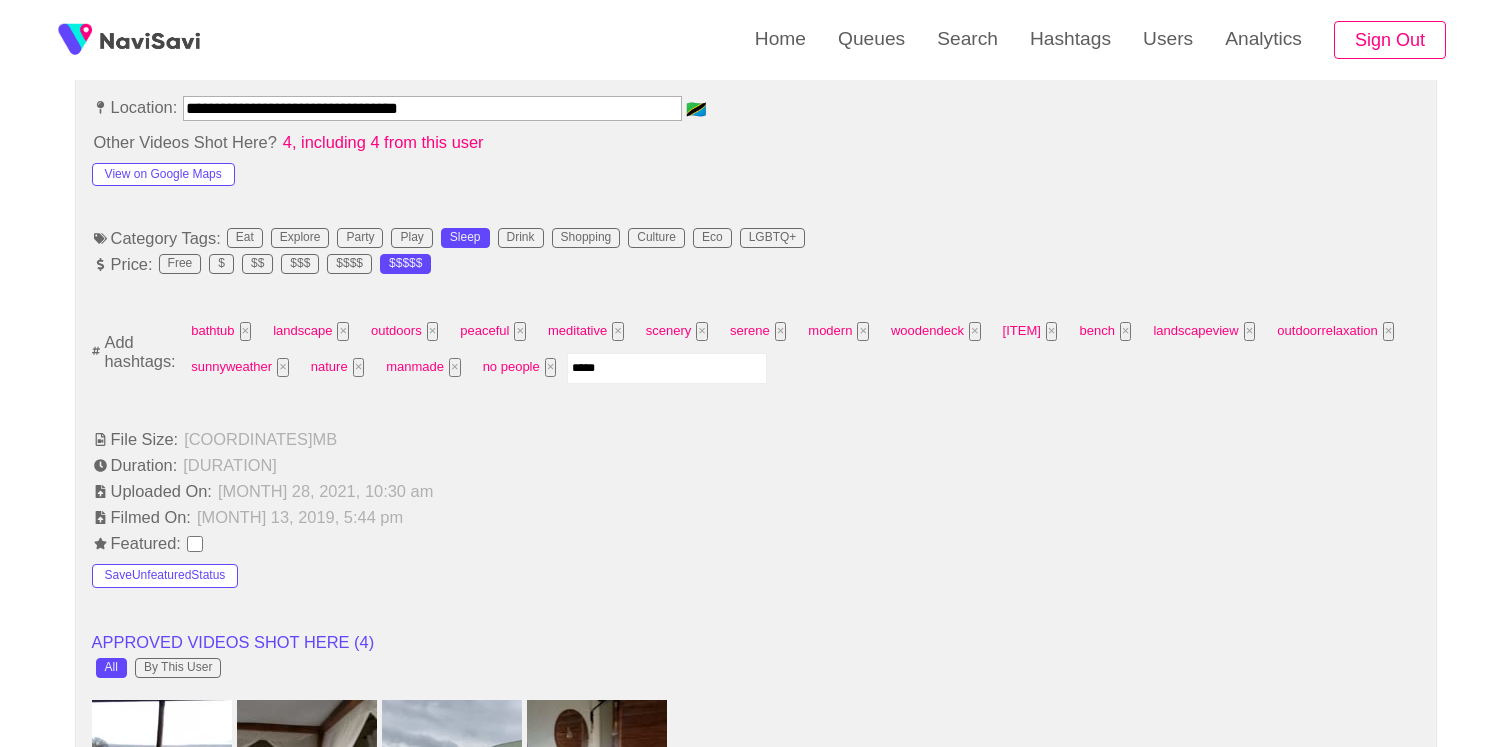 type 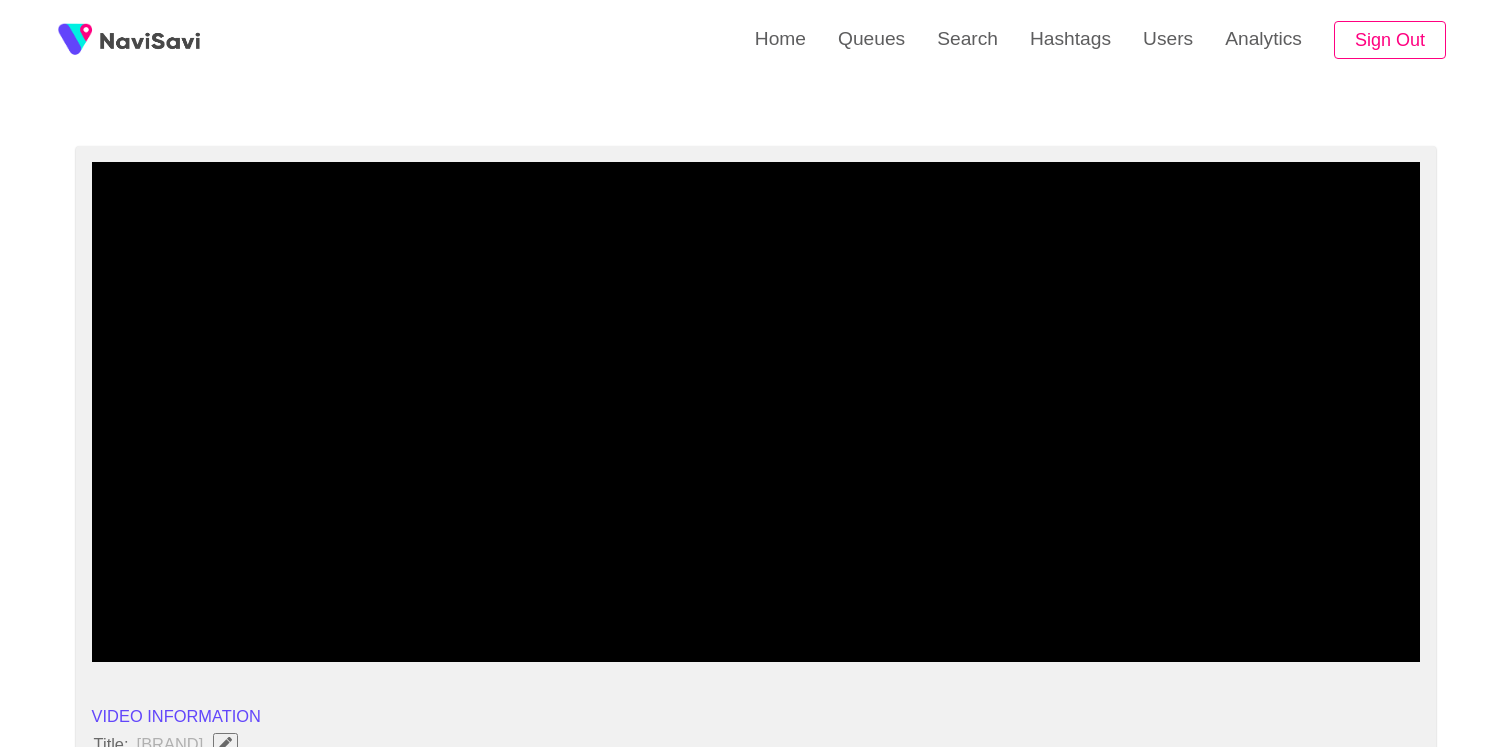 scroll, scrollTop: 0, scrollLeft: 0, axis: both 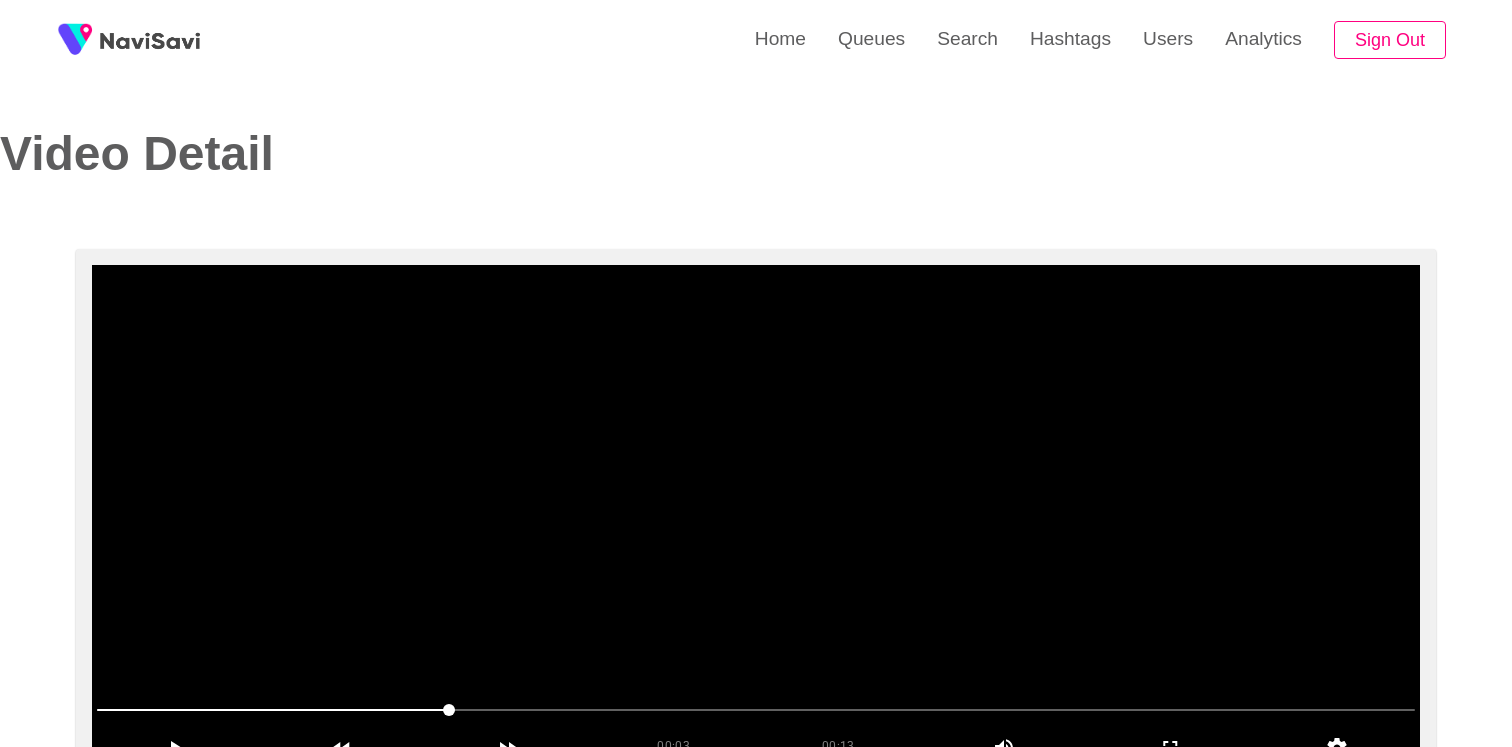 click at bounding box center [756, 515] 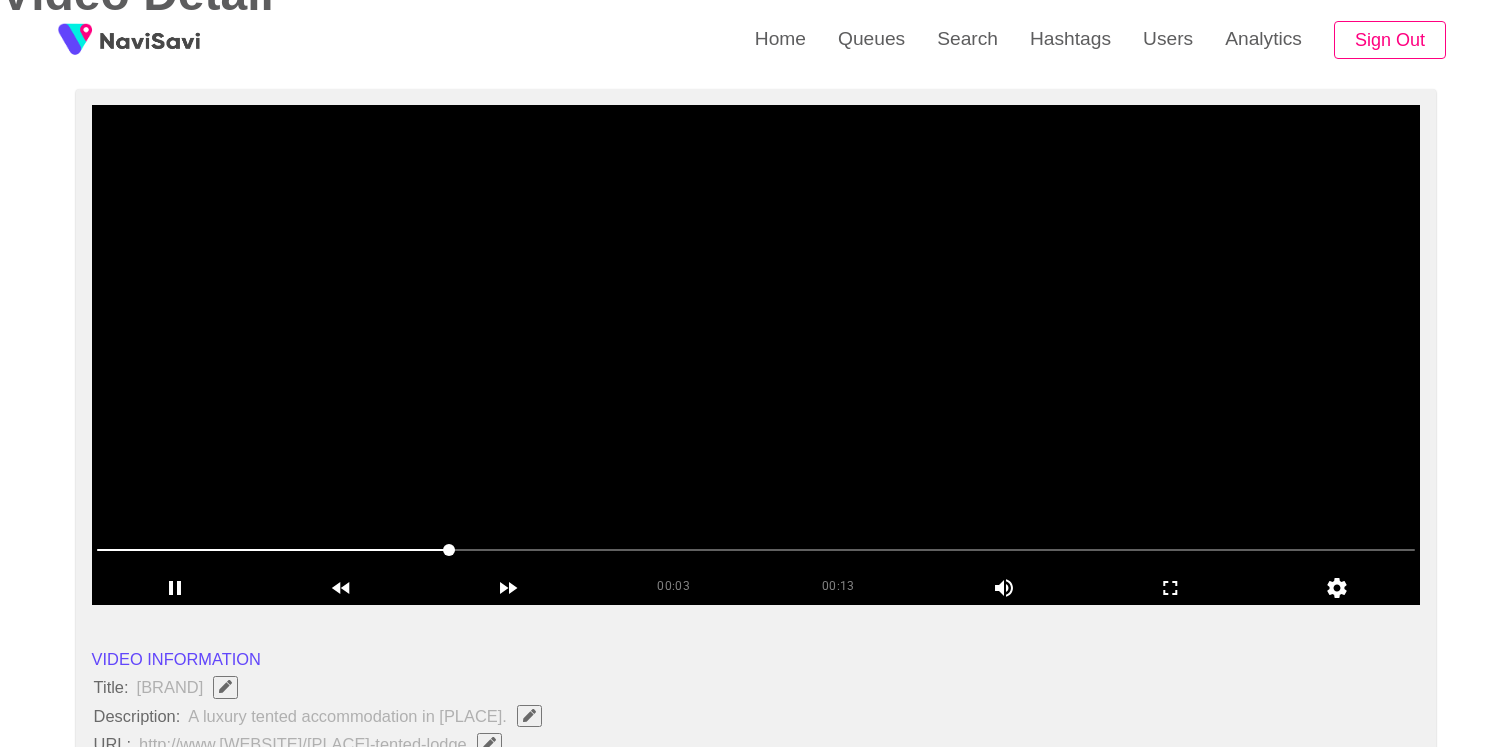 scroll, scrollTop: 225, scrollLeft: 0, axis: vertical 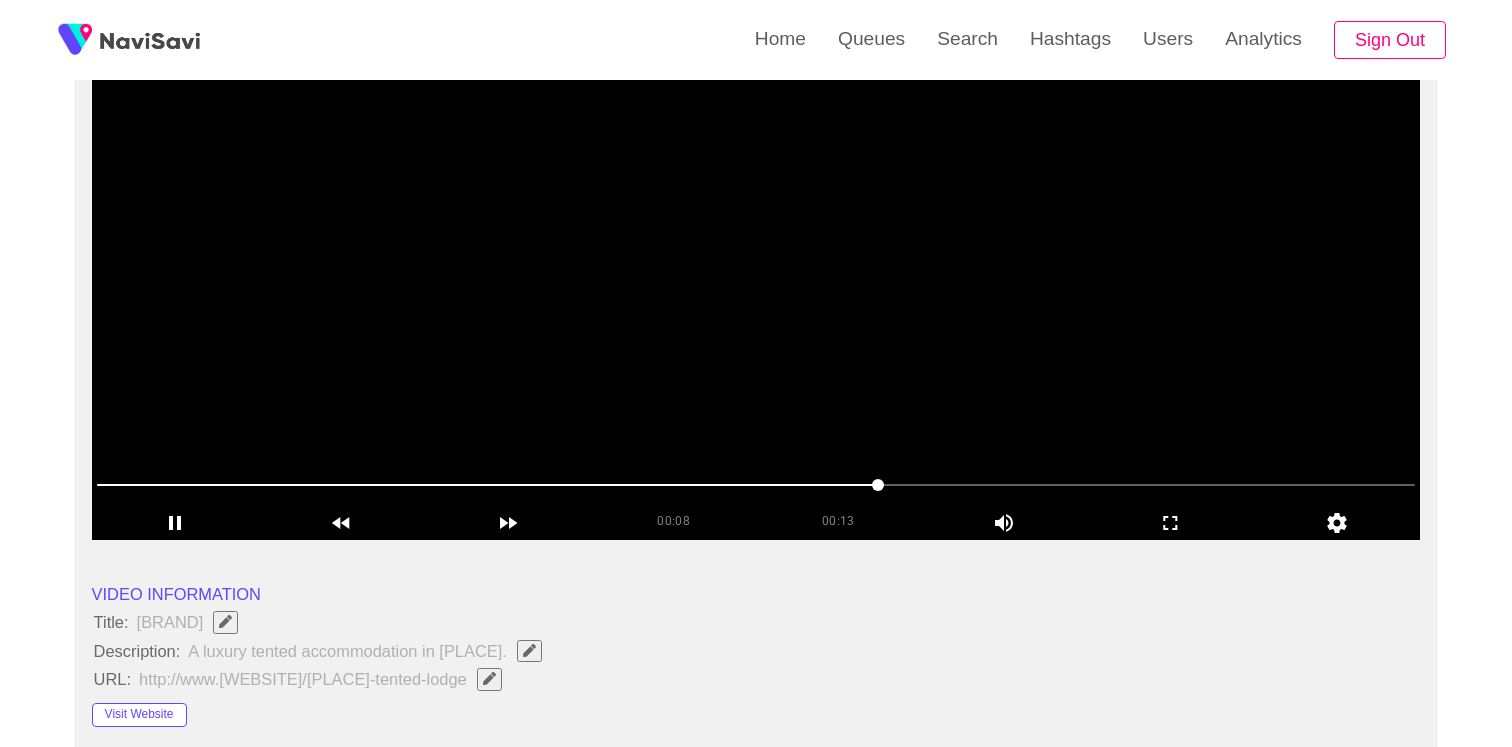 click at bounding box center (756, 290) 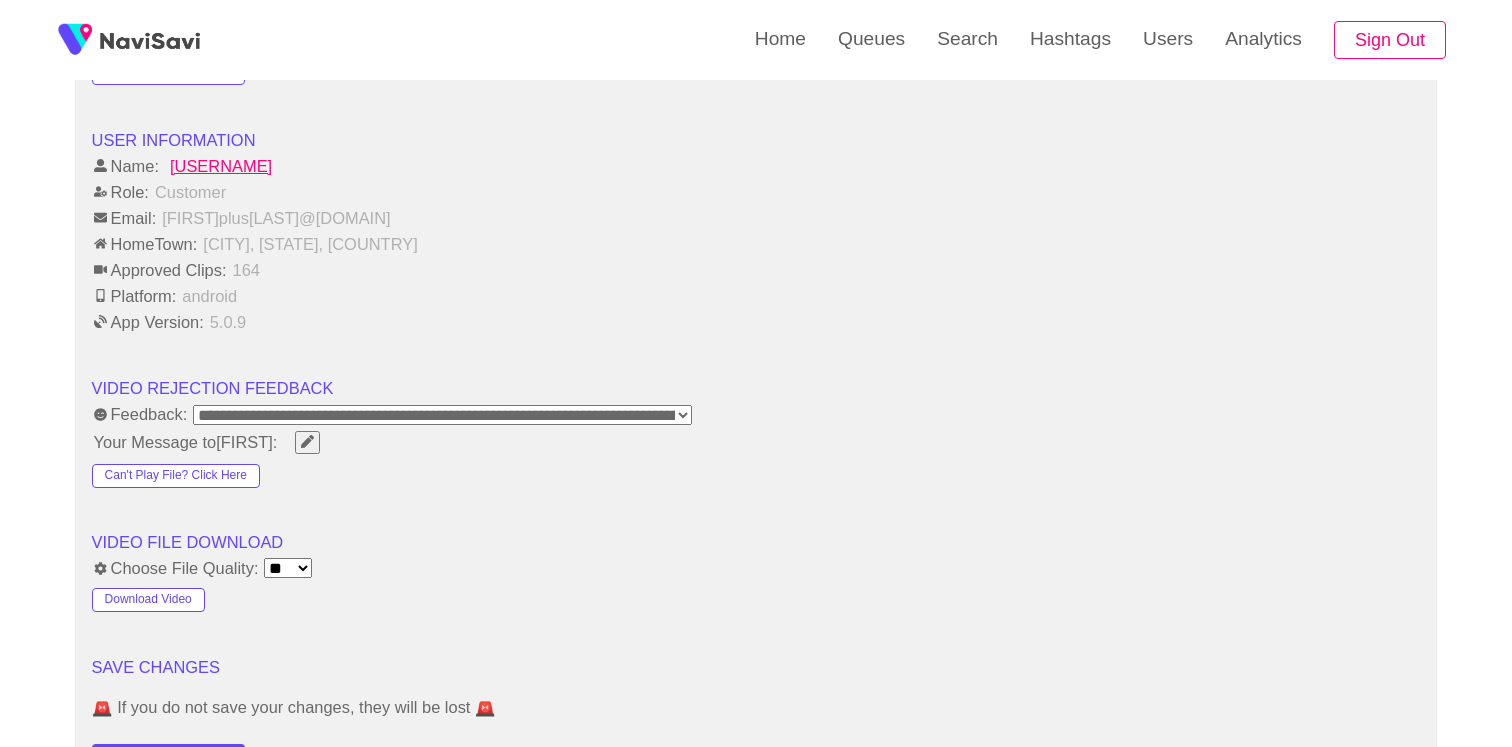 scroll, scrollTop: 2723, scrollLeft: 0, axis: vertical 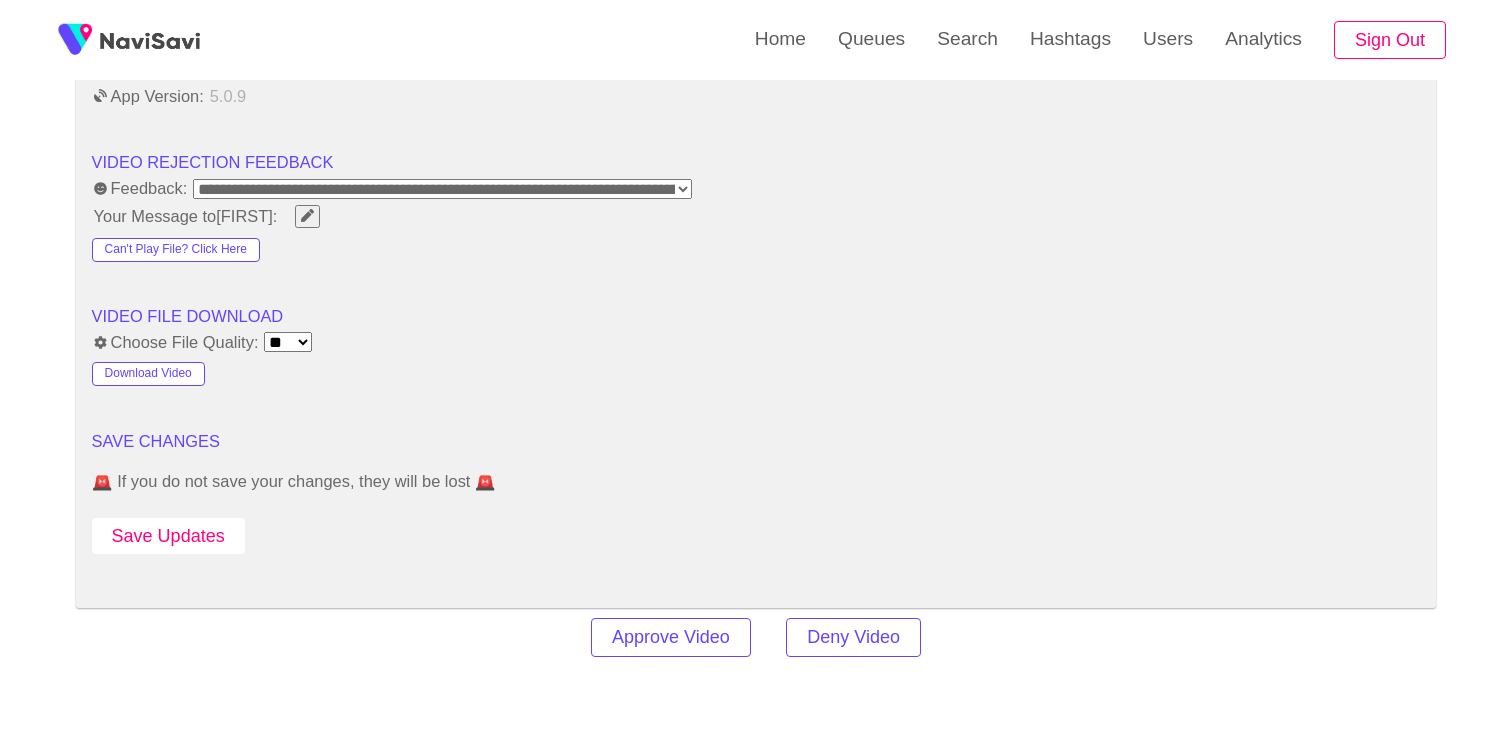 click on "Save Updates" at bounding box center (168, 536) 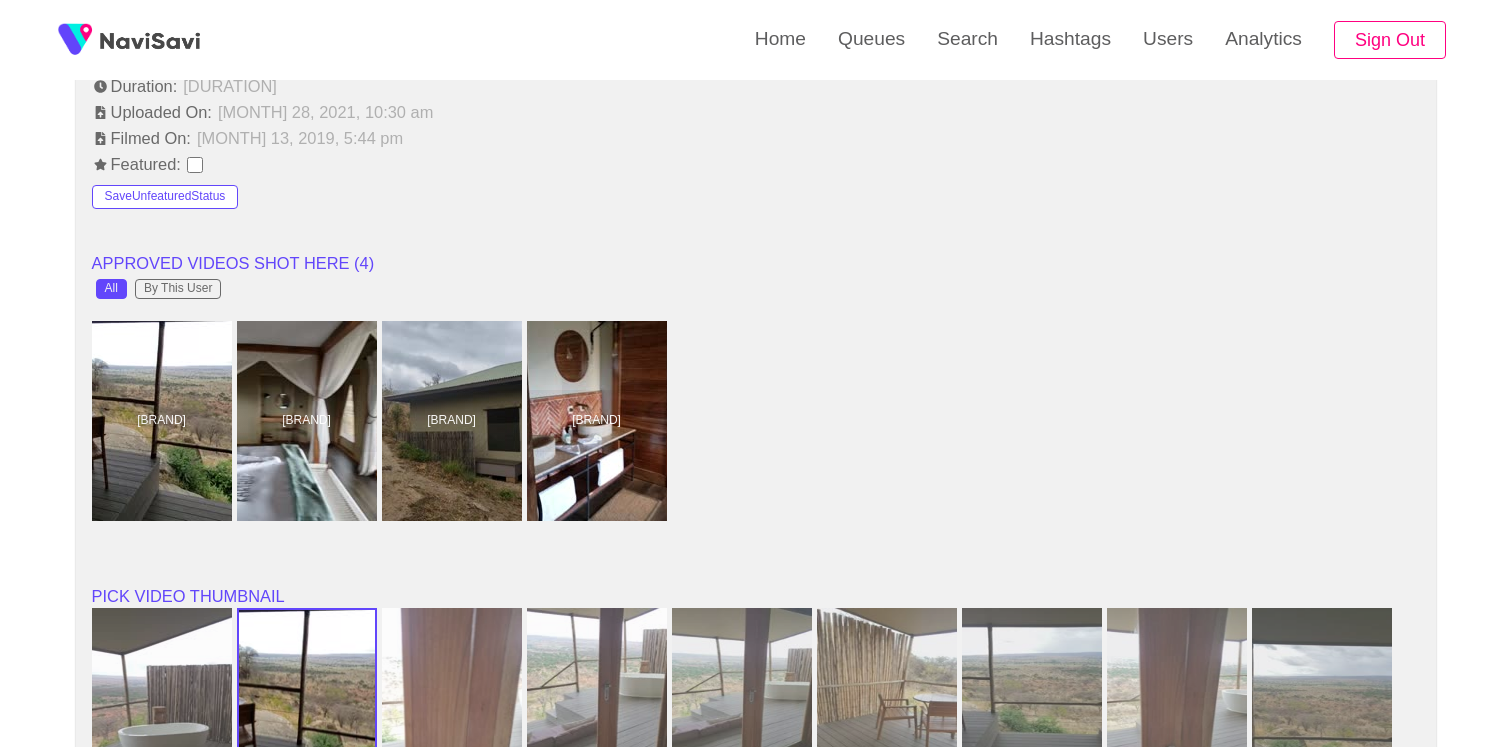 scroll, scrollTop: 1520, scrollLeft: 0, axis: vertical 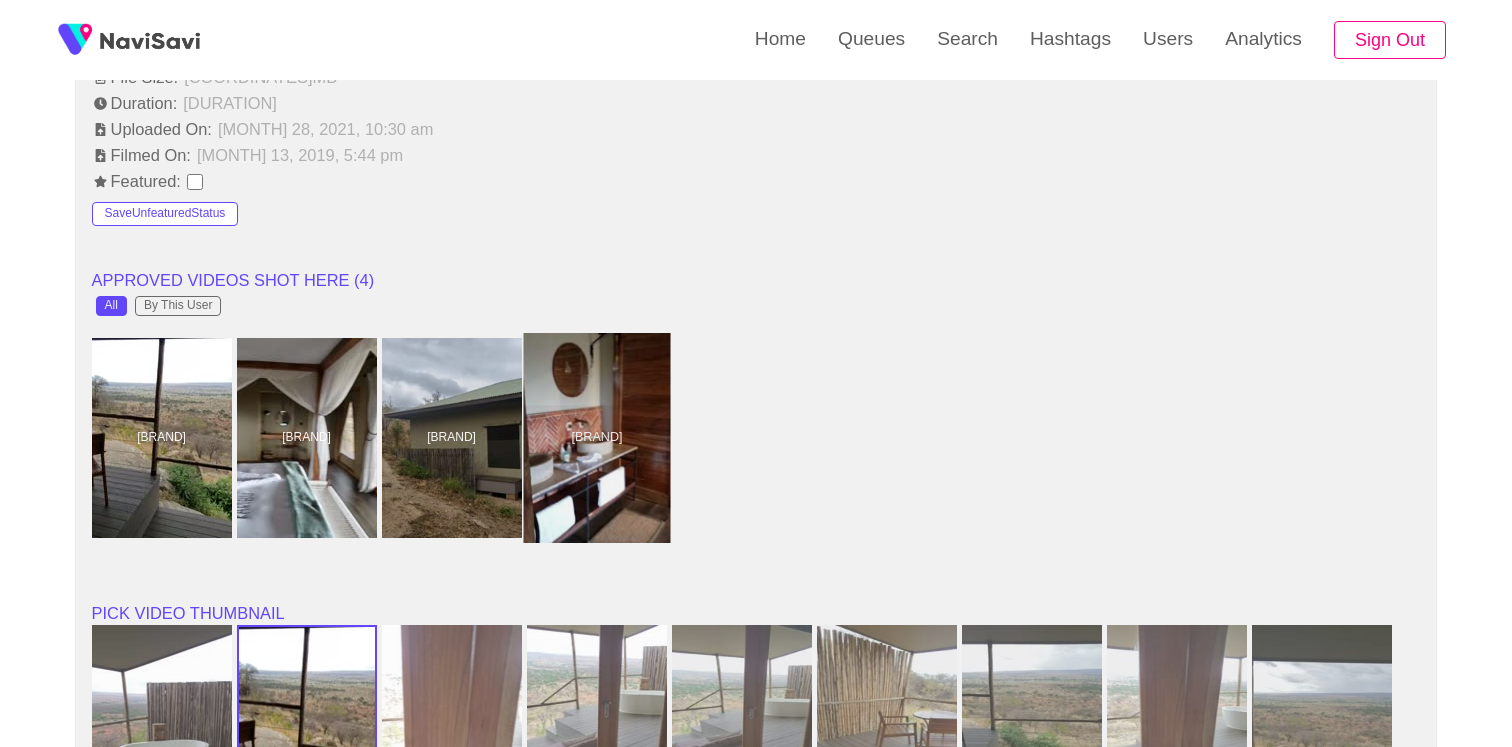 click at bounding box center [596, 438] 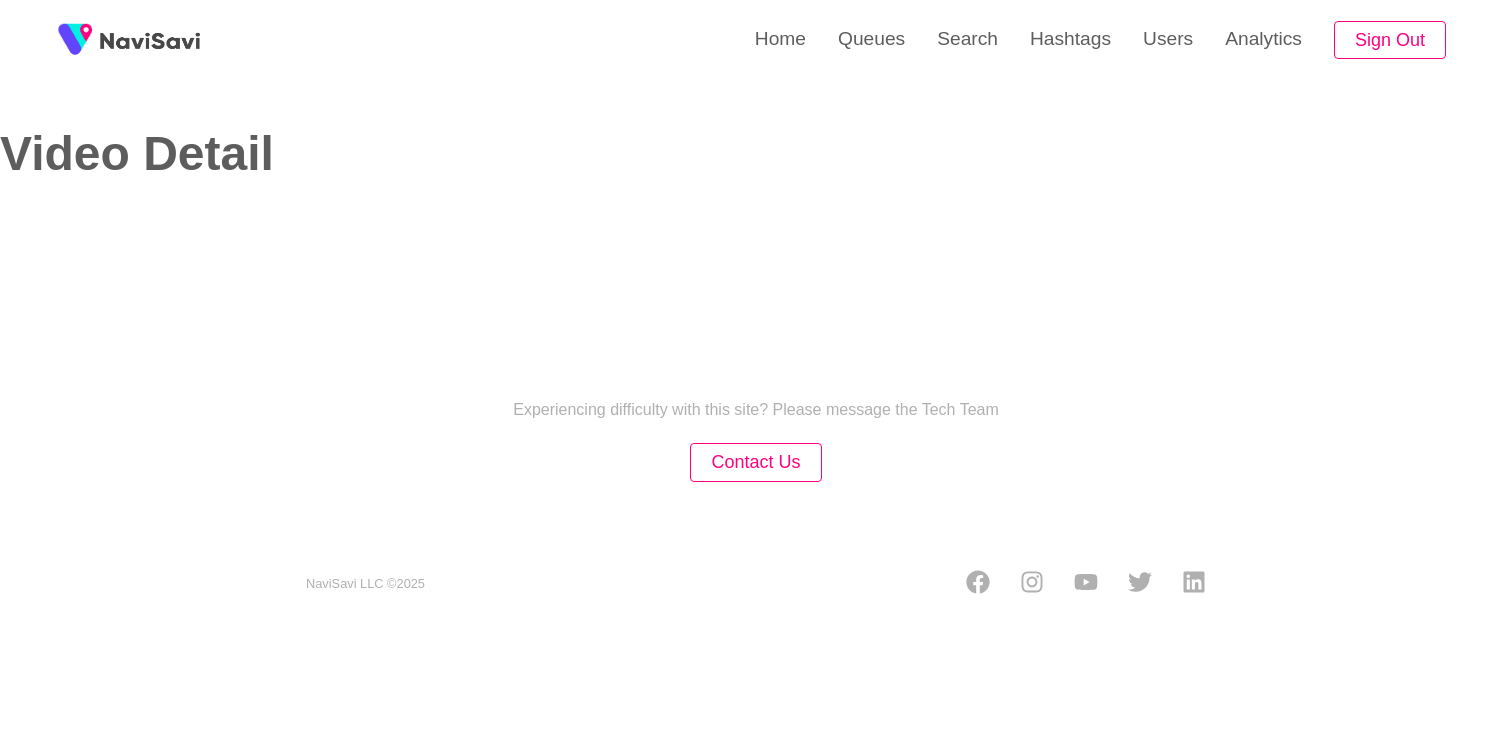 scroll, scrollTop: 0, scrollLeft: 0, axis: both 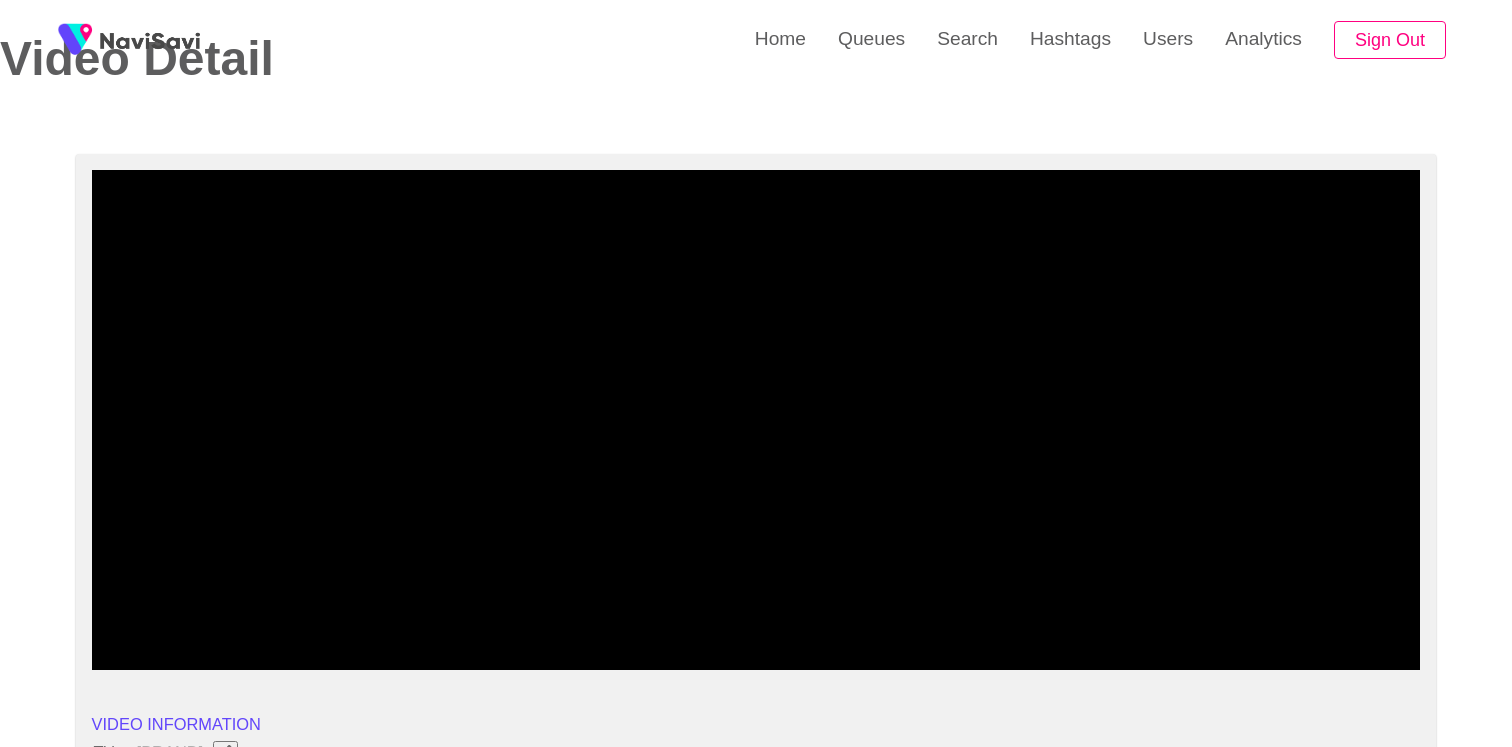 click at bounding box center [756, 420] 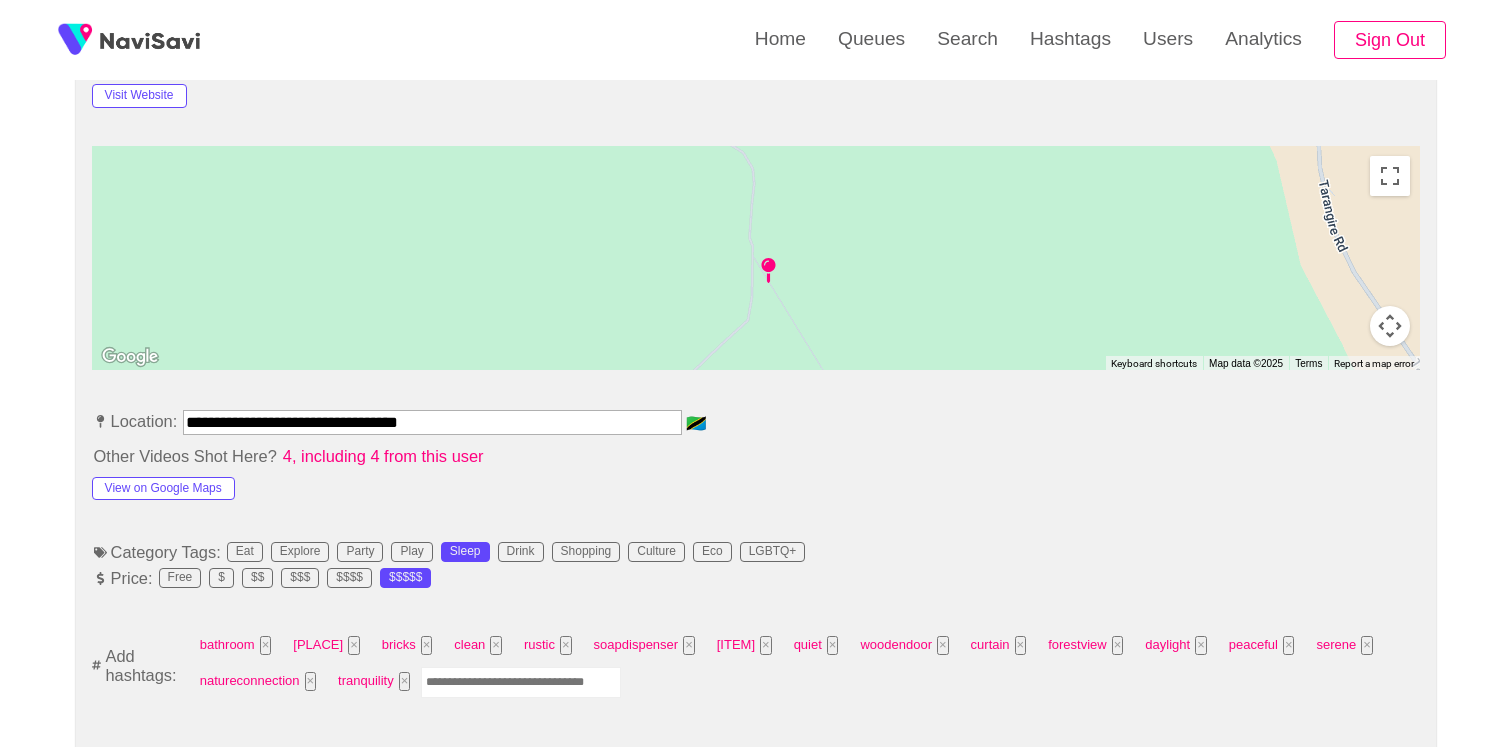 scroll, scrollTop: 1113, scrollLeft: 0, axis: vertical 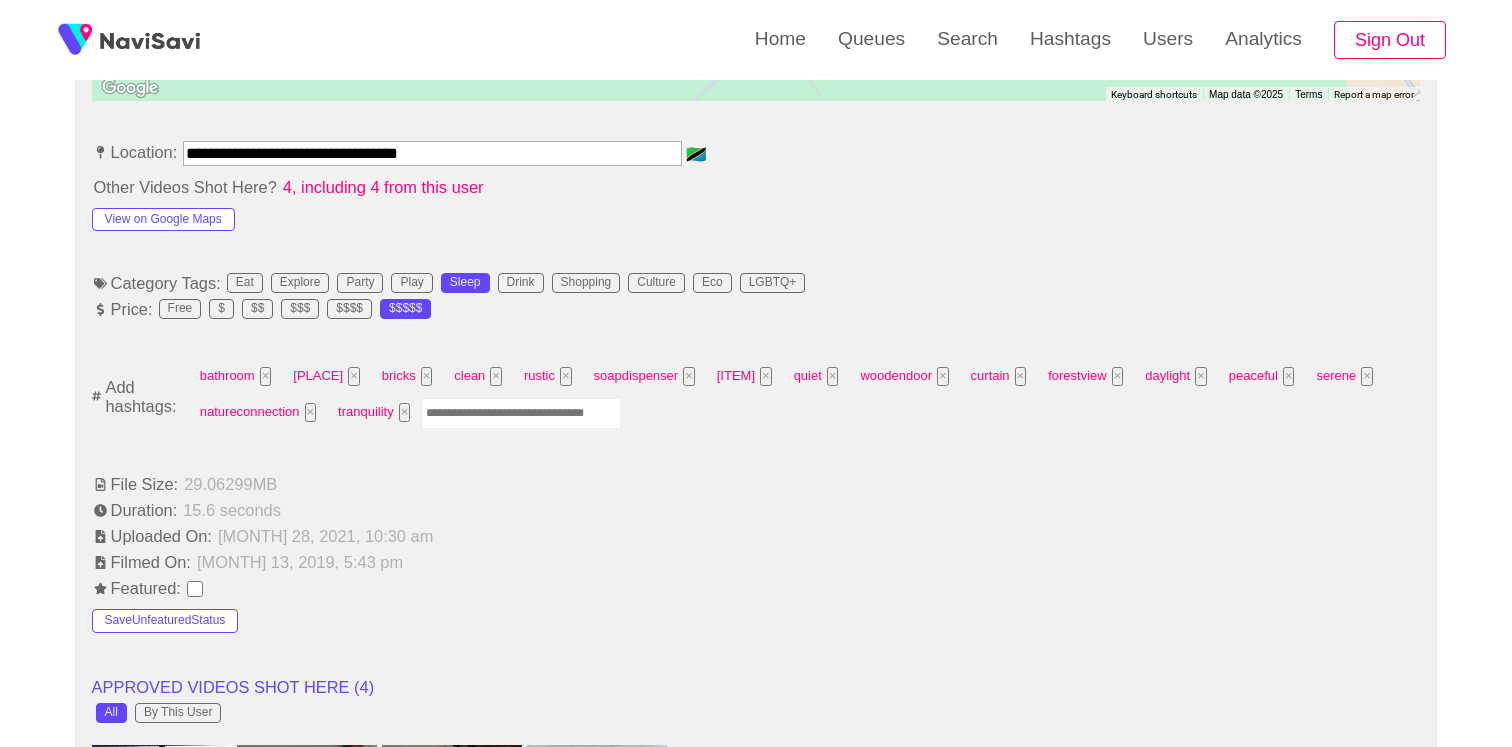 click at bounding box center [521, 413] 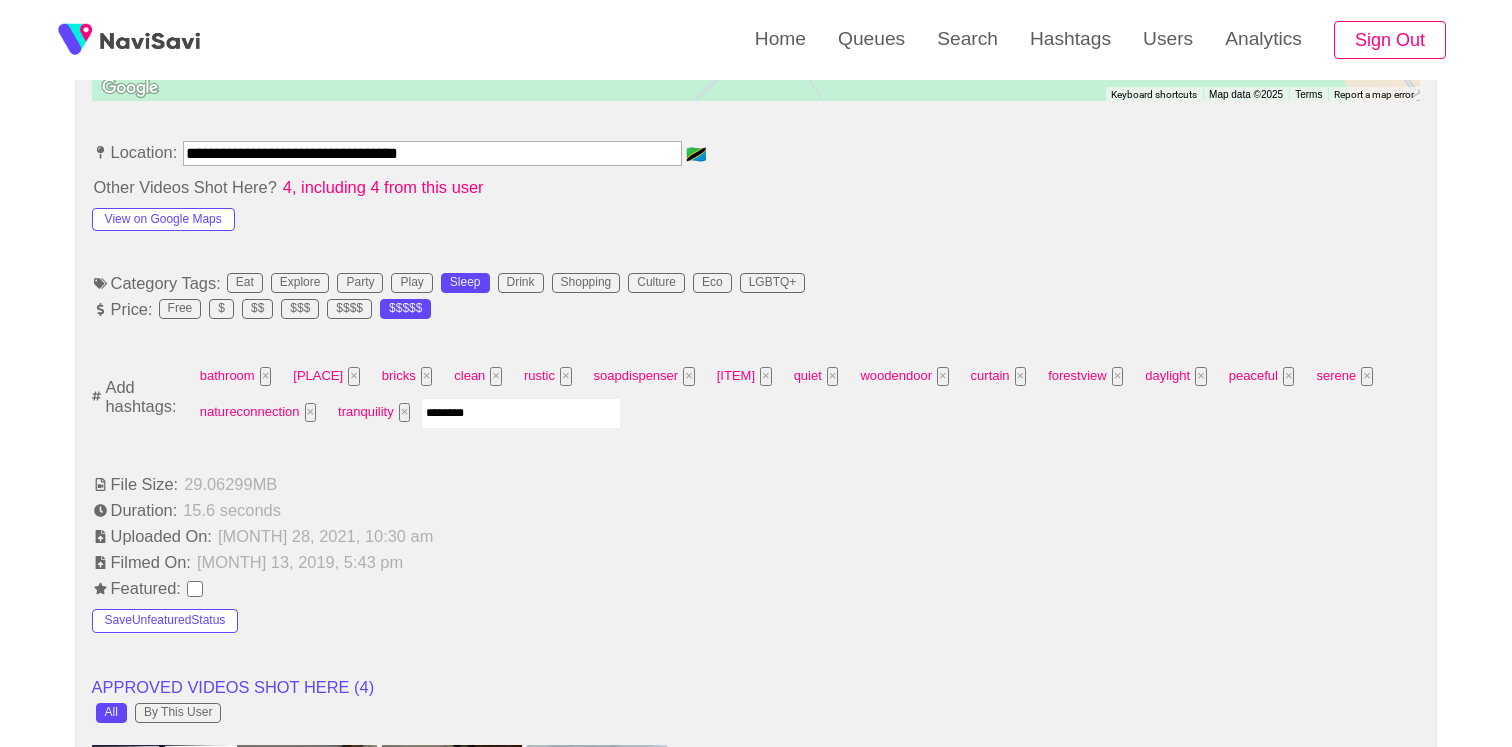 type on "*********" 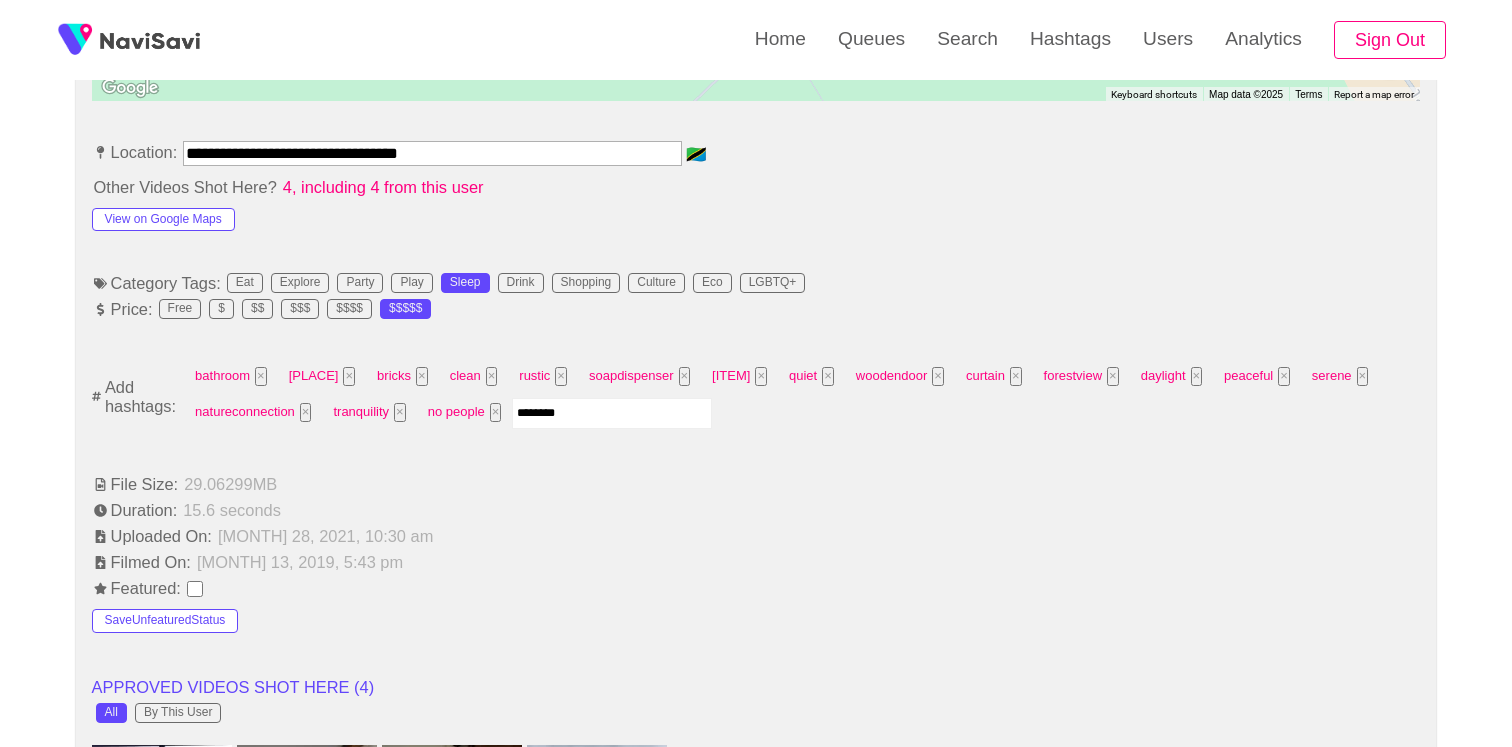 type on "*********" 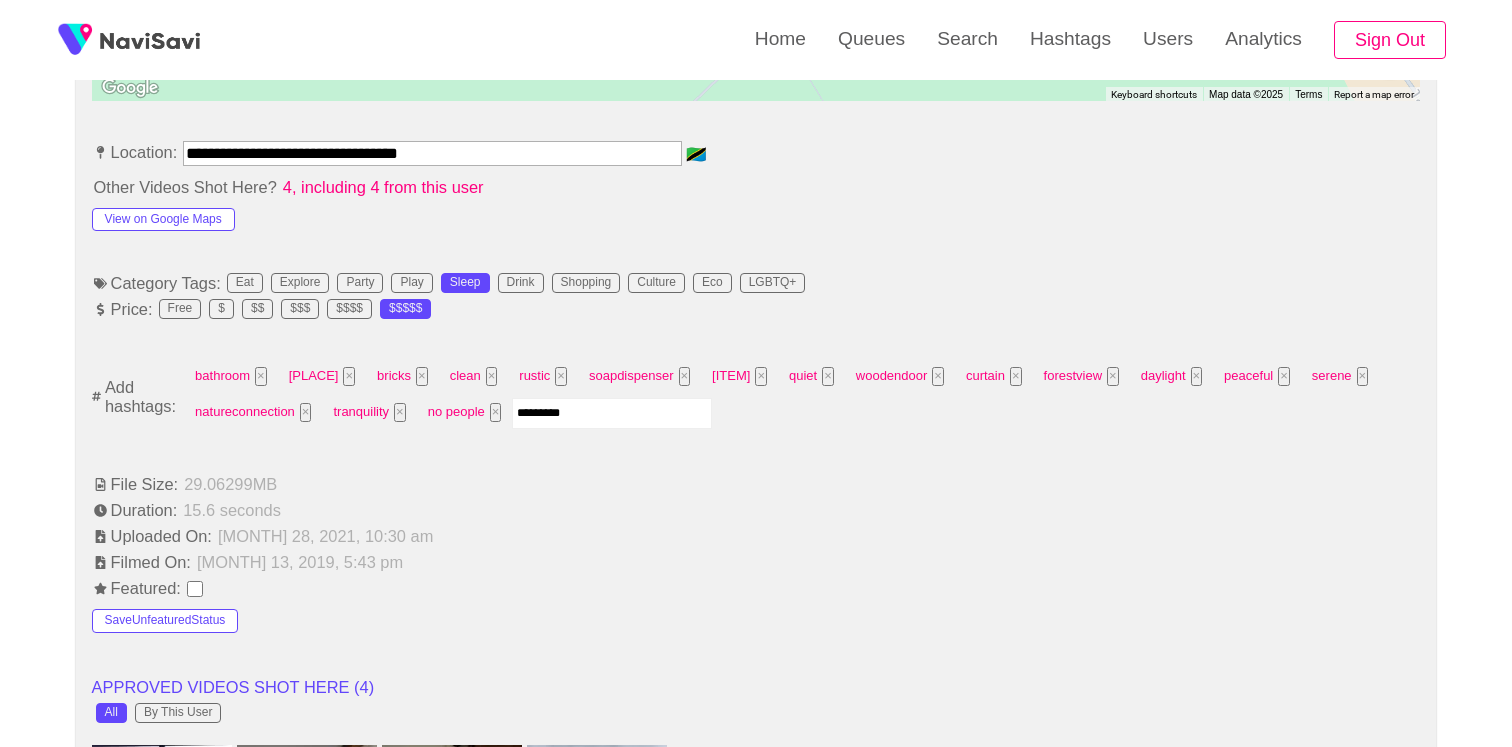 type 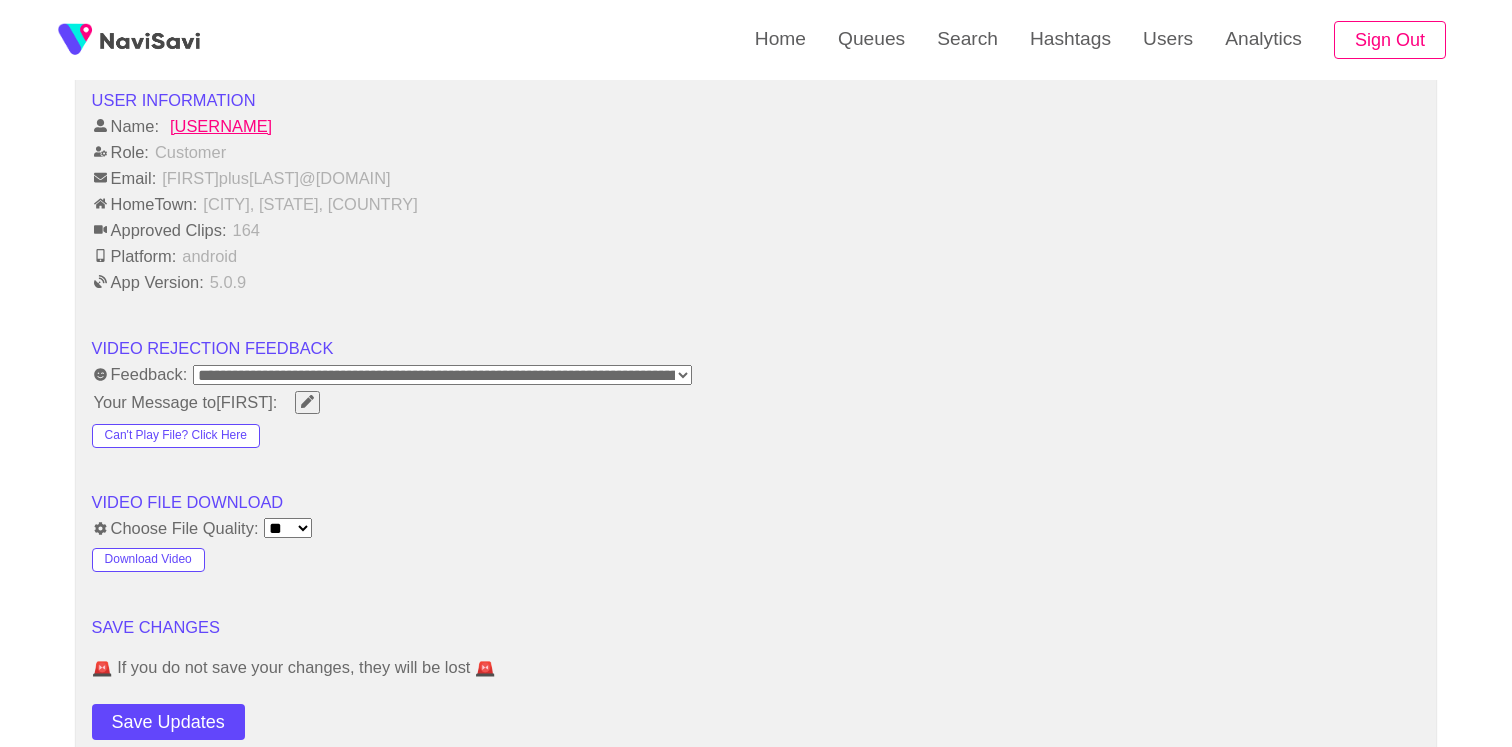 scroll, scrollTop: 2996, scrollLeft: 0, axis: vertical 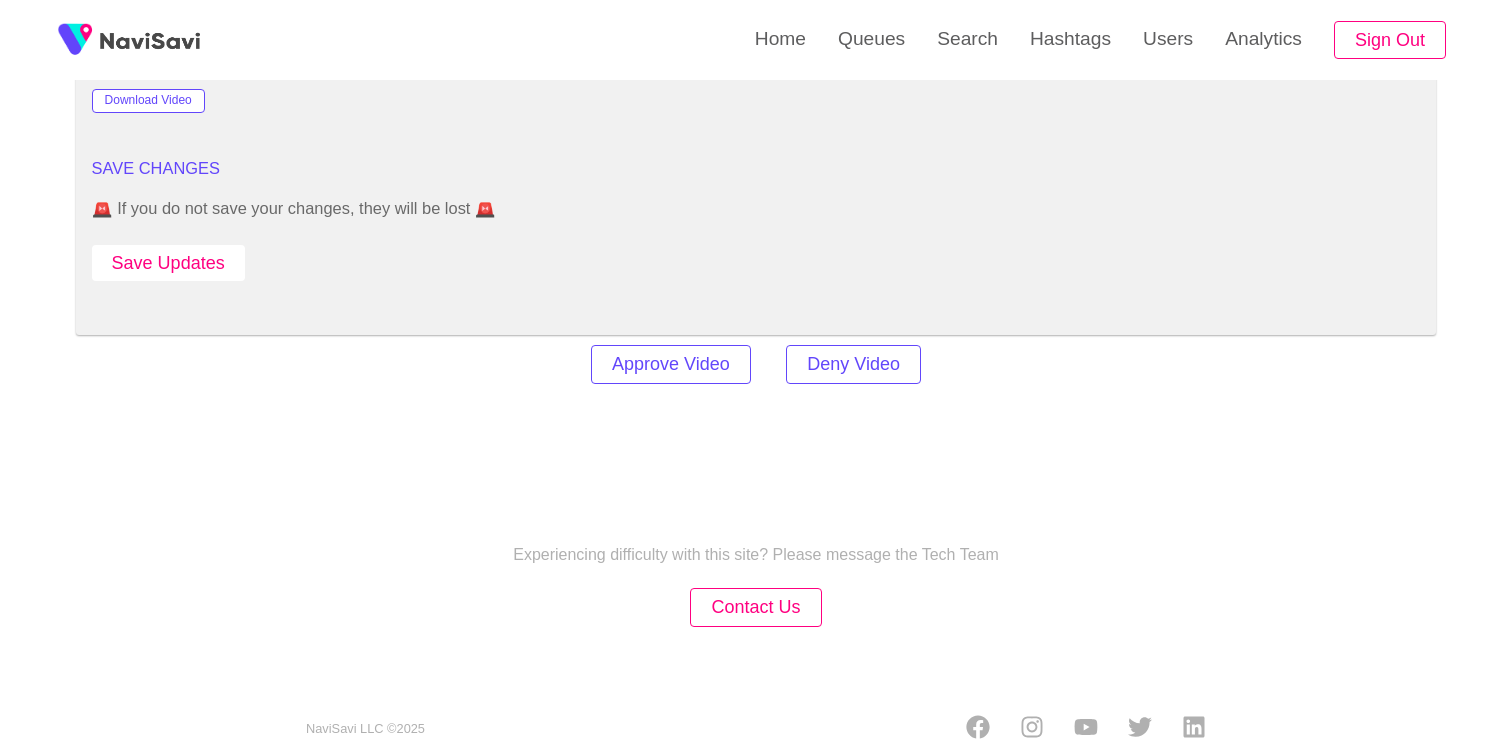 click on "Save Updates" at bounding box center (168, 263) 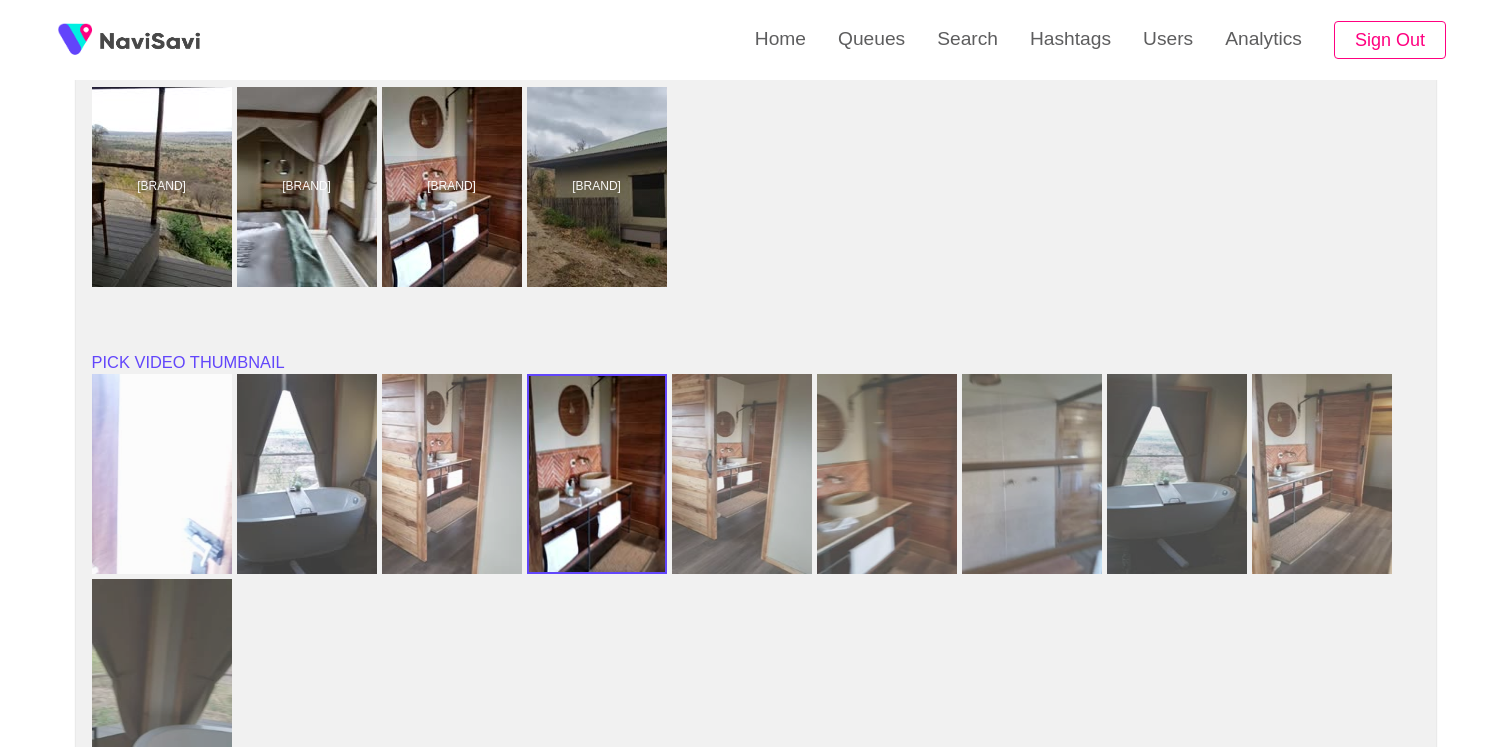scroll, scrollTop: 1531, scrollLeft: 0, axis: vertical 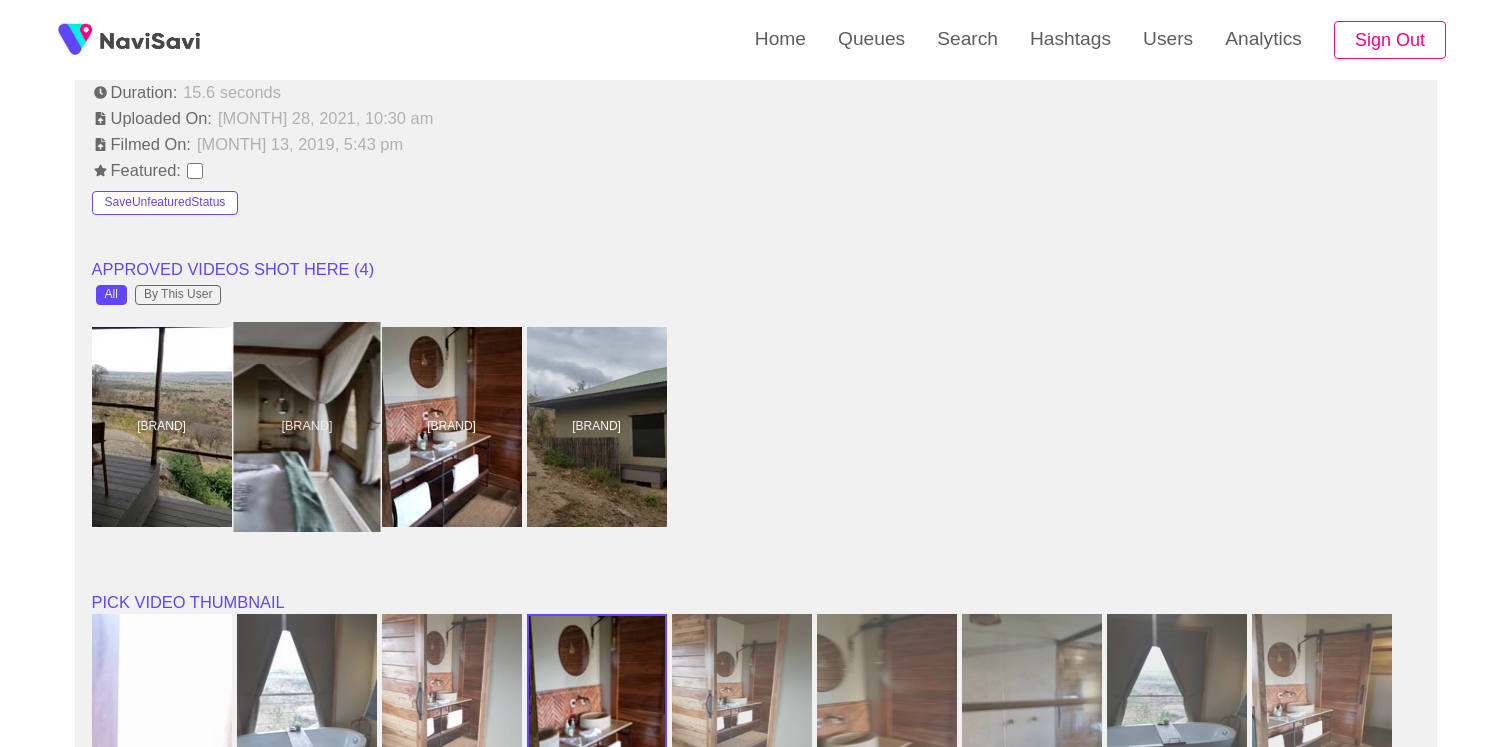click at bounding box center [306, 427] 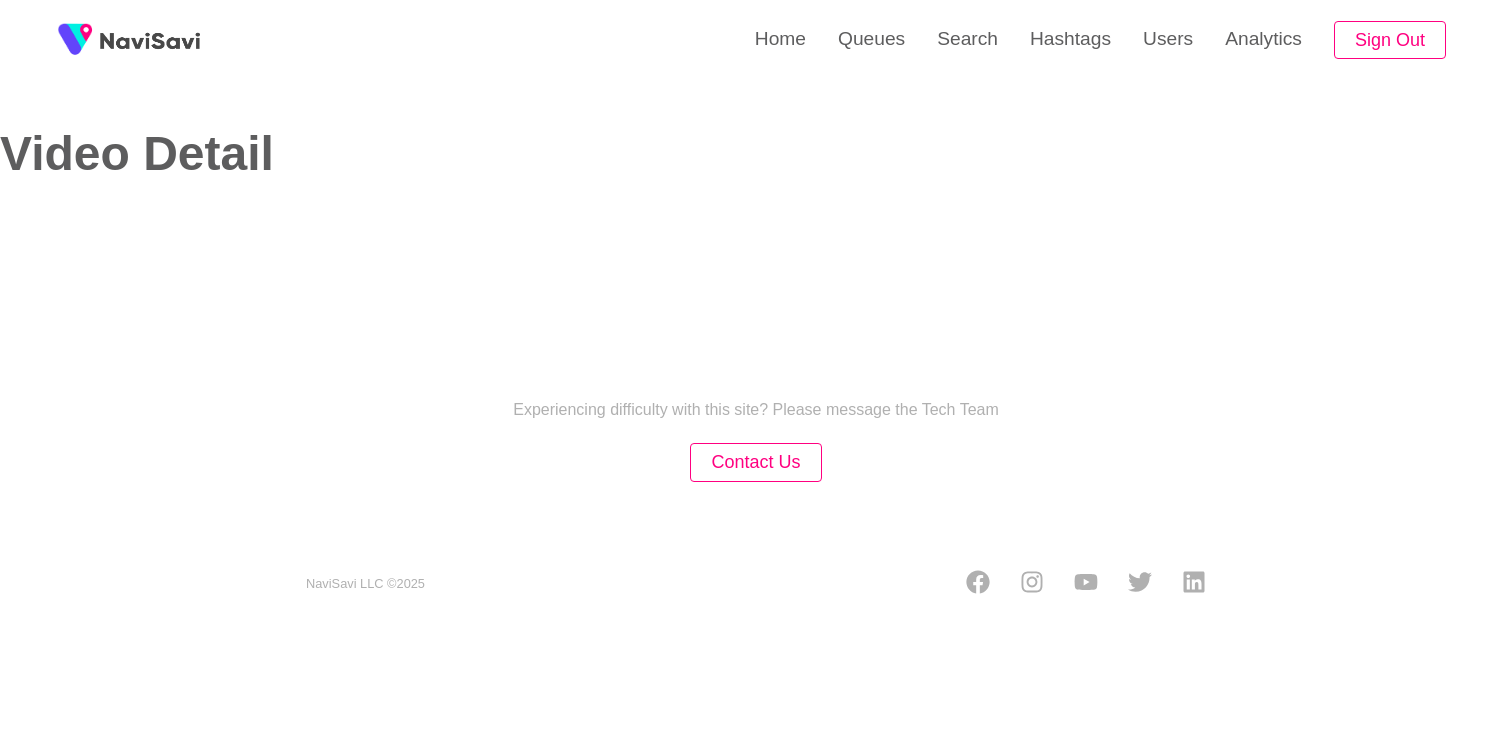 select on "**********" 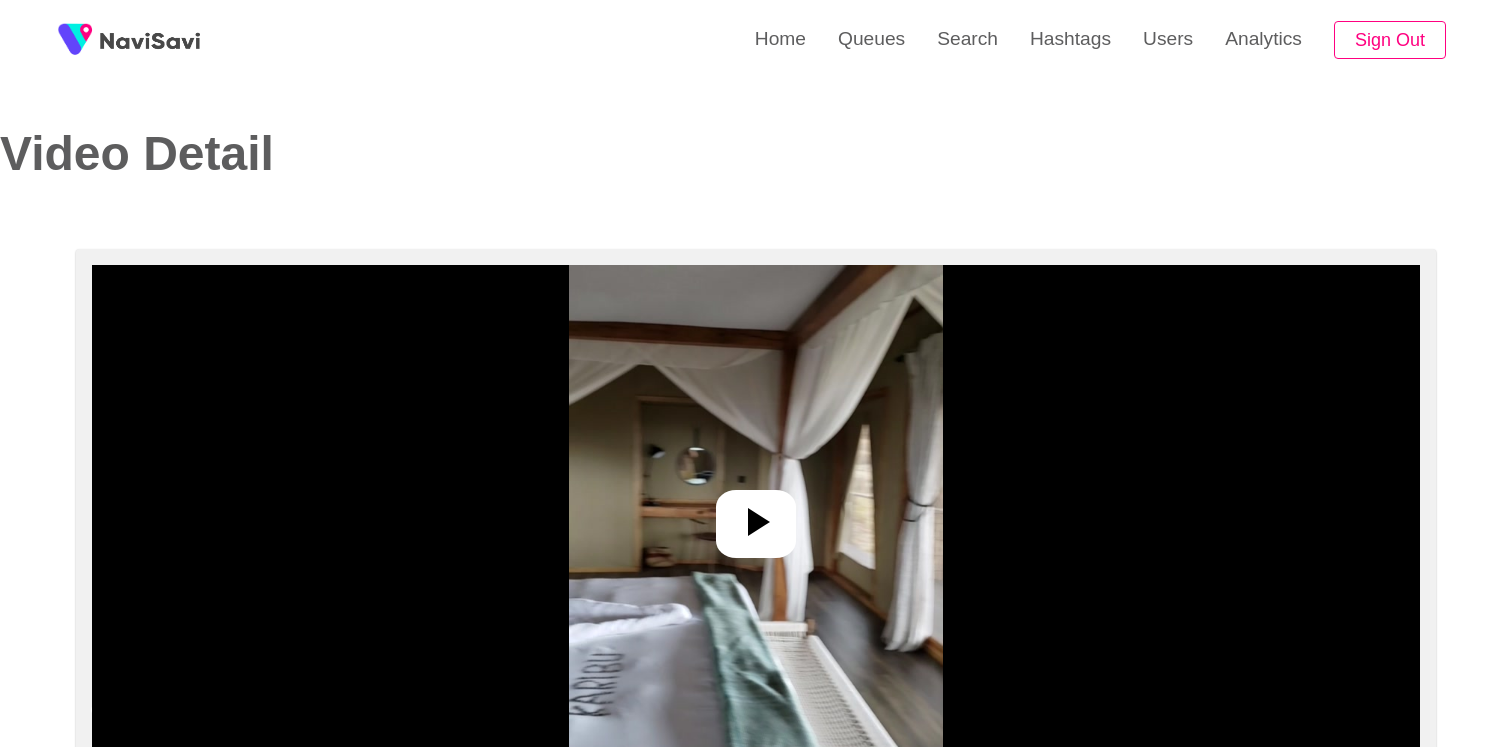 click at bounding box center (756, 515) 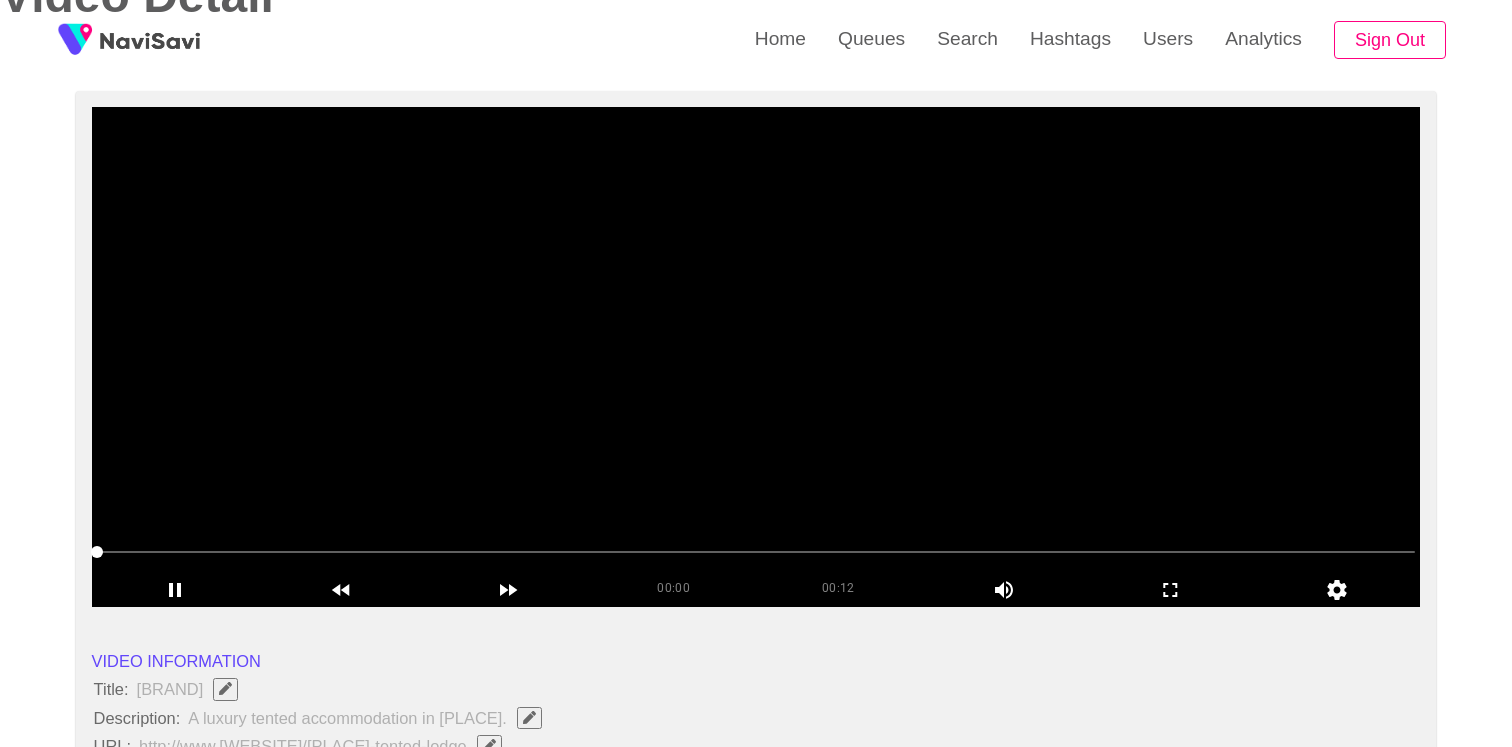 scroll, scrollTop: 161, scrollLeft: 0, axis: vertical 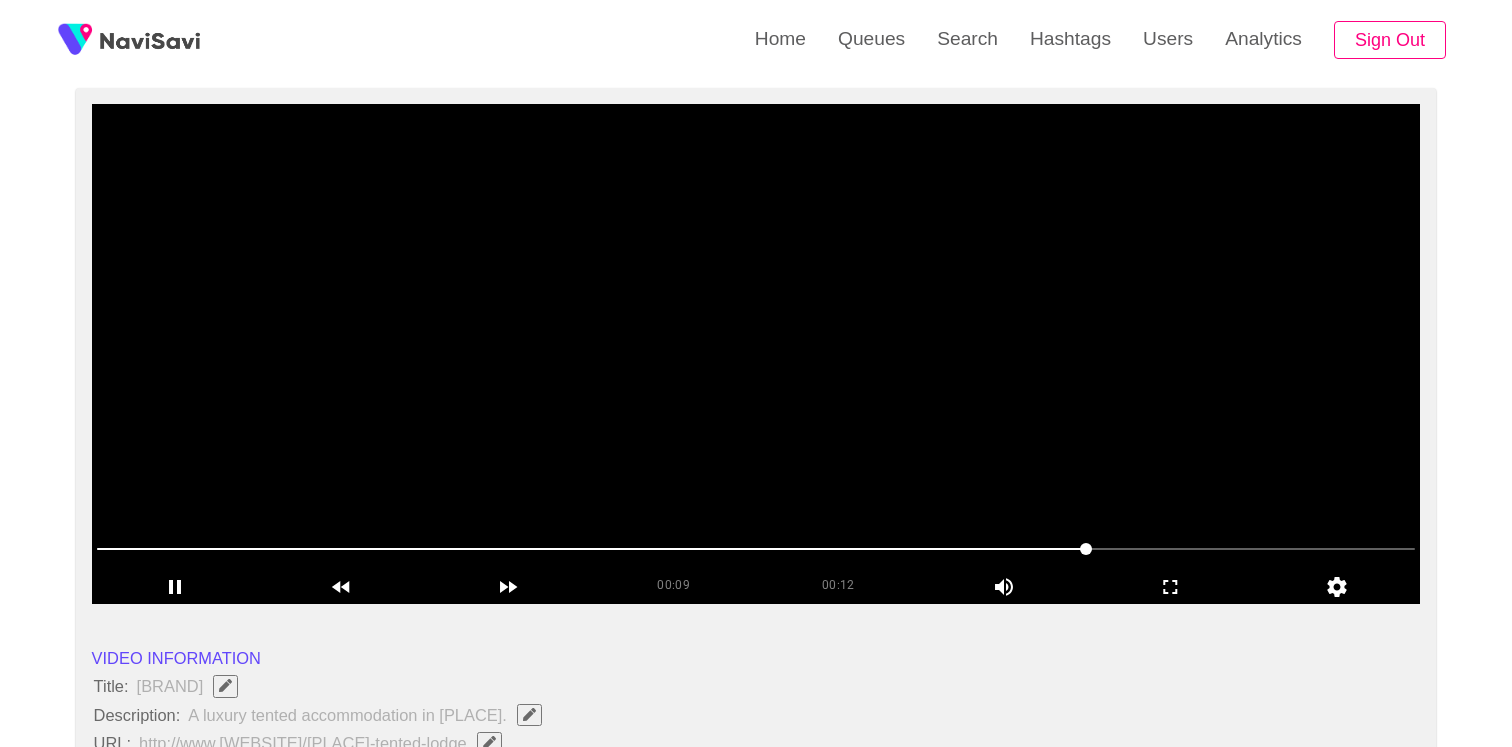 click at bounding box center (756, 354) 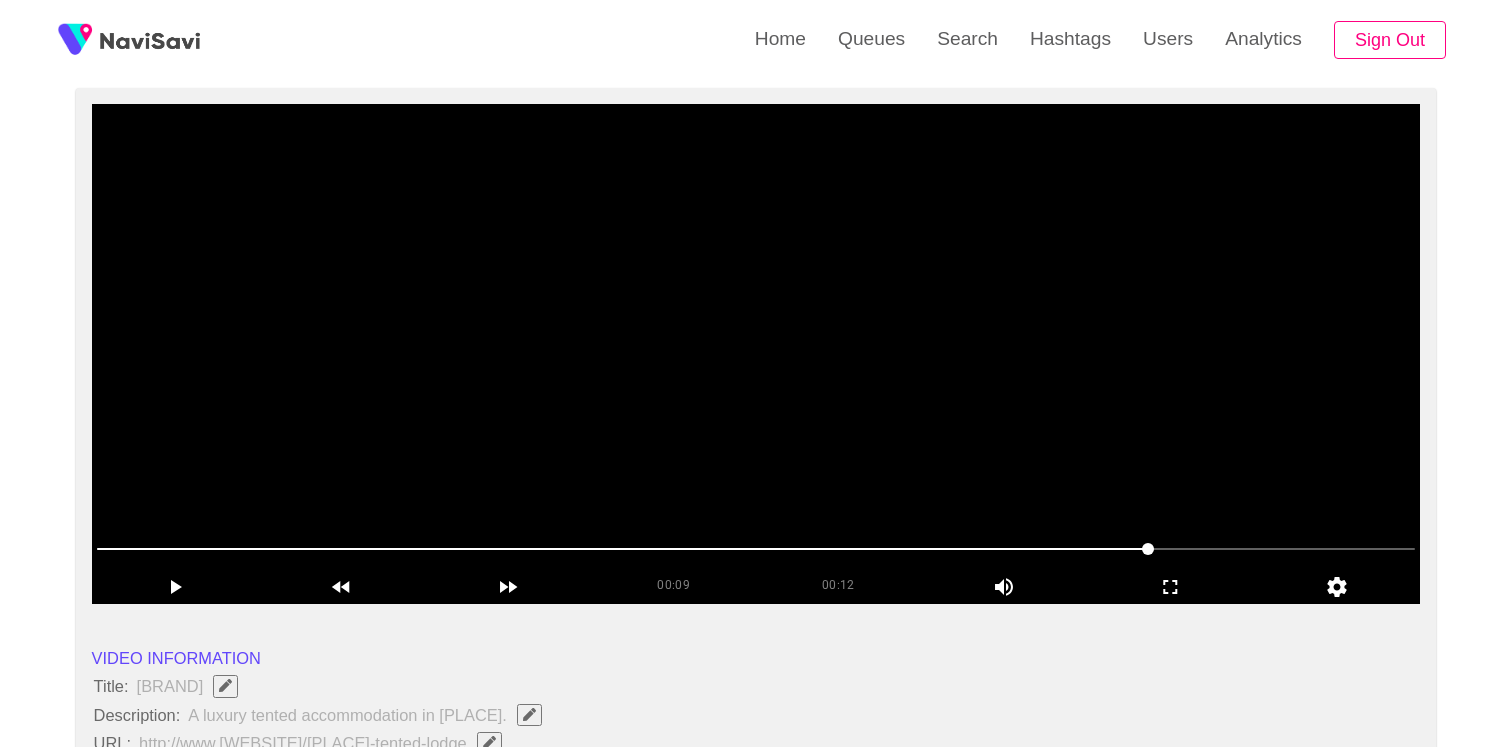 click at bounding box center [756, 354] 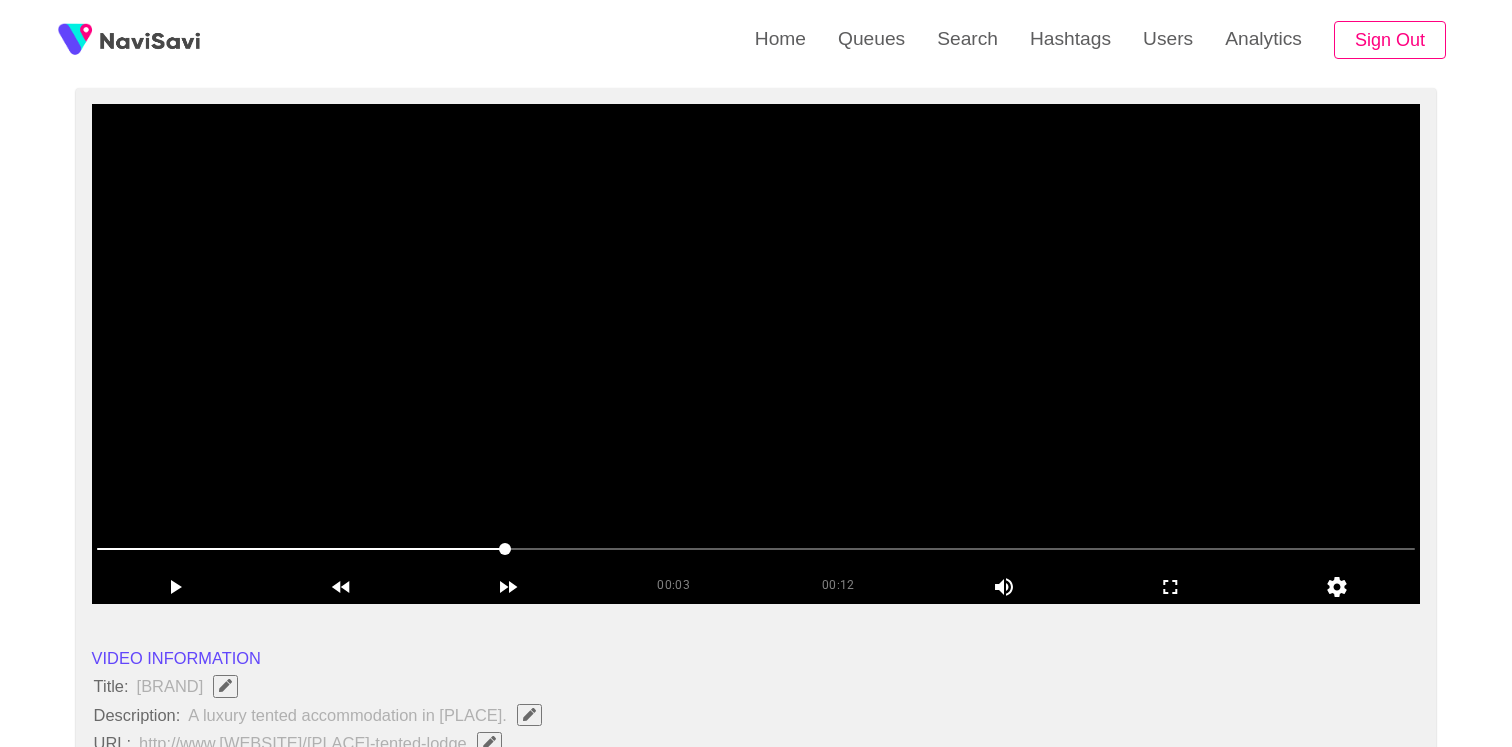 click at bounding box center (756, 354) 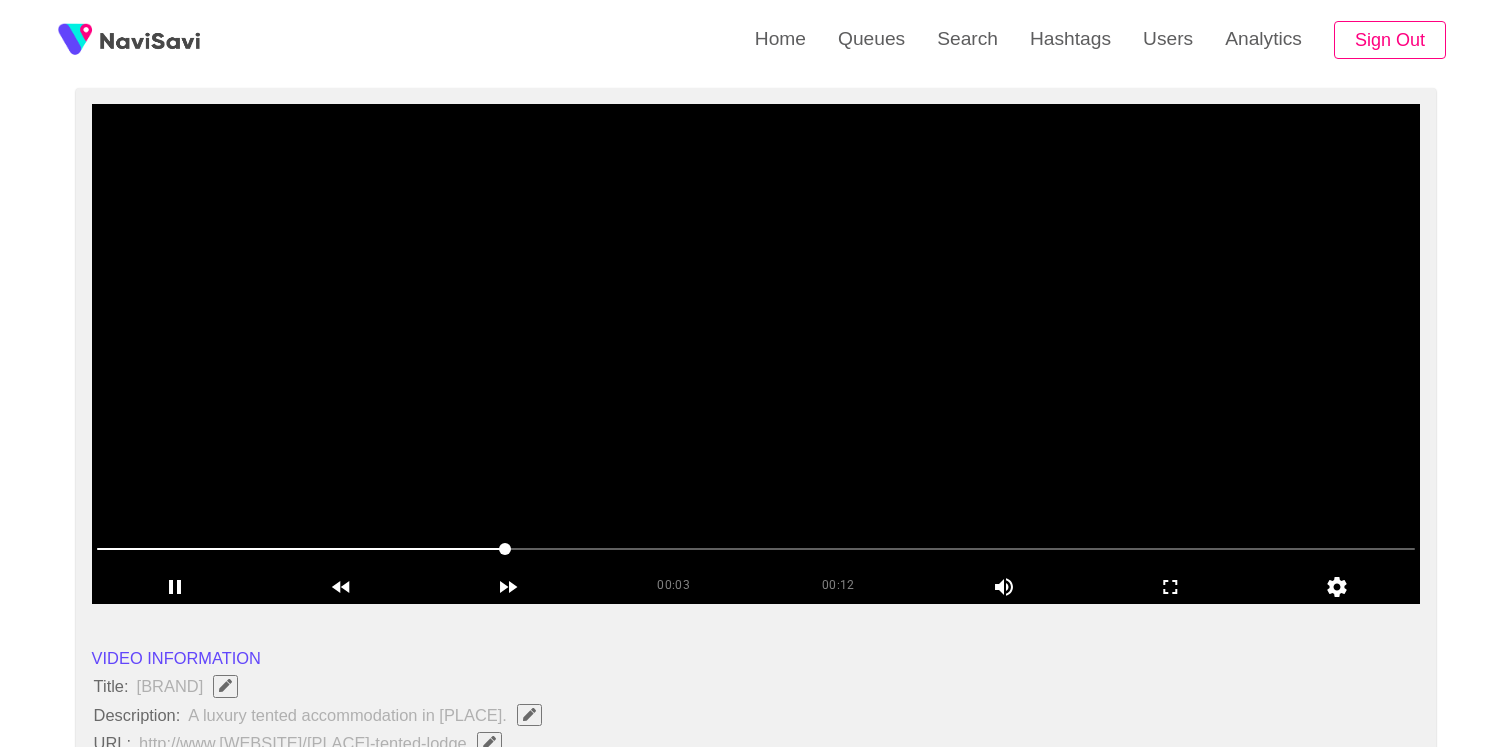 click at bounding box center (756, 354) 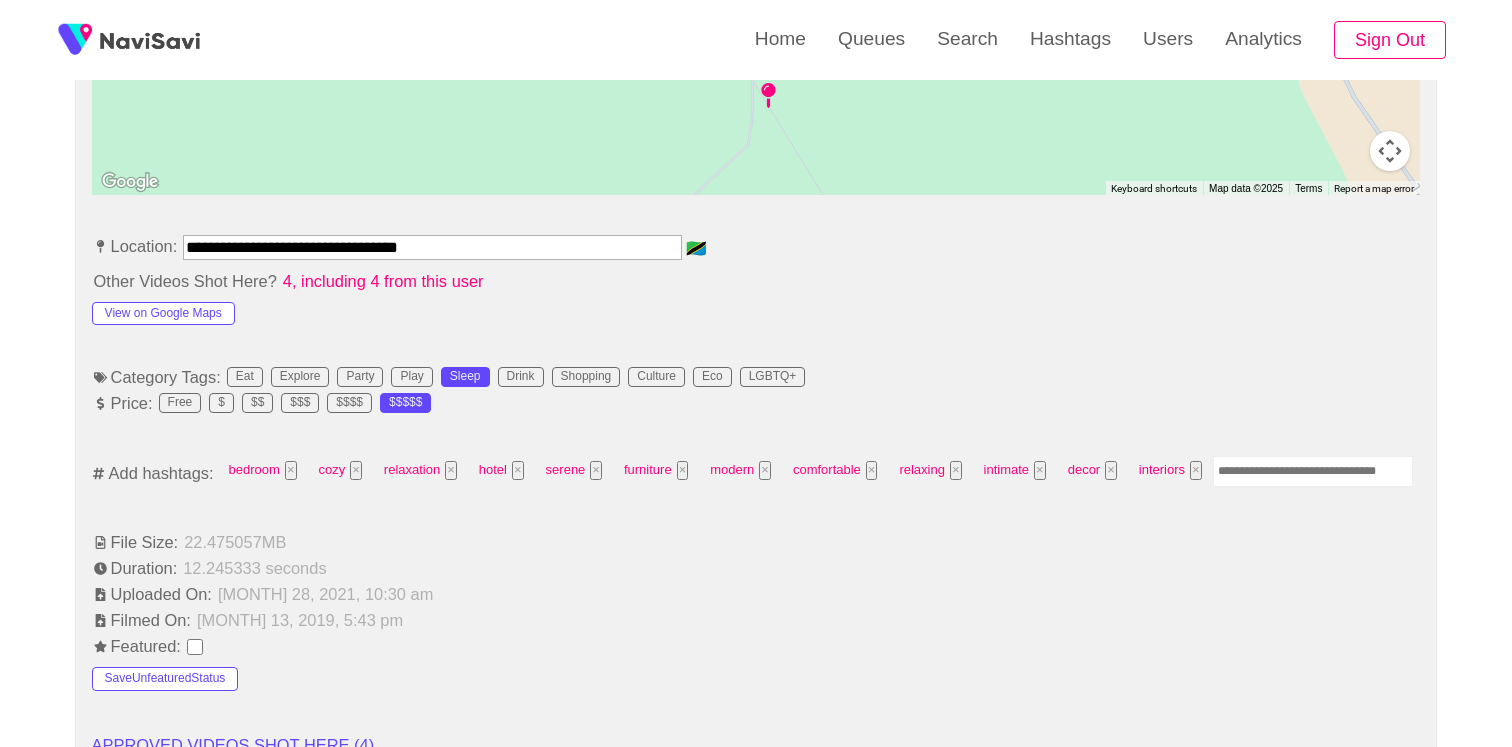 scroll, scrollTop: 1218, scrollLeft: 0, axis: vertical 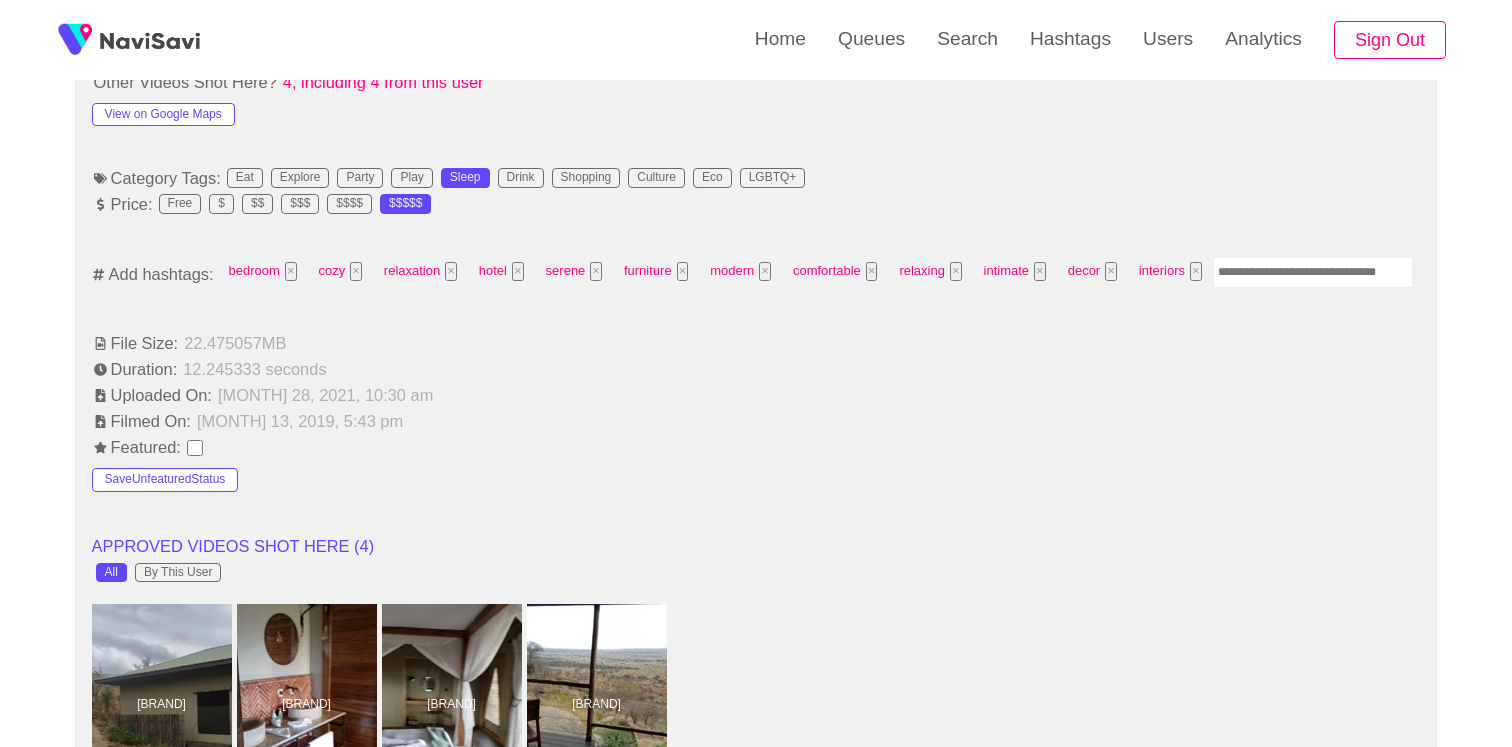 click at bounding box center (1313, 272) 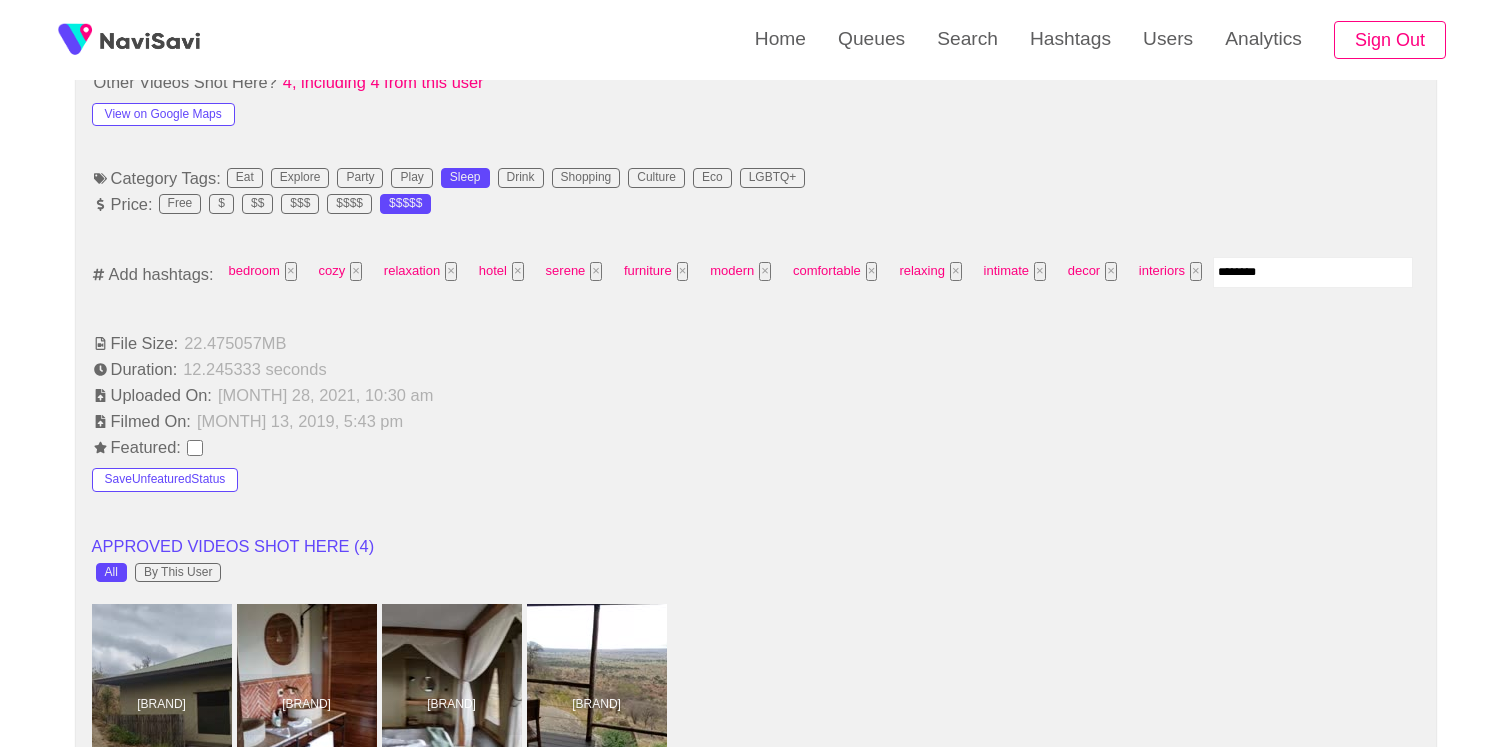 type on "*********" 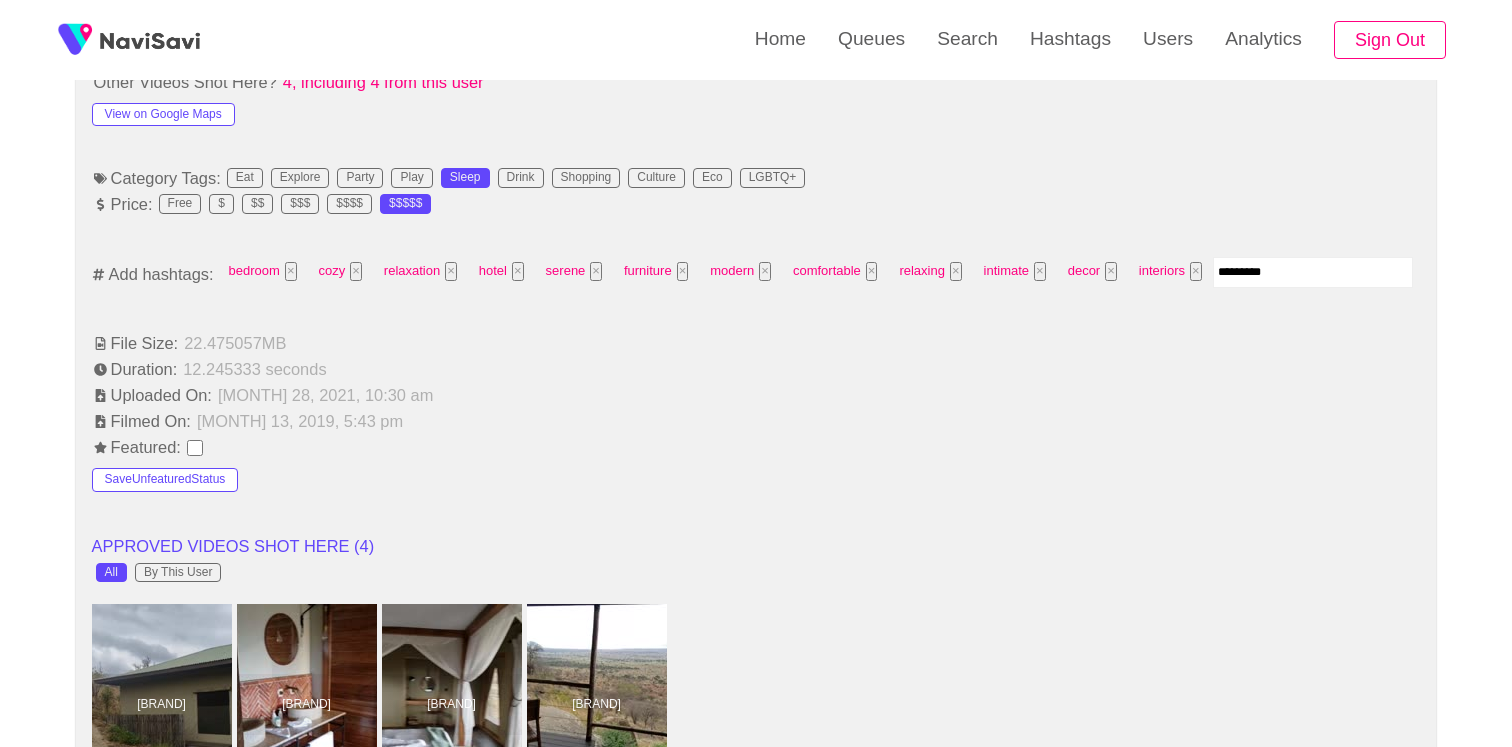 type 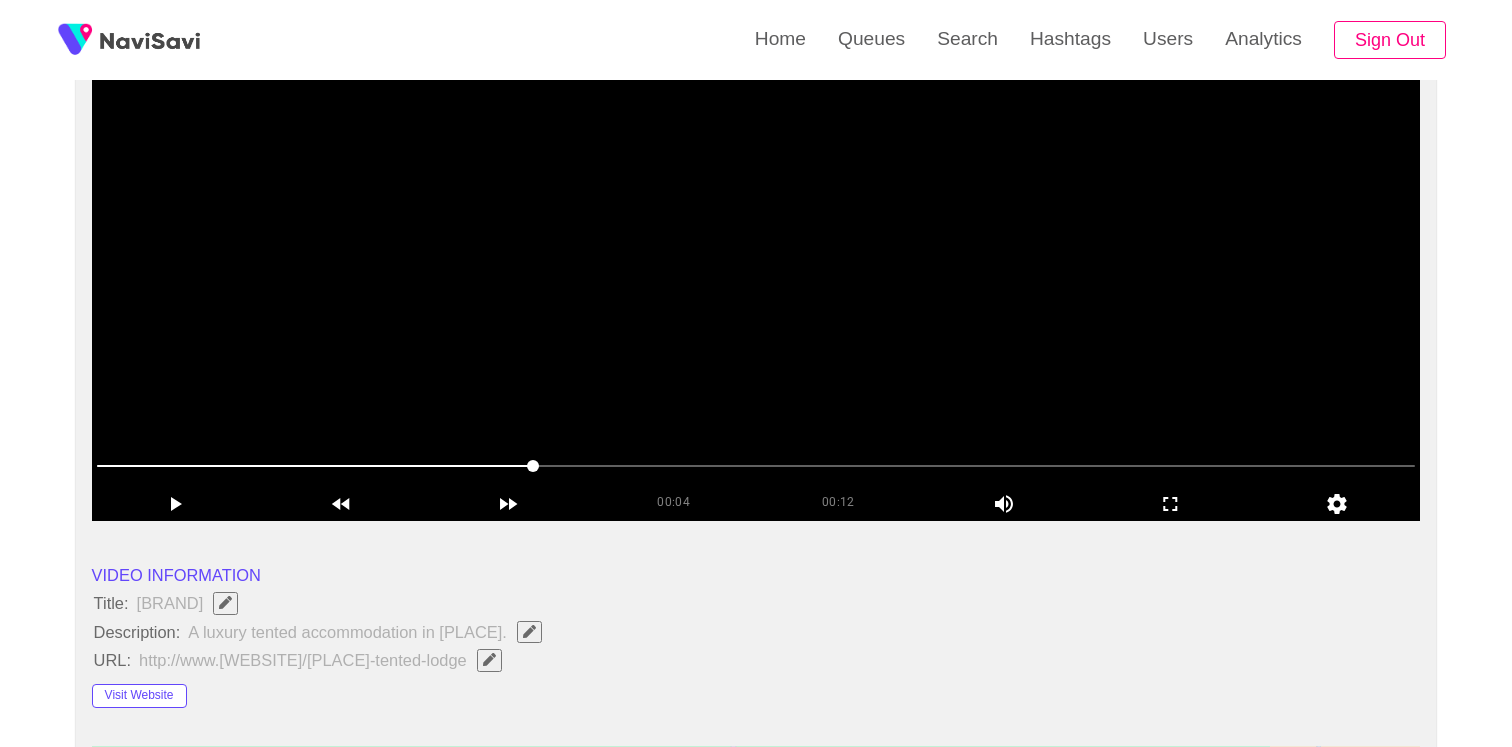 click at bounding box center [756, 271] 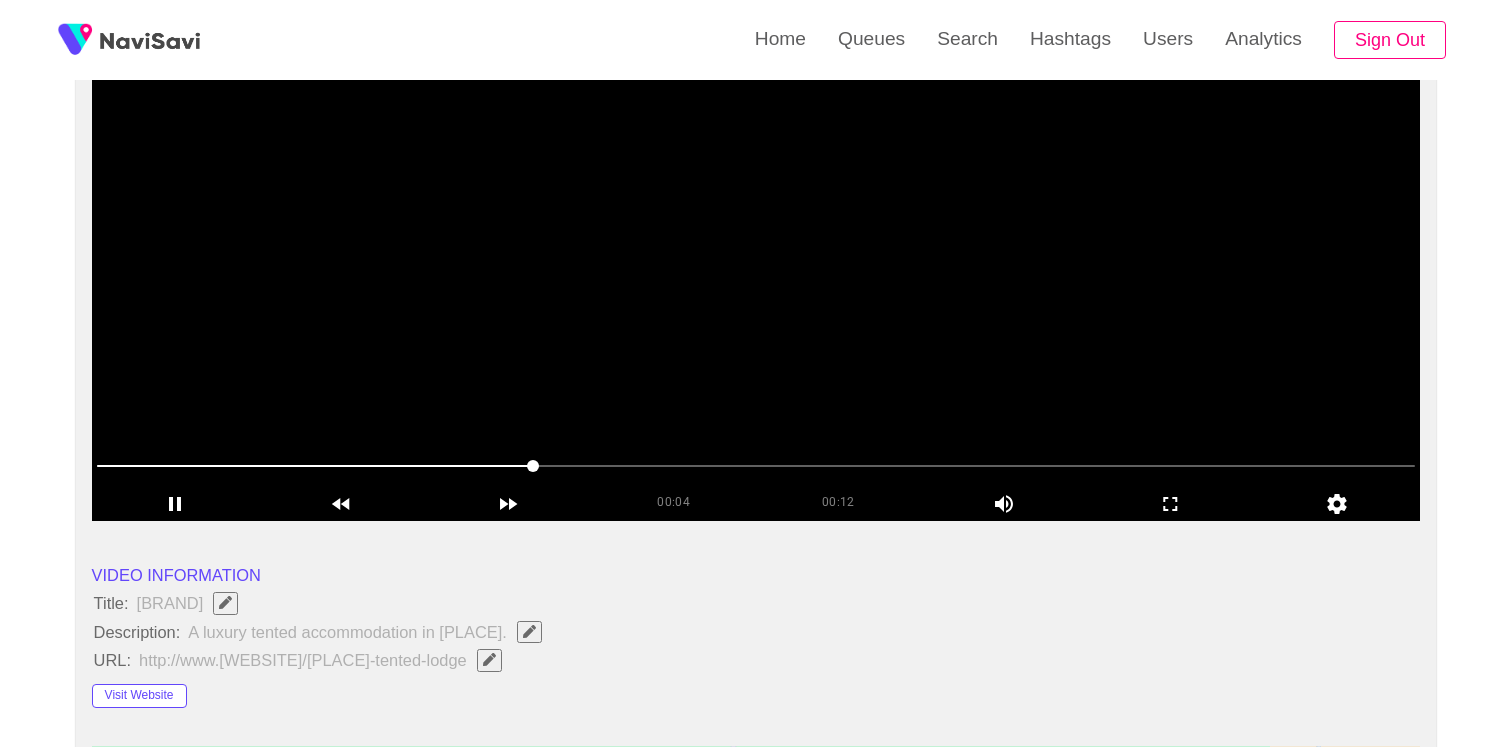 click at bounding box center [756, 271] 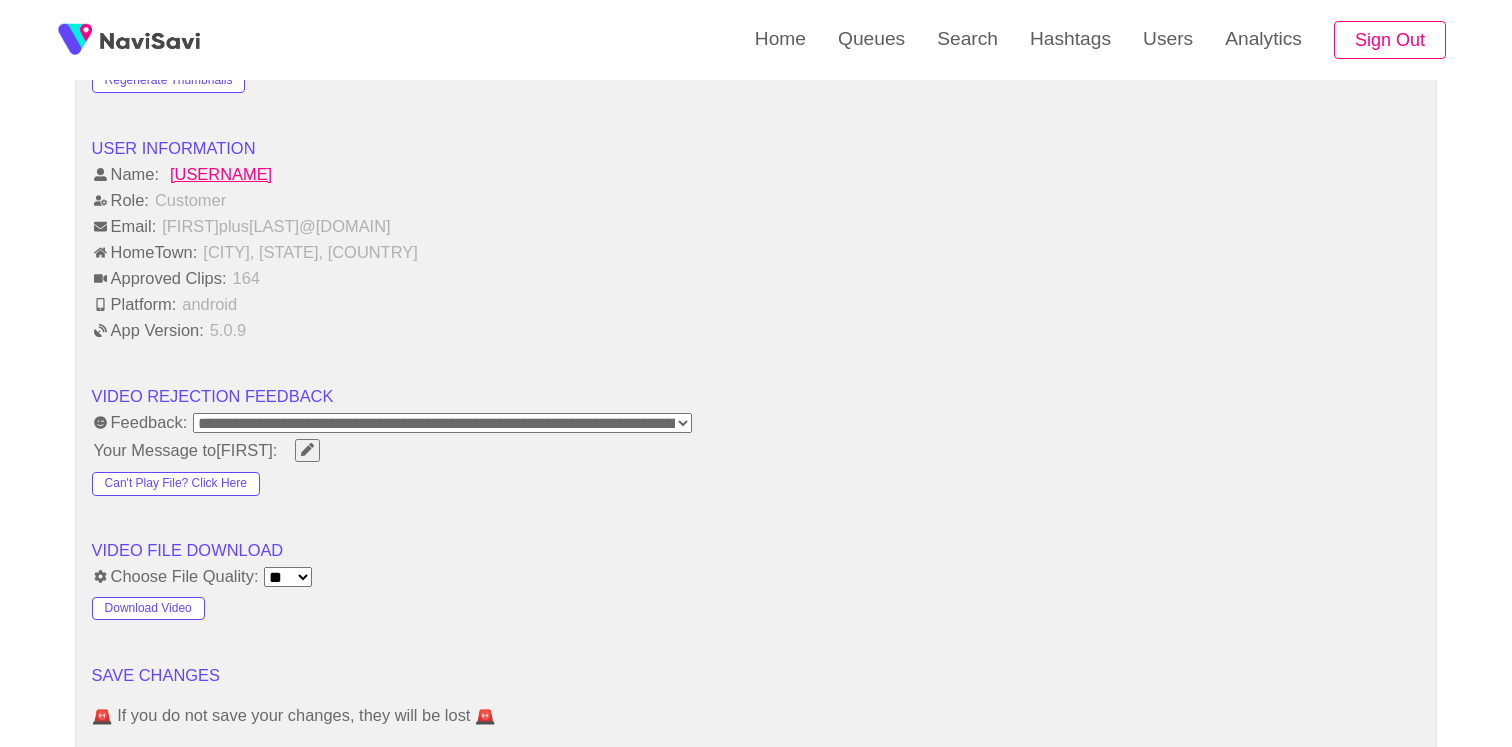 scroll, scrollTop: 2894, scrollLeft: 0, axis: vertical 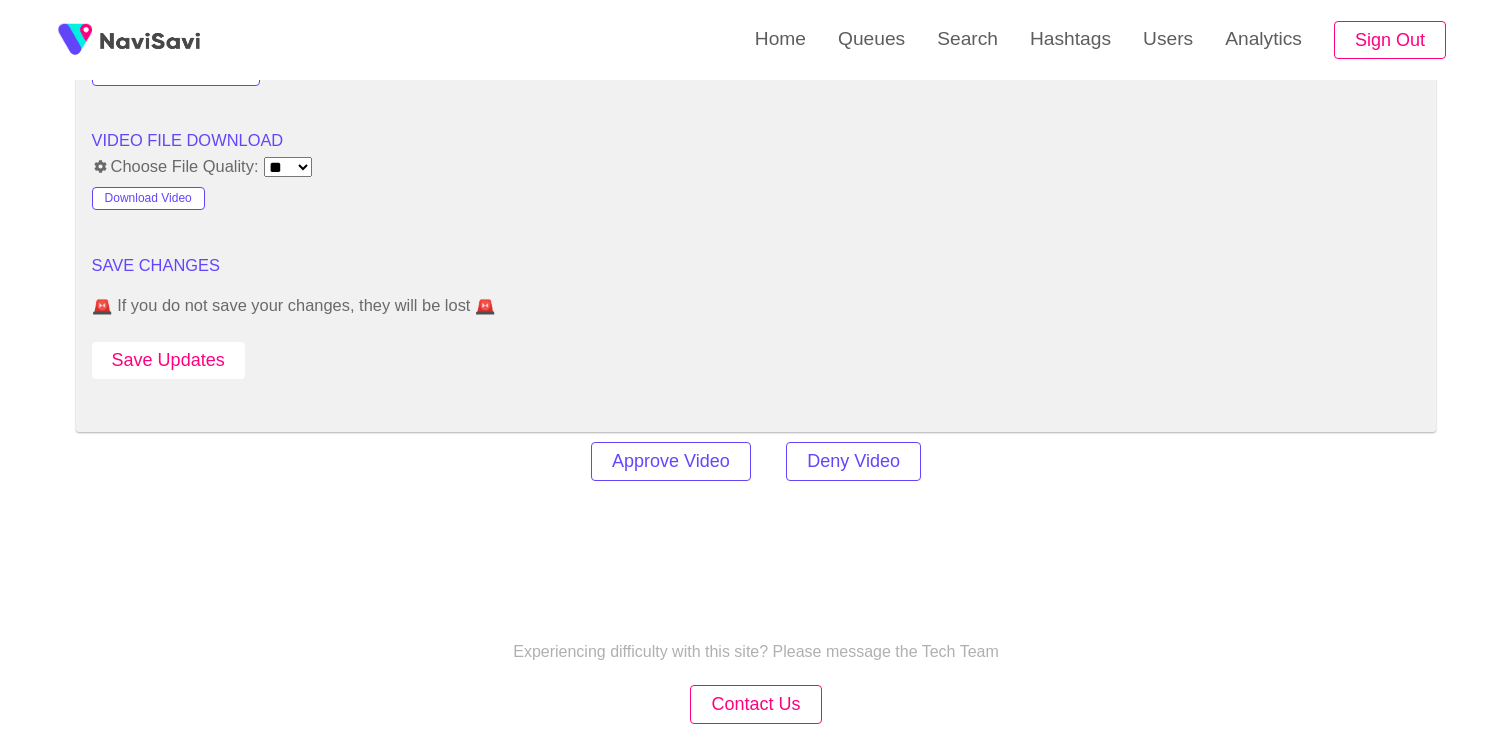 click on "Save Updates" at bounding box center (168, 360) 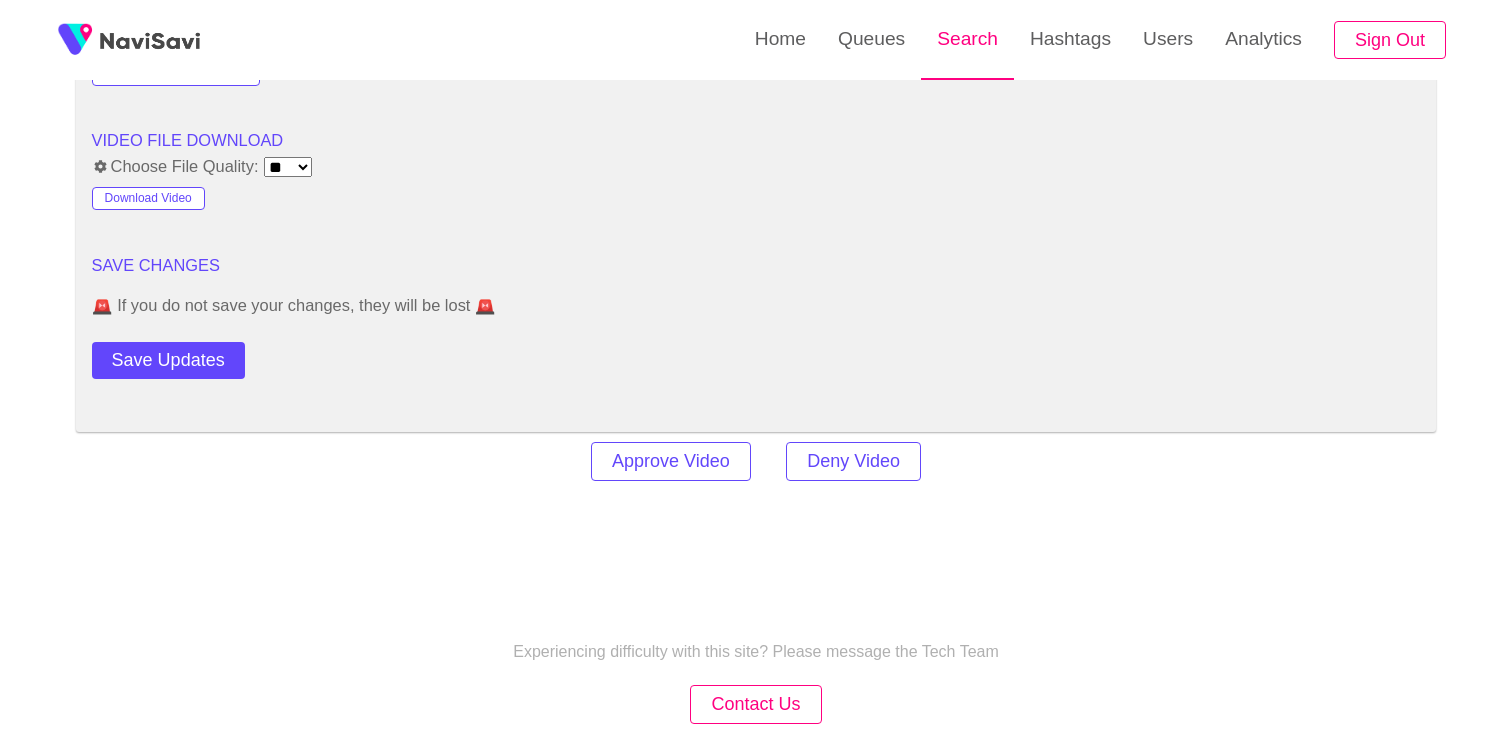 click on "Search" at bounding box center [967, 39] 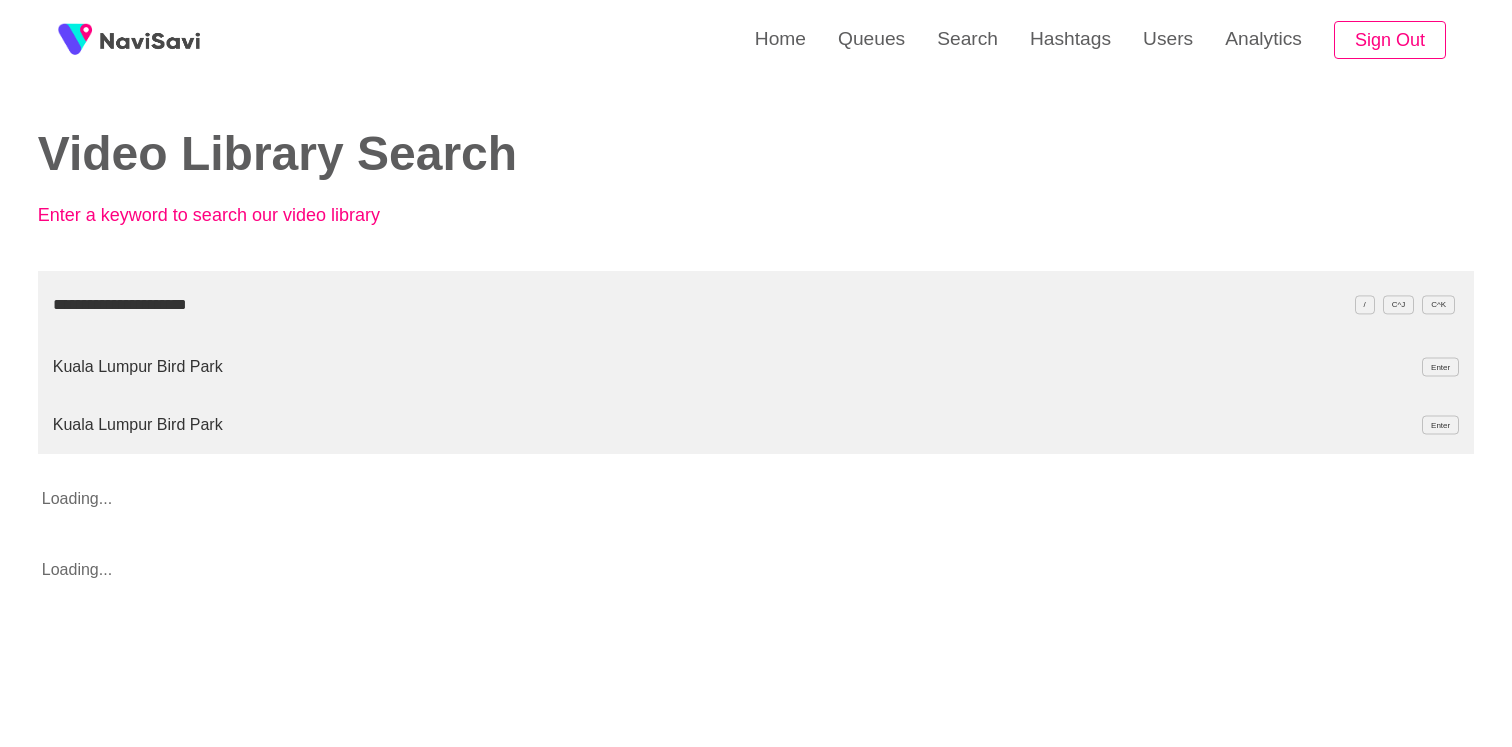 type on "**********" 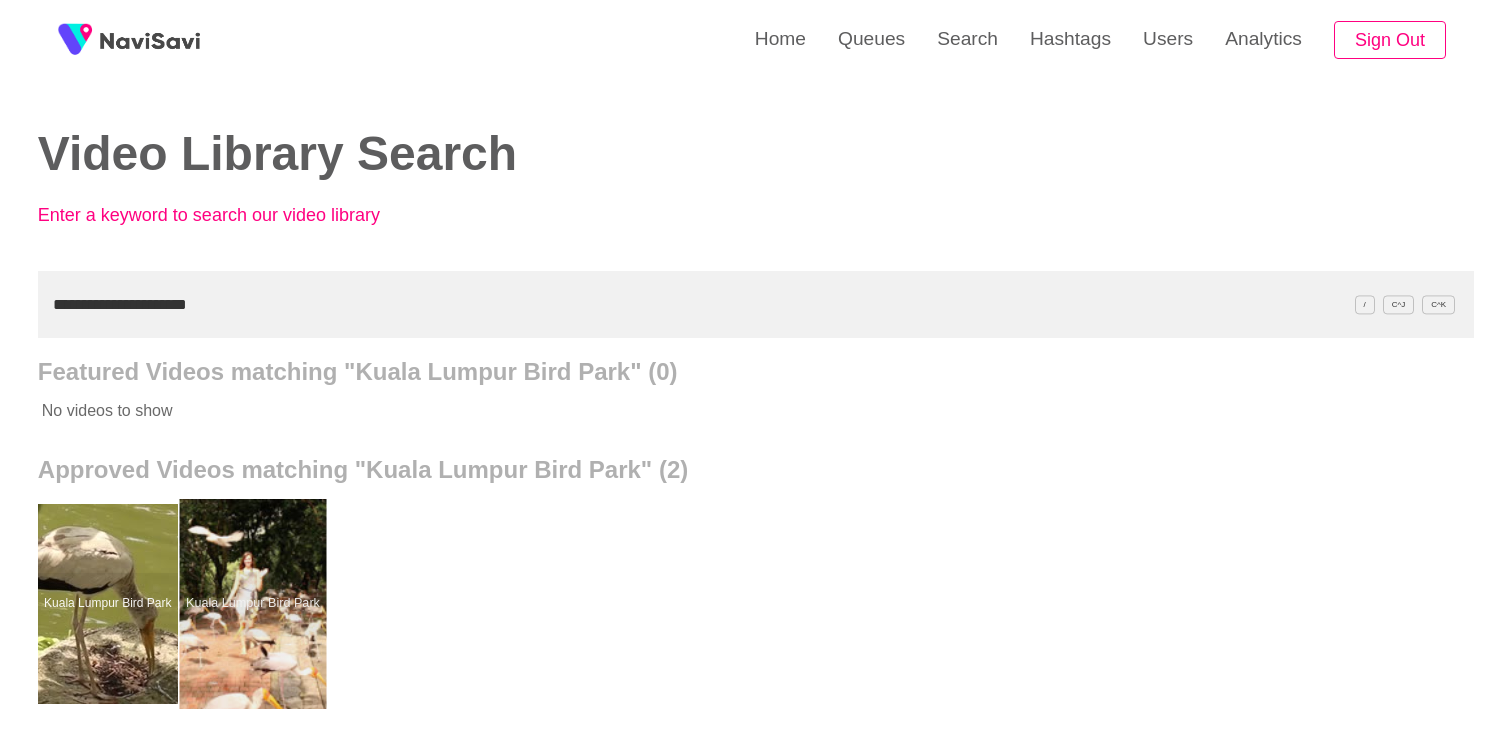 click at bounding box center [252, 604] 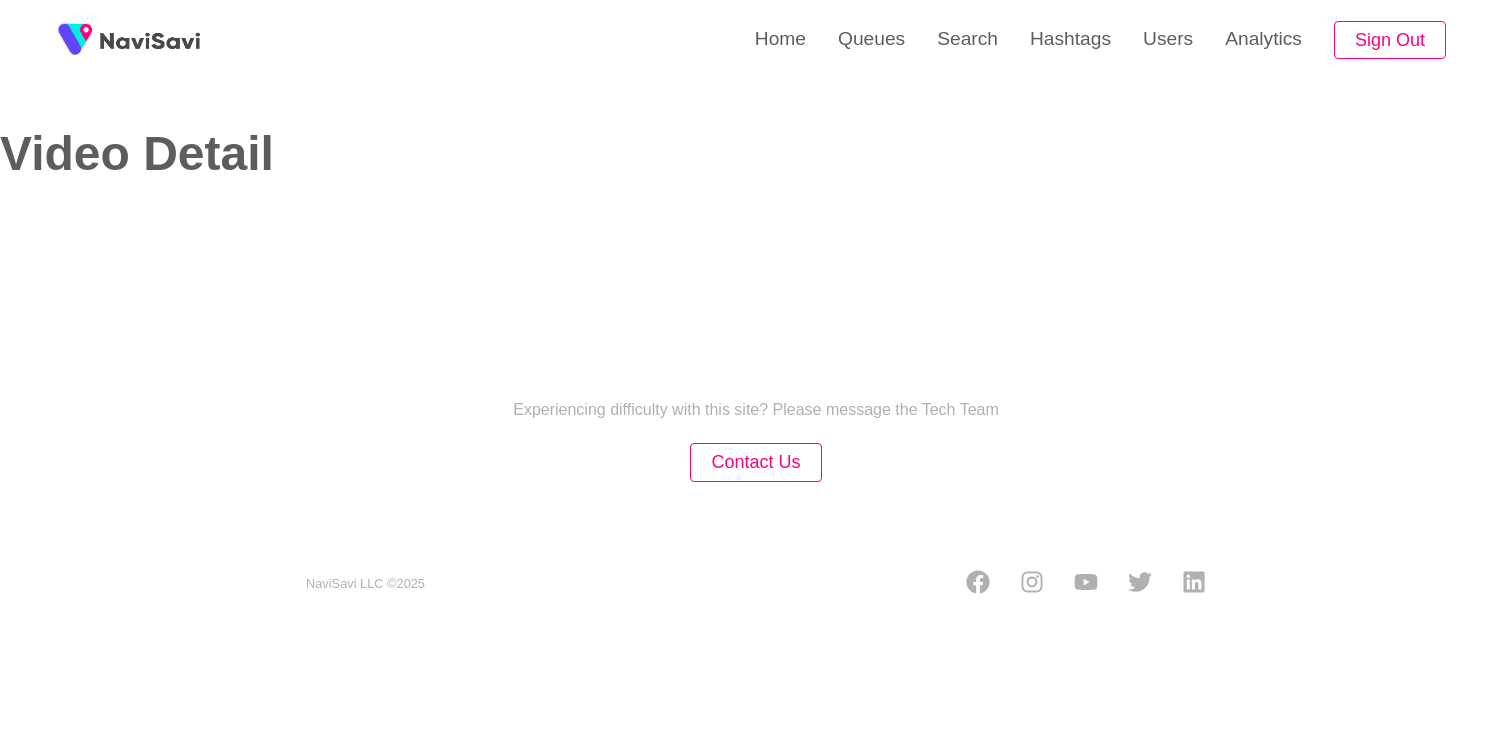 select on "**********" 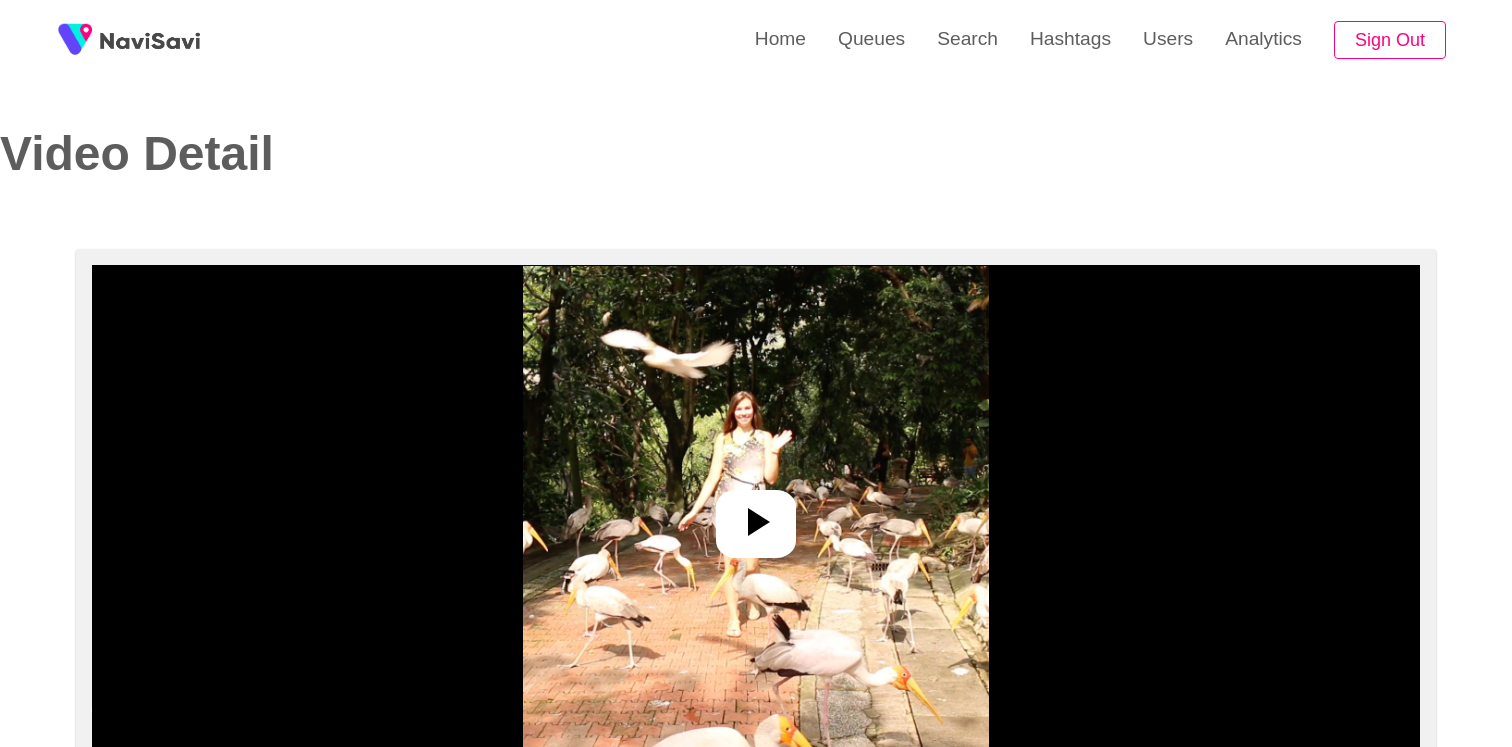 click at bounding box center [756, 515] 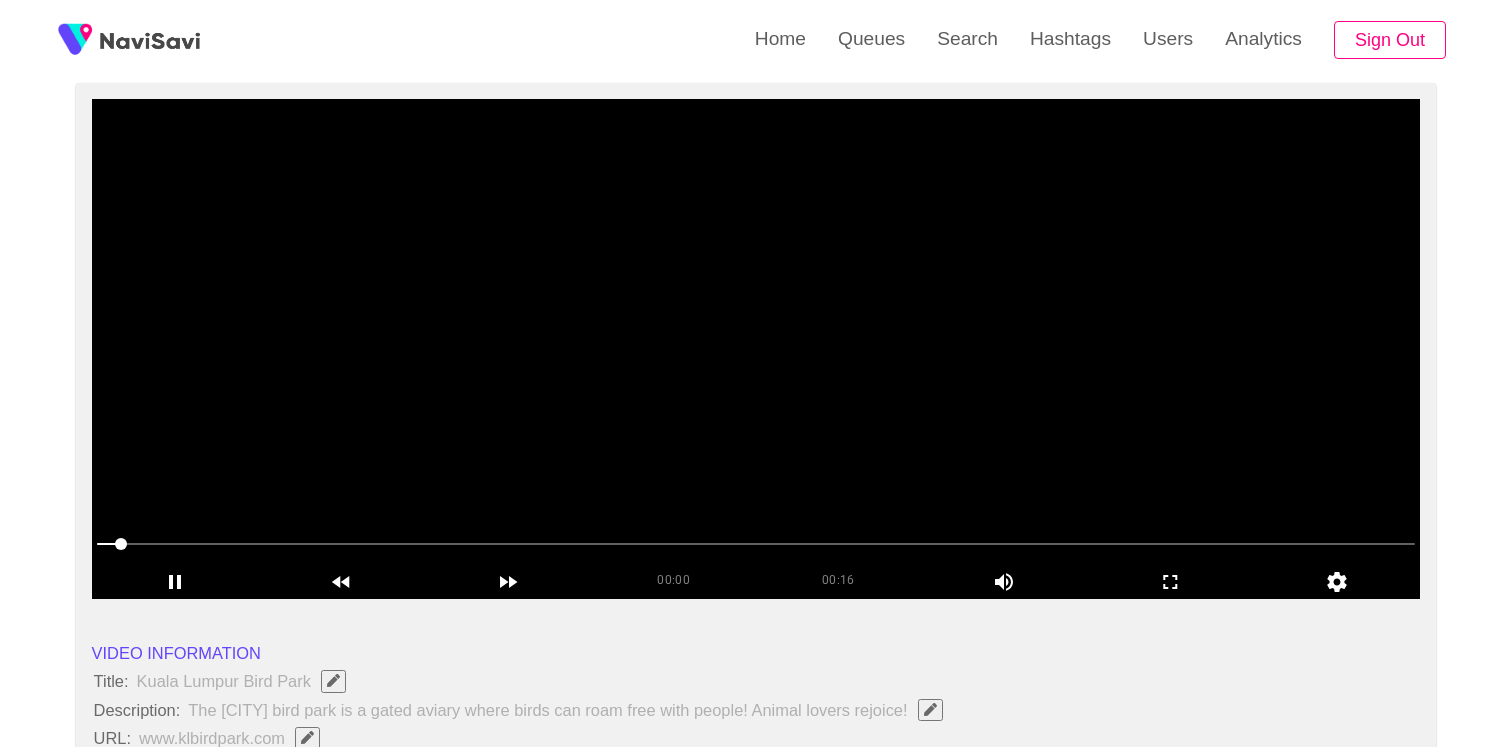 scroll, scrollTop: 167, scrollLeft: 0, axis: vertical 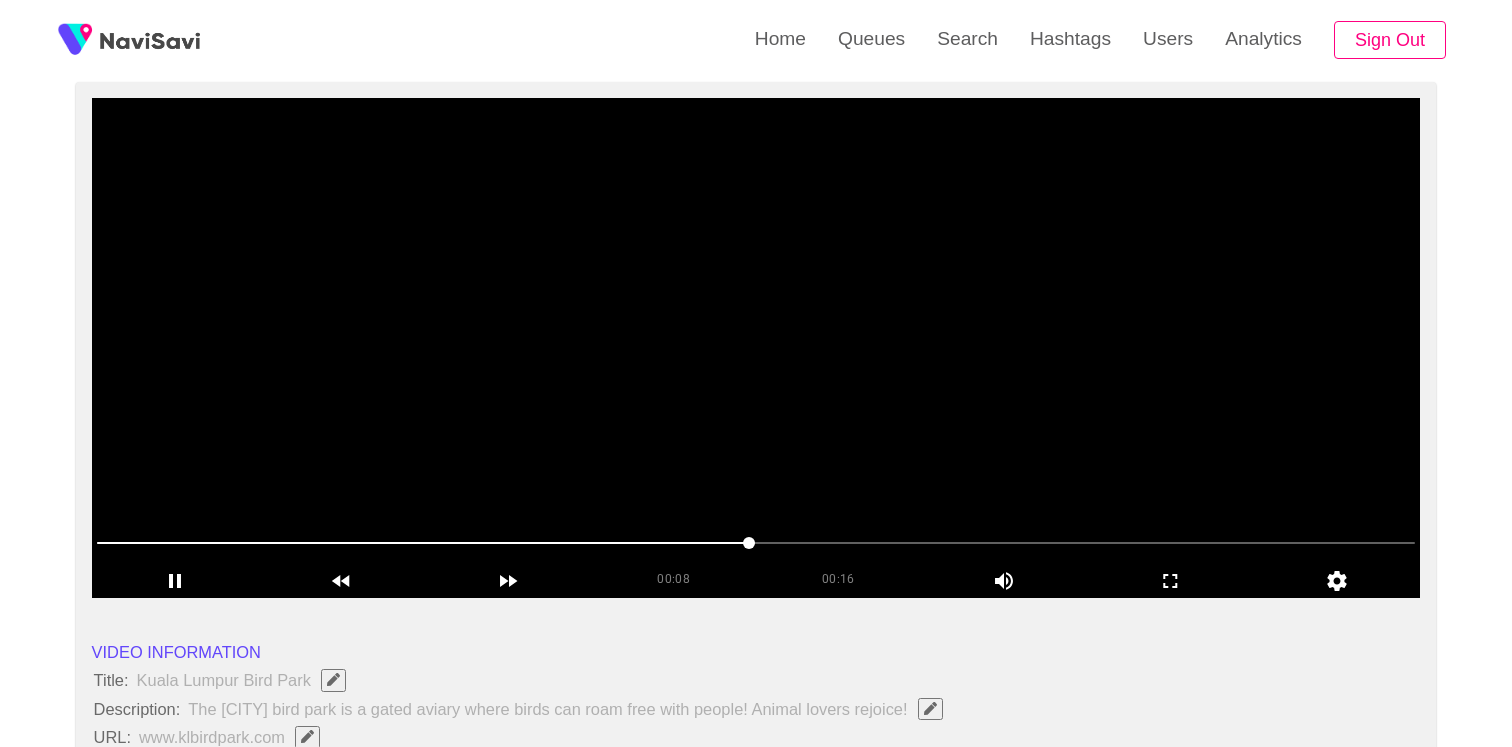 click at bounding box center (756, 348) 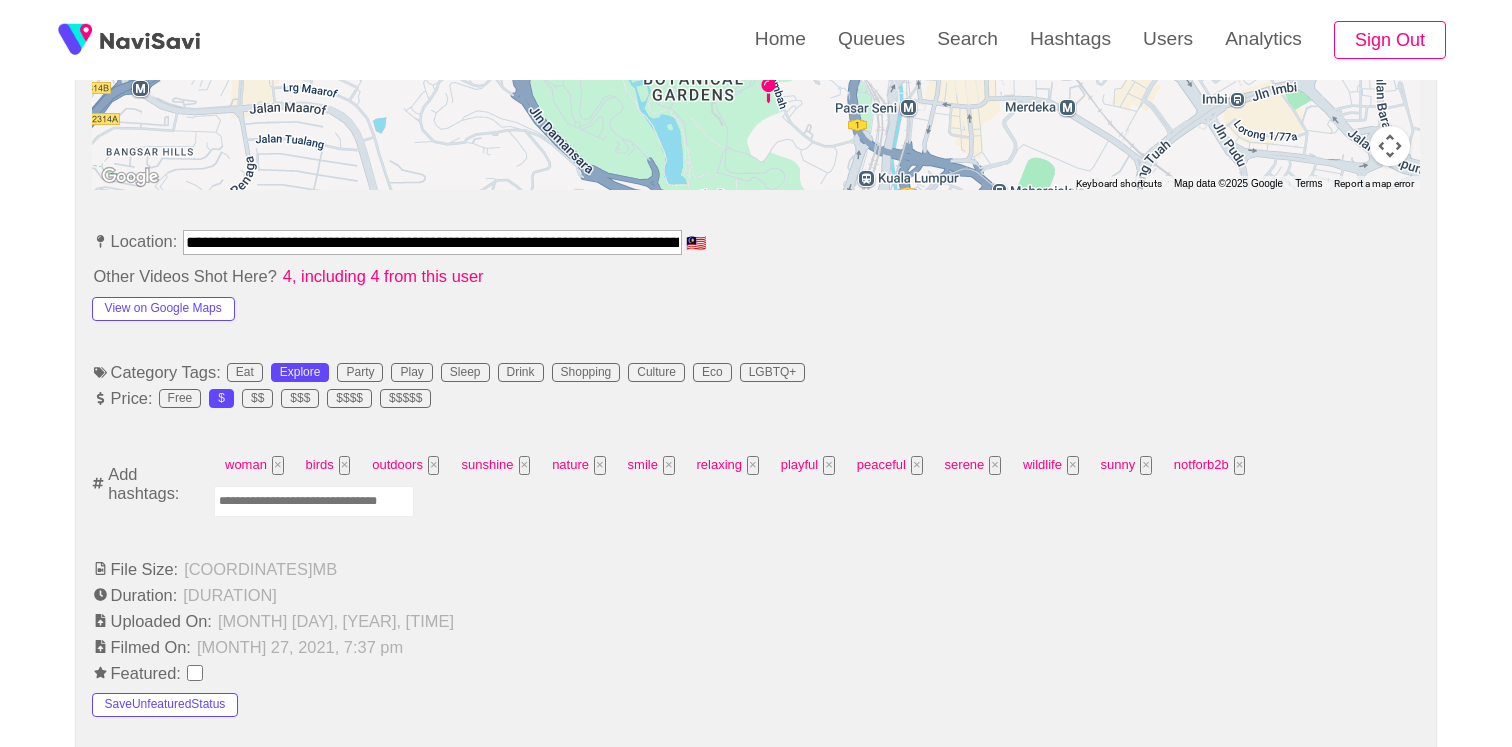scroll, scrollTop: 1114, scrollLeft: 0, axis: vertical 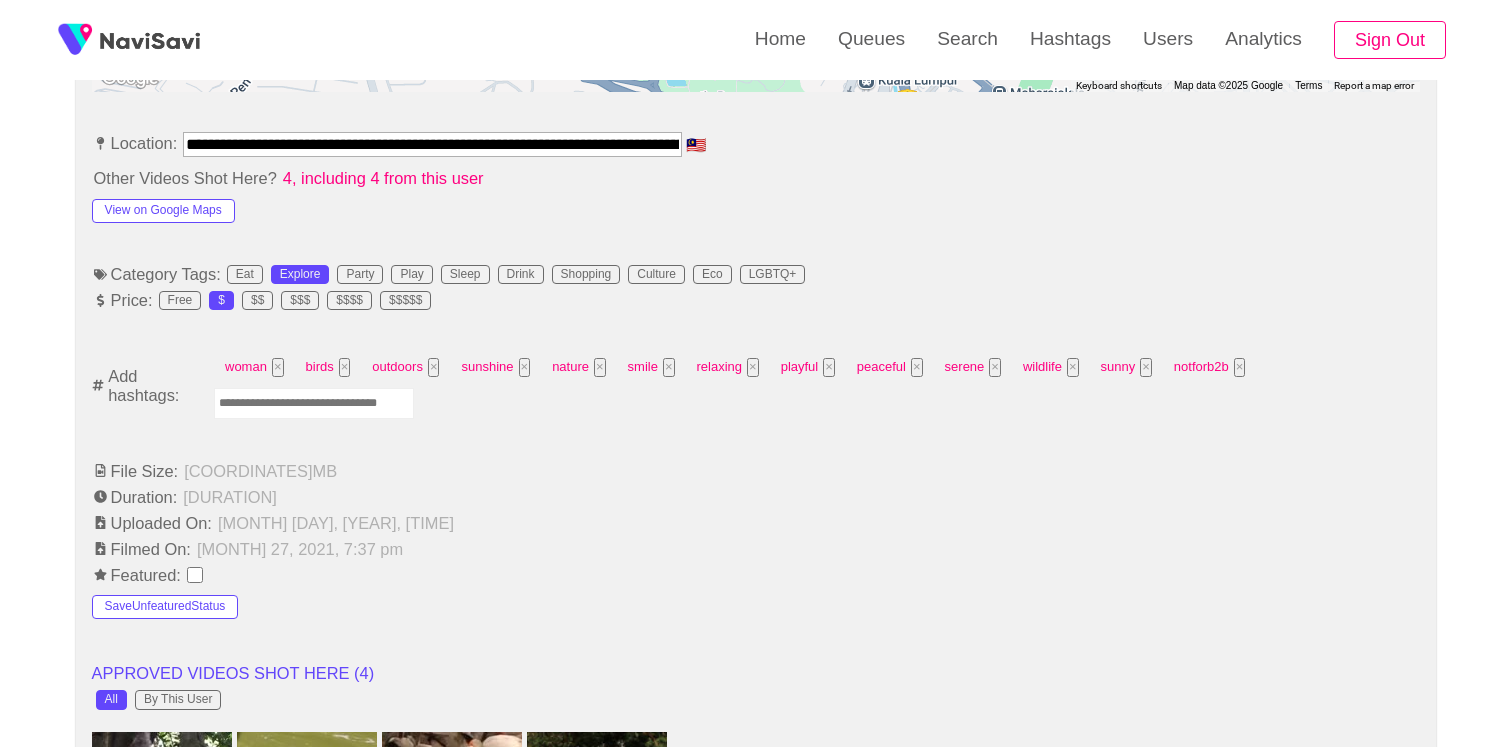click at bounding box center [314, 403] 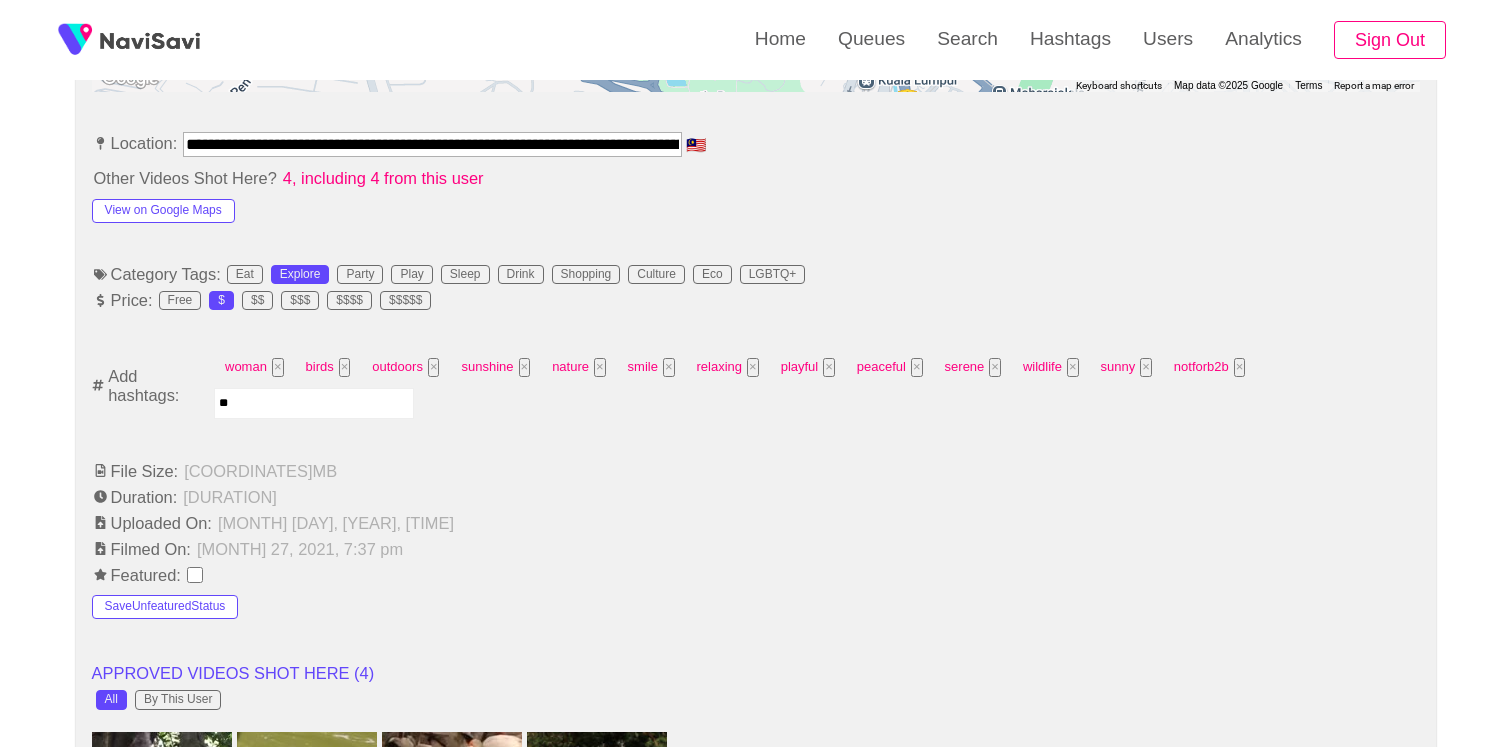type on "*" 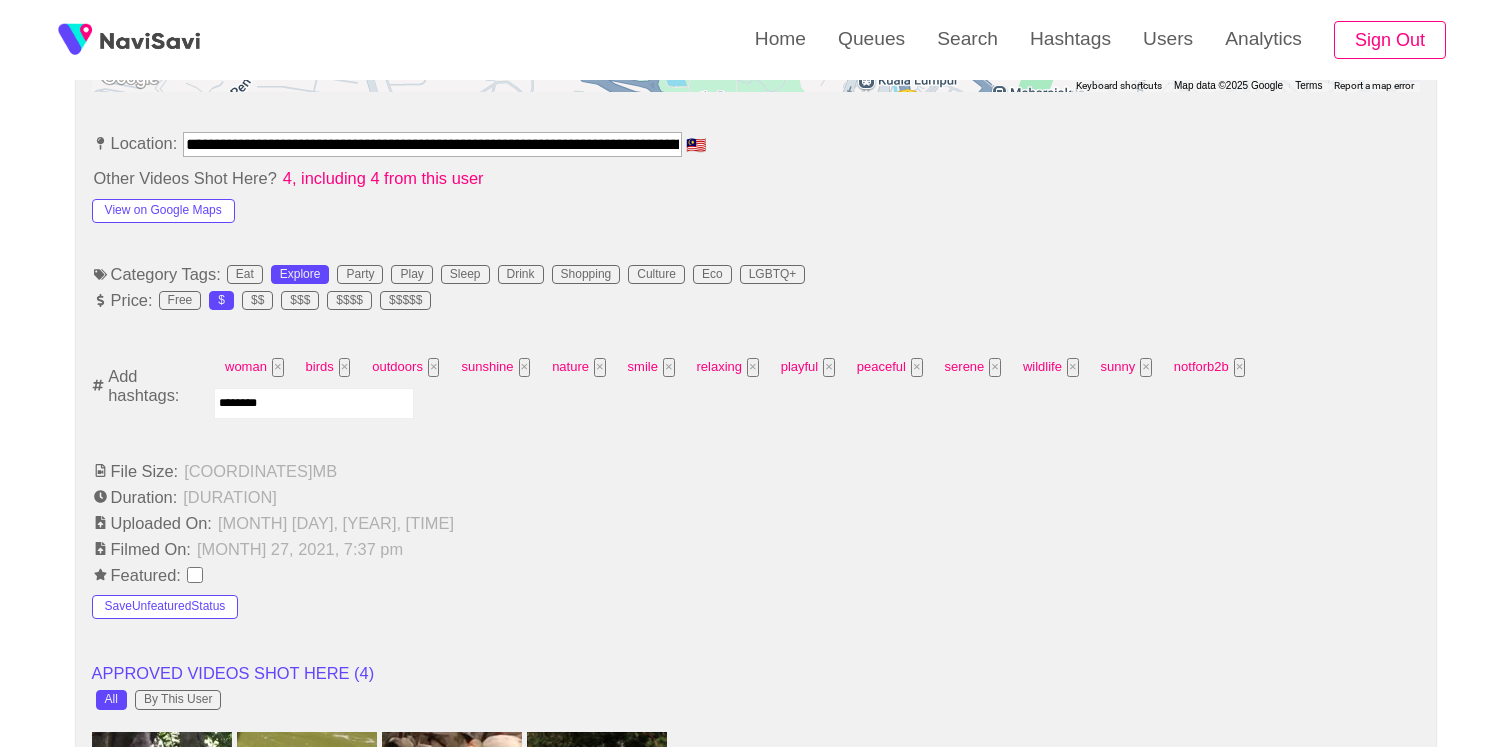 type on "*********" 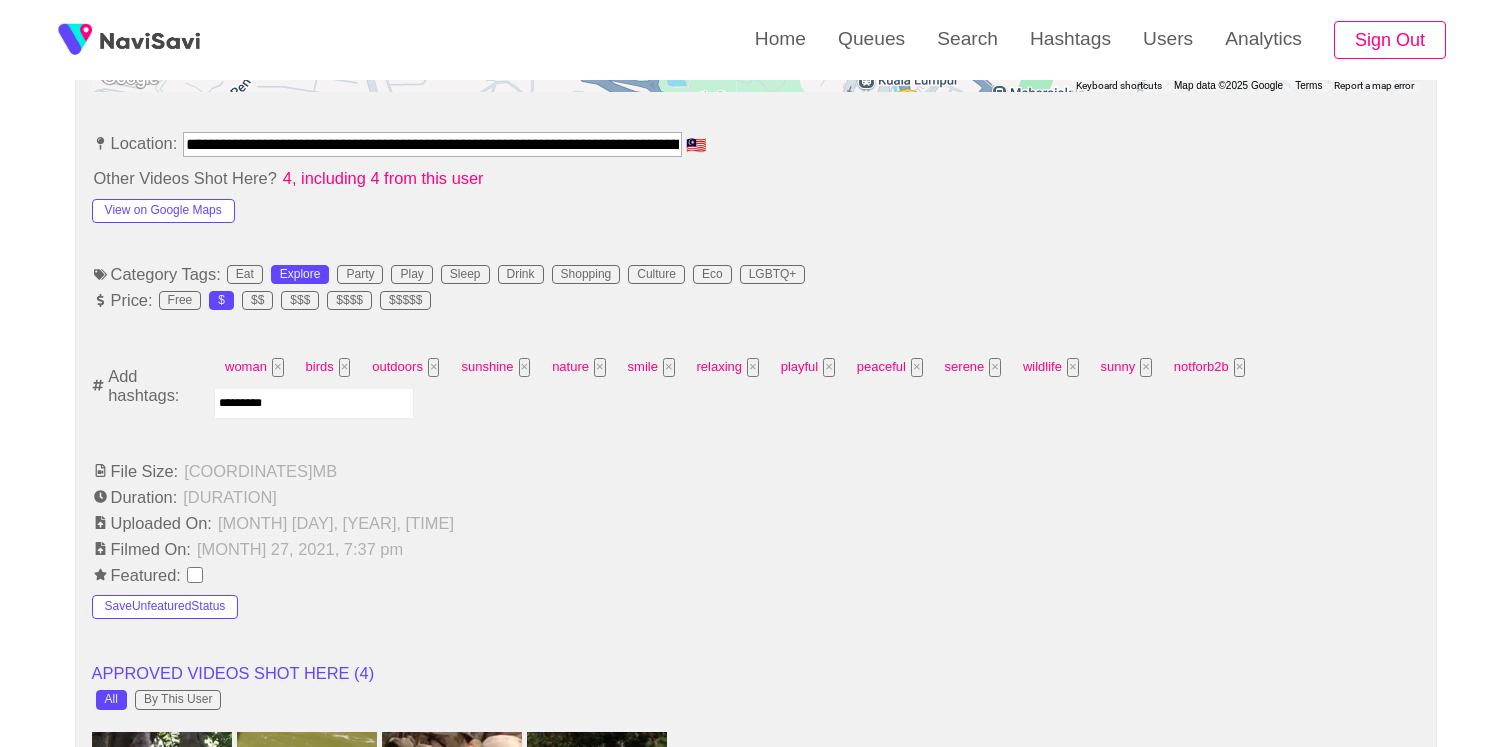 type 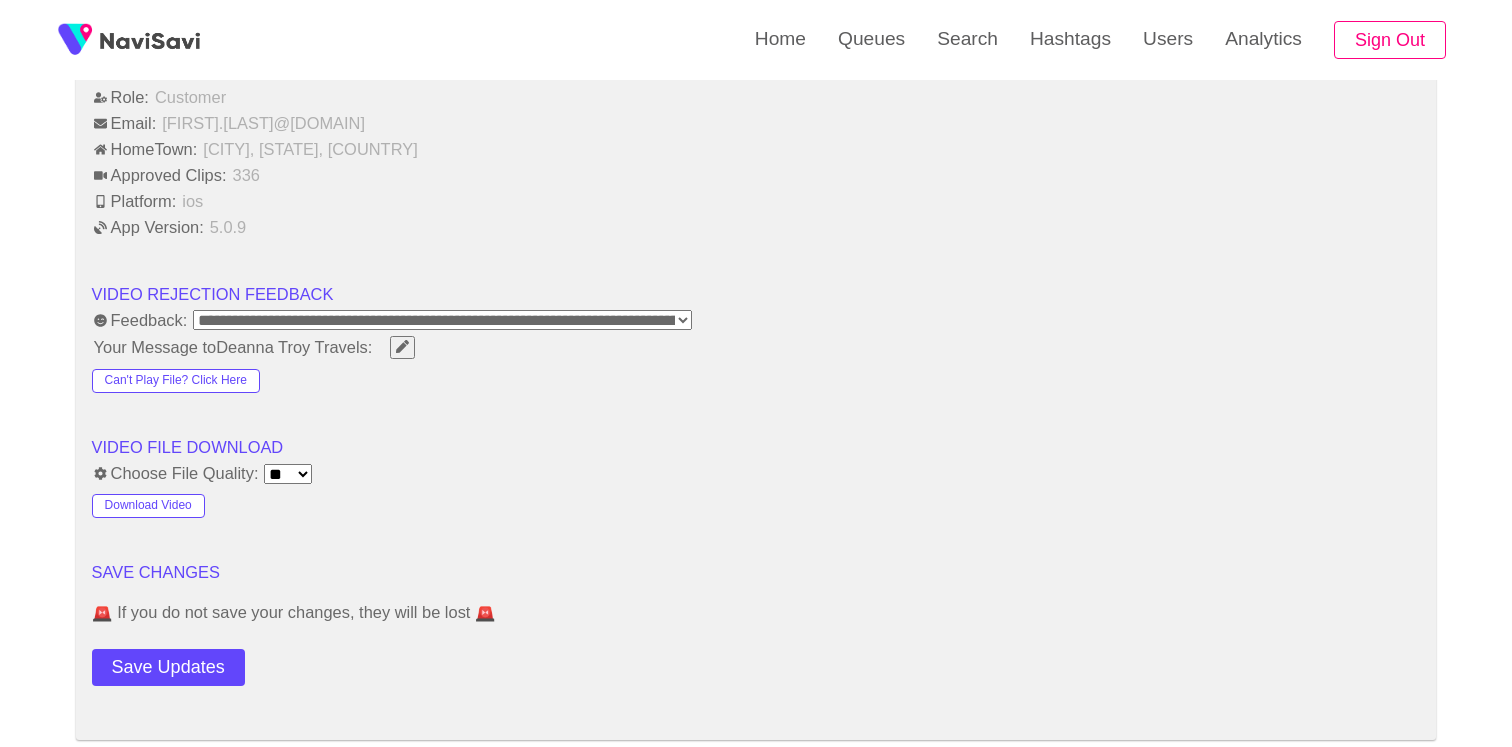 scroll, scrollTop: 3062, scrollLeft: 0, axis: vertical 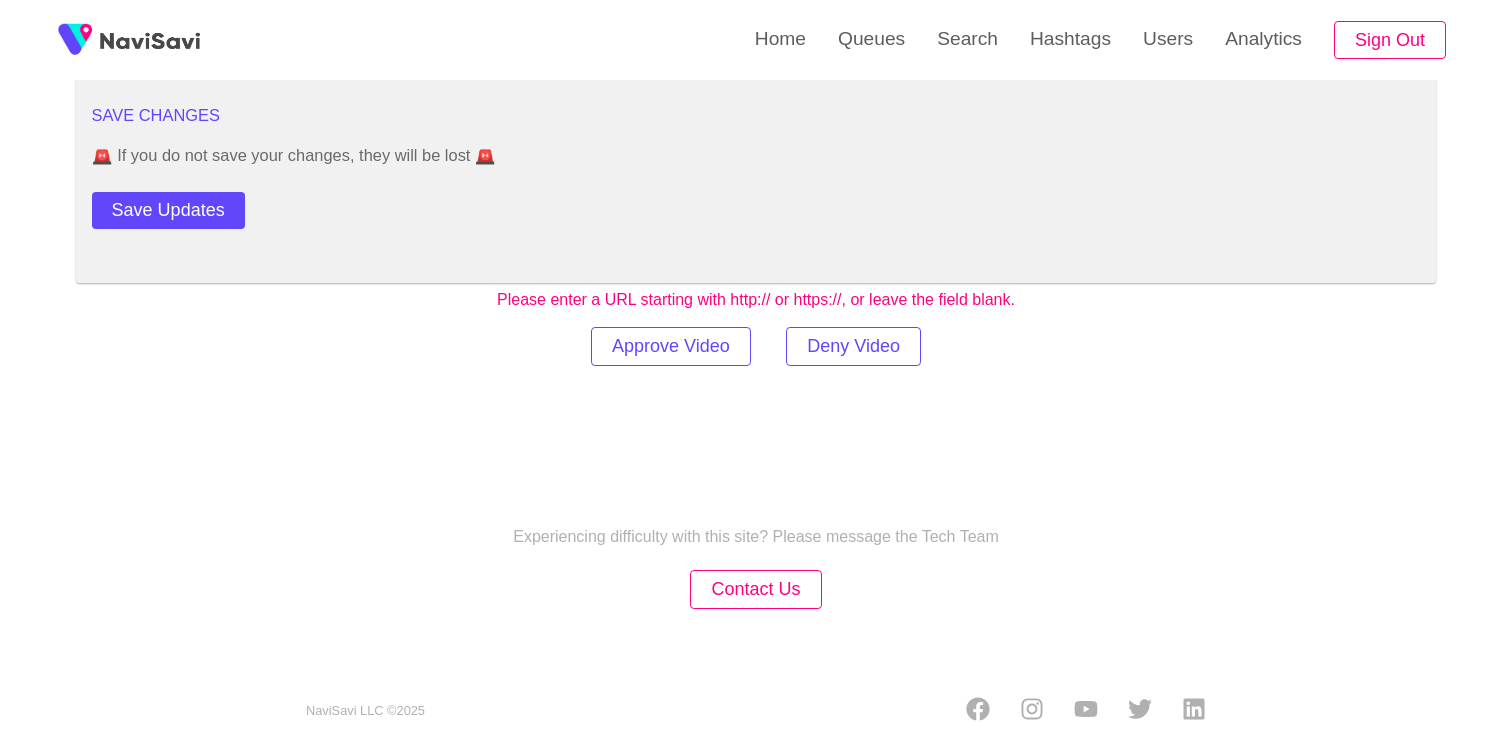 click on "**********" at bounding box center (756, -1025) 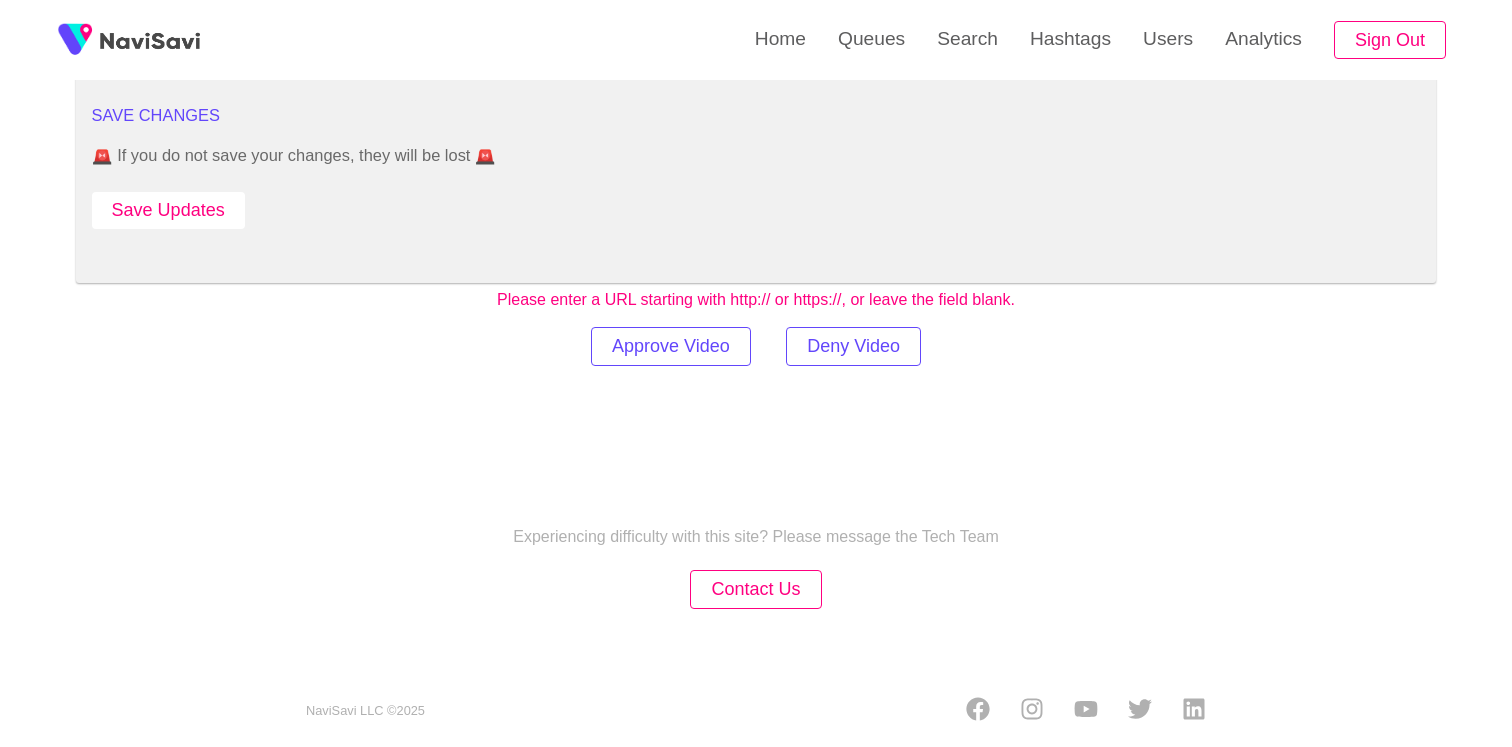 click on "Save Updates" at bounding box center [168, 210] 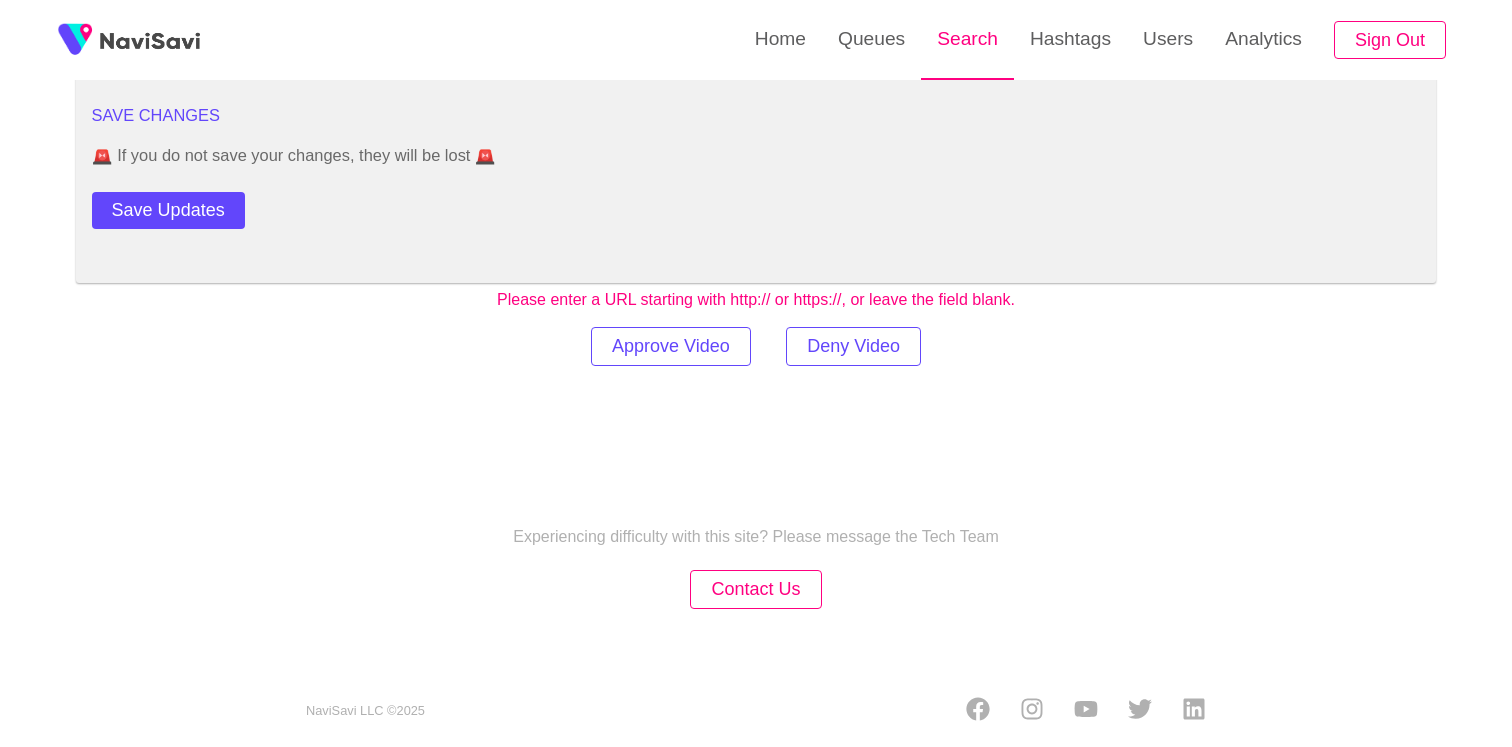 click on "Search" at bounding box center [967, 39] 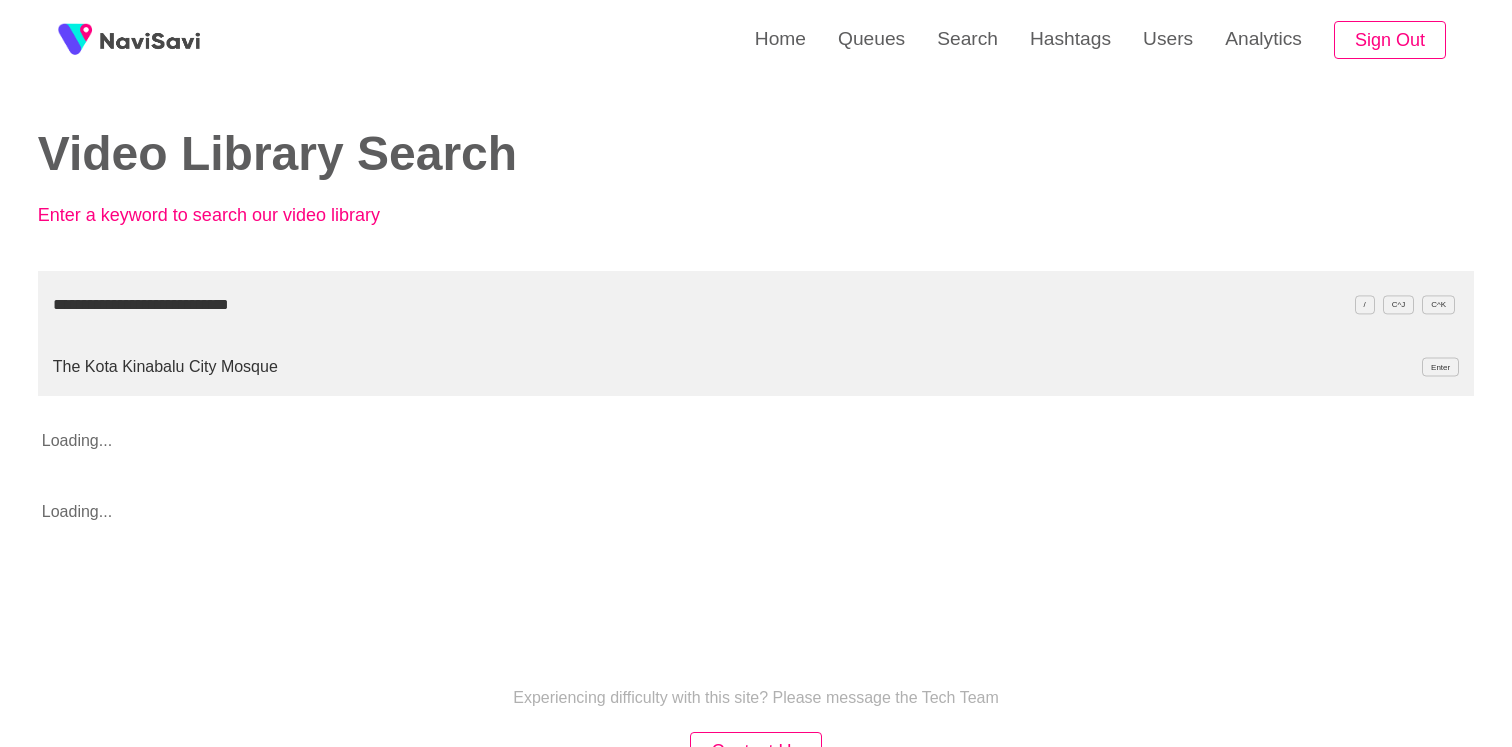 type on "**********" 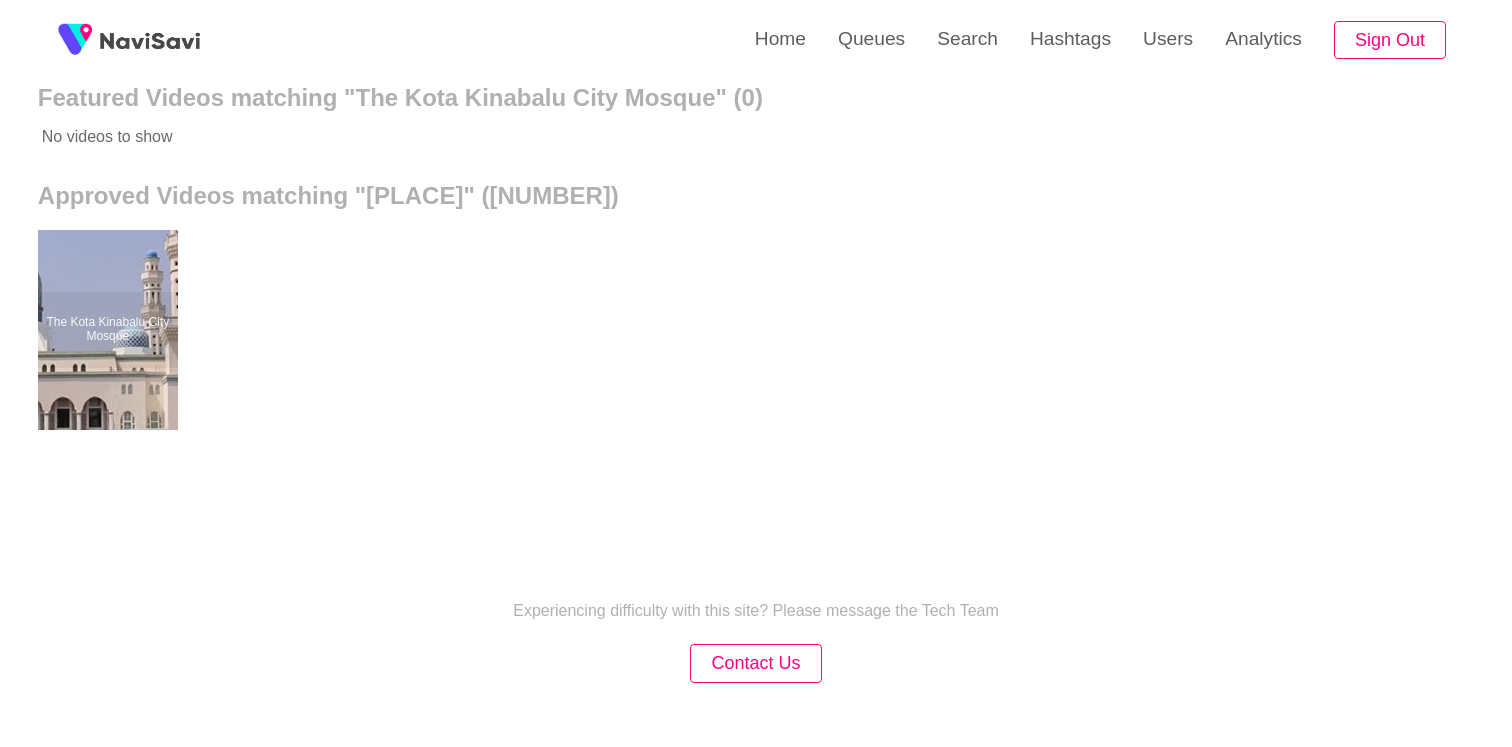 scroll, scrollTop: 288, scrollLeft: 0, axis: vertical 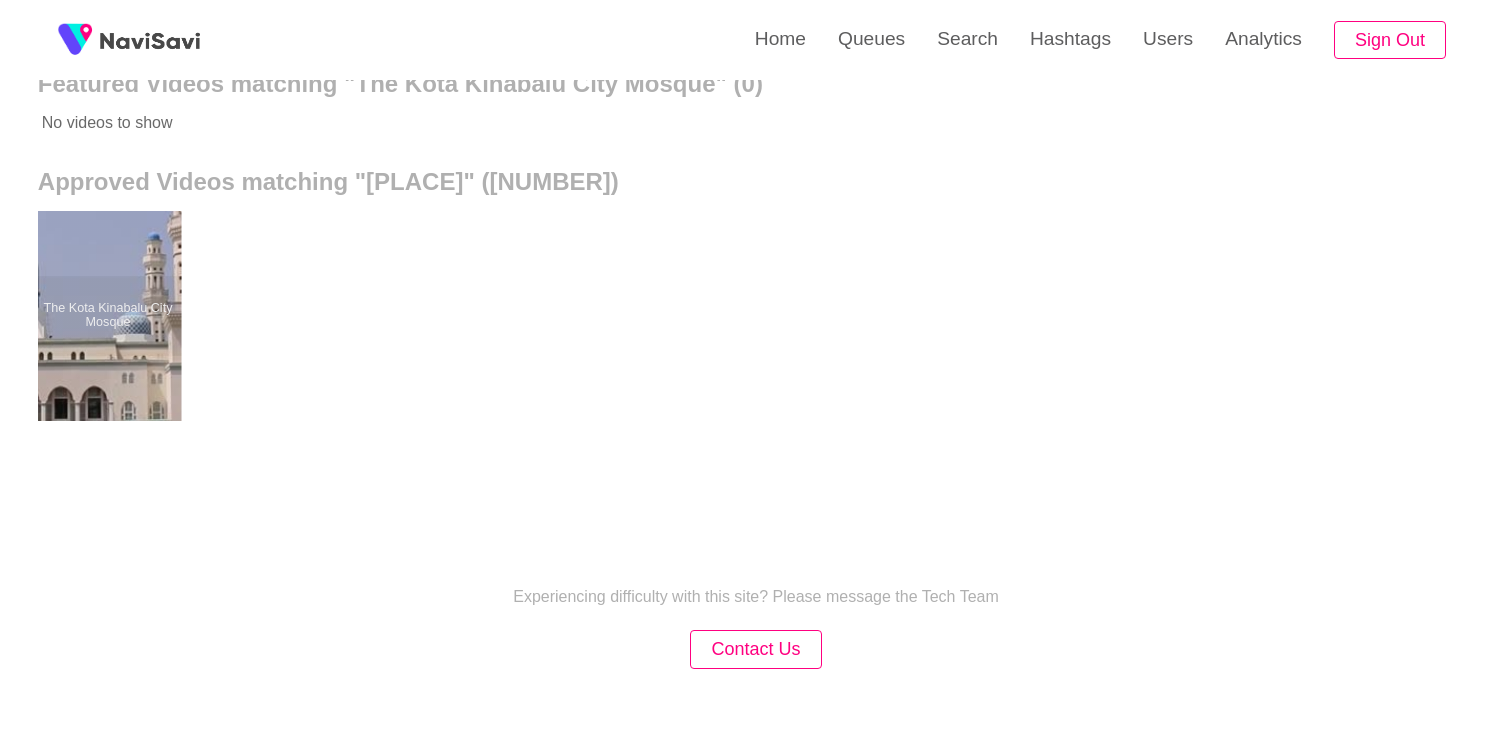 click at bounding box center [107, 316] 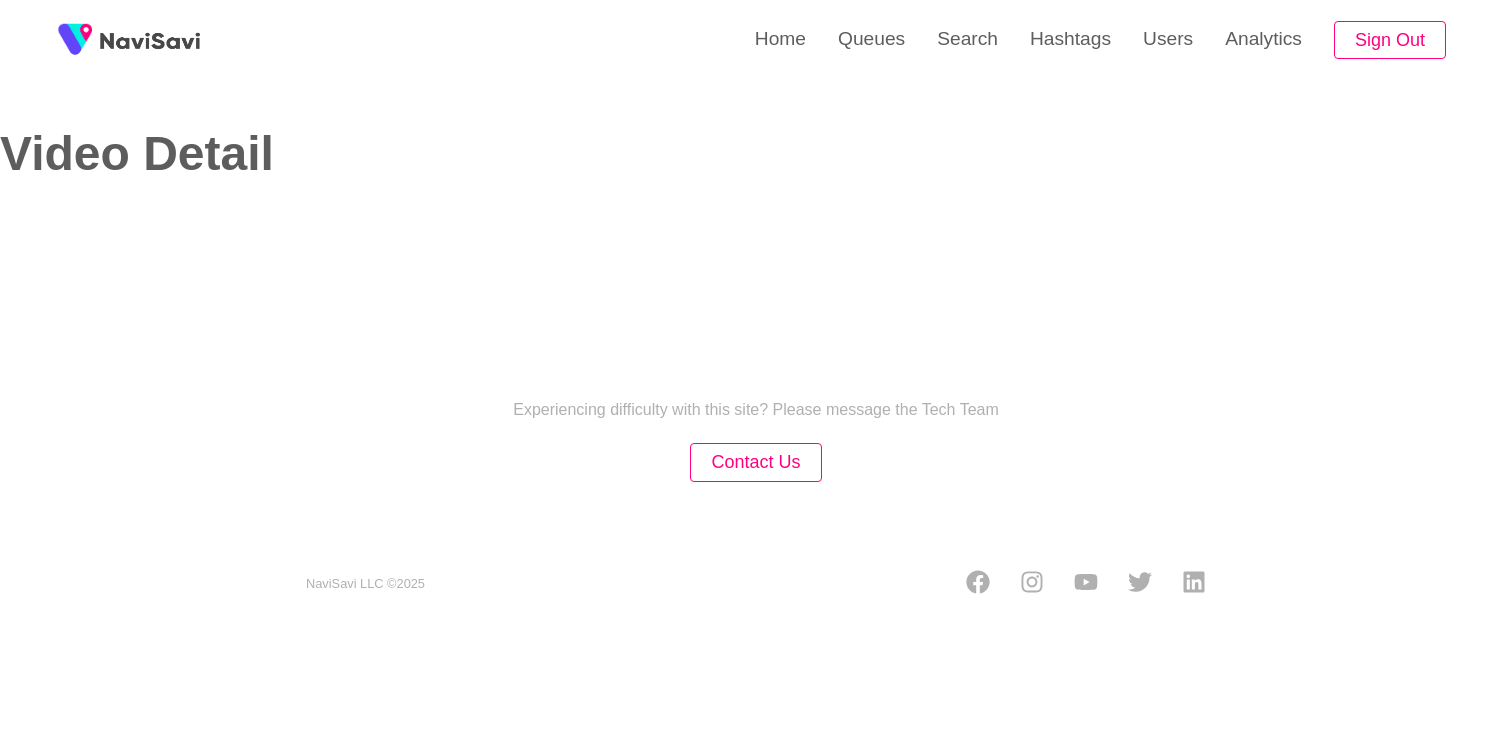 click on "NaviSavi LLC © 2025" at bounding box center [756, 565] 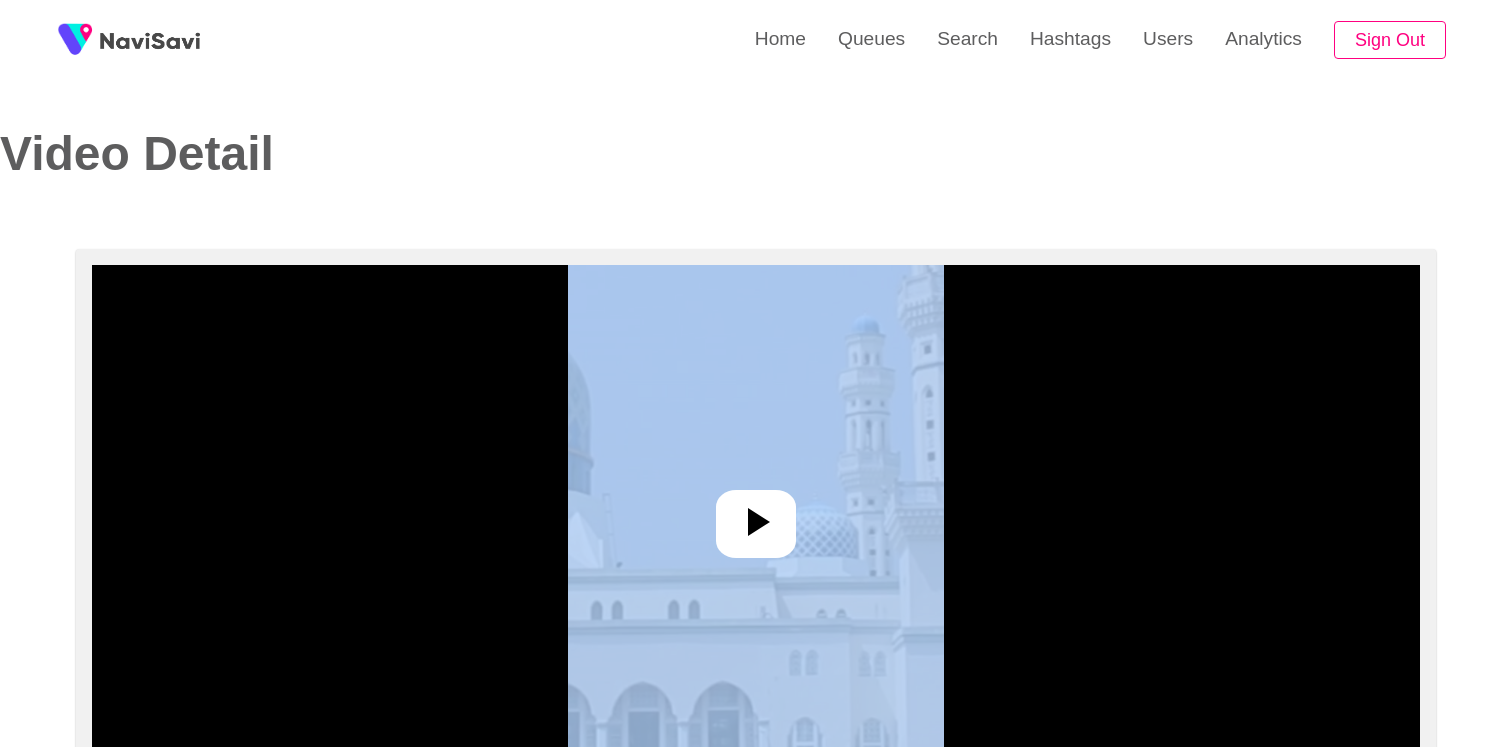 click at bounding box center [756, 515] 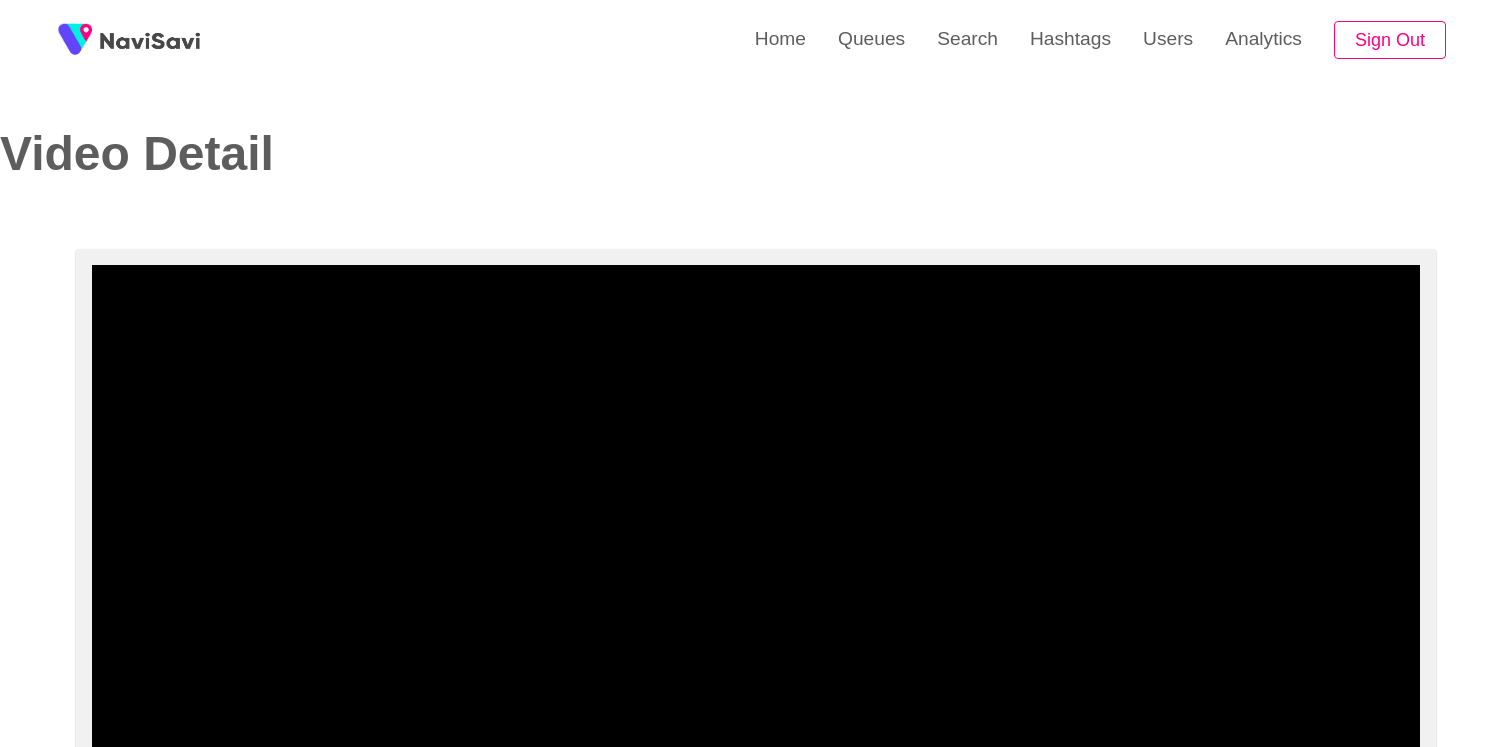 scroll, scrollTop: 108, scrollLeft: 0, axis: vertical 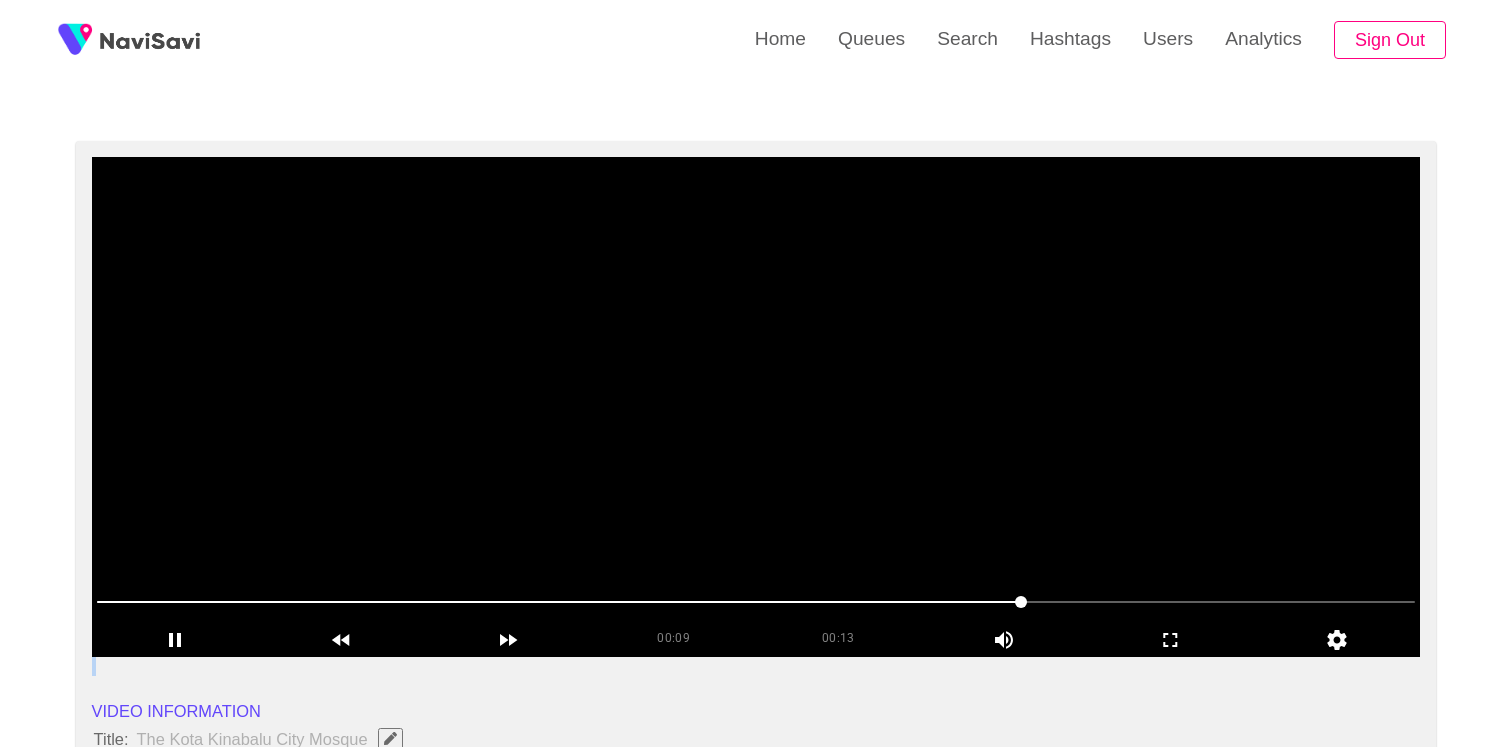 click at bounding box center [756, 407] 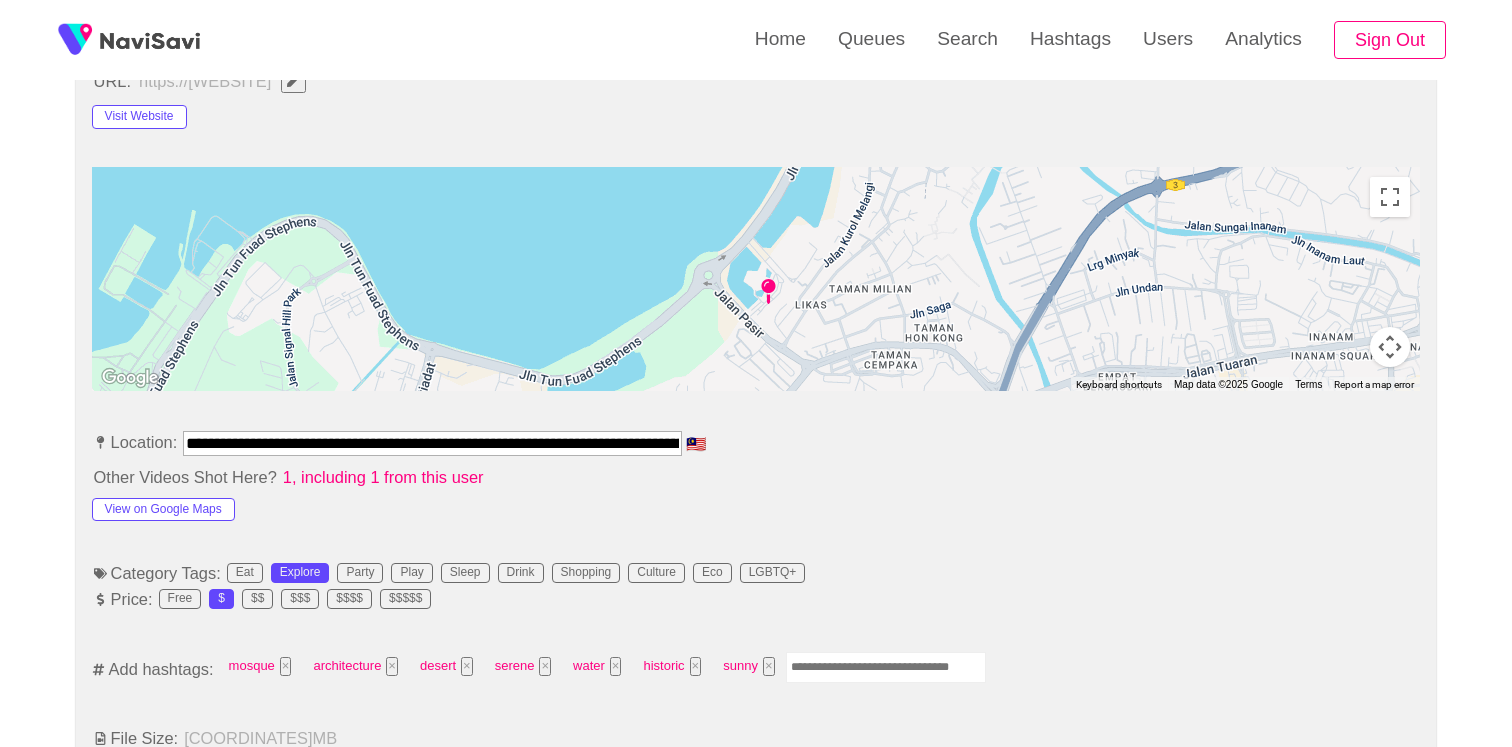 scroll, scrollTop: 972, scrollLeft: 0, axis: vertical 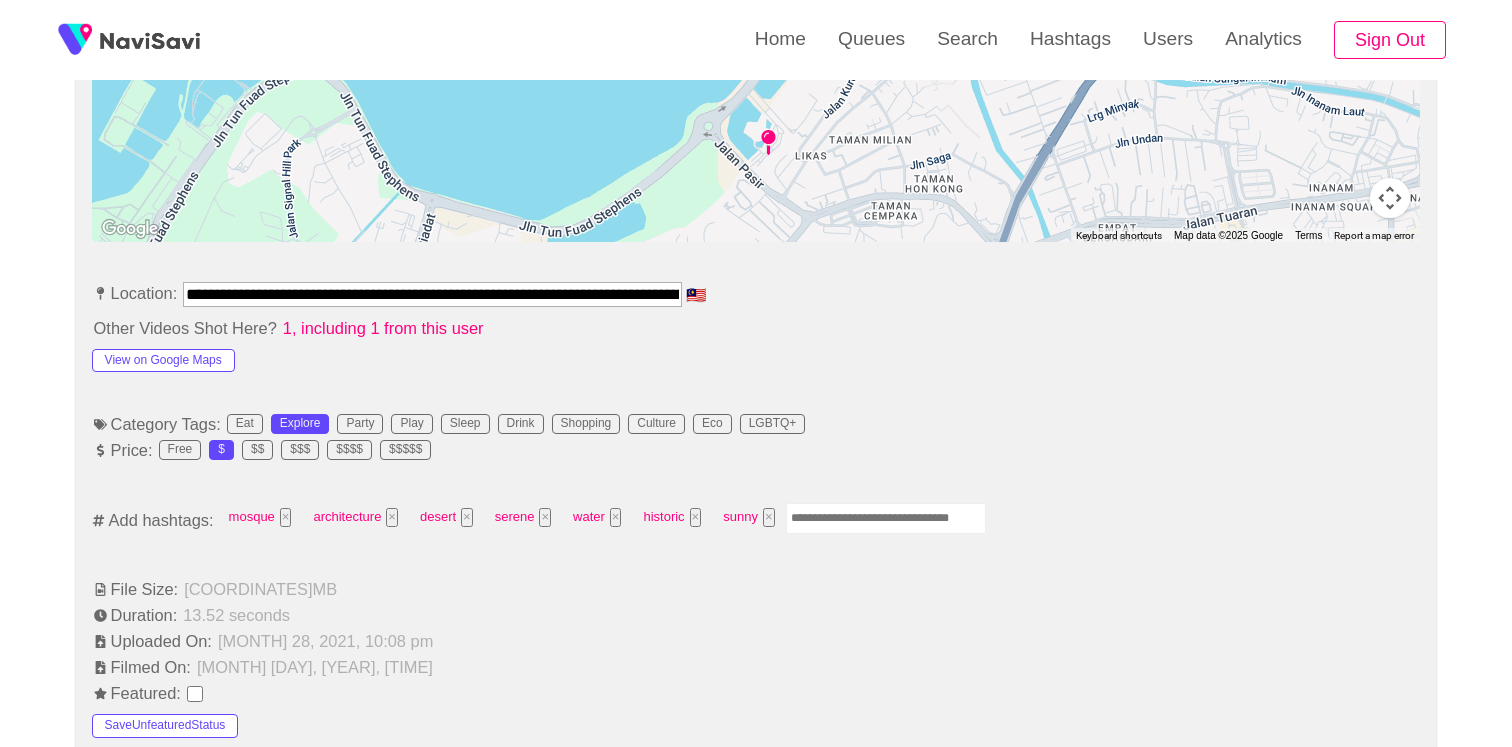 click at bounding box center [886, 518] 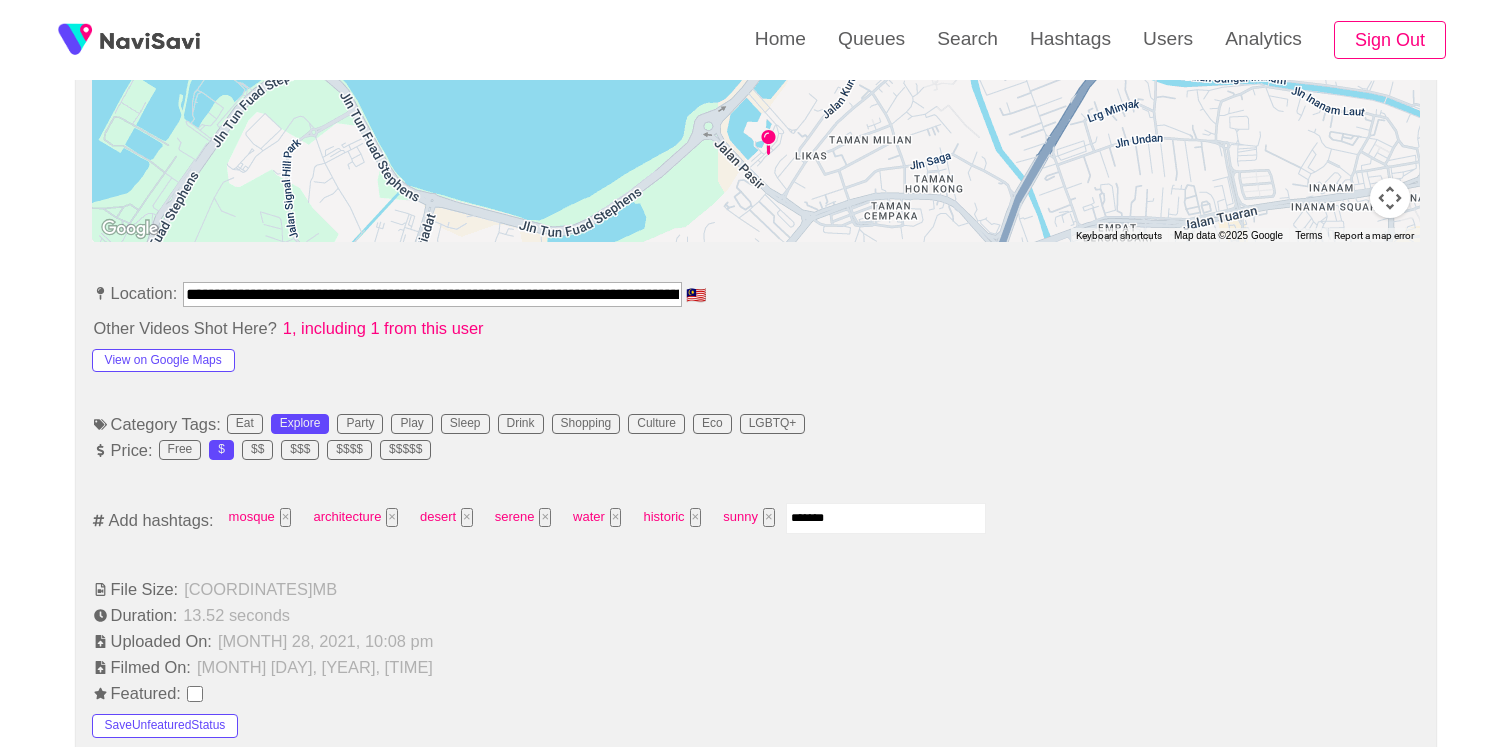 type on "********" 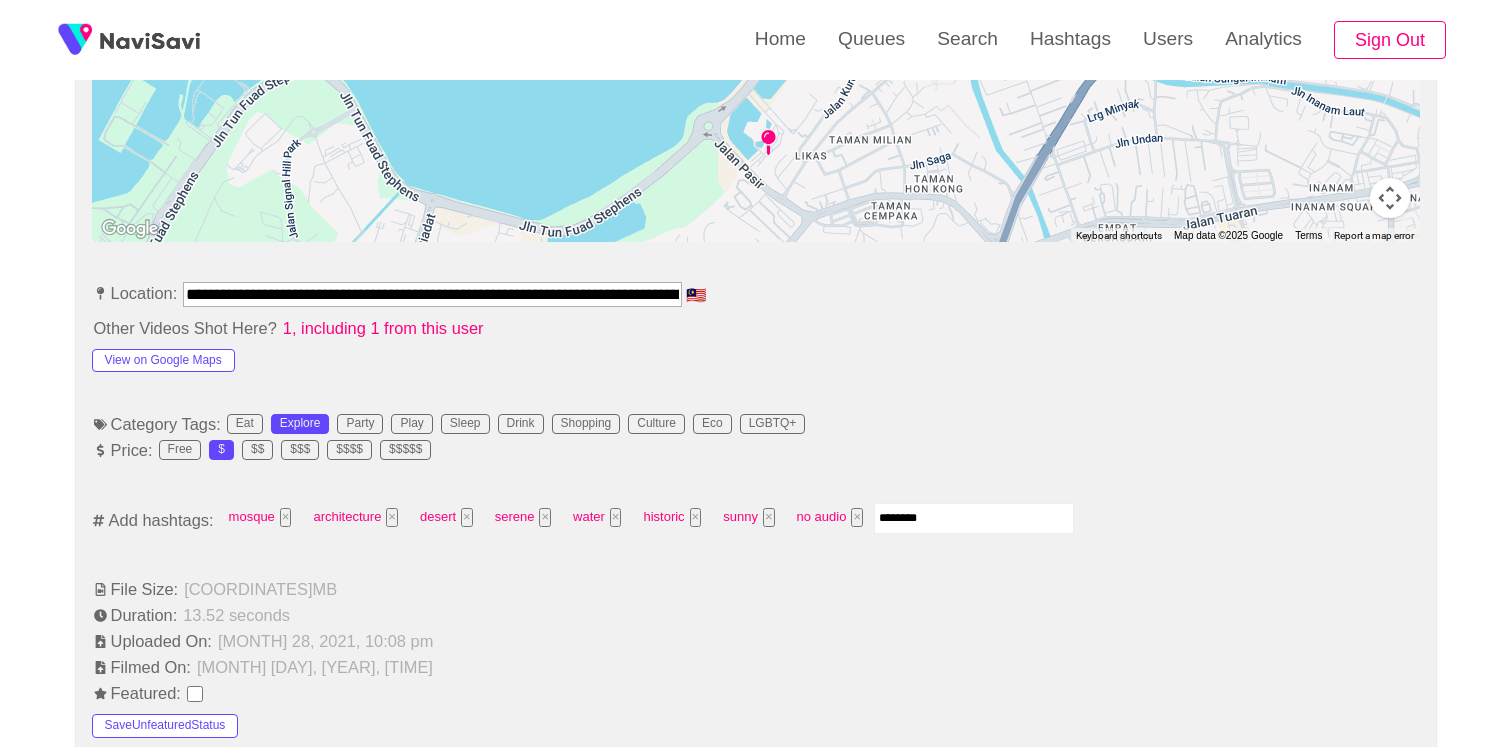 type on "*********" 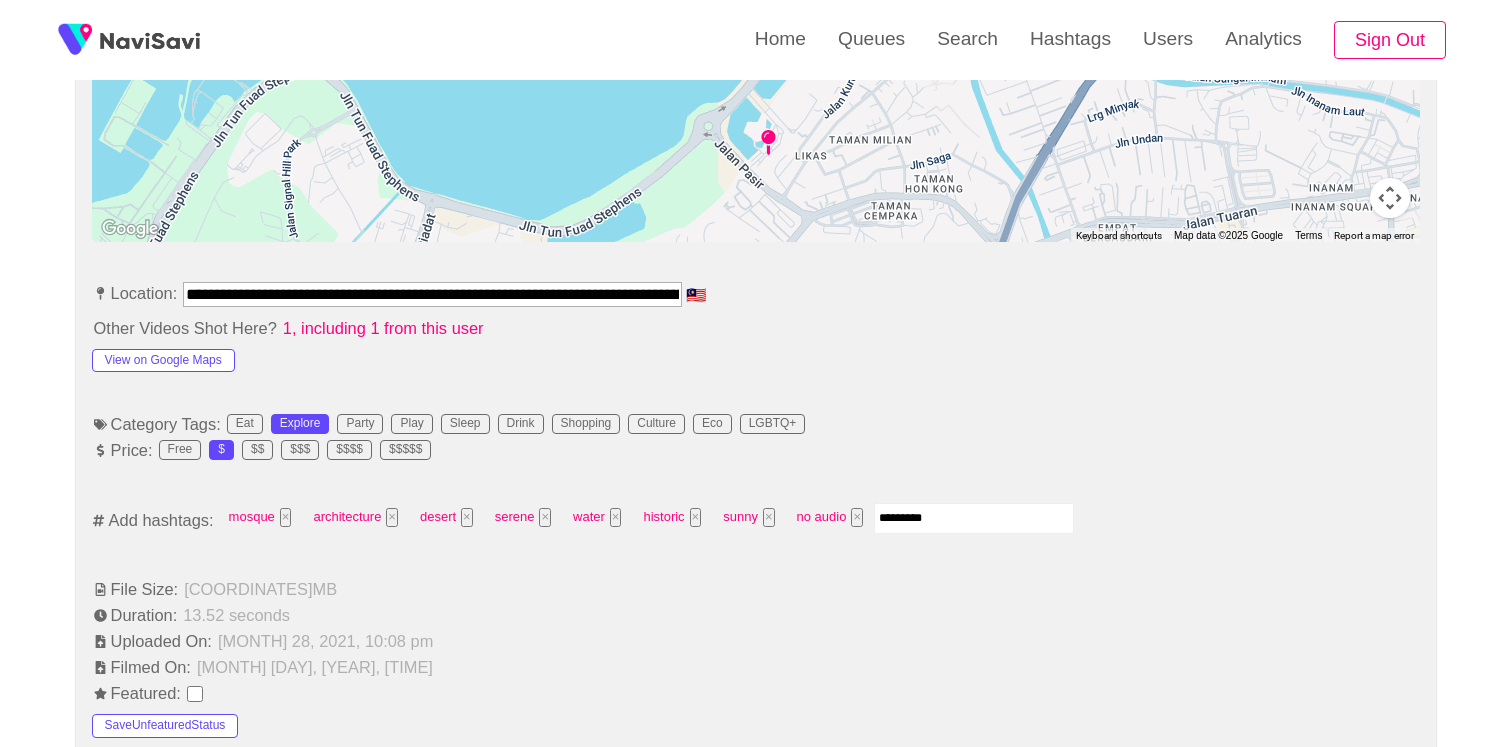 type 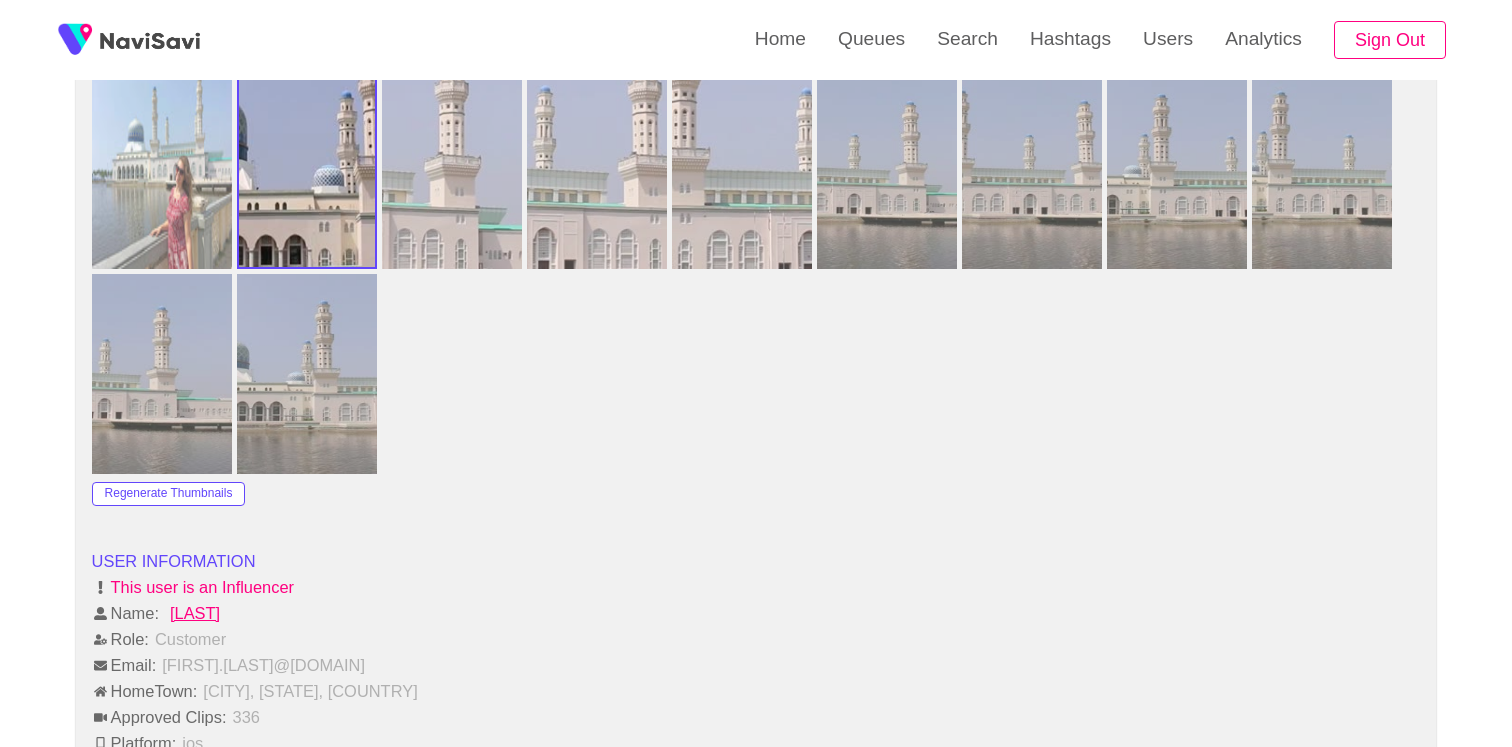 scroll, scrollTop: 2595, scrollLeft: 0, axis: vertical 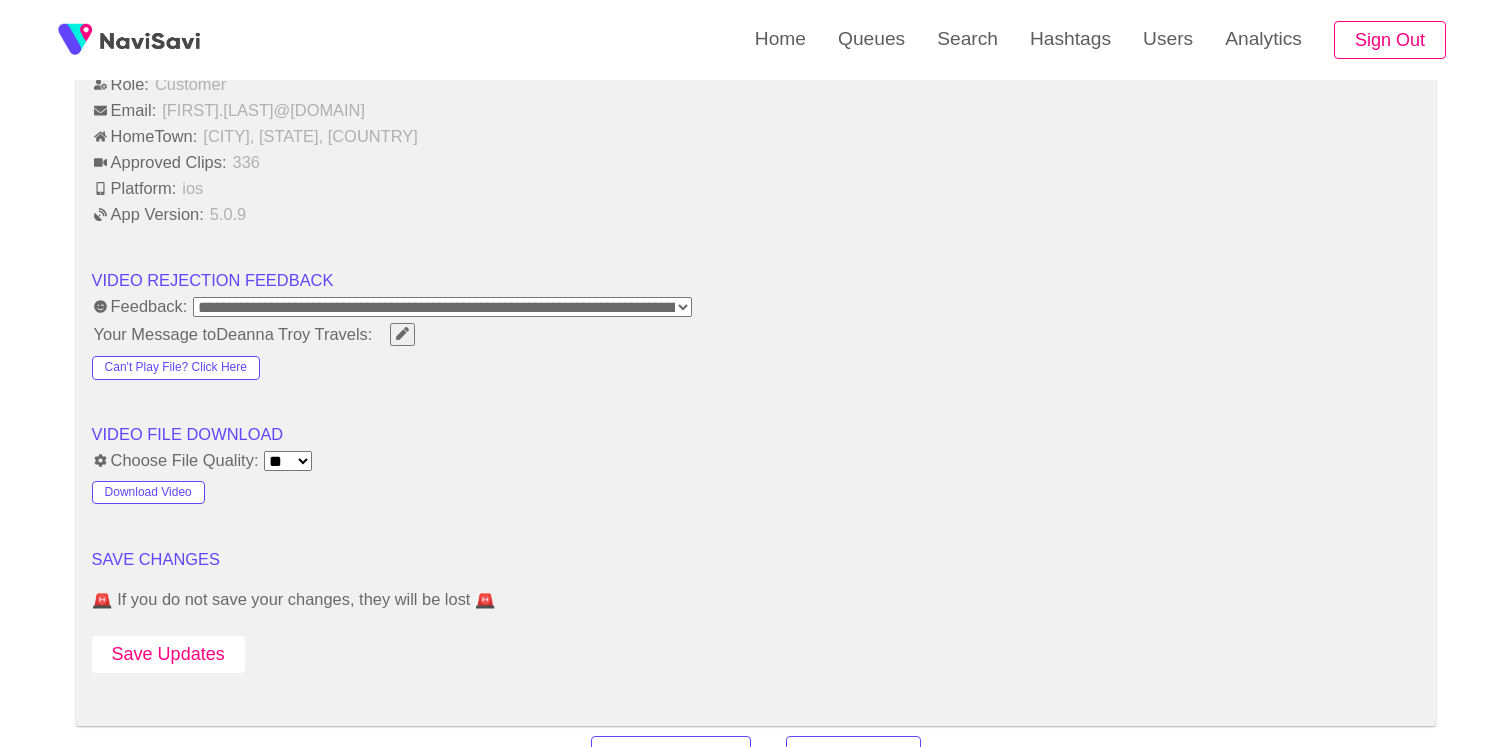 click on "Save Updates" at bounding box center [168, 654] 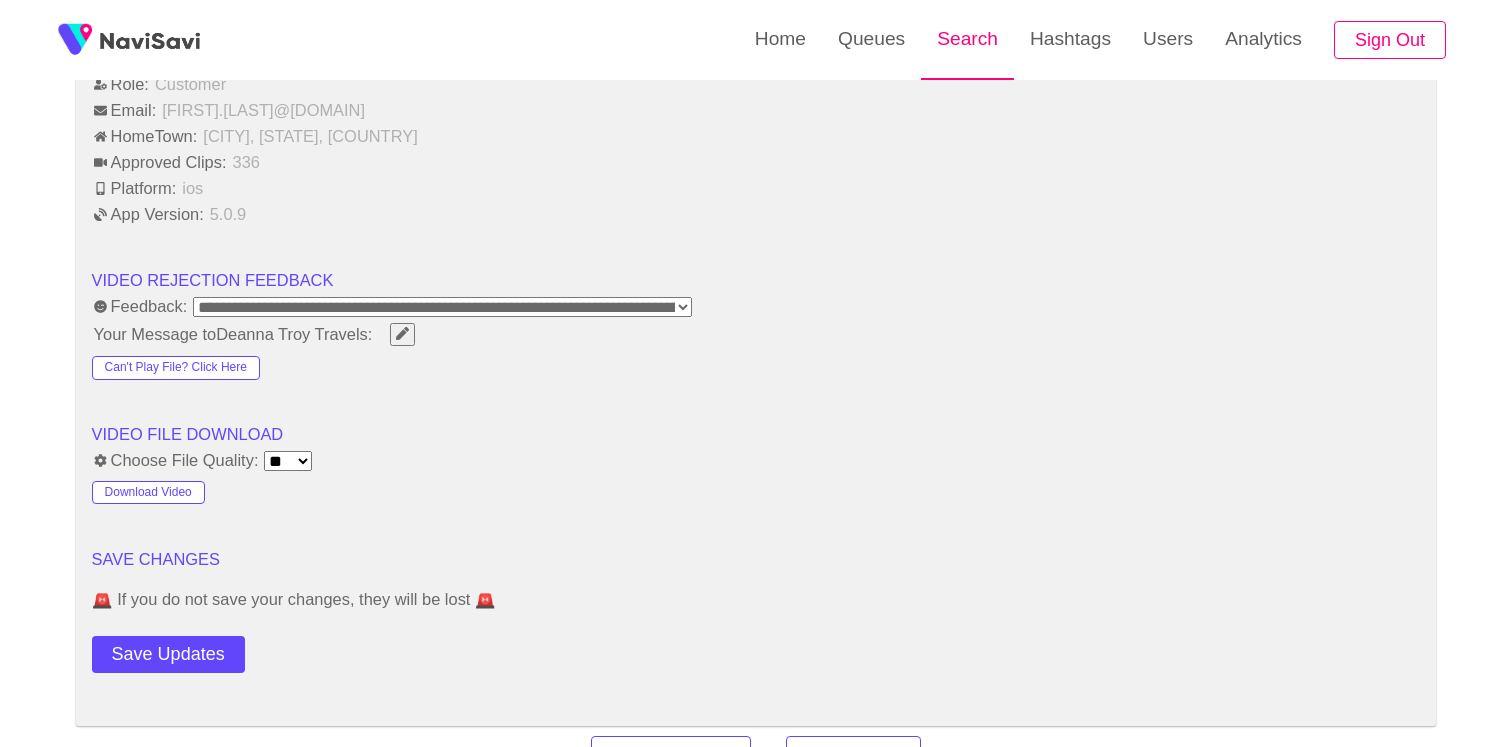 click on "Search" at bounding box center [967, 39] 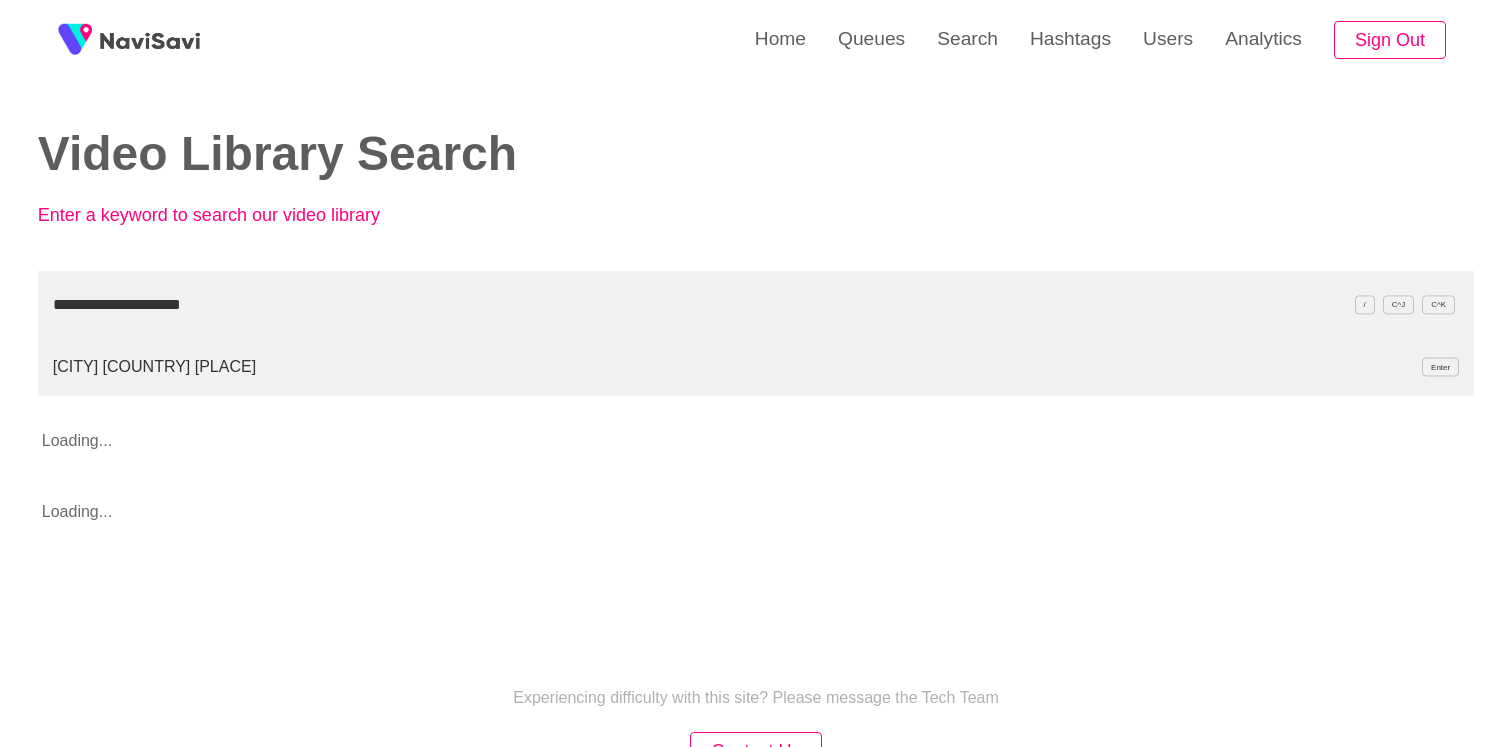 type on "**********" 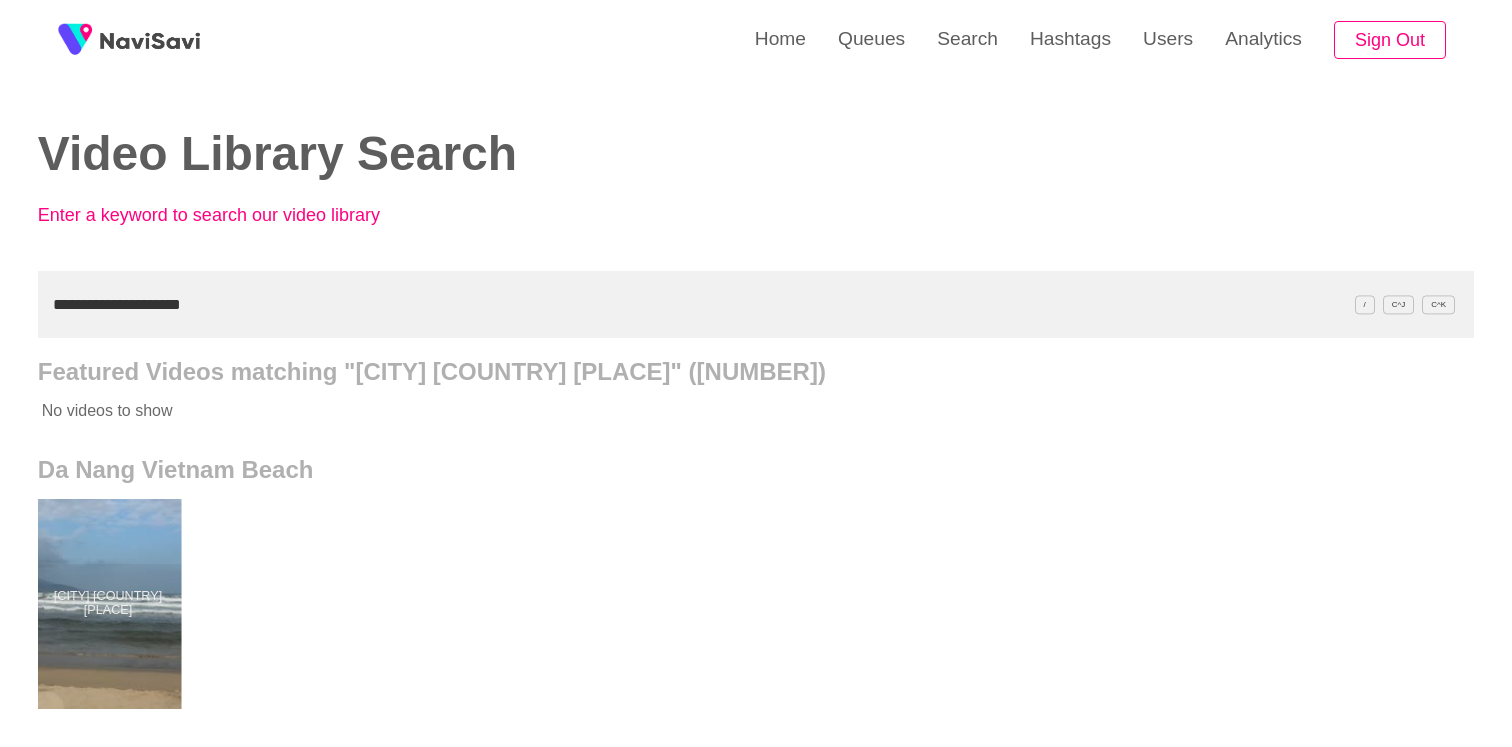 click at bounding box center (107, 604) 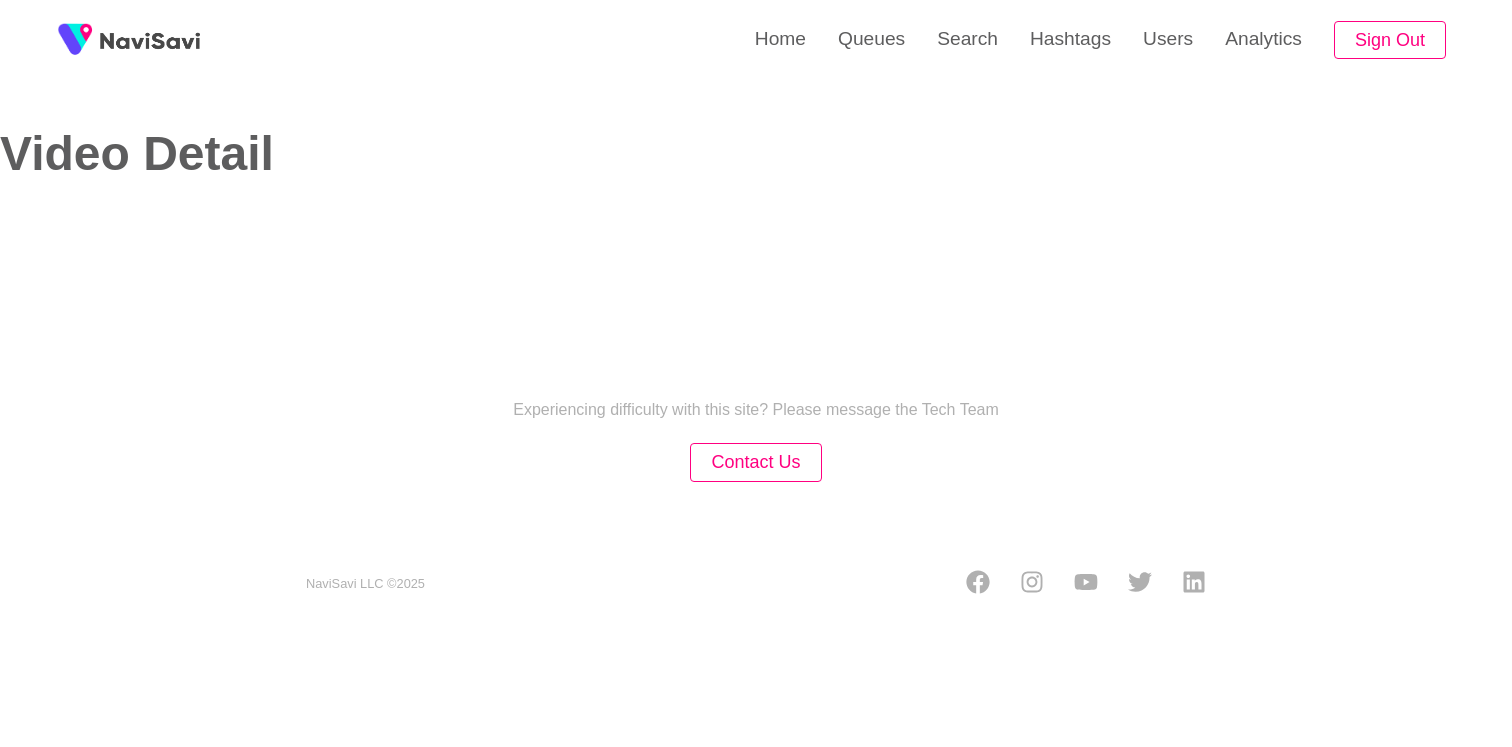 select on "**********" 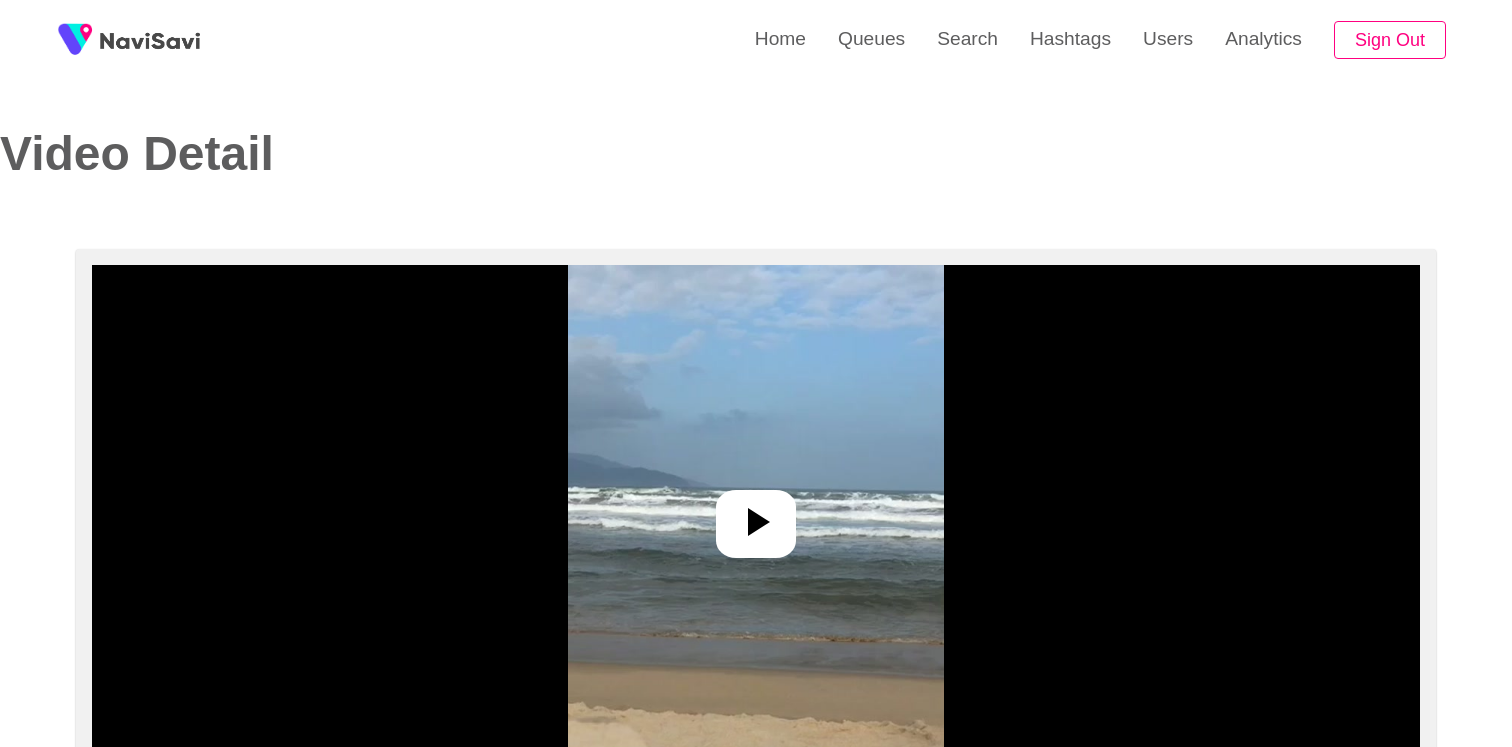 click at bounding box center [756, 515] 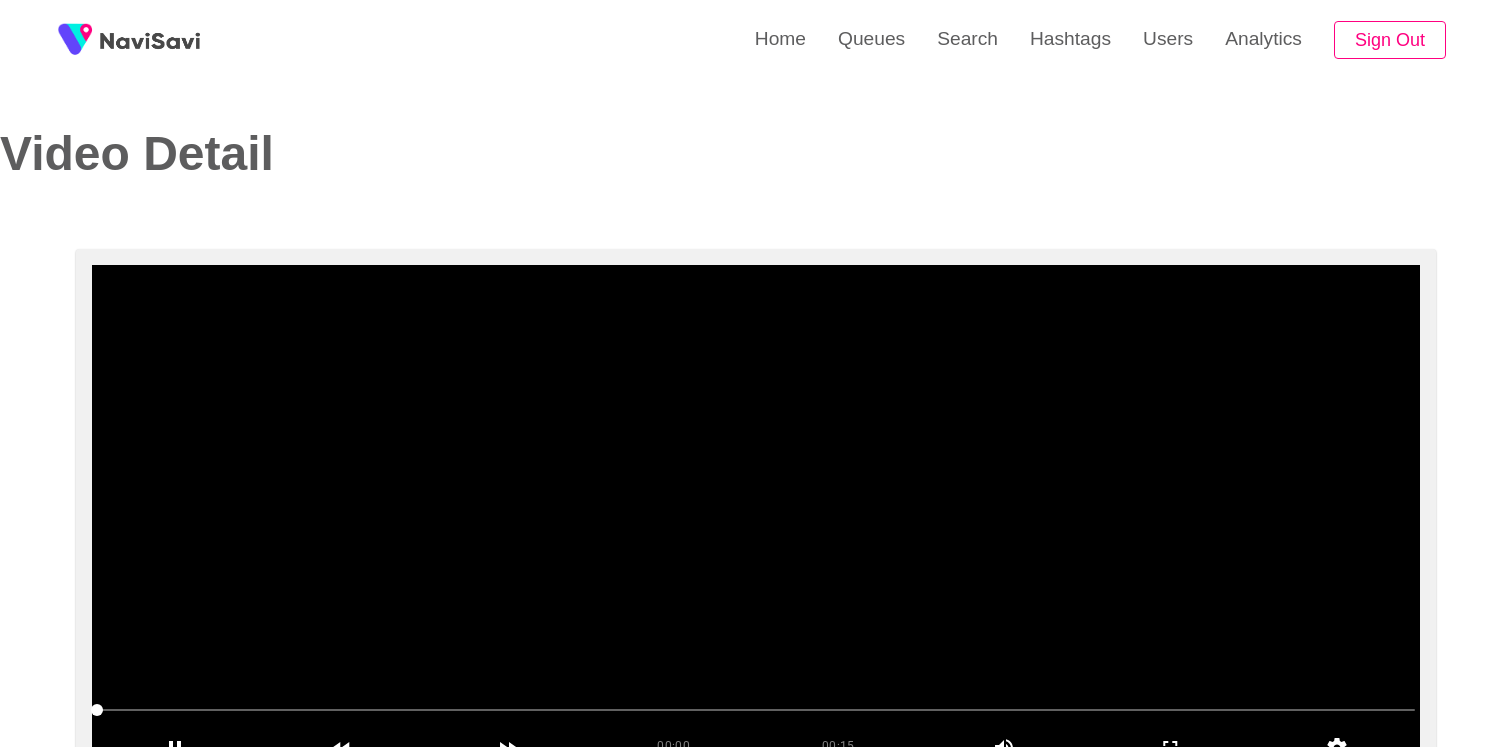 scroll, scrollTop: 111, scrollLeft: 0, axis: vertical 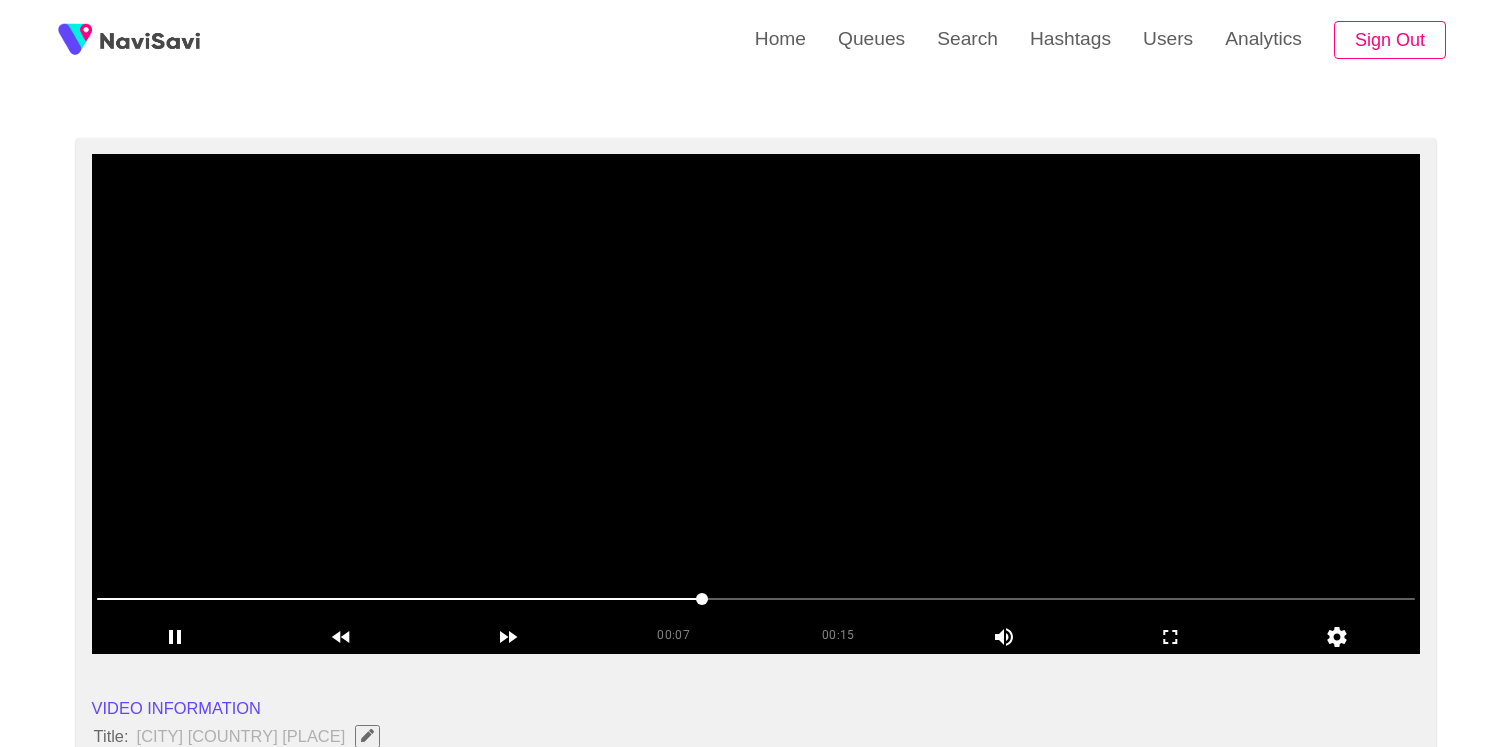 click at bounding box center (756, 404) 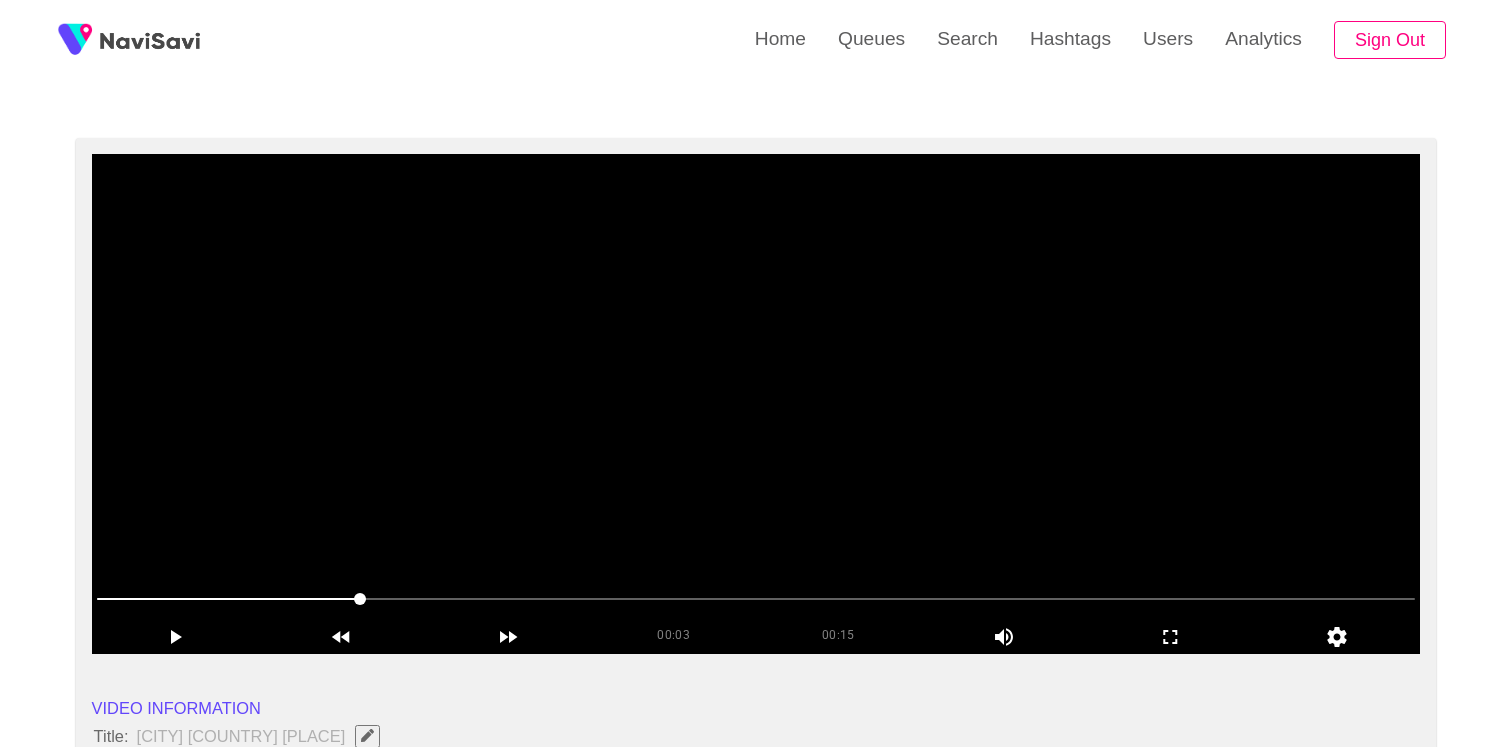 click at bounding box center [756, 404] 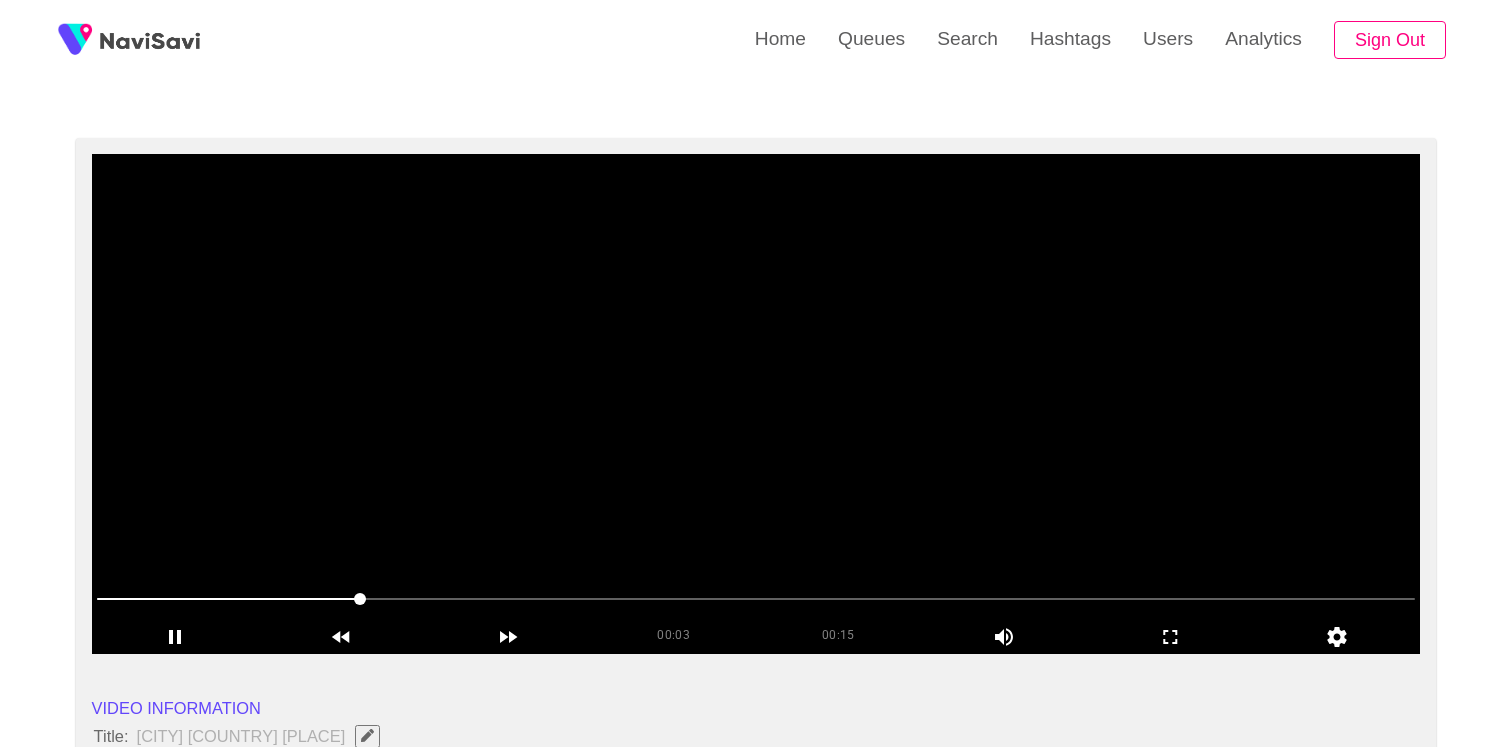 click at bounding box center [756, 404] 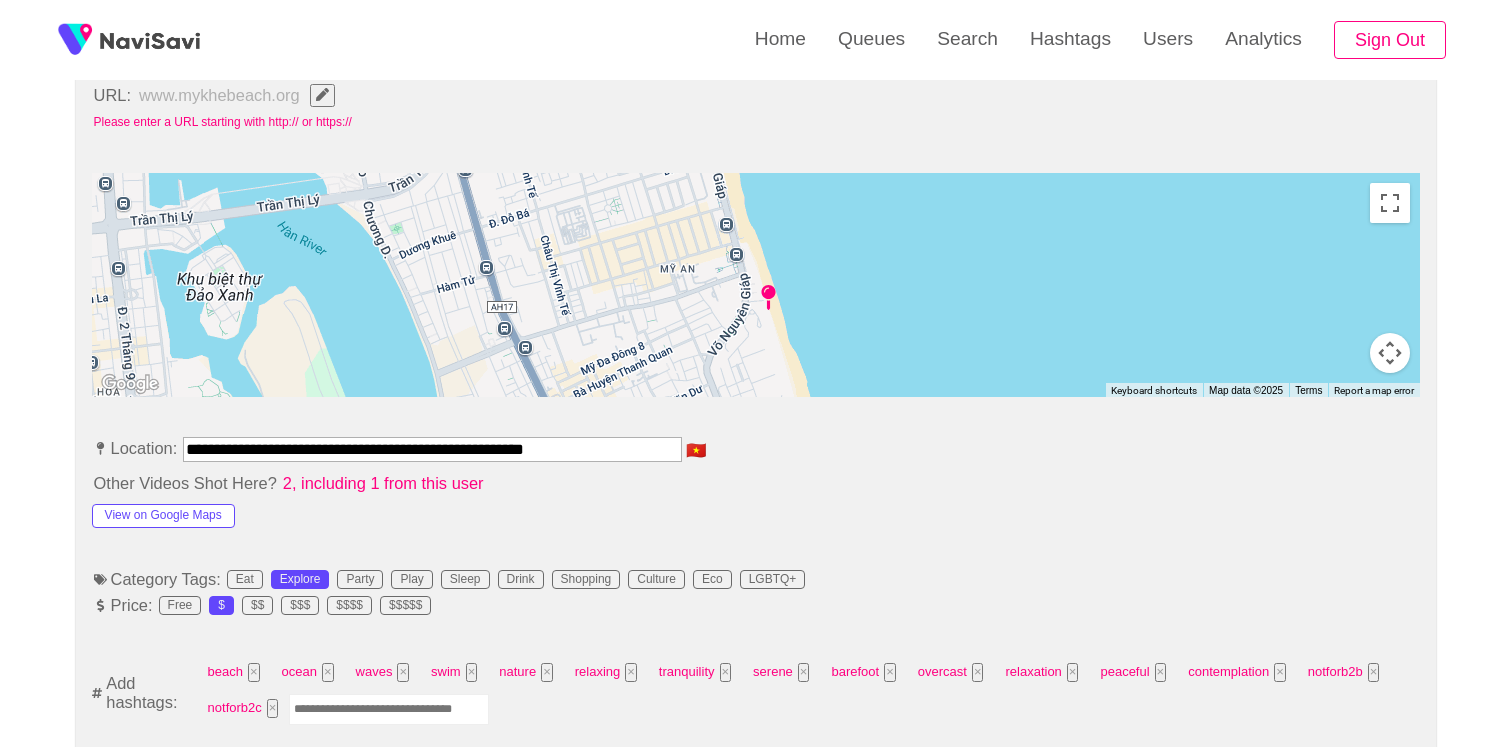 scroll, scrollTop: 1046, scrollLeft: 0, axis: vertical 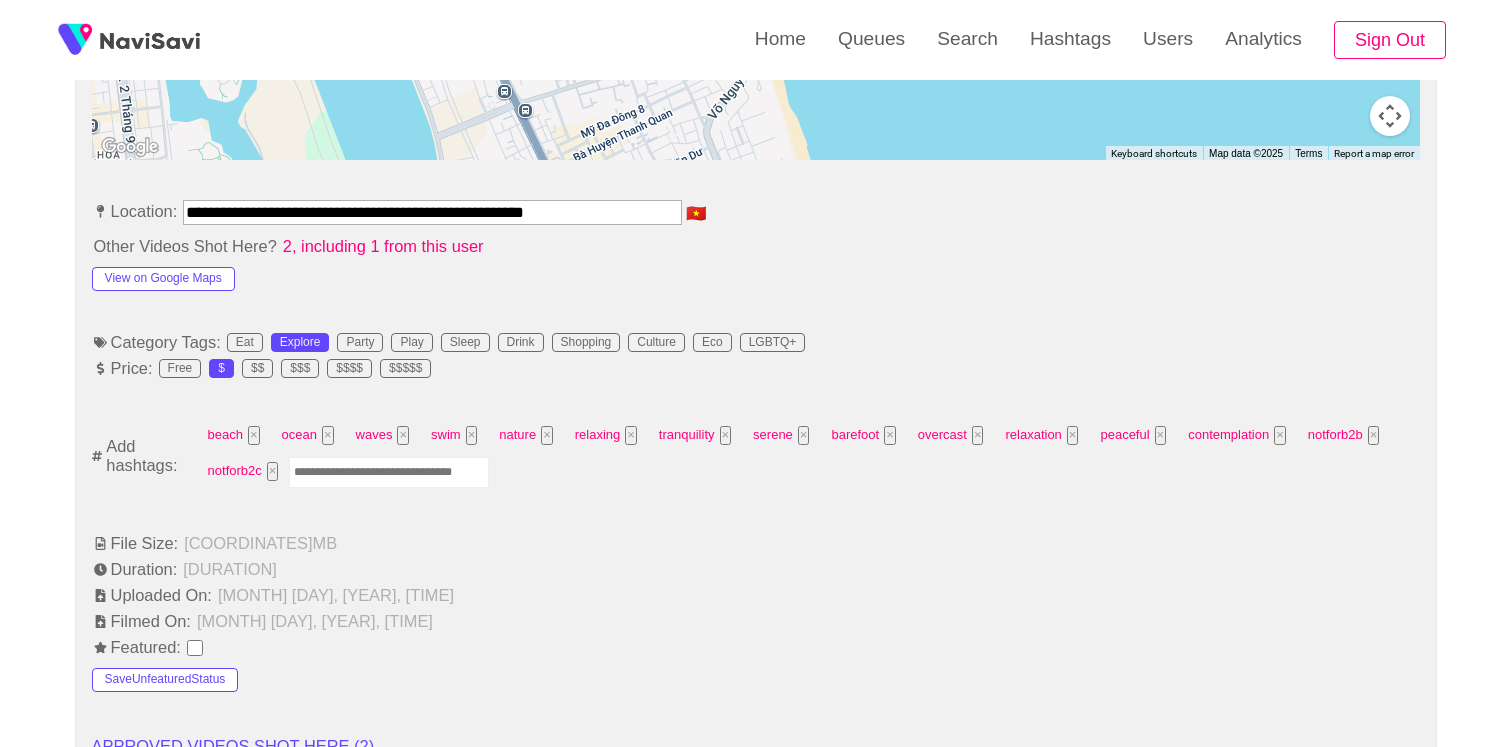click at bounding box center (389, 472) 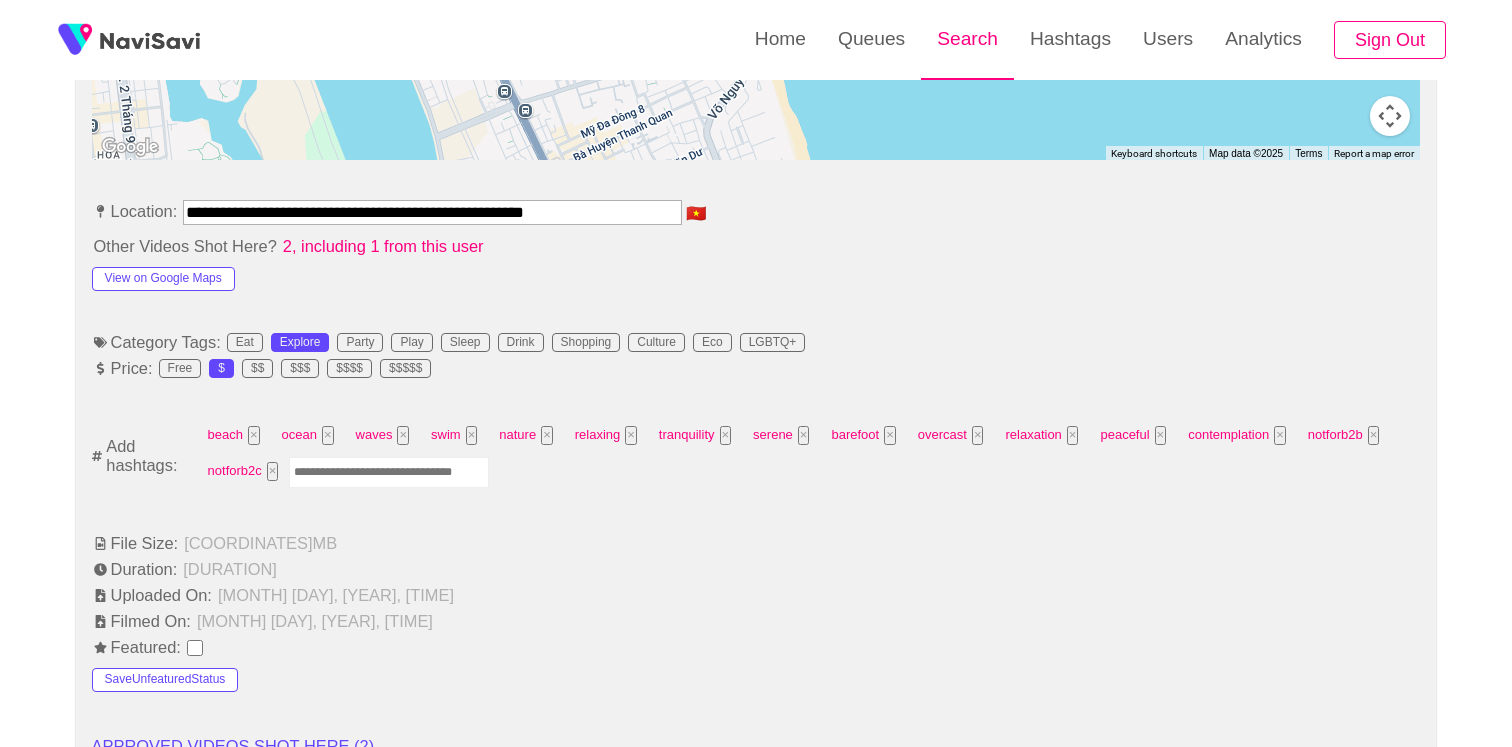 click on "Search" at bounding box center [967, 39] 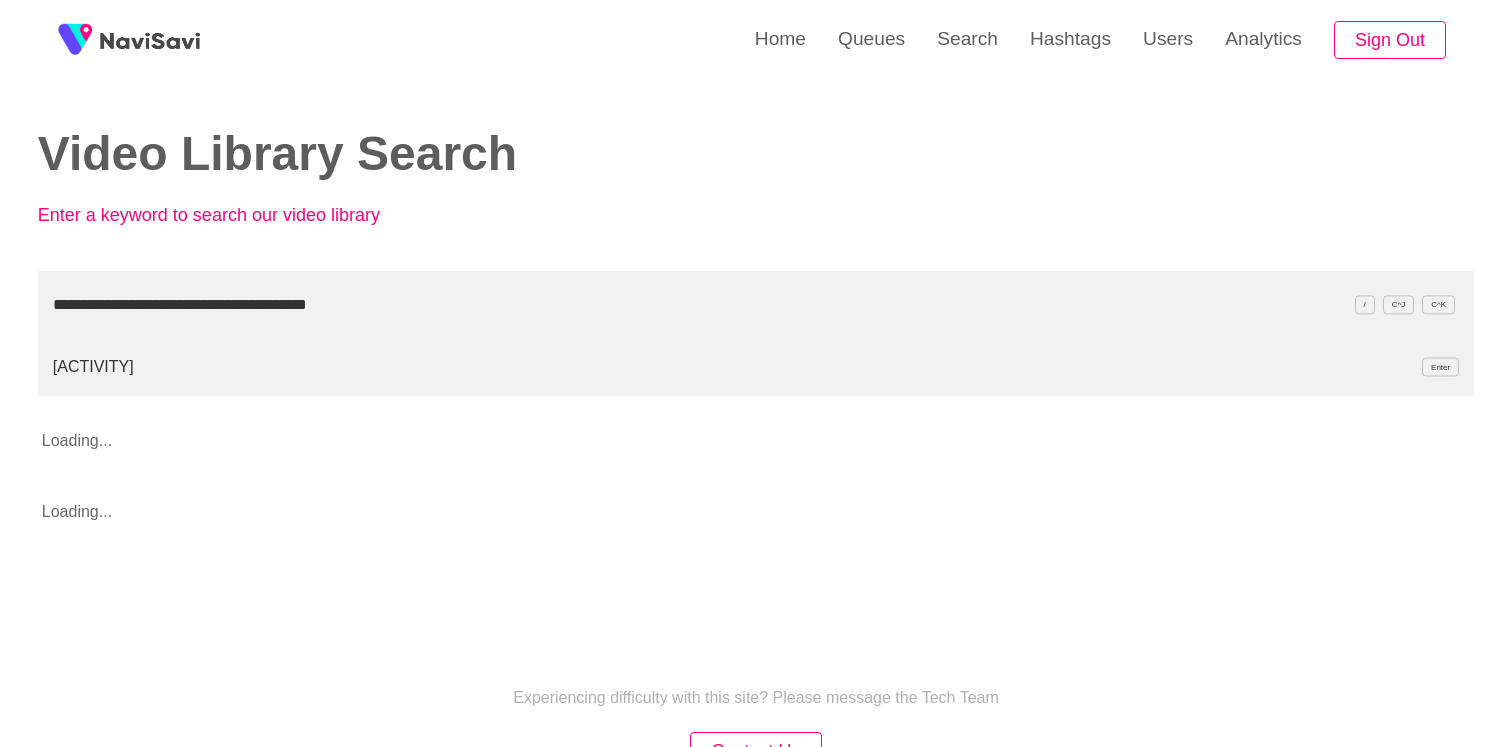 type on "**********" 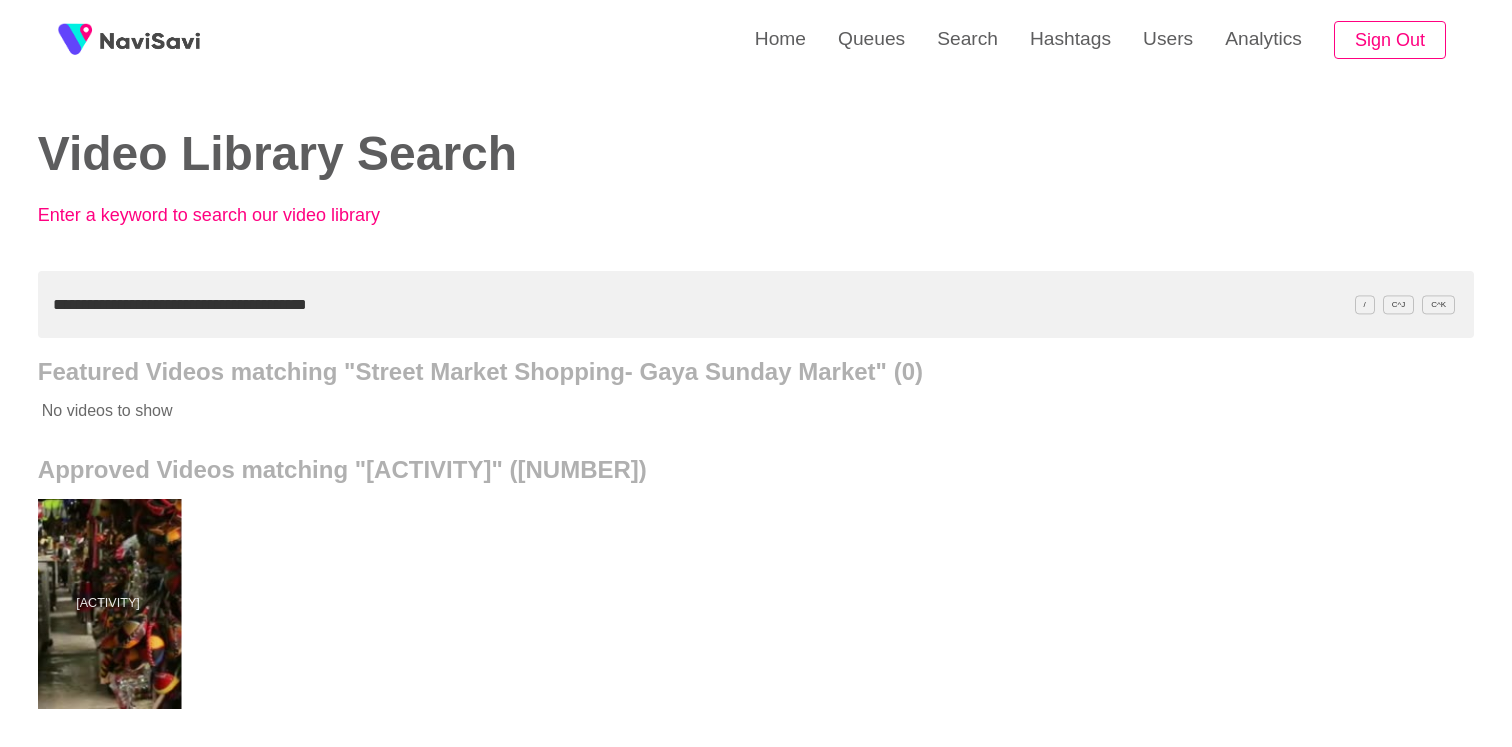 click at bounding box center (107, 604) 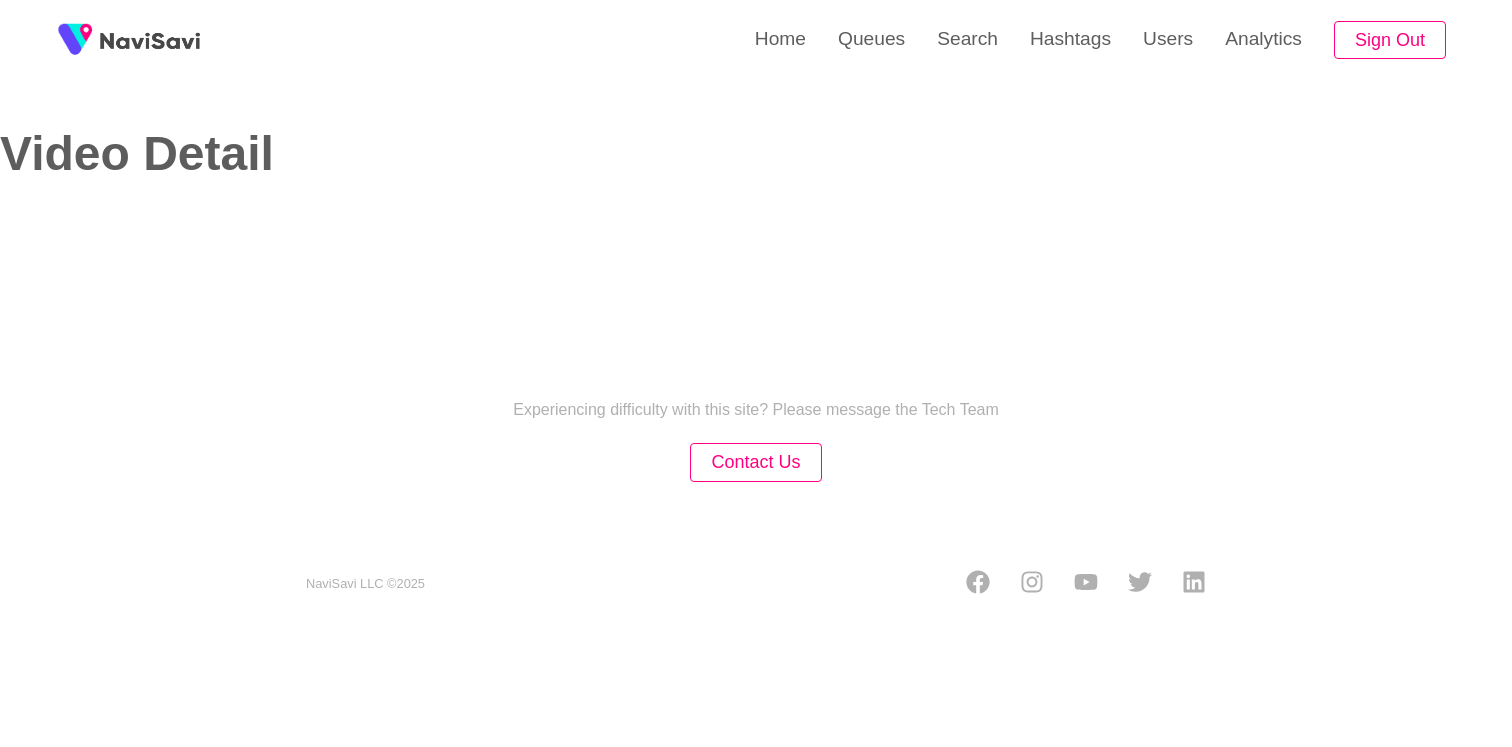 select on "**********" 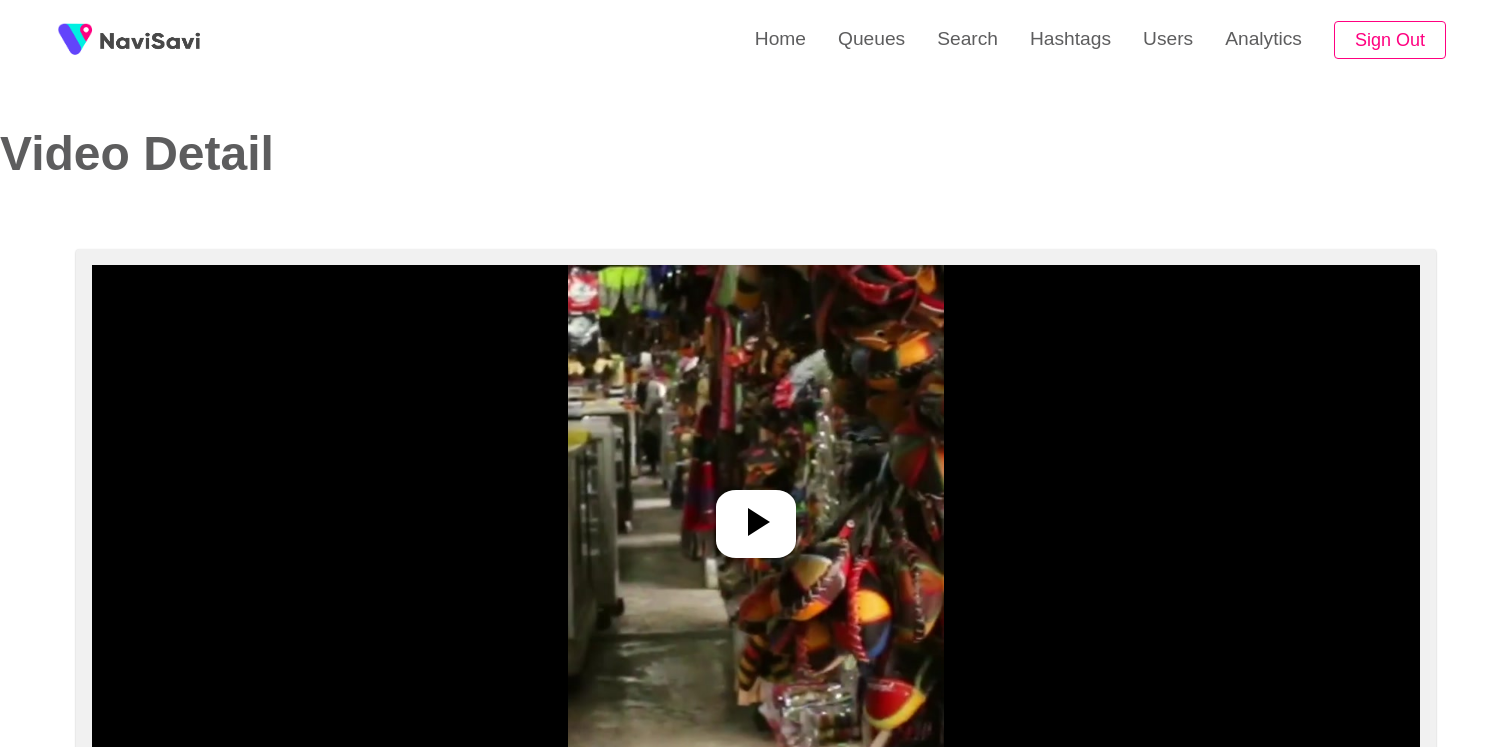 click at bounding box center (756, 515) 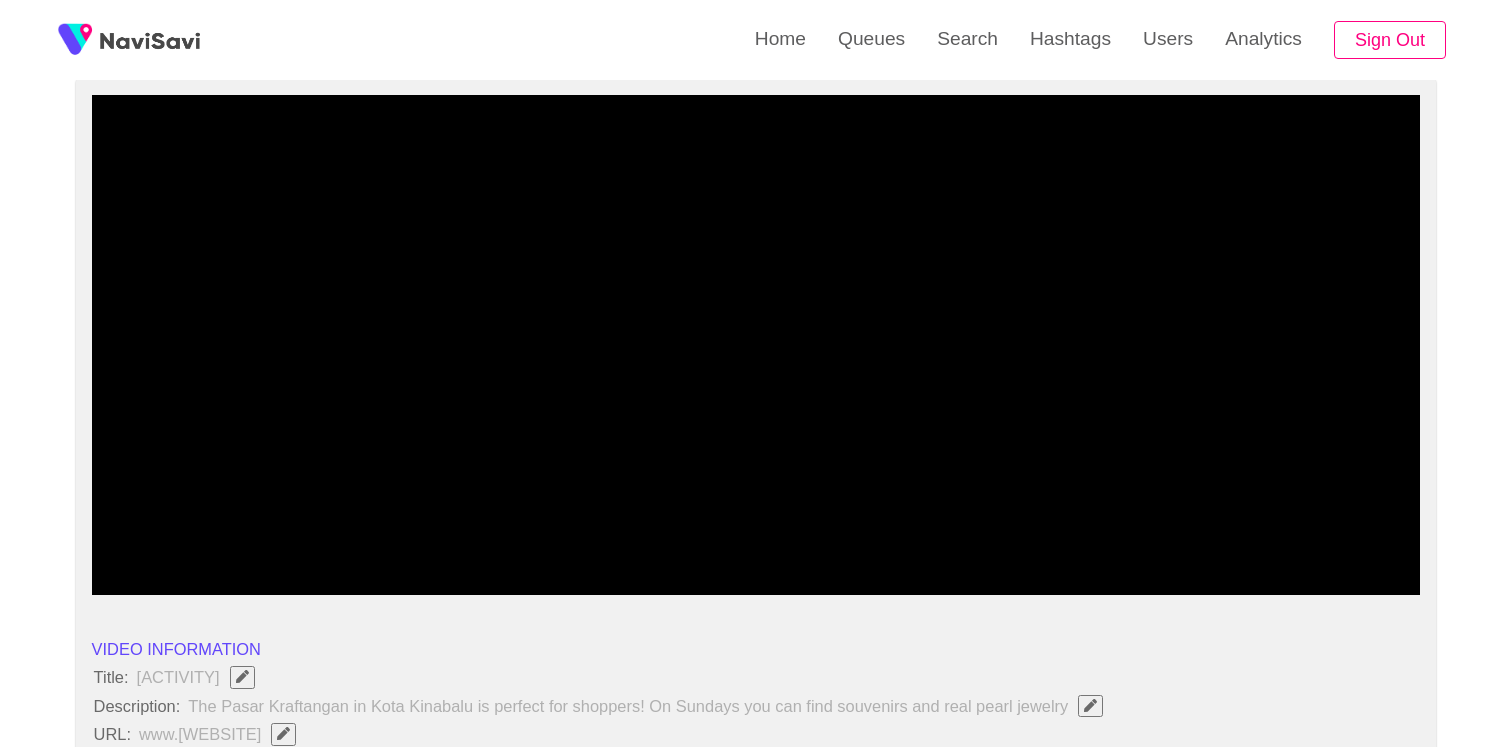 scroll, scrollTop: 171, scrollLeft: 0, axis: vertical 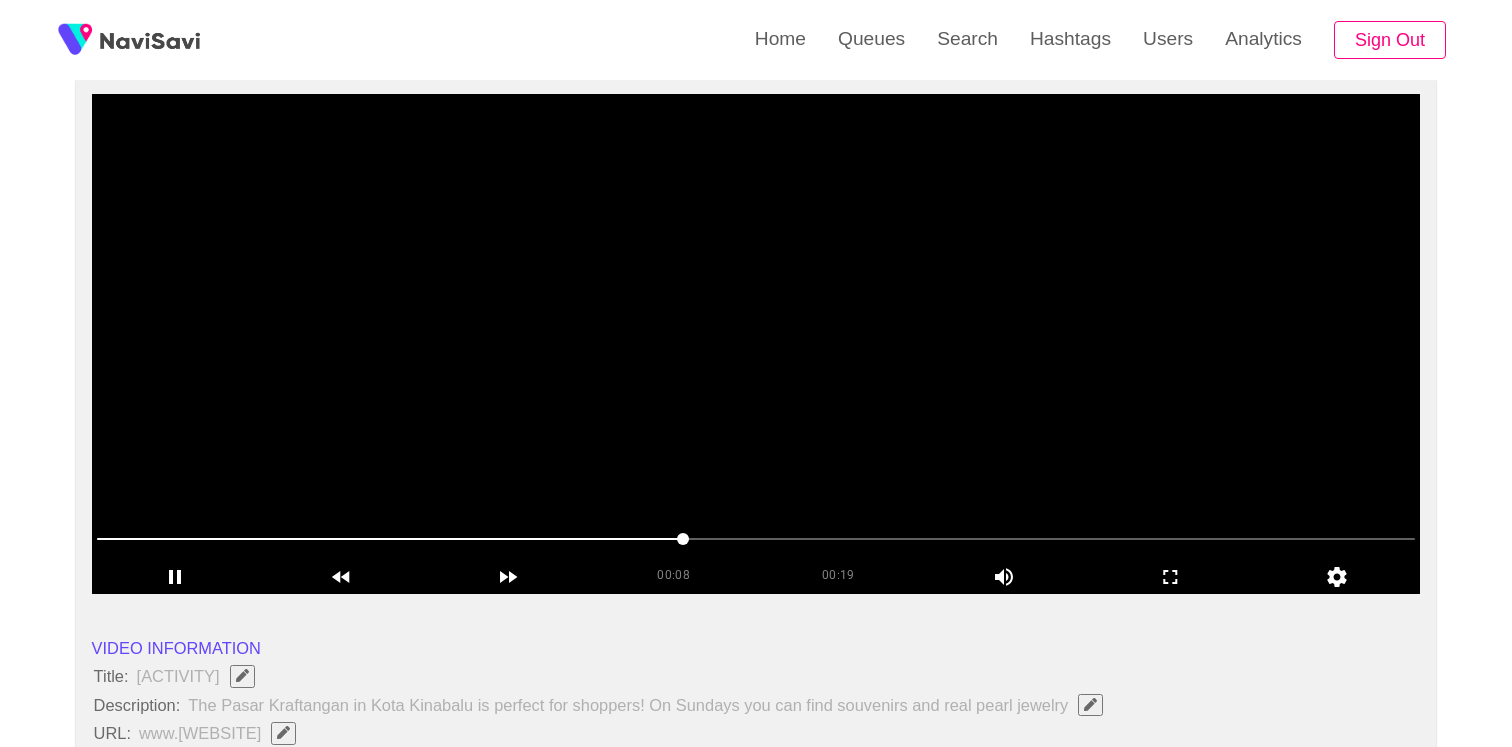 click at bounding box center [756, 344] 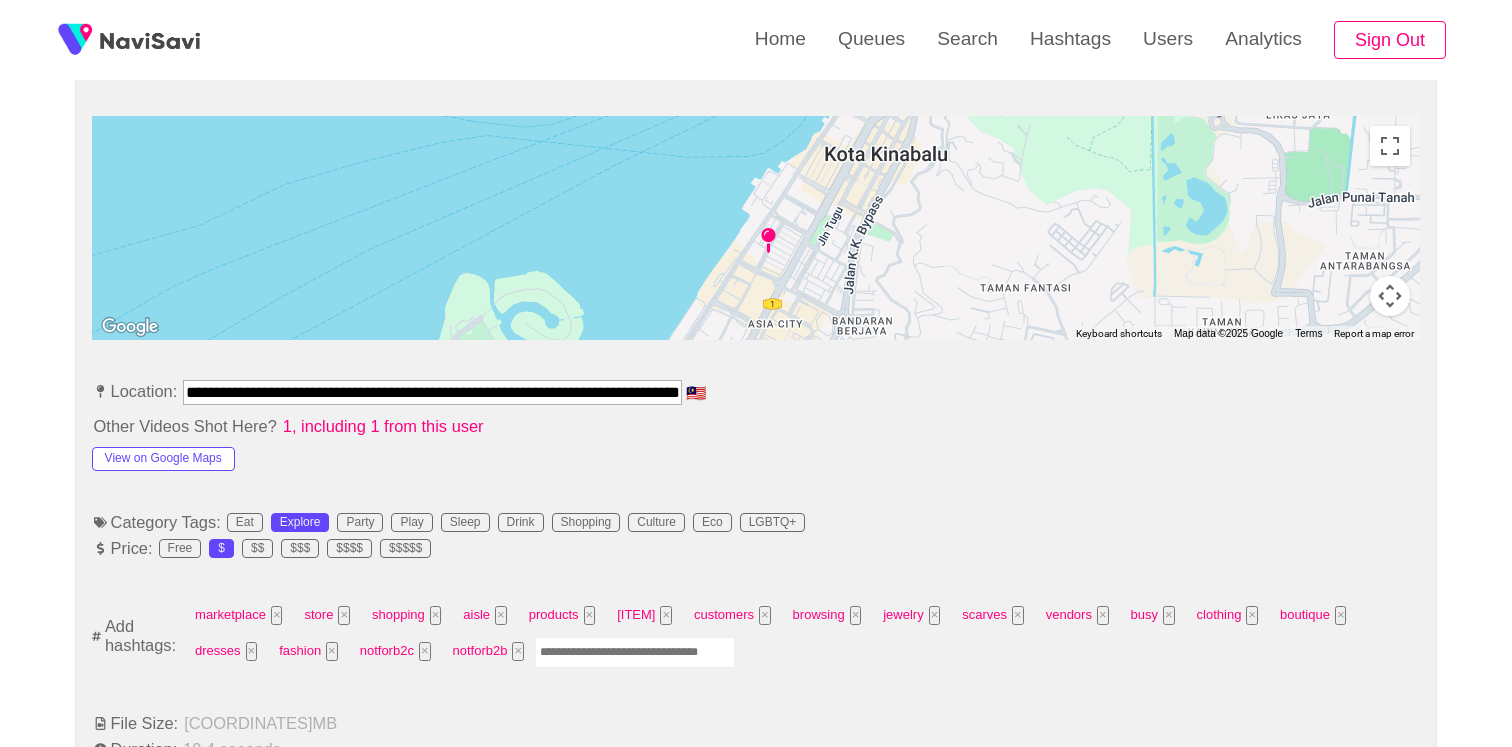 scroll, scrollTop: 1003, scrollLeft: 0, axis: vertical 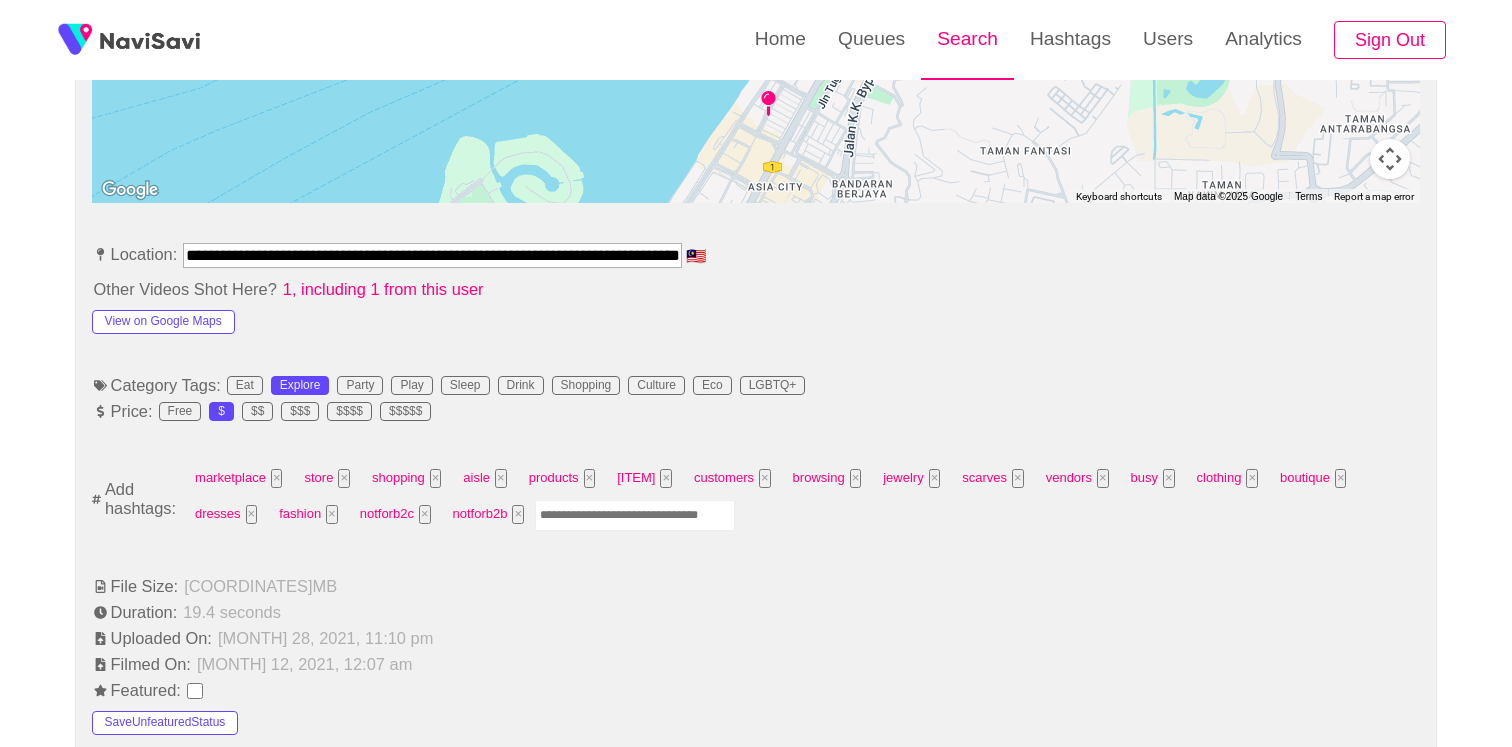 click on "Search" at bounding box center [967, 39] 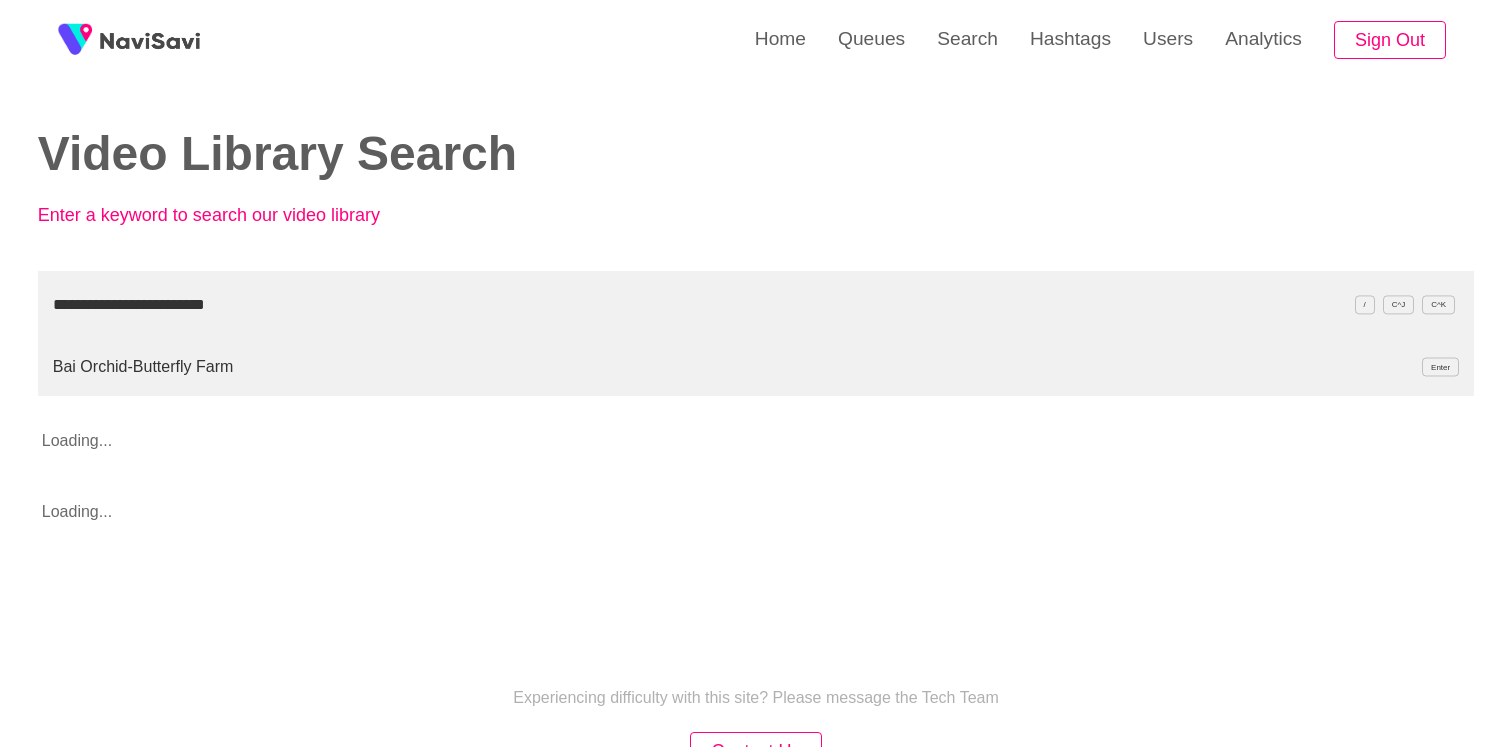 type on "**********" 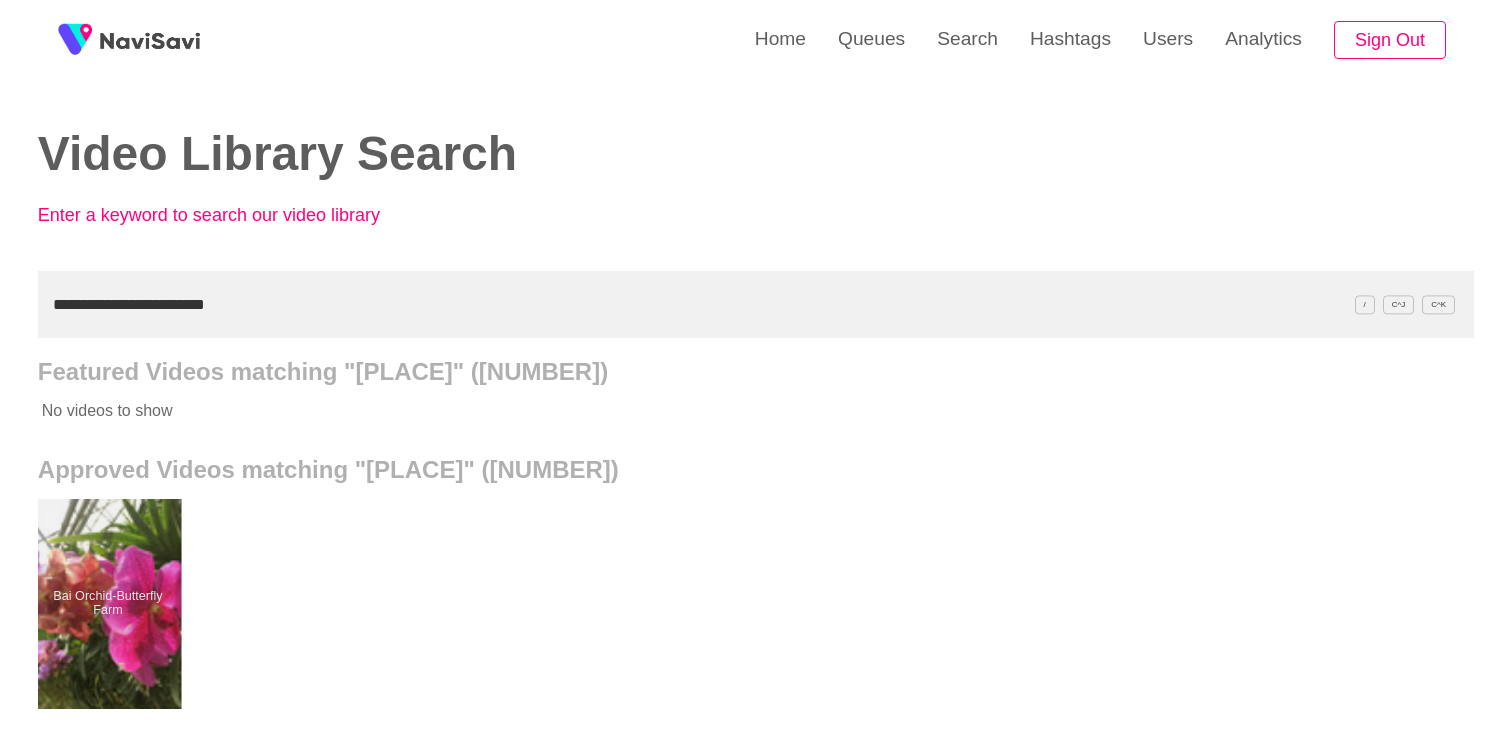 click at bounding box center (107, 604) 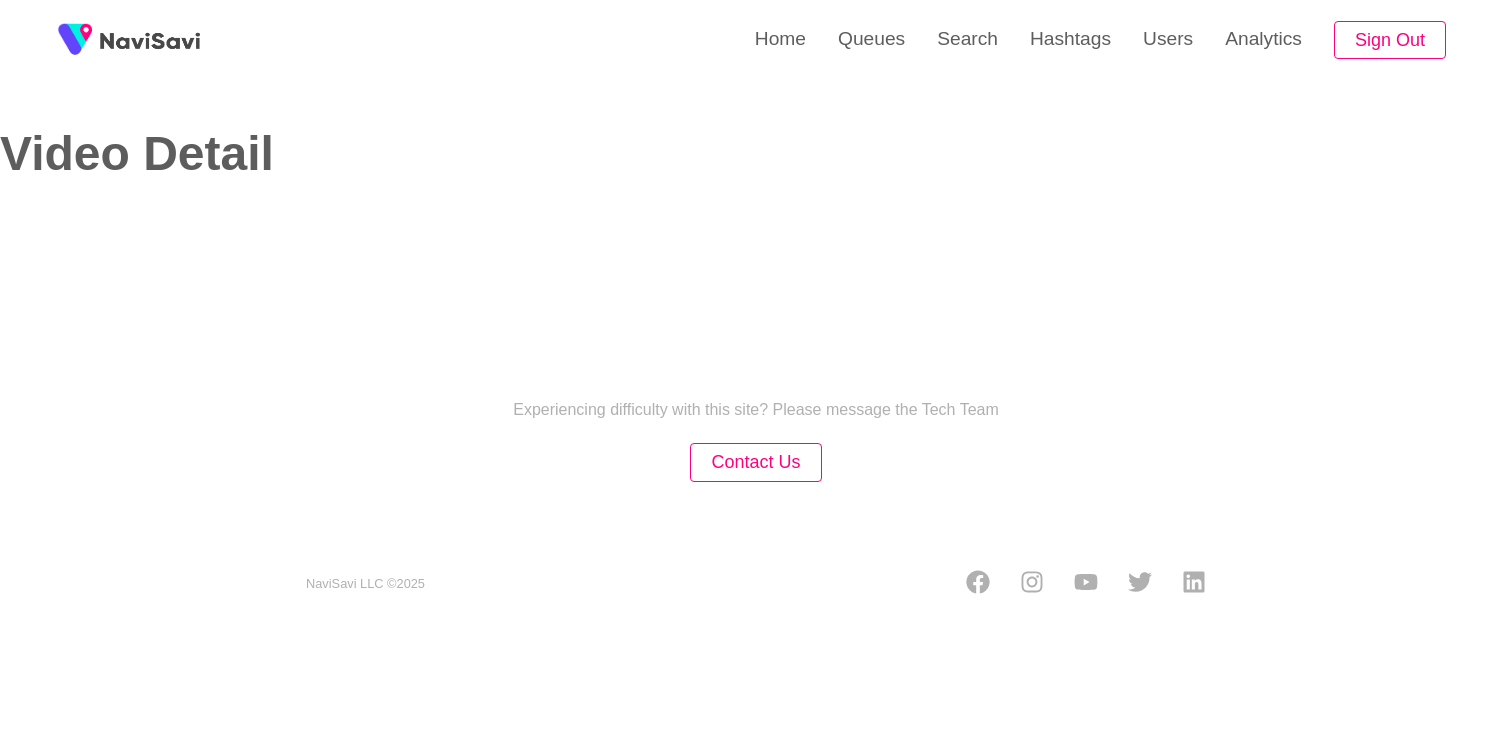 click on "NaviSavi LLC © 2025" at bounding box center [756, 565] 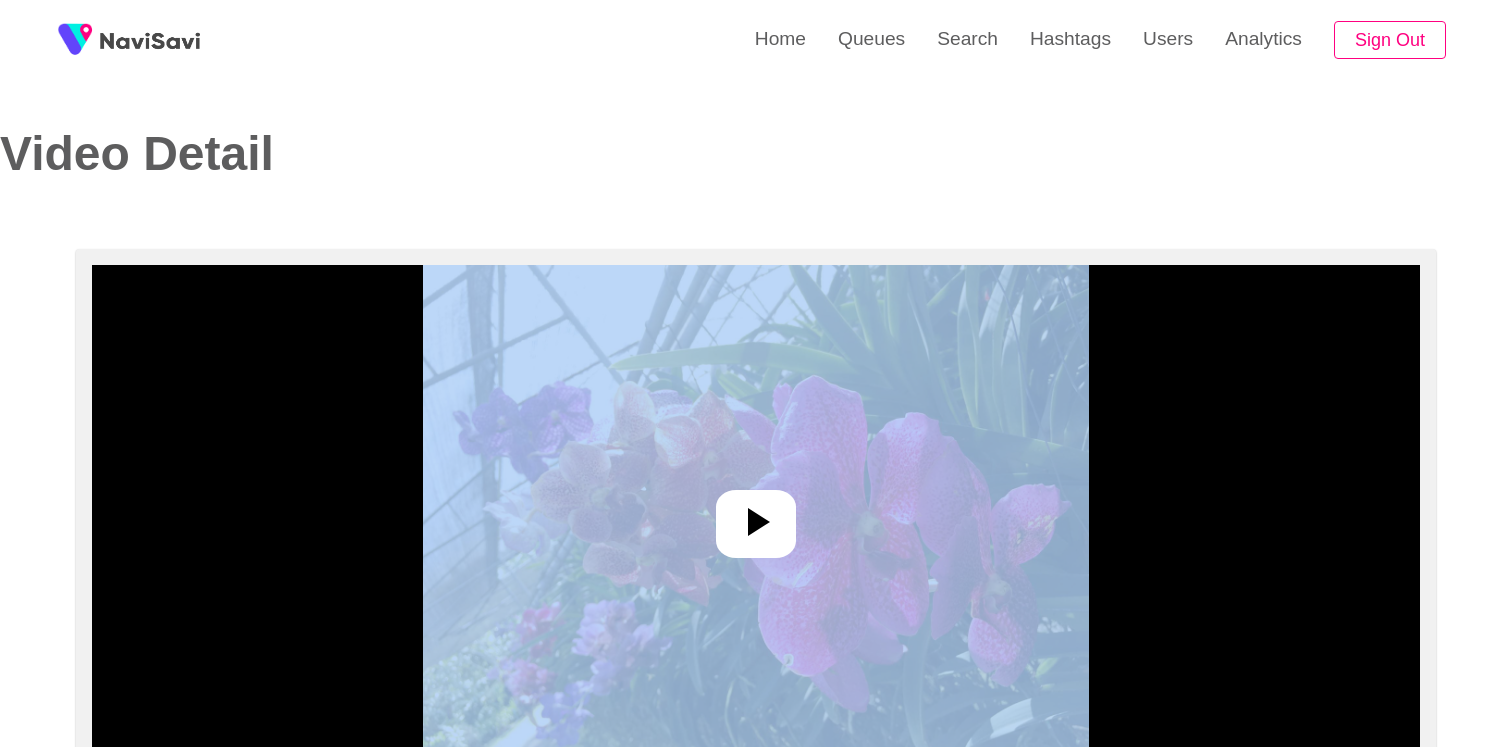 click at bounding box center [756, 515] 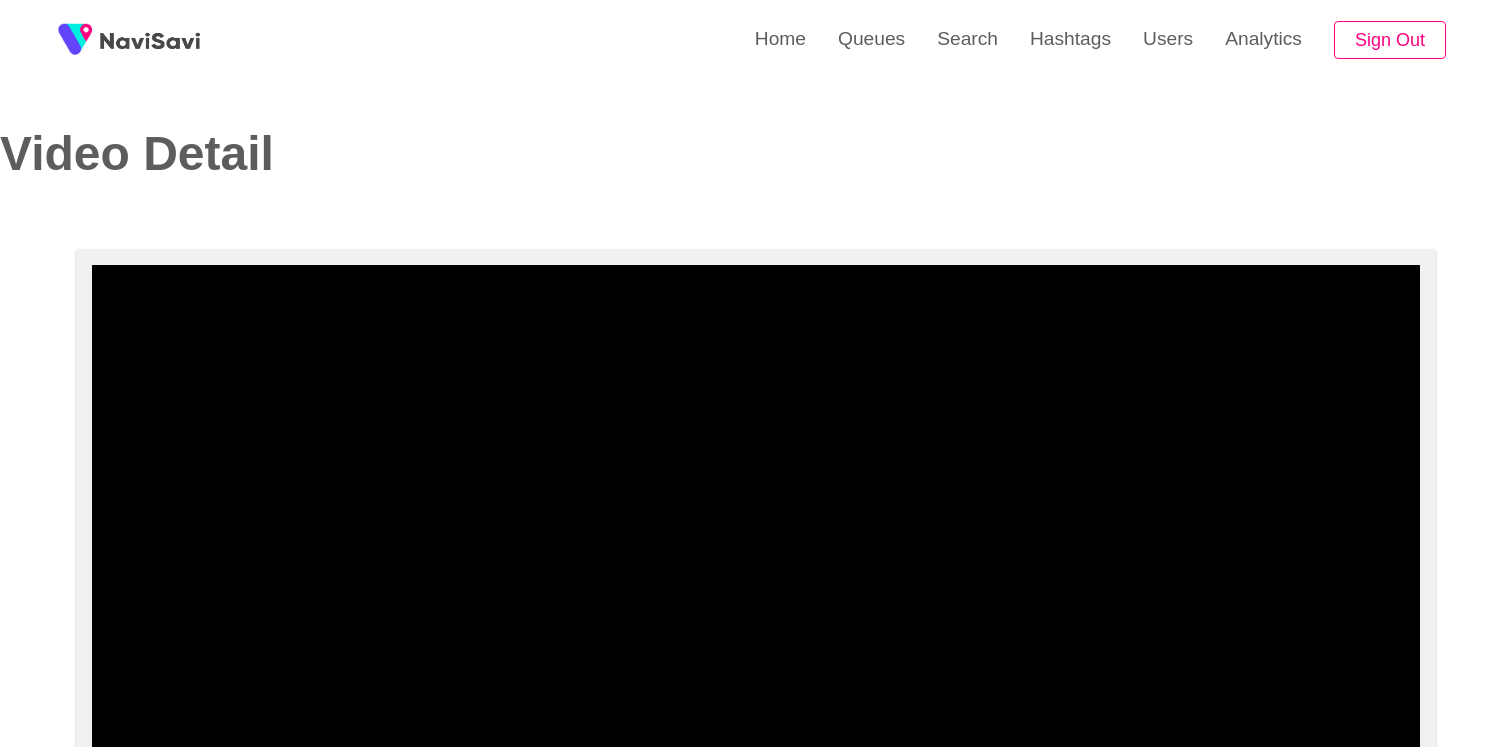 scroll, scrollTop: 105, scrollLeft: 0, axis: vertical 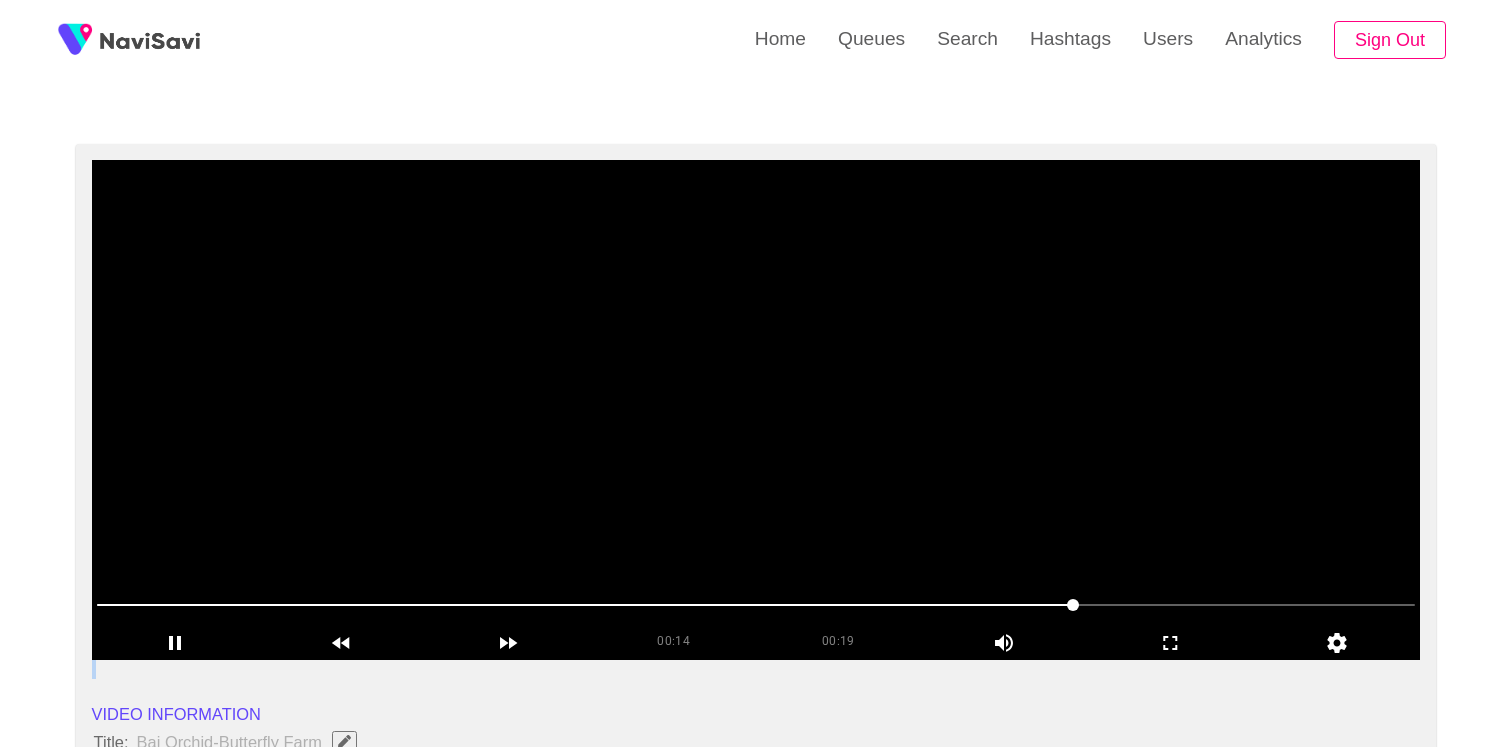click at bounding box center (756, 410) 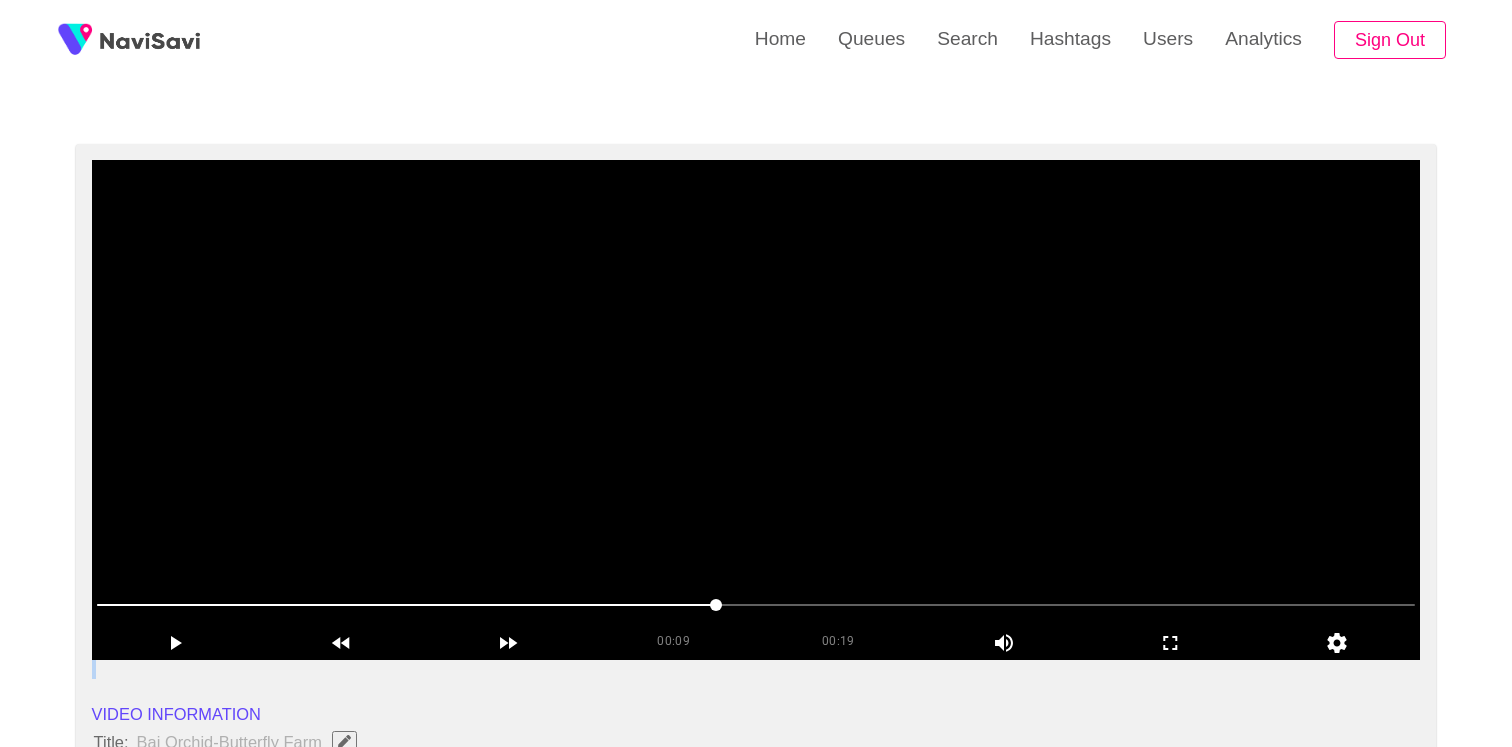 click at bounding box center (756, 410) 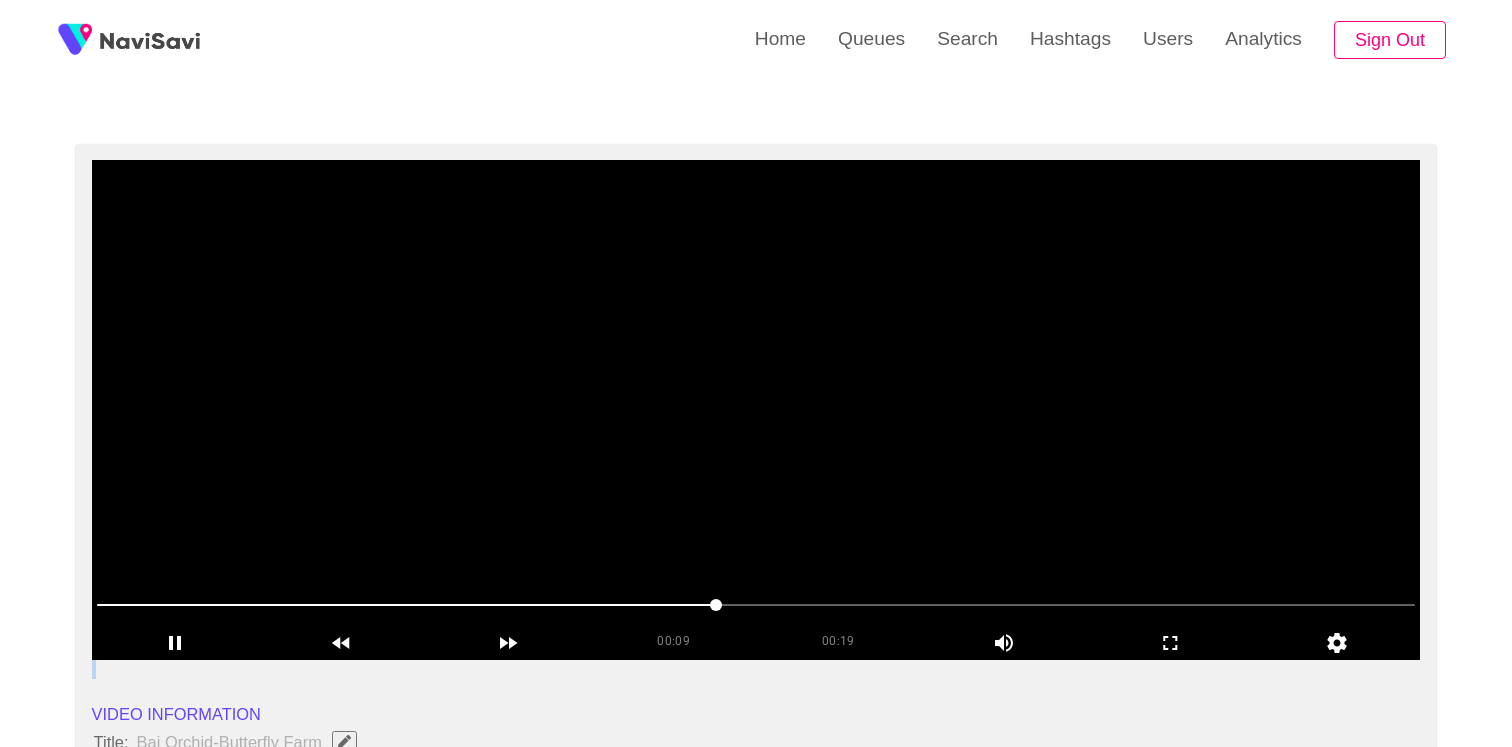 click at bounding box center [756, 410] 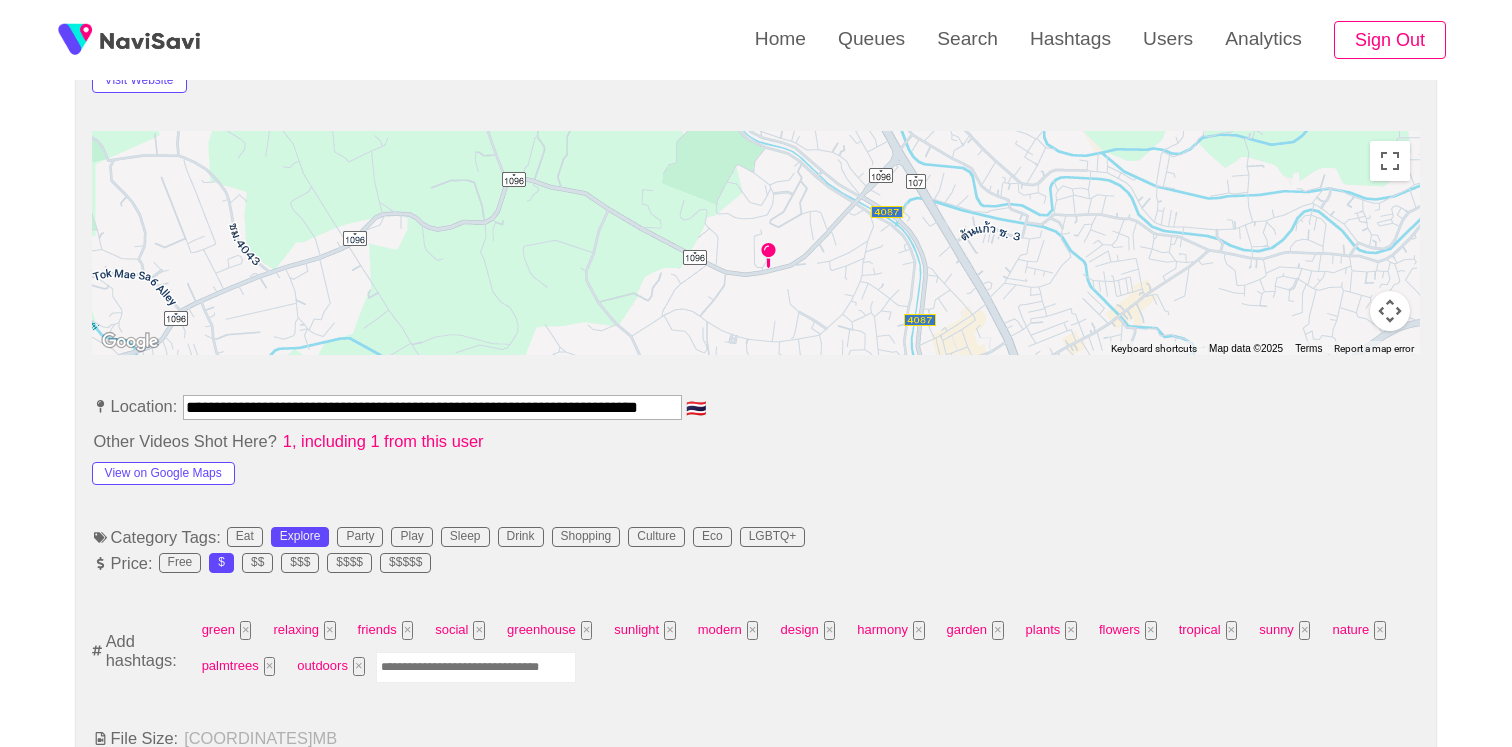 scroll, scrollTop: 983, scrollLeft: 0, axis: vertical 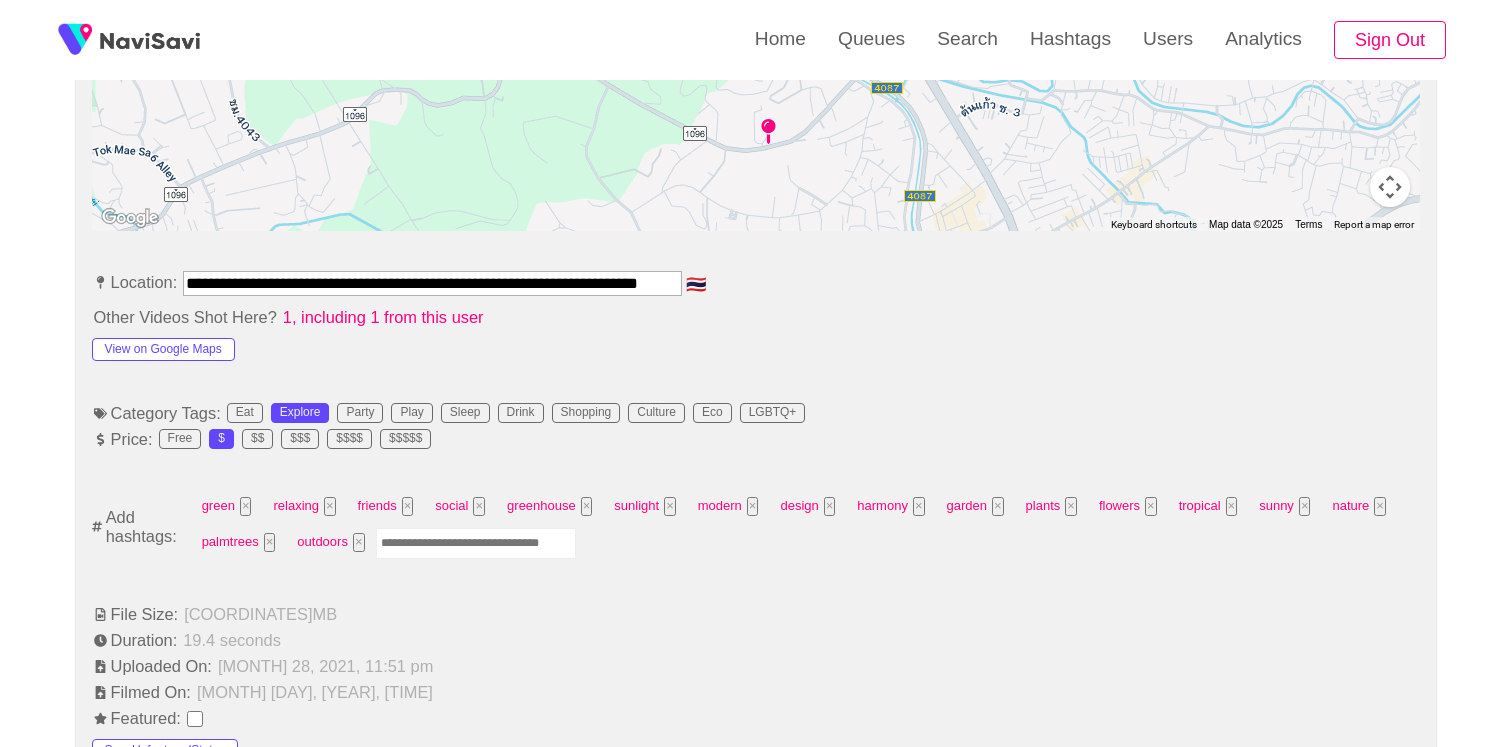 click at bounding box center (476, 543) 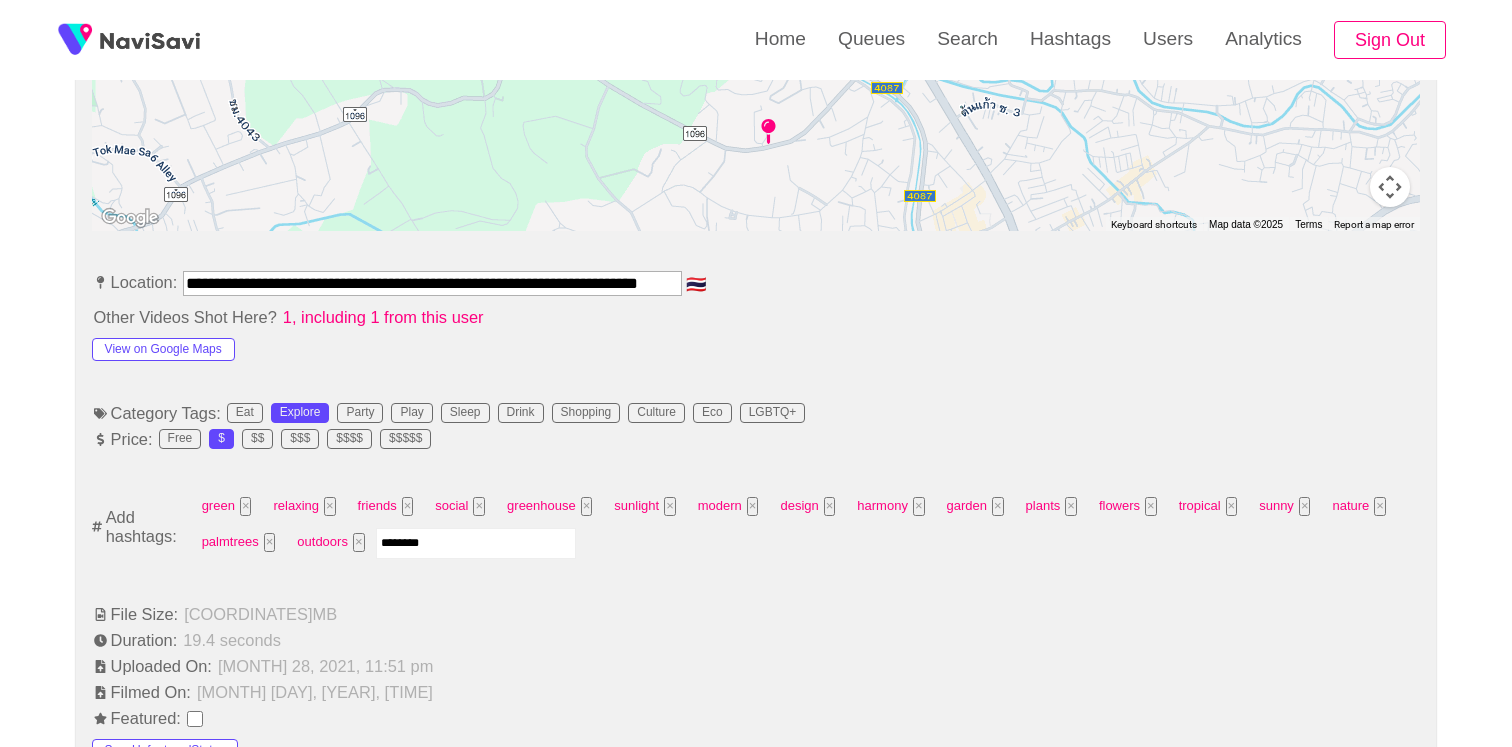 type on "*********" 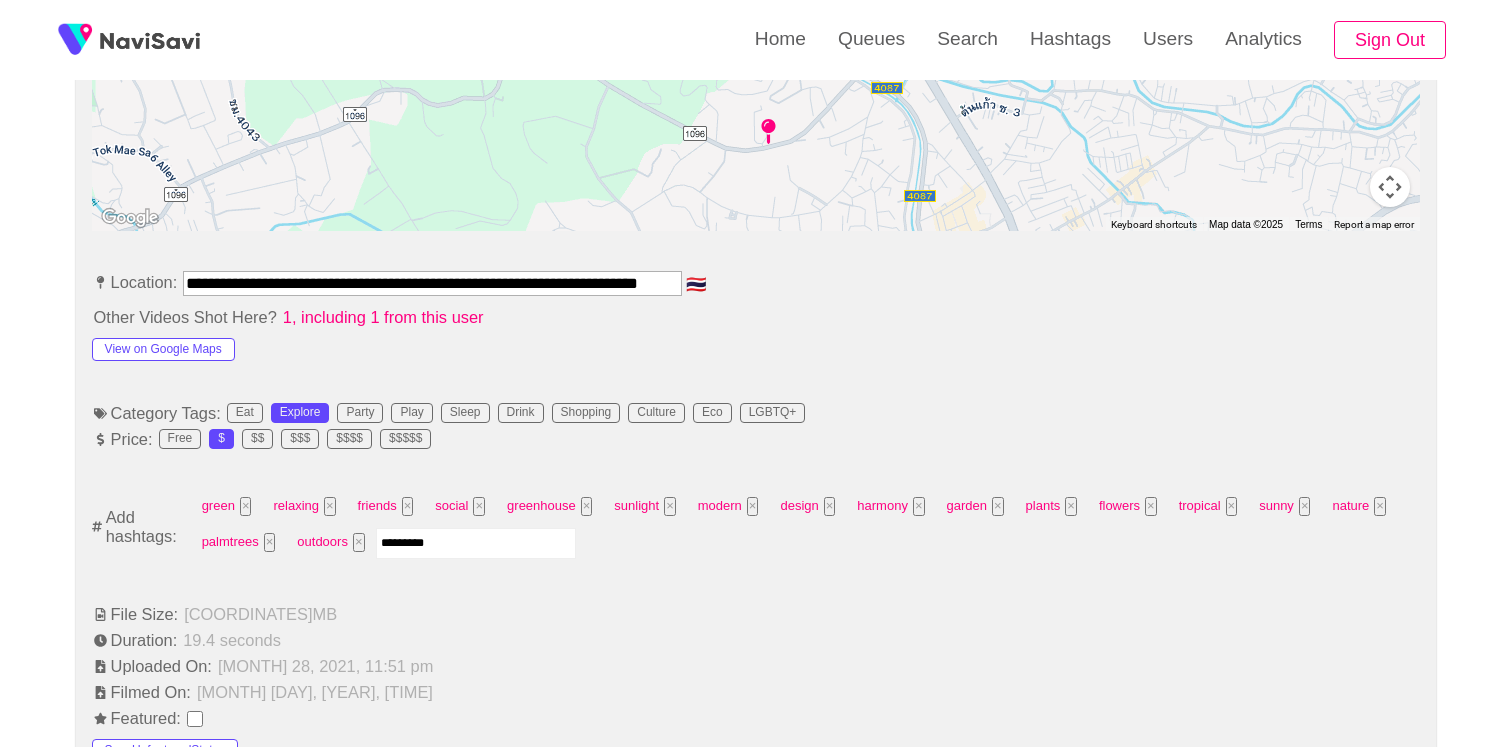 type 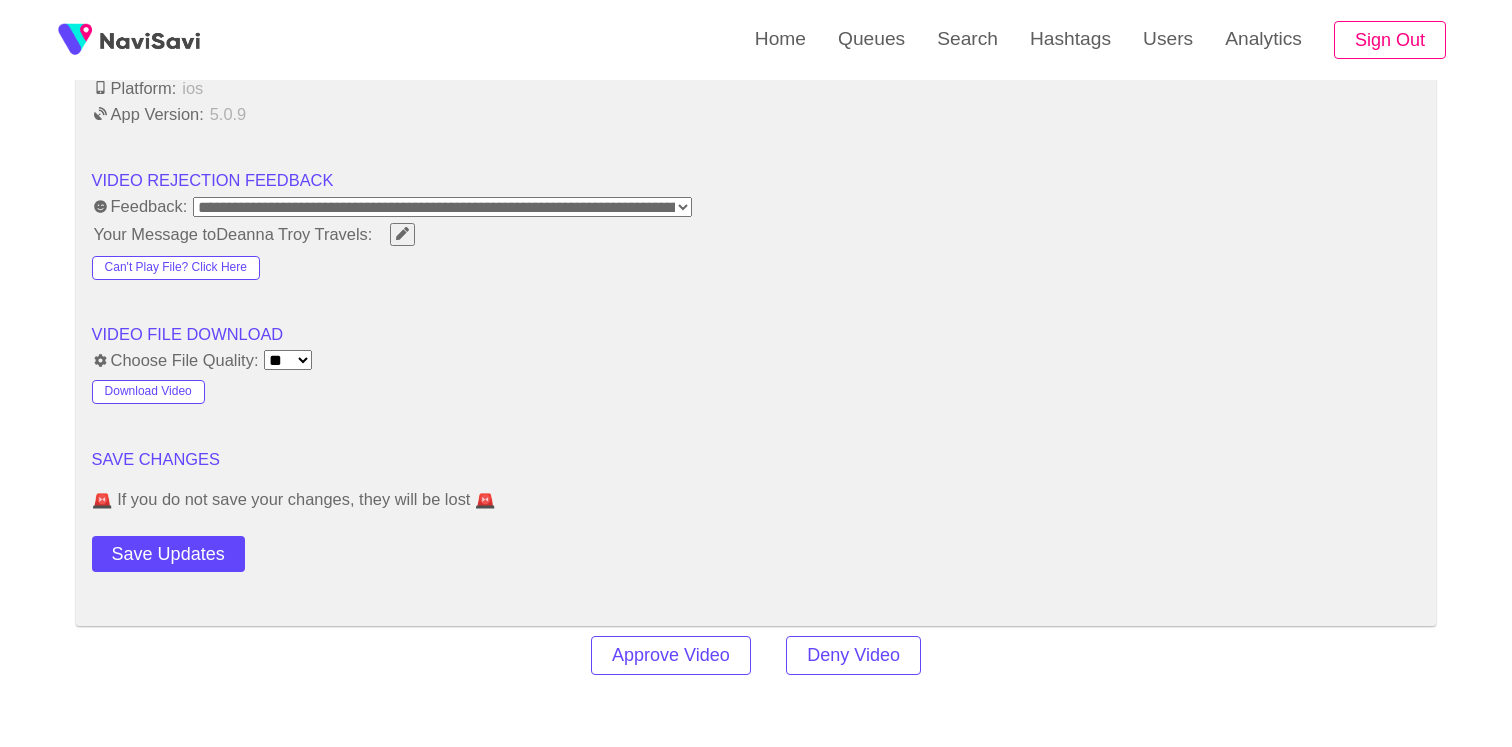 scroll, scrollTop: 3053, scrollLeft: 0, axis: vertical 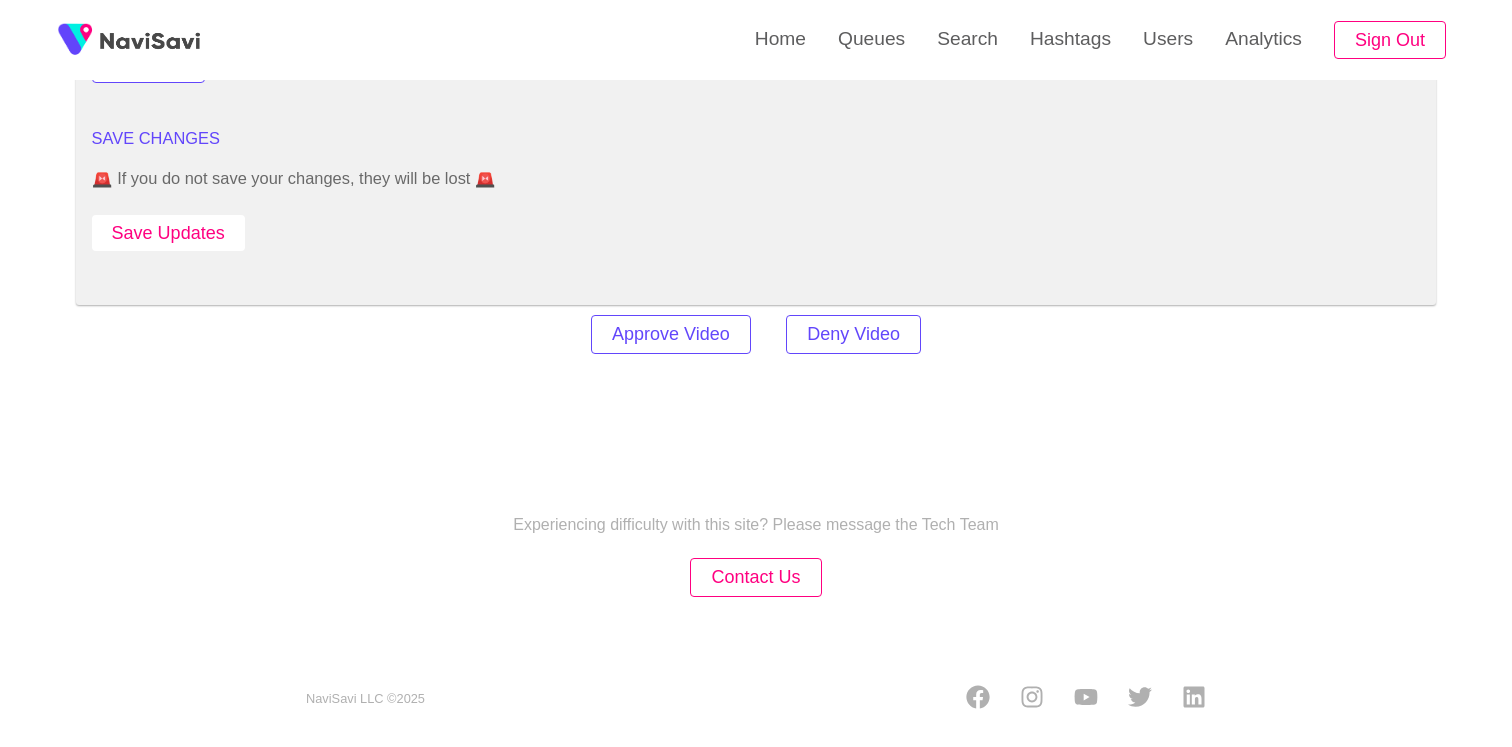 click on "Save Updates" at bounding box center [168, 233] 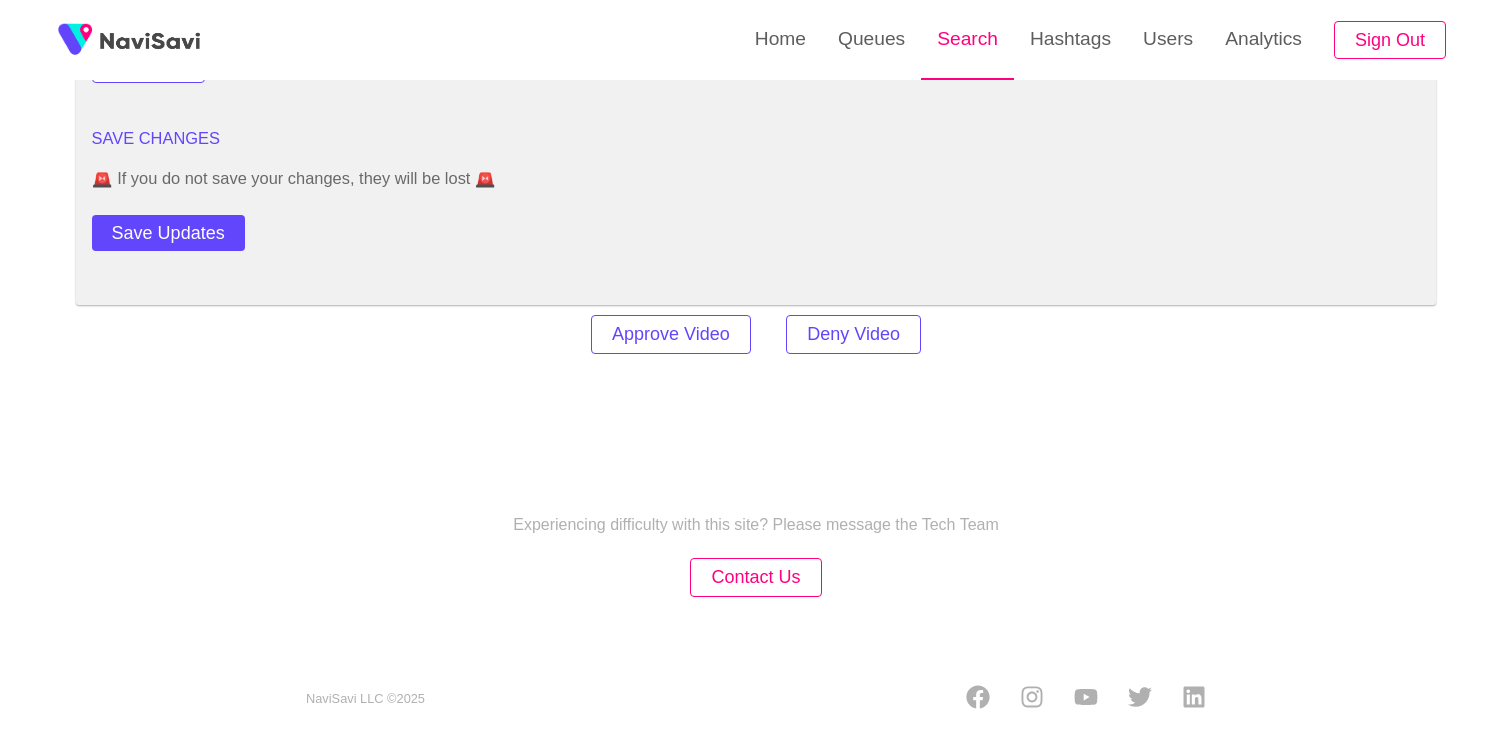 click on "Search" at bounding box center (967, 39) 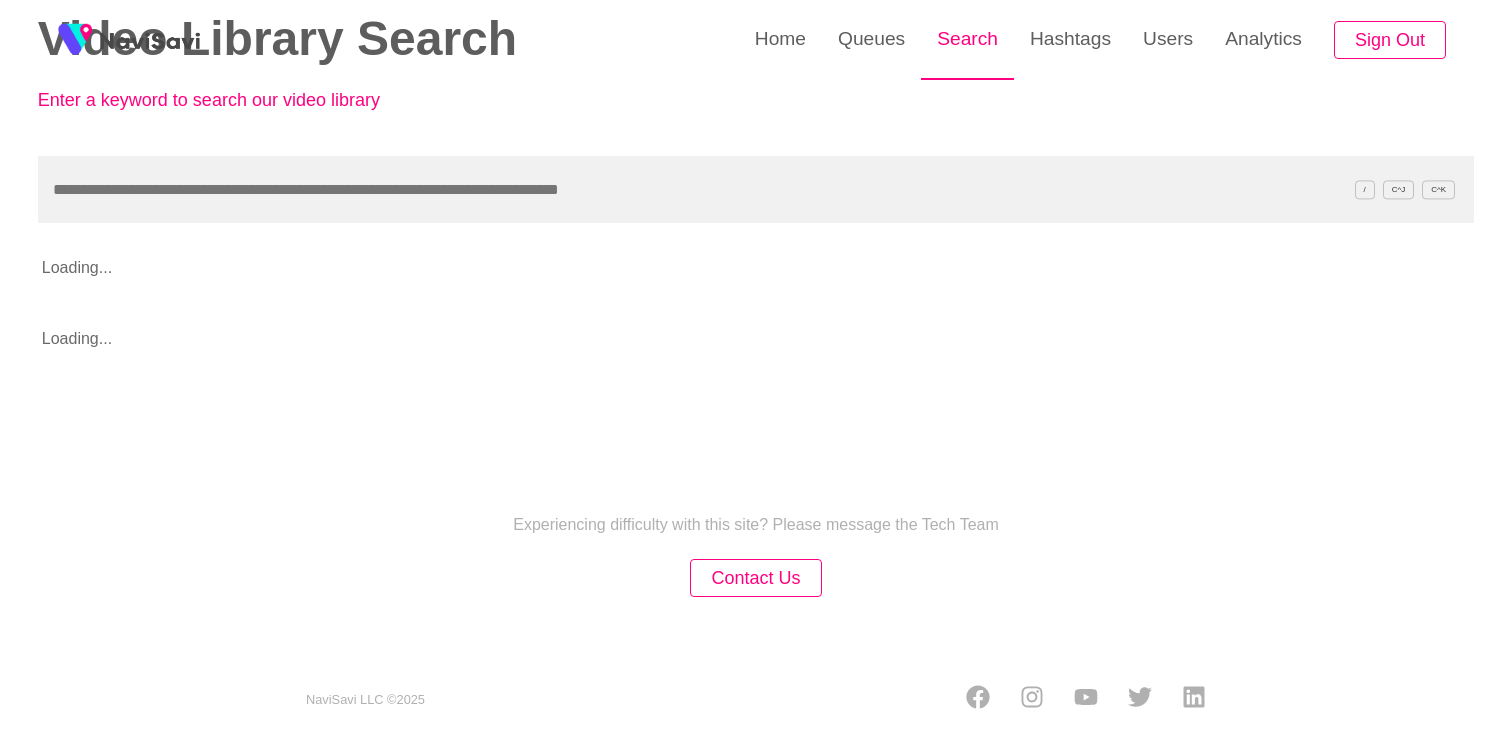 scroll, scrollTop: 0, scrollLeft: 0, axis: both 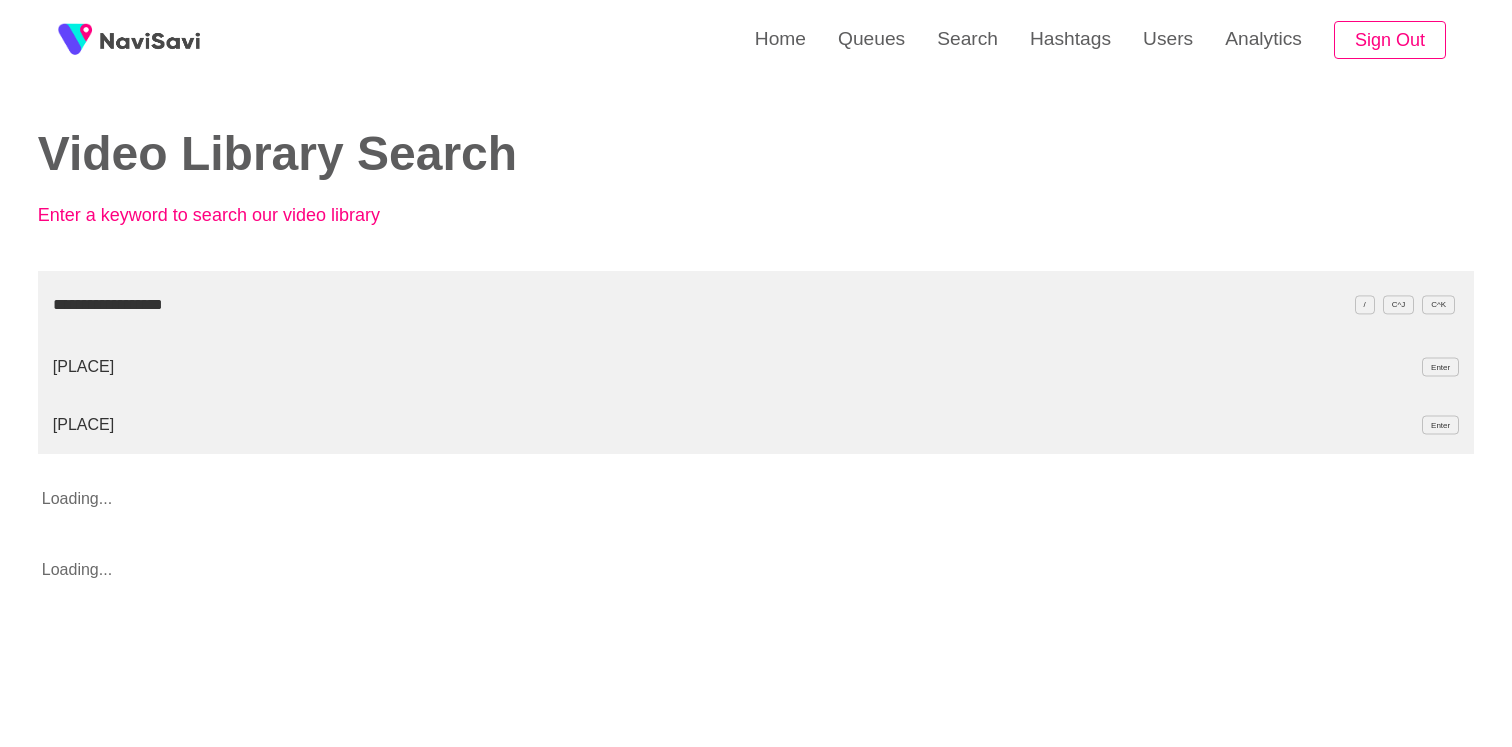 type on "**********" 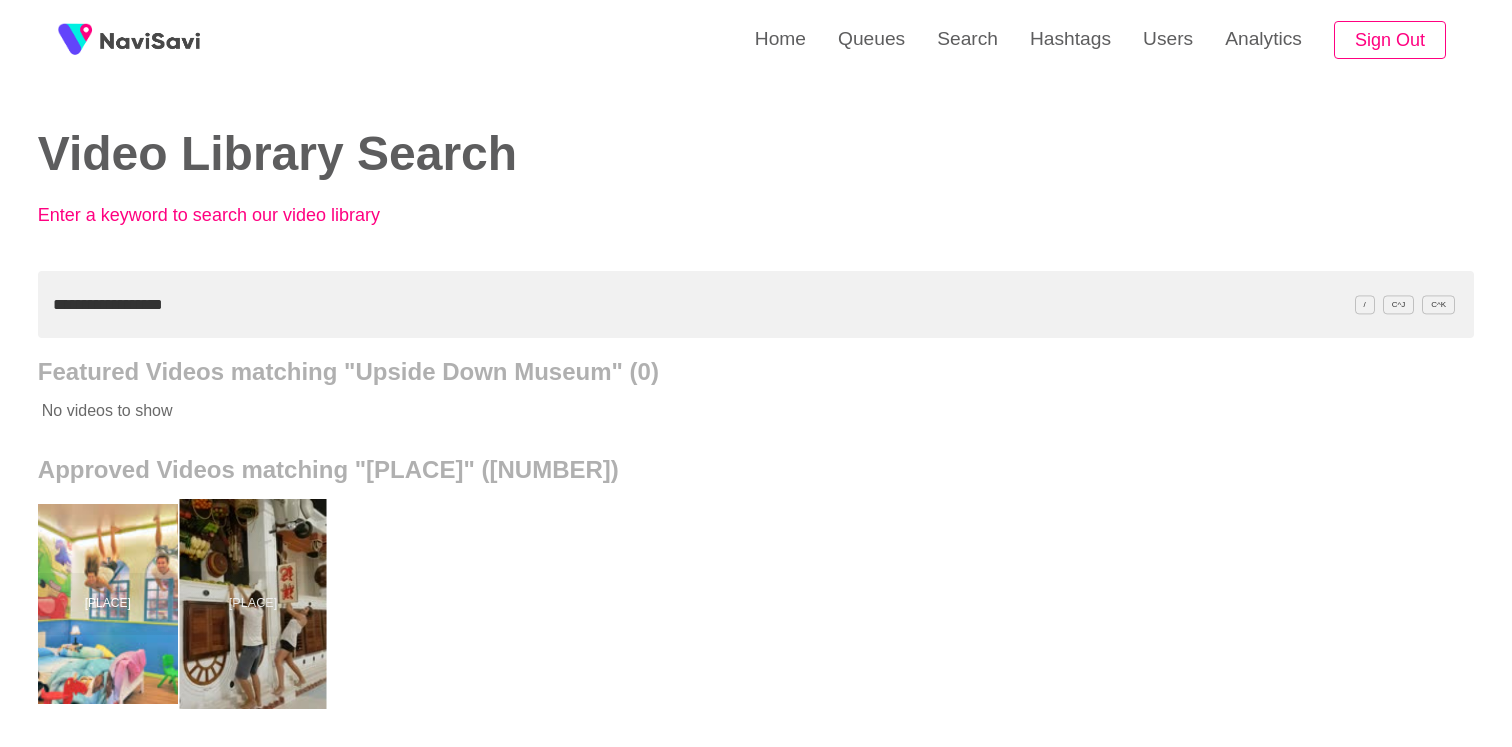 click at bounding box center (252, 604) 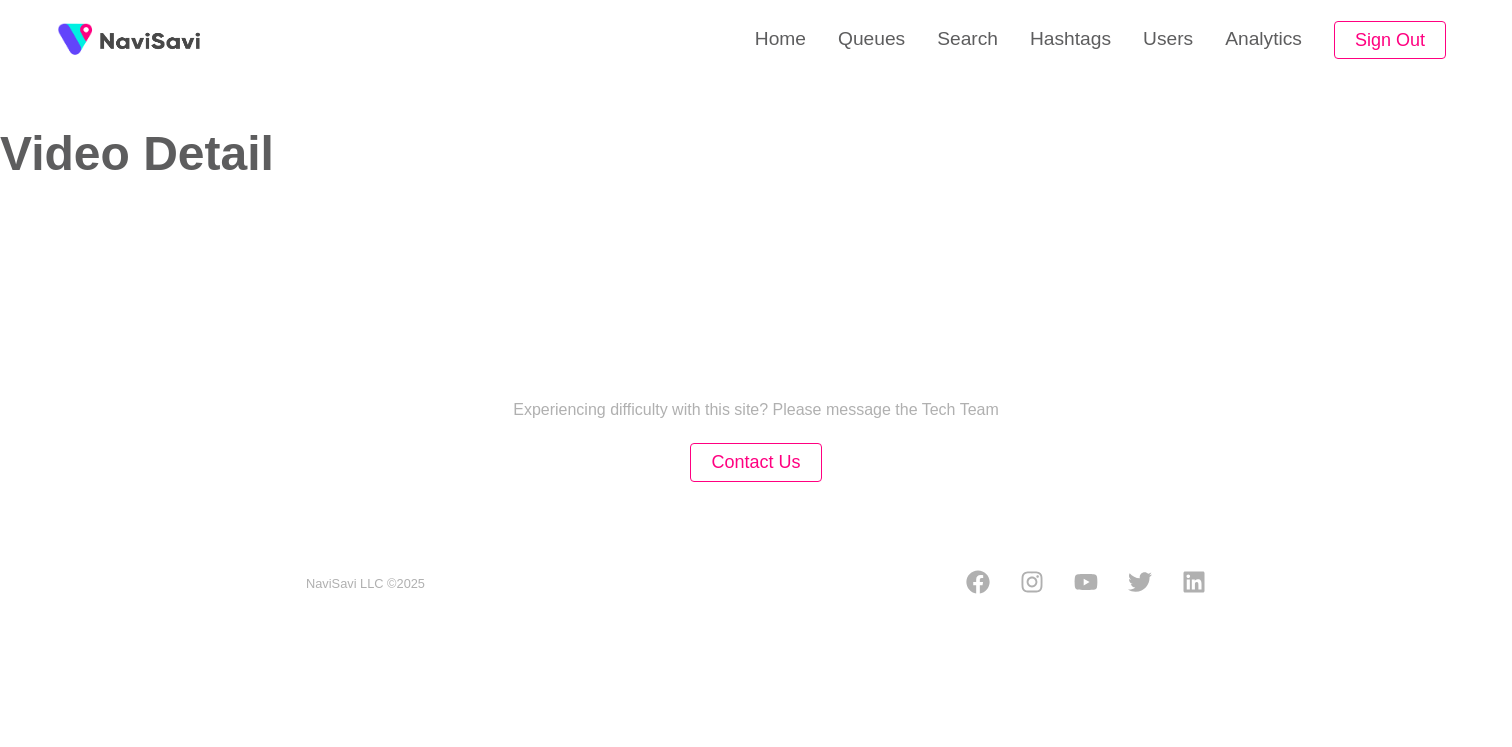 select on "**********" 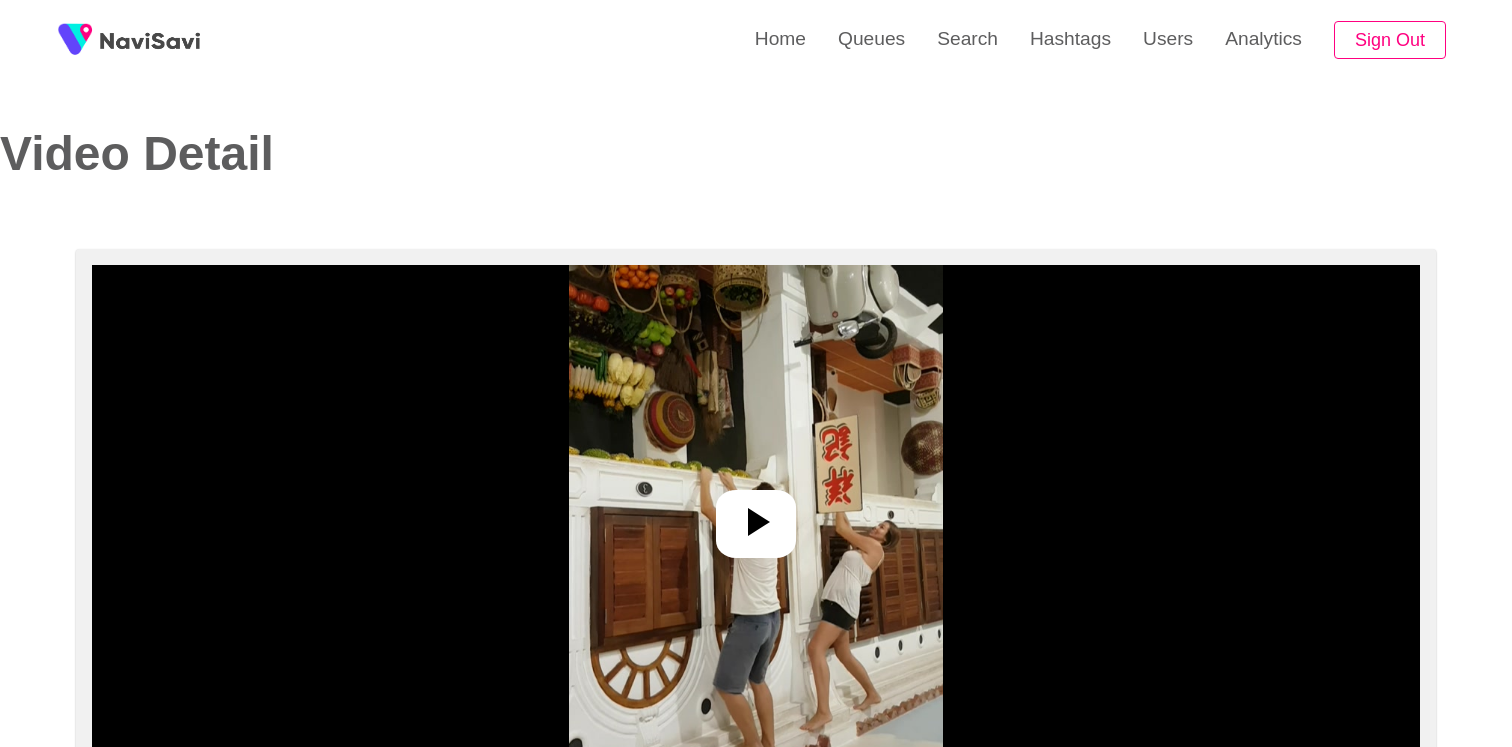 click at bounding box center (756, 515) 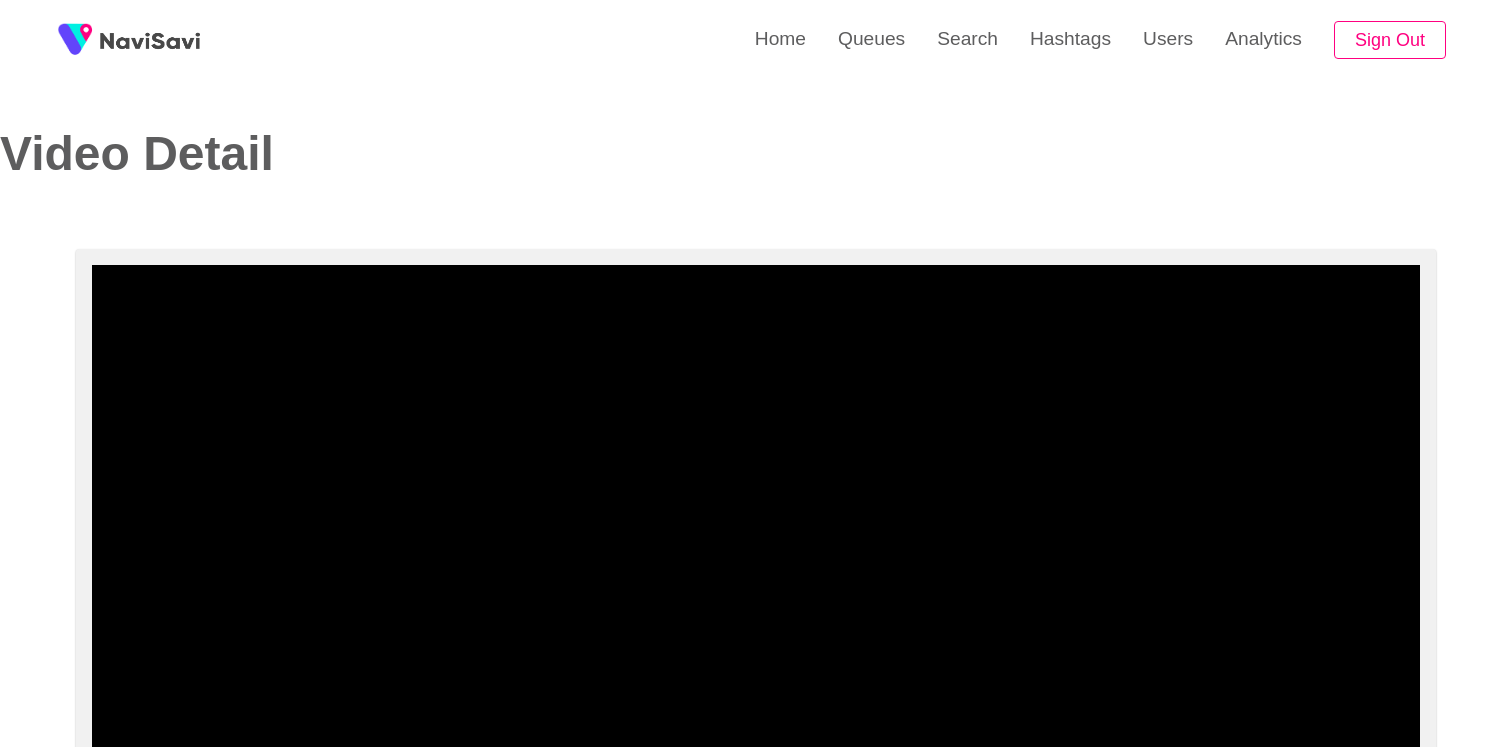 scroll, scrollTop: 134, scrollLeft: 0, axis: vertical 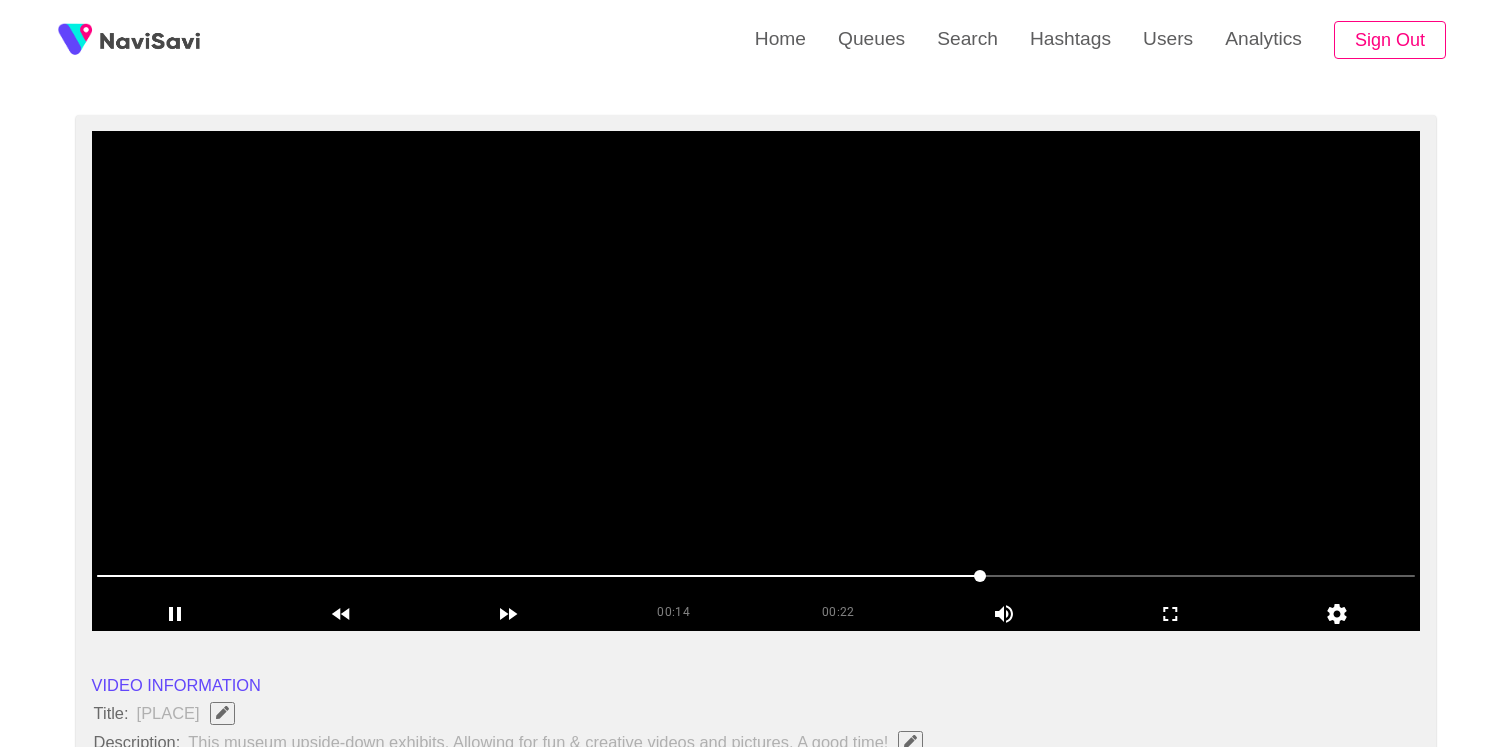 drag, startPoint x: 750, startPoint y: 577, endPoint x: 948, endPoint y: 583, distance: 198.09088 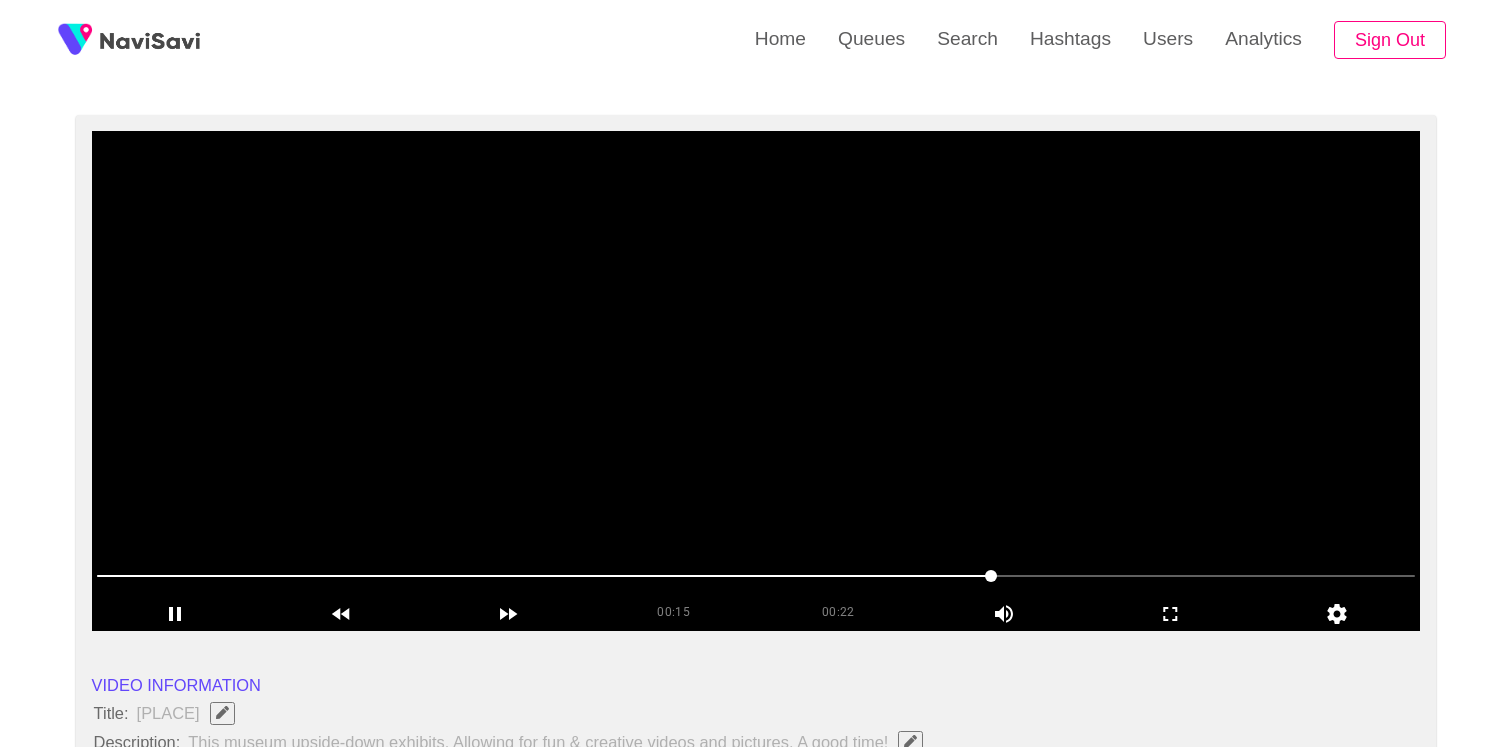 click at bounding box center [756, 381] 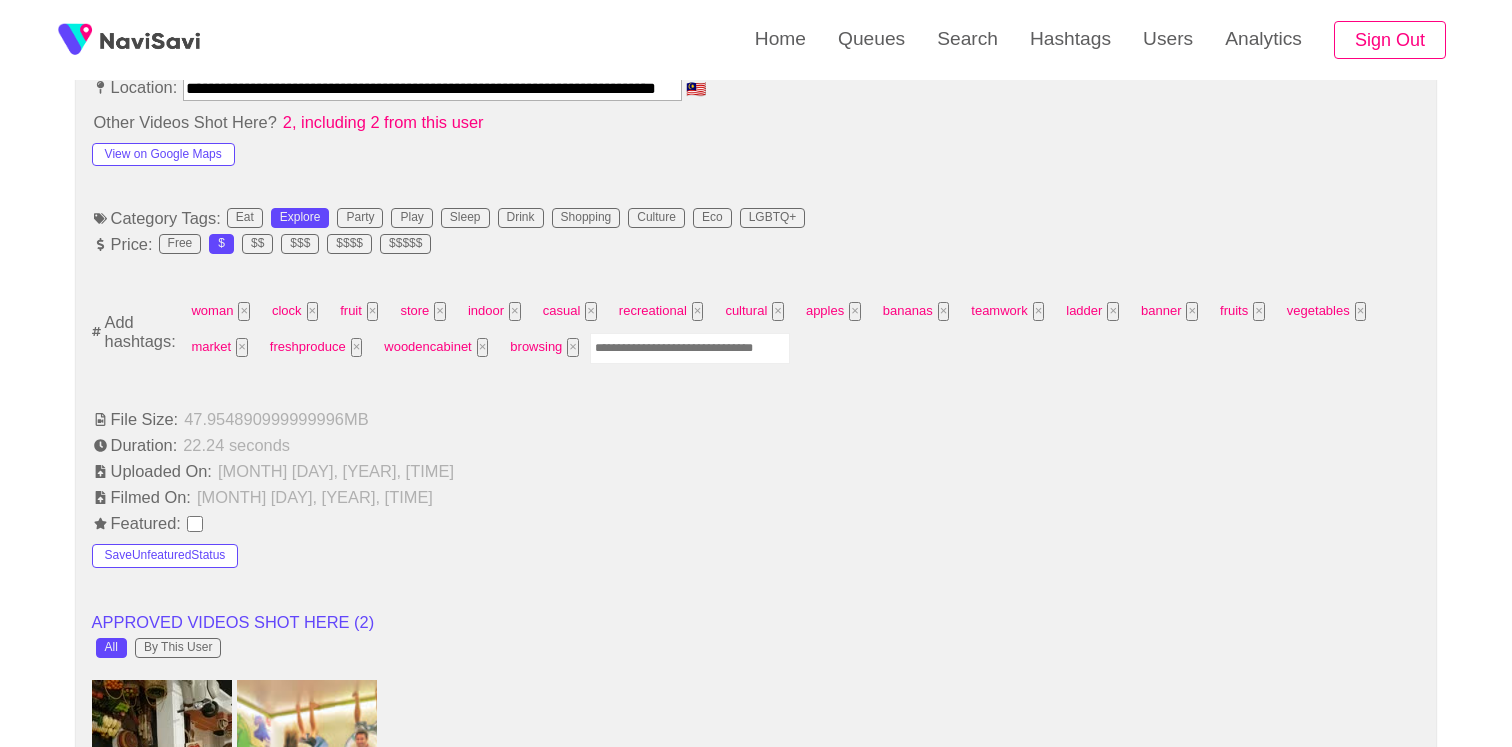 scroll, scrollTop: 1228, scrollLeft: 0, axis: vertical 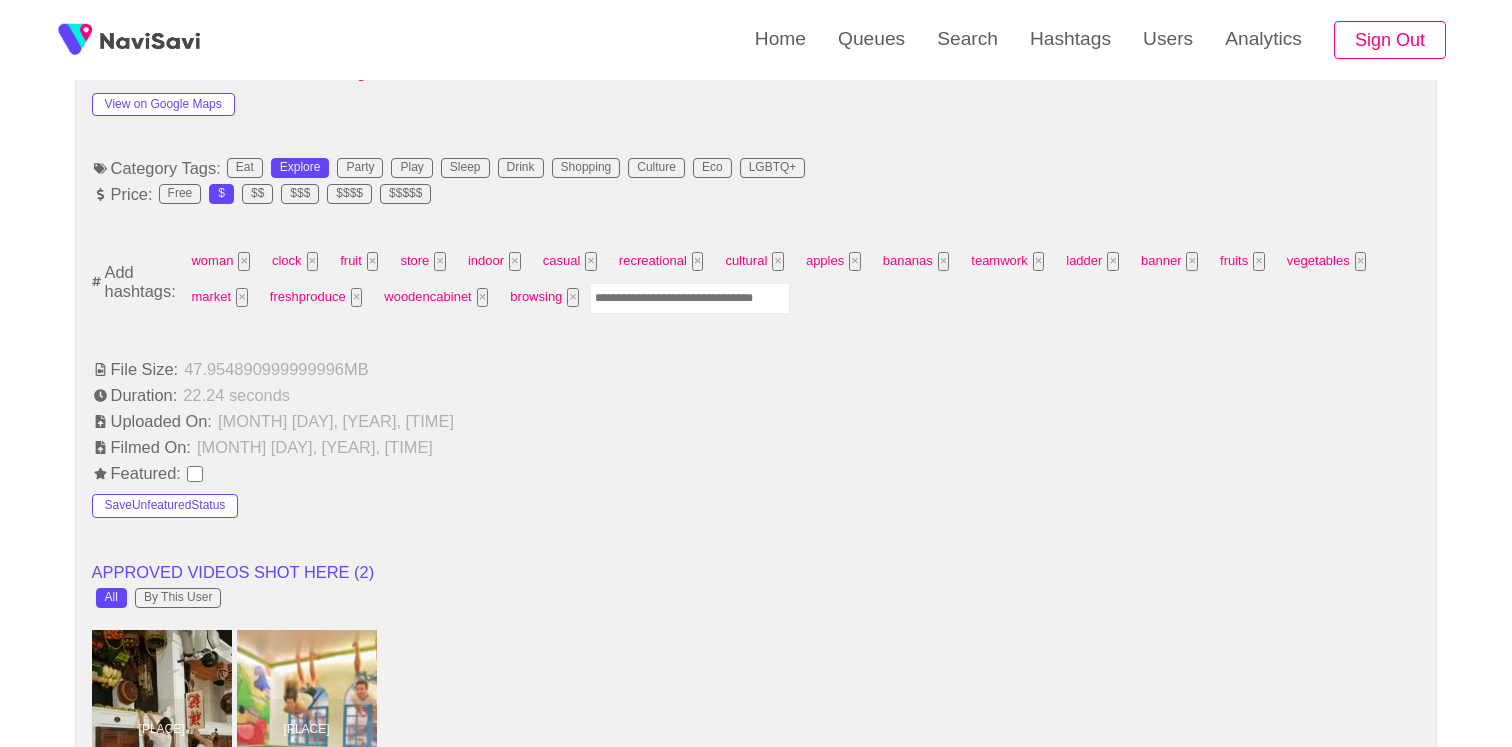 click at bounding box center (690, 298) 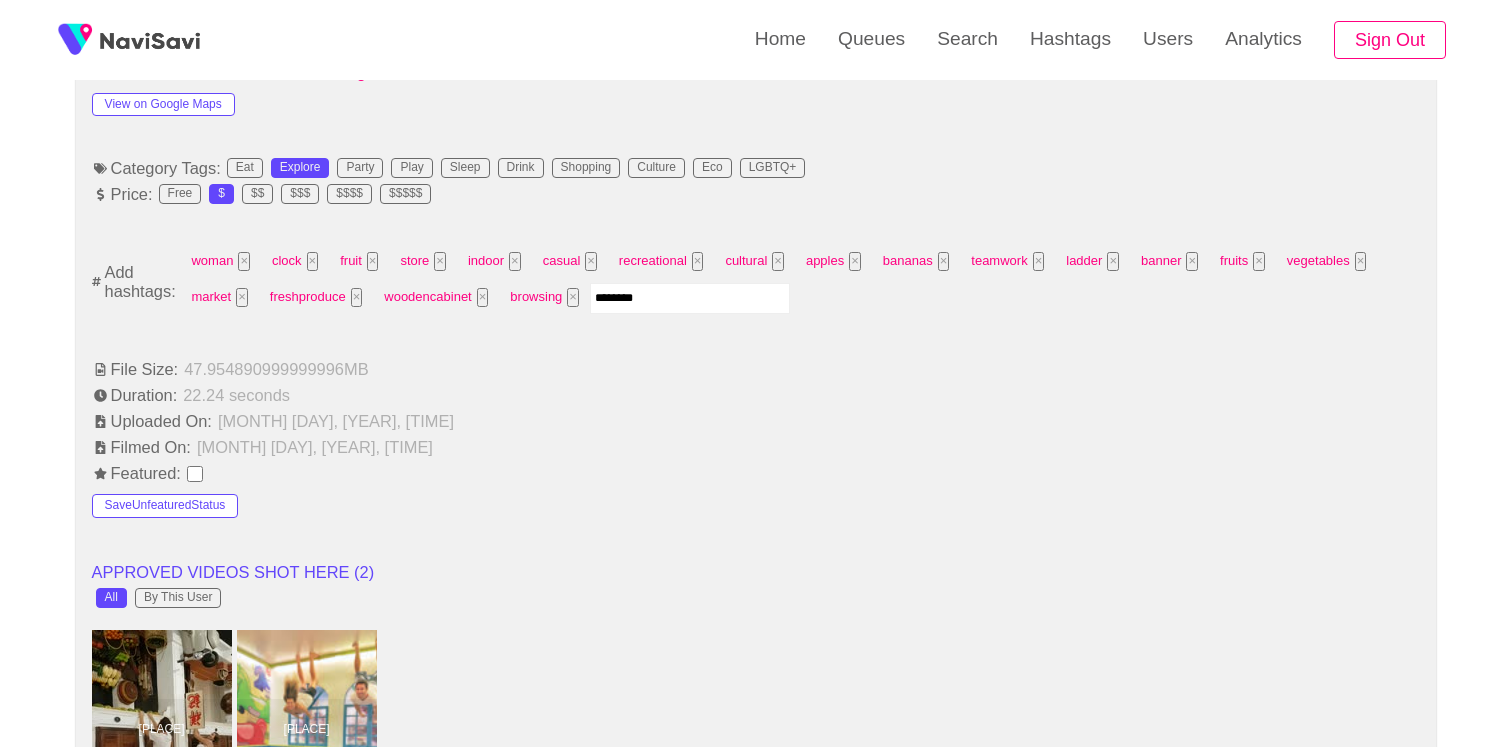 type on "*********" 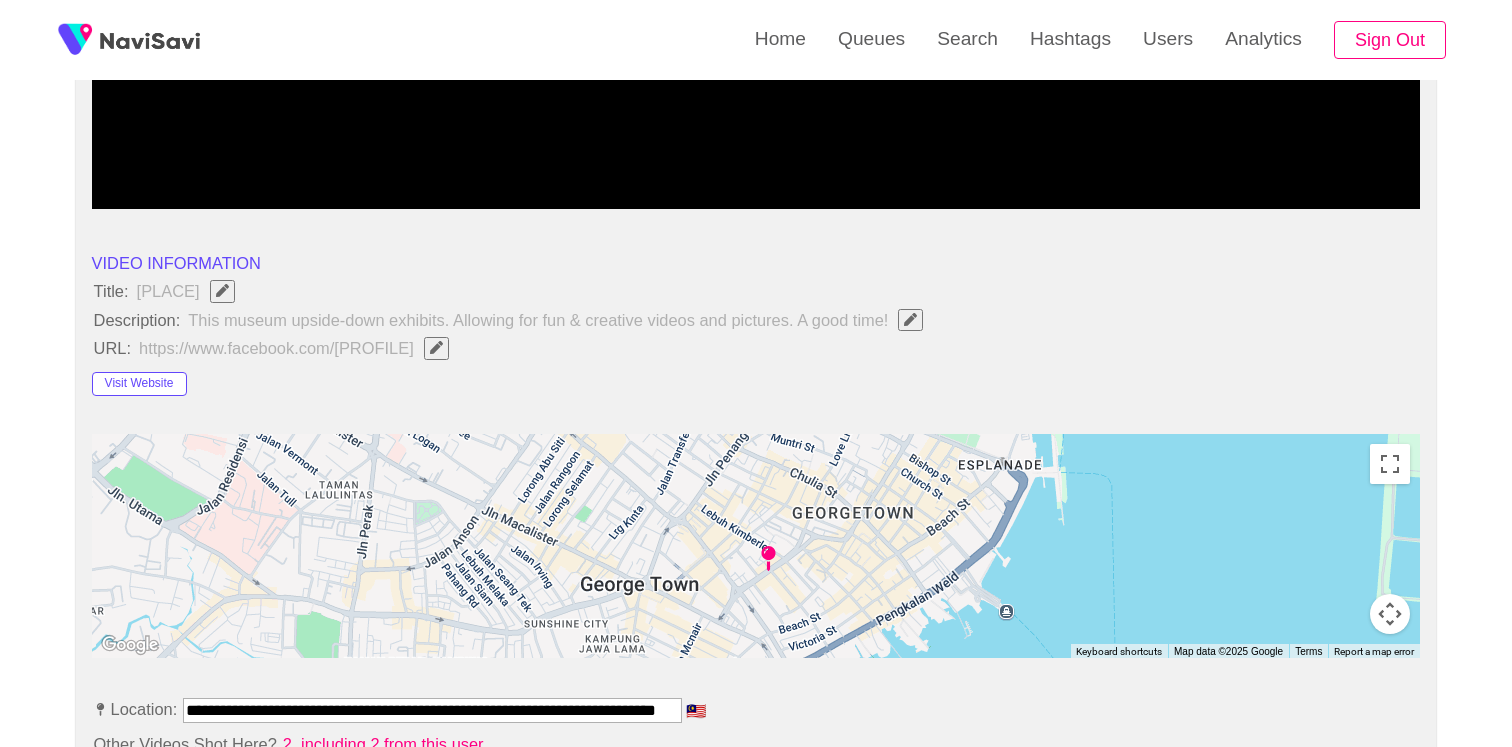 scroll, scrollTop: 283, scrollLeft: 0, axis: vertical 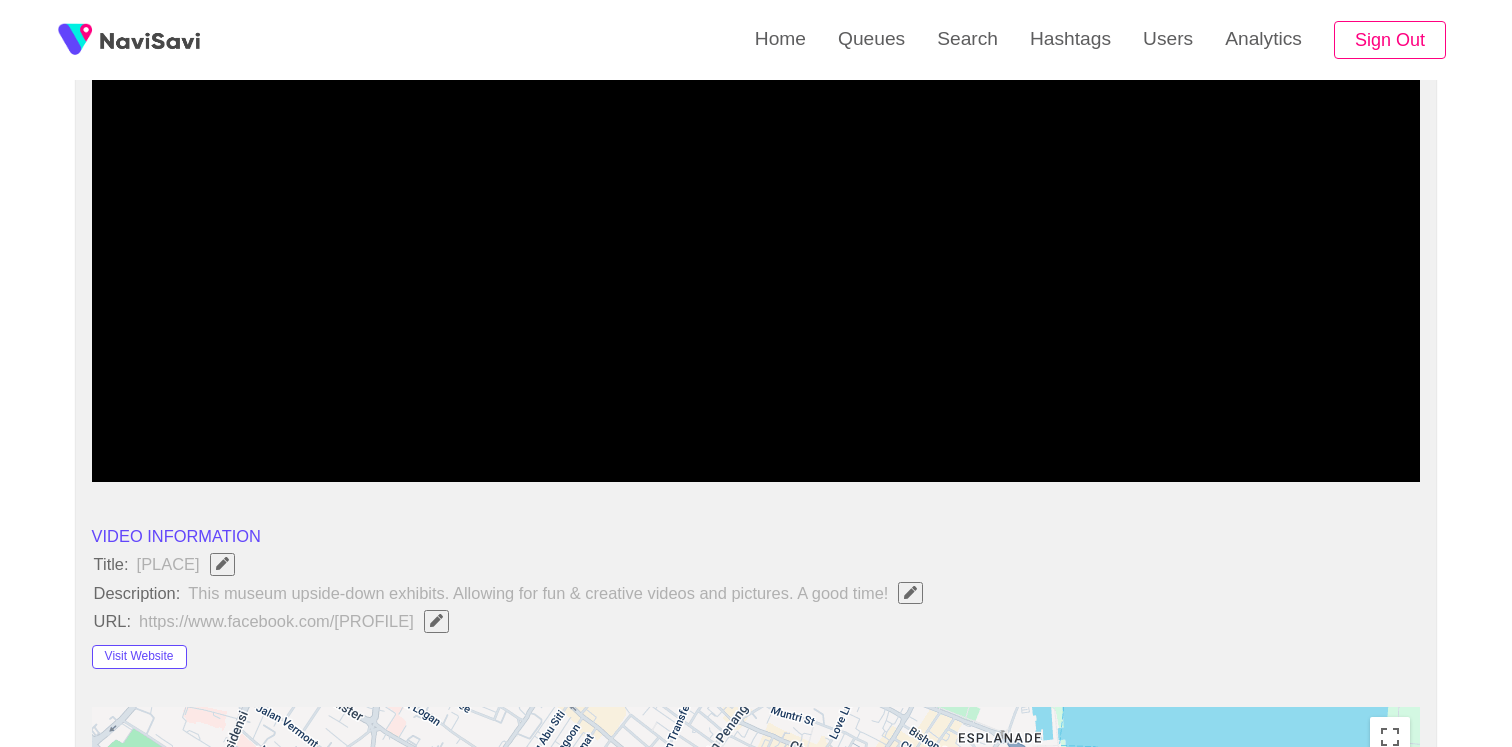 click at bounding box center [756, 232] 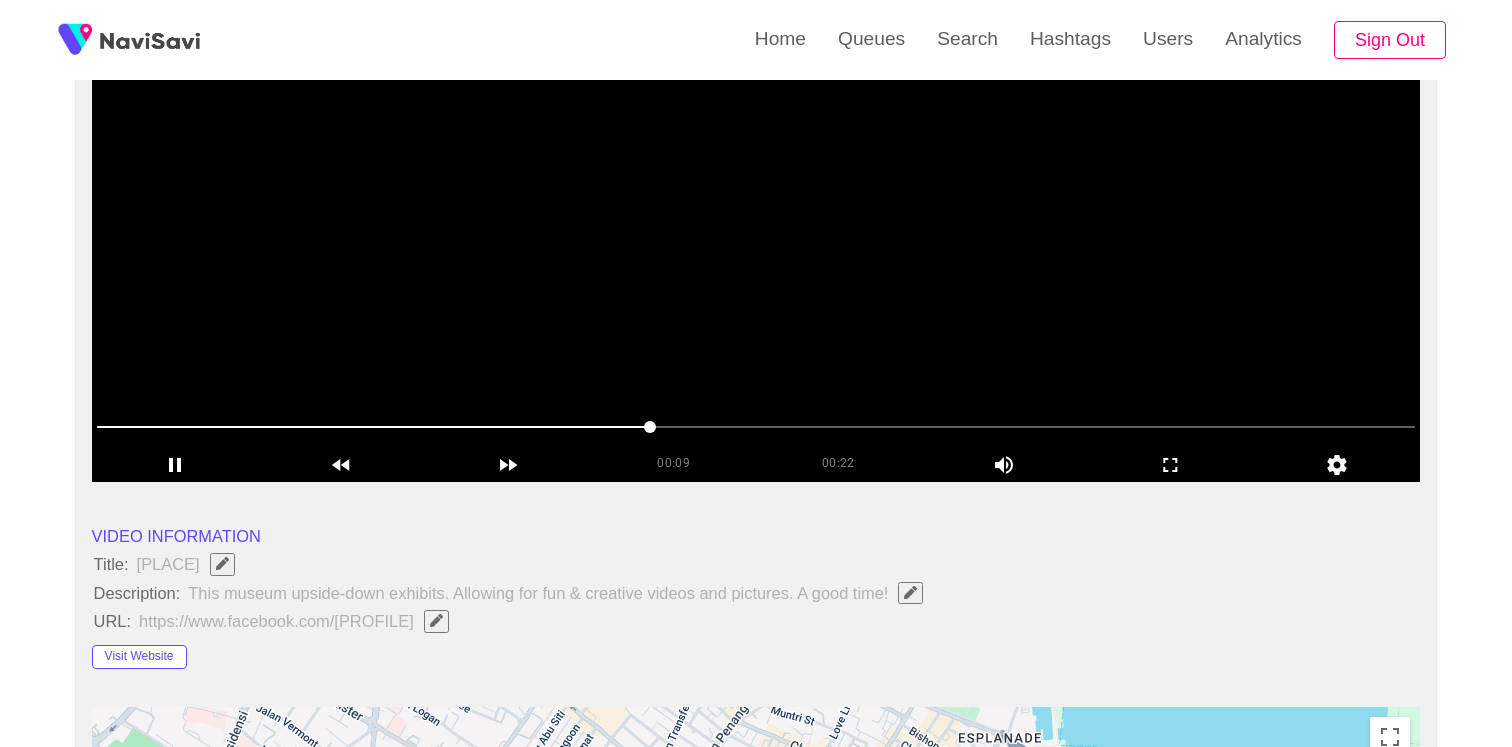 click at bounding box center [756, 232] 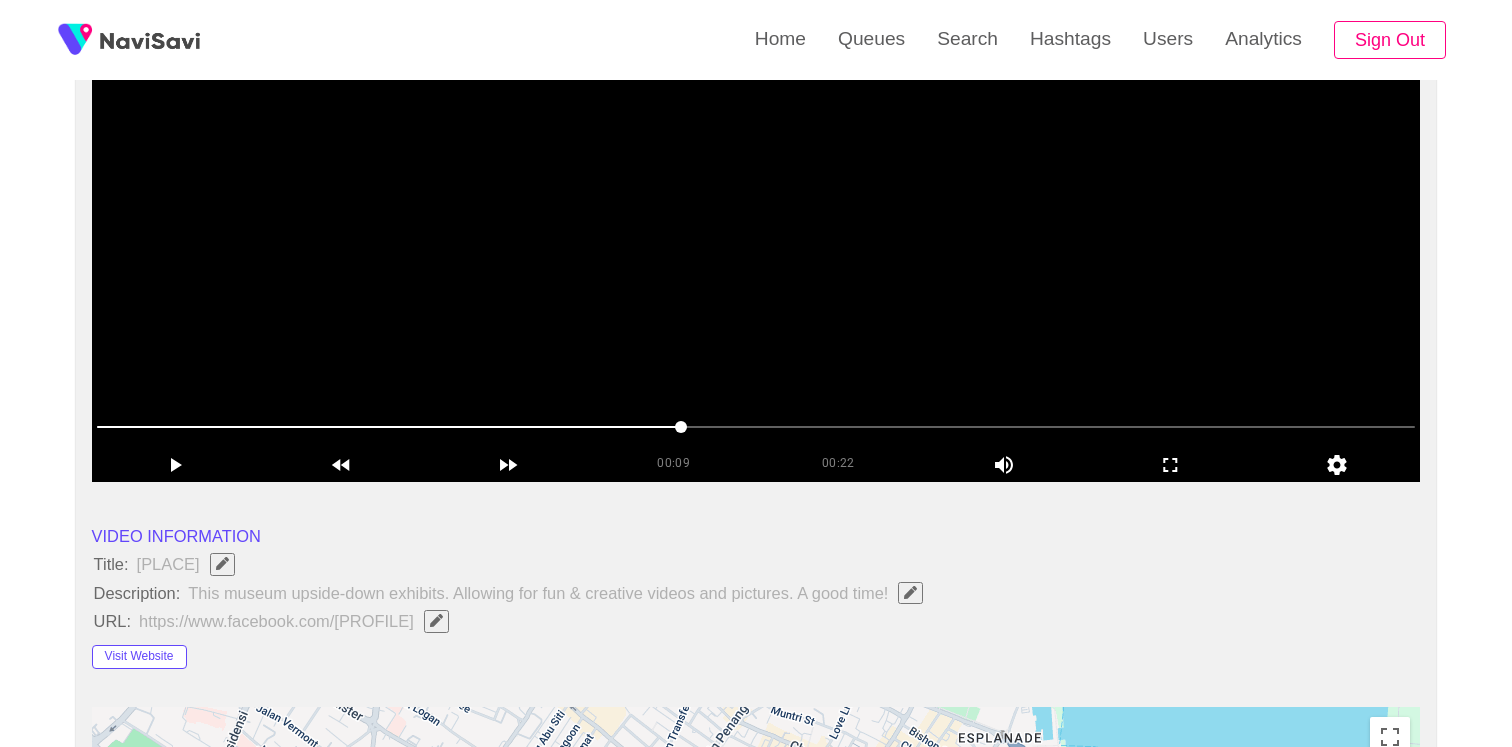 click at bounding box center [756, 232] 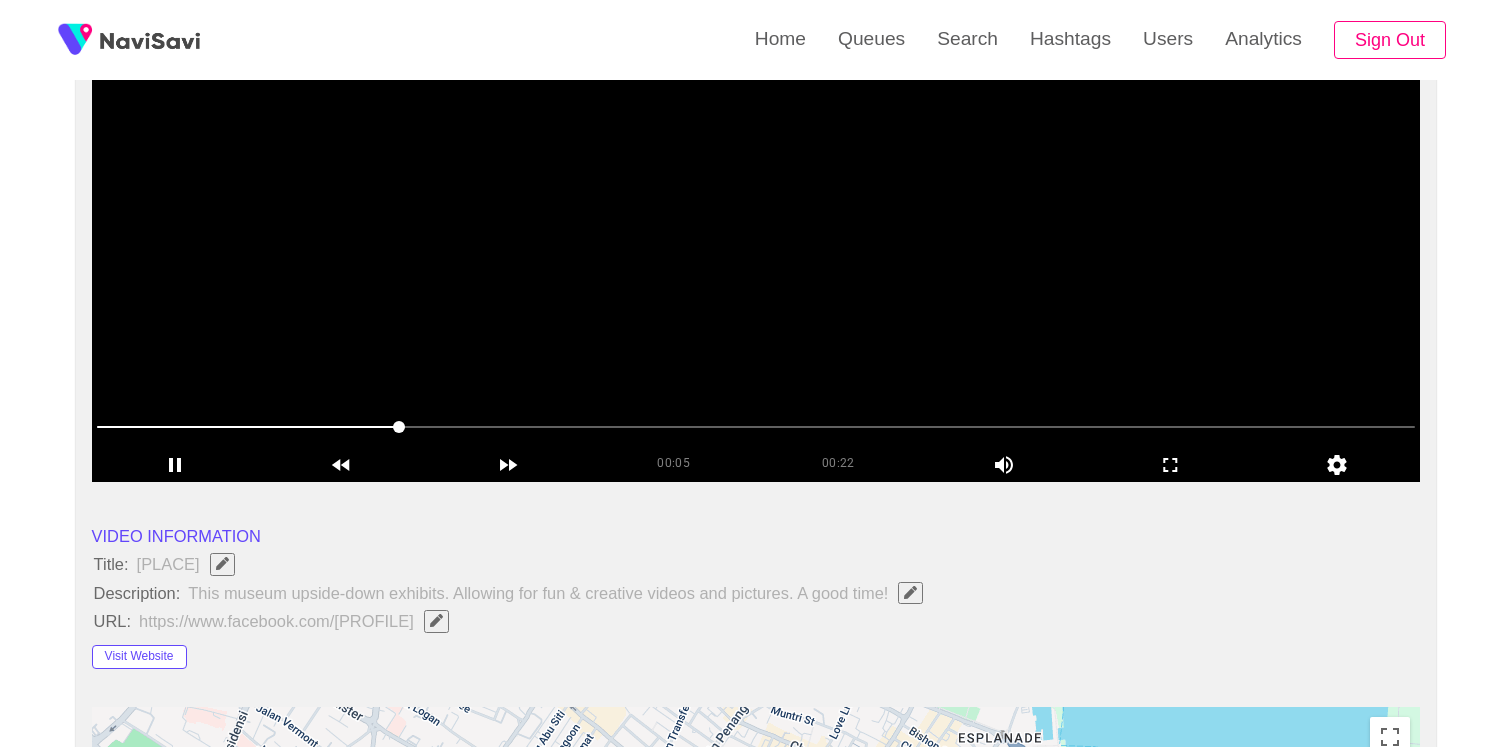 click at bounding box center (756, 232) 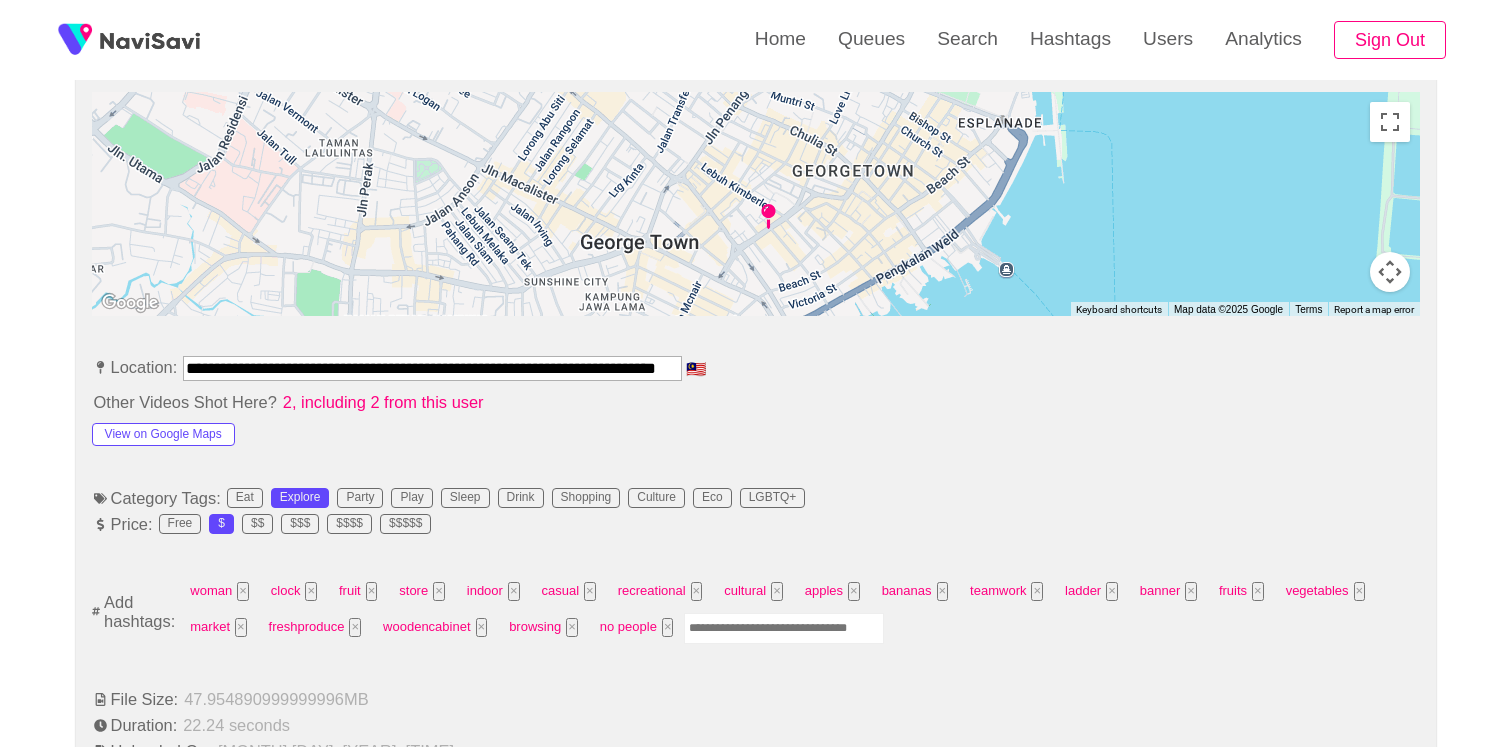 scroll, scrollTop: 1302, scrollLeft: 0, axis: vertical 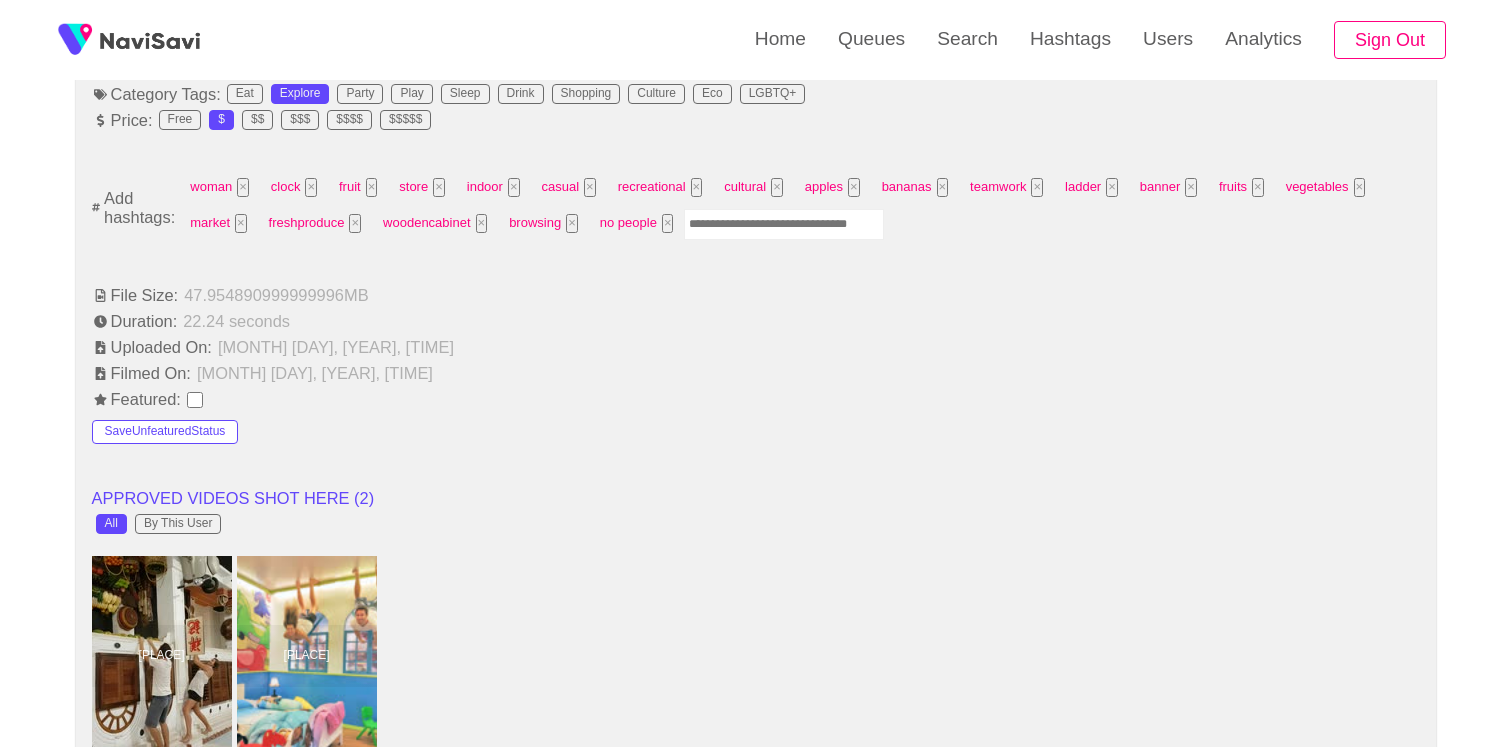 click at bounding box center [784, 224] 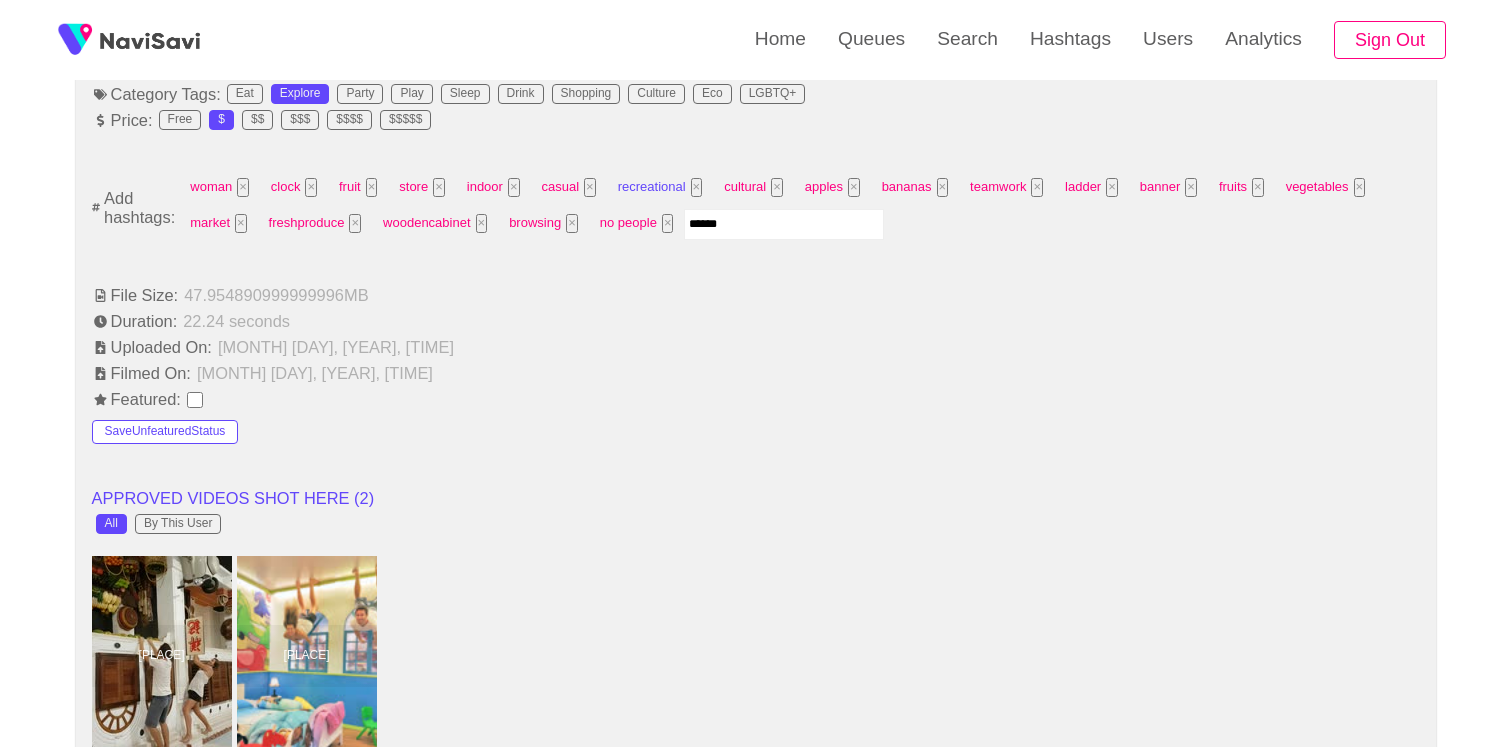 type on "*******" 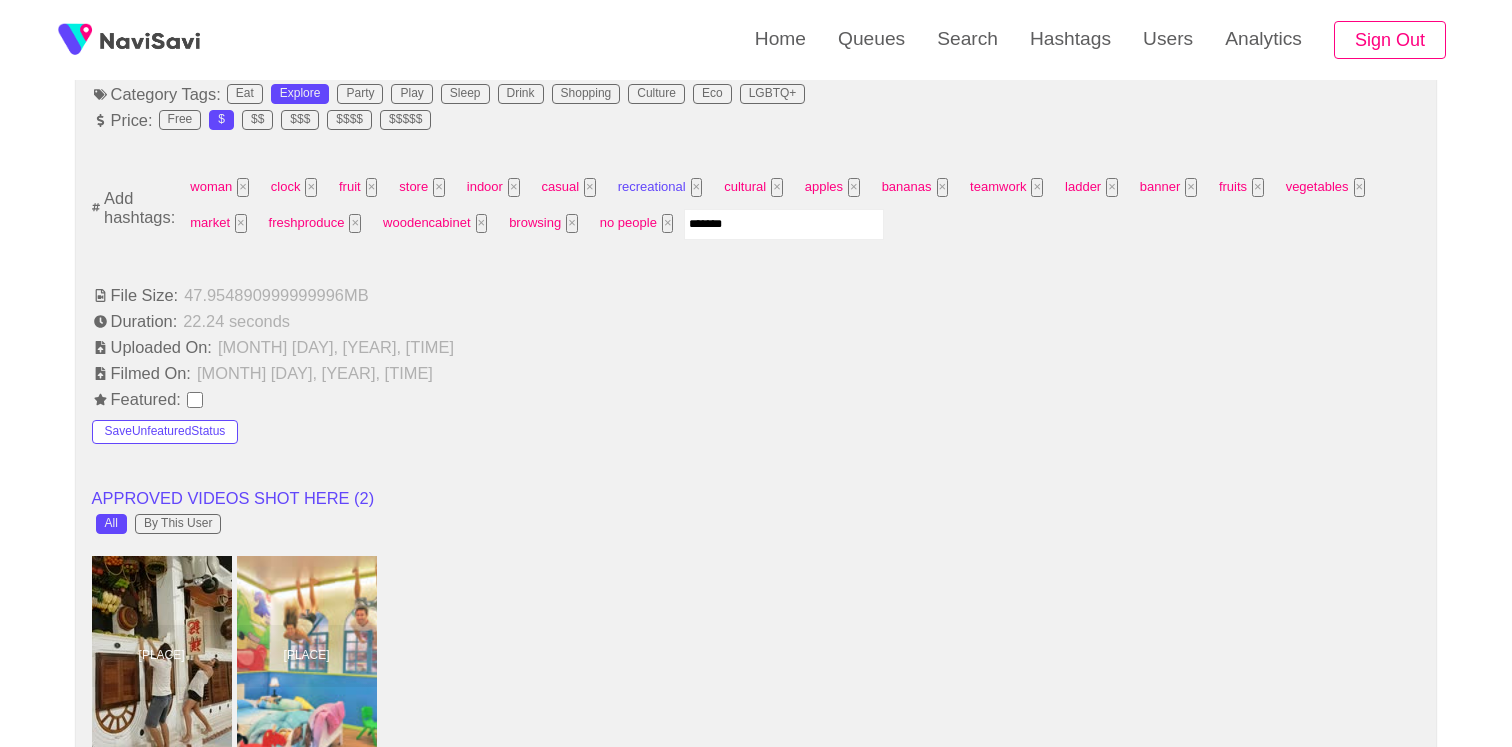 type 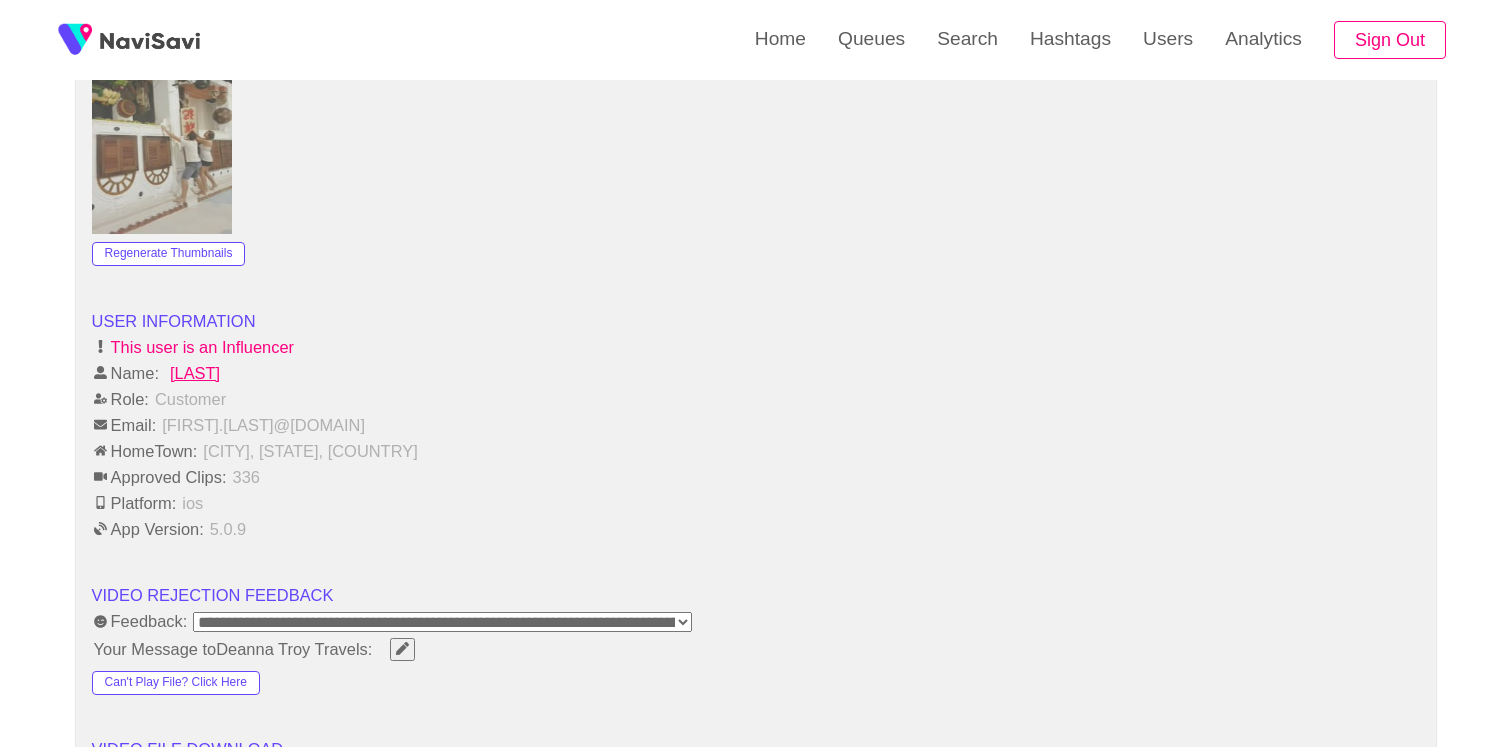 scroll, scrollTop: 2902, scrollLeft: 0, axis: vertical 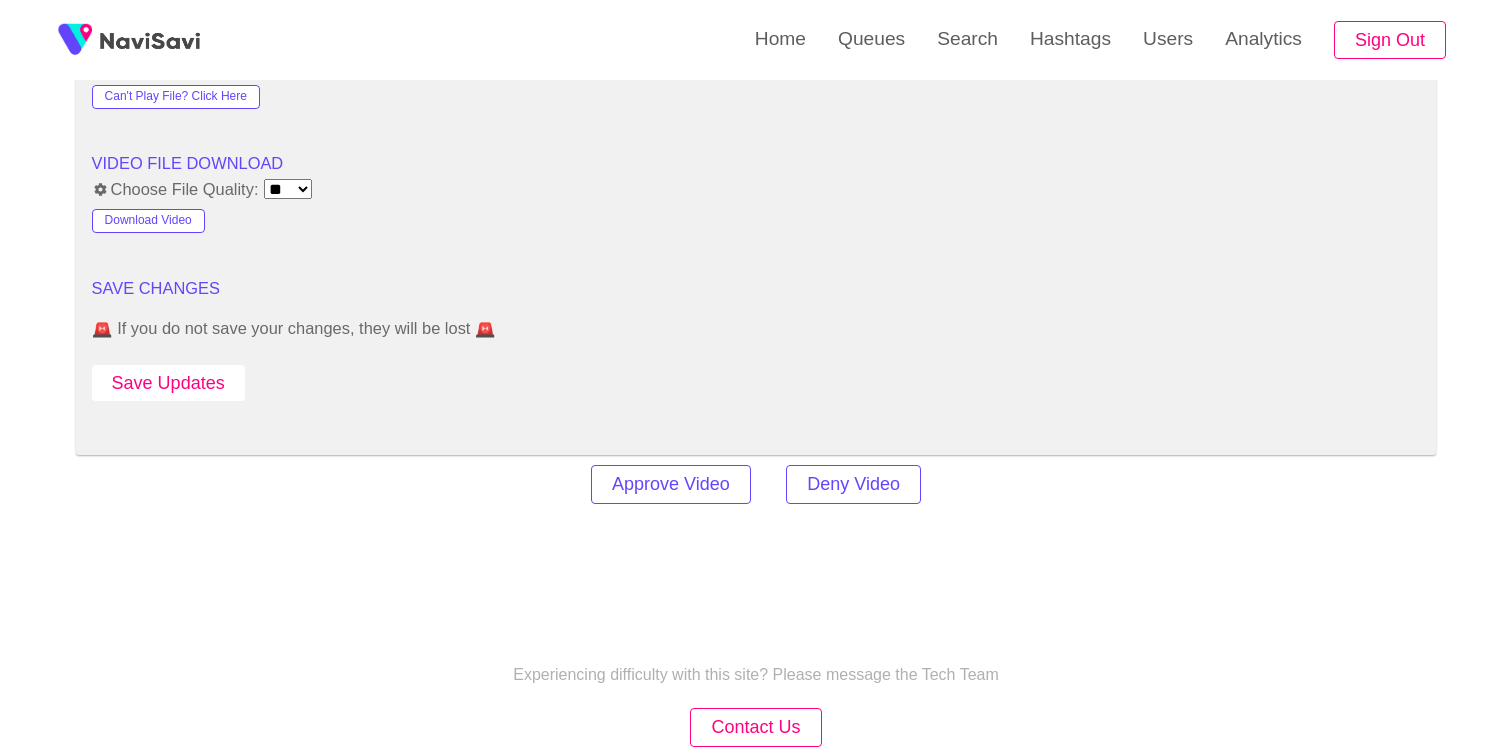 click on "Save Updates" at bounding box center [168, 383] 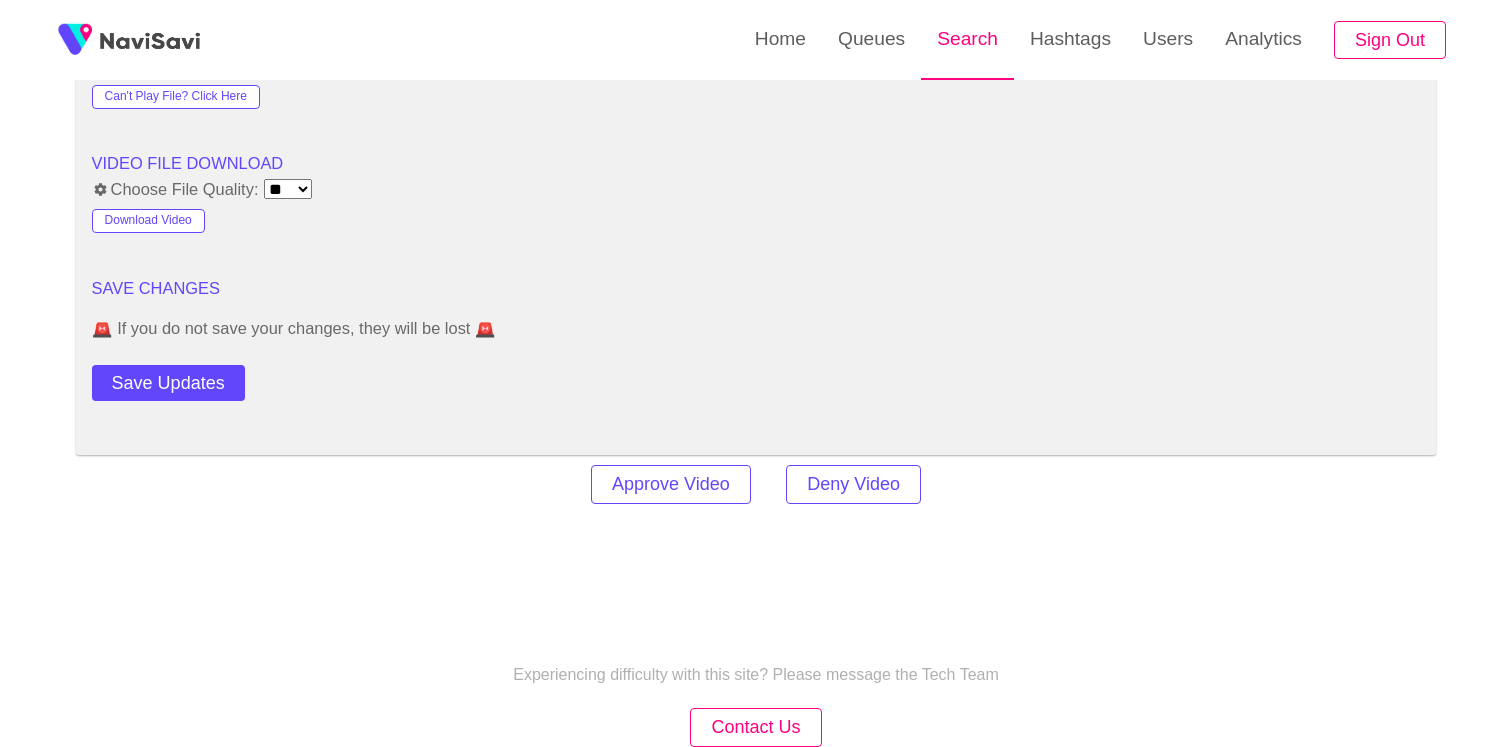 click on "Search" at bounding box center (967, 39) 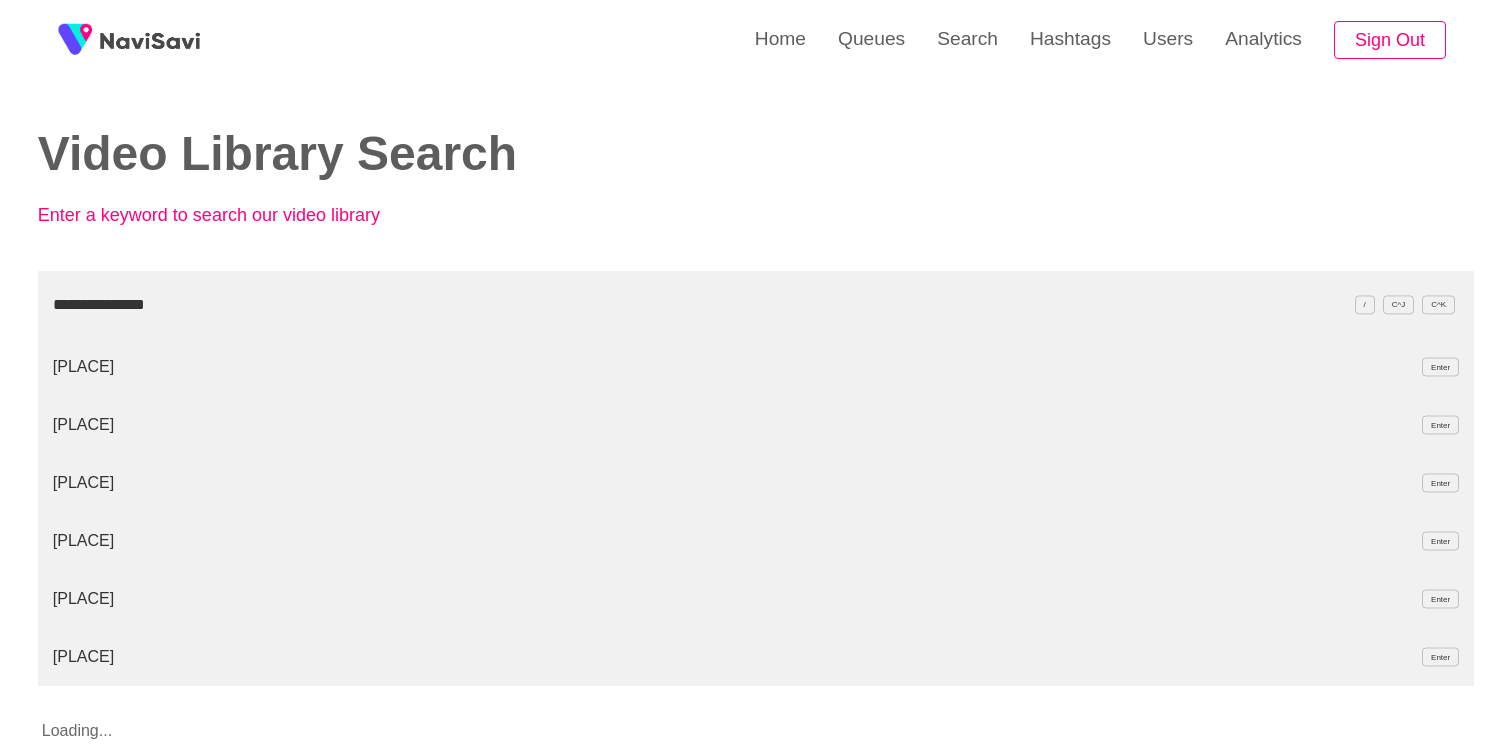 type on "**********" 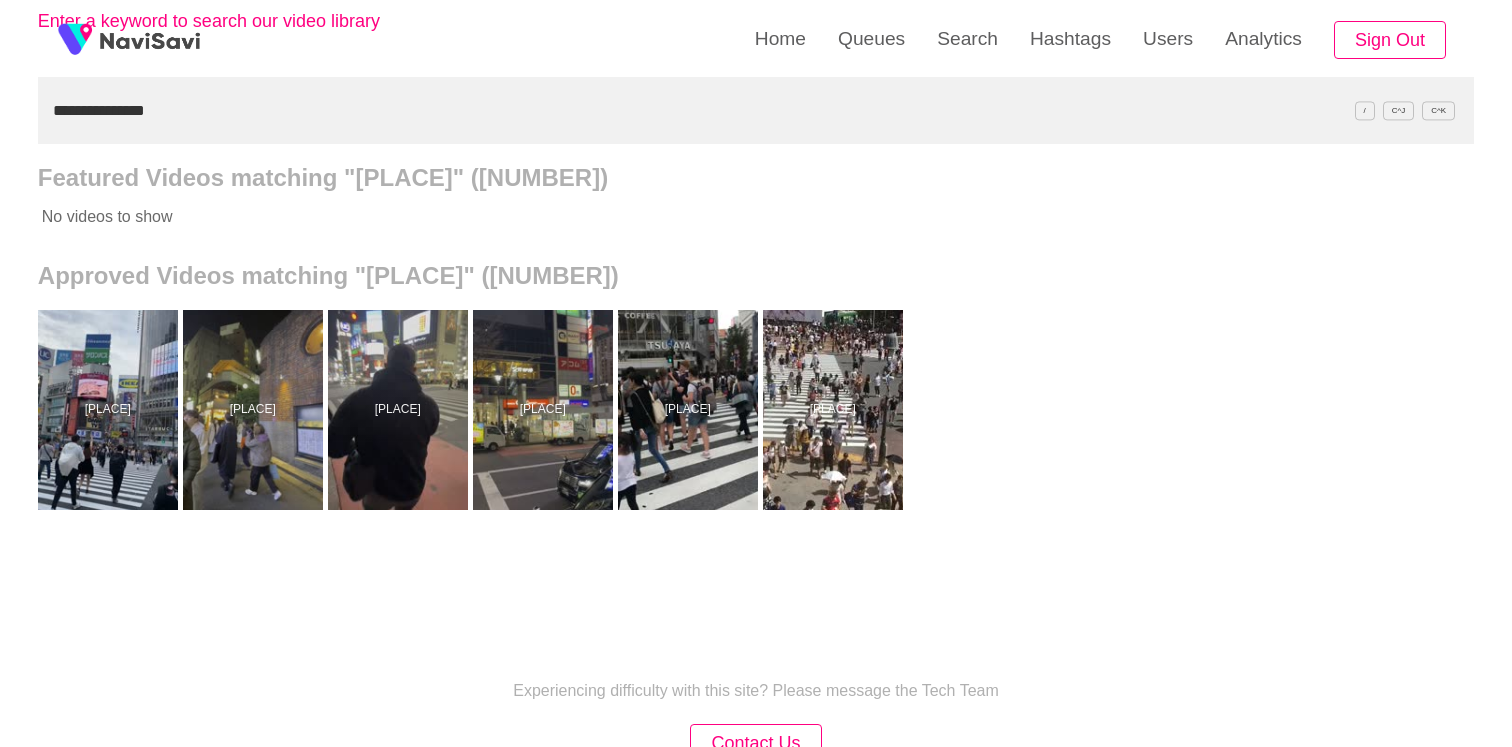 scroll, scrollTop: 196, scrollLeft: 0, axis: vertical 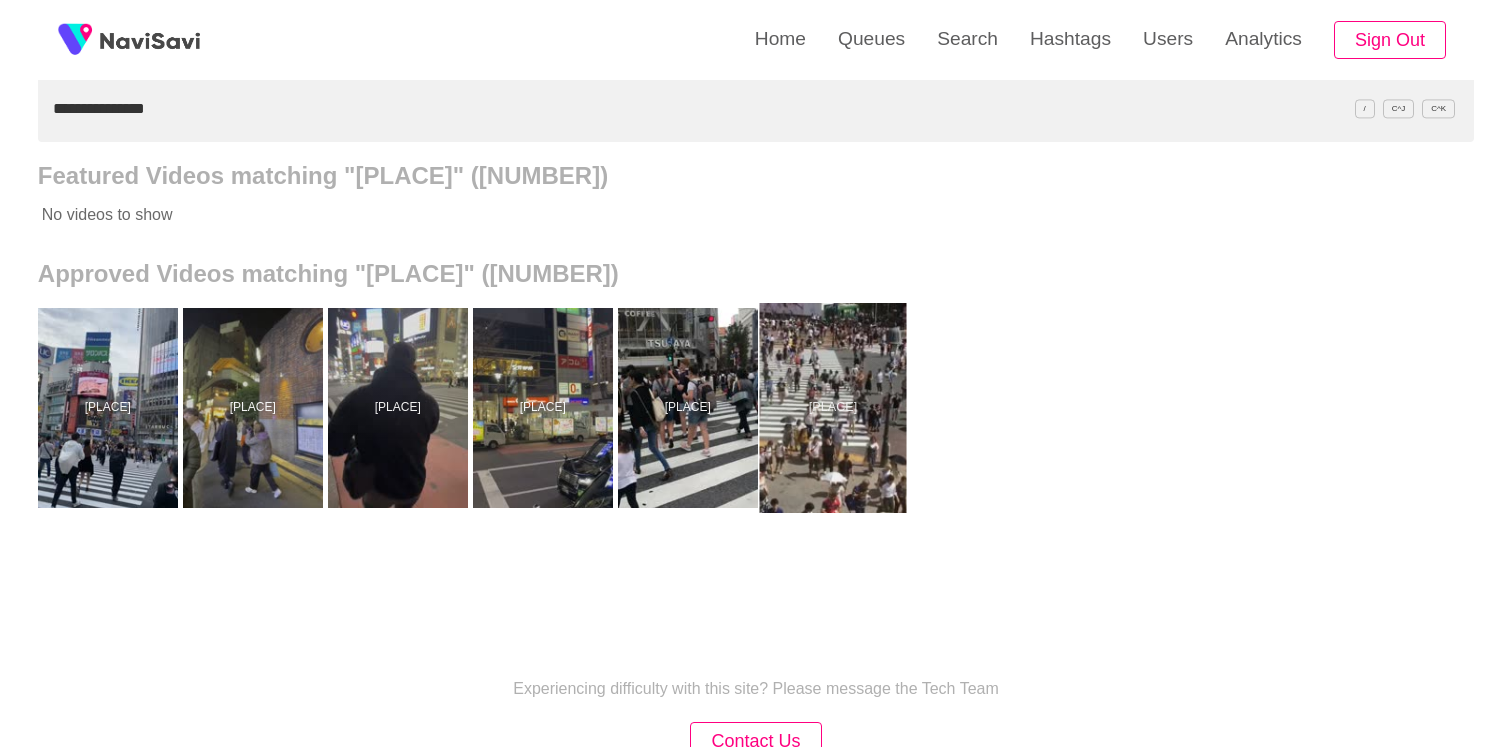 click at bounding box center [832, 408] 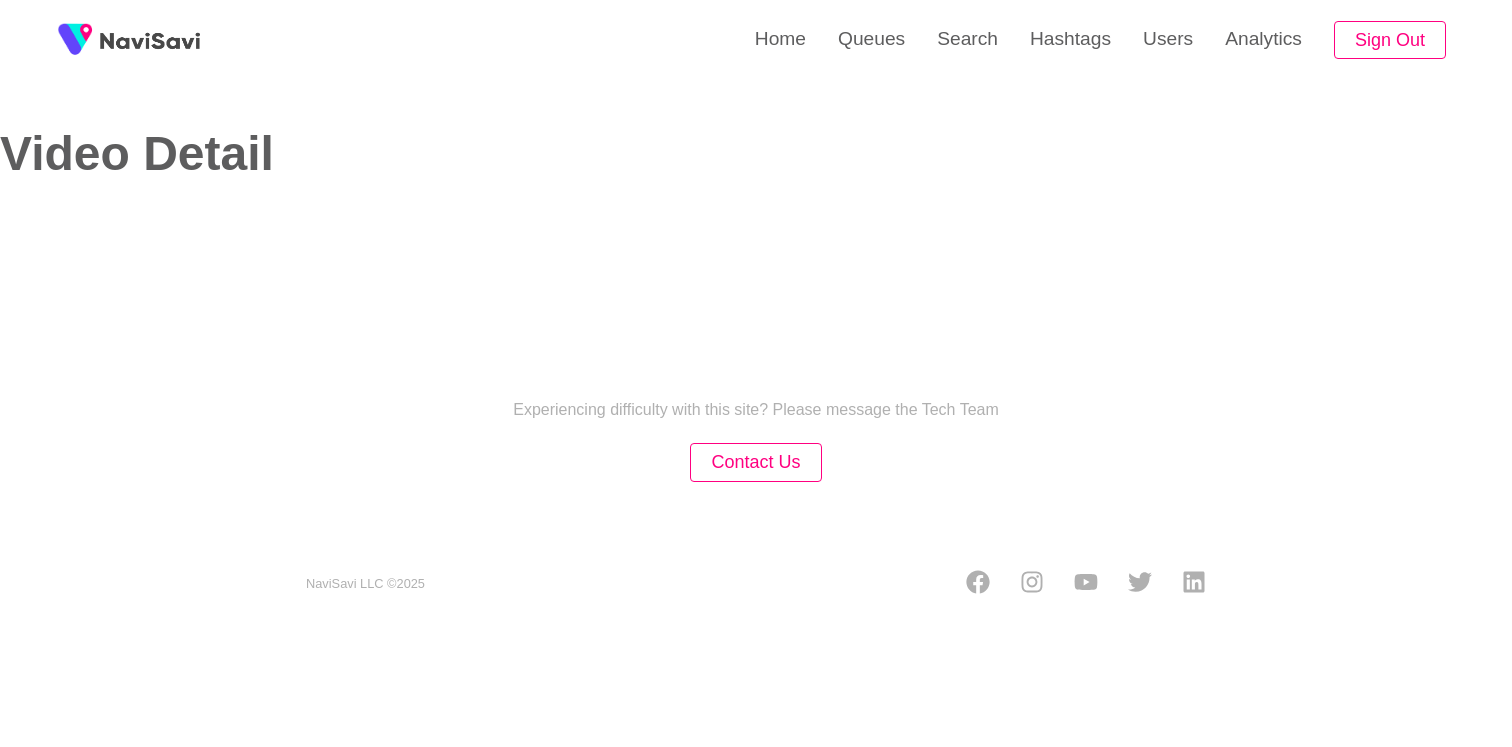 select on "**********" 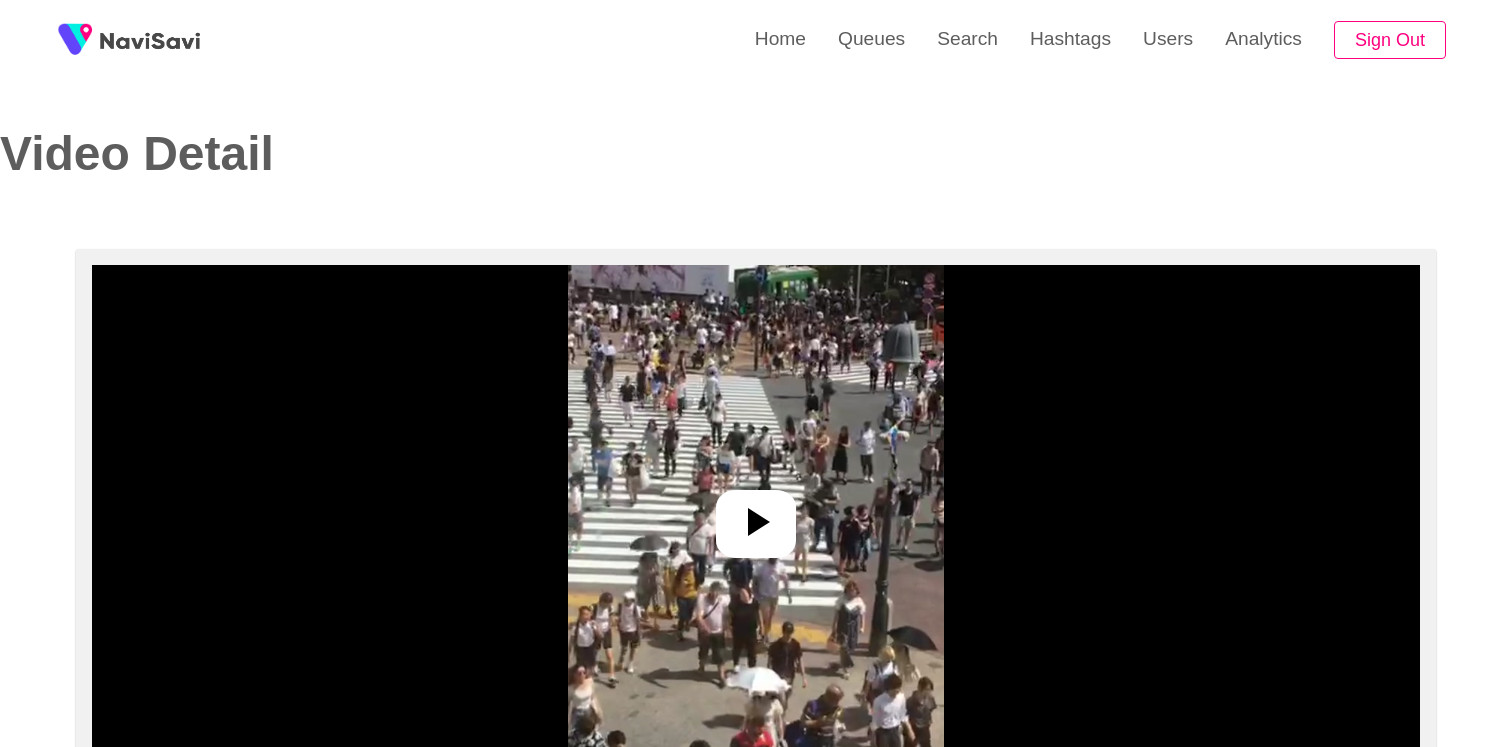 click at bounding box center [756, 524] 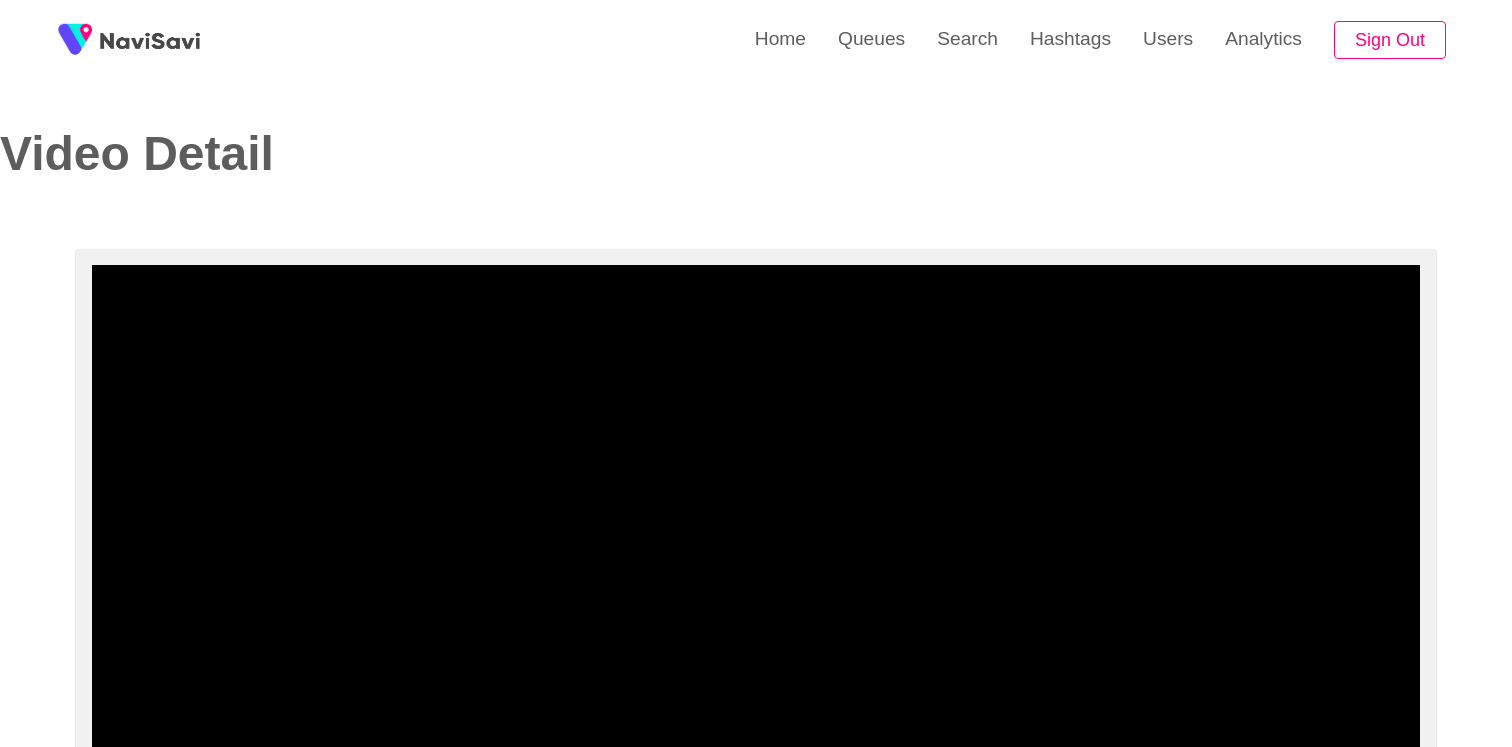 scroll, scrollTop: 117, scrollLeft: 0, axis: vertical 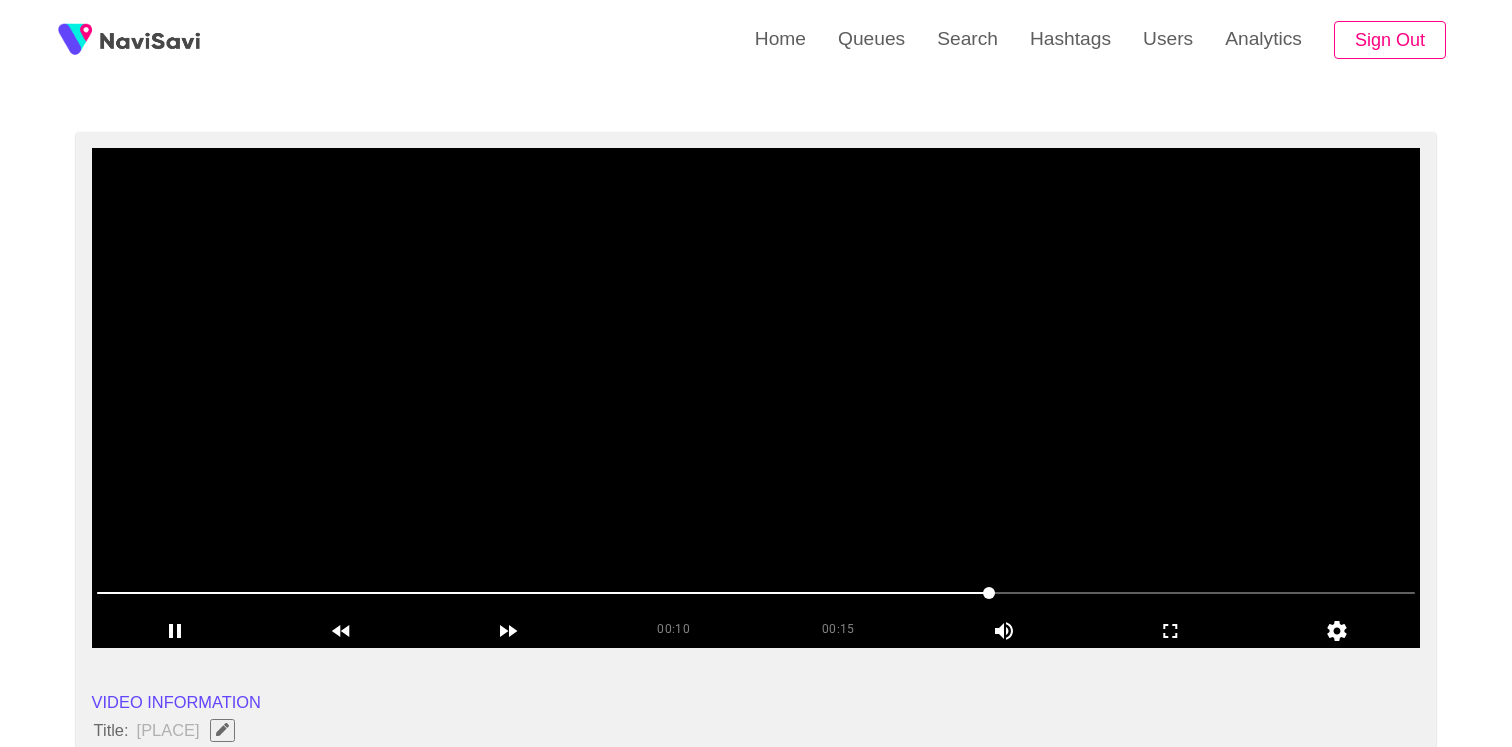click at bounding box center [756, 398] 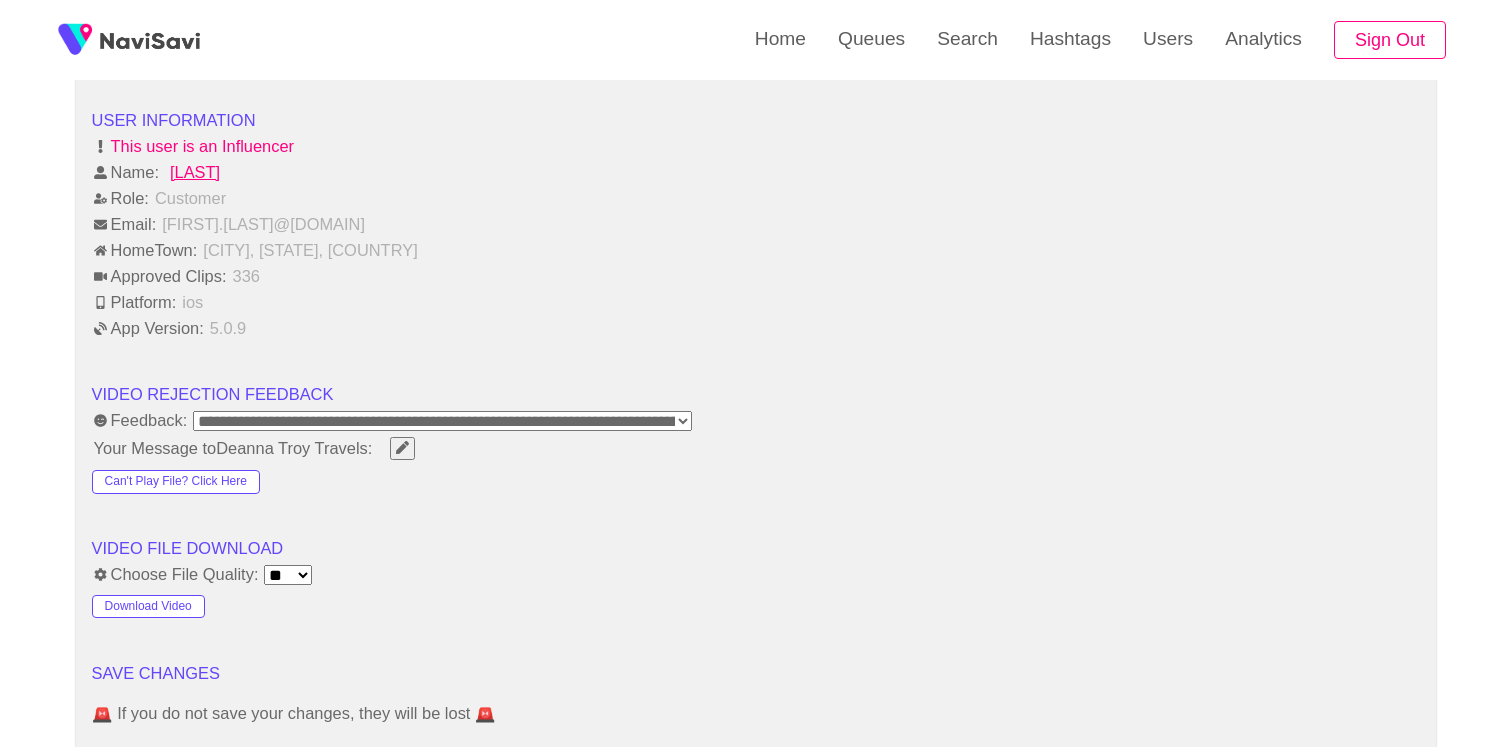 scroll, scrollTop: 2687, scrollLeft: 0, axis: vertical 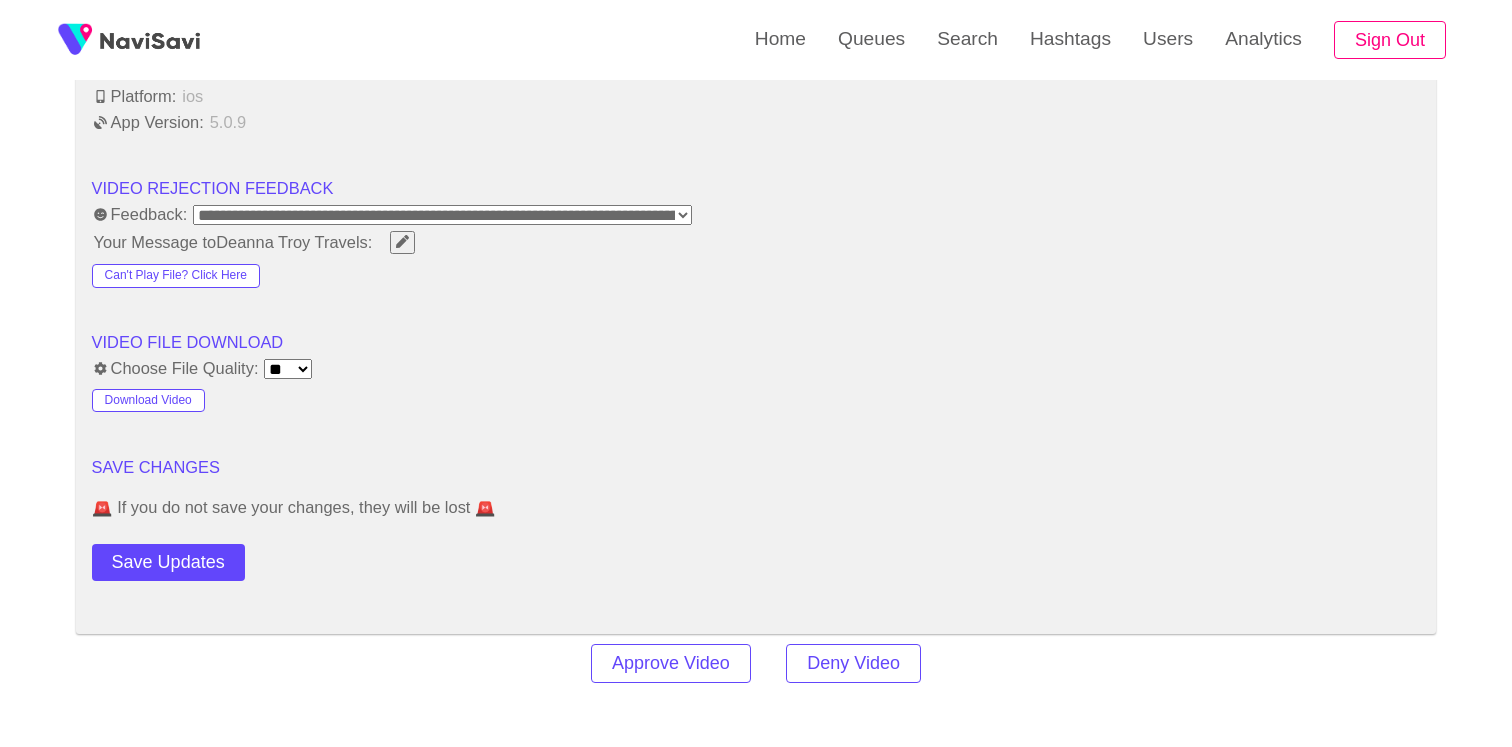 click on "**********" at bounding box center (756, -661) 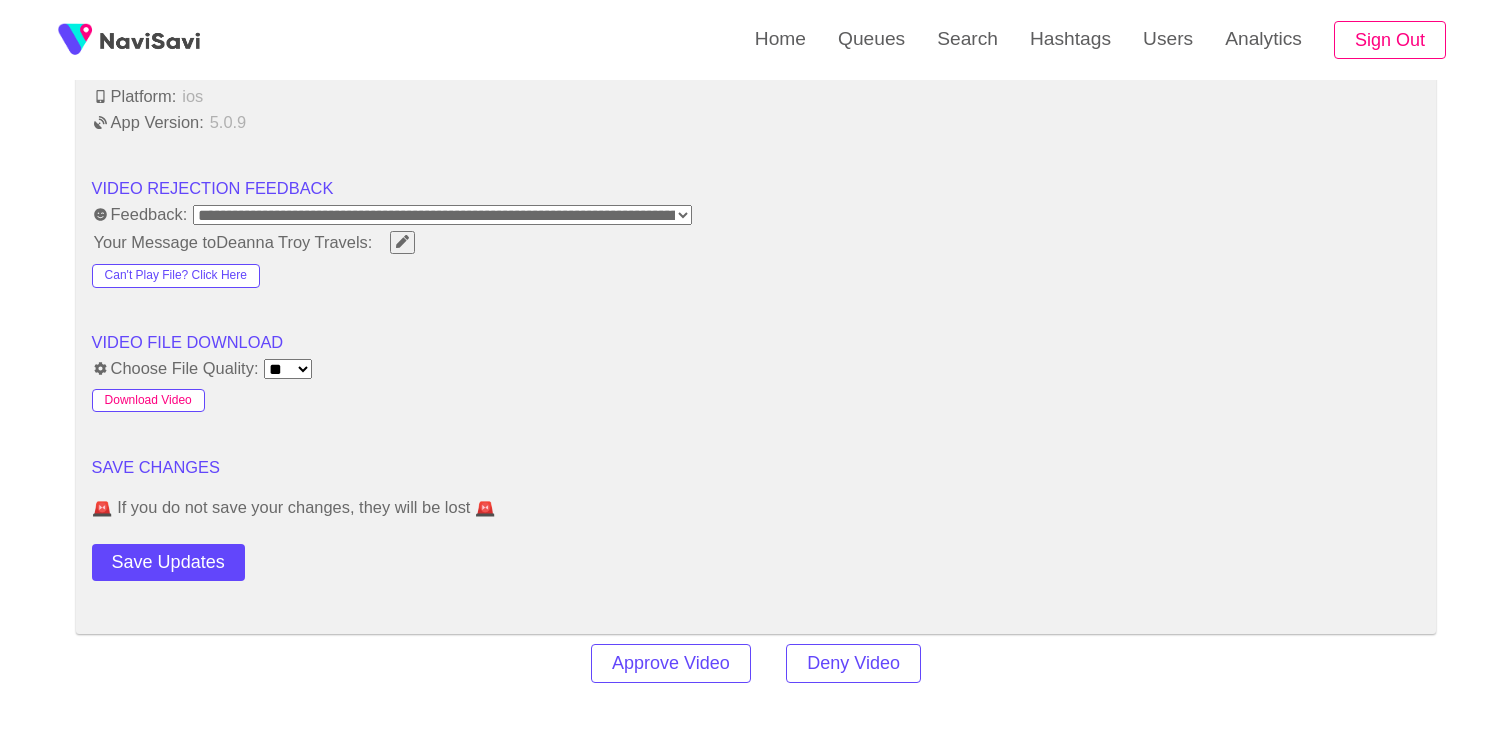 click on "Download Video" at bounding box center [148, 401] 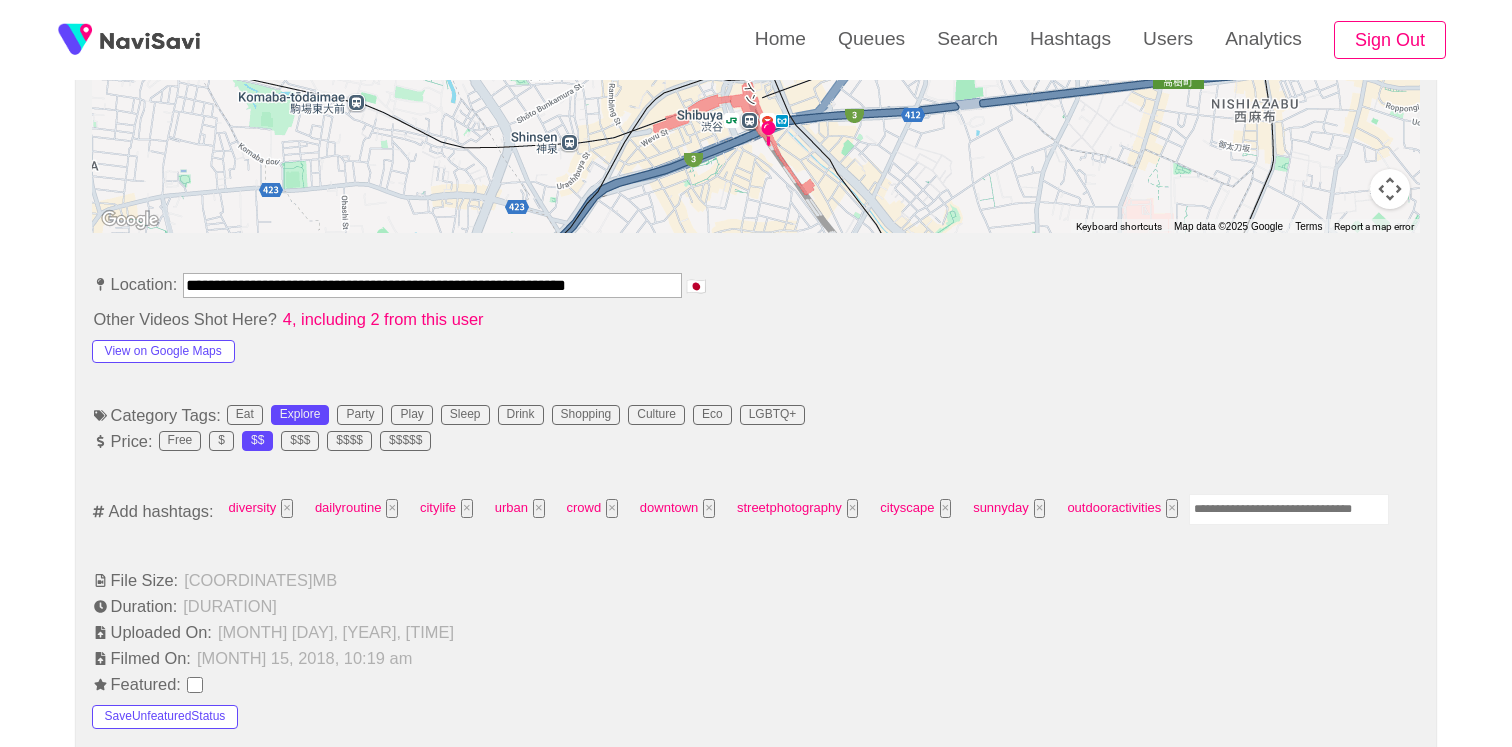 scroll, scrollTop: 847, scrollLeft: 0, axis: vertical 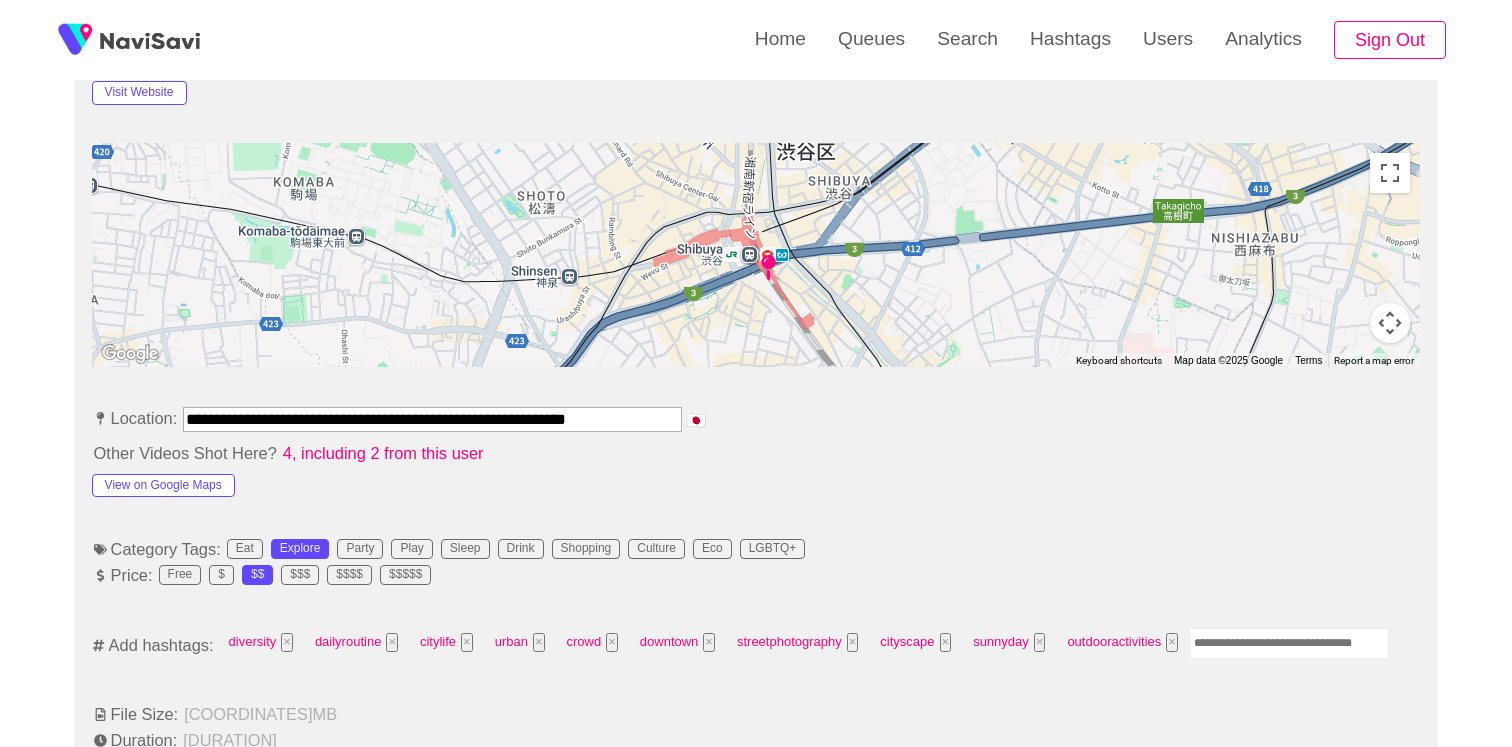 click at bounding box center (1289, 643) 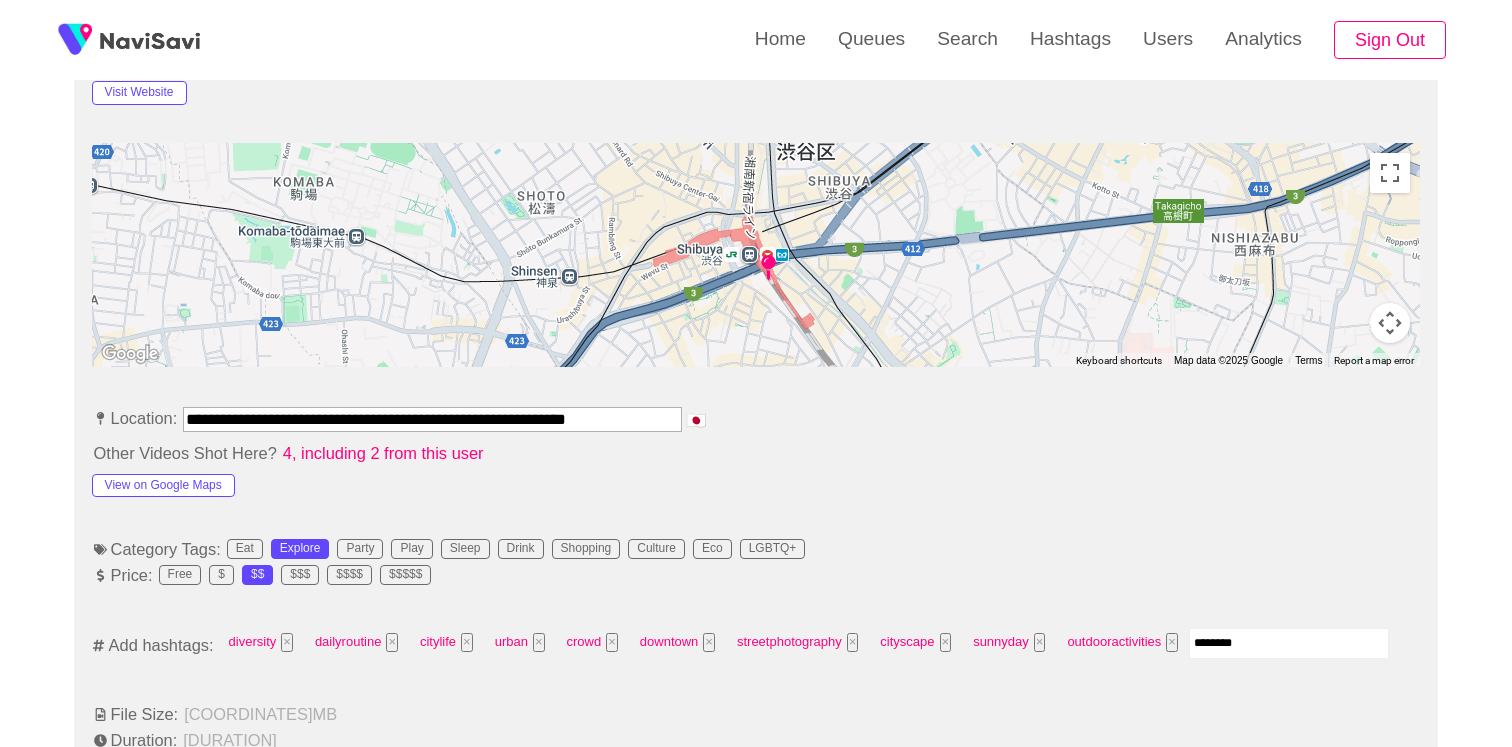 type on "*********" 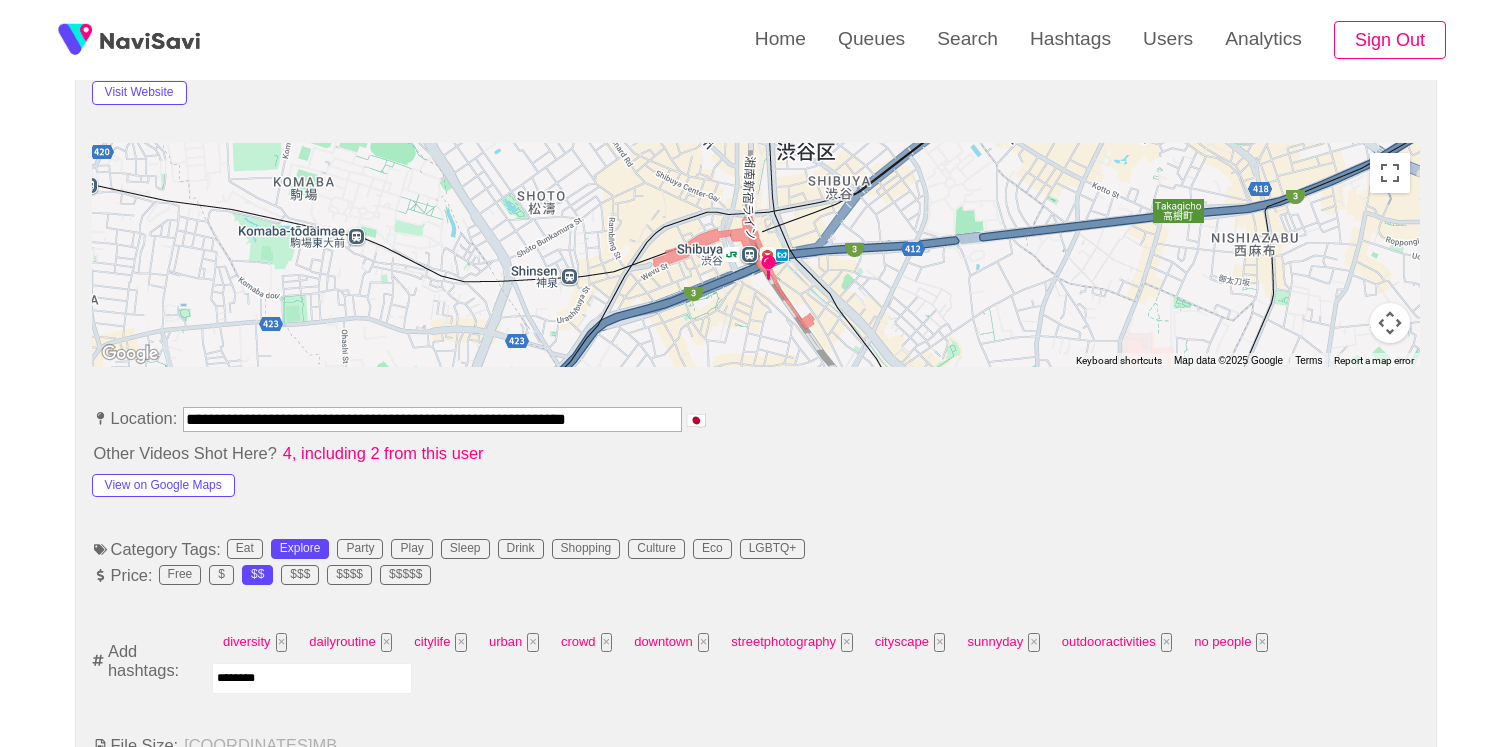 type on "*********" 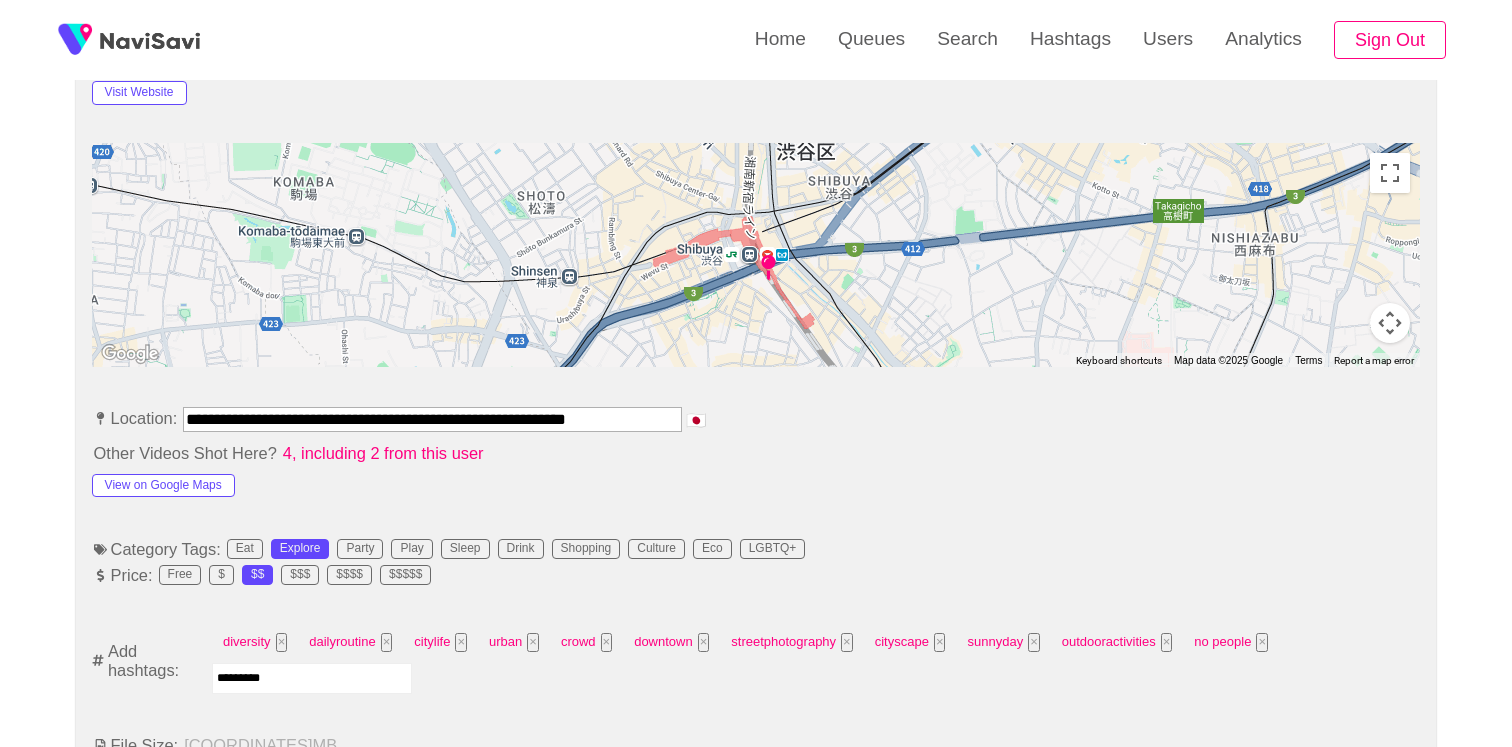 type 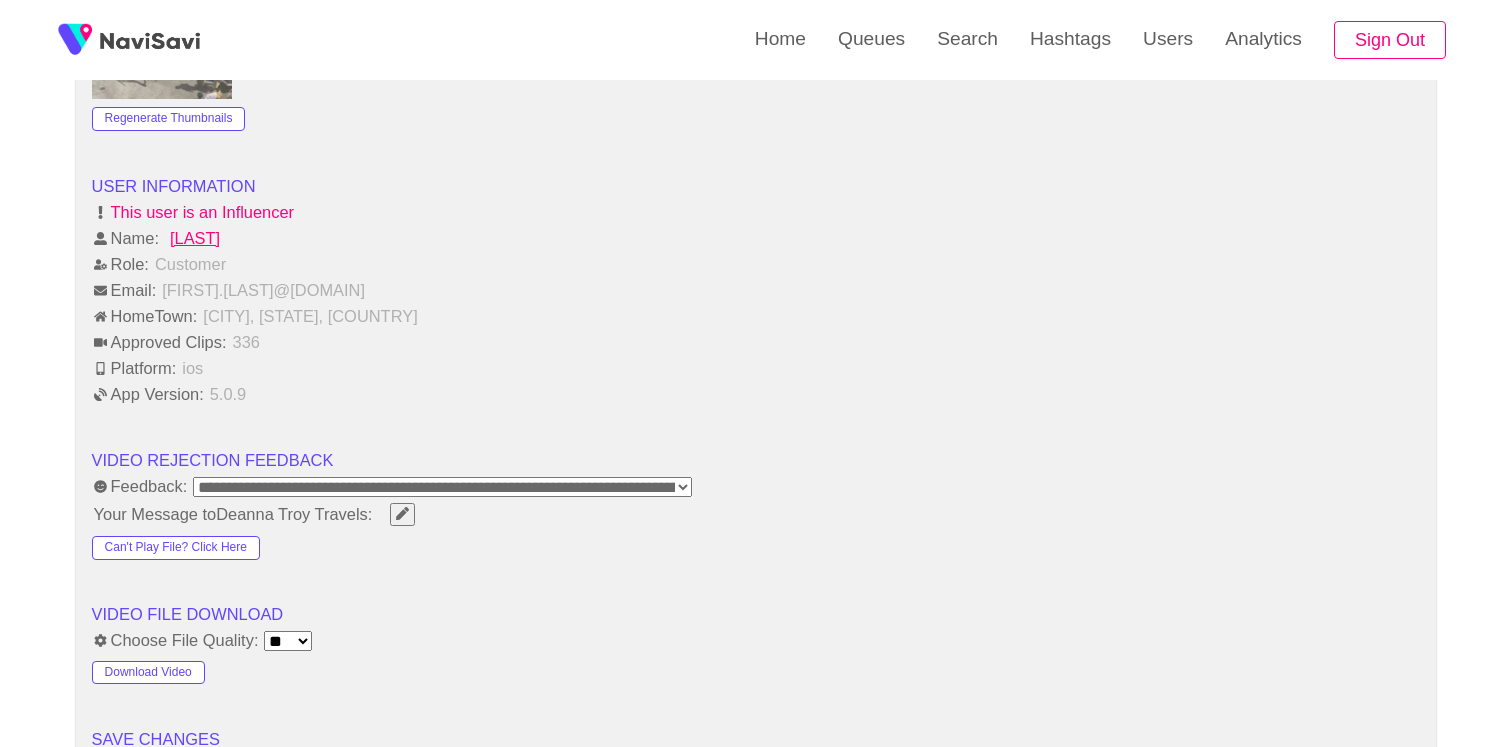 scroll, scrollTop: 3048, scrollLeft: 0, axis: vertical 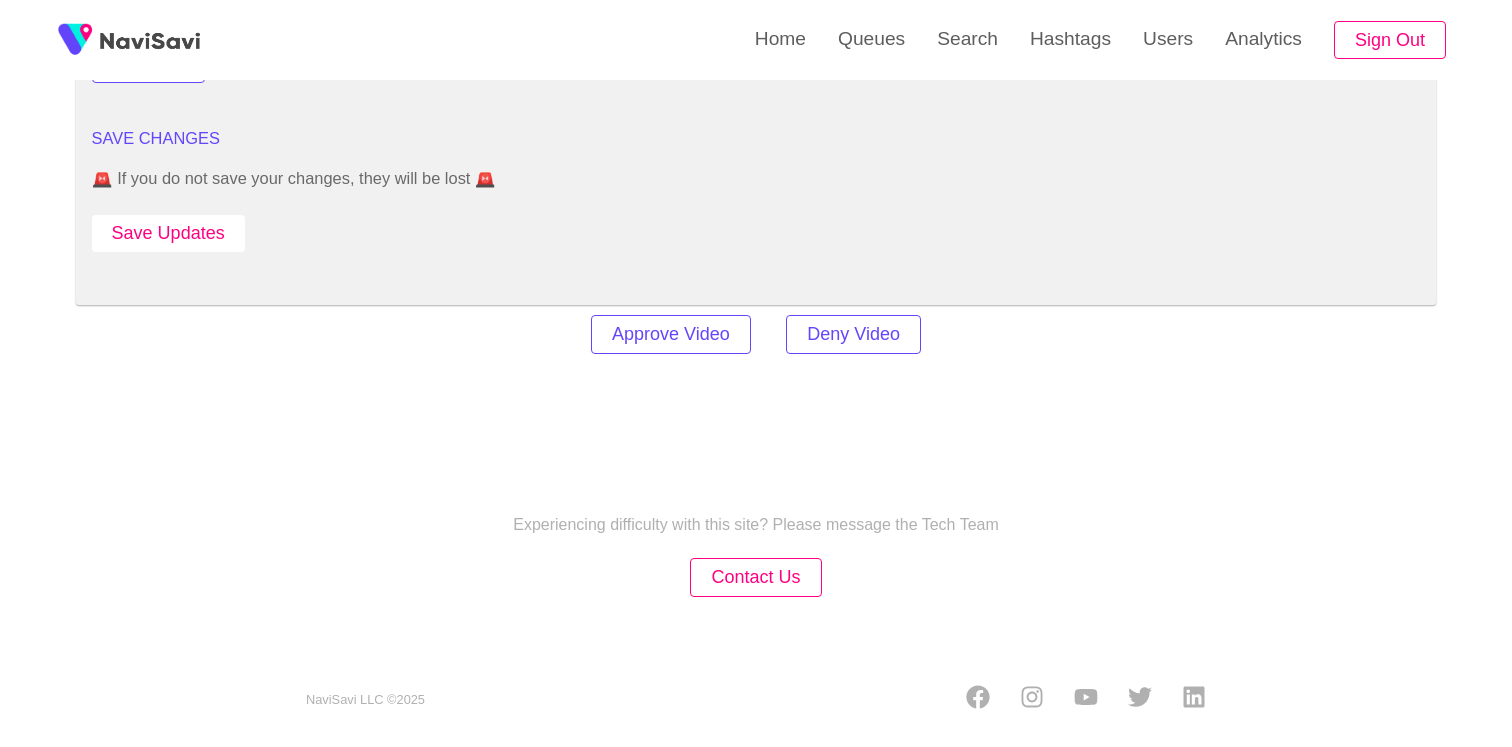 click on "Save Updates" at bounding box center (168, 233) 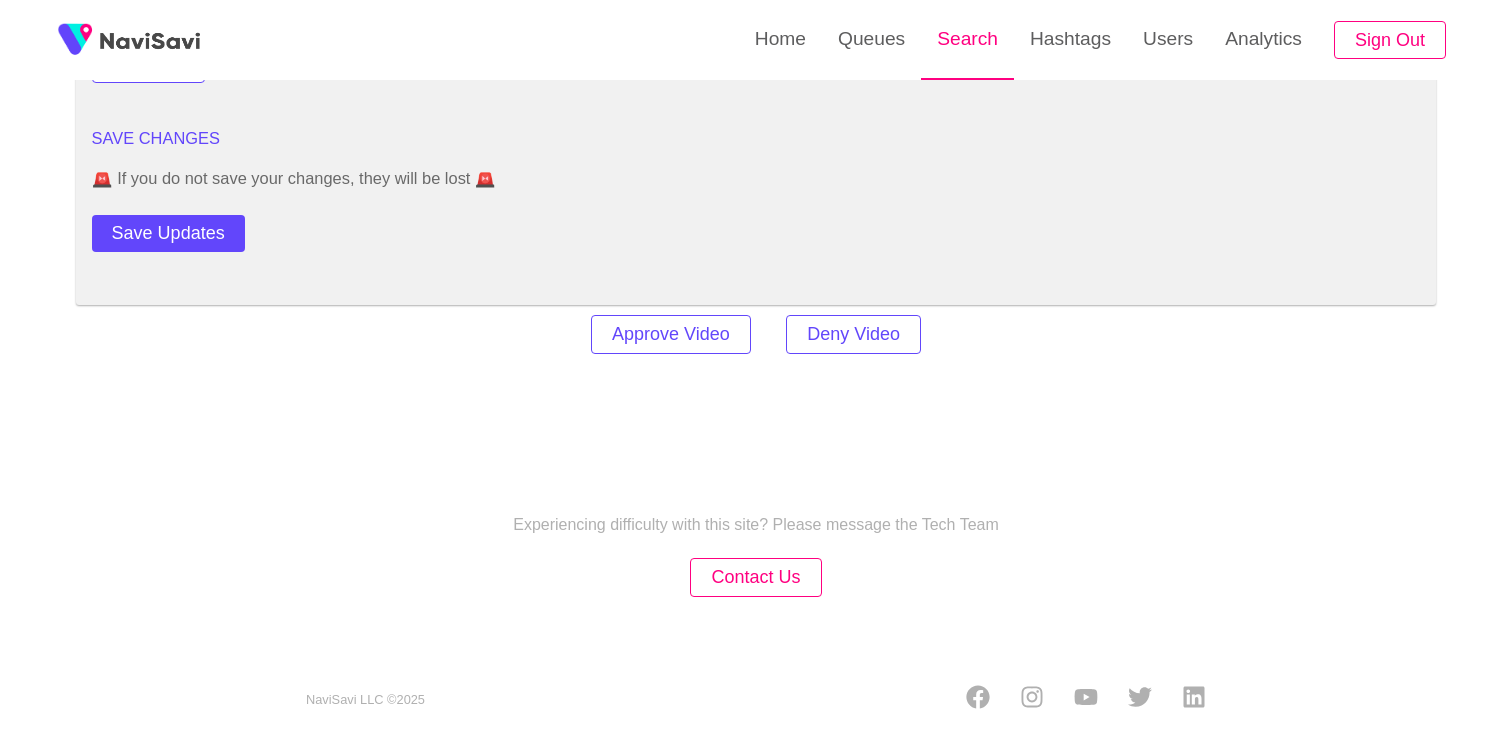 click on "Search" at bounding box center (967, 39) 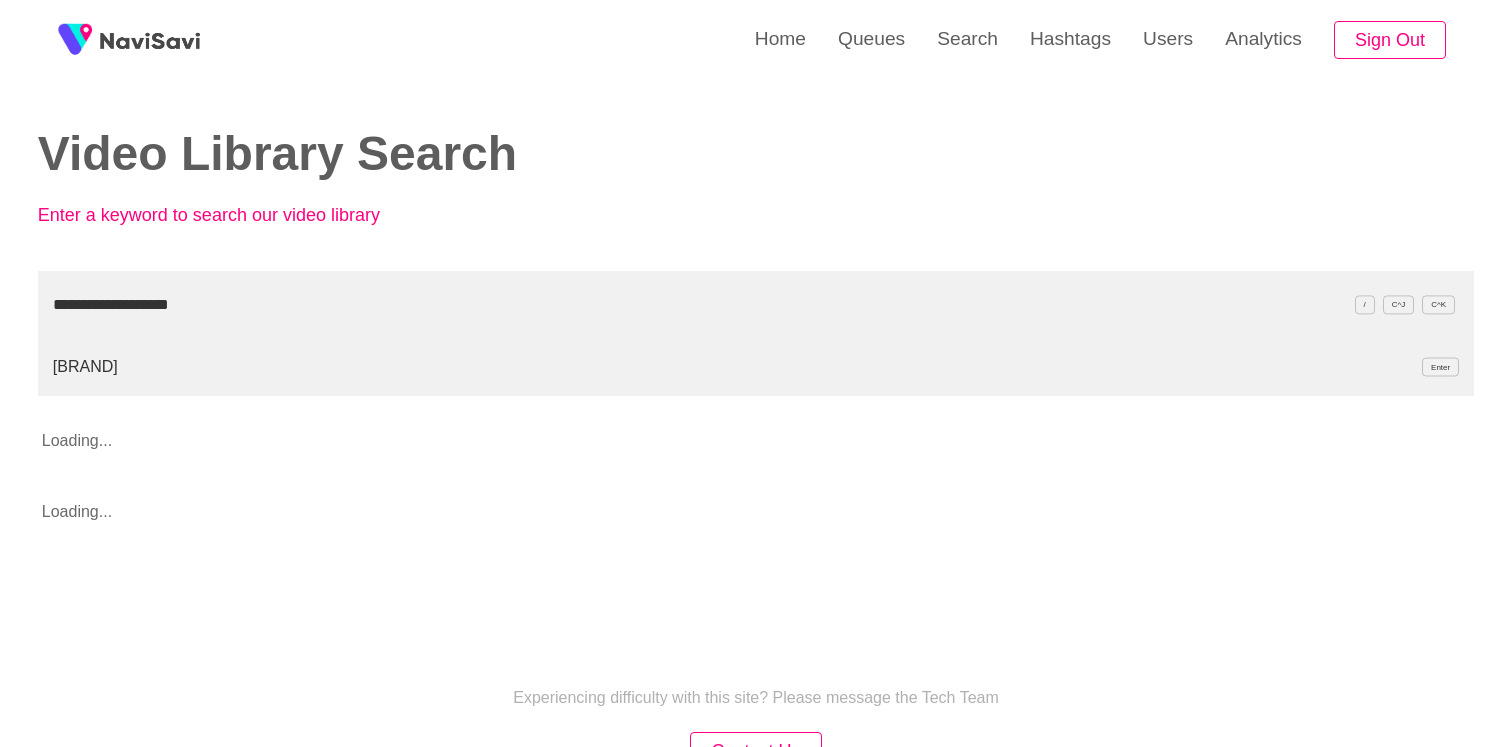 type on "**********" 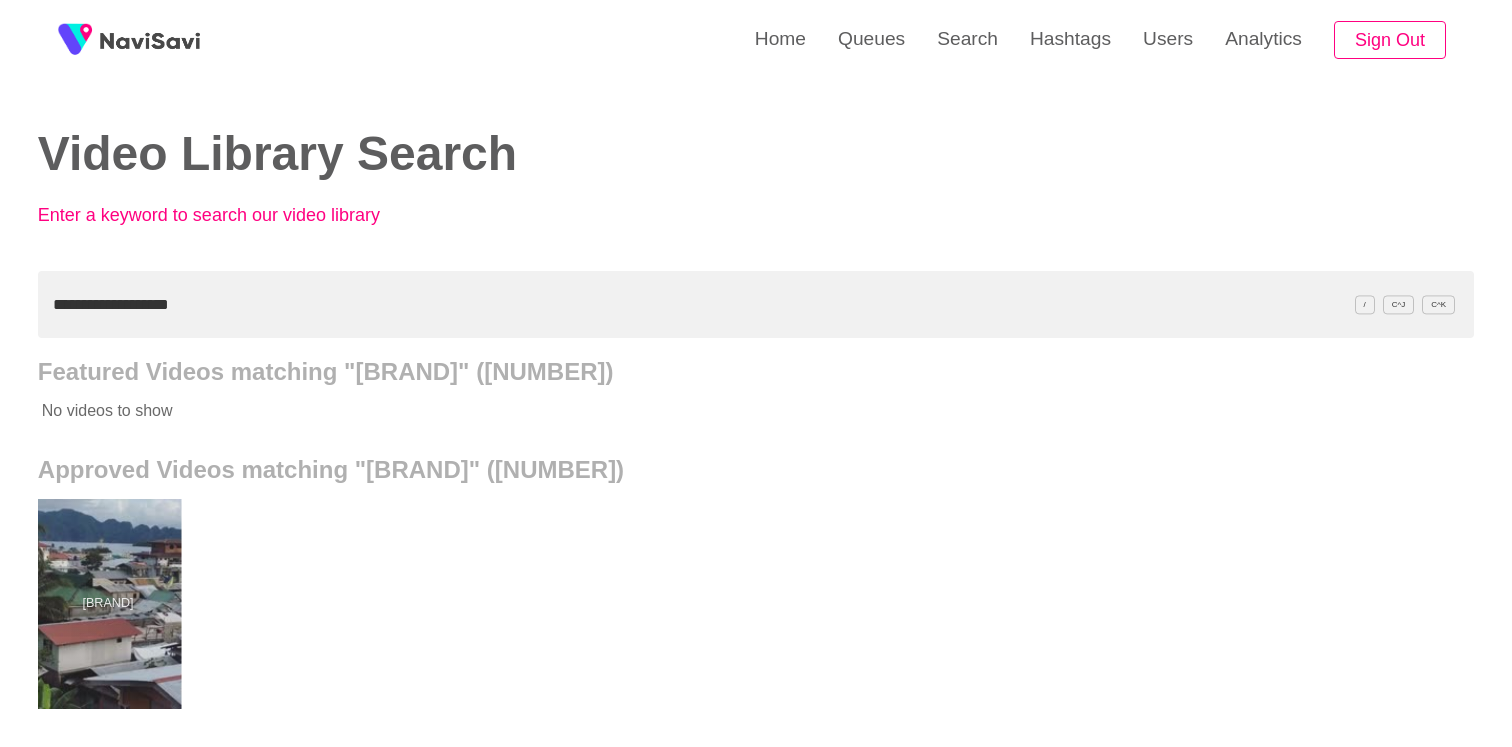 click at bounding box center (107, 604) 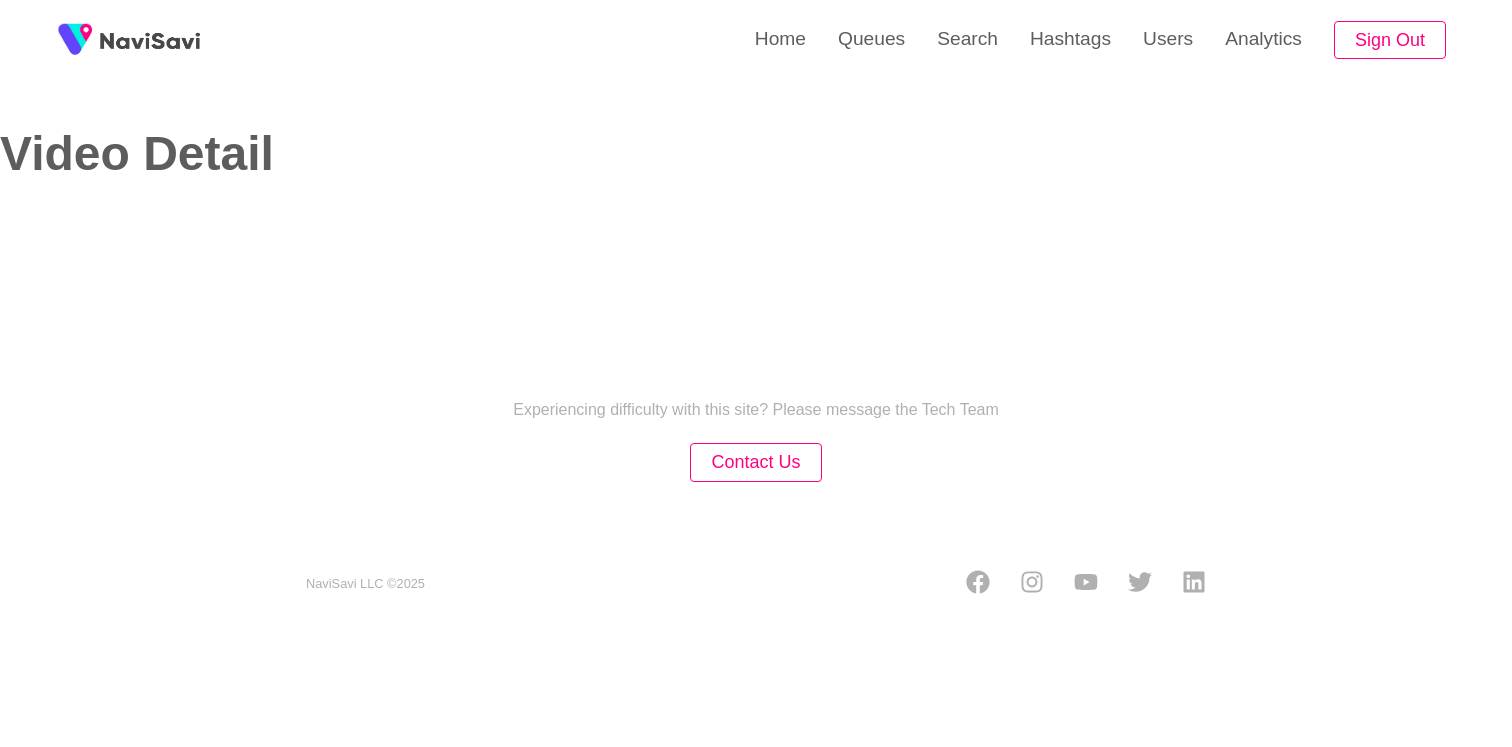 select on "**********" 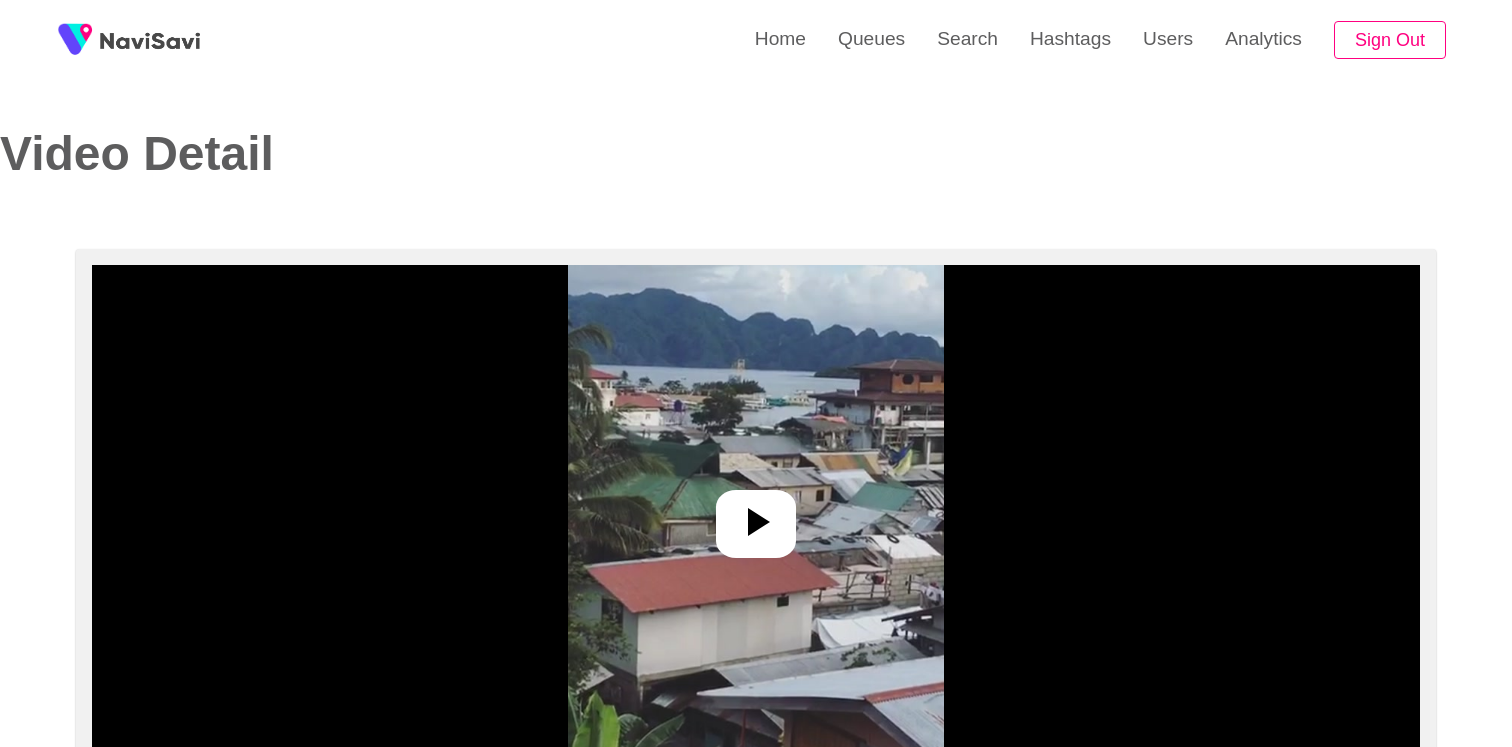 click 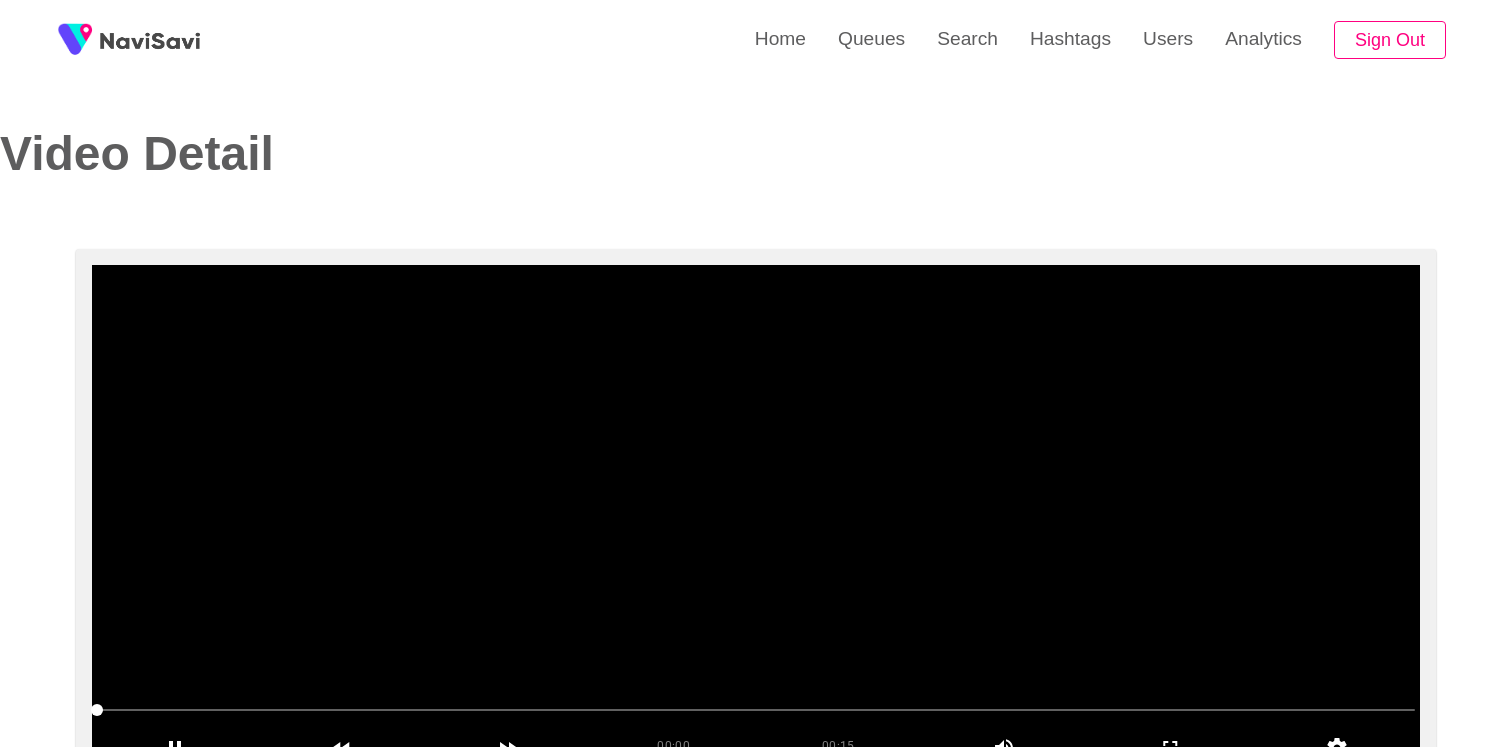scroll, scrollTop: 149, scrollLeft: 0, axis: vertical 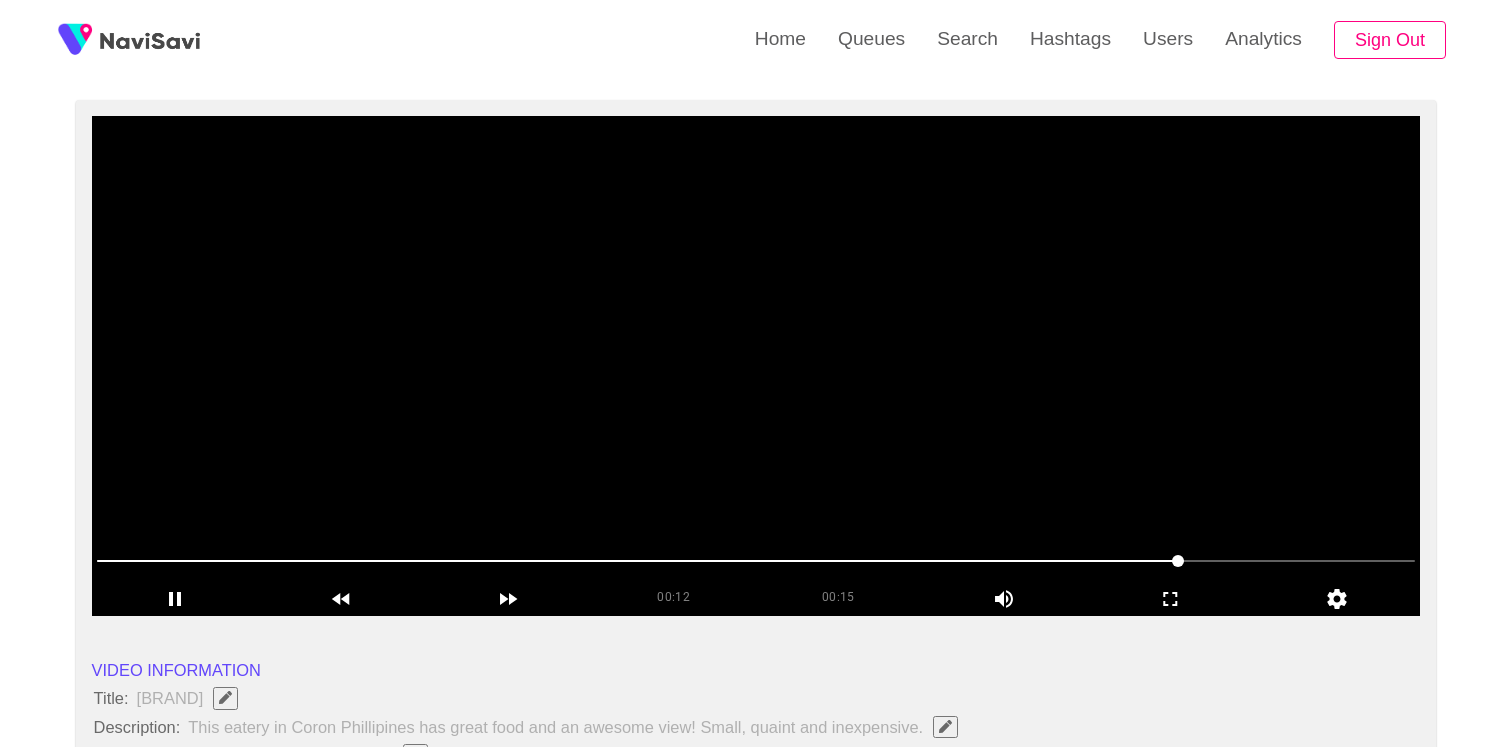 click at bounding box center (756, 366) 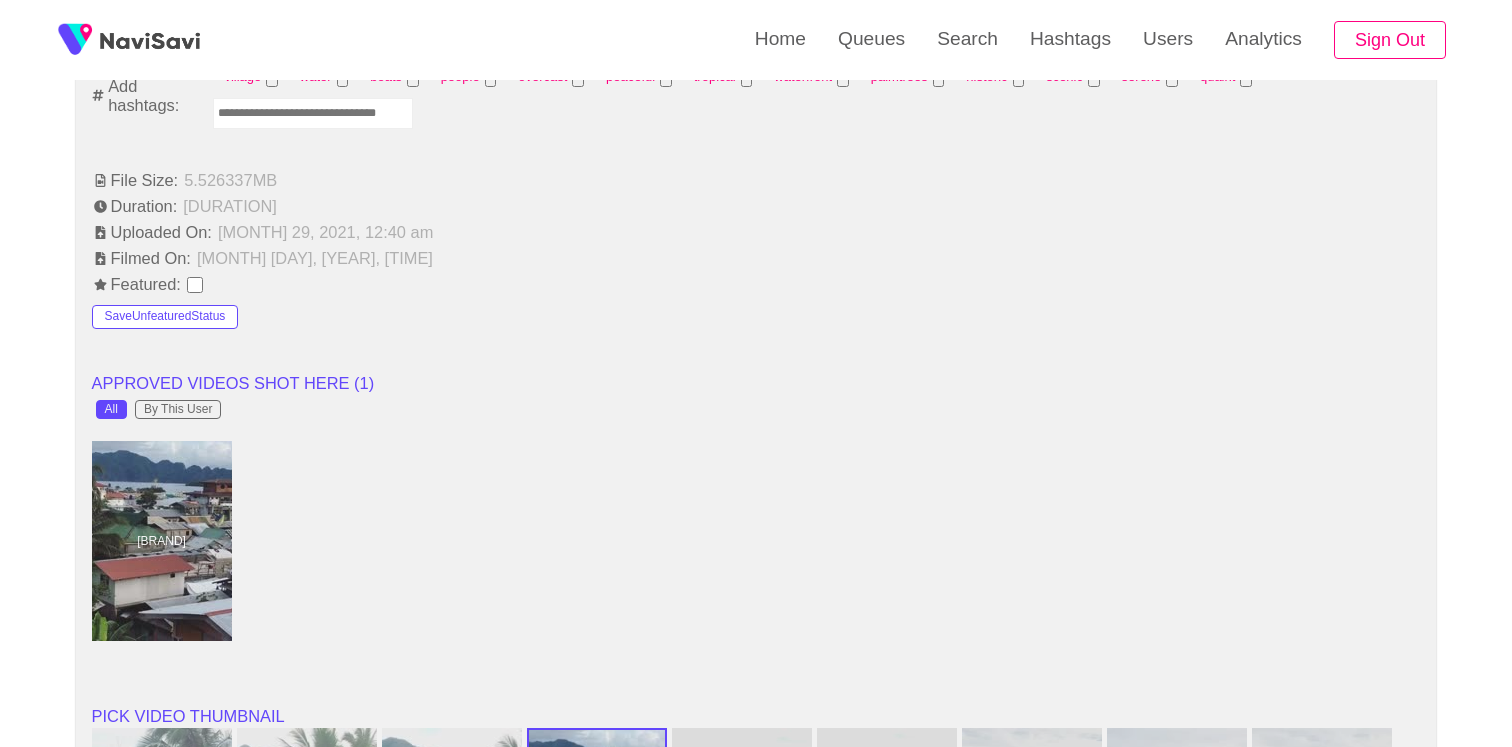 scroll, scrollTop: 1107, scrollLeft: 0, axis: vertical 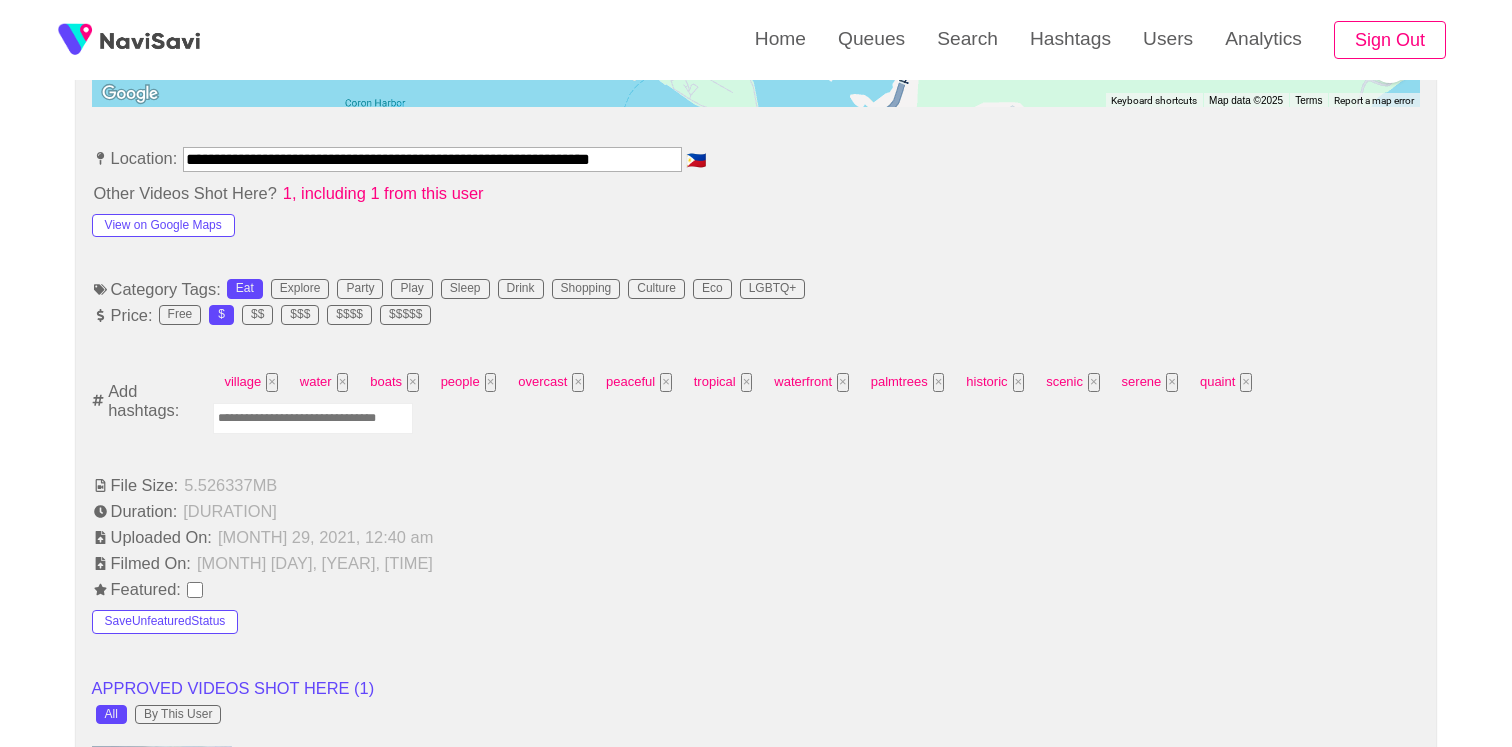 click at bounding box center [313, 418] 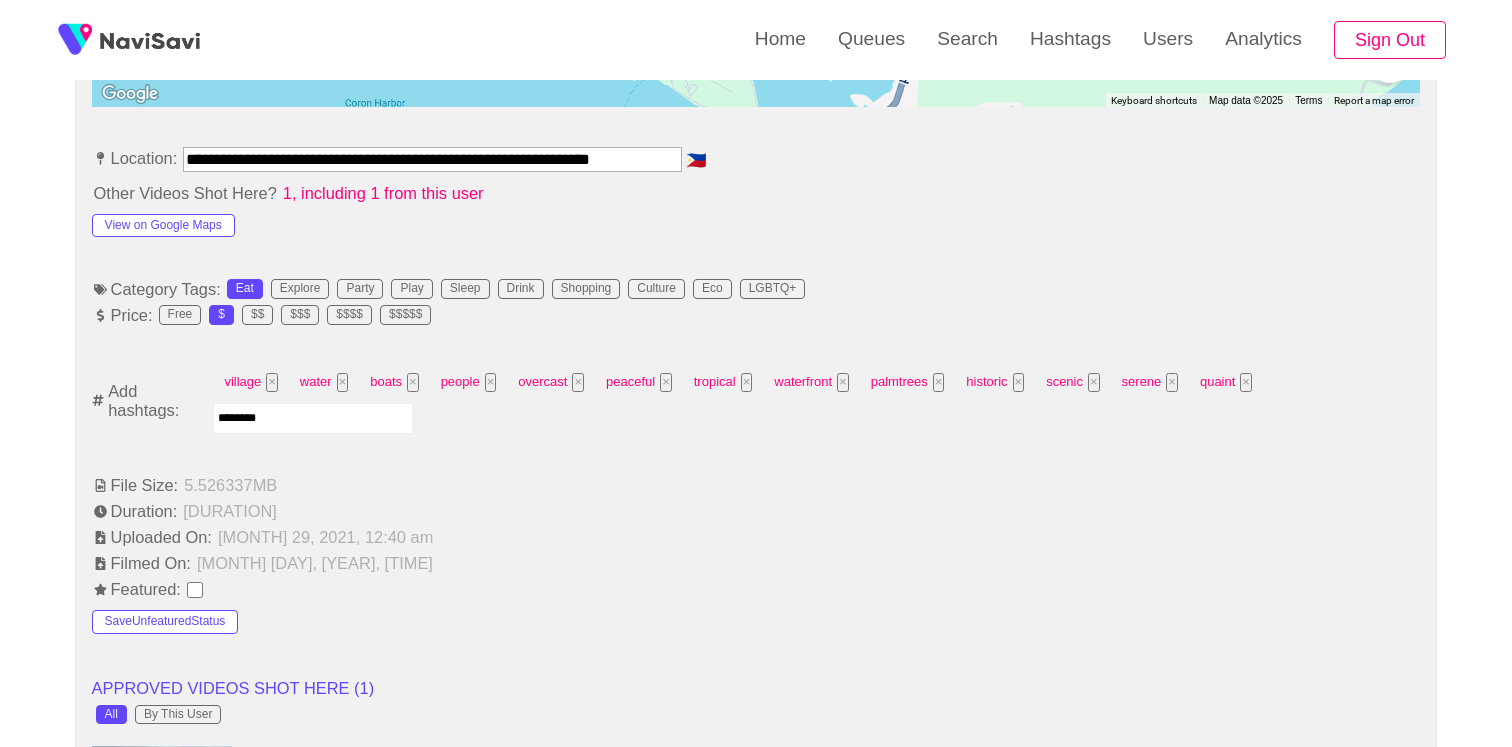 type on "*********" 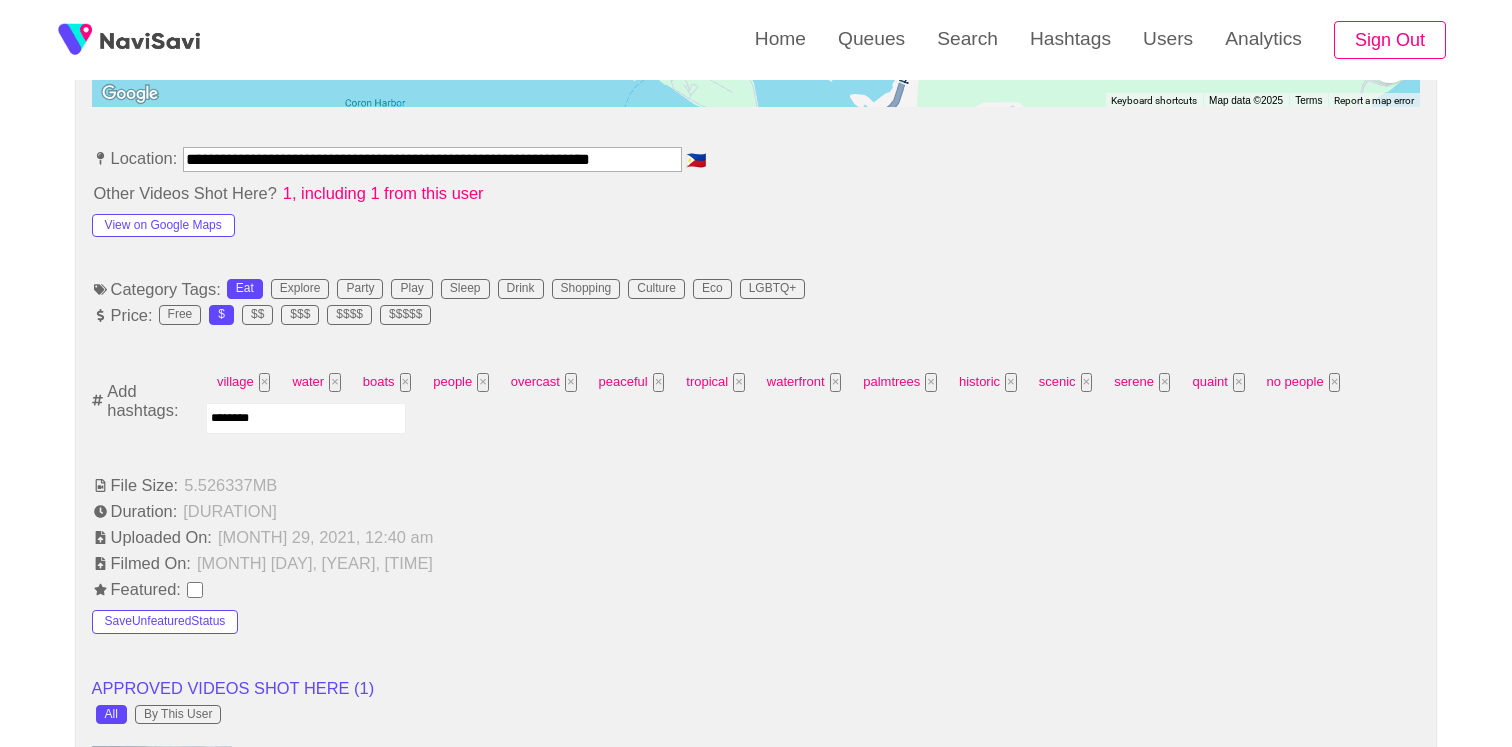 type on "*********" 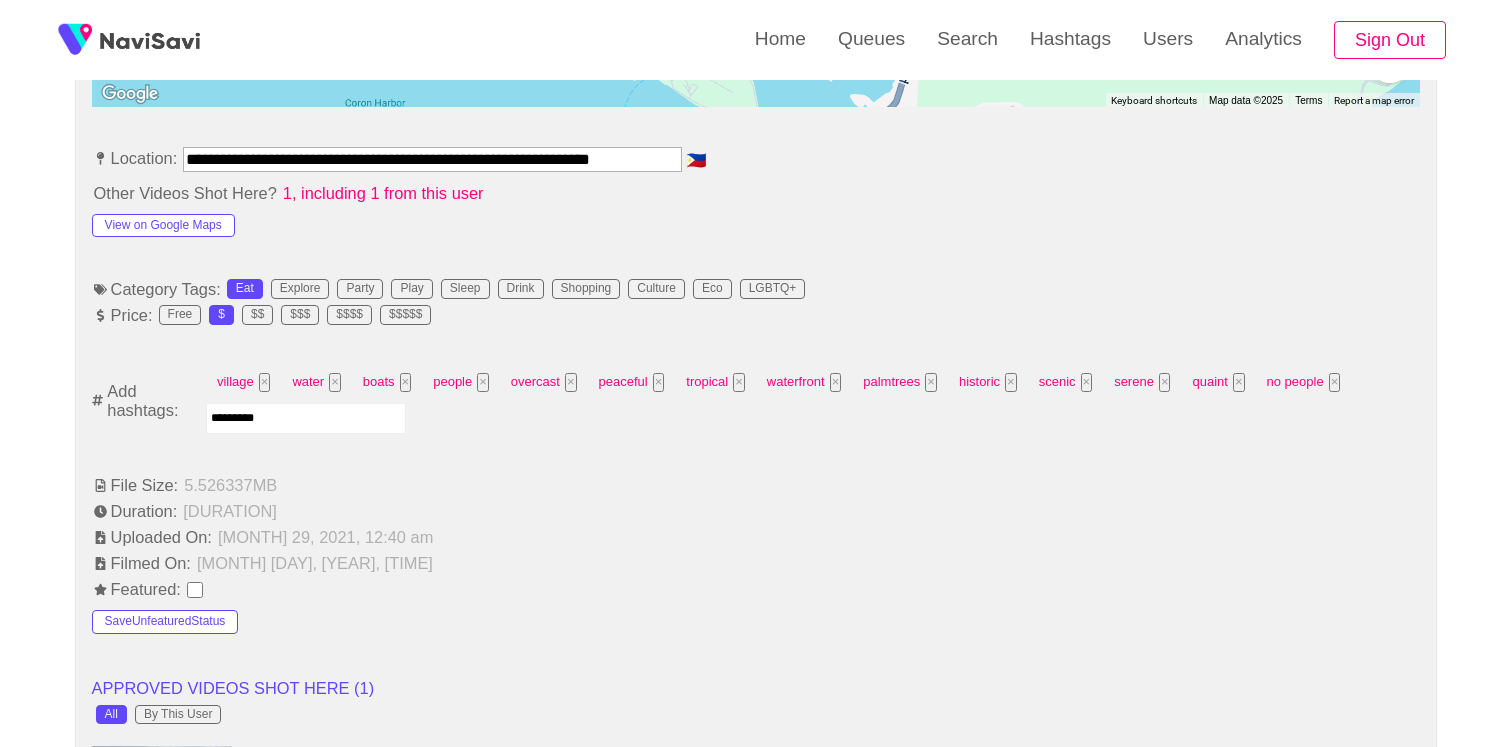 type 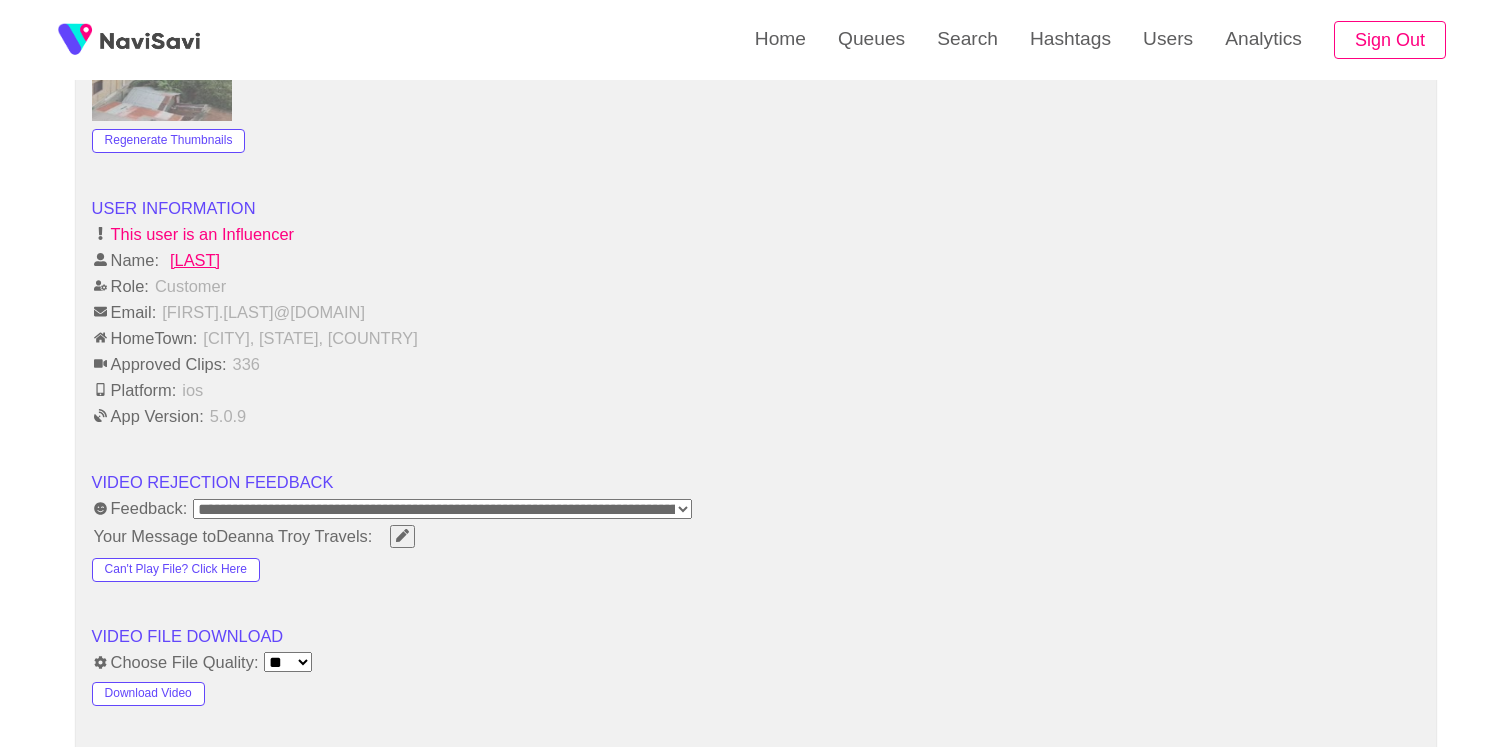 scroll, scrollTop: 3053, scrollLeft: 0, axis: vertical 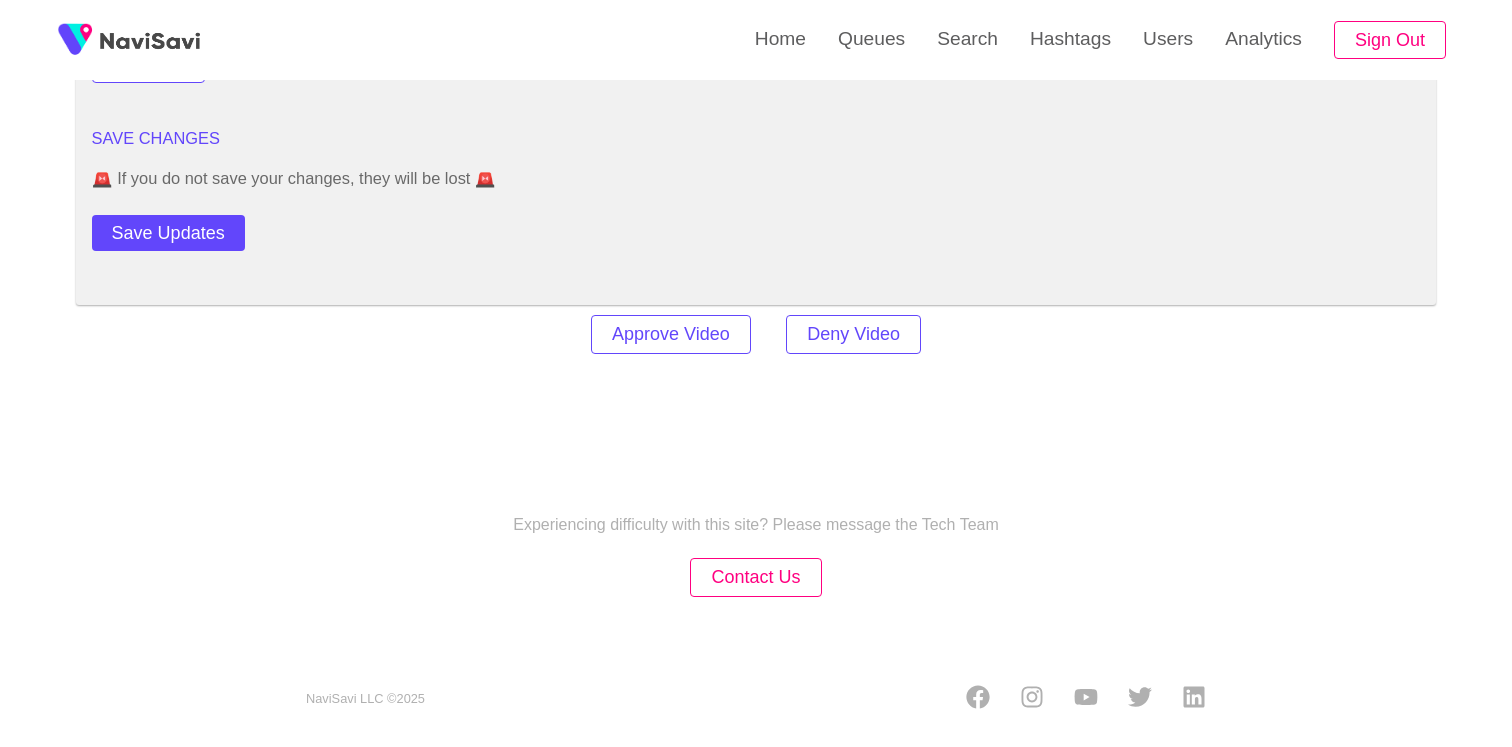 click on "**********" at bounding box center (756, -1008) 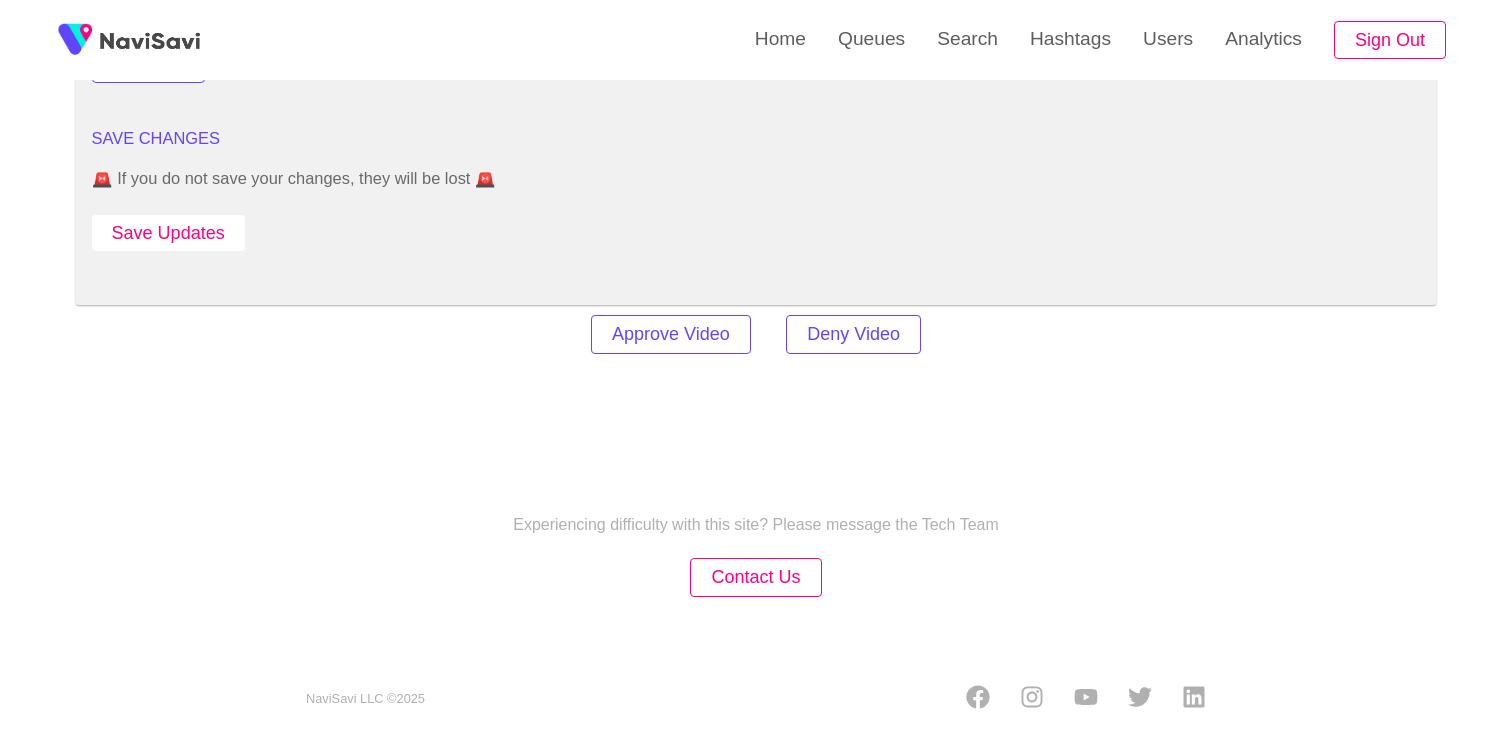 click on "Save Updates" at bounding box center [168, 233] 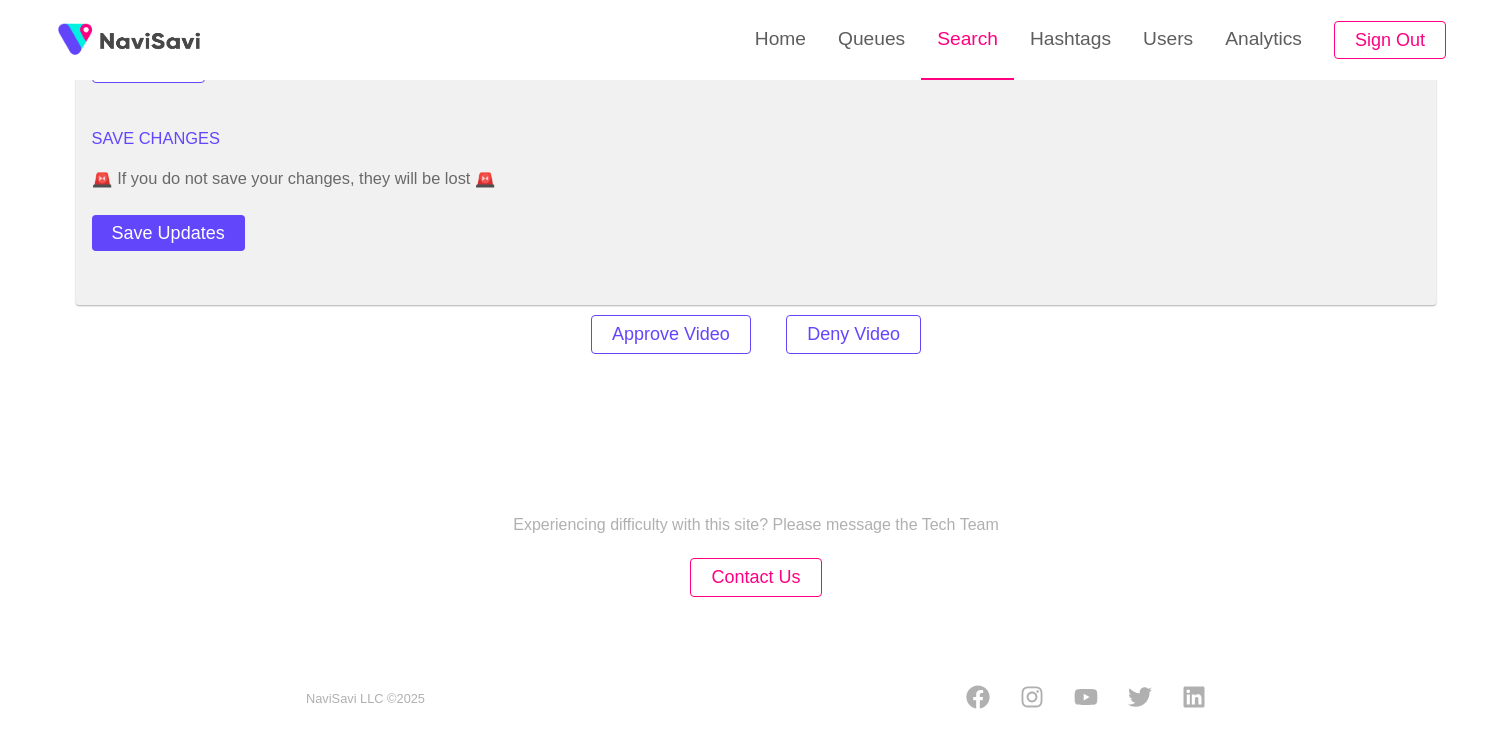 click on "Search" at bounding box center (967, 39) 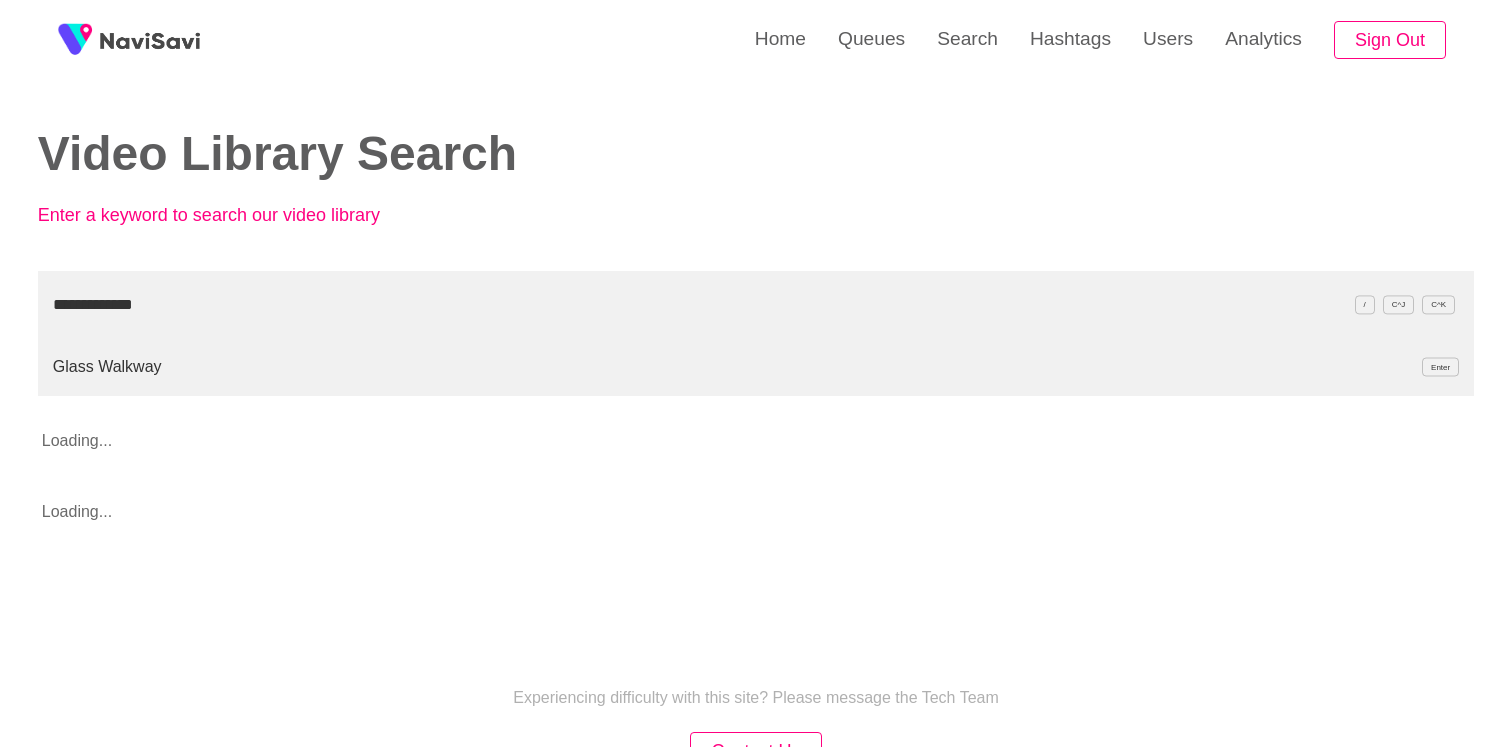 type on "**********" 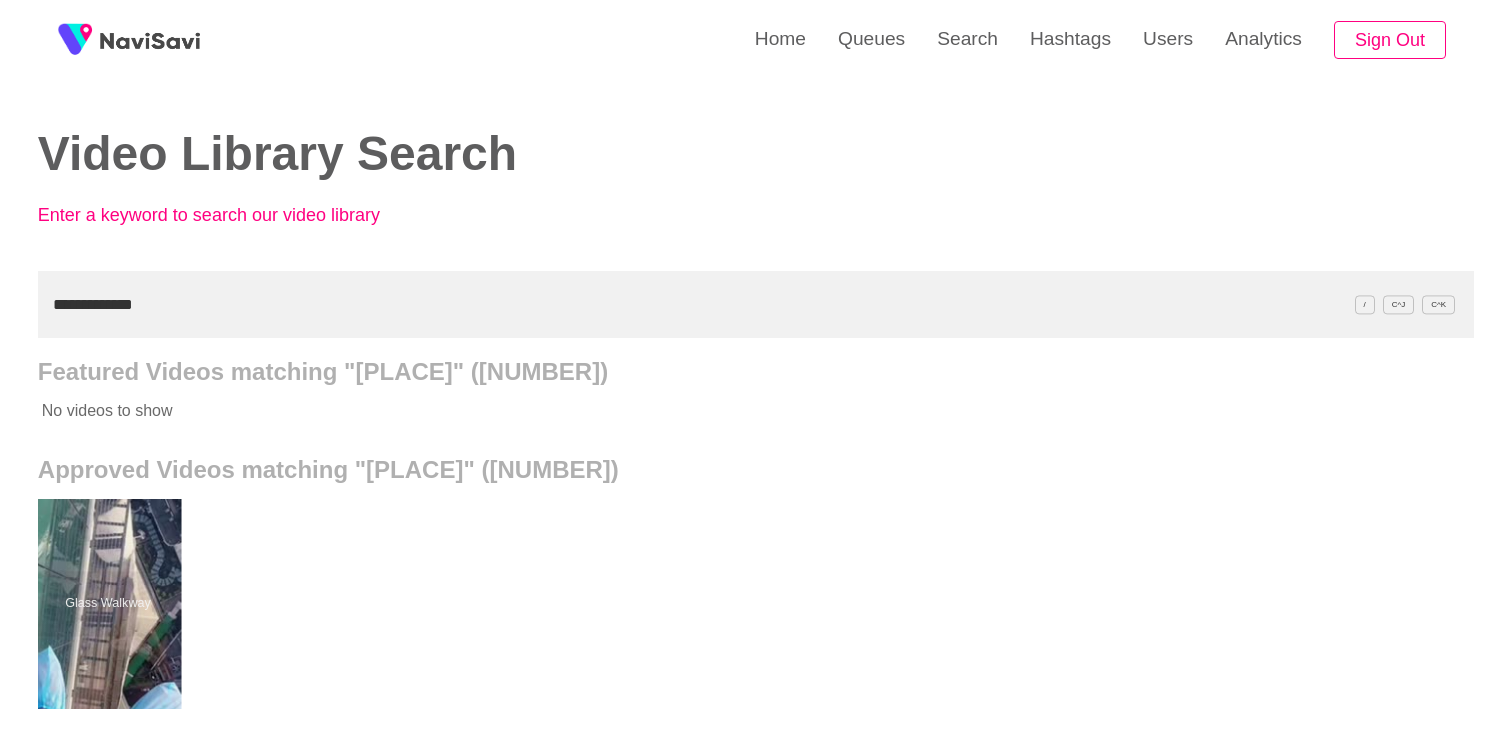 click at bounding box center (107, 604) 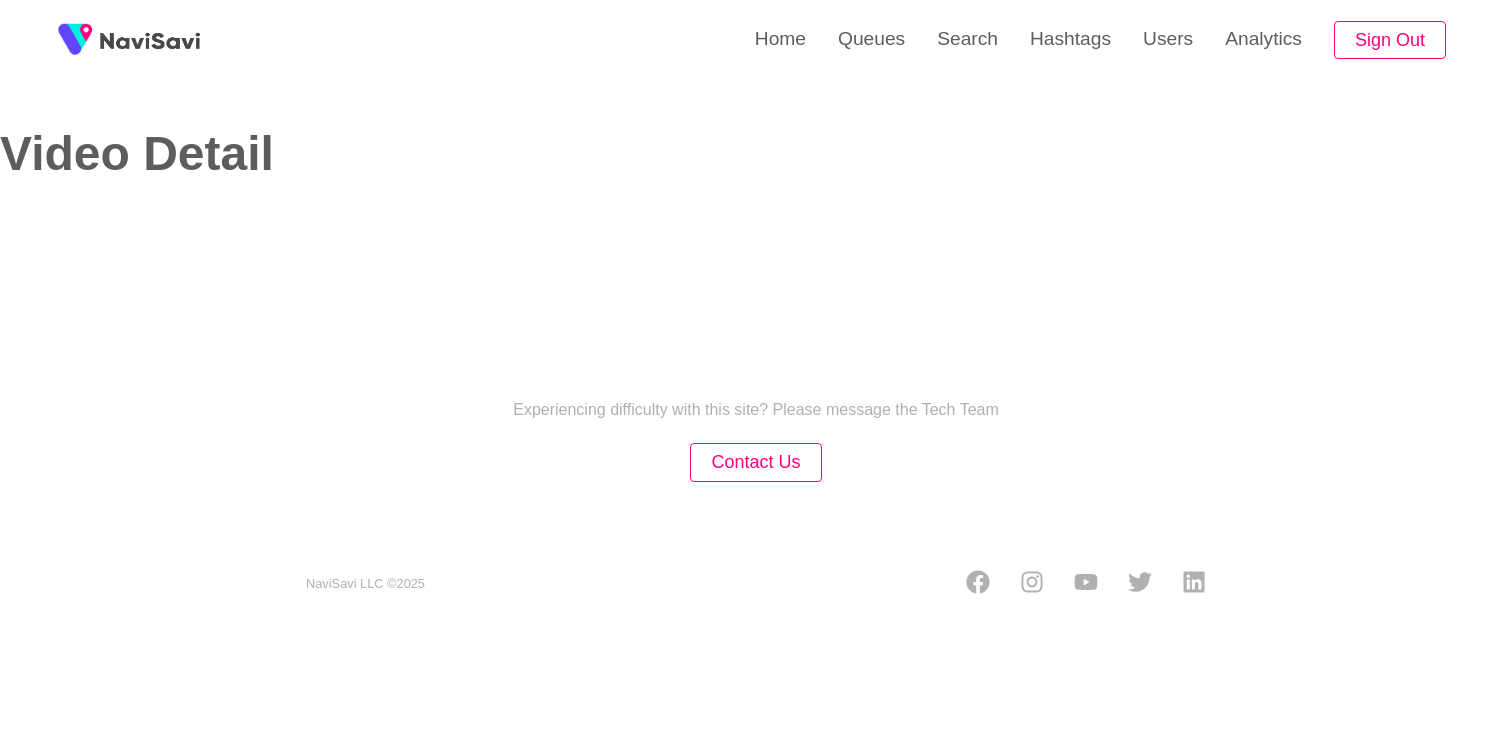 click on "Home Queues Search Hashtags Users Analytics Sign Out Video Detail Experiencing difficulty with this site? Please message the Tech Team Contact Us NaviSavi LLC ©  2025" at bounding box center (756, 315) 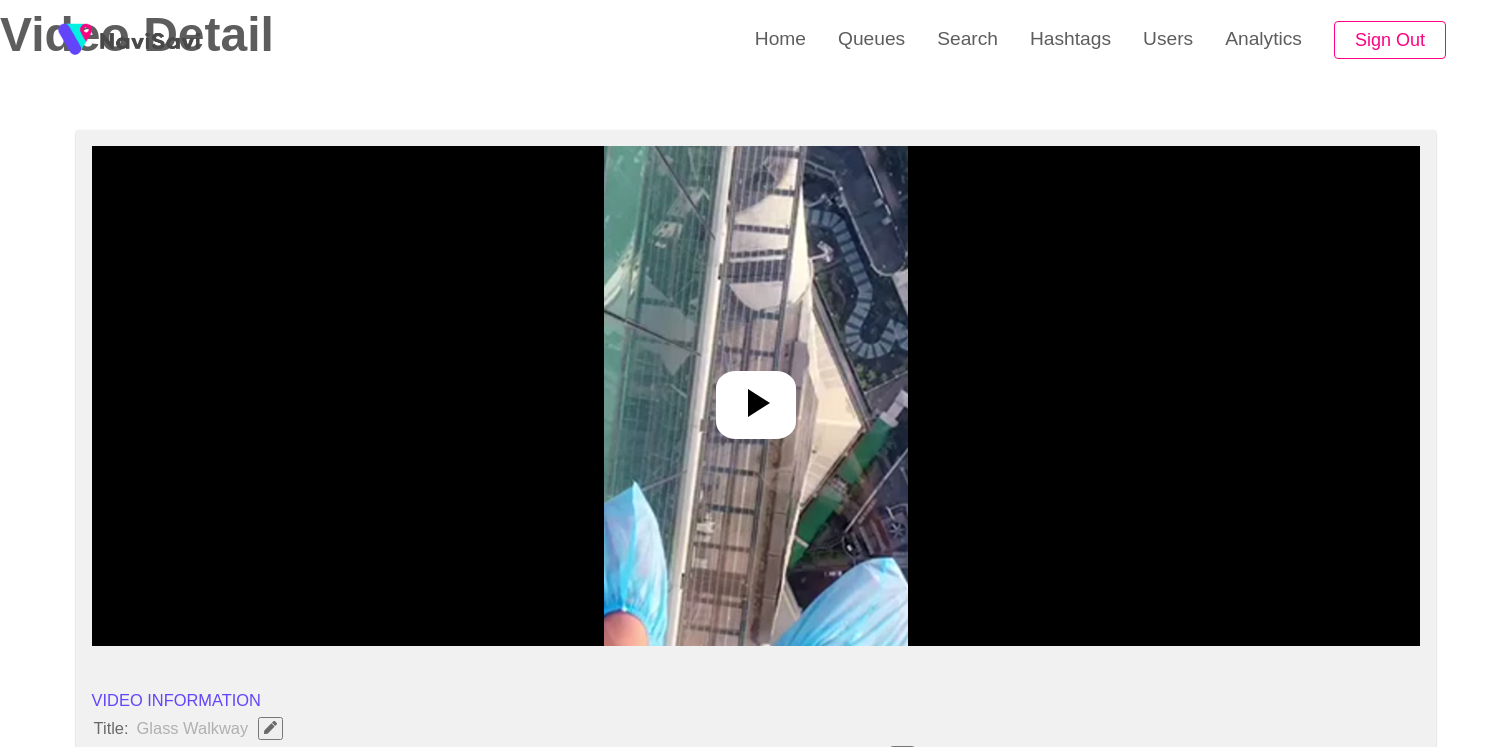 scroll, scrollTop: 120, scrollLeft: 0, axis: vertical 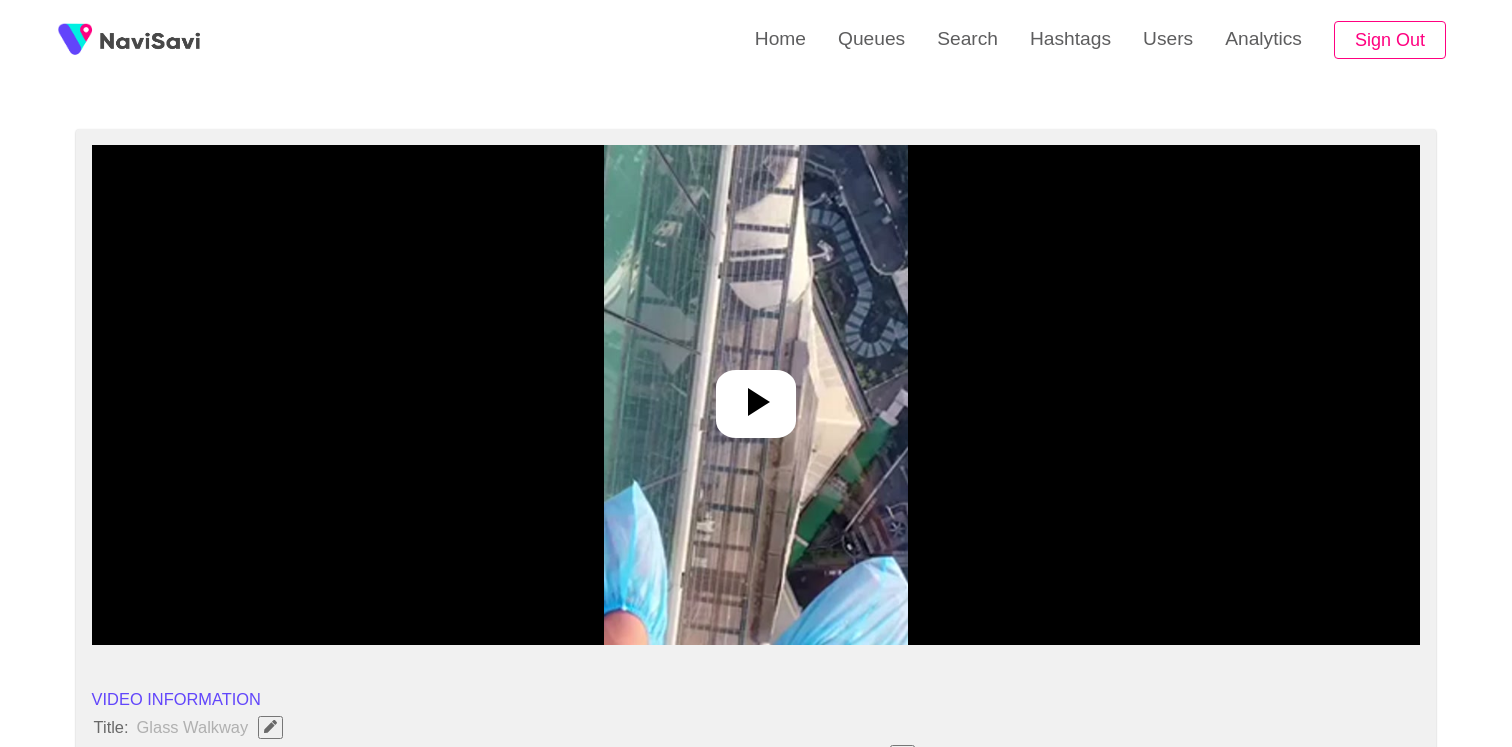 click at bounding box center [755, 395] 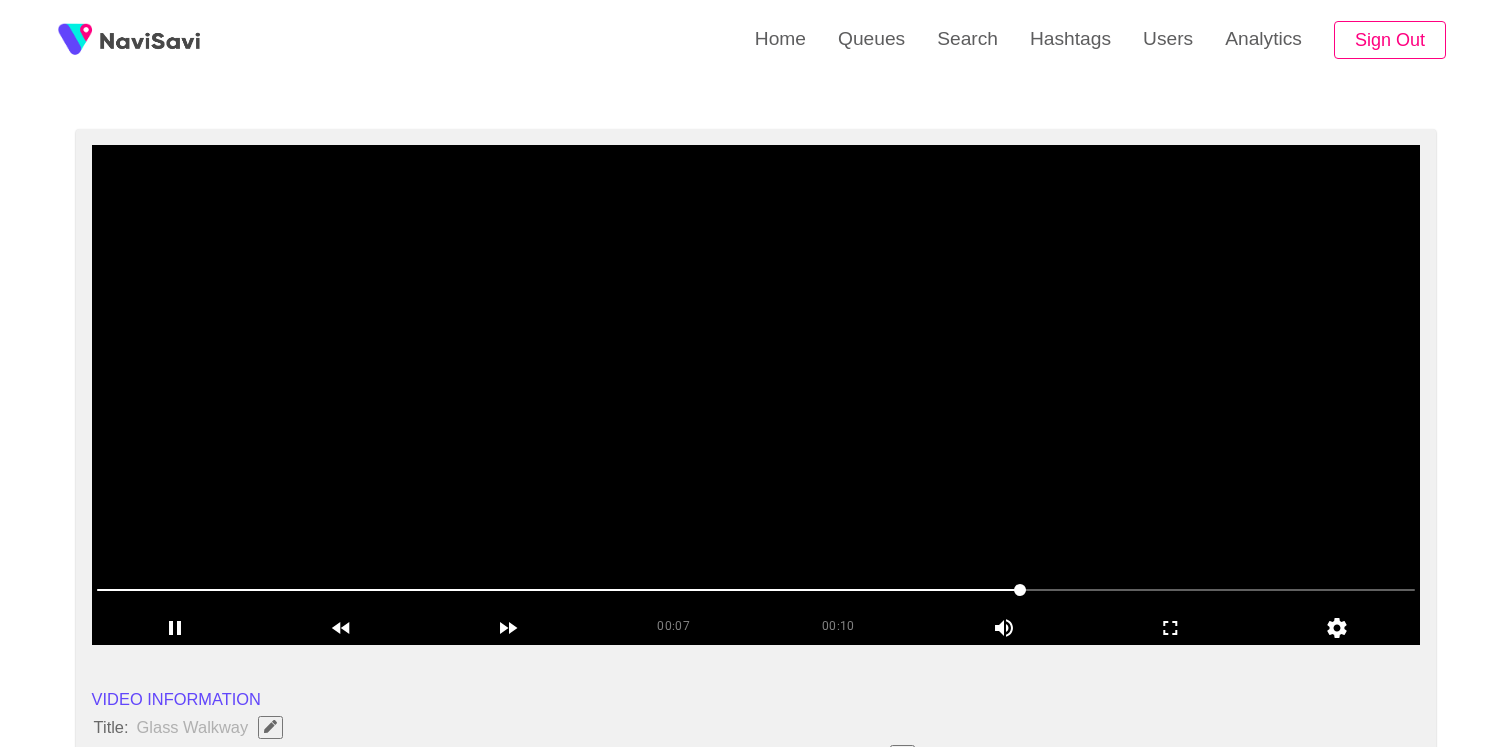 click at bounding box center (756, 395) 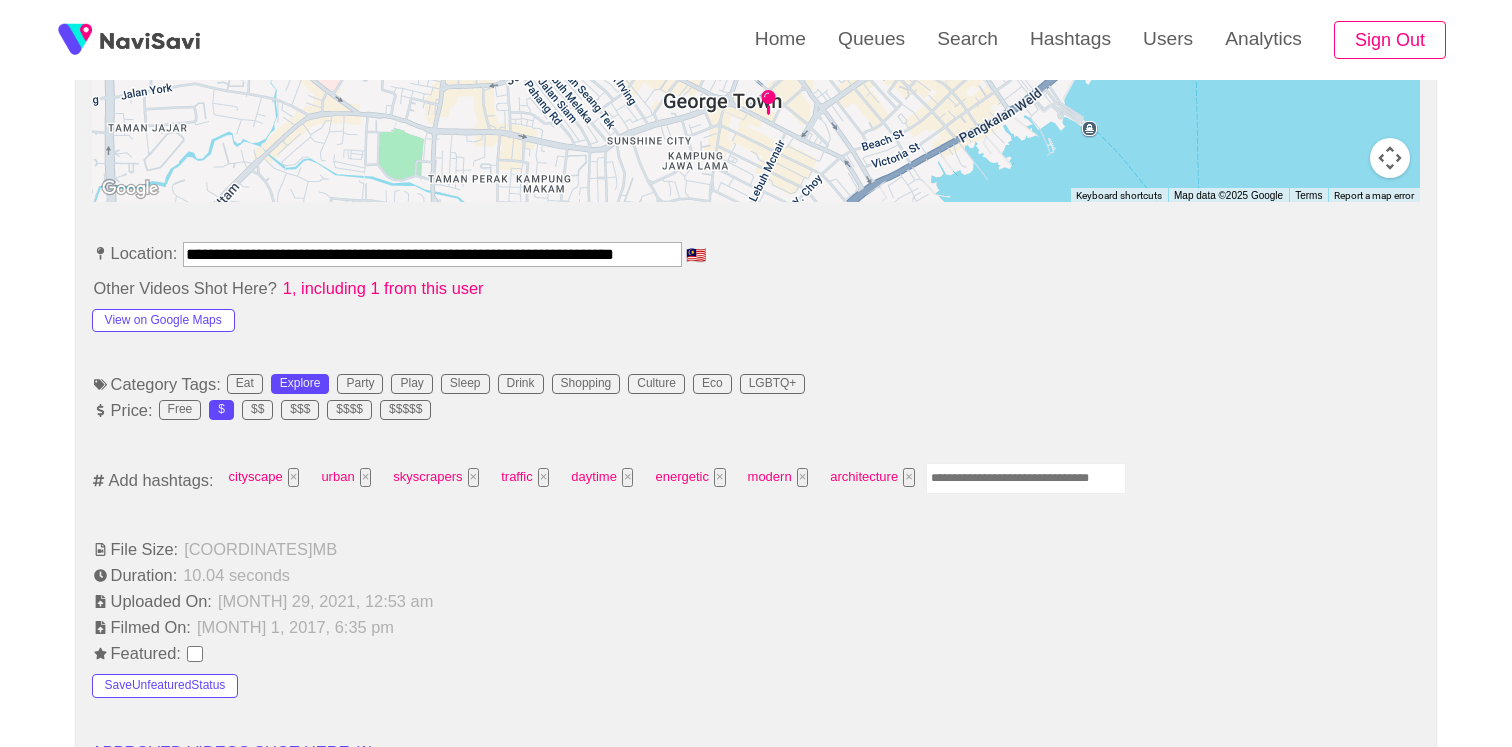 scroll, scrollTop: 1304, scrollLeft: 0, axis: vertical 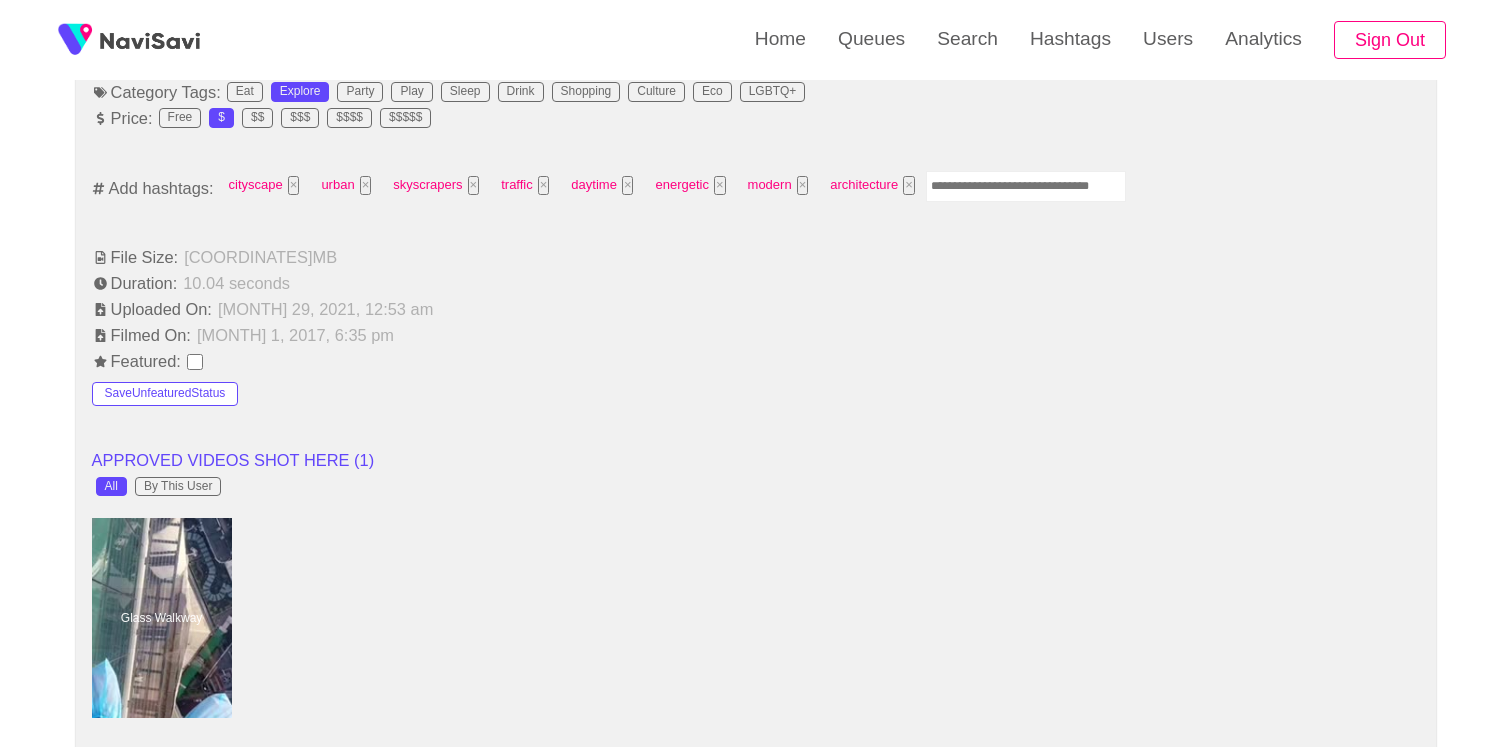 click at bounding box center (1026, 186) 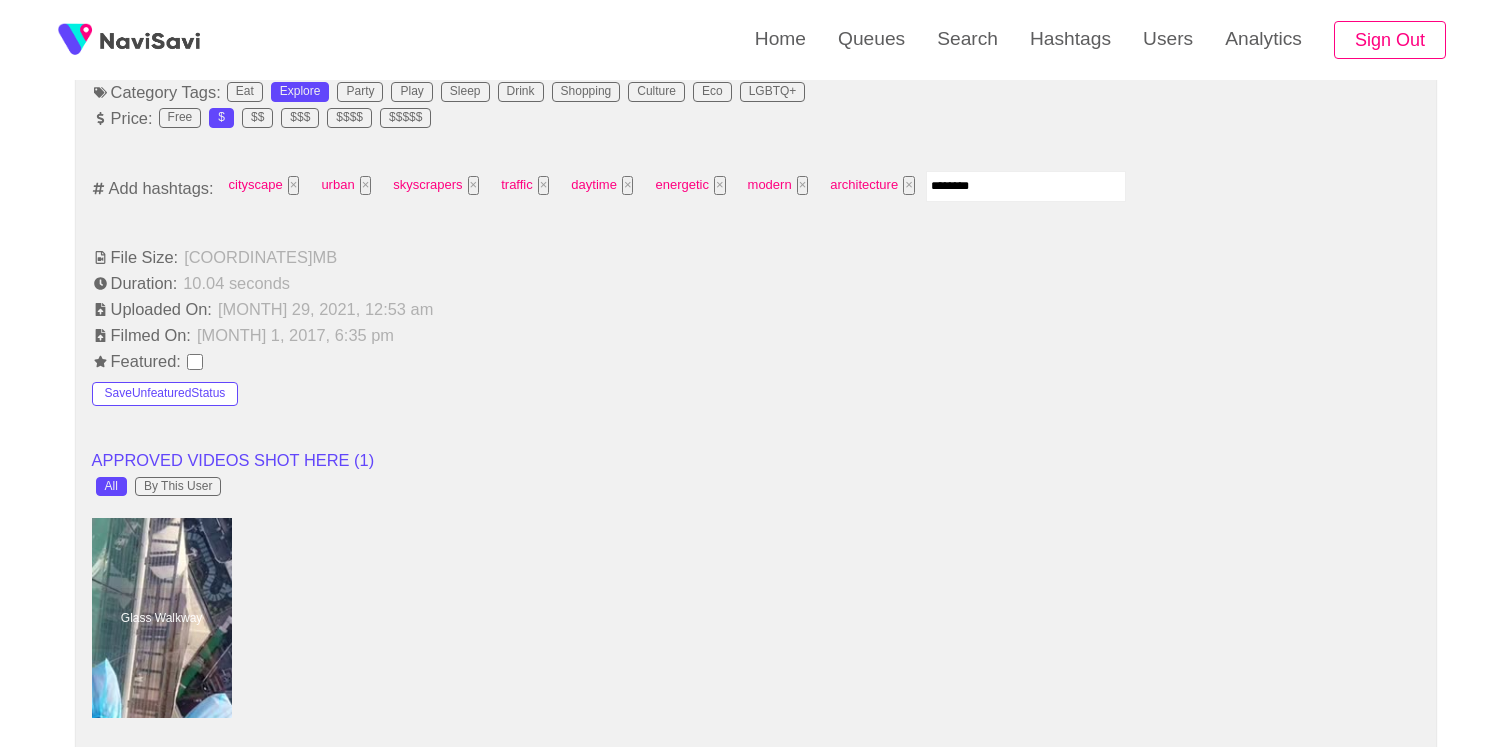 type on "*********" 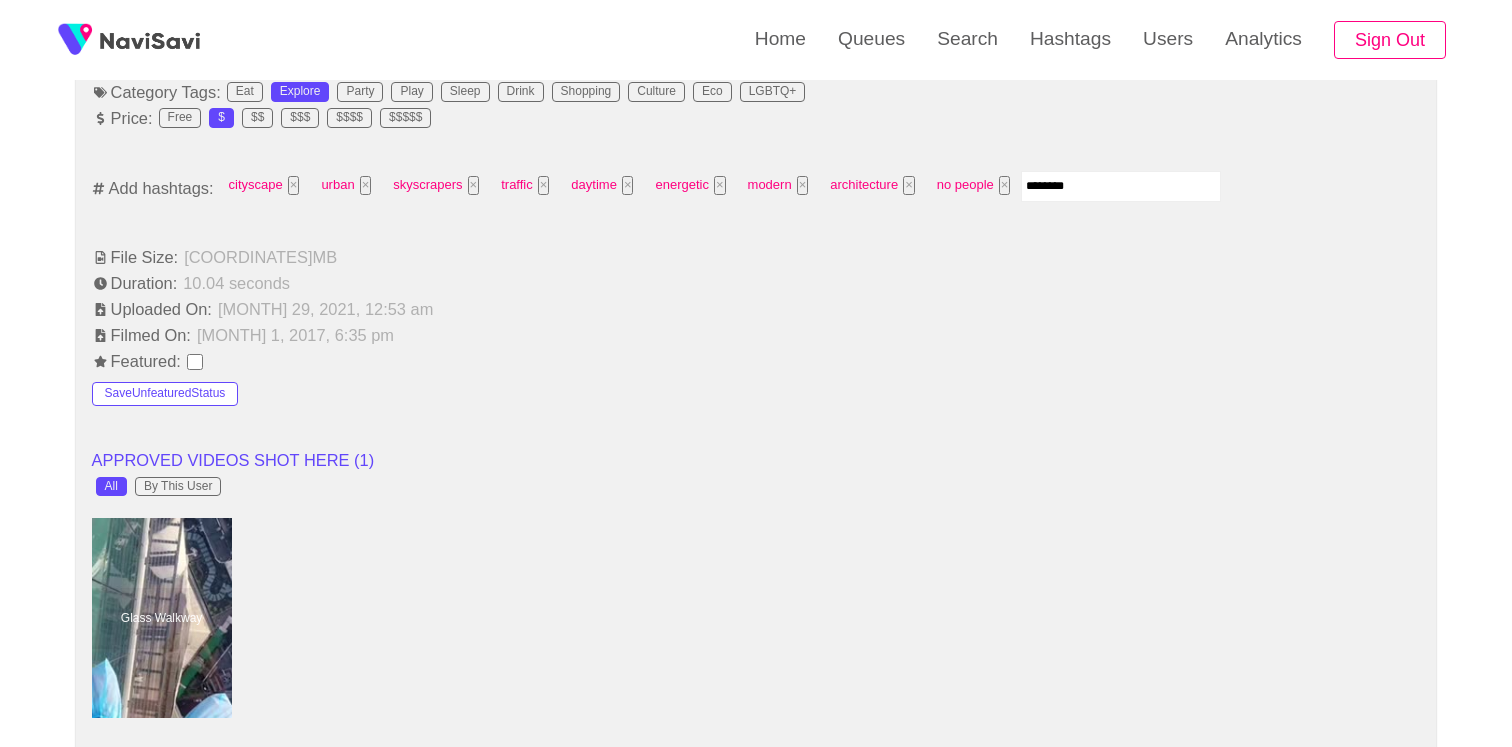 type on "*********" 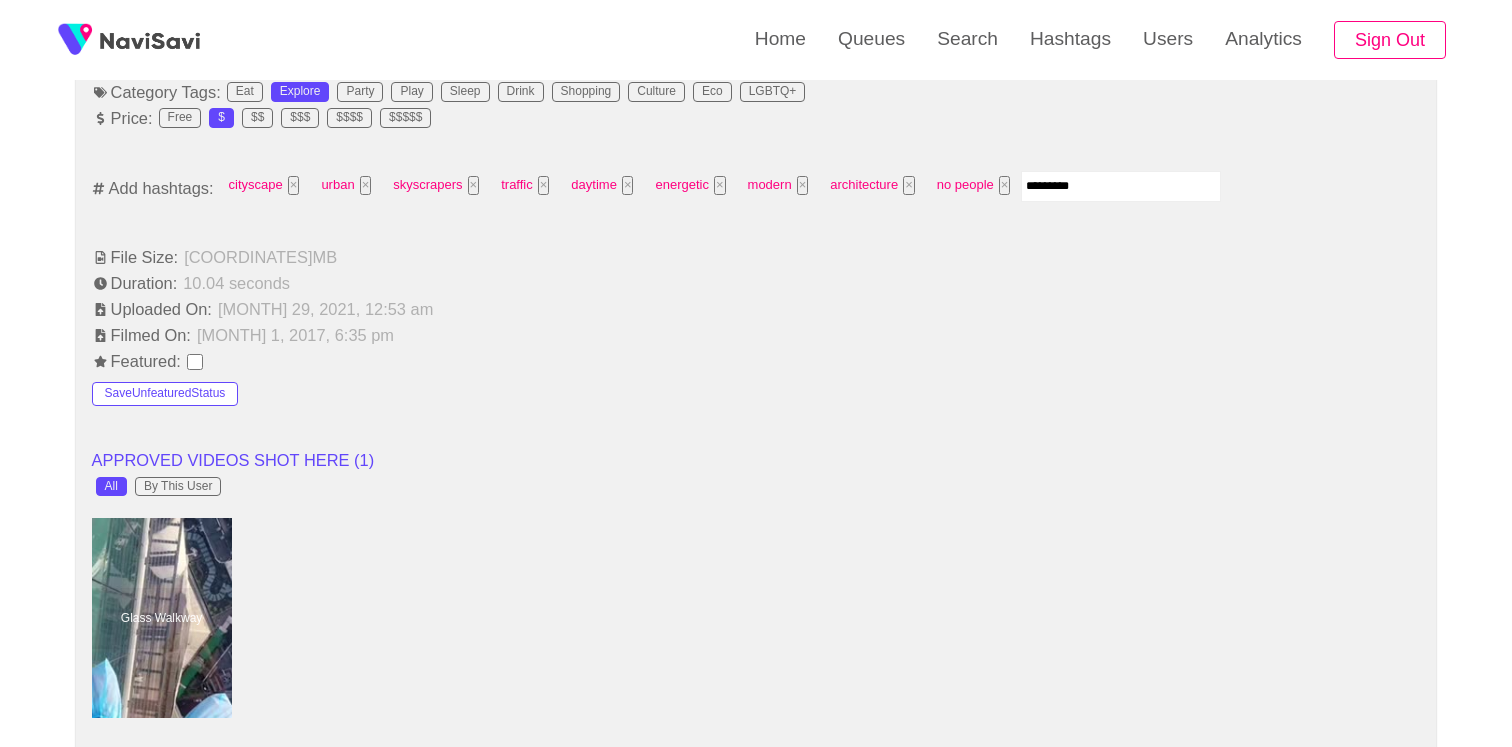 type 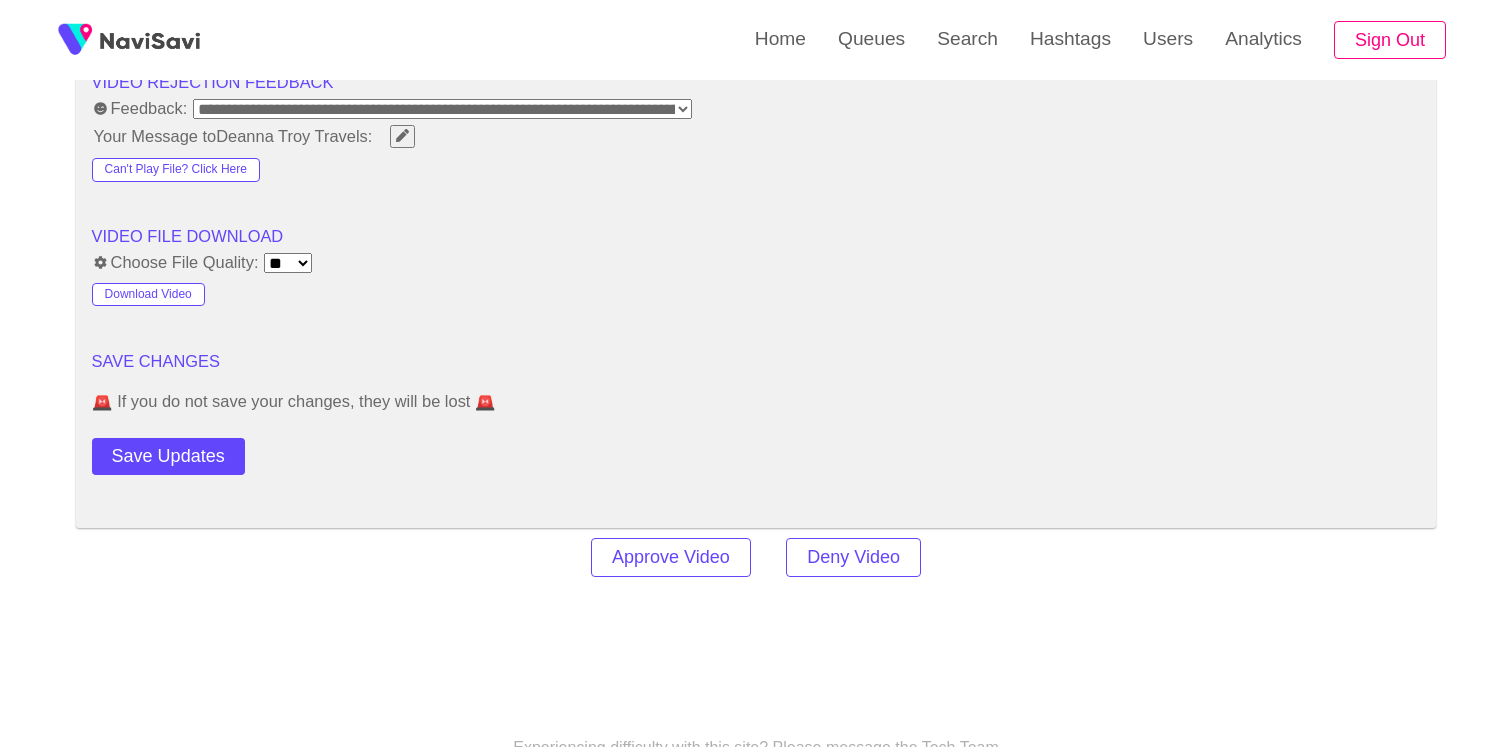 scroll, scrollTop: 3017, scrollLeft: 0, axis: vertical 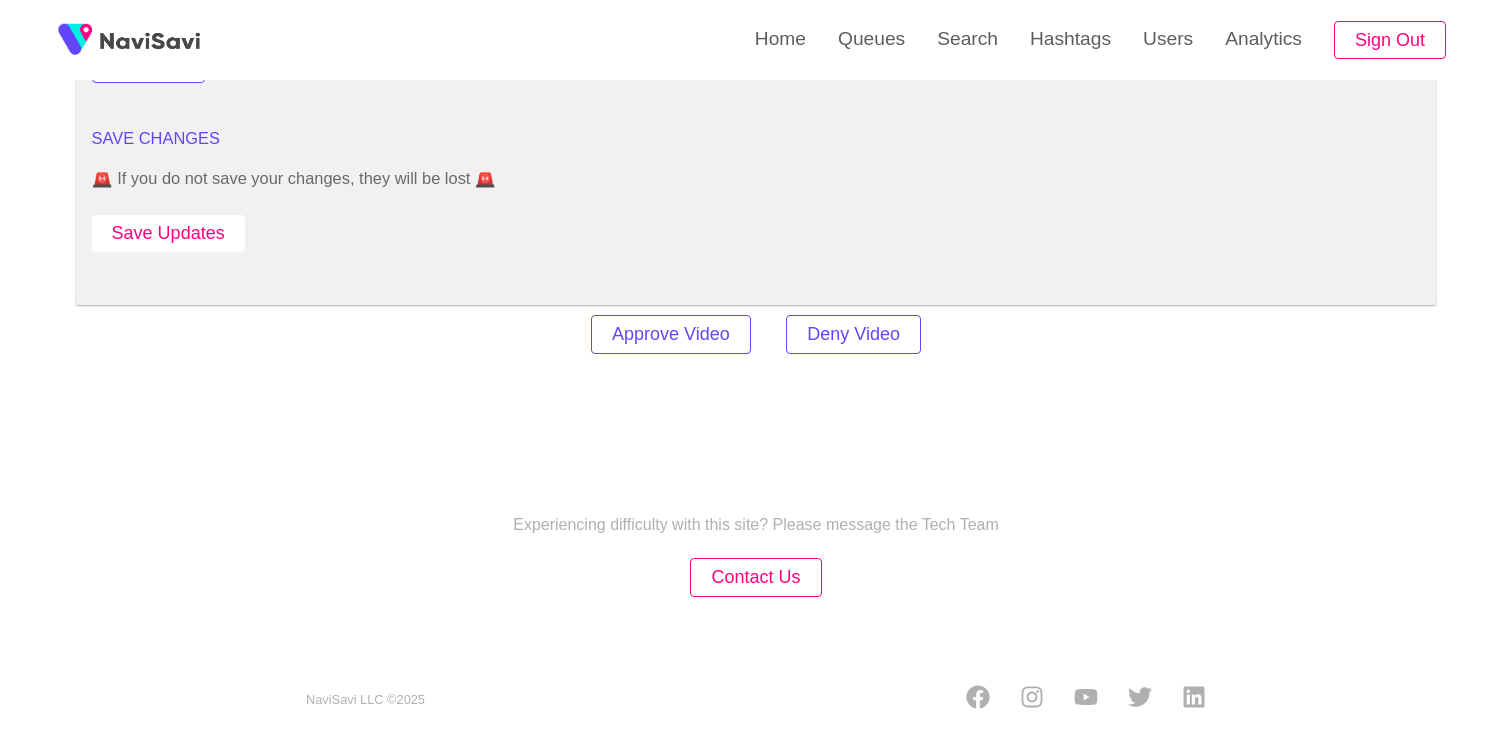 click on "Save Updates" at bounding box center [168, 233] 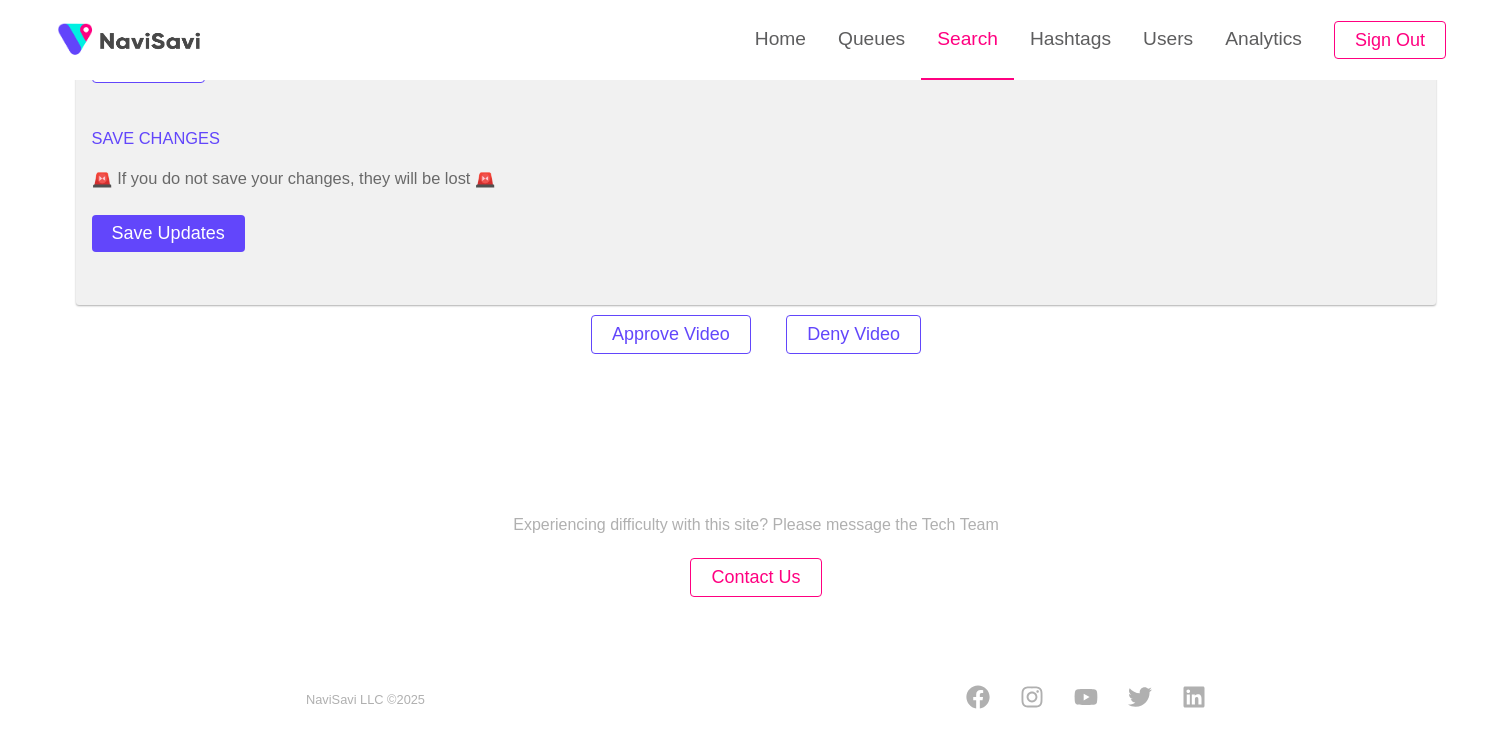 click on "Search" at bounding box center [967, 39] 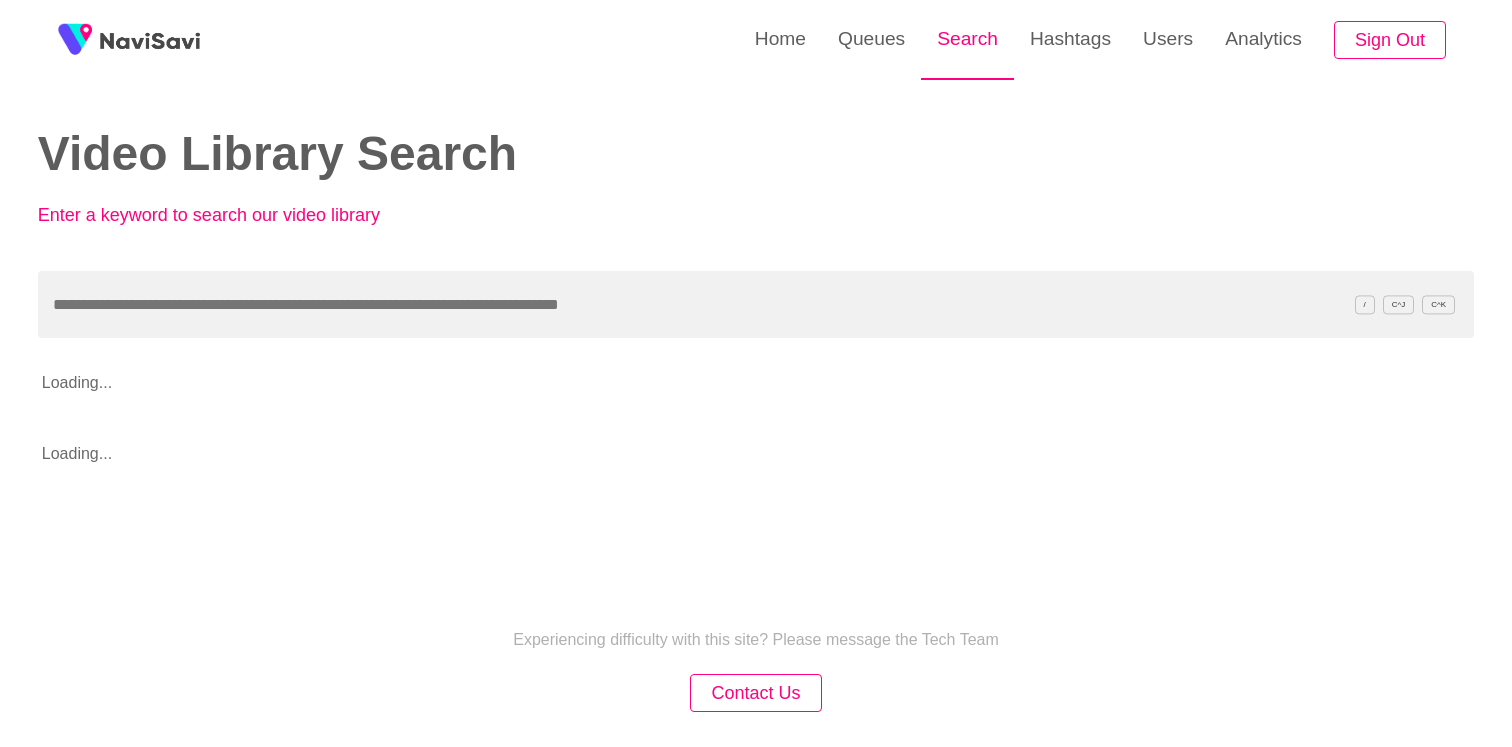 click on "Search" at bounding box center (967, 39) 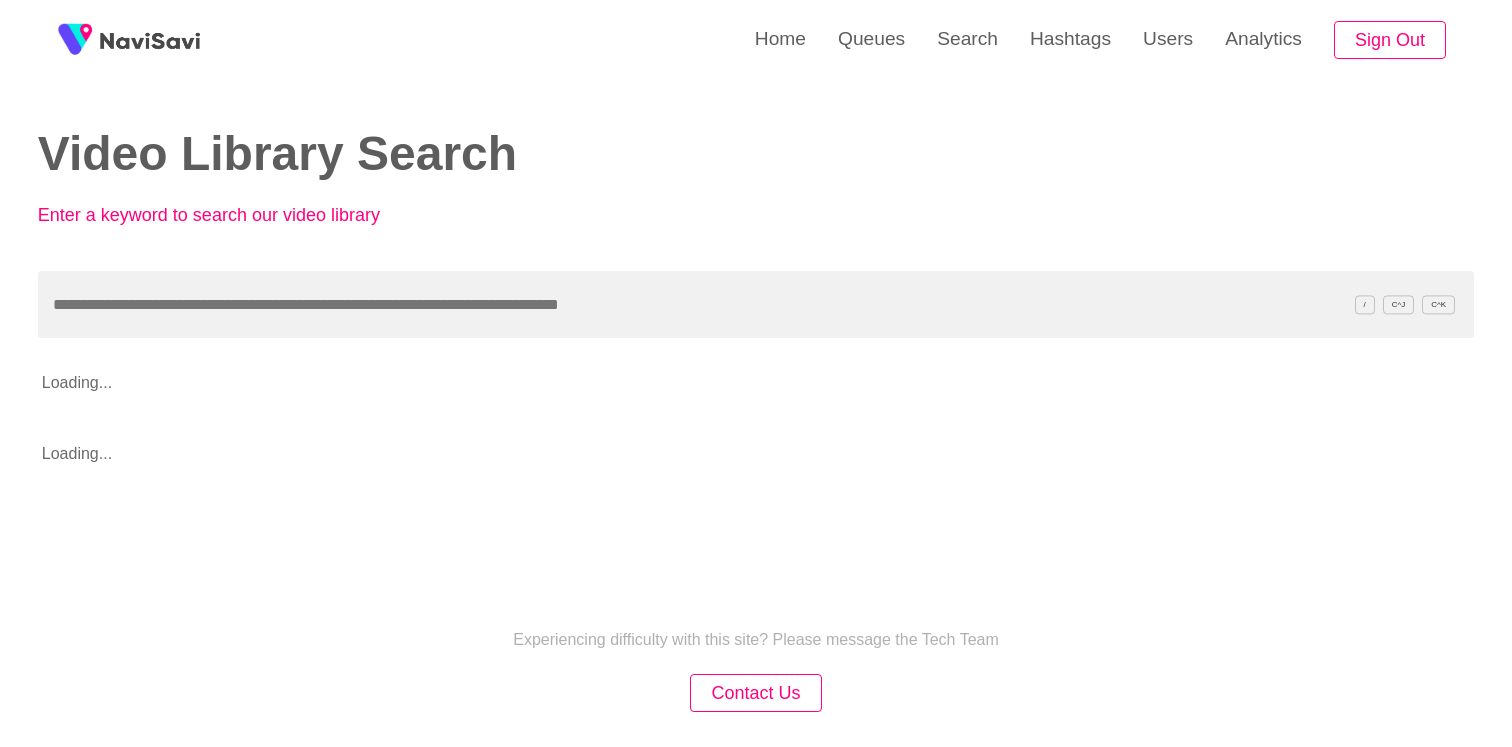 click at bounding box center (756, 304) 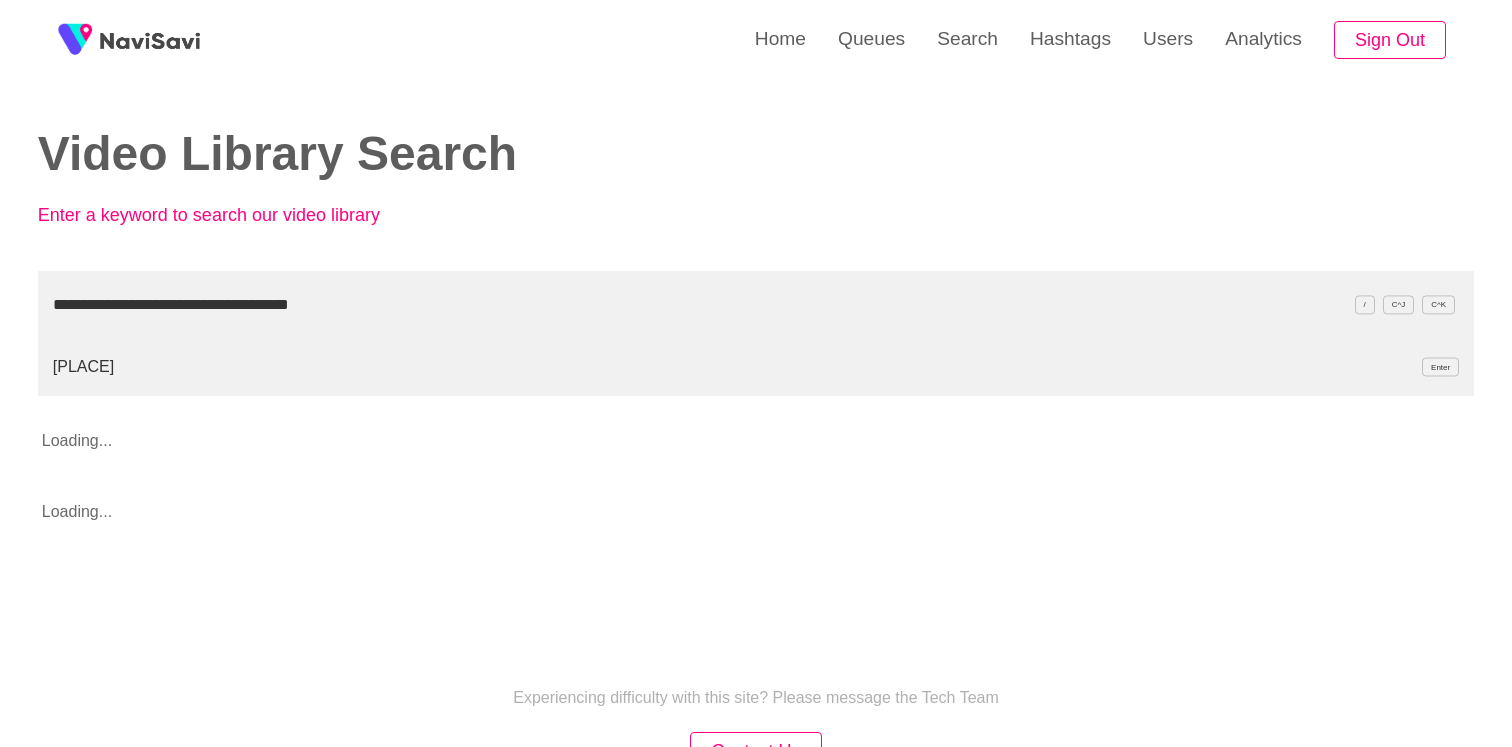 type on "**********" 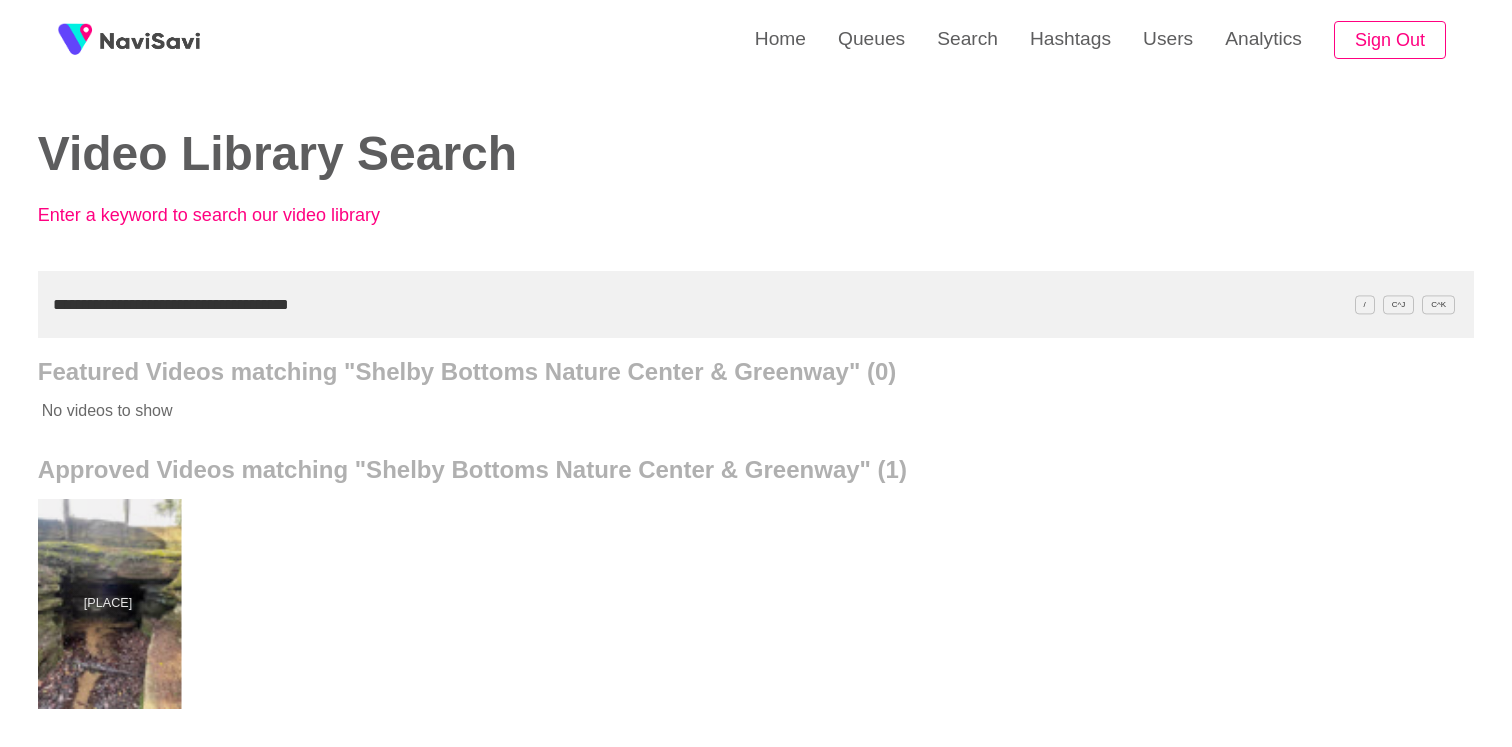 click at bounding box center (107, 604) 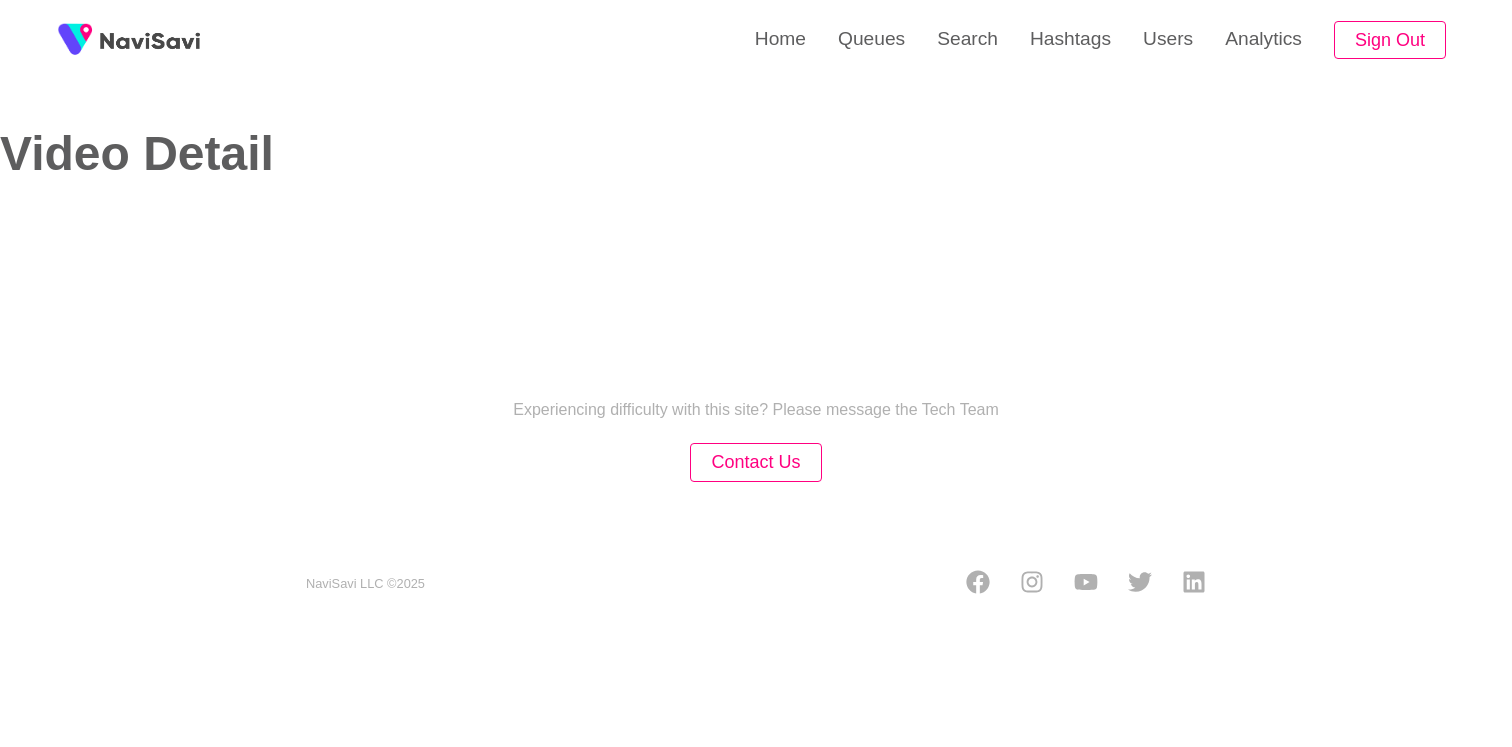 select on "**" 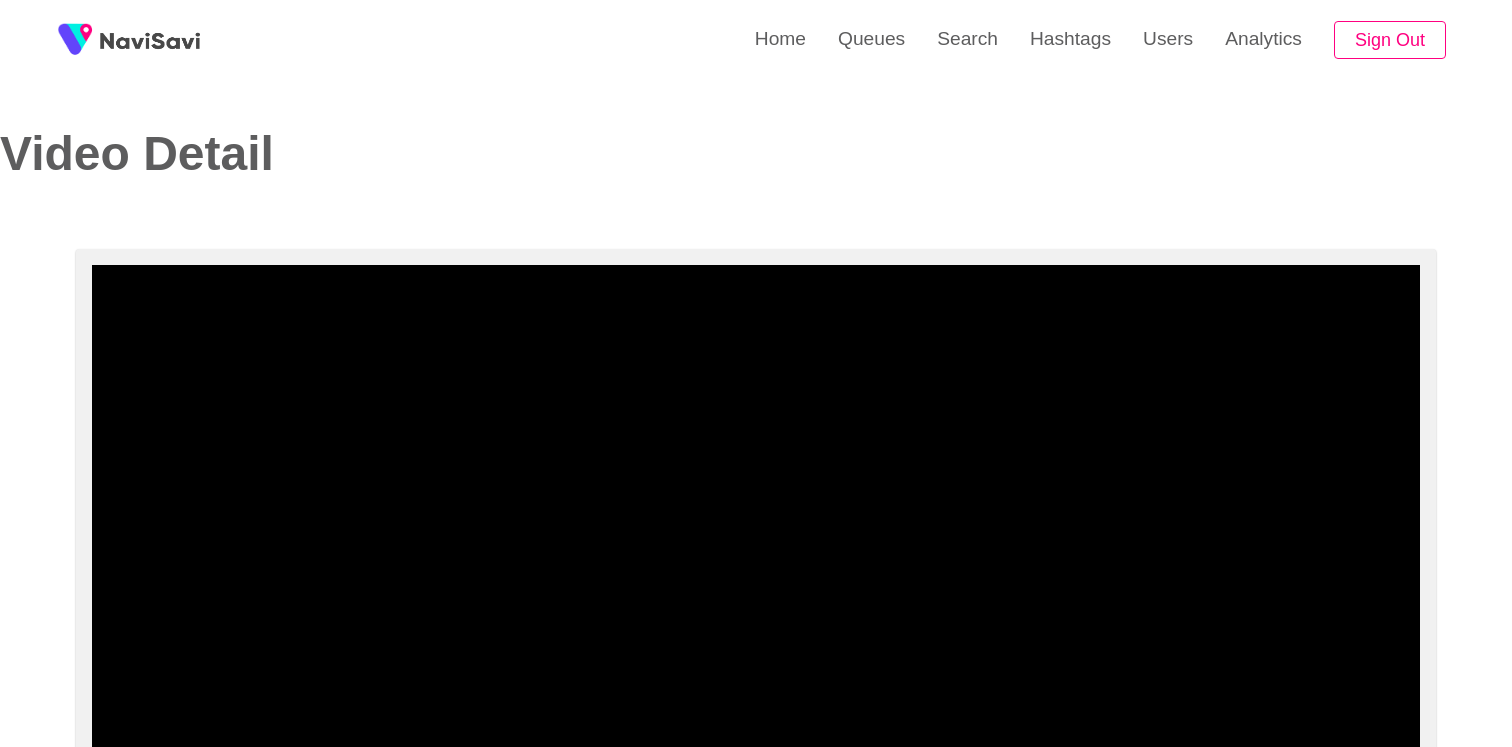 click at bounding box center (756, 515) 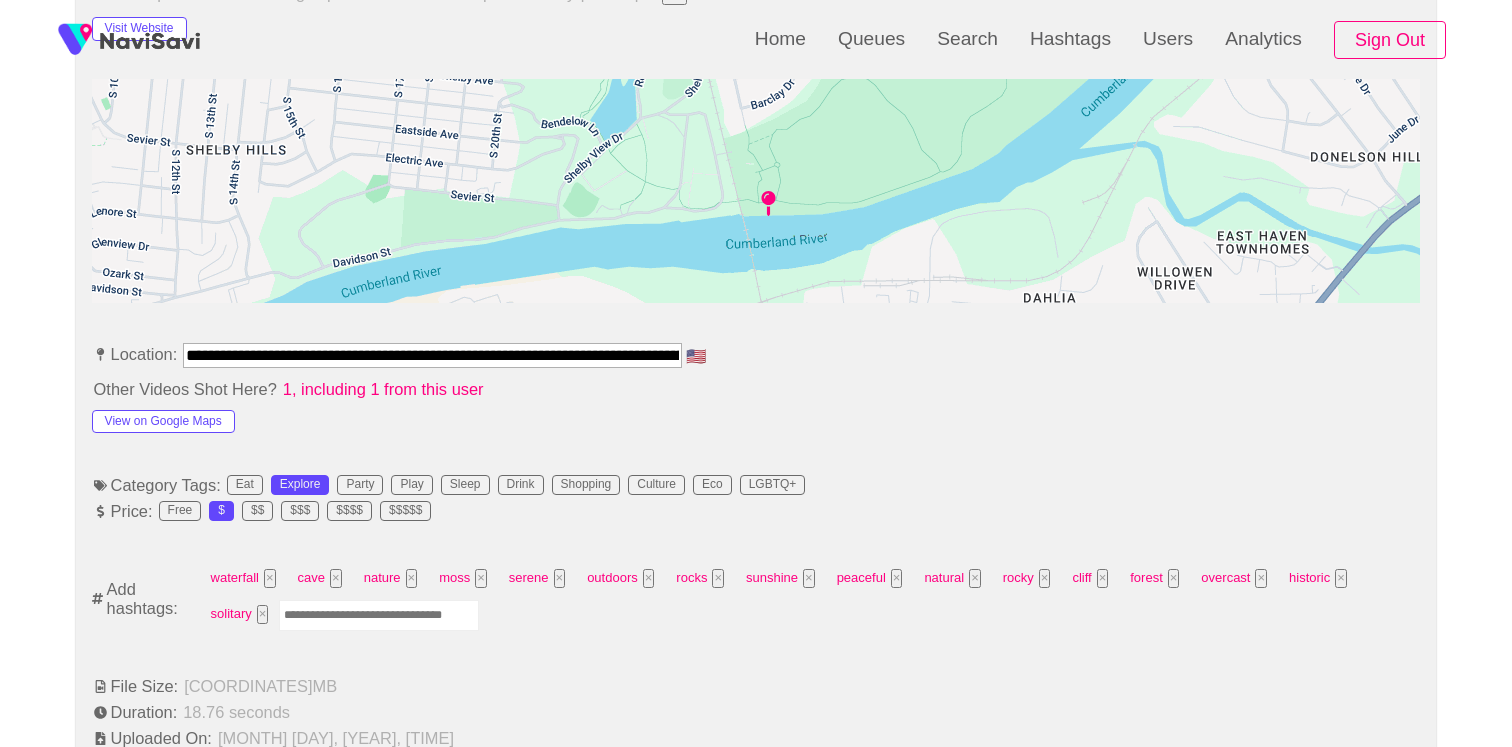 select on "**********" 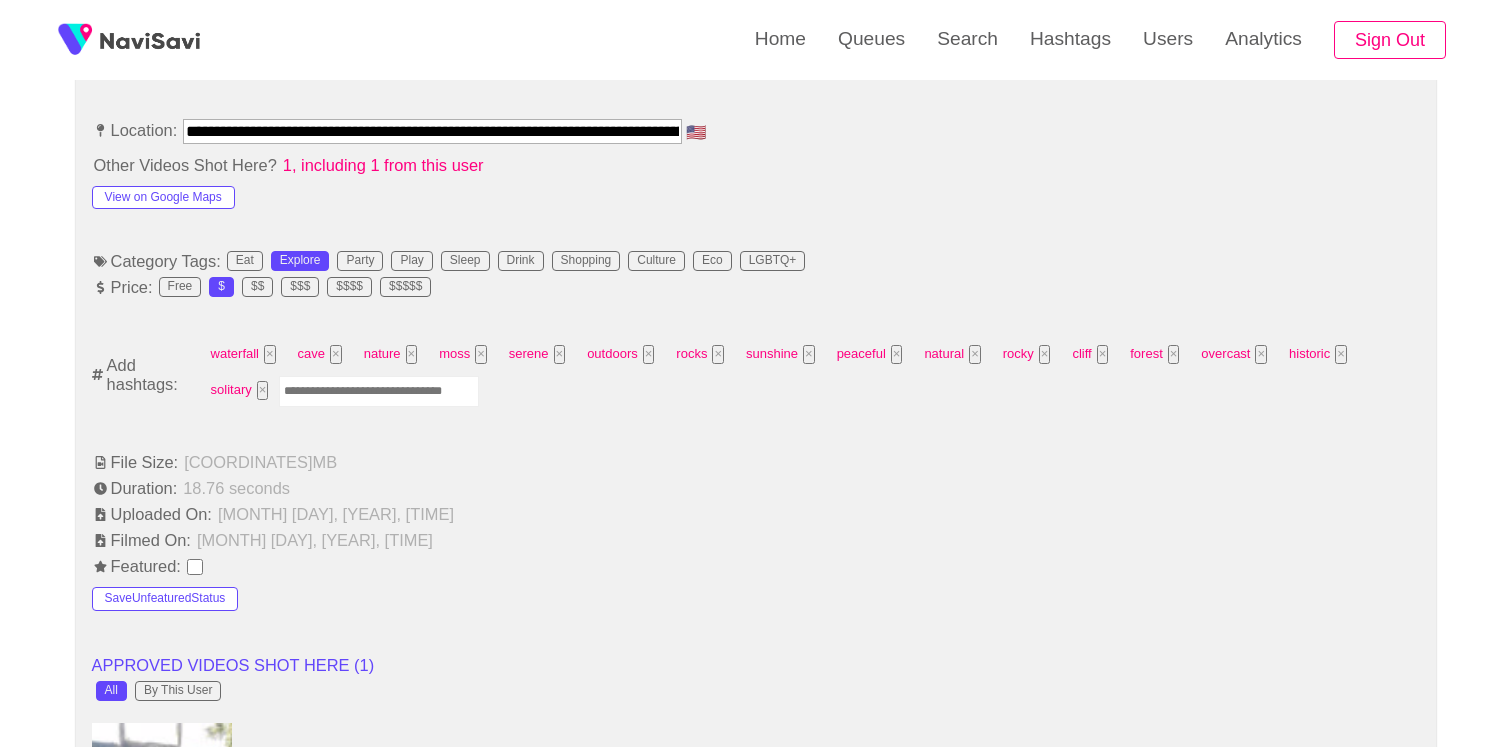 scroll, scrollTop: 1240, scrollLeft: 0, axis: vertical 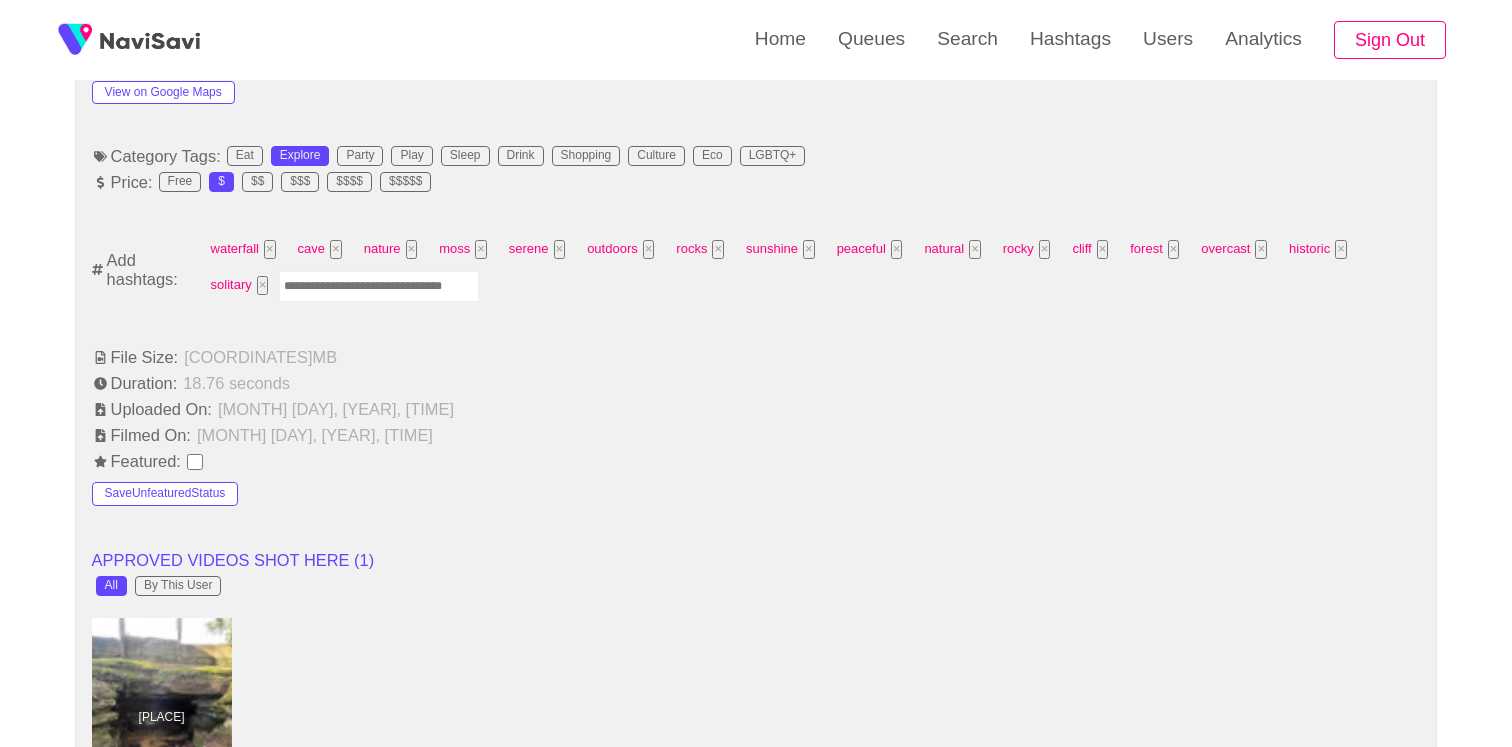 click at bounding box center [379, 286] 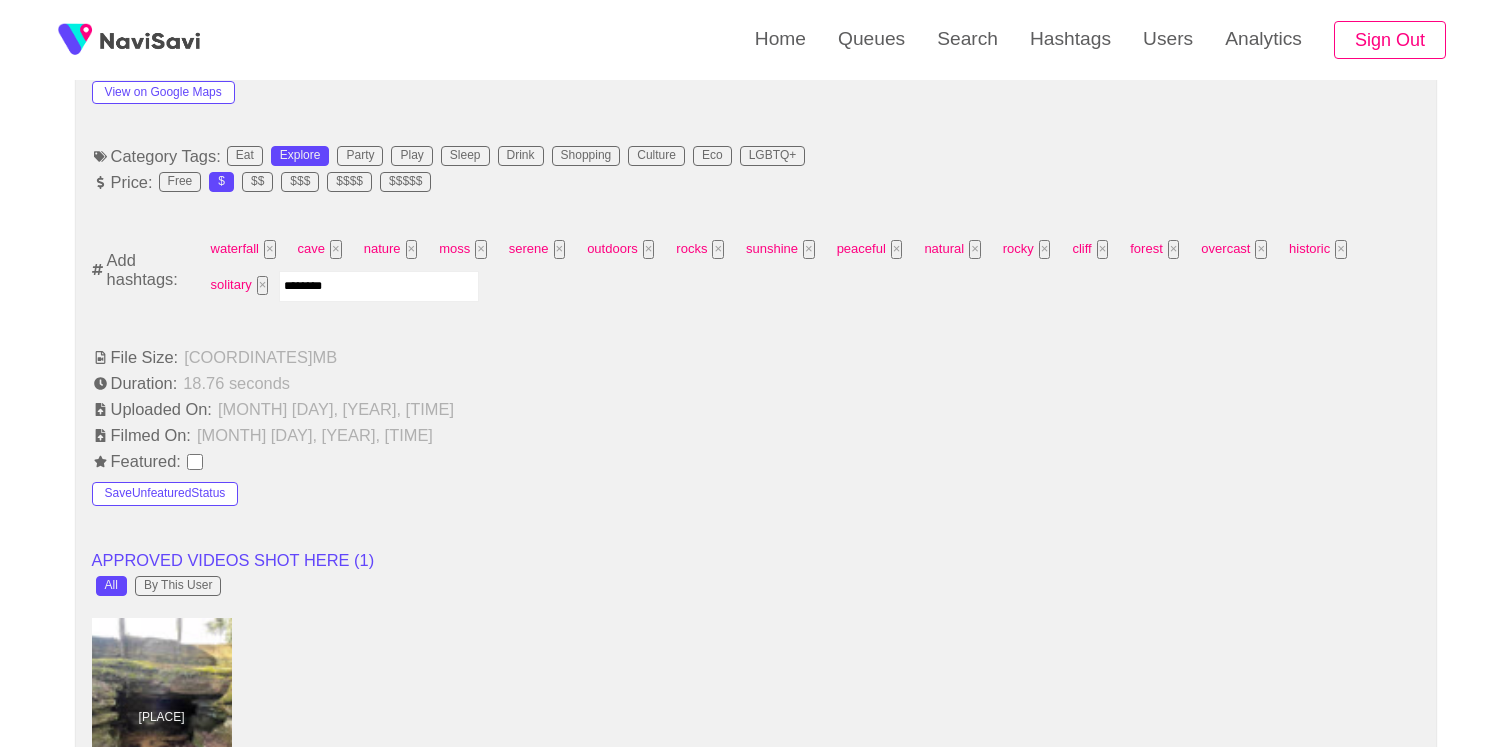 type on "*********" 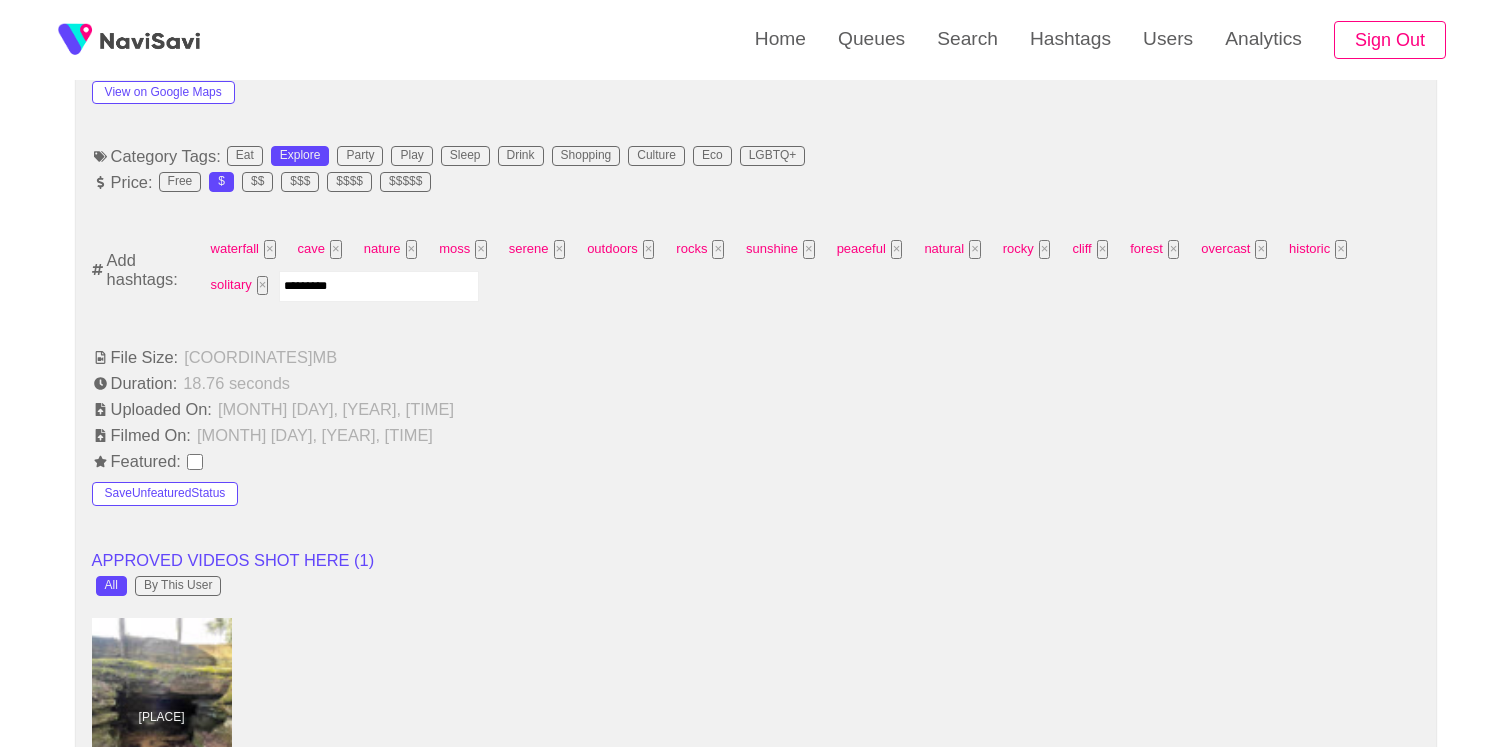 type 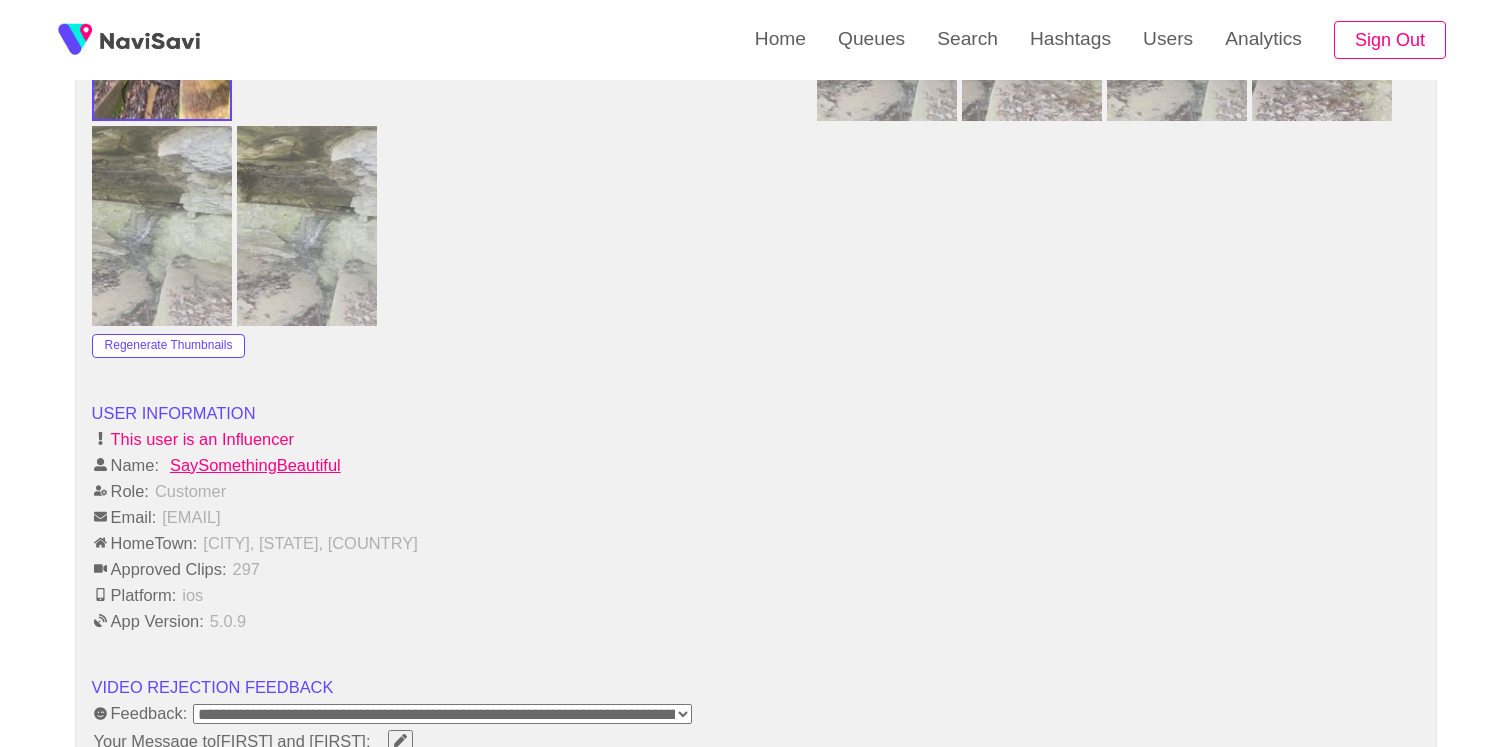 scroll, scrollTop: 2607, scrollLeft: 0, axis: vertical 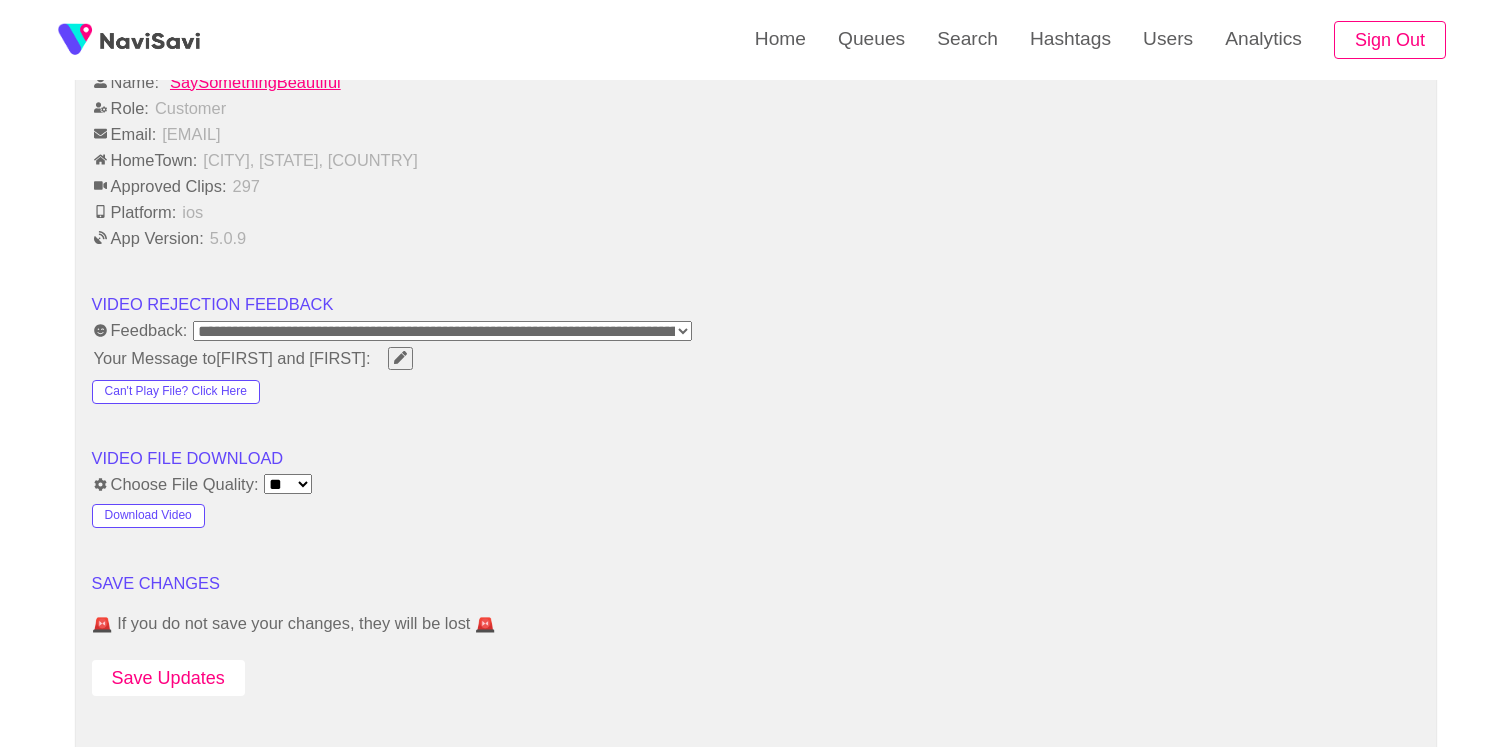click on "Save Updates" at bounding box center (168, 678) 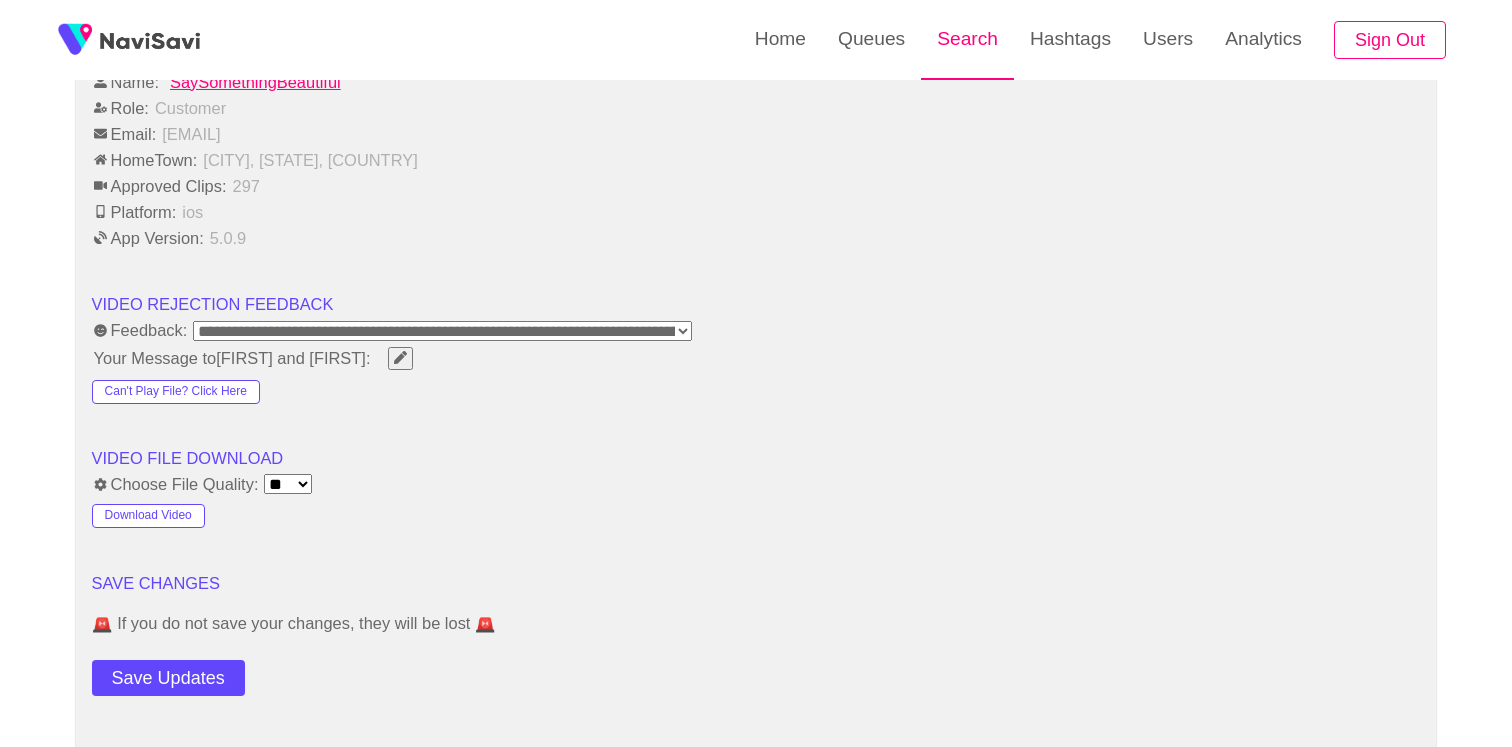 click on "Search" at bounding box center [967, 39] 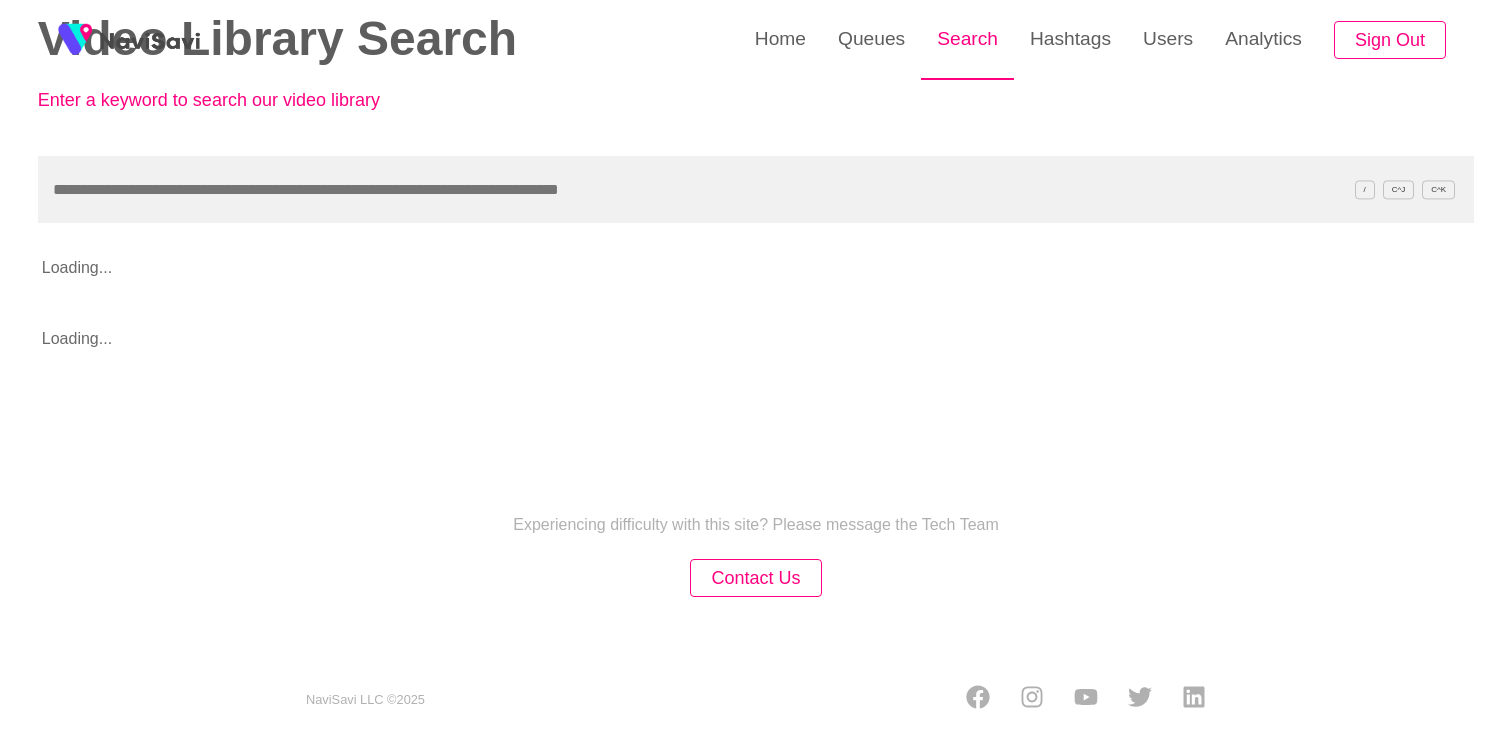 scroll, scrollTop: 0, scrollLeft: 0, axis: both 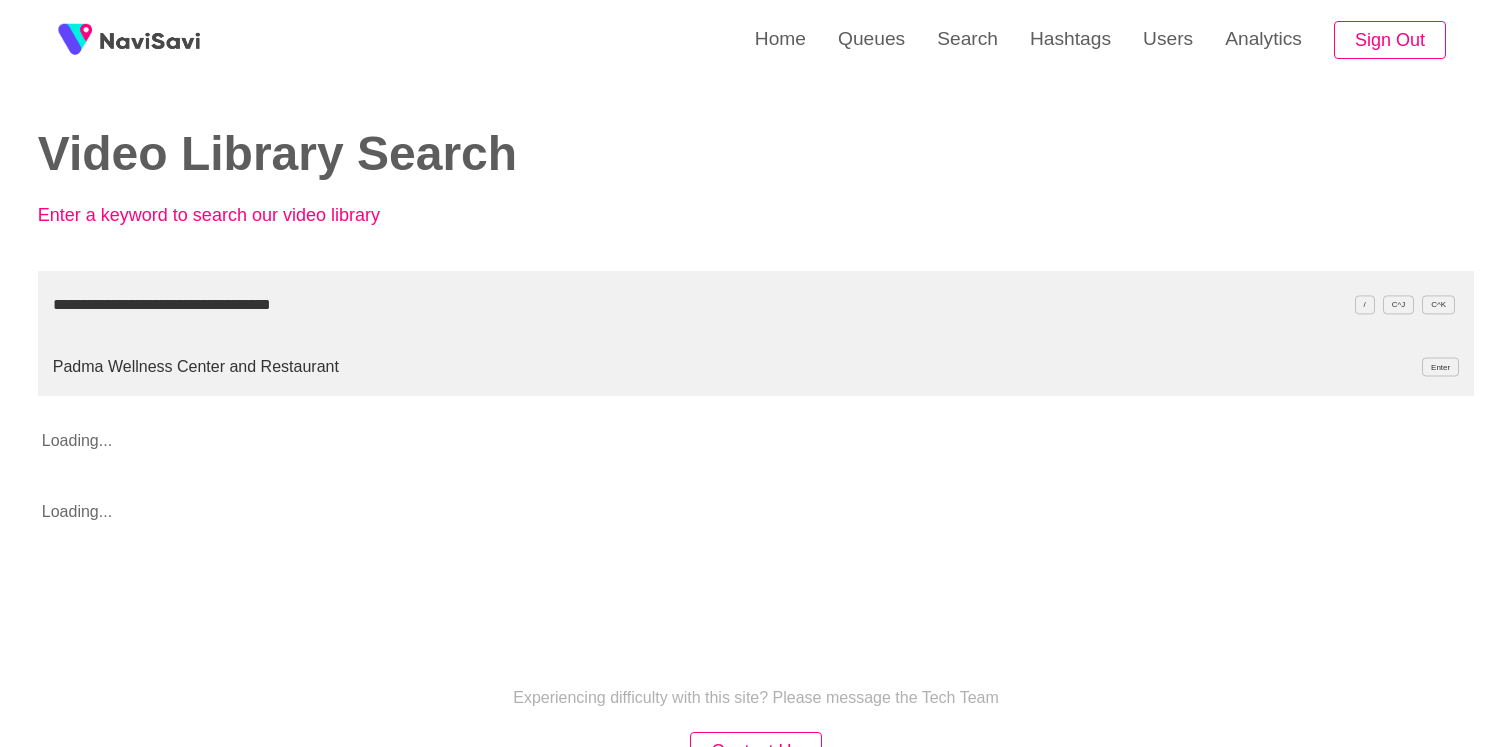 type on "**********" 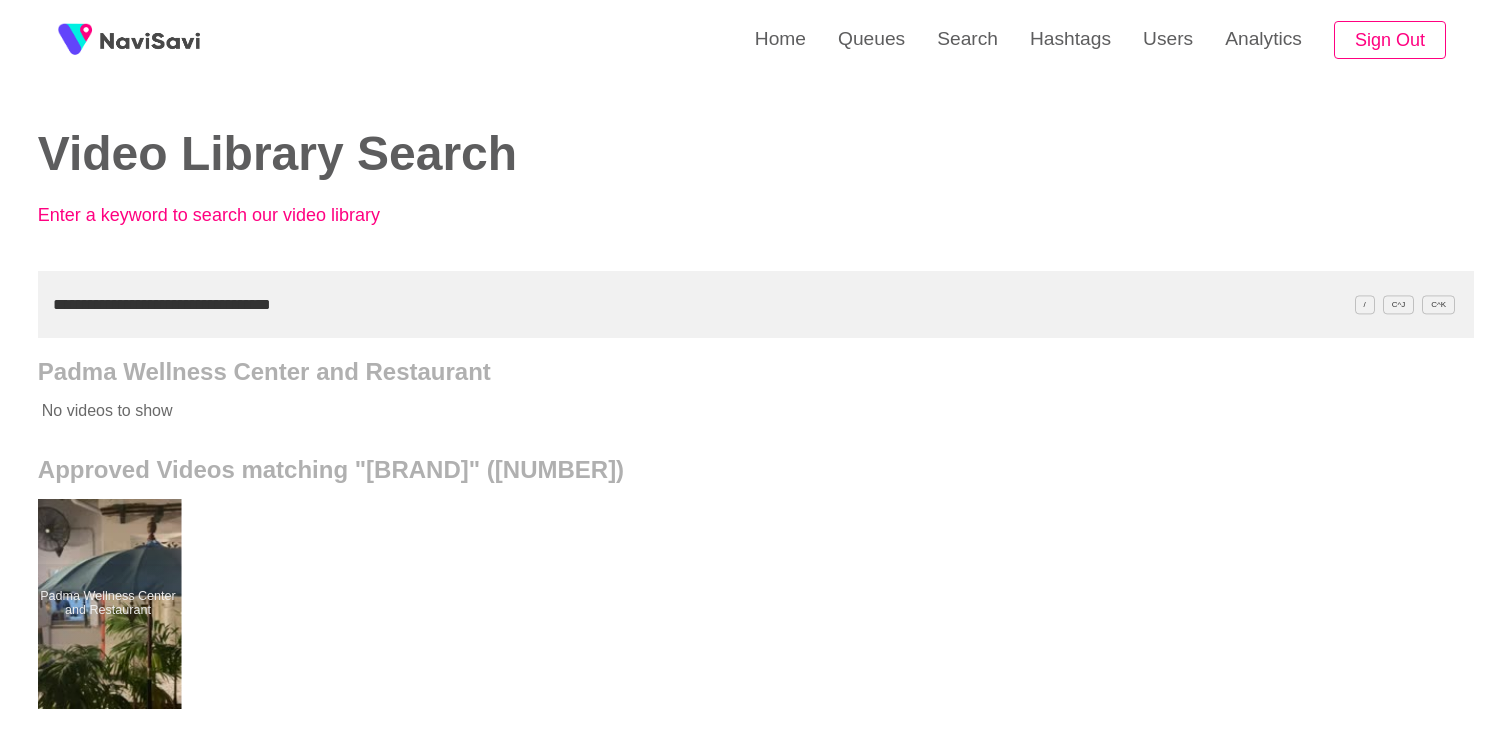 click at bounding box center [107, 604] 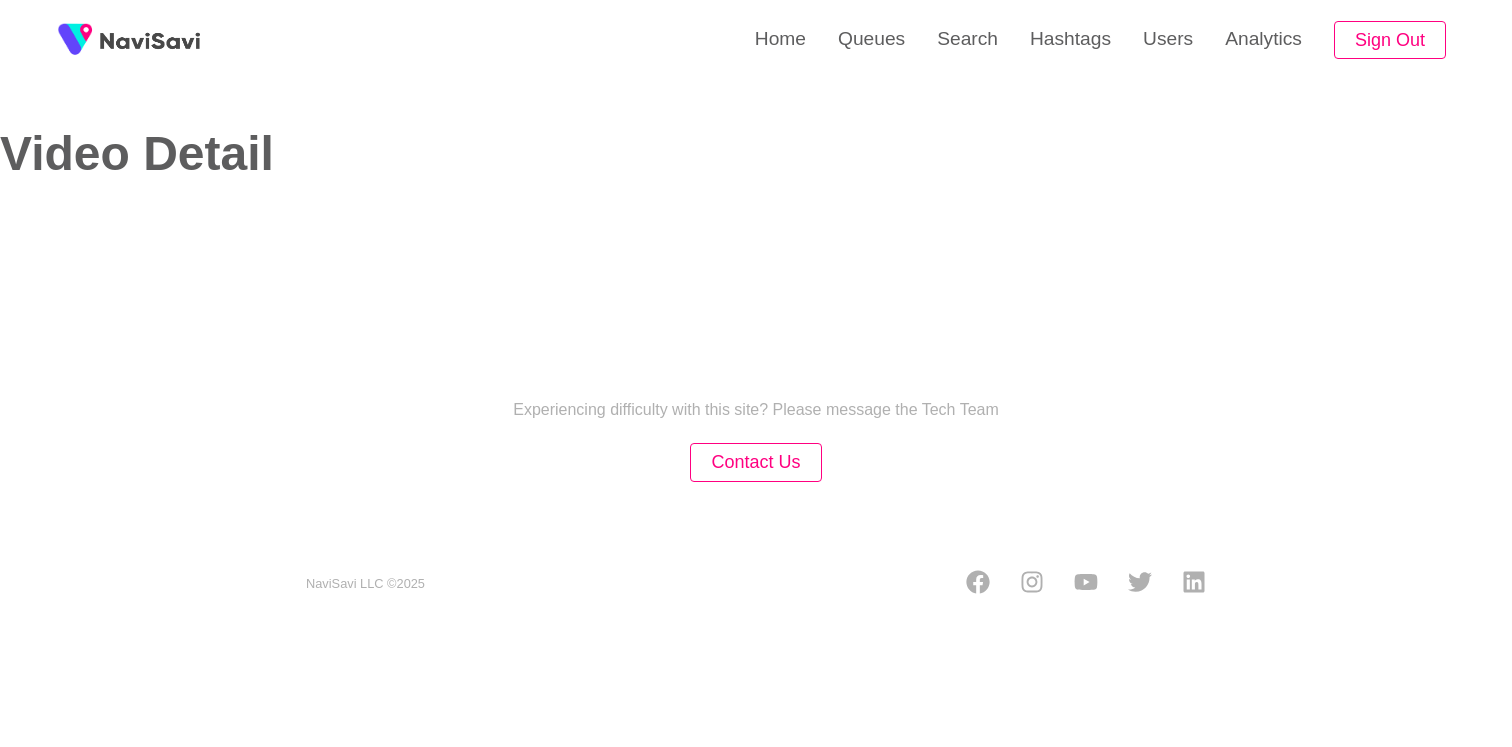 select on "**********" 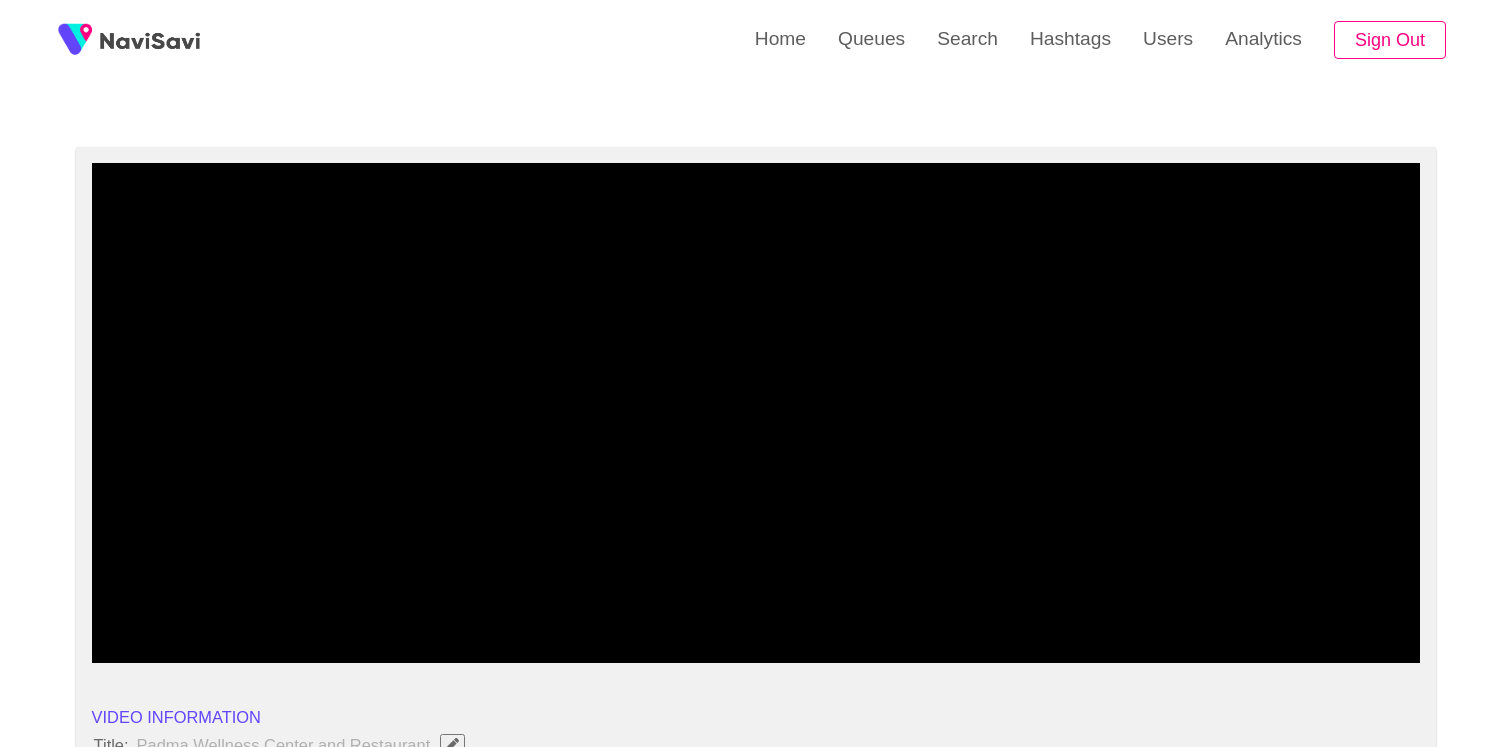 scroll, scrollTop: 144, scrollLeft: 0, axis: vertical 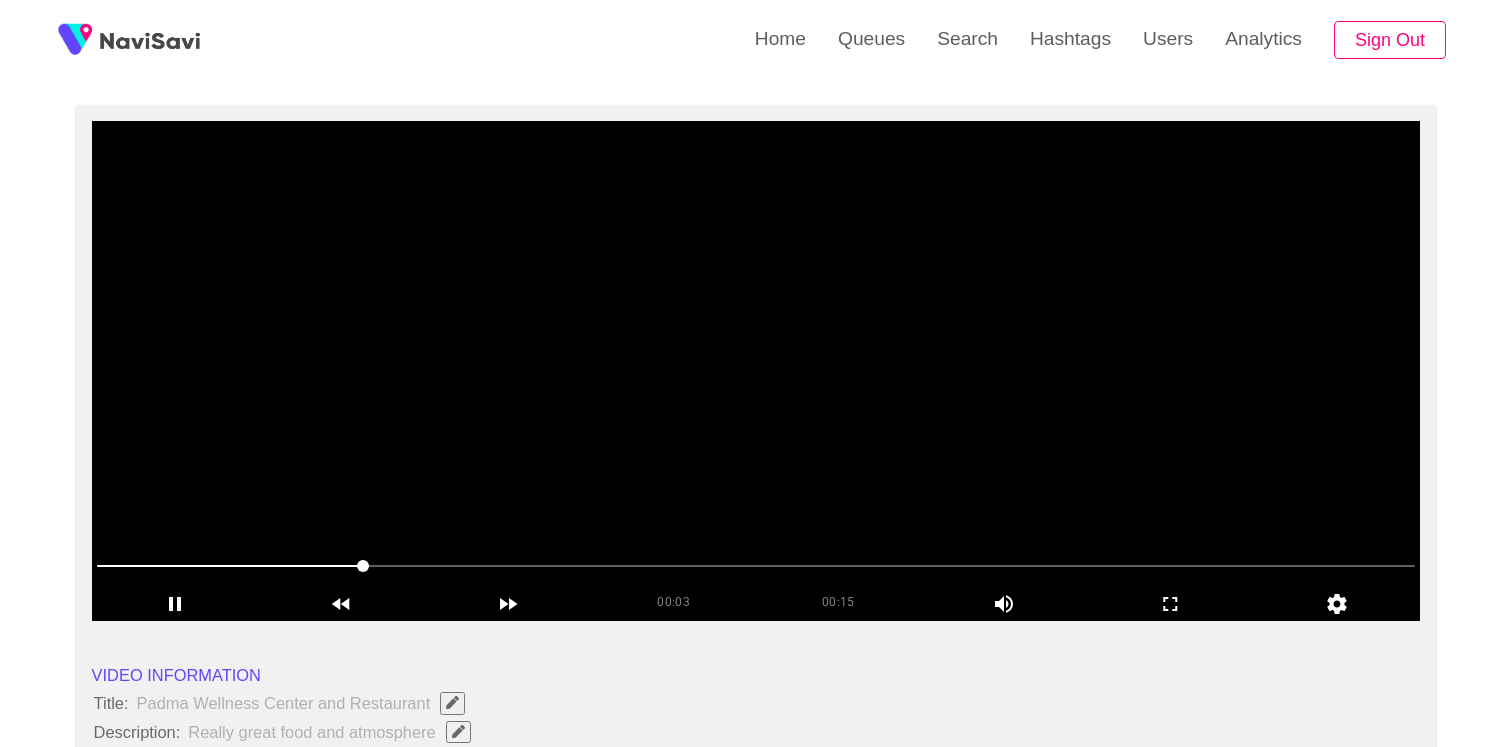 click at bounding box center [756, 371] 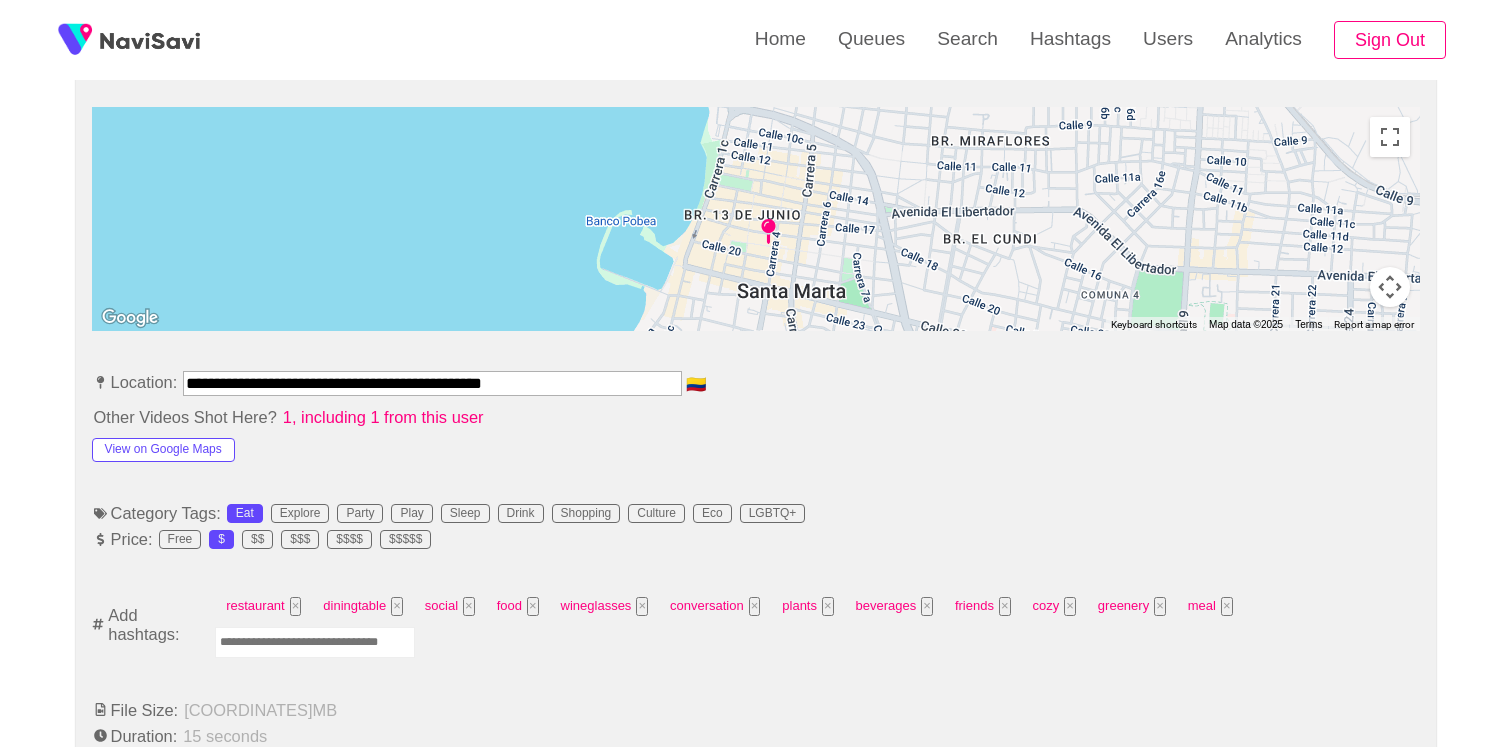 scroll, scrollTop: 1223, scrollLeft: 0, axis: vertical 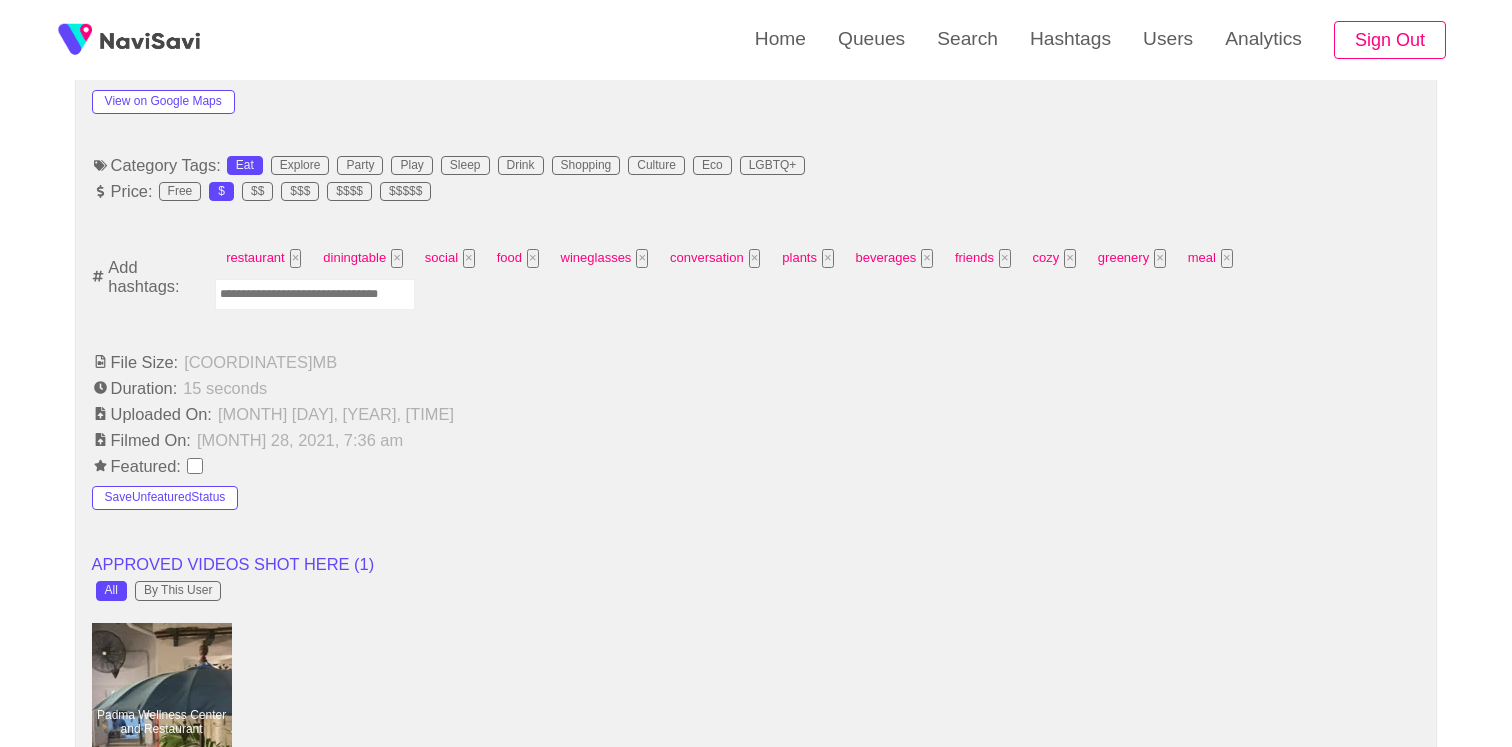 click at bounding box center [315, 294] 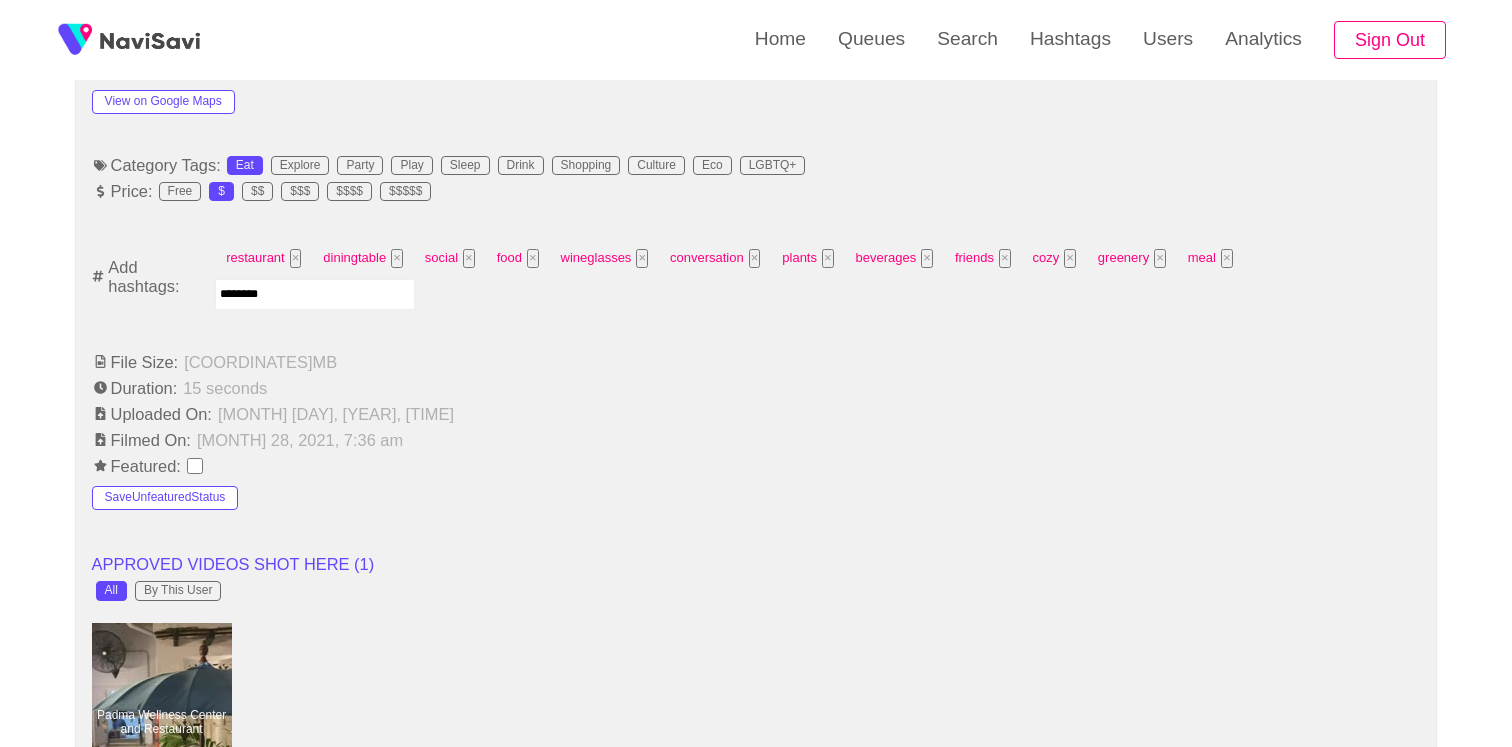 type on "*********" 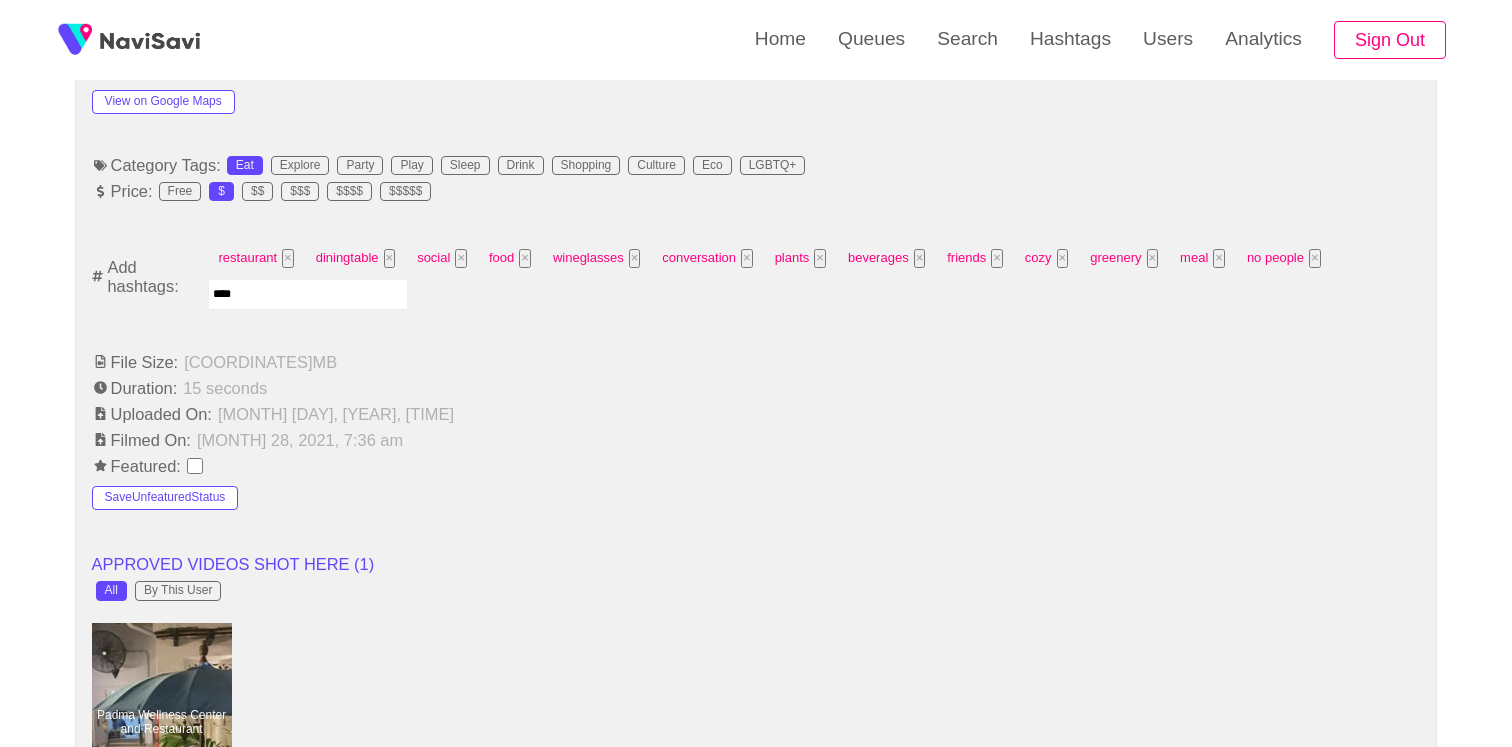 type on "*****" 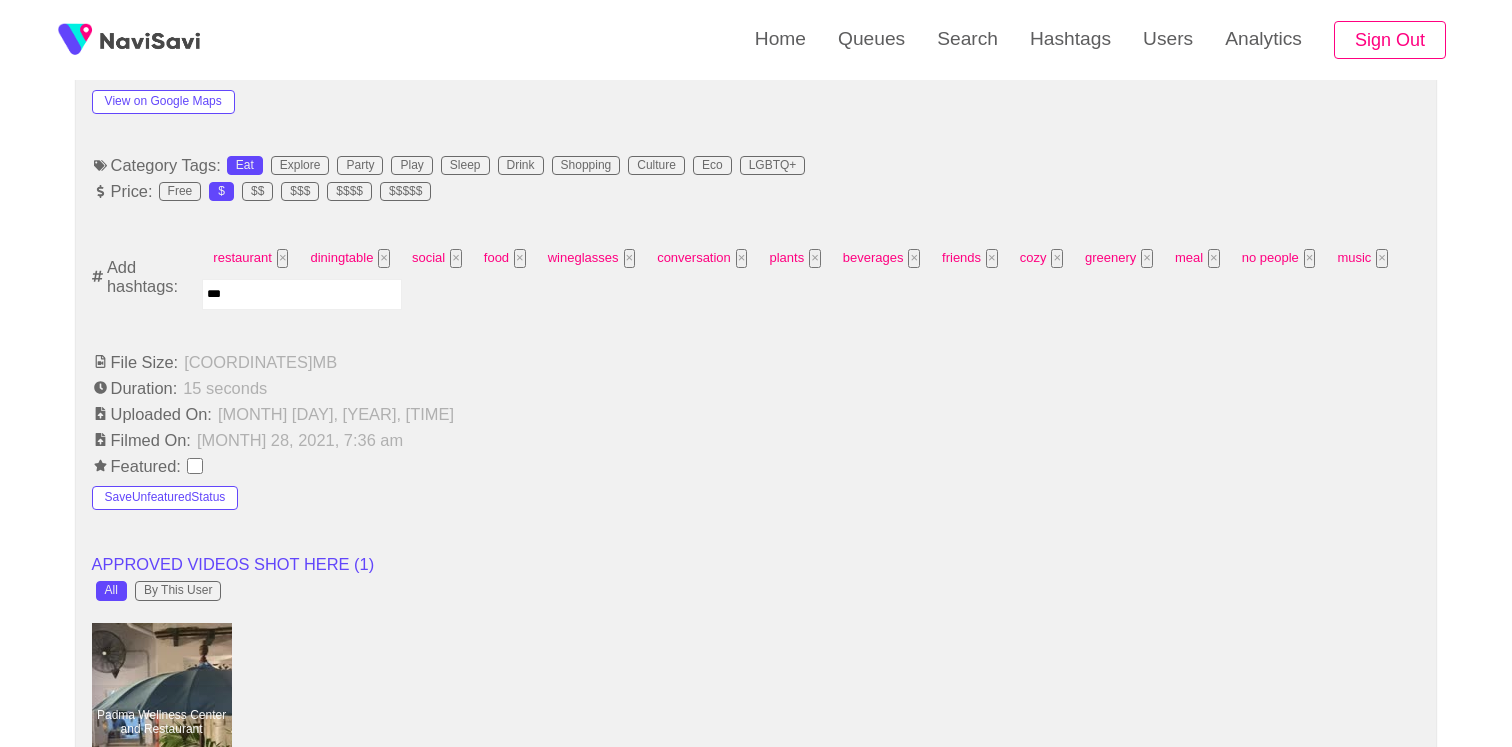 type on "****" 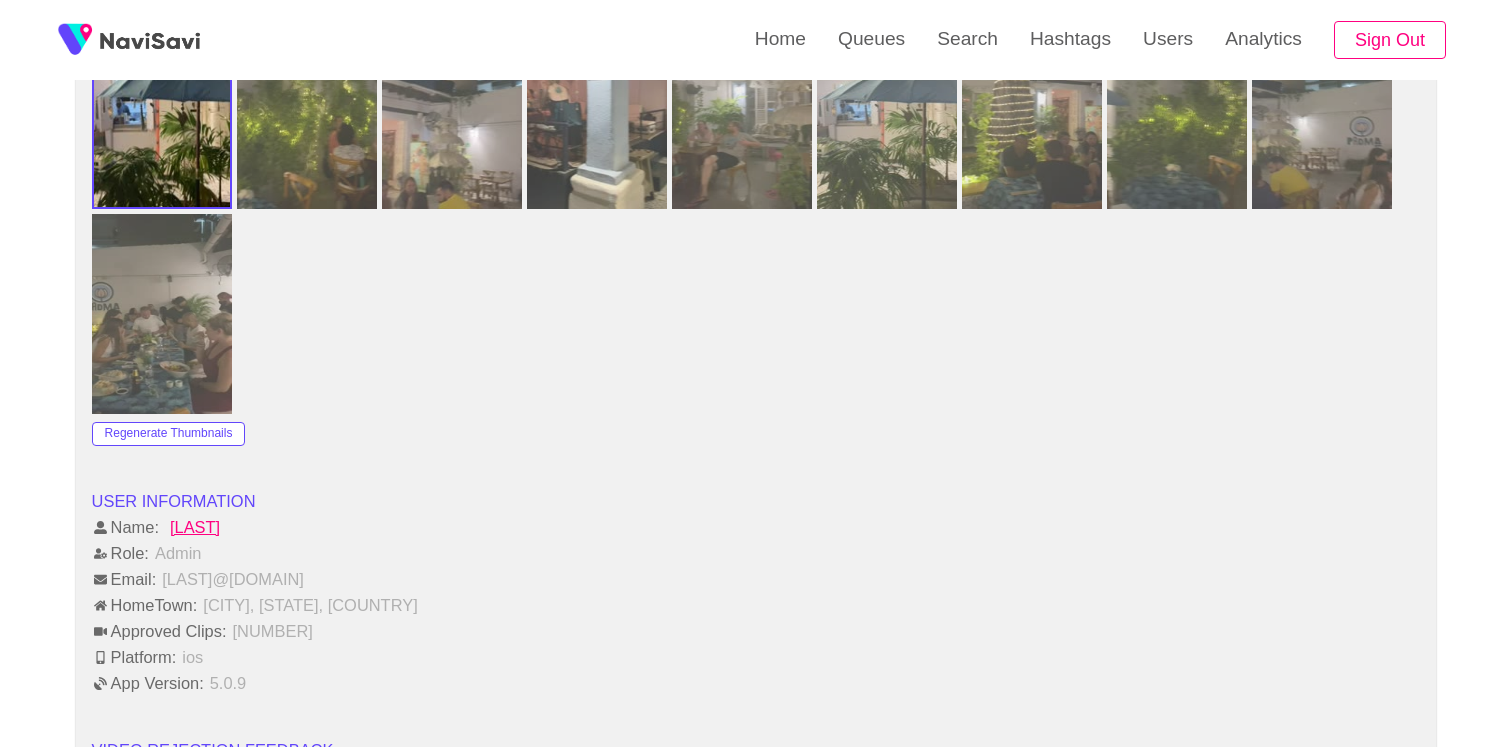 scroll, scrollTop: 2545, scrollLeft: 0, axis: vertical 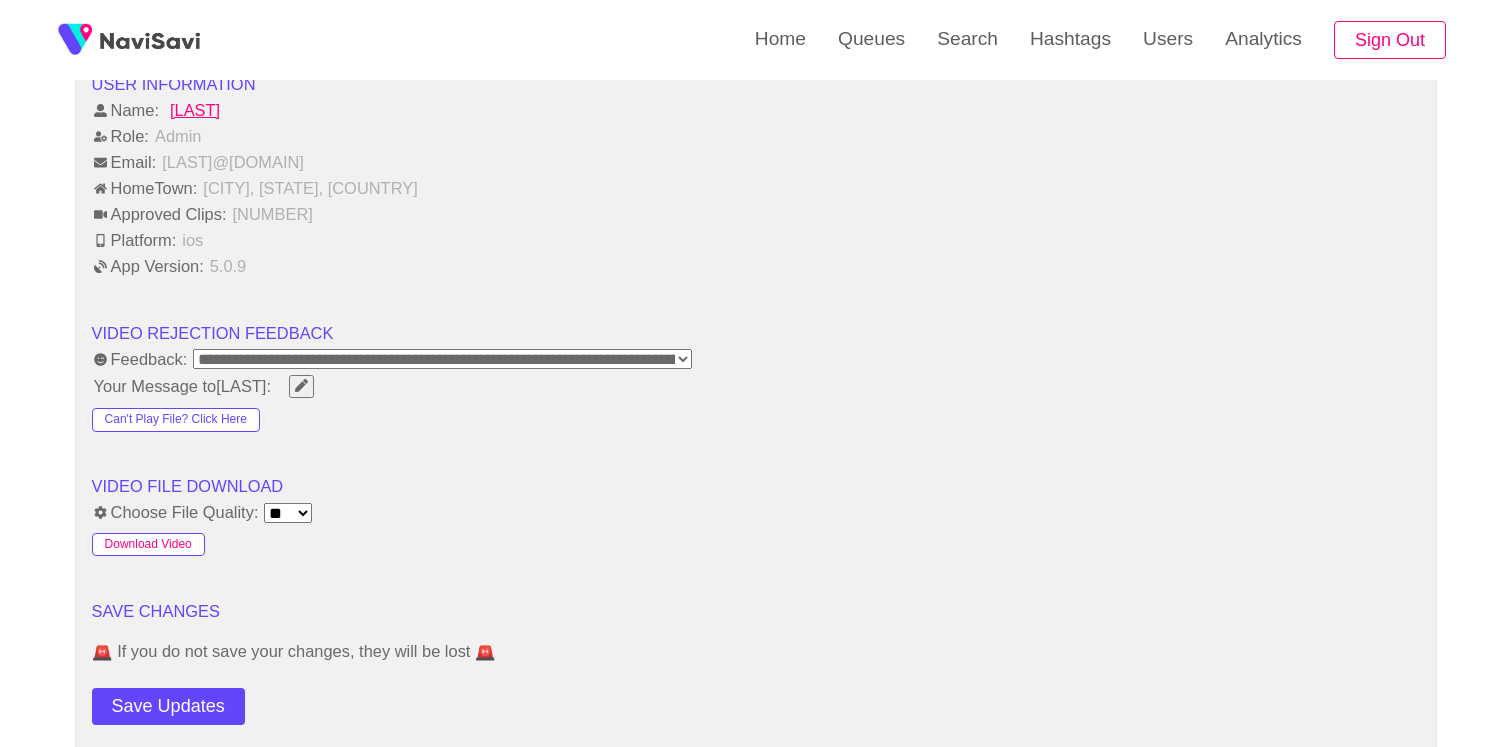 click on "Download Video" at bounding box center [148, 545] 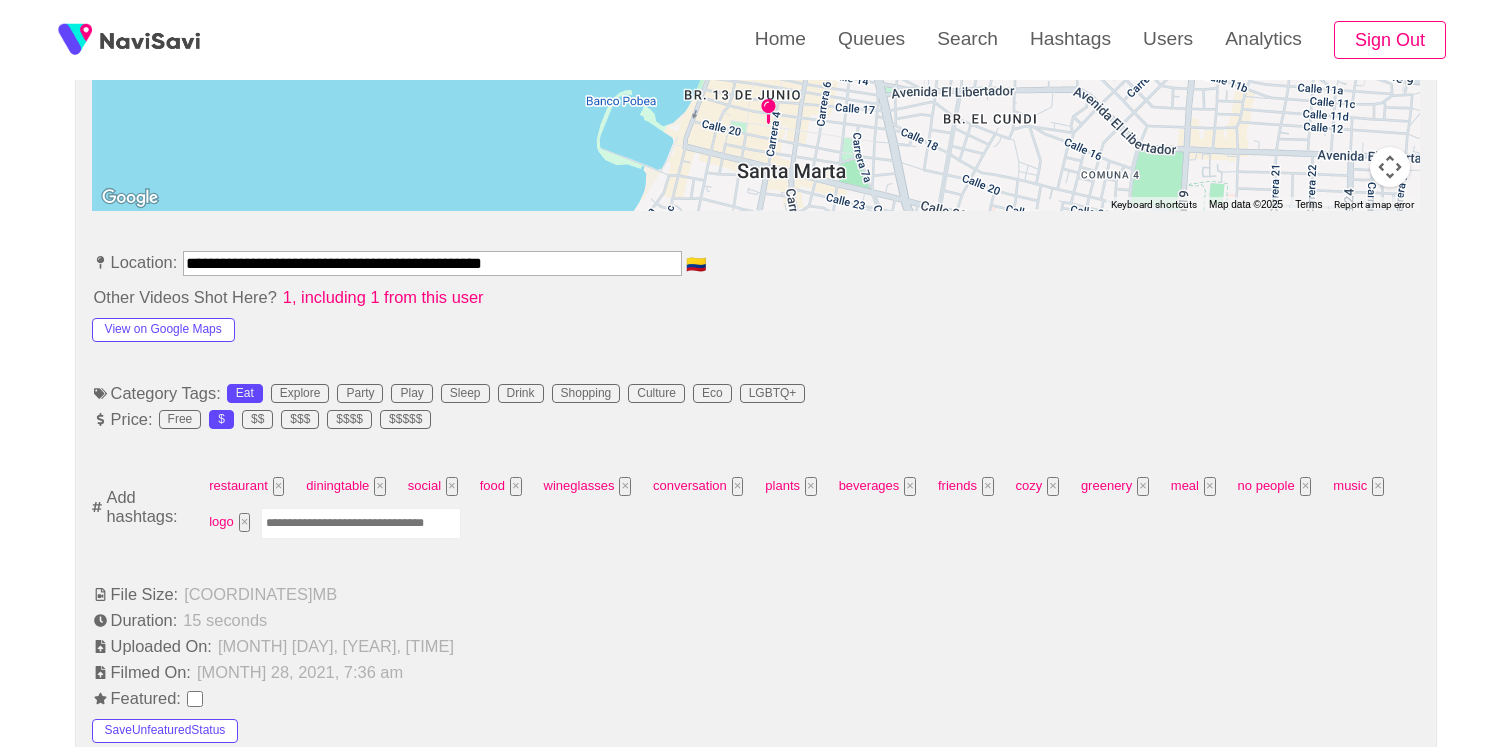 scroll, scrollTop: 940, scrollLeft: 0, axis: vertical 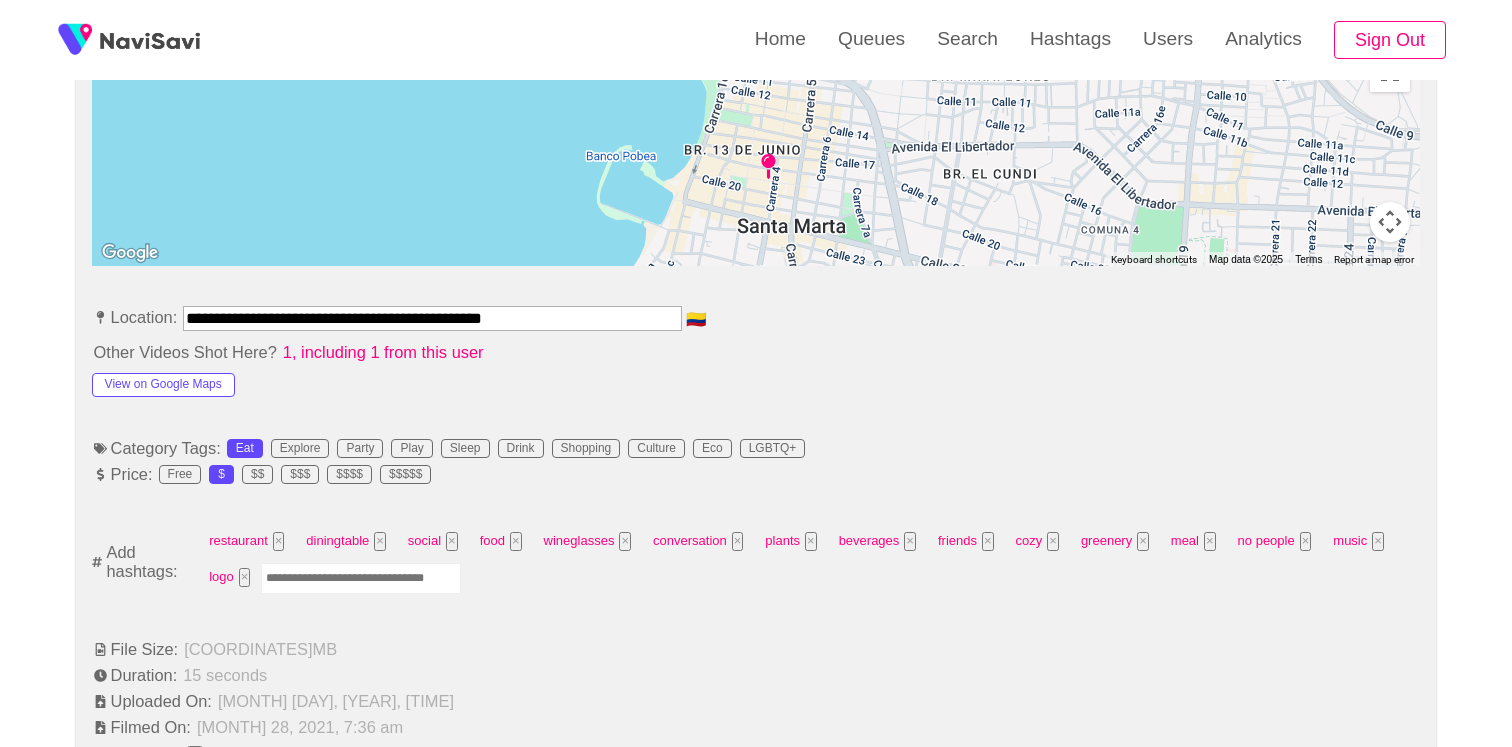 click at bounding box center [361, 578] 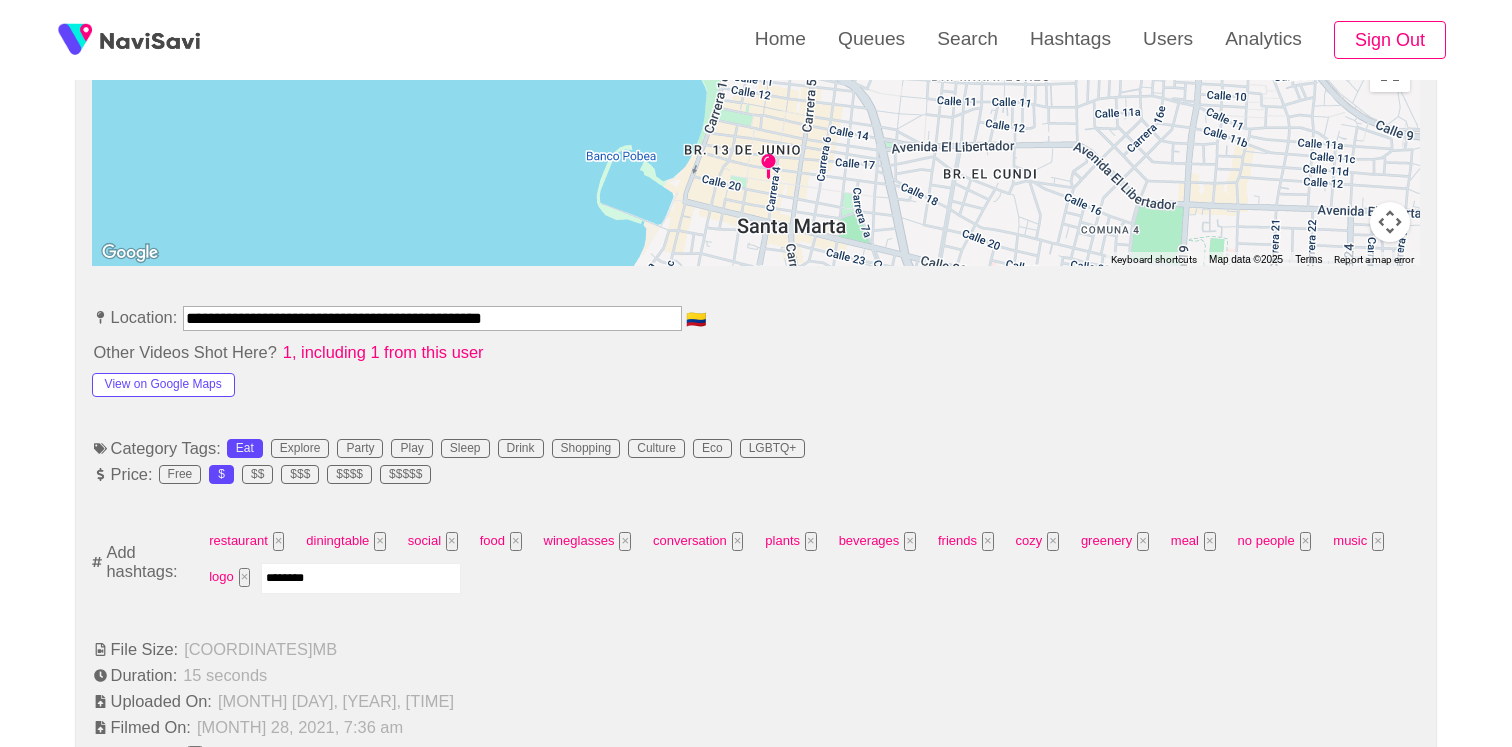 type on "*********" 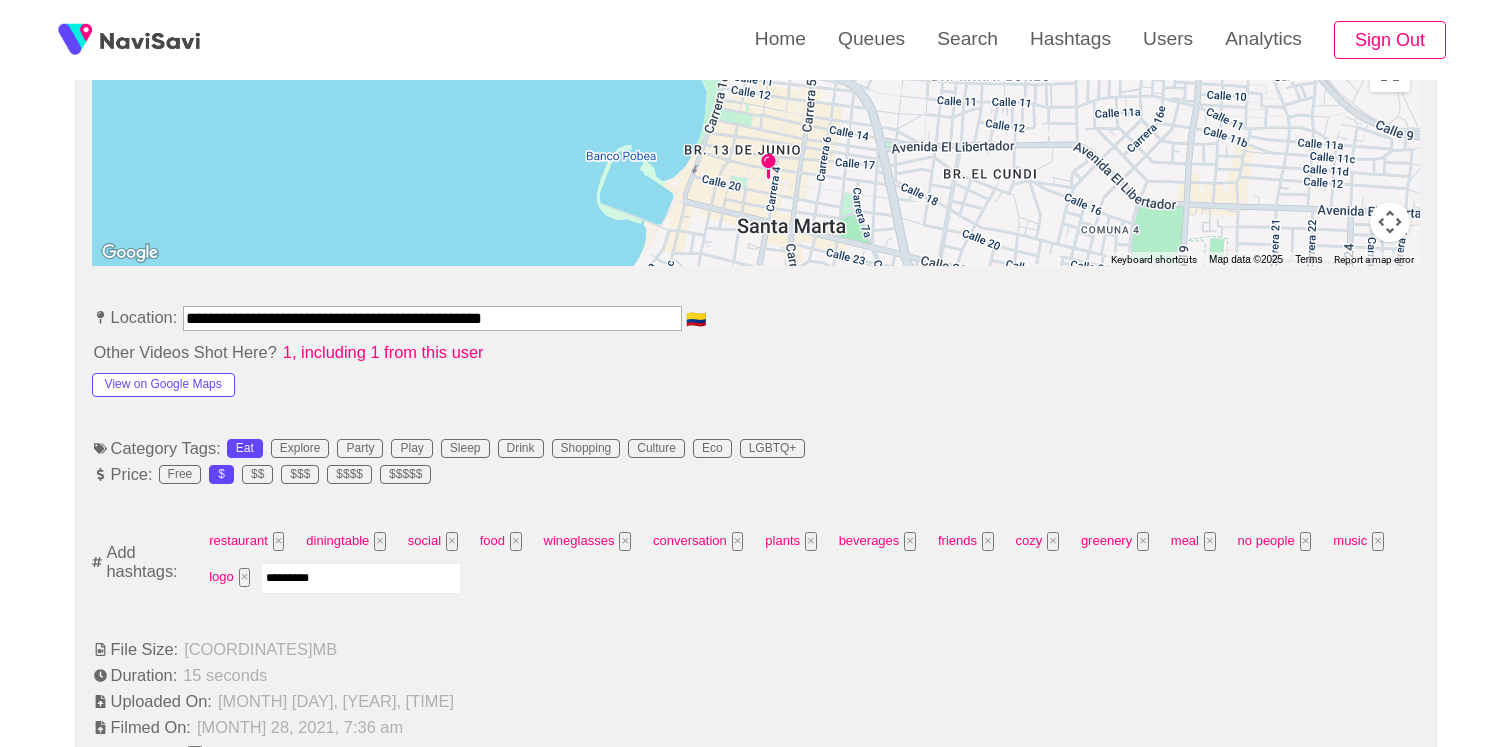 type 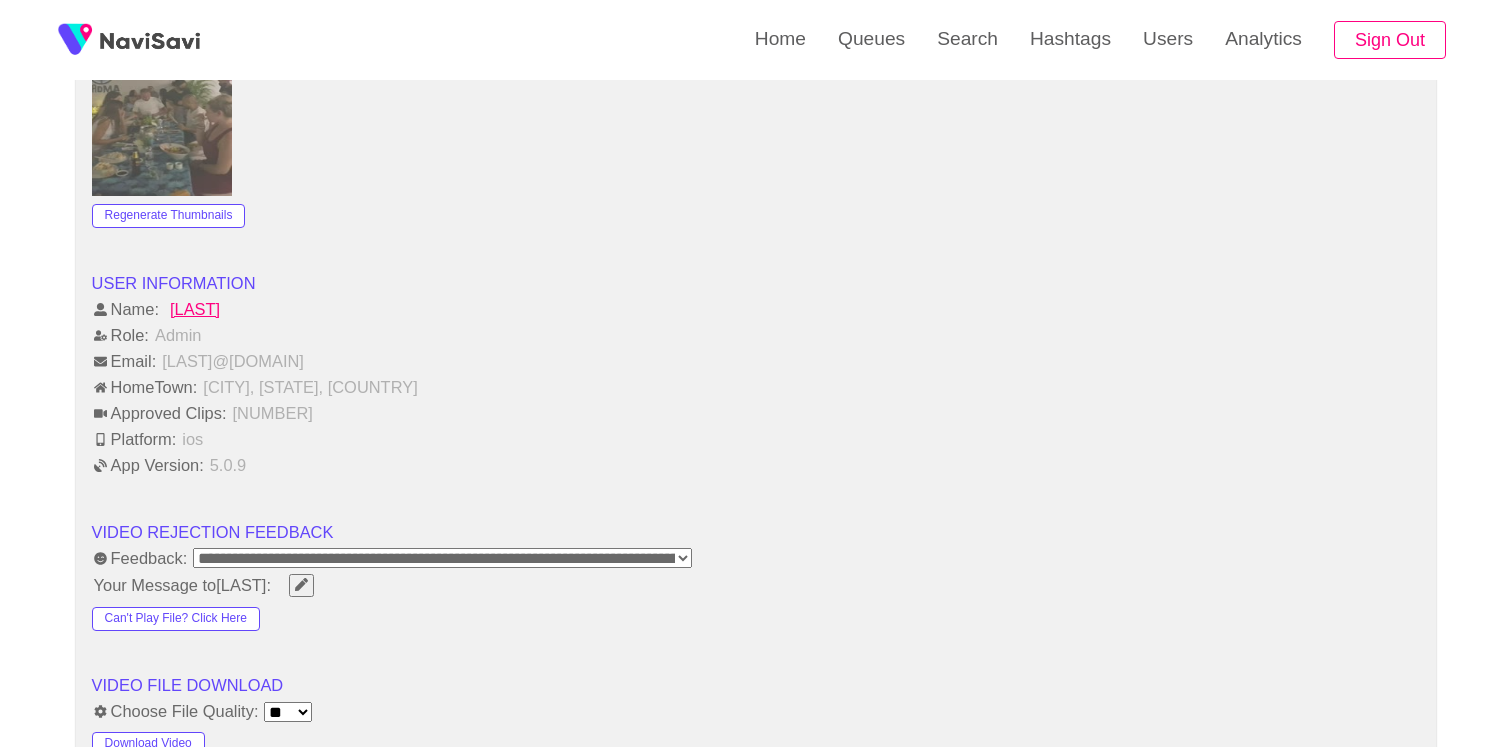 scroll, scrollTop: 2803, scrollLeft: 0, axis: vertical 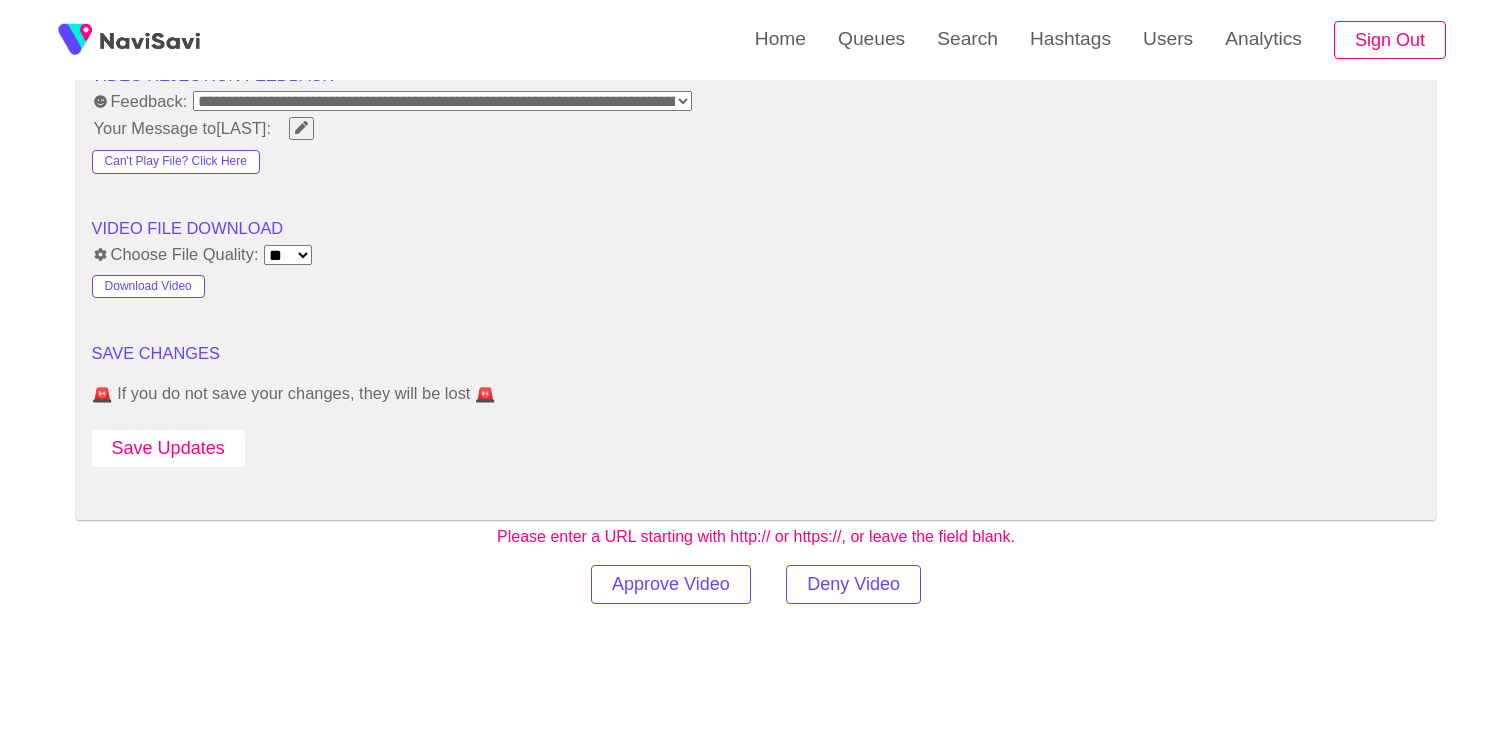 click on "Save Updates" at bounding box center (168, 448) 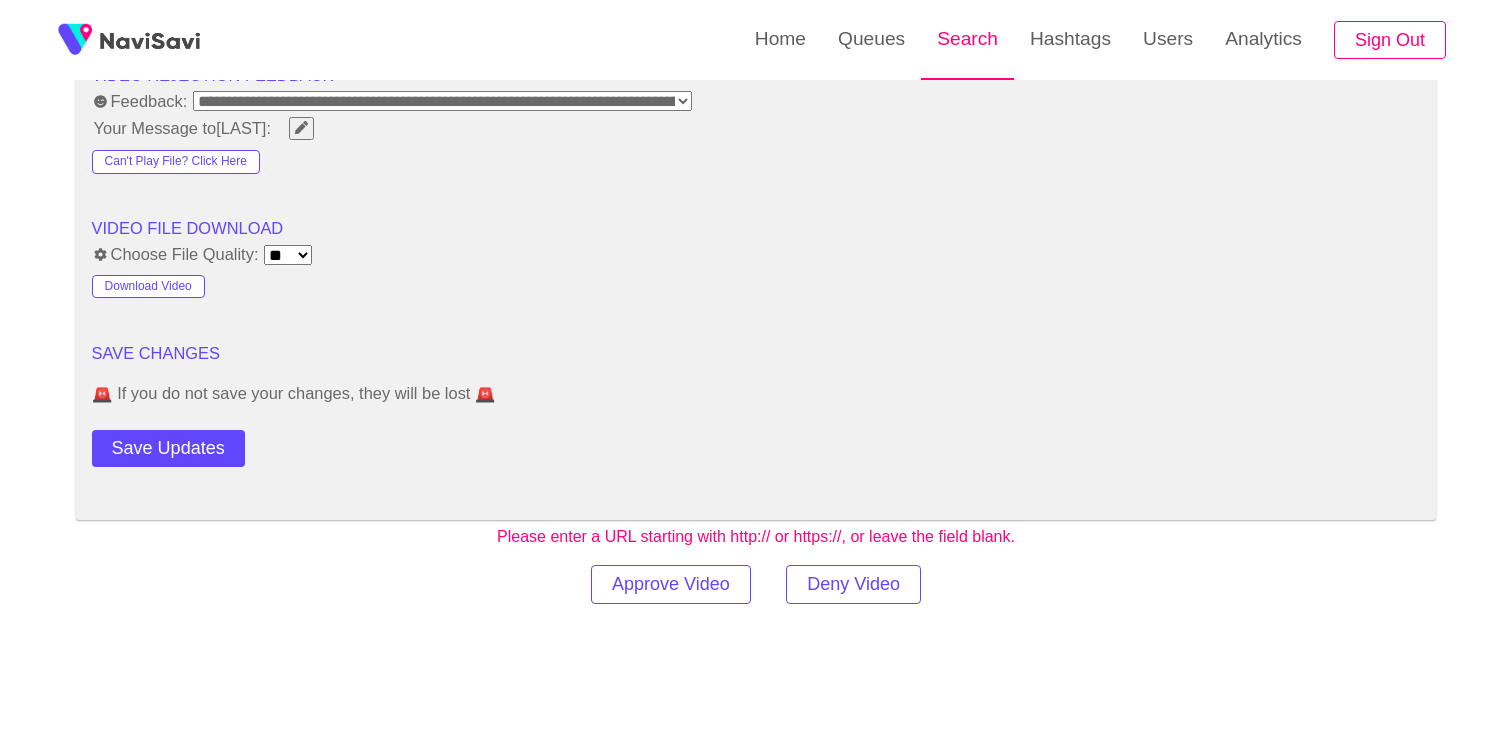 click on "Search" at bounding box center [967, 39] 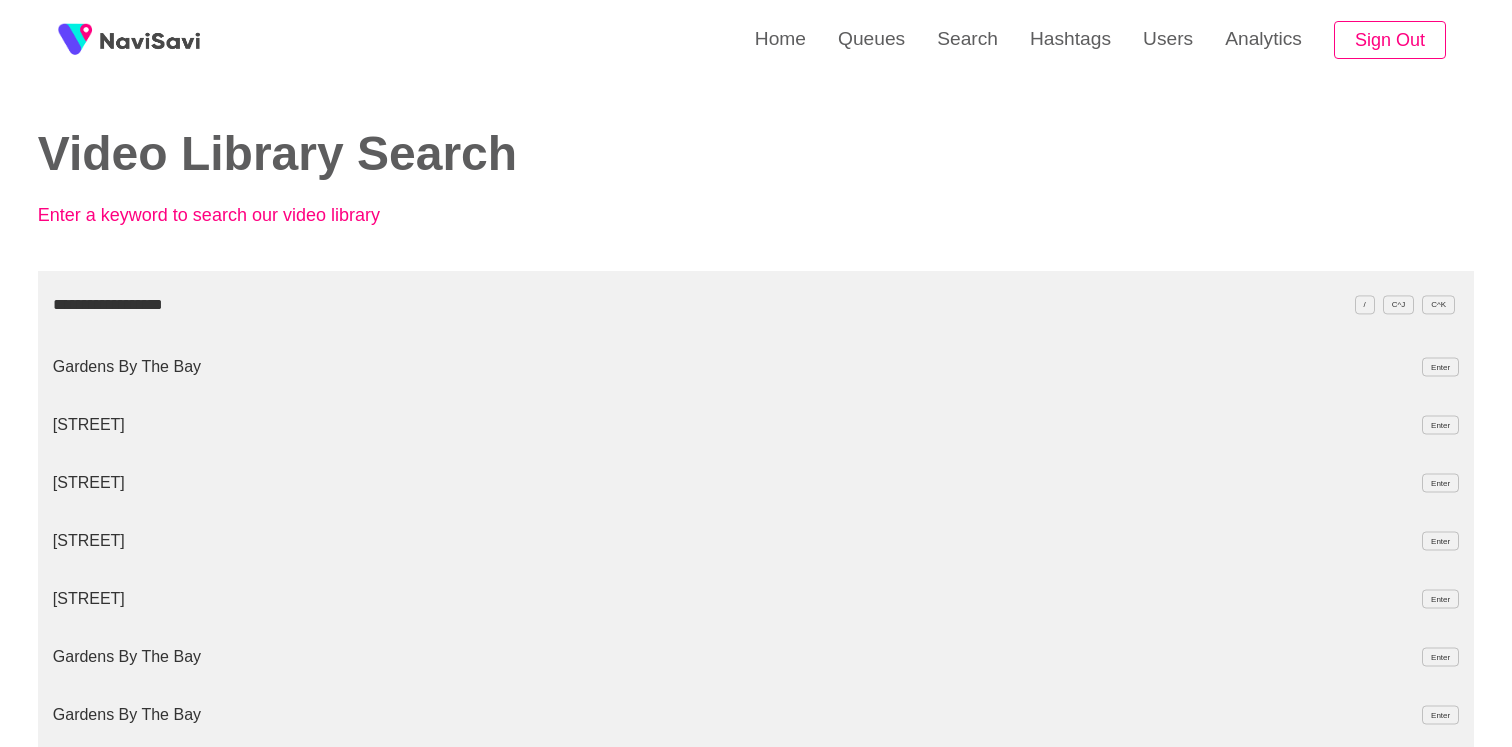type on "**********" 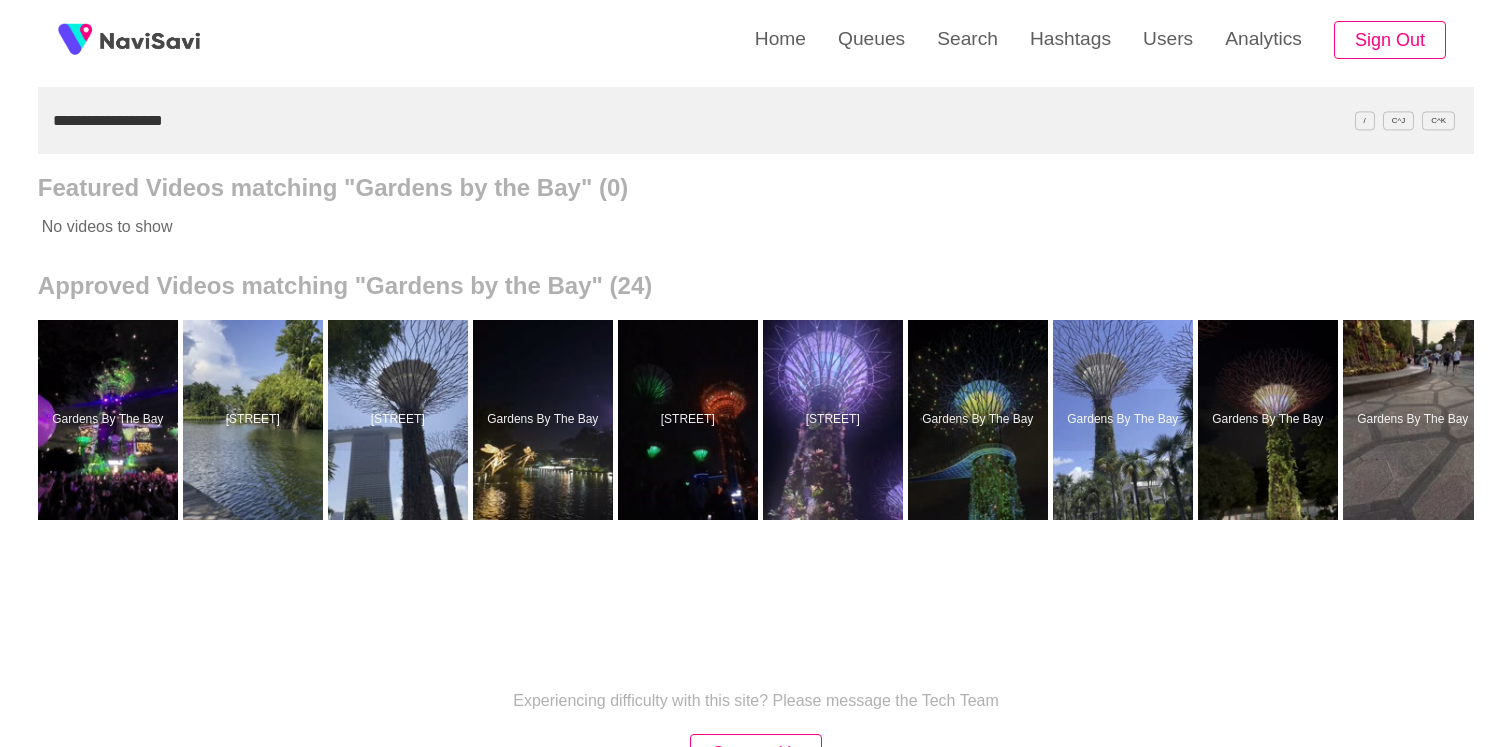 scroll, scrollTop: 228, scrollLeft: 0, axis: vertical 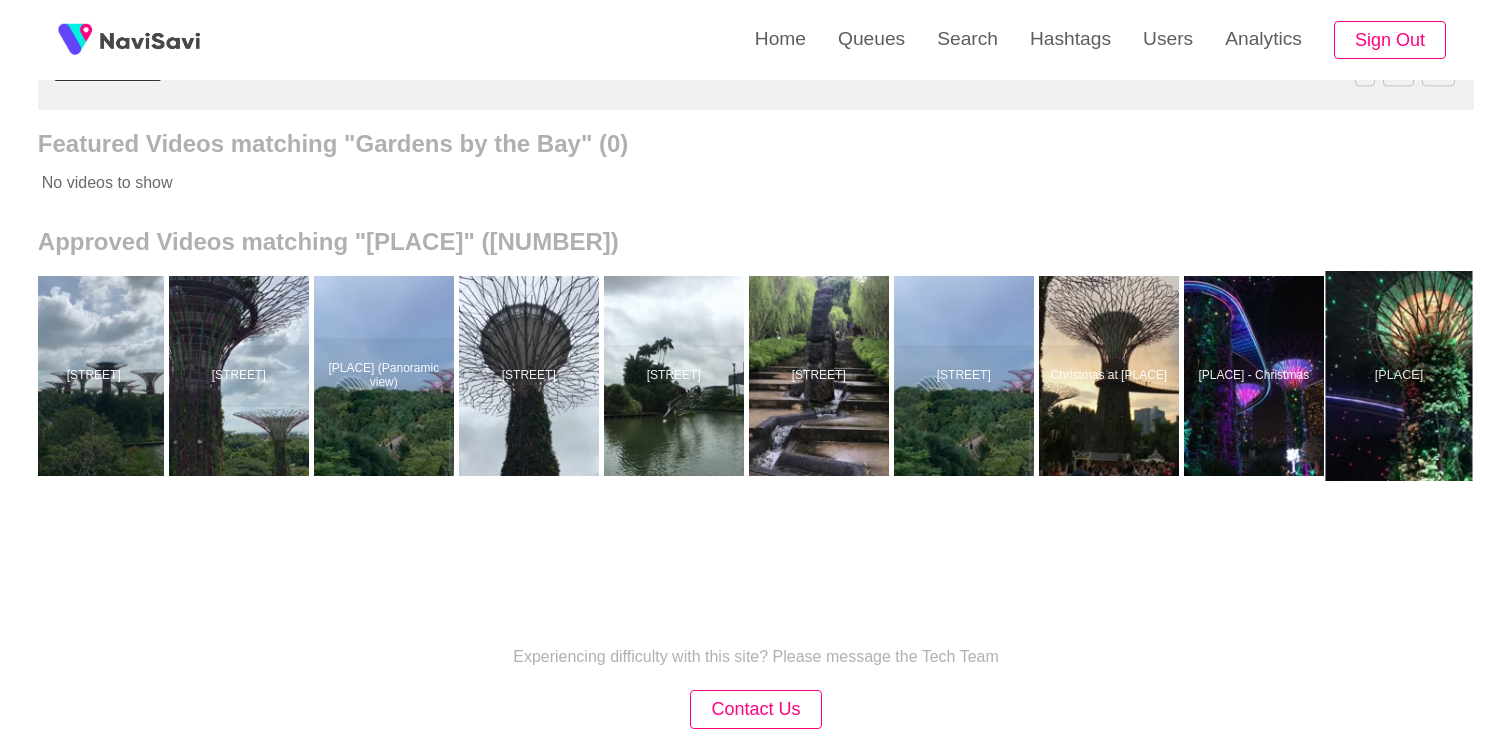 click at bounding box center (1398, 376) 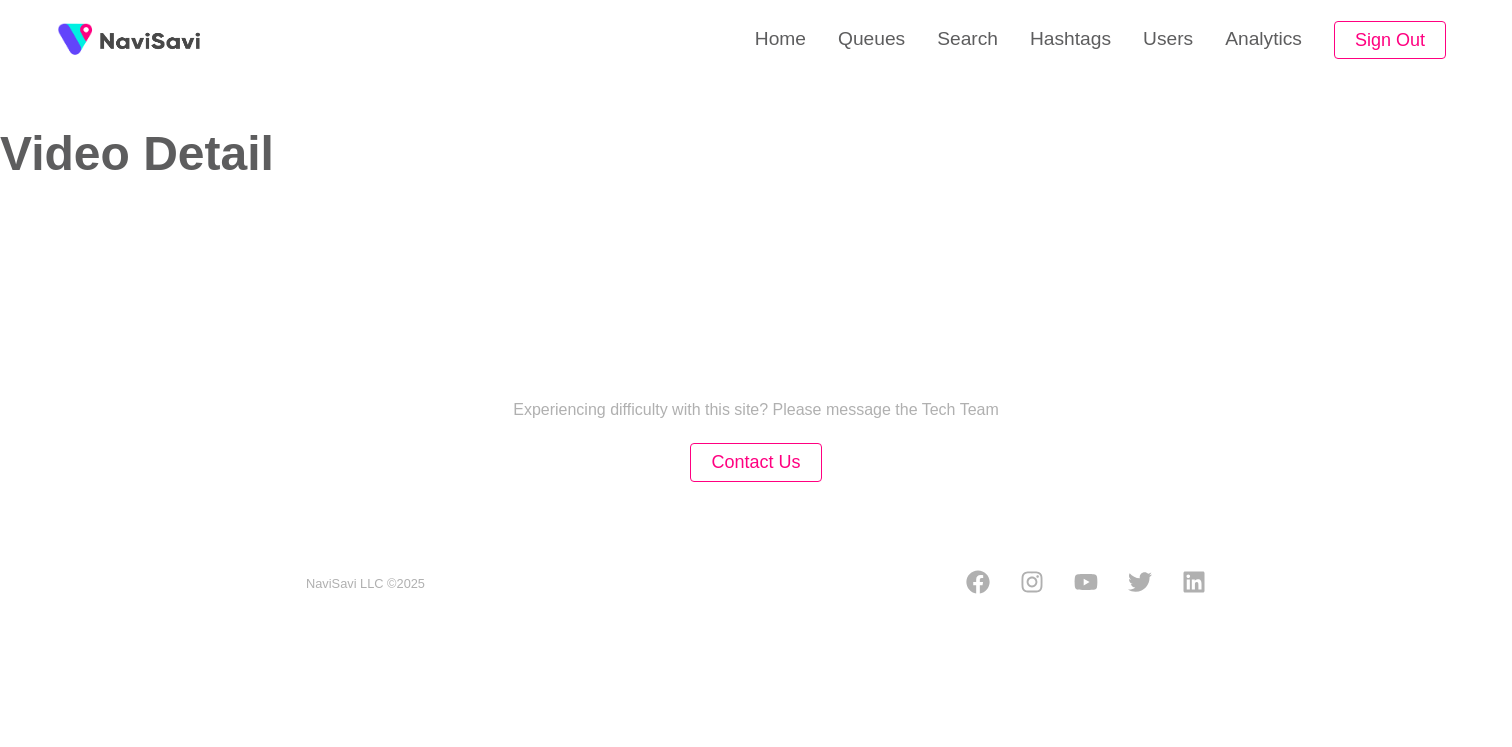select on "**********" 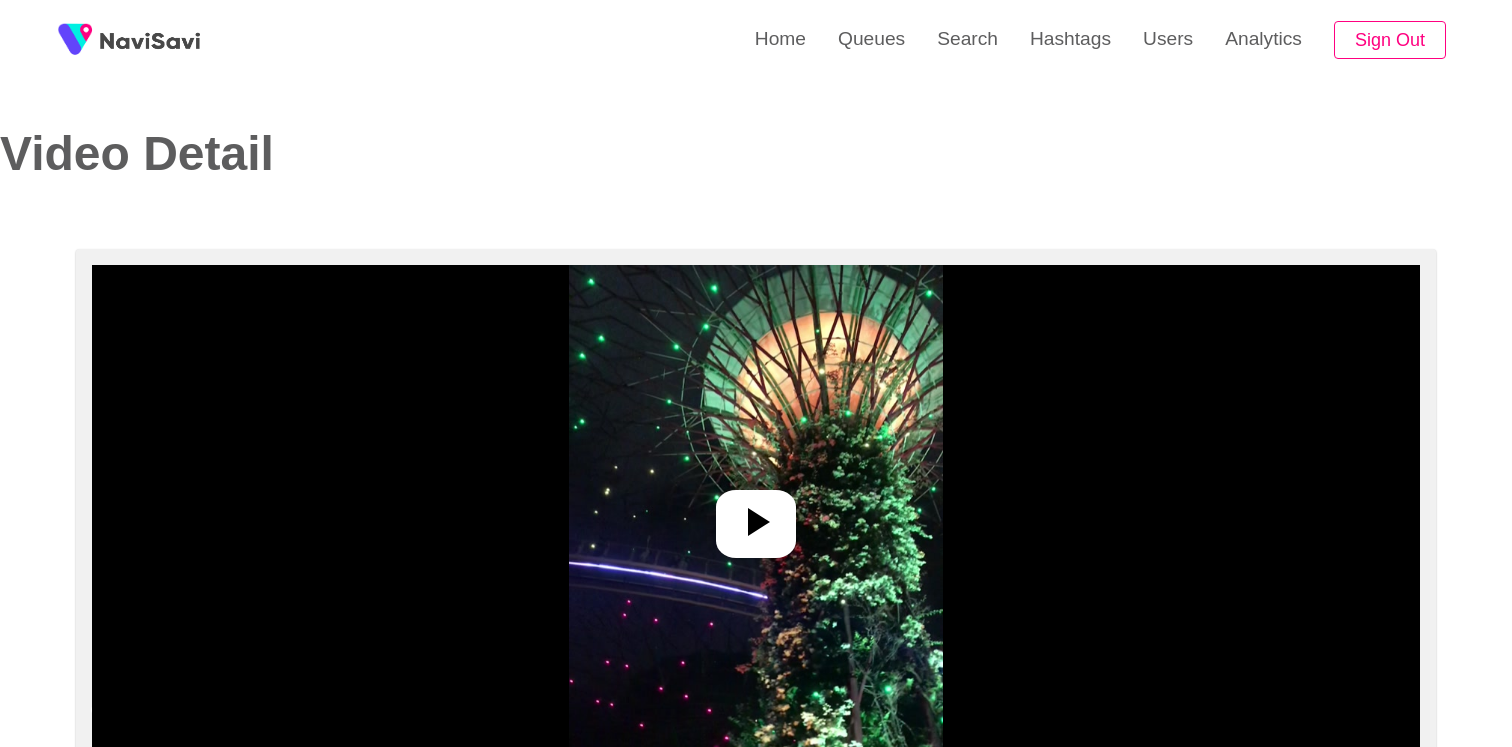 click at bounding box center [756, 515] 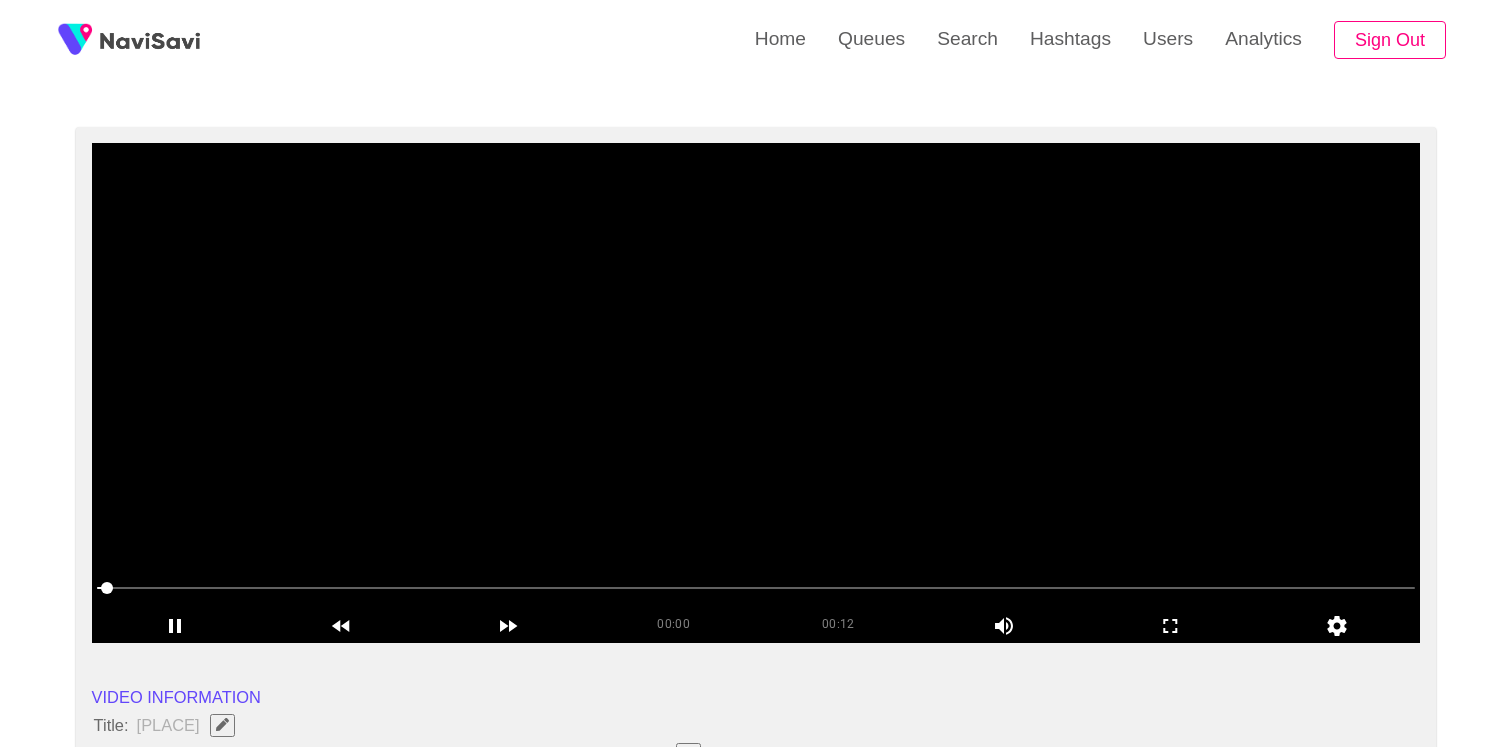 scroll, scrollTop: 124, scrollLeft: 0, axis: vertical 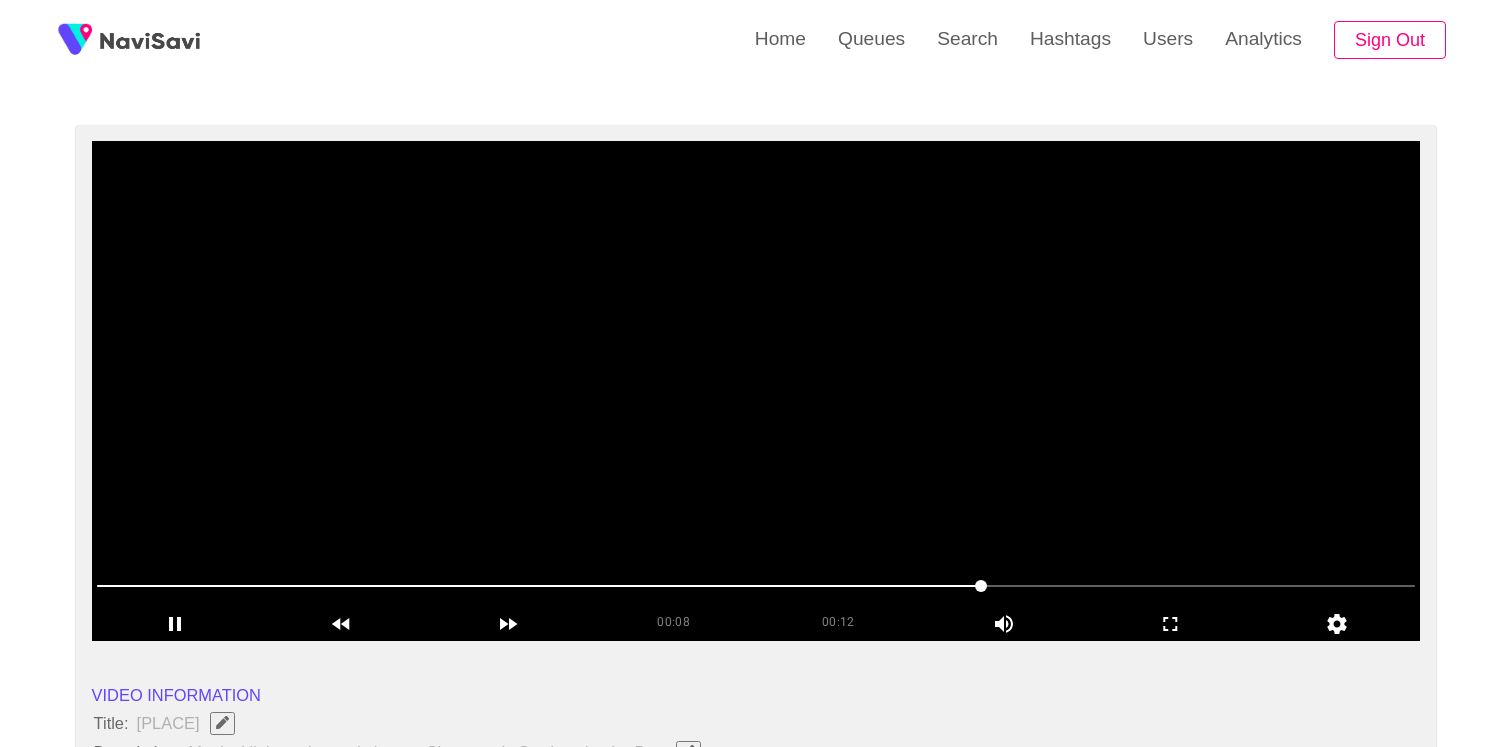 click at bounding box center (756, 391) 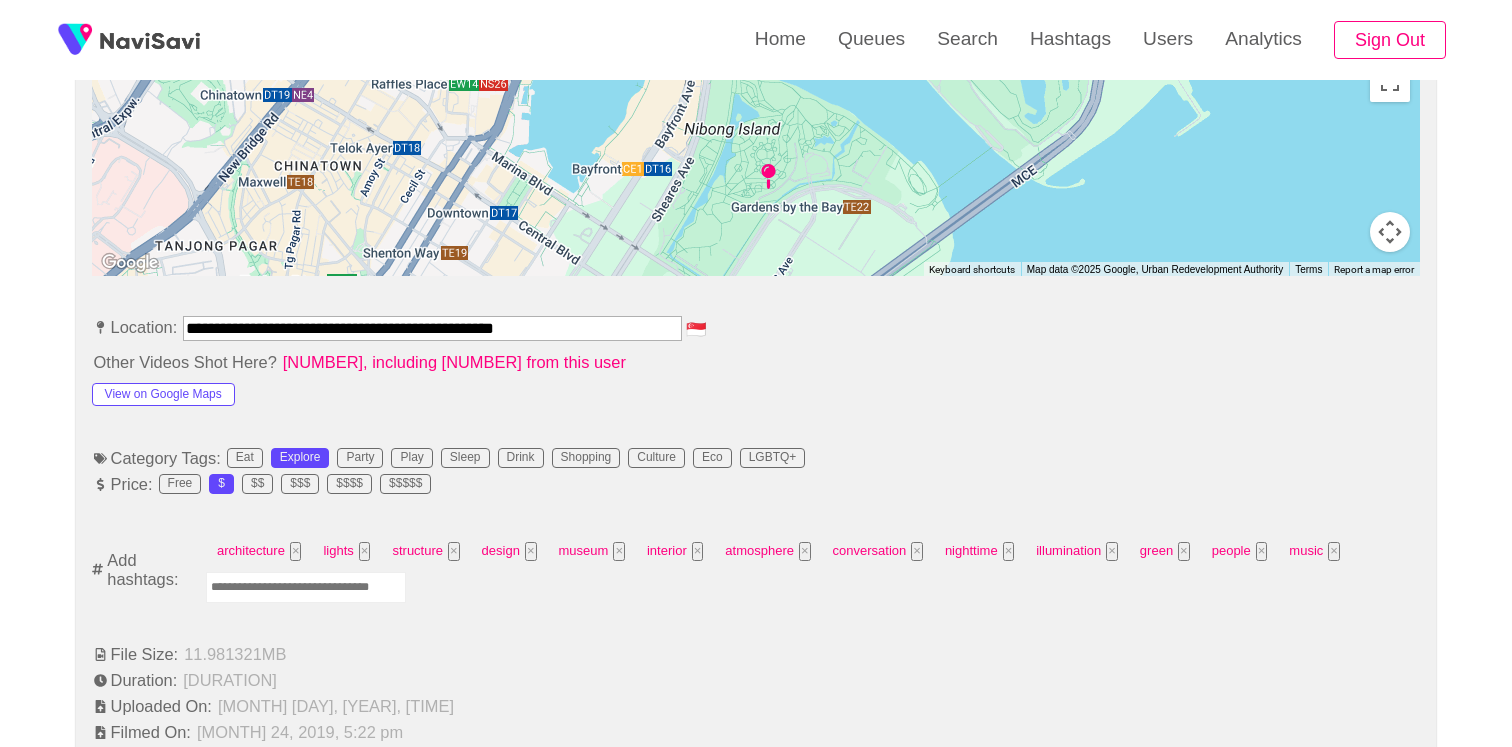 scroll, scrollTop: 1143, scrollLeft: 0, axis: vertical 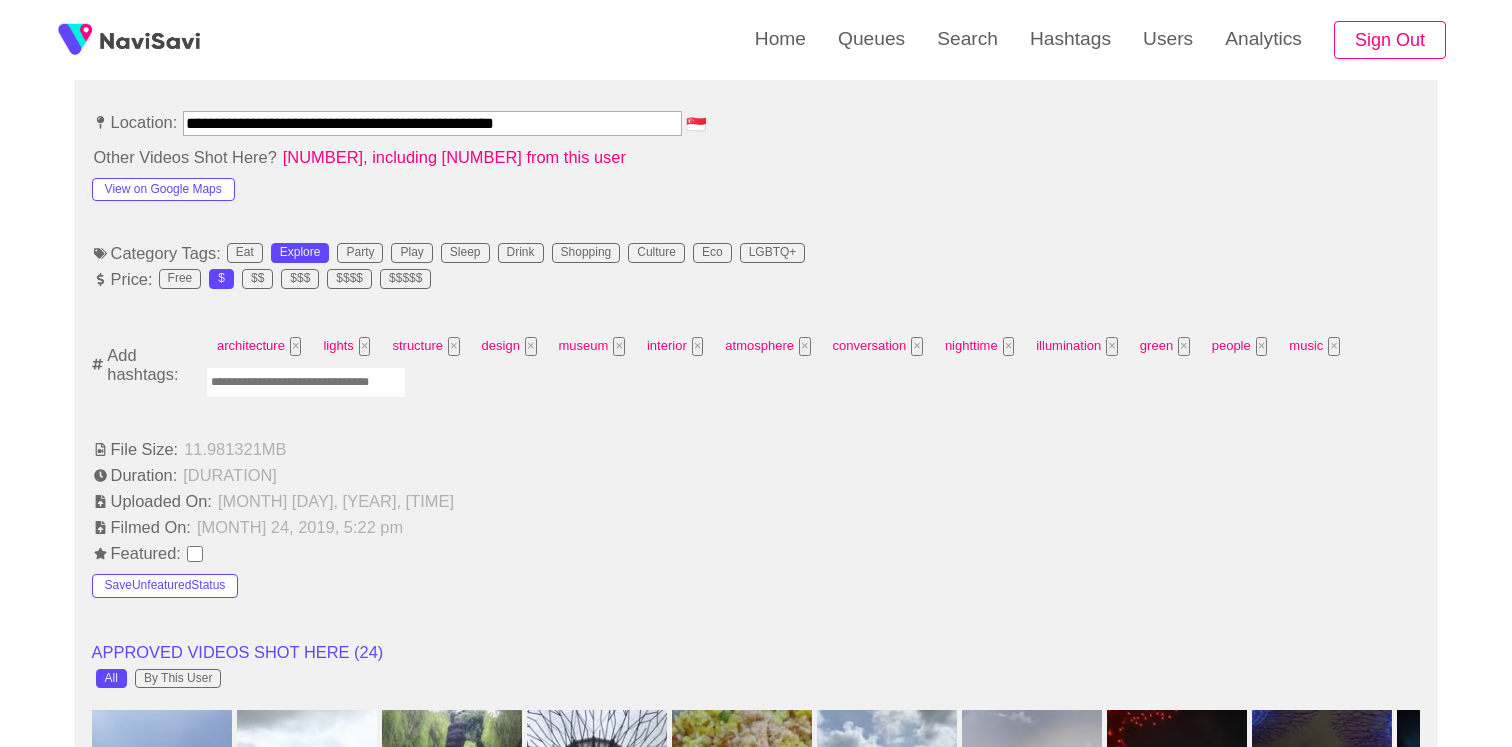 click at bounding box center (306, 382) 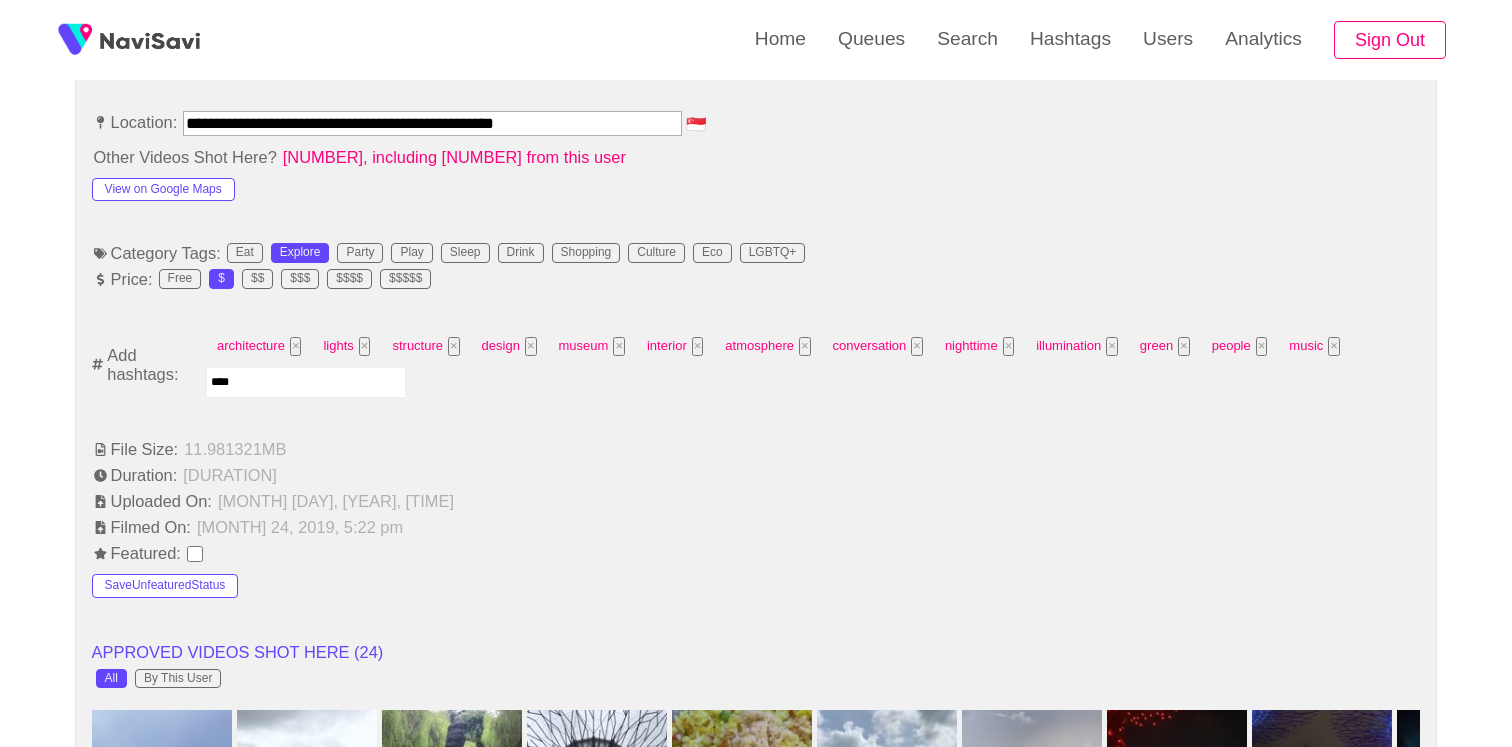 type on "*****" 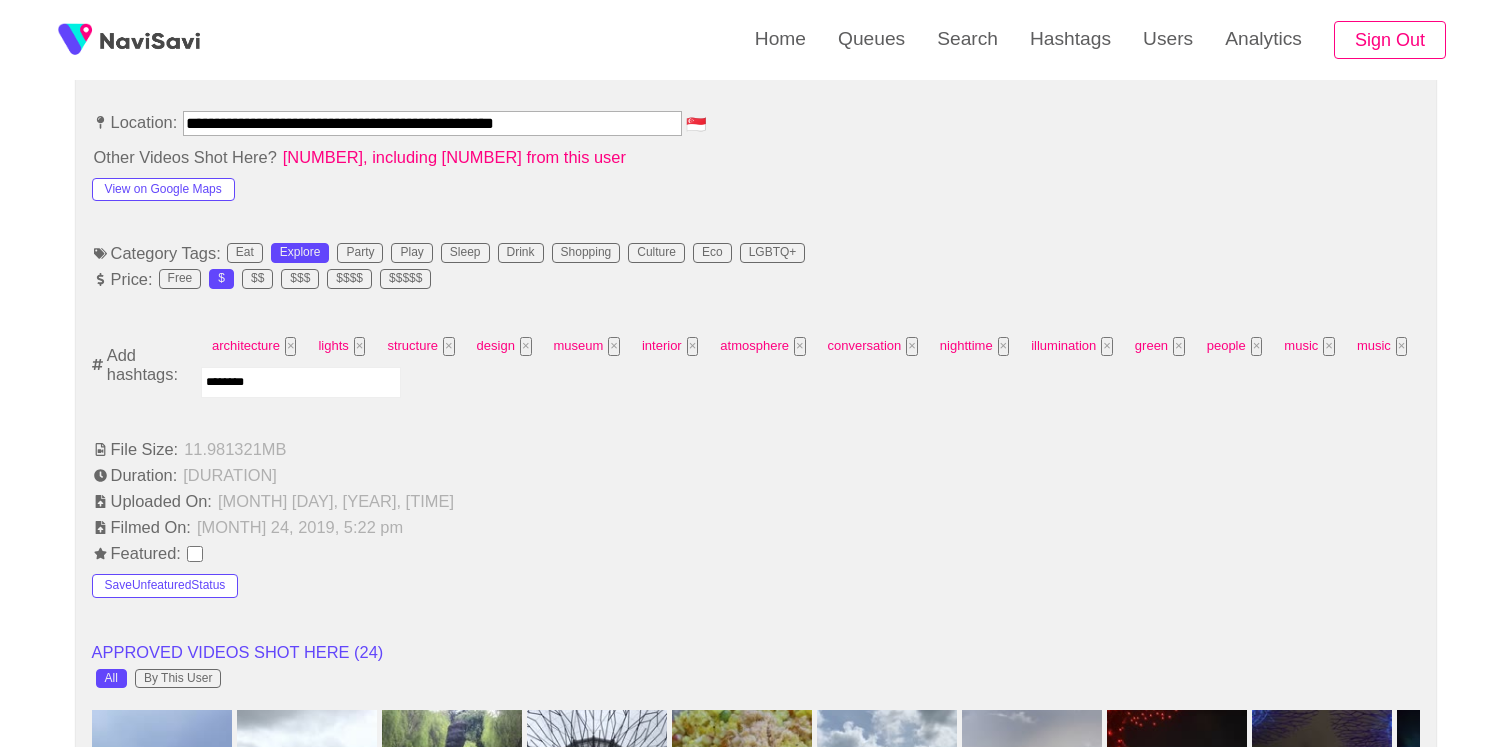 type on "*********" 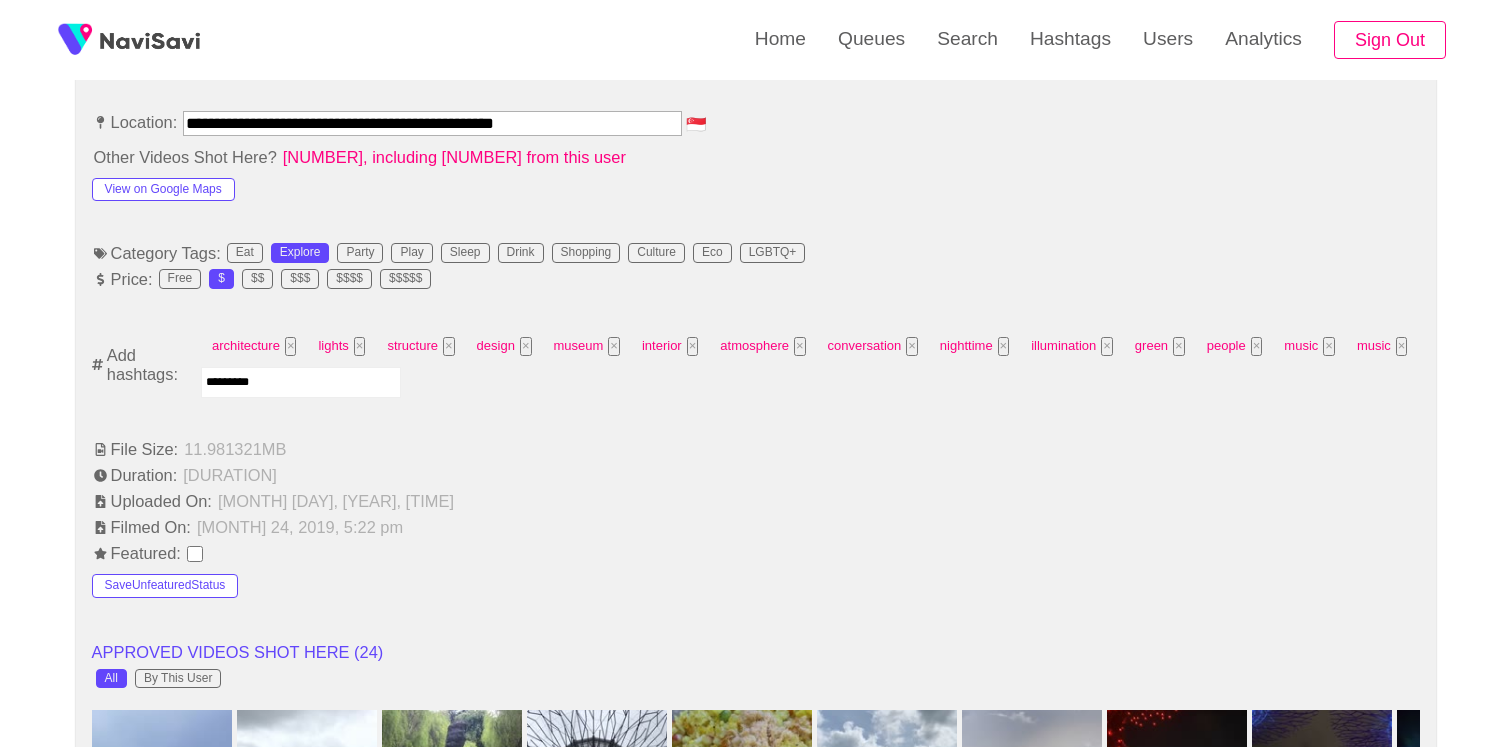 type 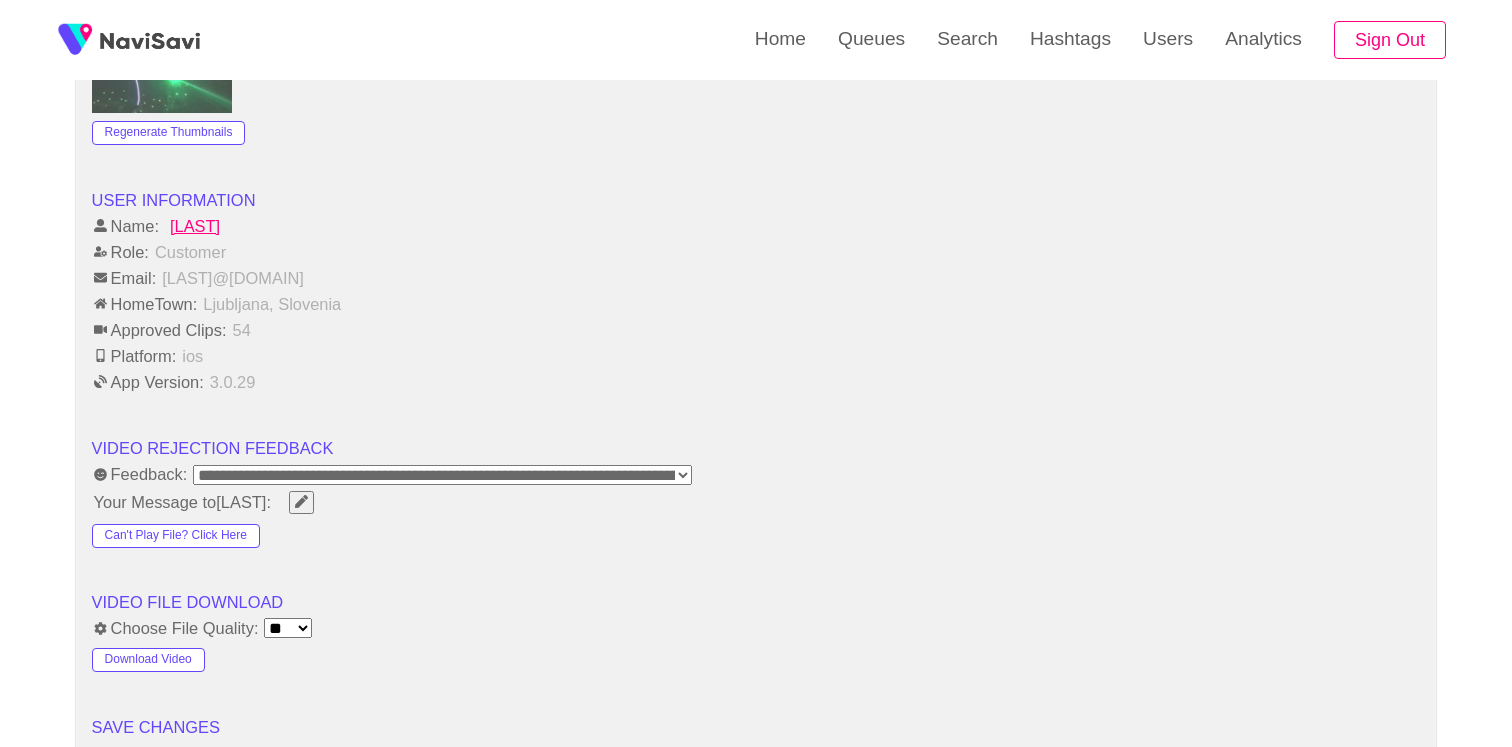 scroll, scrollTop: 3027, scrollLeft: 0, axis: vertical 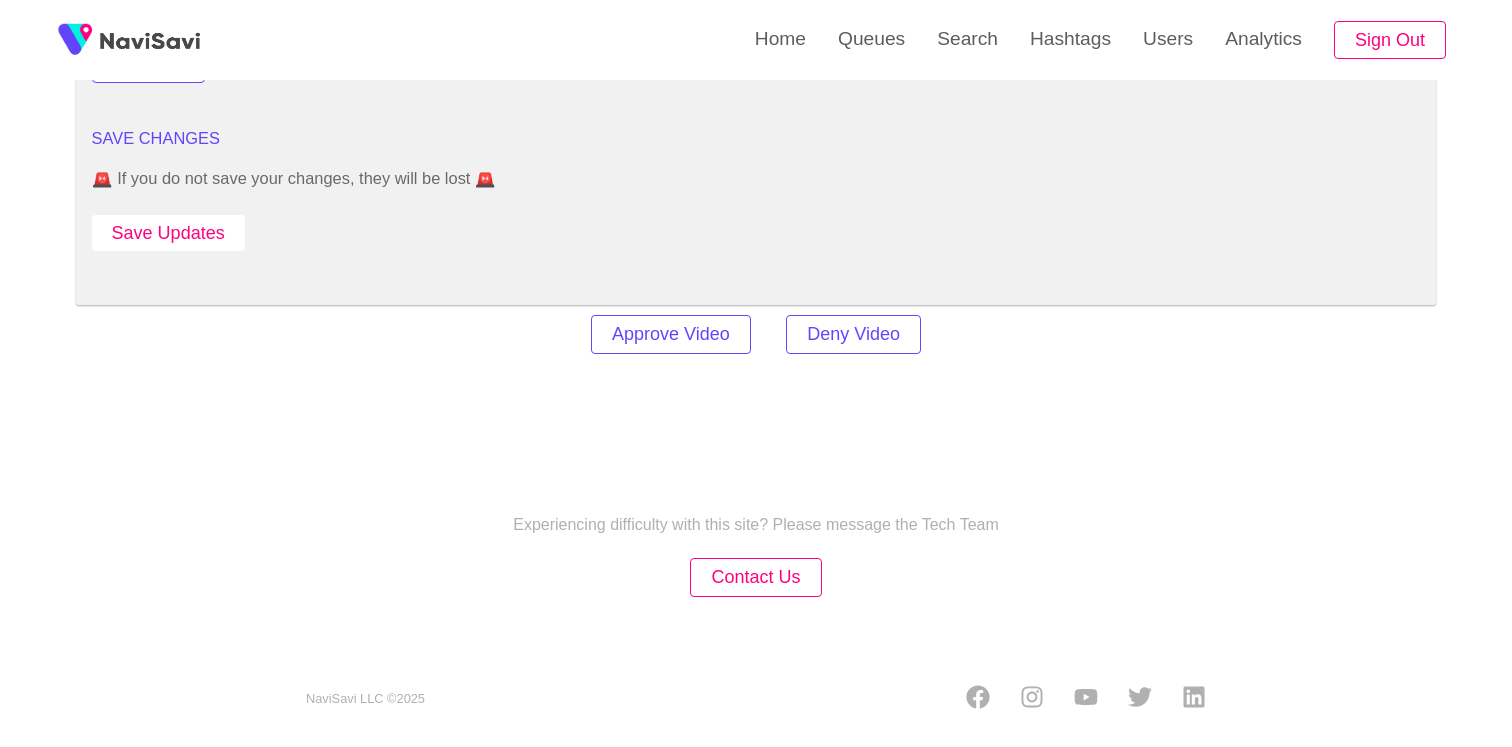 click on "Save Updates" at bounding box center (168, 233) 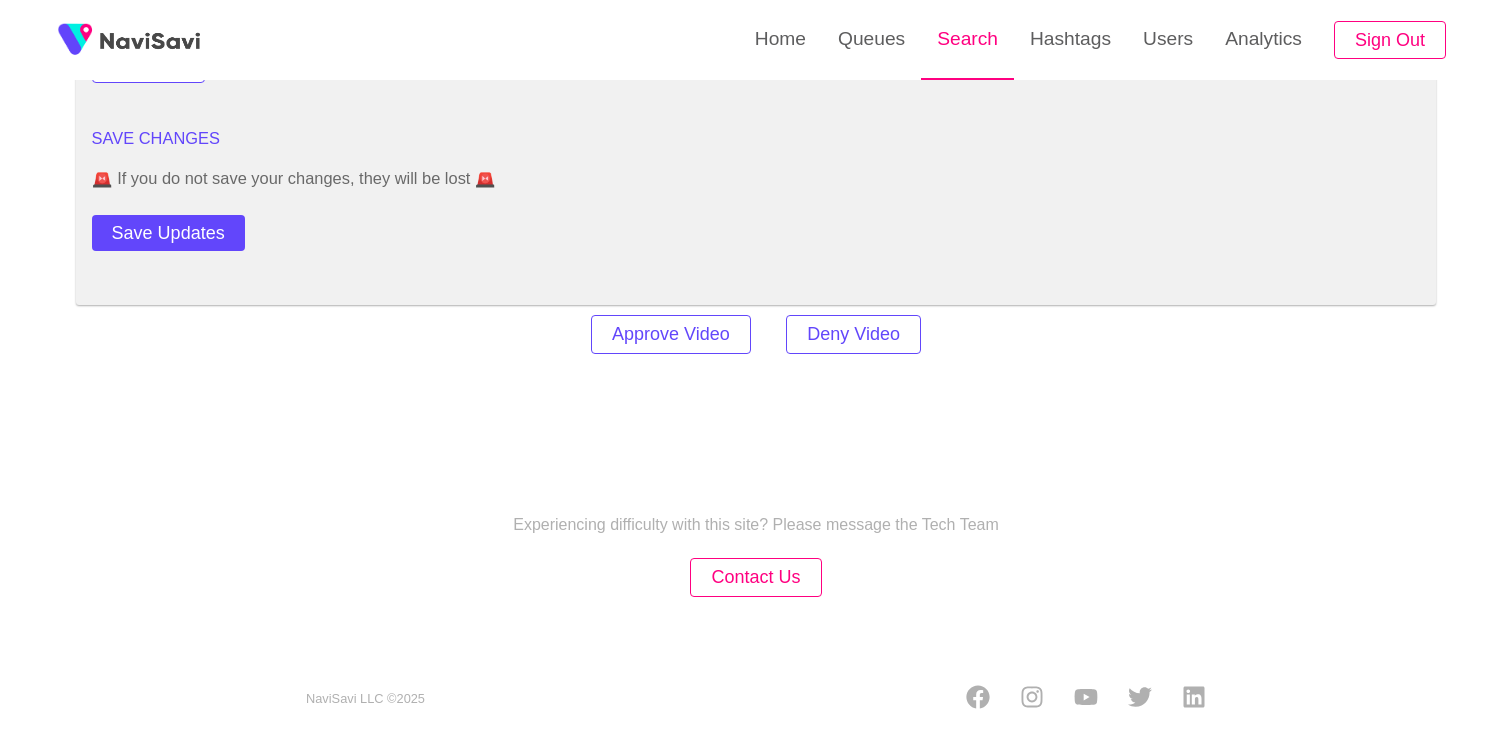 click on "Search" at bounding box center [967, 39] 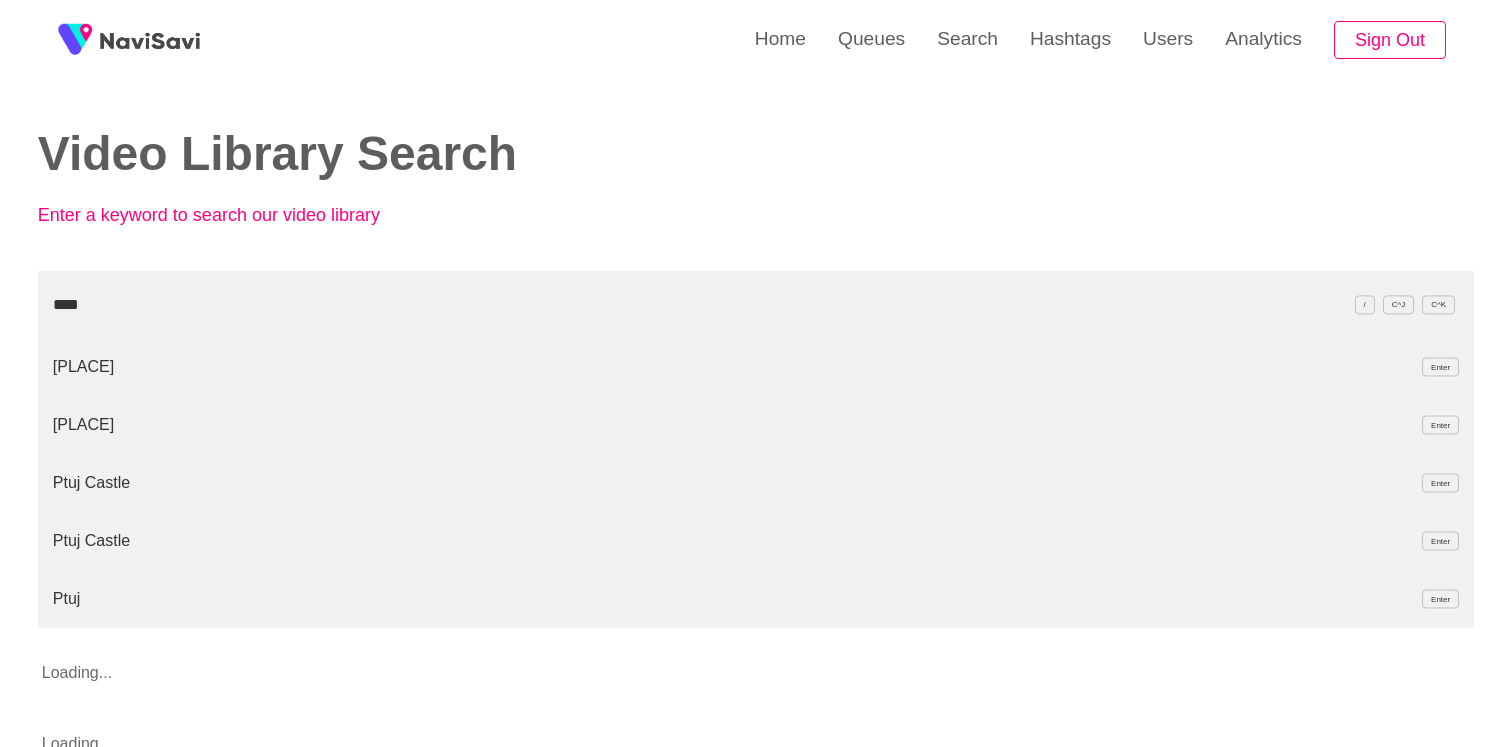 type on "****" 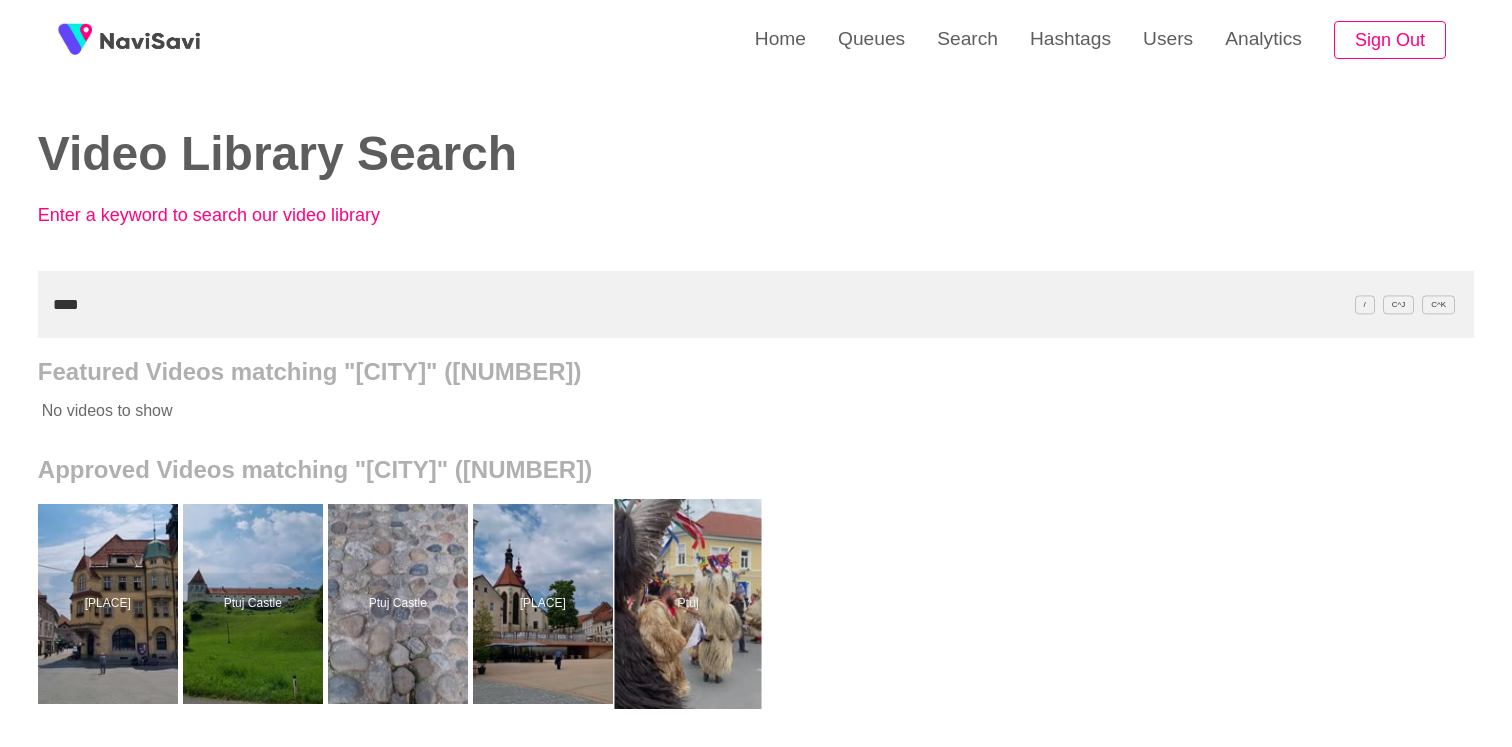 click at bounding box center (687, 604) 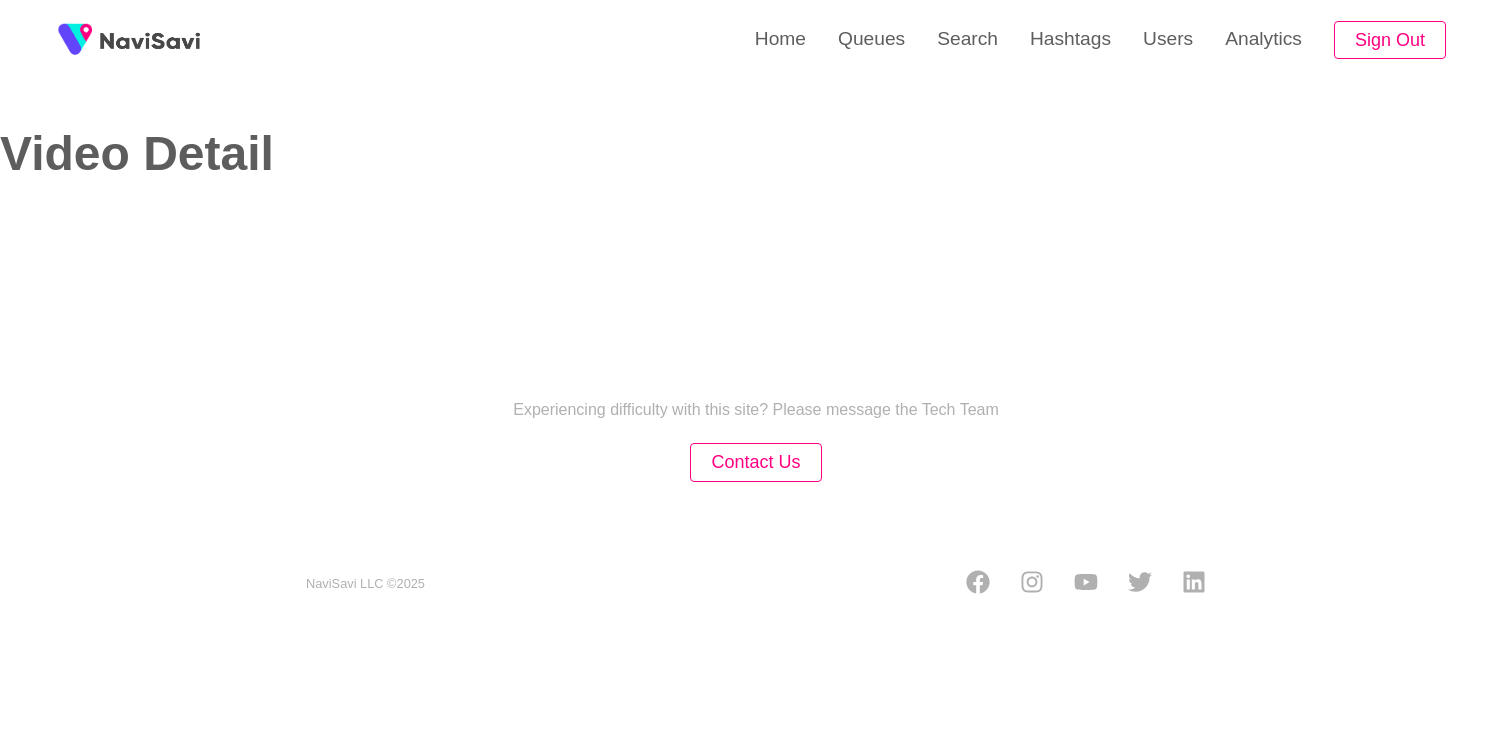 select on "**********" 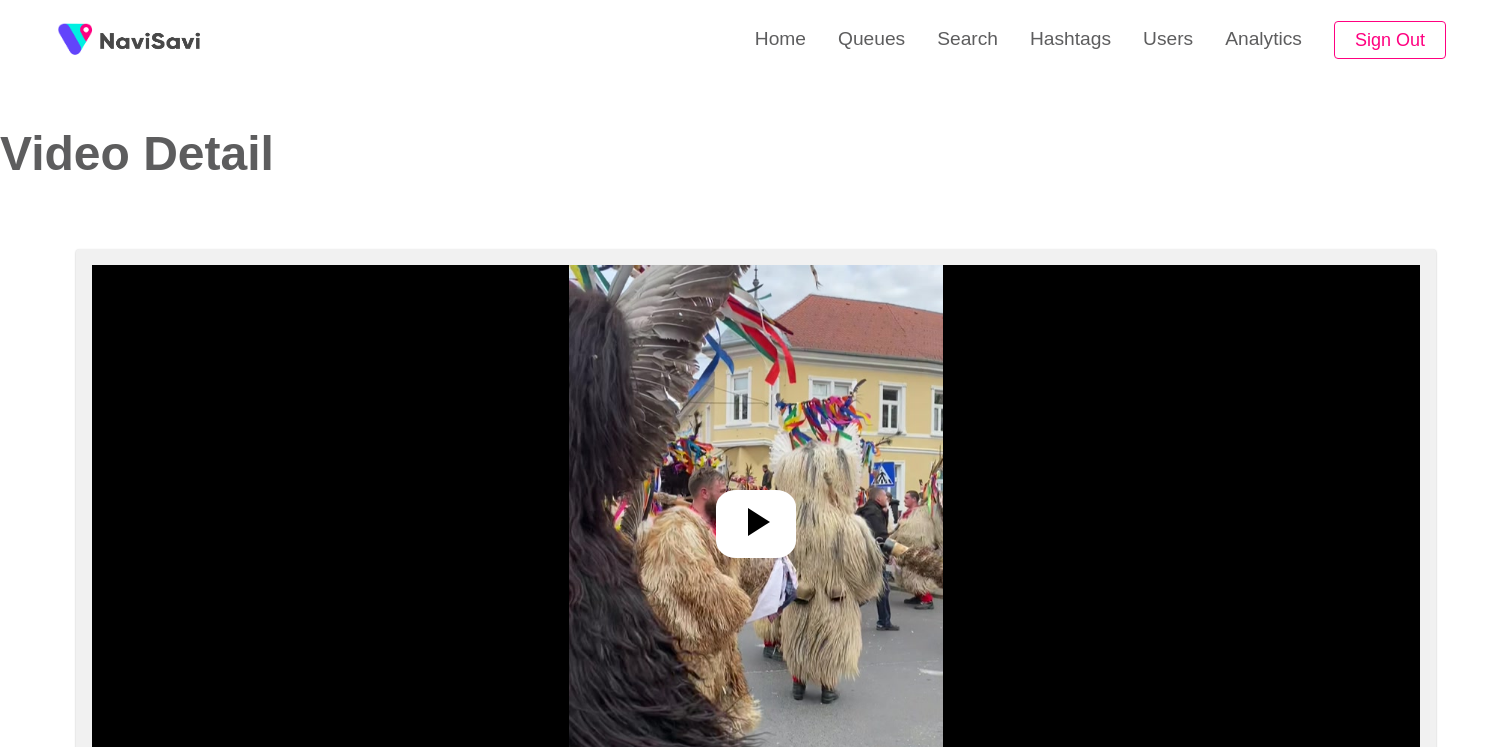 click at bounding box center (756, 515) 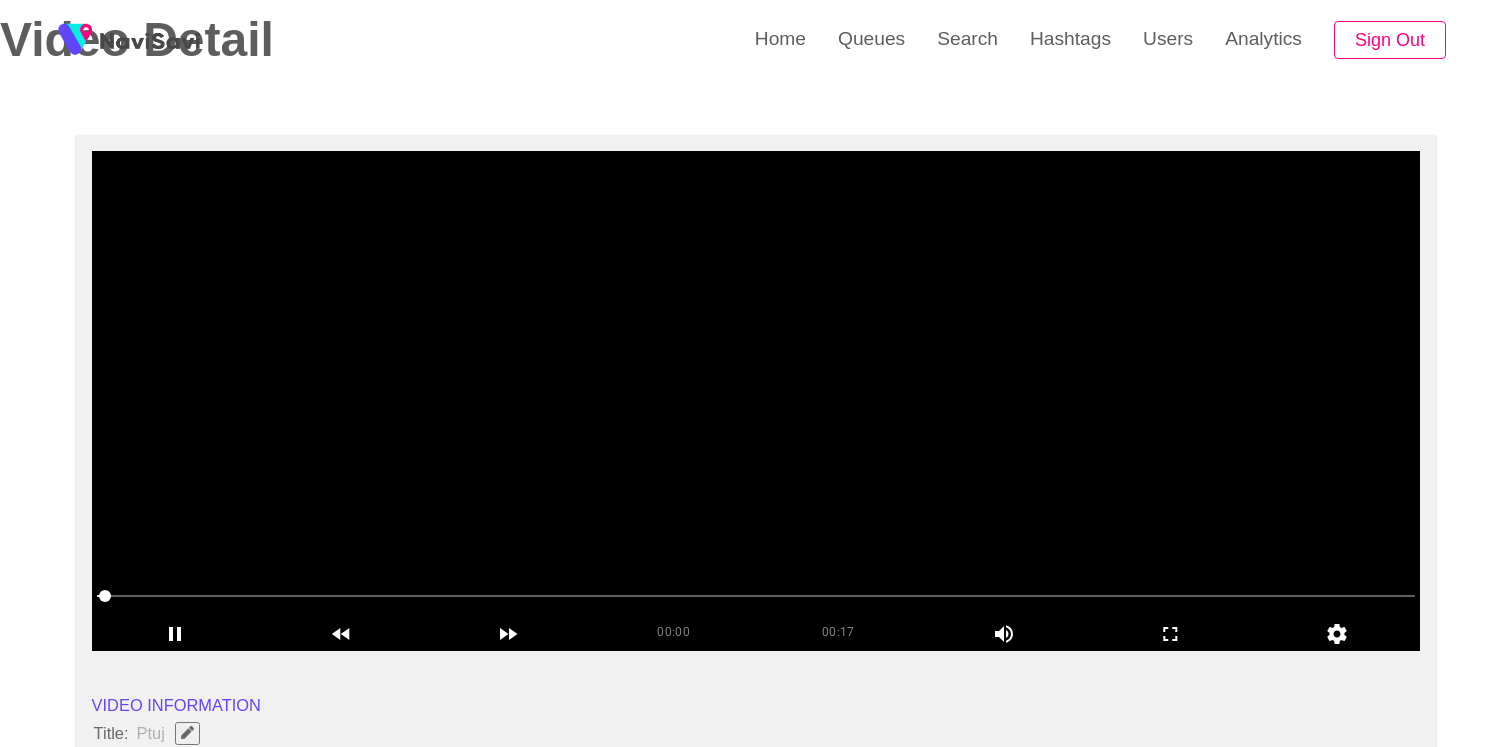 scroll, scrollTop: 112, scrollLeft: 0, axis: vertical 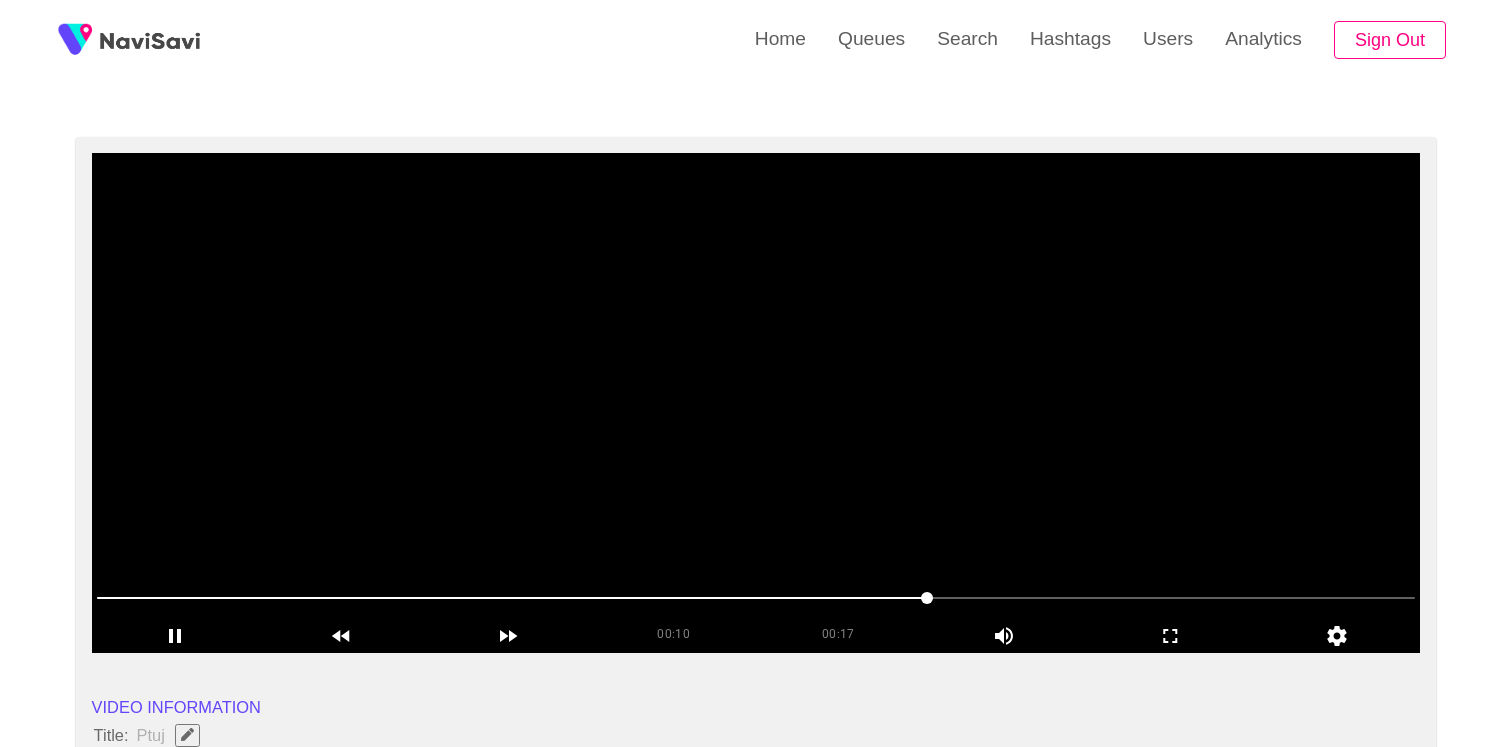 drag, startPoint x: 657, startPoint y: 607, endPoint x: 914, endPoint y: 605, distance: 257.00778 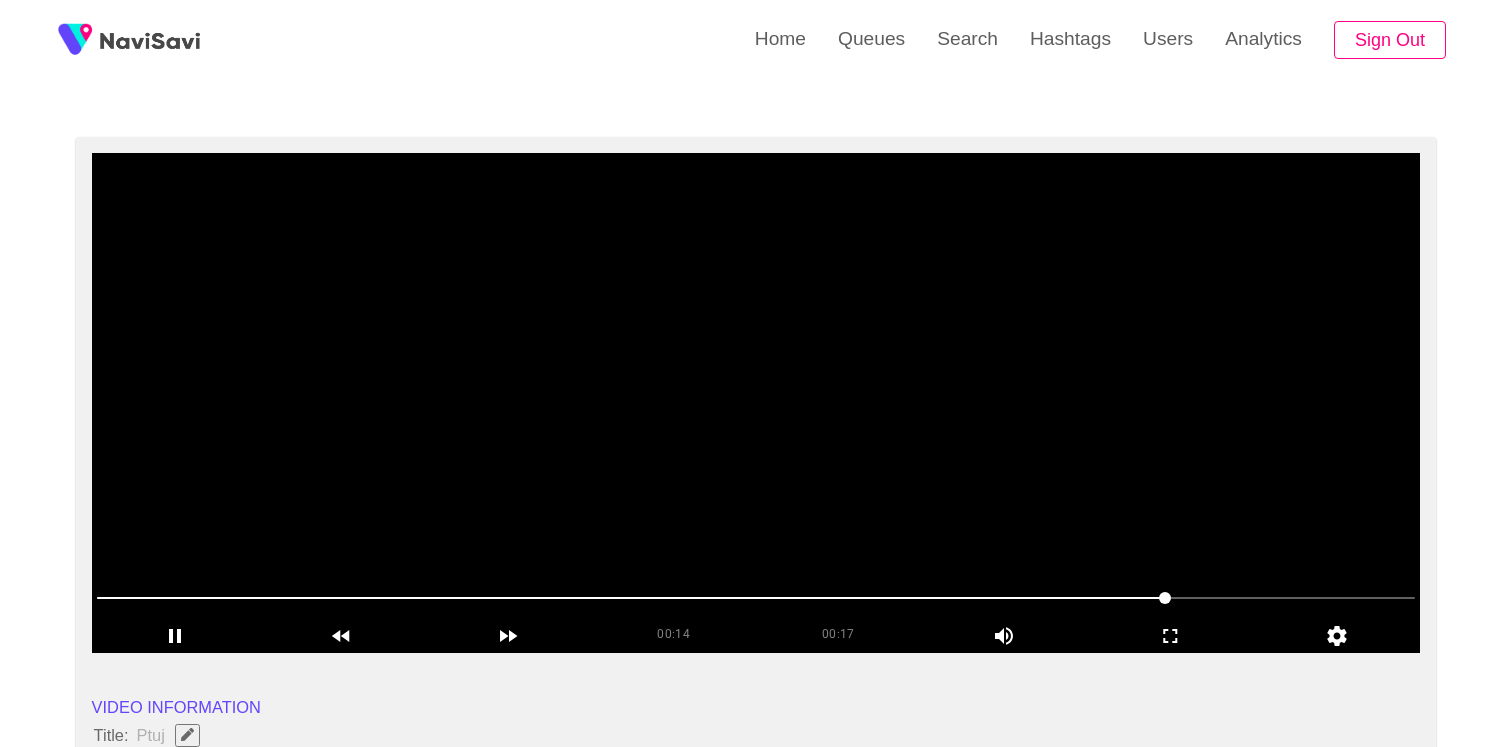 click at bounding box center [756, 403] 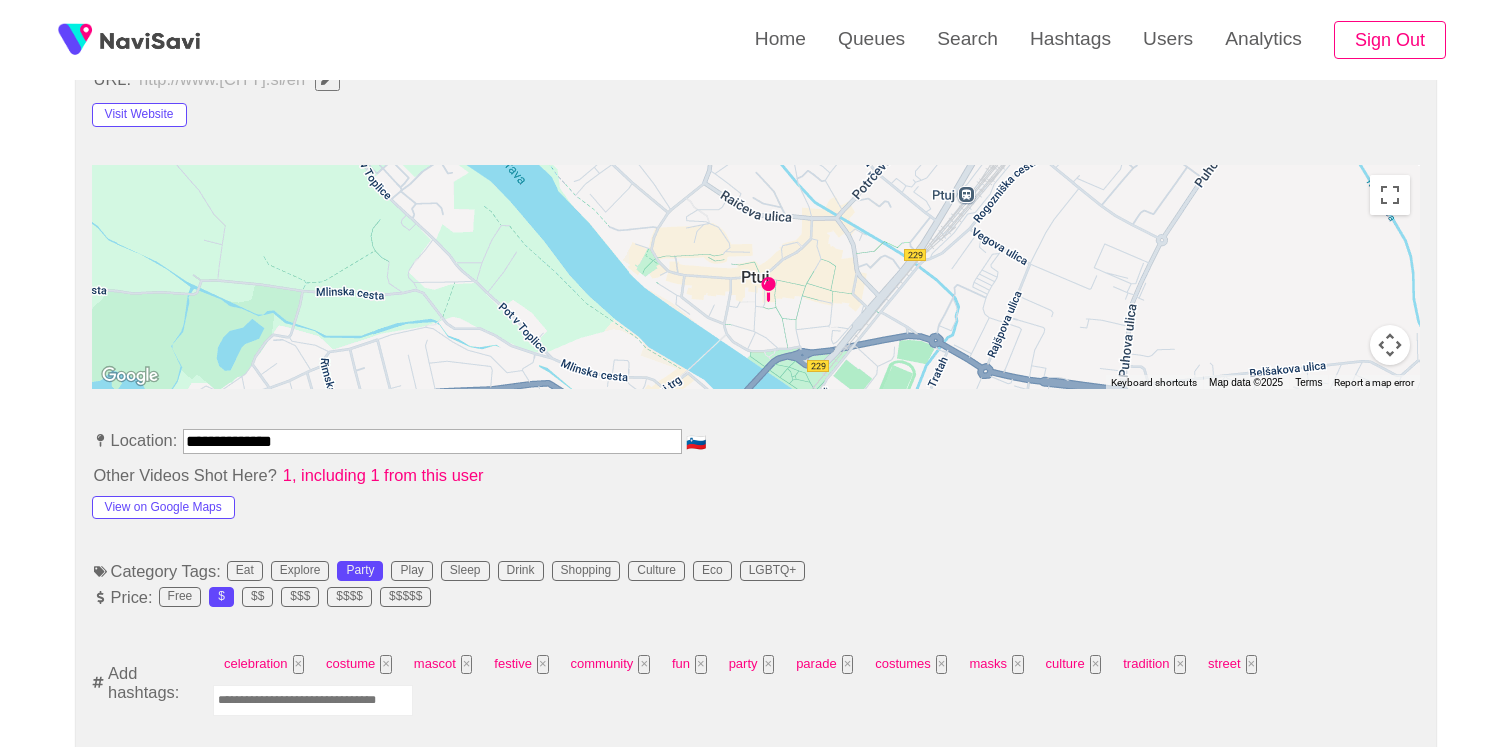 scroll, scrollTop: 976, scrollLeft: 0, axis: vertical 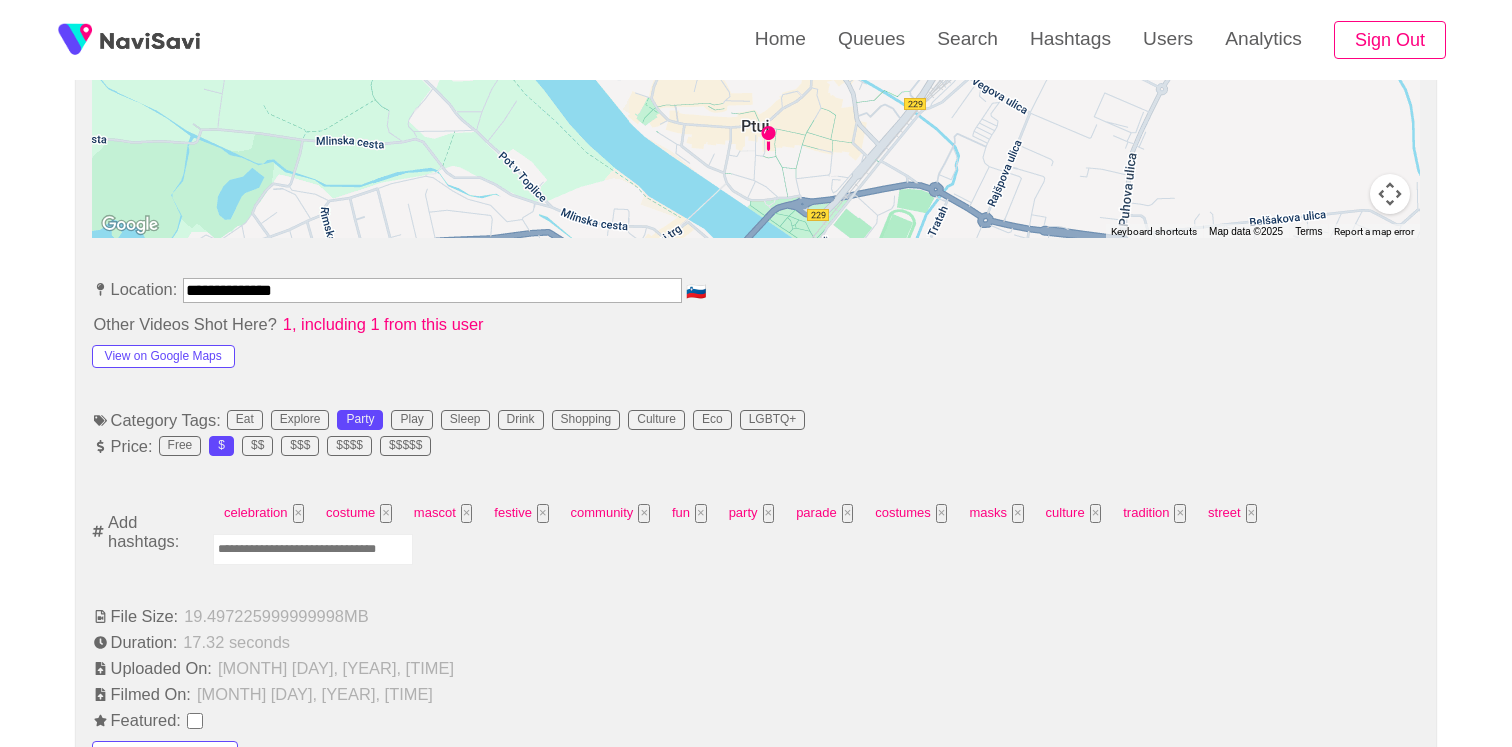 click at bounding box center [313, 549] 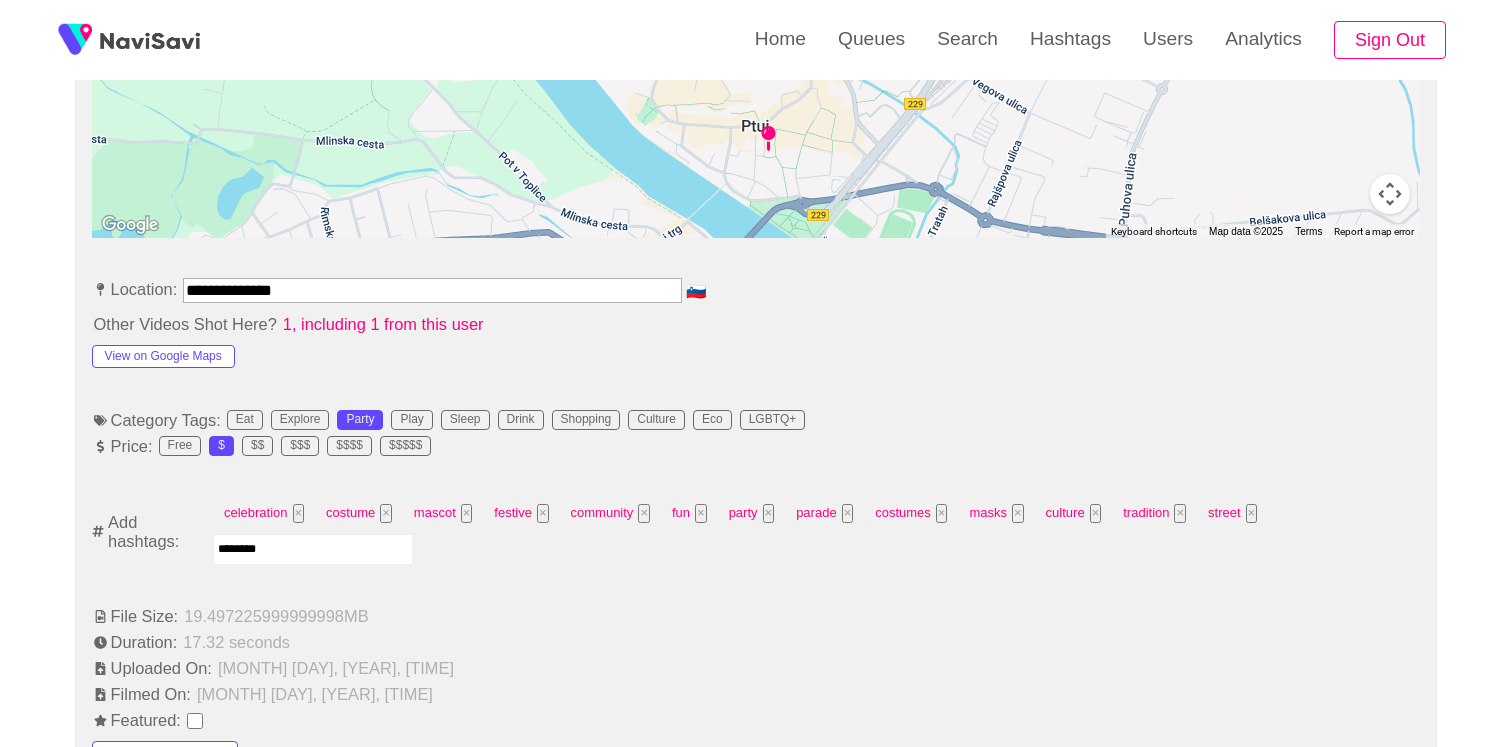 type on "*********" 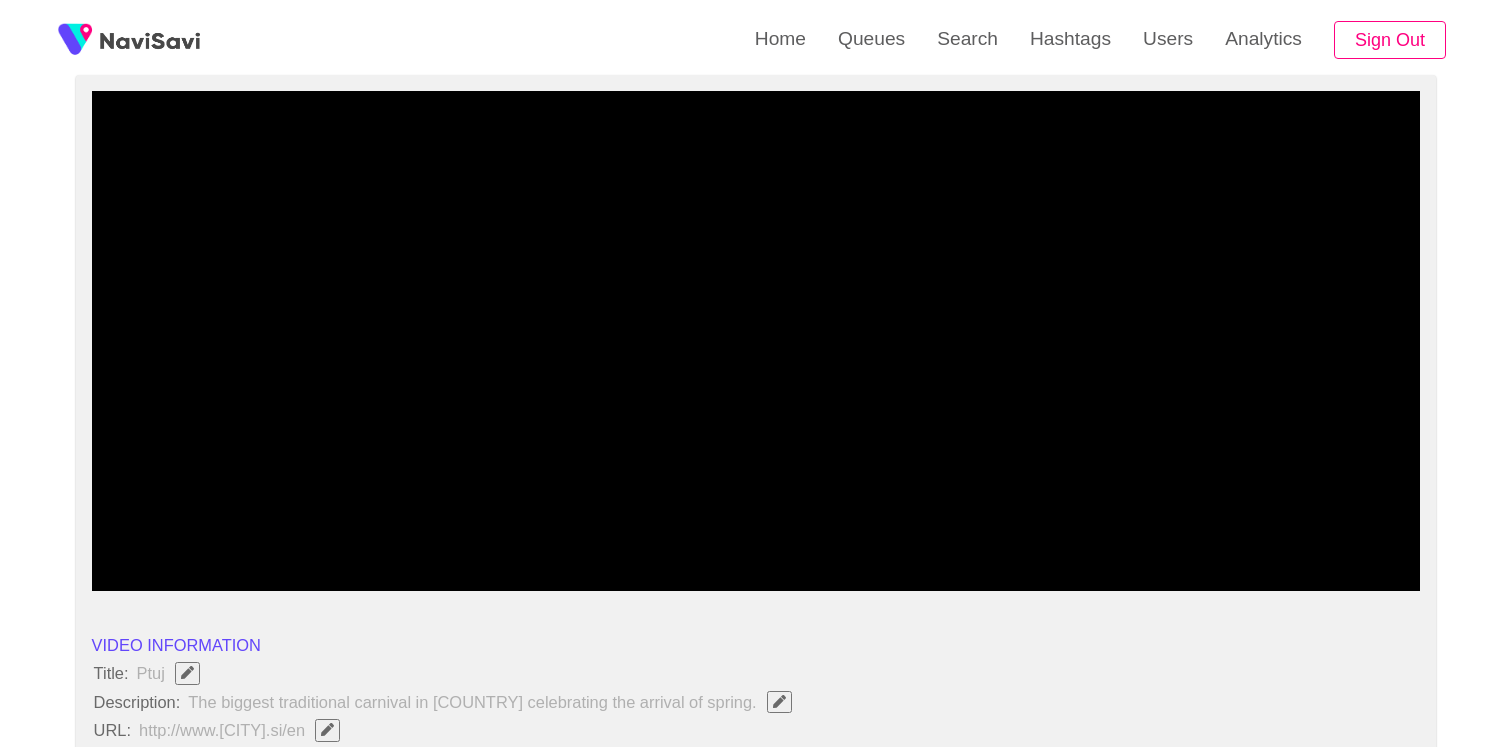 scroll, scrollTop: 0, scrollLeft: 0, axis: both 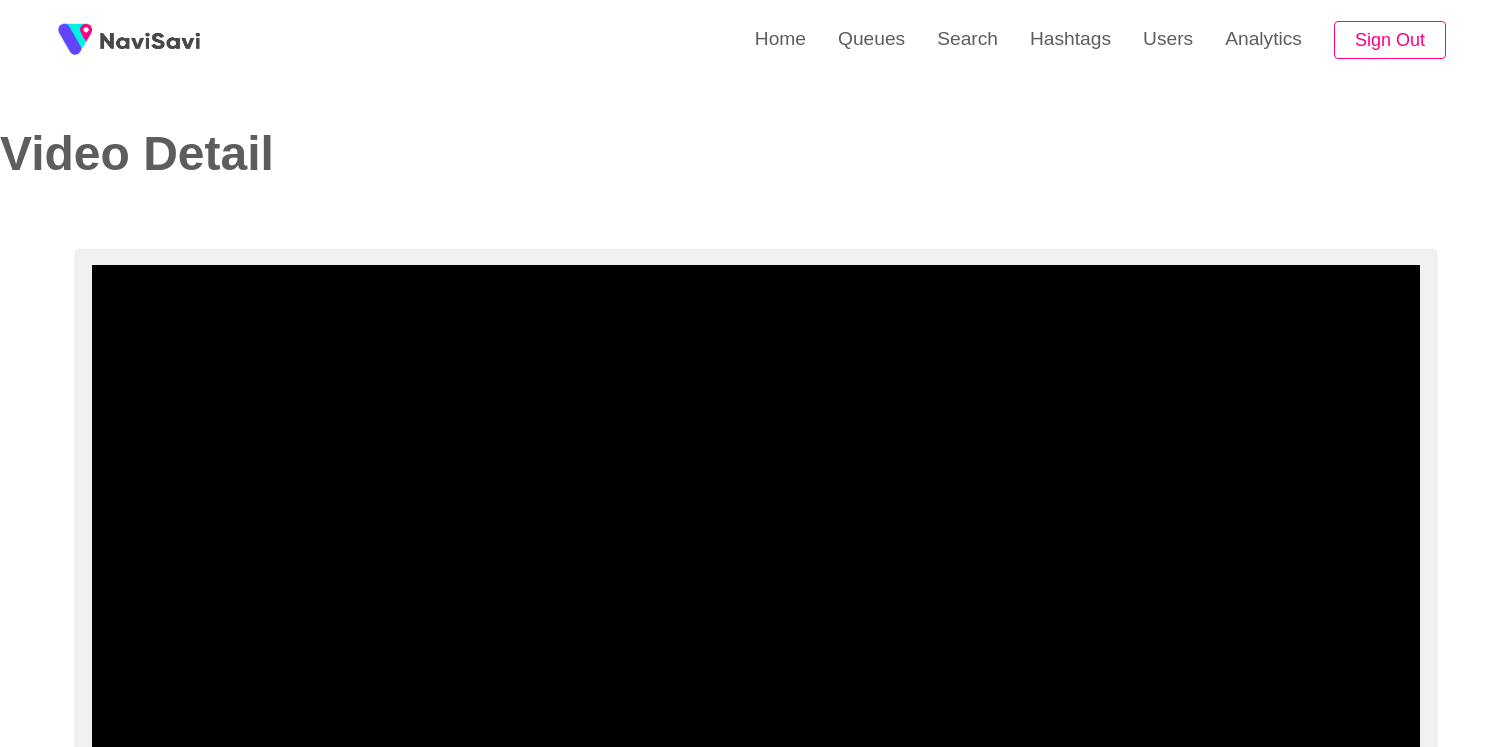 click at bounding box center (756, 515) 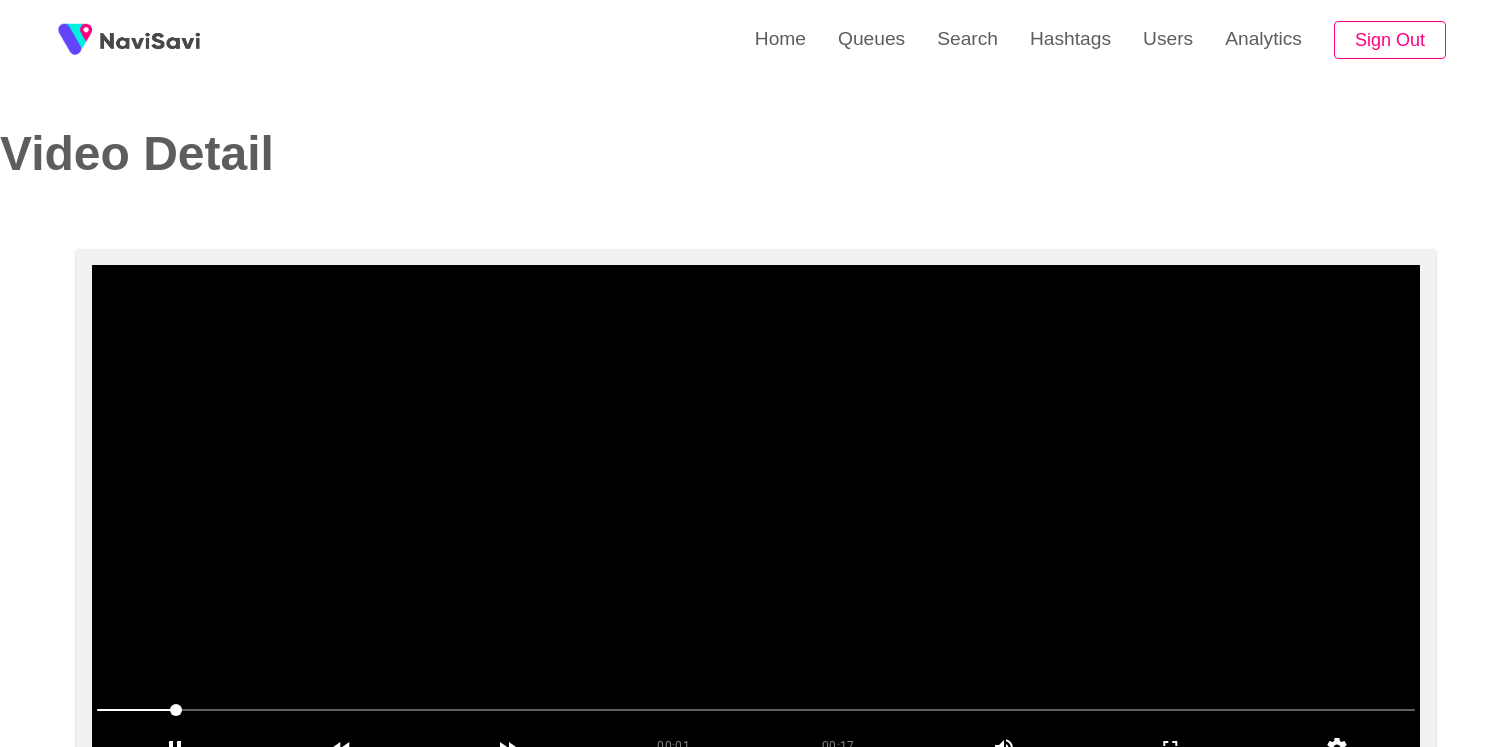 click at bounding box center (756, 515) 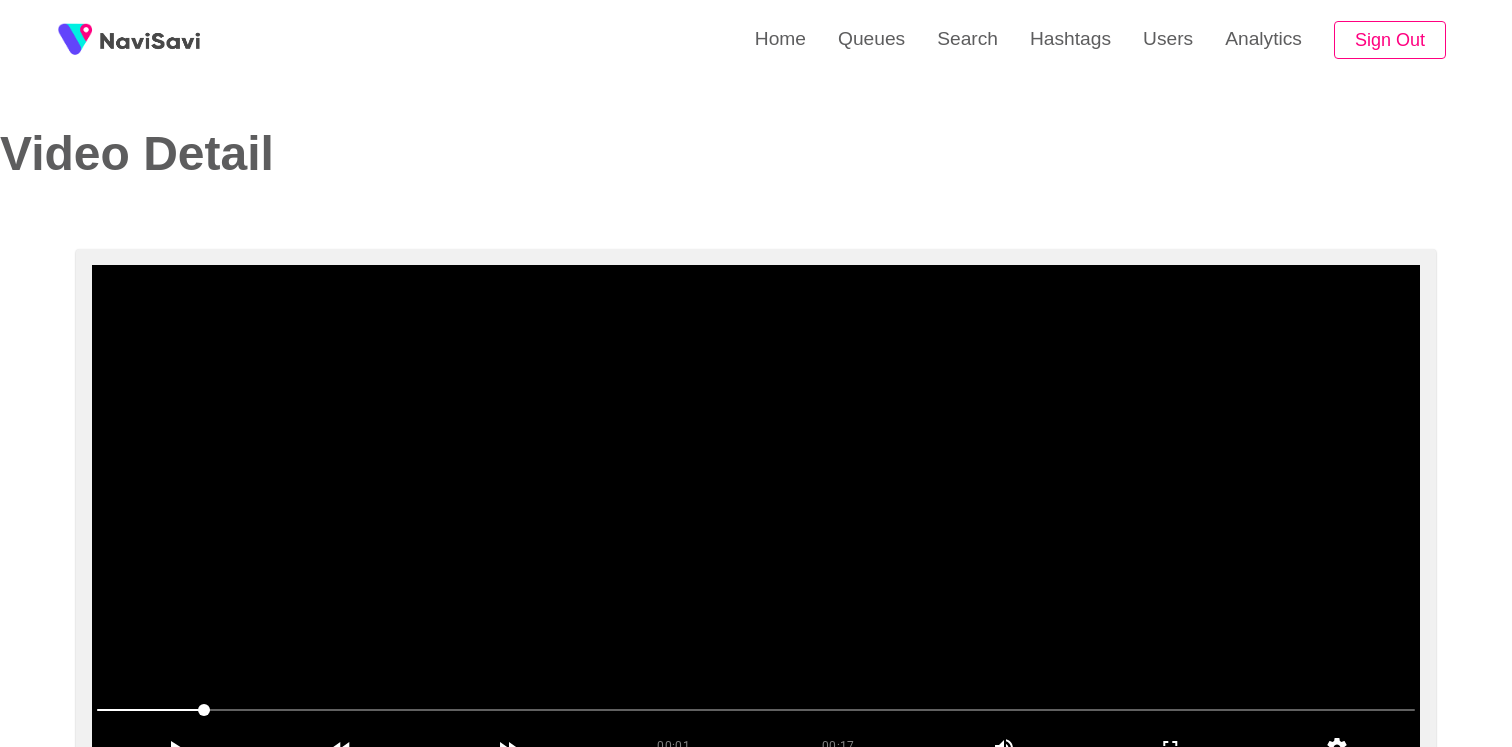 click at bounding box center (756, 515) 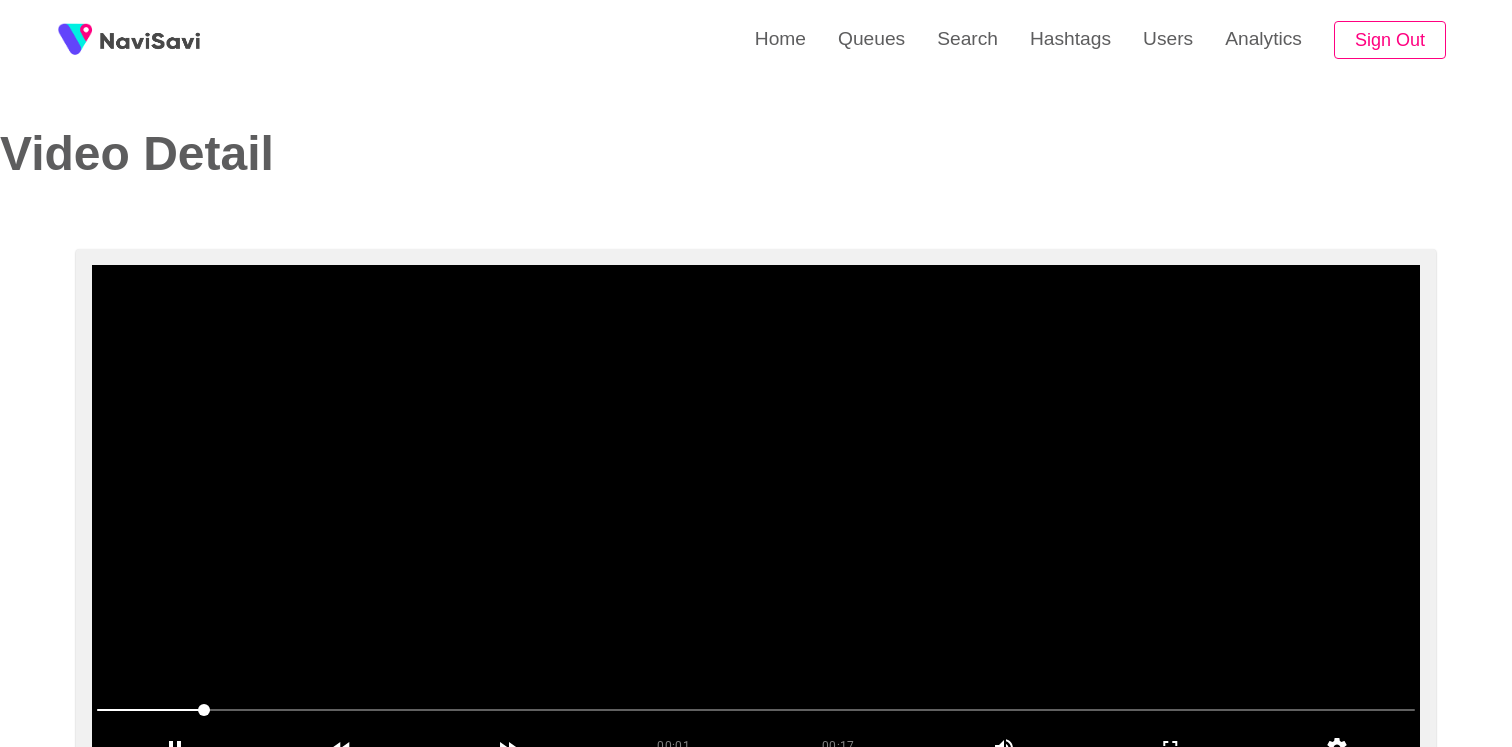 click at bounding box center (756, 515) 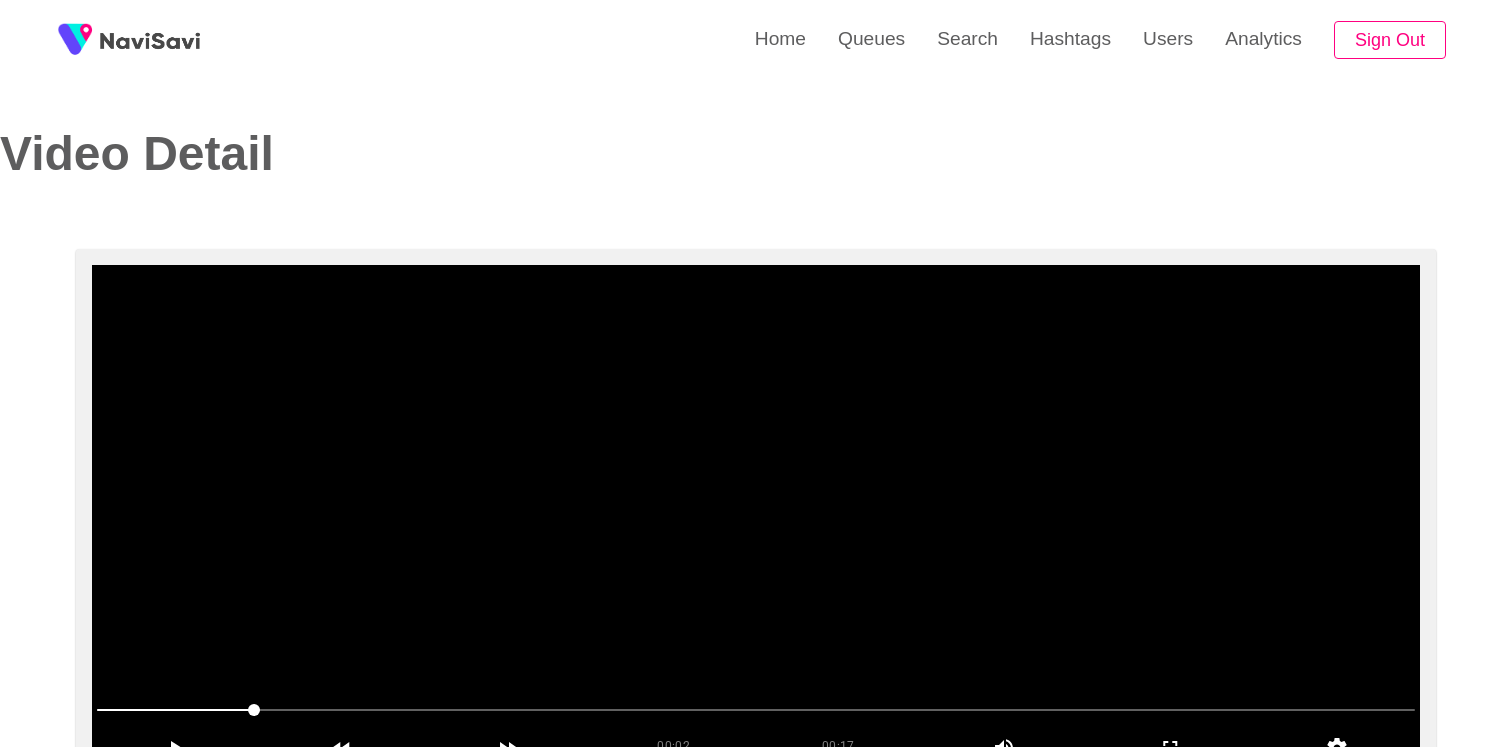 click at bounding box center [756, 515] 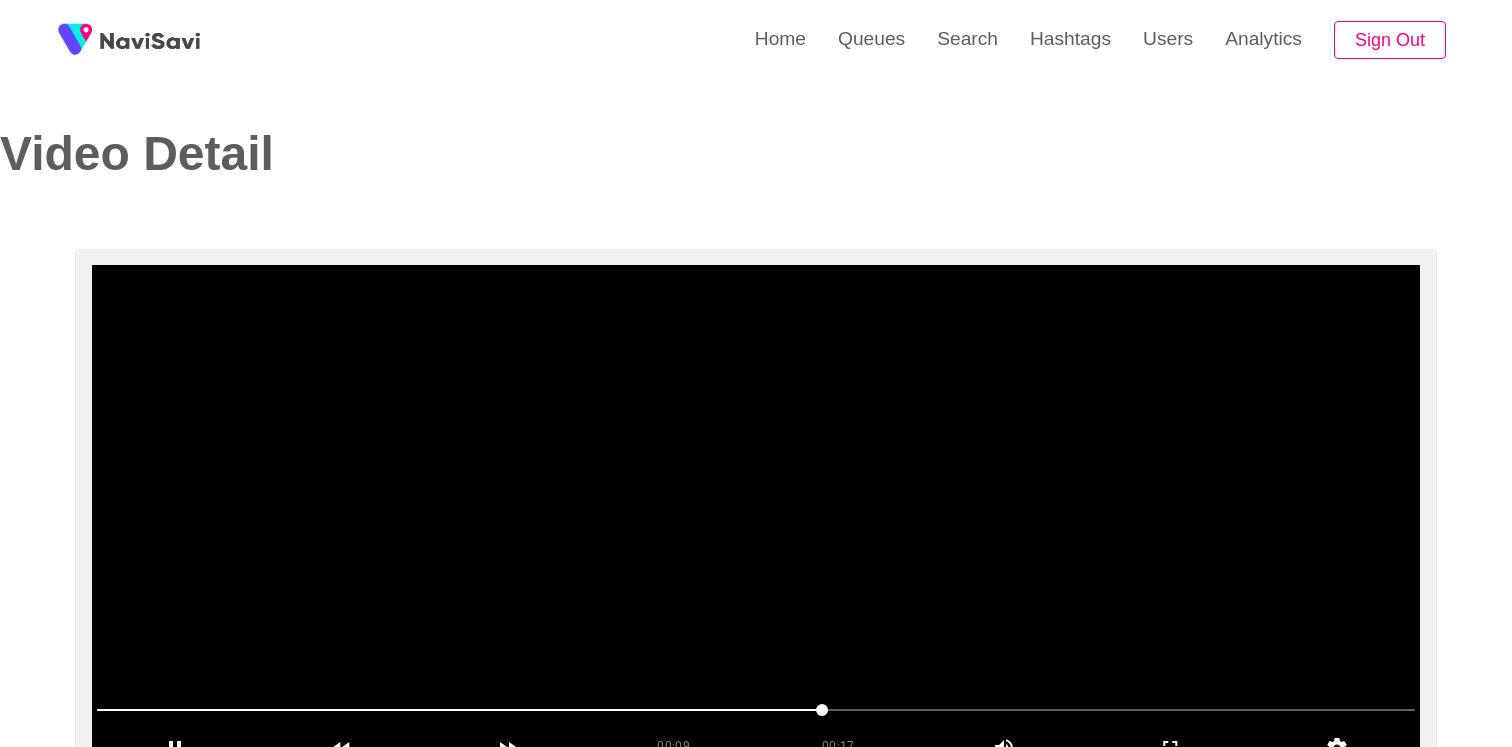 click at bounding box center (756, 515) 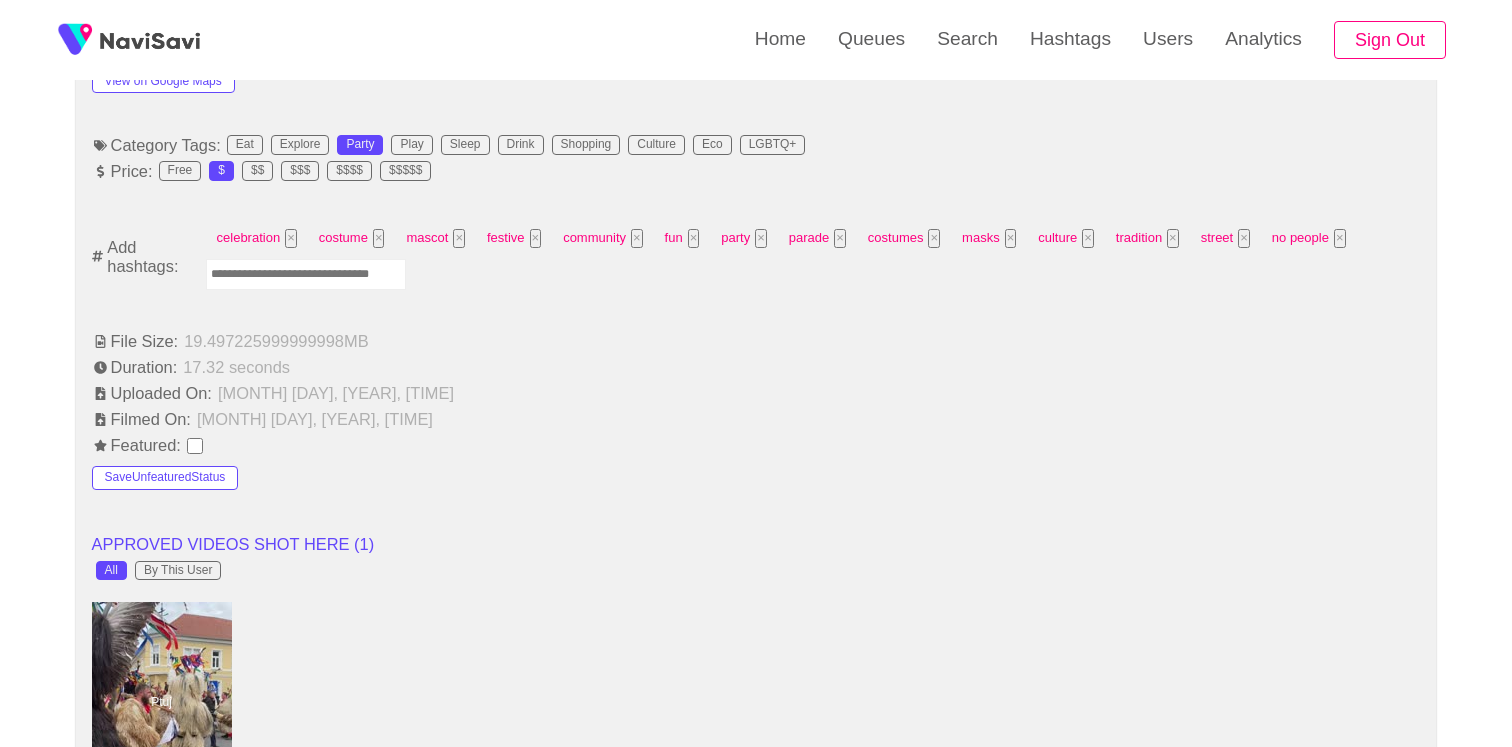 scroll, scrollTop: 1248, scrollLeft: 0, axis: vertical 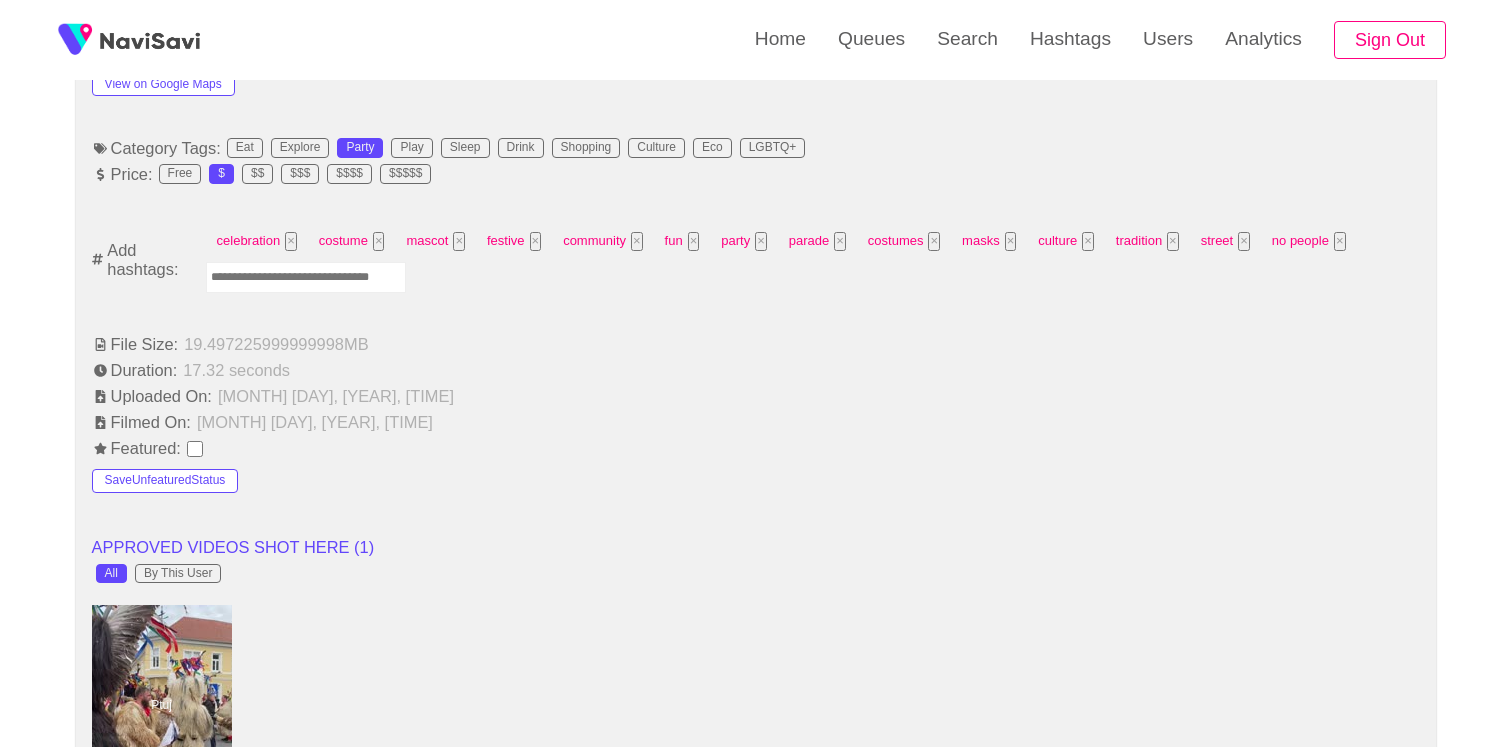 click at bounding box center (306, 277) 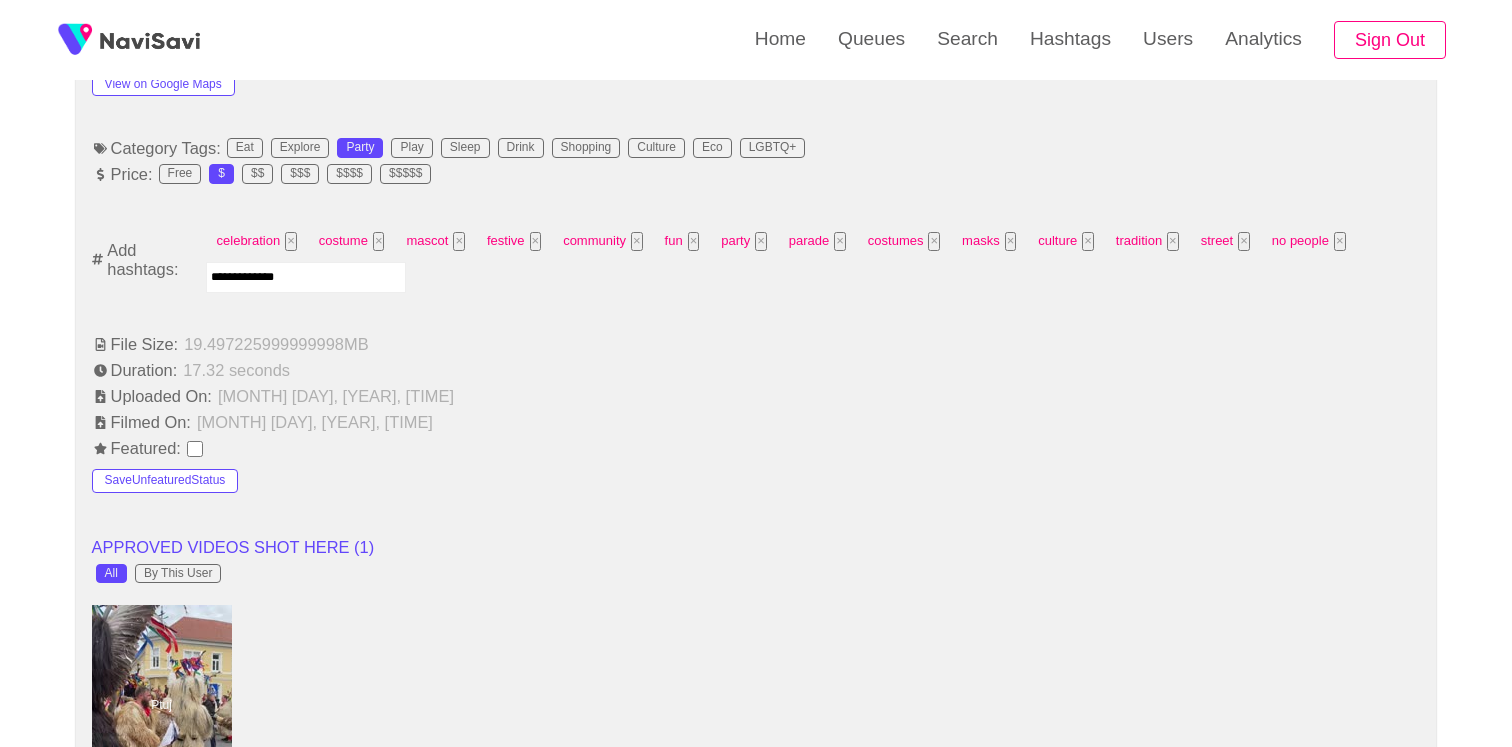 type on "**********" 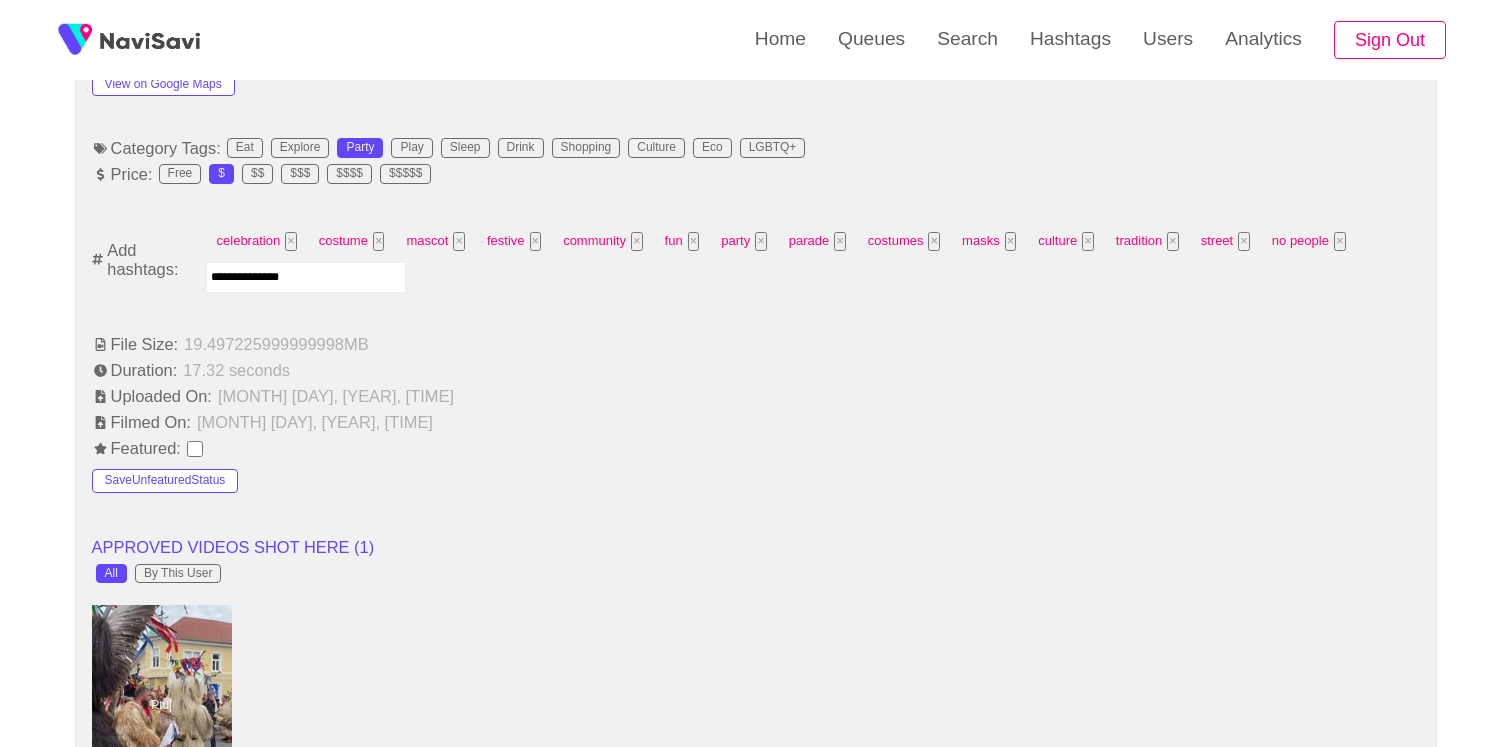 type 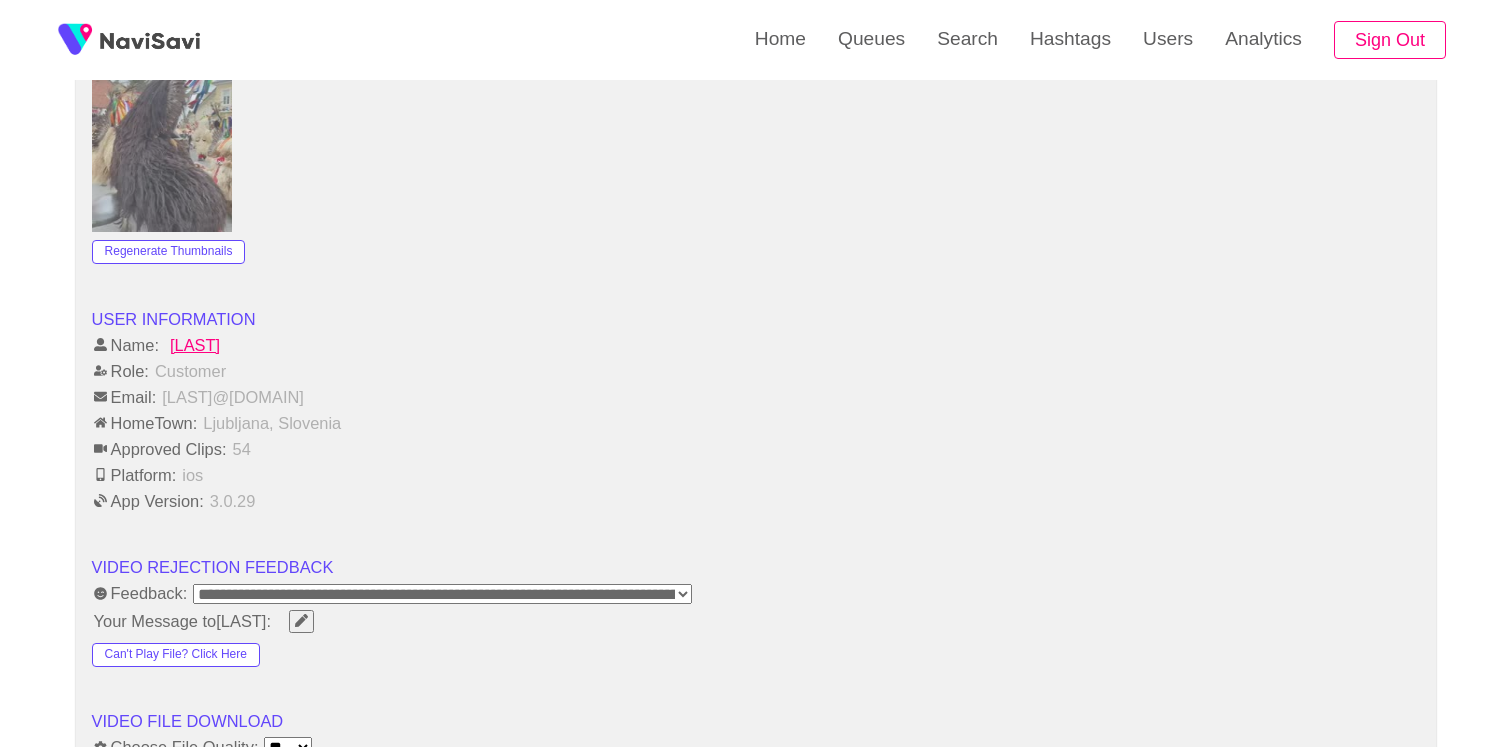scroll, scrollTop: 2803, scrollLeft: 0, axis: vertical 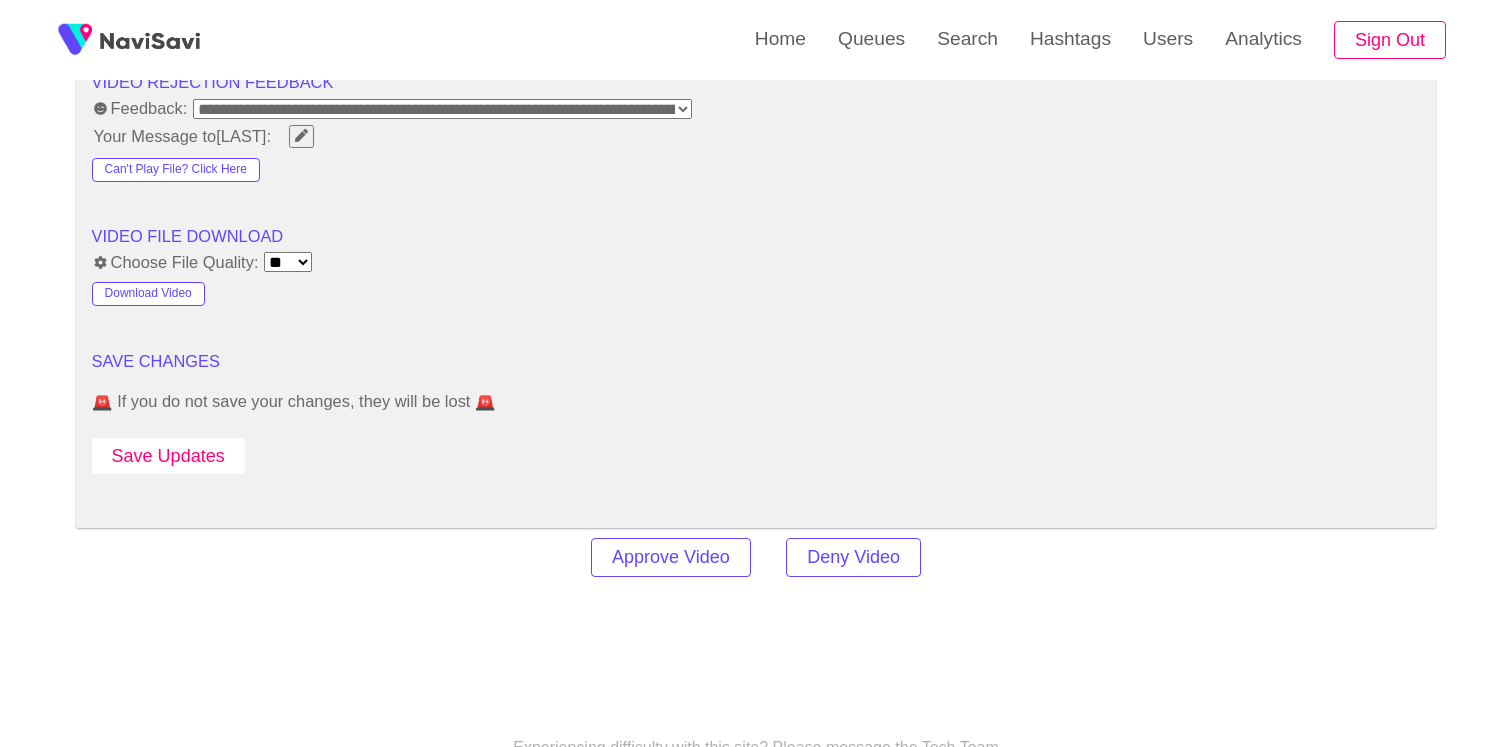 click on "Save Updates" at bounding box center [168, 456] 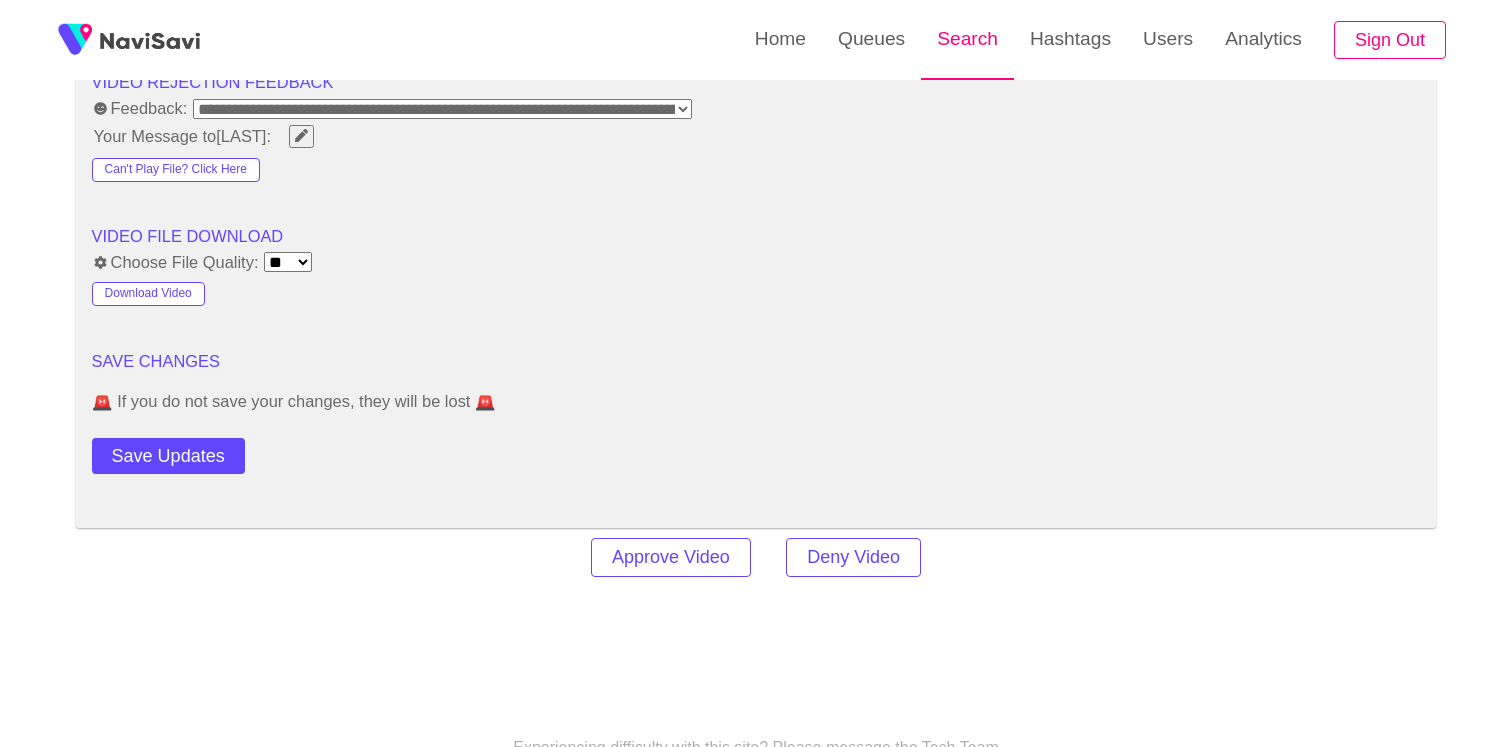 click on "Search" at bounding box center [967, 39] 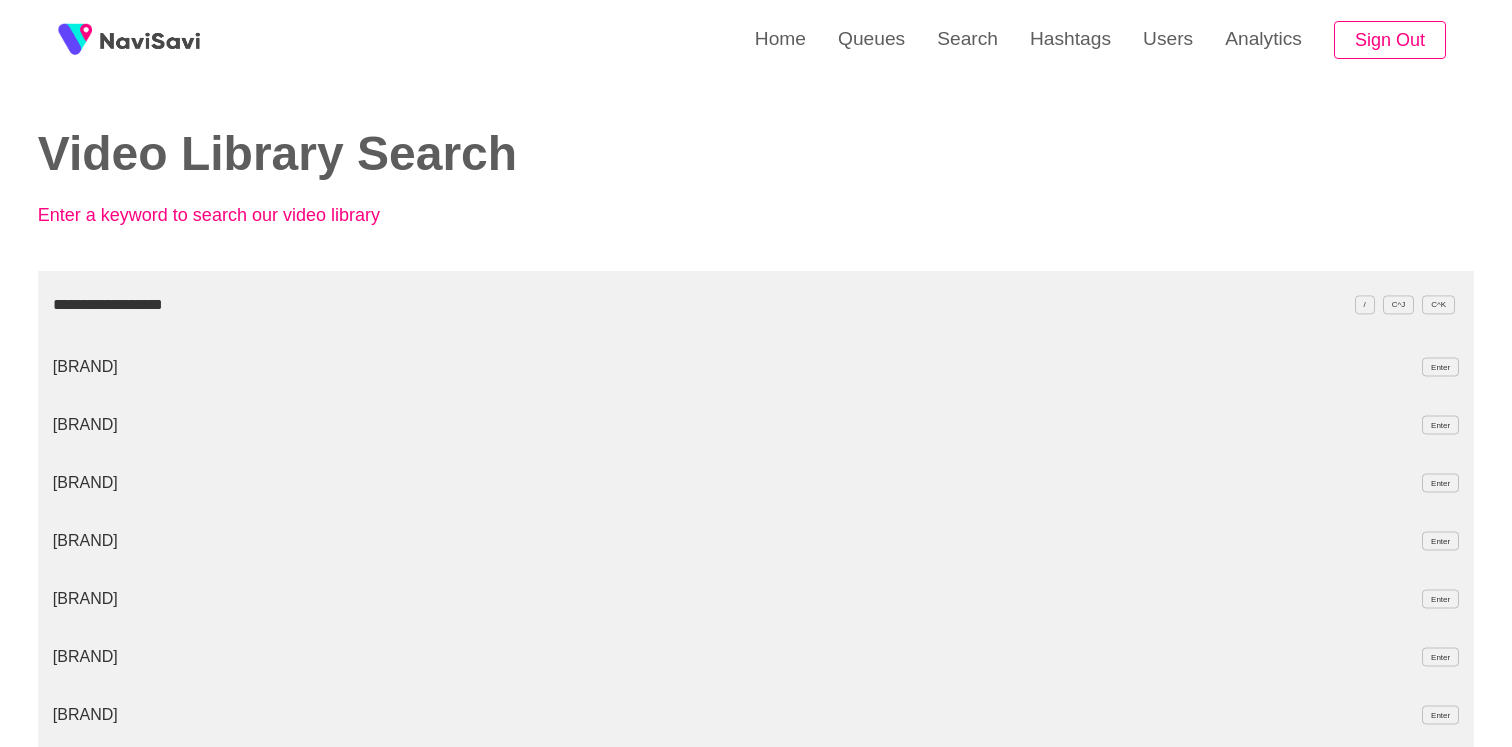 type on "**********" 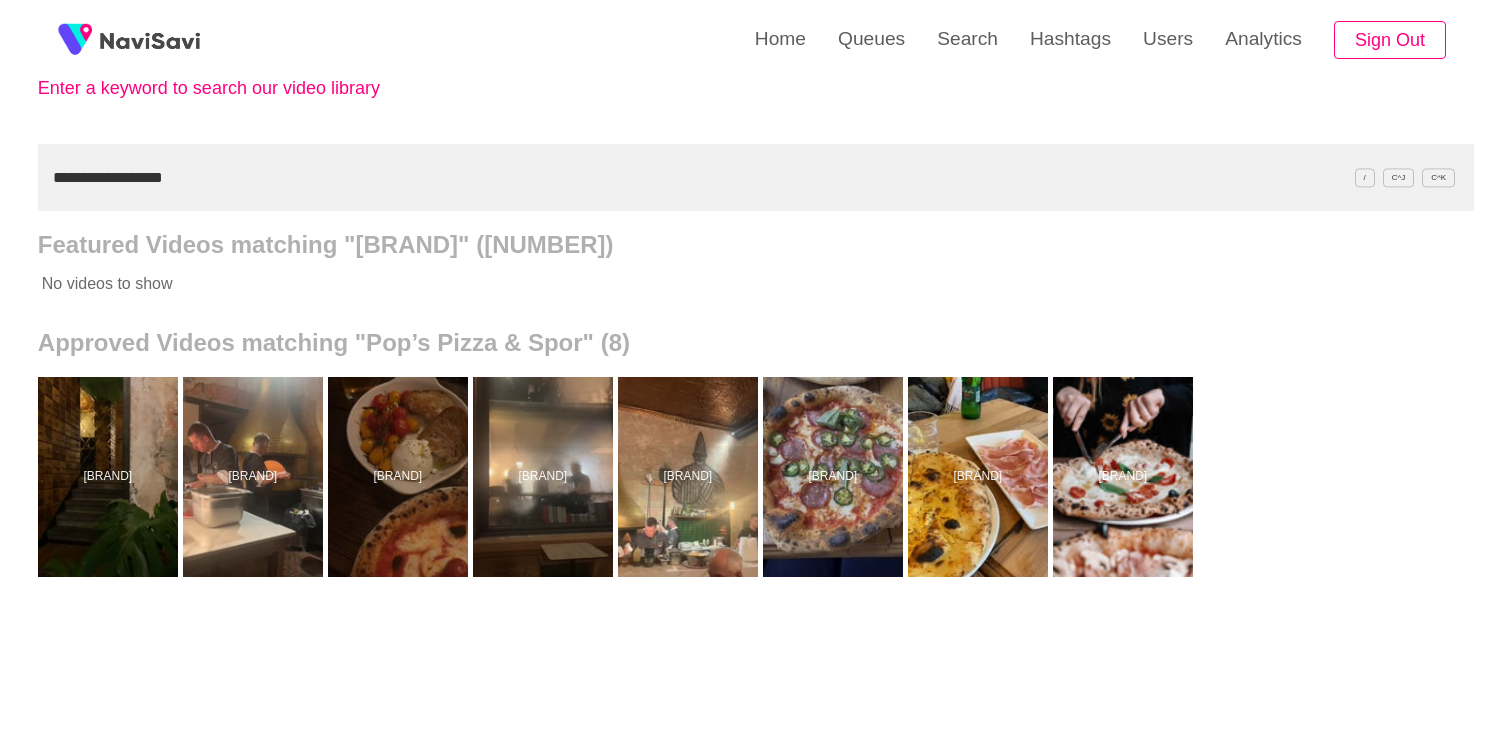 scroll, scrollTop: 132, scrollLeft: 0, axis: vertical 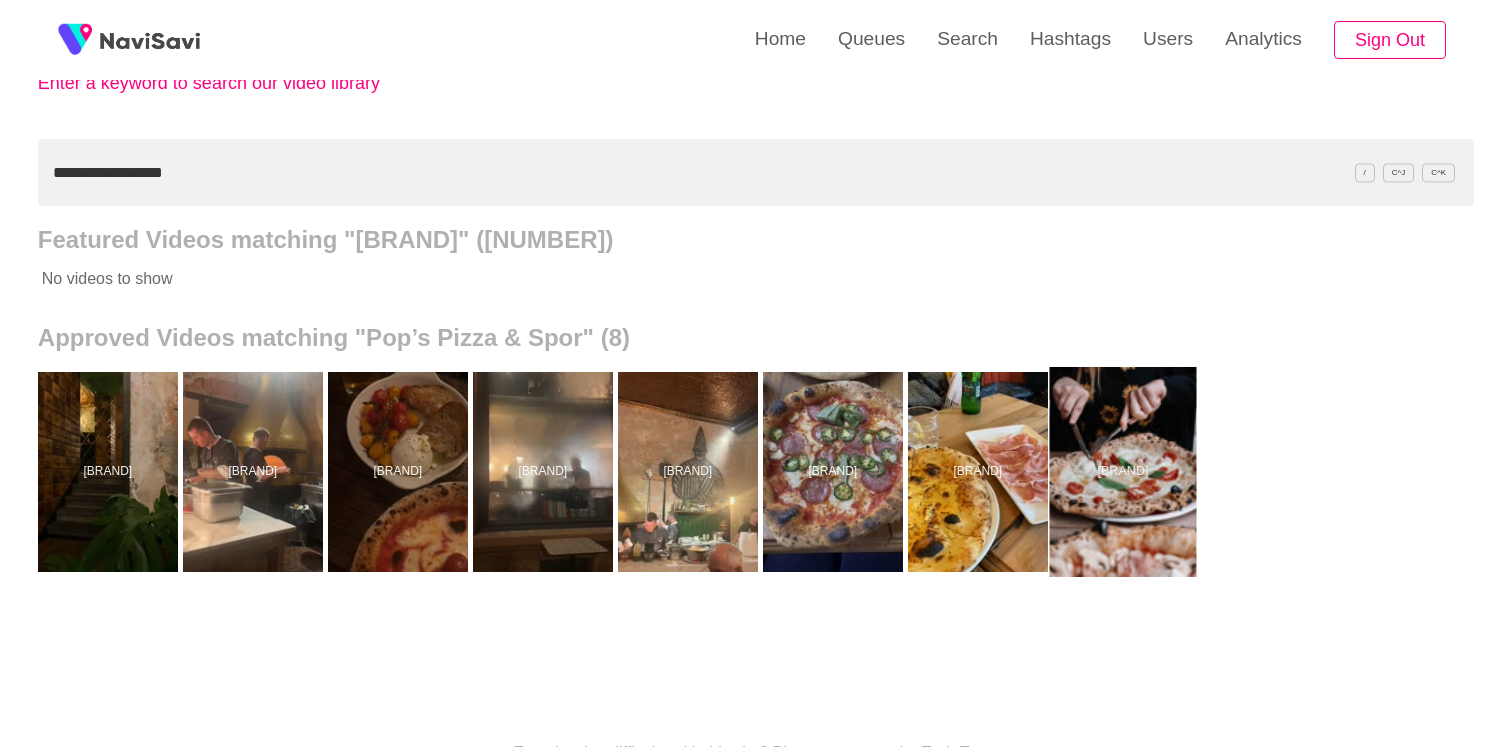 click at bounding box center [1122, 472] 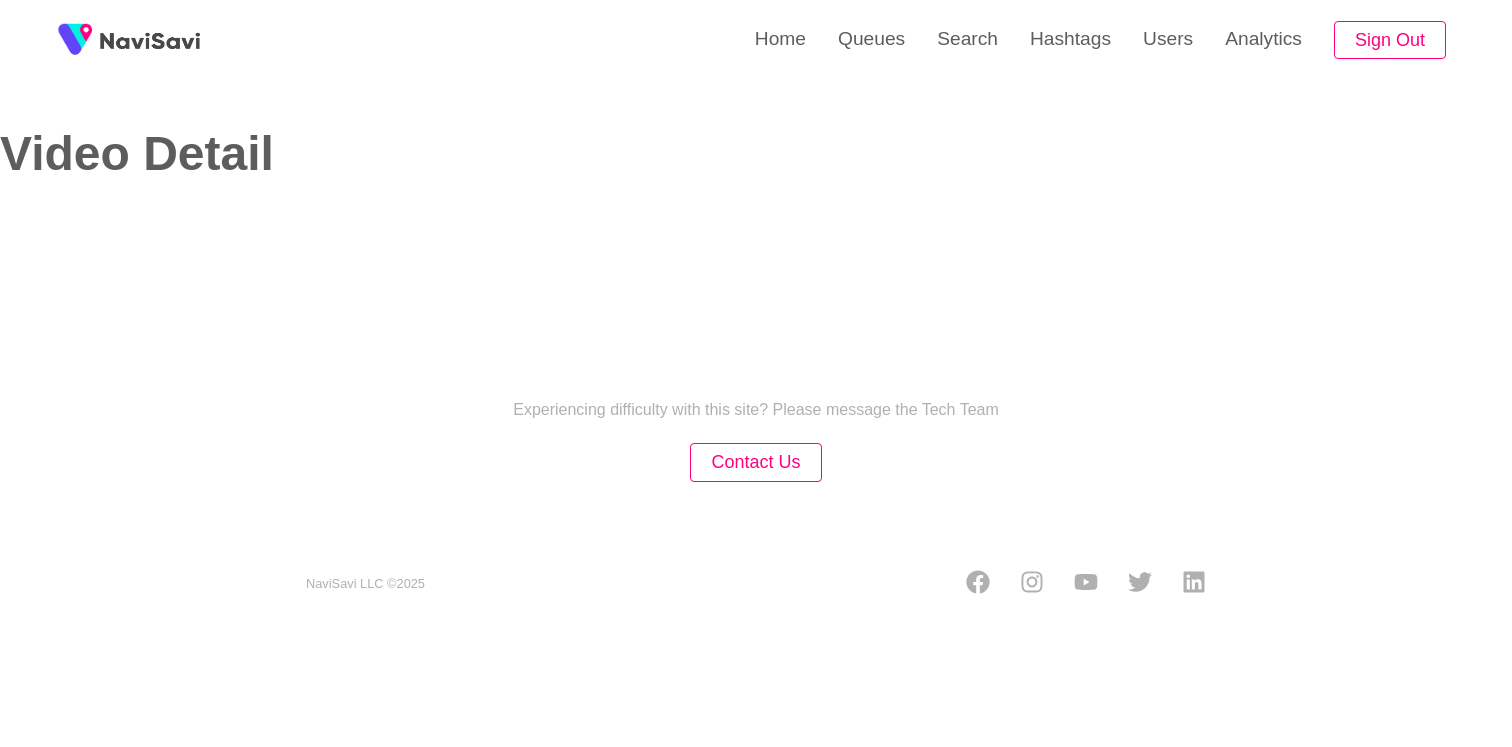 select on "**********" 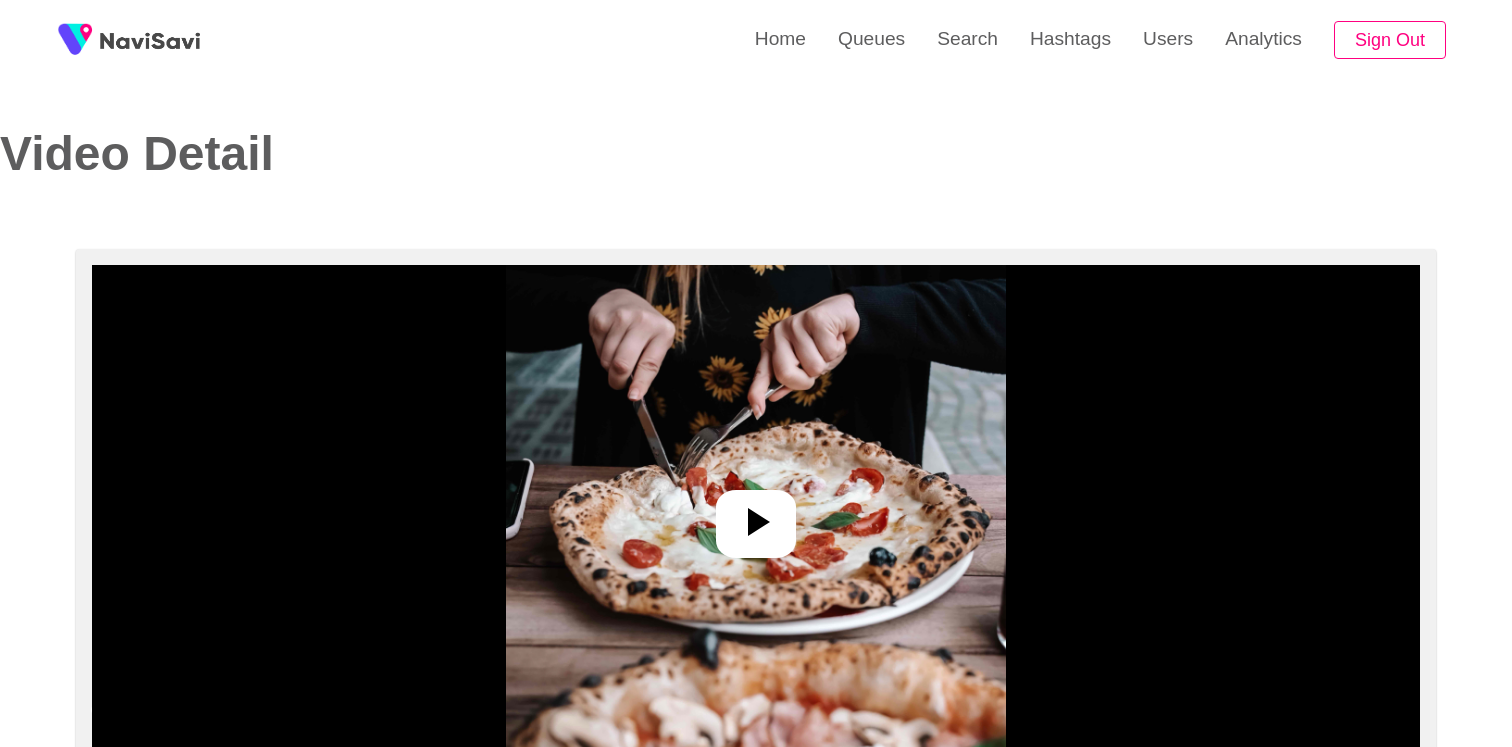 click at bounding box center [756, 515] 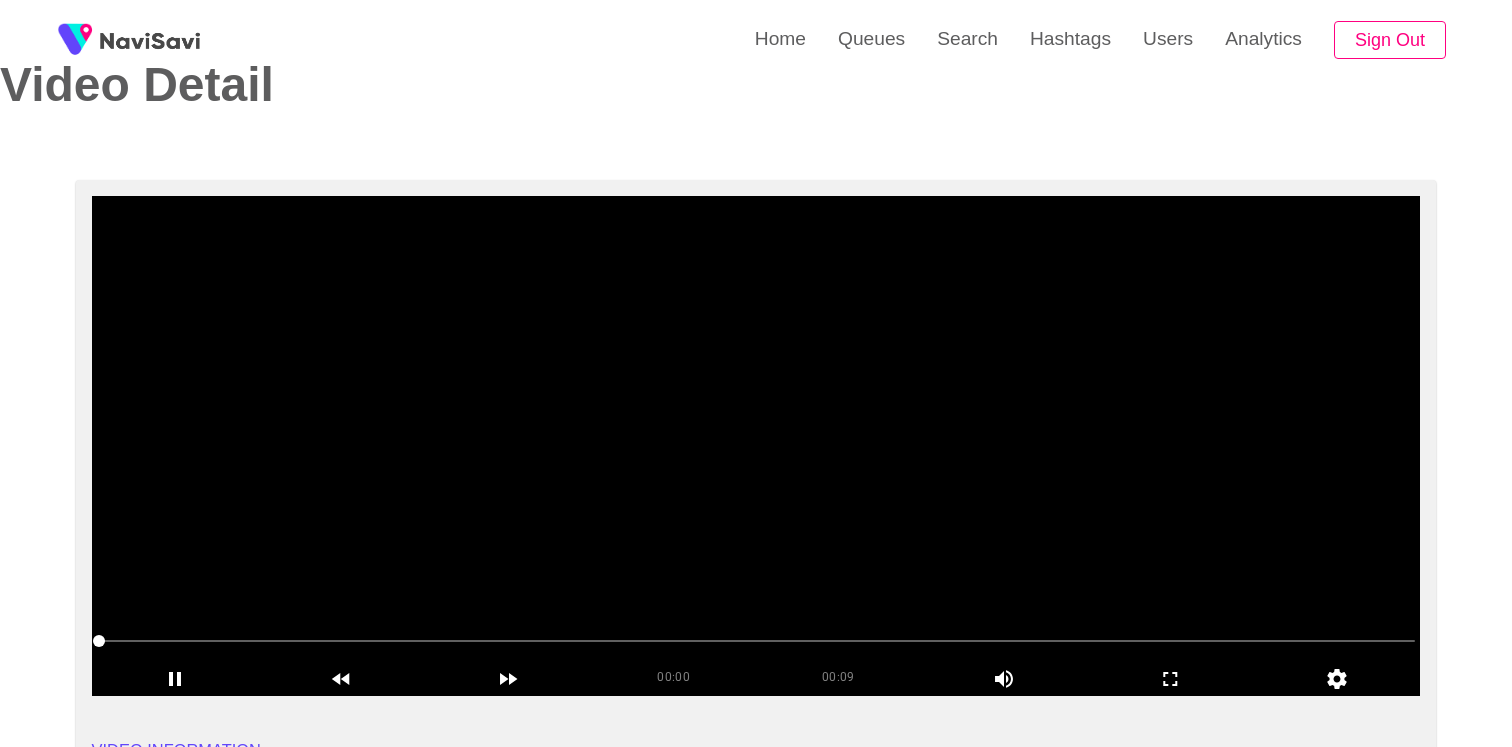 scroll, scrollTop: 97, scrollLeft: 0, axis: vertical 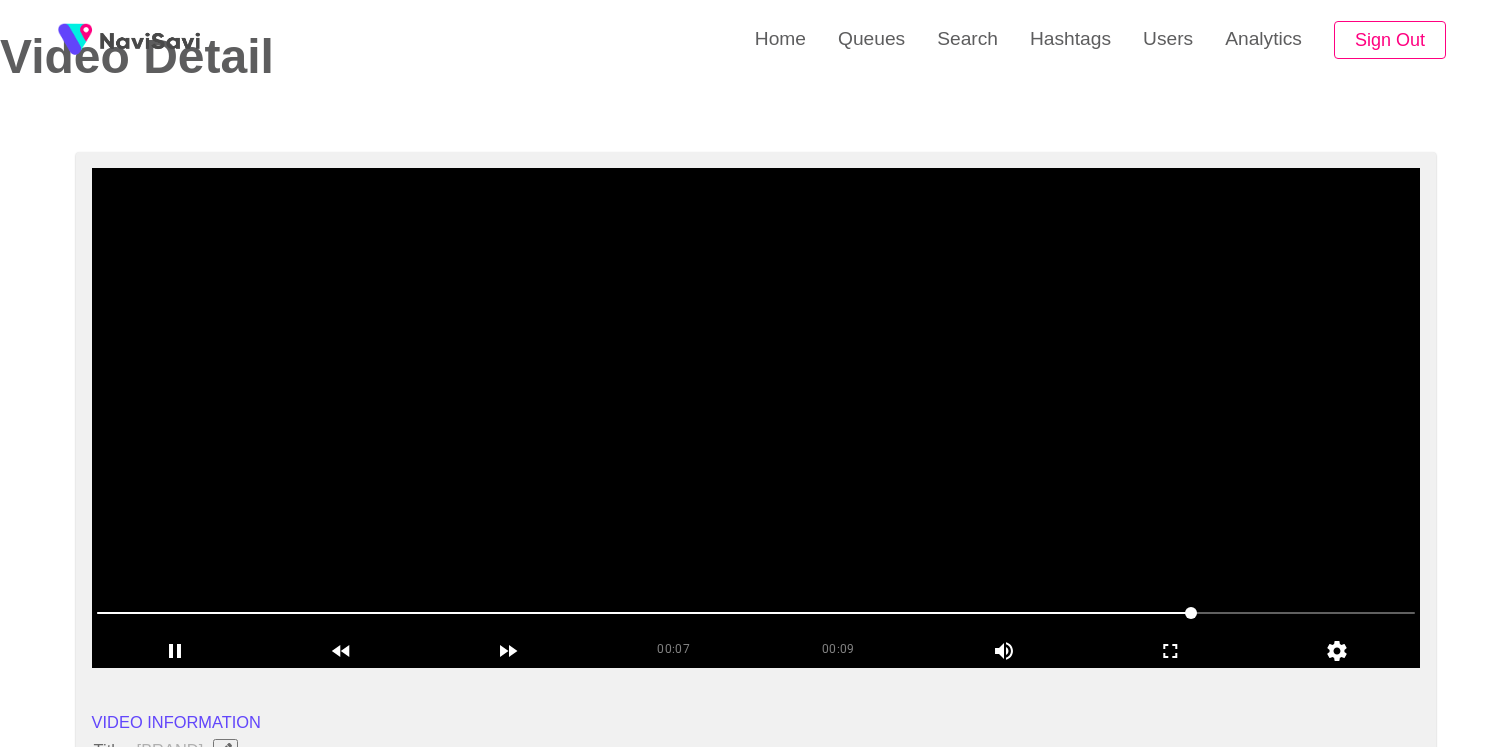 click at bounding box center [756, 418] 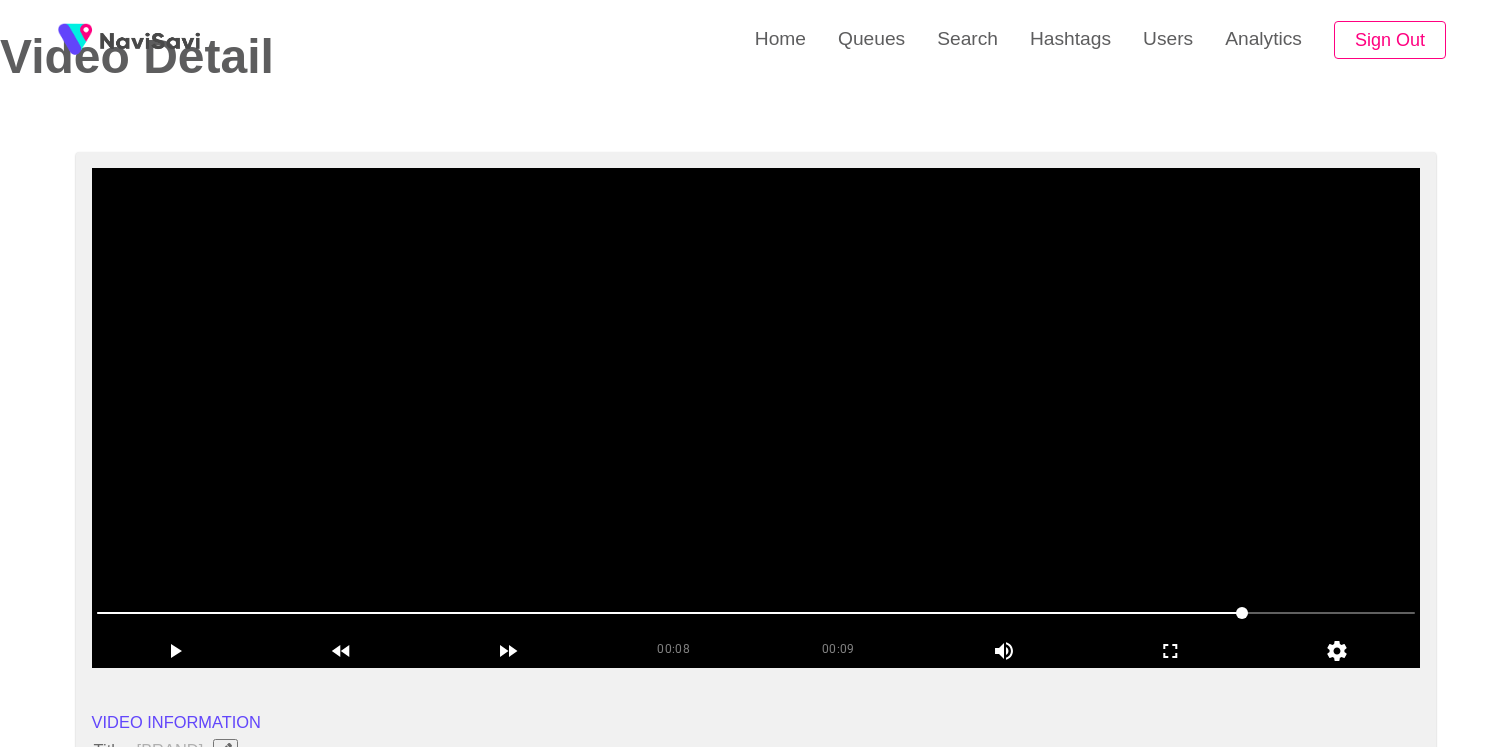 click at bounding box center (756, 418) 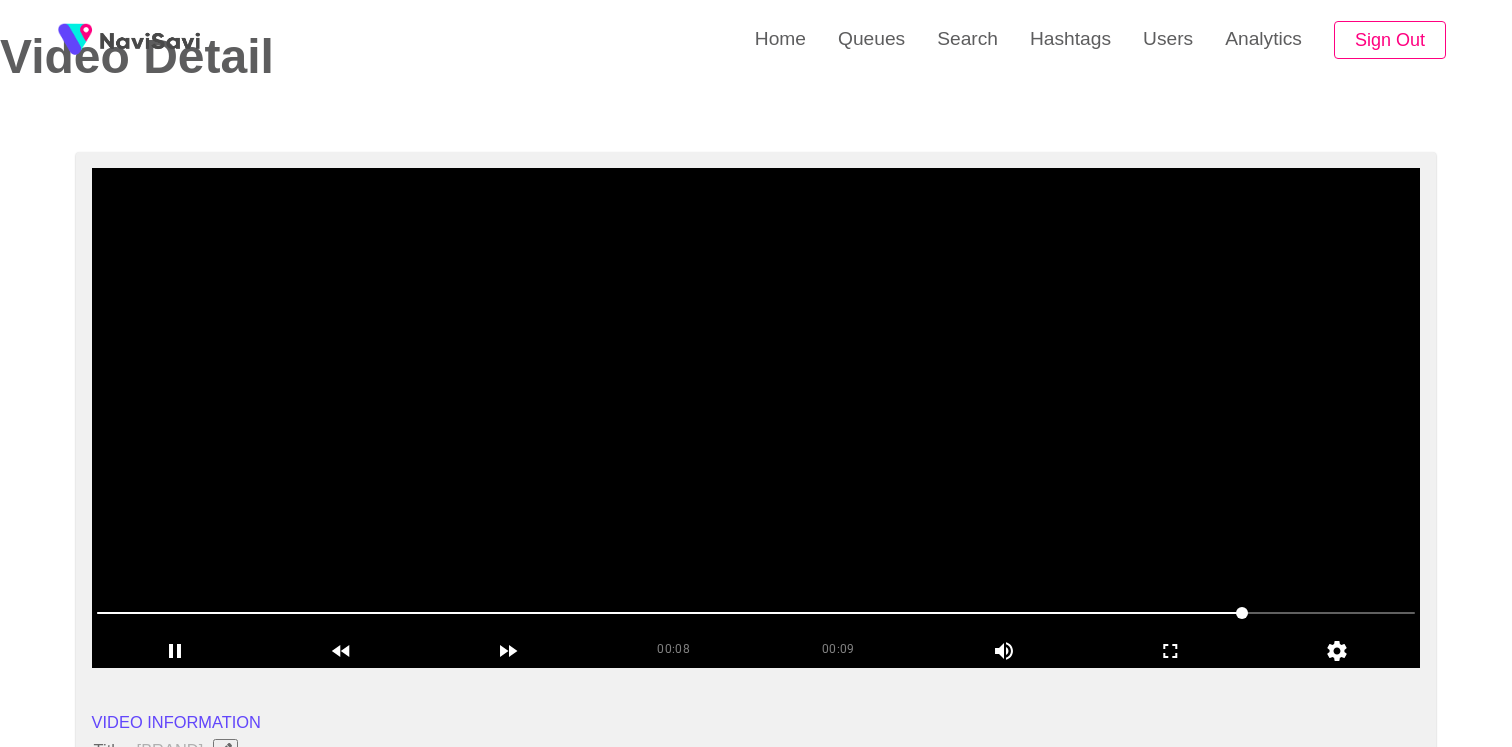 click at bounding box center [756, 418] 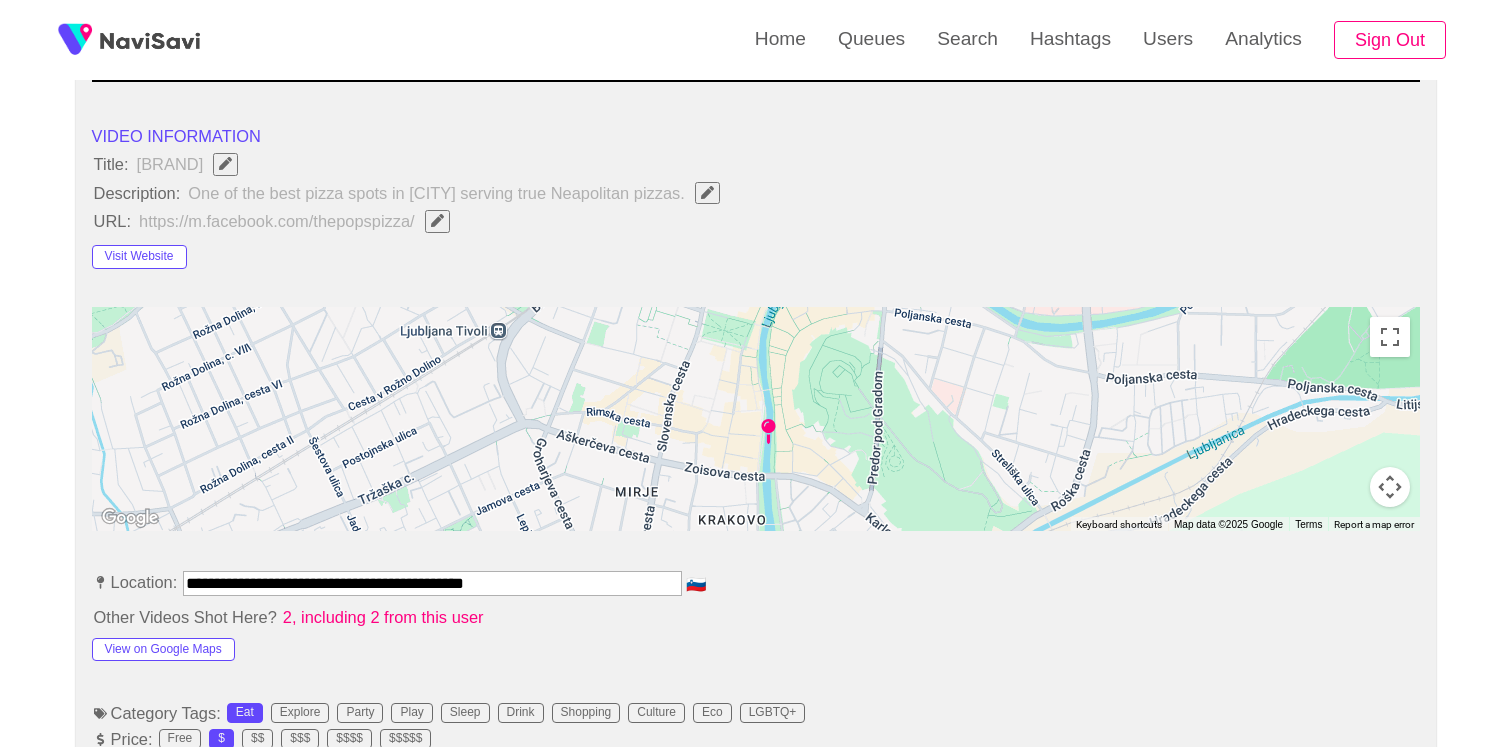 scroll, scrollTop: 850, scrollLeft: 0, axis: vertical 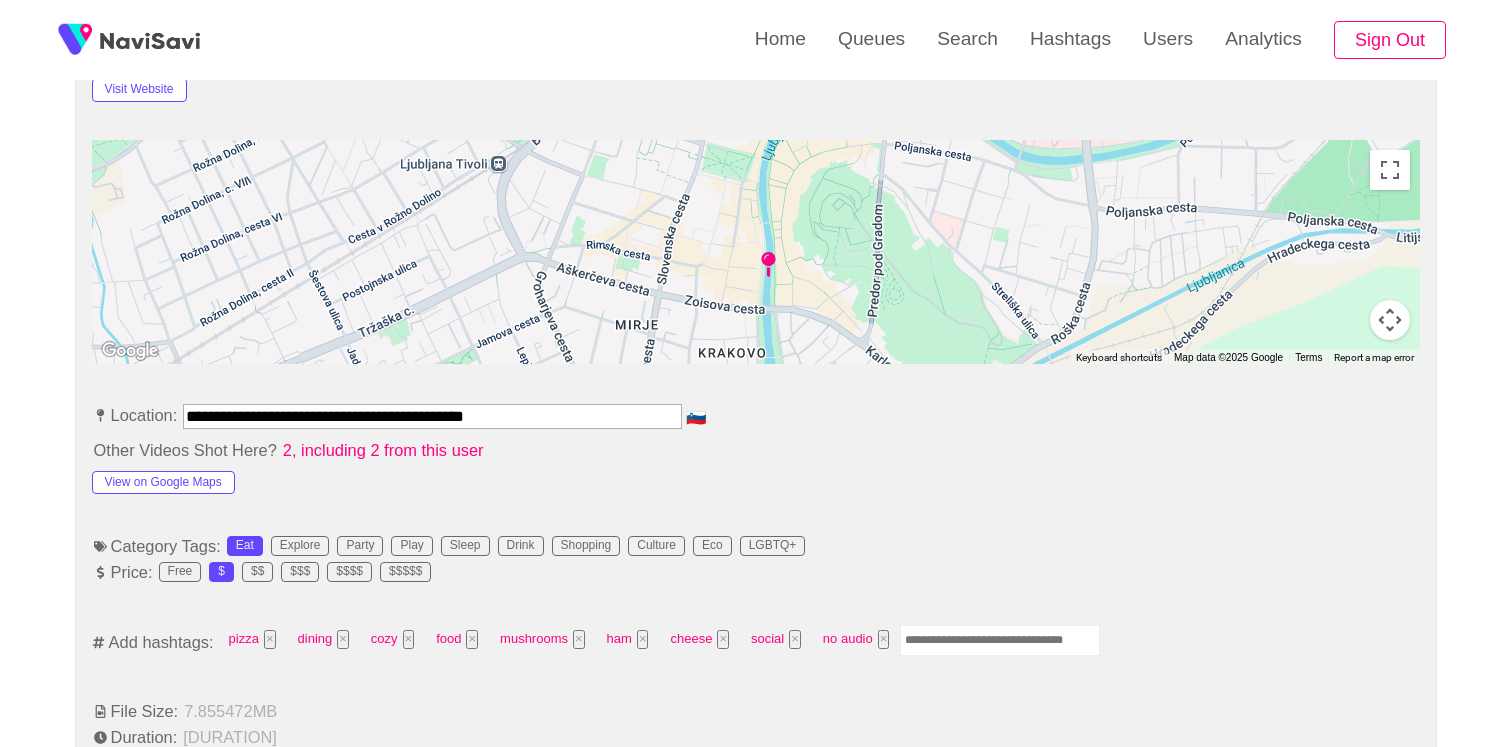 click at bounding box center [1000, 640] 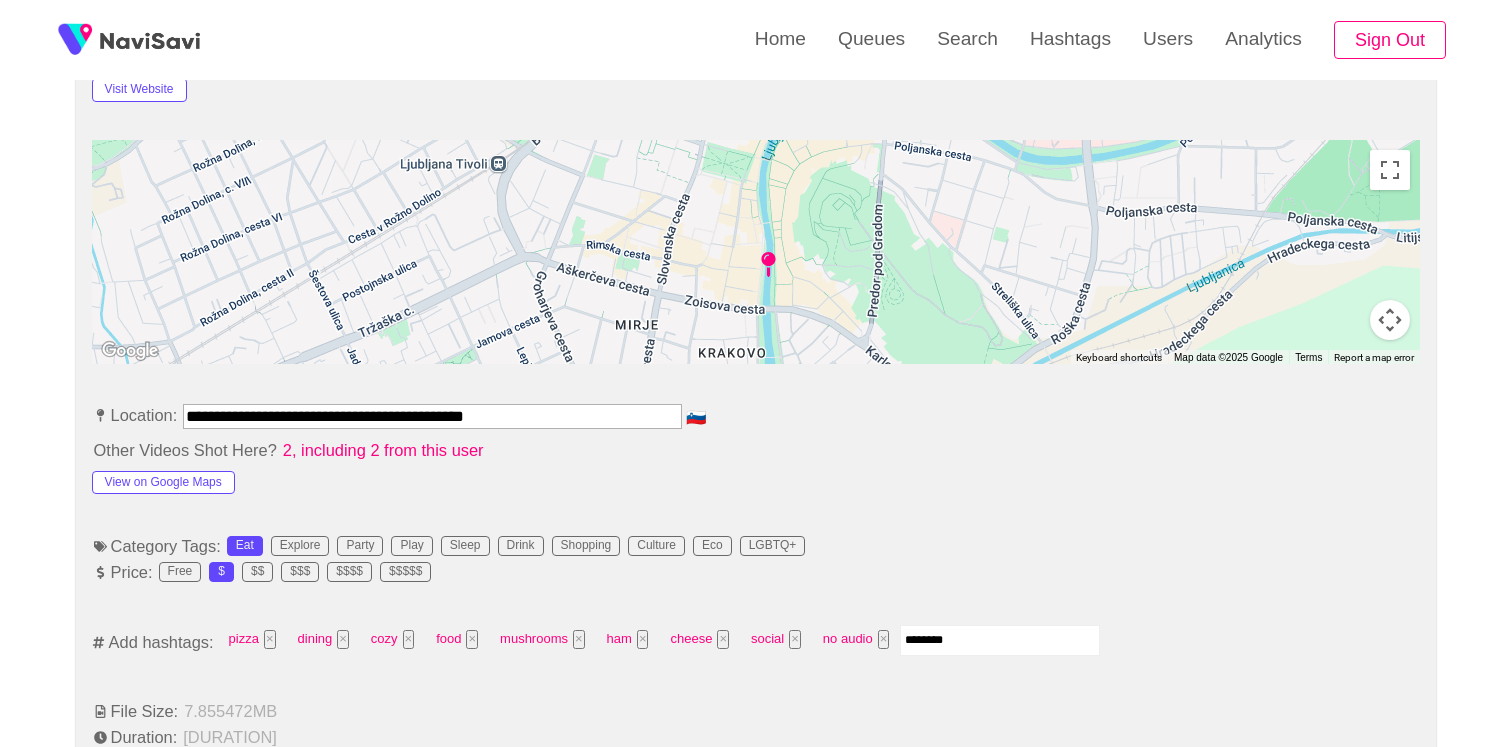 type on "*********" 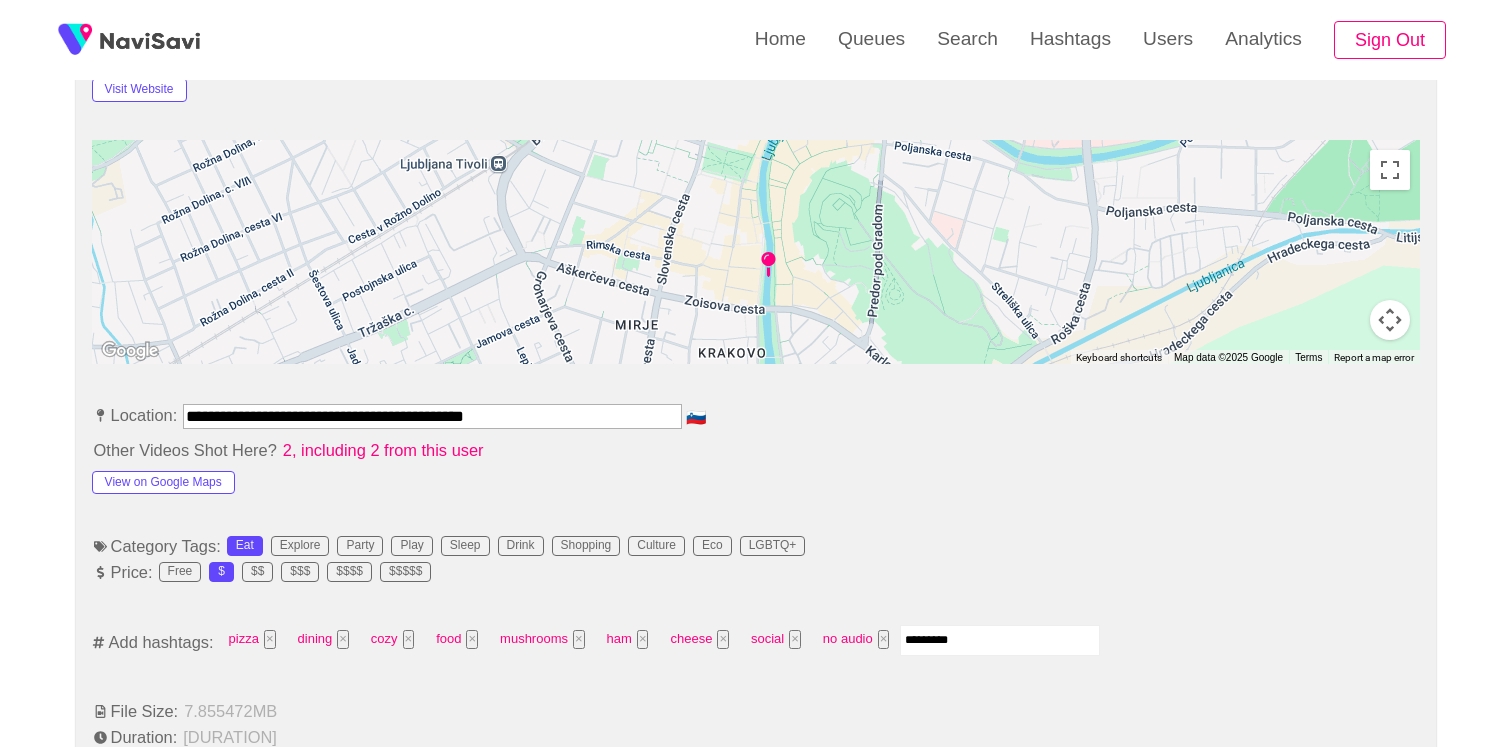 type 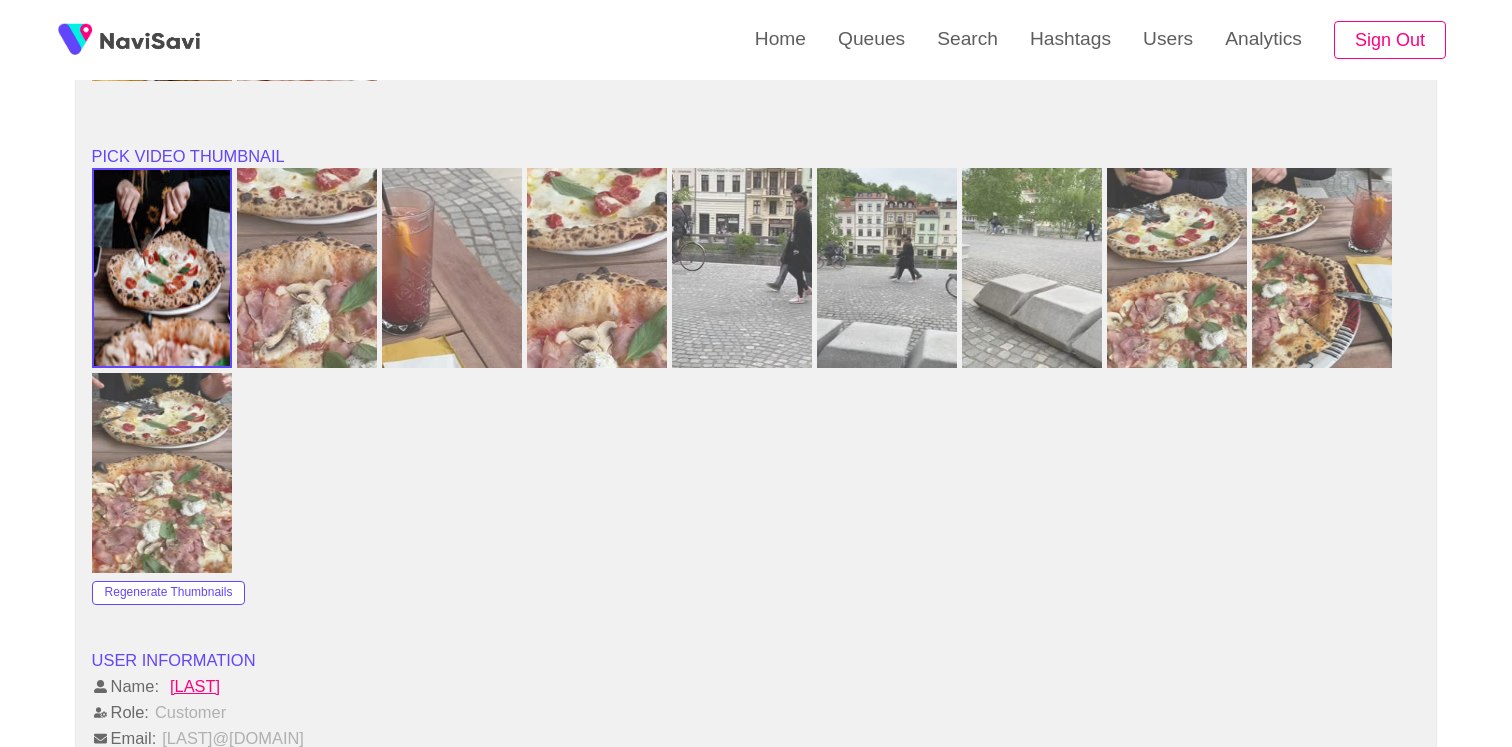 scroll, scrollTop: 2775, scrollLeft: 0, axis: vertical 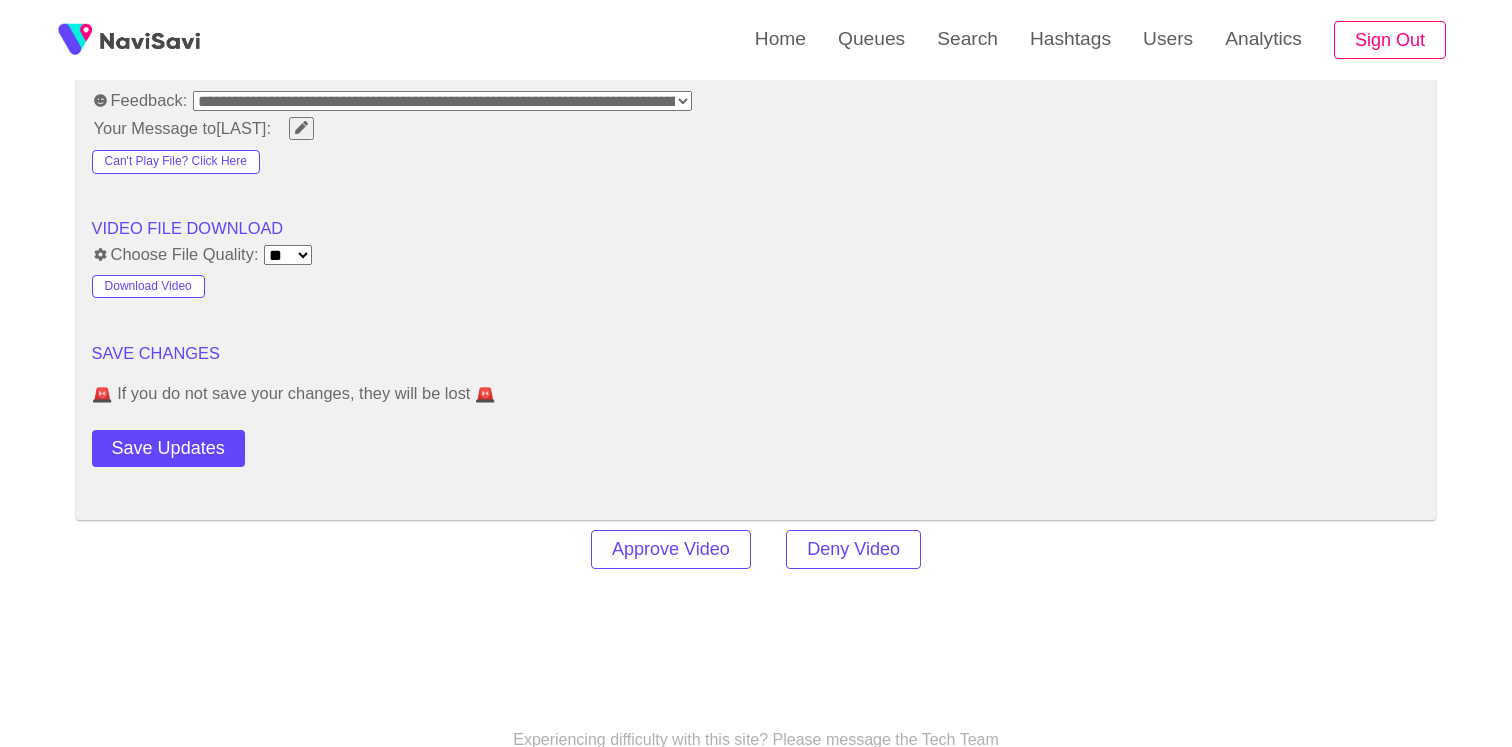 click on "**********" at bounding box center [756, -762] 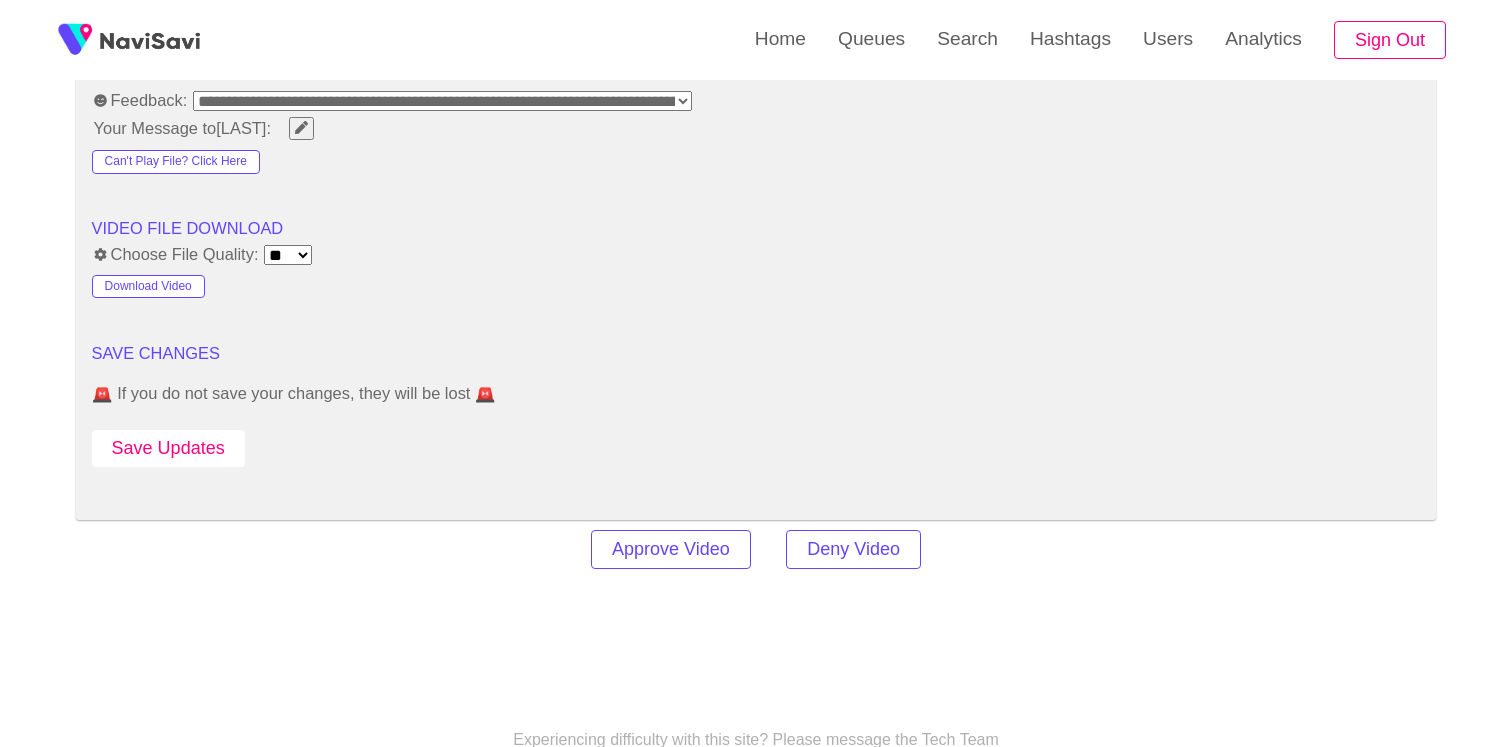 click on "Save Updates" at bounding box center [168, 448] 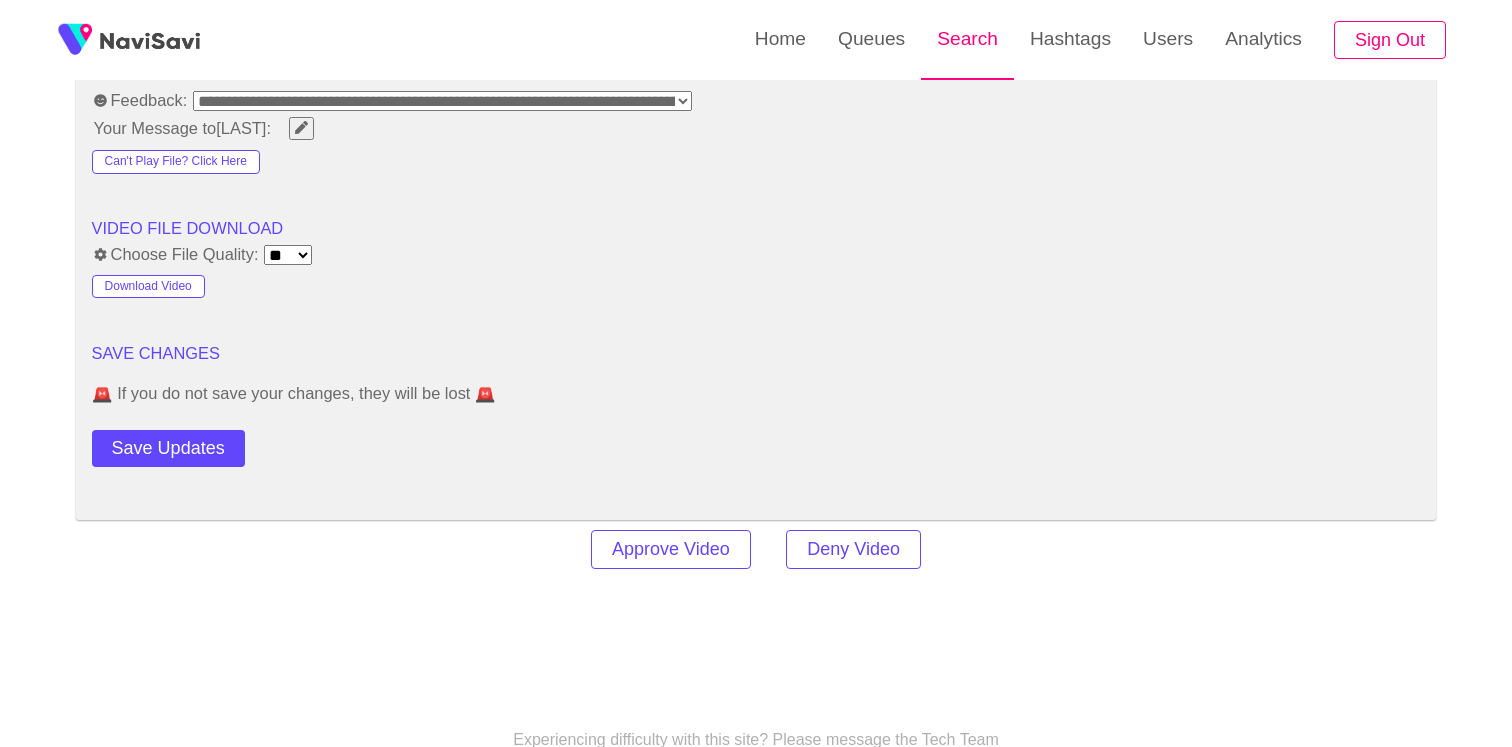 click on "Search" at bounding box center [967, 39] 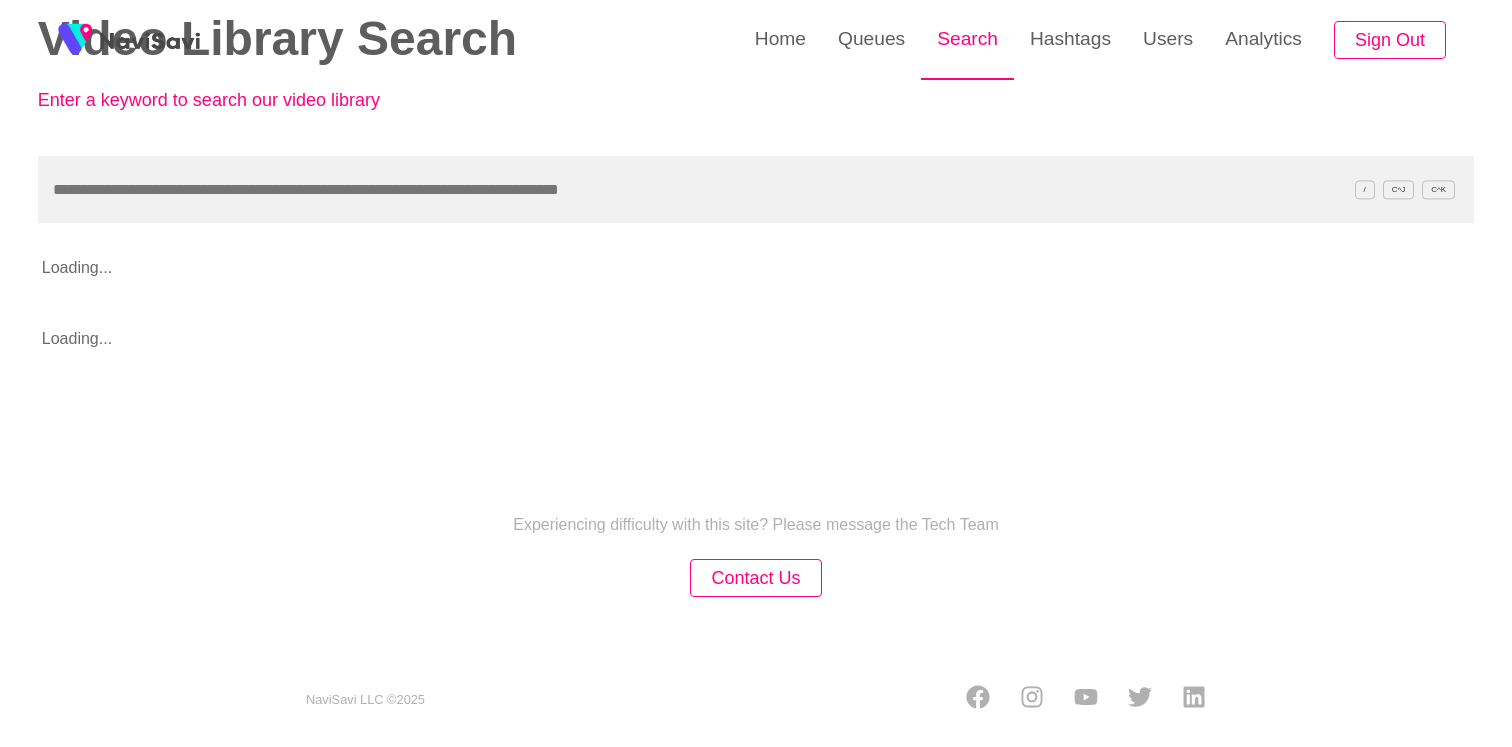 scroll, scrollTop: 0, scrollLeft: 0, axis: both 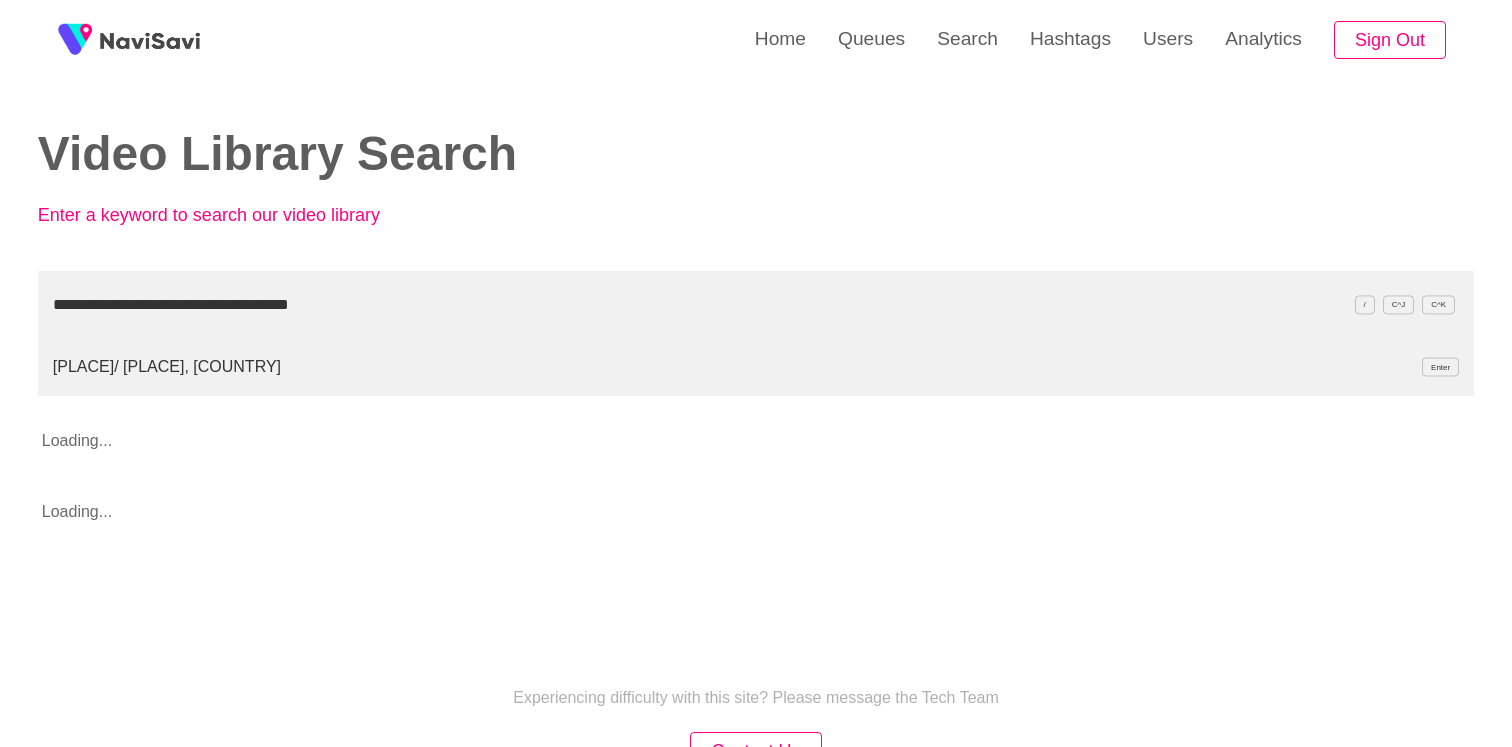 type on "**********" 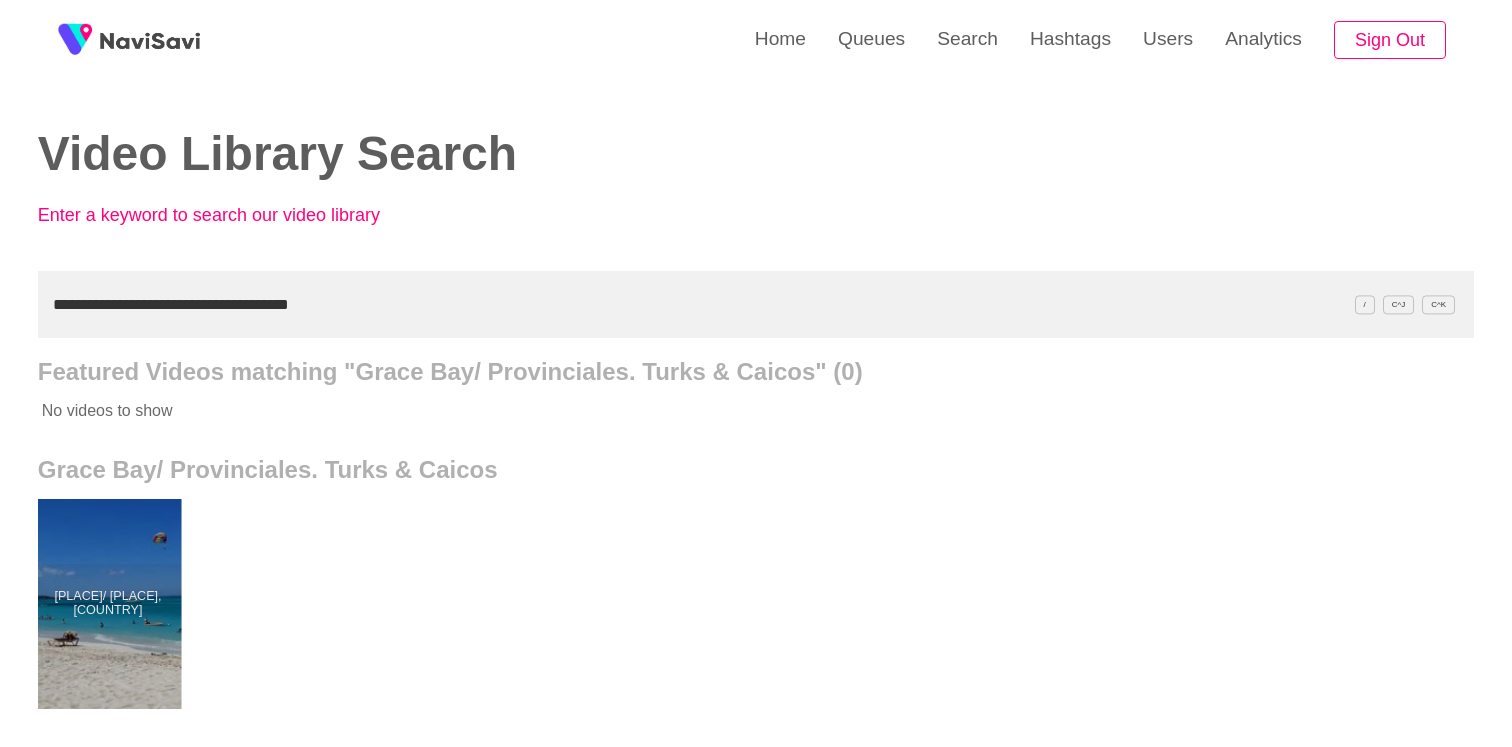 click at bounding box center [107, 604] 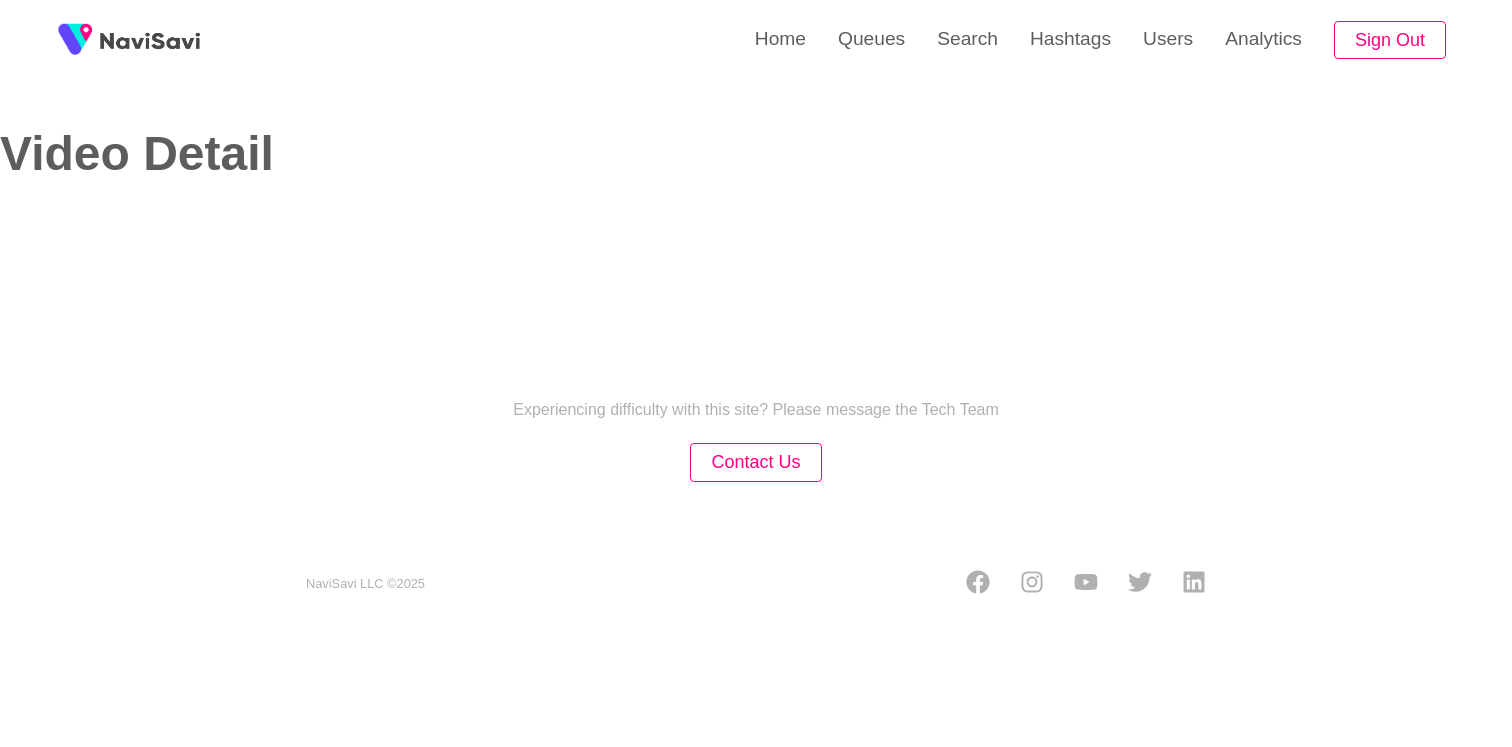 select on "**********" 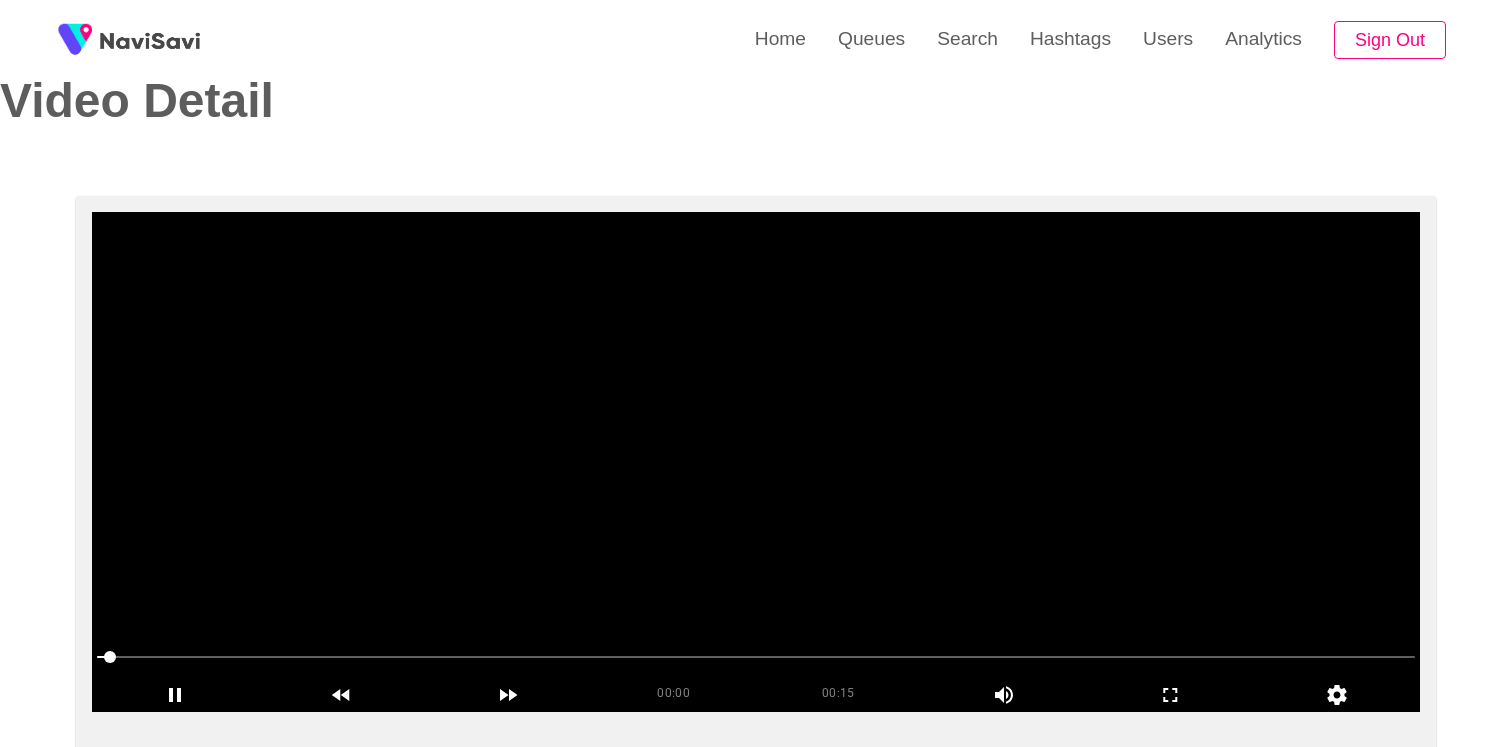 scroll, scrollTop: 54, scrollLeft: 0, axis: vertical 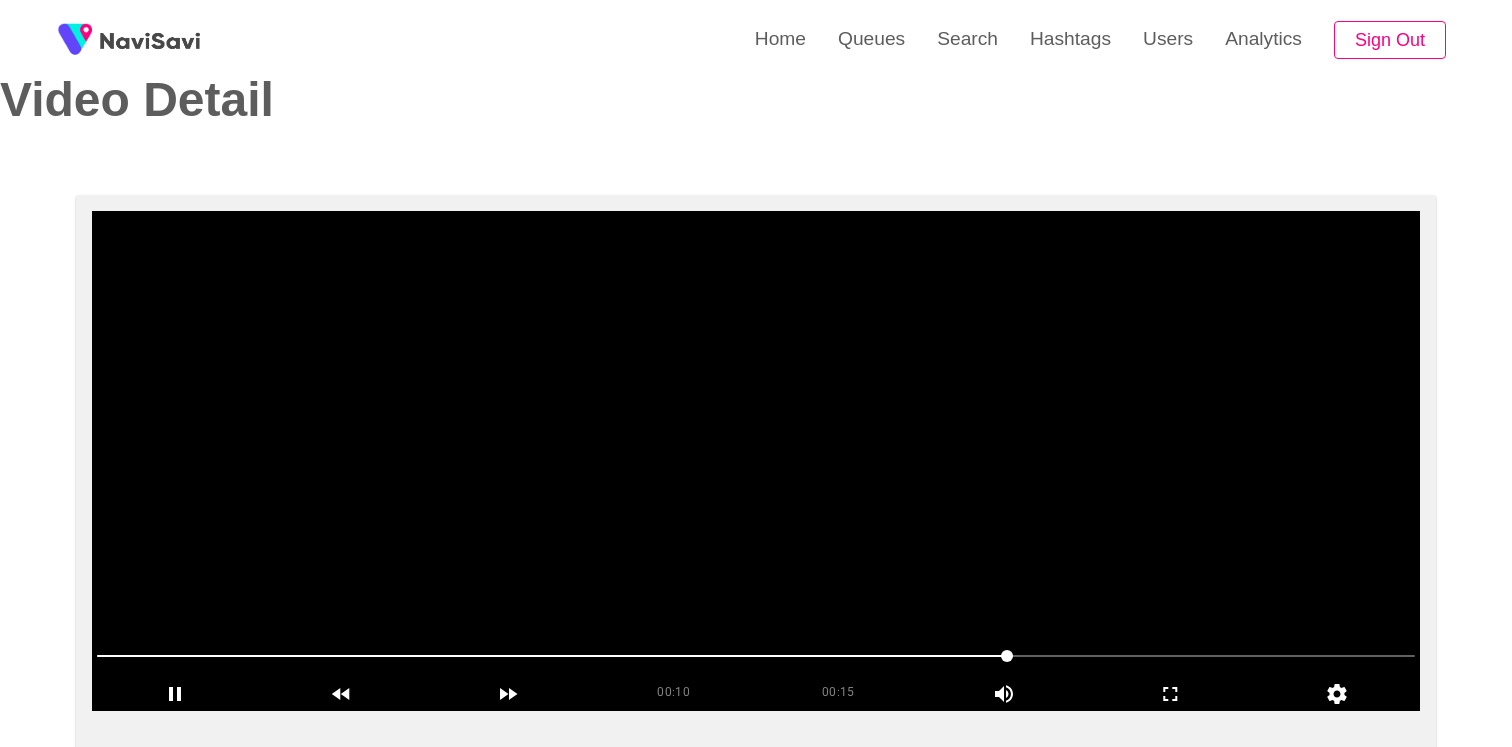 click at bounding box center (756, 461) 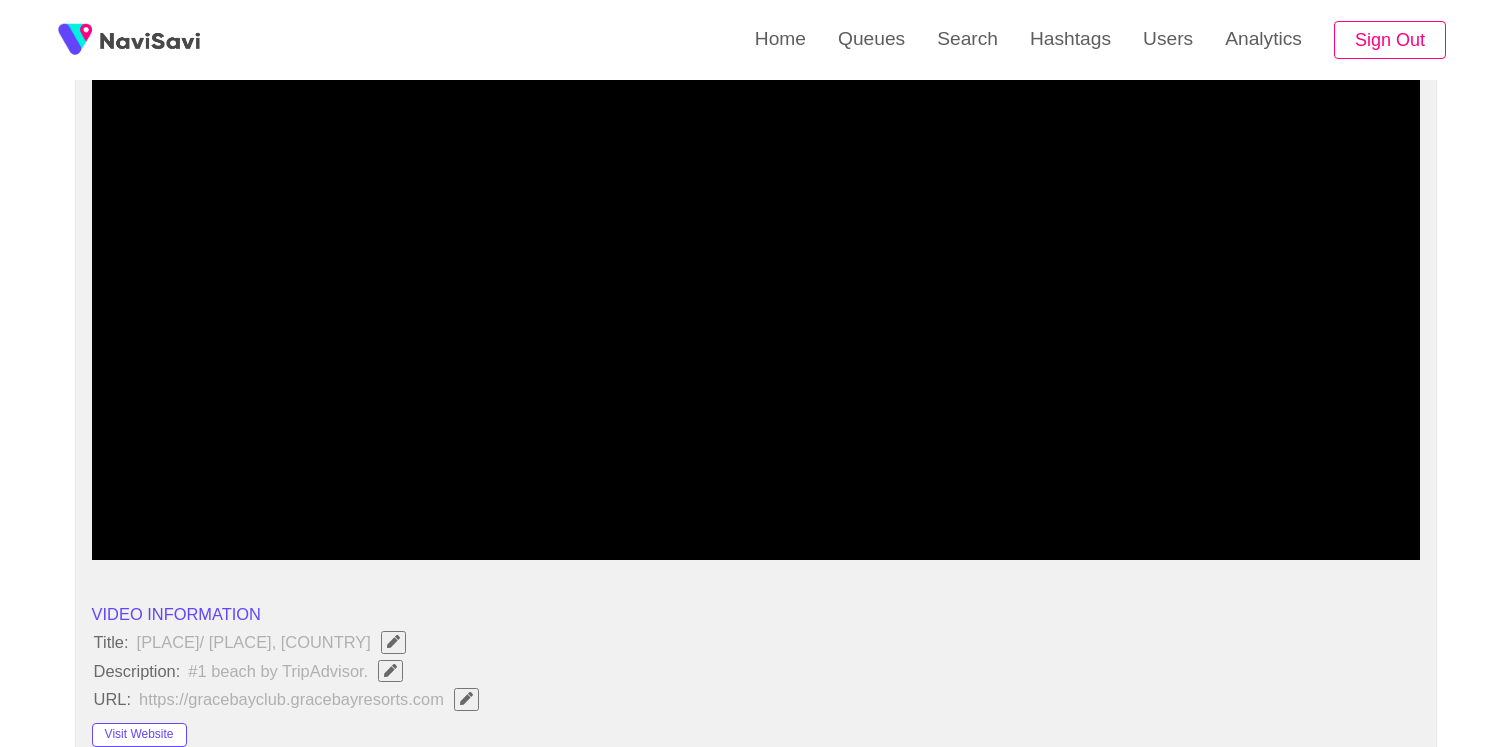 scroll, scrollTop: 75, scrollLeft: 0, axis: vertical 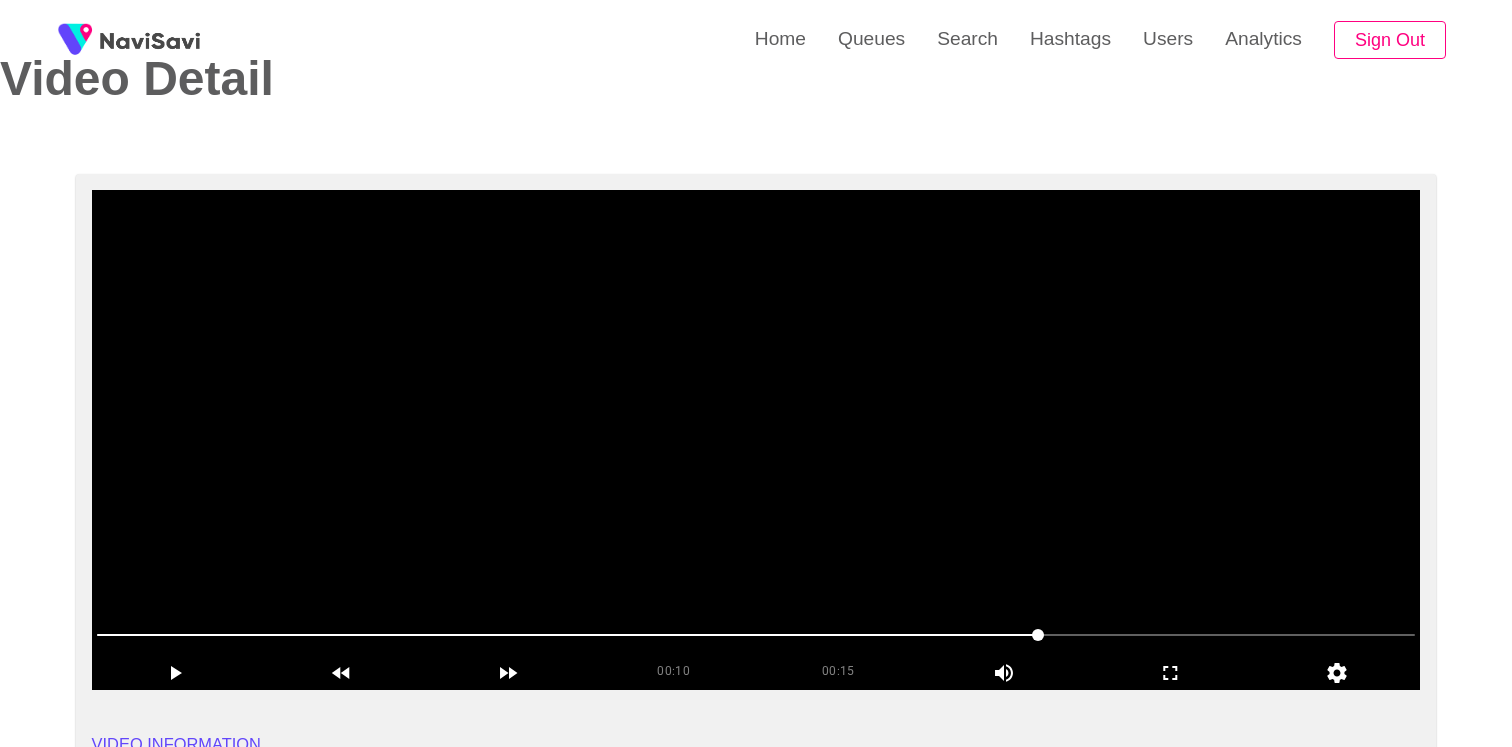 click at bounding box center [756, 440] 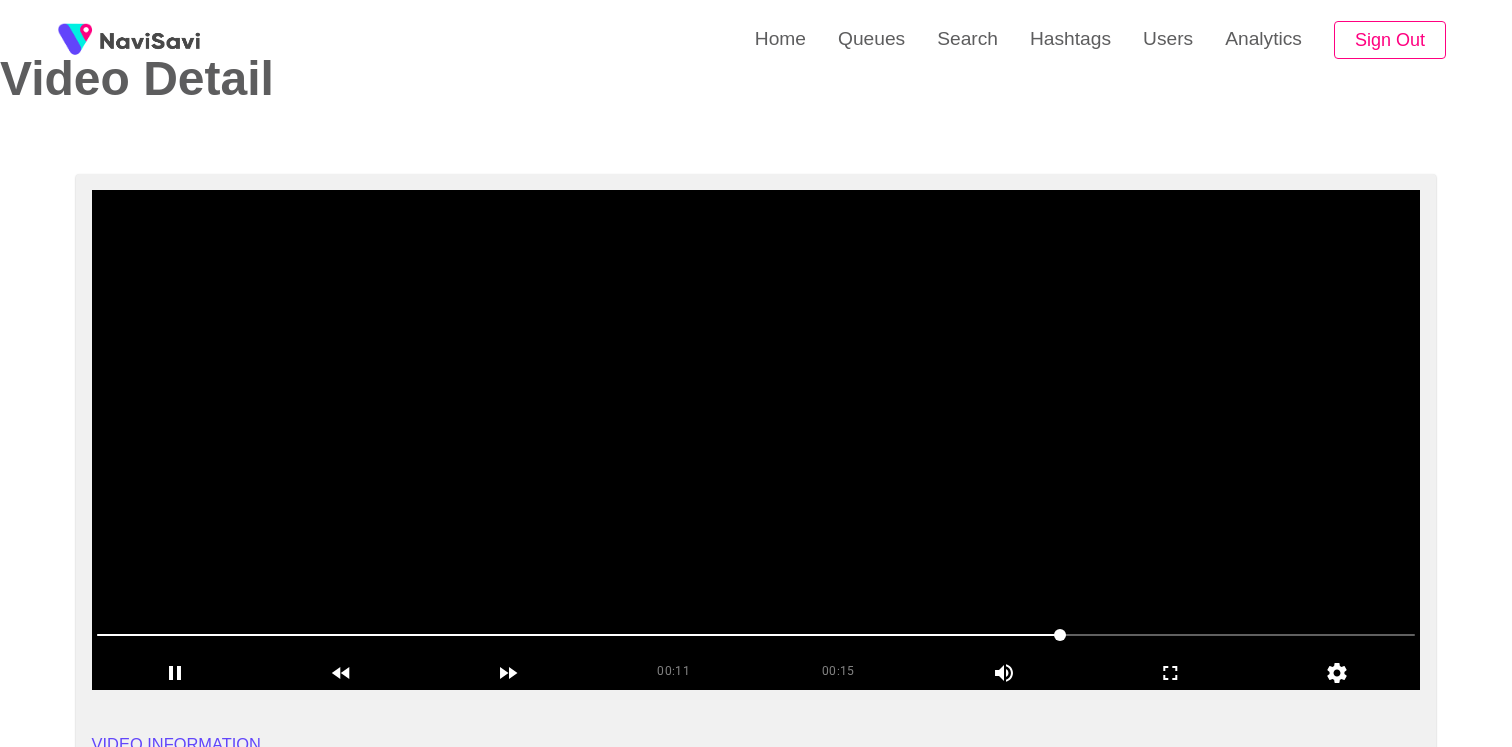 click at bounding box center [756, 440] 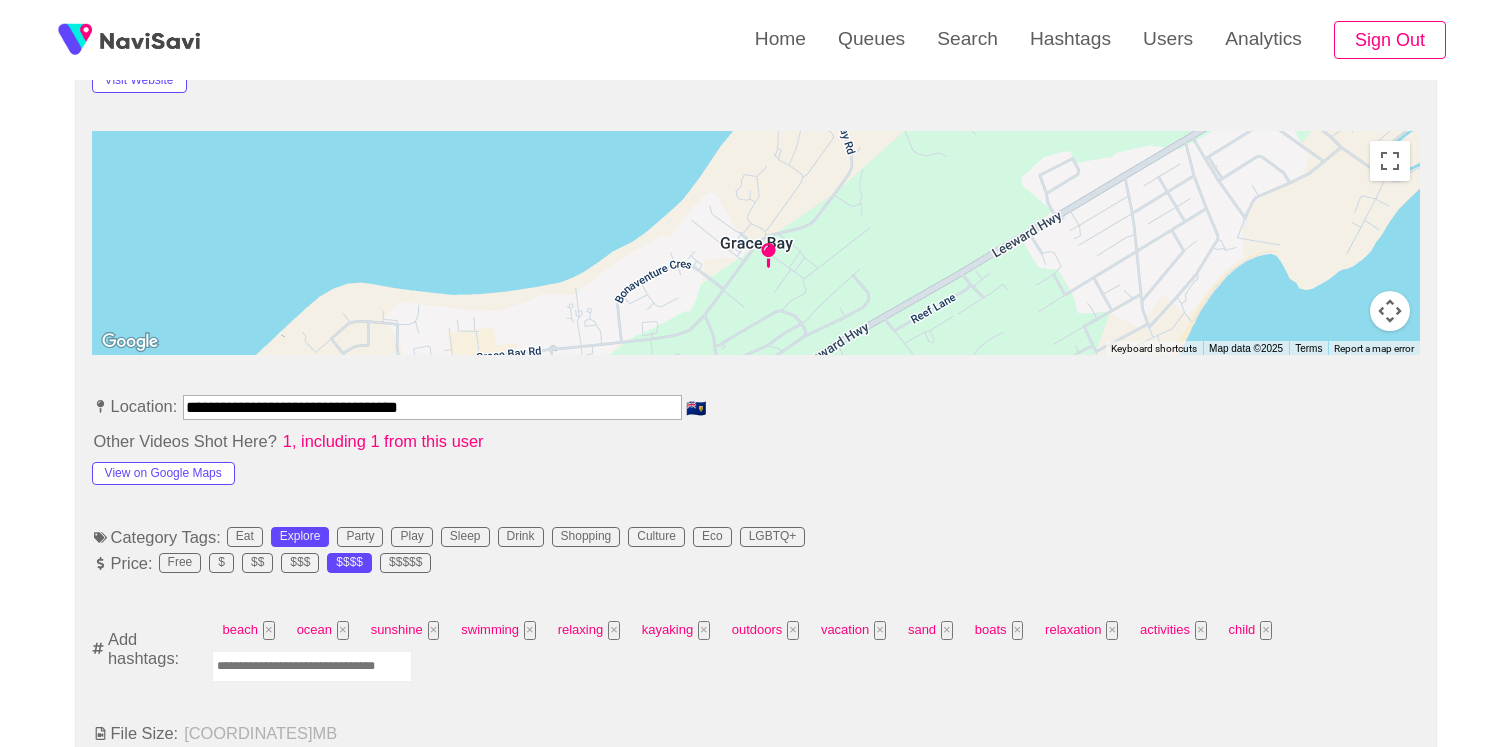 scroll, scrollTop: 1043, scrollLeft: 0, axis: vertical 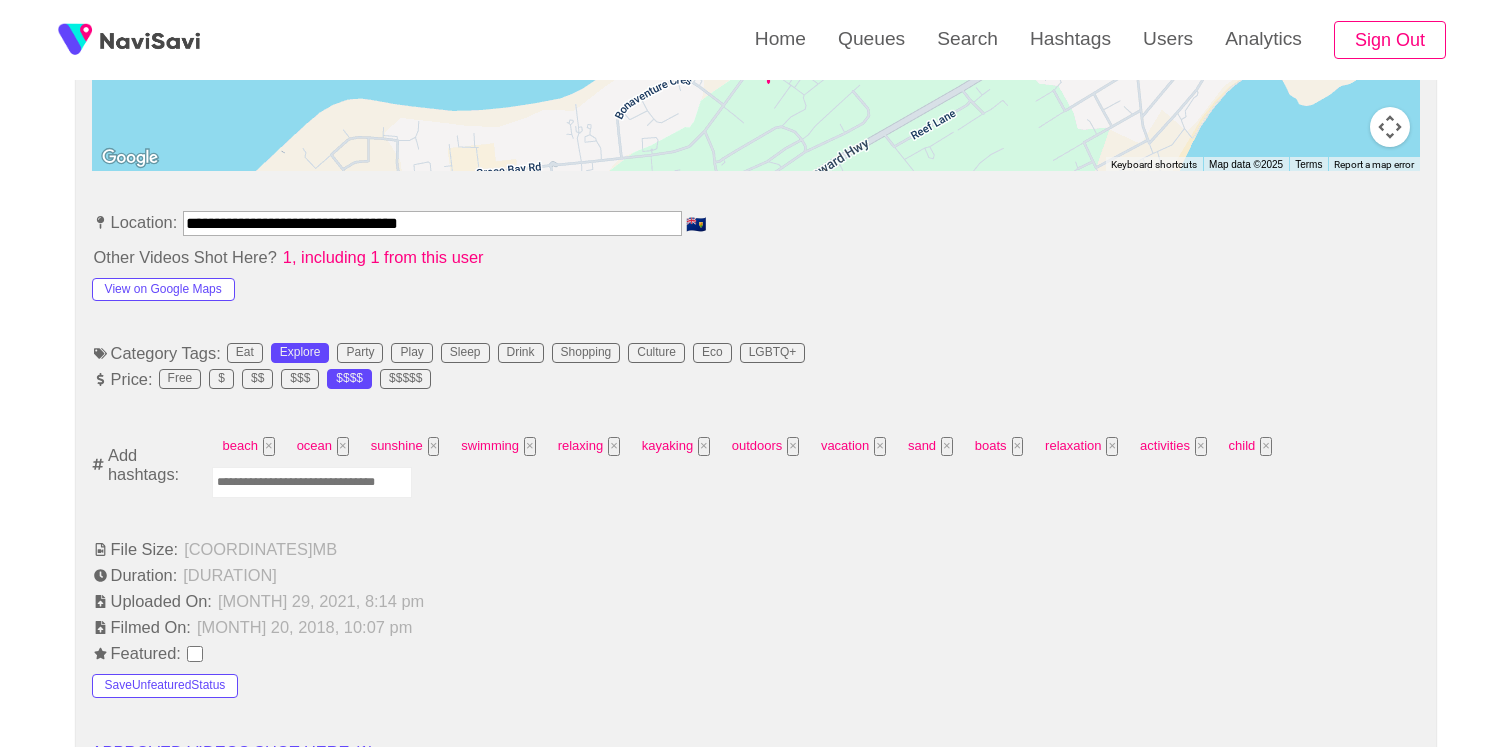 click at bounding box center (312, 482) 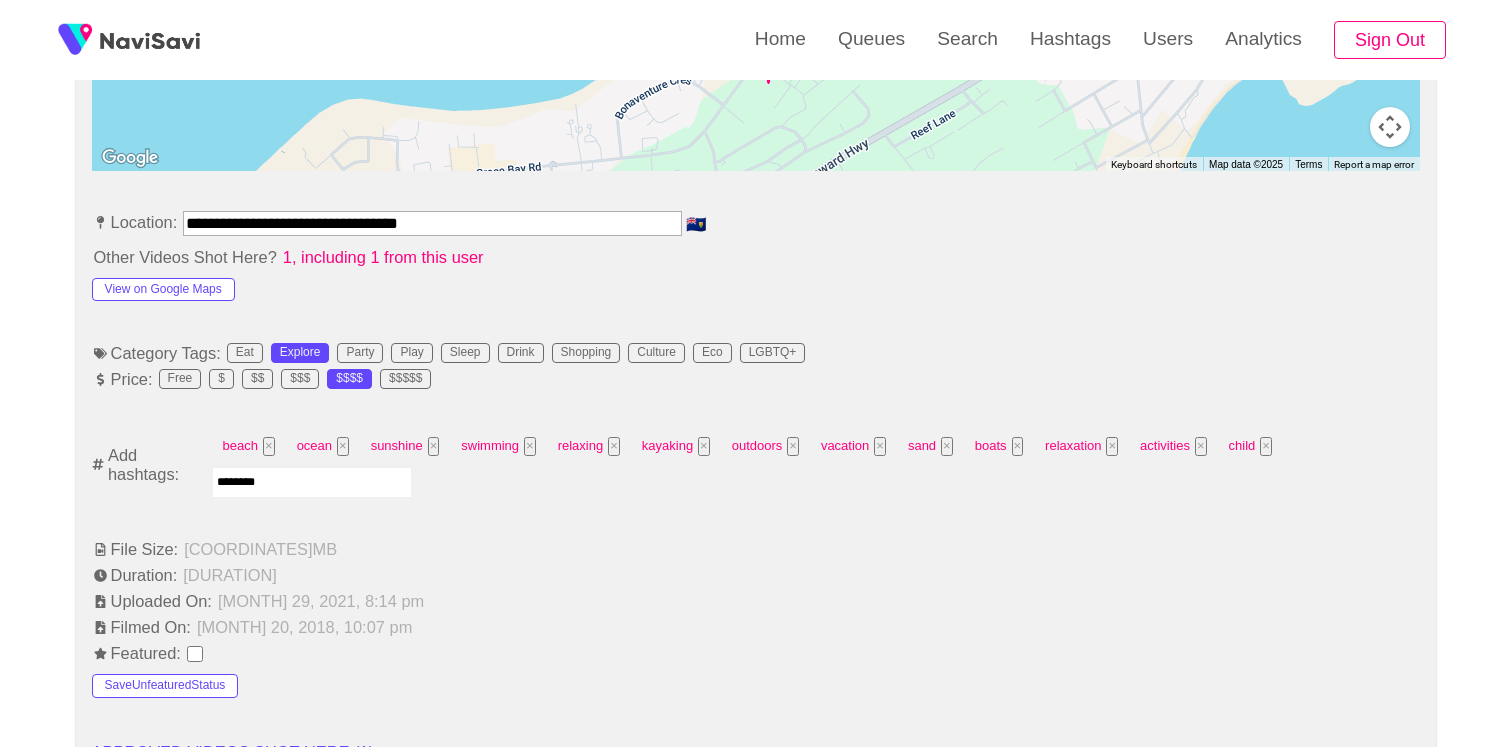 type on "*********" 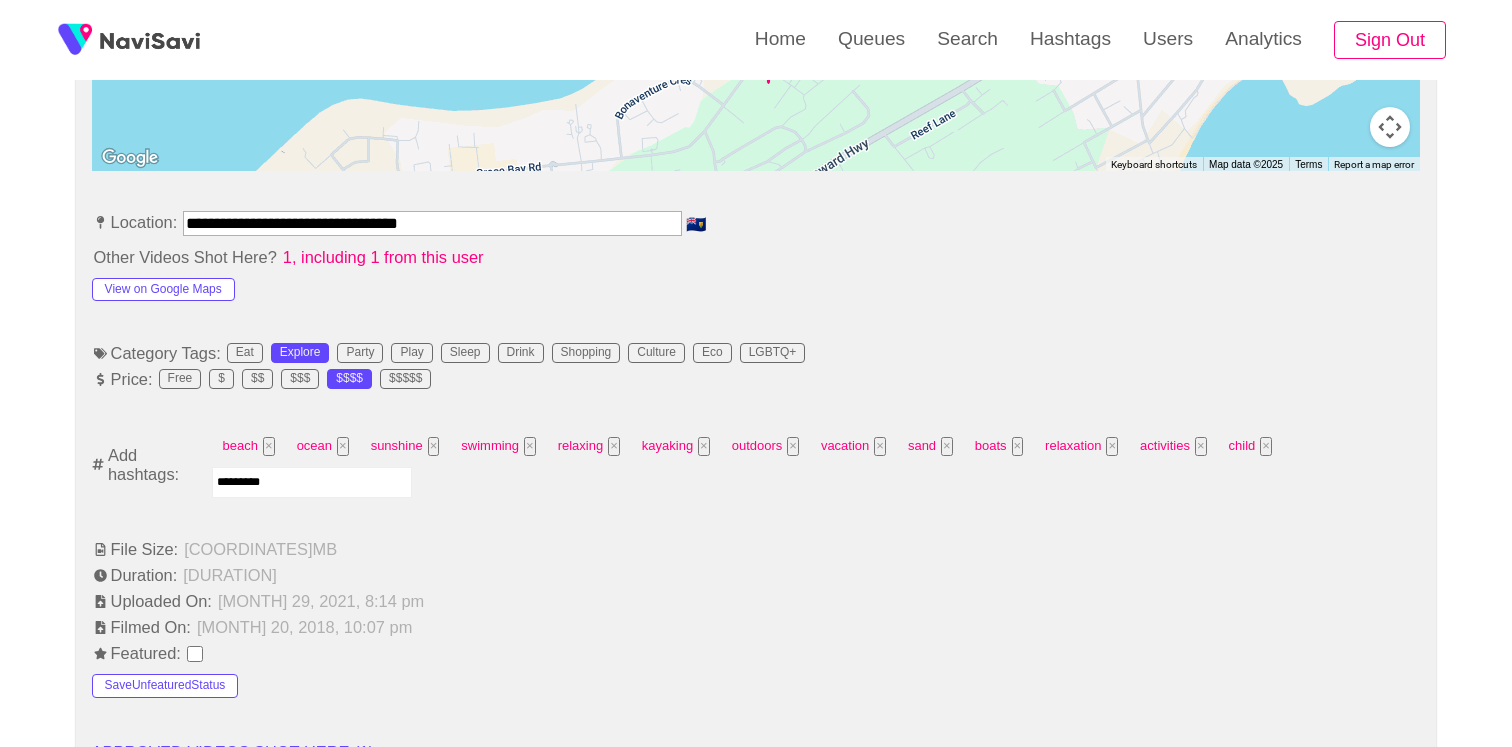 type 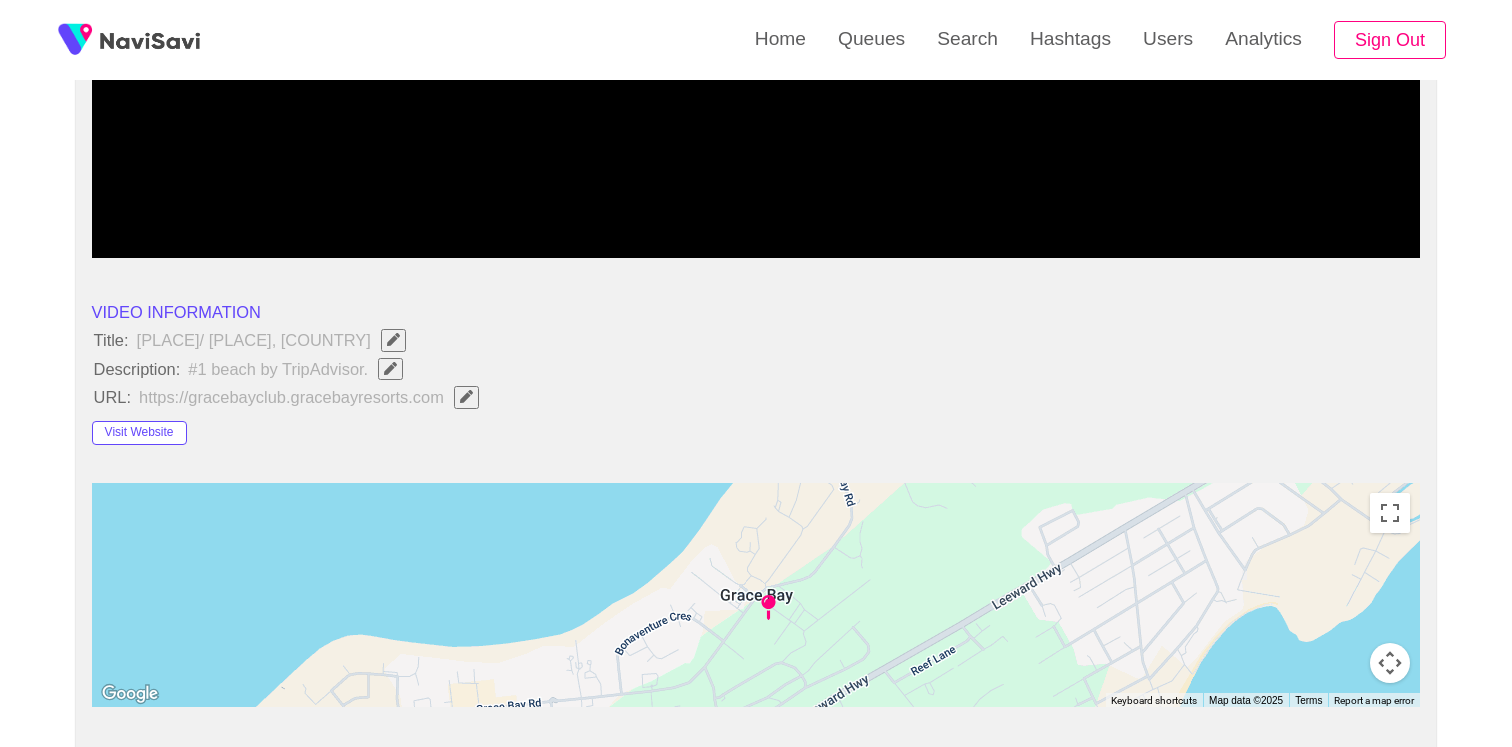 scroll, scrollTop: 60, scrollLeft: 0, axis: vertical 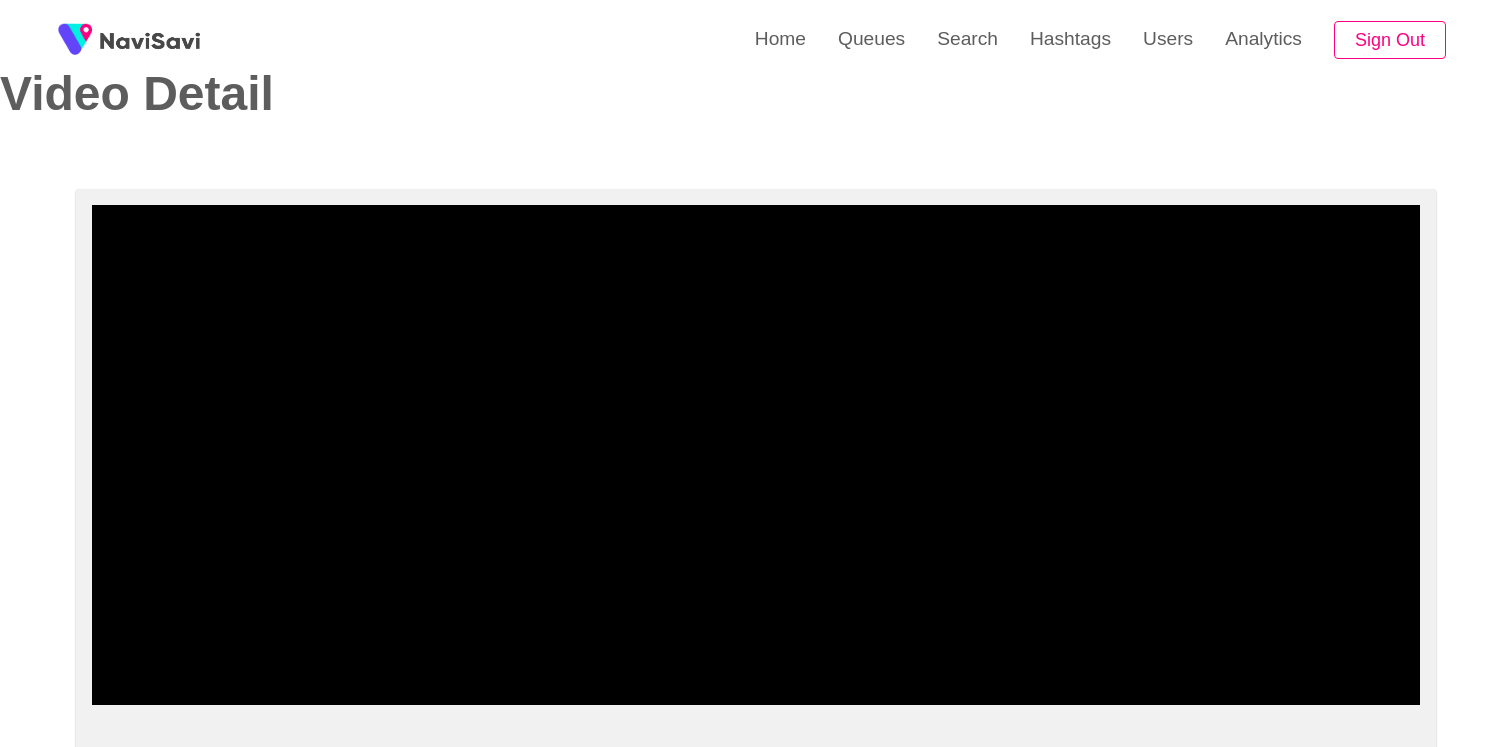 click on "Video Detail" at bounding box center [363, 114] 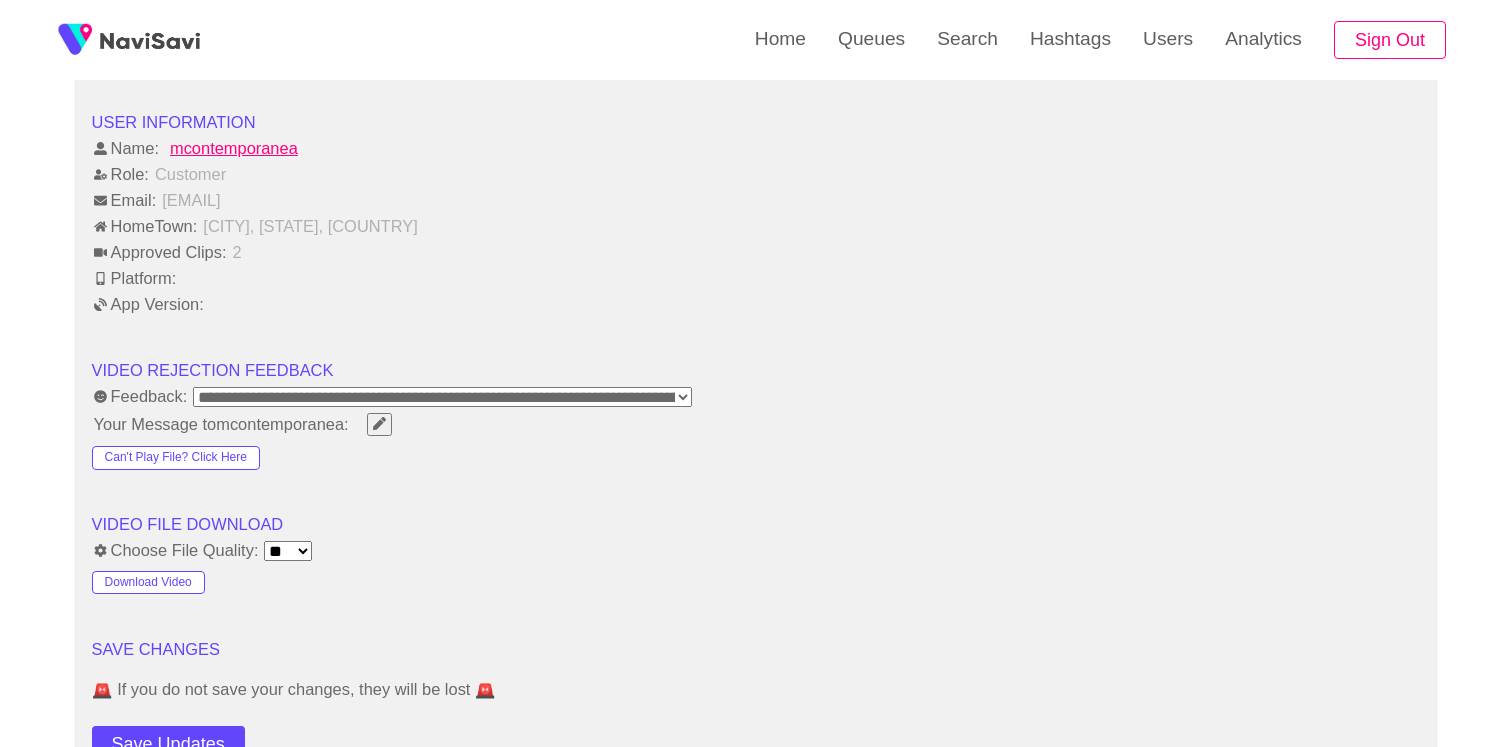 scroll, scrollTop: 2726, scrollLeft: 0, axis: vertical 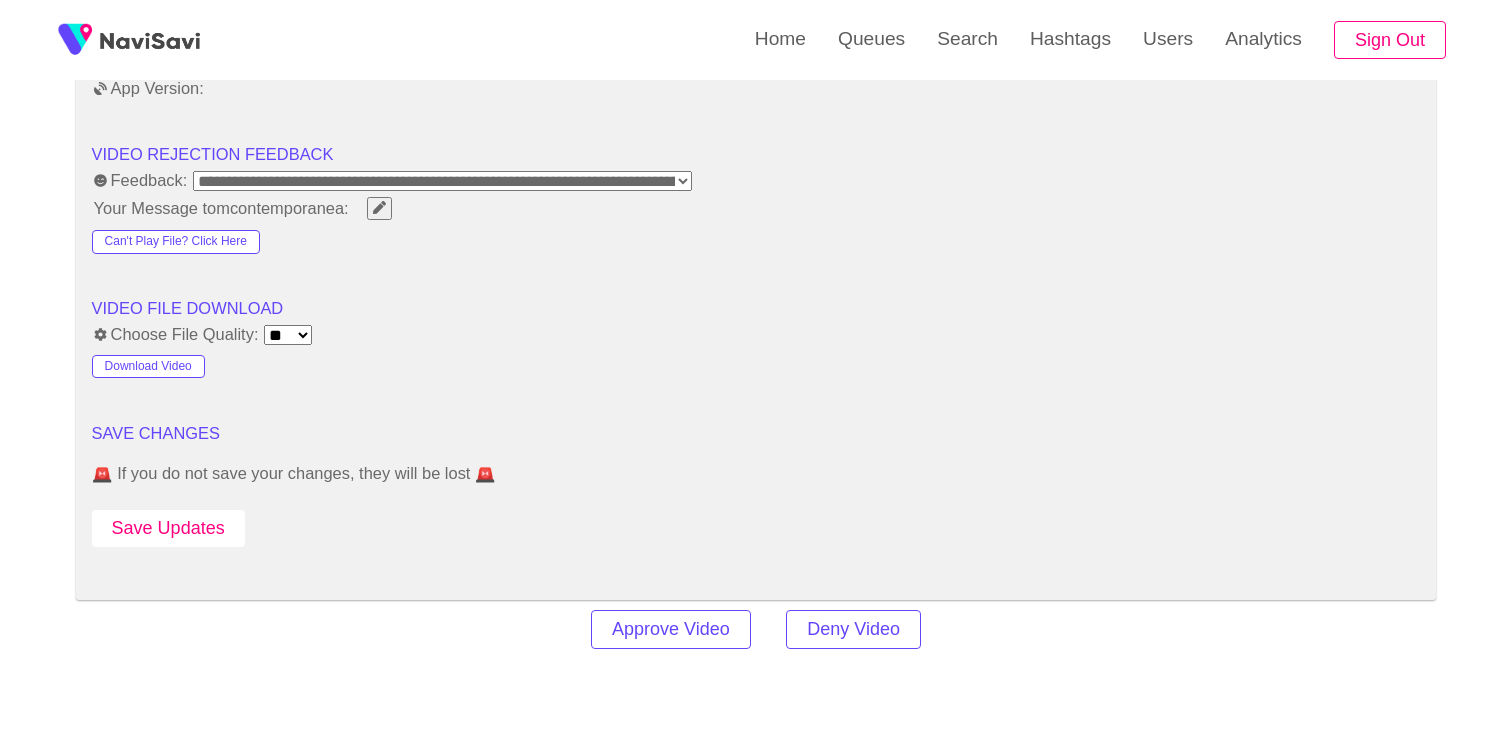 click on "Save Updates" at bounding box center (168, 528) 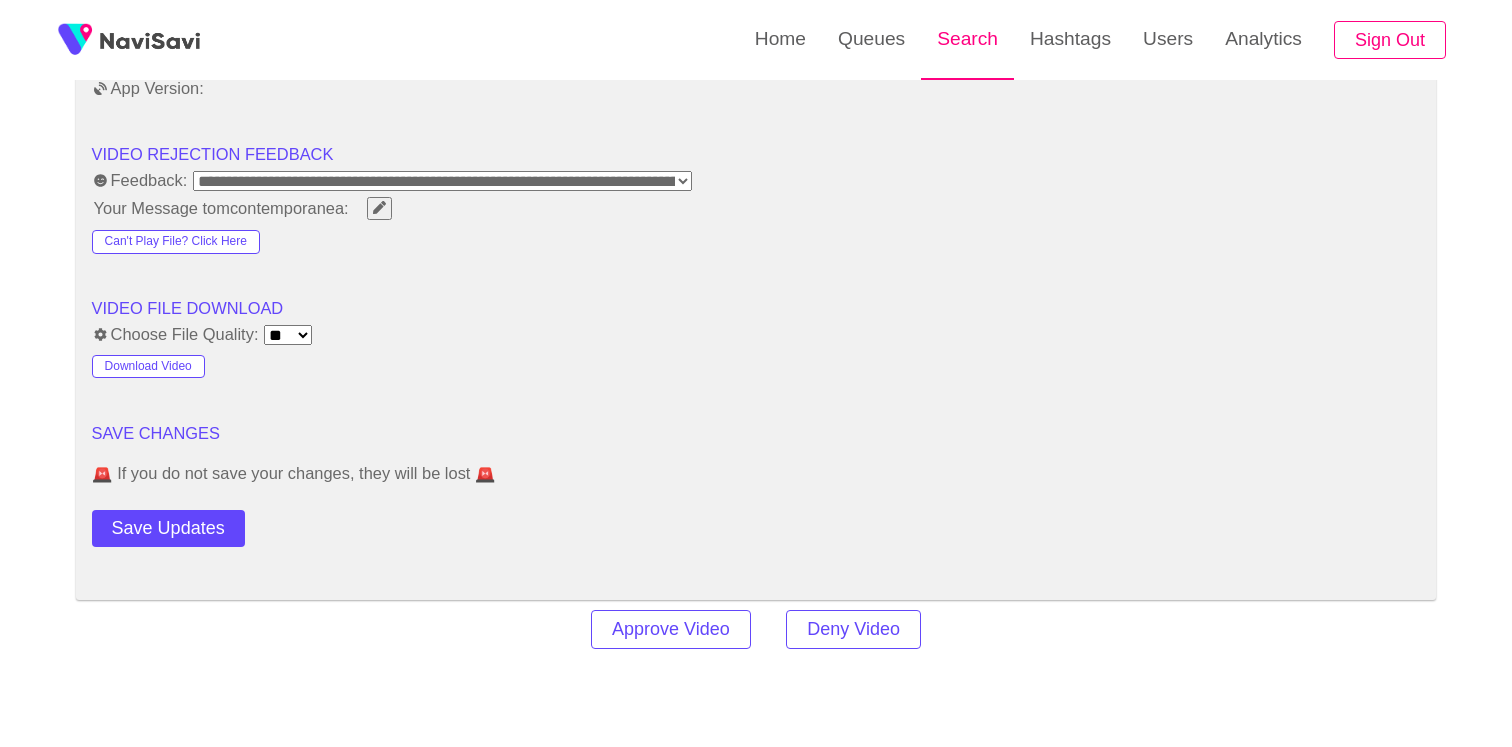 click on "Search" at bounding box center [967, 39] 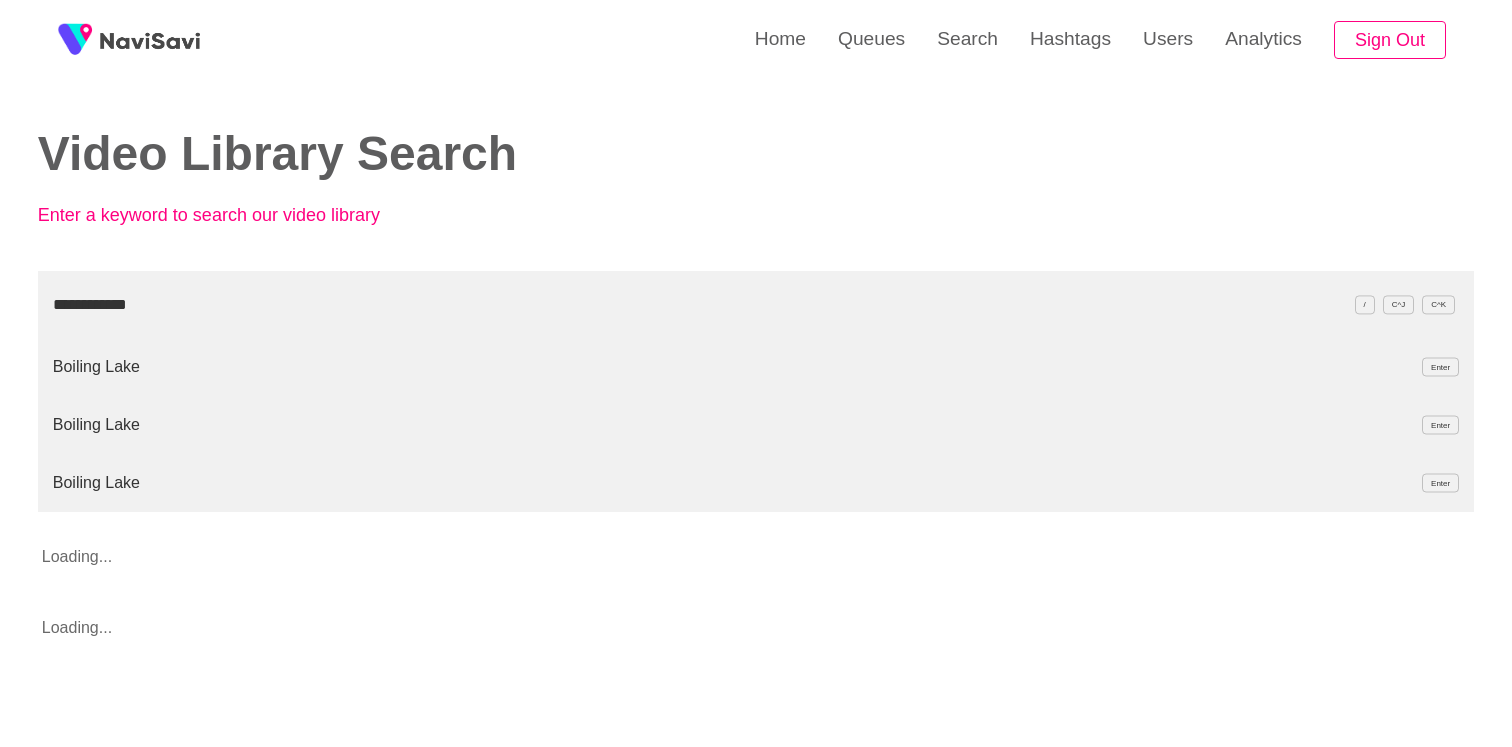 type on "**********" 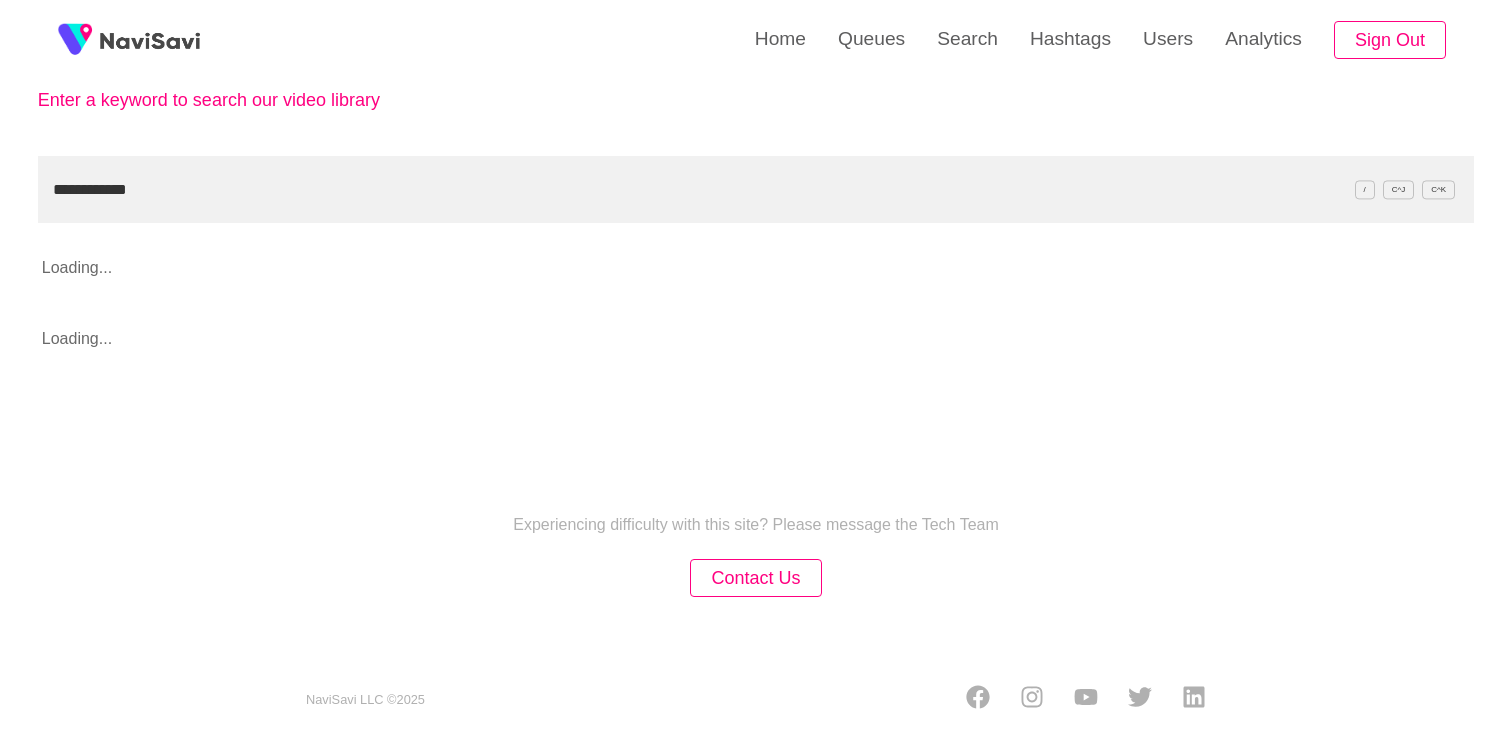 scroll, scrollTop: 120, scrollLeft: 0, axis: vertical 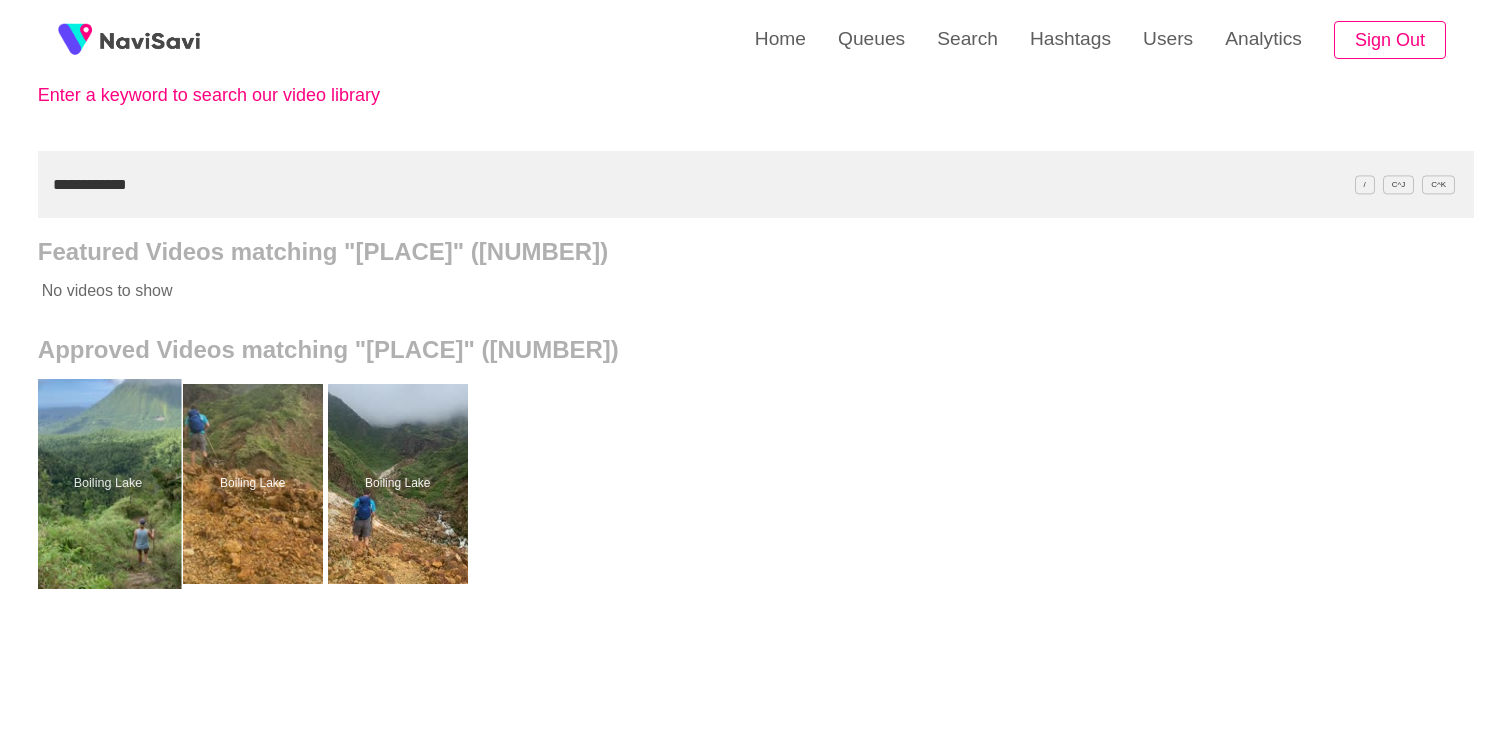 click at bounding box center (107, 484) 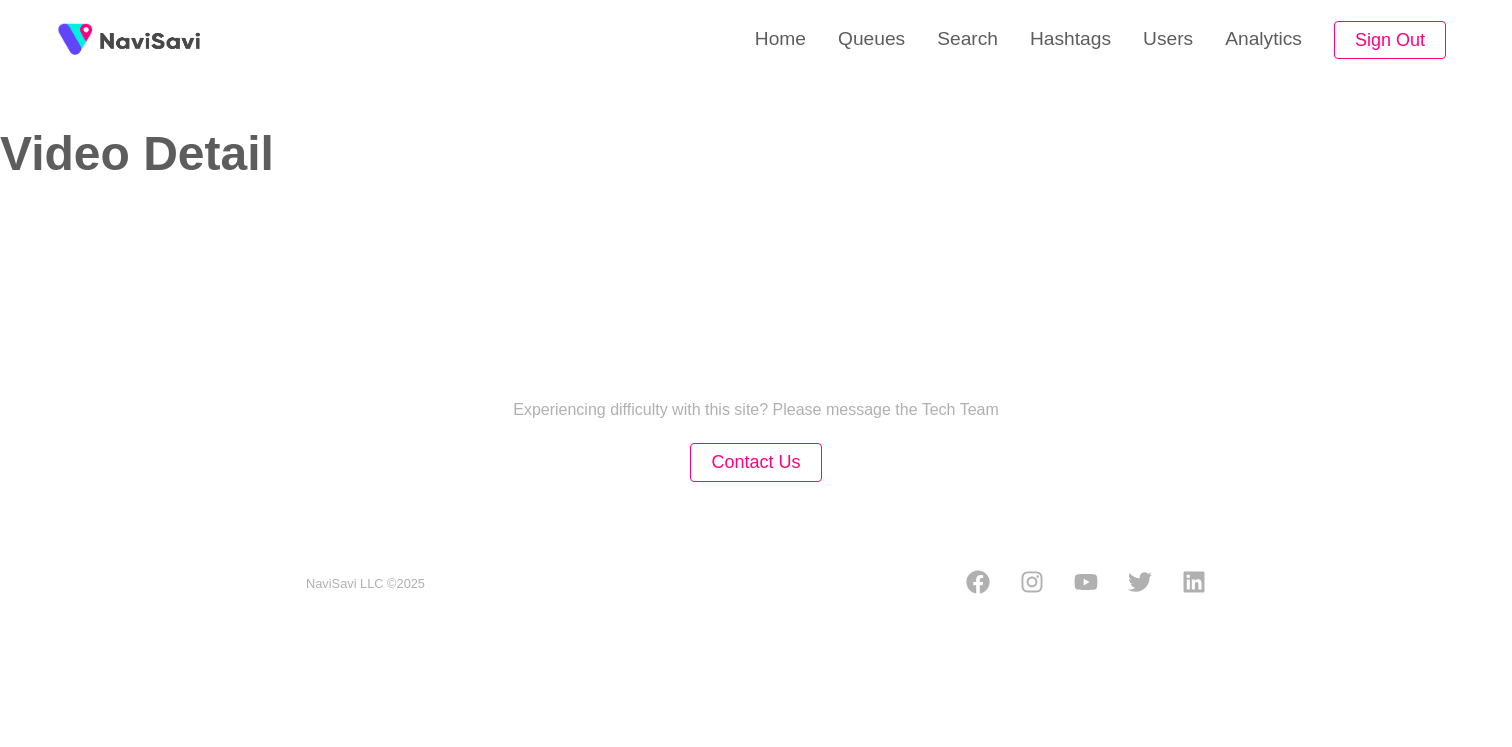 select on "**********" 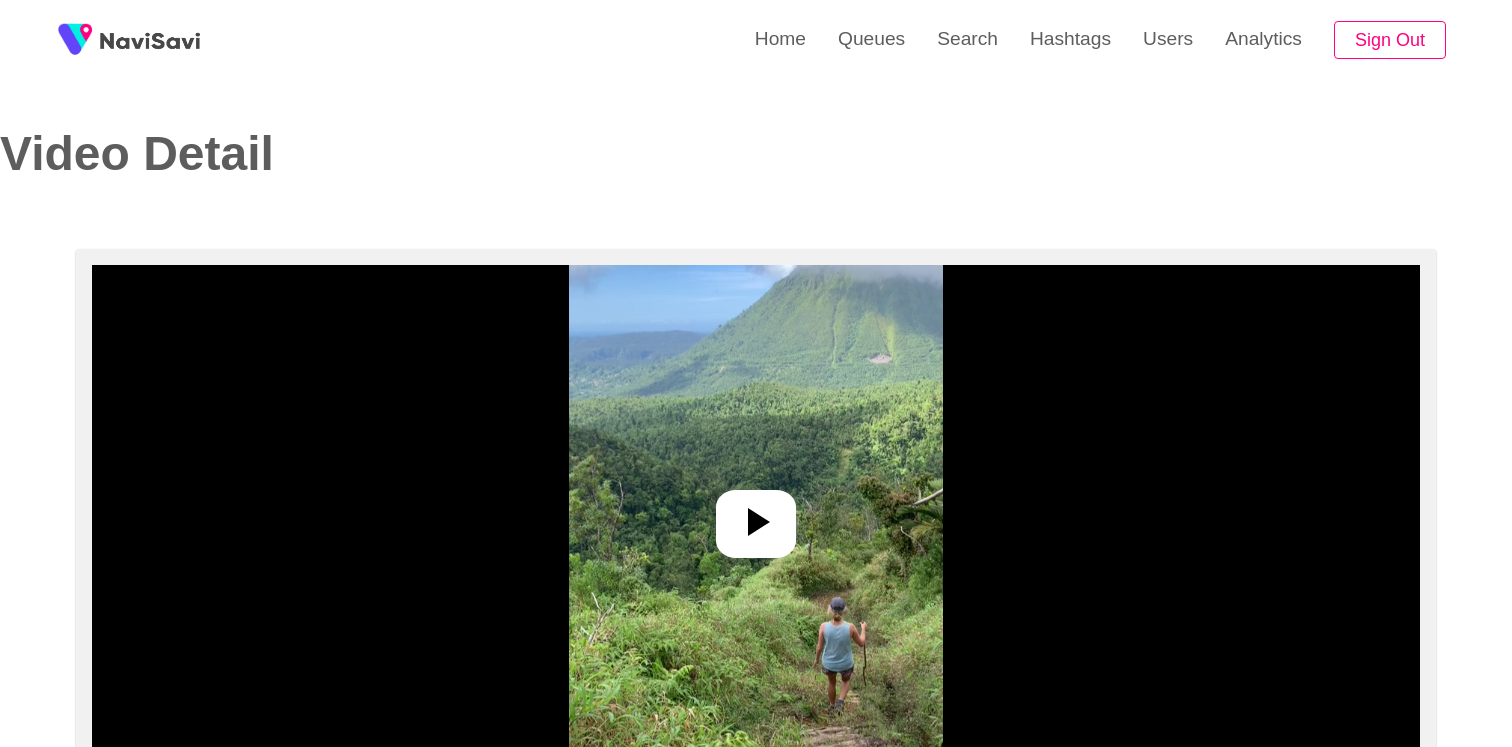 click at bounding box center [756, 515] 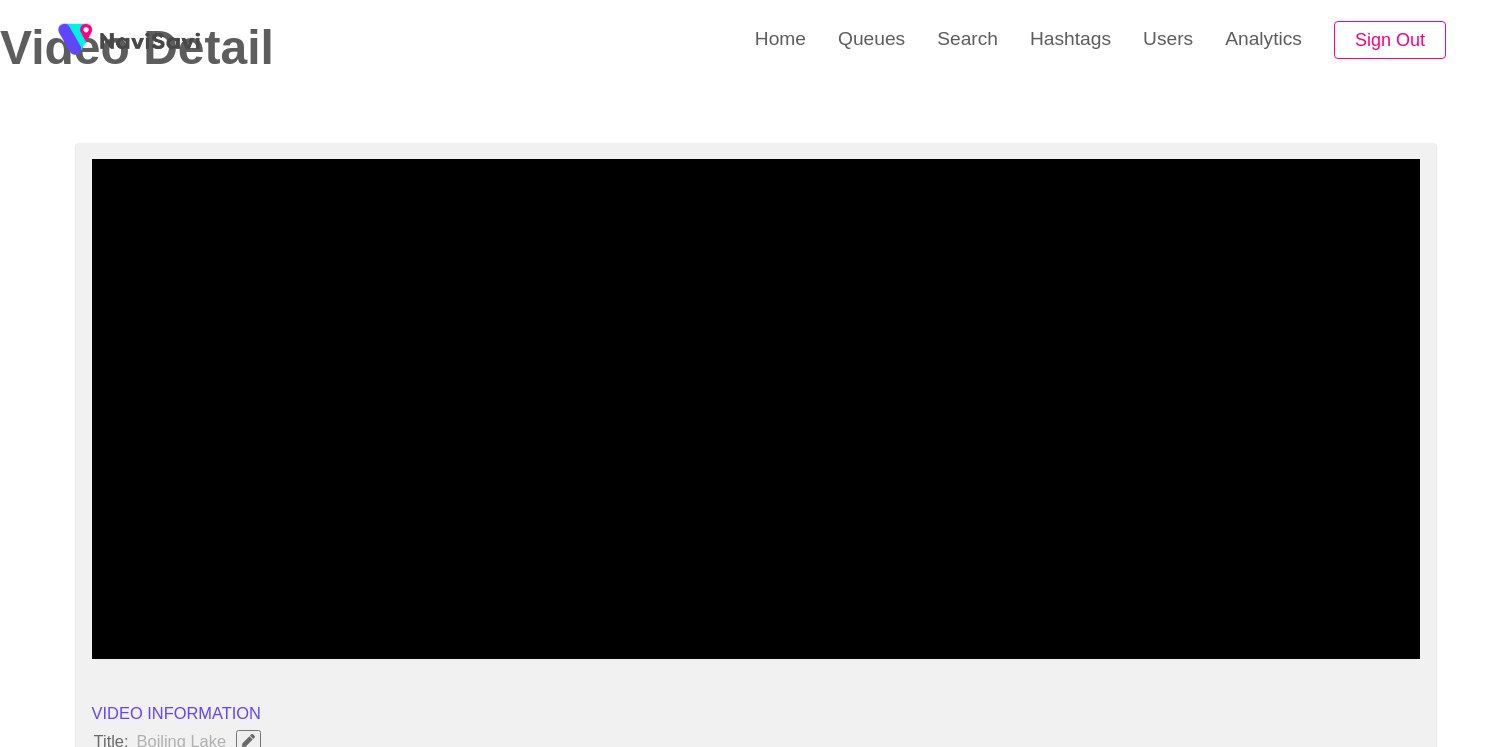 scroll, scrollTop: 108, scrollLeft: 0, axis: vertical 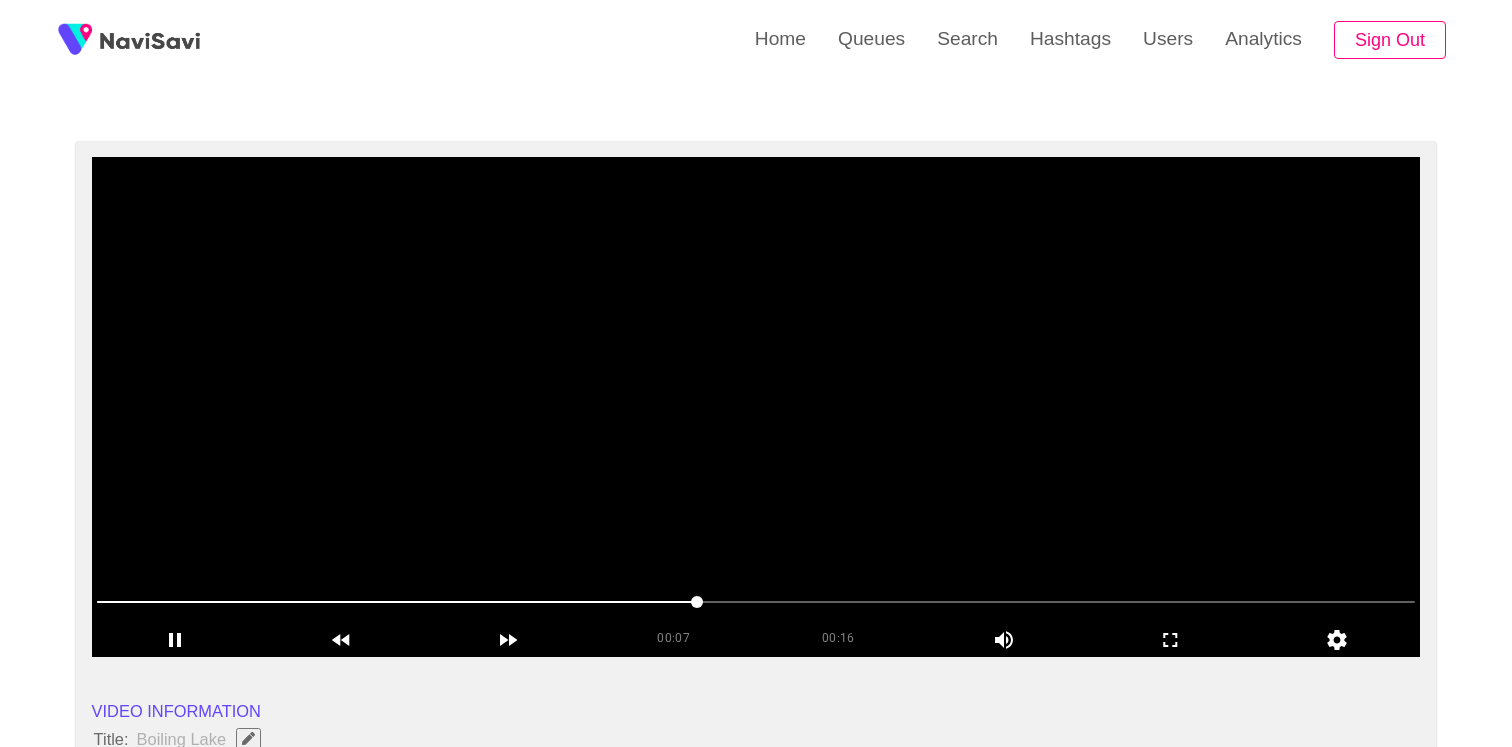 click at bounding box center (756, 407) 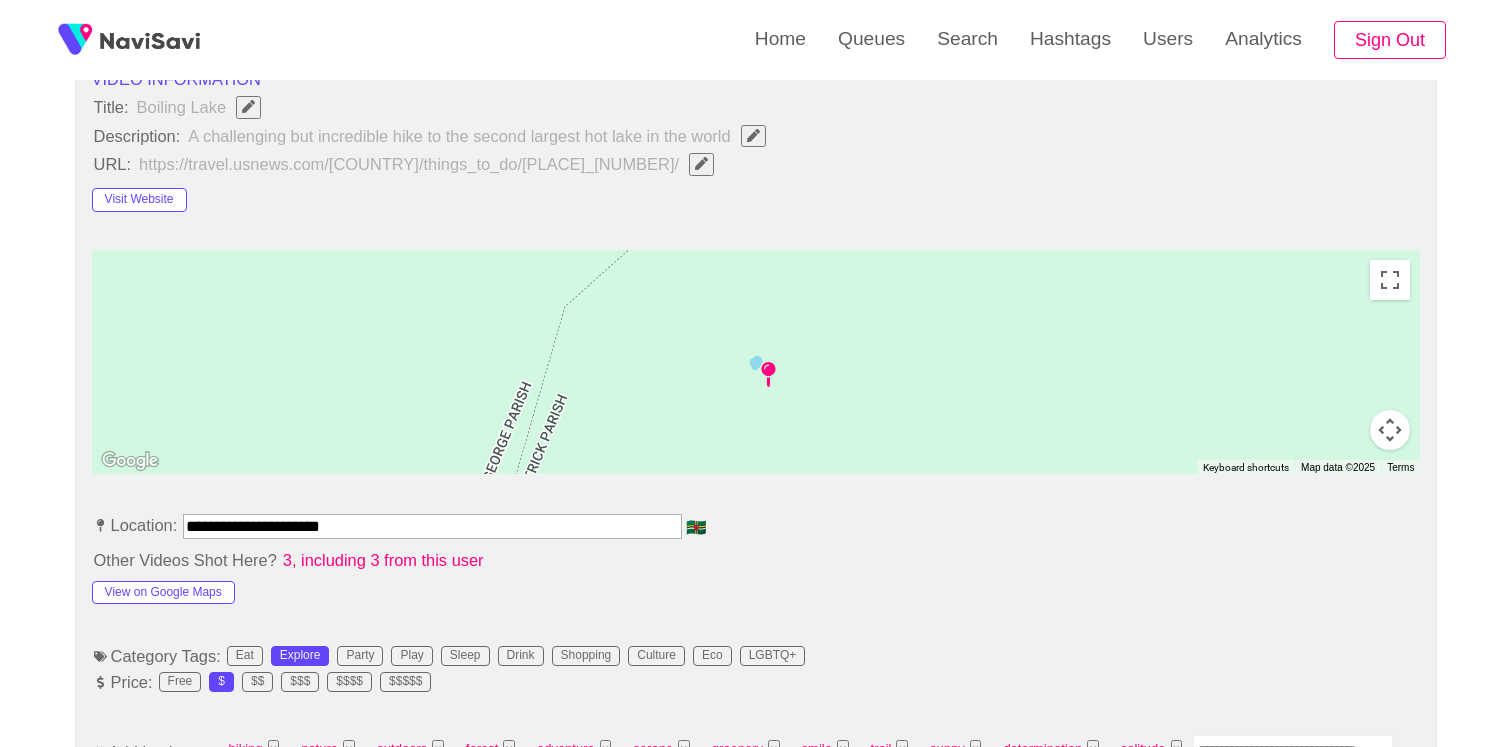 scroll, scrollTop: 978, scrollLeft: 0, axis: vertical 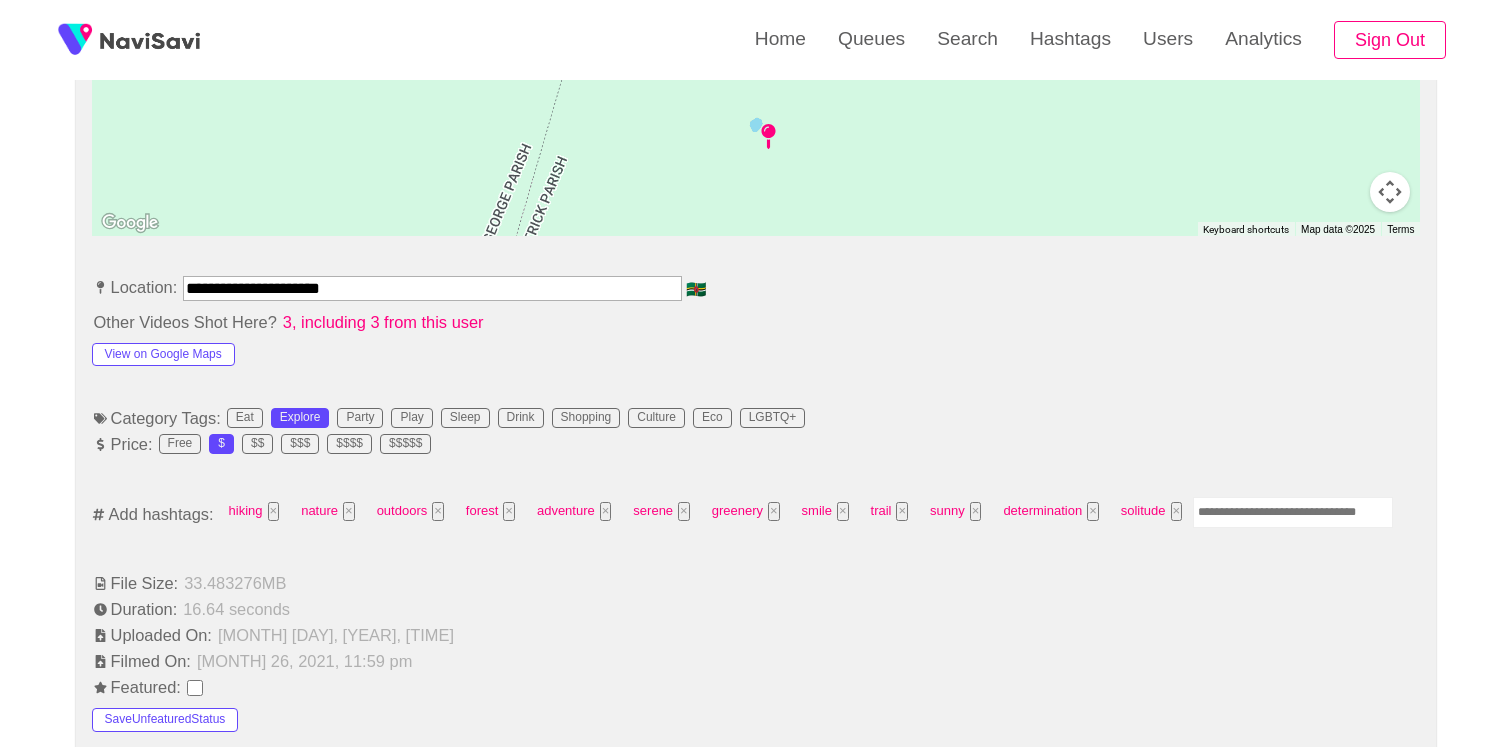click at bounding box center [1293, 512] 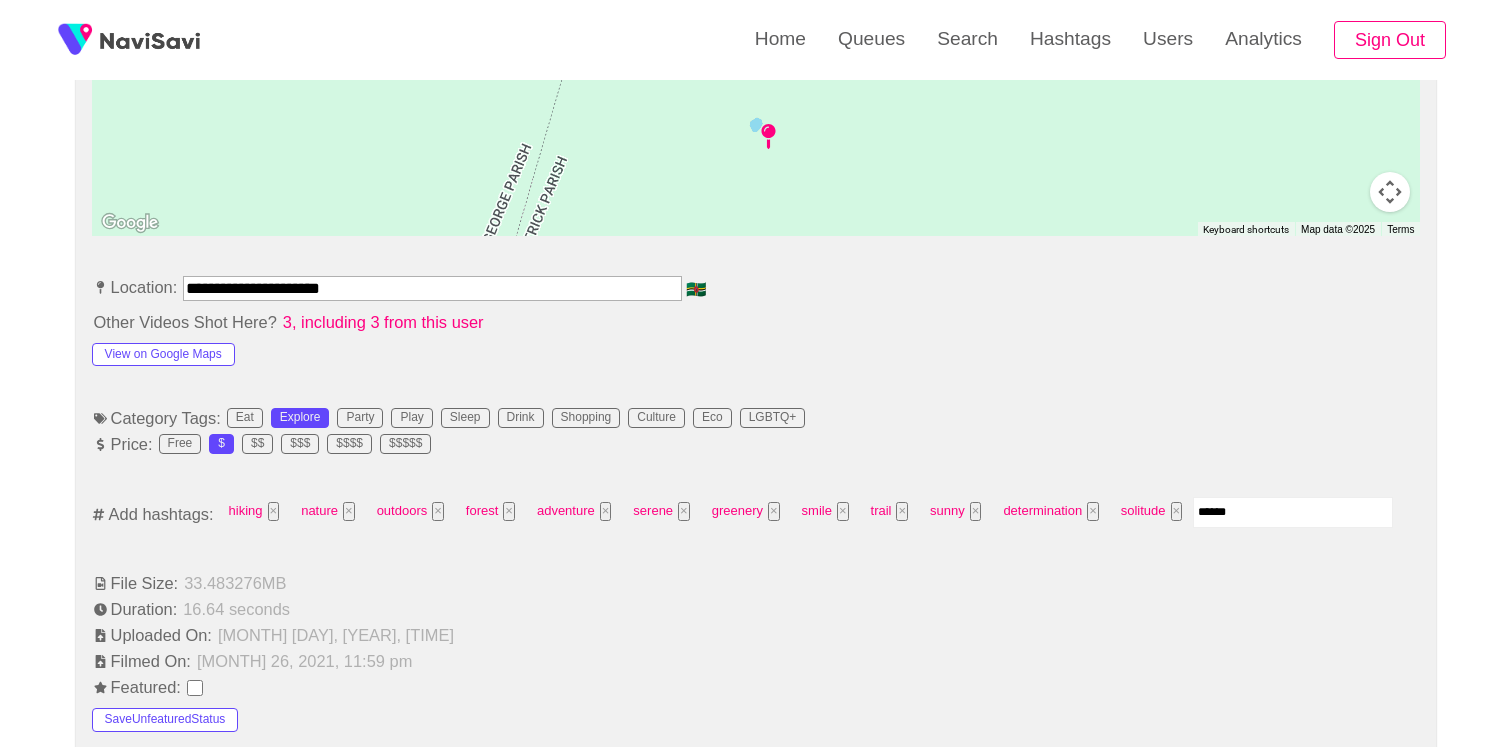 type on "*******" 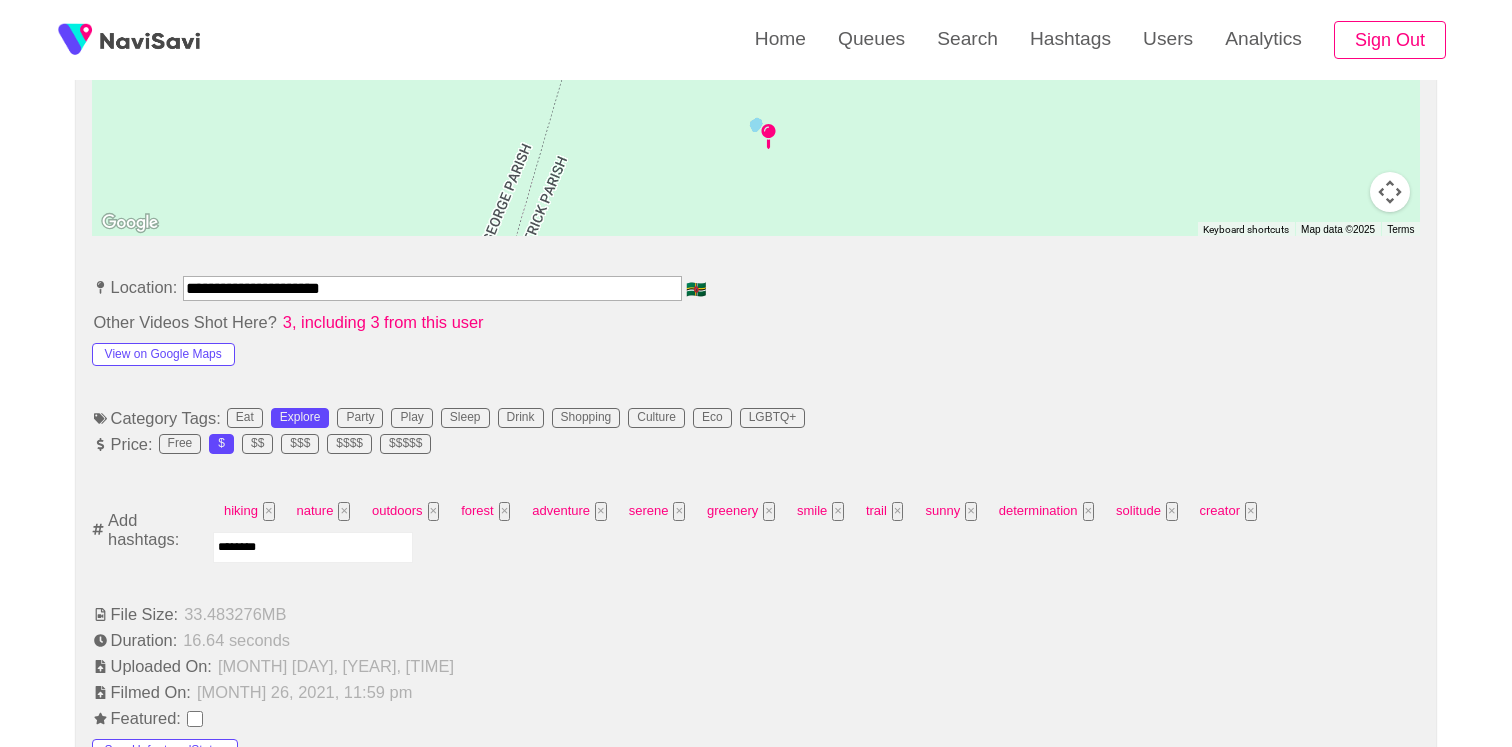 type on "*********" 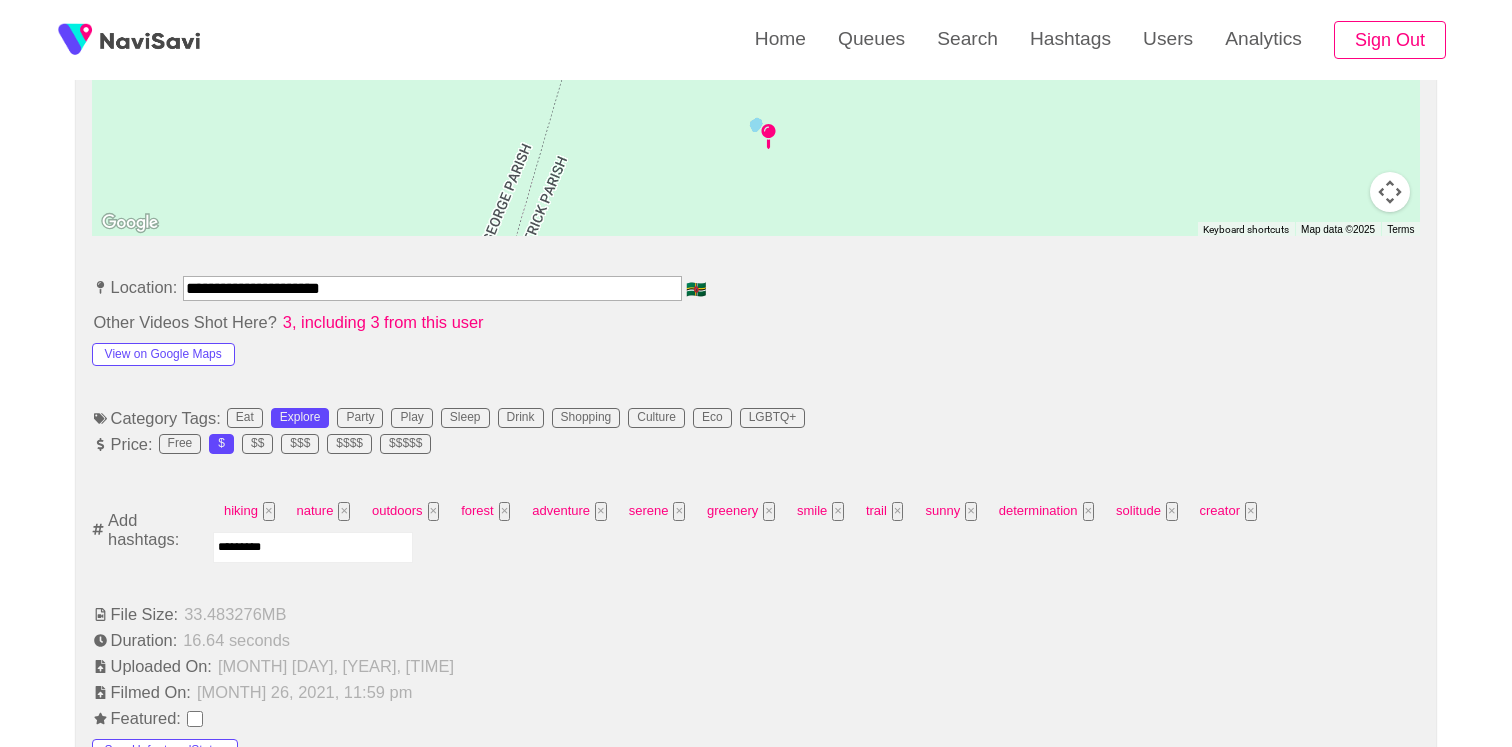 type 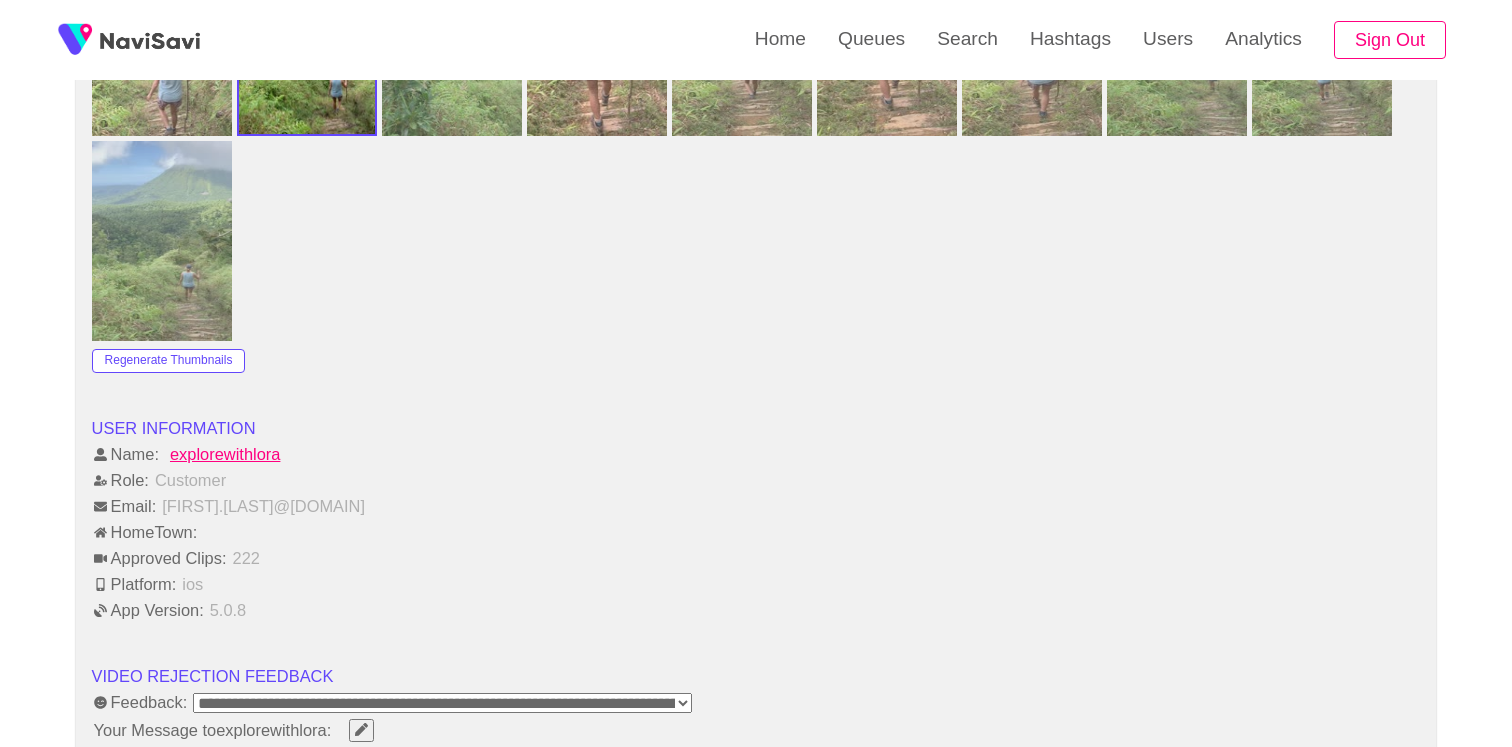 scroll, scrollTop: 2932, scrollLeft: 0, axis: vertical 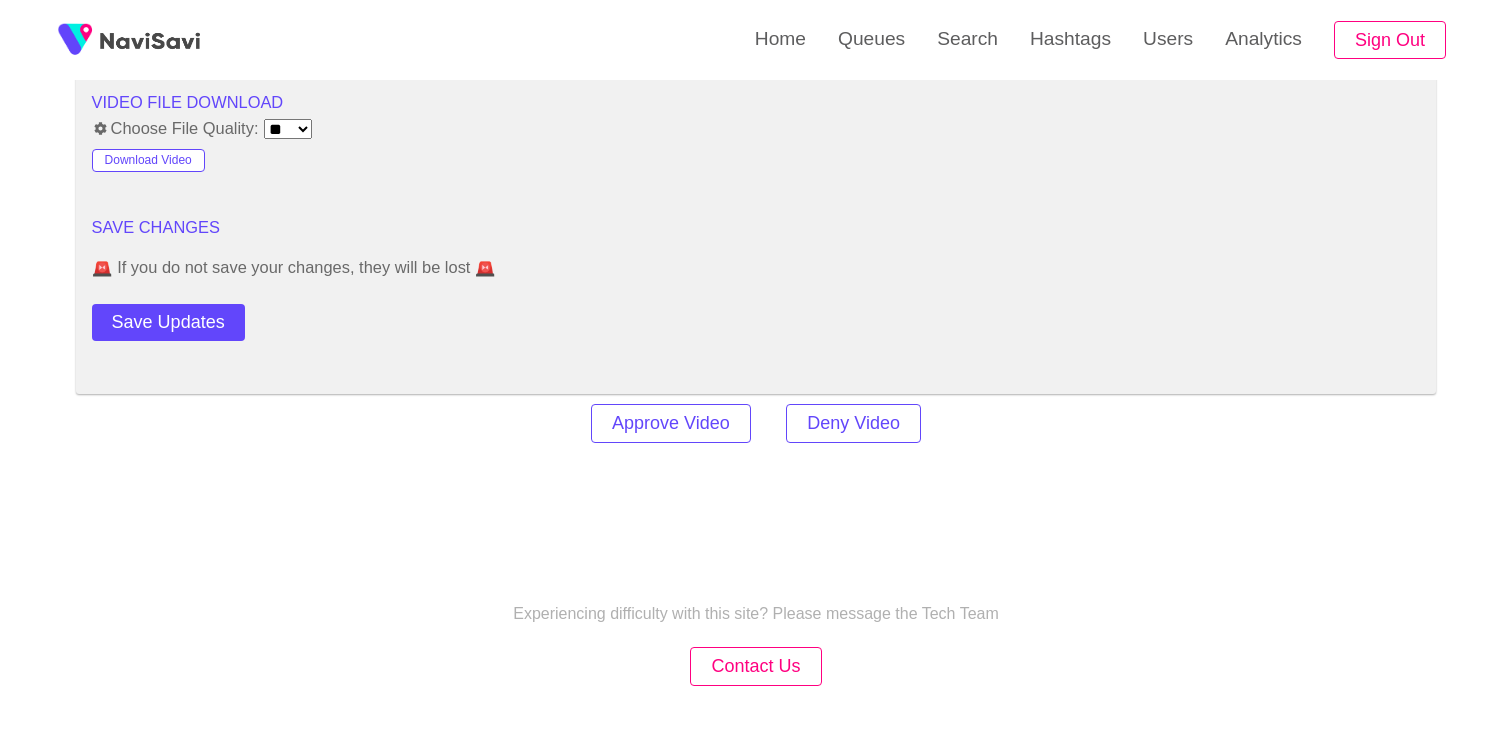 click on "**********" at bounding box center (756, -904) 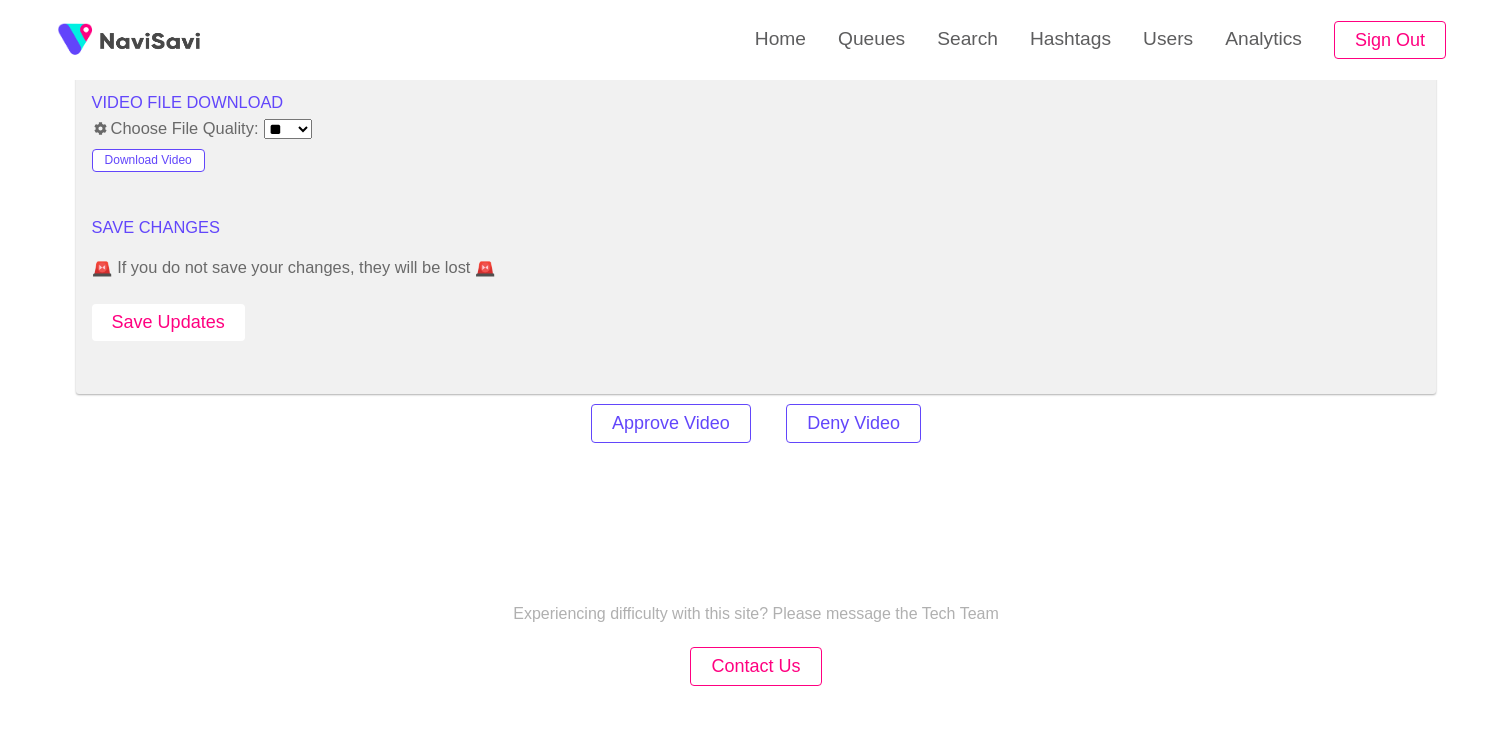 click on "Save Updates" at bounding box center [168, 322] 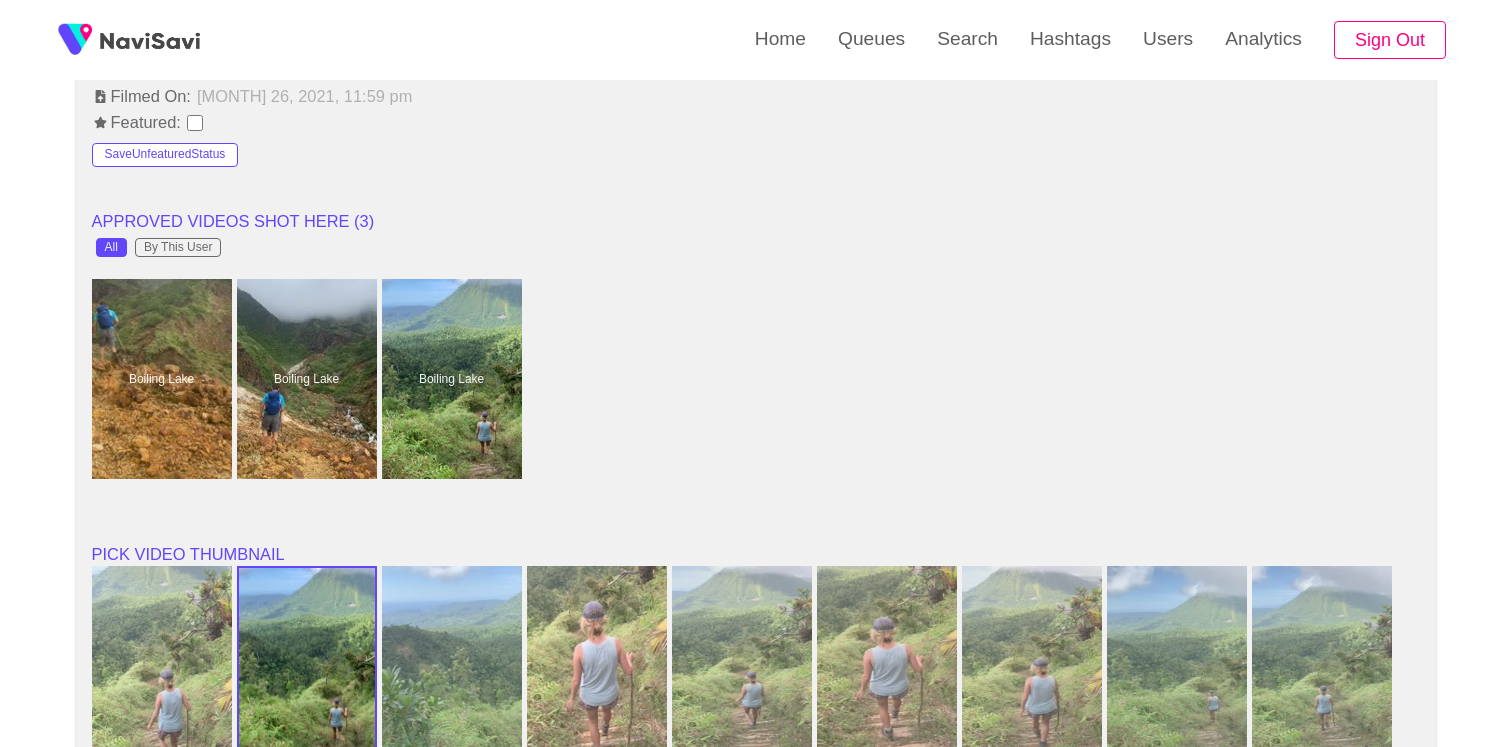 scroll, scrollTop: 1452, scrollLeft: 0, axis: vertical 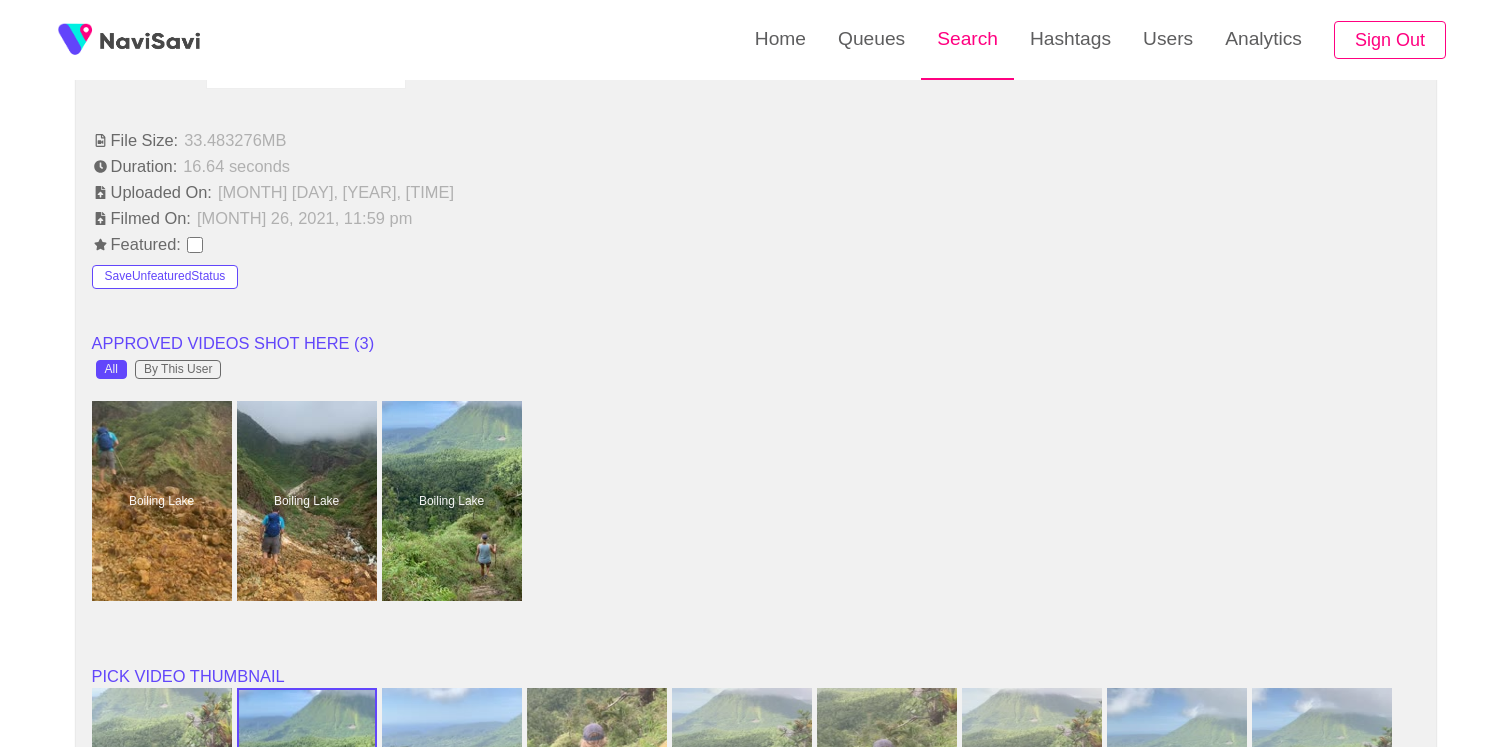 click on "Search" at bounding box center [967, 39] 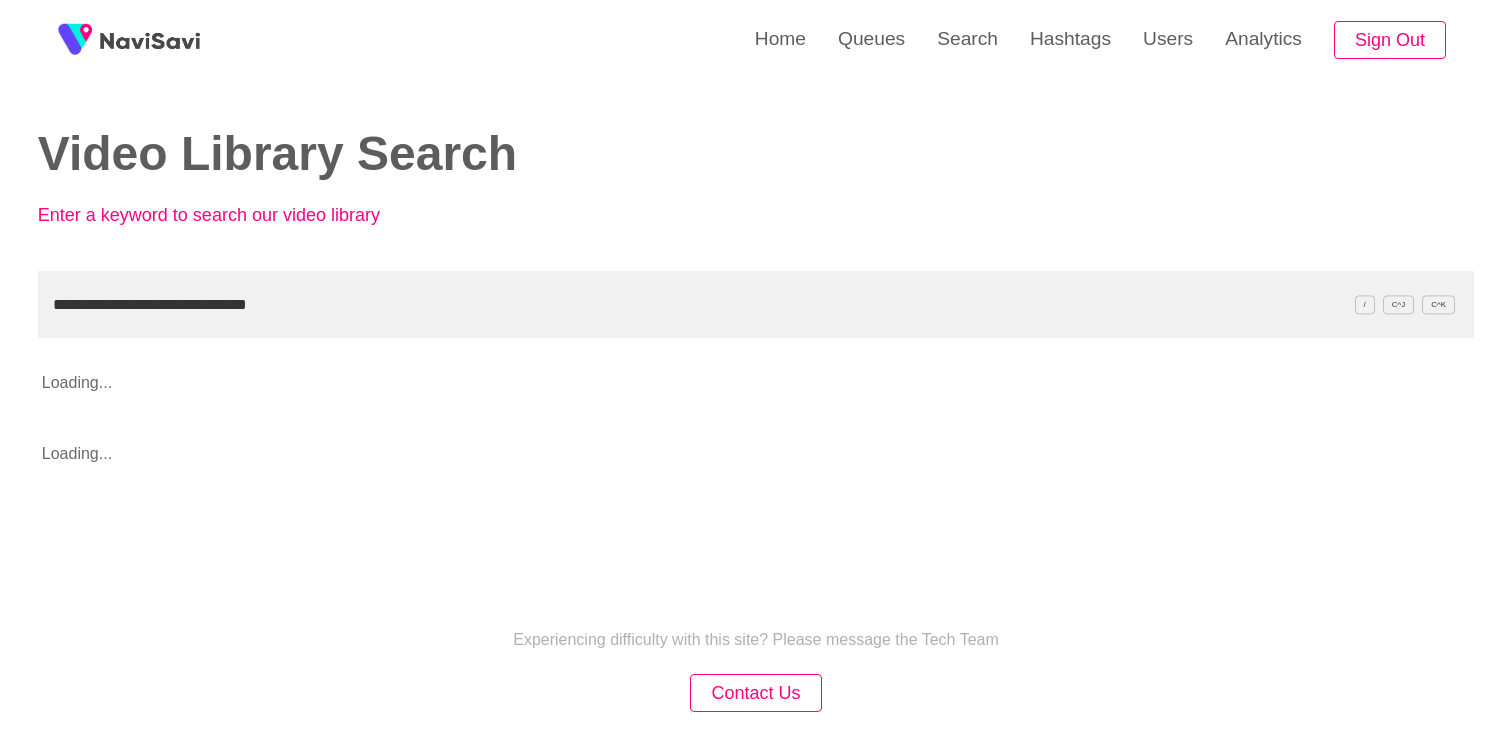 drag, startPoint x: 171, startPoint y: 307, endPoint x: -75, endPoint y: 307, distance: 246 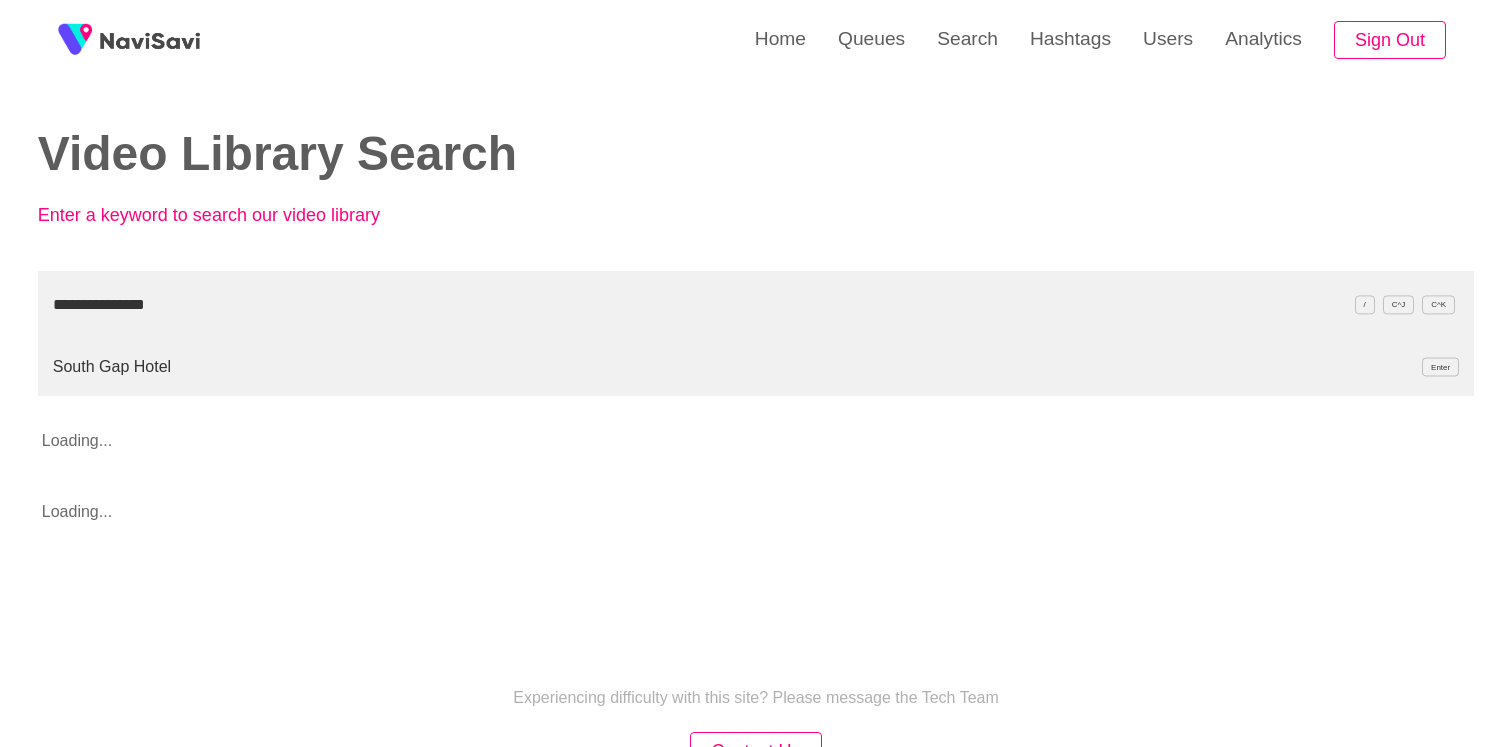 type on "**********" 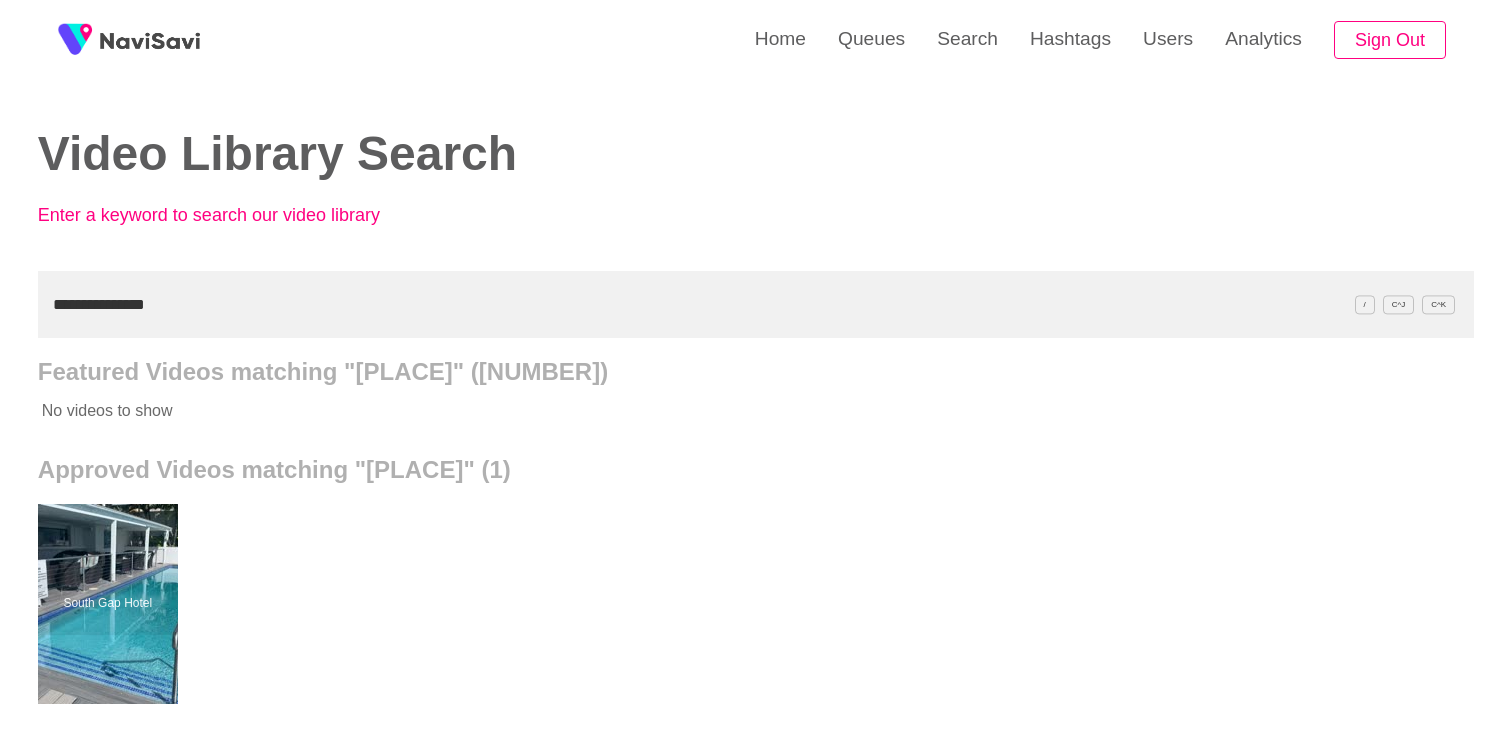click at bounding box center (108, 604) 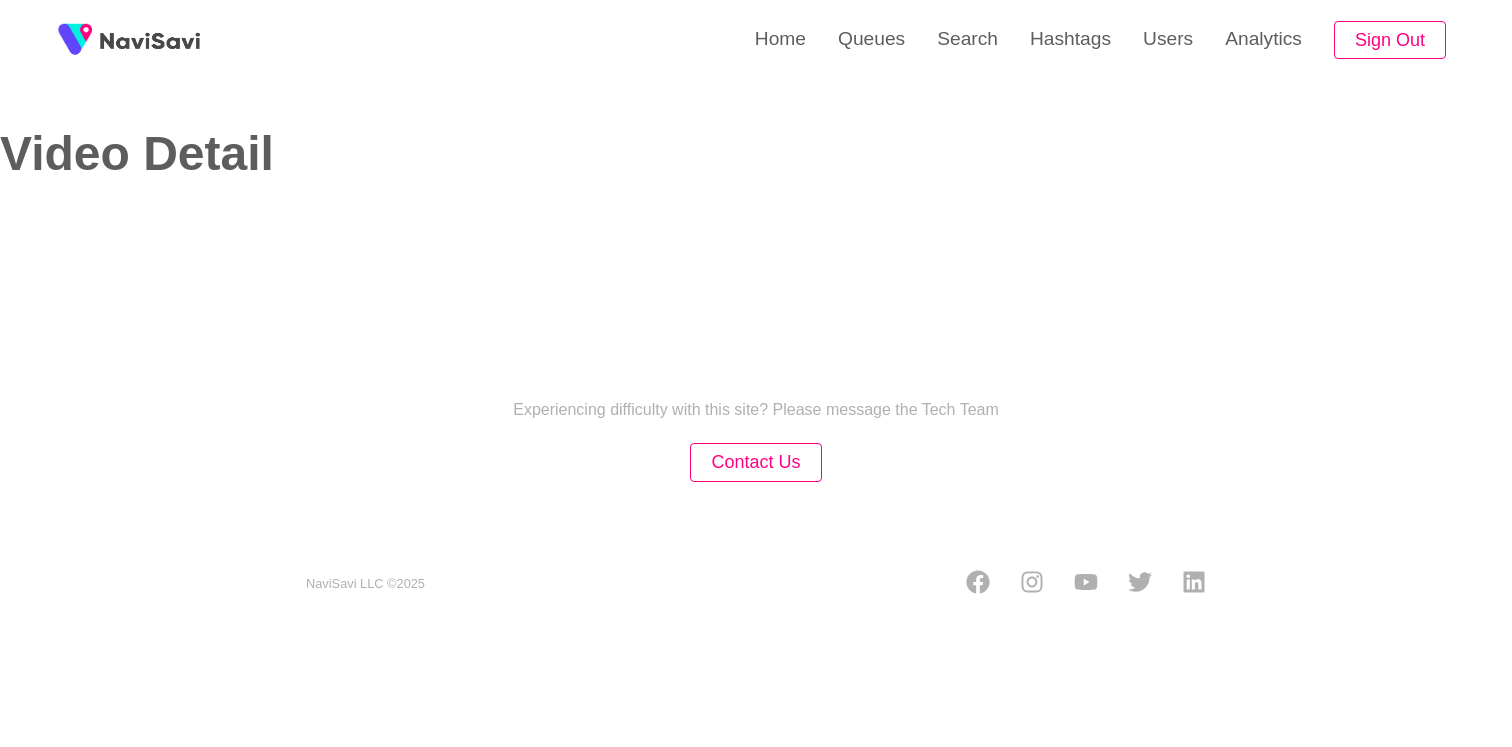 select on "**********" 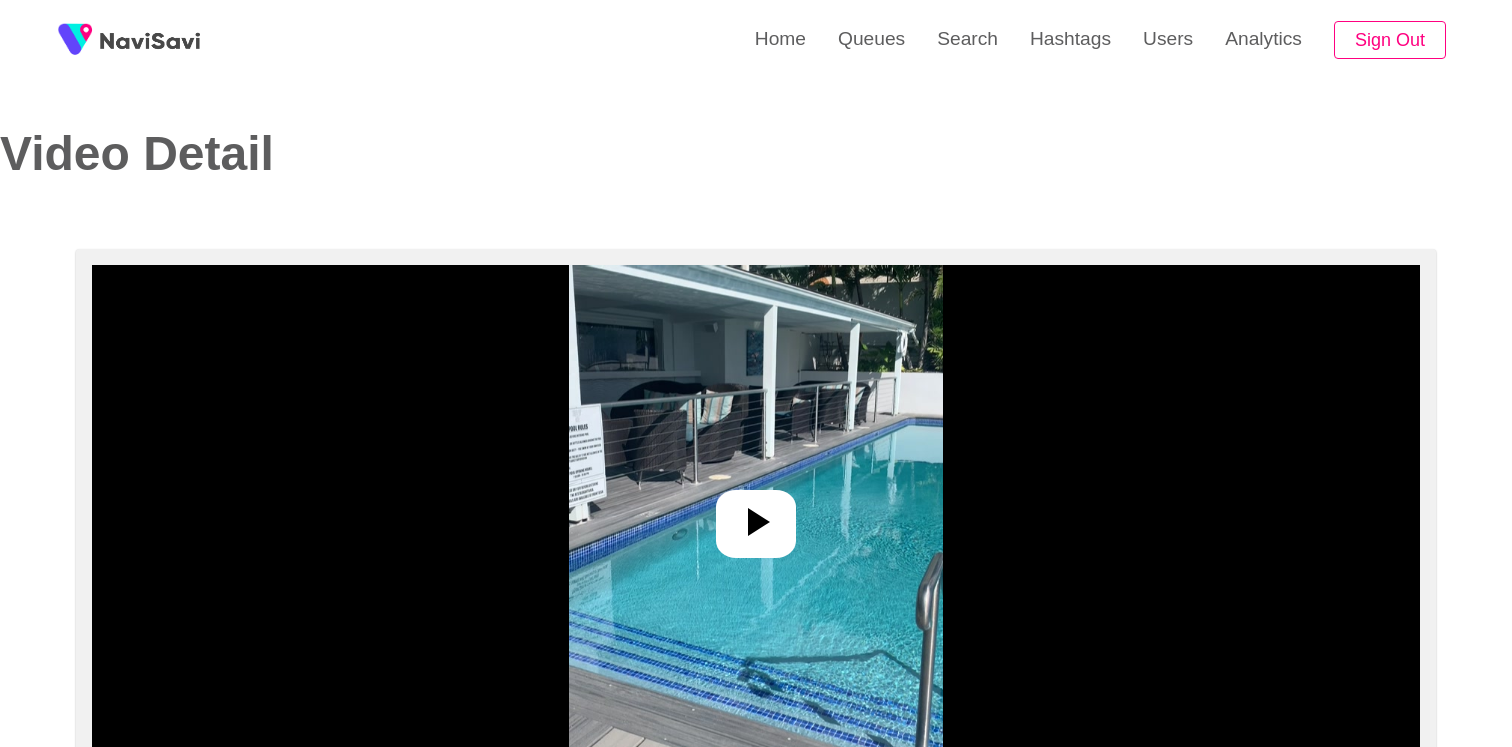click at bounding box center [756, 524] 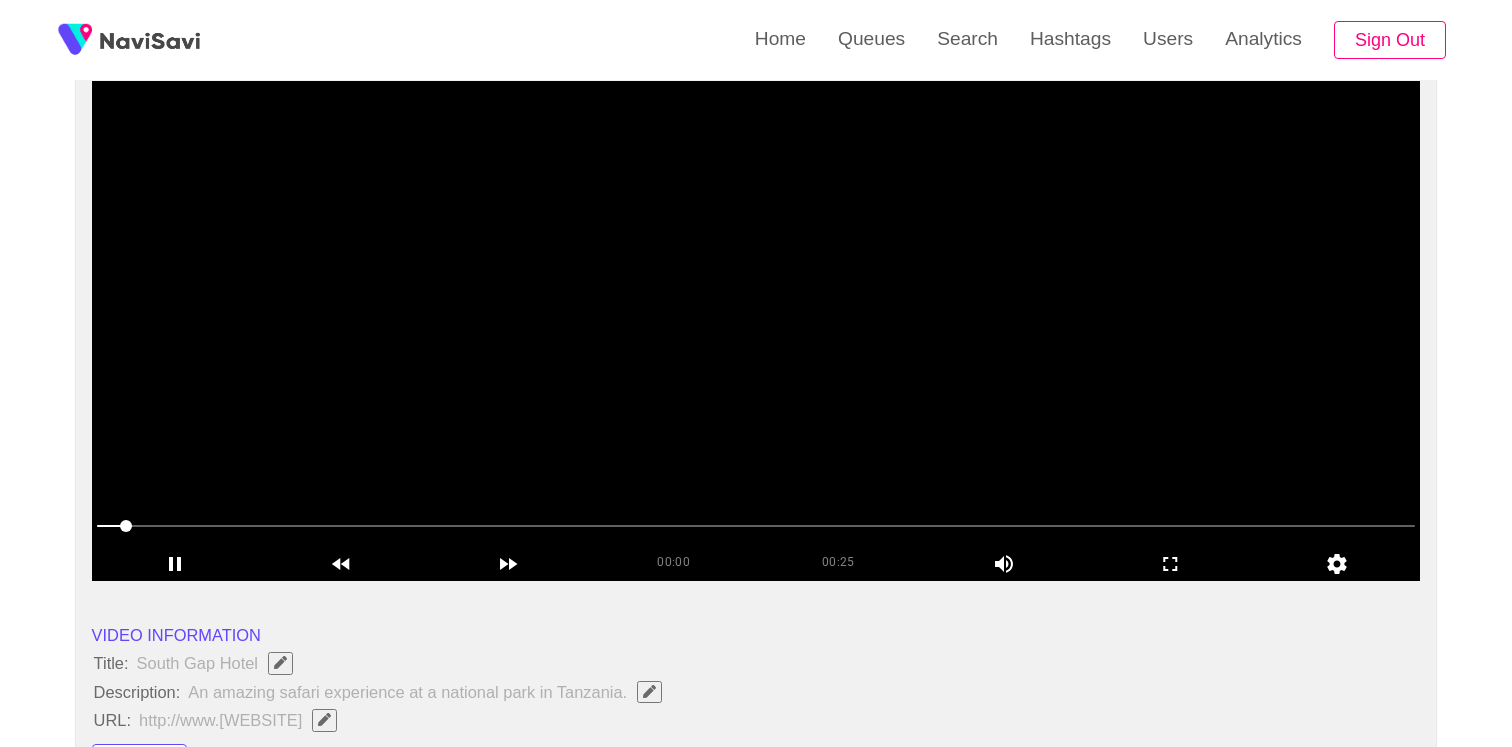 scroll, scrollTop: 185, scrollLeft: 0, axis: vertical 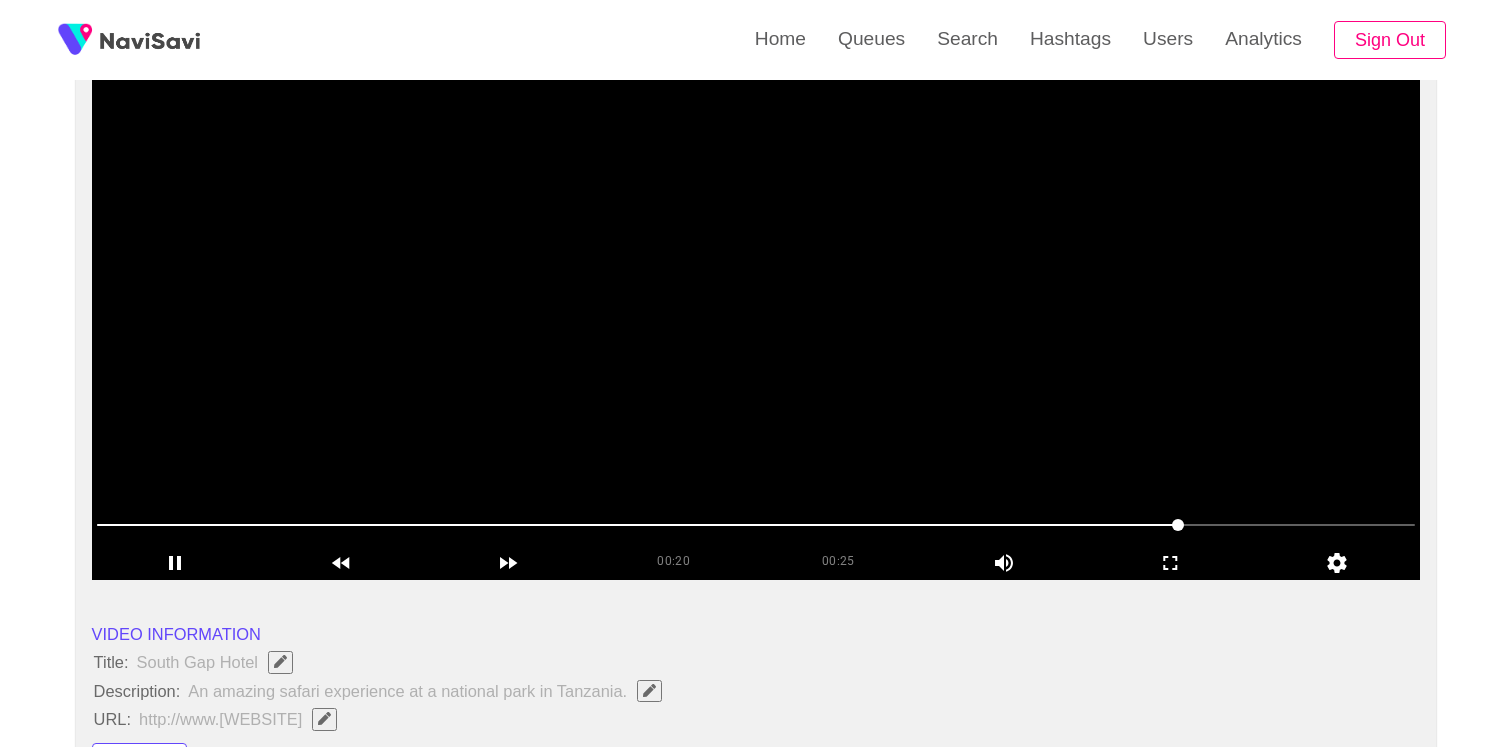 click at bounding box center (756, 330) 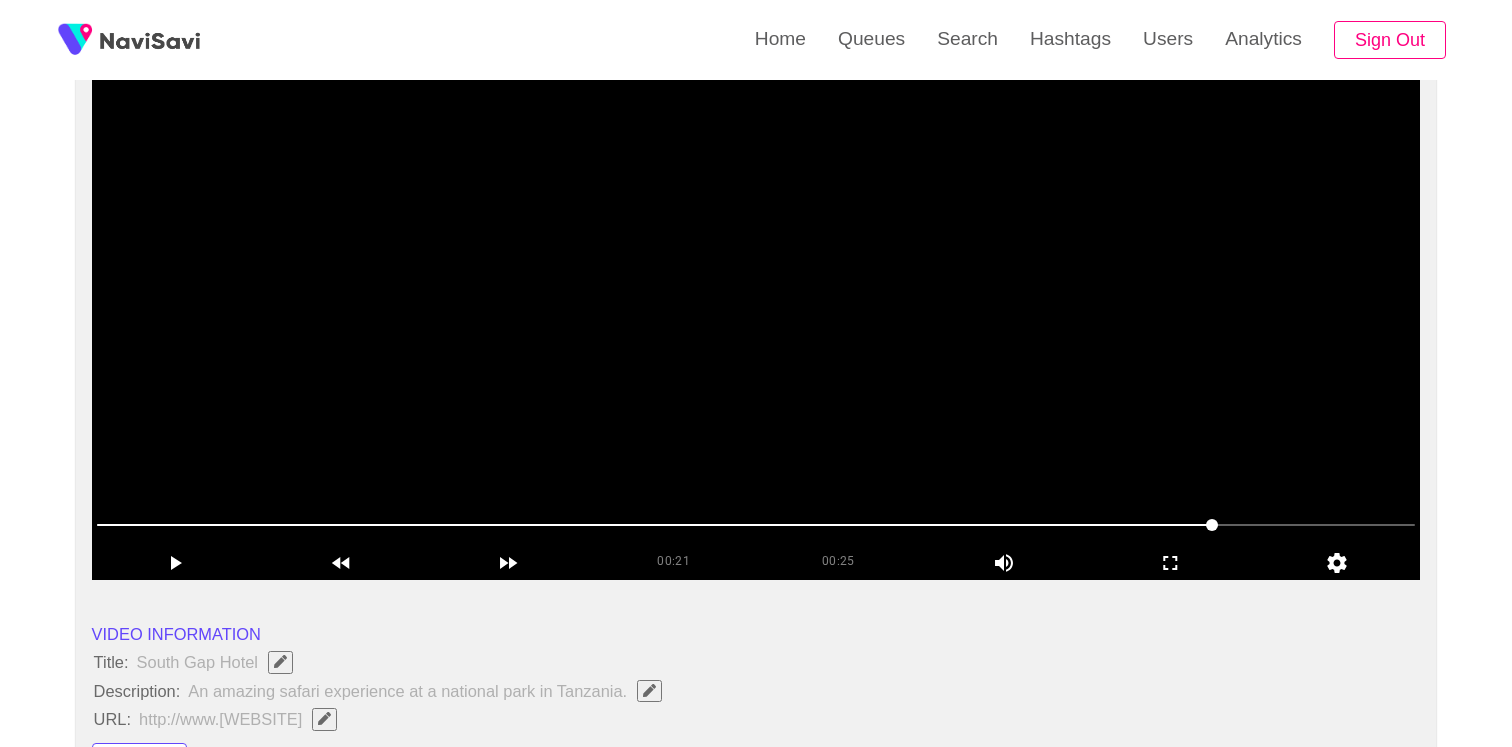 click at bounding box center [756, 330] 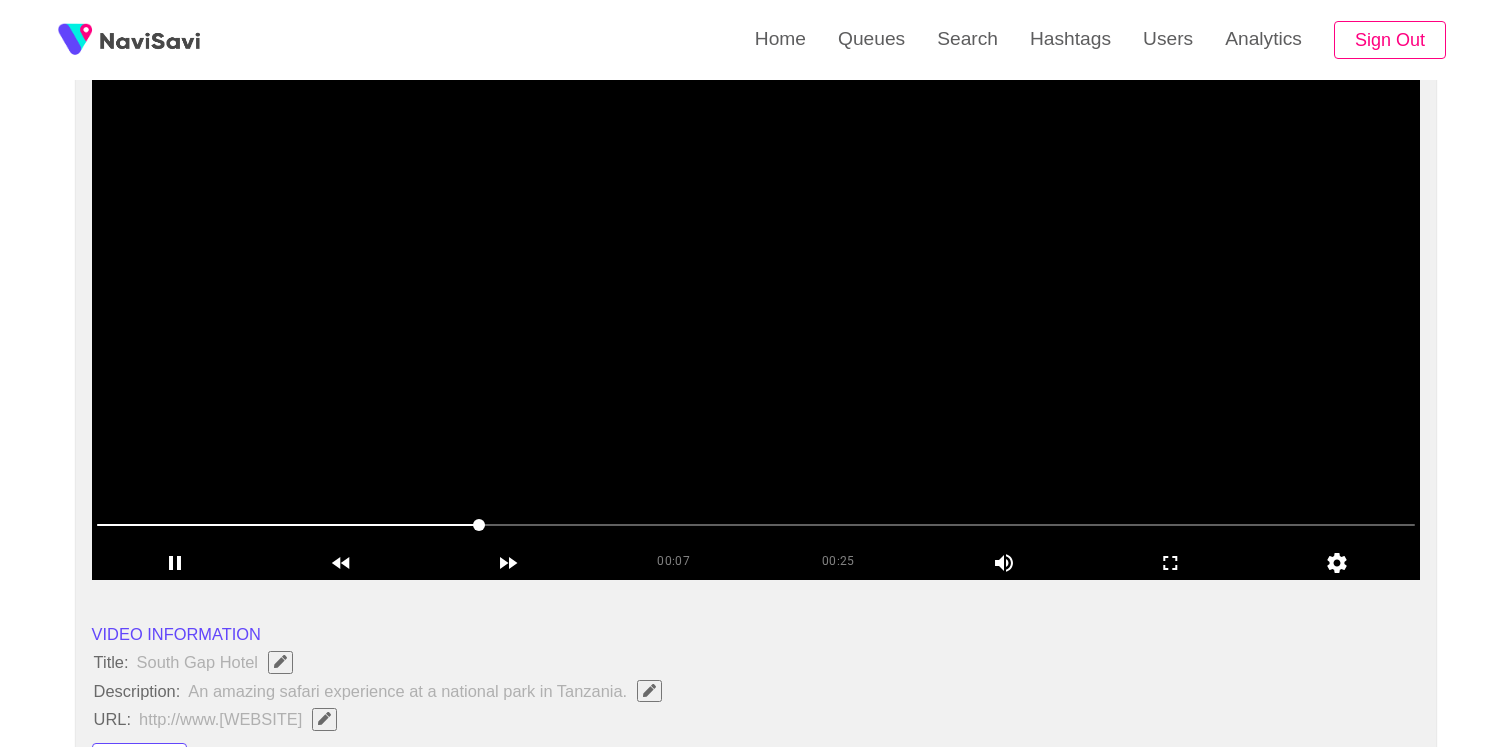 click at bounding box center (756, 330) 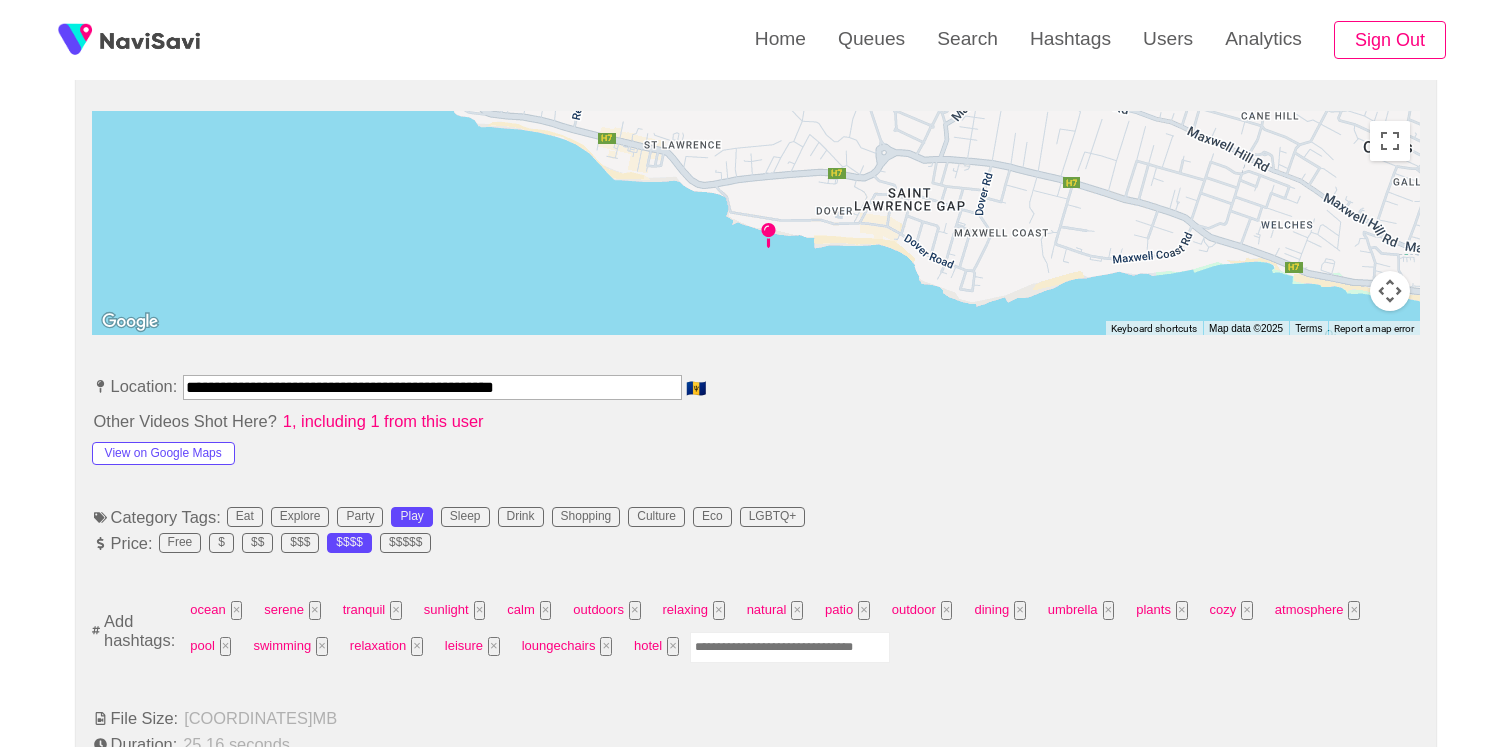 scroll, scrollTop: 972, scrollLeft: 0, axis: vertical 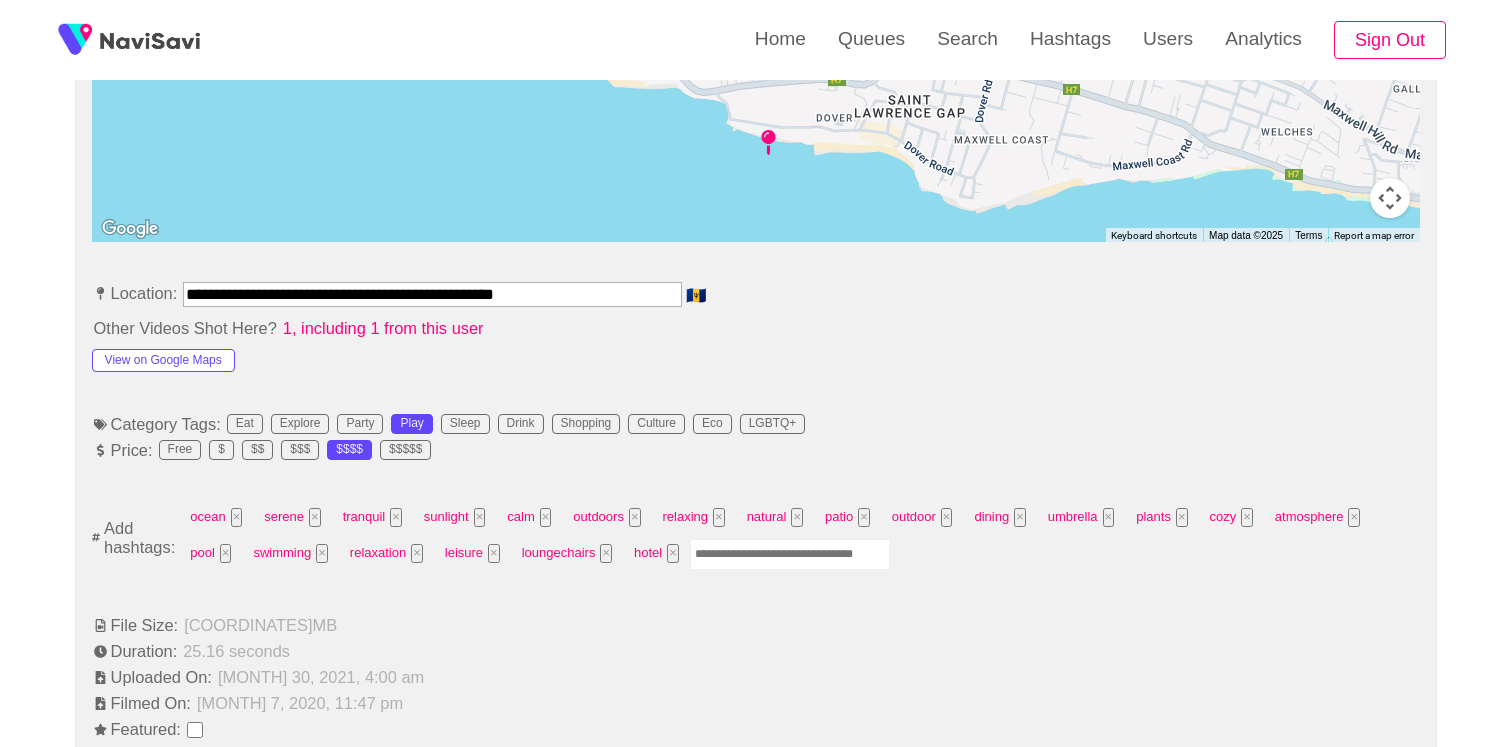click on "ocean × serene × tranquil × sunlight × calm × outdoors × relaxing × natural × patio × outdoor × dining × umbrella × plants × cozy × atmosphere × pool × swimming × relaxation × leisure × loungechairs × hotel ×" at bounding box center (798, 538) 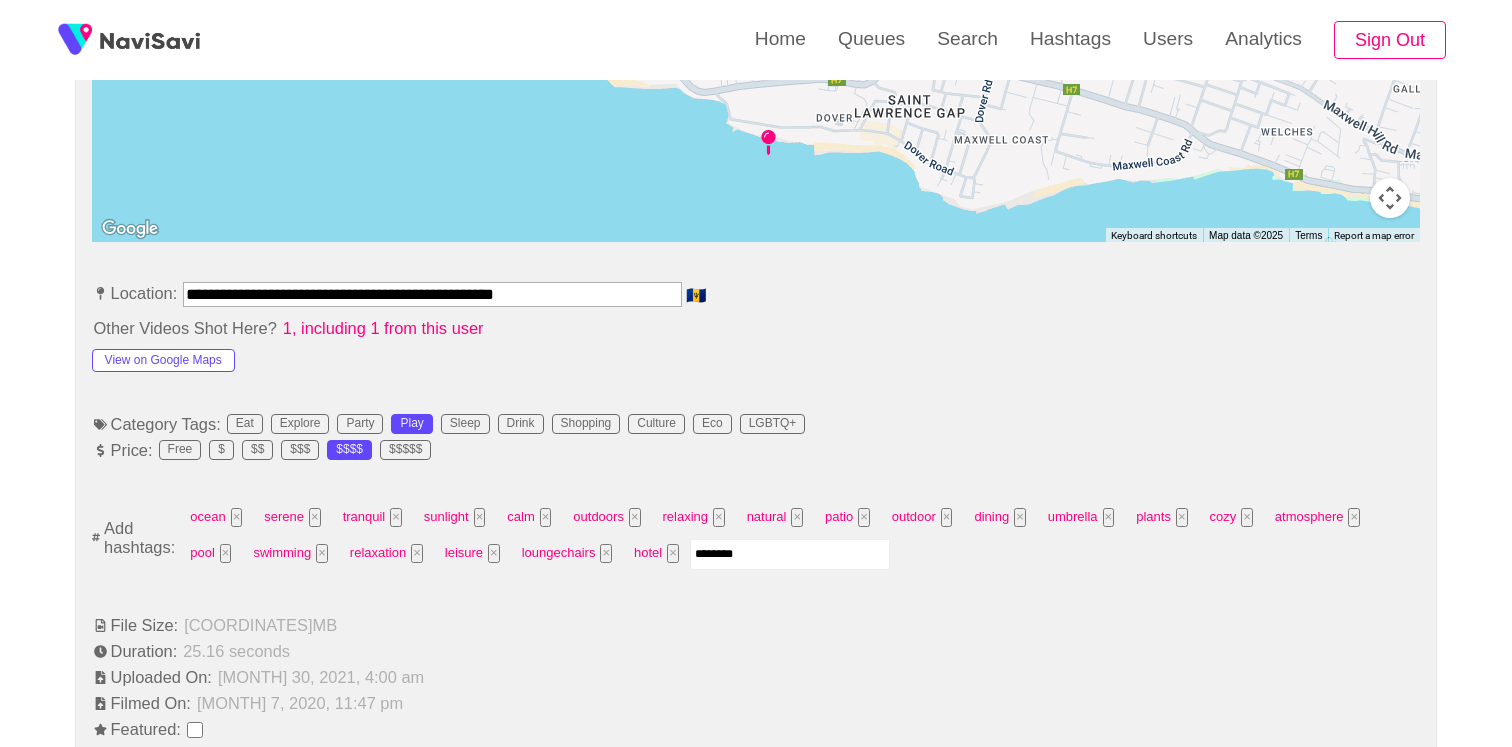 type on "*********" 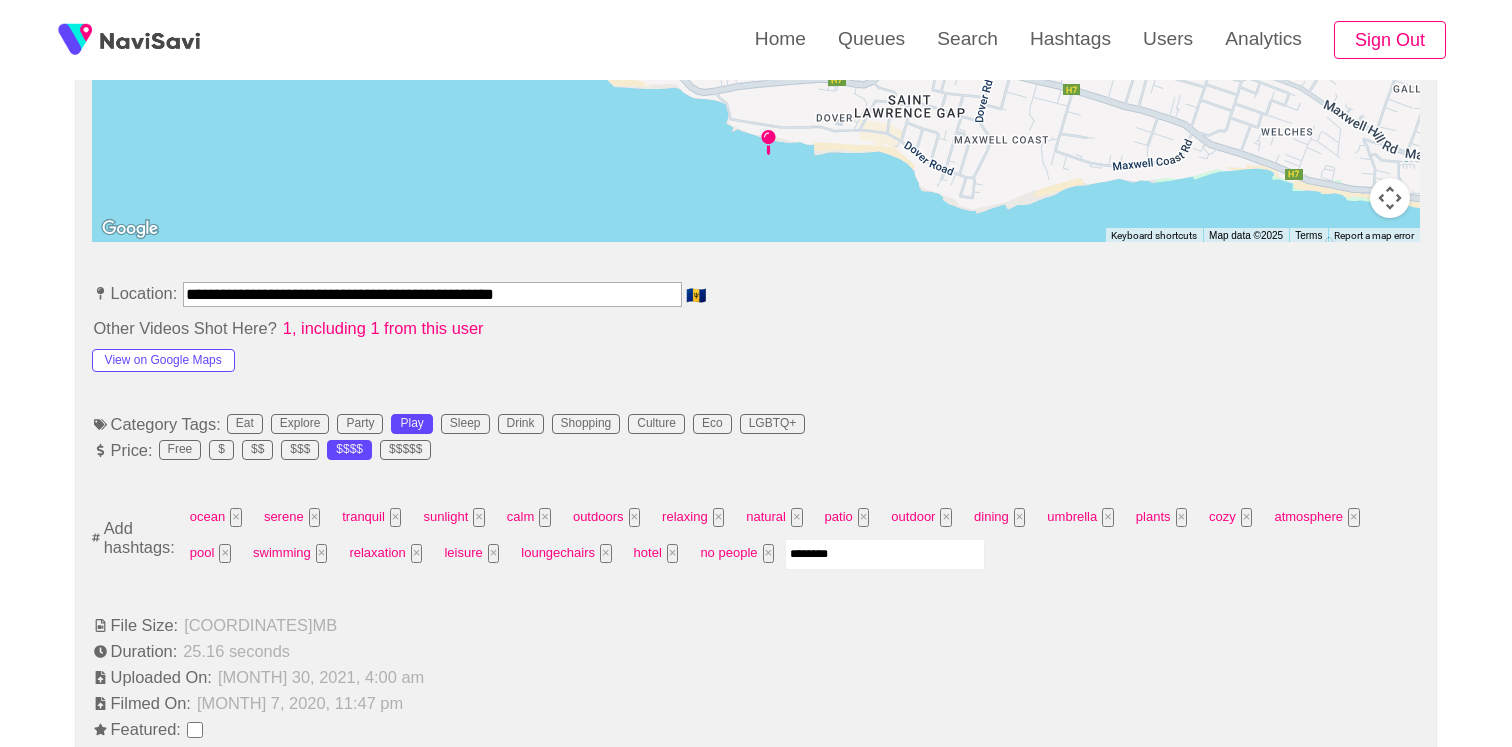 type on "*********" 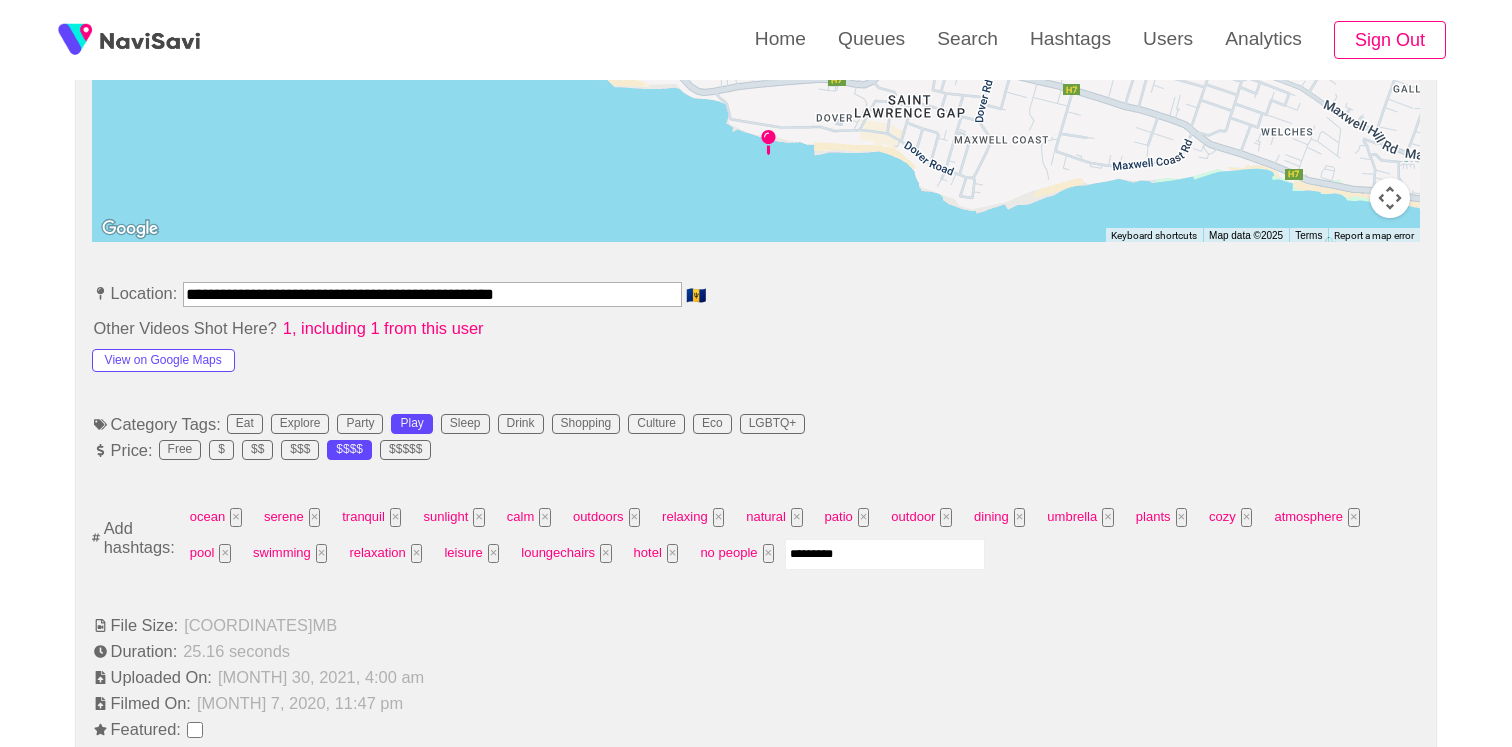 type 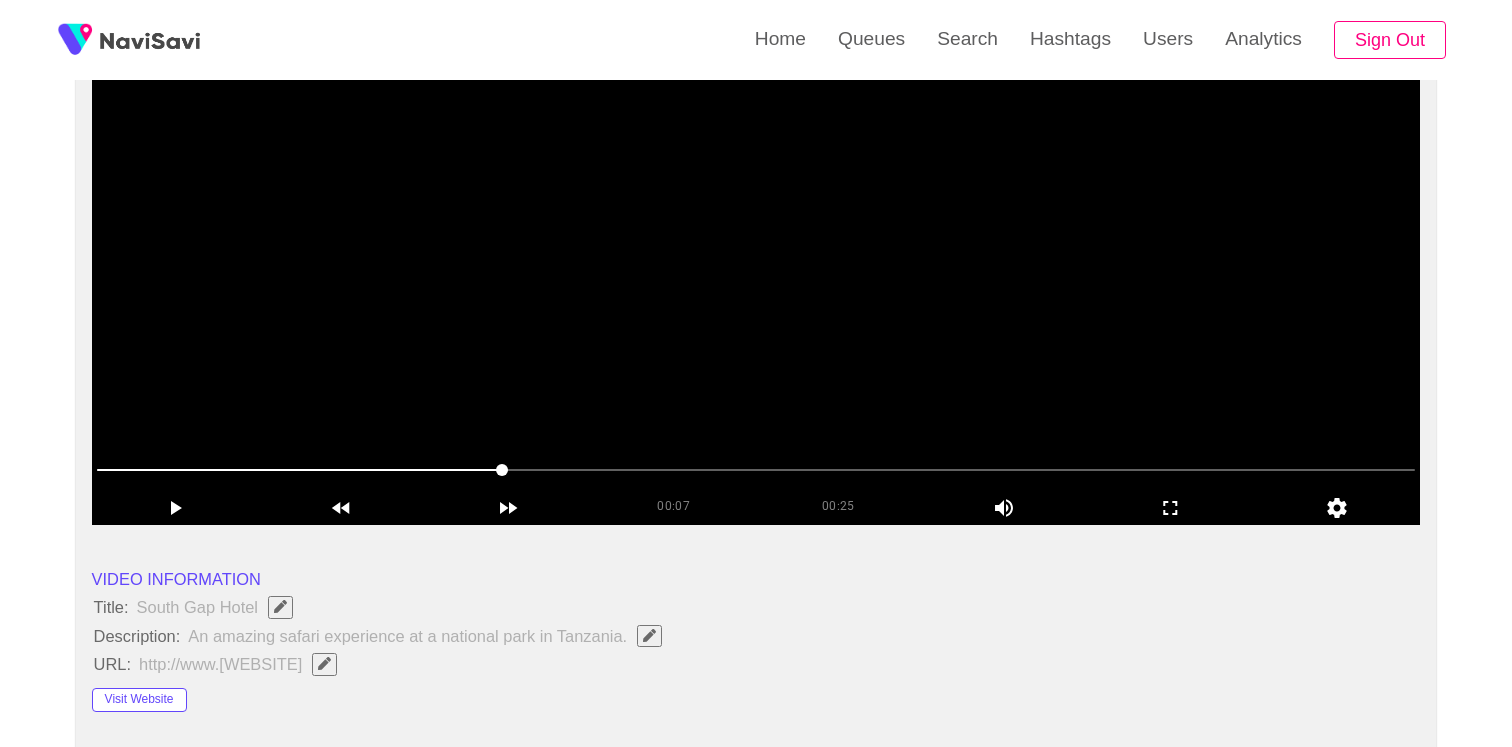 scroll, scrollTop: 63, scrollLeft: 0, axis: vertical 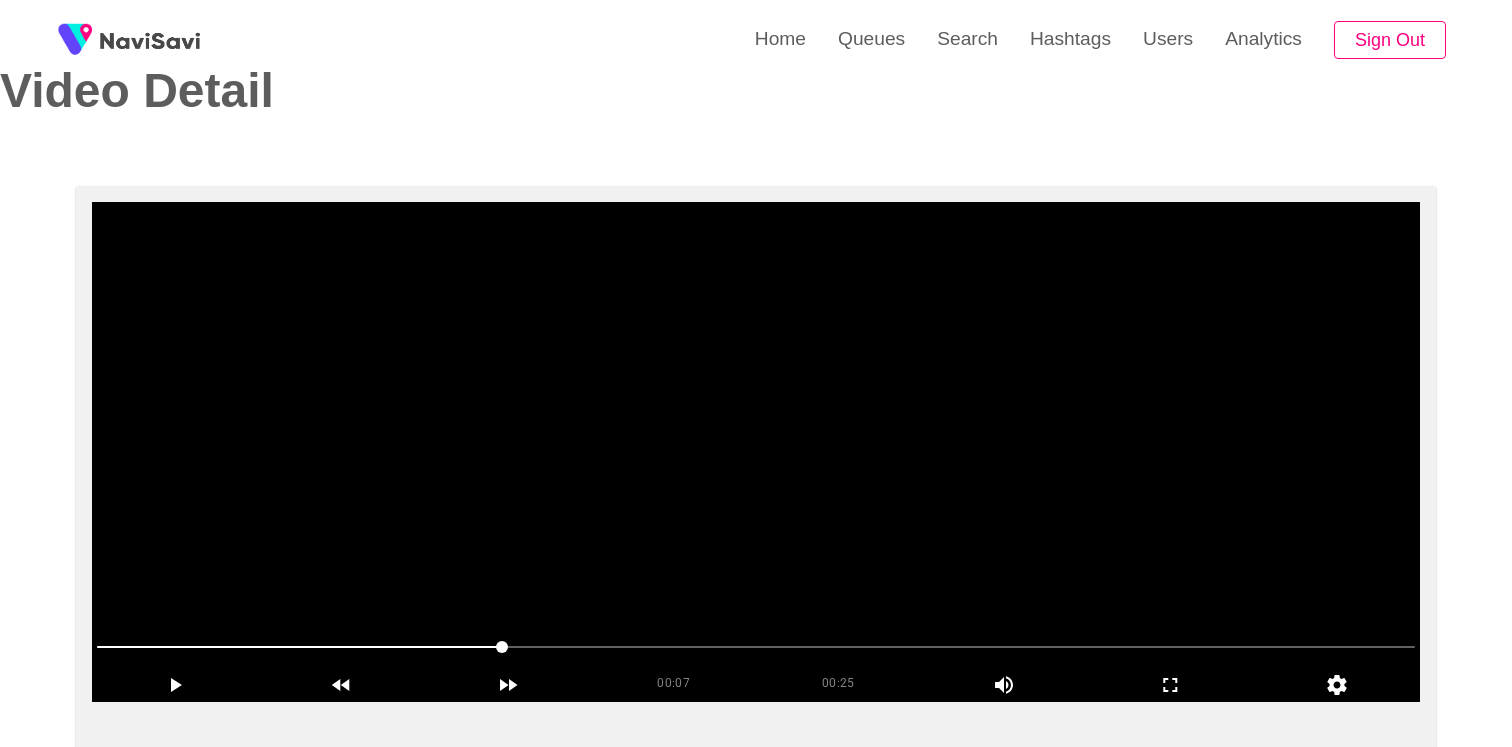 click at bounding box center (756, 452) 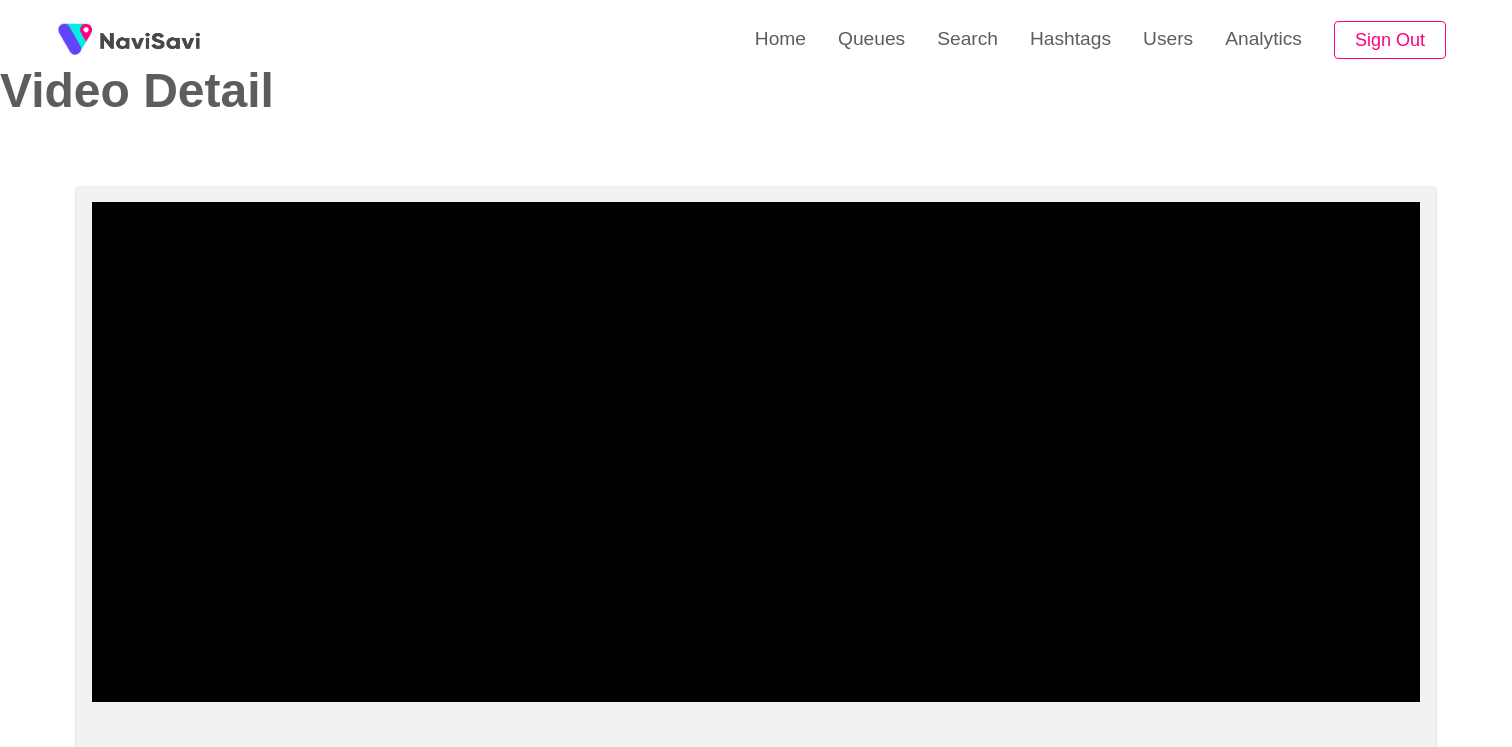 click at bounding box center (756, 649) 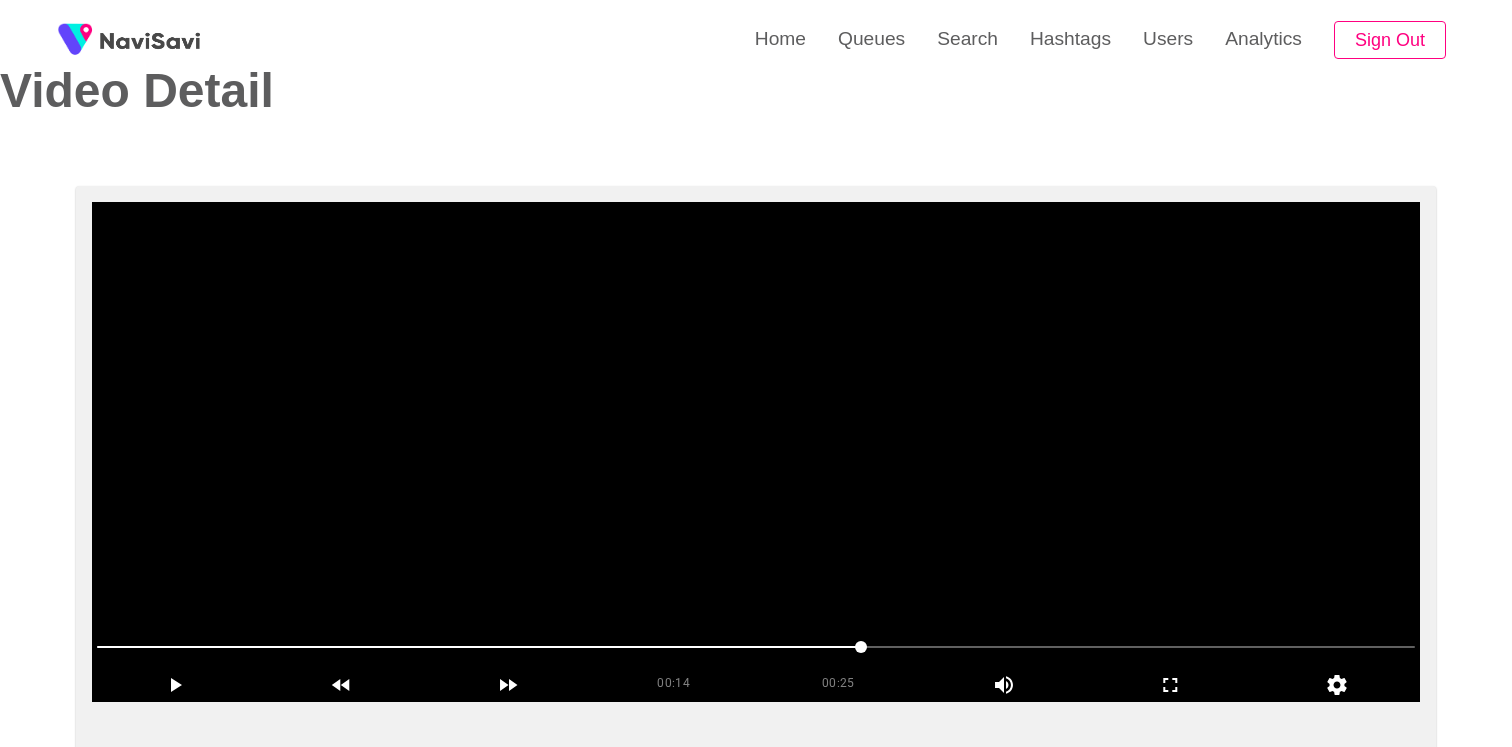 click at bounding box center [756, 452] 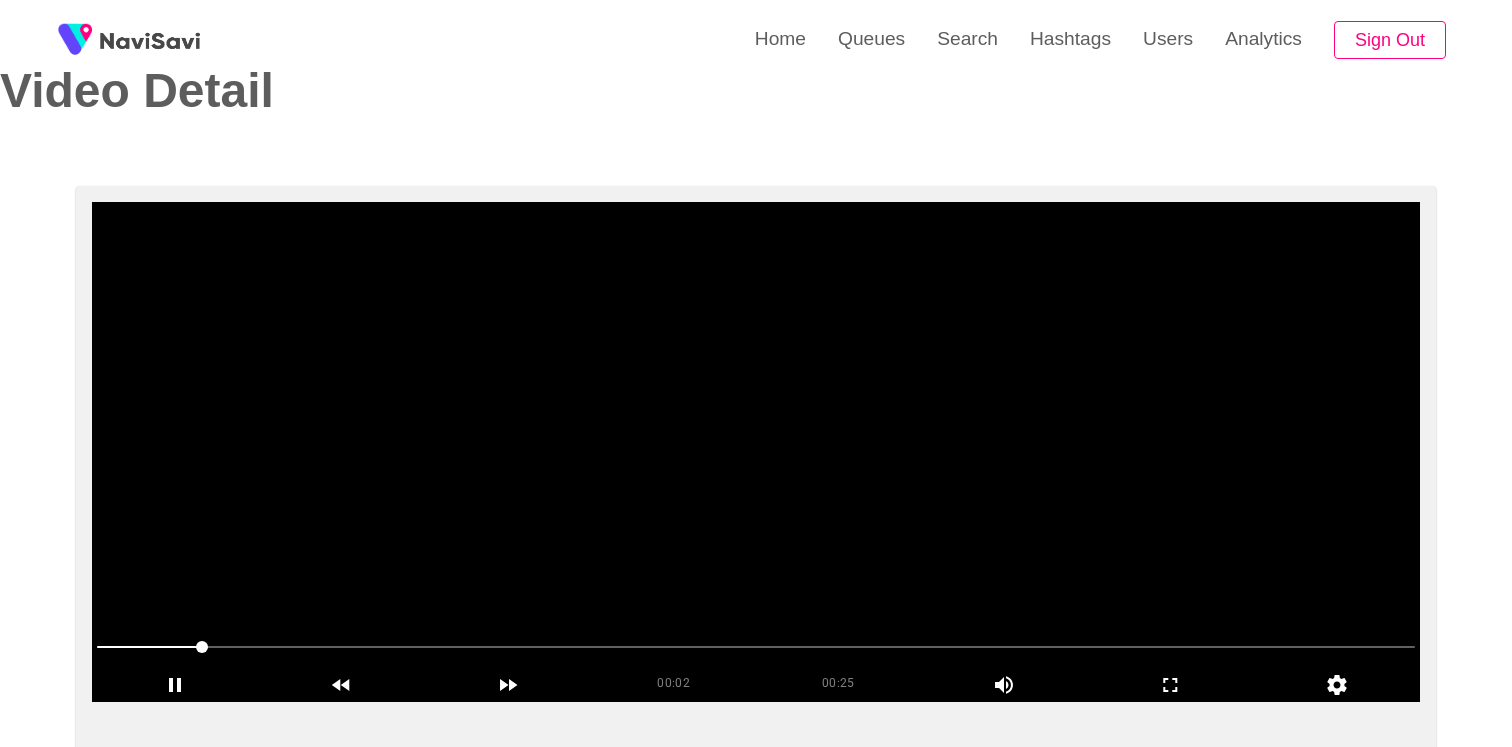 click at bounding box center (756, 452) 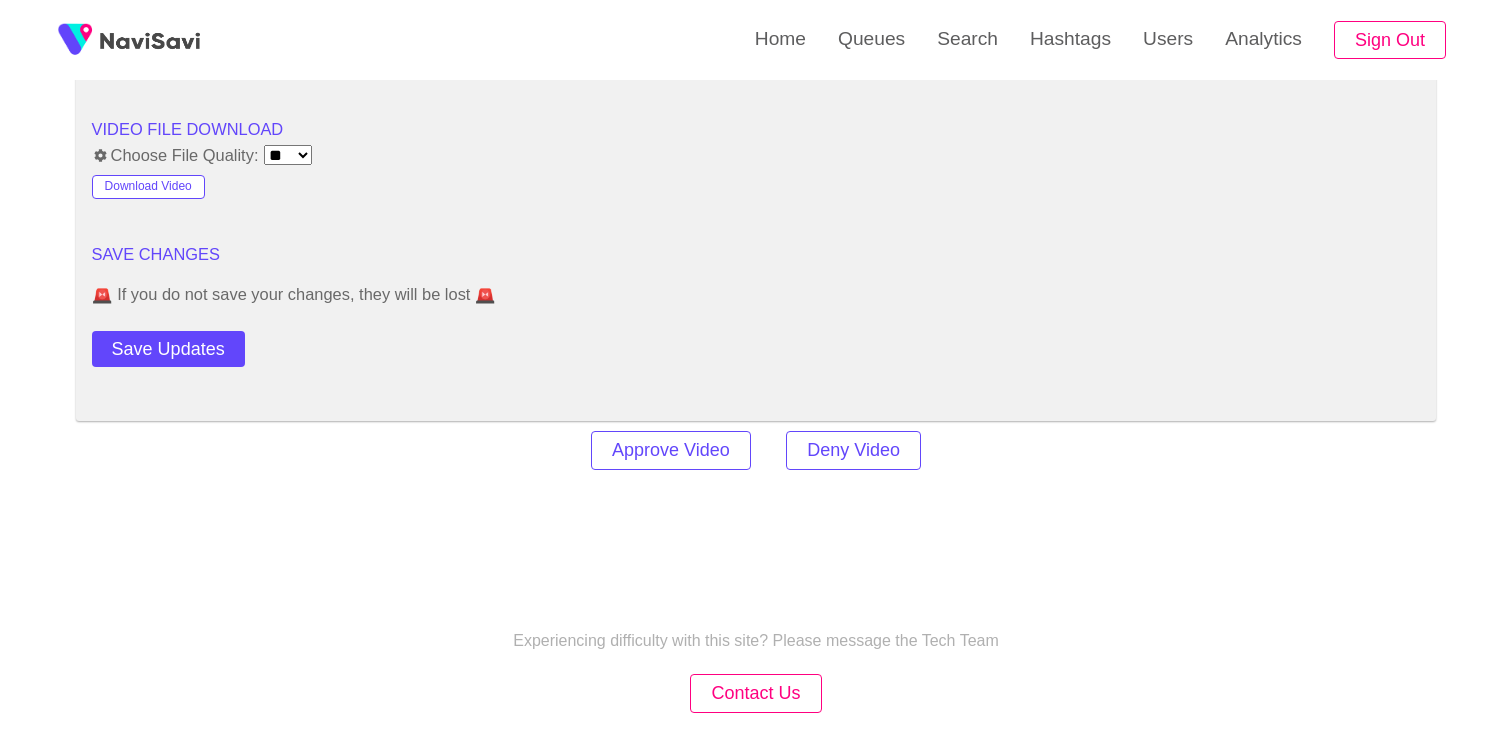 scroll, scrollTop: 3010, scrollLeft: 0, axis: vertical 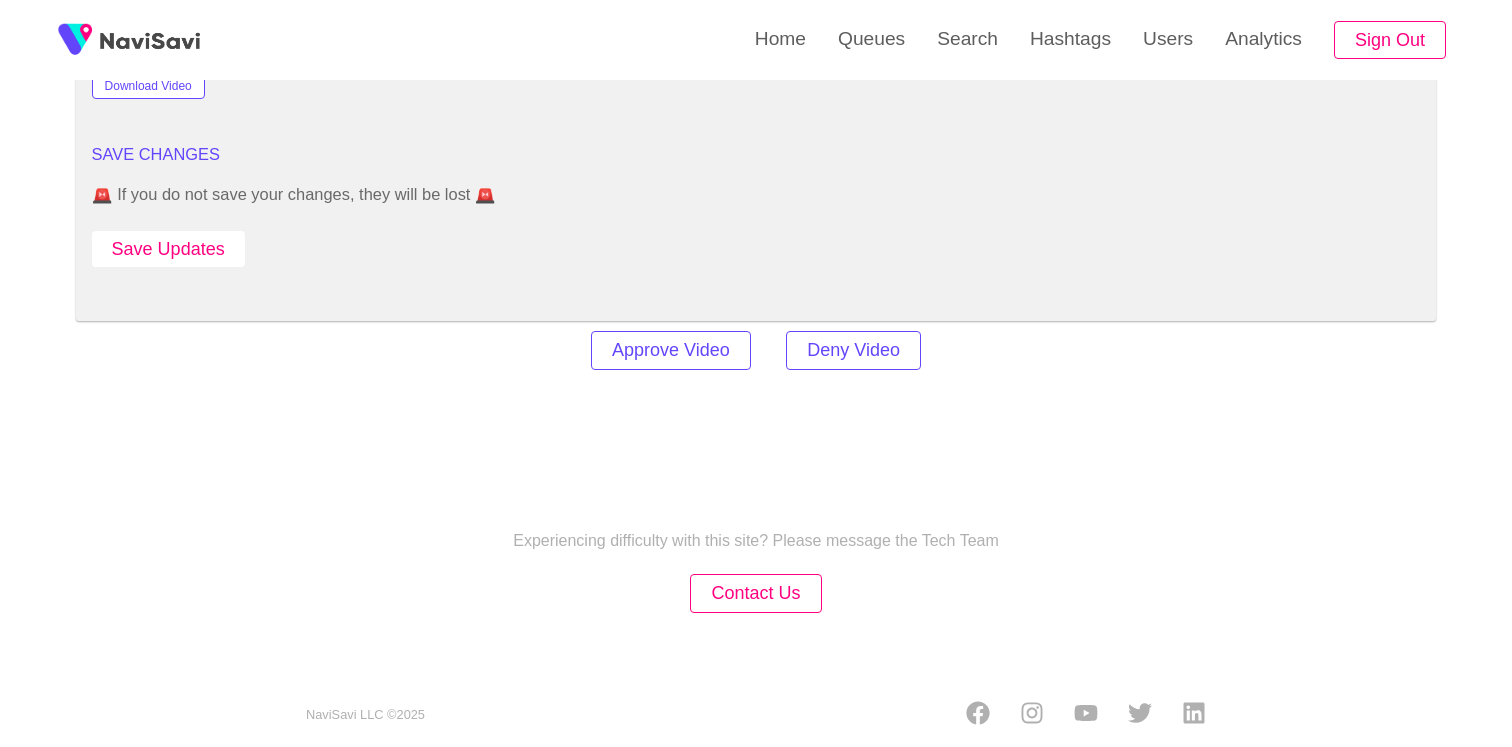 click on "Save Updates" at bounding box center [168, 249] 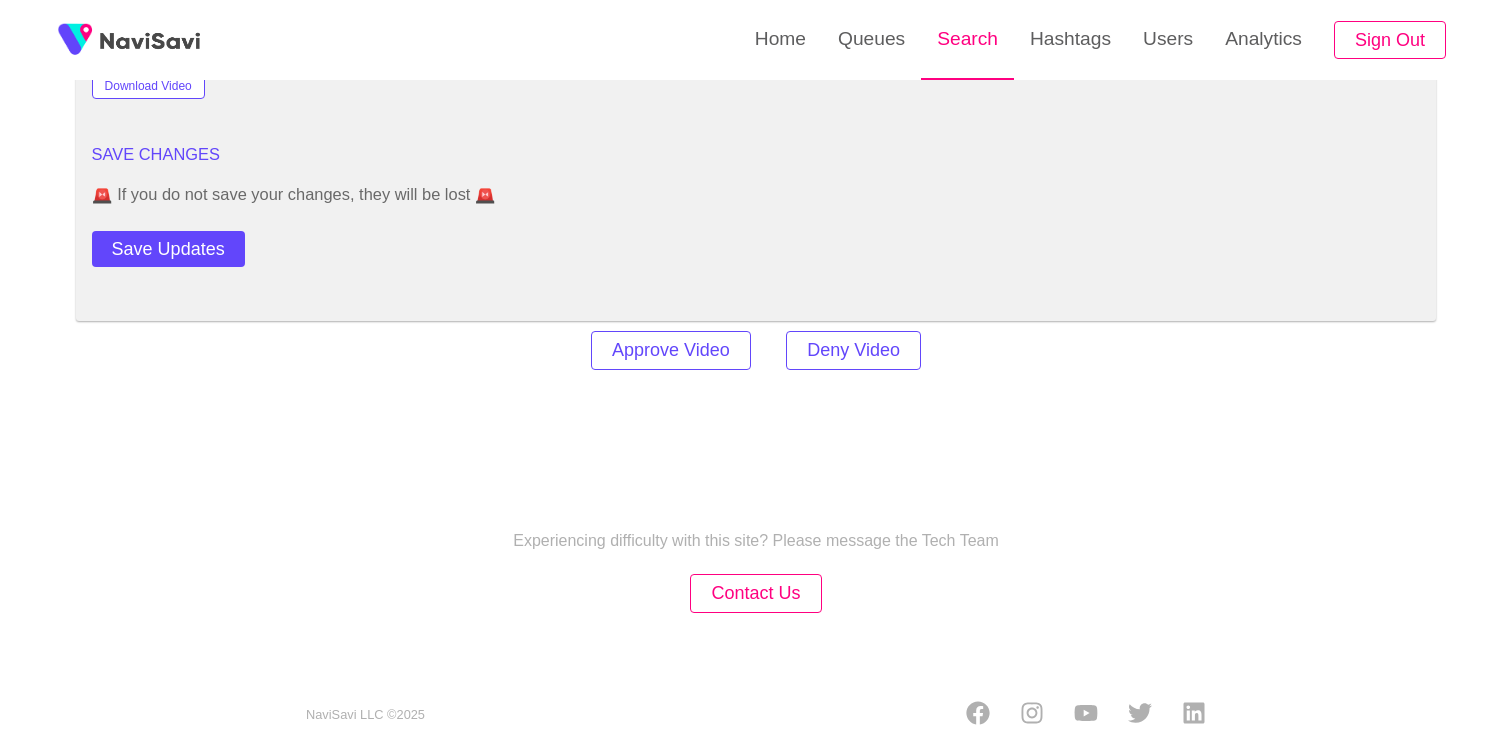 click on "Search" at bounding box center [967, 39] 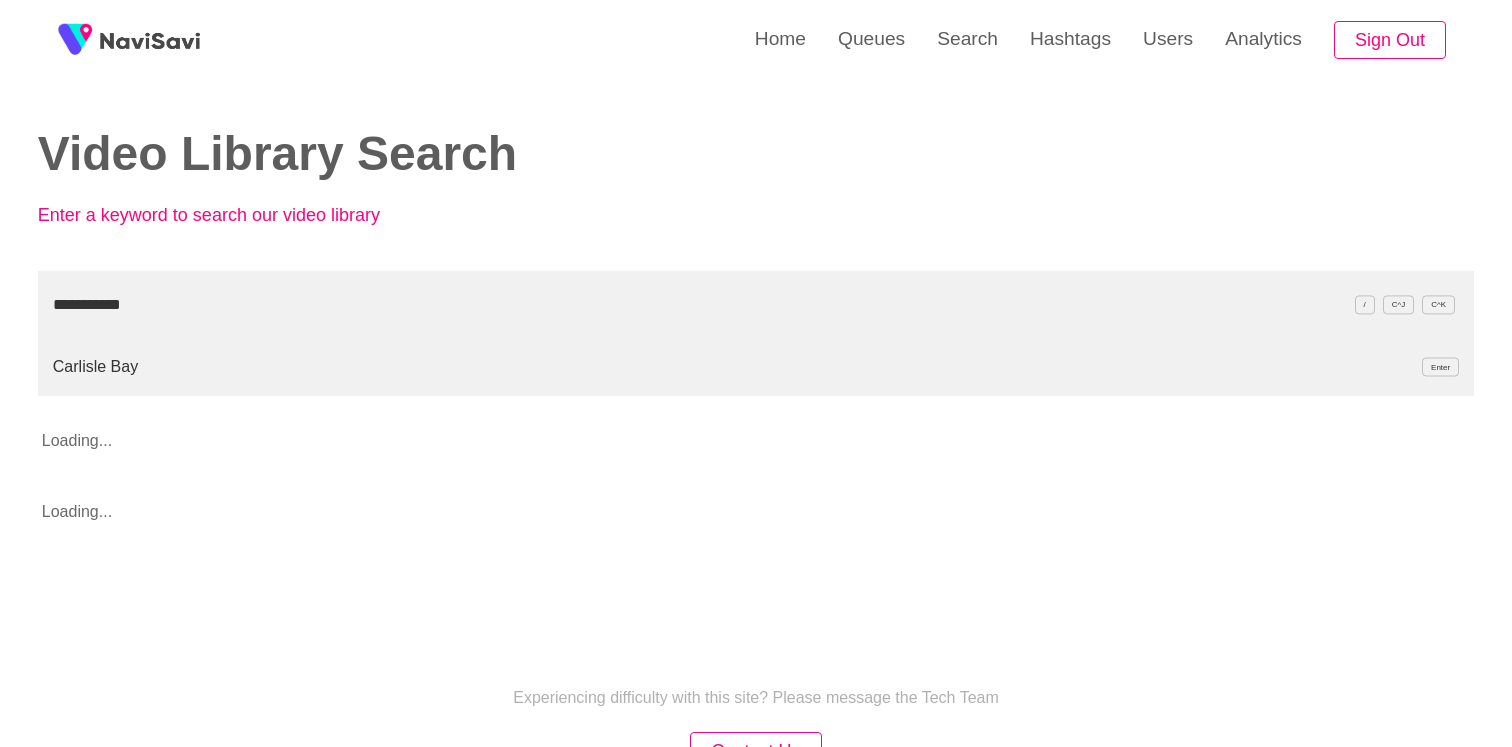 type on "**********" 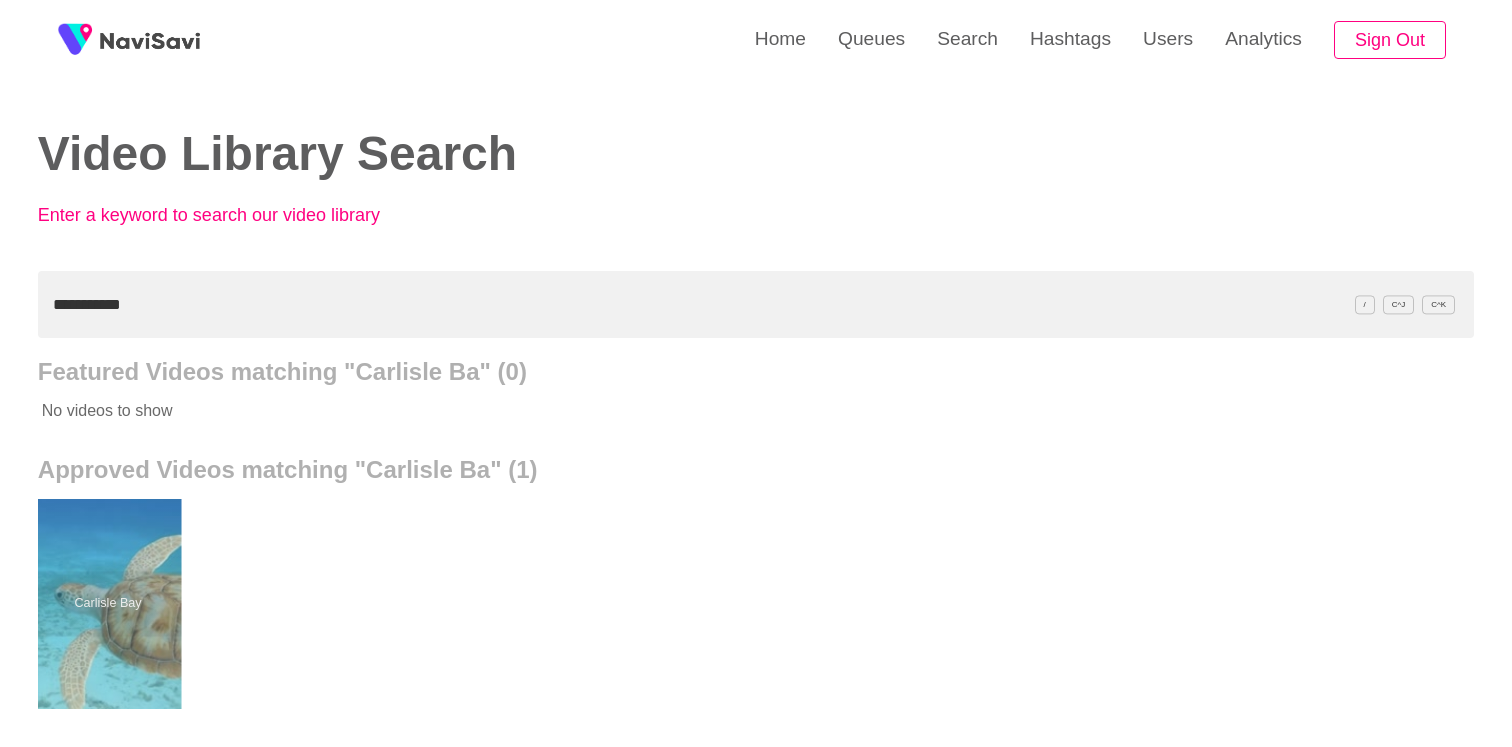 click at bounding box center (107, 604) 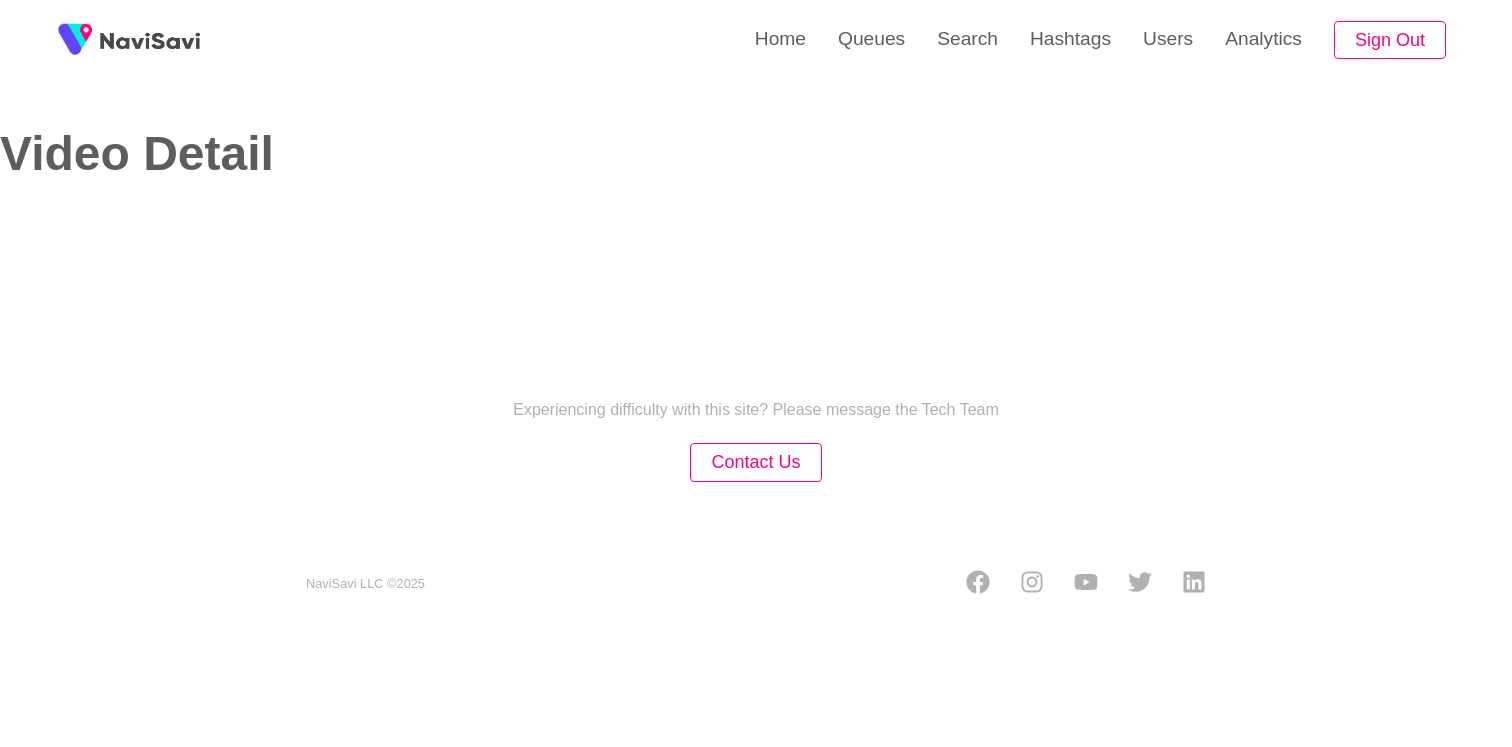 select on "**********" 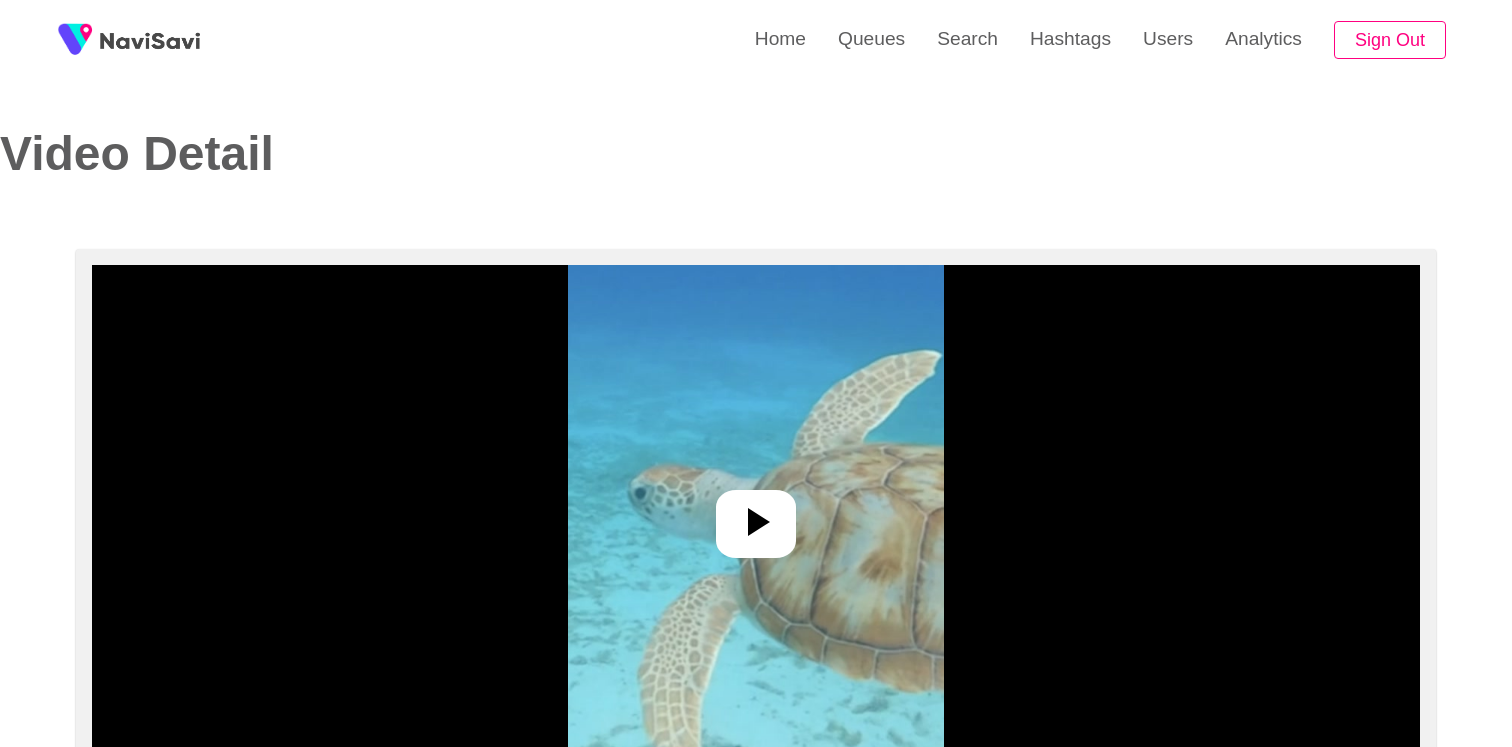 click at bounding box center [756, 515] 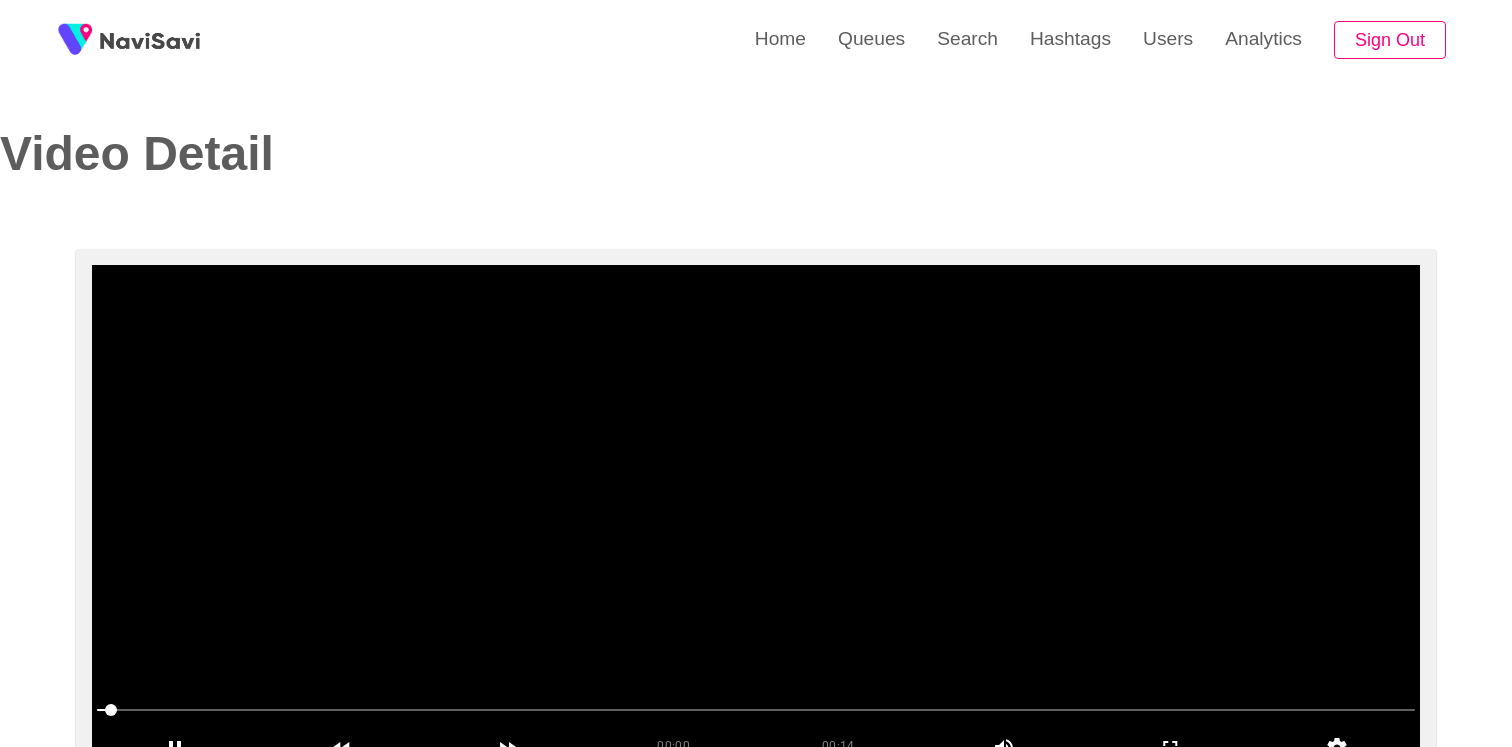 click at bounding box center [756, 515] 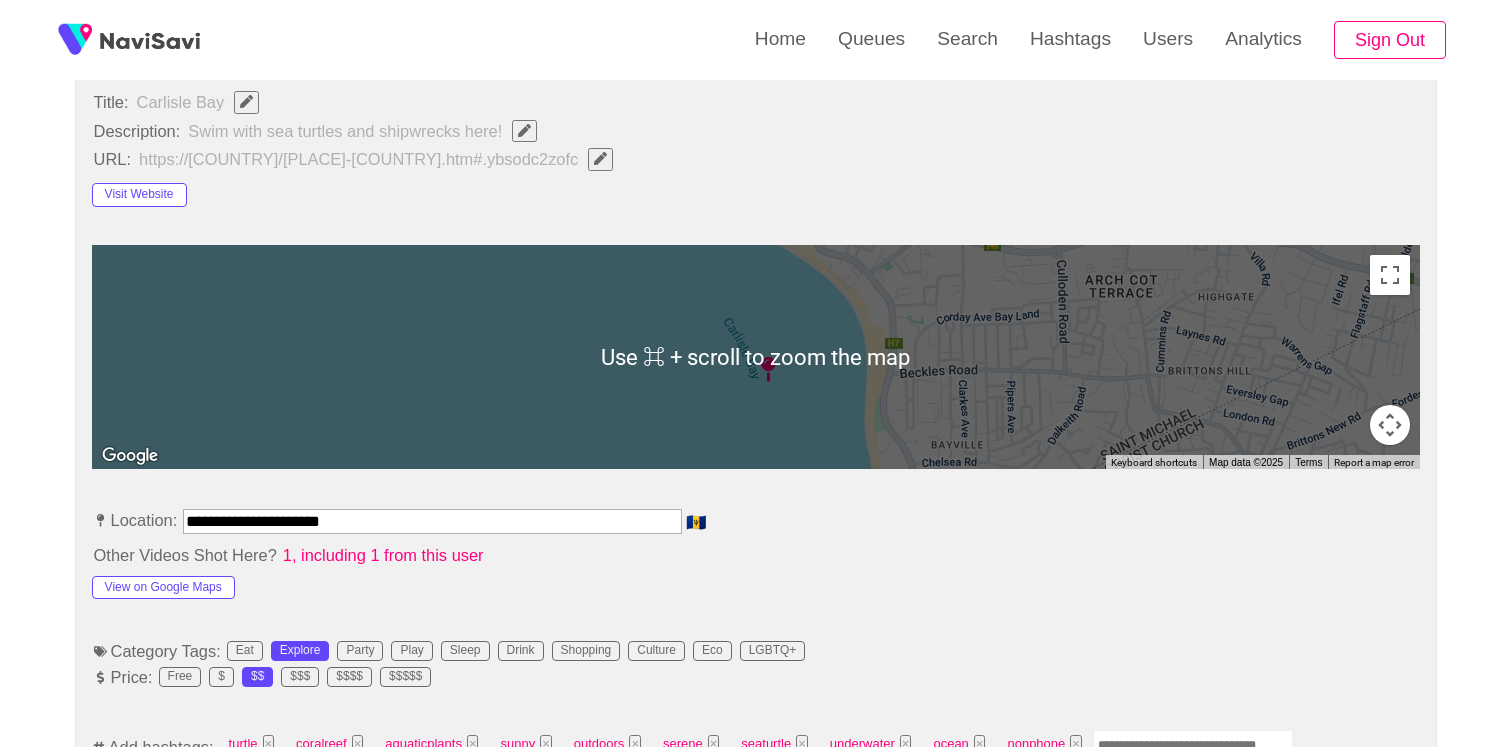 scroll, scrollTop: 1186, scrollLeft: 0, axis: vertical 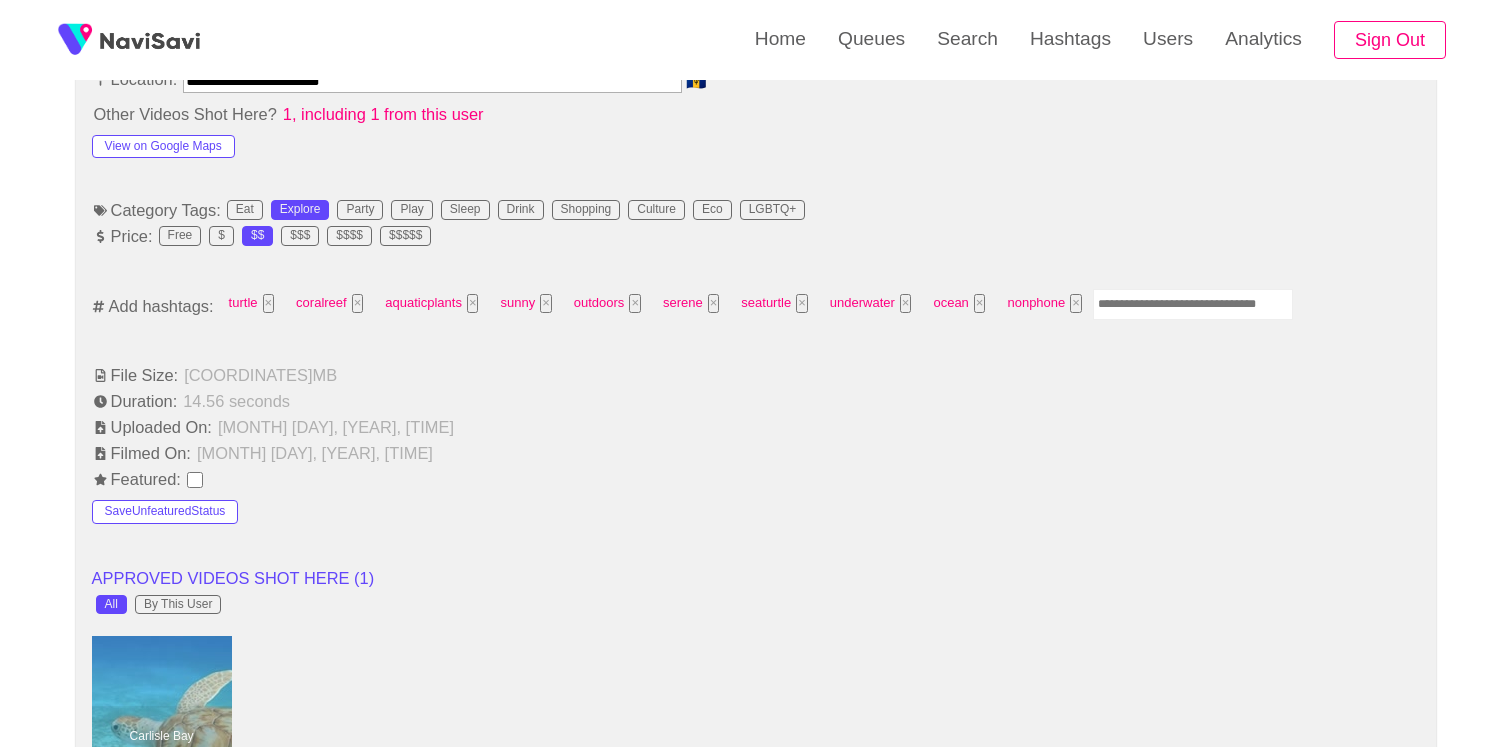 click at bounding box center [1193, 304] 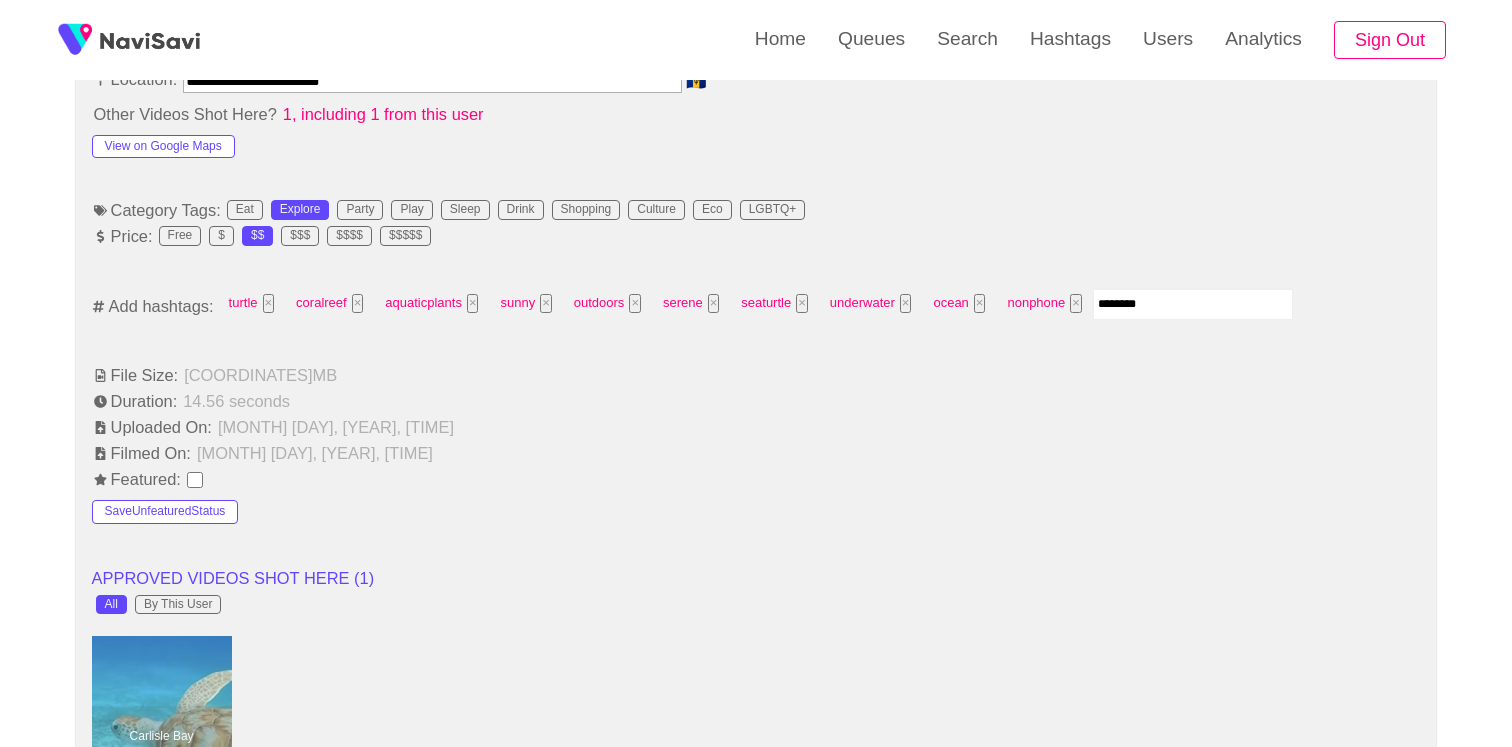 type on "*********" 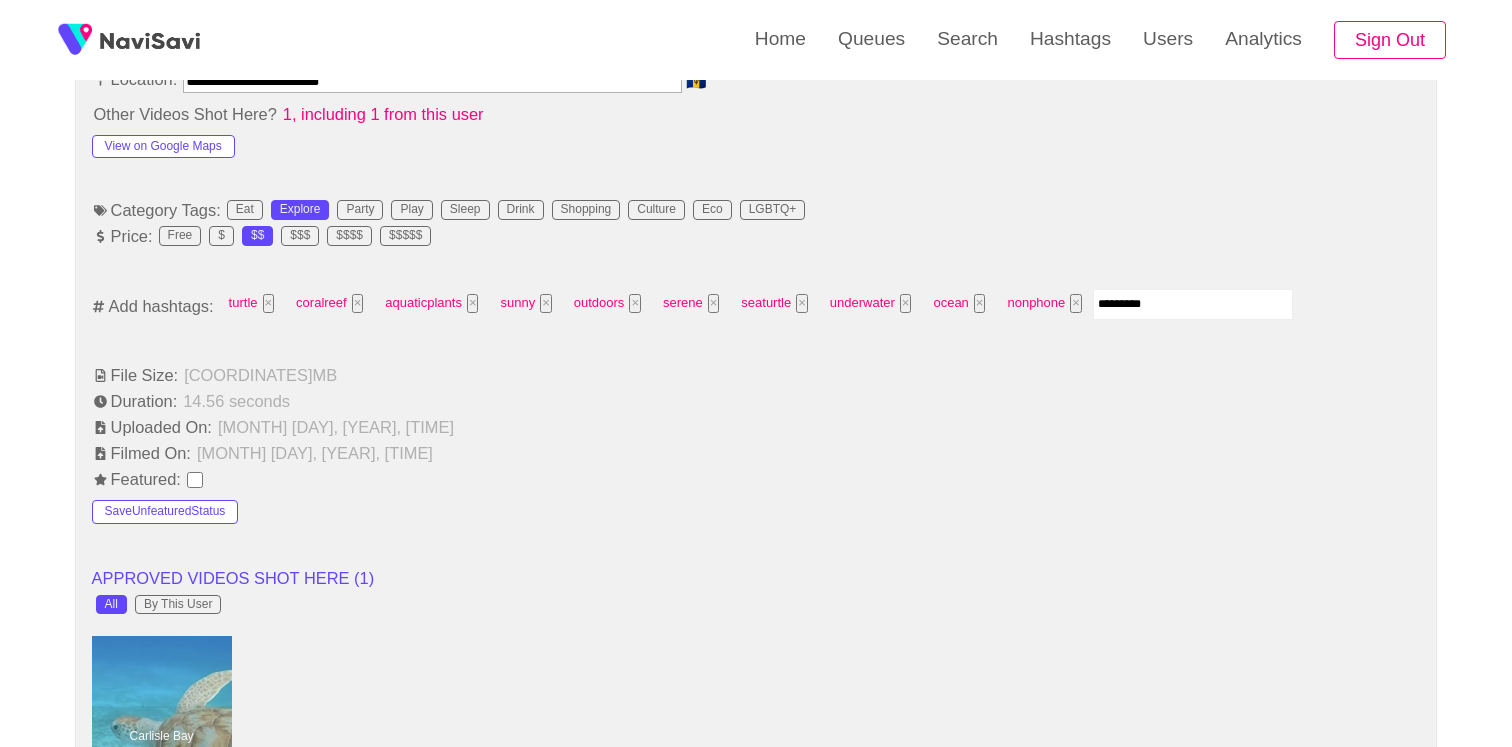 type 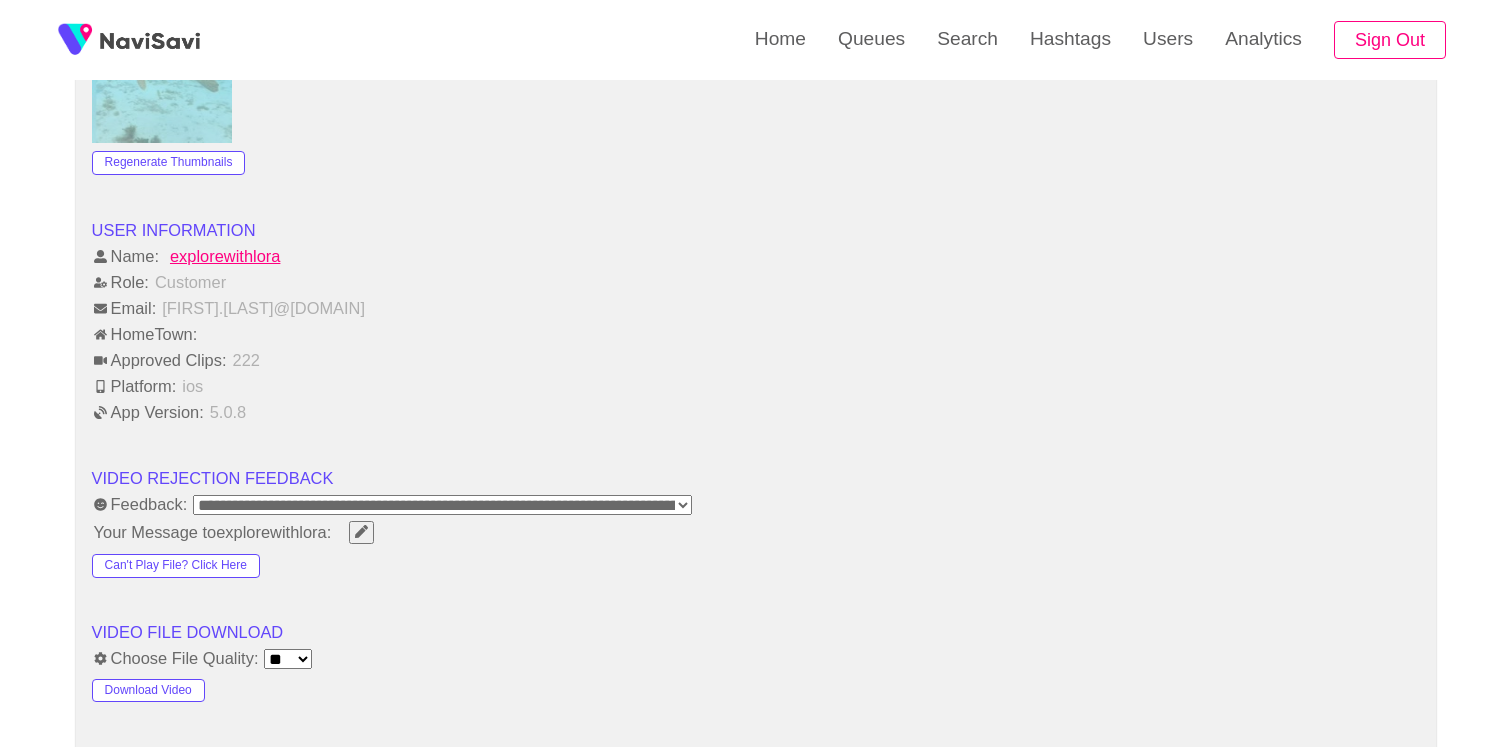 scroll, scrollTop: 2991, scrollLeft: 0, axis: vertical 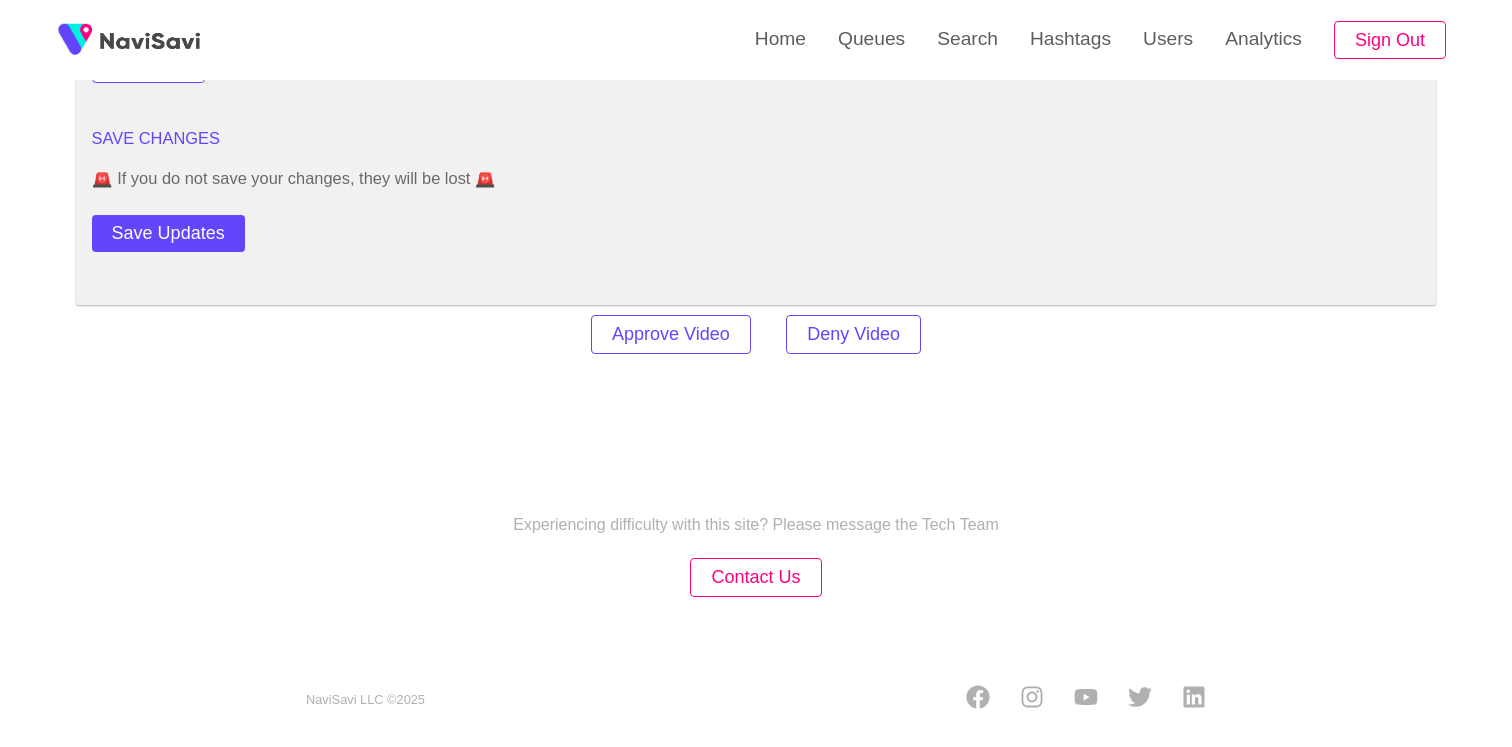 click on "**********" at bounding box center (756, -977) 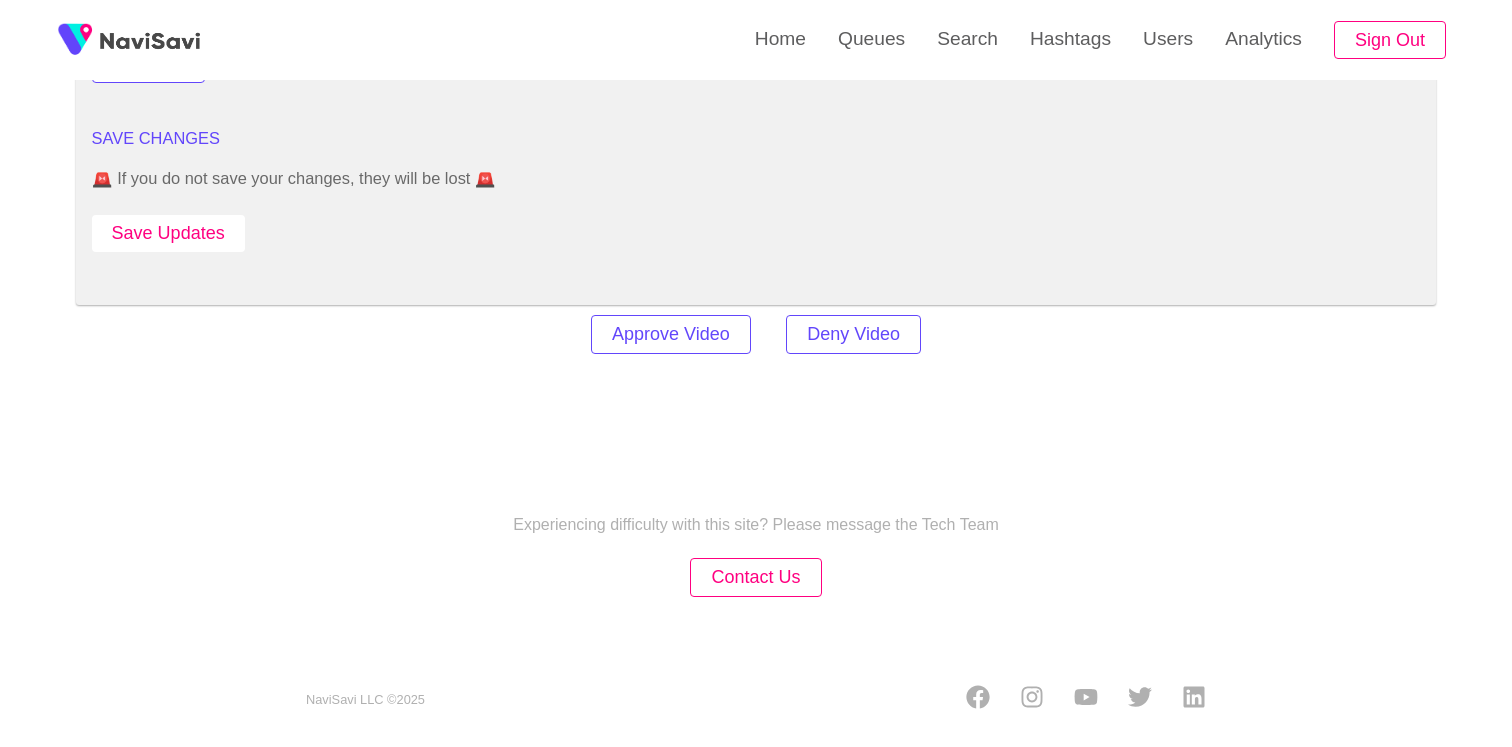 click on "Save Updates" at bounding box center (168, 233) 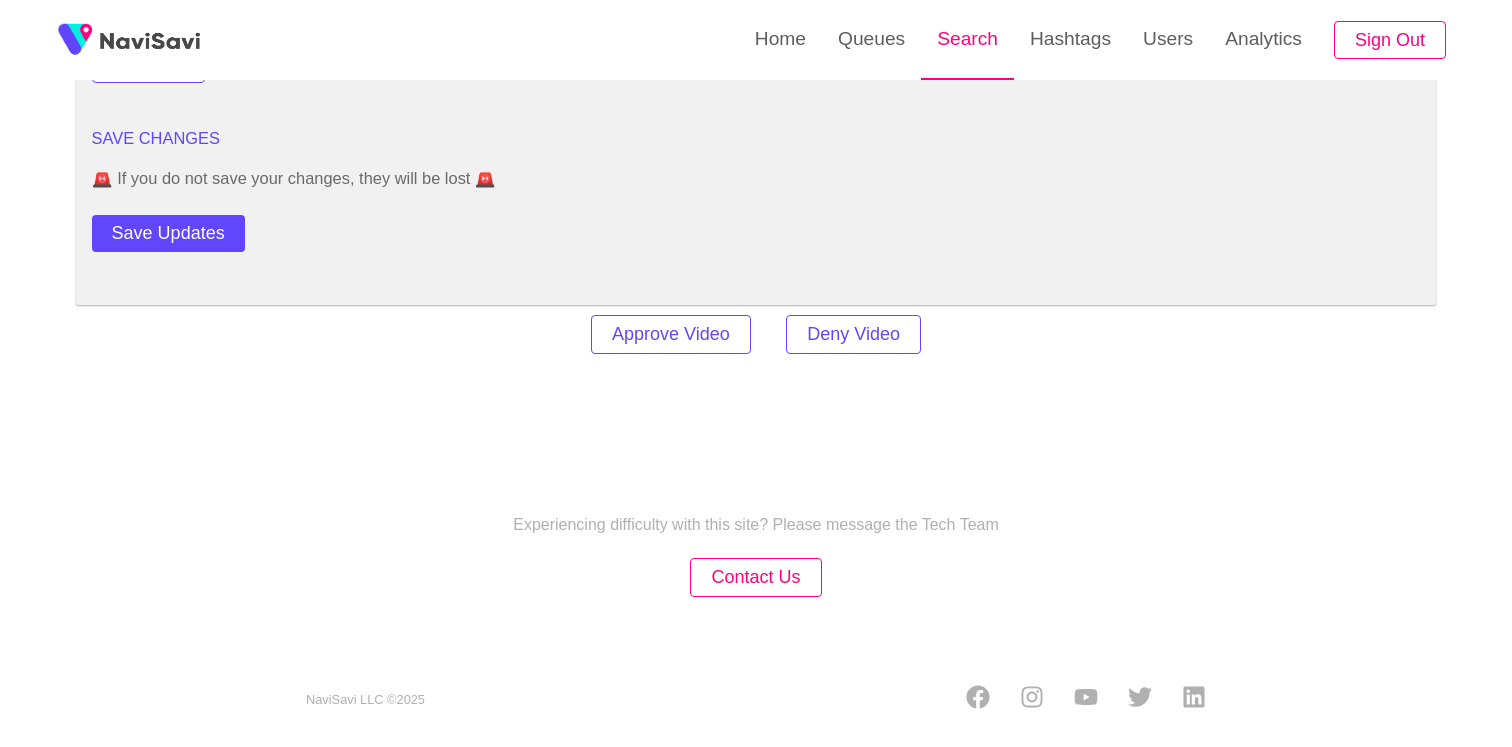 click on "Search" at bounding box center (967, 39) 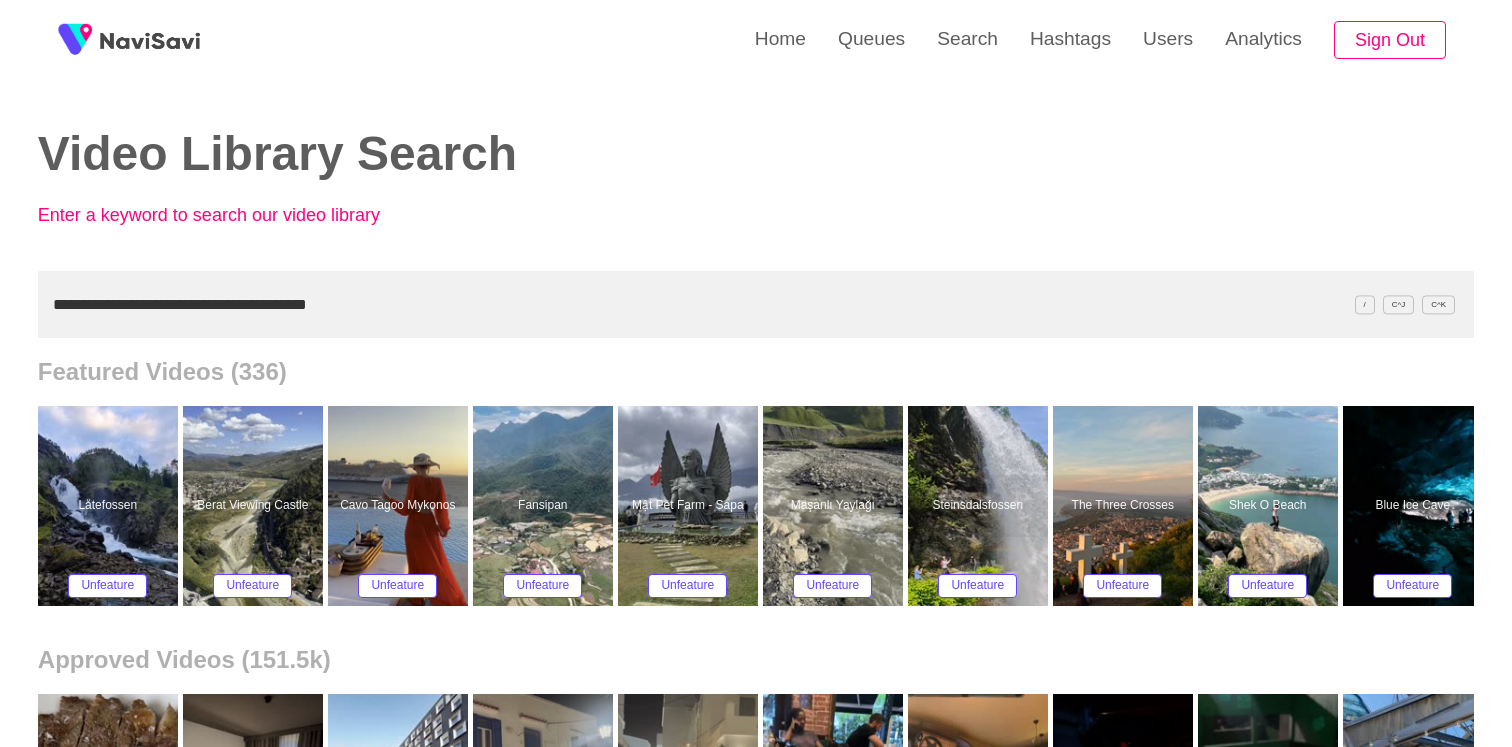 type on "**********" 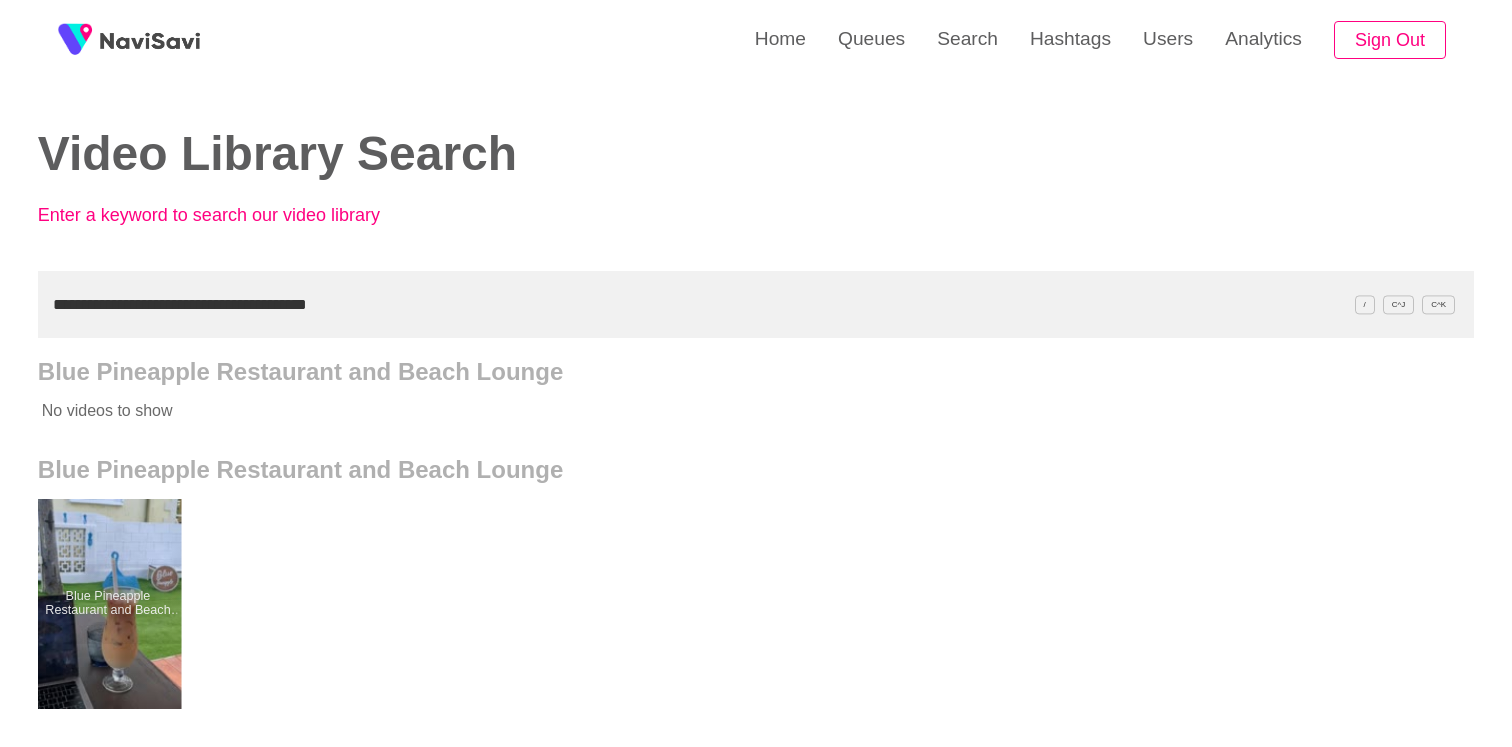 click at bounding box center [107, 604] 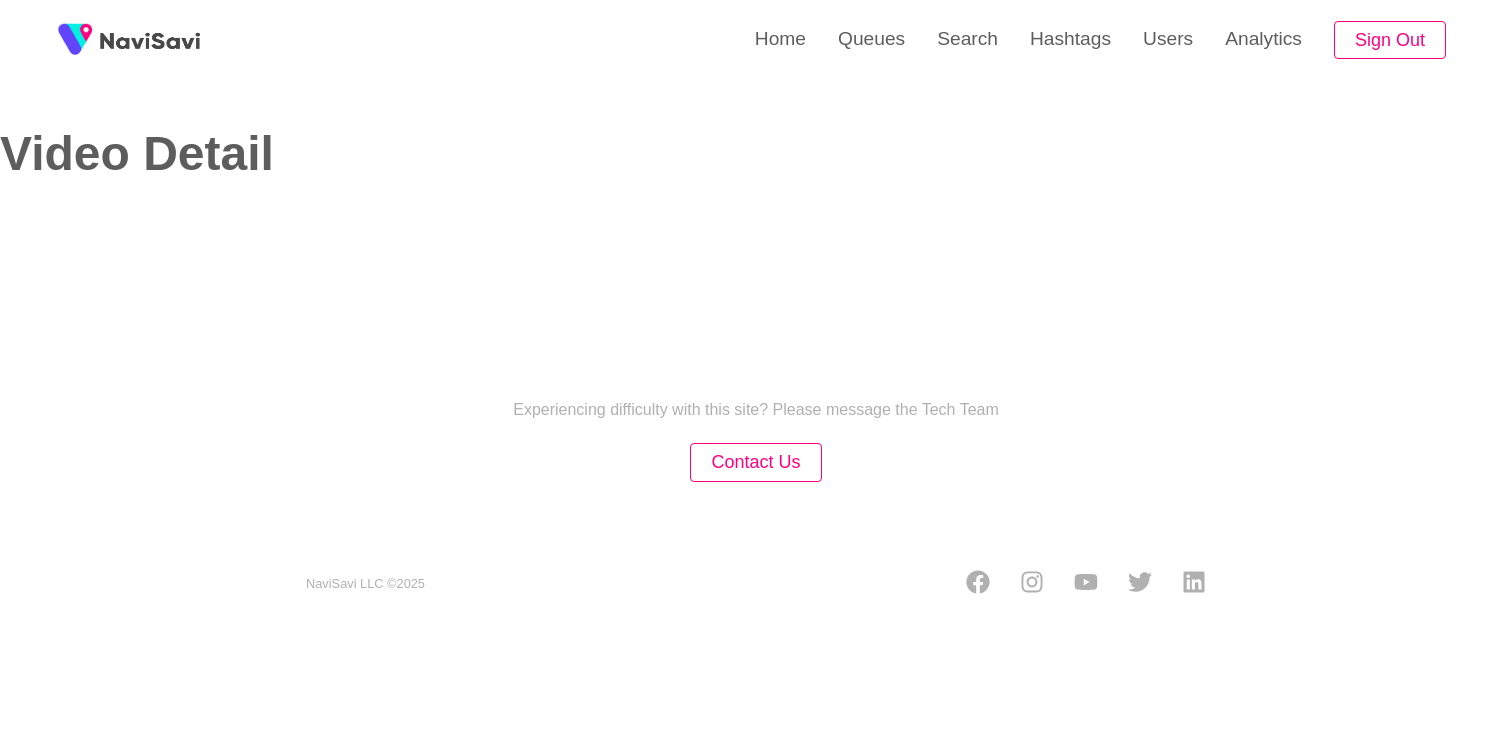 select on "**" 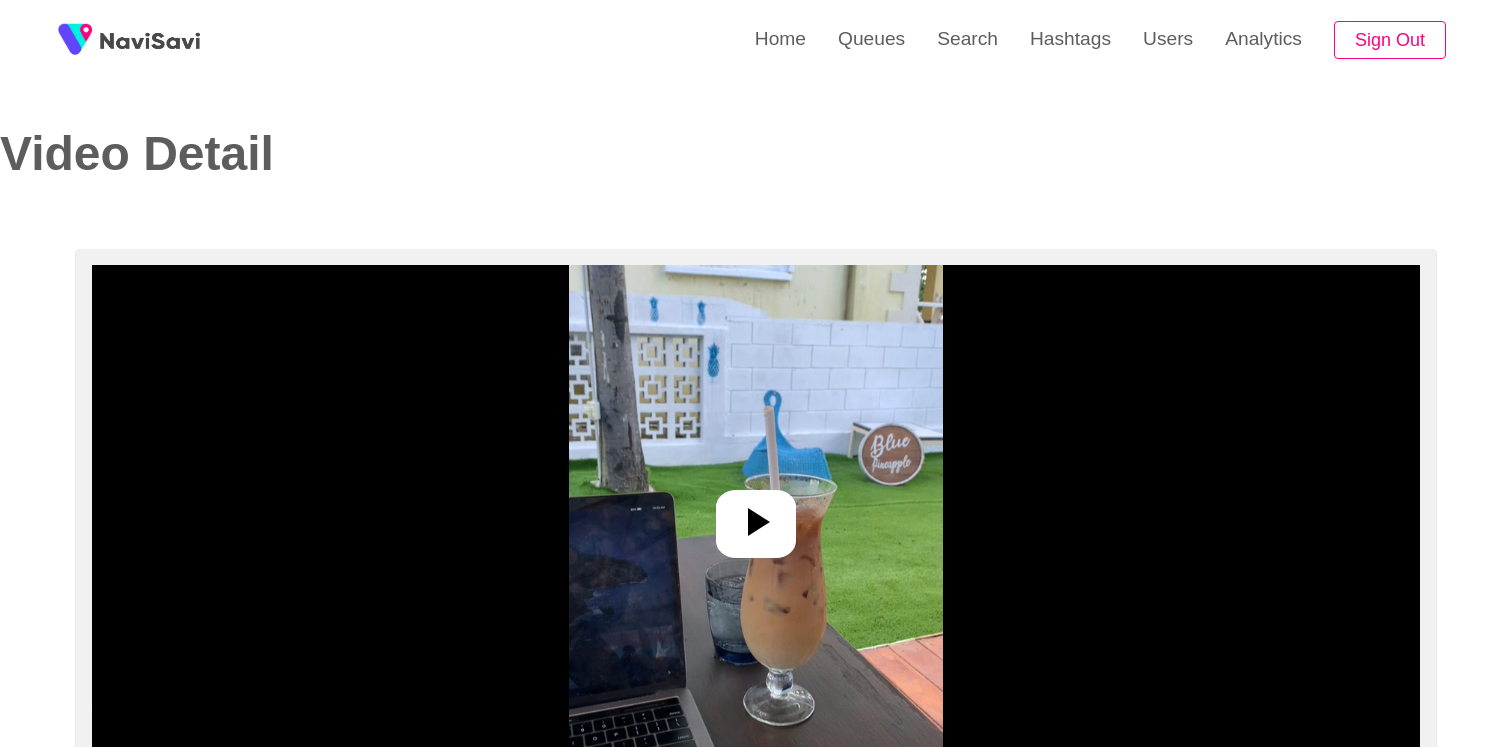 click at bounding box center (756, 515) 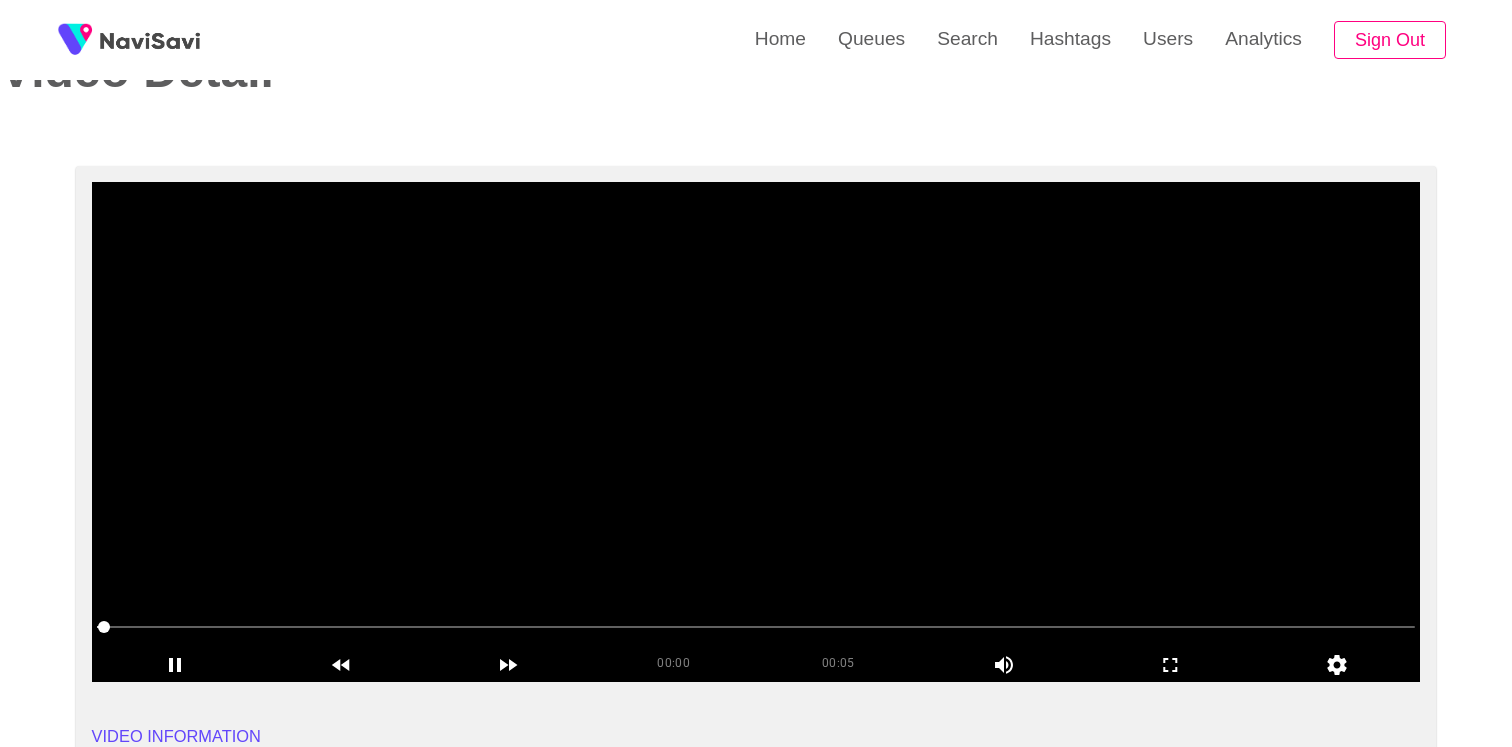 scroll, scrollTop: 111, scrollLeft: 0, axis: vertical 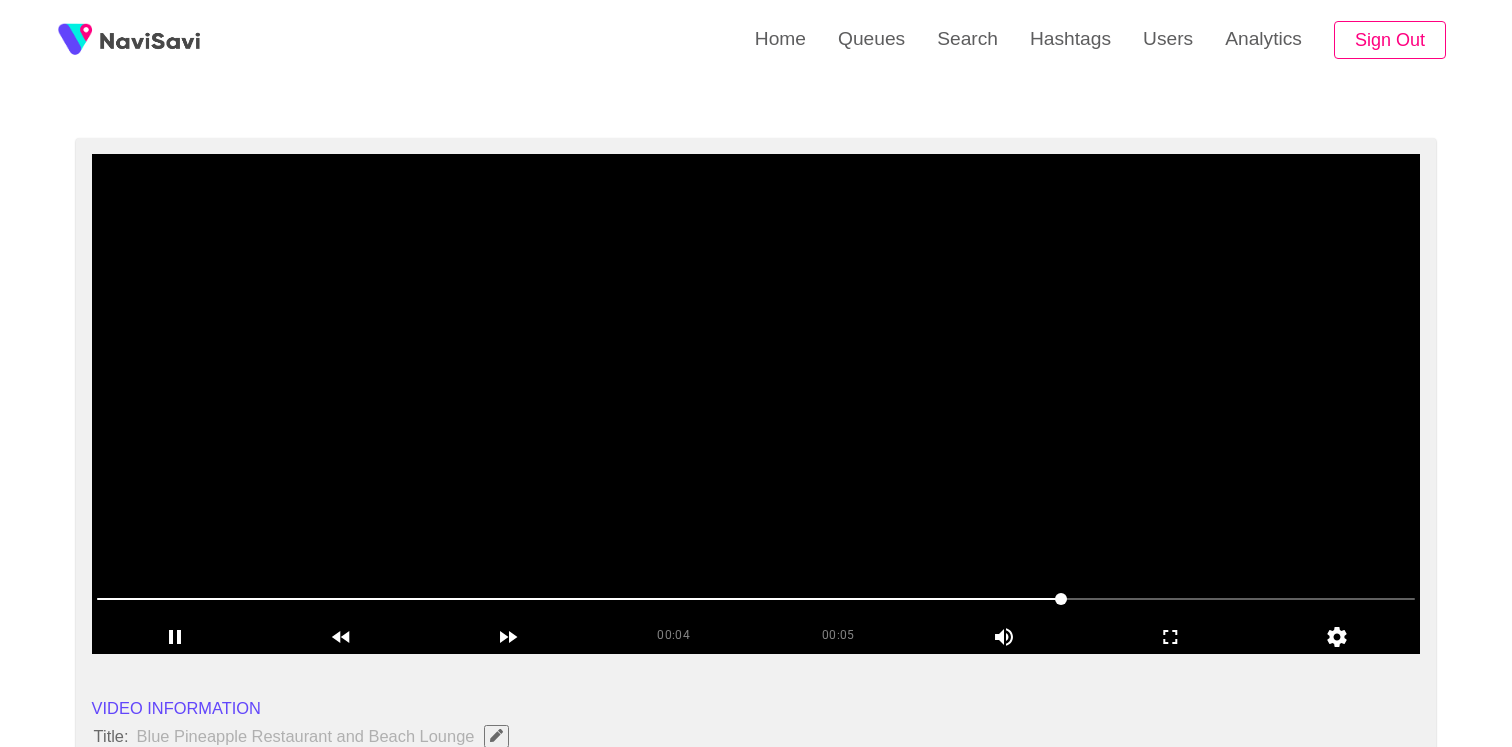 click at bounding box center [756, 599] 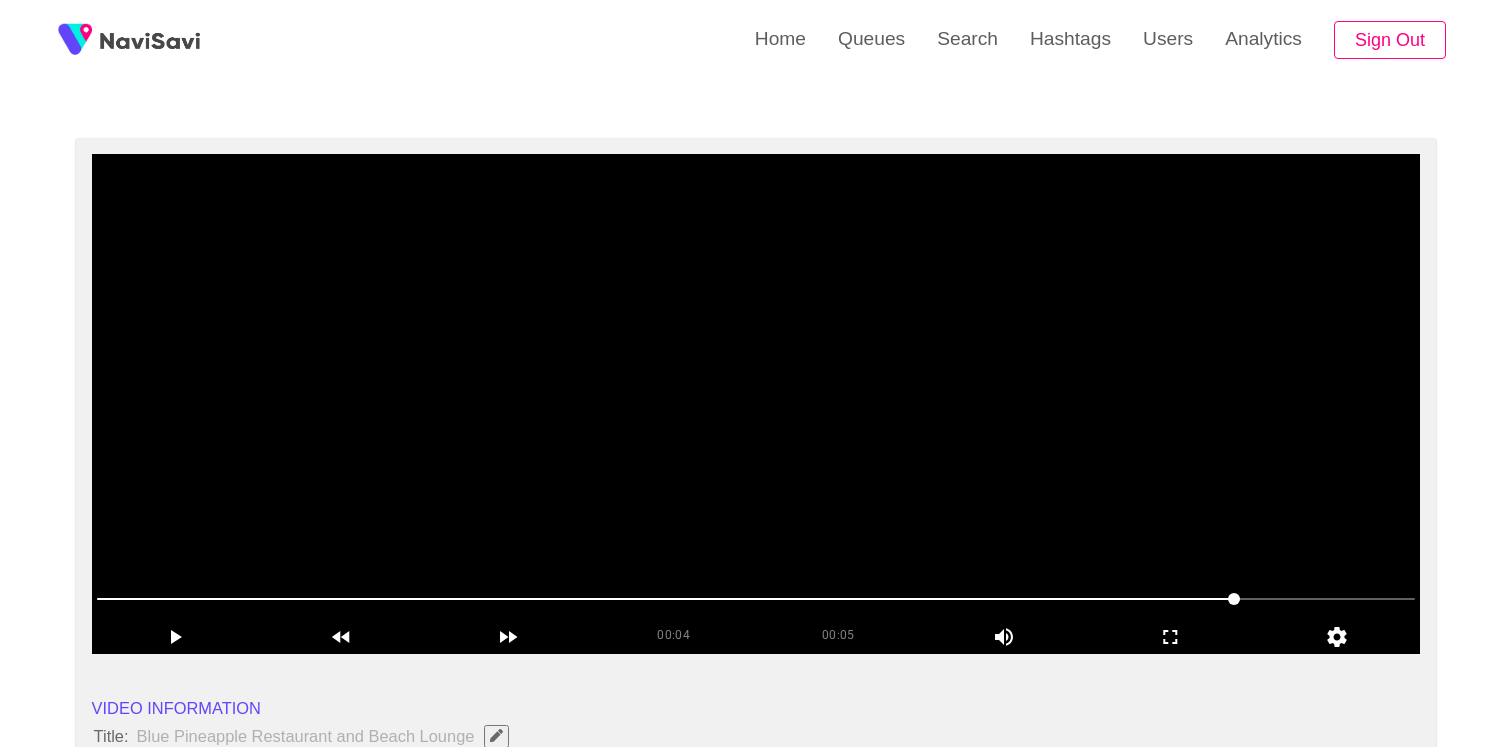 click at bounding box center [756, 404] 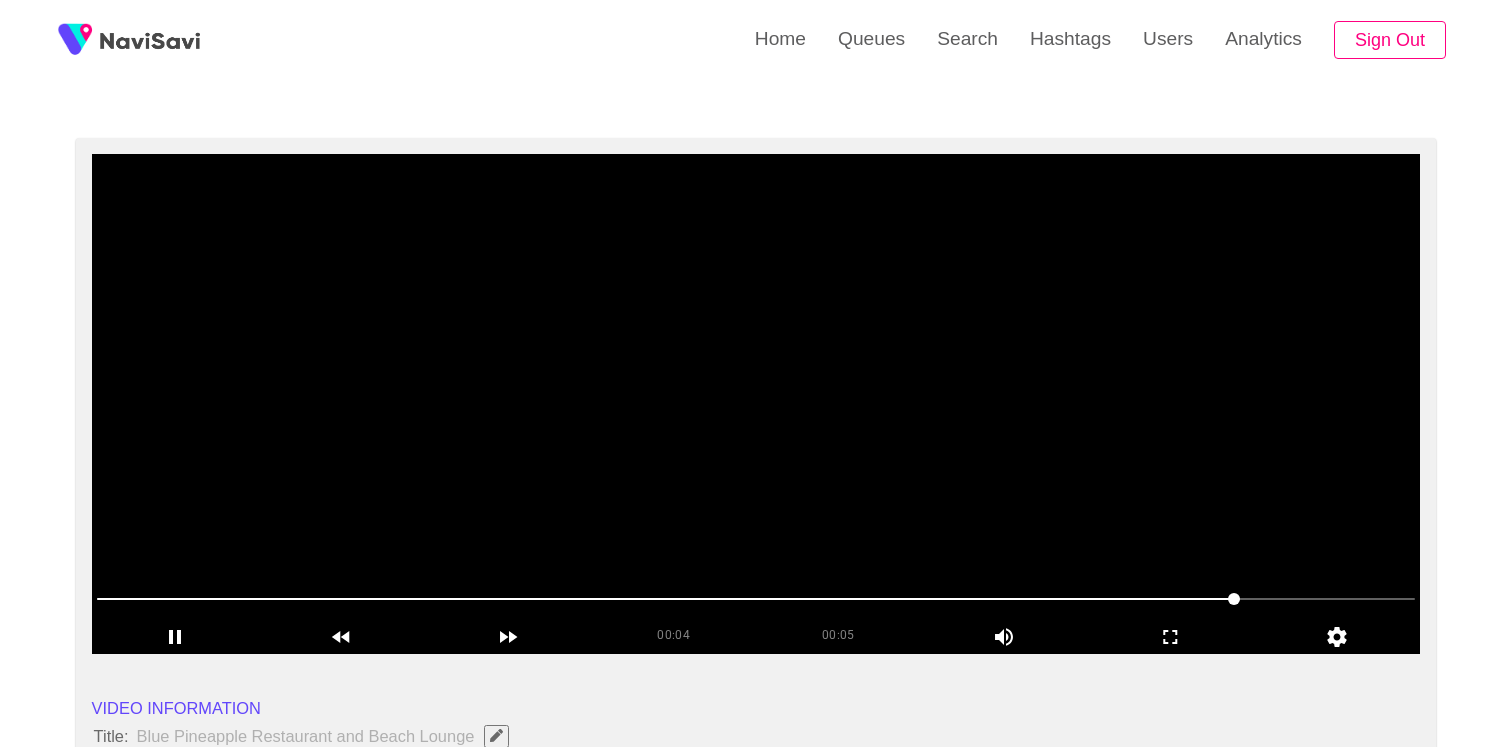click at bounding box center (756, 404) 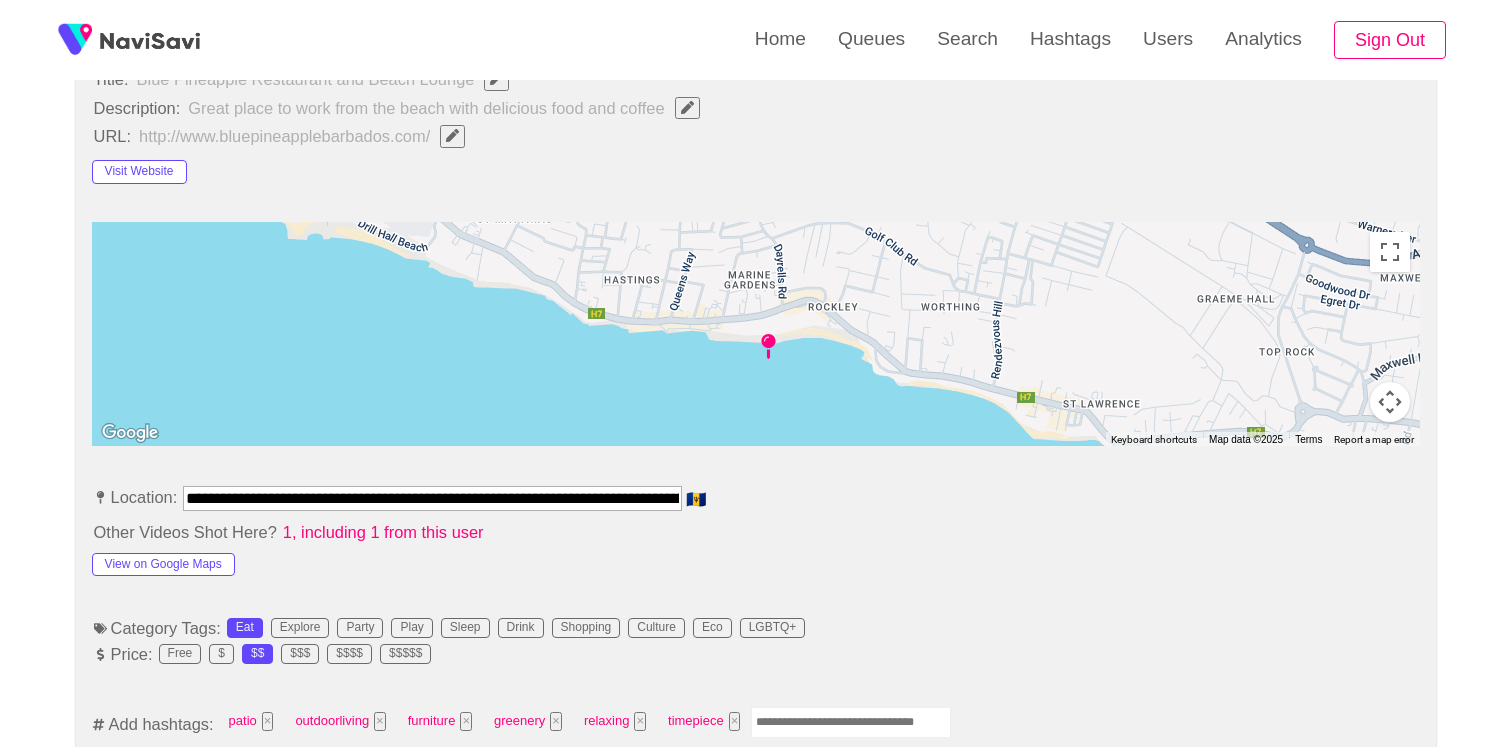 scroll, scrollTop: 854, scrollLeft: 0, axis: vertical 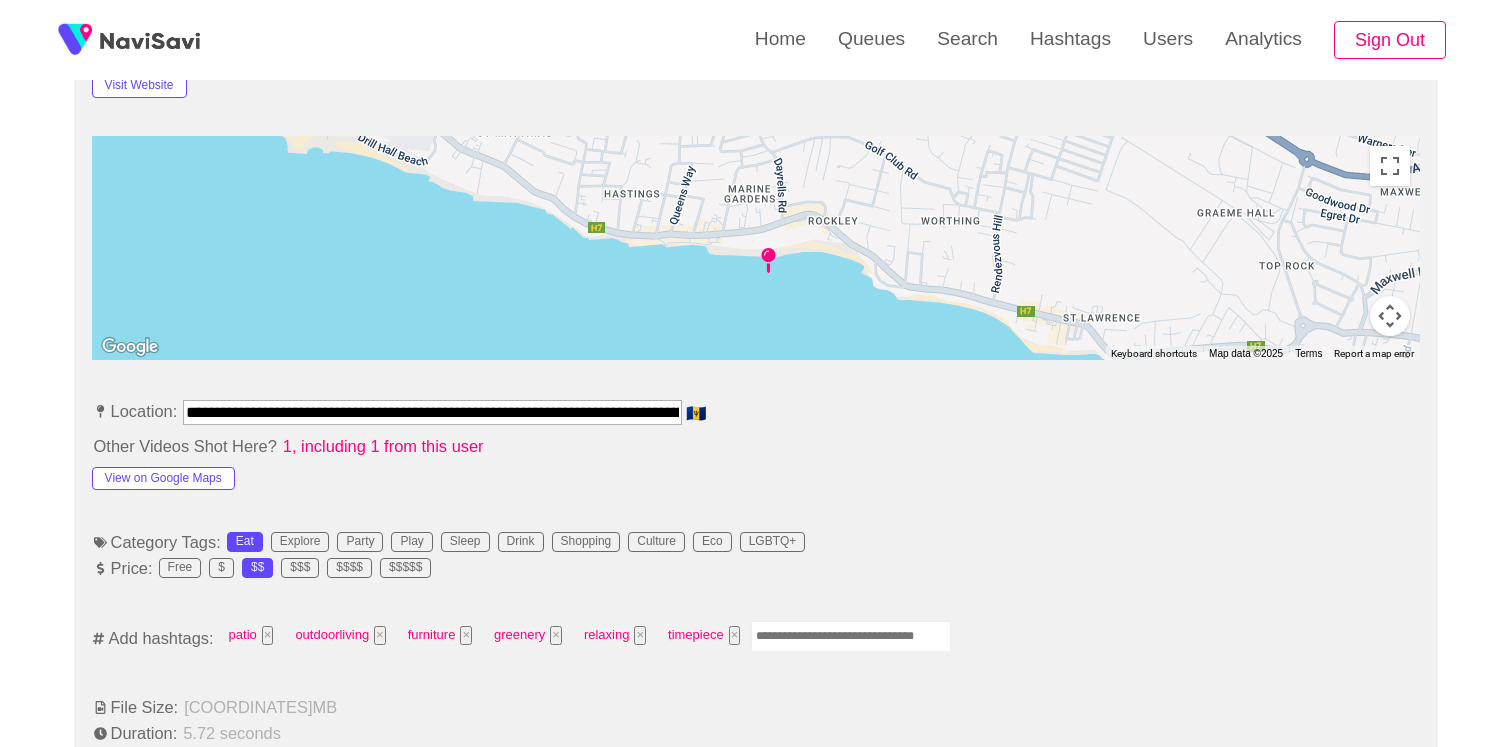 click at bounding box center (851, 636) 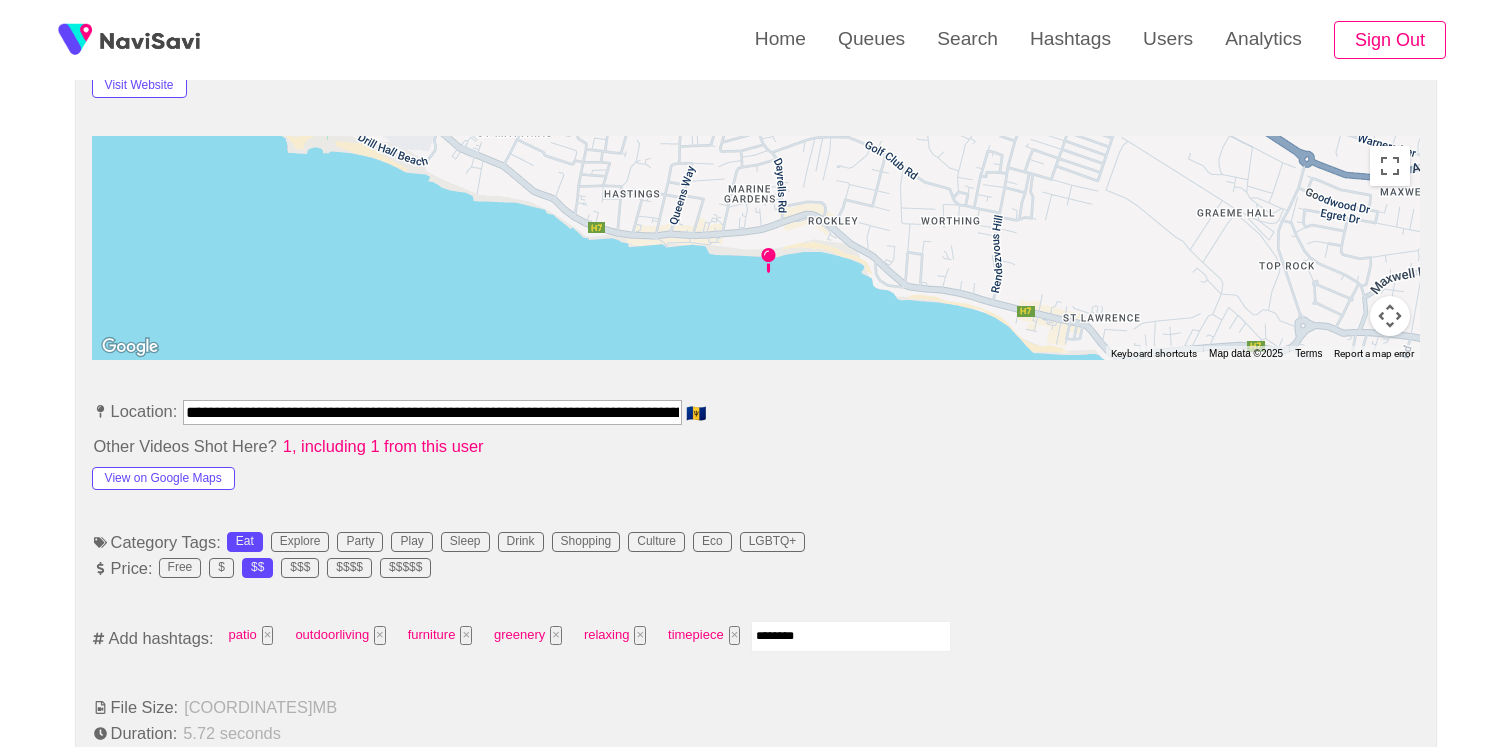type on "*********" 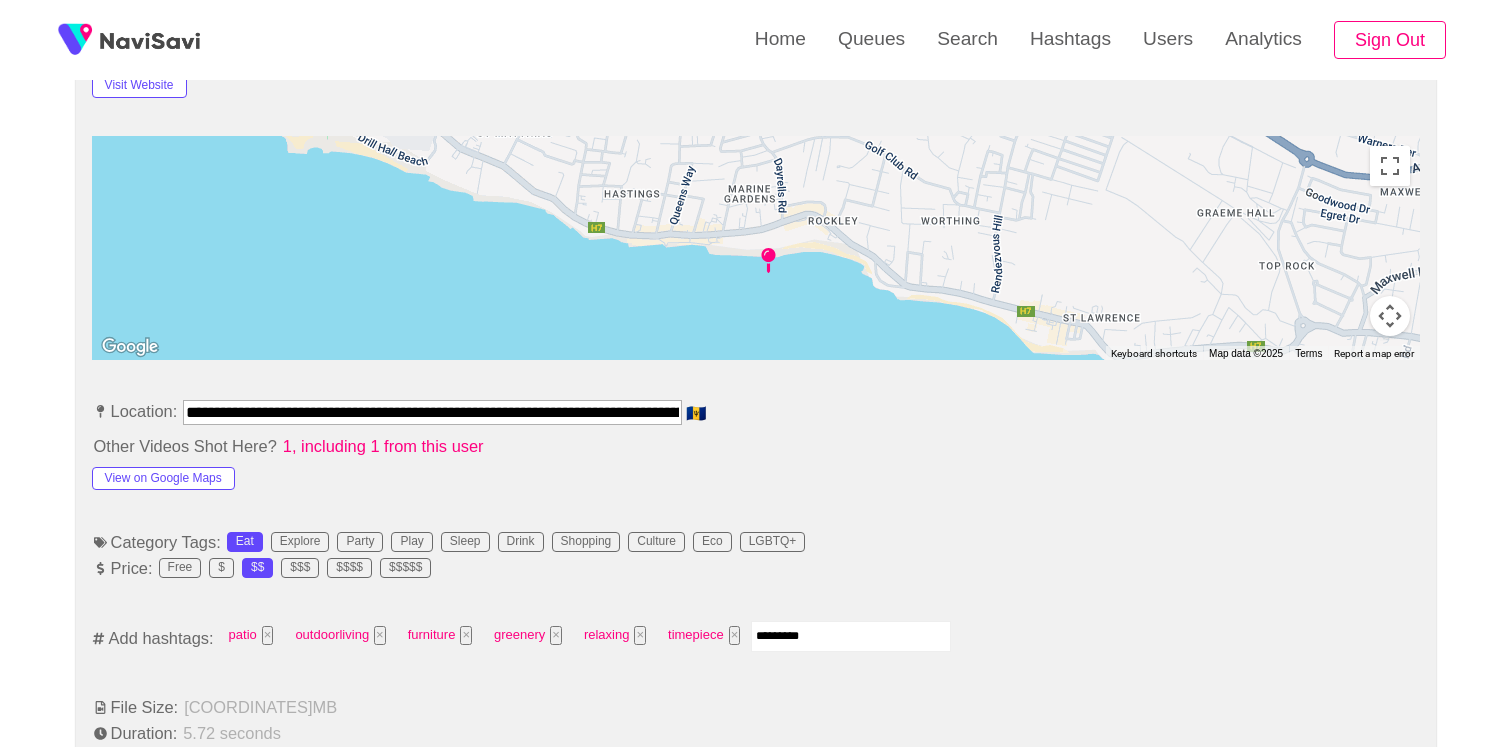 type 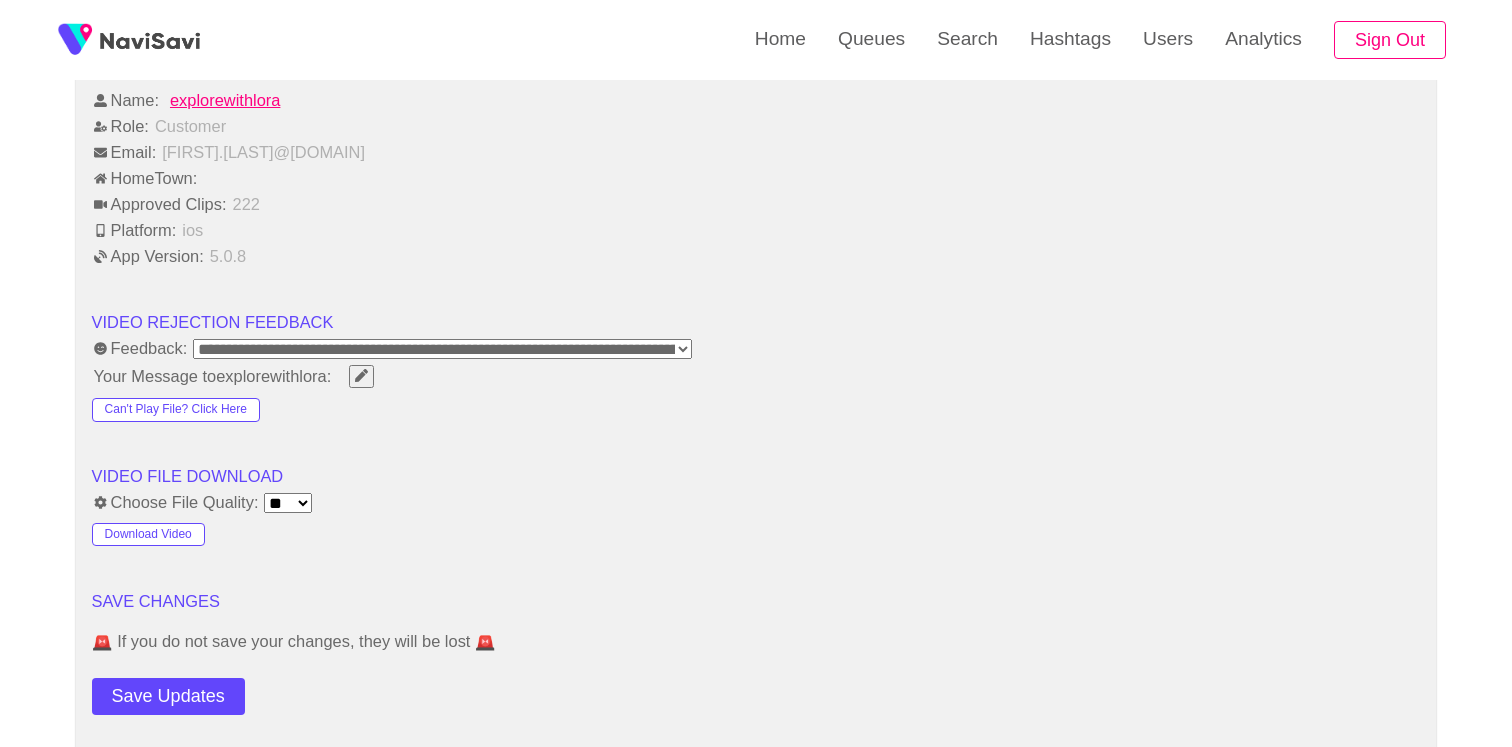 scroll, scrollTop: 2786, scrollLeft: 0, axis: vertical 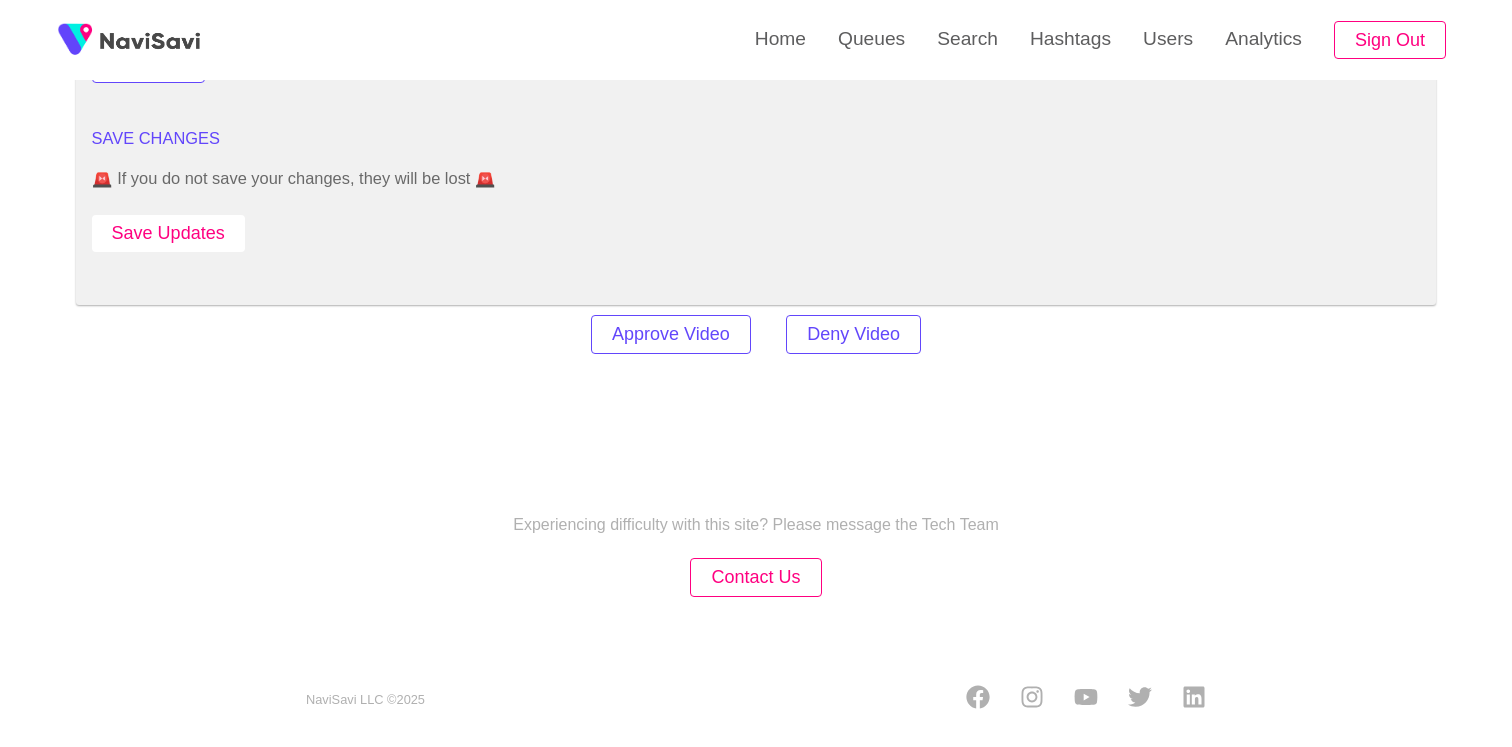 click on "Save Updates" at bounding box center (168, 233) 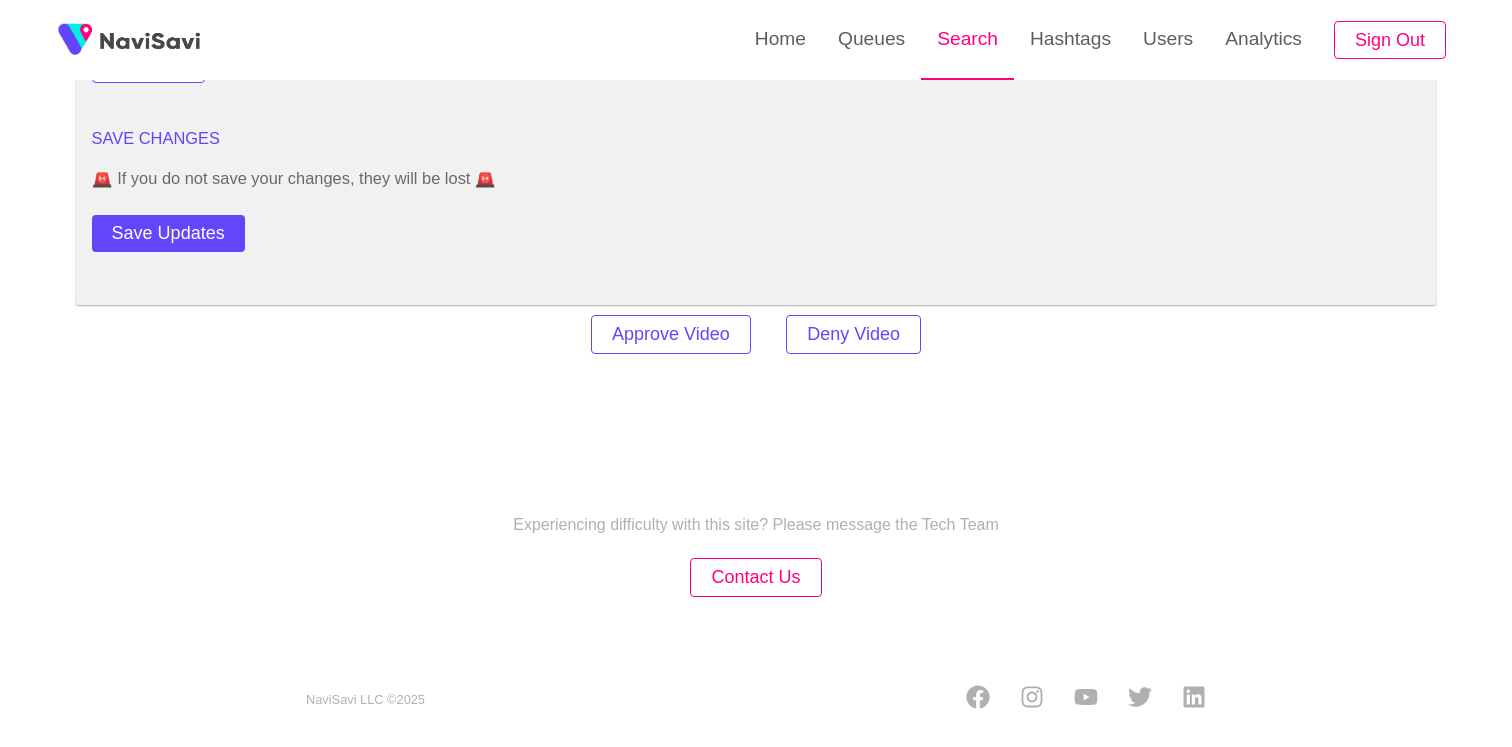 click on "Search" at bounding box center (967, 39) 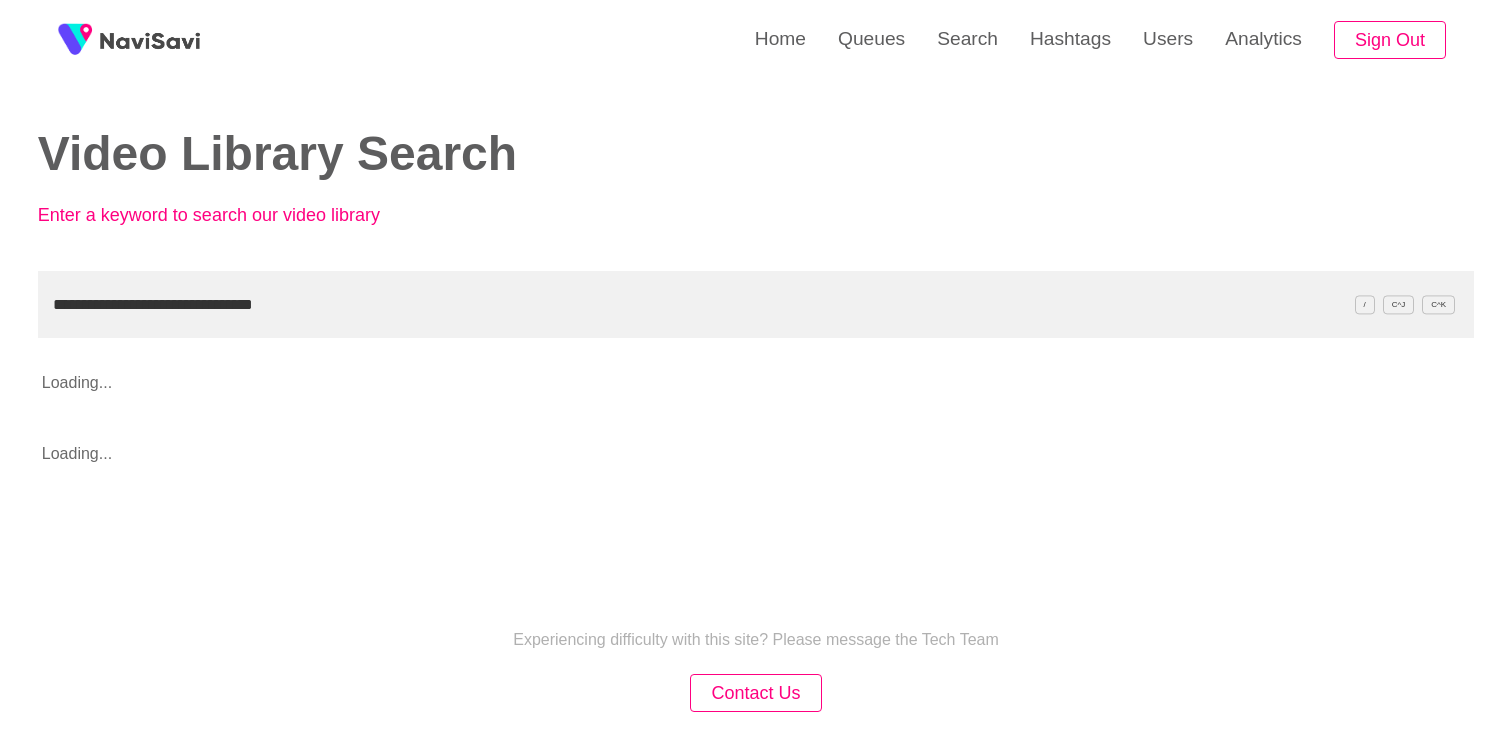 drag, startPoint x: 361, startPoint y: 313, endPoint x: 123, endPoint y: 308, distance: 238.05252 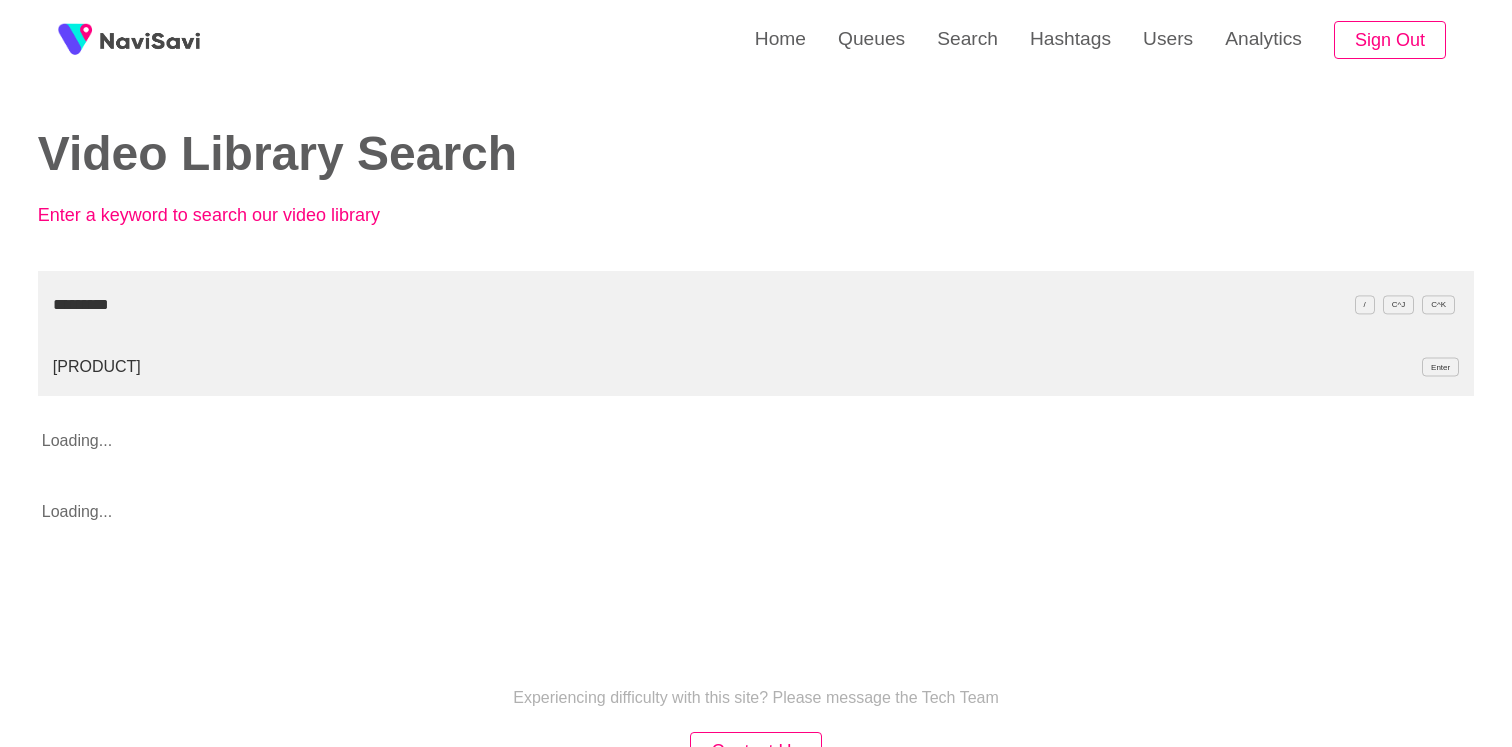 type on "*********" 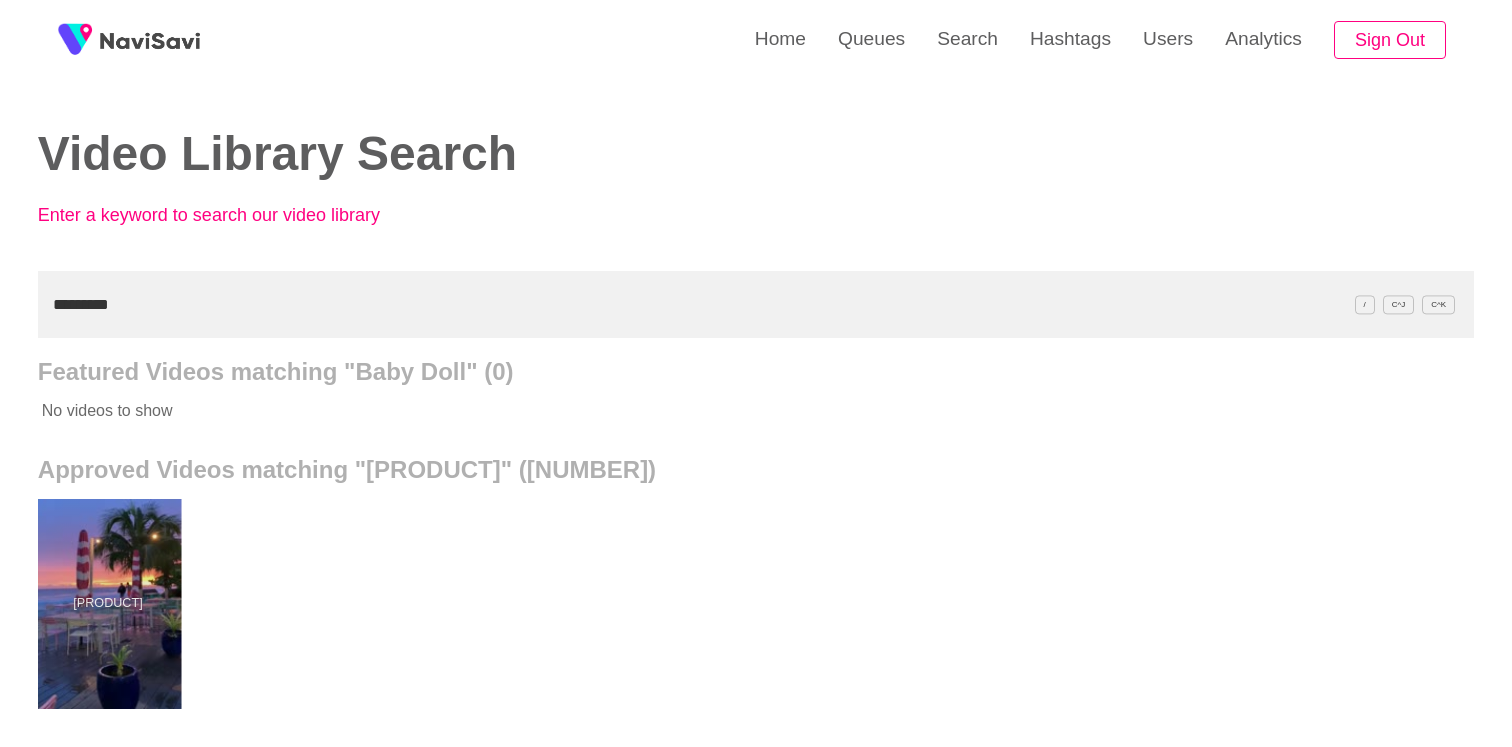 click at bounding box center (107, 604) 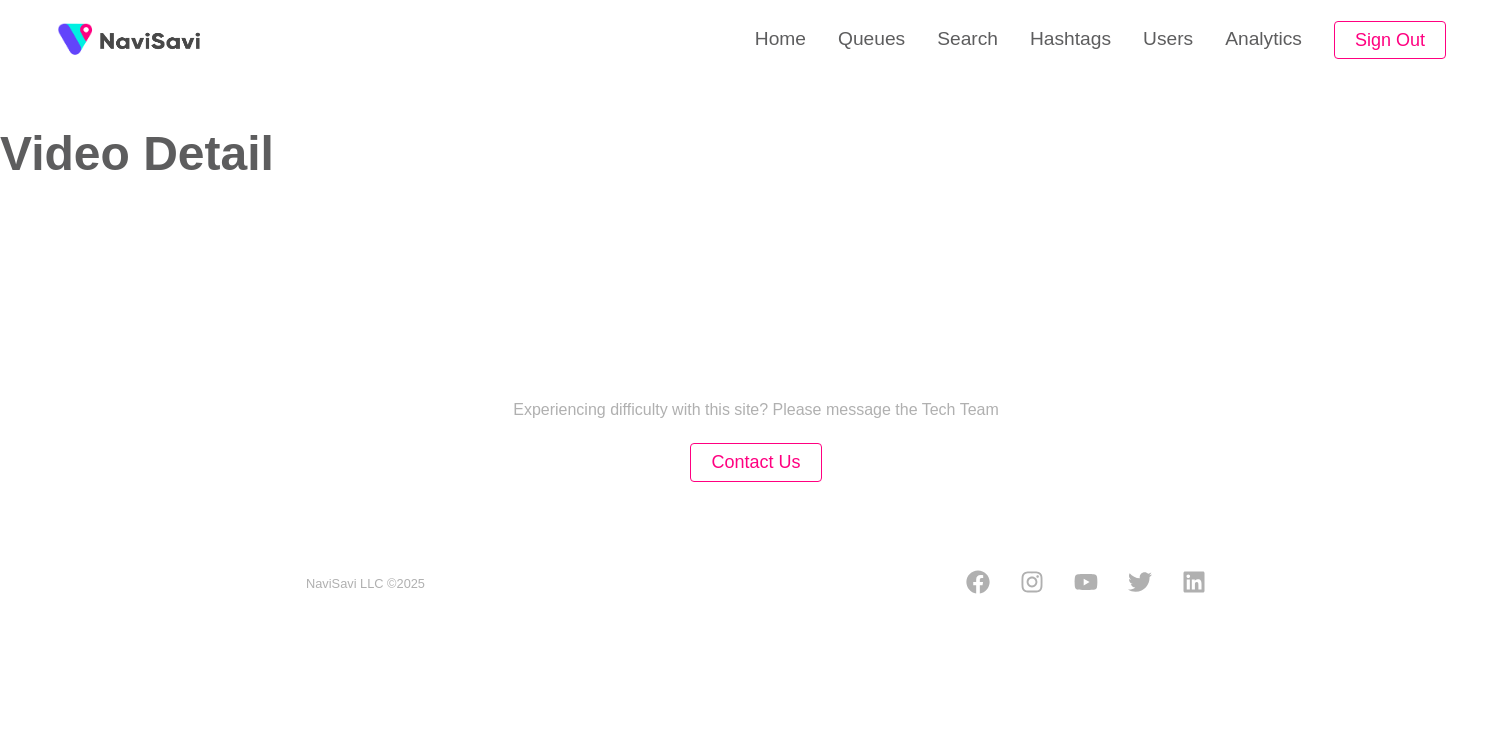 select on "**********" 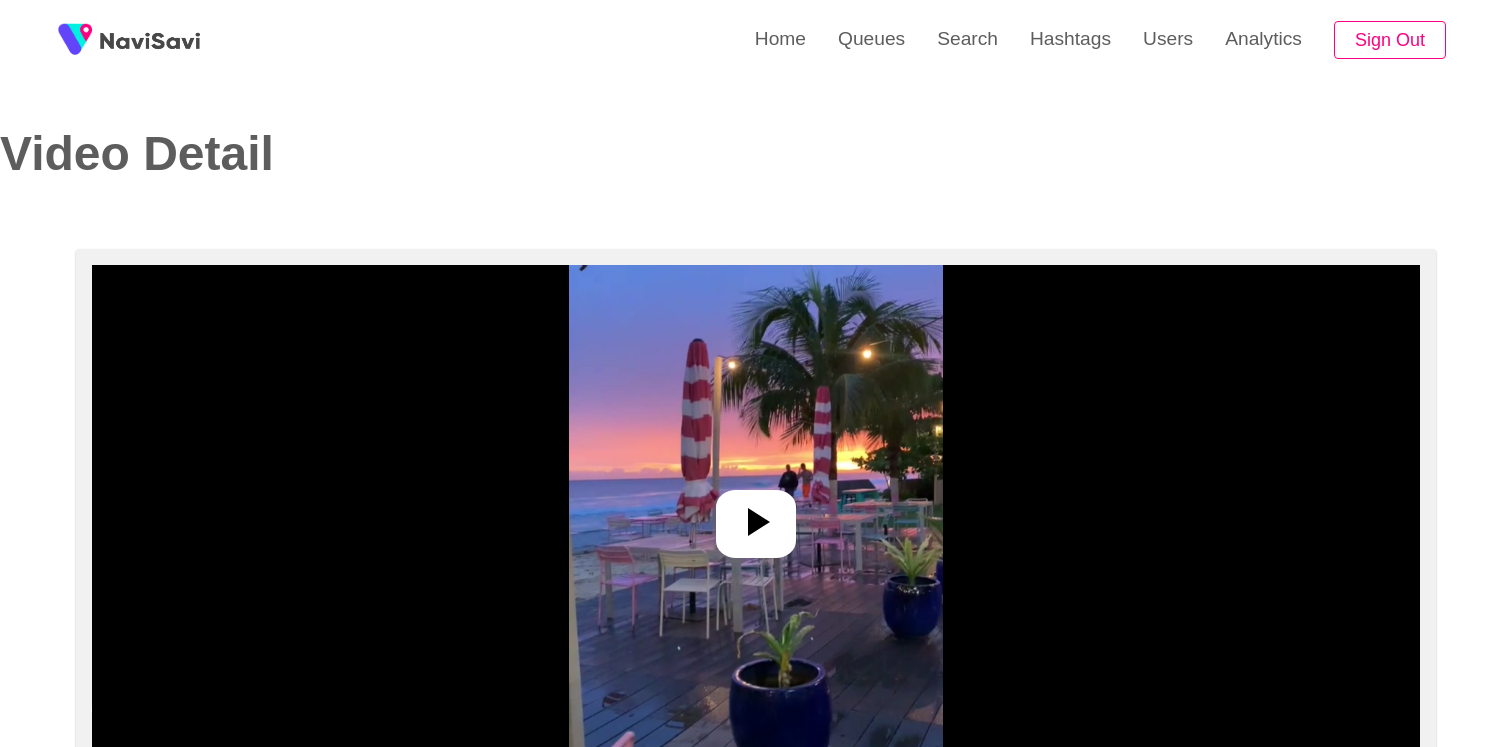 click at bounding box center (756, 515) 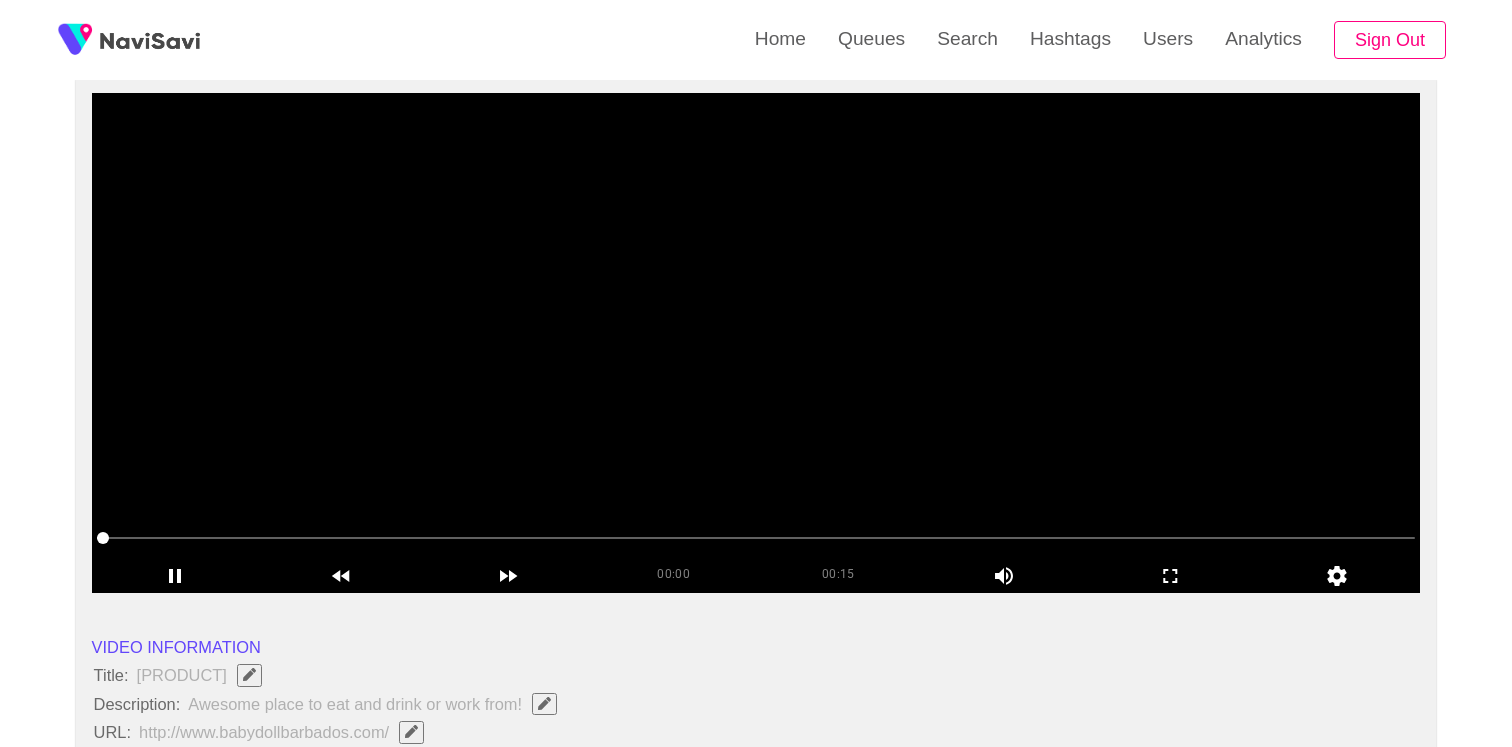 scroll, scrollTop: 169, scrollLeft: 0, axis: vertical 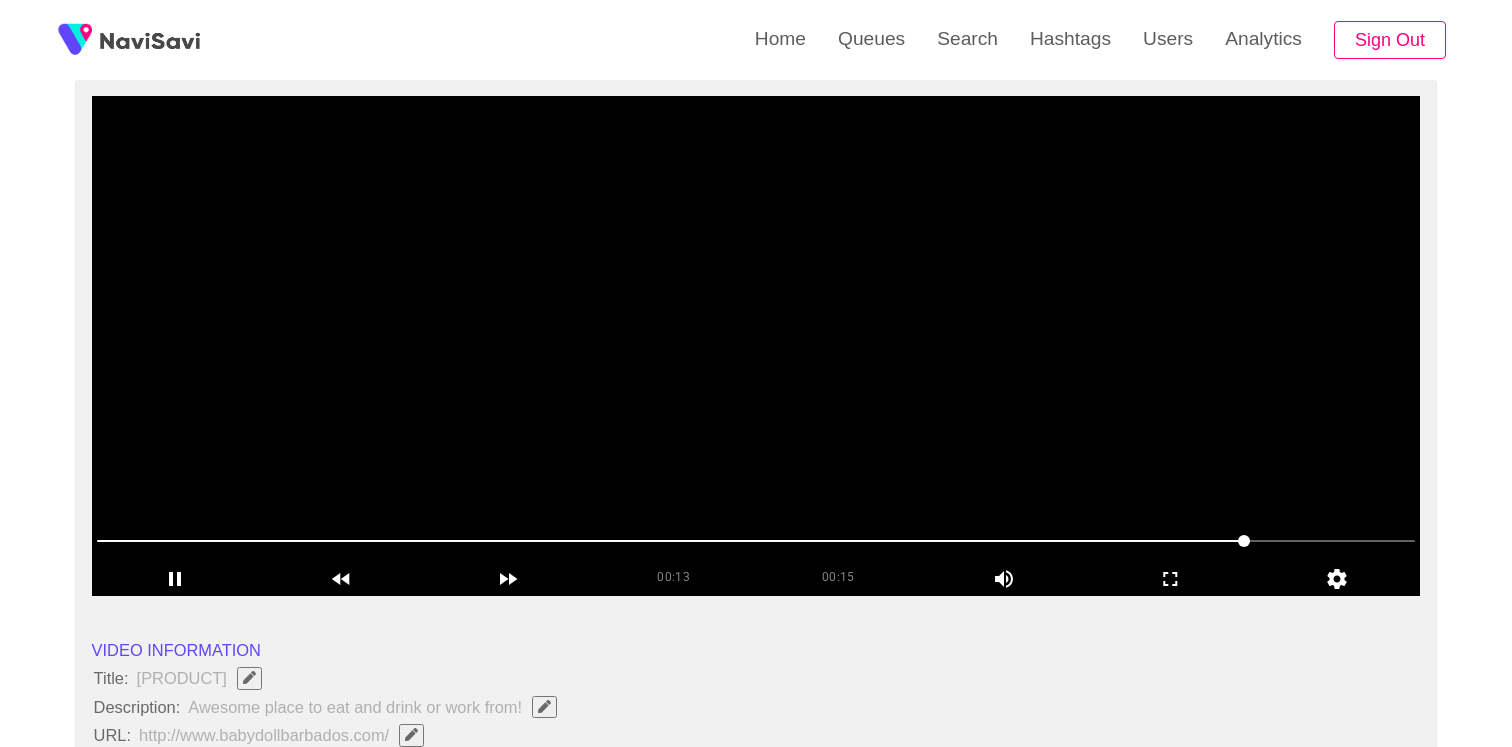 click at bounding box center (756, 346) 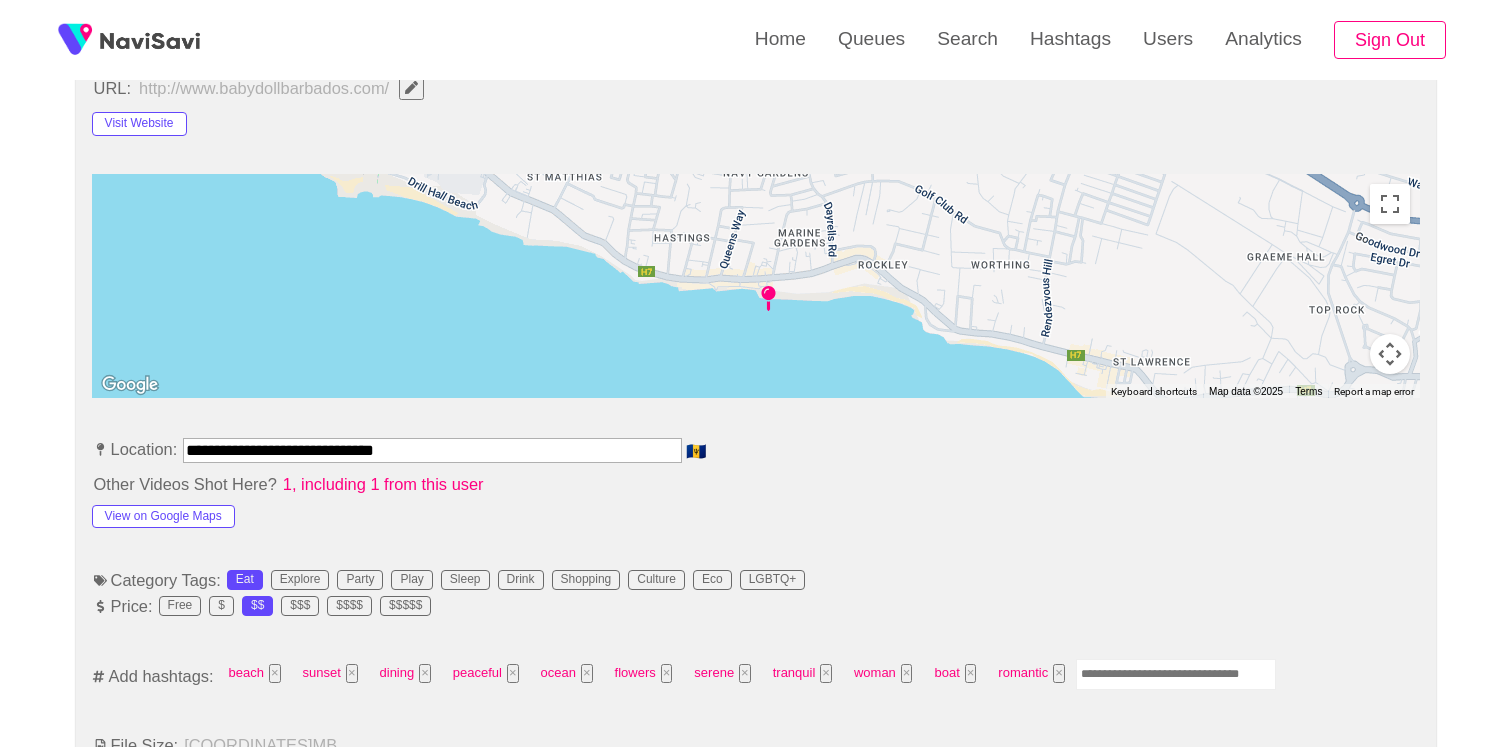 scroll, scrollTop: 1142, scrollLeft: 0, axis: vertical 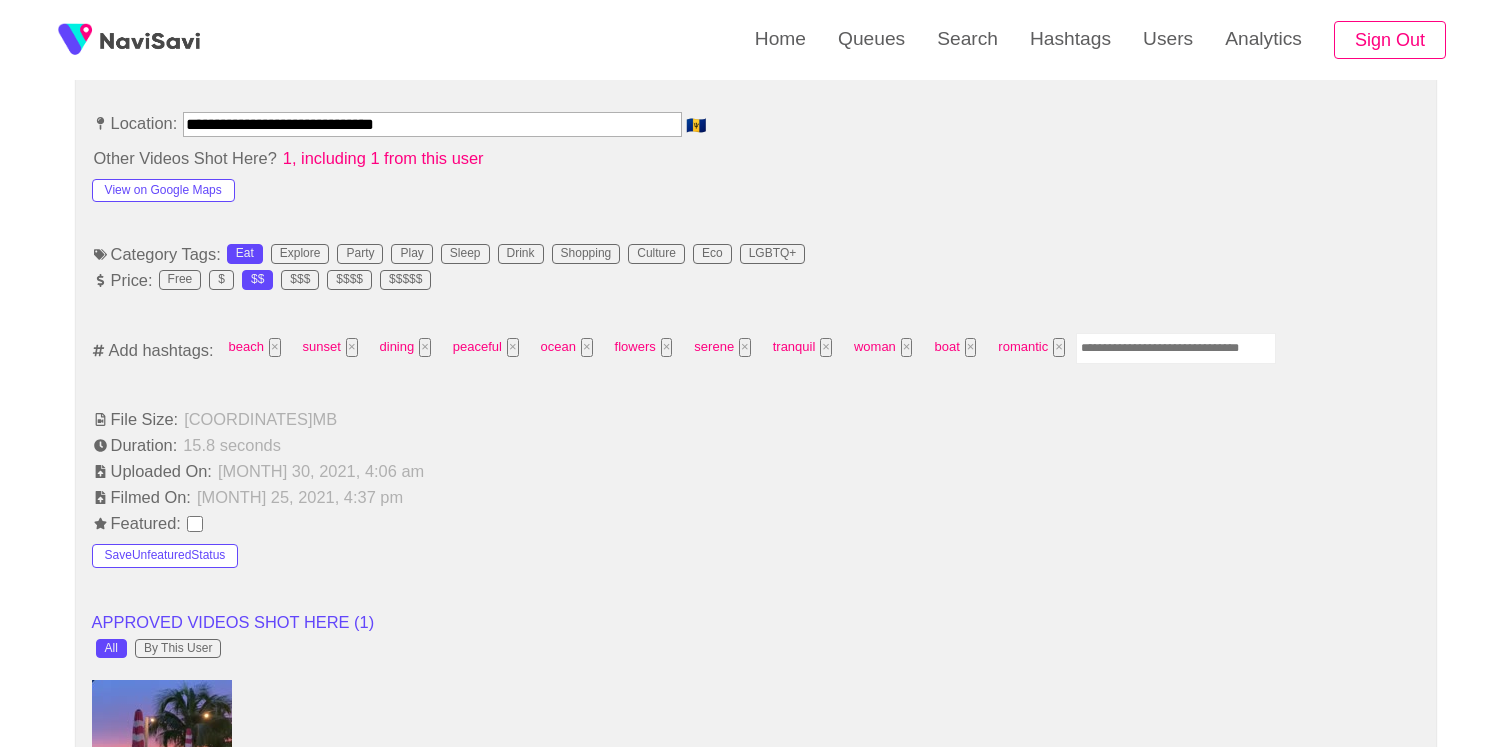 click at bounding box center (1176, 348) 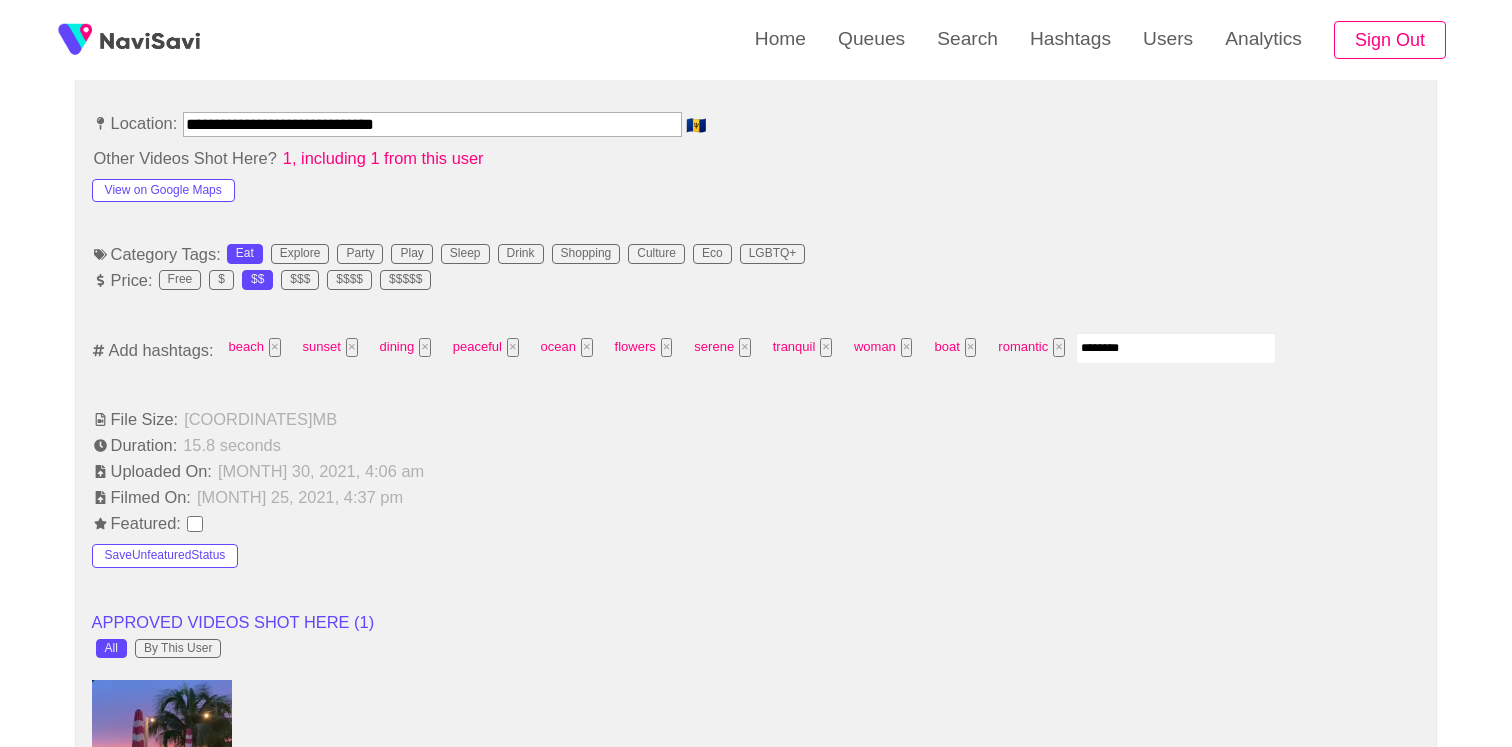 type on "*********" 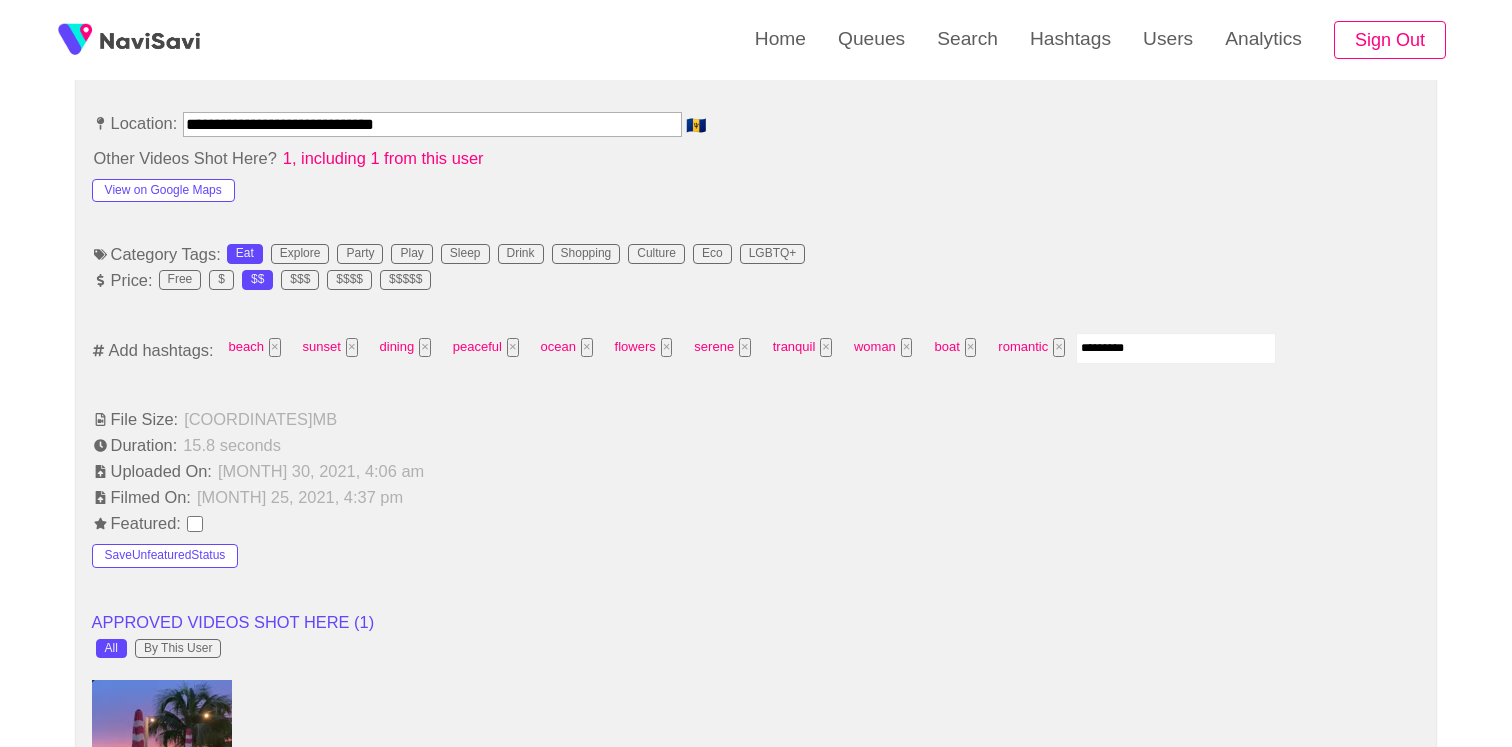 type 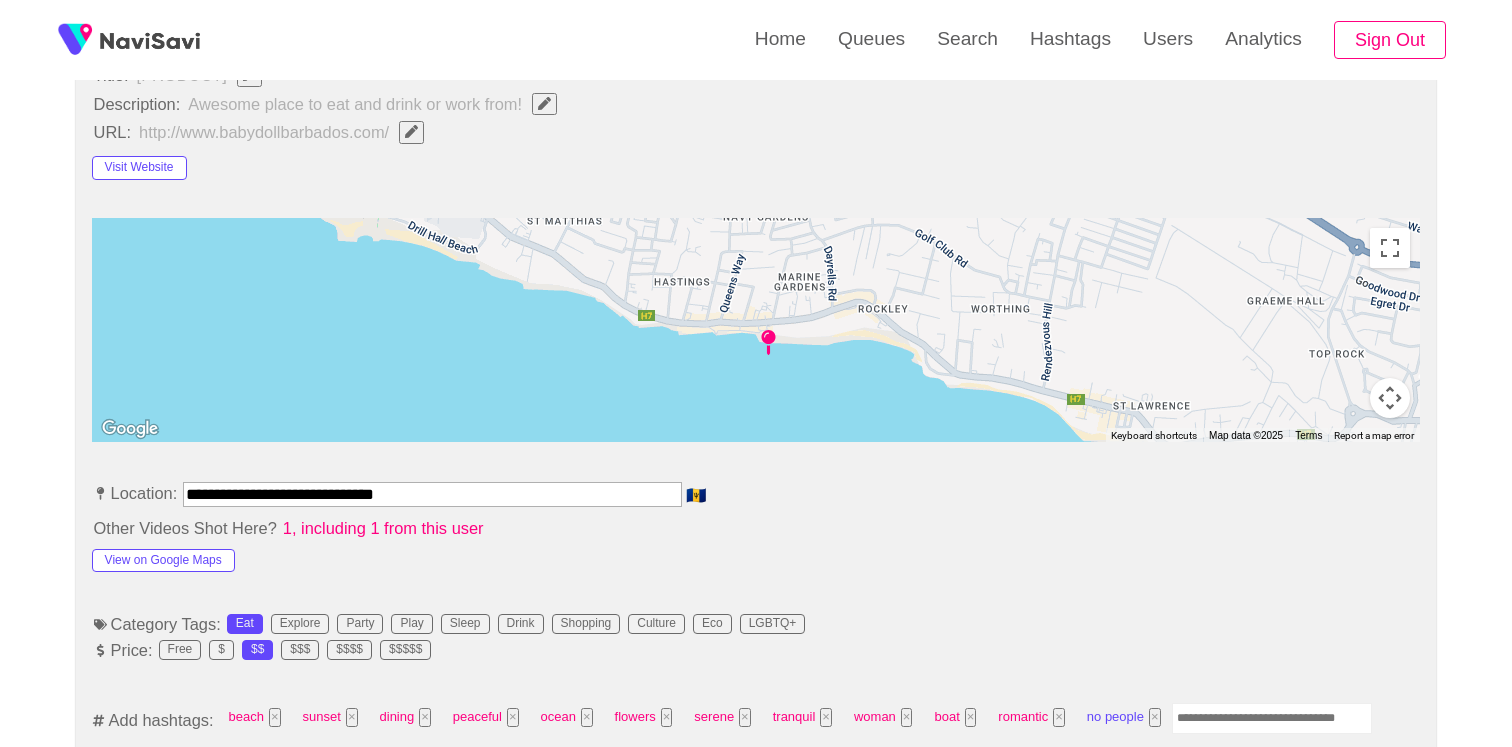 scroll, scrollTop: 0, scrollLeft: 0, axis: both 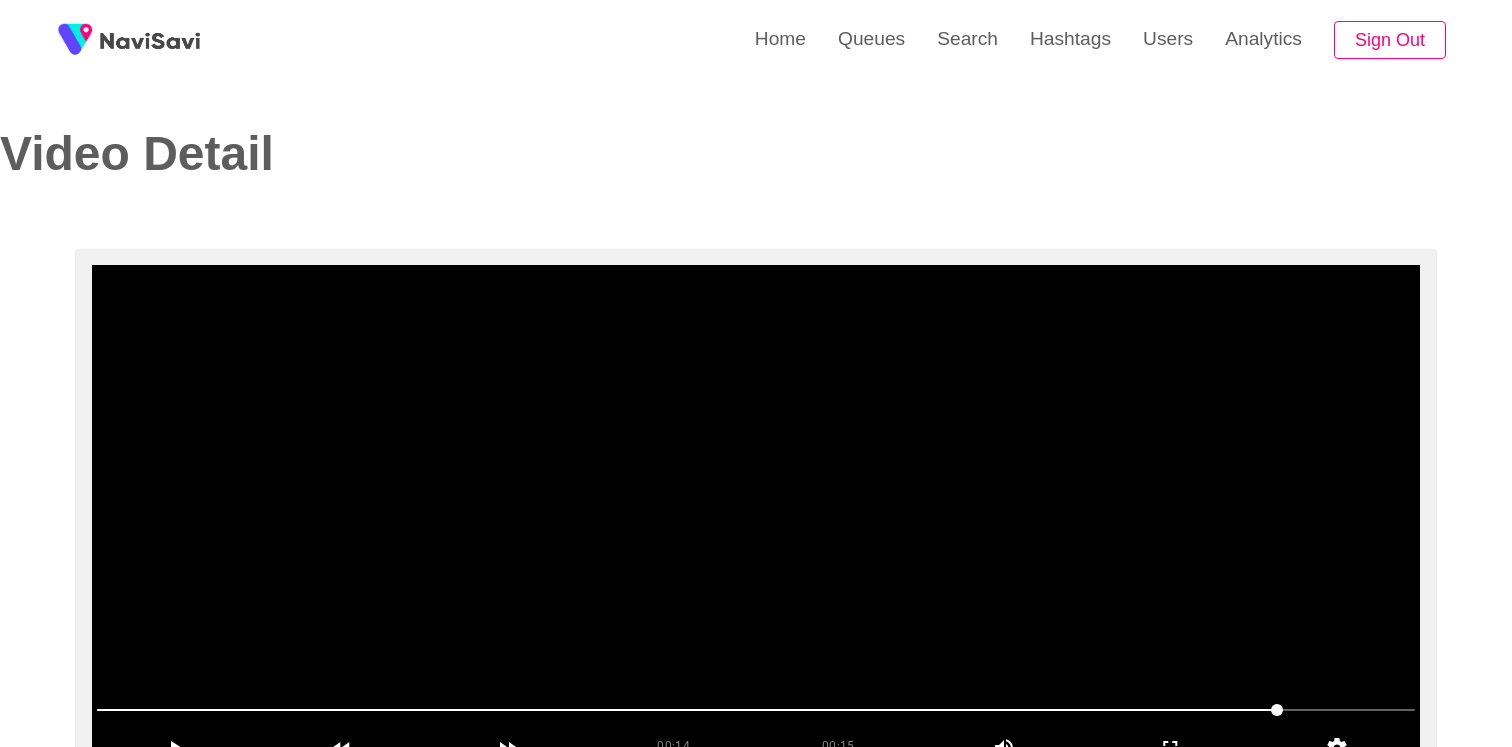 click at bounding box center [756, 515] 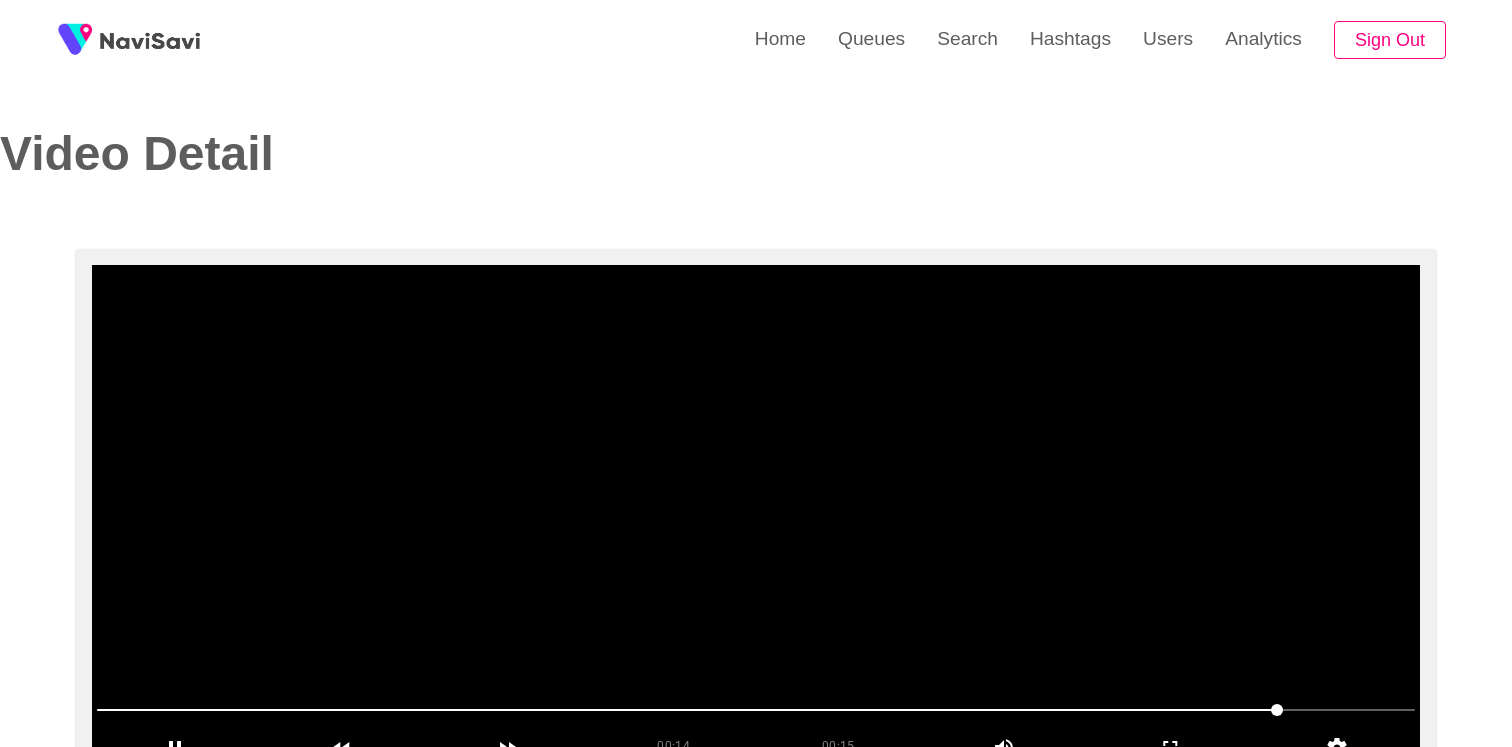 click at bounding box center (756, 515) 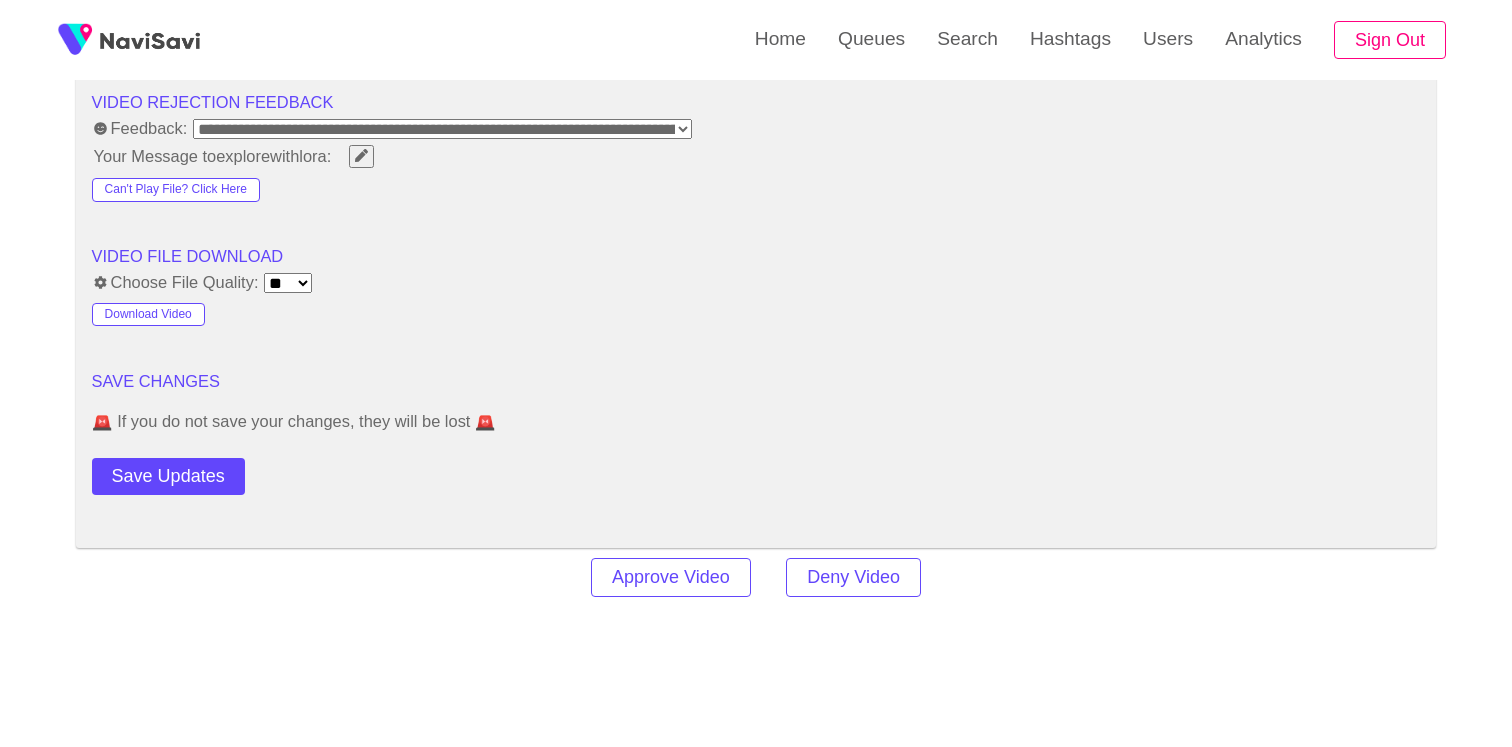 scroll, scrollTop: 2936, scrollLeft: 0, axis: vertical 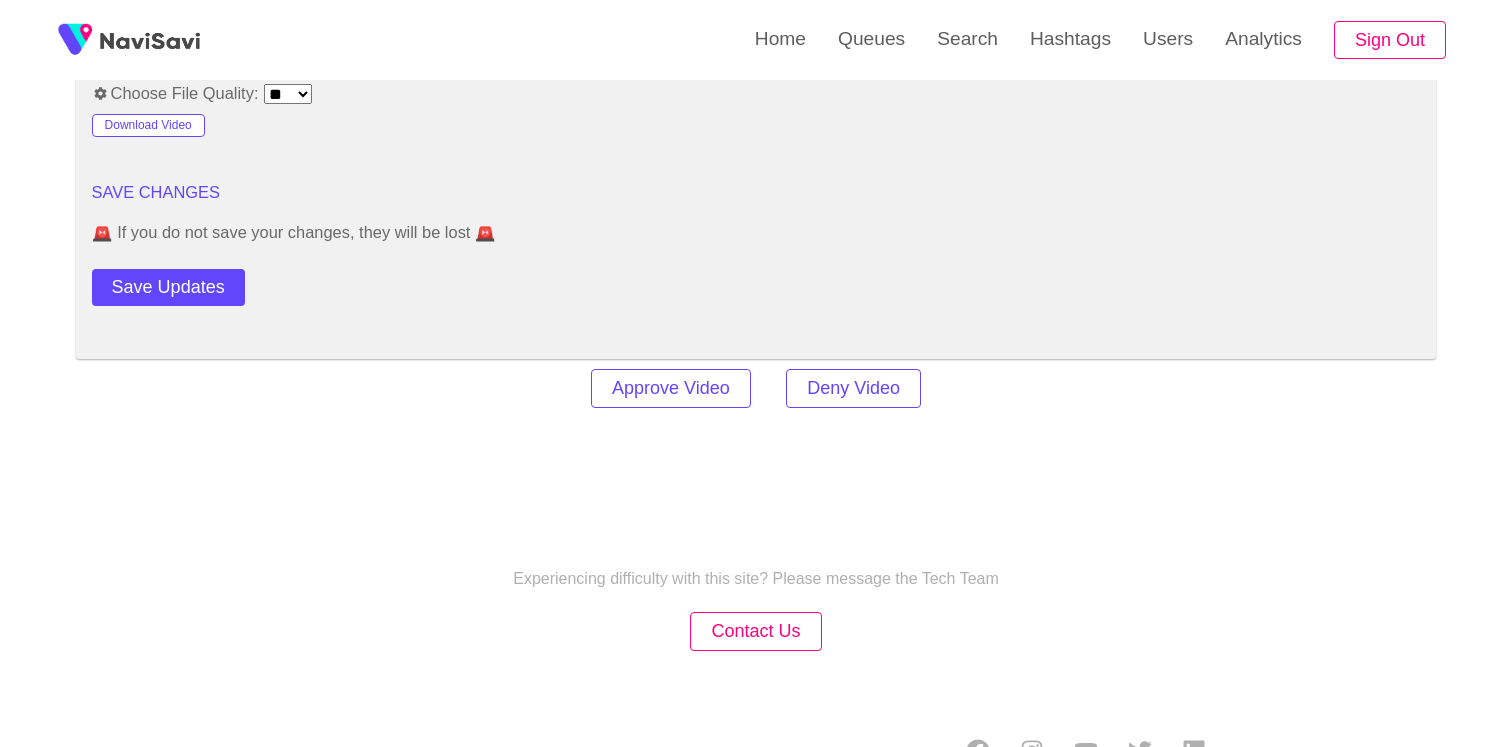 click on "Save Updates" at bounding box center [225, 283] 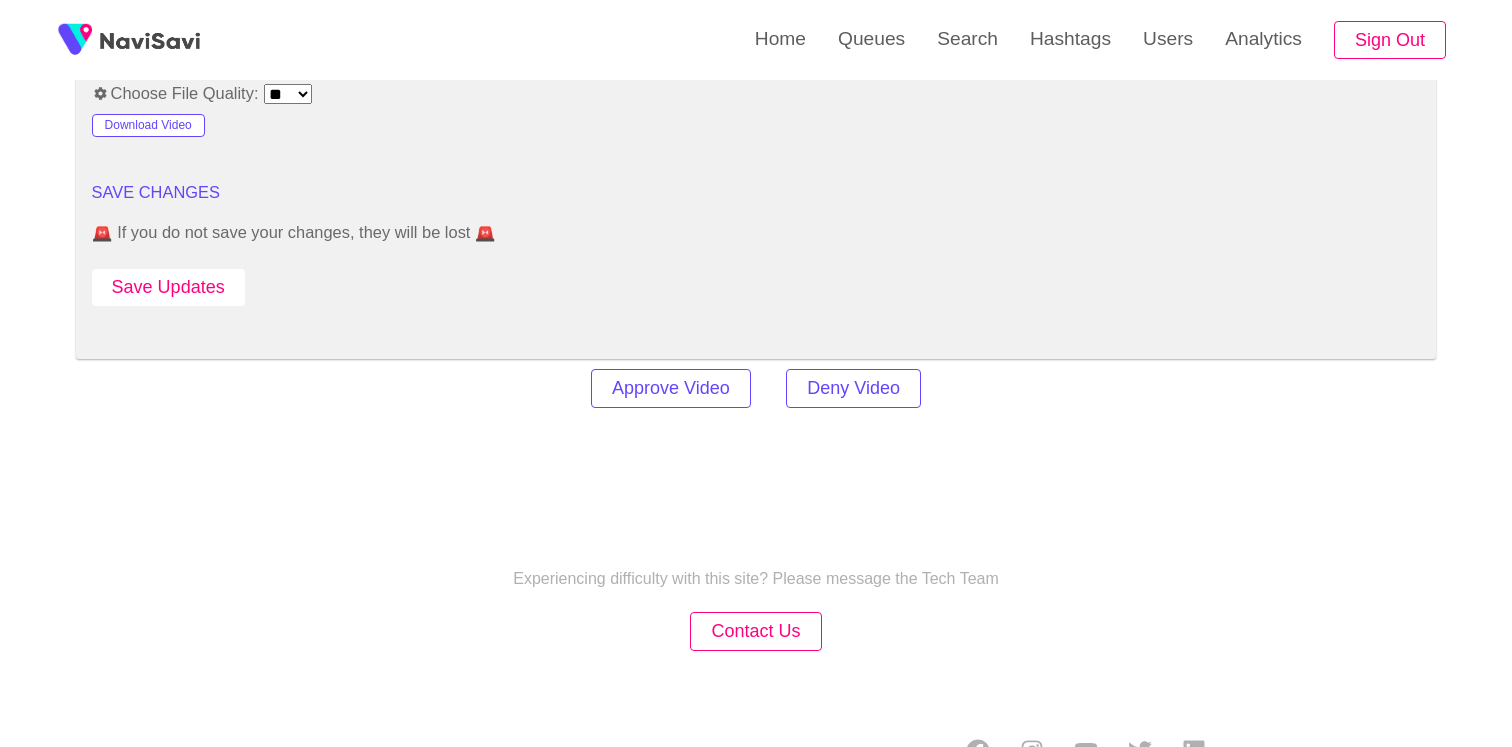 click on "Save Updates" at bounding box center (168, 287) 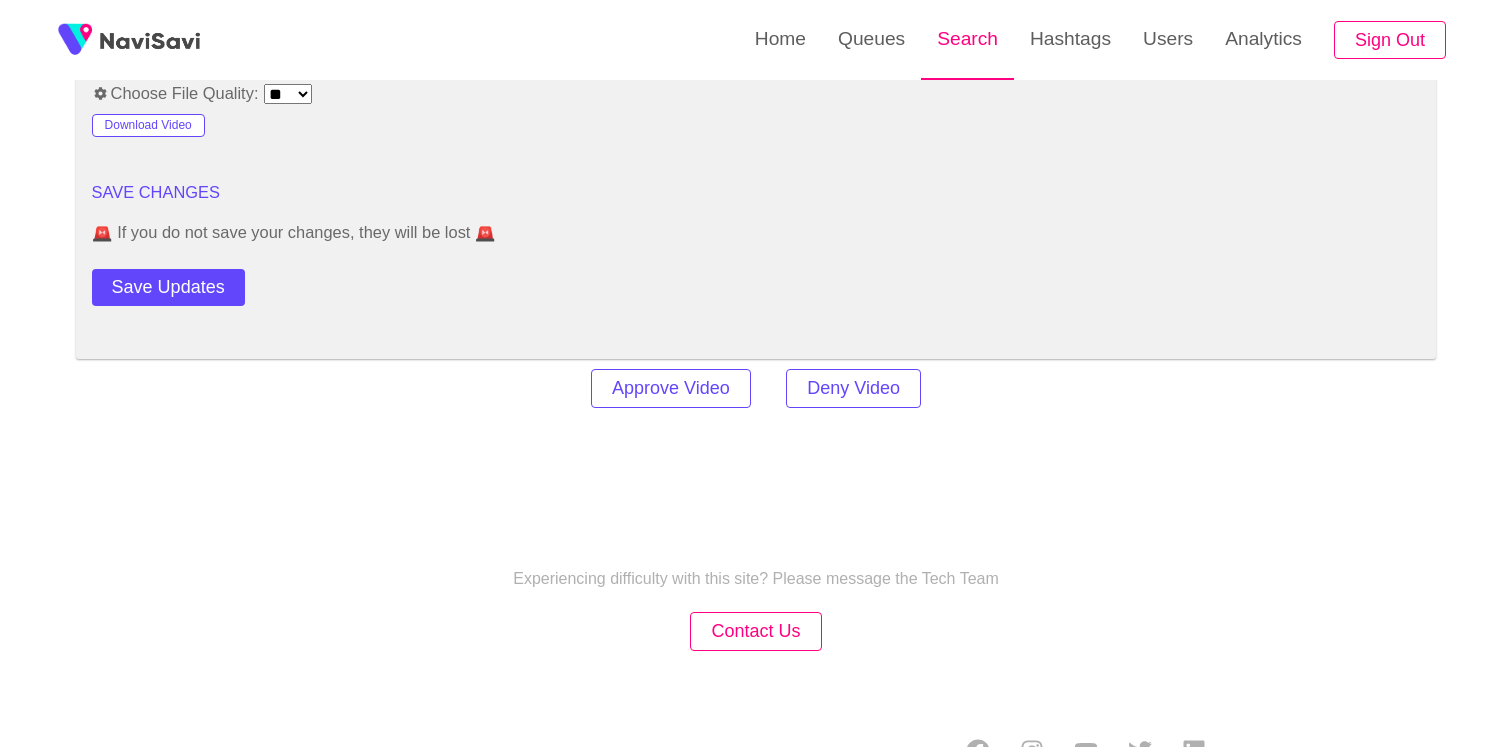 click on "Search" at bounding box center (967, 39) 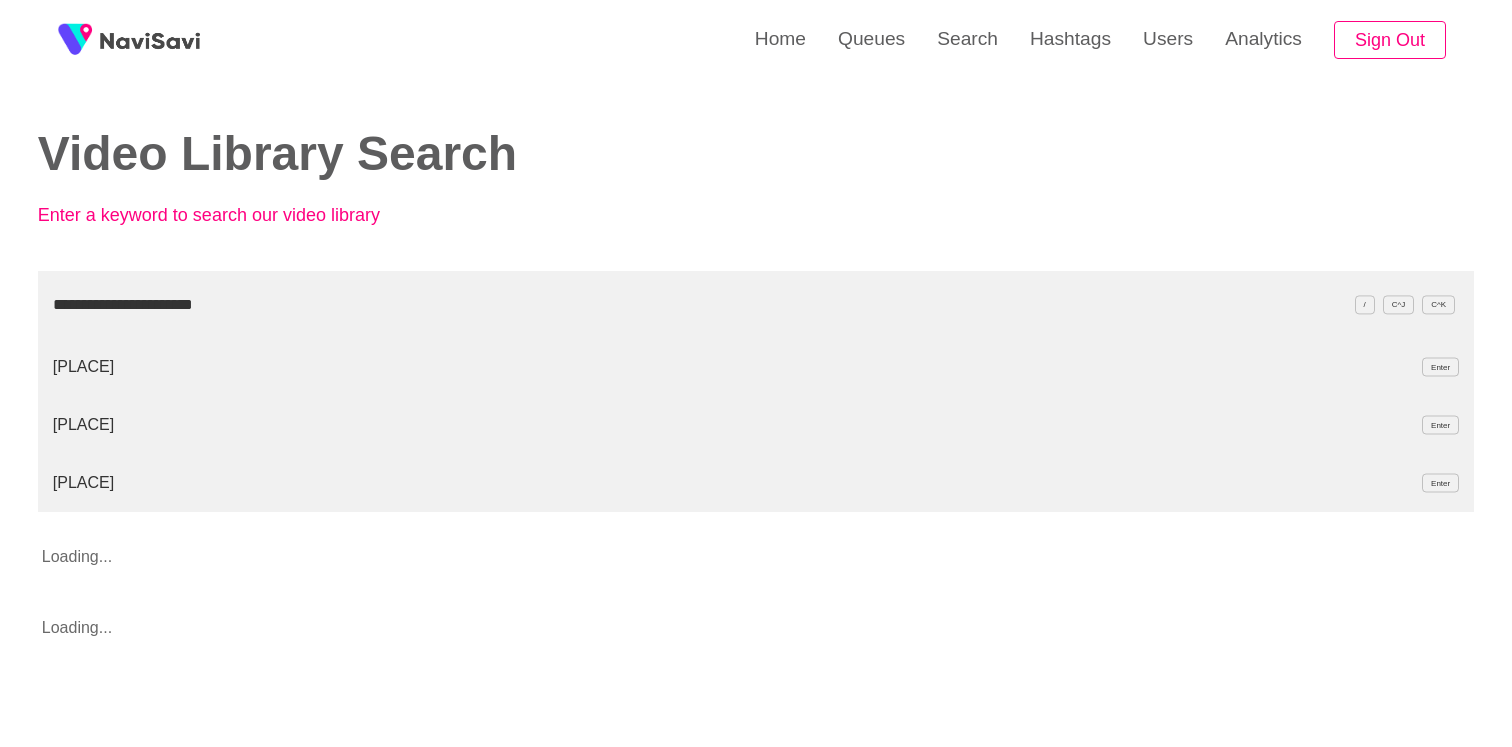 type on "**********" 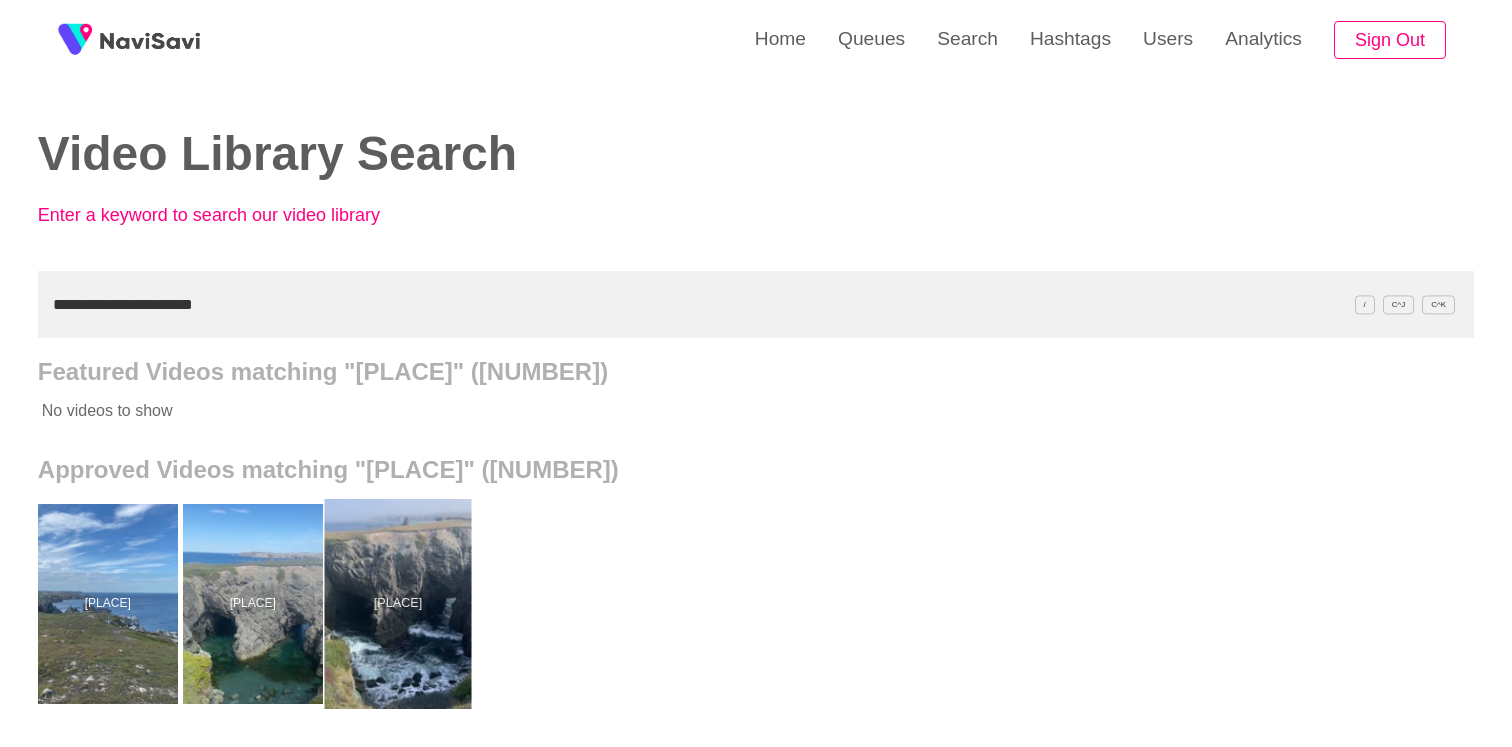 click at bounding box center (397, 604) 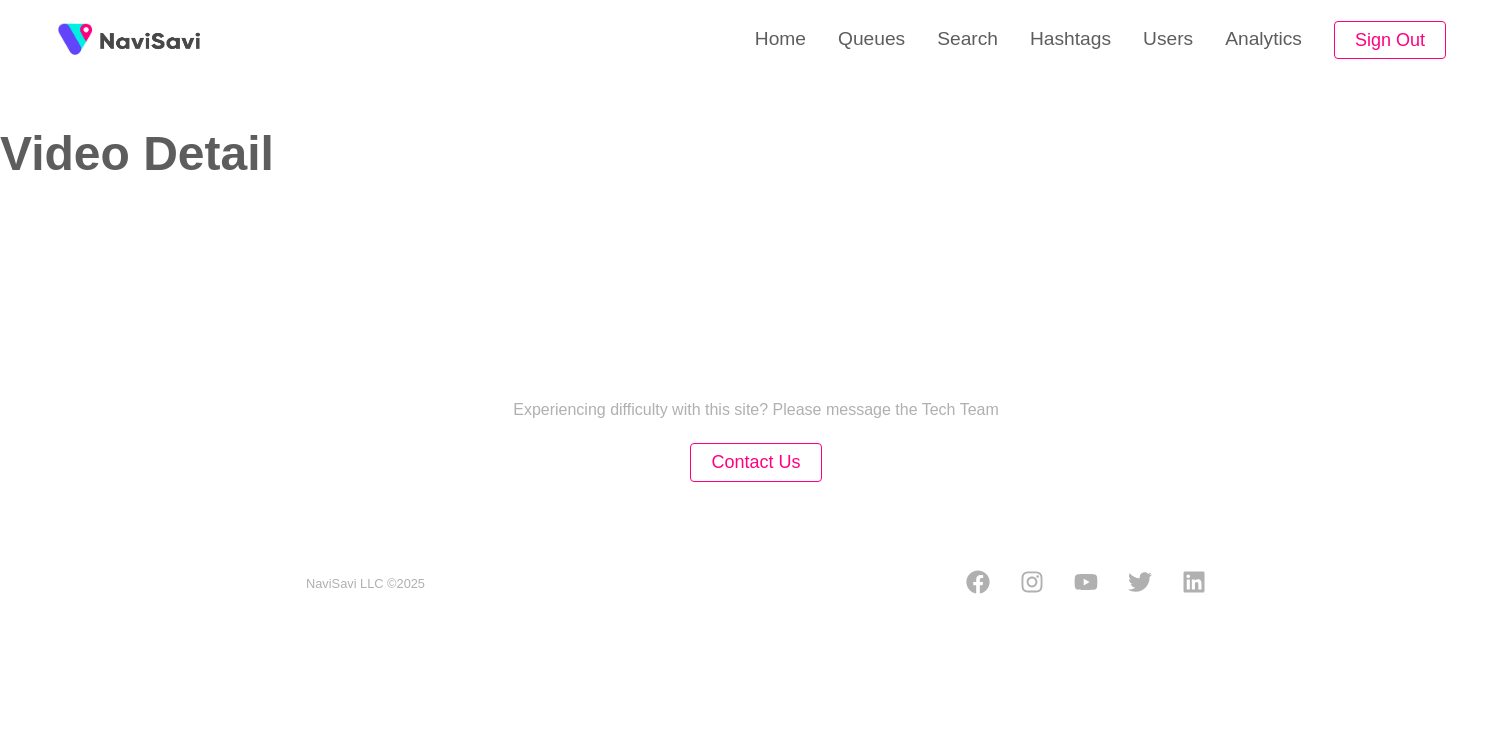 select on "**********" 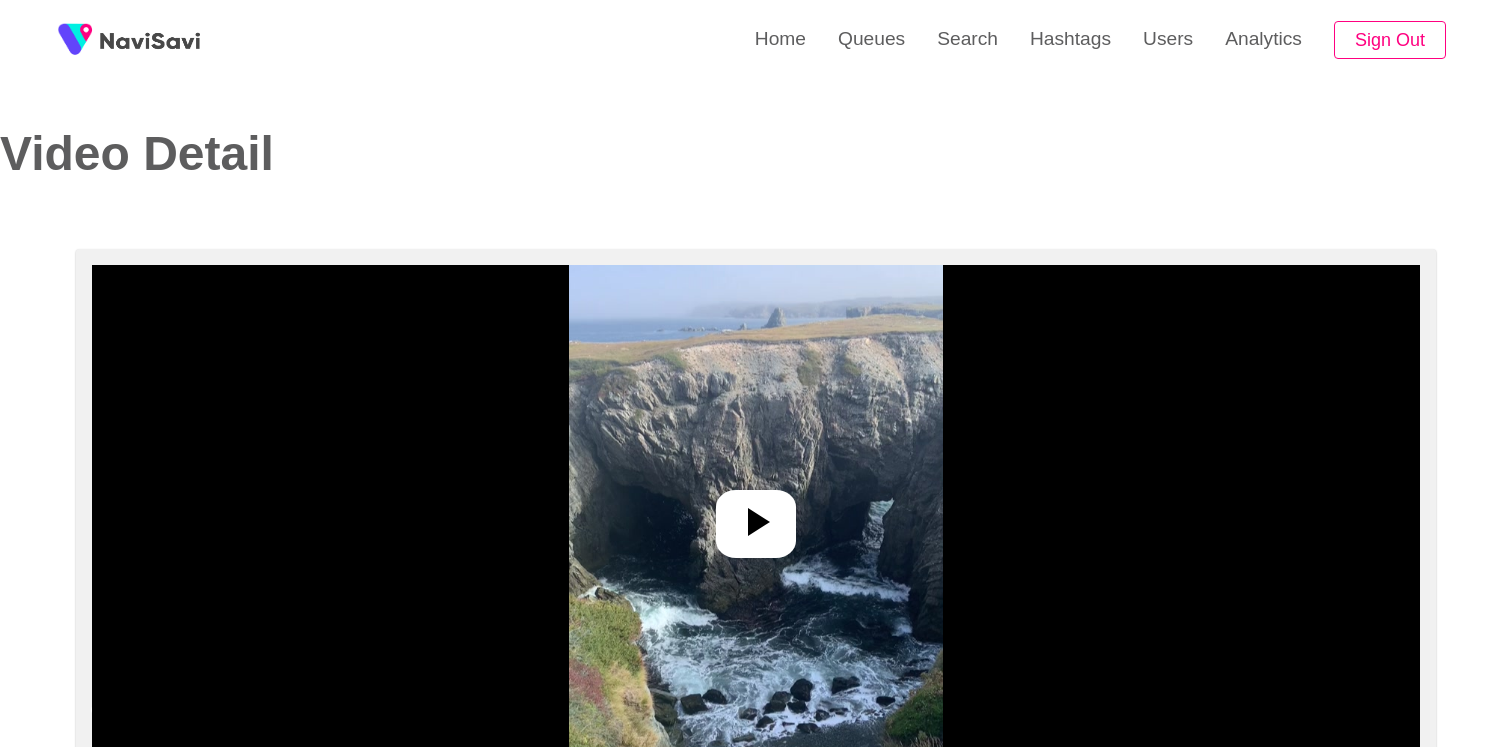 click at bounding box center (756, 515) 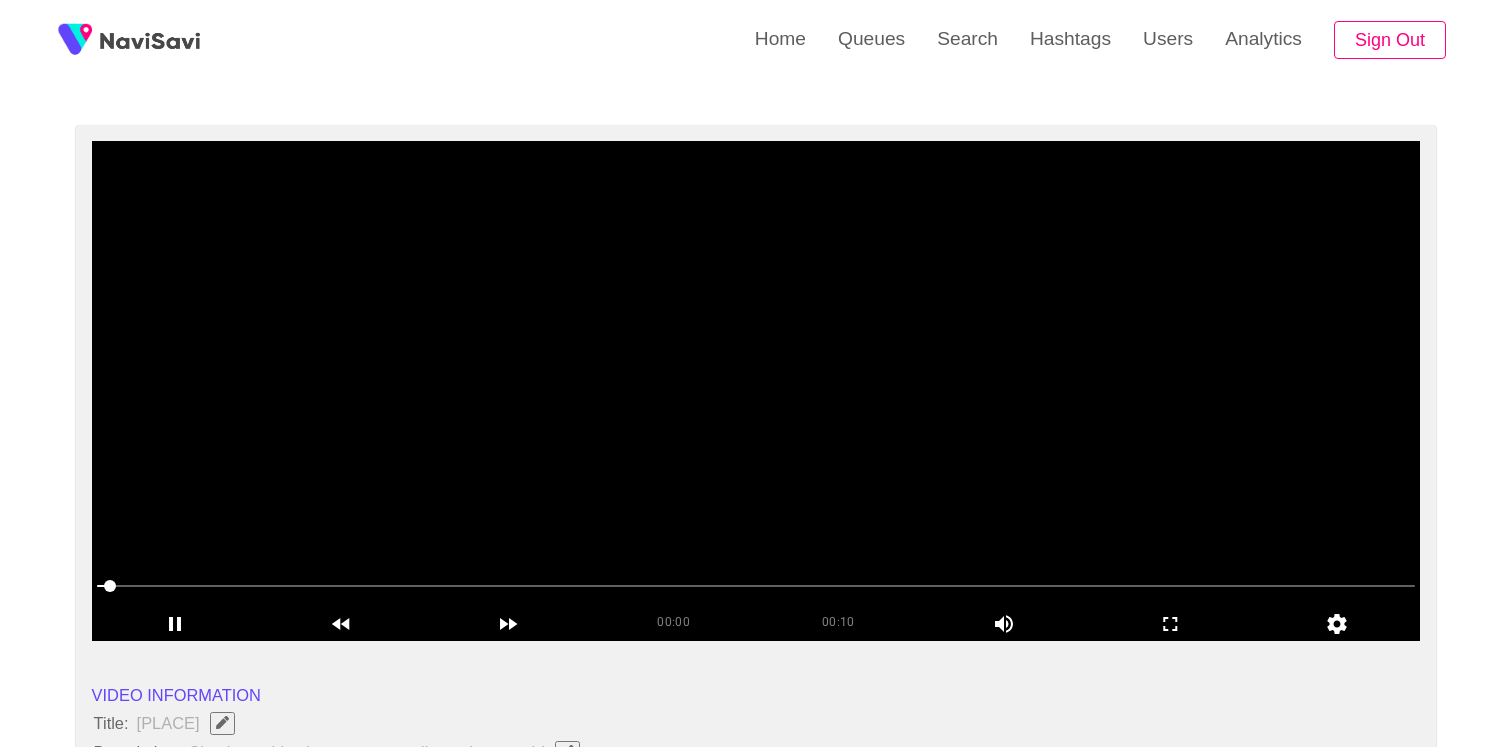 scroll, scrollTop: 125, scrollLeft: 0, axis: vertical 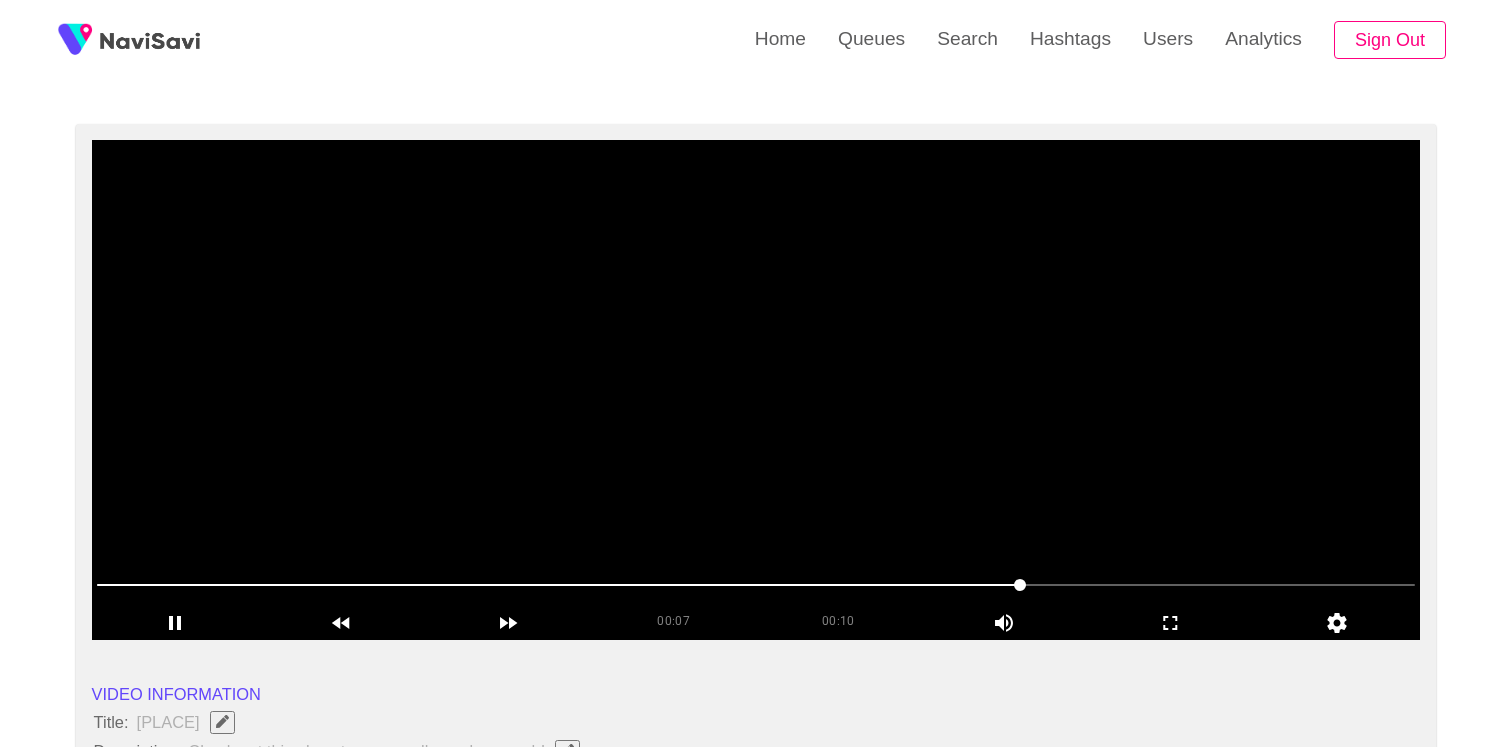 click at bounding box center [756, 390] 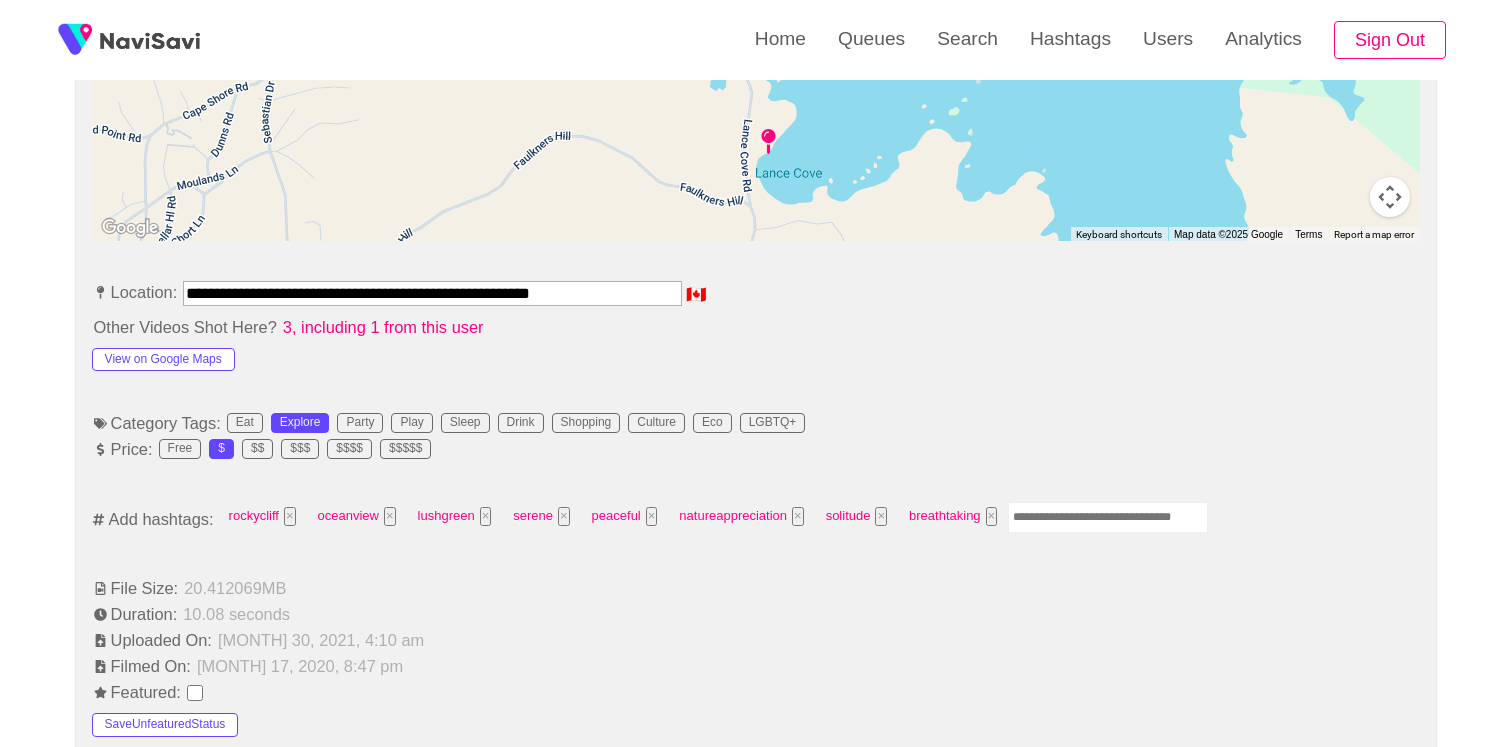 scroll, scrollTop: 1259, scrollLeft: 0, axis: vertical 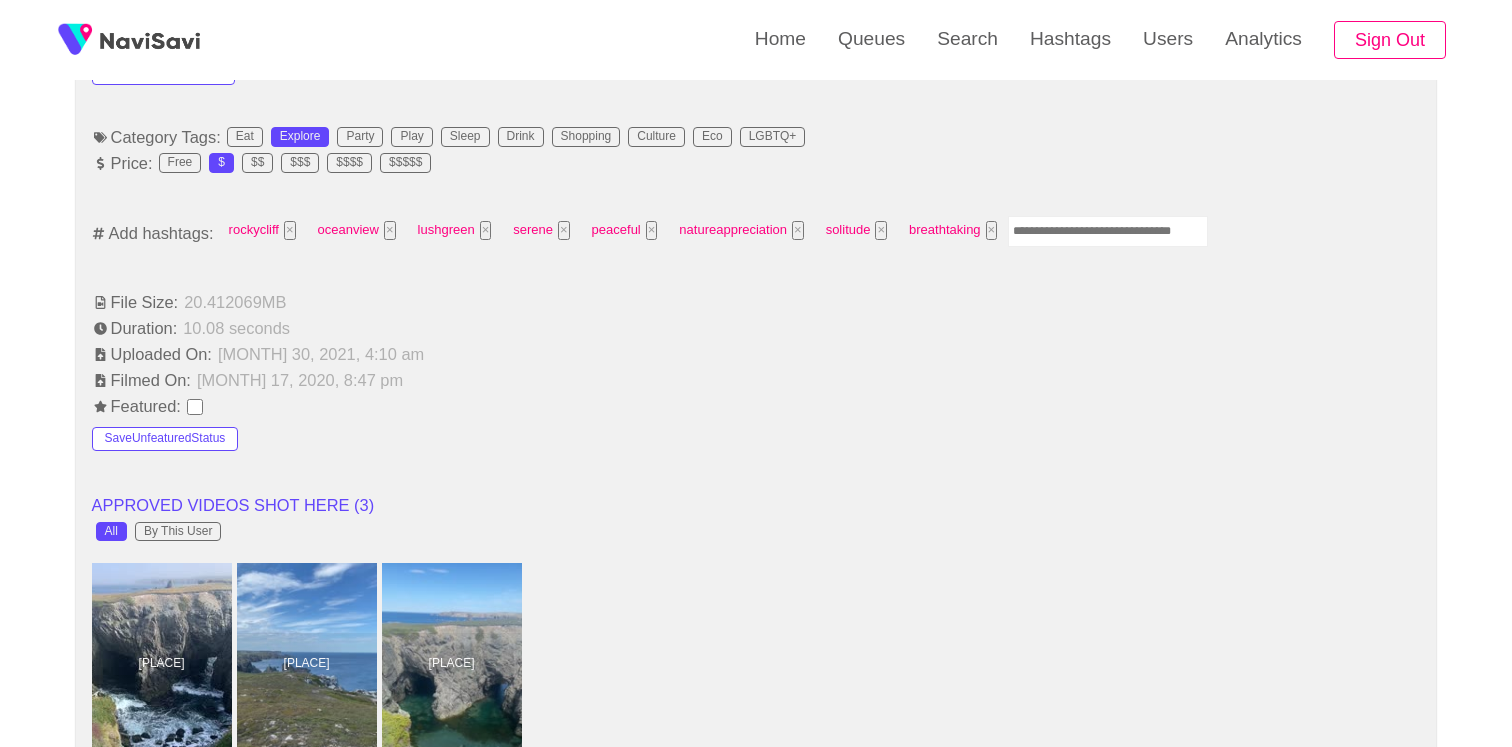 click at bounding box center (1108, 231) 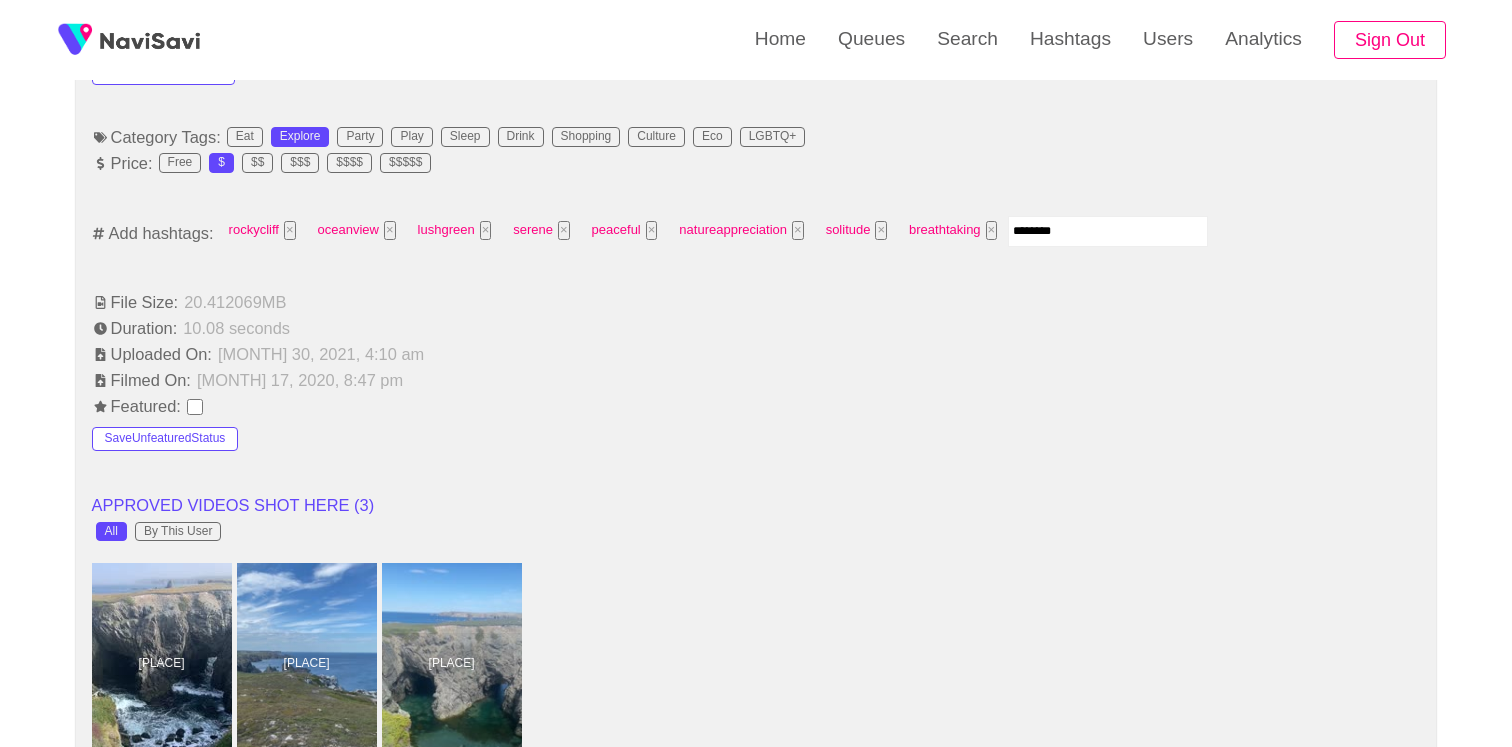 type on "*********" 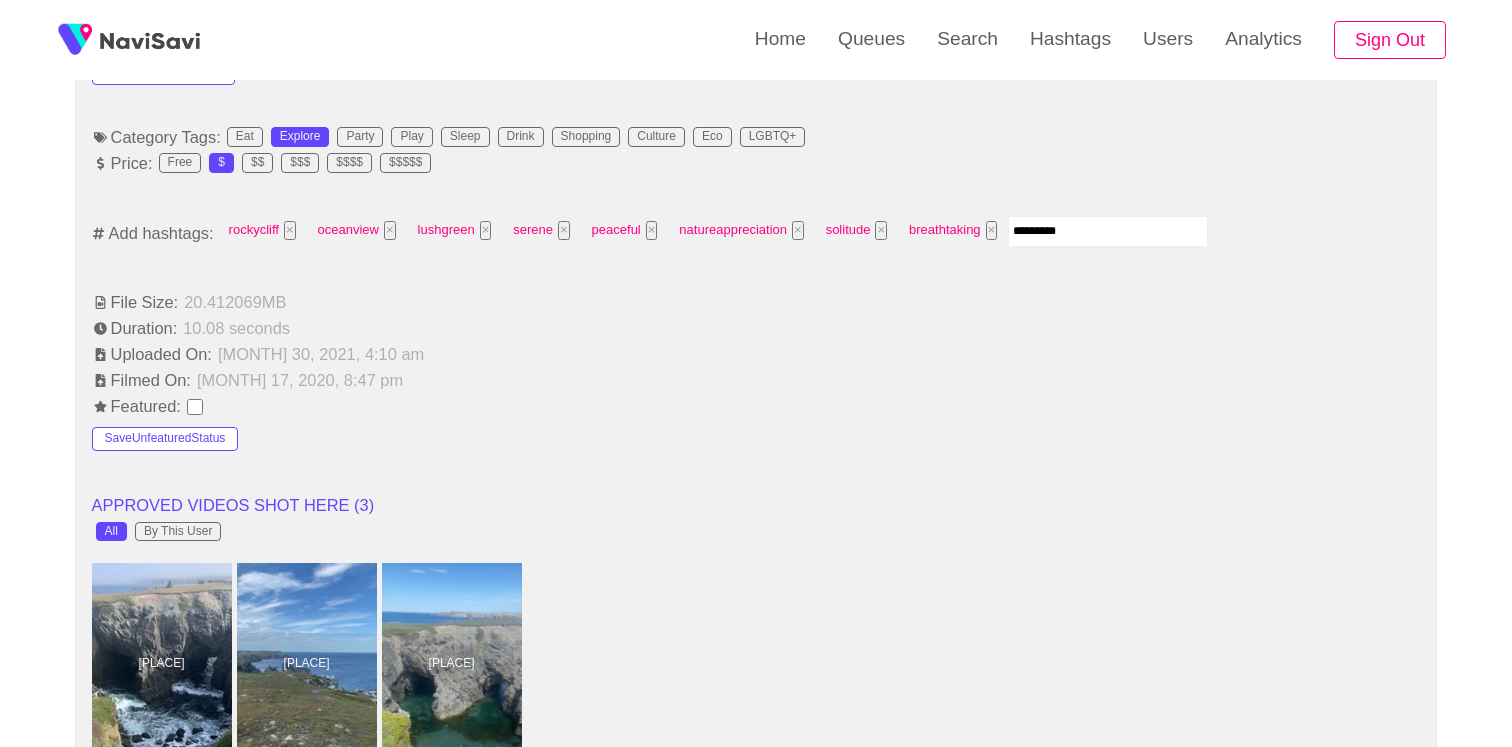 type 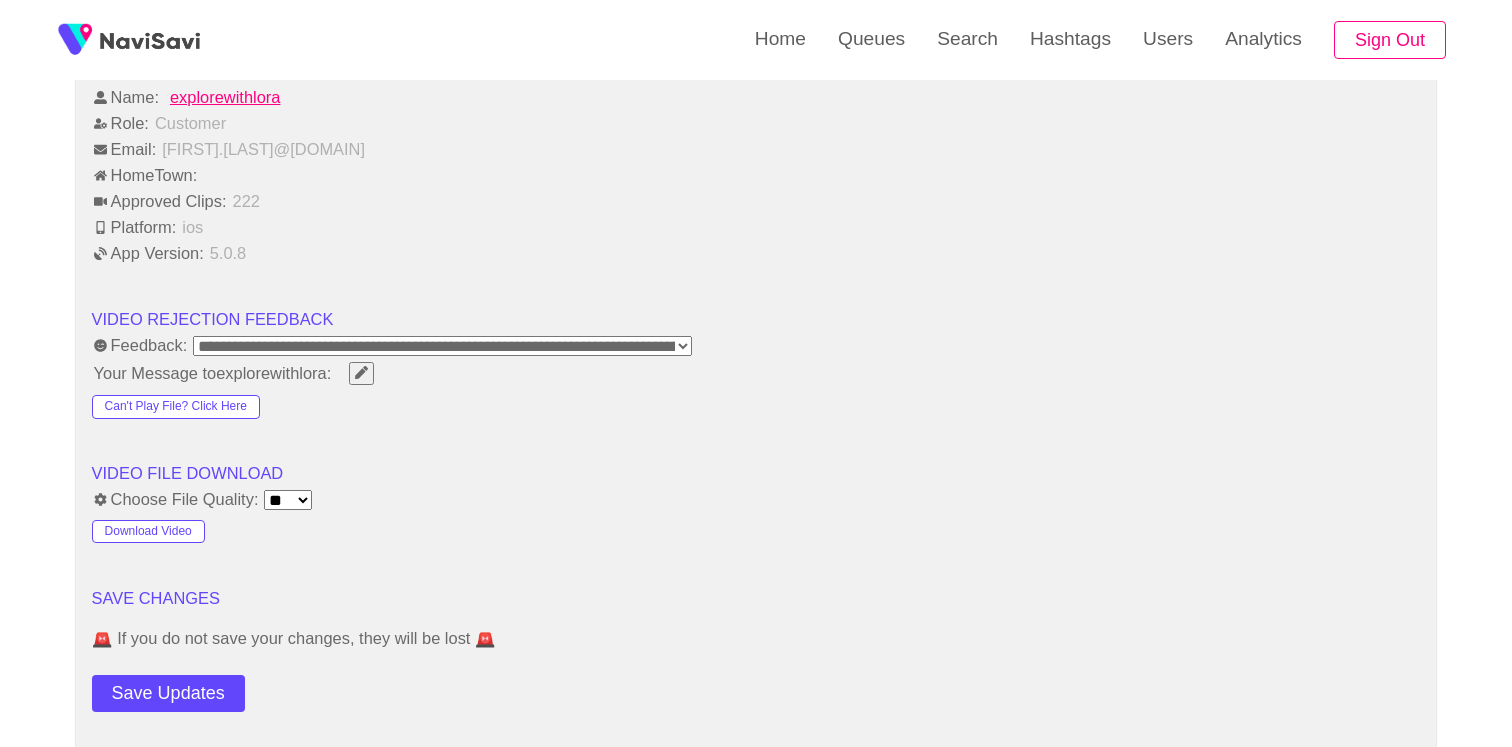 scroll, scrollTop: 2788, scrollLeft: 0, axis: vertical 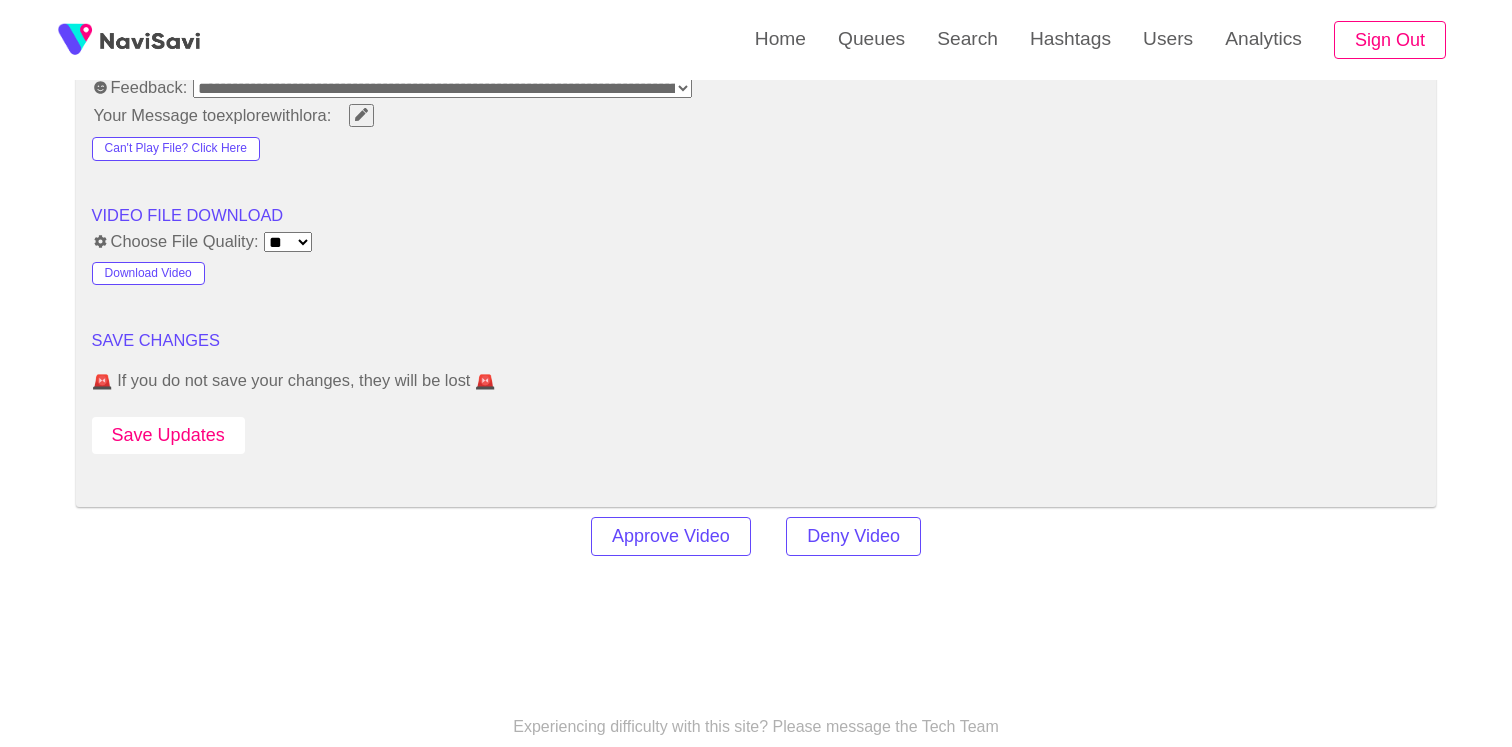 click on "Save Updates" at bounding box center [168, 435] 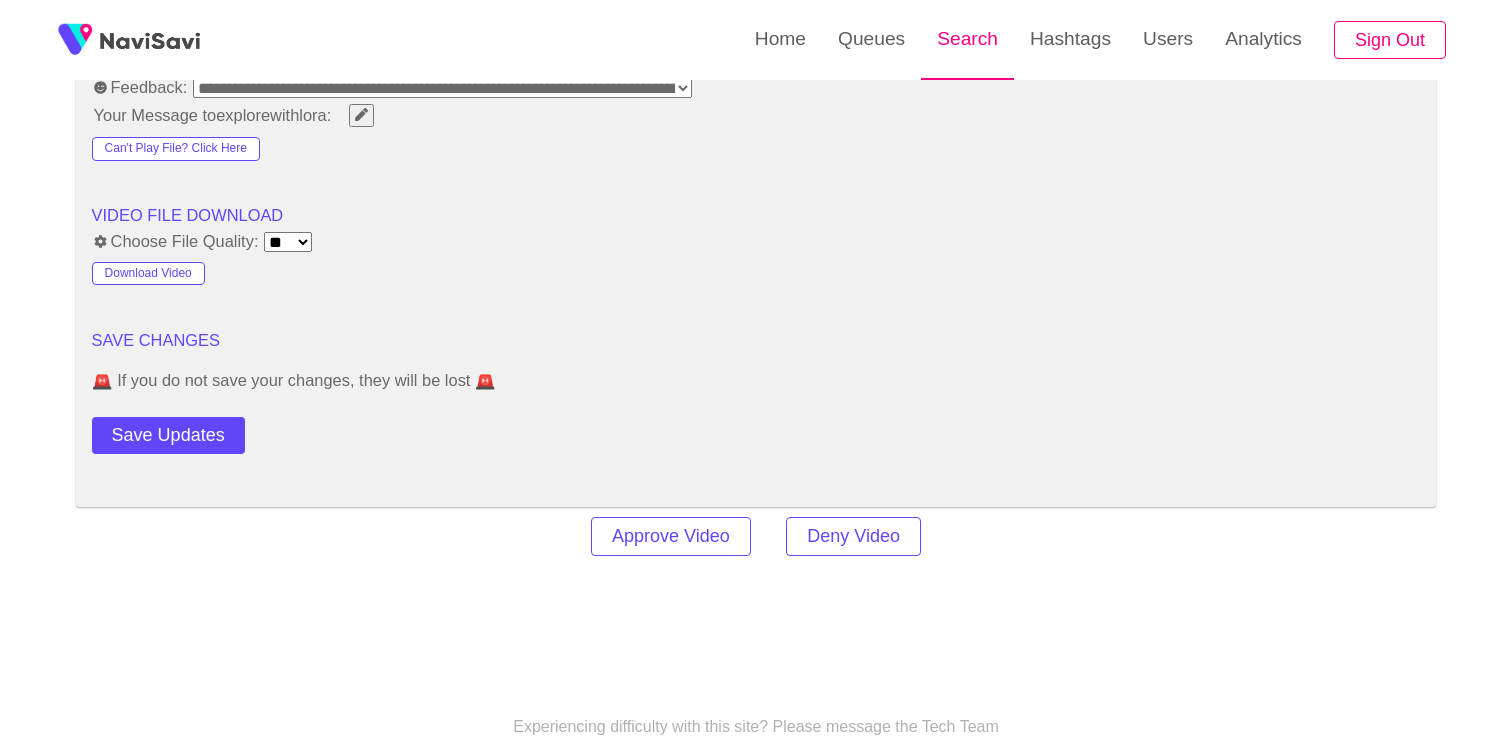 click on "Search" at bounding box center (967, 39) 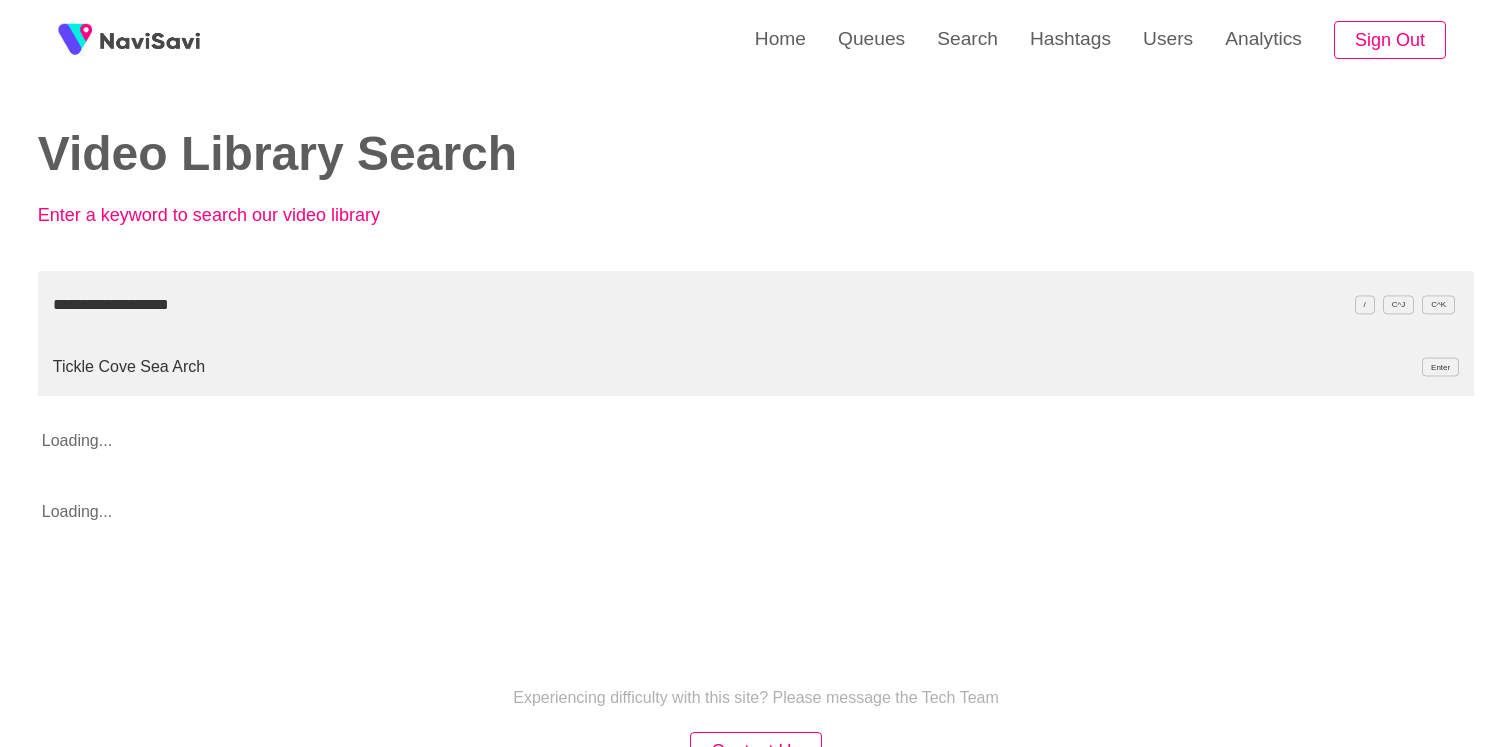 click on "Tickle Cove Sea Arch Enter" at bounding box center [756, 367] 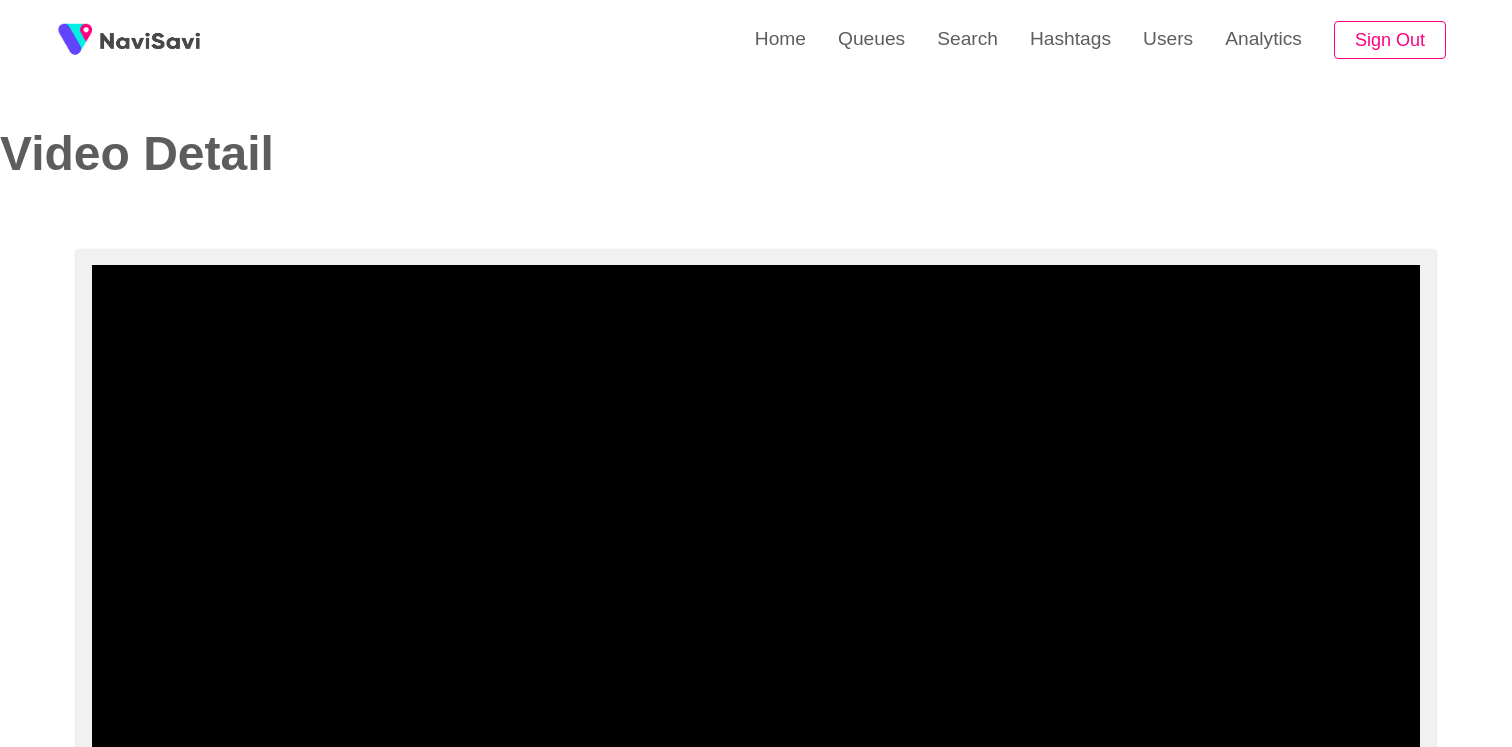 select on "**********" 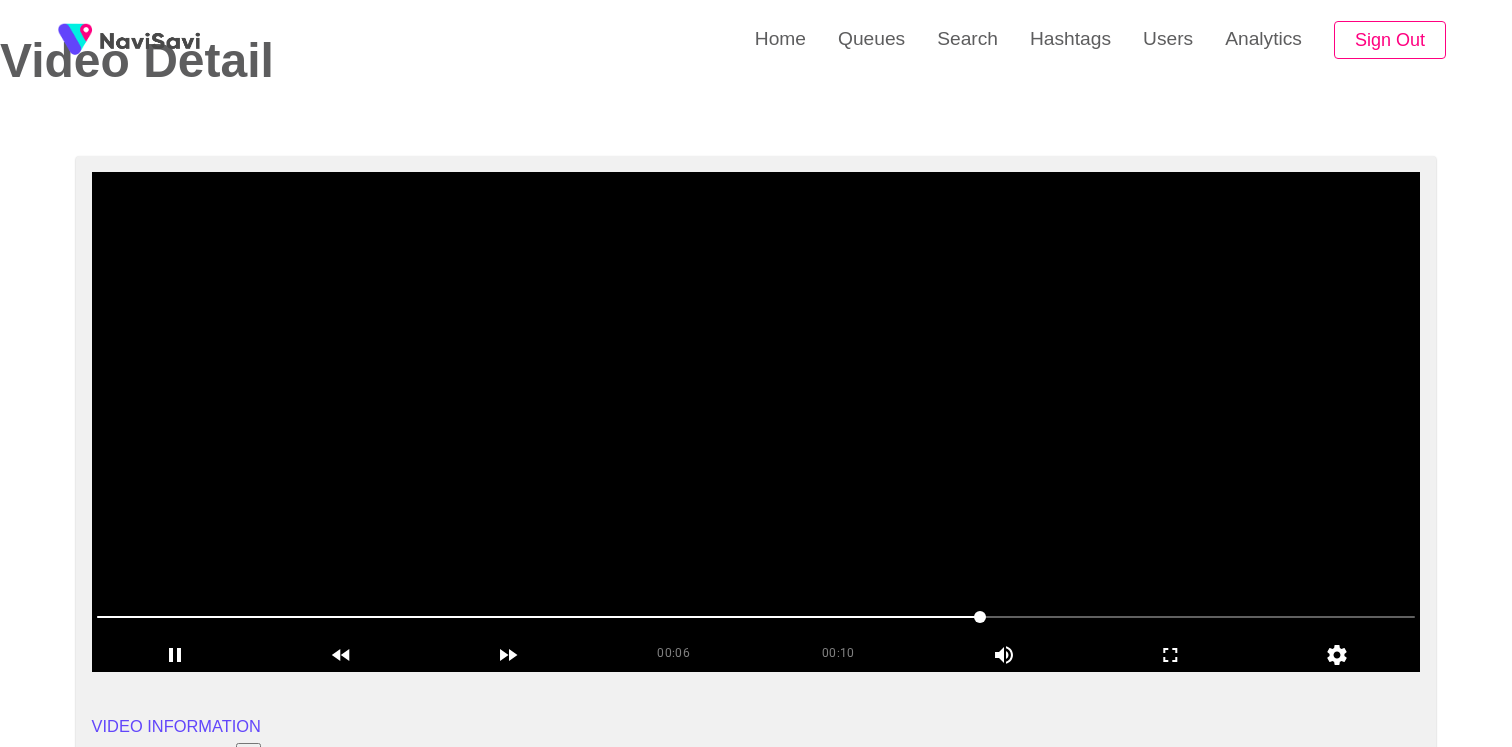 drag, startPoint x: 722, startPoint y: 608, endPoint x: 869, endPoint y: 608, distance: 147 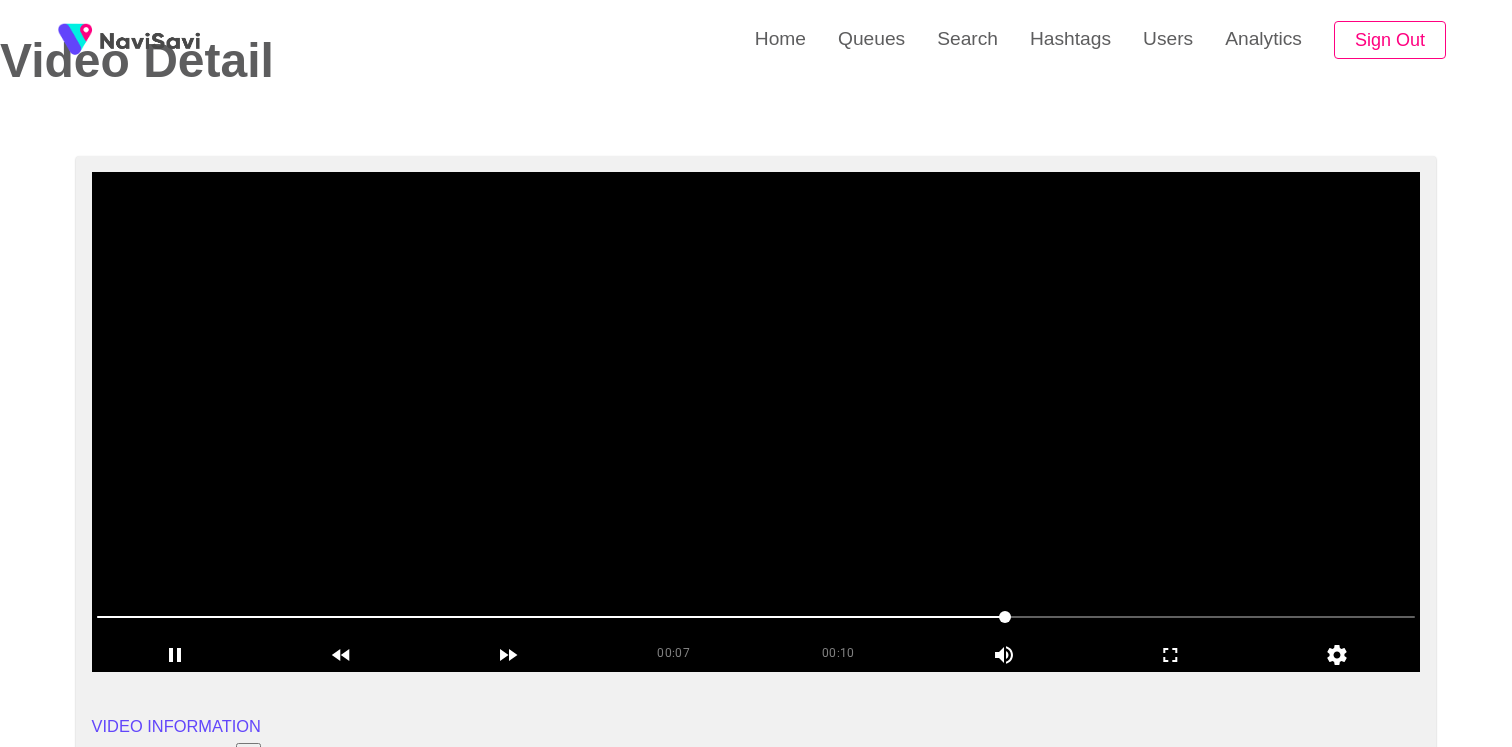click at bounding box center (756, 422) 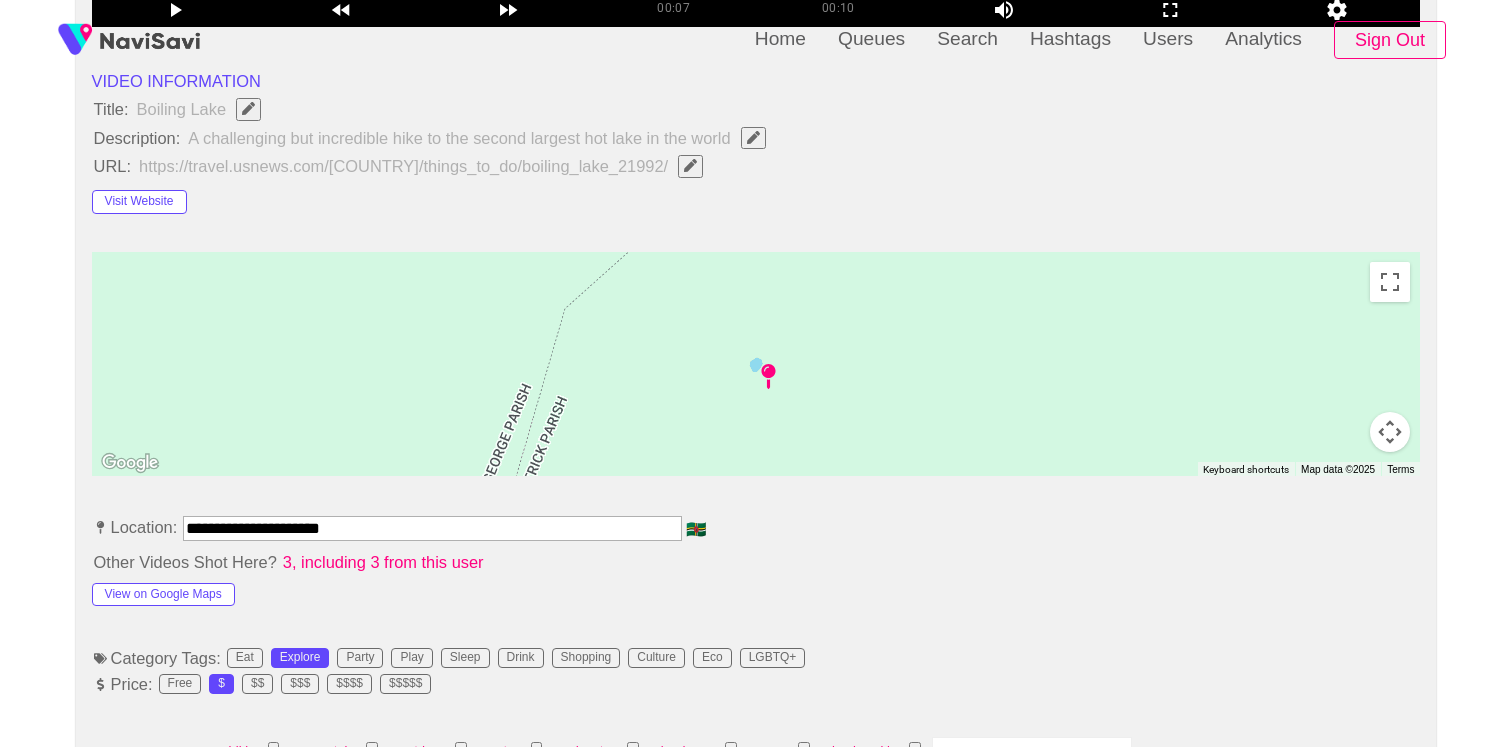 scroll, scrollTop: 1042, scrollLeft: 0, axis: vertical 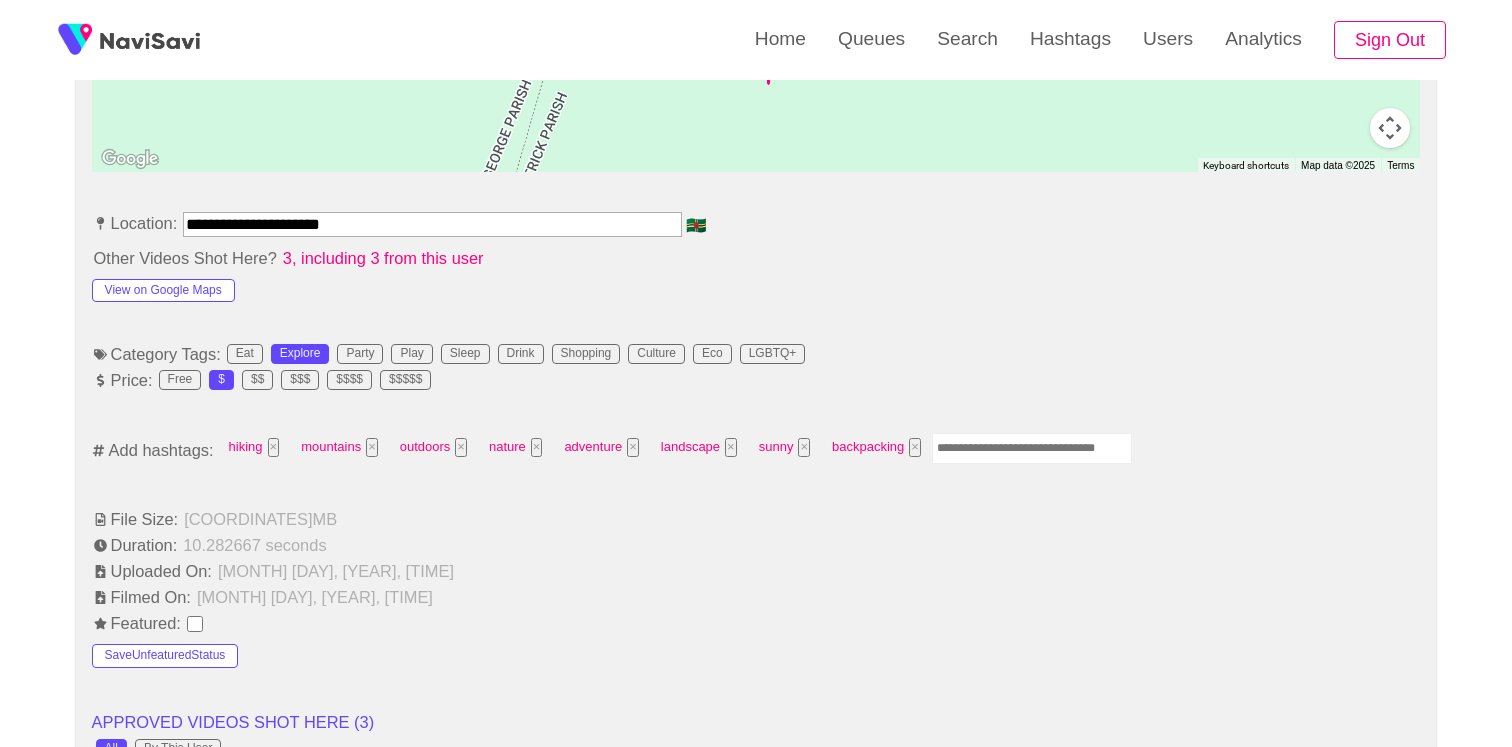 click at bounding box center (1032, 448) 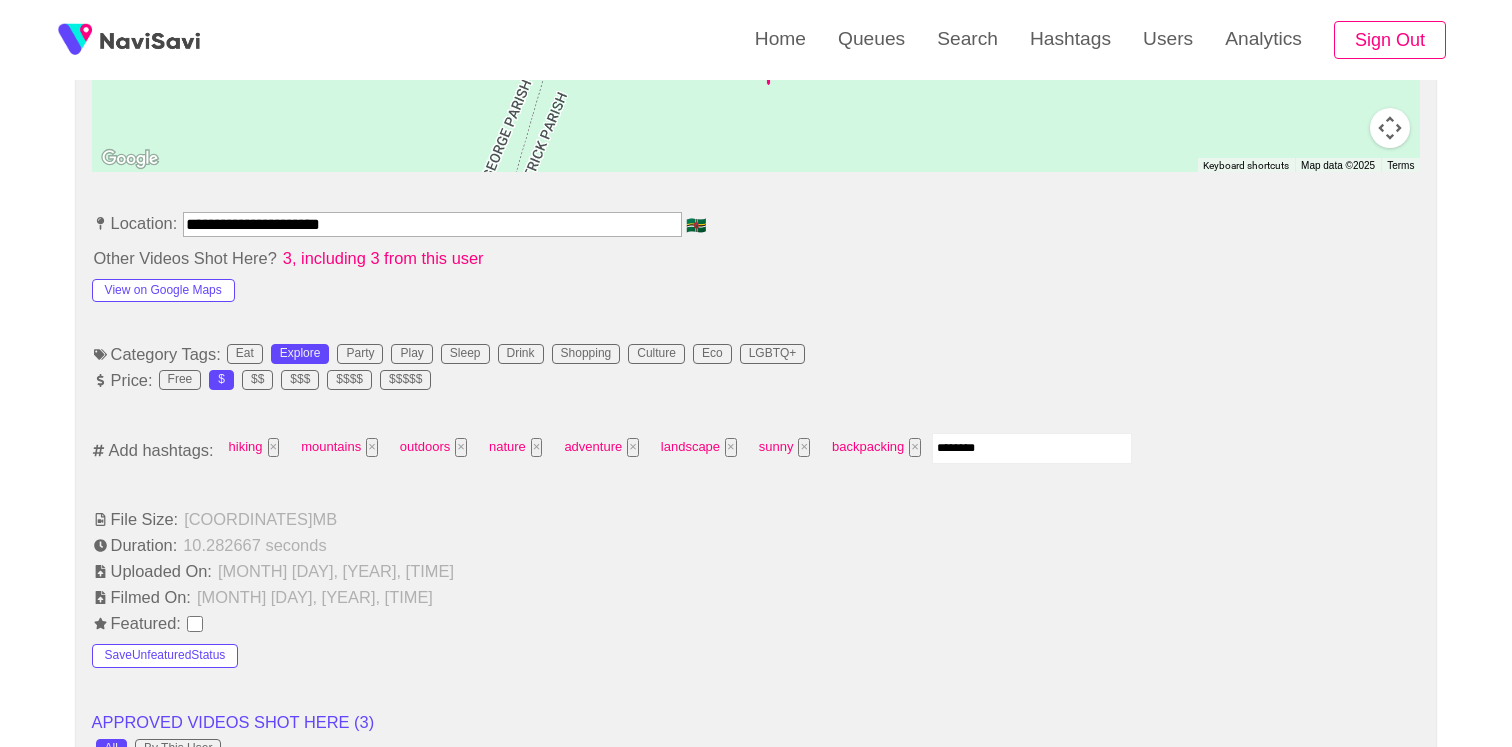 type on "*********" 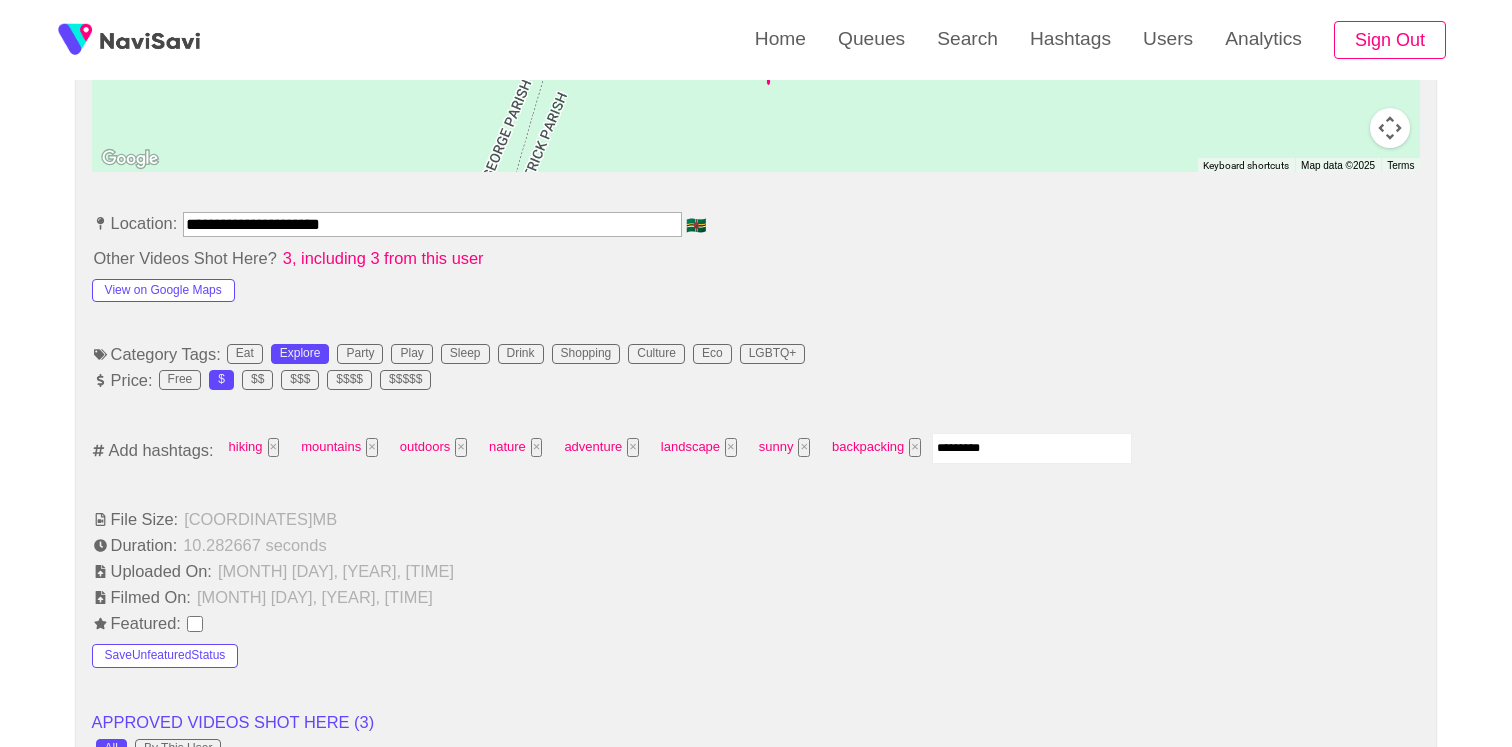 type 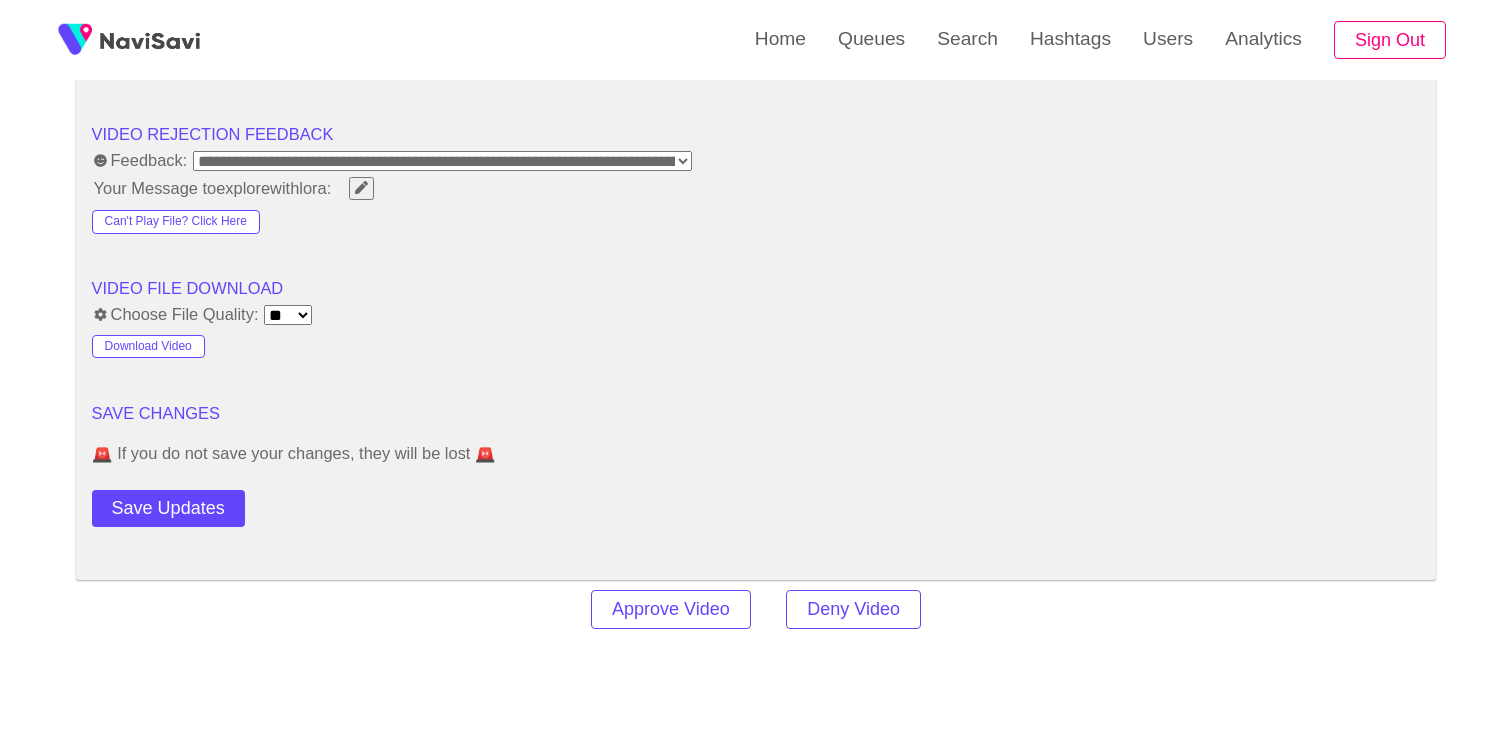 scroll, scrollTop: 2855, scrollLeft: 0, axis: vertical 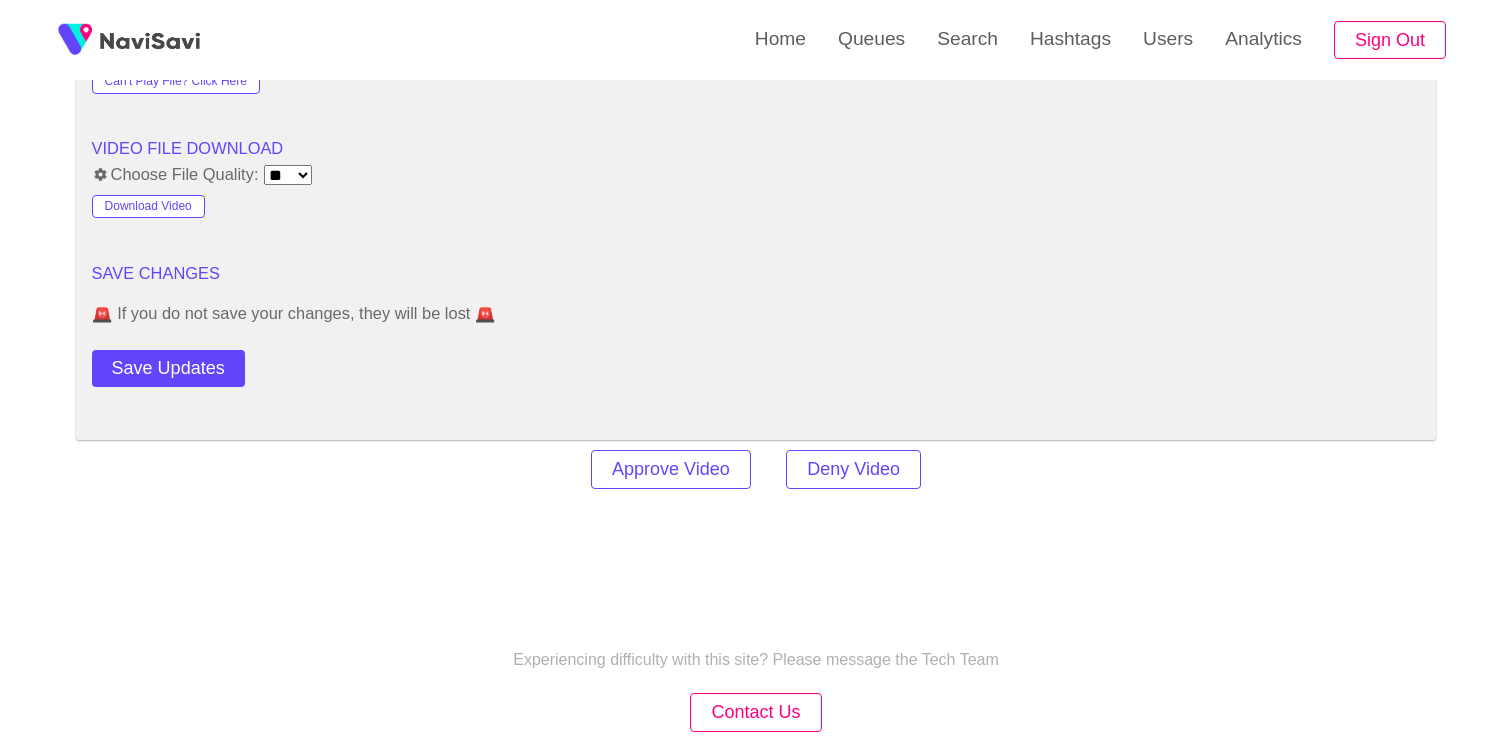 click on "Save Updates" at bounding box center (225, 364) 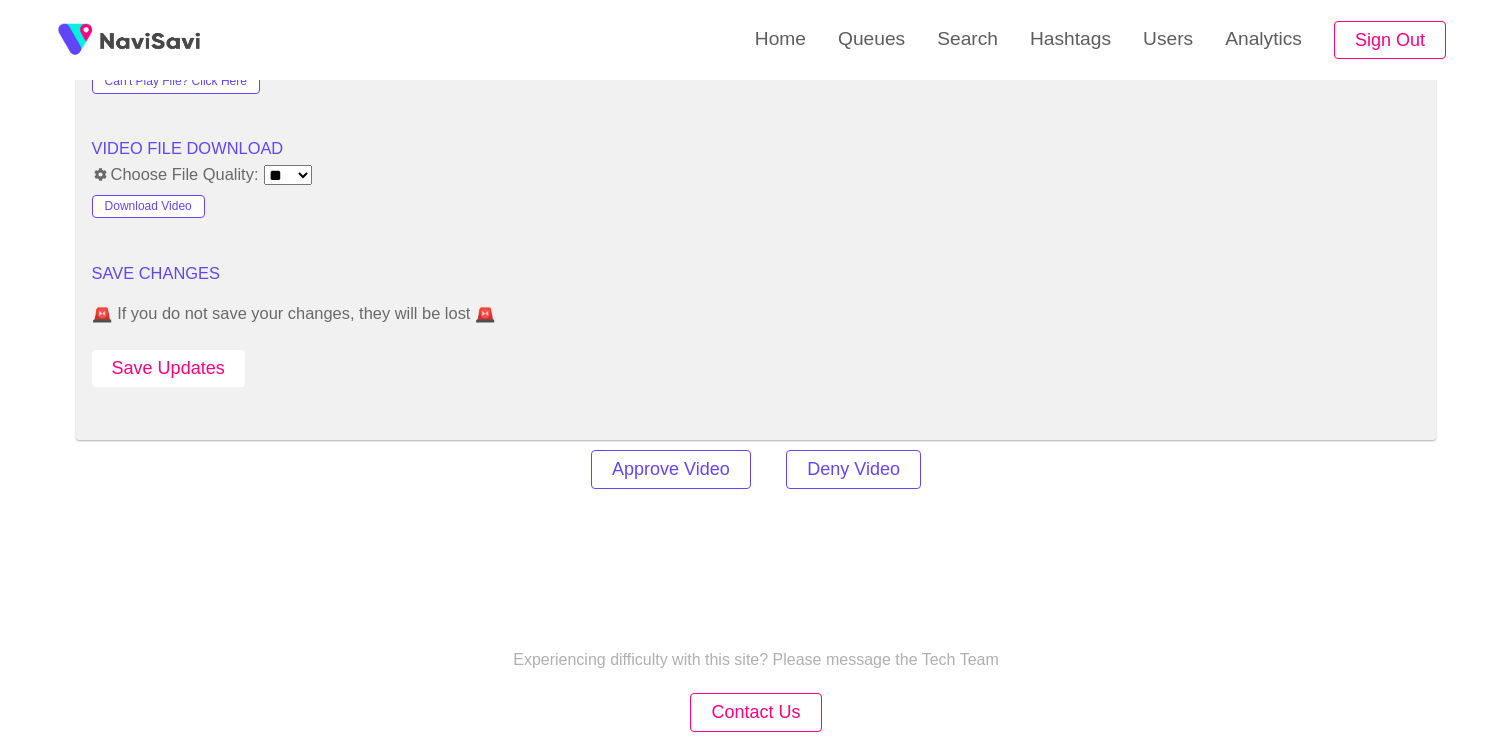 click on "Save Updates" at bounding box center (168, 368) 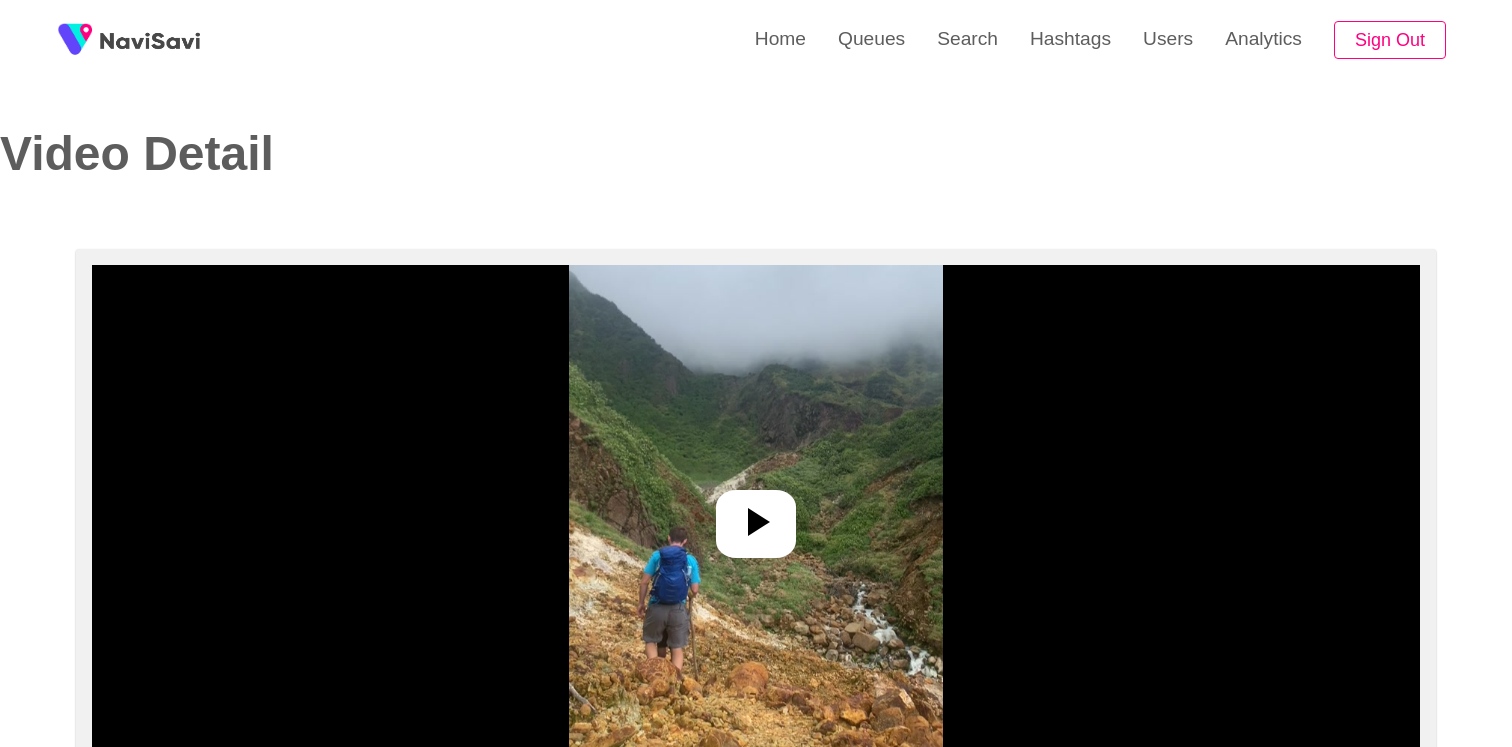select on "**********" 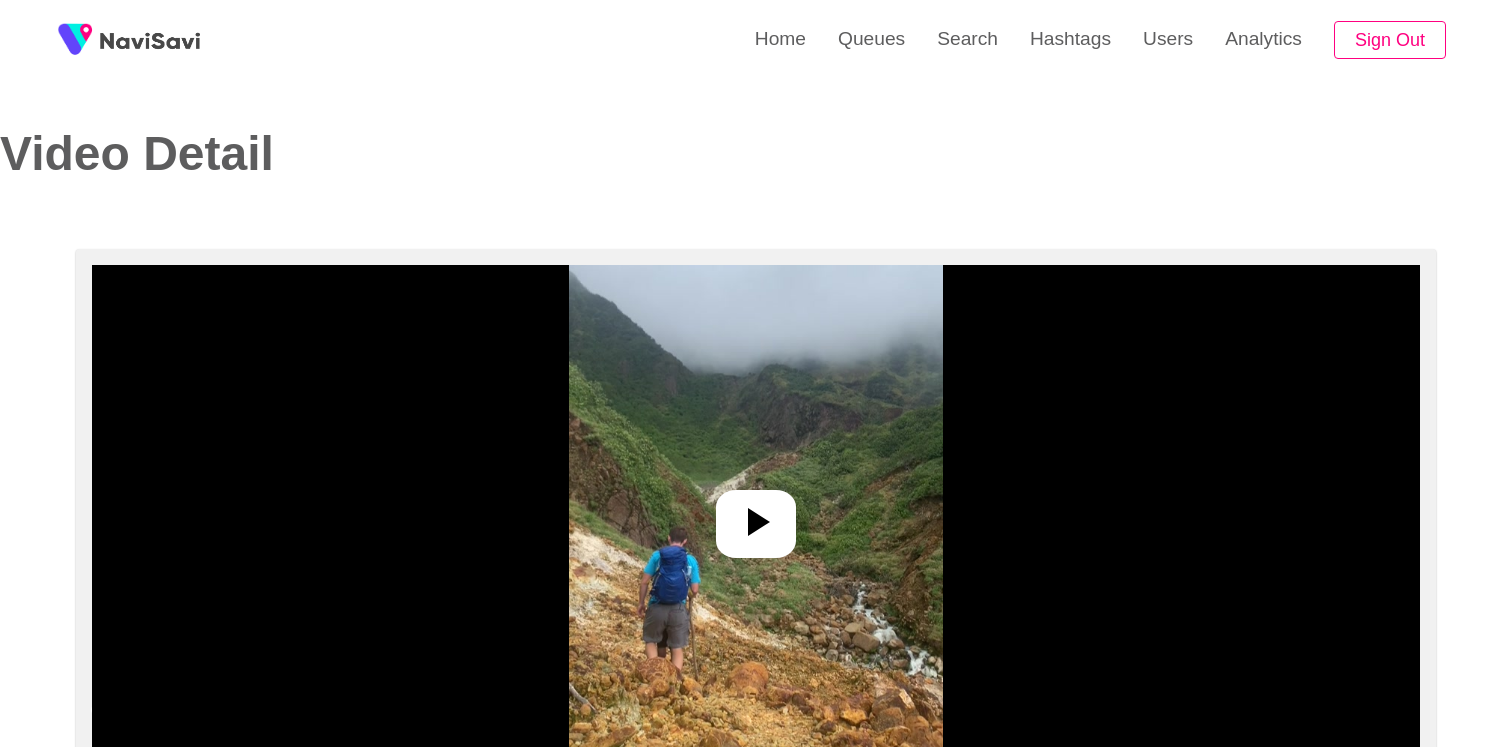 click at bounding box center [756, 515] 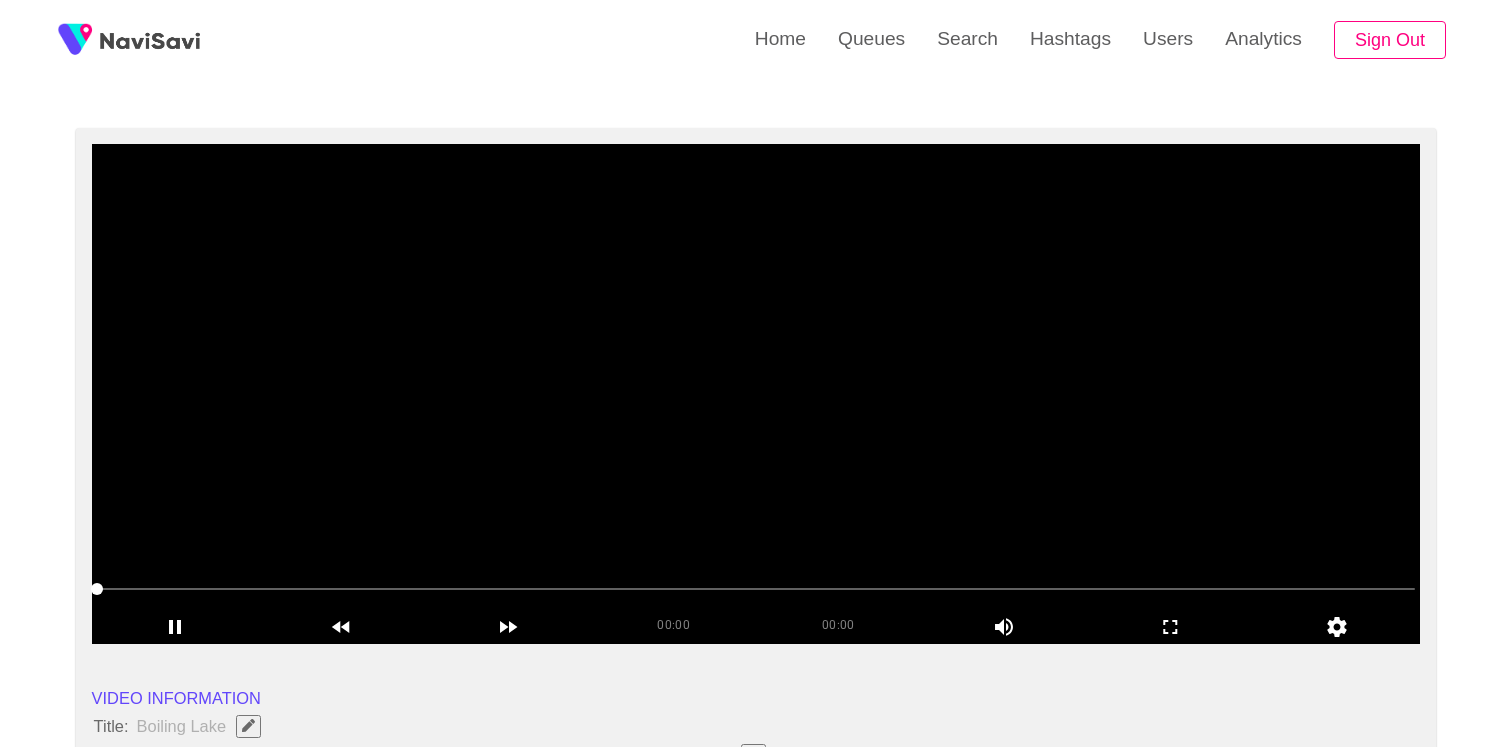 scroll, scrollTop: 122, scrollLeft: 0, axis: vertical 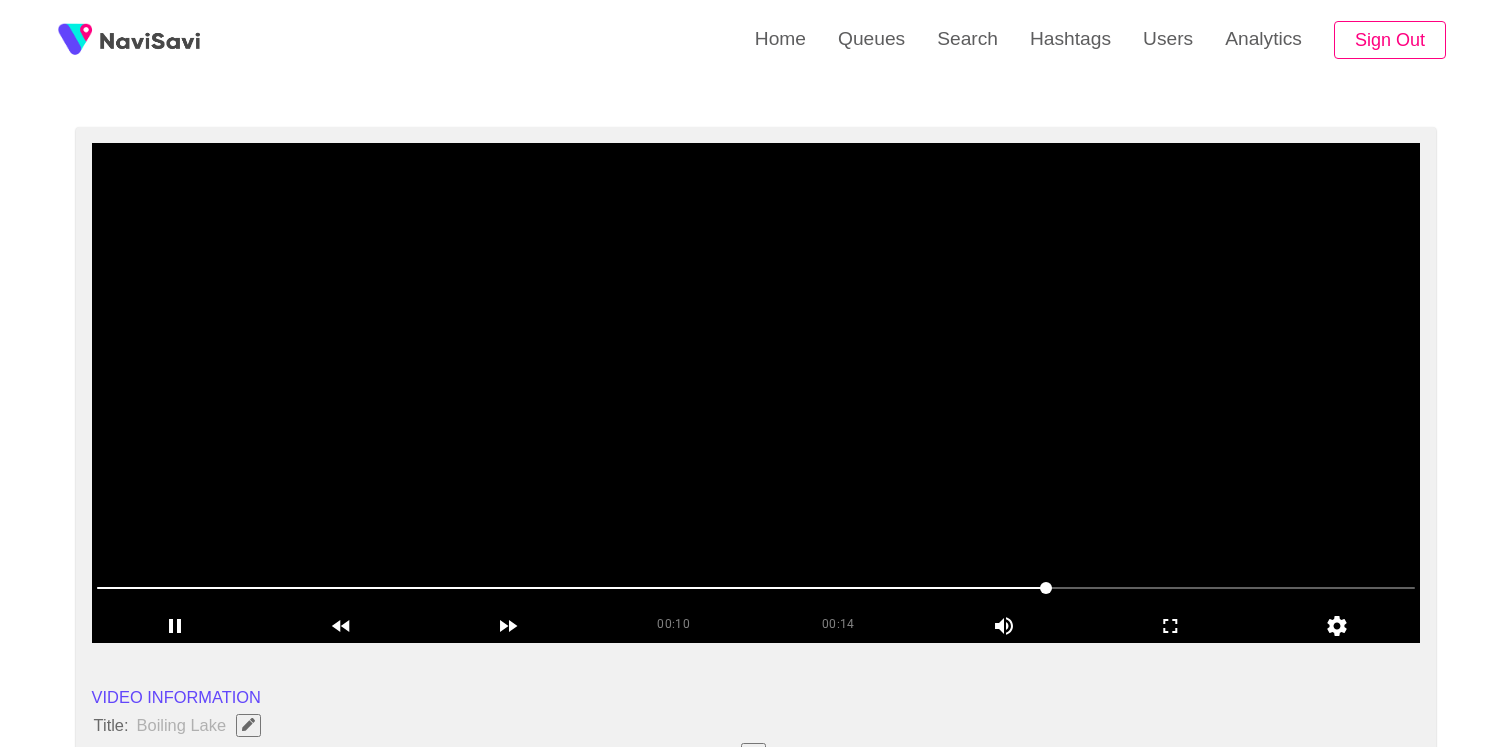 click at bounding box center [756, 393] 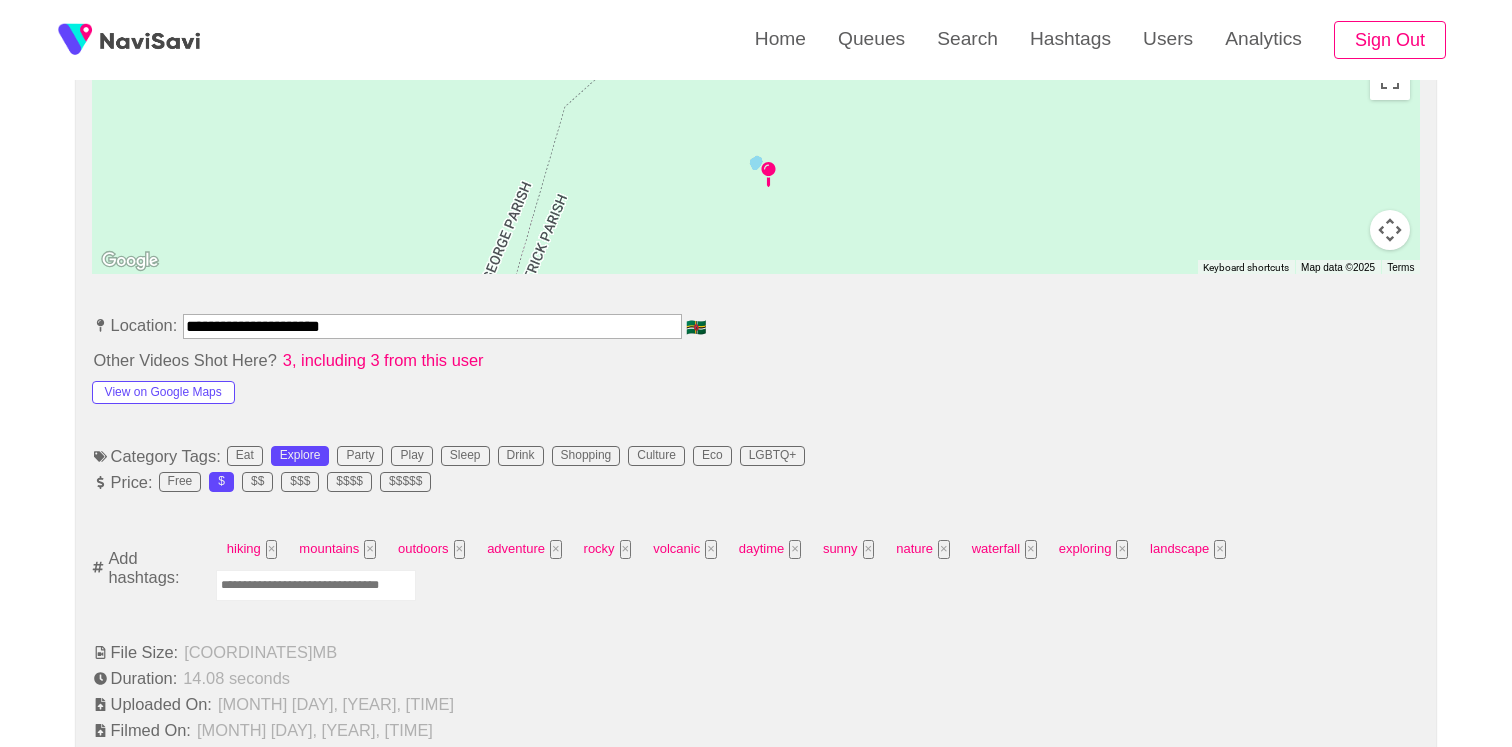 scroll, scrollTop: 1212, scrollLeft: 0, axis: vertical 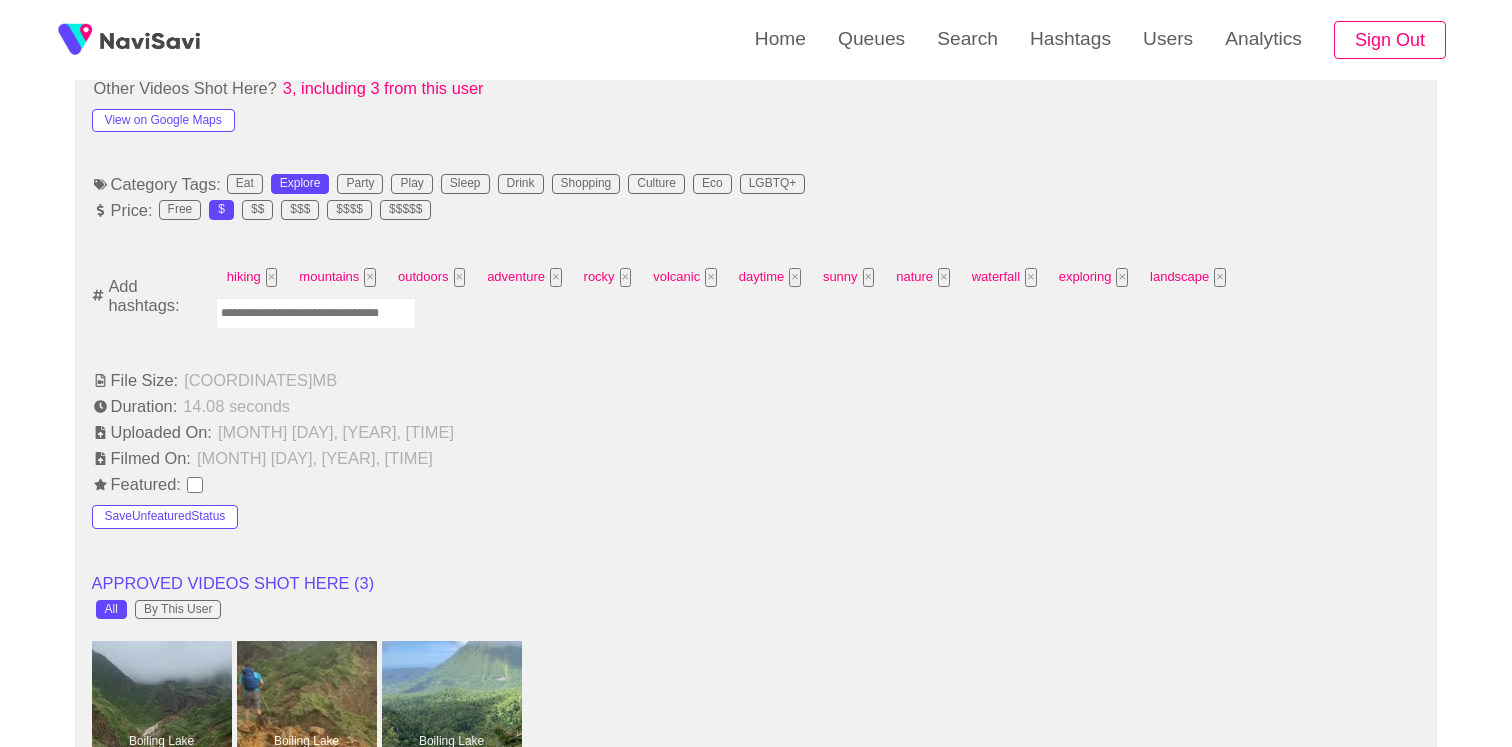click at bounding box center (316, 313) 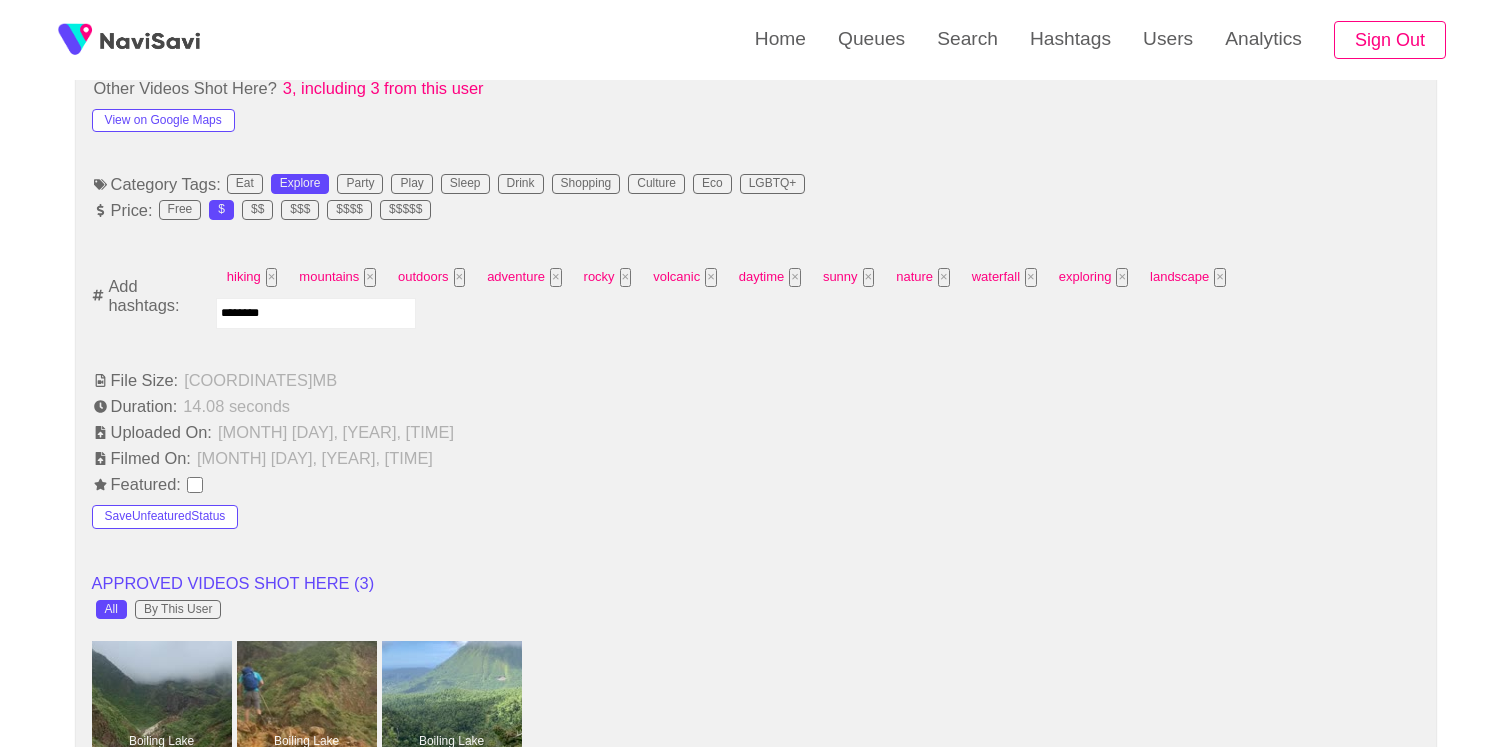 type on "*********" 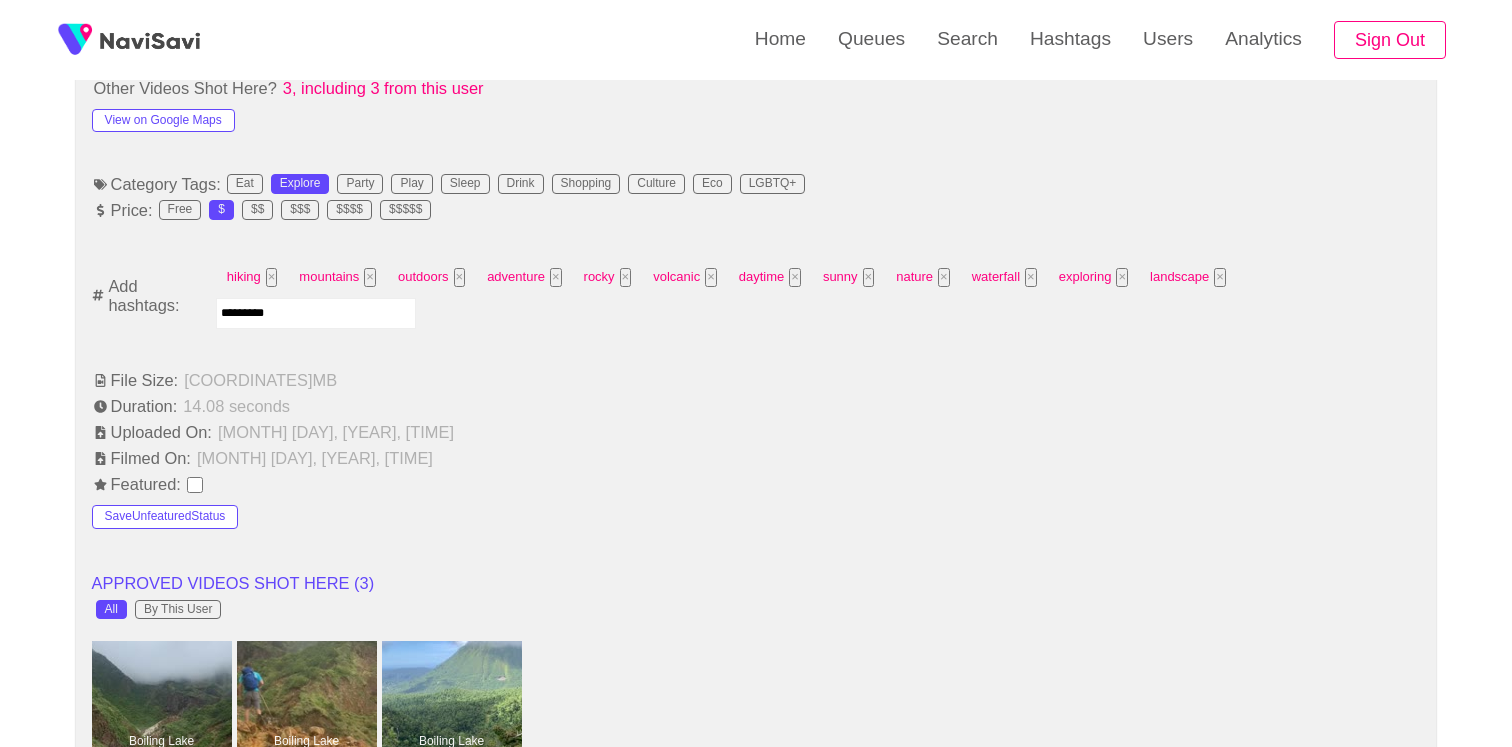 type 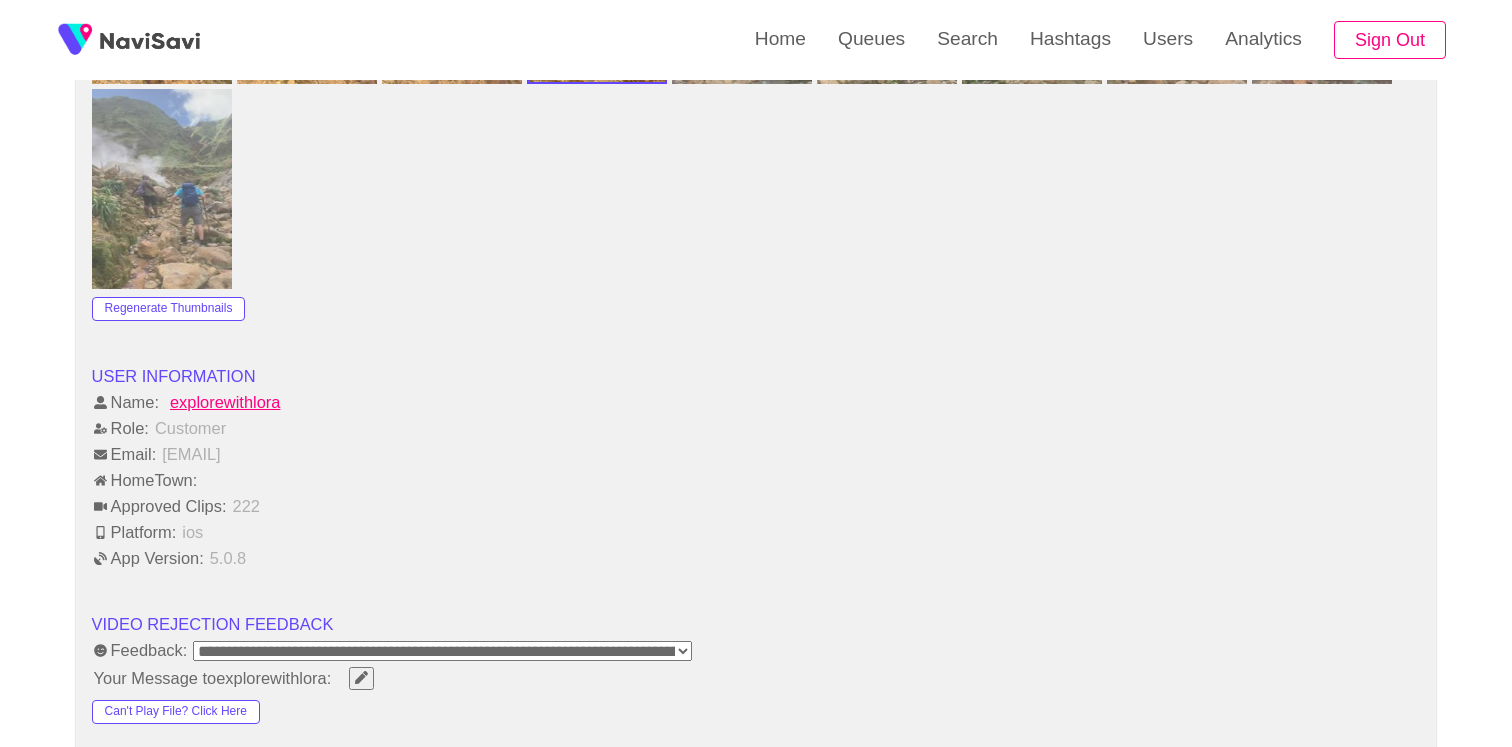 scroll, scrollTop: 2662, scrollLeft: 0, axis: vertical 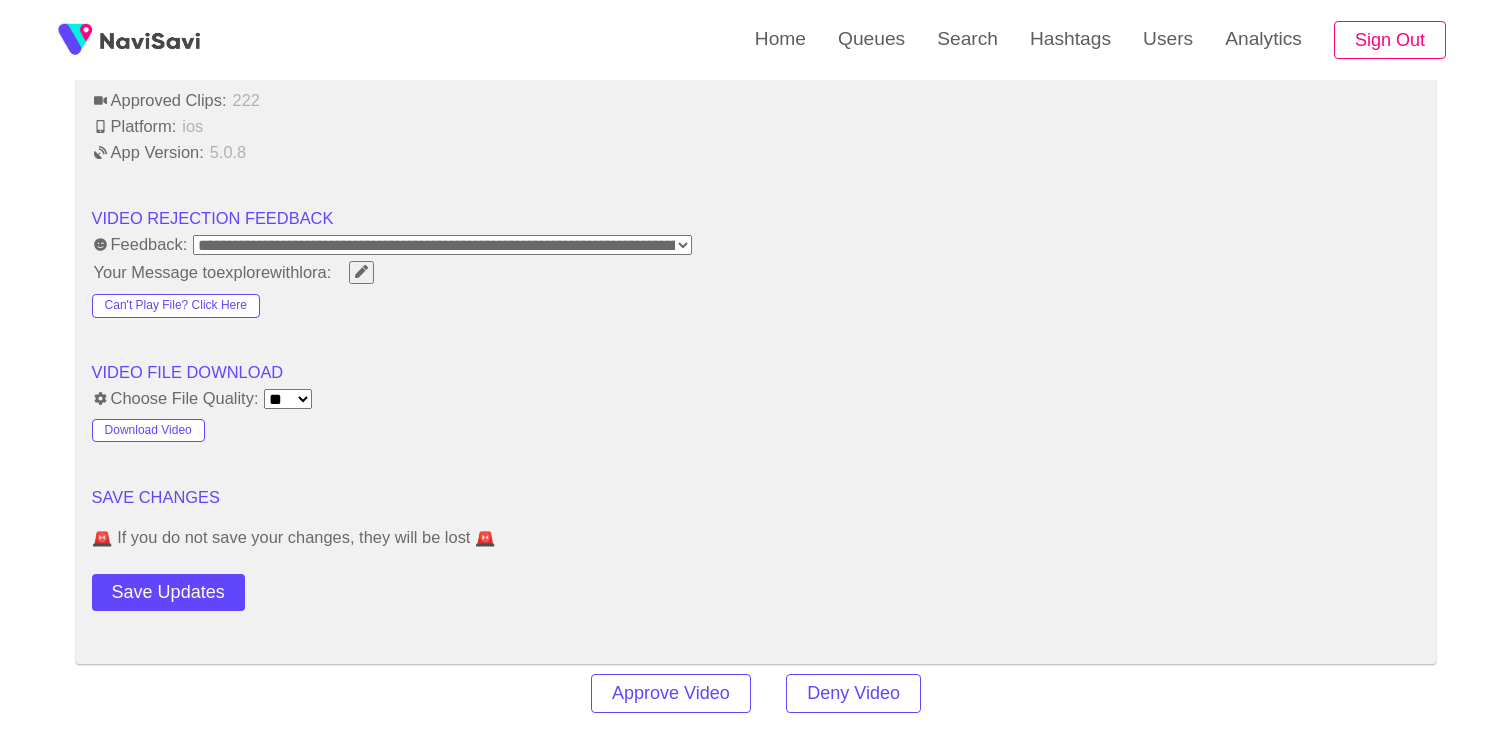 click on "Save Updates" at bounding box center (225, 588) 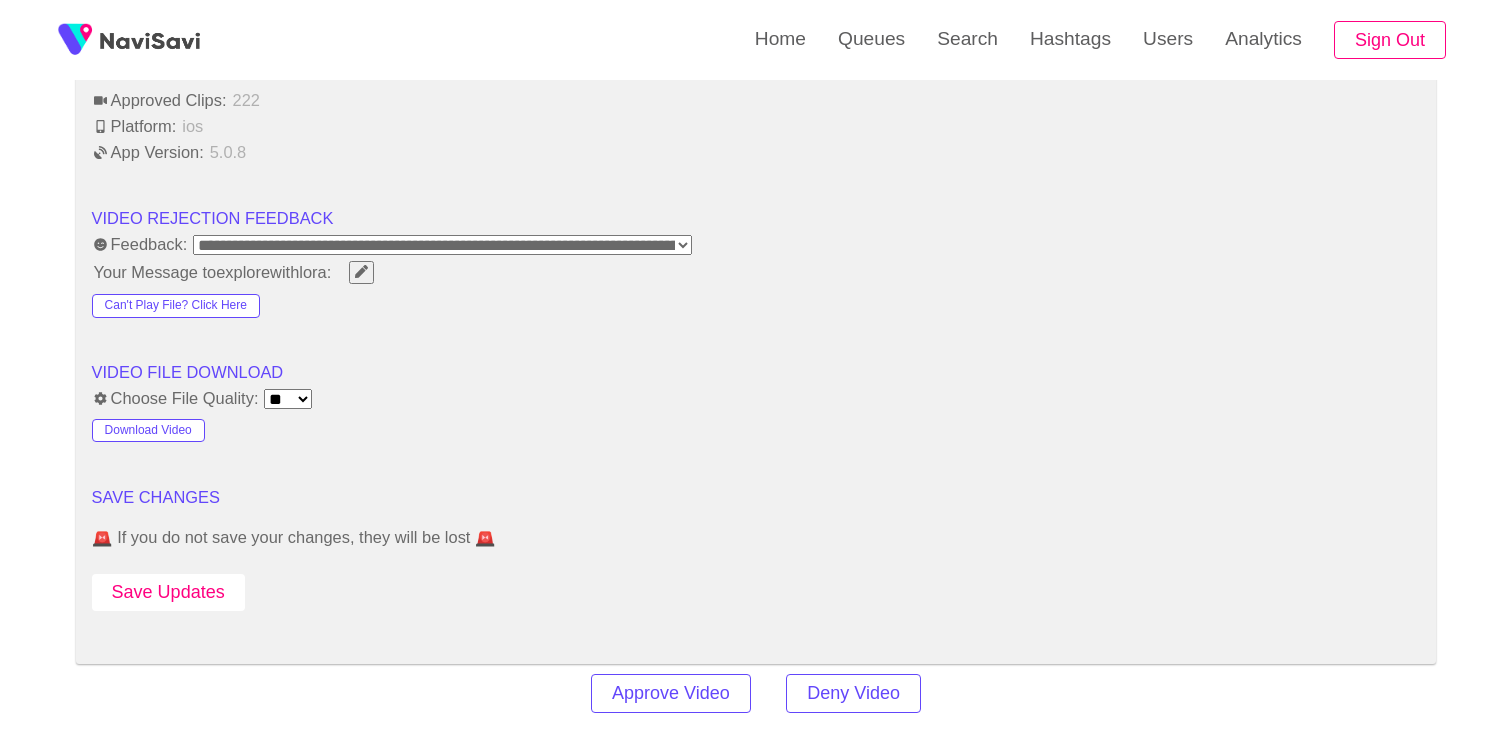 click on "Save Updates" at bounding box center [168, 592] 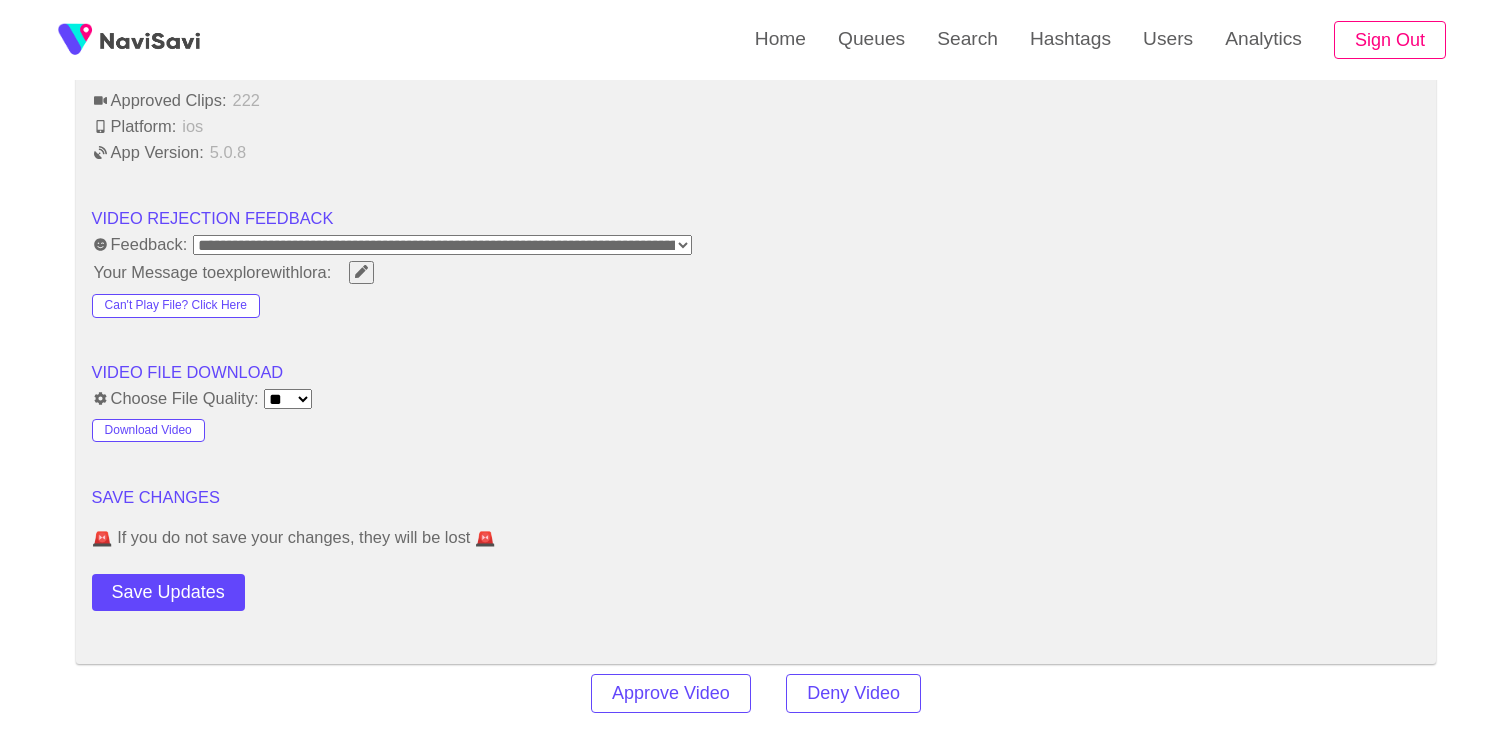 click on "HomeTown:" at bounding box center [756, 74] 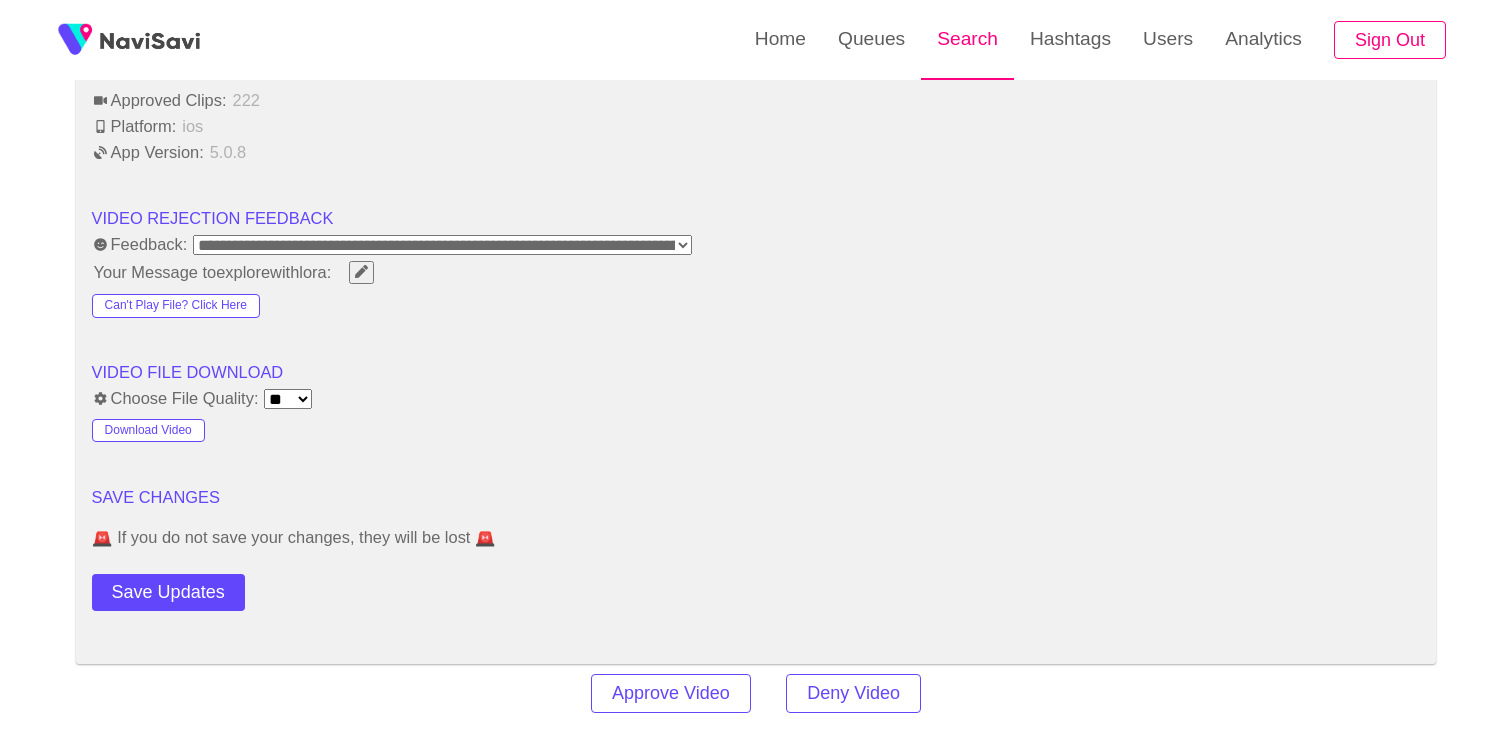 click on "Search" at bounding box center [967, 39] 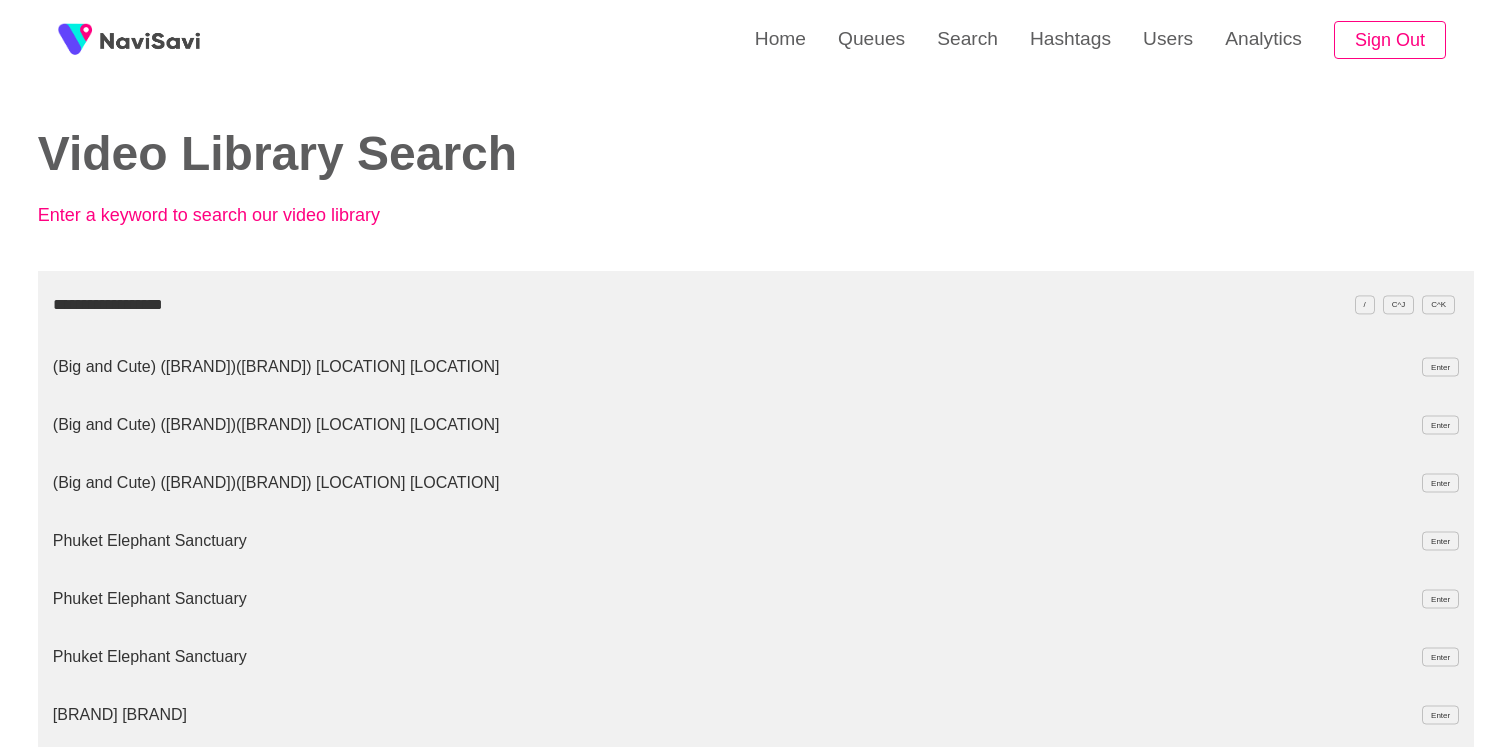 type on "**********" 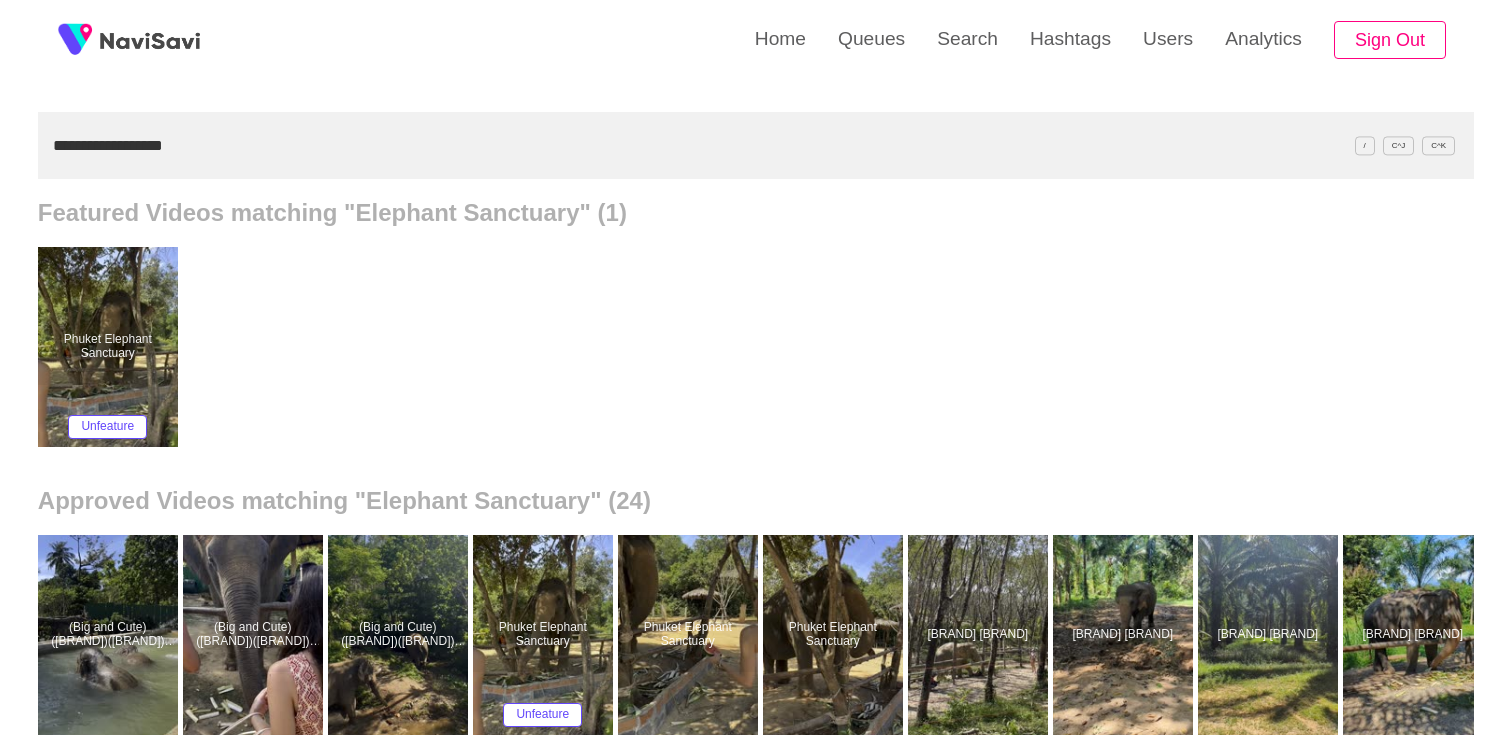 scroll, scrollTop: 164, scrollLeft: 0, axis: vertical 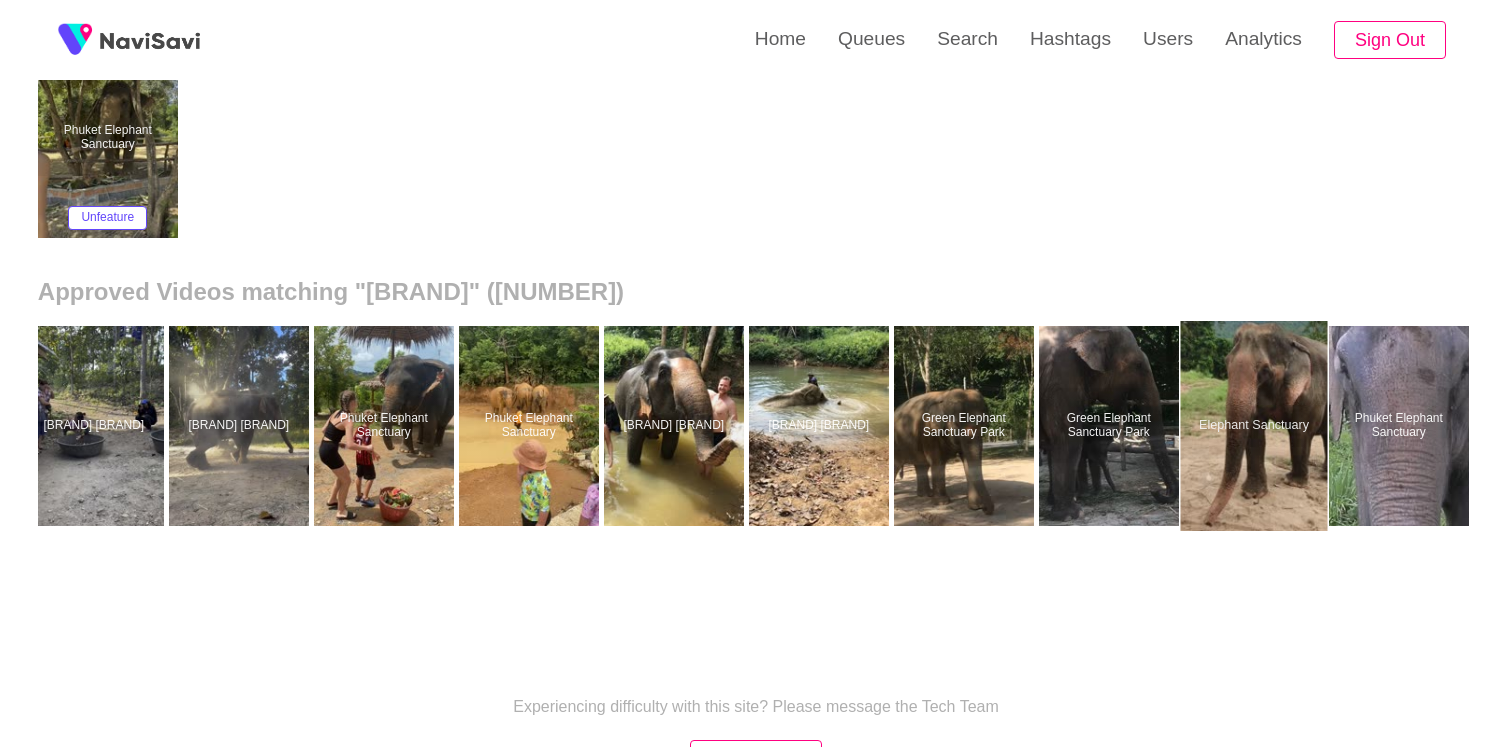 click at bounding box center (1253, 426) 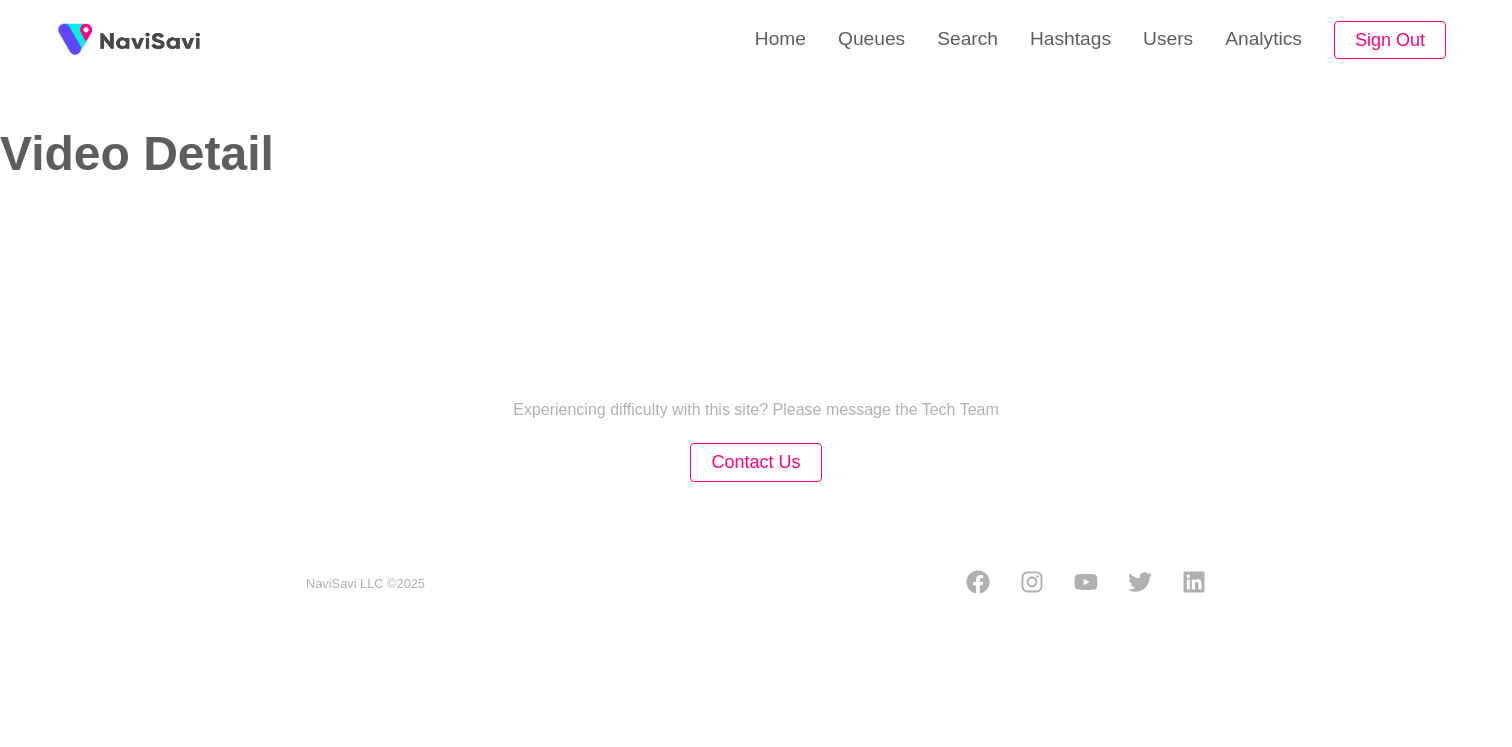 scroll, scrollTop: 0, scrollLeft: 0, axis: both 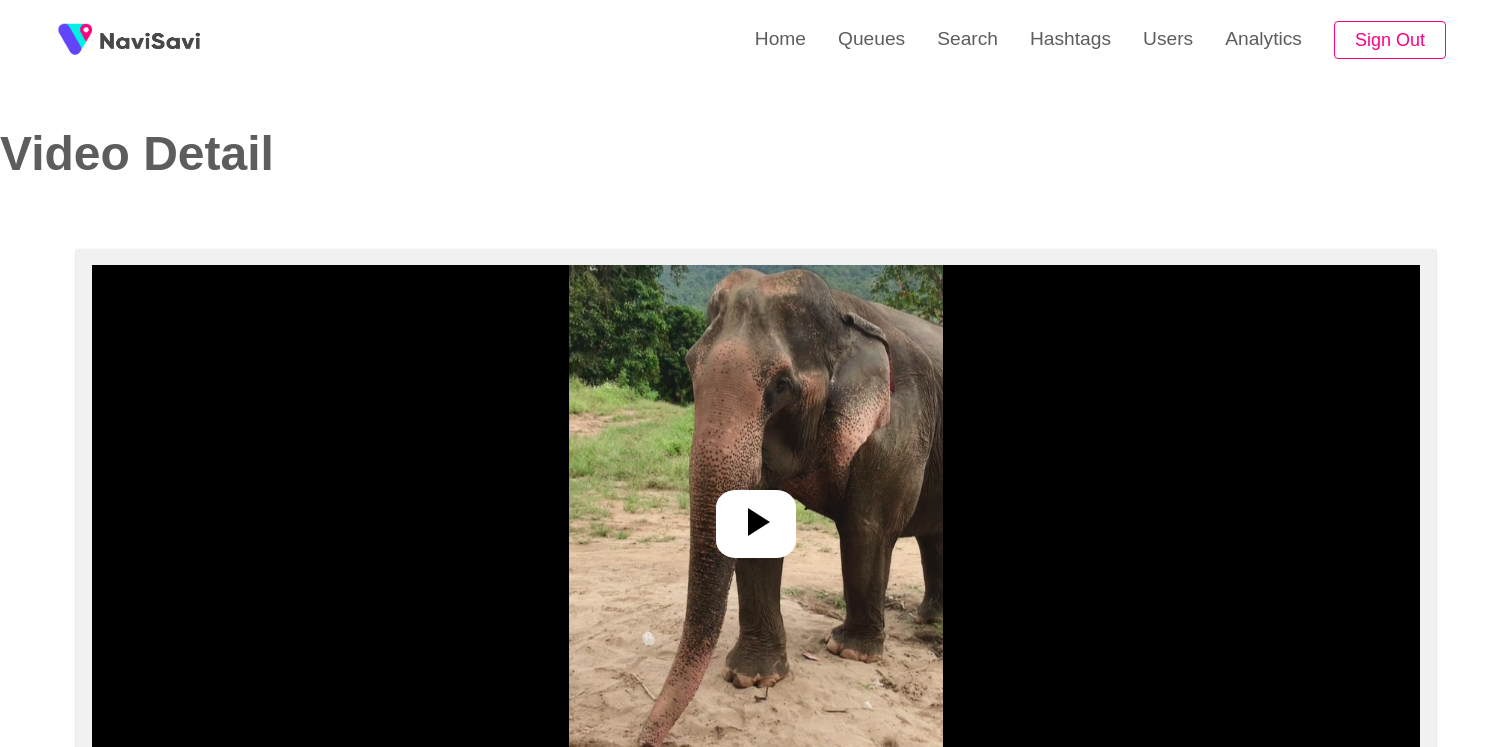 click at bounding box center [756, 515] 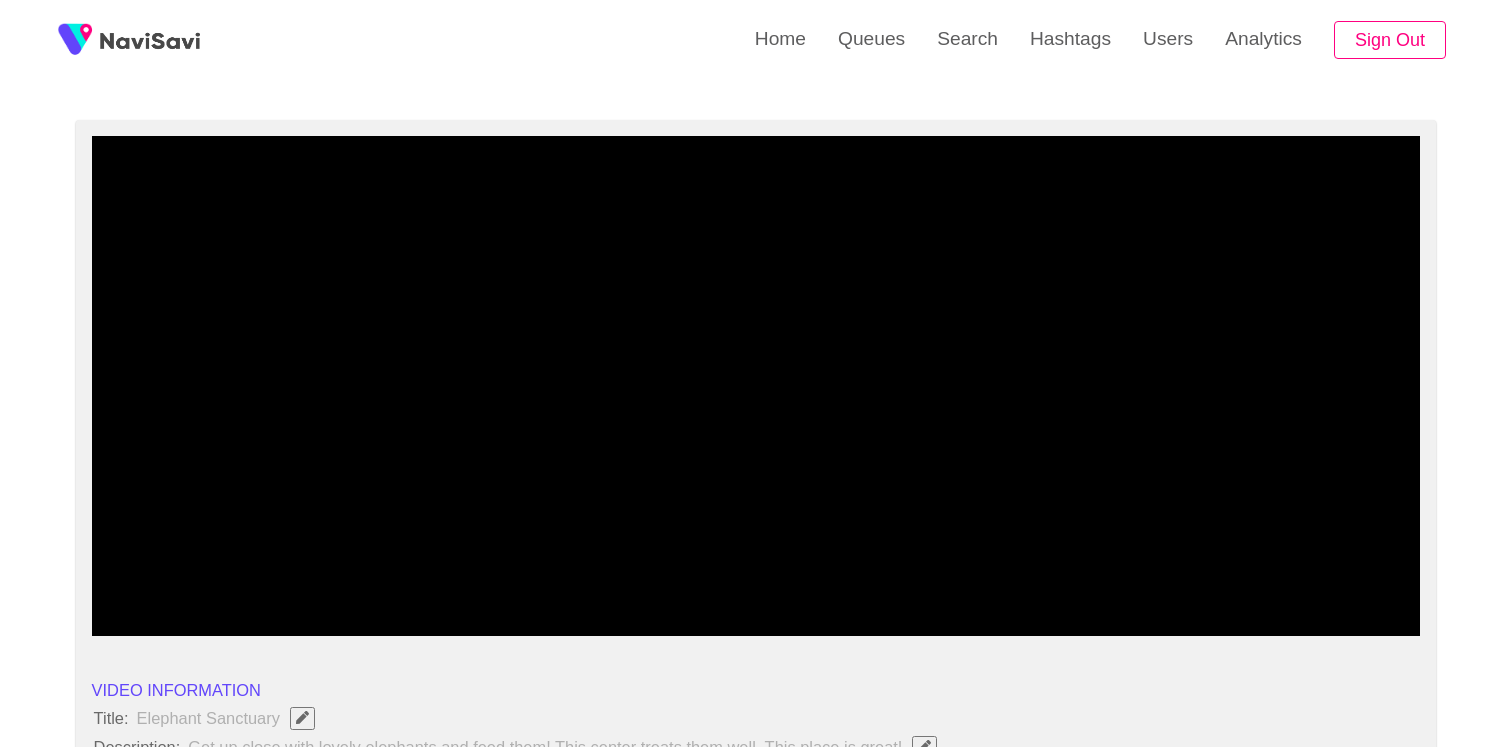 click at bounding box center [756, 386] 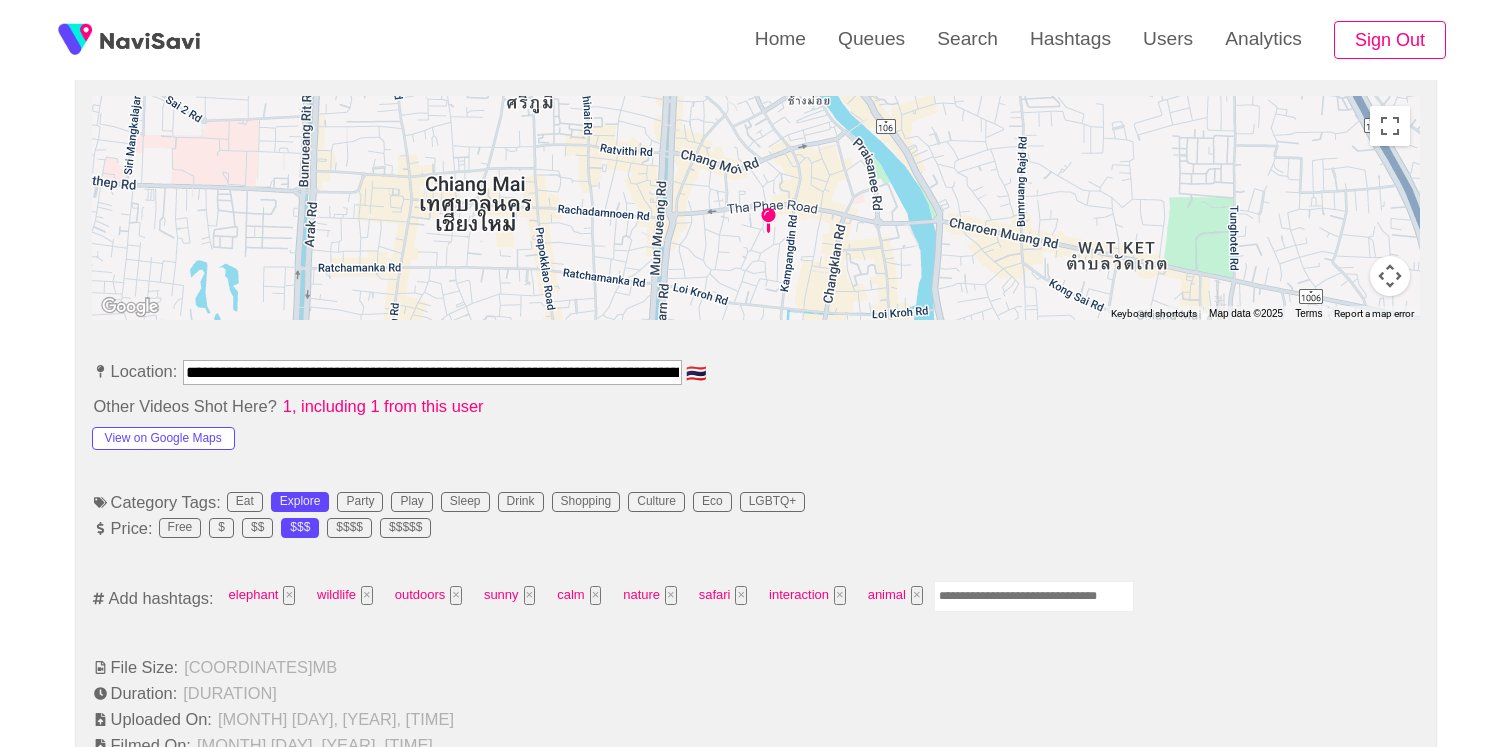 scroll, scrollTop: 985, scrollLeft: 0, axis: vertical 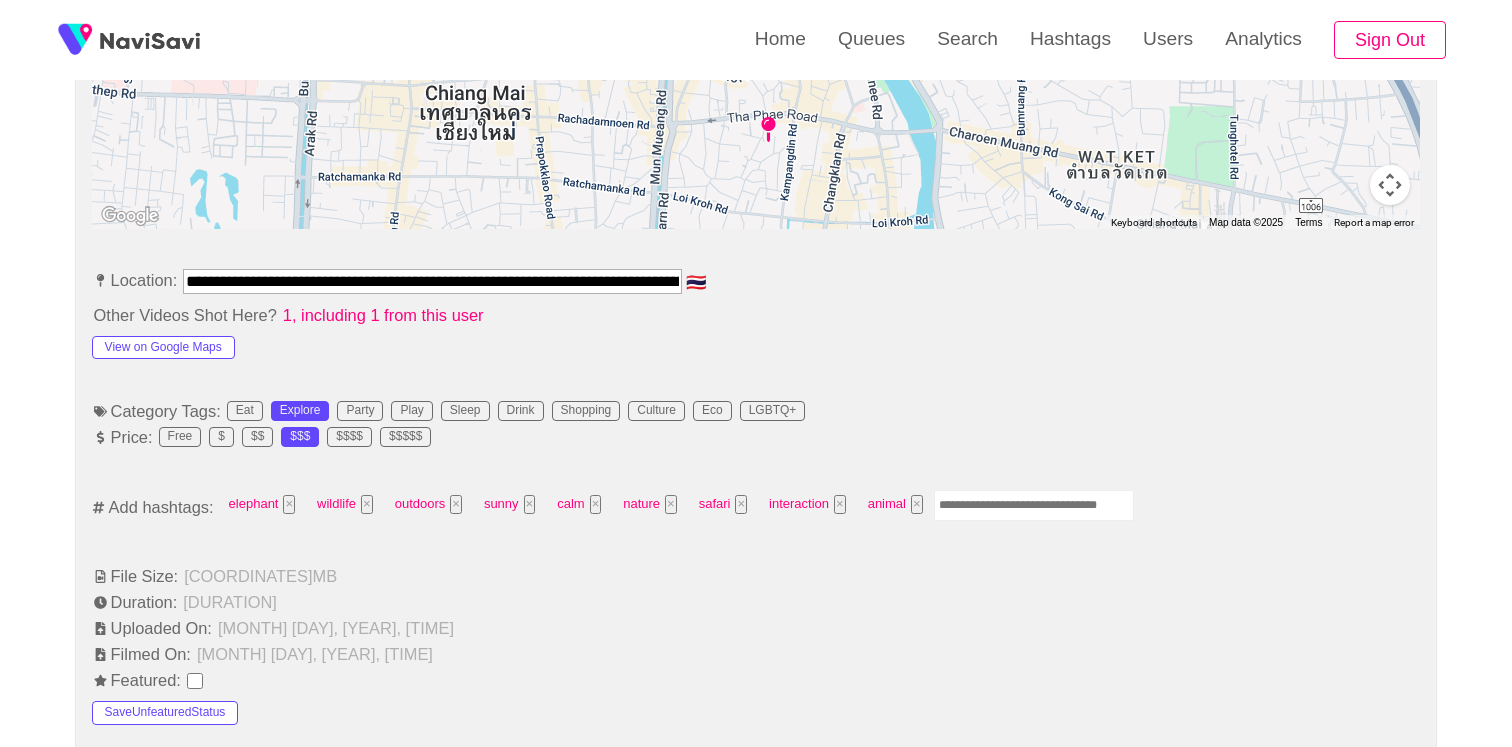 click at bounding box center (1034, 505) 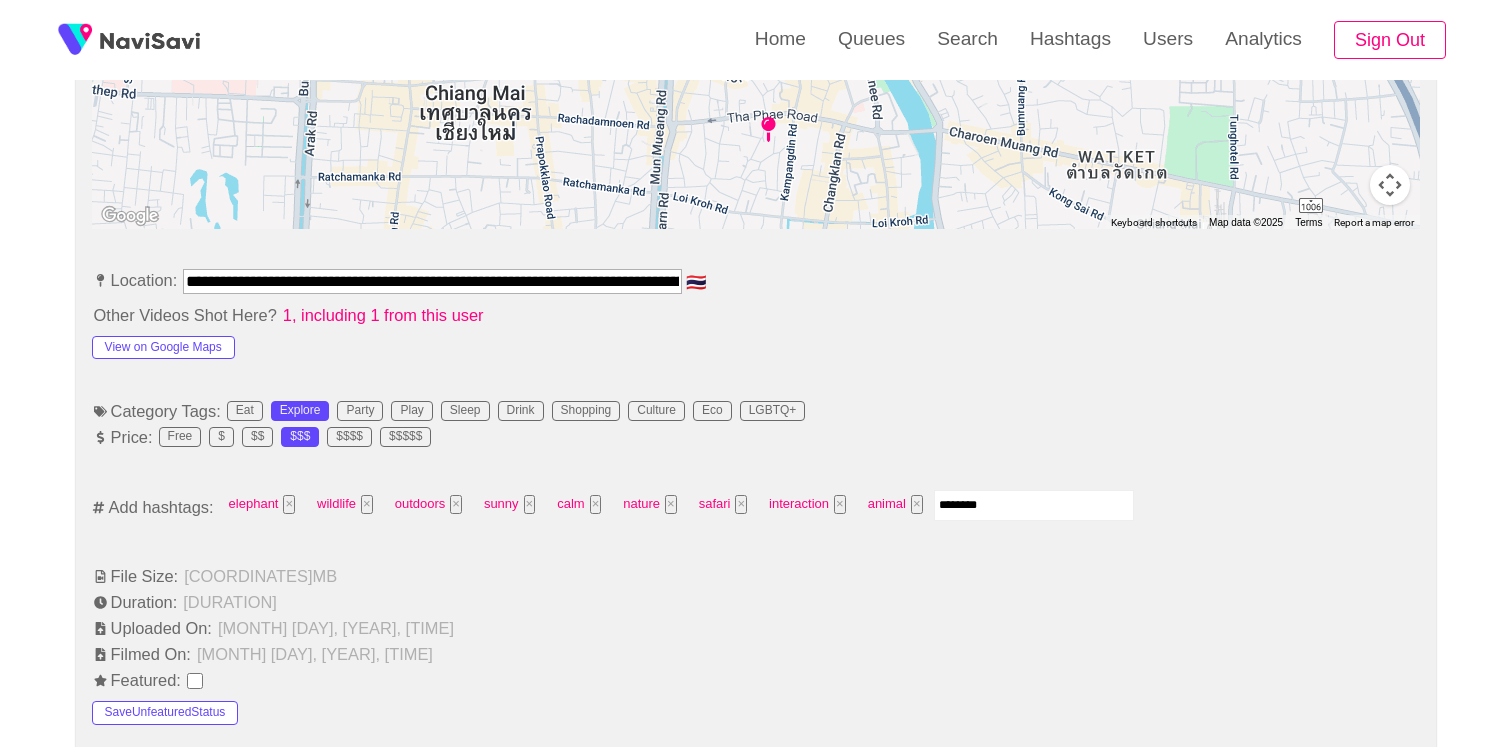 type on "*********" 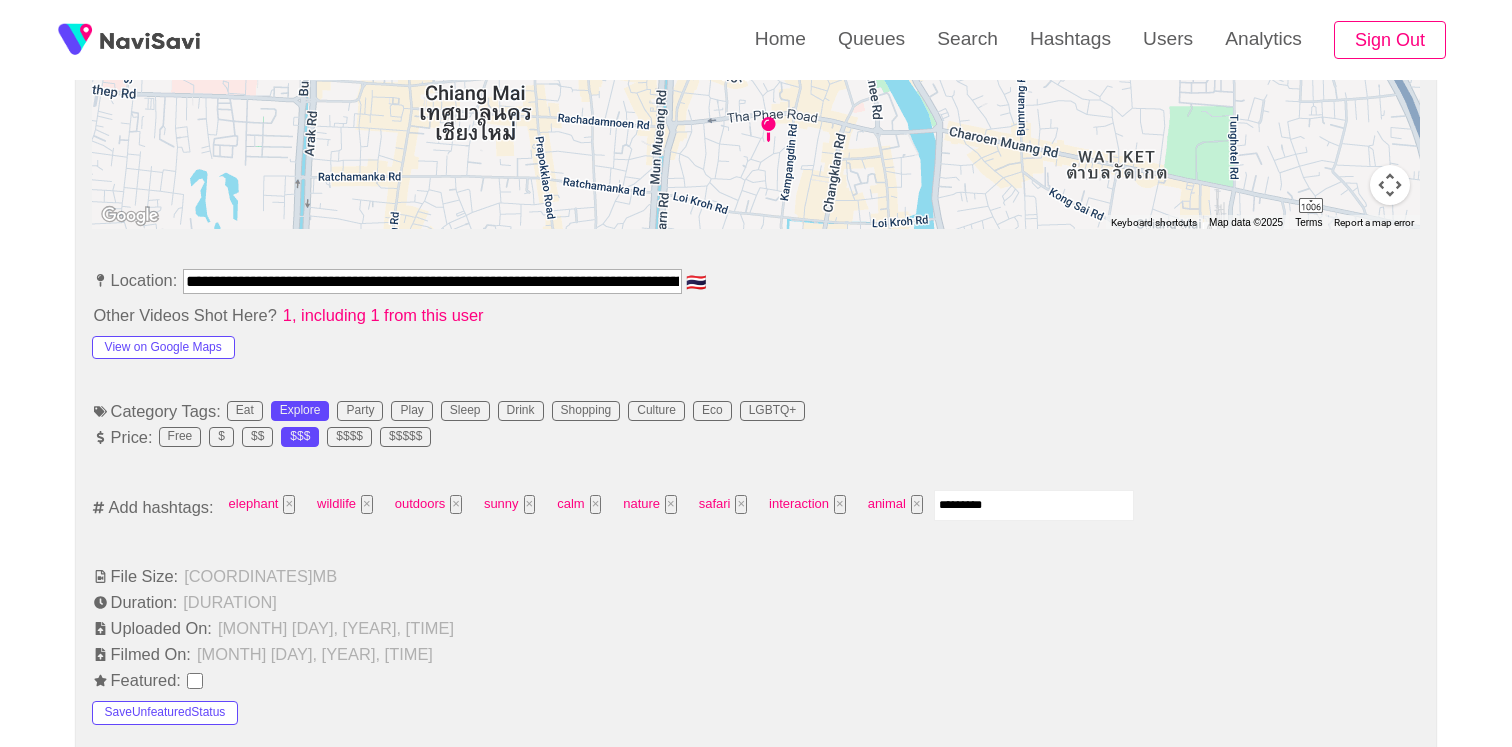 type 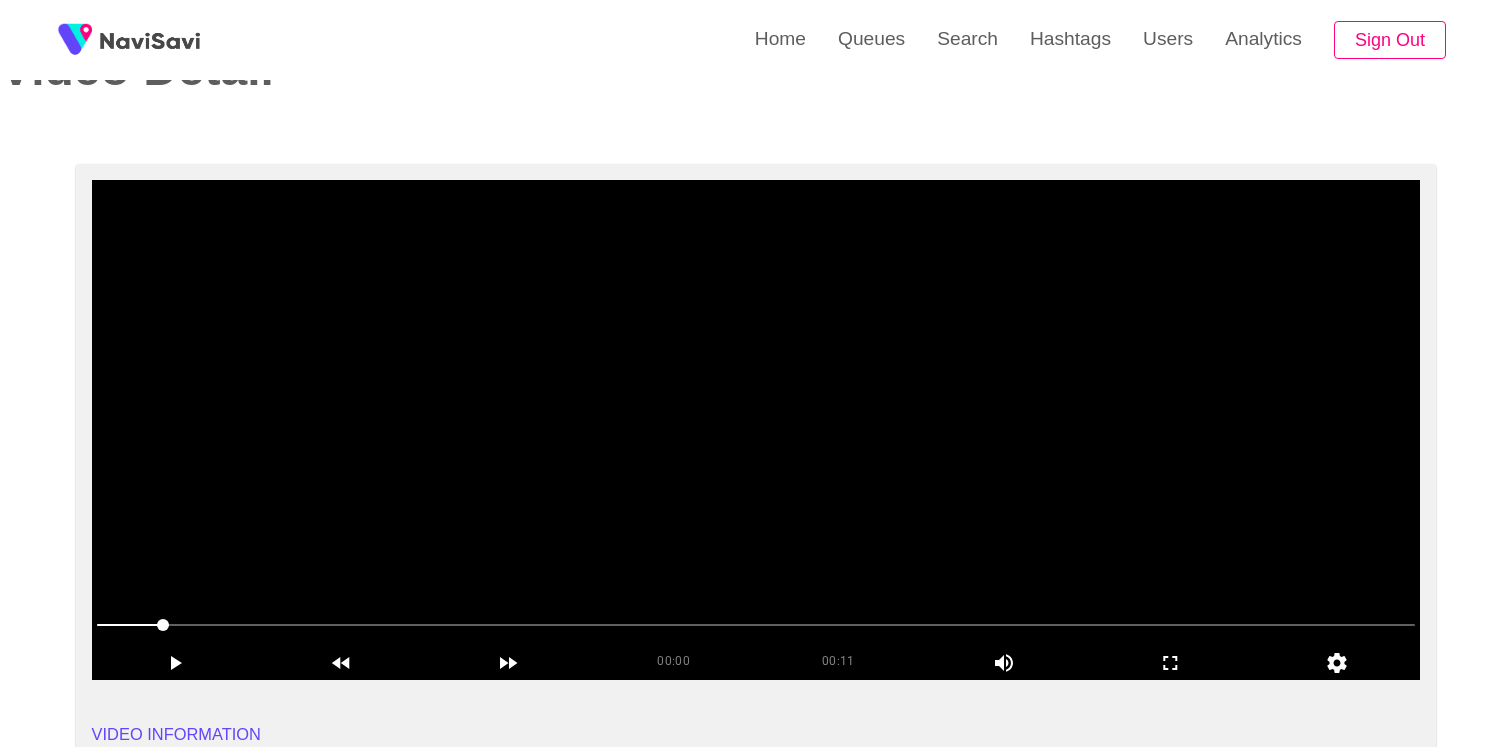 scroll, scrollTop: 0, scrollLeft: 0, axis: both 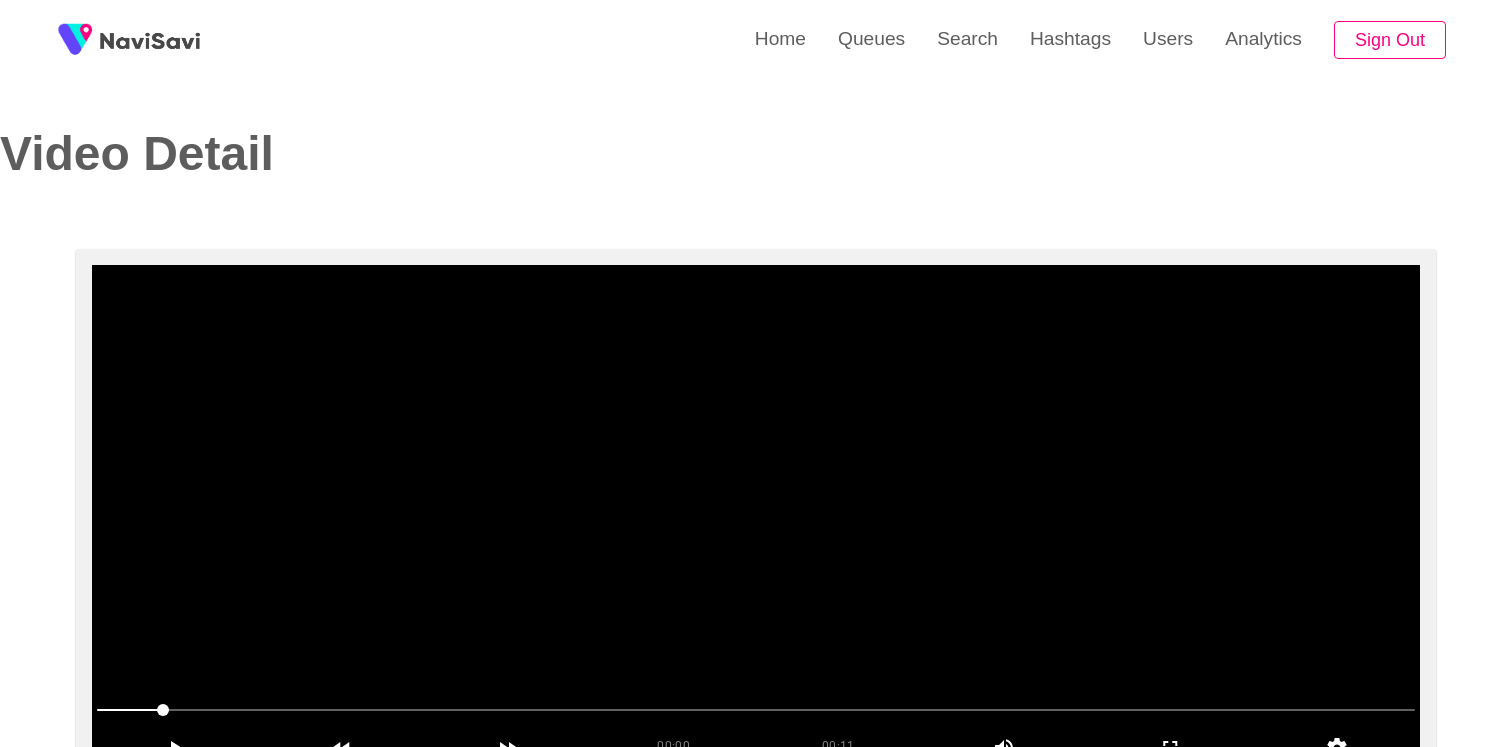 click at bounding box center [756, 515] 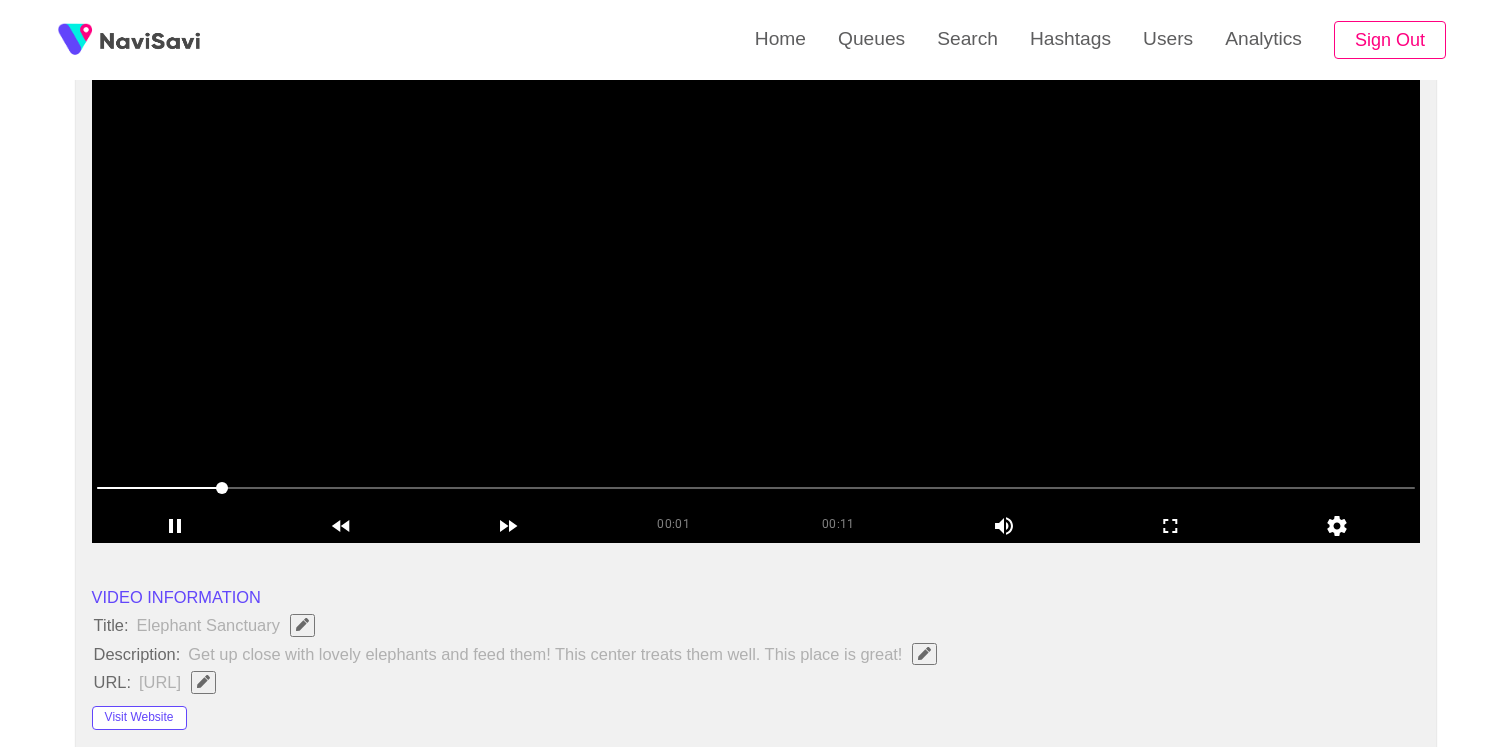scroll, scrollTop: 223, scrollLeft: 0, axis: vertical 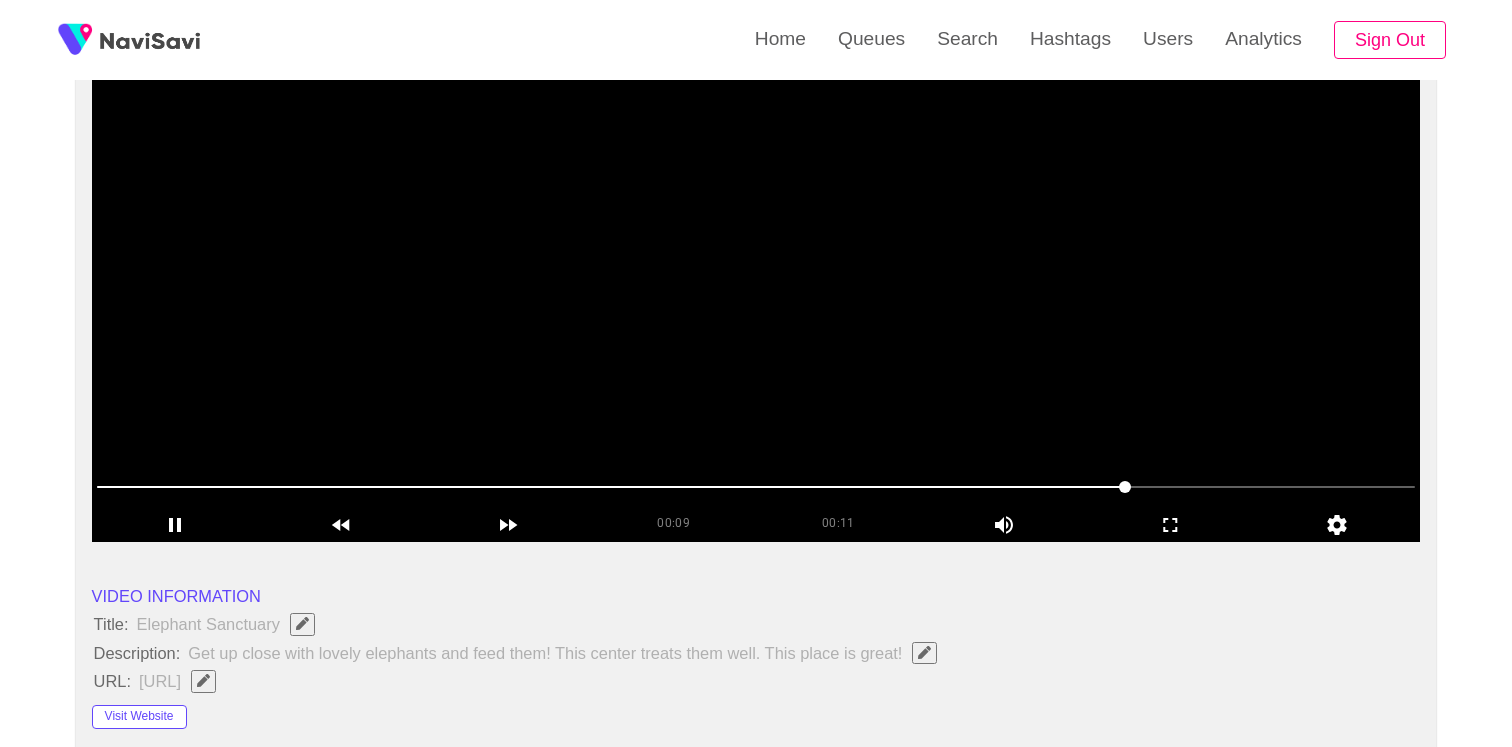 click at bounding box center (756, 292) 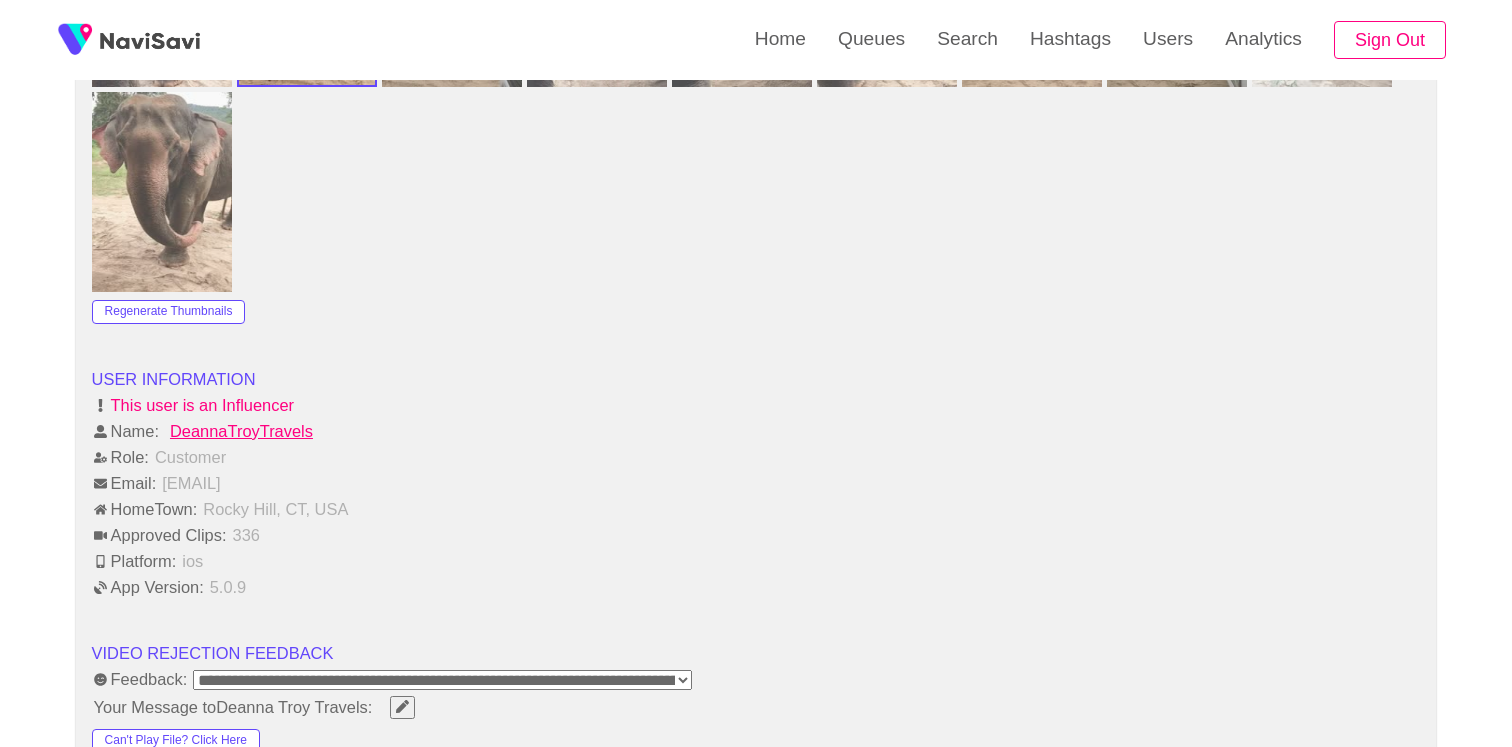 scroll, scrollTop: 2796, scrollLeft: 0, axis: vertical 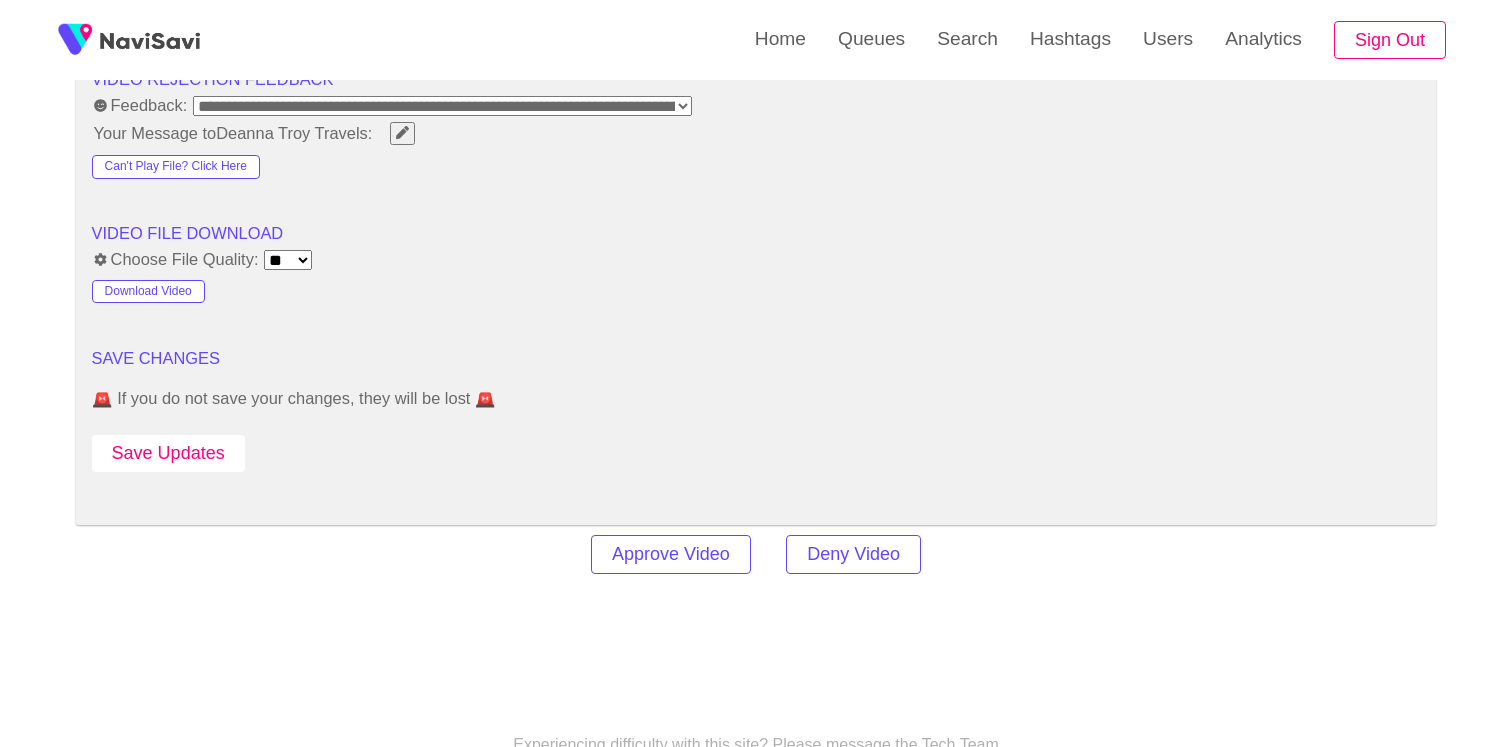 click on "Save Updates" at bounding box center (168, 453) 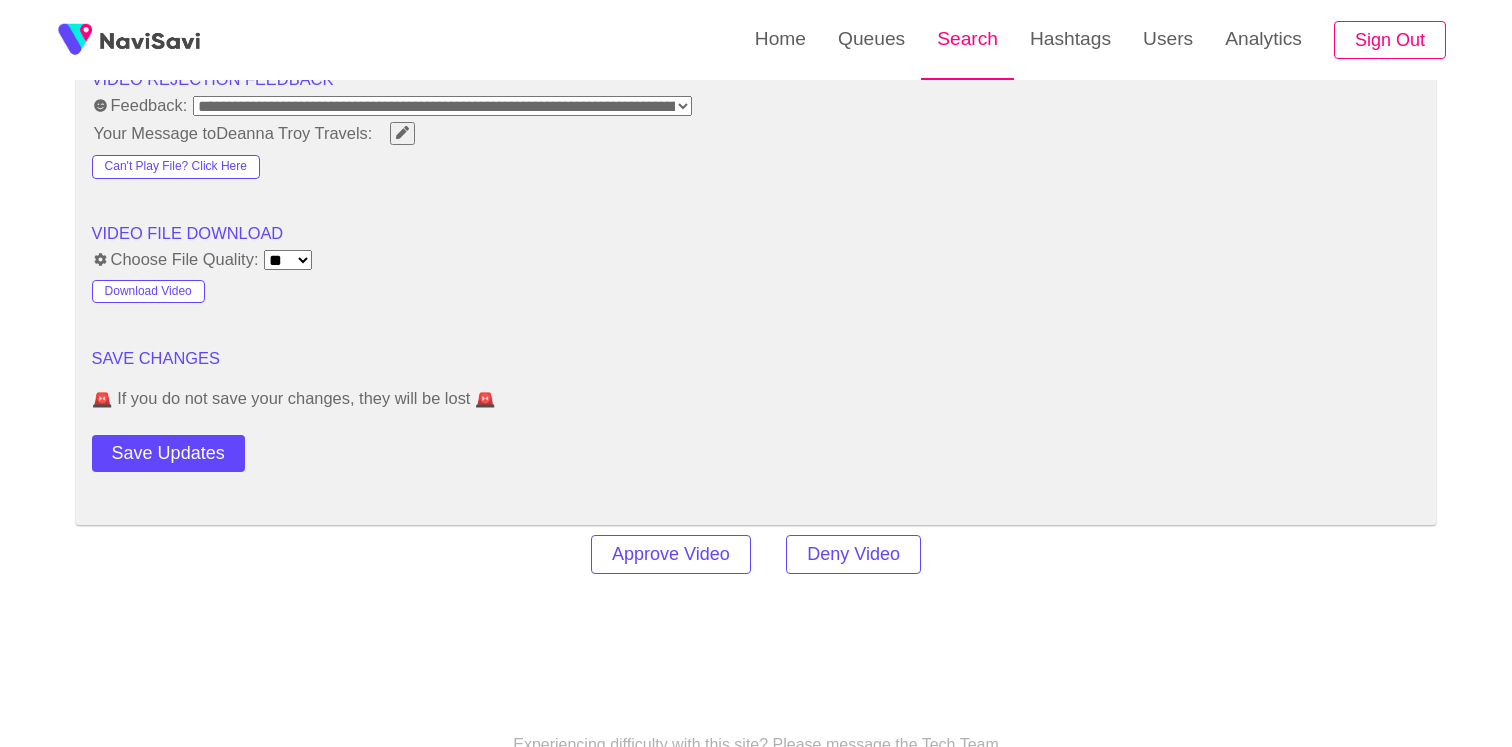 click on "Search" at bounding box center [967, 39] 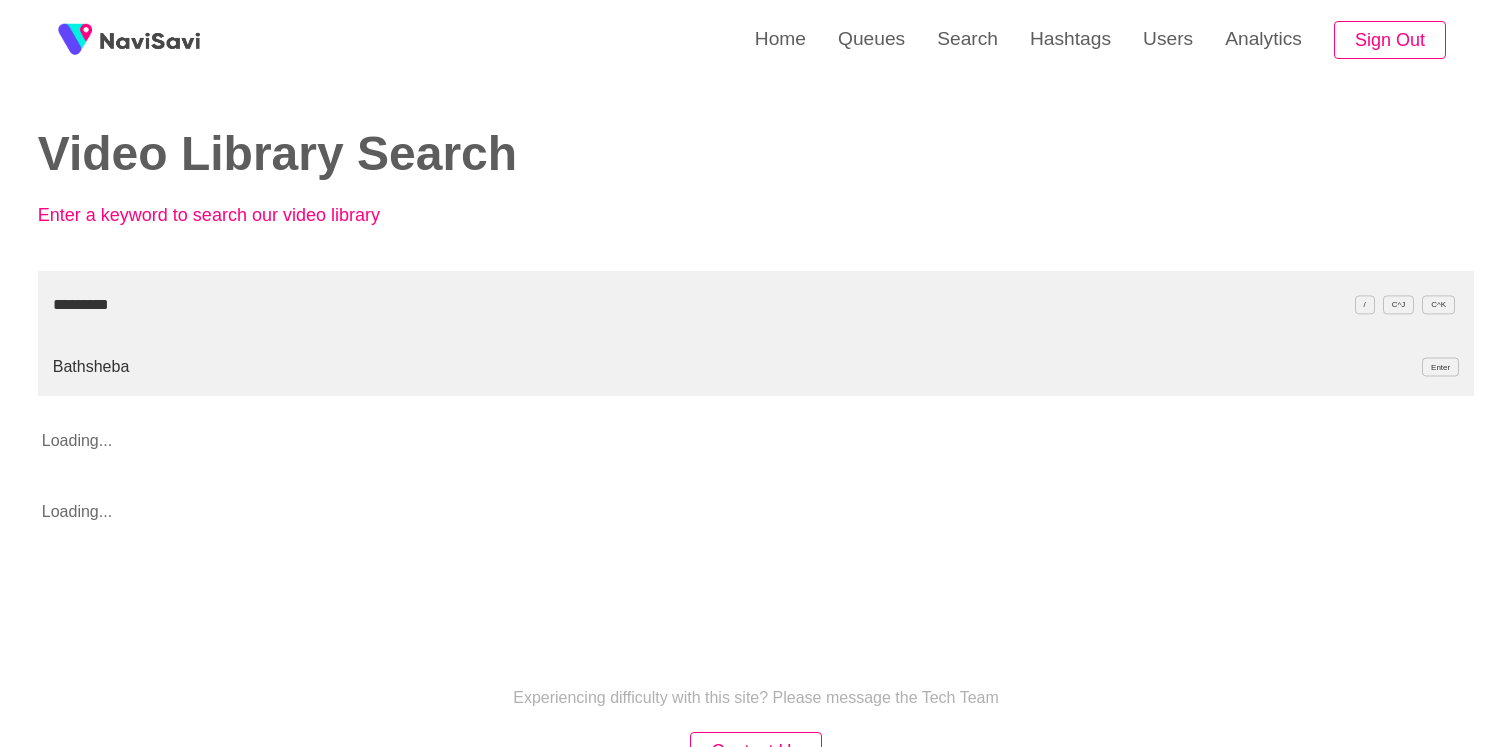 type on "*********" 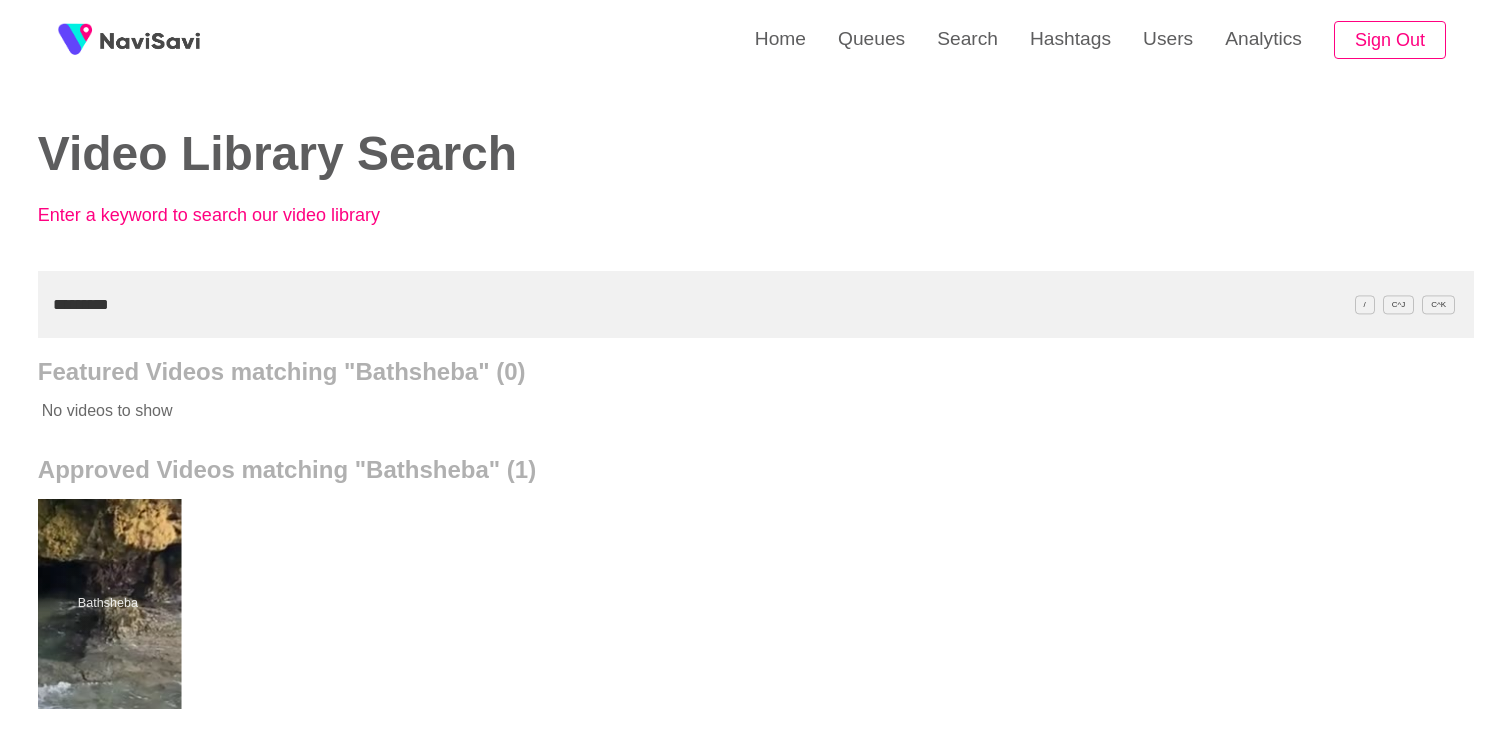 click at bounding box center [107, 604] 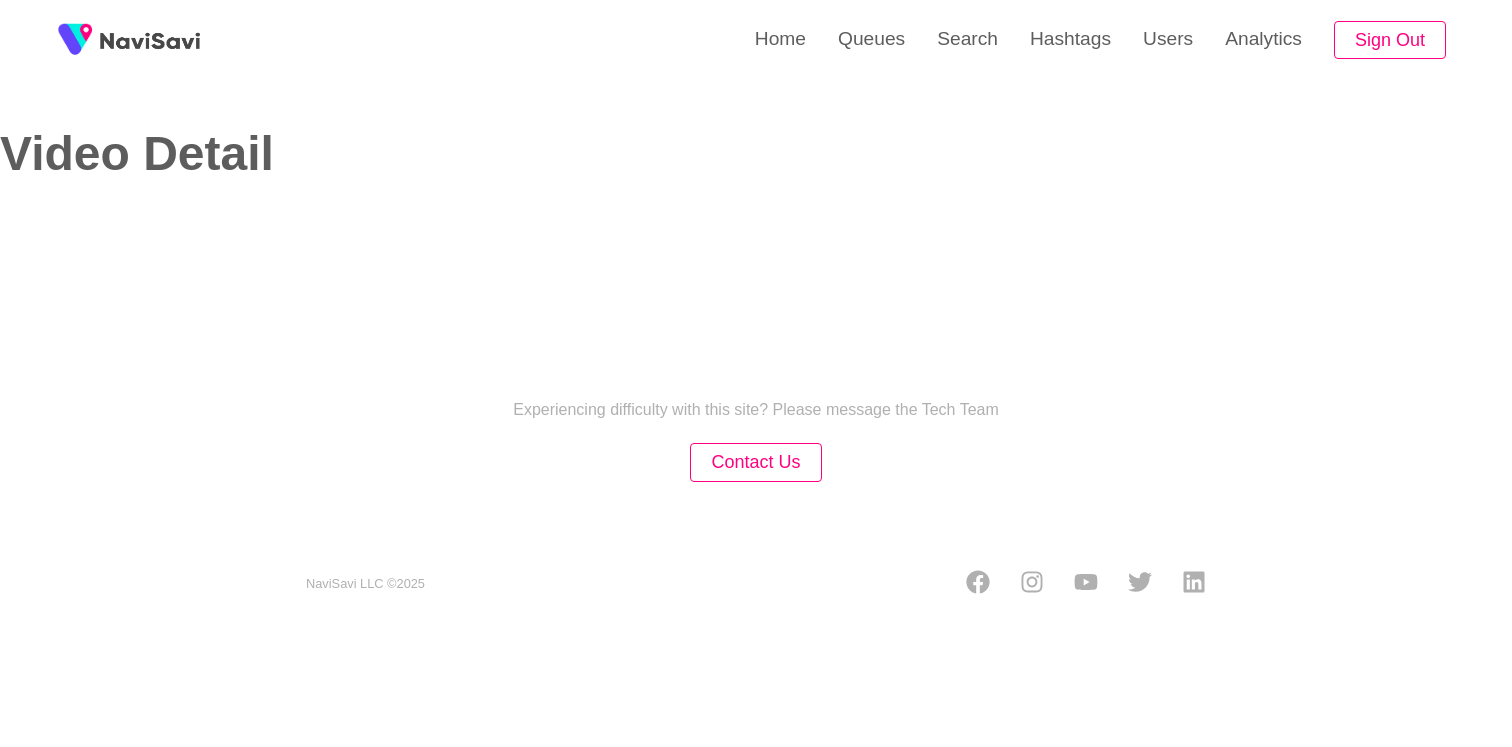 select on "**********" 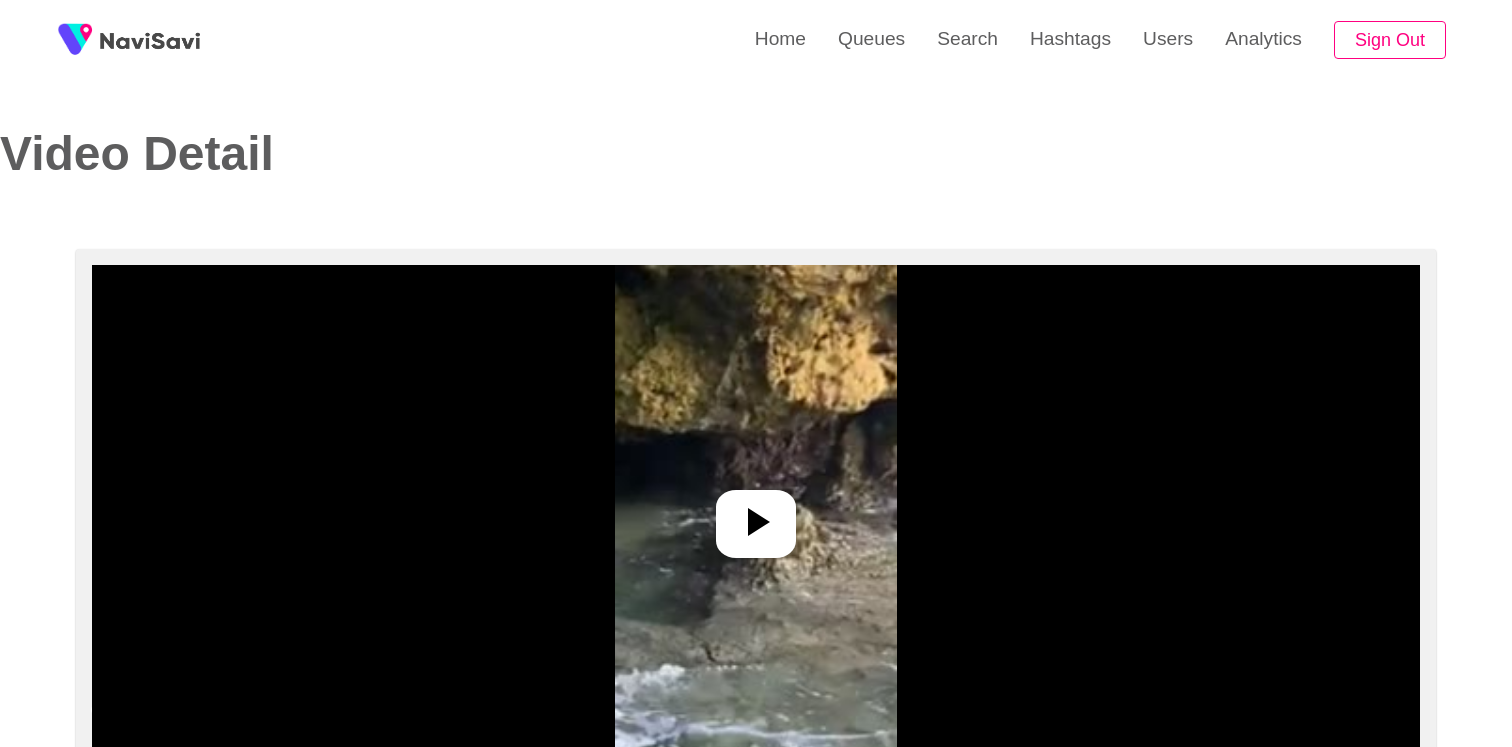 click at bounding box center (756, 515) 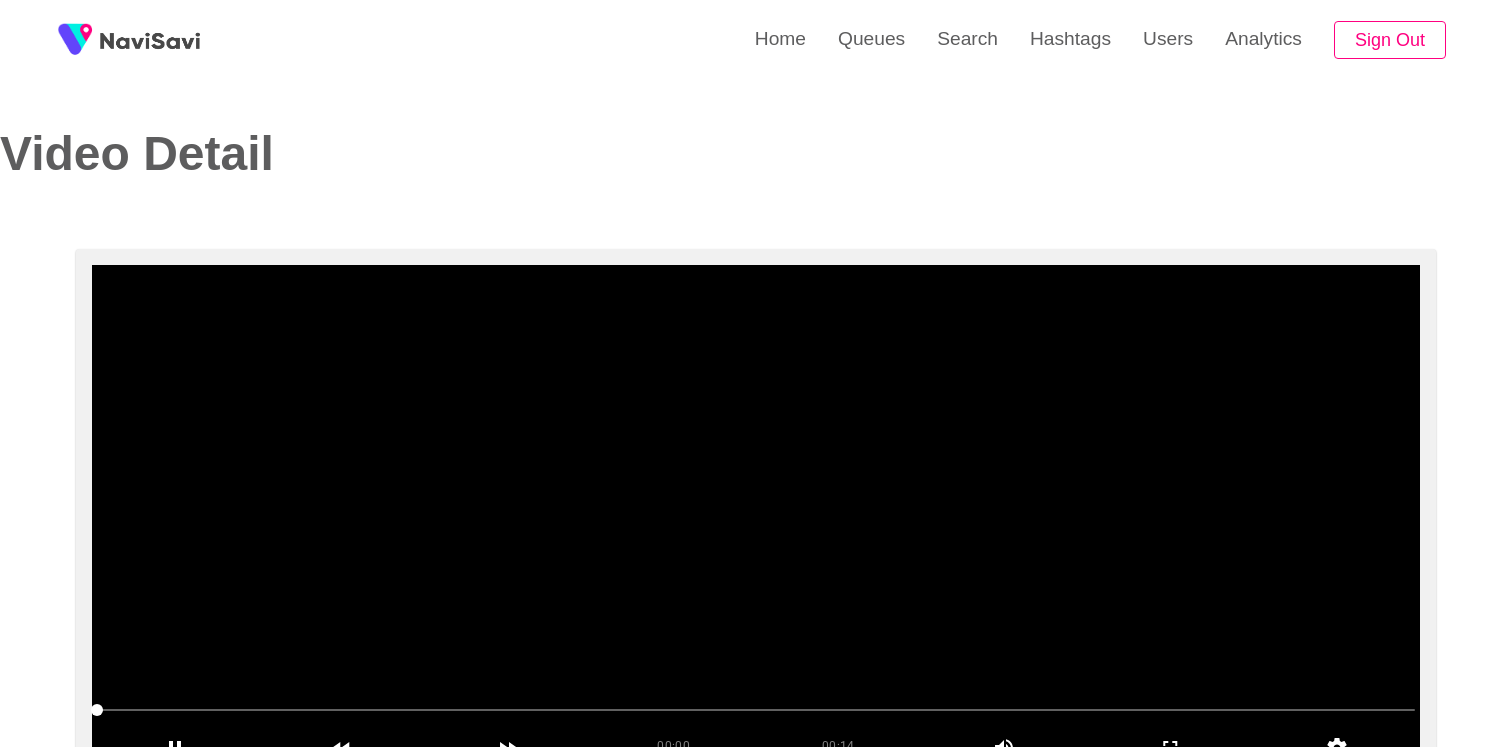scroll, scrollTop: 152, scrollLeft: 0, axis: vertical 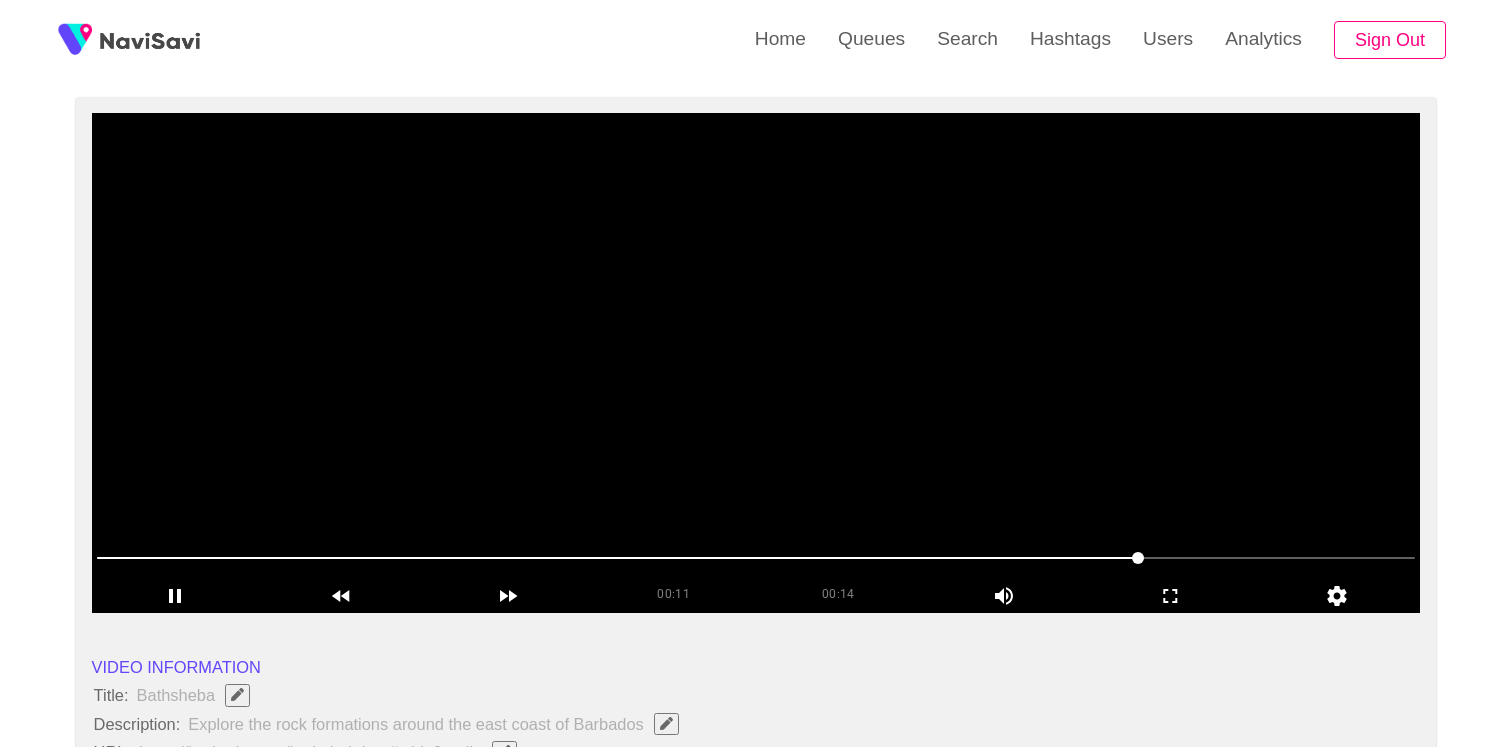 click at bounding box center (756, 363) 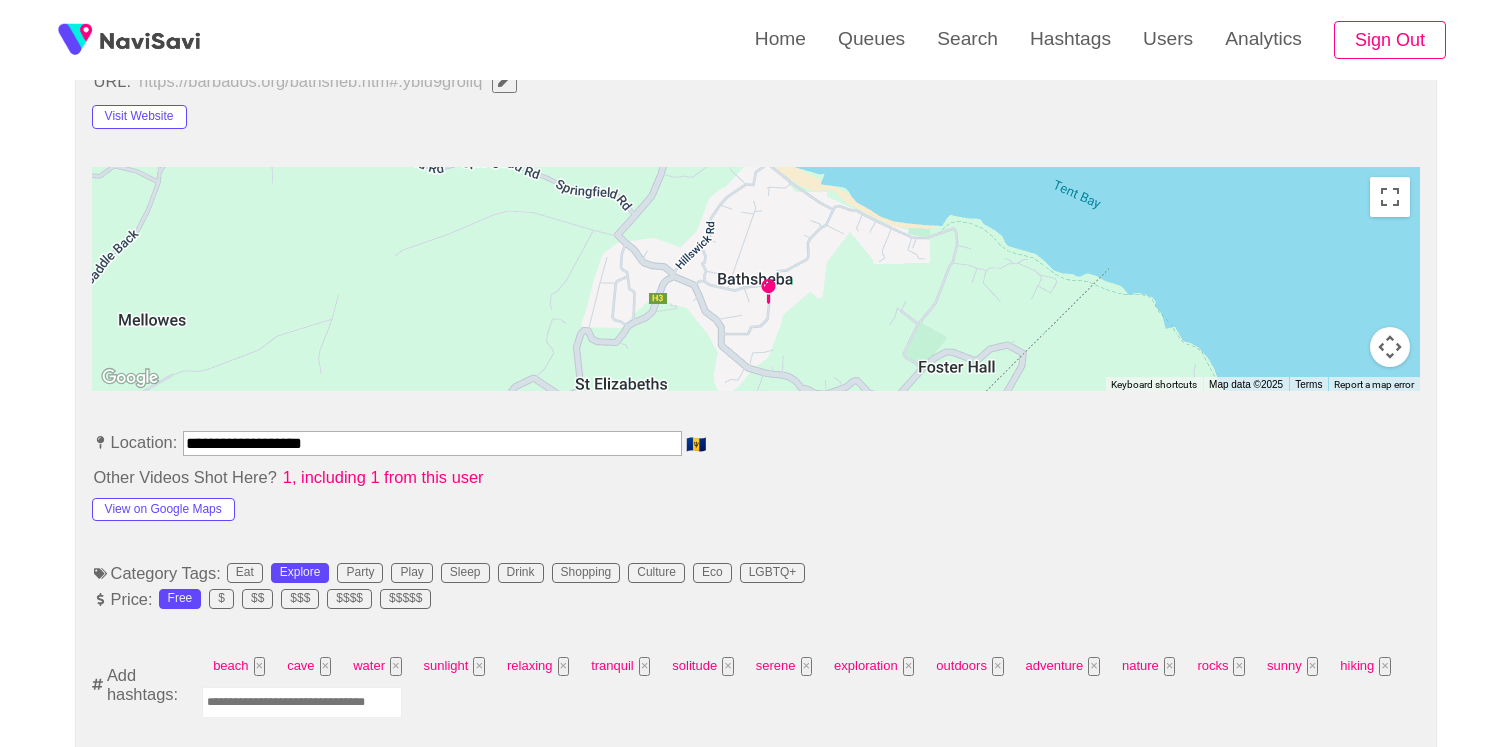 scroll, scrollTop: 909, scrollLeft: 0, axis: vertical 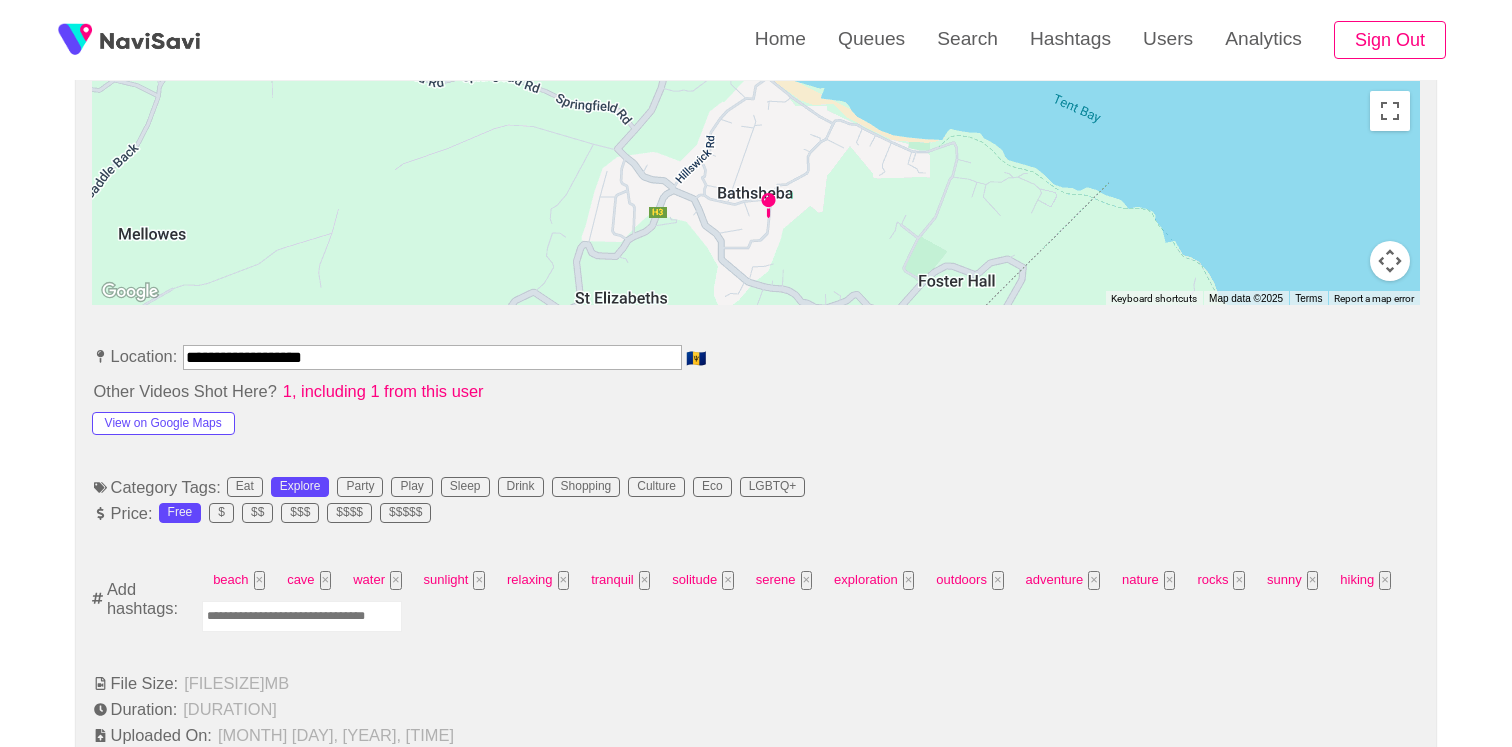 click at bounding box center (302, 616) 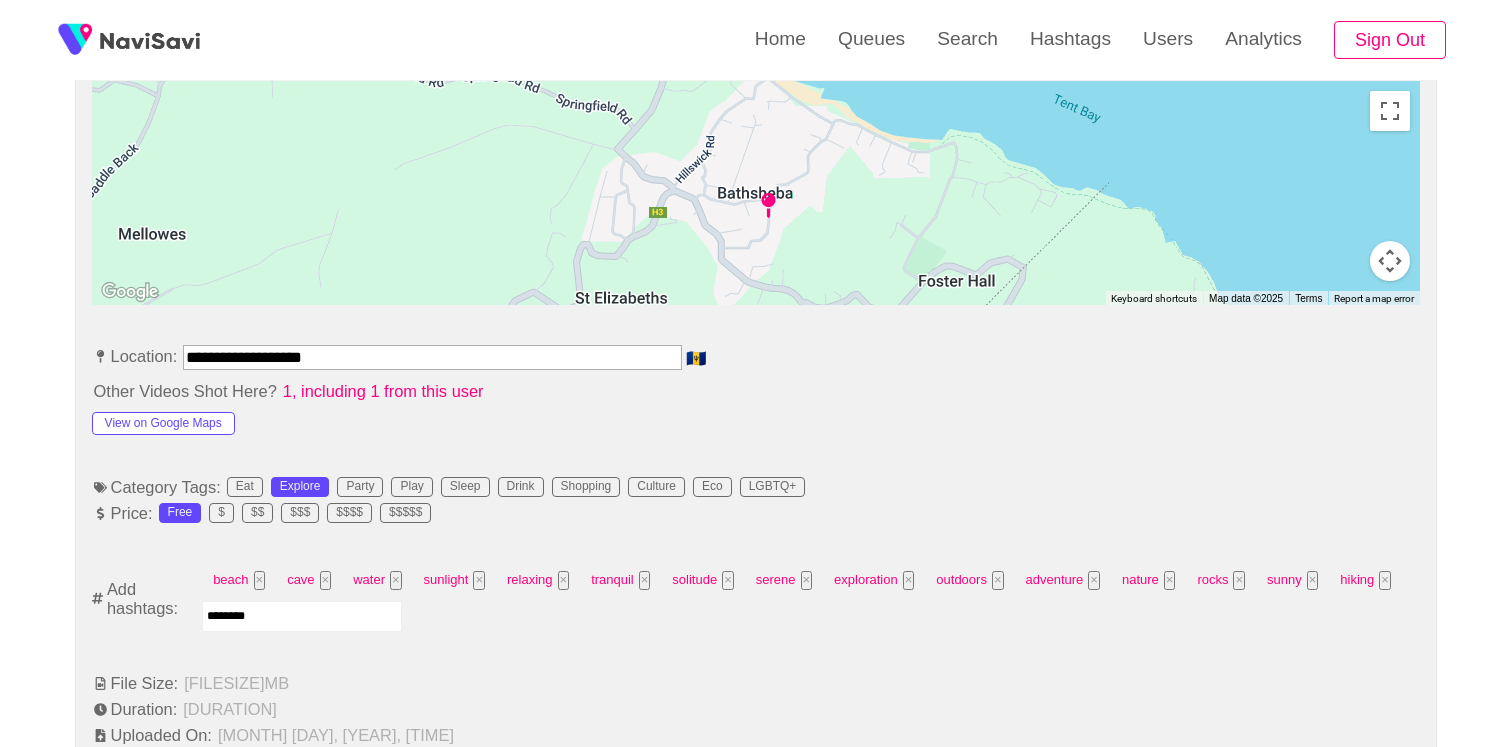 type on "*********" 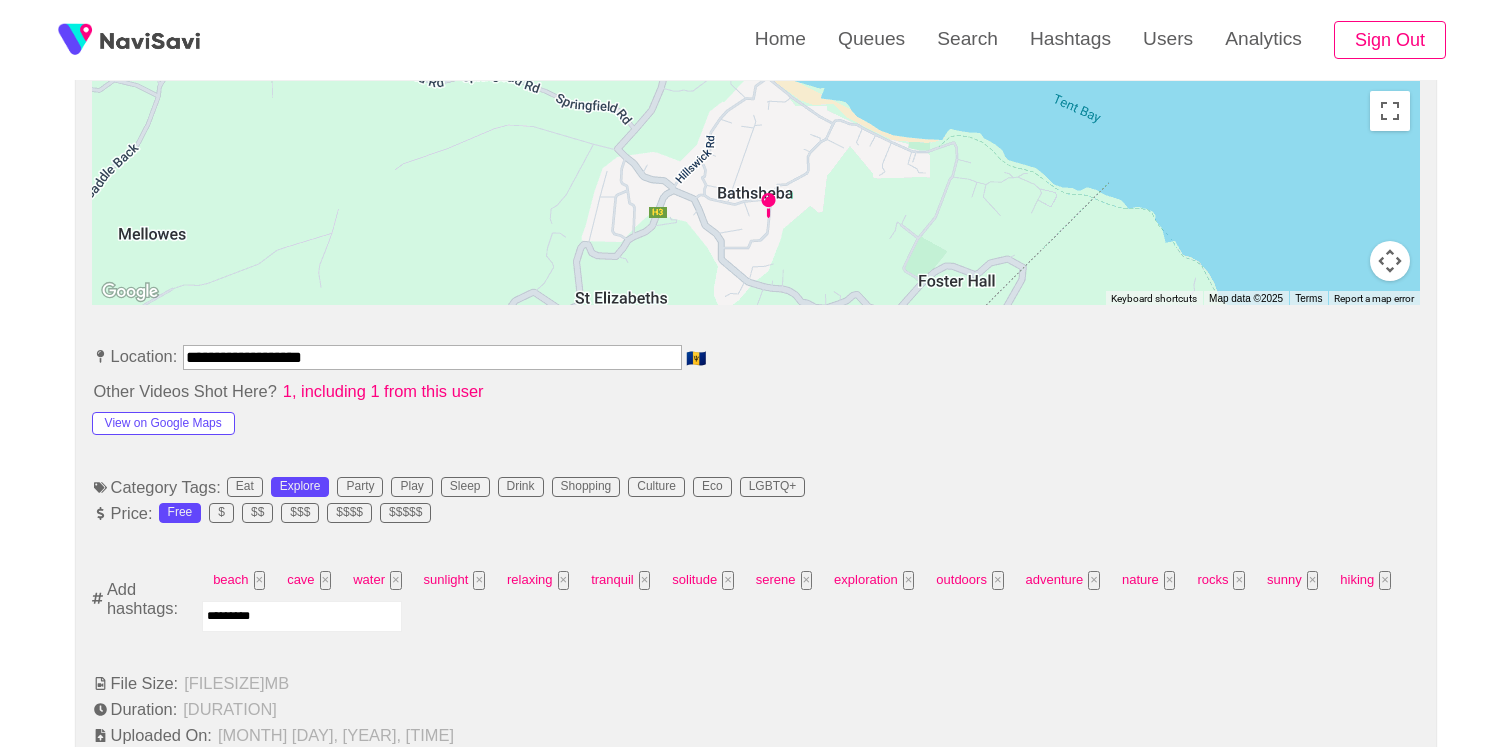 type 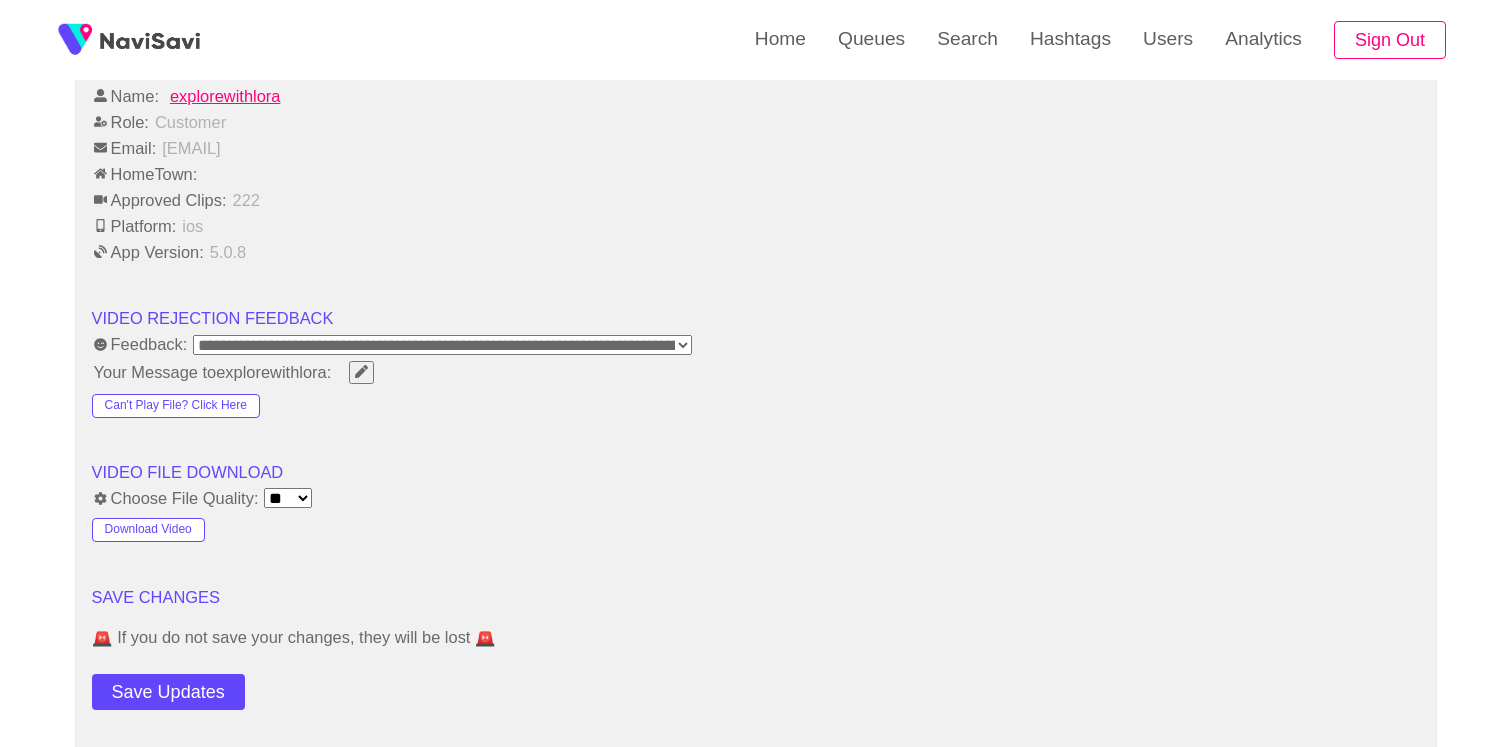 scroll, scrollTop: 2760, scrollLeft: 0, axis: vertical 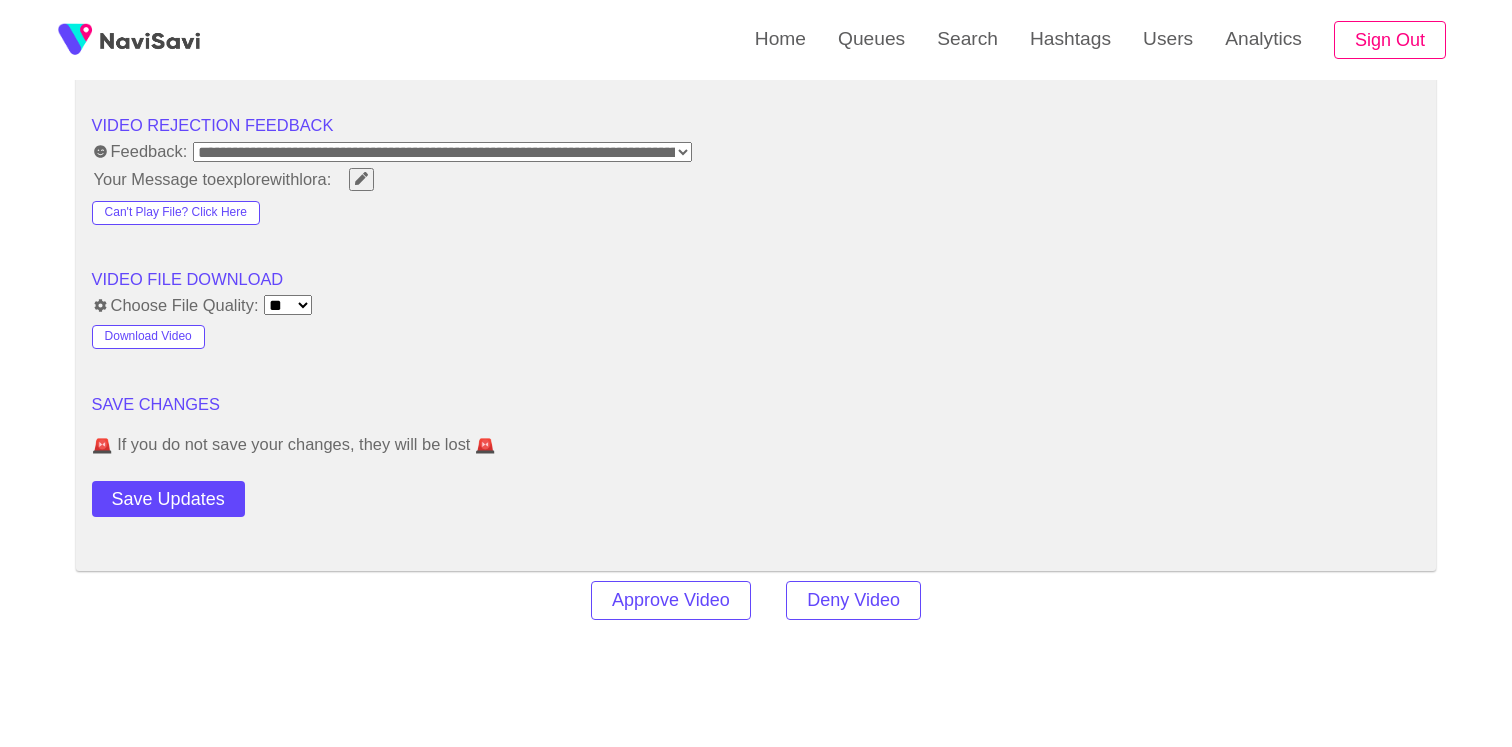click on "**********" at bounding box center (756, -729) 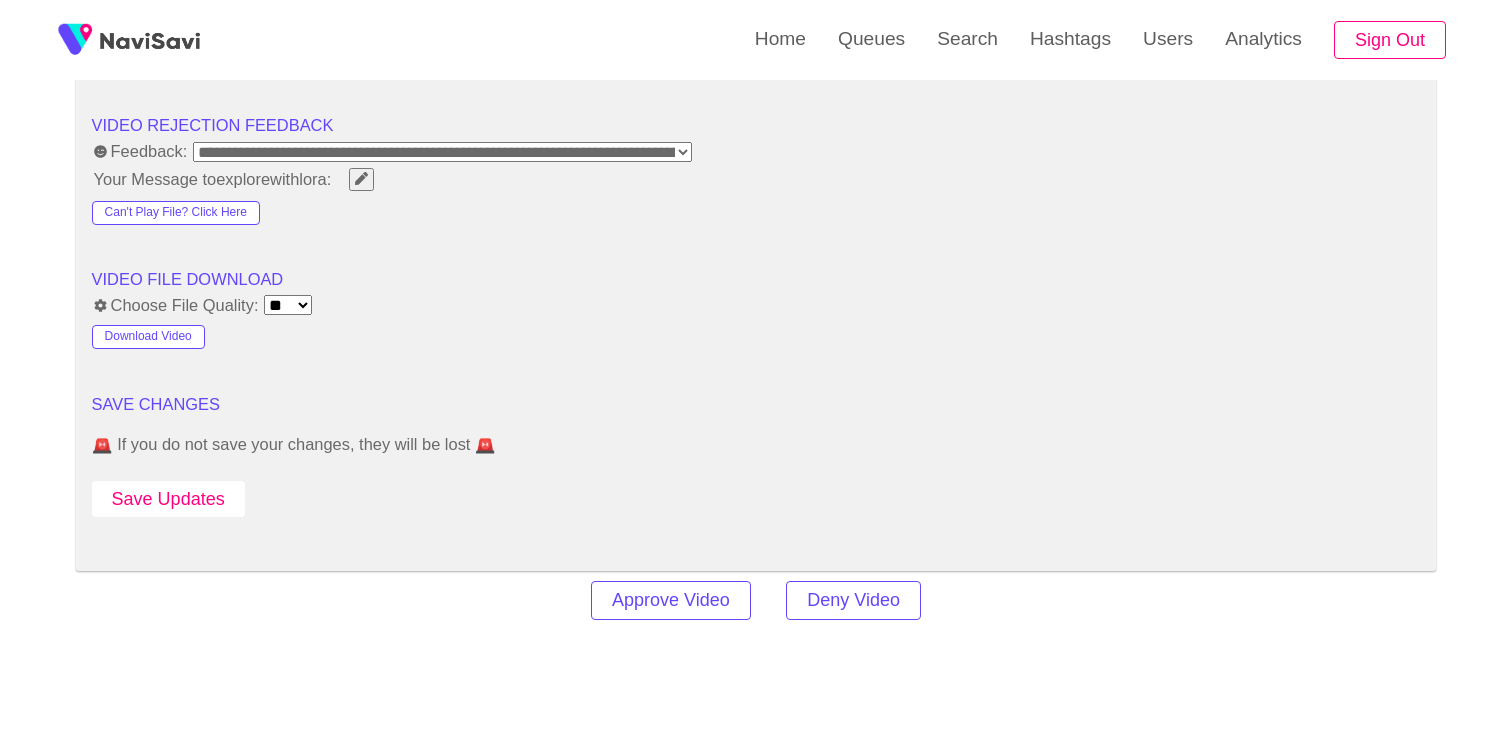 click on "Save Updates" at bounding box center (168, 499) 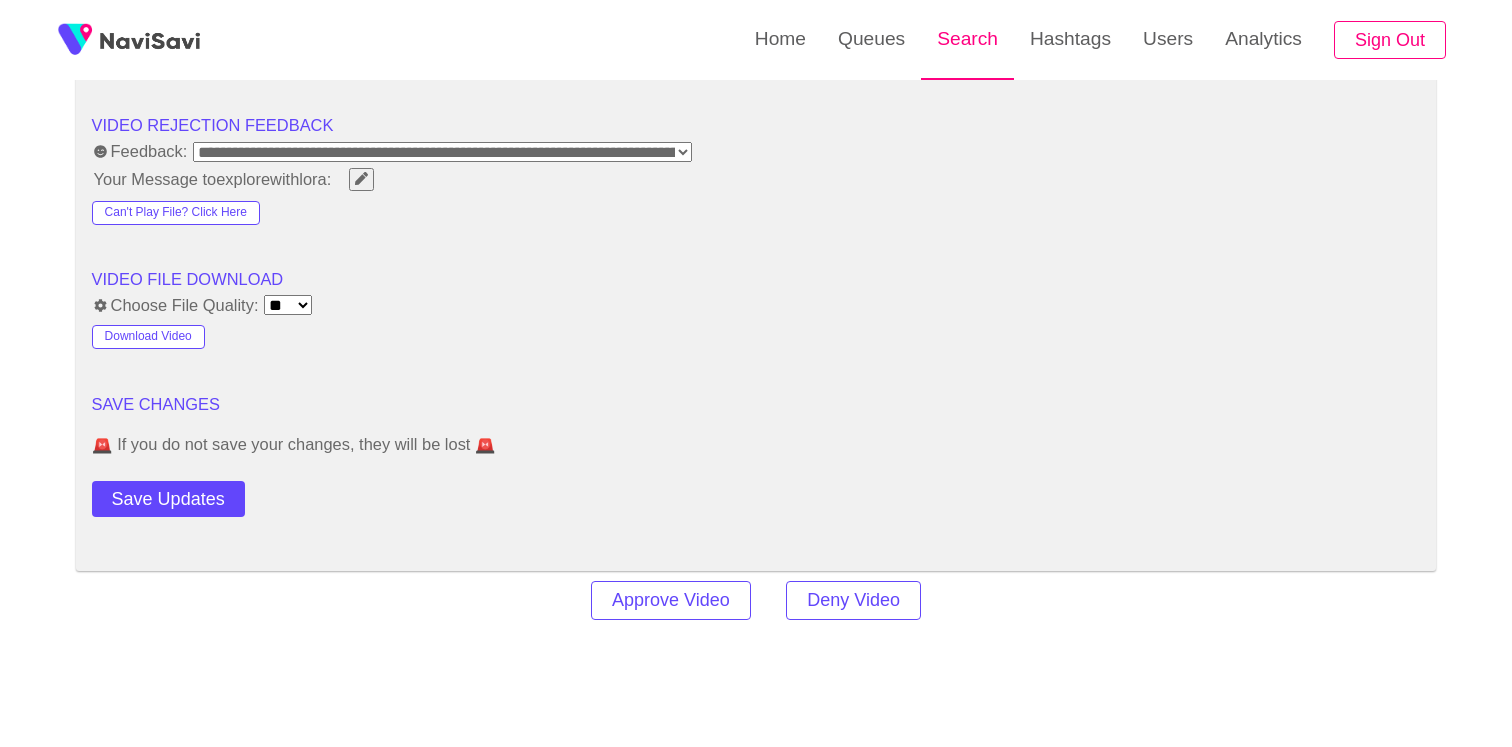 click on "Search" at bounding box center (967, 39) 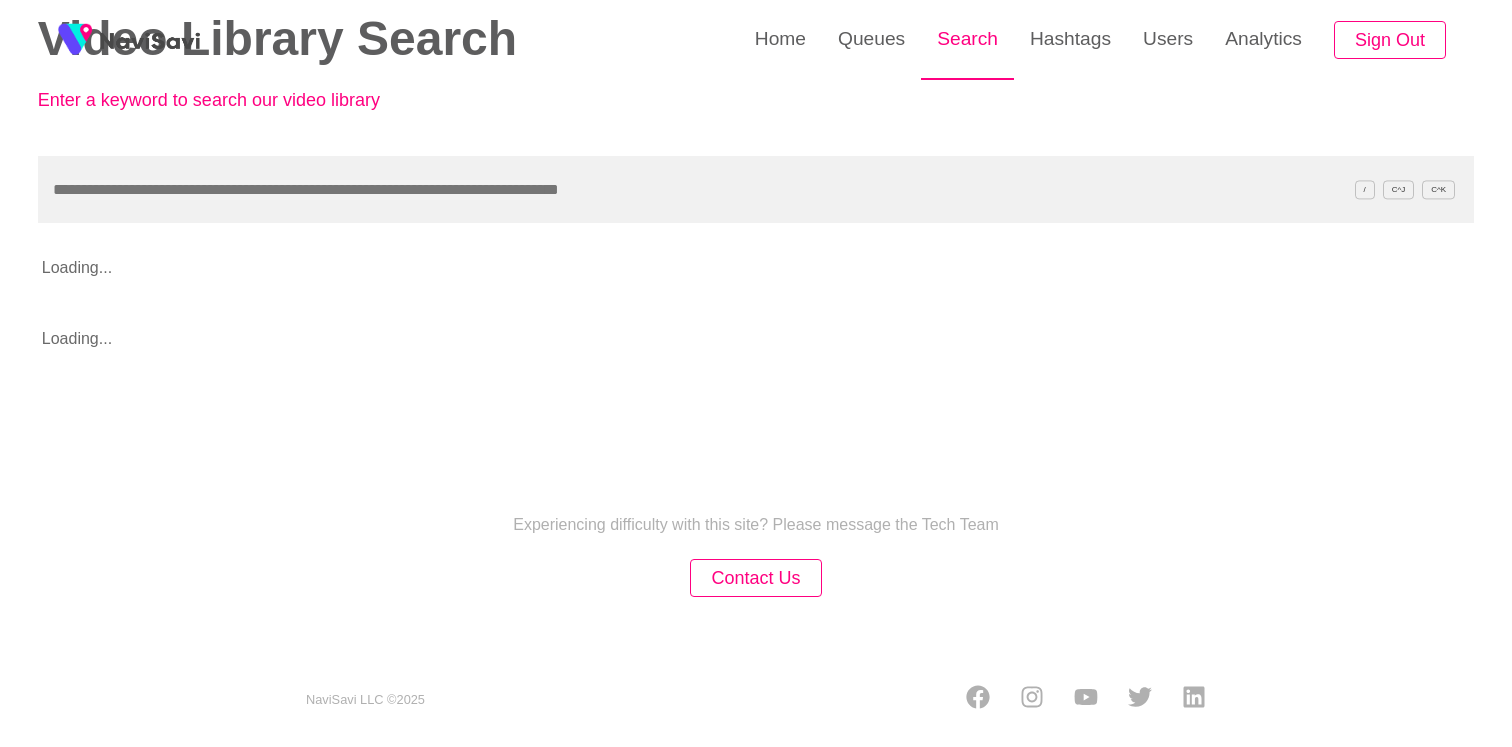 scroll, scrollTop: 0, scrollLeft: 0, axis: both 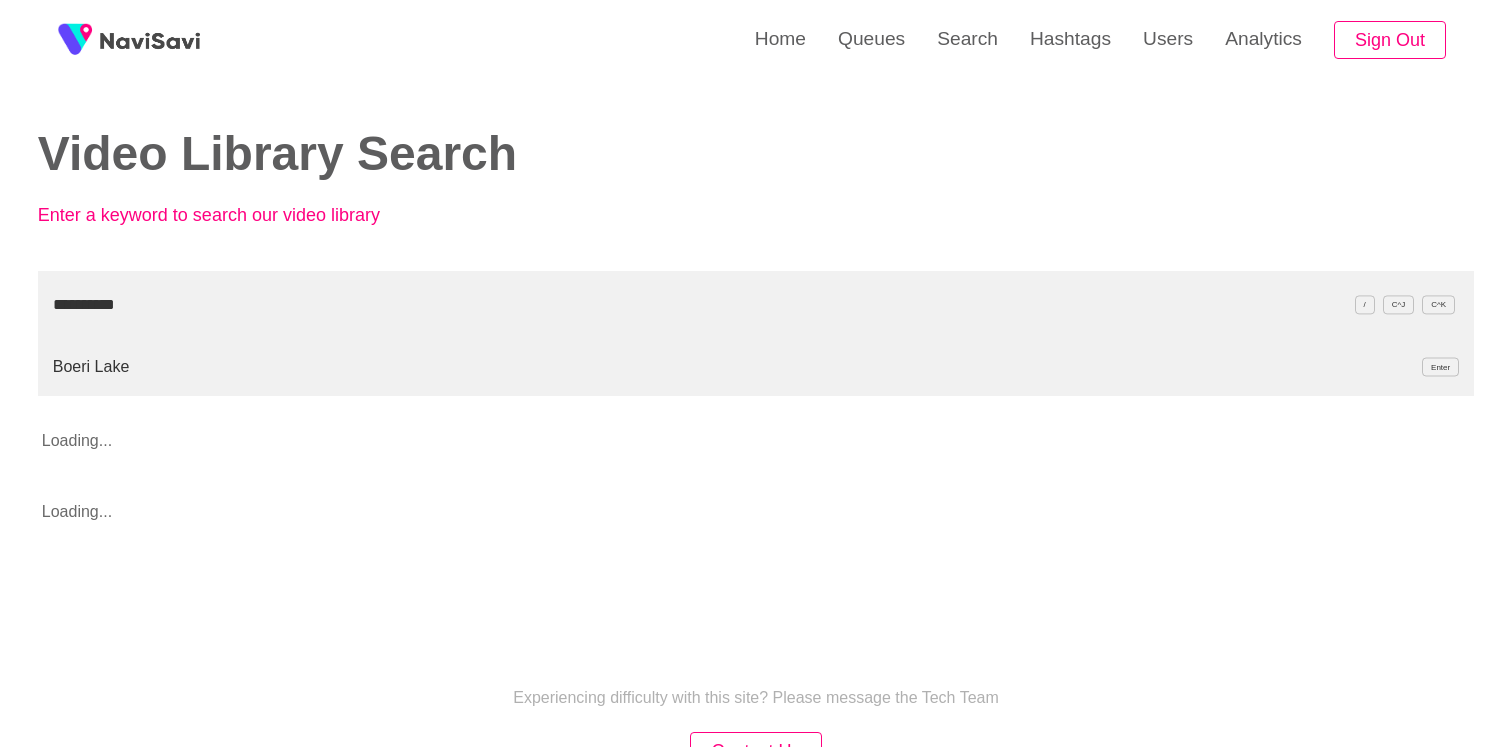 type on "**********" 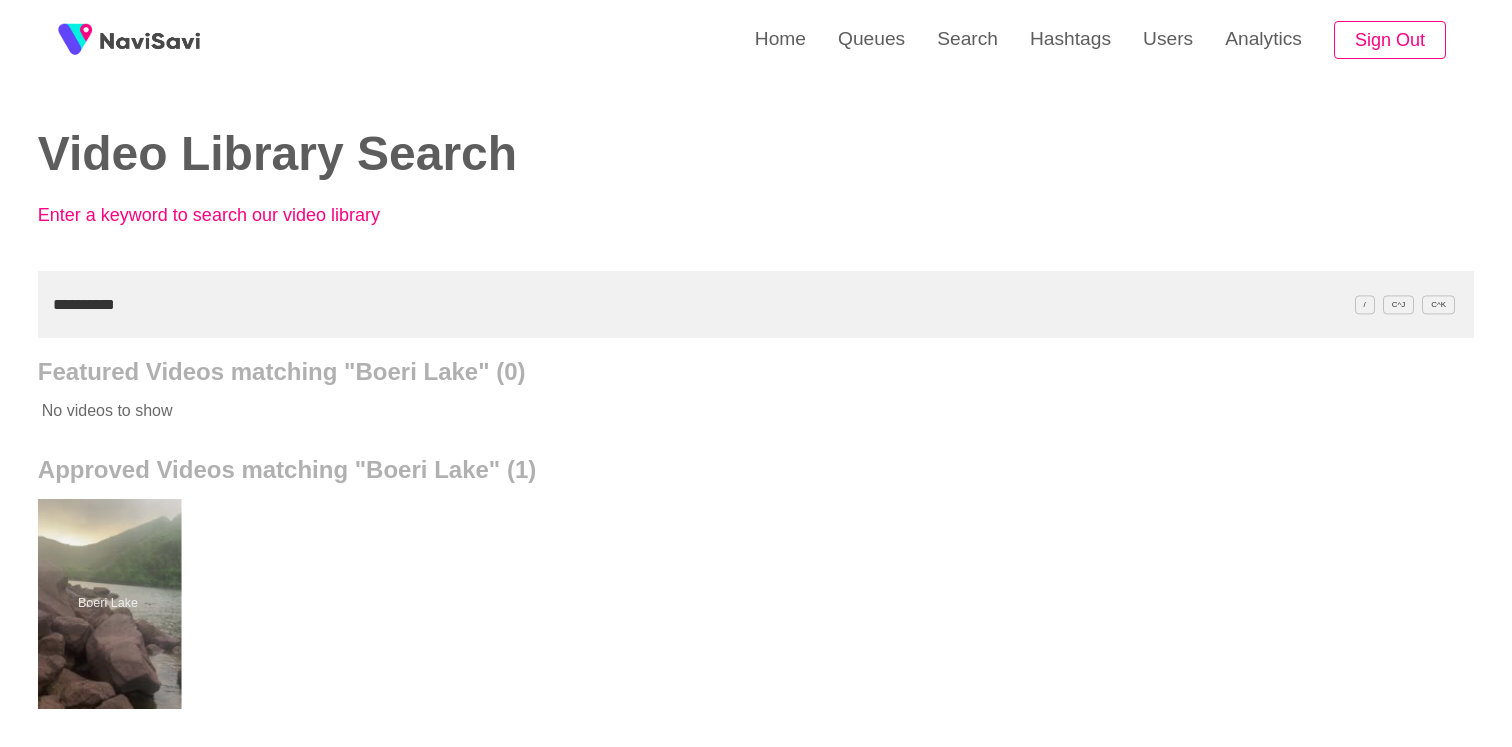 click at bounding box center (107, 604) 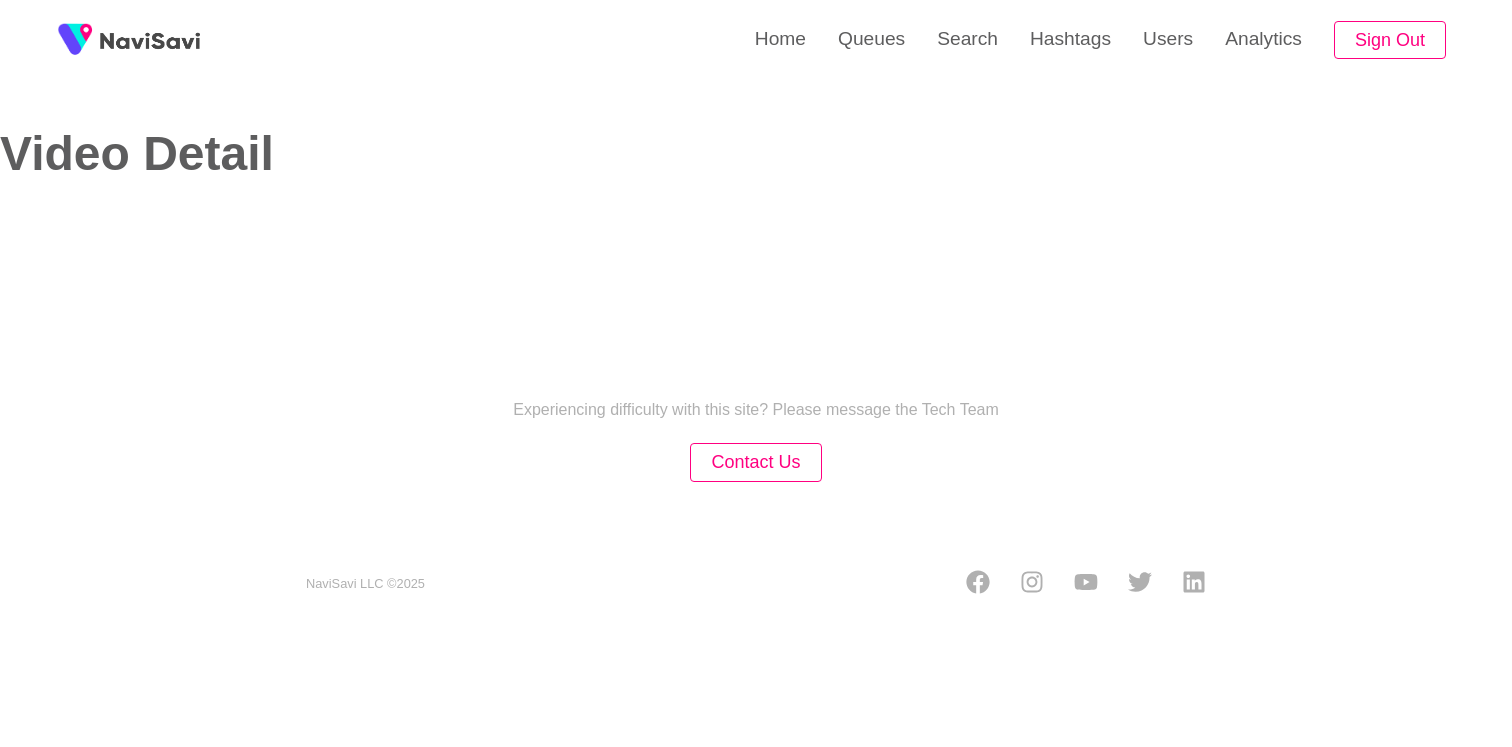 select on "**" 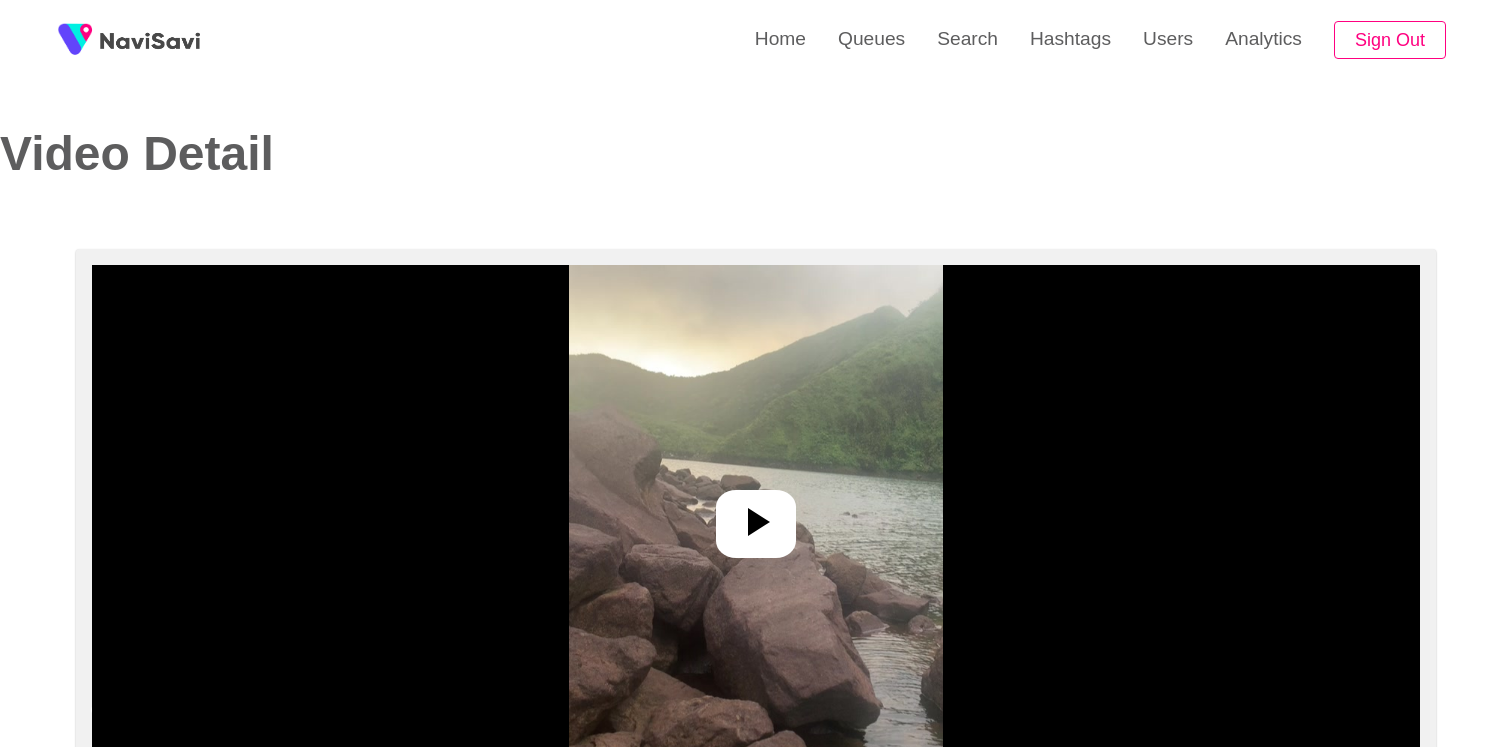 click at bounding box center (756, 515) 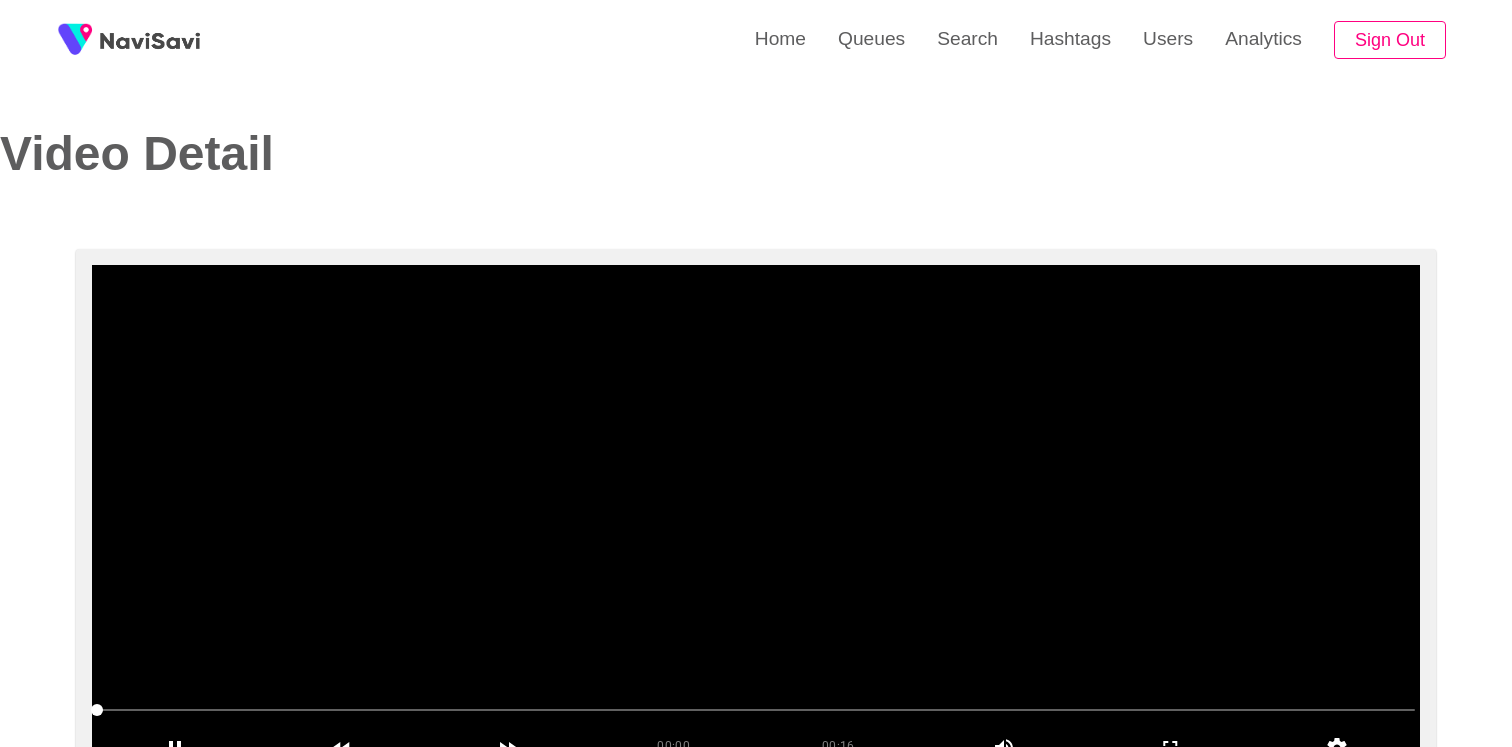 scroll, scrollTop: 109, scrollLeft: 0, axis: vertical 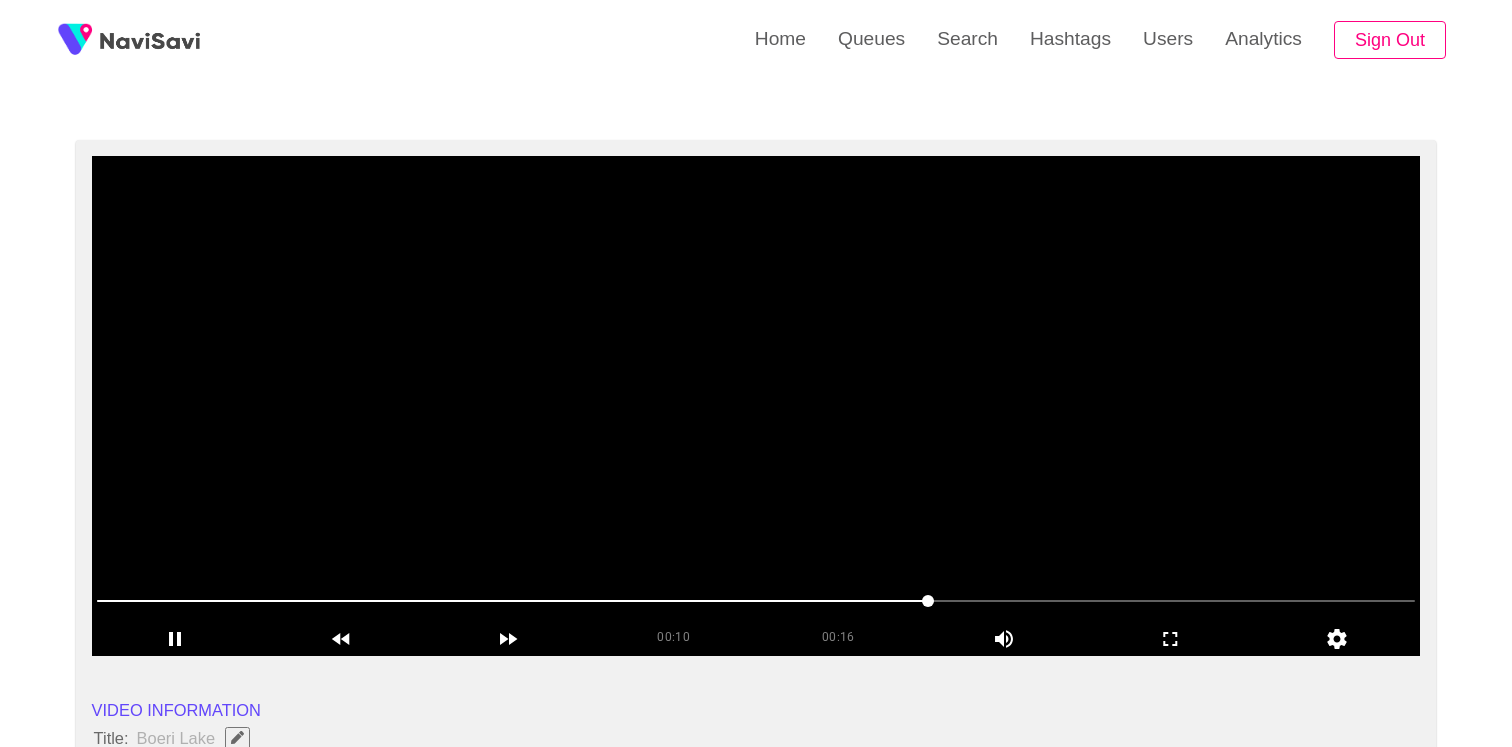 drag, startPoint x: 686, startPoint y: 597, endPoint x: 715, endPoint y: 597, distance: 29 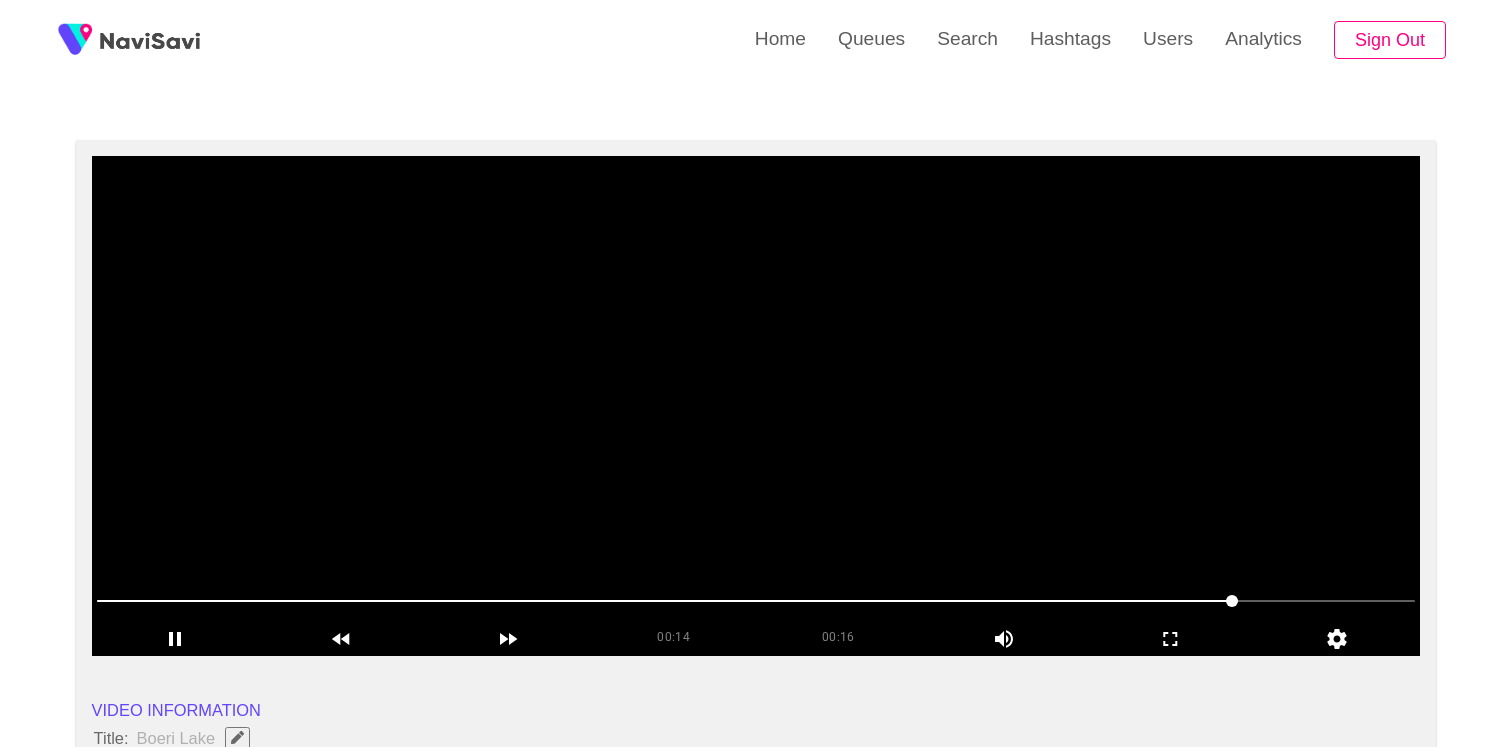 click at bounding box center (756, 406) 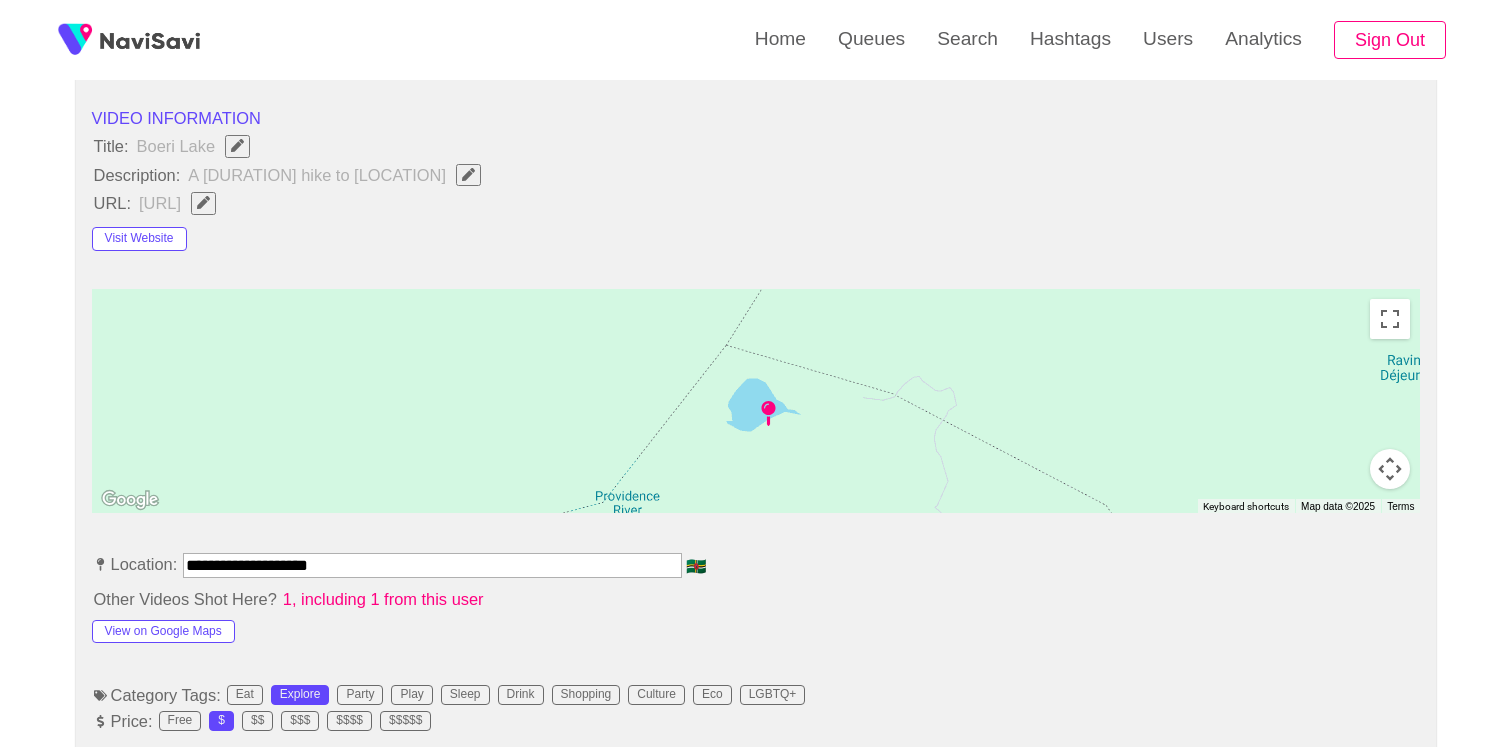 scroll, scrollTop: 1267, scrollLeft: 0, axis: vertical 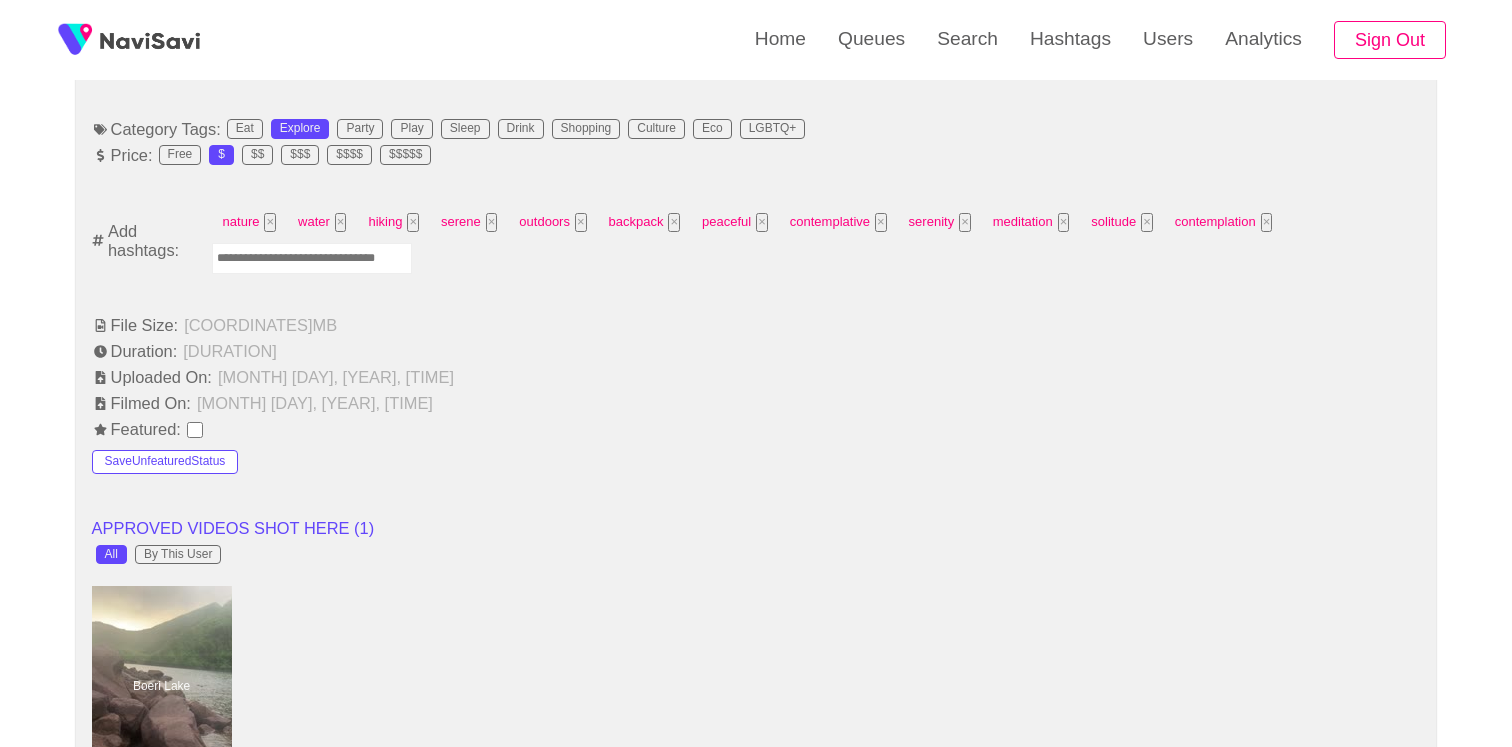 click at bounding box center (312, 258) 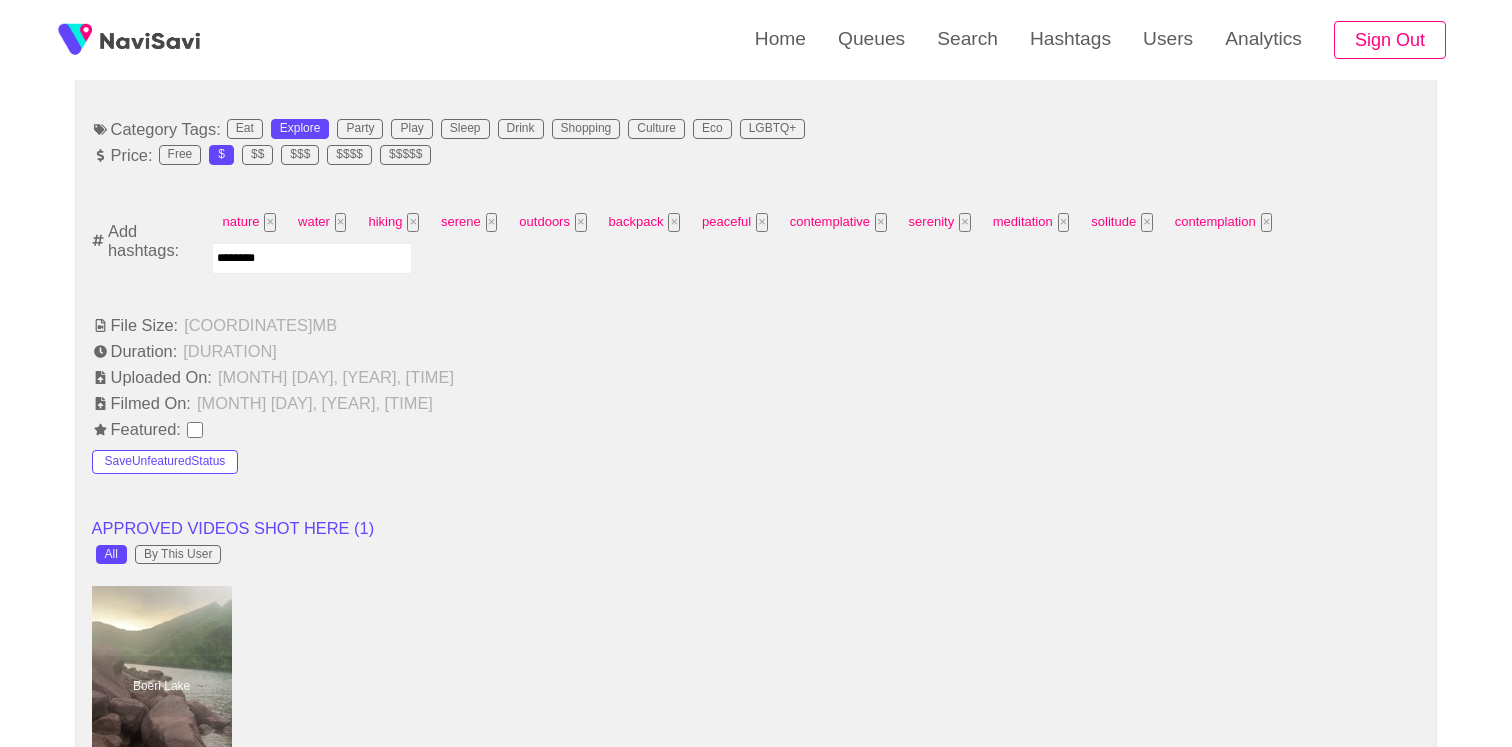 type on "*********" 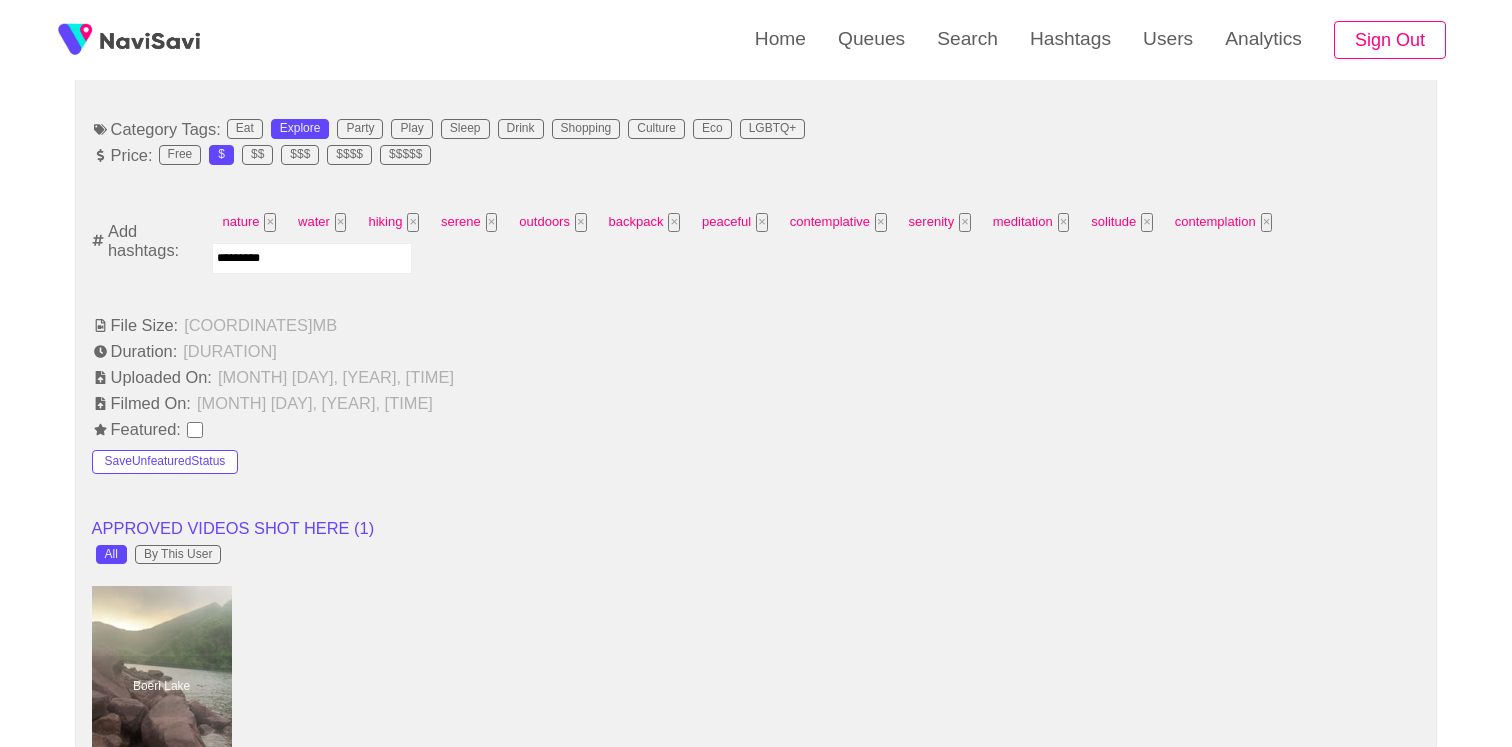 type 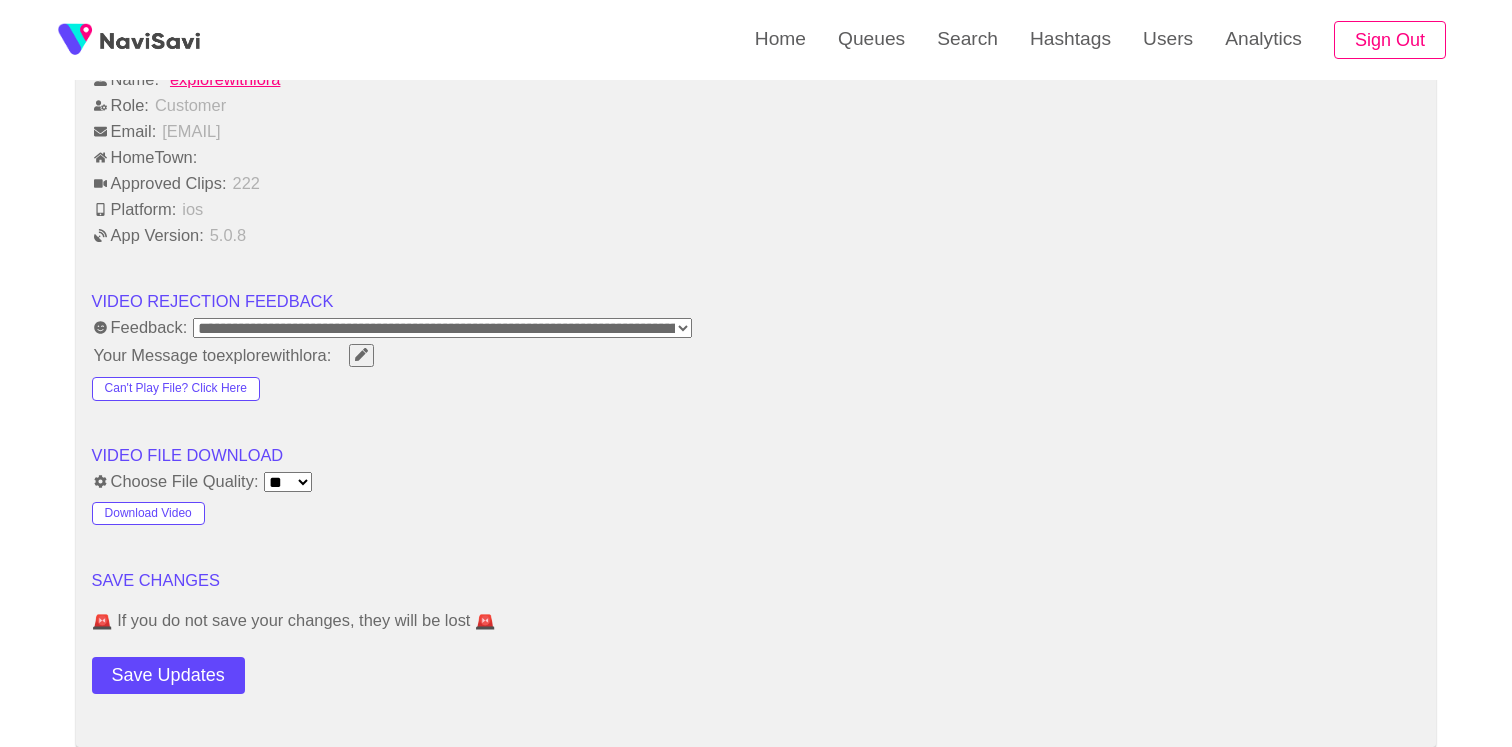 scroll, scrollTop: 2898, scrollLeft: 0, axis: vertical 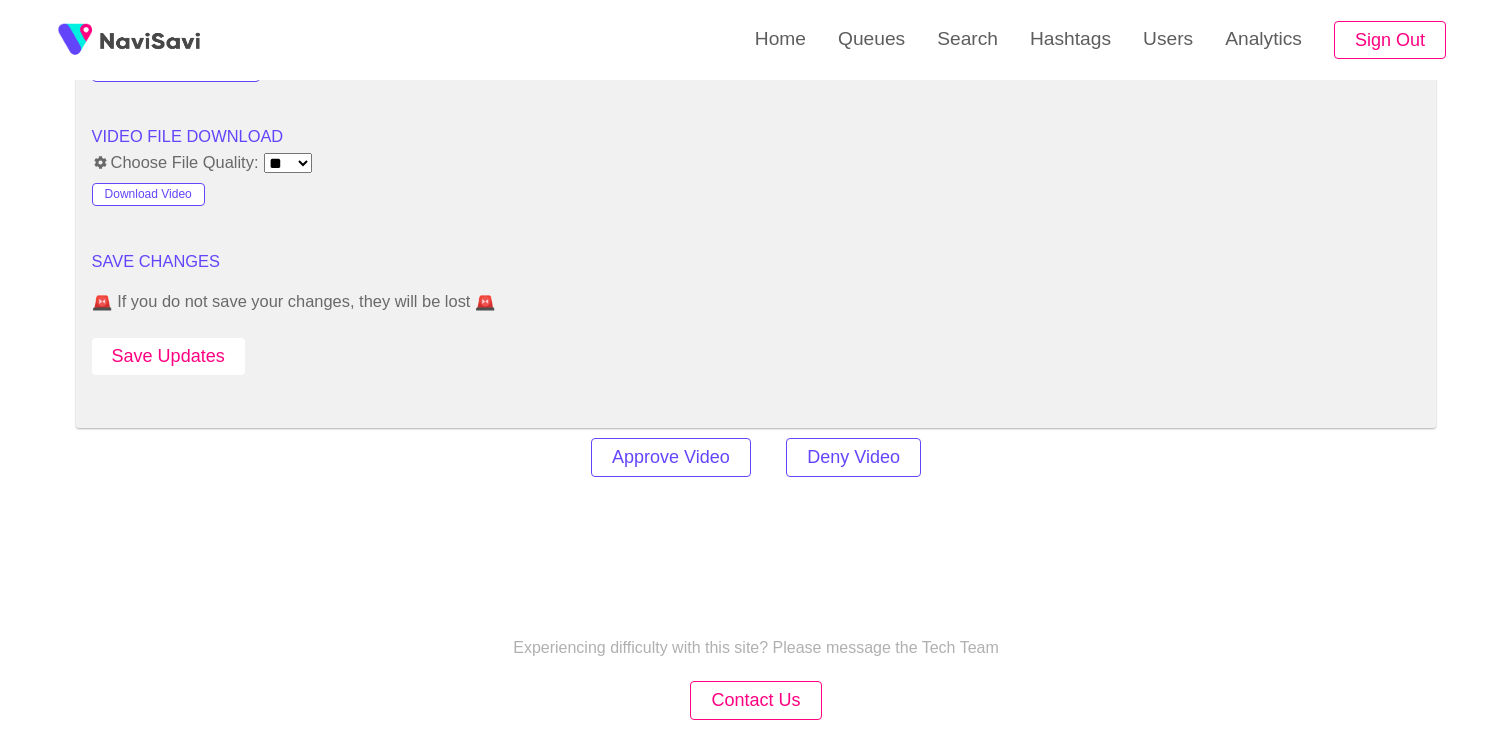 click on "Save Updates" at bounding box center [168, 356] 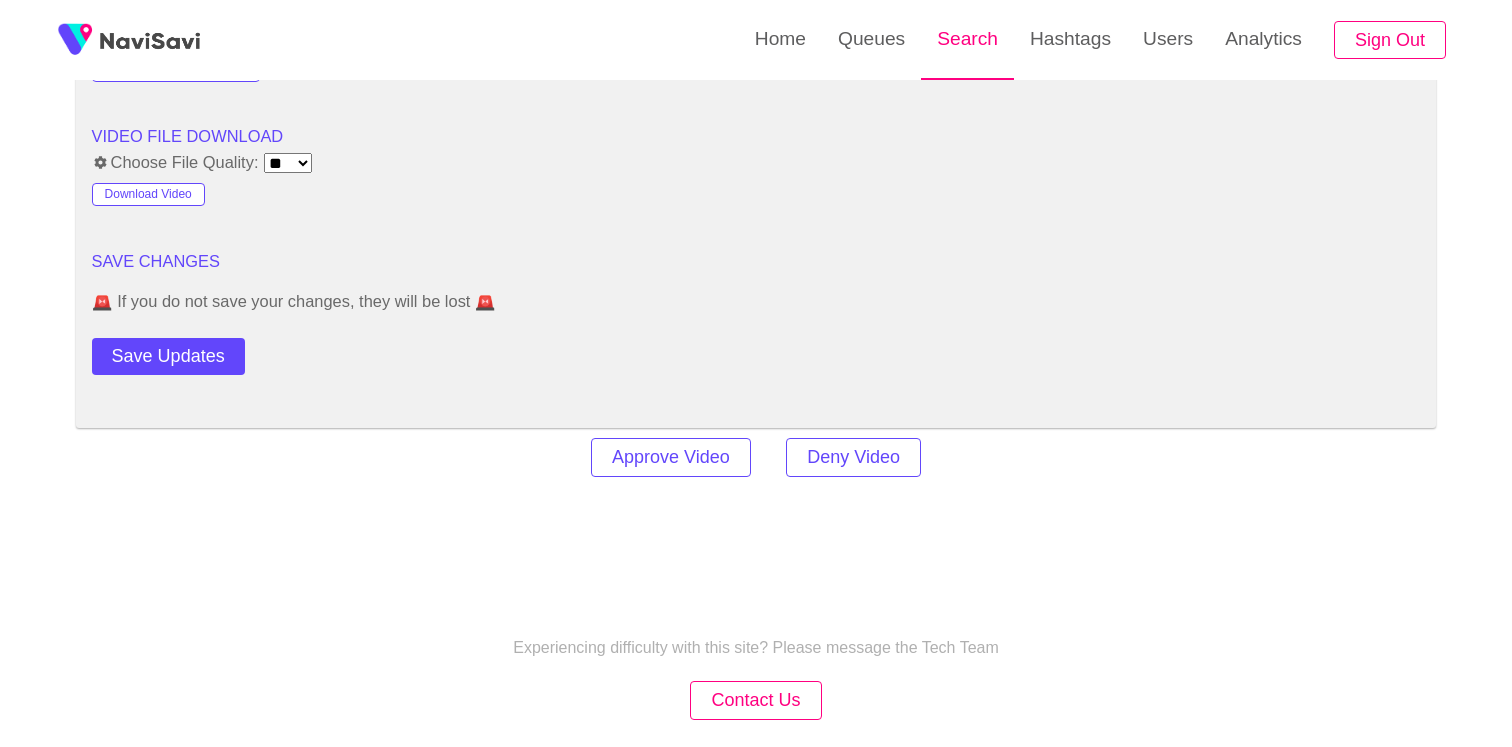 click on "Search" at bounding box center (967, 39) 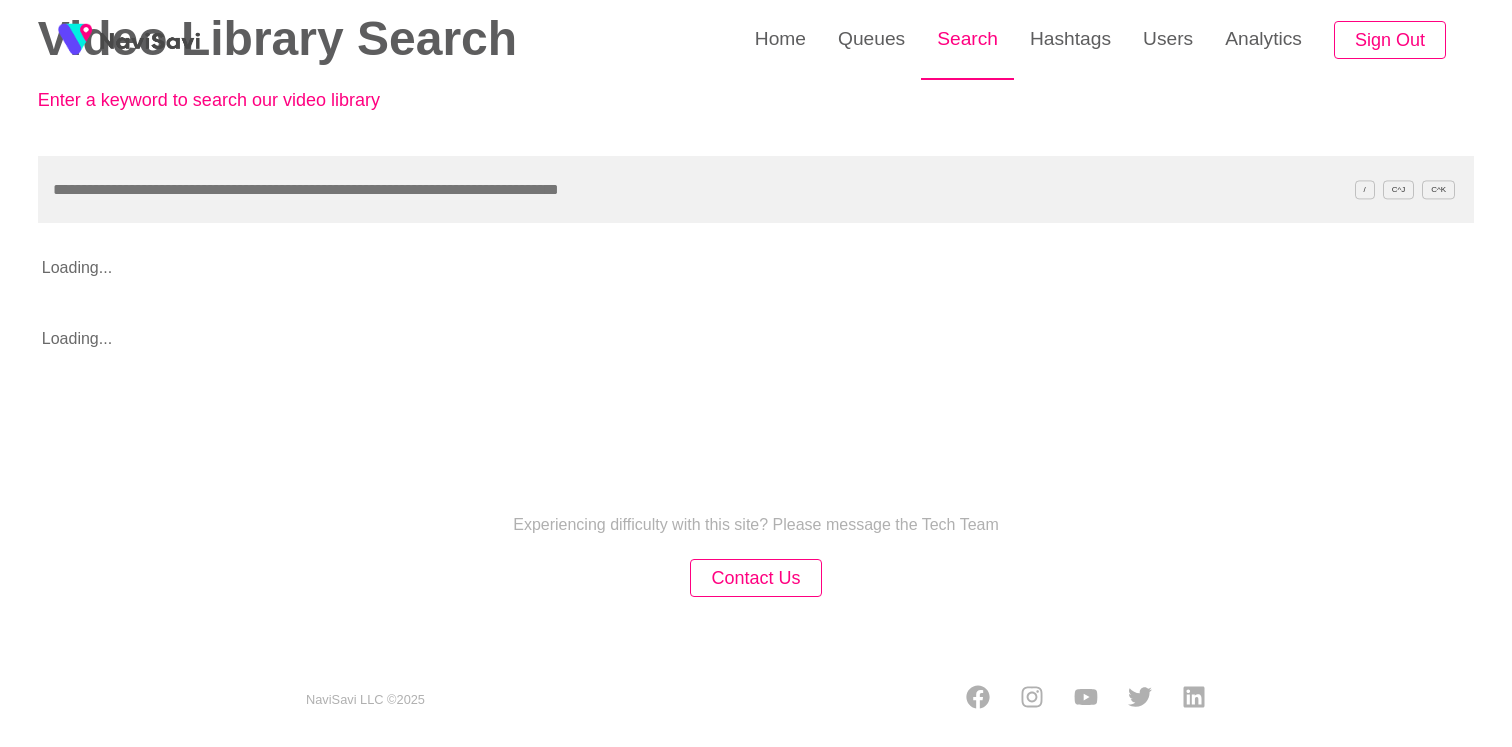 scroll, scrollTop: 0, scrollLeft: 0, axis: both 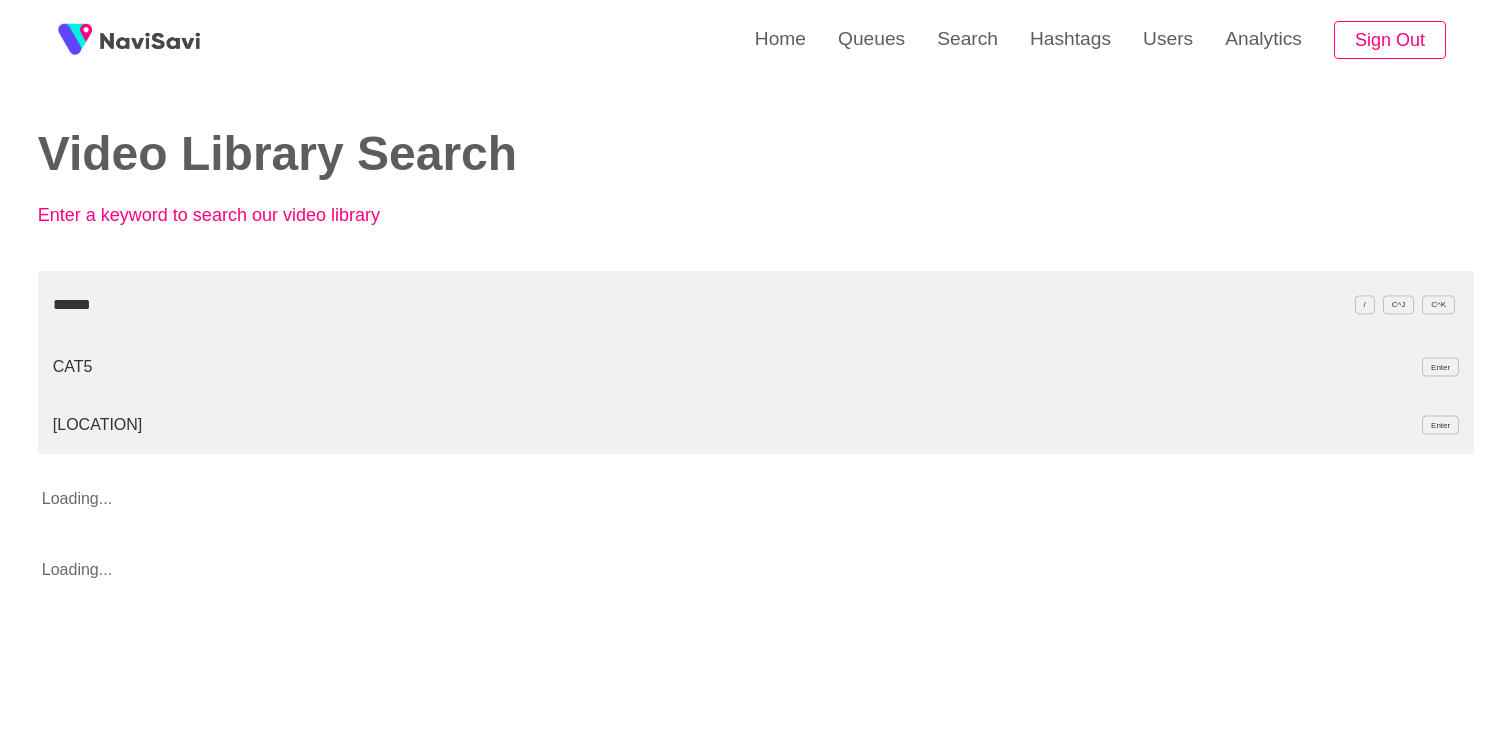 type on "******" 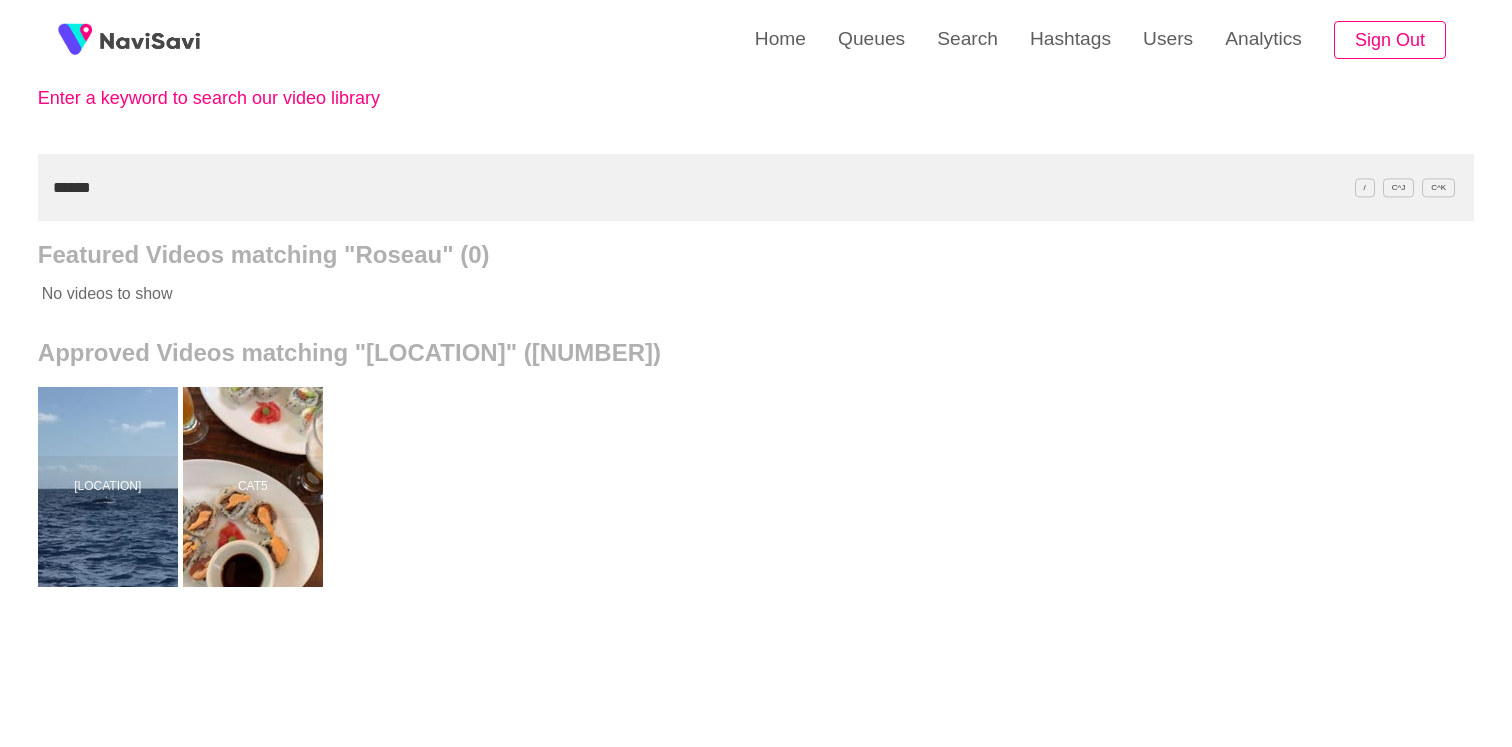 scroll, scrollTop: 122, scrollLeft: 0, axis: vertical 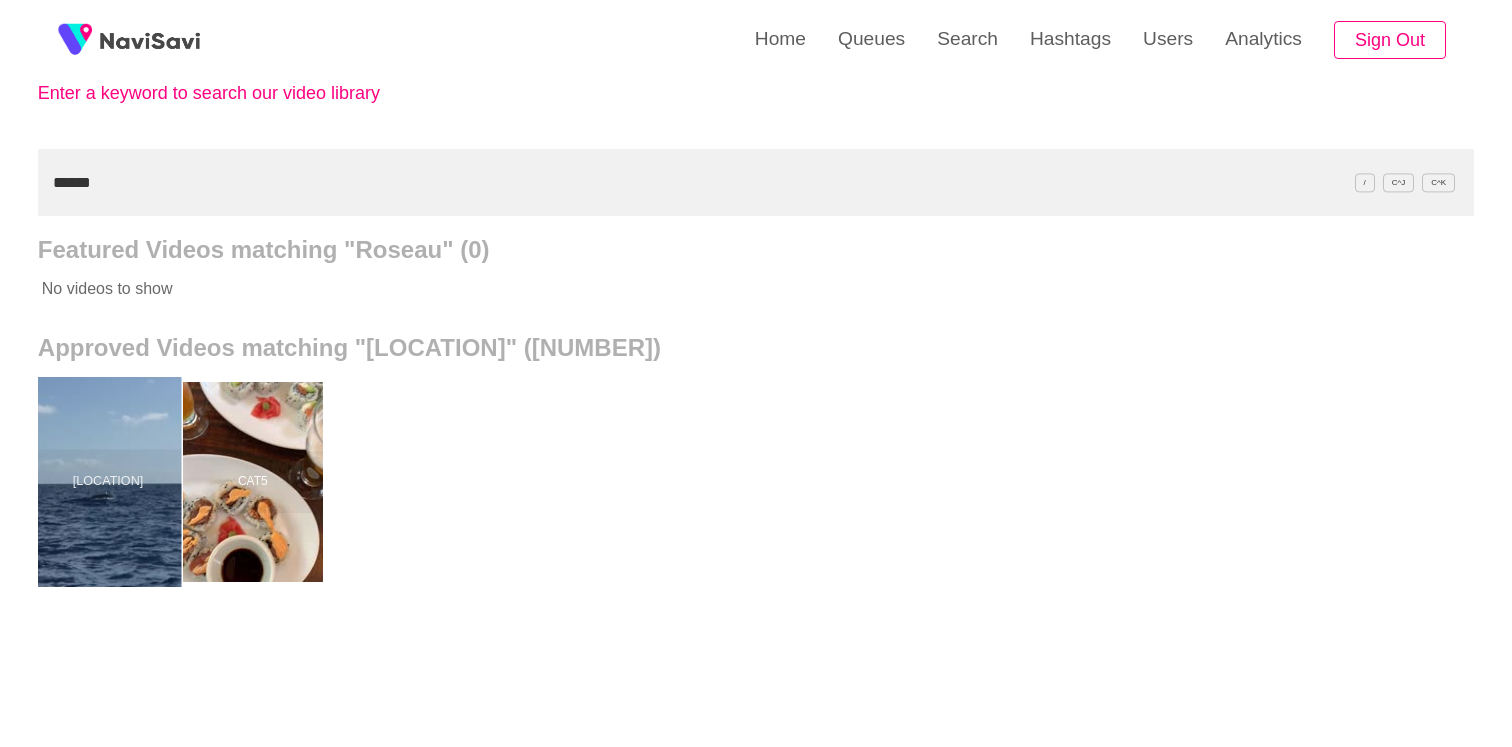 click at bounding box center (107, 482) 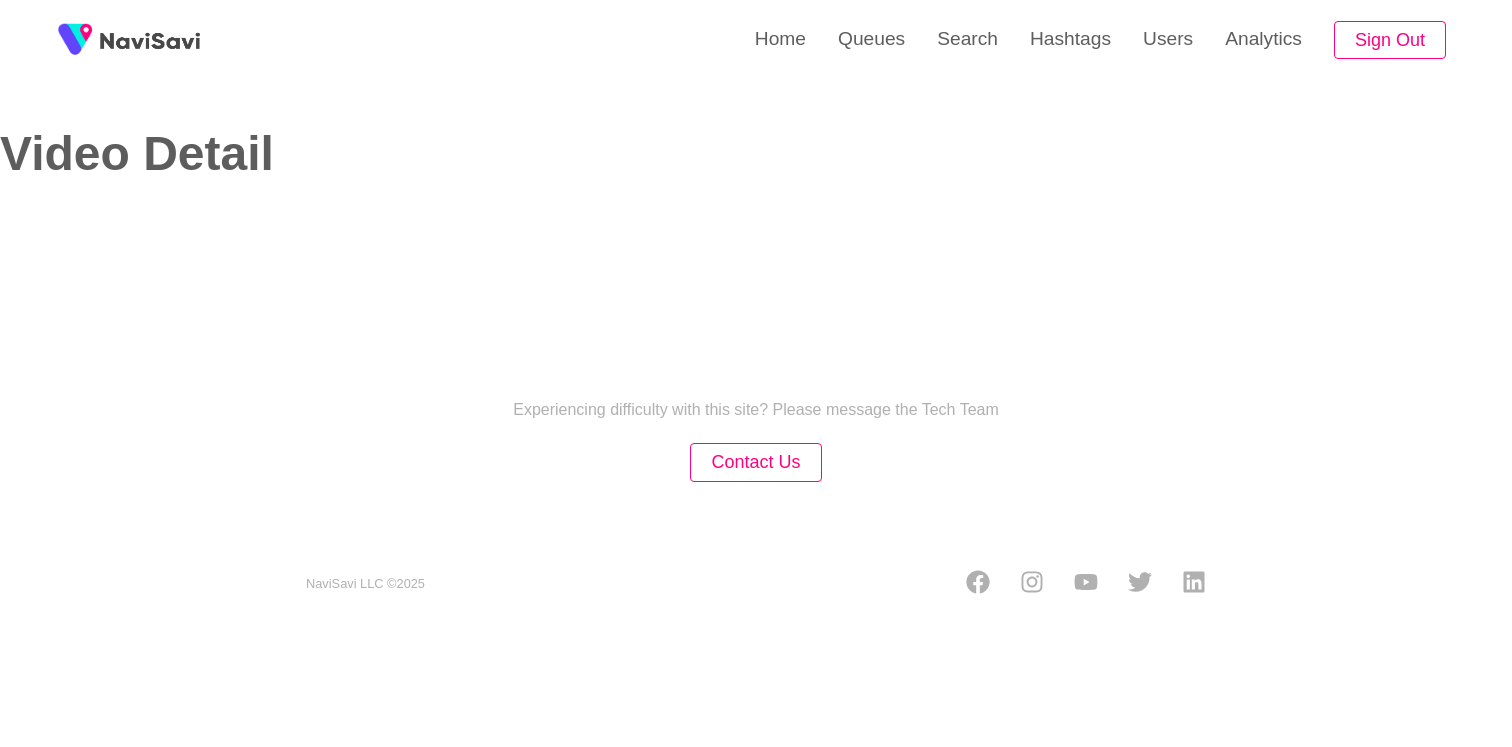 scroll, scrollTop: 0, scrollLeft: 0, axis: both 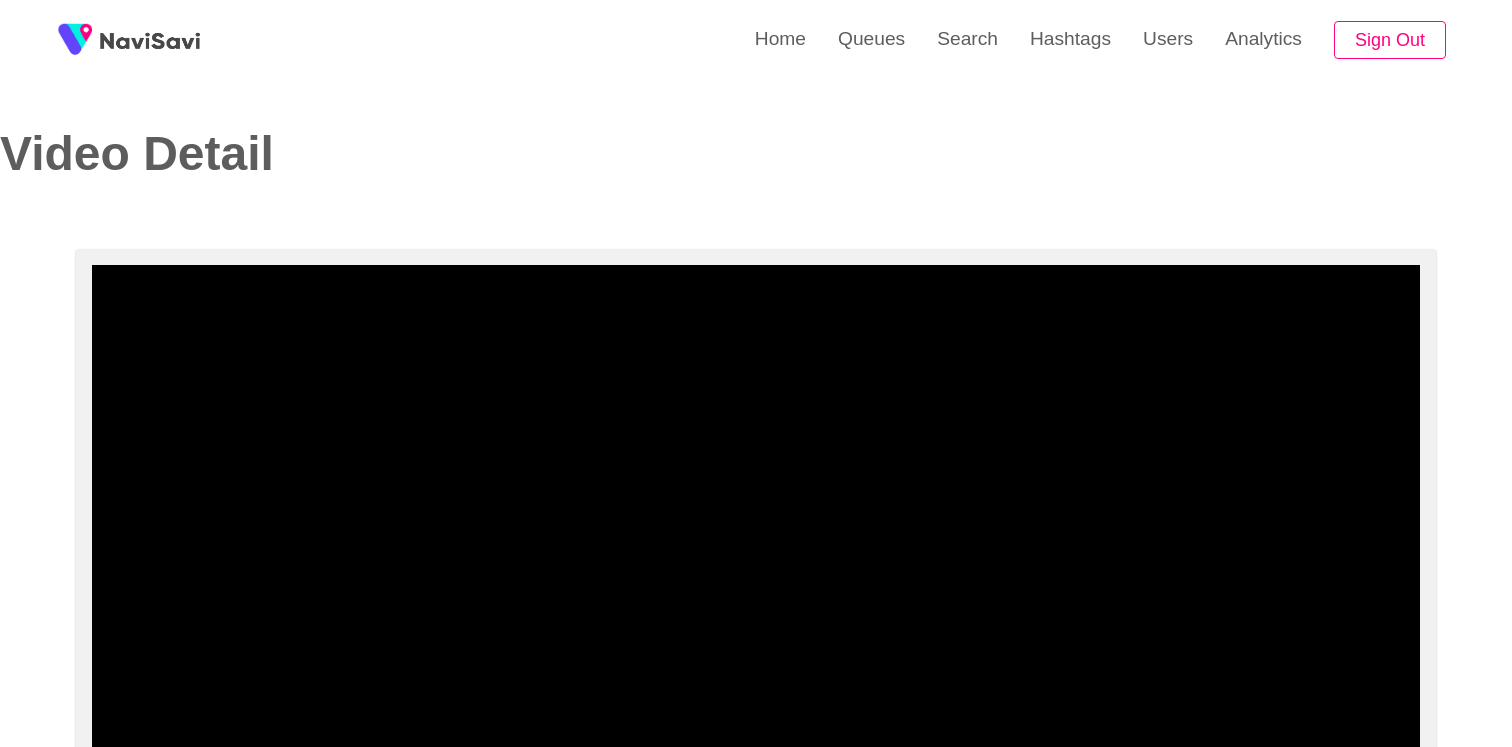 click at bounding box center (756, 515) 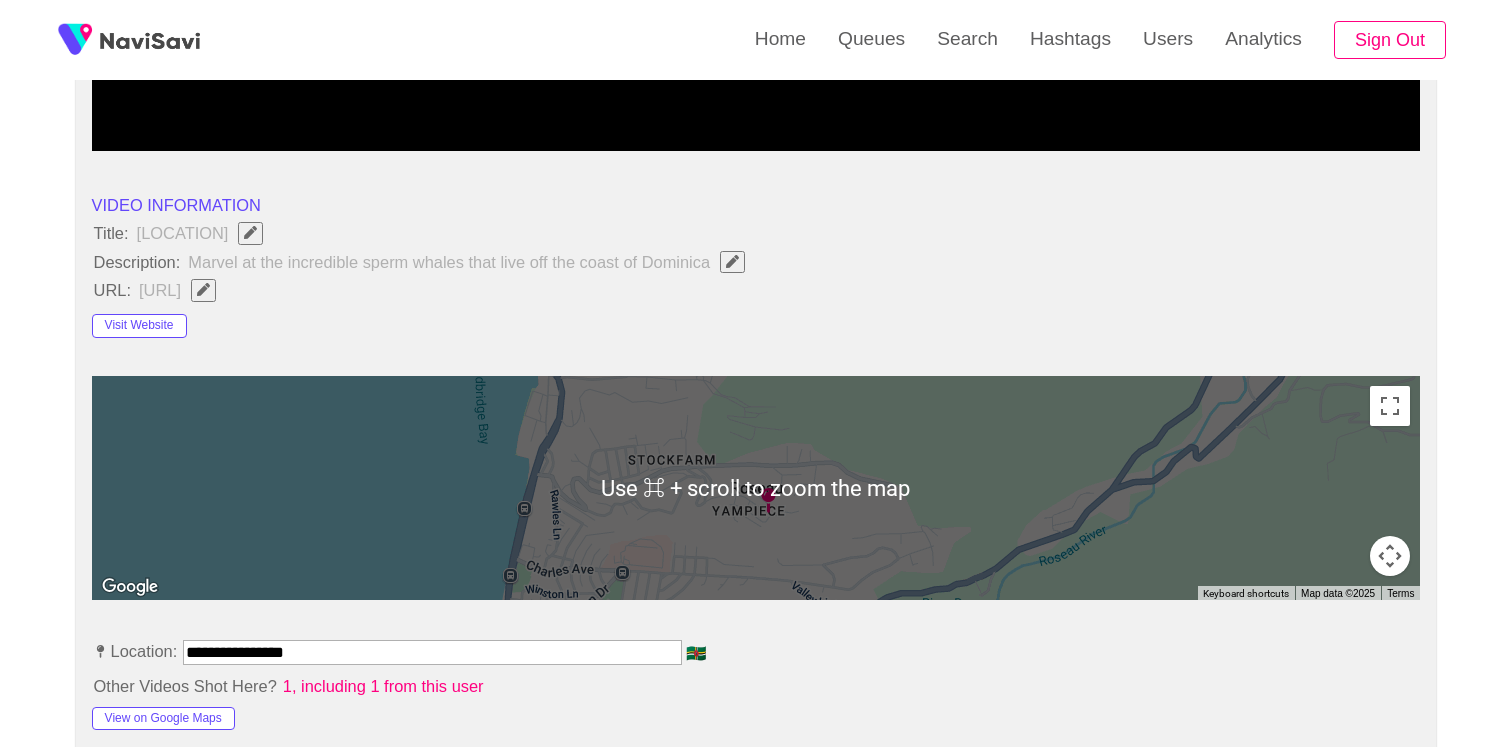 scroll, scrollTop: 1125, scrollLeft: 0, axis: vertical 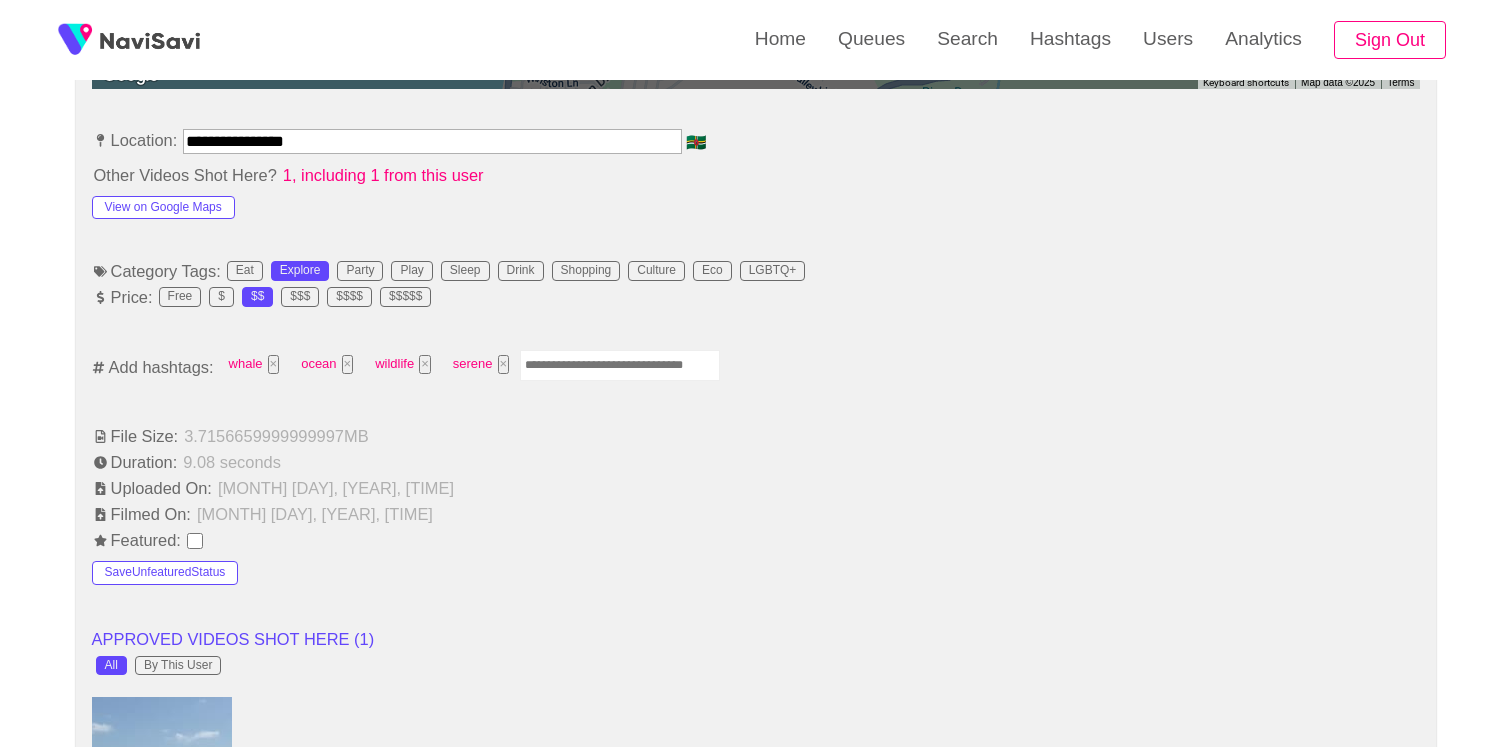 click at bounding box center [620, 365] 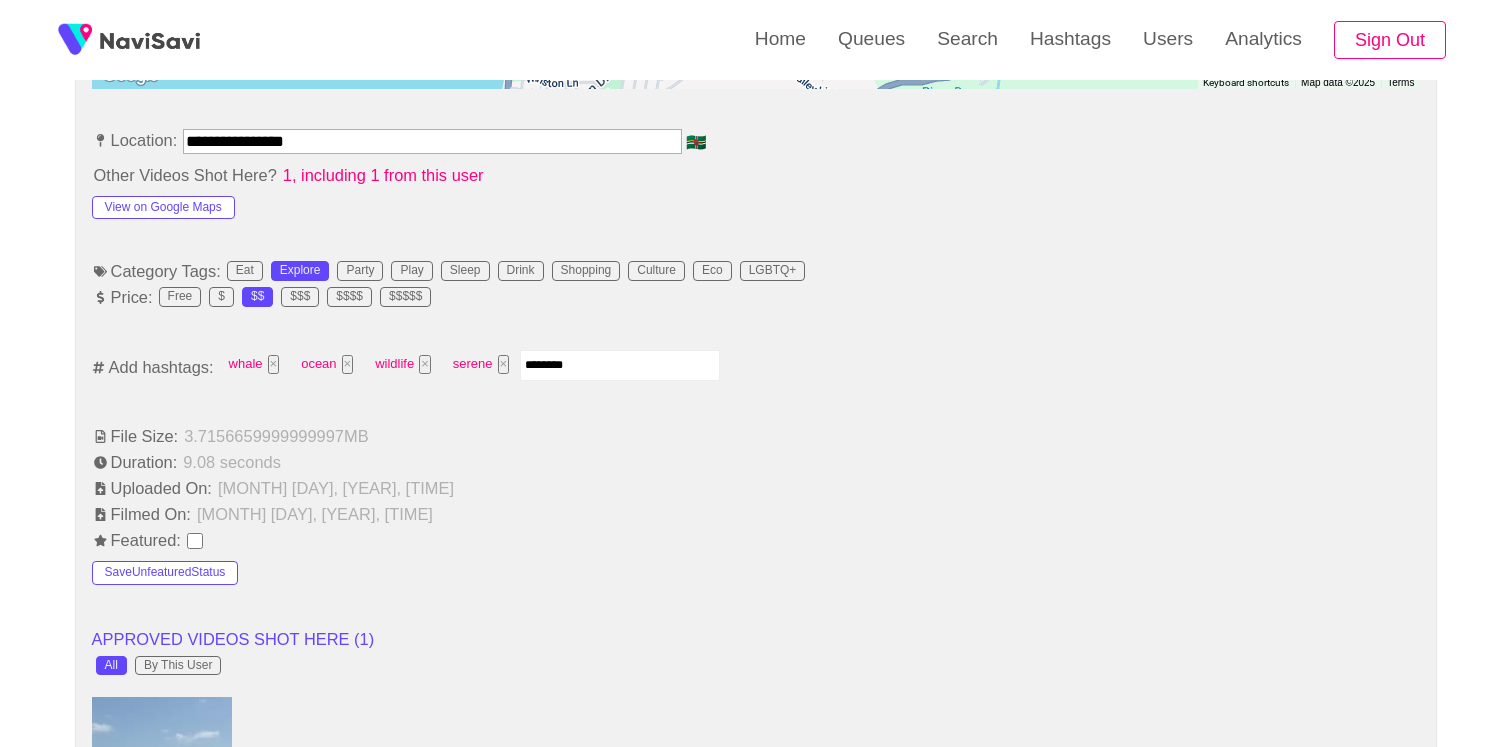 type on "*********" 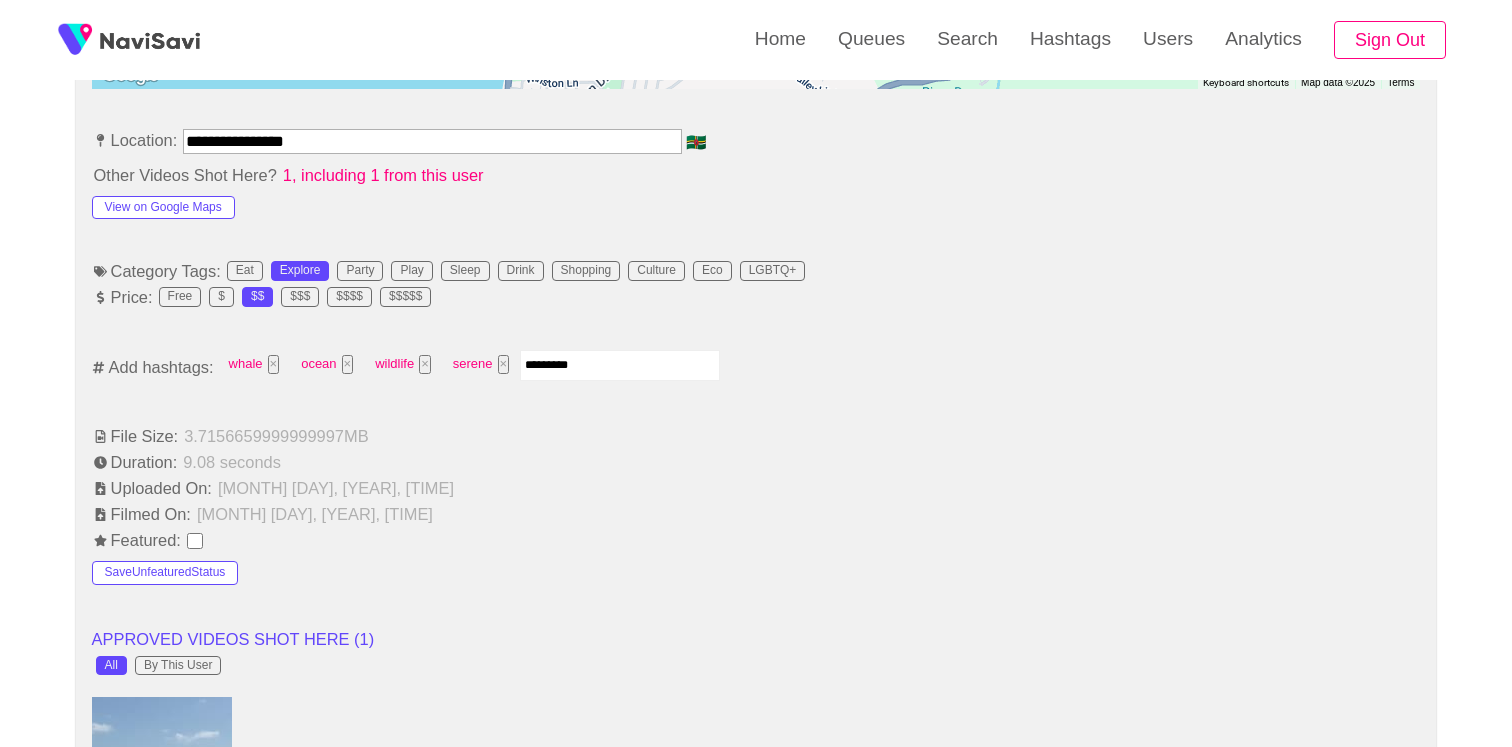 type 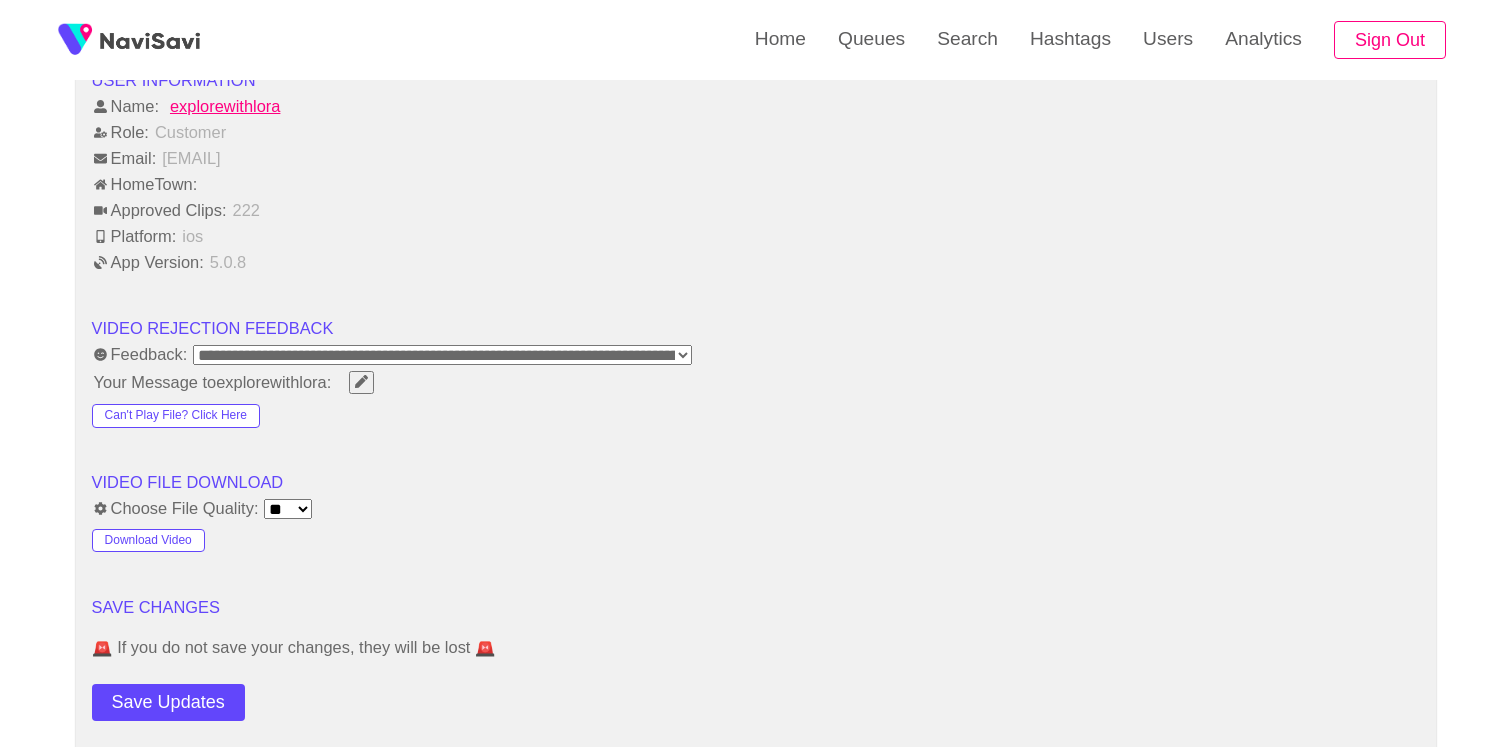 scroll, scrollTop: 2746, scrollLeft: 0, axis: vertical 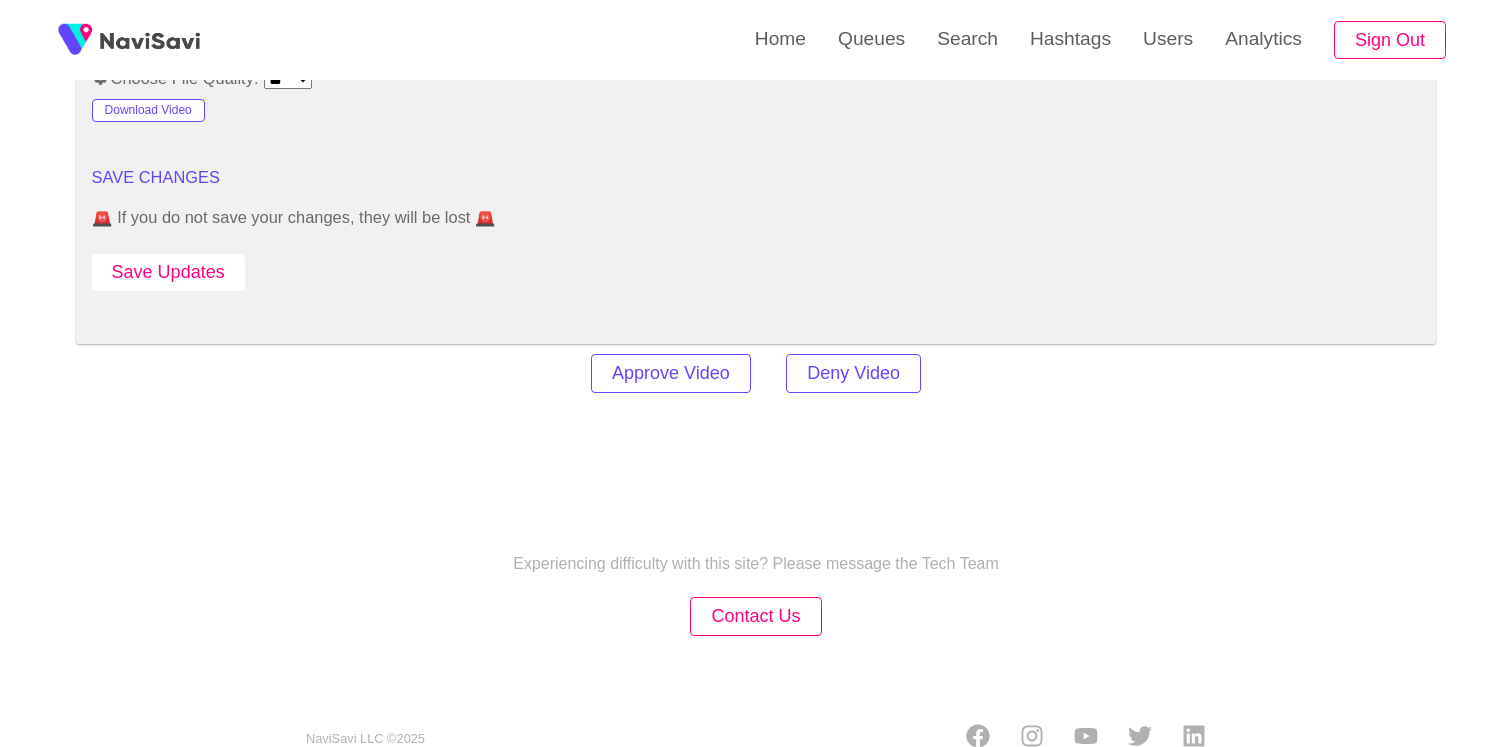 click on "Save Updates" at bounding box center [168, 272] 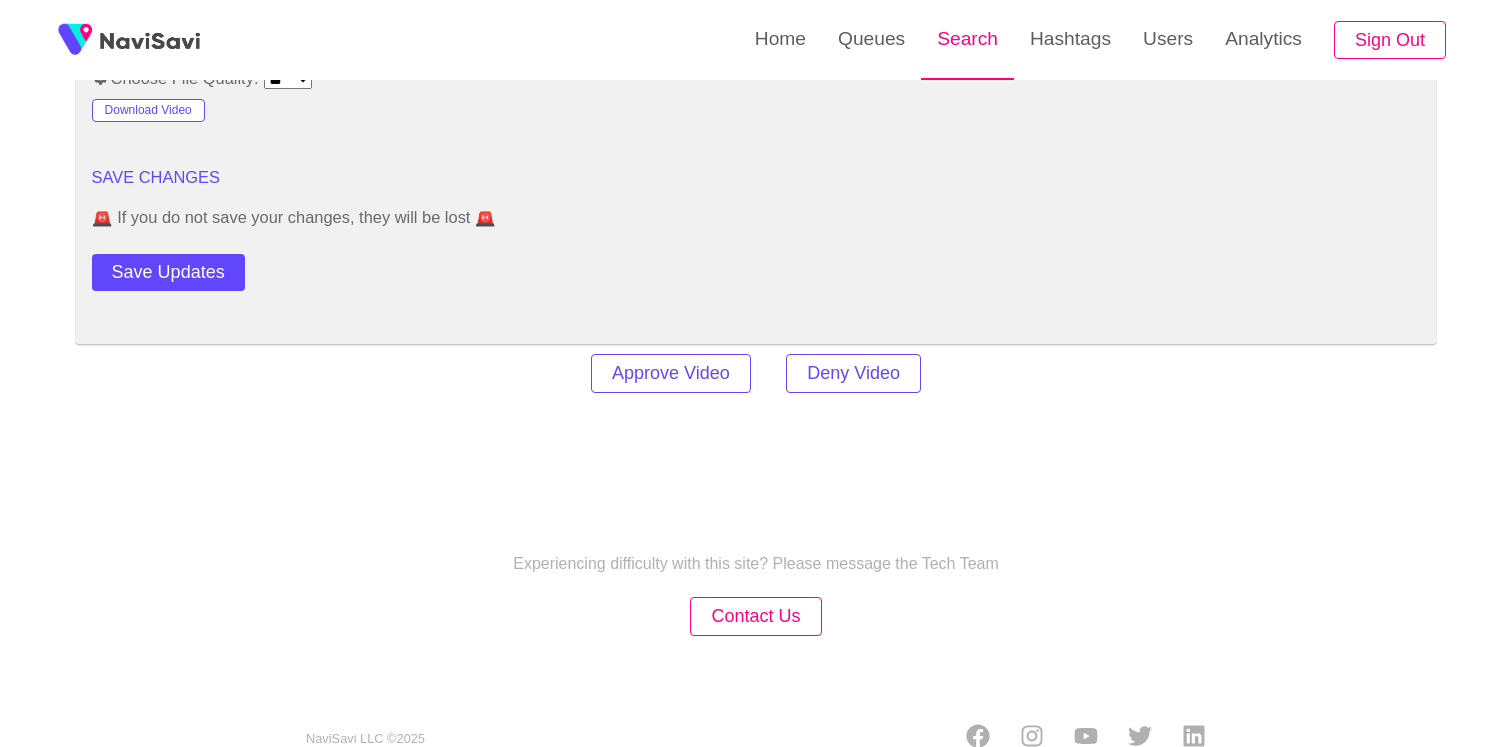 click on "Search" at bounding box center (967, 39) 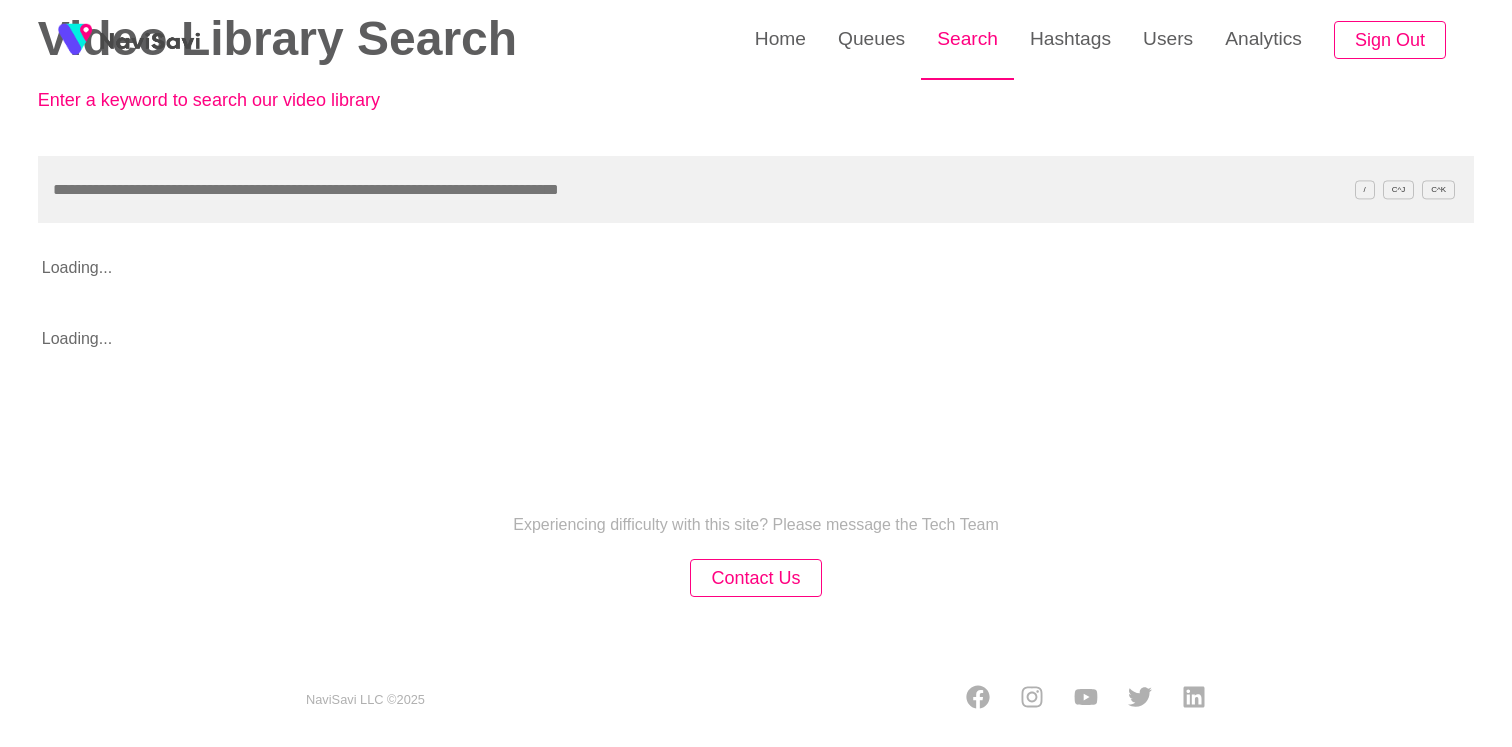 scroll, scrollTop: 0, scrollLeft: 0, axis: both 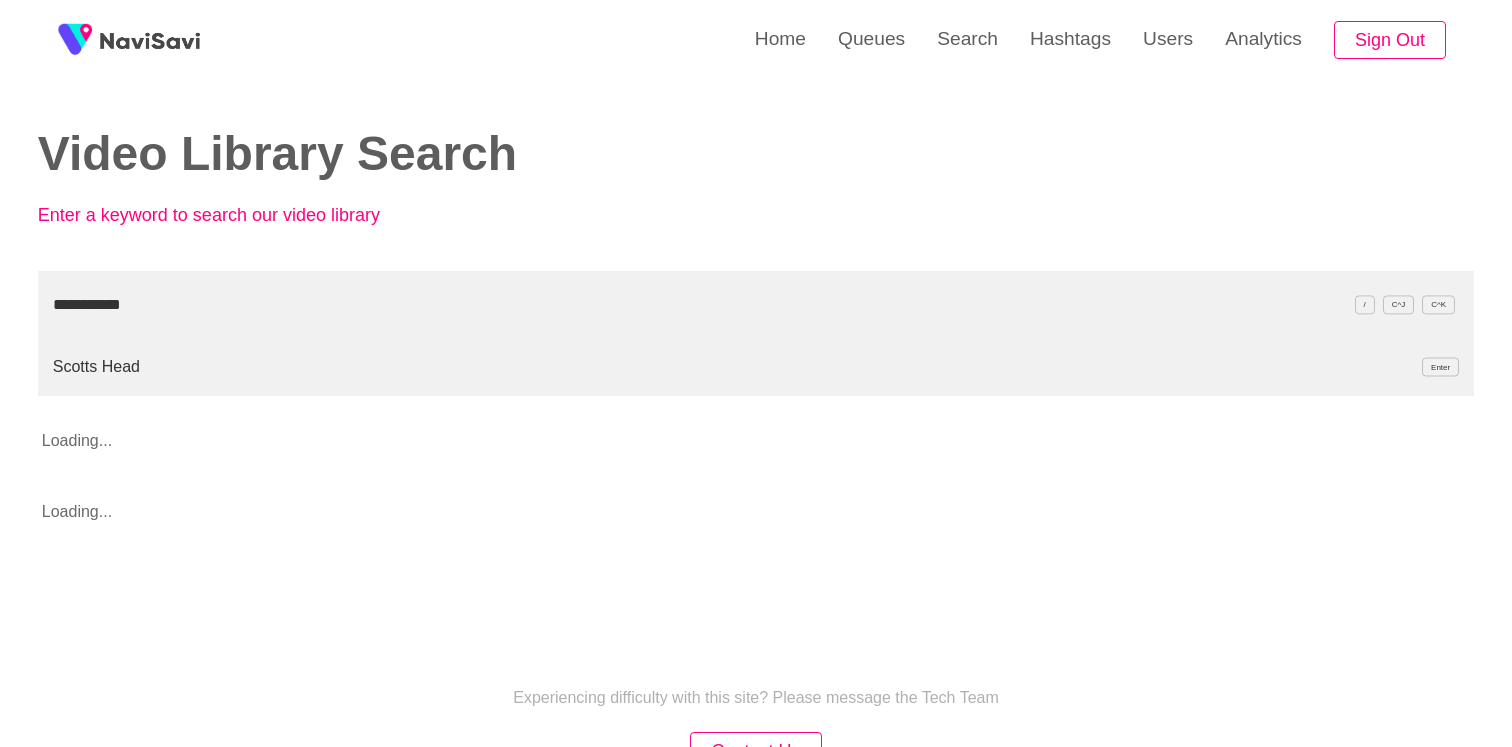 type on "**********" 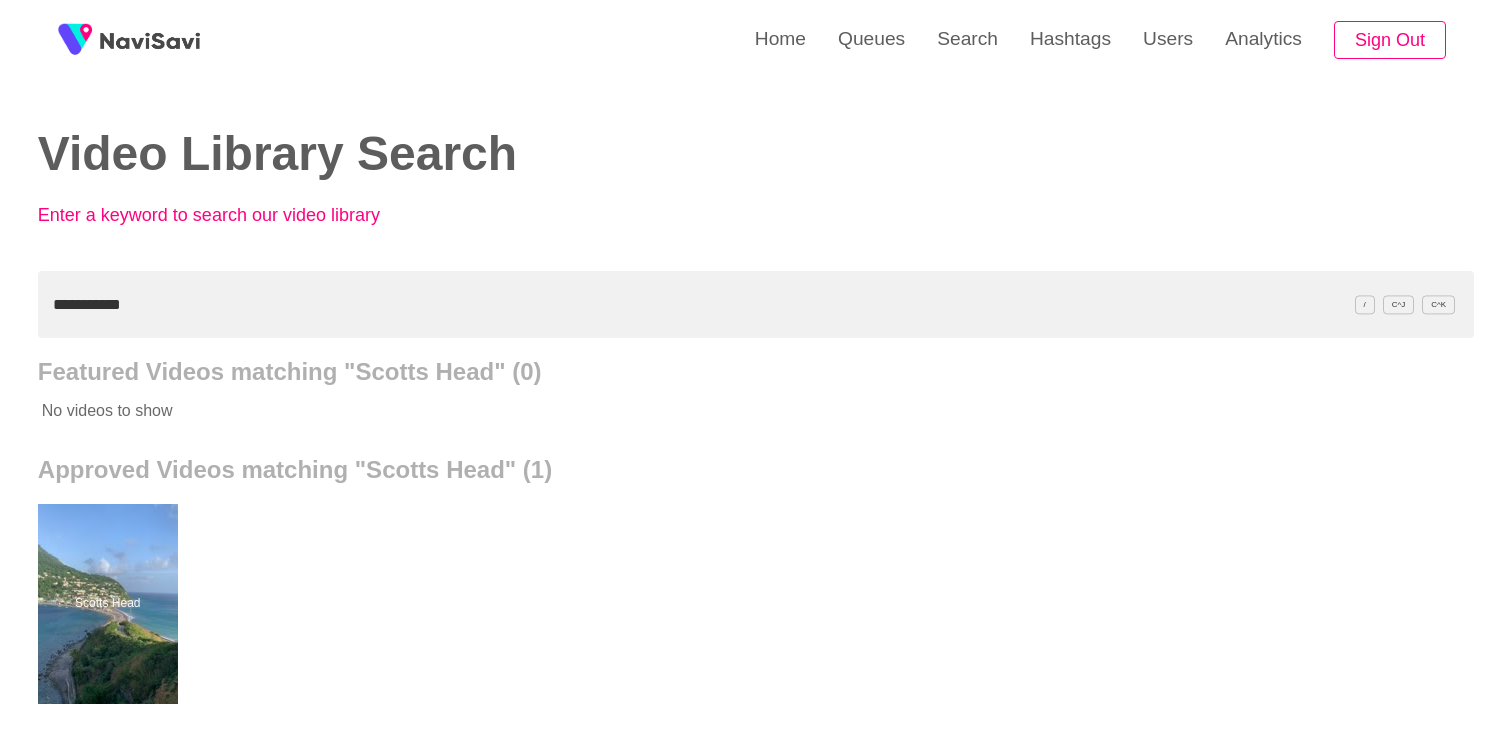 click at bounding box center [108, 604] 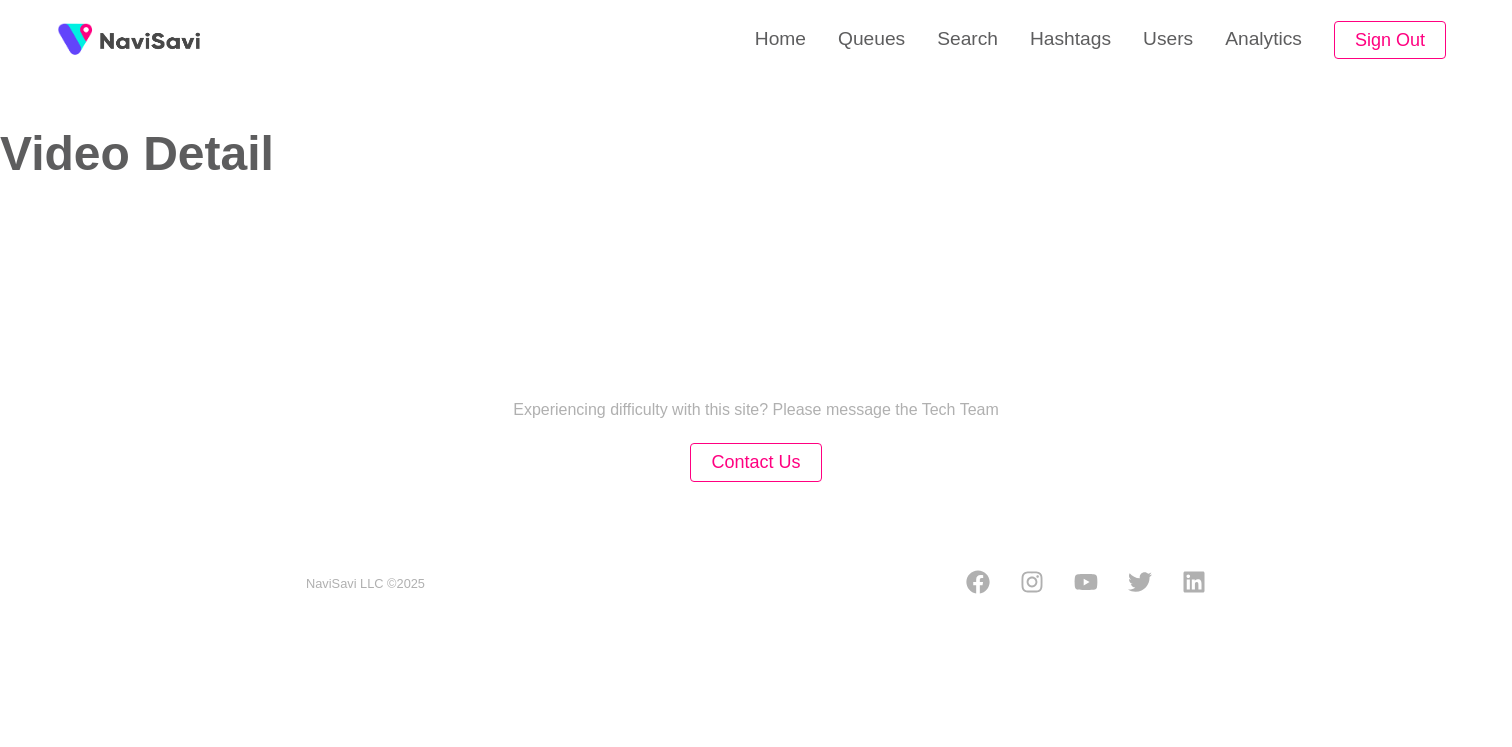 select on "**" 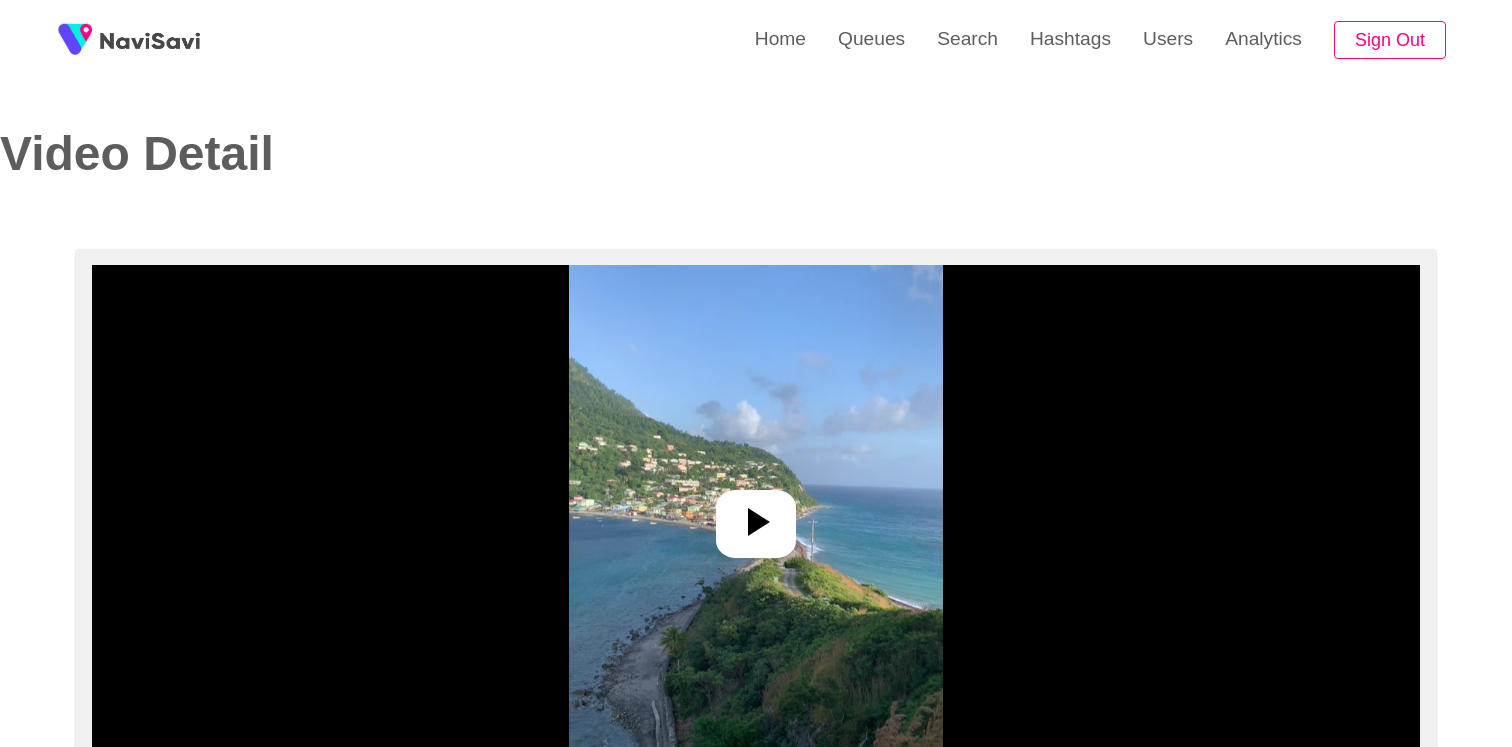 click at bounding box center (756, 515) 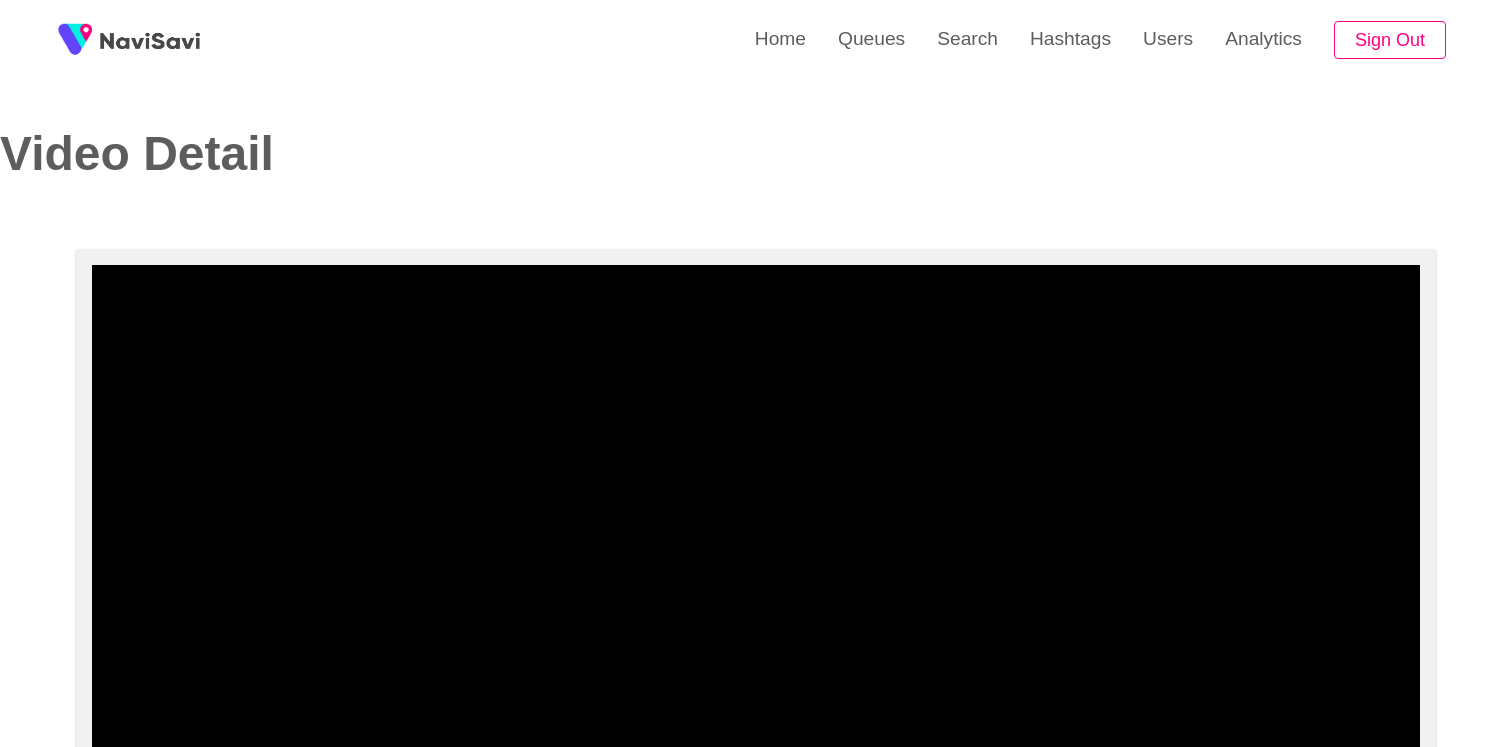 click at bounding box center [756, 515] 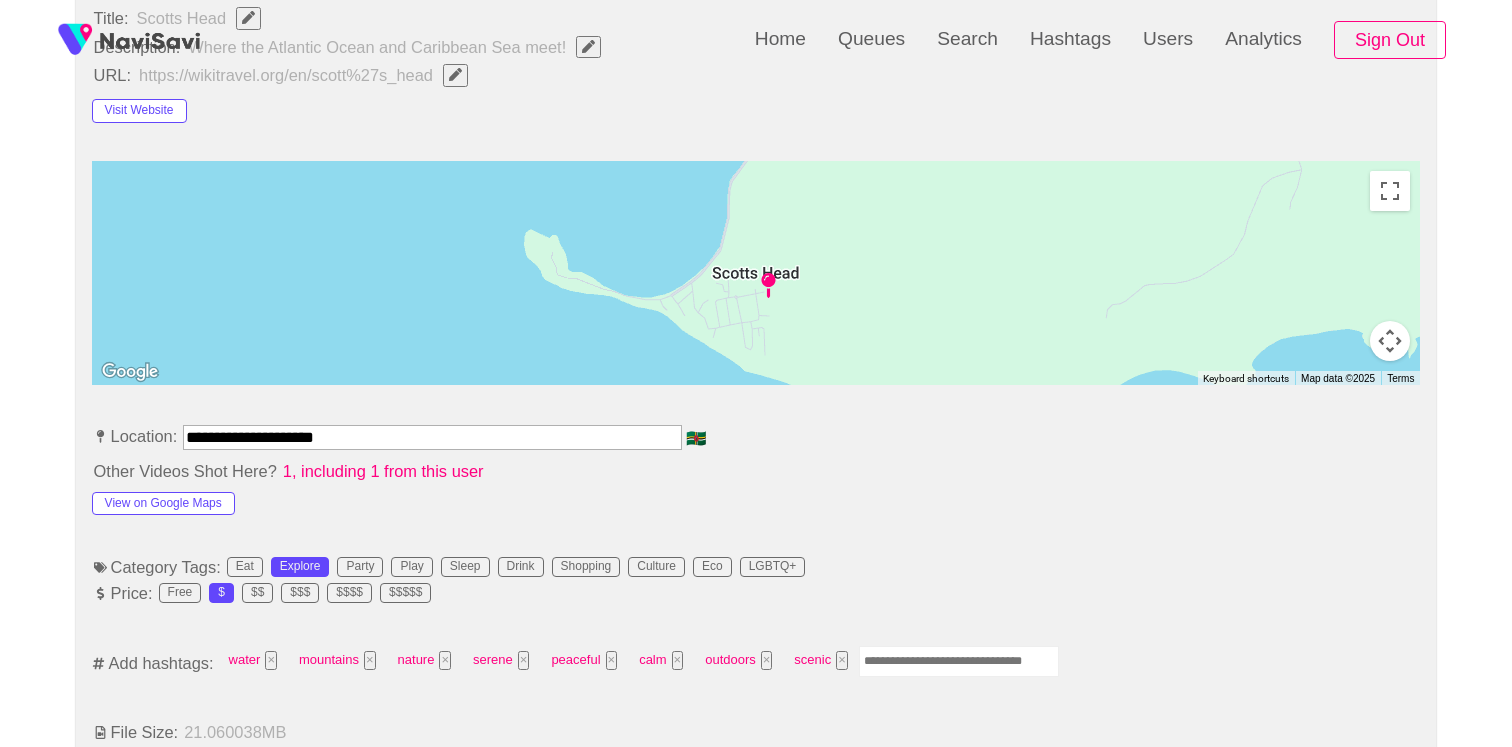 scroll, scrollTop: 990, scrollLeft: 0, axis: vertical 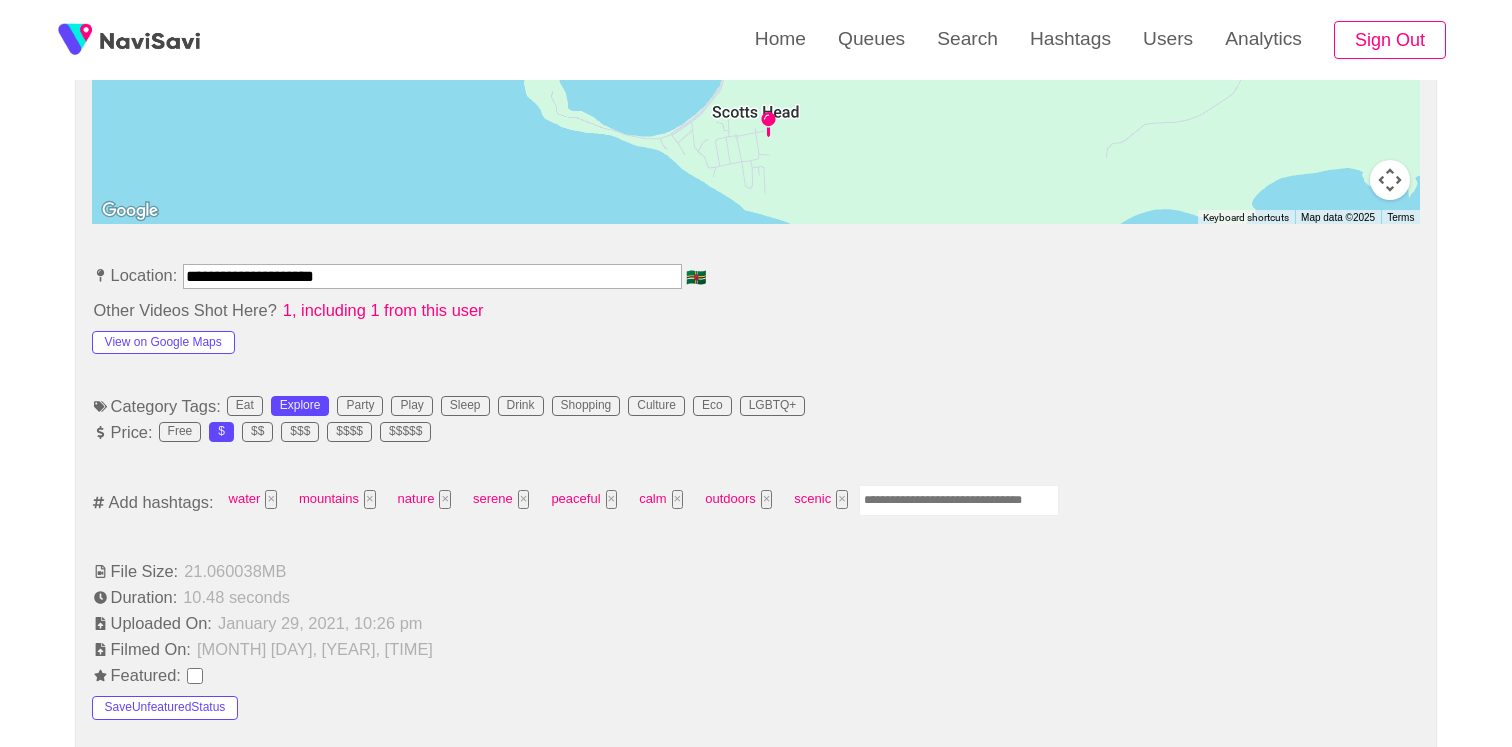 click at bounding box center [959, 500] 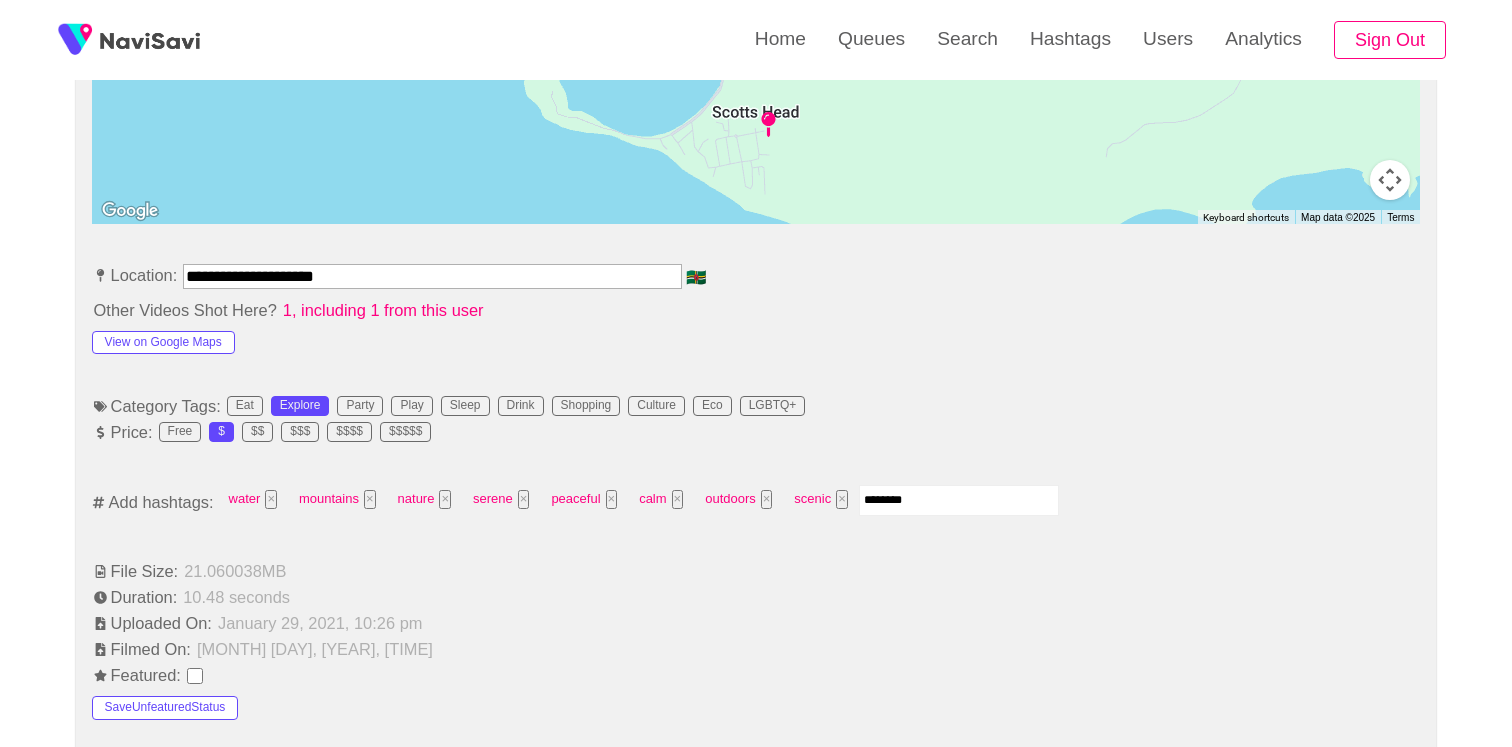 type on "*********" 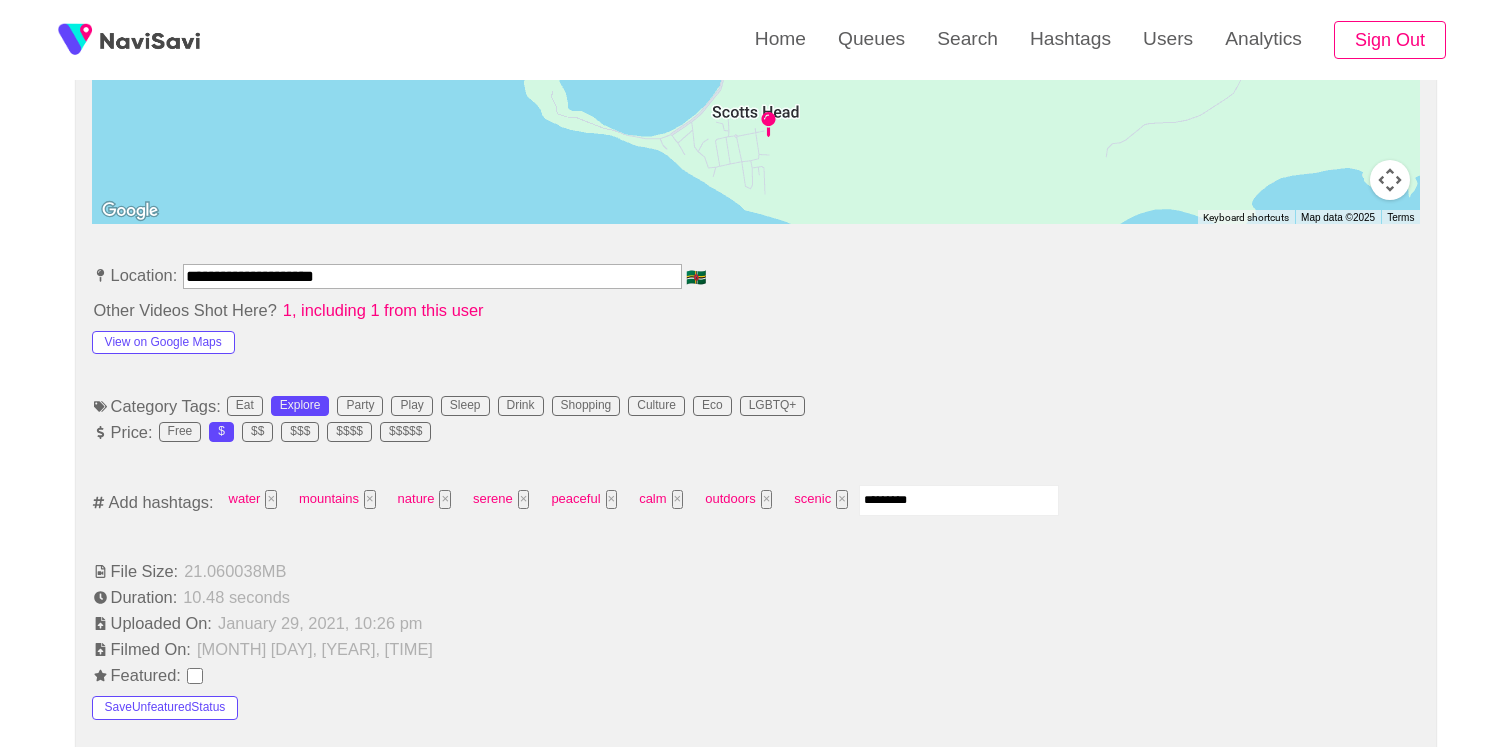 type 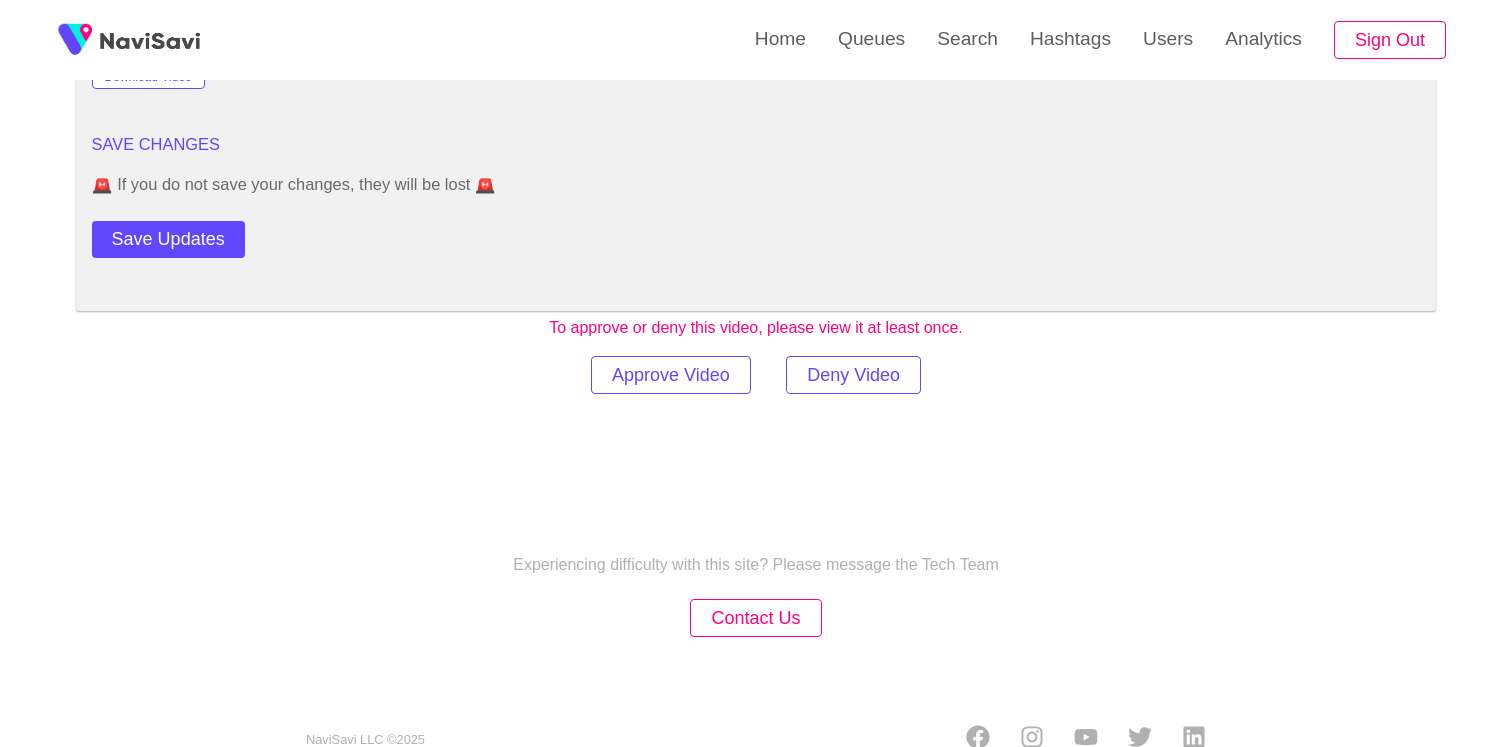scroll, scrollTop: 3026, scrollLeft: 0, axis: vertical 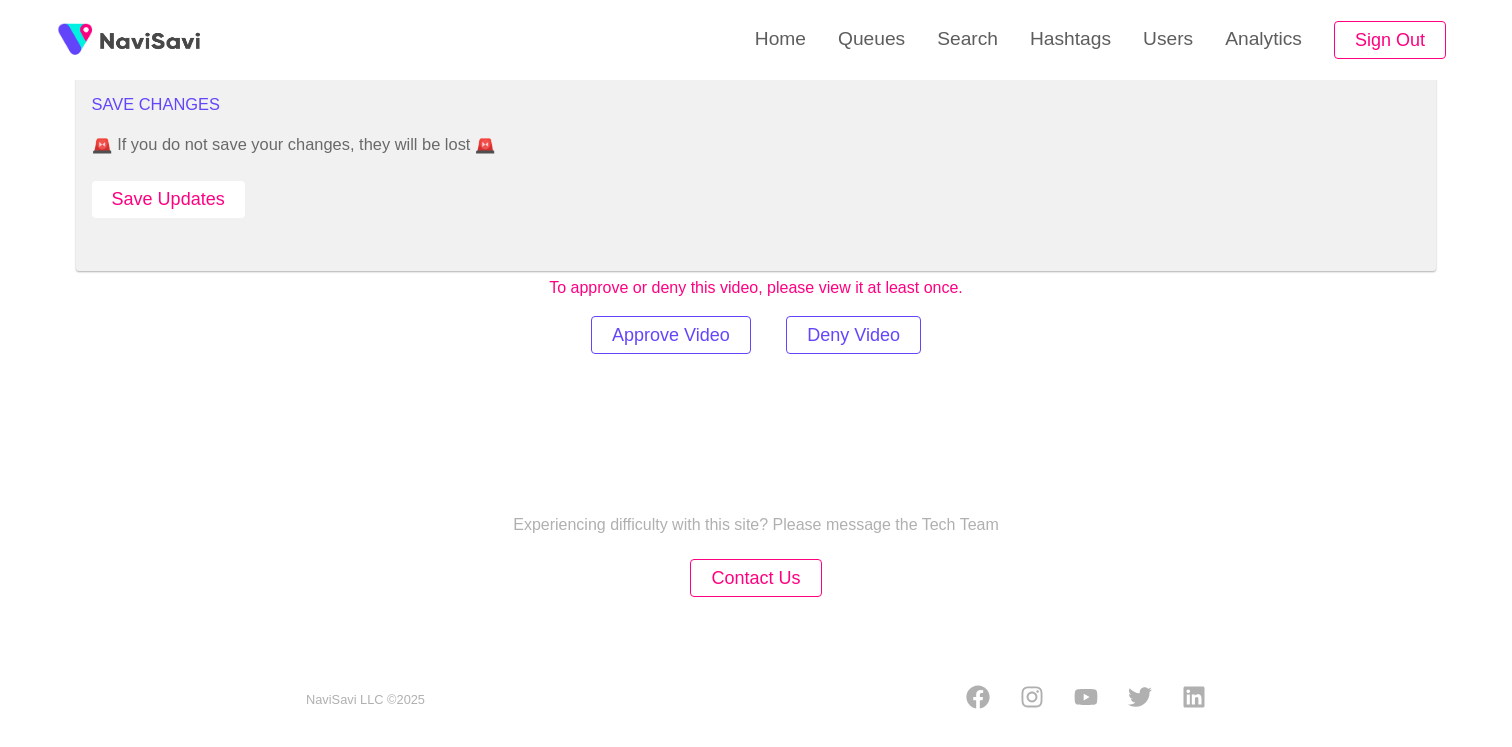 click on "Save Updates" at bounding box center [168, 199] 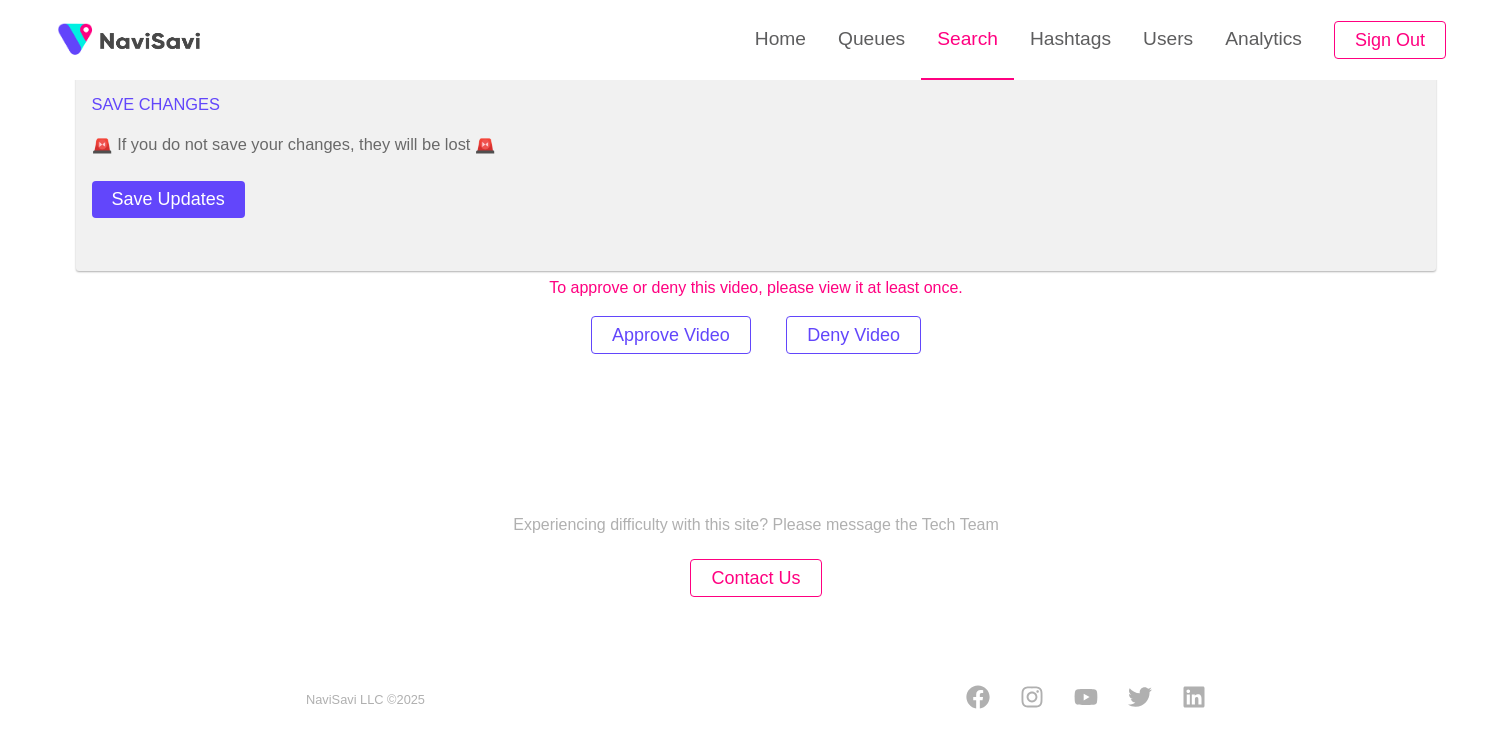 click on "Search" at bounding box center (967, 39) 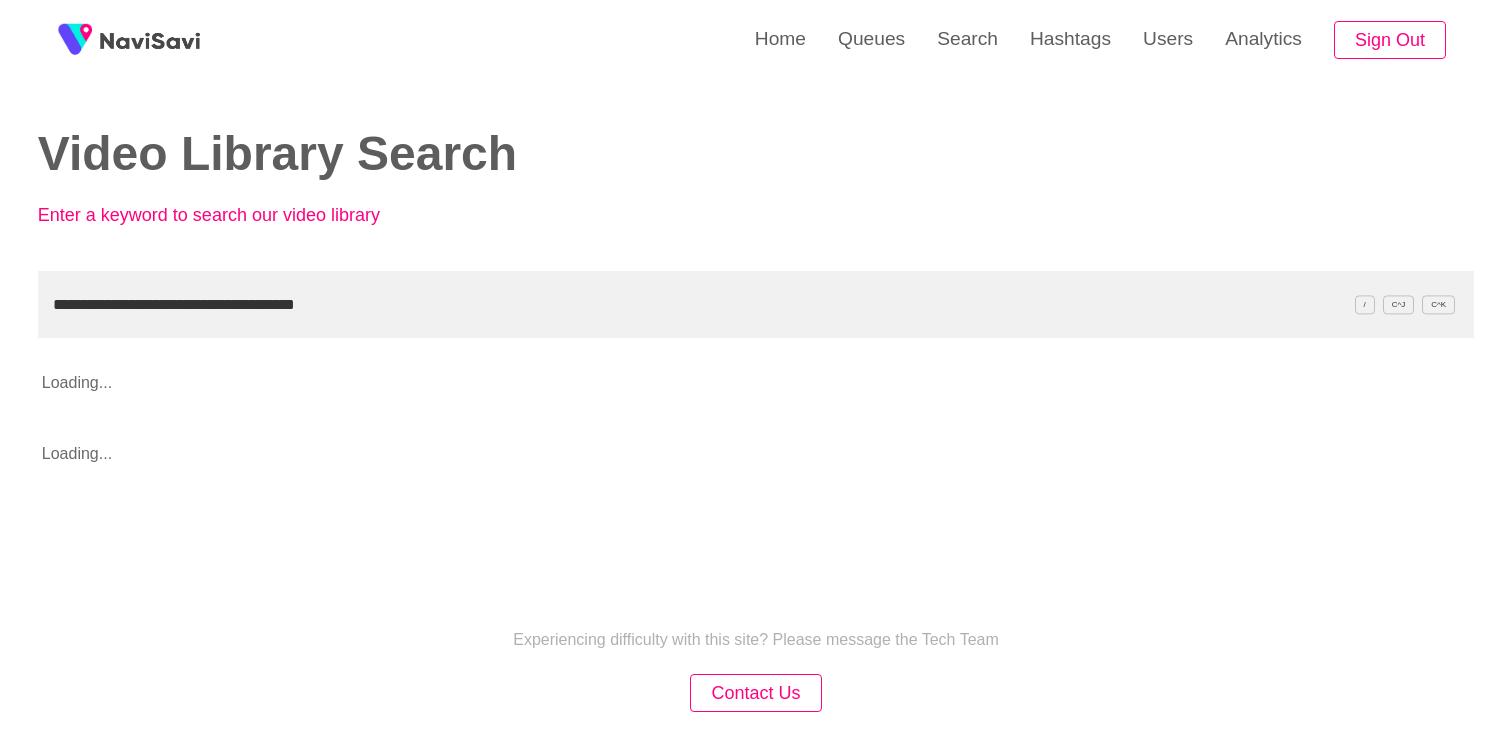 drag, startPoint x: 428, startPoint y: 322, endPoint x: 187, endPoint y: 309, distance: 241.35037 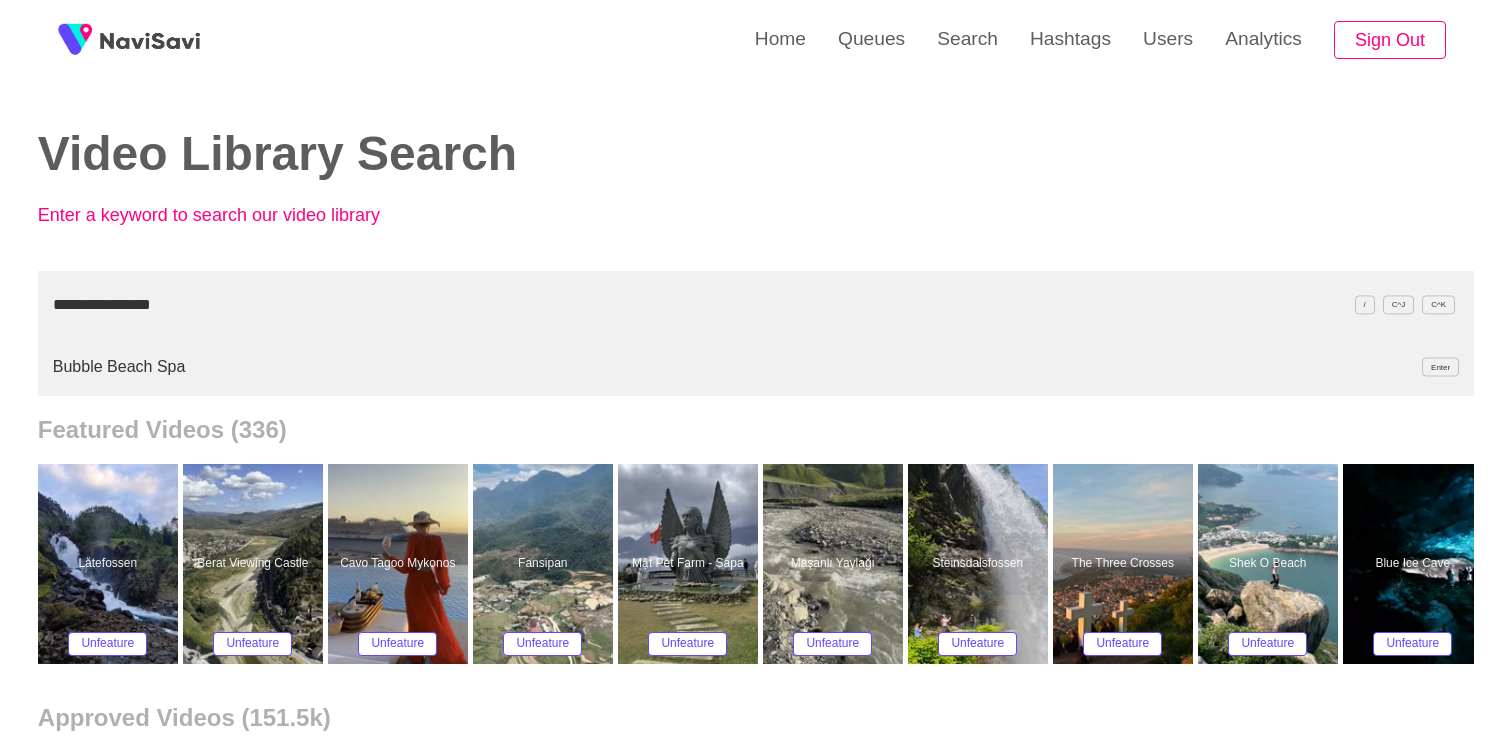 type on "**********" 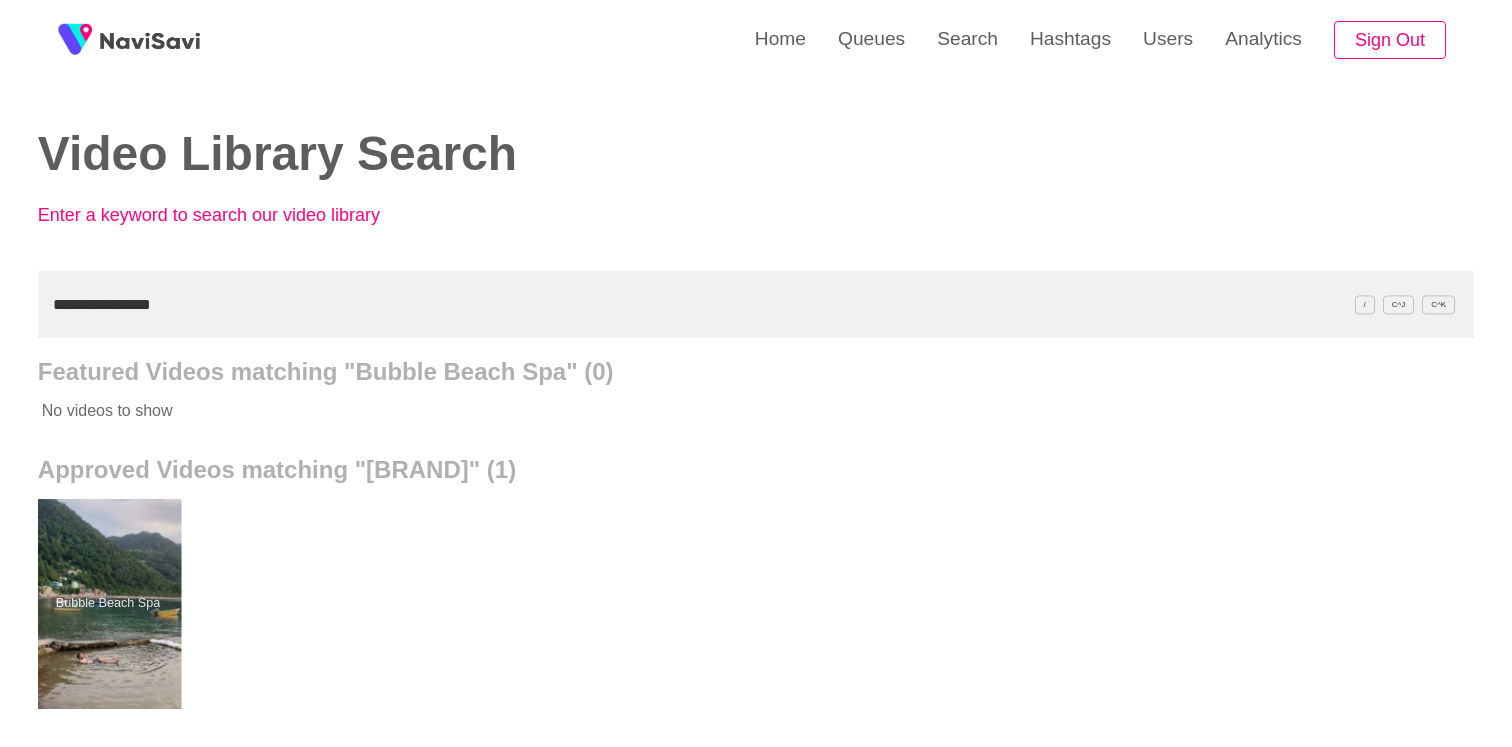 click at bounding box center (107, 604) 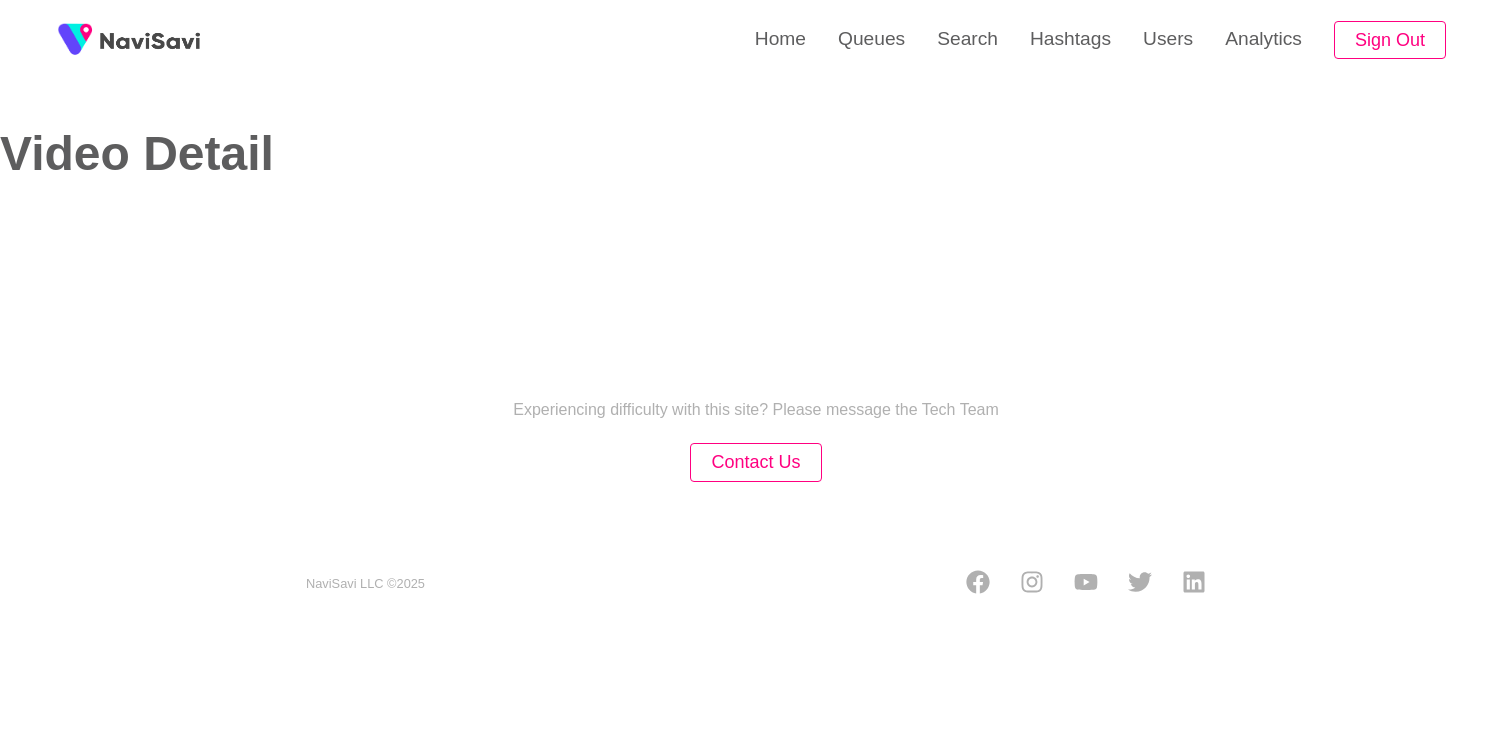 select on "**********" 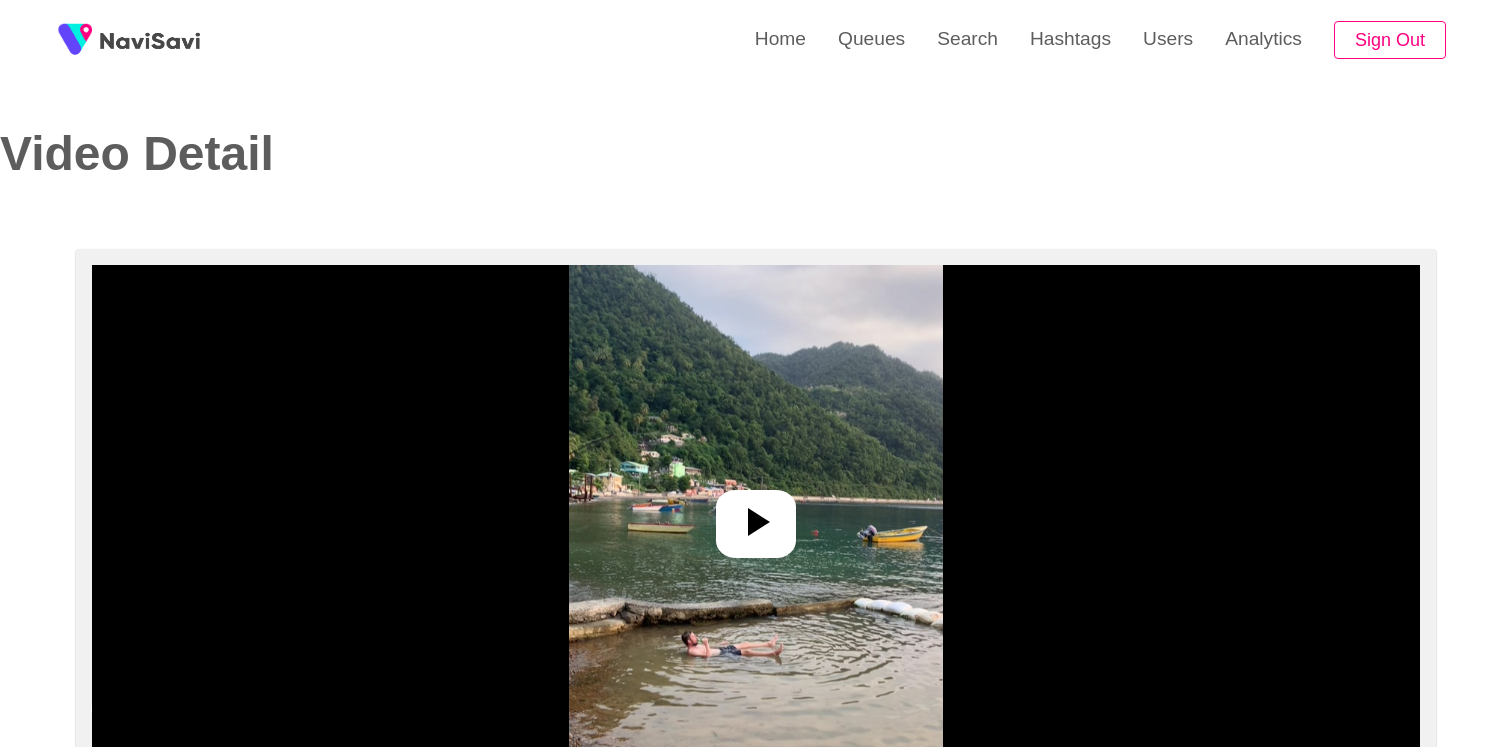 click 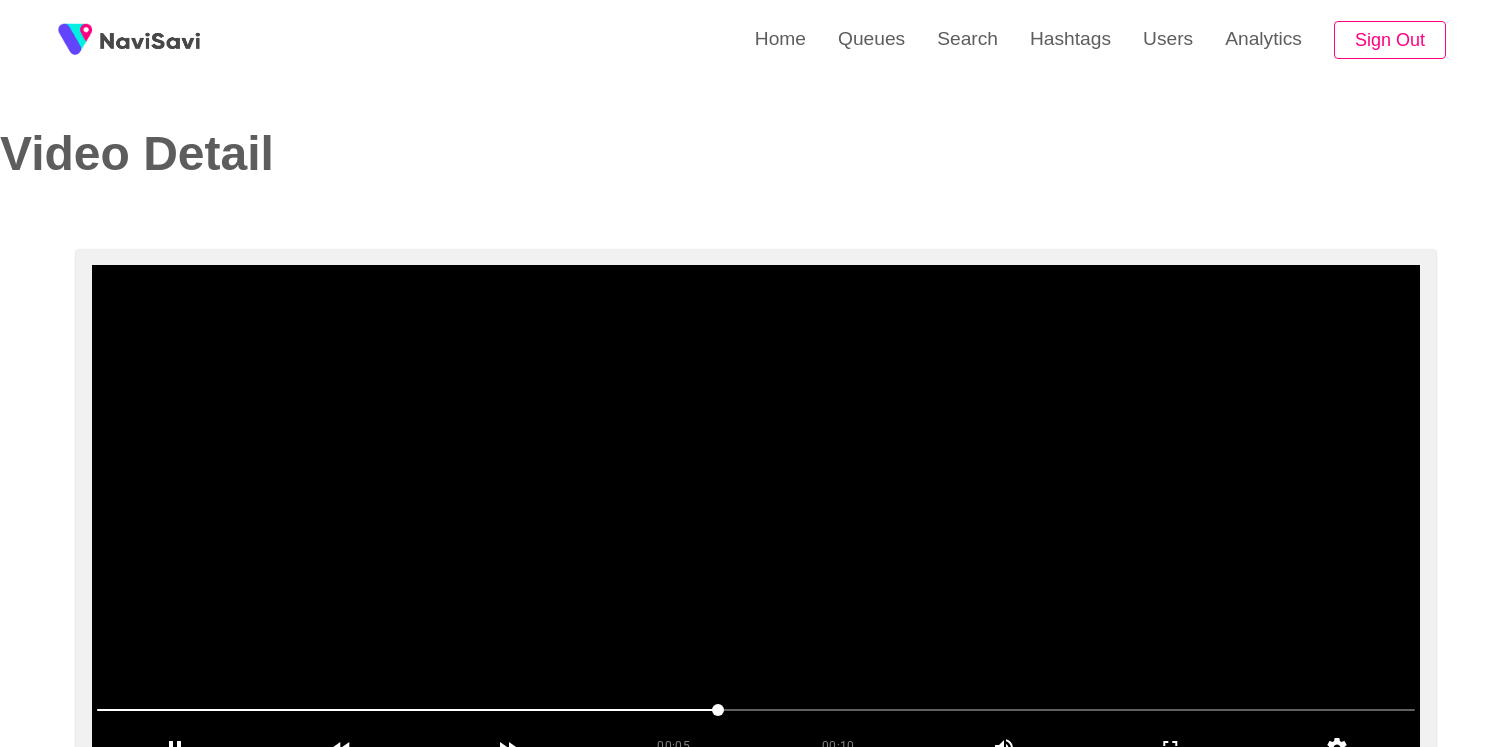 click at bounding box center [756, 515] 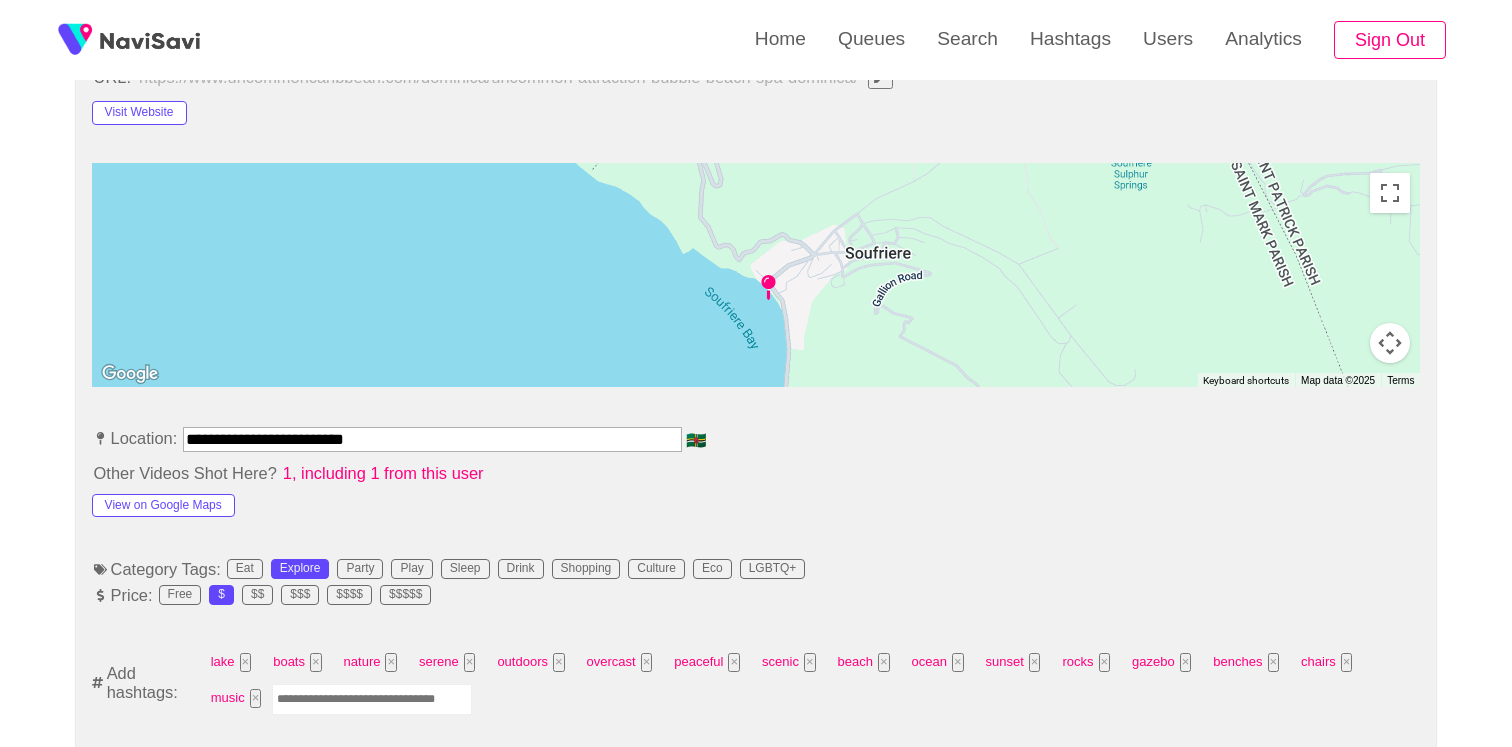 scroll, scrollTop: 925, scrollLeft: 0, axis: vertical 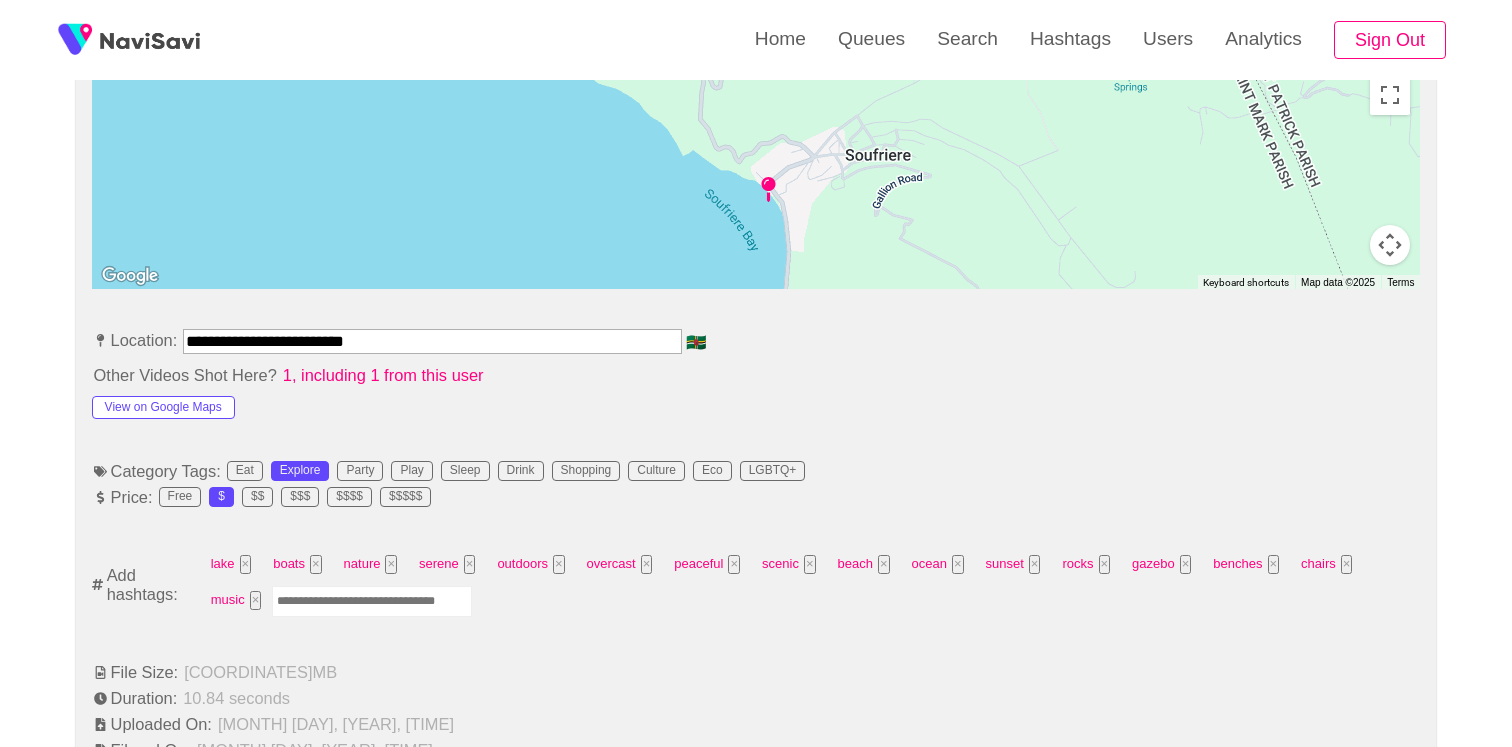 click at bounding box center [372, 601] 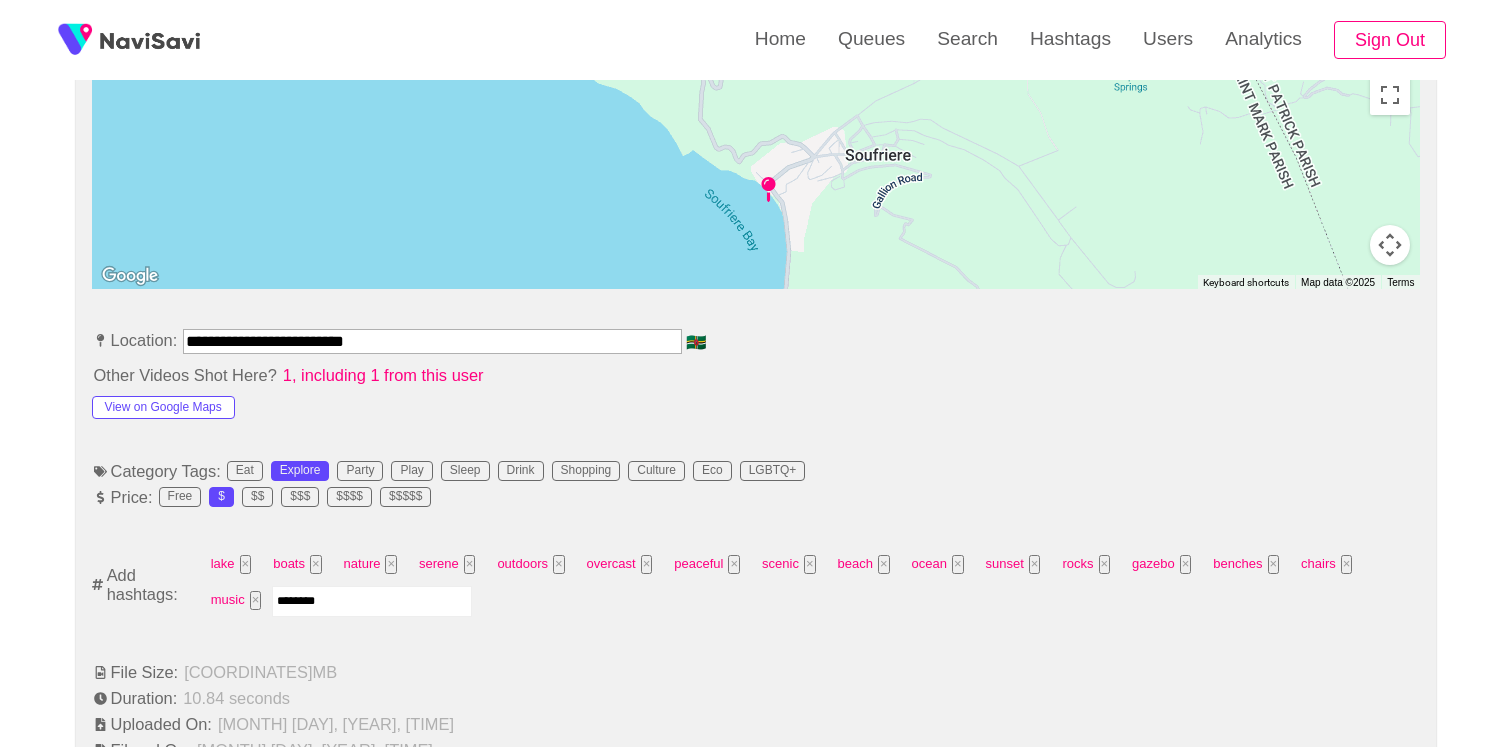 type on "*********" 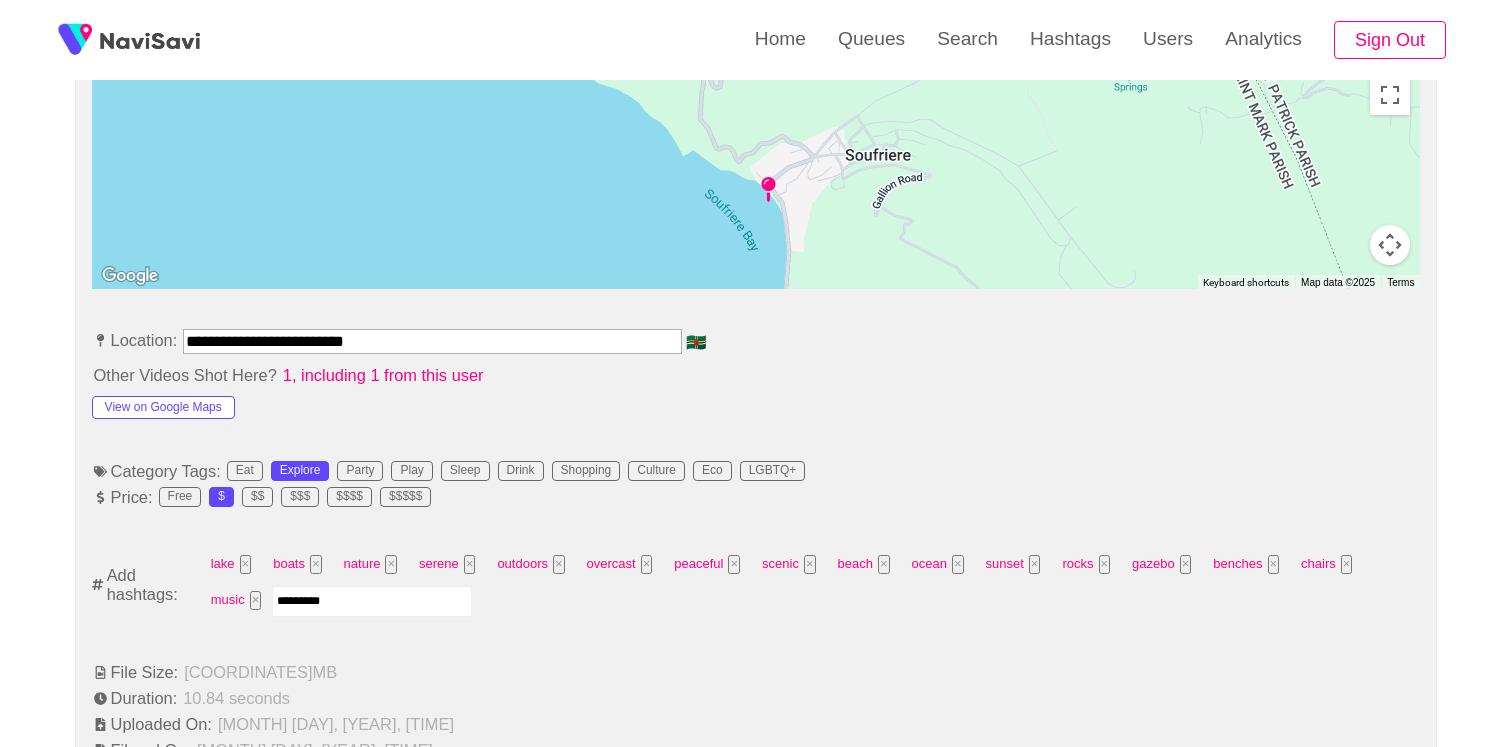 type 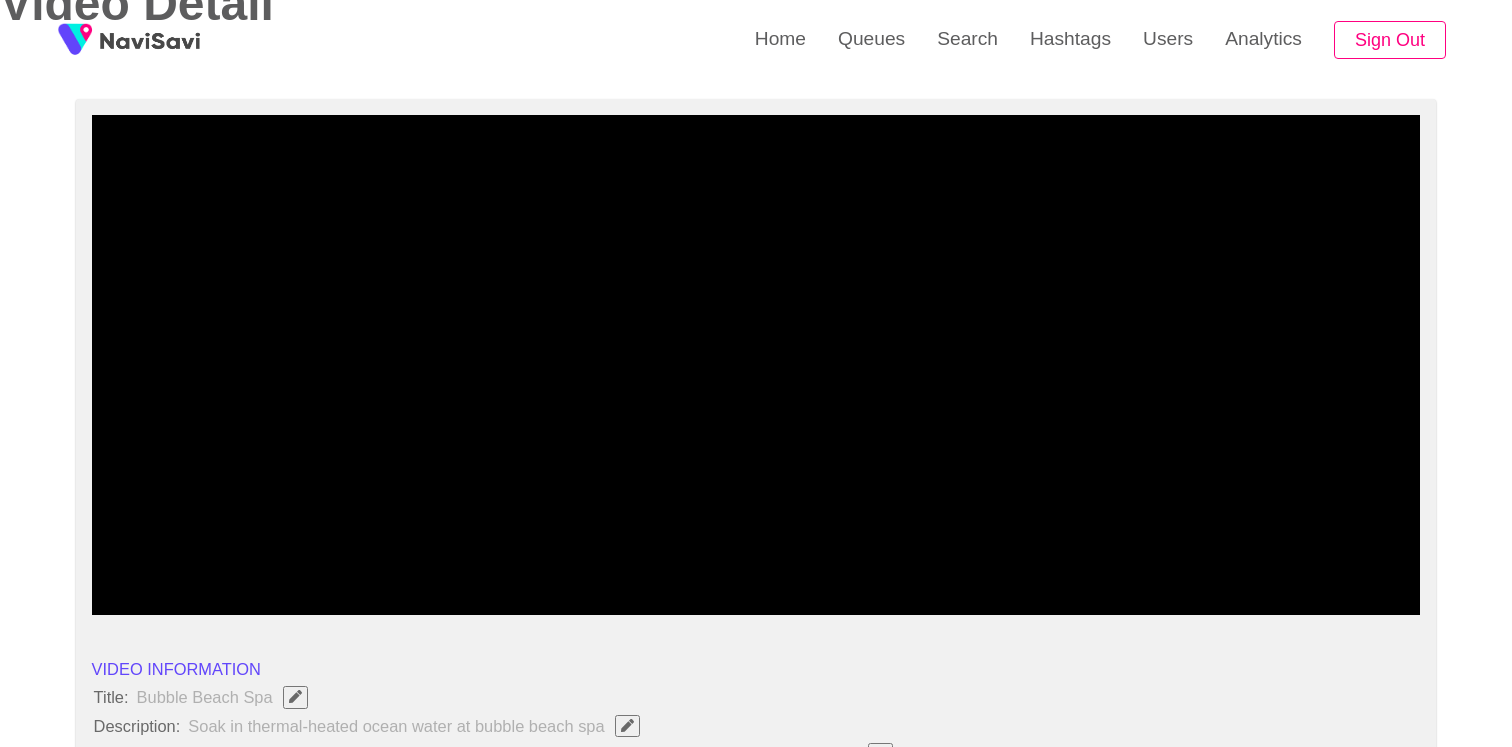 scroll, scrollTop: 0, scrollLeft: 0, axis: both 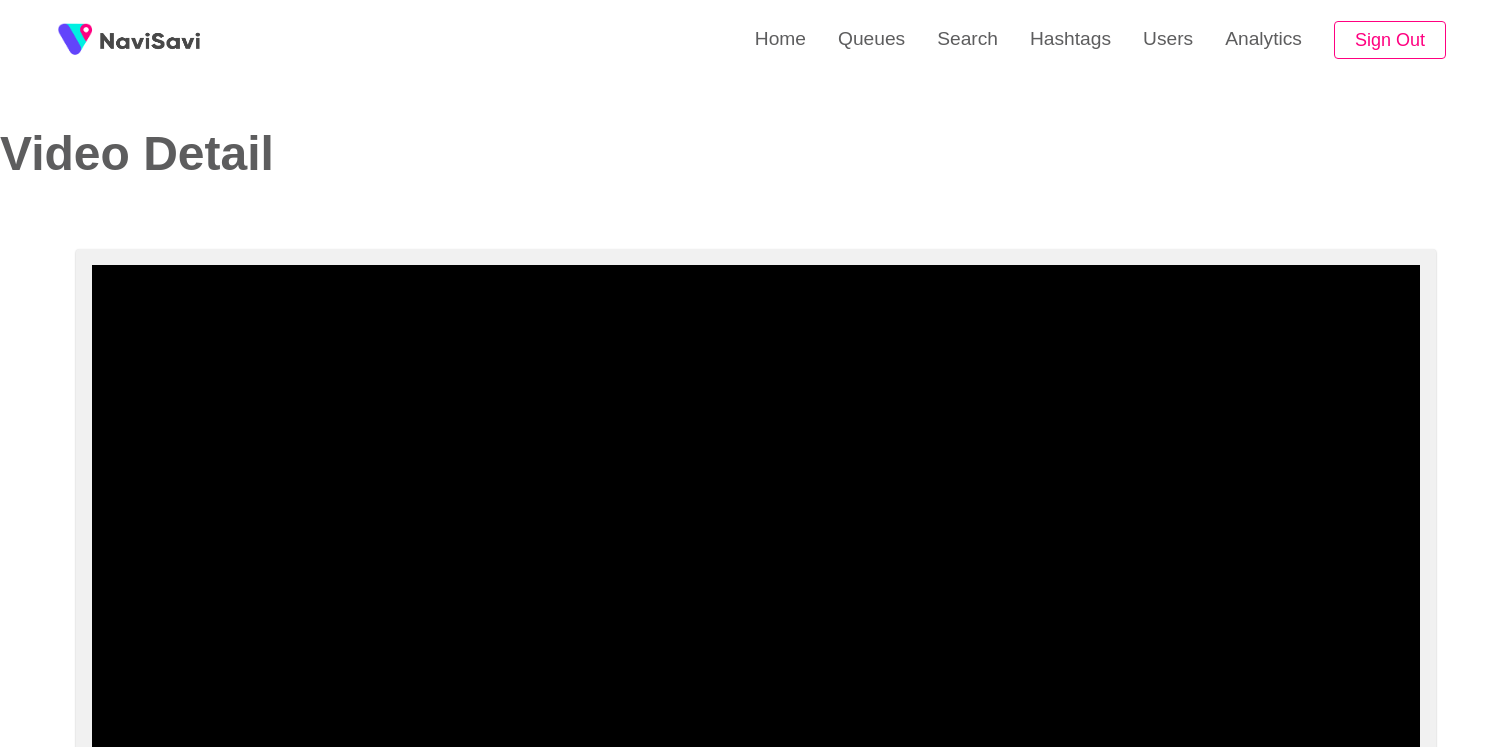 click at bounding box center (756, 515) 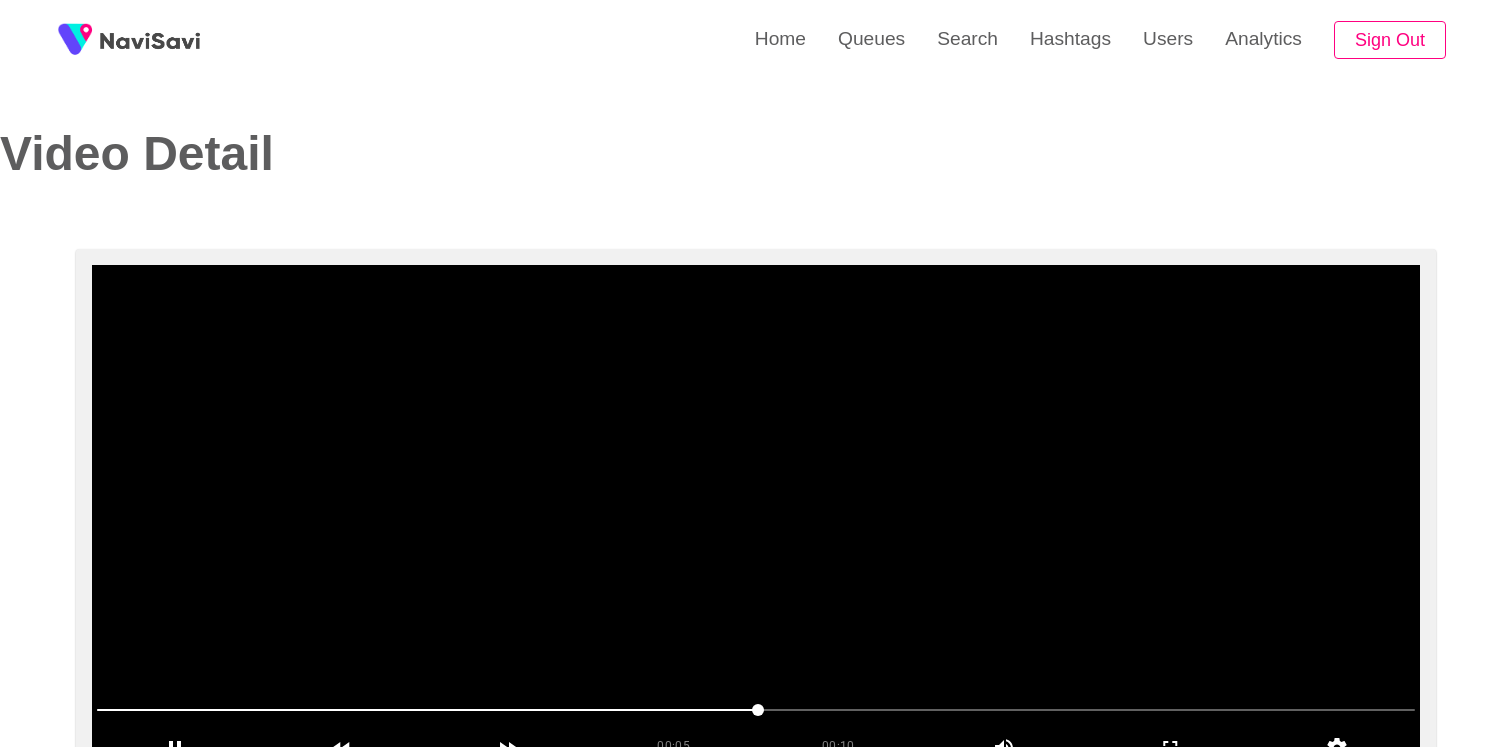 click at bounding box center [756, 515] 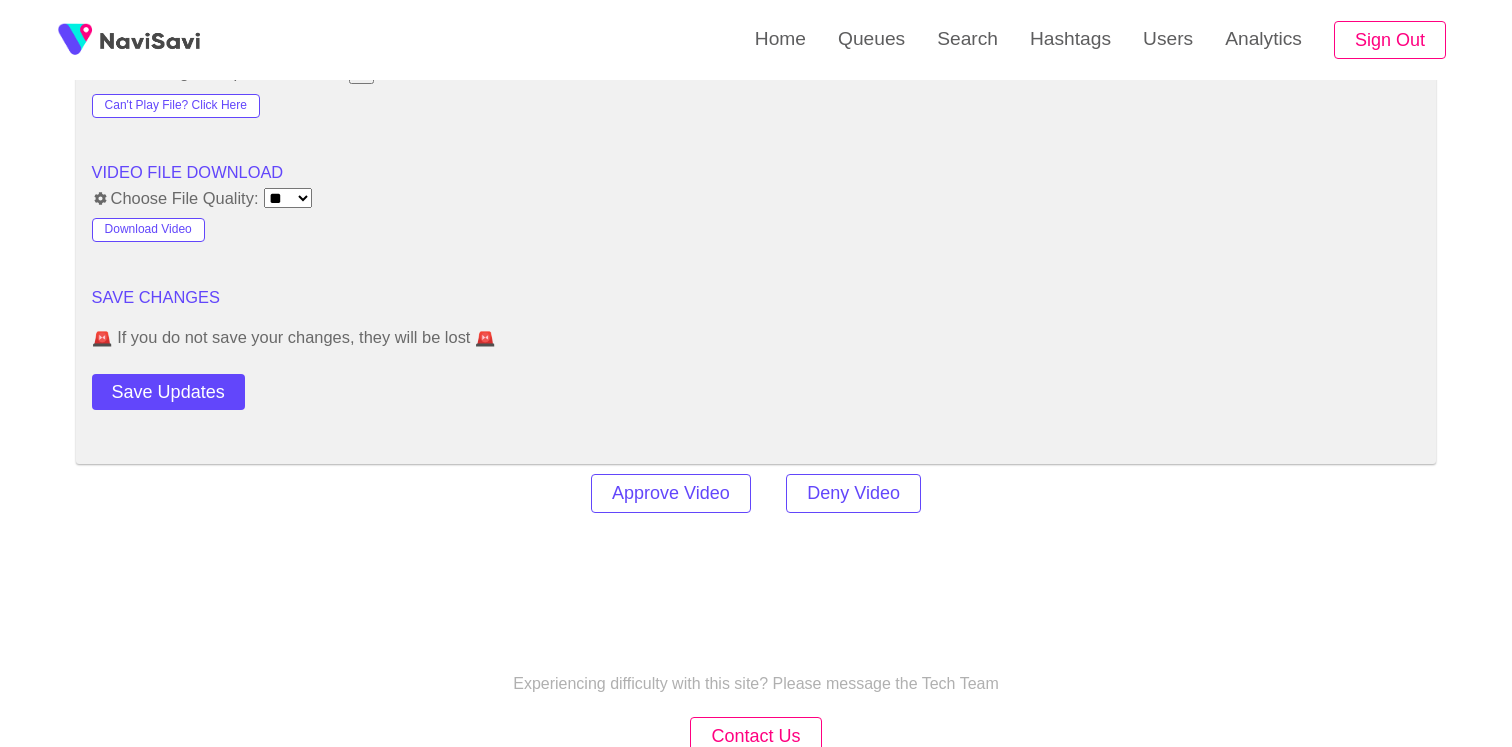 scroll, scrollTop: 3027, scrollLeft: 0, axis: vertical 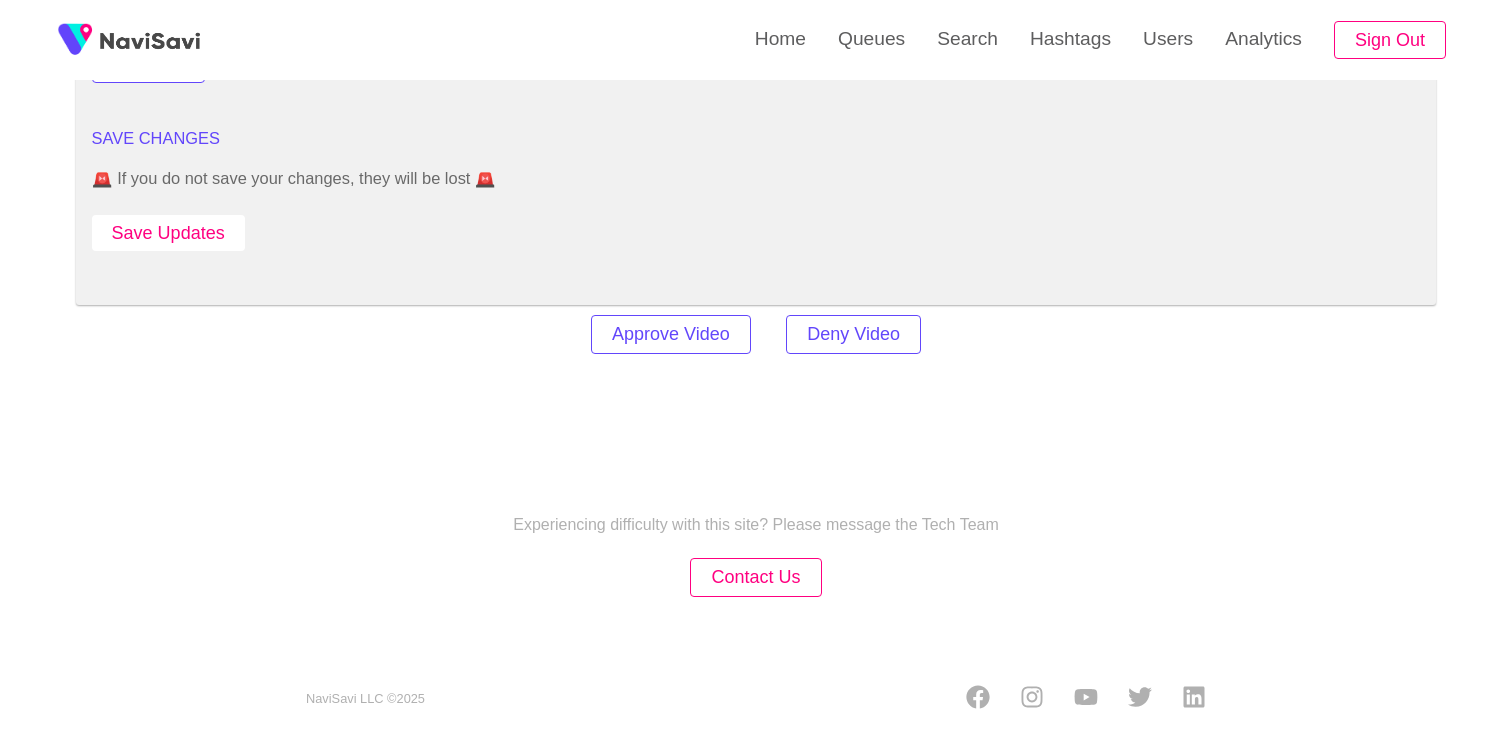 click on "Save Updates" at bounding box center (168, 233) 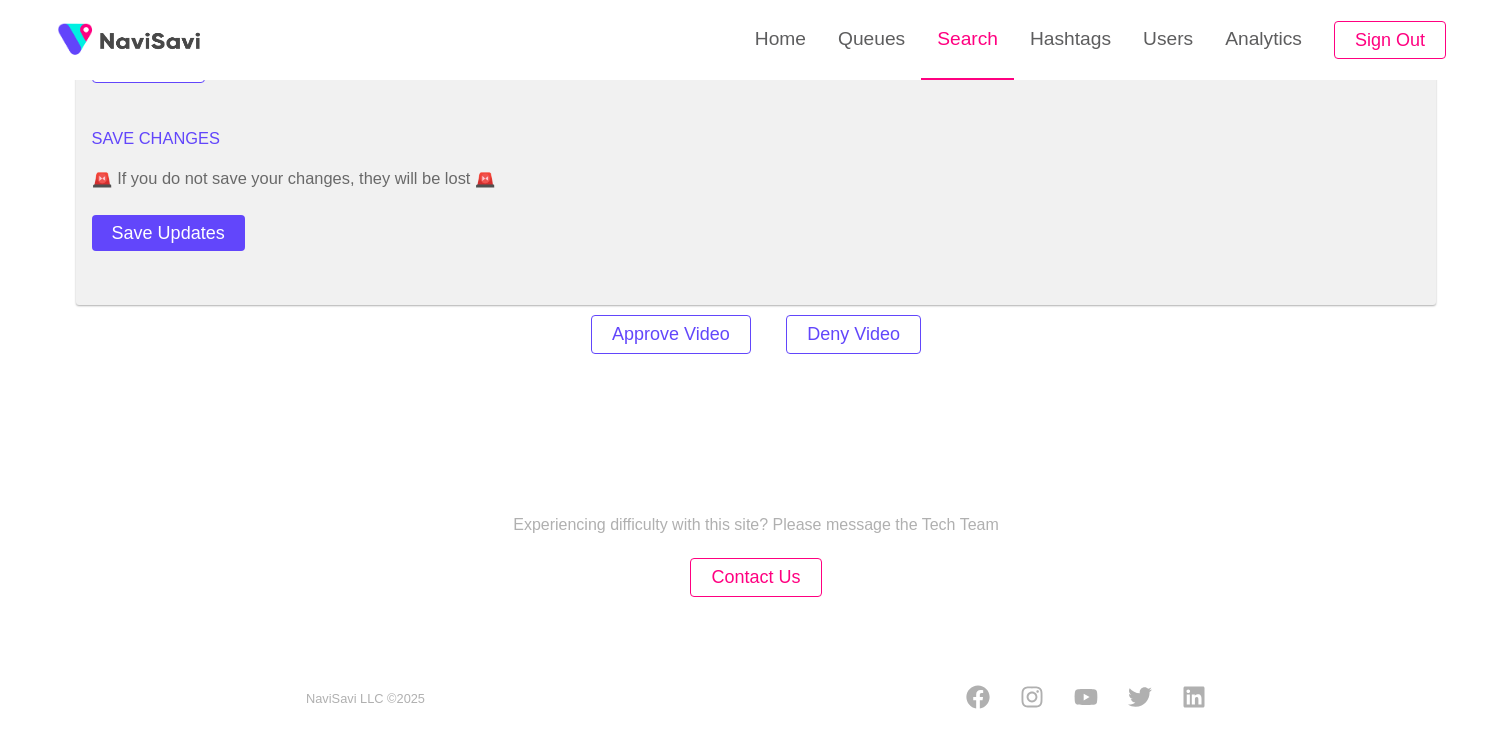 click on "Search" at bounding box center (967, 39) 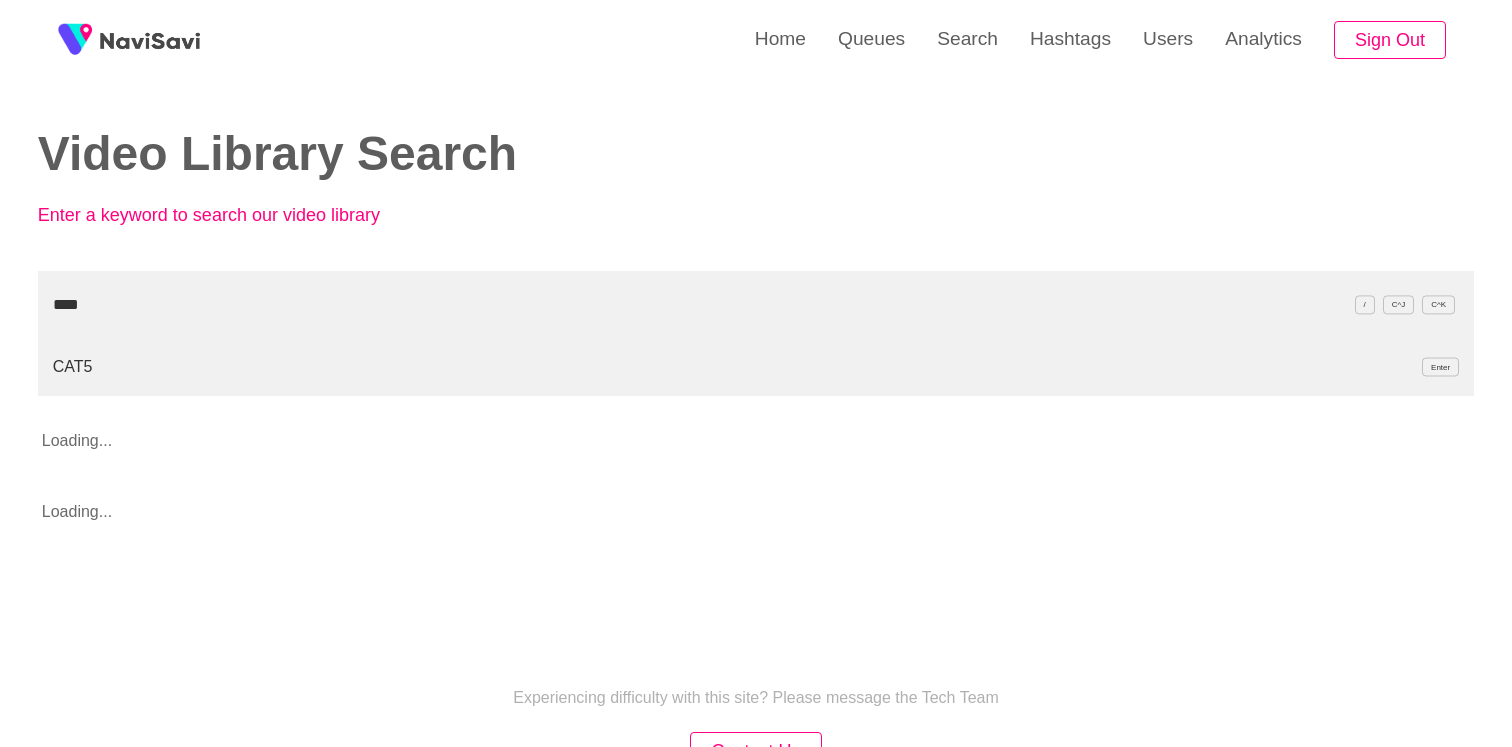 type on "****" 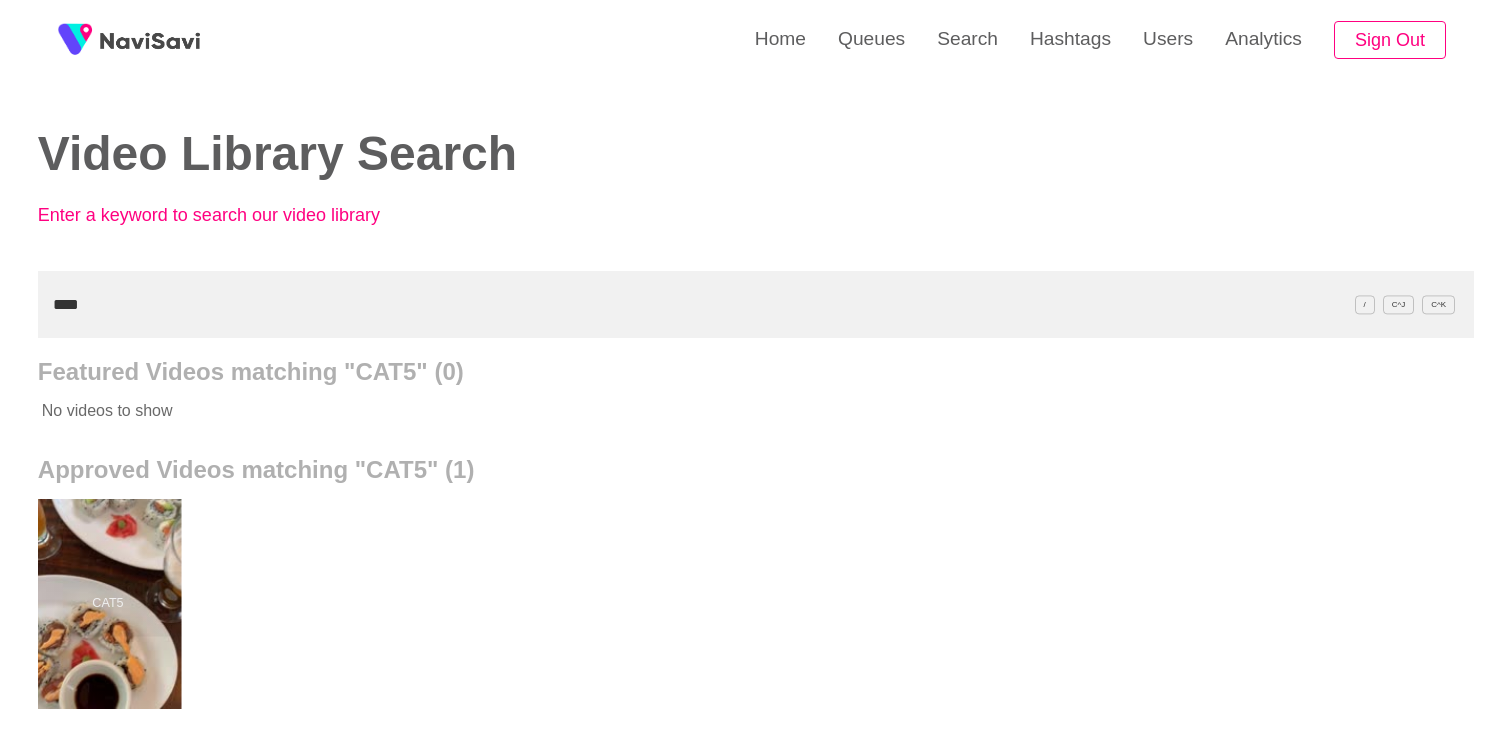 click at bounding box center (107, 604) 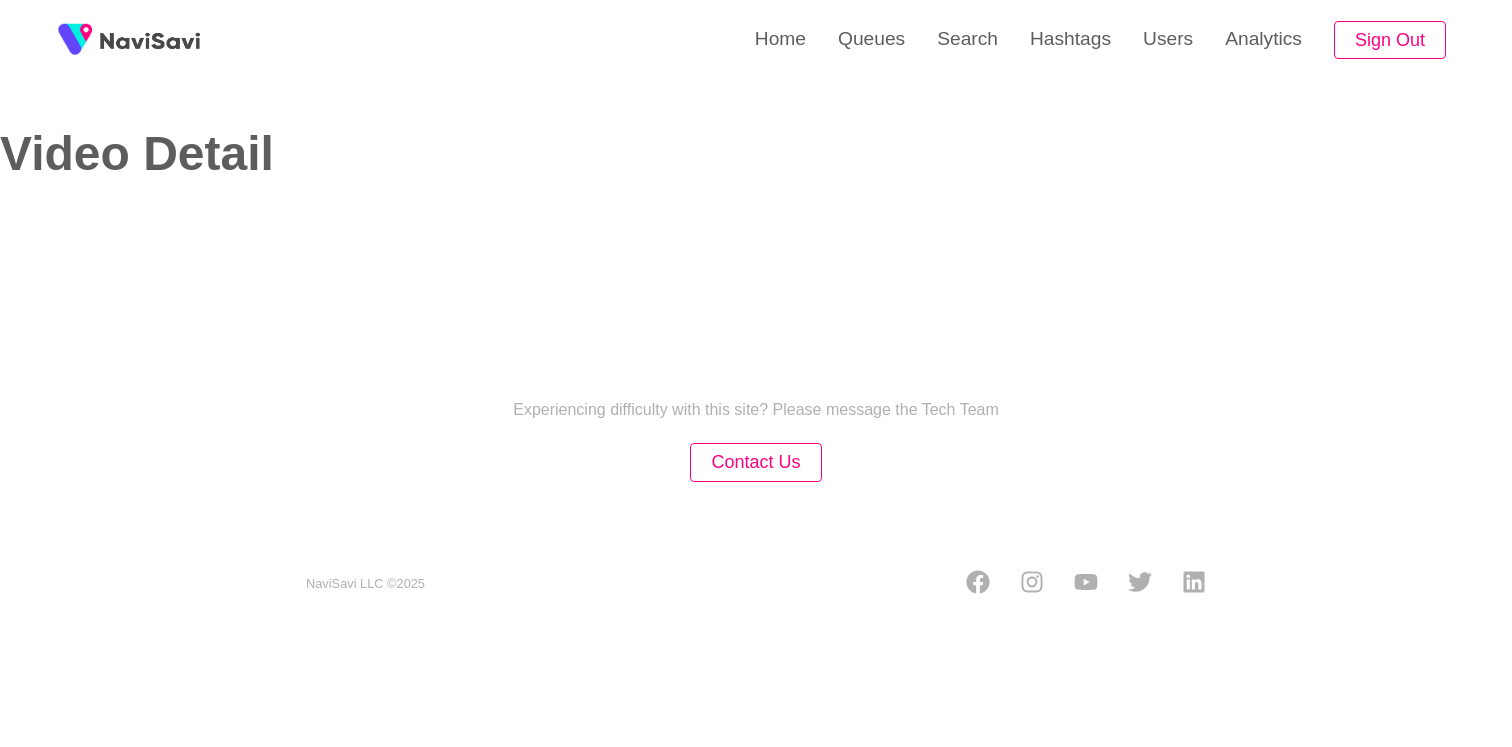 select on "**********" 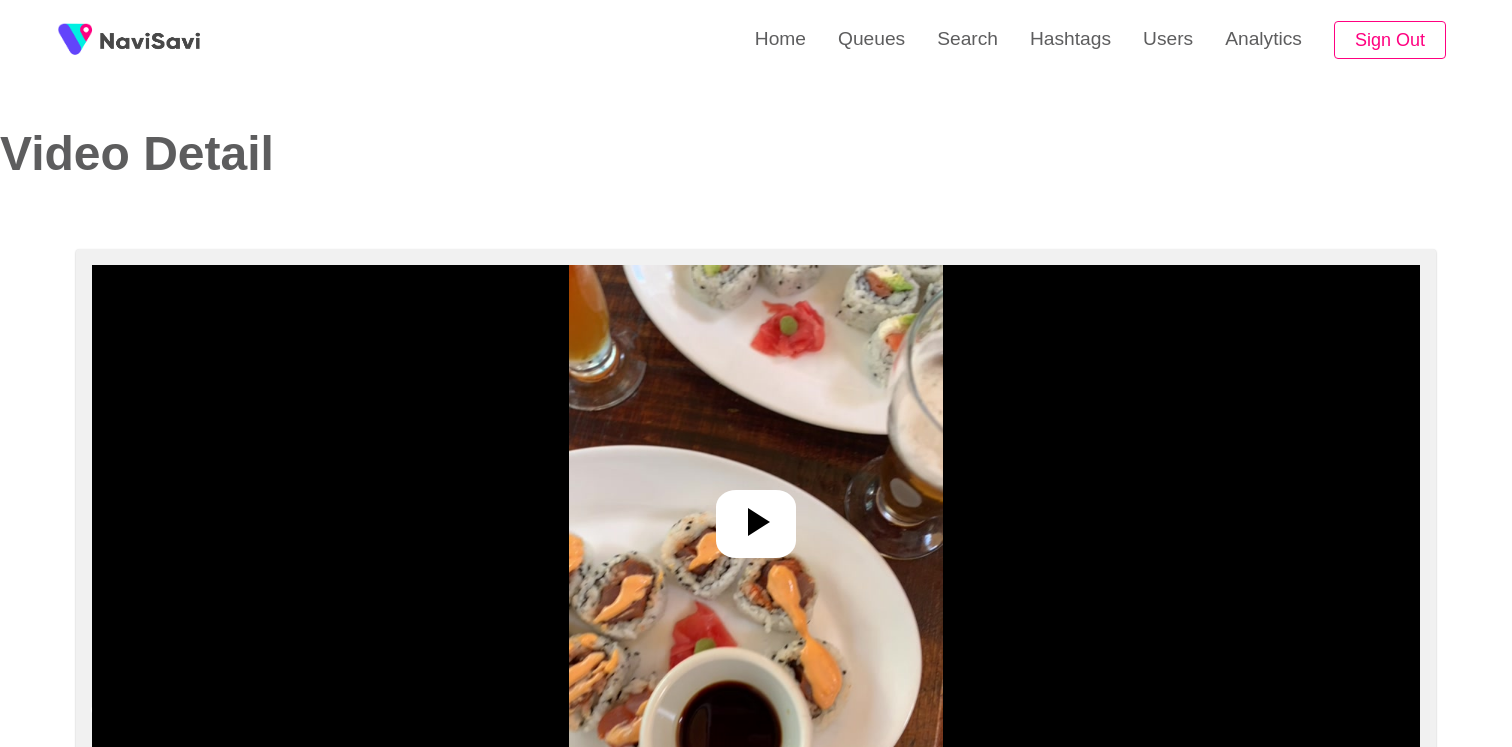 click at bounding box center (756, 515) 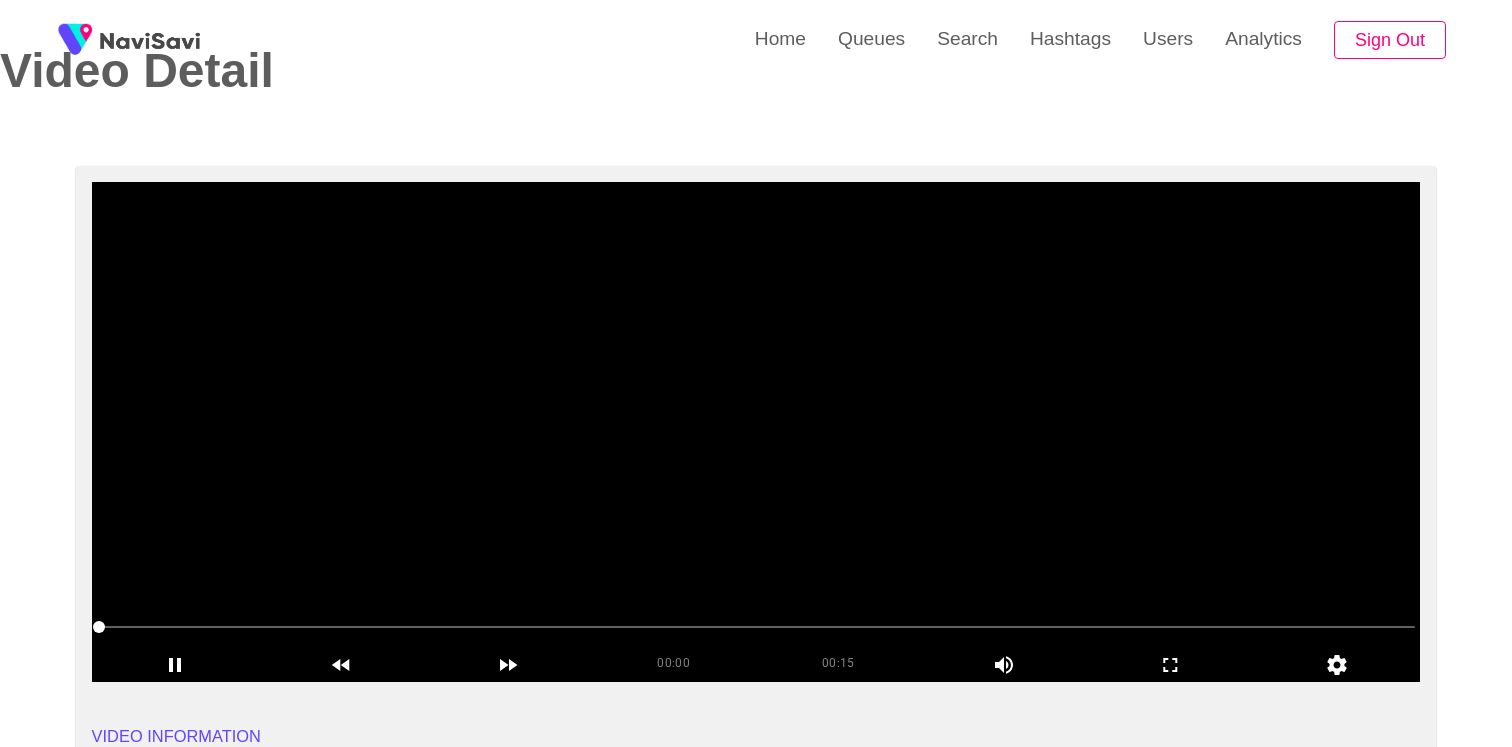 scroll, scrollTop: 84, scrollLeft: 0, axis: vertical 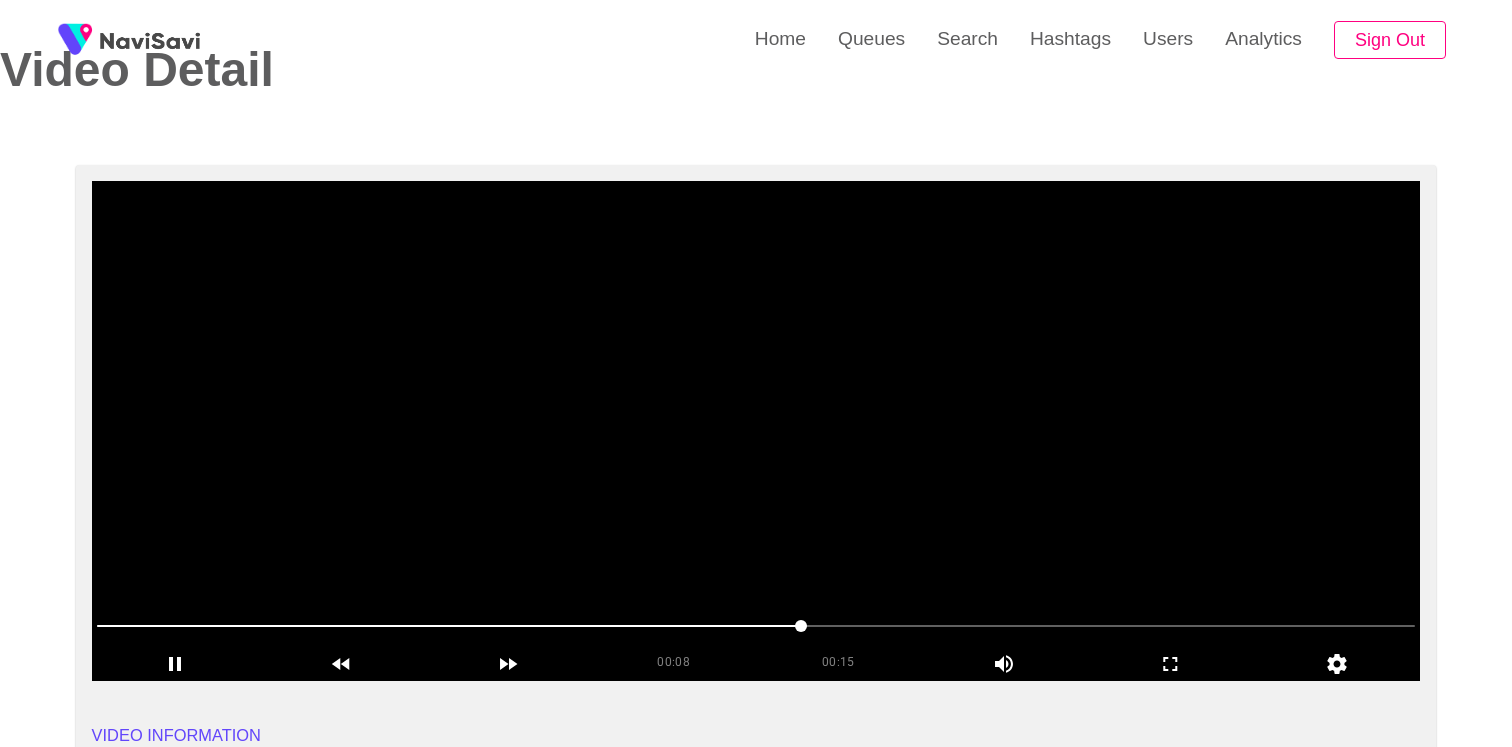 click at bounding box center (756, 431) 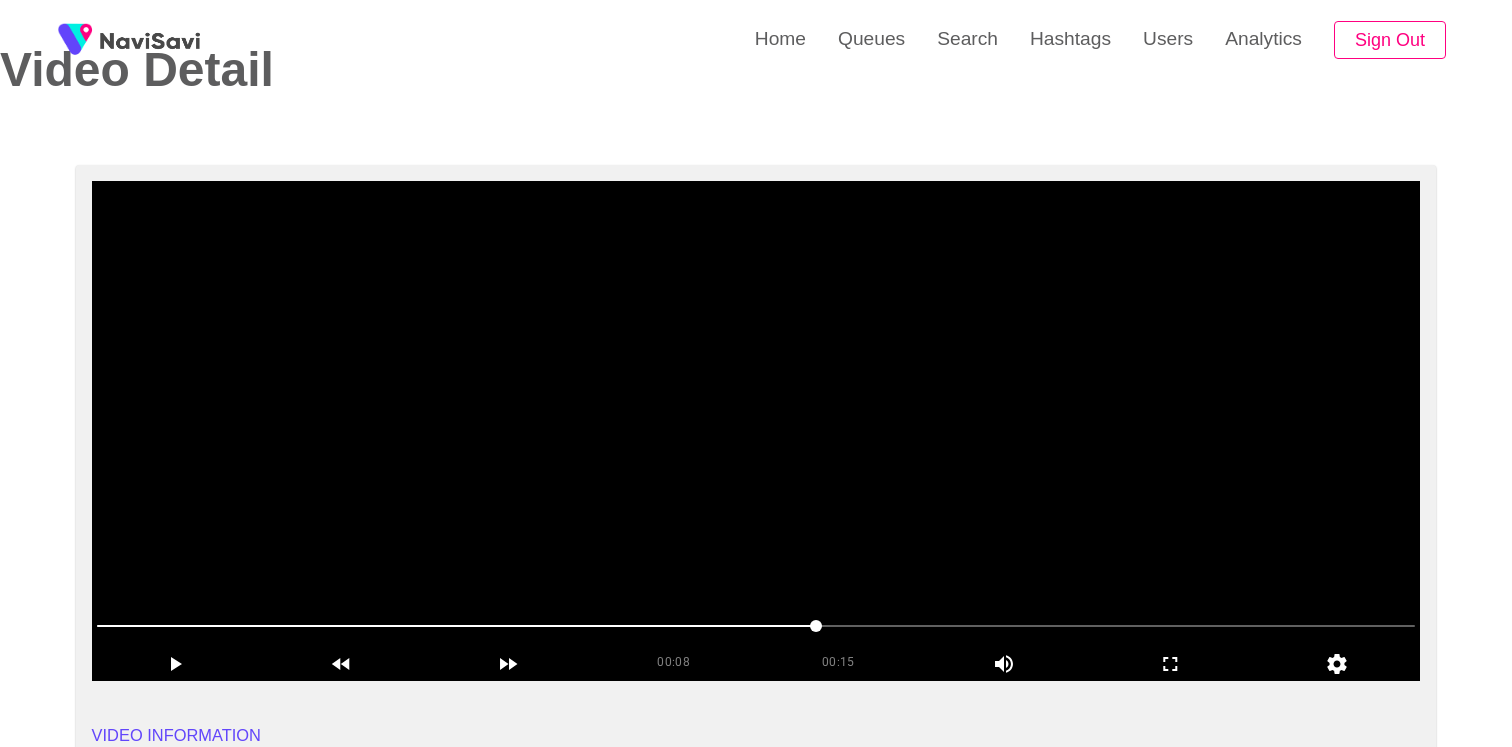 click at bounding box center (756, 431) 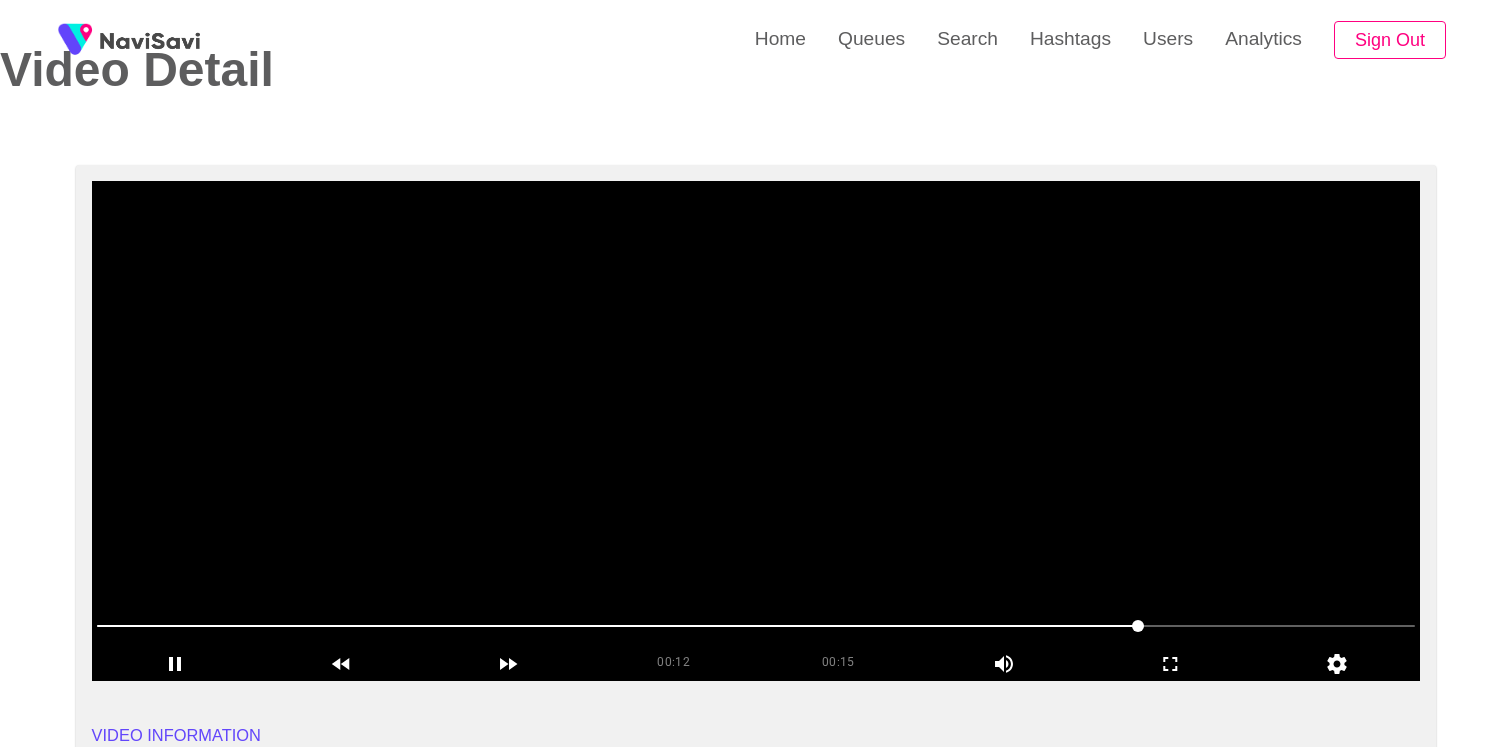 click at bounding box center [756, 431] 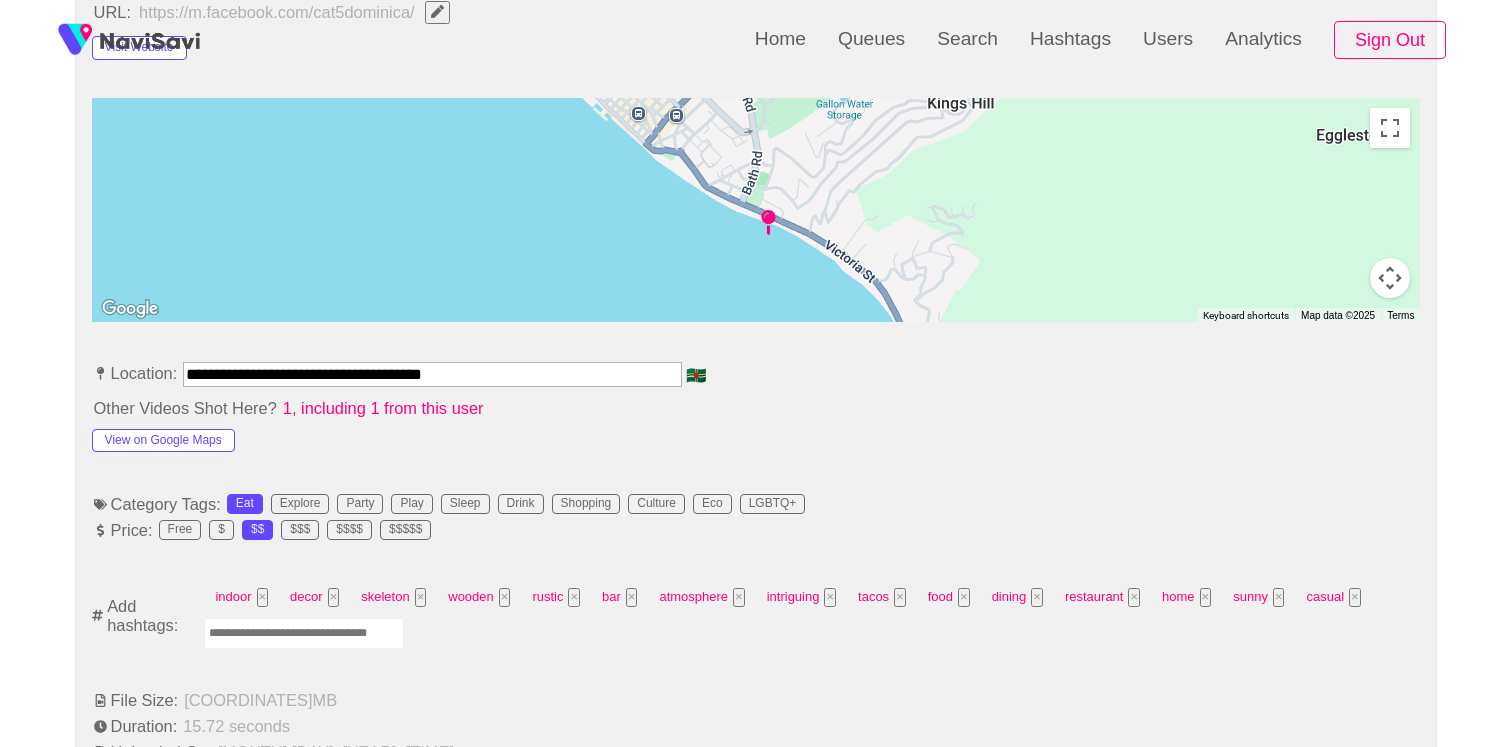 scroll, scrollTop: 994, scrollLeft: 0, axis: vertical 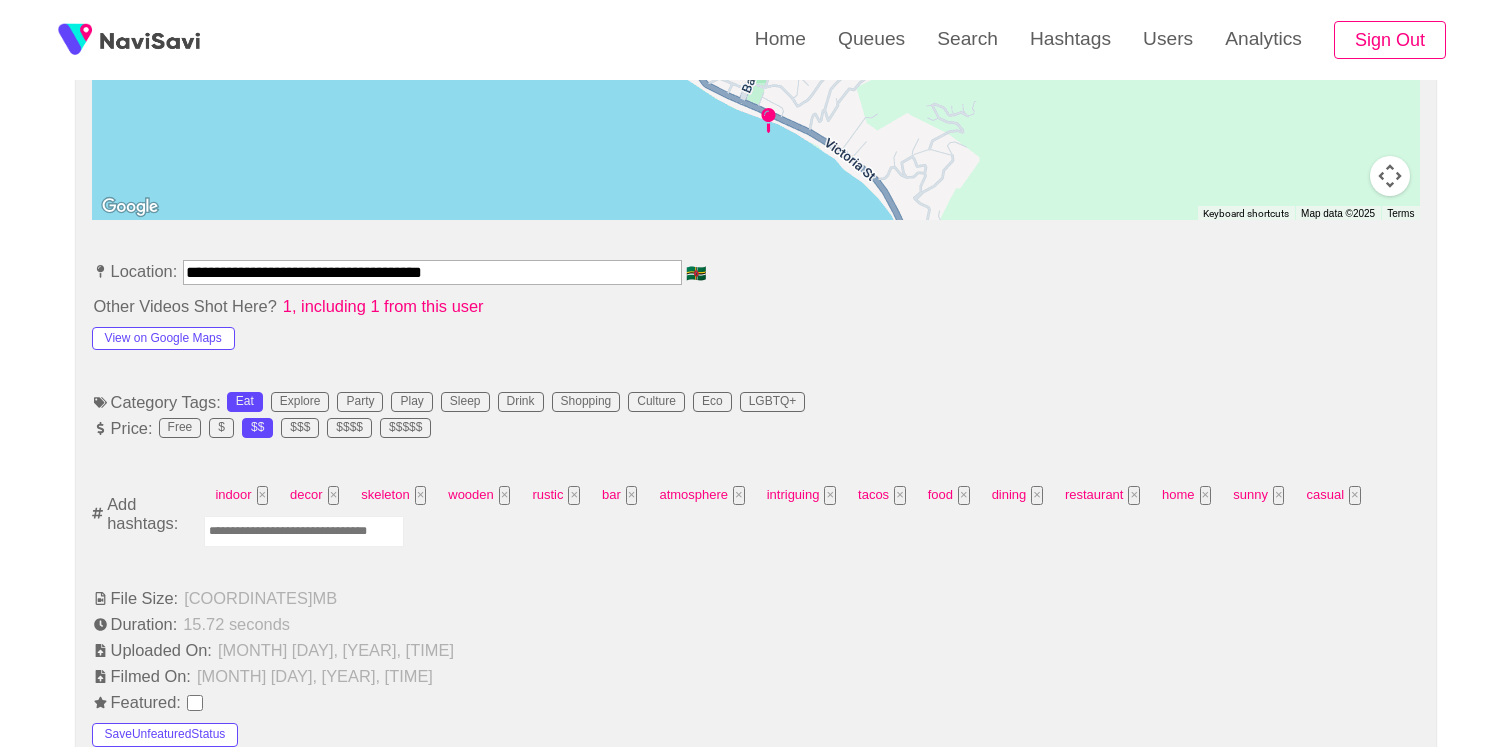 click at bounding box center [304, 531] 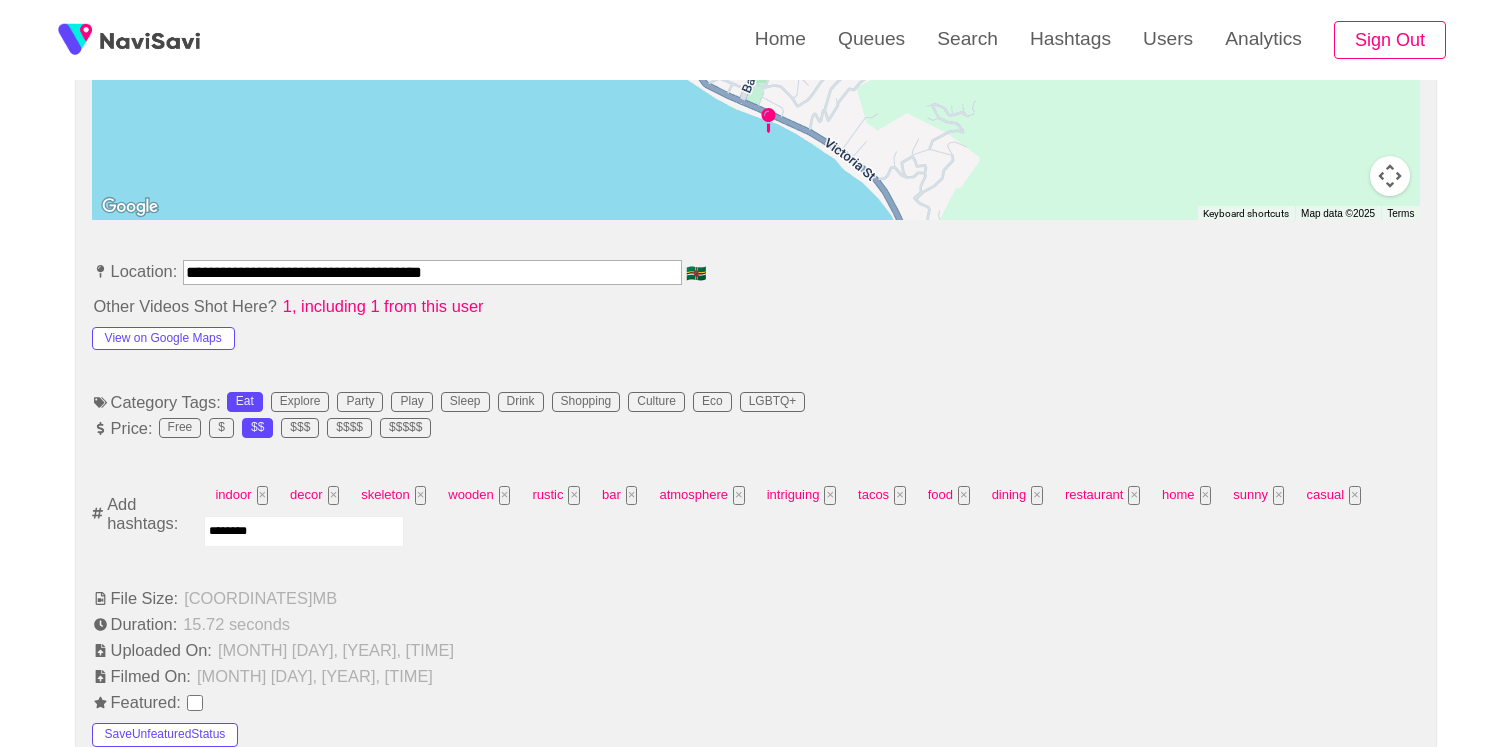 type on "*********" 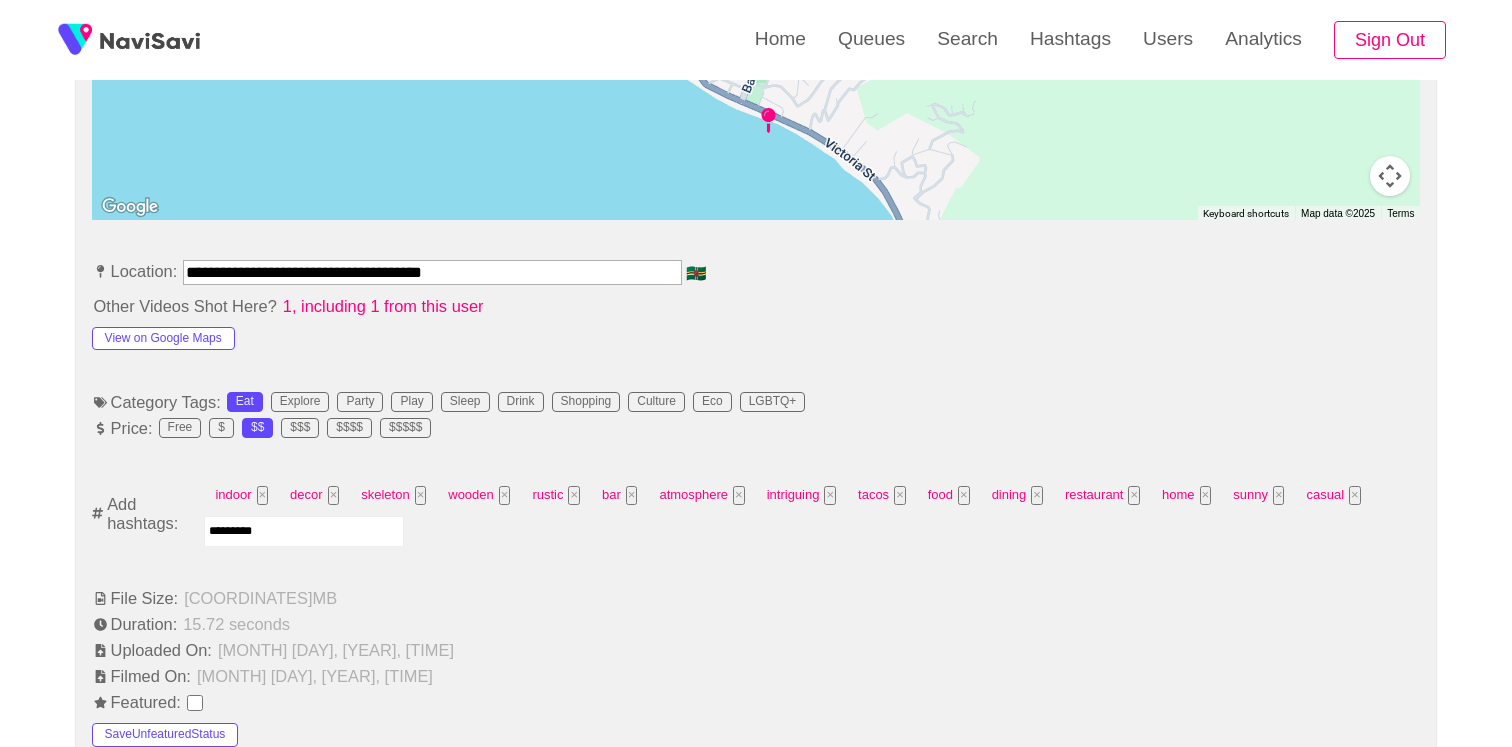type 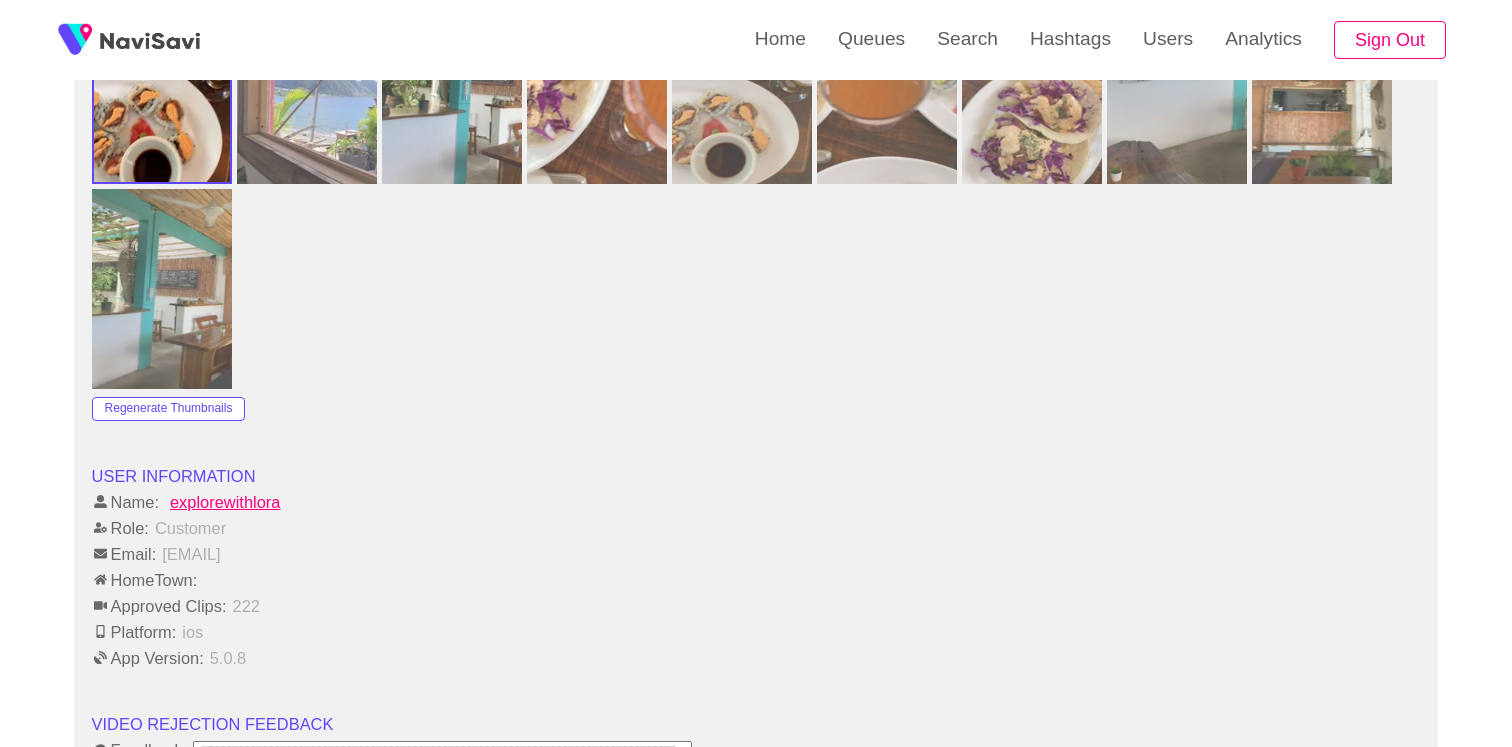 scroll, scrollTop: 2867, scrollLeft: 0, axis: vertical 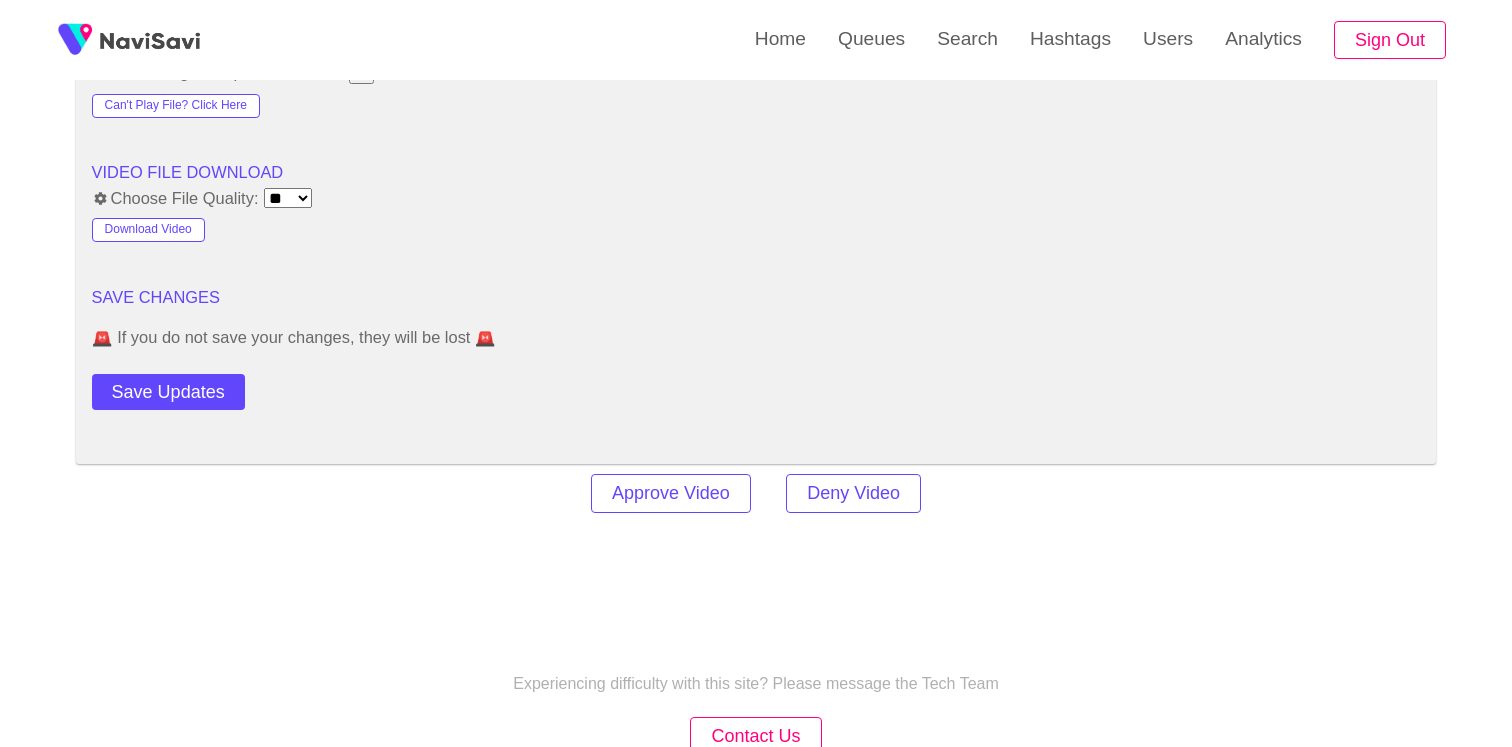 click on "Save Updates" at bounding box center (168, 392) 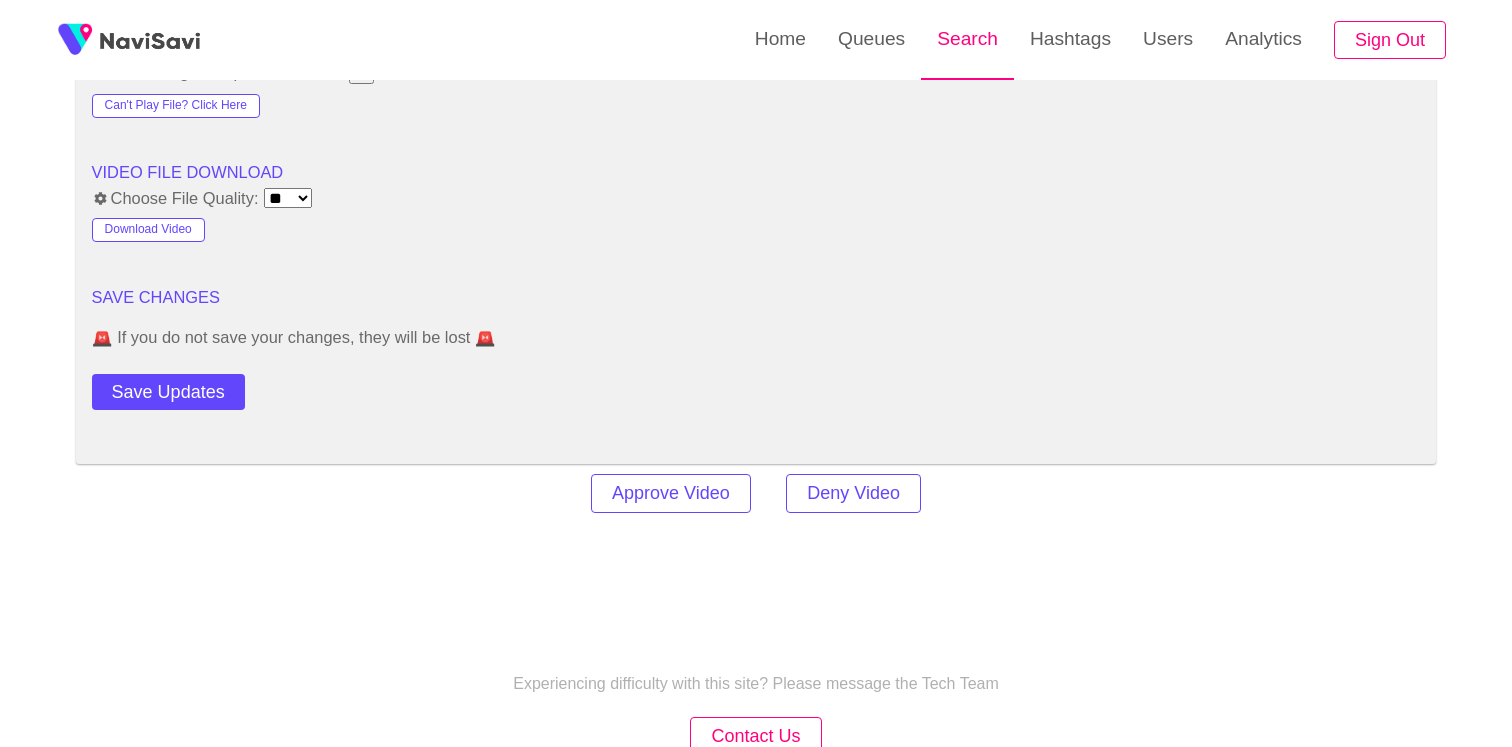 click on "Search" at bounding box center (967, 39) 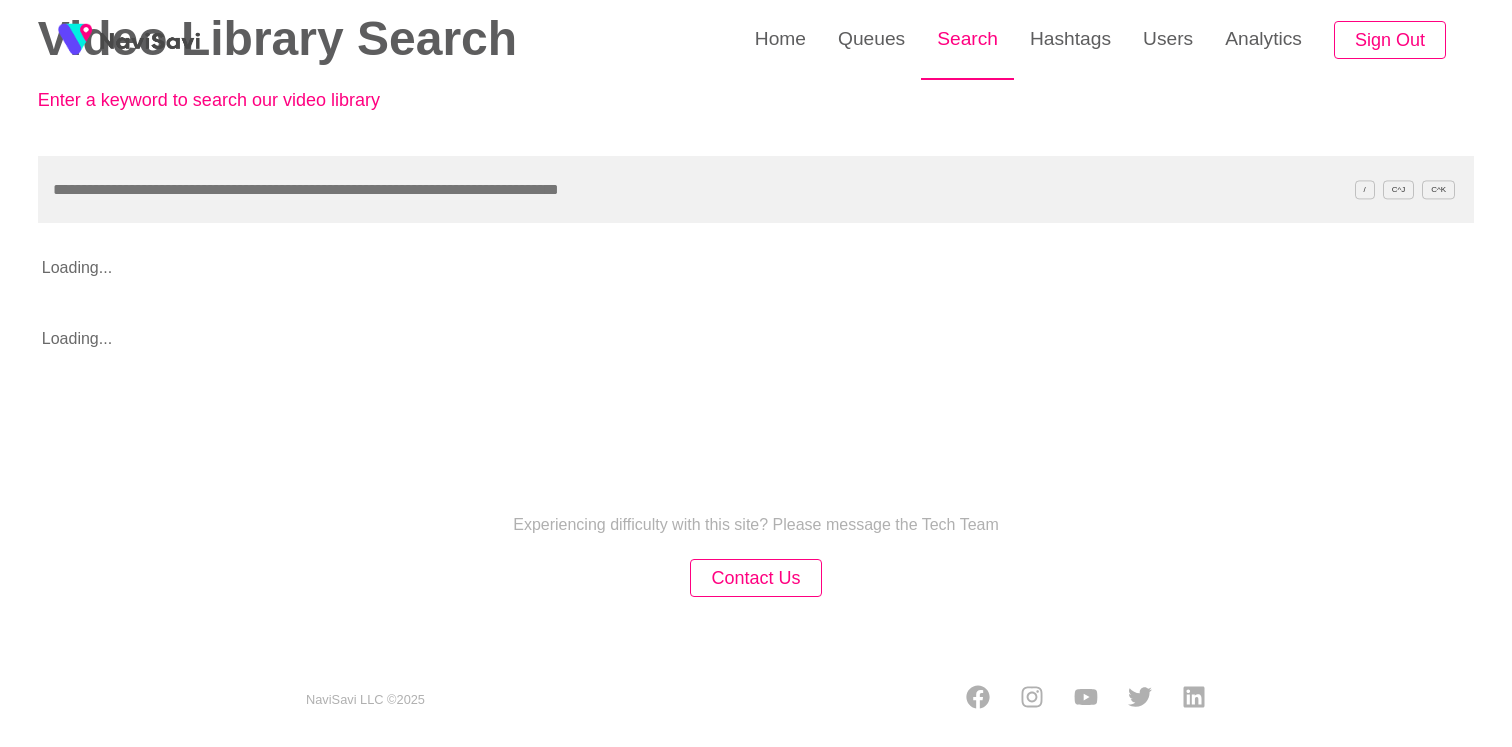 scroll, scrollTop: 0, scrollLeft: 0, axis: both 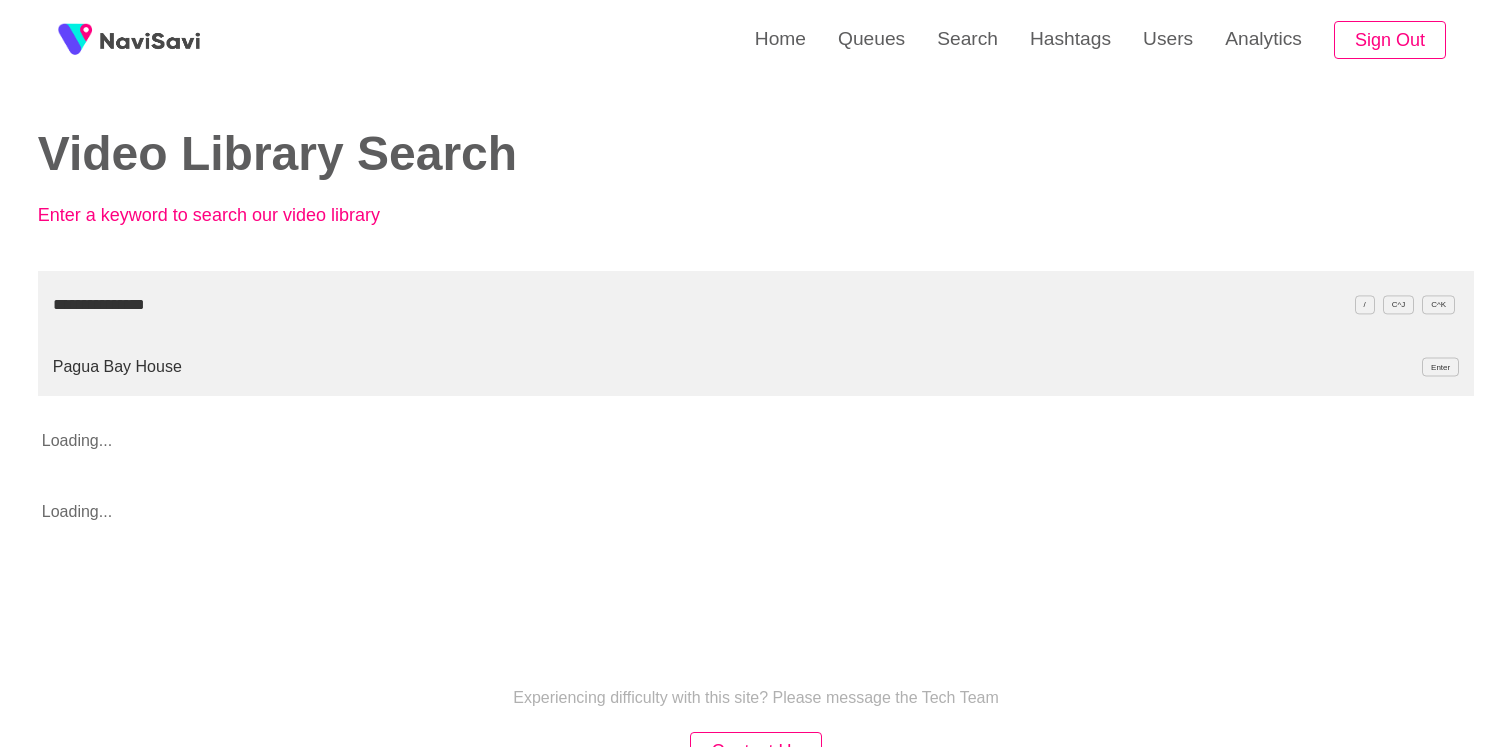type on "**********" 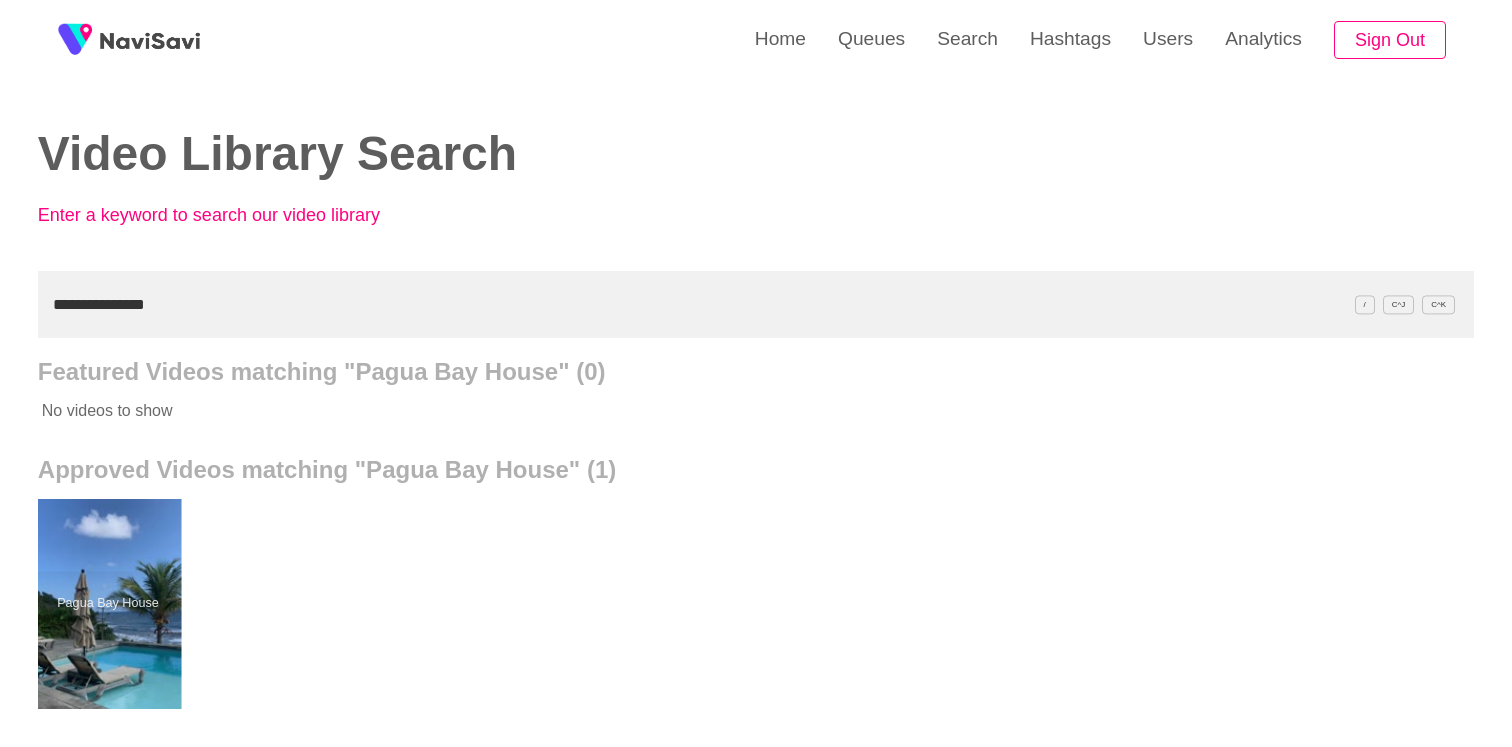 click at bounding box center (107, 604) 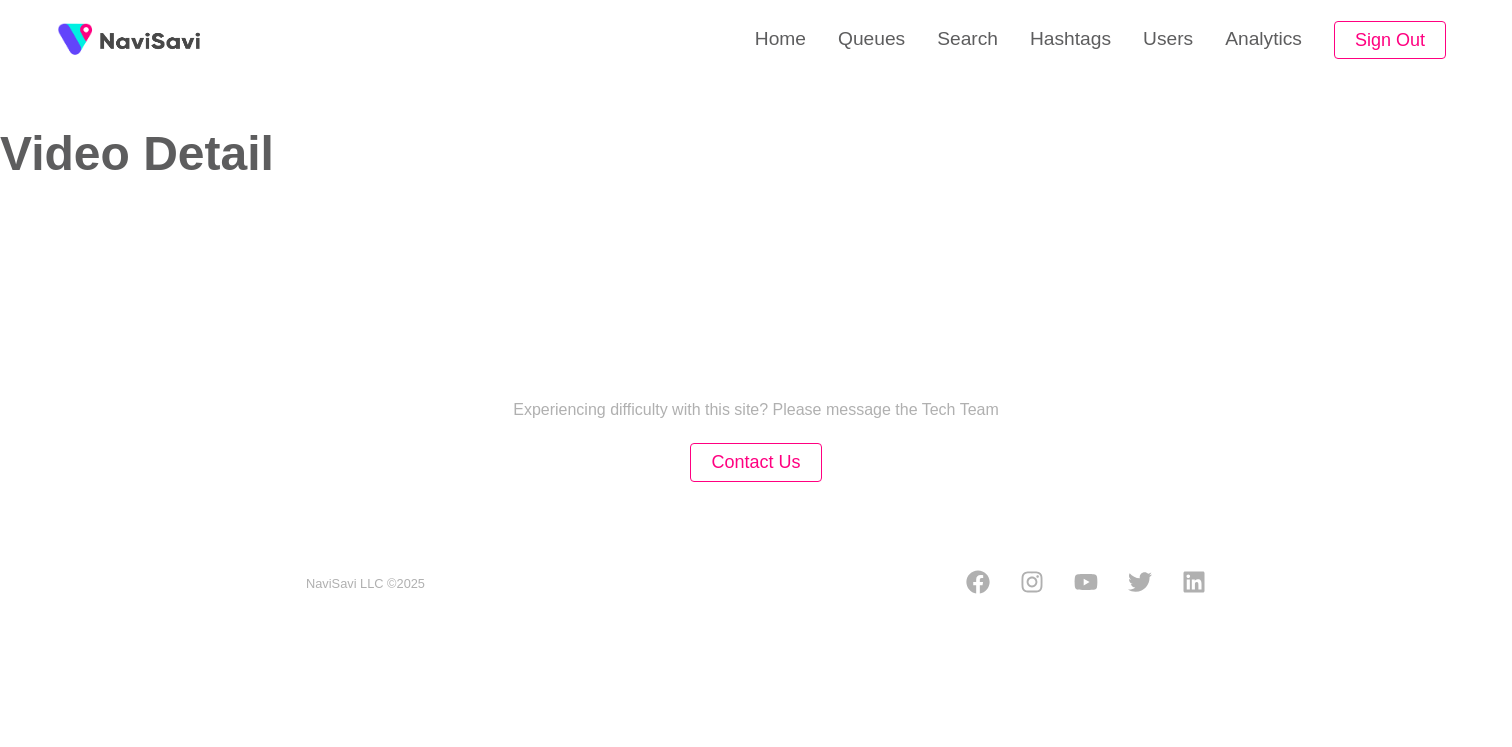 select on "**********" 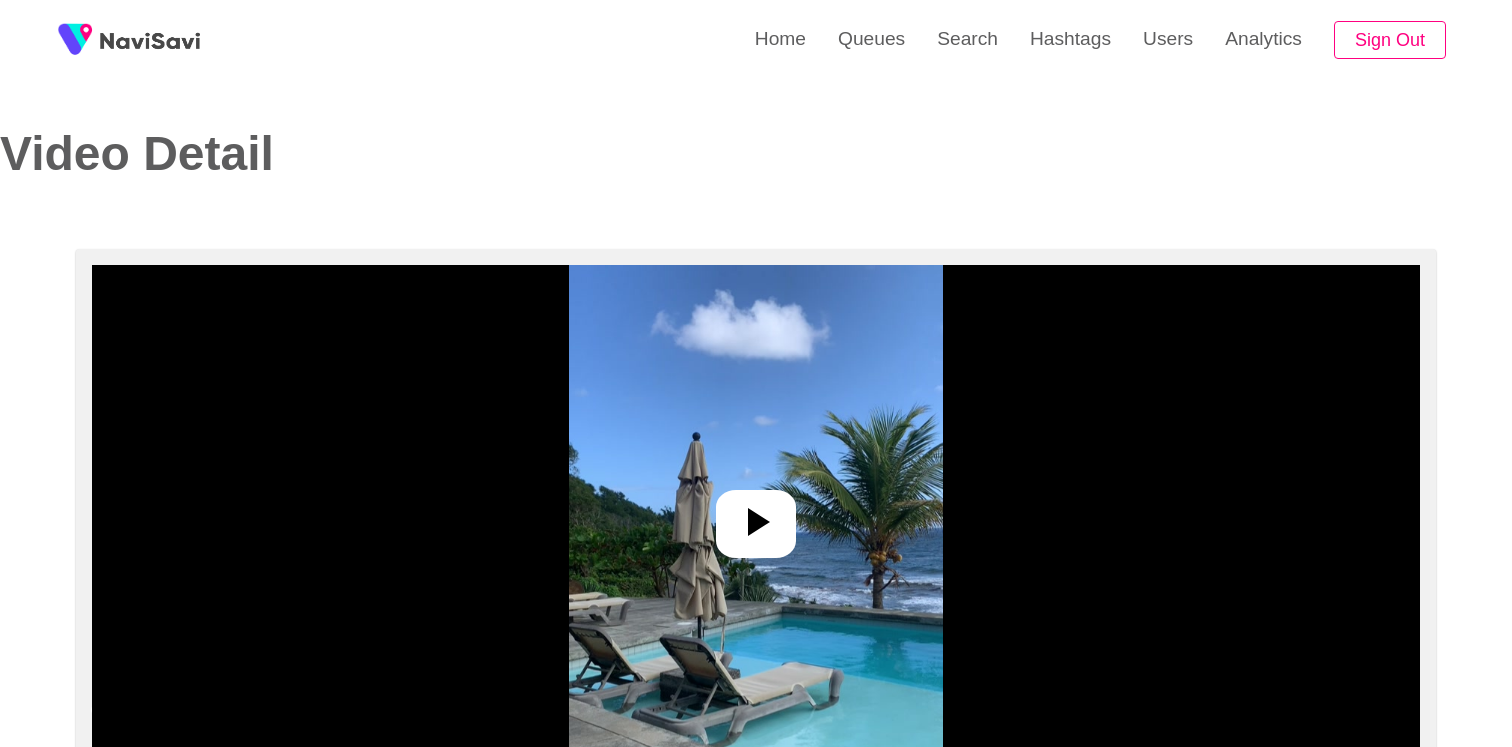 click at bounding box center (756, 515) 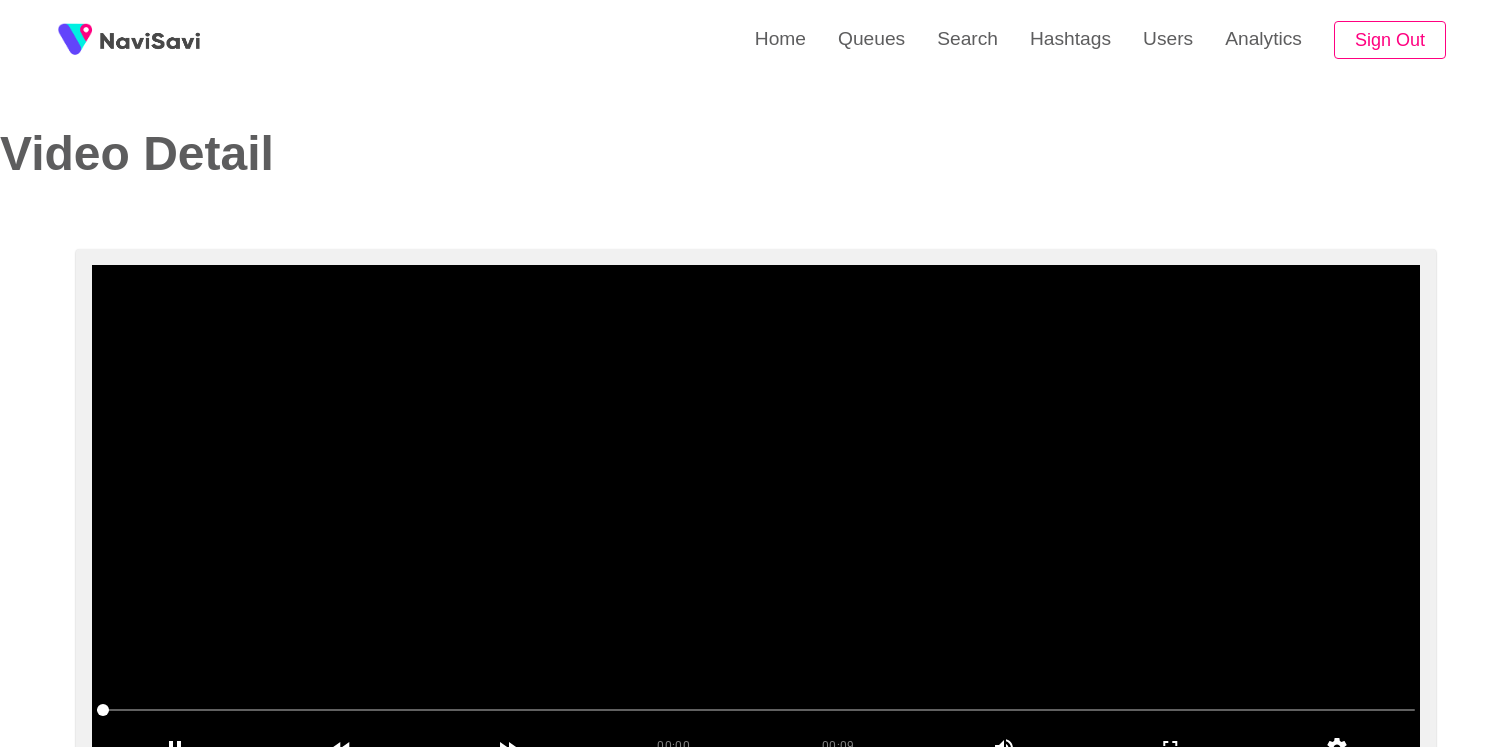scroll, scrollTop: 101, scrollLeft: 0, axis: vertical 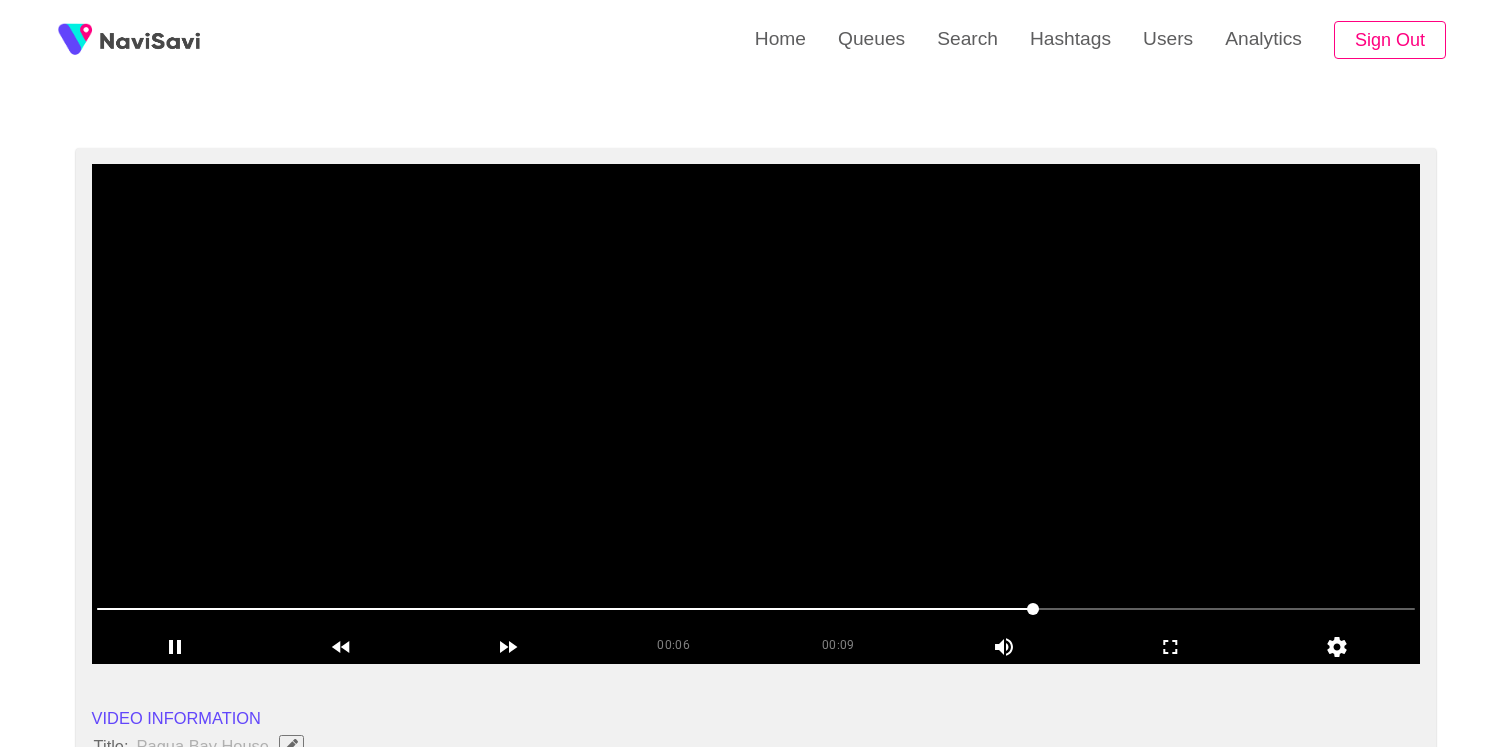 click at bounding box center [756, 414] 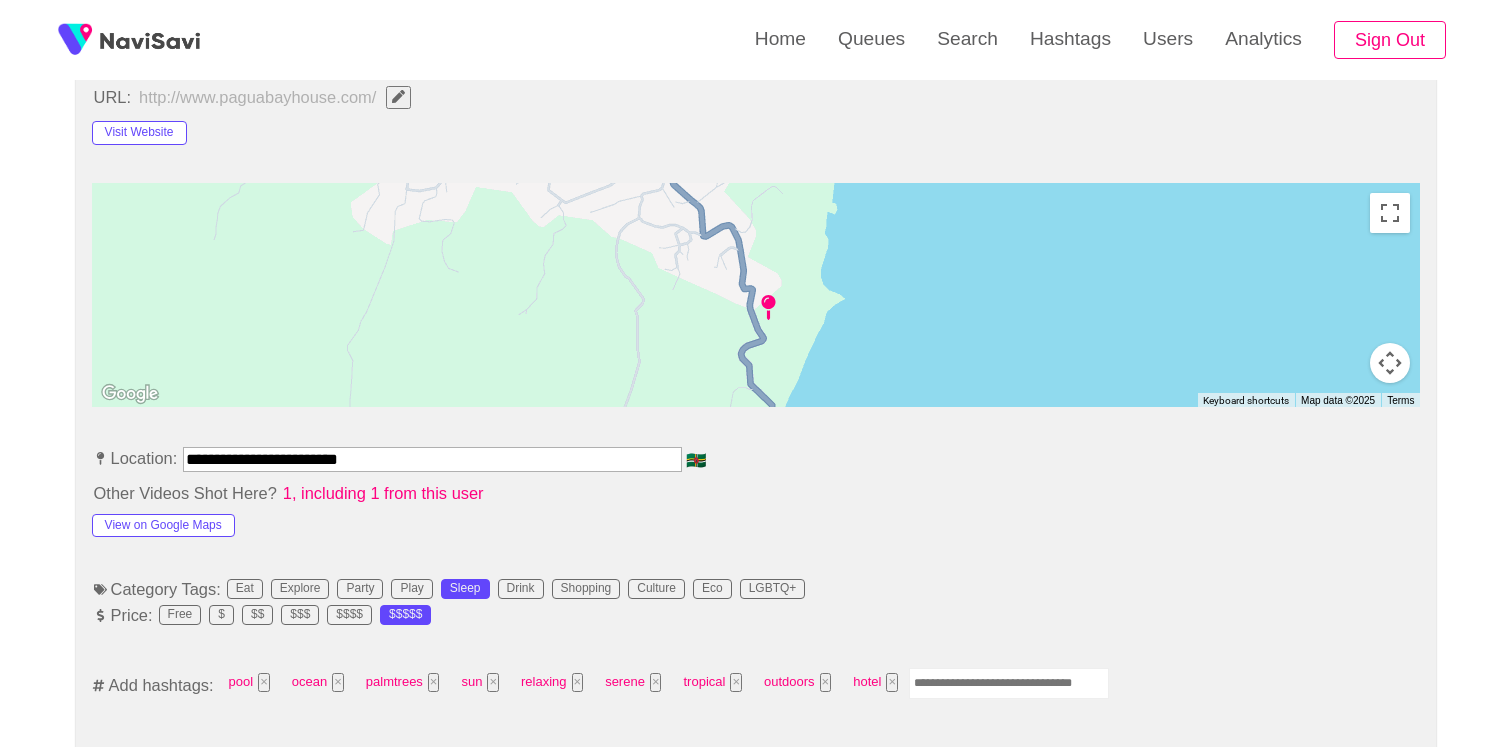 scroll, scrollTop: 852, scrollLeft: 0, axis: vertical 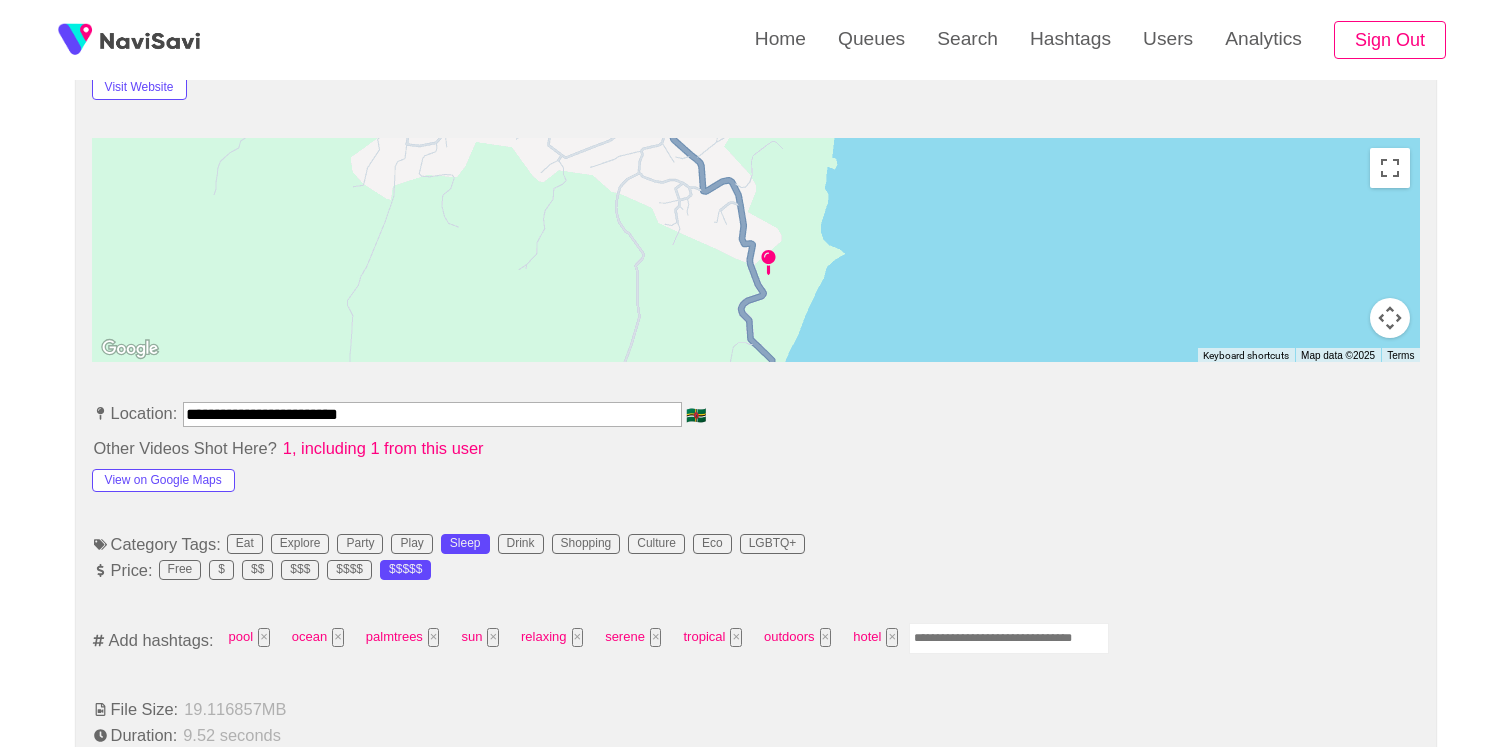 click at bounding box center (1009, 638) 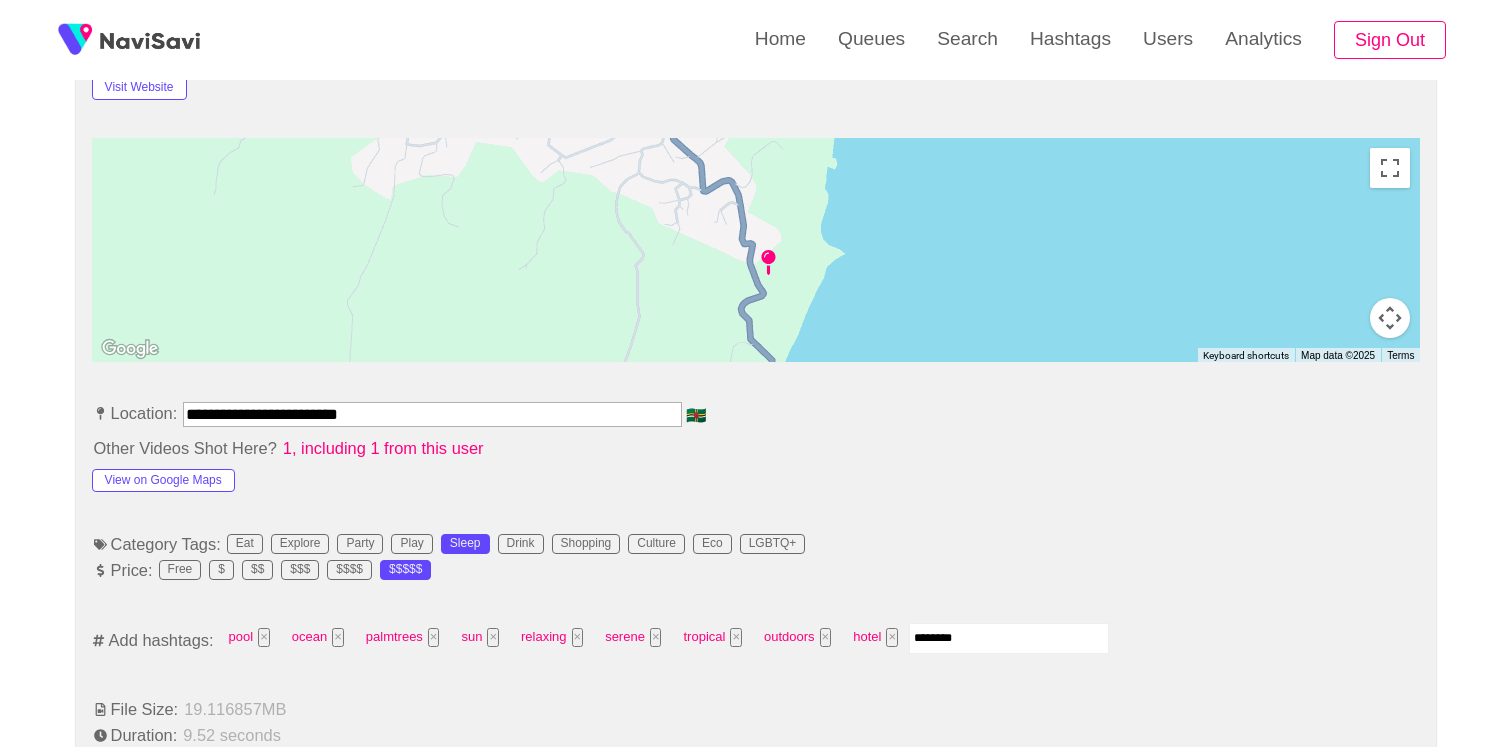 type on "*********" 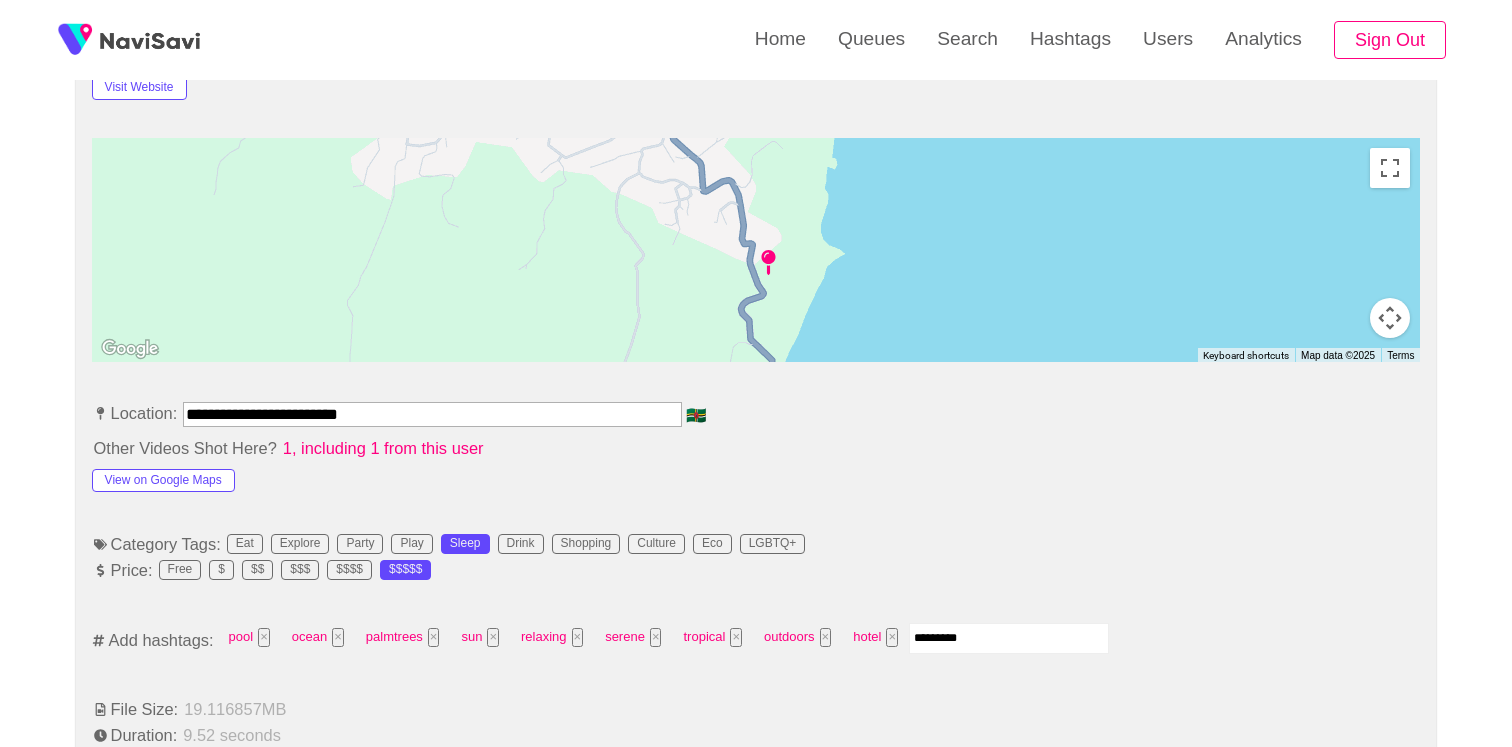 type 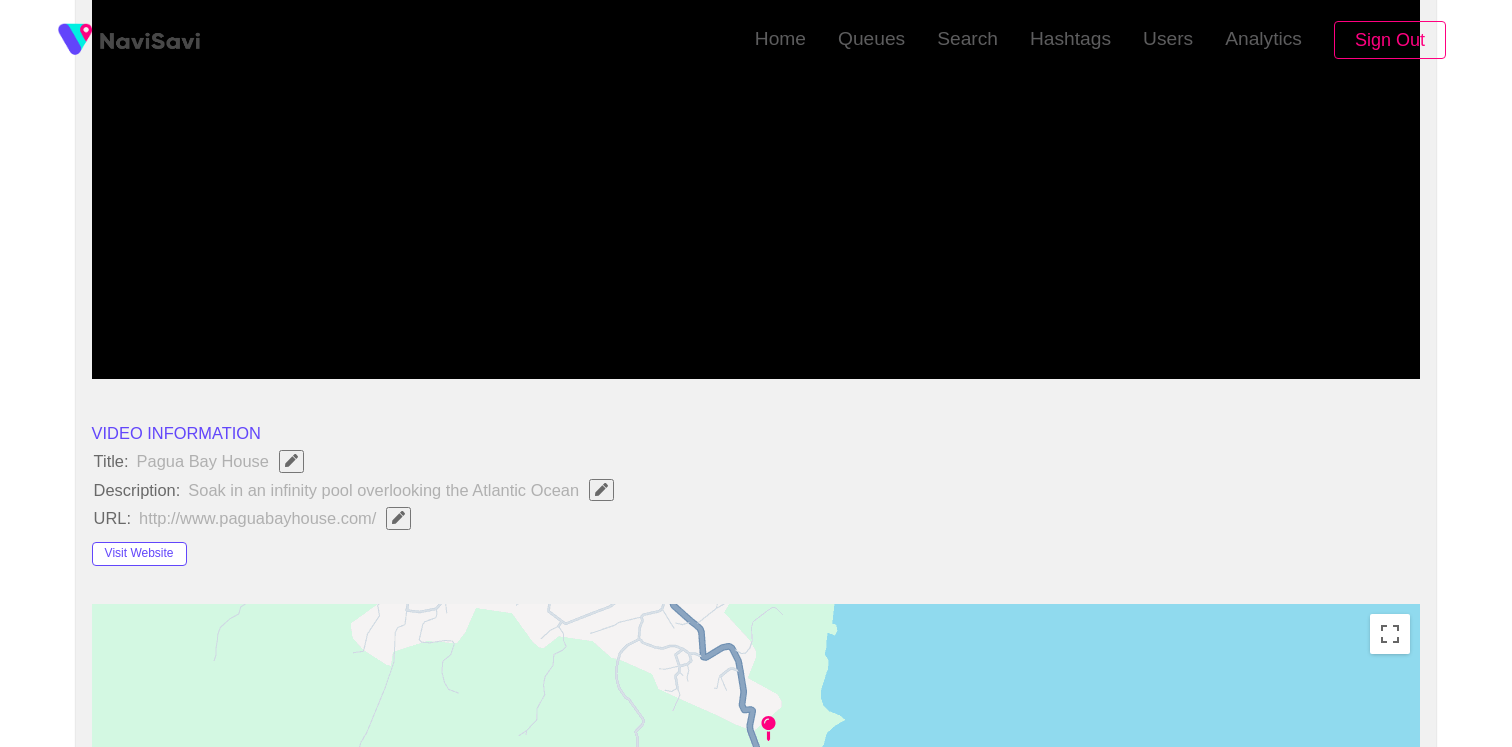 scroll, scrollTop: 0, scrollLeft: 0, axis: both 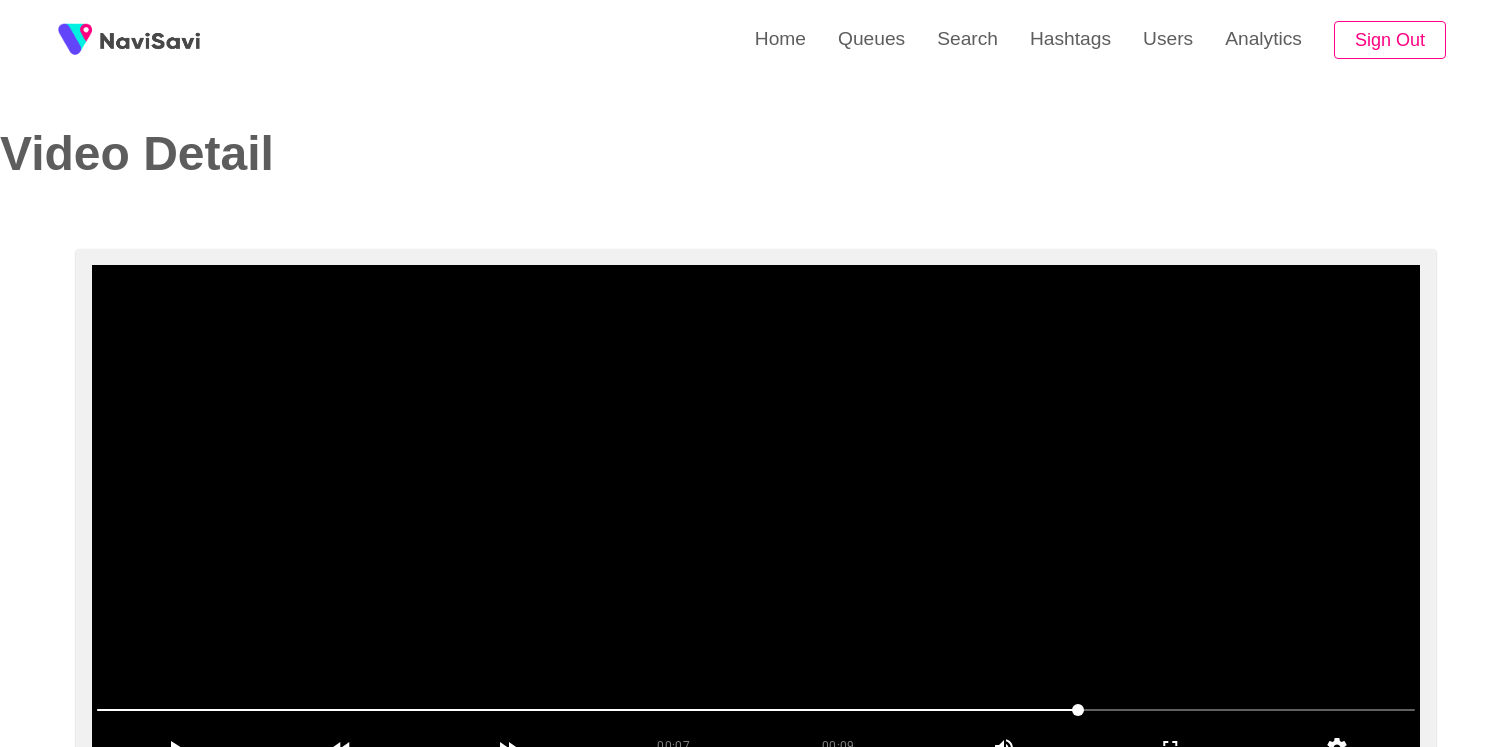 click at bounding box center [756, 515] 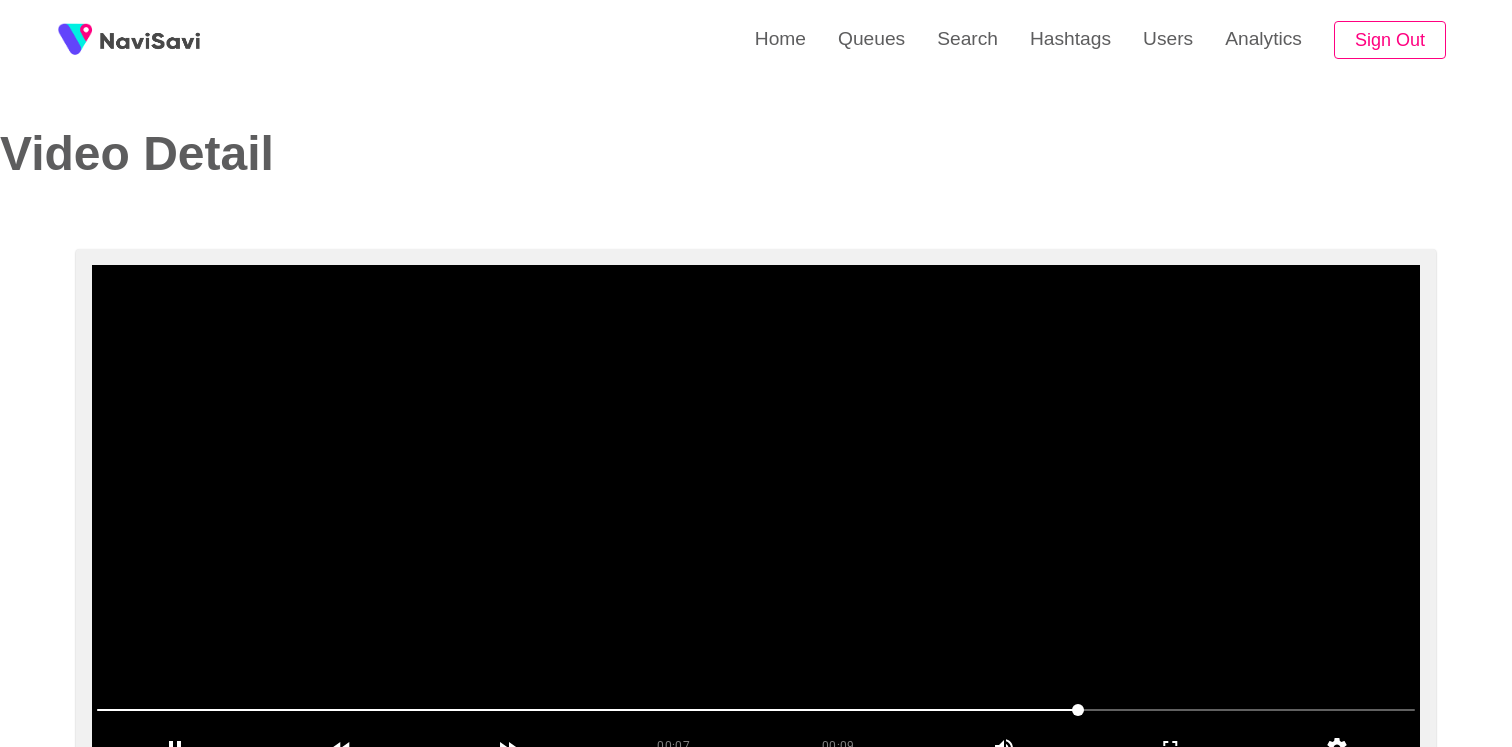 click at bounding box center [756, 515] 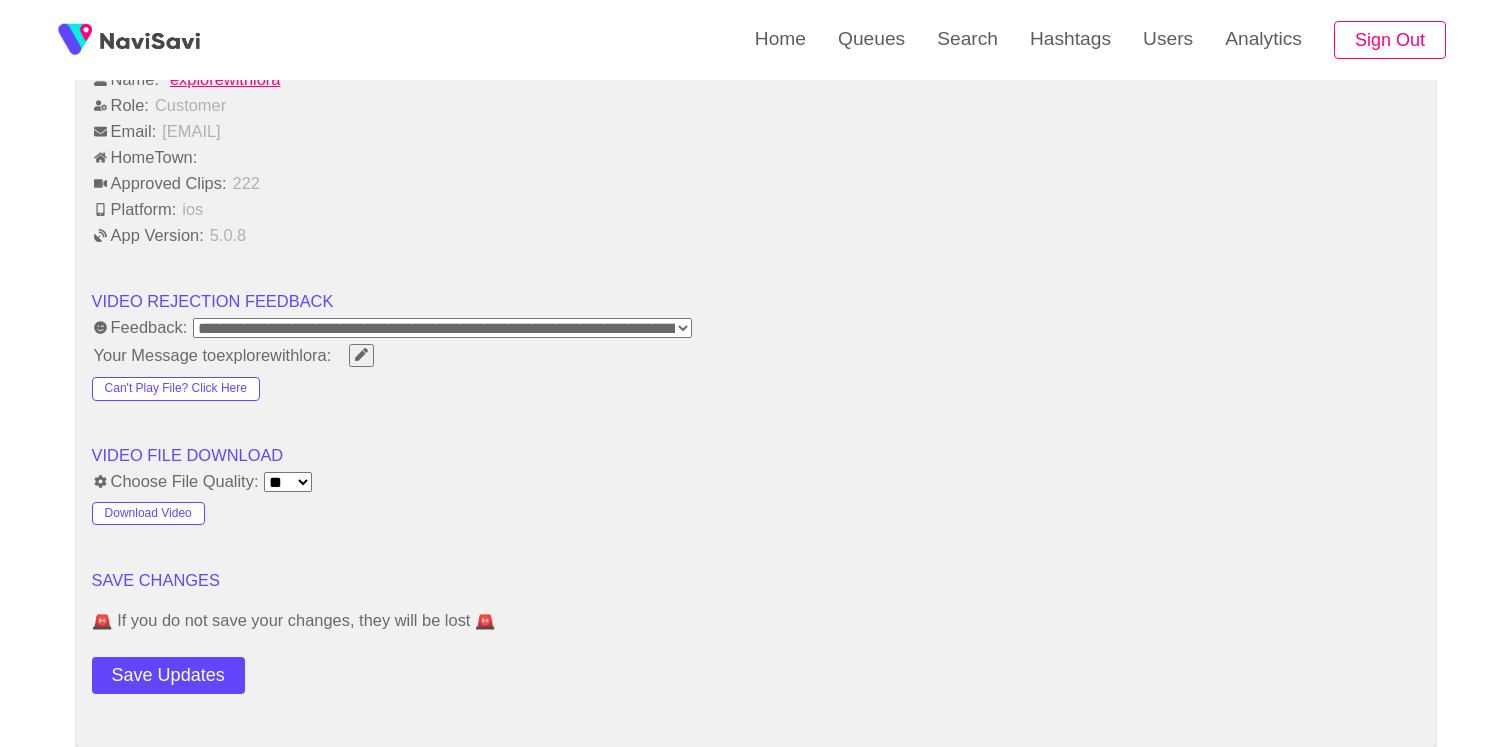 scroll, scrollTop: 2554, scrollLeft: 0, axis: vertical 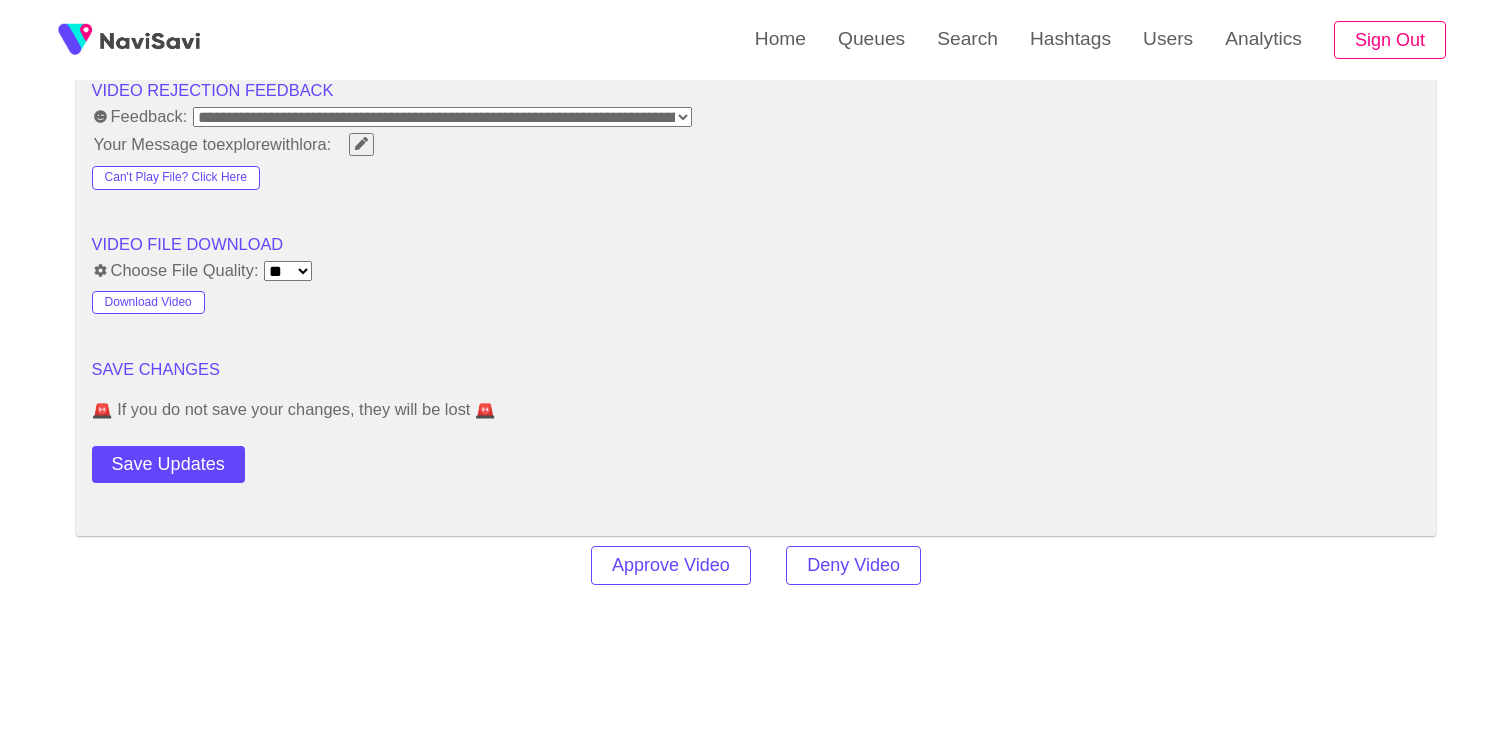 click on "**********" at bounding box center [756, -644] 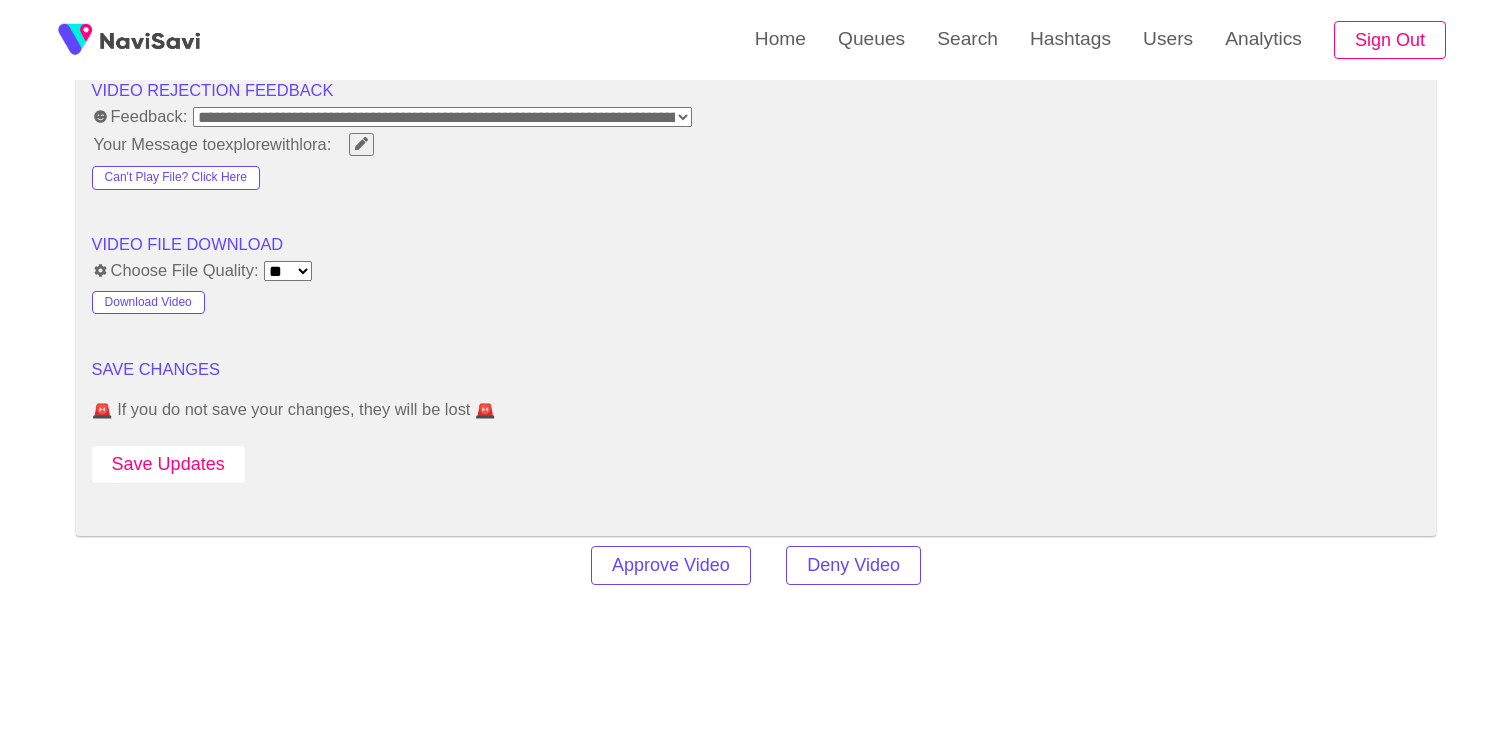 click on "Save Updates" at bounding box center [168, 464] 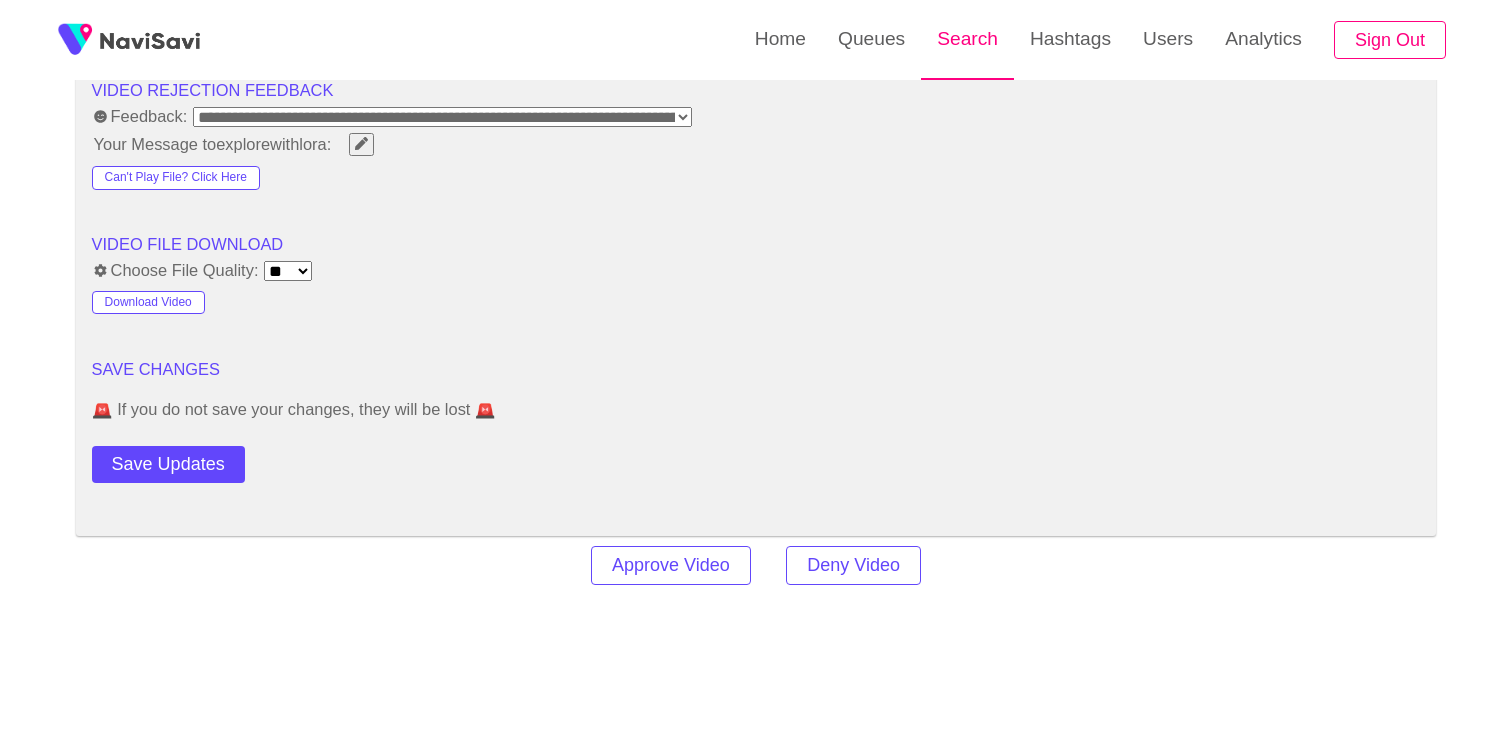 click on "Search" at bounding box center (967, 39) 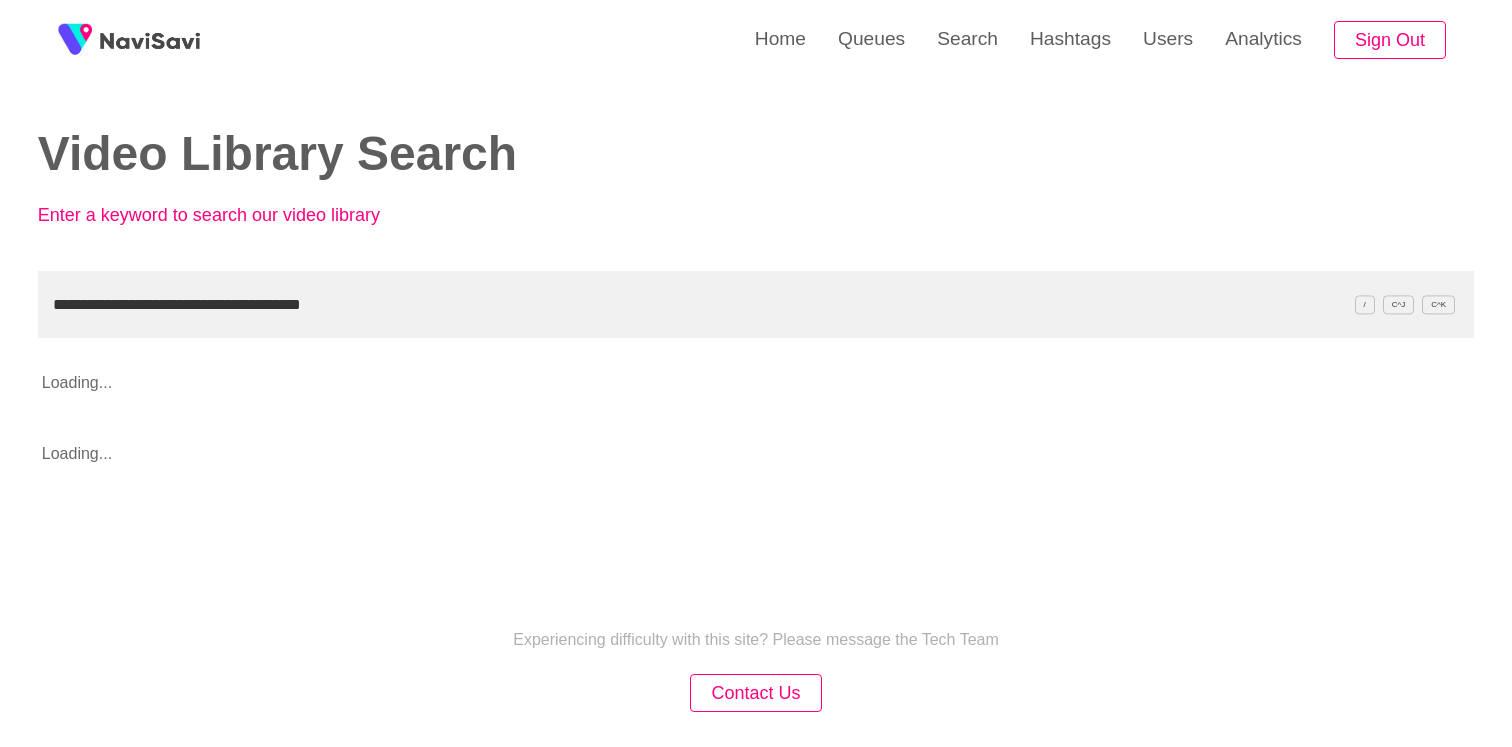 drag, startPoint x: 171, startPoint y: 295, endPoint x: -94, endPoint y: 296, distance: 265.0019 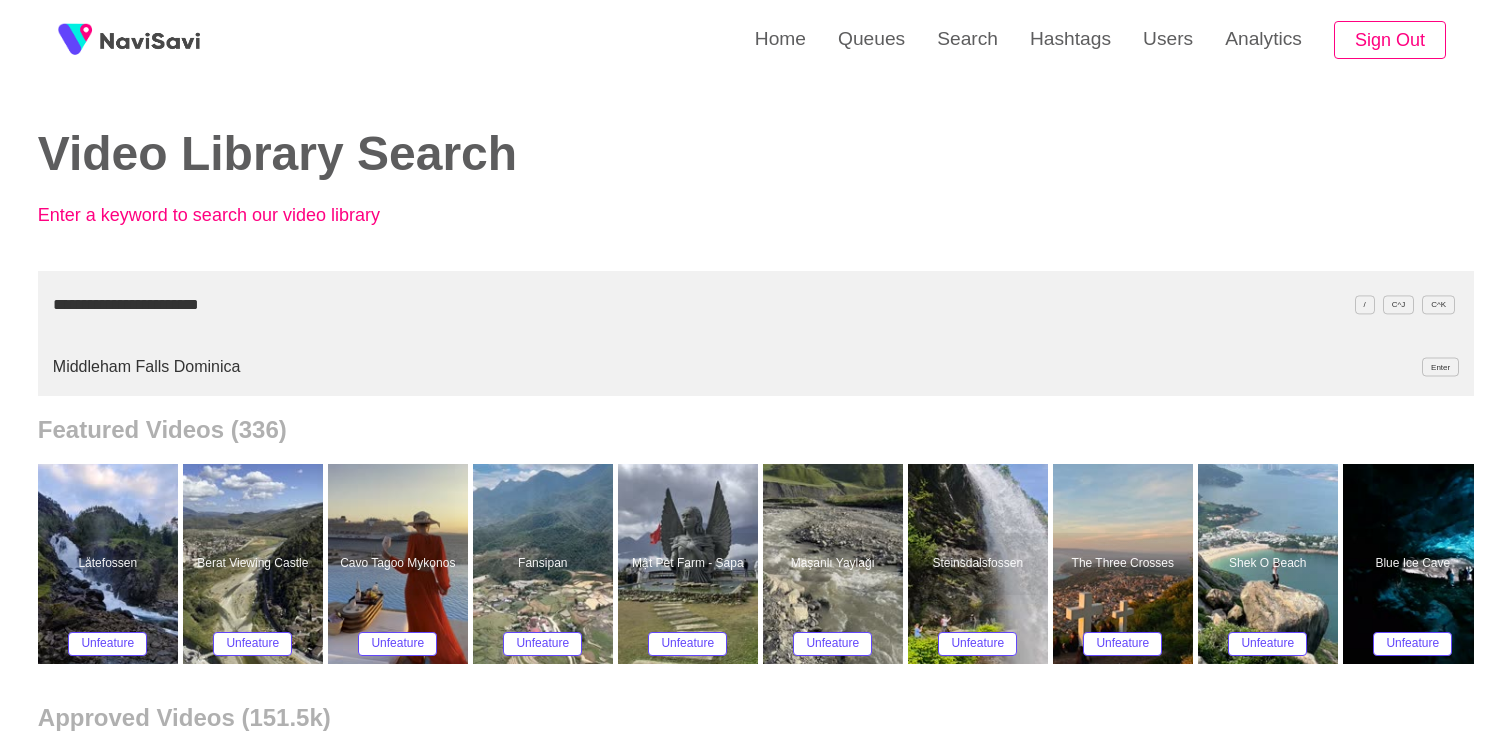 type on "**********" 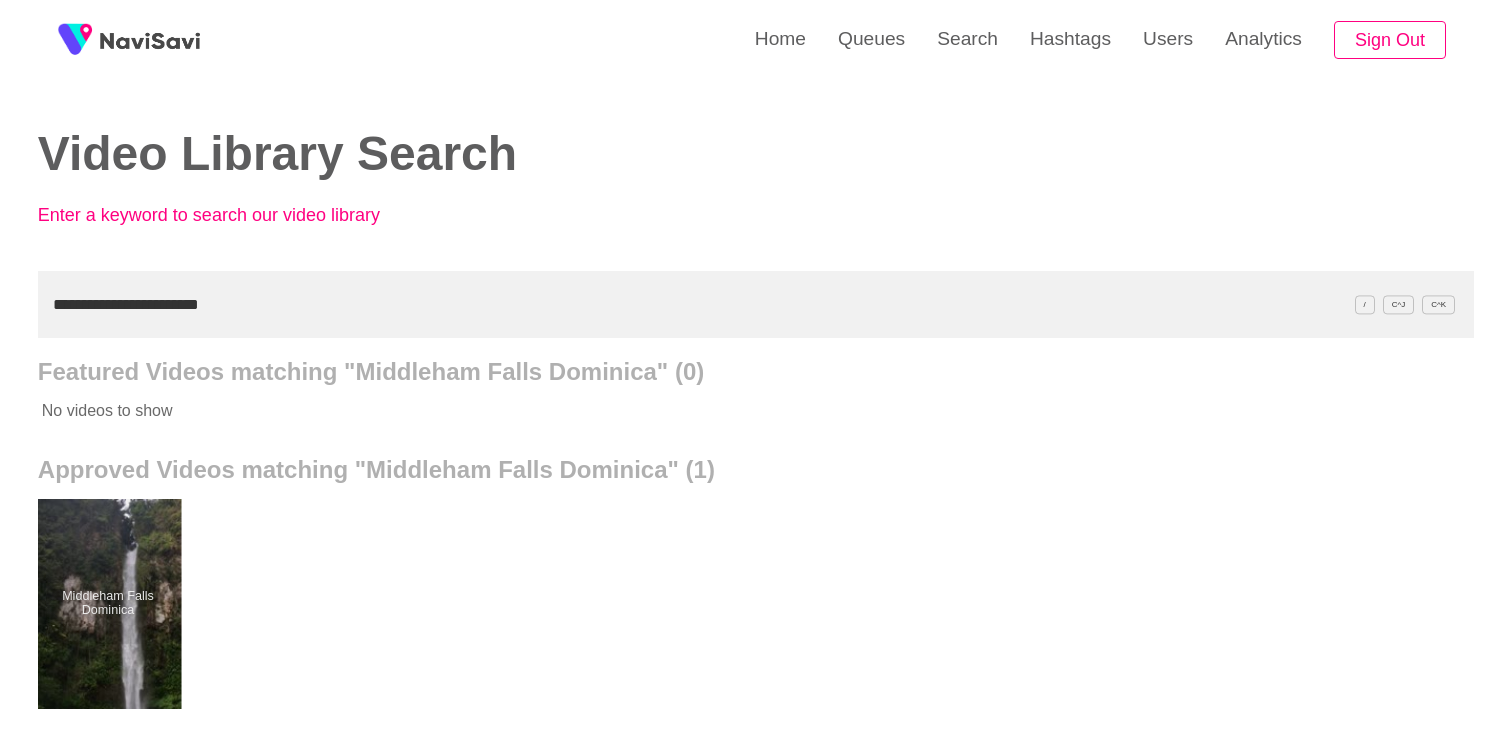 click at bounding box center [107, 604] 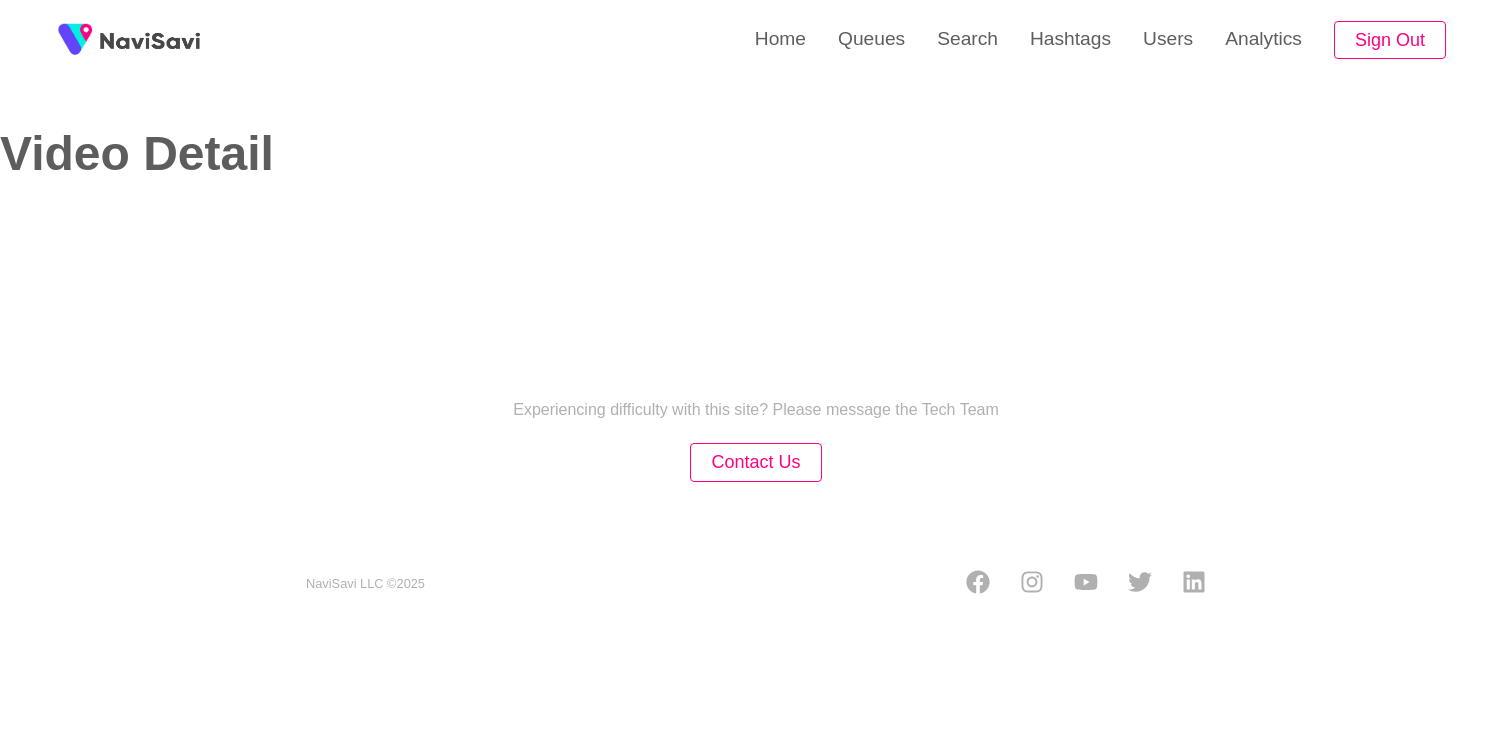 select on "**********" 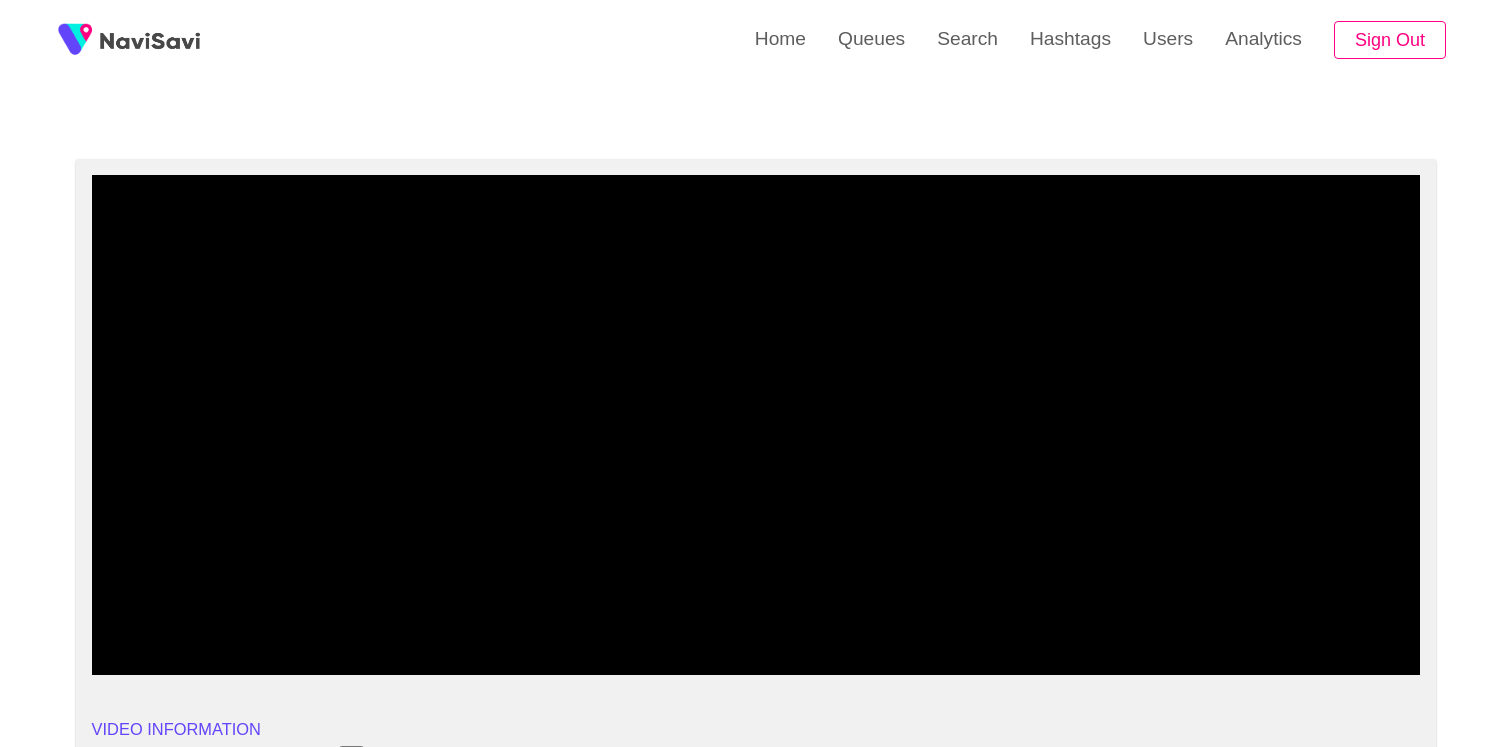 scroll, scrollTop: 136, scrollLeft: 0, axis: vertical 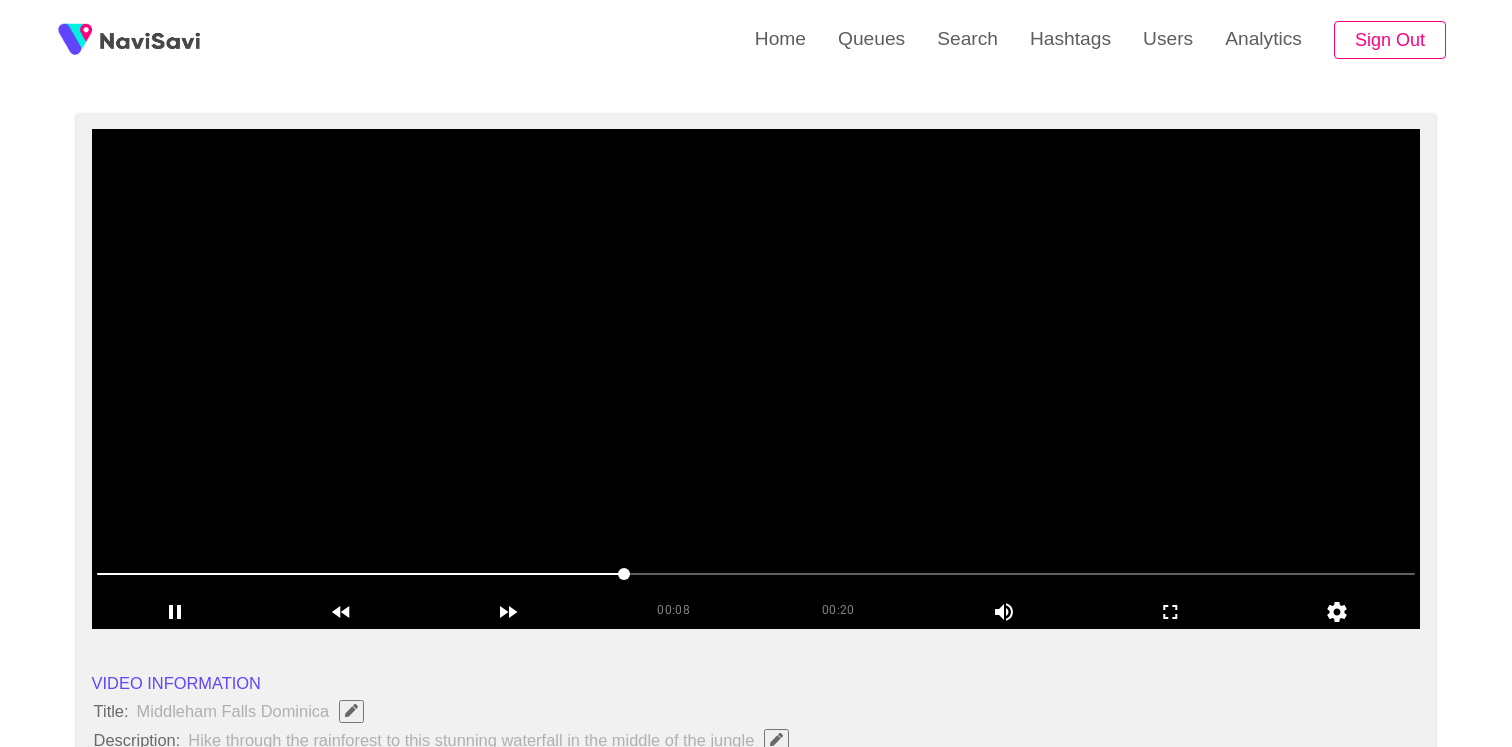 drag, startPoint x: 626, startPoint y: 562, endPoint x: 729, endPoint y: 562, distance: 103 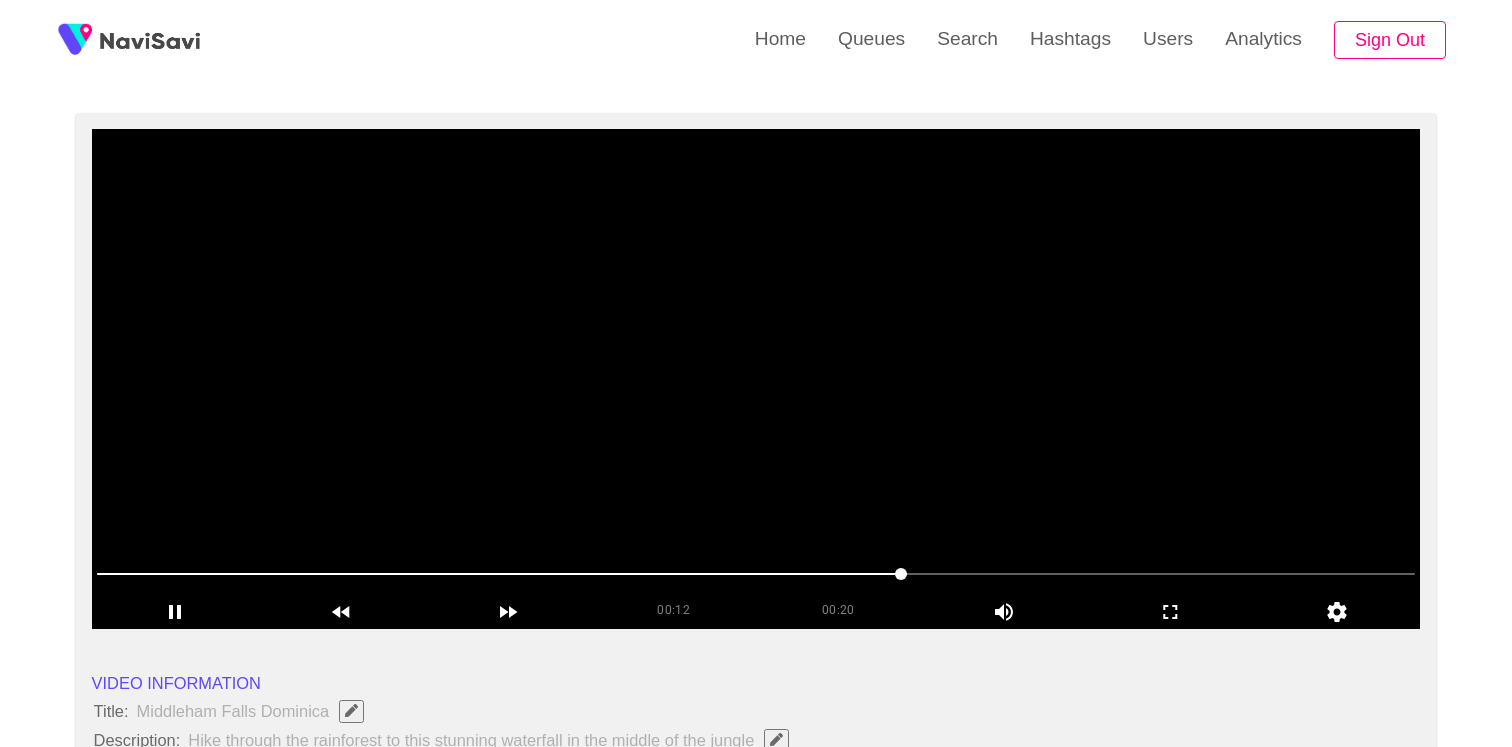 click at bounding box center (756, 379) 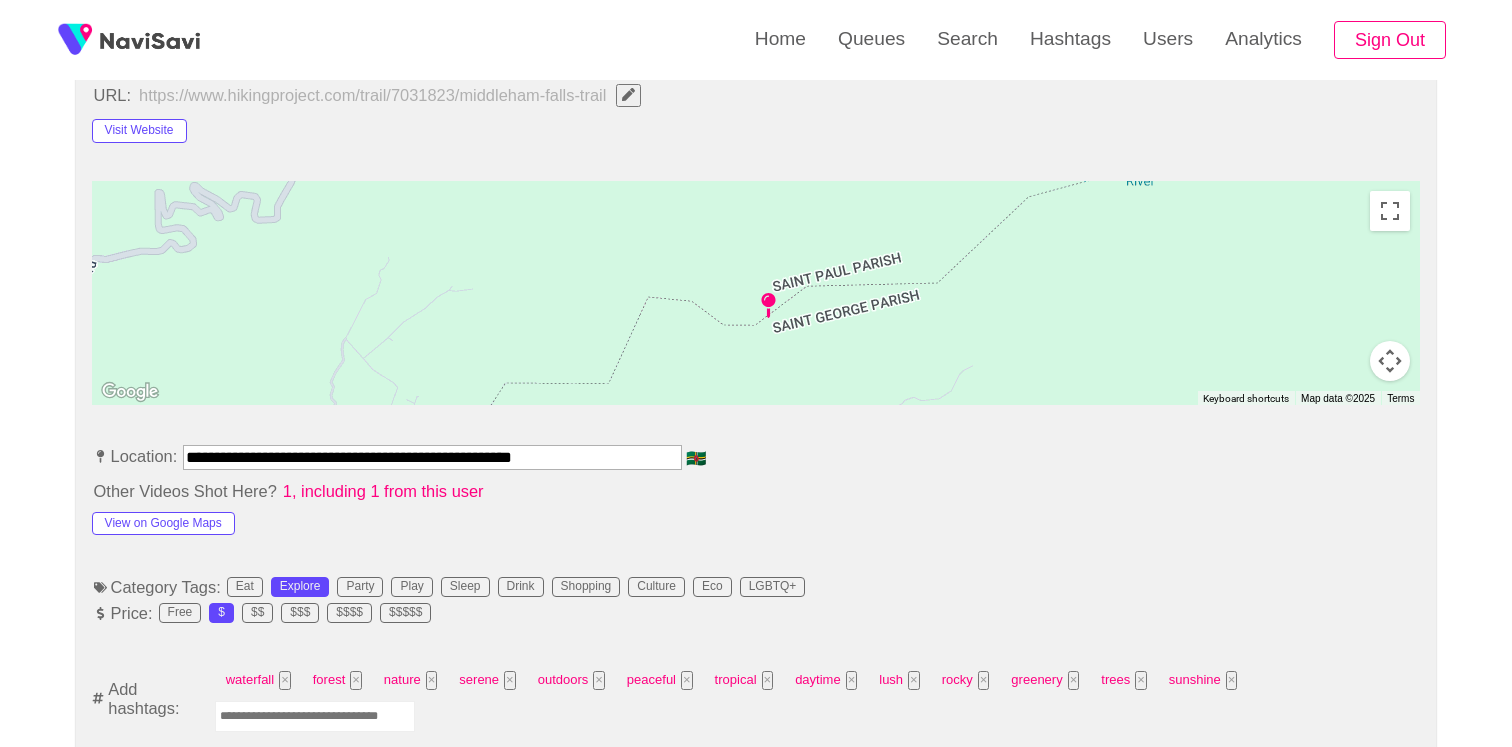 scroll, scrollTop: 854, scrollLeft: 0, axis: vertical 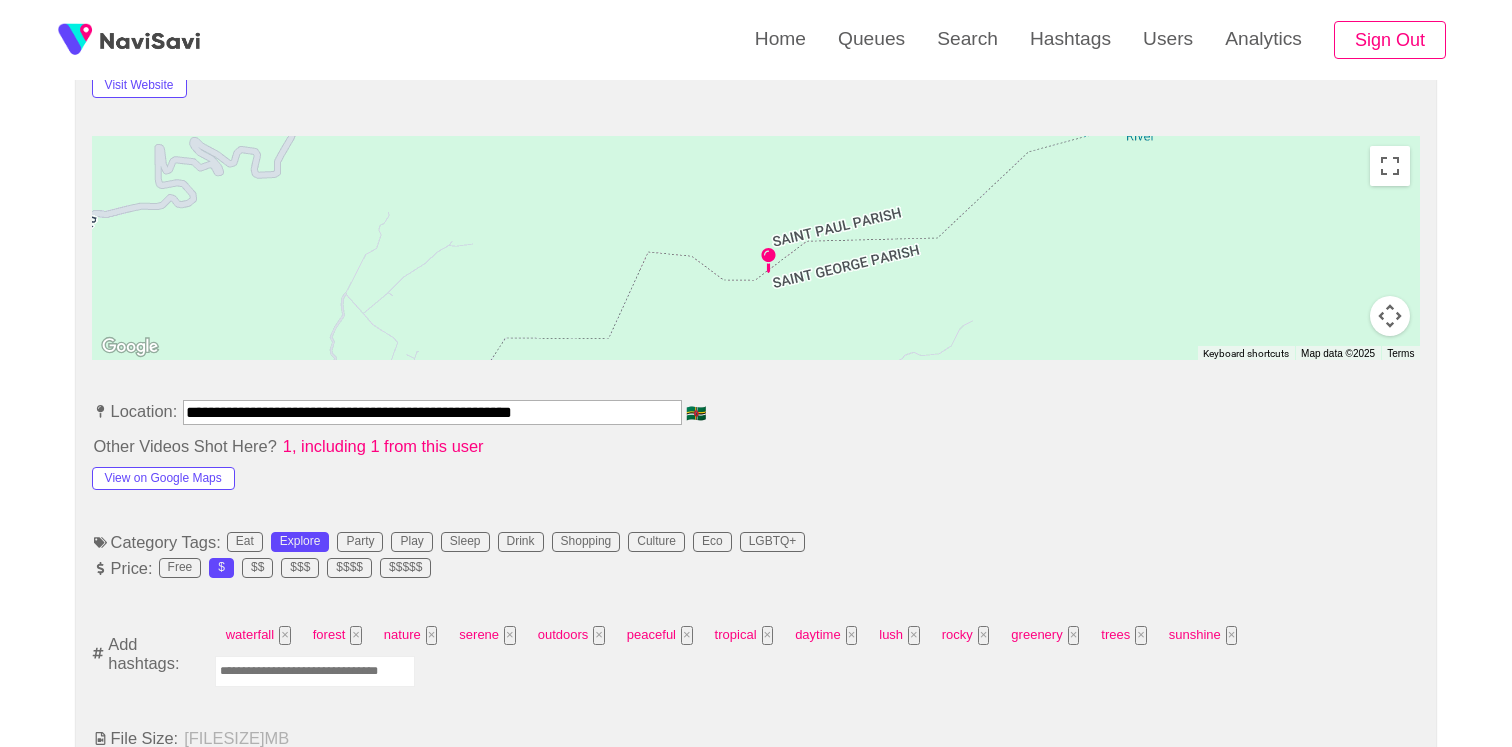 click at bounding box center [315, 671] 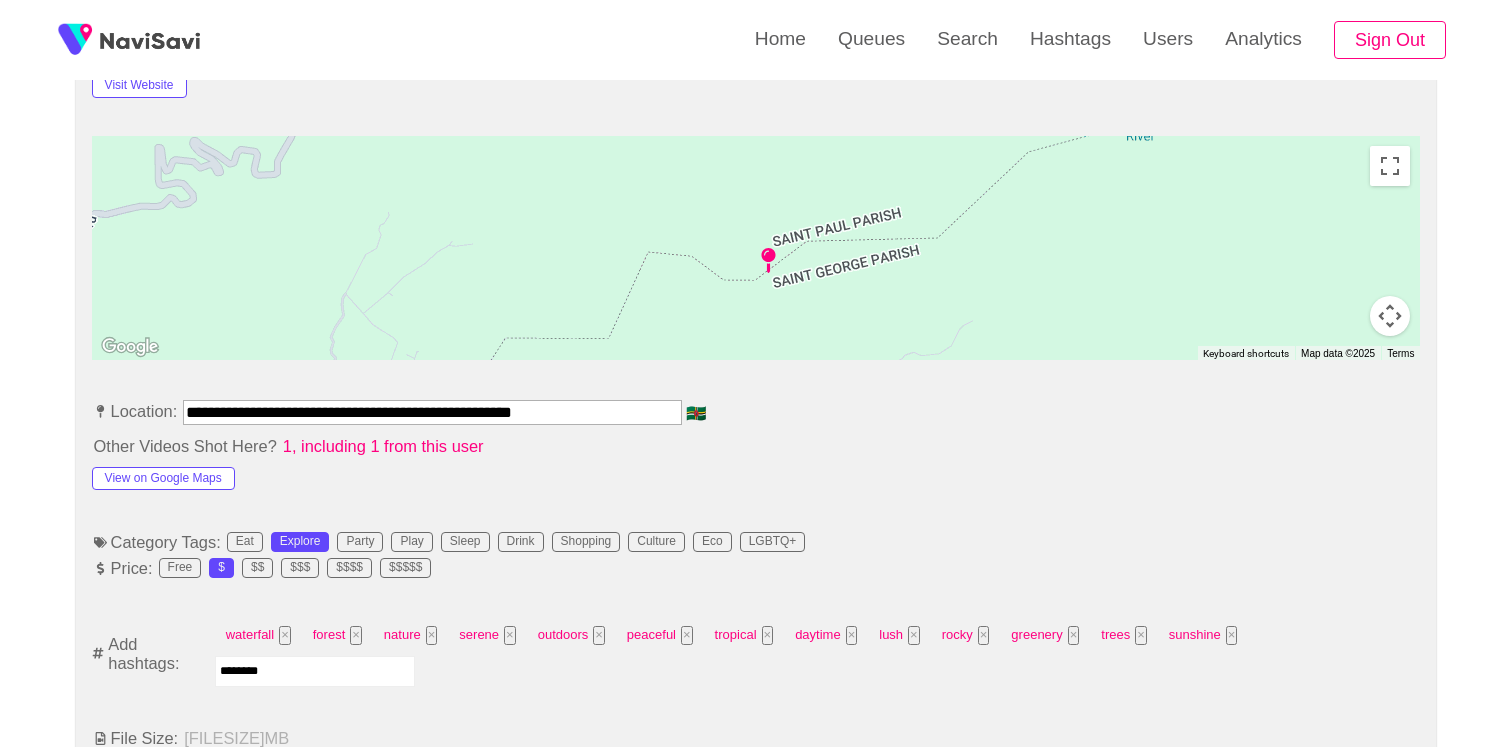 type on "*********" 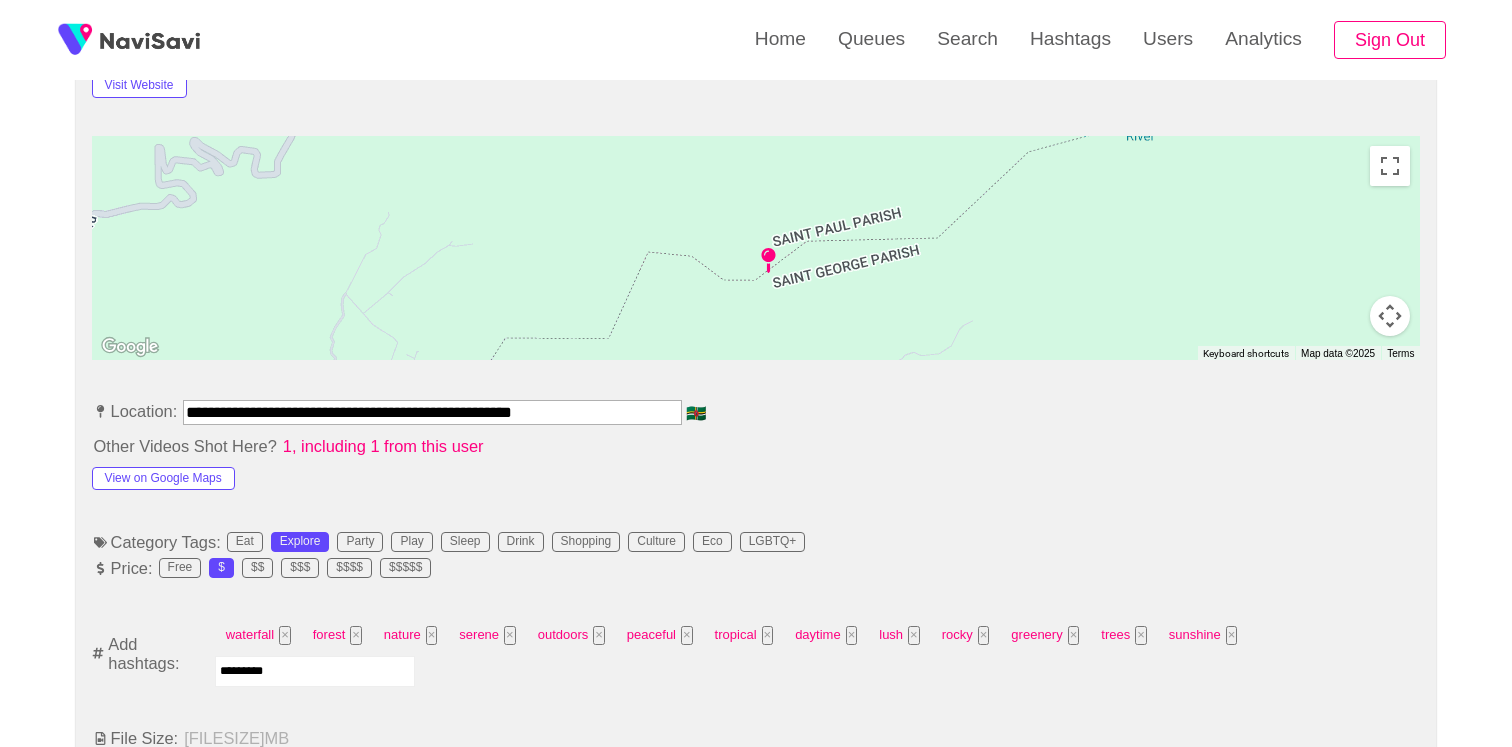 type 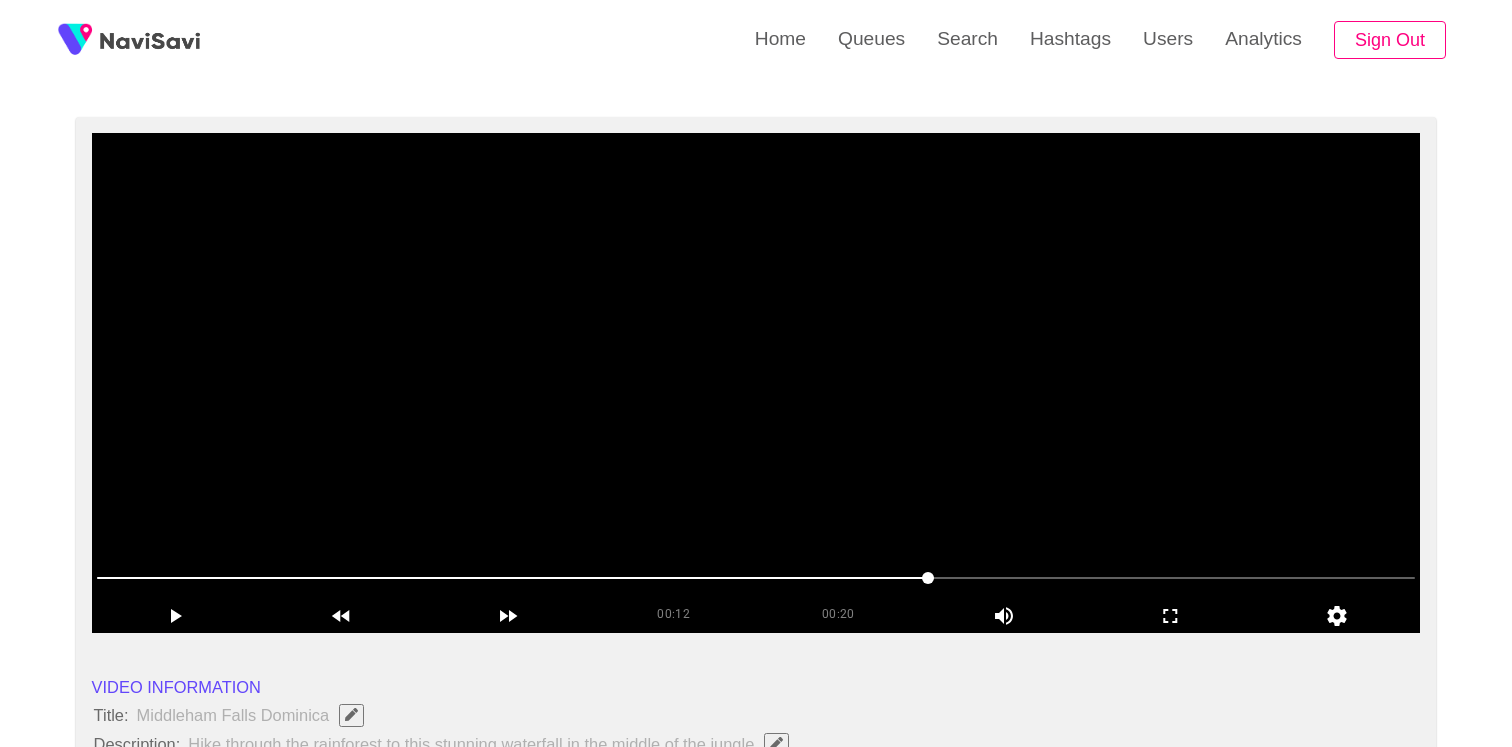 scroll, scrollTop: 20, scrollLeft: 0, axis: vertical 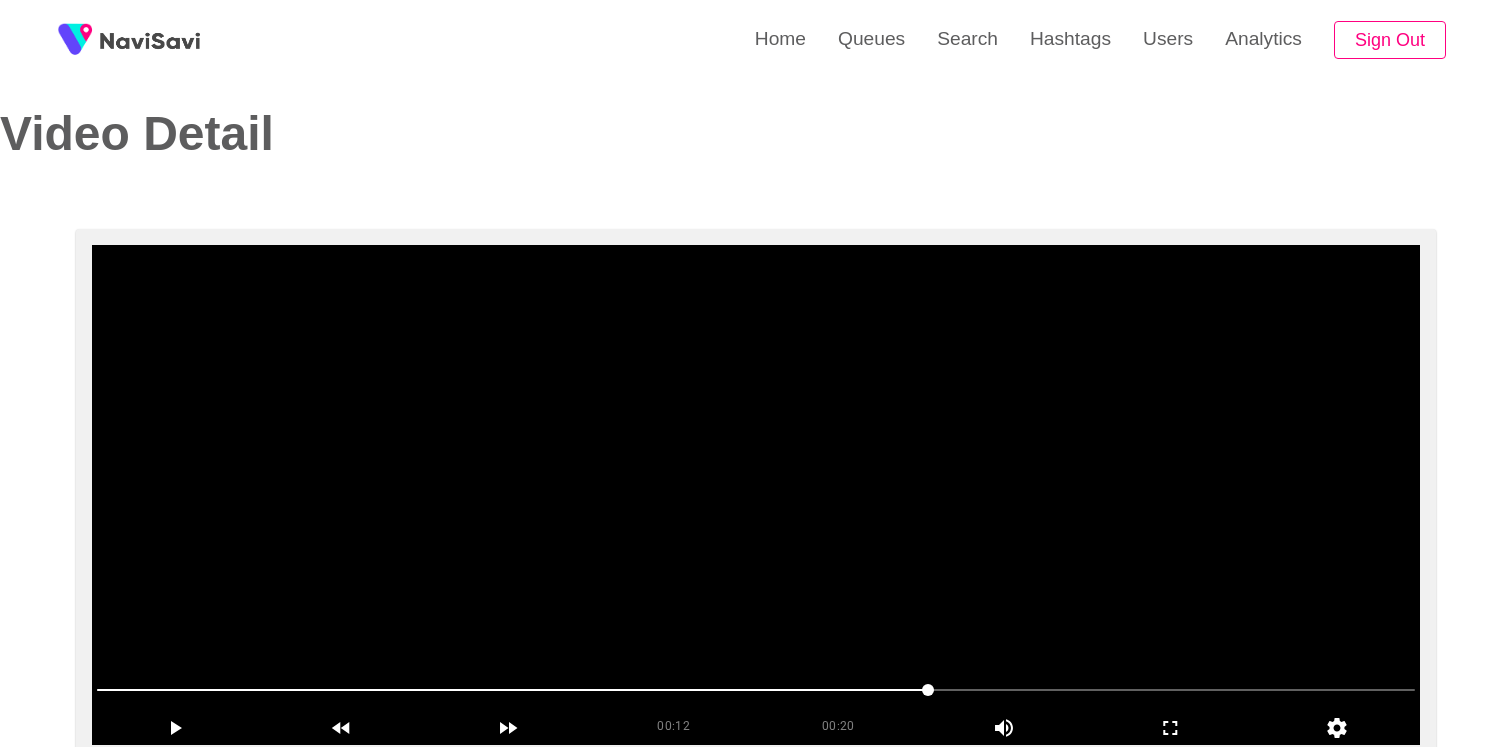 click at bounding box center (756, 495) 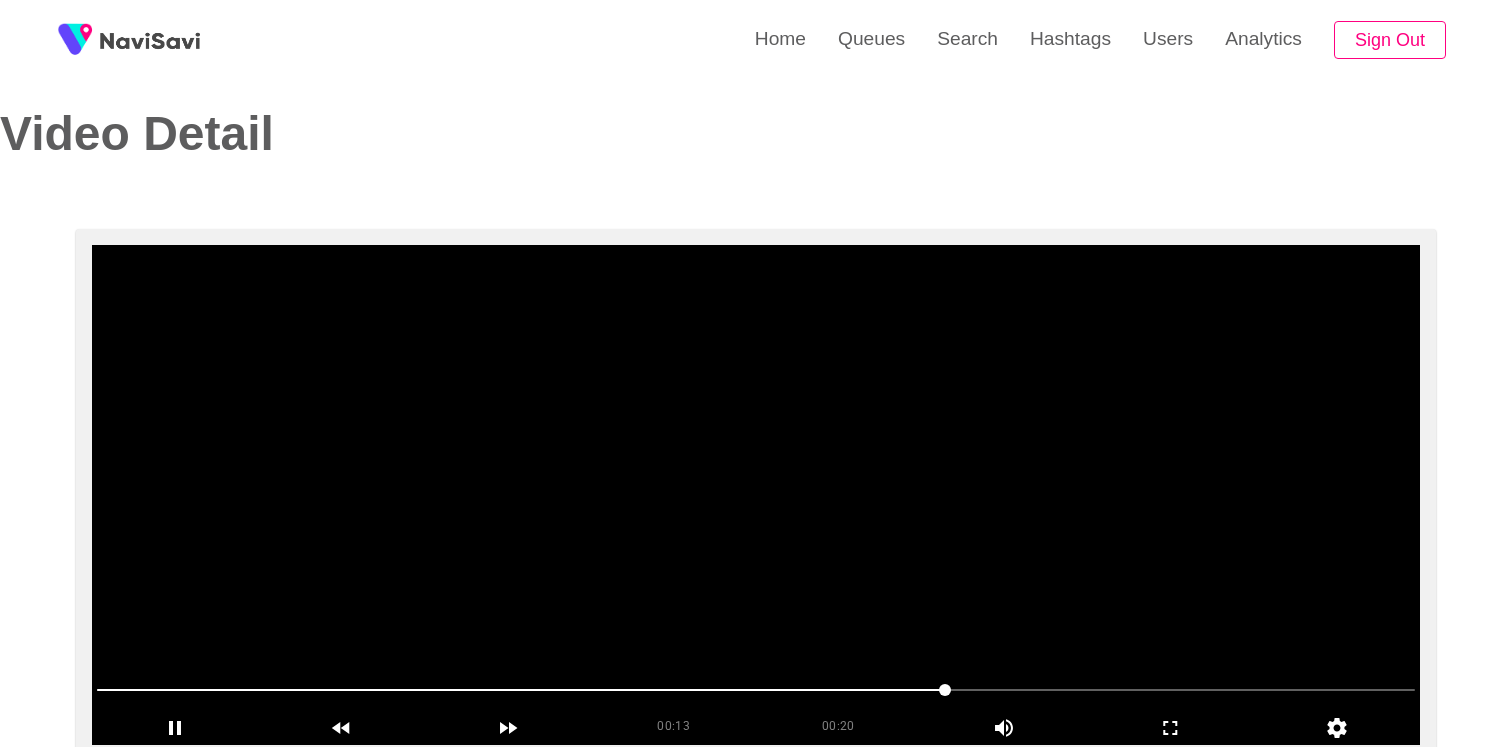 click at bounding box center (756, 495) 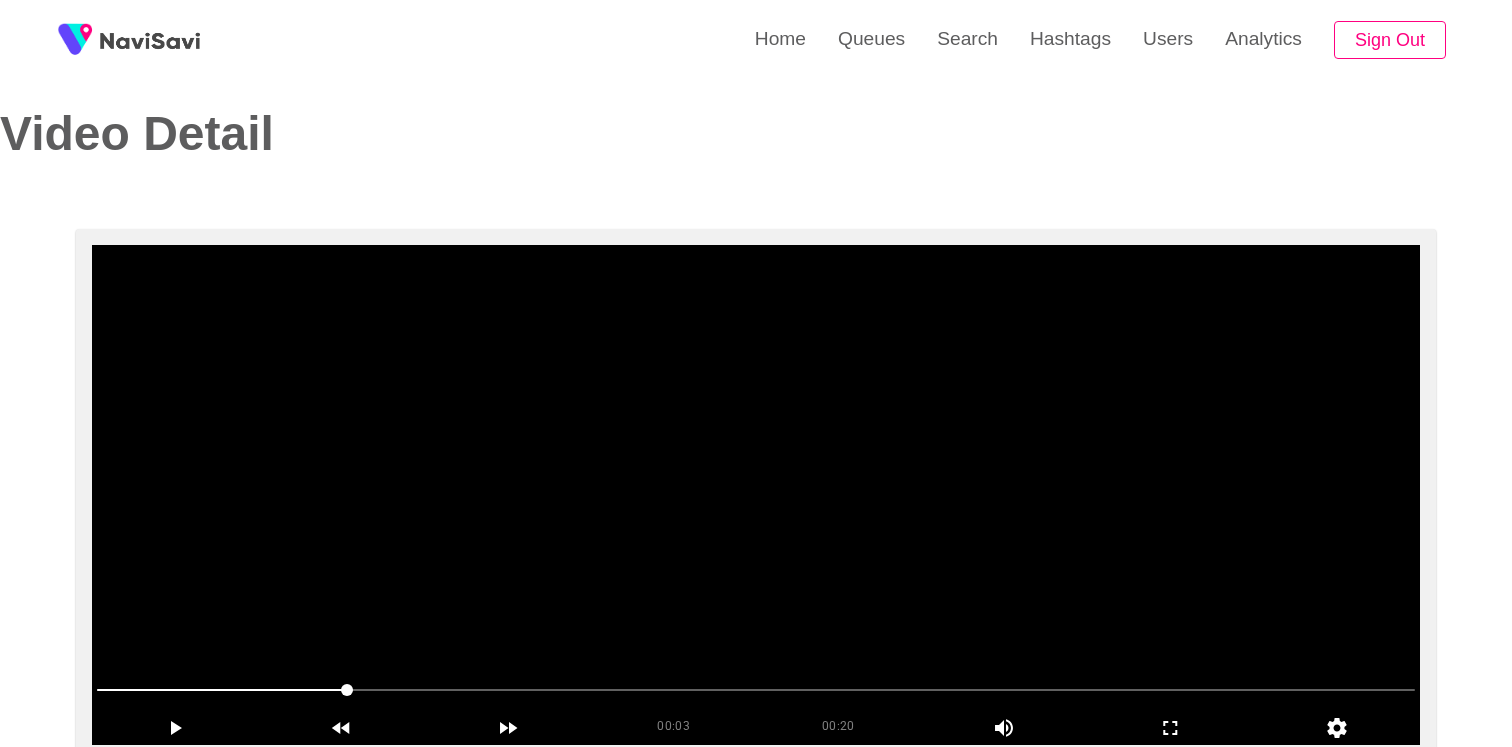 click at bounding box center [756, 495] 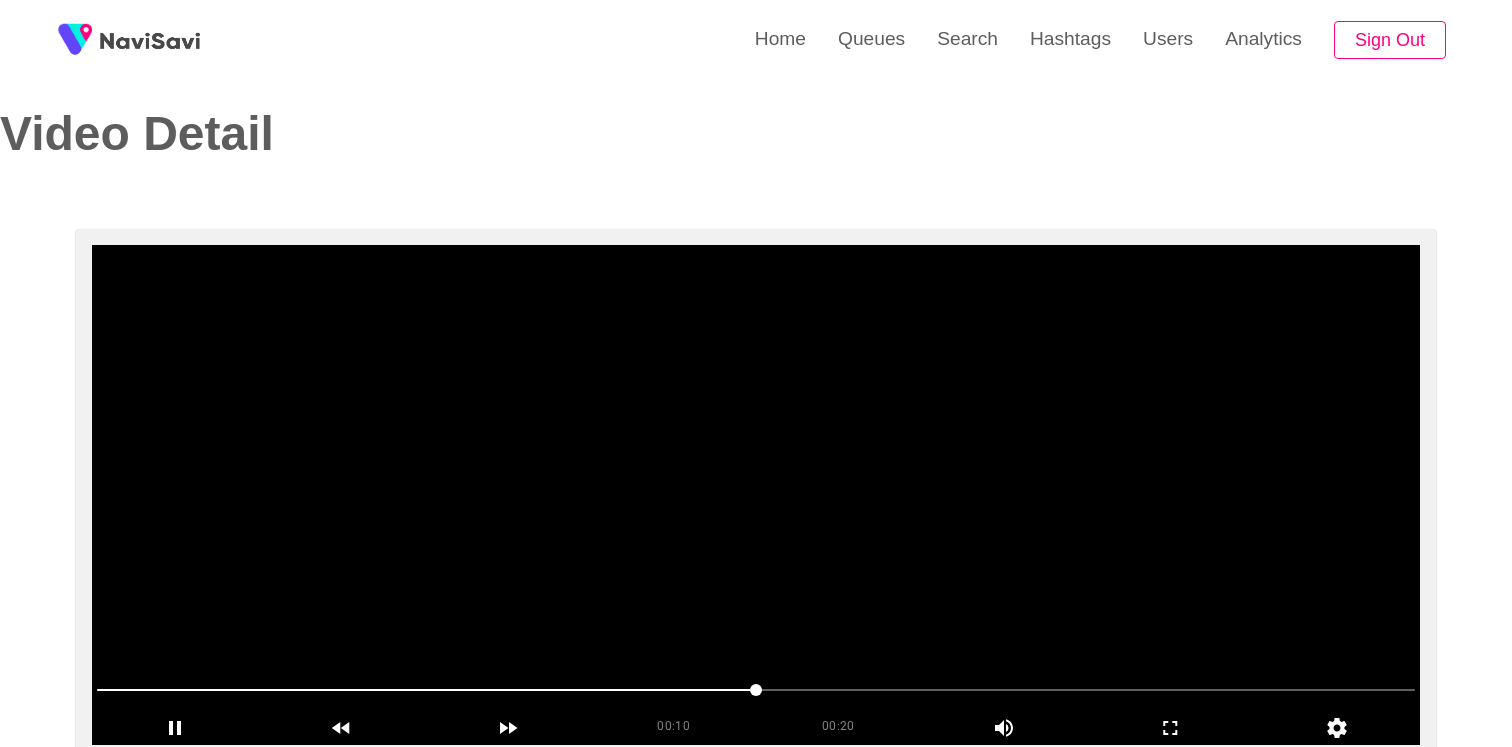 click at bounding box center (756, 495) 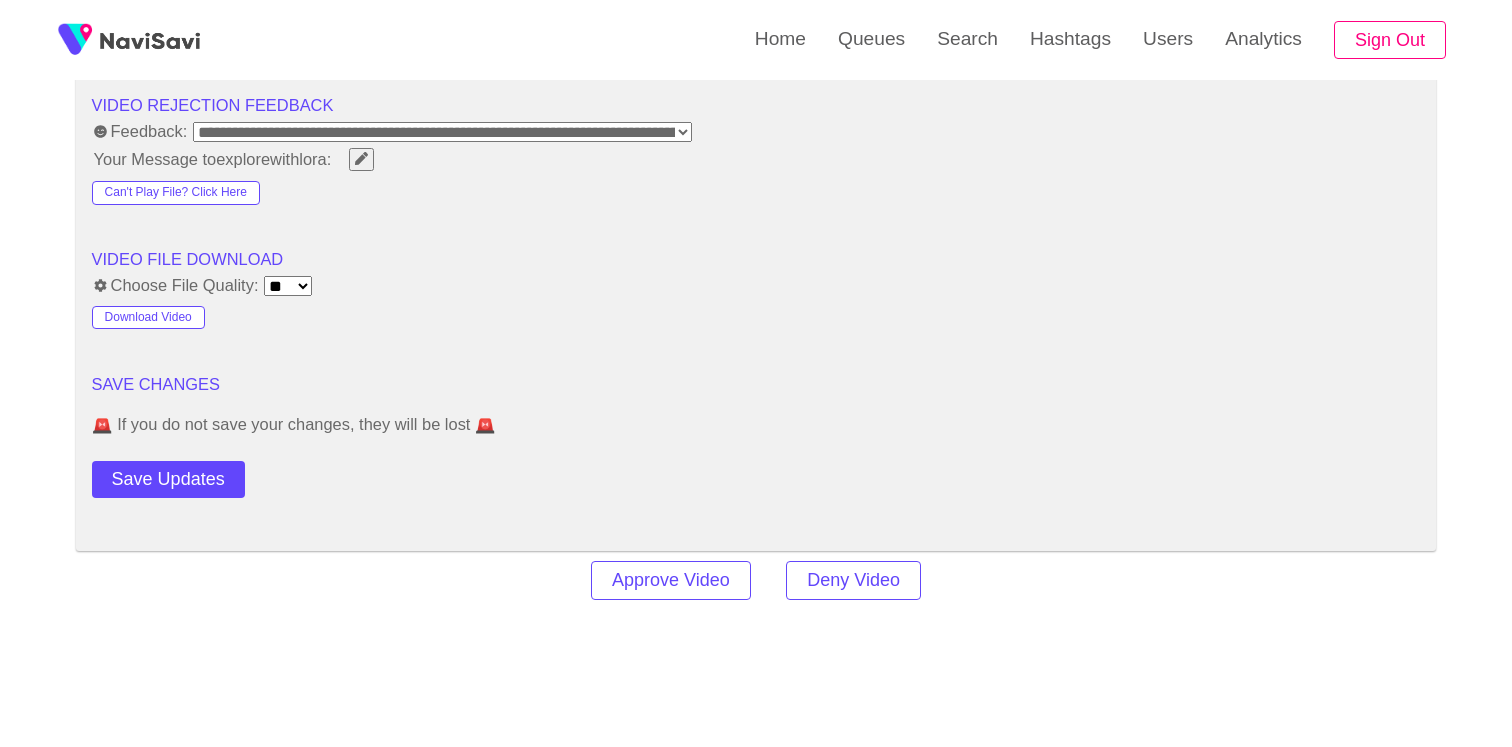 scroll, scrollTop: 3022, scrollLeft: 0, axis: vertical 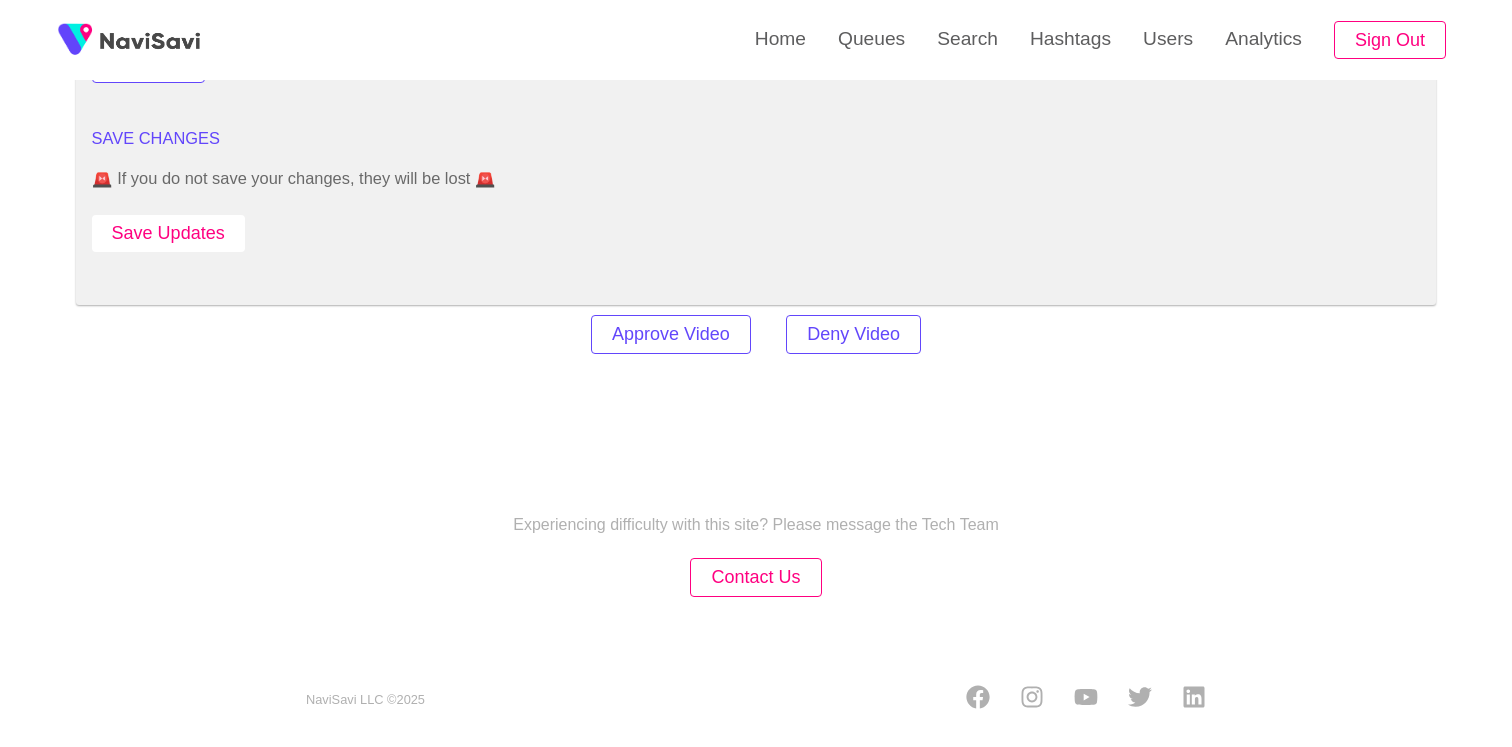 click on "Save Updates" at bounding box center [168, 233] 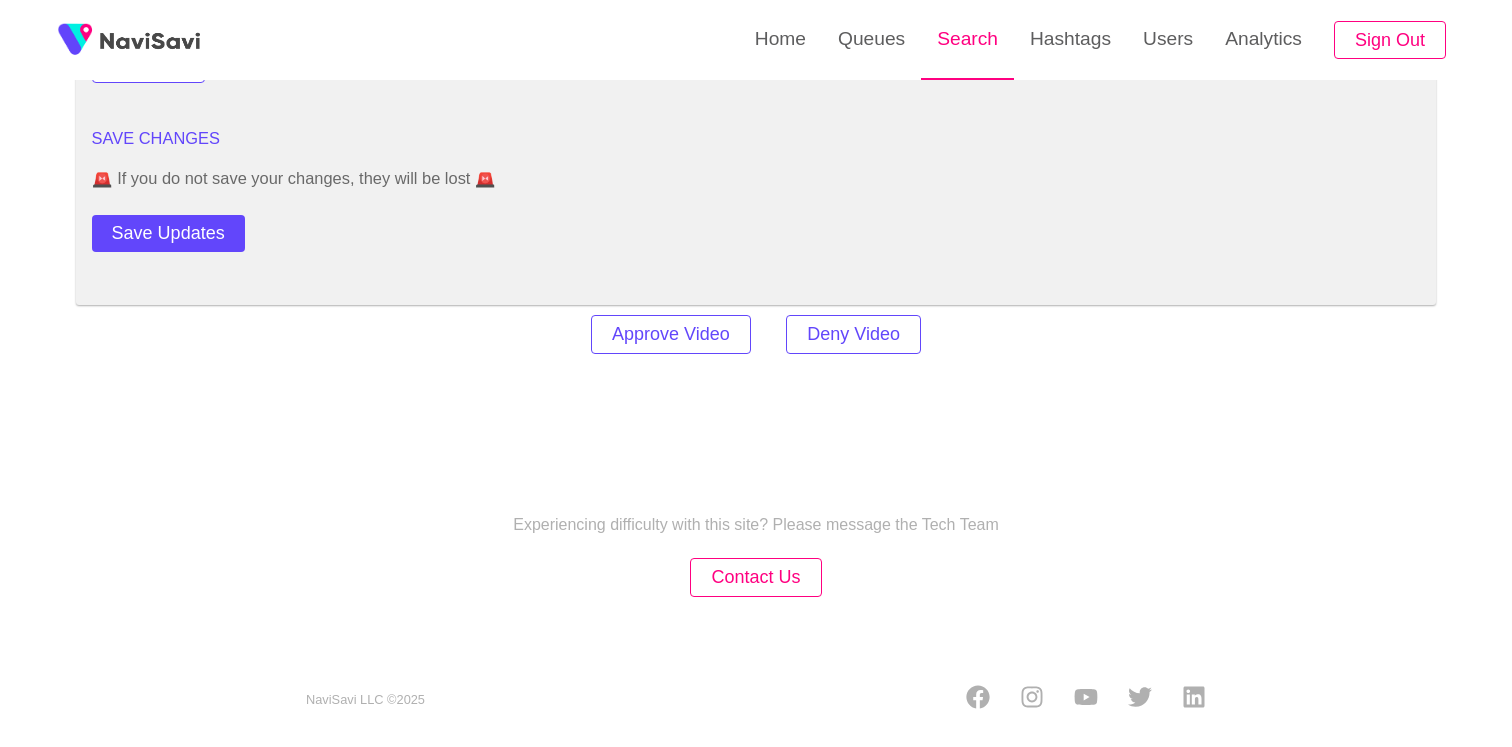 click on "Search" at bounding box center (967, 39) 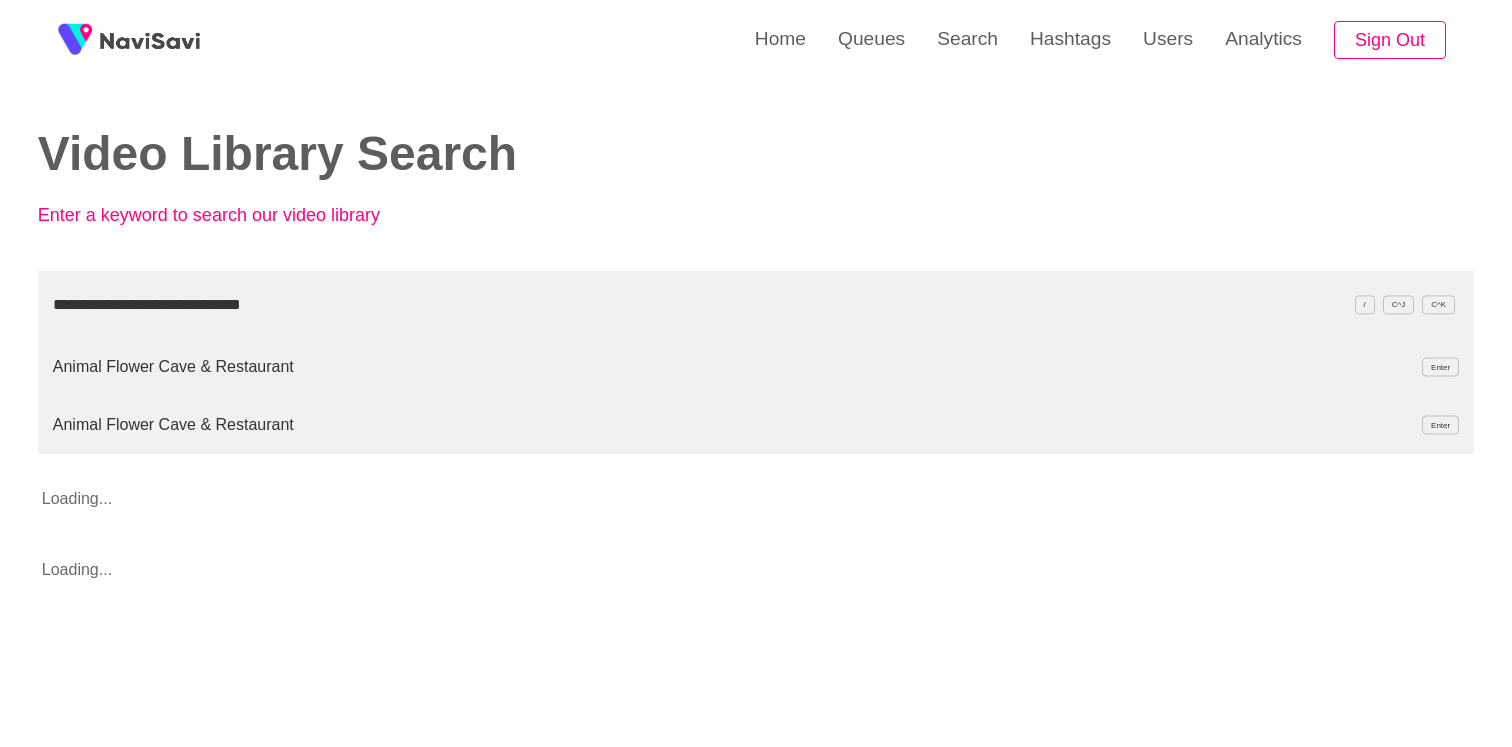 type on "**********" 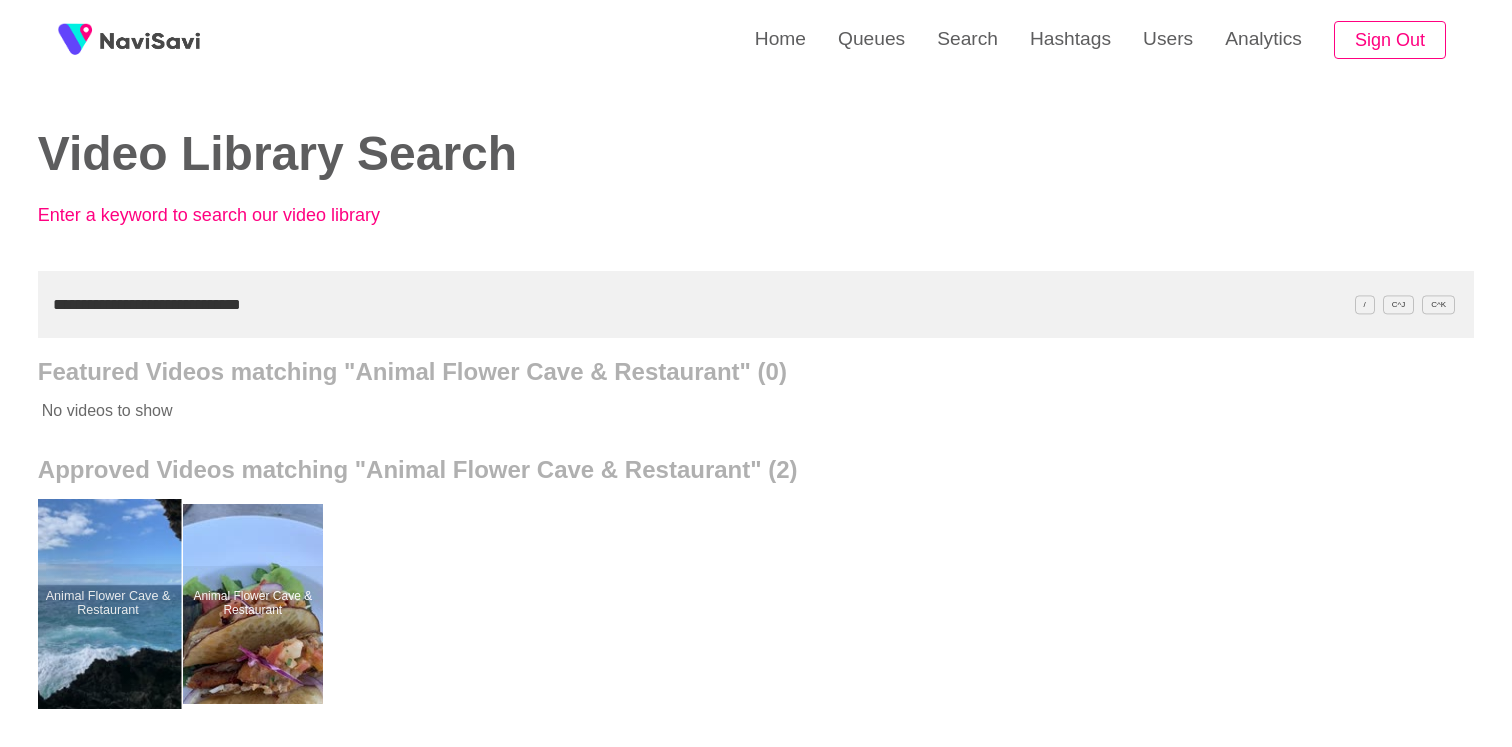 click at bounding box center [107, 604] 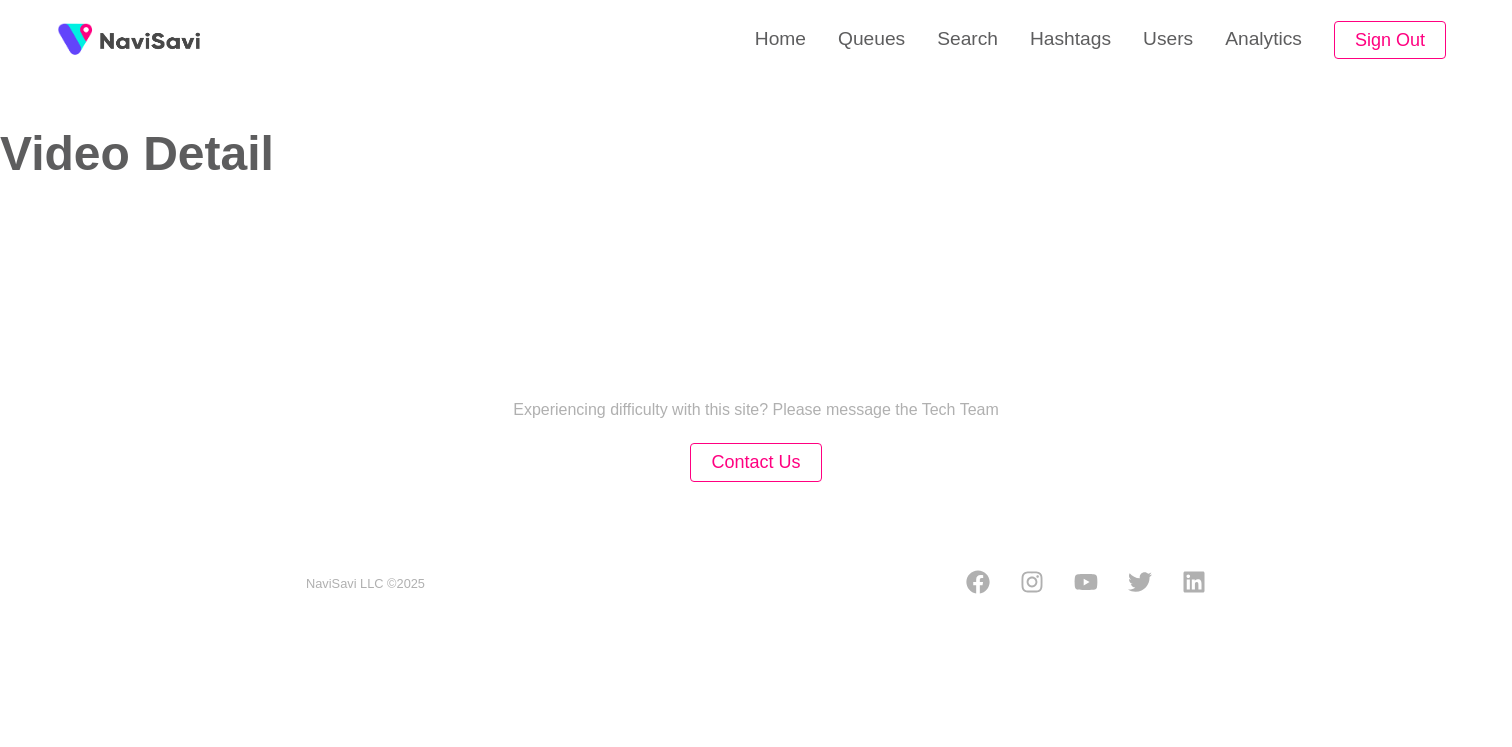 select on "**********" 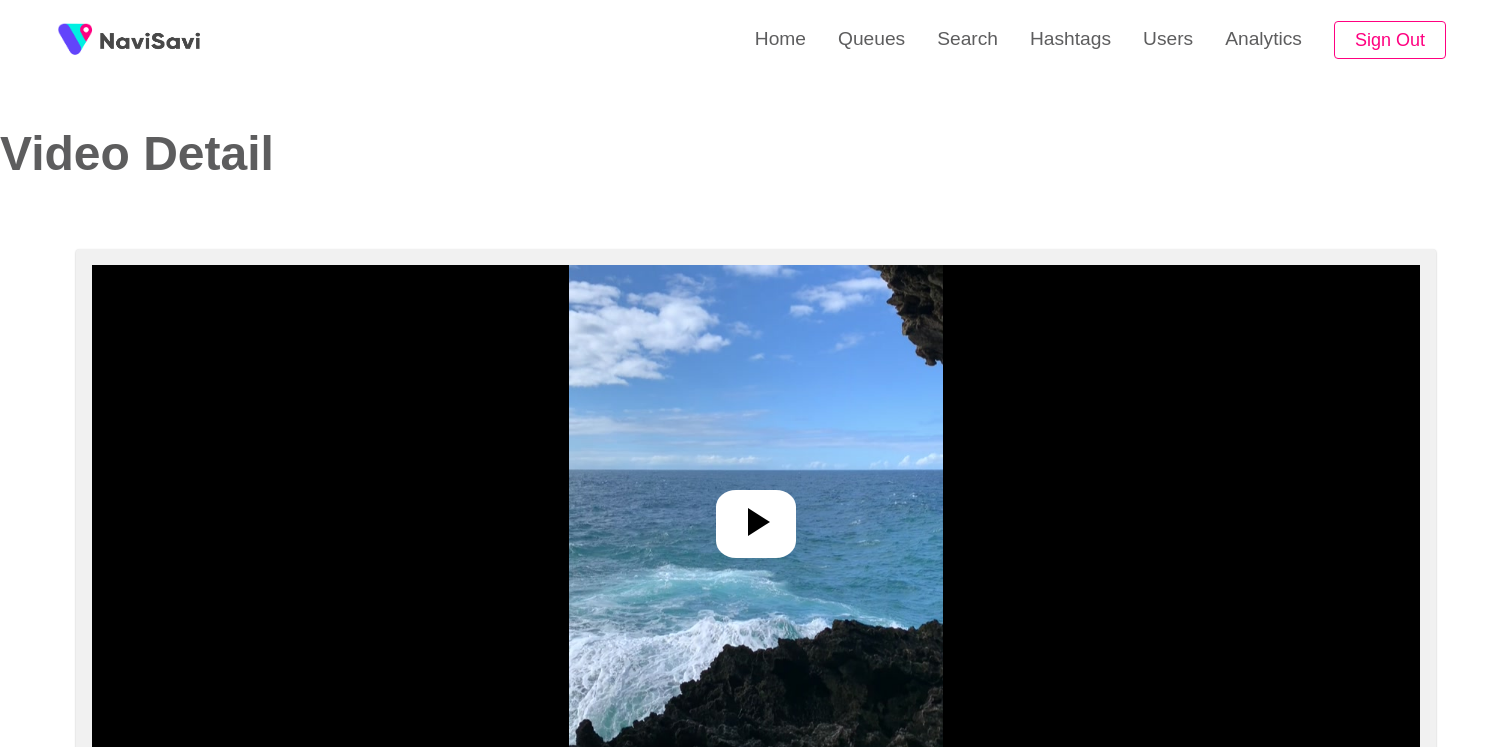click at bounding box center [756, 515] 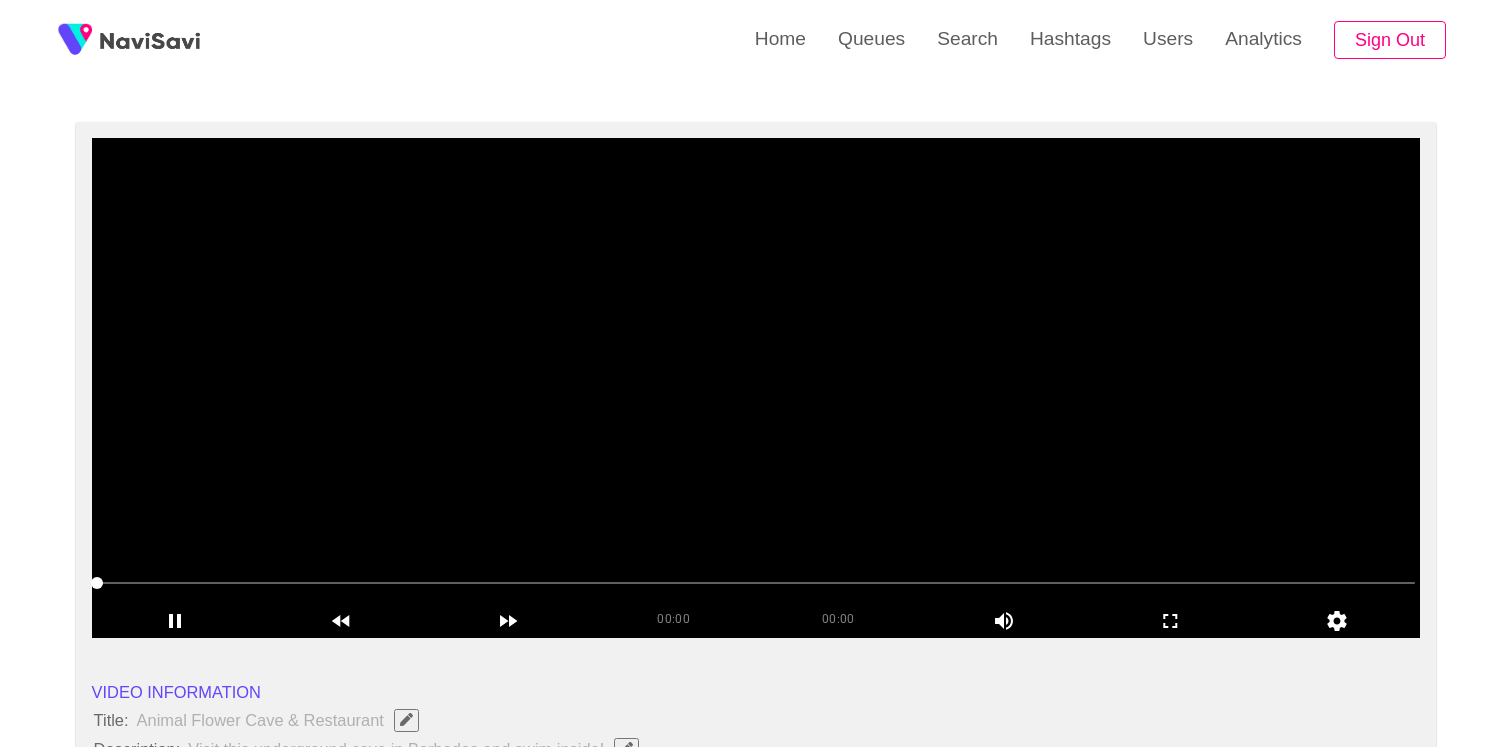 scroll, scrollTop: 125, scrollLeft: 0, axis: vertical 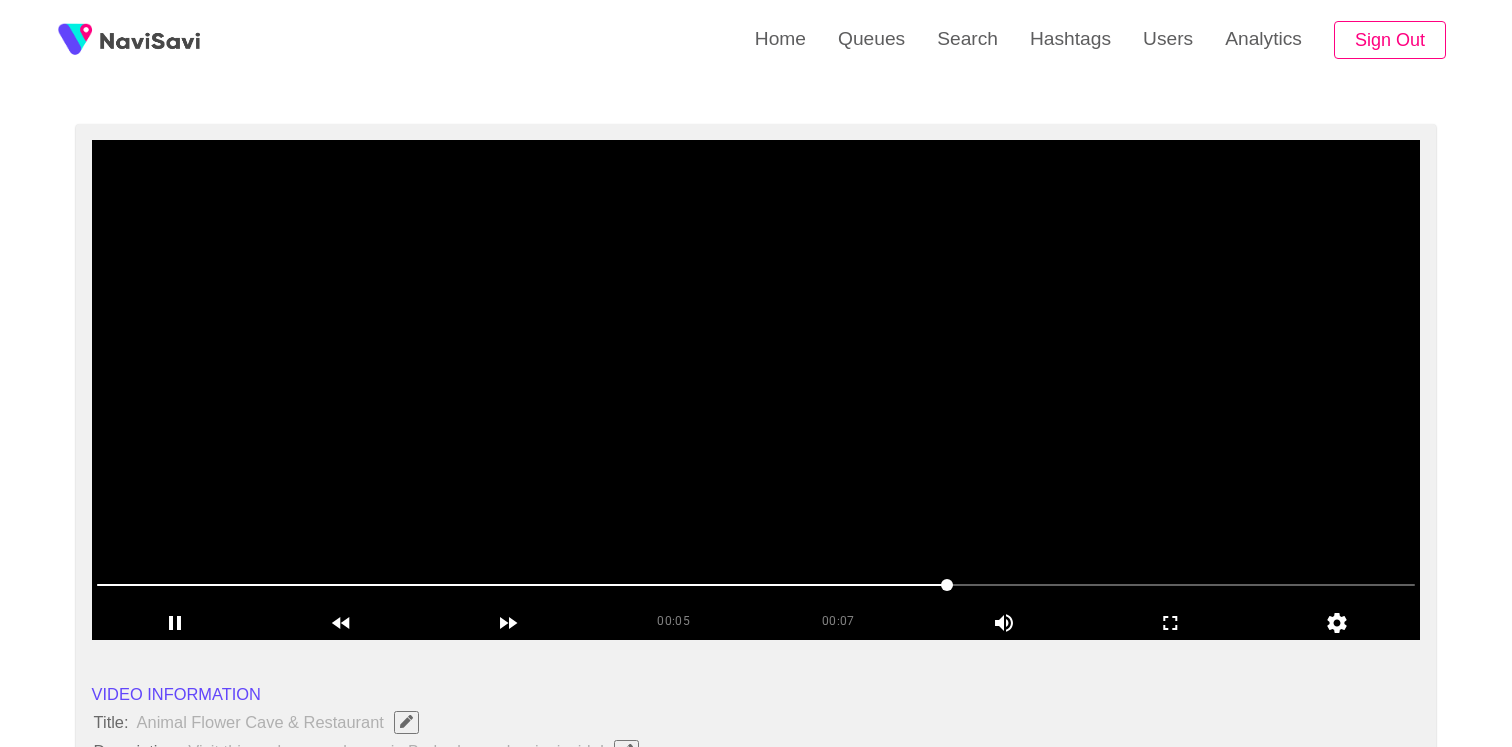 click at bounding box center (756, 390) 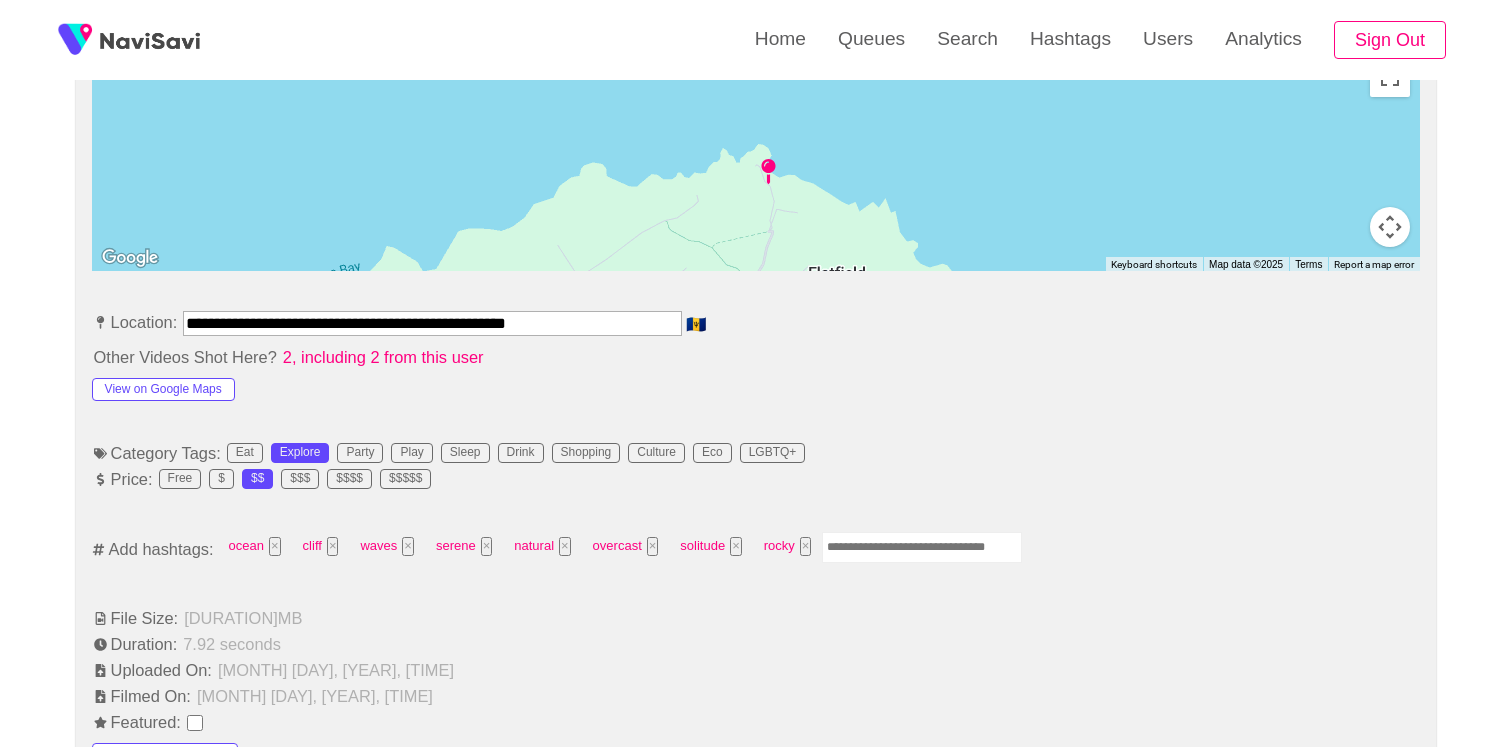 scroll, scrollTop: 1527, scrollLeft: 0, axis: vertical 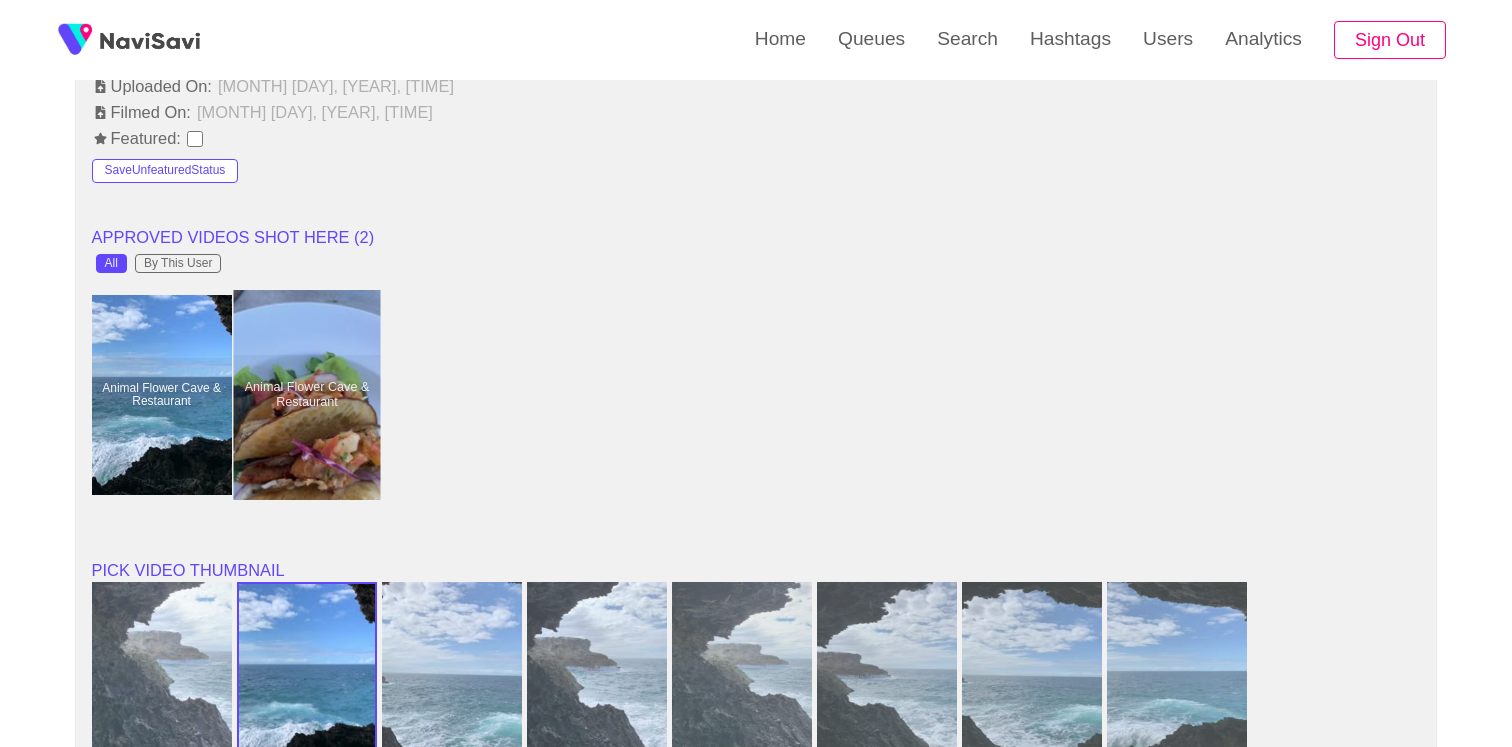 click at bounding box center (306, 395) 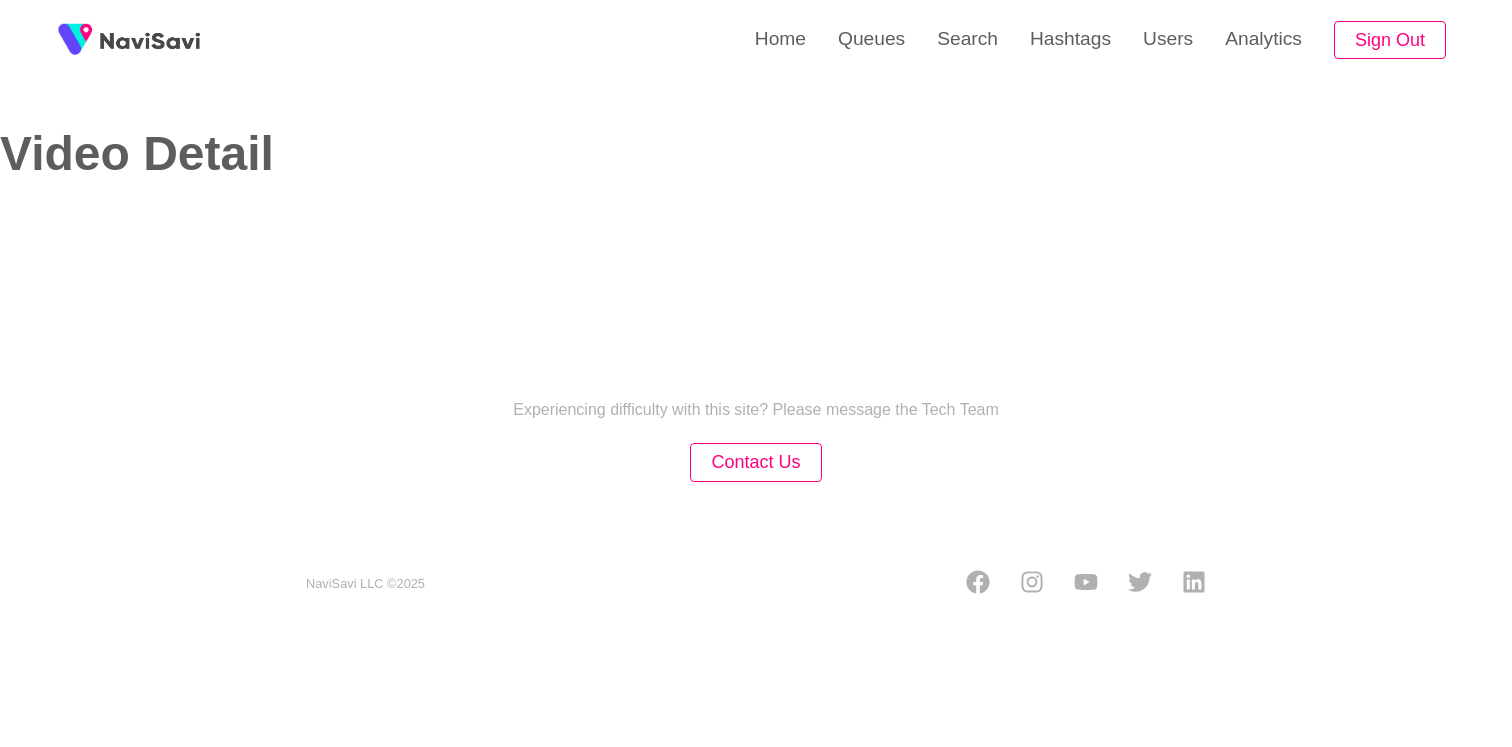 select on "**" 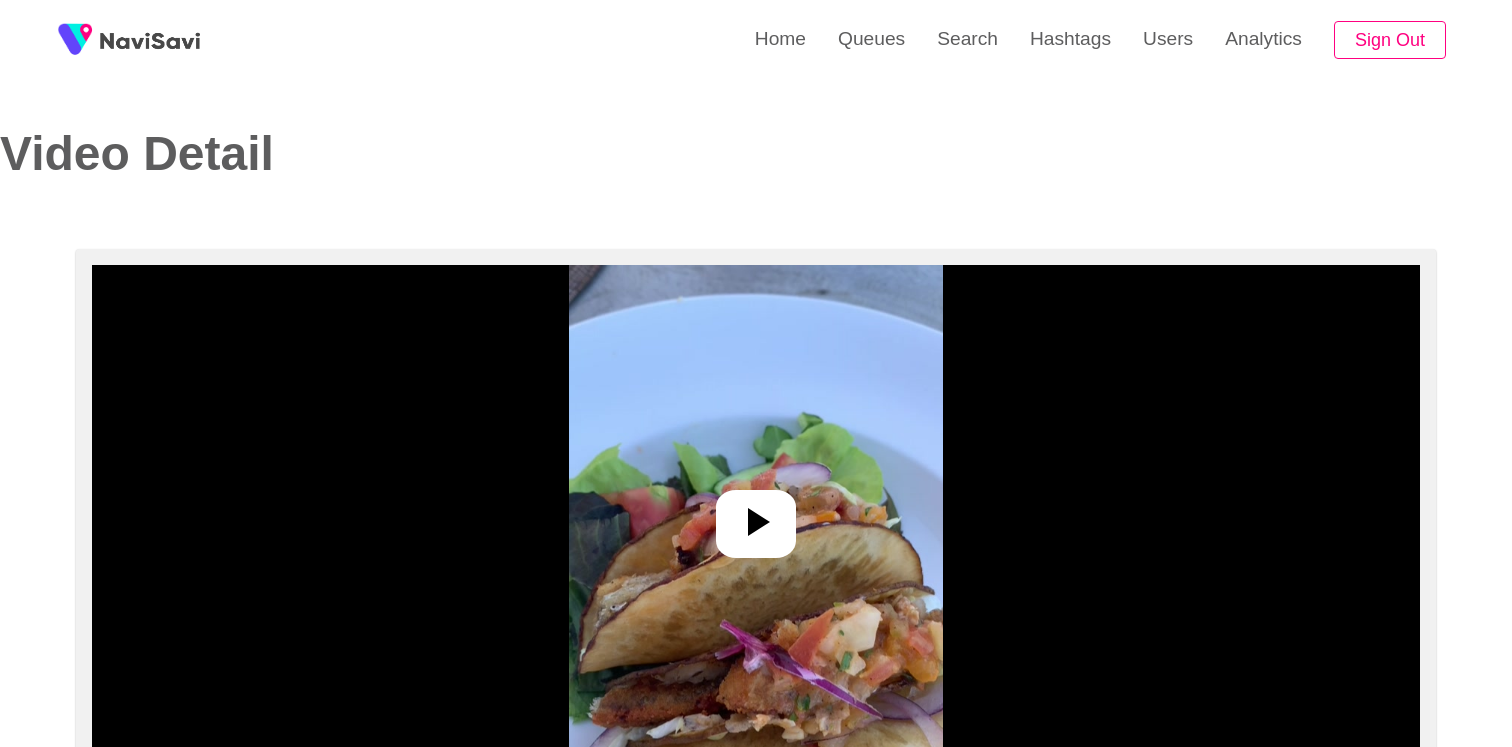 click at bounding box center [756, 515] 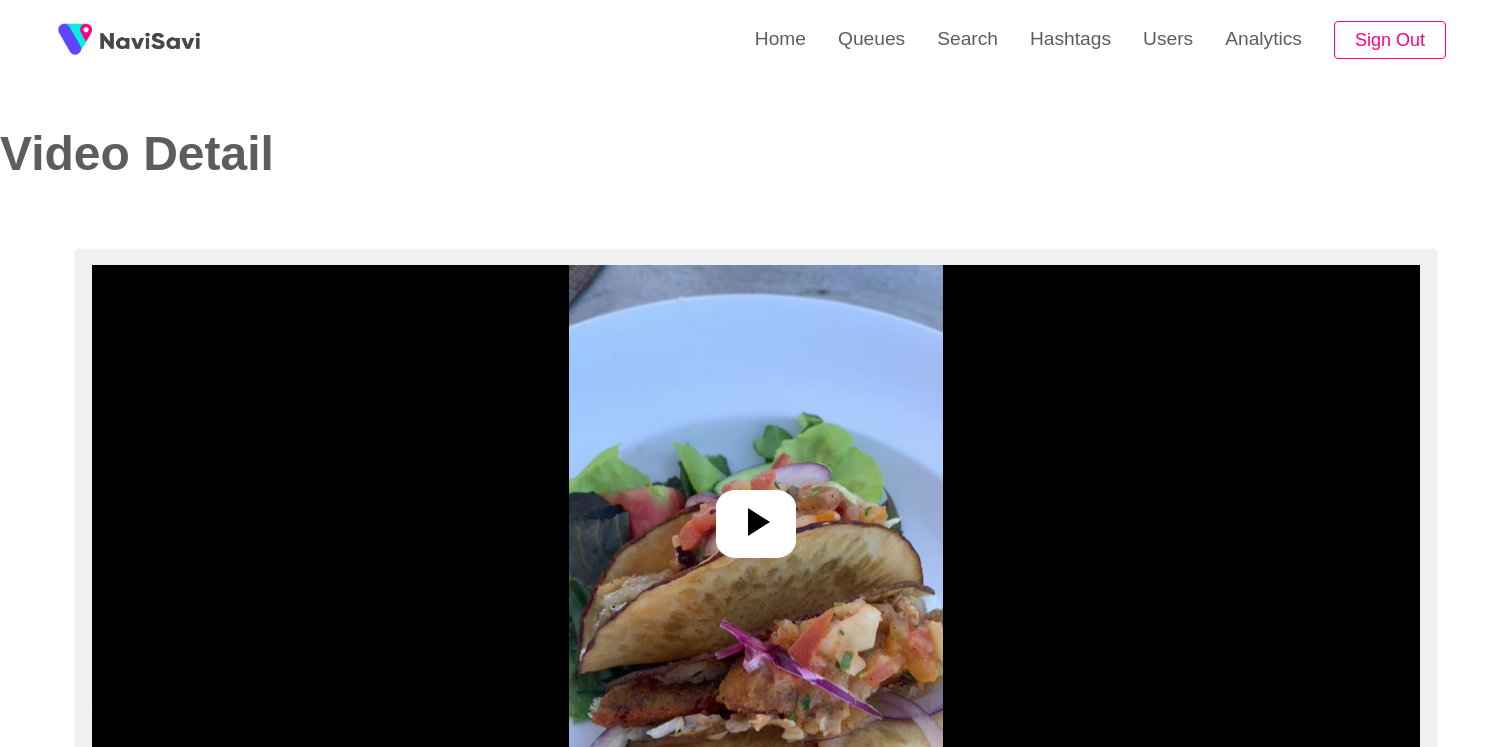 select on "**********" 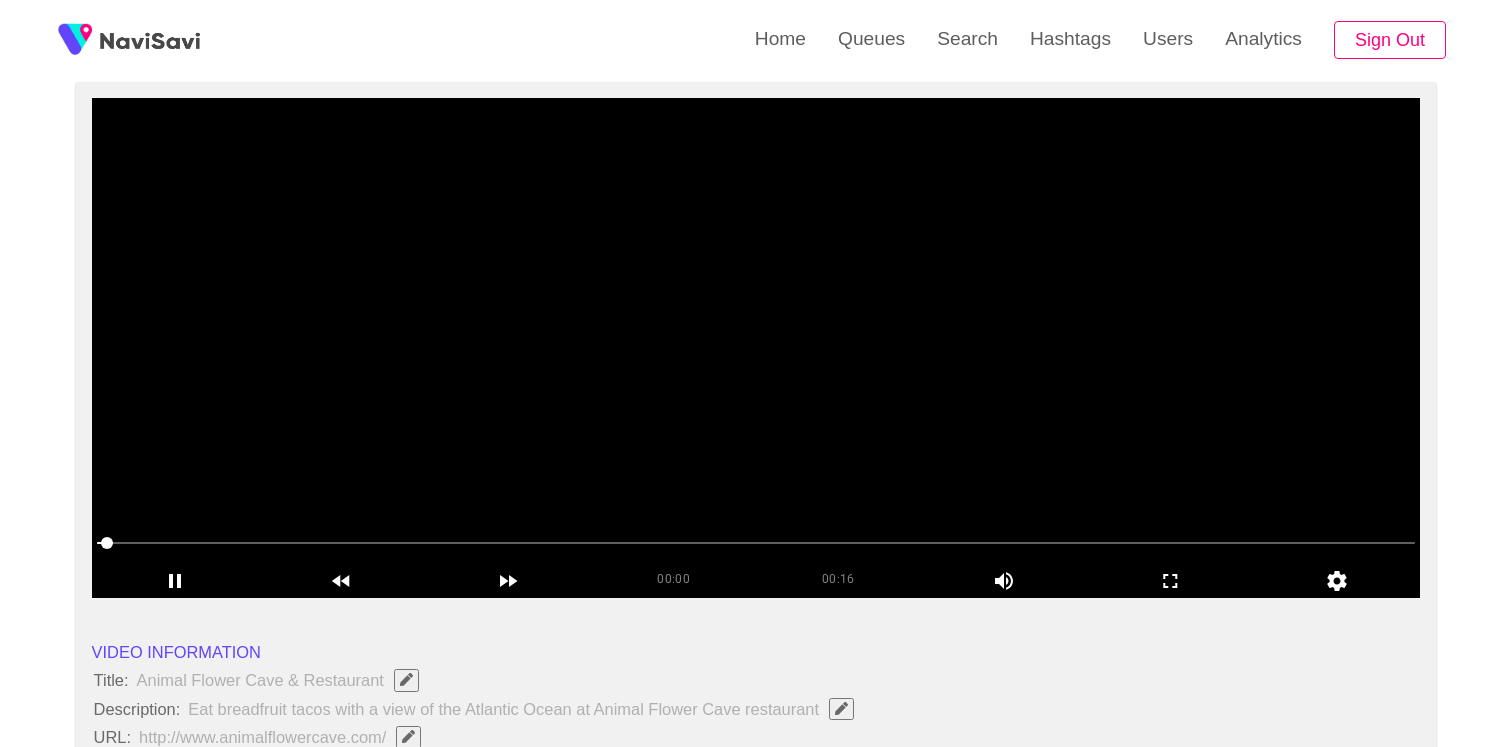 scroll, scrollTop: 170, scrollLeft: 0, axis: vertical 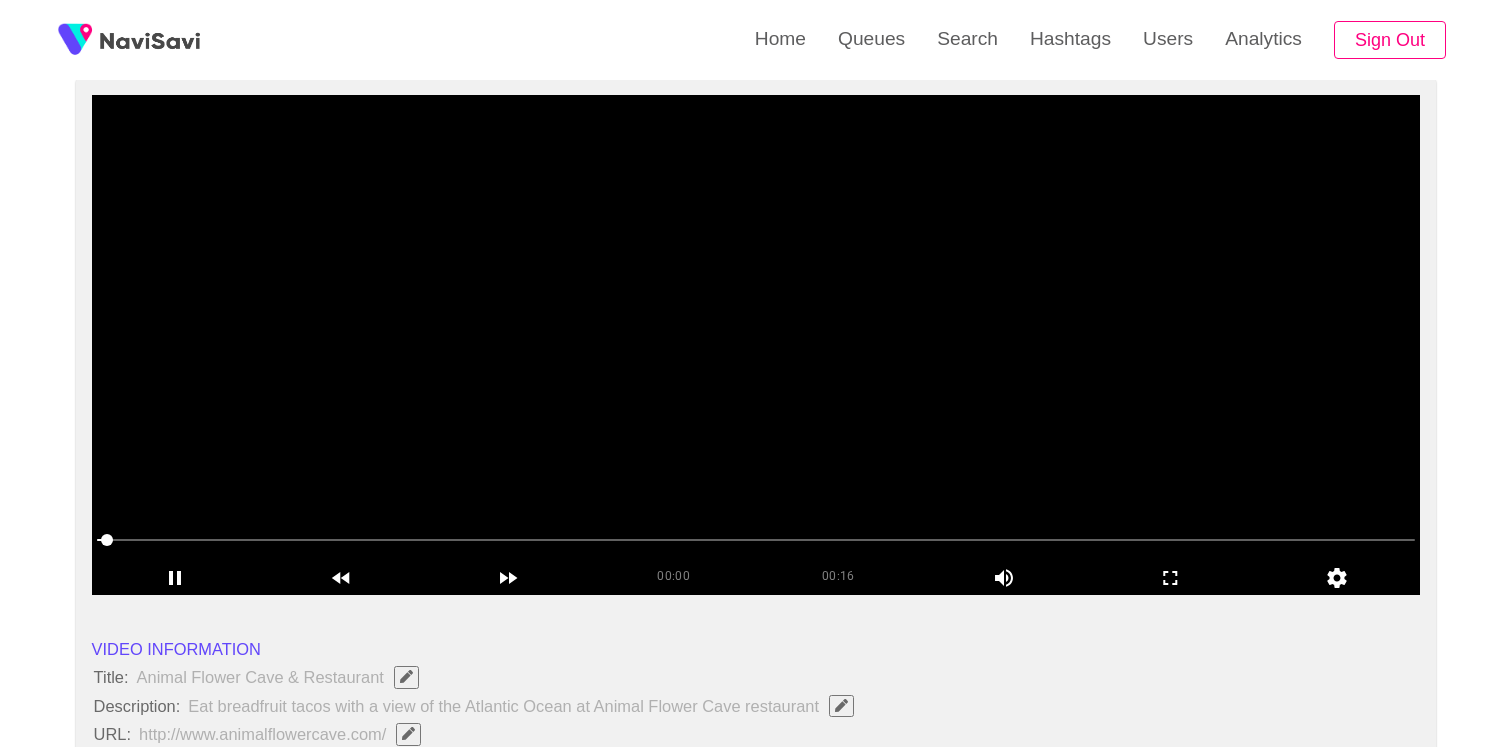 click at bounding box center [756, 542] 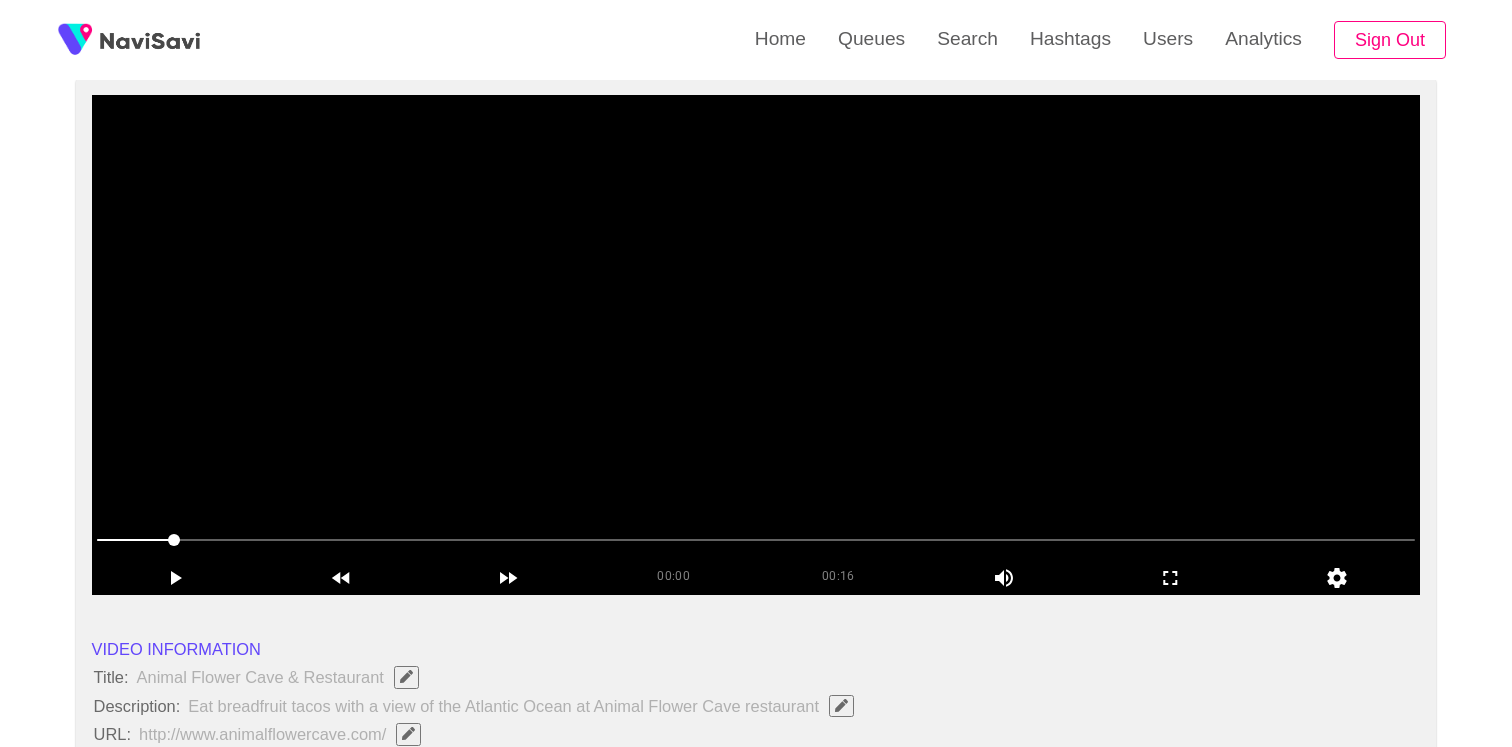 click at bounding box center [756, 345] 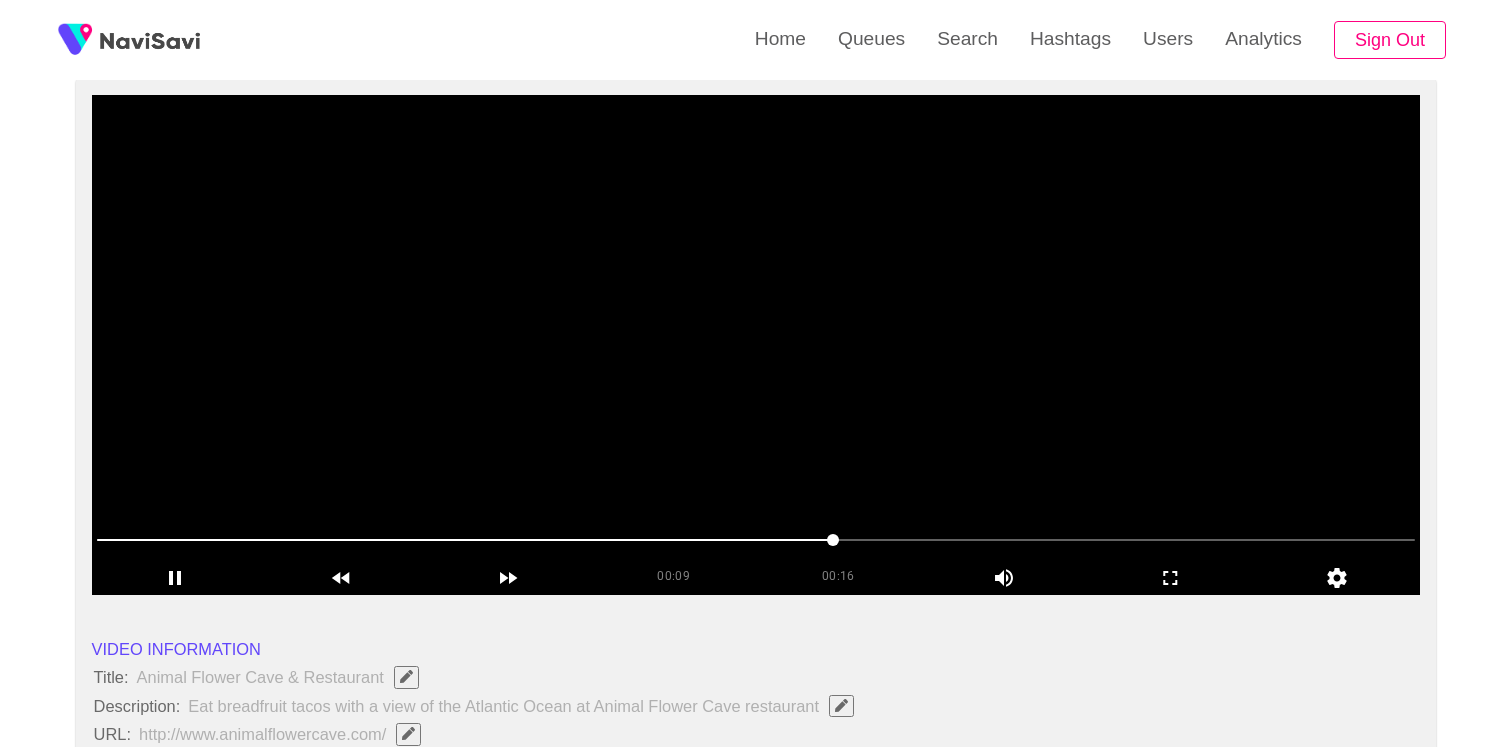 click at bounding box center [756, 345] 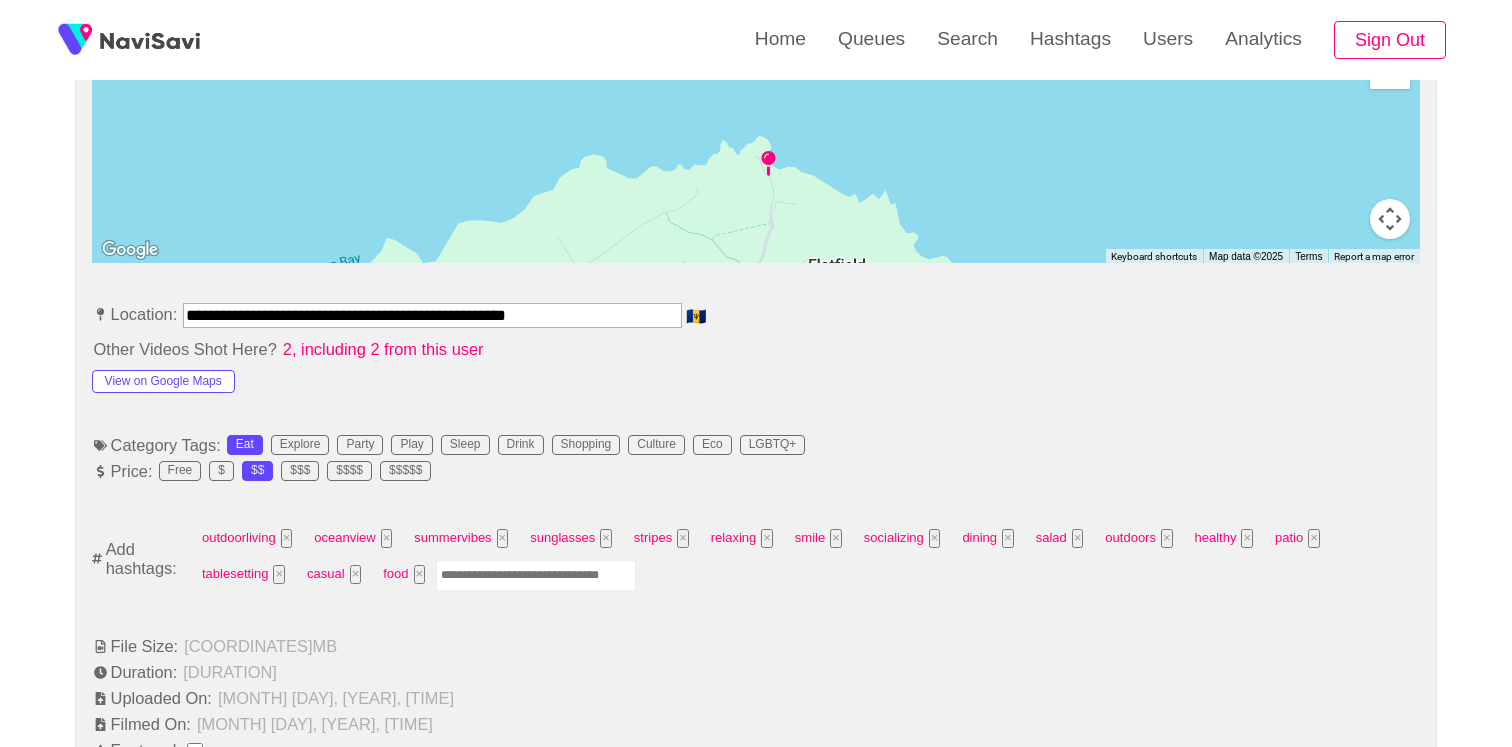 scroll, scrollTop: 1047, scrollLeft: 0, axis: vertical 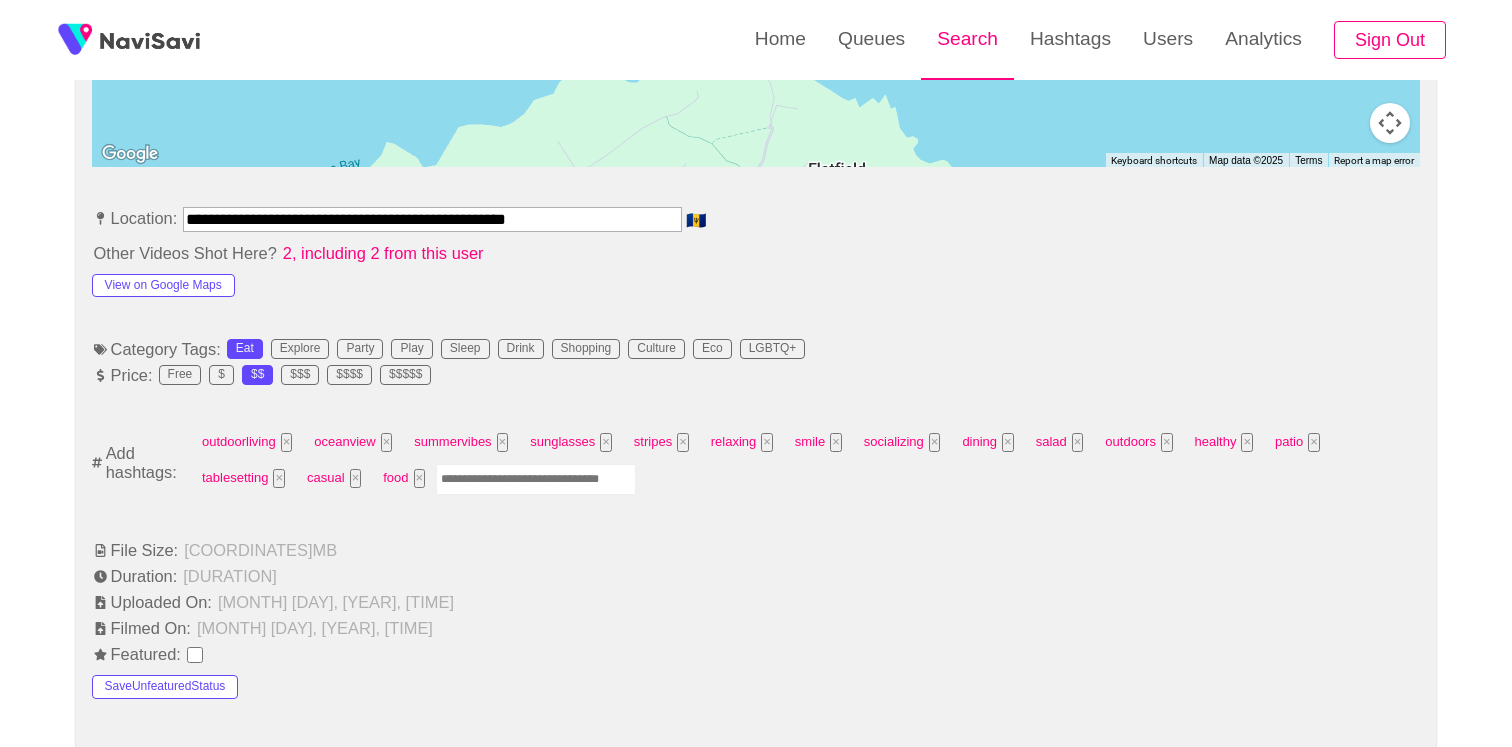 click on "Search" at bounding box center [967, 39] 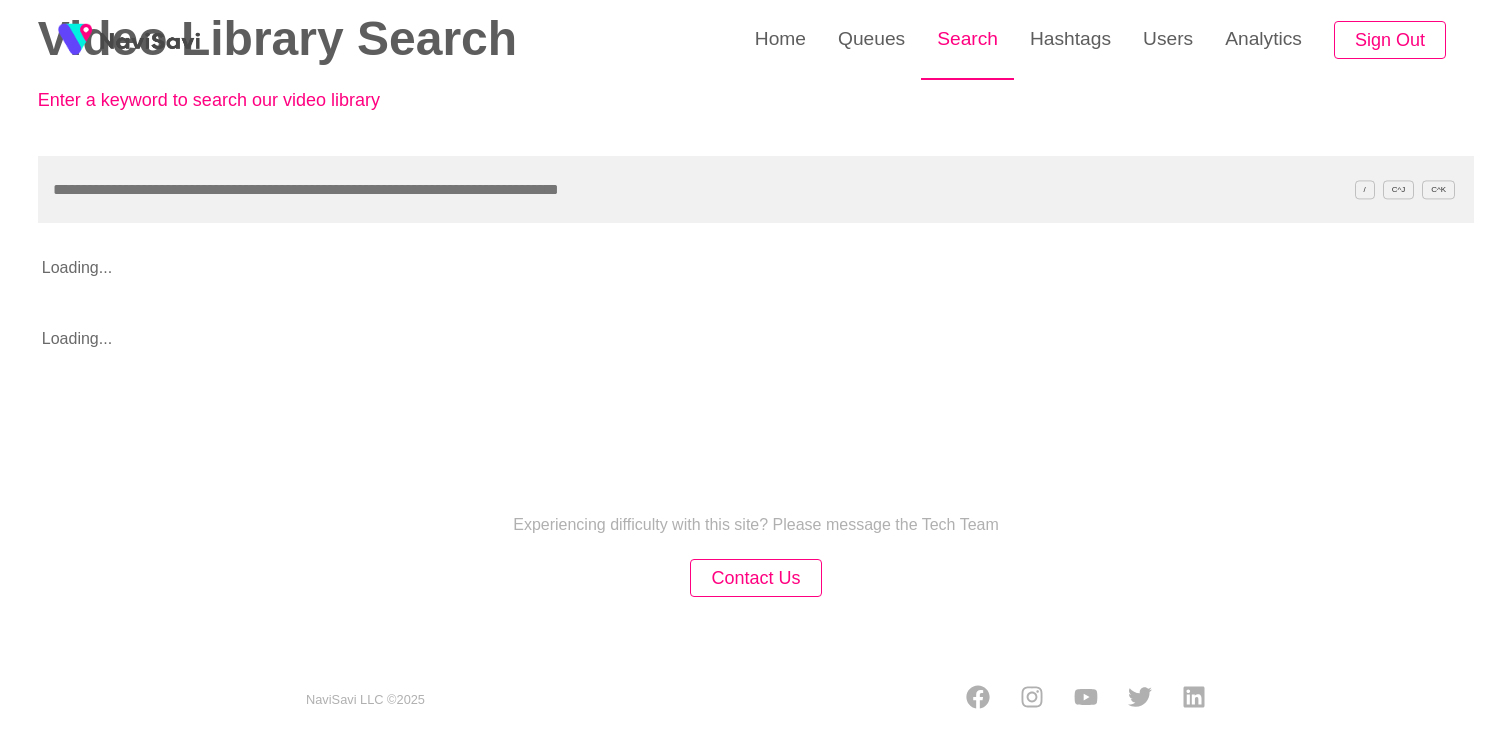 scroll, scrollTop: 0, scrollLeft: 0, axis: both 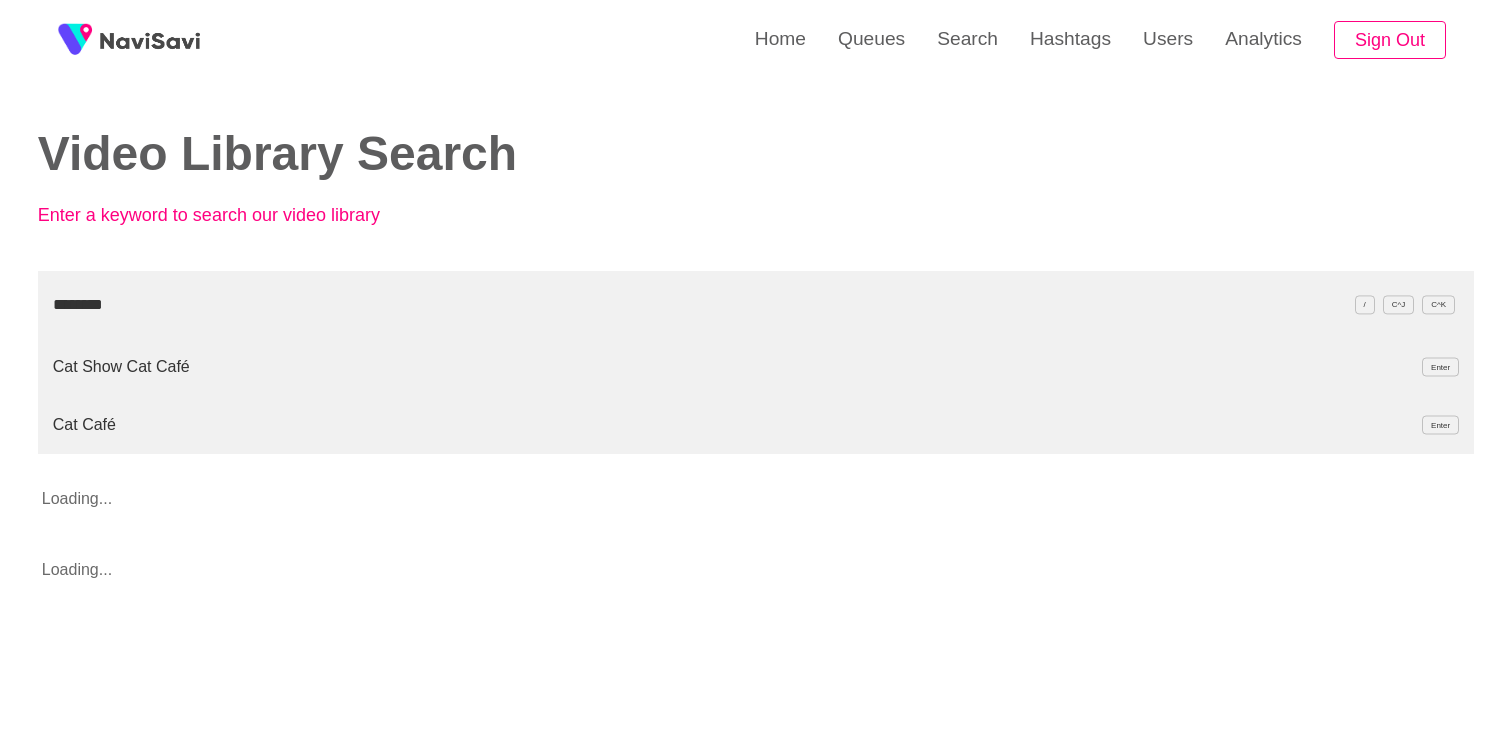 type on "********" 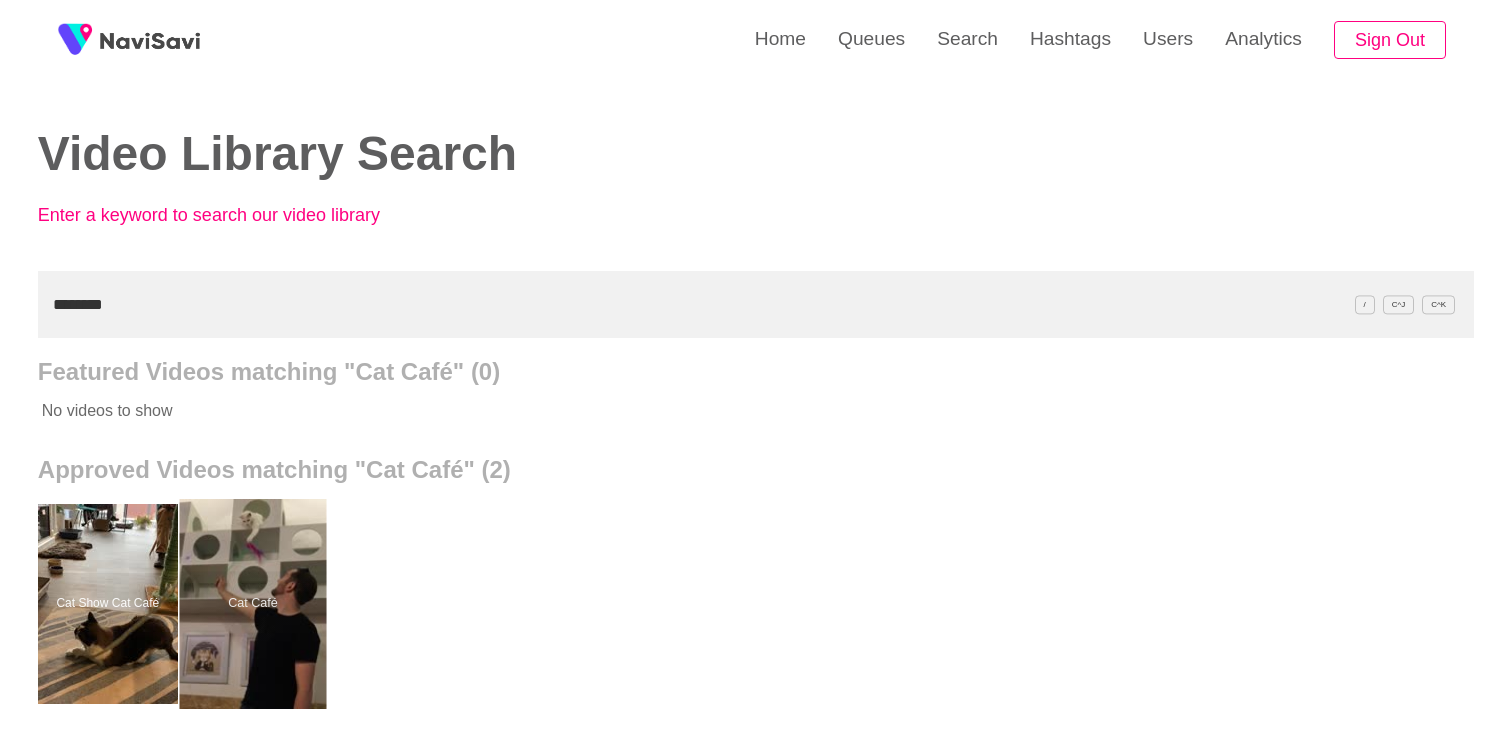 click at bounding box center (252, 604) 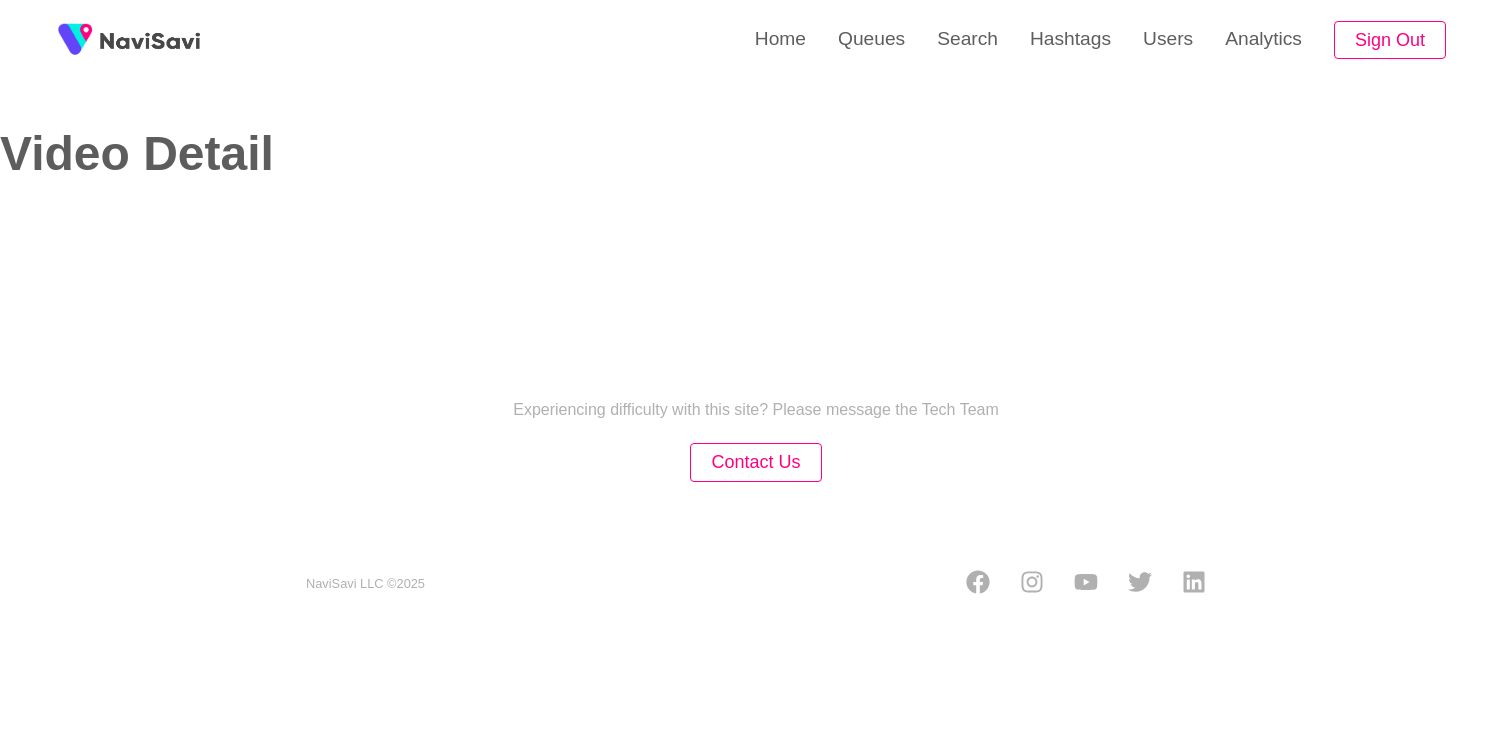 select on "**********" 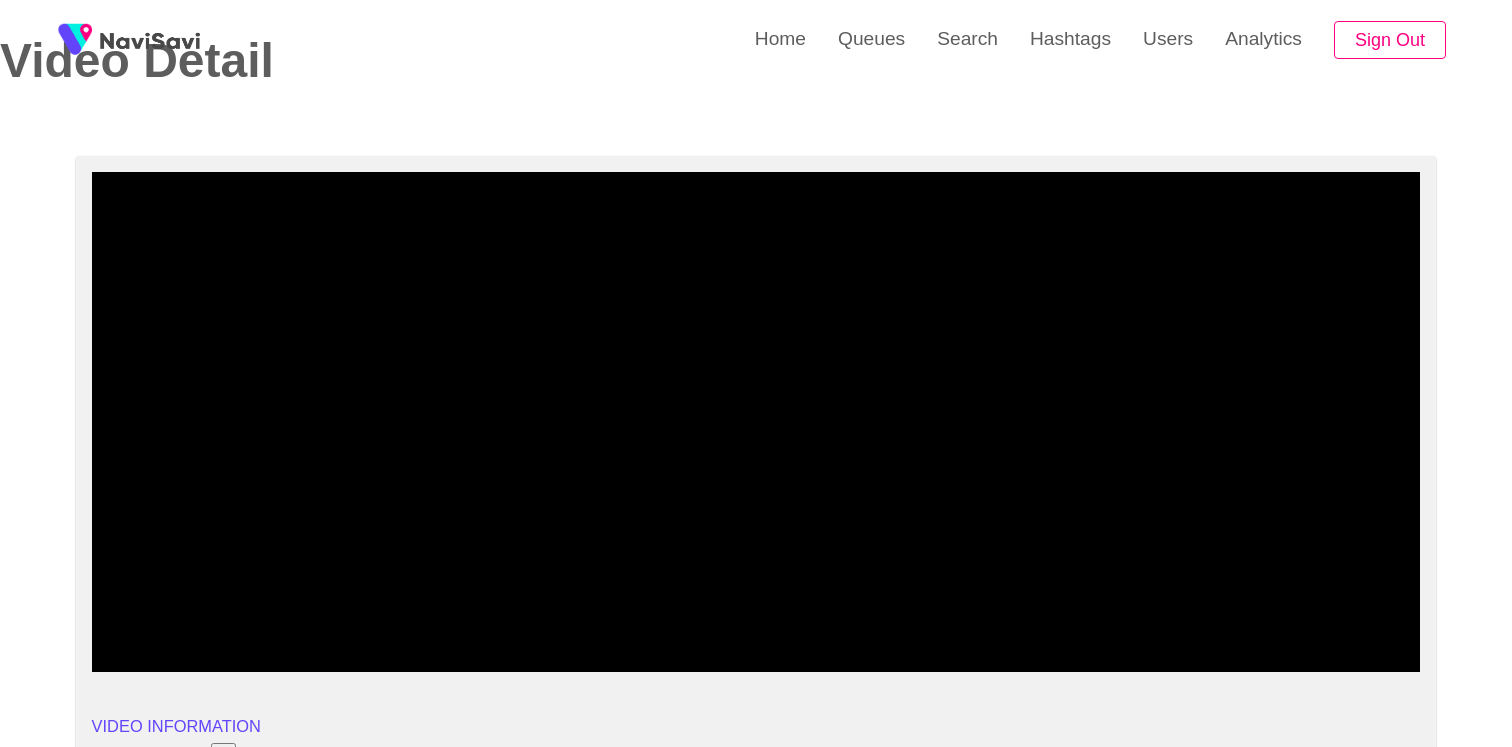 scroll, scrollTop: 96, scrollLeft: 0, axis: vertical 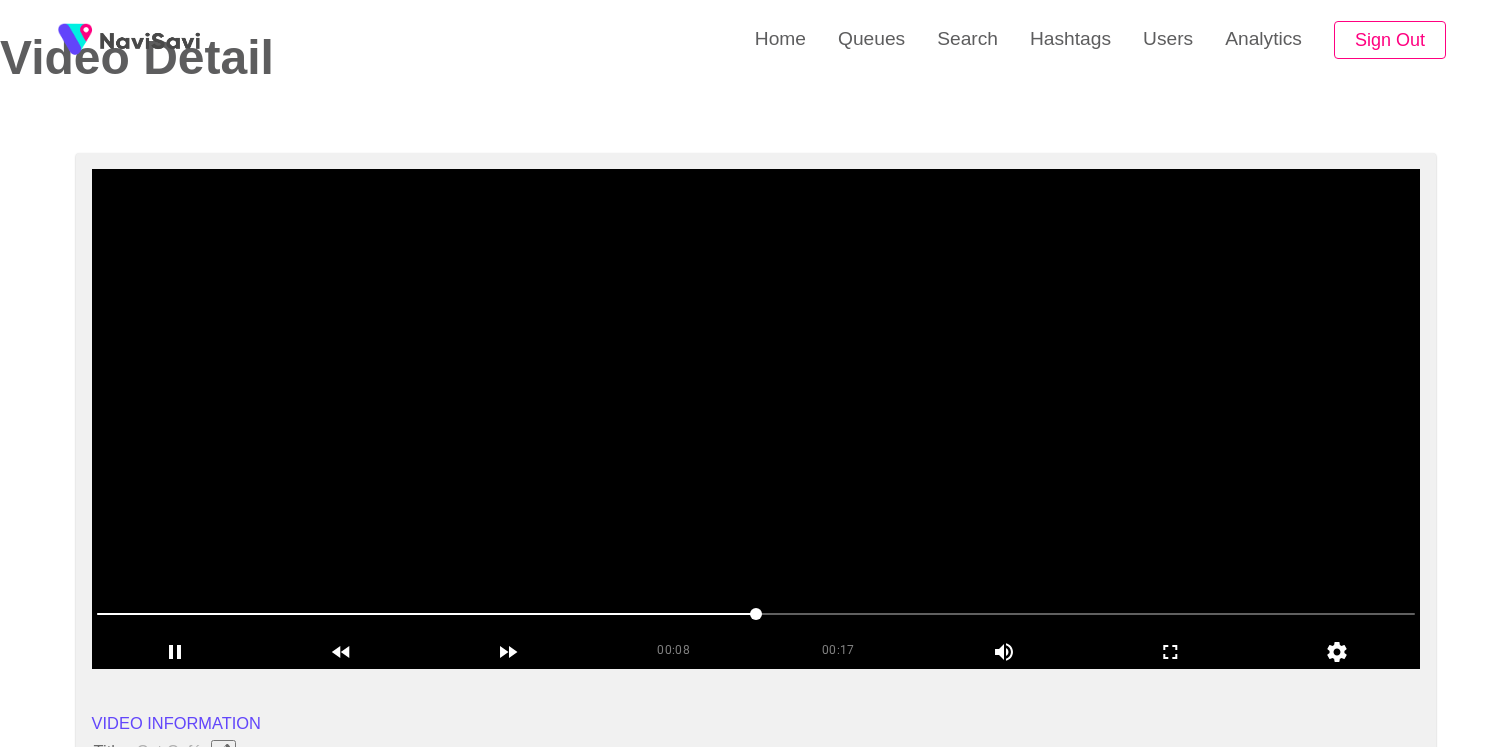 drag, startPoint x: 758, startPoint y: 606, endPoint x: 857, endPoint y: 606, distance: 99 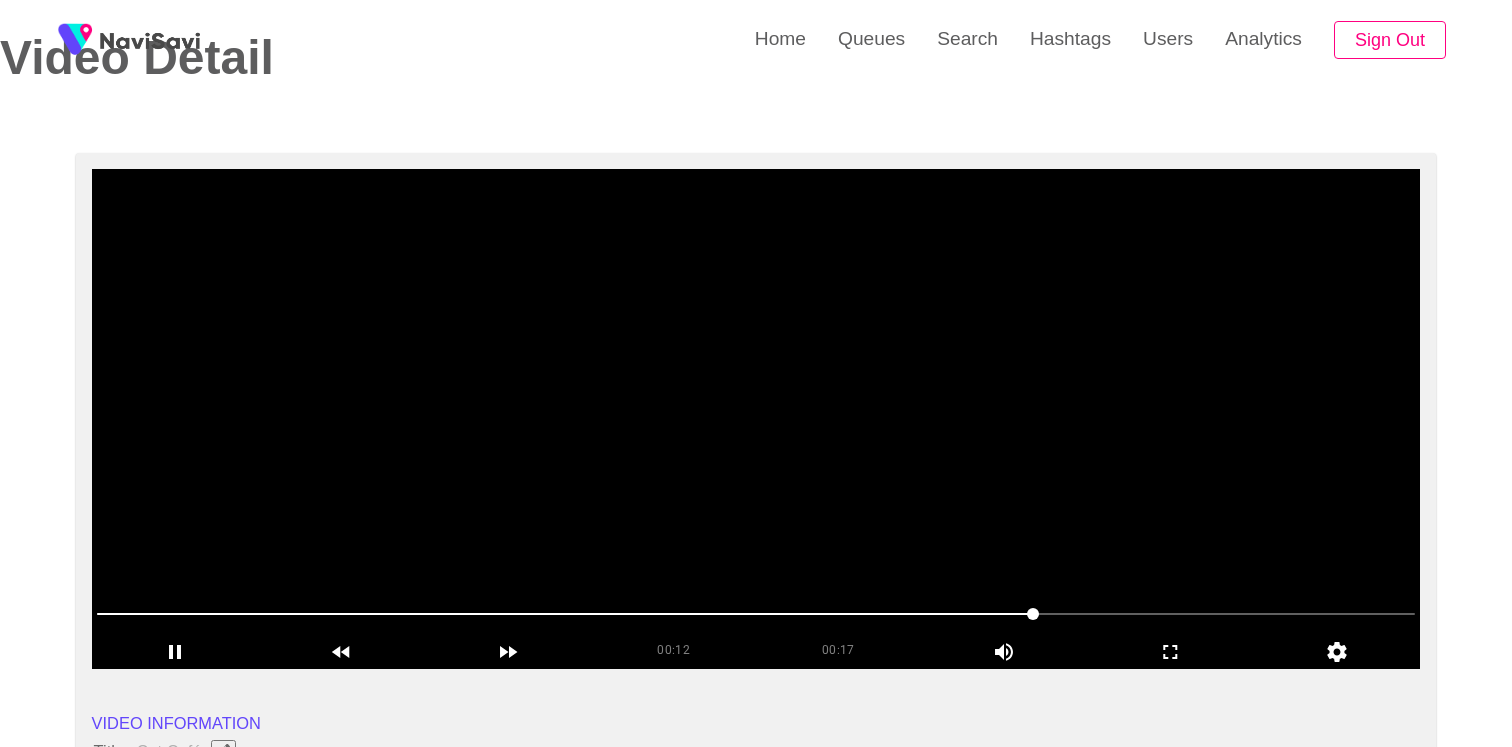 click at bounding box center [756, 419] 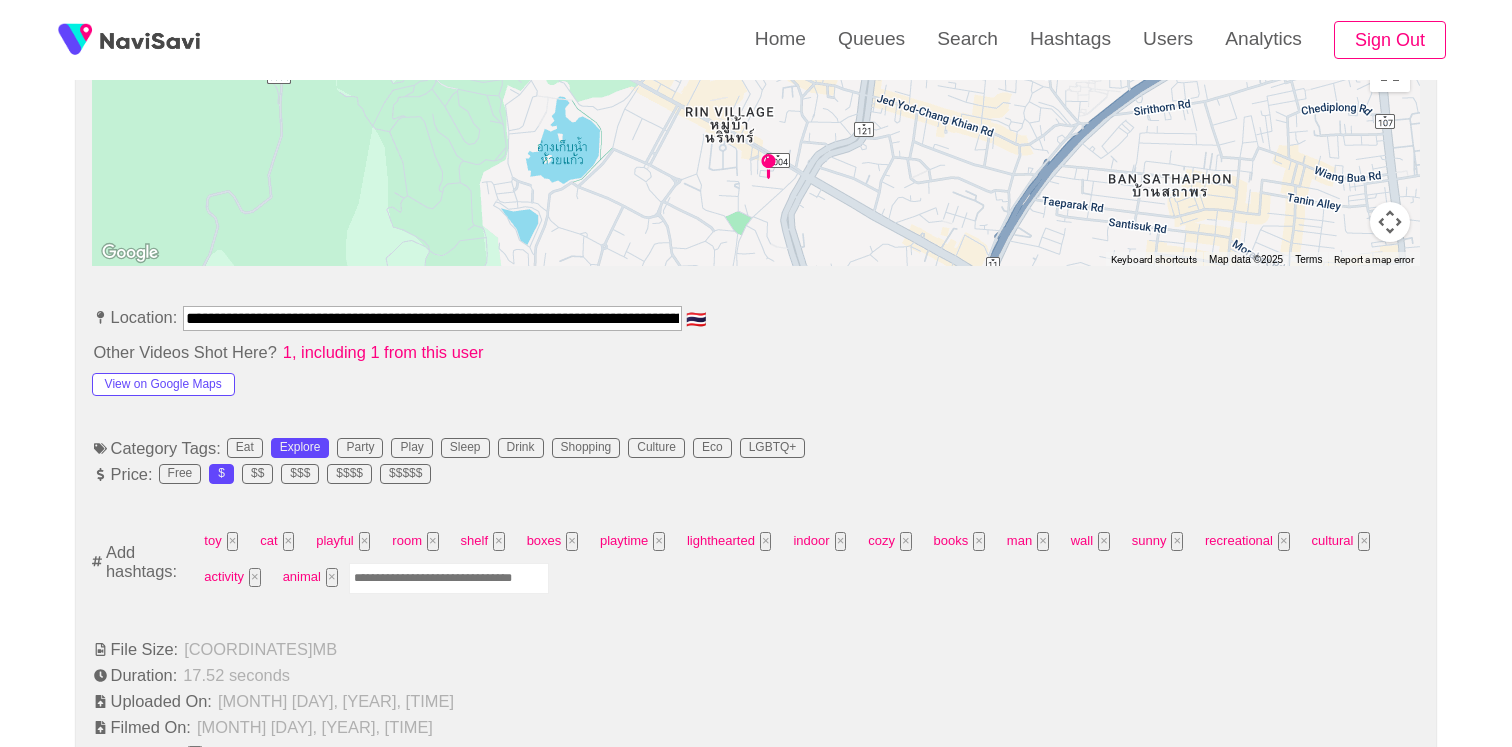 scroll, scrollTop: 1106, scrollLeft: 0, axis: vertical 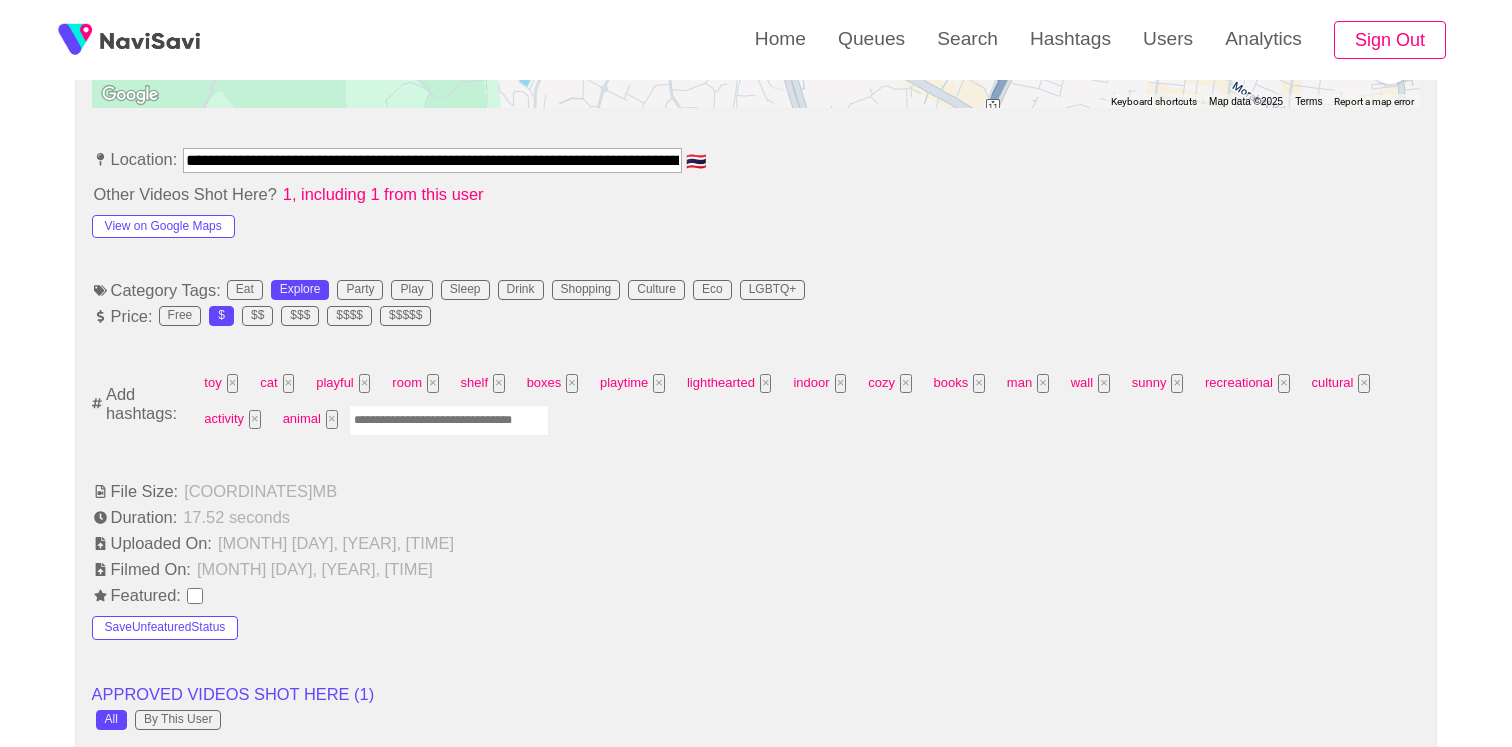 click at bounding box center (449, 420) 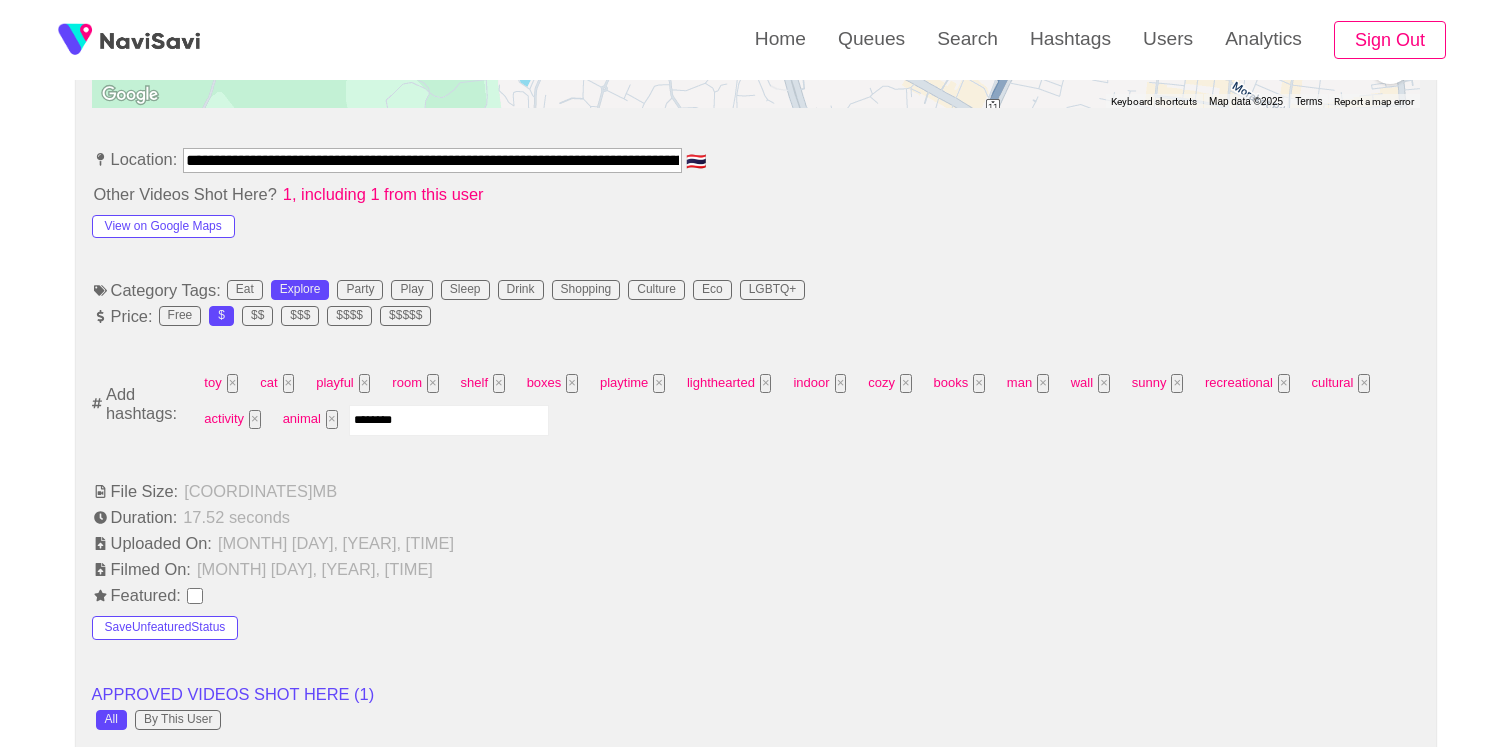 type on "*********" 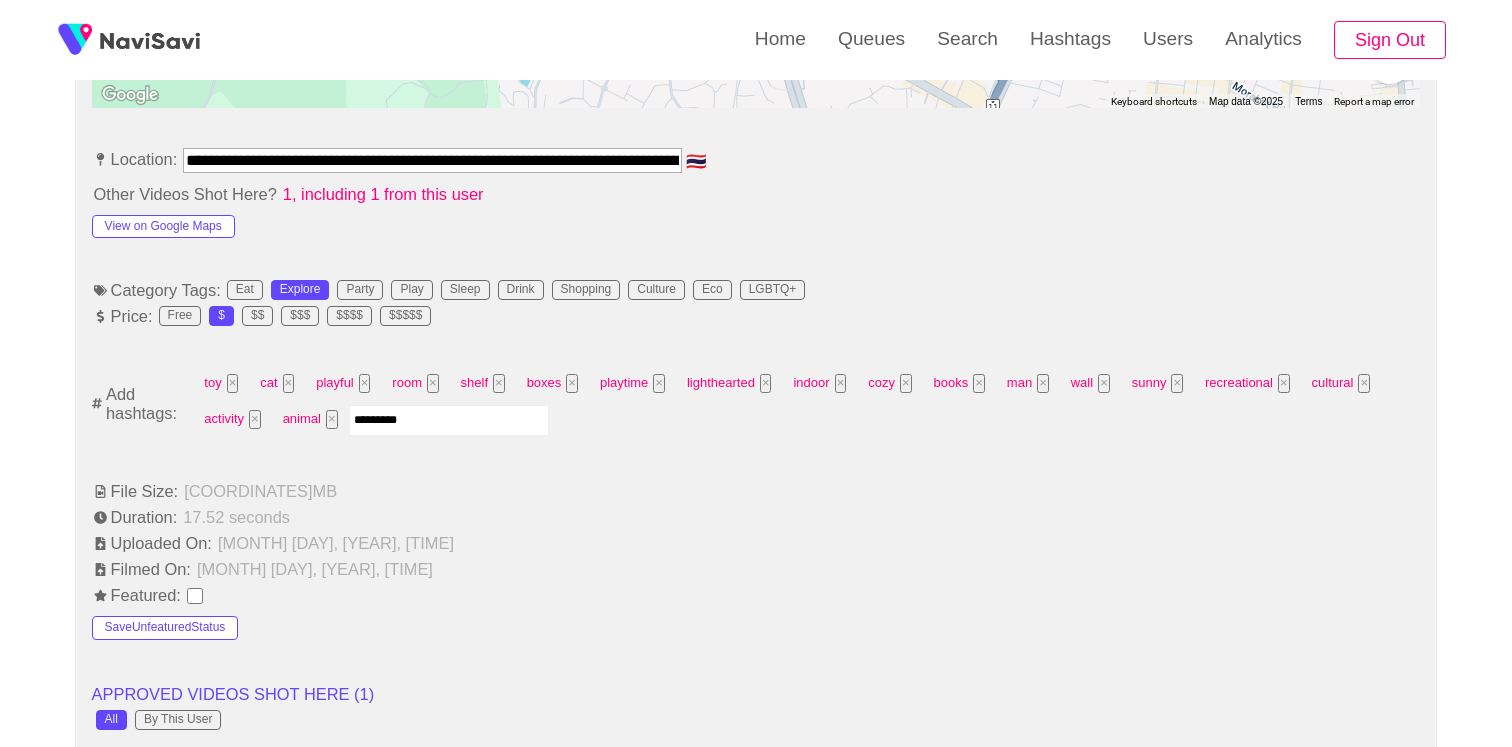 type 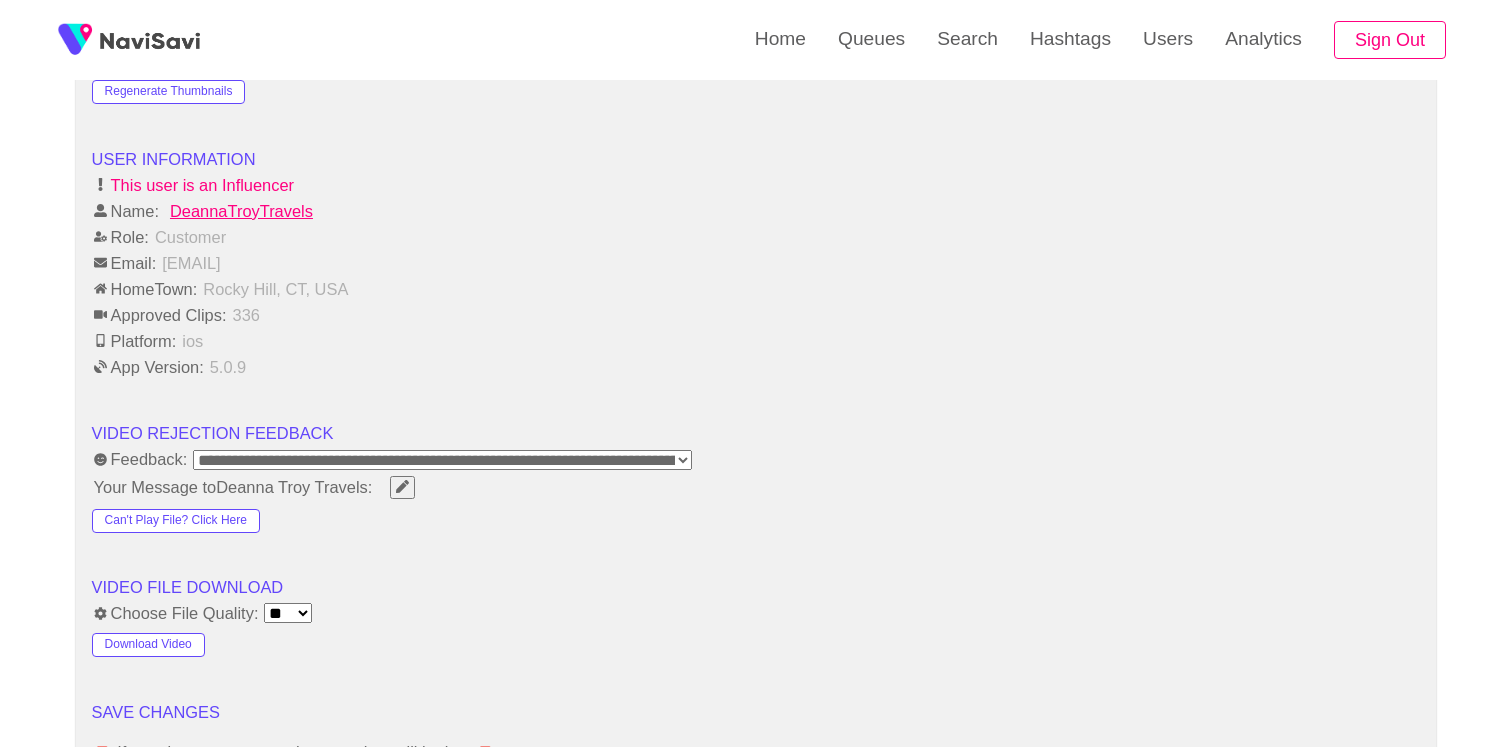 scroll, scrollTop: 2851, scrollLeft: 0, axis: vertical 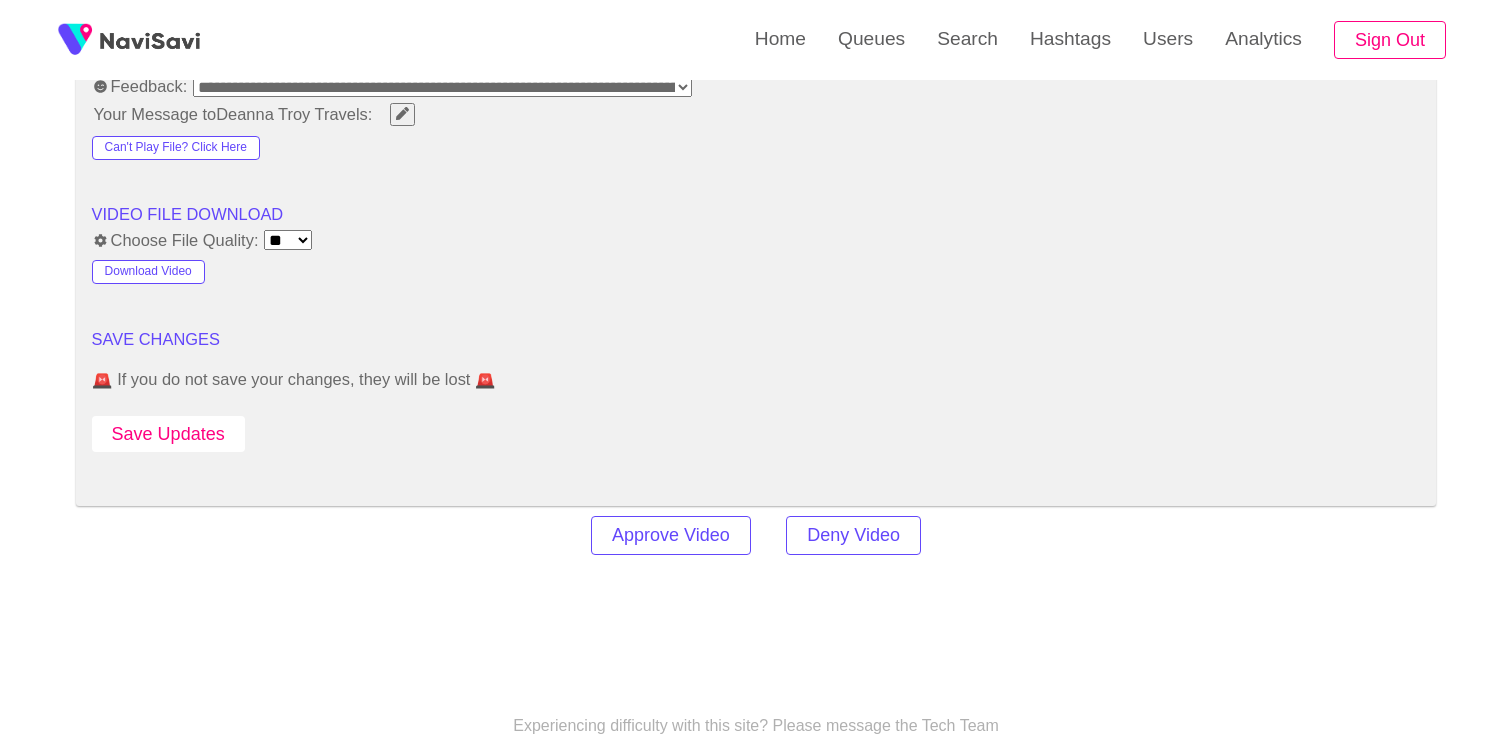 click on "Save Updates" at bounding box center (168, 434) 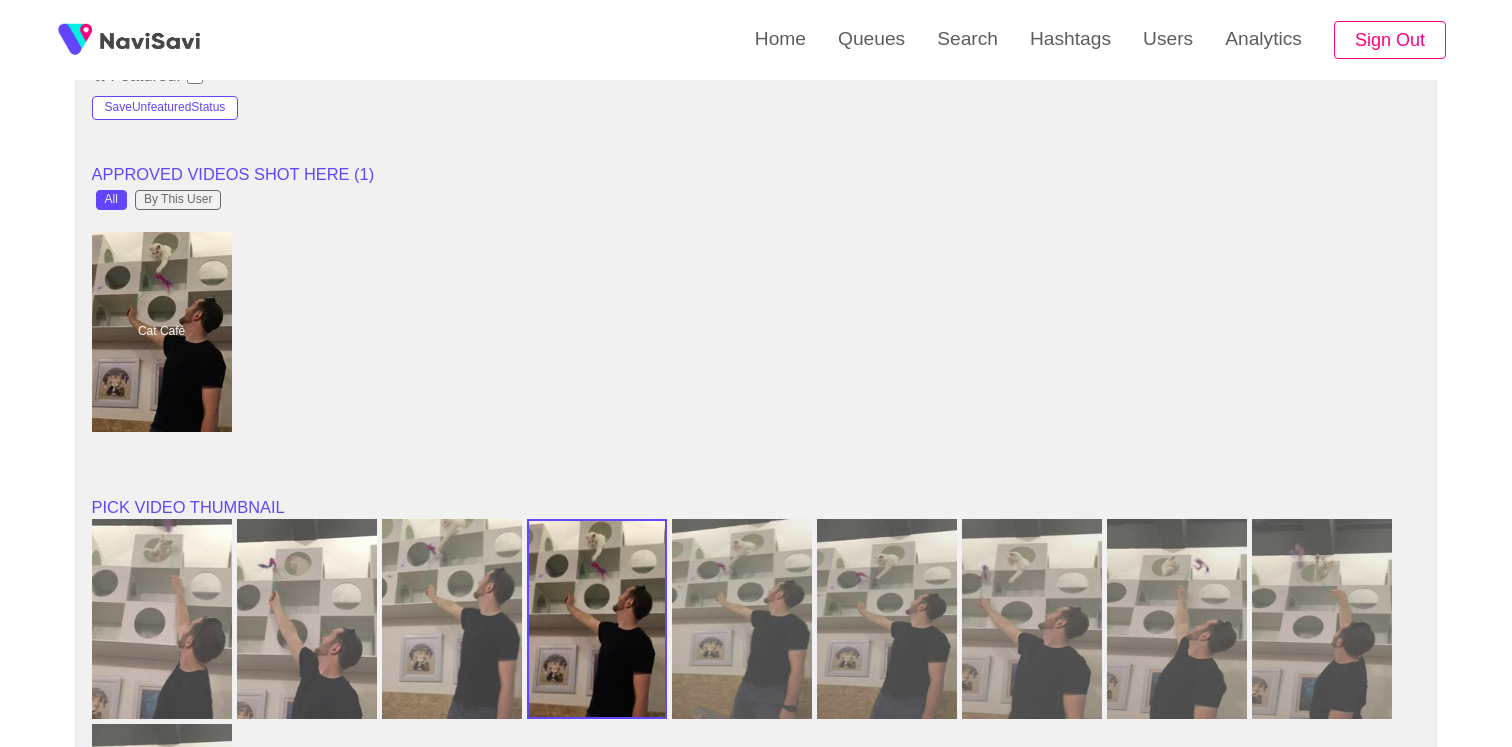 scroll, scrollTop: 1414, scrollLeft: 0, axis: vertical 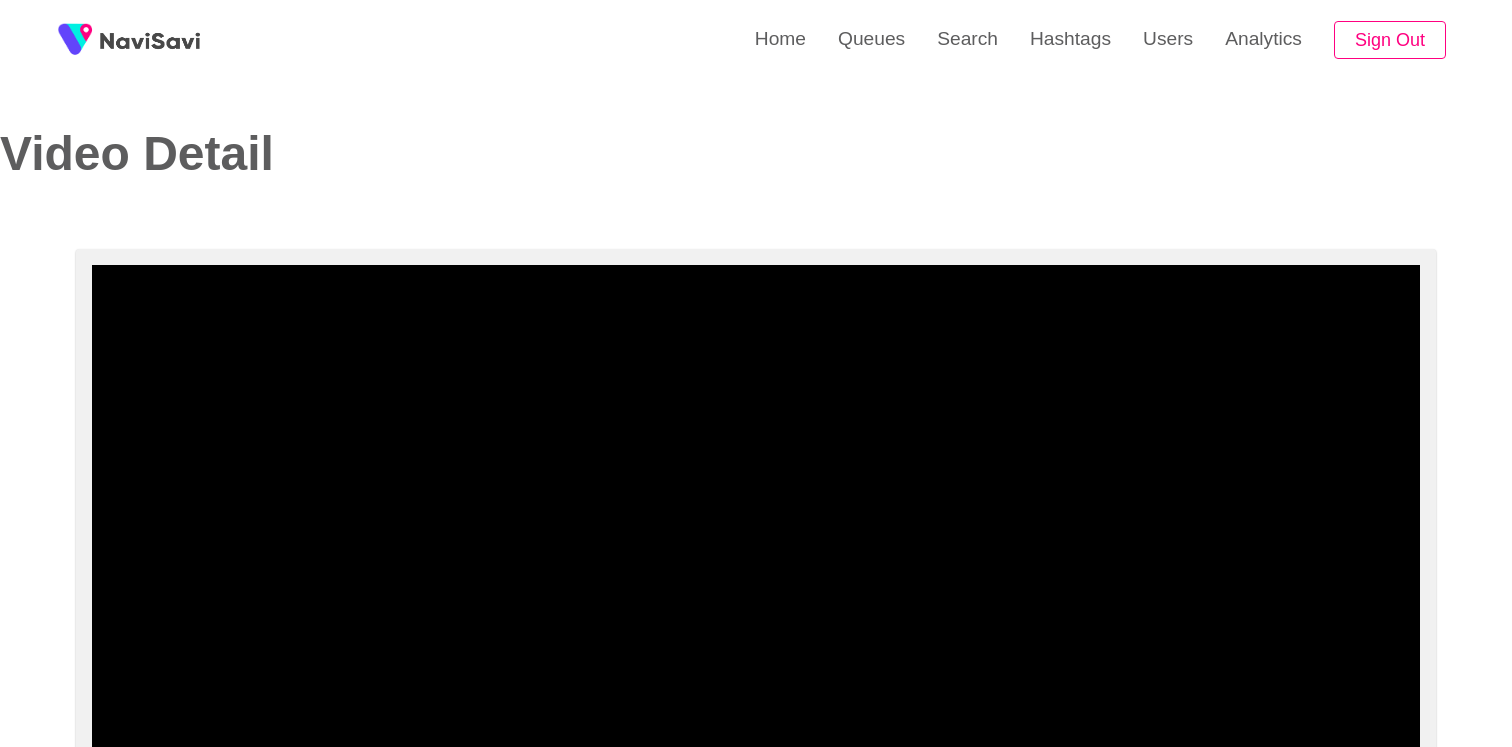 select on "**********" 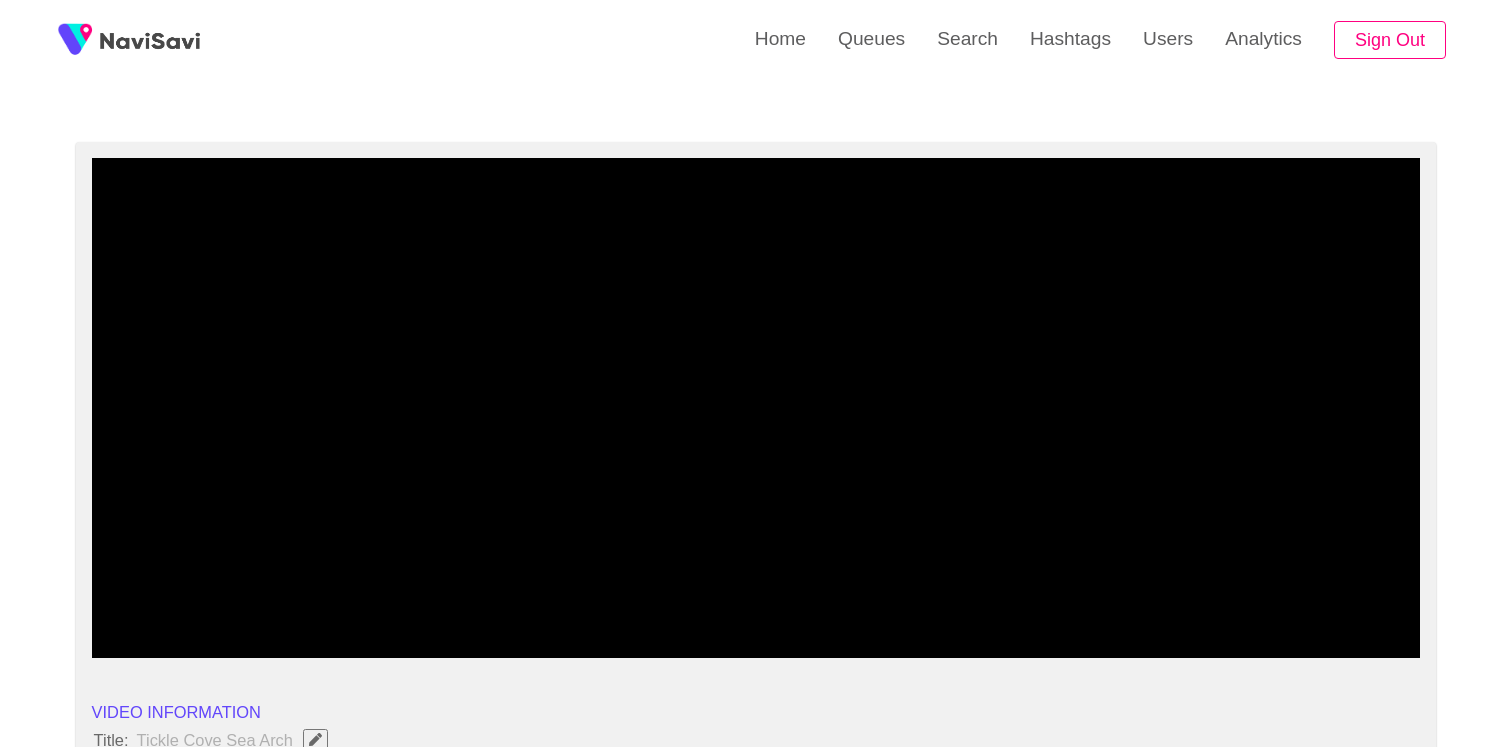 scroll, scrollTop: 137, scrollLeft: 0, axis: vertical 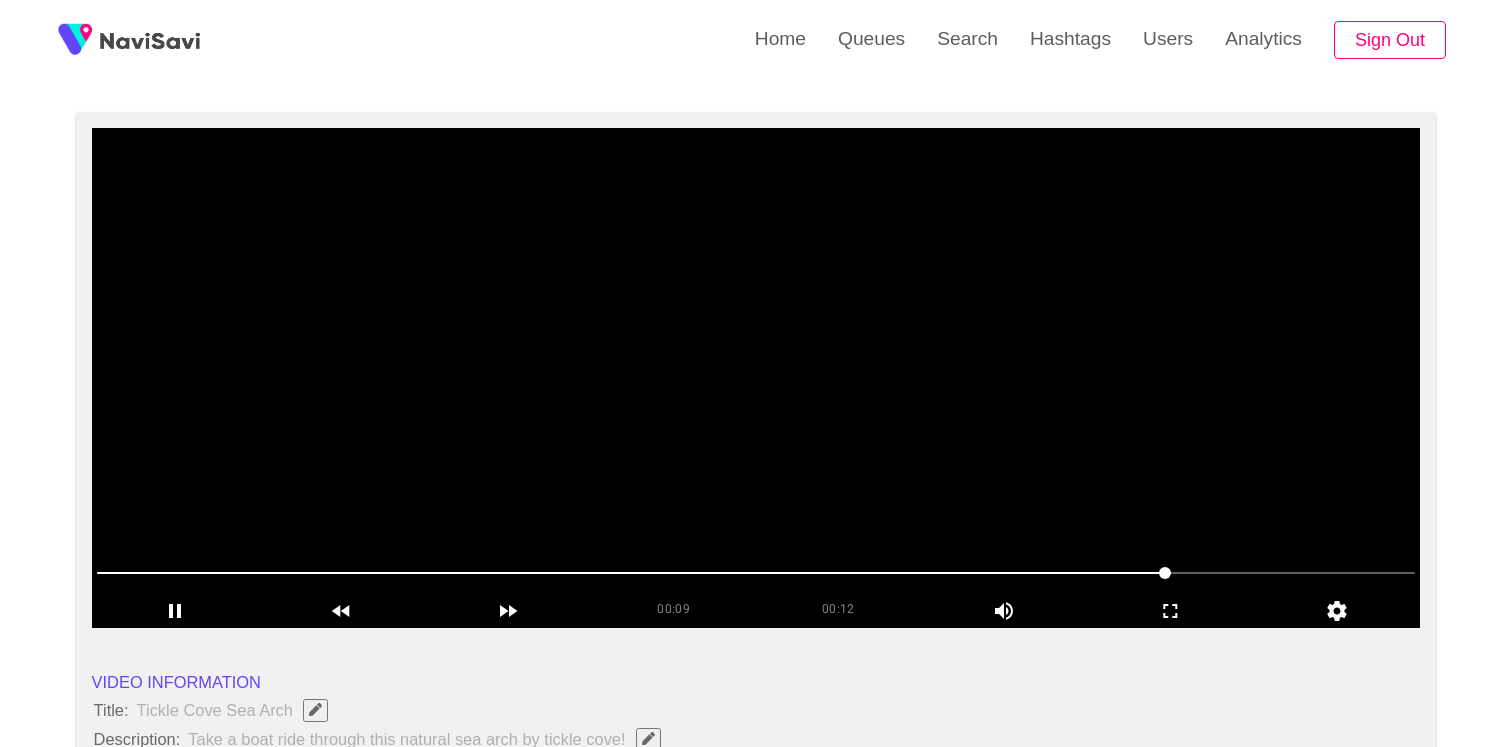 click at bounding box center [756, 378] 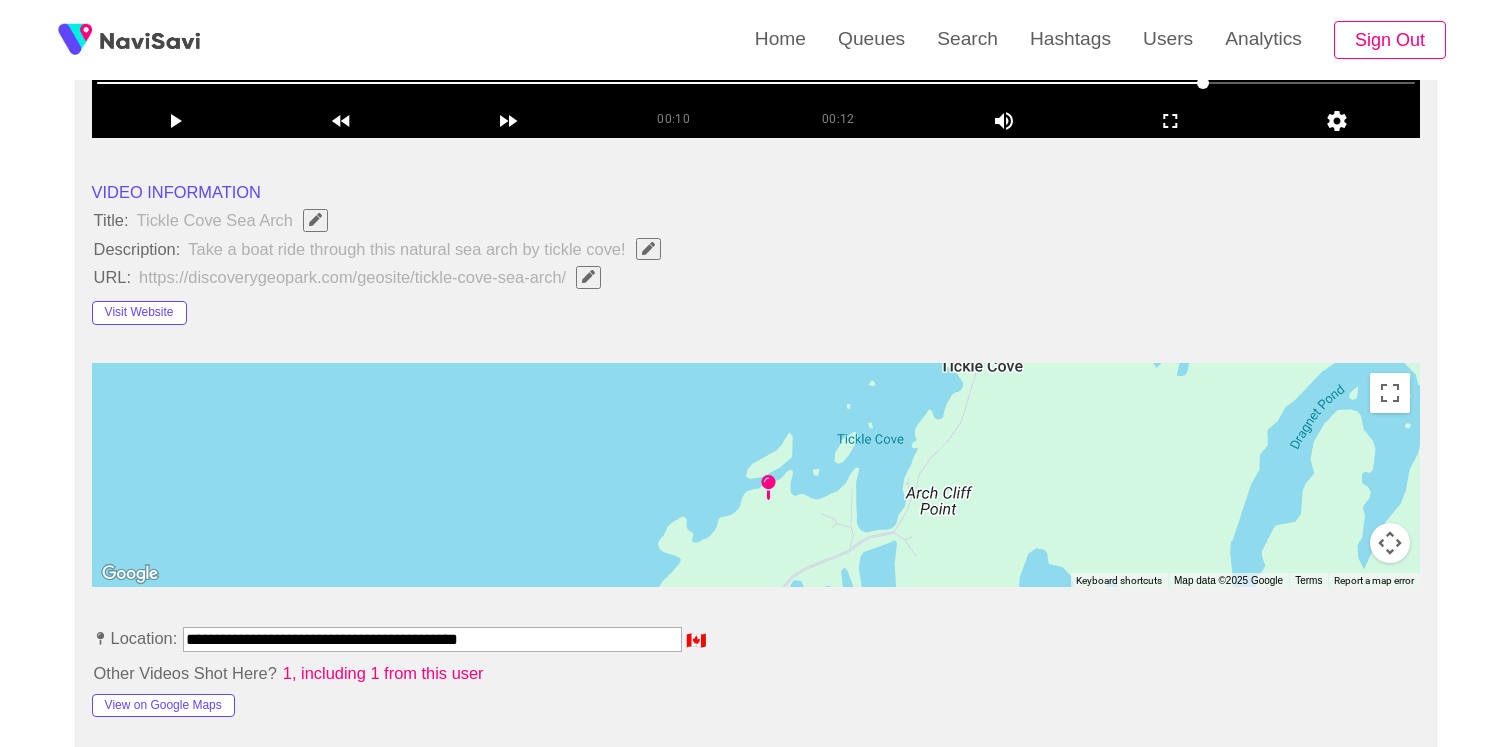 scroll, scrollTop: 329, scrollLeft: 0, axis: vertical 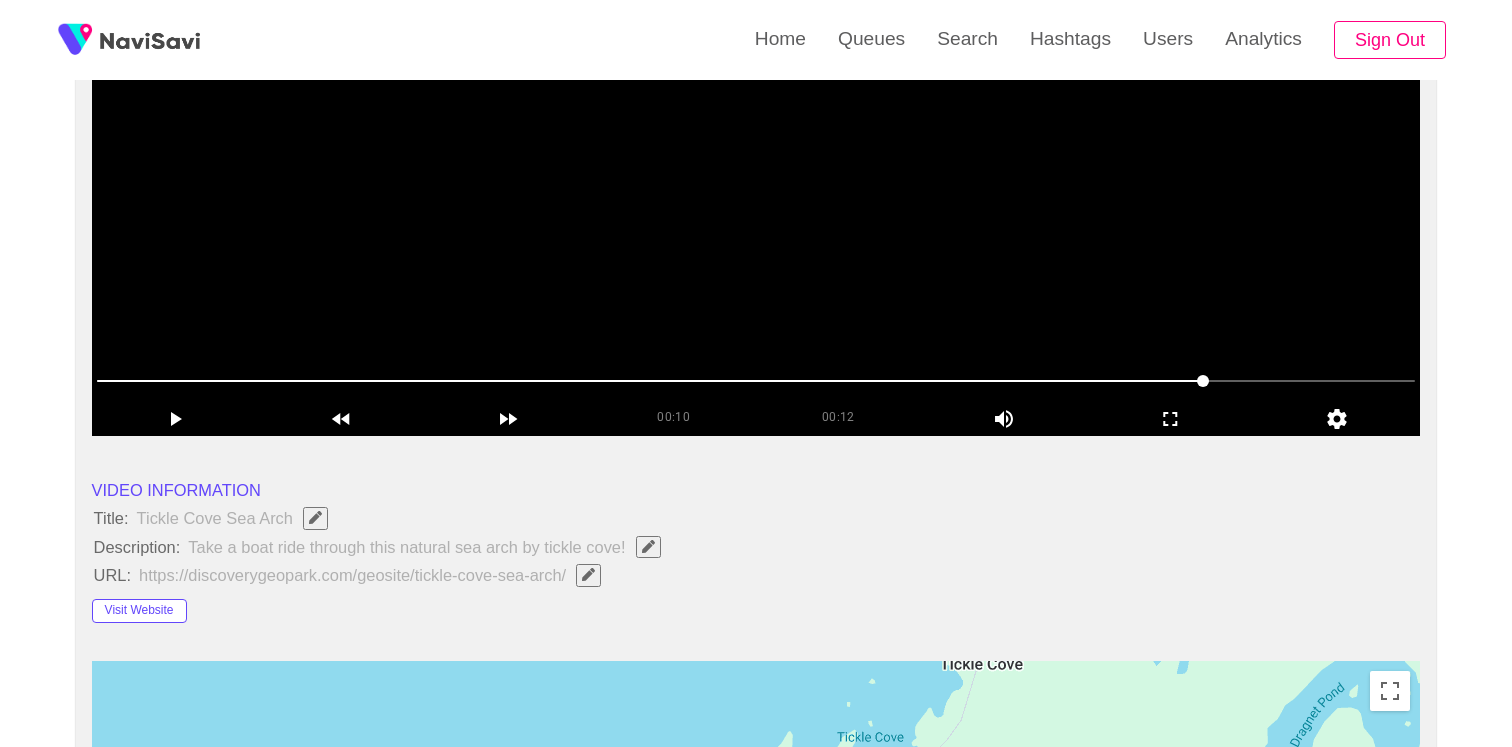 click at bounding box center [756, 186] 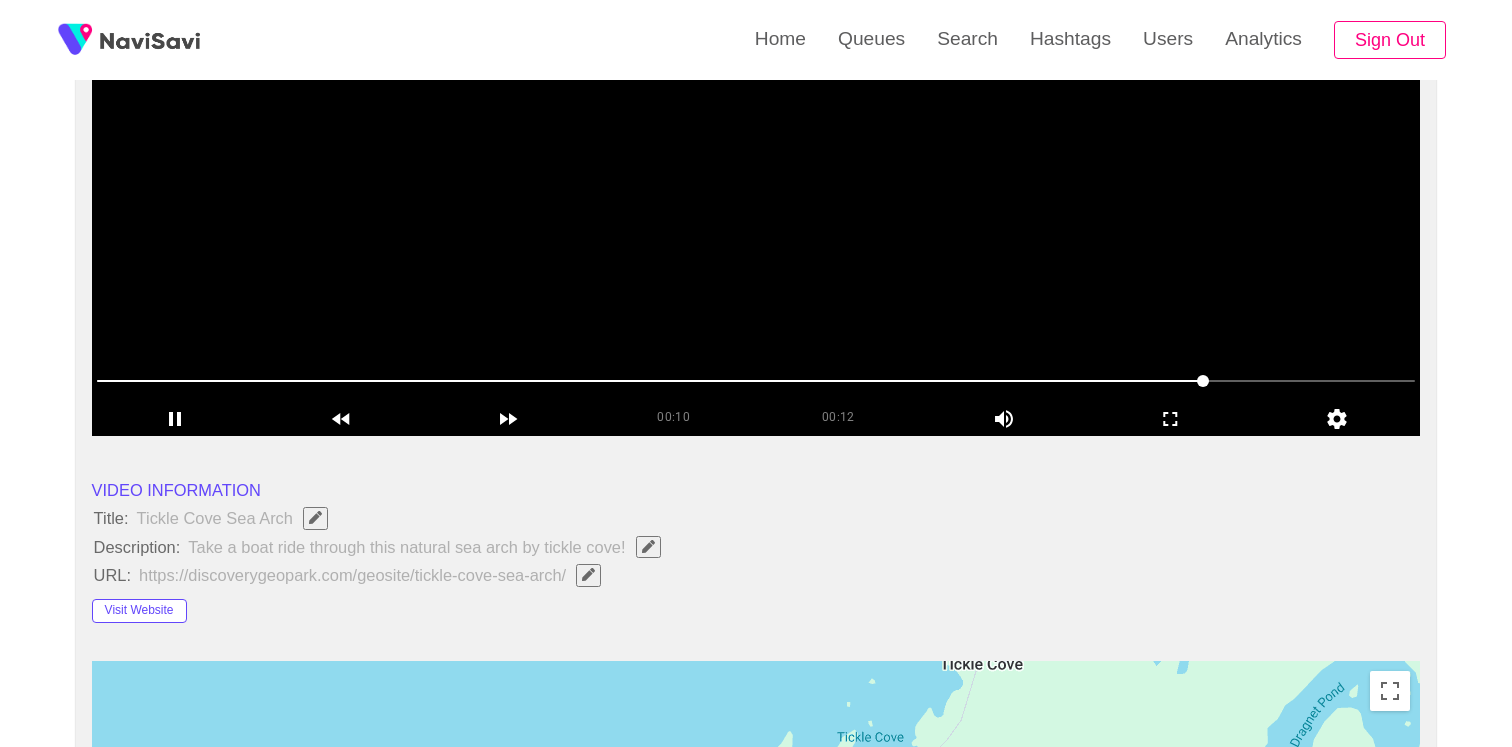 click at bounding box center [756, 186] 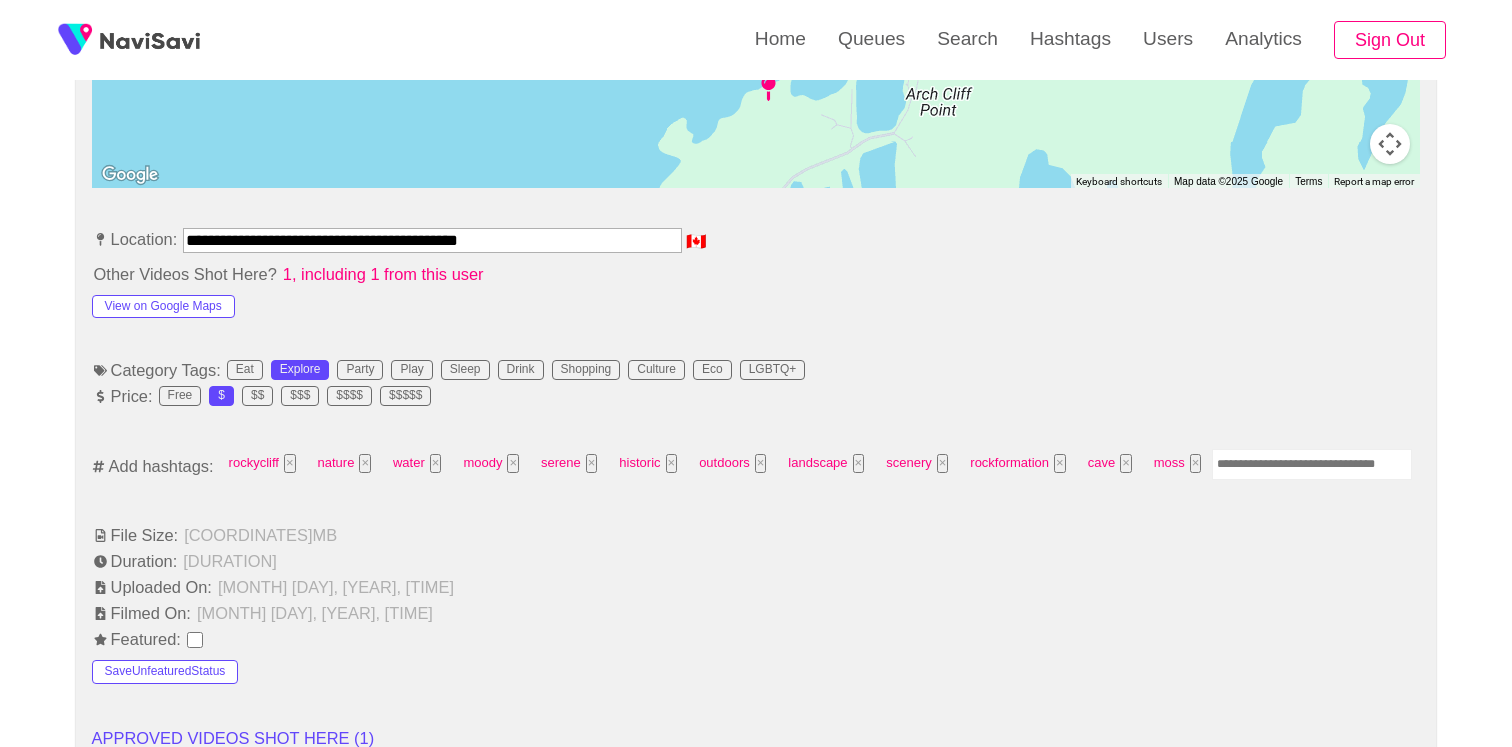 scroll, scrollTop: 1162, scrollLeft: 0, axis: vertical 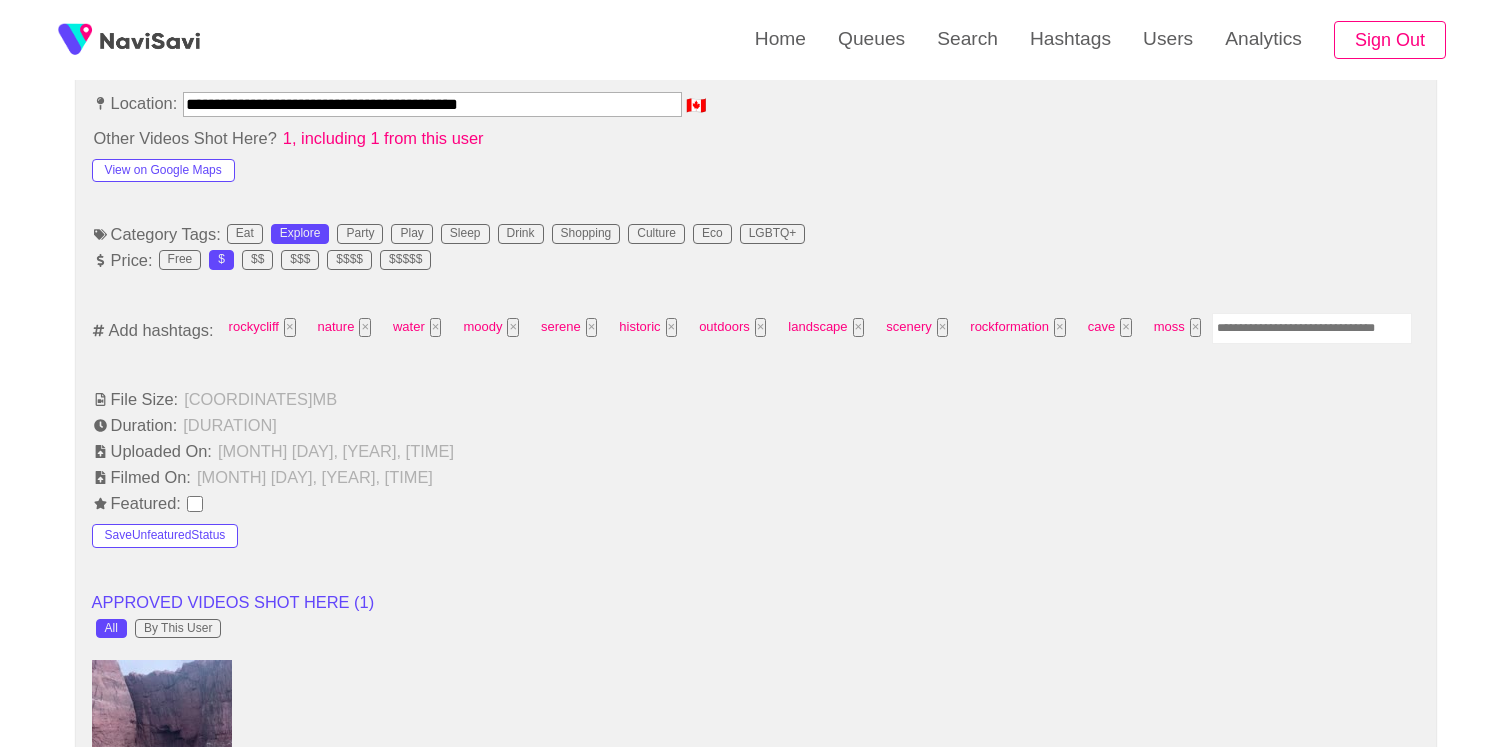 click at bounding box center [1312, 328] 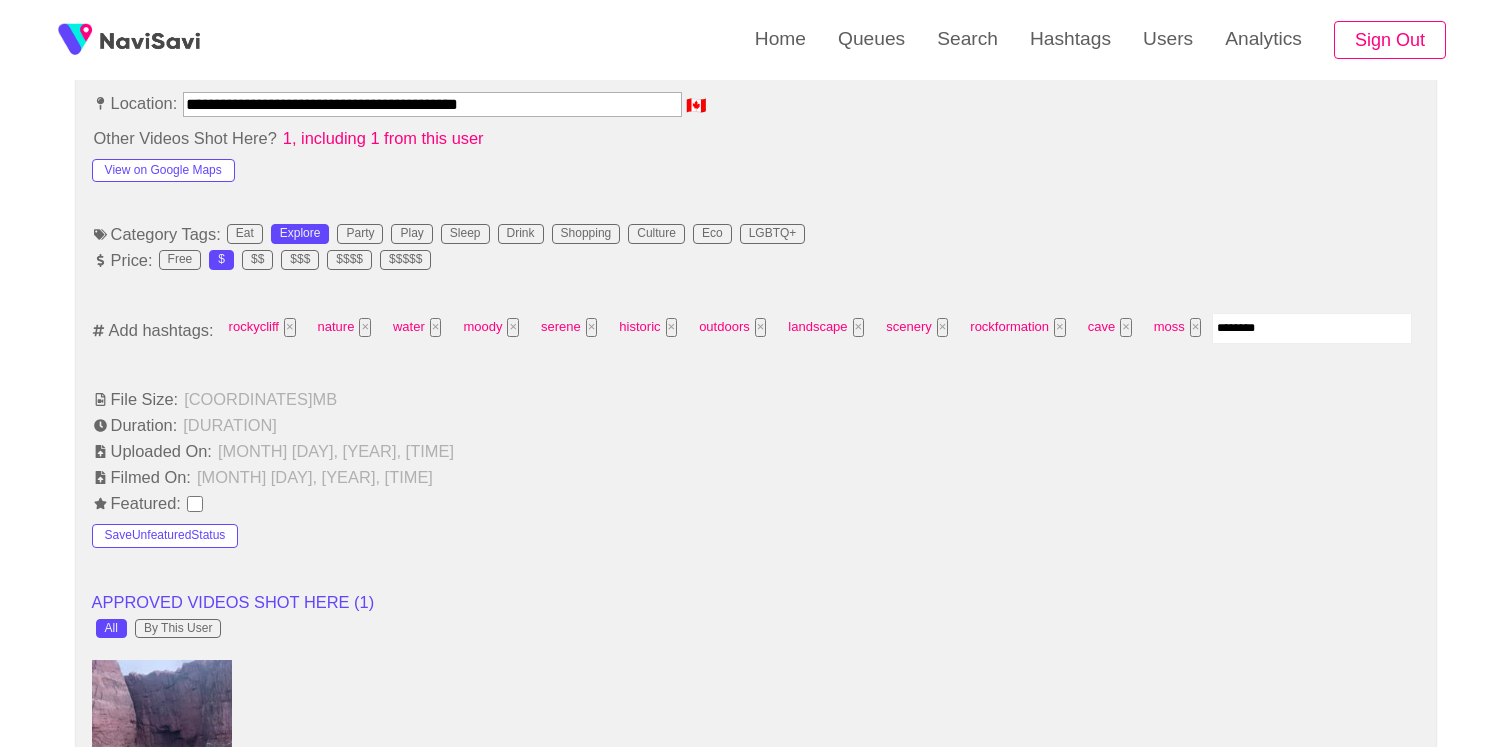 type on "*********" 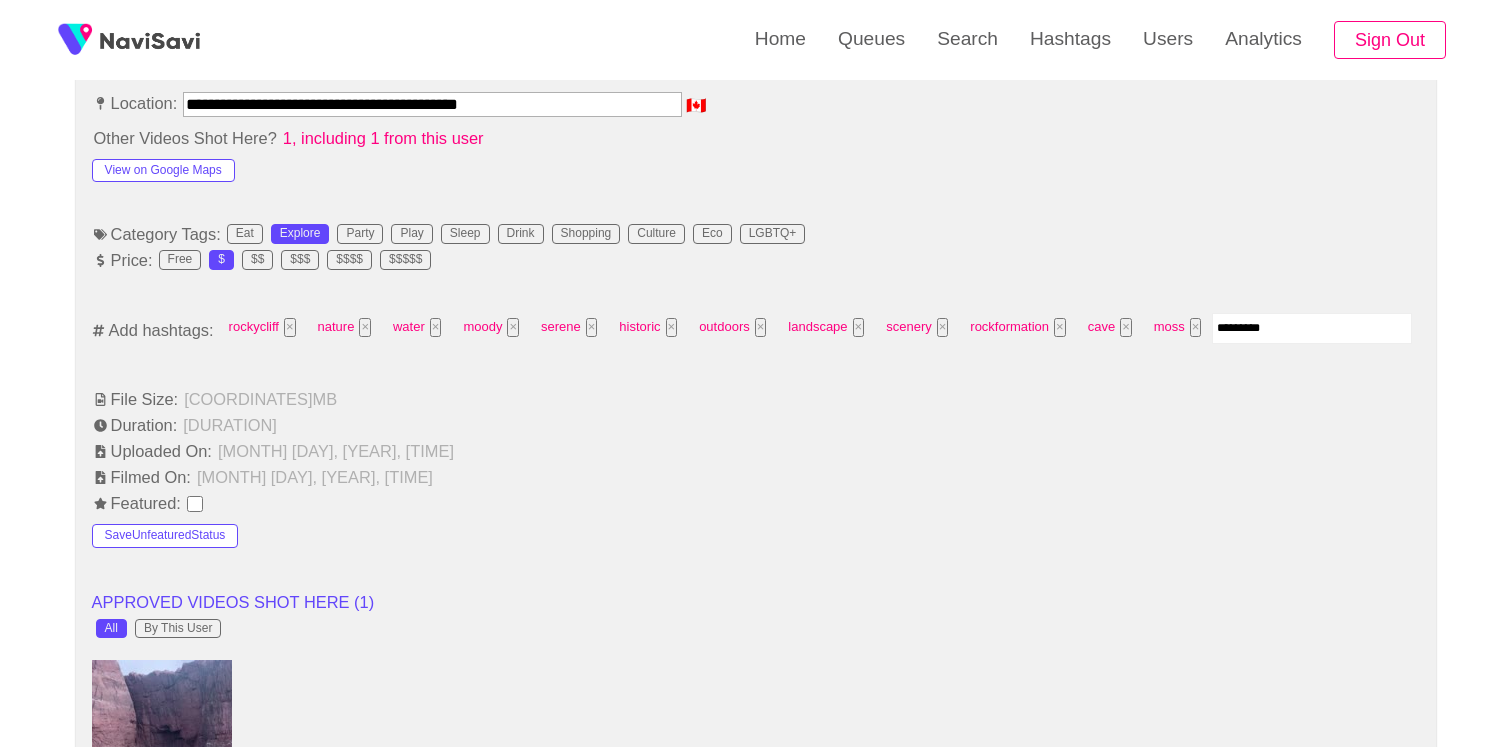 type 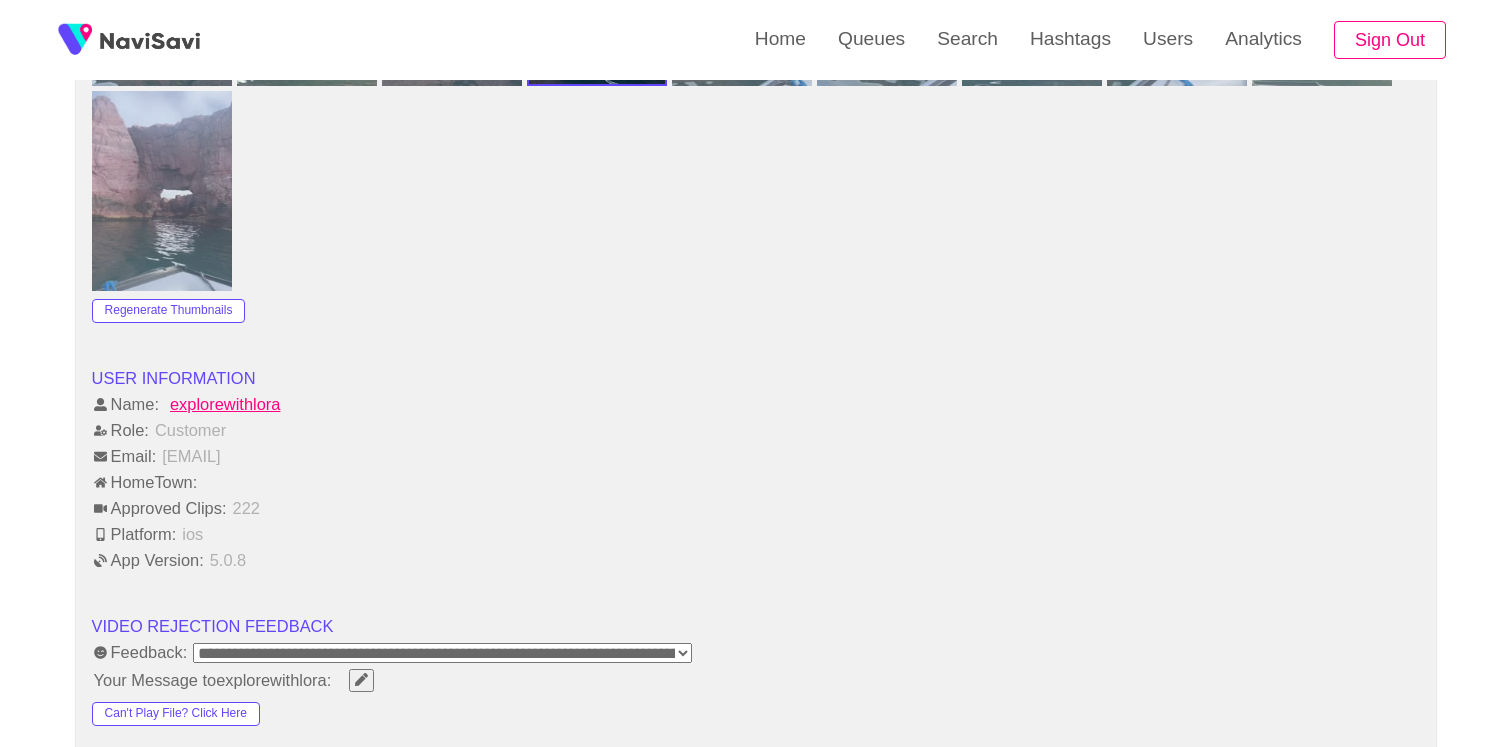 scroll, scrollTop: 2578, scrollLeft: 0, axis: vertical 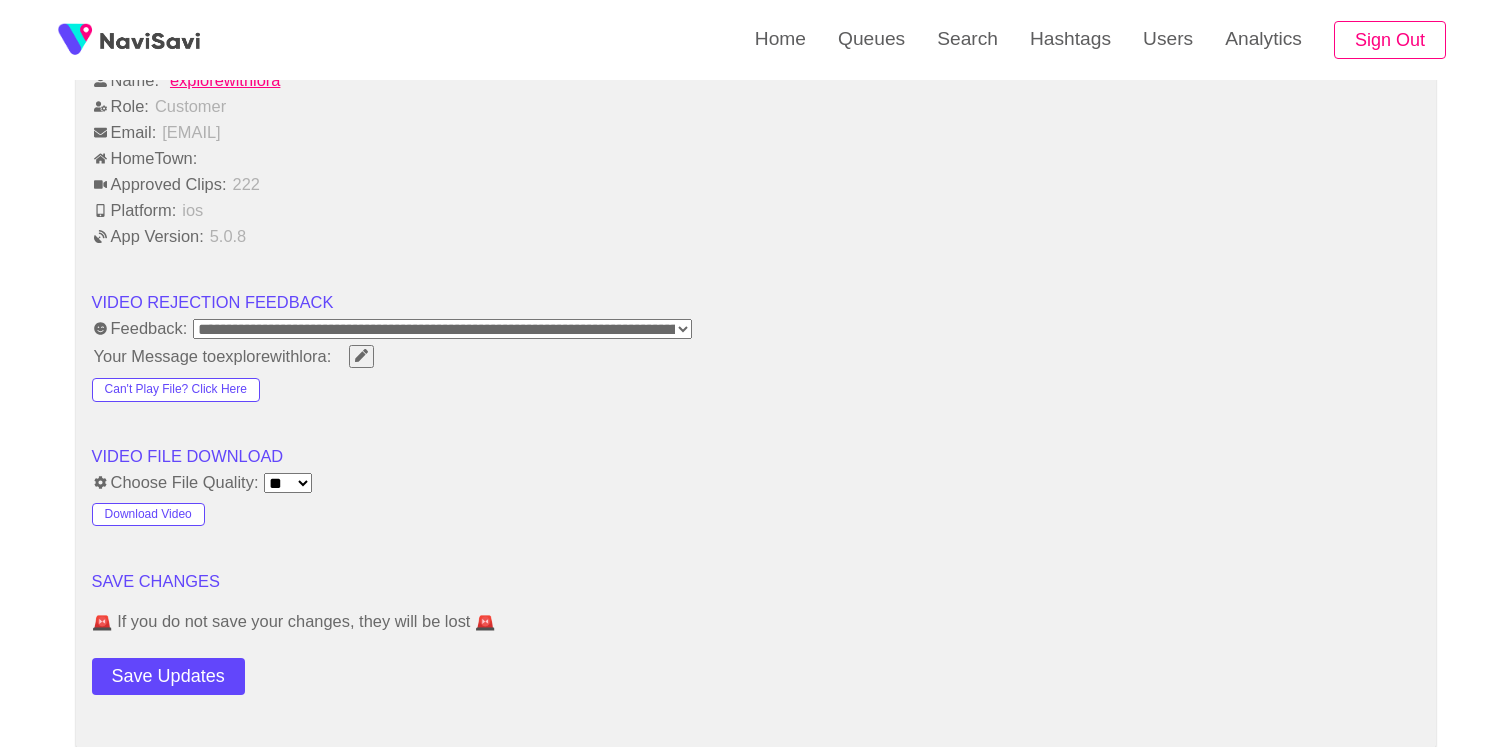 click on "**********" at bounding box center [756, -550] 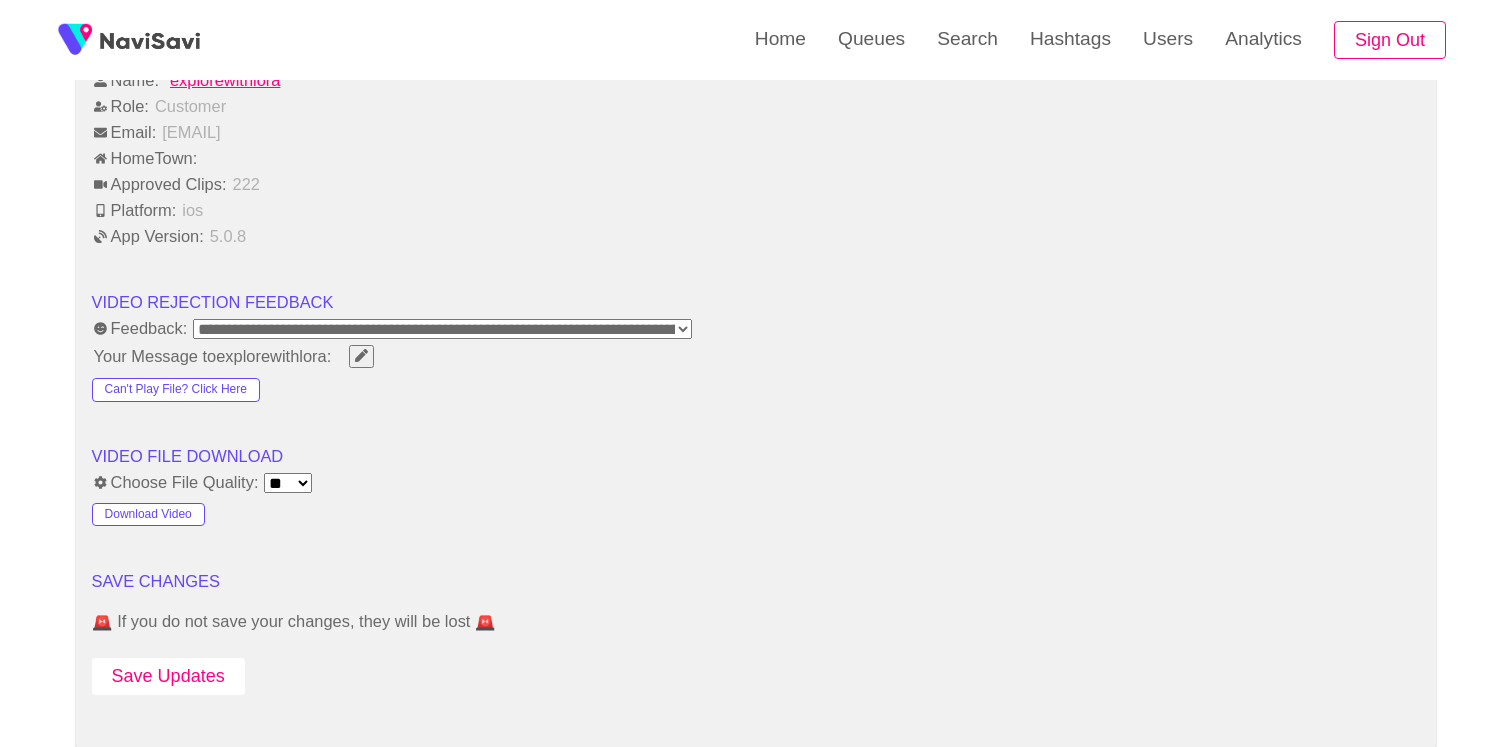 click on "Save Updates" at bounding box center [168, 676] 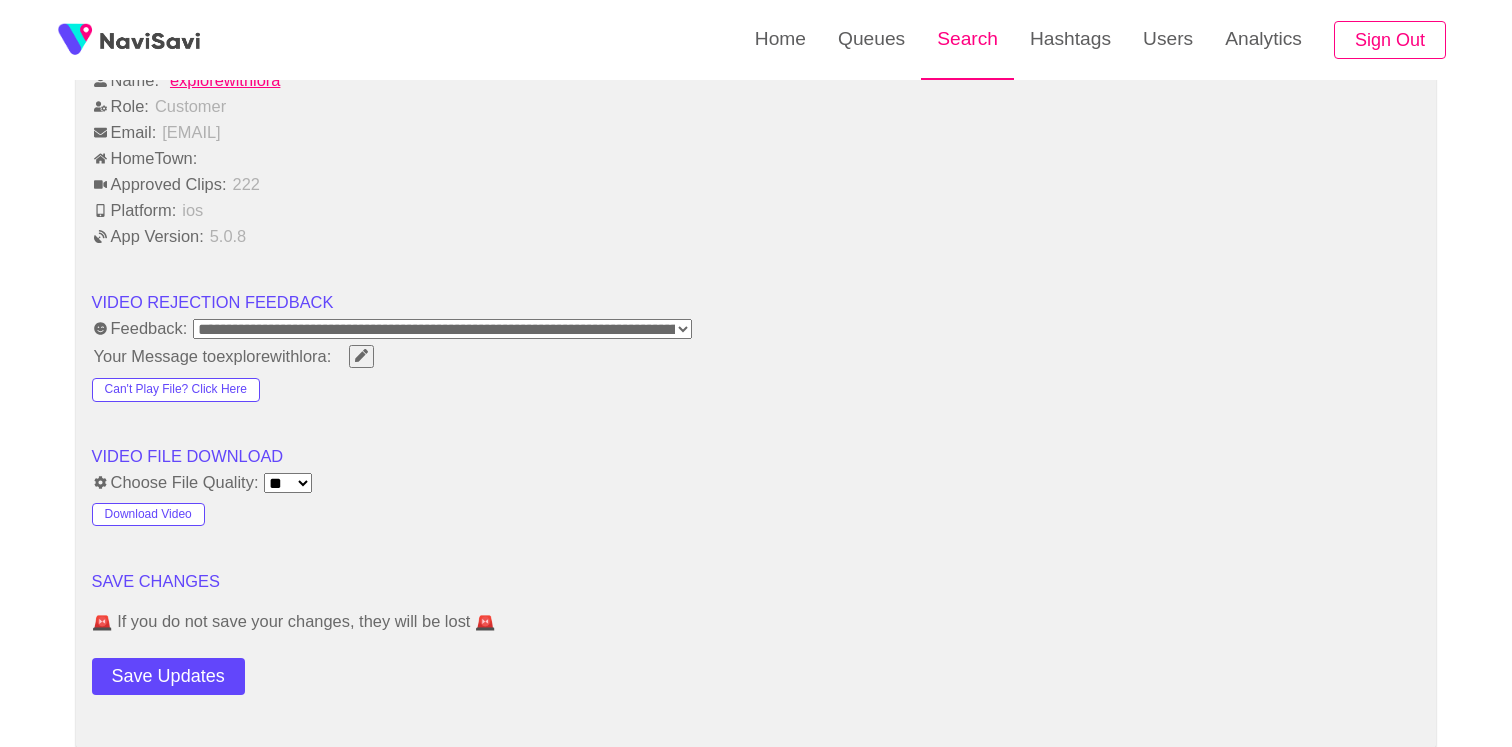 click on "Search" at bounding box center [967, 39] 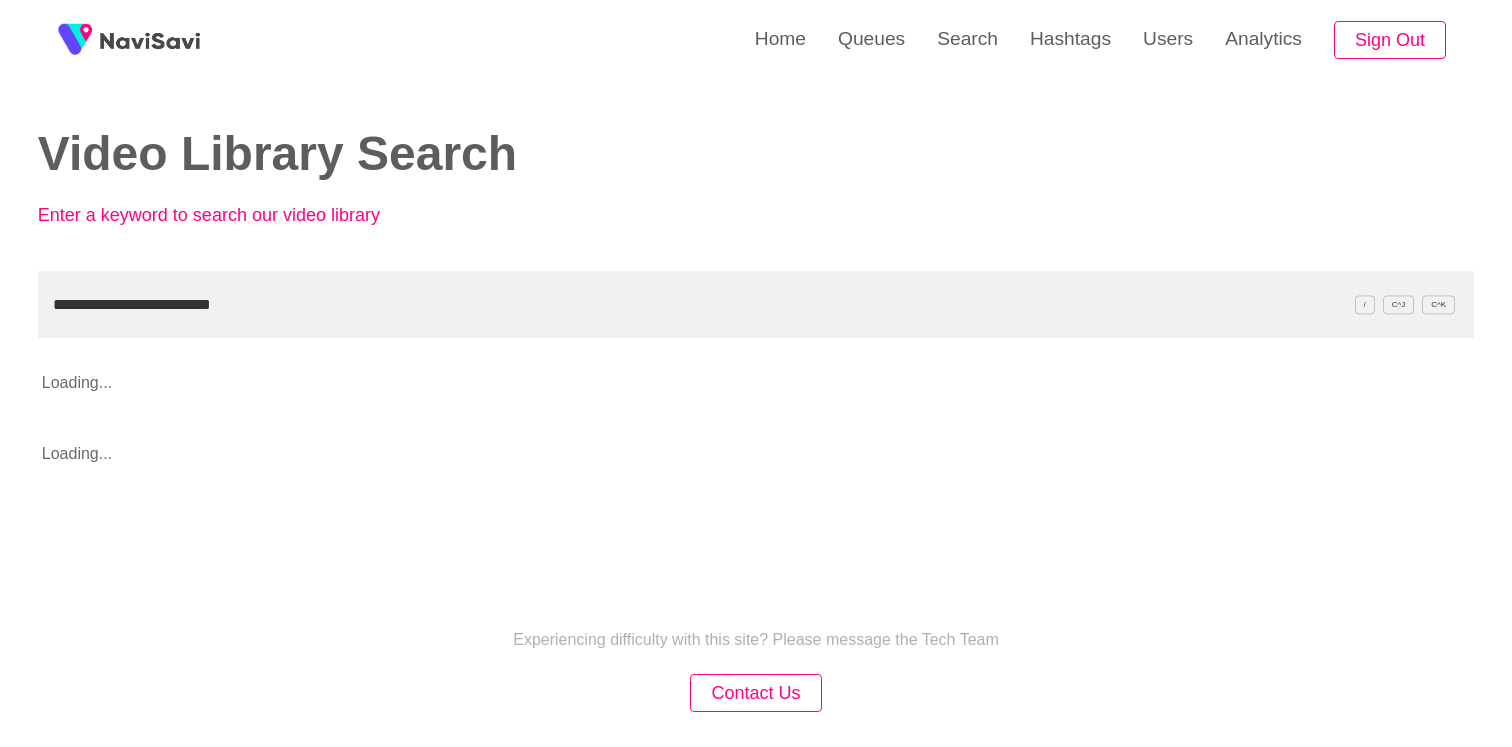 drag, startPoint x: 108, startPoint y: 305, endPoint x: -37, endPoint y: 305, distance: 145 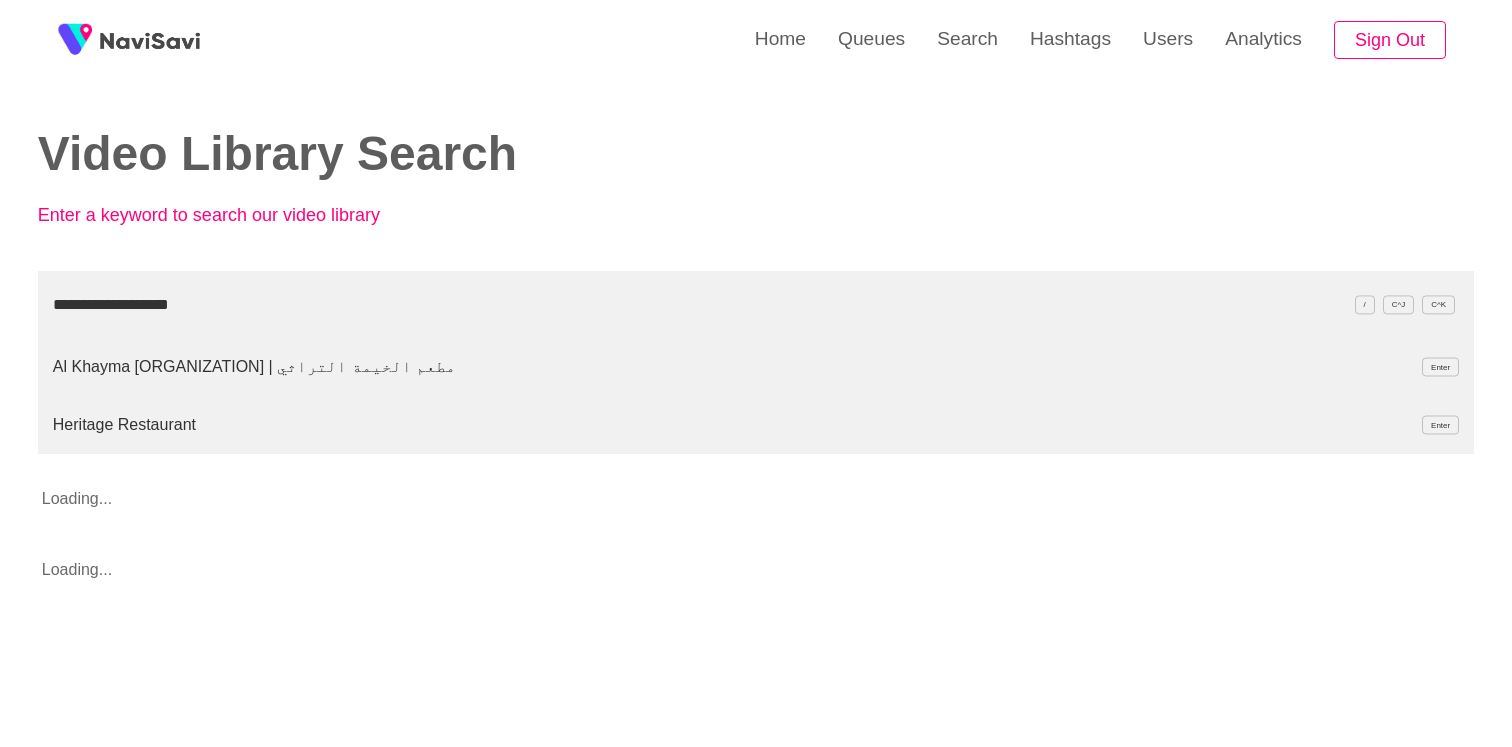 type on "**********" 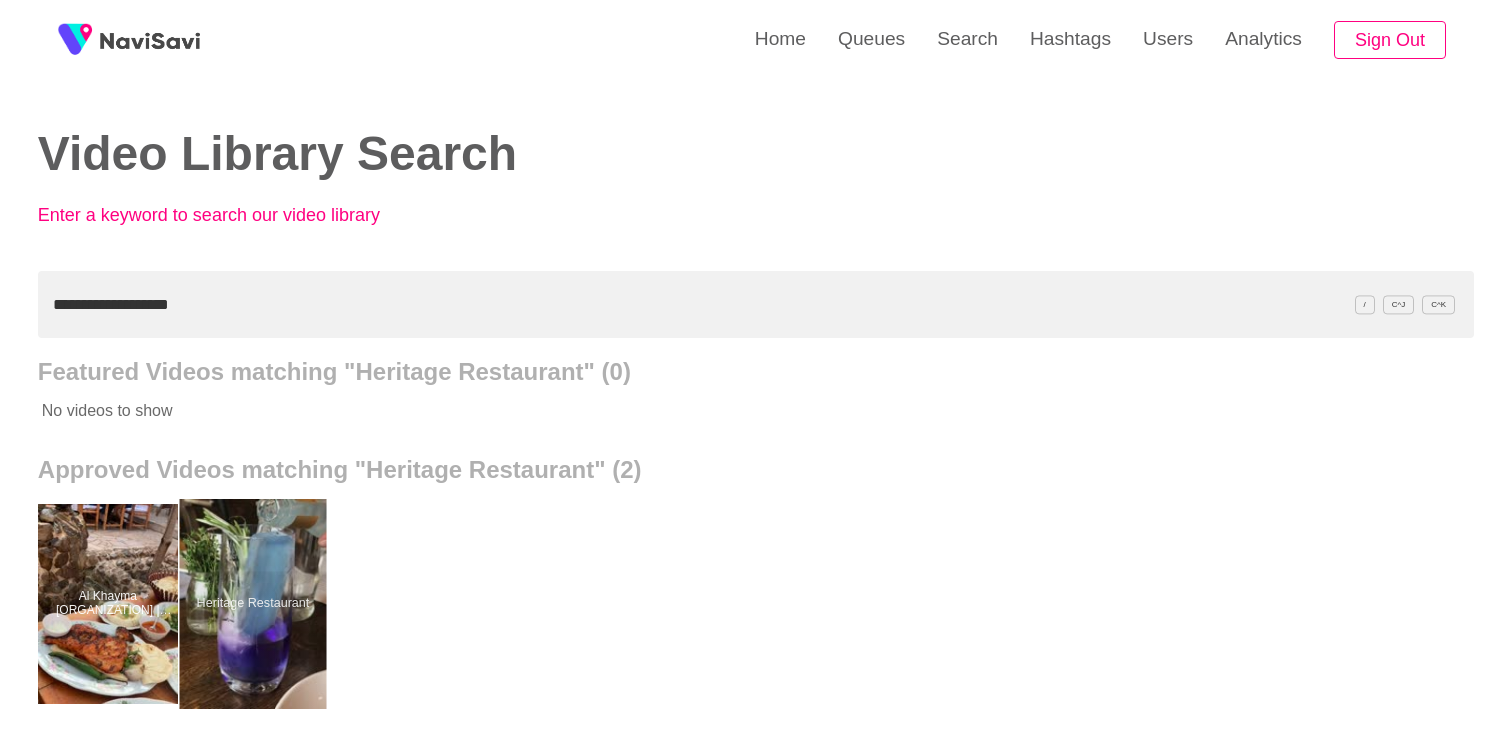click at bounding box center (252, 604) 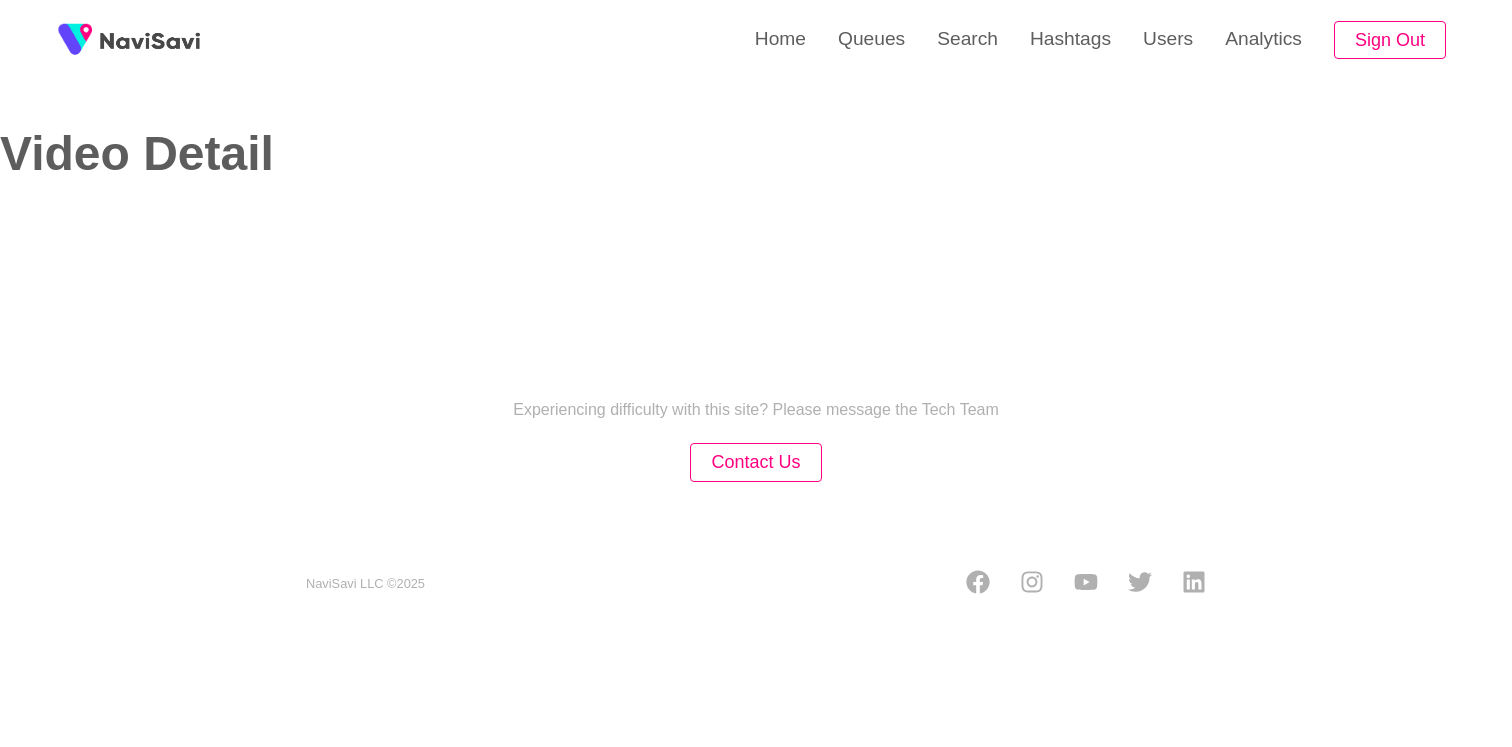 select on "**********" 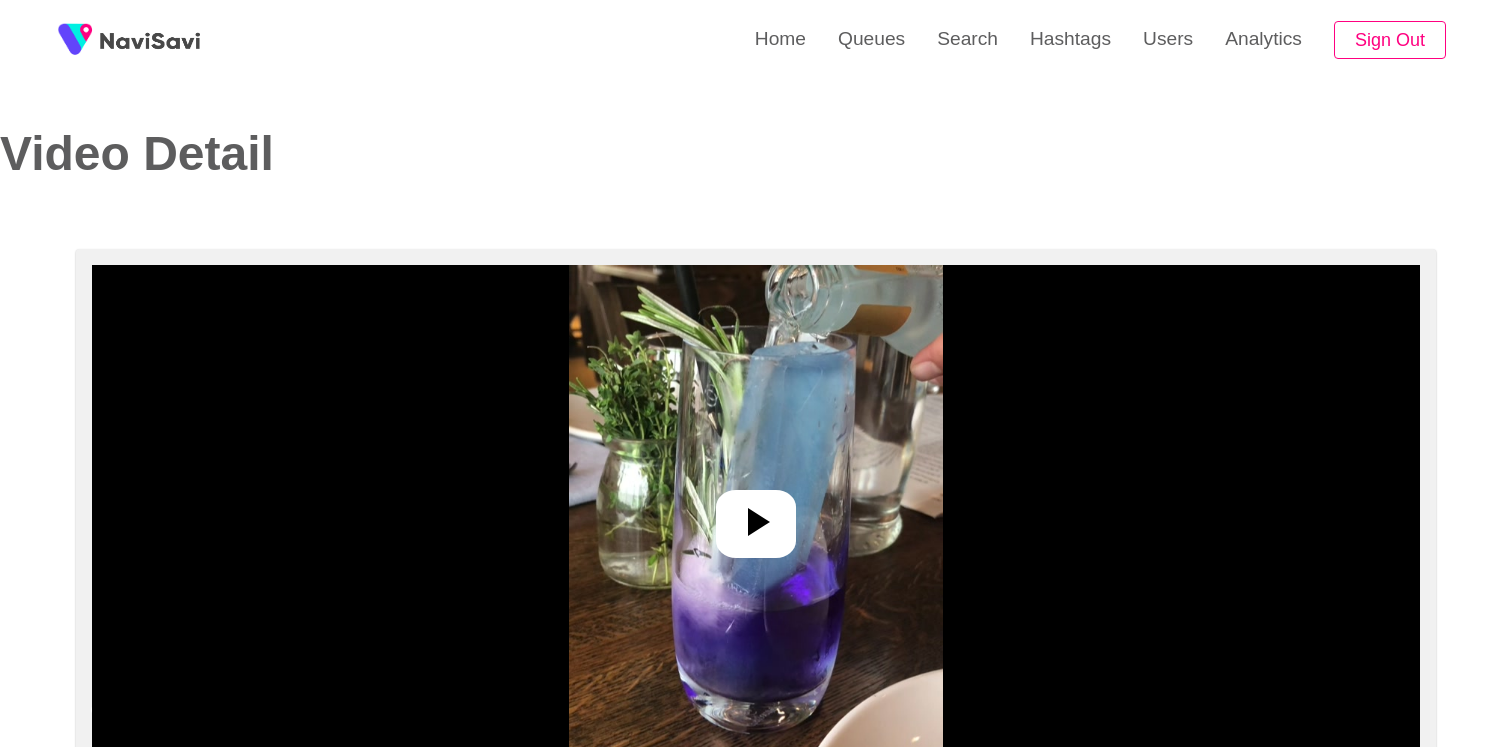 click at bounding box center [756, 515] 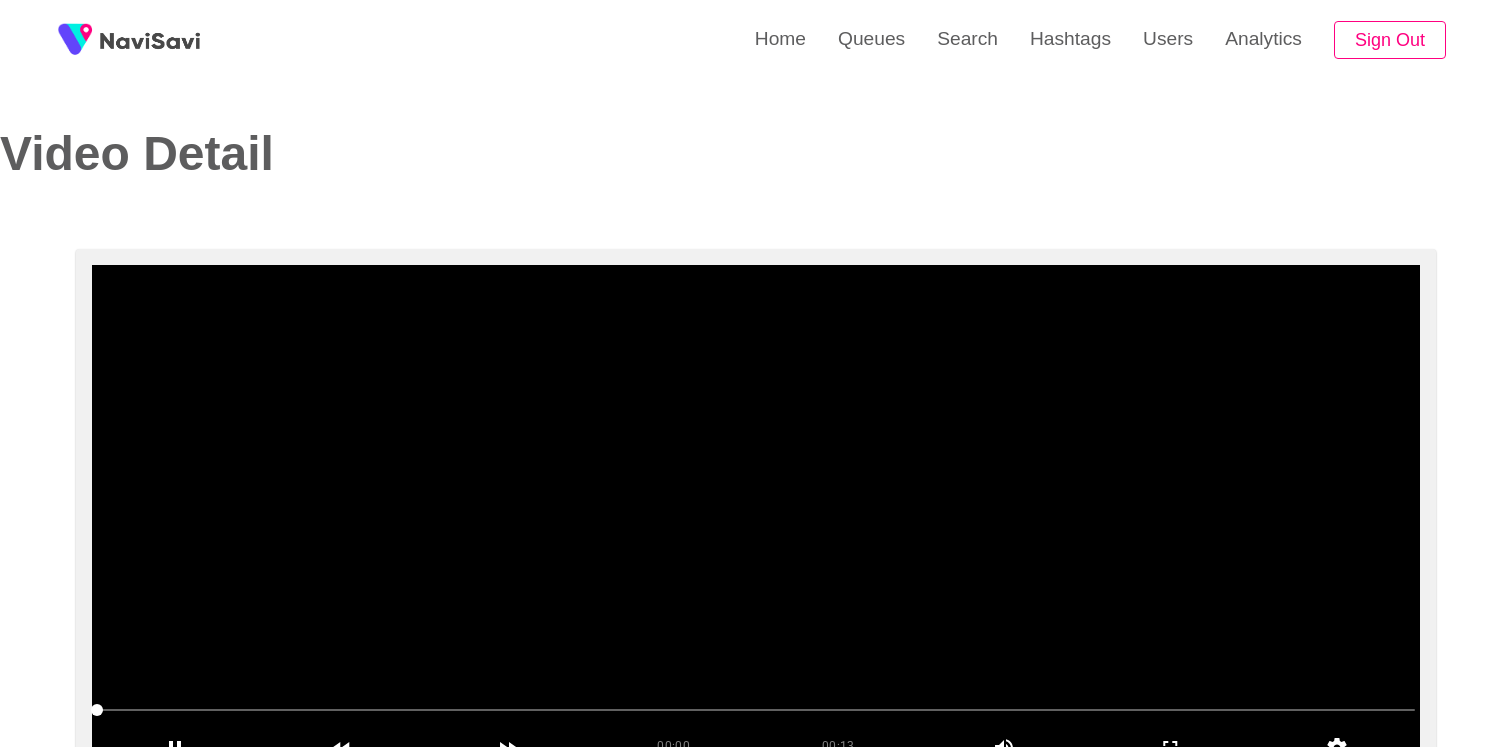 click at bounding box center [756, 515] 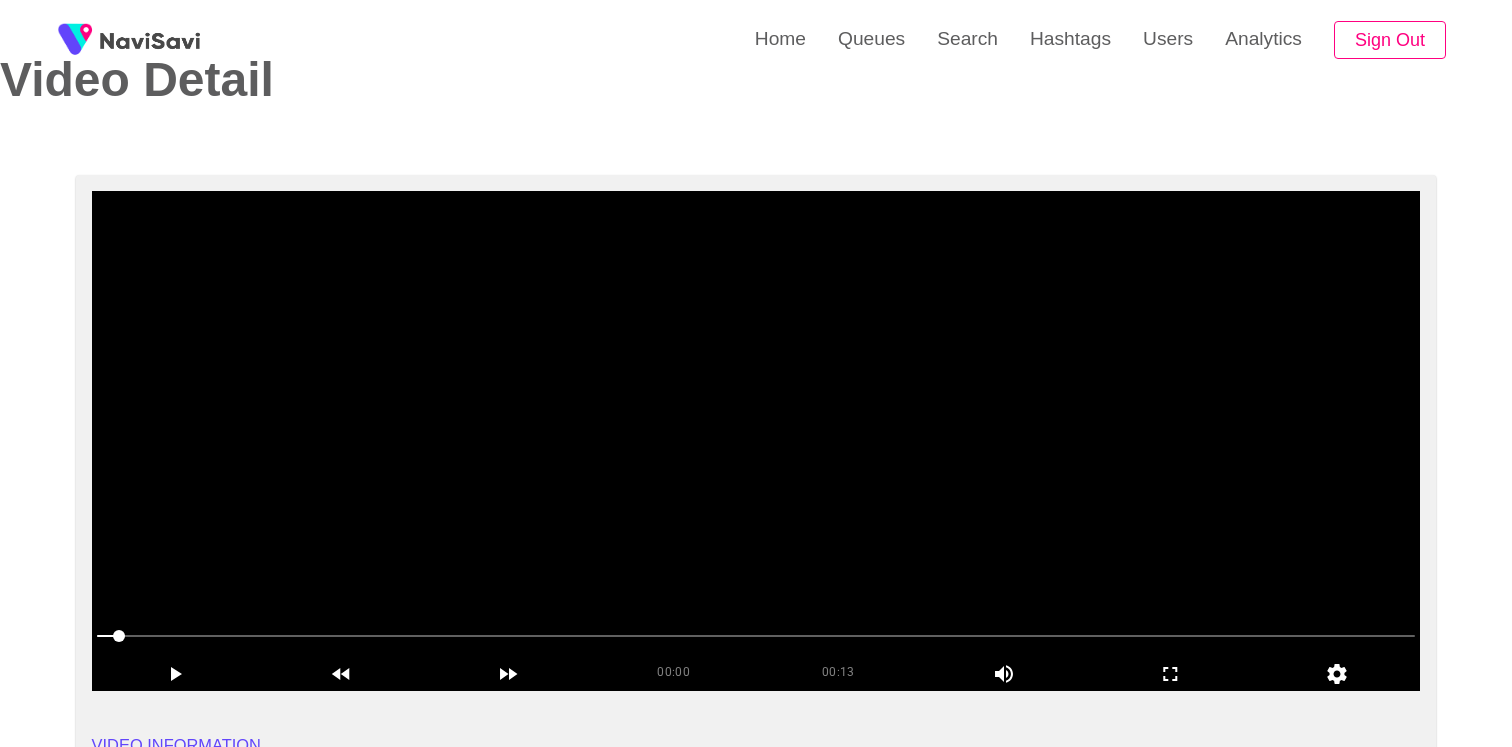 scroll, scrollTop: 120, scrollLeft: 0, axis: vertical 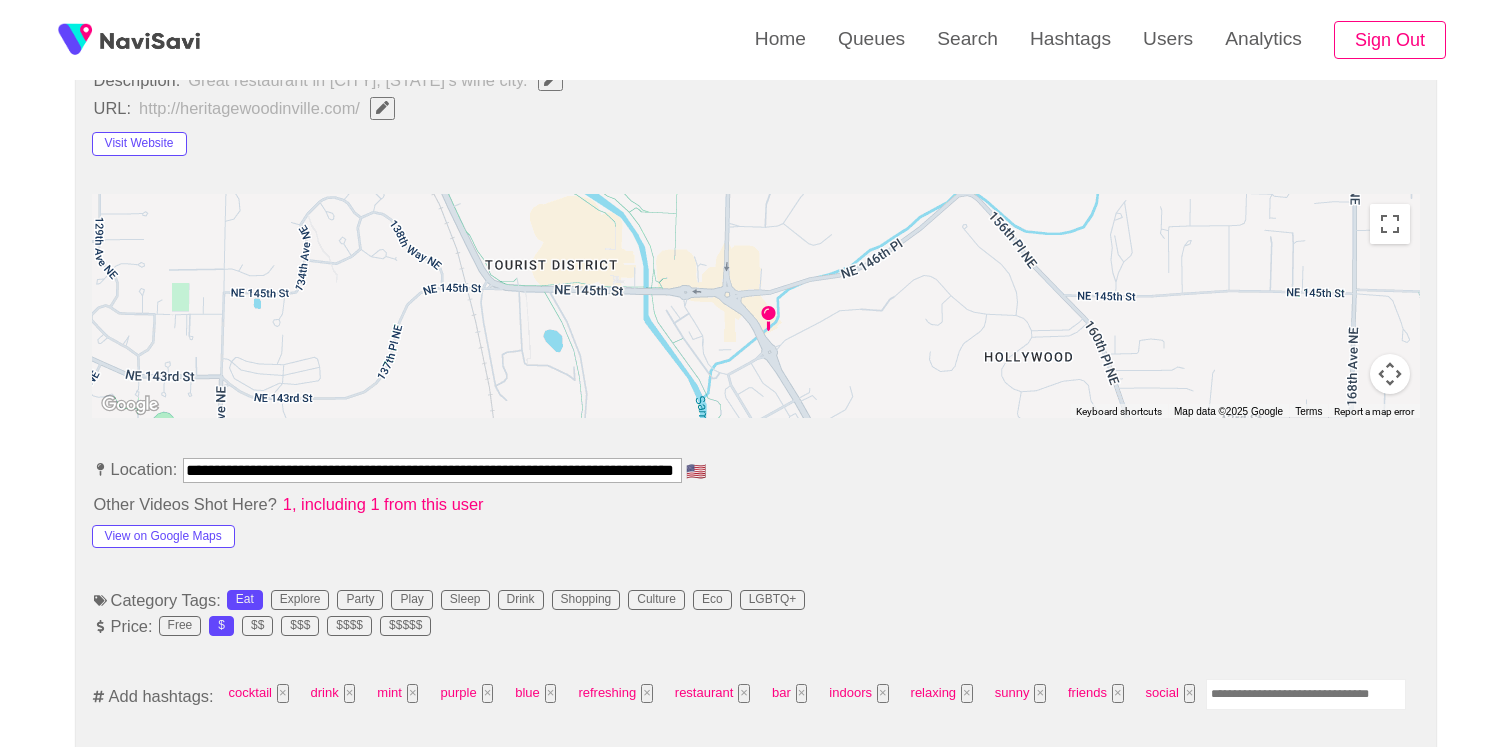 click at bounding box center [1306, 694] 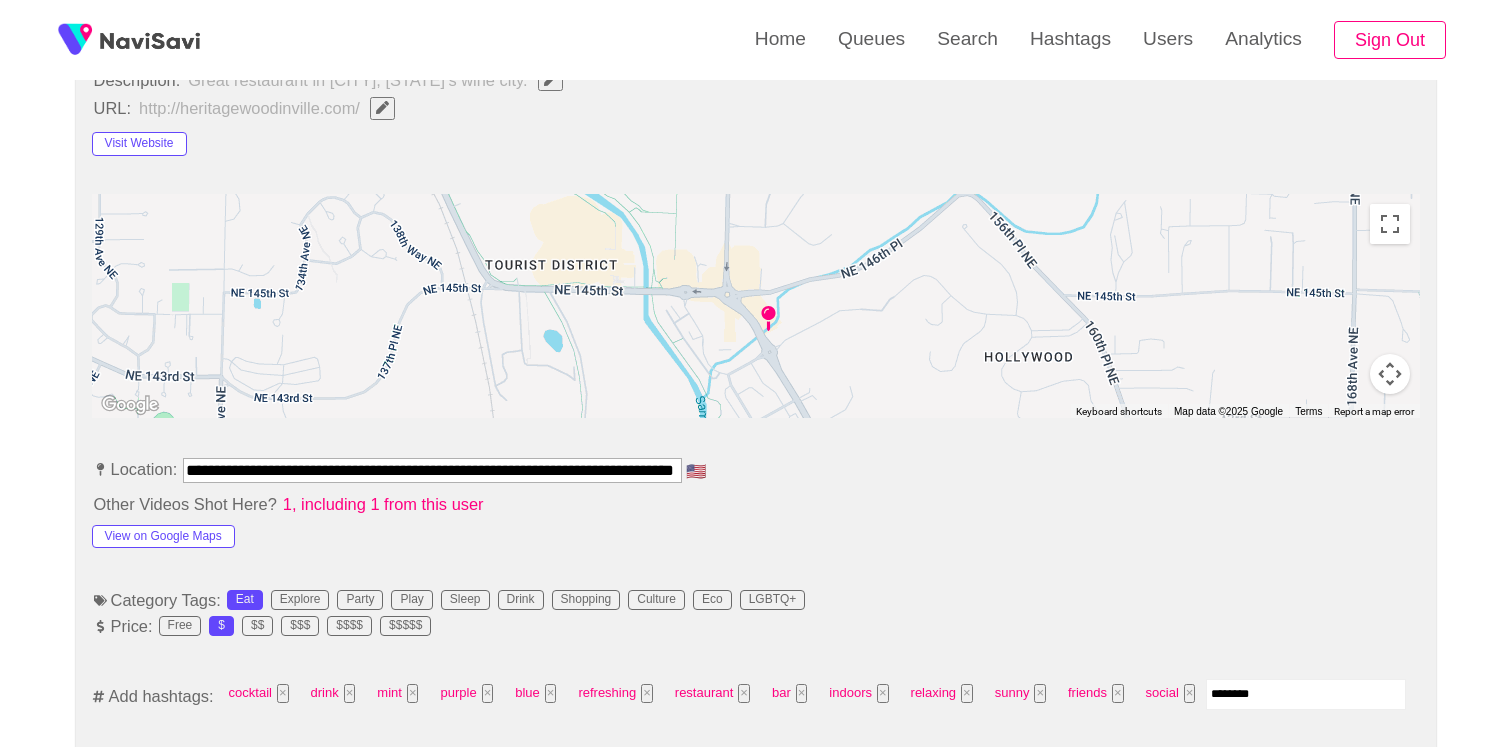 type on "*********" 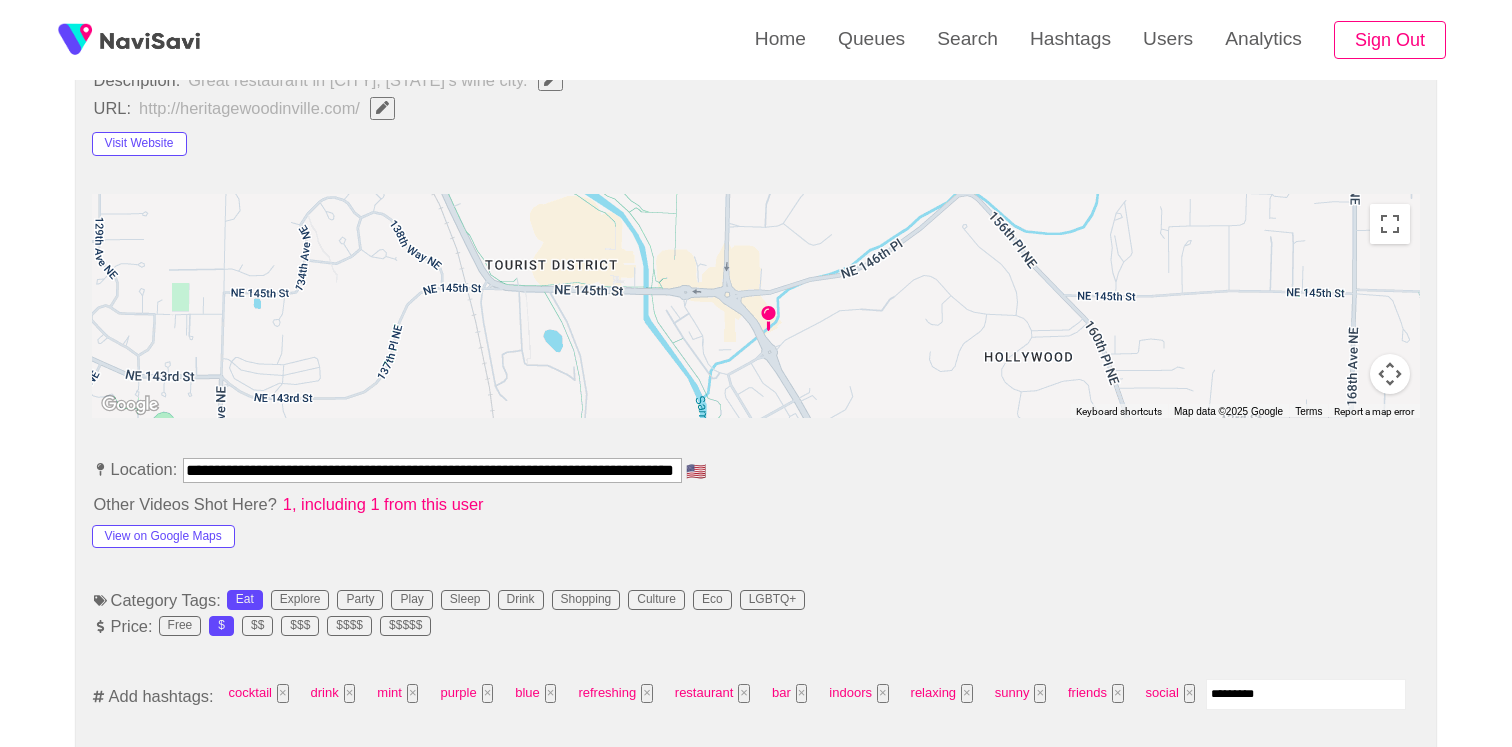 type 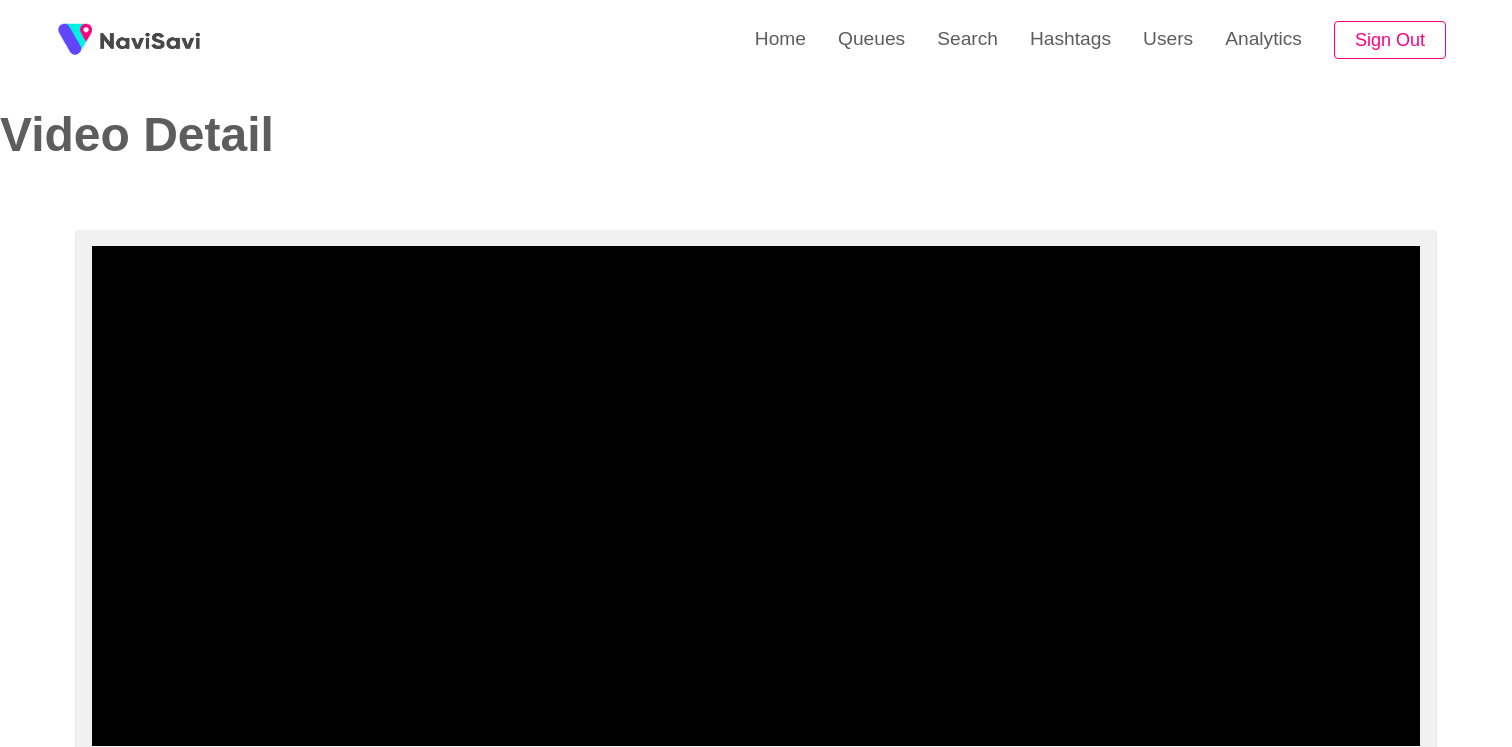 scroll, scrollTop: 0, scrollLeft: 0, axis: both 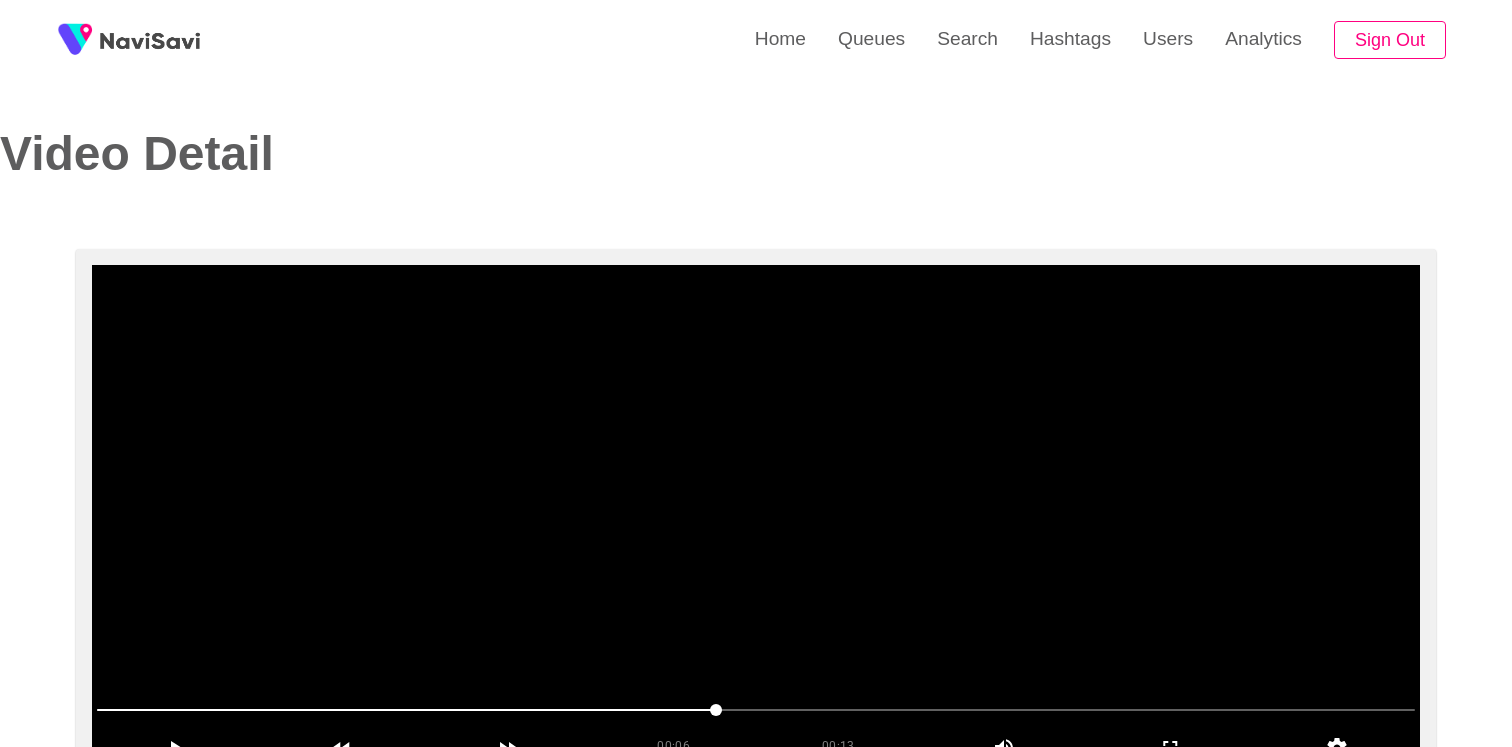 click at bounding box center [756, 515] 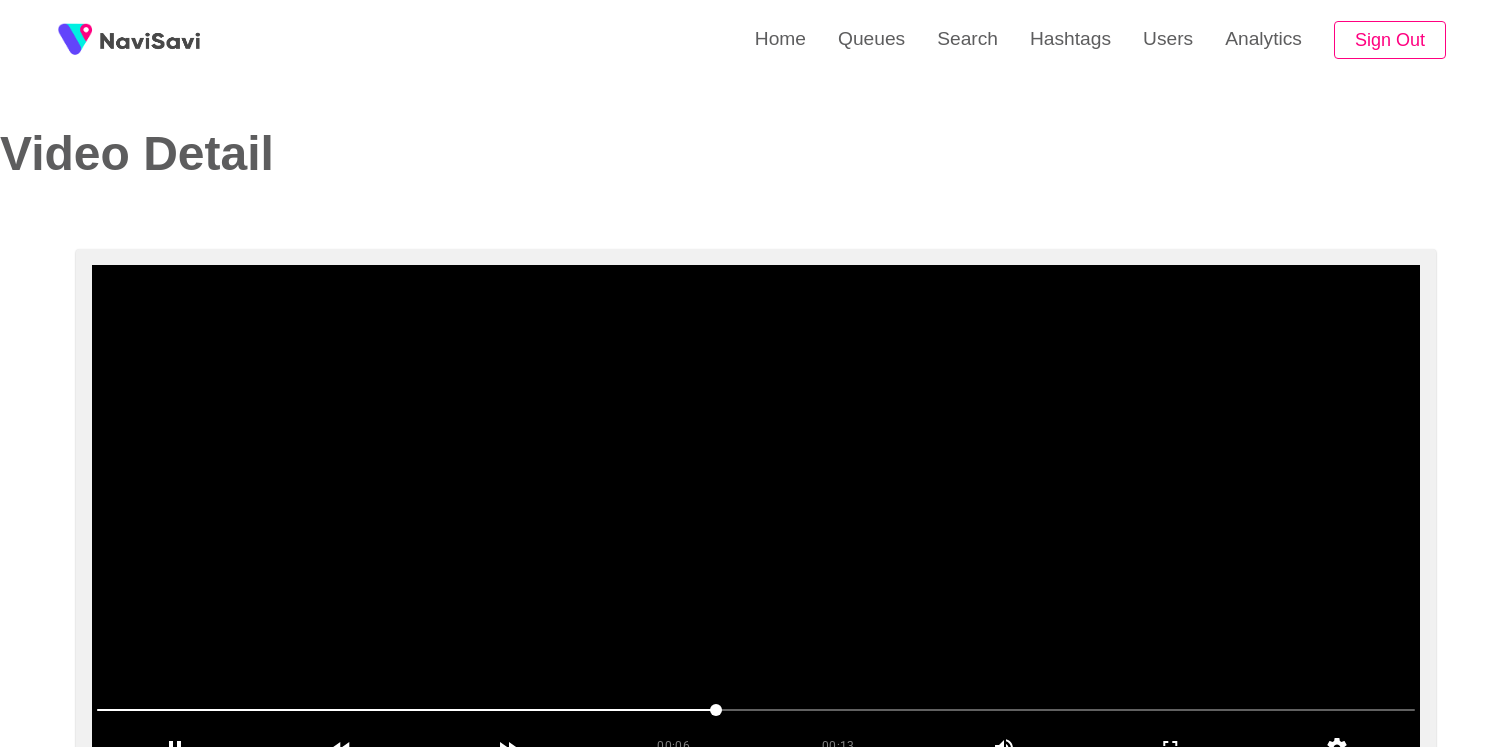 click at bounding box center [756, 515] 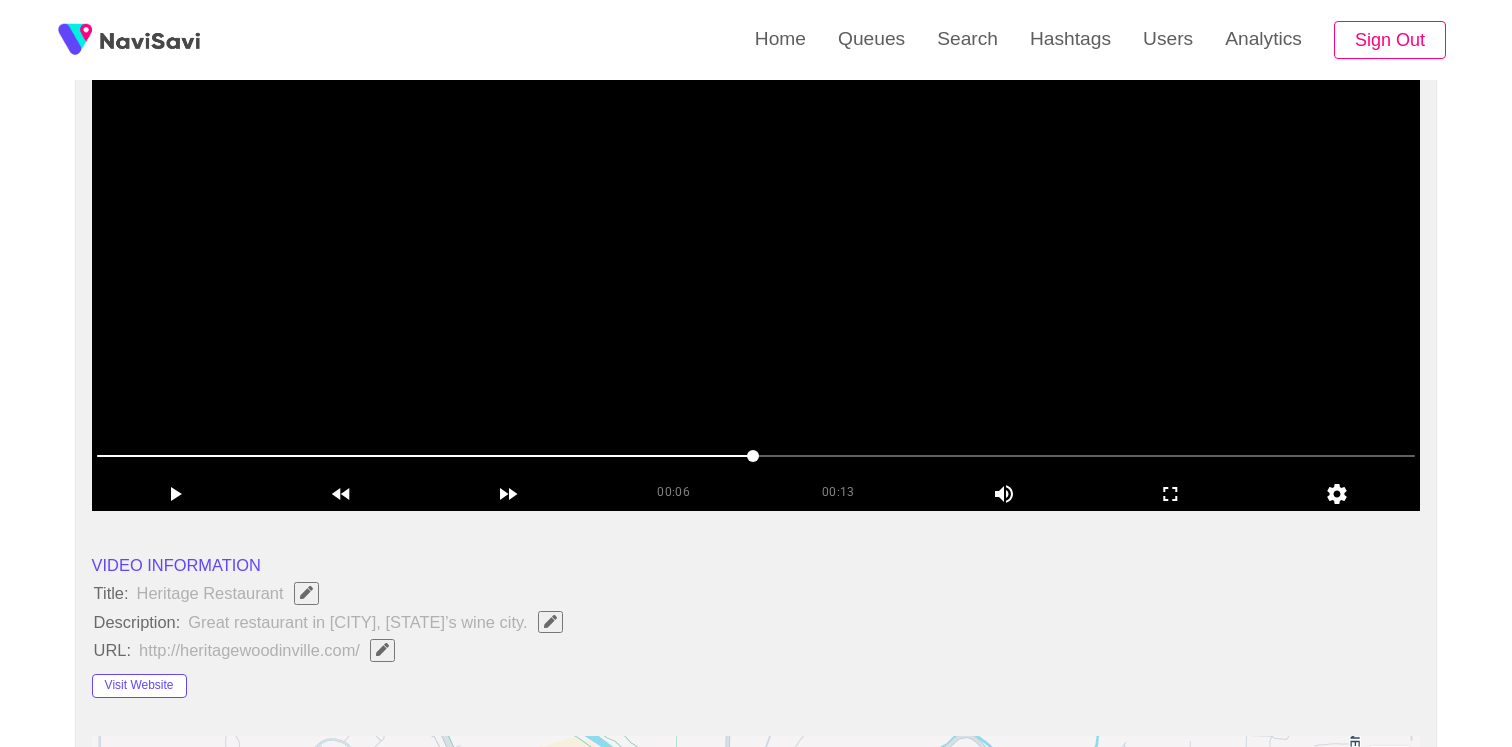 scroll, scrollTop: 251, scrollLeft: 0, axis: vertical 